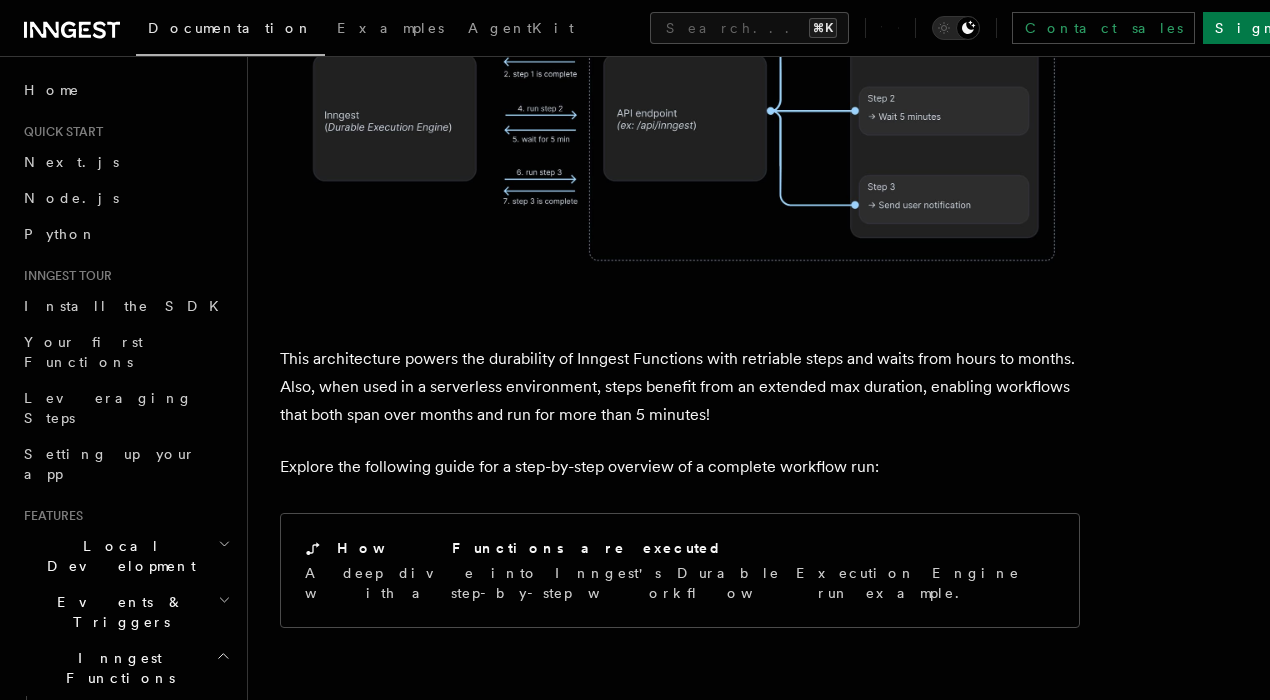 scroll, scrollTop: 0, scrollLeft: 0, axis: both 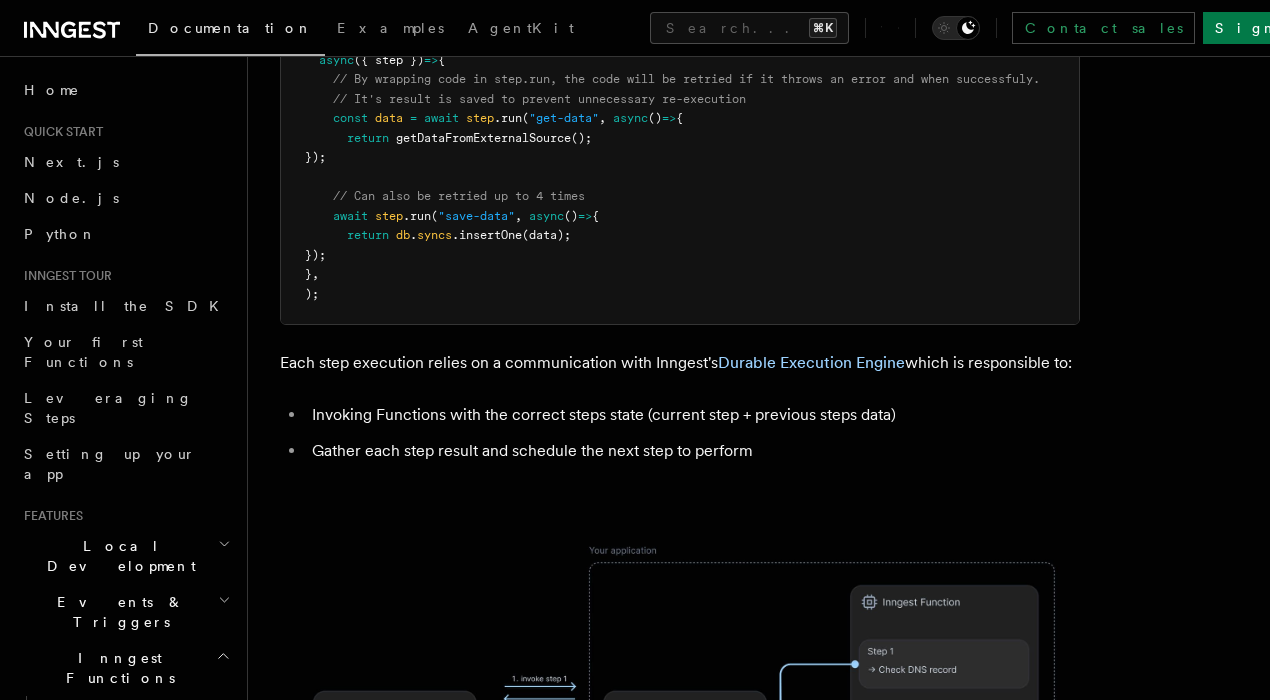 click on "Features Inngest Functions Steps & Workflows
Steps are fundamental building blocks of Inngest, turning your Inngest Functions into reliable workflows that can runs for months and recover from failures.
Thinking in Steps Discover by example how steps enable more reliable and flexible functions with step-level error handling, conditional steps and waits.
Once you are familiar with Steps, start adding new capabilities to your Inngest Functions:
Add sleeps Enable your Inngest Functions to pause by waiting from minutes to months. Wait for events Write functions that react to incoming events. Loop over steps Iterate over large datasets by looping with steps. Parallelize steps Discover how to apply the map-reduce pattern with Steps.
How steps work
You might wonder: how do Steps work? Why doesn't an Inngest Function get timed out when running on a Serverless environment?
TypeScript Python Go Copy Copied inngest .createFunction (
{ id :   "sync-systems"  } ,
{ event :   "auto/sync.request"  } ," at bounding box center [759, 421] 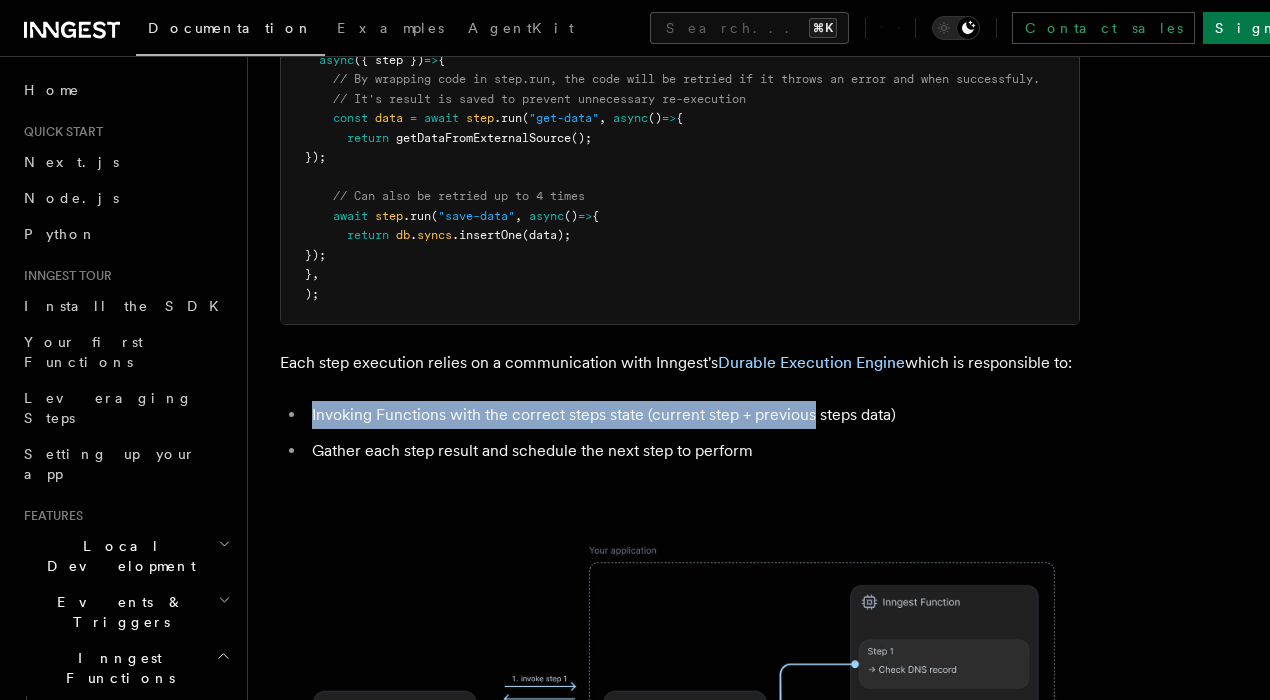 drag, startPoint x: 366, startPoint y: 324, endPoint x: 808, endPoint y: 329, distance: 442.0283 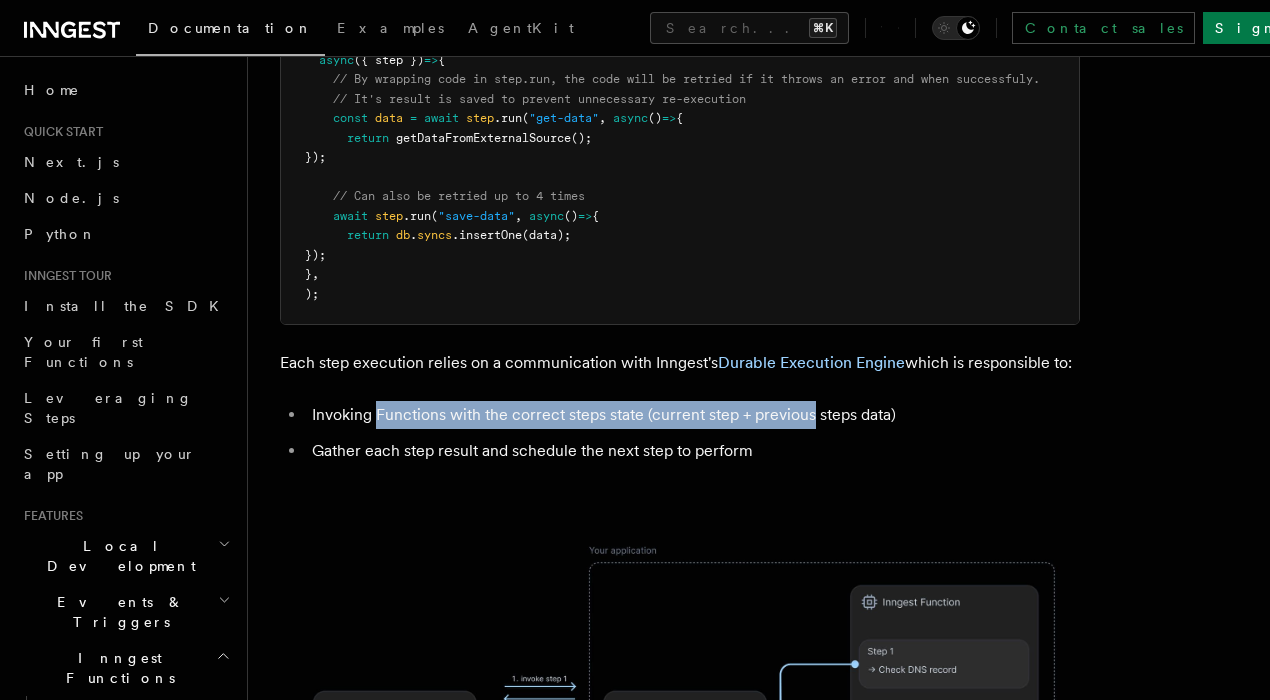 drag, startPoint x: 808, startPoint y: 329, endPoint x: 422, endPoint y: 320, distance: 386.10492 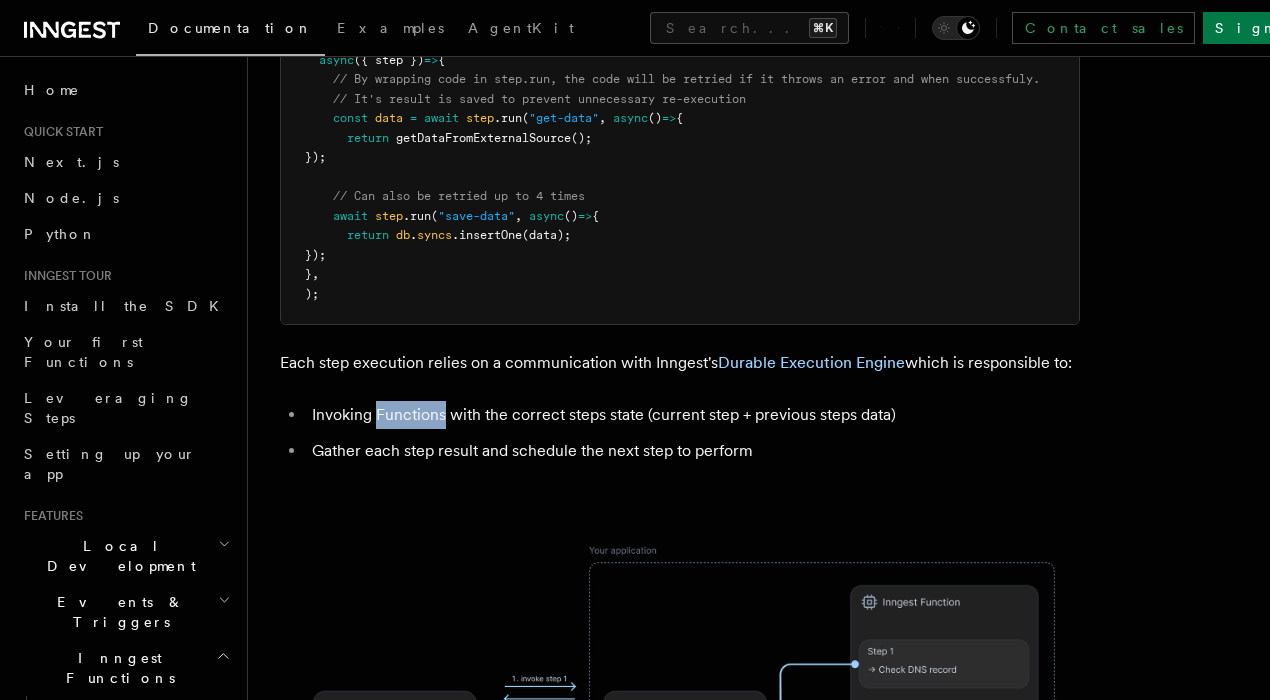 drag, startPoint x: 422, startPoint y: 320, endPoint x: 549, endPoint y: 343, distance: 129.06587 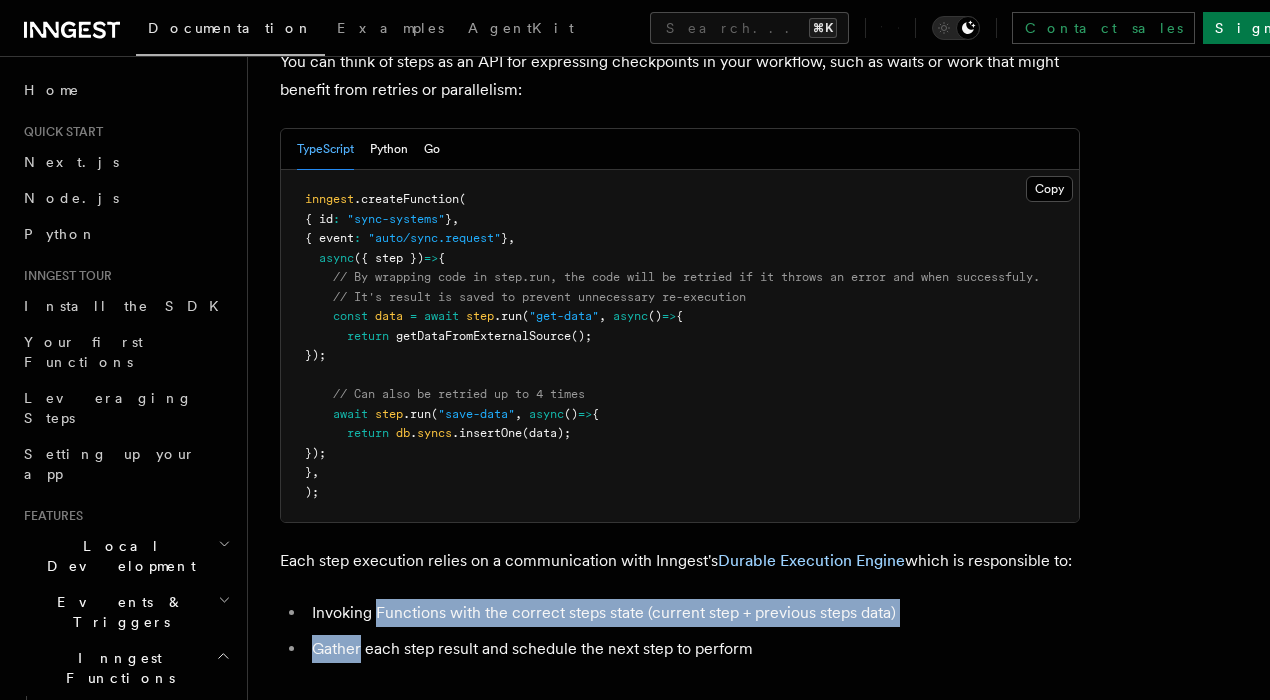 scroll, scrollTop: 940, scrollLeft: 0, axis: vertical 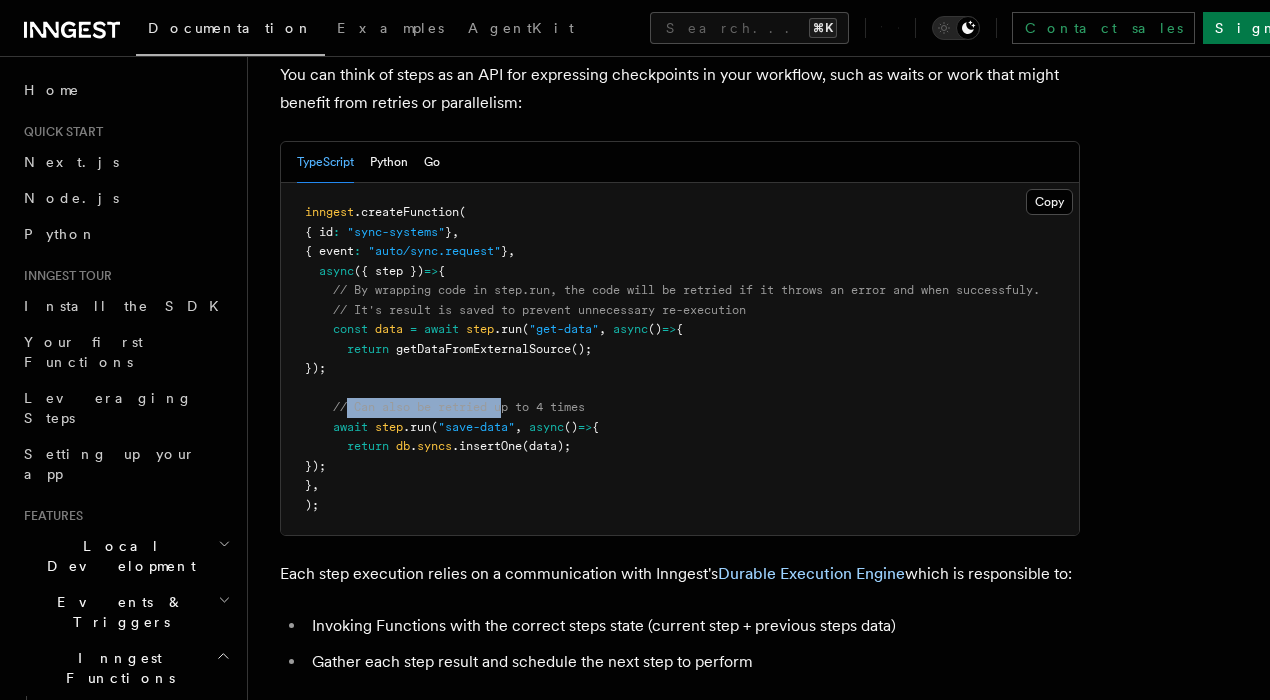 drag, startPoint x: 348, startPoint y: 325, endPoint x: 544, endPoint y: 326, distance: 196.00255 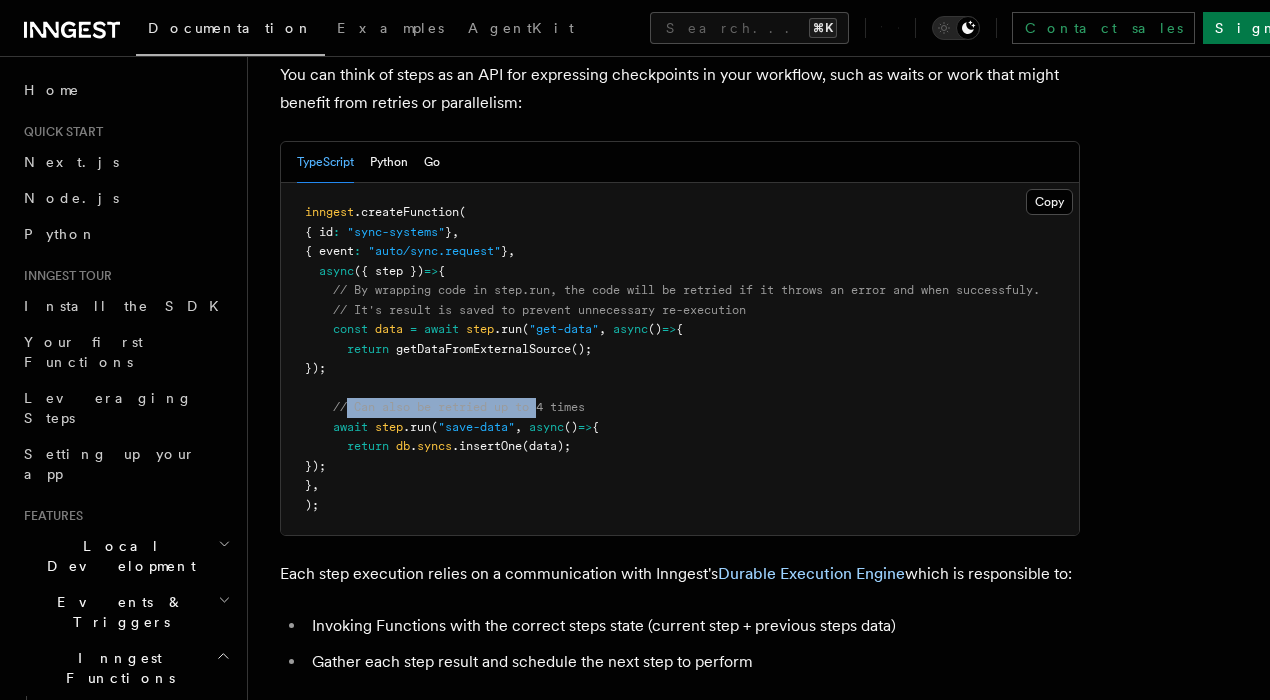click on "// Can also be retried up to 4 times" at bounding box center [459, 407] 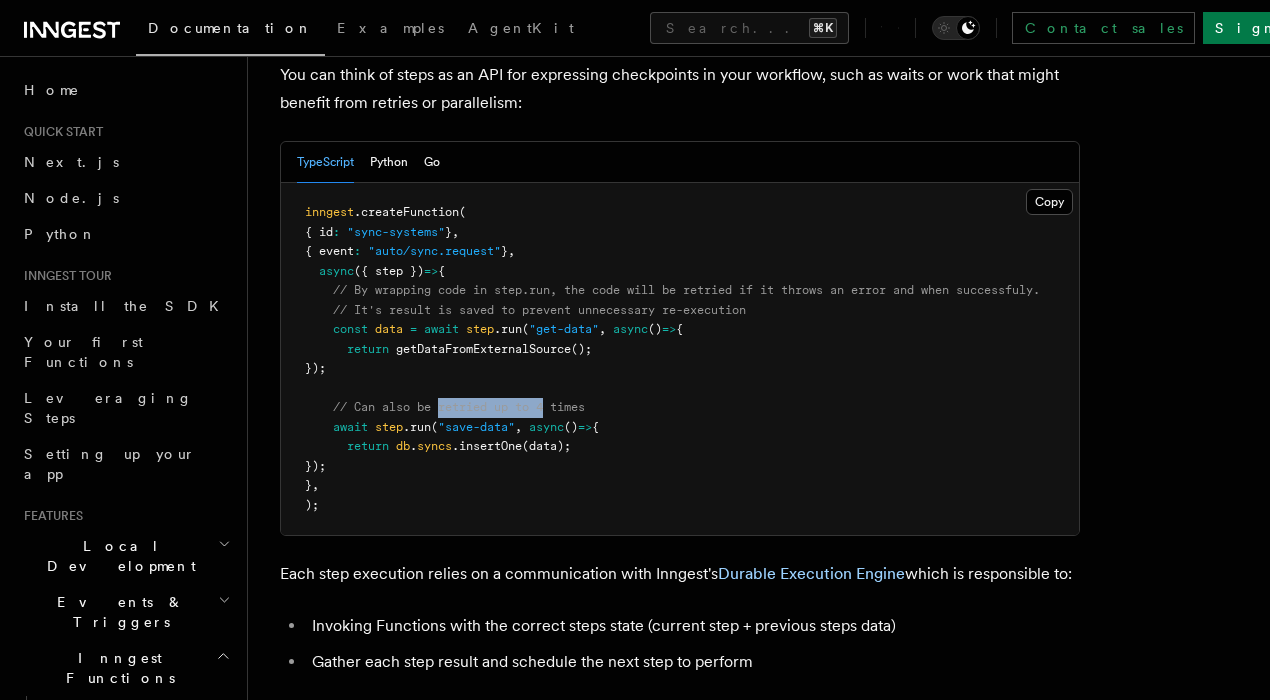 drag, startPoint x: 544, startPoint y: 326, endPoint x: 404, endPoint y: 320, distance: 140.12851 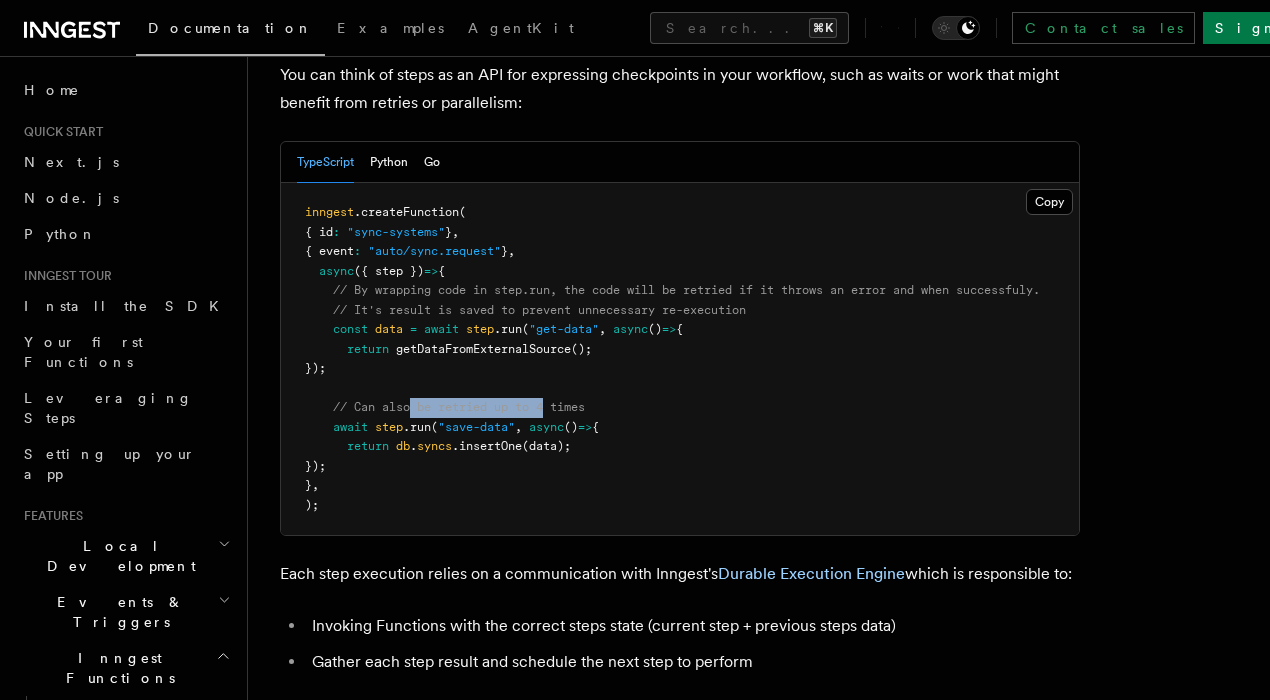 click on "// Can also be retried up to 4 times" at bounding box center [459, 407] 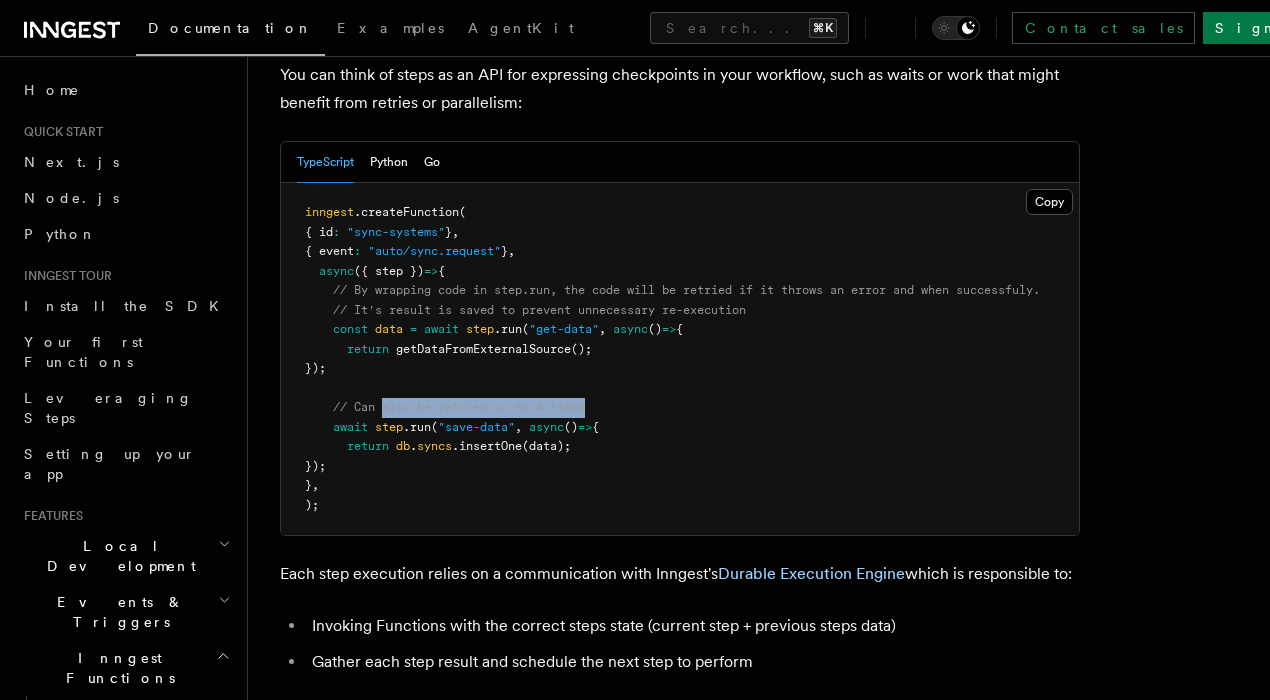 drag, startPoint x: 404, startPoint y: 320, endPoint x: 564, endPoint y: 321, distance: 160.00313 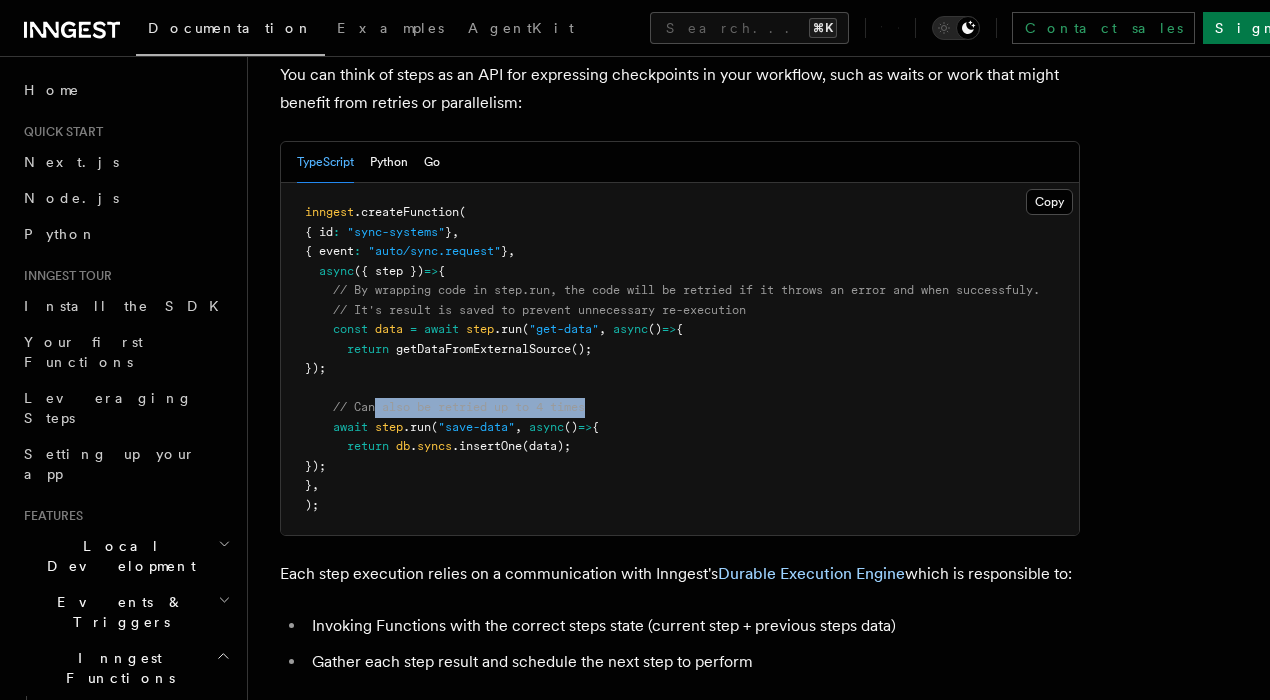click on "// Can also be retried up to 4 times" at bounding box center (459, 407) 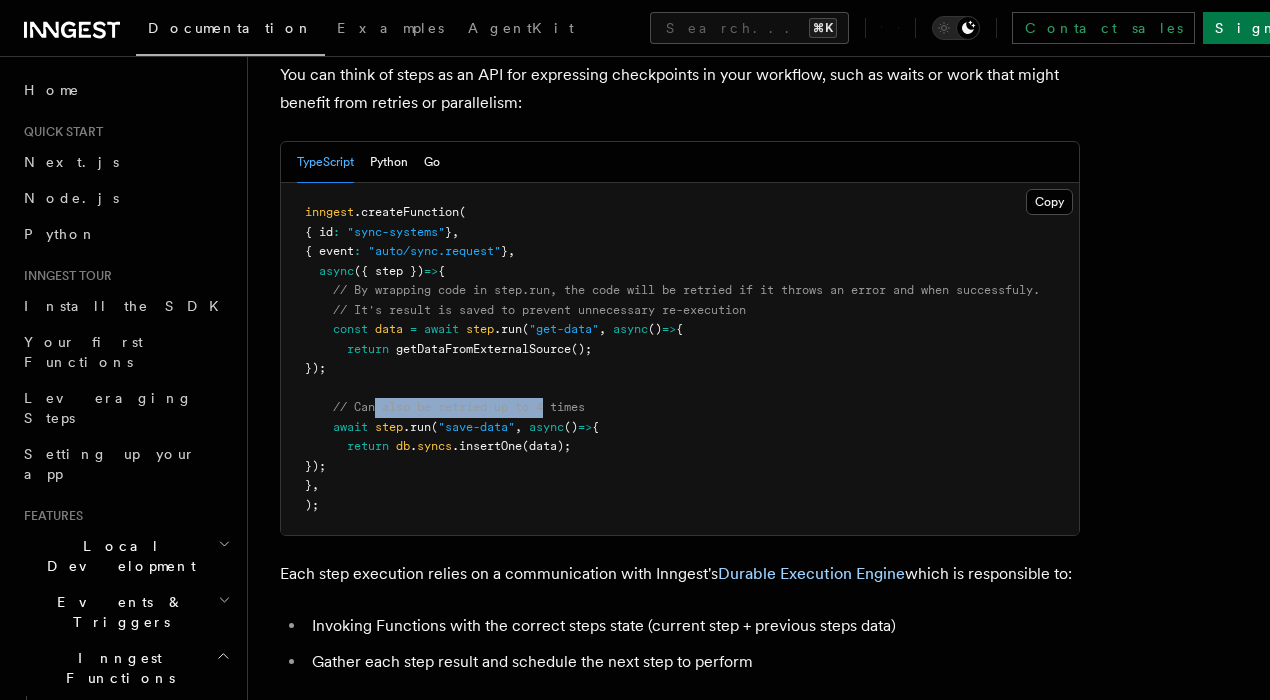 drag, startPoint x: 374, startPoint y: 320, endPoint x: 542, endPoint y: 320, distance: 168 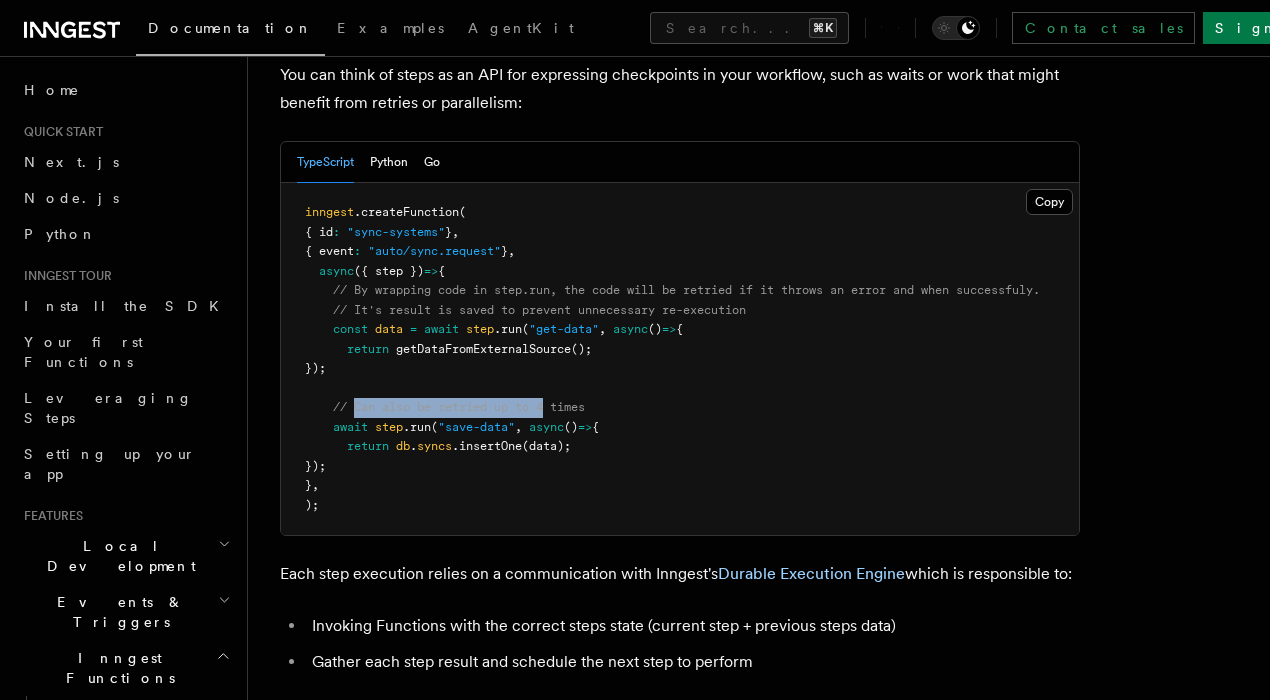 drag, startPoint x: 542, startPoint y: 320, endPoint x: 350, endPoint y: 320, distance: 192 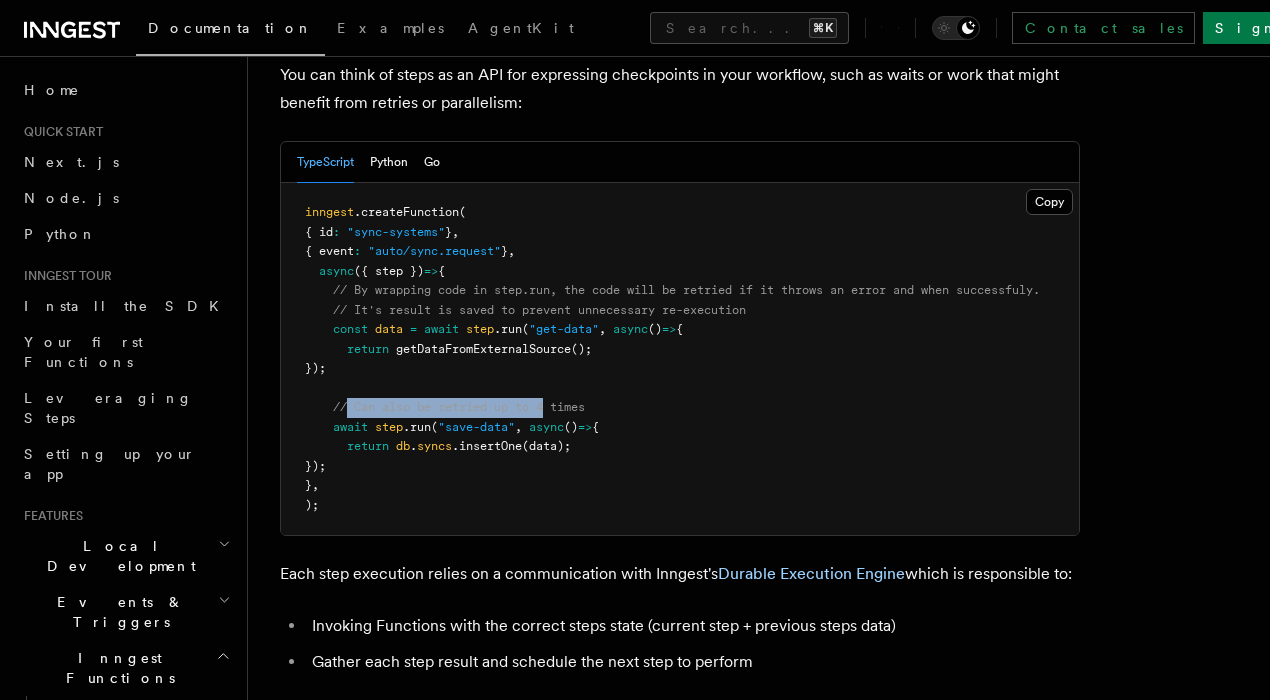 click on "// Can also be retried up to 4 times" at bounding box center (459, 407) 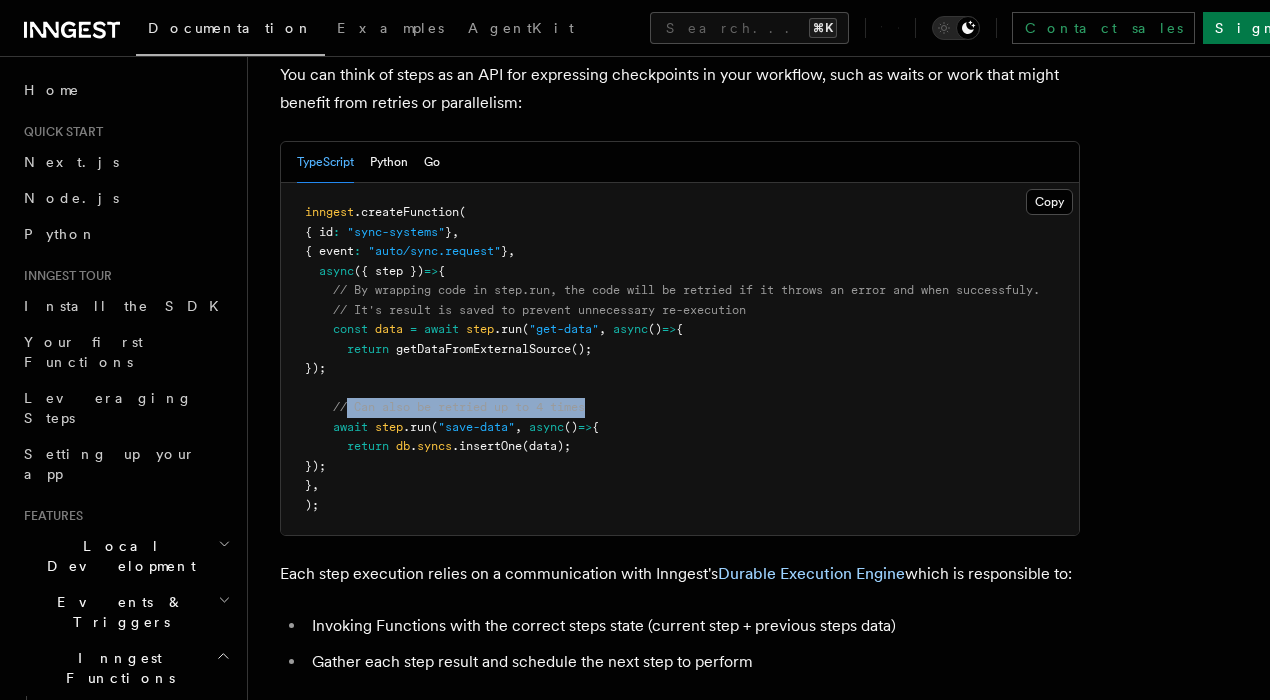 drag, startPoint x: 350, startPoint y: 320, endPoint x: 585, endPoint y: 321, distance: 235.00212 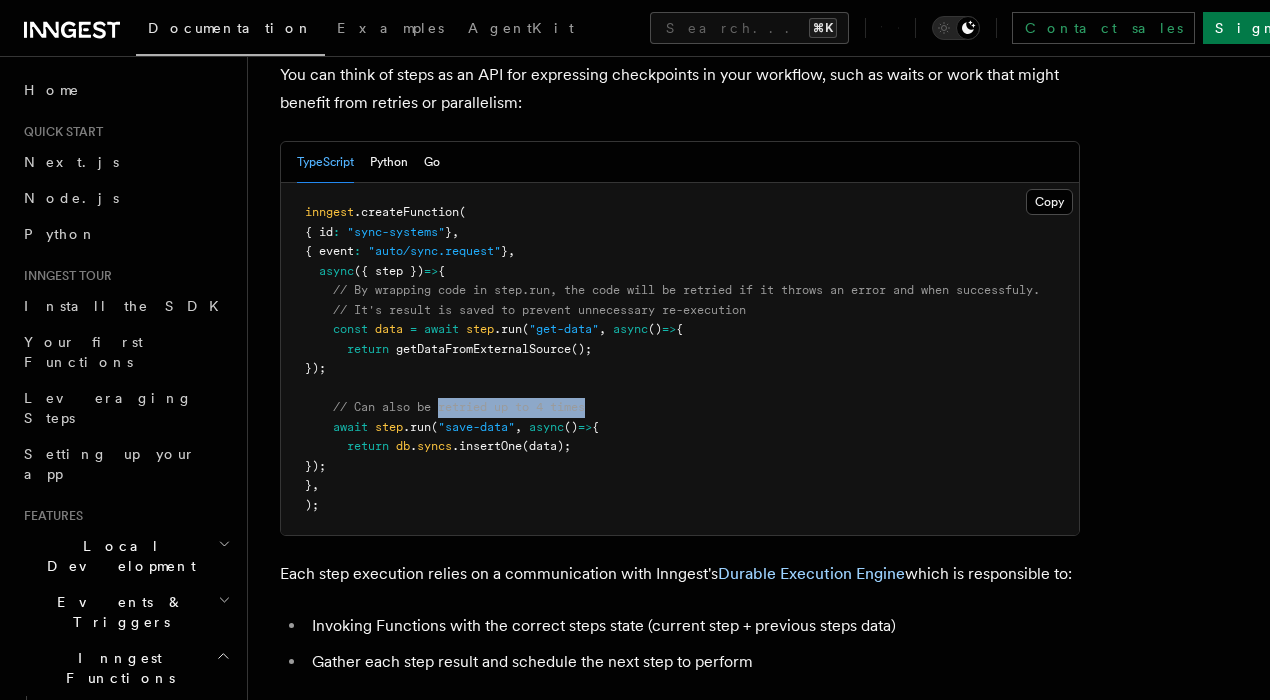 drag, startPoint x: 585, startPoint y: 321, endPoint x: 386, endPoint y: 319, distance: 199.01006 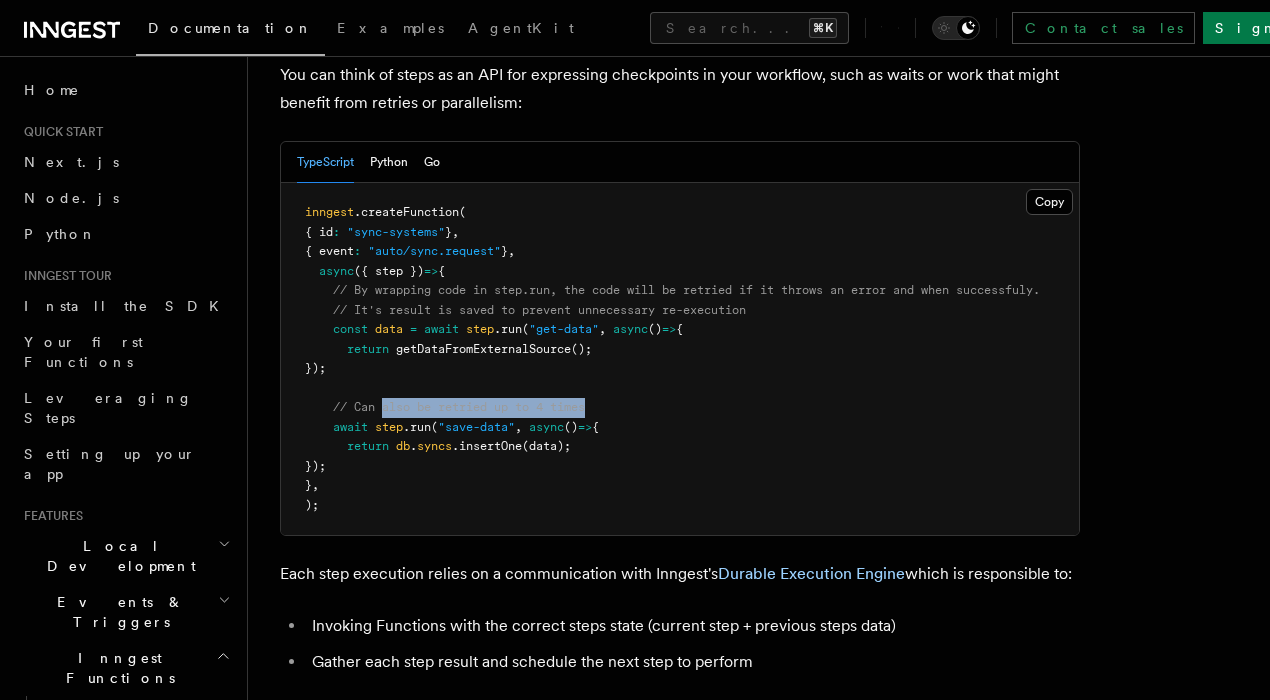 click on "// Can also be retried up to 4 times" at bounding box center (459, 407) 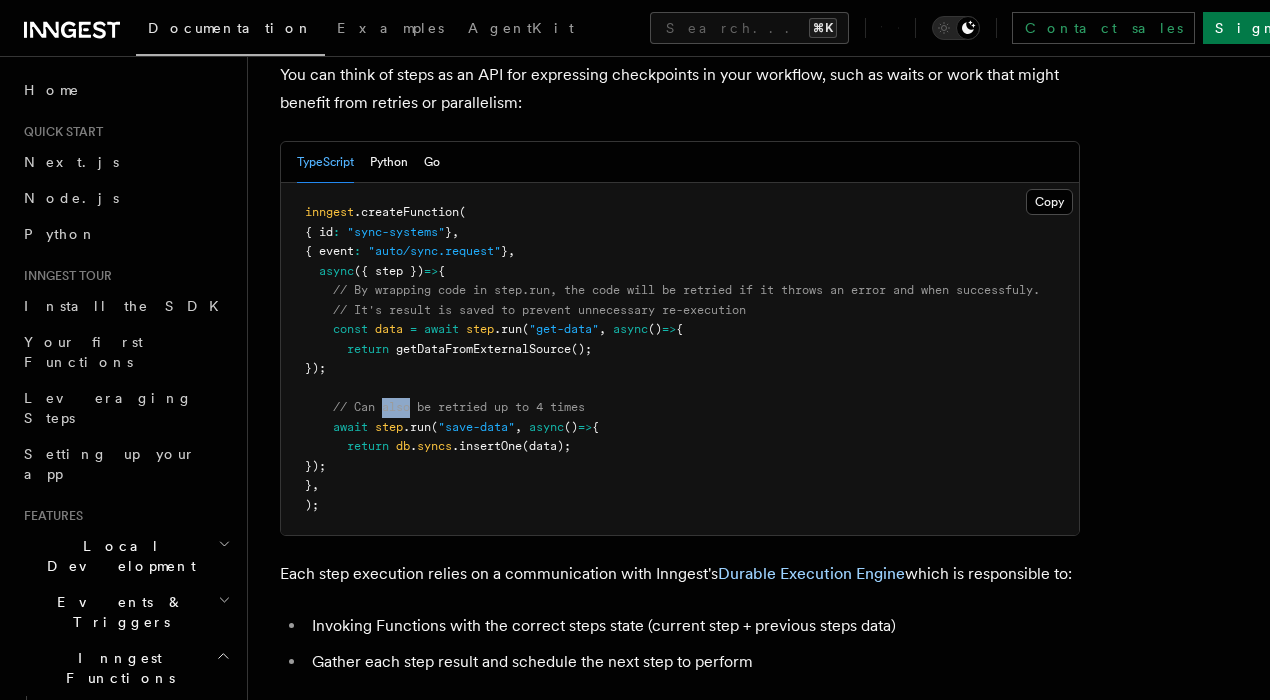 drag, startPoint x: 386, startPoint y: 319, endPoint x: 556, endPoint y: 319, distance: 170 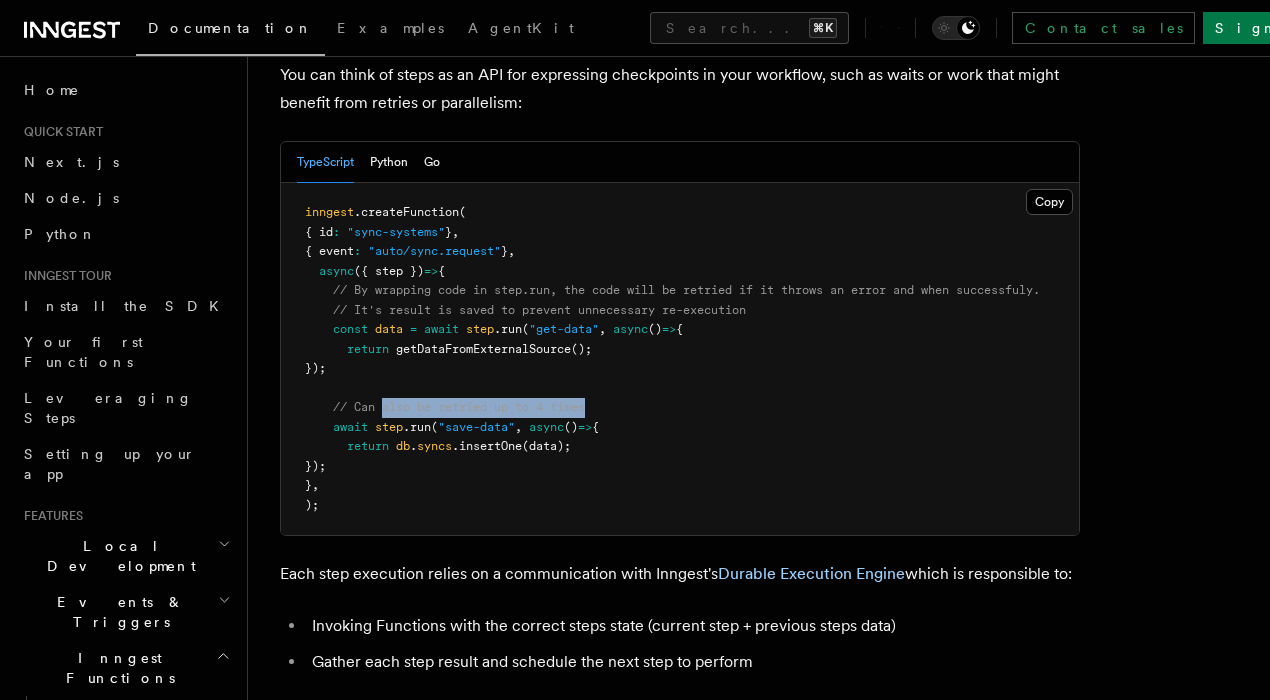click on "// Can also be retried up to 4 times" at bounding box center [459, 407] 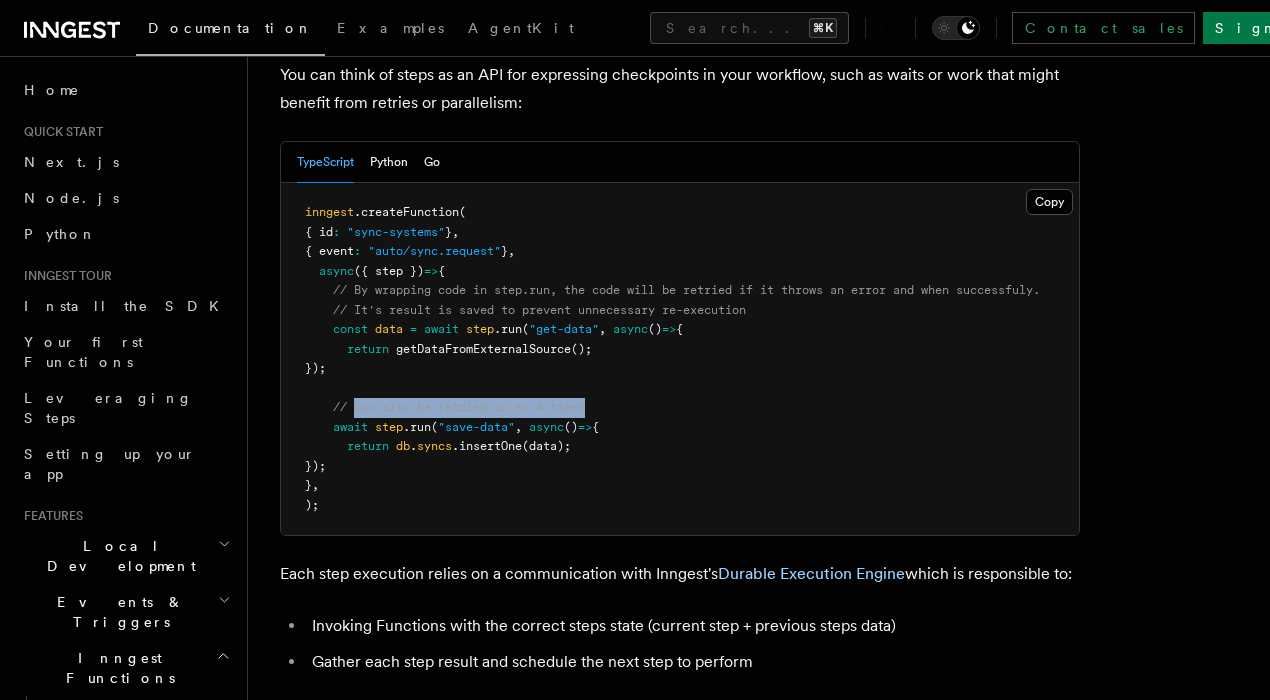 drag, startPoint x: 556, startPoint y: 319, endPoint x: 362, endPoint y: 319, distance: 194 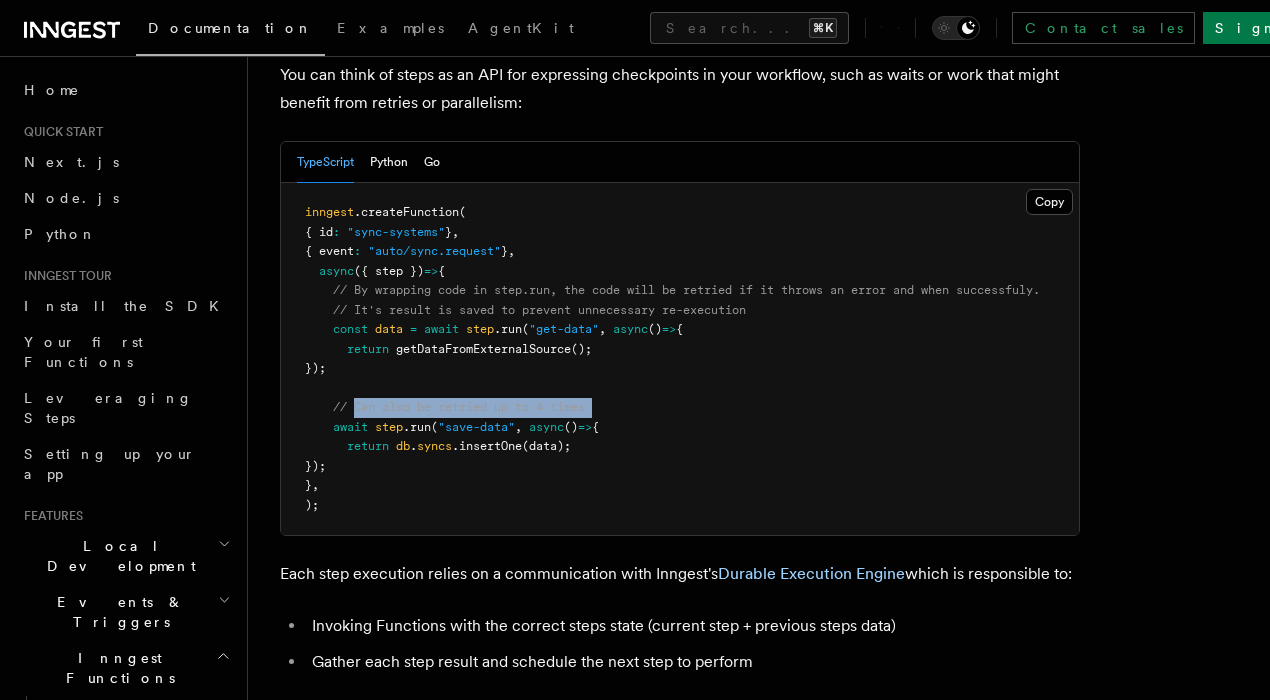 drag, startPoint x: 362, startPoint y: 318, endPoint x: 628, endPoint y: 318, distance: 266 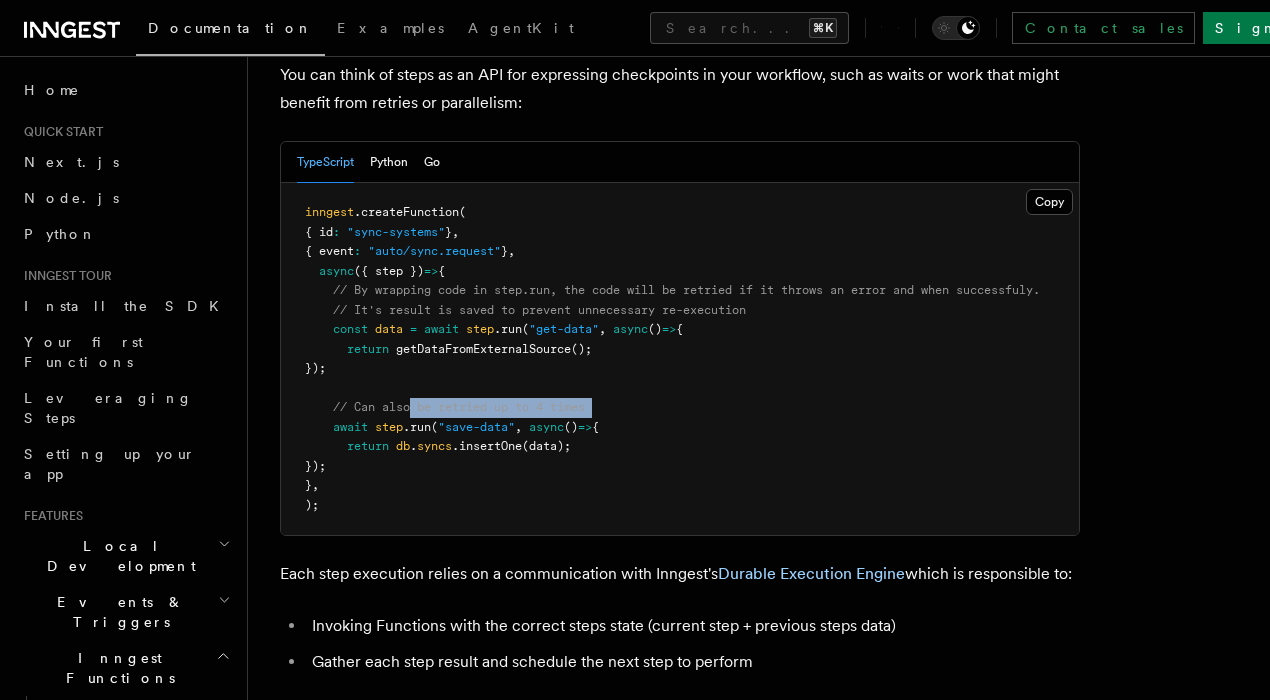drag, startPoint x: 628, startPoint y: 318, endPoint x: 384, endPoint y: 316, distance: 244.0082 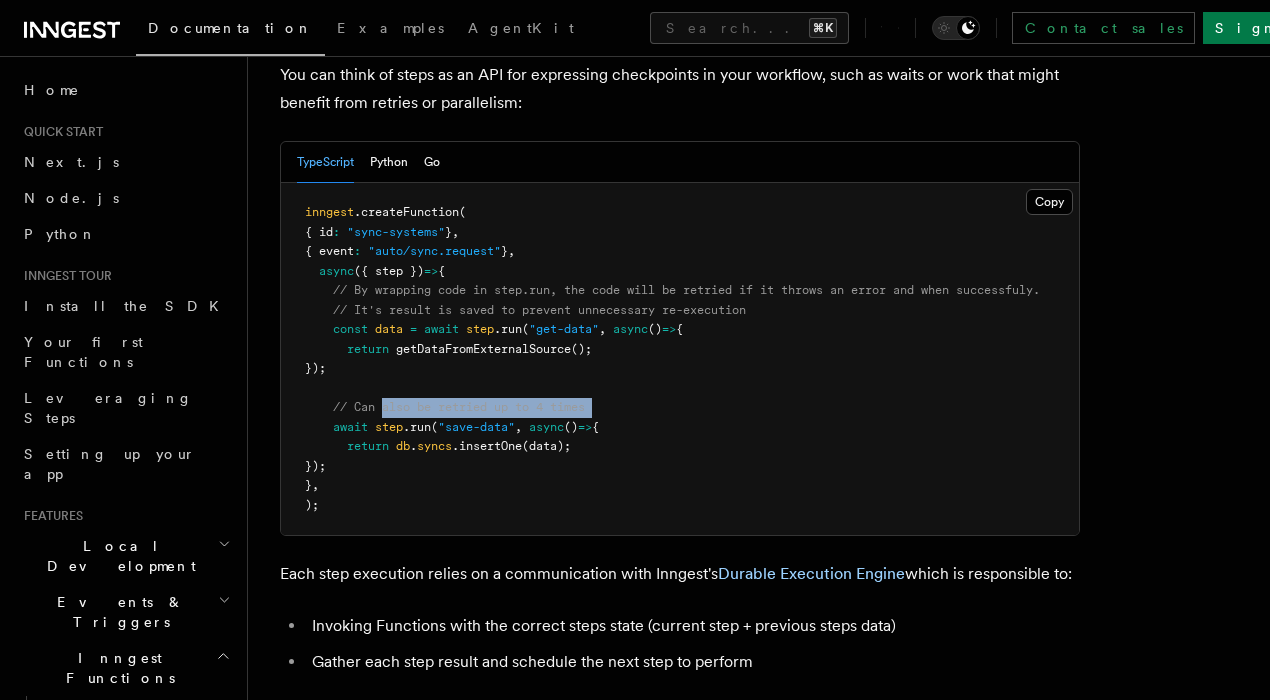 click on "// Can also be retried up to 4 times" at bounding box center (459, 407) 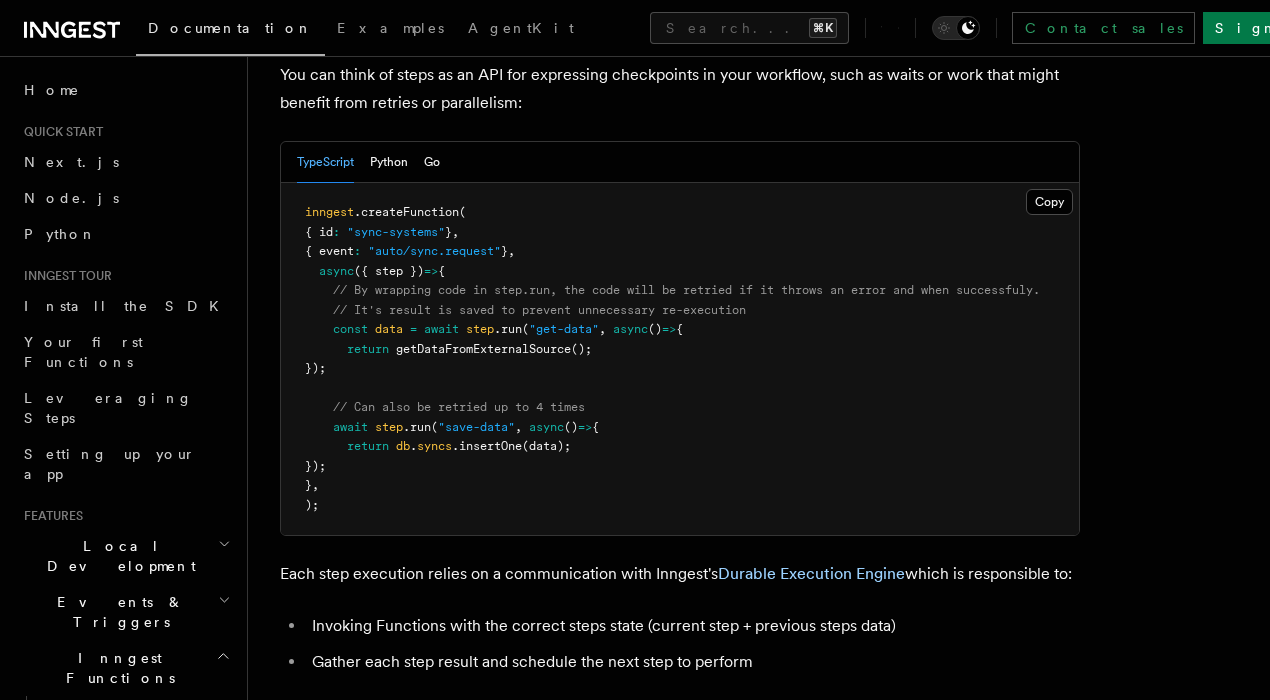 click on "// Can also be retried up to 4 times" at bounding box center [459, 407] 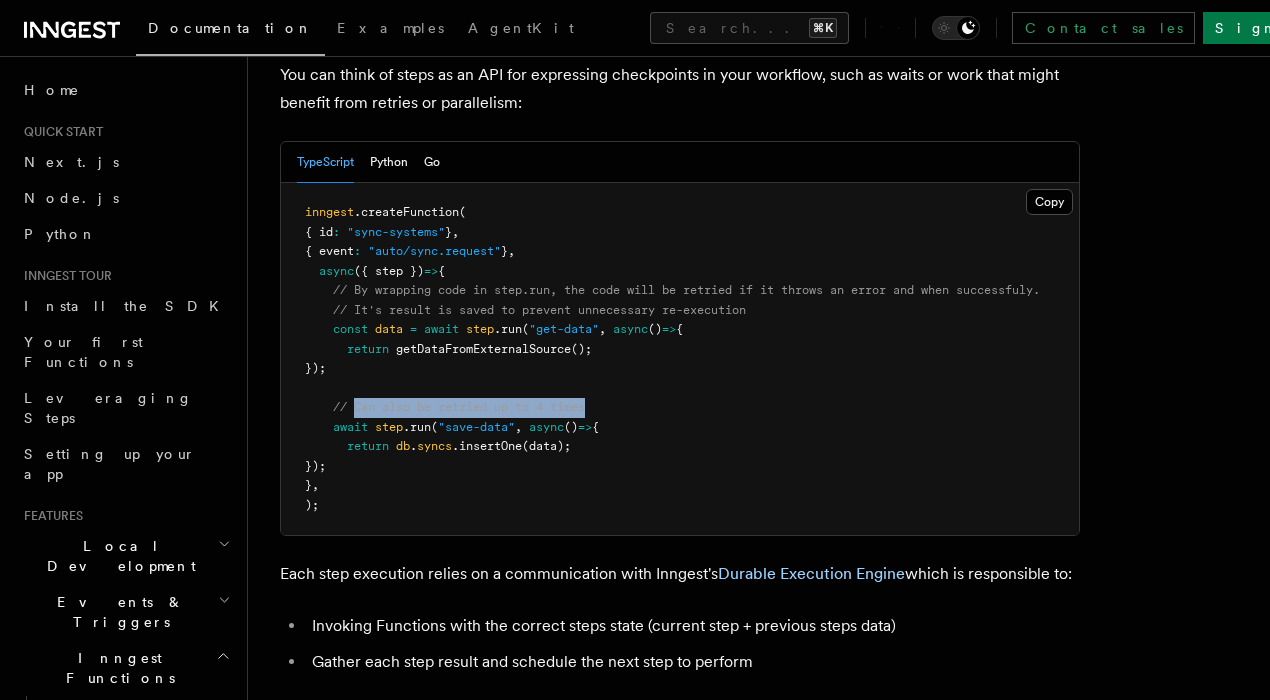 drag, startPoint x: 355, startPoint y: 319, endPoint x: 558, endPoint y: 320, distance: 203.00246 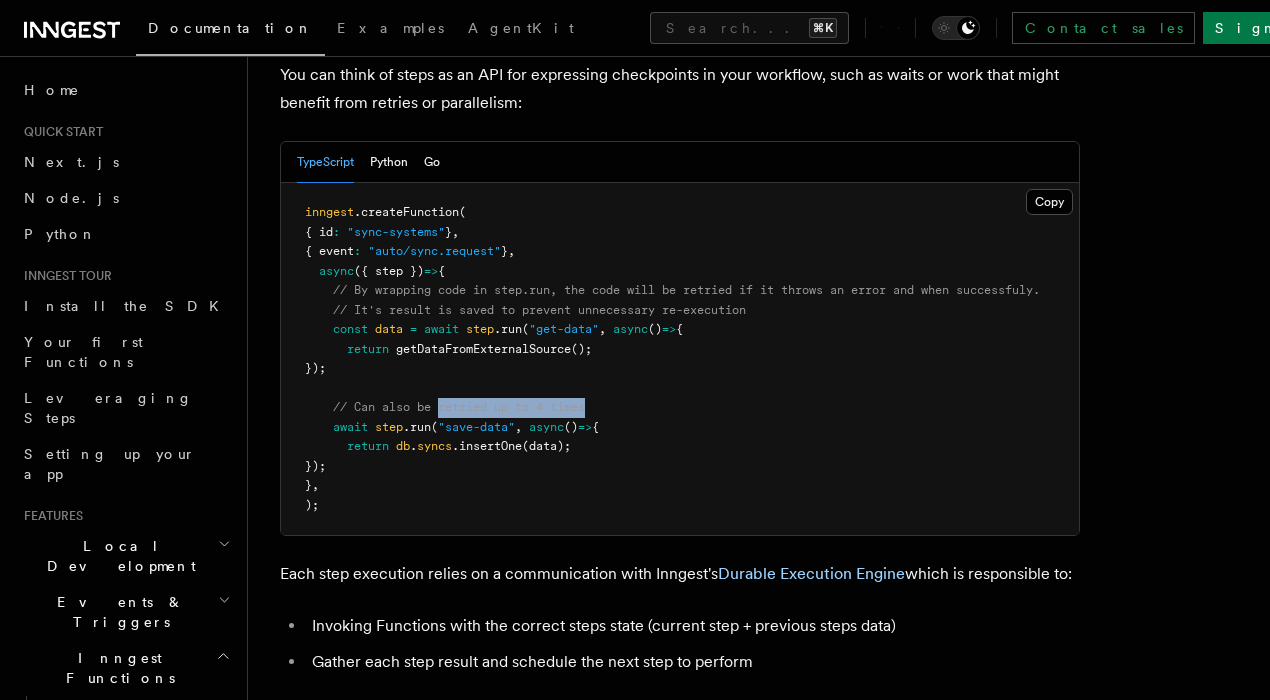 drag, startPoint x: 558, startPoint y: 320, endPoint x: 338, endPoint y: 313, distance: 220.11133 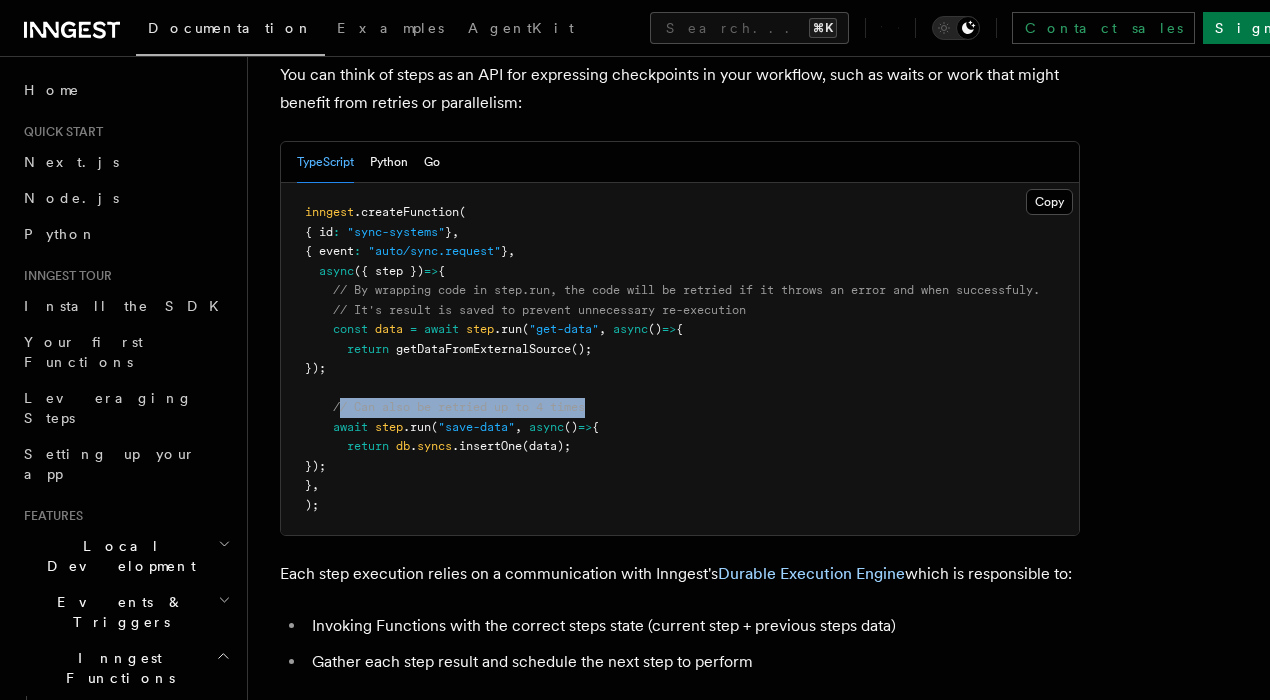 click on "inngest .createFunction (
{ id :   "sync-systems"  } ,
{ event :   "auto/sync.request"  } ,
async  ({ step })  =>  {
// By wrapping code in step.run, the code will be retried if it throws an error and when successfuly.
// It's result is saved to prevent unnecessary re-execution
const   data   =   await   step .run ( "get-data" ,   async  ()  =>  {
return   getDataFromExternalSource ();
});
// Can also be retried up to 4 times
await   step .run ( "save-data" ,   async  ()  =>  {
return   db . syncs .insertOne (data);
});
} ,
);" at bounding box center [680, 359] 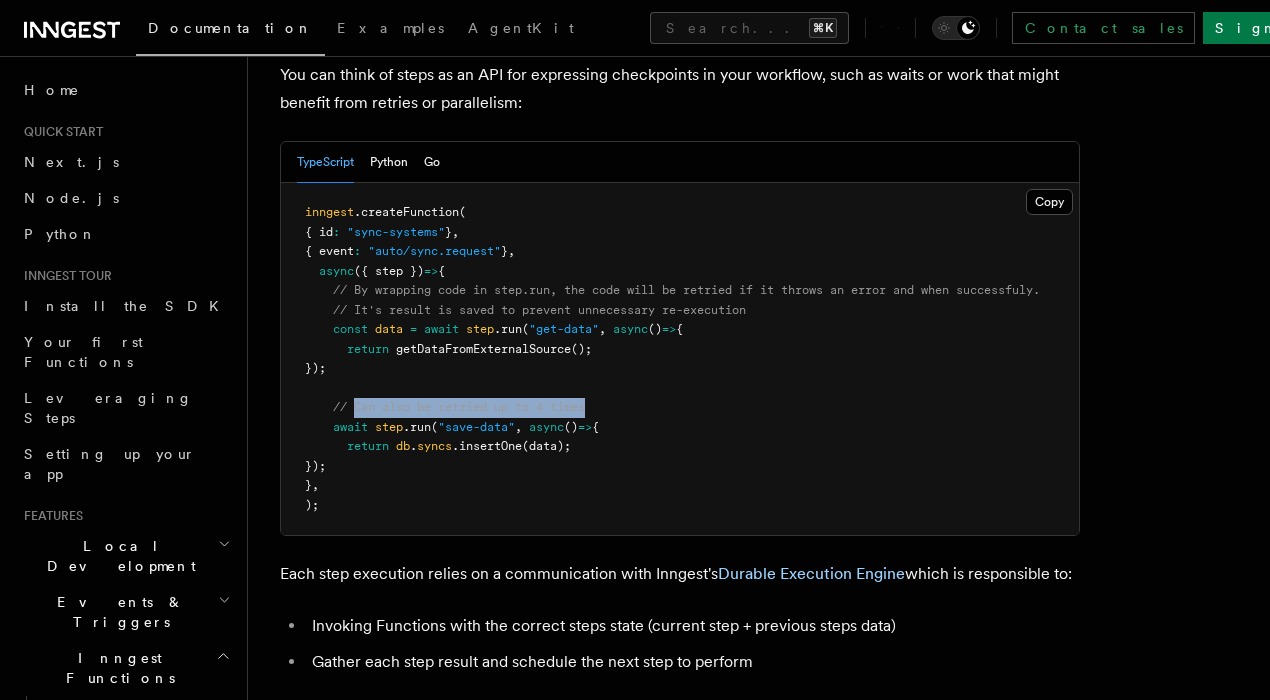 drag, startPoint x: 580, startPoint y: 311, endPoint x: 354, endPoint y: 318, distance: 226.10838 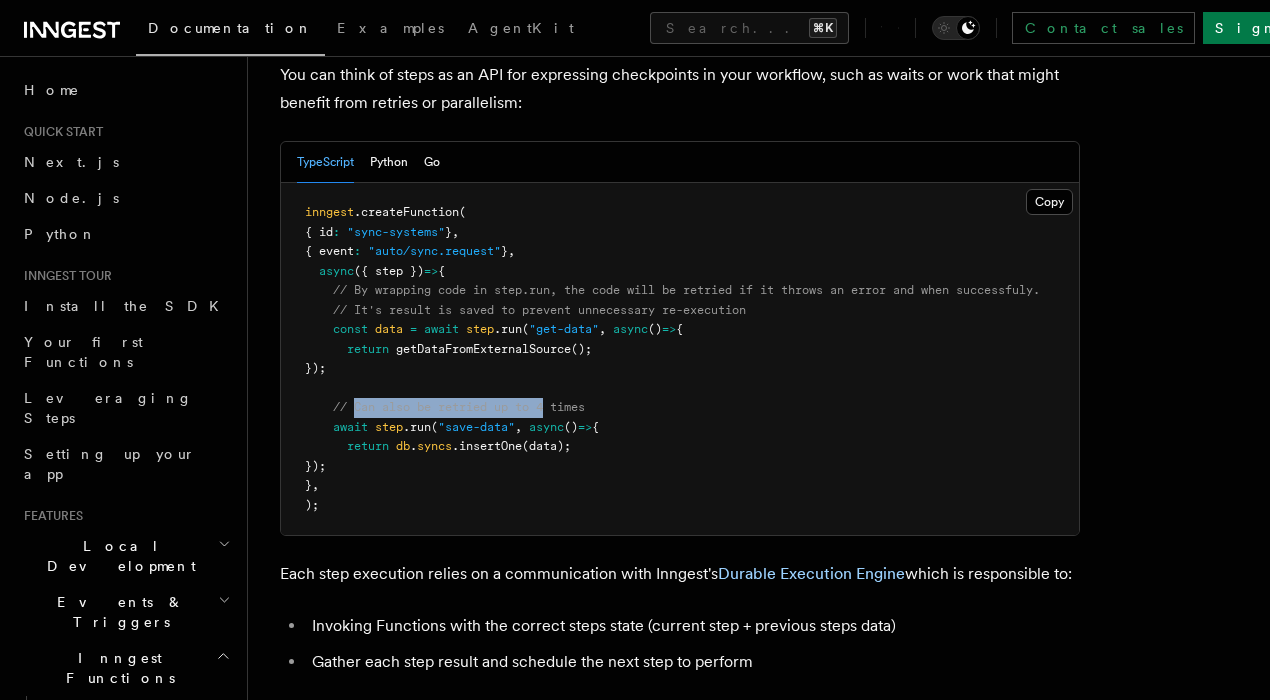 drag, startPoint x: 362, startPoint y: 321, endPoint x: 584, endPoint y: 322, distance: 222.00226 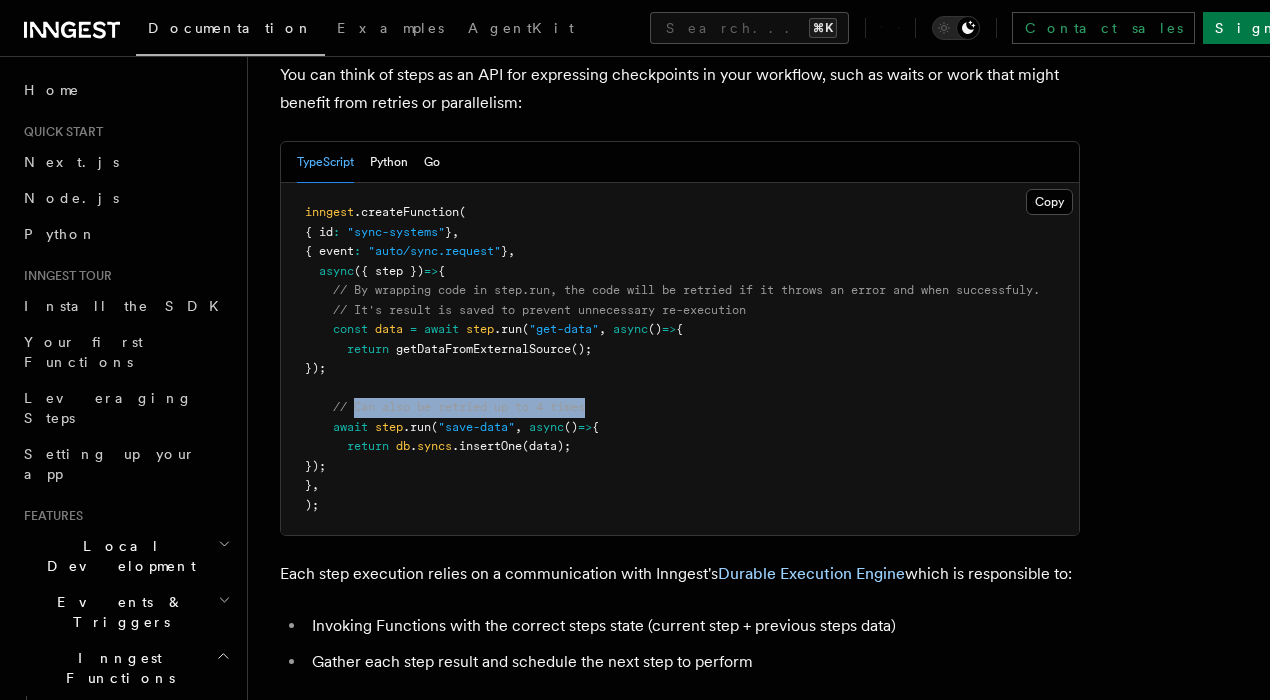 click on "// Can also be retried up to 4 times" at bounding box center [459, 407] 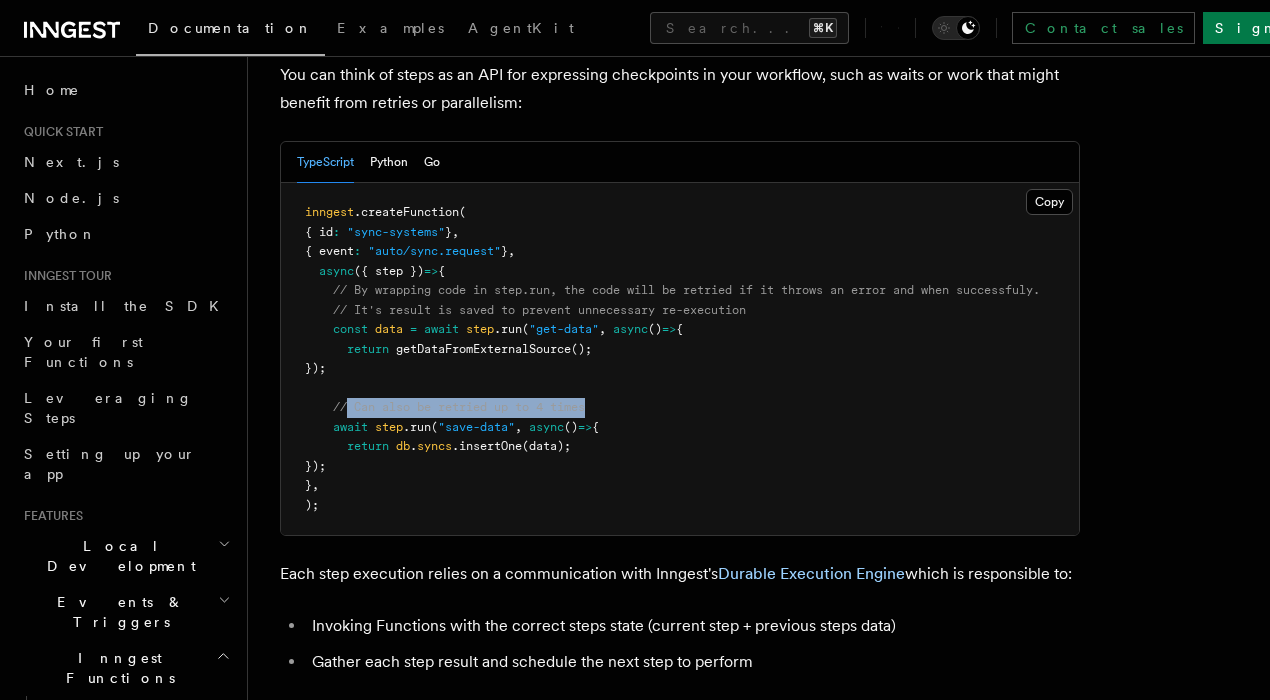 click on "// Can also be retried up to 4 times" at bounding box center (459, 407) 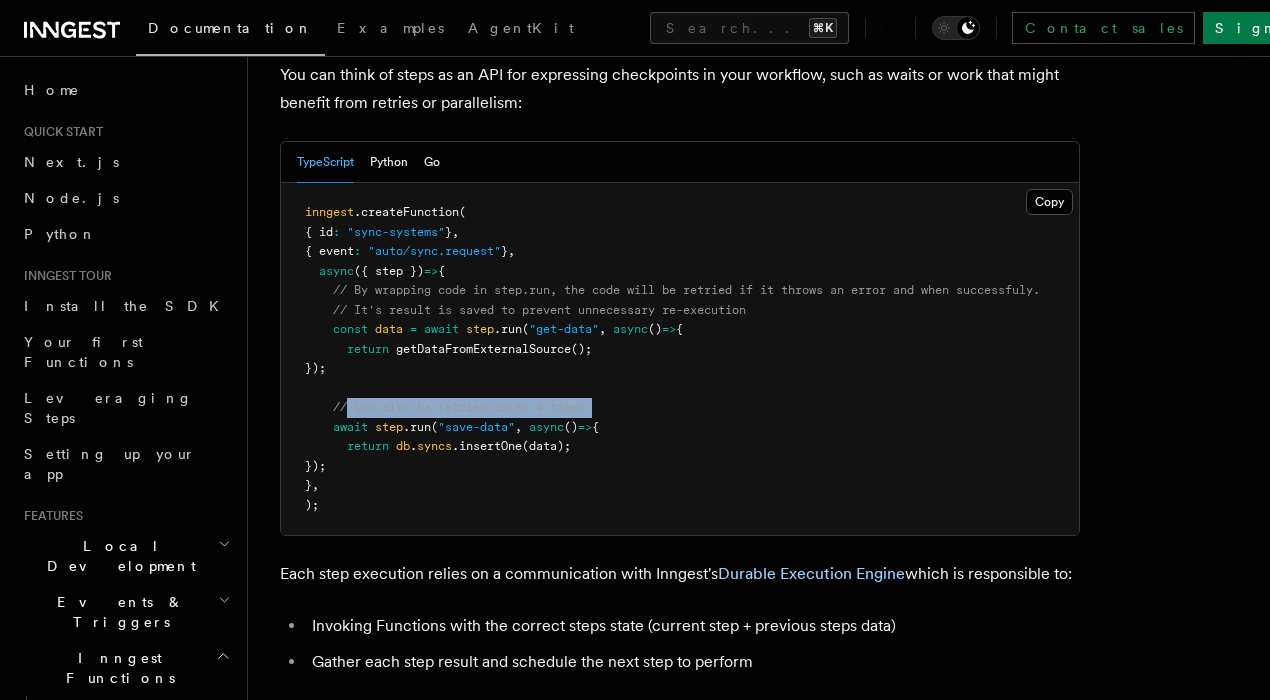 drag, startPoint x: 351, startPoint y: 322, endPoint x: 622, endPoint y: 324, distance: 271.0074 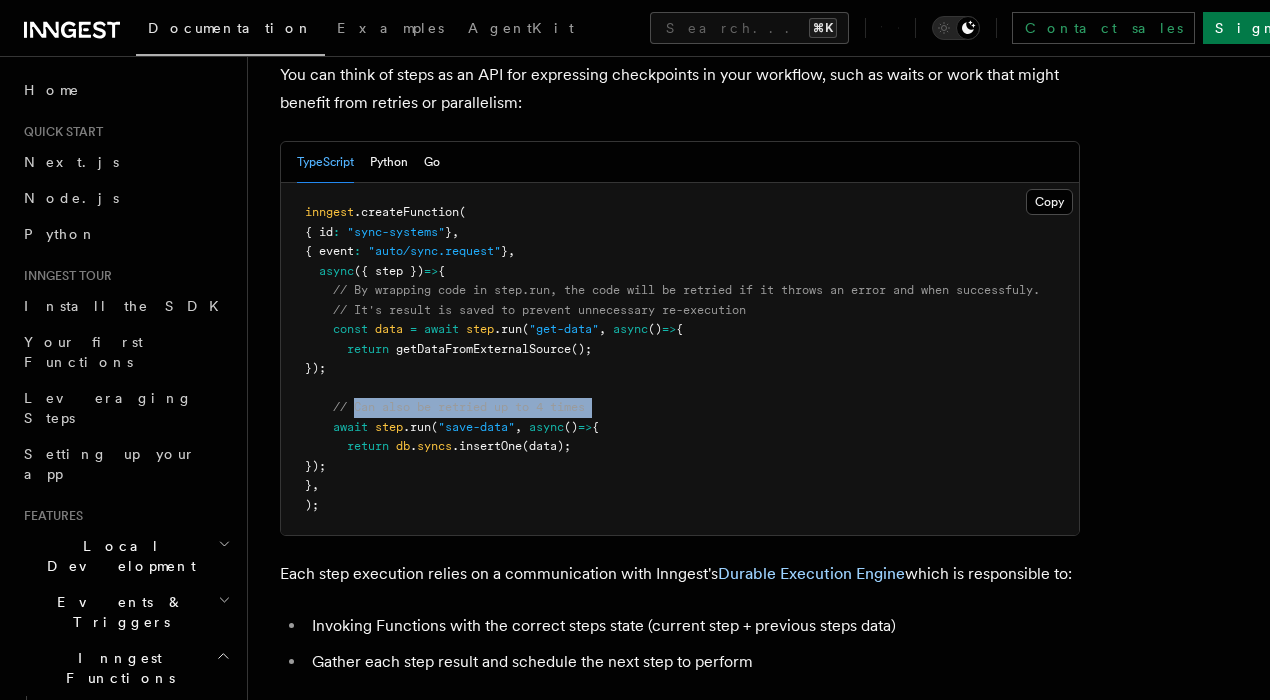 drag, startPoint x: 622, startPoint y: 324, endPoint x: 349, endPoint y: 320, distance: 273.0293 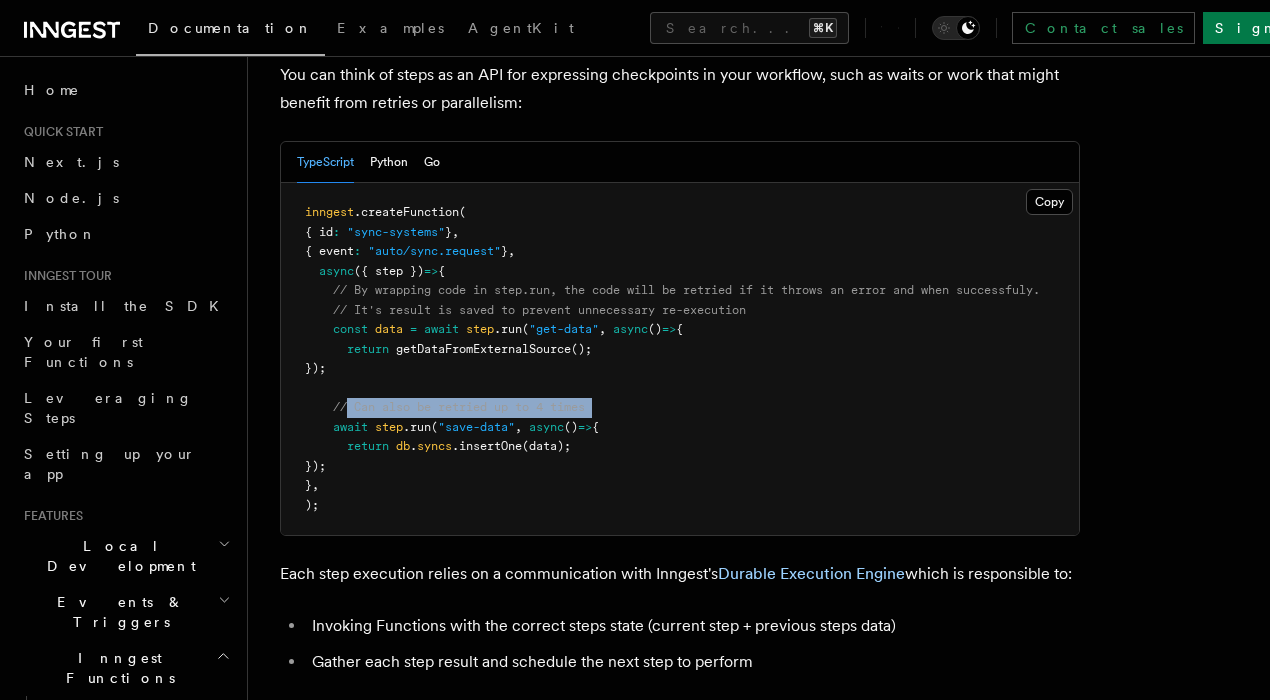 click on "// Can also be retried up to 4 times" at bounding box center (459, 407) 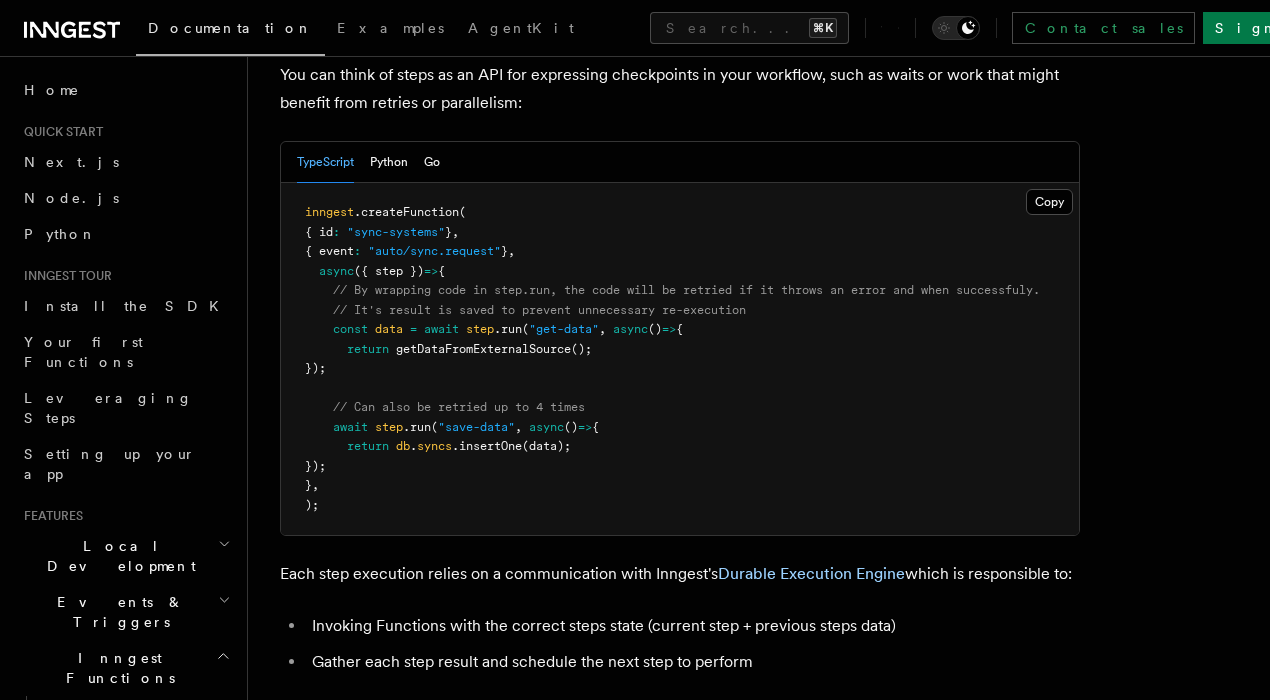 click on "// Can also be retried up to 4 times" at bounding box center [459, 407] 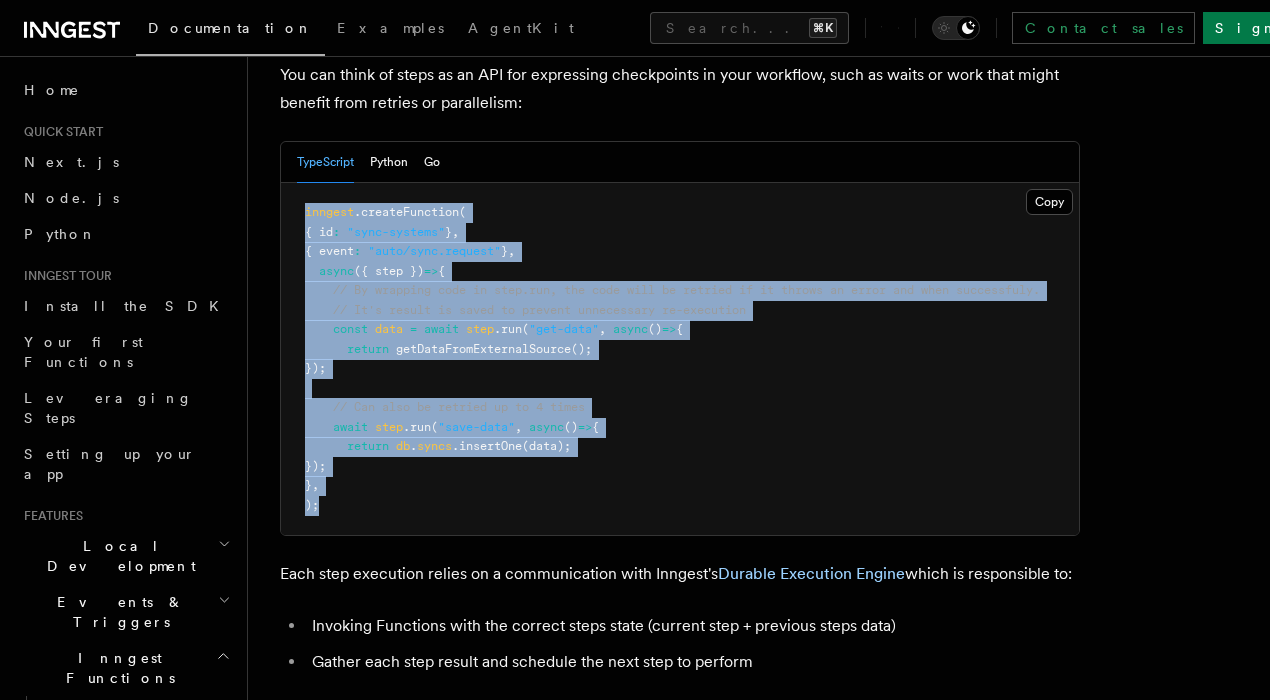 drag, startPoint x: 301, startPoint y: 128, endPoint x: 431, endPoint y: 426, distance: 325.12152 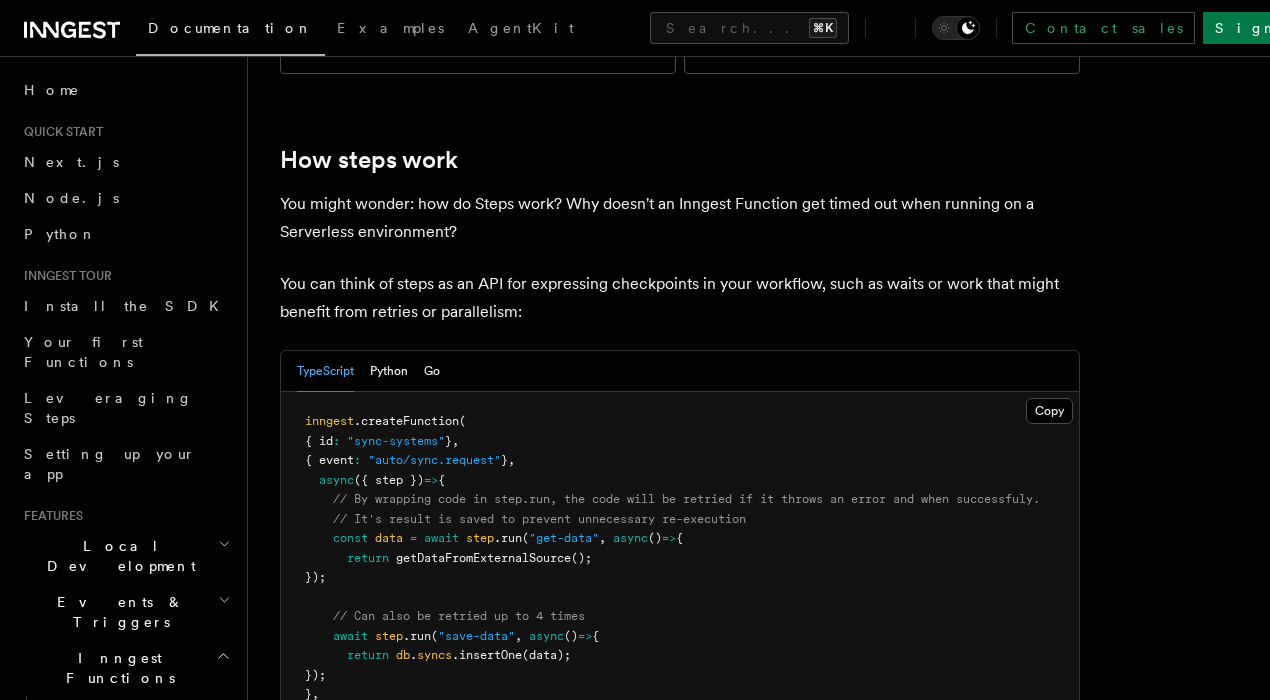 scroll, scrollTop: 790, scrollLeft: 0, axis: vertical 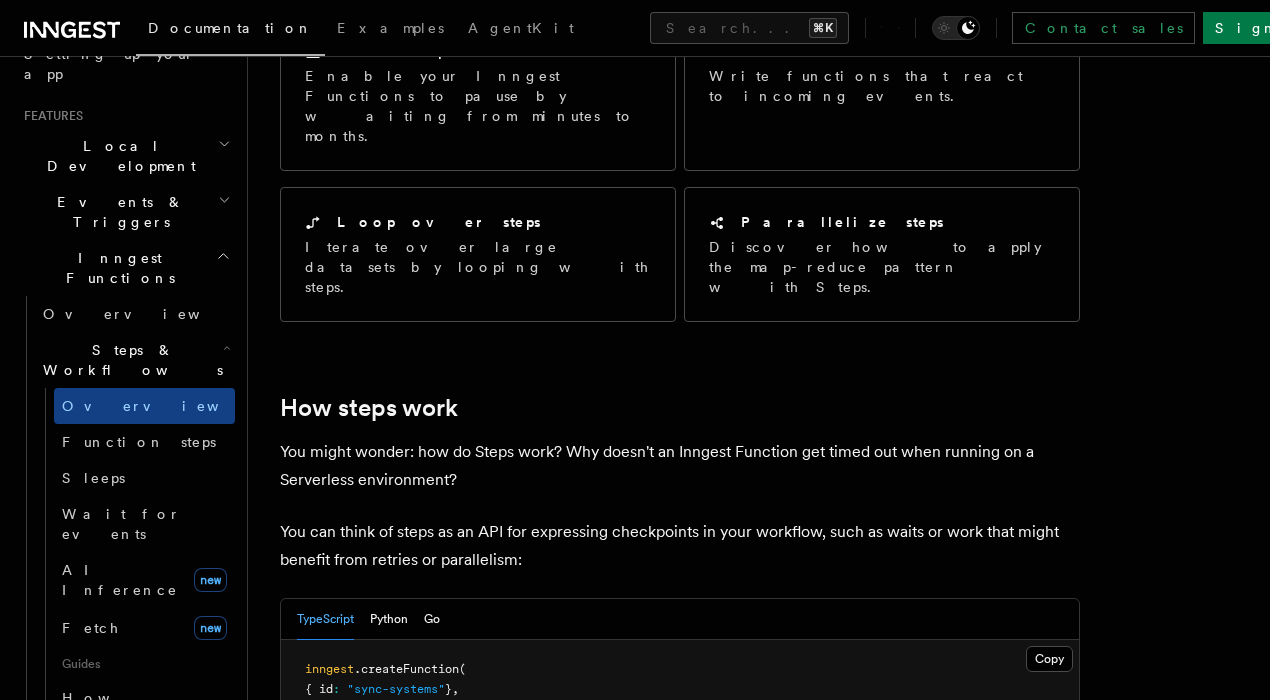 click on "You might wonder: how do Steps work? Why doesn't an Inngest Function get timed out when running on a Serverless environment?" at bounding box center [680, 466] 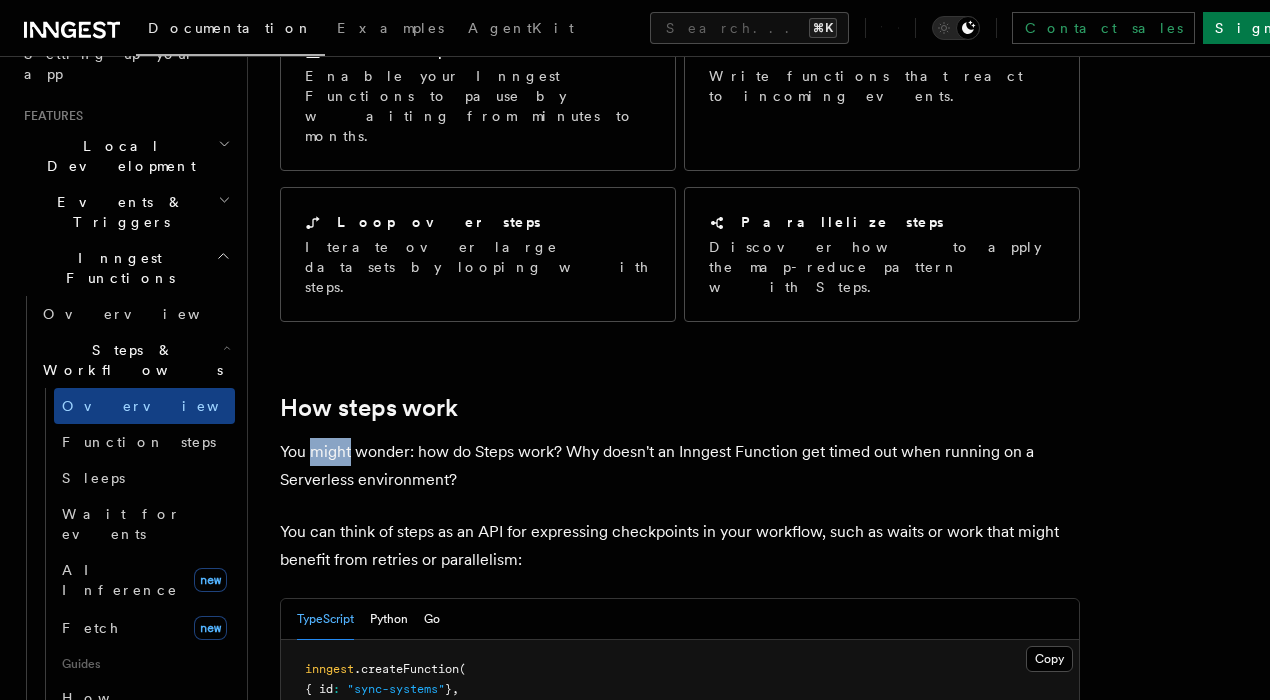 drag, startPoint x: 326, startPoint y: 372, endPoint x: 517, endPoint y: 380, distance: 191.16747 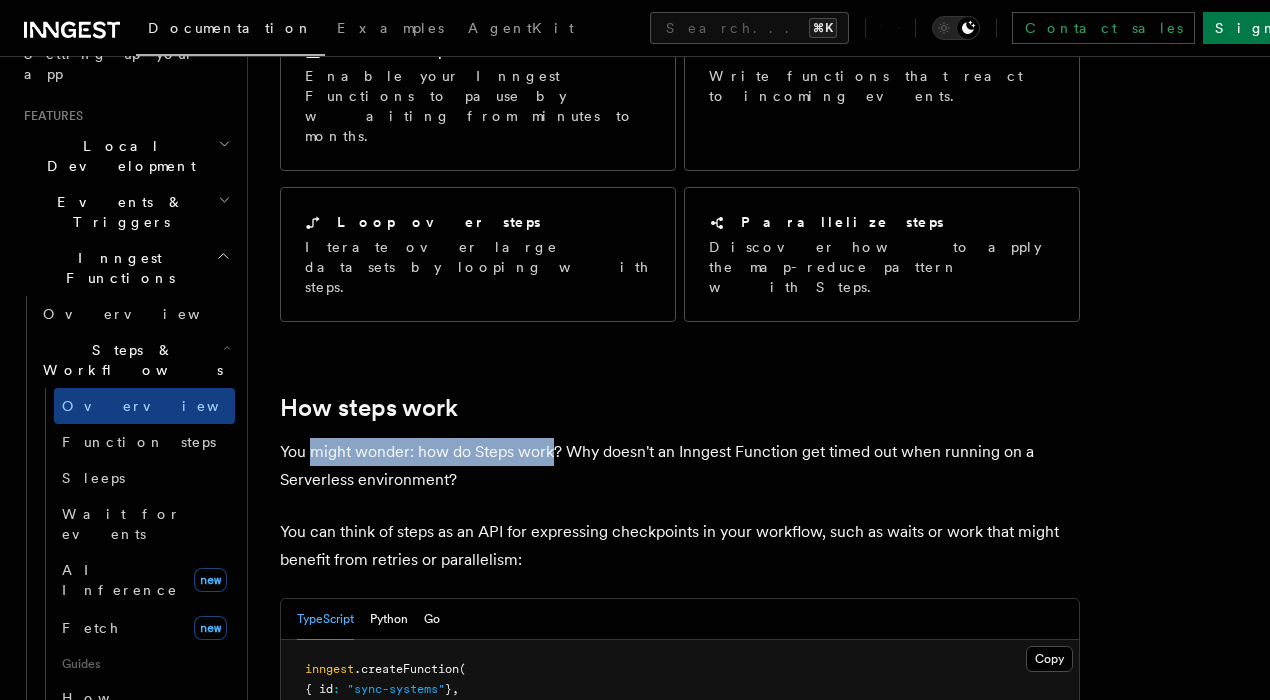 click on "You might wonder: how do Steps work? Why doesn't an Inngest Function get timed out when running on a Serverless environment?" at bounding box center [680, 466] 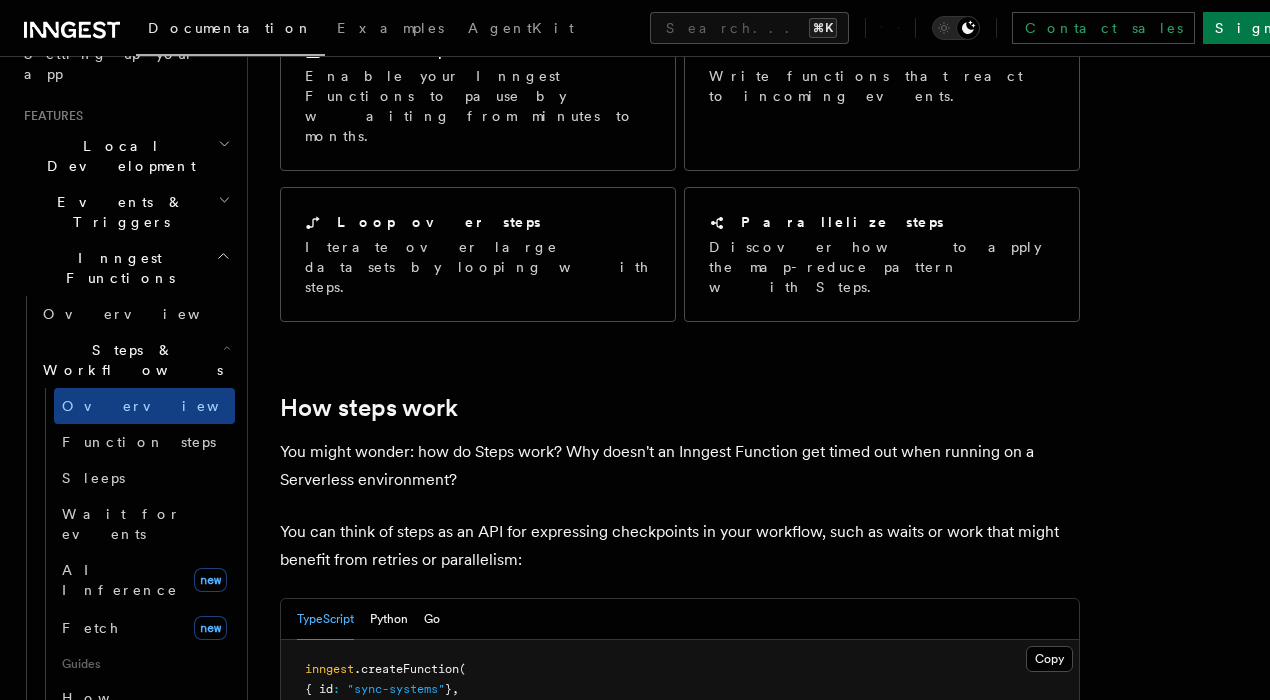 click on "You might wonder: how do Steps work? Why doesn't an Inngest Function get timed out when running on a Serverless environment?" at bounding box center (680, 466) 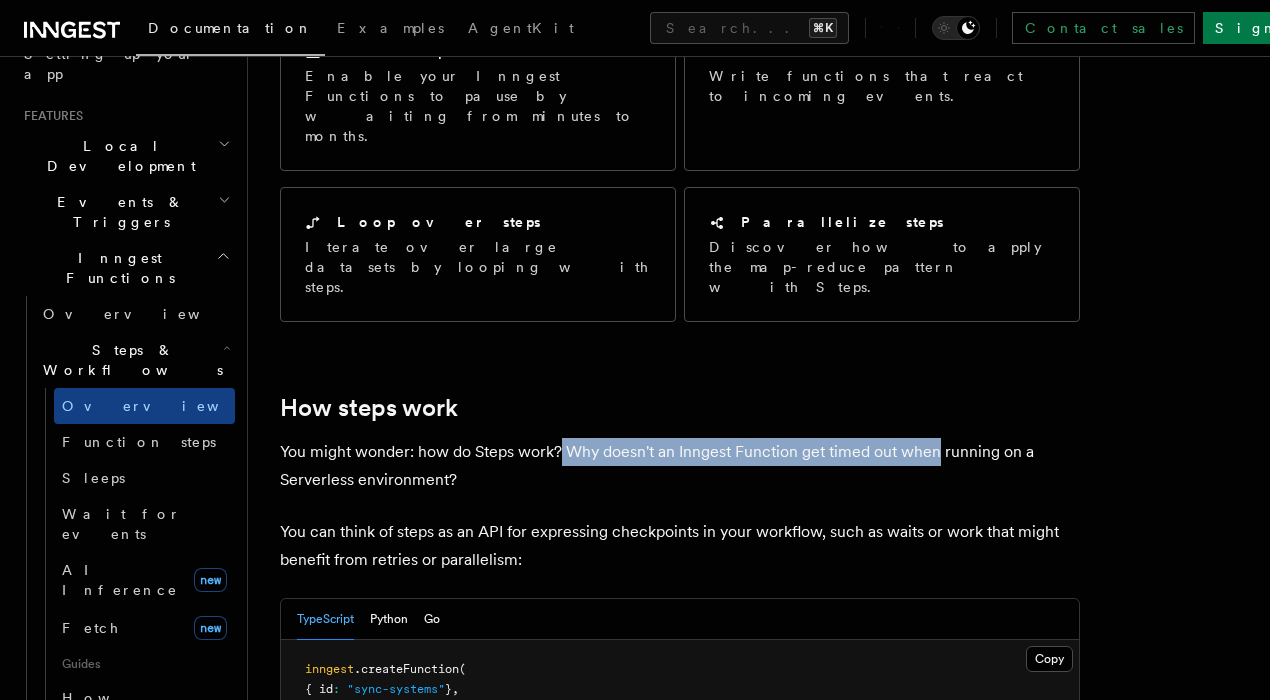 drag, startPoint x: 558, startPoint y: 376, endPoint x: 986, endPoint y: 370, distance: 428.04205 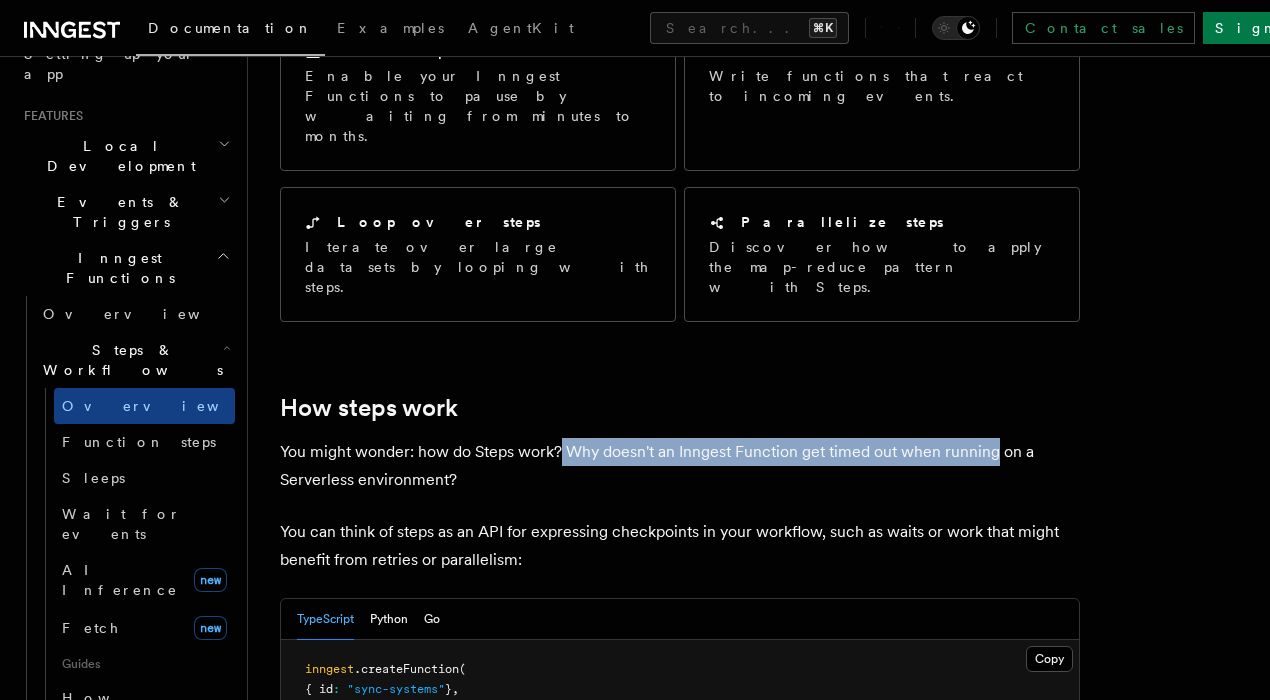click on "You might wonder: how do Steps work? Why doesn't an Inngest Function get timed out when running on a Serverless environment?" at bounding box center (680, 466) 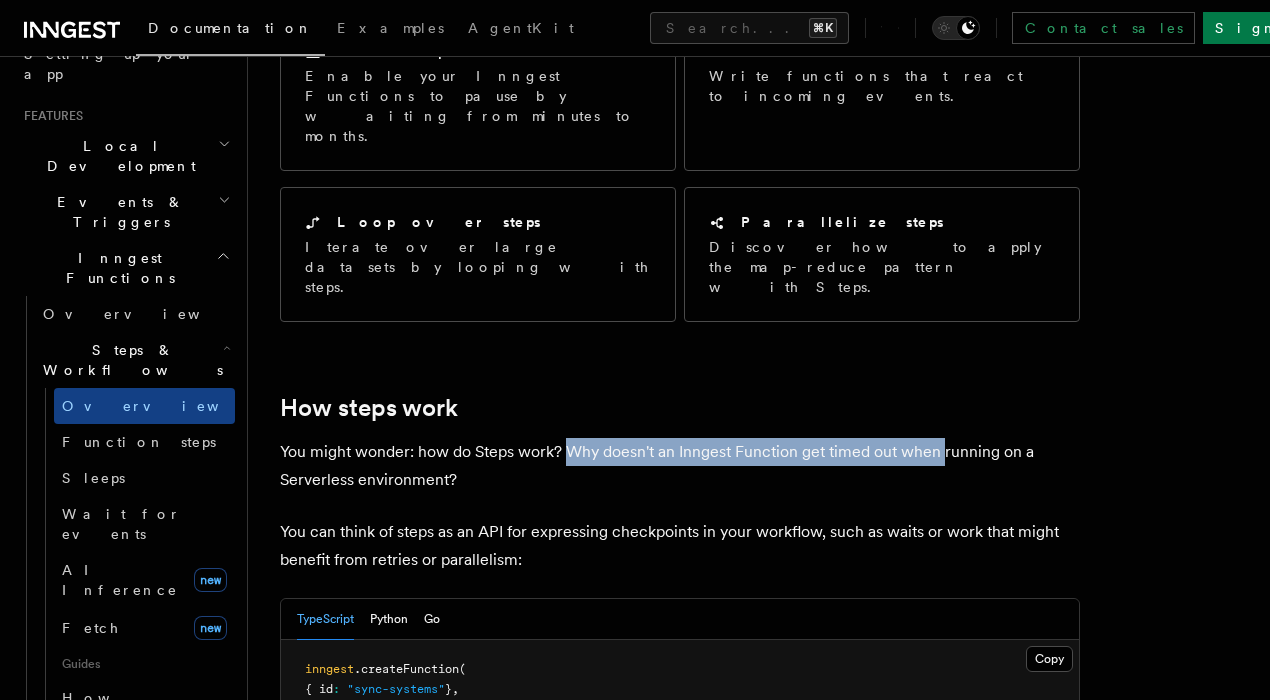 drag, startPoint x: 986, startPoint y: 370, endPoint x: 572, endPoint y: 362, distance: 414.0773 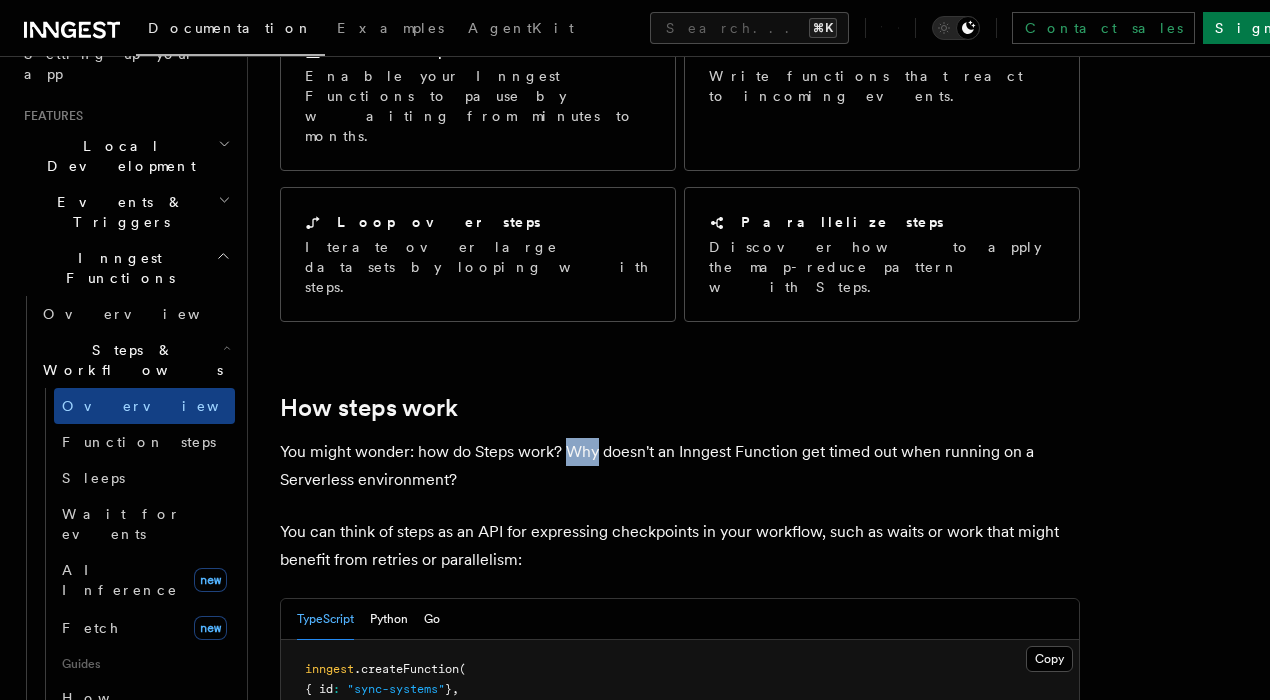 click on "You might wonder: how do Steps work? Why doesn't an Inngest Function get timed out when running on a Serverless environment?" at bounding box center [680, 466] 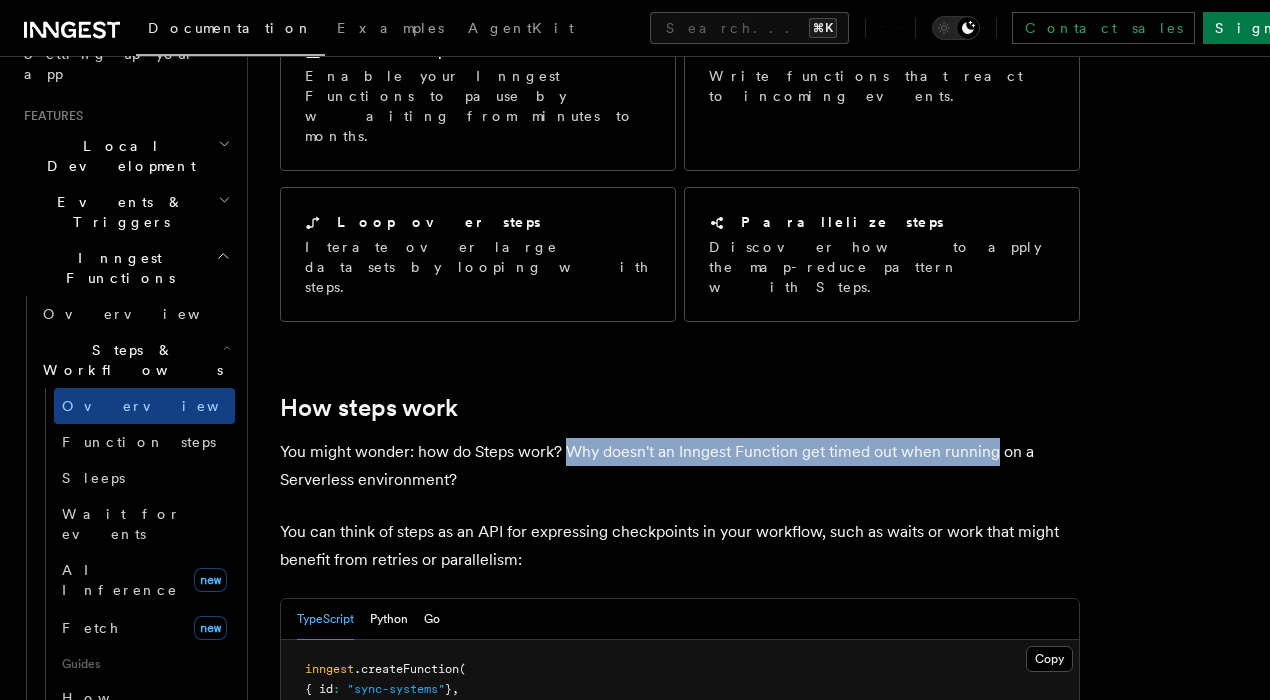 drag, startPoint x: 587, startPoint y: 368, endPoint x: 962, endPoint y: 364, distance: 375.02133 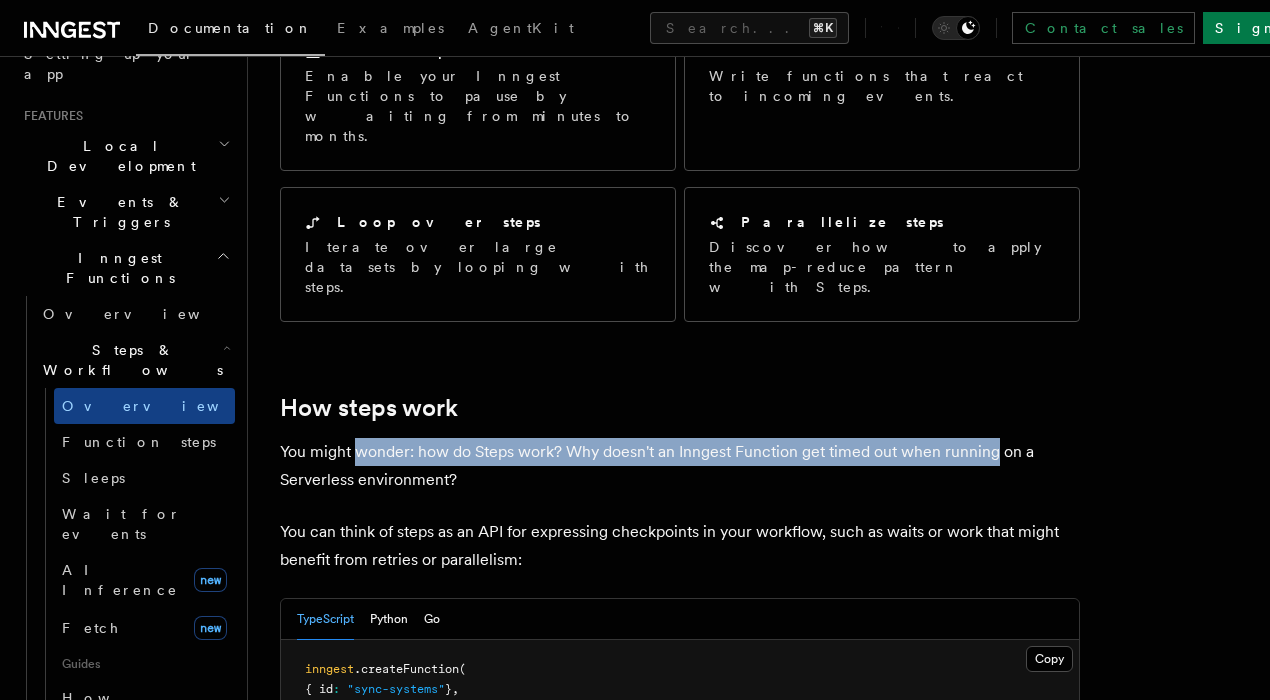 drag, startPoint x: 962, startPoint y: 364, endPoint x: 370, endPoint y: 366, distance: 592.00336 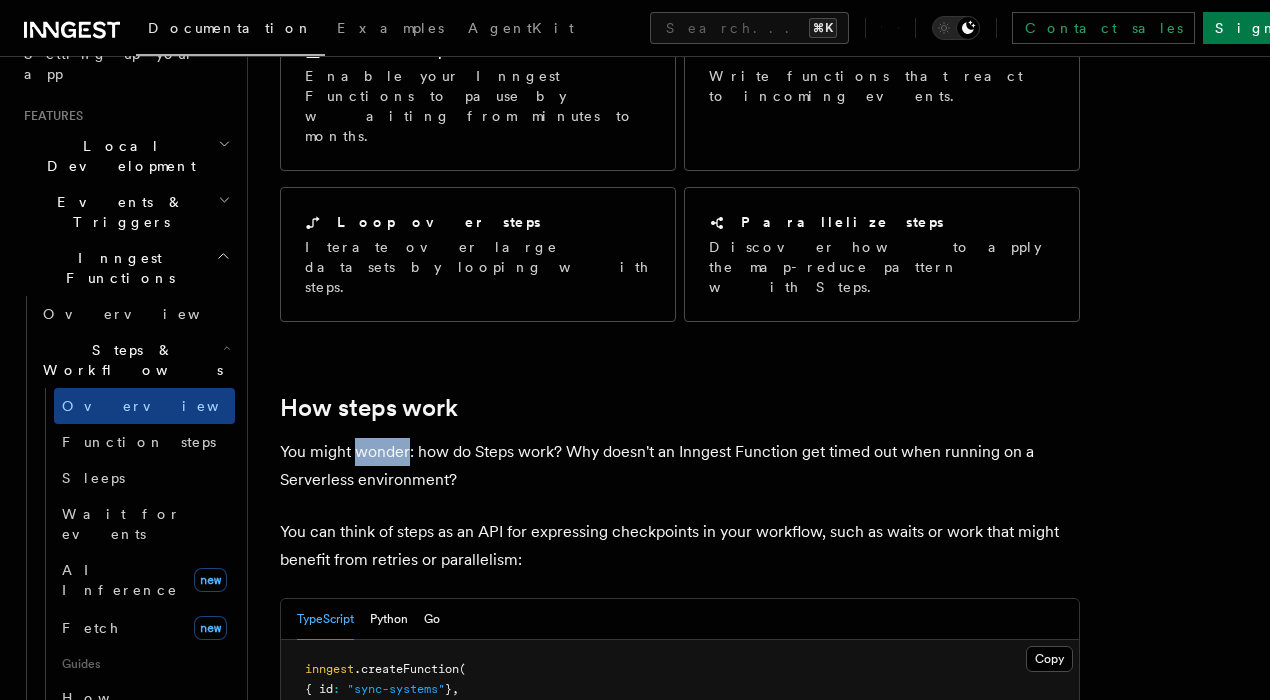 drag, startPoint x: 370, startPoint y: 366, endPoint x: 331, endPoint y: 368, distance: 39.051247 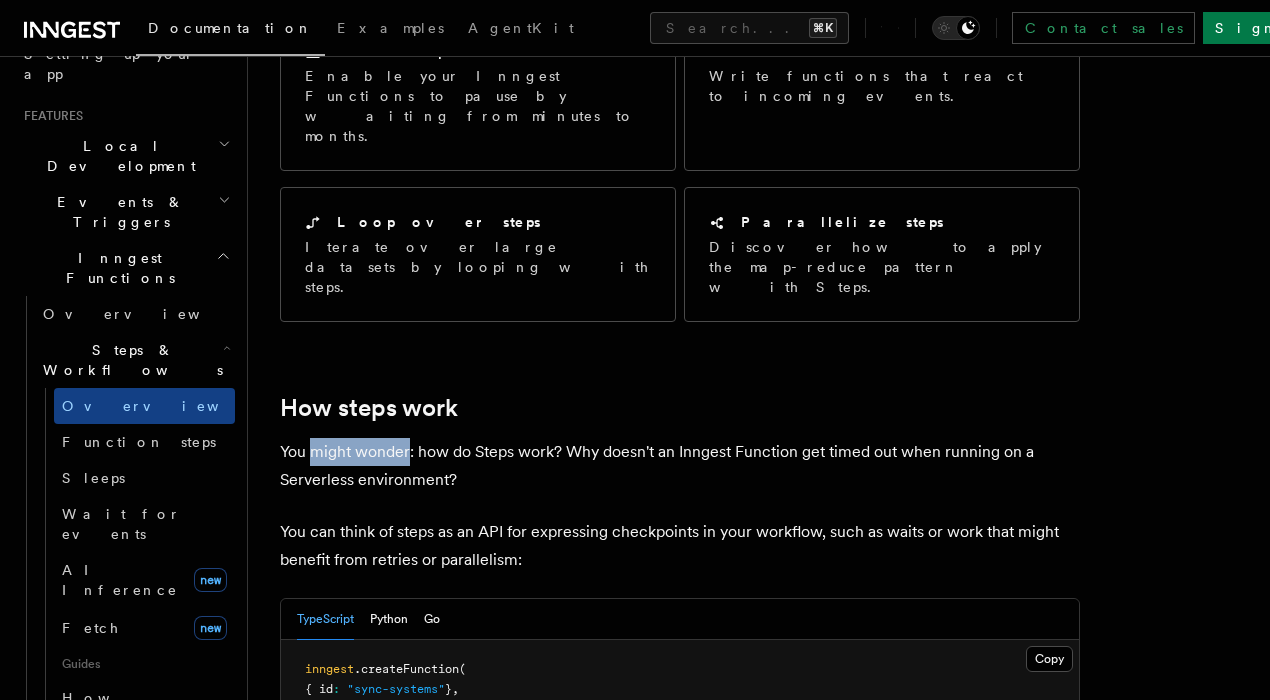 click on "You might wonder: how do Steps work? Why doesn't an Inngest Function get timed out when running on a Serverless environment?" at bounding box center [680, 466] 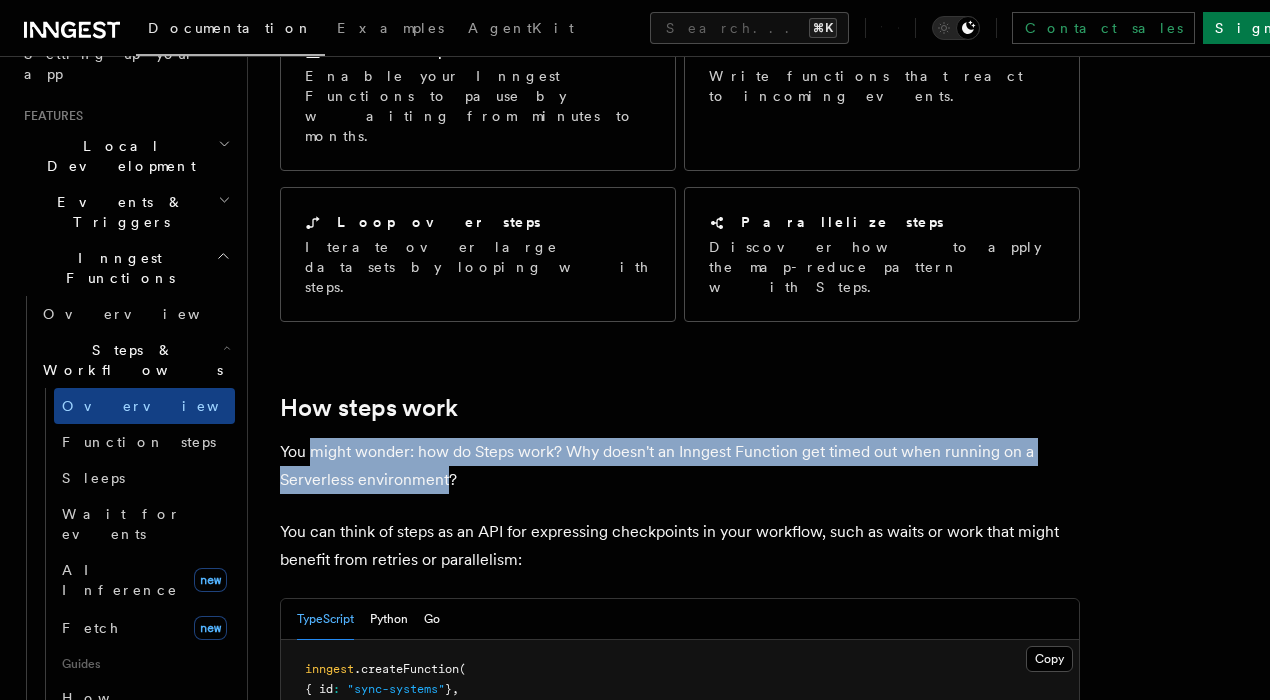 drag, startPoint x: 331, startPoint y: 368, endPoint x: 512, endPoint y: 418, distance: 187.77913 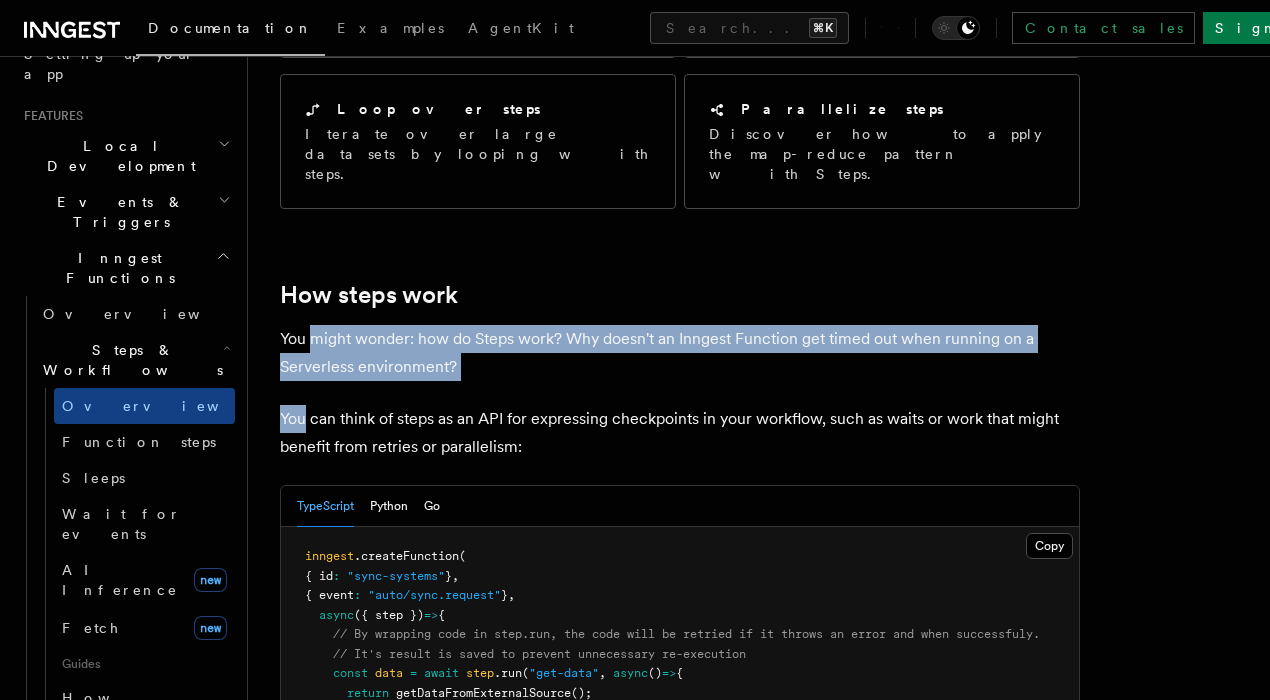 scroll, scrollTop: 708, scrollLeft: 0, axis: vertical 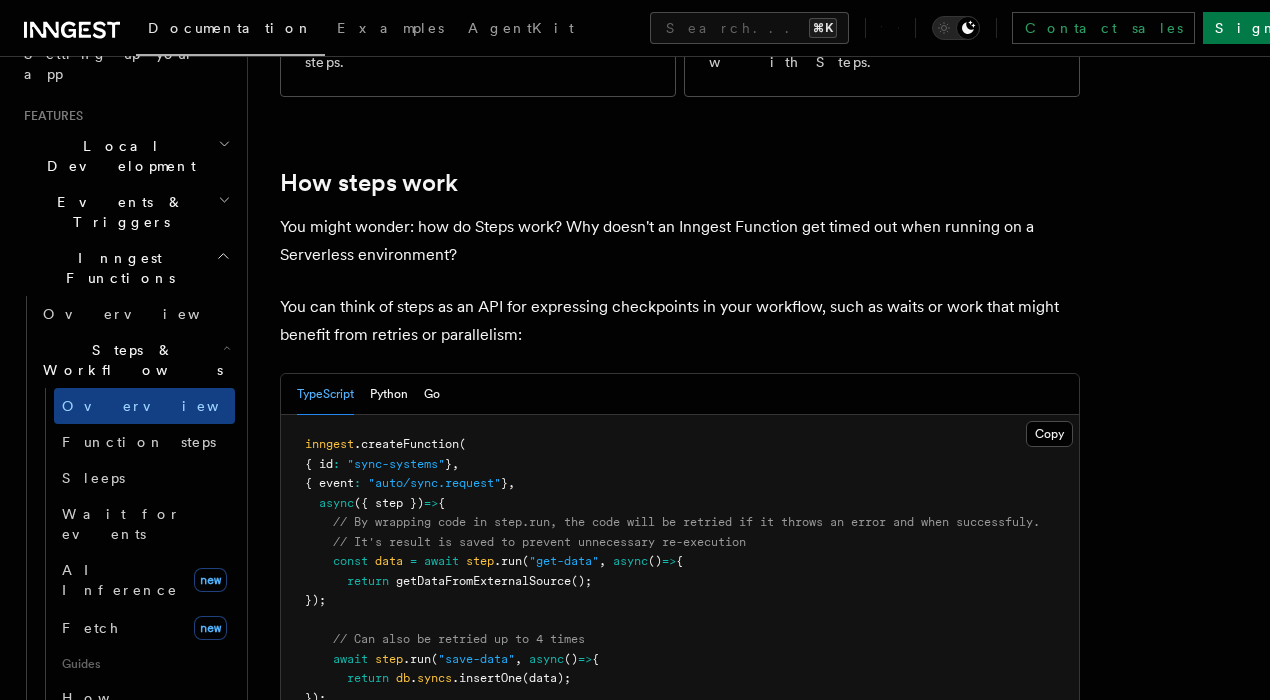 click on "You can think of steps as an API for expressing checkpoints in your workflow, such as waits or work that might benefit from retries or parallelism:" at bounding box center [680, 321] 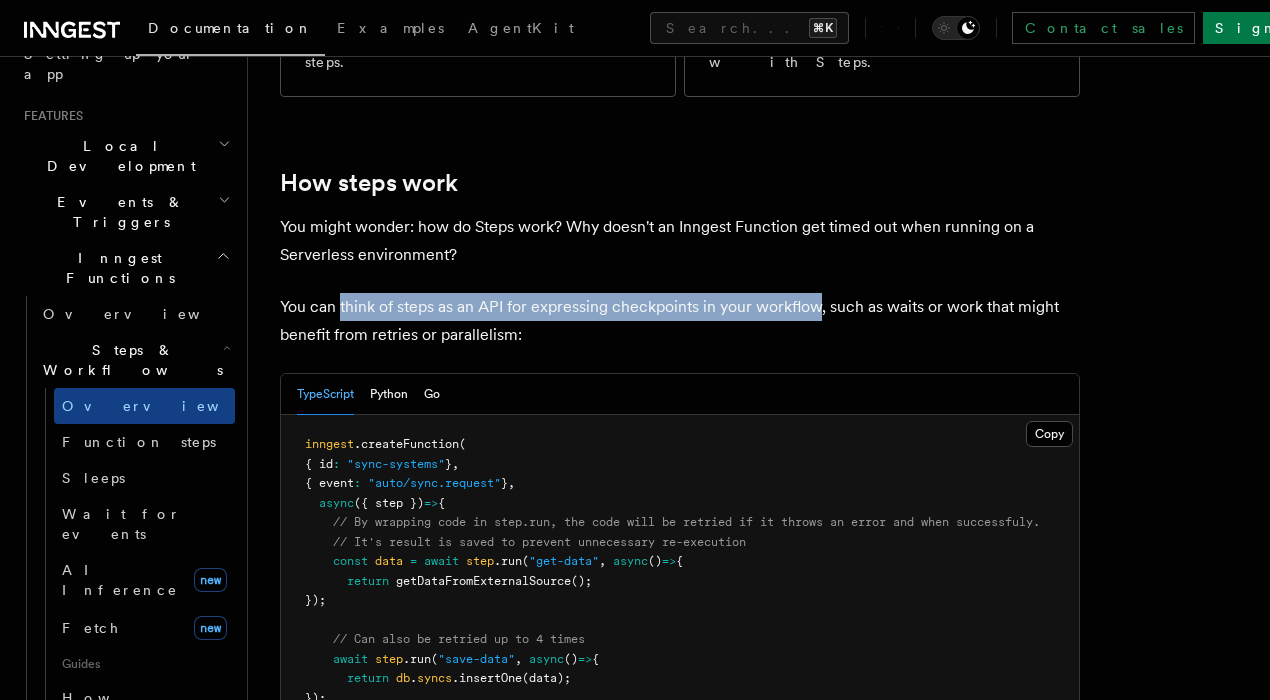 drag, startPoint x: 362, startPoint y: 224, endPoint x: 980, endPoint y: 228, distance: 618.01294 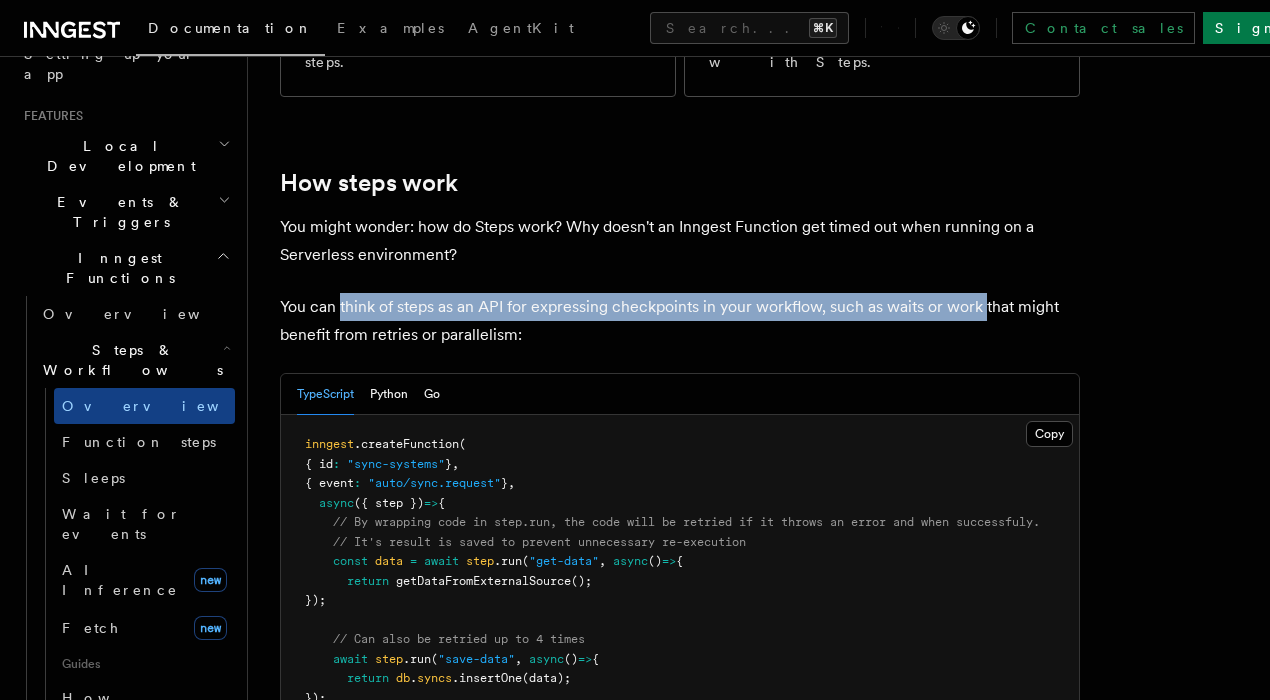 click on "You can think of steps as an API for expressing checkpoints in your workflow, such as waits or work that might benefit from retries or parallelism:" at bounding box center (680, 321) 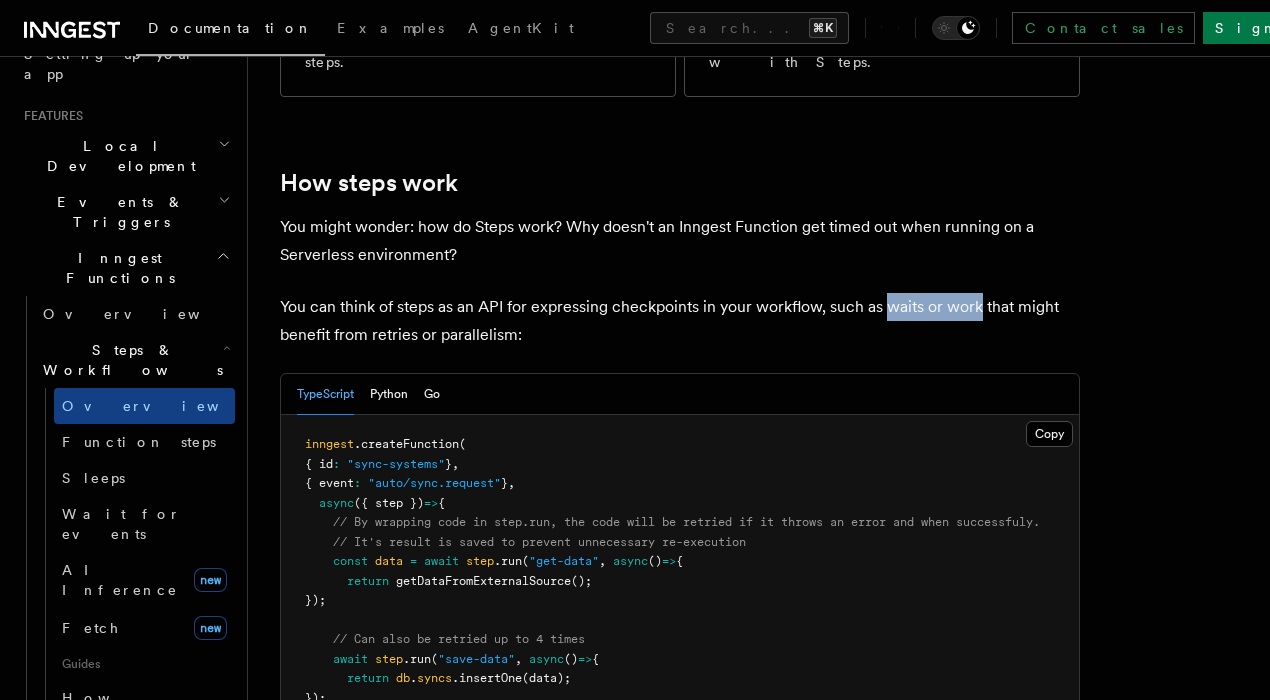 drag, startPoint x: 980, startPoint y: 228, endPoint x: 628, endPoint y: 227, distance: 352.00143 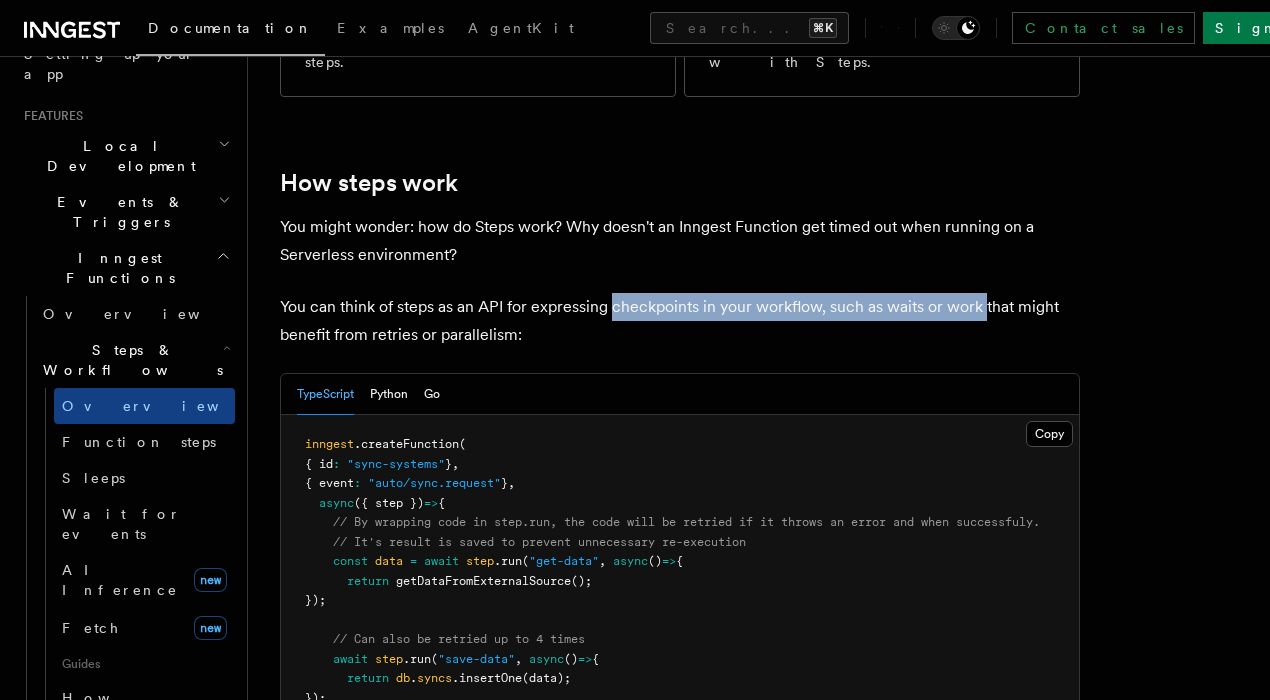 click on "You can think of steps as an API for expressing checkpoints in your workflow, such as waits or work that might benefit from retries or parallelism:" at bounding box center [680, 321] 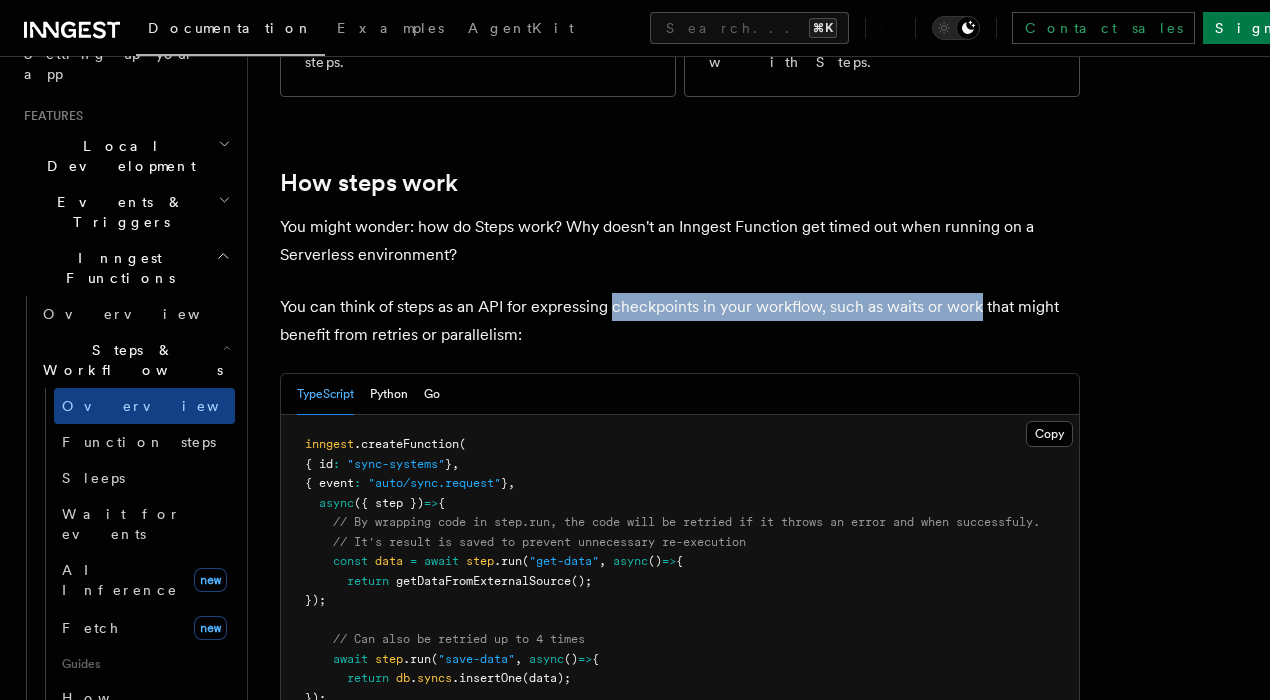 drag, startPoint x: 628, startPoint y: 227, endPoint x: 976, endPoint y: 215, distance: 348.20685 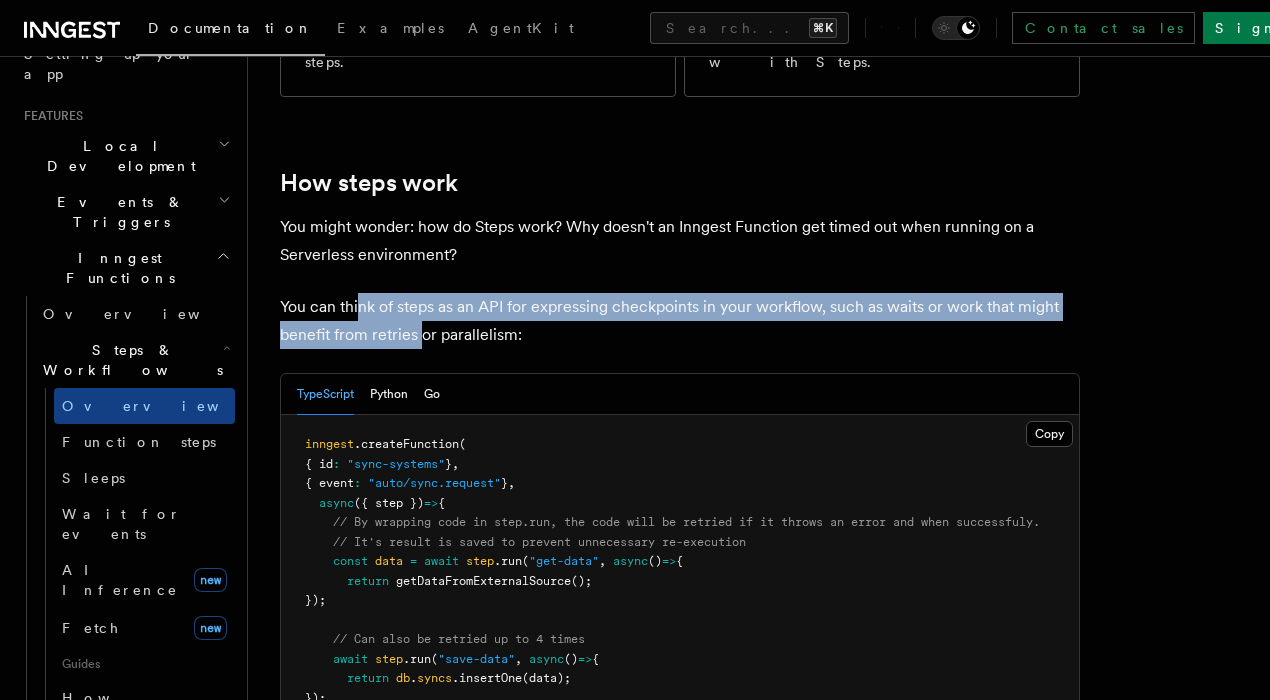 click on "You can think of steps as an API for expressing checkpoints in your workflow, such as waits or work that might benefit from retries or parallelism:" at bounding box center (680, 321) 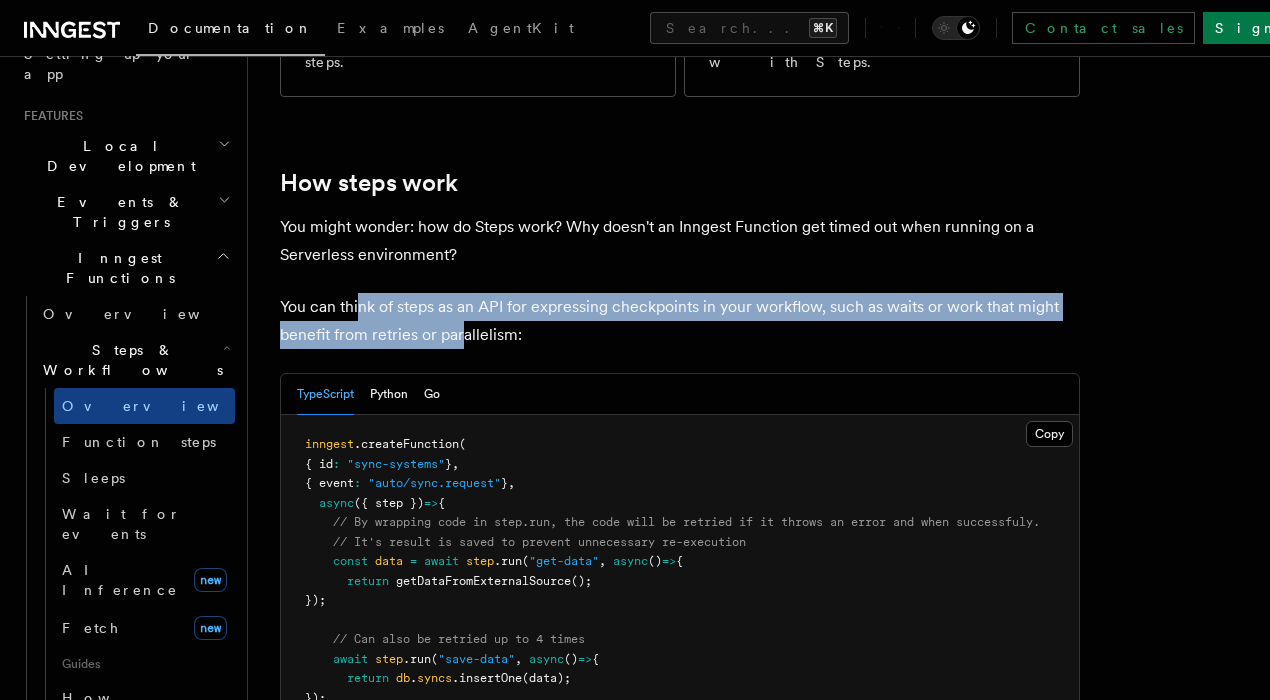 click on "You can think of steps as an API for expressing checkpoints in your workflow, such as waits or work that might benefit from retries or parallelism:" at bounding box center (680, 321) 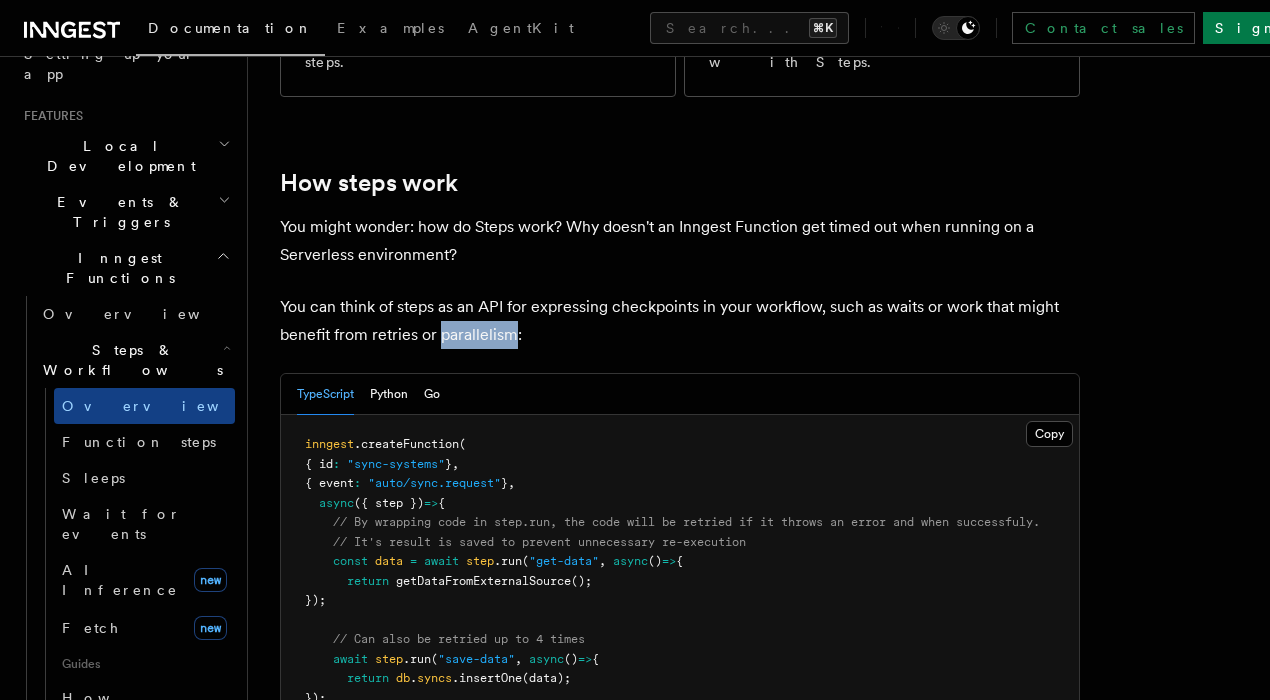 drag, startPoint x: 460, startPoint y: 241, endPoint x: 366, endPoint y: 223, distance: 95.707886 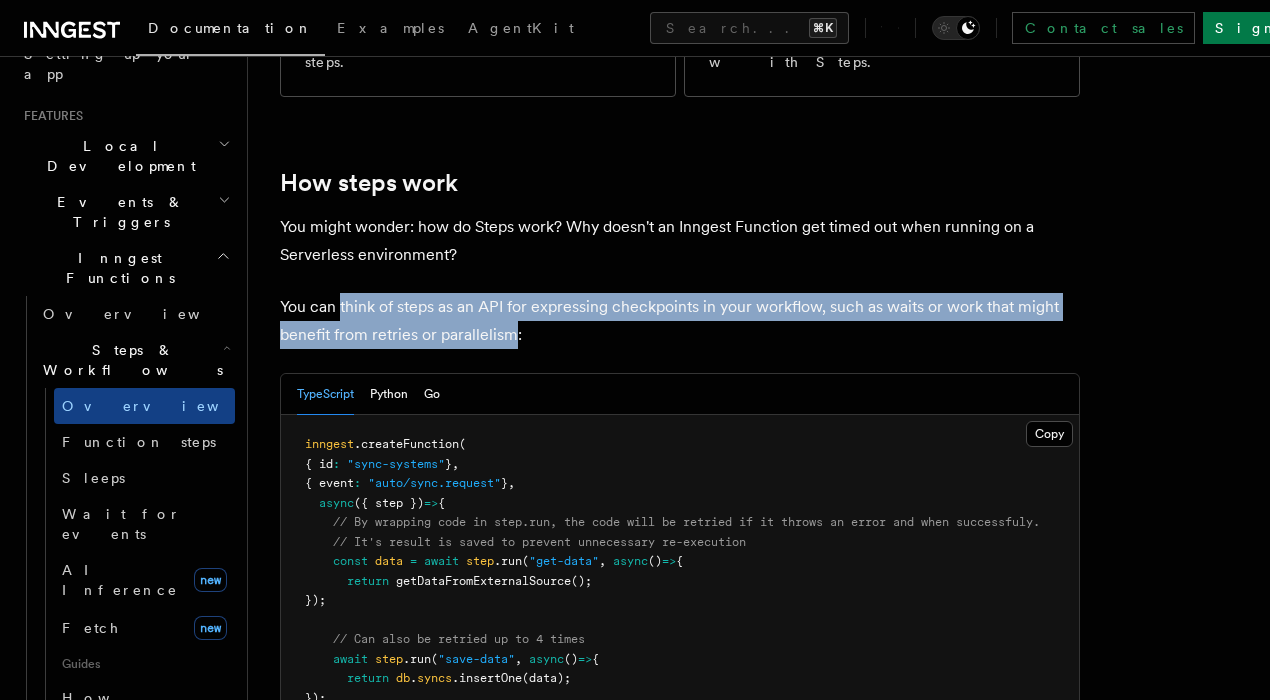 click on "You can think of steps as an API for expressing checkpoints in your workflow, such as waits or work that might benefit from retries or parallelism:" at bounding box center (680, 321) 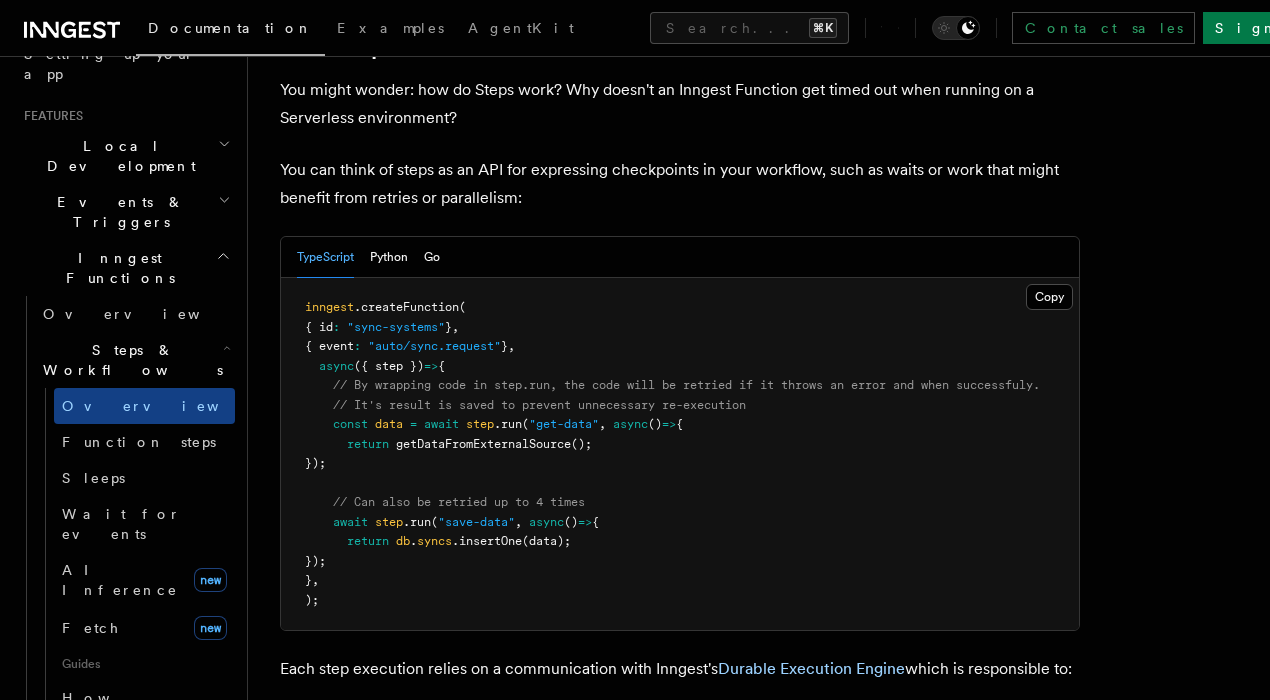 scroll, scrollTop: 878, scrollLeft: 0, axis: vertical 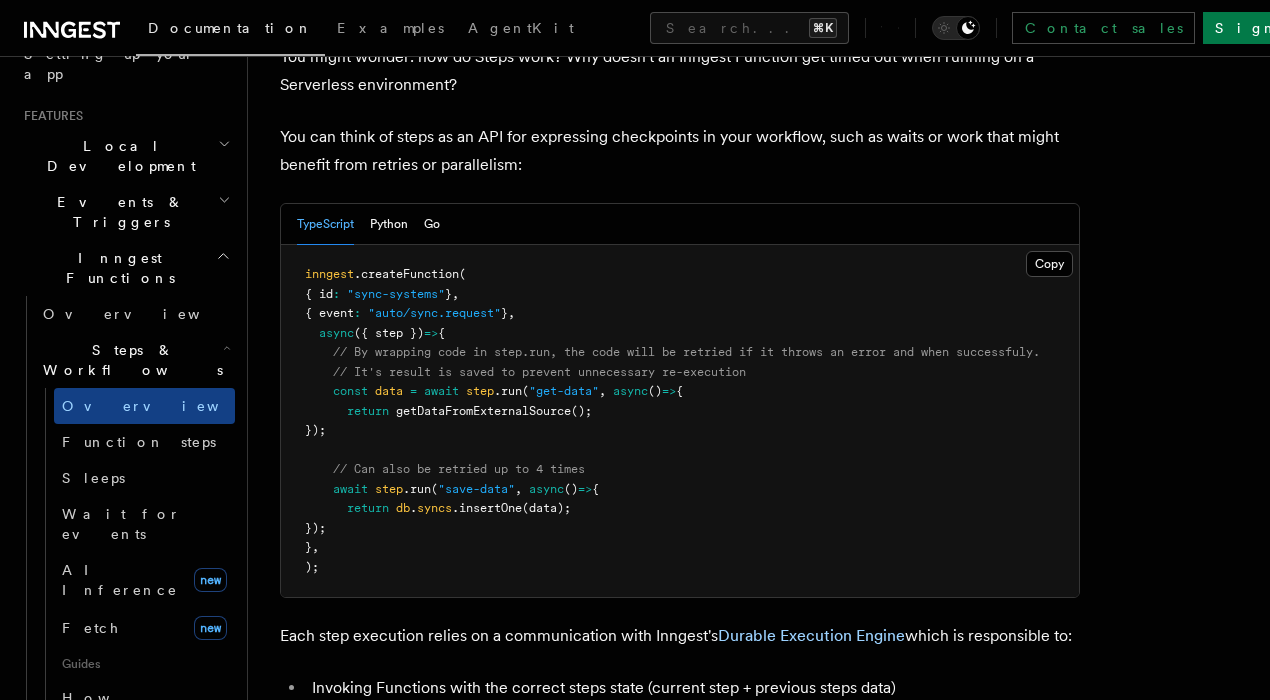 click on "// By wrapping code in step.run, the code will be retried if it throws an error and when successfuly." at bounding box center (686, 352) 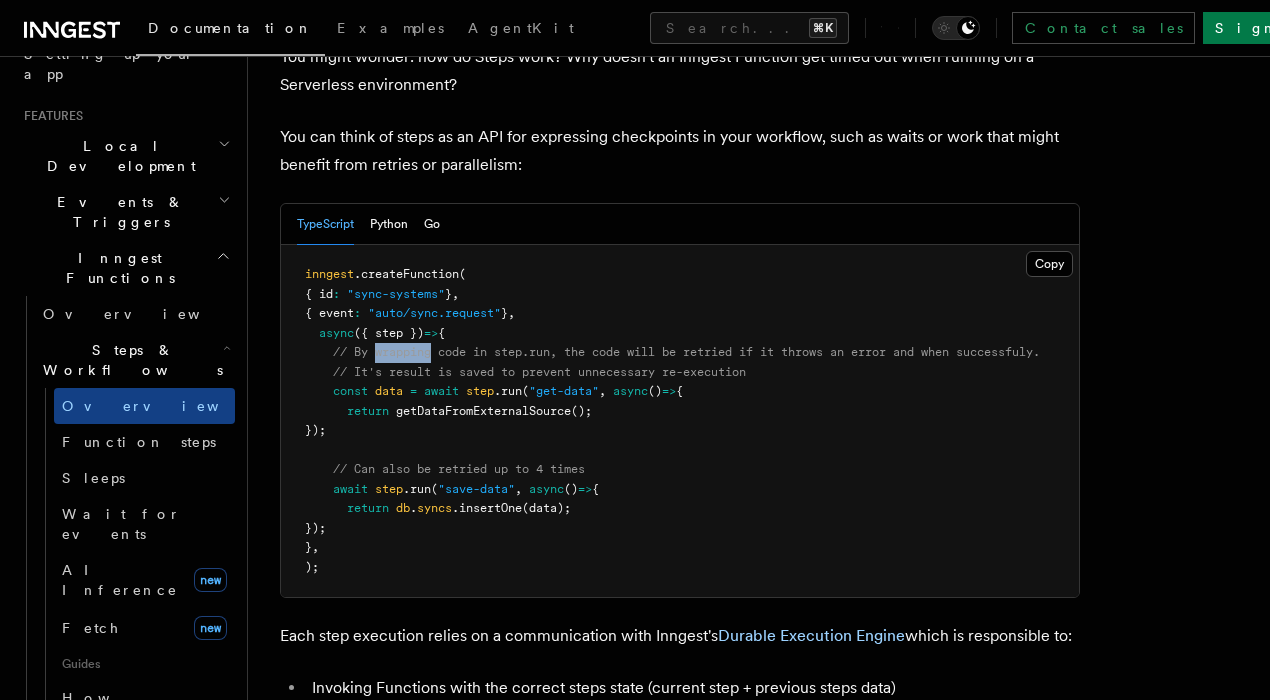 drag, startPoint x: 388, startPoint y: 265, endPoint x: 519, endPoint y: 285, distance: 132.51793 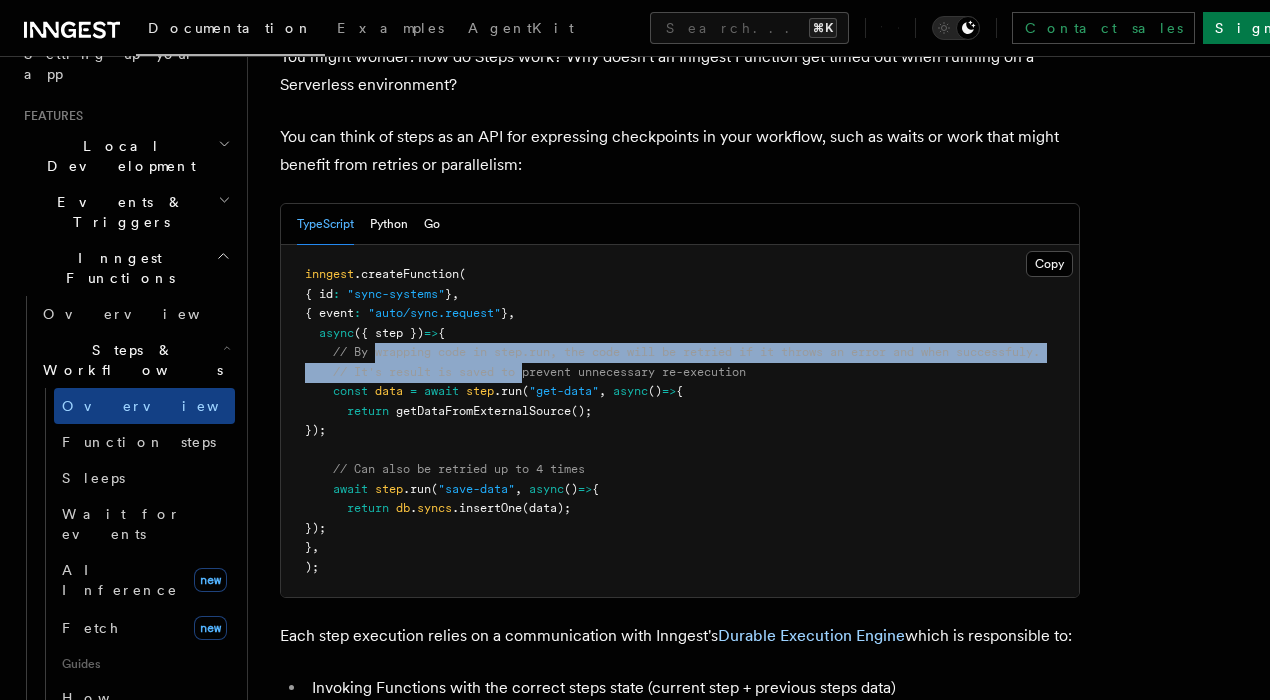 click on "// It's result is saved to prevent unnecessary re-execution" at bounding box center (539, 372) 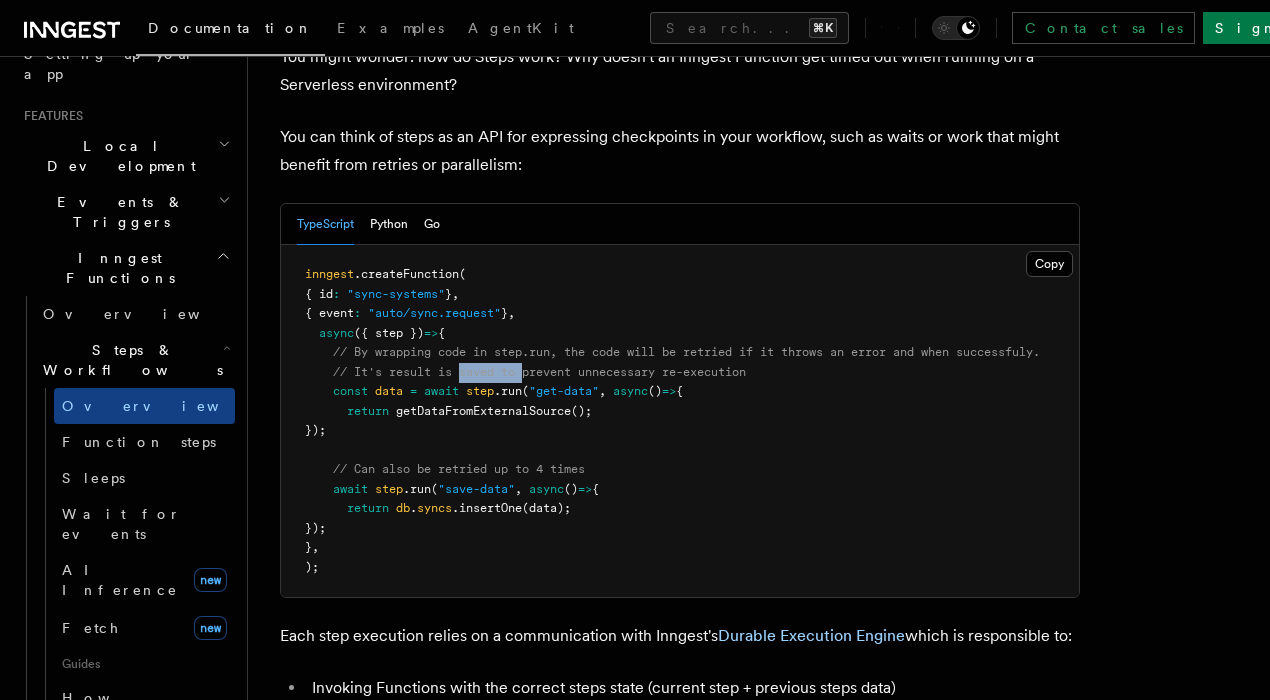 drag, startPoint x: 519, startPoint y: 285, endPoint x: 417, endPoint y: 275, distance: 102.48902 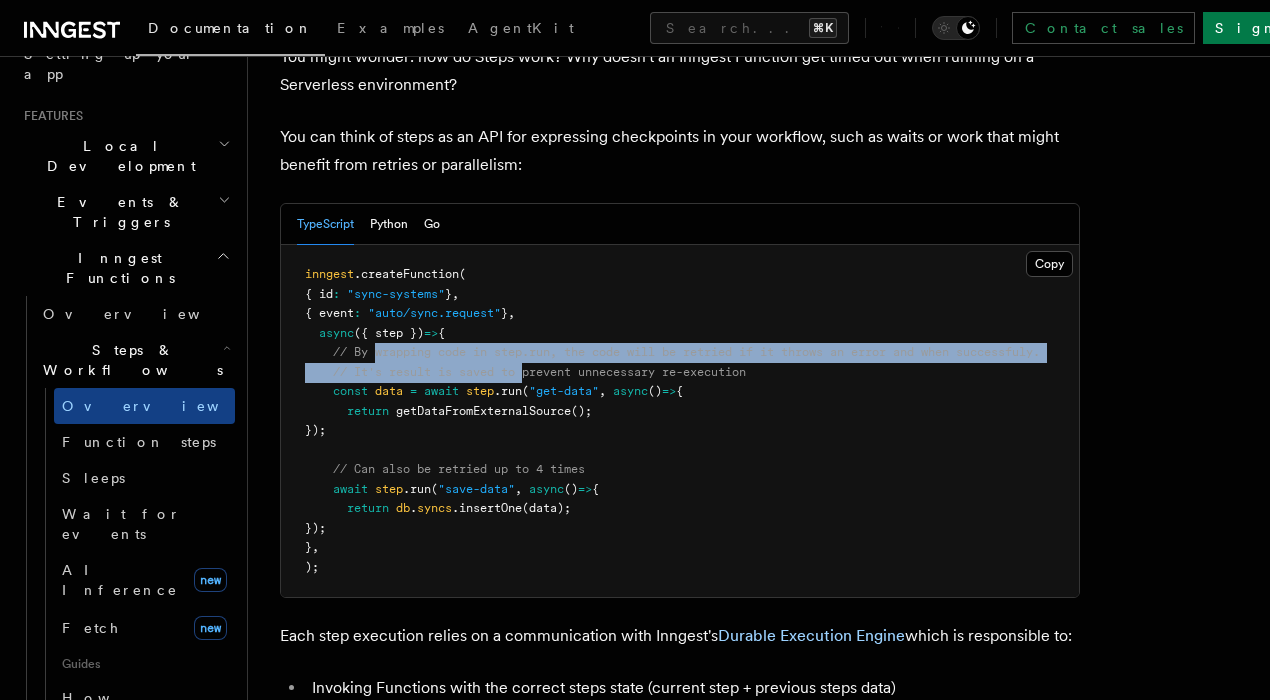 click on "// By wrapping code in step.run, the code will be retried if it throws an error and when successfuly." at bounding box center (686, 352) 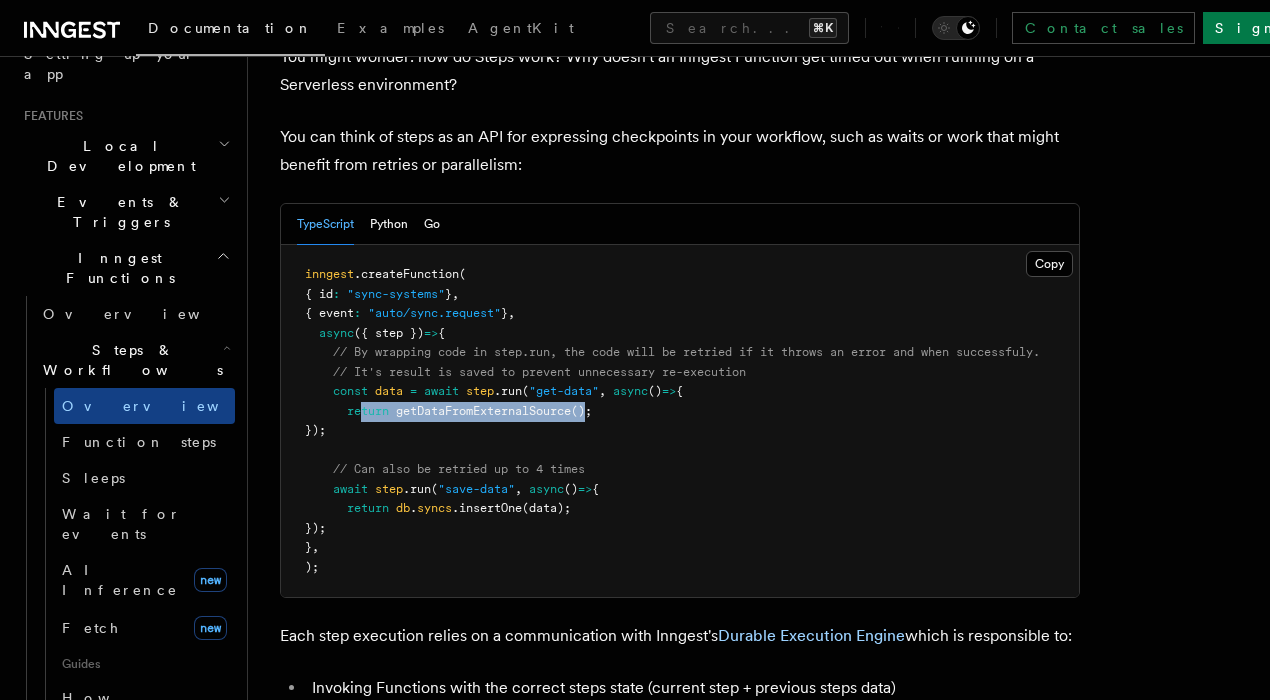drag, startPoint x: 364, startPoint y: 321, endPoint x: 591, endPoint y: 322, distance: 227.0022 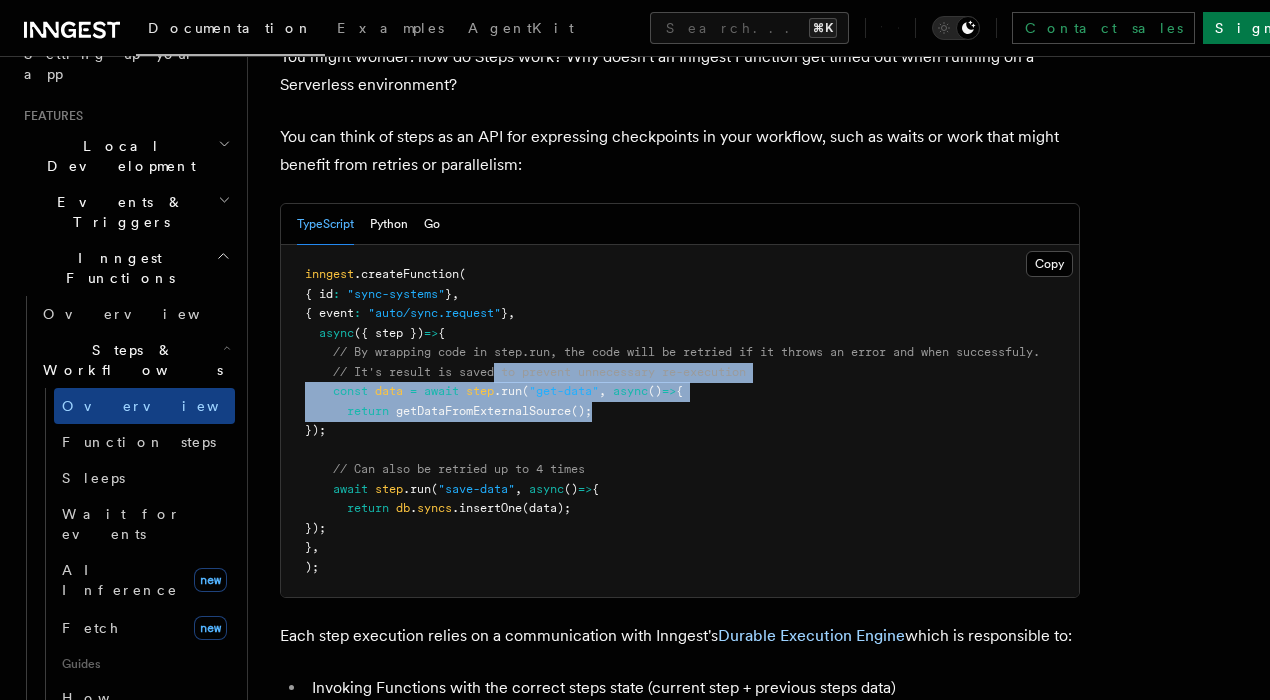 drag, startPoint x: 591, startPoint y: 322, endPoint x: 426, endPoint y: 266, distance: 174.24408 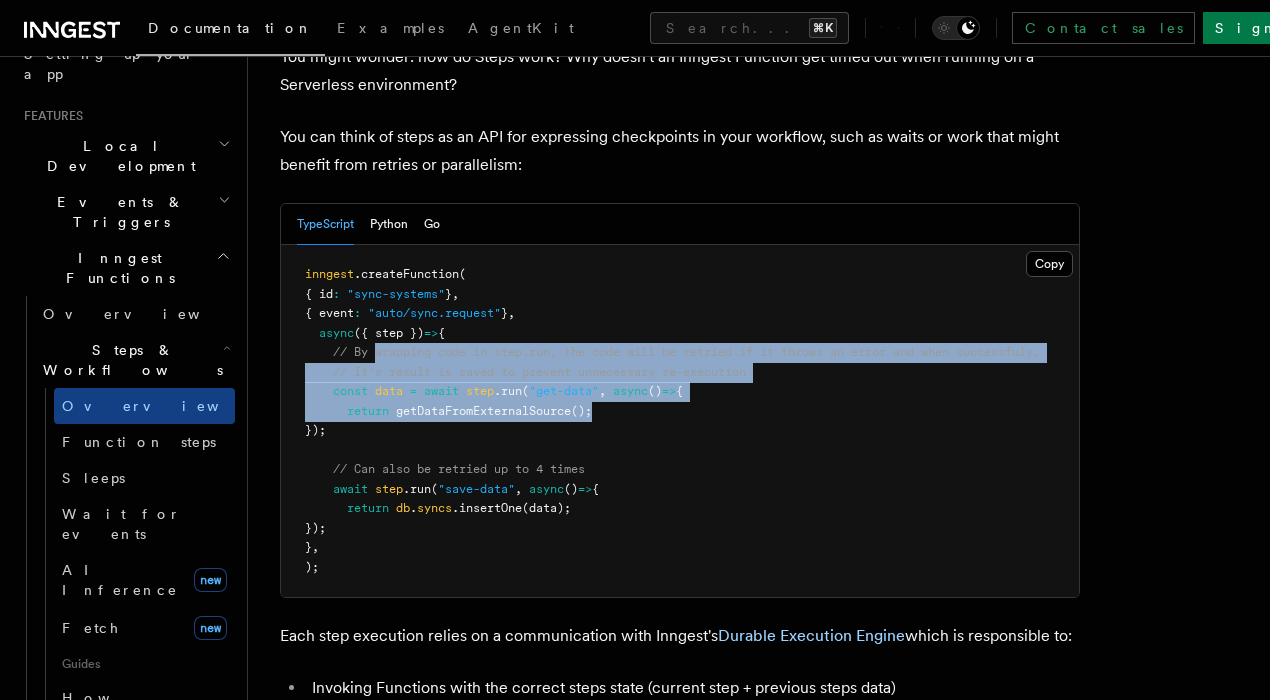 click on "// By wrapping code in step.run, the code will be retried if it throws an error and when successfuly." at bounding box center [686, 352] 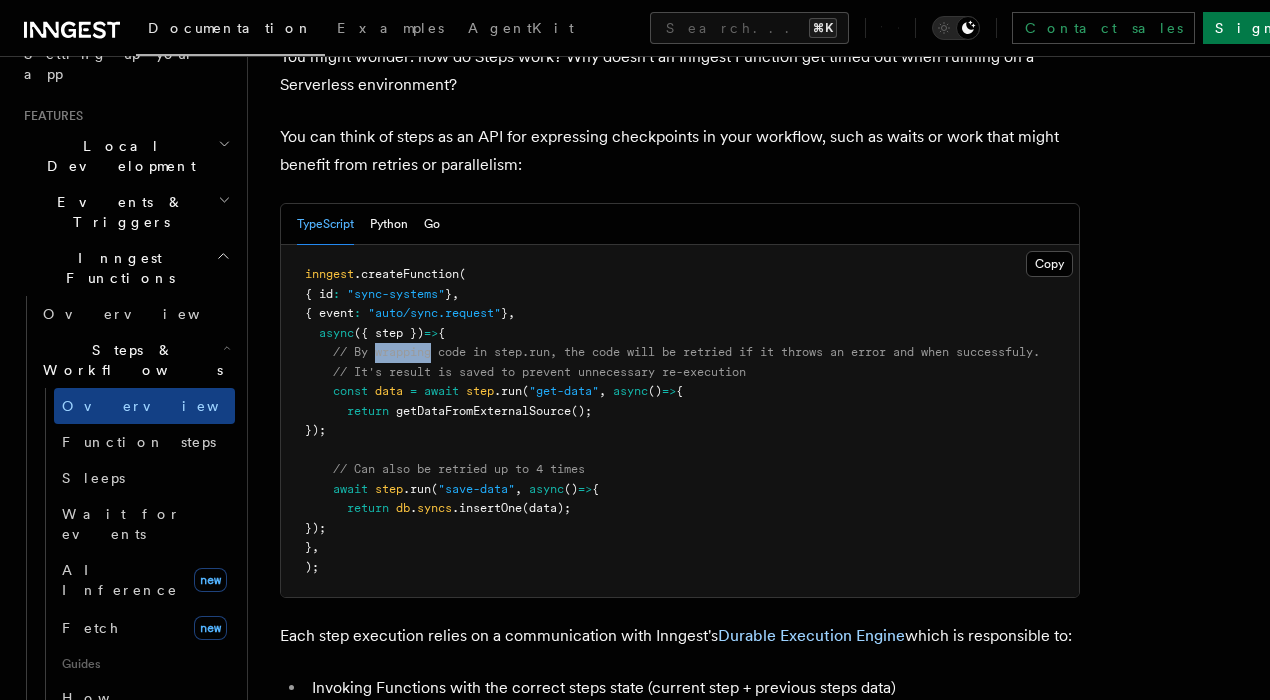 drag, startPoint x: 426, startPoint y: 266, endPoint x: 507, endPoint y: 274, distance: 81.394104 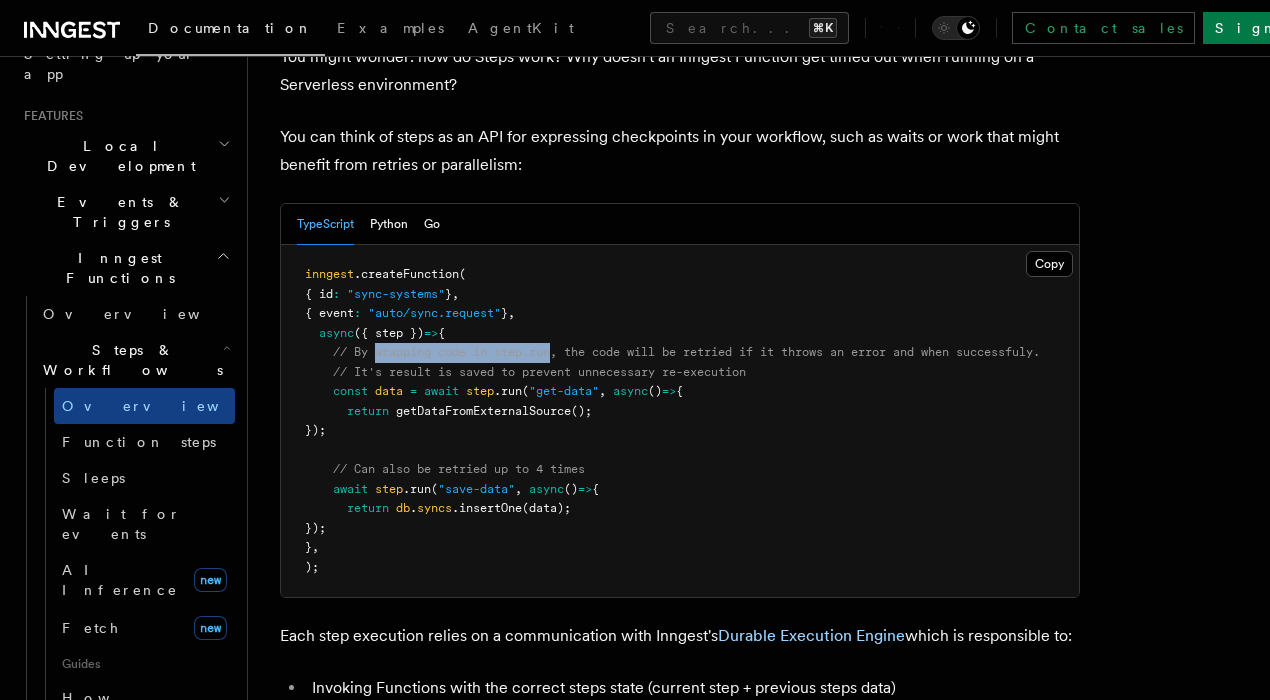 click on "// By wrapping code in step.run, the code will be retried if it throws an error and when successfuly." at bounding box center (686, 352) 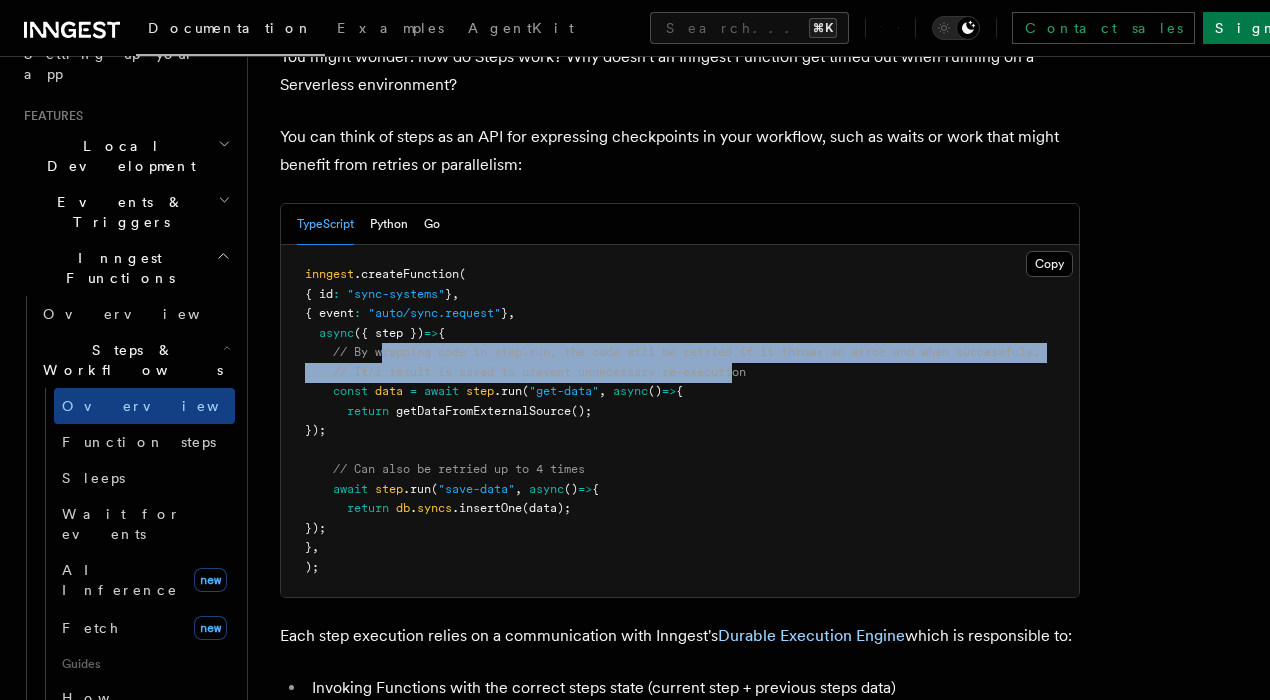 drag, startPoint x: 382, startPoint y: 274, endPoint x: 744, endPoint y: 285, distance: 362.16708 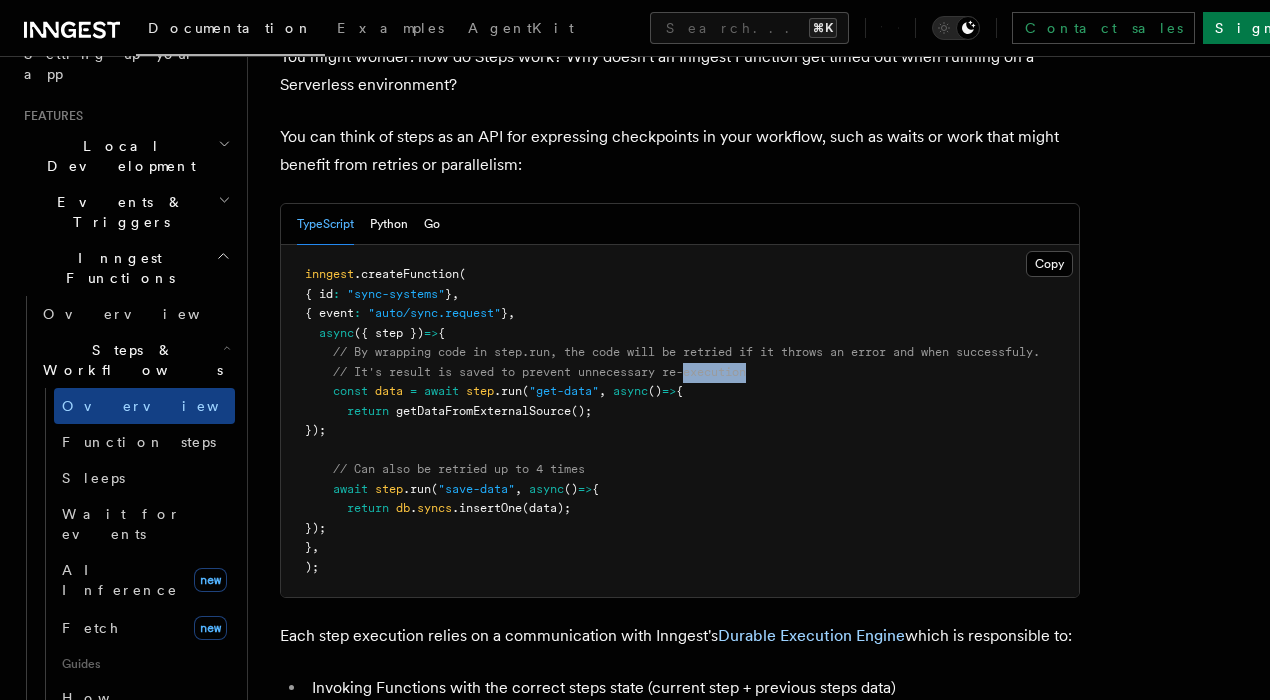 drag, startPoint x: 744, startPoint y: 285, endPoint x: 607, endPoint y: 274, distance: 137.4409 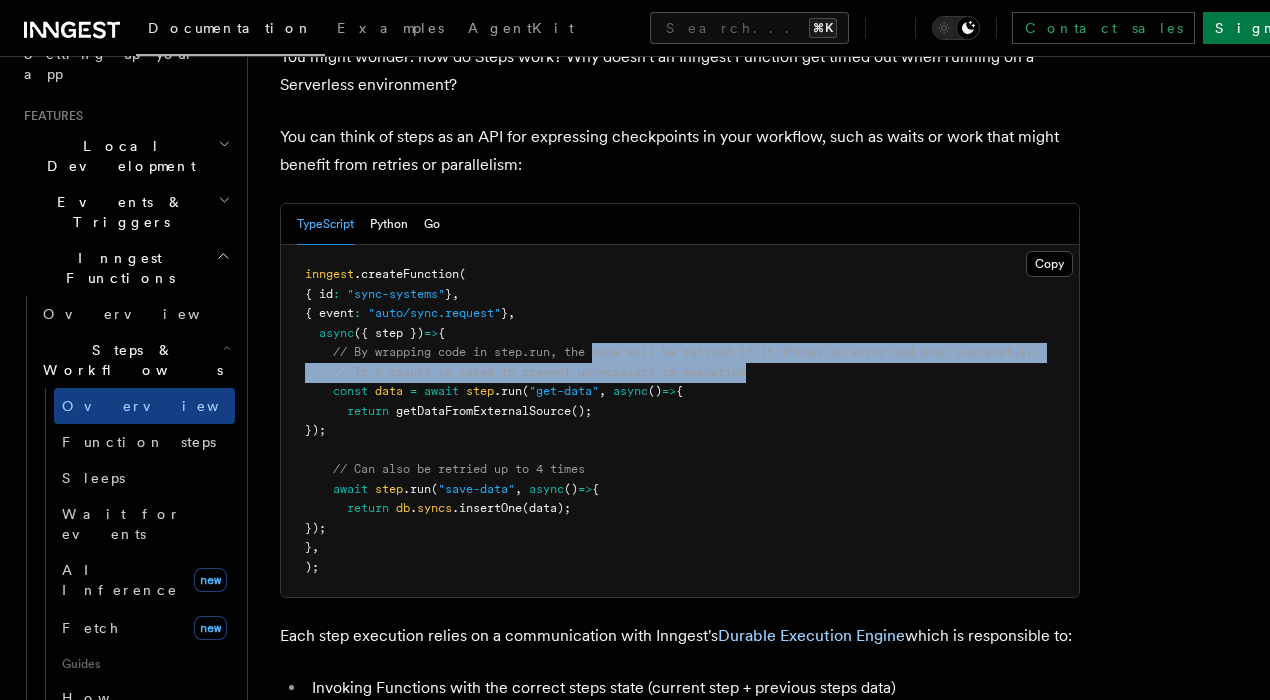 click on "// By wrapping code in step.run, the code will be retried if it throws an error and when successfuly." at bounding box center [686, 352] 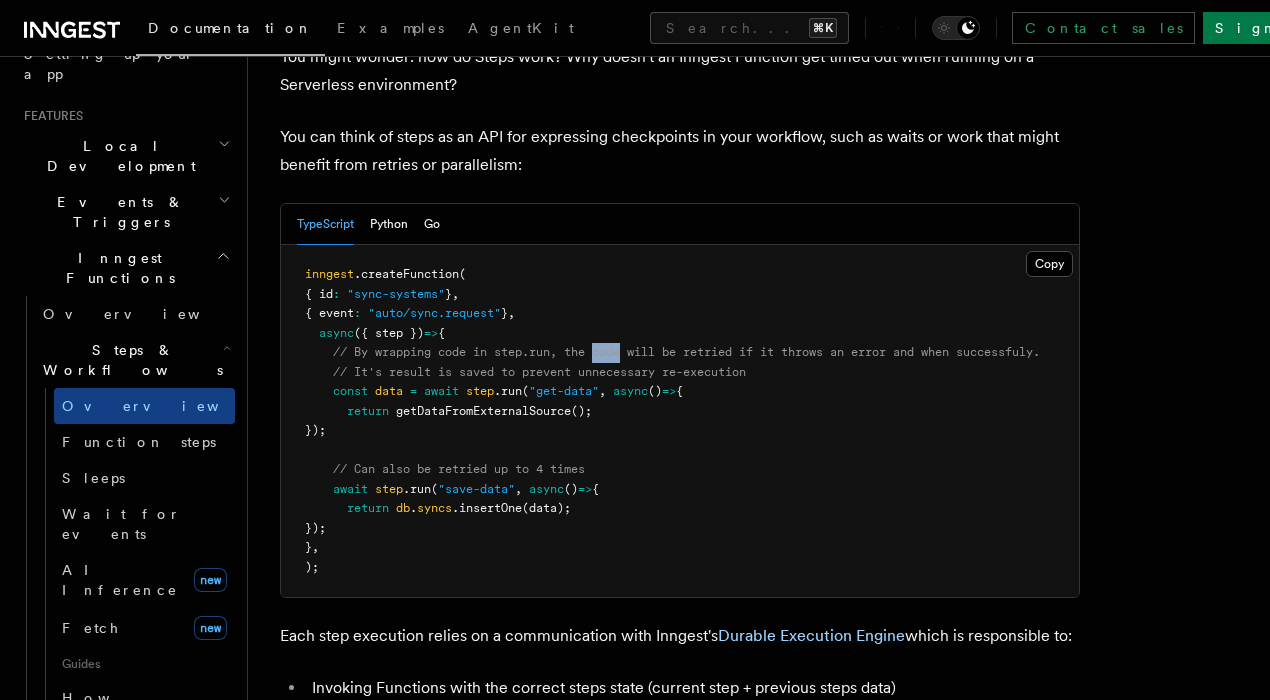 drag, startPoint x: 607, startPoint y: 274, endPoint x: 772, endPoint y: 274, distance: 165 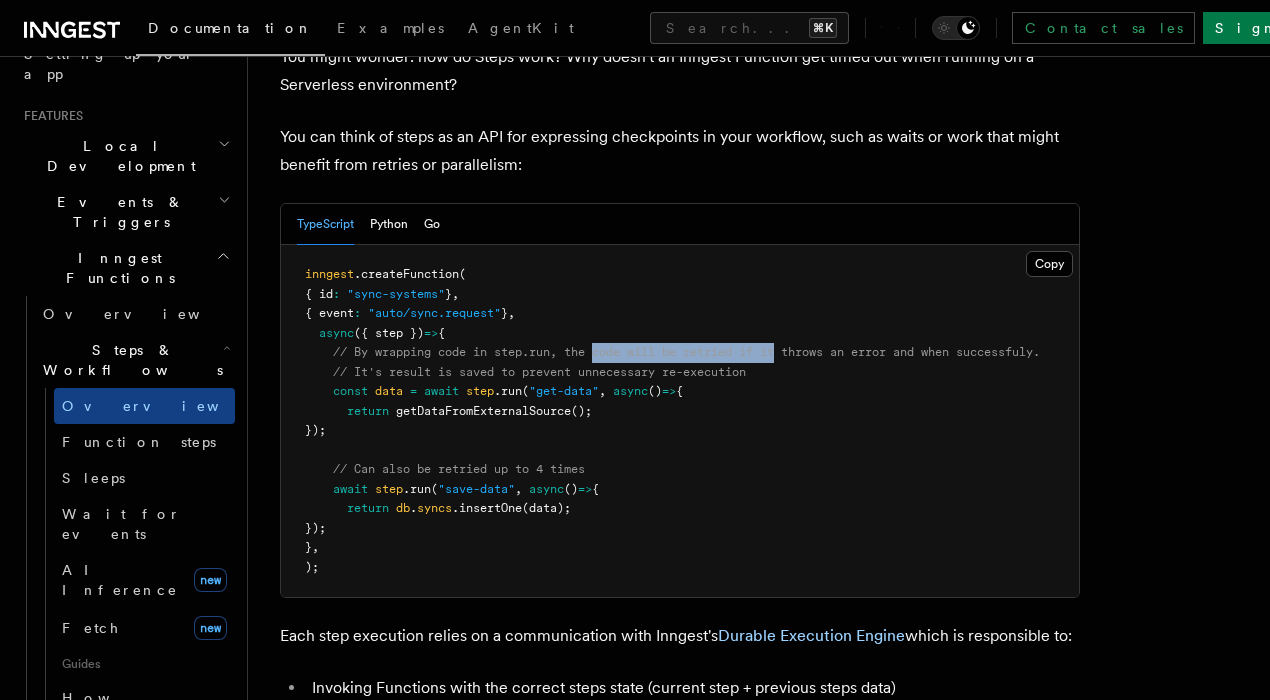 click on "// By wrapping code in step.run, the code will be retried if it throws an error and when successfuly." at bounding box center [686, 352] 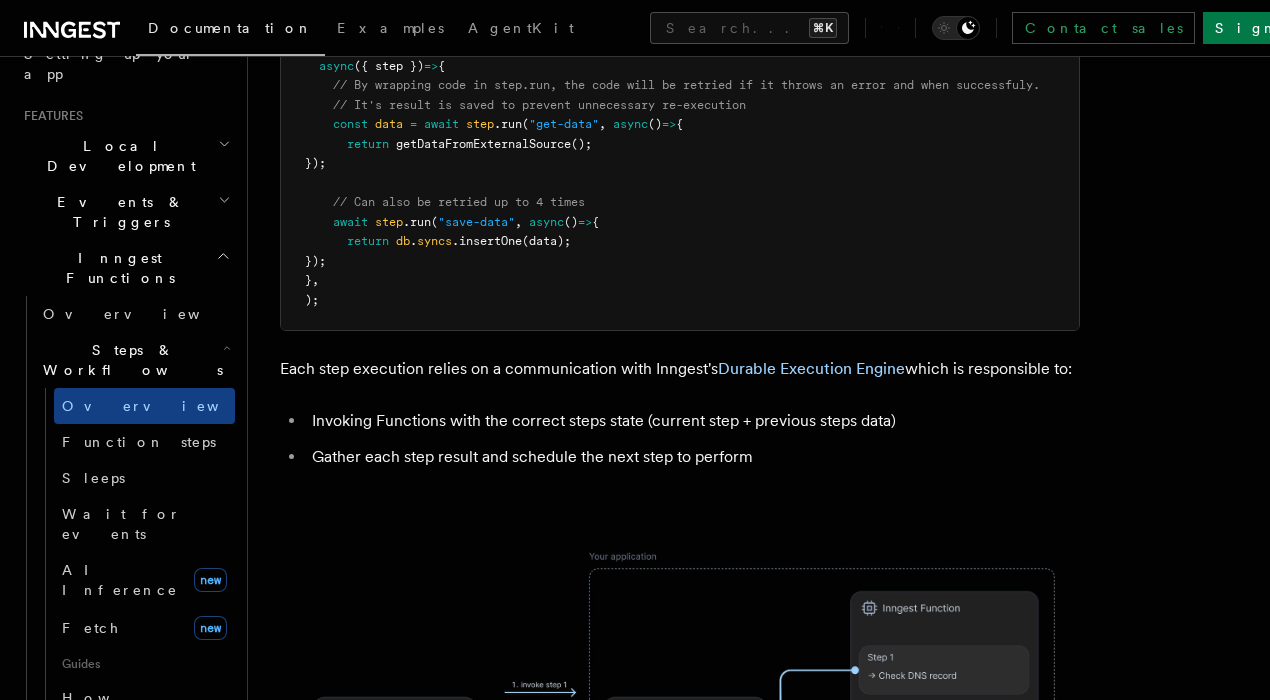 scroll, scrollTop: 1161, scrollLeft: 0, axis: vertical 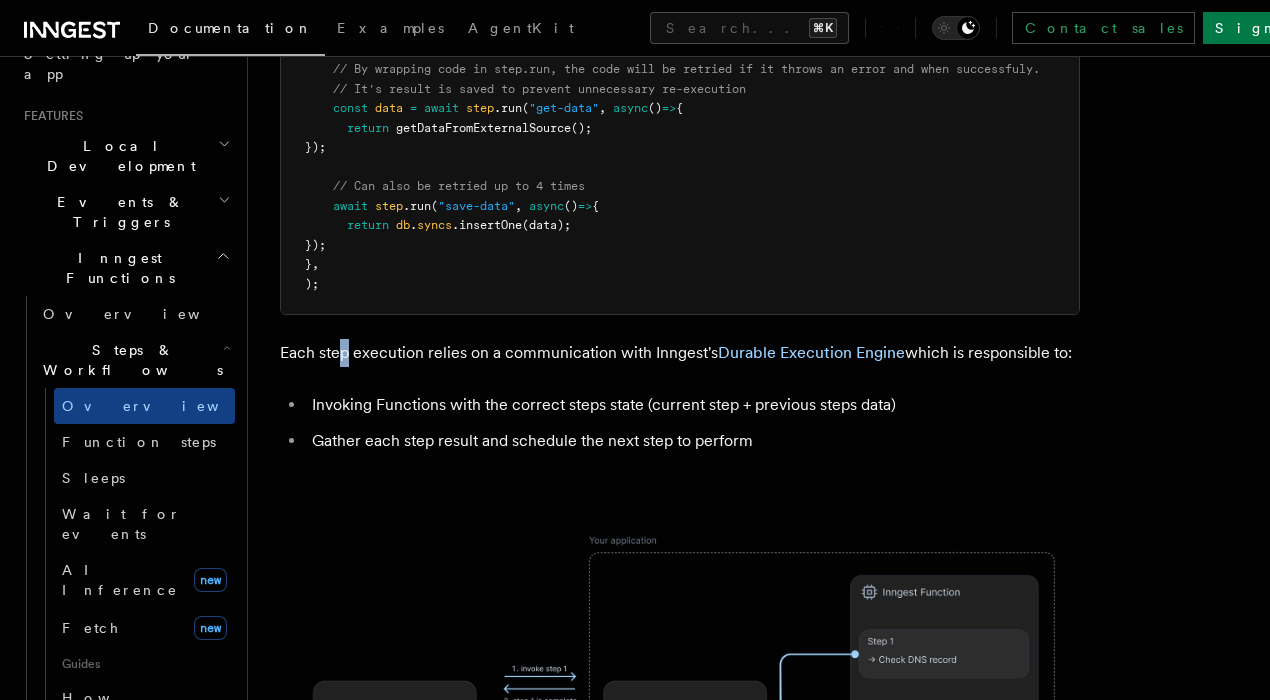 drag, startPoint x: 343, startPoint y: 258, endPoint x: 496, endPoint y: 307, distance: 160.6549 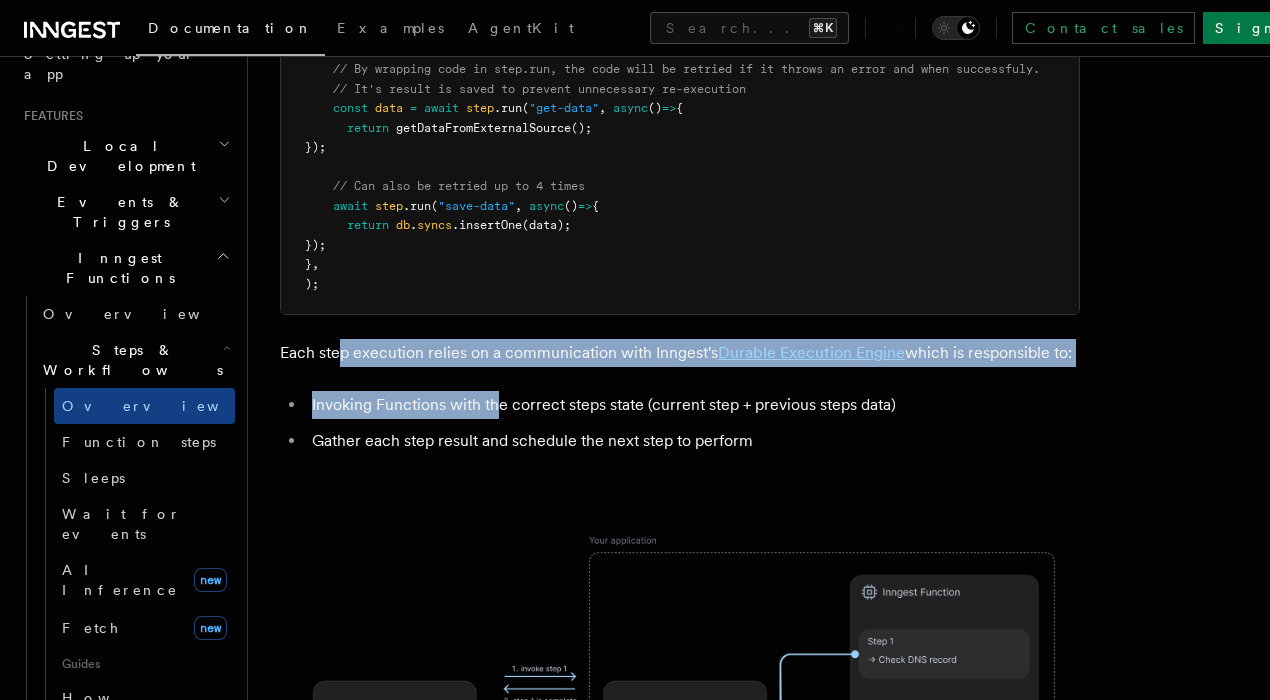 click on "Invoking Functions with the correct steps state (current step + previous steps data)" at bounding box center [693, 405] 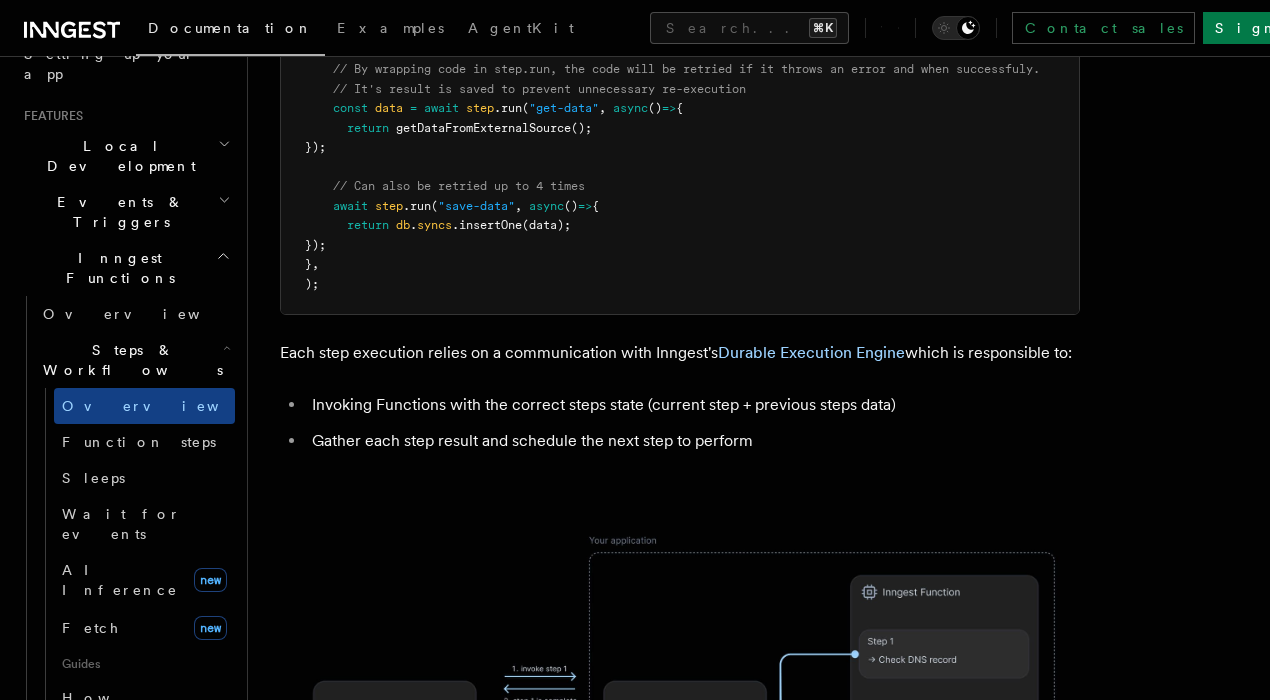 click on "Invoking Functions with the correct steps state (current step + previous steps data)" at bounding box center (693, 405) 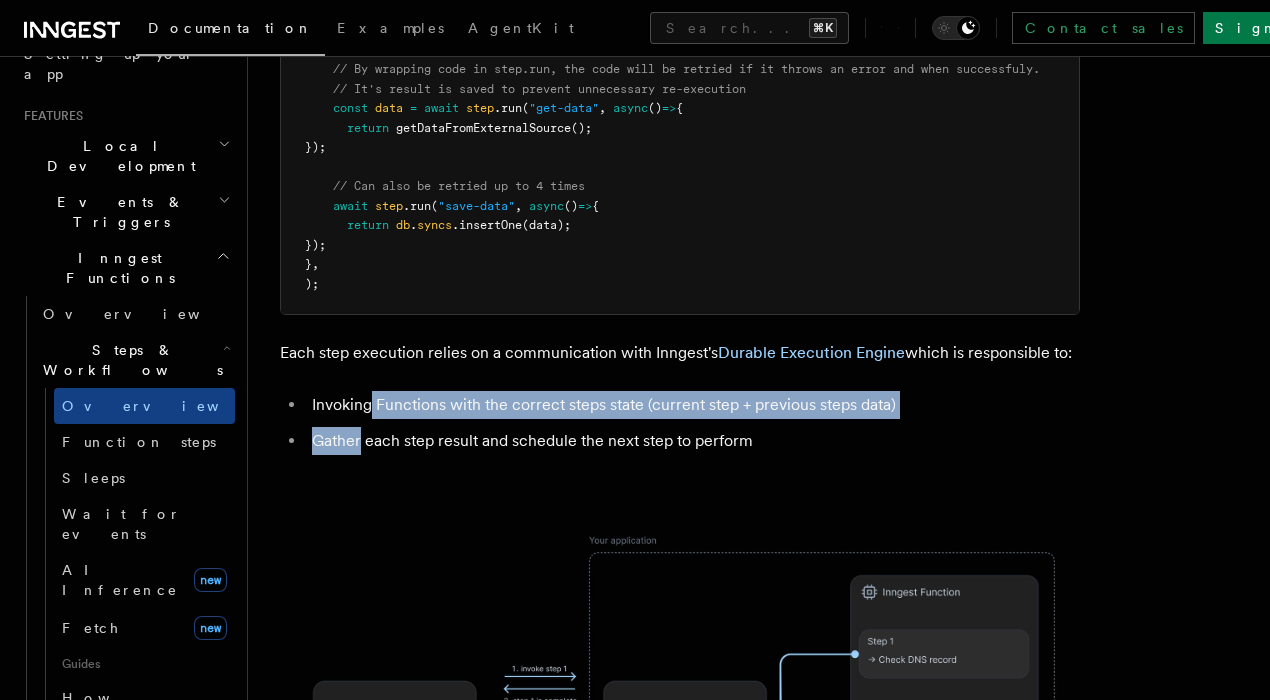 drag, startPoint x: 371, startPoint y: 322, endPoint x: 757, endPoint y: 337, distance: 386.29135 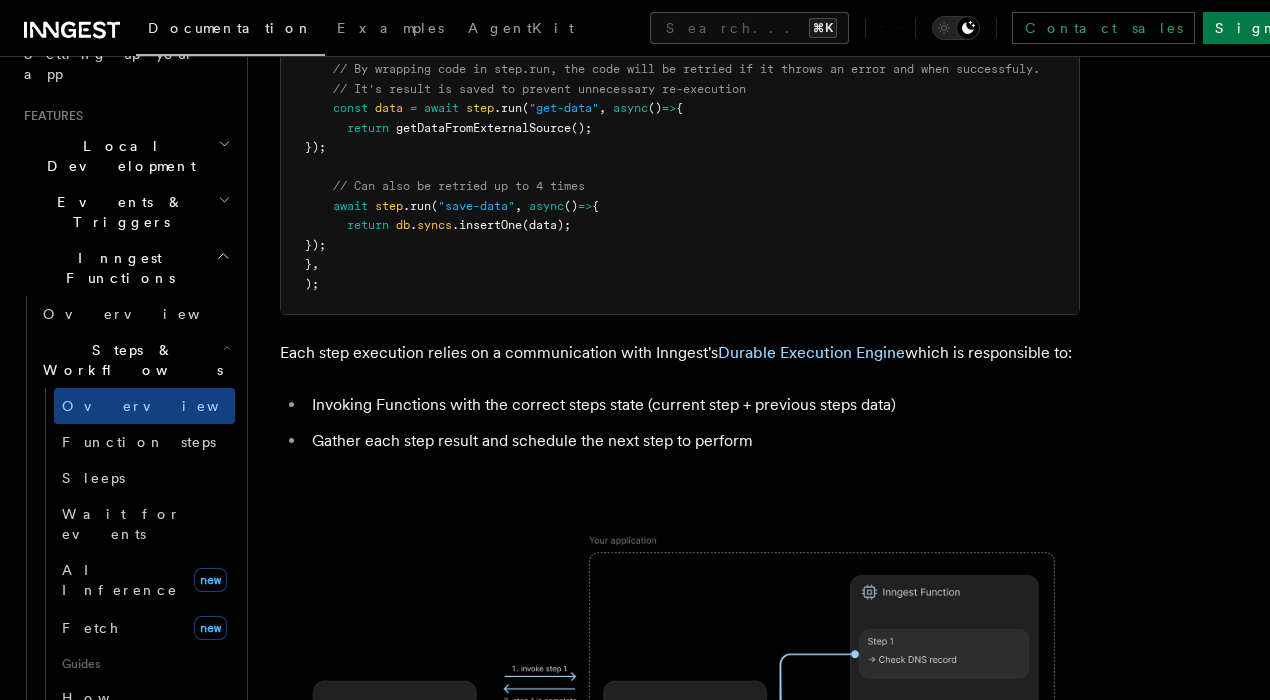 click on "Invoking Functions with the correct steps state (current step + previous steps data)" at bounding box center (693, 405) 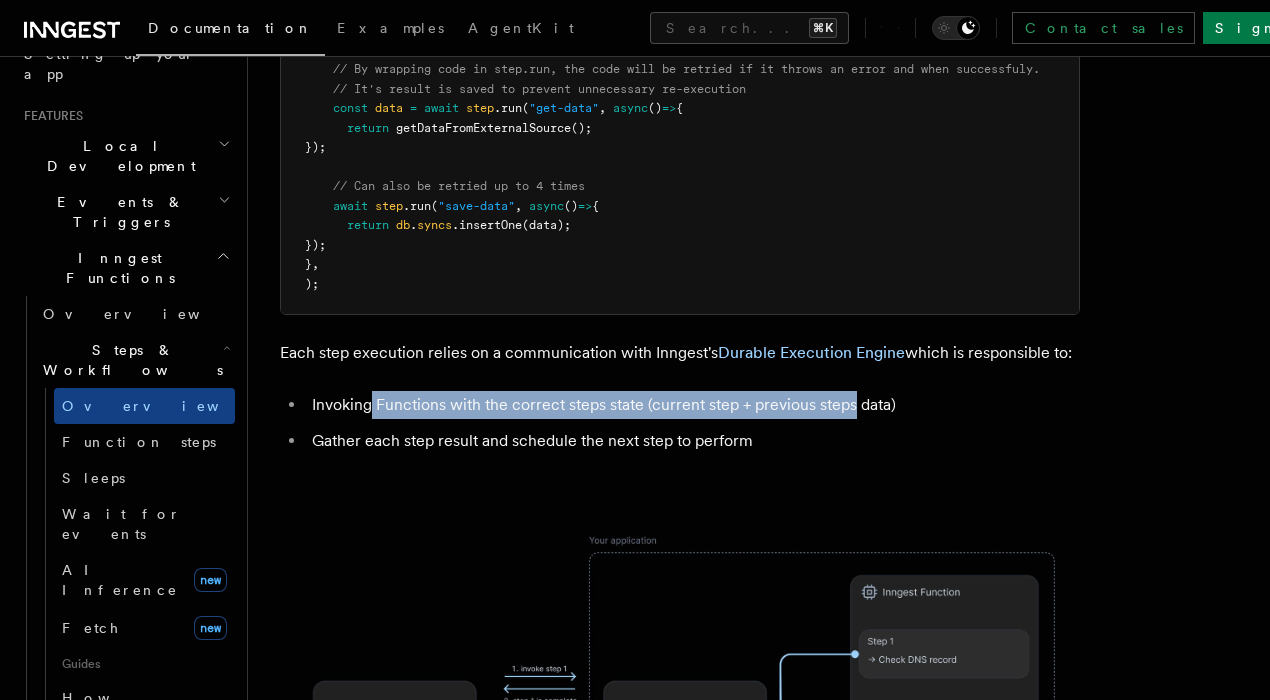 drag, startPoint x: 372, startPoint y: 321, endPoint x: 849, endPoint y: 322, distance: 477.00104 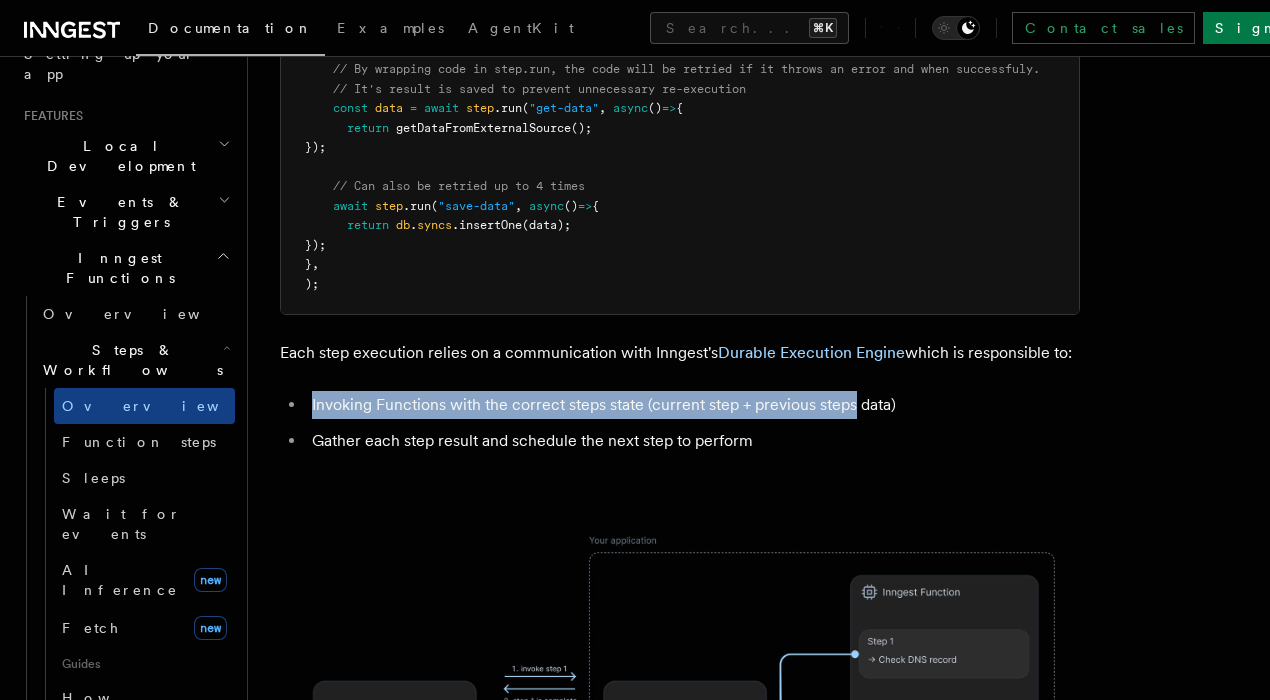 click on "Invoking Functions with the correct steps state (current step + previous steps data)" at bounding box center [693, 405] 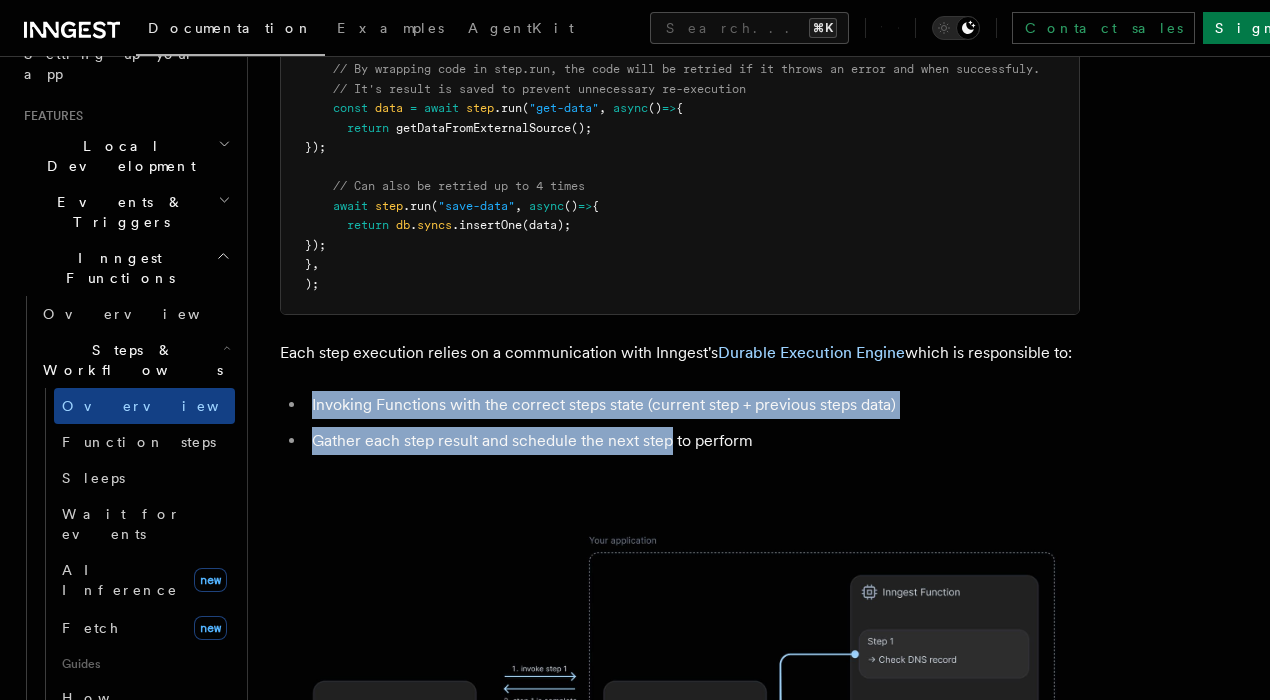 drag, startPoint x: 331, startPoint y: 317, endPoint x: 664, endPoint y: 351, distance: 334.73123 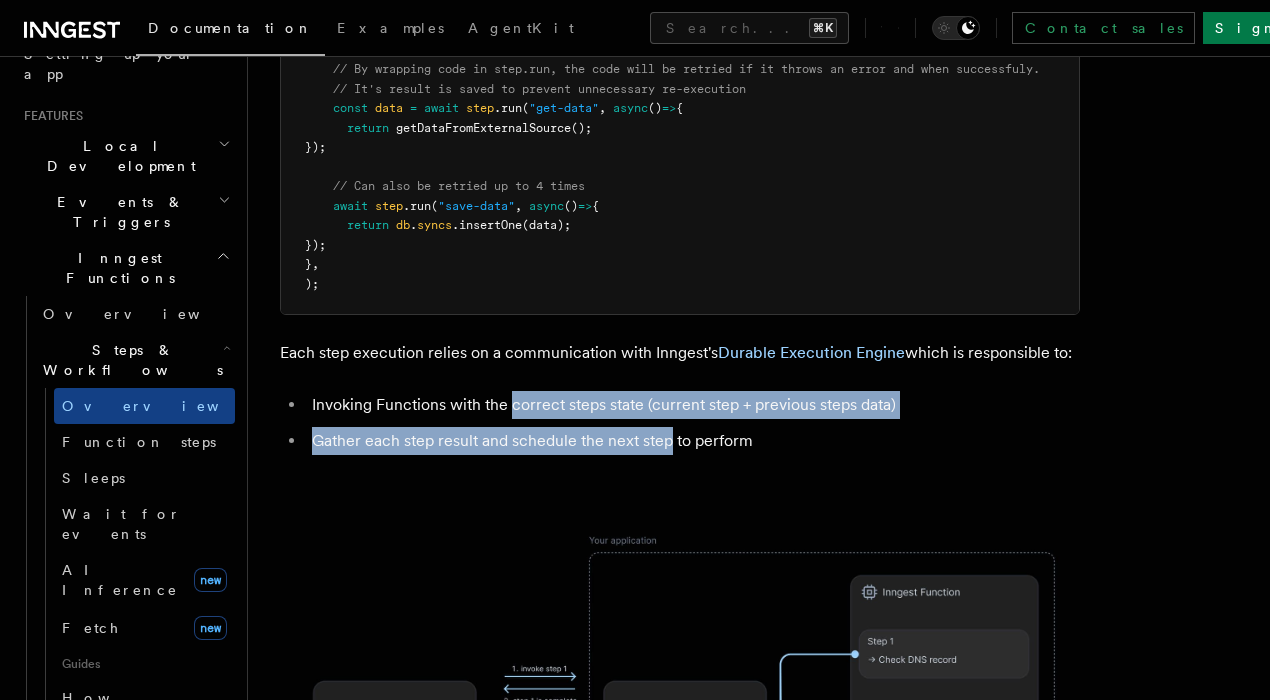 drag, startPoint x: 664, startPoint y: 351, endPoint x: 510, endPoint y: 318, distance: 157.49603 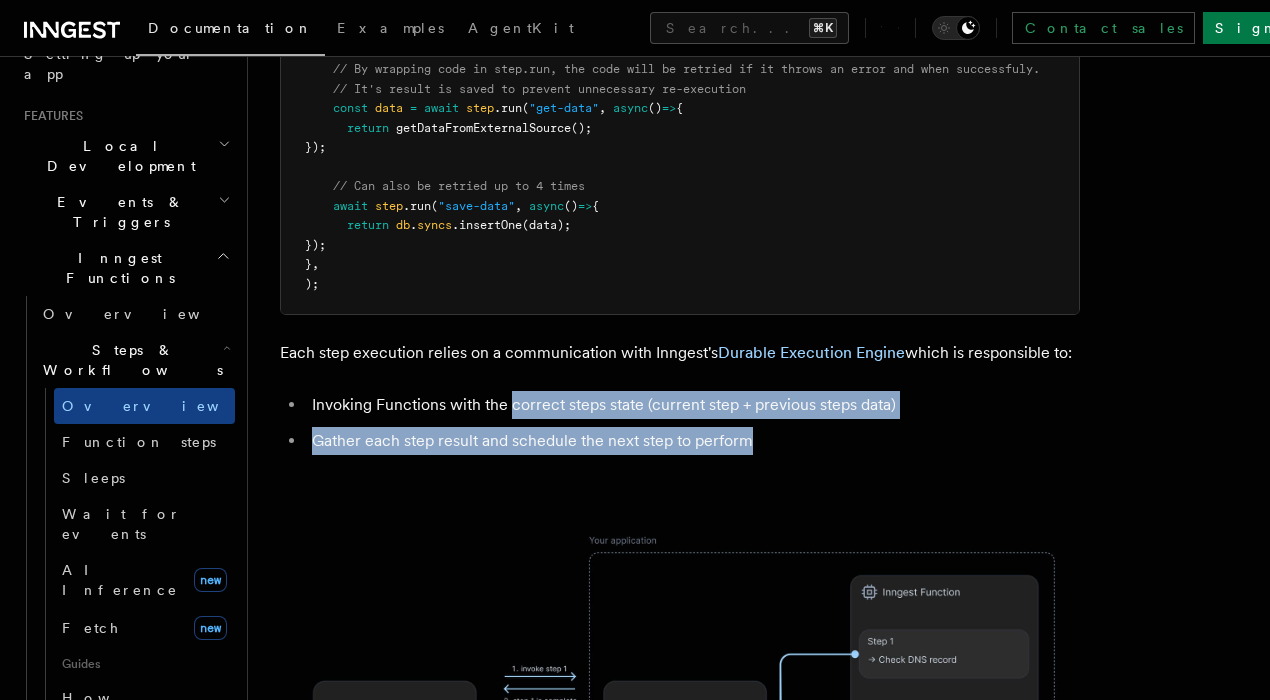 drag, startPoint x: 510, startPoint y: 318, endPoint x: 704, endPoint y: 356, distance: 197.68661 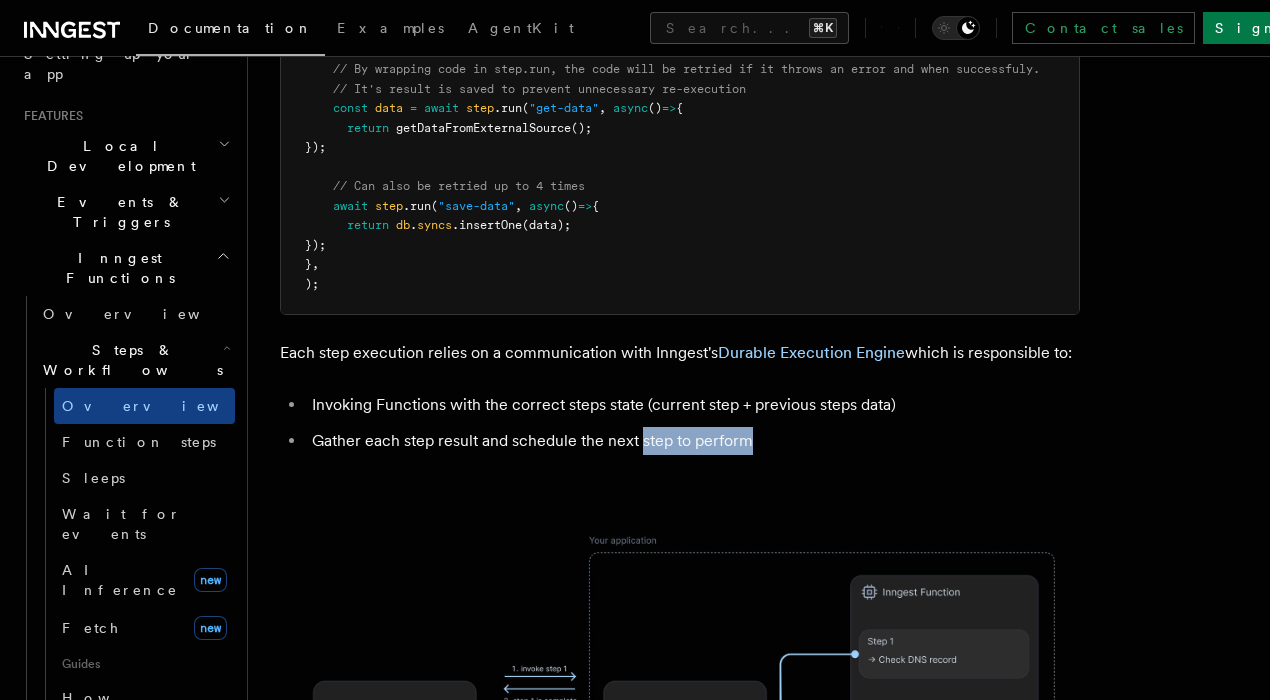 drag, startPoint x: 704, startPoint y: 356, endPoint x: 485, endPoint y: 314, distance: 222.99103 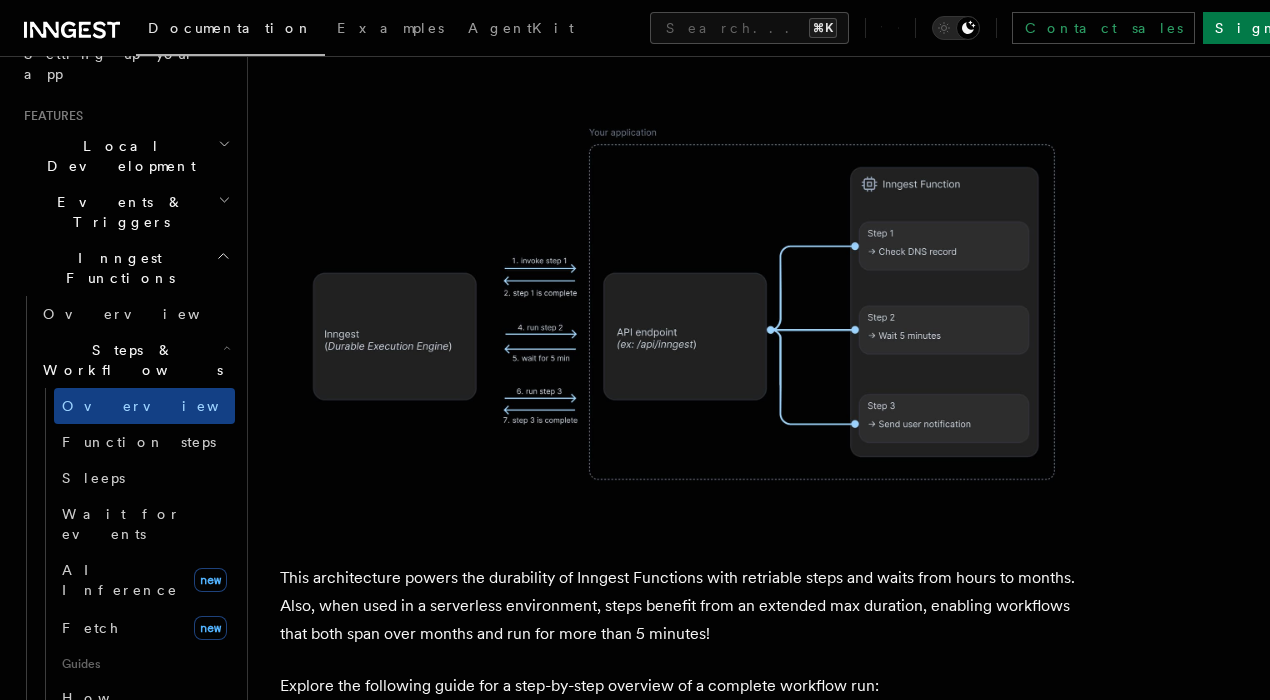 scroll, scrollTop: 1590, scrollLeft: 0, axis: vertical 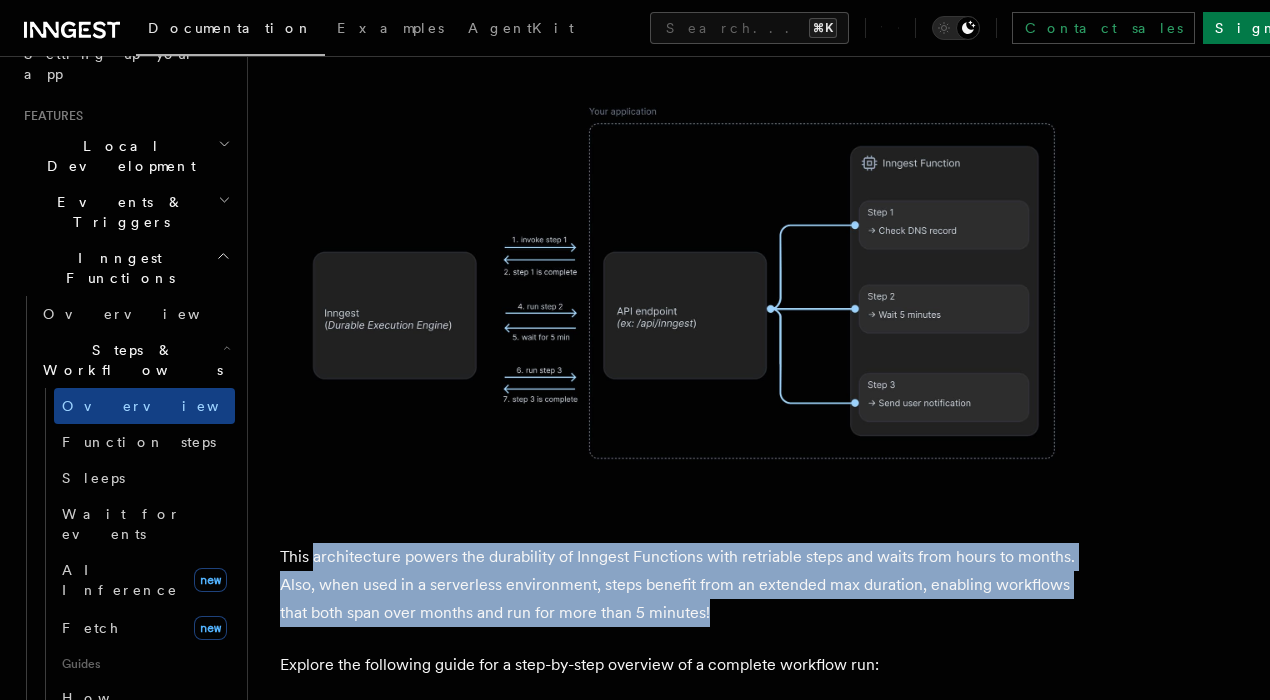 drag, startPoint x: 315, startPoint y: 419, endPoint x: 712, endPoint y: 455, distance: 398.6289 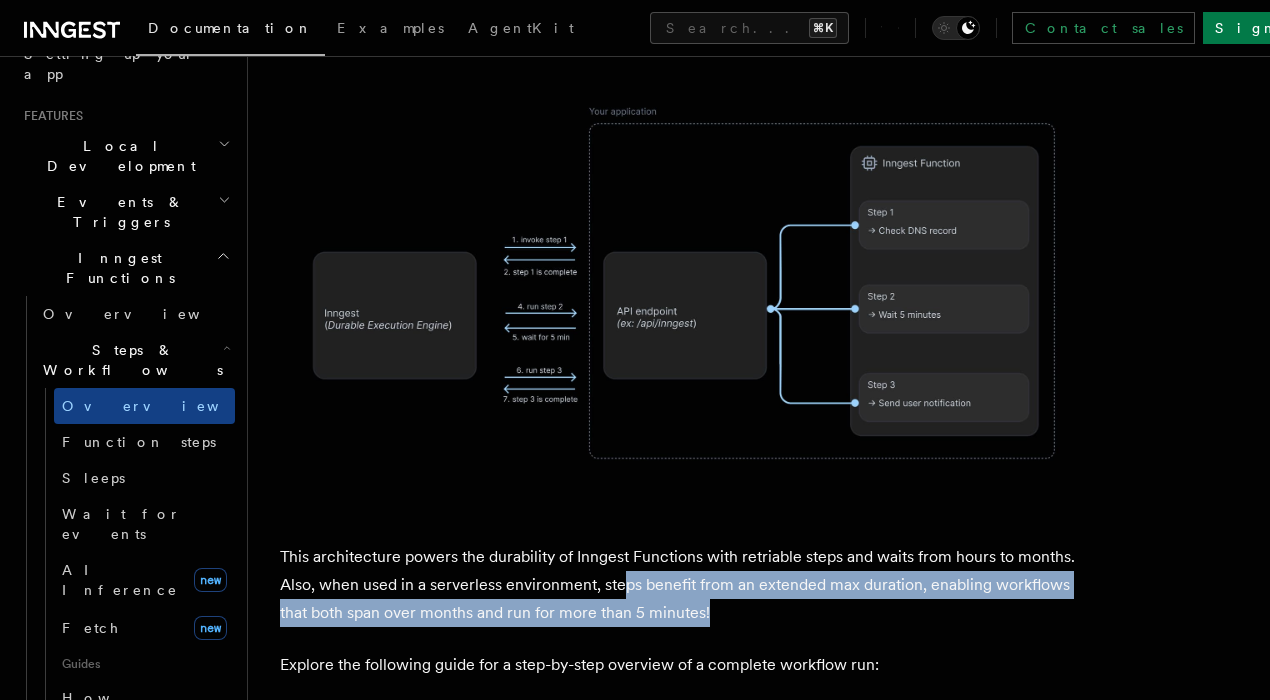 drag, startPoint x: 712, startPoint y: 455, endPoint x: 371, endPoint y: 412, distance: 343.70044 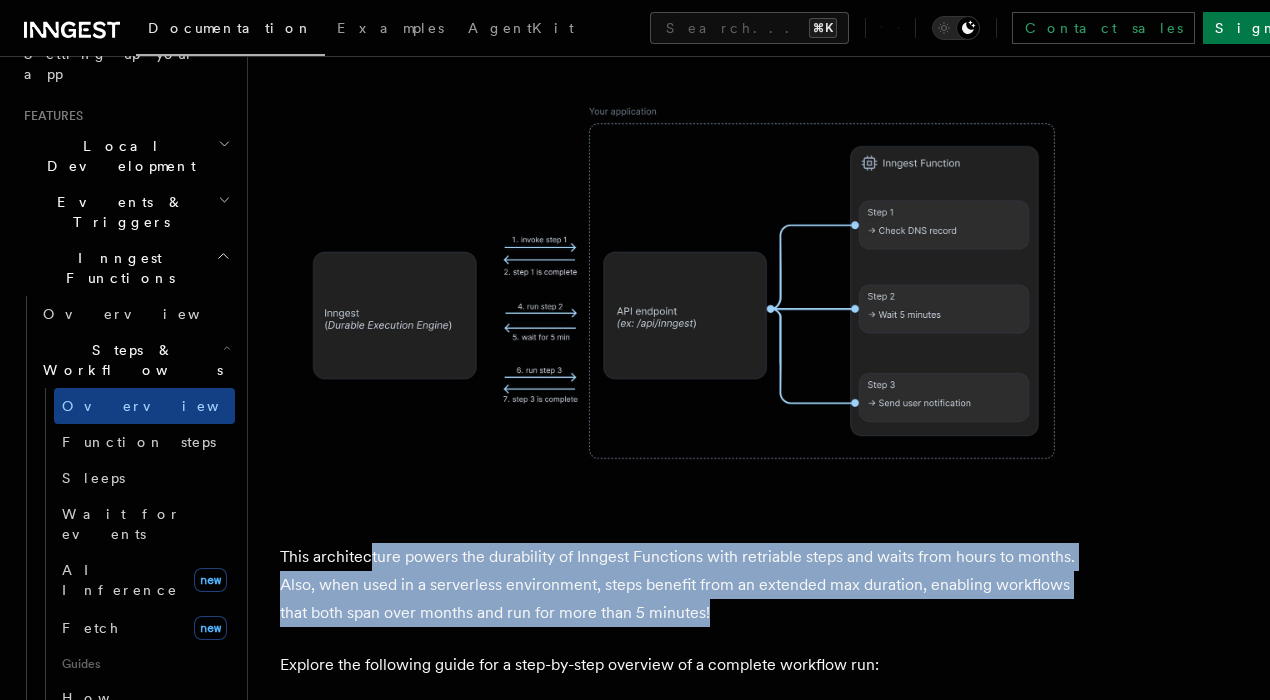 click on "This architecture powers the durability of Inngest Functions with retriable steps and waits from hours to months. Also, when used in a serverless environment, steps benefit from an extended max duration, enabling workflows that both span over months and run for more than 5 minutes!" at bounding box center (680, 585) 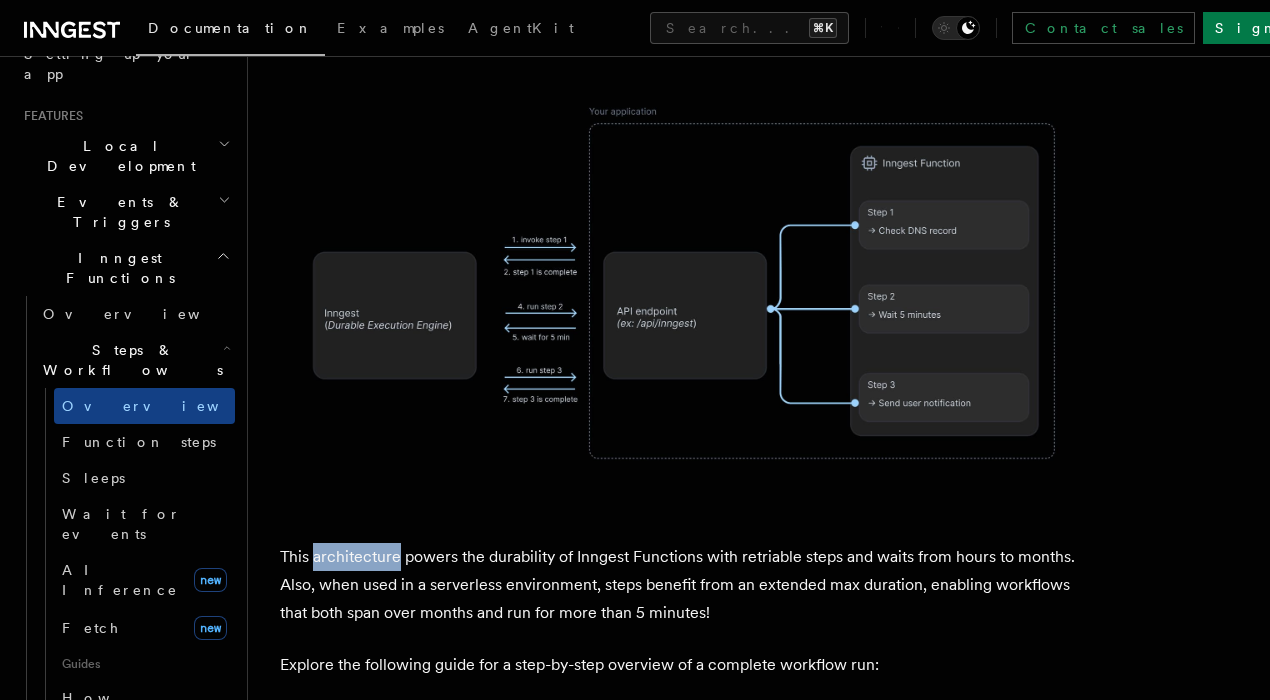 drag, startPoint x: 371, startPoint y: 412, endPoint x: 772, endPoint y: 421, distance: 401.10098 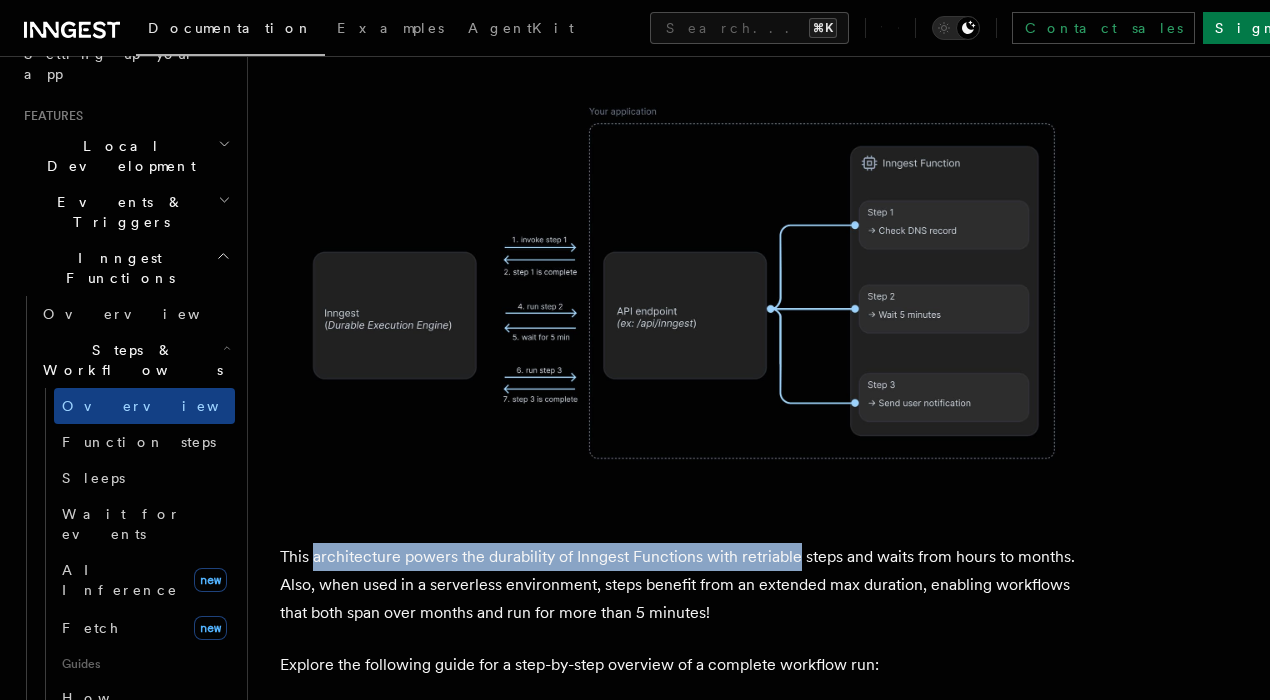 click on "This architecture powers the durability of Inngest Functions with retriable steps and waits from hours to months. Also, when used in a serverless environment, steps benefit from an extended max duration, enabling workflows that both span over months and run for more than 5 minutes!" at bounding box center [680, 585] 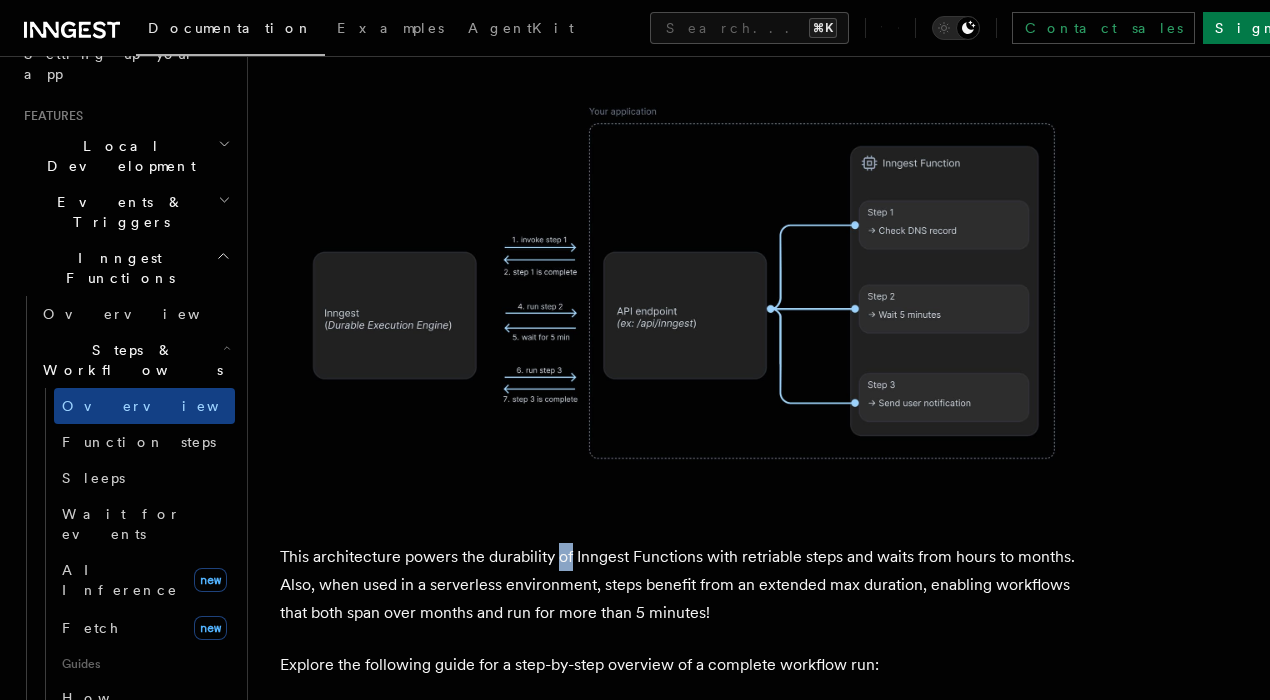 drag 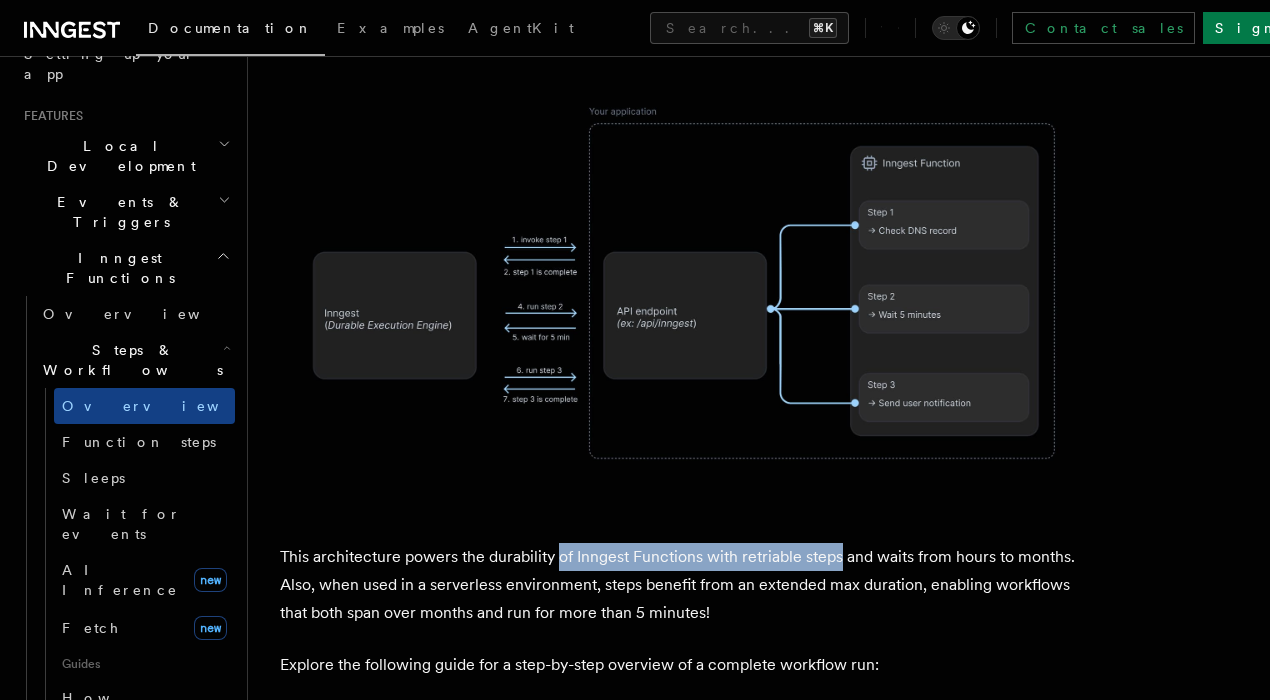 click on "This architecture powers the durability of Inngest Functions with retriable steps and waits from hours to months. Also, when used in a serverless environment, steps benefit from an extended max duration, enabling workflows that both span over months and run for more than 5 minutes!" at bounding box center [680, 585] 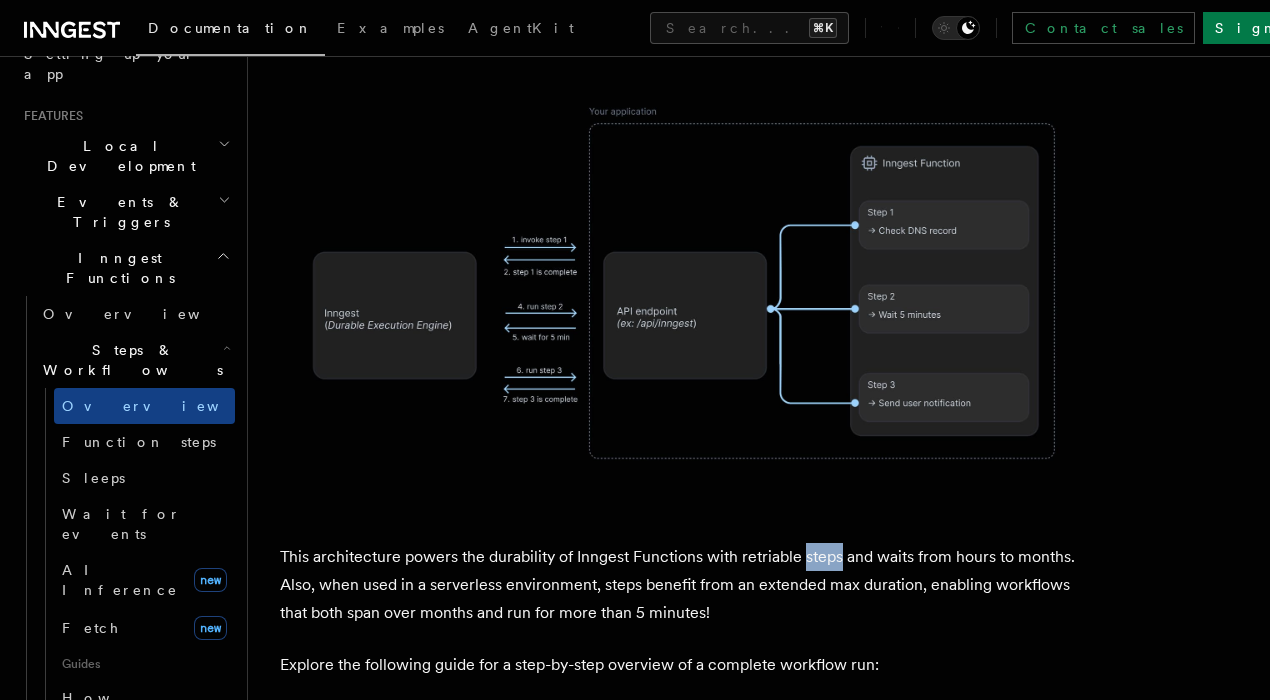 click on "This architecture powers the durability of Inngest Functions with retriable steps and waits from hours to months. Also, when used in a serverless environment, steps benefit from an extended max duration, enabling workflows that both span over months and run for more than 5 minutes!" at bounding box center (680, 585) 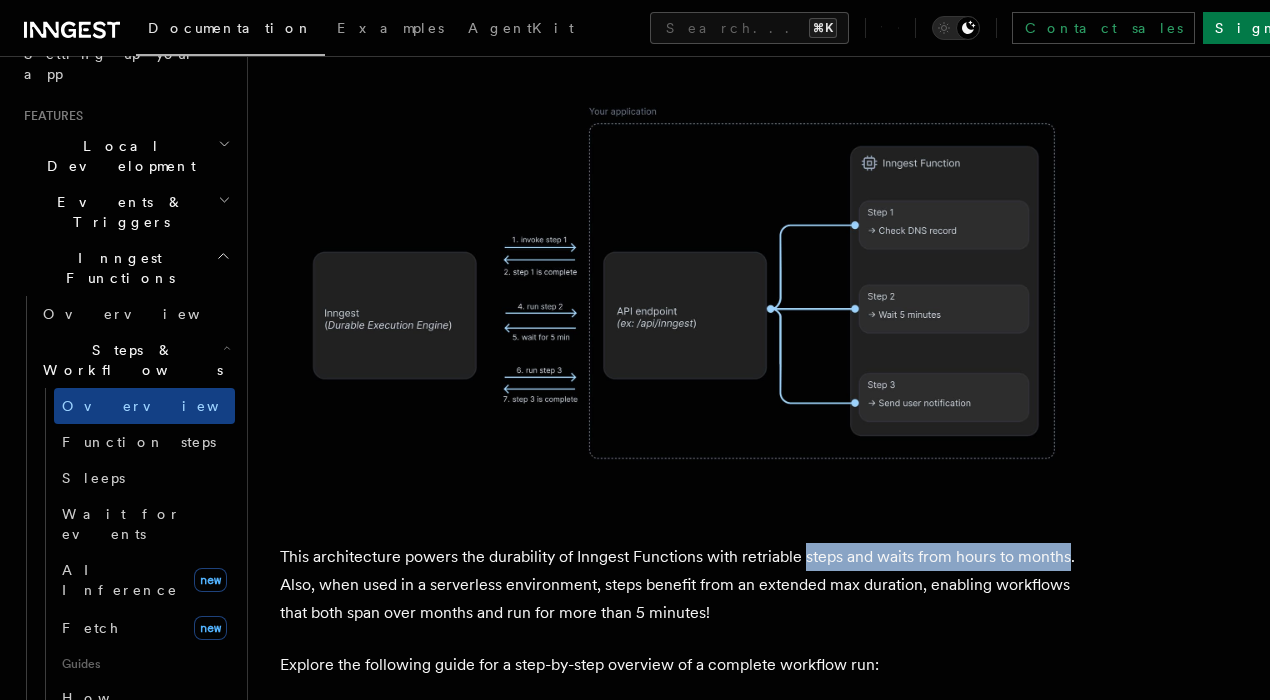 click on "This architecture powers the durability of Inngest Functions with retriable steps and waits from hours to months. Also, when used in a serverless environment, steps benefit from an extended max duration, enabling workflows that both span over months and run for more than 5 minutes!" at bounding box center [680, 585] 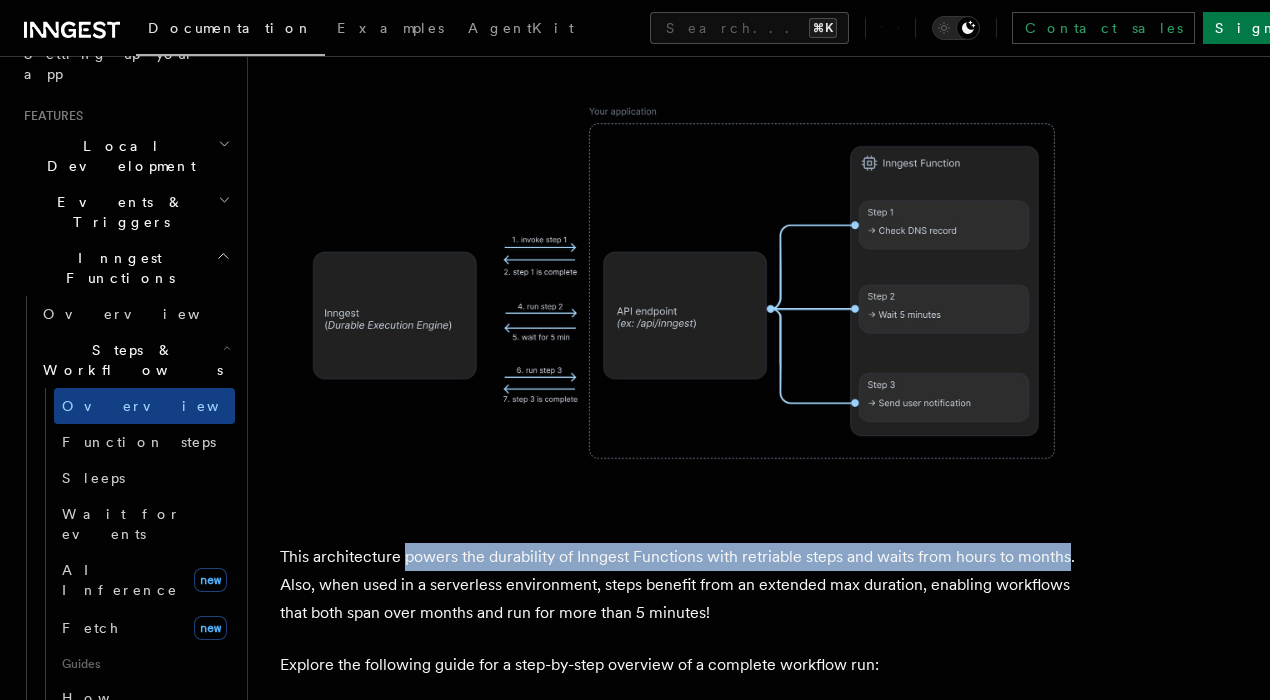 click on "This architecture powers the durability of Inngest Functions with retriable steps and waits from hours to months. Also, when used in a serverless environment, steps benefit from an extended max duration, enabling workflows that both span over months and run for more than 5 minutes!" at bounding box center [680, 585] 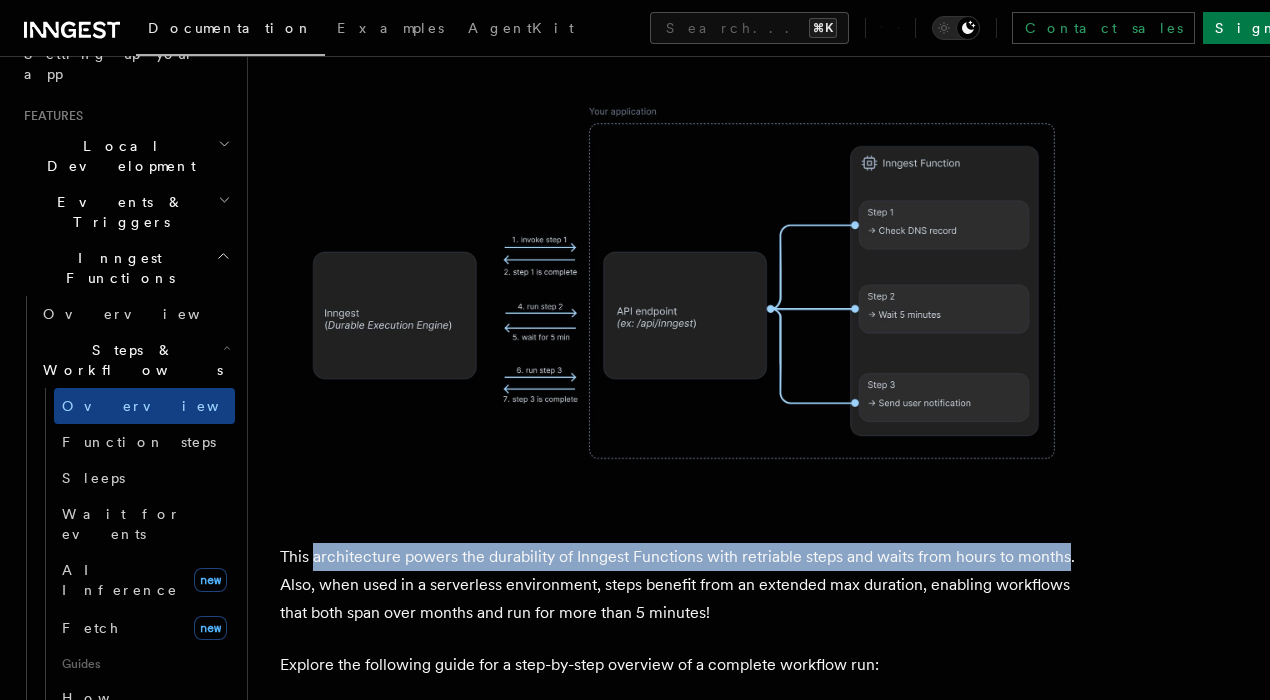 click on "This architecture powers the durability of Inngest Functions with retriable steps and waits from hours to months. Also, when used in a serverless environment, steps benefit from an extended max duration, enabling workflows that both span over months and run for more than 5 minutes!" at bounding box center [680, 585] 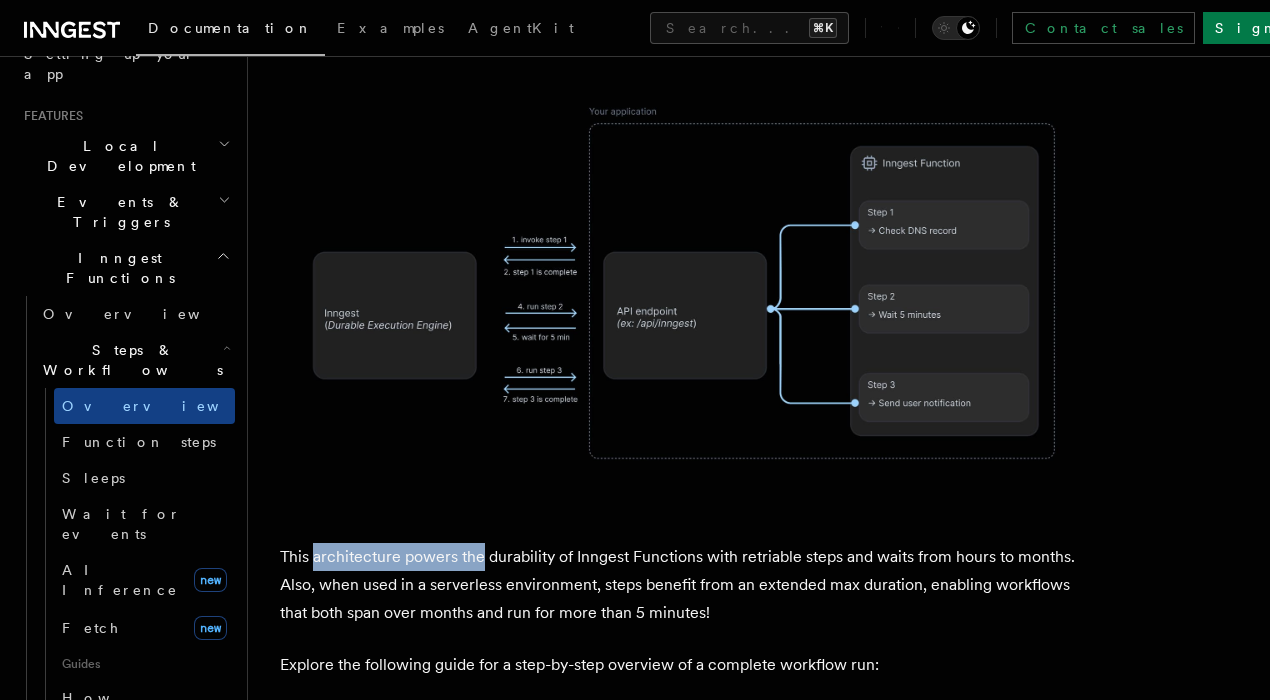 click on "This architecture powers the durability of Inngest Functions with retriable steps and waits from hours to months. Also, when used in a serverless environment, steps benefit from an extended max duration, enabling workflows that both span over months and run for more than 5 minutes!" at bounding box center [680, 585] 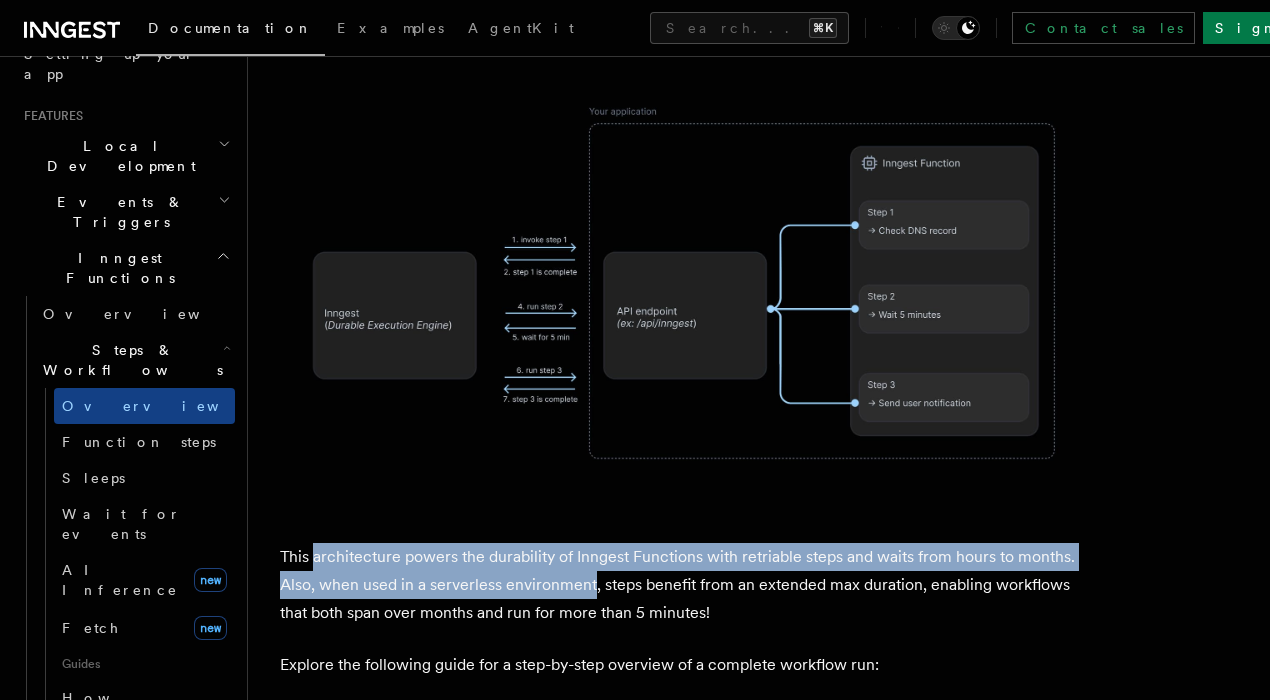click on "This architecture powers the durability of Inngest Functions with retriable steps and waits from hours to months. Also, when used in a serverless environment, steps benefit from an extended max duration, enabling workflows that both span over months and run for more than 5 minutes!" at bounding box center [680, 585] 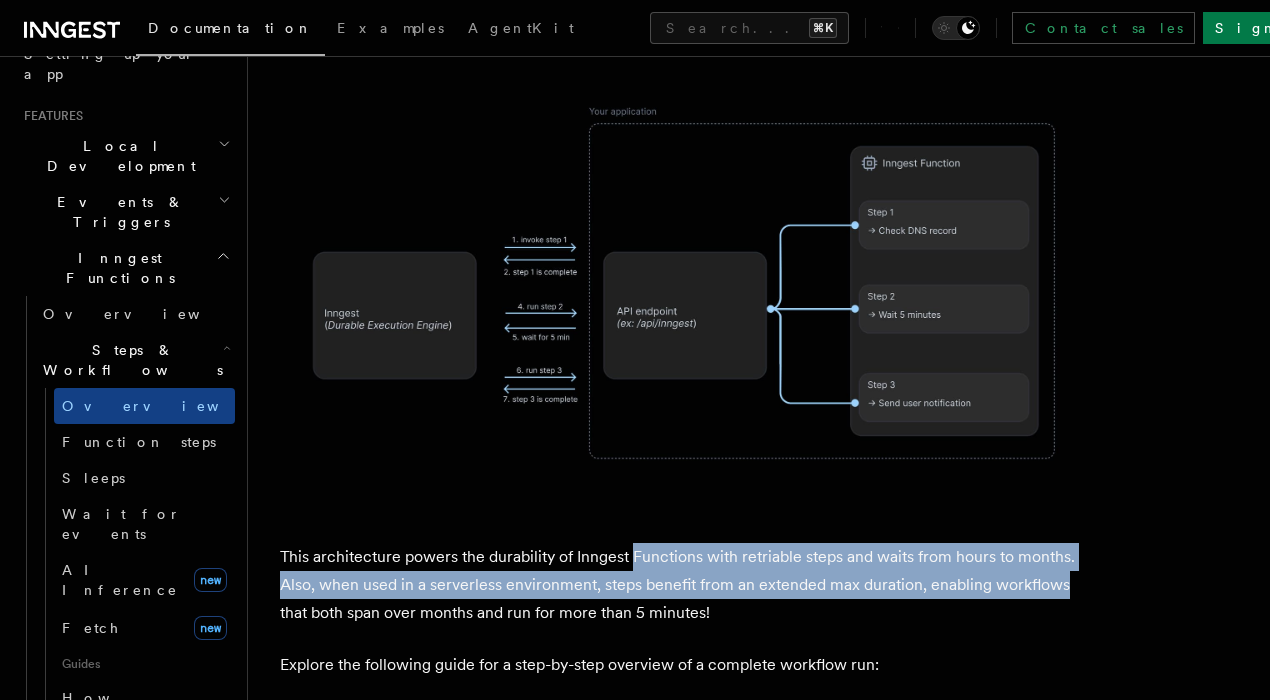click on "This architecture powers the durability of Inngest Functions with retriable steps and waits from hours to months. Also, when used in a serverless environment, steps benefit from an extended max duration, enabling workflows that both span over months and run for more than 5 minutes!" at bounding box center [680, 585] 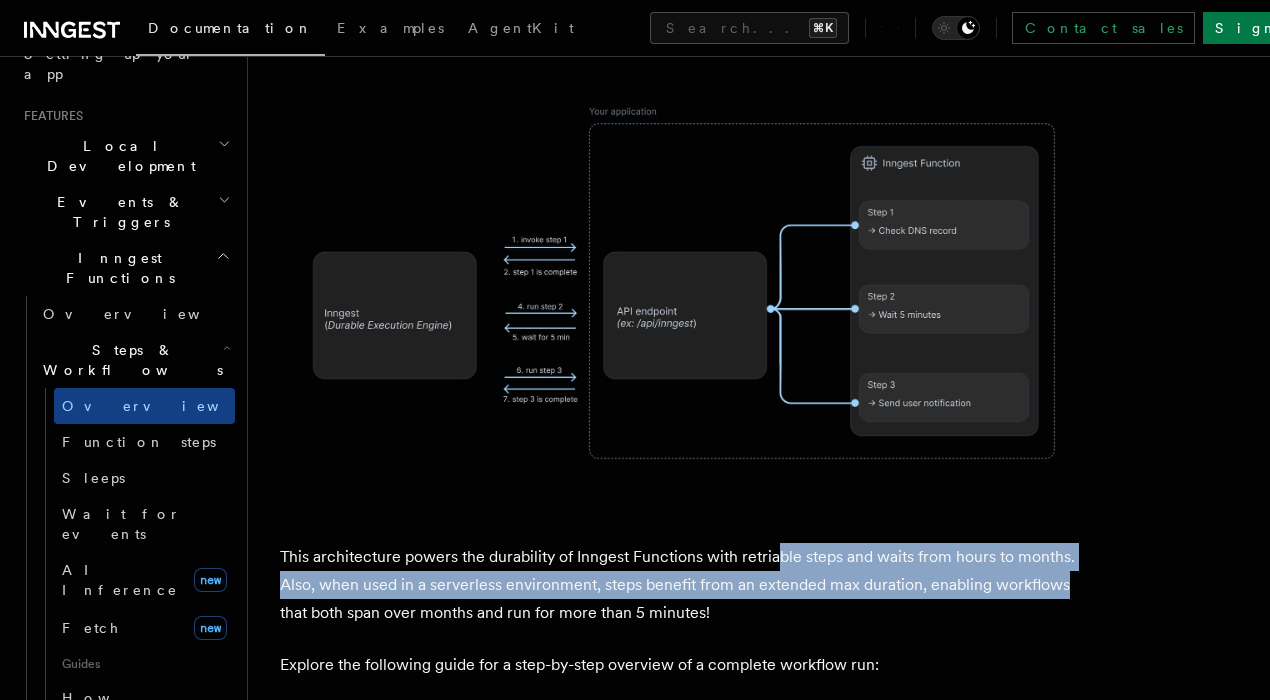 click on "This architecture powers the durability of Inngest Functions with retriable steps and waits from hours to months. Also, when used in a serverless environment, steps benefit from an extended max duration, enabling workflows that both span over months and run for more than 5 minutes!" at bounding box center (680, 585) 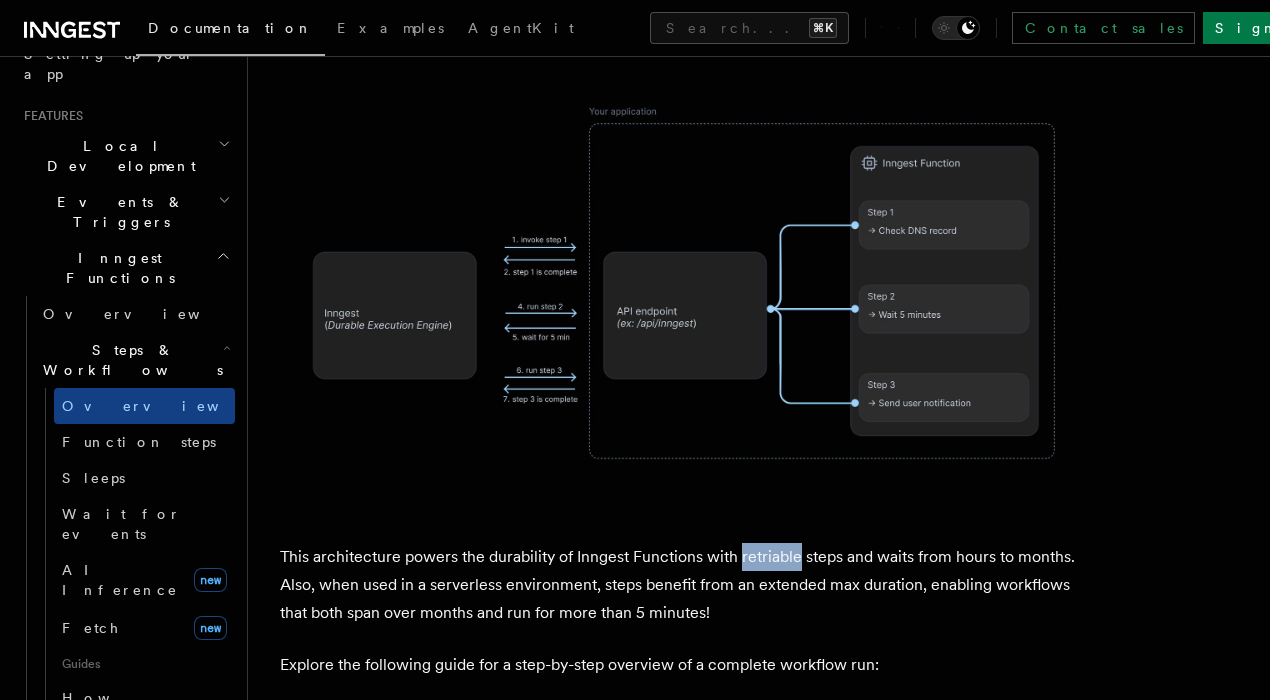 click on "This architecture powers the durability of Inngest Functions with retriable steps and waits from hours to months. Also, when used in a serverless environment, steps benefit from an extended max duration, enabling workflows that both span over months and run for more than 5 minutes!" at bounding box center [680, 585] 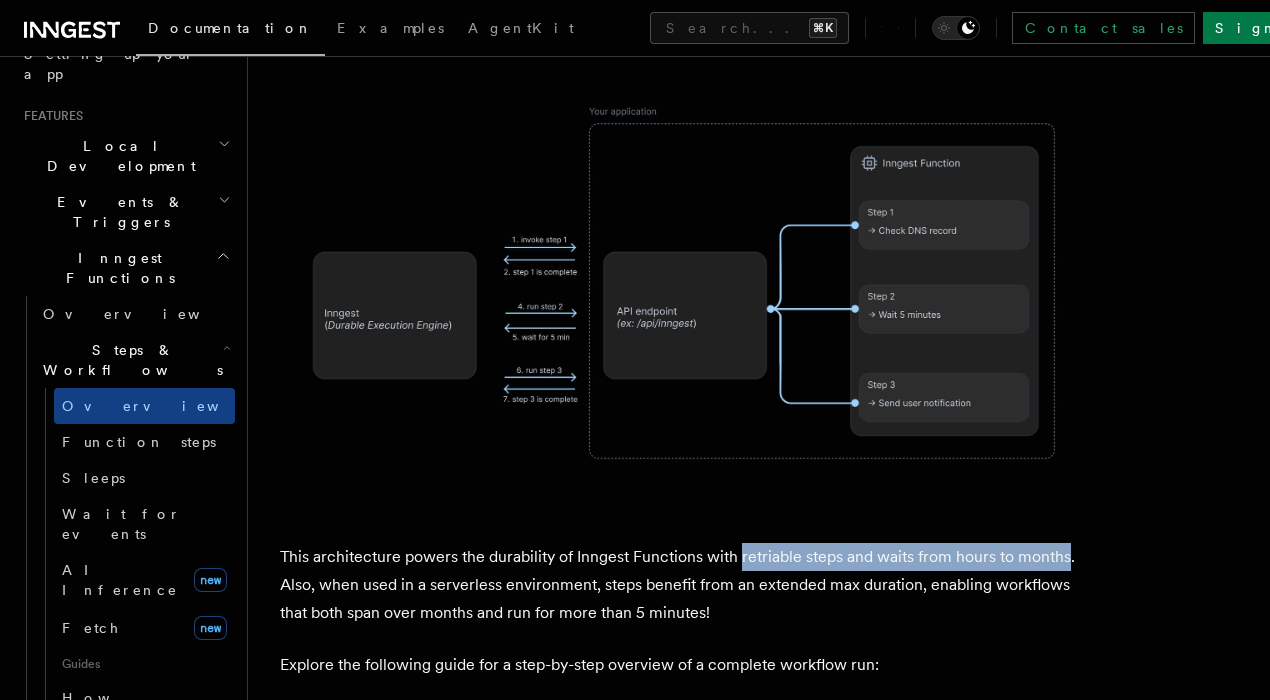 click on "This architecture powers the durability of Inngest Functions with retriable steps and waits from hours to months. Also, when used in a serverless environment, steps benefit from an extended max duration, enabling workflows that both span over months and run for more than 5 minutes!" at bounding box center [680, 585] 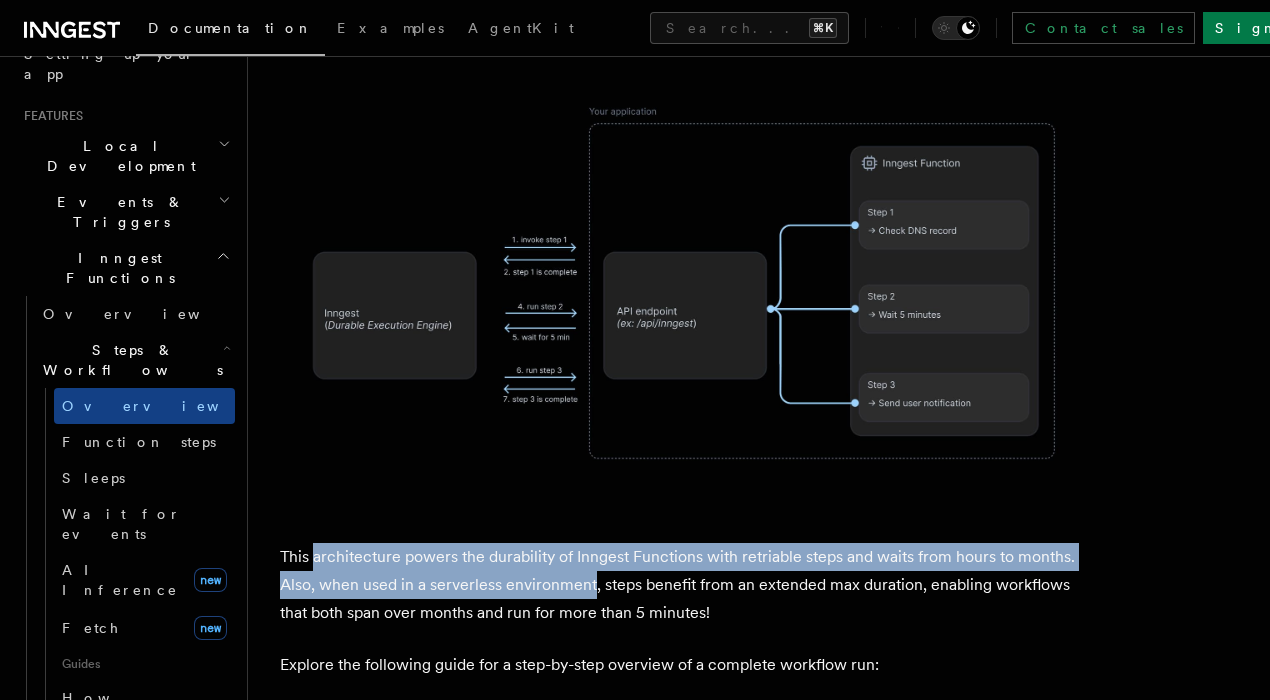 click on "This architecture powers the durability of Inngest Functions with retriable steps and waits from hours to months. Also, when used in a serverless environment, steps benefit from an extended max duration, enabling workflows that both span over months and run for more than 5 minutes!" at bounding box center (680, 585) 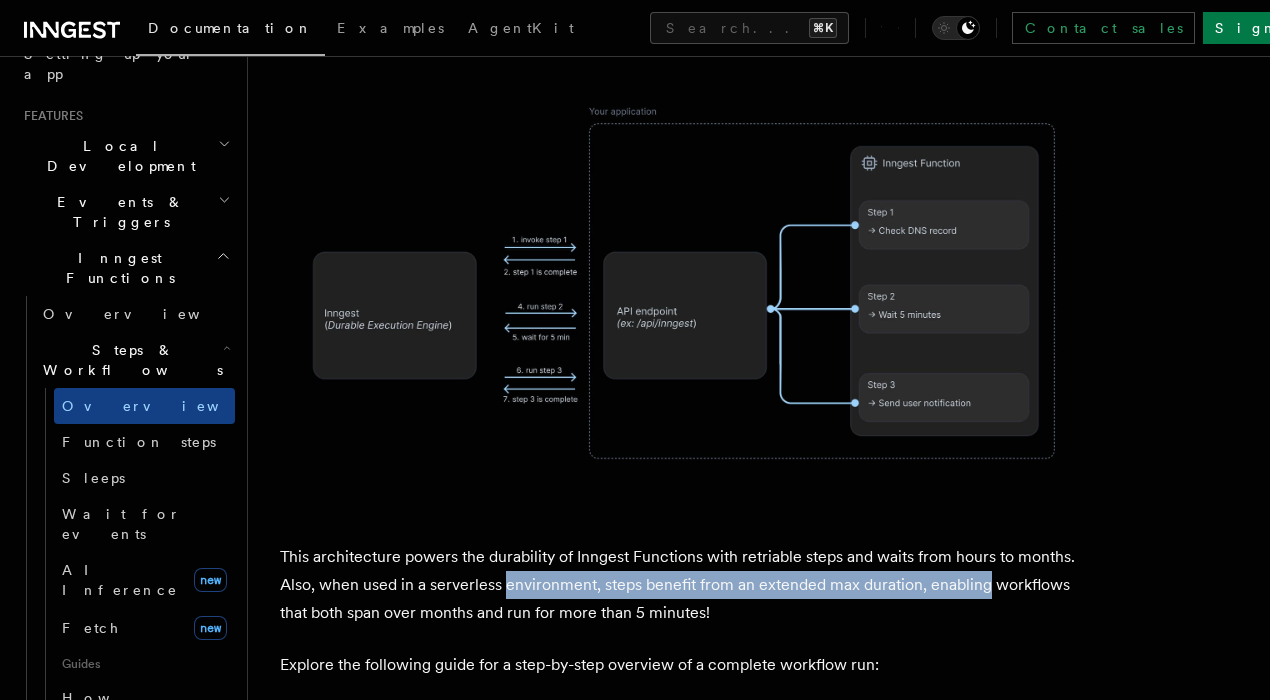 click on "This architecture powers the durability of Inngest Functions with retriable steps and waits from hours to months. Also, when used in a serverless environment, steps benefit from an extended max duration, enabling workflows that both span over months and run for more than 5 minutes!" at bounding box center [680, 585] 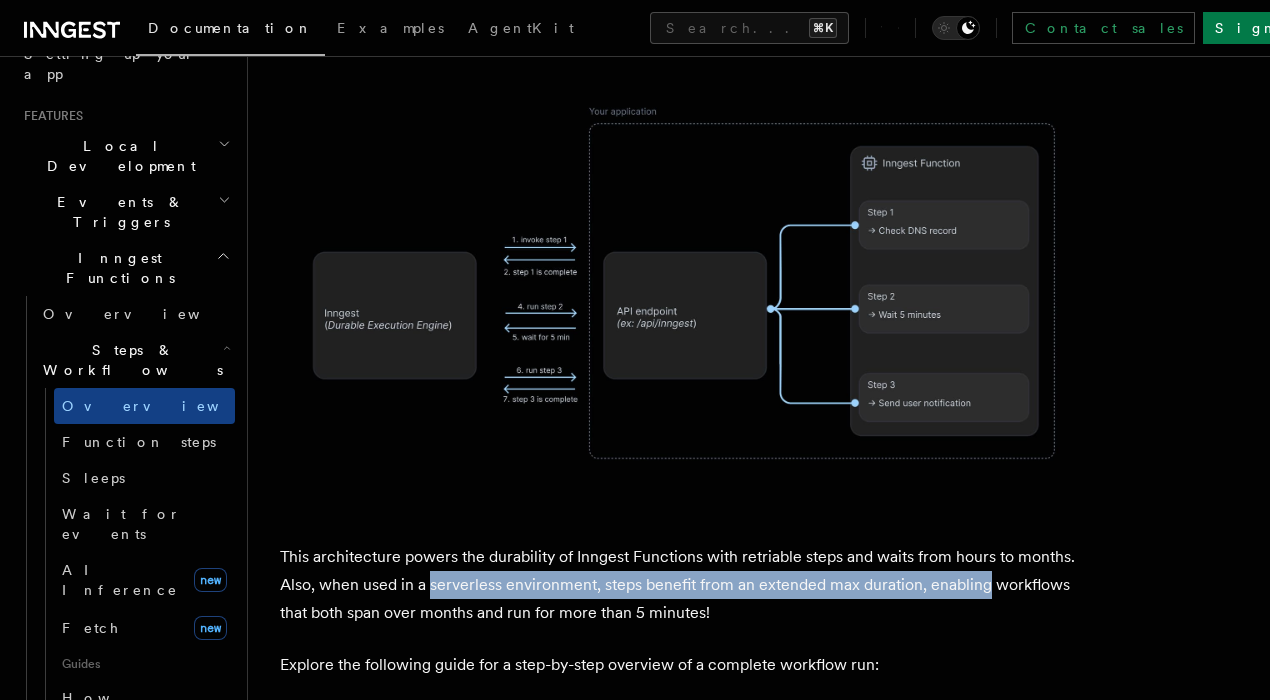 click on "This architecture powers the durability of Inngest Functions with retriable steps and waits from hours to months. Also, when used in a serverless environment, steps benefit from an extended max duration, enabling workflows that both span over months and run for more than 5 minutes!" at bounding box center (680, 585) 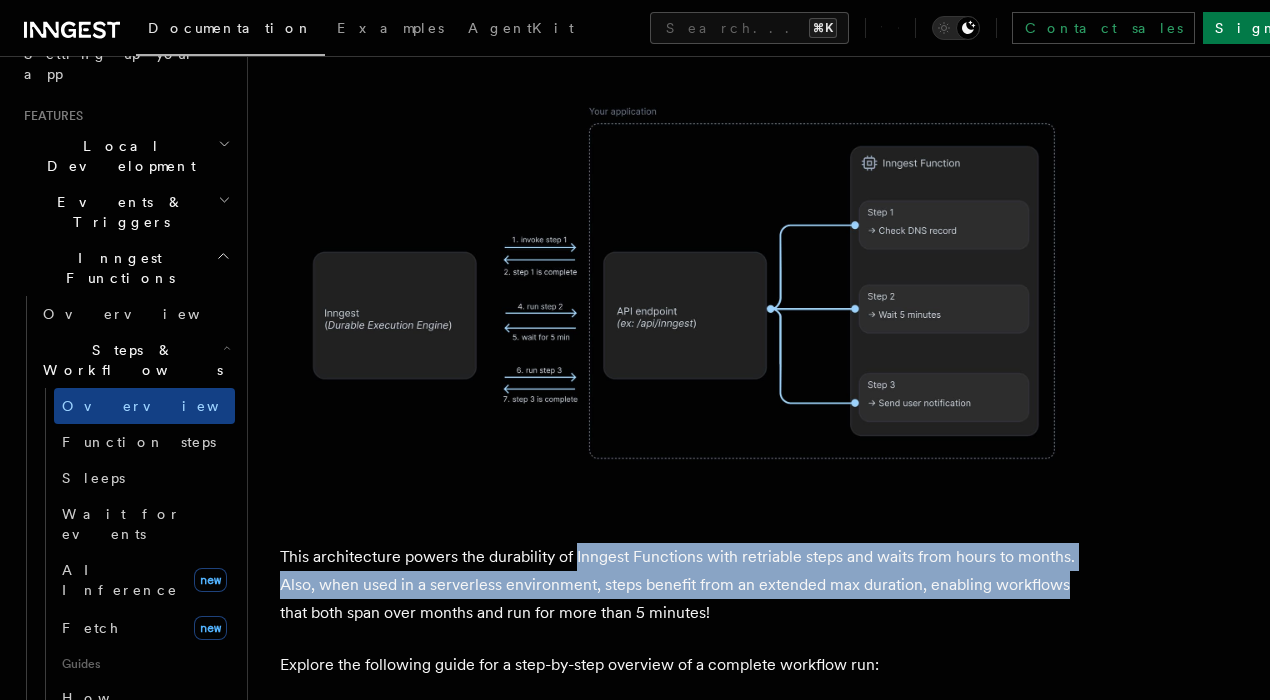 click on "This architecture powers the durability of Inngest Functions with retriable steps and waits from hours to months. Also, when used in a serverless environment, steps benefit from an extended max duration, enabling workflows that both span over months and run for more than 5 minutes!" at bounding box center [680, 585] 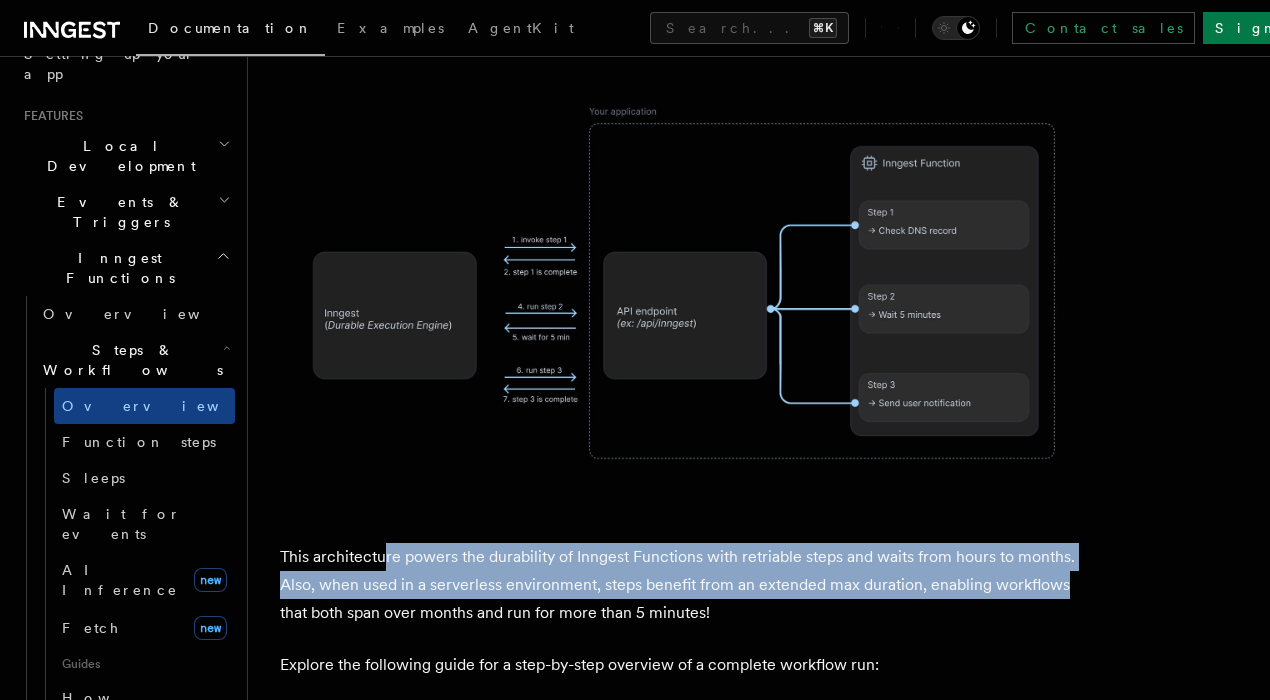 click on "This architecture powers the durability of Inngest Functions with retriable steps and waits from hours to months. Also, when used in a serverless environment, steps benefit from an extended max duration, enabling workflows that both span over months and run for more than 5 minutes!" at bounding box center (680, 585) 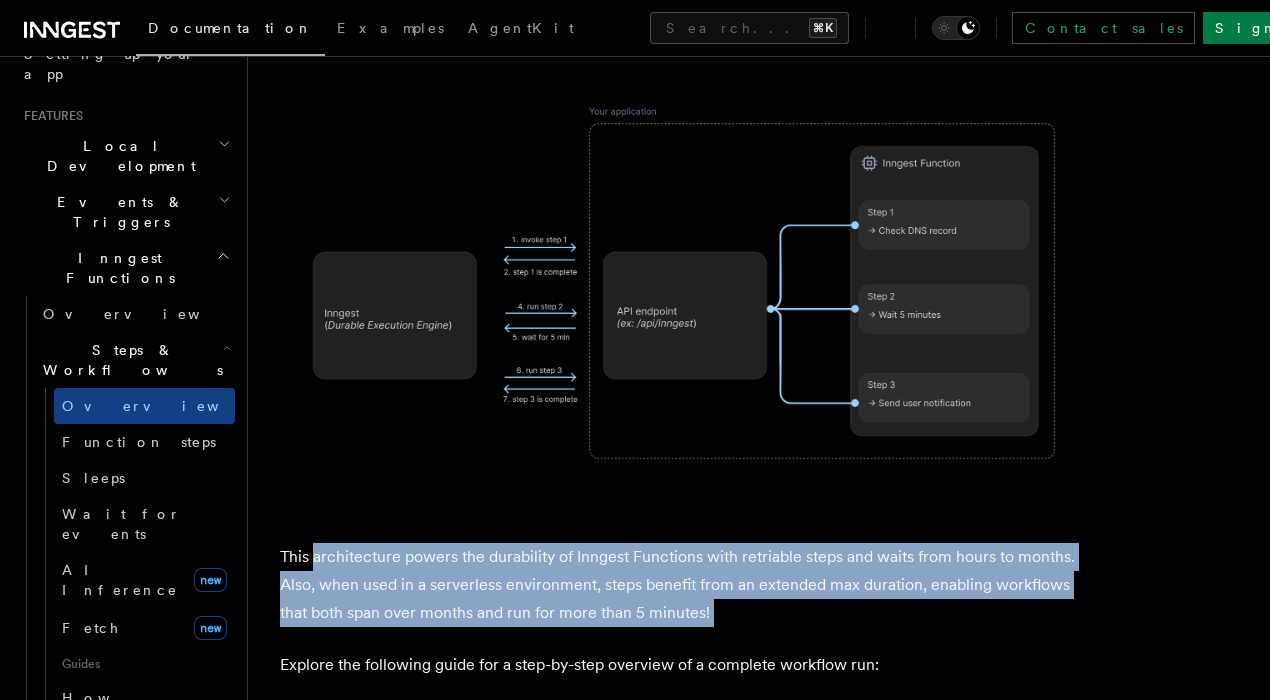 click on "This architecture powers the durability of Inngest Functions with retriable steps and waits from hours to months. Also, when used in a serverless environment, steps benefit from an extended max duration, enabling workflows that both span over months and run for more than 5 minutes!" at bounding box center (680, 585) 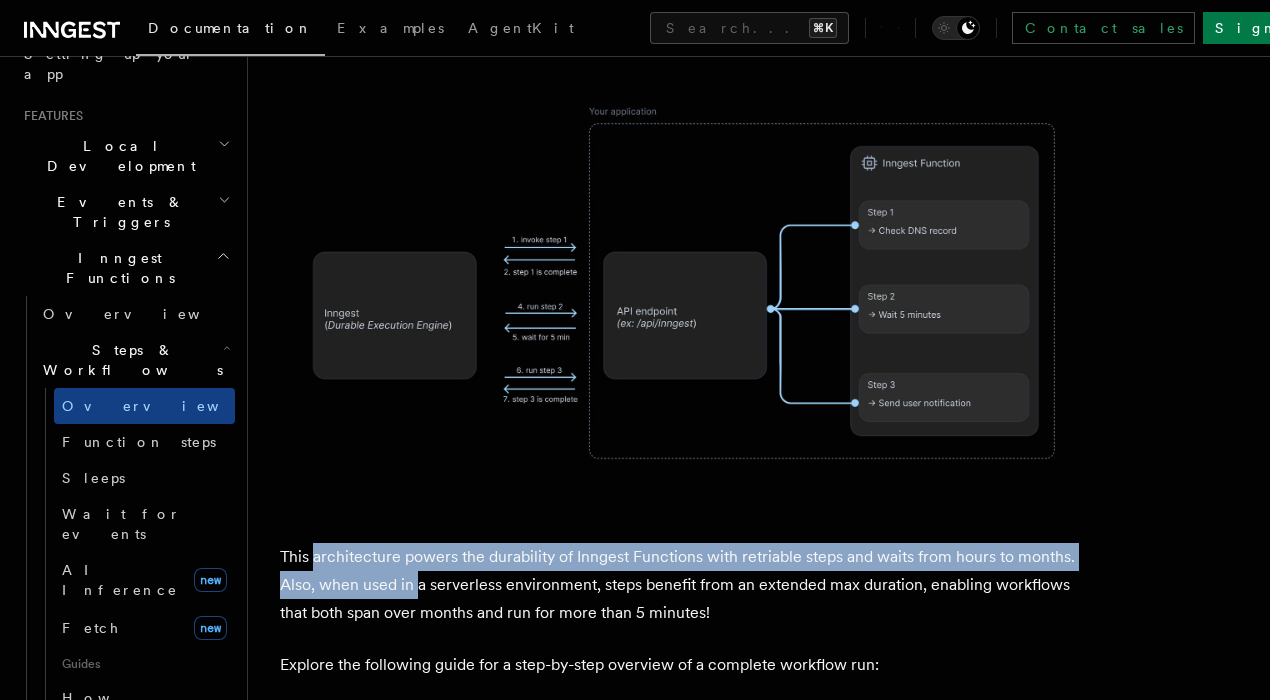 click on "This architecture powers the durability of Inngest Functions with retriable steps and waits from hours to months. Also, when used in a serverless environment, steps benefit from an extended max duration, enabling workflows that both span over months and run for more than 5 minutes!" at bounding box center [680, 585] 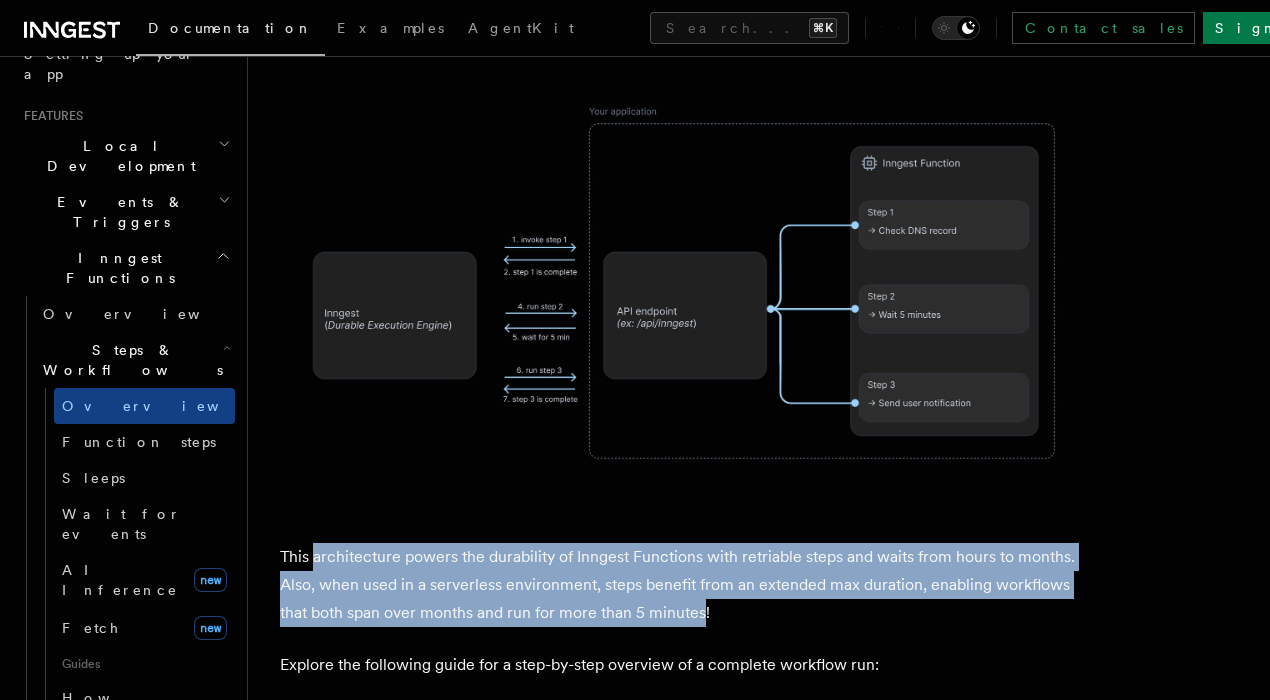 click on "This architecture powers the durability of Inngest Functions with retriable steps and waits from hours to months. Also, when used in a serverless environment, steps benefit from an extended max duration, enabling workflows that both span over months and run for more than 5 minutes!" at bounding box center (680, 585) 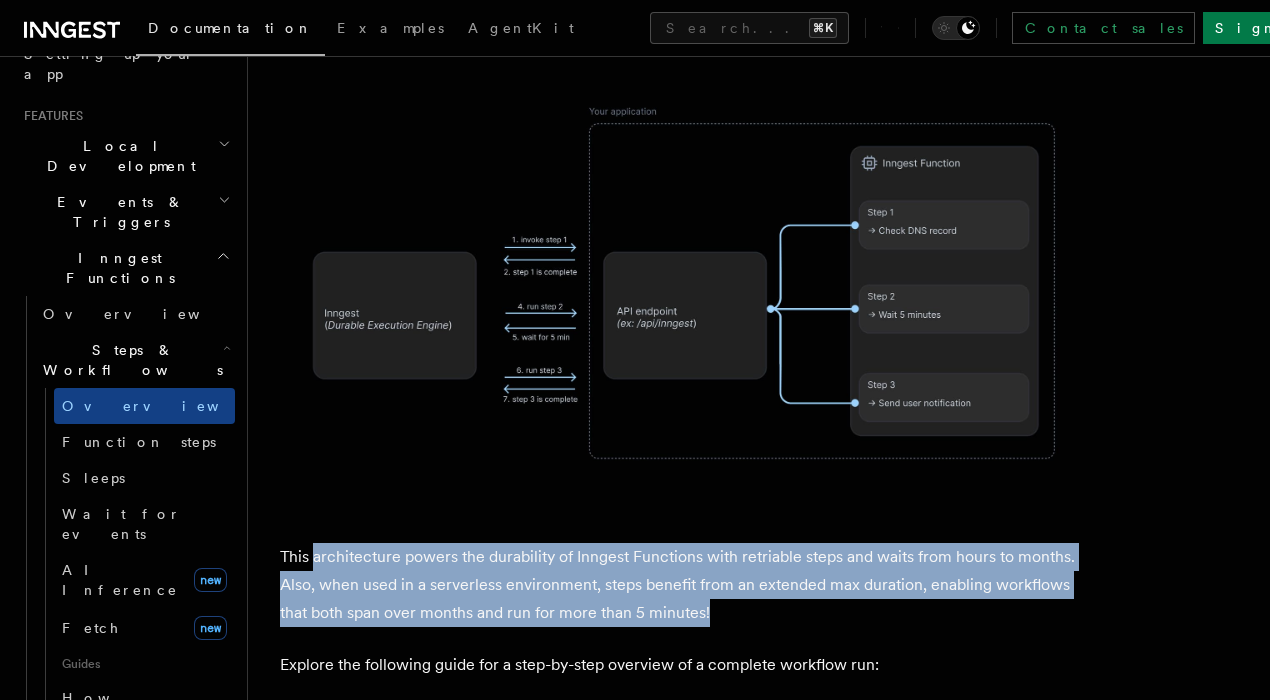 click on "This architecture powers the durability of Inngest Functions with retriable steps and waits from hours to months. Also, when used in a serverless environment, steps benefit from an extended max duration, enabling workflows that both span over months and run for more than 5 minutes!" at bounding box center (680, 585) 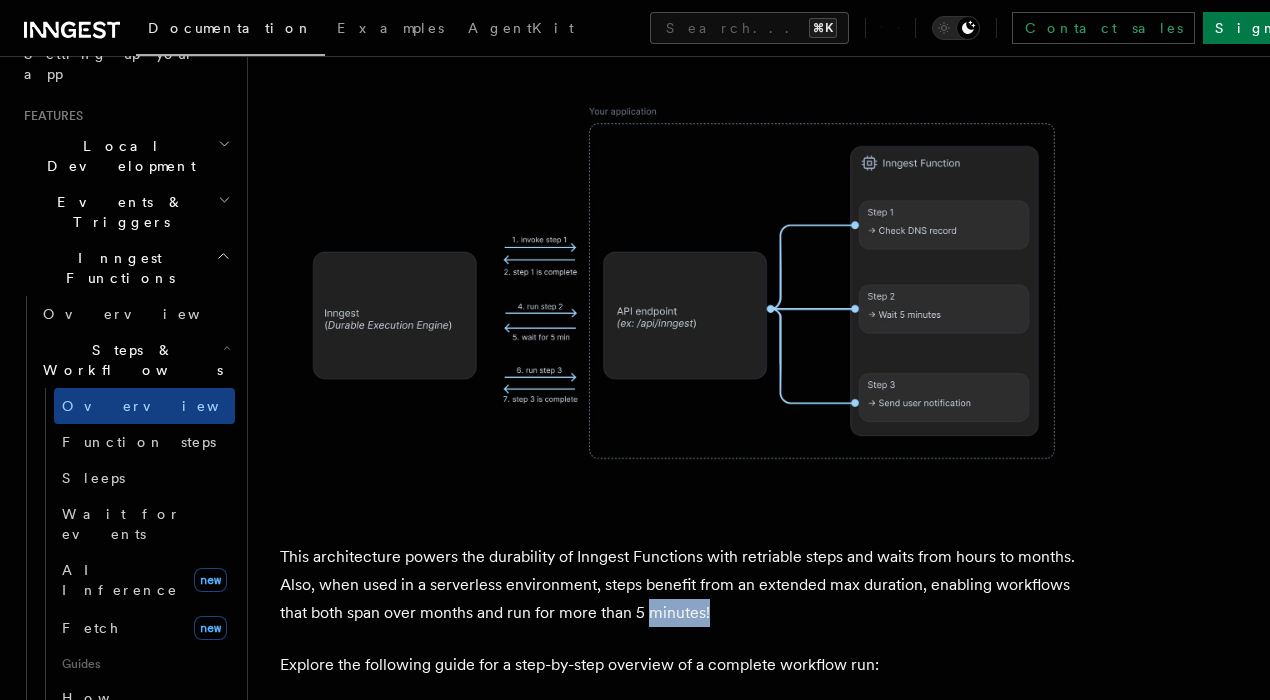 click on "This architecture powers the durability of Inngest Functions with retriable steps and waits from hours to months. Also, when used in a serverless environment, steps benefit from an extended max duration, enabling workflows that both span over months and run for more than 5 minutes!" at bounding box center [680, 585] 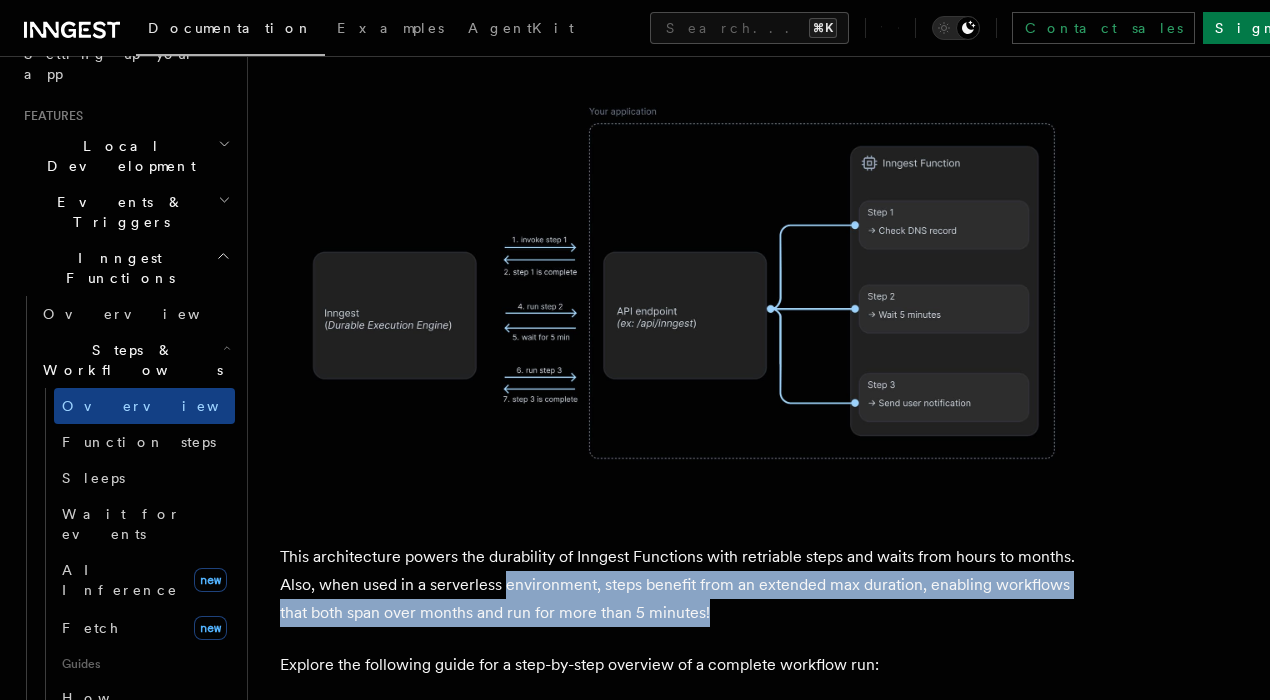 click on "This architecture powers the durability of Inngest Functions with retriable steps and waits from hours to months. Also, when used in a serverless environment, steps benefit from an extended max duration, enabling workflows that both span over months and run for more than 5 minutes!" at bounding box center [680, 585] 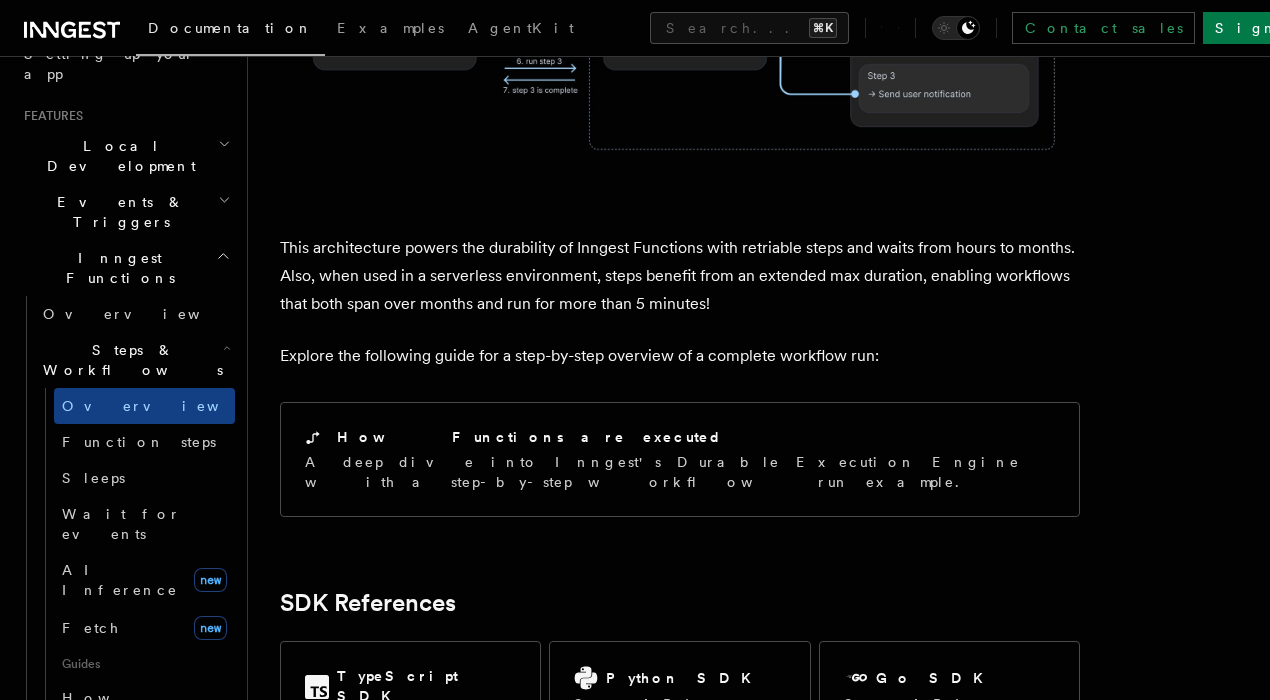 scroll, scrollTop: 1918, scrollLeft: 0, axis: vertical 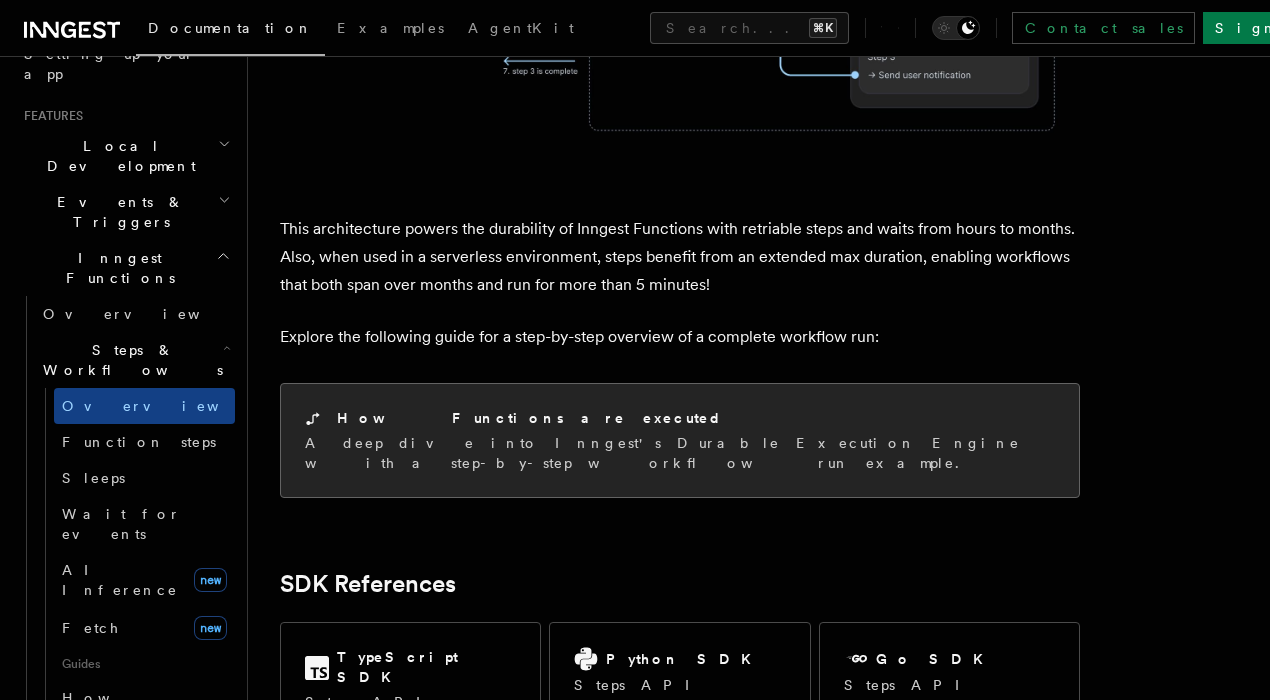 click on "How Functions are executed" at bounding box center (530, 418) 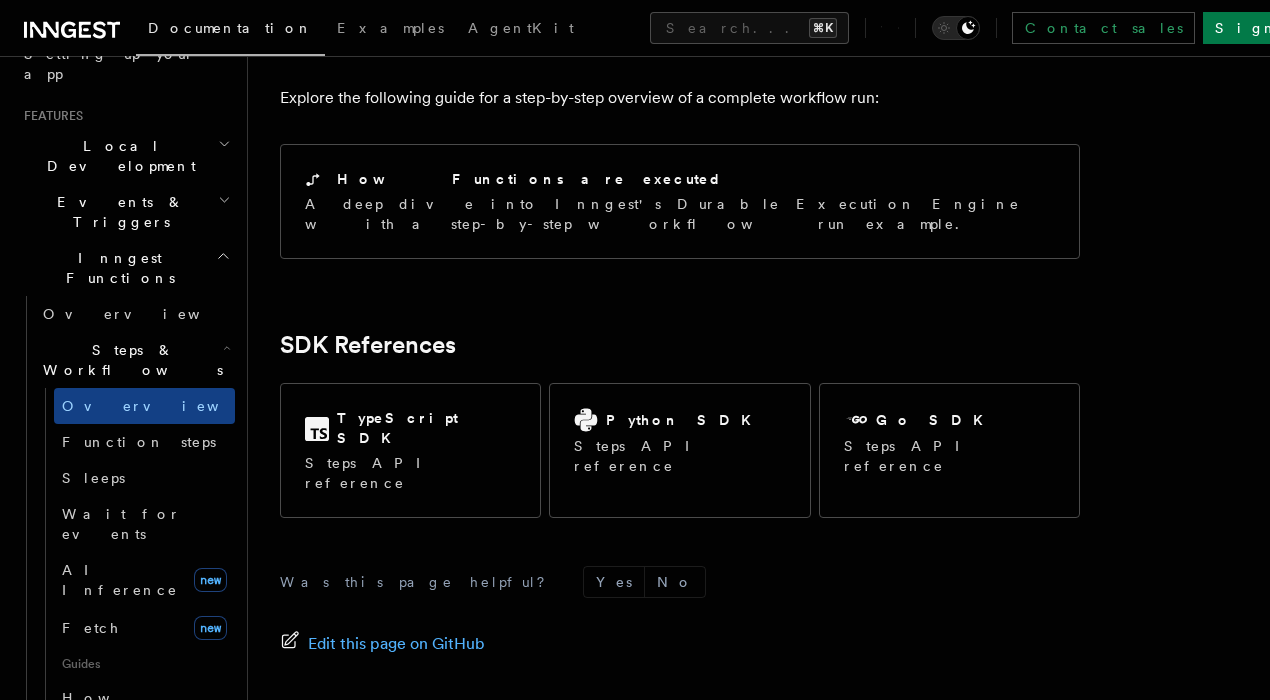 scroll, scrollTop: 2155, scrollLeft: 0, axis: vertical 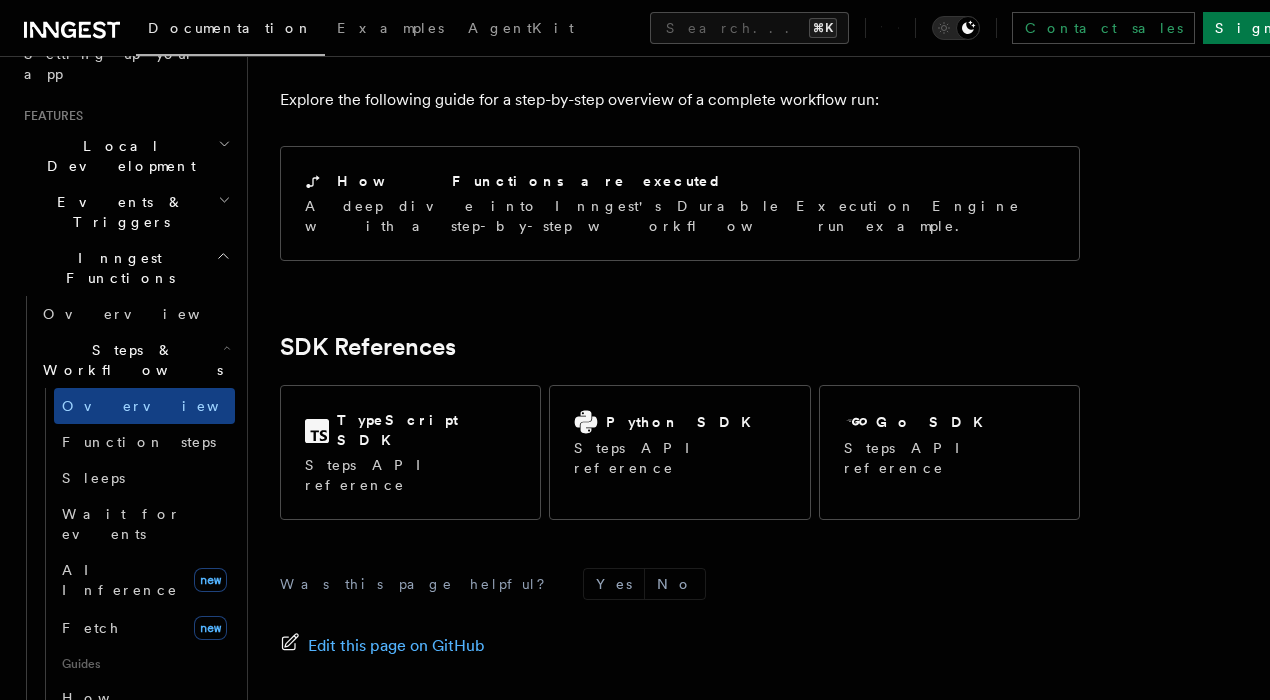 click on "Function steps" at bounding box center (1005, 754) 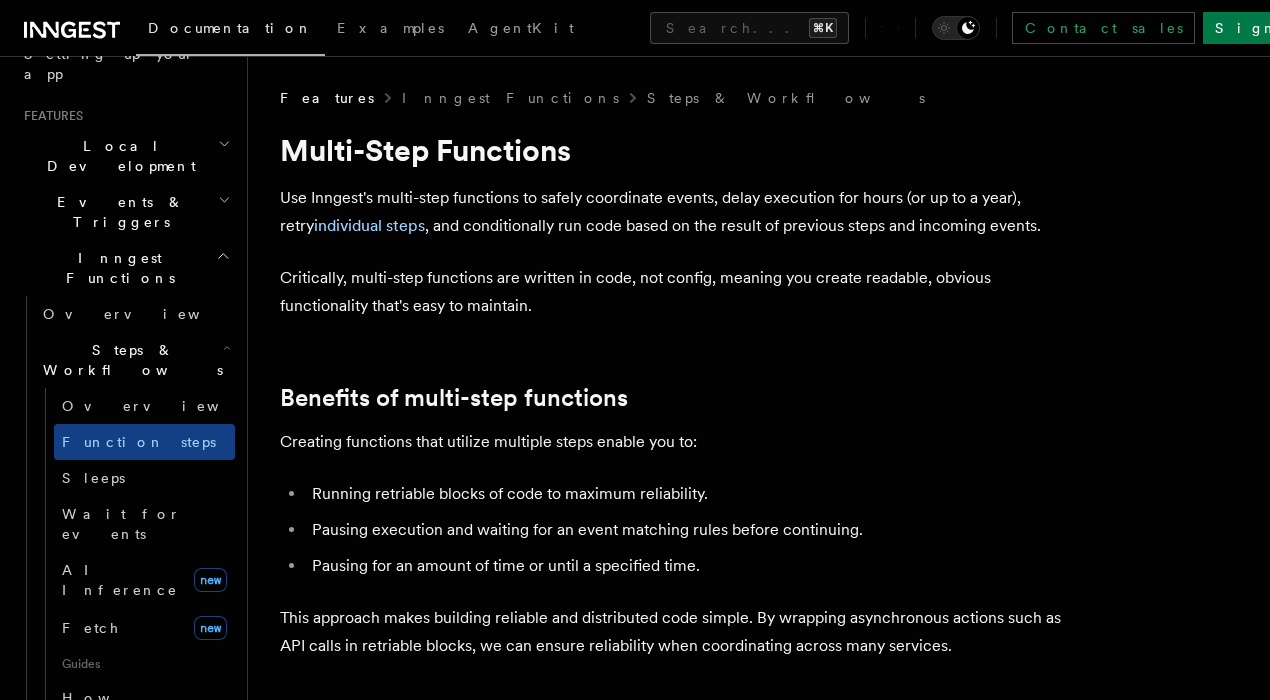 click on "Use Inngest's multi-step functions to safely coordinate events, delay execution for hours (or up to a year), retry  individual steps , and conditionally run code based on the result of previous steps and incoming events." at bounding box center (680, 212) 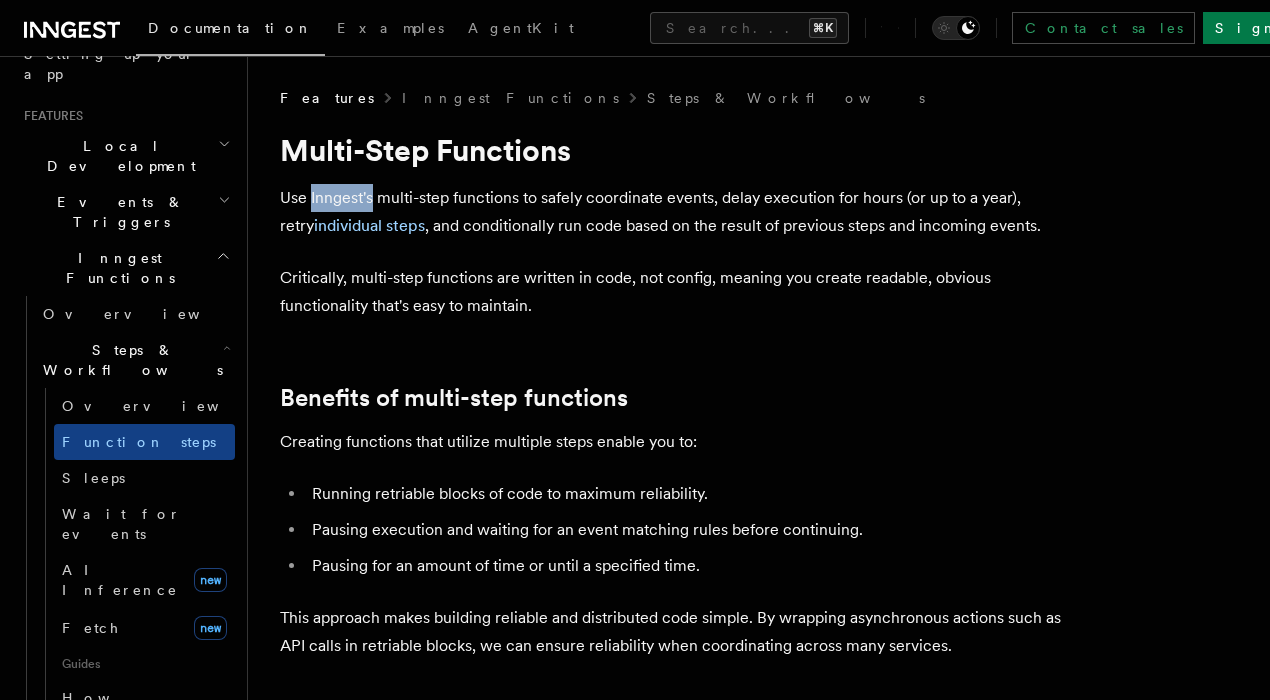 click on "Features Inngest Functions Steps & Workflows Multi-Step Functions
Use Inngest's multi-step functions to safely coordinate events, delay execution for hours (or up to a year), retry  individual steps , and conditionally run code based on the result of previous steps and incoming events.
Critically, multi-step functions are written in code, not config, meaning you create readable, obvious functionality that's easy to maintain.
Benefits of multi-step functions
Creating functions that utilize multiple steps enable you to:
Running retriable blocks of code to maximum reliability.
Pausing execution and waiting for an event matching rules before continuing.
Pausing for an amount of time or until a specified time.
This approach makes building reliable and distributed code simple. By wrapping asynchronous actions such as API calls in retriable blocks, we can ensure reliability when coordinating across many services.
How to write a multi-step function
TypeScript Go Python Consider this simple" at bounding box center (759, 3865) 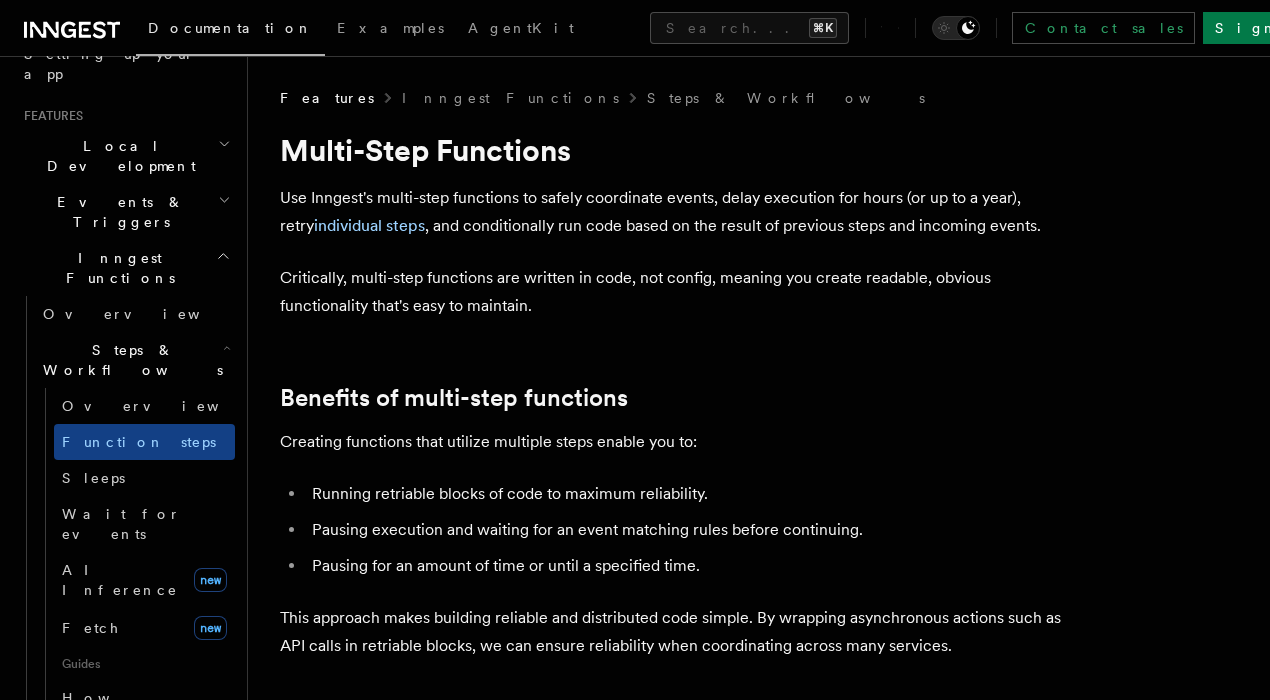 click on "Use Inngest's multi-step functions to safely coordinate events, delay execution for hours (or up to a year), retry  individual steps , and conditionally run code based on the result of previous steps and incoming events." at bounding box center (680, 212) 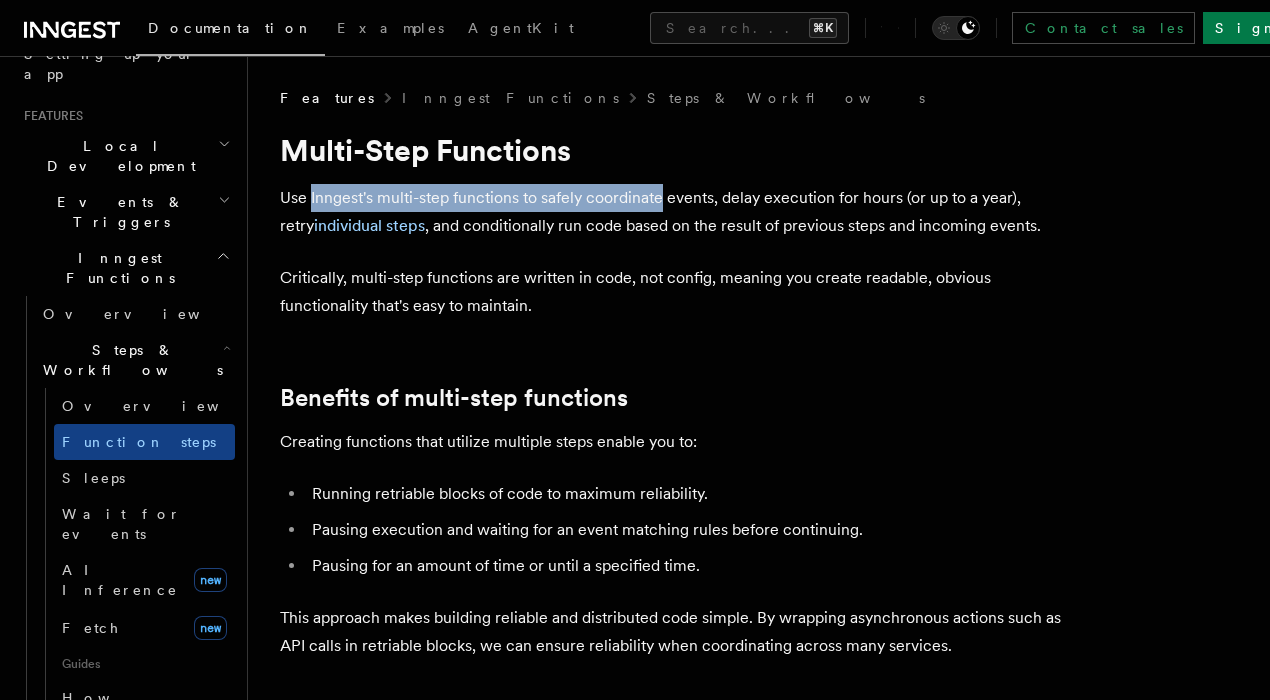 click on "Use Inngest's multi-step functions to safely coordinate events, delay execution for hours (or up to a year), retry  individual steps , and conditionally run code based on the result of previous steps and incoming events." at bounding box center (680, 212) 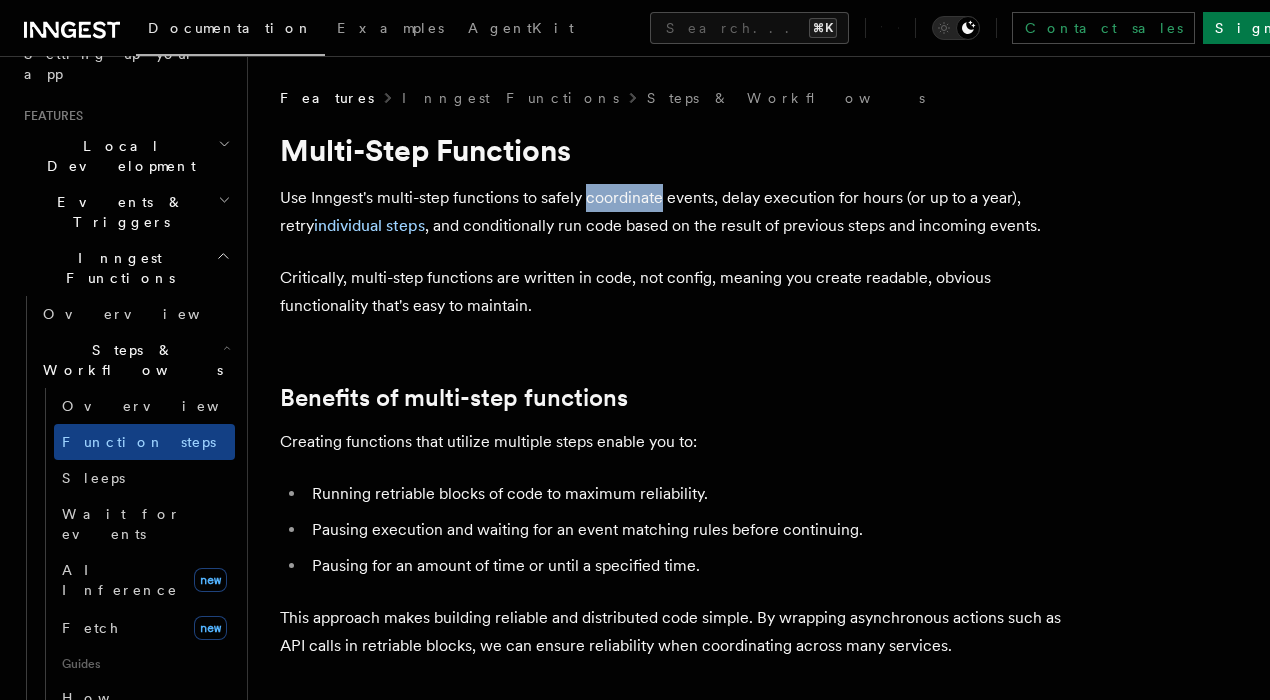 click on "Use Inngest's multi-step functions to safely coordinate events, delay execution for hours (or up to a year), retry  individual steps , and conditionally run code based on the result of previous steps and incoming events." at bounding box center [680, 212] 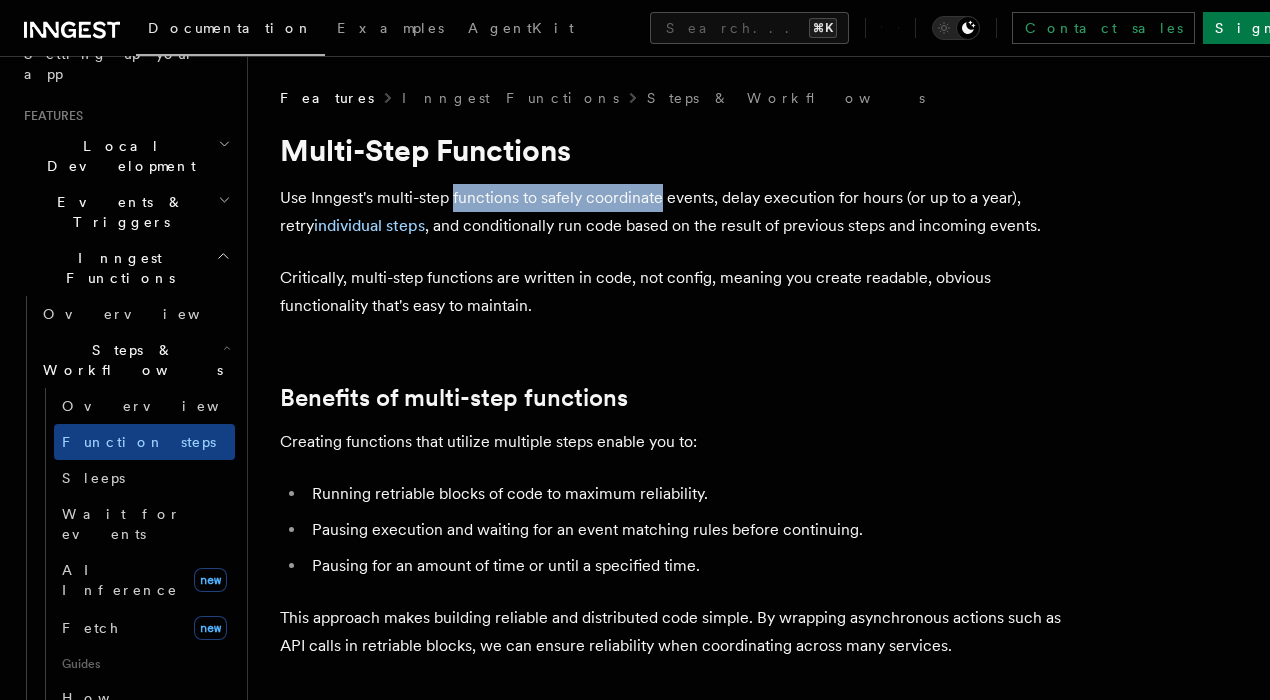 click on "Use Inngest's multi-step functions to safely coordinate events, delay execution for hours (or up to a year), retry  individual steps , and conditionally run code based on the result of previous steps and incoming events." at bounding box center [680, 212] 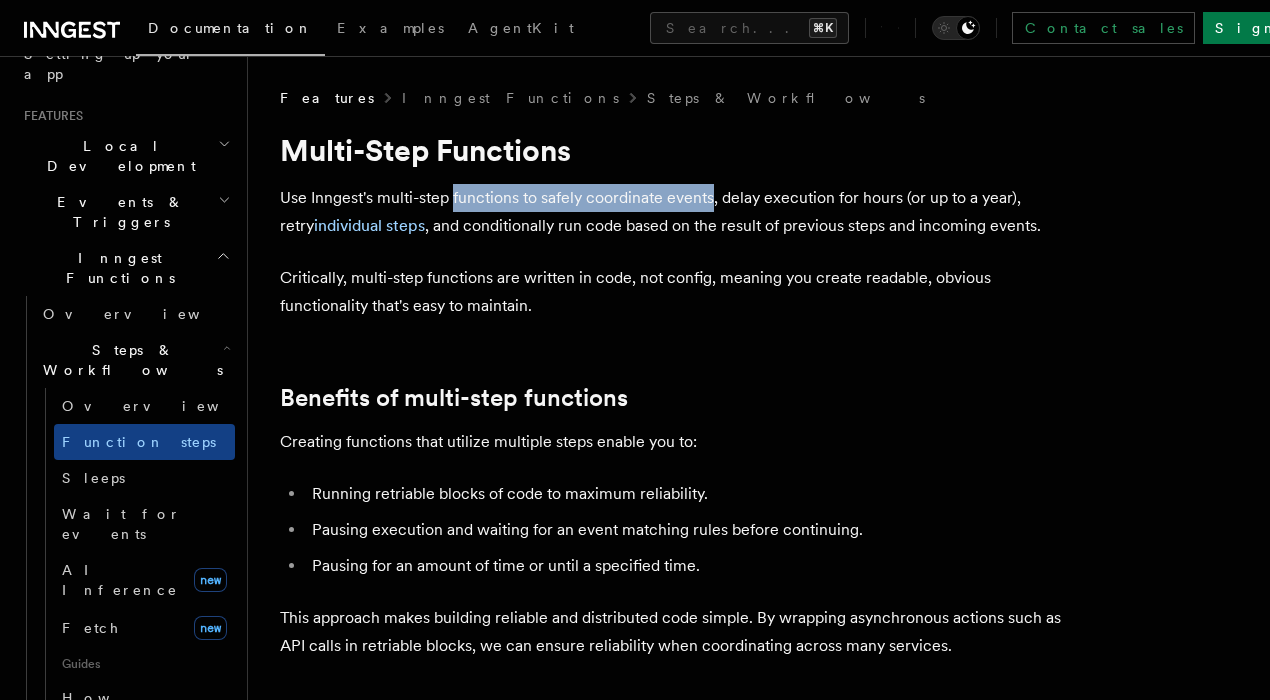 click on "Use Inngest's multi-step functions to safely coordinate events, delay execution for hours (or up to a year), retry  individual steps , and conditionally run code based on the result of previous steps and incoming events." at bounding box center (680, 212) 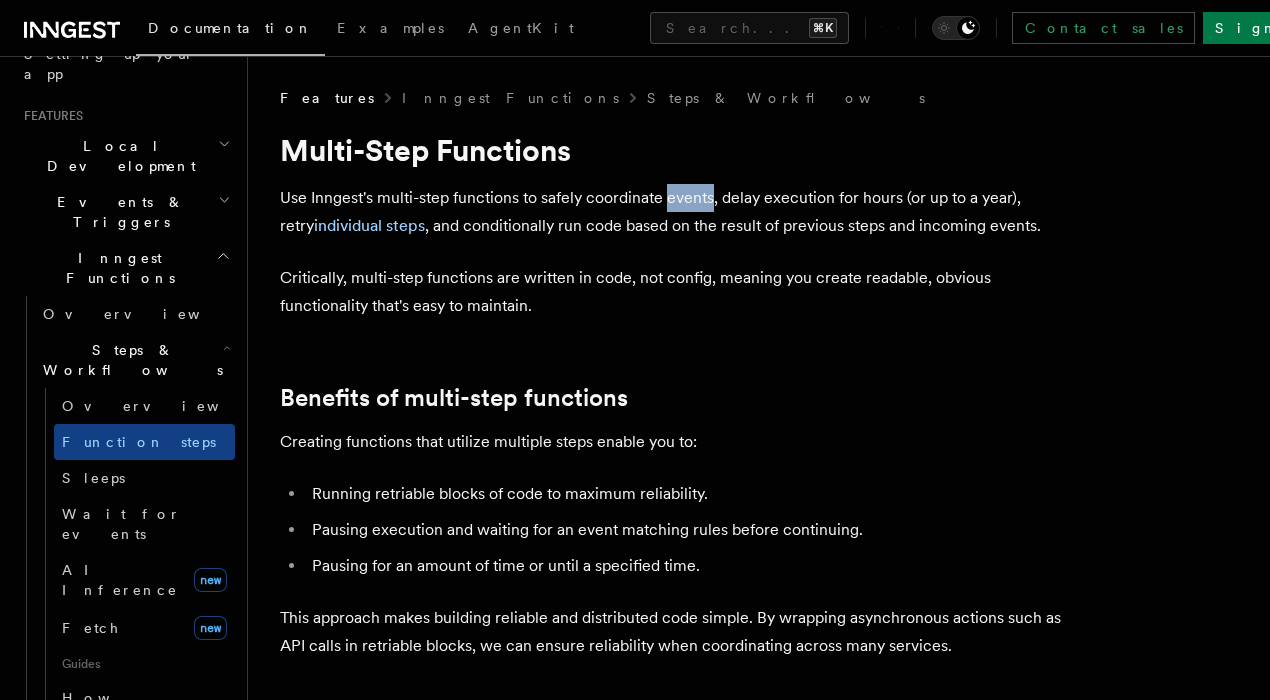click on "Use Inngest's multi-step functions to safely coordinate events, delay execution for hours (or up to a year), retry  individual steps , and conditionally run code based on the result of previous steps and incoming events." at bounding box center [680, 212] 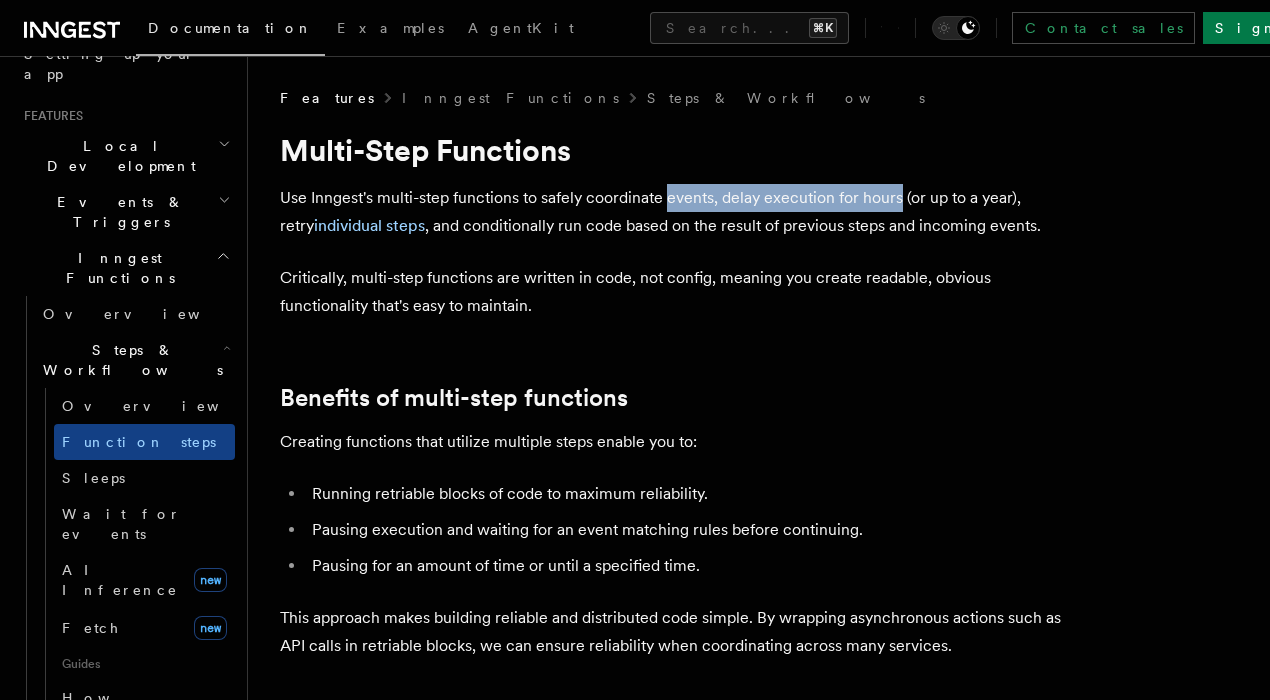click on "Use Inngest's multi-step functions to safely coordinate events, delay execution for hours (or up to a year), retry  individual steps , and conditionally run code based on the result of previous steps and incoming events." at bounding box center [680, 212] 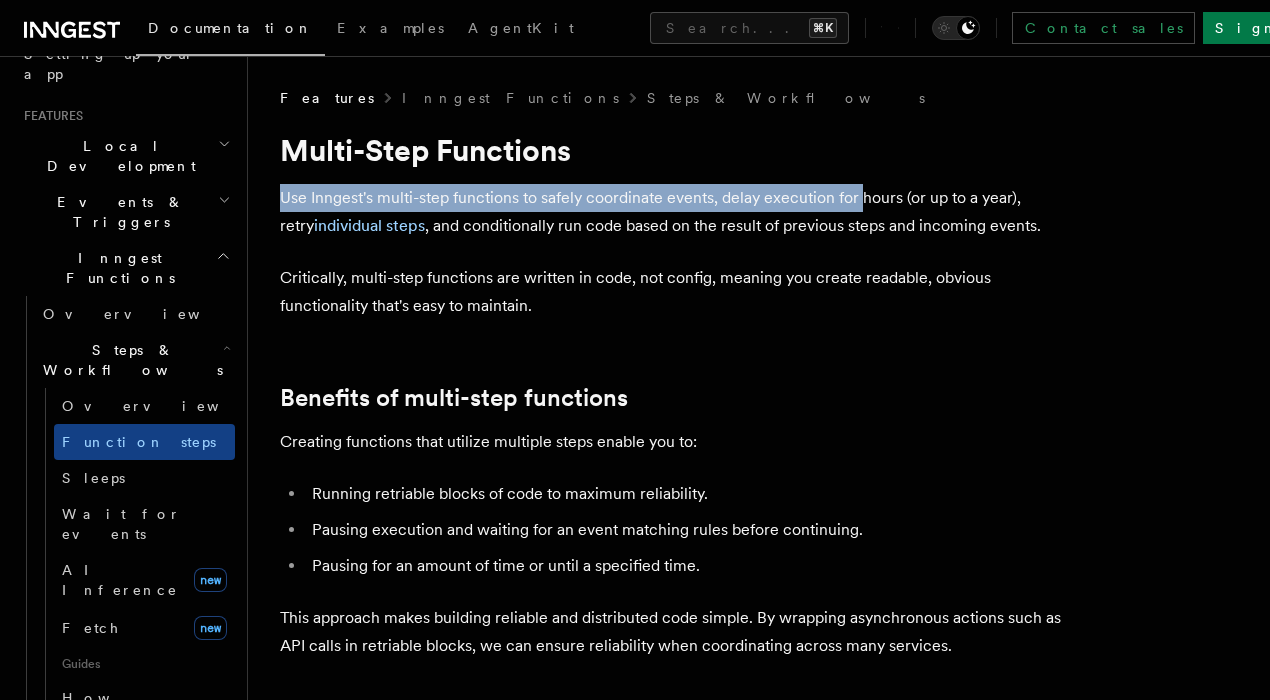 click on "Features Inngest Functions Steps & Workflows Multi-Step Functions
Use Inngest's multi-step functions to safely coordinate events, delay execution for hours (or up to a year), retry  individual steps , and conditionally run code based on the result of previous steps and incoming events.
Critically, multi-step functions are written in code, not config, meaning you create readable, obvious functionality that's easy to maintain.
Benefits of multi-step functions
Creating functions that utilize multiple steps enable you to:
Running retriable blocks of code to maximum reliability.
Pausing execution and waiting for an event matching rules before continuing.
Pausing for an amount of time or until a specified time.
This approach makes building reliable and distributed code simple. By wrapping asynchronous actions such as API calls in retriable blocks, we can ensure reliability when coordinating across many services.
How to write a multi-step function
TypeScript Go Python Consider this simple" at bounding box center (759, 3865) 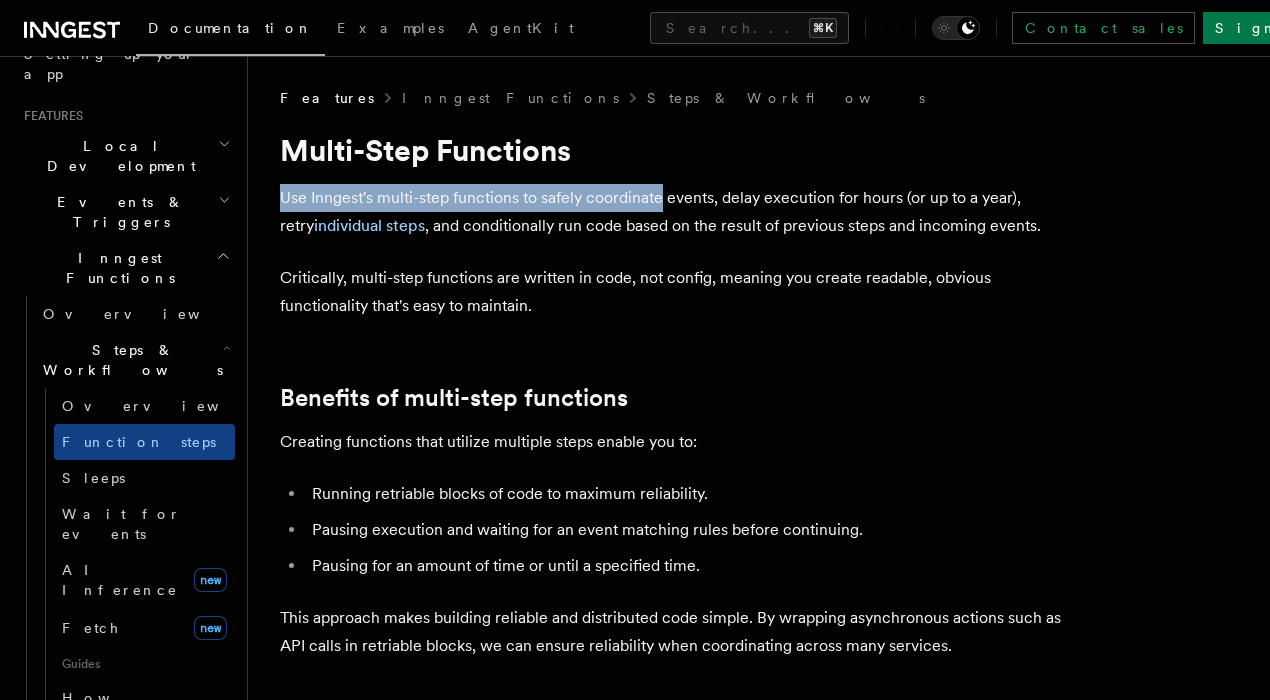 click on "Features Inngest Functions Steps & Workflows Multi-Step Functions
Use Inngest's multi-step functions to safely coordinate events, delay execution for hours (or up to a year), retry  individual steps , and conditionally run code based on the result of previous steps and incoming events.
Critically, multi-step functions are written in code, not config, meaning you create readable, obvious functionality that's easy to maintain.
Benefits of multi-step functions
Creating functions that utilize multiple steps enable you to:
Running retriable blocks of code to maximum reliability.
Pausing execution and waiting for an event matching rules before continuing.
Pausing for an amount of time or until a specified time.
This approach makes building reliable and distributed code simple. By wrapping asynchronous actions such as API calls in retriable blocks, we can ensure reliability when coordinating across many services.
How to write a multi-step function
TypeScript Go Python Consider this simple" at bounding box center [759, 3865] 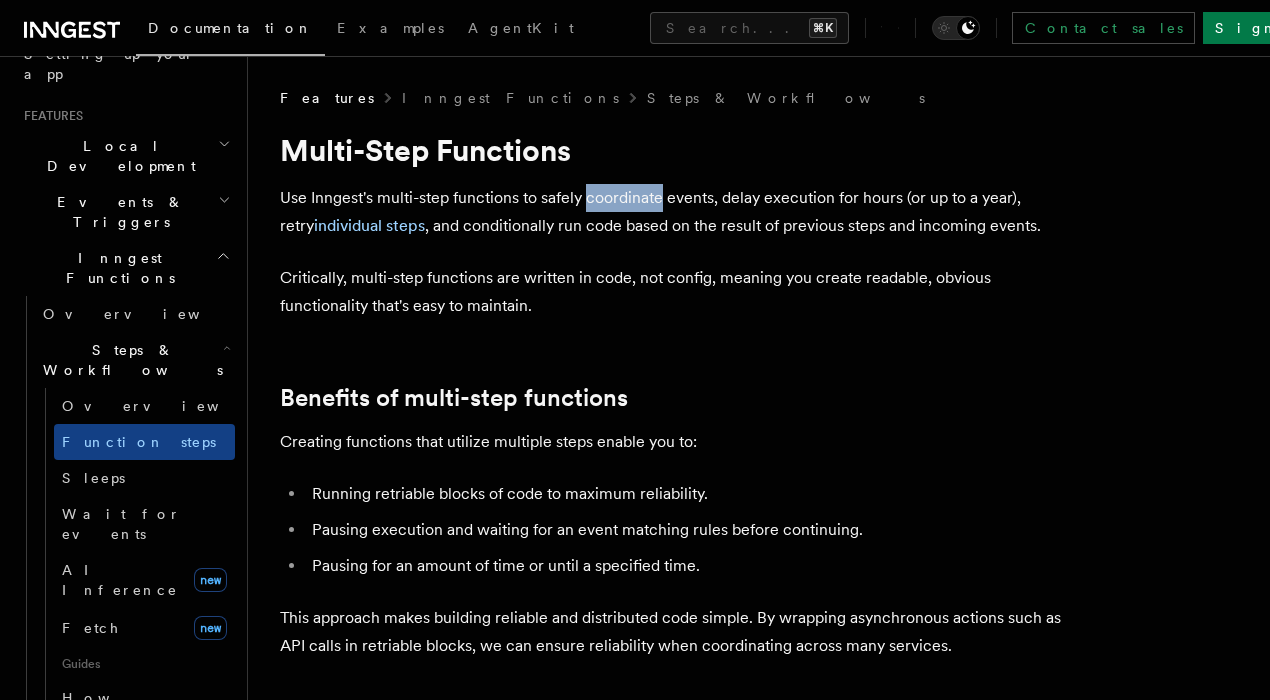 click on "Use Inngest's multi-step functions to safely coordinate events, delay execution for hours (or up to a year), retry  individual steps , and conditionally run code based on the result of previous steps and incoming events." at bounding box center (680, 212) 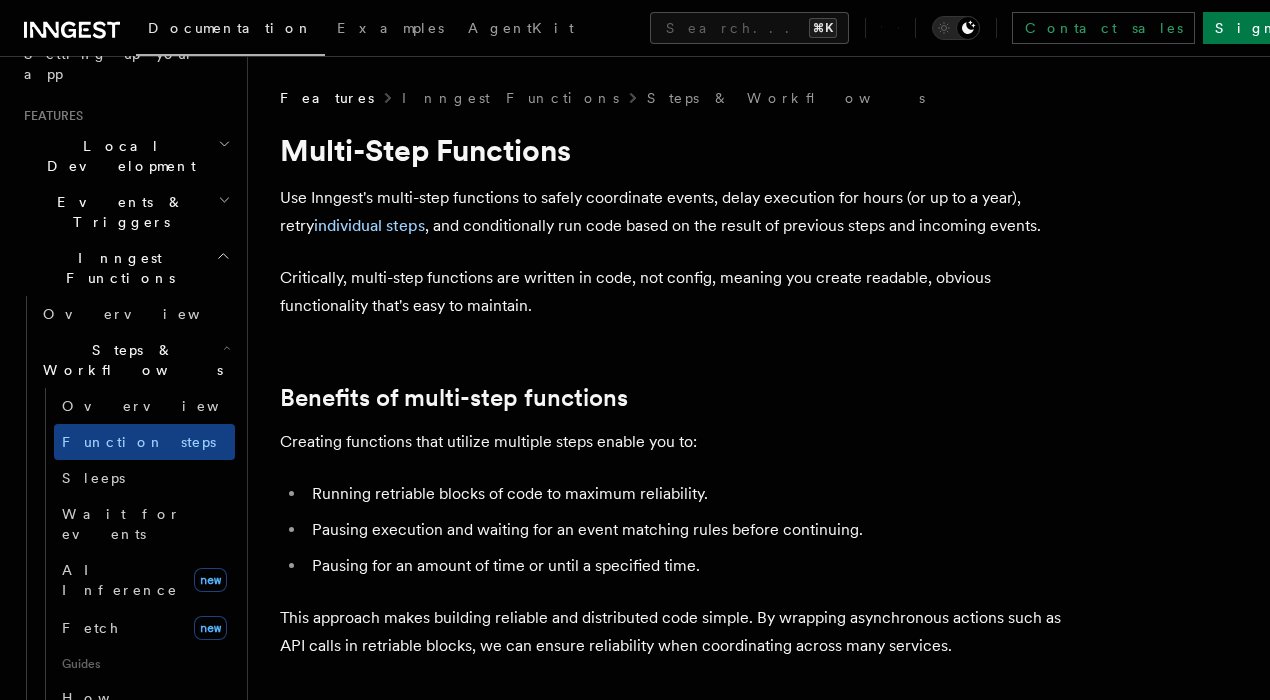 click on "Use Inngest's multi-step functions to safely coordinate events, delay execution for hours (or up to a year), retry  individual steps , and conditionally run code based on the result of previous steps and incoming events." at bounding box center [680, 212] 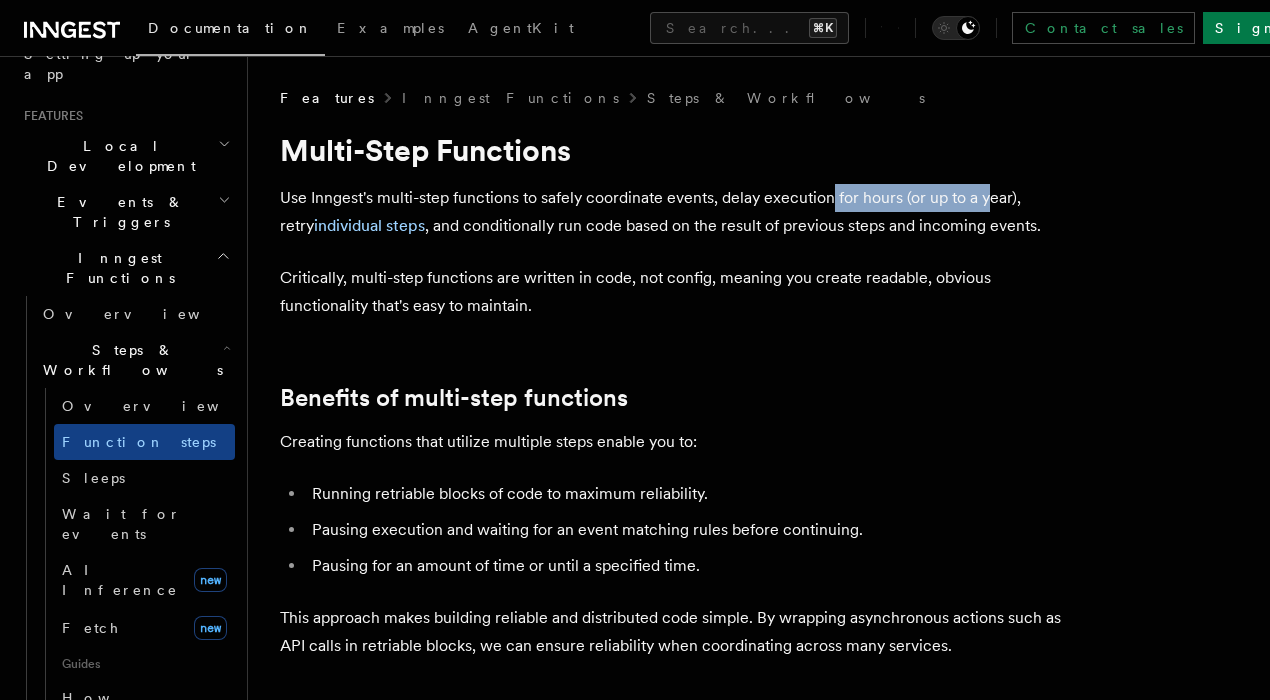 click on "Use Inngest's multi-step functions to safely coordinate events, delay execution for hours (or up to a year), retry  individual steps , and conditionally run code based on the result of previous steps and incoming events." at bounding box center (680, 212) 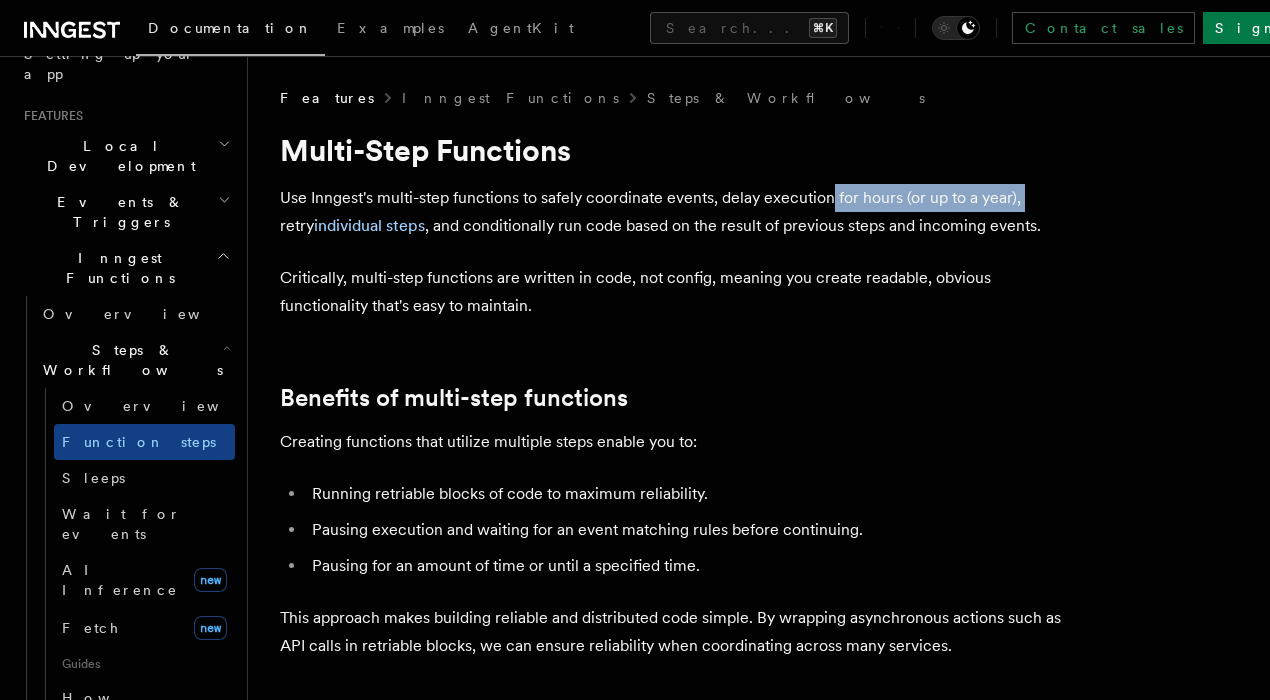 click on "Use Inngest's multi-step functions to safely coordinate events, delay execution for hours (or up to a year), retry  individual steps , and conditionally run code based on the result of previous steps and incoming events." at bounding box center [680, 212] 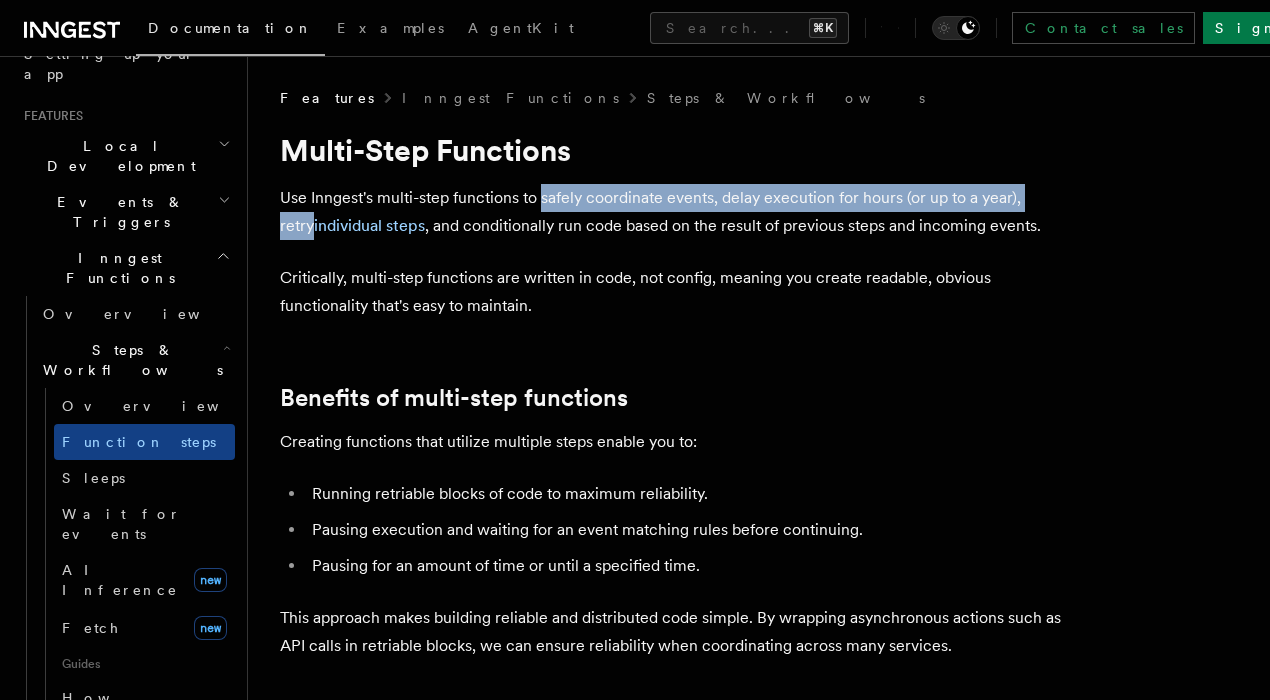 click on "Use Inngest's multi-step functions to safely coordinate events, delay execution for hours (or up to a year), retry  individual steps , and conditionally run code based on the result of previous steps and incoming events." at bounding box center [680, 212] 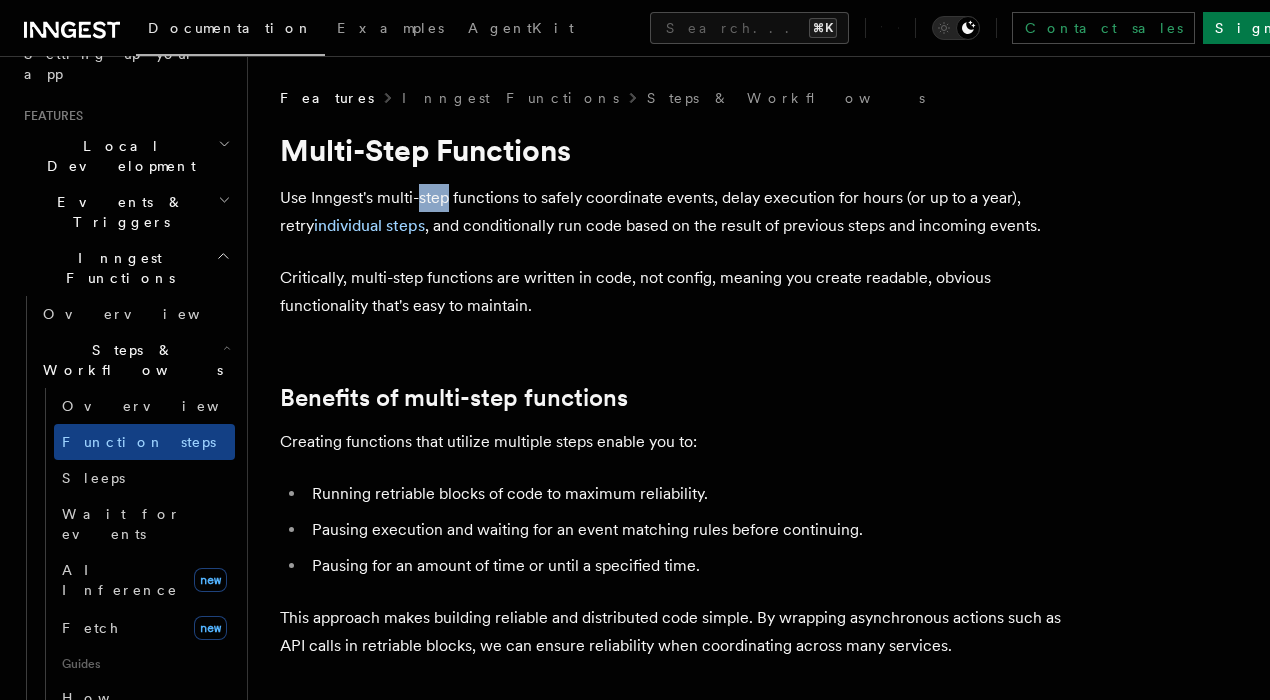 click on "Use Inngest's multi-step functions to safely coordinate events, delay execution for hours (or up to a year), retry  individual steps , and conditionally run code based on the result of previous steps and incoming events." at bounding box center (680, 212) 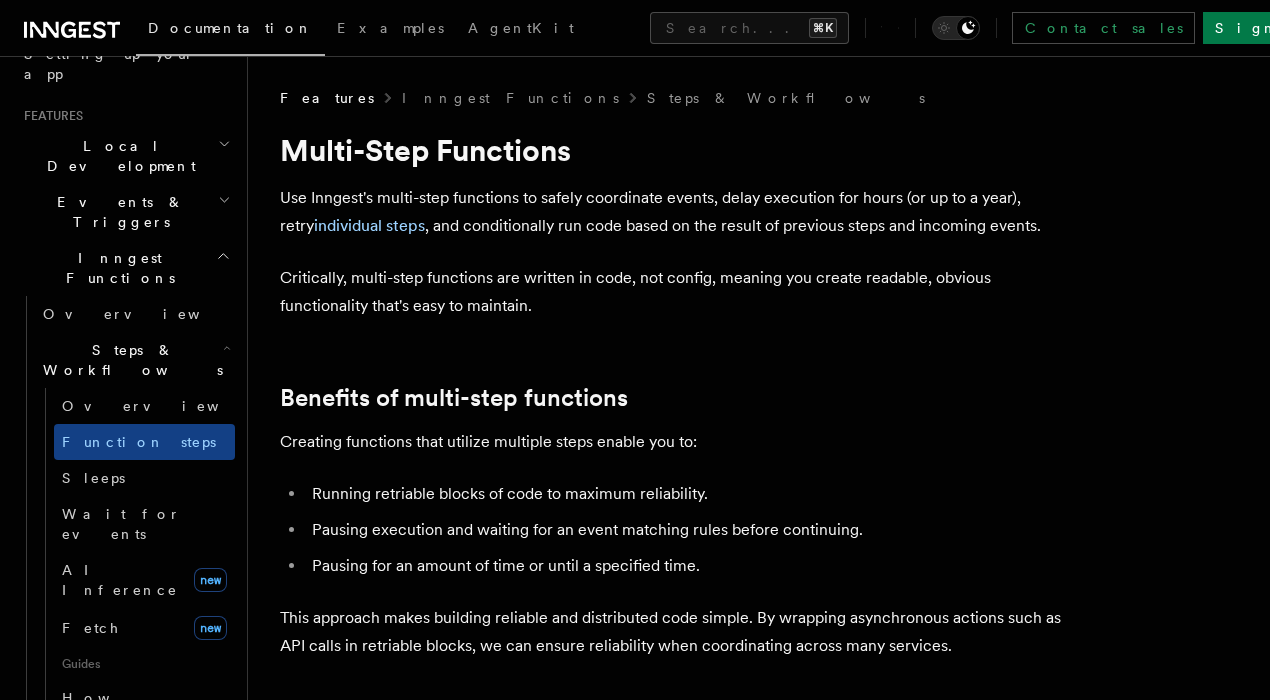 click on "Use Inngest's multi-step functions to safely coordinate events, delay execution for hours (or up to a year), retry  individual steps , and conditionally run code based on the result of previous steps and incoming events." at bounding box center [680, 212] 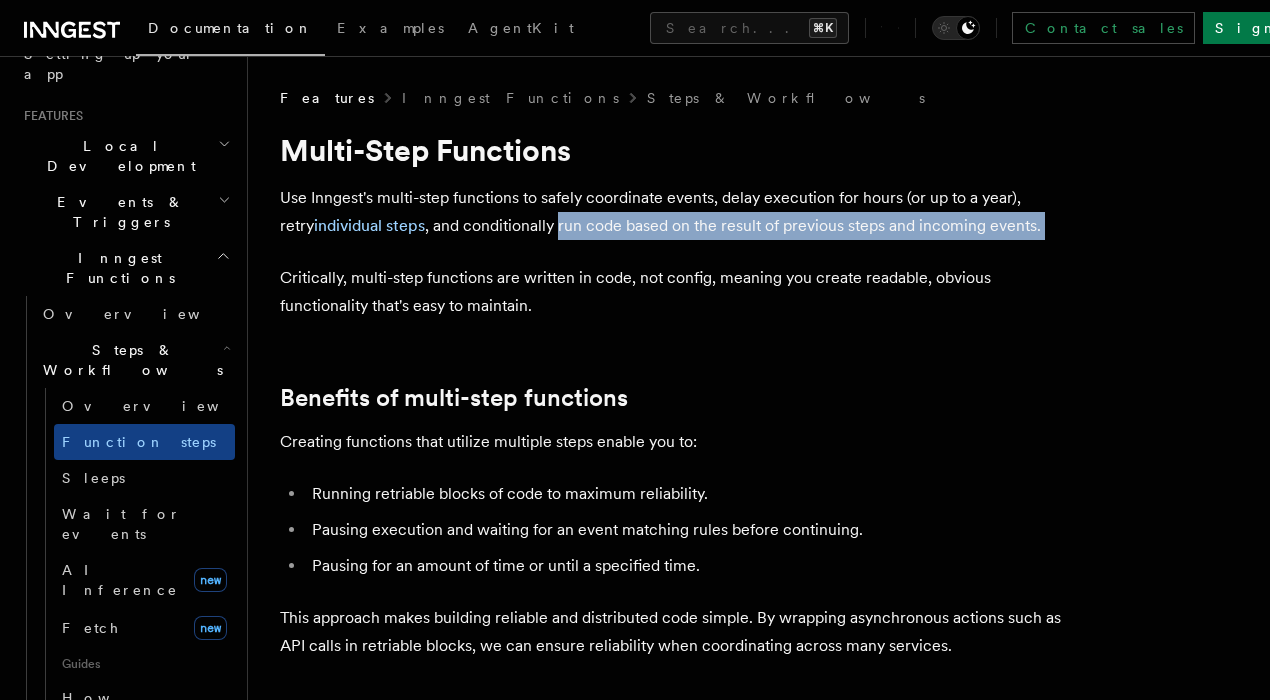 click on "Use Inngest's multi-step functions to safely coordinate events, delay execution for hours (or up to a year), retry  individual steps , and conditionally run code based on the result of previous steps and incoming events." at bounding box center (680, 212) 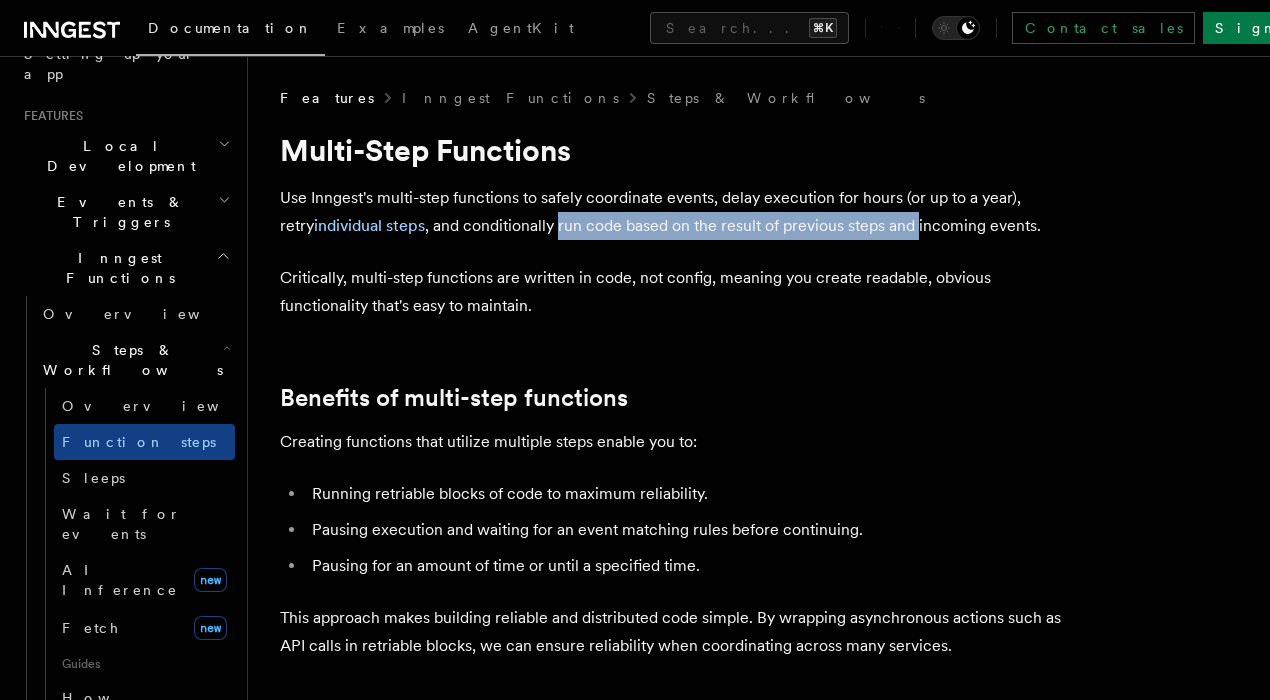 click on "Use Inngest's multi-step functions to safely coordinate events, delay execution for hours (or up to a year), retry  individual steps , and conditionally run code based on the result of previous steps and incoming events." at bounding box center (680, 212) 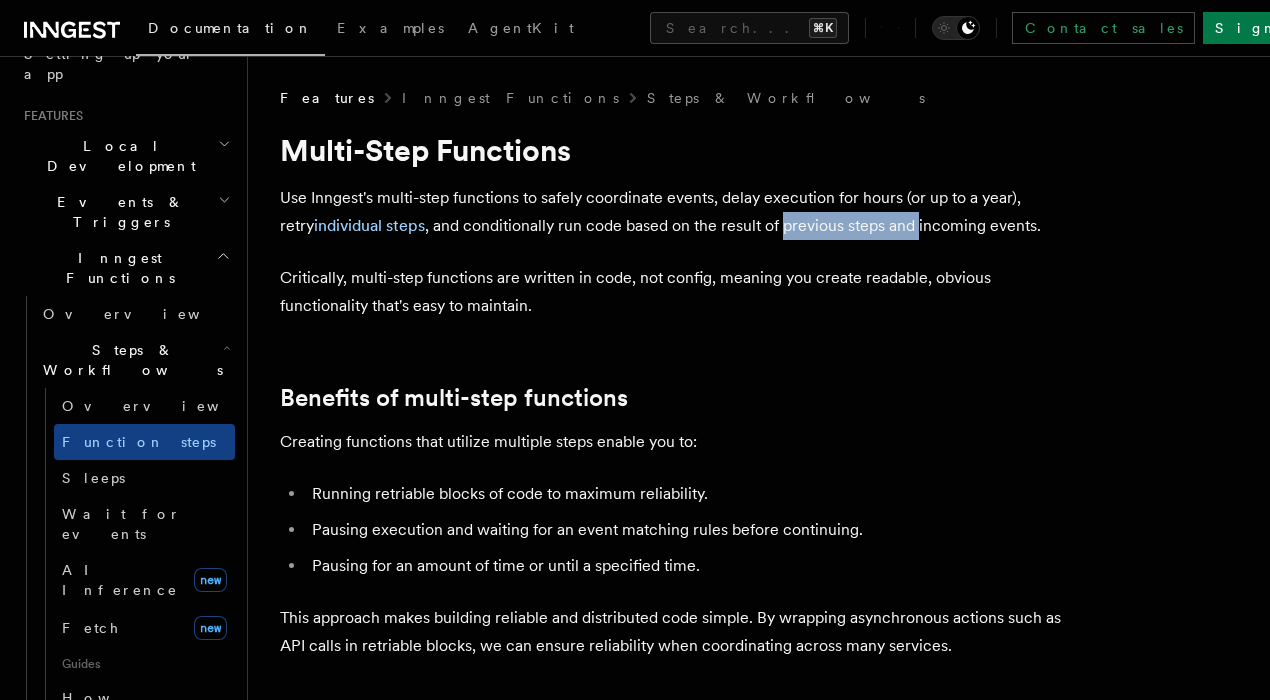 click on "Use Inngest's multi-step functions to safely coordinate events, delay execution for hours (or up to a year), retry  individual steps , and conditionally run code based on the result of previous steps and incoming events." at bounding box center (680, 212) 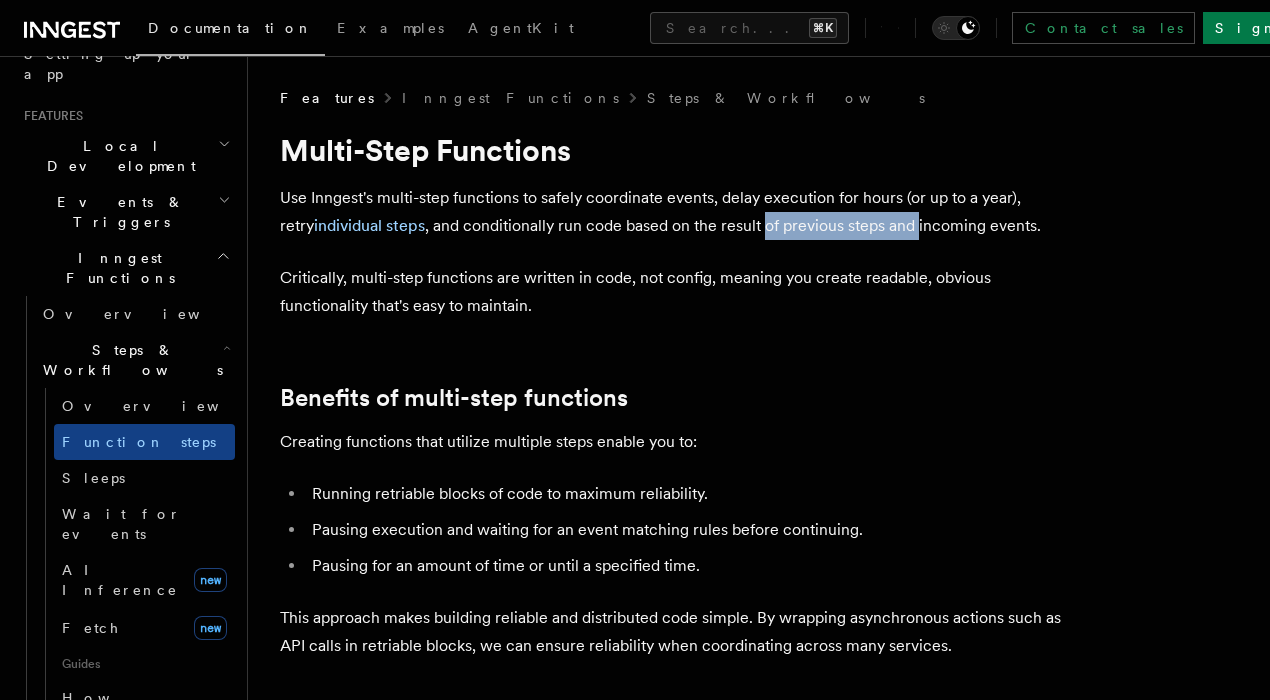 click on "Use Inngest's multi-step functions to safely coordinate events, delay execution for hours (or up to a year), retry  individual steps , and conditionally run code based on the result of previous steps and incoming events." at bounding box center [680, 212] 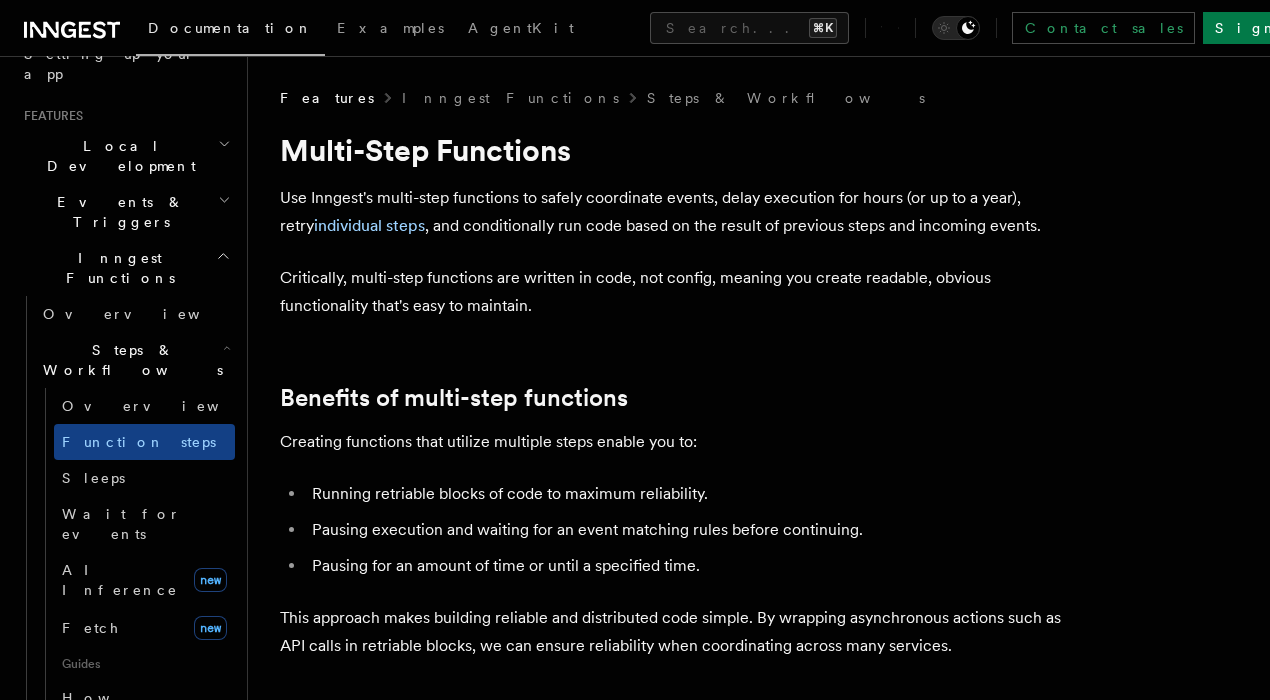 click on "Critically, multi-step functions are written in code, not config, meaning you create readable, obvious functionality that's easy to maintain." at bounding box center [680, 292] 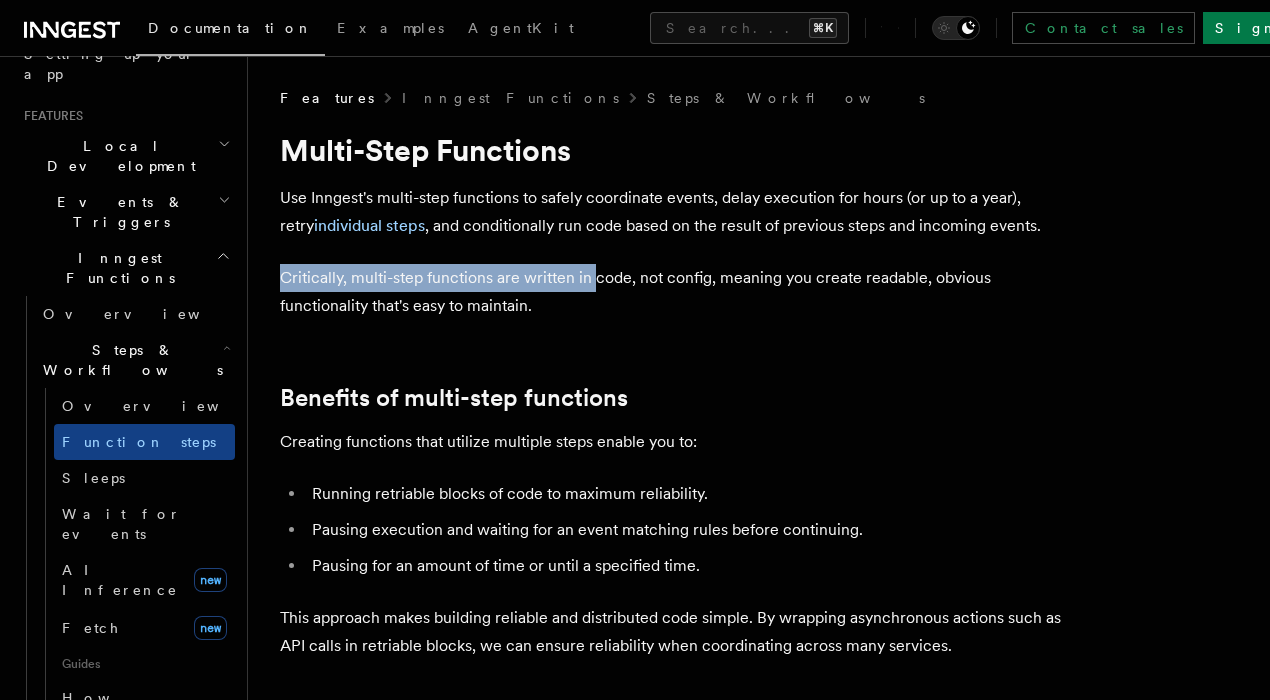 click on "Critically, multi-step functions are written in code, not config, meaning you create readable, obvious functionality that's easy to maintain." at bounding box center (680, 292) 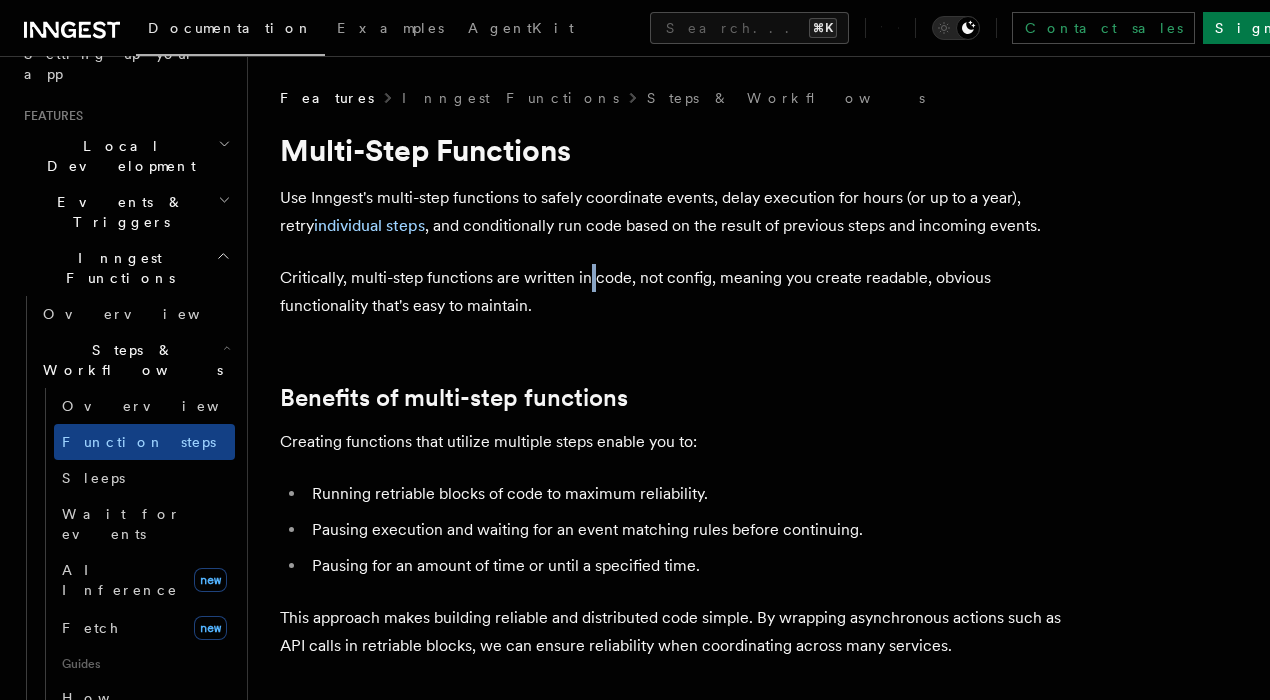 click on "Critically, multi-step functions are written in code, not config, meaning you create readable, obvious functionality that's easy to maintain." at bounding box center [680, 292] 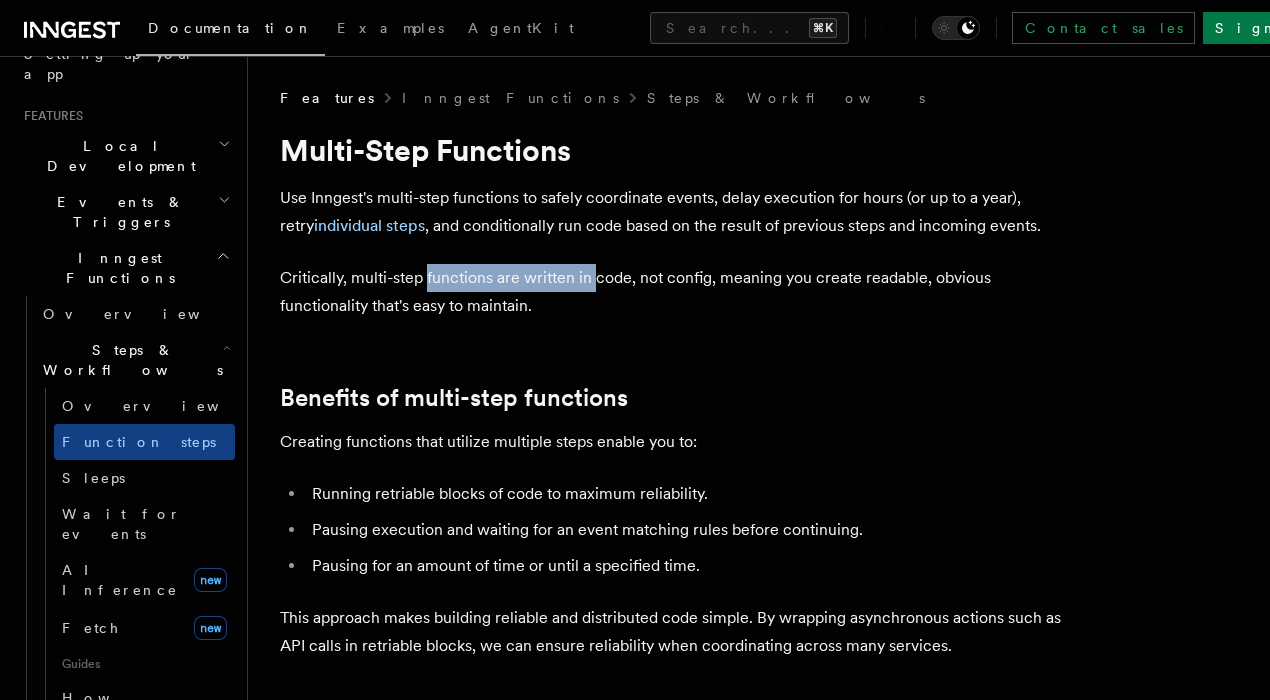 click on "Critically, multi-step functions are written in code, not config, meaning you create readable, obvious functionality that's easy to maintain." at bounding box center [680, 292] 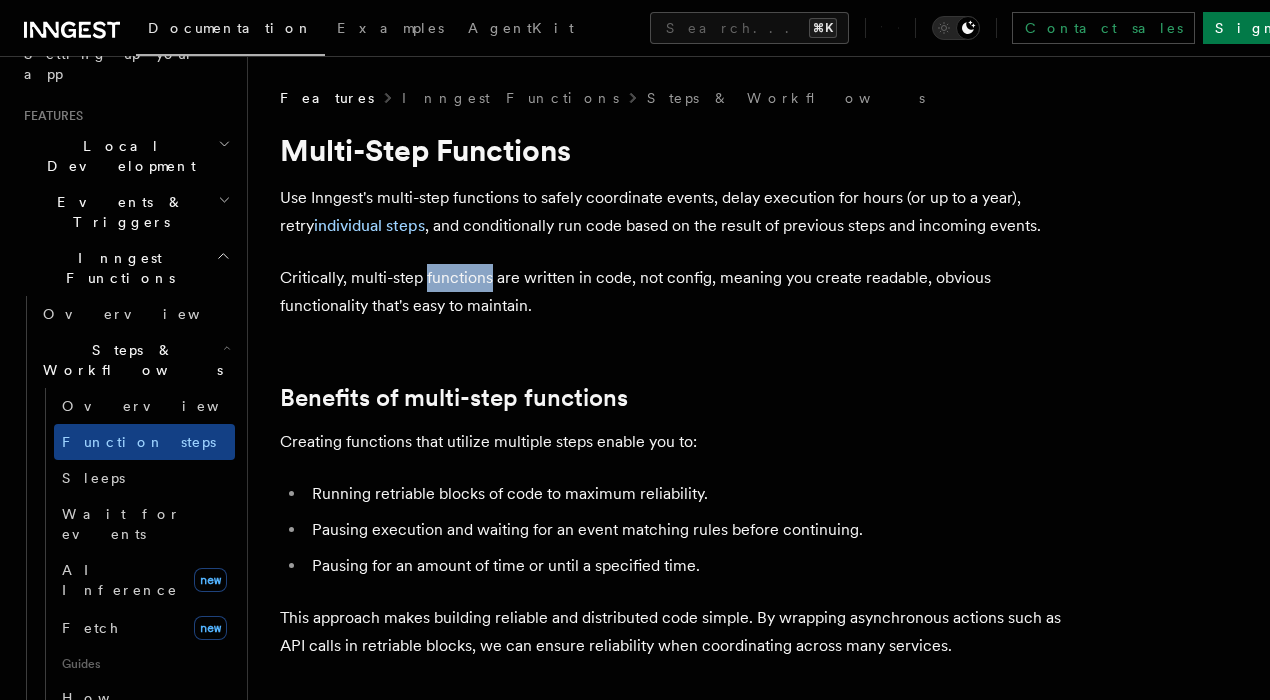 click on "Critically, multi-step functions are written in code, not config, meaning you create readable, obvious functionality that's easy to maintain." at bounding box center (680, 292) 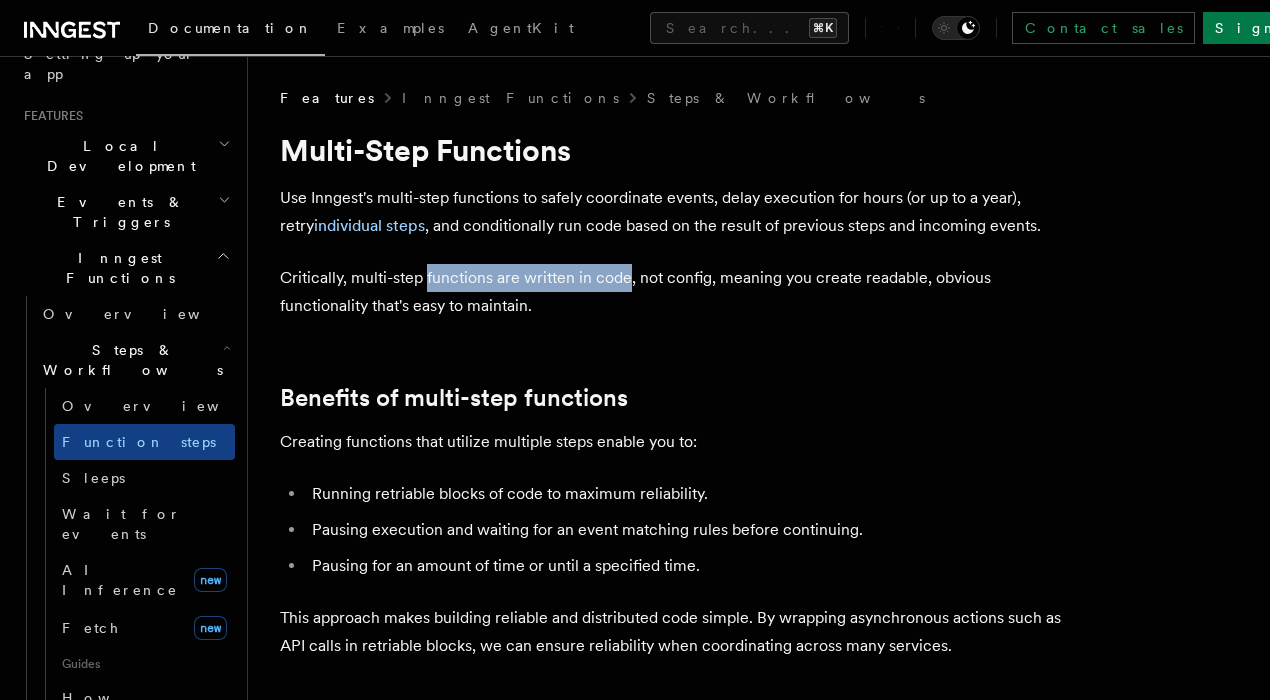 click on "Critically, multi-step functions are written in code, not config, meaning you create readable, obvious functionality that's easy to maintain." at bounding box center (680, 292) 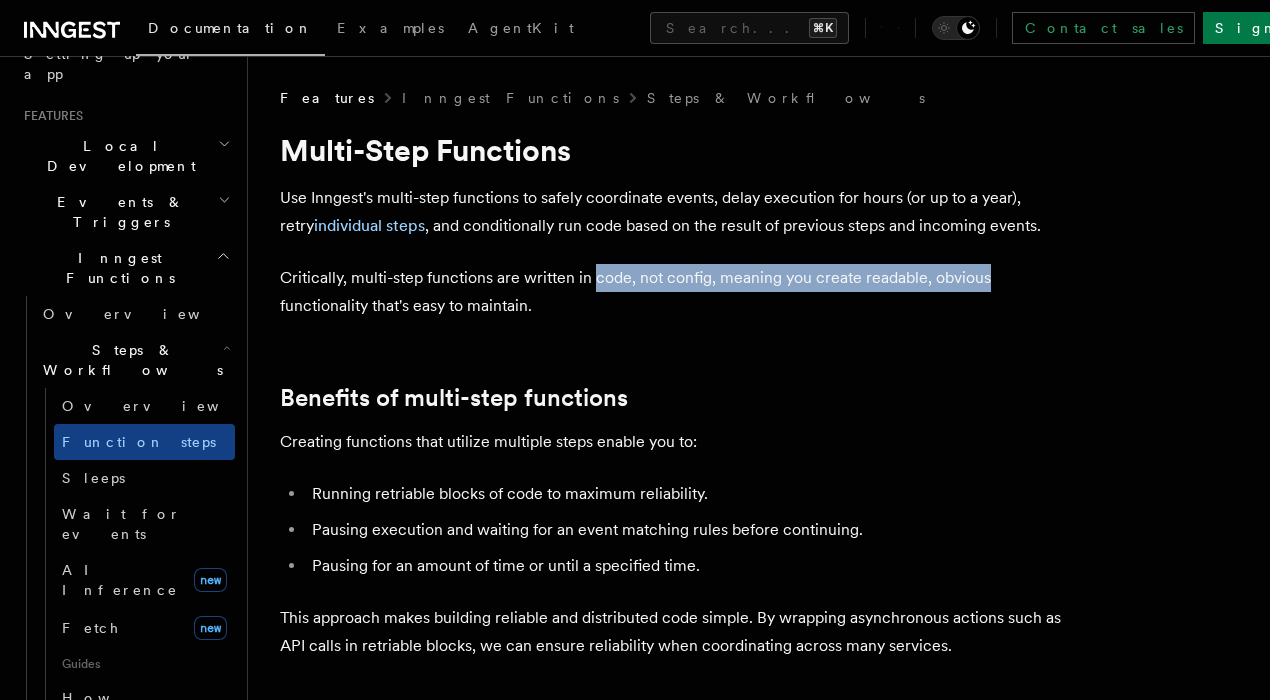 click on "Features Inngest Functions Steps & Workflows Multi-Step Functions
Use Inngest's multi-step functions to safely coordinate events, delay execution for hours (or up to a year), retry  individual steps , and conditionally run code based on the result of previous steps and incoming events.
Critically, multi-step functions are written in code, not config, meaning you create readable, obvious functionality that's easy to maintain.
Benefits of multi-step functions
Creating functions that utilize multiple steps enable you to:
Running retriable blocks of code to maximum reliability.
Pausing execution and waiting for an event matching rules before continuing.
Pausing for an amount of time or until a specified time.
This approach makes building reliable and distributed code simple. By wrapping asynchronous actions such as API calls in retriable blocks, we can ensure reliability when coordinating across many services.
How to write a multi-step function
TypeScript Go Python Consider this simple" at bounding box center [759, 3865] 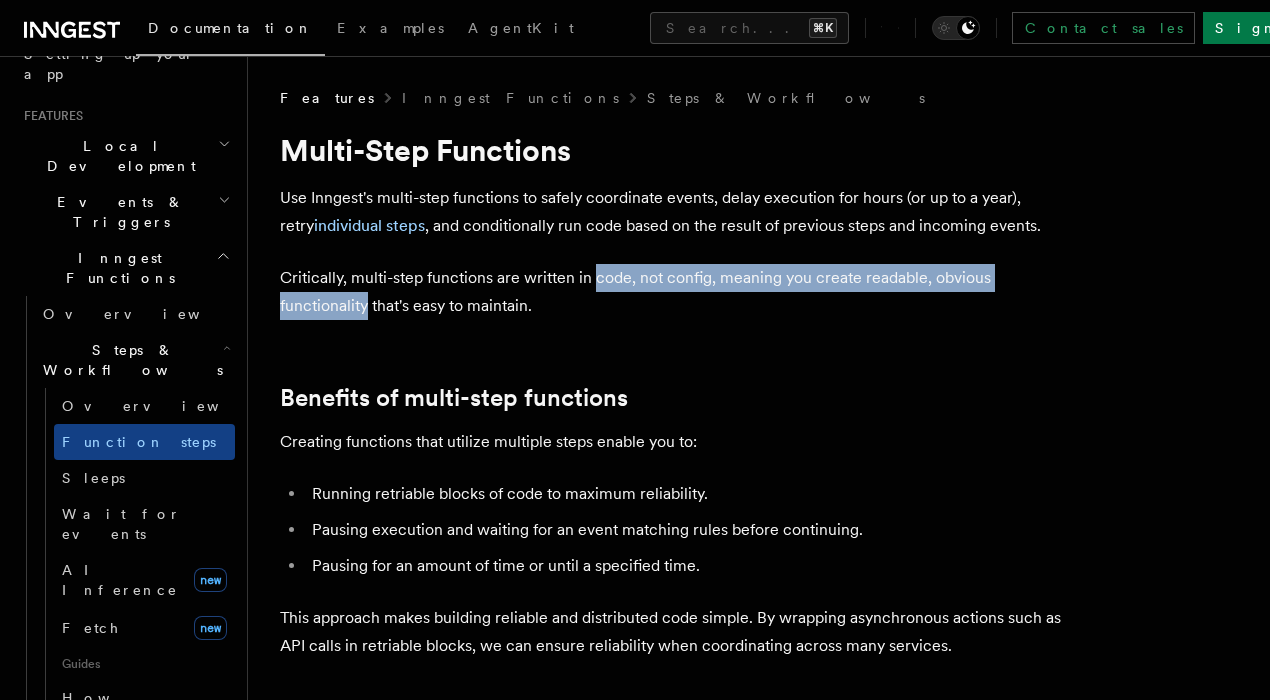 click on "Features Inngest Functions Steps & Workflows Multi-Step Functions
Use Inngest's multi-step functions to safely coordinate events, delay execution for hours (or up to a year), retry  individual steps , and conditionally run code based on the result of previous steps and incoming events.
Critically, multi-step functions are written in code, not config, meaning you create readable, obvious functionality that's easy to maintain.
Benefits of multi-step functions
Creating functions that utilize multiple steps enable you to:
Running retriable blocks of code to maximum reliability.
Pausing execution and waiting for an event matching rules before continuing.
Pausing for an amount of time or until a specified time.
This approach makes building reliable and distributed code simple. By wrapping asynchronous actions such as API calls in retriable blocks, we can ensure reliability when coordinating across many services.
How to write a multi-step function
TypeScript Go Python Consider this simple" at bounding box center (759, 3865) 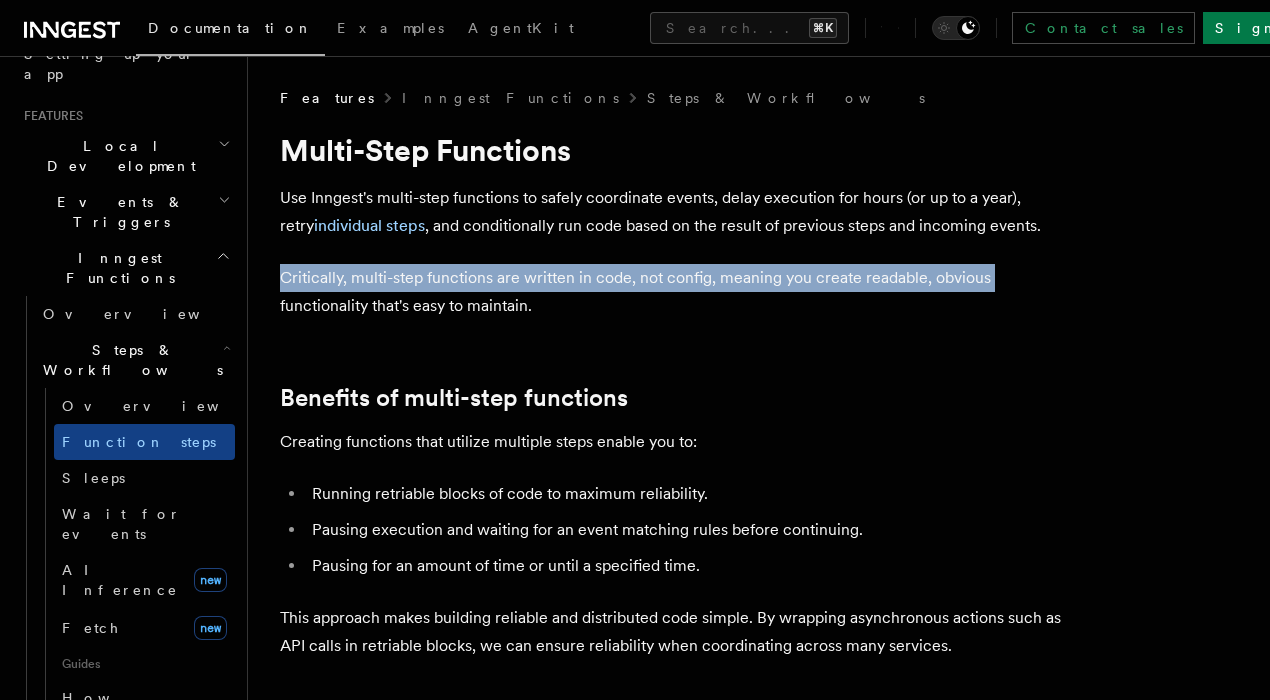 click on "Features Inngest Functions Steps & Workflows Multi-Step Functions
Use Inngest's multi-step functions to safely coordinate events, delay execution for hours (or up to a year), retry  individual steps , and conditionally run code based on the result of previous steps and incoming events.
Critically, multi-step functions are written in code, not config, meaning you create readable, obvious functionality that's easy to maintain.
Benefits of multi-step functions
Creating functions that utilize multiple steps enable you to:
Running retriable blocks of code to maximum reliability.
Pausing execution and waiting for an event matching rules before continuing.
Pausing for an amount of time or until a specified time.
This approach makes building reliable and distributed code simple. By wrapping asynchronous actions such as API calls in retriable blocks, we can ensure reliability when coordinating across many services.
How to write a multi-step function
TypeScript Go Python Consider this simple" at bounding box center [759, 3865] 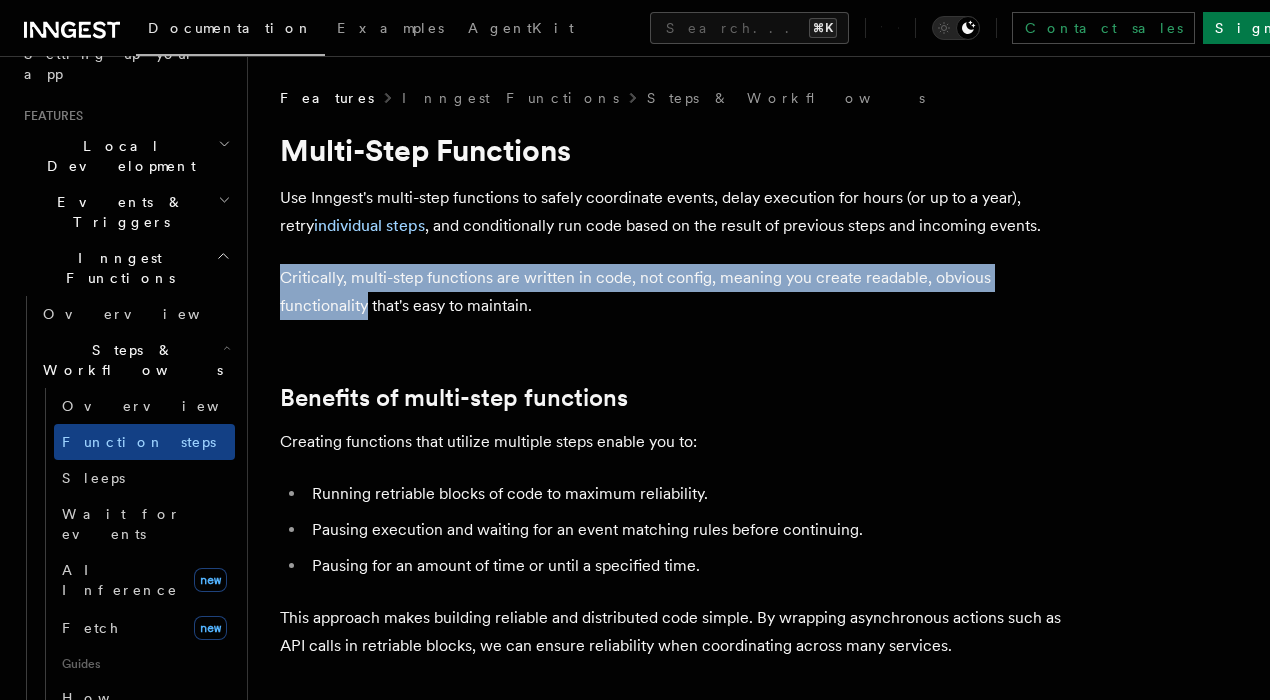 click on "Features Inngest Functions Steps & Workflows Multi-Step Functions
Use Inngest's multi-step functions to safely coordinate events, delay execution for hours (or up to a year), retry  individual steps , and conditionally run code based on the result of previous steps and incoming events.
Critically, multi-step functions are written in code, not config, meaning you create readable, obvious functionality that's easy to maintain.
Benefits of multi-step functions
Creating functions that utilize multiple steps enable you to:
Running retriable blocks of code to maximum reliability.
Pausing execution and waiting for an event matching rules before continuing.
Pausing for an amount of time or until a specified time.
This approach makes building reliable and distributed code simple. By wrapping asynchronous actions such as API calls in retriable blocks, we can ensure reliability when coordinating across many services.
How to write a multi-step function
TypeScript Go Python Consider this simple" at bounding box center [759, 3865] 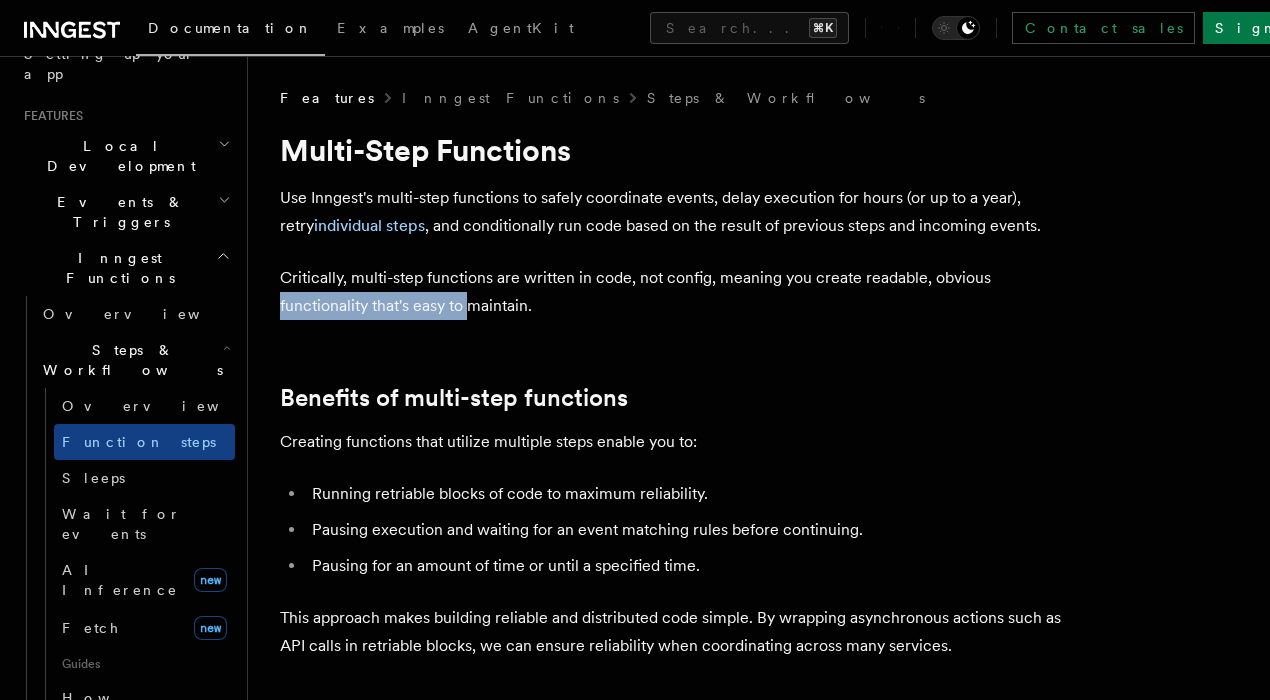 click on "Critically, multi-step functions are written in code, not config, meaning you create readable, obvious functionality that's easy to maintain." at bounding box center [680, 292] 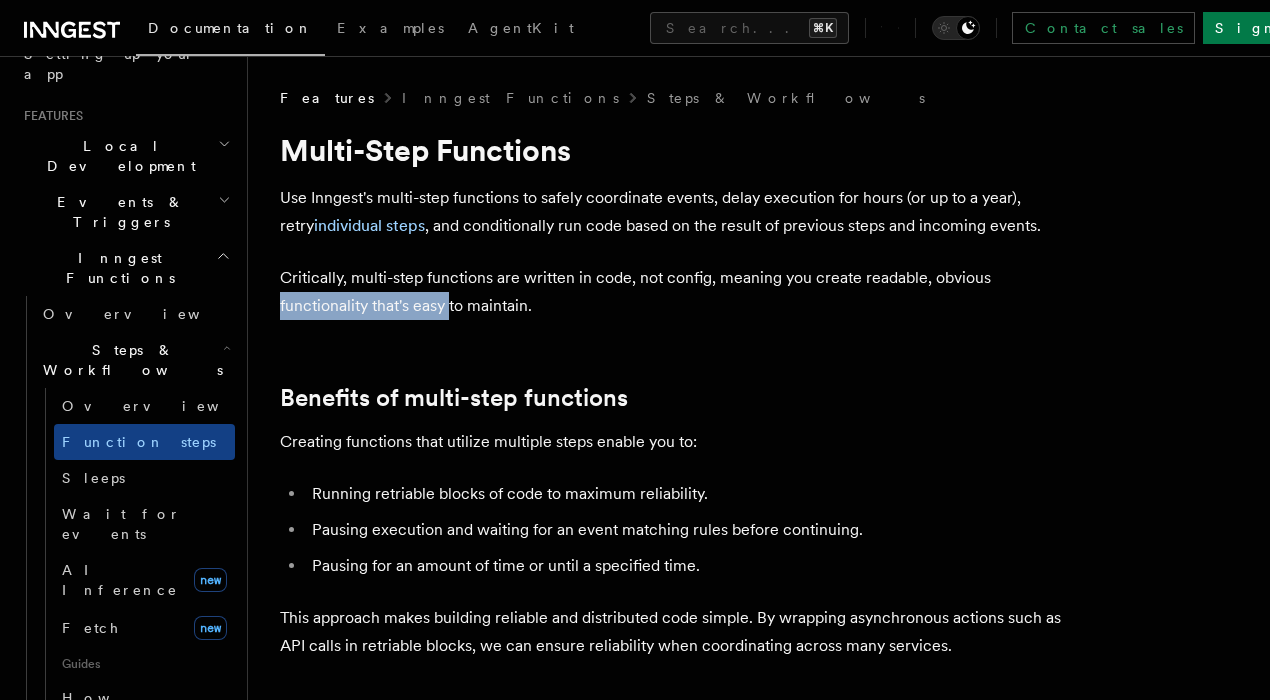 click on "Critically, multi-step functions are written in code, not config, meaning you create readable, obvious functionality that's easy to maintain." at bounding box center (680, 292) 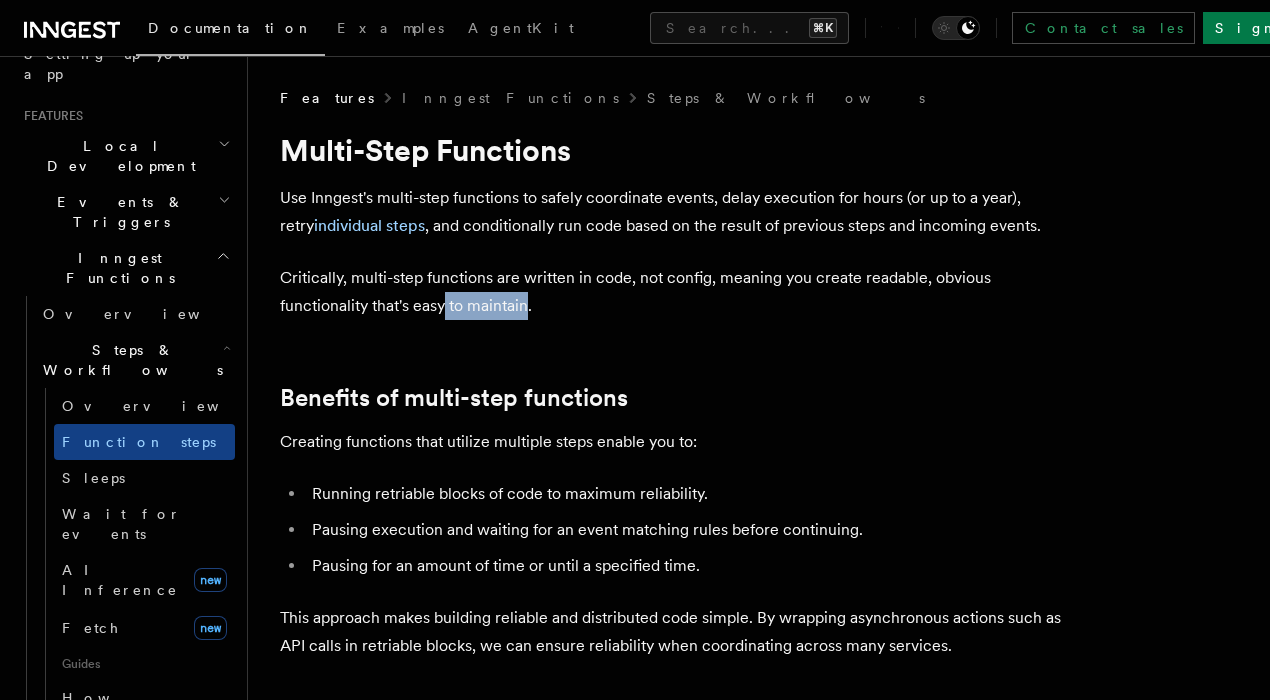 click on "Critically, multi-step functions are written in code, not config, meaning you create readable, obvious functionality that's easy to maintain." at bounding box center (680, 292) 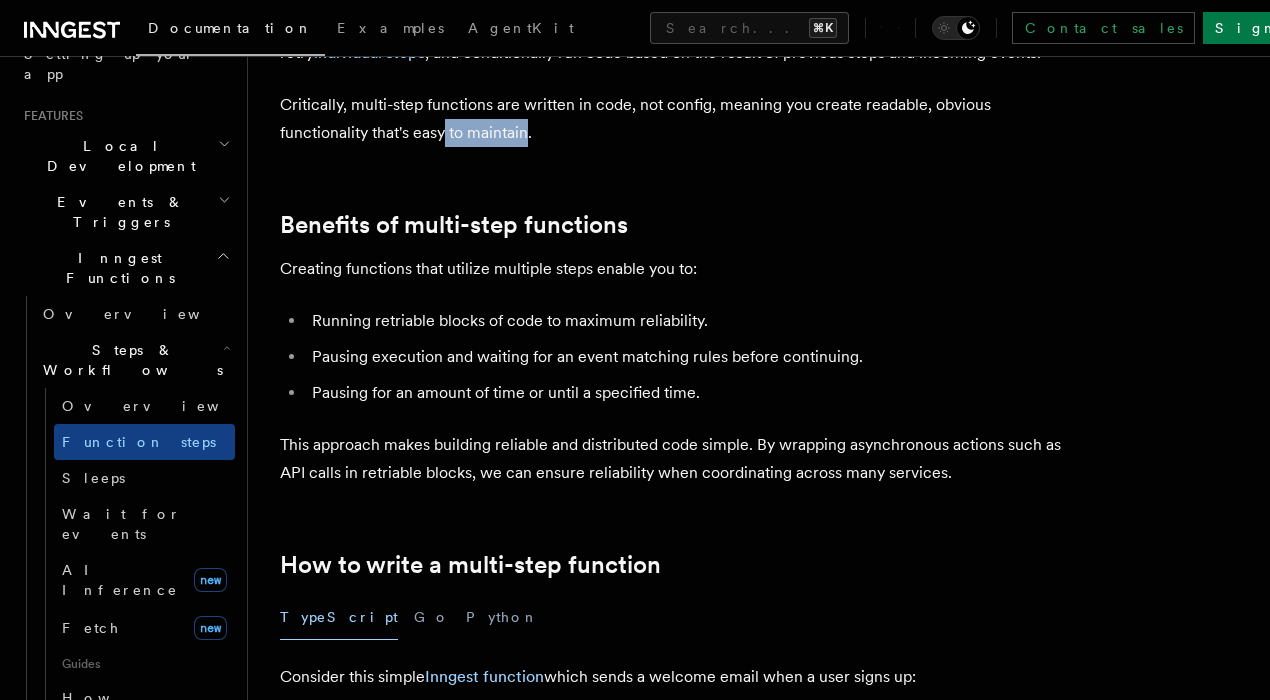 scroll, scrollTop: 188, scrollLeft: 0, axis: vertical 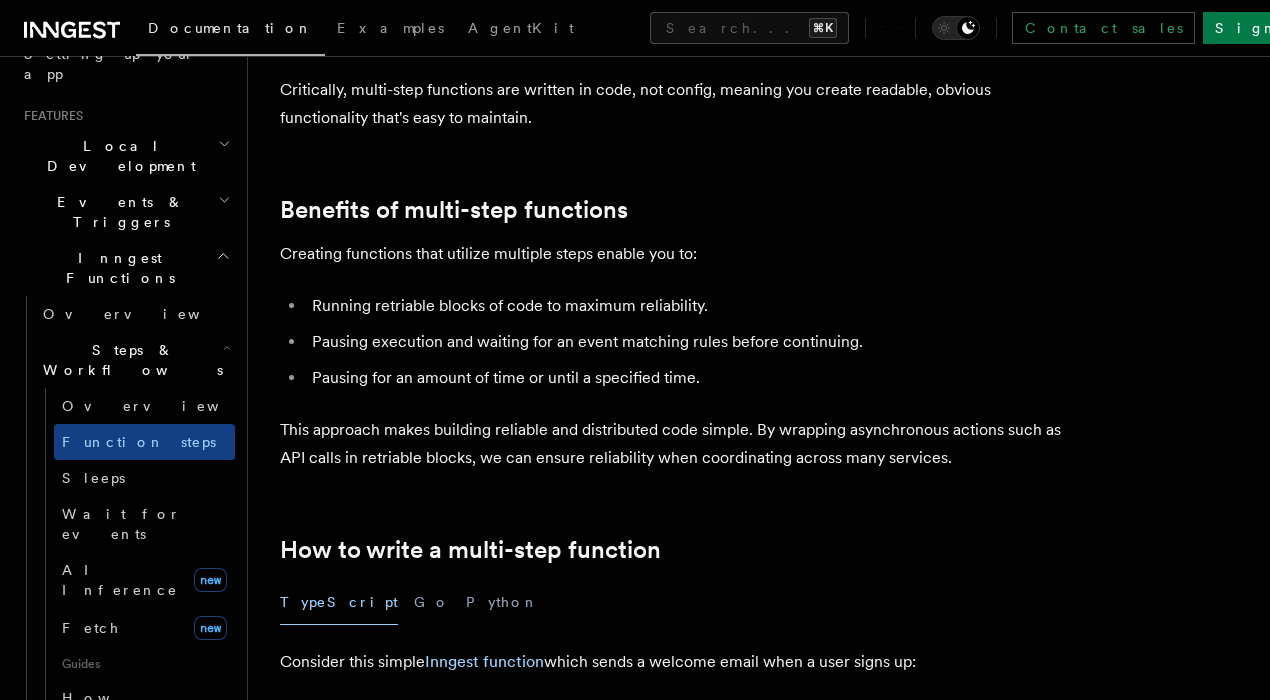 click on "Features Inngest Functions Steps & Workflows Multi-Step Functions
Use Inngest's multi-step functions to safely coordinate events, delay execution for hours (or up to a year), retry  individual steps , and conditionally run code based on the result of previous steps and incoming events.
Critically, multi-step functions are written in code, not config, meaning you create readable, obvious functionality that's easy to maintain.
Benefits of multi-step functions
Creating functions that utilize multiple steps enable you to:
Running retriable blocks of code to maximum reliability.
Pausing execution and waiting for an event matching rules before continuing.
Pausing for an amount of time or until a specified time.
This approach makes building reliable and distributed code simple. By wrapping asynchronous actions such as API calls in retriable blocks, we can ensure reliability when coordinating across many services.
How to write a multi-step function
TypeScript Go Python Consider this simple" at bounding box center (759, 3677) 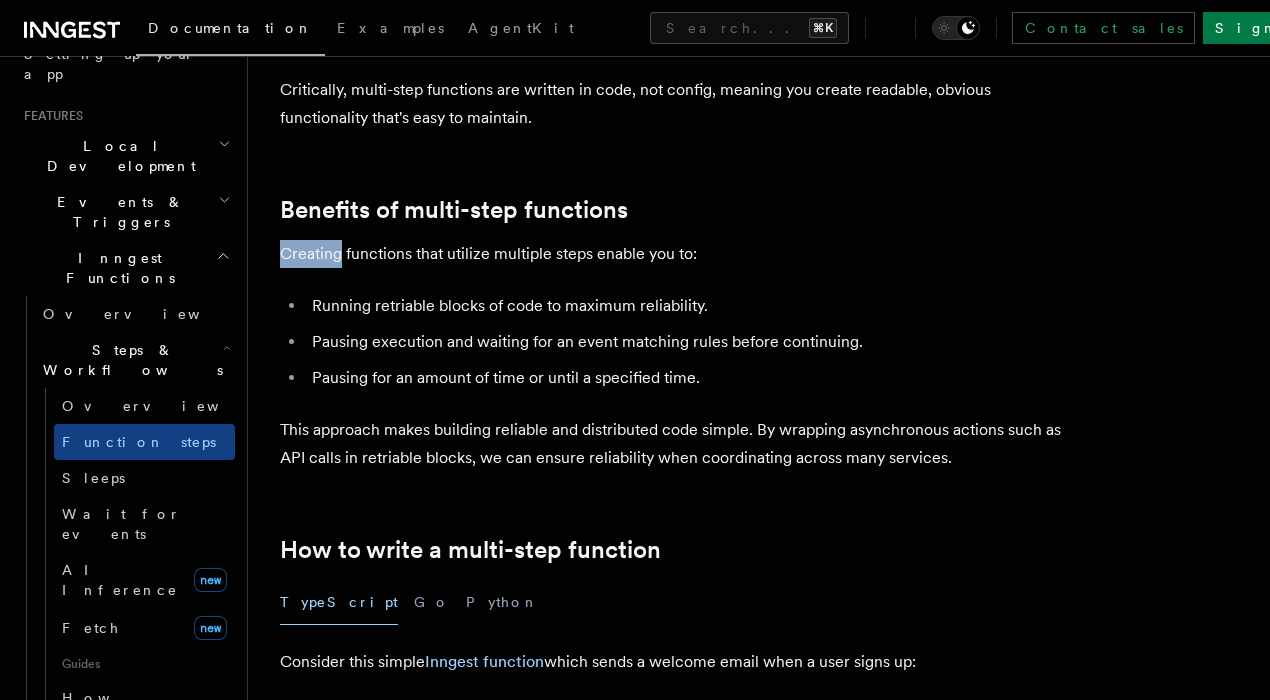 click on "Features Inngest Functions Steps & Workflows Multi-Step Functions
Use Inngest's multi-step functions to safely coordinate events, delay execution for hours (or up to a year), retry  individual steps , and conditionally run code based on the result of previous steps and incoming events.
Critically, multi-step functions are written in code, not config, meaning you create readable, obvious functionality that's easy to maintain.
Benefits of multi-step functions
Creating functions that utilize multiple steps enable you to:
Running retriable blocks of code to maximum reliability.
Pausing execution and waiting for an event matching rules before continuing.
Pausing for an amount of time or until a specified time.
This approach makes building reliable and distributed code simple. By wrapping asynchronous actions such as API calls in retriable blocks, we can ensure reliability when coordinating across many services.
How to write a multi-step function
TypeScript Go Python Consider this simple" at bounding box center [759, 3677] 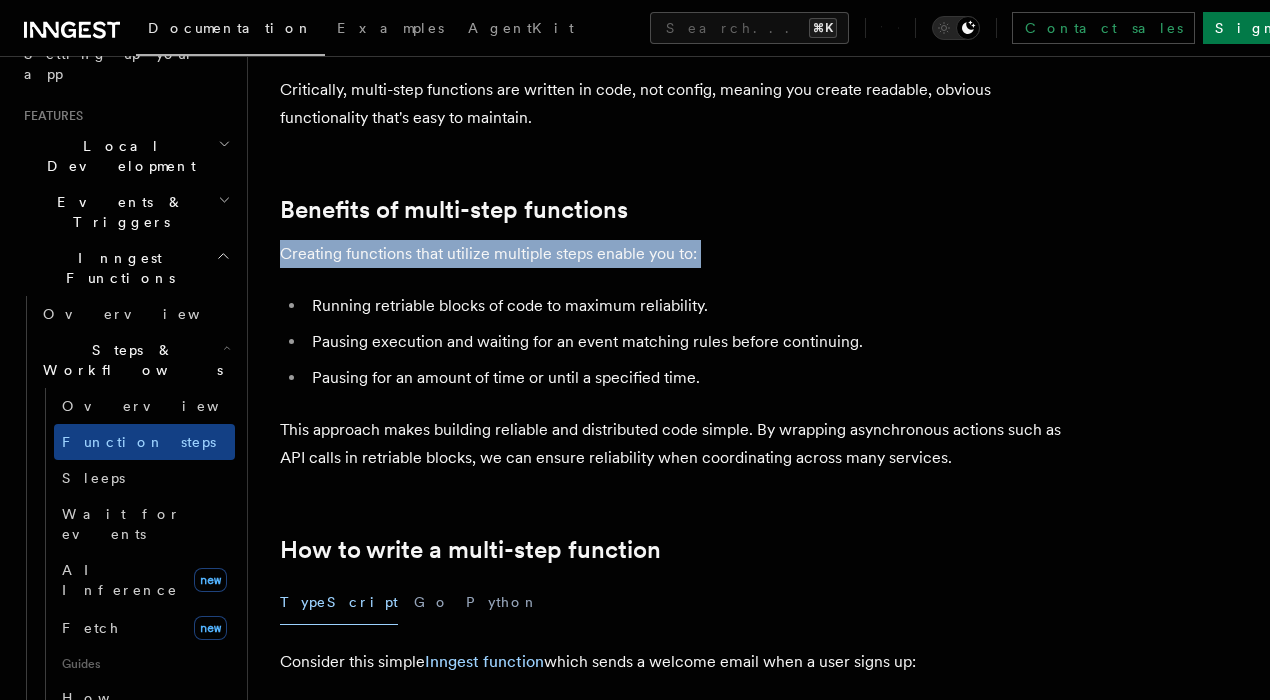 click on "Creating functions that utilize multiple steps enable you to:" at bounding box center [680, 254] 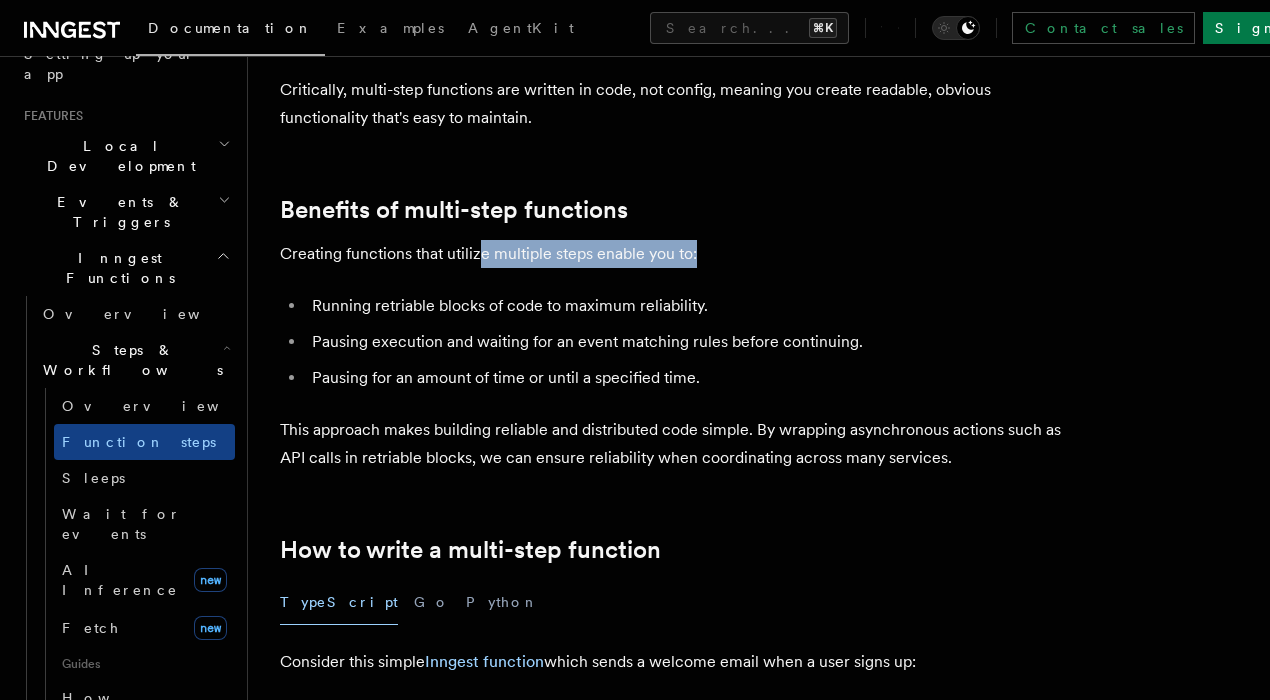 click on "Creating functions that utilize multiple steps enable you to:" at bounding box center (680, 254) 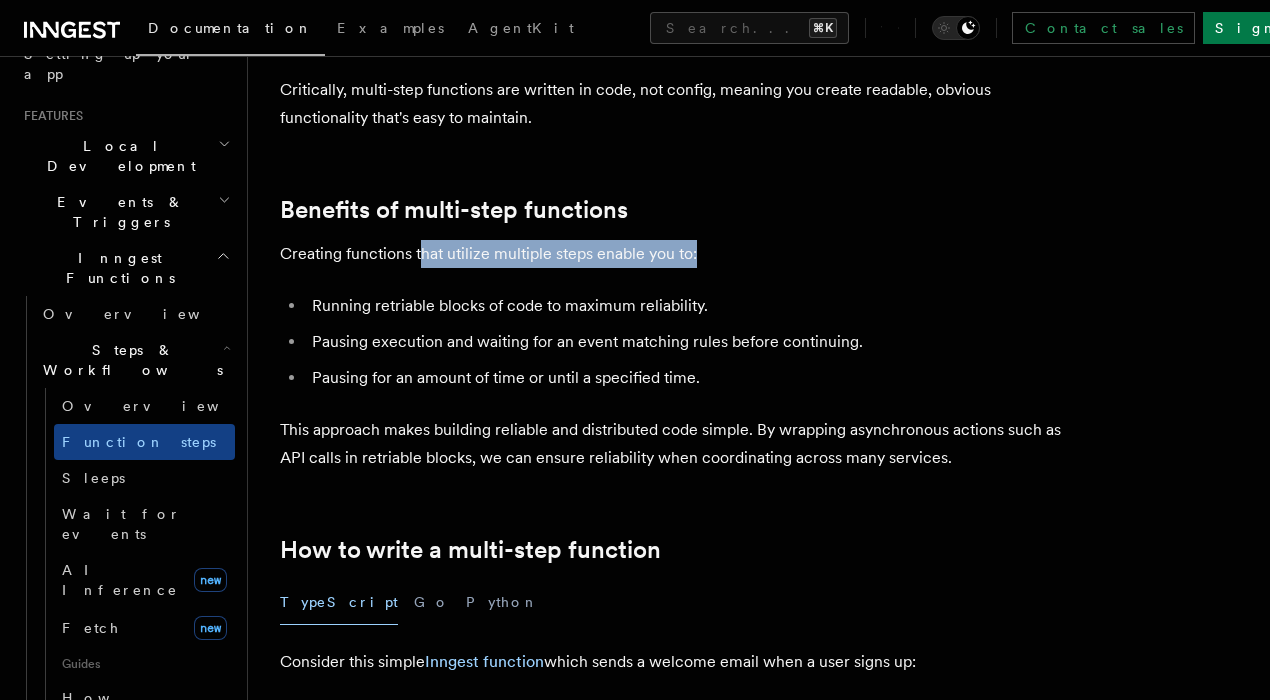 click on "Creating functions that utilize multiple steps enable you to:" at bounding box center [680, 254] 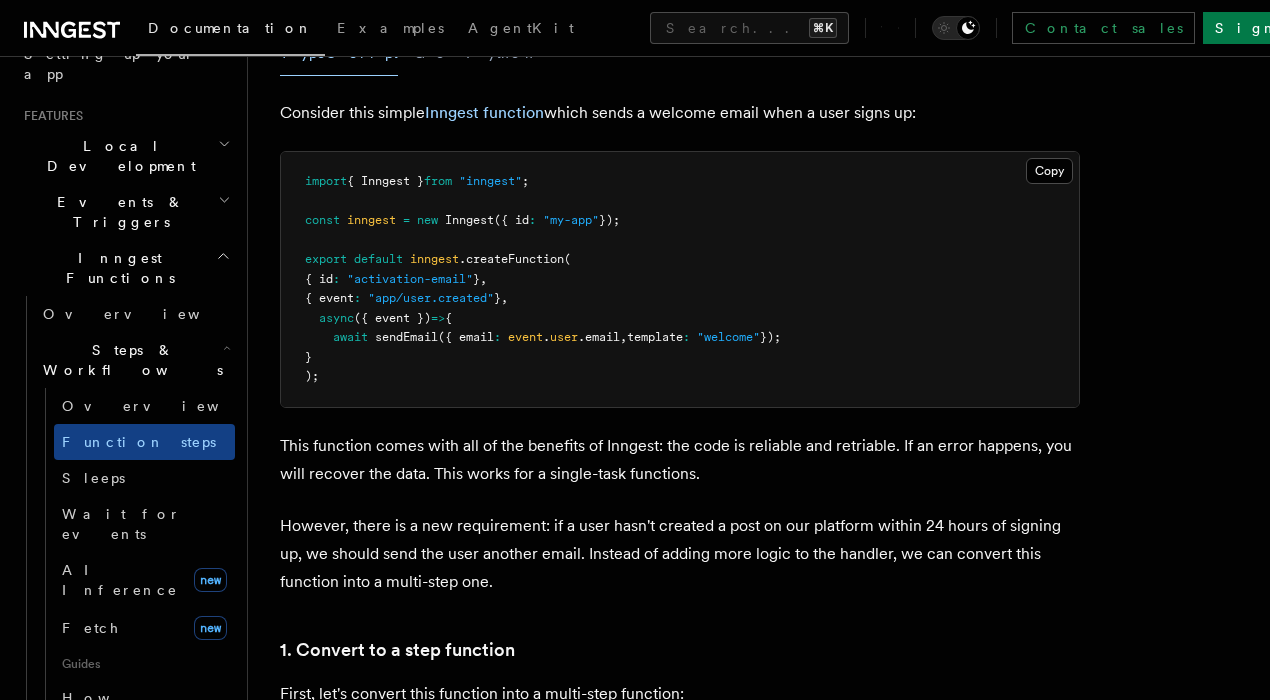 scroll, scrollTop: 765, scrollLeft: 0, axis: vertical 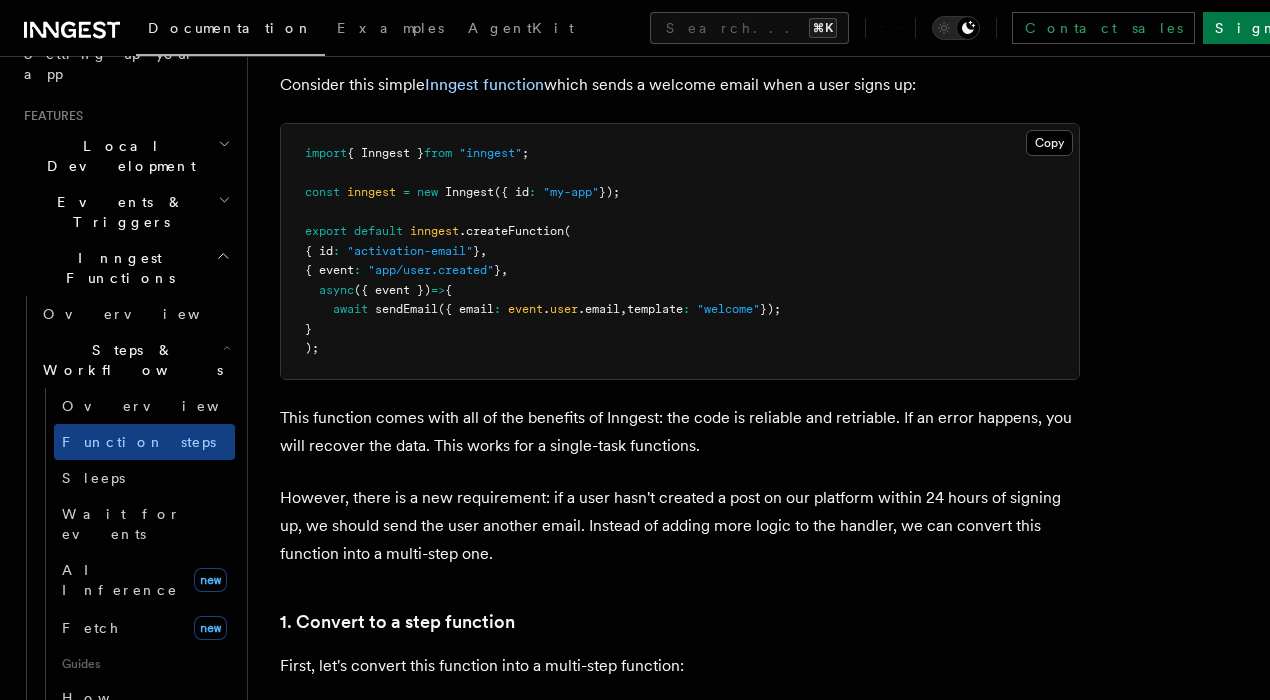 click on "import  { Inngest }  from   "inngest" ;
const   inngest   =   new   Inngest ({ id :   "my-app"  });
export   default   inngest .createFunction (
{ id :   "activation-email"  } ,
{ event :   "app/user.created"  } ,
async  ({ event })  =>  {
await   sendEmail ({ email :   event . user .email ,  template :   "welcome"  });
}
);" at bounding box center (680, 251) 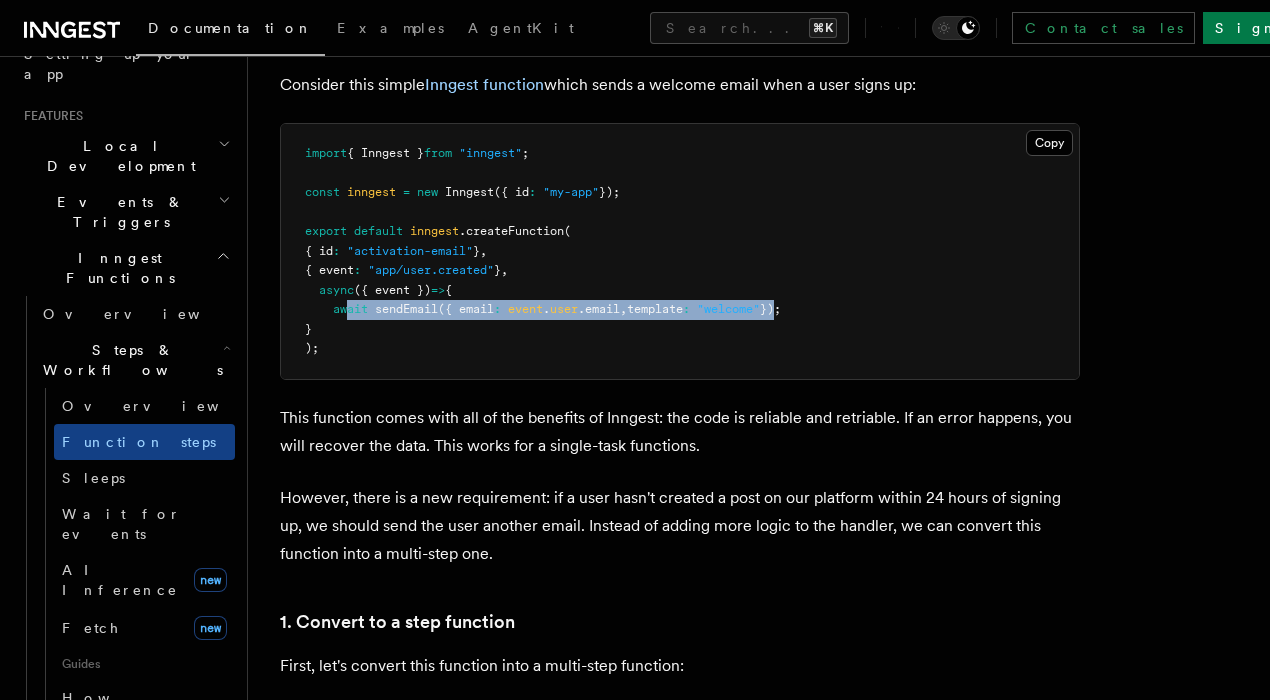 click on "await   sendEmail ({ email :   event . user .email ,  template :   "welcome"  });" at bounding box center (543, 309) 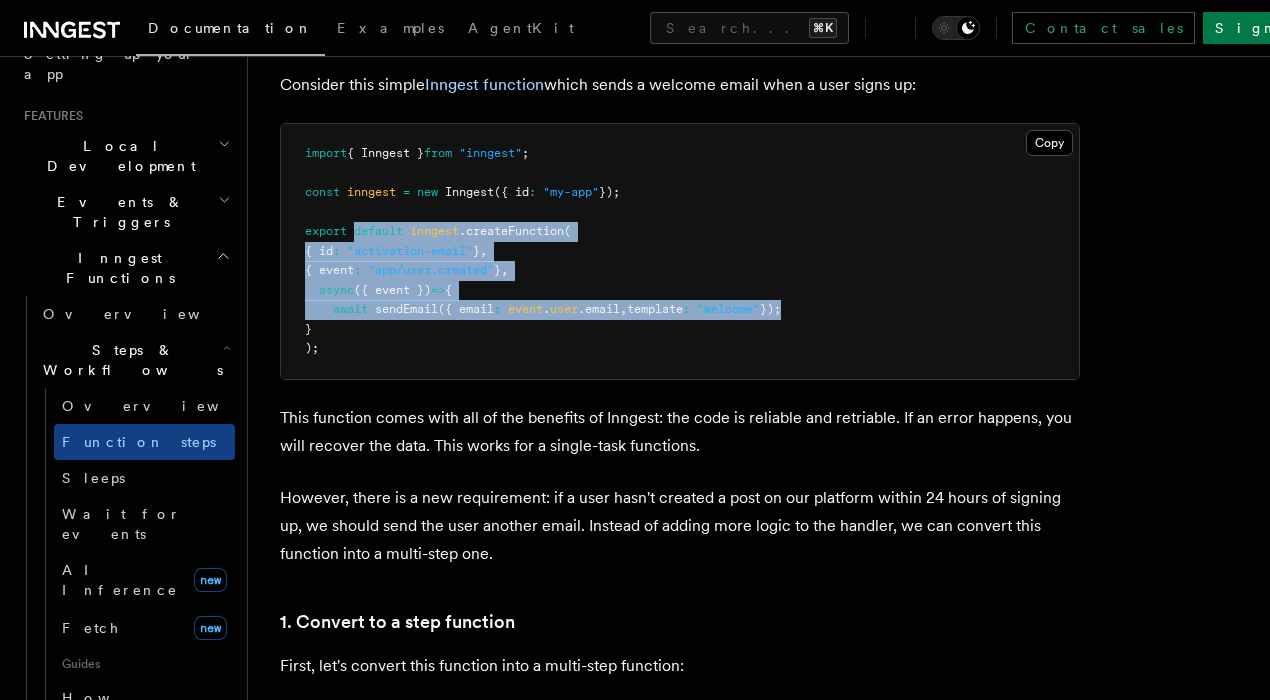 click on "import  { Inngest }  from   "inngest" ;
const   inngest   =   new   Inngest ({ id :   "my-app"  });
export   default   inngest .createFunction (
{ id :   "activation-email"  } ,
{ event :   "app/user.created"  } ,
async  ({ event })  =>  {
await   sendEmail ({ email :   event . user .email ,  template :   "welcome"  });
}
);" at bounding box center (543, 250) 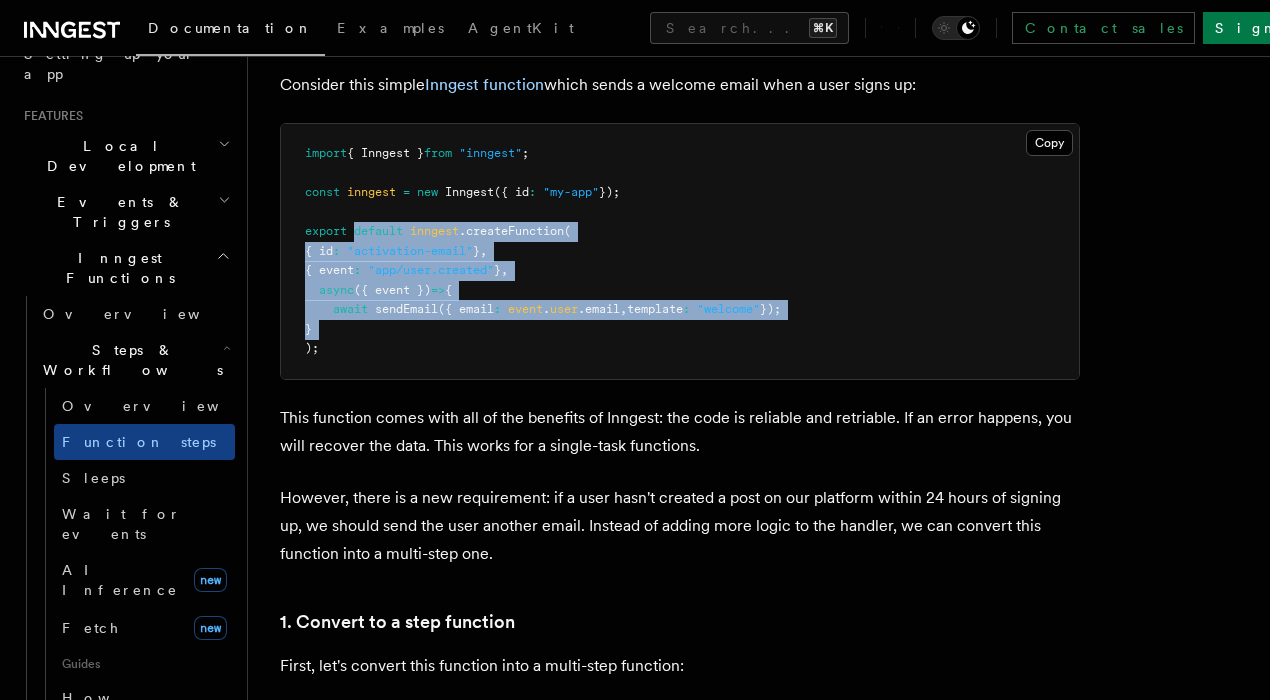 click on "import  { Inngest }  from   "inngest" ;
const   inngest   =   new   Inngest ({ id :   "my-app"  });
export   default   inngest .createFunction (
{ id :   "activation-email"  } ,
{ event :   "app/user.created"  } ,
async  ({ event })  =>  {
await   sendEmail ({ email :   event . user .email ,  template :   "welcome"  });
}
);" at bounding box center [680, 251] 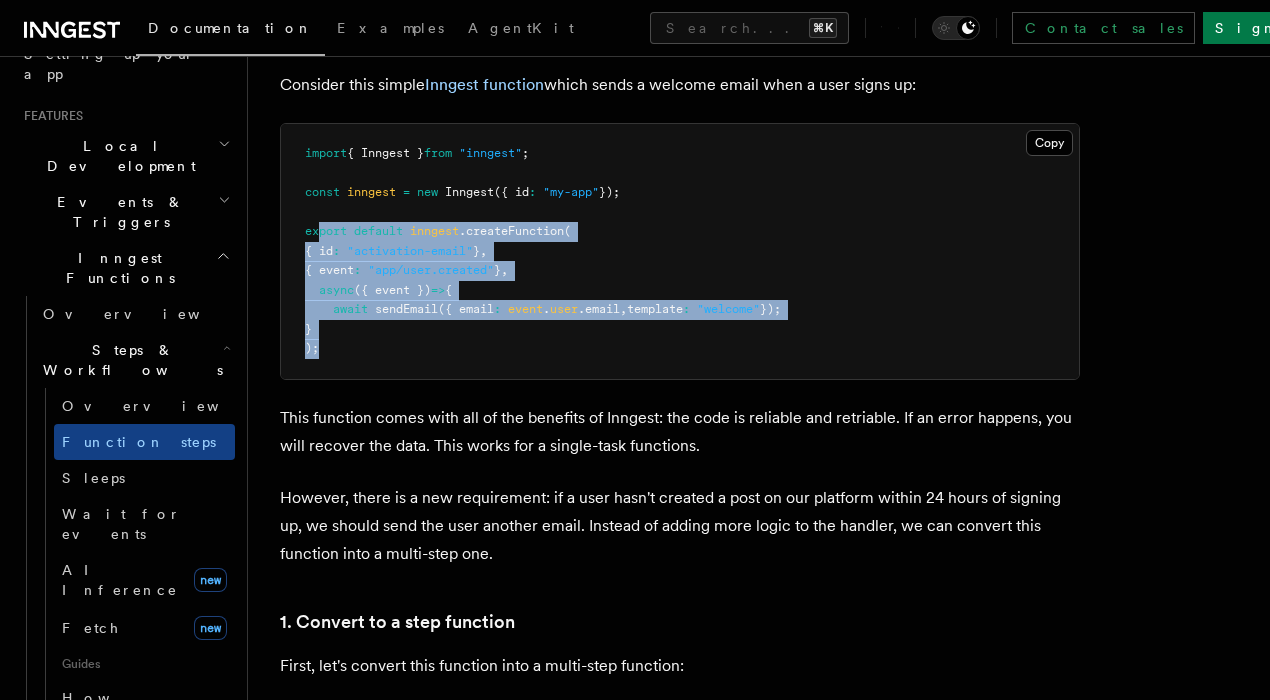 click on "import  { Inngest }  from   "inngest" ;
const   inngest   =   new   Inngest ({ id :   "my-app"  });
export   default   inngest .createFunction (
{ id :   "activation-email"  } ,
{ event :   "app/user.created"  } ,
async  ({ event })  =>  {
await   sendEmail ({ email :   event . user .email ,  template :   "welcome"  });
}
);" at bounding box center [680, 251] 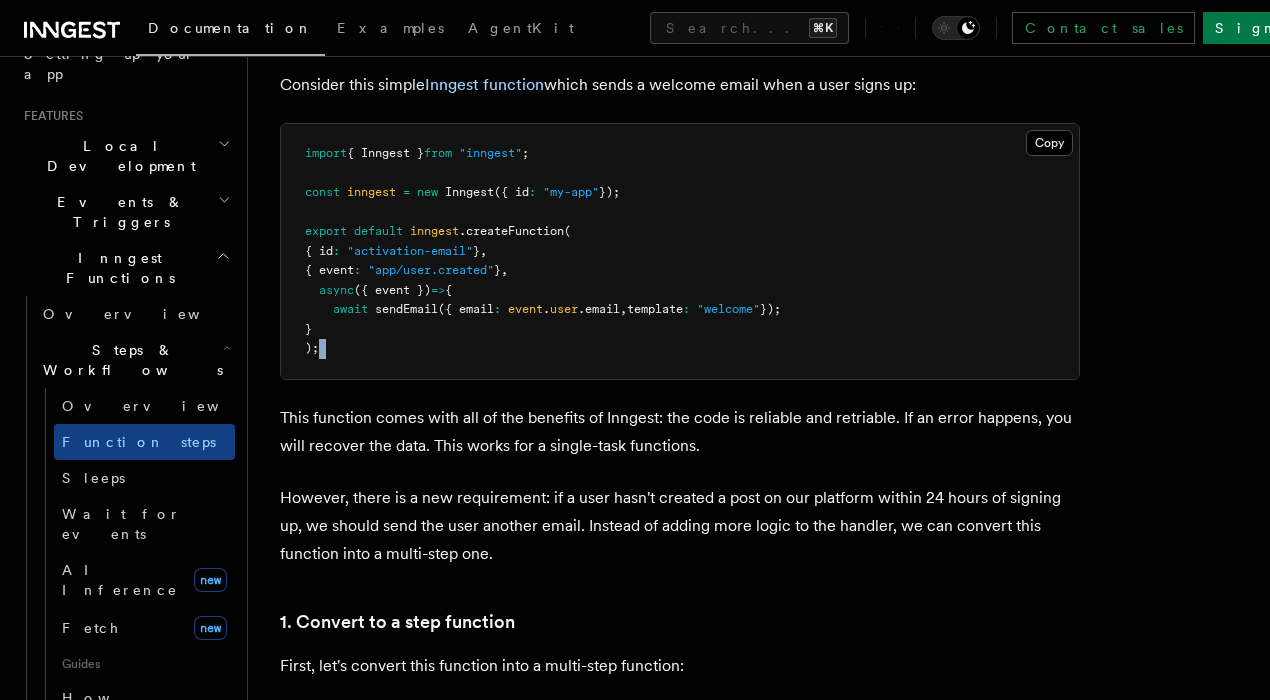 click on "import  { Inngest }  from   "inngest" ;
const   inngest   =   new   Inngest ({ id :   "my-app"  });
export   default   inngest .createFunction (
{ id :   "activation-email"  } ,
{ event :   "app/user.created"  } ,
async  ({ event })  =>  {
await   sendEmail ({ email :   event . user .email ,  template :   "welcome"  });
}
);" at bounding box center (680, 251) 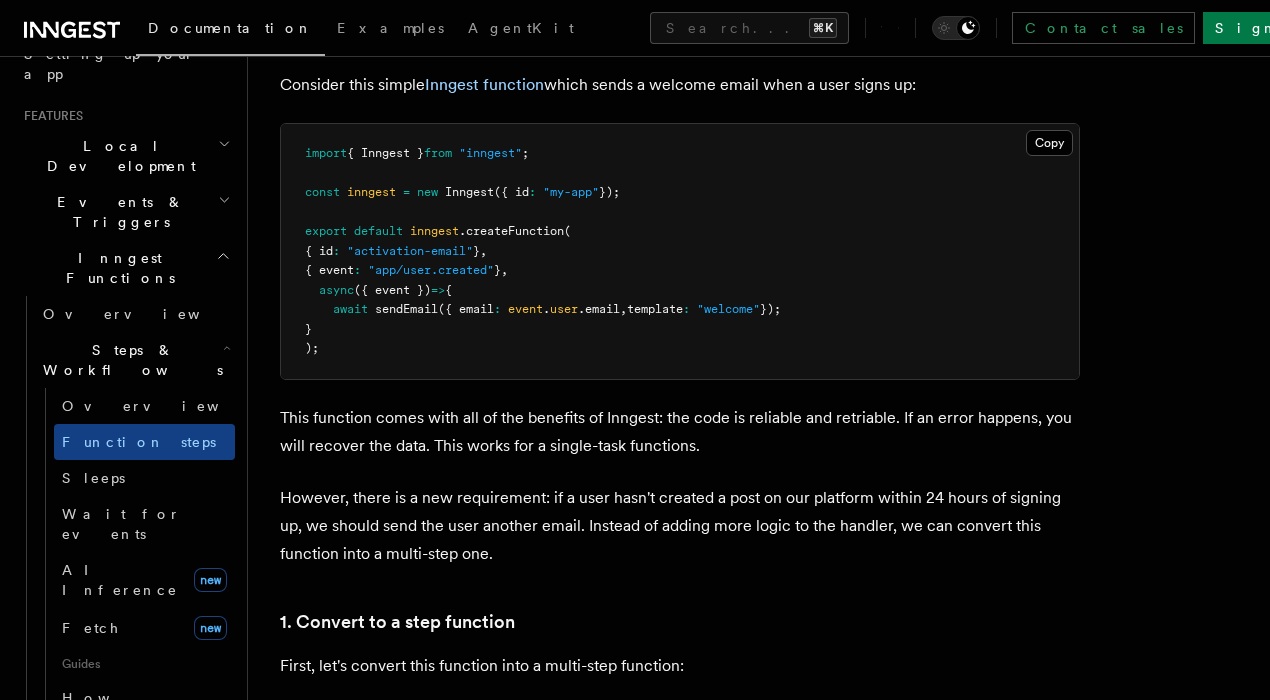 click on "import  { Inngest }  from   "inngest" ;
const   inngest   =   new   Inngest ({ id :   "my-app"  });
export   default   inngest .createFunction (
{ id :   "activation-email"  } ,
{ event :   "app/user.created"  } ,
async  ({ event })  =>  {
await   sendEmail ({ email :   event . user .email ,  template :   "welcome"  });
}
);" at bounding box center (680, 251) 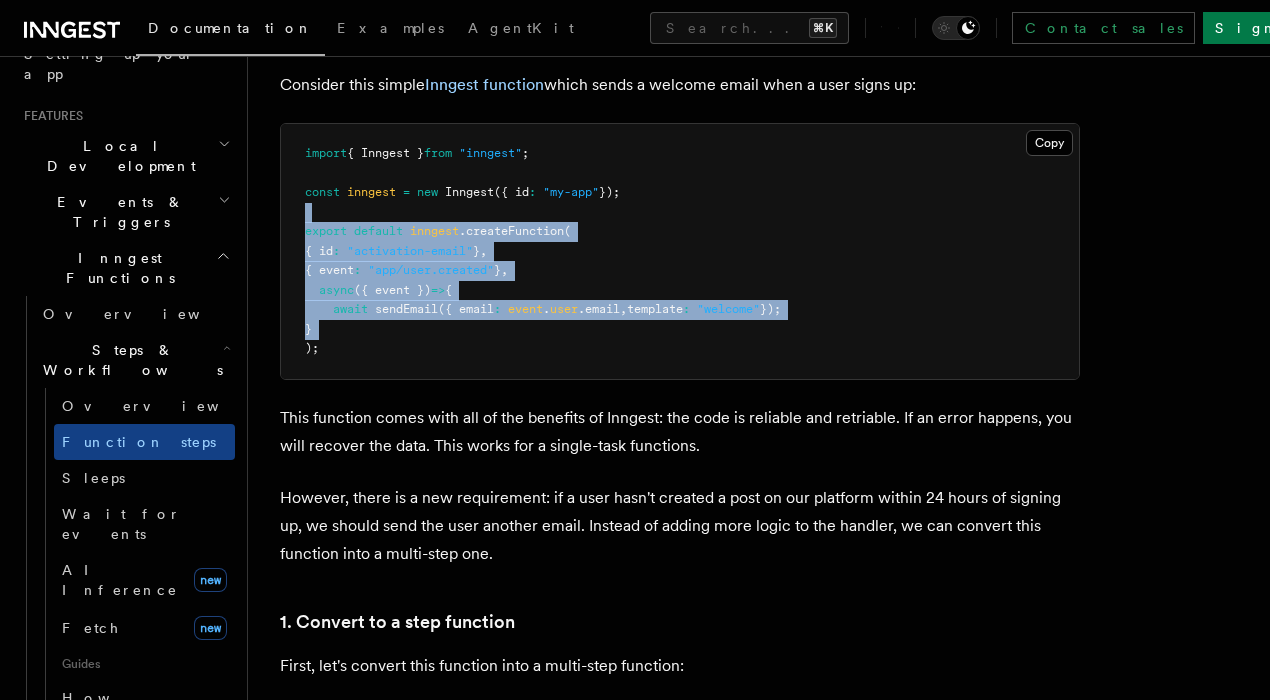 click on "import  { Inngest }  from   "inngest" ;
const   inngest   =   new   Inngest ({ id :   "my-app"  });
export   default   inngest .createFunction (
{ id :   "activation-email"  } ,
{ event :   "app/user.created"  } ,
async  ({ event })  =>  {
await   sendEmail ({ email :   event . user .email ,  template :   "welcome"  });
}
);" at bounding box center (680, 251) 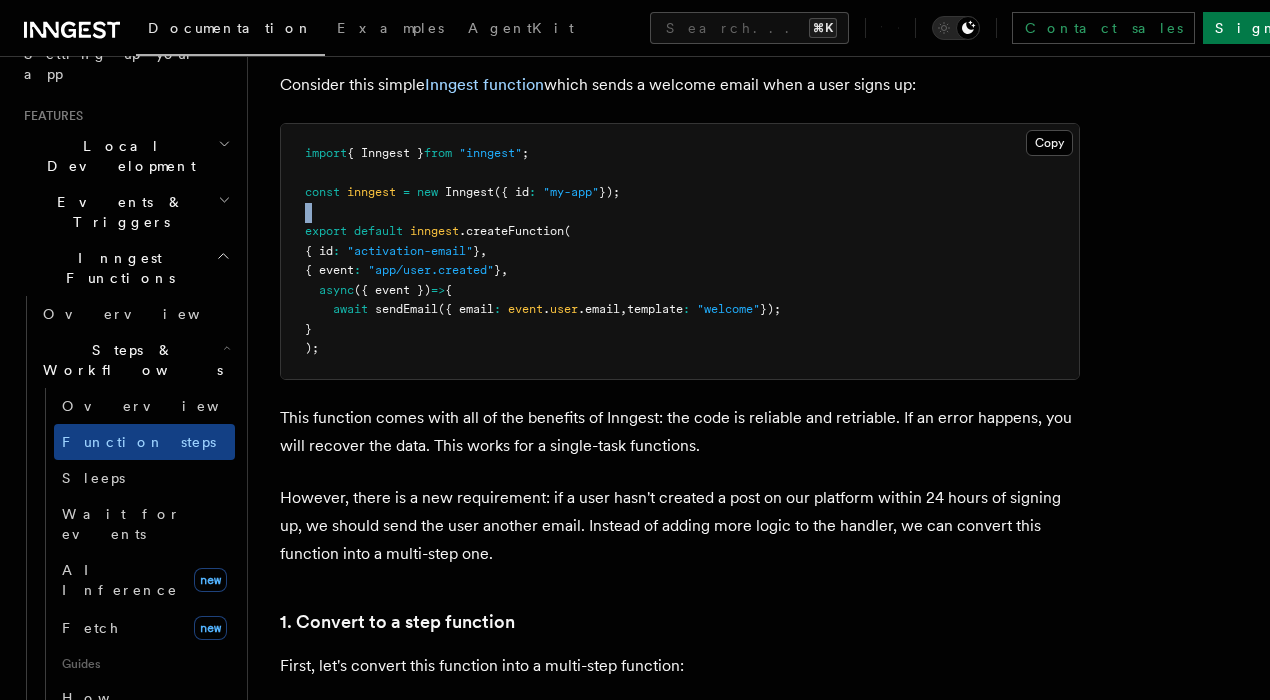 click on "import  { Inngest }  from   "inngest" ;
const   inngest   =   new   Inngest ({ id :   "my-app"  });
export   default   inngest .createFunction (
{ id :   "activation-email"  } ,
{ event :   "app/user.created"  } ,
async  ({ event })  =>  {
await   sendEmail ({ email :   event . user .email ,  template :   "welcome"  });
}
);" at bounding box center (680, 251) 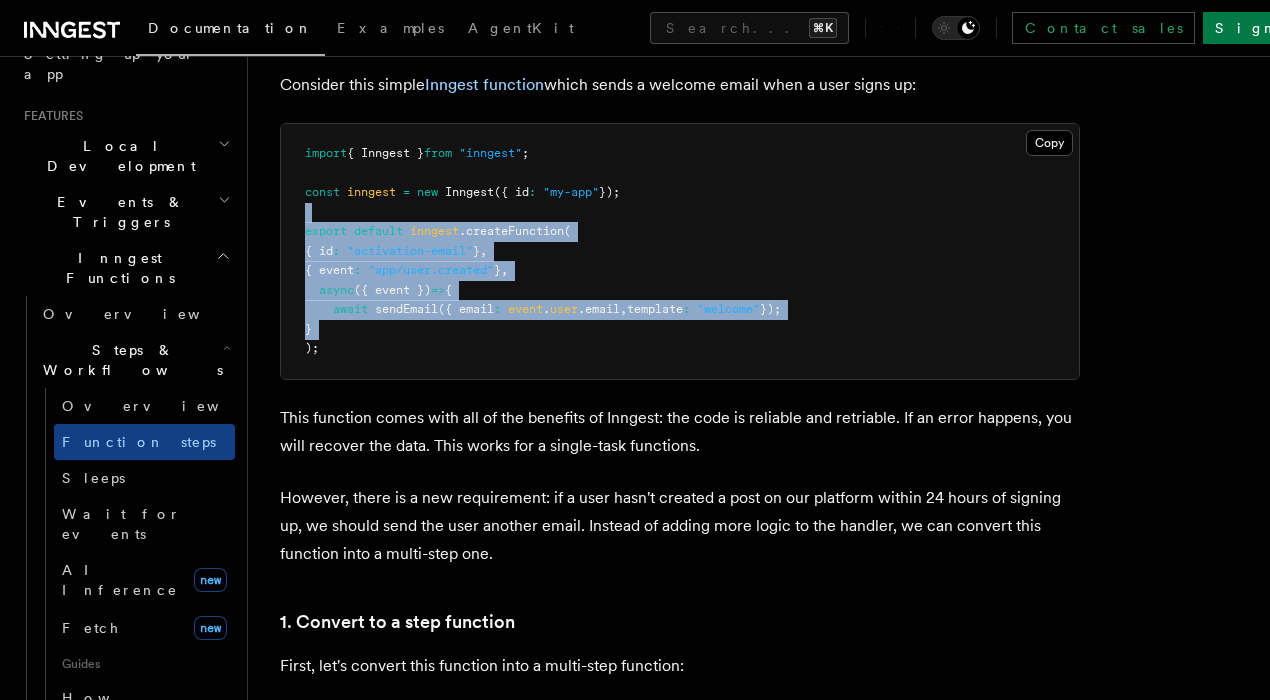 click on "This function comes with all of the benefits of Inngest: the code is reliable and retriable. If an error happens, you will recover the data. This works for a single-task functions." at bounding box center (680, 432) 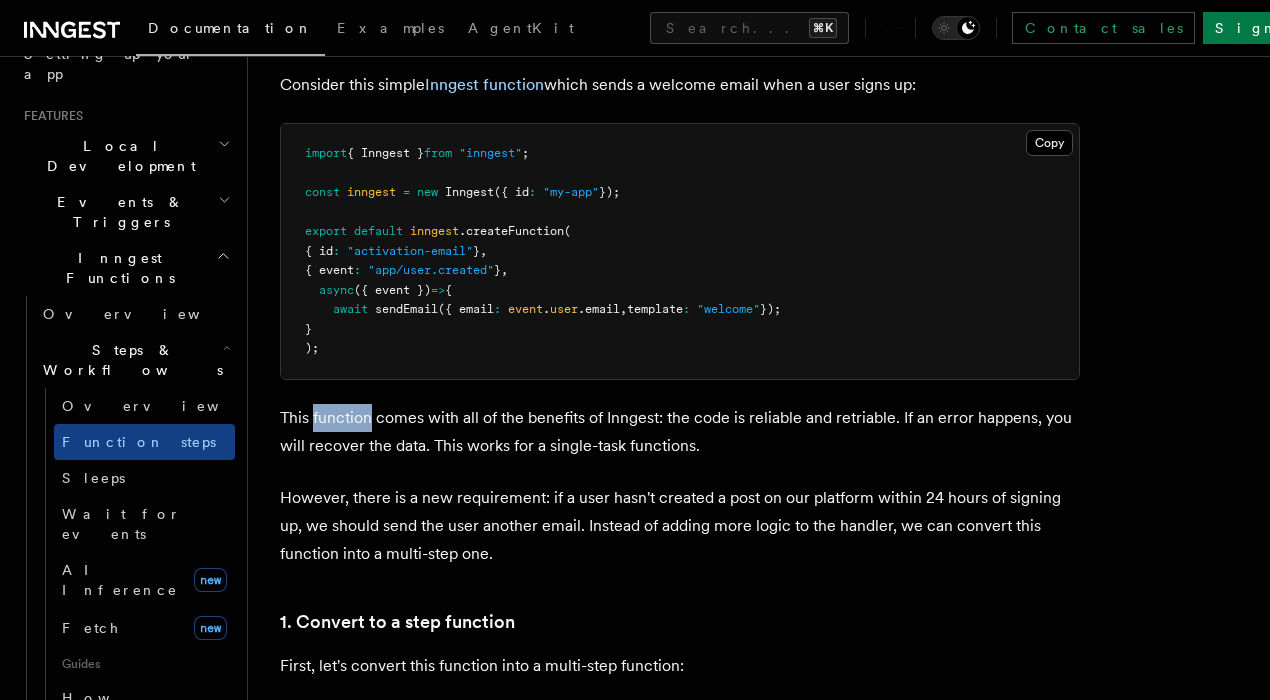 click on "This function comes with all of the benefits of Inngest: the code is reliable and retriable. If an error happens, you will recover the data. This works for a single-task functions." at bounding box center [680, 432] 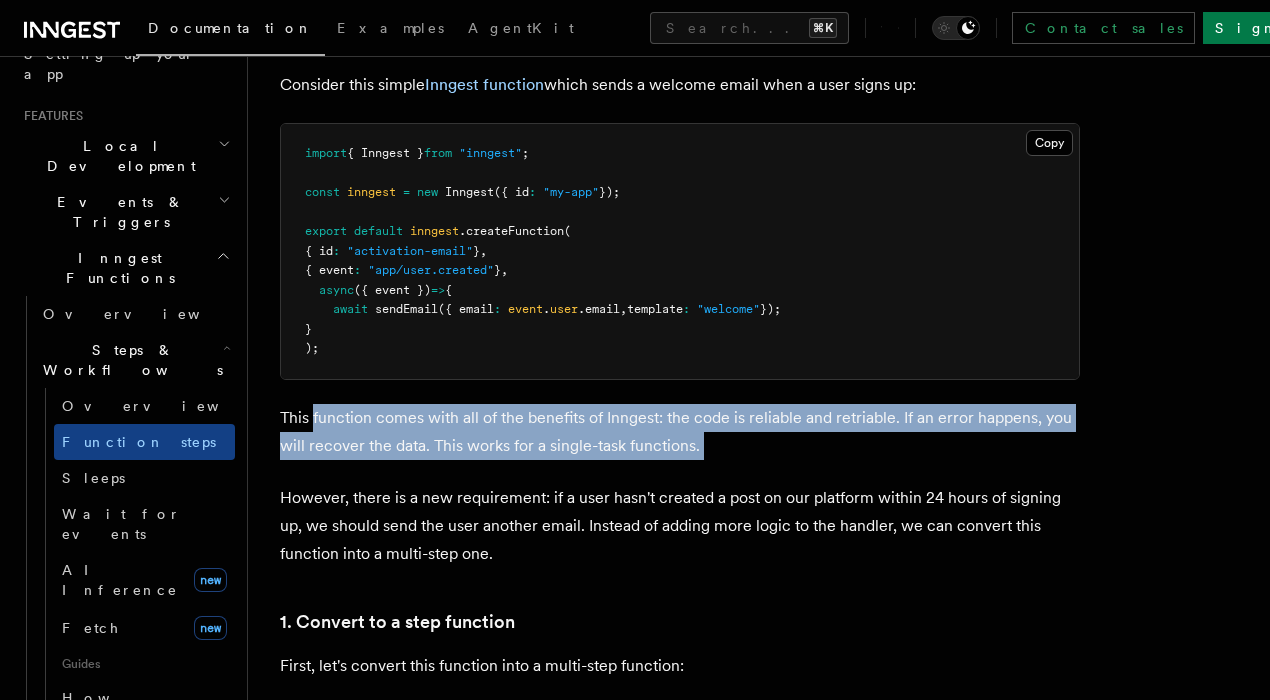 click on "This function comes with all of the benefits of Inngest: the code is reliable and retriable. If an error happens, you will recover the data. This works for a single-task functions." at bounding box center [680, 432] 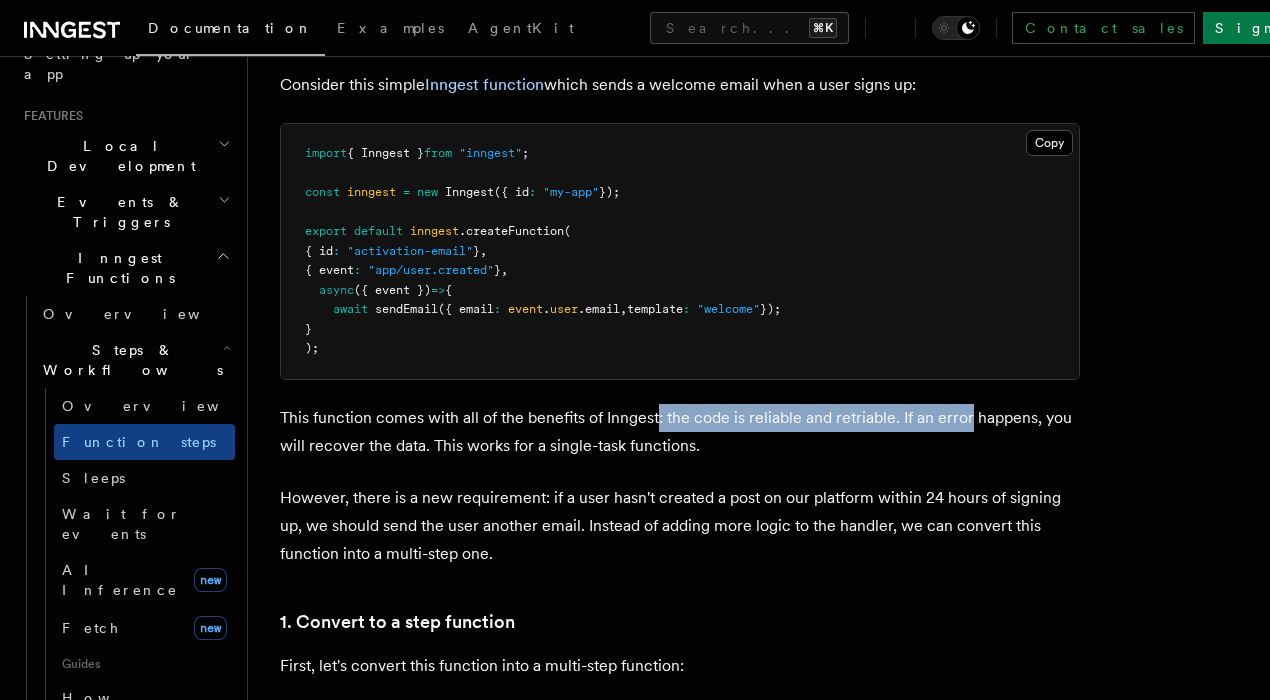 click on "This function comes with all of the benefits of Inngest: the code is reliable and retriable. If an error happens, you will recover the data. This works for a single-task functions." at bounding box center [680, 432] 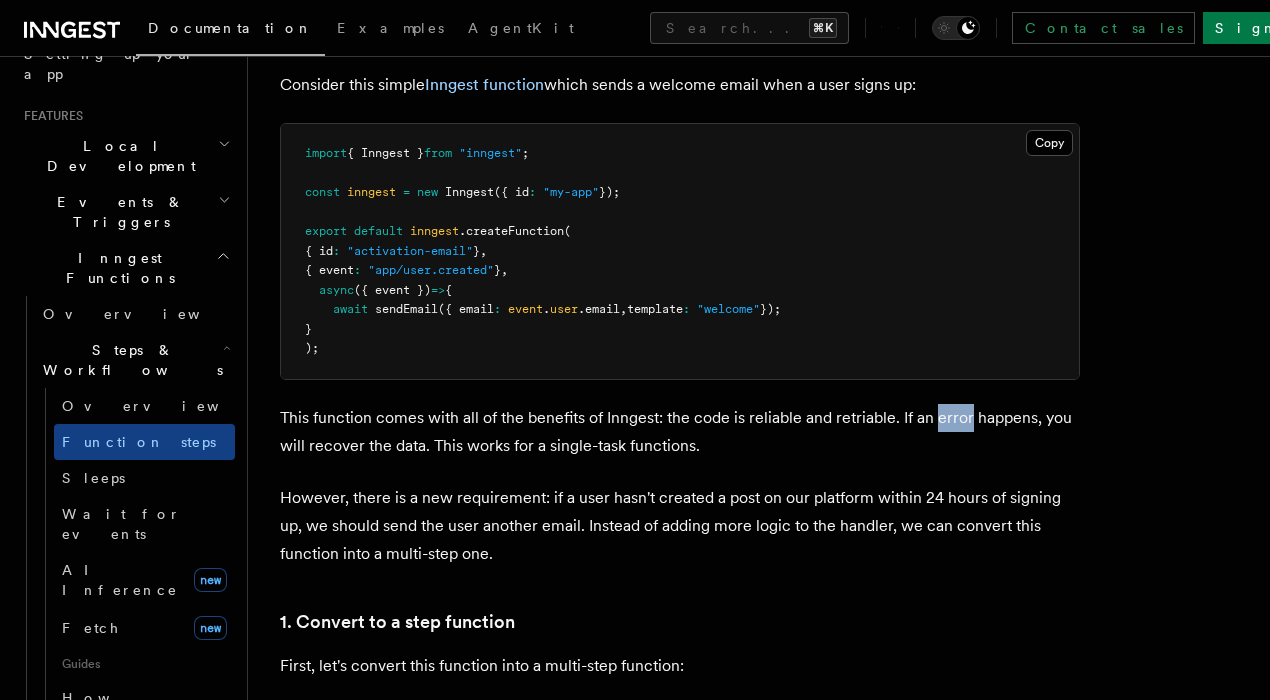 click on "This function comes with all of the benefits of Inngest: the code is reliable and retriable. If an error happens, you will recover the data. This works for a single-task functions." at bounding box center [680, 432] 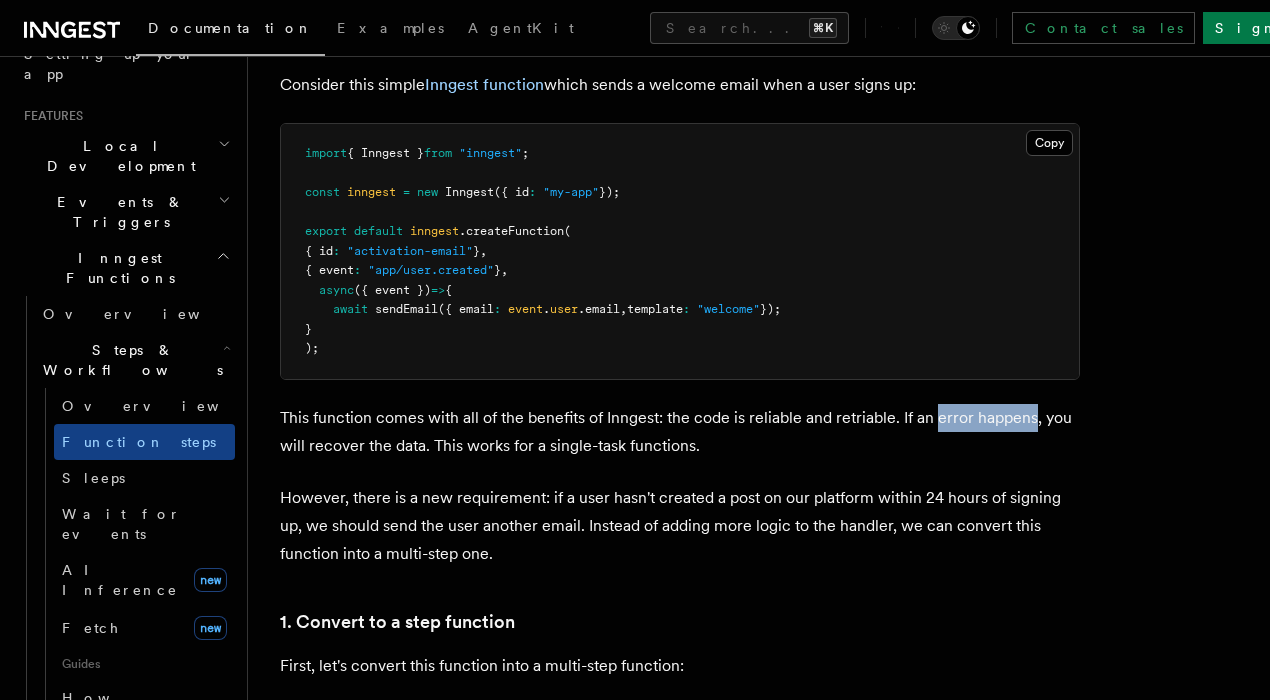 click on "This function comes with all of the benefits of Inngest: the code is reliable and retriable. If an error happens, you will recover the data. This works for a single-task functions." at bounding box center (680, 432) 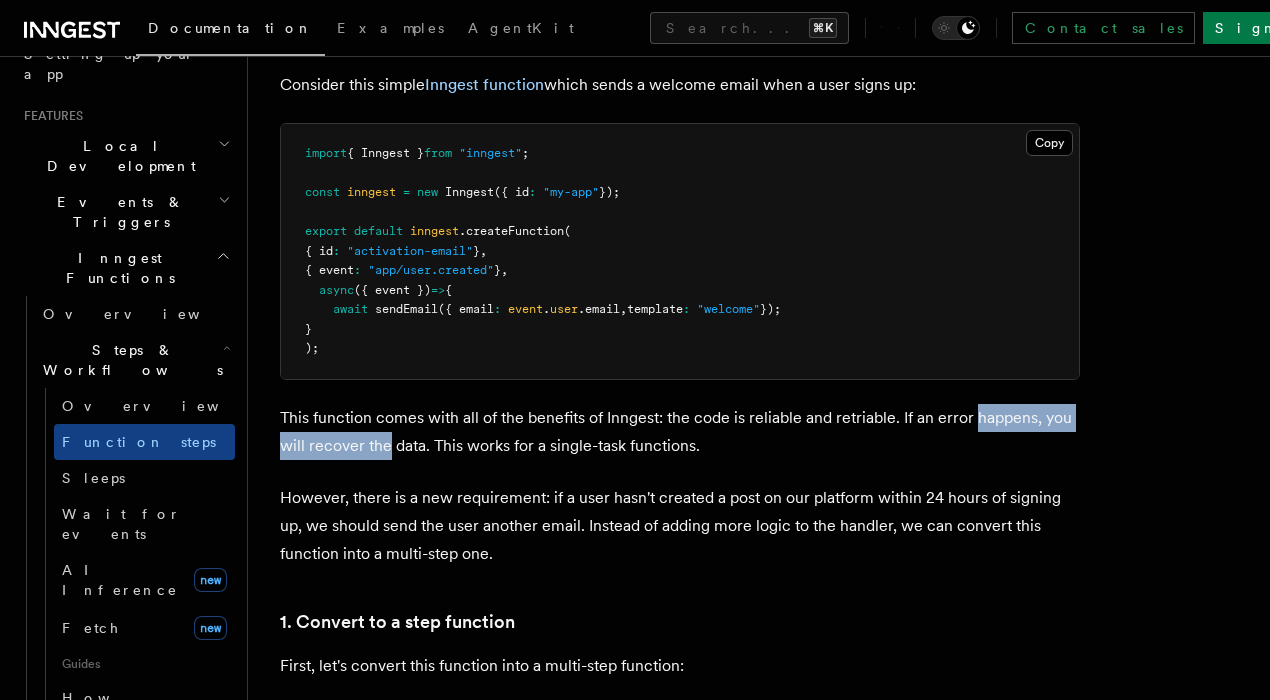 click on "This function comes with all of the benefits of Inngest: the code is reliable and retriable. If an error happens, you will recover the data. This works for a single-task functions." at bounding box center [680, 432] 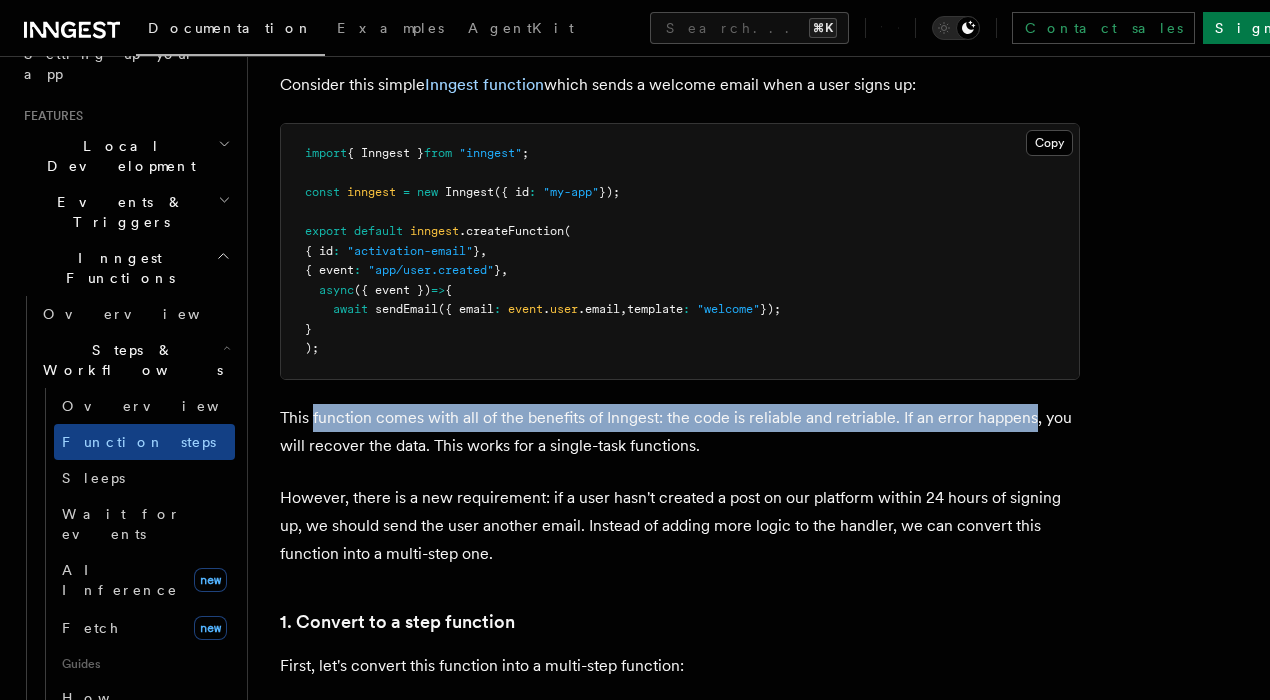 click on "This function comes with all of the benefits of Inngest: the code is reliable and retriable. If an error happens, you will recover the data. This works for a single-task functions." at bounding box center [680, 432] 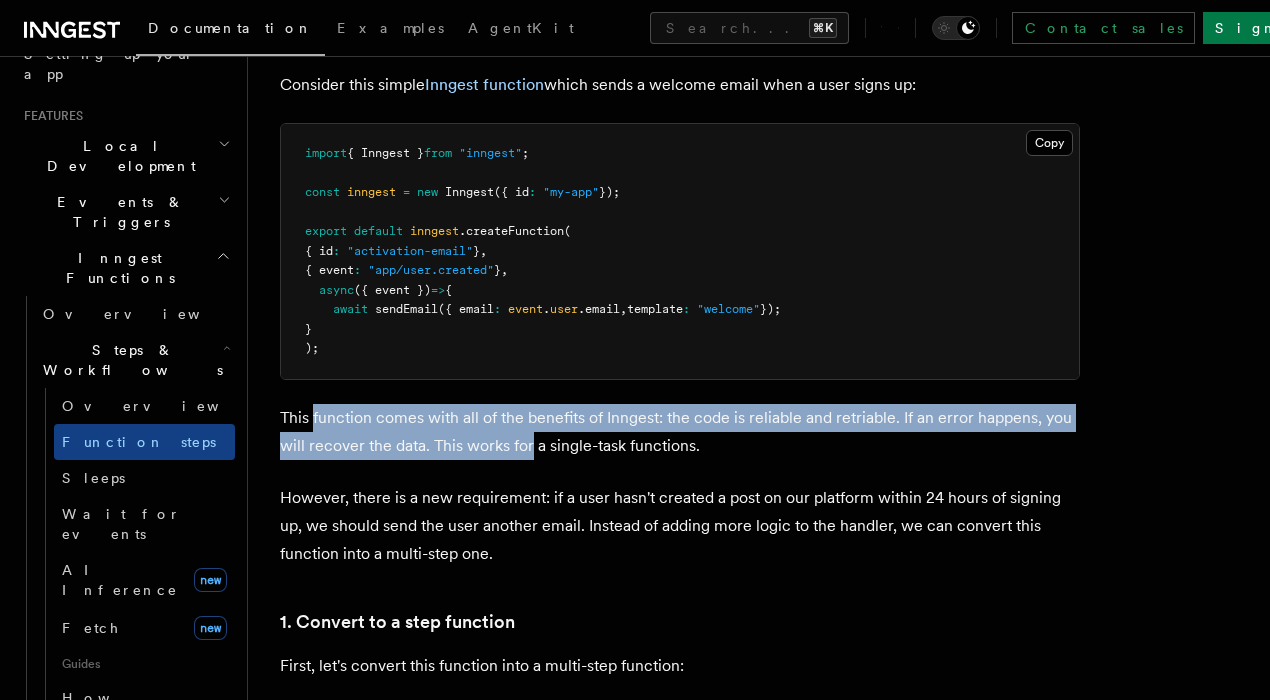click on "This function comes with all of the benefits of Inngest: the code is reliable and retriable. If an error happens, you will recover the data. This works for a single-task functions." at bounding box center (680, 432) 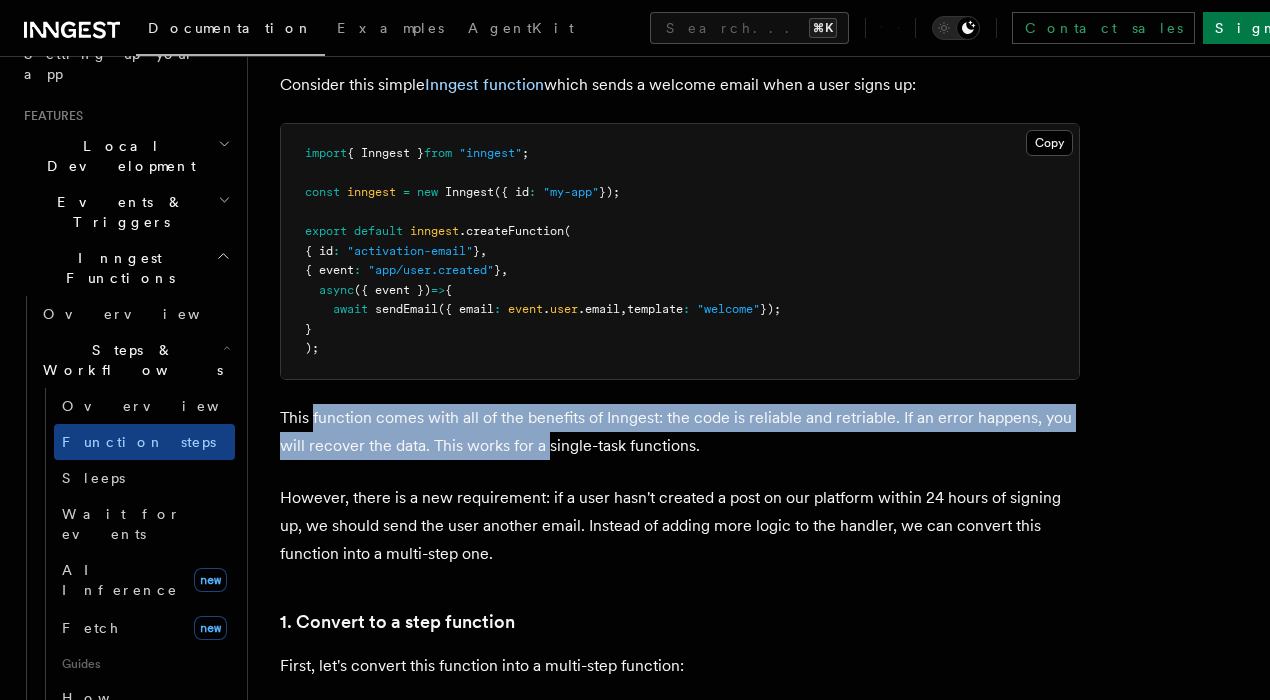 click on "This function comes with all of the benefits of Inngest: the code is reliable and retriable. If an error happens, you will recover the data. This works for a single-task functions." at bounding box center (680, 432) 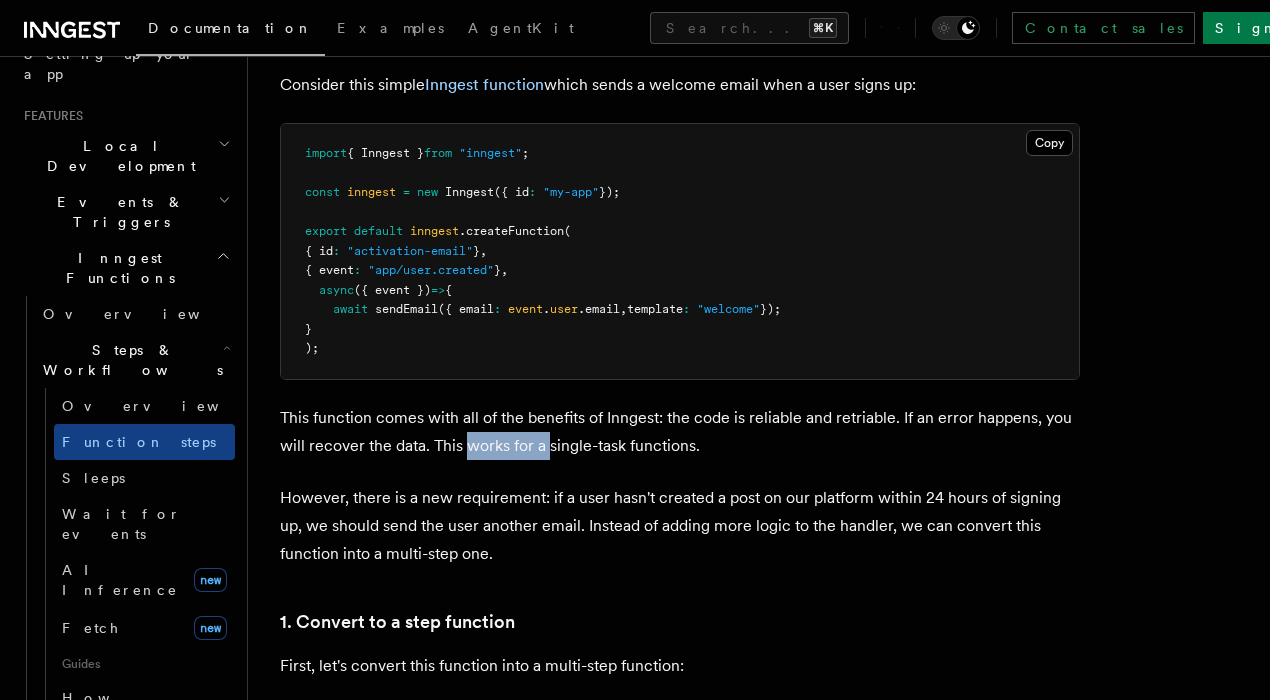 click on "This function comes with all of the benefits of Inngest: the code is reliable and retriable. If an error happens, you will recover the data. This works for a single-task functions." at bounding box center [680, 432] 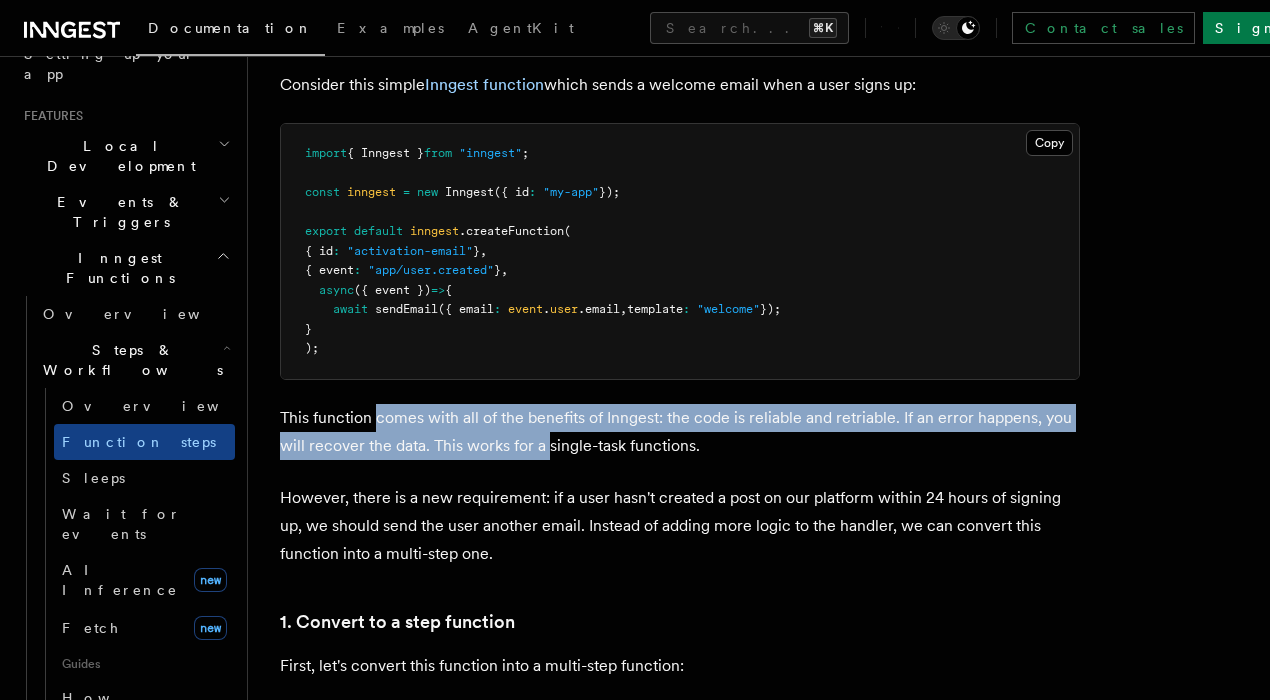 click on "This function comes with all of the benefits of Inngest: the code is reliable and retriable. If an error happens, you will recover the data. This works for a single-task functions." at bounding box center [680, 432] 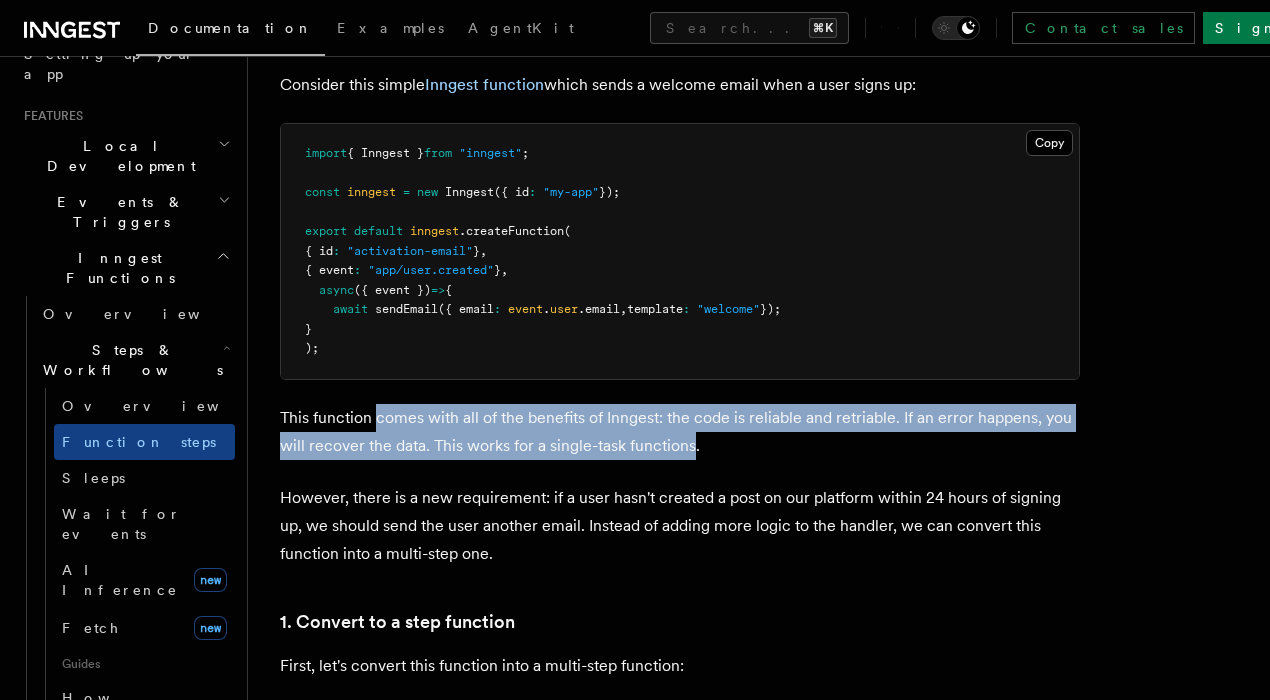 click on "This function comes with all of the benefits of Inngest: the code is reliable and retriable. If an error happens, you will recover the data. This works for a single-task functions." at bounding box center (680, 432) 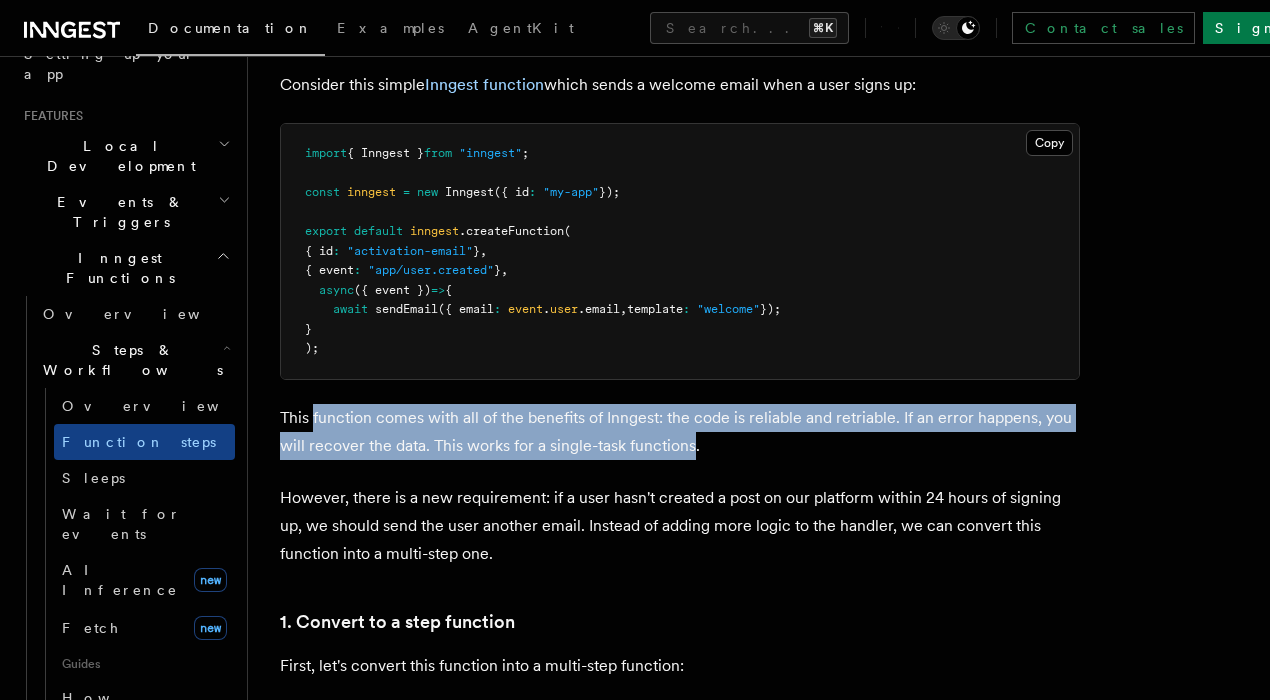 click on "This function comes with all of the benefits of Inngest: the code is reliable and retriable. If an error happens, you will recover the data. This works for a single-task functions." at bounding box center (680, 432) 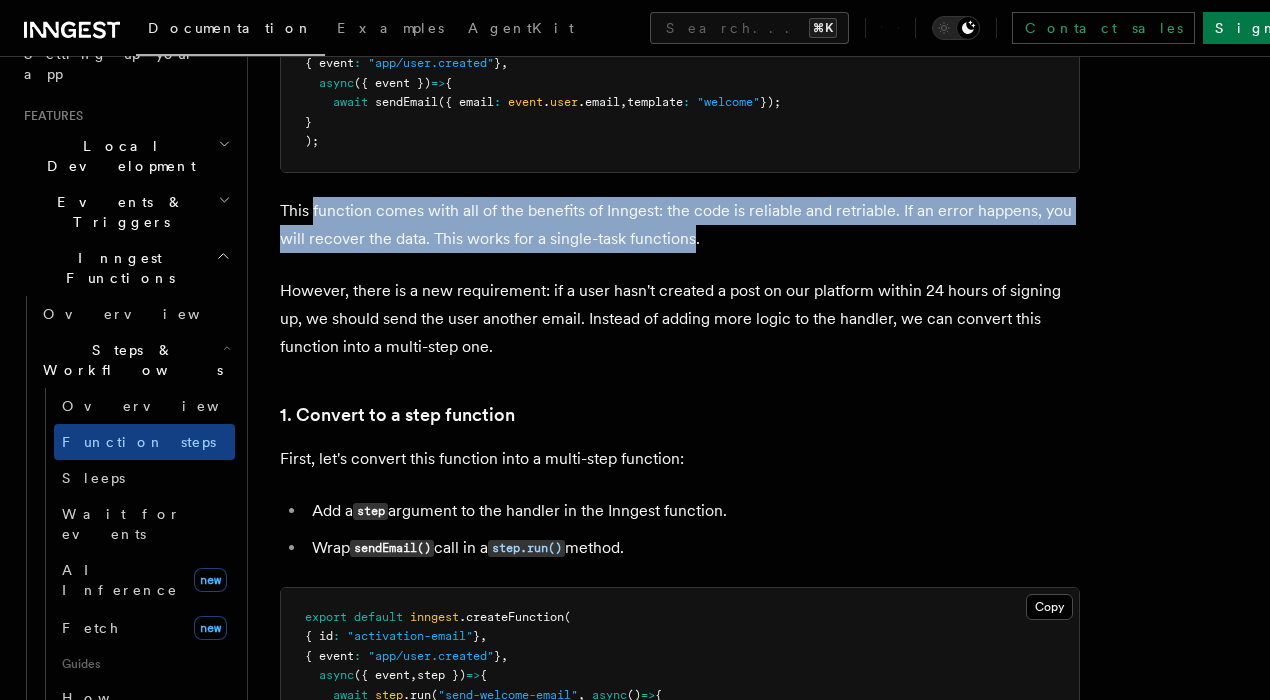scroll, scrollTop: 983, scrollLeft: 0, axis: vertical 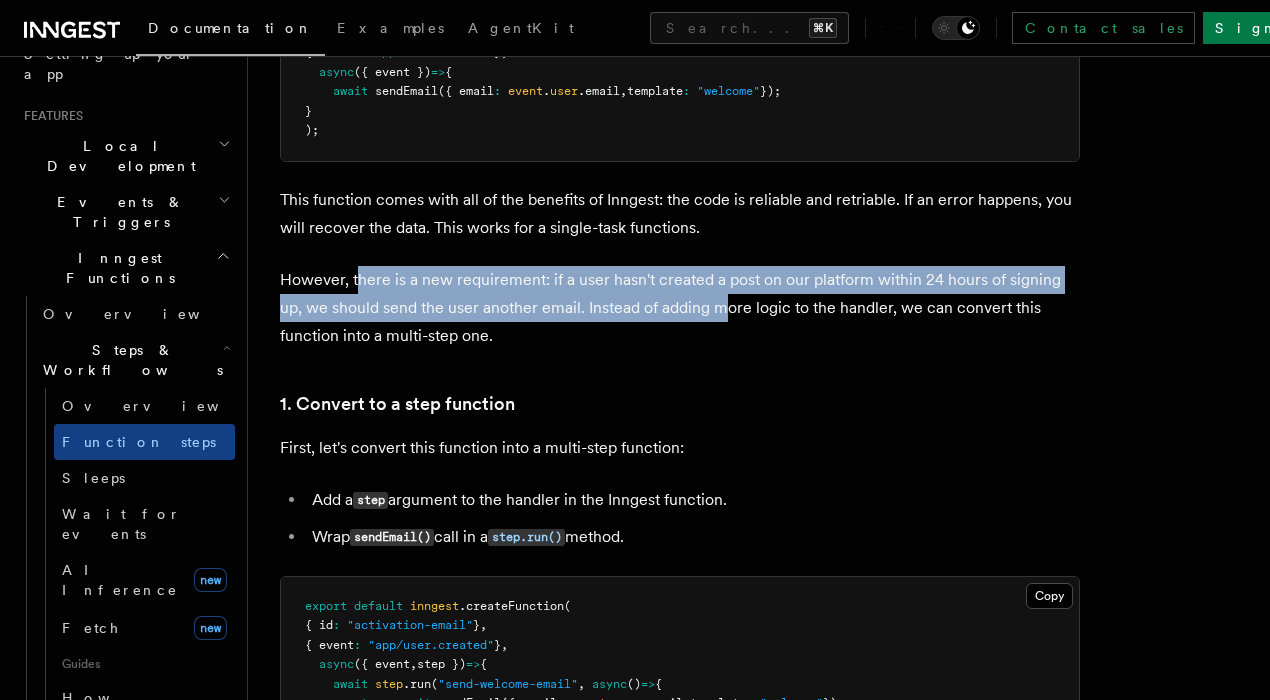 click on "However, there is a new requirement: if a user hasn't created a post on our platform within 24 hours of signing up, we should send the user another email. Instead of adding more logic to the handler, we can convert this function into a multi-step one." at bounding box center [680, 308] 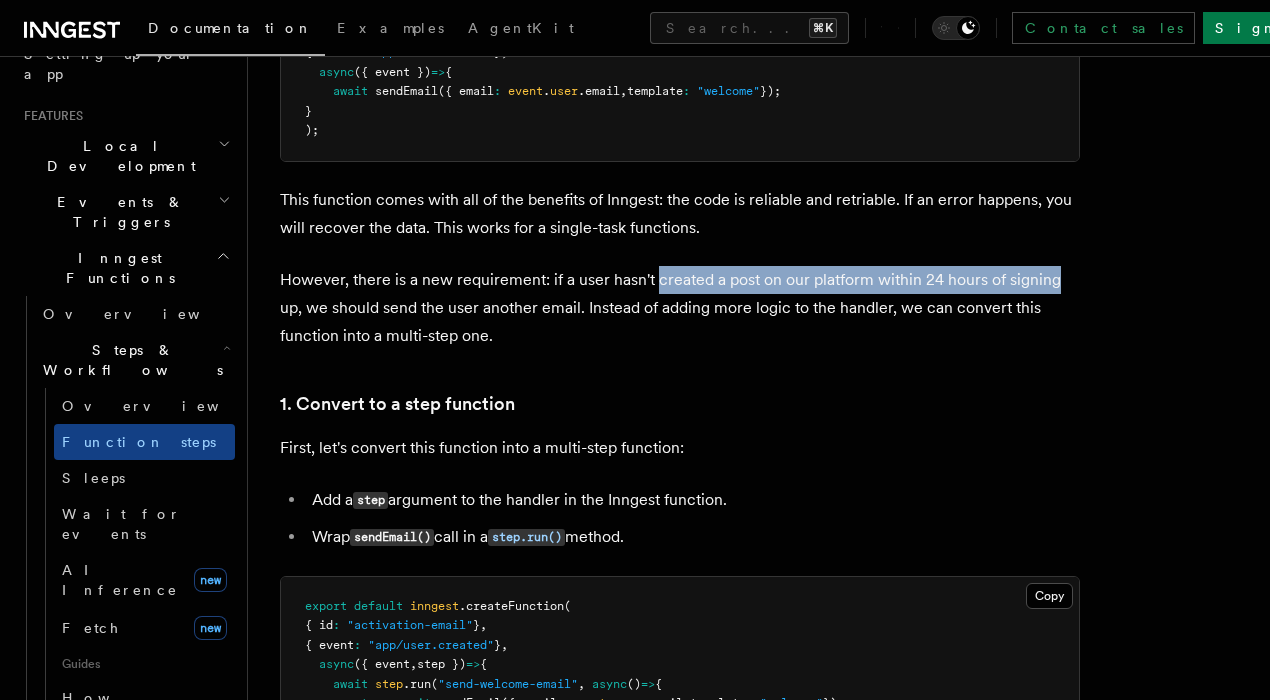 click on "However, there is a new requirement: if a user hasn't created a post on our platform within 24 hours of signing up, we should send the user another email. Instead of adding more logic to the handler, we can convert this function into a multi-step one." at bounding box center [680, 308] 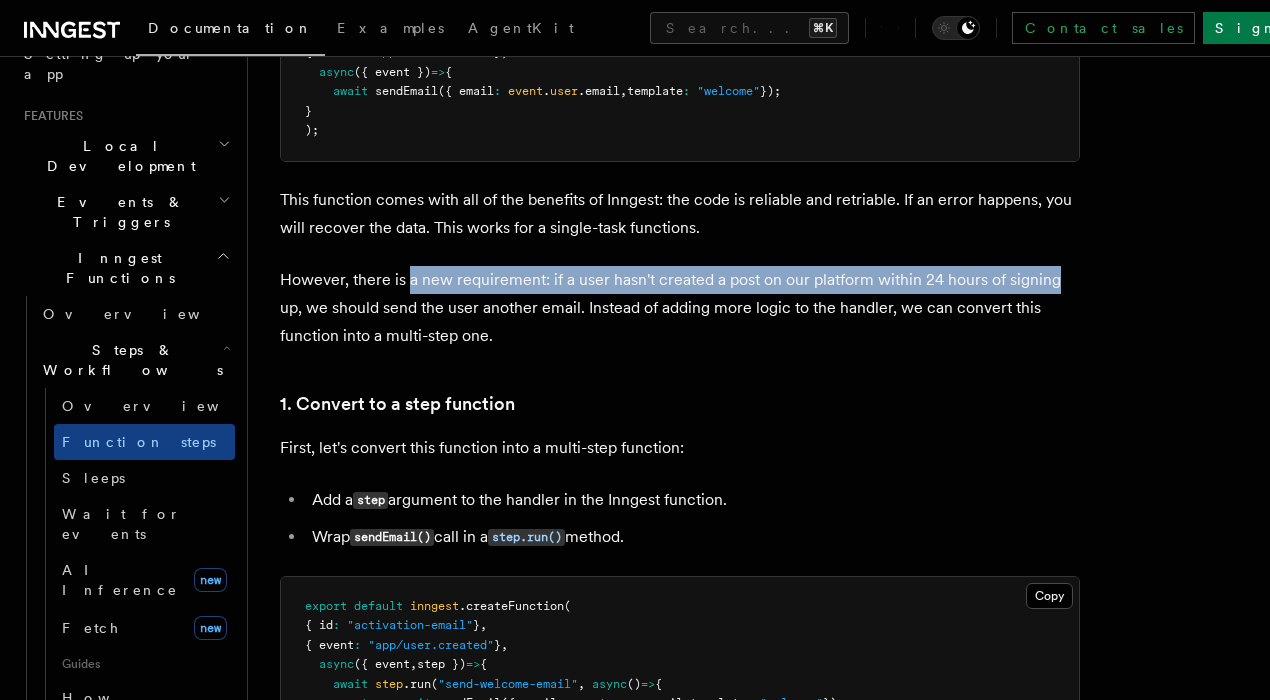 click on "However, there is a new requirement: if a user hasn't created a post on our platform within 24 hours of signing up, we should send the user another email. Instead of adding more logic to the handler, we can convert this function into a multi-step one." at bounding box center [680, 308] 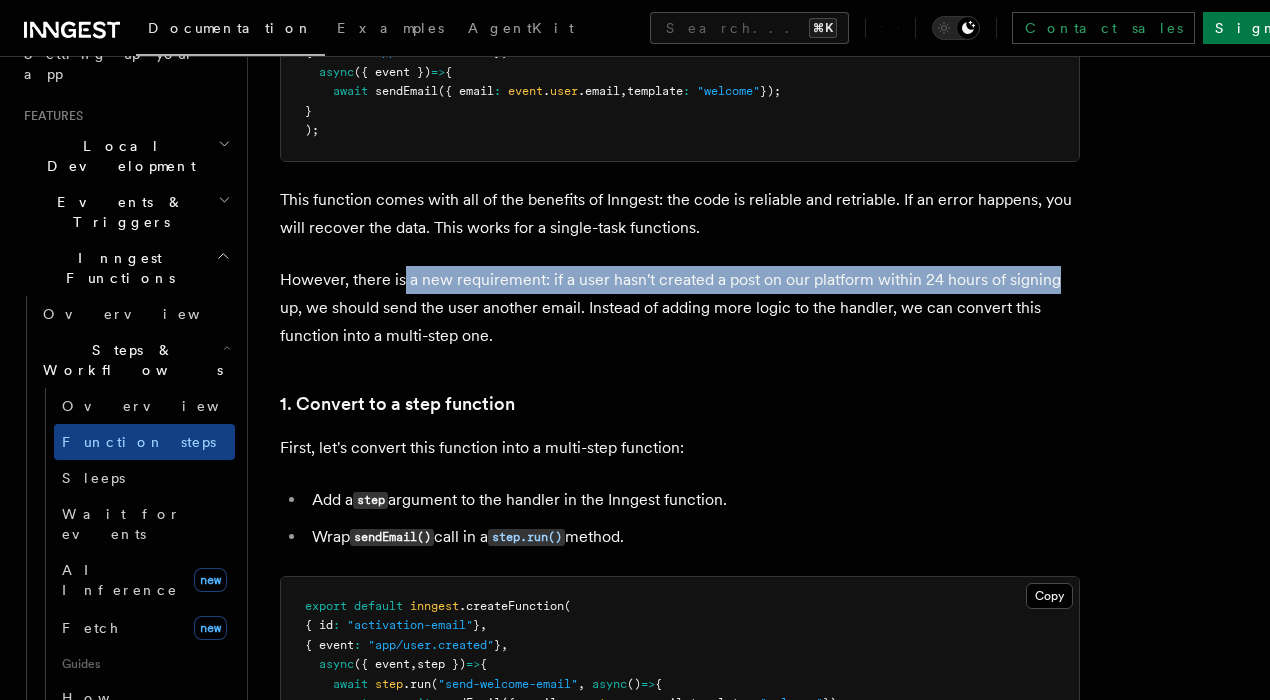 click on "However, there is a new requirement: if a user hasn't created a post on our platform within 24 hours of signing up, we should send the user another email. Instead of adding more logic to the handler, we can convert this function into a multi-step one." at bounding box center [680, 308] 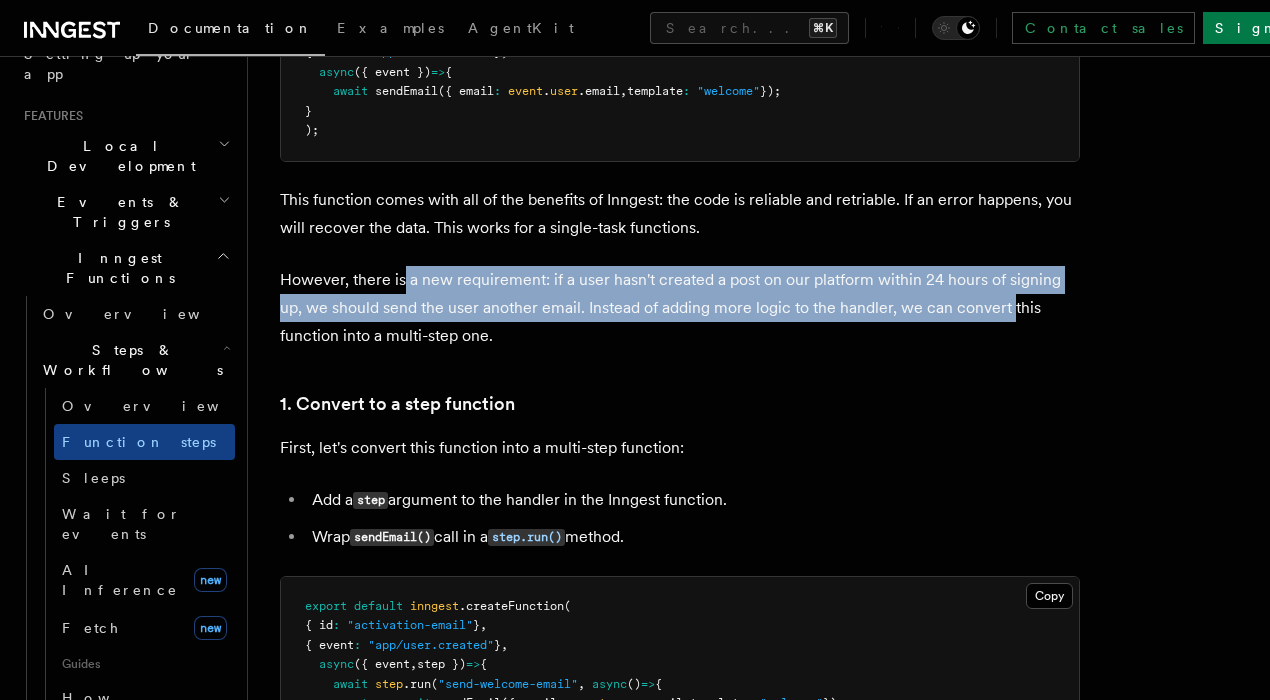 click on "However, there is a new requirement: if a user hasn't created a post on our platform within 24 hours of signing up, we should send the user another email. Instead of adding more logic to the handler, we can convert this function into a multi-step one." at bounding box center [680, 308] 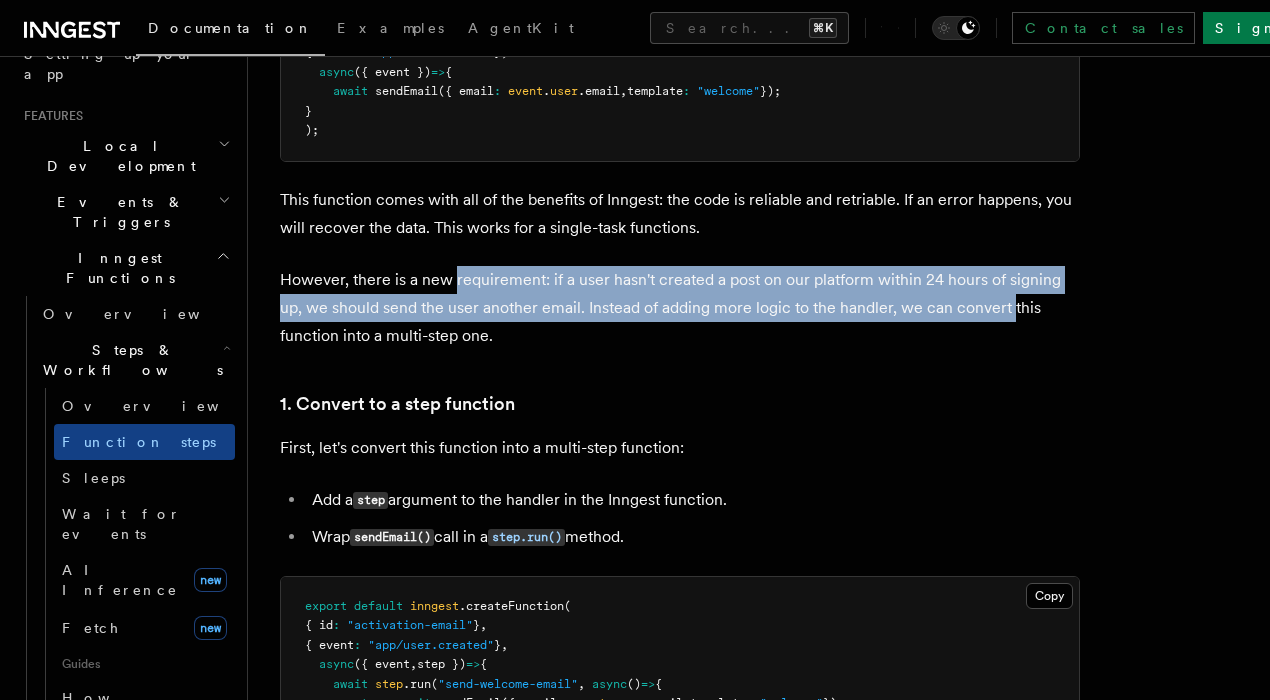 click on "However, there is a new requirement: if a user hasn't created a post on our platform within 24 hours of signing up, we should send the user another email. Instead of adding more logic to the handler, we can convert this function into a multi-step one." at bounding box center [680, 308] 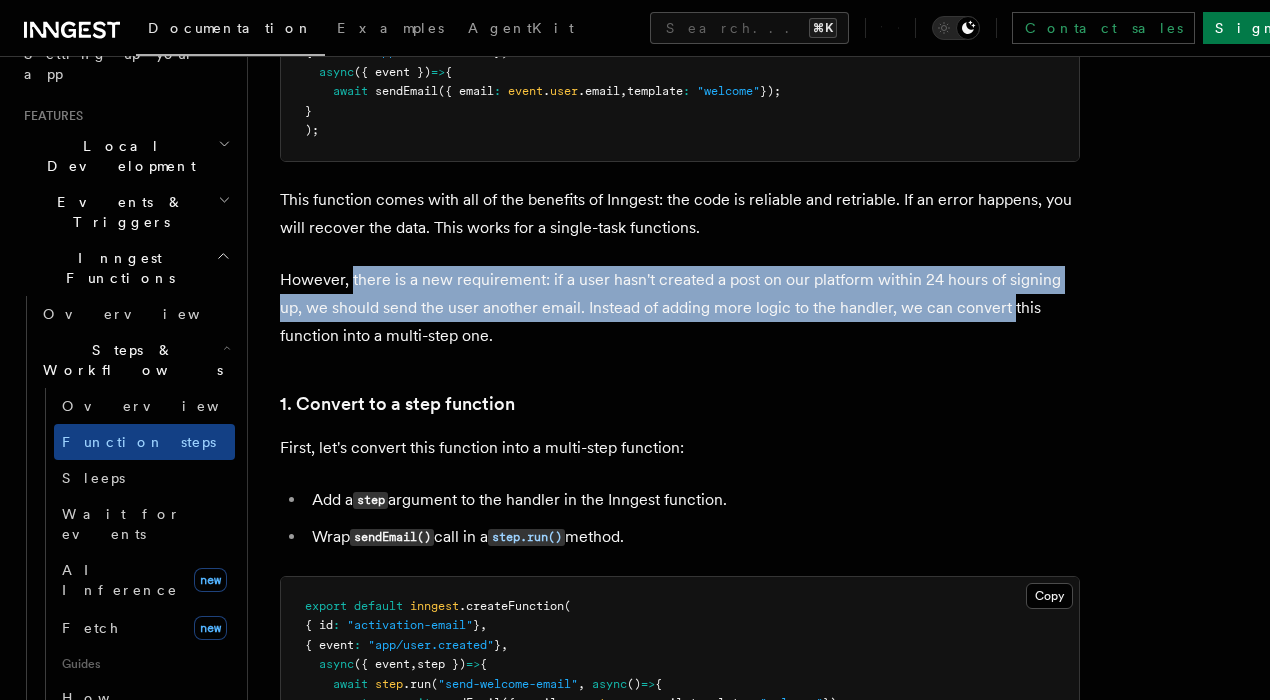click on "However, there is a new requirement: if a user hasn't created a post on our platform within 24 hours of signing up, we should send the user another email. Instead of adding more logic to the handler, we can convert this function into a multi-step one." at bounding box center (680, 308) 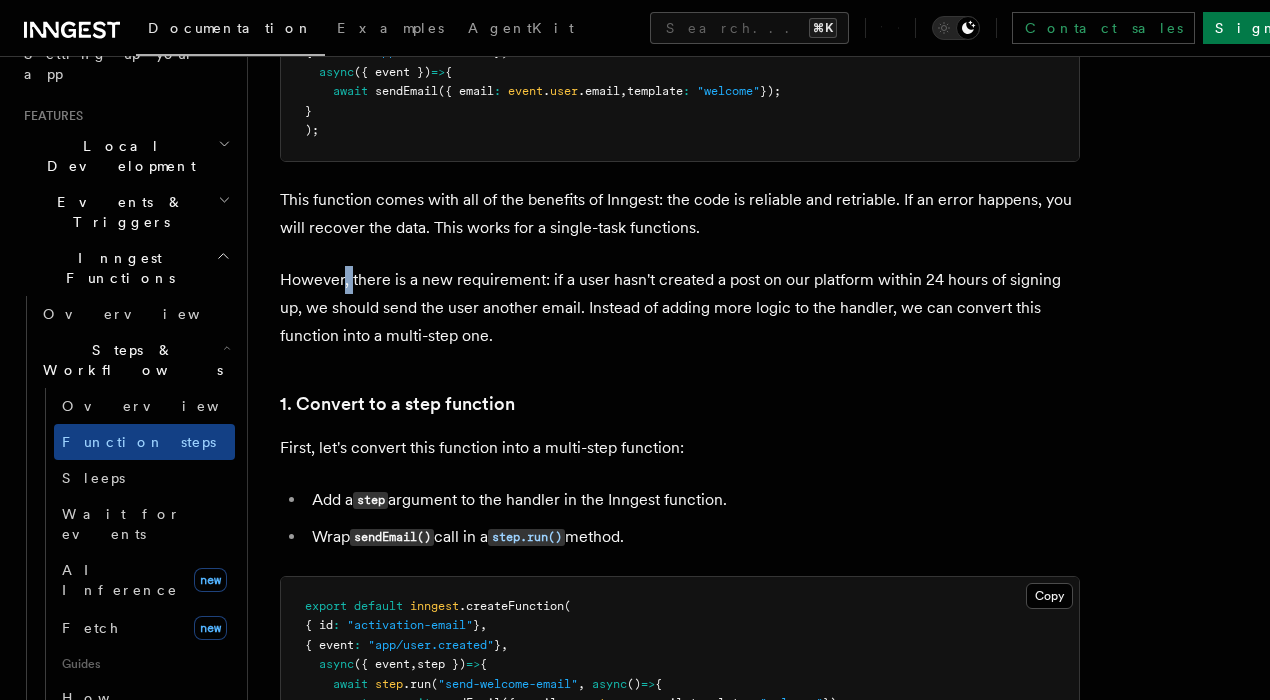 click on "However, there is a new requirement: if a user hasn't created a post on our platform within 24 hours of signing up, we should send the user another email. Instead of adding more logic to the handler, we can convert this function into a multi-step one." at bounding box center [680, 308] 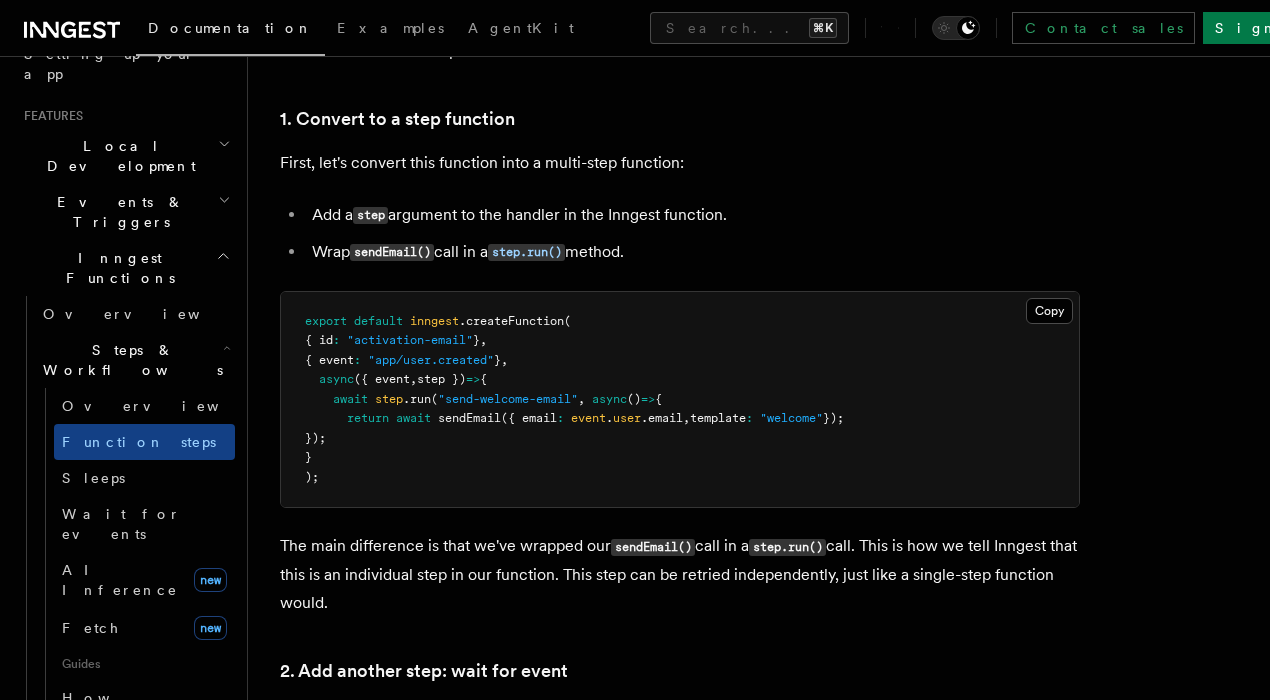 scroll, scrollTop: 1284, scrollLeft: 0, axis: vertical 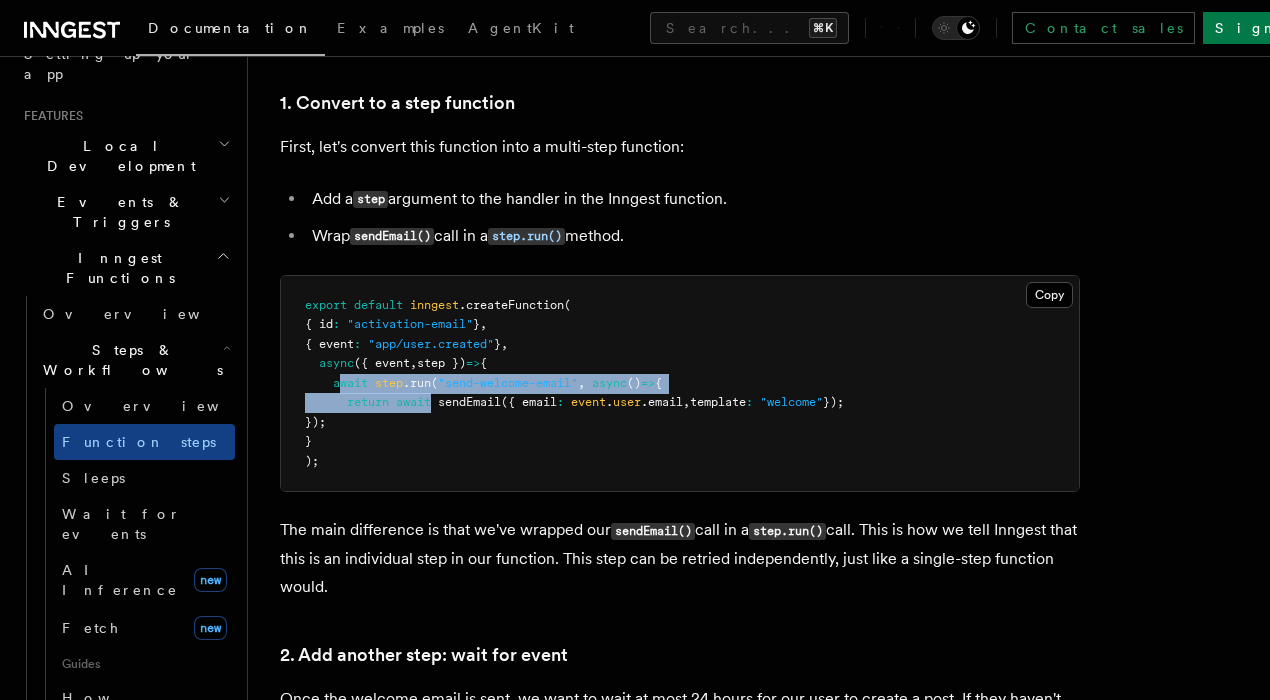 click on "export   default   inngest .createFunction (
{ id :   "activation-email"  } ,
{ event :   "app/user.created"  } ,
async  ({ event ,  step })  =>  {
await   step .run ( "send-welcome-email" ,   async  ()  =>  {
return   await   sendEmail ({ email :   event . user .email ,  template :   "welcome"  });
});
}
);" at bounding box center [574, 383] 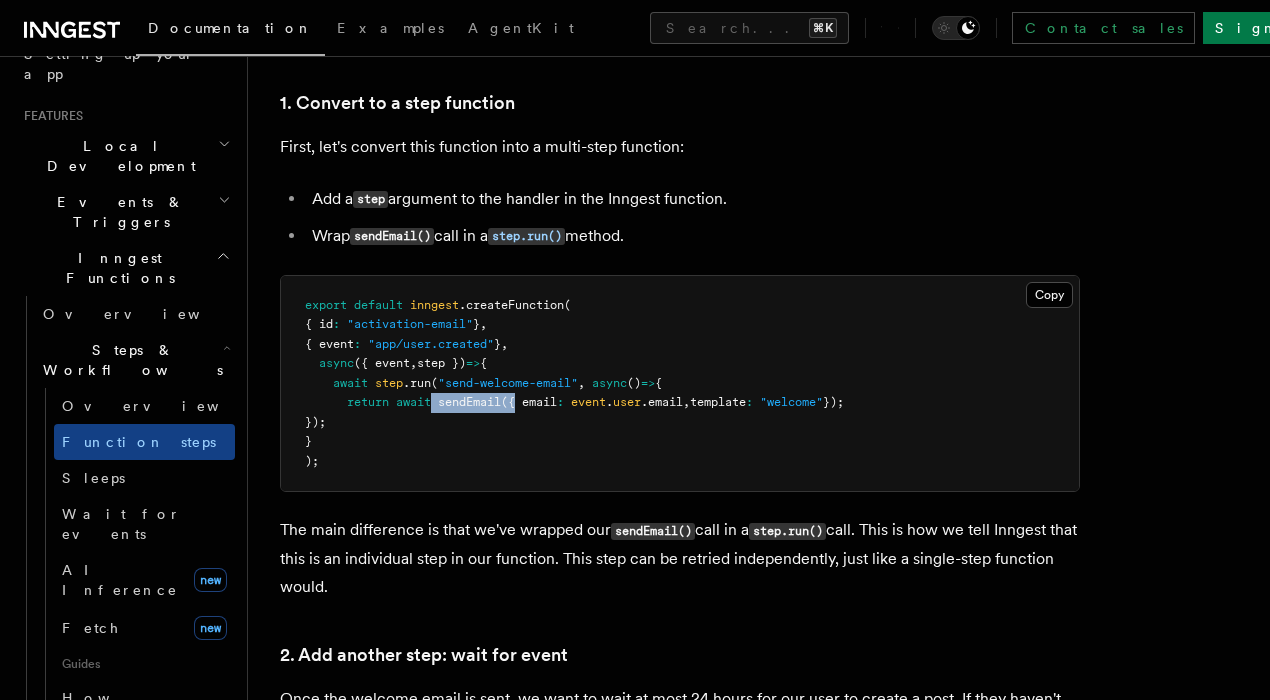 click on "return   await   sendEmail ({ email :   event . user .email ,  template :   "welcome"  });" at bounding box center [574, 402] 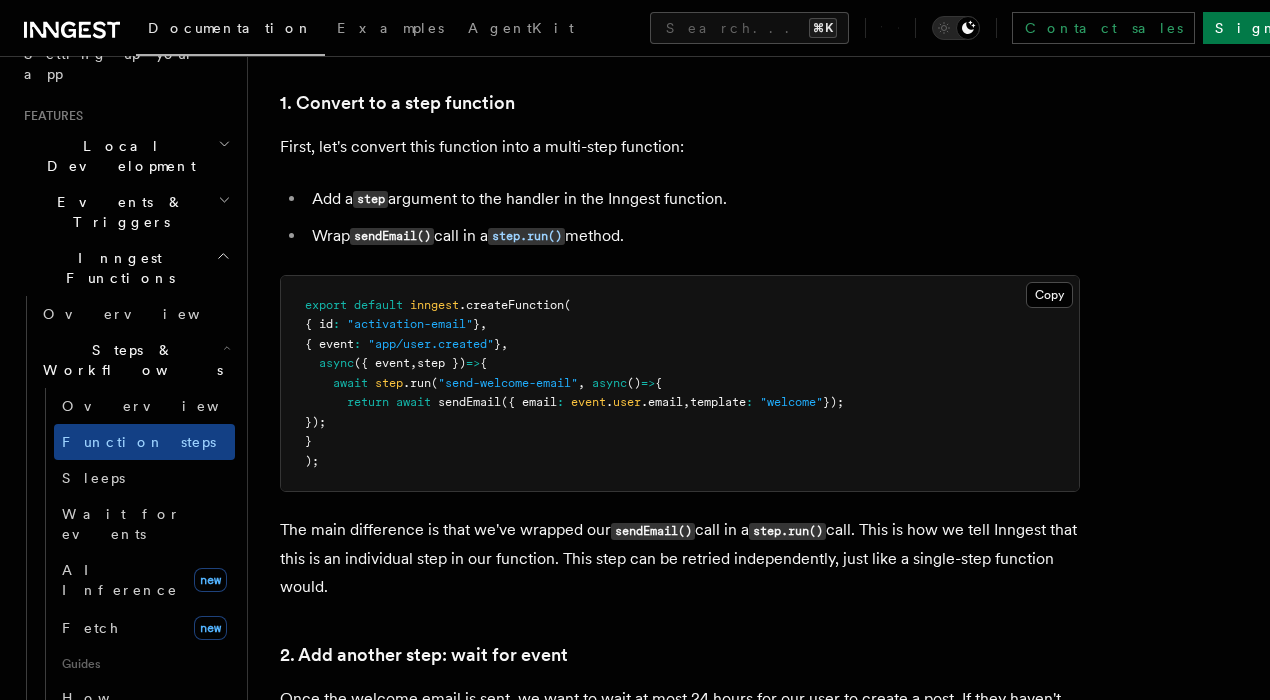 click on "export   default   inngest .createFunction (
{ id :   "activation-email"  } ,
{ event :   "app/user.created"  } ,
async  ({ event ,  step })  =>  {
await   step .run ( "send-welcome-email" ,   async  ()  =>  {
return   await   sendEmail ({ email :   event . user .email ,  template :   "welcome"  });
});
}
);" at bounding box center [574, 383] 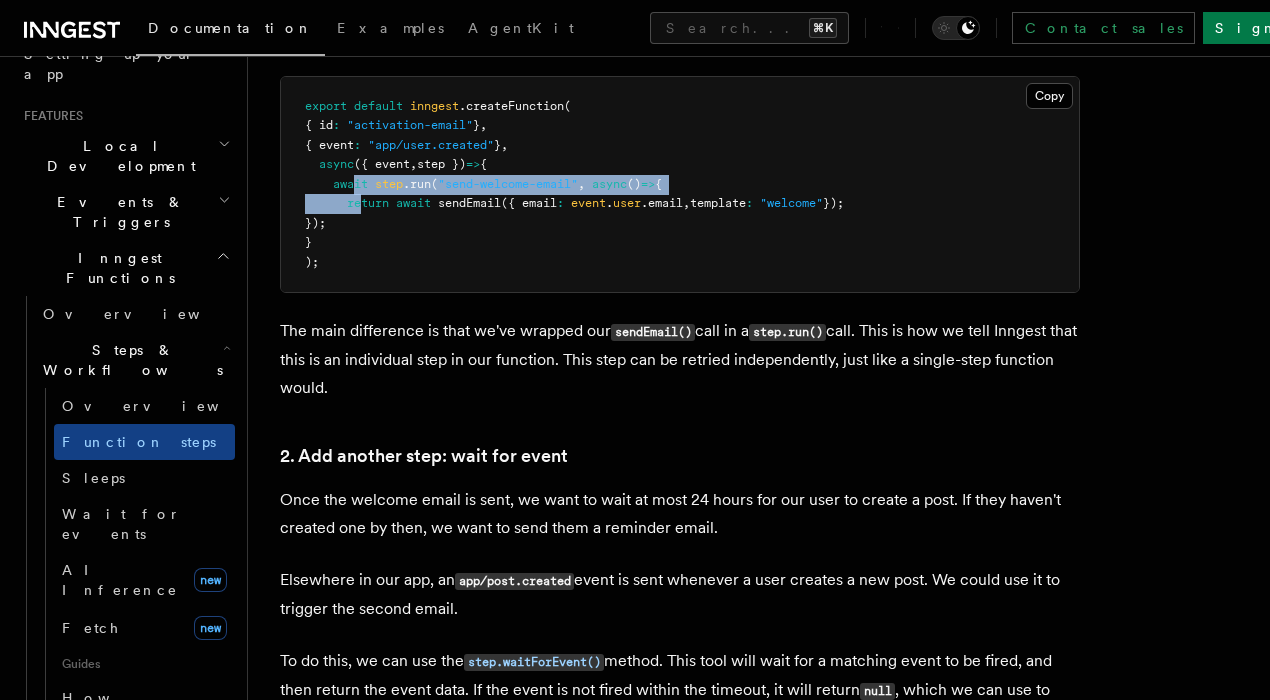 scroll, scrollTop: 1499, scrollLeft: 0, axis: vertical 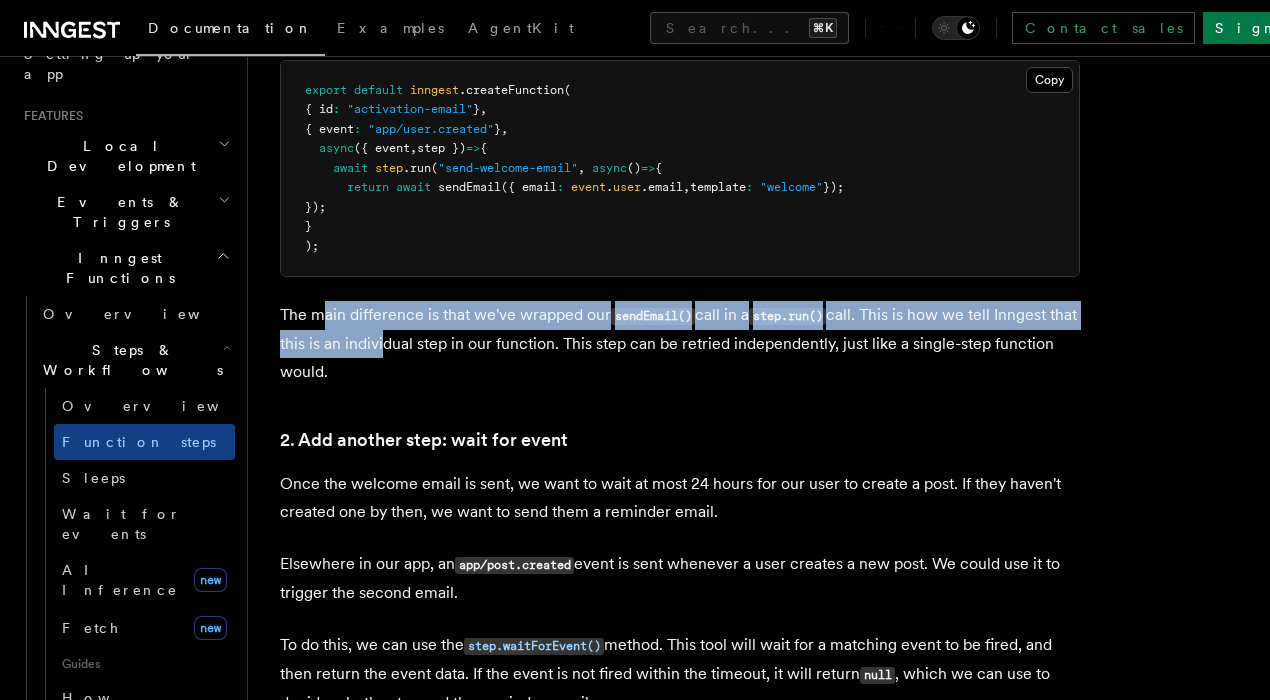 click on "The main difference is that we've wrapped our  sendEmail()  call in a  step.run()  call. This is how we tell Inngest that this is an individual step in our function. This step can be retried independently, just like a single-step function would." at bounding box center (680, 343) 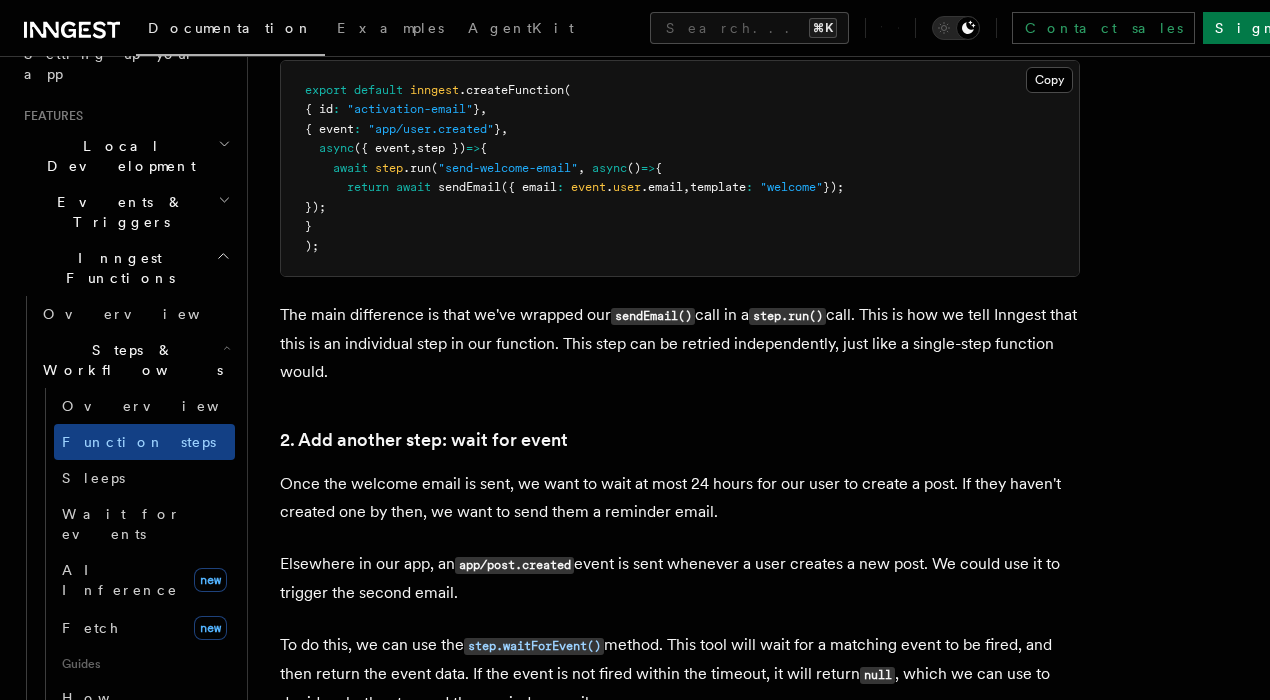 click on "async" at bounding box center (609, 168) 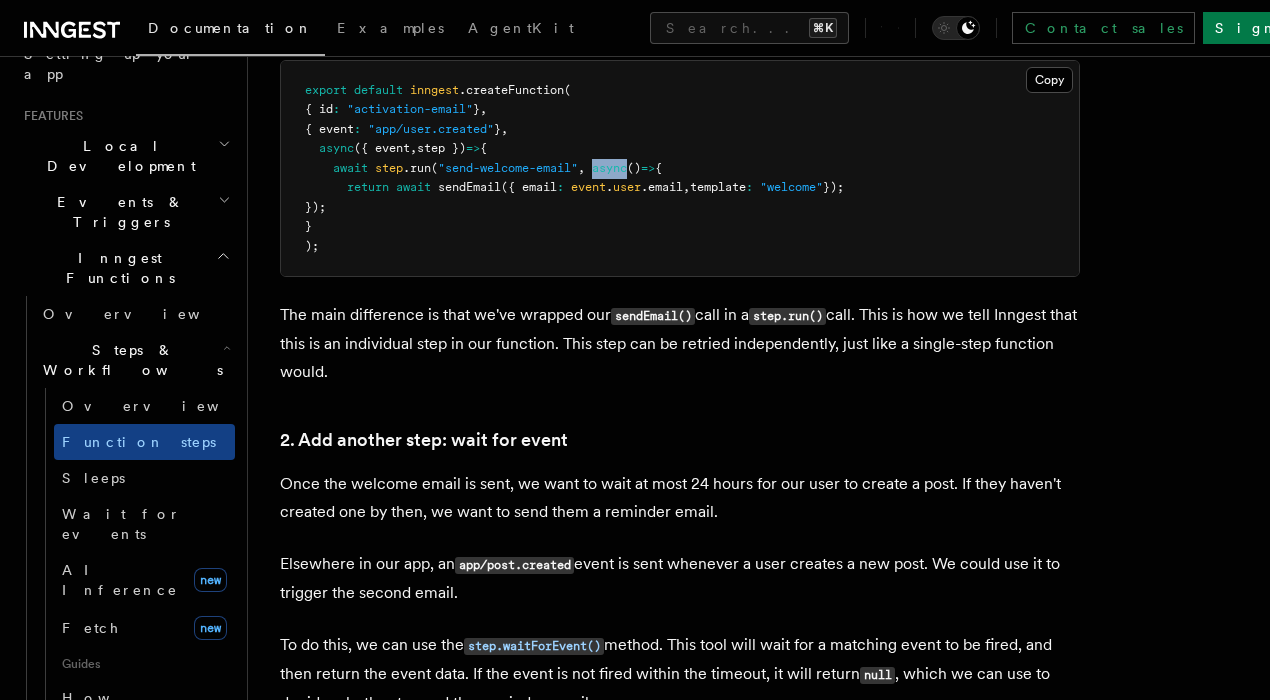 click on "async" at bounding box center [609, 168] 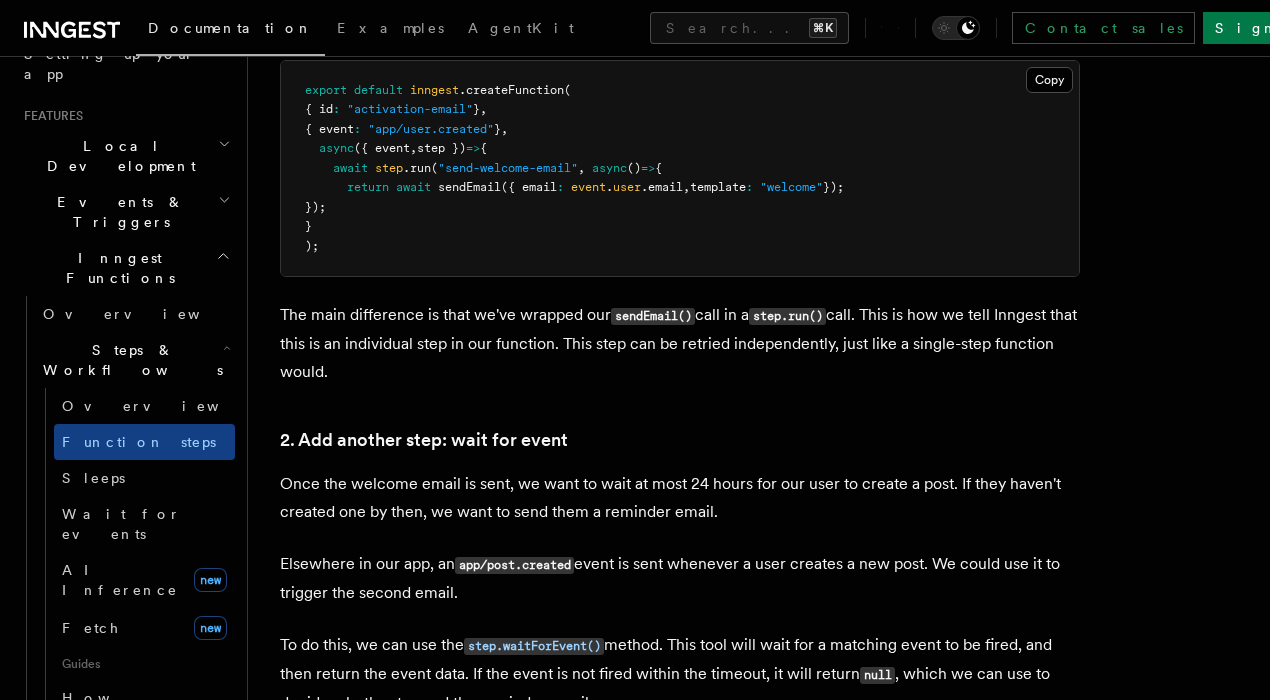 click on "export   default   inngest .createFunction (
{ id :   "activation-email"  } ,
{ event :   "app/user.created"  } ,
async  ({ event ,  step })  =>  {
await   step .run ( "send-welcome-email" ,   async  ()  =>  {
return   await   sendEmail ({ email :   event . user .email ,  template :   "welcome"  });
});
}
);" at bounding box center (680, 169) 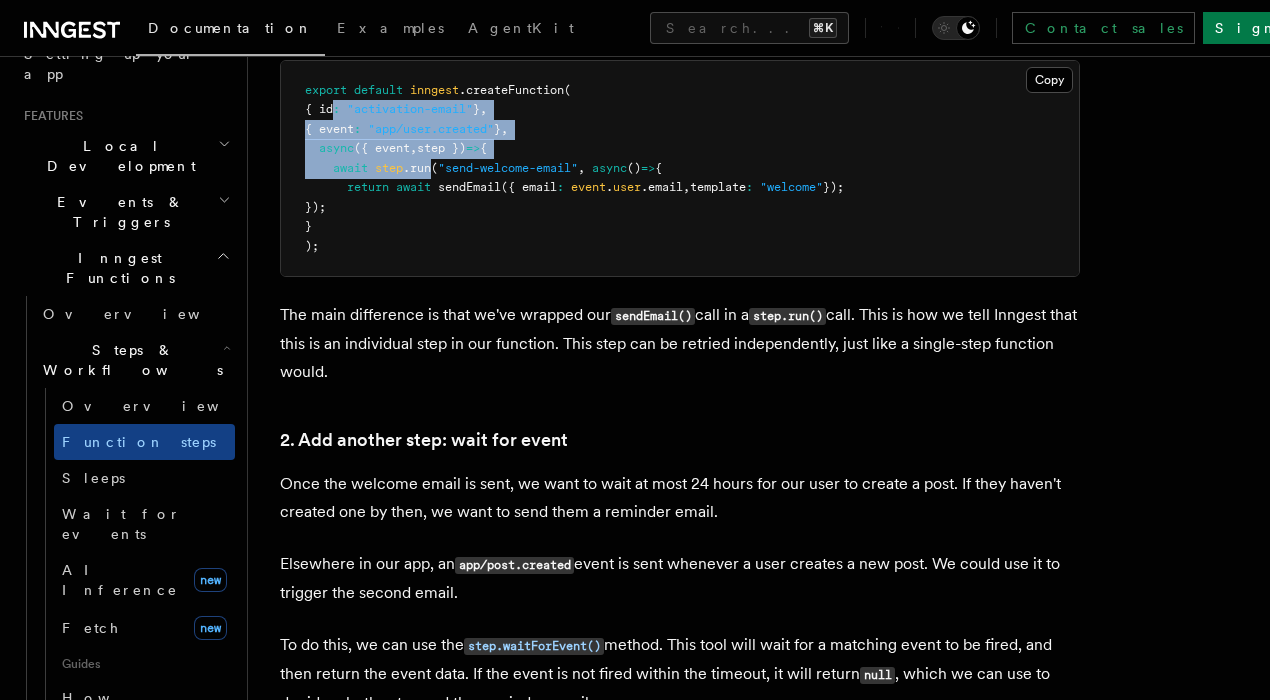 click on "(" at bounding box center [434, 168] 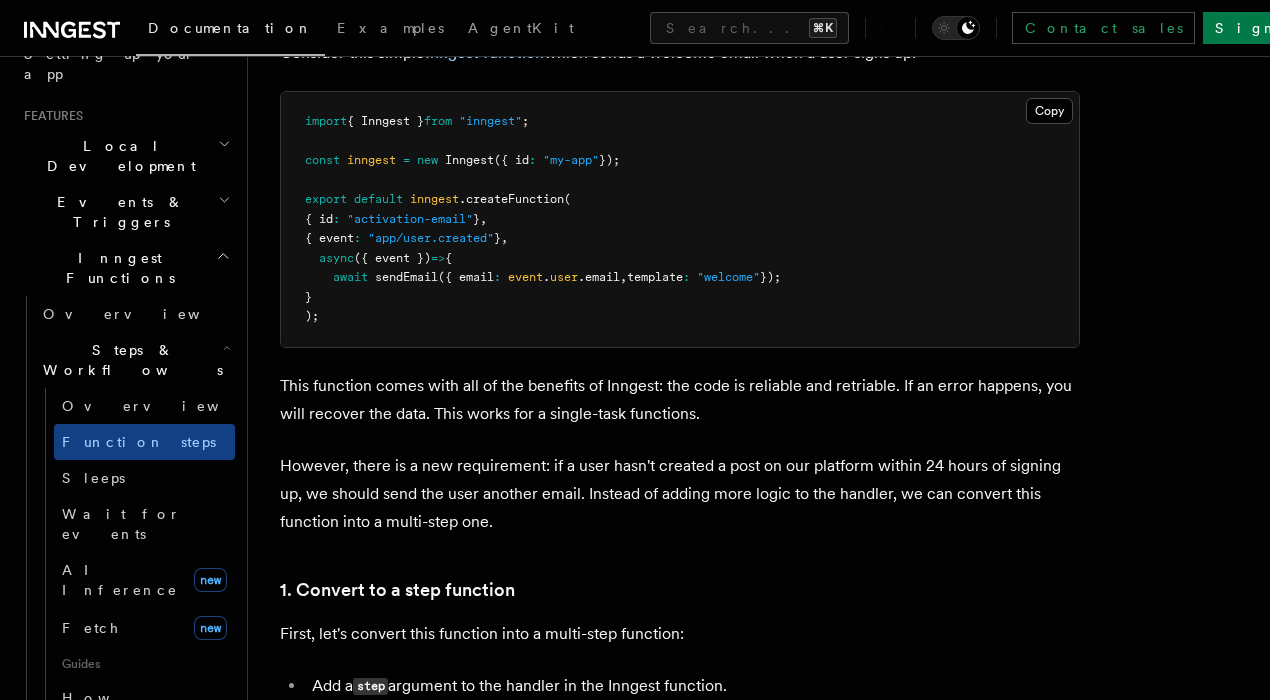 scroll, scrollTop: 796, scrollLeft: 0, axis: vertical 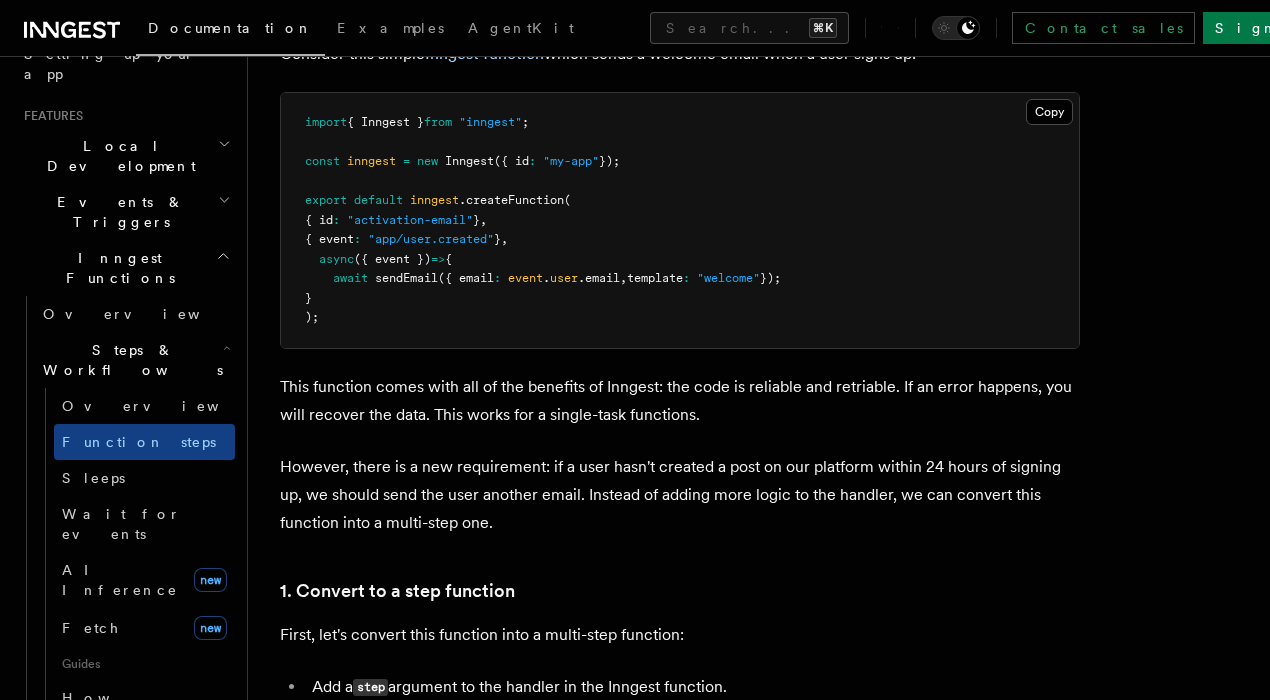 click on ""activation-email"" at bounding box center [410, 220] 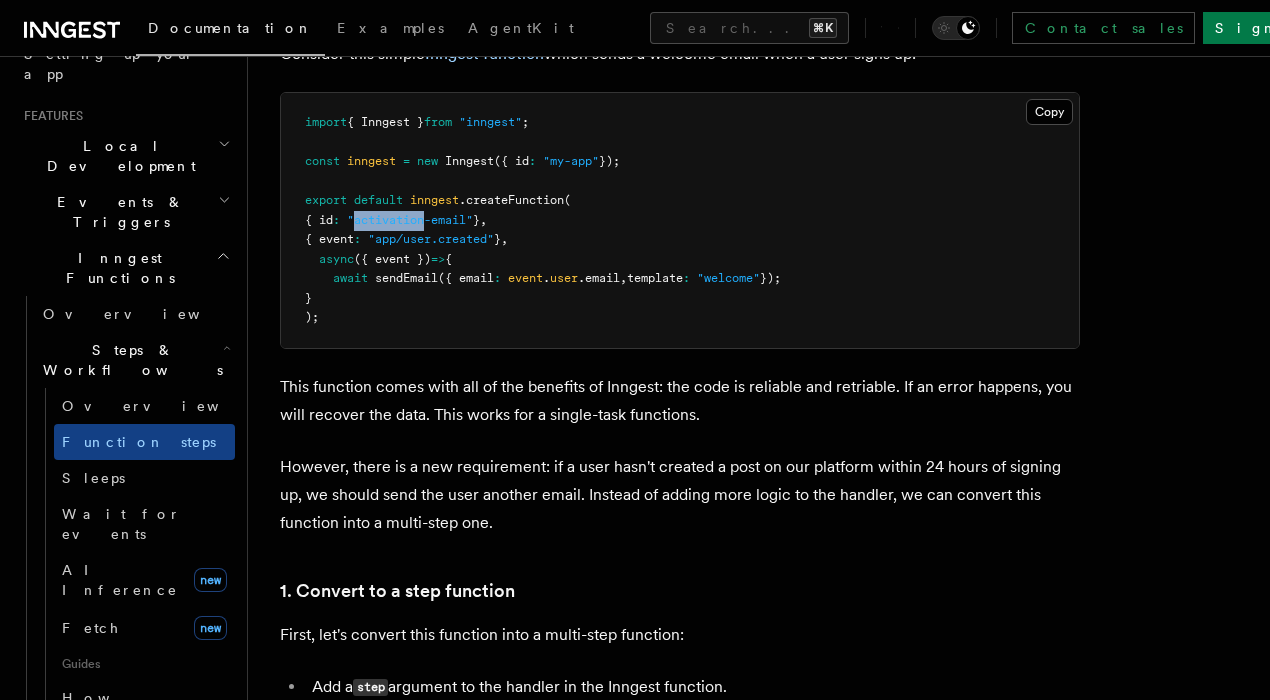 click on ""activation-email"" at bounding box center (410, 220) 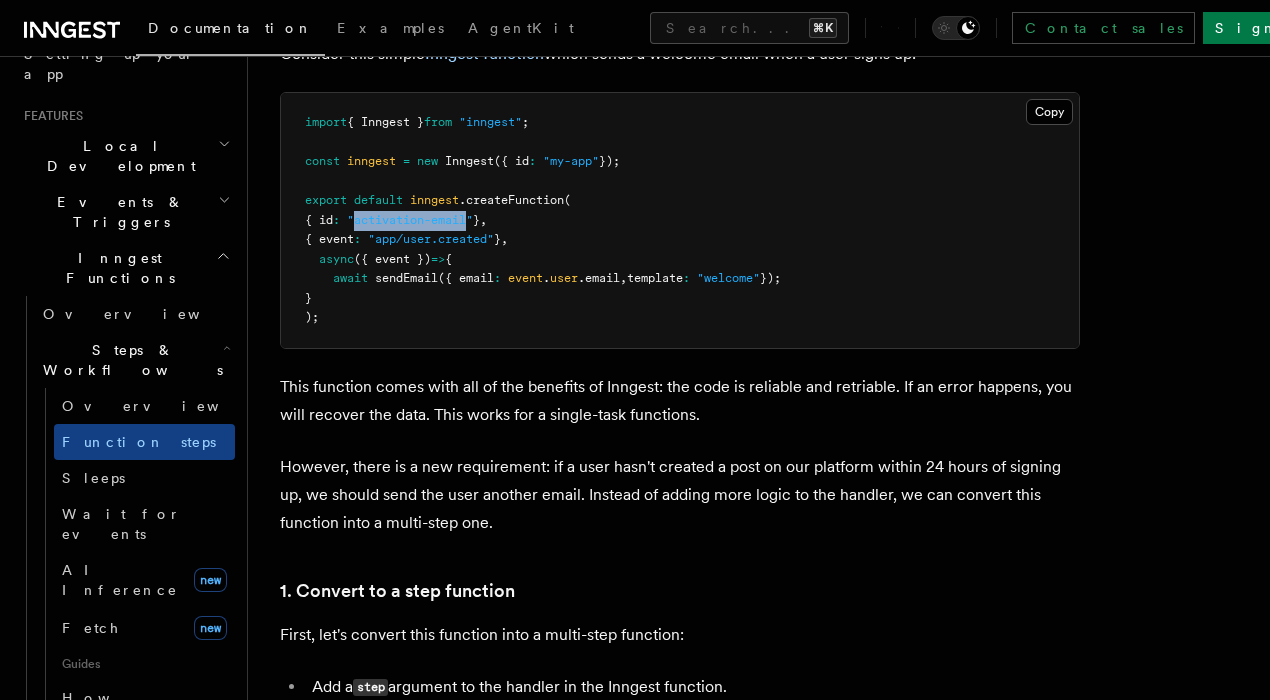 click on ""activation-email"" at bounding box center (410, 220) 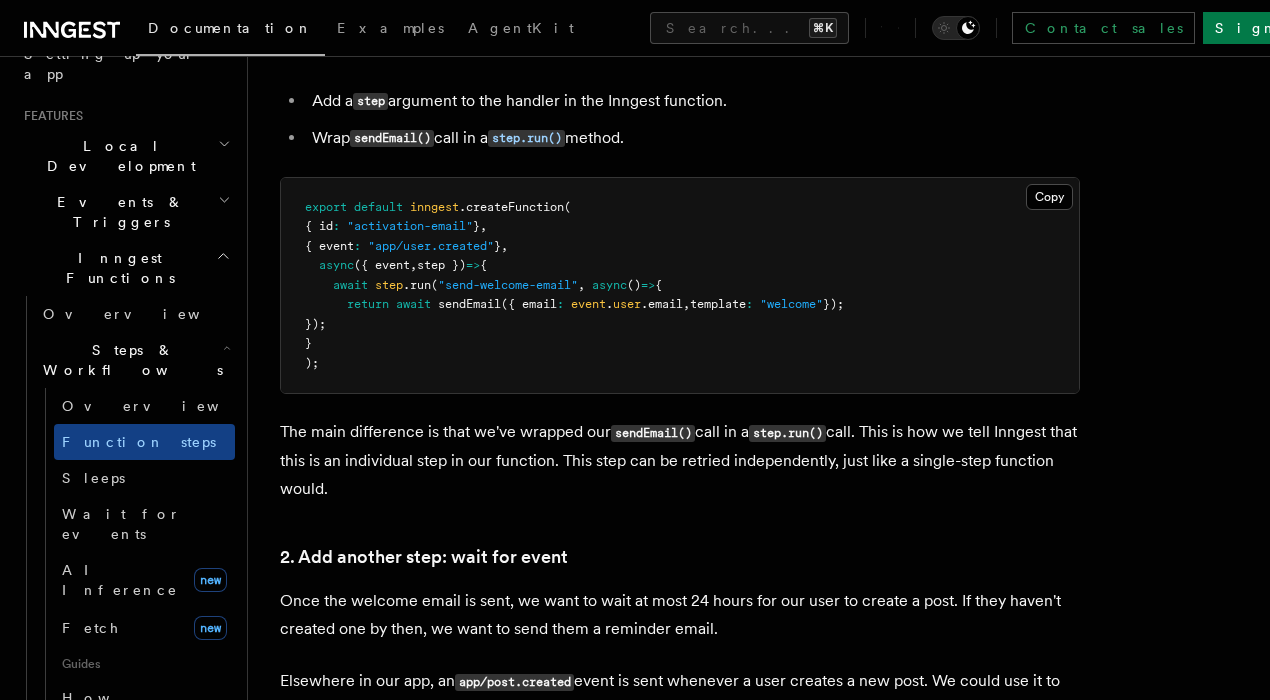 scroll, scrollTop: 1383, scrollLeft: 0, axis: vertical 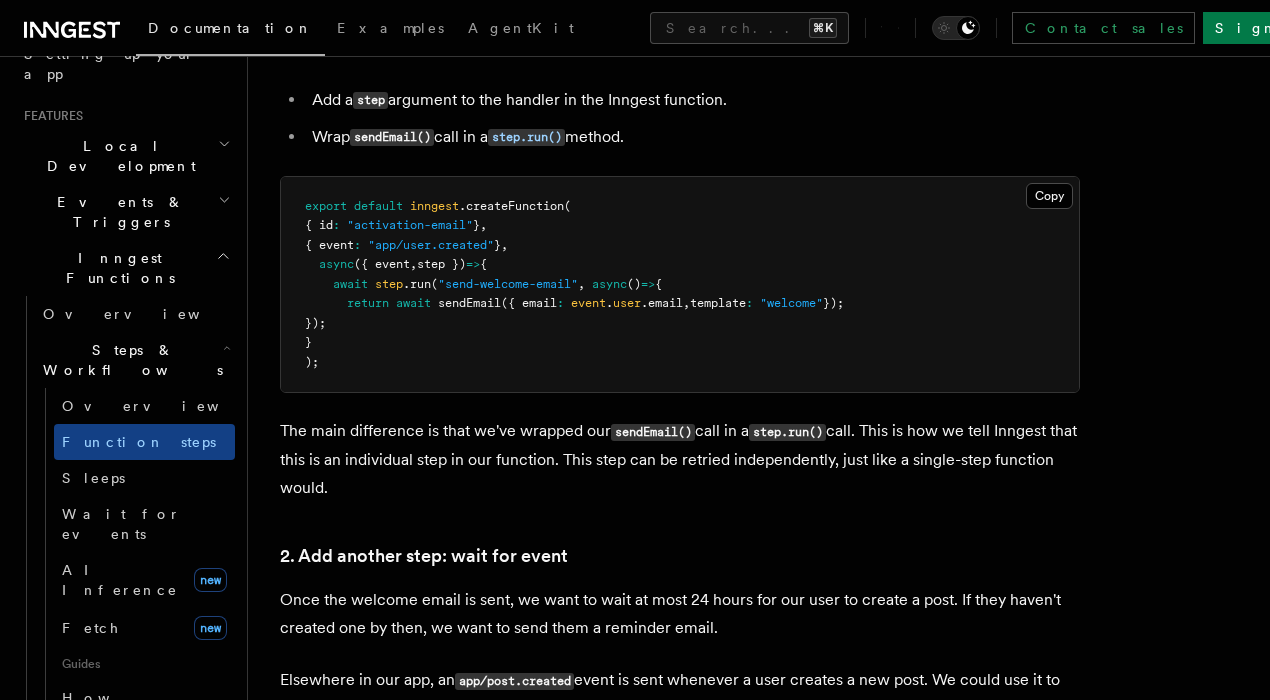 click on "return" at bounding box center [368, 303] 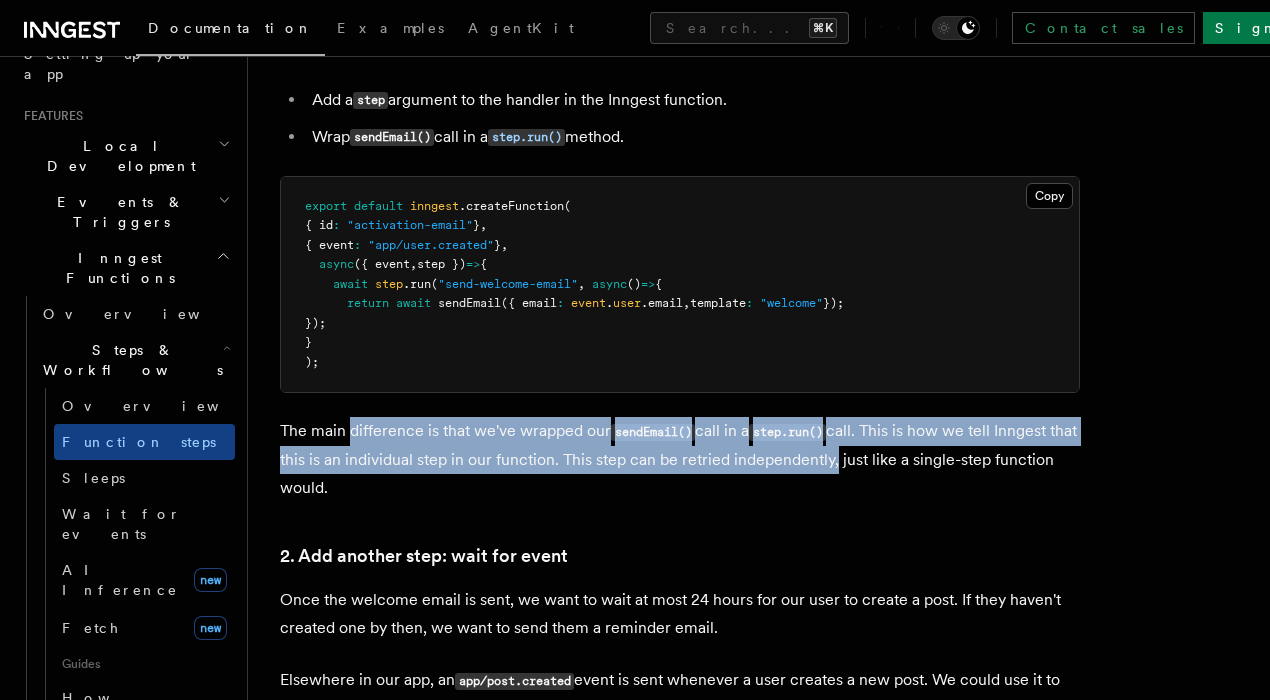 click on "The main difference is that we've wrapped our  sendEmail()  call in a  step.run()  call. This is how we tell Inngest that this is an individual step in our function. This step can be retried independently, just like a single-step function would." at bounding box center (680, 459) 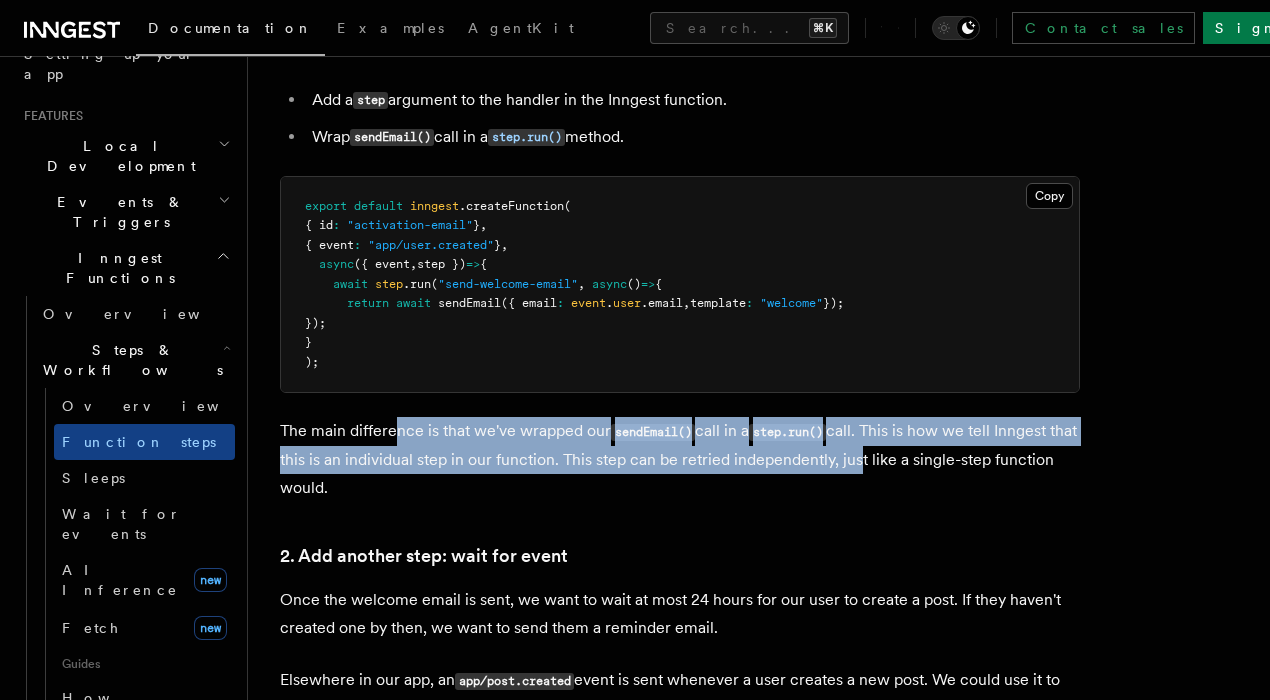 click on "The main difference is that we've wrapped our  sendEmail()  call in a  step.run()  call. This is how we tell Inngest that this is an individual step in our function. This step can be retried independently, just like a single-step function would." at bounding box center (680, 459) 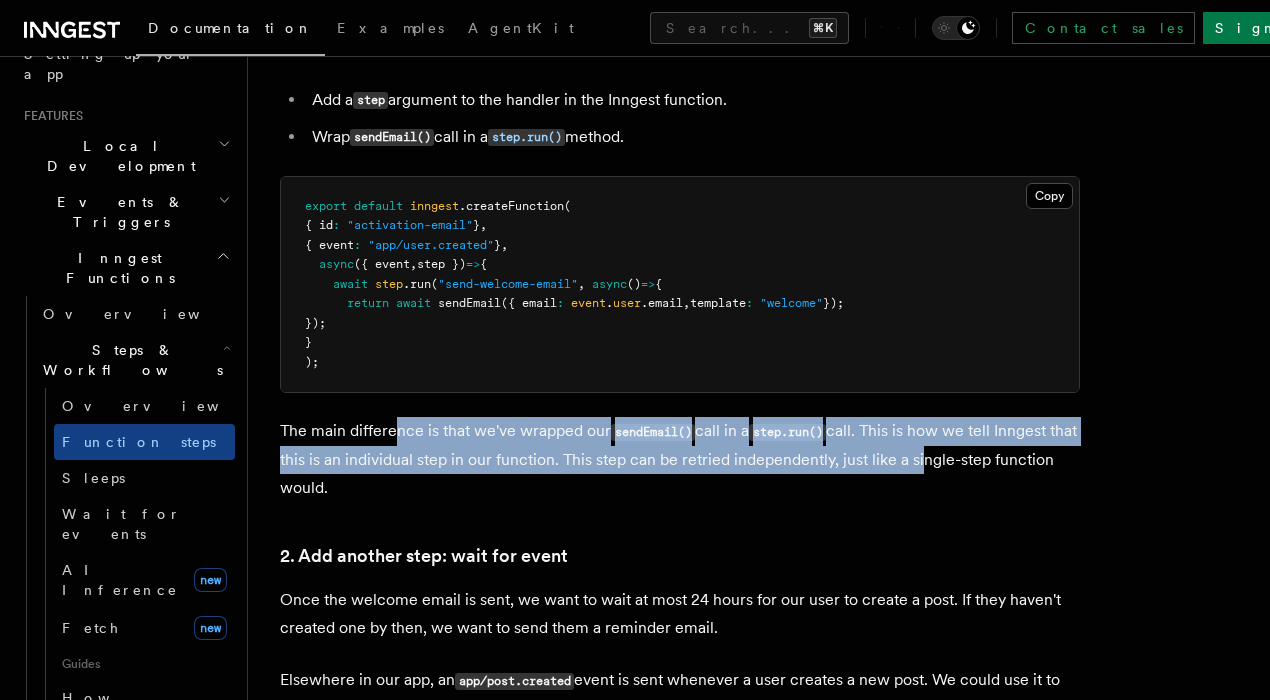 click on "The main difference is that we've wrapped our  sendEmail()  call in a  step.run()  call. This is how we tell Inngest that this is an individual step in our function. This step can be retried independently, just like a single-step function would." at bounding box center (680, 459) 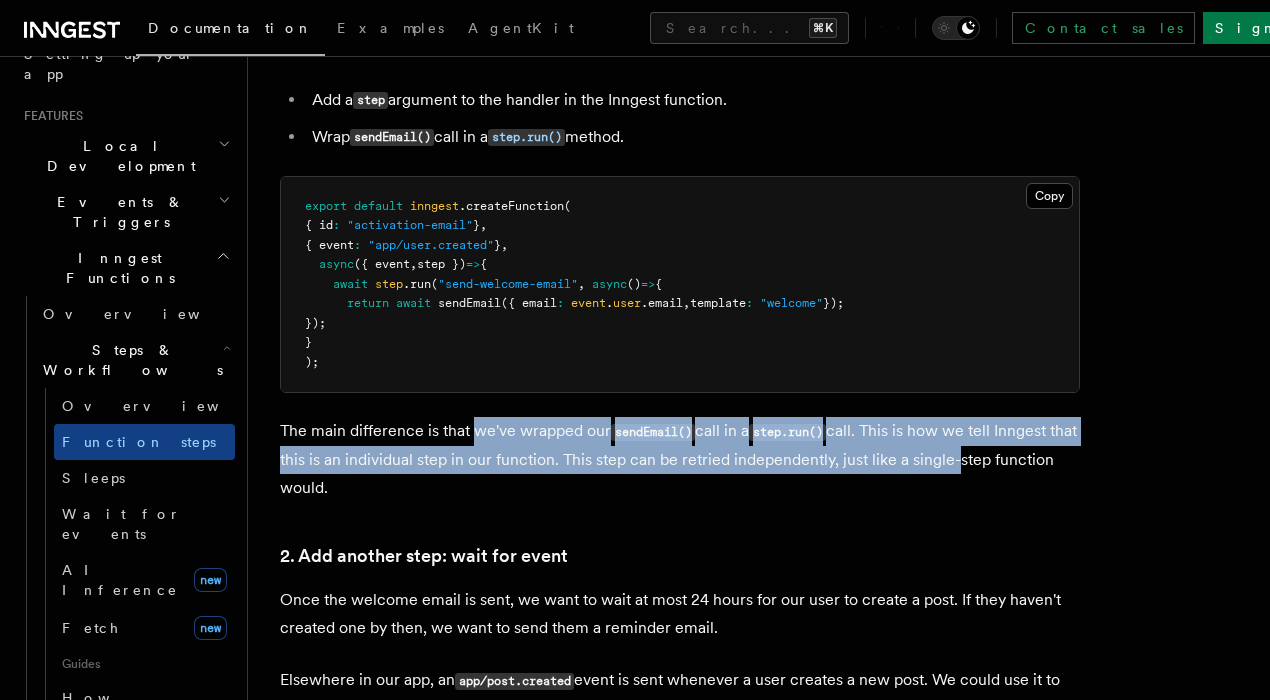 click on "The main difference is that we've wrapped our  sendEmail()  call in a  step.run()  call. This is how we tell Inngest that this is an individual step in our function. This step can be retried independently, just like a single-step function would." at bounding box center (680, 459) 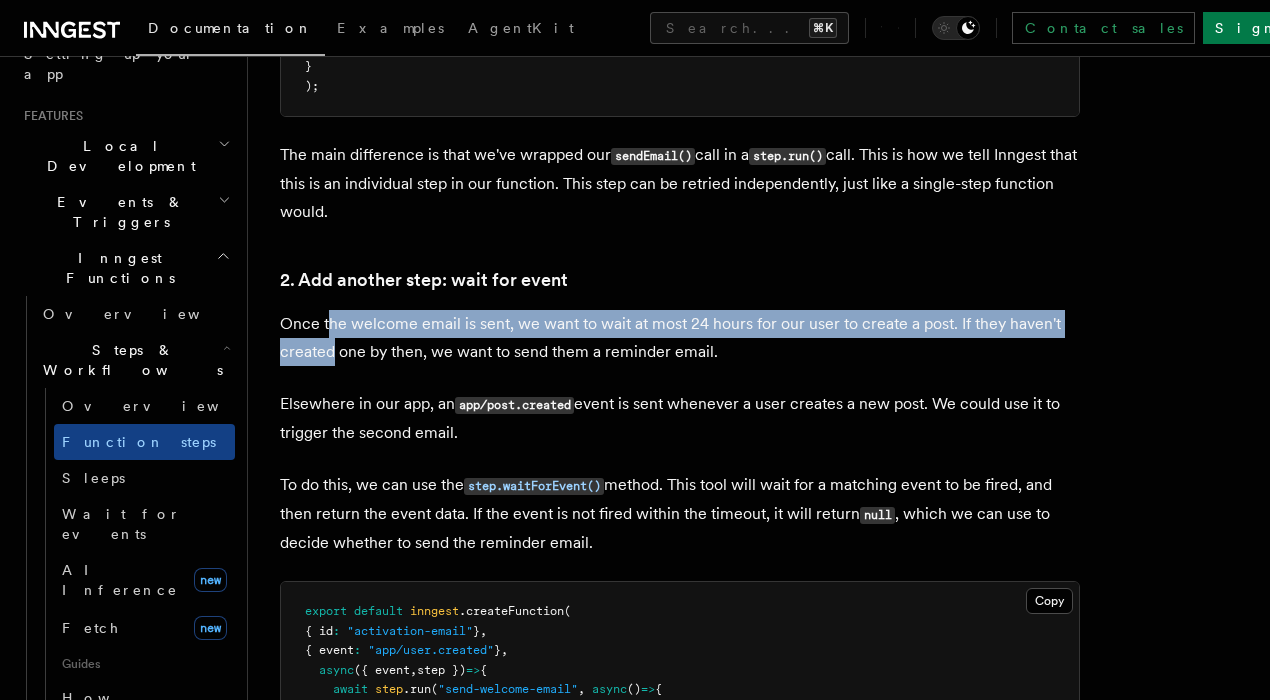 click on "Once the welcome email is sent, we want to wait at most 24 hours for our user to create a post. If they haven't created one by then, we want to send them a reminder email." at bounding box center (680, 338) 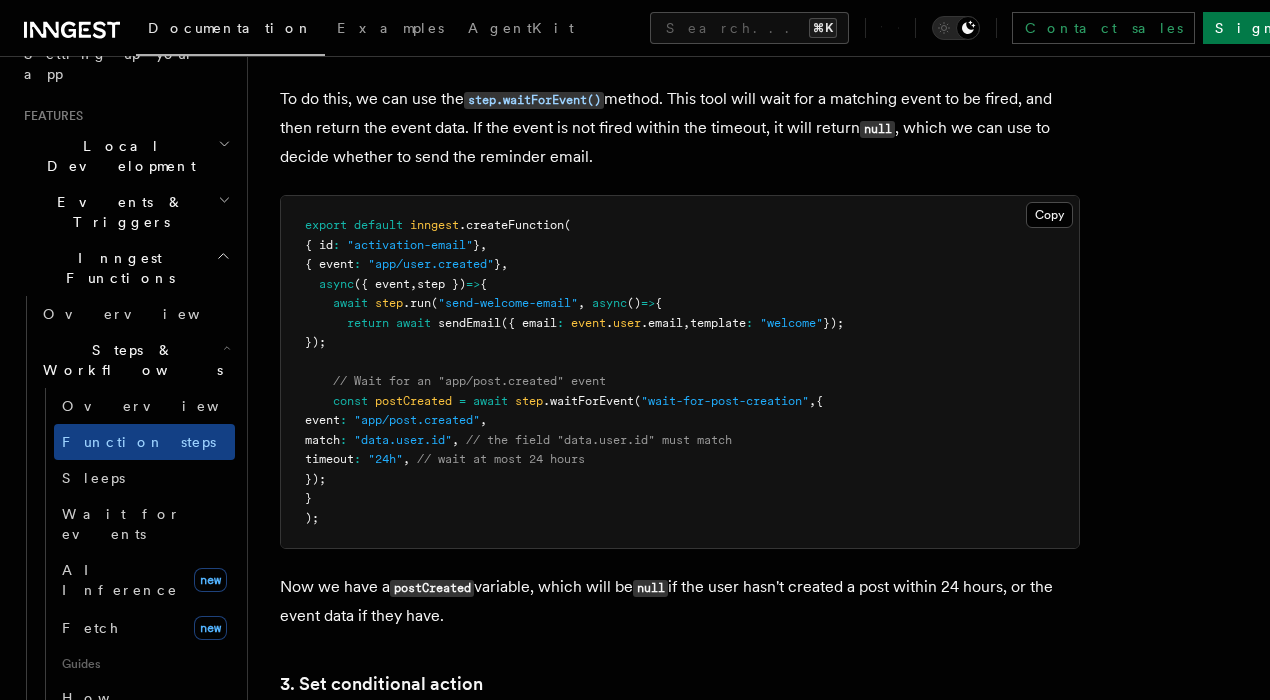 scroll, scrollTop: 2048, scrollLeft: 0, axis: vertical 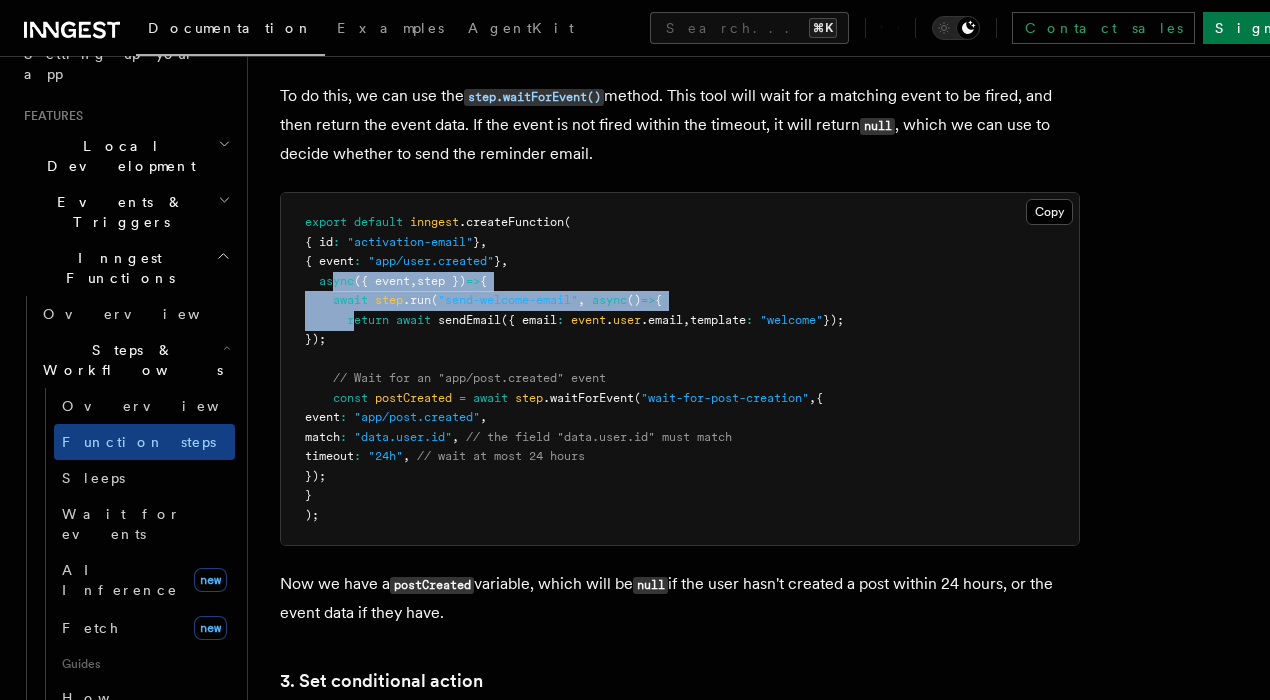 click on "export   default   inngest .createFunction (
{ id :   "activation-email"  } ,
{ event :   "app/user.created"  } ,
async  ({ event ,  step })  =>  {
await   step .run ( "send-welcome-email" ,   async  ()  =>  {
return   await   sendEmail ({ email :   event . user .email ,  template :   "welcome"  });
});
// Wait for an "app/post.created" event
const   postCreated   =   await   step .waitForEvent ( "wait-for-post-creation" ,  {
event :   "app/post.created" ,
match :   "data.user.id" ,   // the field "data.user.id" must match
timeout :   "24h" ,   // wait at most 24 hours
});
}
);" at bounding box center [574, 368] 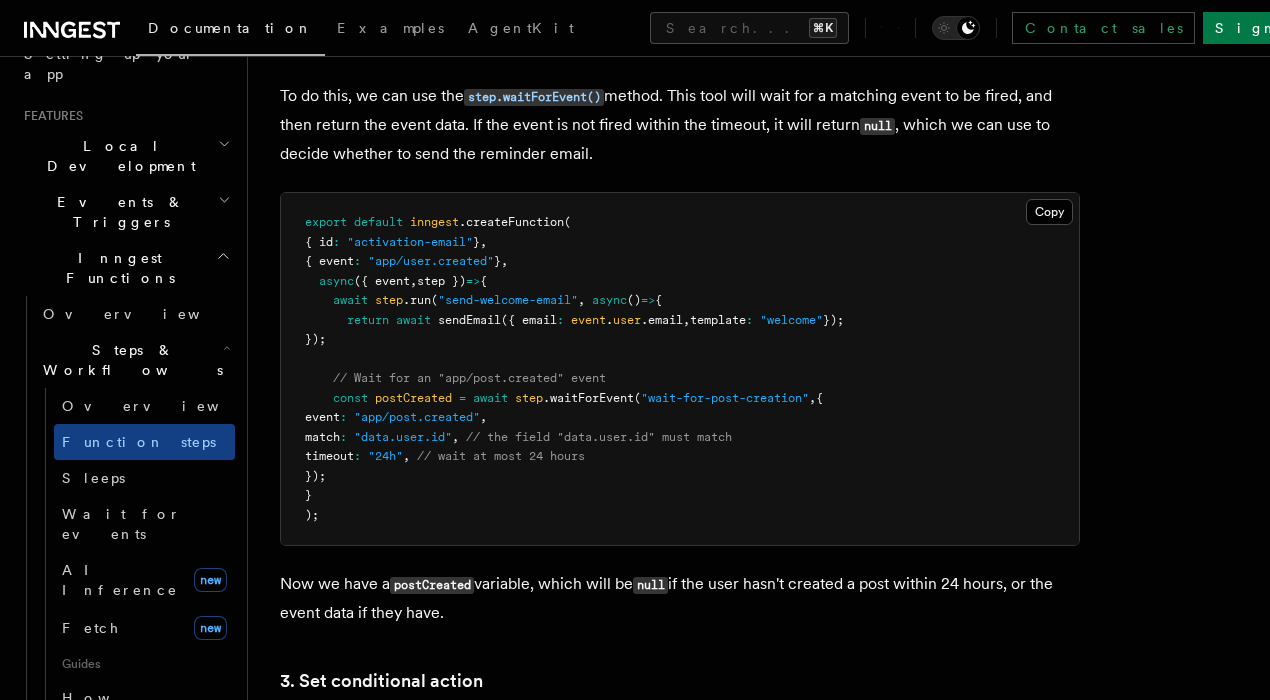 click on "// Wait for an "app/post.created" event" at bounding box center (469, 378) 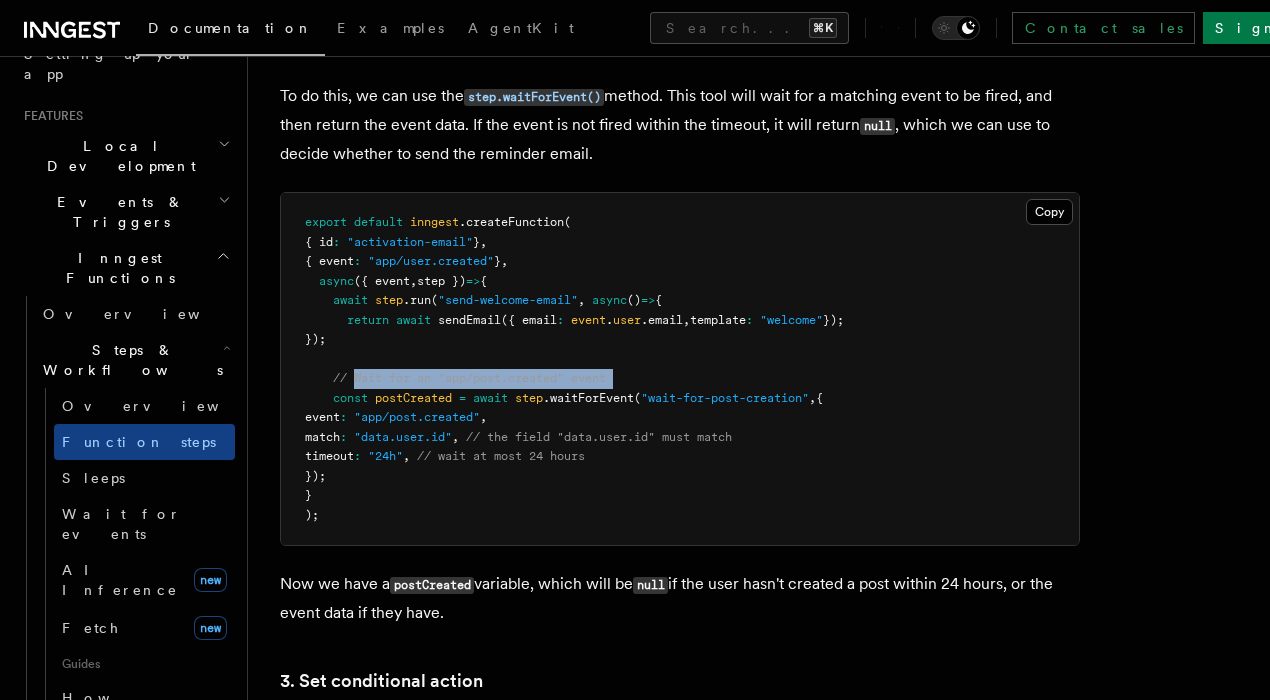 click on "export   default   inngest .createFunction (
{ id :   "activation-email"  } ,
{ event :   "app/user.created"  } ,
async  ({ event ,  step })  =>  {
await   step .run ( "send-welcome-email" ,   async  ()  =>  {
return   await   sendEmail ({ email :   event . user .email ,  template :   "welcome"  });
});
// Wait for an "app/post.created" event
const   postCreated   =   await   step .waitForEvent ( "wait-for-post-creation" ,  {
event :   "app/post.created" ,
match :   "data.user.id" ,   // the field "data.user.id" must match
timeout :   "24h" ,   // wait at most 24 hours
});
}
);" at bounding box center (680, 369) 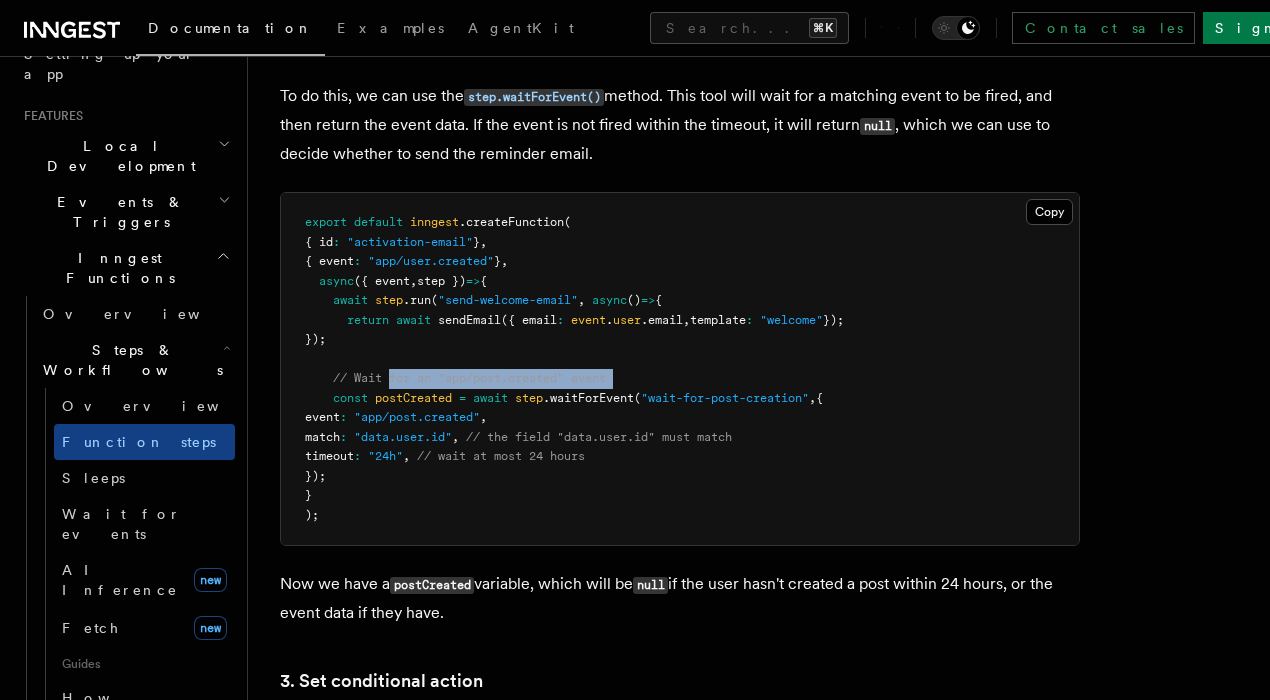 click on "export   default   inngest .createFunction (
{ id :   "activation-email"  } ,
{ event :   "app/user.created"  } ,
async  ({ event ,  step })  =>  {
await   step .run ( "send-welcome-email" ,   async  ()  =>  {
return   await   sendEmail ({ email :   event . user .email ,  template :   "welcome"  });
});
// Wait for an "app/post.created" event
const   postCreated   =   await   step .waitForEvent ( "wait-for-post-creation" ,  {
event :   "app/post.created" ,
match :   "data.user.id" ,   // the field "data.user.id" must match
timeout :   "24h" ,   // wait at most 24 hours
});
}
);" at bounding box center [680, 369] 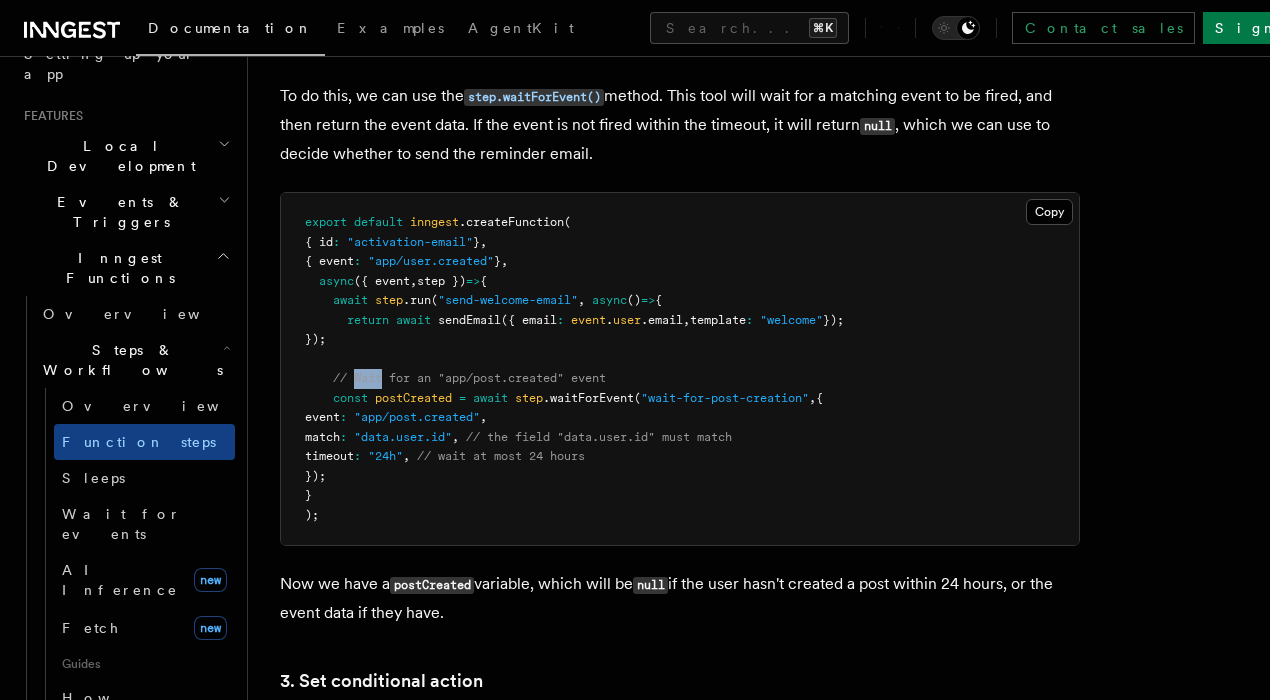 click on "// Wait for an "app/post.created" event" at bounding box center [469, 378] 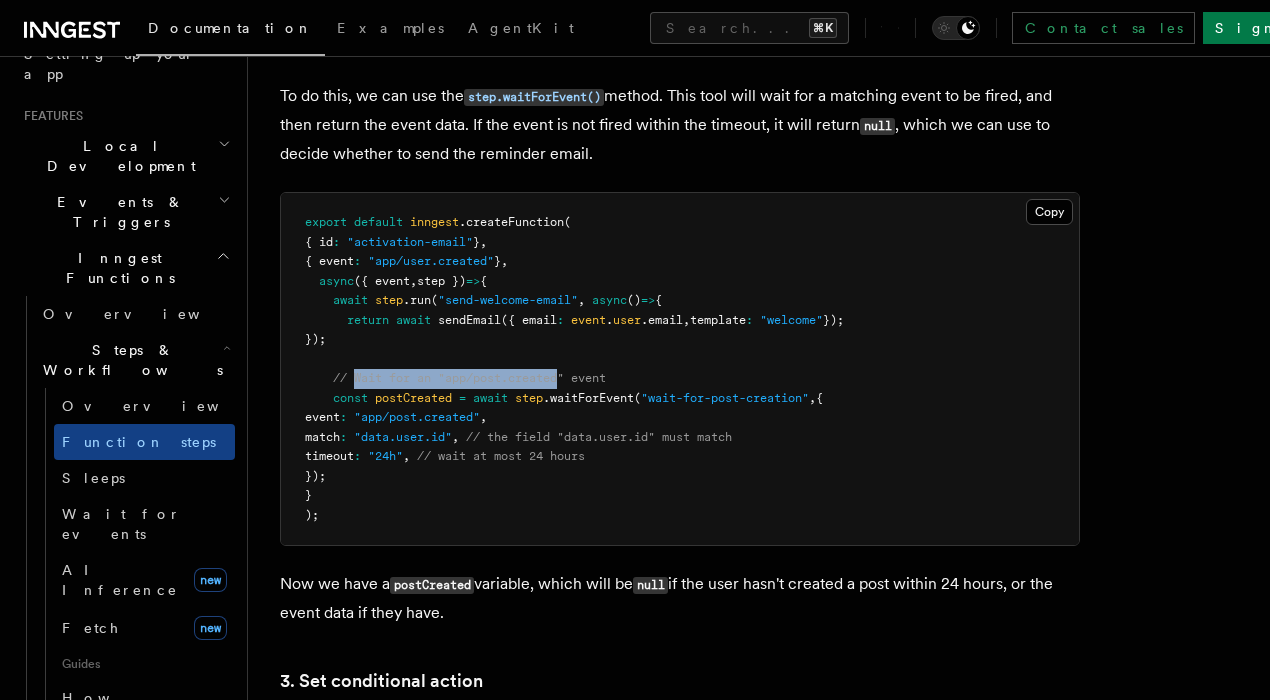 click on "// Wait for an "app/post.created" event" at bounding box center (469, 378) 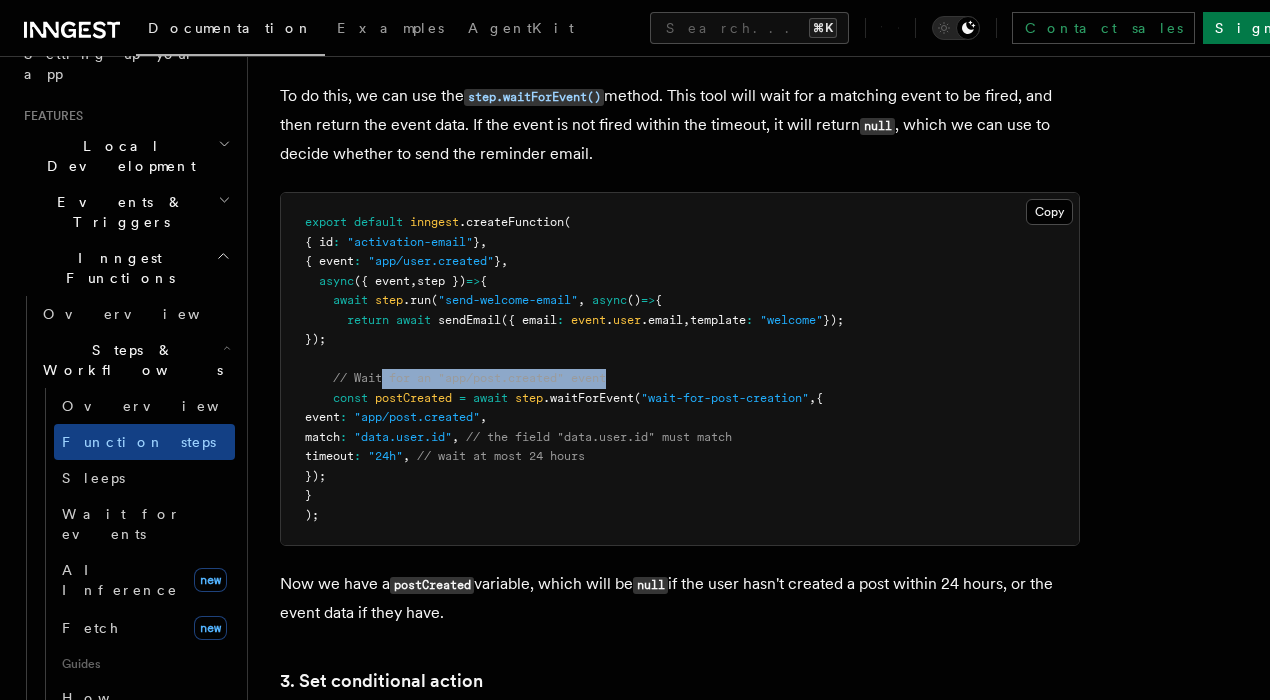 click on "// Wait for an "app/post.created" event" at bounding box center (469, 378) 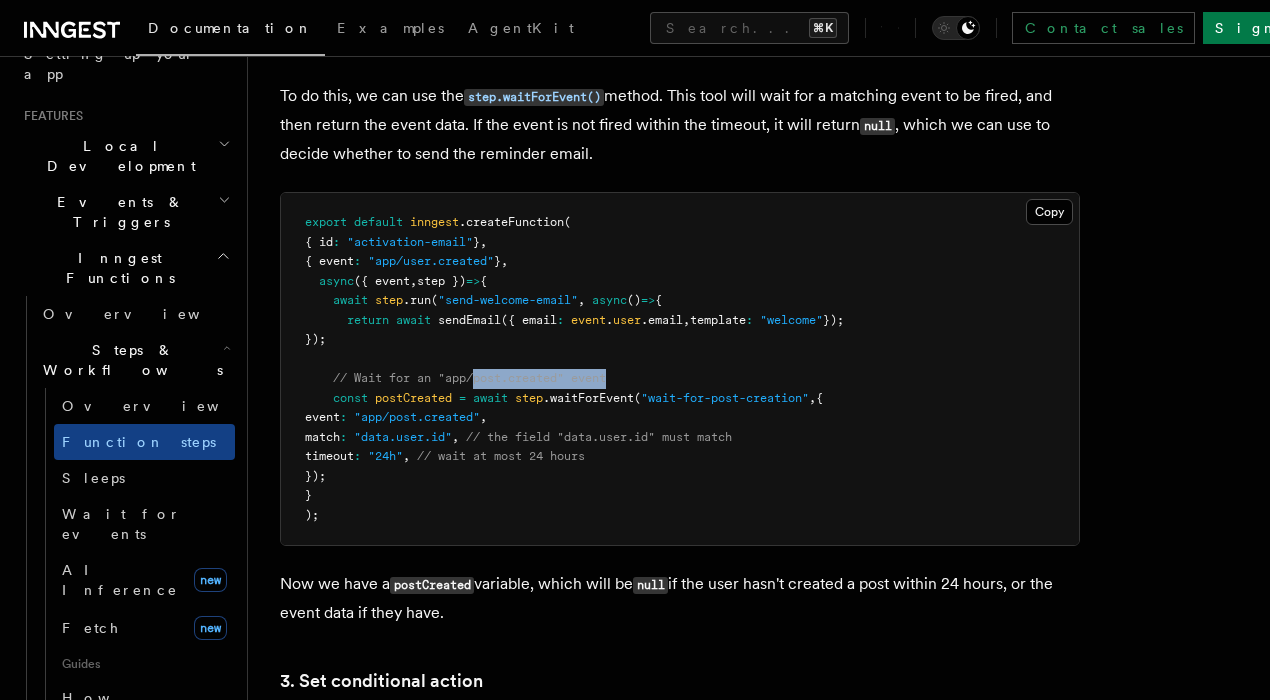 click on "// Wait for an "app/post.created" event" at bounding box center (469, 378) 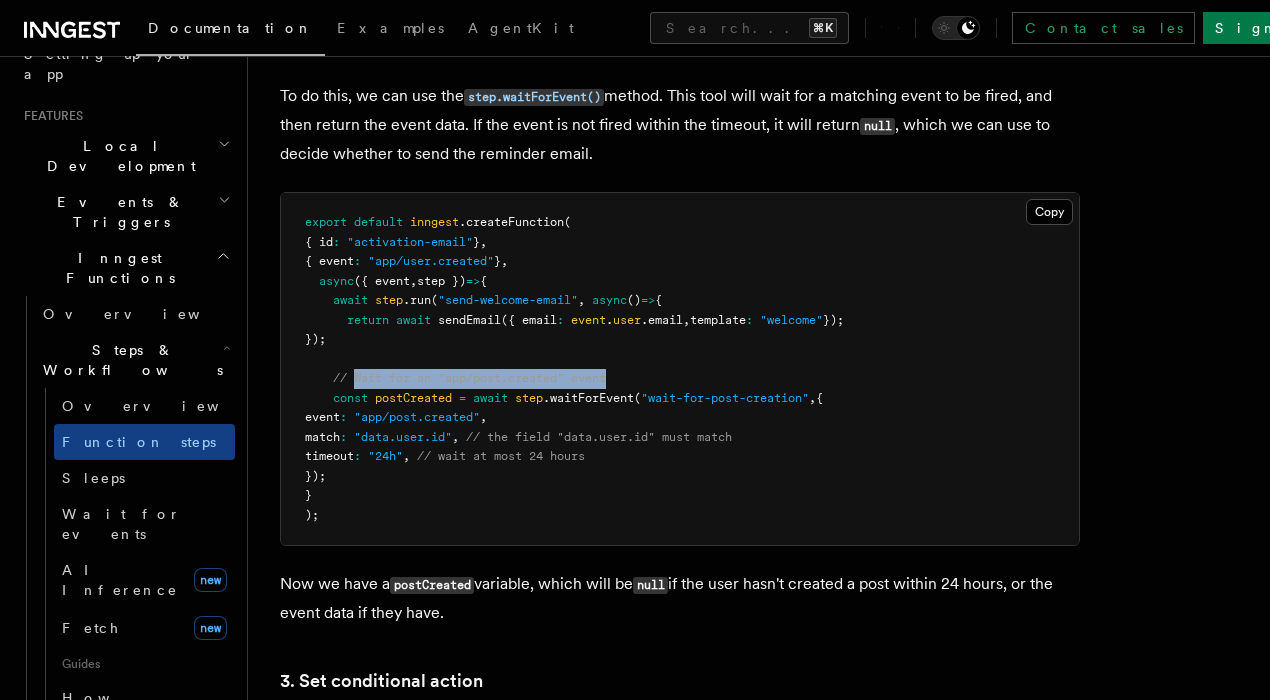 click on "// Wait for an "app/post.created" event" at bounding box center (469, 378) 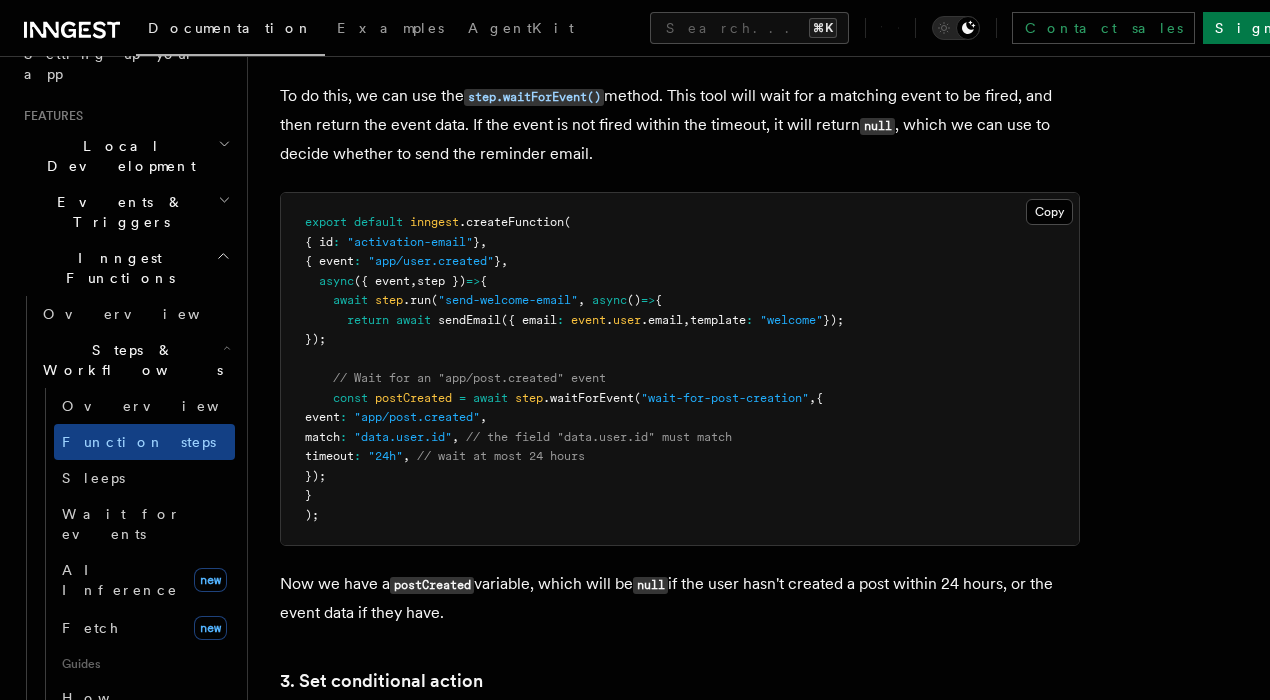 click on "event" at bounding box center (322, 417) 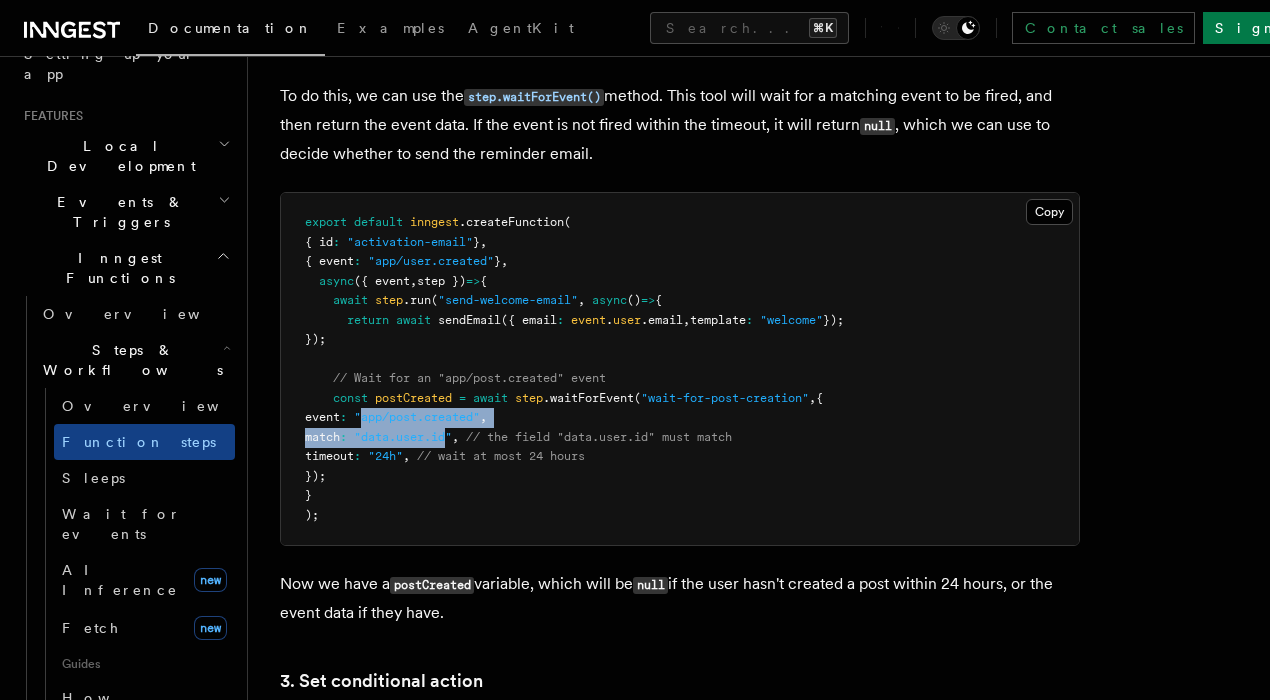 click on "export   default   inngest .createFunction (
{ id :   "activation-email"  } ,
{ event :   "app/user.created"  } ,
async  ({ event ,  step })  =>  {
await   step .run ( "send-welcome-email" ,   async  ()  =>  {
return   await   sendEmail ({ email :   event . user .email ,  template :   "welcome"  });
});
// Wait for an "app/post.created" event
const   postCreated   =   await   step .waitForEvent ( "wait-for-post-creation" ,  {
event :   "app/post.created" ,
match :   "data.user.id" ,   // the field "data.user.id" must match
timeout :   "24h" ,   // wait at most 24 hours
});
}
);" at bounding box center [680, 369] 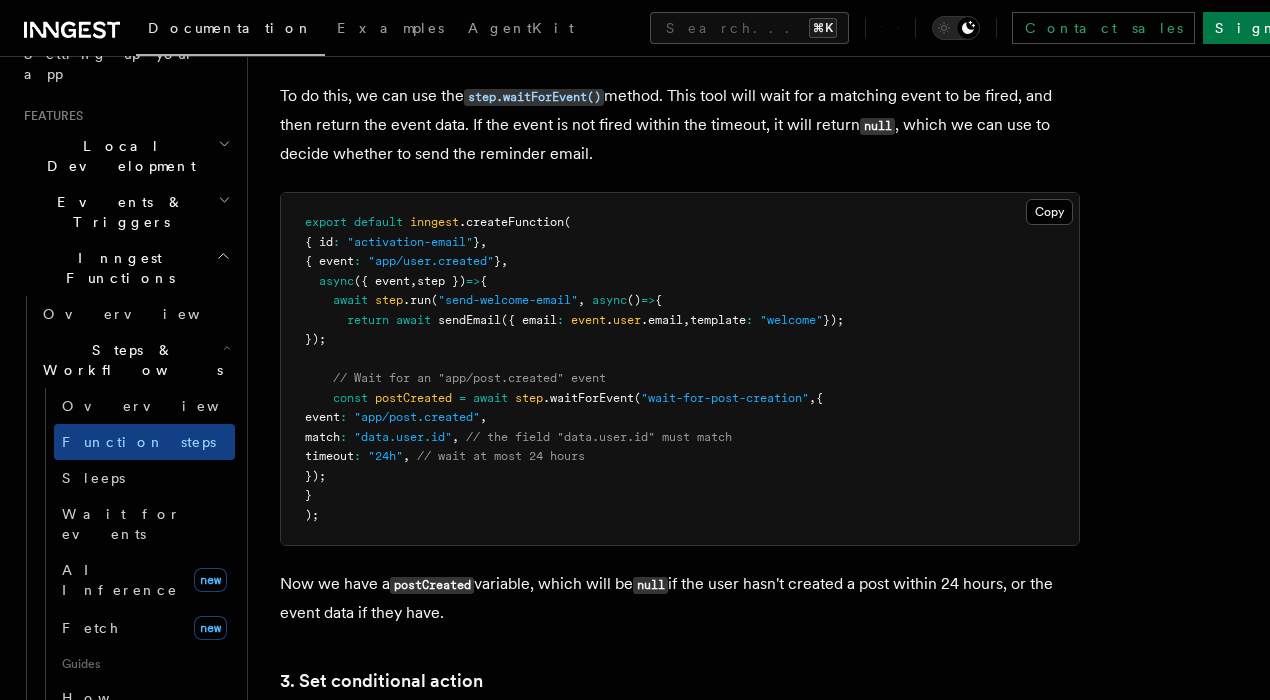 click on "// Wait for an "app/post.created" event" at bounding box center (469, 378) 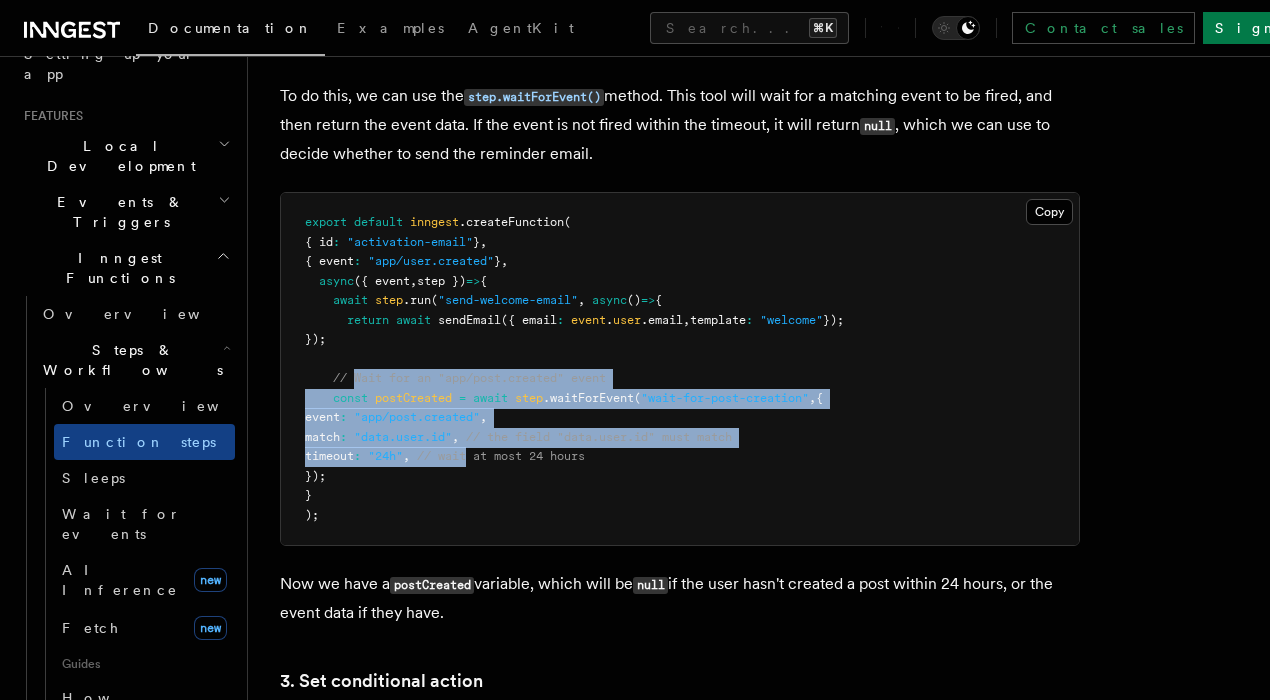 click on "export   default   inngest .createFunction (
{ id :   "activation-email"  } ,
{ event :   "app/user.created"  } ,
async  ({ event ,  step })  =>  {
await   step .run ( "send-welcome-email" ,   async  ()  =>  {
return   await   sendEmail ({ email :   event . user .email ,  template :   "welcome"  });
});
// Wait for an "app/post.created" event
const   postCreated   =   await   step .waitForEvent ( "wait-for-post-creation" ,  {
event :   "app/post.created" ,
match :   "data.user.id" ,   // the field "data.user.id" must match
timeout :   "24h" ,   // wait at most 24 hours
});
}
);" at bounding box center (574, 368) 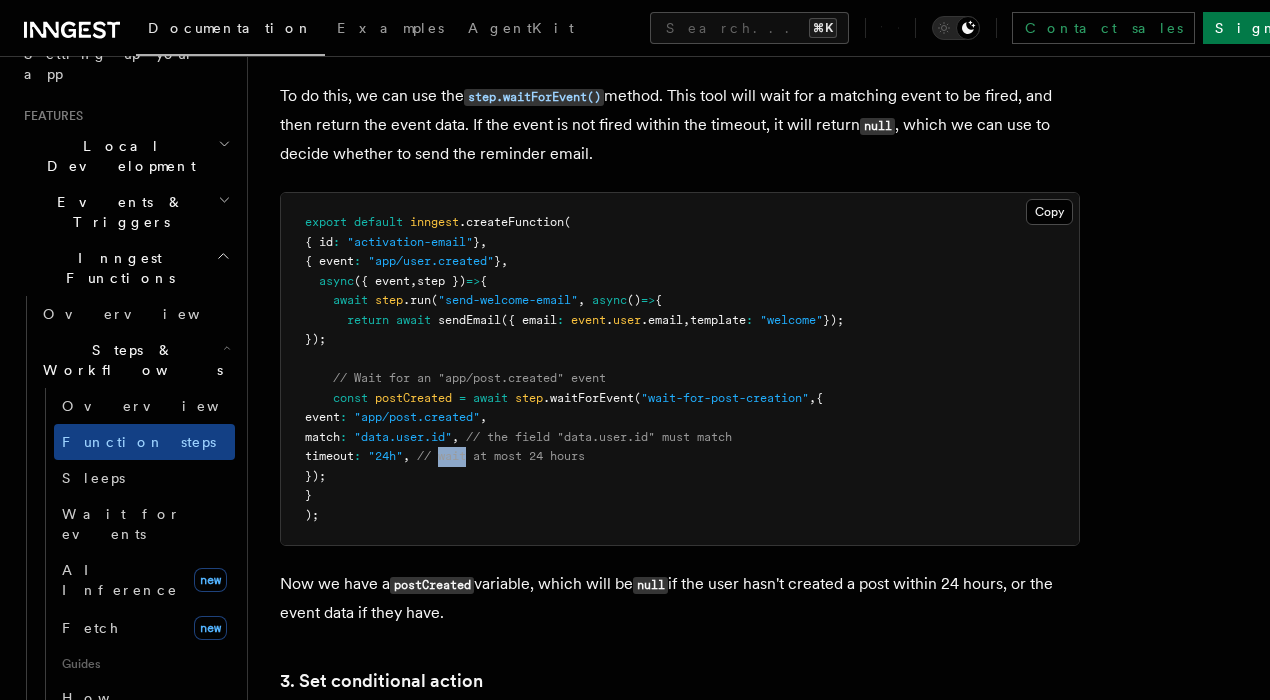 click on "export   default   inngest .createFunction (
{ id :   "activation-email"  } ,
{ event :   "app/user.created"  } ,
async  ({ event ,  step })  =>  {
await   step .run ( "send-welcome-email" ,   async  ()  =>  {
return   await   sendEmail ({ email :   event . user .email ,  template :   "welcome"  });
});
// Wait for an "app/post.created" event
const   postCreated   =   await   step .waitForEvent ( "wait-for-post-creation" ,  {
event :   "app/post.created" ,
match :   "data.user.id" ,   // the field "data.user.id" must match
timeout :   "24h" ,   // wait at most 24 hours
});
}
);" at bounding box center [680, 369] 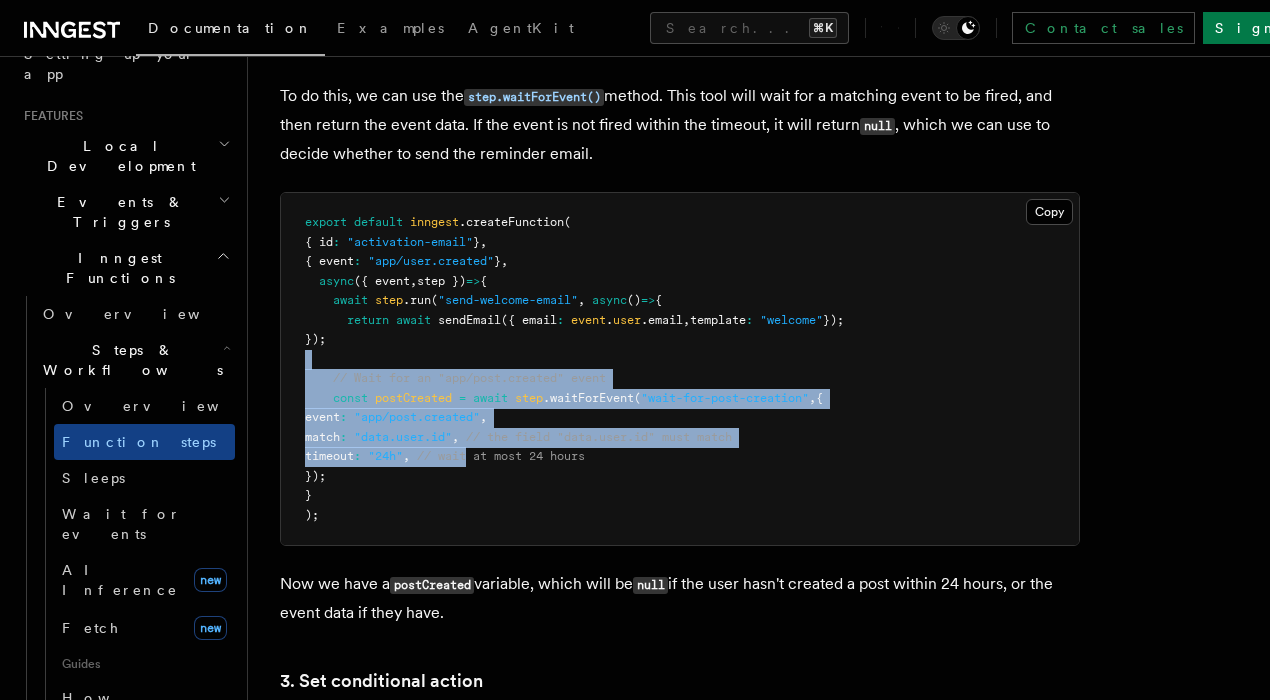 click on "export   default   inngest .createFunction (
{ id :   "activation-email"  } ,
{ event :   "app/user.created"  } ,
async  ({ event ,  step })  =>  {
await   step .run ( "send-welcome-email" ,   async  ()  =>  {
return   await   sendEmail ({ email :   event . user .email ,  template :   "welcome"  });
});
// Wait for an "app/post.created" event
const   postCreated   =   await   step .waitForEvent ( "wait-for-post-creation" ,  {
event :   "app/post.created" ,
match :   "data.user.id" ,   // the field "data.user.id" must match
timeout :   "24h" ,   // wait at most 24 hours
});
}
);" at bounding box center [680, 369] 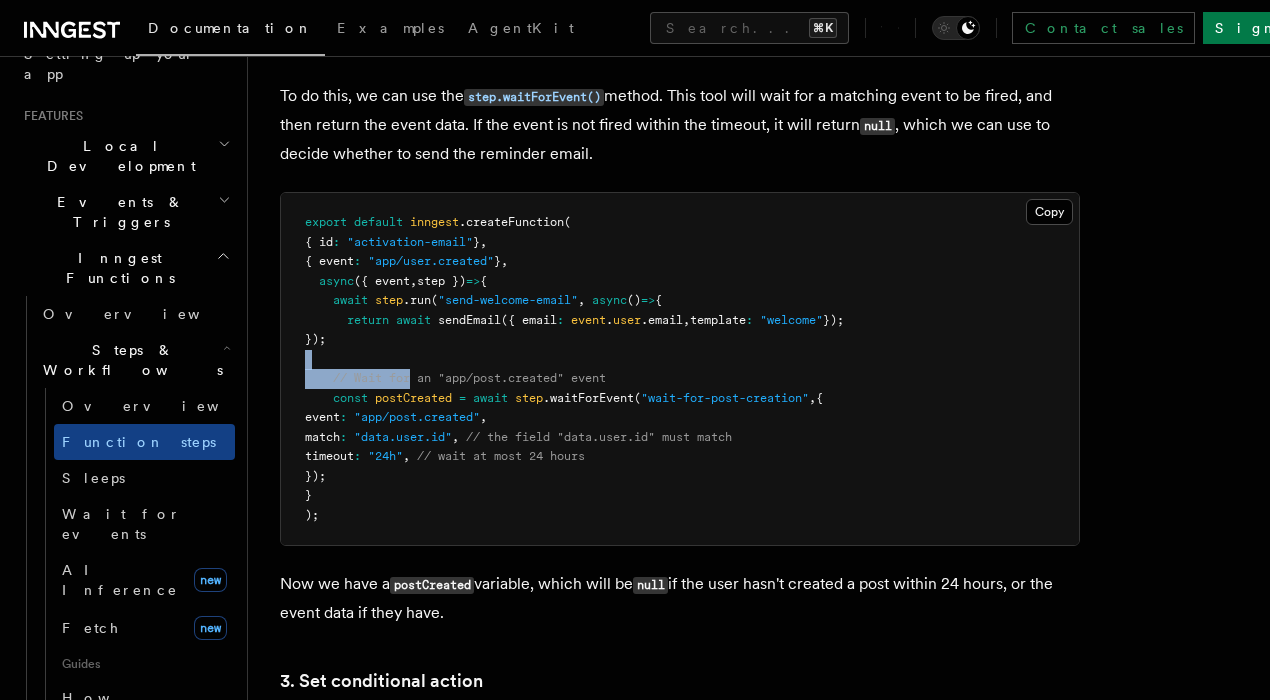 click on "export   default   inngest .createFunction (
{ id :   "activation-email"  } ,
{ event :   "app/user.created"  } ,
async  ({ event ,  step })  =>  {
await   step .run ( "send-welcome-email" ,   async  ()  =>  {
return   await   sendEmail ({ email :   event . user .email ,  template :   "welcome"  });
});
// Wait for an "app/post.created" event
const   postCreated   =   await   step .waitForEvent ( "wait-for-post-creation" ,  {
event :   "app/post.created" ,
match :   "data.user.id" ,   // the field "data.user.id" must match
timeout :   "24h" ,   // wait at most 24 hours
});
}
);" at bounding box center [680, 369] 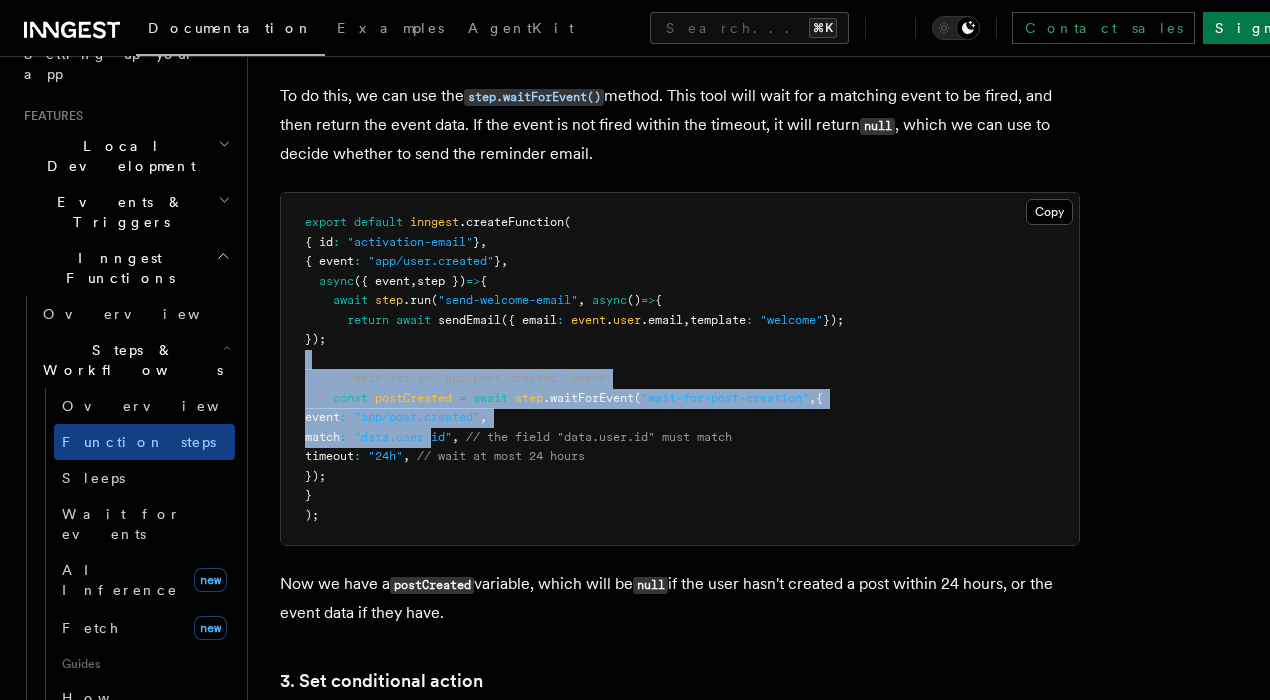 click on "export   default   inngest .createFunction (
{ id :   "activation-email"  } ,
{ event :   "app/user.created"  } ,
async  ({ event ,  step })  =>  {
await   step .run ( "send-welcome-email" ,   async  ()  =>  {
return   await   sendEmail ({ email :   event . user .email ,  template :   "welcome"  });
});
// Wait for an "app/post.created" event
const   postCreated   =   await   step .waitForEvent ( "wait-for-post-creation" ,  {
event :   "app/post.created" ,
match :   "data.user.id" ,   // the field "data.user.id" must match
timeout :   "24h" ,   // wait at most 24 hours
});
}
);" at bounding box center (680, 369) 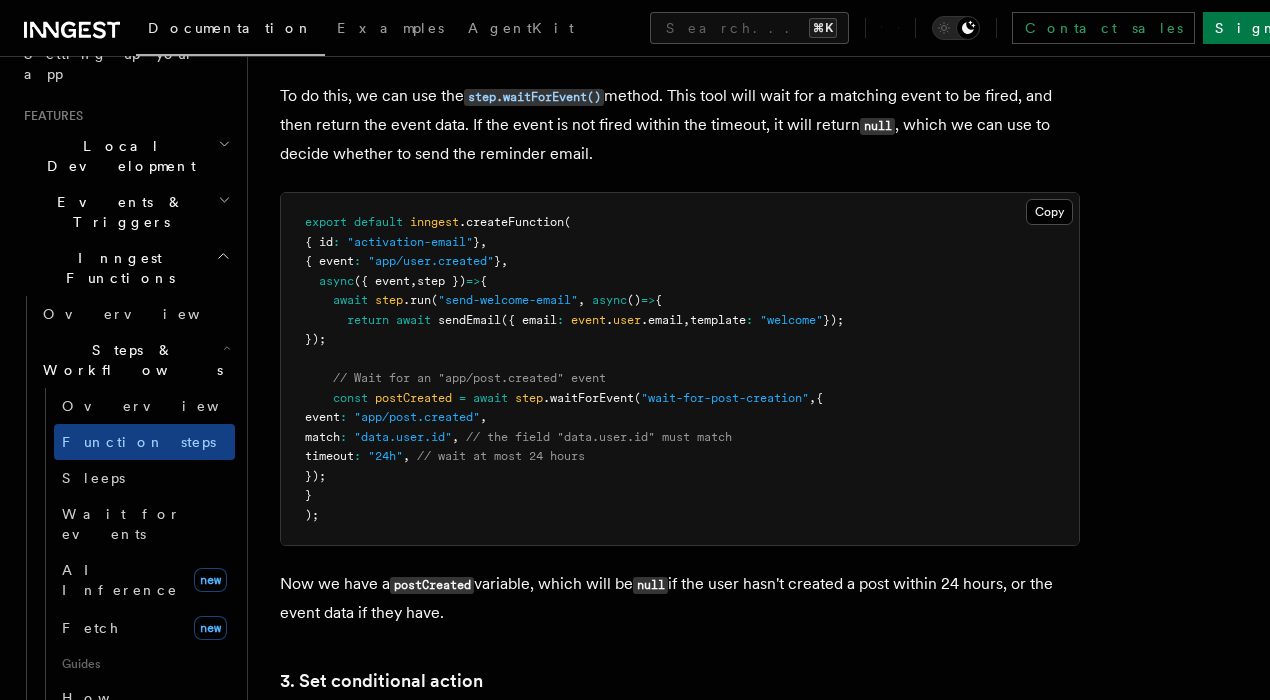 click on "export   default   inngest .createFunction (
{ id :   "activation-email"  } ,
{ event :   "app/user.created"  } ,
async  ({ event ,  step })  =>  {
await   step .run ( "send-welcome-email" ,   async  ()  =>  {
return   await   sendEmail ({ email :   event . user .email ,  template :   "welcome"  });
});
// Wait for an "app/post.created" event
const   postCreated   =   await   step .waitForEvent ( "wait-for-post-creation" ,  {
event :   "app/post.created" ,
match :   "data.user.id" ,   // the field "data.user.id" must match
timeout :   "24h" ,   // wait at most 24 hours
});
}
);" at bounding box center [680, 369] 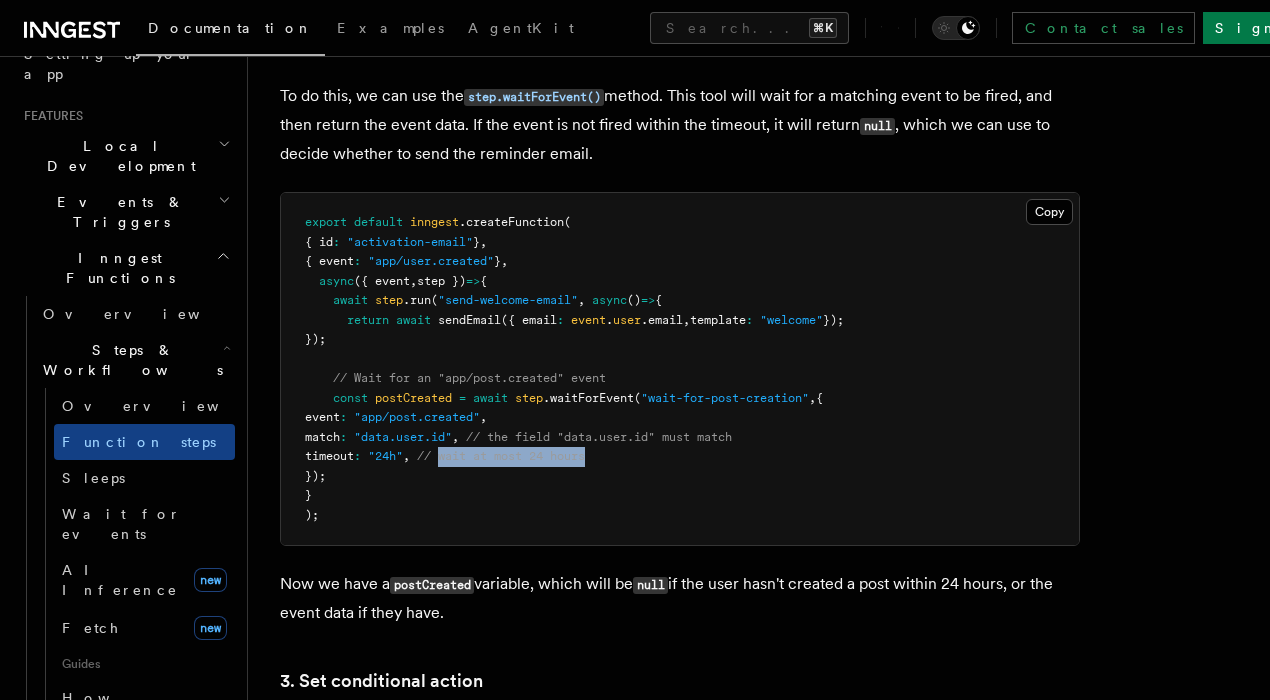 click on "export   default   inngest .createFunction (
{ id :   "activation-email"  } ,
{ event :   "app/user.created"  } ,
async  ({ event ,  step })  =>  {
await   step .run ( "send-welcome-email" ,   async  ()  =>  {
return   await   sendEmail ({ email :   event . user .email ,  template :   "welcome"  });
});
// Wait for an "app/post.created" event
const   postCreated   =   await   step .waitForEvent ( "wait-for-post-creation" ,  {
event :   "app/post.created" ,
match :   "data.user.id" ,   // the field "data.user.id" must match
timeout :   "24h" ,   // wait at most 24 hours
});
}
);" at bounding box center [680, 369] 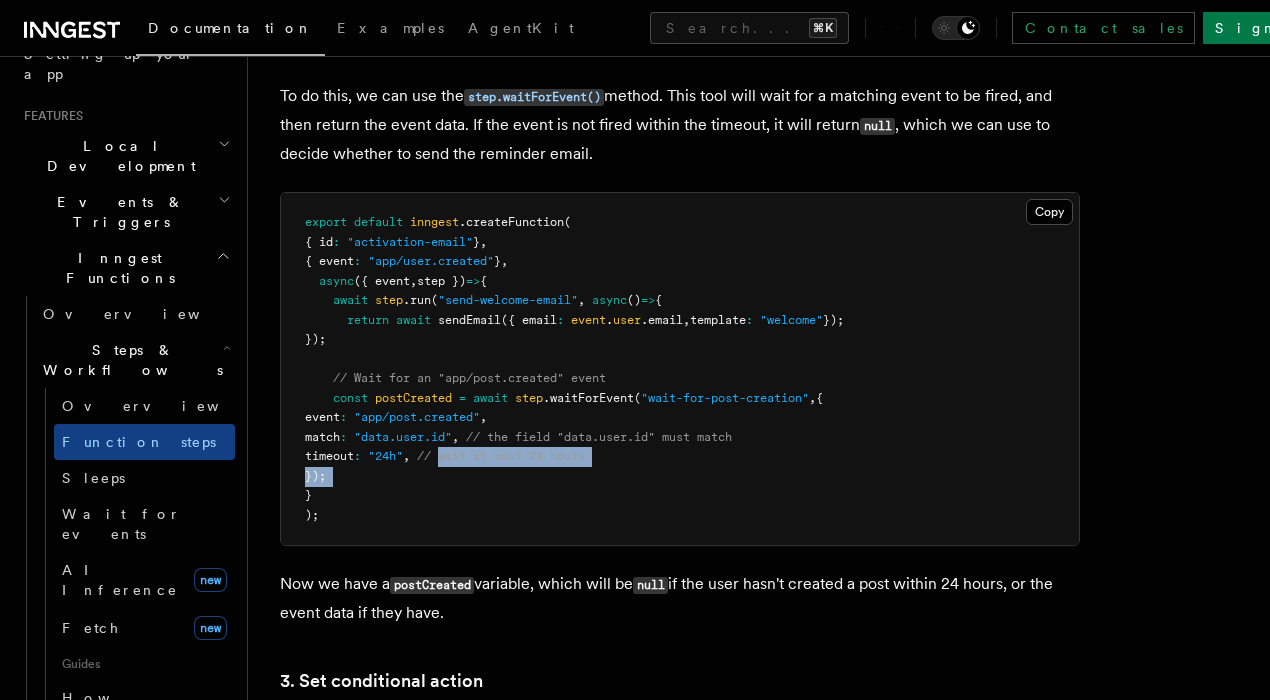 click on "export   default   inngest .createFunction (
{ id :   "activation-email"  } ,
{ event :   "app/user.created"  } ,
async  ({ event ,  step })  =>  {
await   step .run ( "send-welcome-email" ,   async  ()  =>  {
return   await   sendEmail ({ email :   event . user .email ,  template :   "welcome"  });
});
// Wait for an "app/post.created" event
const   postCreated   =   await   step .waitForEvent ( "wait-for-post-creation" ,  {
event :   "app/post.created" ,
match :   "data.user.id" ,   // the field "data.user.id" must match
timeout :   "24h" ,   // wait at most 24 hours
});
}
);" at bounding box center (680, 369) 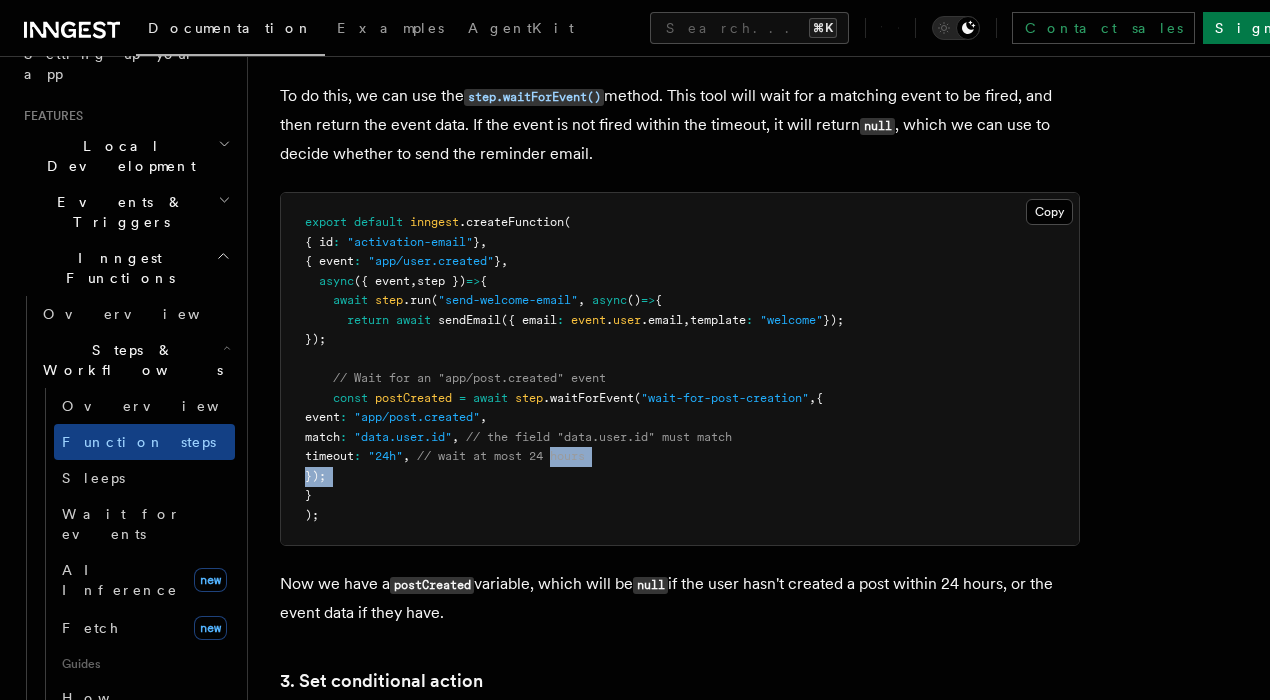 click on "export   default   inngest .createFunction (
{ id :   "activation-email"  } ,
{ event :   "app/user.created"  } ,
async  ({ event ,  step })  =>  {
await   step .run ( "send-welcome-email" ,   async  ()  =>  {
return   await   sendEmail ({ email :   event . user .email ,  template :   "welcome"  });
});
// Wait for an "app/post.created" event
const   postCreated   =   await   step .waitForEvent ( "wait-for-post-creation" ,  {
event :   "app/post.created" ,
match :   "data.user.id" ,   // the field "data.user.id" must match
timeout :   "24h" ,   // wait at most 24 hours
});
}
);" at bounding box center [680, 369] 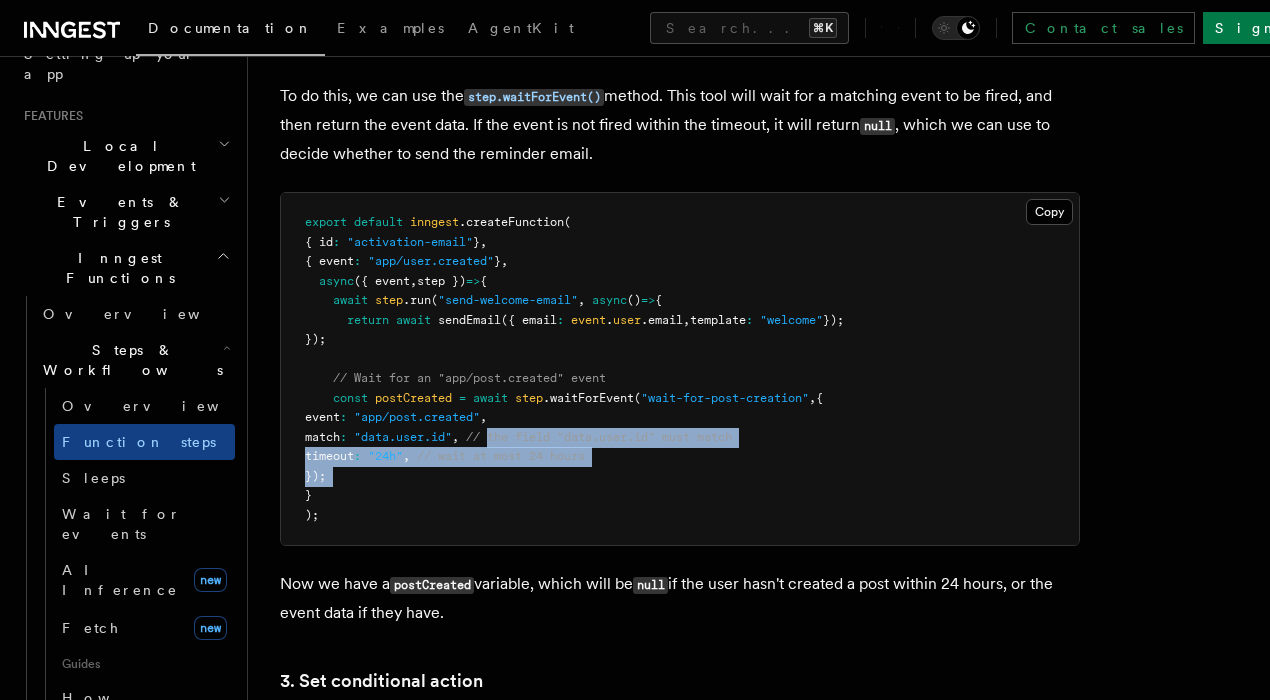click on "export   default   inngest .createFunction (
{ id :   "activation-email"  } ,
{ event :   "app/user.created"  } ,
async  ({ event ,  step })  =>  {
await   step .run ( "send-welcome-email" ,   async  ()  =>  {
return   await   sendEmail ({ email :   event . user .email ,  template :   "welcome"  });
});
// Wait for an "app/post.created" event
const   postCreated   =   await   step .waitForEvent ( "wait-for-post-creation" ,  {
event :   "app/post.created" ,
match :   "data.user.id" ,   // the field "data.user.id" must match
timeout :   "24h" ,   // wait at most 24 hours
});
}
);" at bounding box center [680, 369] 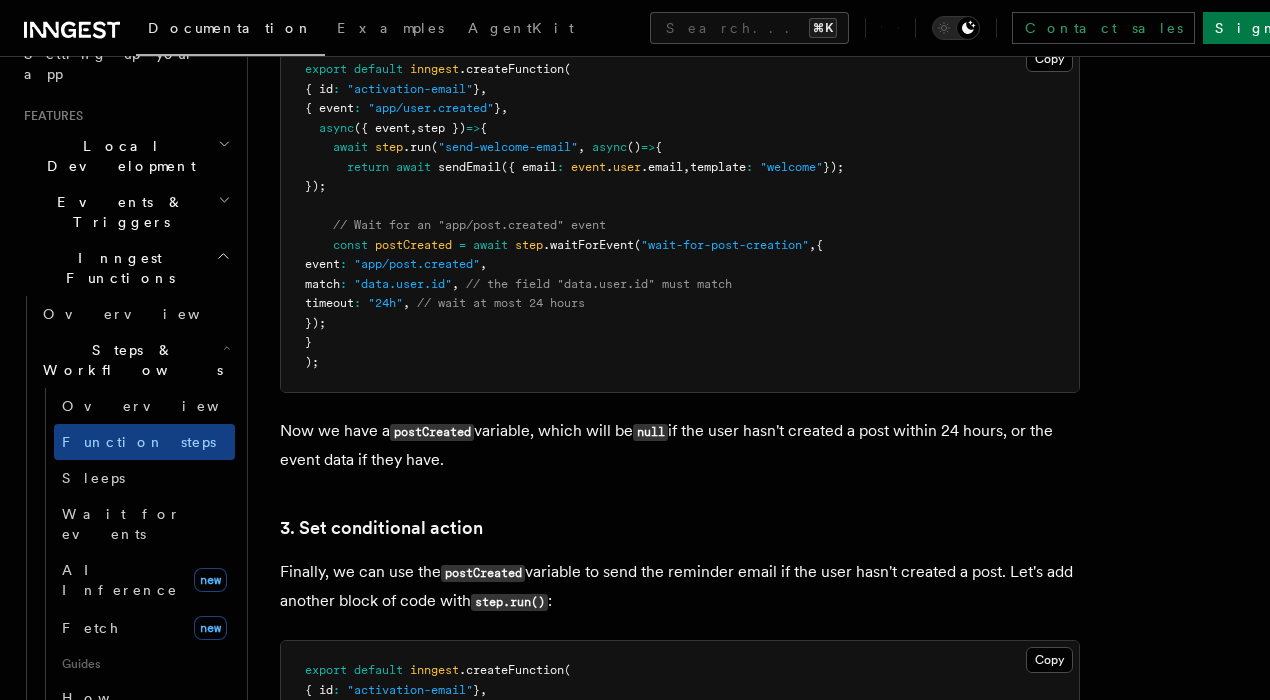 scroll, scrollTop: 2213, scrollLeft: 0, axis: vertical 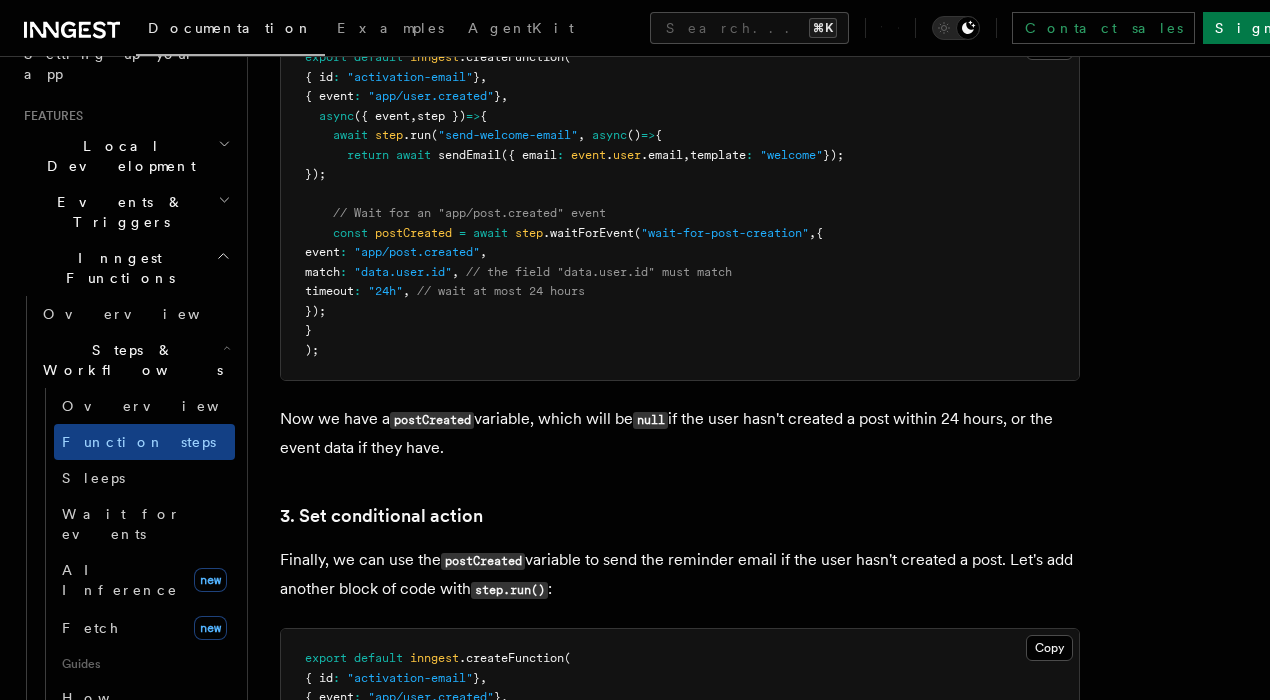 click on "// Wait for an "app/post.created" event" at bounding box center (469, 213) 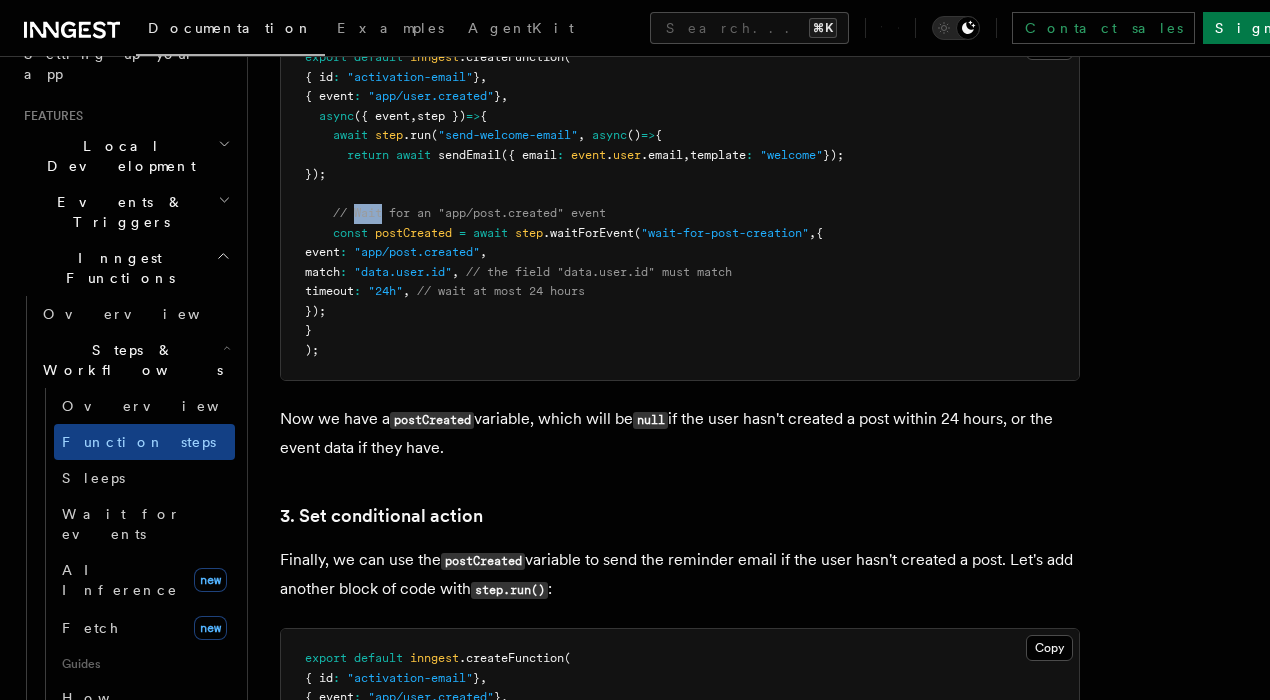 click on "// Wait for an "app/post.created" event" at bounding box center [469, 213] 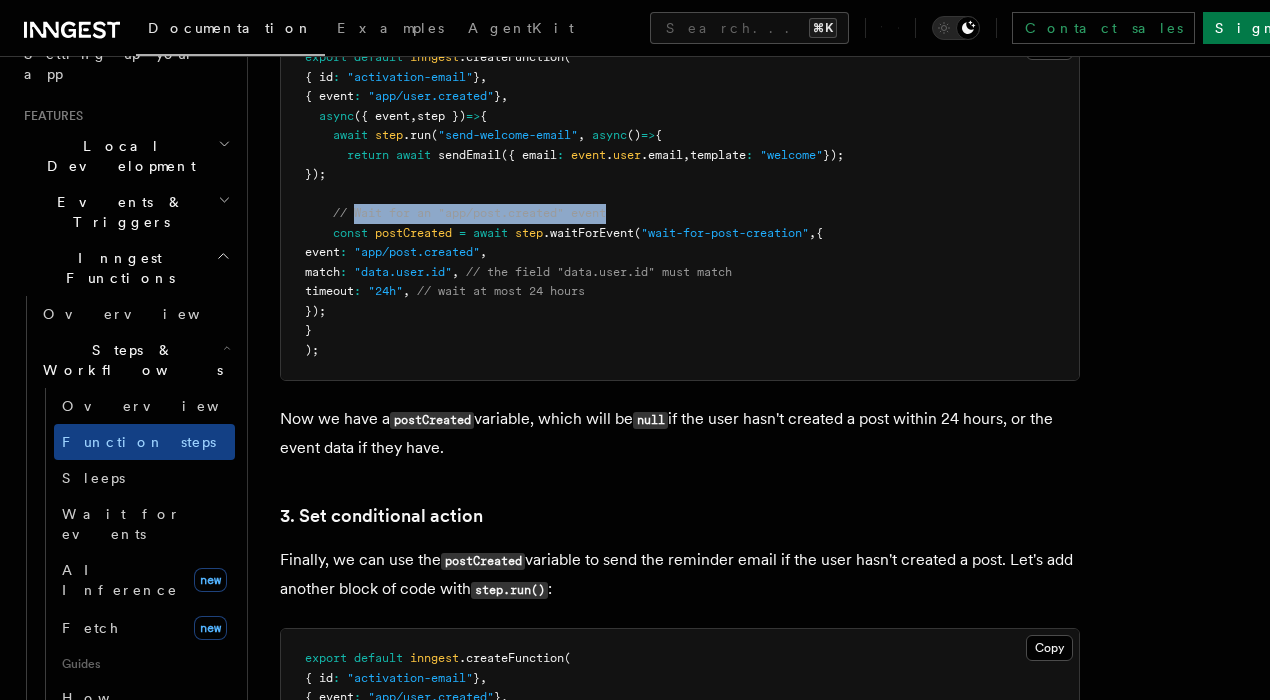 click on "// Wait for an "app/post.created" event" at bounding box center [469, 213] 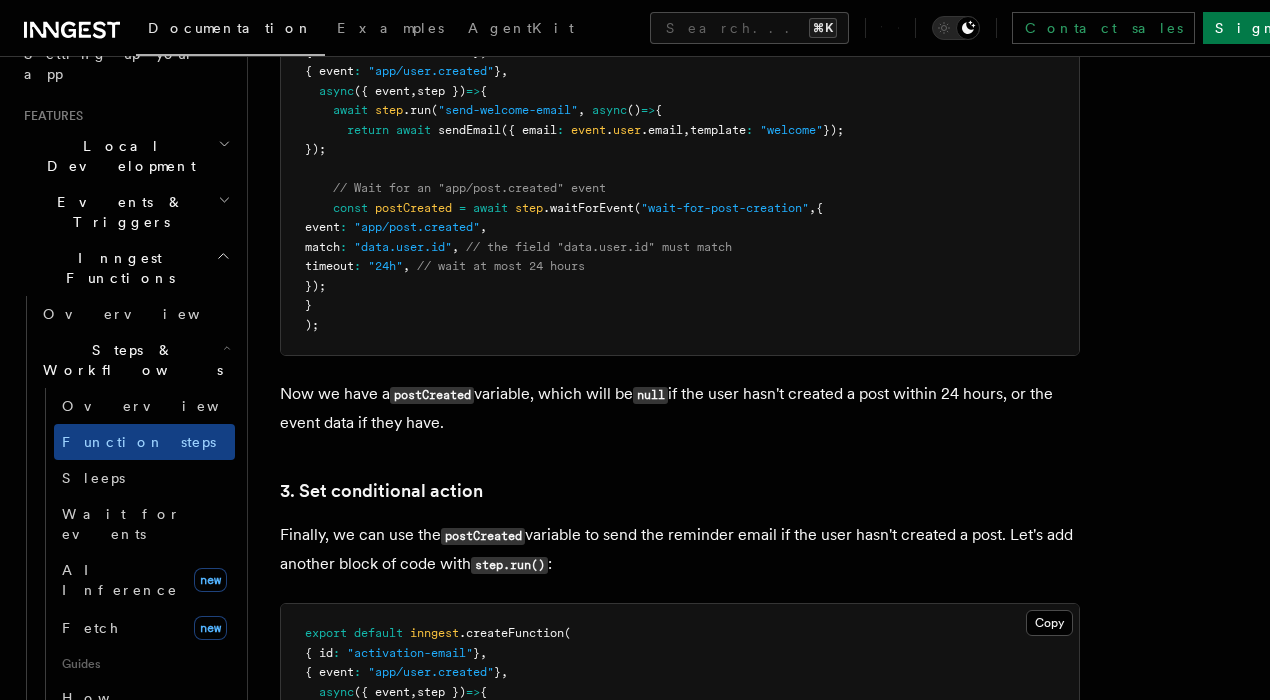 scroll, scrollTop: 2239, scrollLeft: 0, axis: vertical 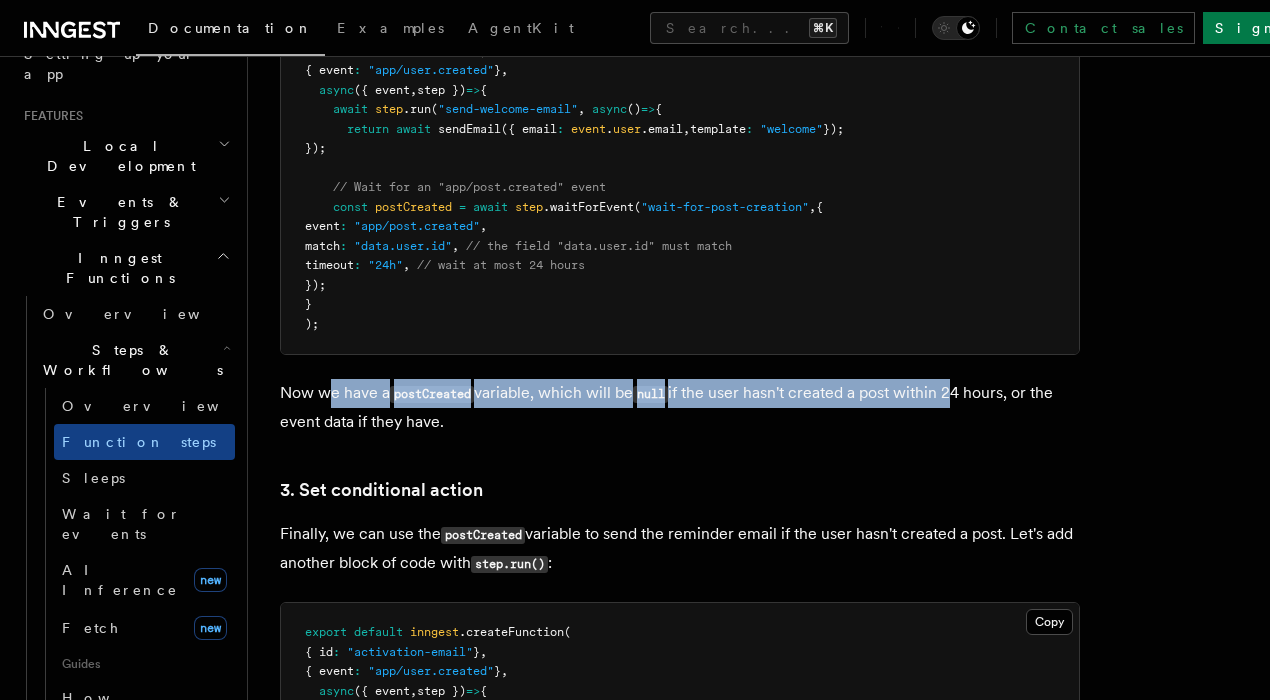 click on "Now we have a  postCreated  variable, which will be  null  if the user hasn't created a post within 24 hours, or the event data if they have." at bounding box center [680, 407] 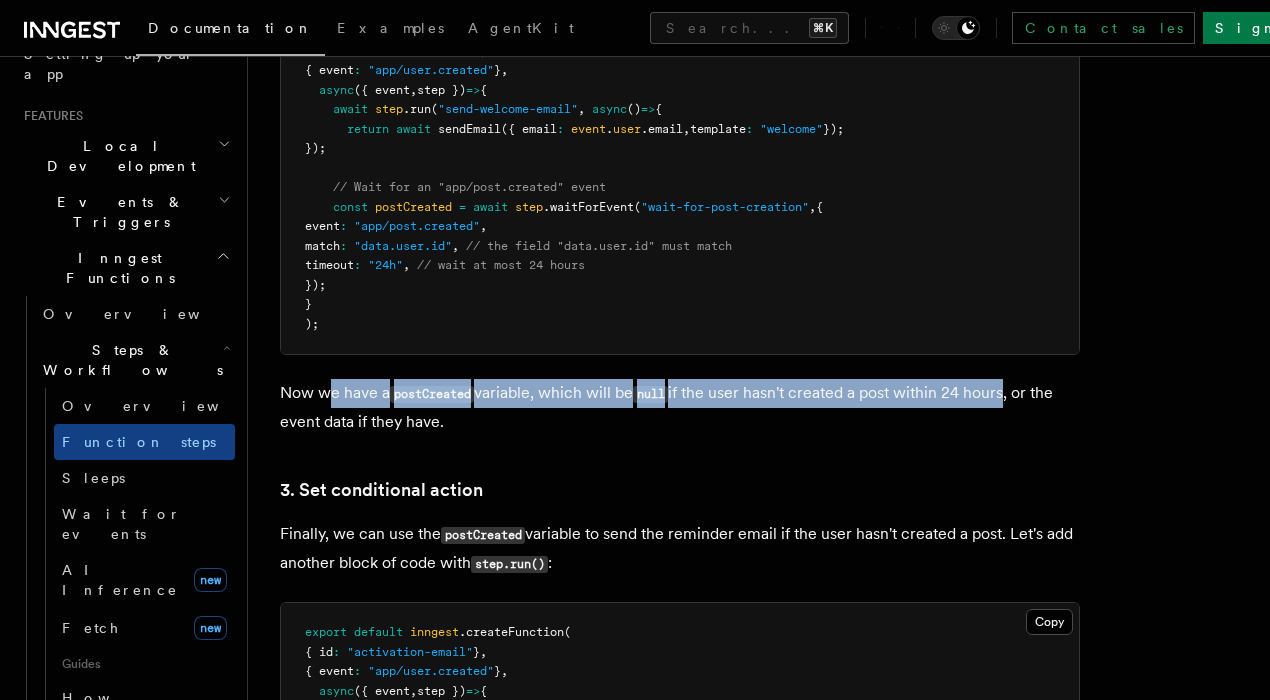 click on "Now we have a  postCreated  variable, which will be  null  if the user hasn't created a post within 24 hours, or the event data if they have." at bounding box center (680, 407) 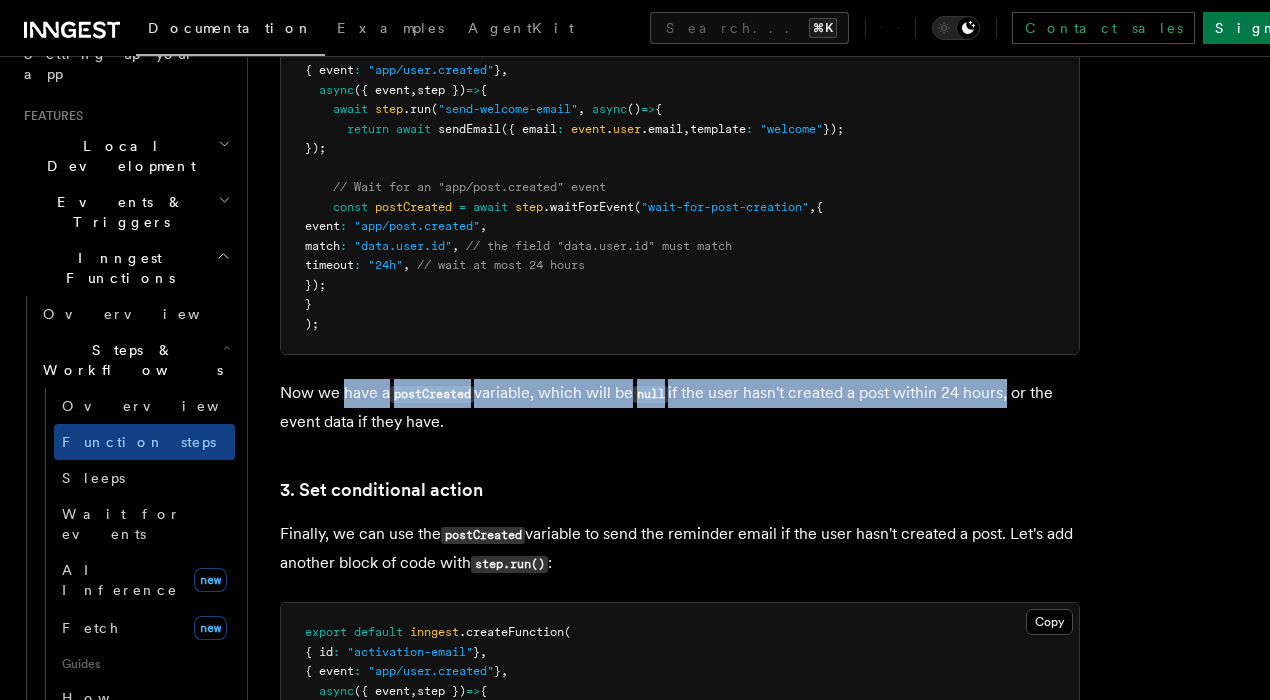 click on "Now we have a  postCreated  variable, which will be  null  if the user hasn't created a post within 24 hours, or the event data if they have." at bounding box center [680, 407] 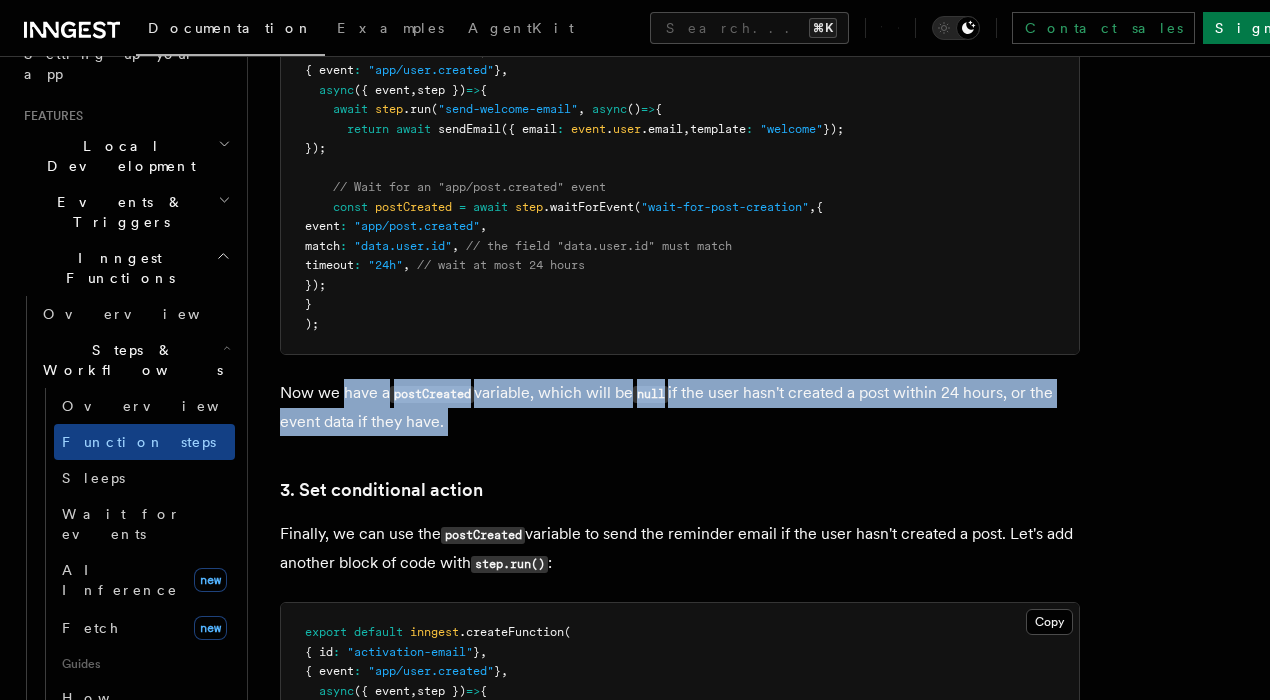 click on "Now we have a  postCreated  variable, which will be  null  if the user hasn't created a post within 24 hours, or the event data if they have." at bounding box center (680, 407) 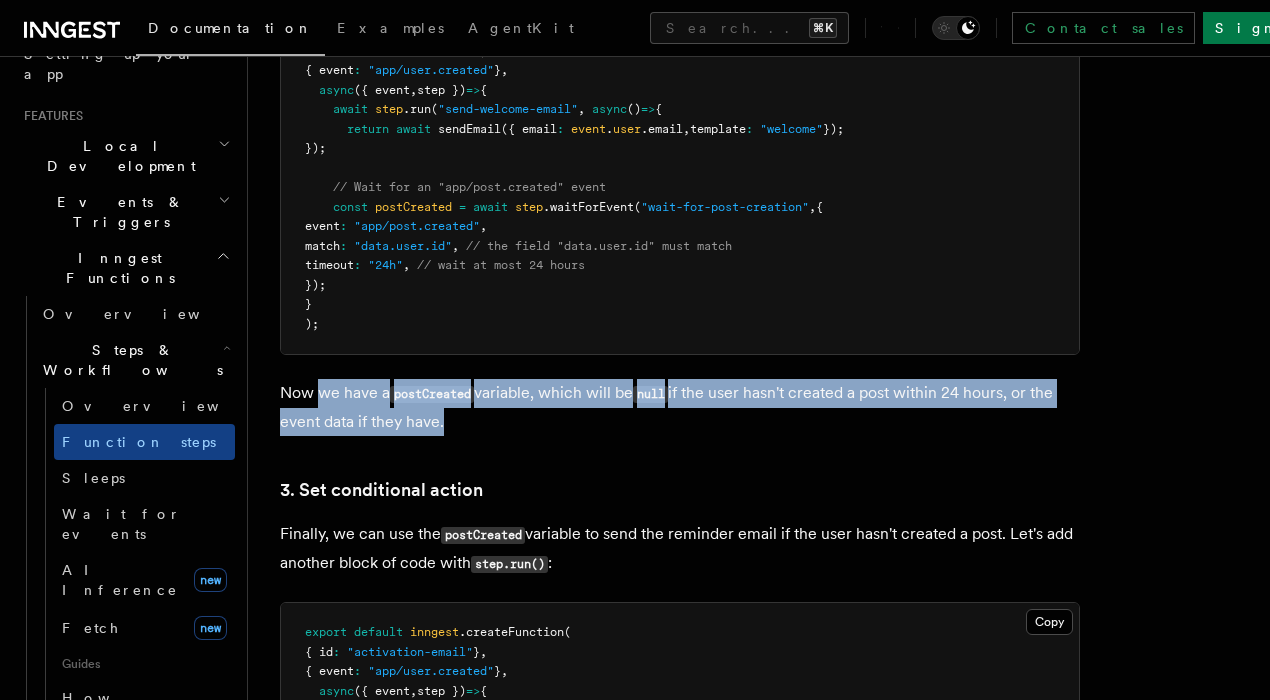 click on "Now we have a  postCreated  variable, which will be  null  if the user hasn't created a post within 24 hours, or the event data if they have." at bounding box center [680, 407] 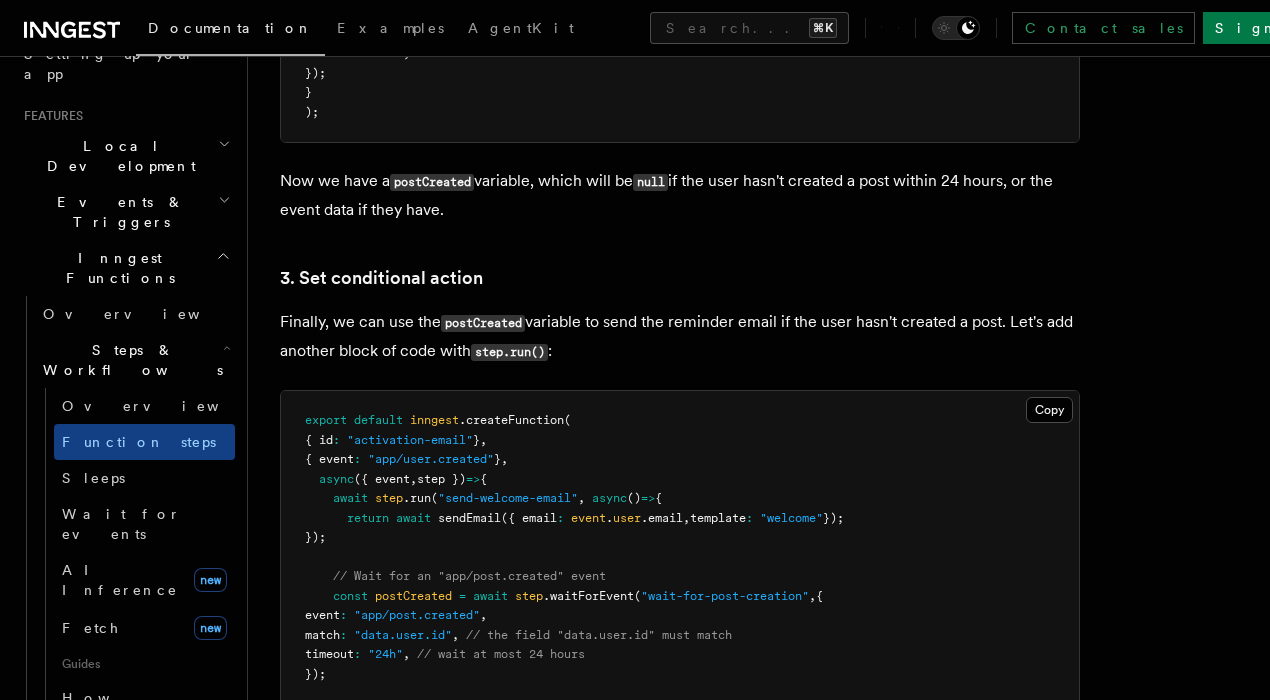 scroll, scrollTop: 2451, scrollLeft: 0, axis: vertical 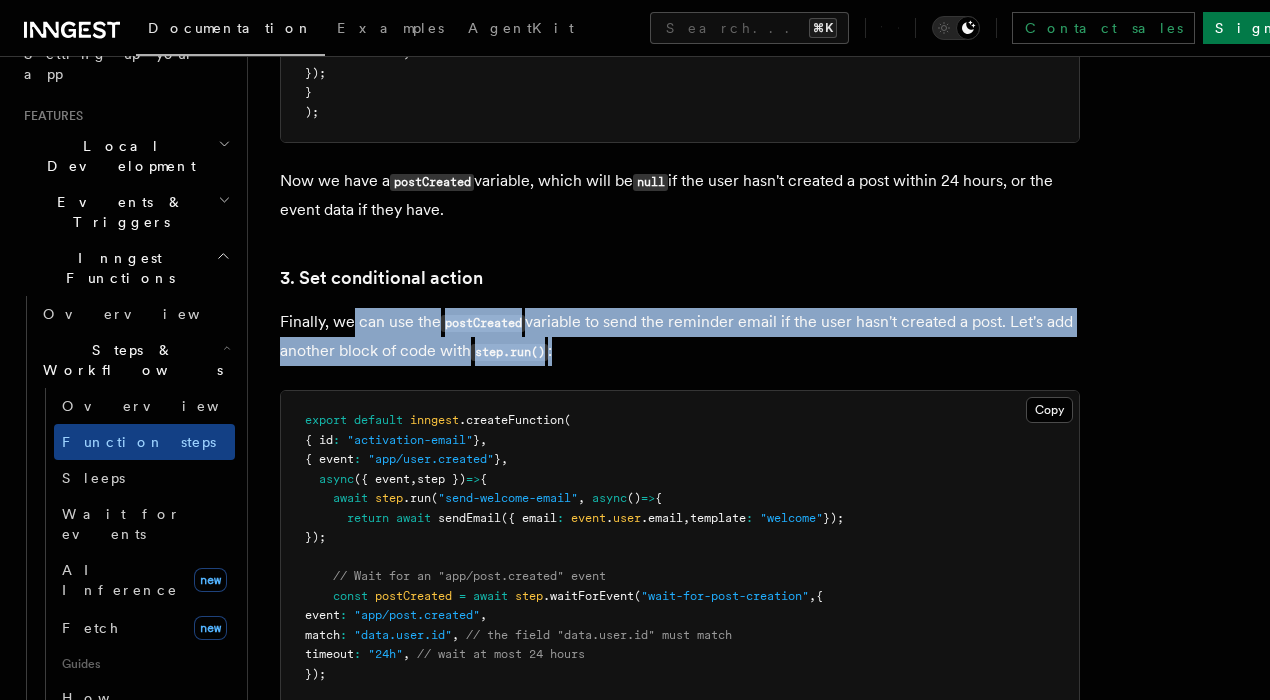 click on "Finally, we can use the  postCreated  variable to send the reminder email if the user hasn't created a post. Let's add another block of code with  step.run() :" at bounding box center (680, 337) 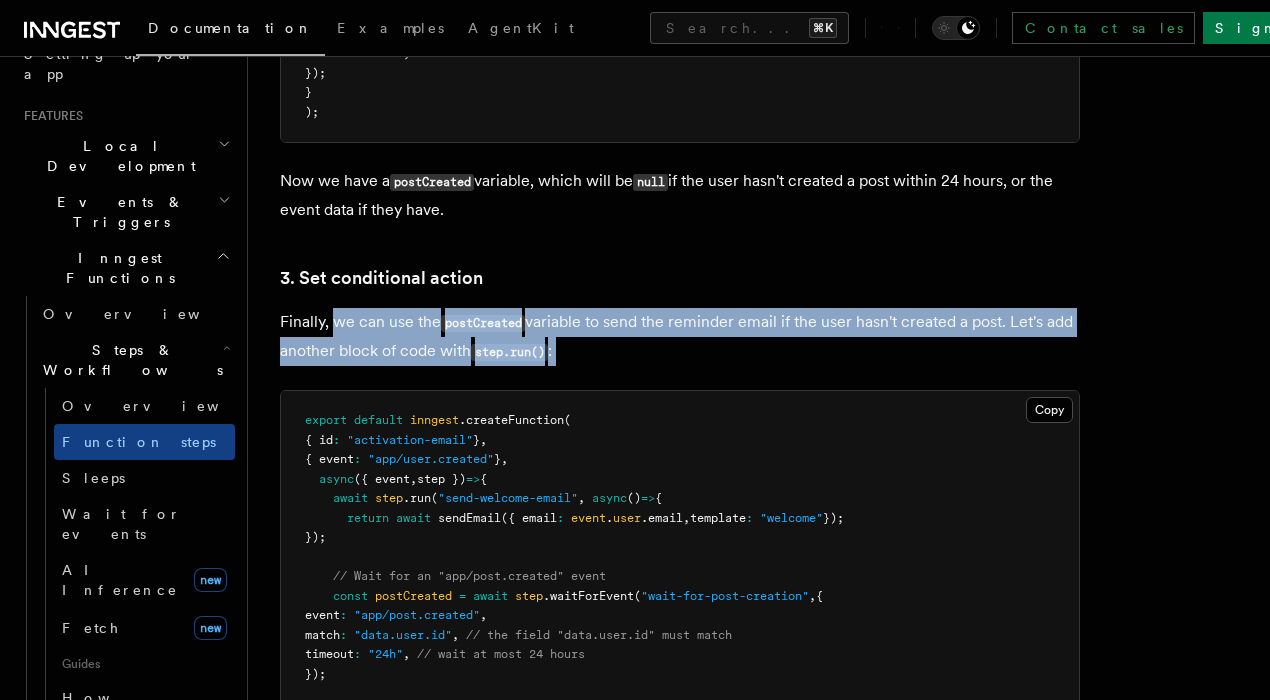 click on "Finally, we can use the  postCreated  variable to send the reminder email if the user hasn't created a post. Let's add another block of code with  step.run() :" at bounding box center [680, 337] 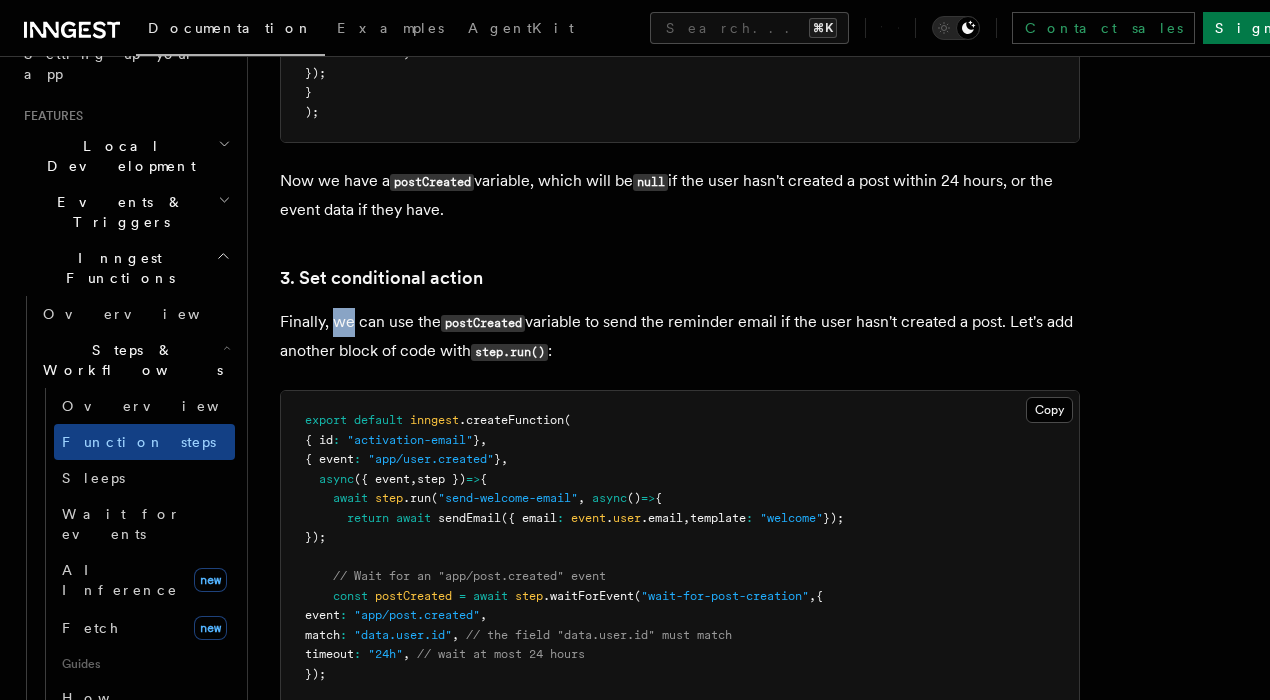 click on "Finally, we can use the  postCreated  variable to send the reminder email if the user hasn't created a post. Let's add another block of code with  step.run() :" at bounding box center (680, 337) 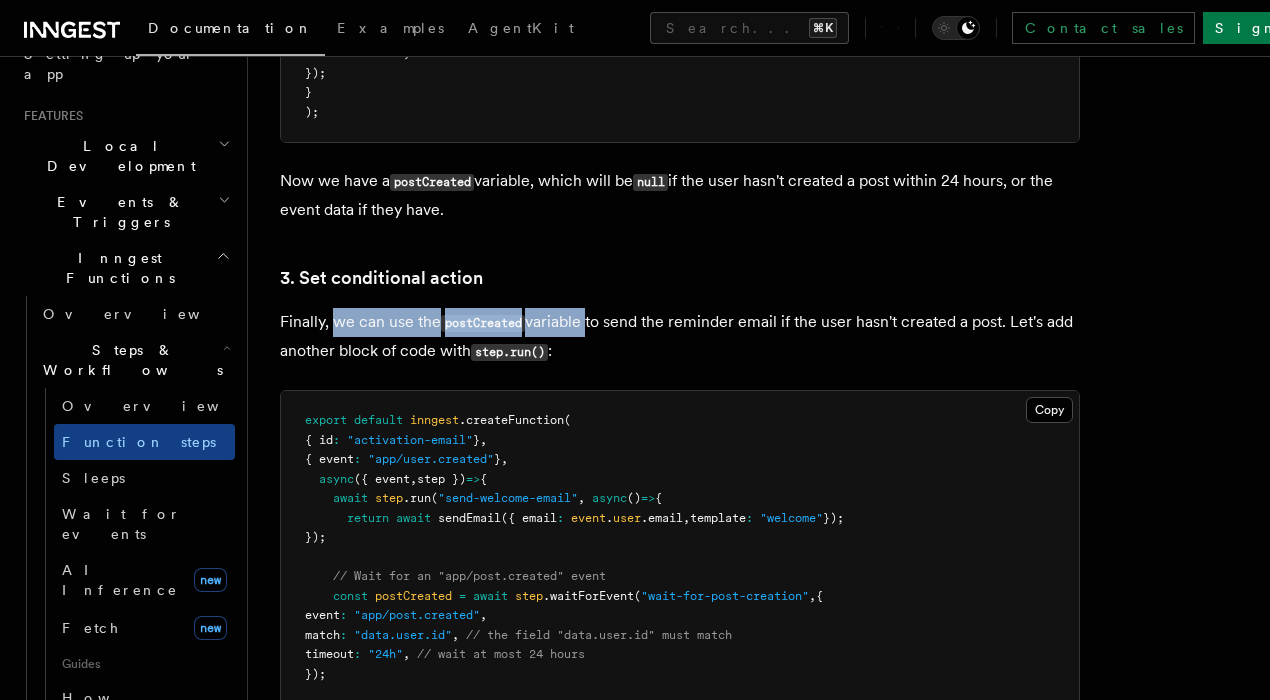 click on "Finally, we can use the  postCreated  variable to send the reminder email if the user hasn't created a post. Let's add another block of code with  step.run() :" at bounding box center [680, 337] 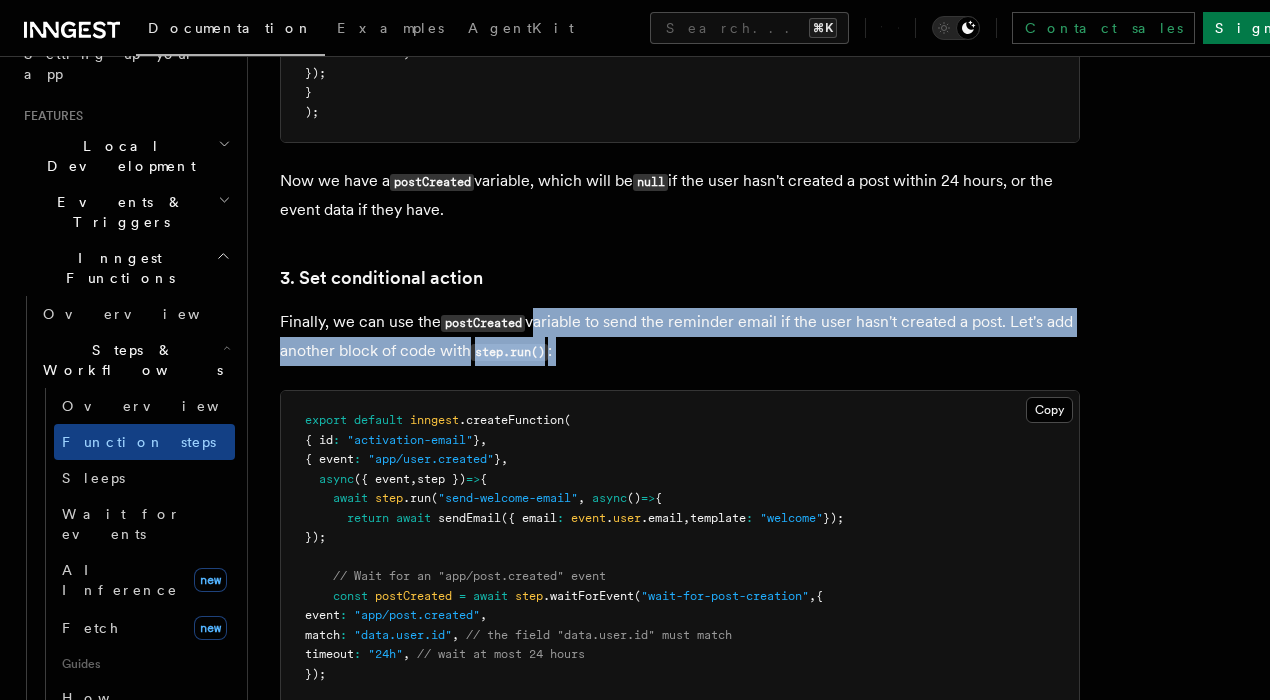 click on "Finally, we can use the  postCreated  variable to send the reminder email if the user hasn't created a post. Let's add another block of code with  step.run() :" at bounding box center (680, 337) 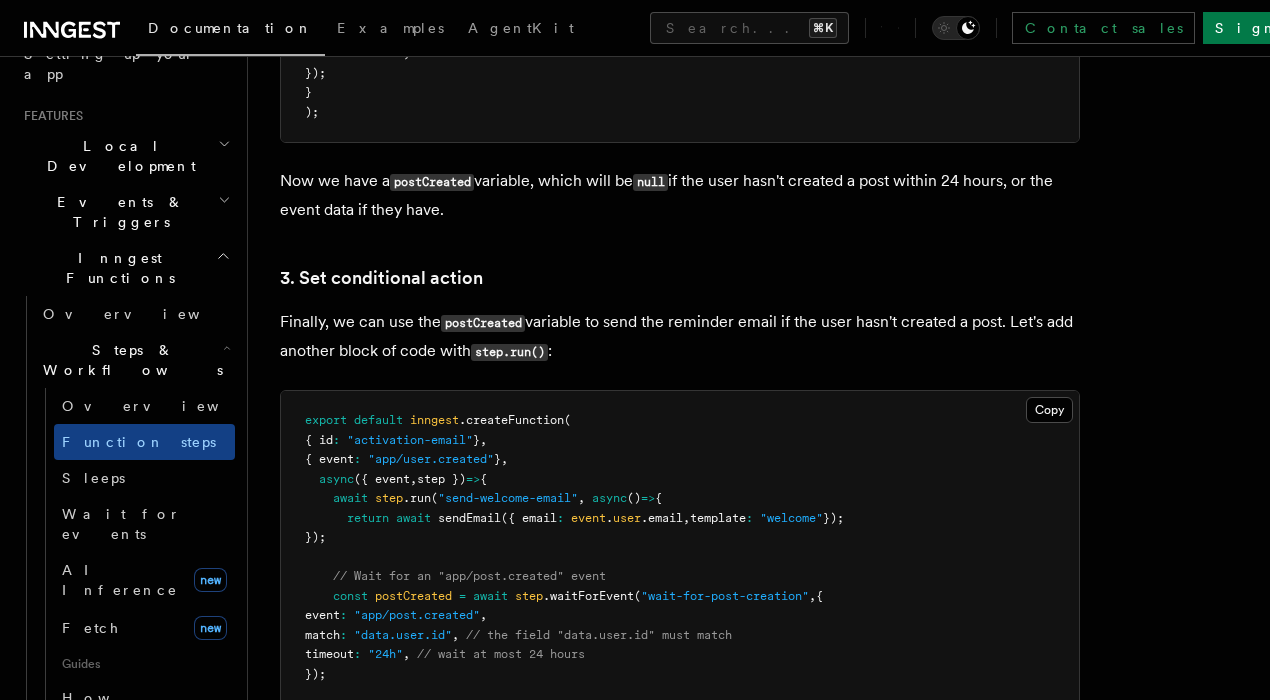 click on "Finally, we can use the  postCreated  variable to send the reminder email if the user hasn't created a post. Let's add another block of code with  step.run() :" at bounding box center [680, 337] 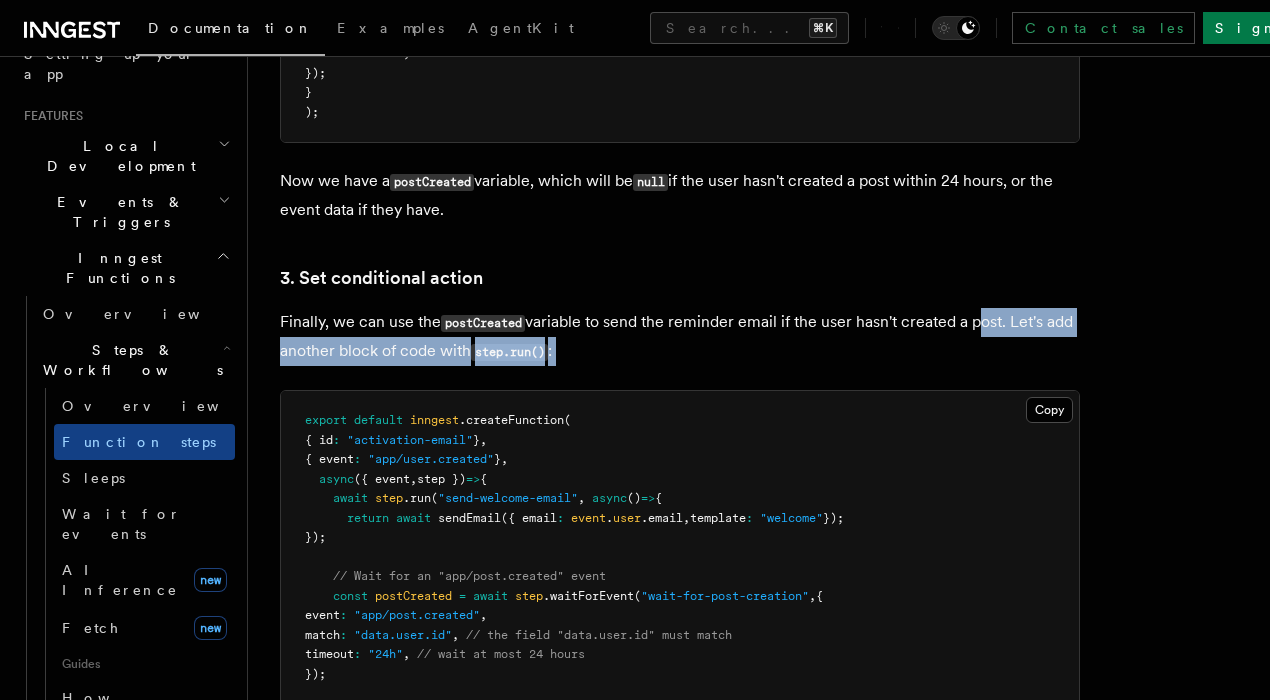 click on "Finally, we can use the  postCreated  variable to send the reminder email if the user hasn't created a post. Let's add another block of code with  step.run() :" at bounding box center [680, 337] 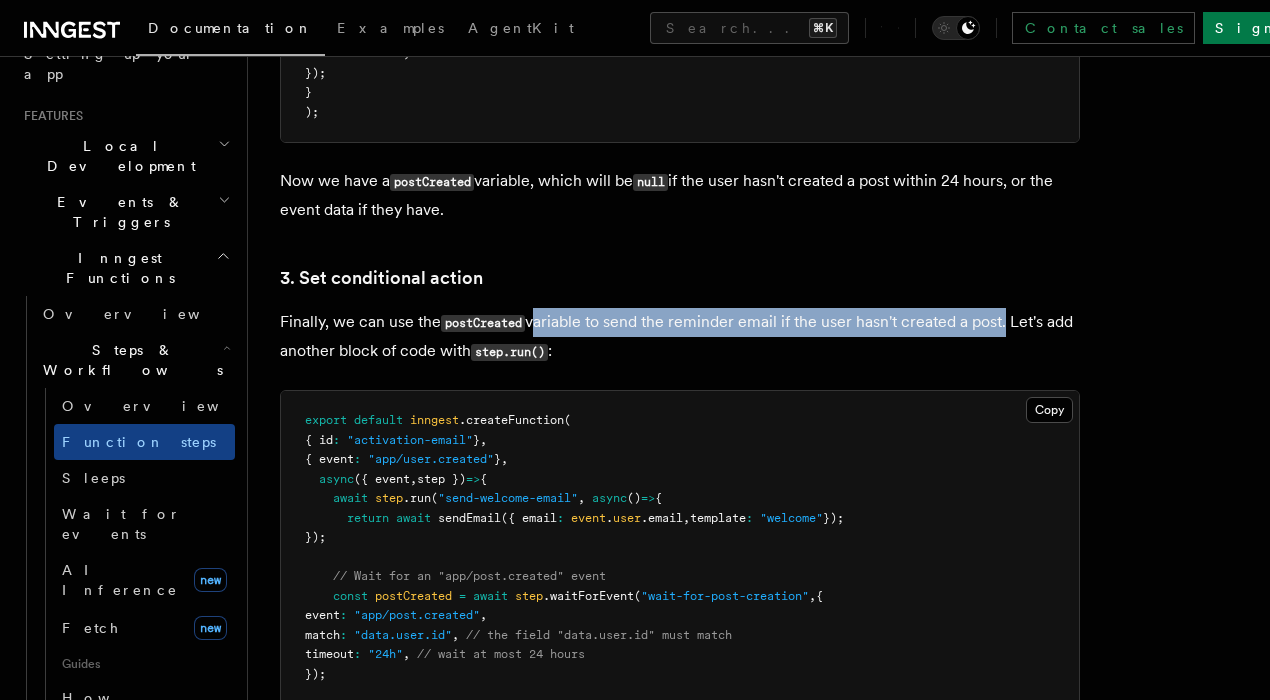 click on "Finally, we can use the  postCreated  variable to send the reminder email if the user hasn't created a post. Let's add another block of code with  step.run() :" at bounding box center (680, 337) 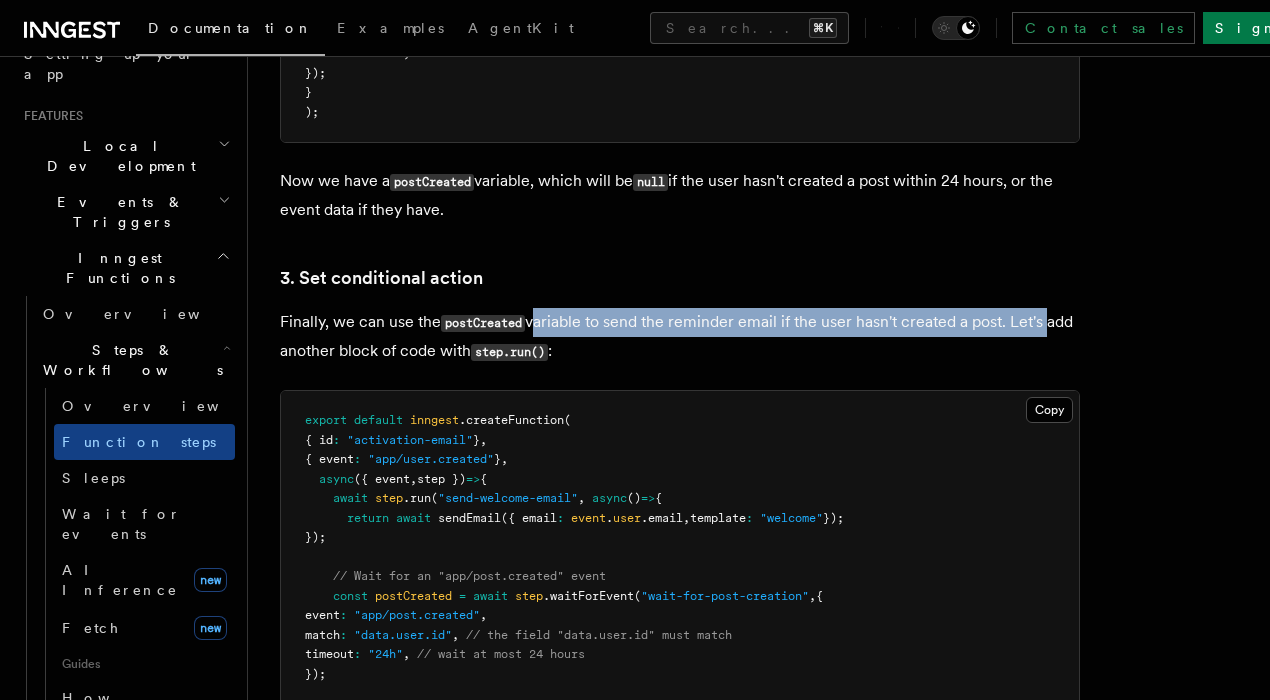 click on "Finally, we can use the  postCreated  variable to send the reminder email if the user hasn't created a post. Let's add another block of code with  step.run() :" at bounding box center (680, 337) 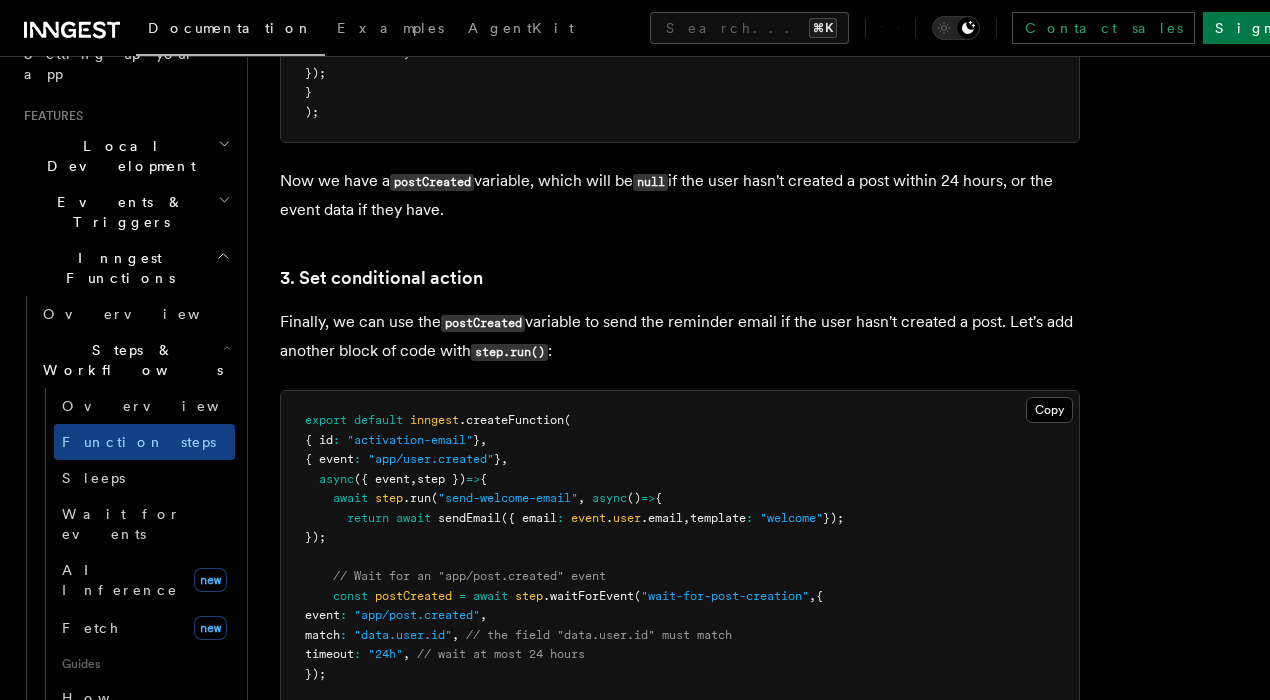 click on "Finally, we can use the  postCreated  variable to send the reminder email if the user hasn't created a post. Let's add another block of code with  step.run() :" at bounding box center (680, 337) 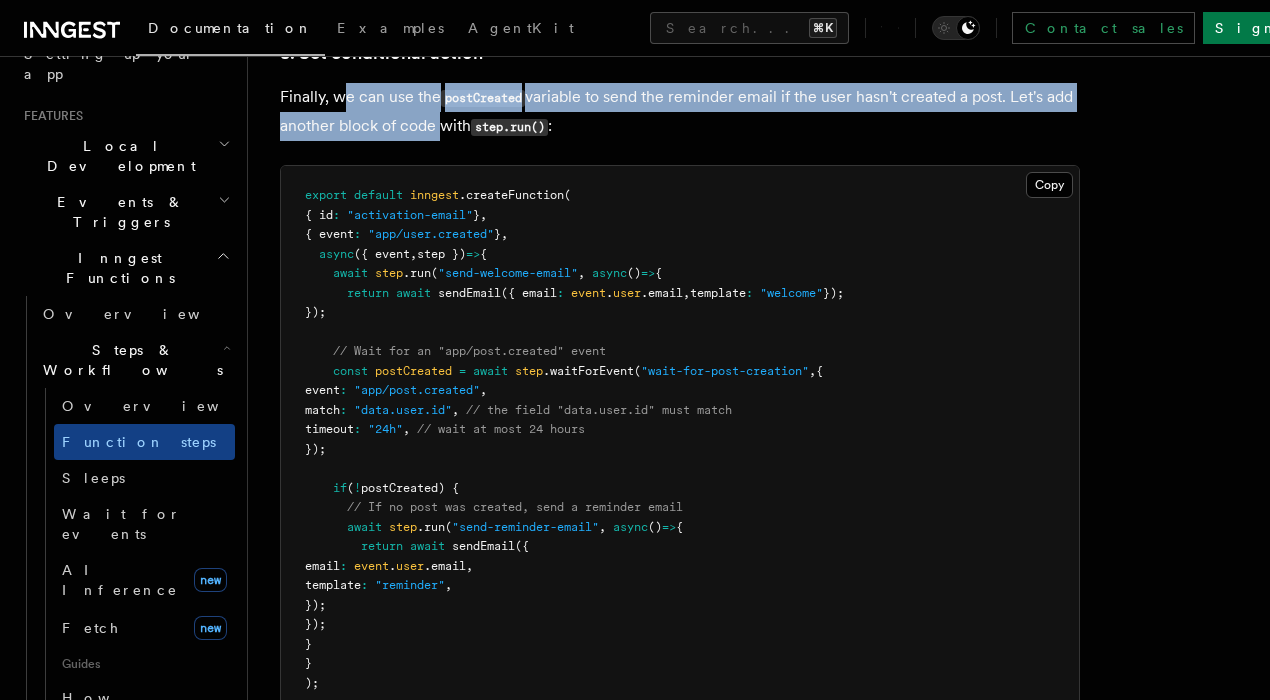 scroll, scrollTop: 2692, scrollLeft: 0, axis: vertical 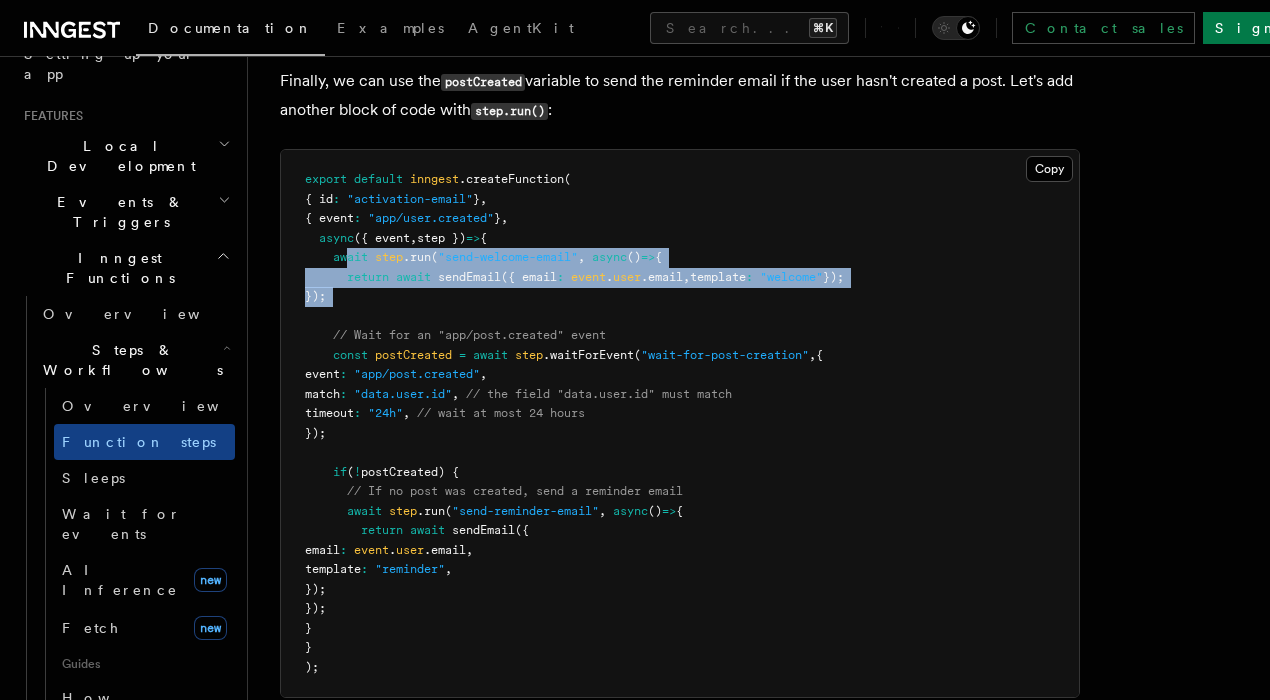 click on "export   default   inngest .createFunction (
{ id :   "activation-email"  } ,
{ event :   "app/user.created"  } ,
async  ({ event ,  step })  =>  {
await   step .run ( "send-welcome-email" ,   async  ()  =>  {
return   await   sendEmail ({ email :   event . user .email ,  template :   "welcome"  });
});
// Wait for an "app/post.created" event
const   postCreated   =   await   step .waitForEvent ( "wait-for-post-creation" ,  {
event :   "app/post.created" ,
match :   "data.user.id" ,   // the field "data.user.id" must match
timeout :   "24h" ,   // wait at most 24 hours
});
if  ( ! postCreated) {
// If no post was created, send a reminder email
await   step .run ( "send-reminder-email" ,   async  ()  =>  {
return   await   sendEmail ({
email :   event . user .email ,
template :   "reminder" ,
});
});
}
}
);" at bounding box center [680, 423] 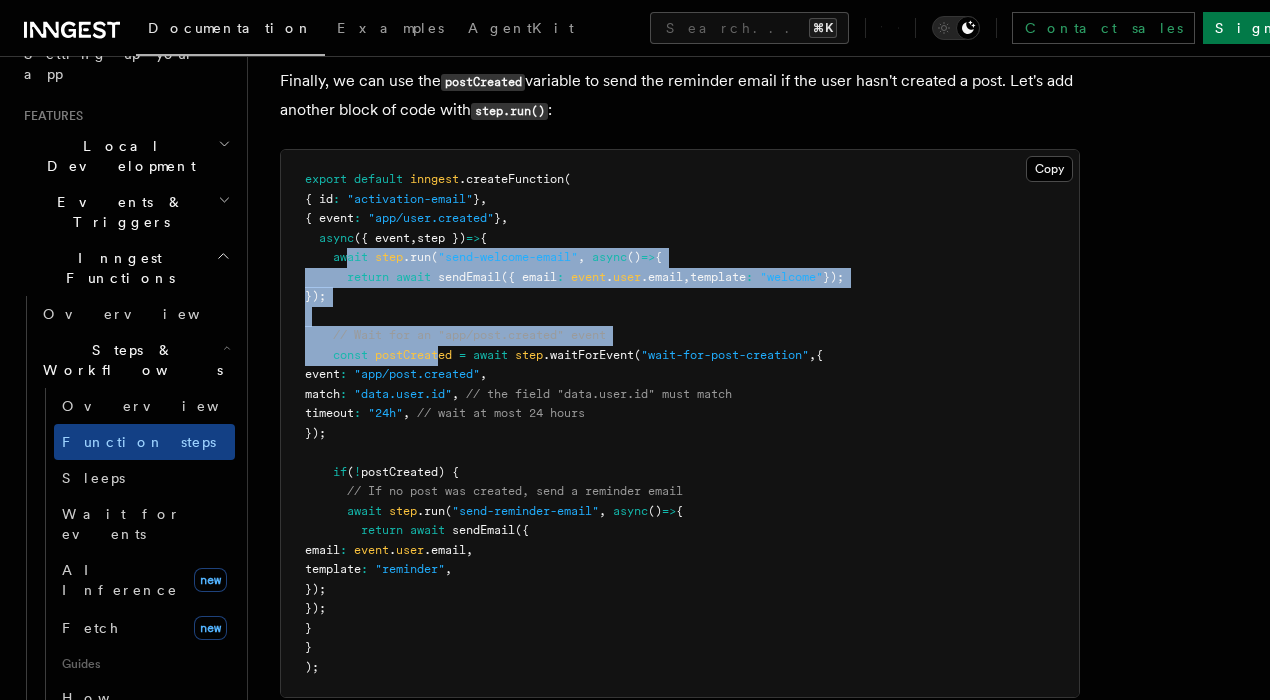 click on "export   default   inngest .createFunction (
{ id :   "activation-email"  } ,
{ event :   "app/user.created"  } ,
async  ({ event ,  step })  =>  {
await   step .run ( "send-welcome-email" ,   async  ()  =>  {
return   await   sendEmail ({ email :   event . user .email ,  template :   "welcome"  });
});
// Wait for an "app/post.created" event
const   postCreated   =   await   step .waitForEvent ( "wait-for-post-creation" ,  {
event :   "app/post.created" ,
match :   "data.user.id" ,   // the field "data.user.id" must match
timeout :   "24h" ,   // wait at most 24 hours
});
if  ( ! postCreated) {
// If no post was created, send a reminder email
await   step .run ( "send-reminder-email" ,   async  ()  =>  {
return   await   sendEmail ({
email :   event . user .email ,
template :   "reminder" ,
});
});
}
}
);" at bounding box center (680, 423) 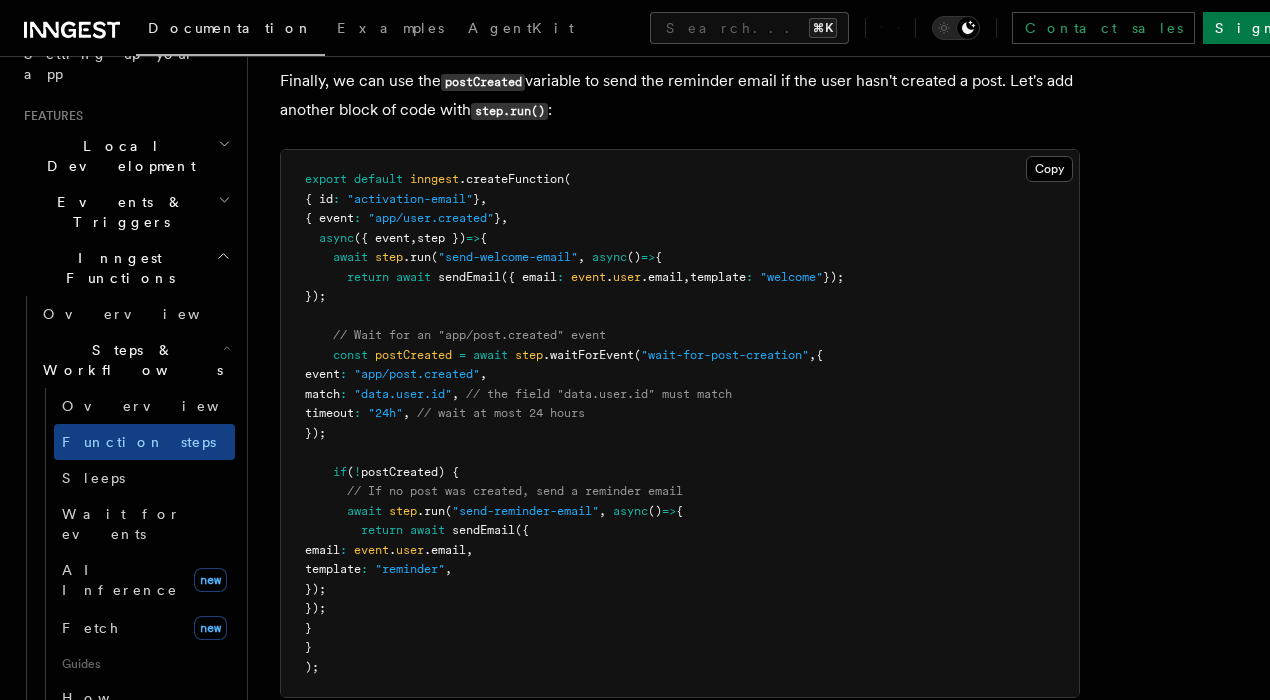 click on "// Wait for an "app/post.created" event" at bounding box center [469, 335] 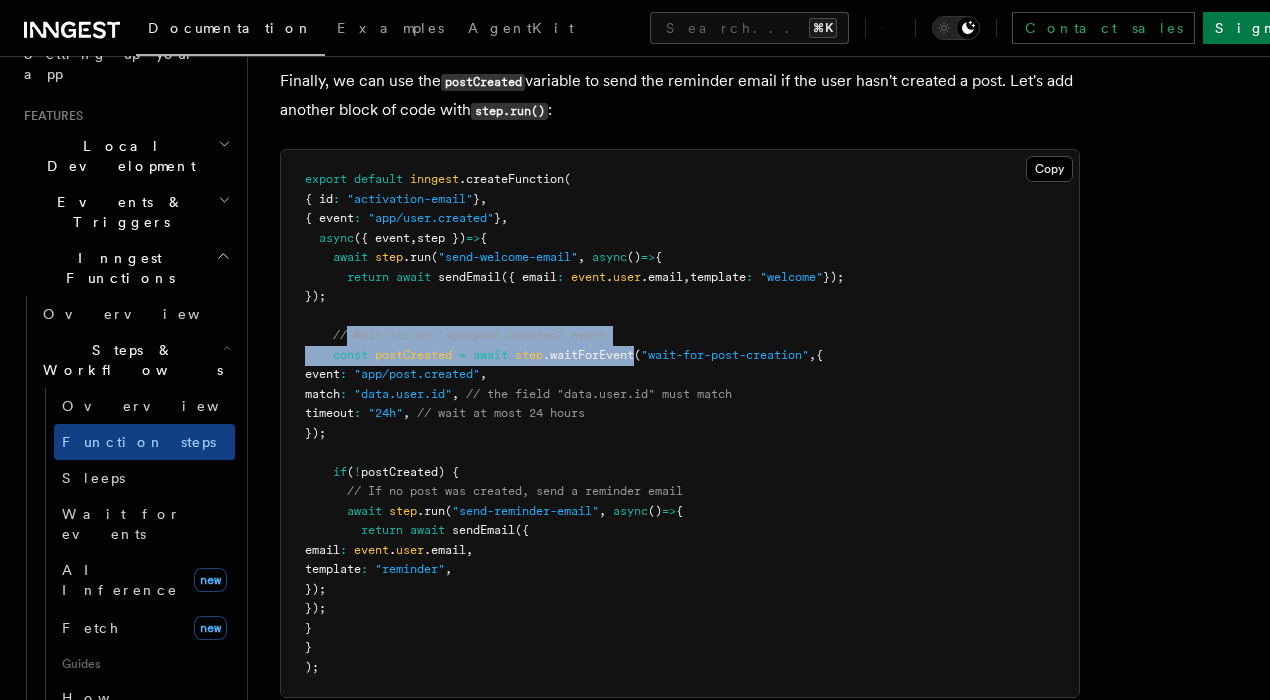 click on "export   default   inngest .createFunction (
{ id :   "activation-email"  } ,
{ event :   "app/user.created"  } ,
async  ({ event ,  step })  =>  {
await   step .run ( "send-welcome-email" ,   async  ()  =>  {
return   await   sendEmail ({ email :   event . user .email ,  template :   "welcome"  });
});
// Wait for an "app/post.created" event
const   postCreated   =   await   step .waitForEvent ( "wait-for-post-creation" ,  {
event :   "app/post.created" ,
match :   "data.user.id" ,   // the field "data.user.id" must match
timeout :   "24h" ,   // wait at most 24 hours
});
if  ( ! postCreated) {
// If no post was created, send a reminder email
await   step .run ( "send-reminder-email" ,   async  ()  =>  {
return   await   sendEmail ({
email :   event . user .email ,
template :   "reminder" ,
});
});
}
}
);" at bounding box center [574, 423] 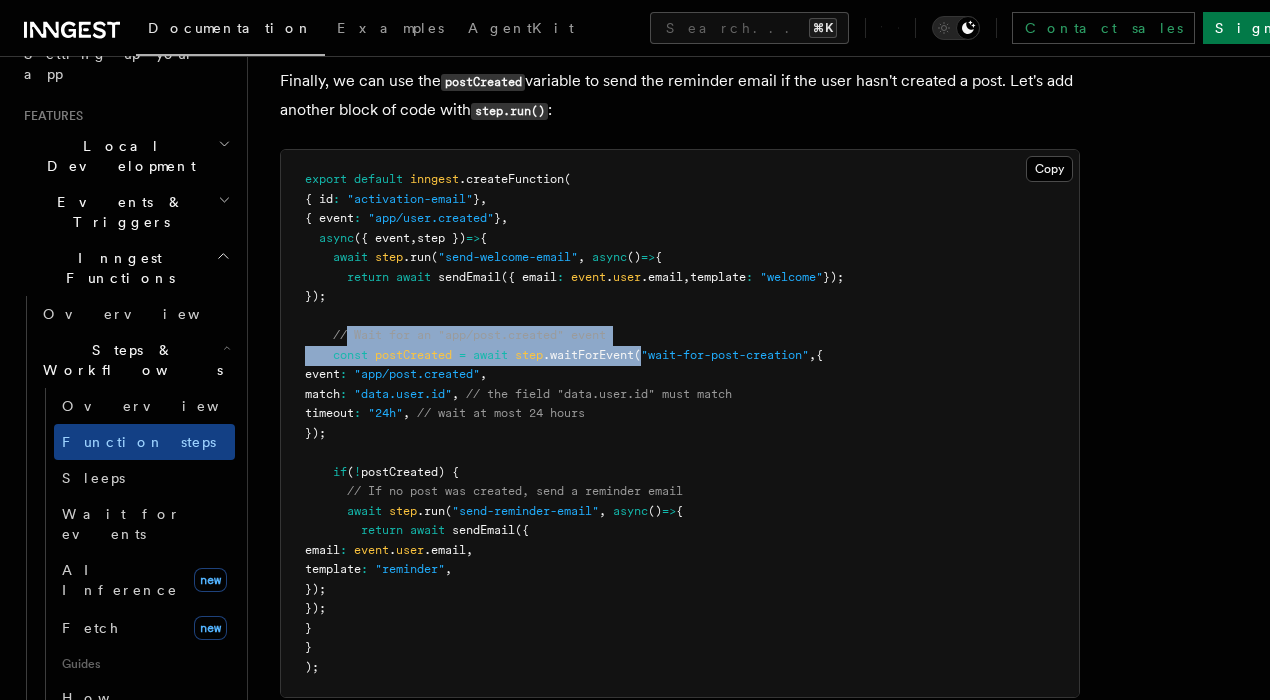 click on ".waitForEvent" at bounding box center [588, 355] 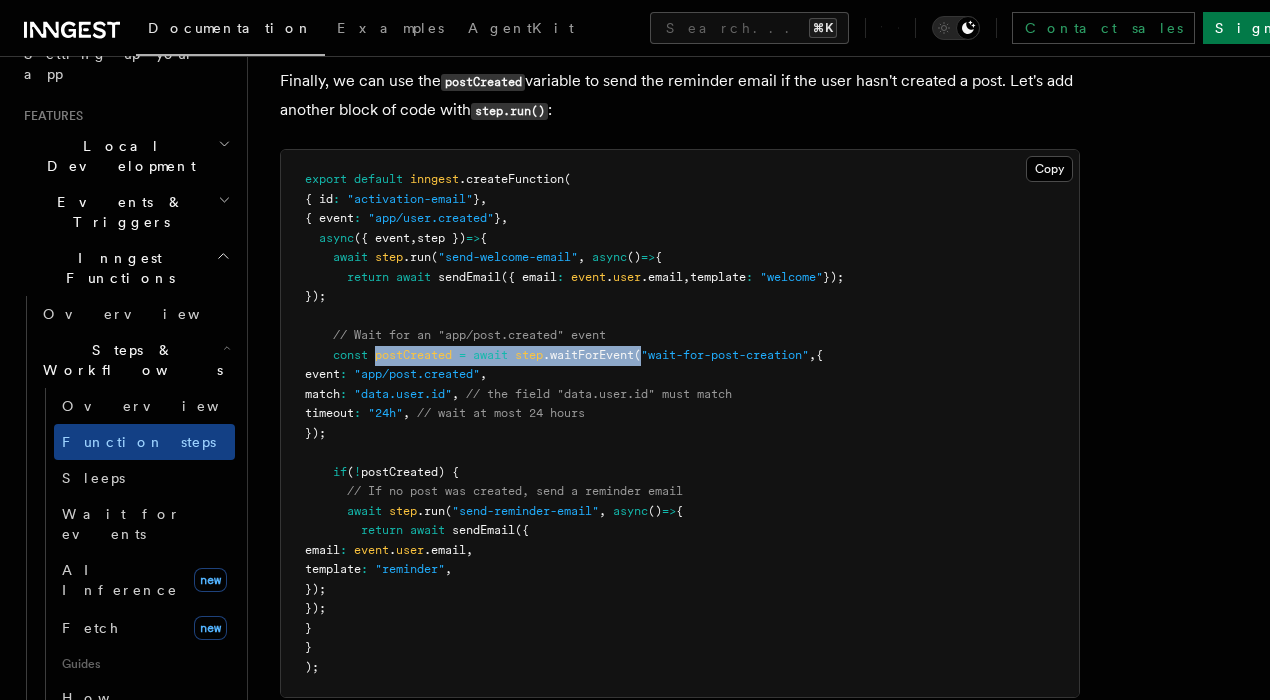 click on "export   default   inngest .createFunction (
{ id :   "activation-email"  } ,
{ event :   "app/user.created"  } ,
async  ({ event ,  step })  =>  {
await   step .run ( "send-welcome-email" ,   async  ()  =>  {
return   await   sendEmail ({ email :   event . user .email ,  template :   "welcome"  });
});
// Wait for an "app/post.created" event
const   postCreated   =   await   step .waitForEvent ( "wait-for-post-creation" ,  {
event :   "app/post.created" ,
match :   "data.user.id" ,   // the field "data.user.id" must match
timeout :   "24h" ,   // wait at most 24 hours
});
if  ( ! postCreated) {
// If no post was created, send a reminder email
await   step .run ( "send-reminder-email" ,   async  ()  =>  {
return   await   sendEmail ({
email :   event . user .email ,
template :   "reminder" ,
});
});
}
}
);" at bounding box center [680, 423] 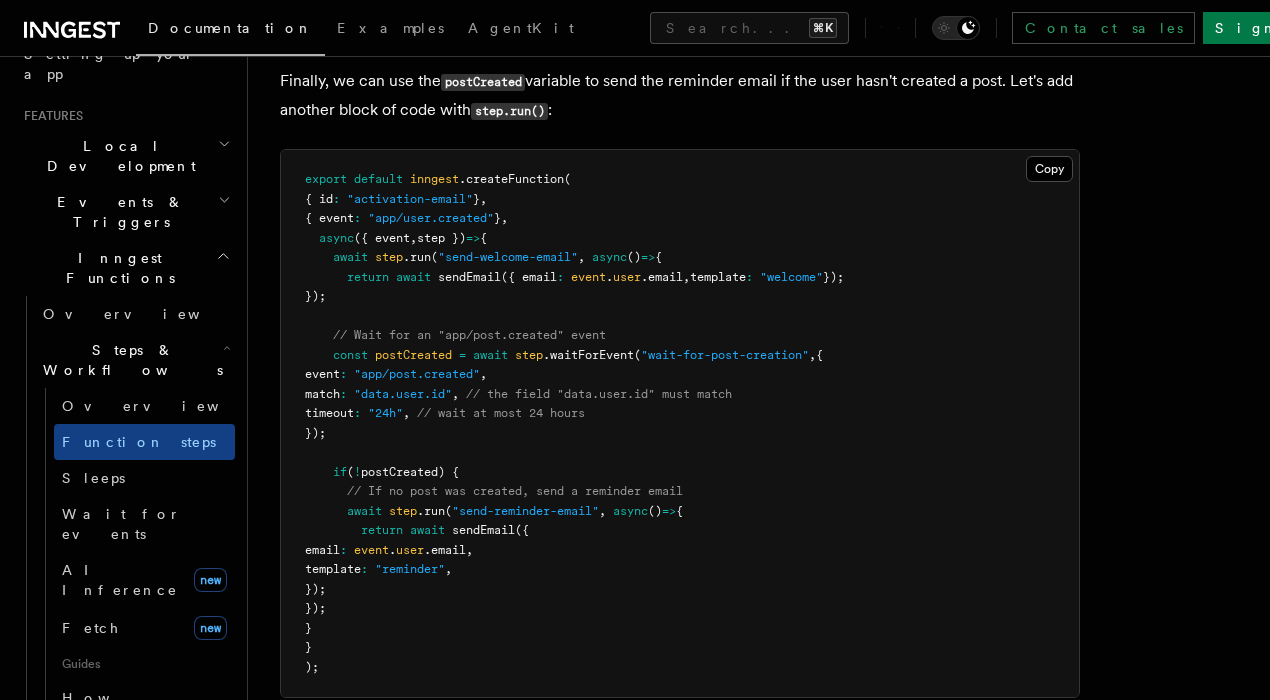 click on "export   default   inngest .createFunction (
{ id :   "activation-email"  } ,
{ event :   "app/user.created"  } ,
async  ({ event ,  step })  =>  {
await   step .run ( "send-welcome-email" ,   async  ()  =>  {
return   await   sendEmail ({ email :   event . user .email ,  template :   "welcome"  });
});
// Wait for an "app/post.created" event
const   postCreated   =   await   step .waitForEvent ( "wait-for-post-creation" ,  {
event :   "app/post.created" ,
match :   "data.user.id" ,   // the field "data.user.id" must match
timeout :   "24h" ,   // wait at most 24 hours
});
if  ( ! postCreated) {
// If no post was created, send a reminder email
await   step .run ( "send-reminder-email" ,   async  ()  =>  {
return   await   sendEmail ({
email :   event . user .email ,
template :   "reminder" ,
});
});
}
}
);" at bounding box center (680, 423) 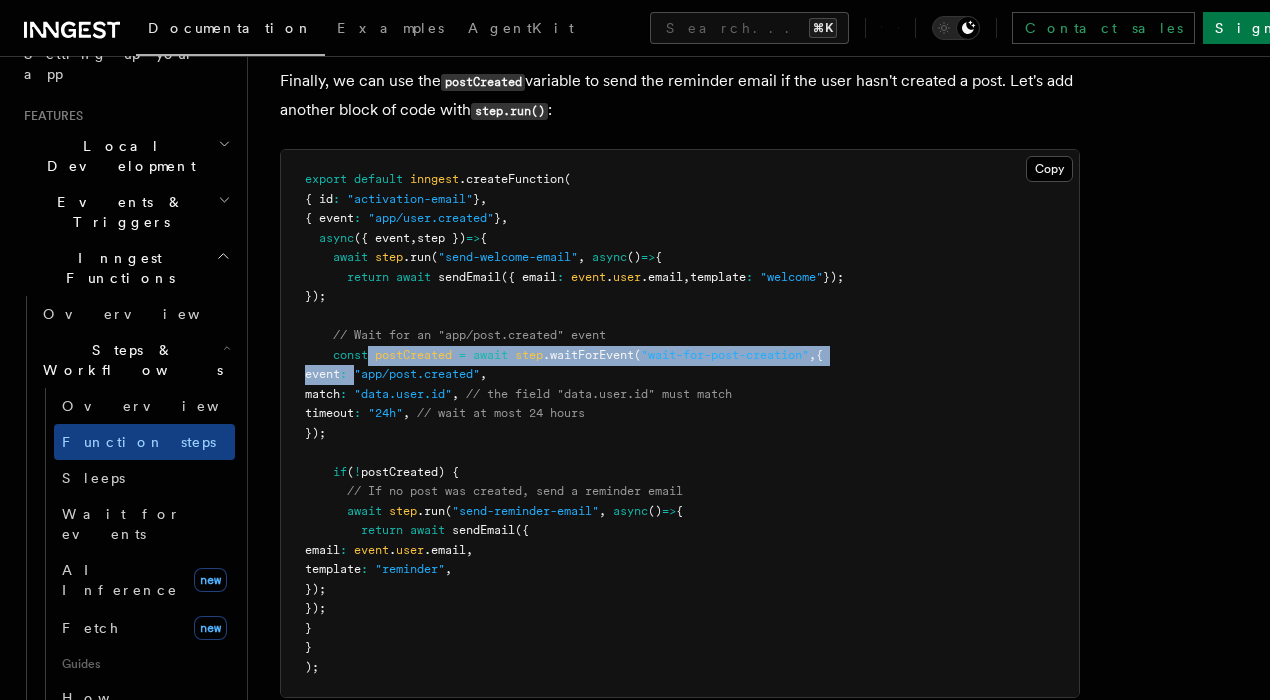 click on "export   default   inngest .createFunction (
{ id :   "activation-email"  } ,
{ event :   "app/user.created"  } ,
async  ({ event ,  step })  =>  {
await   step .run ( "send-welcome-email" ,   async  ()  =>  {
return   await   sendEmail ({ email :   event . user .email ,  template :   "welcome"  });
});
// Wait for an "app/post.created" event
const   postCreated   =   await   step .waitForEvent ( "wait-for-post-creation" ,  {
event :   "app/post.created" ,
match :   "data.user.id" ,   // the field "data.user.id" must match
timeout :   "24h" ,   // wait at most 24 hours
});
if  ( ! postCreated) {
// If no post was created, send a reminder email
await   step .run ( "send-reminder-email" ,   async  ()  =>  {
return   await   sendEmail ({
email :   event . user .email ,
template :   "reminder" ,
});
});
}
}
);" at bounding box center [680, 423] 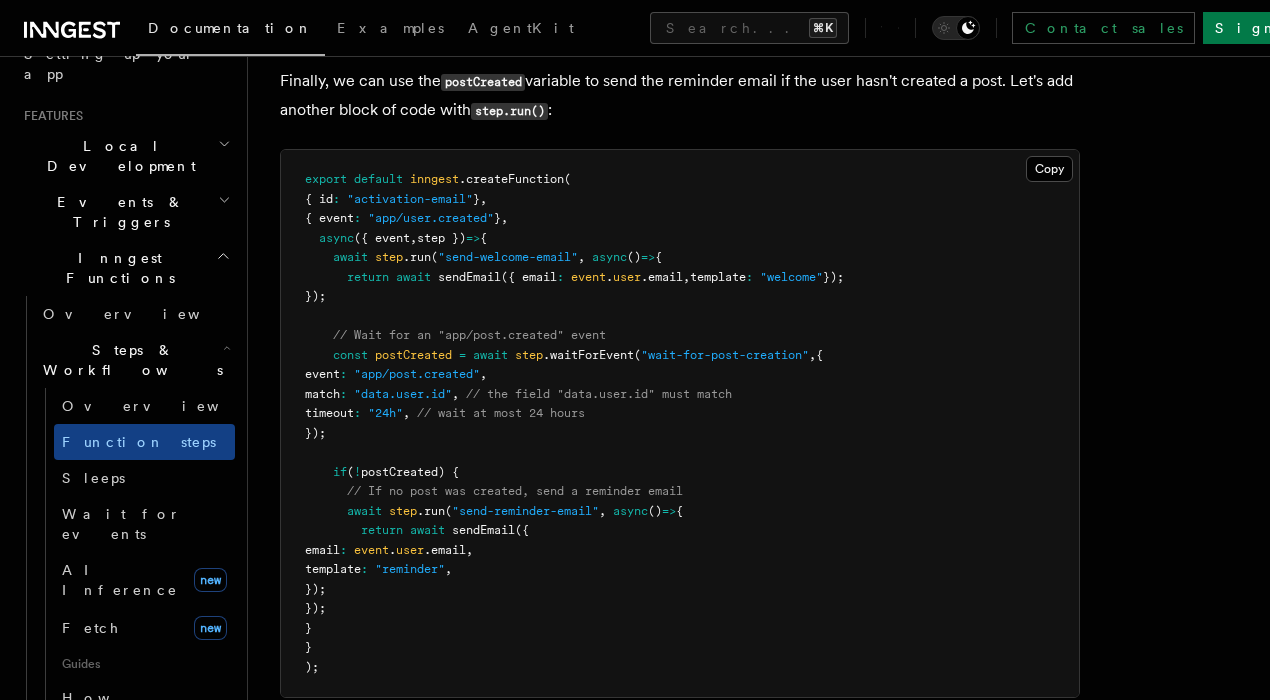 click on "export   default   inngest .createFunction (
{ id :   "activation-email"  } ,
{ event :   "app/user.created"  } ,
async  ({ event ,  step })  =>  {
await   step .run ( "send-welcome-email" ,   async  ()  =>  {
return   await   sendEmail ({ email :   event . user .email ,  template :   "welcome"  });
});
// Wait for an "app/post.created" event
const   postCreated   =   await   step .waitForEvent ( "wait-for-post-creation" ,  {
event :   "app/post.created" ,
match :   "data.user.id" ,   // the field "data.user.id" must match
timeout :   "24h" ,   // wait at most 24 hours
});
if  ( ! postCreated) {
// If no post was created, send a reminder email
await   step .run ( "send-reminder-email" ,   async  ()  =>  {
return   await   sendEmail ({
email :   event . user .email ,
template :   "reminder" ,
});
});
}
}
);" at bounding box center (680, 423) 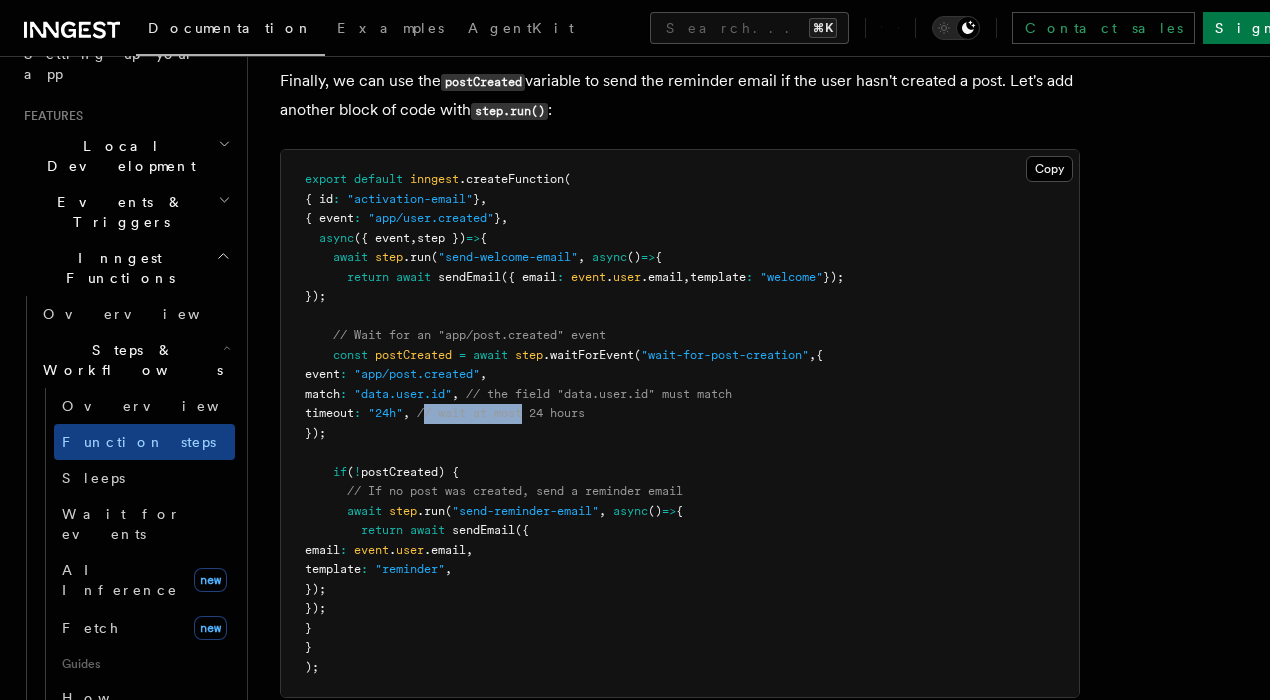 click on "export   default   inngest .createFunction (
{ id :   "activation-email"  } ,
{ event :   "app/user.created"  } ,
async  ({ event ,  step })  =>  {
await   step .run ( "send-welcome-email" ,   async  ()  =>  {
return   await   sendEmail ({ email :   event . user .email ,  template :   "welcome"  });
});
// Wait for an "app/post.created" event
const   postCreated   =   await   step .waitForEvent ( "wait-for-post-creation" ,  {
event :   "app/post.created" ,
match :   "data.user.id" ,   // the field "data.user.id" must match
timeout :   "24h" ,   // wait at most 24 hours
});
if  ( ! postCreated) {
// If no post was created, send a reminder email
await   step .run ( "send-reminder-email" ,   async  ()  =>  {
return   await   sendEmail ({
email :   event . user .email ,
template :   "reminder" ,
});
});
}
}
);" at bounding box center [680, 423] 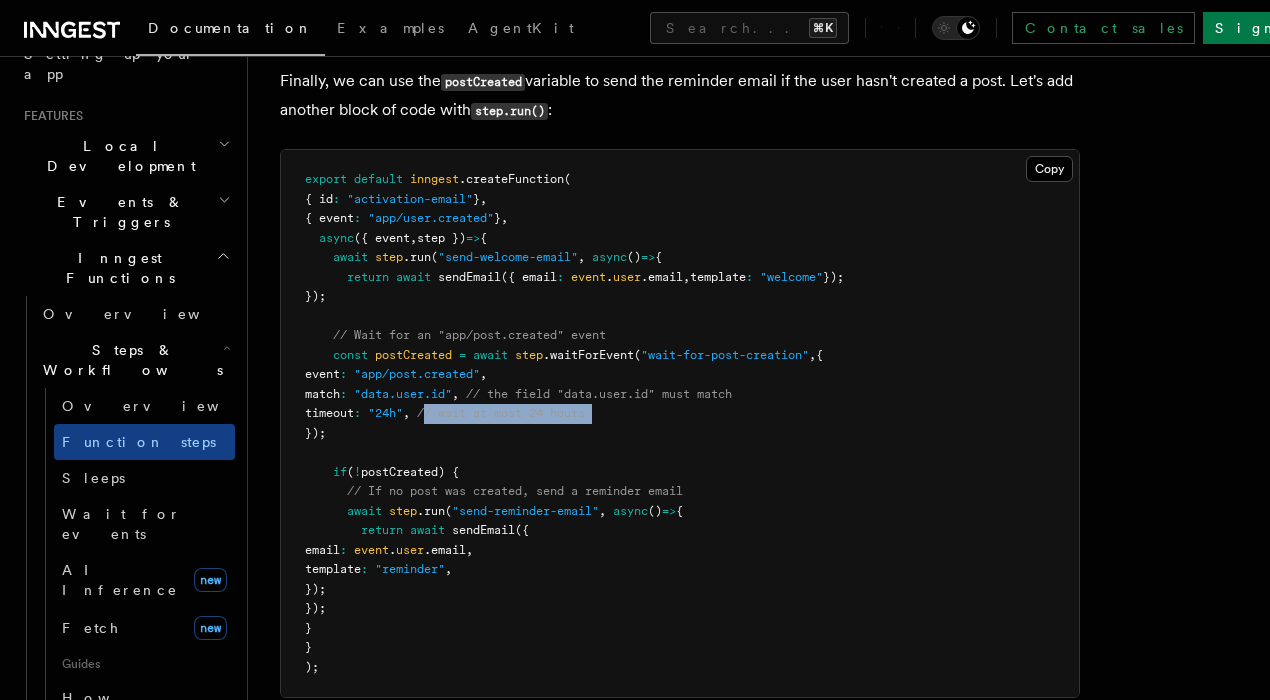 click on "export   default   inngest .createFunction (
{ id :   "activation-email"  } ,
{ event :   "app/user.created"  } ,
async  ({ event ,  step })  =>  {
await   step .run ( "send-welcome-email" ,   async  ()  =>  {
return   await   sendEmail ({ email :   event . user .email ,  template :   "welcome"  });
});
// Wait for an "app/post.created" event
const   postCreated   =   await   step .waitForEvent ( "wait-for-post-creation" ,  {
event :   "app/post.created" ,
match :   "data.user.id" ,   // the field "data.user.id" must match
timeout :   "24h" ,   // wait at most 24 hours
});
if  ( ! postCreated) {
// If no post was created, send a reminder email
await   step .run ( "send-reminder-email" ,   async  ()  =>  {
return   await   sendEmail ({
email :   event . user .email ,
template :   "reminder" ,
});
});
}
}
);" at bounding box center [680, 423] 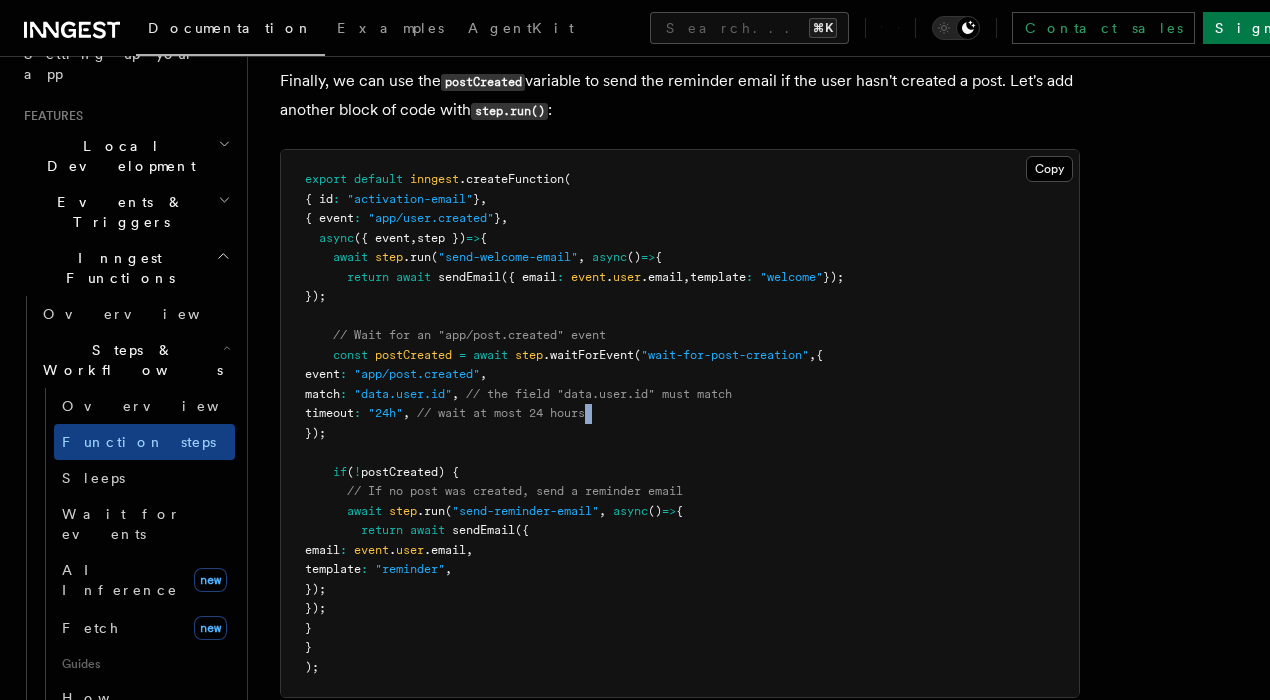 click on "export   default   inngest .createFunction (
{ id :   "activation-email"  } ,
{ event :   "app/user.created"  } ,
async  ({ event ,  step })  =>  {
await   step .run ( "send-welcome-email" ,   async  ()  =>  {
return   await   sendEmail ({ email :   event . user .email ,  template :   "welcome"  });
});
// Wait for an "app/post.created" event
const   postCreated   =   await   step .waitForEvent ( "wait-for-post-creation" ,  {
event :   "app/post.created" ,
match :   "data.user.id" ,   // the field "data.user.id" must match
timeout :   "24h" ,   // wait at most 24 hours
});
if  ( ! postCreated) {
// If no post was created, send a reminder email
await   step .run ( "send-reminder-email" ,   async  ()  =>  {
return   await   sendEmail ({
email :   event . user .email ,
template :   "reminder" ,
});
});
}
}
);" at bounding box center (680, 423) 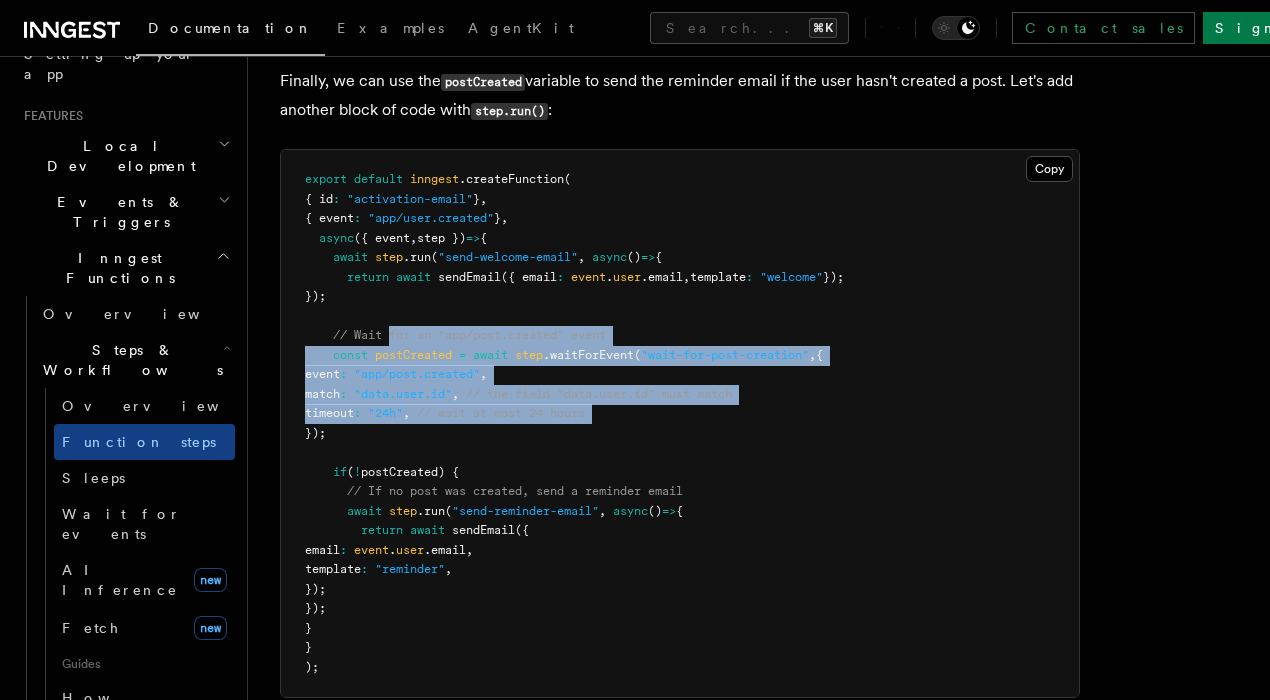 click on "// Wait for an "app/post.created" event" at bounding box center [469, 335] 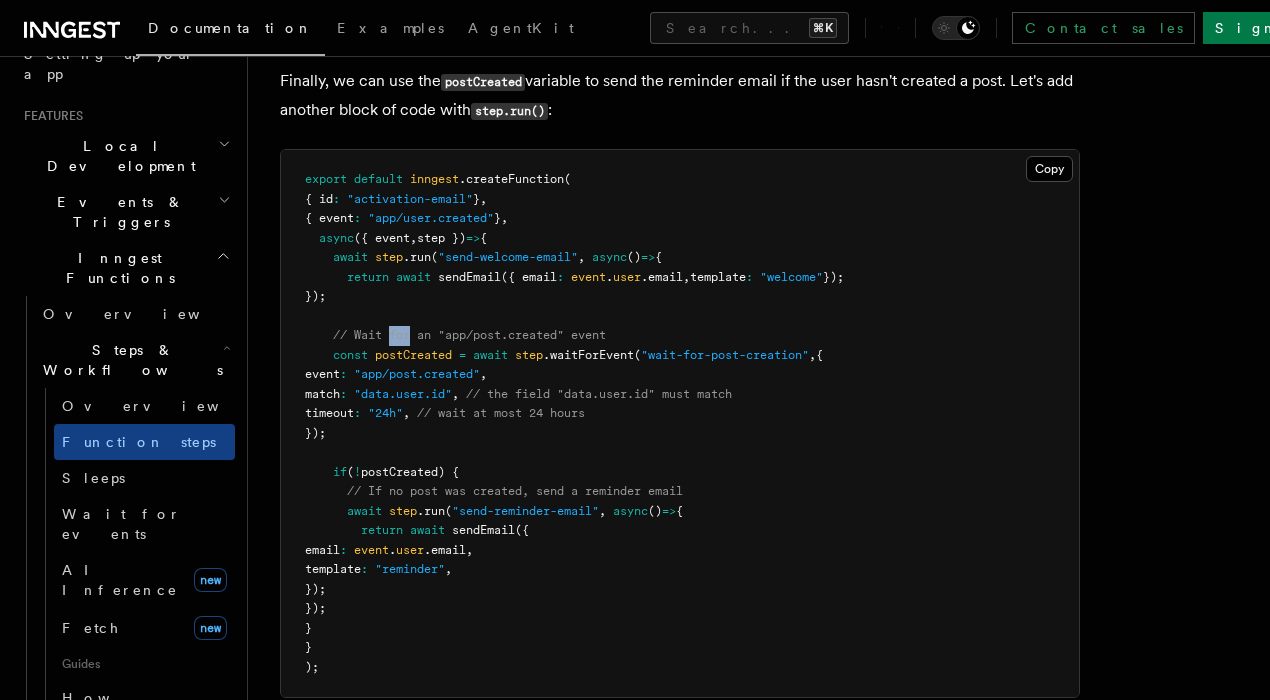 click on "export   default   inngest .createFunction (
{ id :   "activation-email"  } ,
{ event :   "app/user.created"  } ,
async  ({ event ,  step })  =>  {
await   step .run ( "send-welcome-email" ,   async  ()  =>  {
return   await   sendEmail ({ email :   event . user .email ,  template :   "welcome"  });
});
// Wait for an "app/post.created" event
const   postCreated   =   await   step .waitForEvent ( "wait-for-post-creation" ,  {
event :   "app/post.created" ,
match :   "data.user.id" ,   // the field "data.user.id" must match
timeout :   "24h" ,   // wait at most 24 hours
});
if  ( ! postCreated) {
// If no post was created, send a reminder email
await   step .run ( "send-reminder-email" ,   async  ()  =>  {
return   await   sendEmail ({
email :   event . user .email ,
template :   "reminder" ,
});
});
}
}
);" at bounding box center [680, 423] 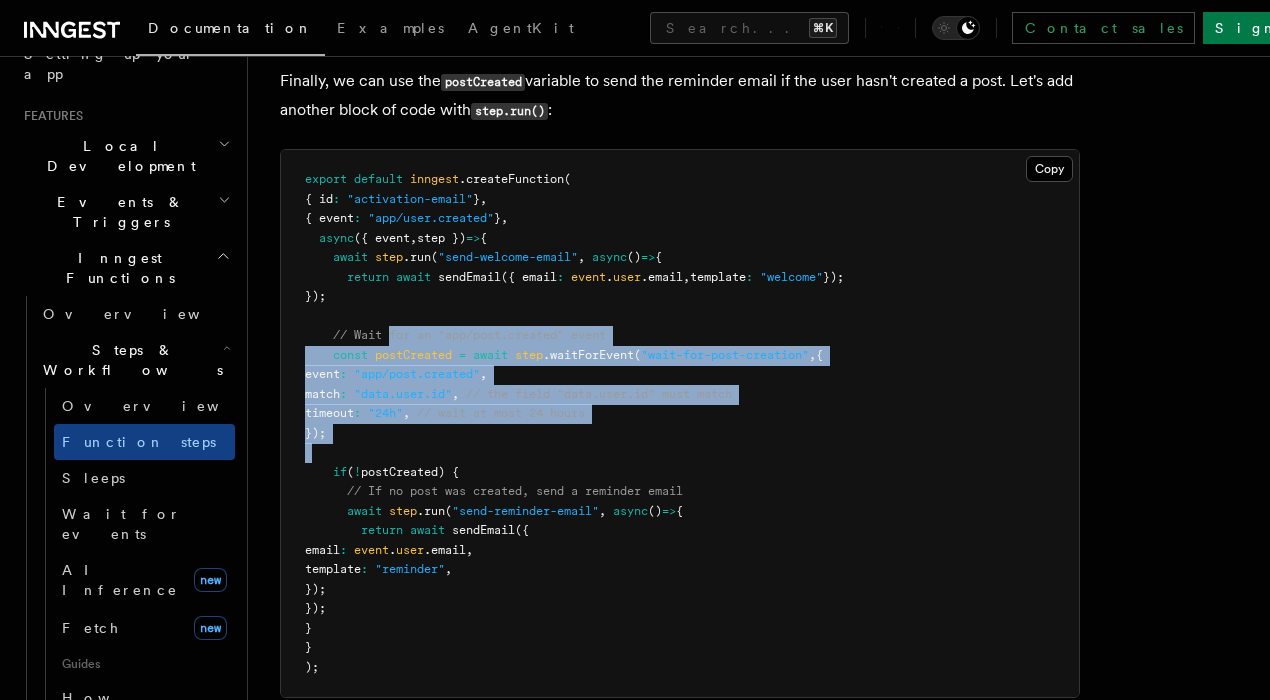 click on "export   default   inngest .createFunction (
{ id :   "activation-email"  } ,
{ event :   "app/user.created"  } ,
async  ({ event ,  step })  =>  {
await   step .run ( "send-welcome-email" ,   async  ()  =>  {
return   await   sendEmail ({ email :   event . user .email ,  template :   "welcome"  });
});
// Wait for an "app/post.created" event
const   postCreated   =   await   step .waitForEvent ( "wait-for-post-creation" ,  {
event :   "app/post.created" ,
match :   "data.user.id" ,   // the field "data.user.id" must match
timeout :   "24h" ,   // wait at most 24 hours
});
if  ( ! postCreated) {
// If no post was created, send a reminder email
await   step .run ( "send-reminder-email" ,   async  ()  =>  {
return   await   sendEmail ({
email :   event . user .email ,
template :   "reminder" ,
});
});
}
}
);" at bounding box center (680, 423) 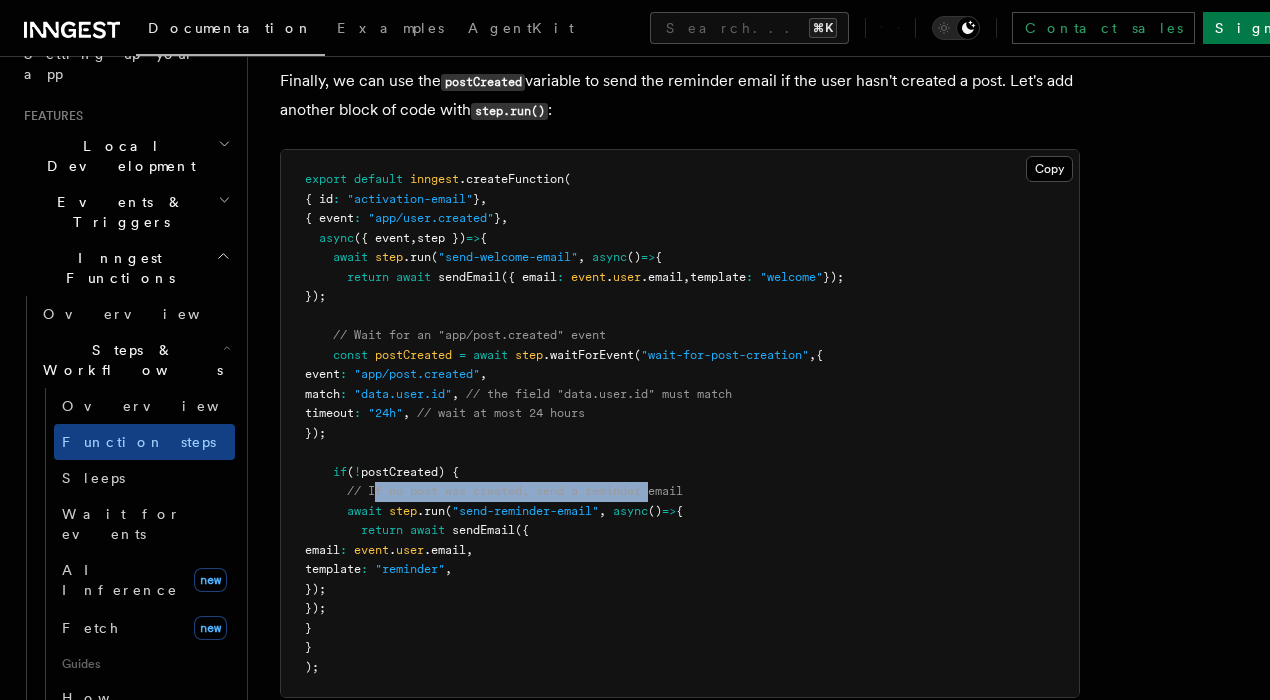 click on "export   default   inngest .createFunction (
{ id :   "activation-email"  } ,
{ event :   "app/user.created"  } ,
async  ({ event ,  step })  =>  {
await   step .run ( "send-welcome-email" ,   async  ()  =>  {
return   await   sendEmail ({ email :   event . user .email ,  template :   "welcome"  });
});
// Wait for an "app/post.created" event
const   postCreated   =   await   step .waitForEvent ( "wait-for-post-creation" ,  {
event :   "app/post.created" ,
match :   "data.user.id" ,   // the field "data.user.id" must match
timeout :   "24h" ,   // wait at most 24 hours
});
if  ( ! postCreated) {
// If no post was created, send a reminder email
await   step .run ( "send-reminder-email" ,   async  ()  =>  {
return   await   sendEmail ({
email :   event . user .email ,
template :   "reminder" ,
});
});
}
}
);" at bounding box center (680, 423) 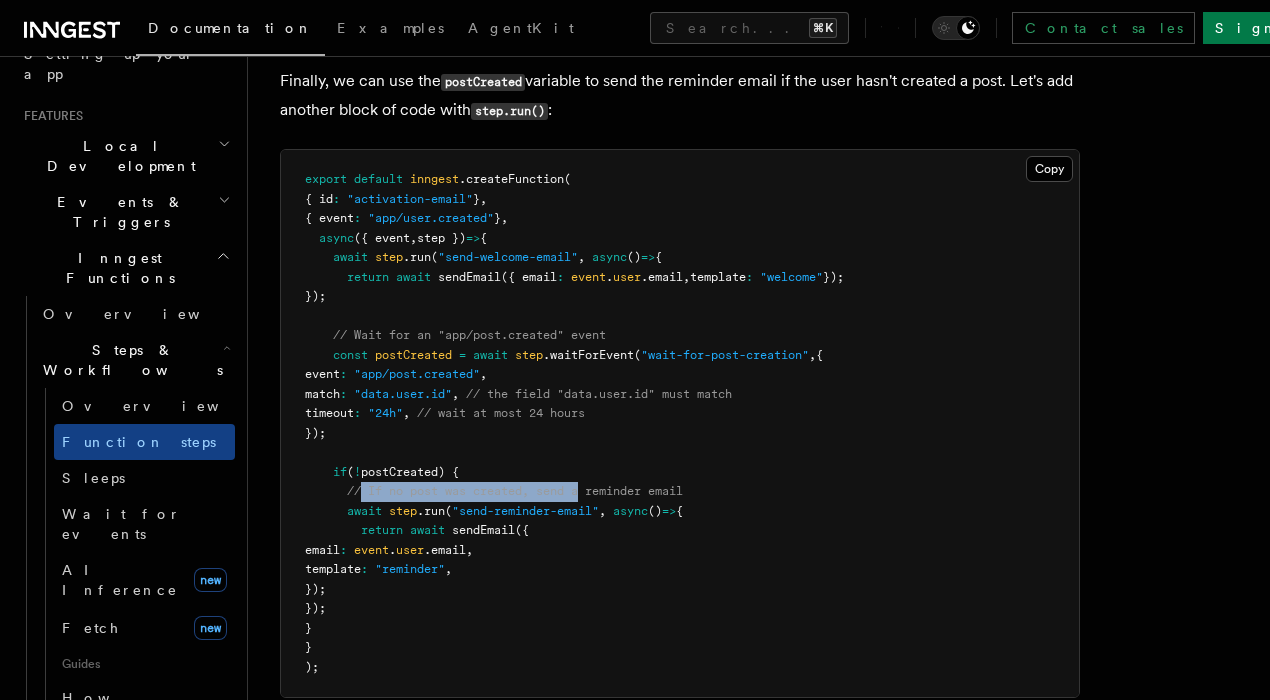 click on "// If no post was created, send a reminder email" at bounding box center (515, 491) 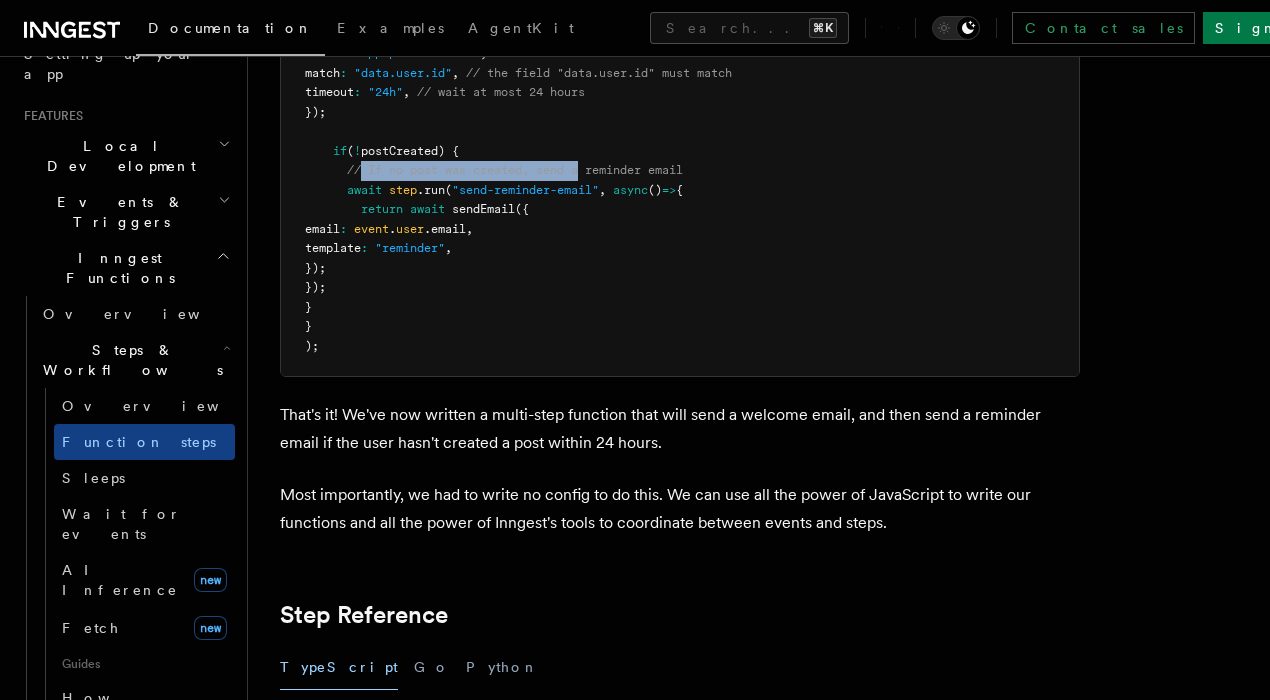 scroll, scrollTop: 3054, scrollLeft: 0, axis: vertical 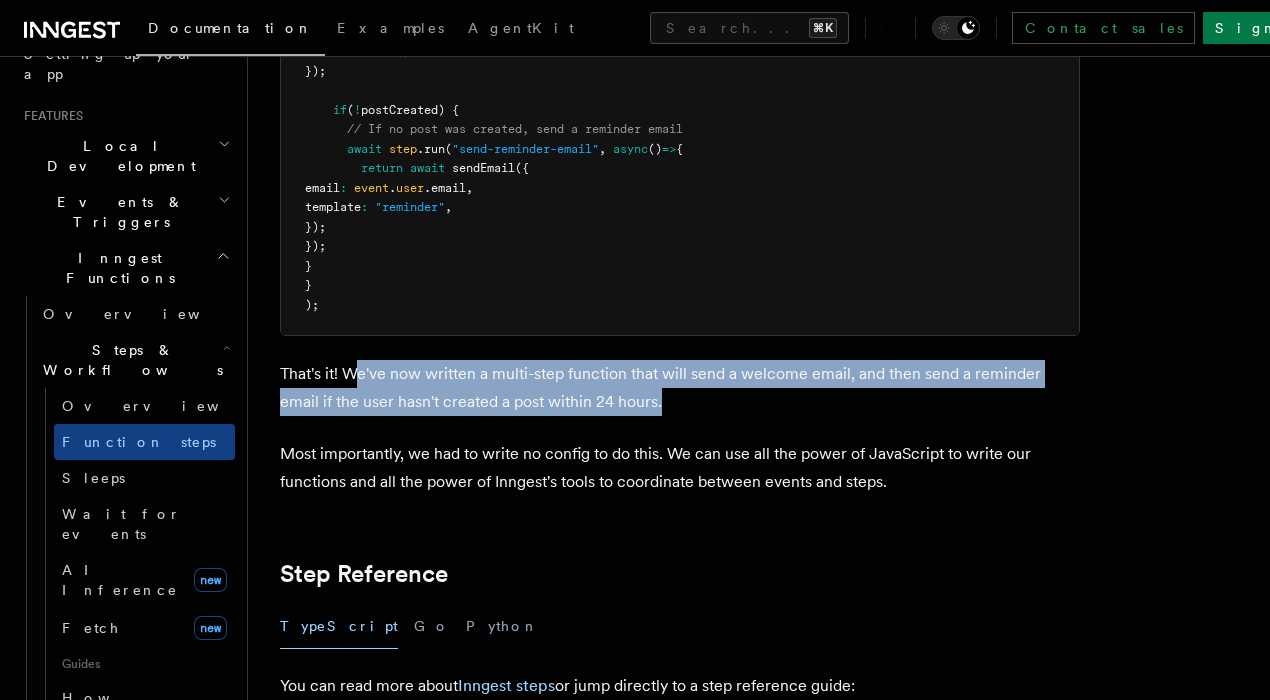 click on "That's it! We've now written a multi-step function that will send a welcome email, and then send a reminder email if the user hasn't created a post within 24 hours." at bounding box center (680, 388) 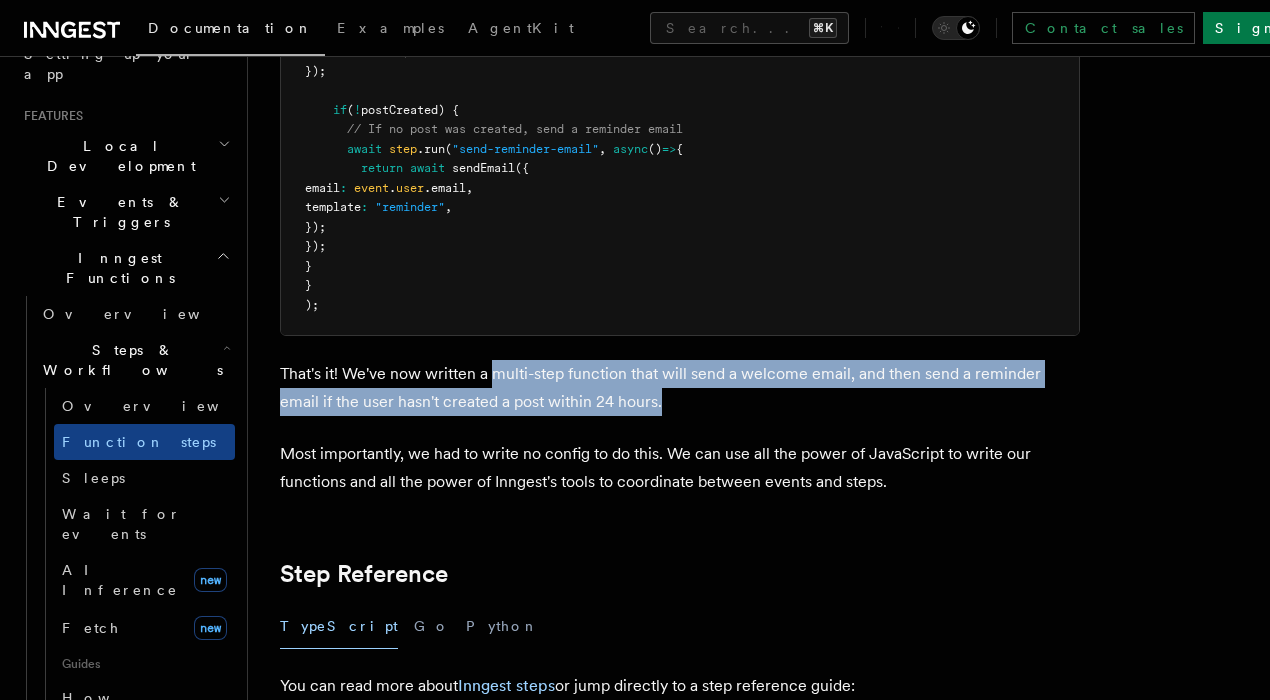click on "That's it! We've now written a multi-step function that will send a welcome email, and then send a reminder email if the user hasn't created a post within 24 hours." at bounding box center [680, 388] 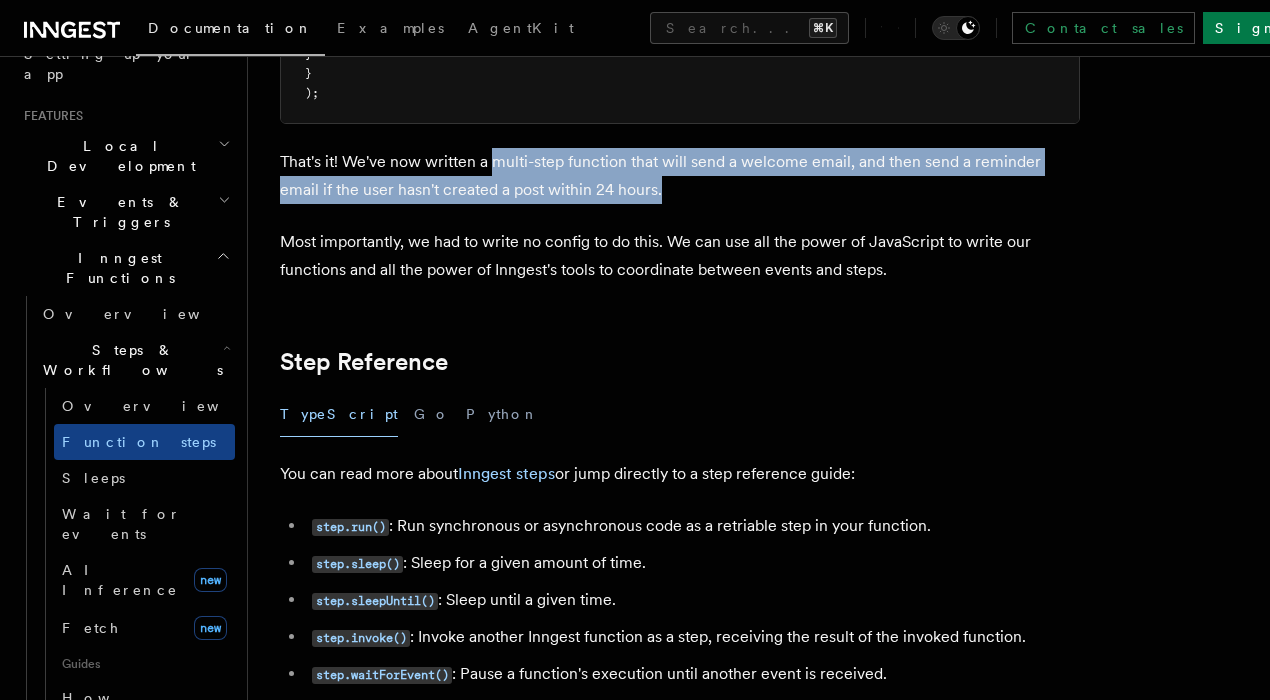 scroll, scrollTop: 3278, scrollLeft: 0, axis: vertical 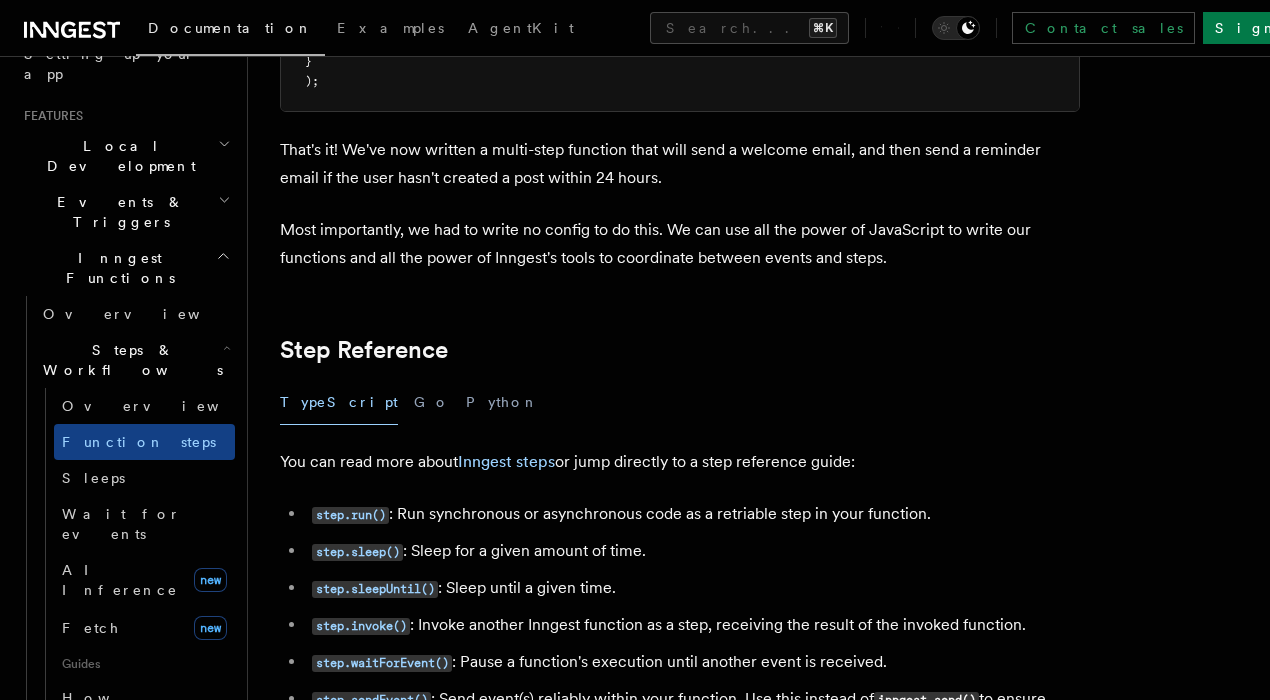 click on "Most importantly, we had to write no config to do this. We can use all the power of JavaScript to write our functions and all the power of Inngest's tools to coordinate between events and steps." at bounding box center (680, 244) 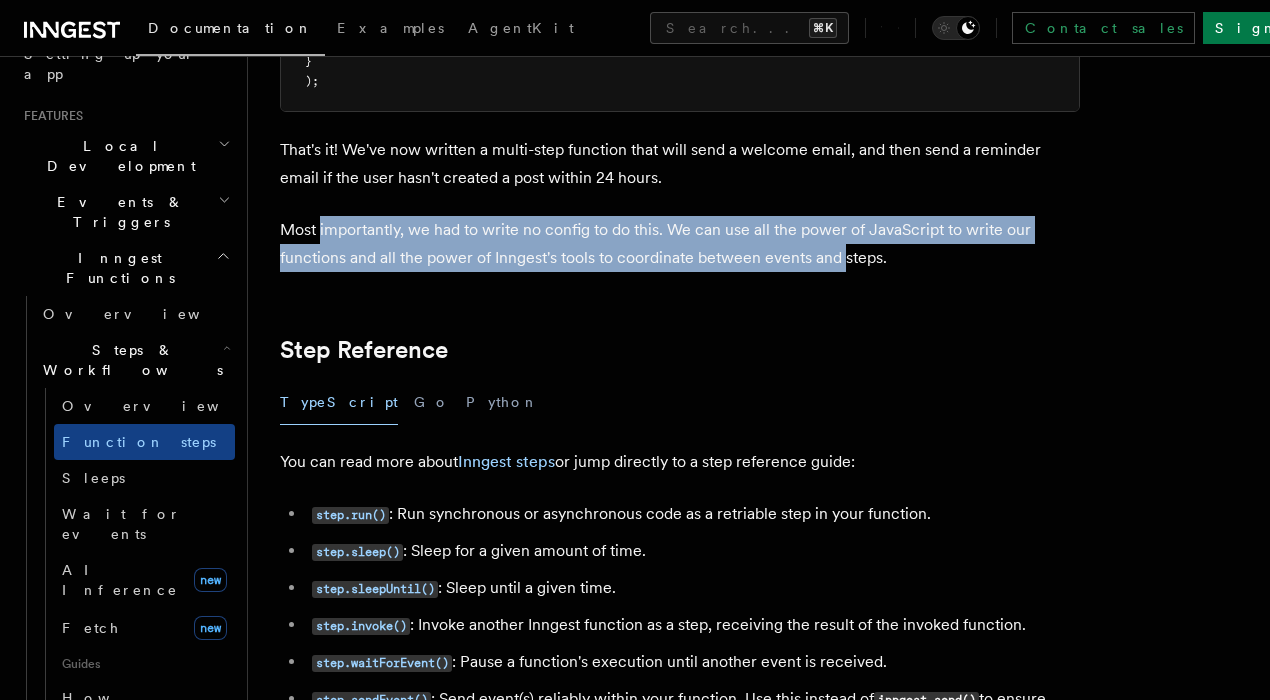 click on "Most importantly, we had to write no config to do this. We can use all the power of JavaScript to write our functions and all the power of Inngest's tools to coordinate between events and steps." at bounding box center (680, 244) 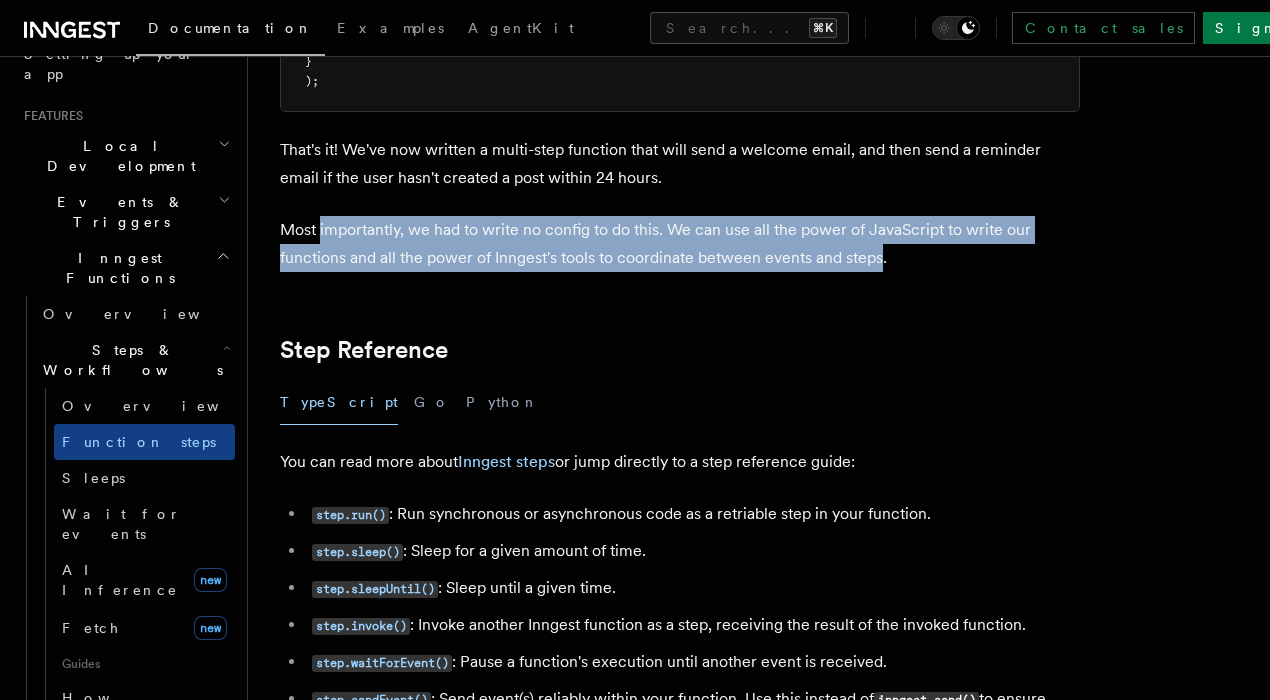 click on "Most importantly, we had to write no config to do this. We can use all the power of JavaScript to write our functions and all the power of Inngest's tools to coordinate between events and steps." at bounding box center [680, 244] 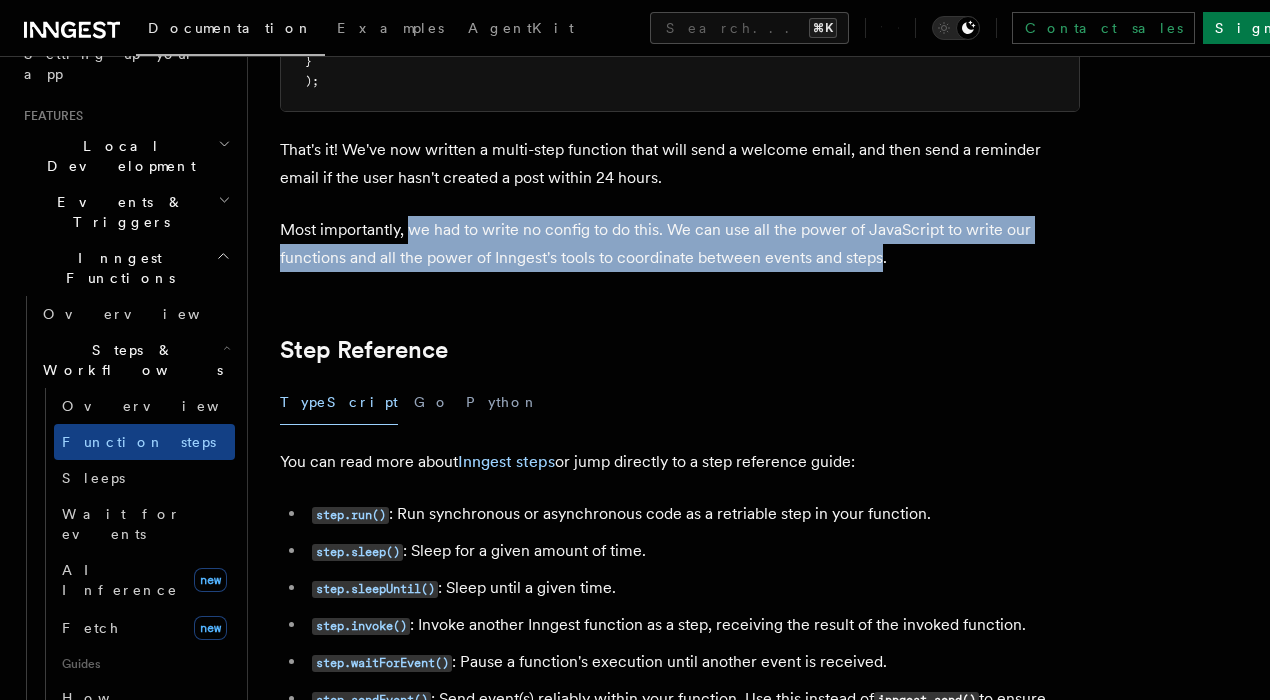 click on "Most importantly, we had to write no config to do this. We can use all the power of JavaScript to write our functions and all the power of Inngest's tools to coordinate between events and steps." at bounding box center [680, 244] 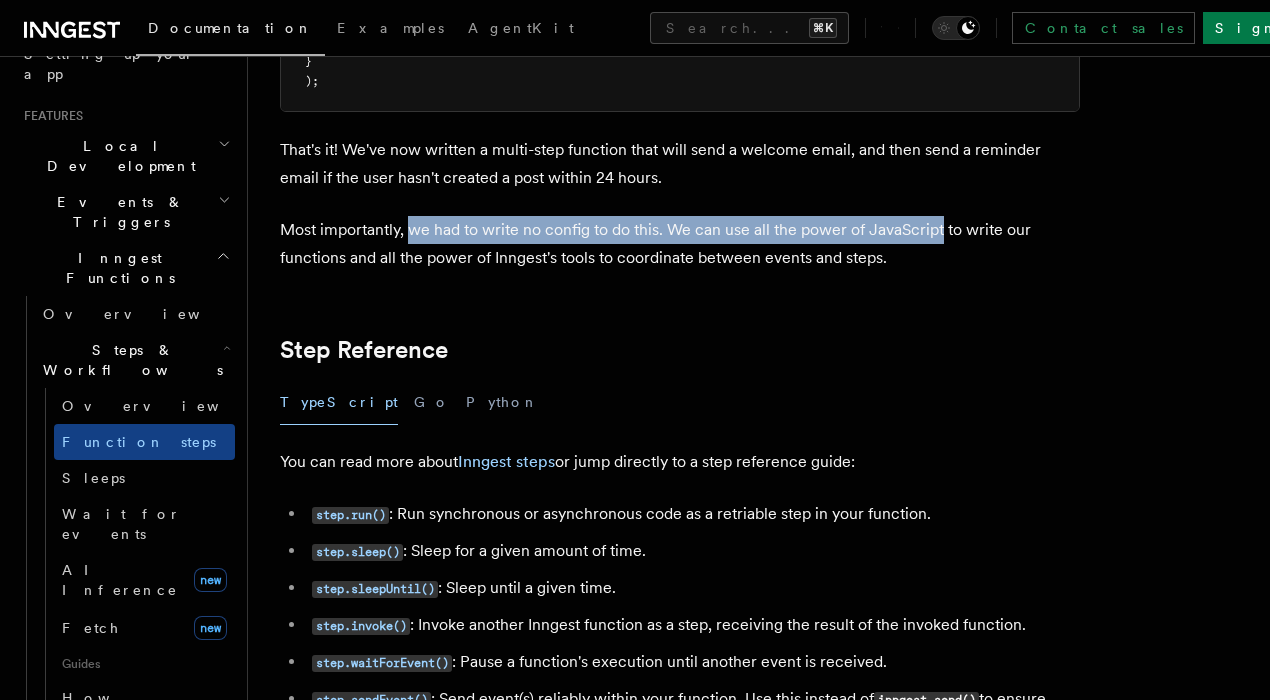 click on "Most importantly, we had to write no config to do this. We can use all the power of JavaScript to write our functions and all the power of Inngest's tools to coordinate between events and steps." at bounding box center [680, 244] 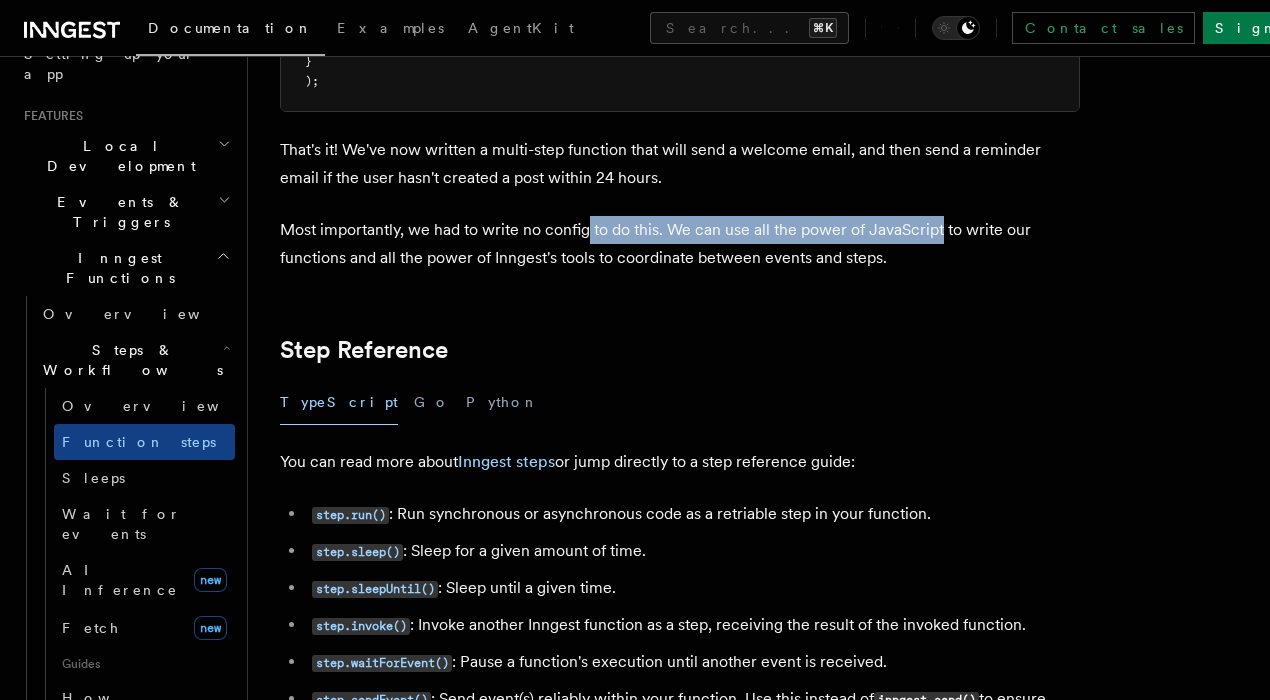 click on "Most importantly, we had to write no config to do this. We can use all the power of JavaScript to write our functions and all the power of Inngest's tools to coordinate between events and steps." at bounding box center (680, 244) 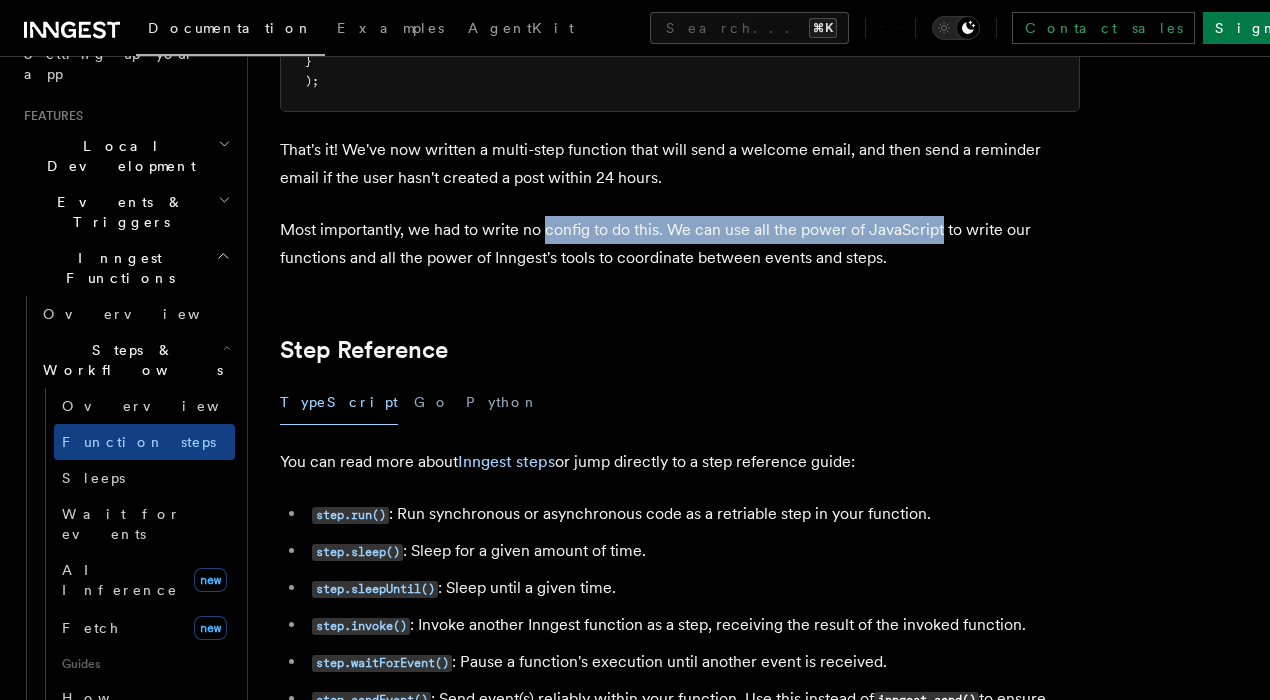 click on "Most importantly, we had to write no config to do this. We can use all the power of JavaScript to write our functions and all the power of Inngest's tools to coordinate between events and steps." at bounding box center (680, 244) 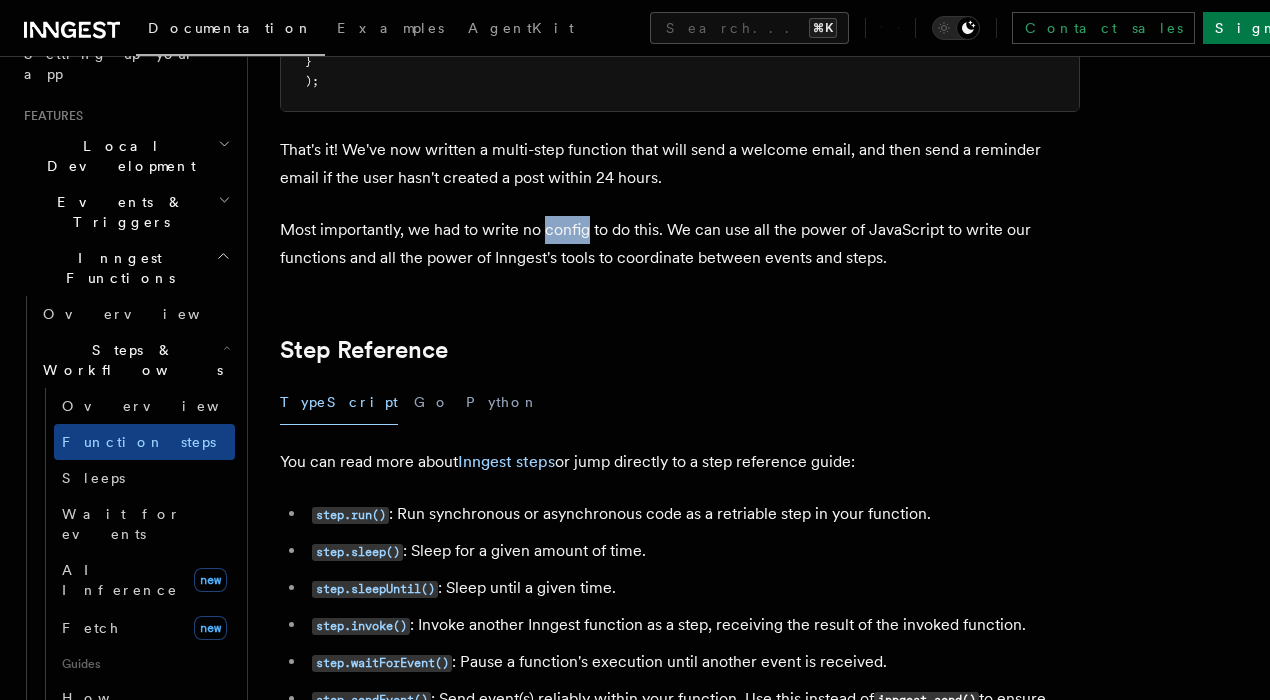 click on "Most importantly, we had to write no config to do this. We can use all the power of JavaScript to write our functions and all the power of Inngest's tools to coordinate between events and steps." at bounding box center [680, 244] 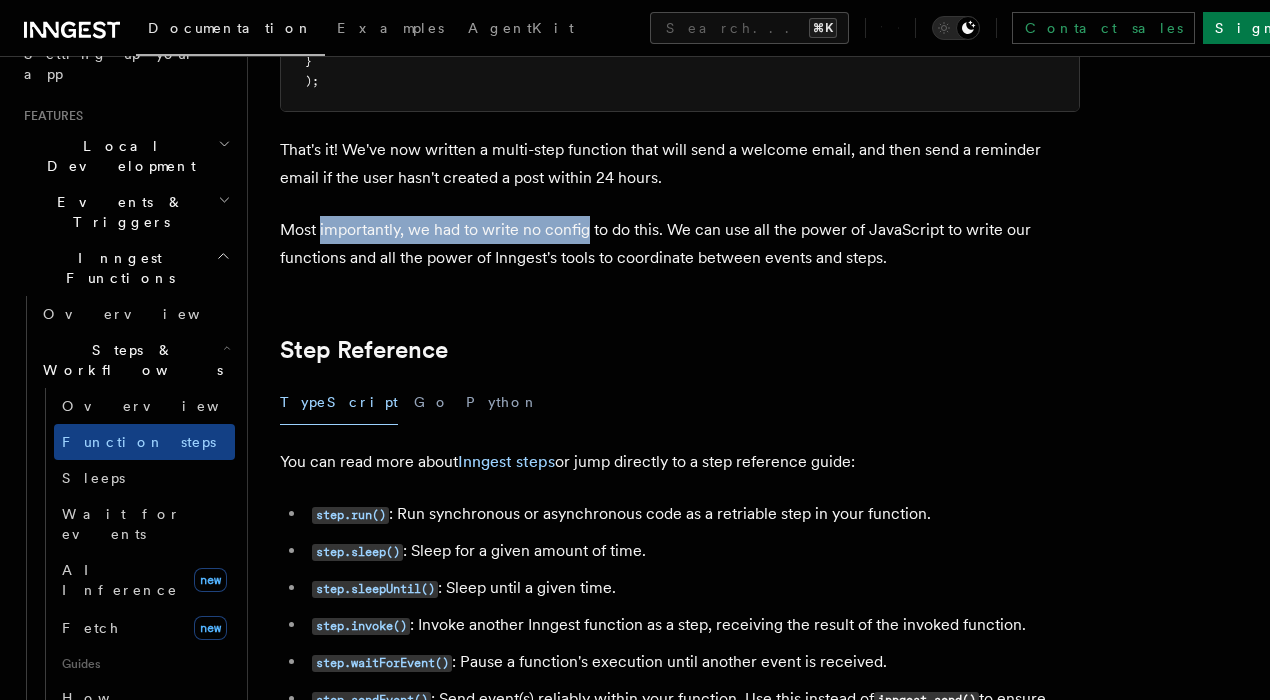click on "Most importantly, we had to write no config to do this. We can use all the power of JavaScript to write our functions and all the power of Inngest's tools to coordinate between events and steps." at bounding box center (680, 244) 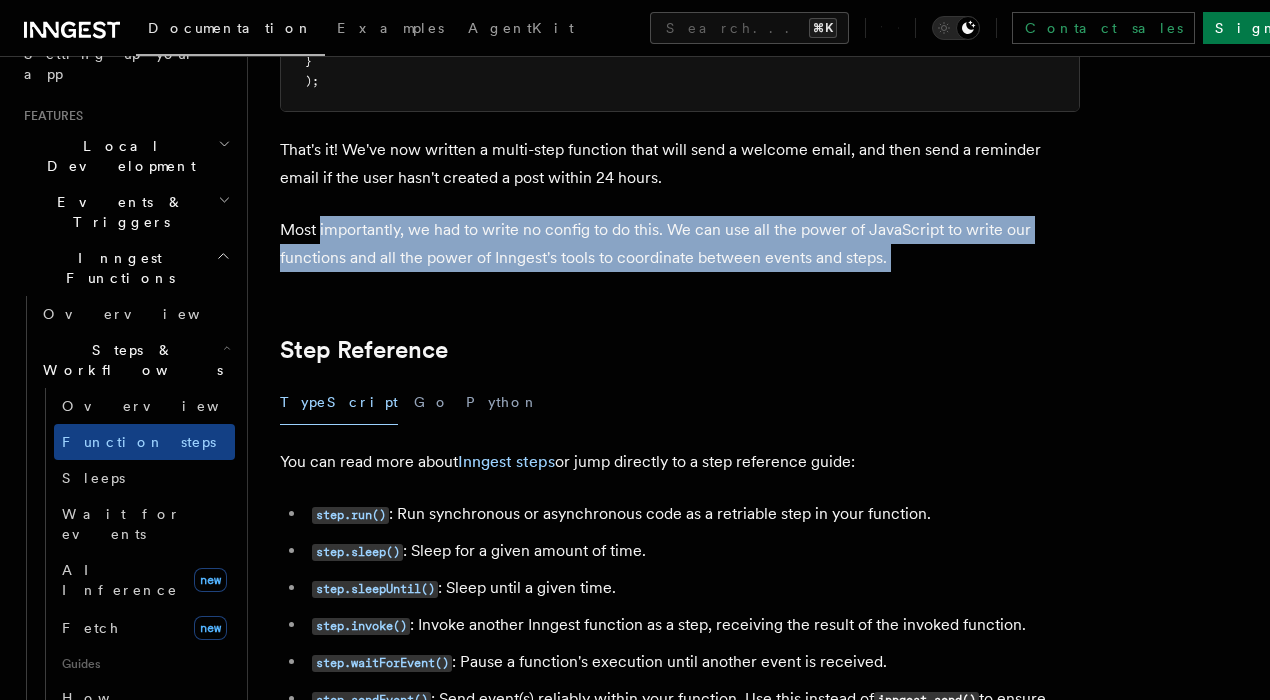 click on "Most importantly, we had to write no config to do this. We can use all the power of JavaScript to write our functions and all the power of Inngest's tools to coordinate between events and steps." at bounding box center [680, 244] 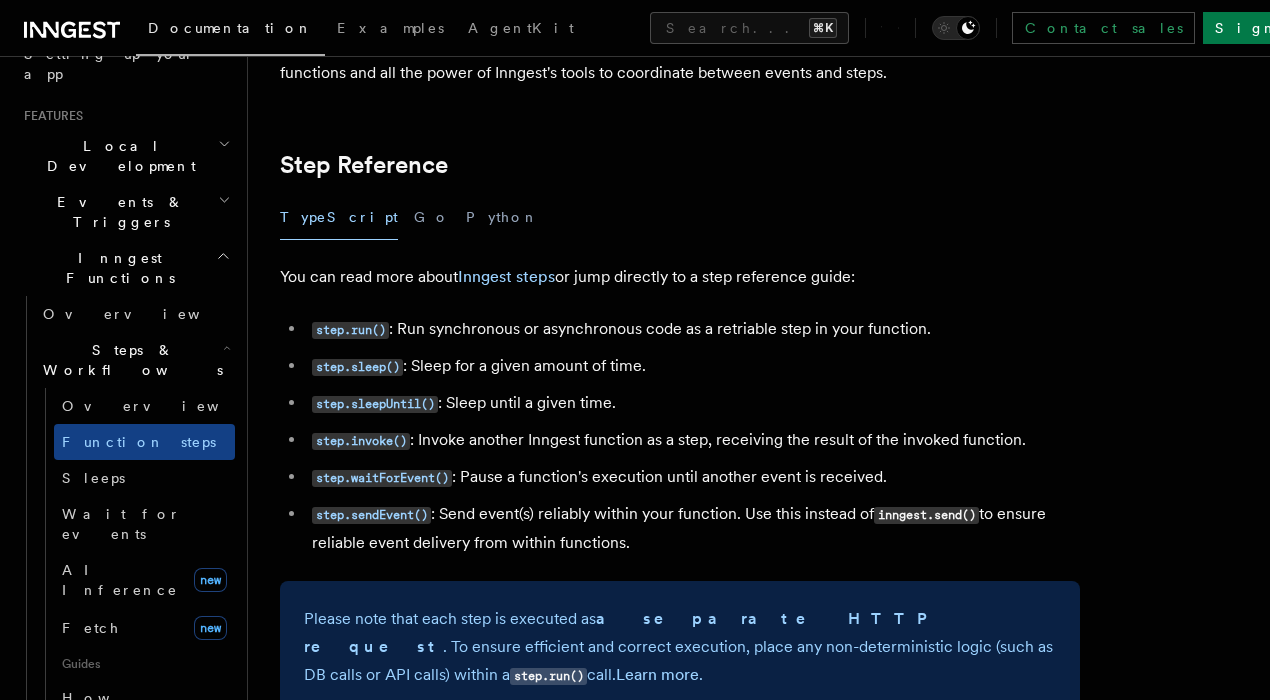 scroll, scrollTop: 3498, scrollLeft: 0, axis: vertical 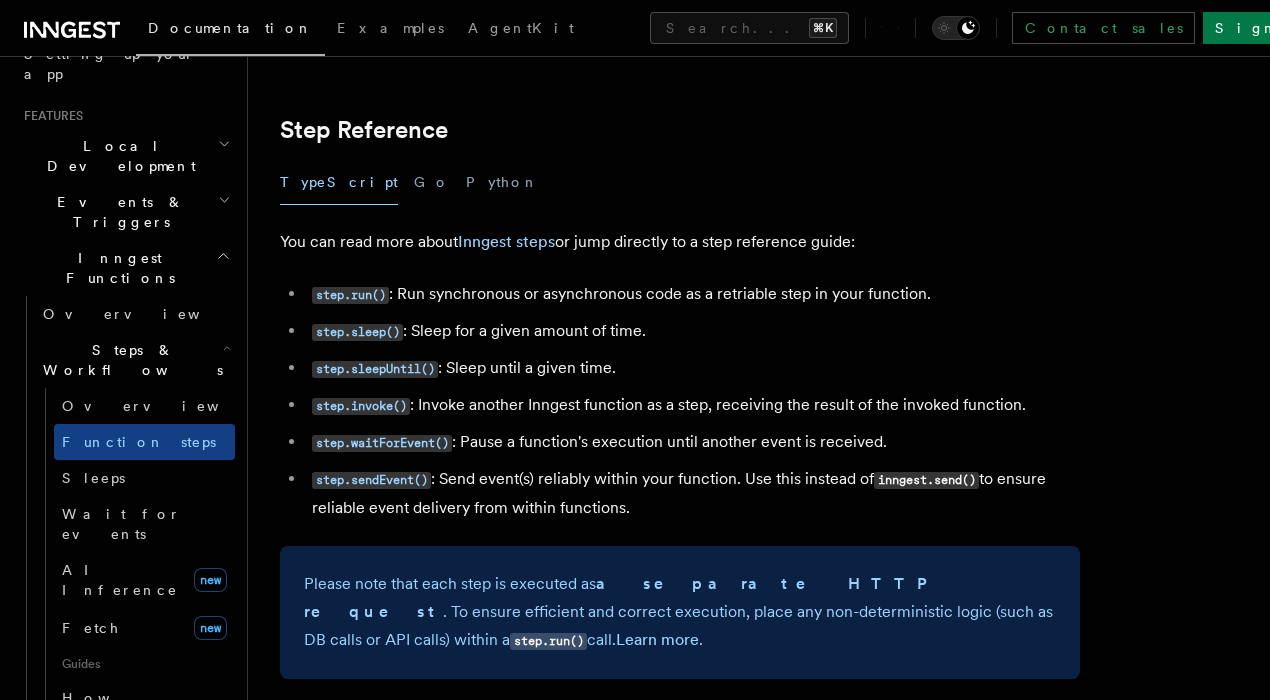 click on "step.invoke() : Invoke another Inngest function as a step, receiving the result of the invoked function." at bounding box center [693, 405] 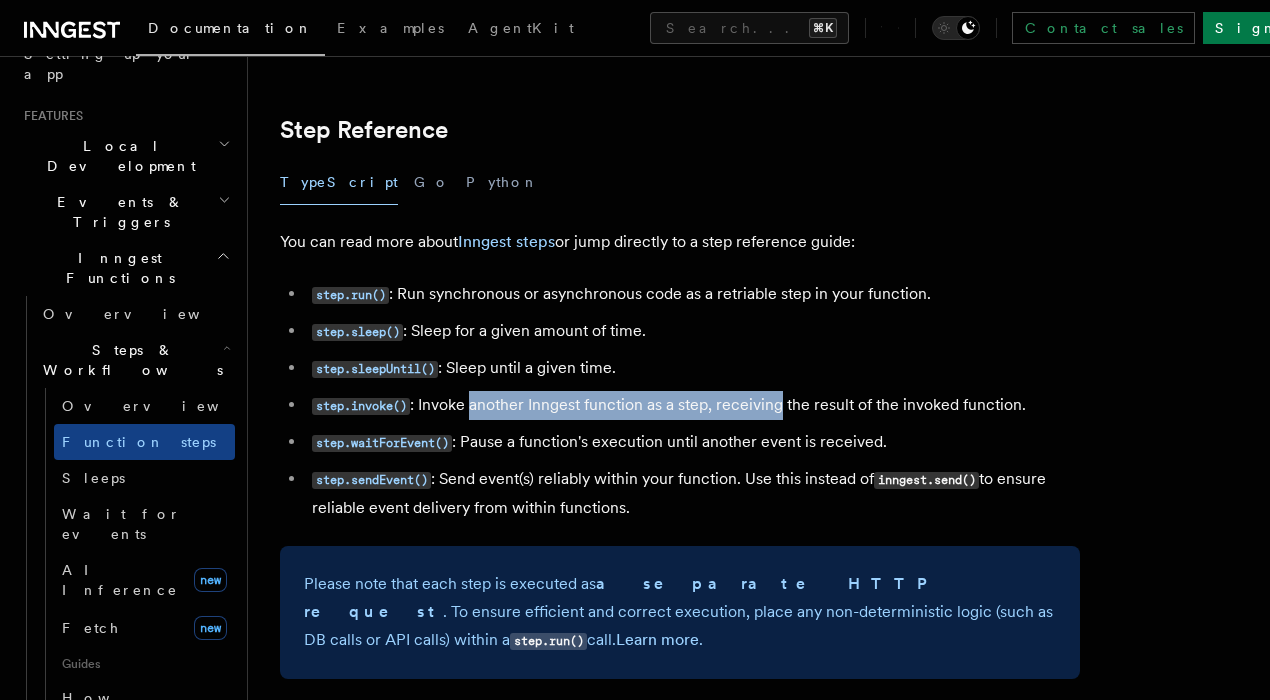 click on "step.invoke() : Invoke another Inngest function as a step, receiving the result of the invoked function." at bounding box center [693, 405] 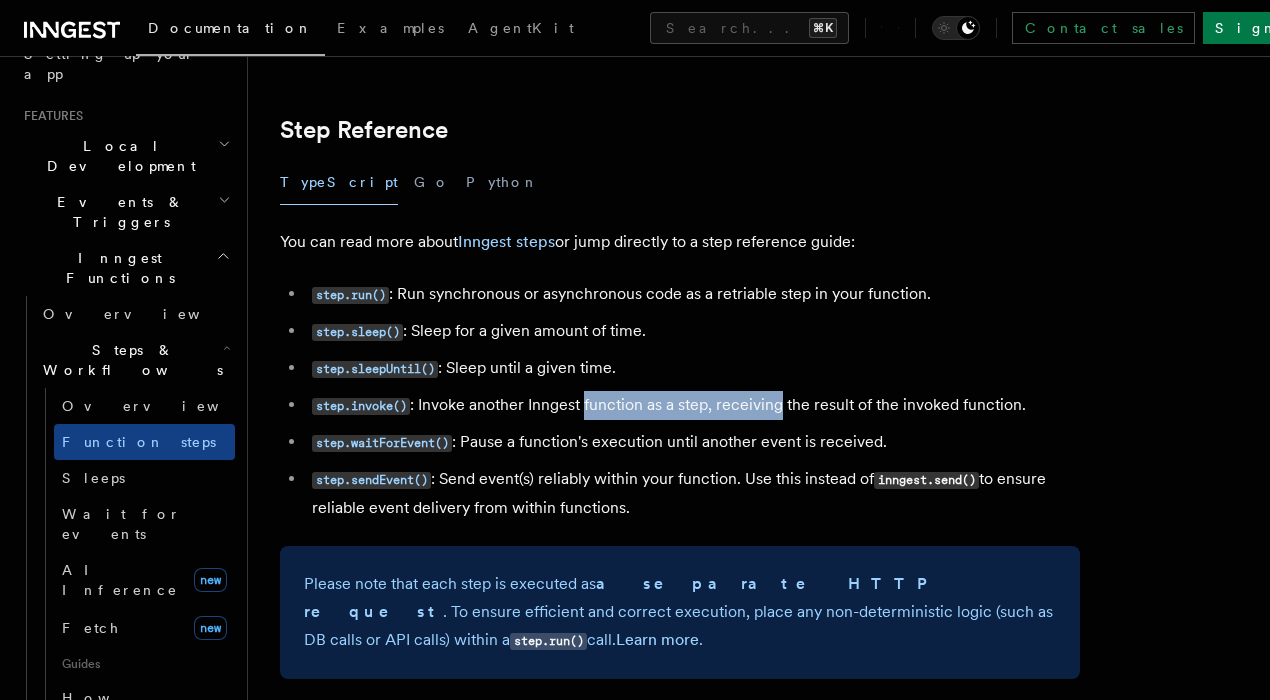 click on "step.invoke() : Invoke another Inngest function as a step, receiving the result of the invoked function." at bounding box center [693, 405] 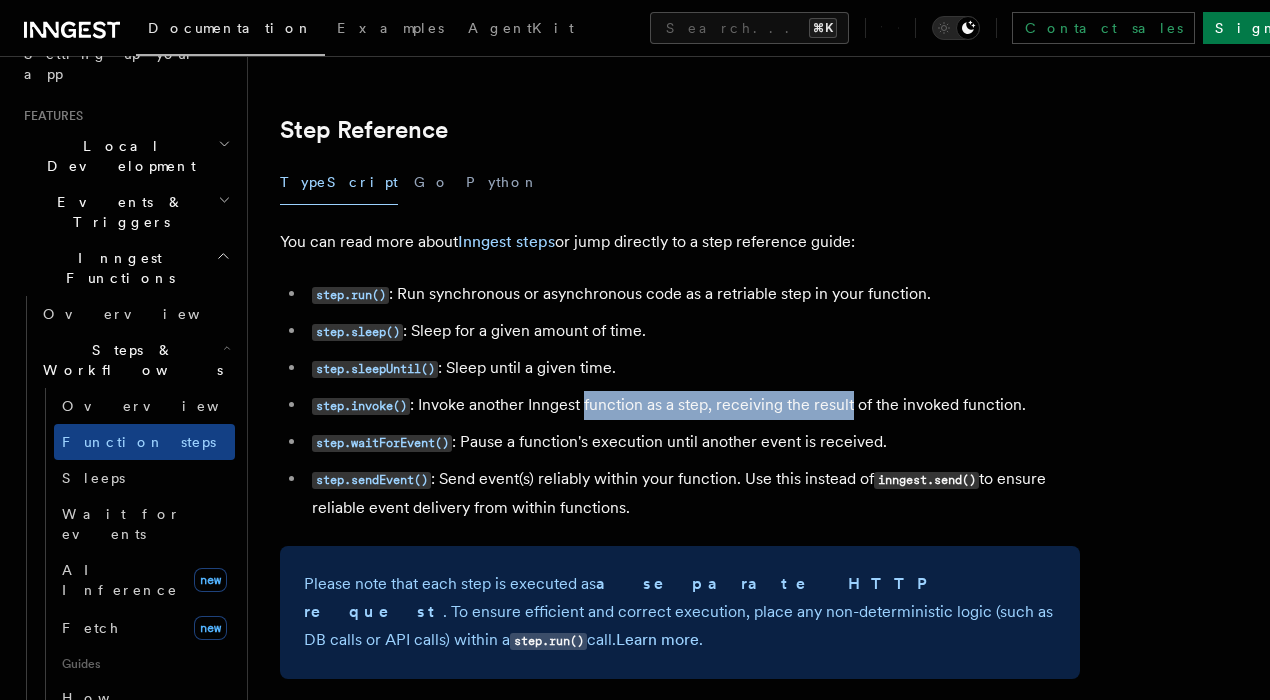 click on "step.invoke() : Invoke another Inngest function as a step, receiving the result of the invoked function." at bounding box center [693, 405] 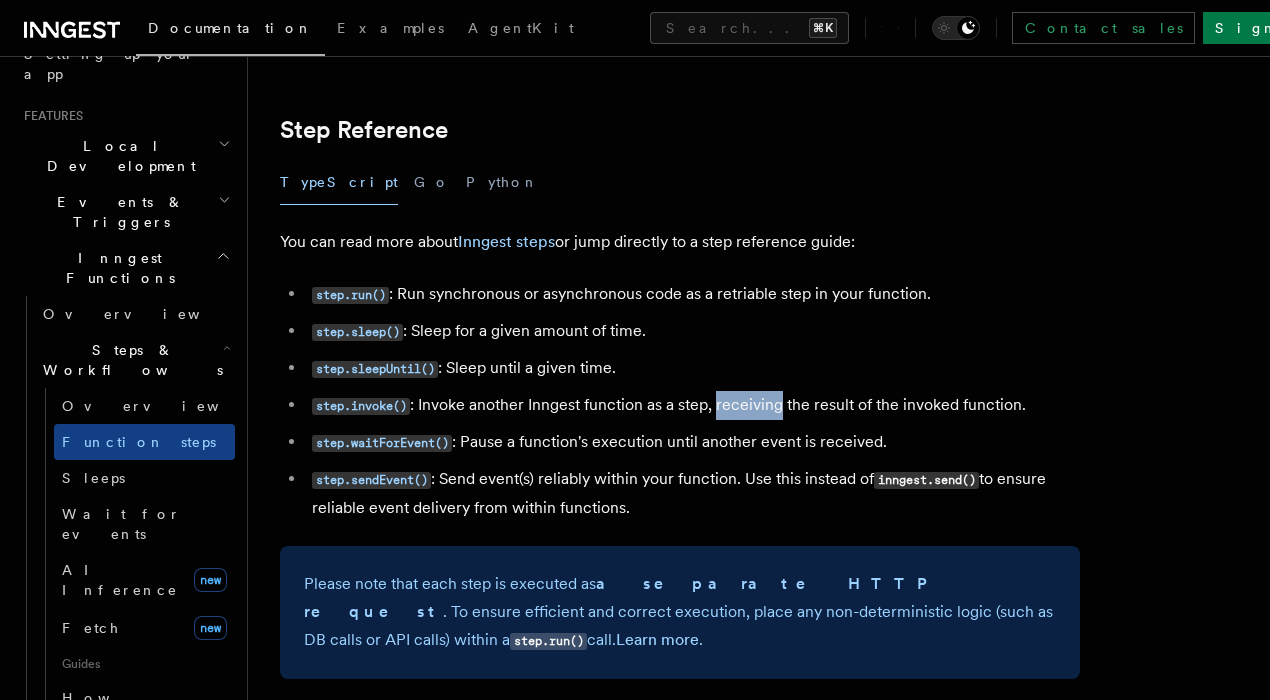 click on "step.invoke() : Invoke another Inngest function as a step, receiving the result of the invoked function." at bounding box center (693, 405) 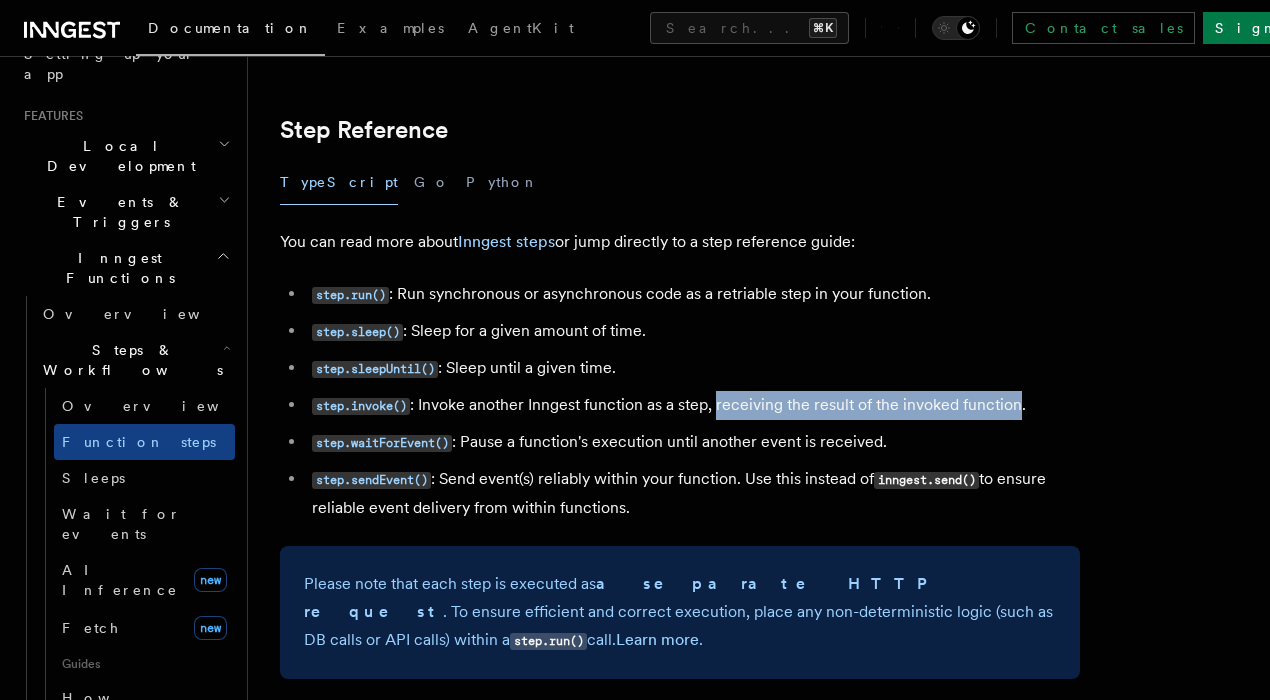 click on "step.invoke() : Invoke another Inngest function as a step, receiving the result of the invoked function." at bounding box center (693, 405) 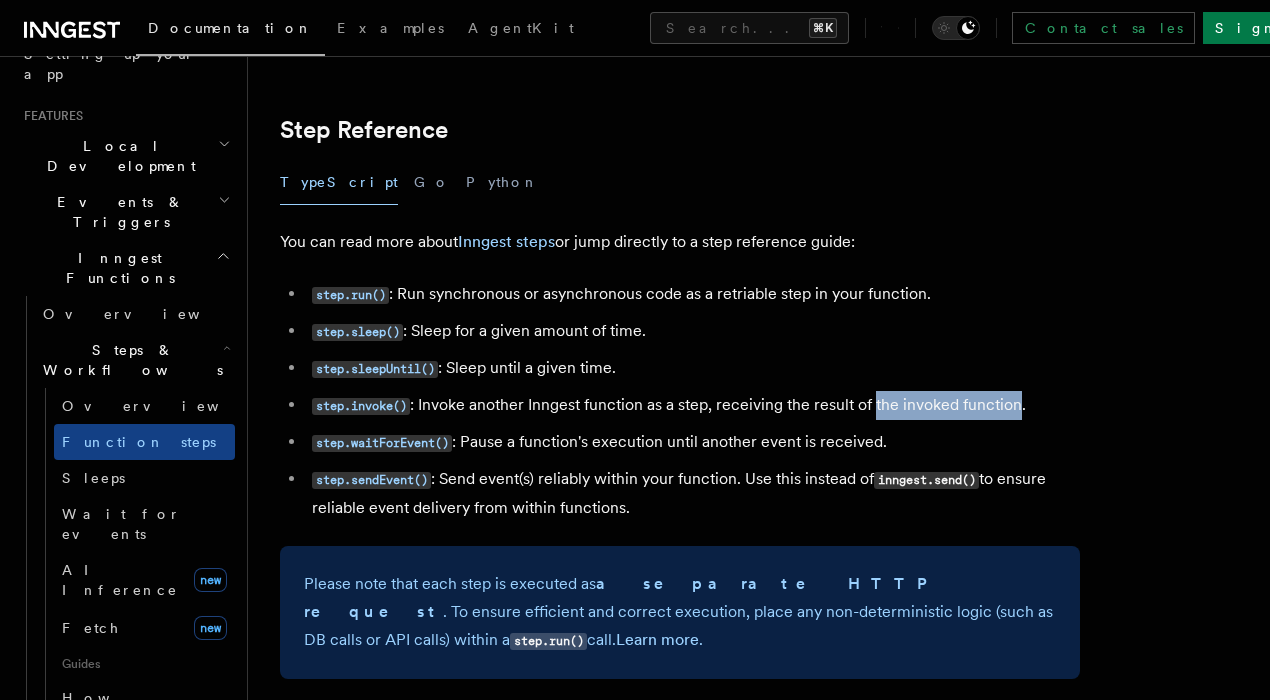 click on "step.invoke() : Invoke another Inngest function as a step, receiving the result of the invoked function." at bounding box center [693, 405] 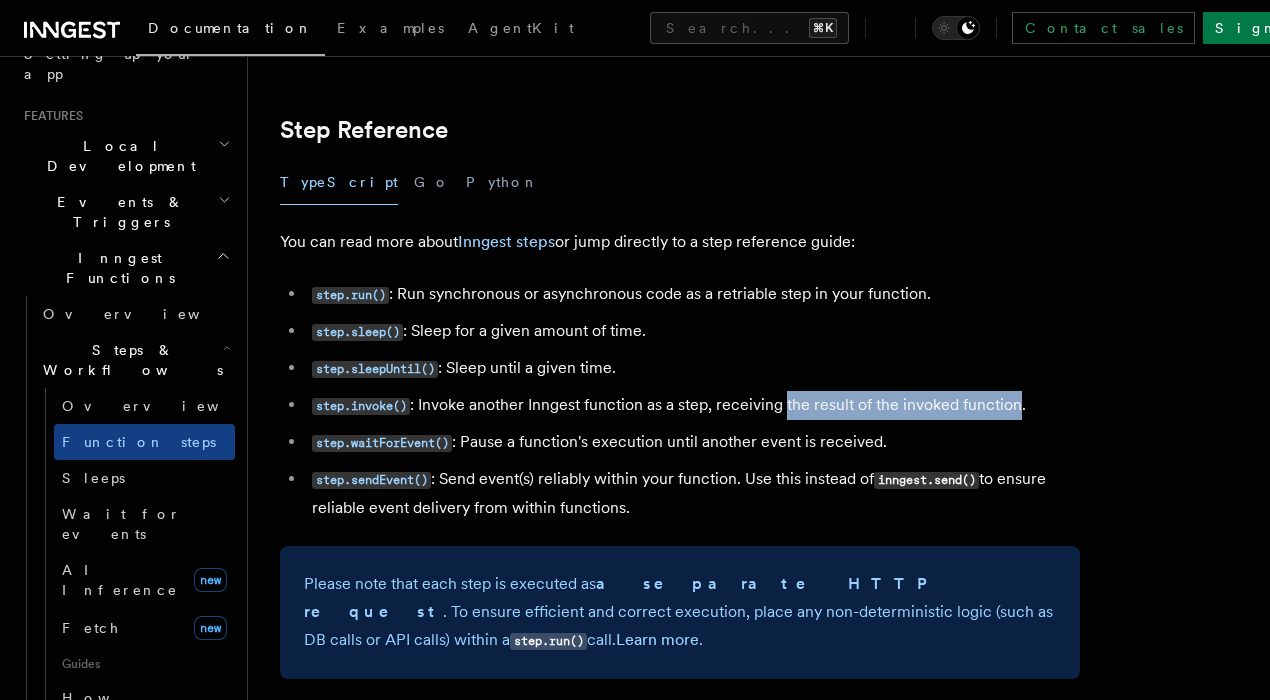 click on "step.invoke() : Invoke another Inngest function as a step, receiving the result of the invoked function." at bounding box center (693, 405) 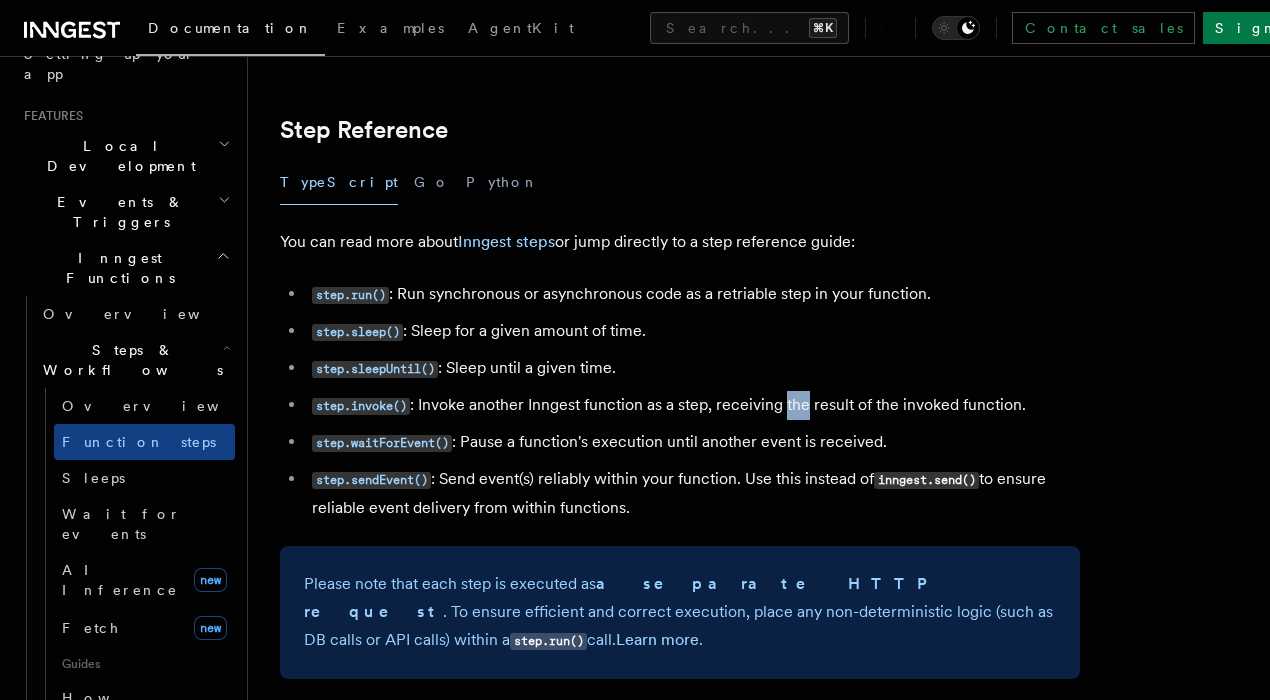 click on "step.invoke() : Invoke another Inngest function as a step, receiving the result of the invoked function." at bounding box center (693, 405) 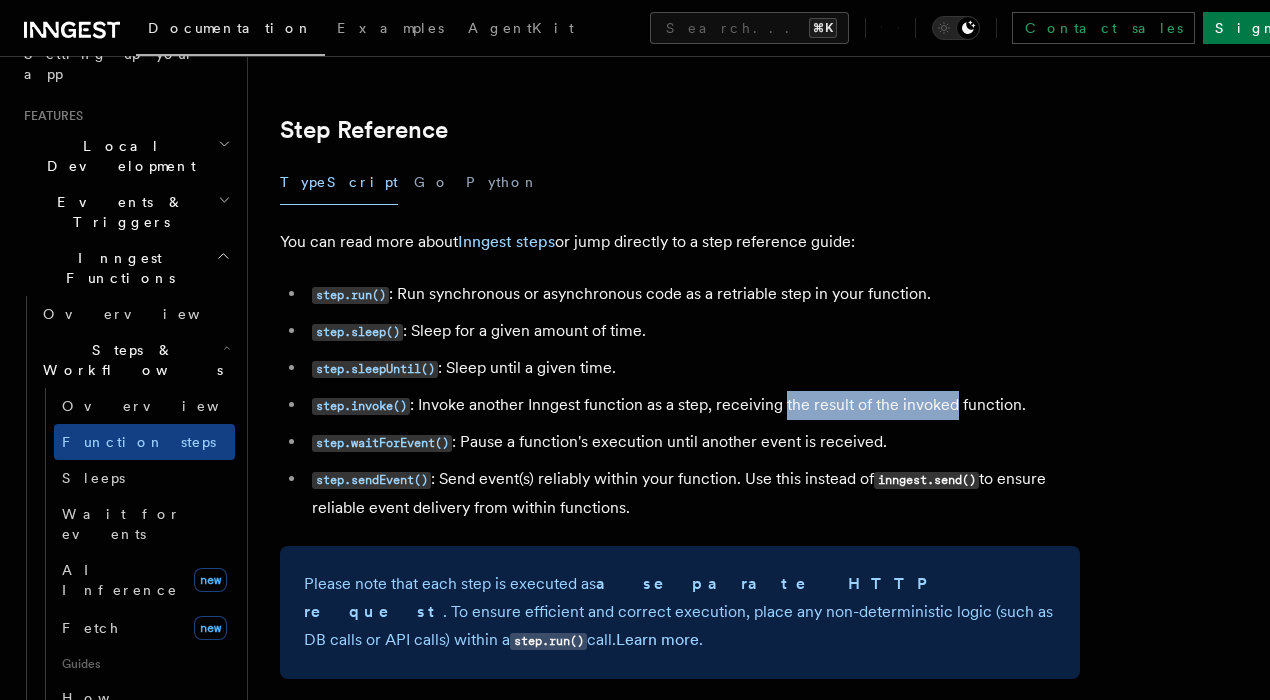 click on "step.sleepUntil() : Sleep until a given time." at bounding box center [693, 368] 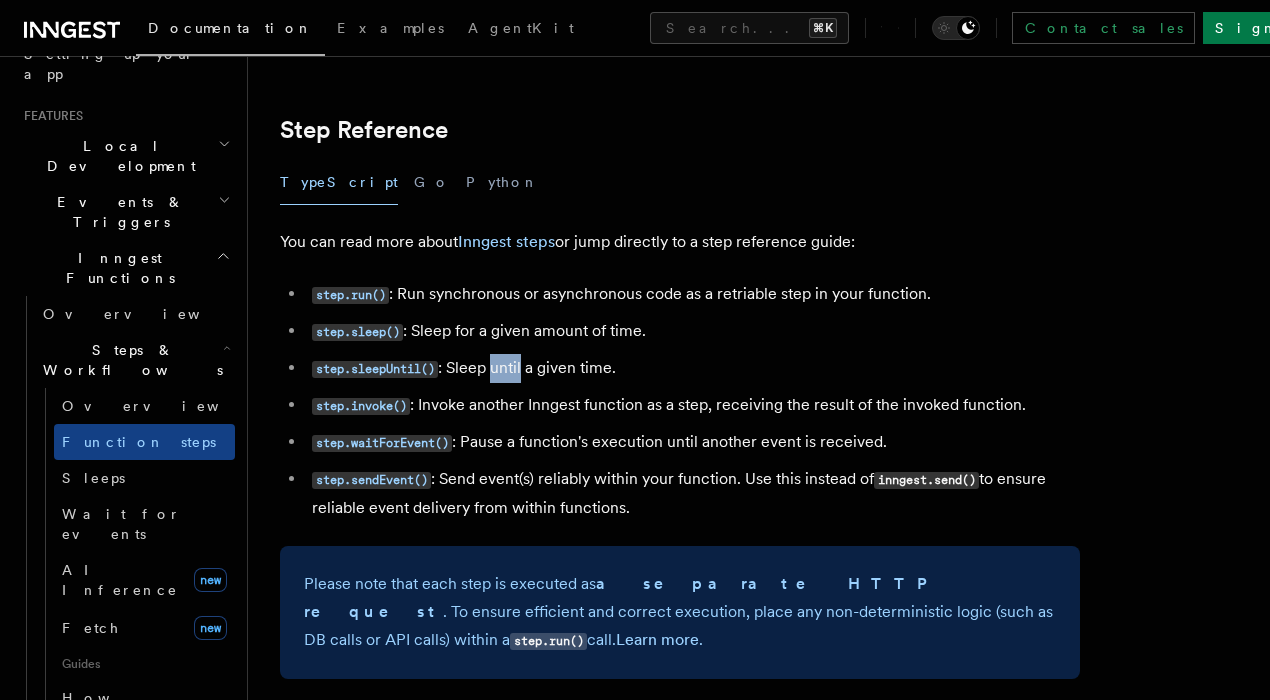 drag, startPoint x: 514, startPoint y: 343, endPoint x: 589, endPoint y: 343, distance: 75 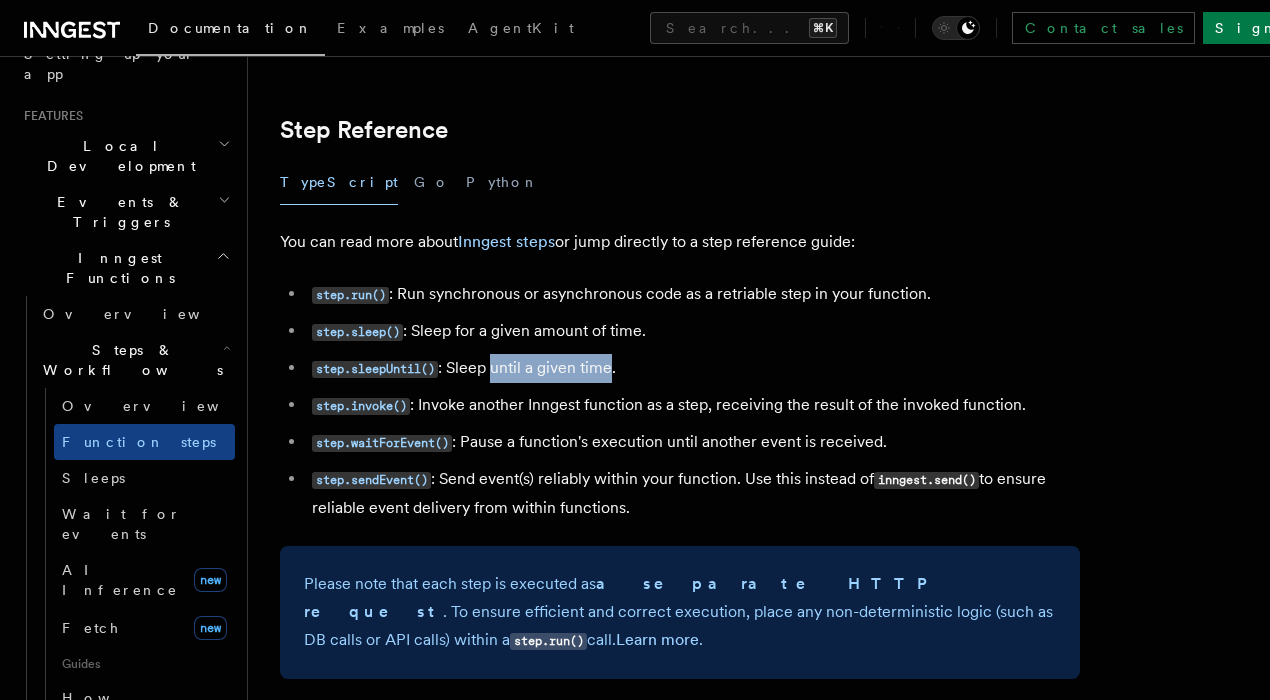 click on "step.sleepUntil() : Sleep until a given time." at bounding box center [693, 368] 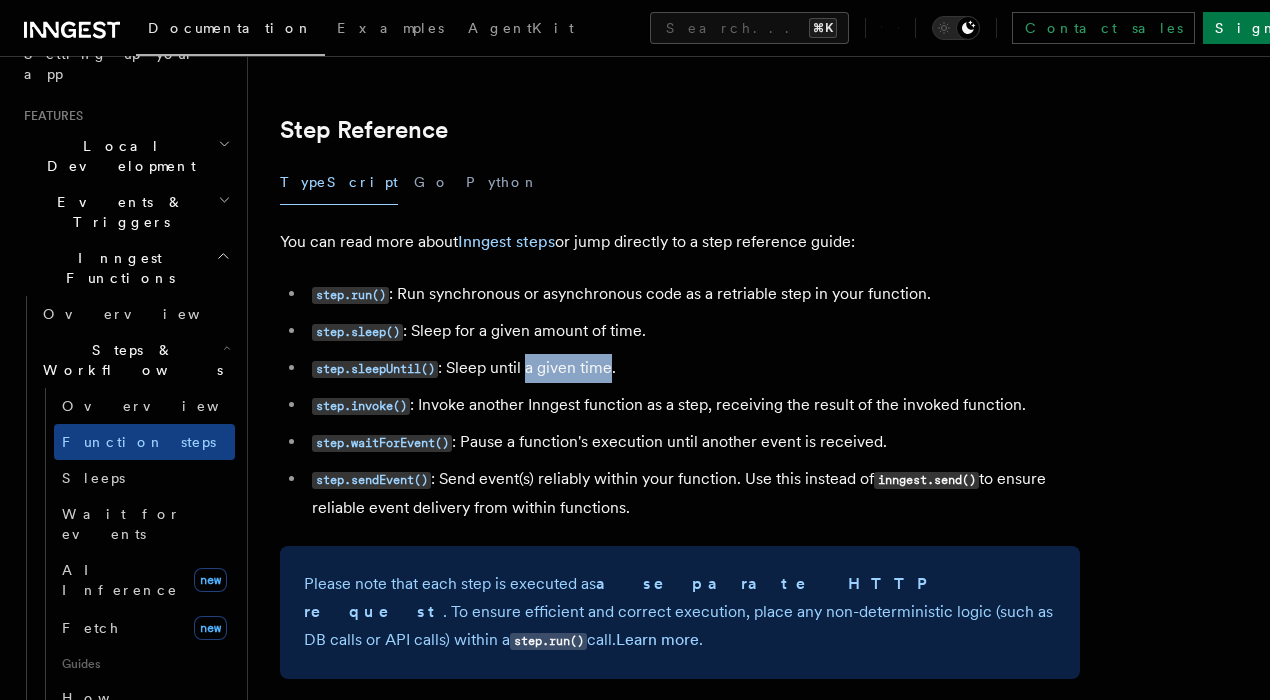 drag, startPoint x: 589, startPoint y: 343, endPoint x: 504, endPoint y: 341, distance: 85.02353 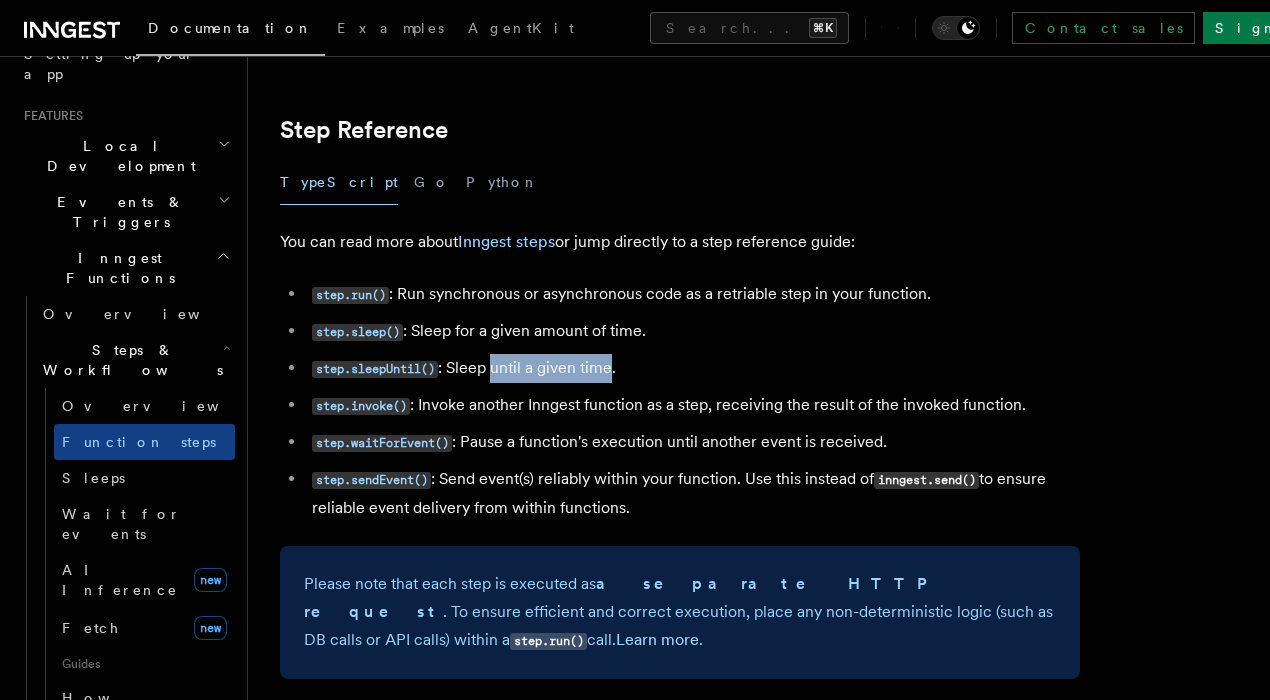 click on "step.sleepUntil() : Sleep until a given time." at bounding box center [693, 368] 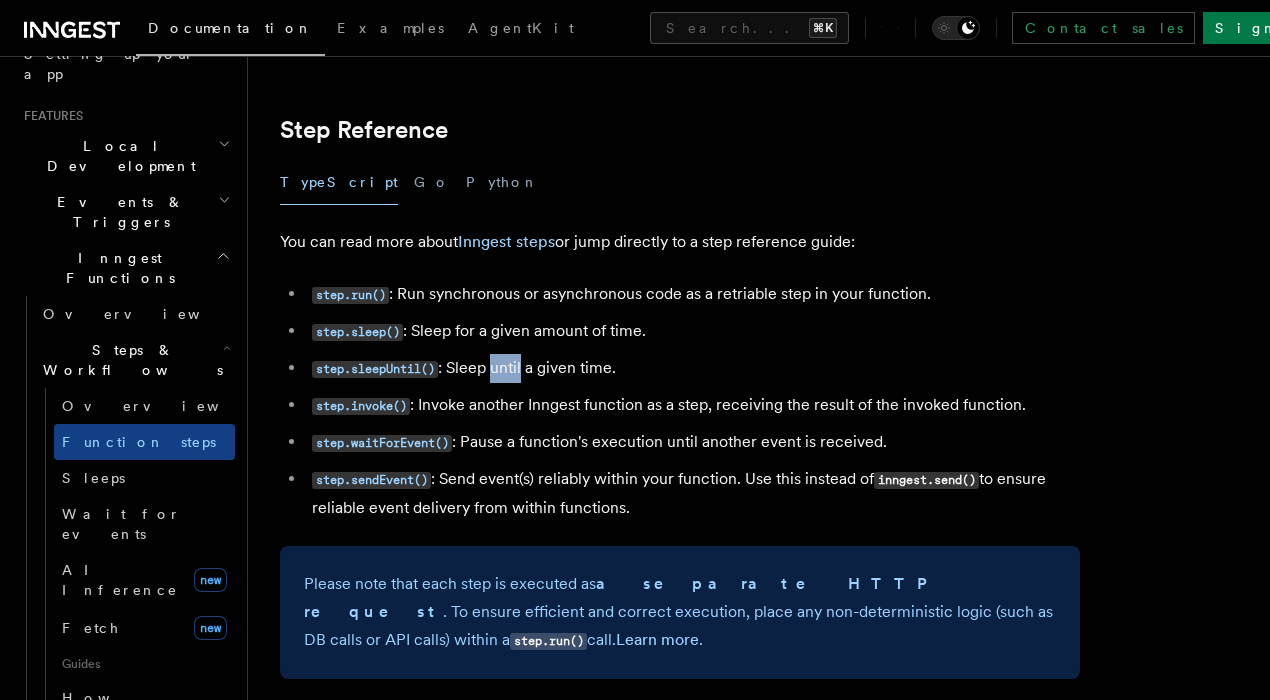 drag, startPoint x: 504, startPoint y: 341, endPoint x: 606, endPoint y: 326, distance: 103.09704 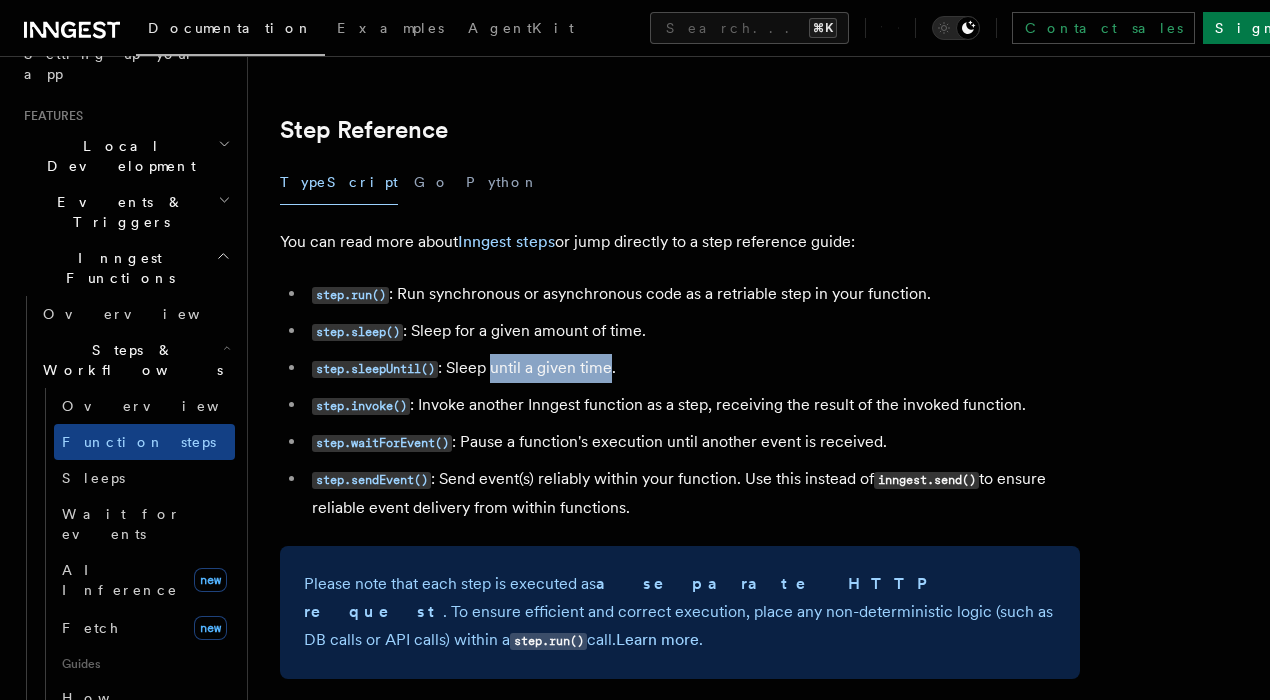 click on "step.sleepUntil() : Sleep until a given time." at bounding box center [693, 368] 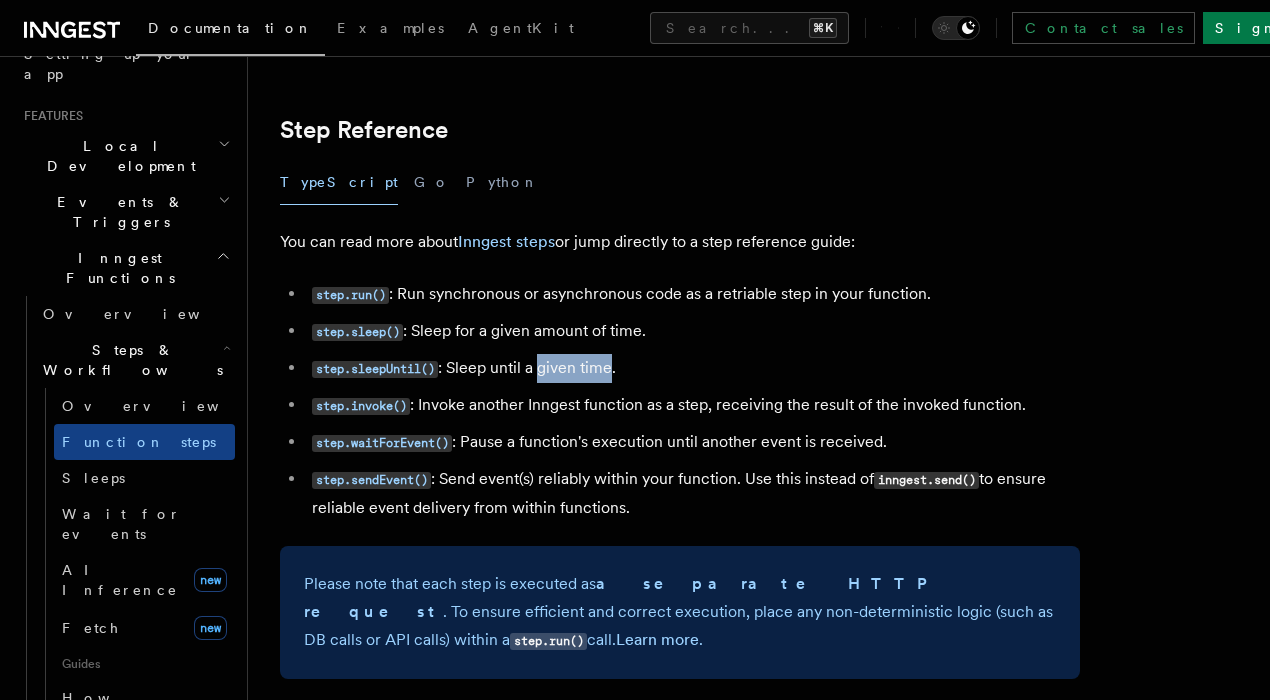 drag, startPoint x: 606, startPoint y: 326, endPoint x: 504, endPoint y: 326, distance: 102 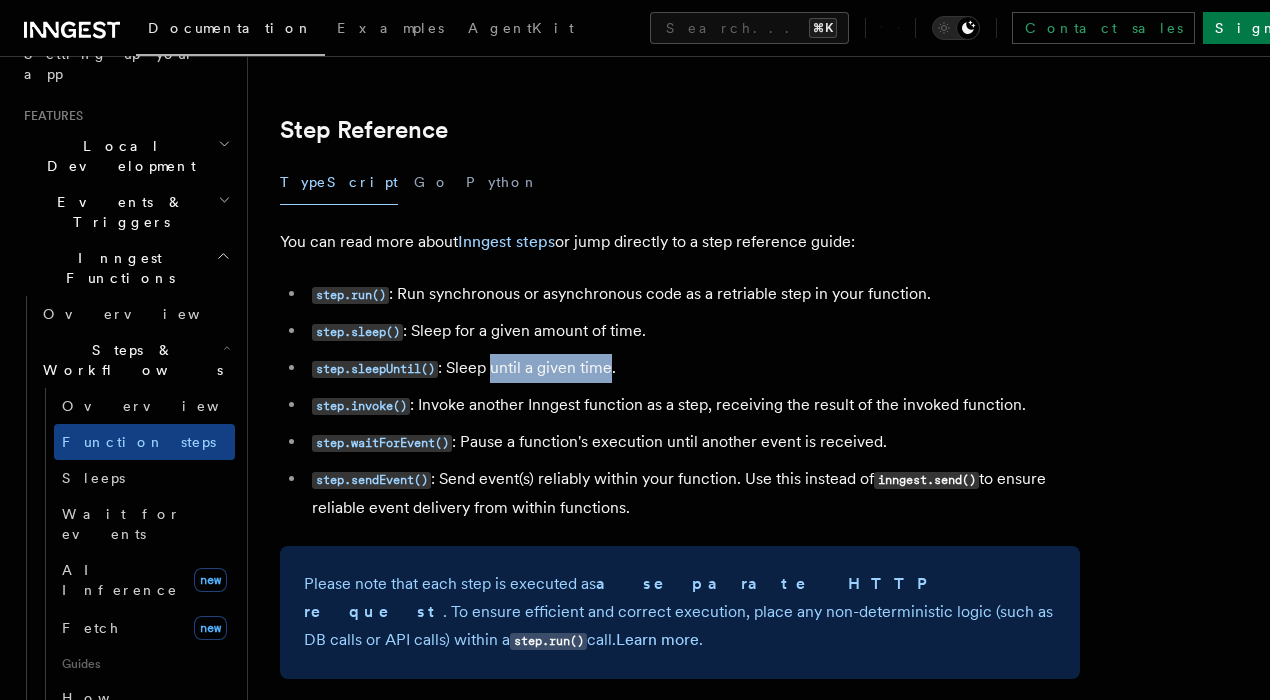 click on "step.sleepUntil() : Sleep until a given time." at bounding box center (693, 368) 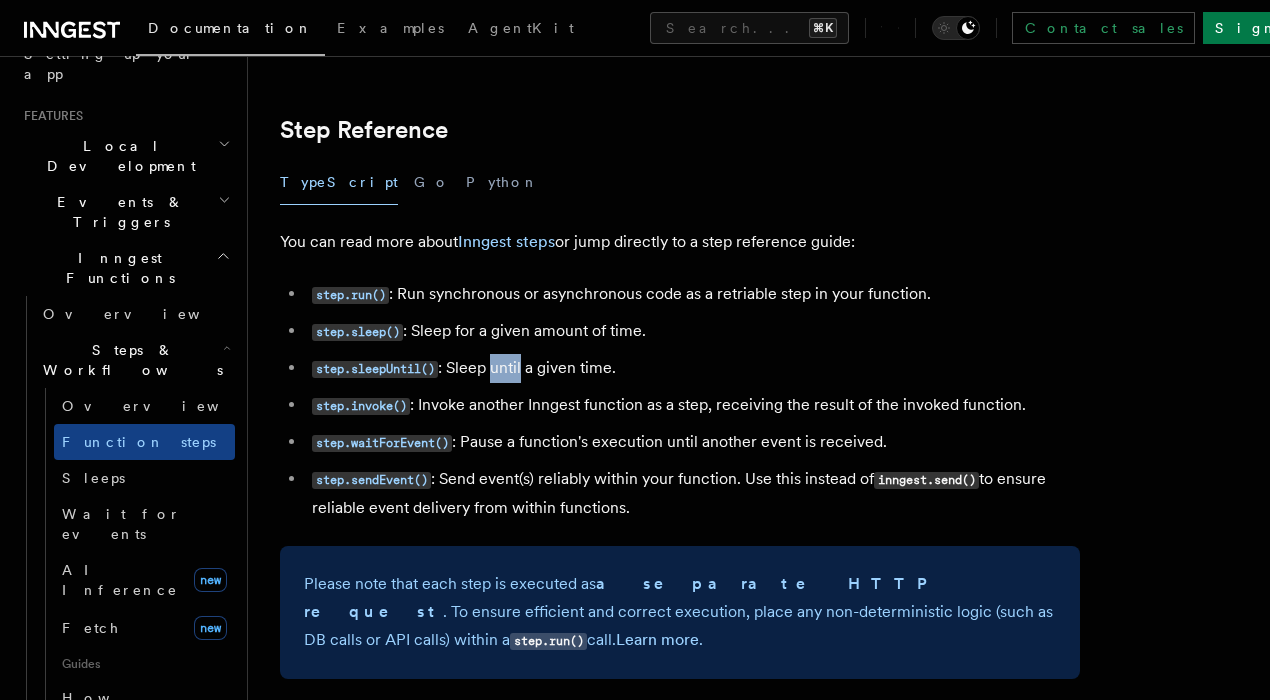 drag, startPoint x: 504, startPoint y: 326, endPoint x: 606, endPoint y: 329, distance: 102.044106 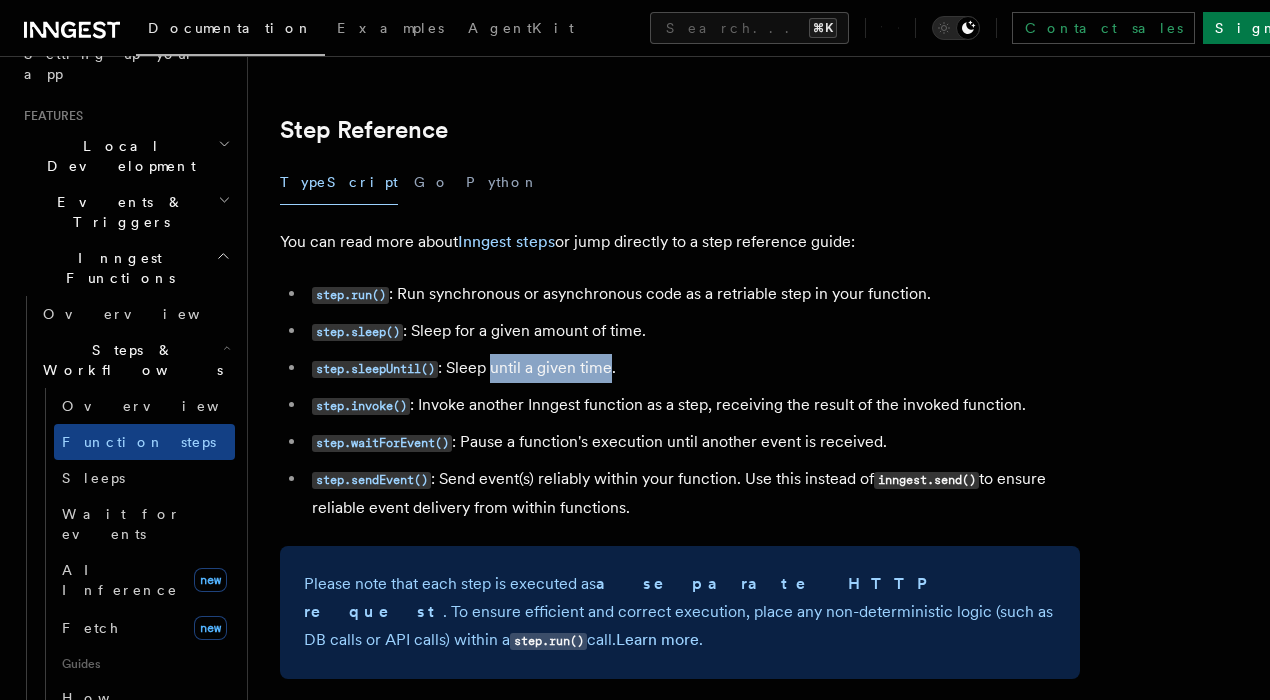 click on "step.sleepUntil() : Sleep until a given time." at bounding box center (693, 368) 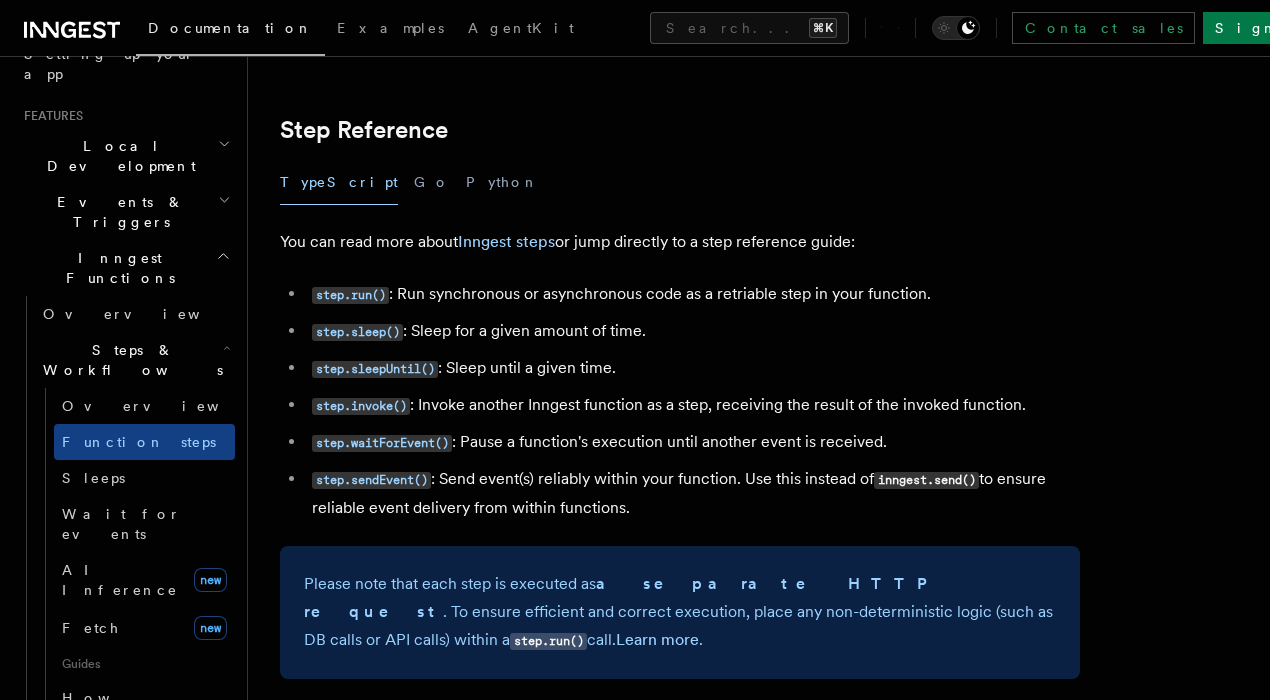click on "step.invoke() : Invoke another Inngest function as a step, receiving the result of the invoked function." at bounding box center [693, 405] 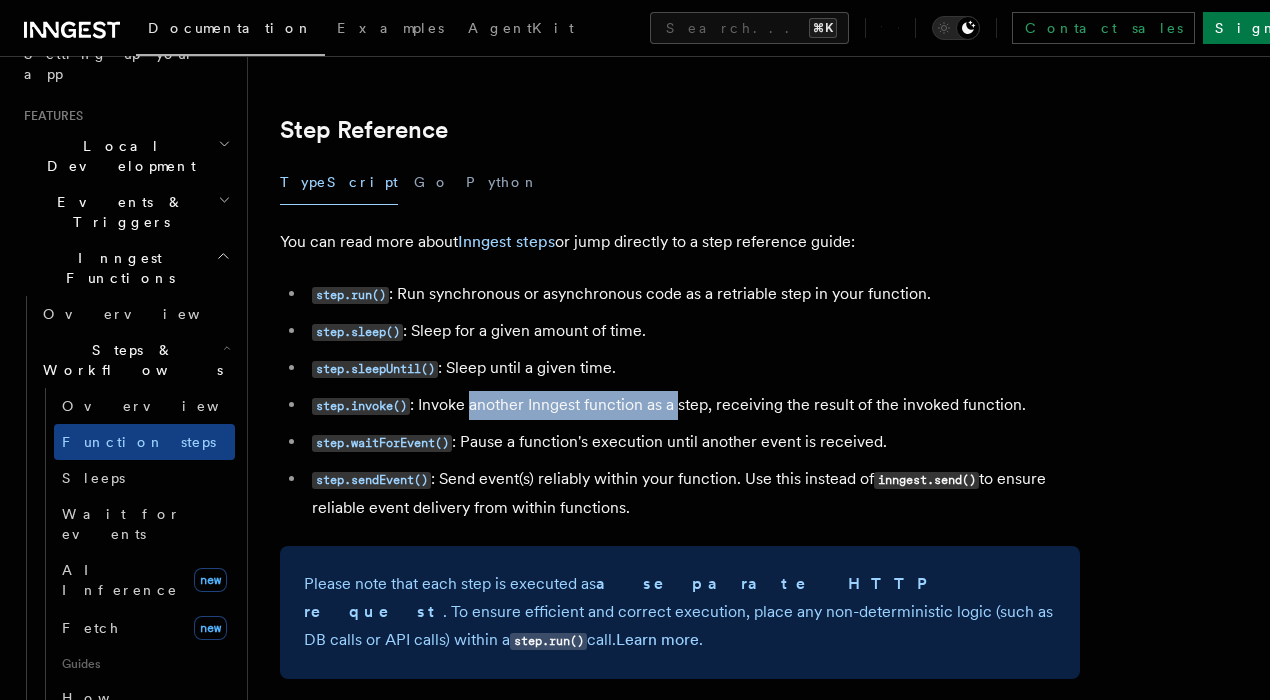 drag, startPoint x: 489, startPoint y: 371, endPoint x: 682, endPoint y: 372, distance: 193.0026 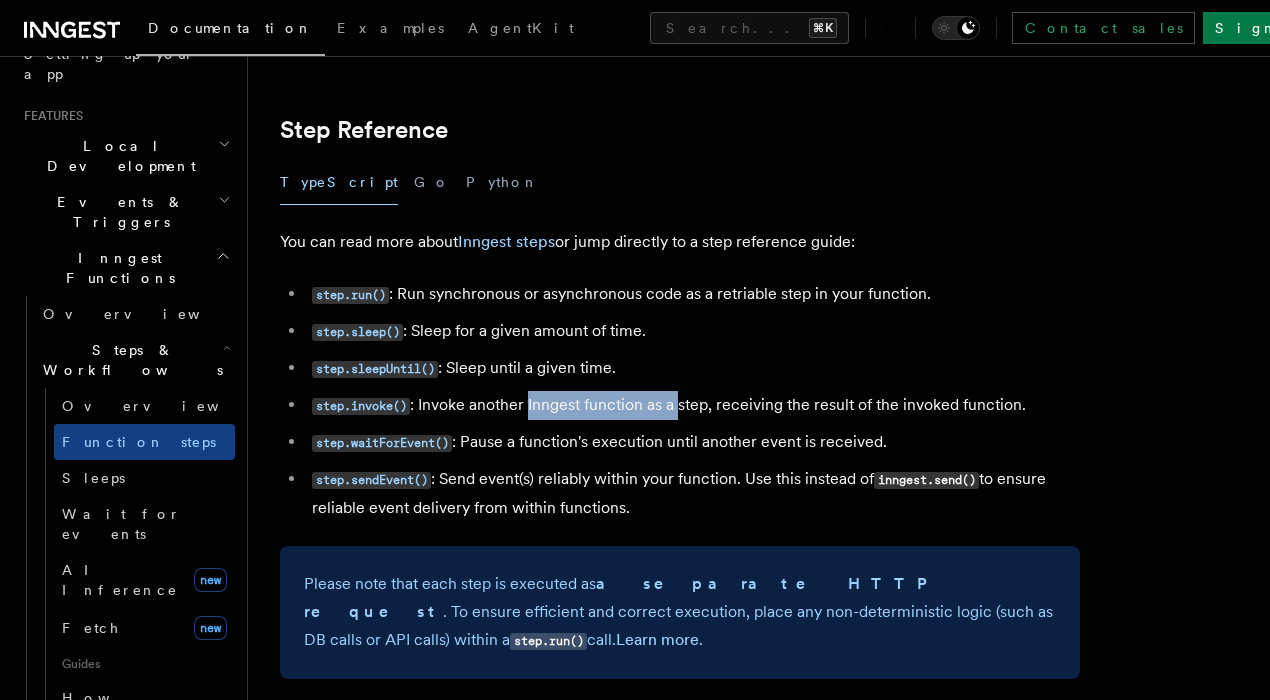 drag, startPoint x: 682, startPoint y: 372, endPoint x: 545, endPoint y: 372, distance: 137 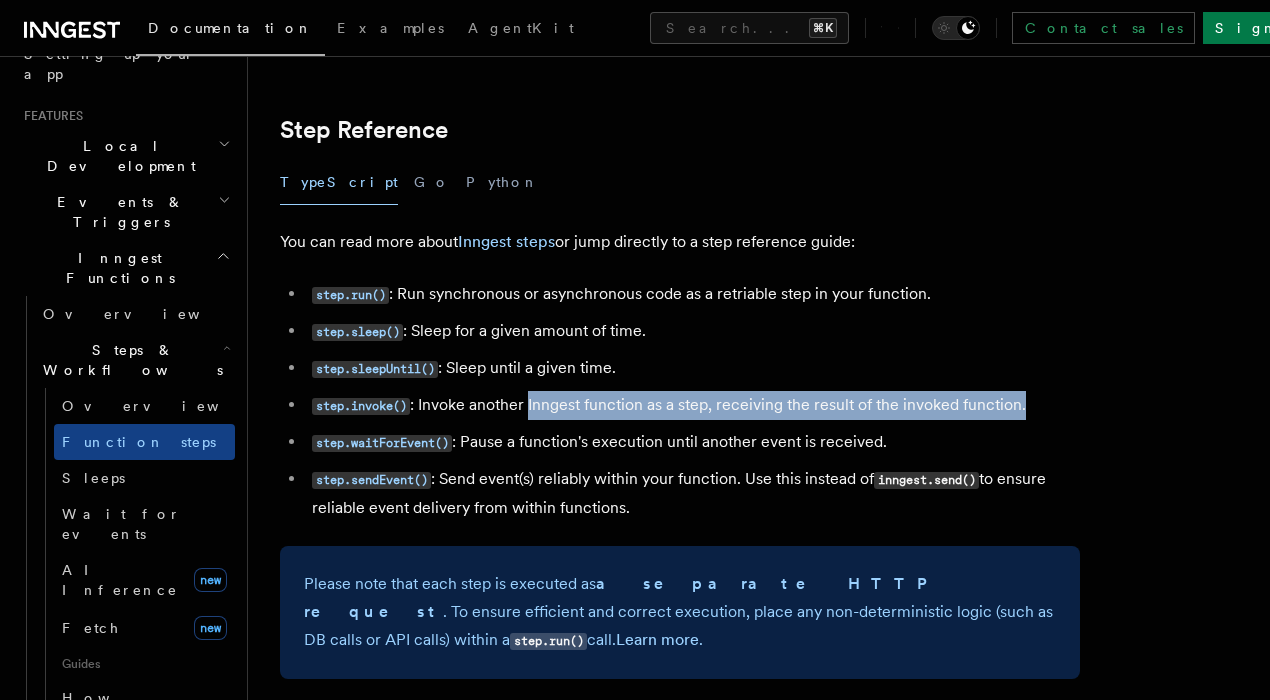 drag, startPoint x: 545, startPoint y: 372, endPoint x: 932, endPoint y: 396, distance: 387.74347 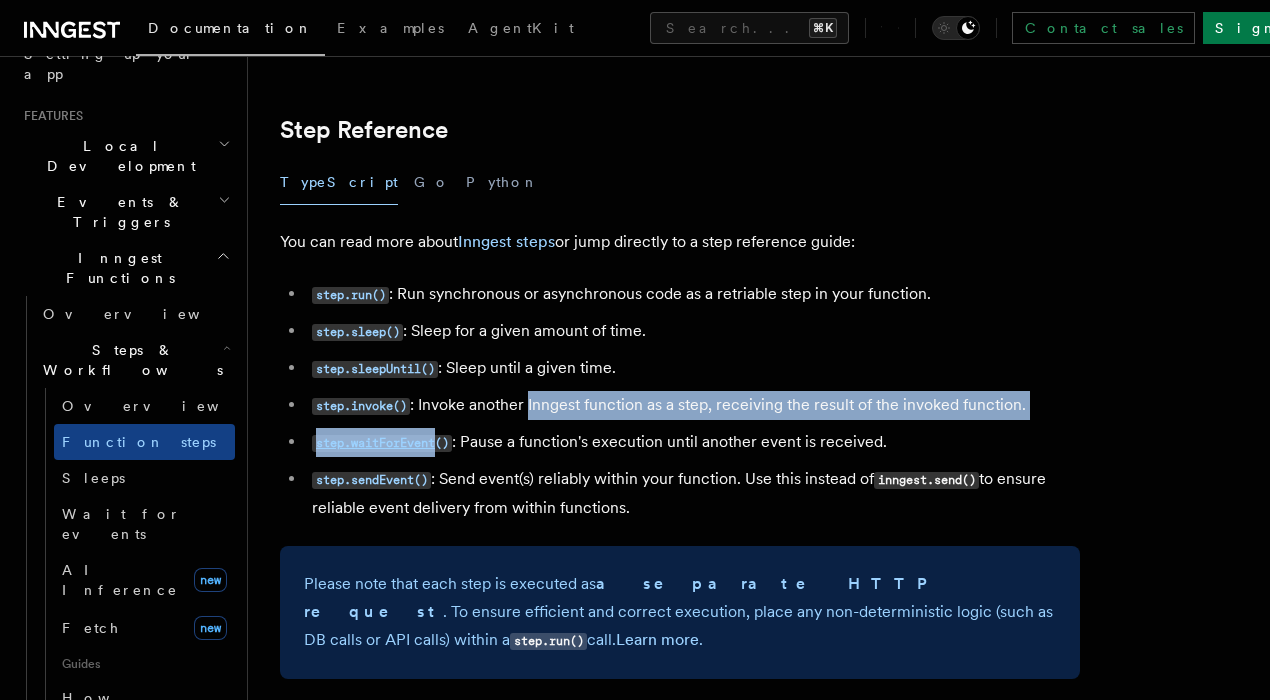 click on "step.invoke() : Invoke another Inngest function as a step, receiving the result of the invoked function." at bounding box center [693, 405] 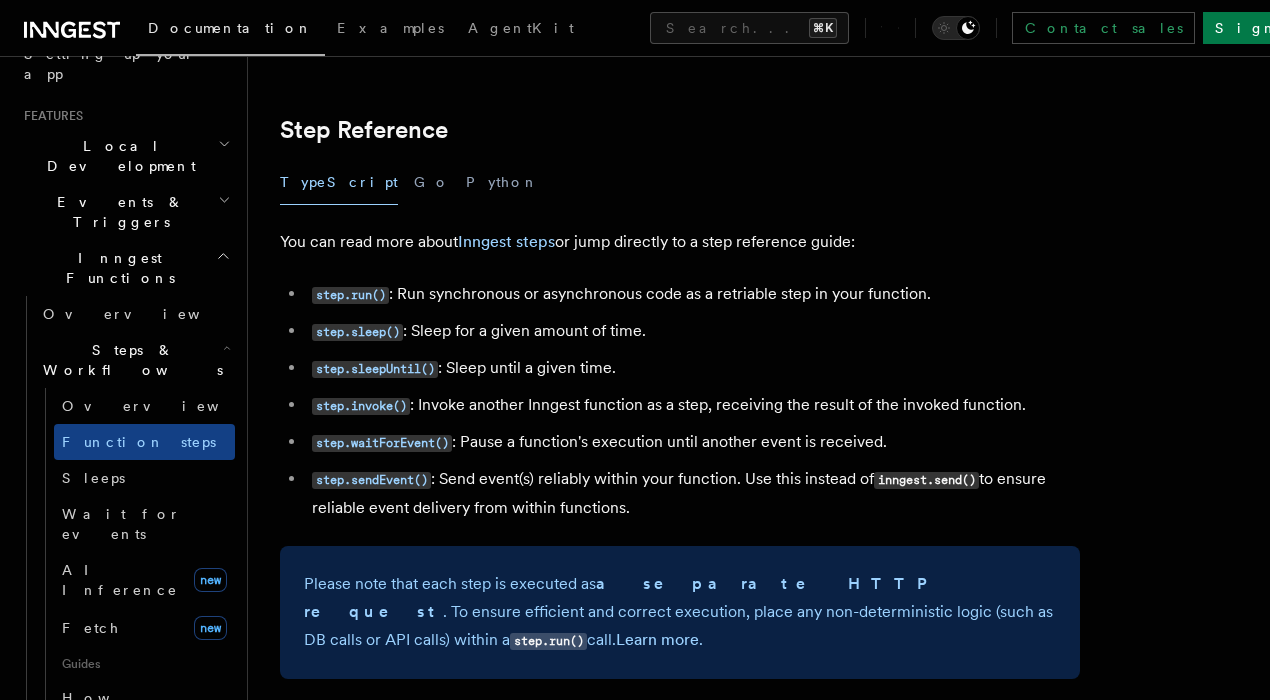 click on "step.invoke() : Invoke another Inngest function as a step, receiving the result of the invoked function." at bounding box center [693, 405] 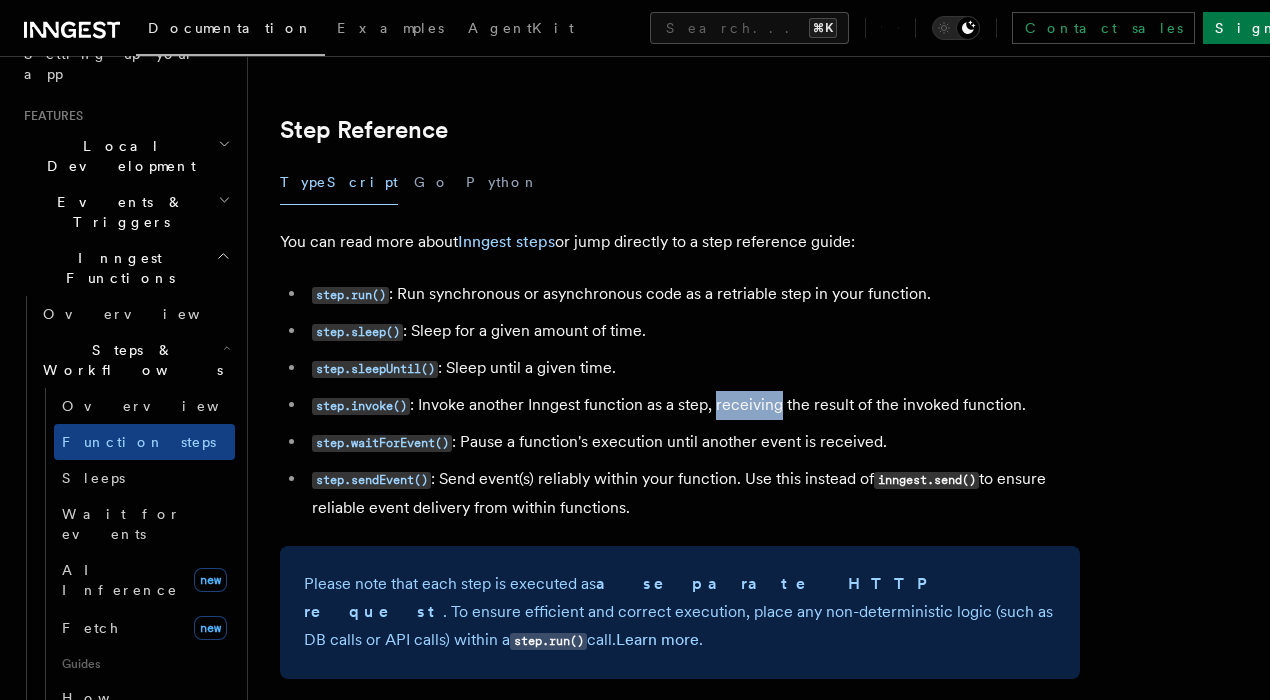 drag, startPoint x: 735, startPoint y: 369, endPoint x: 937, endPoint y: 377, distance: 202.15836 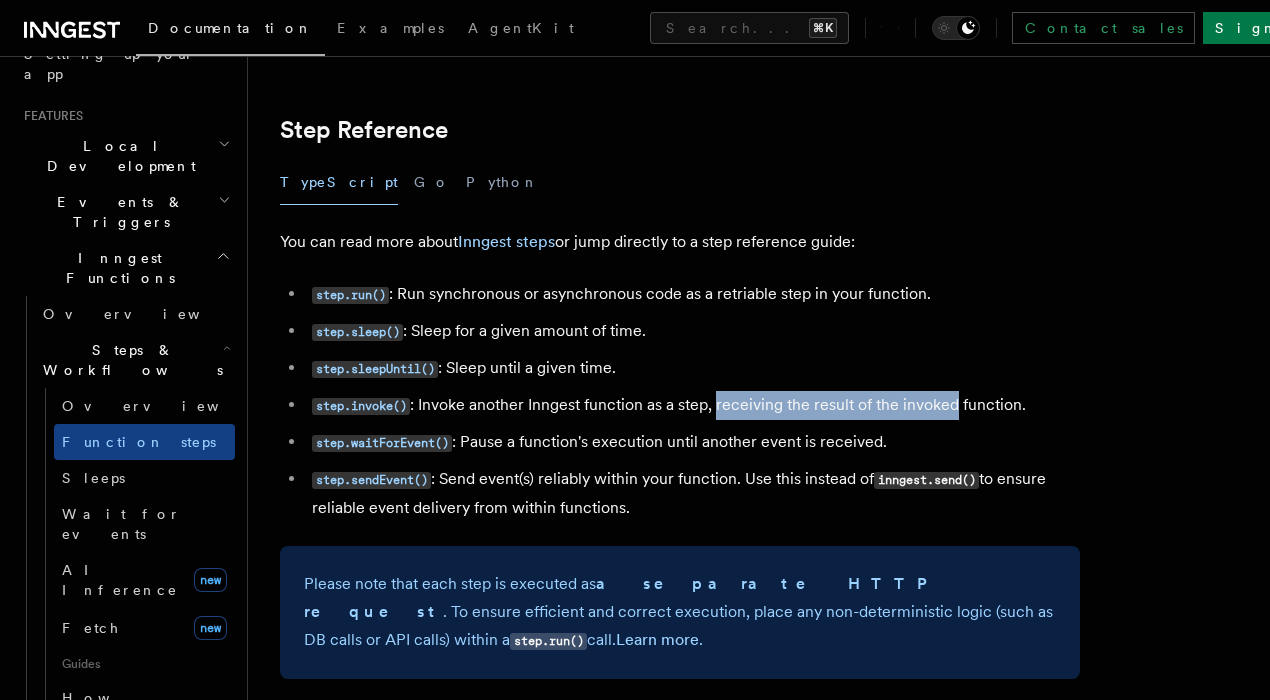 click on "step.invoke() : Invoke another Inngest function as a step, receiving the result of the invoked function." at bounding box center [693, 405] 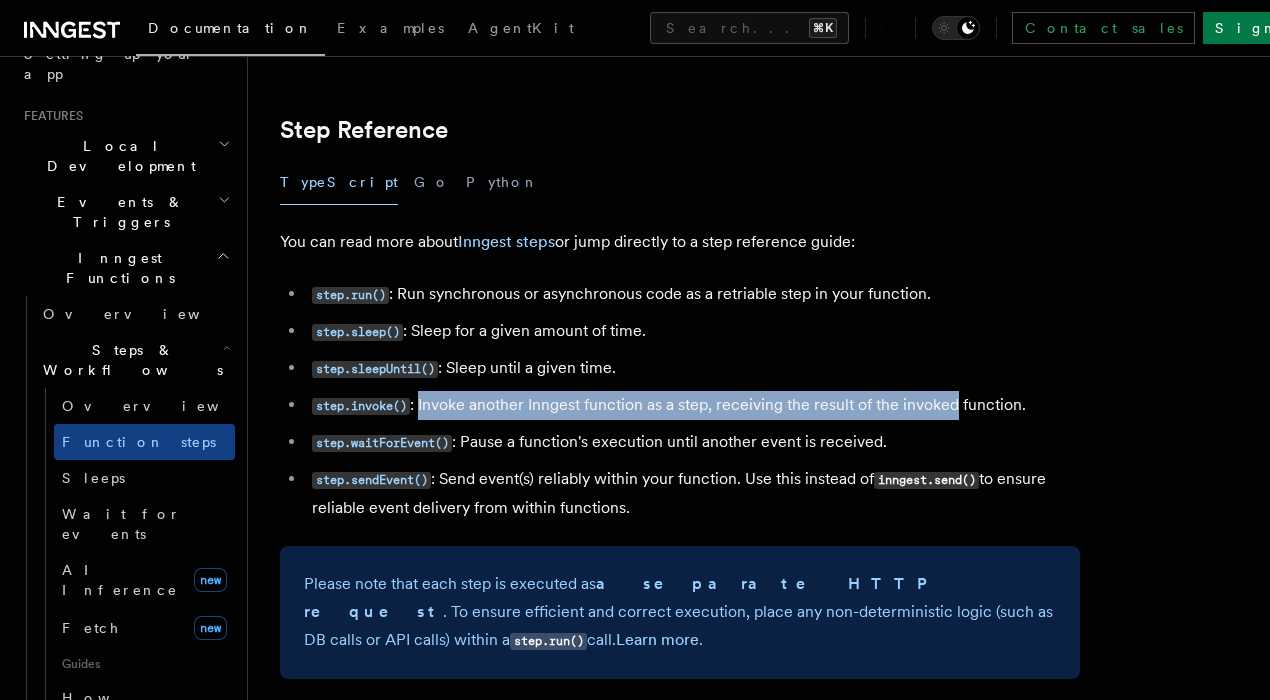 drag, startPoint x: 937, startPoint y: 377, endPoint x: 435, endPoint y: 372, distance: 502.0249 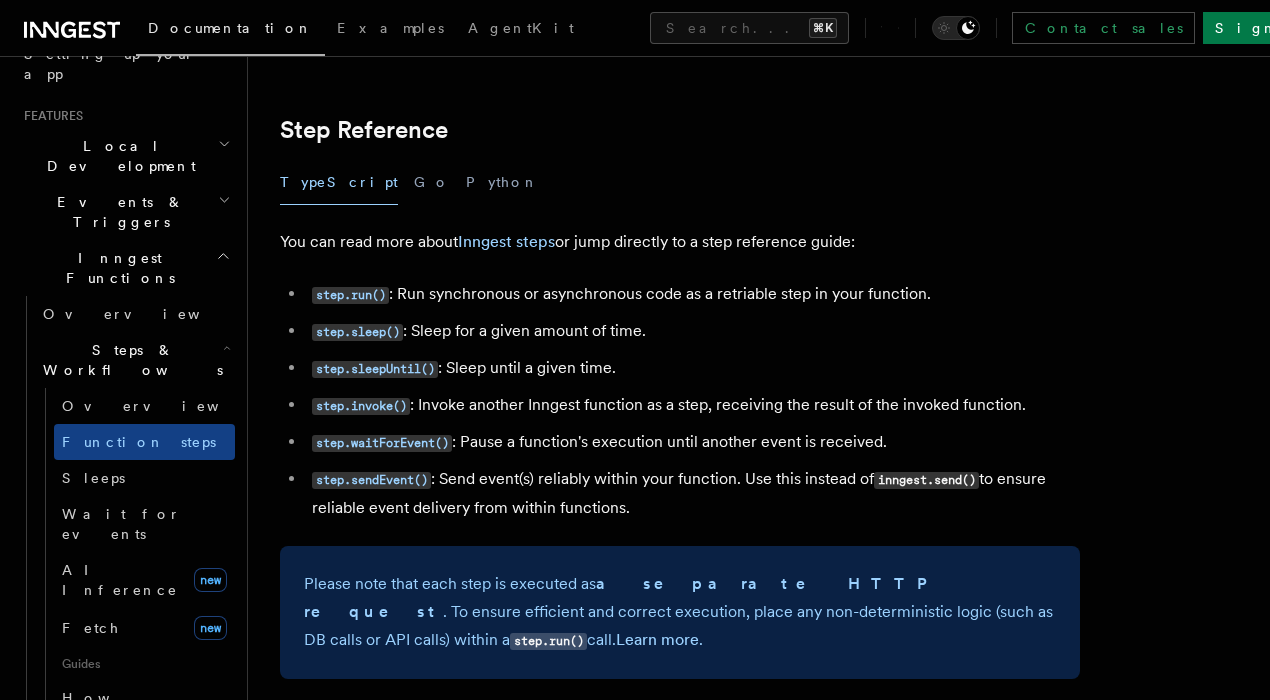 click on "step.invoke() : Invoke another Inngest function as a step, receiving the result of the invoked function." at bounding box center [693, 405] 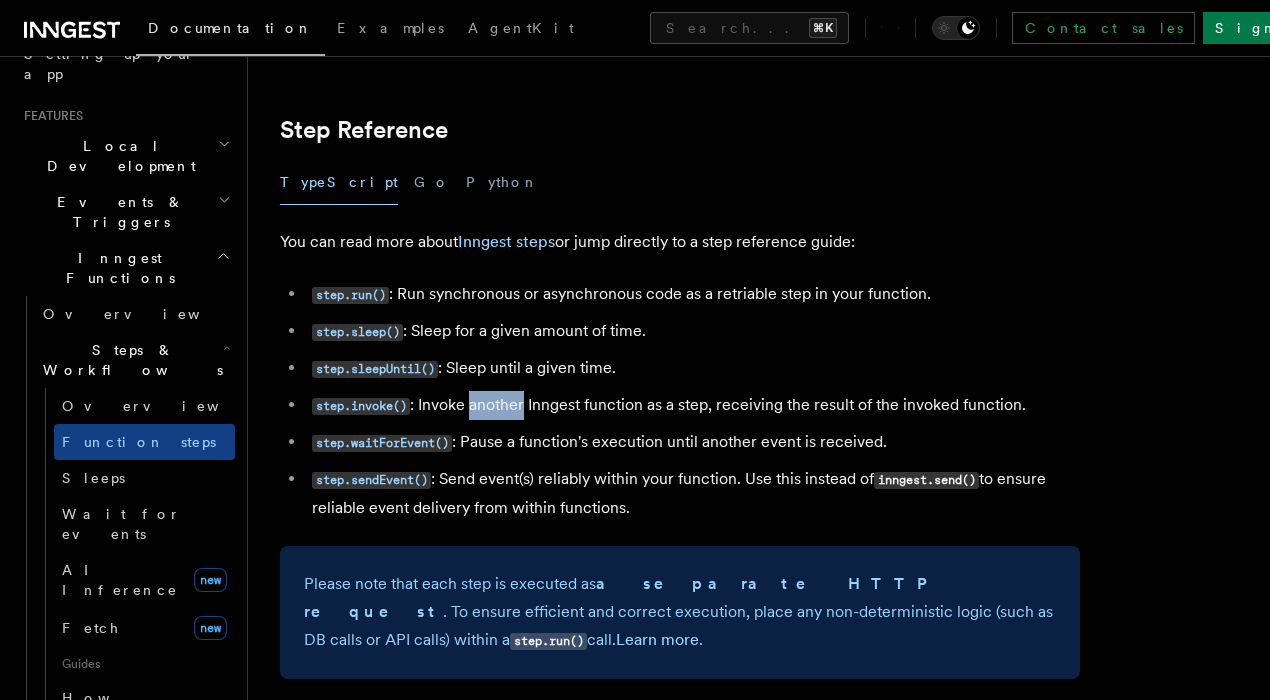 drag, startPoint x: 493, startPoint y: 369, endPoint x: 775, endPoint y: 381, distance: 282.25522 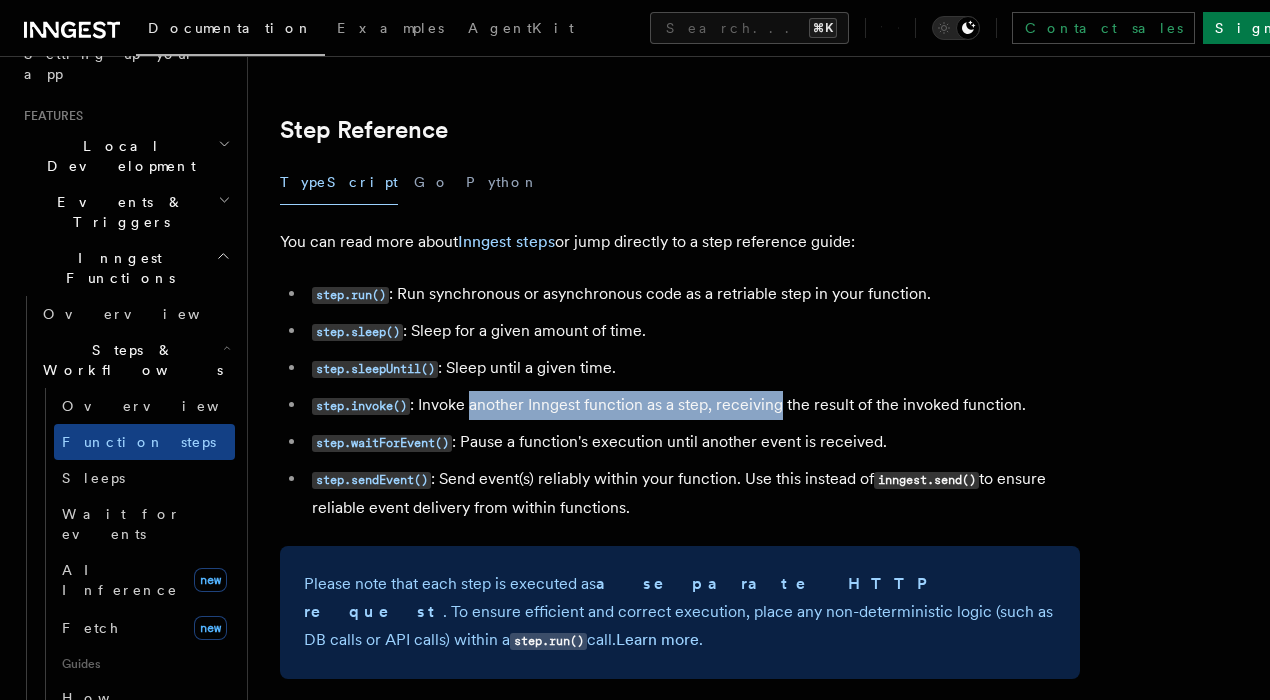 click on "step.waitForEvent() : Pause a function's execution until another event is received." at bounding box center (693, 442) 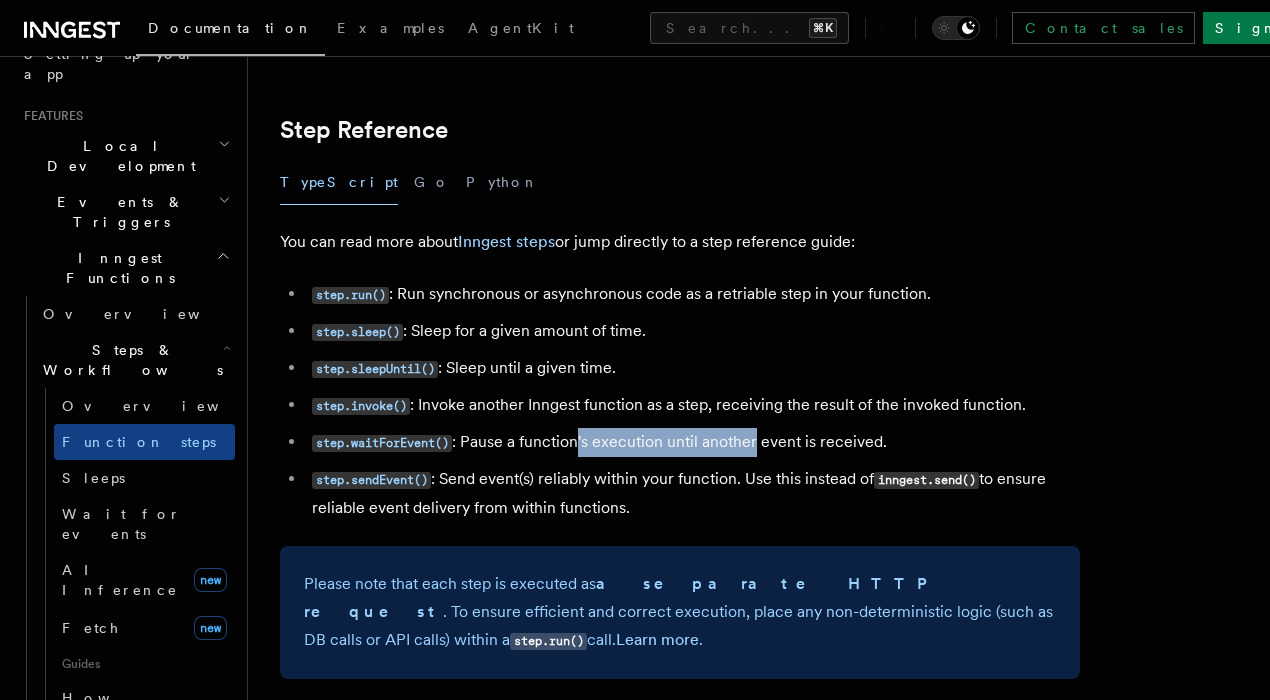 drag, startPoint x: 585, startPoint y: 411, endPoint x: 737, endPoint y: 411, distance: 152 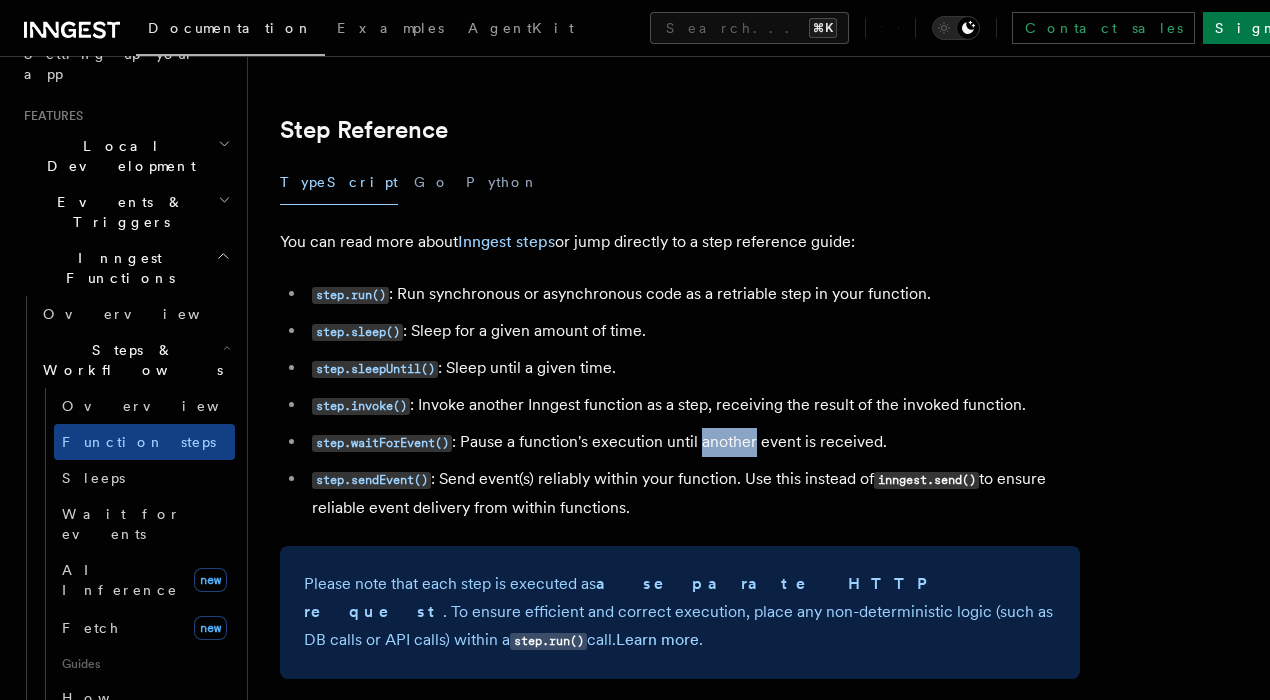 drag, startPoint x: 737, startPoint y: 411, endPoint x: 808, endPoint y: 411, distance: 71 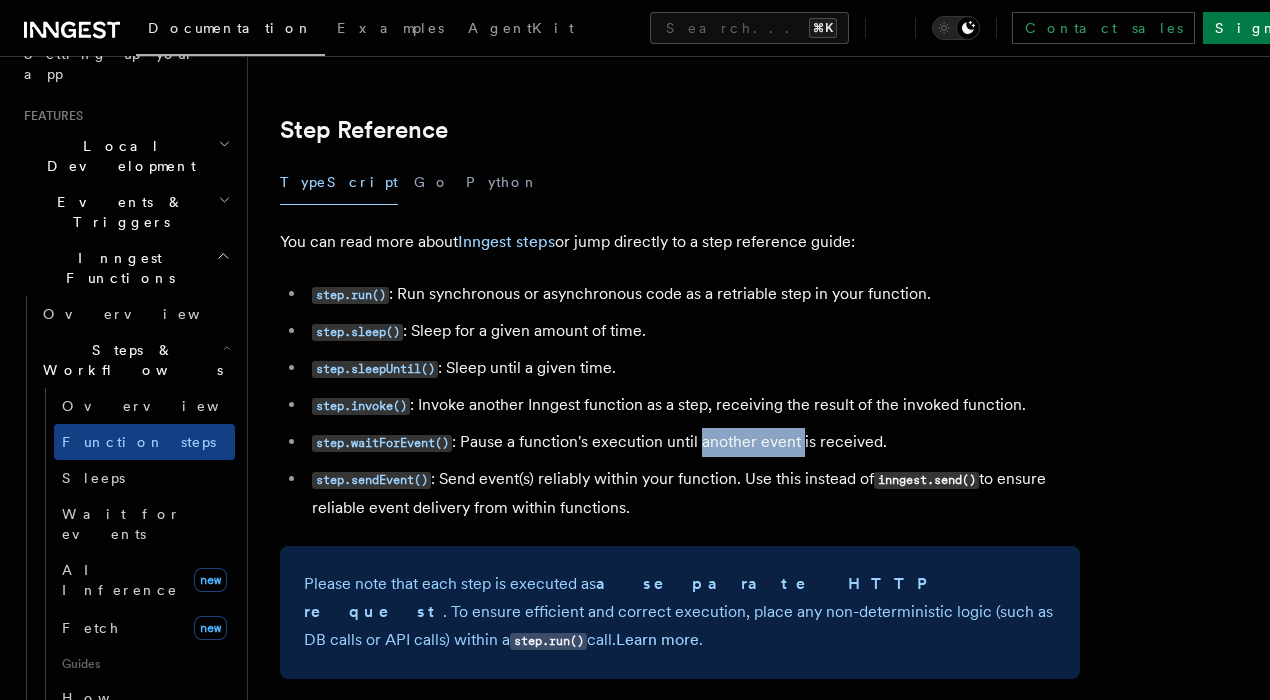 click on "step.waitForEvent() : Pause a function's execution until another event is received." at bounding box center (693, 442) 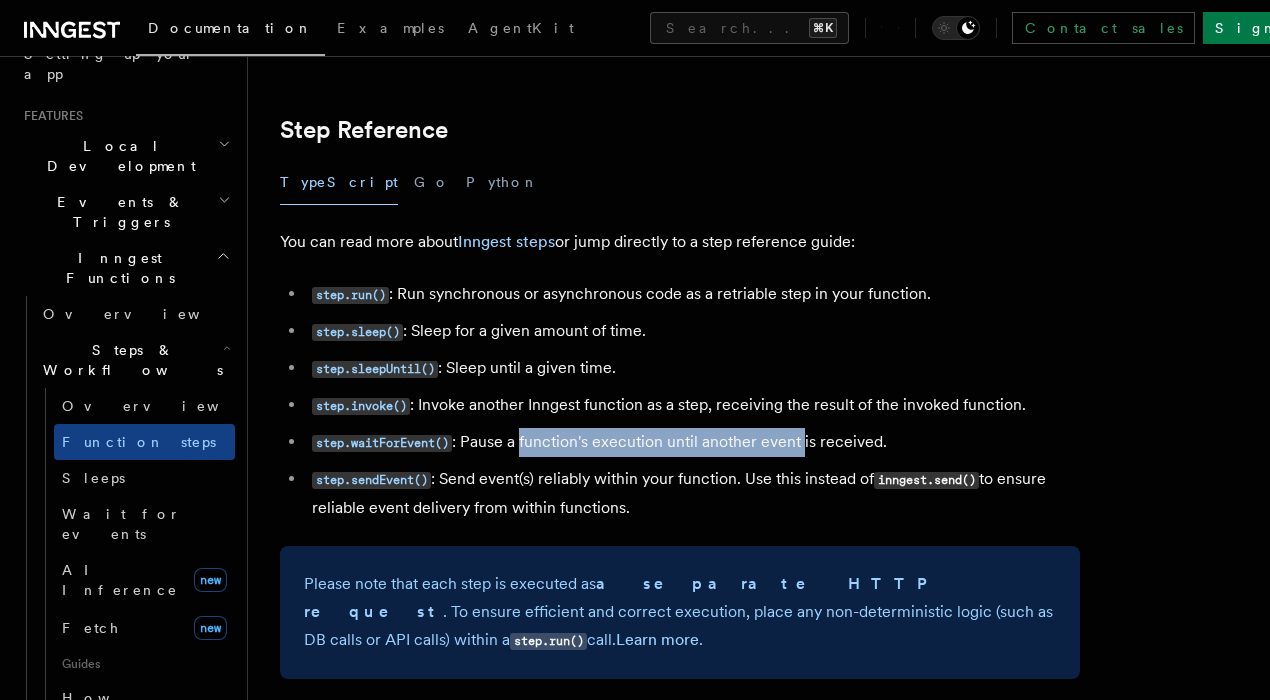 drag, startPoint x: 808, startPoint y: 411, endPoint x: 585, endPoint y: 409, distance: 223.00897 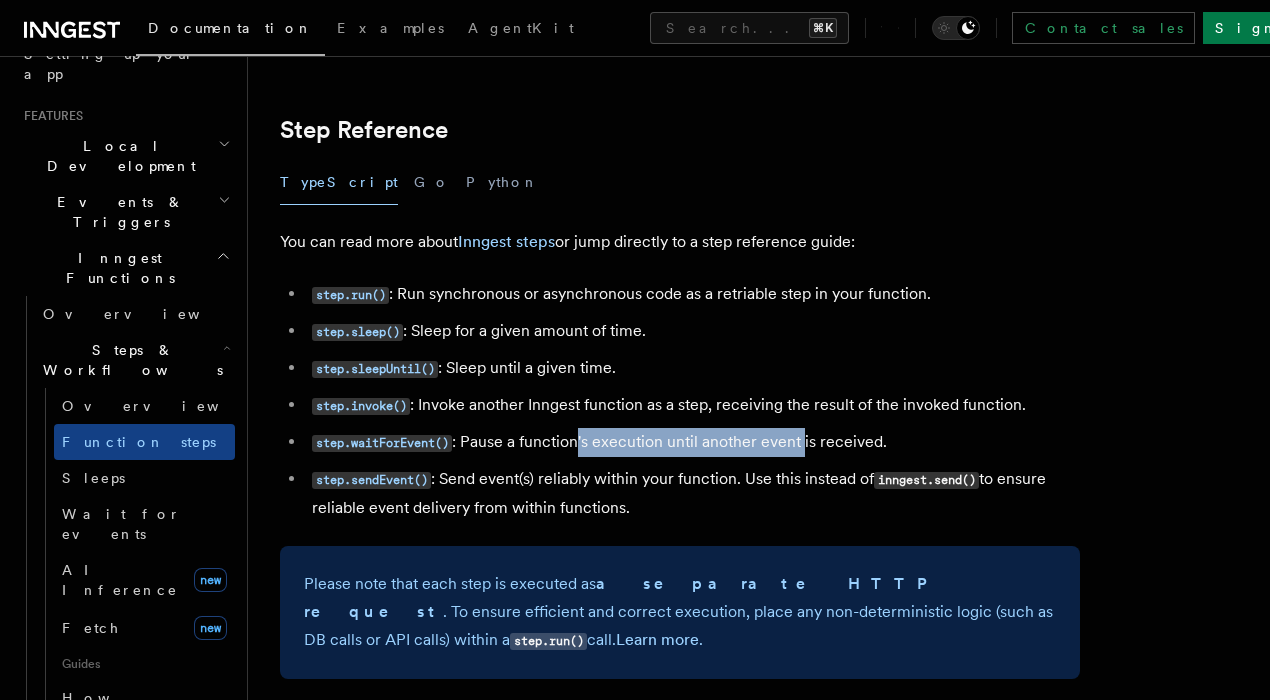 click on "step.waitForEvent() : Pause a function's execution until another event is received." at bounding box center [693, 442] 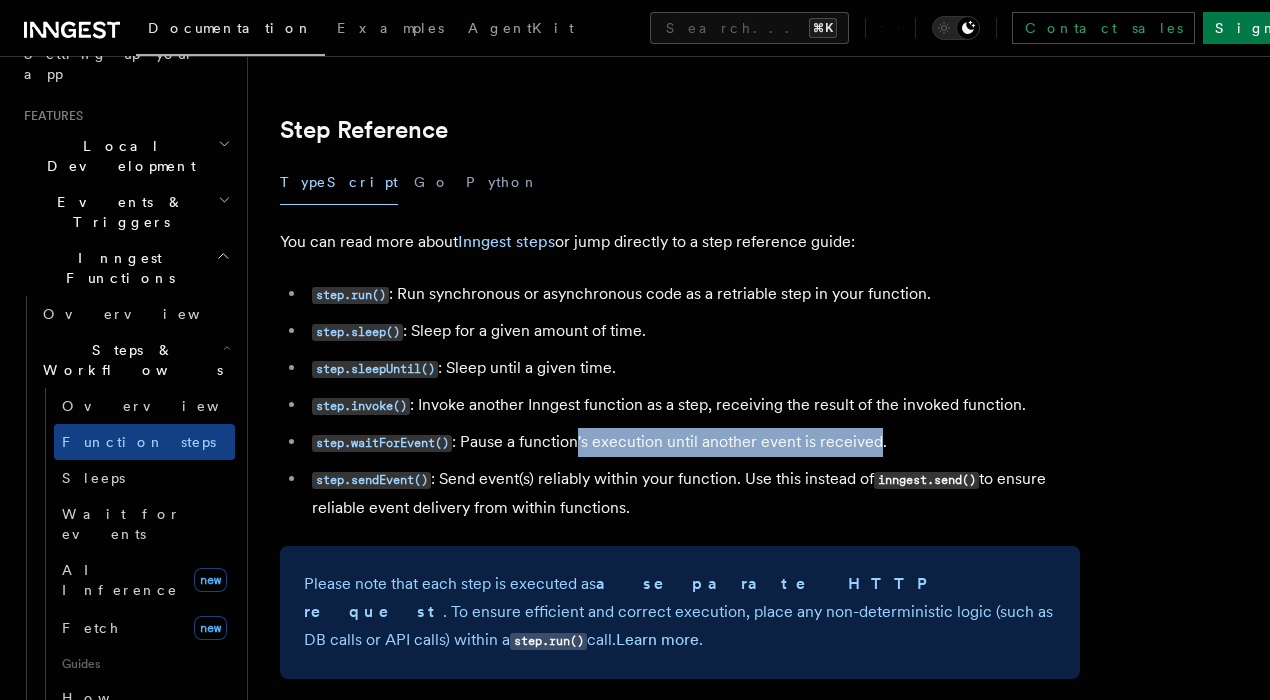 drag, startPoint x: 585, startPoint y: 409, endPoint x: 832, endPoint y: 409, distance: 247 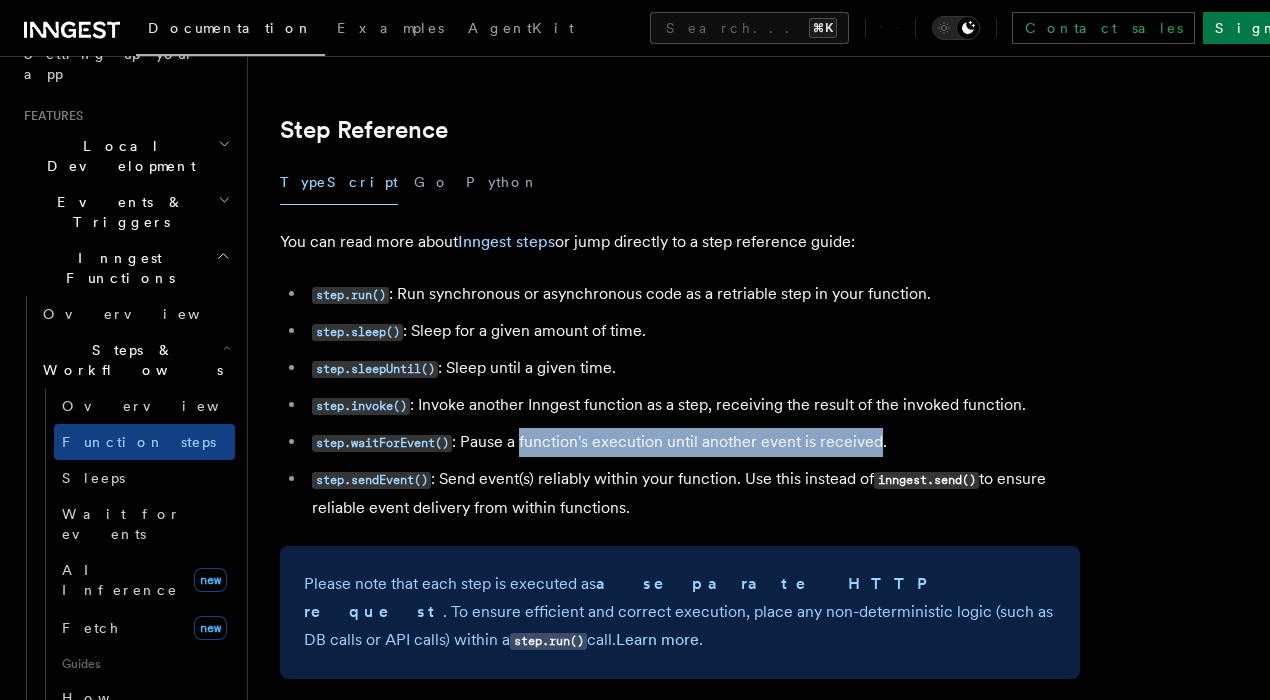 drag, startPoint x: 832, startPoint y: 409, endPoint x: 537, endPoint y: 402, distance: 295.08304 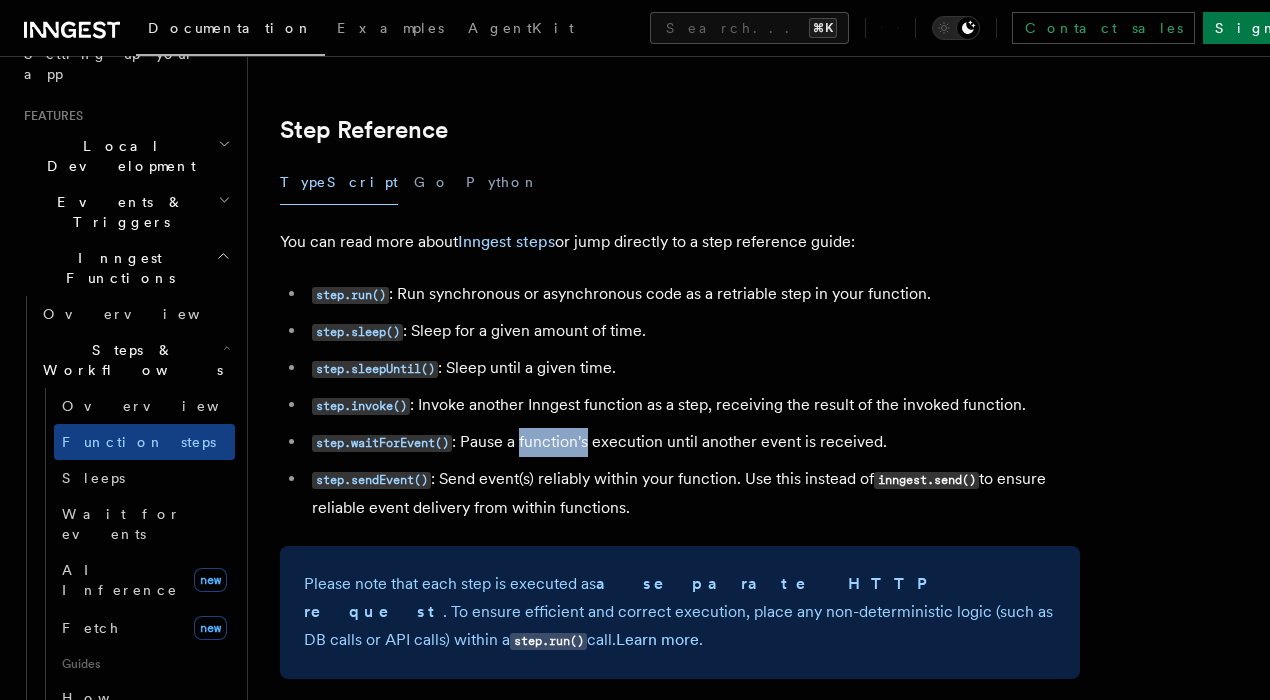 drag, startPoint x: 537, startPoint y: 402, endPoint x: 734, endPoint y: 402, distance: 197 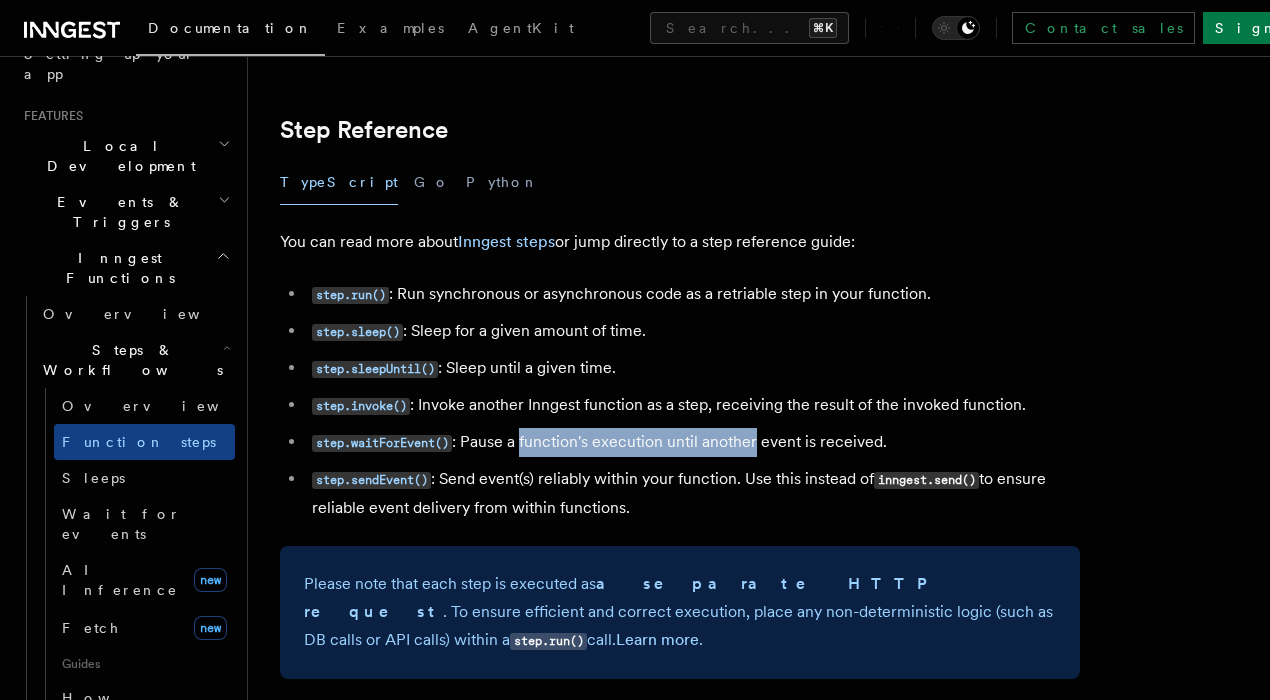 click on "step.waitForEvent() : Pause a function's execution until another event is received." at bounding box center (693, 442) 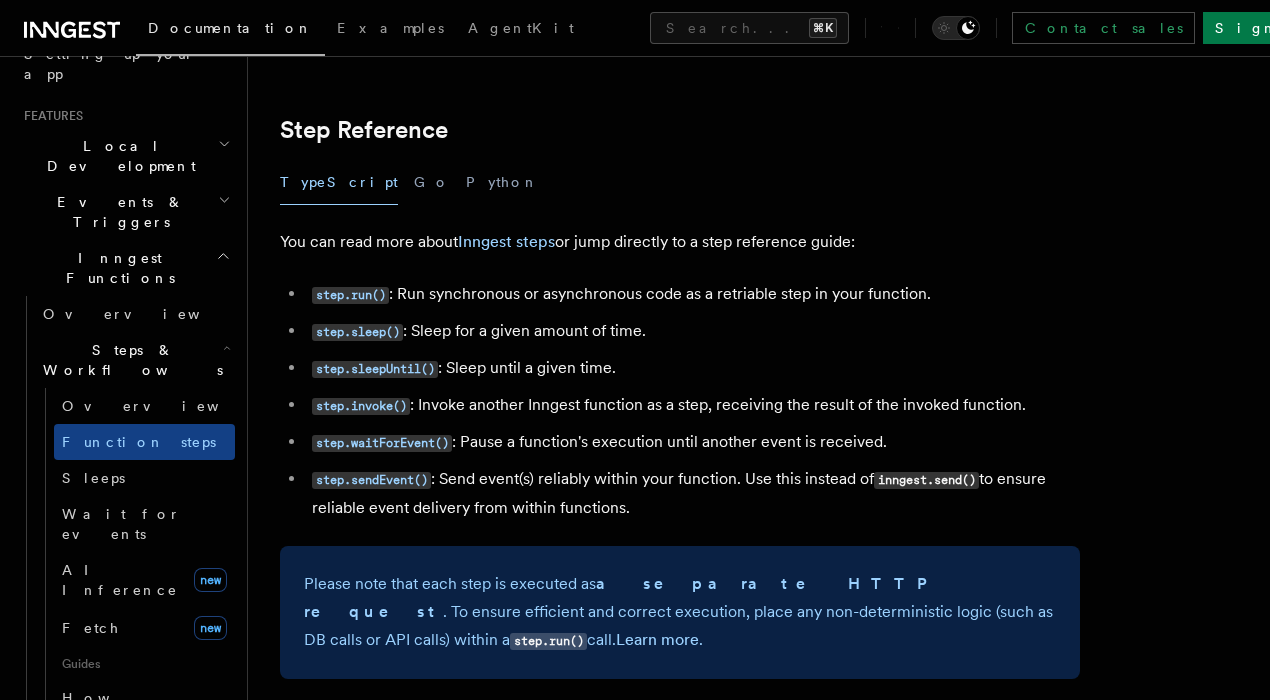 click on "step.waitForEvent() : Pause a function's execution until another event is received." at bounding box center [693, 442] 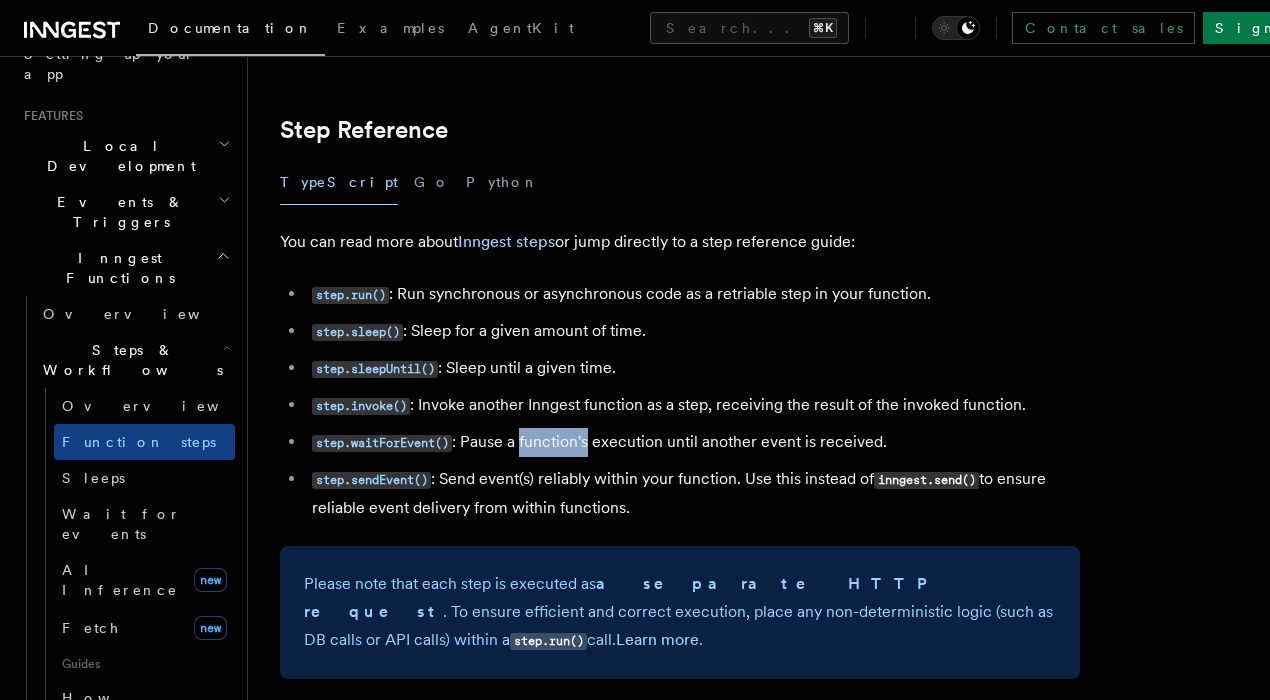 drag, startPoint x: 538, startPoint y: 415, endPoint x: 795, endPoint y: 417, distance: 257.00778 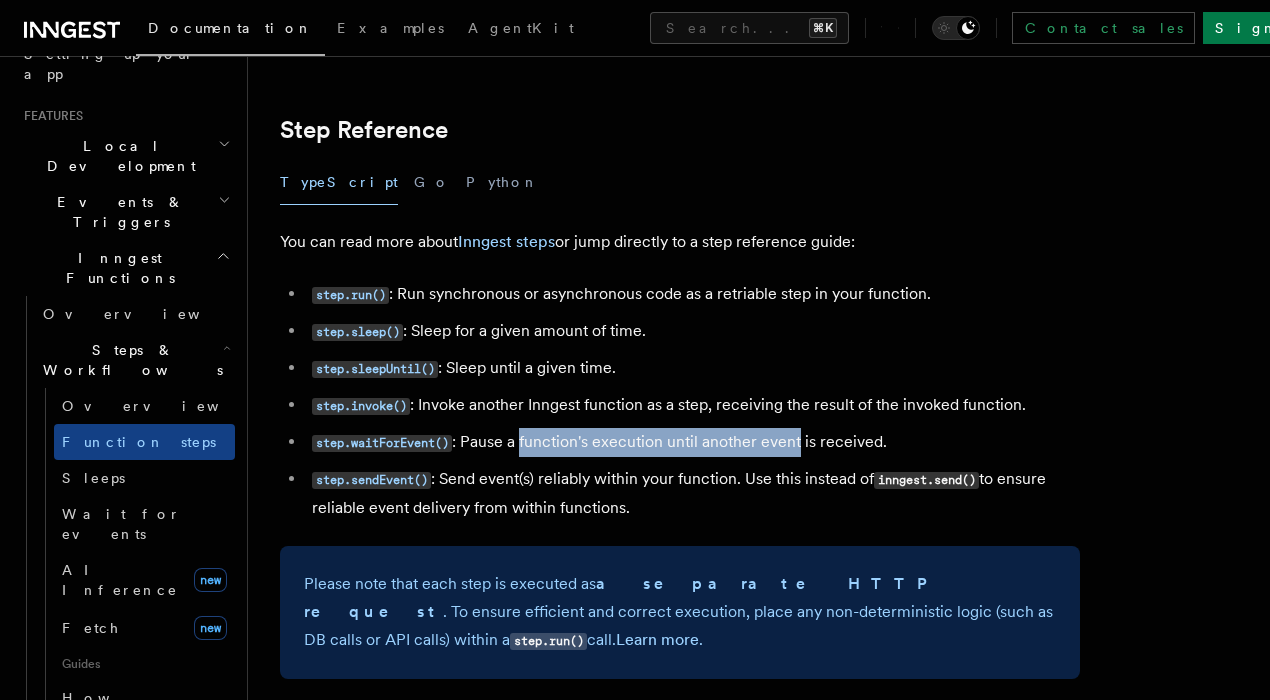click on "step.waitForEvent() : Pause a function's execution until another event is received." at bounding box center [693, 442] 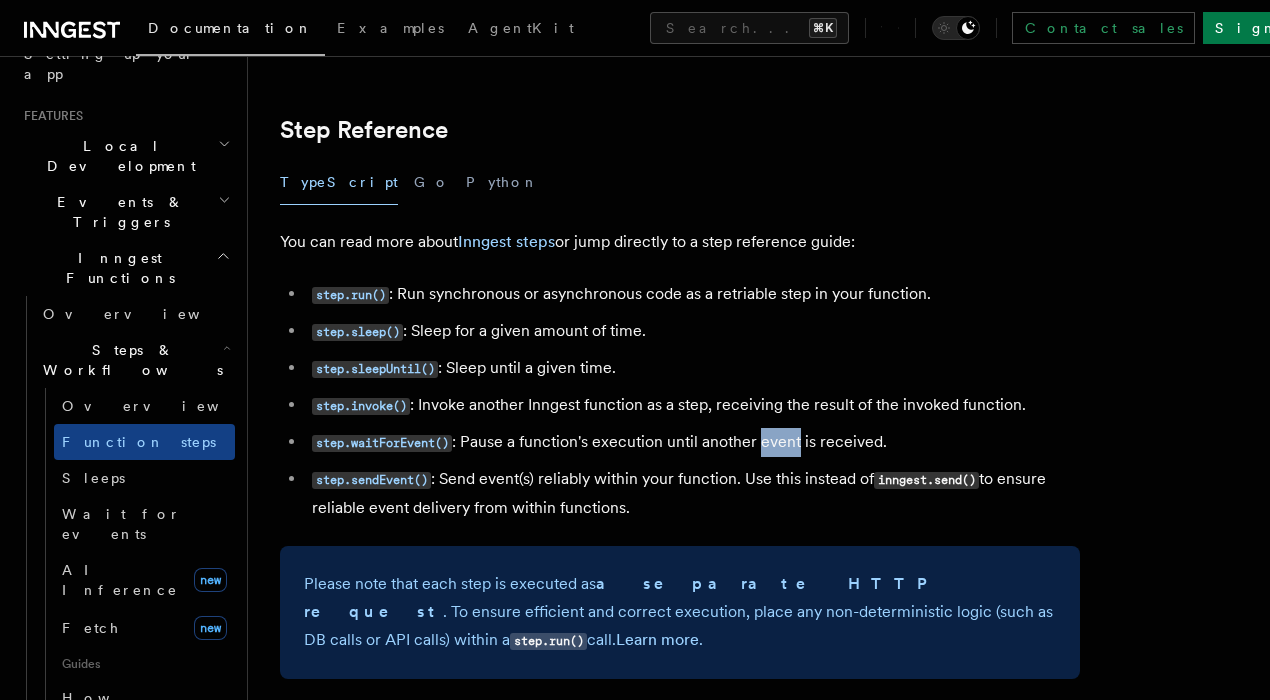 click on "step.waitForEvent() : Pause a function's execution until another event is received." at bounding box center [693, 442] 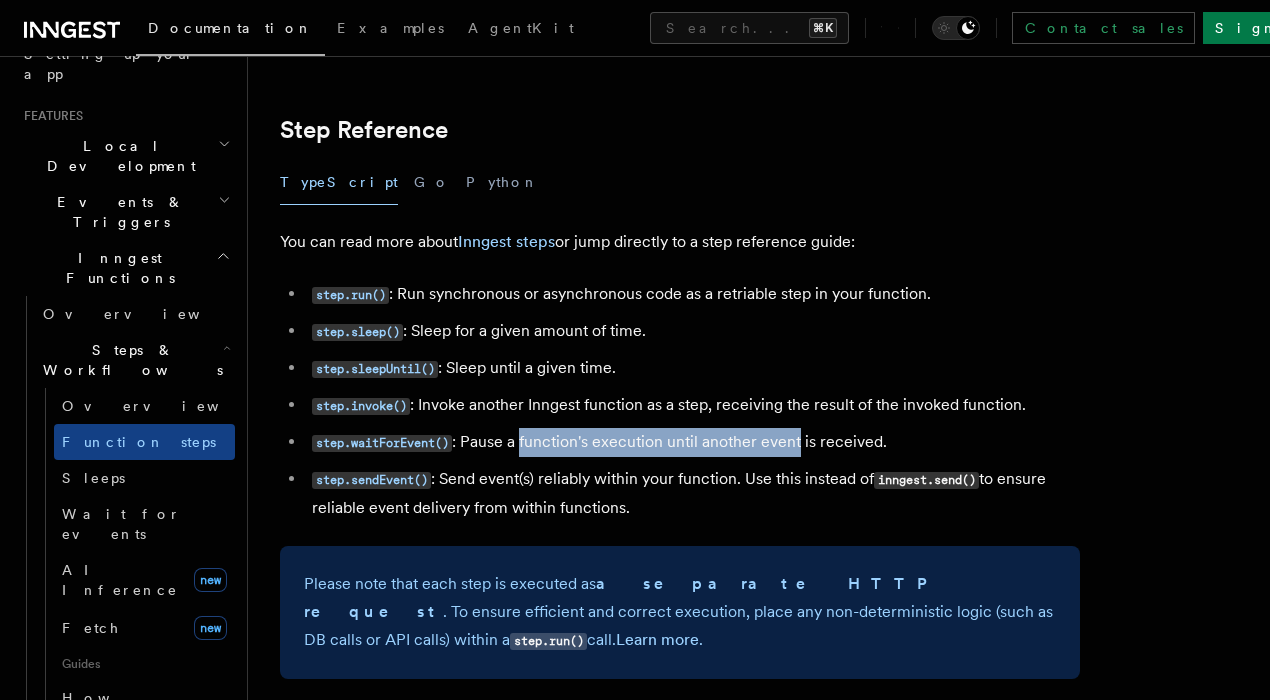 click on "step.waitForEvent() : Pause a function's execution until another event is received." at bounding box center (693, 442) 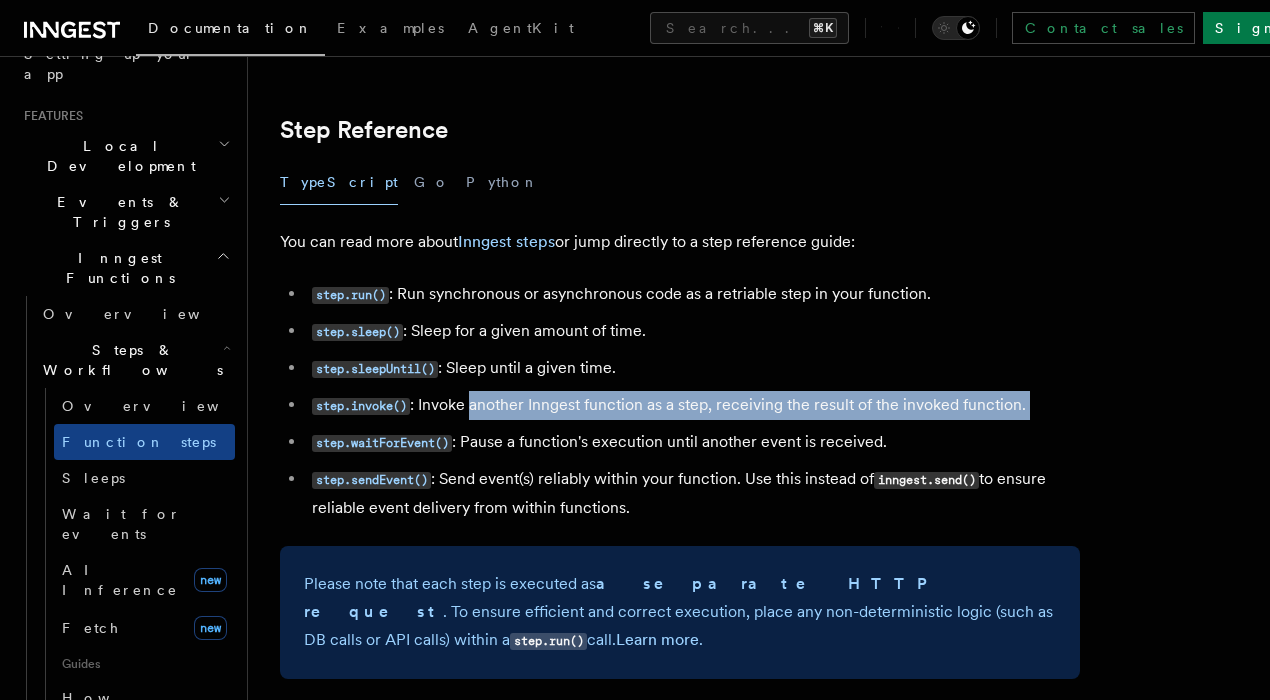 drag, startPoint x: 477, startPoint y: 367, endPoint x: 895, endPoint y: 396, distance: 419.00476 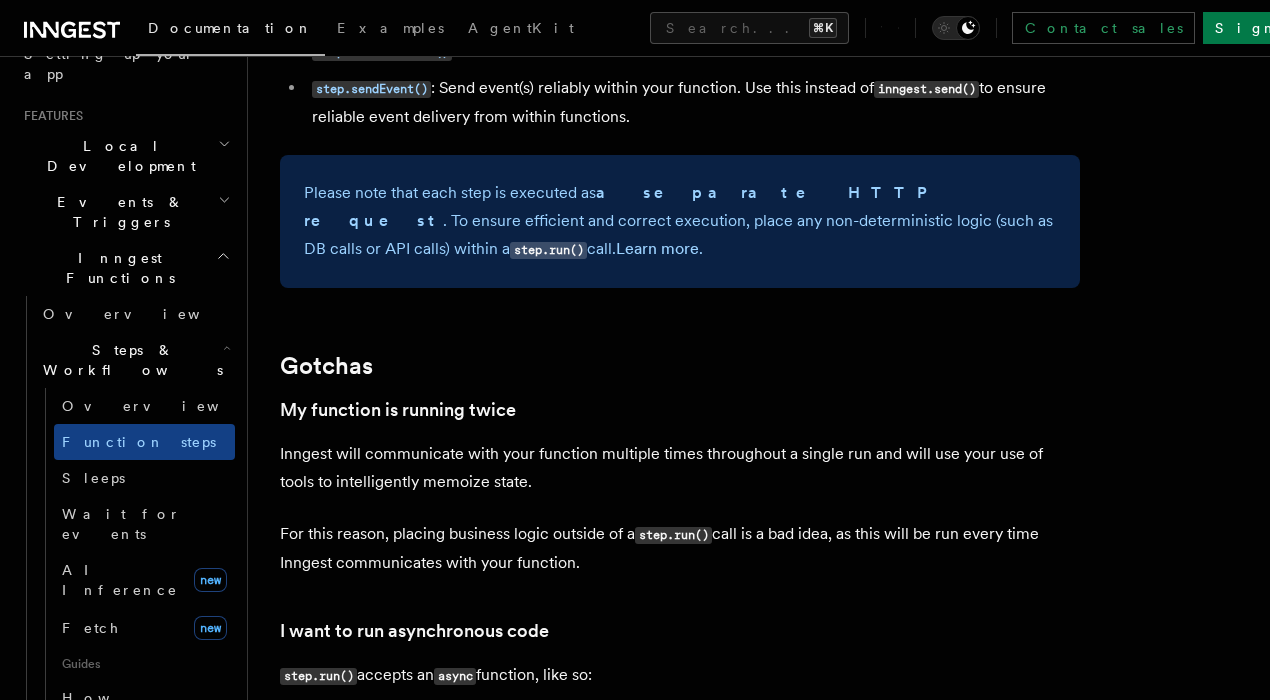 scroll, scrollTop: 3889, scrollLeft: 0, axis: vertical 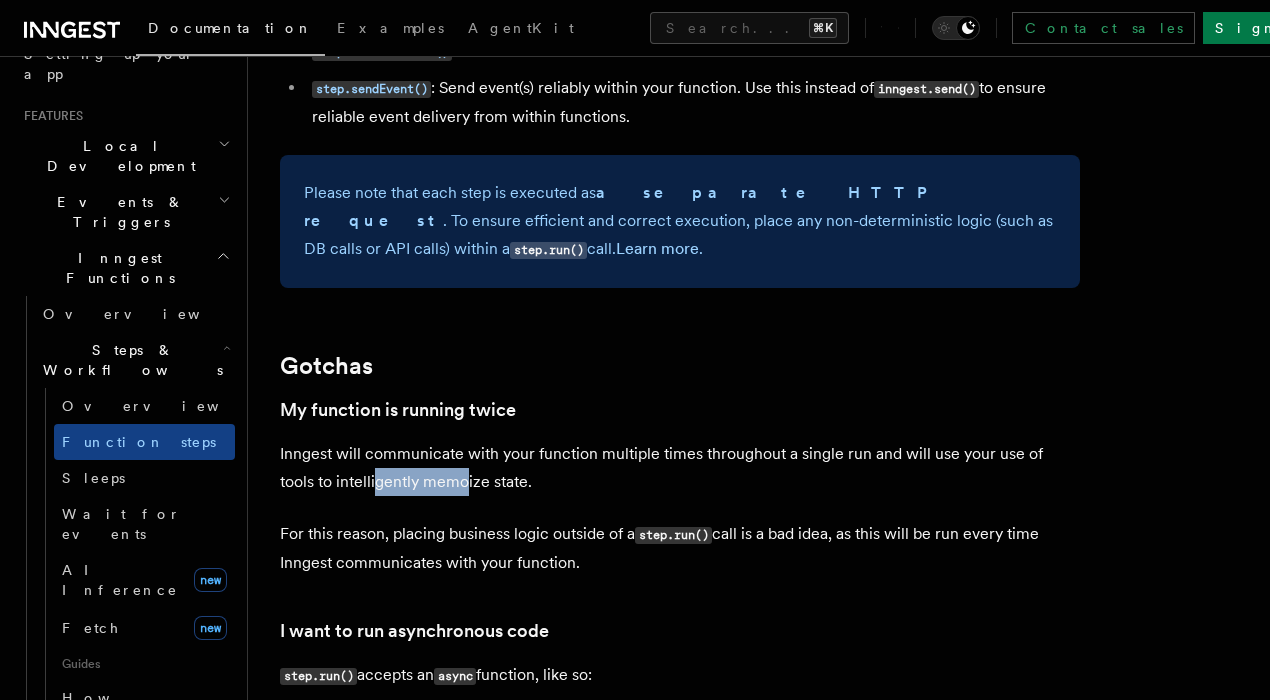 drag, startPoint x: 337, startPoint y: 439, endPoint x: 496, endPoint y: 458, distance: 160.1312 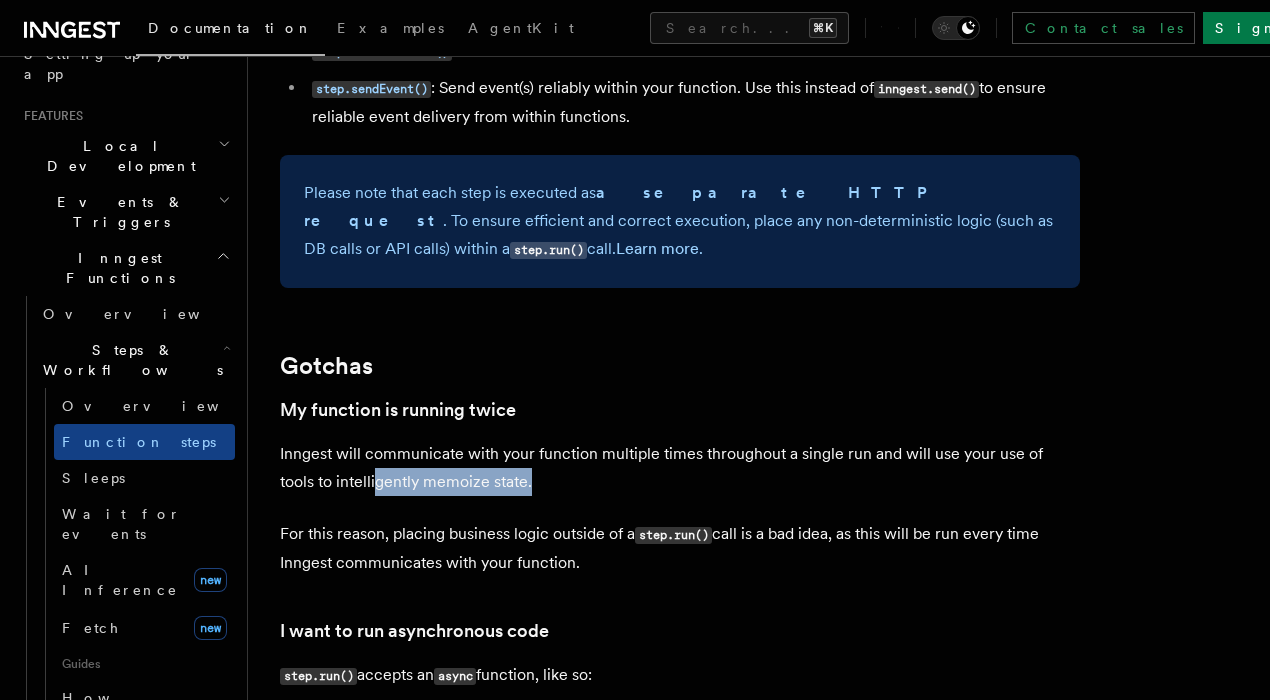 click on "Inngest will communicate with your function multiple times throughout a single run and will use your use of tools to intelligently memoize state." at bounding box center [680, 468] 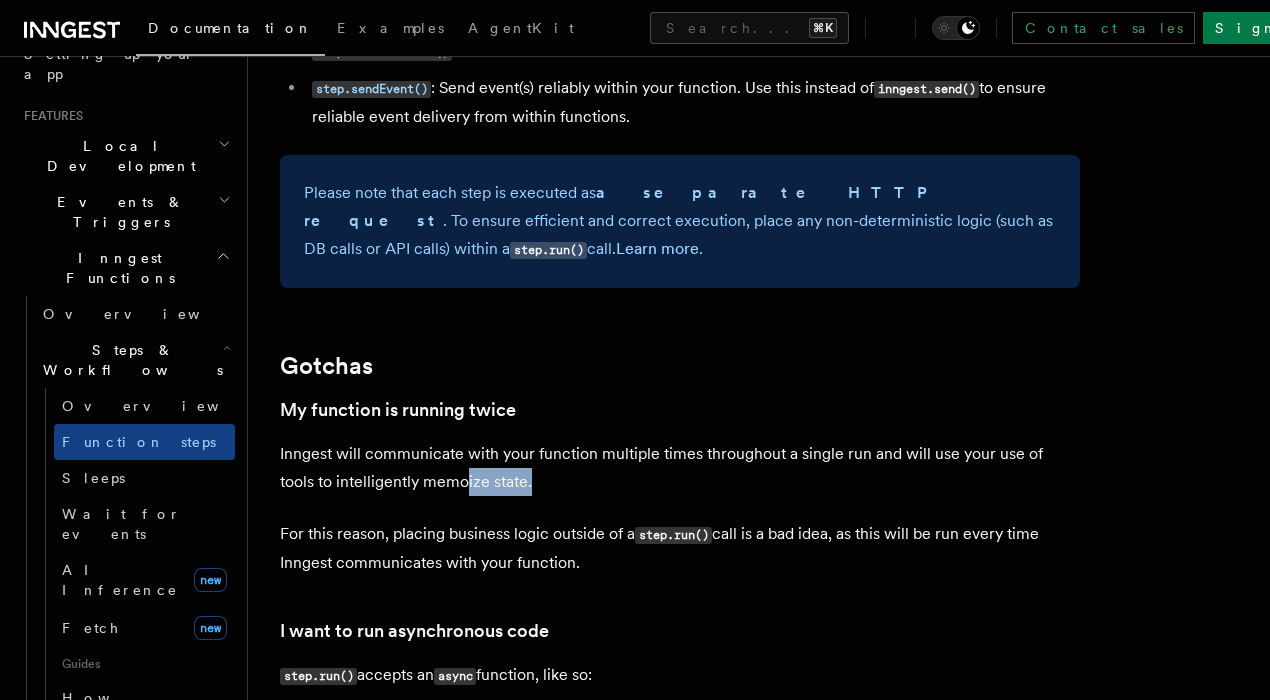 drag, startPoint x: 496, startPoint y: 458, endPoint x: 350, endPoint y: 423, distance: 150.13661 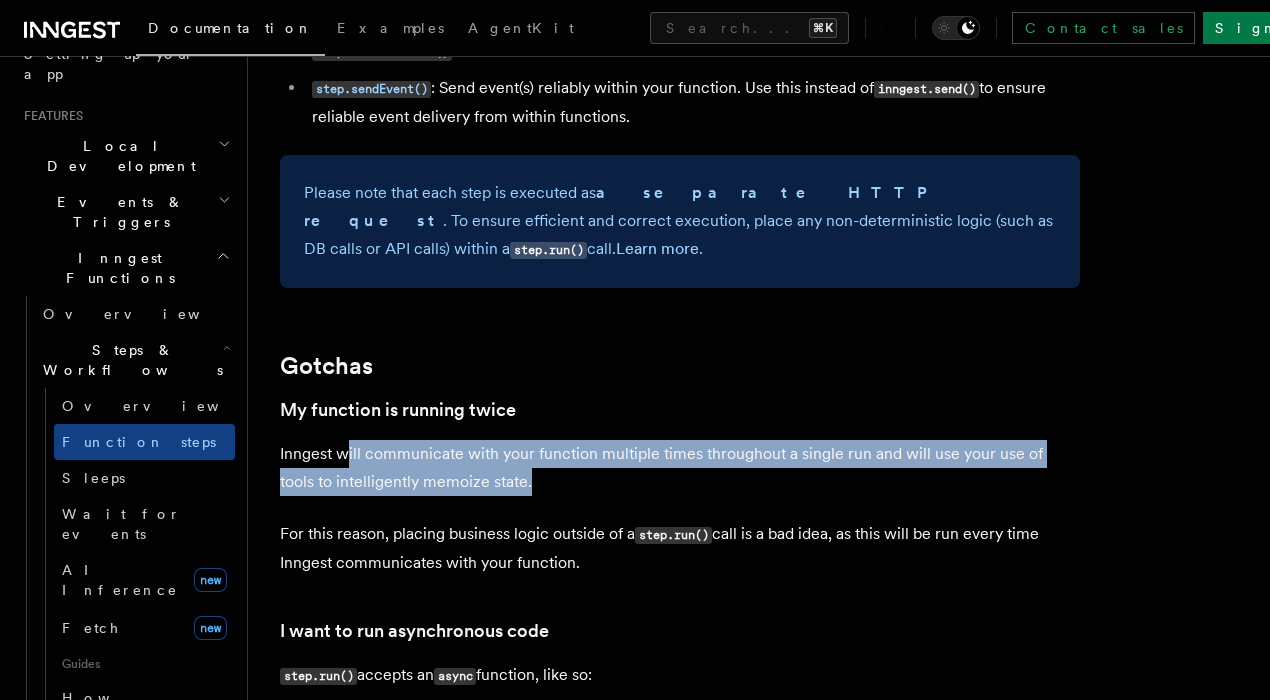 click on "Inngest will communicate with your function multiple times throughout a single run and will use your use of tools to intelligently memoize state." at bounding box center (680, 468) 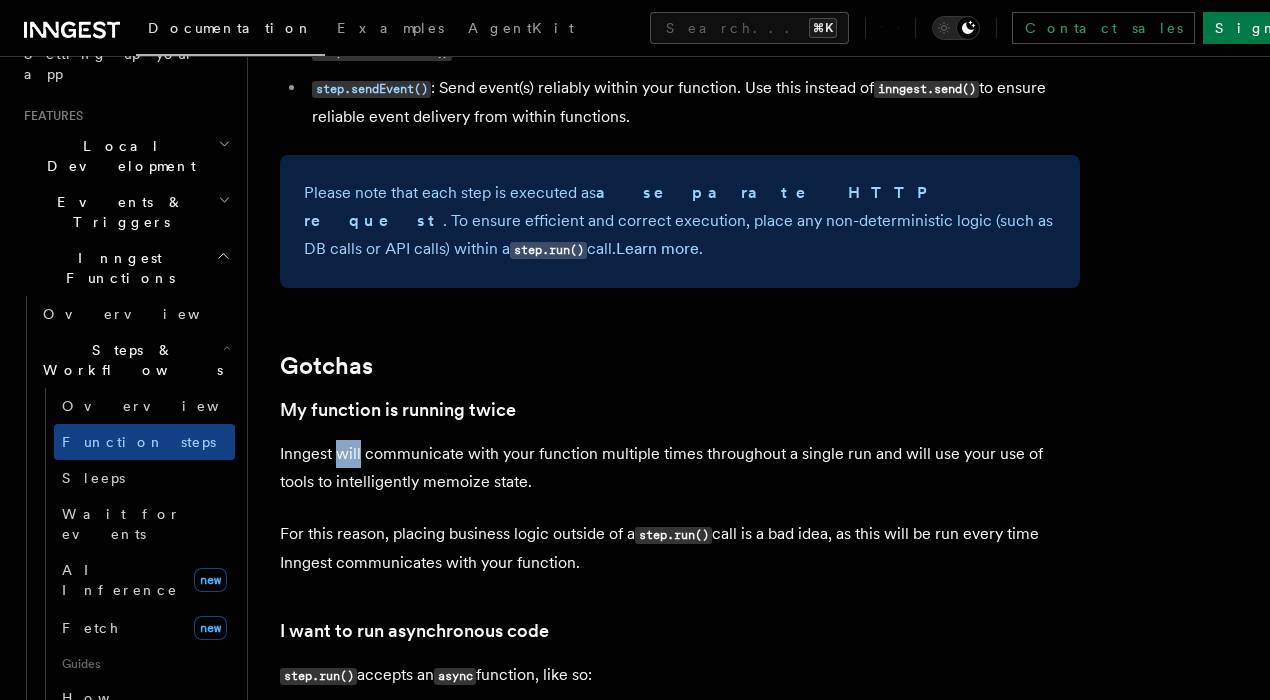 drag, startPoint x: 349, startPoint y: 423, endPoint x: 571, endPoint y: 423, distance: 222 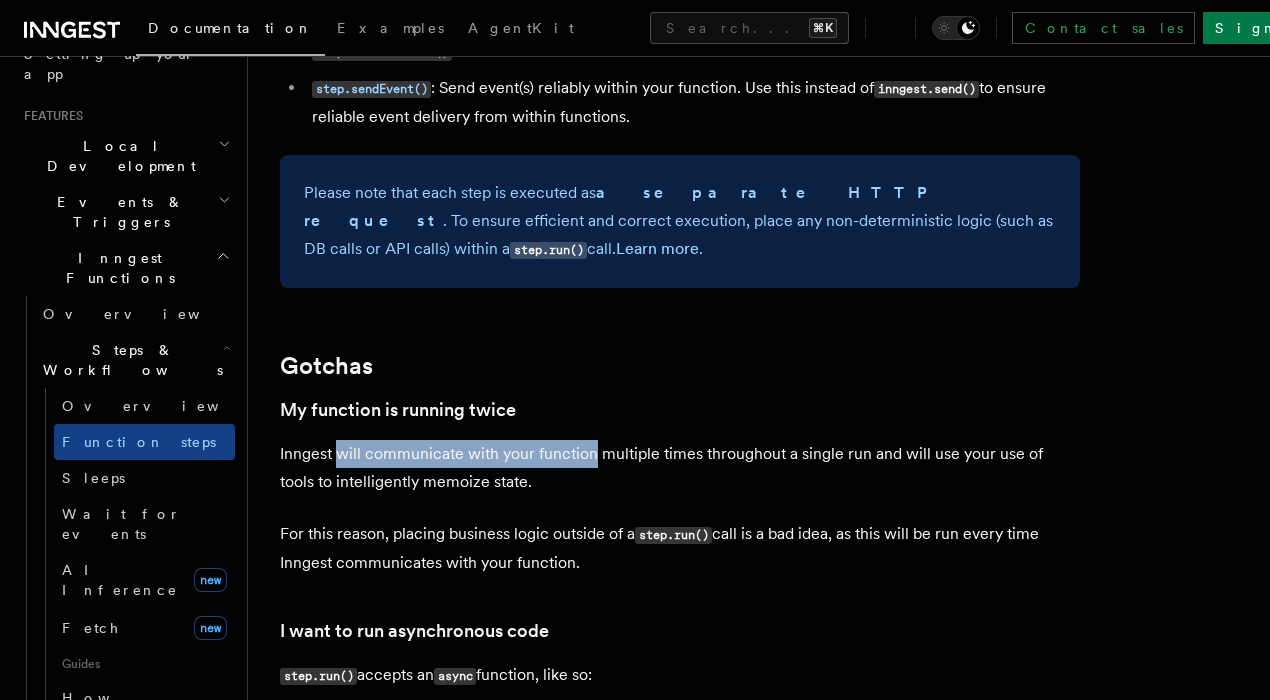 click on "Inngest will communicate with your function multiple times throughout a single run and will use your use of tools to intelligently memoize state." at bounding box center (680, 468) 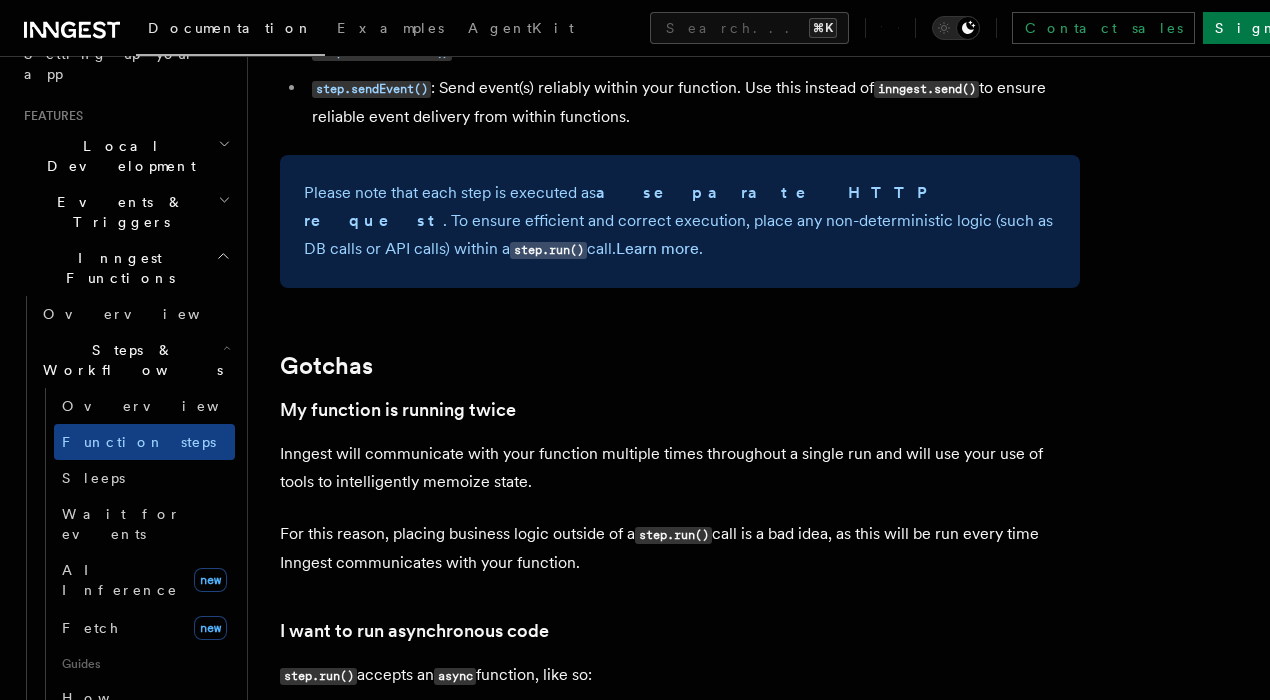 click on "Inngest will communicate with your function multiple times throughout a single run and will use your use of tools to intelligently memoize state." at bounding box center [680, 468] 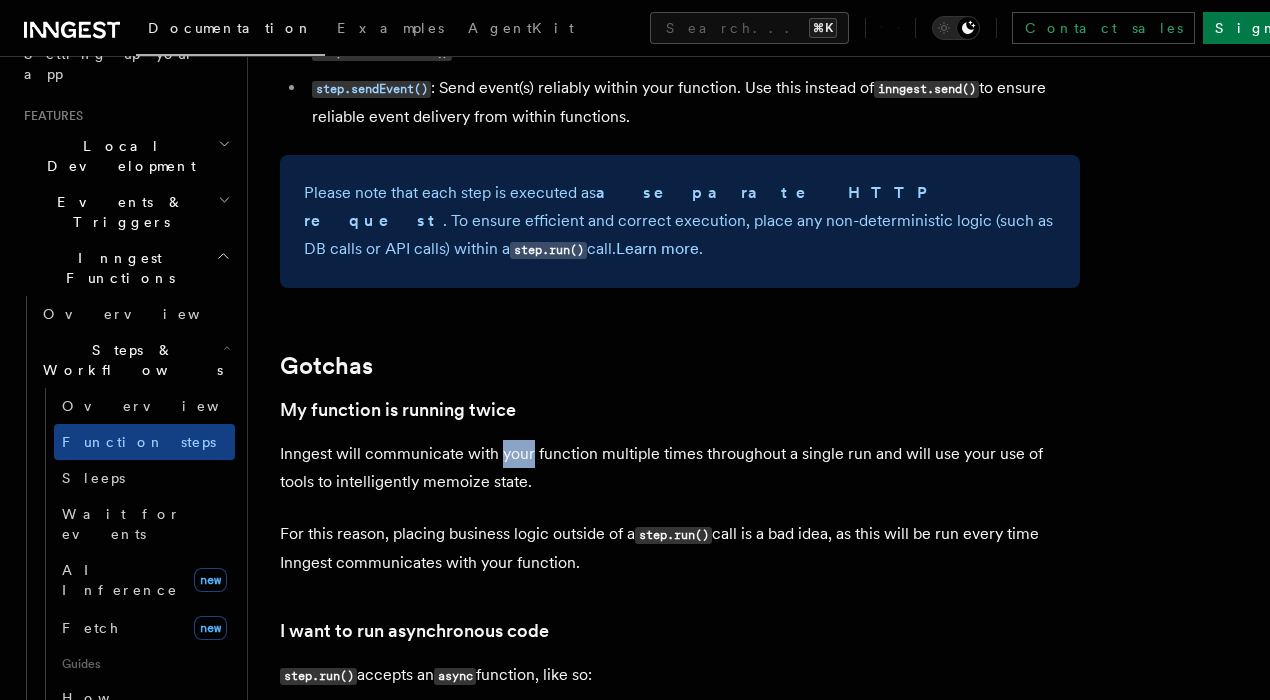 drag, startPoint x: 518, startPoint y: 425, endPoint x: 665, endPoint y: 425, distance: 147 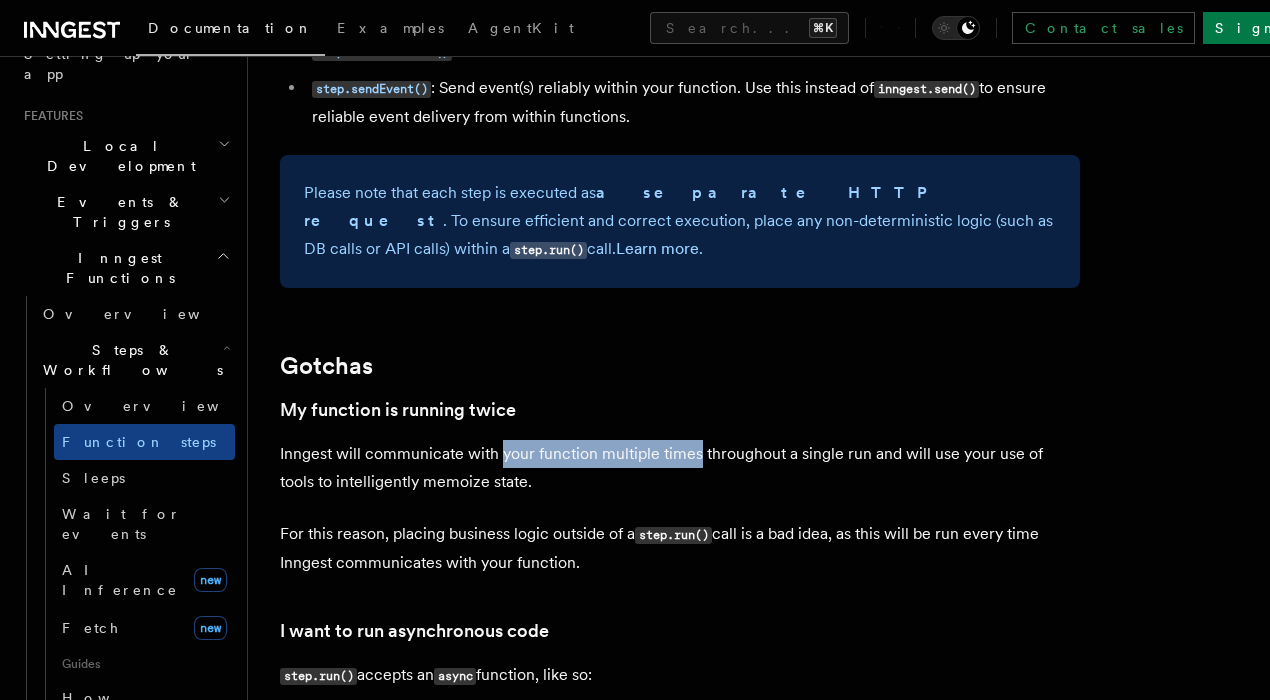 click on "Inngest will communicate with your function multiple times throughout a single run and will use your use of tools to intelligently memoize state." at bounding box center [680, 468] 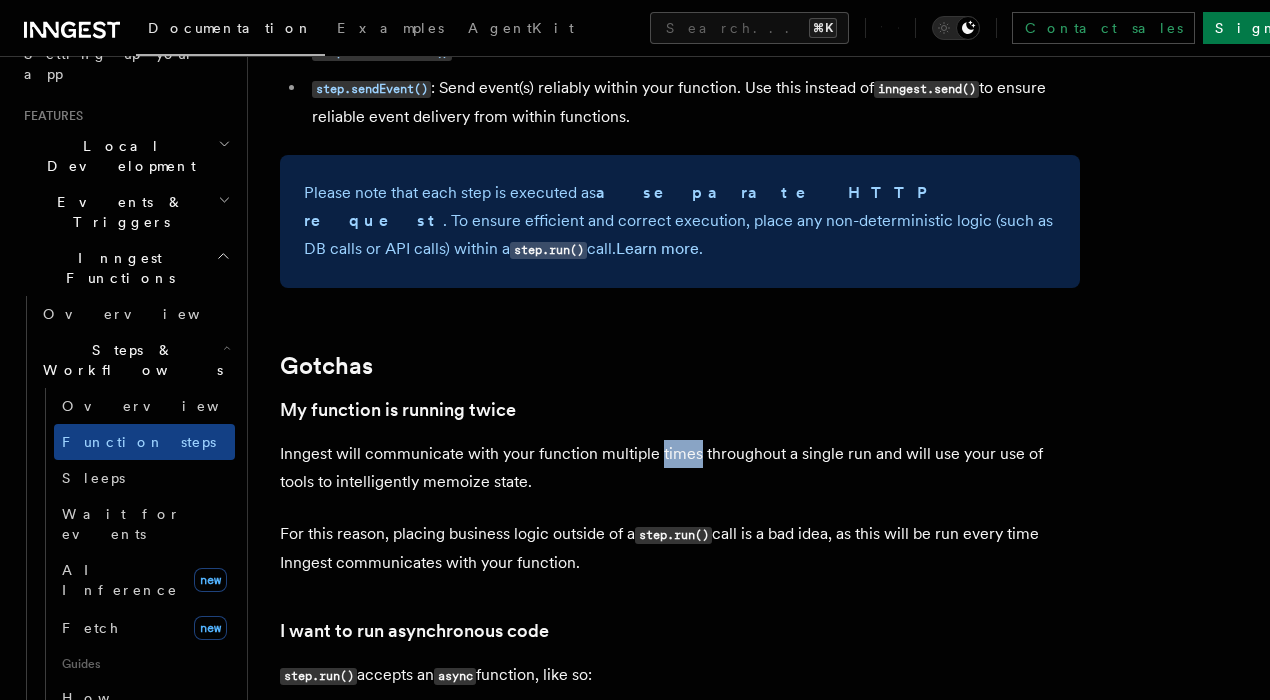 click on "Inngest will communicate with your function multiple times throughout a single run and will use your use of tools to intelligently memoize state." at bounding box center [680, 468] 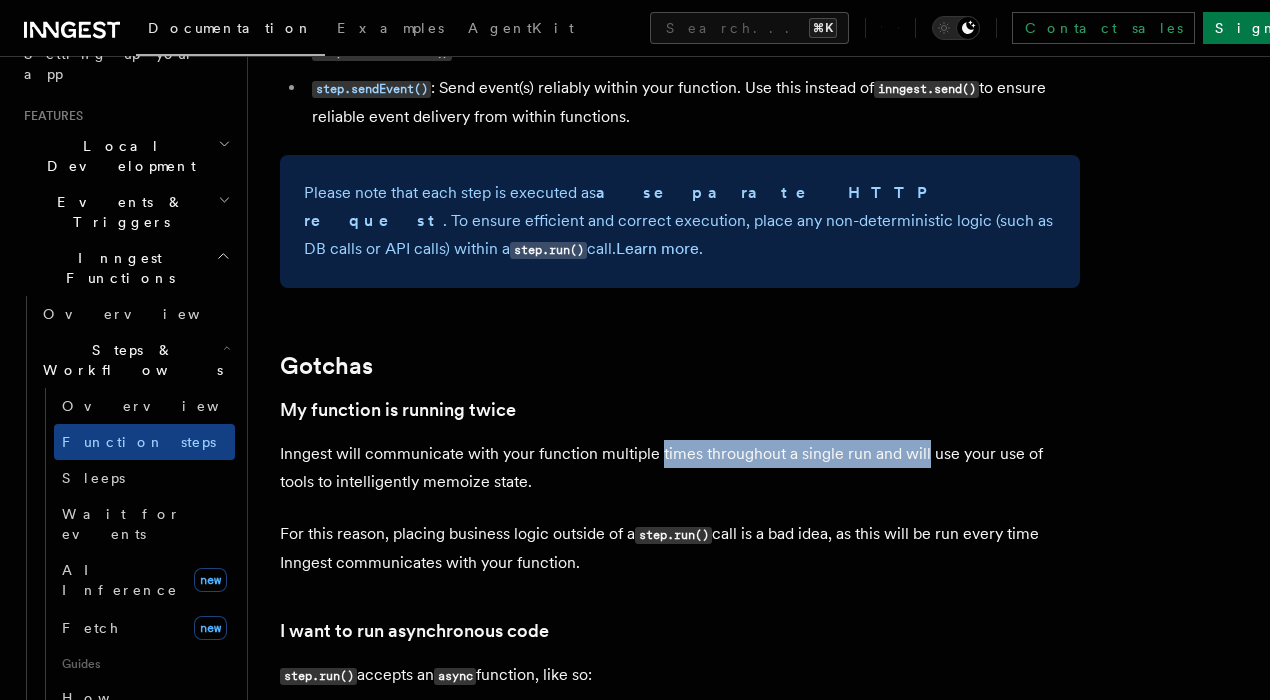 click on "Inngest will communicate with your function multiple times throughout a single run and will use your use of tools to intelligently memoize state." at bounding box center (680, 468) 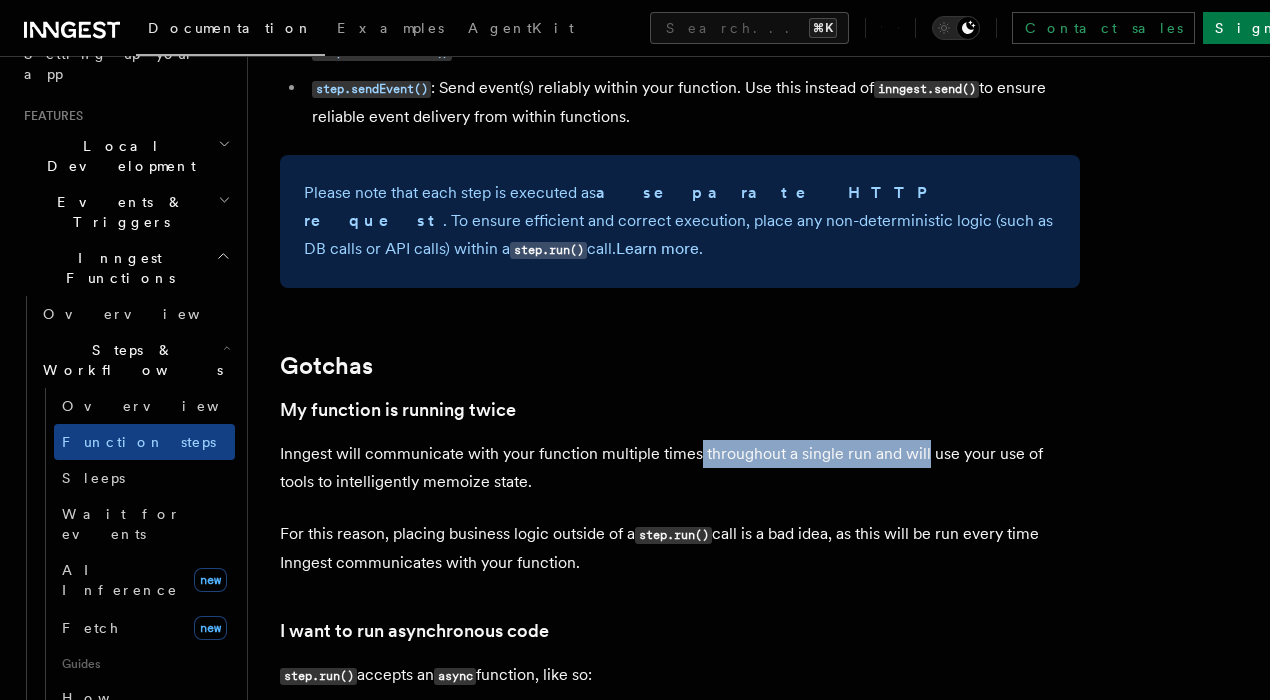 drag, startPoint x: 906, startPoint y: 430, endPoint x: 714, endPoint y: 417, distance: 192.4396 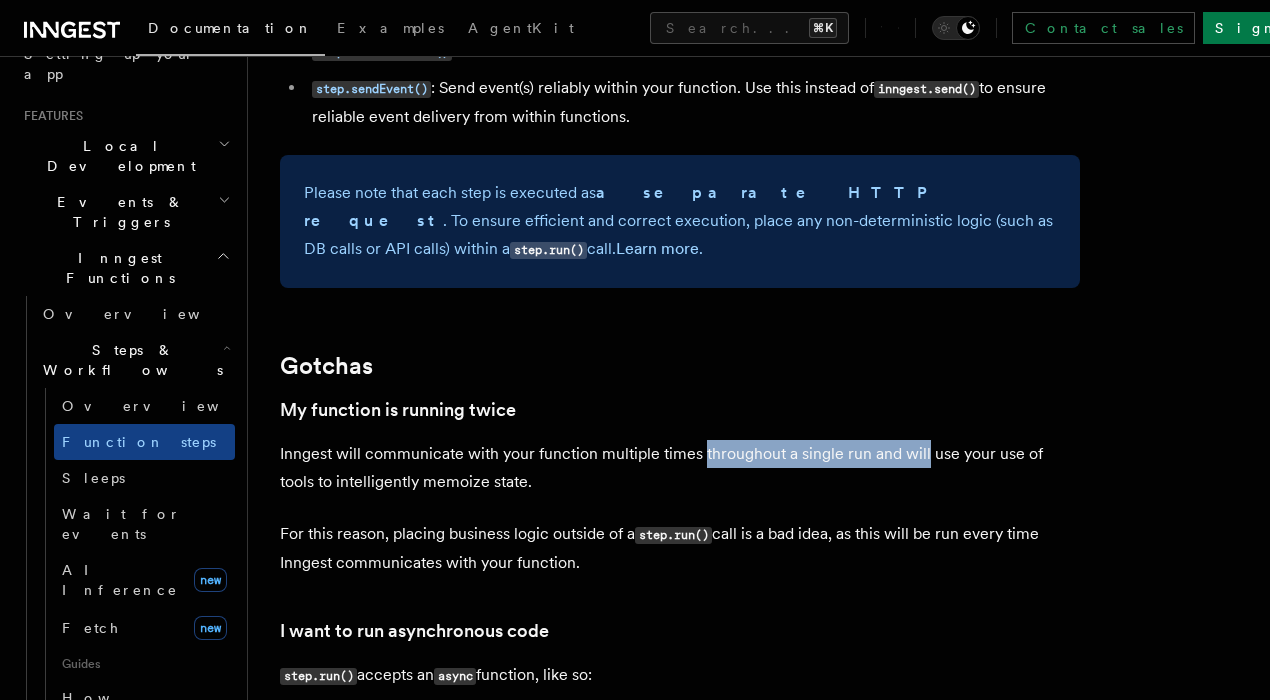 click on "Inngest will communicate with your function multiple times throughout a single run and will use your use of tools to intelligently memoize state." at bounding box center (680, 468) 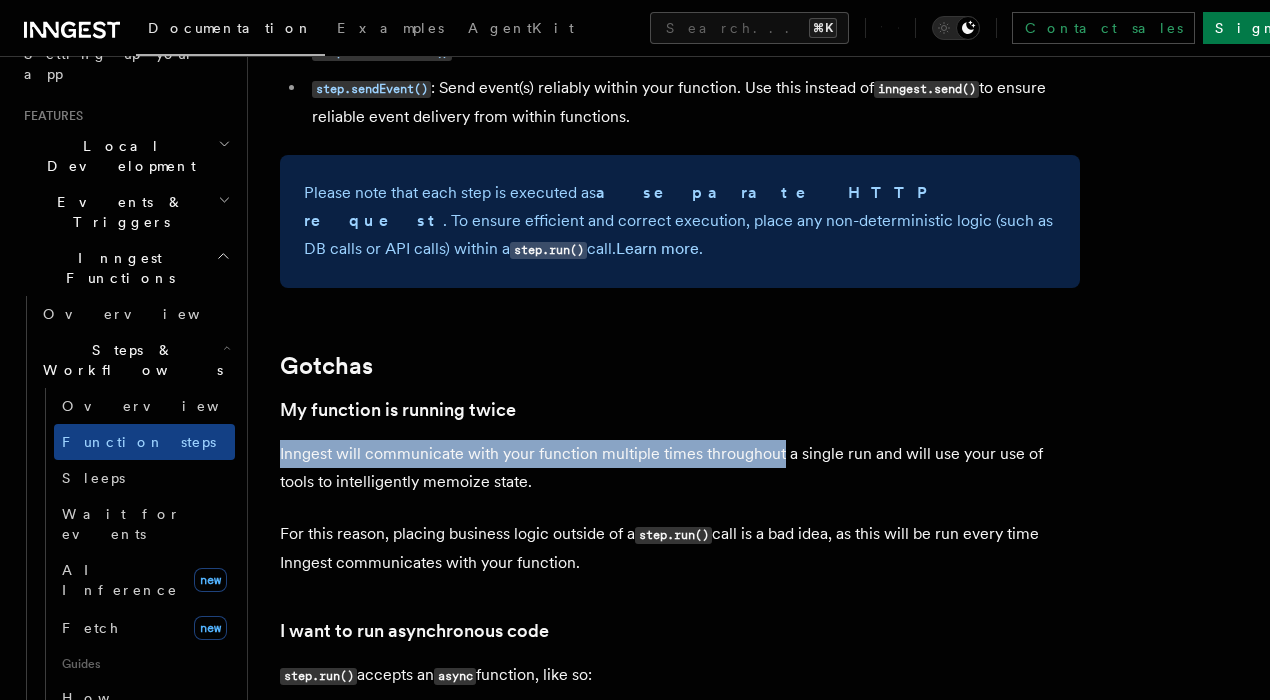 drag, startPoint x: 714, startPoint y: 417, endPoint x: 352, endPoint y: 423, distance: 362.0497 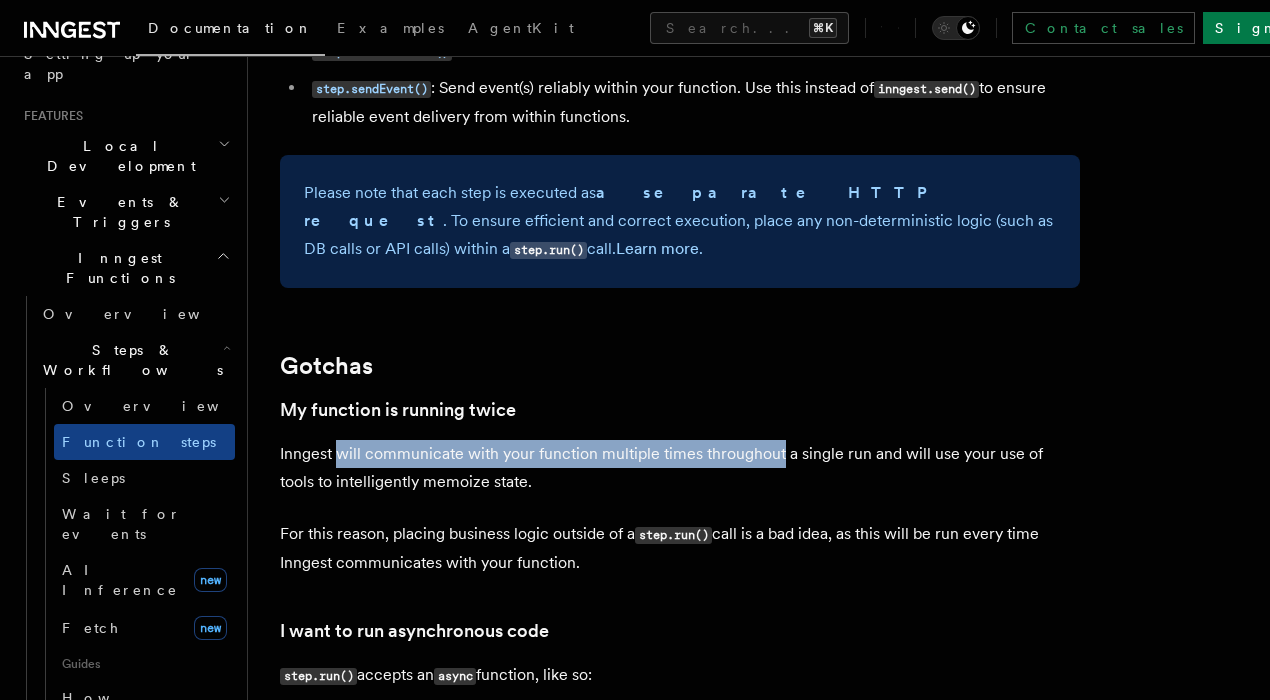 click on "Inngest will communicate with your function multiple times throughout a single run and will use your use of tools to intelligently memoize state." at bounding box center (680, 468) 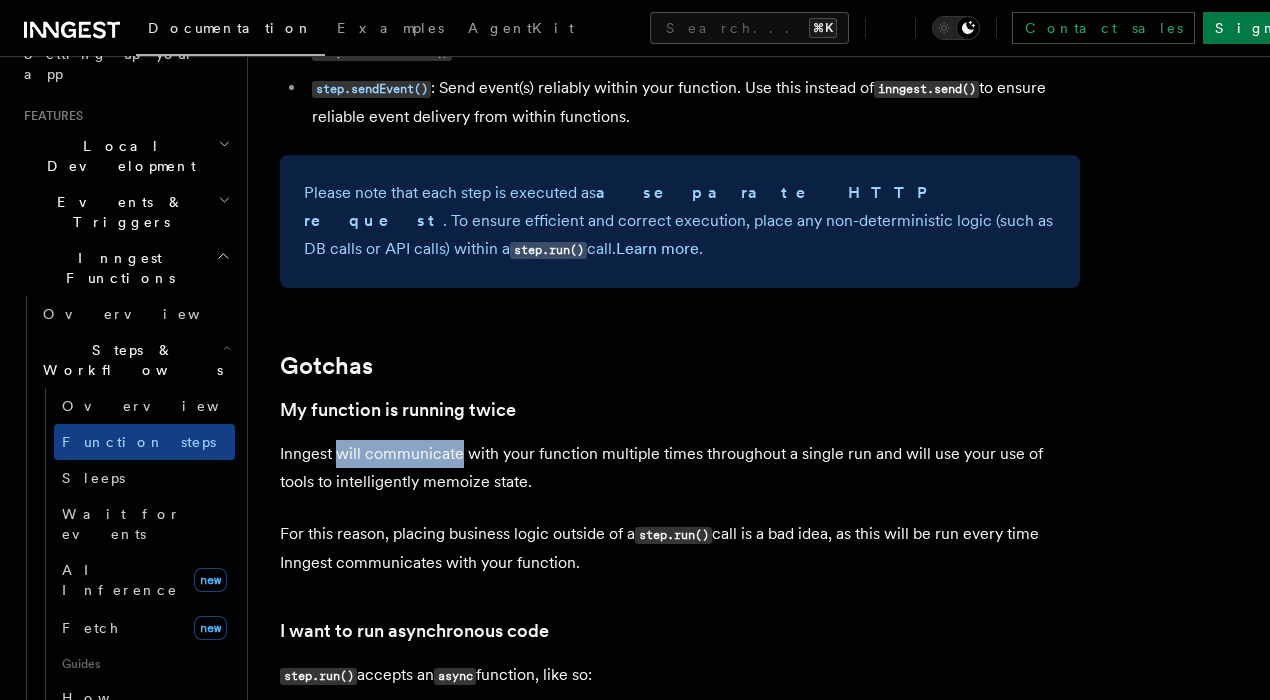 drag, startPoint x: 352, startPoint y: 423, endPoint x: 428, endPoint y: 425, distance: 76.02631 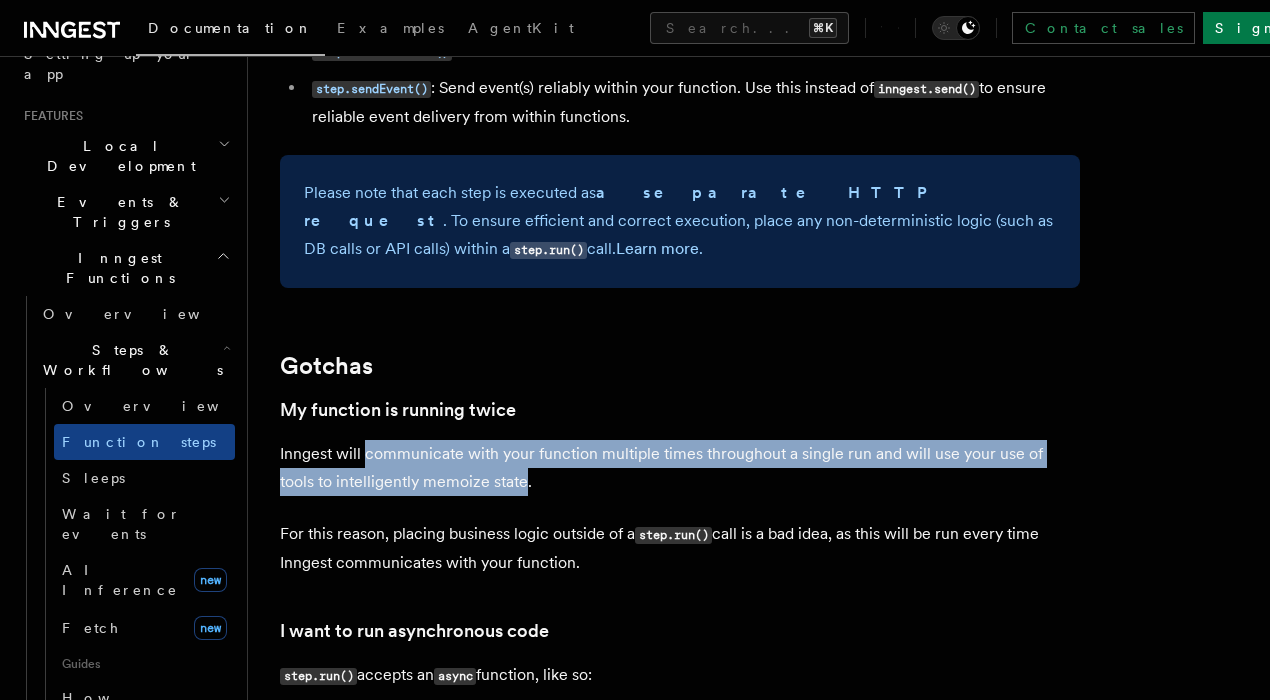 drag, startPoint x: 428, startPoint y: 425, endPoint x: 467, endPoint y: 449, distance: 45.79301 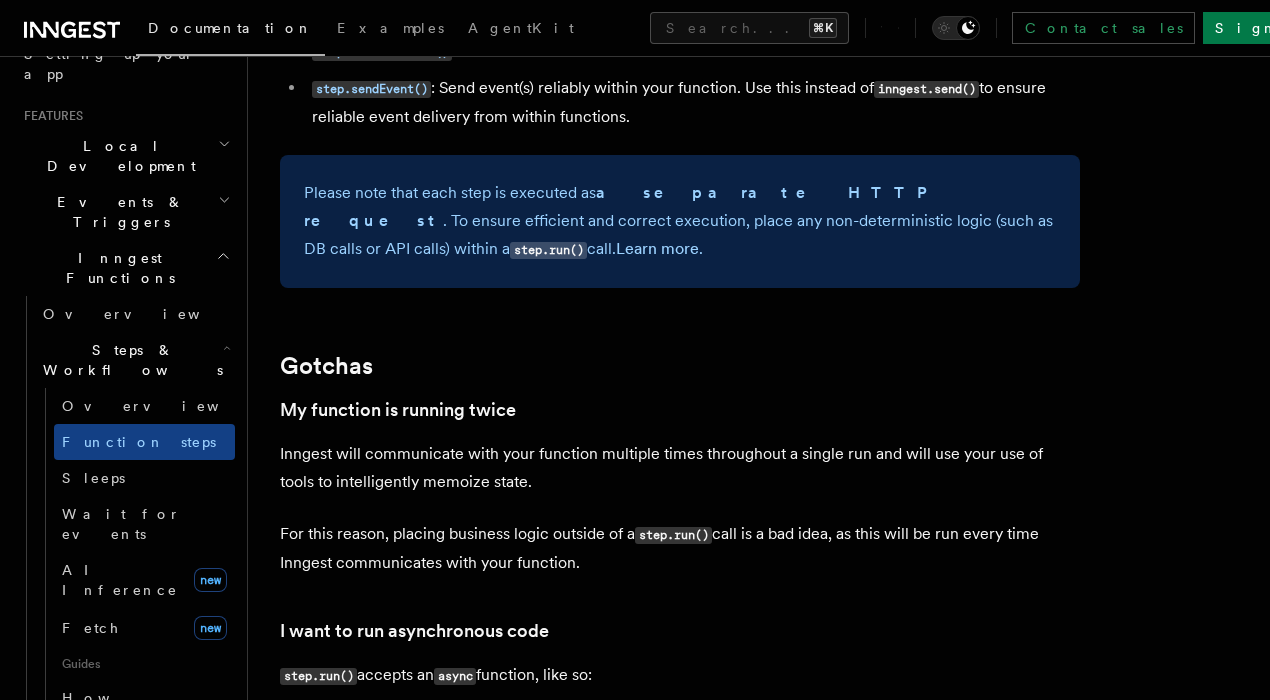 drag, startPoint x: 320, startPoint y: 504, endPoint x: 587, endPoint y: 519, distance: 267.42102 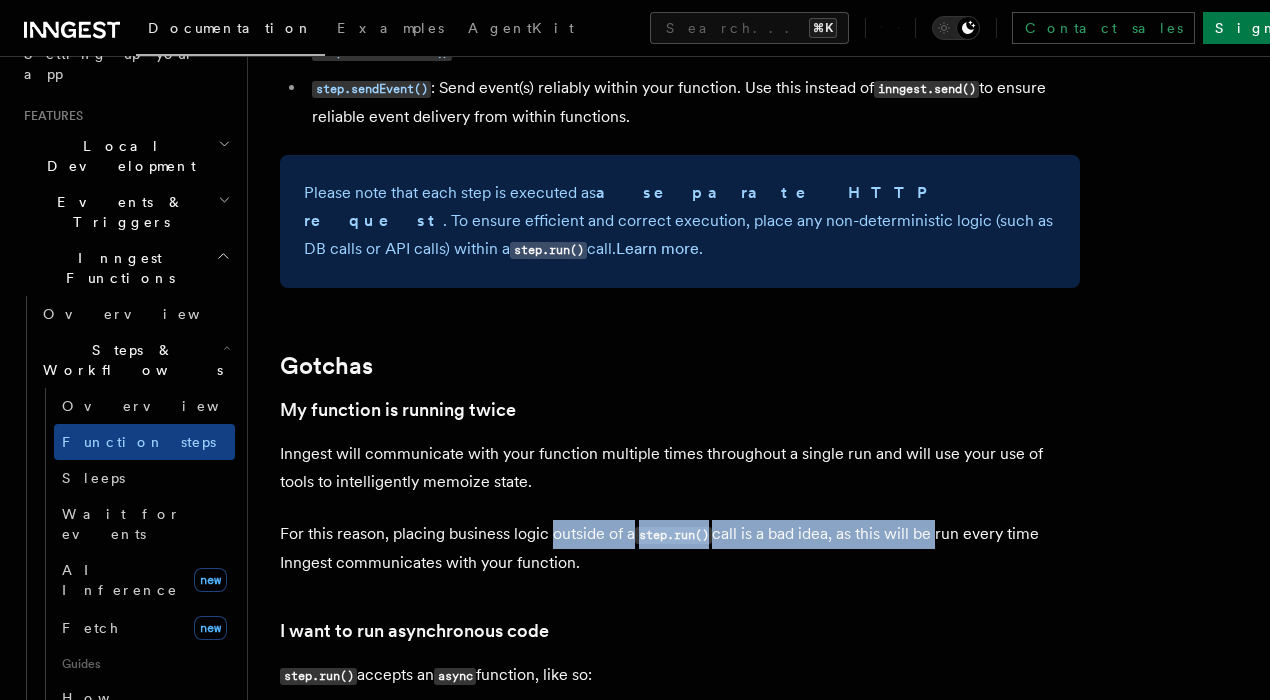 click on "For this reason, placing business logic outside of a  step.run()  call is a bad idea, as this will be run every time Inngest communicates with your function." at bounding box center (680, 548) 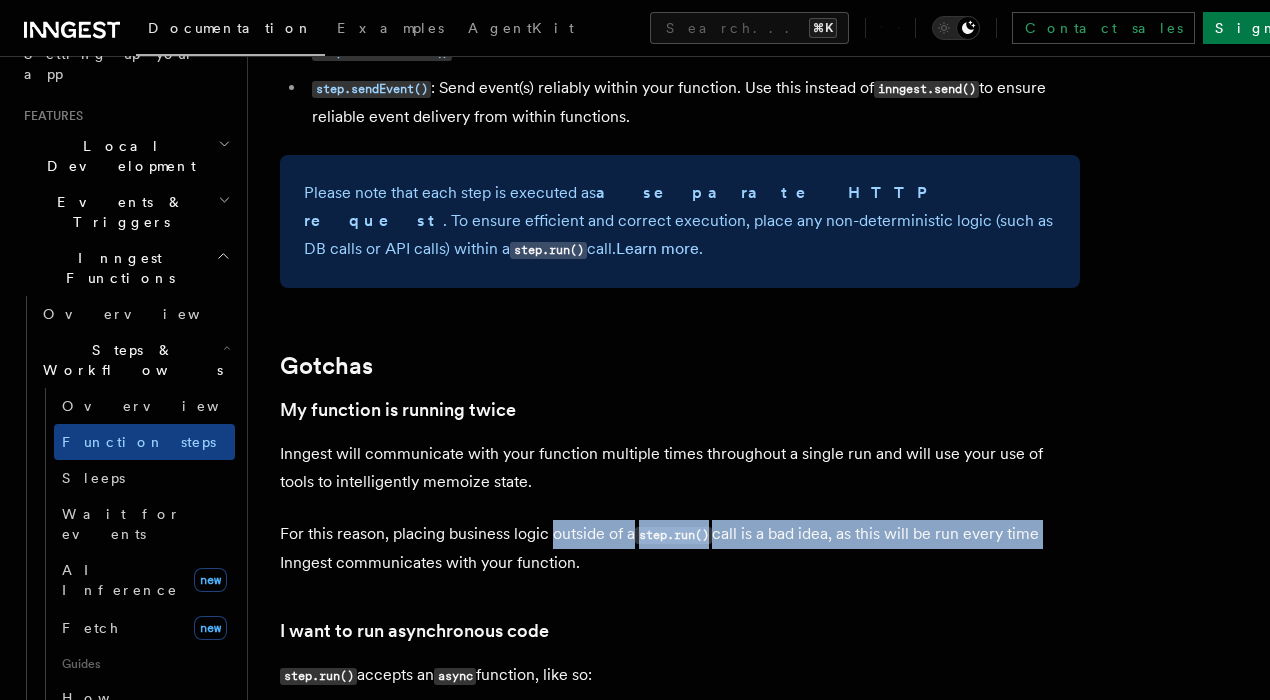 click on "For this reason, placing business logic outside of a  step.run()  call is a bad idea, as this will be run every time Inngest communicates with your function." at bounding box center [680, 548] 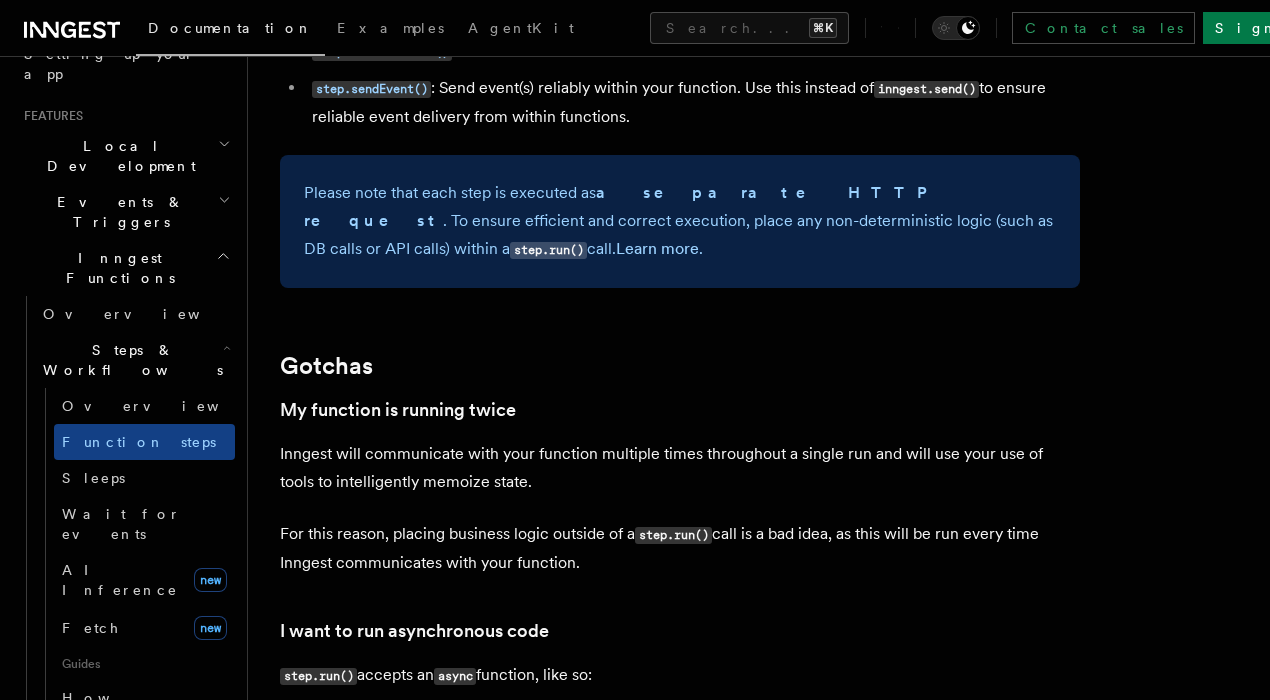 click on "For this reason, placing business logic outside of a  step.run()  call is a bad idea, as this will be run every time Inngest communicates with your function." at bounding box center (680, 548) 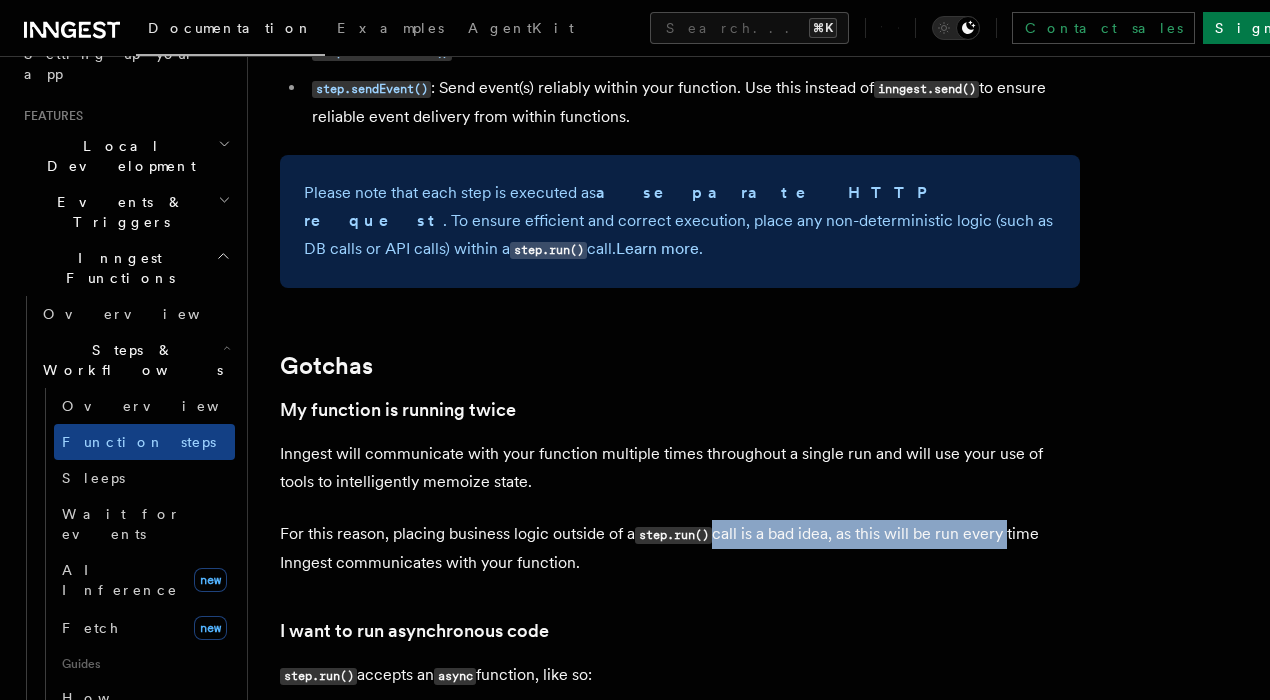 click on "For this reason, placing business logic outside of a  step.run()  call is a bad idea, as this will be run every time Inngest communicates with your function." at bounding box center (680, 548) 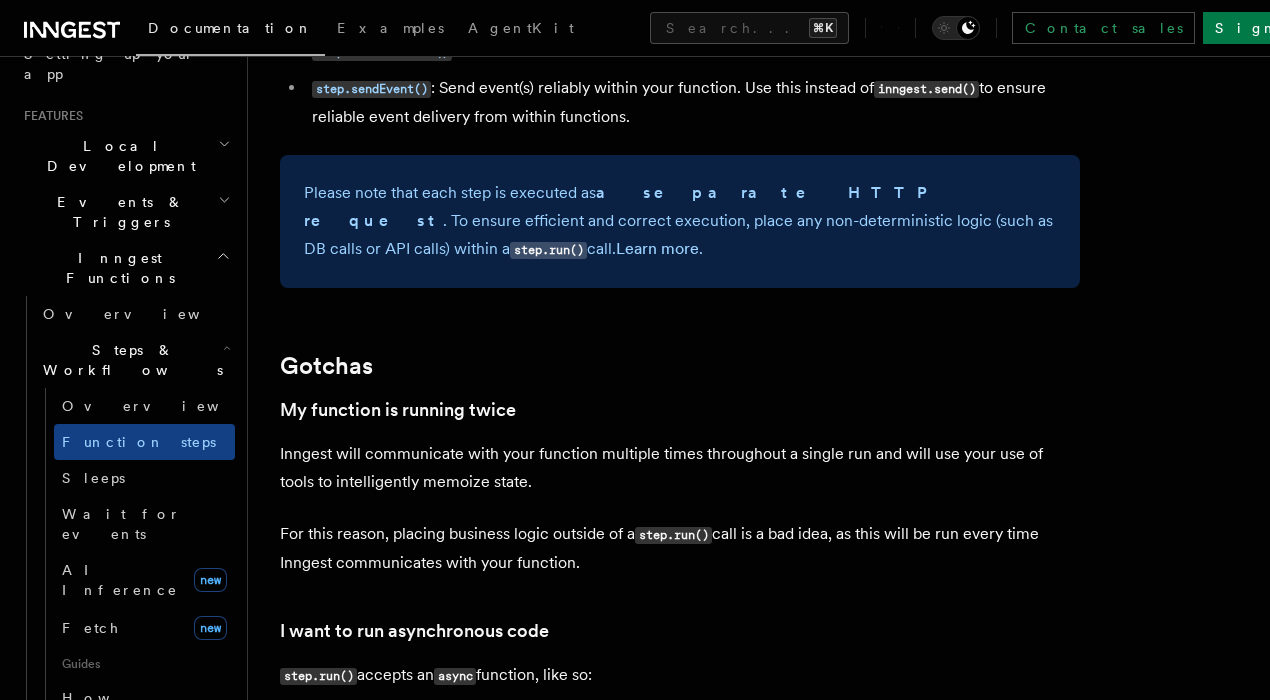 click on "For this reason, placing business logic outside of a  step.run()  call is a bad idea, as this will be run every time Inngest communicates with your function." at bounding box center (680, 548) 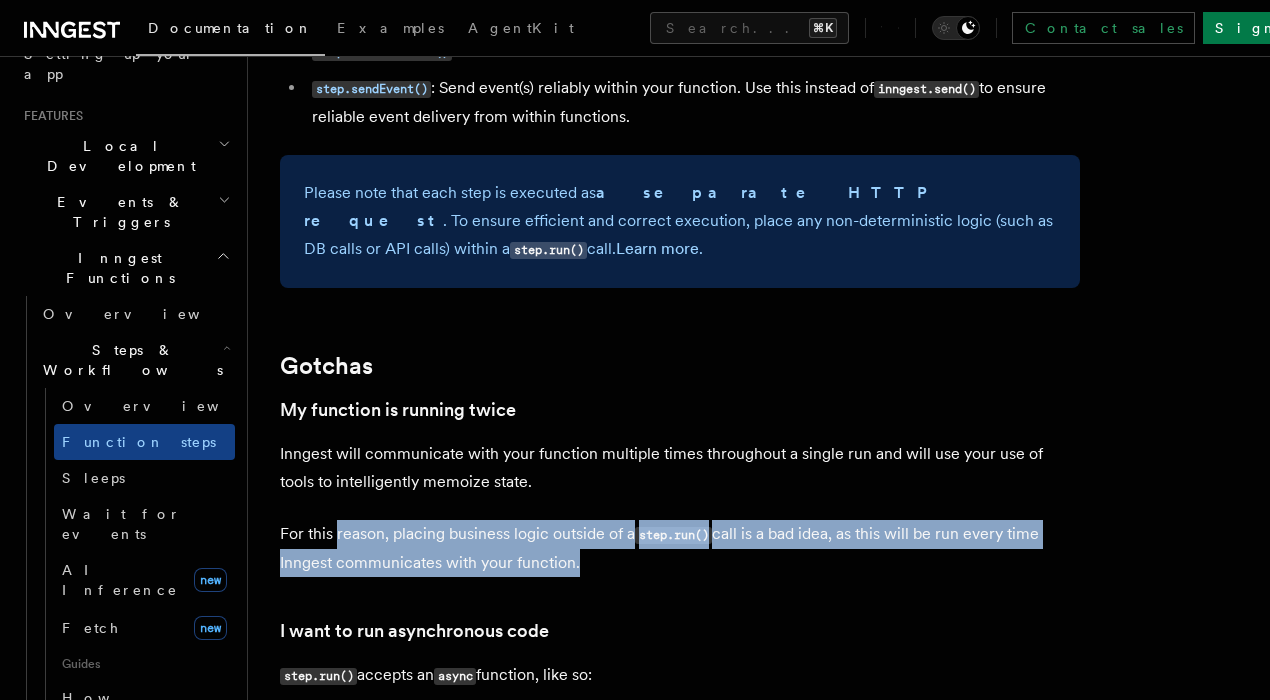 click on "For this reason, placing business logic outside of a  step.run()  call is a bad idea, as this will be run every time Inngest communicates with your function." at bounding box center (680, 548) 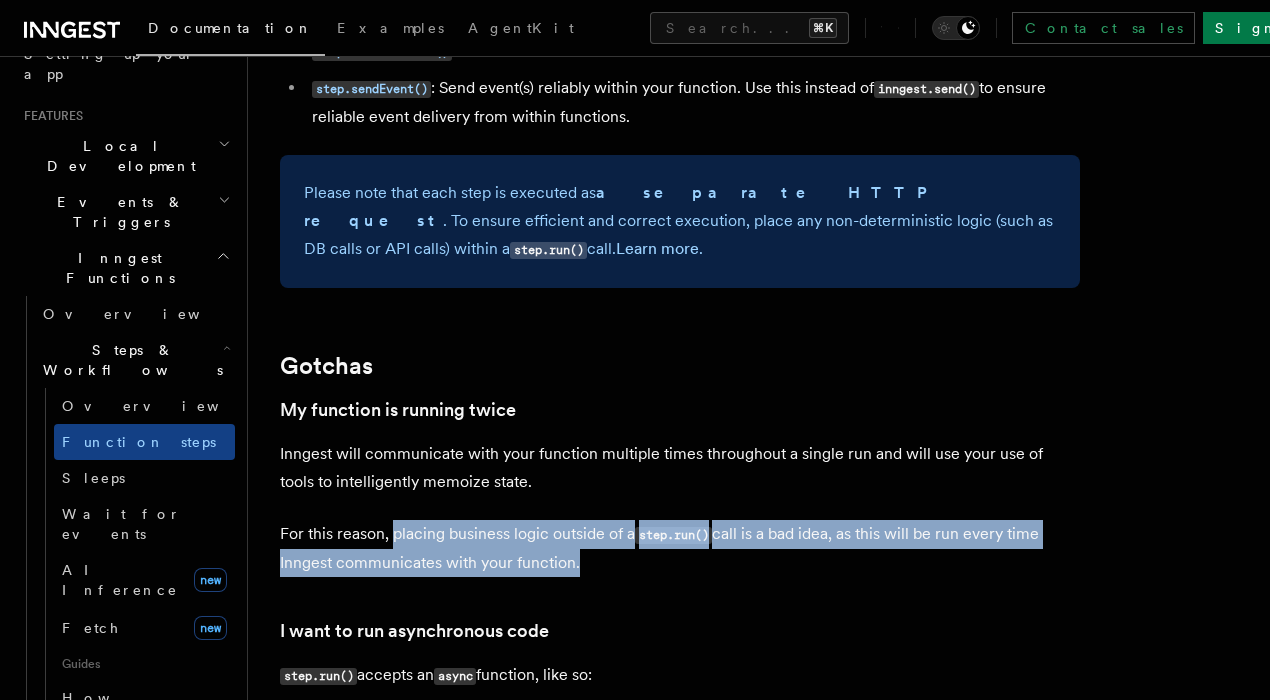 click on "For this reason, placing business logic outside of a  step.run()  call is a bad idea, as this will be run every time Inngest communicates with your function." at bounding box center (680, 548) 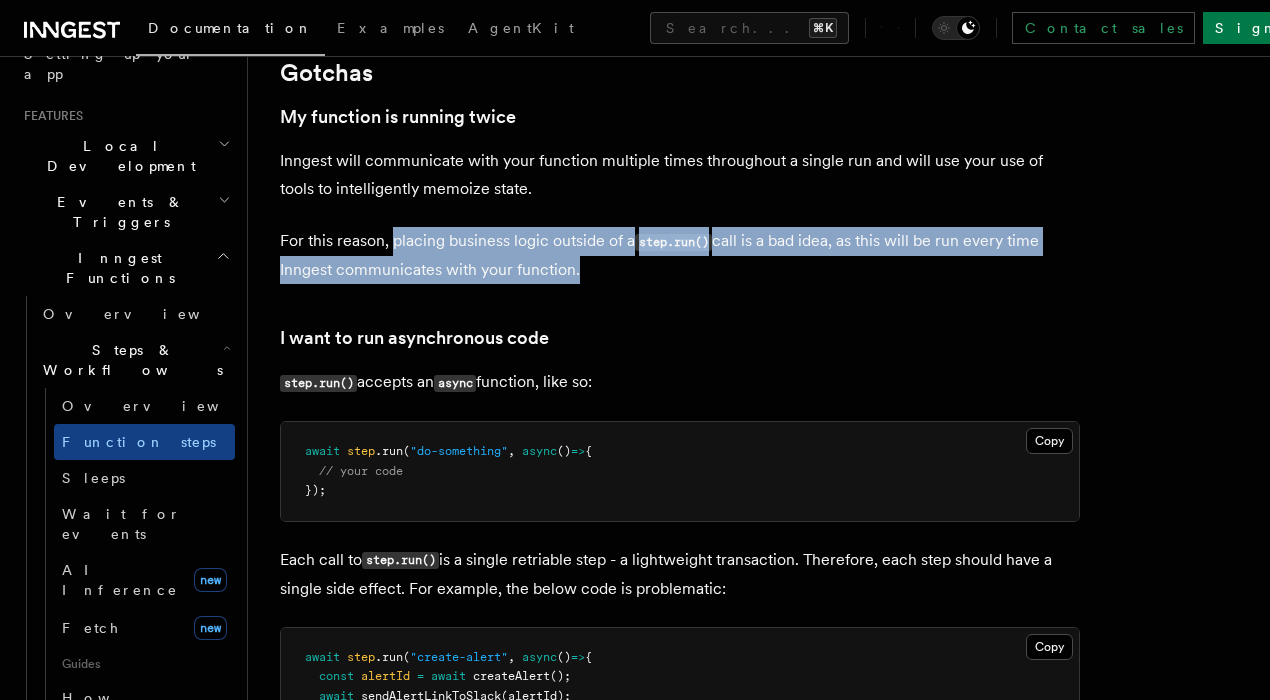 scroll, scrollTop: 4186, scrollLeft: 0, axis: vertical 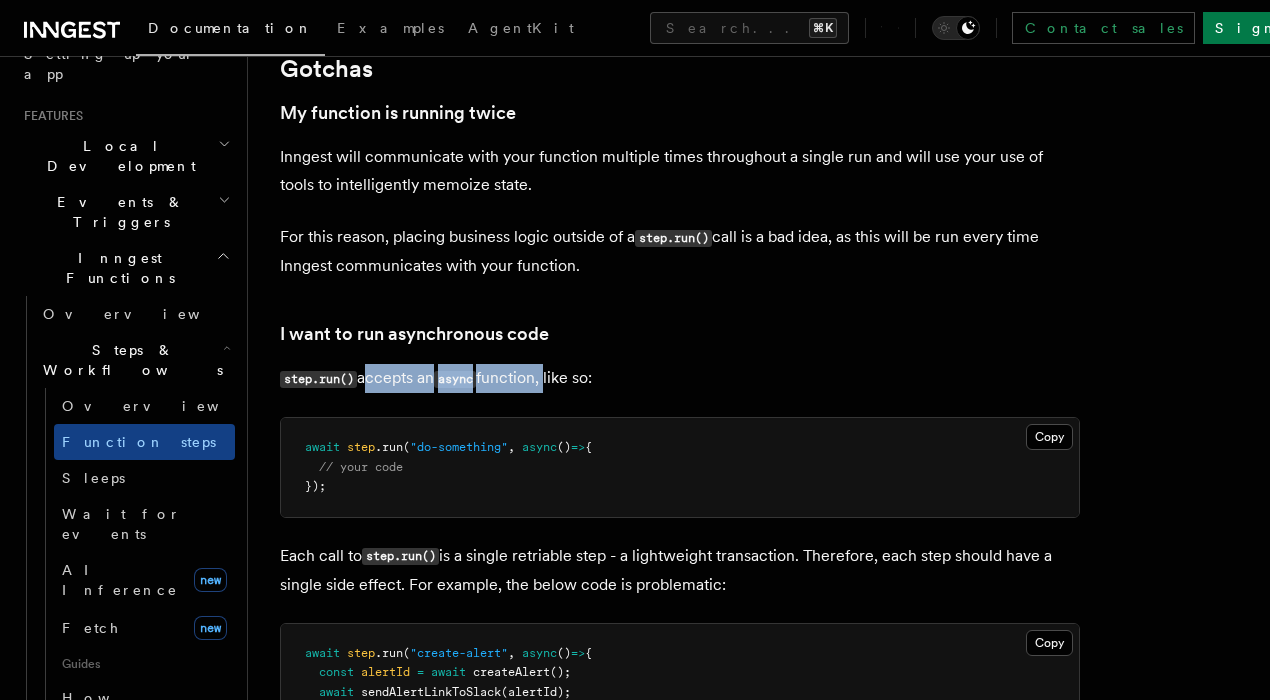 click on "step.run()  accepts an  async  function, like so:" at bounding box center [680, 378] 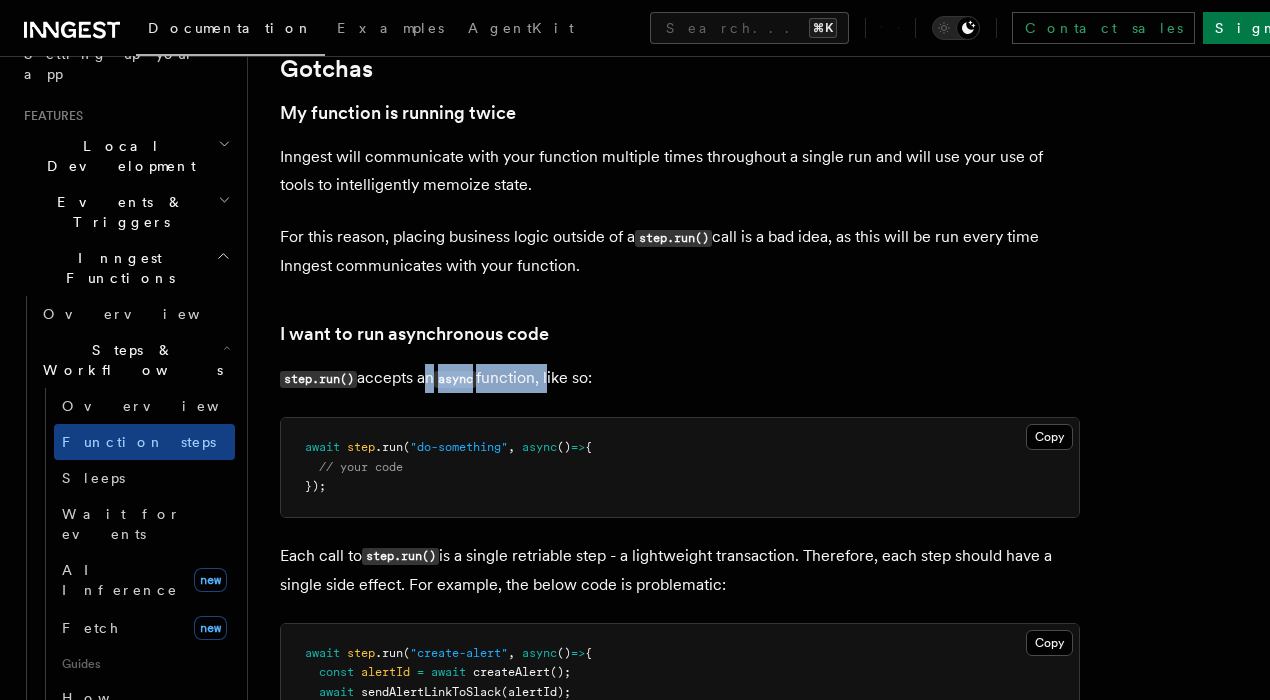 click on "step.run()  accepts an  async  function, like so:" at bounding box center [680, 378] 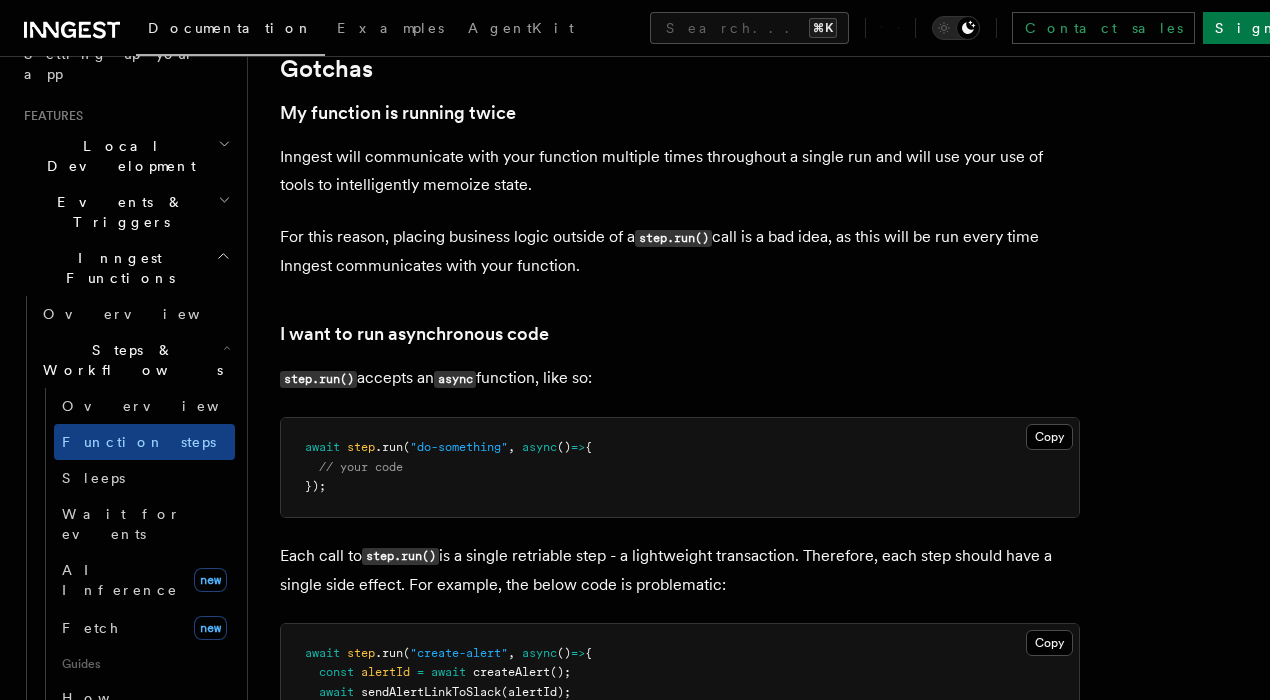 click on "step.run()" at bounding box center [318, 379] 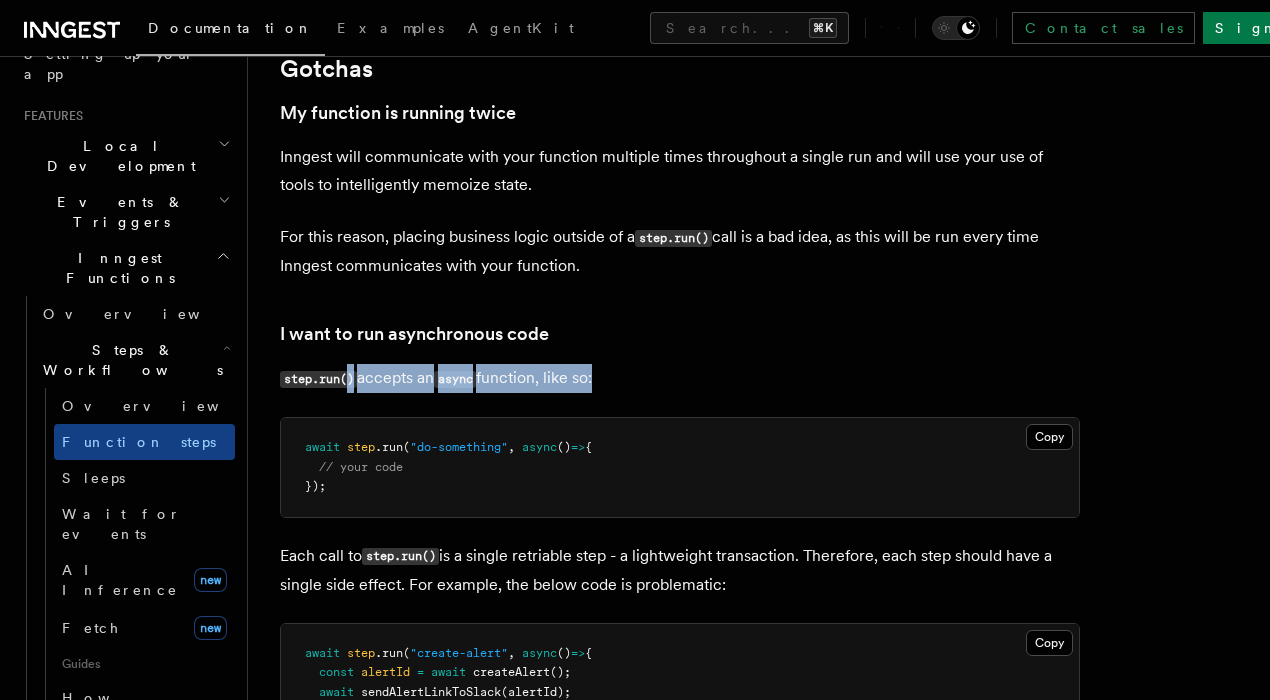 click on "step.run()  accepts an  async  function, like so:" at bounding box center [680, 378] 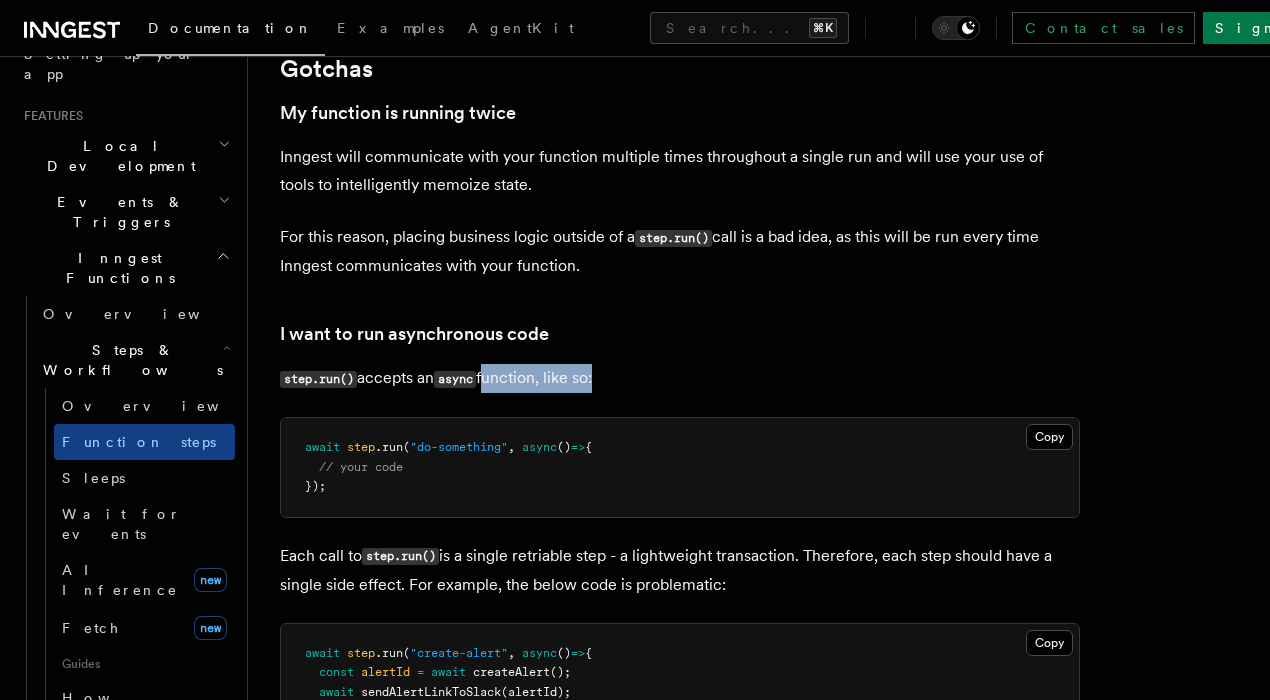 click on "step.run()  accepts an  async  function, like so:" at bounding box center [680, 378] 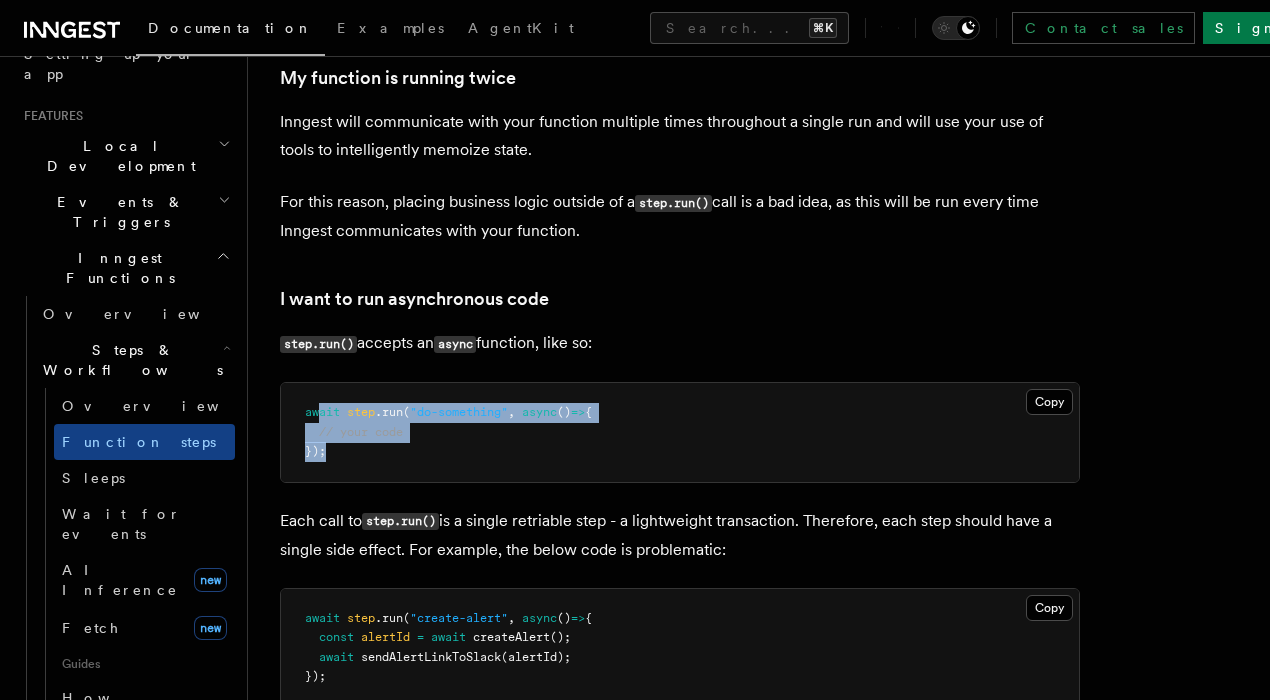 click on "await   step .run ( "do-something" ,   async  ()  =>  {
// your code
});" at bounding box center [680, 432] 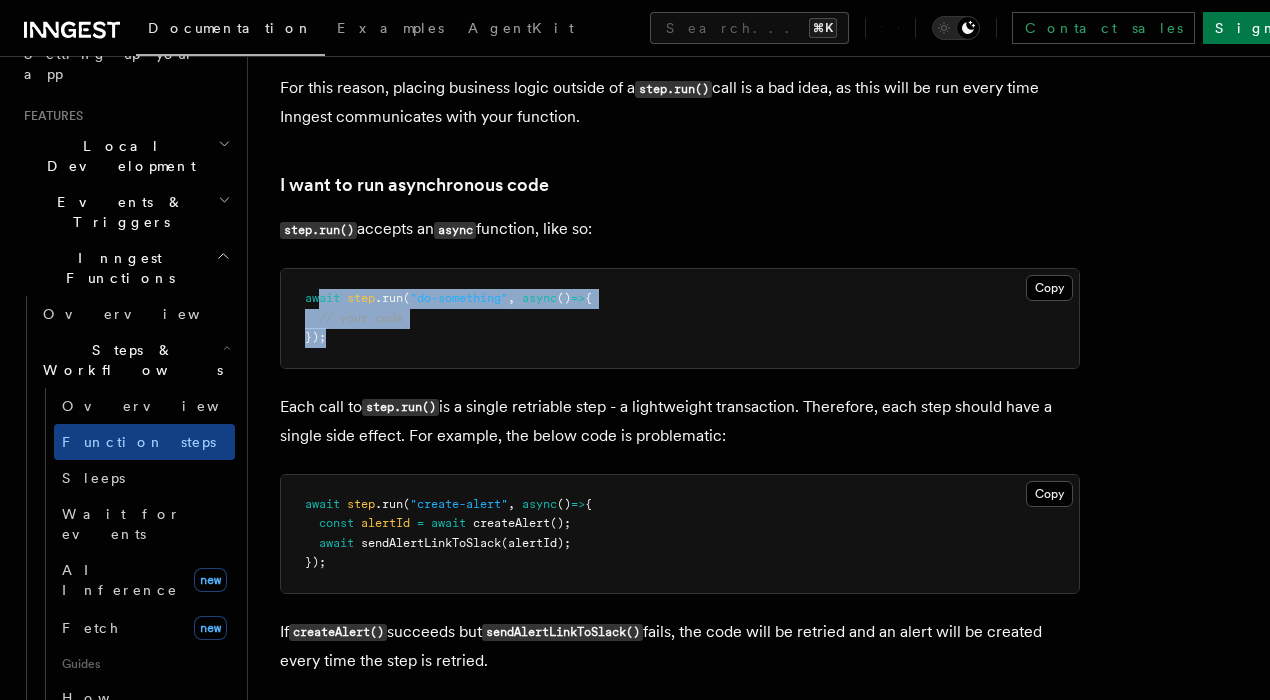 scroll, scrollTop: 4338, scrollLeft: 0, axis: vertical 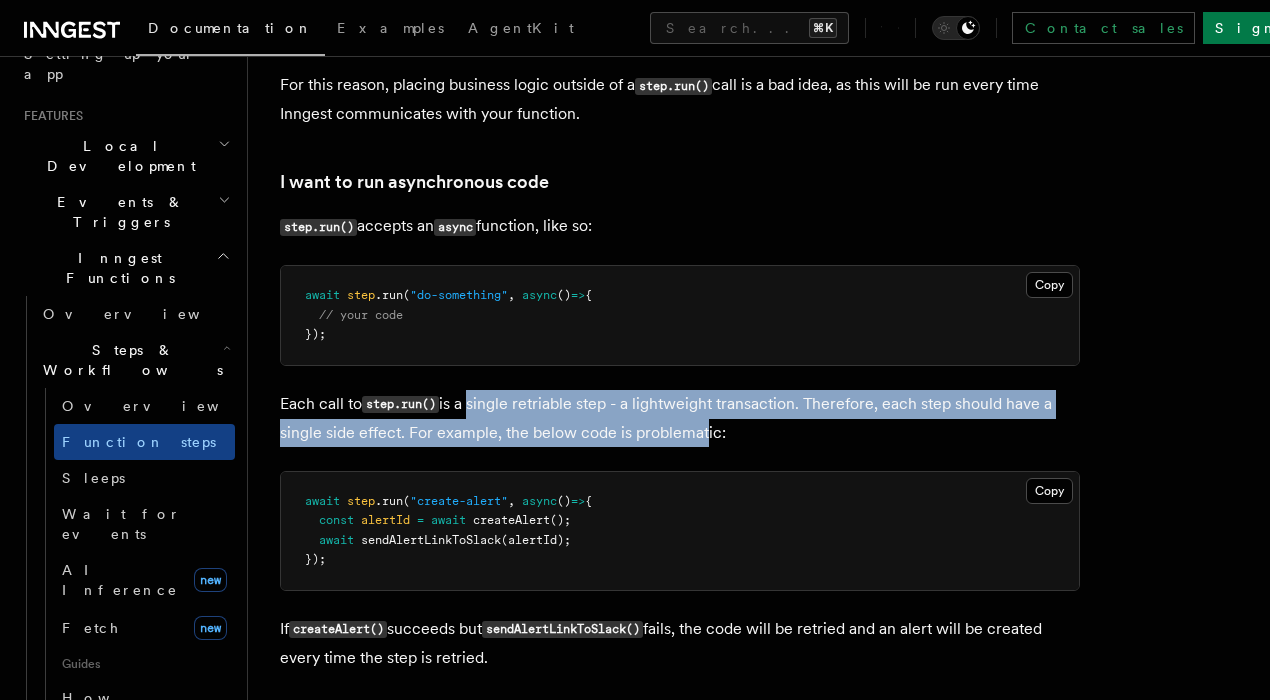 click on "Each call to  step.run()  is a single retriable step - a lightweight transaction.  Therefore, each step should have a single side effect. For example, the below code is problematic:" at bounding box center (680, 418) 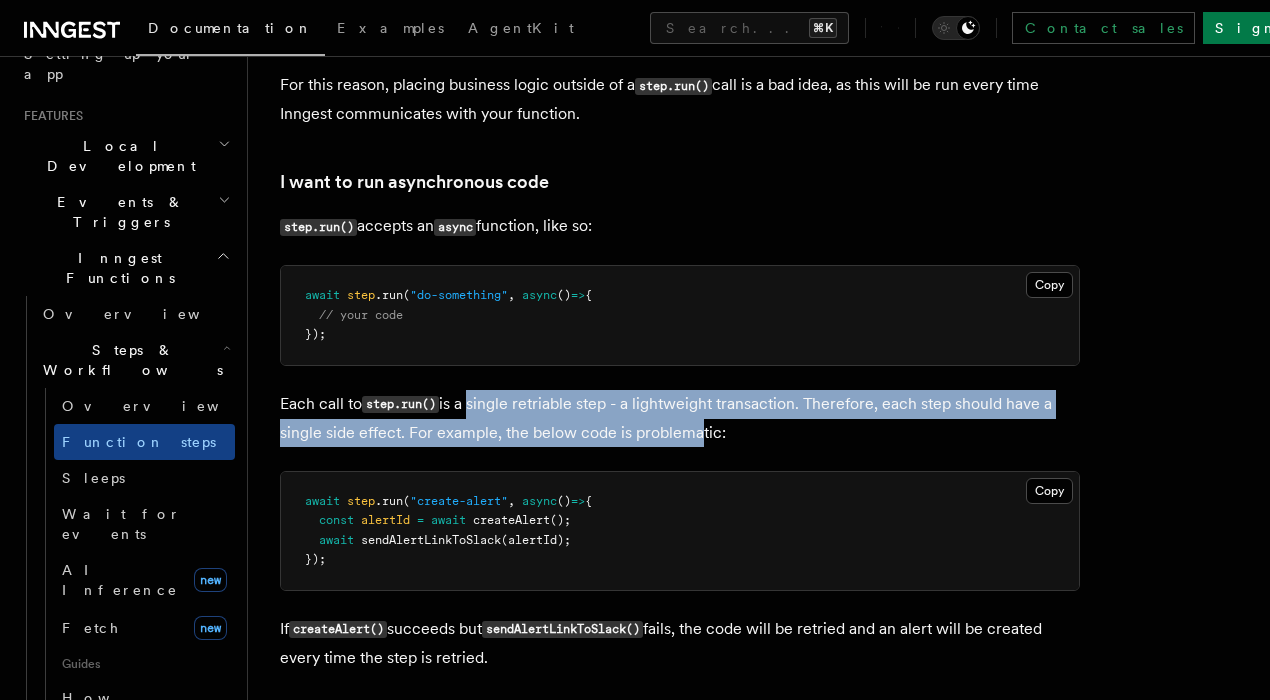 click on "Each call to  step.run()  is a single retriable step - a lightweight transaction.  Therefore, each step should have a single side effect. For example, the below code is problematic:" at bounding box center [680, 418] 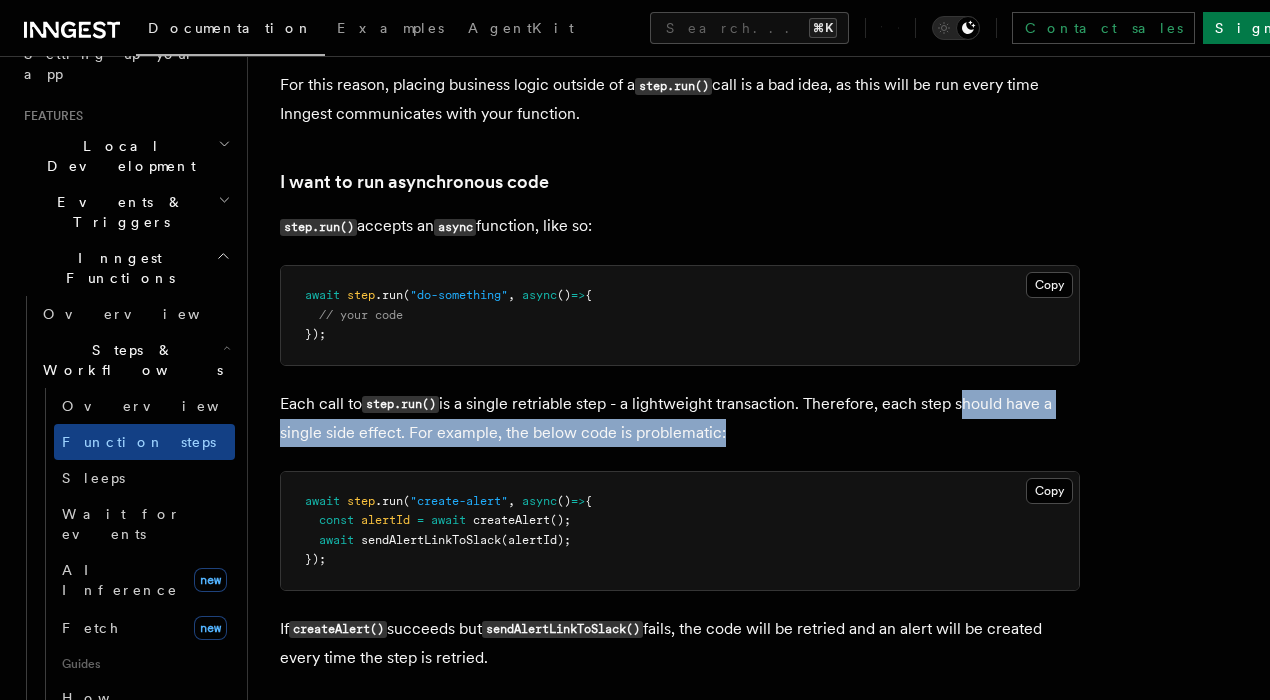 click on "Each call to  step.run()  is a single retriable step - a lightweight transaction.  Therefore, each step should have a single side effect. For example, the below code is problematic:" at bounding box center (680, 418) 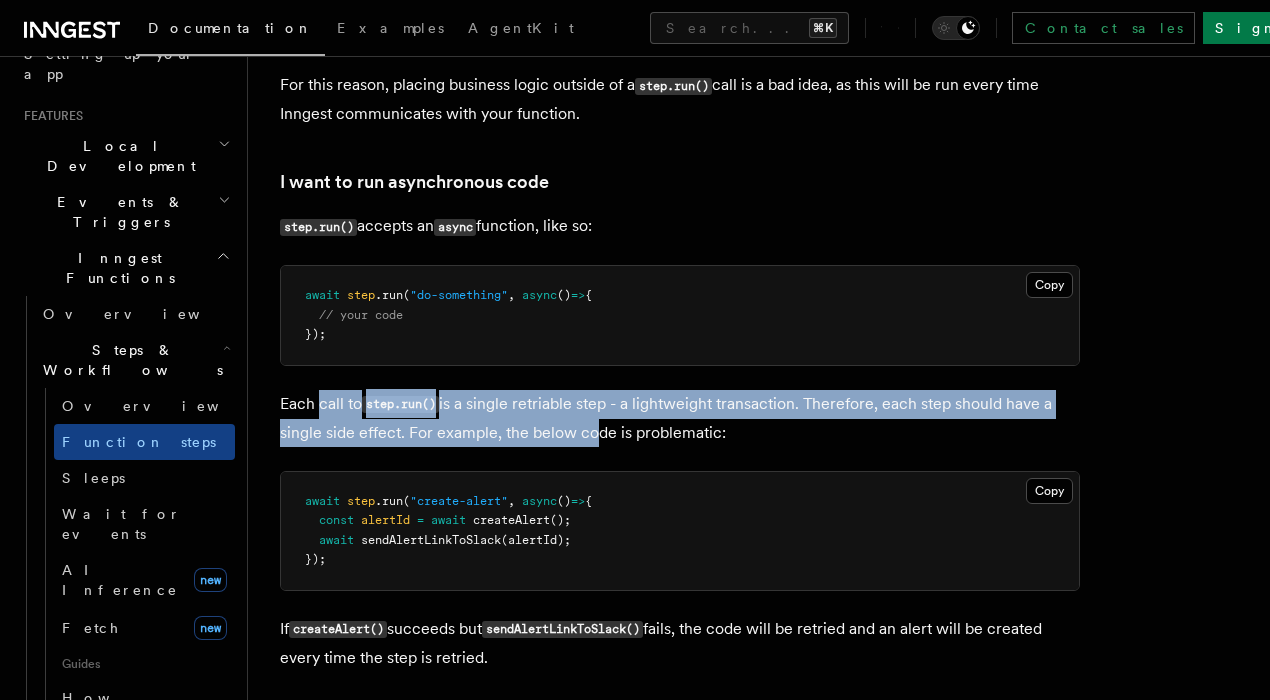 click on "Each call to  step.run()  is a single retriable step - a lightweight transaction.  Therefore, each step should have a single side effect. For example, the below code is problematic:" at bounding box center [680, 418] 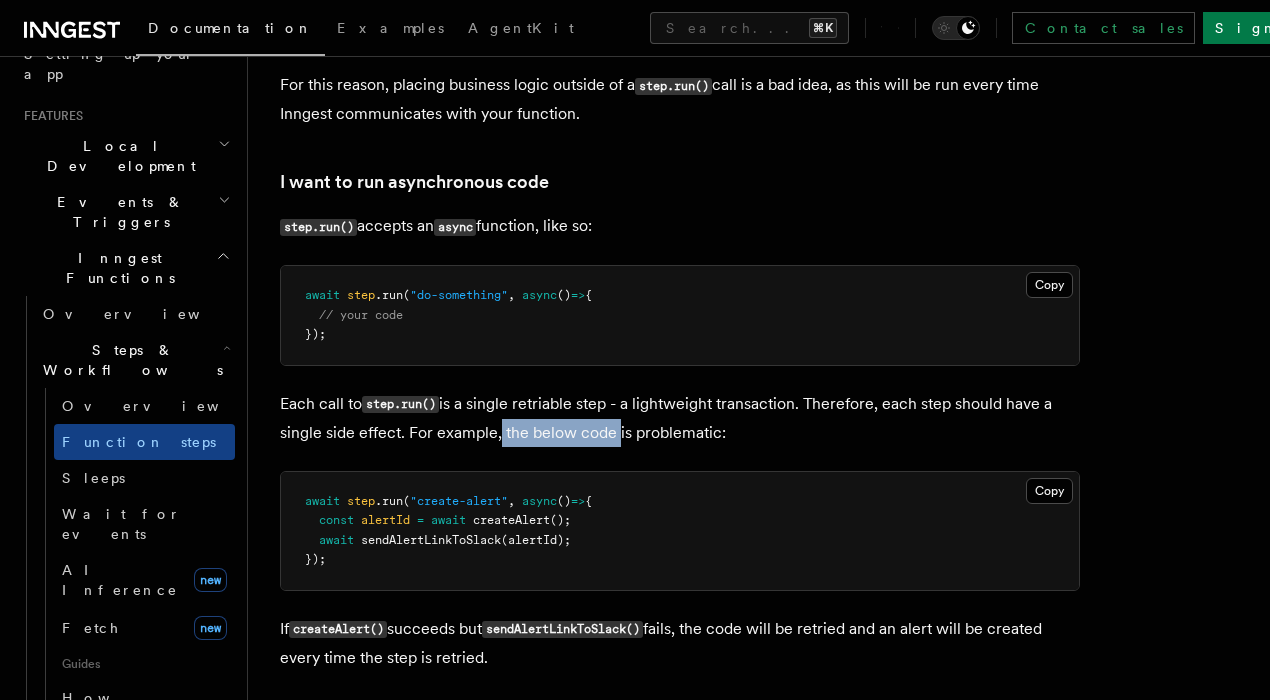 click on "Each call to  step.run()  is a single retriable step - a lightweight transaction.  Therefore, each step should have a single side effect. For example, the below code is problematic:" at bounding box center [680, 418] 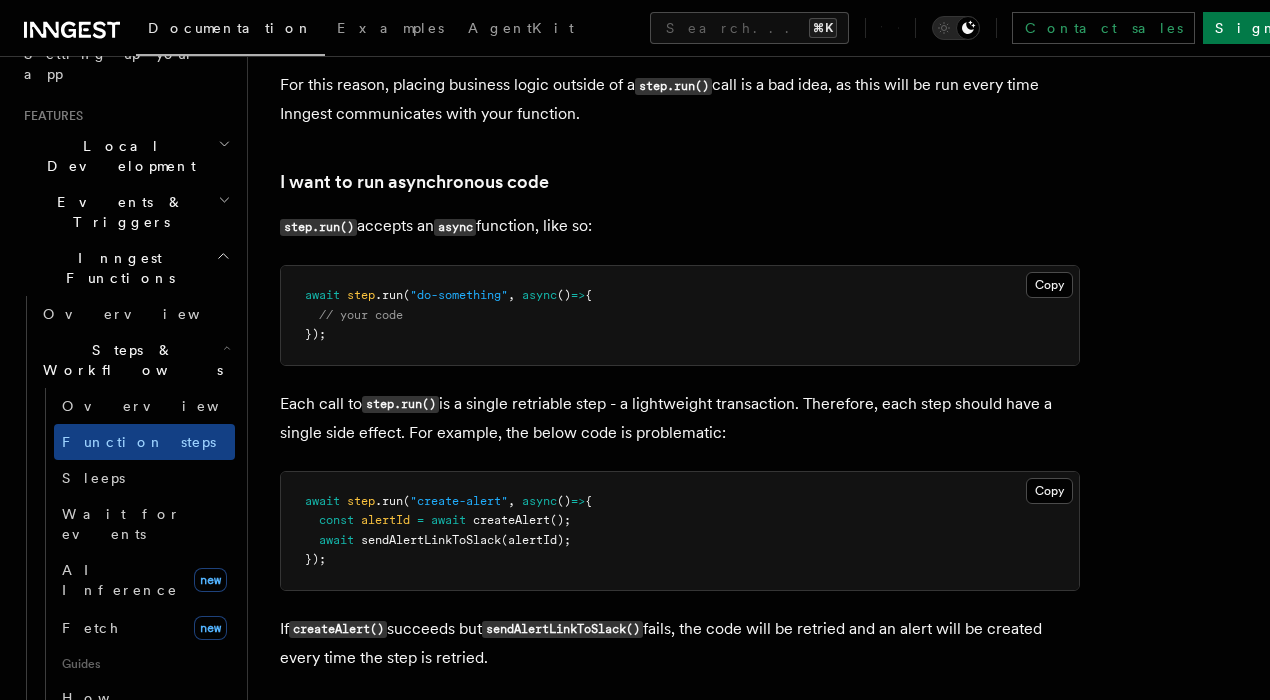 click on "Each call to  step.run()  is a single retriable step - a lightweight transaction.  Therefore, each step should have a single side effect. For example, the below code is problematic:" at bounding box center [680, 418] 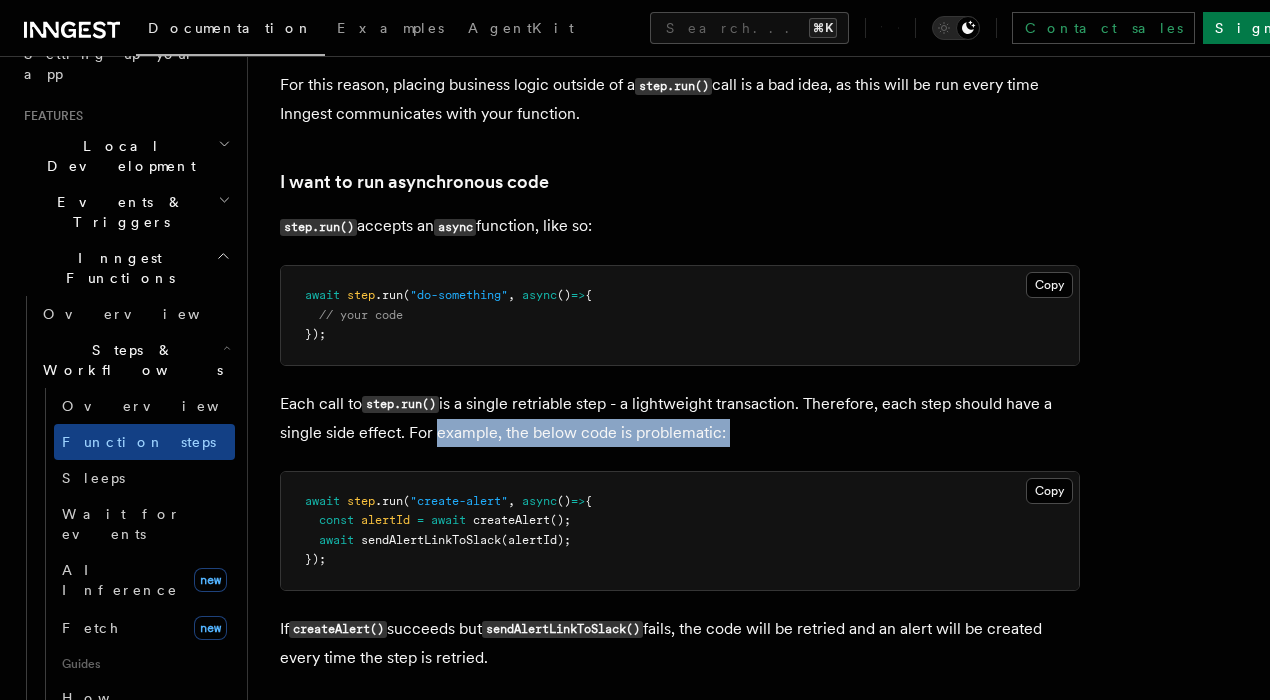 click on "Each call to  step.run()  is a single retriable step - a lightweight transaction.  Therefore, each step should have a single side effect. For example, the below code is problematic:" at bounding box center [680, 418] 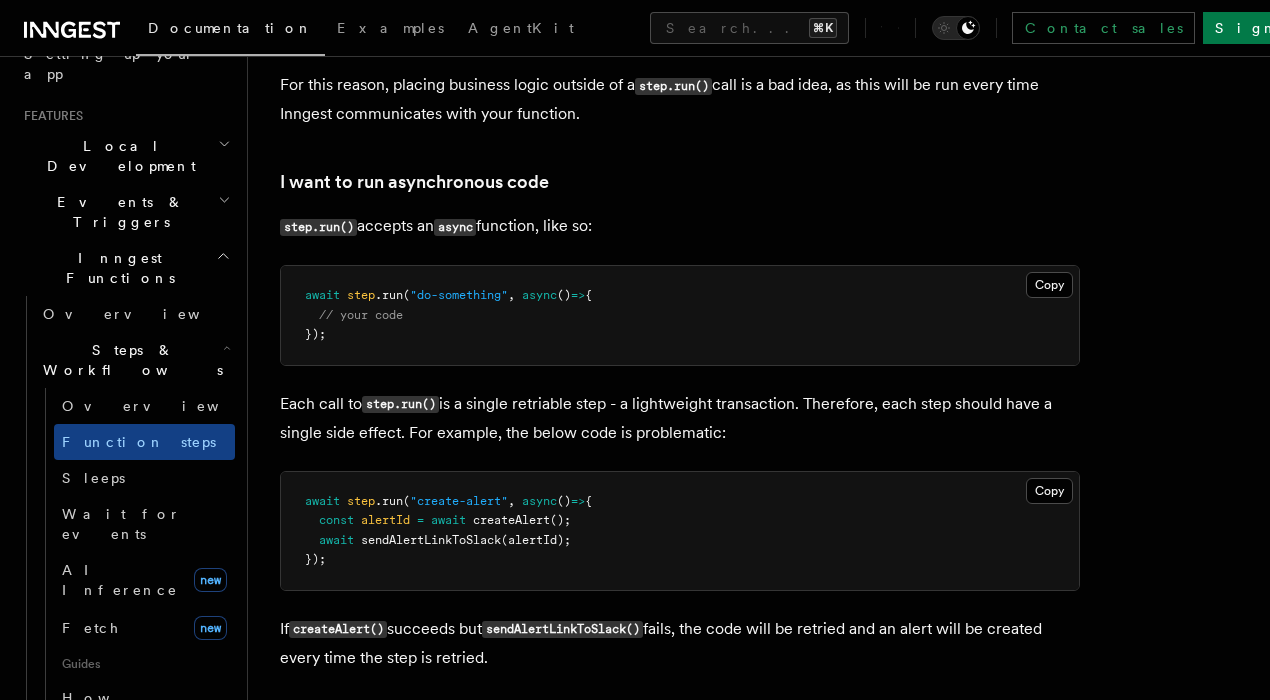 click on "Each call to  step.run()  is a single retriable step - a lightweight transaction.  Therefore, each step should have a single side effect. For example, the below code is problematic:" at bounding box center (680, 418) 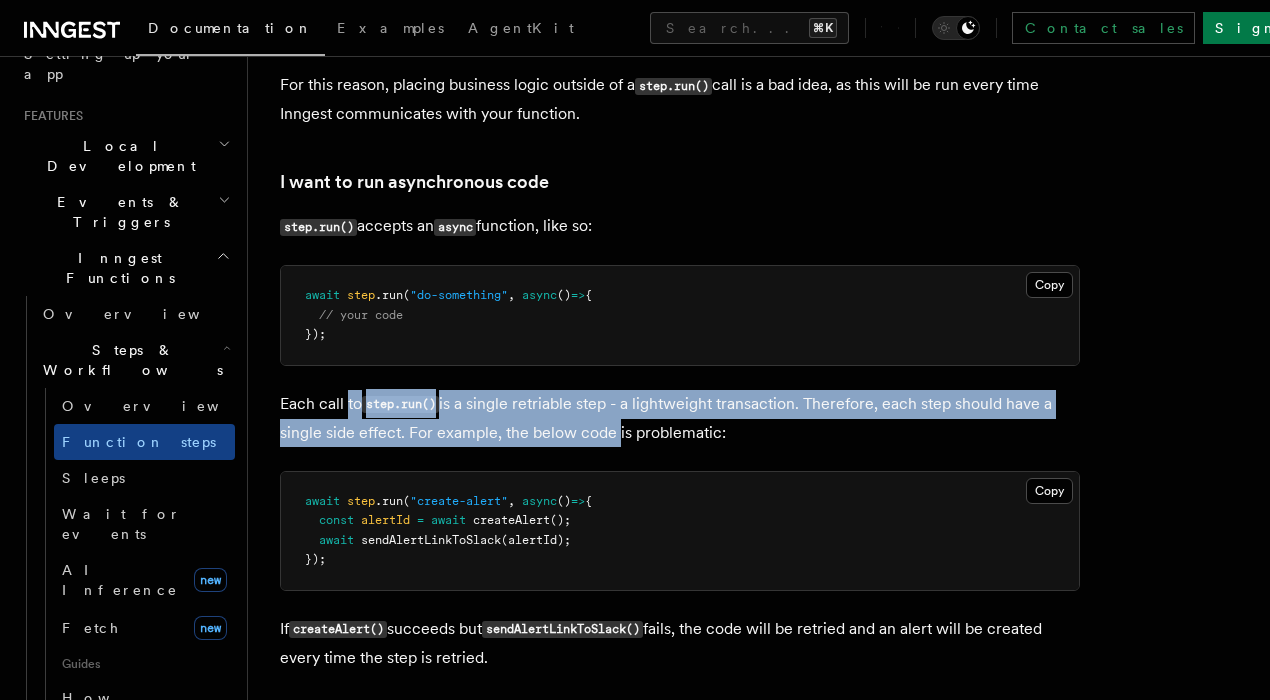 click on "Each call to  step.run()  is a single retriable step - a lightweight transaction.  Therefore, each step should have a single side effect. For example, the below code is problematic:" at bounding box center [680, 418] 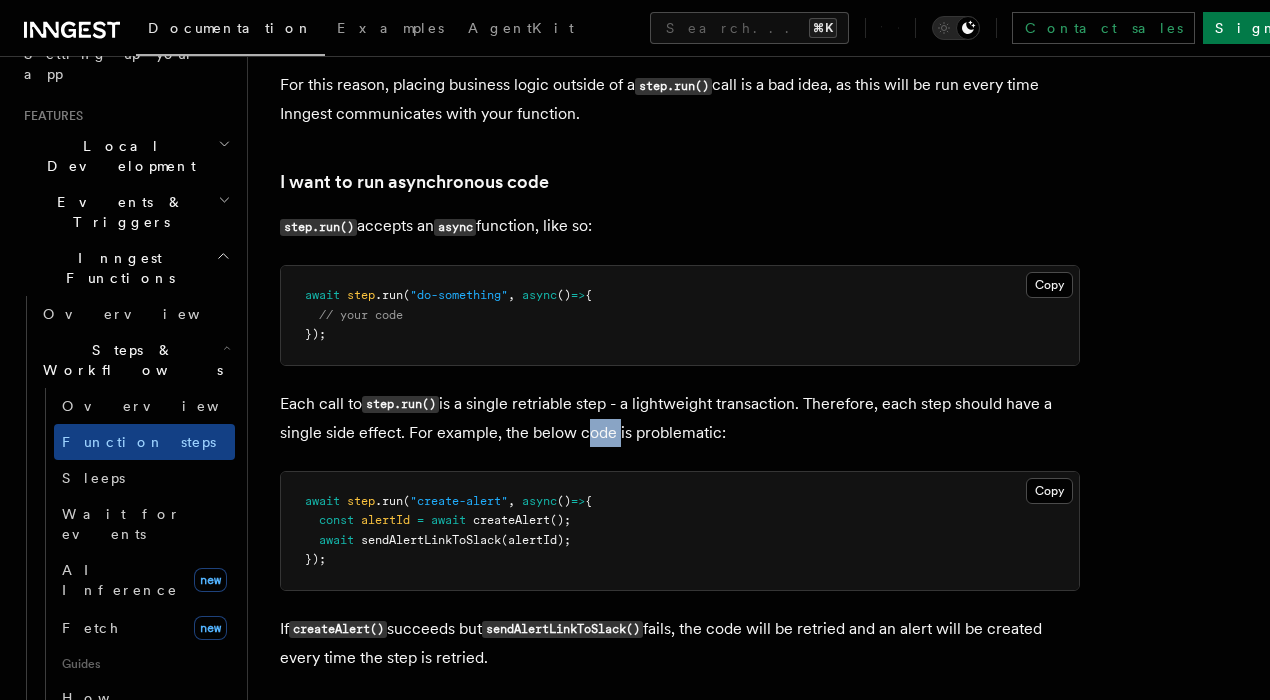 click on "Each call to  step.run()  is a single retriable step - a lightweight transaction.  Therefore, each step should have a single side effect. For example, the below code is problematic:" at bounding box center [680, 418] 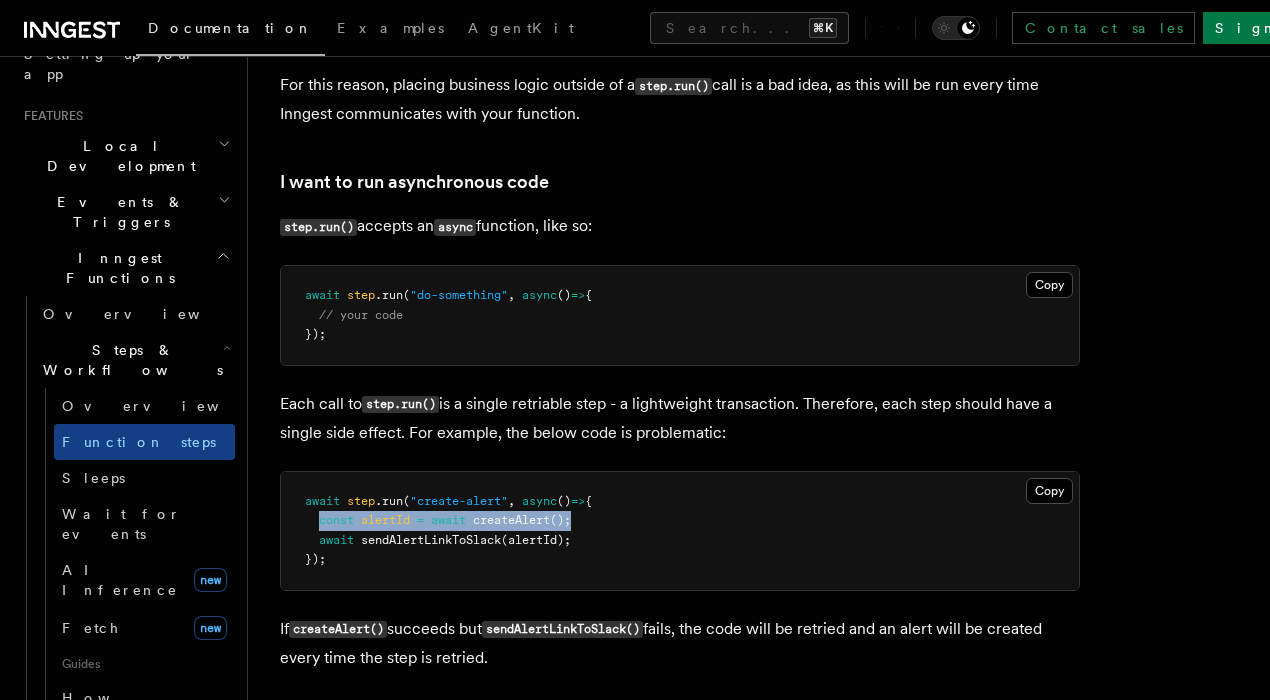 click on "await   step .run ( "create-alert" ,   async  ()  =>  {
const   alertId   =   await   createAlert ();
await   sendAlertLinkToSlack (alertId);
});" at bounding box center [680, 531] 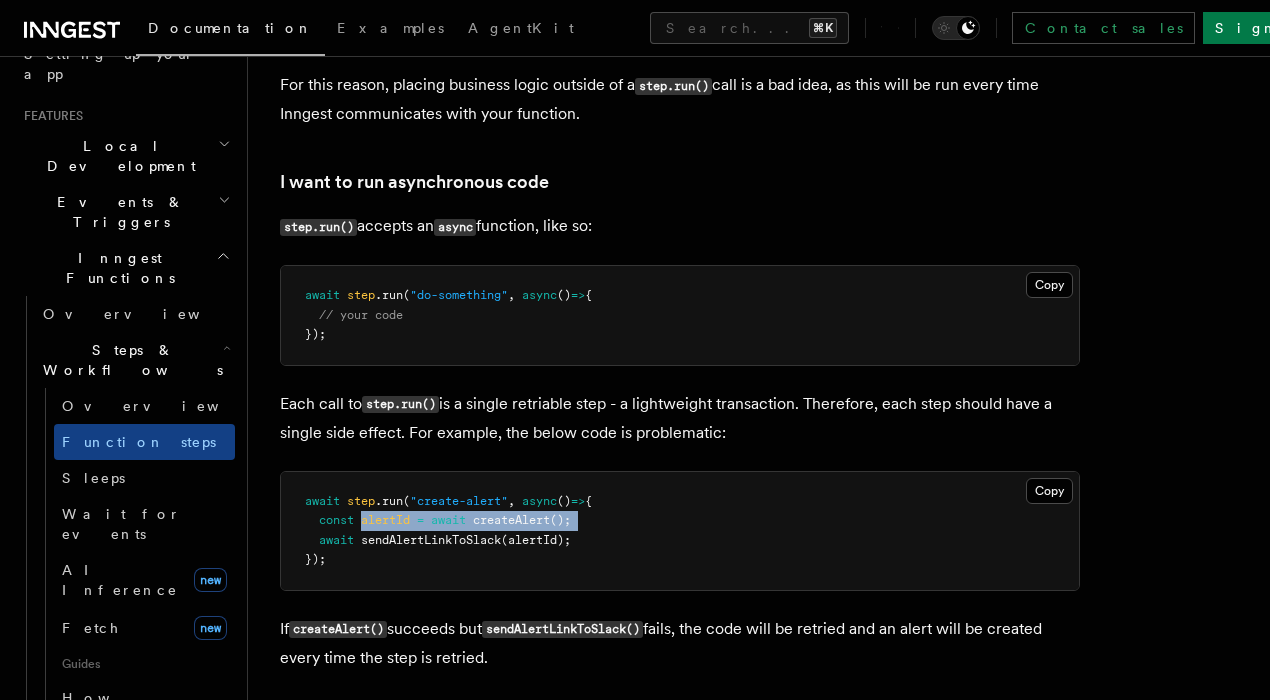 click on "await   step .run ( "create-alert" ,   async  ()  =>  {
const   alertId   =   await   createAlert ();
await   sendAlertLinkToSlack (alertId);
});" at bounding box center [680, 531] 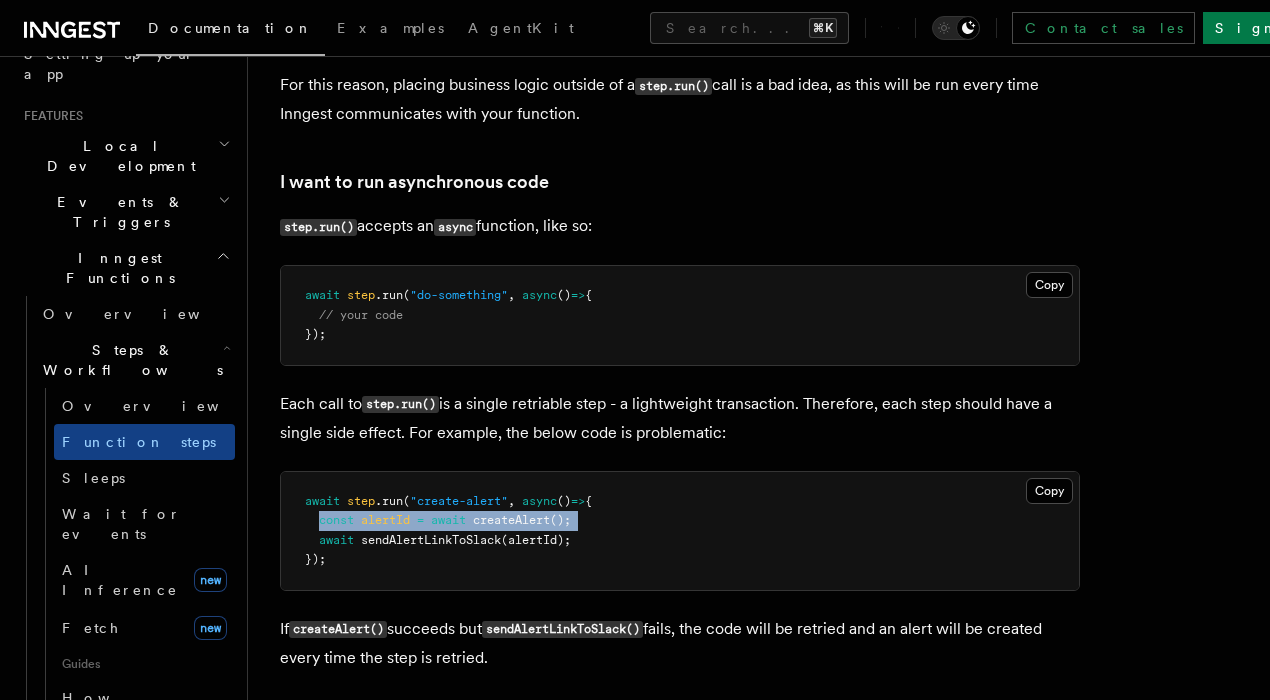 click on "const" at bounding box center (336, 520) 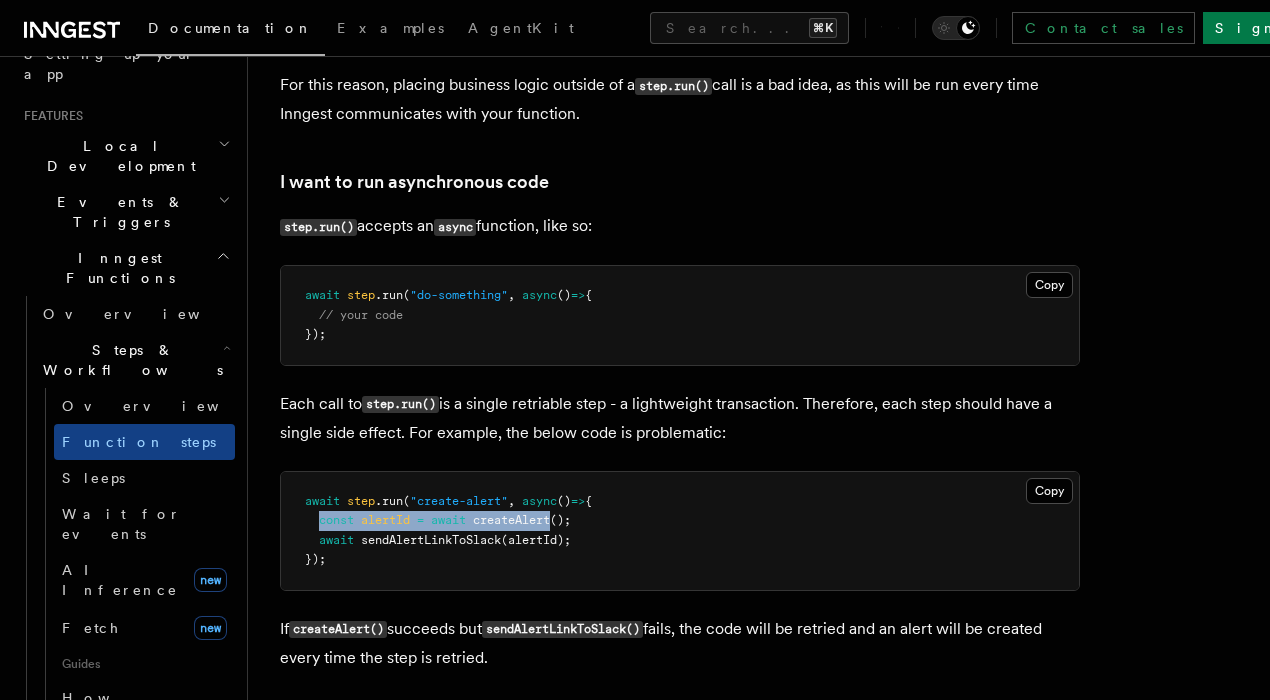 click on "await   step .run ( "create-alert" ,   async  ()  =>  {
const   alertId   =   await   createAlert ();
await   sendAlertLinkToSlack (alertId);
});" at bounding box center (680, 531) 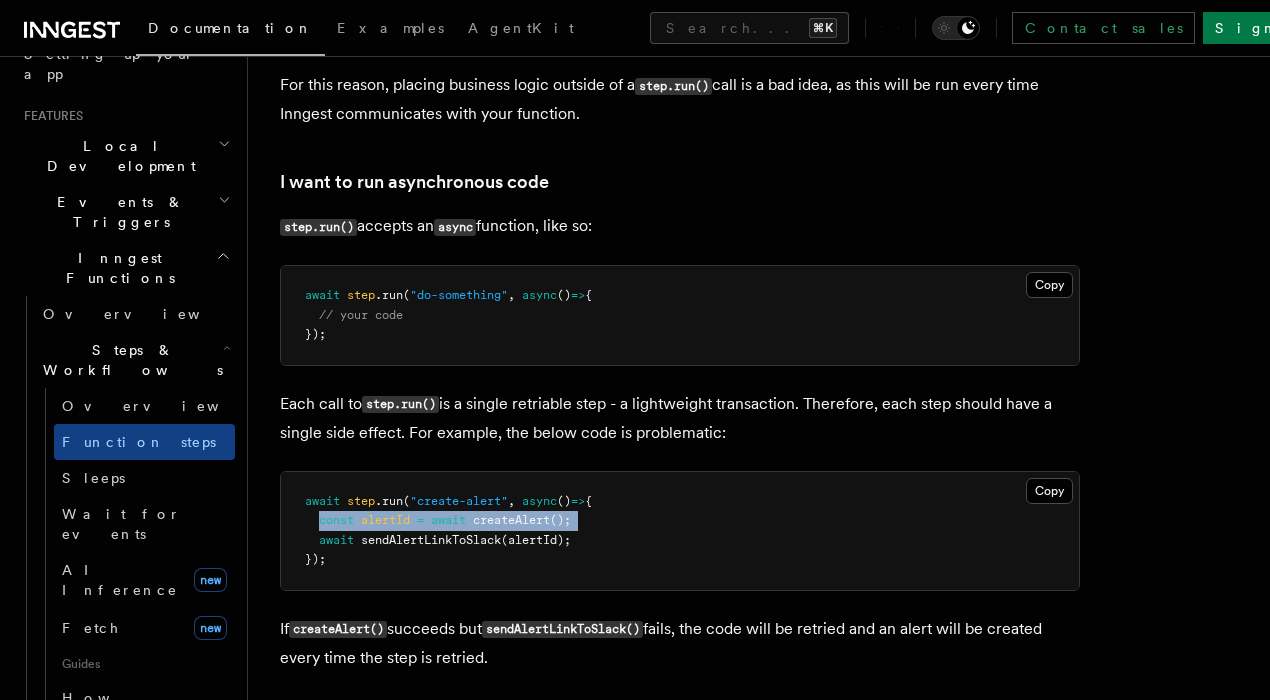 click on "await   step .run ( "create-alert" ,   async  ()  =>  {
const   alertId   =   await   createAlert ();
await   sendAlertLinkToSlack (alertId);
});" at bounding box center [680, 531] 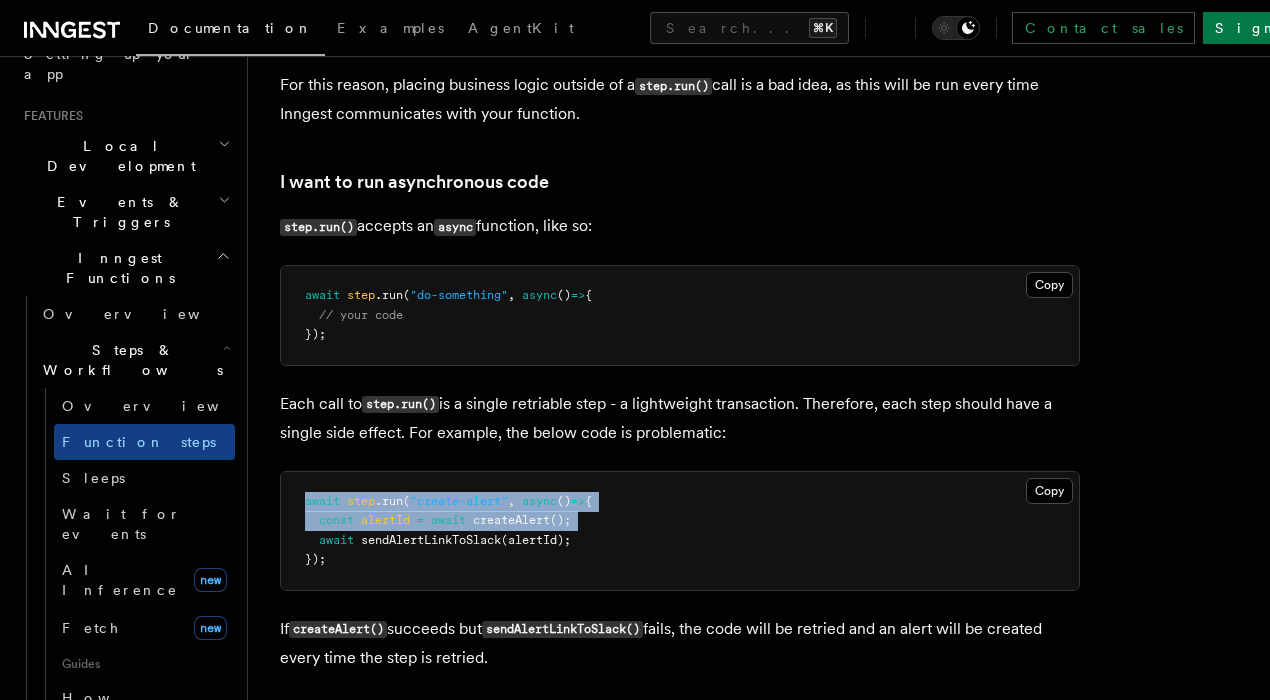 click on "await" at bounding box center [322, 501] 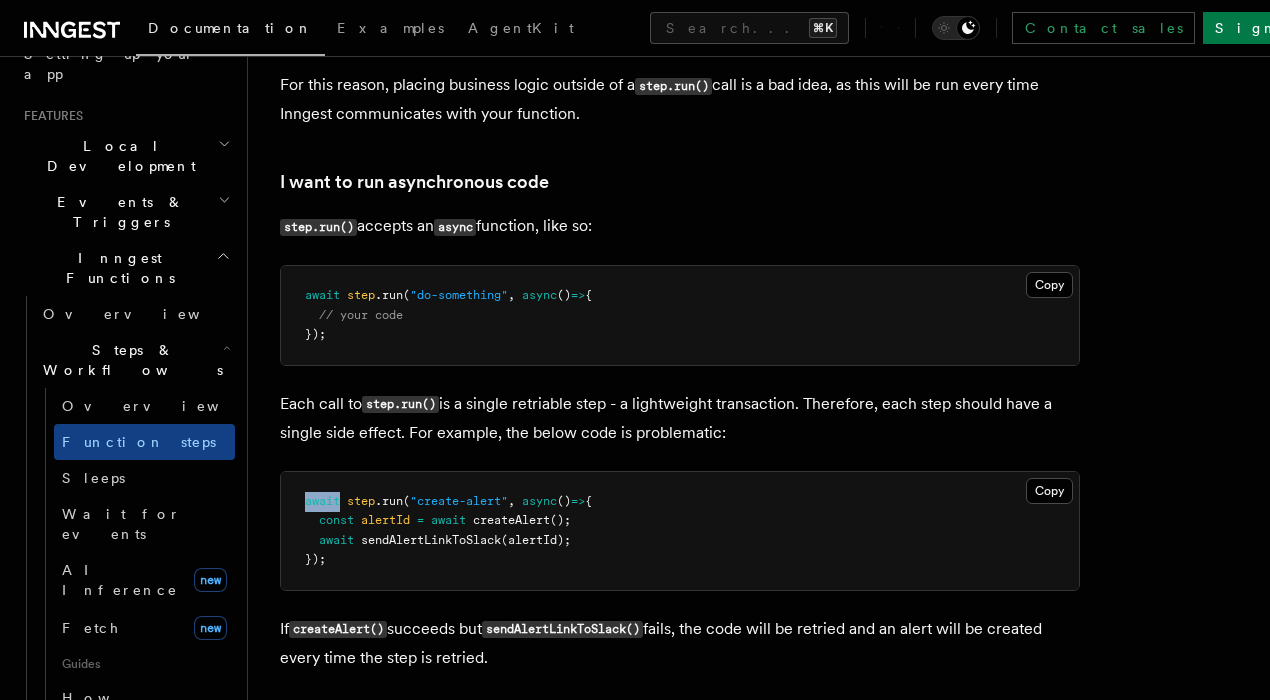 click on "await   step .run ( "create-alert" ,   async  ()  =>  {
const   alertId   =   await   createAlert ();
await   sendAlertLinkToSlack (alertId);
});" at bounding box center [680, 531] 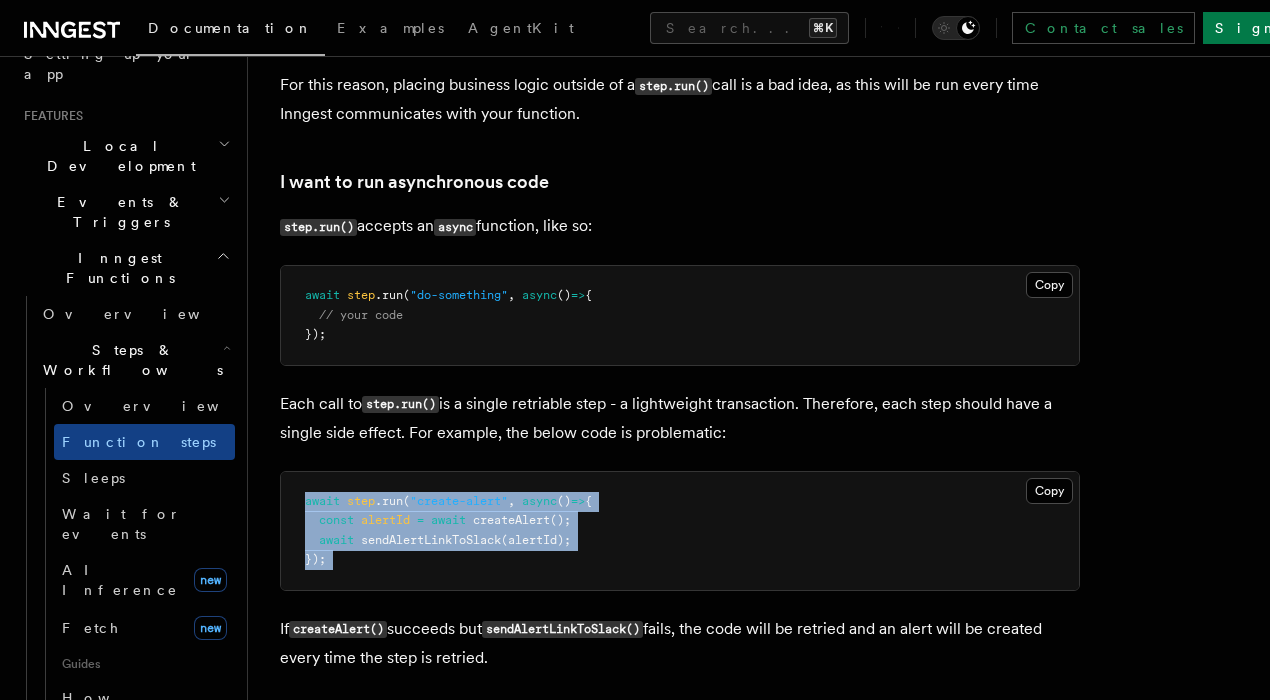 click on "await   step .run ( "create-alert" ,   async  ()  =>  {
const   alertId   =   await   createAlert ();
await   sendAlertLinkToSlack (alertId);
});" at bounding box center [680, 531] 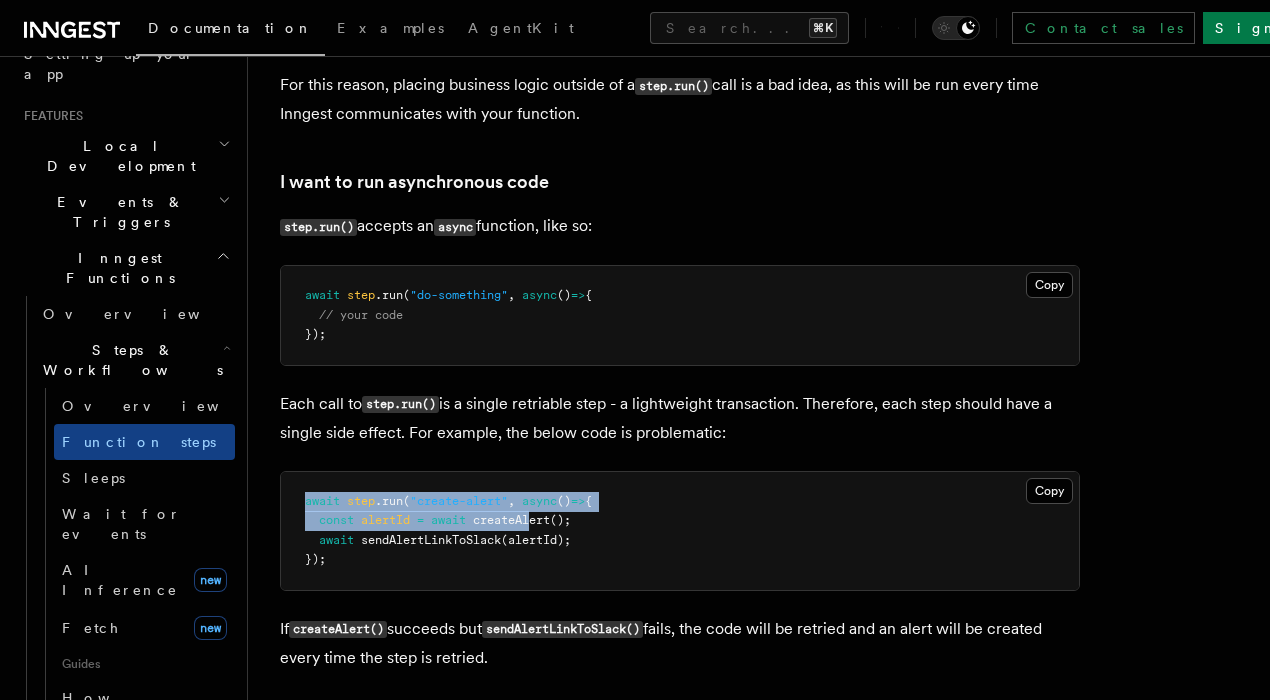 click on "await   step .run ( "create-alert" ,   async  ()  =>  {
const   alertId   =   await   createAlert ();
await   sendAlertLinkToSlack (alertId);
});" at bounding box center (680, 531) 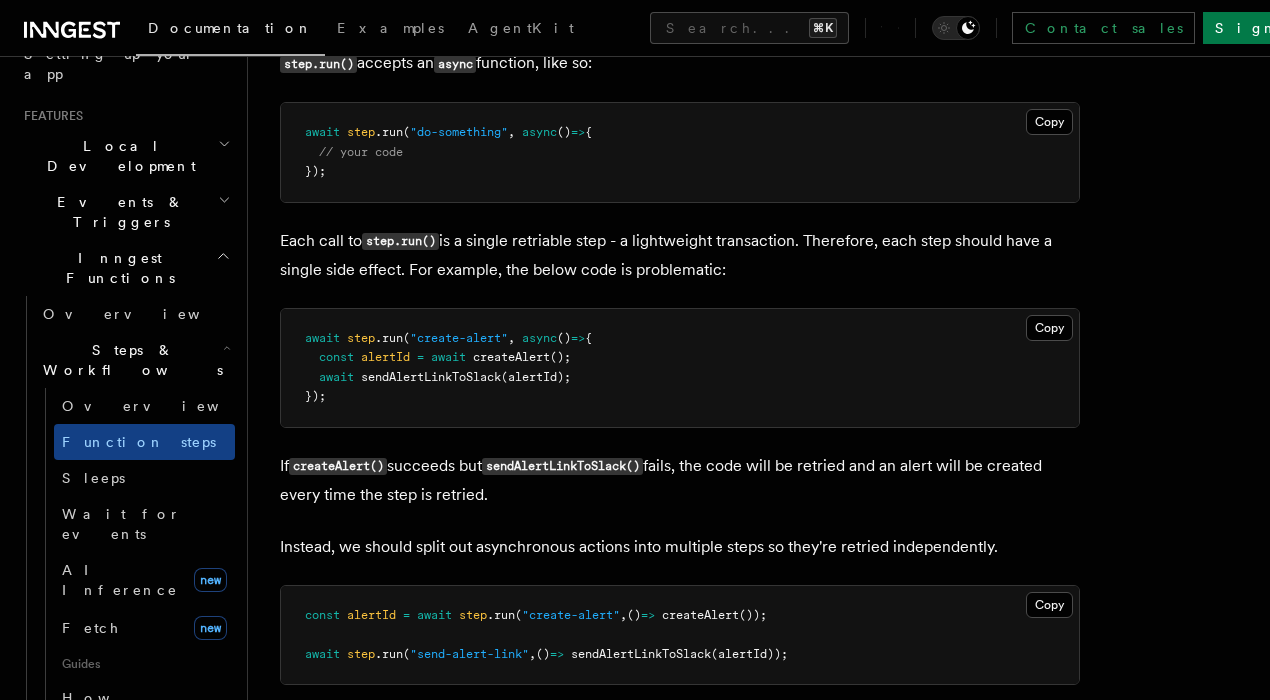 scroll, scrollTop: 4504, scrollLeft: 0, axis: vertical 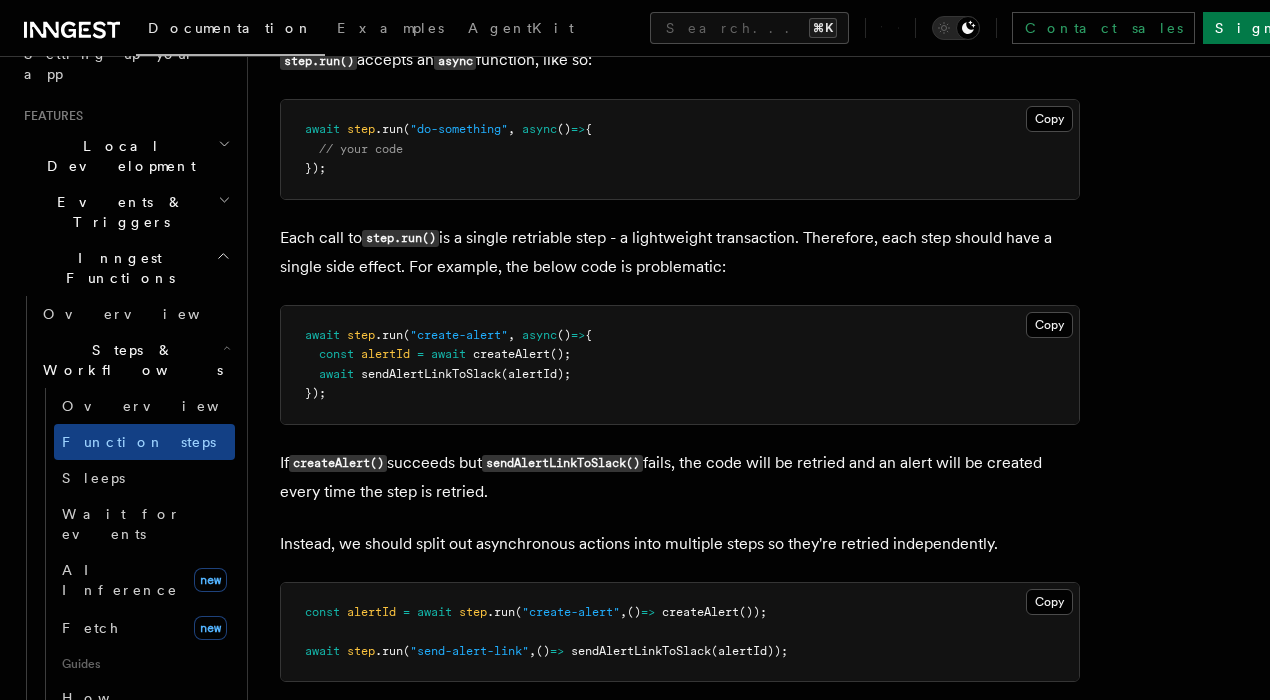 click on "createAlert()" at bounding box center [338, 463] 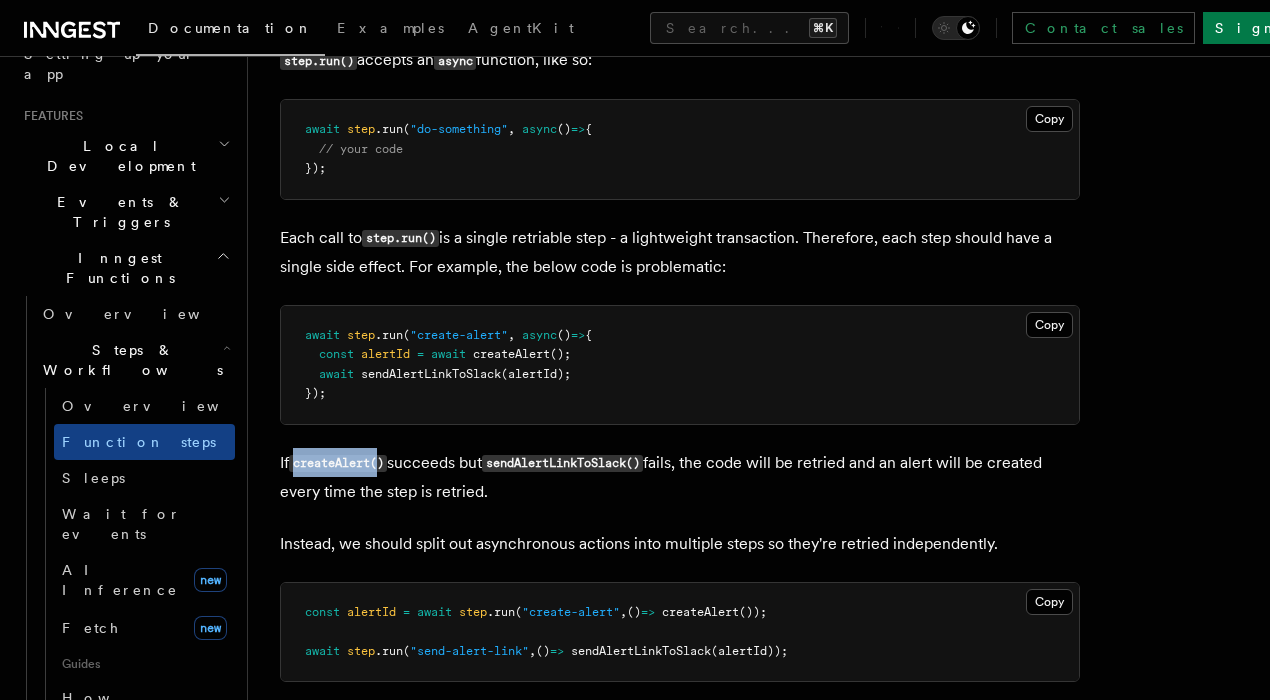 click on "If  createAlert()  succeeds but  sendAlertLinkToSlack()  fails, the code will be retried and an alert will be created every time the step is retried." at bounding box center [680, 477] 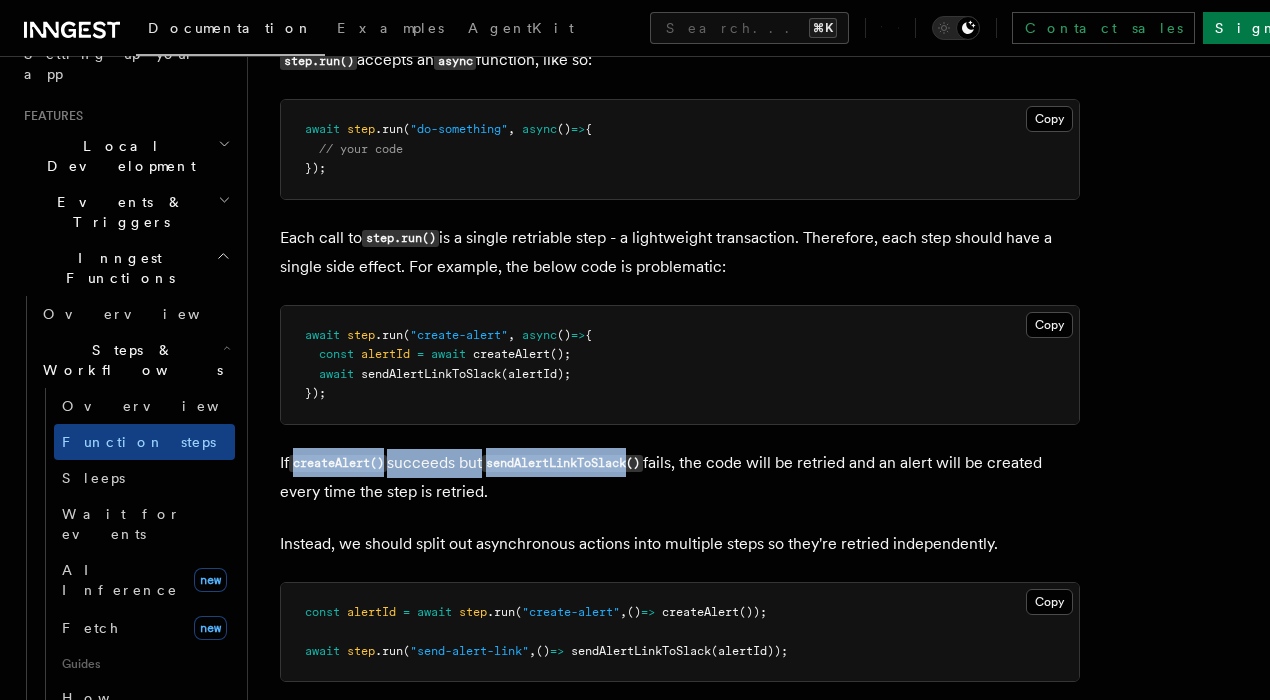 click on "If  createAlert()  succeeds but  sendAlertLinkToSlack()  fails, the code will be retried and an alert will be created every time the step is retried." at bounding box center [680, 477] 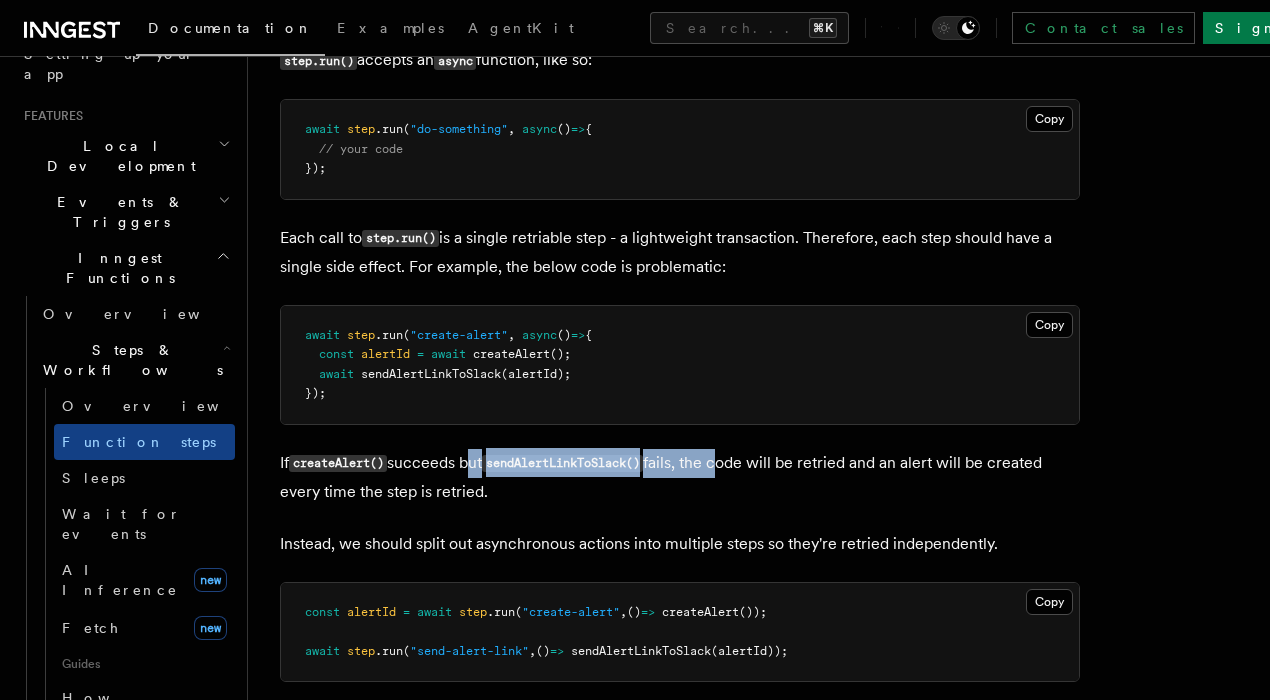 click on "If  createAlert()  succeeds but  sendAlertLinkToSlack()  fails, the code will be retried and an alert will be created every time the step is retried." at bounding box center (680, 477) 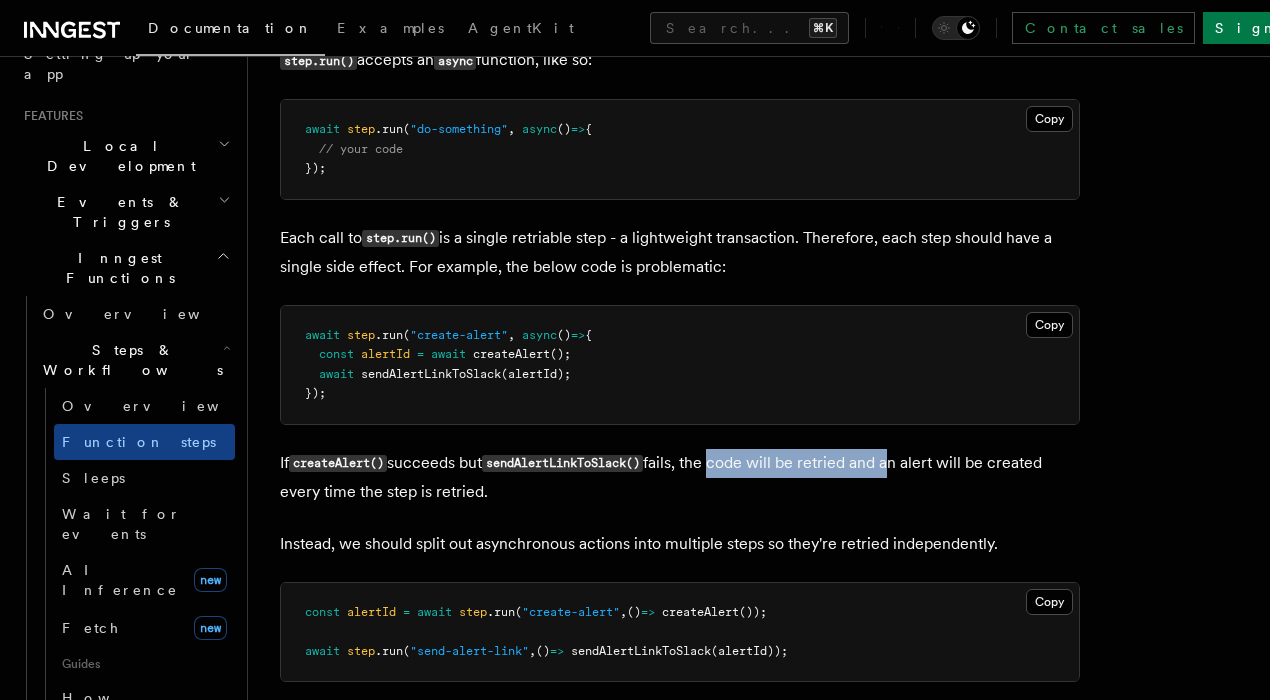 click on "If  createAlert()  succeeds but  sendAlertLinkToSlack()  fails, the code will be retried and an alert will be created every time the step is retried." at bounding box center (680, 477) 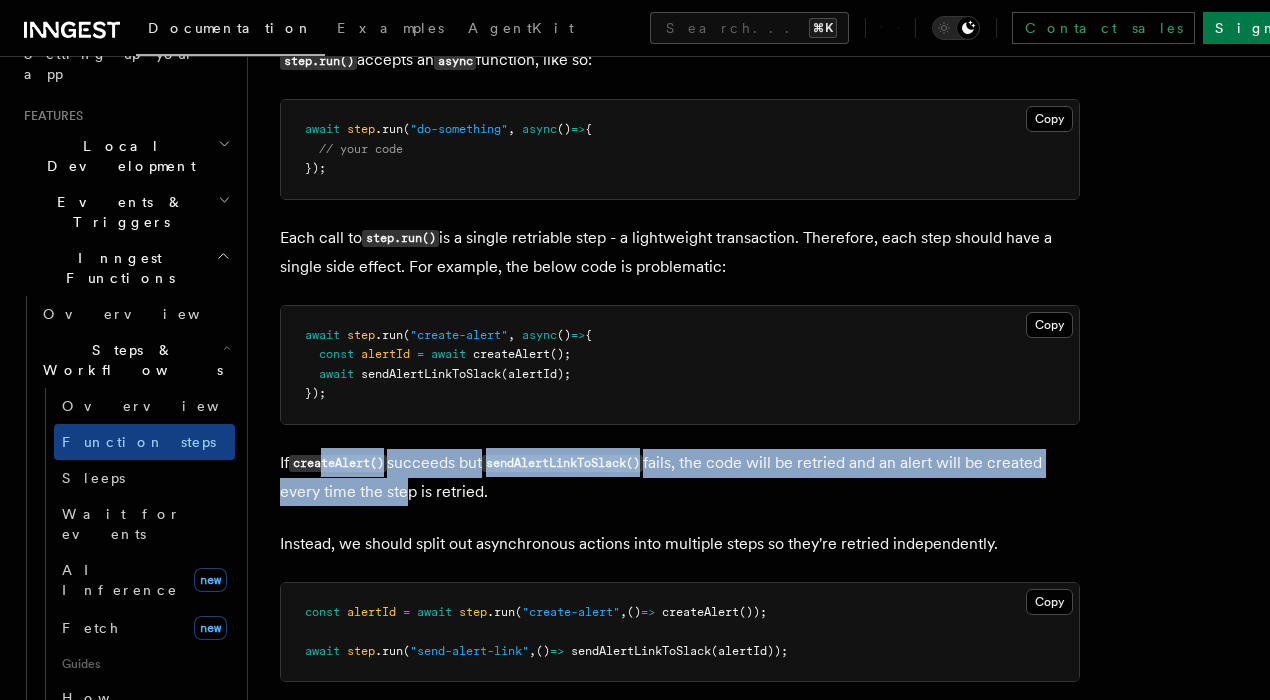 click on "If  createAlert()  succeeds but  sendAlertLinkToSlack()  fails, the code will be retried and an alert will be created every time the step is retried." at bounding box center (680, 477) 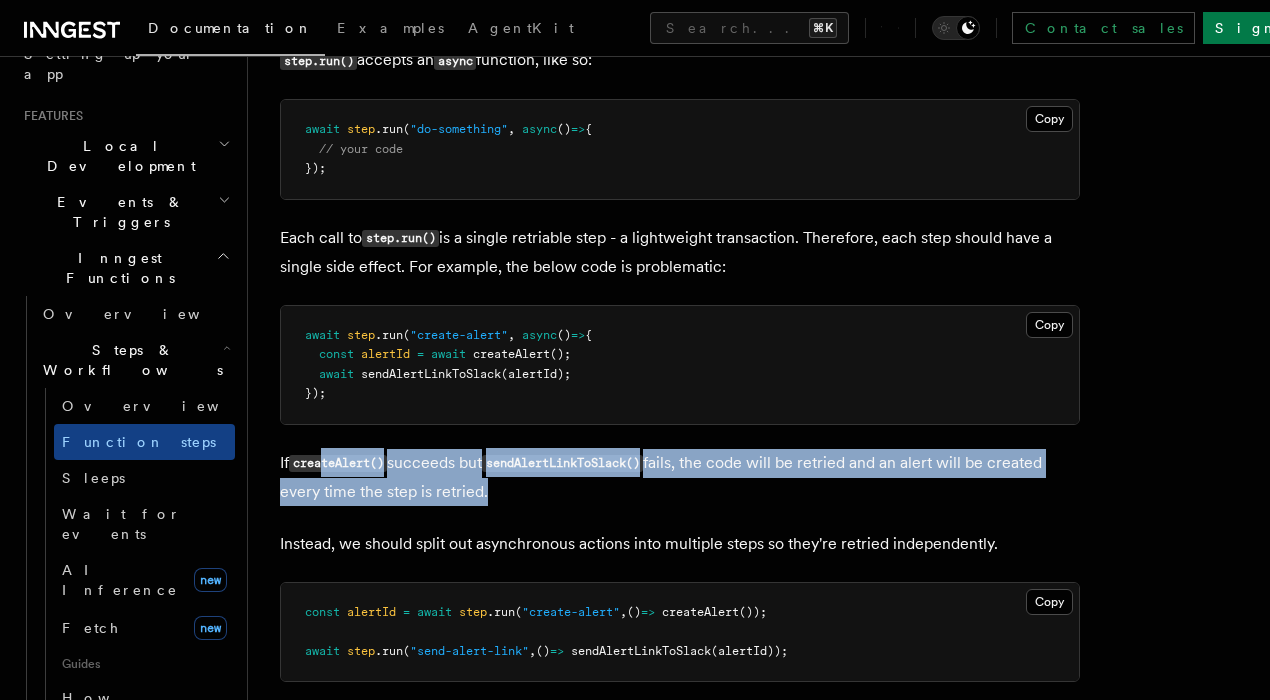 click on "If  createAlert()  succeeds but  sendAlertLinkToSlack()  fails, the code will be retried and an alert will be created every time the step is retried." at bounding box center (680, 477) 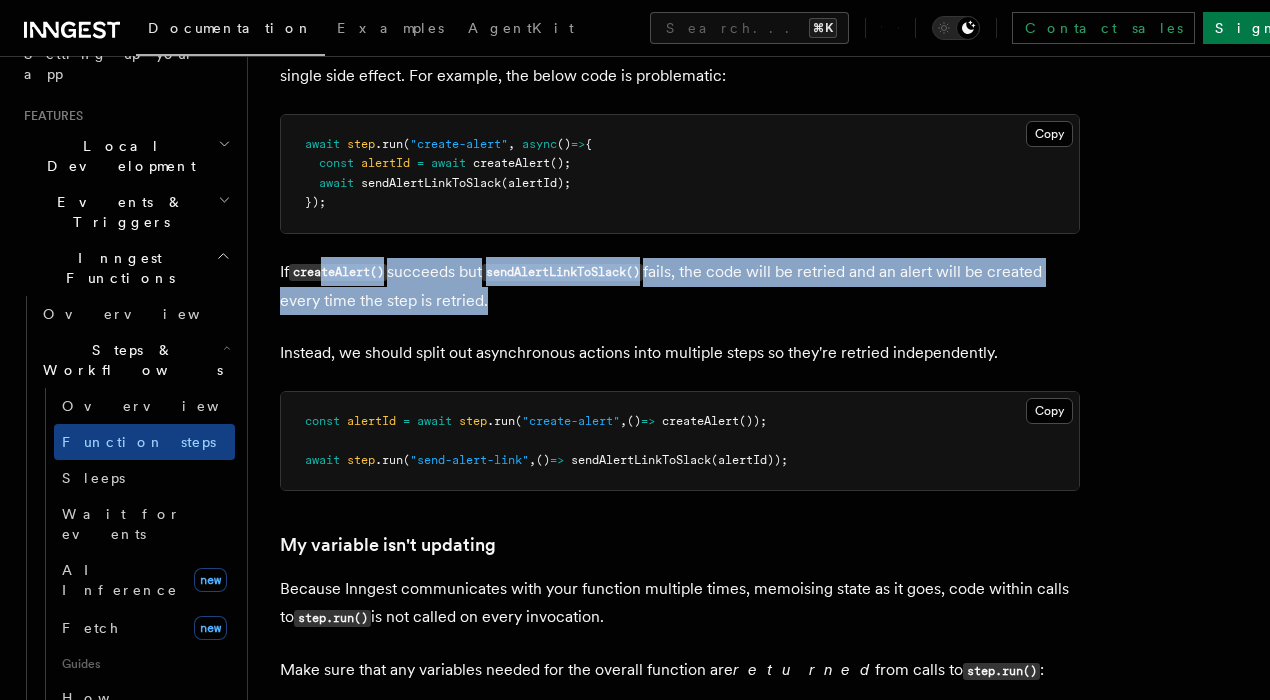 scroll, scrollTop: 4713, scrollLeft: 0, axis: vertical 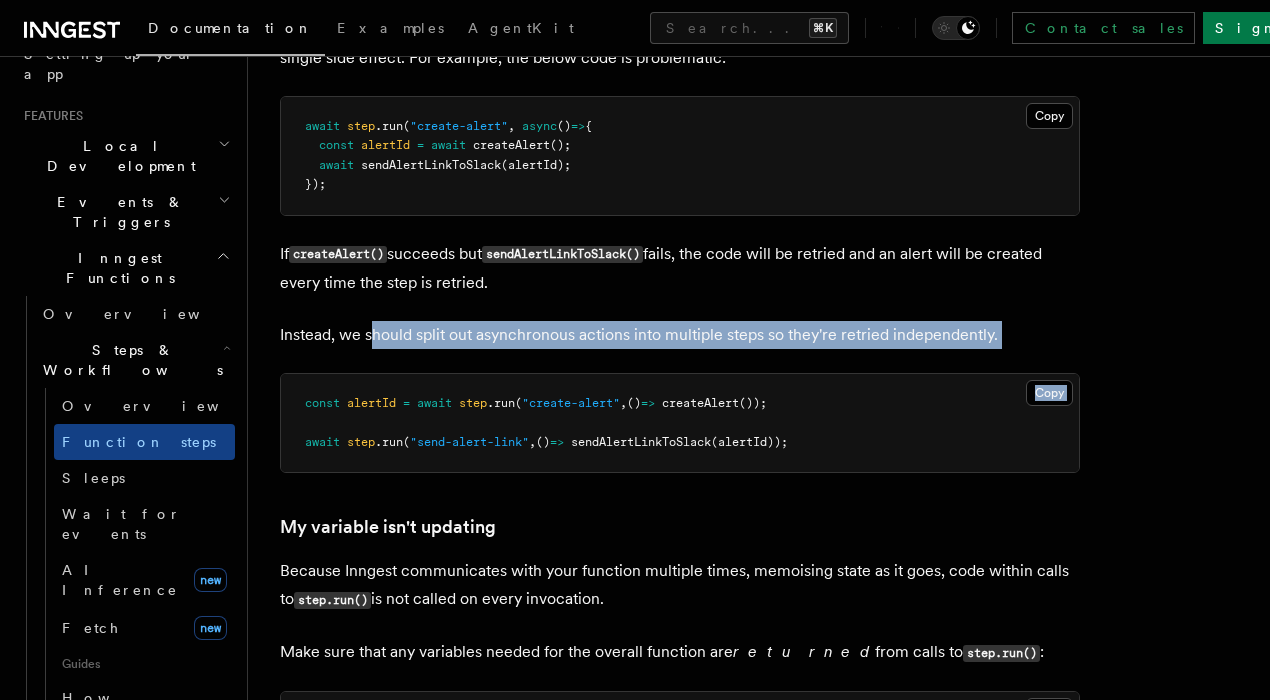 click on "Features Inngest Functions Steps & Workflows Multi-Step Functions
Use Inngest's multi-step functions to safely coordinate events, delay execution for hours (or up to a year), retry  individual steps , and conditionally run code based on the result of previous steps and incoming events.
Critically, multi-step functions are written in code, not config, meaning you create readable, obvious functionality that's easy to maintain.
Benefits of multi-step functions
Creating functions that utilize multiple steps enable you to:
Running retriable blocks of code to maximum reliability.
Pausing execution and waiting for an event matching rules before continuing.
Pausing for an amount of time or until a specified time.
This approach makes building reliable and distributed code simple. By wrapping asynchronous actions such as API calls in retriable blocks, we can ensure reliability when coordinating across many services.
How to write a multi-step function
TypeScript Go Python Consider this simple" at bounding box center [759, -848] 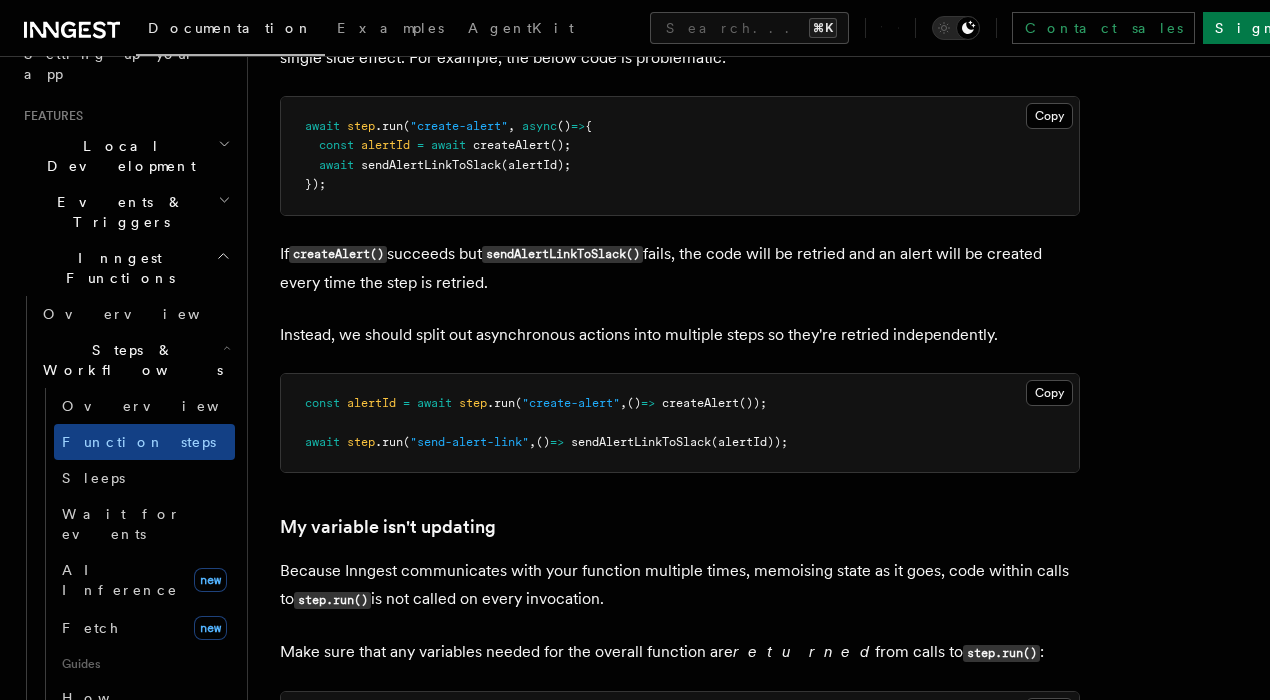 click on "Features Inngest Functions Steps & Workflows Multi-Step Functions
Use Inngest's multi-step functions to safely coordinate events, delay execution for hours (or up to a year), retry  individual steps , and conditionally run code based on the result of previous steps and incoming events.
Critically, multi-step functions are written in code, not config, meaning you create readable, obvious functionality that's easy to maintain.
Benefits of multi-step functions
Creating functions that utilize multiple steps enable you to:
Running retriable blocks of code to maximum reliability.
Pausing execution and waiting for an event matching rules before continuing.
Pausing for an amount of time or until a specified time.
This approach makes building reliable and distributed code simple. By wrapping asynchronous actions such as API calls in retriable blocks, we can ensure reliability when coordinating across many services.
How to write a multi-step function
TypeScript Go Python Consider this simple" at bounding box center (759, -848) 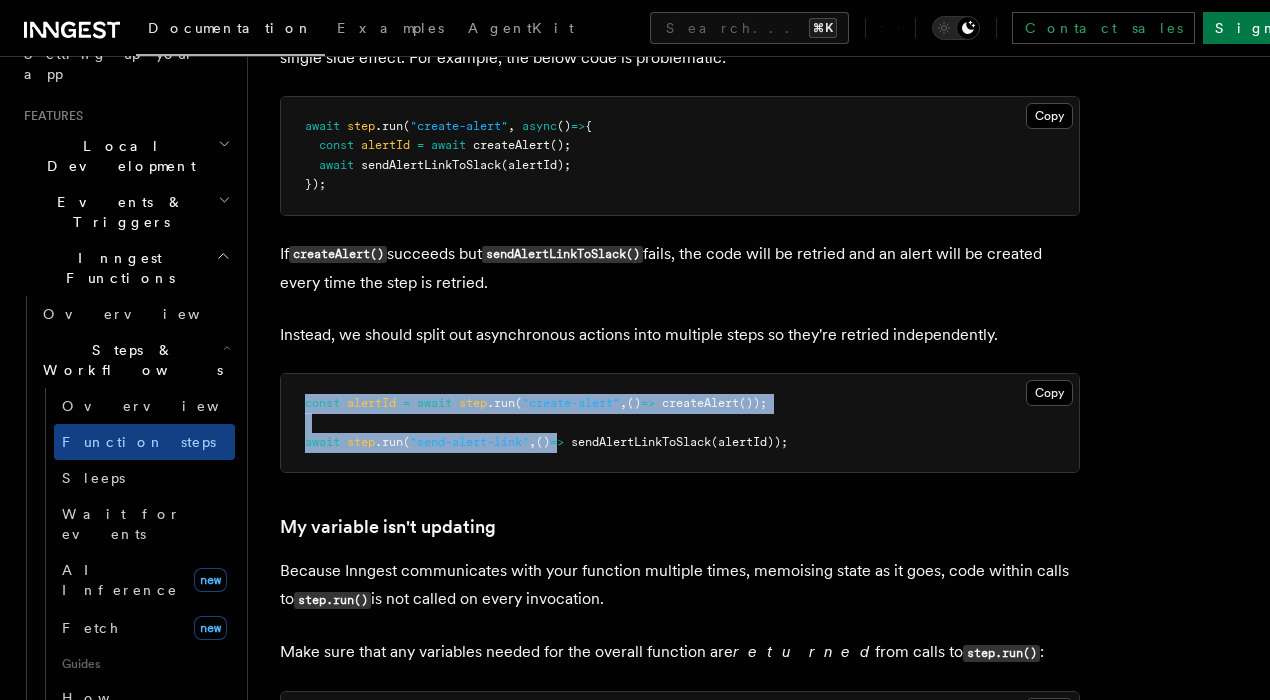 click on "=>" at bounding box center [557, 442] 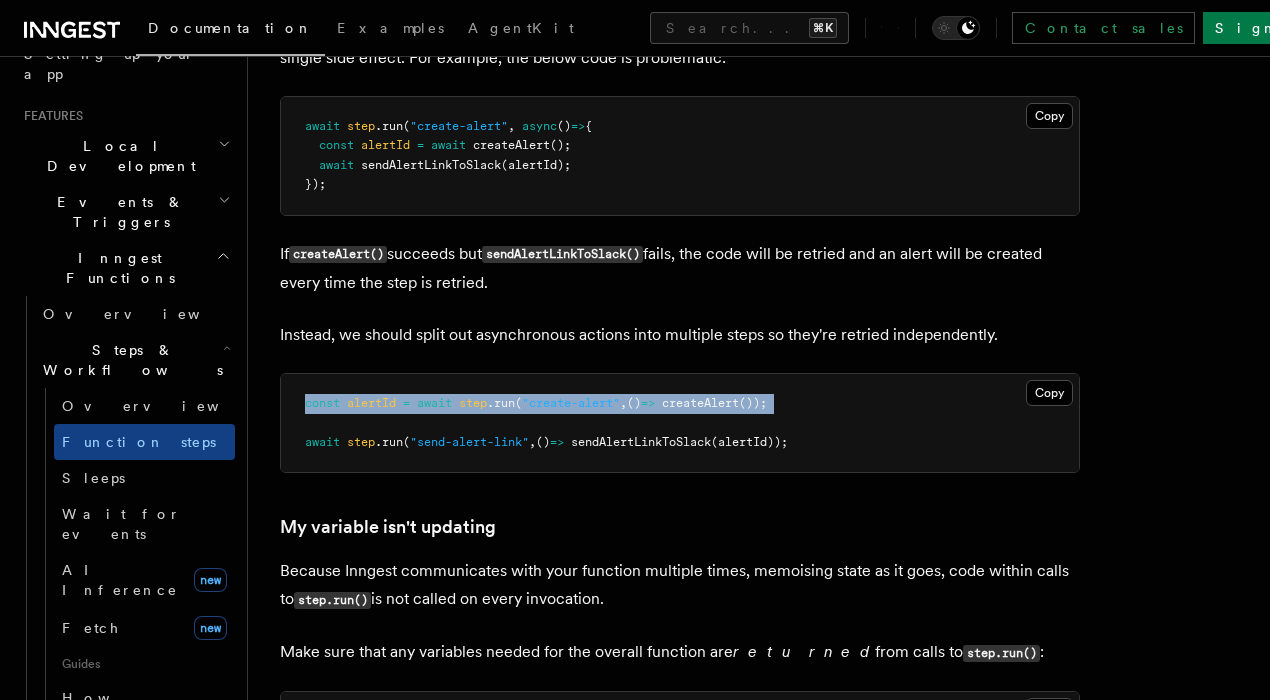 click on "const   alertId   =   await   step .run ( "create-alert" ,  ()  =>   createAlert ());
await   step .run ( "send-alert-link" ,  ()  =>   sendAlertLinkToSlack (alertId));" at bounding box center [680, 423] 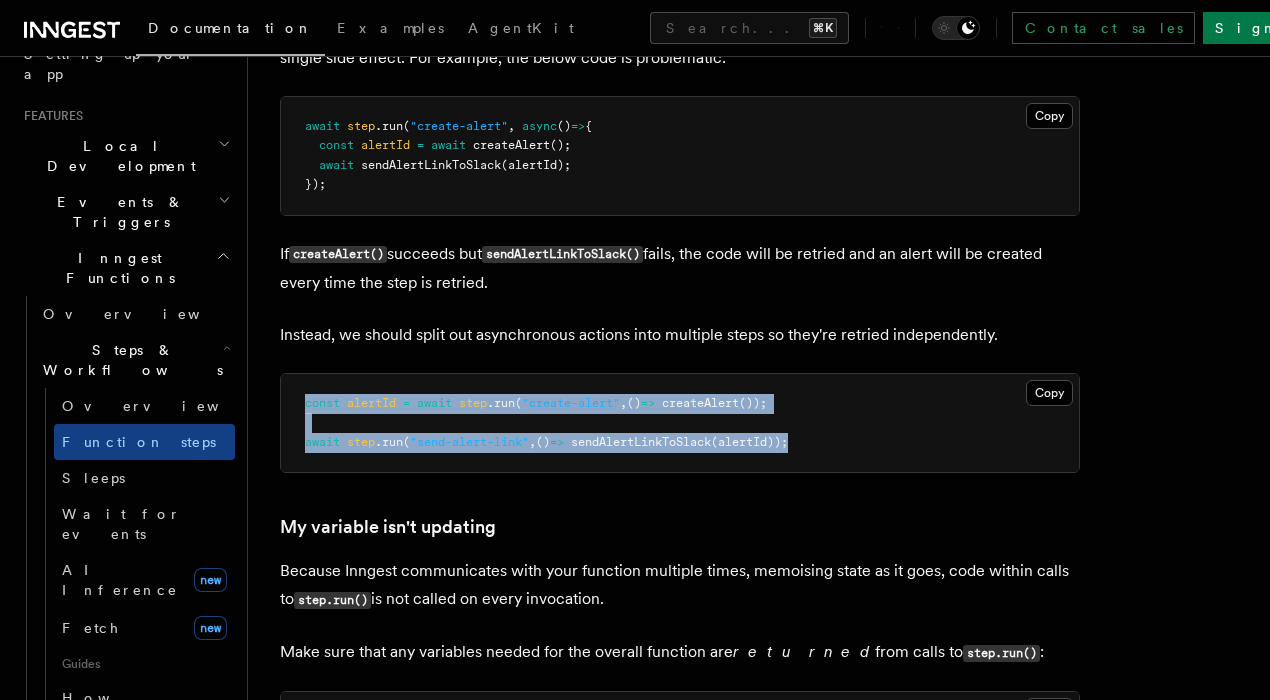 click on "const   alertId   =   await   step .run ( "create-alert" ,  ()  =>   createAlert ());
await   step .run ( "send-alert-link" ,  ()  =>   sendAlertLinkToSlack (alertId));" at bounding box center (680, 423) 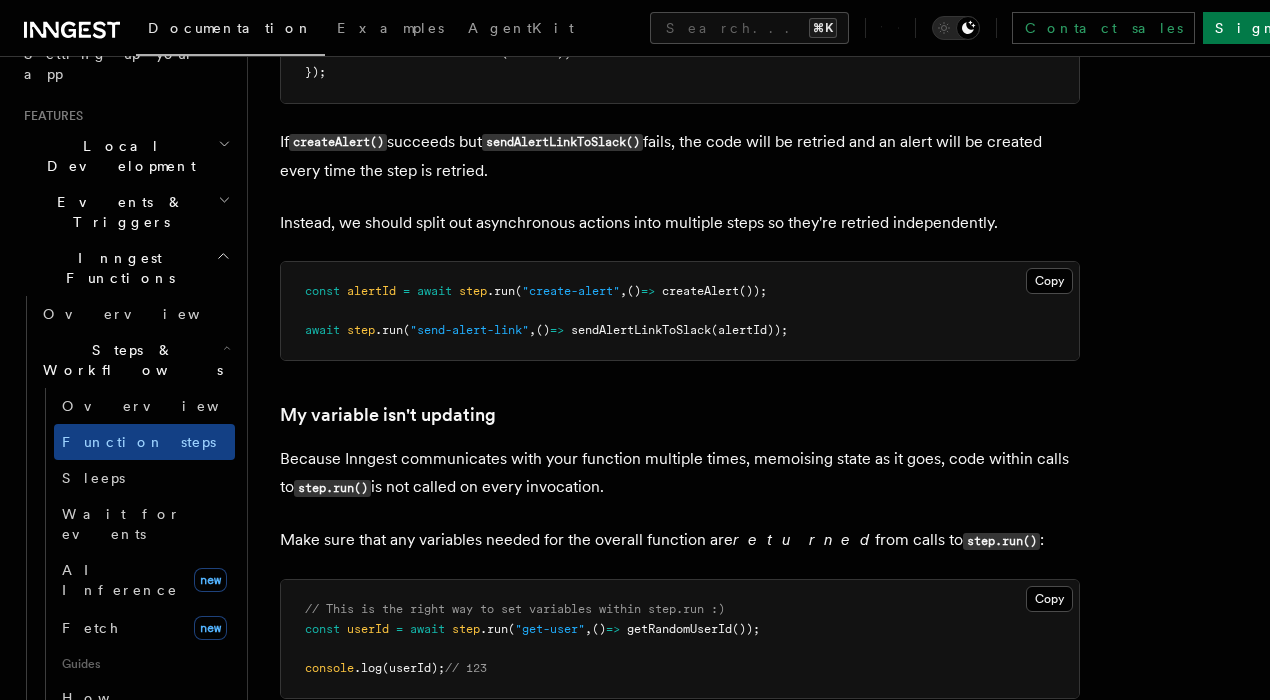 scroll, scrollTop: 4824, scrollLeft: 0, axis: vertical 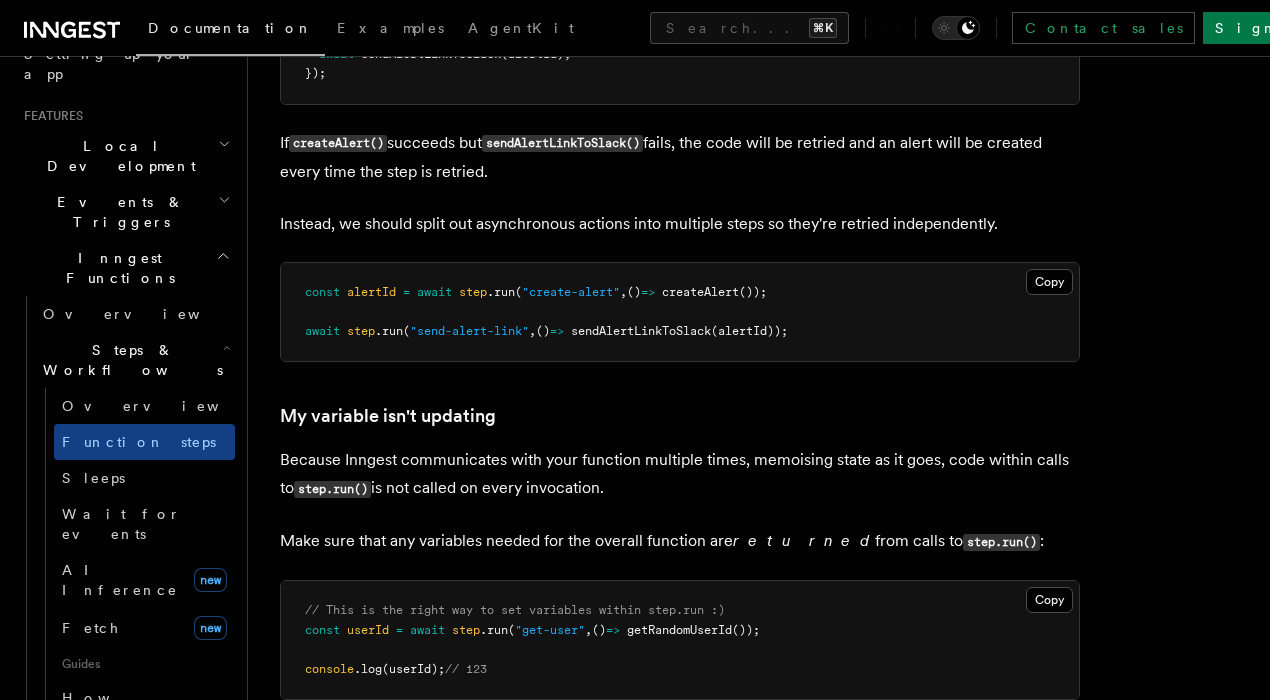 click on "Because Inngest communicates with your function multiple times, memoising state as it goes, code within calls to  step.run()  is not called on every invocation." at bounding box center (680, 474) 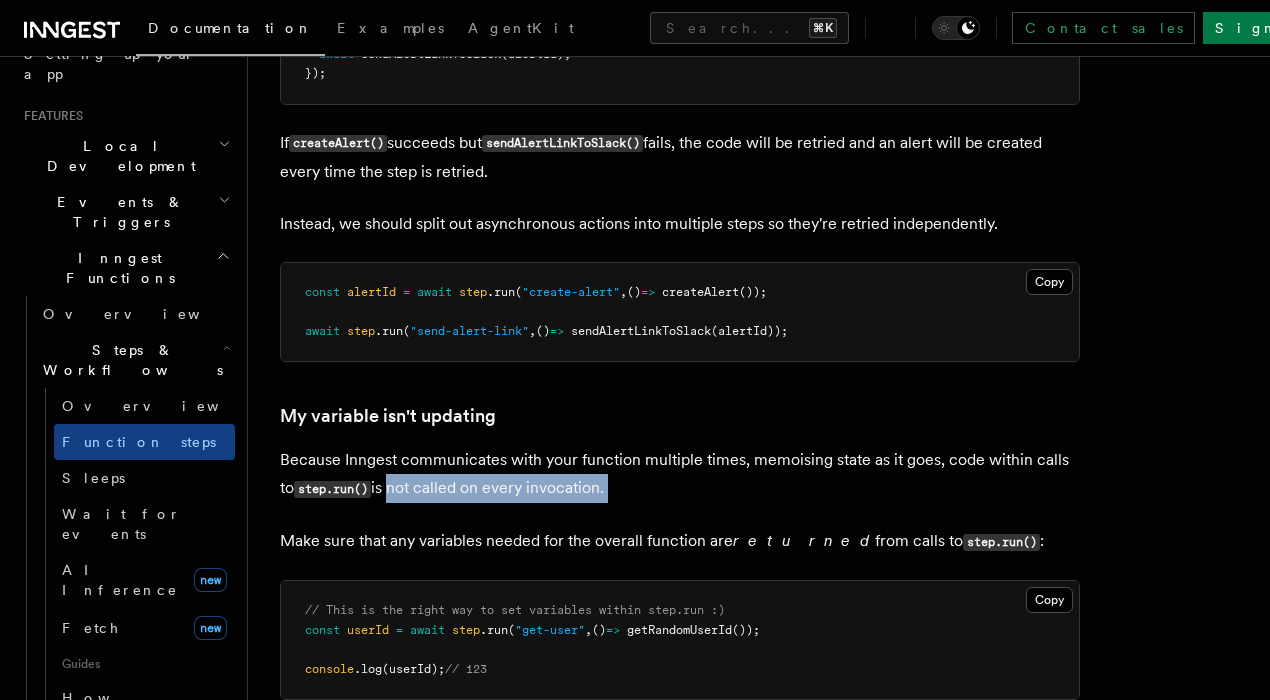 click on "Because Inngest communicates with your function multiple times, memoising state as it goes, code within calls to  step.run()  is not called on every invocation." at bounding box center (680, 474) 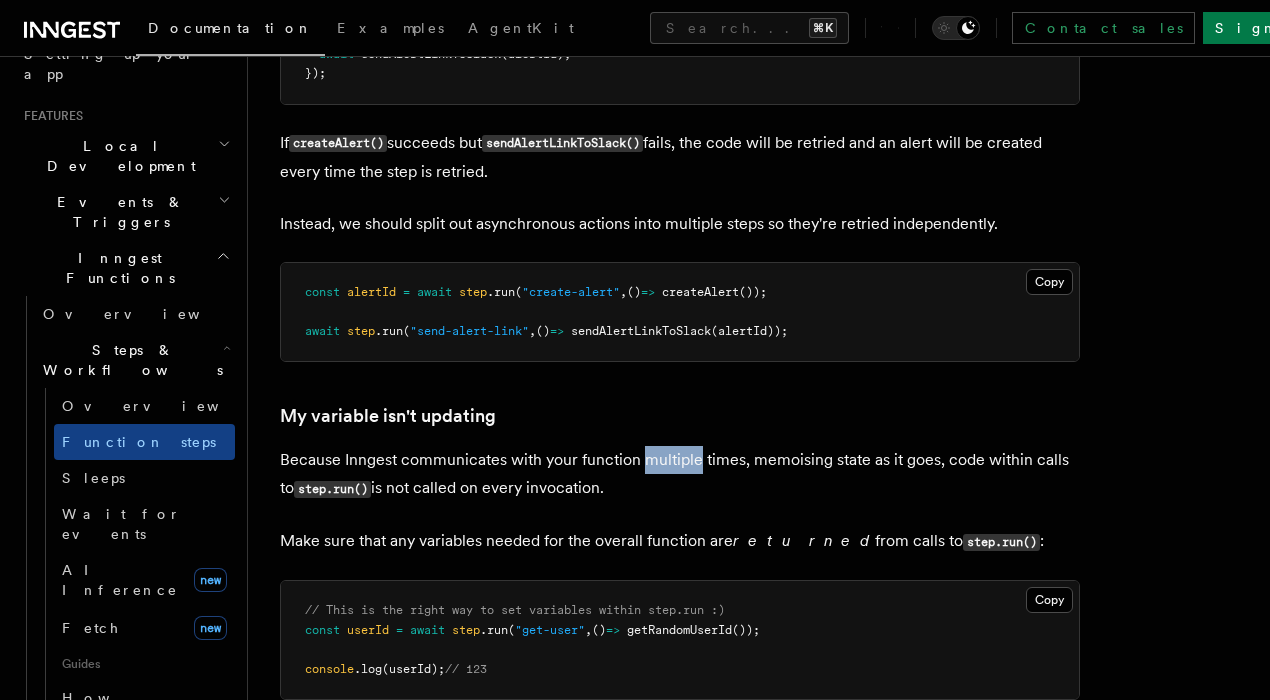 click on "Because Inngest communicates with your function multiple times, memoising state as it goes, code within calls to  step.run()  is not called on every invocation." at bounding box center [680, 474] 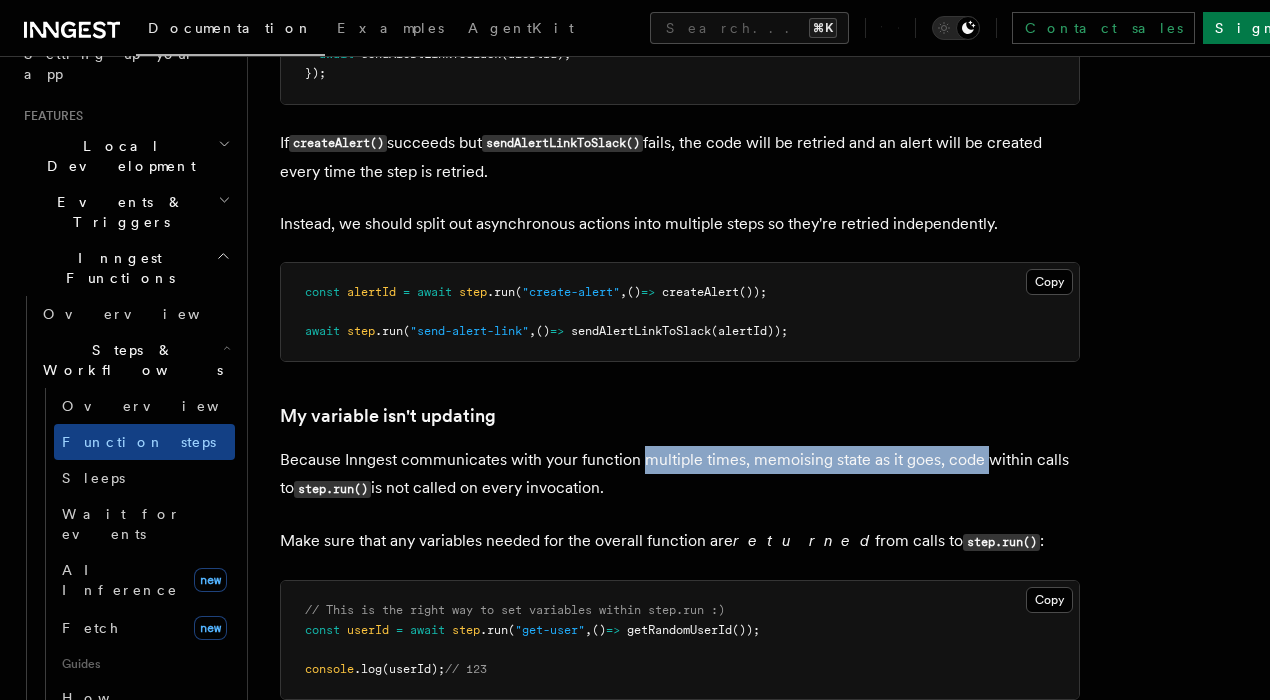click on "Because Inngest communicates with your function multiple times, memoising state as it goes, code within calls to  step.run()  is not called on every invocation." at bounding box center (680, 474) 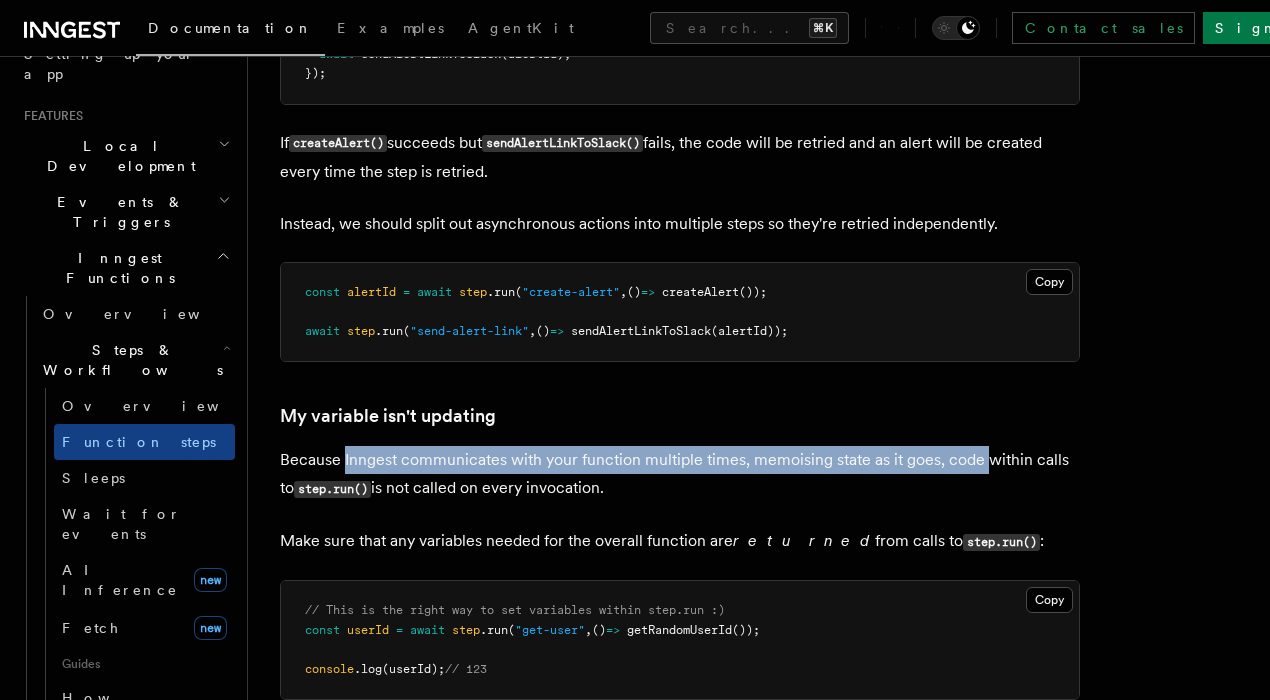 click on "Because Inngest communicates with your function multiple times, memoising state as it goes, code within calls to  step.run()  is not called on every invocation." at bounding box center (680, 474) 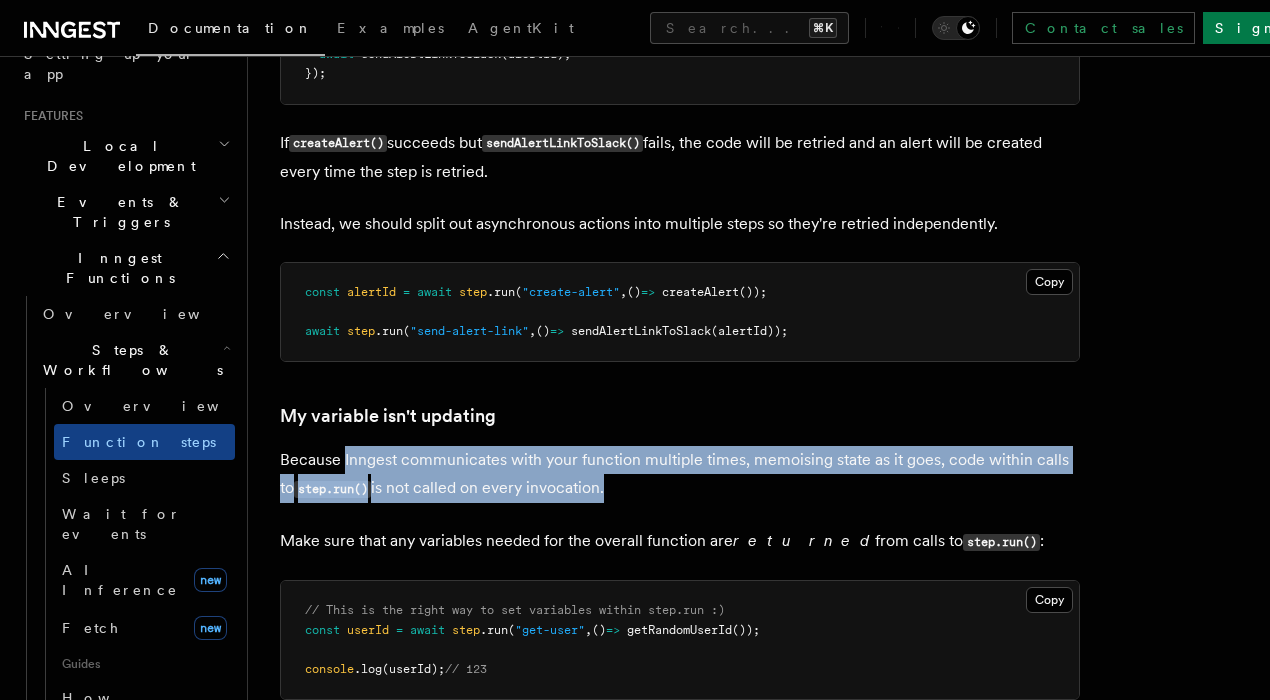 click on "Because Inngest communicates with your function multiple times, memoising state as it goes, code within calls to  step.run()  is not called on every invocation." at bounding box center (680, 474) 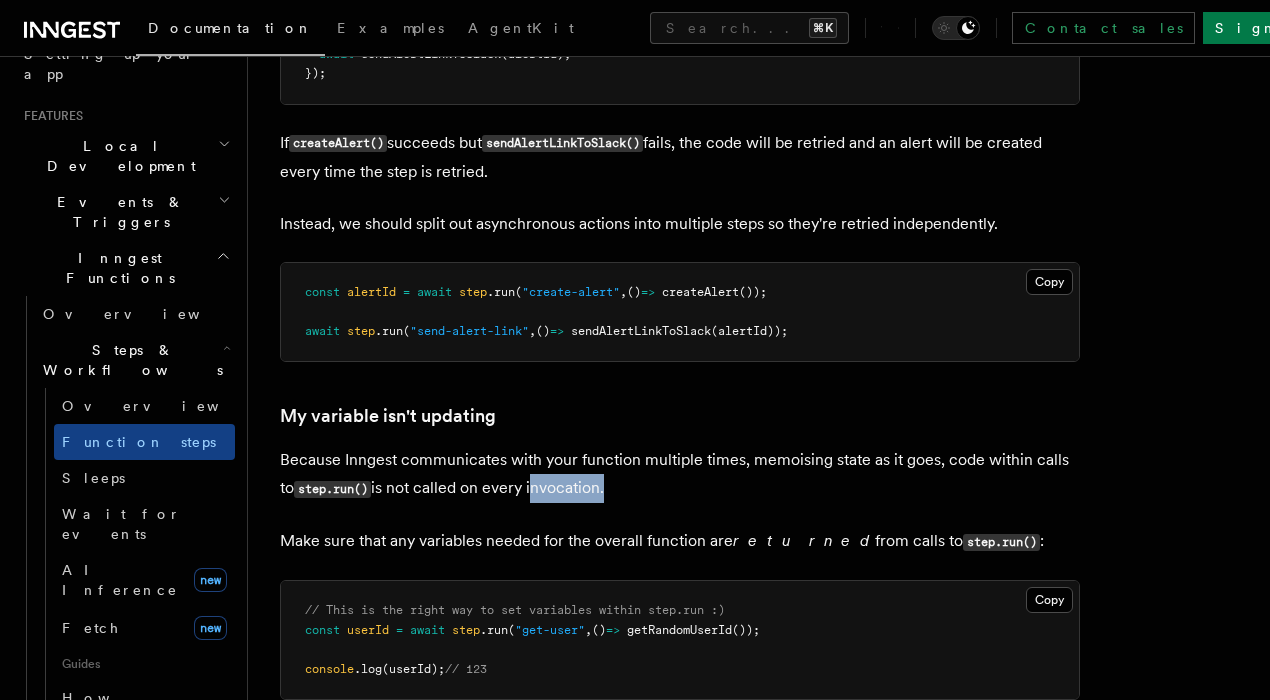 click on "Because Inngest communicates with your function multiple times, memoising state as it goes, code within calls to  step.run()  is not called on every invocation." at bounding box center (680, 474) 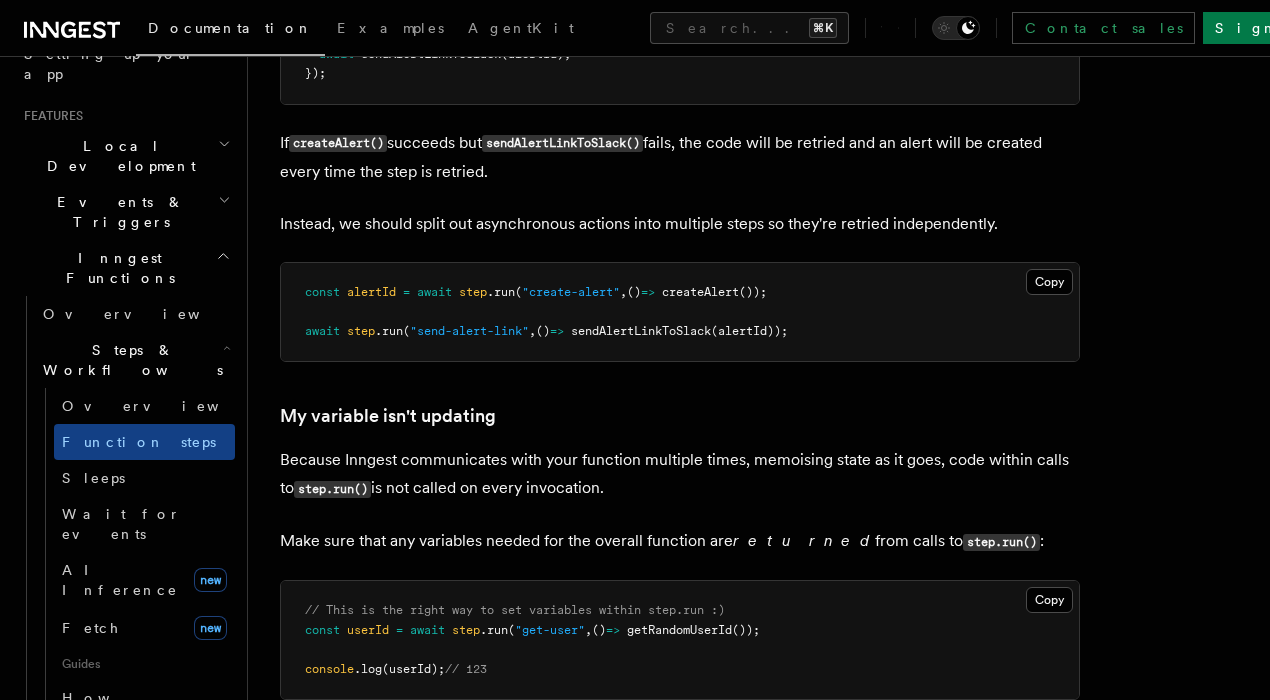 click on "Features Inngest Functions Steps & Workflows Multi-Step Functions
Use Inngest's multi-step functions to safely coordinate events, delay execution for hours (or up to a year), retry  individual steps , and conditionally run code based on the result of previous steps and incoming events.
Critically, multi-step functions are written in code, not config, meaning you create readable, obvious functionality that's easy to maintain.
Benefits of multi-step functions
Creating functions that utilize multiple steps enable you to:
Running retriable blocks of code to maximum reliability.
Pausing execution and waiting for an event matching rules before continuing.
Pausing for an amount of time or until a specified time.
This approach makes building reliable and distributed code simple. By wrapping asynchronous actions such as API calls in retriable blocks, we can ensure reliability when coordinating across many services.
How to write a multi-step function
TypeScript Go Python Consider this simple" at bounding box center (759, -959) 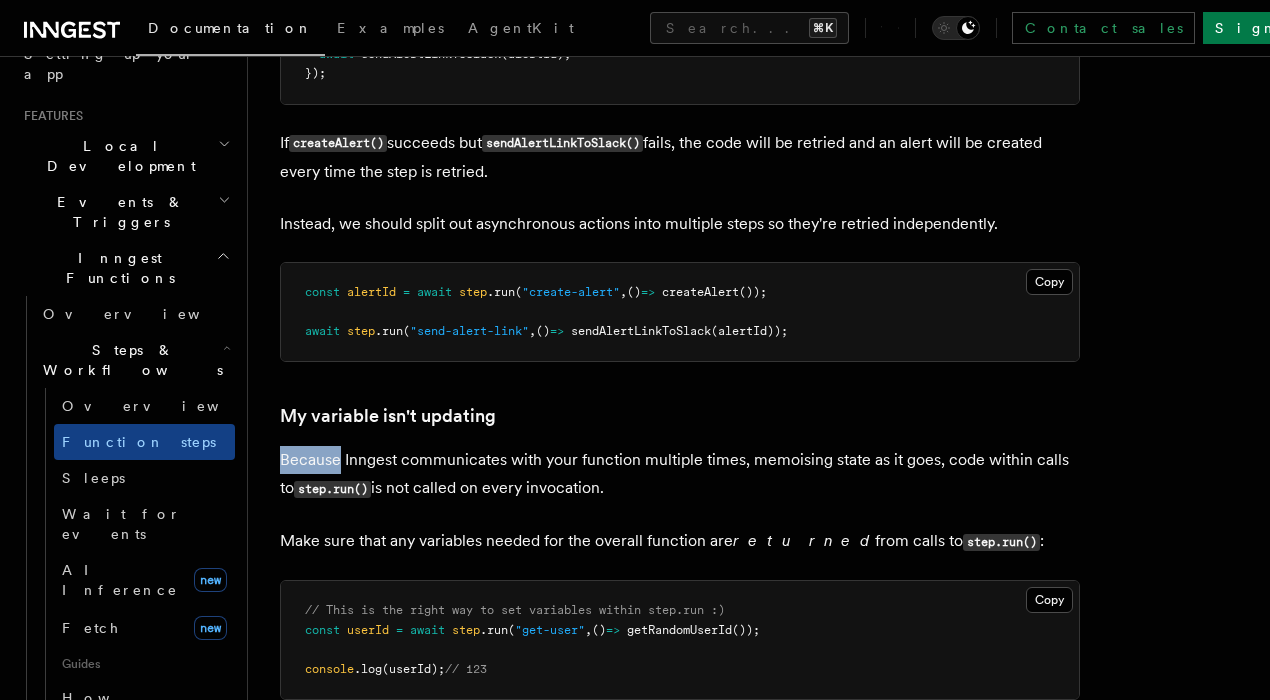 click on "Features Inngest Functions Steps & Workflows Multi-Step Functions
Use Inngest's multi-step functions to safely coordinate events, delay execution for hours (or up to a year), retry  individual steps , and conditionally run code based on the result of previous steps and incoming events.
Critically, multi-step functions are written in code, not config, meaning you create readable, obvious functionality that's easy to maintain.
Benefits of multi-step functions
Creating functions that utilize multiple steps enable you to:
Running retriable blocks of code to maximum reliability.
Pausing execution and waiting for an event matching rules before continuing.
Pausing for an amount of time or until a specified time.
This approach makes building reliable and distributed code simple. By wrapping asynchronous actions such as API calls in retriable blocks, we can ensure reliability when coordinating across many services.
How to write a multi-step function
TypeScript Go Python Consider this simple" at bounding box center [759, -959] 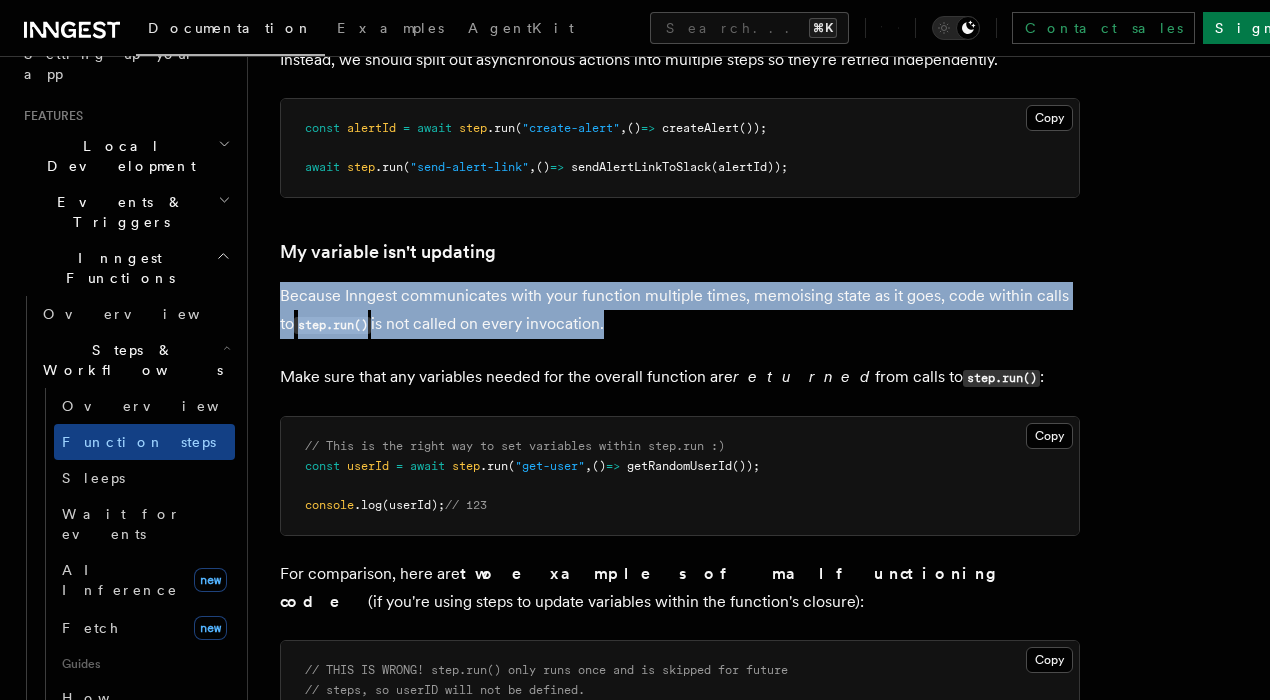 scroll, scrollTop: 4992, scrollLeft: 0, axis: vertical 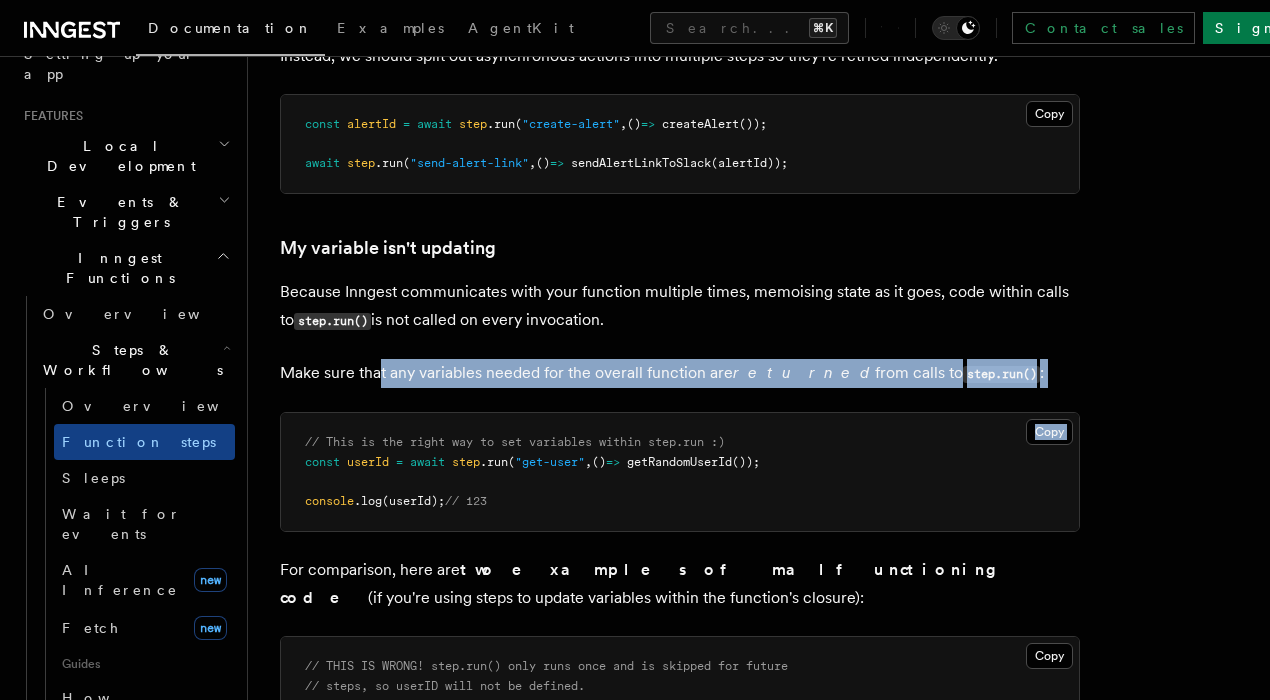 click on "Features Inngest Functions Steps & Workflows Multi-Step Functions
Use Inngest's multi-step functions to safely coordinate events, delay execution for hours (or up to a year), retry  individual steps , and conditionally run code based on the result of previous steps and incoming events.
Critically, multi-step functions are written in code, not config, meaning you create readable, obvious functionality that's easy to maintain.
Benefits of multi-step functions
Creating functions that utilize multiple steps enable you to:
Running retriable blocks of code to maximum reliability.
Pausing execution and waiting for an event matching rules before continuing.
Pausing for an amount of time or until a specified time.
This approach makes building reliable and distributed code simple. By wrapping asynchronous actions such as API calls in retriable blocks, we can ensure reliability when coordinating across many services.
How to write a multi-step function
TypeScript Go Python Consider this simple" at bounding box center [759, -1127] 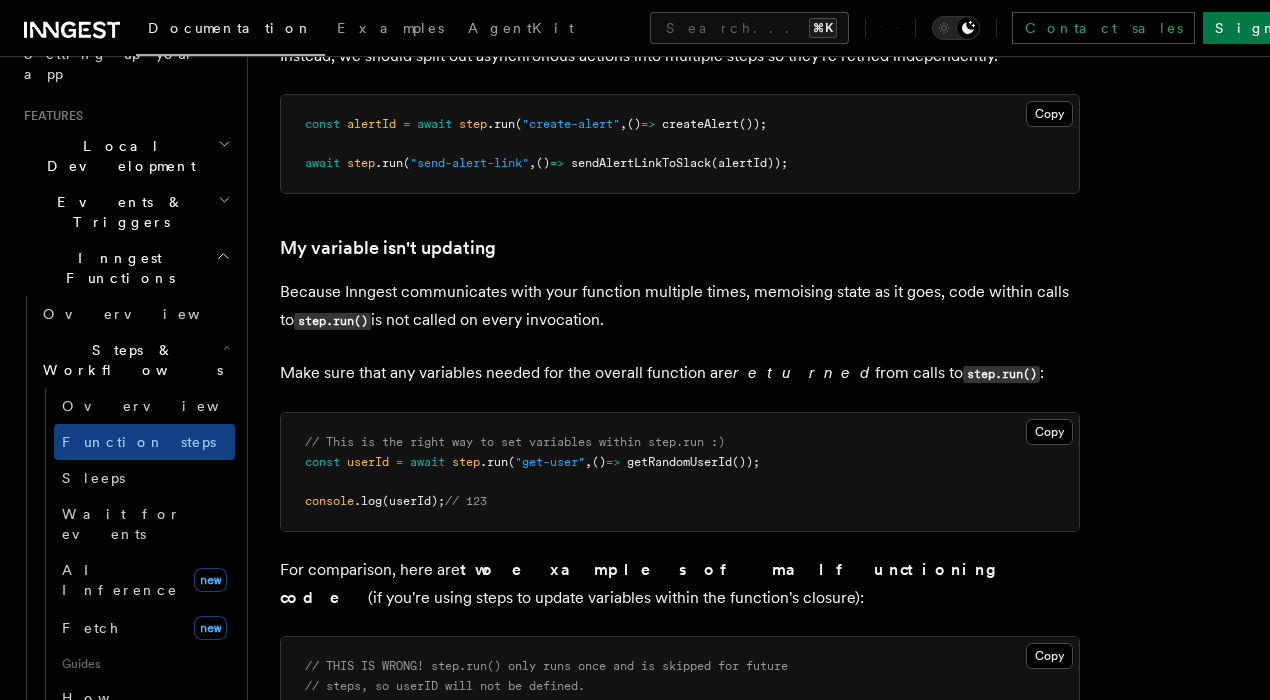 click on "Features Inngest Functions Steps & Workflows Multi-Step Functions
Use Inngest's multi-step functions to safely coordinate events, delay execution for hours (or up to a year), retry  individual steps , and conditionally run code based on the result of previous steps and incoming events.
Critically, multi-step functions are written in code, not config, meaning you create readable, obvious functionality that's easy to maintain.
Benefits of multi-step functions
Creating functions that utilize multiple steps enable you to:
Running retriable blocks of code to maximum reliability.
Pausing execution and waiting for an event matching rules before continuing.
Pausing for an amount of time or until a specified time.
This approach makes building reliable and distributed code simple. By wrapping asynchronous actions such as API calls in retriable blocks, we can ensure reliability when coordinating across many services.
How to write a multi-step function
TypeScript Go Python Consider this simple" at bounding box center [759, -1127] 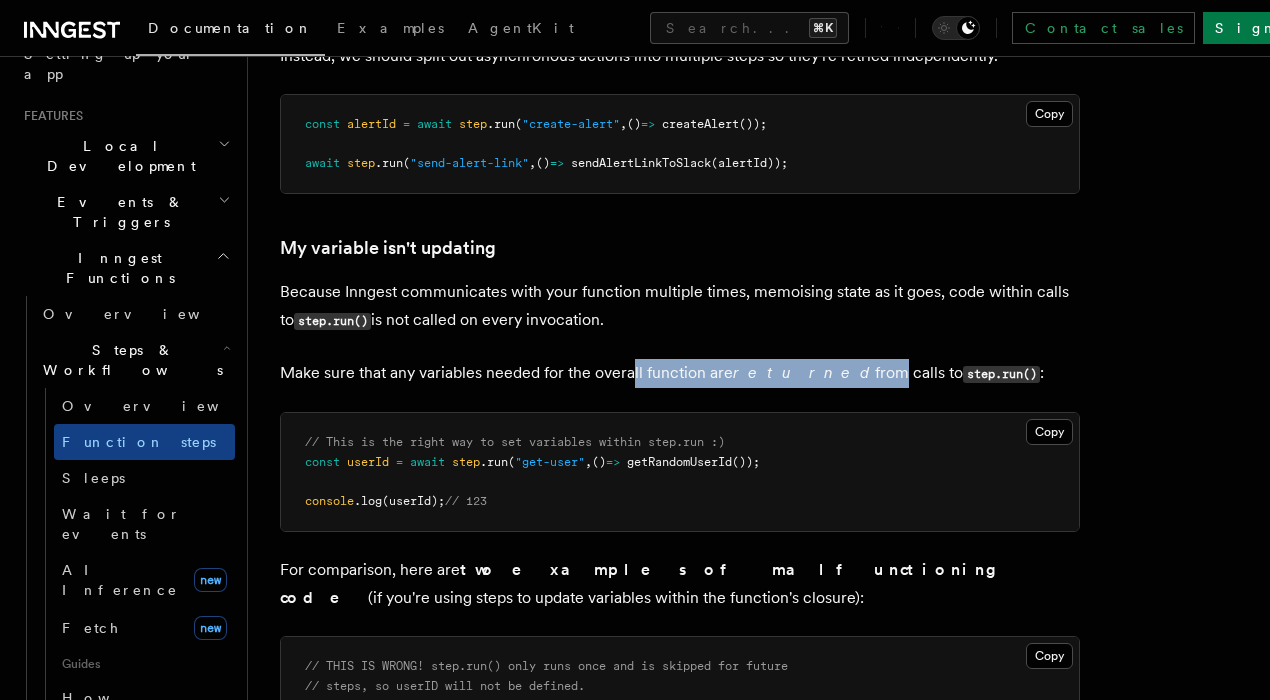 click on "Make sure that any variables needed for the overall function are  returned  from calls to  step.run() :" at bounding box center [680, 373] 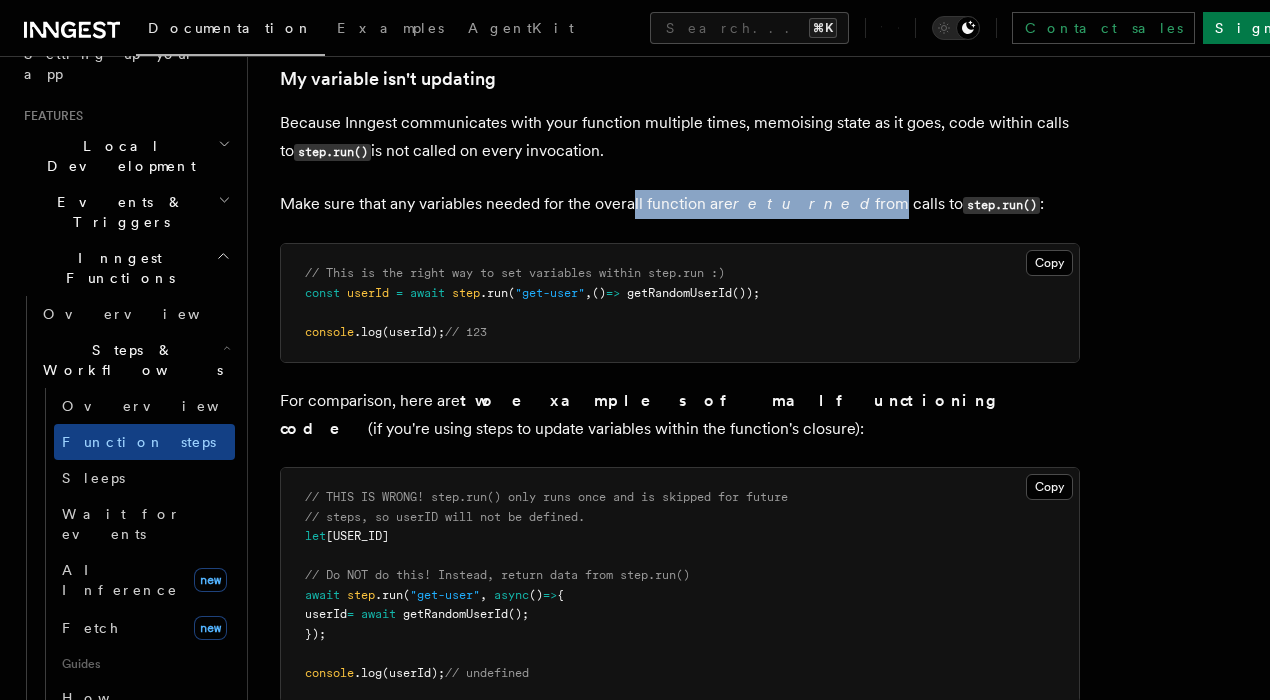 scroll, scrollTop: 5188, scrollLeft: 0, axis: vertical 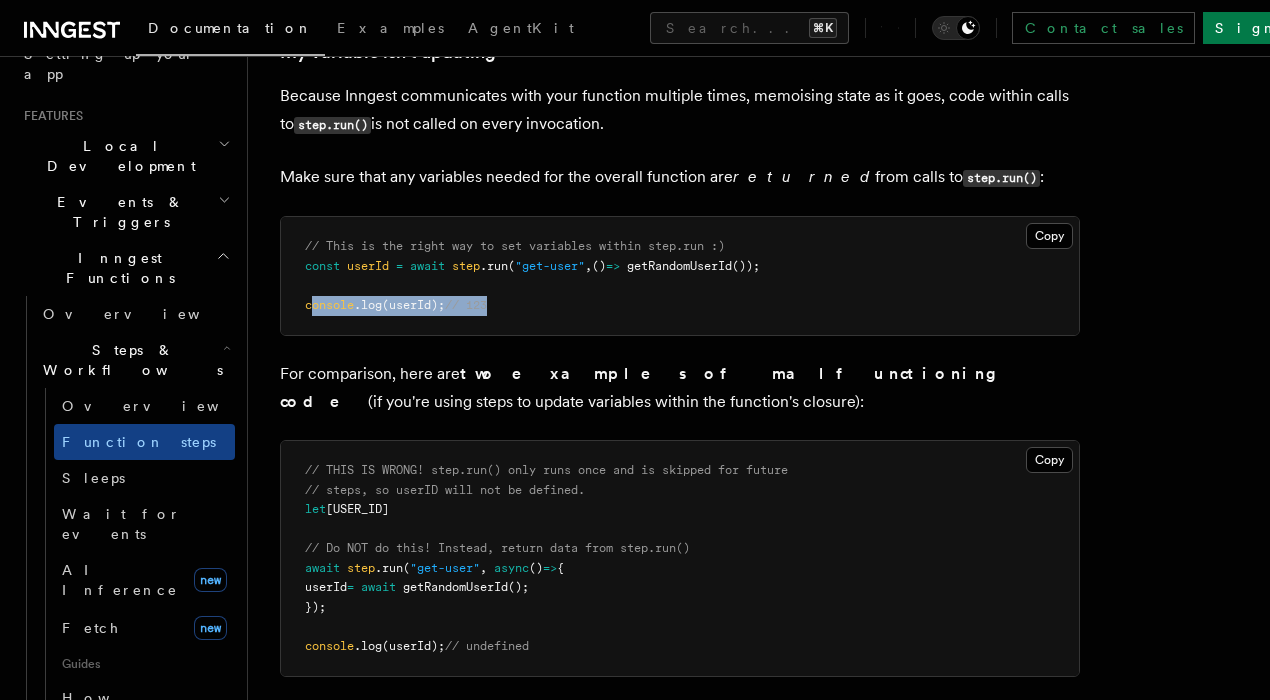 click on "// This is the right way to set variables within step.run :)
const   userId   =   await   step .run ( "get-user" ,  ()  =>   getRandomUserId ());
console .log (userId);  // 123" at bounding box center [680, 276] 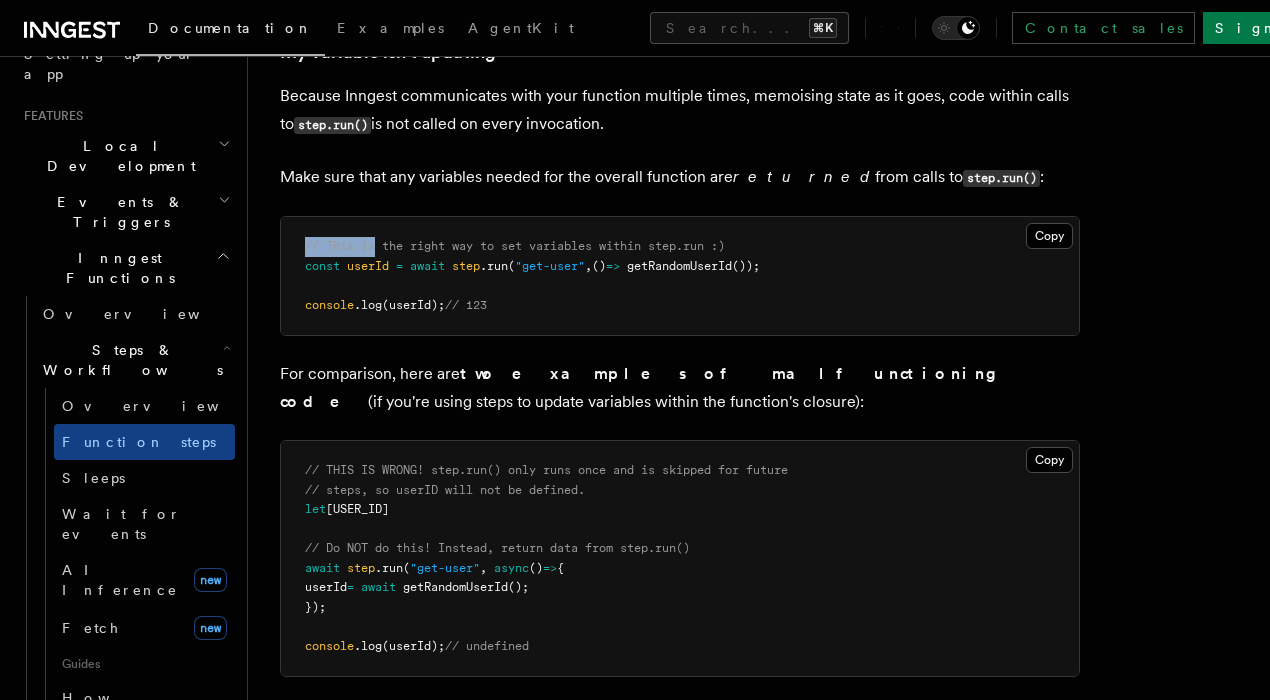 click on "// This is the right way to set variables within step.run :)
const   userId   =   await   step .run ( "get-user" ,  ()  =>   getRandomUserId ());
console .log (userId);  // 123" at bounding box center [680, 276] 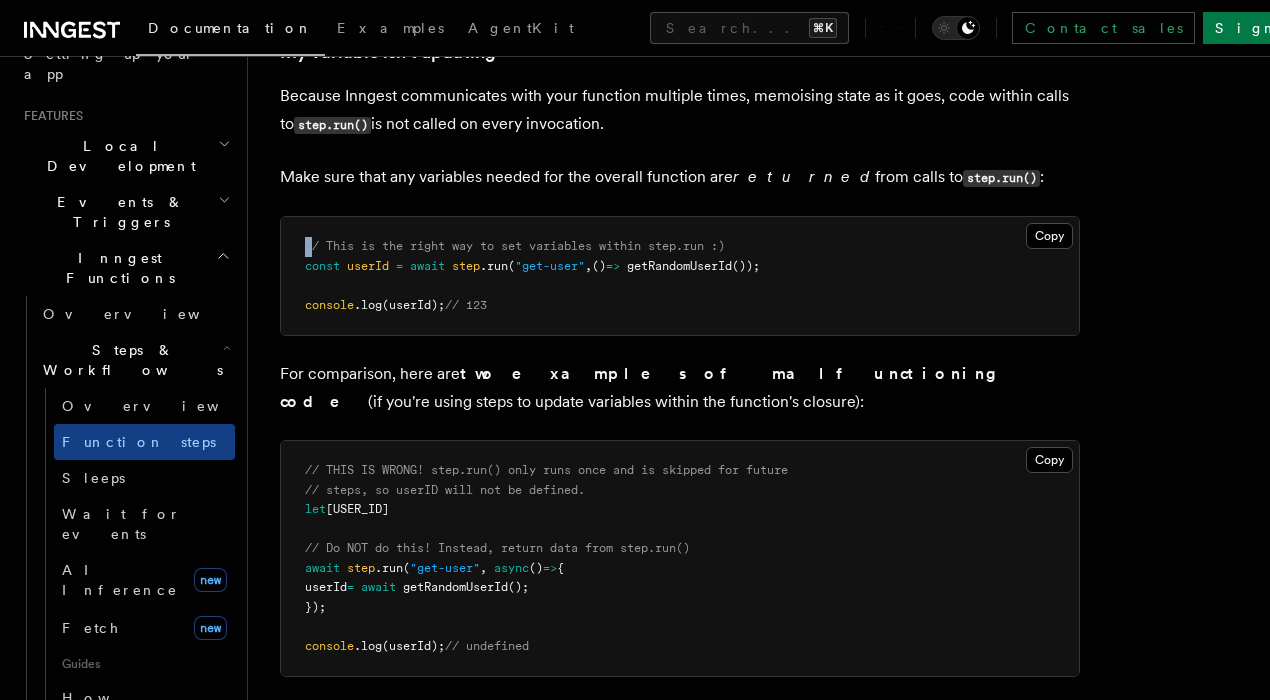 click on "// This is the right way to set variables within step.run :)
const   userId   =   await   step .run ( "get-user" ,  ()  =>   getRandomUserId ());
console .log (userId);  // 123" at bounding box center (680, 276) 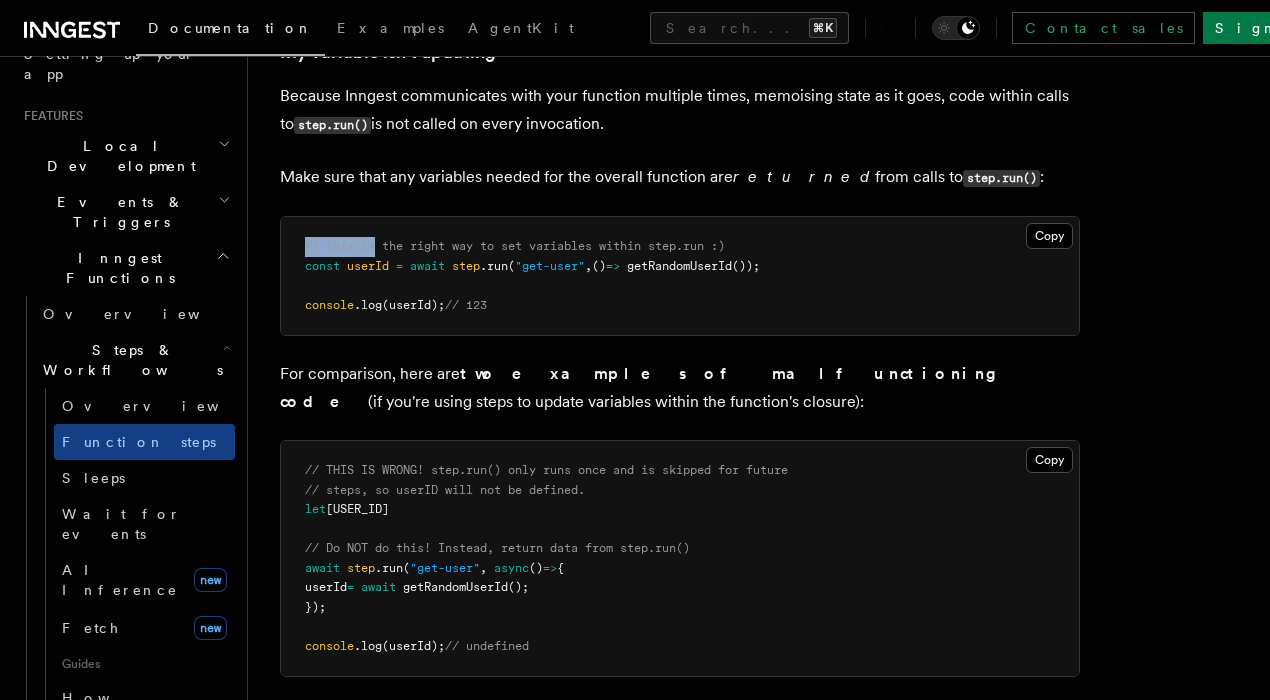click on "// This is the right way to set variables within step.run :)" at bounding box center [515, 246] 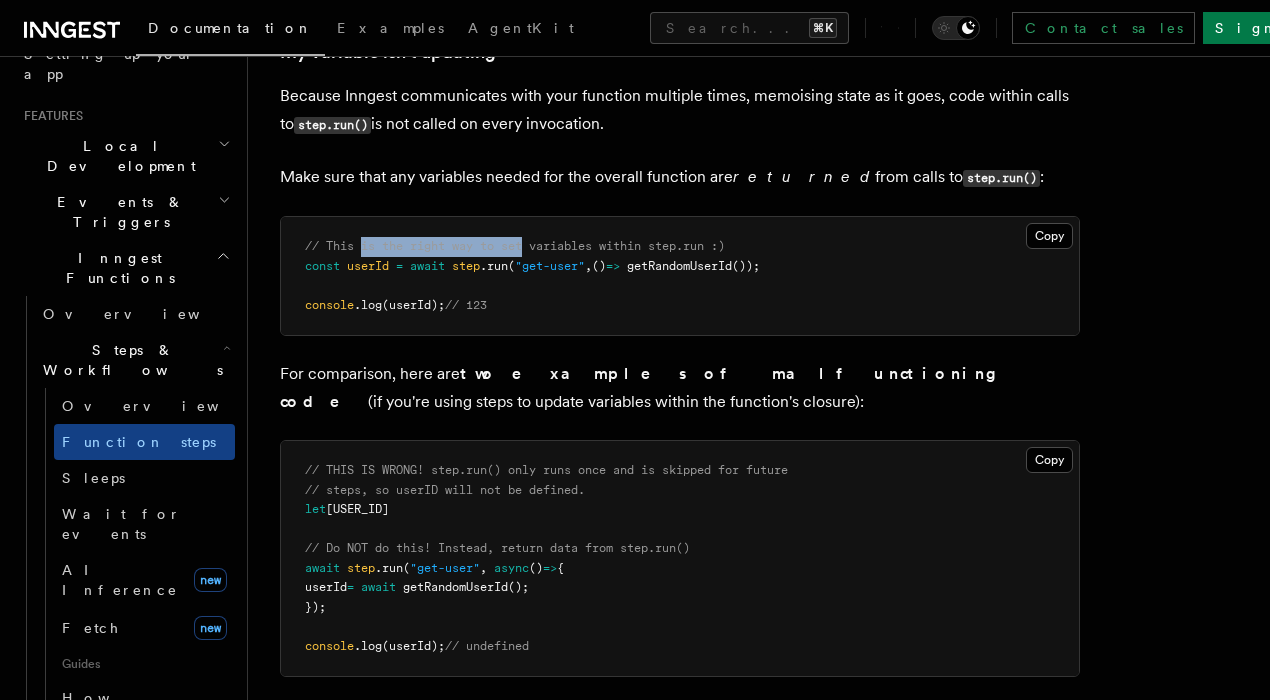 click on "// This is the right way to set variables within step.run :)" at bounding box center (515, 246) 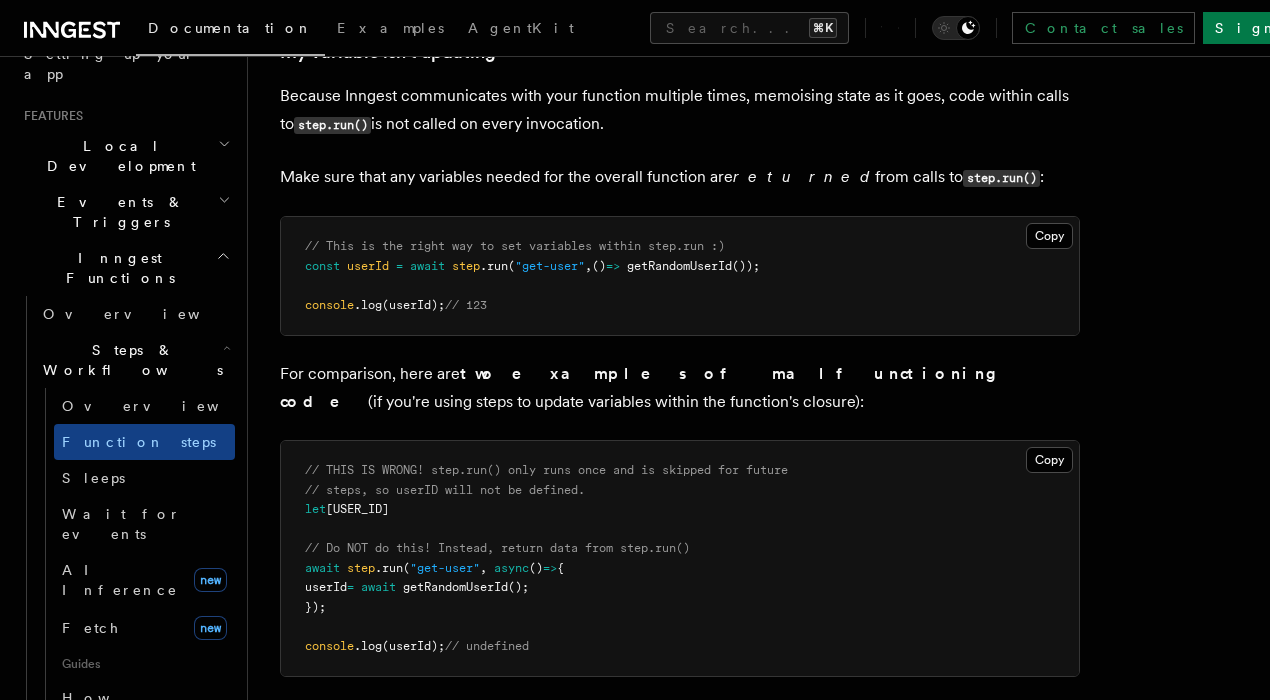 click on "For comparison, here are  two examples of malfunctioning code  (if you're using steps to update variables within the function's closure):" at bounding box center (680, 388) 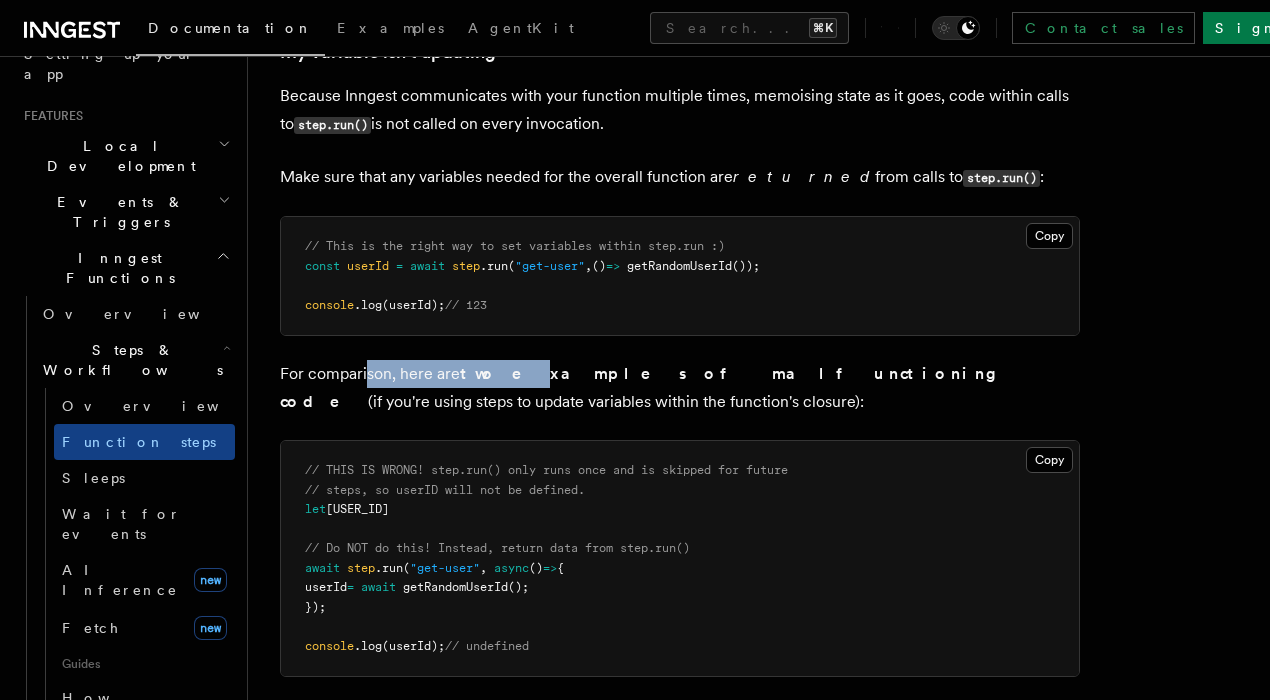 click on "two examples of malfunctioning code" at bounding box center [645, 387] 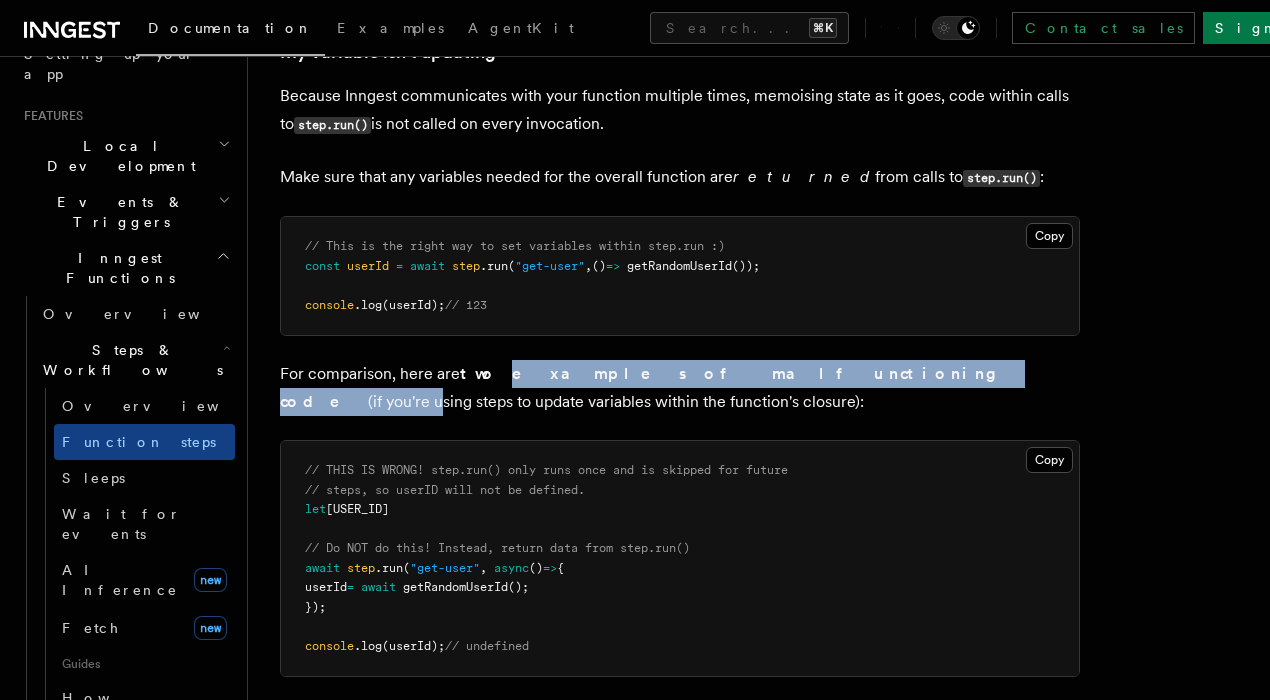 click on "For comparison, here are  two examples of malfunctioning code  (if you're using steps to update variables within the function's closure):" at bounding box center [680, 388] 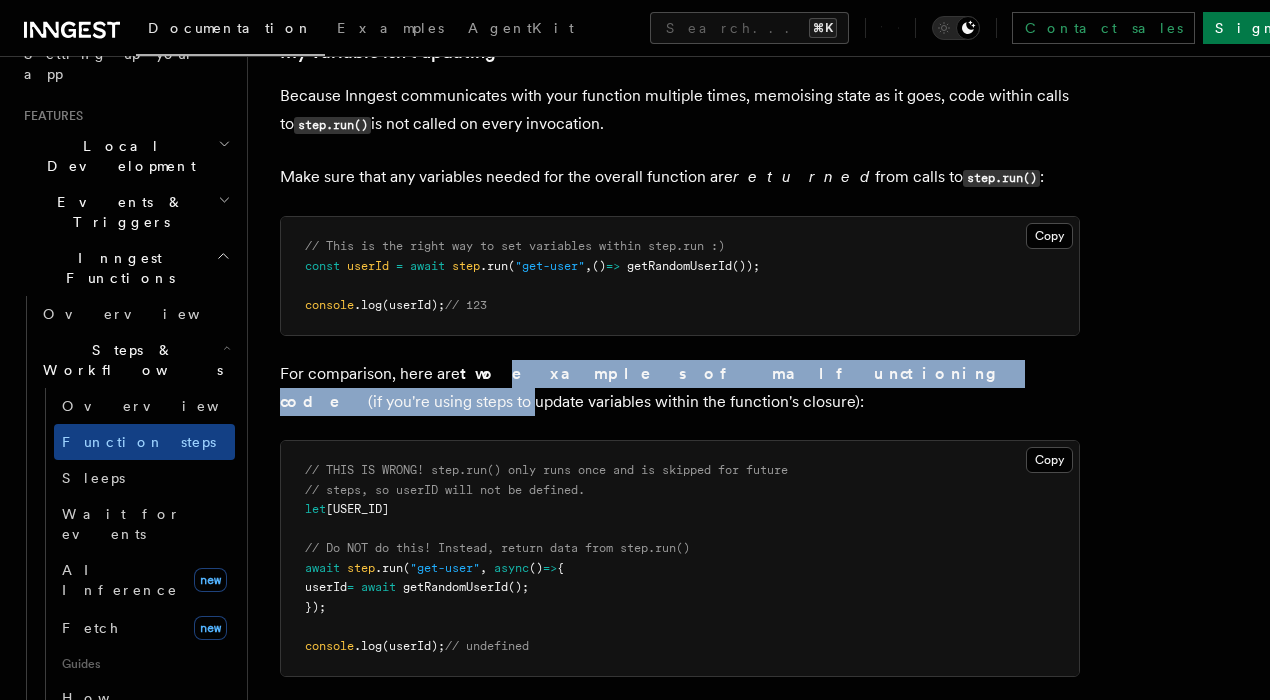 click on "For comparison, here are  two examples of malfunctioning code  (if you're using steps to update variables within the function's closure):" at bounding box center (680, 388) 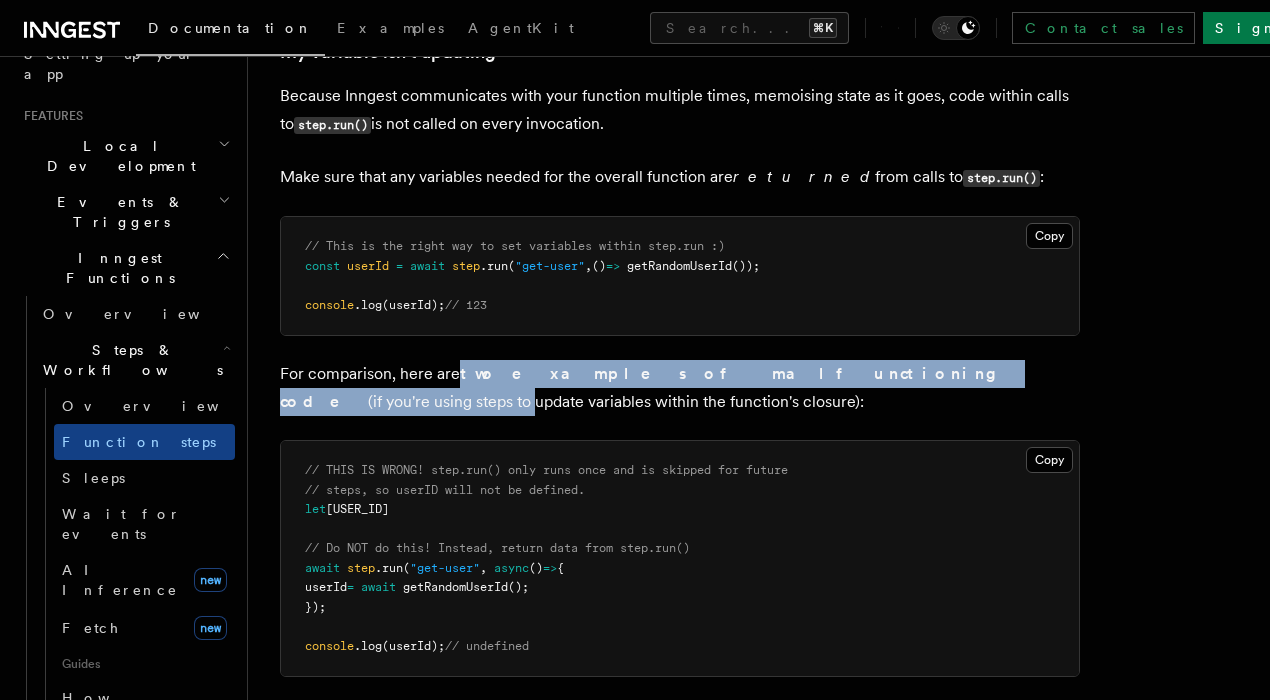 click on "For comparison, here are  two examples of malfunctioning code  (if you're using steps to update variables within the function's closure):" at bounding box center [680, 388] 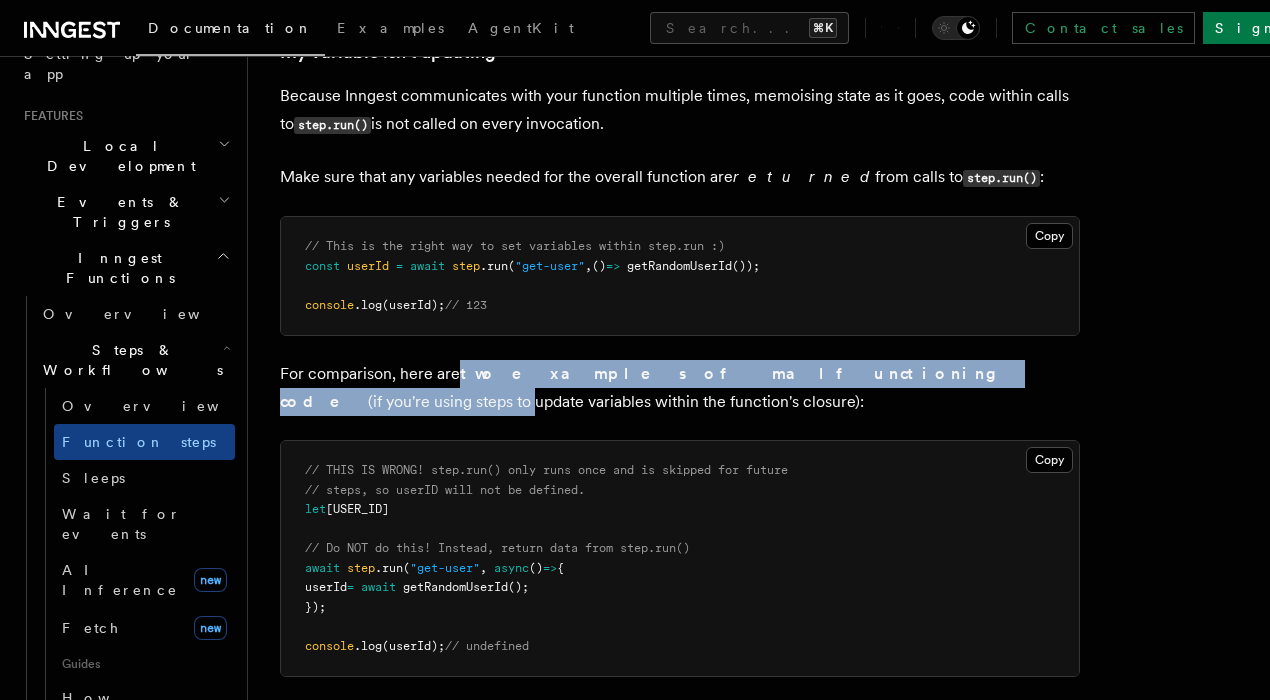 click on "For comparison, here are  two examples of malfunctioning code  (if you're using steps to update variables within the function's closure):" at bounding box center [680, 388] 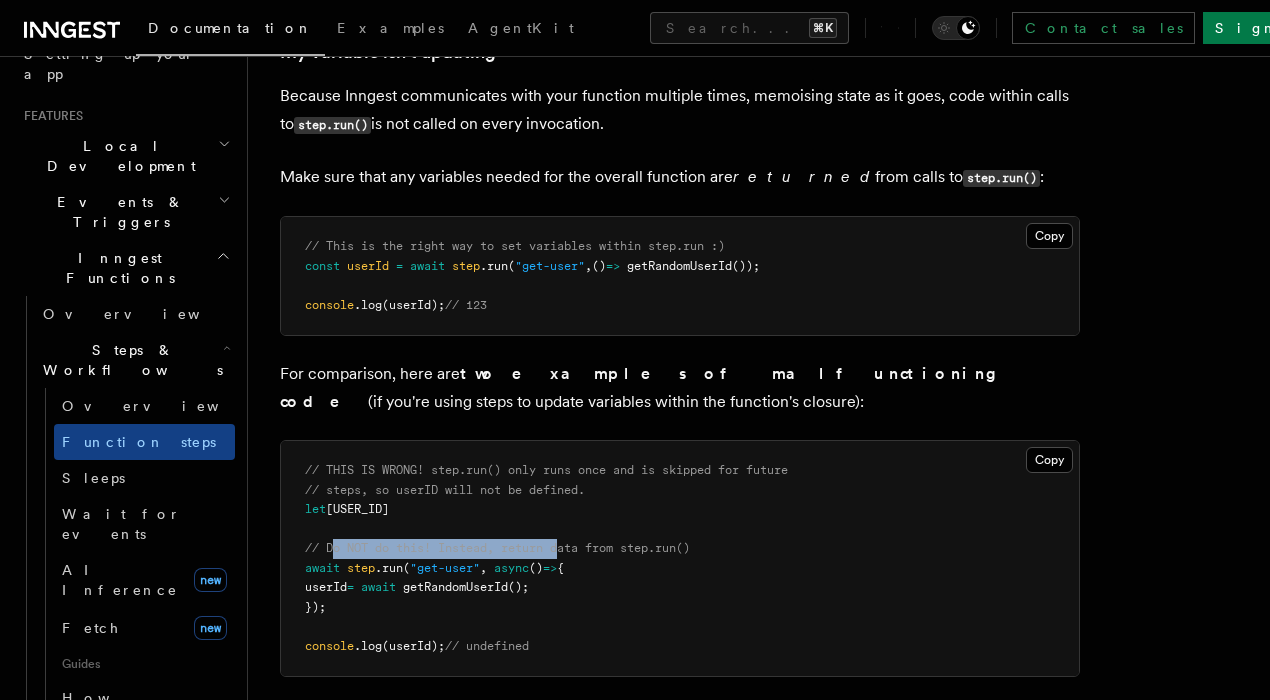 click on "// THIS IS WRONG! step.run() only runs once and is skipped for future
// steps, so userID will not be defined.
let  userId;
// Do NOT do this! Instead, return data from step.run()
await   step .run ( "get-user" ,   async  ()  =>  {
userId  =   await   getRandomUserId ();
});
console .log (userId);  // undefined" at bounding box center (680, 558) 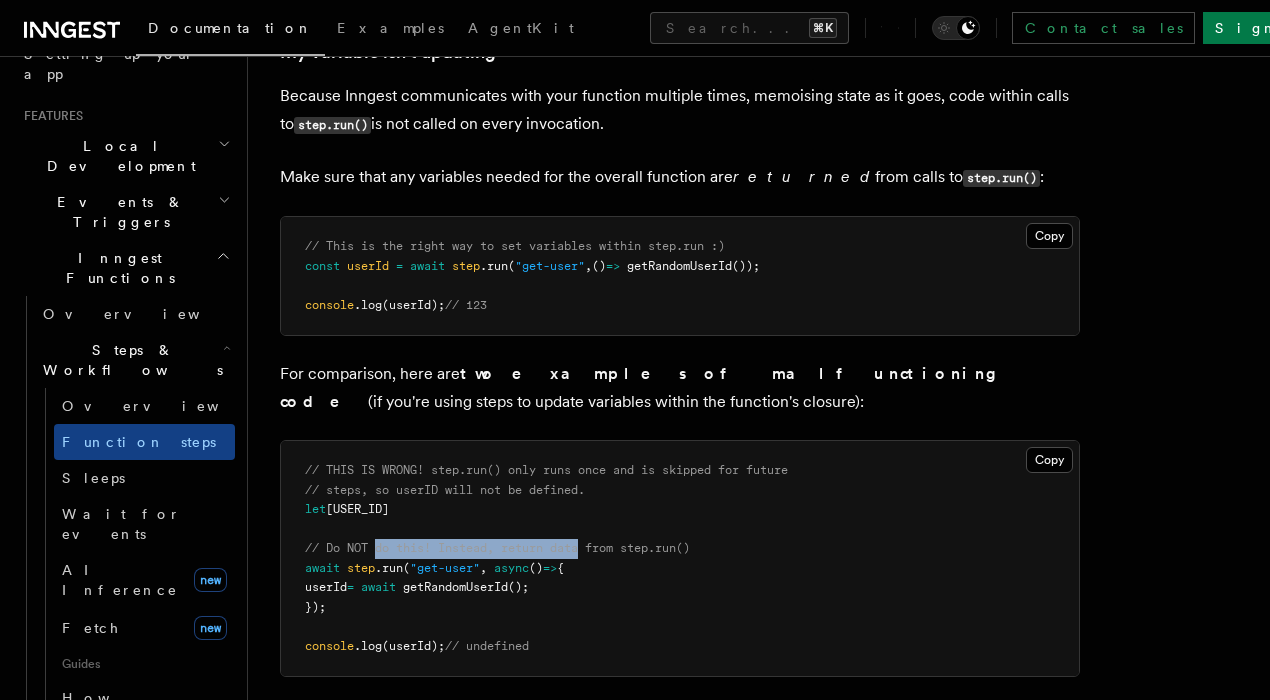 click on "// THIS IS WRONG! step.run() only runs once and is skipped for future
// steps, so userID will not be defined.
let  userId;
// Do NOT do this! Instead, return data from step.run()
await   step .run ( "get-user" ,   async  ()  =>  {
userId  =   await   getRandomUserId ();
});
console .log (userId);  // undefined" at bounding box center [680, 558] 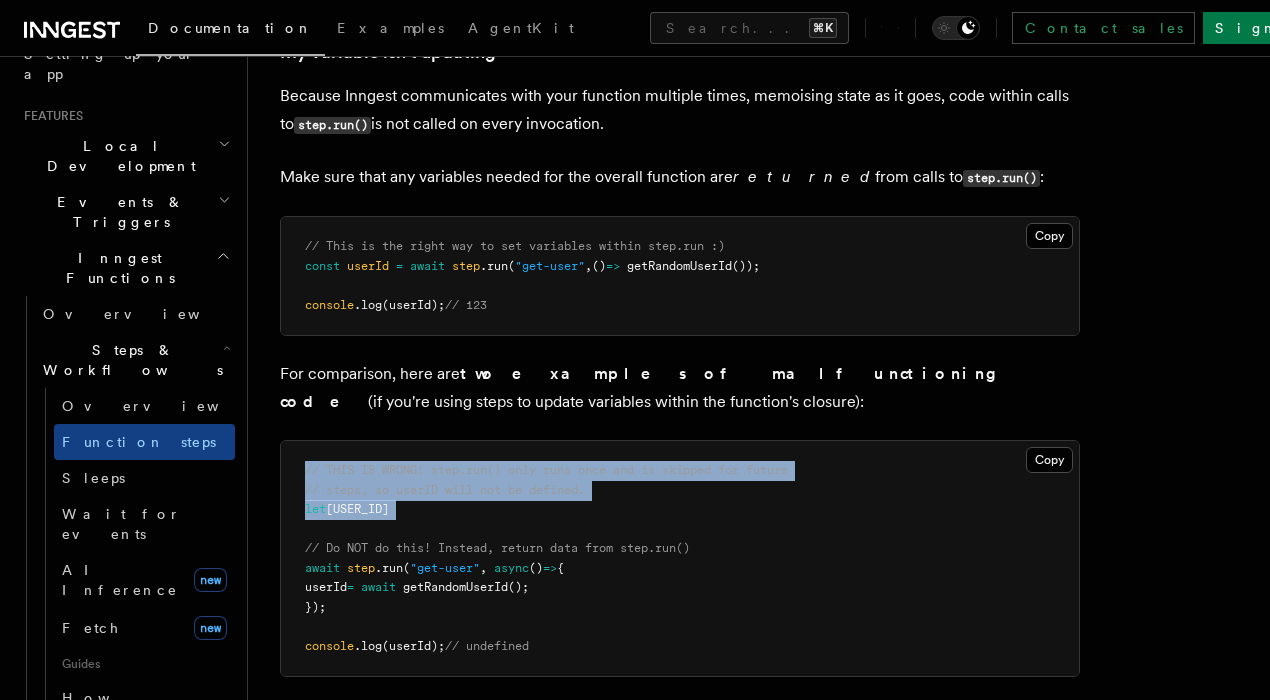 click on "// THIS IS WRONG! step.run() only runs once and is skipped for future
// steps, so userID will not be defined.
let  userId;
// Do NOT do this! Instead, return data from step.run()
await   step .run ( "get-user" ,   async  ()  =>  {
userId  =   await   getRandomUserId ();
});
console .log (userId);  // undefined" at bounding box center [680, 558] 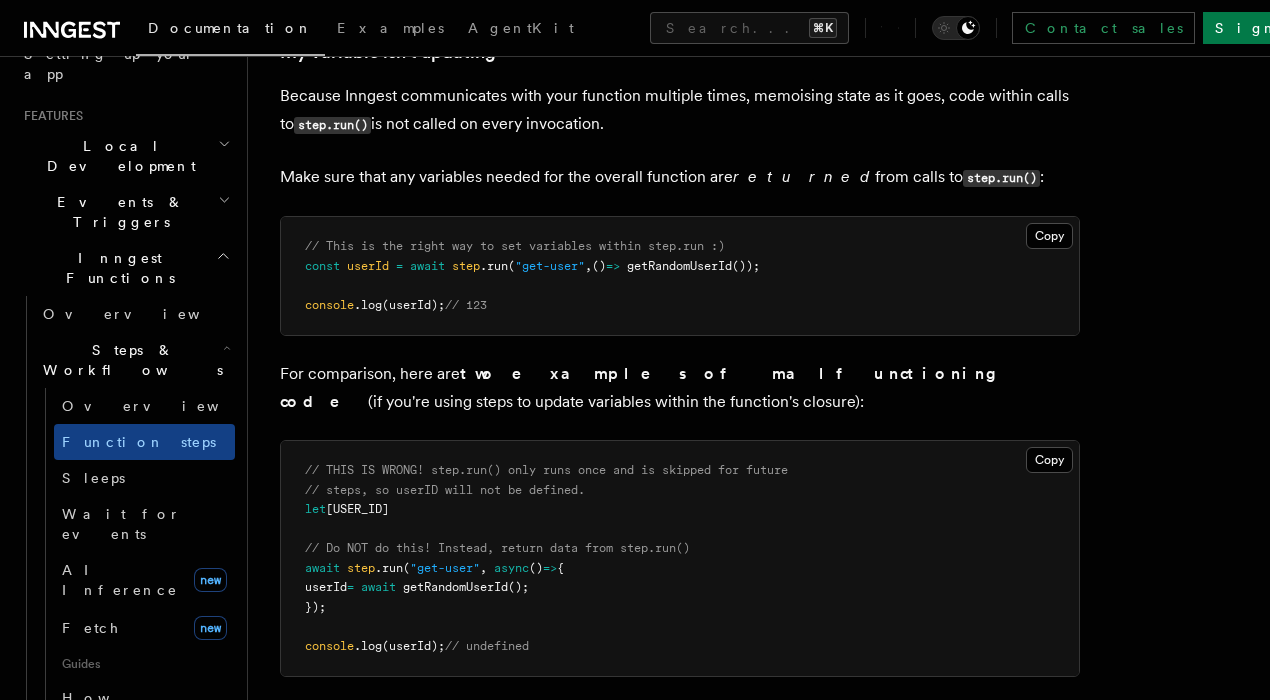 click on "// Do NOT do this! Instead, return data from step.run()" at bounding box center [497, 548] 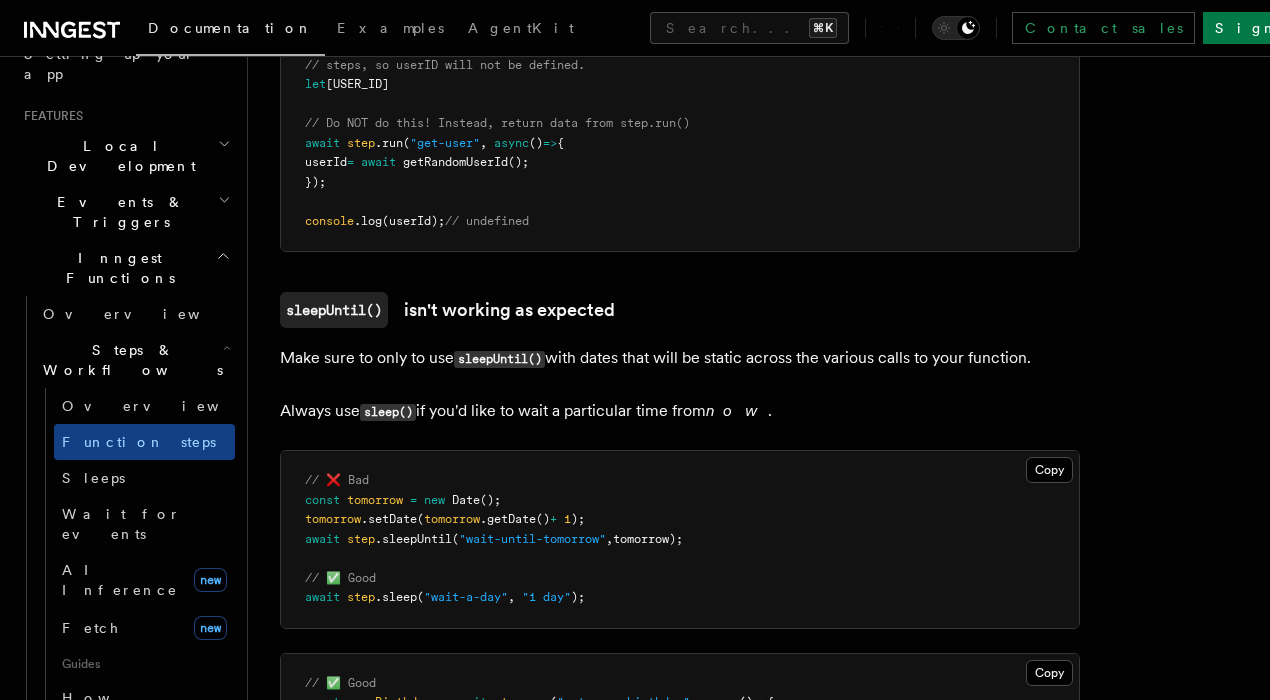 scroll, scrollTop: 5648, scrollLeft: 0, axis: vertical 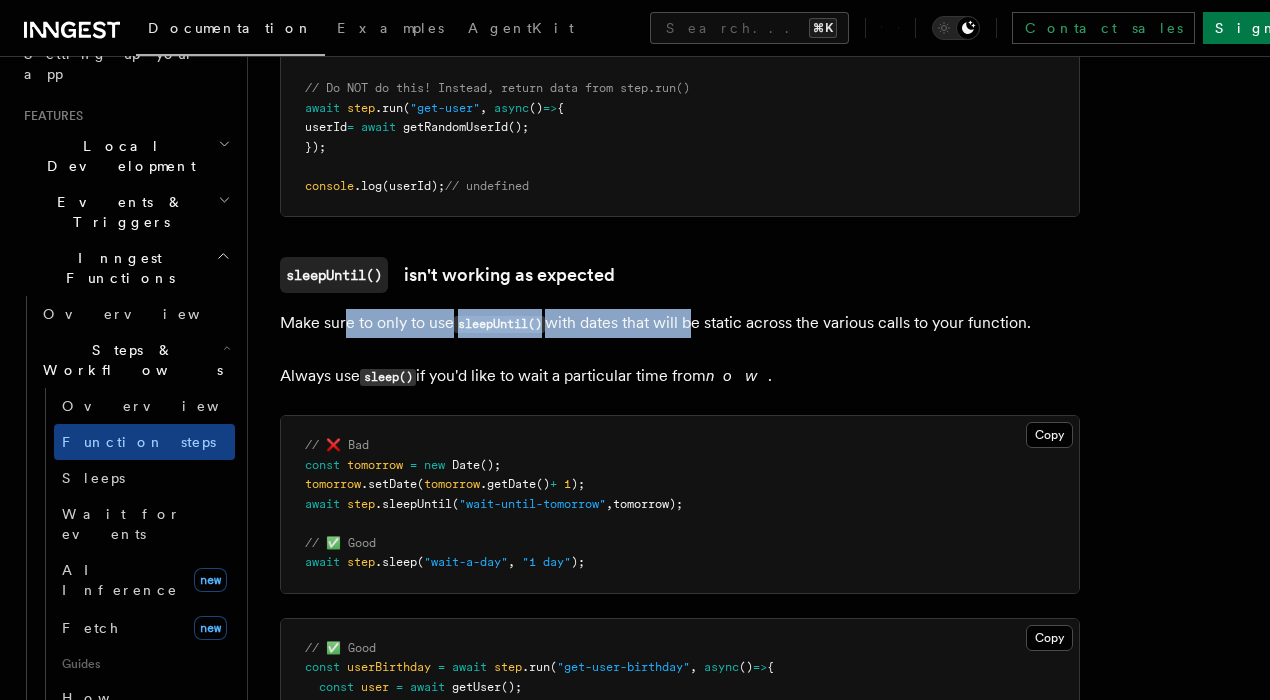 click on "Make sure to only to use  sleepUntil()  with dates that will be static across the various calls to your function." at bounding box center [680, 323] 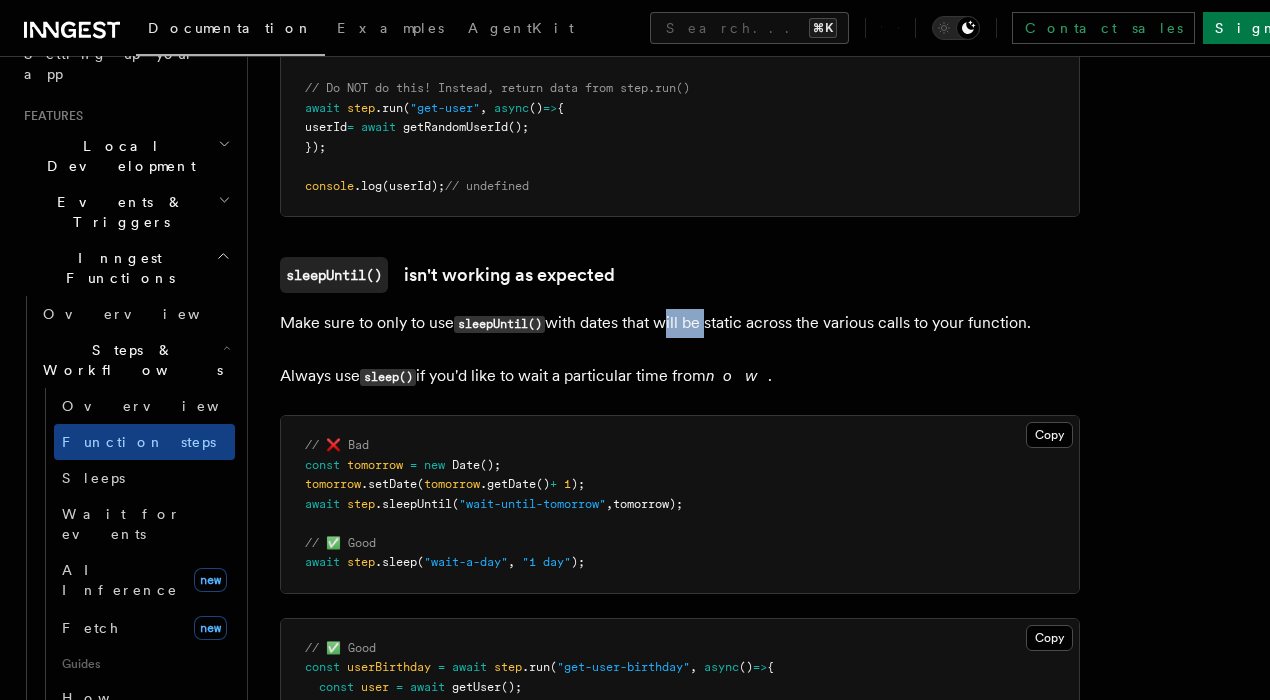 click on "Make sure to only to use  sleepUntil()  with dates that will be static across the various calls to your function." at bounding box center (680, 323) 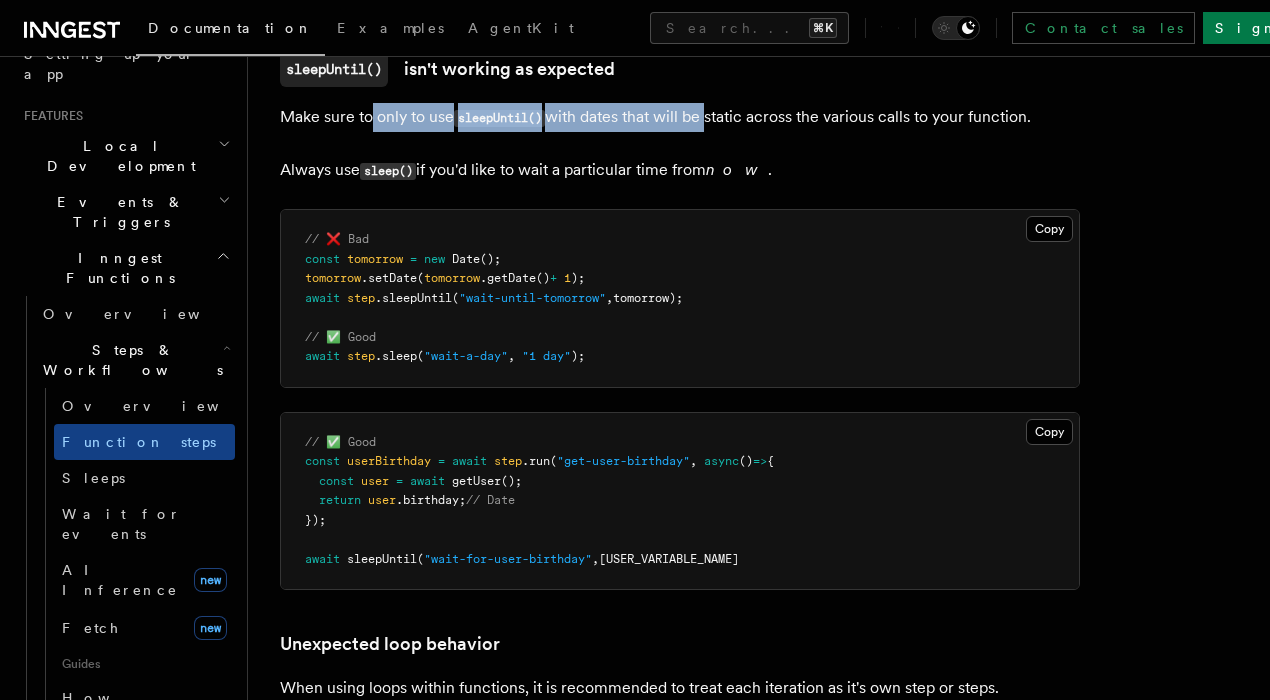scroll, scrollTop: 5856, scrollLeft: 1, axis: both 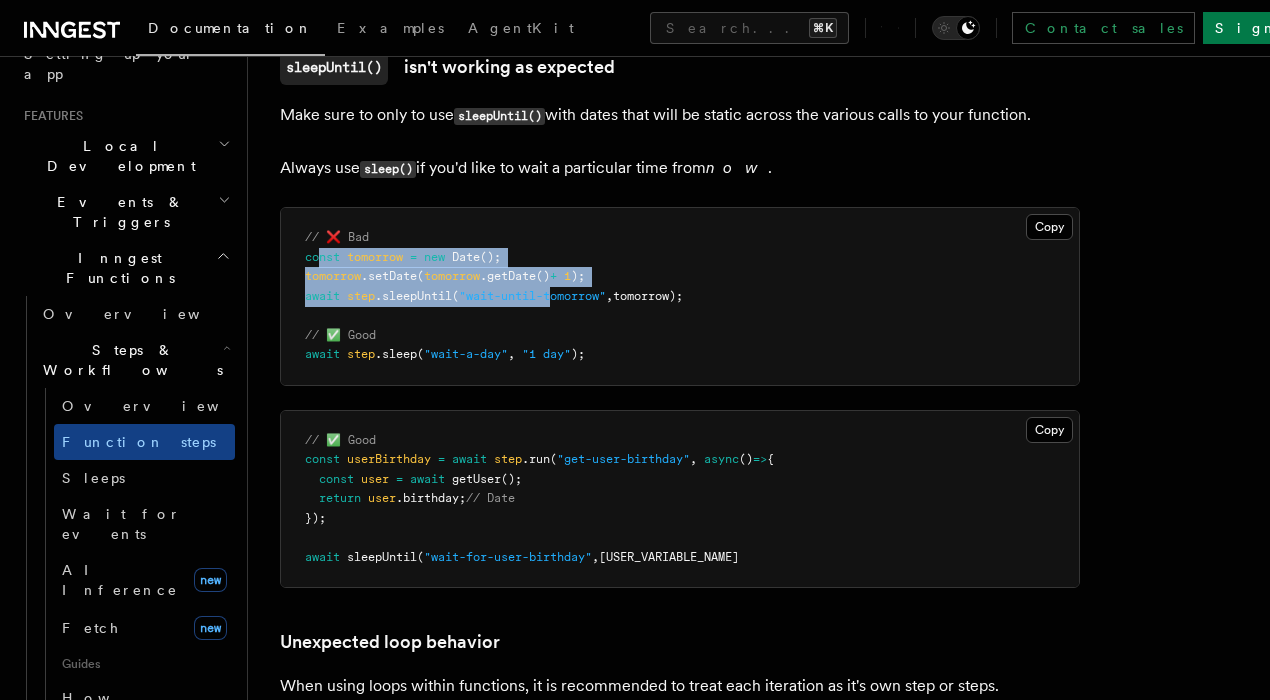 click on "// ❌ Bad
const   tomorrow   =   new   Date ();
tomorrow .setDate ( tomorrow .getDate ()  +   1 );
await   step .sleepUntil ( "wait-until-tomorrow" ,  tomorrow);
// ✅ Good
await   step .sleep ( "wait-a-day" ,   "1 day" );" at bounding box center [680, 296] 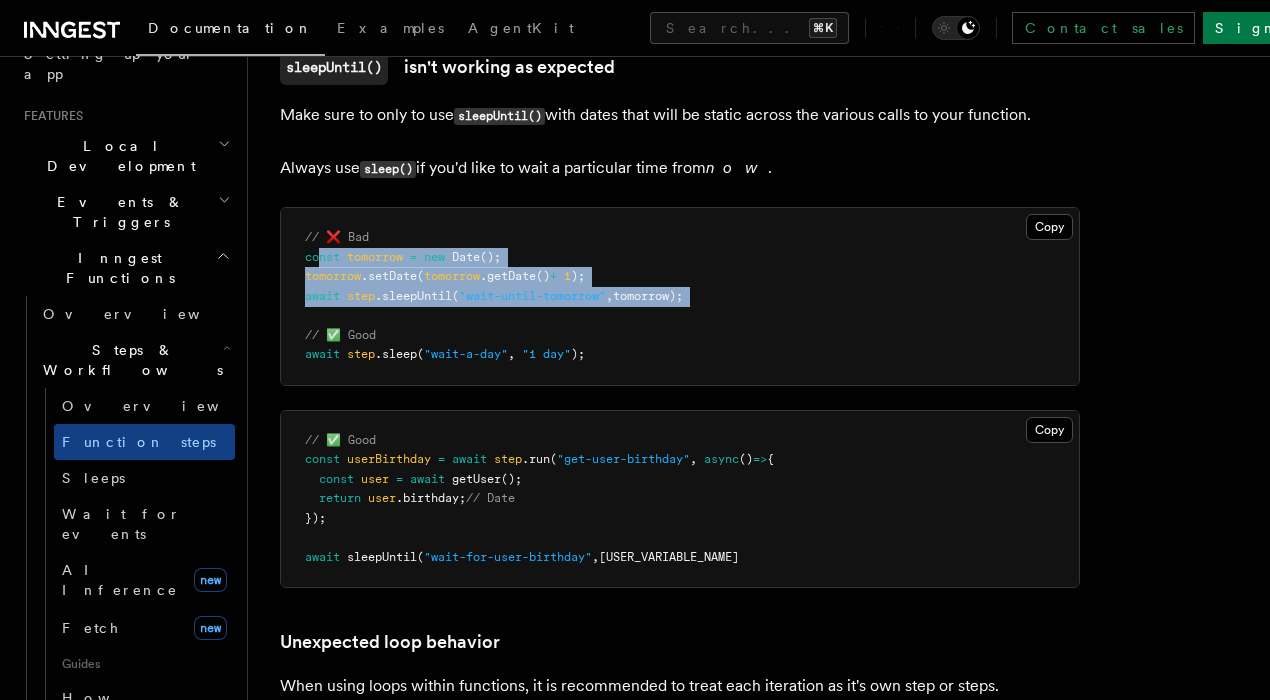 click on "// ❌ Bad
const   tomorrow   =   new   Date ();
tomorrow .setDate ( tomorrow .getDate ()  +   1 );
await   step .sleepUntil ( "wait-until-tomorrow" ,  tomorrow);
// ✅ Good
await   step .sleep ( "wait-a-day" ,   "1 day" );" at bounding box center [680, 296] 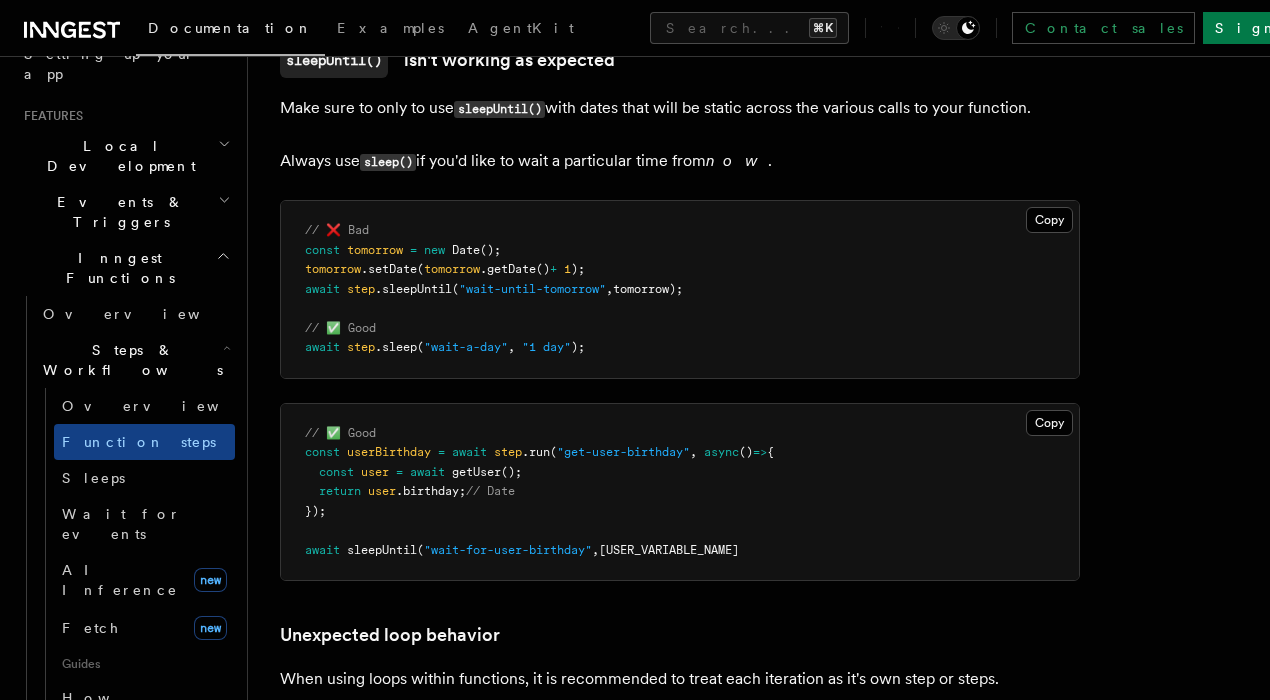 scroll, scrollTop: 5870, scrollLeft: 0, axis: vertical 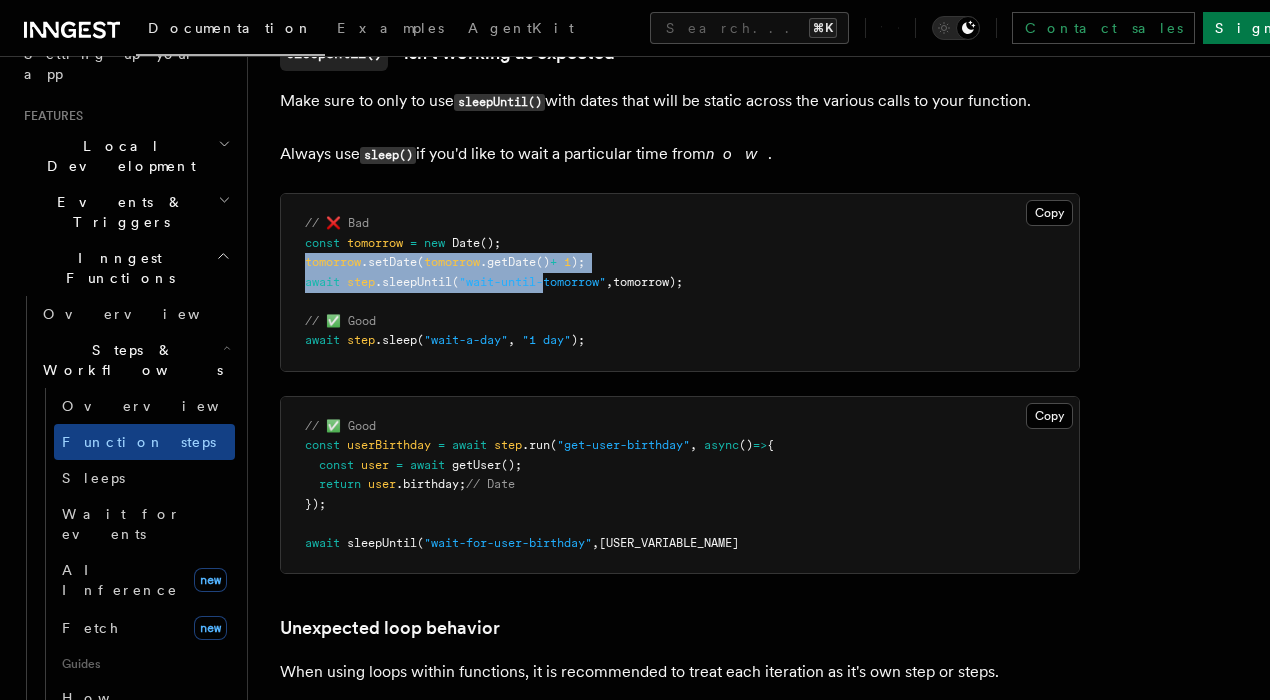 click on "// ❌ Bad
const   tomorrow   =   new   Date ();
tomorrow .setDate ( tomorrow .getDate ()  +   1 );
await   step .sleepUntil ( "wait-until-tomorrow" ,  tomorrow);
// ✅ Good
await   step .sleep ( "wait-a-day" ,   "1 day" );" at bounding box center [680, 282] 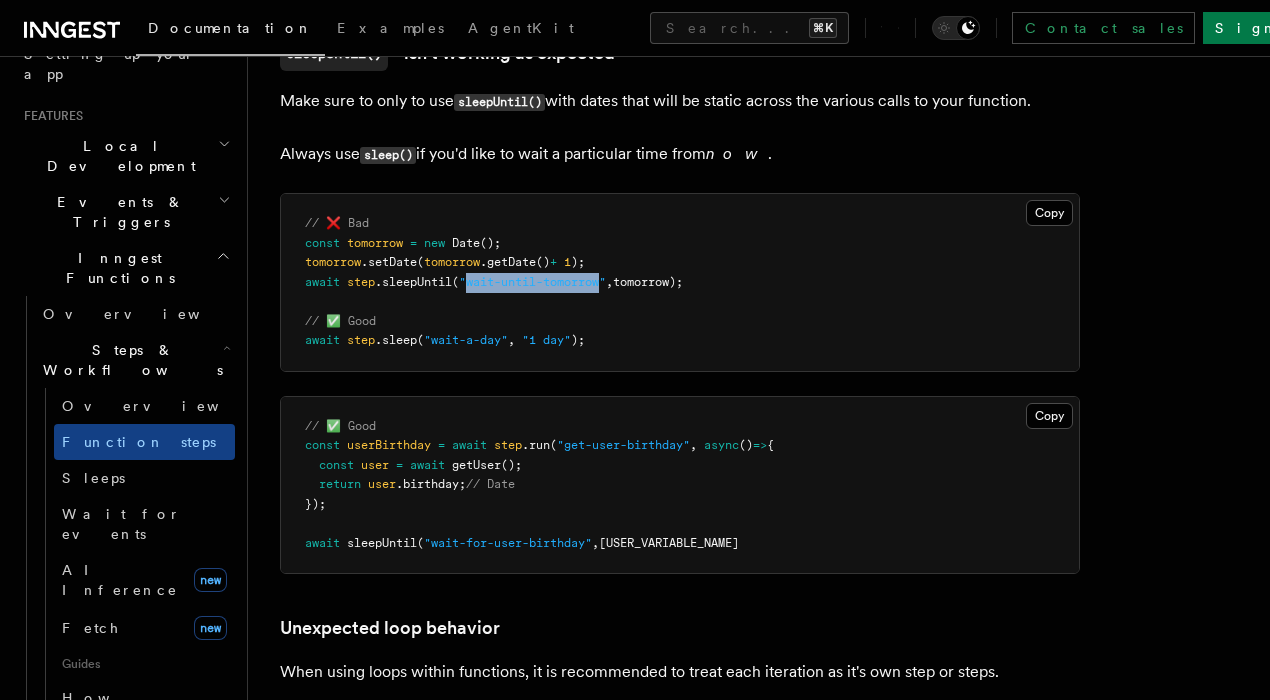 click on "// ❌ Bad
const   tomorrow   =   new   Date ();
tomorrow .setDate ( tomorrow .getDate ()  +   1 );
await   step .sleepUntil ( "wait-until-tomorrow" ,  tomorrow);
// ✅ Good
await   step .sleep ( "wait-a-day" ,   "1 day" );" at bounding box center (494, 281) 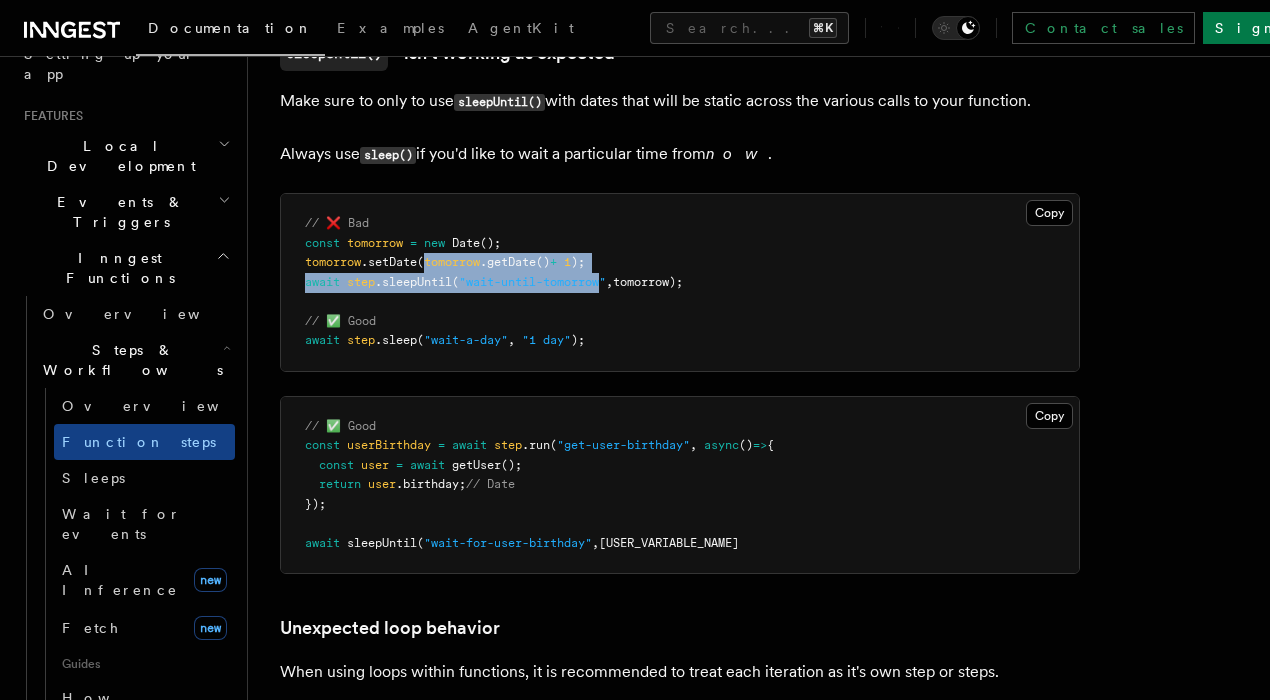 click on "tomorrow" at bounding box center (452, 262) 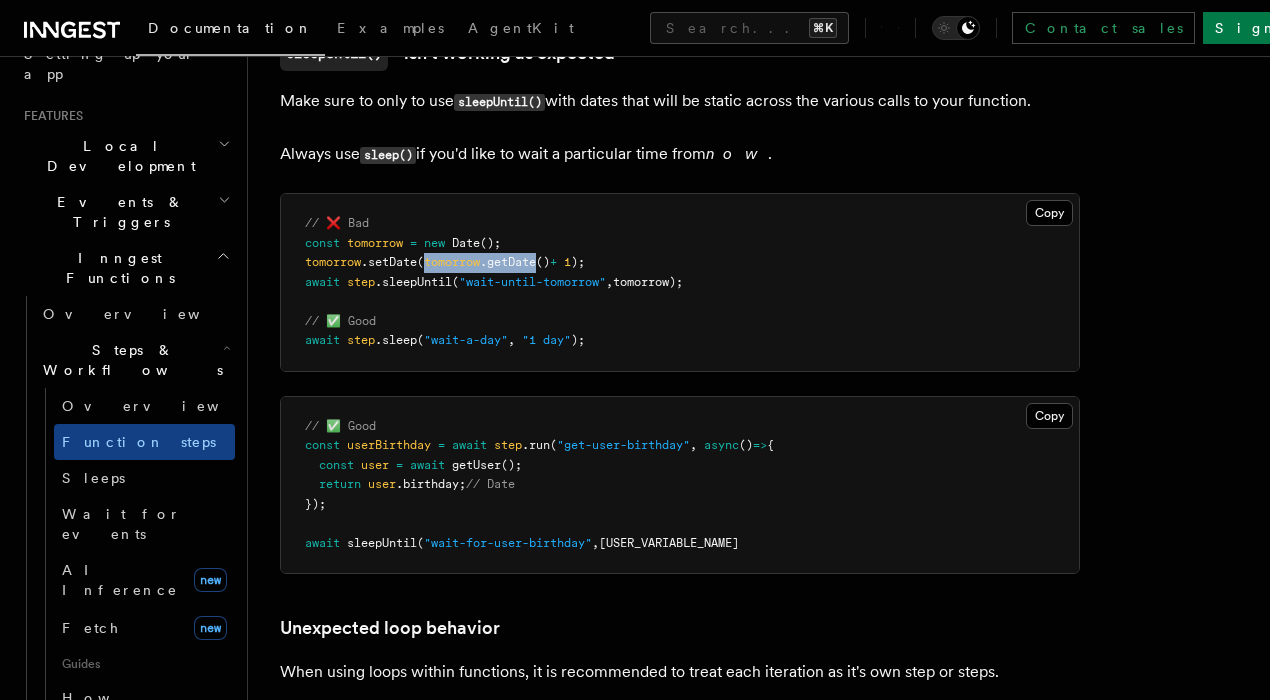 click on "// ❌ Bad
const   tomorrow   =   new   Date ();
tomorrow .setDate ( tomorrow .getDate ()  +   1 );
await   step .sleepUntil ( "wait-until-tomorrow" ,  tomorrow);
// ✅ Good
await   step .sleep ( "wait-a-day" ,   "1 day" );" at bounding box center [680, 282] 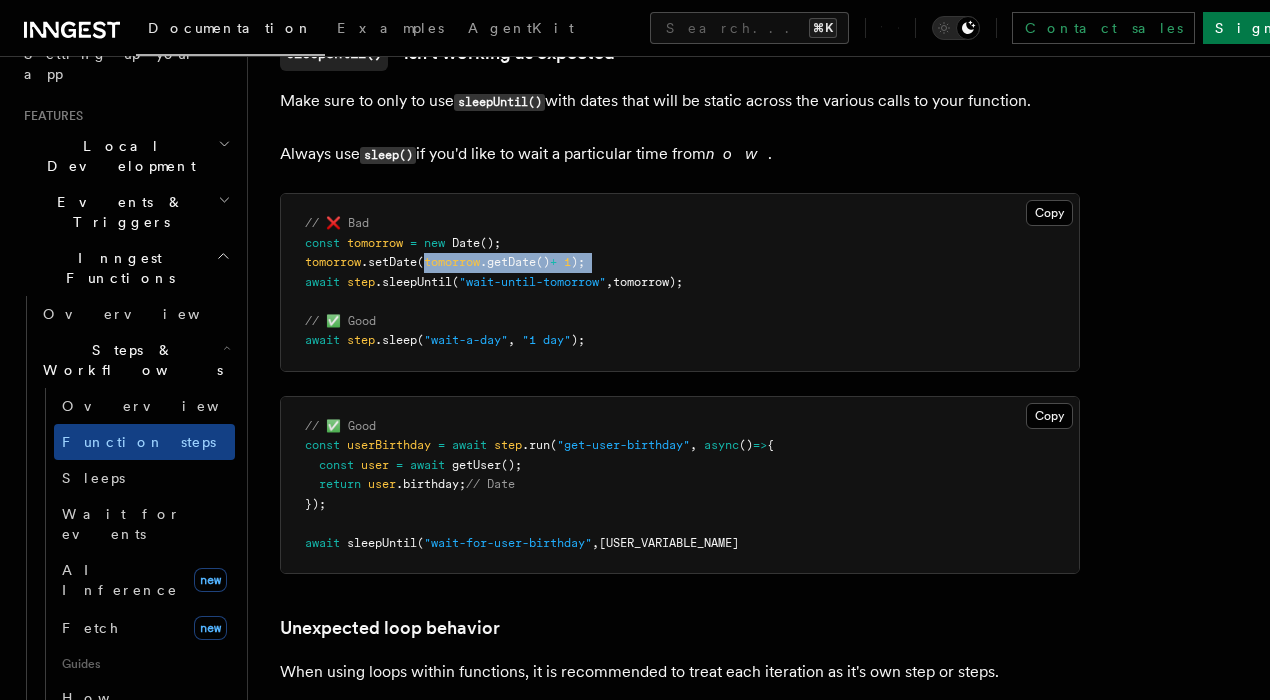 click on "// ❌ Bad
const   tomorrow   =   new   Date ();
tomorrow .setDate ( tomorrow .getDate ()  +   1 );
await   step .sleepUntil ( "wait-until-tomorrow" ,  tomorrow);
// ✅ Good
await   step .sleep ( "wait-a-day" ,   "1 day" );" at bounding box center [680, 282] 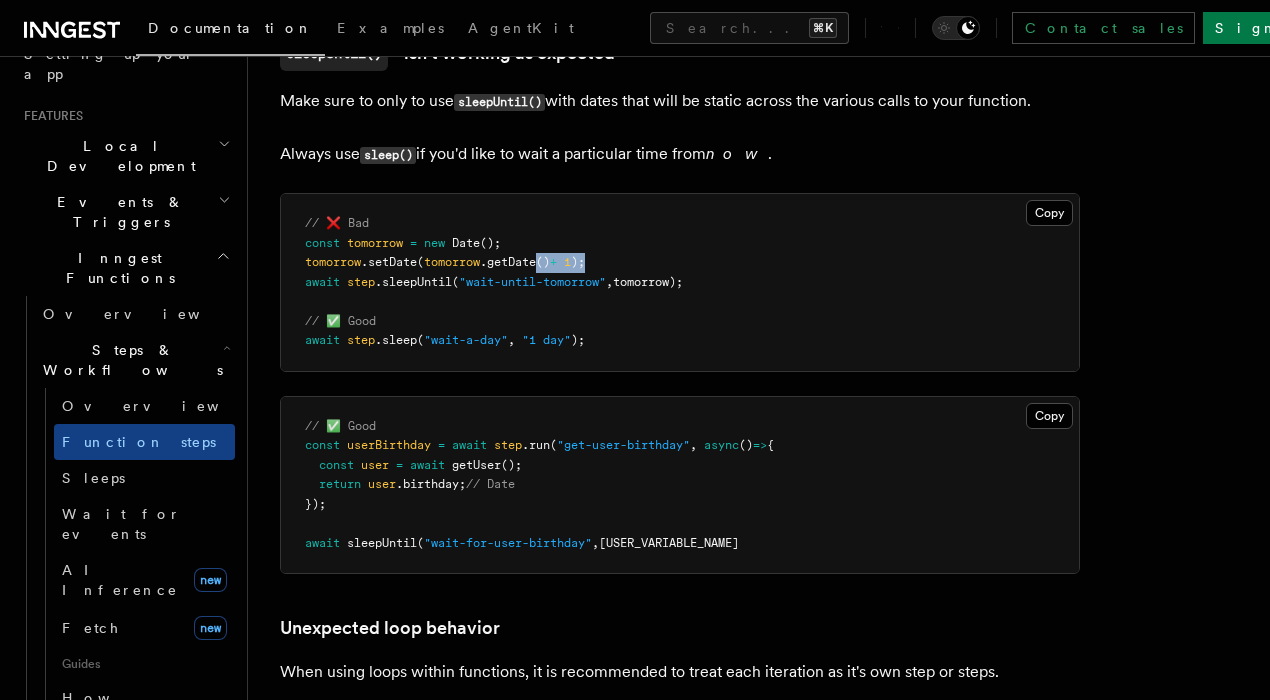 click on "// ❌ Bad
const   tomorrow   =   new   Date ();
tomorrow .setDate ( tomorrow .getDate ()  +   1 );
await   step .sleepUntil ( "wait-until-tomorrow" ,  tomorrow);
// ✅ Good
await   step .sleep ( "wait-a-day" ,   "1 day" );" at bounding box center [680, 282] 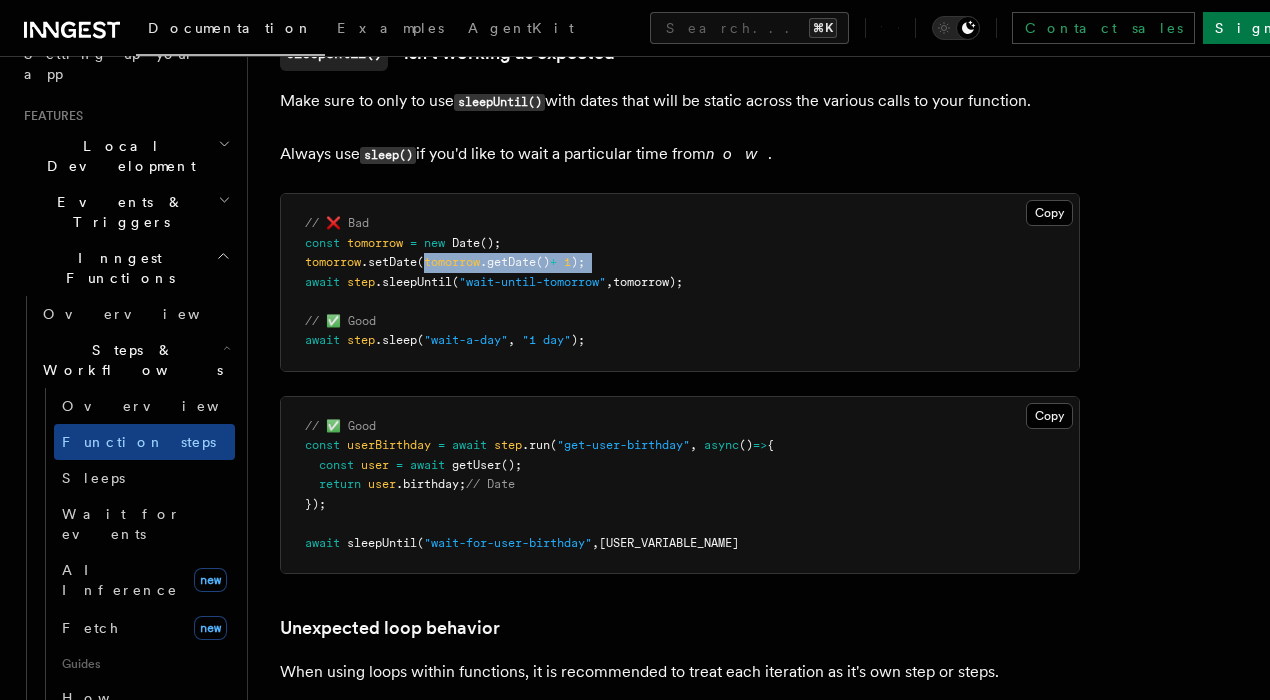 click on "tomorrow" at bounding box center (452, 262) 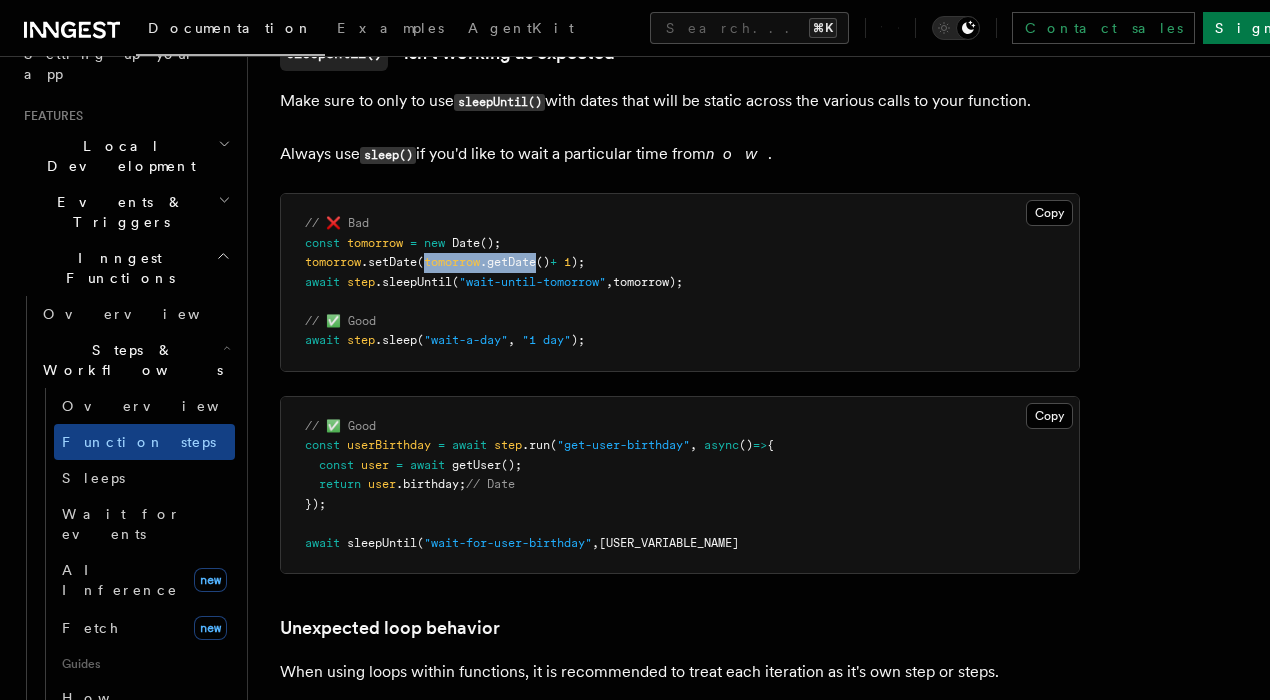 click on "// ❌ Bad
const   tomorrow   =   new   Date ();
tomorrow .setDate ( tomorrow .getDate ()  +   1 );
await   step .sleepUntil ( "wait-until-tomorrow" ,  tomorrow);
// ✅ Good
await   step .sleep ( "wait-a-day" ,   "1 day" );" at bounding box center (494, 281) 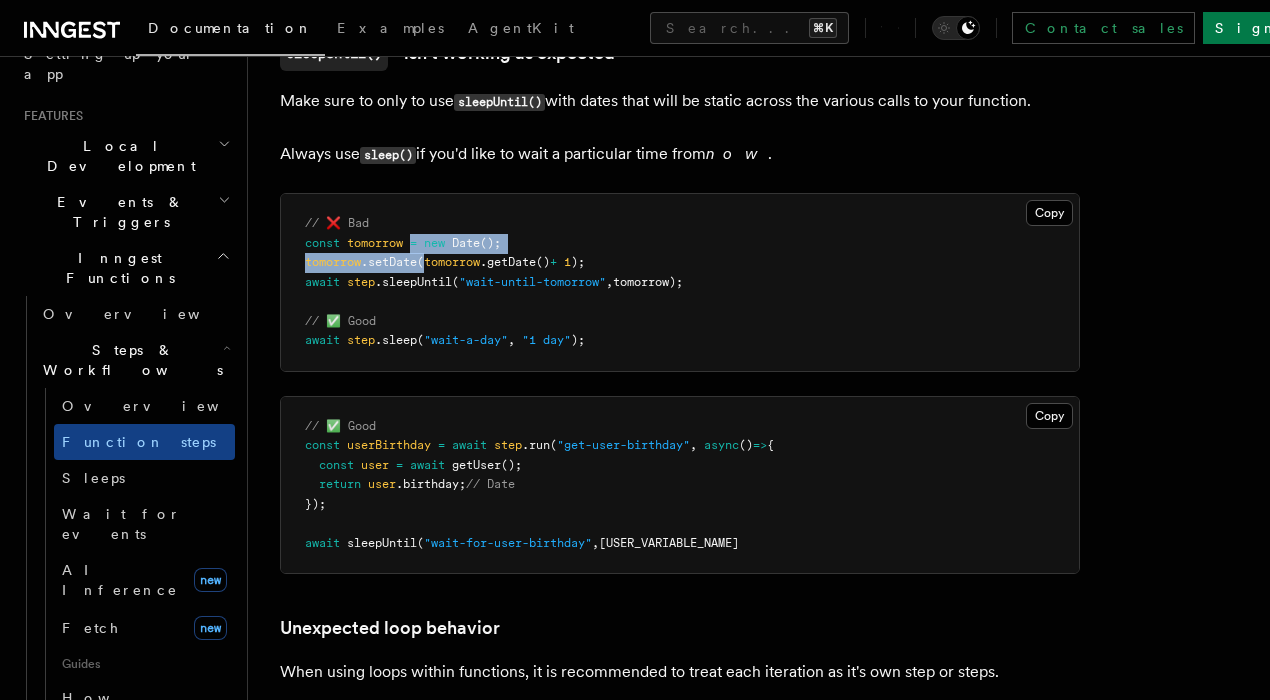 click at bounding box center (406, 243) 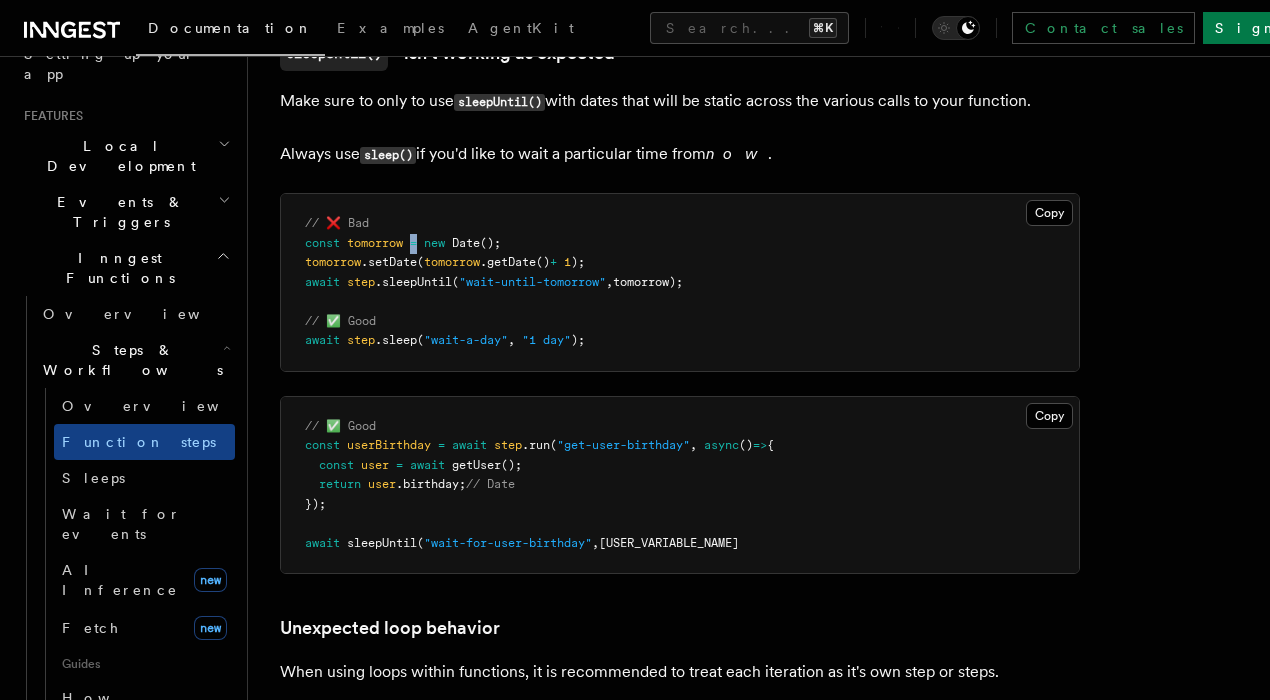 click on "// ❌ Bad
const   tomorrow   =   new   Date ();
tomorrow .setDate ( tomorrow .getDate ()  +   1 );
await   step .sleepUntil ( "wait-until-tomorrow" ,  tomorrow);
// ✅ Good
await   step .sleep ( "wait-a-day" ,   "1 day" );" at bounding box center [680, 282] 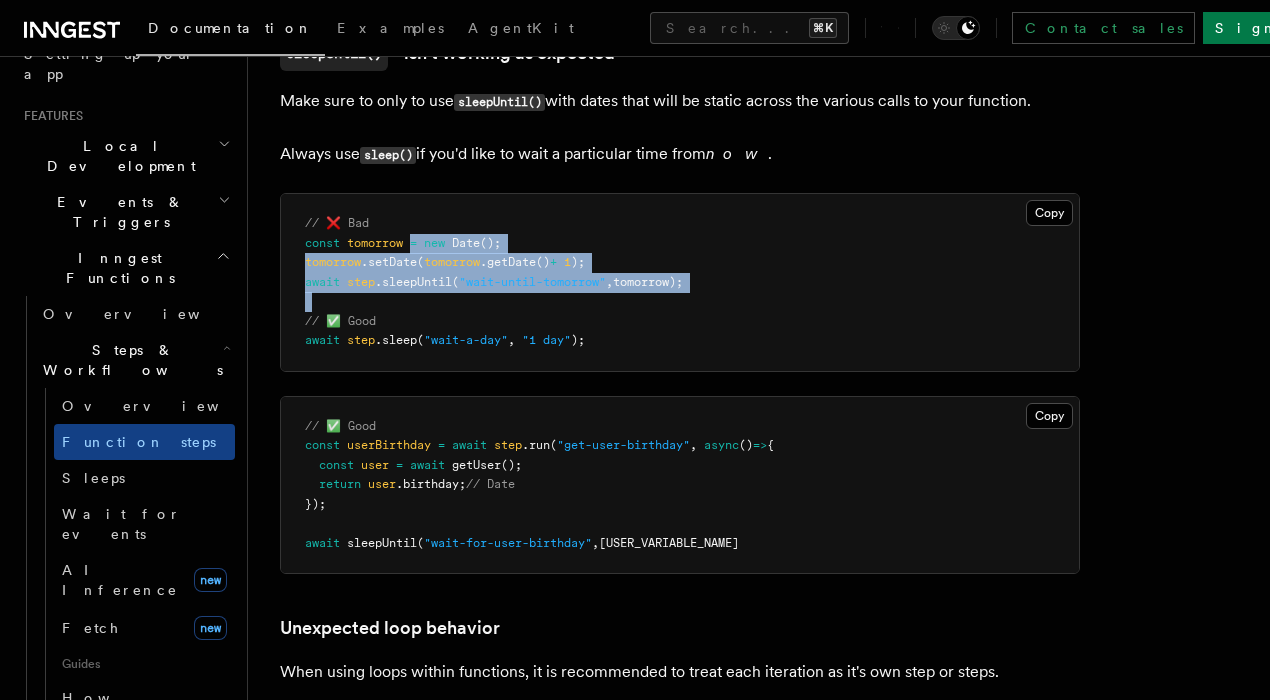 click on "// ❌ Bad
const   tomorrow   =   new   Date ();
tomorrow .setDate ( tomorrow .getDate ()  +   1 );
await   step .sleepUntil ( "wait-until-tomorrow" ,  tomorrow);
// ✅ Good
await   step .sleep ( "wait-a-day" ,   "1 day" );" at bounding box center [680, 282] 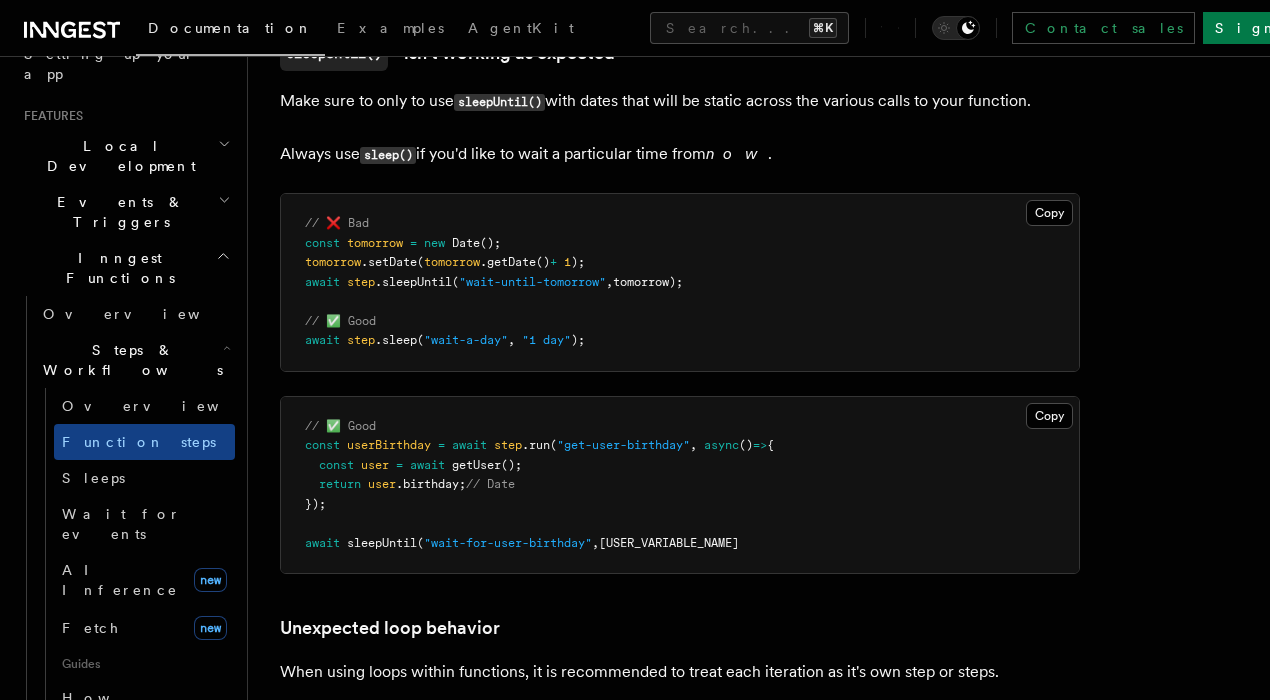 click on "// ❌ Bad
const   tomorrow   =   new   Date ();
tomorrow .setDate ( tomorrow .getDate ()  +   1 );
await   step .sleepUntil ( "wait-until-tomorrow" ,  tomorrow);
// ✅ Good
await   step .sleep ( "wait-a-day" ,   "1 day" );" at bounding box center [680, 282] 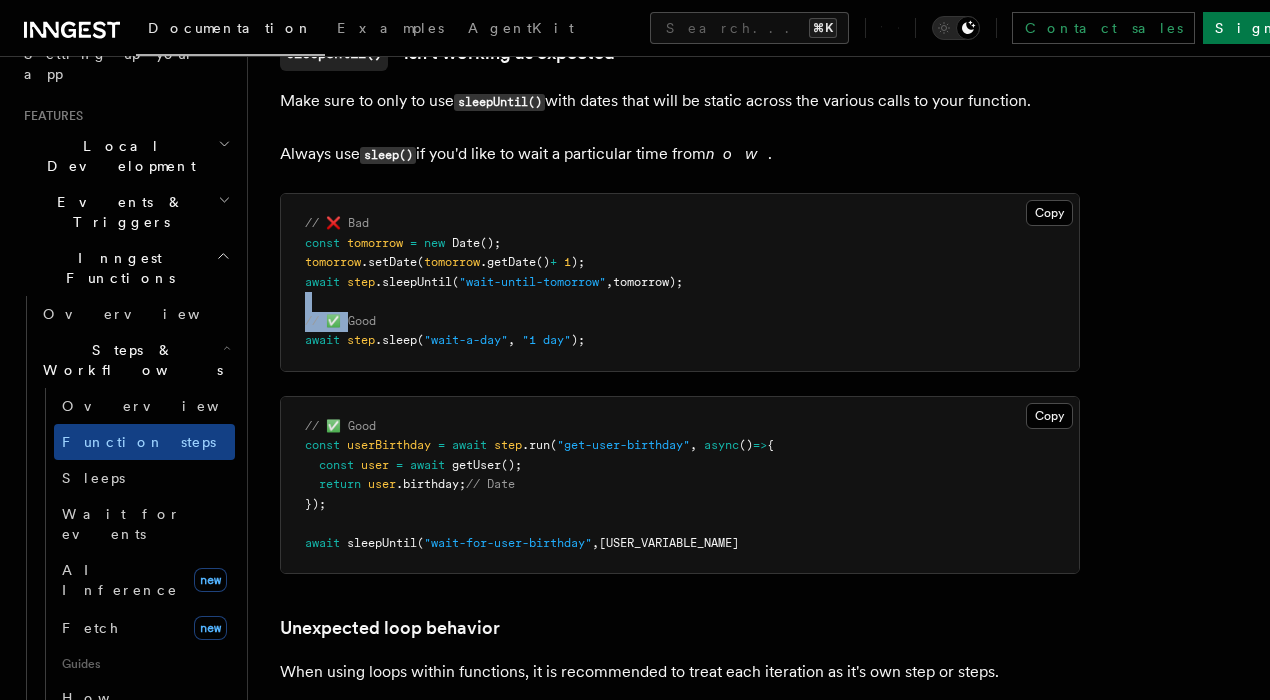 click on "// ❌ Bad
const   tomorrow   =   new   Date ();
tomorrow .setDate ( tomorrow .getDate ()  +   1 );
await   step .sleepUntil ( "wait-until-tomorrow" ,  tomorrow);
// ✅ Good
await   step .sleep ( "wait-a-day" ,   "1 day" );" at bounding box center (680, 282) 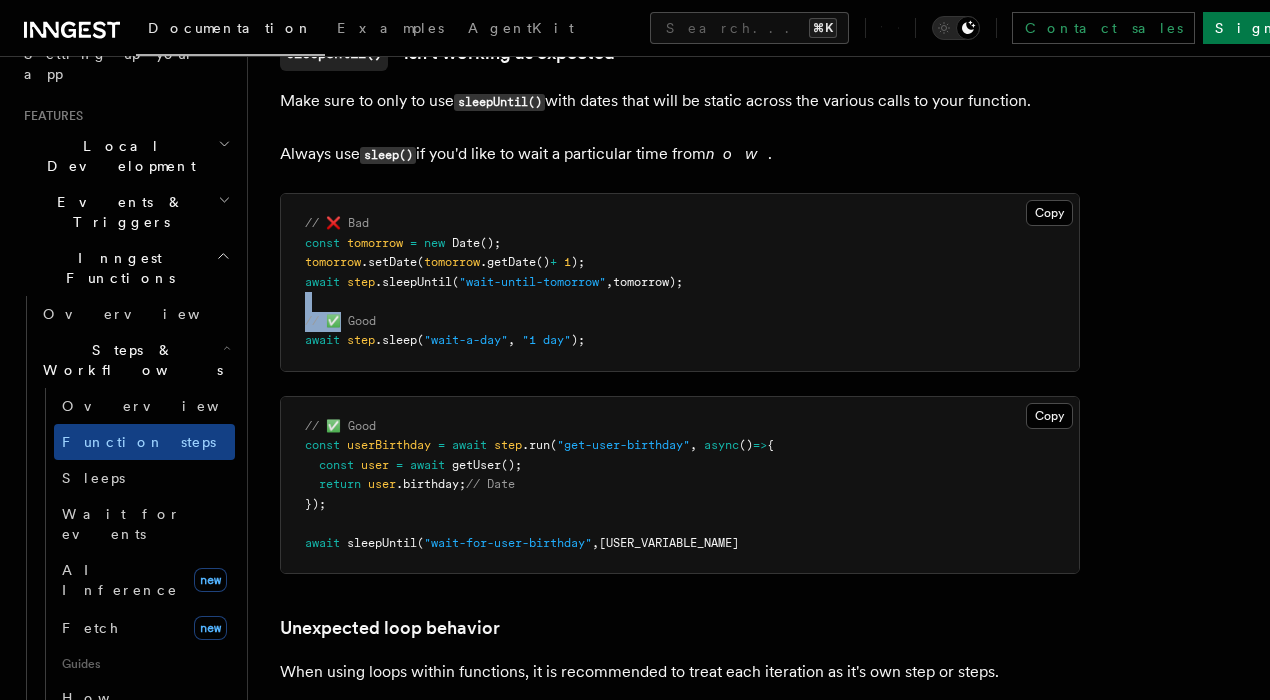 click on "// ✅ Good" at bounding box center [340, 321] 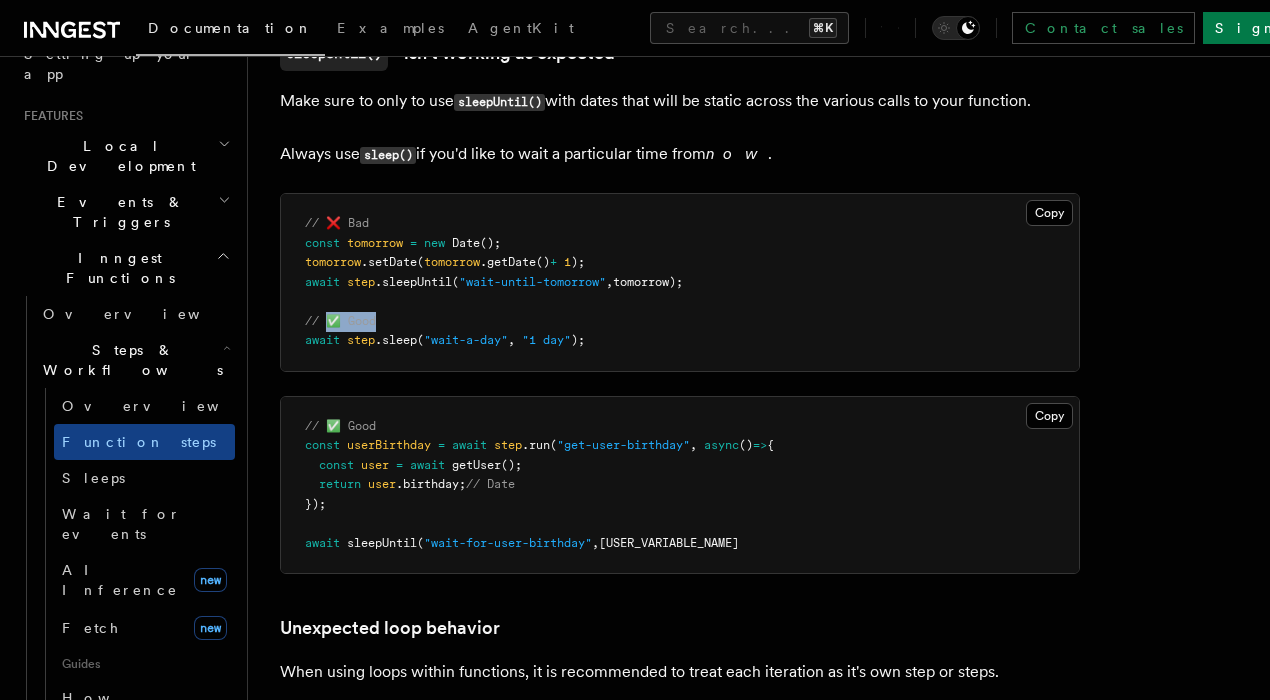 click on "// ✅ Good" at bounding box center (340, 321) 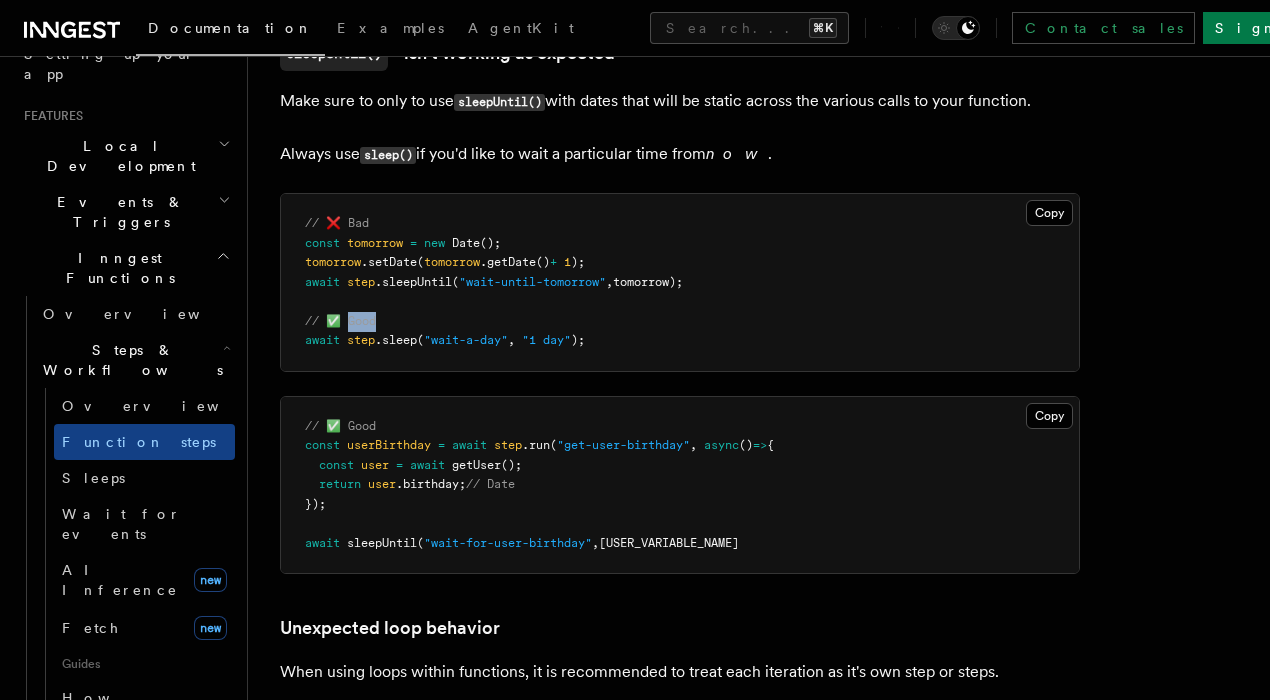 click on "// ✅ Good" at bounding box center [340, 321] 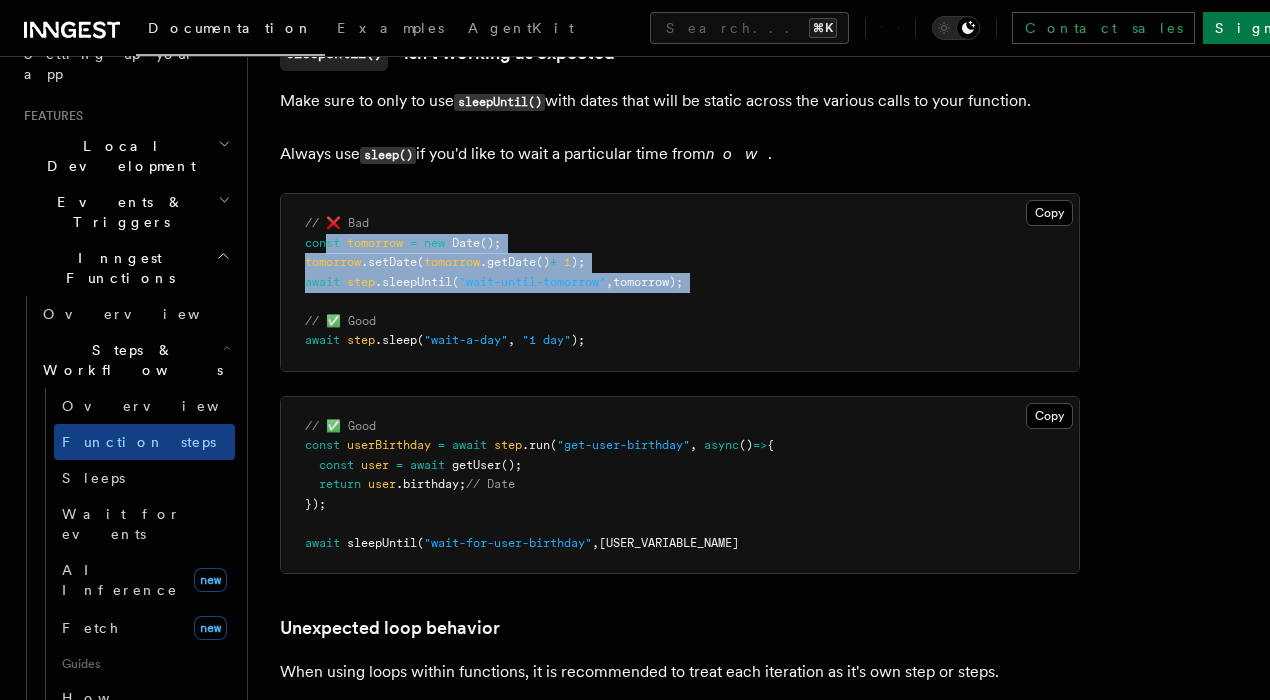 click on "// ❌ Bad
const   tomorrow   =   new   Date ();
tomorrow .setDate ( tomorrow .getDate ()  +   1 );
await   step .sleepUntil ( "wait-until-tomorrow" ,  tomorrow);
// ✅ Good
await   step .sleep ( "wait-a-day" ,   "1 day" );" at bounding box center [680, 282] 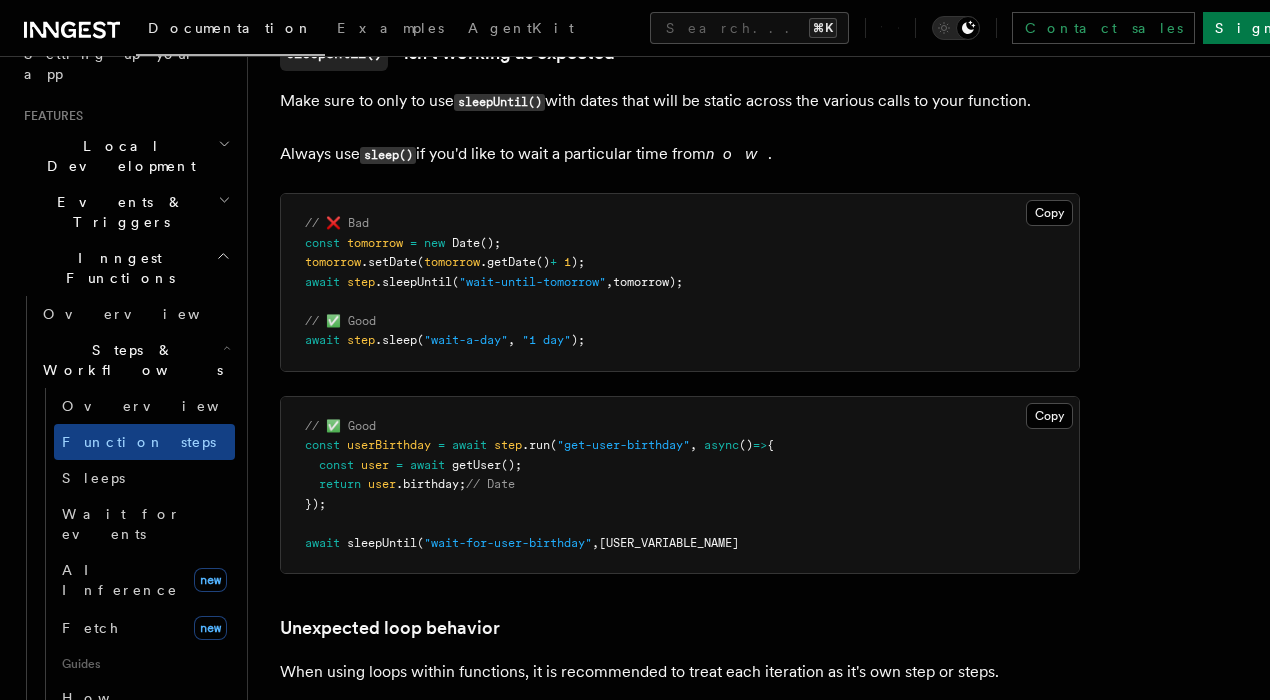 click on "// ❌ Bad
const   tomorrow   =   new   Date ();
tomorrow .setDate ( tomorrow .getDate ()  +   1 );
await   step .sleepUntil ( "wait-until-tomorrow" ,  tomorrow);
// ✅ Good
await   step .sleep ( "wait-a-day" ,   "1 day" );" at bounding box center [680, 282] 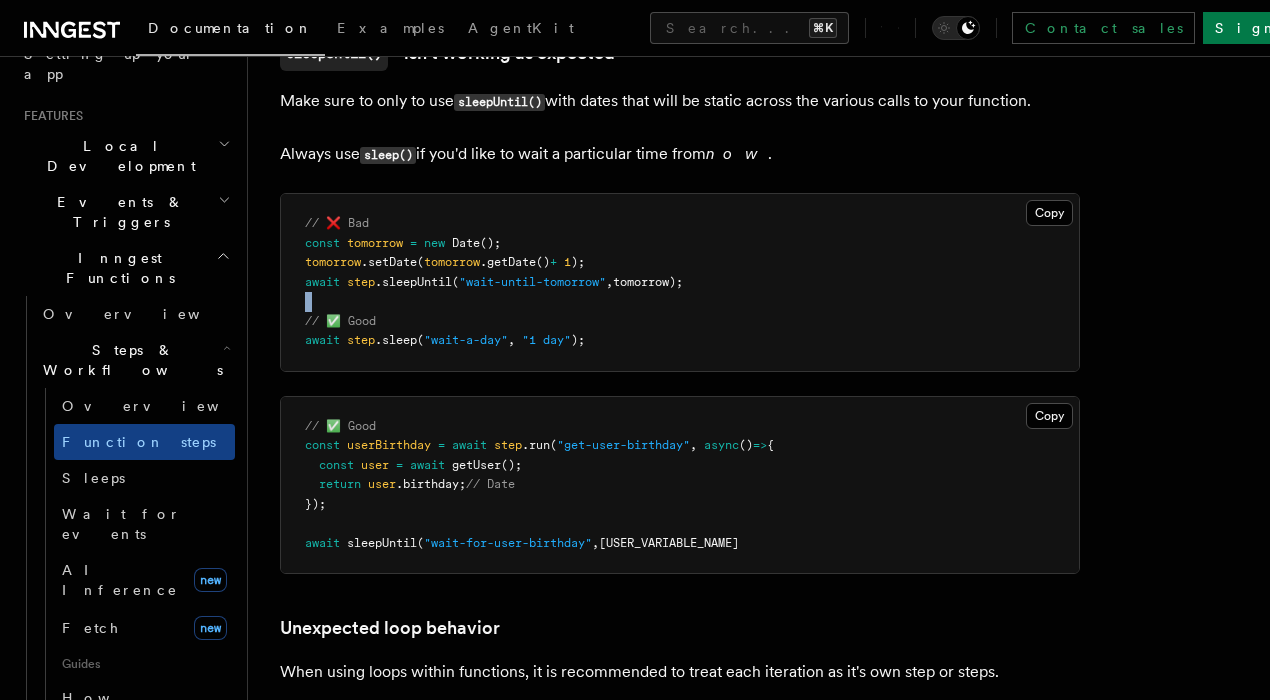 click on "// ❌ Bad
const   tomorrow   =   new   Date ();
tomorrow .setDate ( tomorrow .getDate ()  +   1 );
await   step .sleepUntil ( "wait-until-tomorrow" ,  tomorrow);
// ✅ Good
await   step .sleep ( "wait-a-day" ,   "1 day" );" at bounding box center (680, 282) 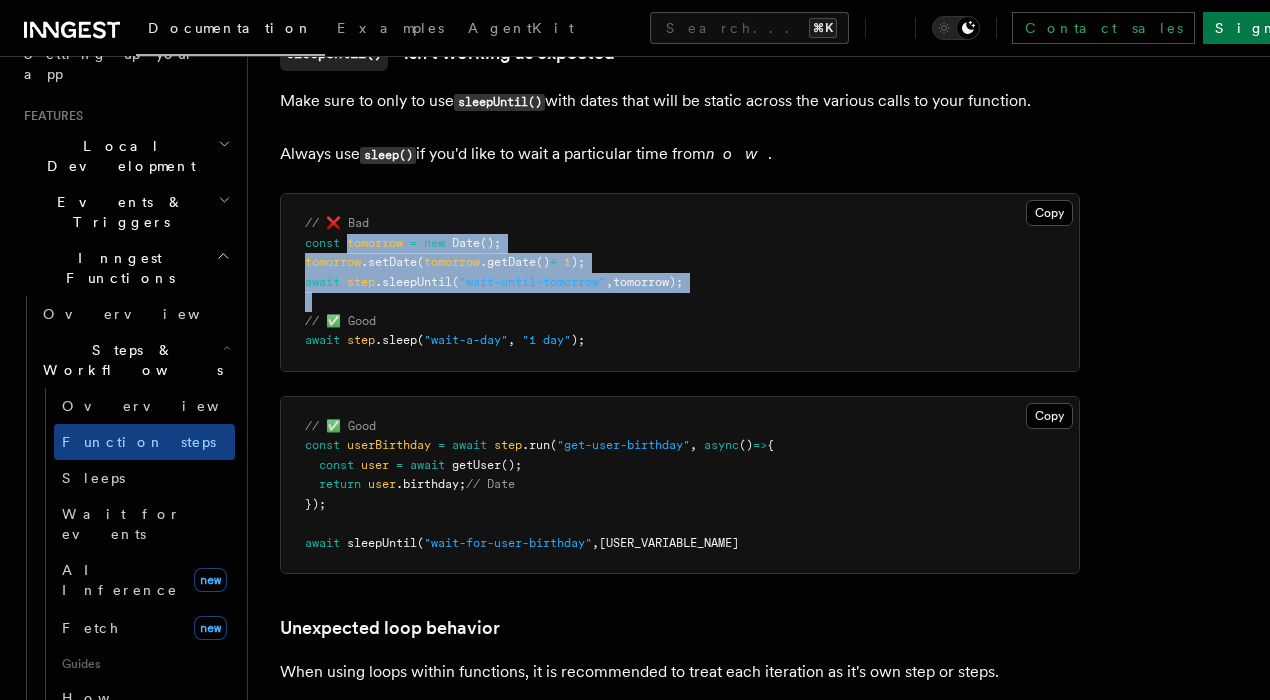 click on "tomorrow" at bounding box center (375, 243) 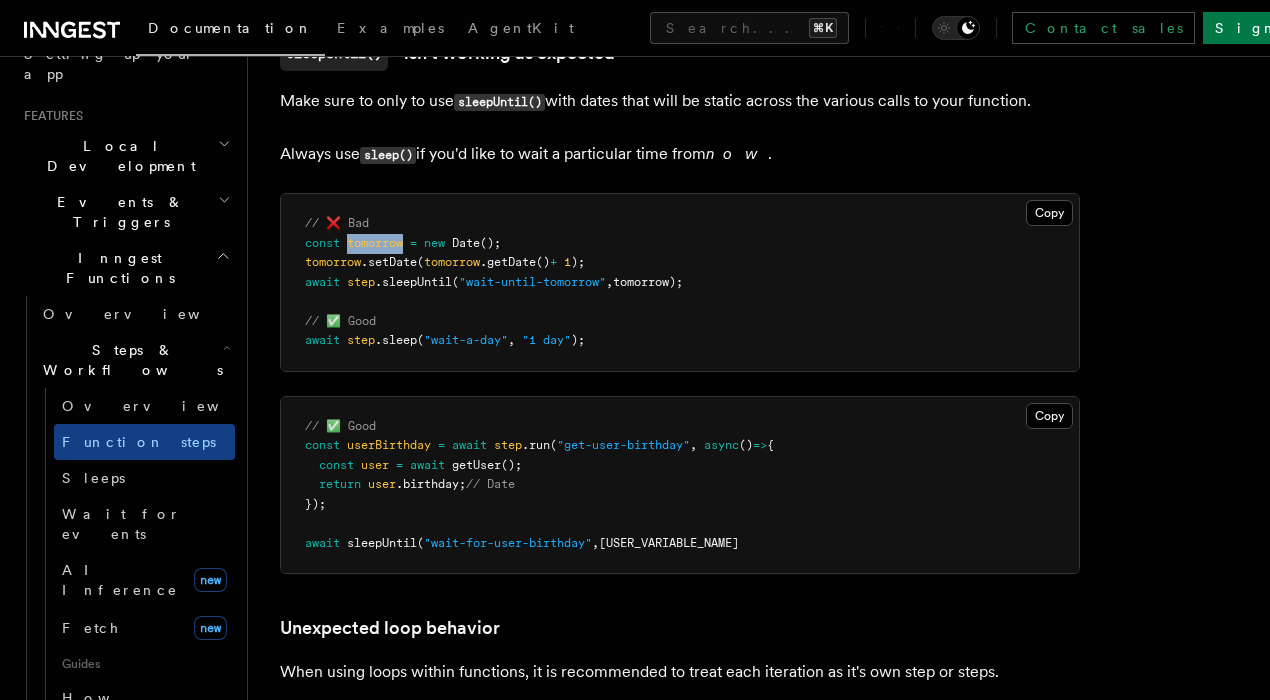 click on "// ❌ Bad
const   tomorrow   =   new   Date ();
tomorrow .setDate ( tomorrow .getDate ()  +   1 );
await   step .sleepUntil ( "wait-until-tomorrow" ,  tomorrow);
// ✅ Good
await   step .sleep ( "wait-a-day" ,   "1 day" );" at bounding box center [494, 281] 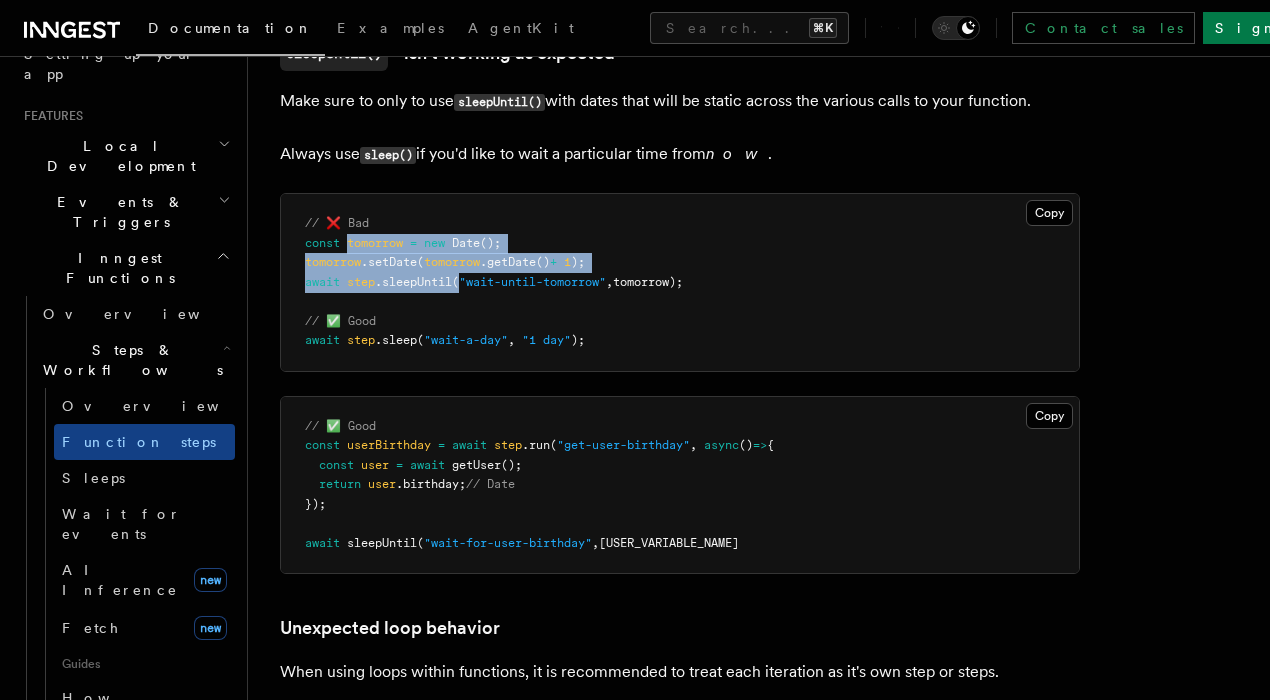 click on "(" at bounding box center [455, 282] 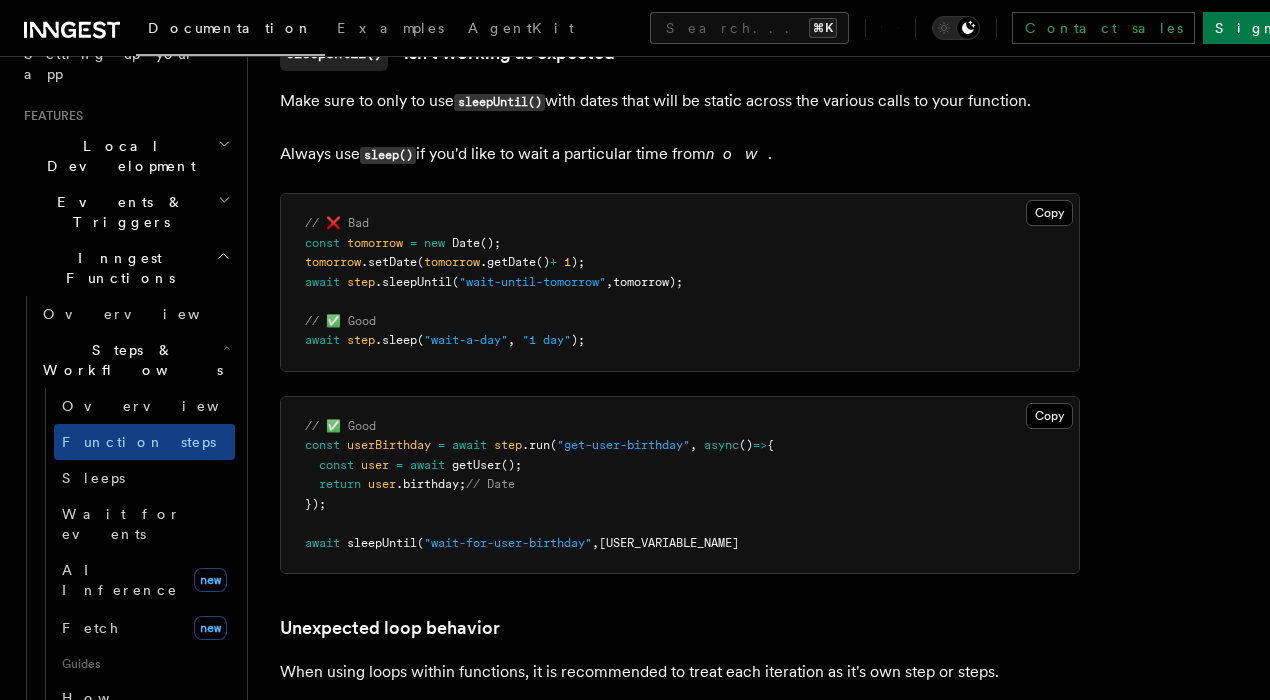 scroll, scrollTop: 5986, scrollLeft: 0, axis: vertical 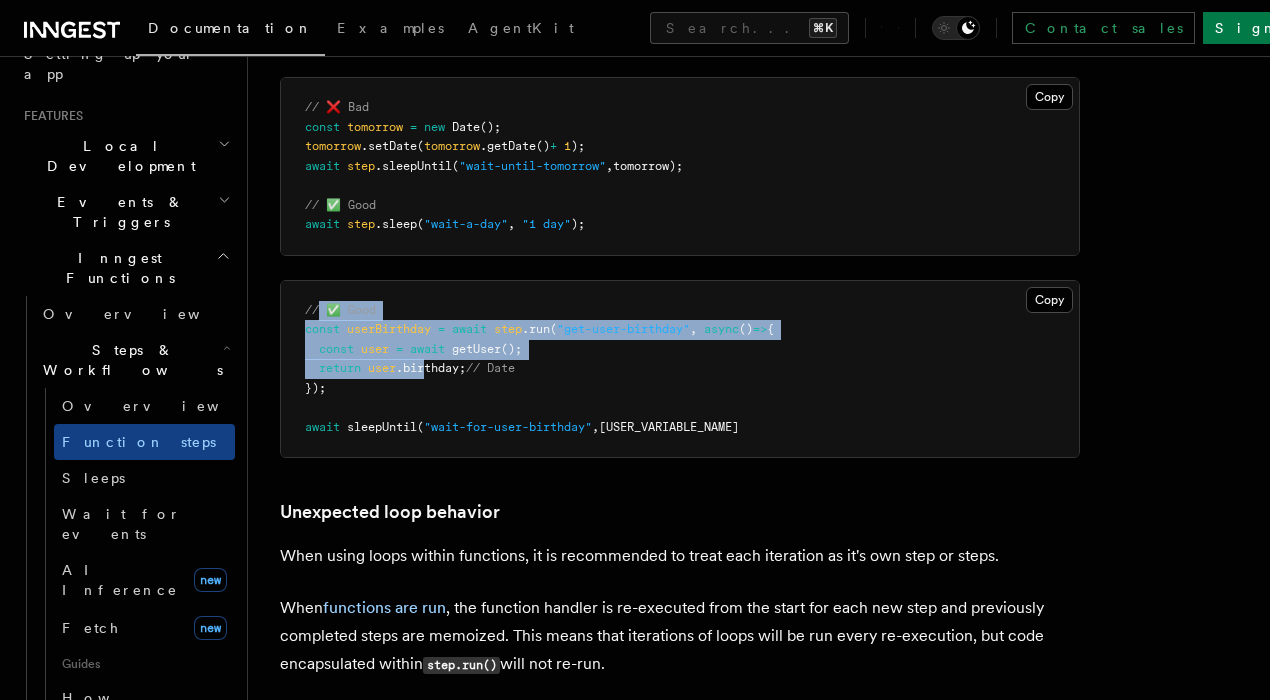 click on "// ✅ Good
const   userBirthday   =   await   step .run ( "get-user-birthday" ,   async  ()  =>  {
const   user   =   await   getUser ();
return   user .birthday;  // Date
});
await   sleepUntil ( "wait-for-user-birthday" ,  userBirthday);" at bounding box center (680, 369) 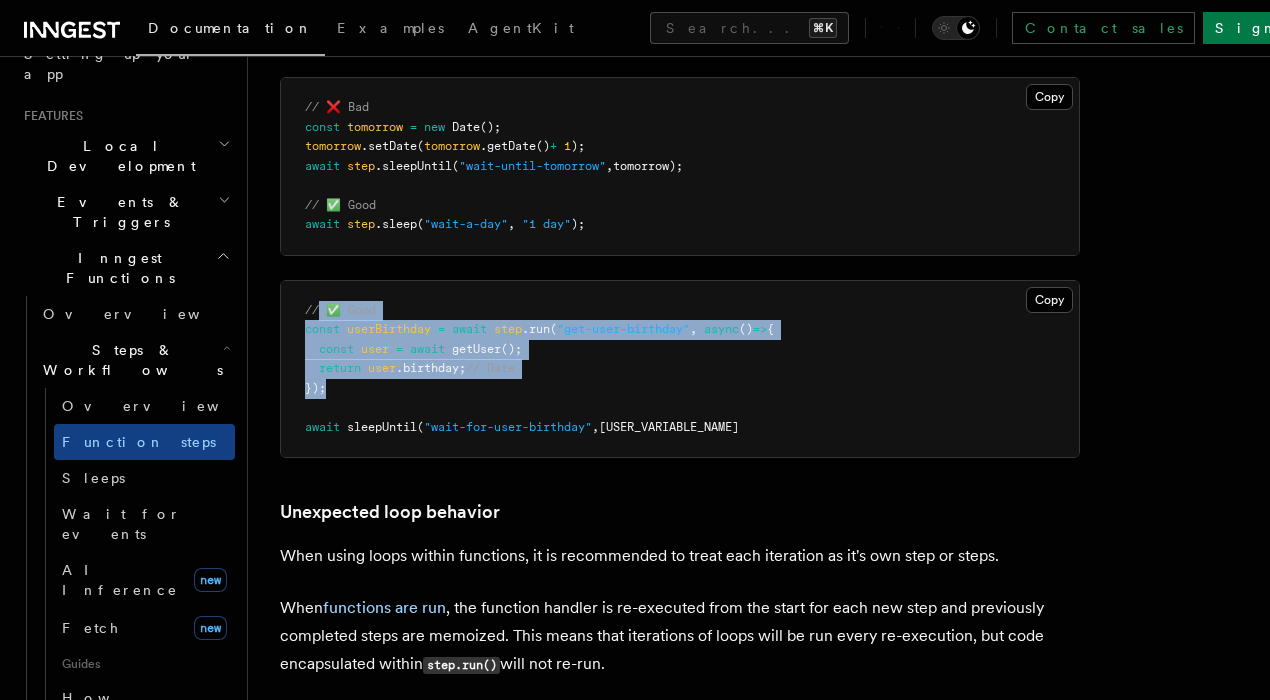 click on "// ✅ Good
const   userBirthday   =   await   step .run ( "get-user-birthday" ,   async  ()  =>  {
const   user   =   await   getUser ();
return   user .birthday;  // Date
});
await   sleepUntil ( "wait-for-user-birthday" ,  userBirthday);" at bounding box center [680, 369] 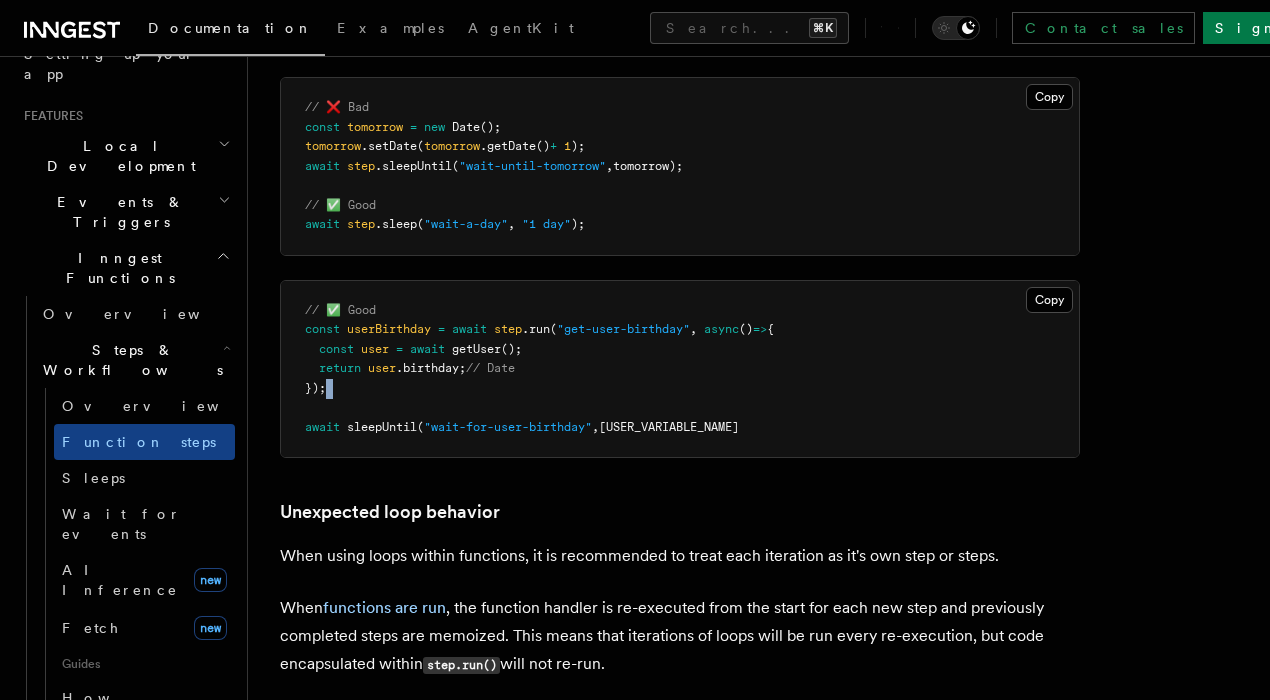 click on "// ✅ Good
const   userBirthday   =   await   step .run ( "get-user-birthday" ,   async  ()  =>  {
const   user   =   await   getUser ();
return   user .birthday;  // Date
});
await   sleepUntil ( "wait-for-user-birthday" ,  userBirthday);" at bounding box center [680, 369] 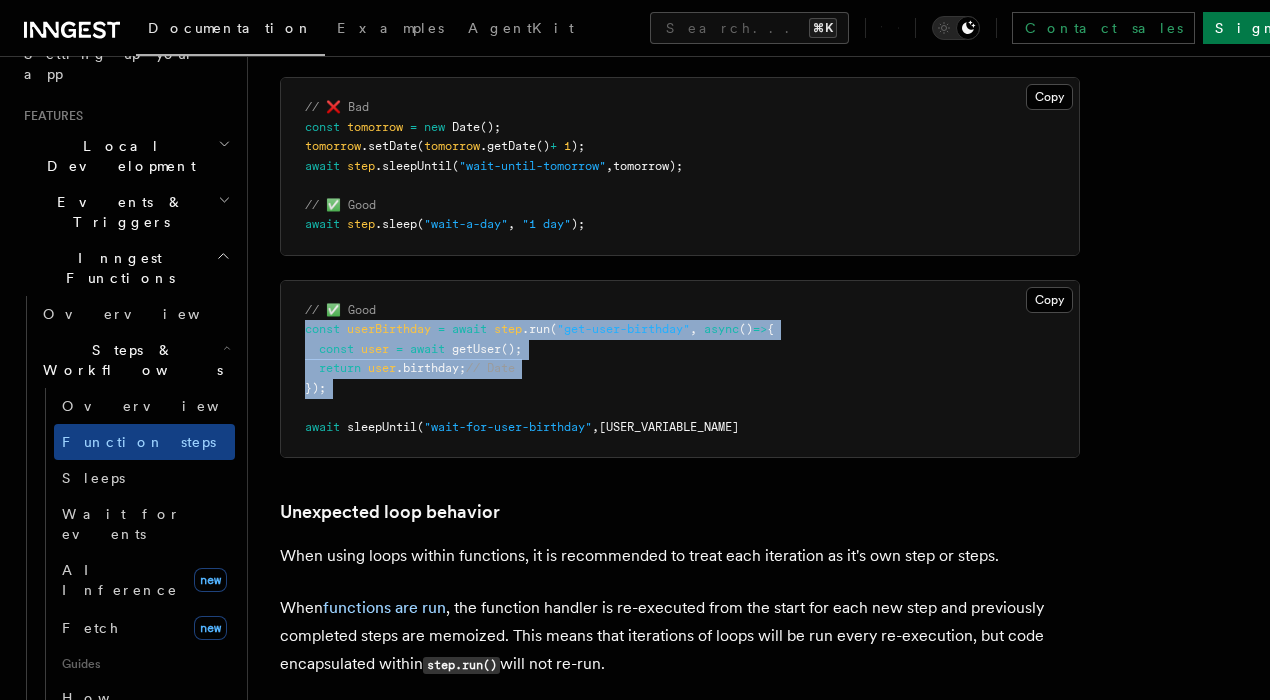 click on "const" at bounding box center (322, 329) 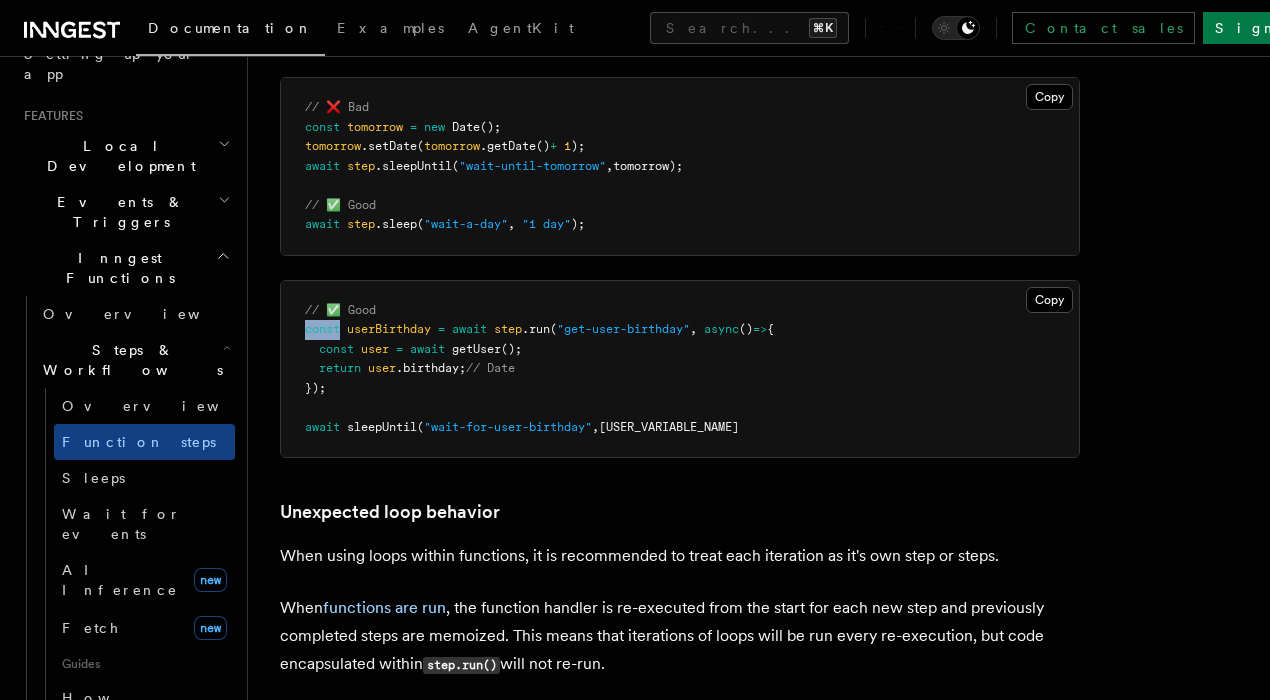 click on "// ✅ Good
const   userBirthday   =   await   step .run ( "get-user-birthday" ,   async  ()  =>  {
const   user   =   await   getUser ();
return   user .birthday;  // Date
});
await   sleepUntil ( "wait-for-user-birthday" ,  userBirthday);" at bounding box center (539, 368) 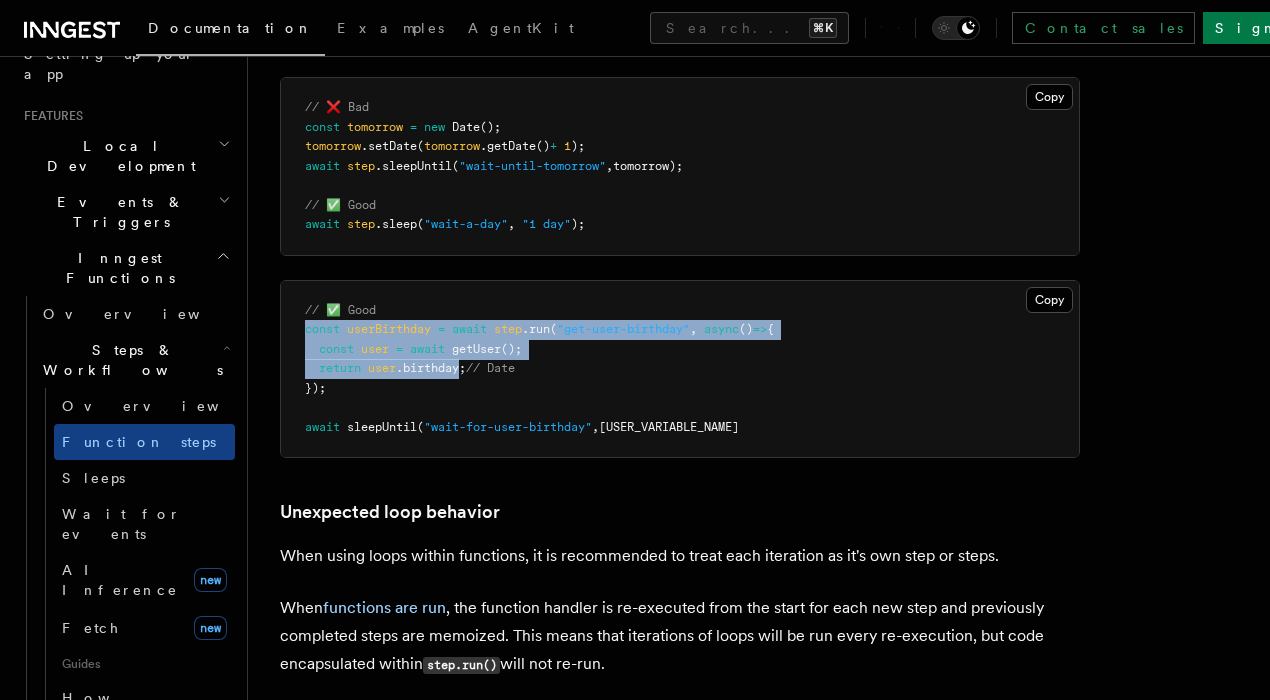 click on ".birthday;" at bounding box center (431, 368) 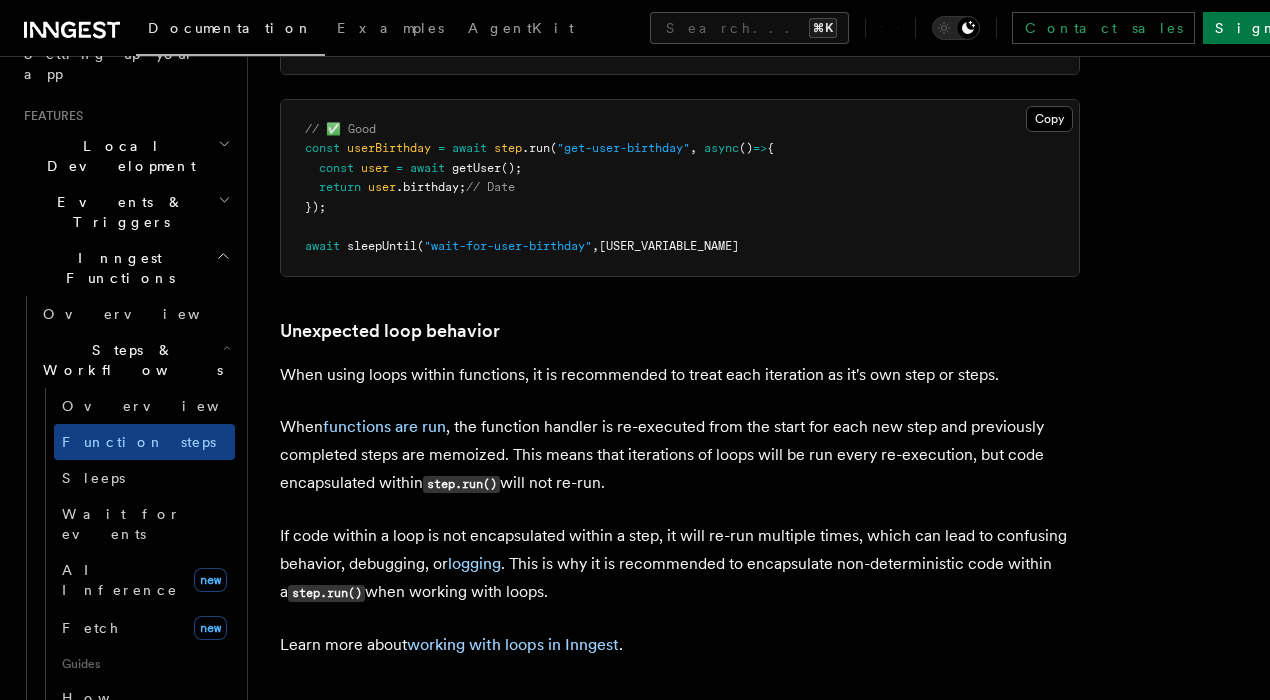 scroll, scrollTop: 6191, scrollLeft: 0, axis: vertical 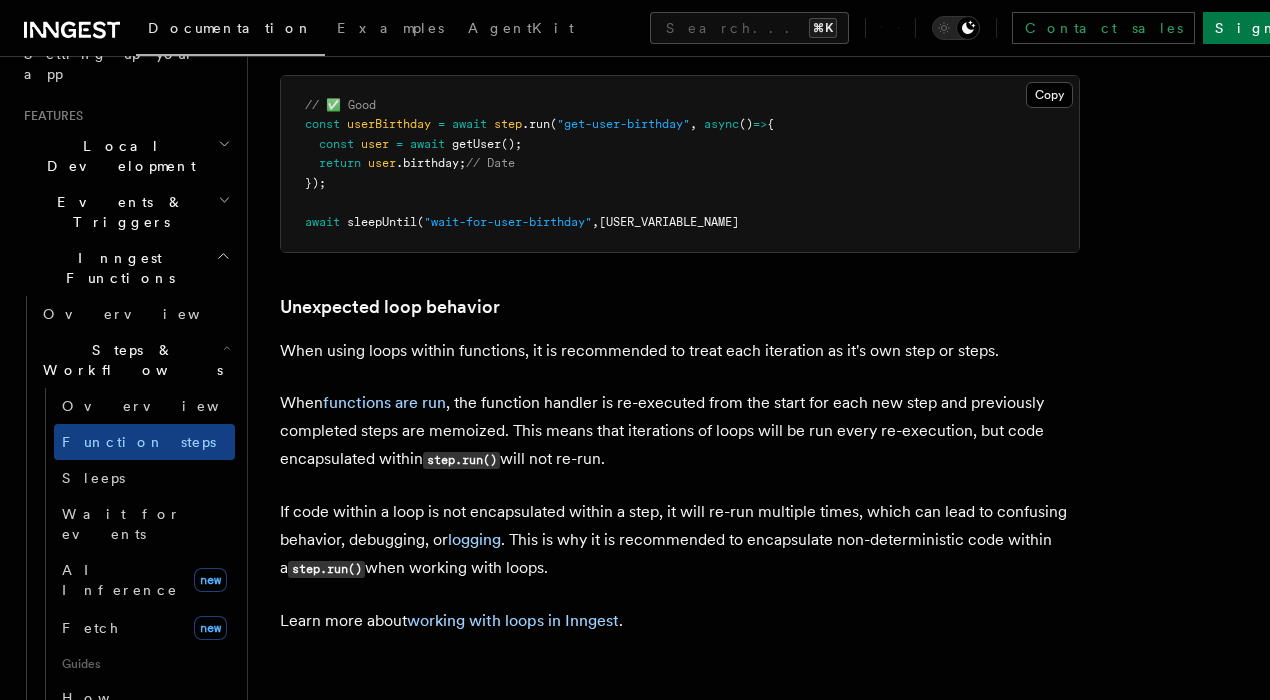 click on "When using loops within functions, it is recommended to treat each iteration as it's own step or steps." at bounding box center (680, 351) 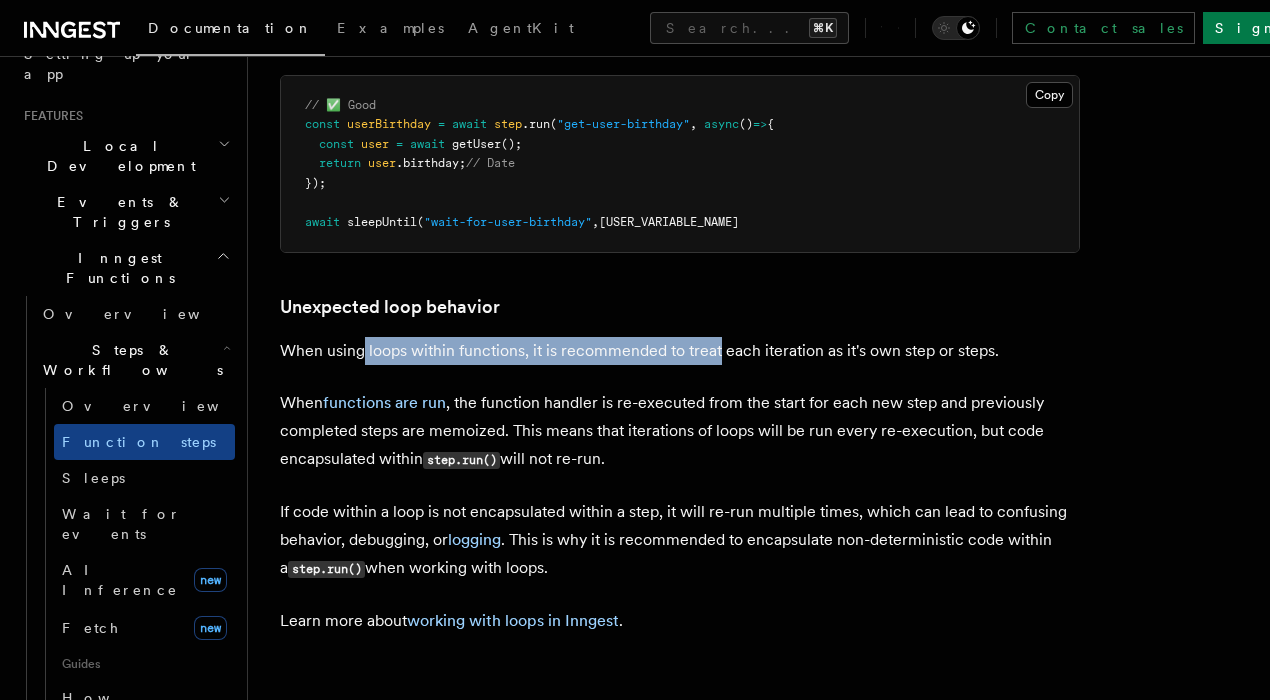 click on "When using loops within functions, it is recommended to treat each iteration as it's own step or steps." at bounding box center [680, 351] 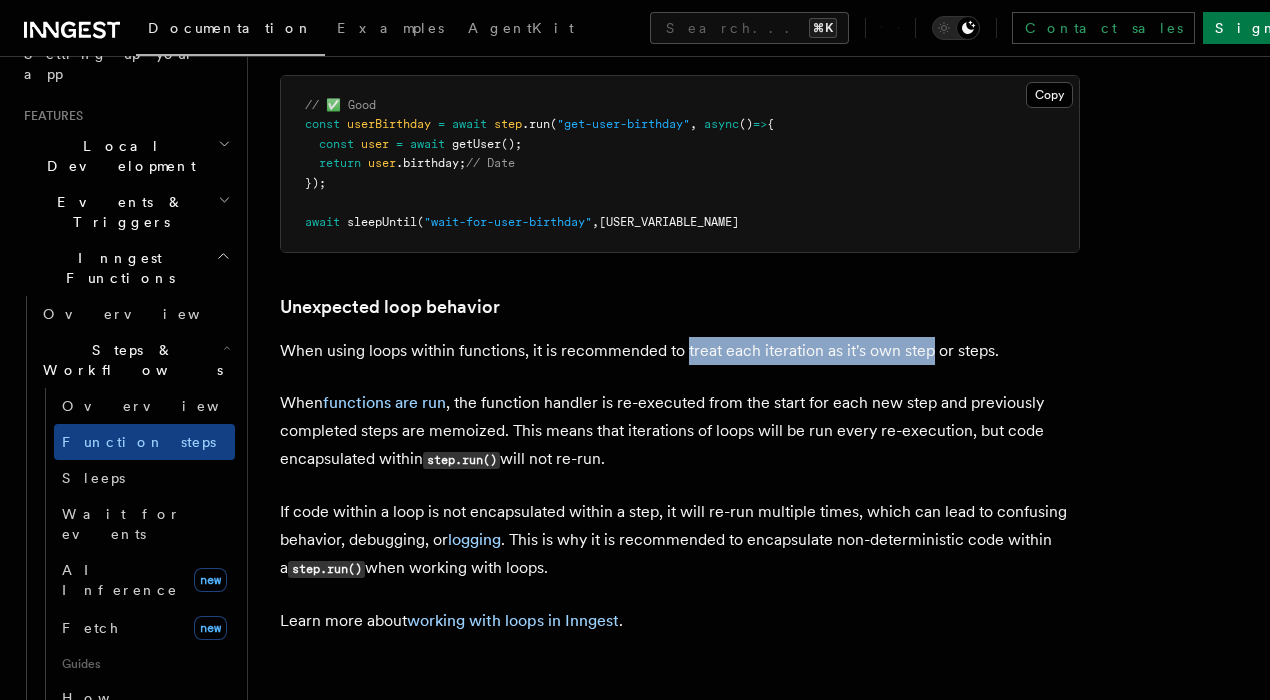 click on "When using loops within functions, it is recommended to treat each iteration as it's own step or steps." at bounding box center [680, 351] 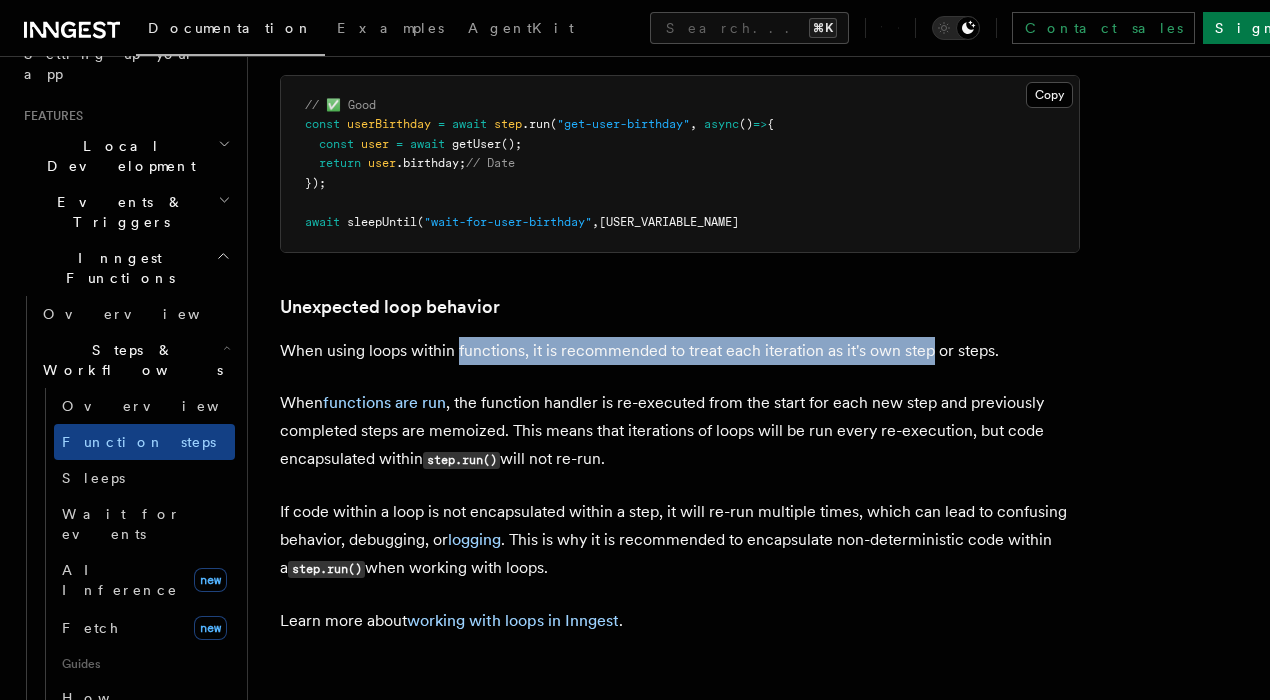 click on "When using loops within functions, it is recommended to treat each iteration as it's own step or steps." at bounding box center [680, 351] 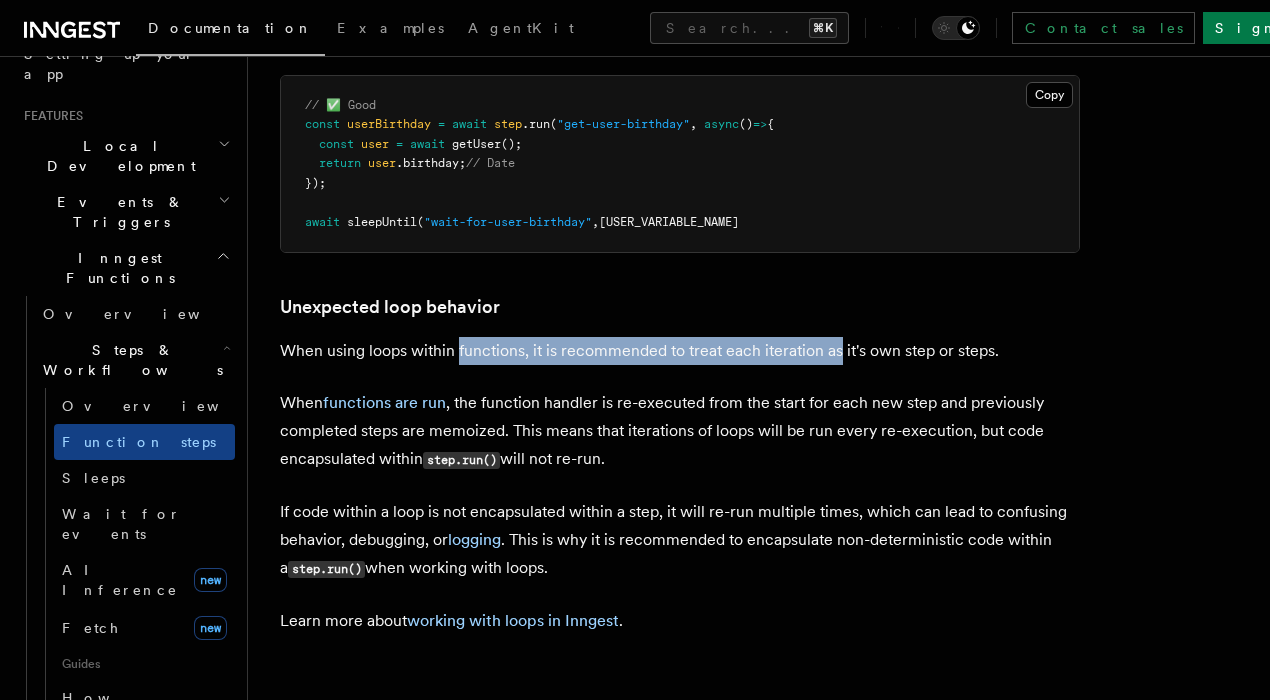 click on "When using loops within functions, it is recommended to treat each iteration as it's own step or steps." at bounding box center (680, 351) 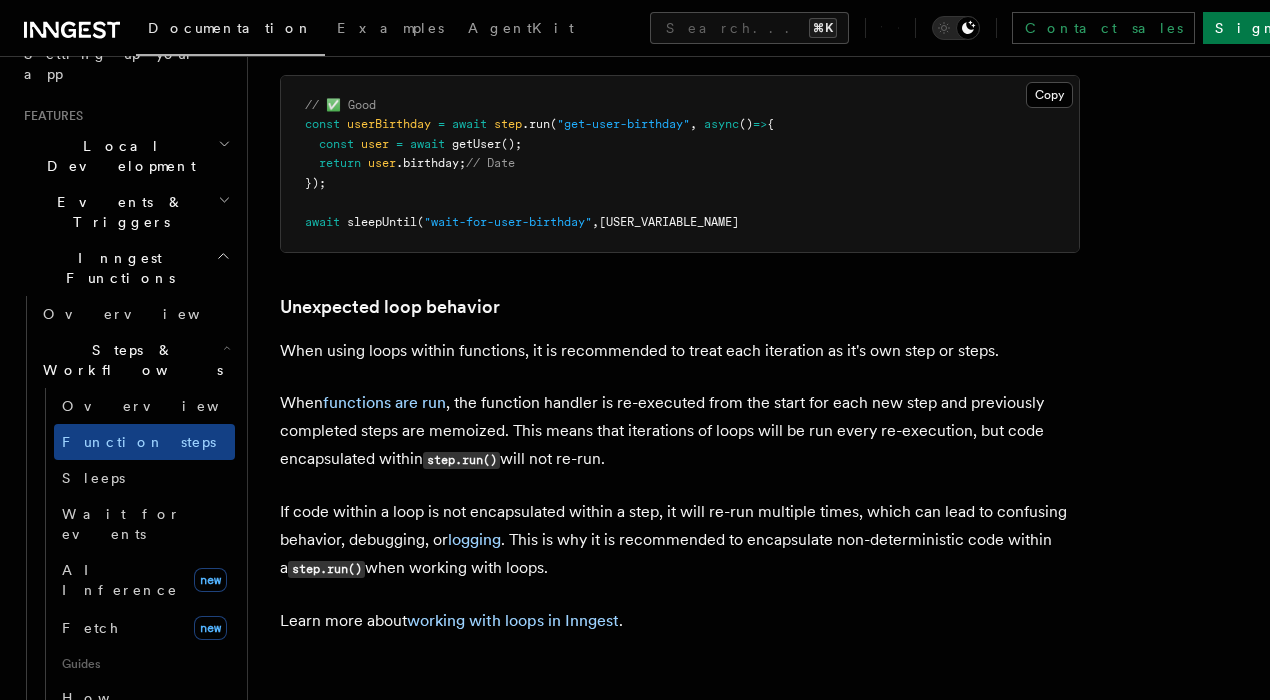 click on "When using loops within functions, it is recommended to treat each iteration as it's own step or steps." at bounding box center [680, 351] 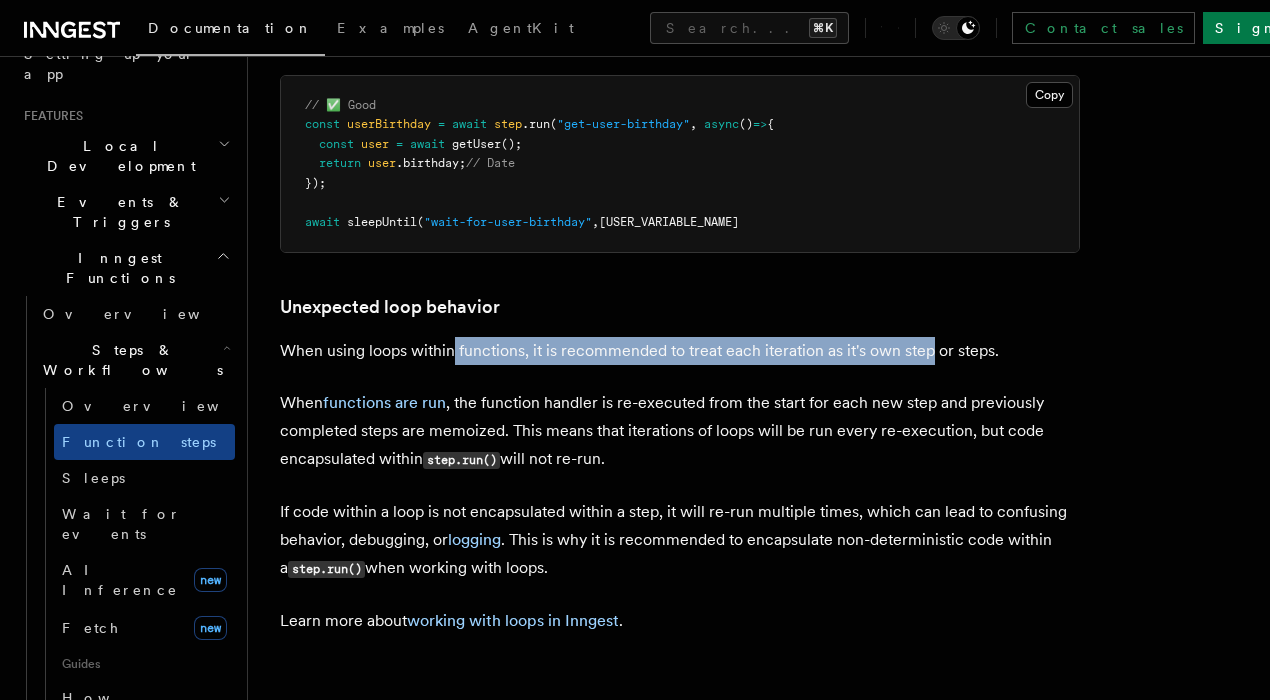 click on "When using loops within functions, it is recommended to treat each iteration as it's own step or steps." at bounding box center [680, 351] 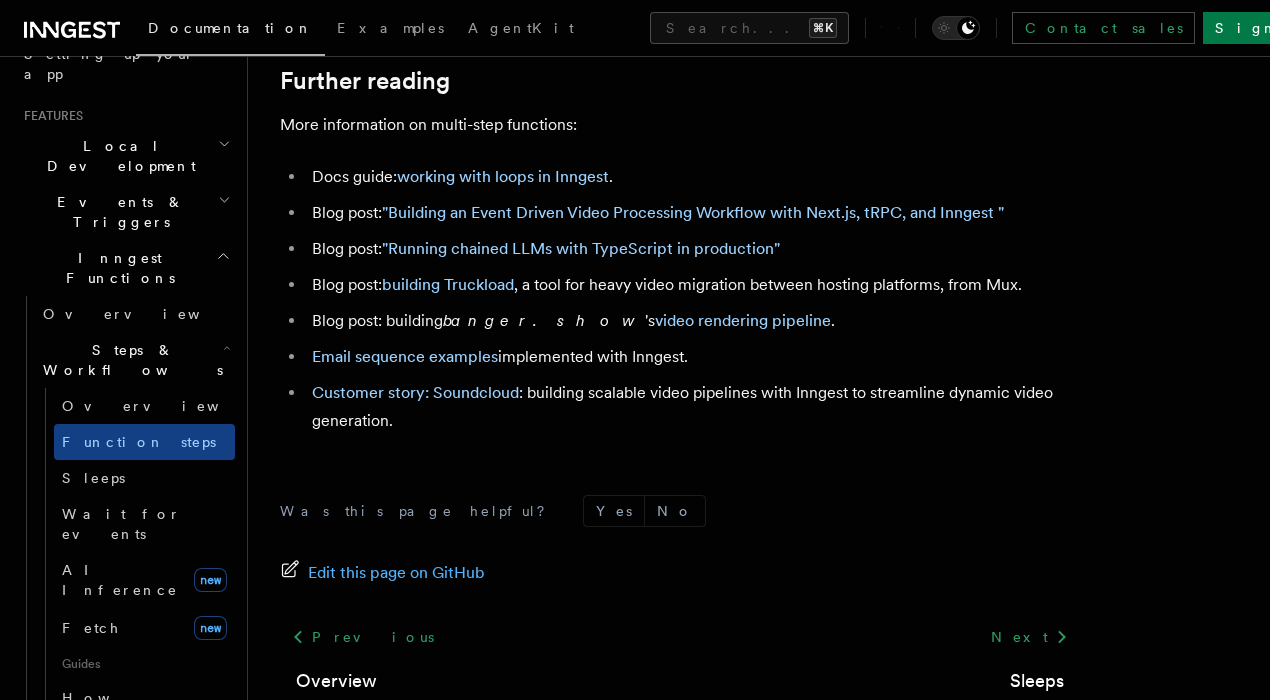 scroll, scrollTop: 6836, scrollLeft: 0, axis: vertical 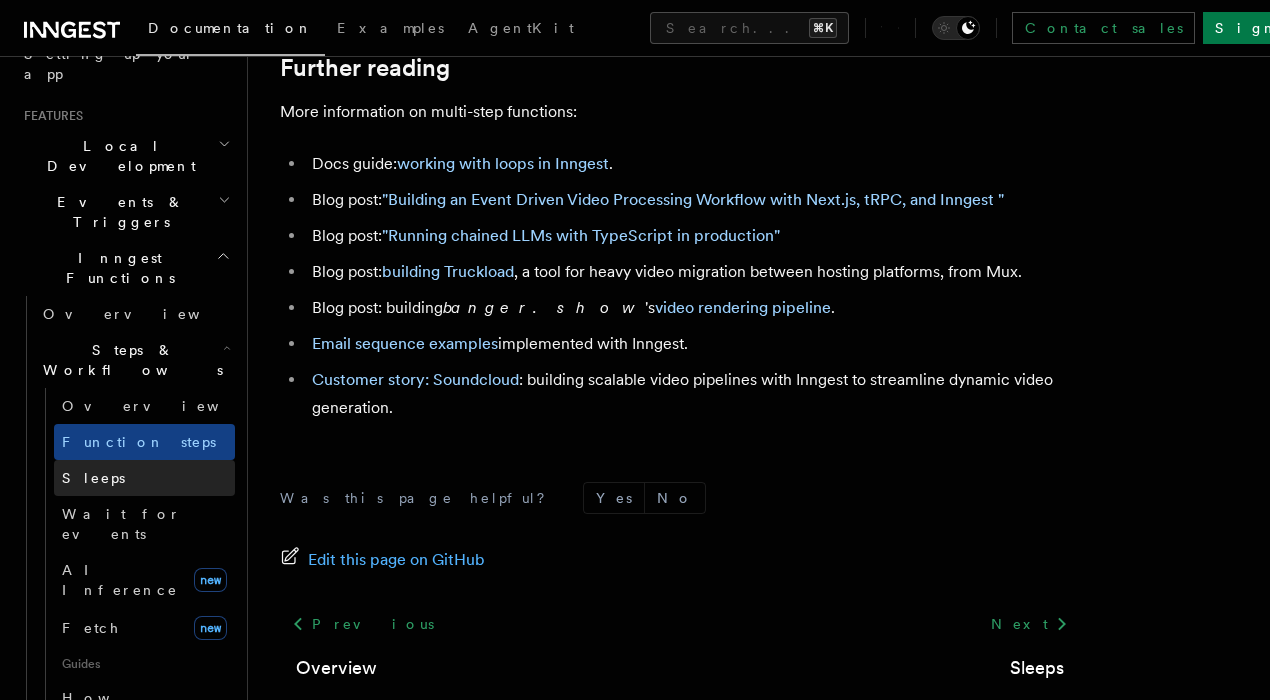 click on "Sleeps" at bounding box center (144, 478) 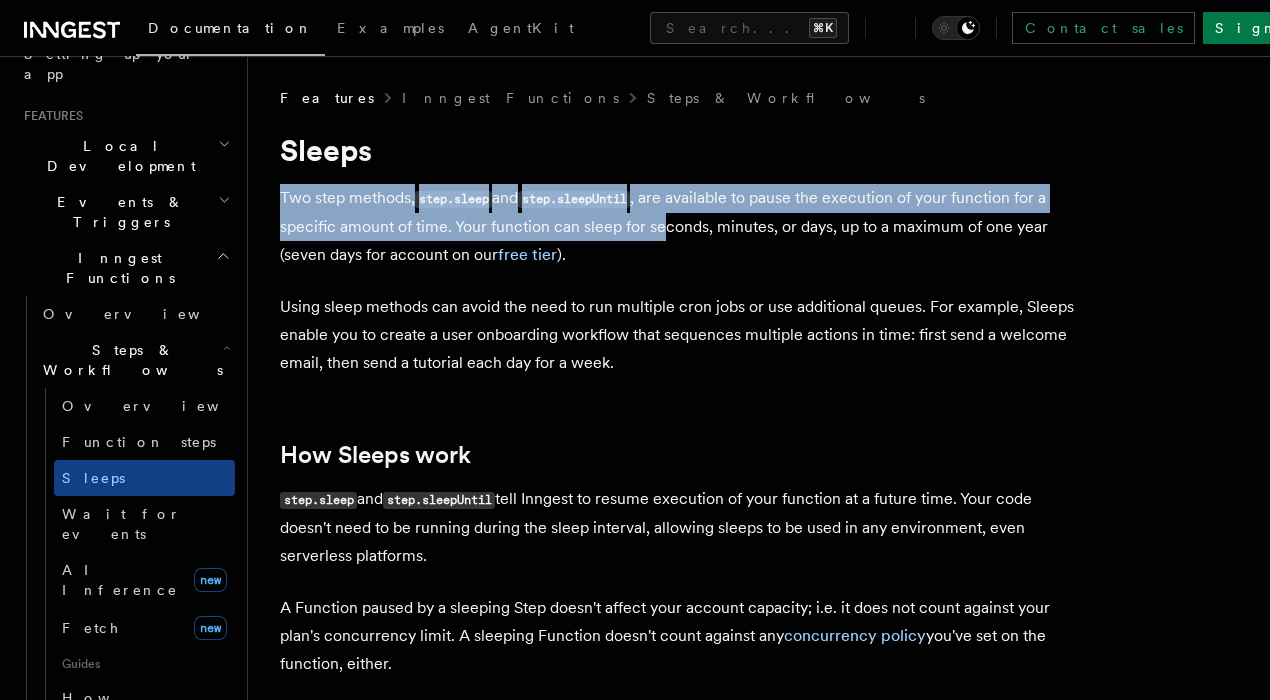 click on "Features Inngest Functions Steps & Workflows Sleeps
Two step methods,  step.sleep  and  step.sleepUntil , are available to pause the execution of your function for a specific amount of time. Your function can sleep for seconds, minutes, or days, up to a maximum of one year (seven days for account on our  free tier ).
Using sleep methods can avoid the need to run multiple cron jobs or use additional queues. For example, Sleeps enable you to create a user onboarding workflow that sequences multiple actions in time: first send a welcome email, then send a tutorial each day for a week.
How Sleeps work
step.sleep  and  step.sleepUntil  tell Inngest to resume execution of your function at a future time. Your code doesn't need to be running during the sleep interval, allowing sleeps to be used in any environment, even serverless platforms.
concurrency policy  you've set on the function, either.
TypeScript Go Python Pausing an execution for a given time Use  step.sleep() Copy Copied export   default   (" at bounding box center (759, 1257) 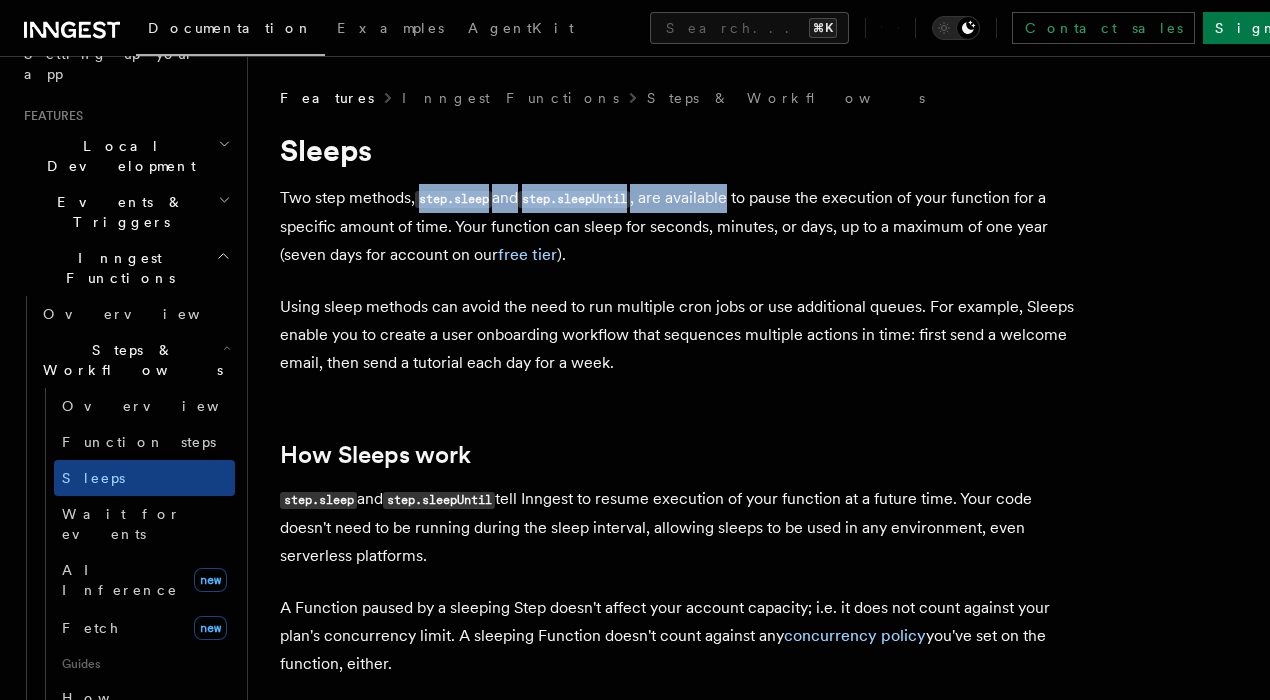 click on "Two step methods,  step.sleep  and  step.sleepUntil , are available to pause the execution of your function for a specific amount of time. Your function can sleep for seconds, minutes, or days, up to a maximum of one year (seven days for account on our  free tier )." at bounding box center [680, 226] 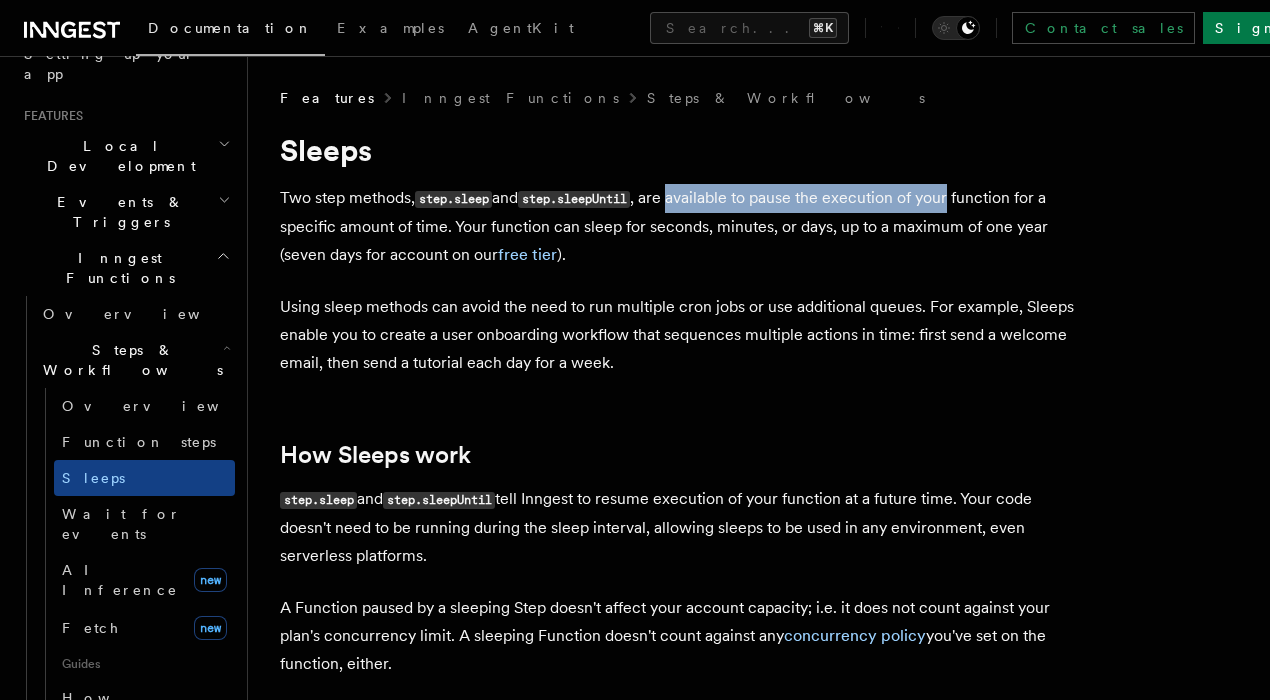 click on "Two step methods,  step.sleep  and  step.sleepUntil , are available to pause the execution of your function for a specific amount of time. Your function can sleep for seconds, minutes, or days, up to a maximum of one year (seven days for account on our  free tier )." at bounding box center [680, 226] 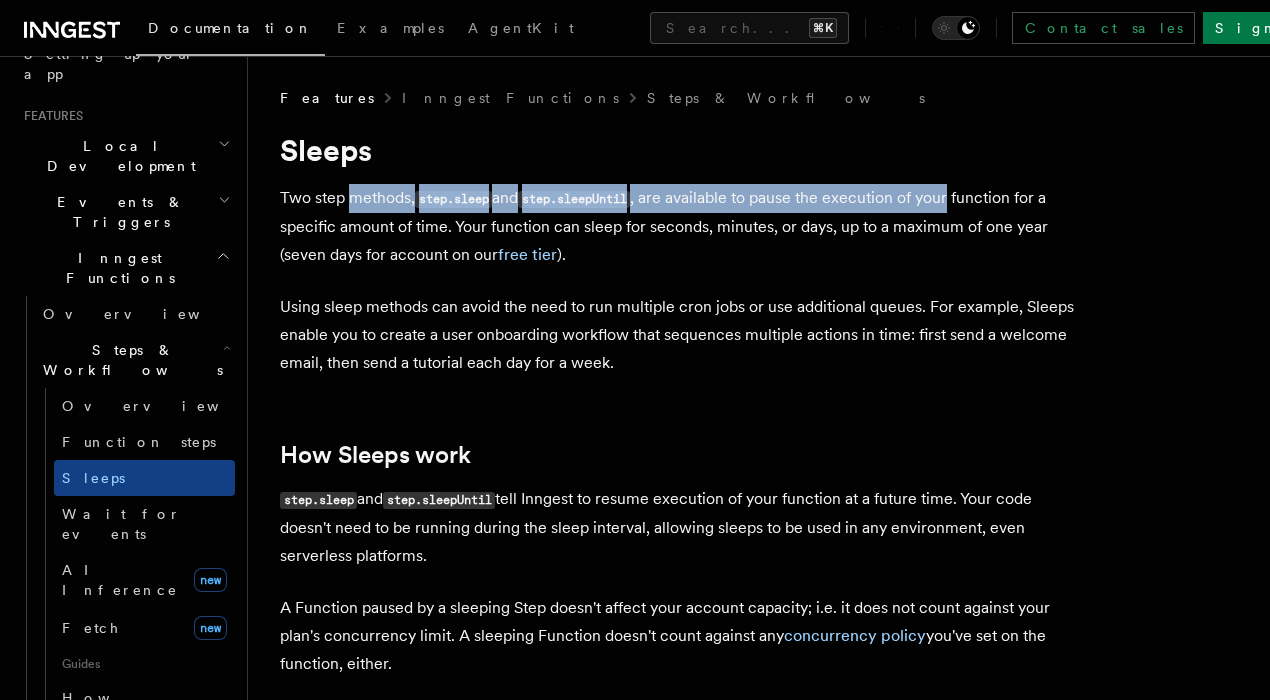 click on "Two step methods,  step.sleep  and  step.sleepUntil , are available to pause the execution of your function for a specific amount of time. Your function can sleep for seconds, minutes, or days, up to a maximum of one year (seven days for account on our  free tier )." at bounding box center (680, 226) 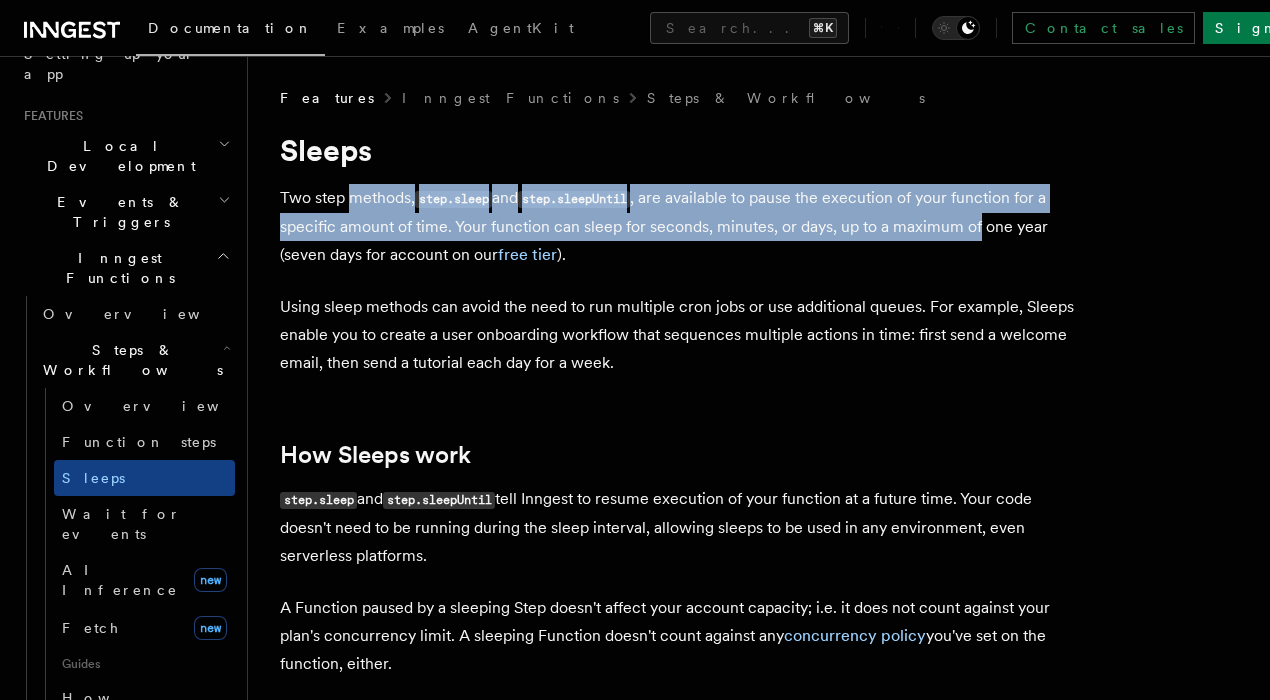 click on "Two step methods,  step.sleep  and  step.sleepUntil , are available to pause the execution of your function for a specific amount of time. Your function can sleep for seconds, minutes, or days, up to a maximum of one year (seven days for account on our  free tier )." at bounding box center (680, 226) 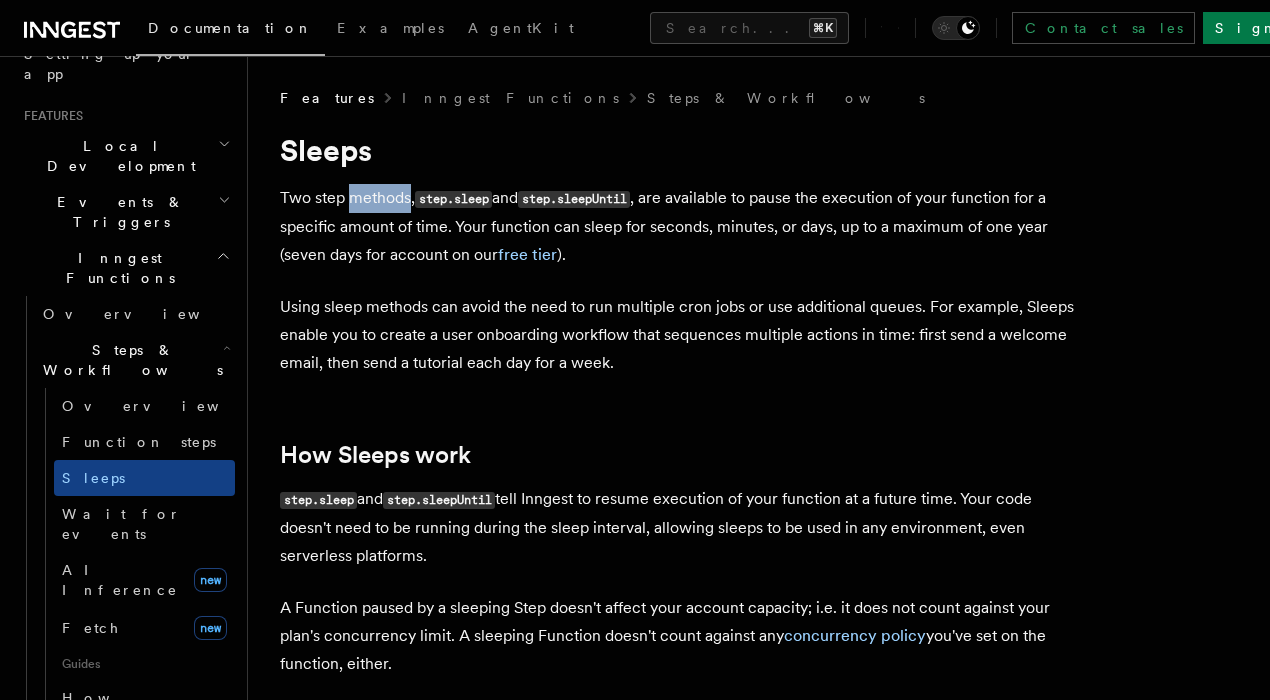 click on "Two step methods,  step.sleep  and  step.sleepUntil , are available to pause the execution of your function for a specific amount of time. Your function can sleep for seconds, minutes, or days, up to a maximum of one year (seven days for account on our  free tier )." at bounding box center [680, 226] 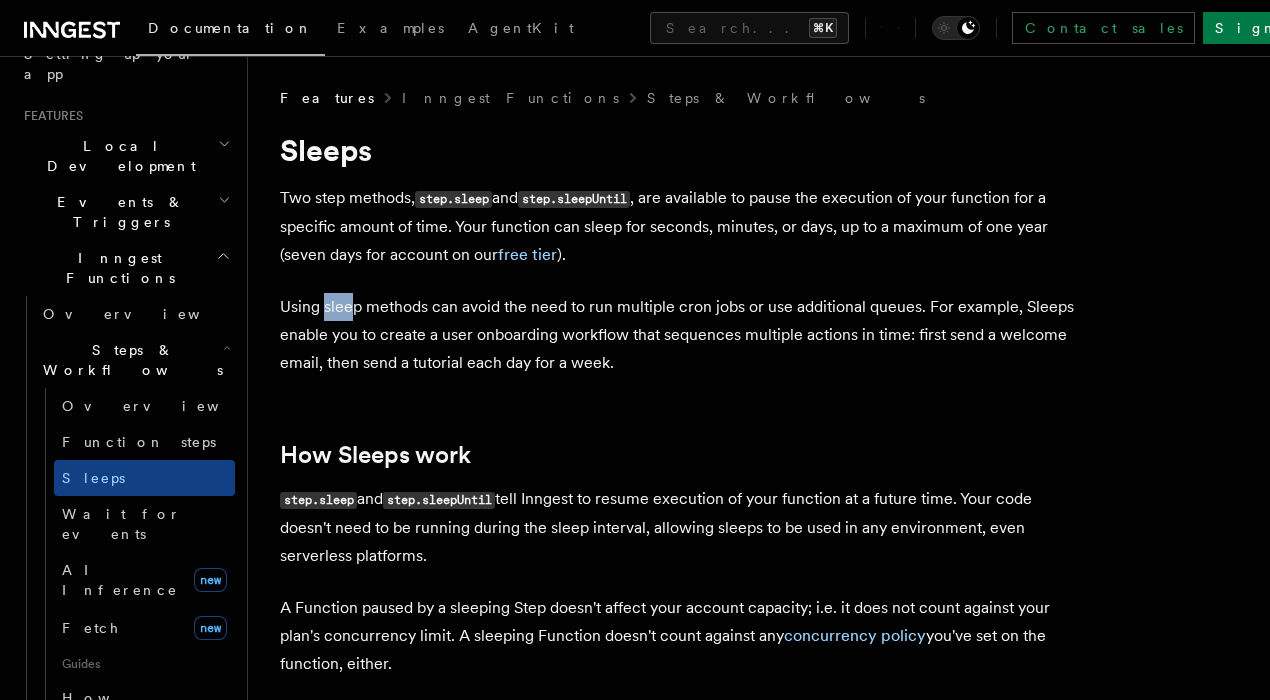 click on "Using sleep methods can avoid the need to run multiple cron jobs or use additional queues. For example, Sleeps enable you to create a user onboarding workflow that sequences multiple actions in time: first send a welcome email, then send a tutorial each day for a week." at bounding box center [680, 335] 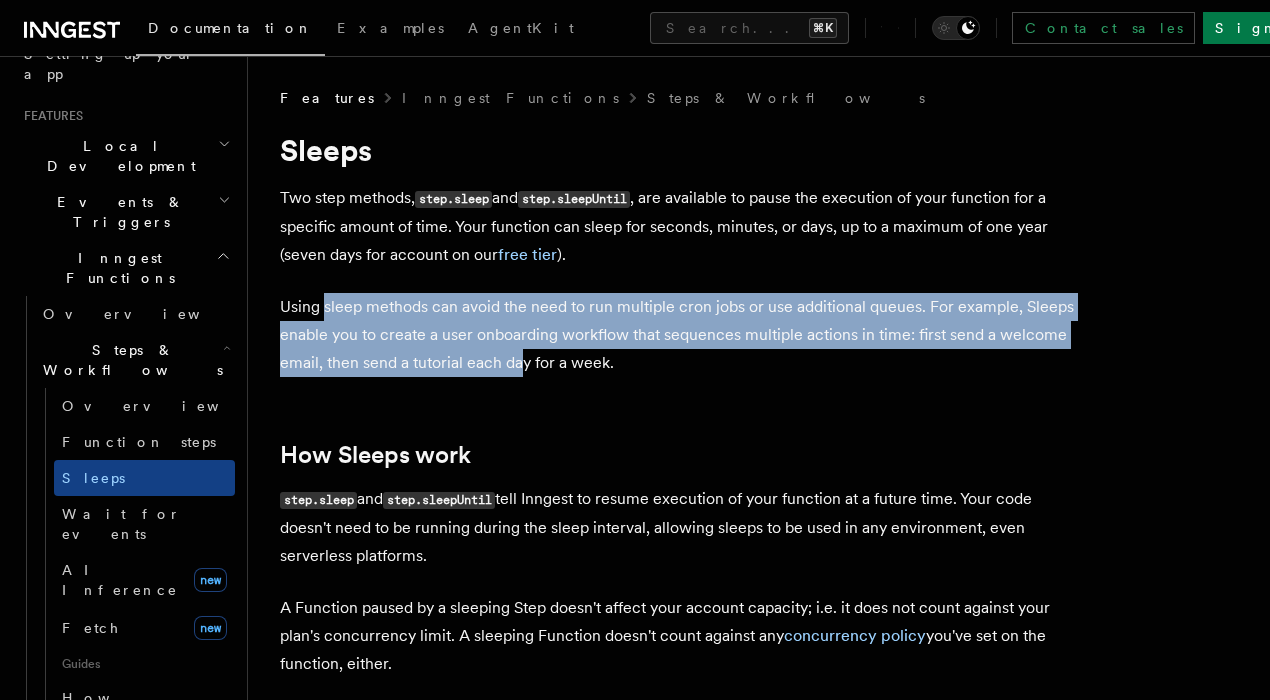 click on "Using sleep methods can avoid the need to run multiple cron jobs or use additional queues. For example, Sleeps enable you to create a user onboarding workflow that sequences multiple actions in time: first send a welcome email, then send a tutorial each day for a week." at bounding box center [680, 335] 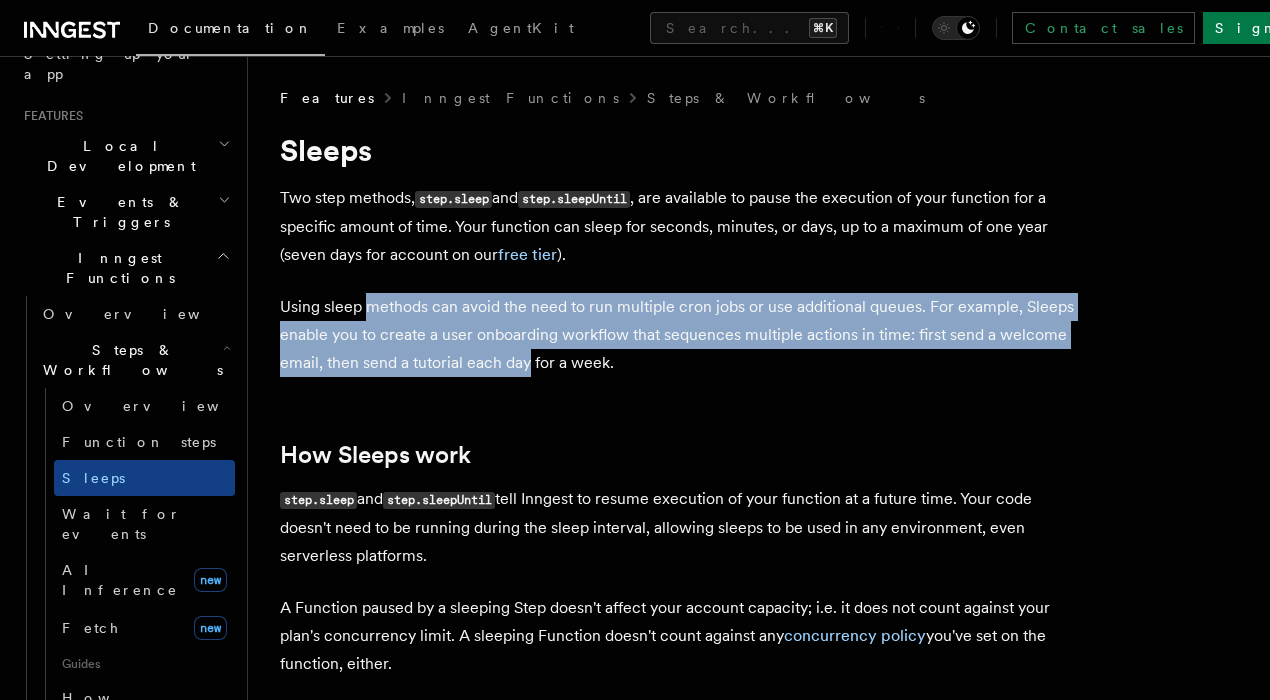 click on "Using sleep methods can avoid the need to run multiple cron jobs or use additional queues. For example, Sleeps enable you to create a user onboarding workflow that sequences multiple actions in time: first send a welcome email, then send a tutorial each day for a week." at bounding box center [680, 335] 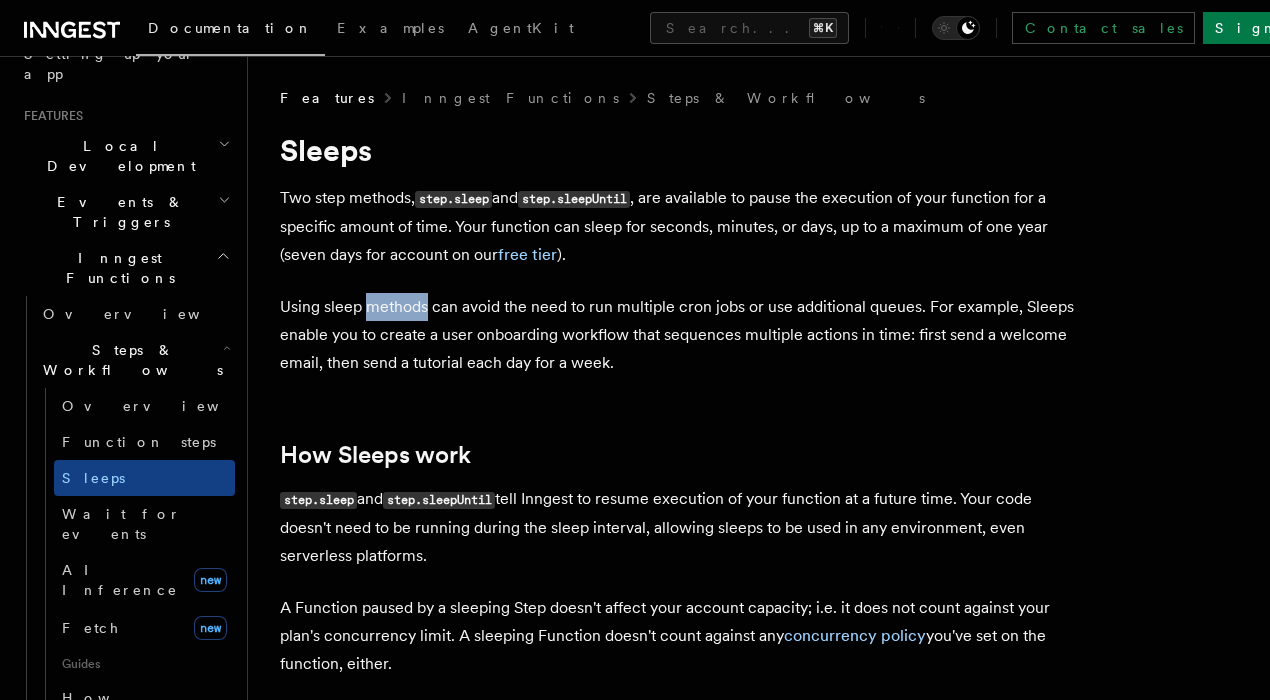 click on "Using sleep methods can avoid the need to run multiple cron jobs or use additional queues. For example, Sleeps enable you to create a user onboarding workflow that sequences multiple actions in time: first send a welcome email, then send a tutorial each day for a week." at bounding box center [680, 335] 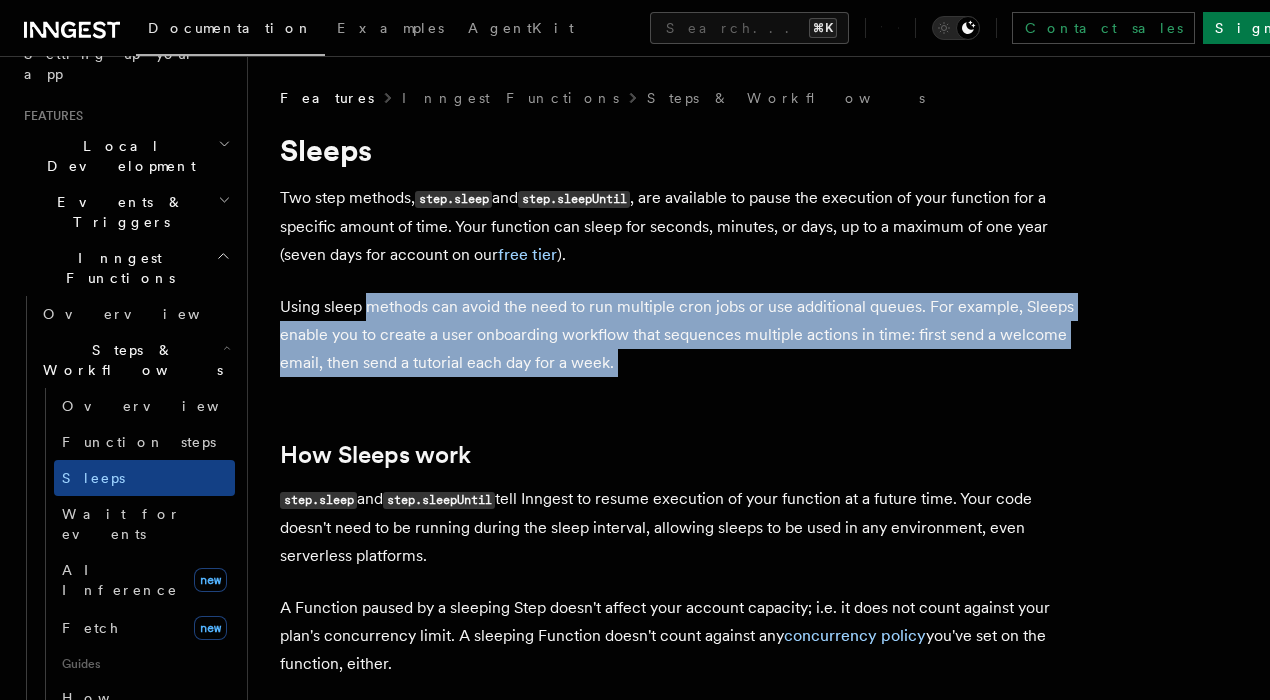 click on "Using sleep methods can avoid the need to run multiple cron jobs or use additional queues. For example, Sleeps enable you to create a user onboarding workflow that sequences multiple actions in time: first send a welcome email, then send a tutorial each day for a week." at bounding box center [680, 335] 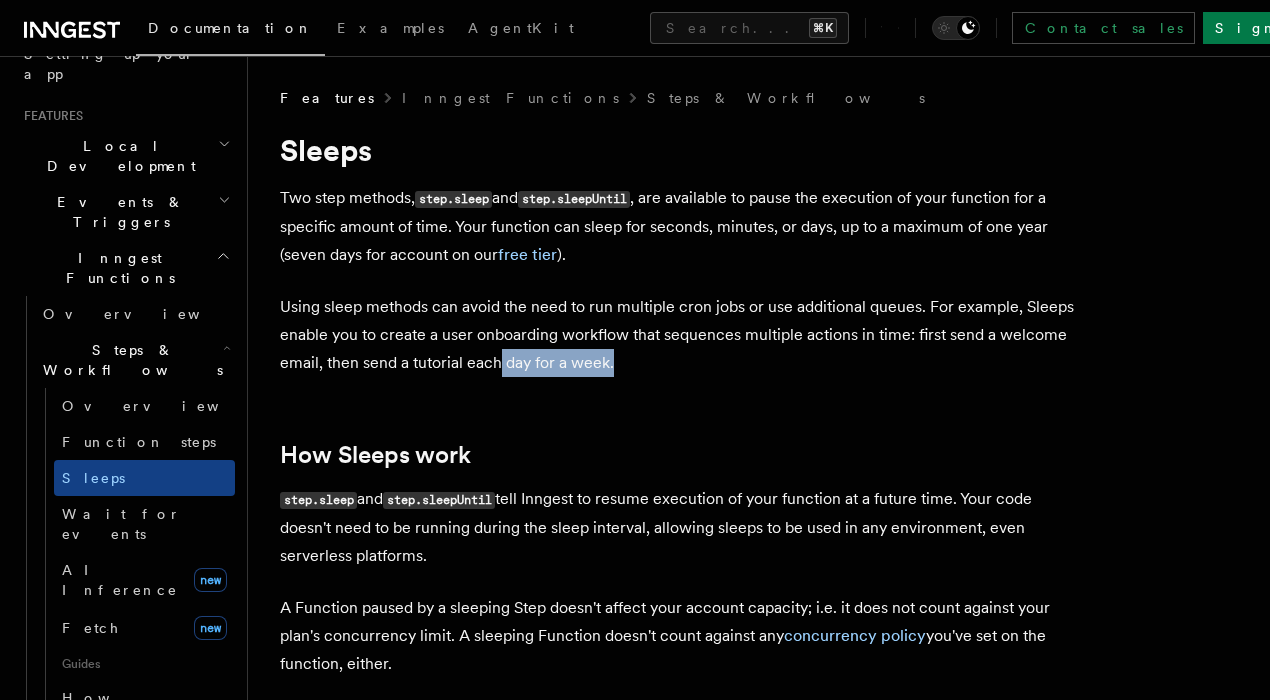 click on "Using sleep methods can avoid the need to run multiple cron jobs or use additional queues. For example, Sleeps enable you to create a user onboarding workflow that sequences multiple actions in time: first send a welcome email, then send a tutorial each day for a week." at bounding box center (680, 335) 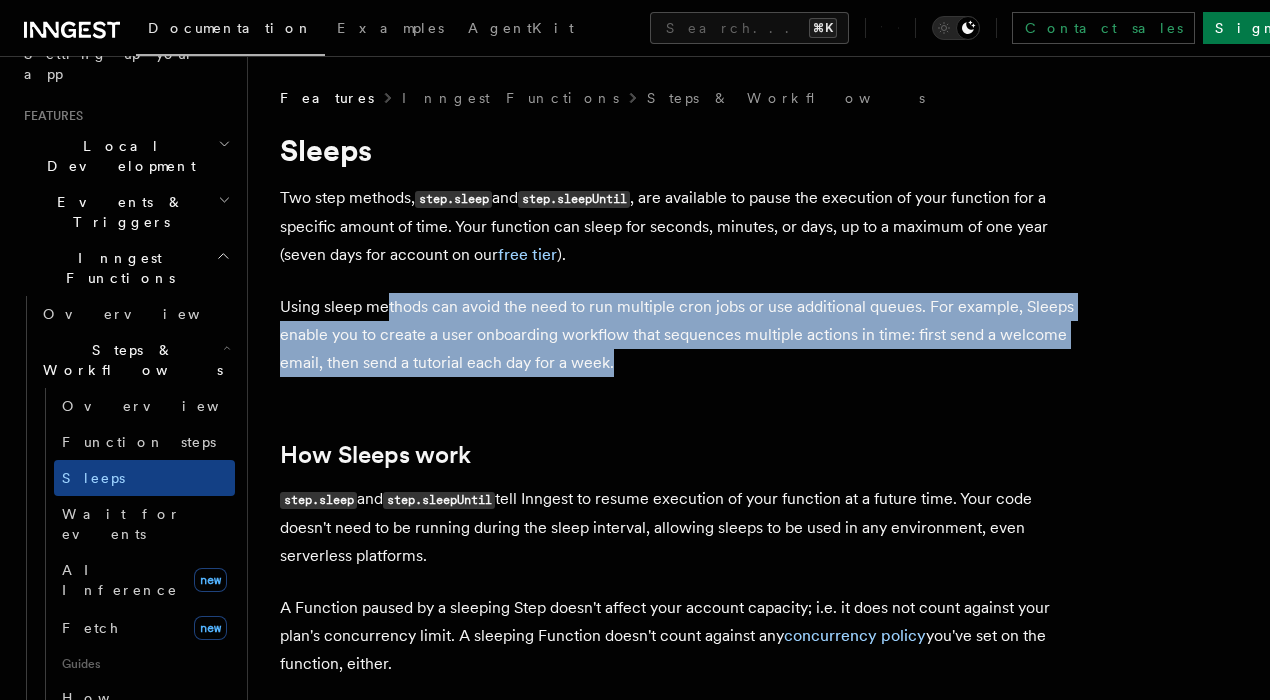 click on "Using sleep methods can avoid the need to run multiple cron jobs or use additional queues. For example, Sleeps enable you to create a user onboarding workflow that sequences multiple actions in time: first send a welcome email, then send a tutorial each day for a week." at bounding box center [680, 335] 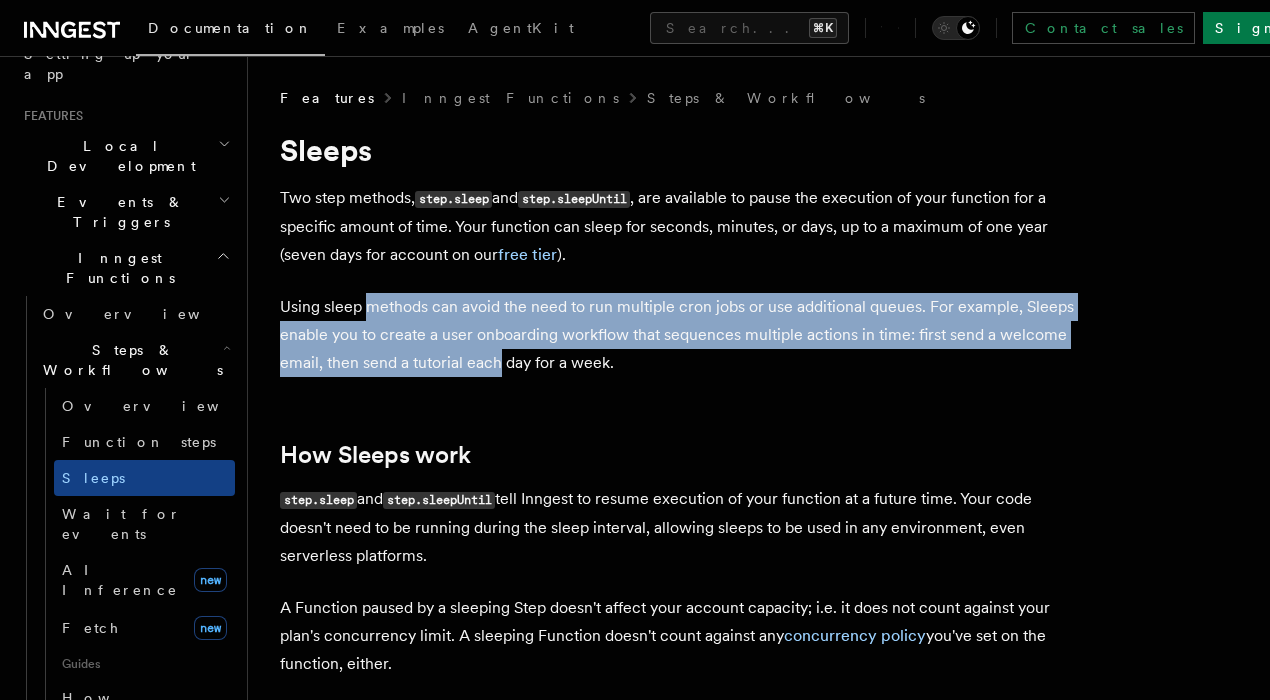 click on "Using sleep methods can avoid the need to run multiple cron jobs or use additional queues. For example, Sleeps enable you to create a user onboarding workflow that sequences multiple actions in time: first send a welcome email, then send a tutorial each day for a week." at bounding box center [680, 335] 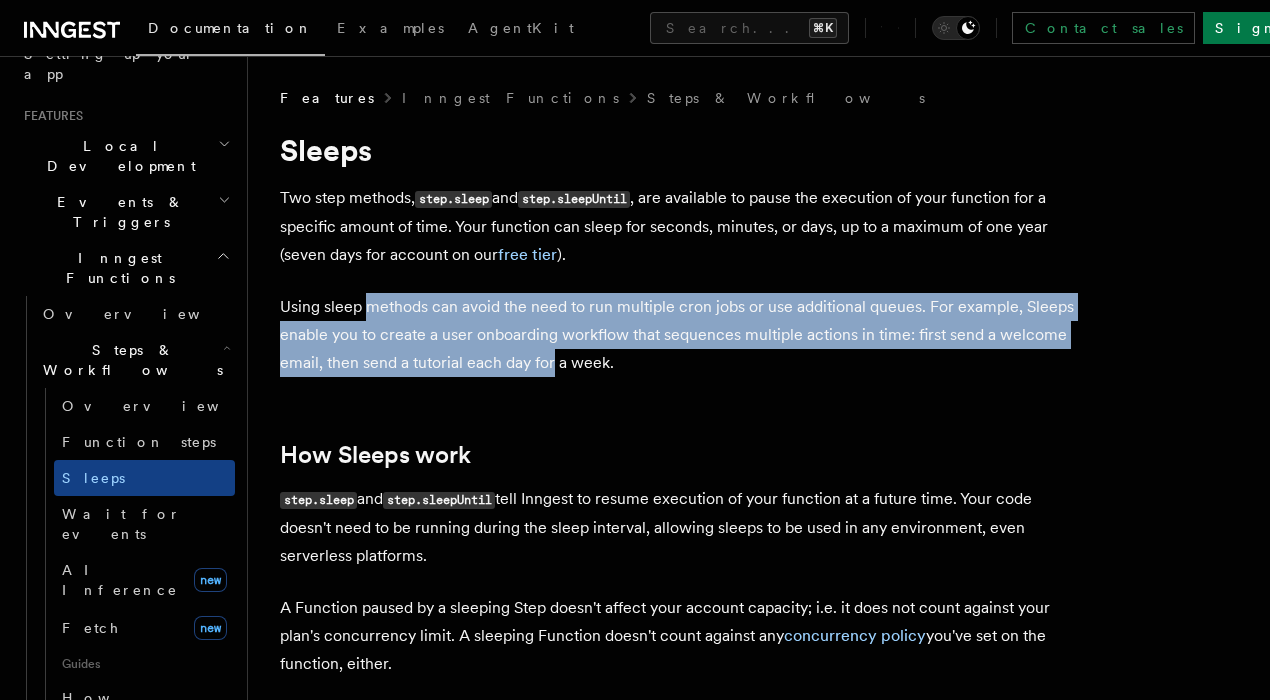 click on "Using sleep methods can avoid the need to run multiple cron jobs or use additional queues. For example, Sleeps enable you to create a user onboarding workflow that sequences multiple actions in time: first send a welcome email, then send a tutorial each day for a week." at bounding box center (680, 335) 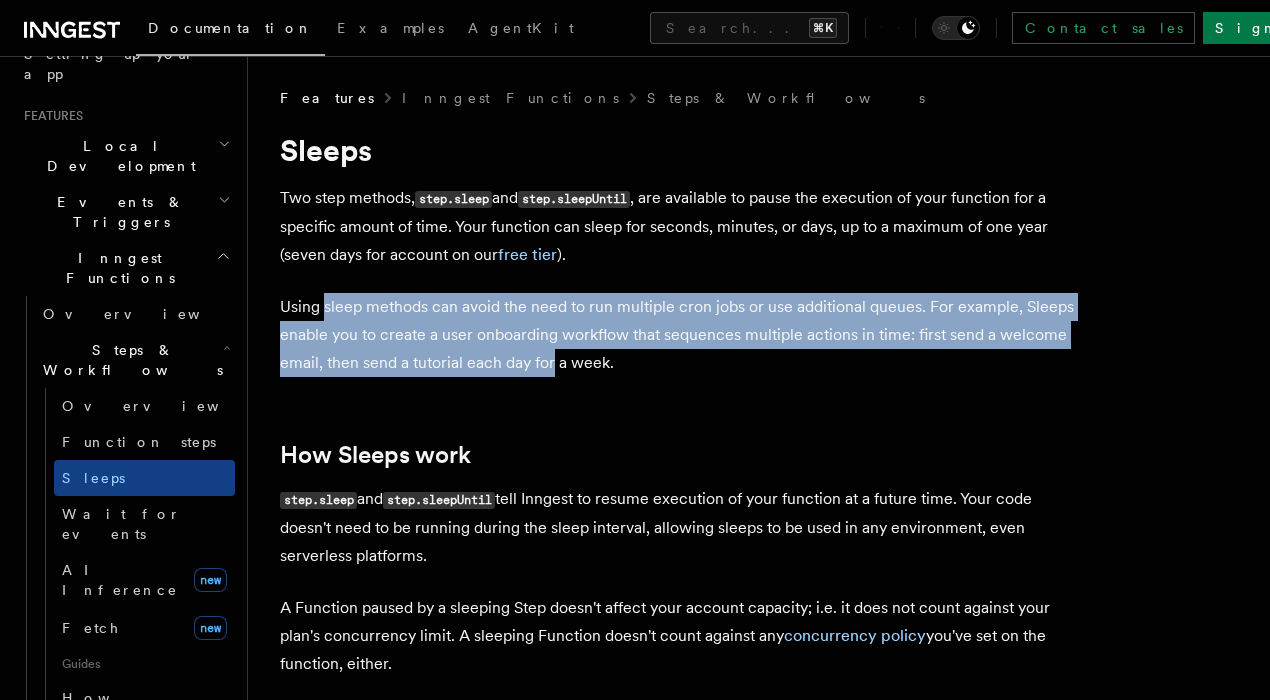 click on "Using sleep methods can avoid the need to run multiple cron jobs or use additional queues. For example, Sleeps enable you to create a user onboarding workflow that sequences multiple actions in time: first send a welcome email, then send a tutorial each day for a week." at bounding box center (680, 335) 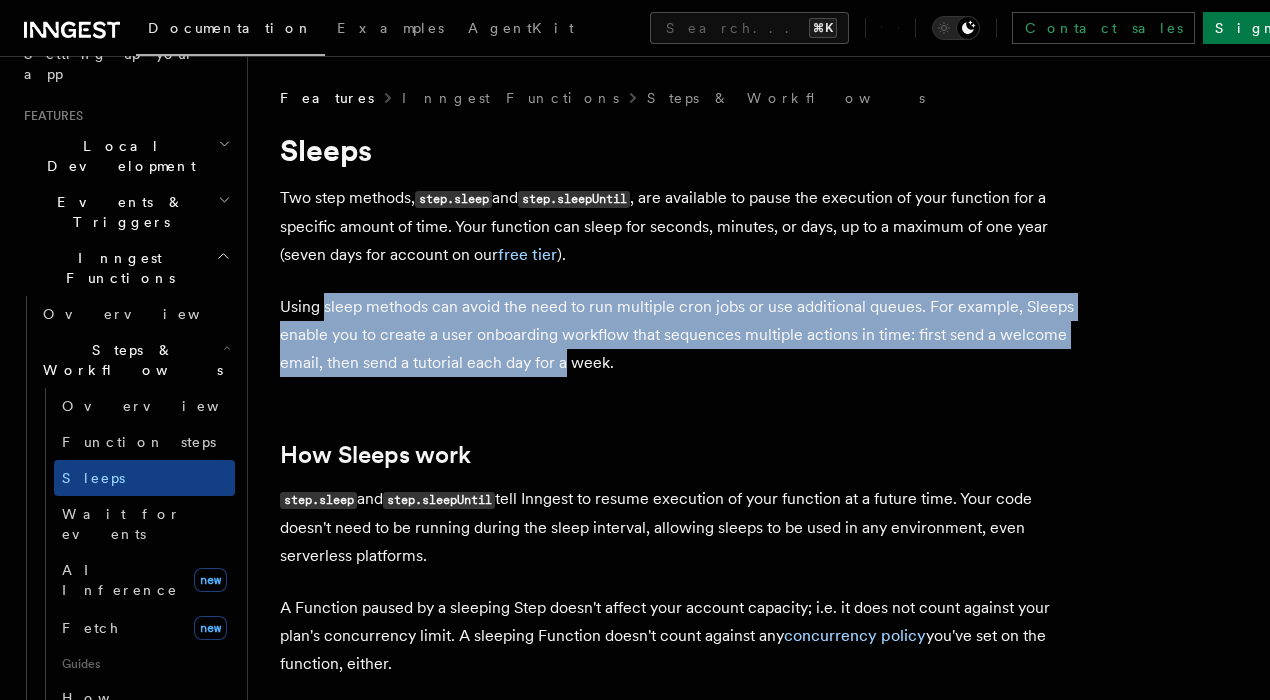 click on "Using sleep methods can avoid the need to run multiple cron jobs or use additional queues. For example, Sleeps enable you to create a user onboarding workflow that sequences multiple actions in time: first send a welcome email, then send a tutorial each day for a week." at bounding box center (680, 335) 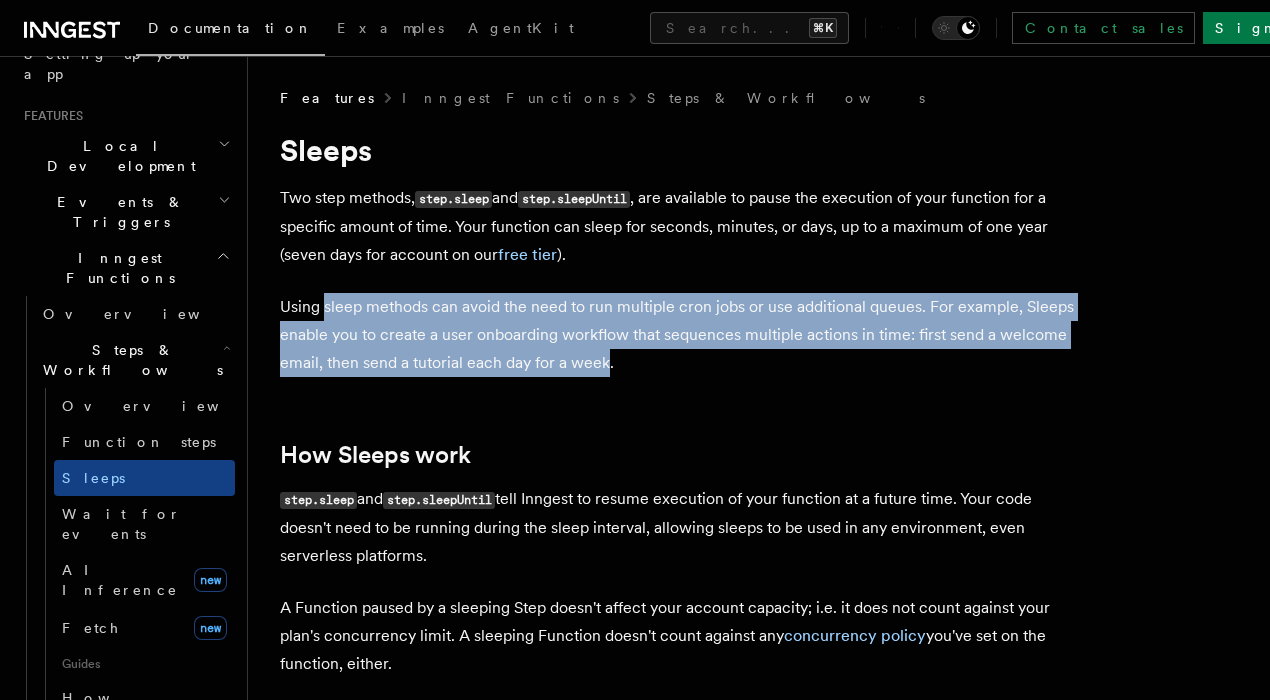 click on "Using sleep methods can avoid the need to run multiple cron jobs or use additional queues. For example, Sleeps enable you to create a user onboarding workflow that sequences multiple actions in time: first send a welcome email, then send a tutorial each day for a week." at bounding box center (680, 335) 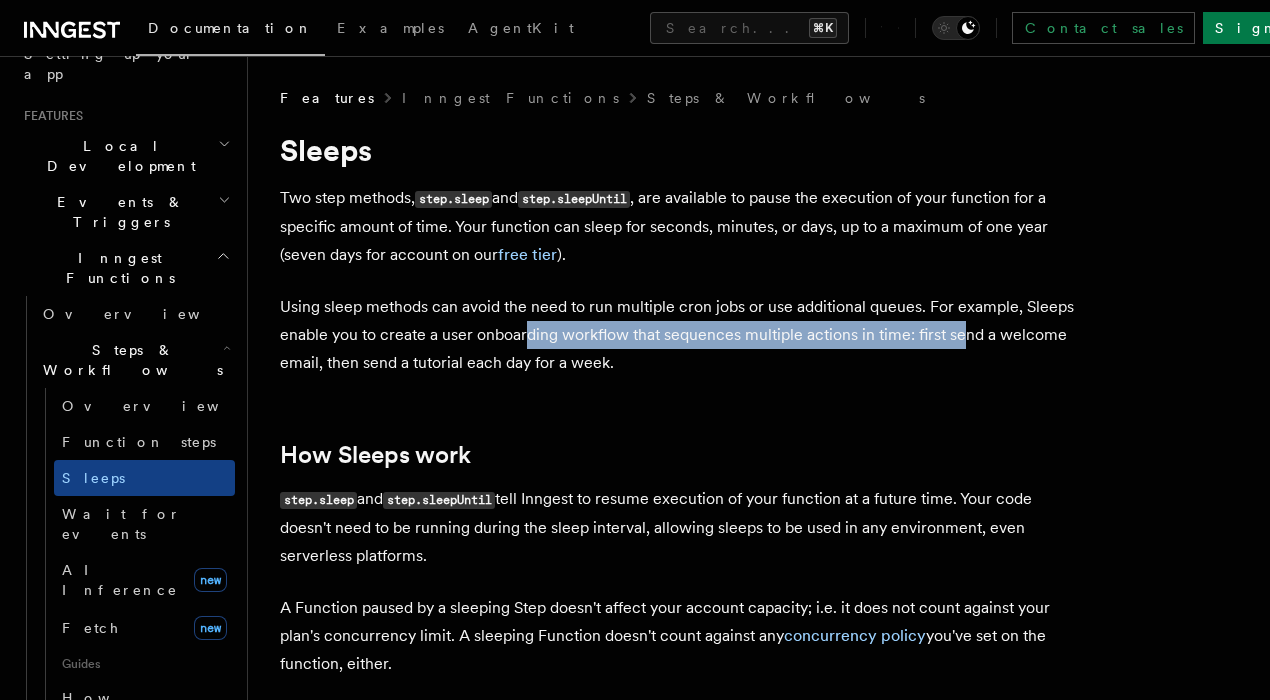 click on "Using sleep methods can avoid the need to run multiple cron jobs or use additional queues. For example, Sleeps enable you to create a user onboarding workflow that sequences multiple actions in time: first send a welcome email, then send a tutorial each day for a week." at bounding box center [680, 335] 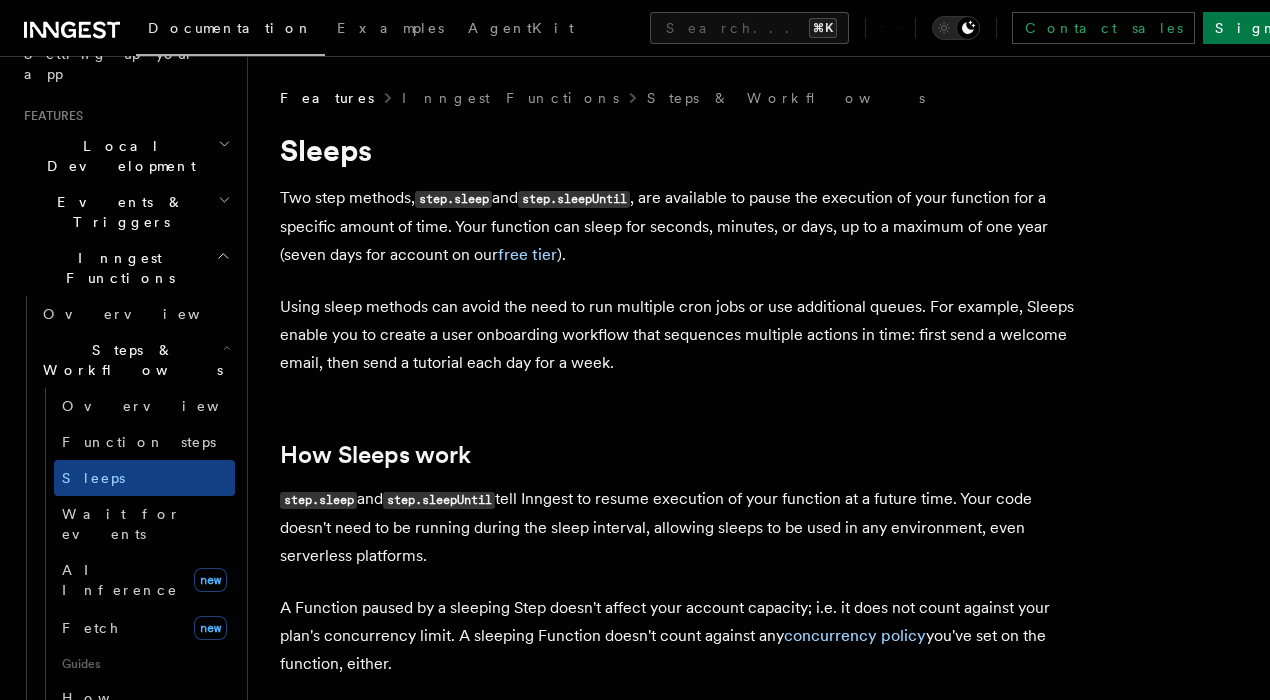 click on "Using sleep methods can avoid the need to run multiple cron jobs or use additional queues. For example, Sleeps enable you to create a user onboarding workflow that sequences multiple actions in time: first send a welcome email, then send a tutorial each day for a week." at bounding box center (680, 335) 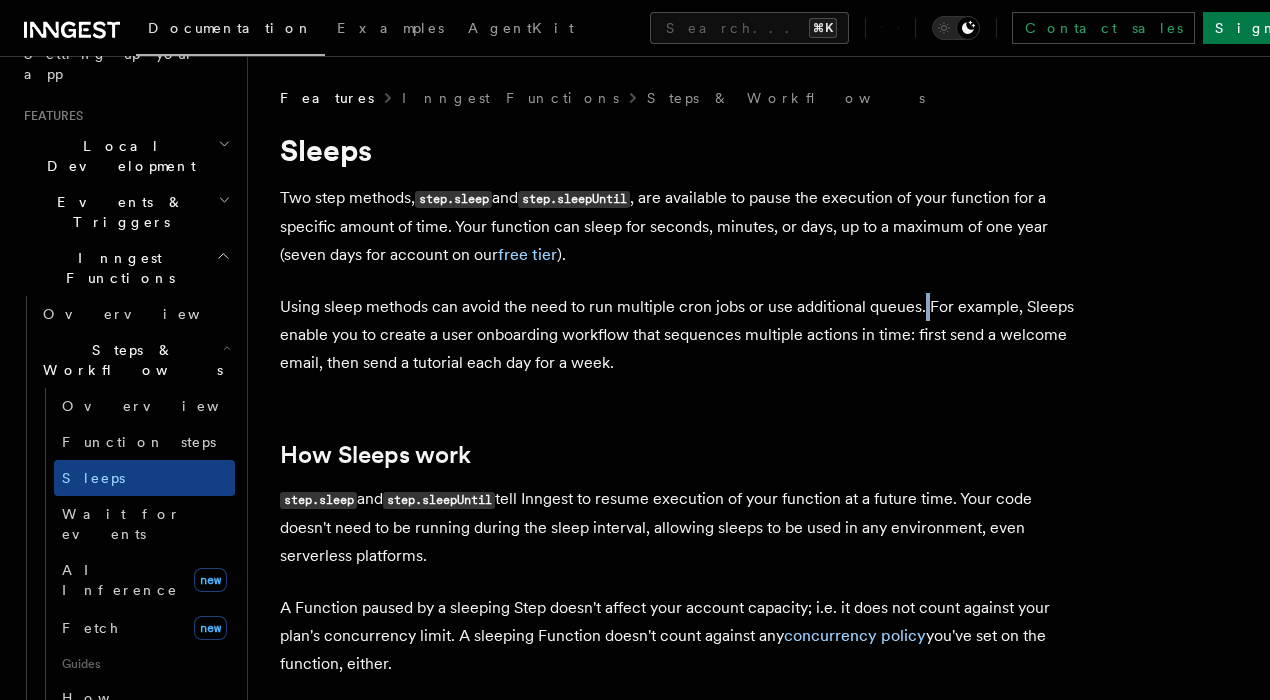 click on "Using sleep methods can avoid the need to run multiple cron jobs or use additional queues. For example, Sleeps enable you to create a user onboarding workflow that sequences multiple actions in time: first send a welcome email, then send a tutorial each day for a week." at bounding box center [680, 335] 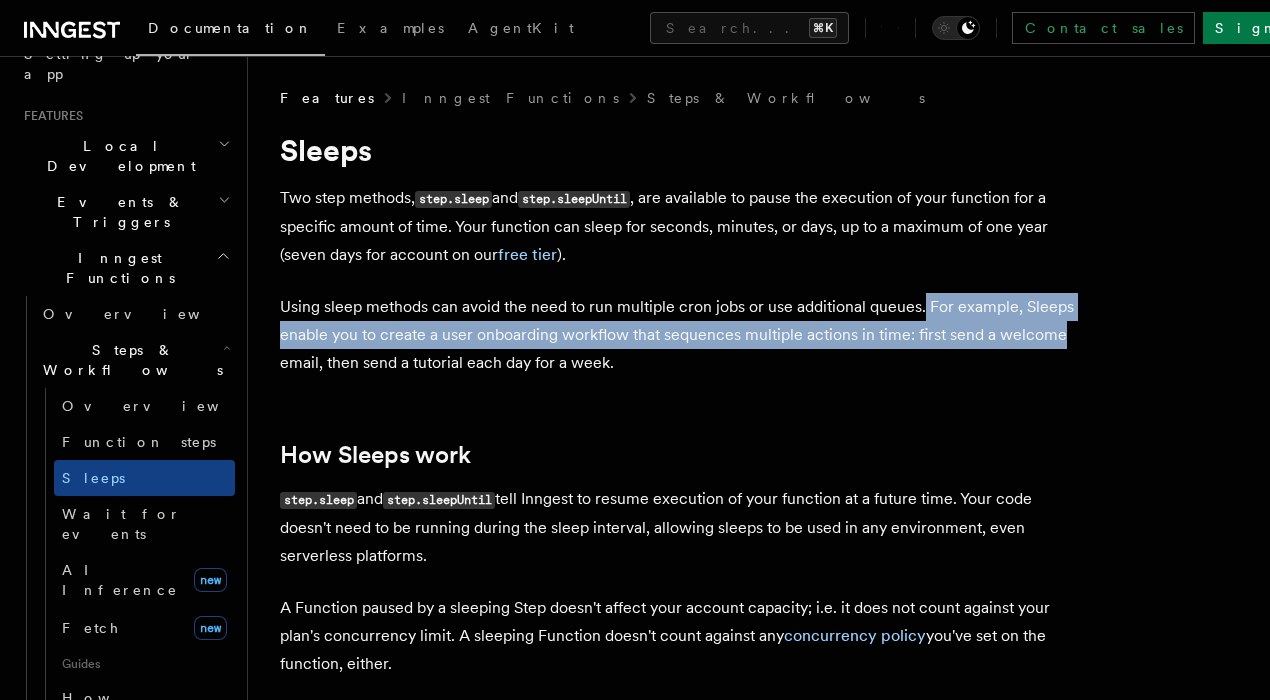 click on "Using sleep methods can avoid the need to run multiple cron jobs or use additional queues. For example, Sleeps enable you to create a user onboarding workflow that sequences multiple actions in time: first send a welcome email, then send a tutorial each day for a week." at bounding box center (680, 335) 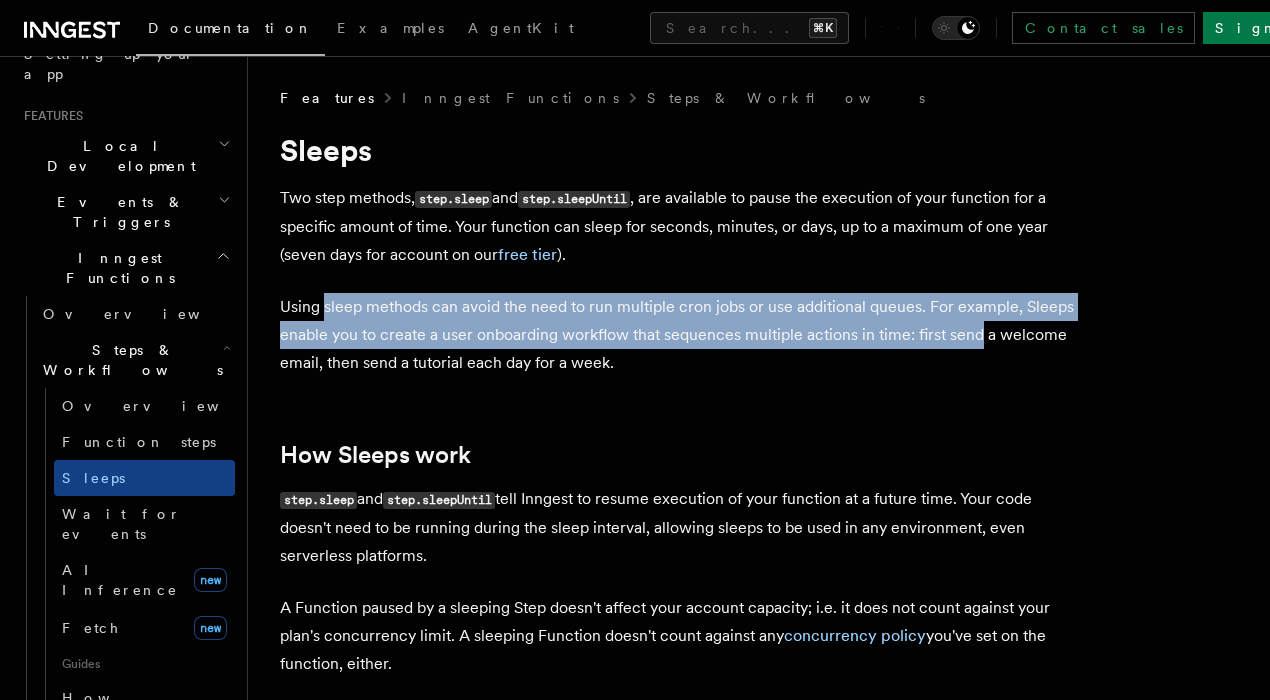 click on "Using sleep methods can avoid the need to run multiple cron jobs or use additional queues. For example, Sleeps enable you to create a user onboarding workflow that sequences multiple actions in time: first send a welcome email, then send a tutorial each day for a week." at bounding box center (680, 335) 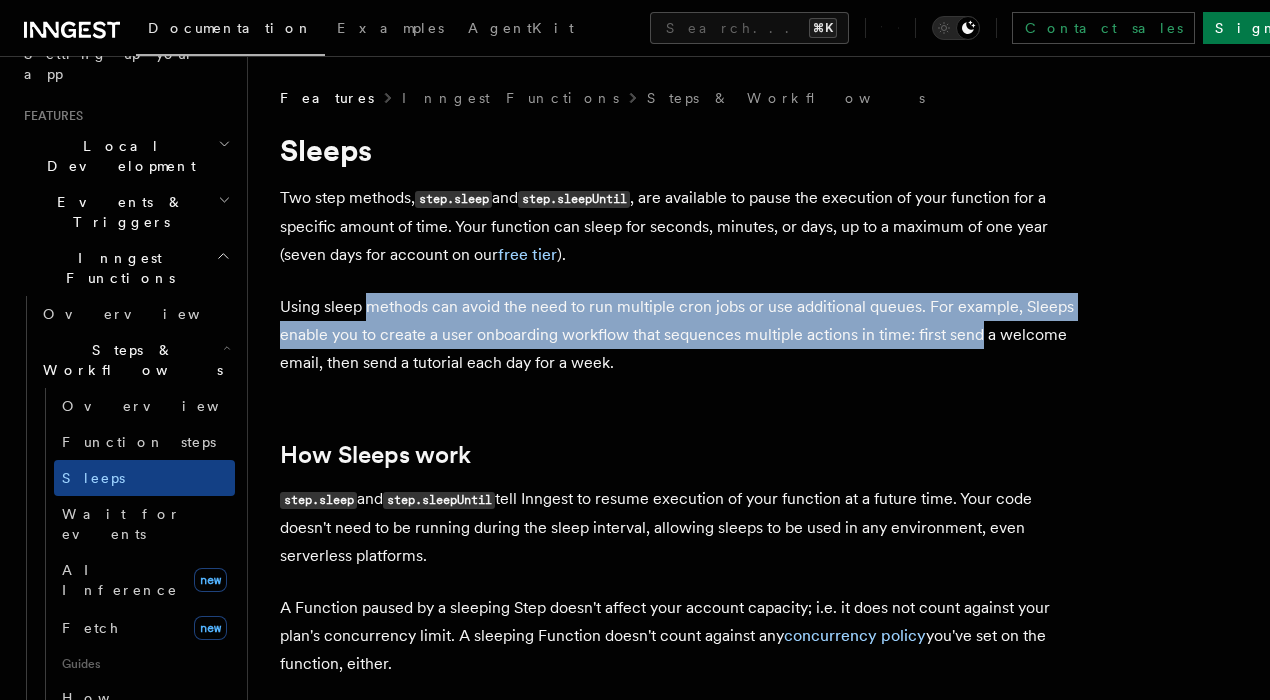 click on "Using sleep methods can avoid the need to run multiple cron jobs or use additional queues. For example, Sleeps enable you to create a user onboarding workflow that sequences multiple actions in time: first send a welcome email, then send a tutorial each day for a week." at bounding box center (680, 335) 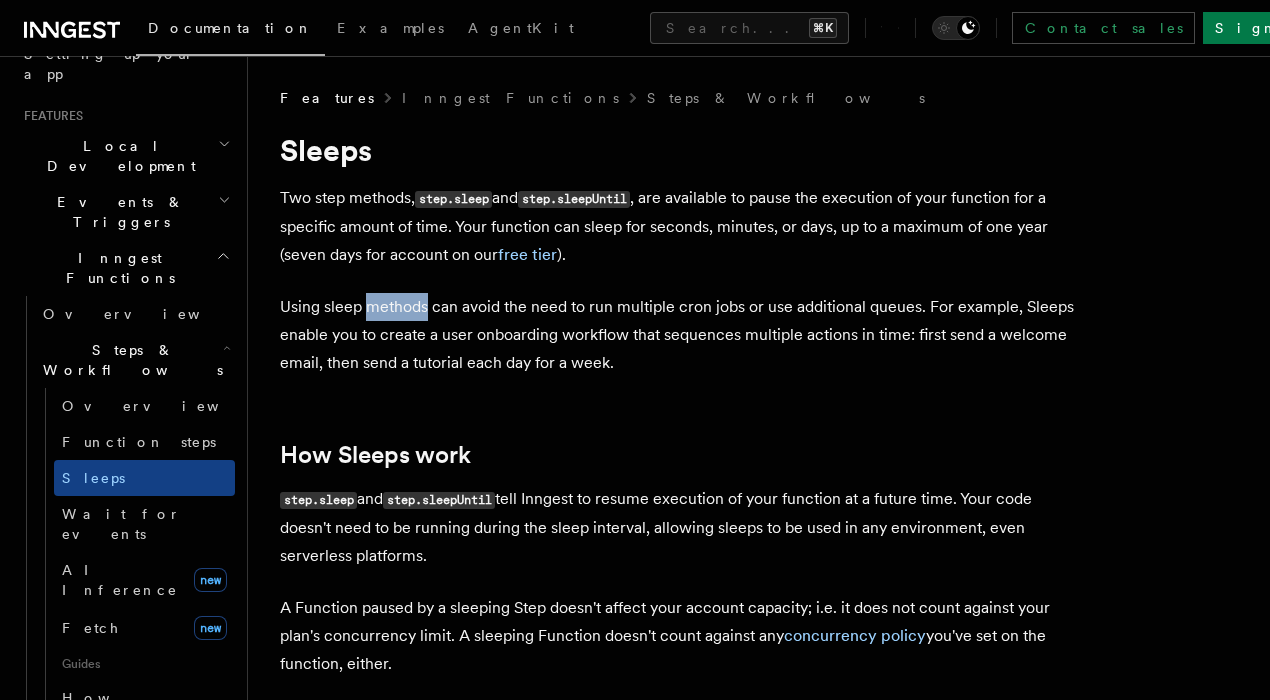 click on "Using sleep methods can avoid the need to run multiple cron jobs or use additional queues. For example, Sleeps enable you to create a user onboarding workflow that sequences multiple actions in time: first send a welcome email, then send a tutorial each day for a week." at bounding box center (680, 335) 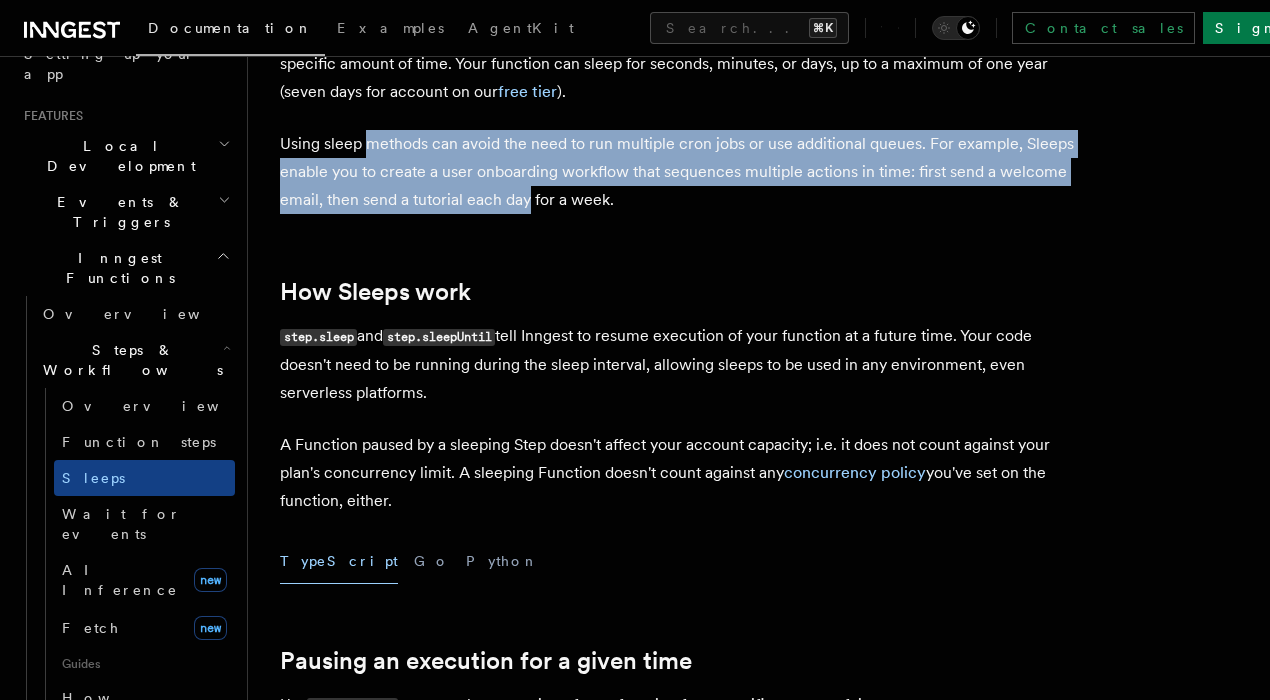 scroll, scrollTop: 212, scrollLeft: 0, axis: vertical 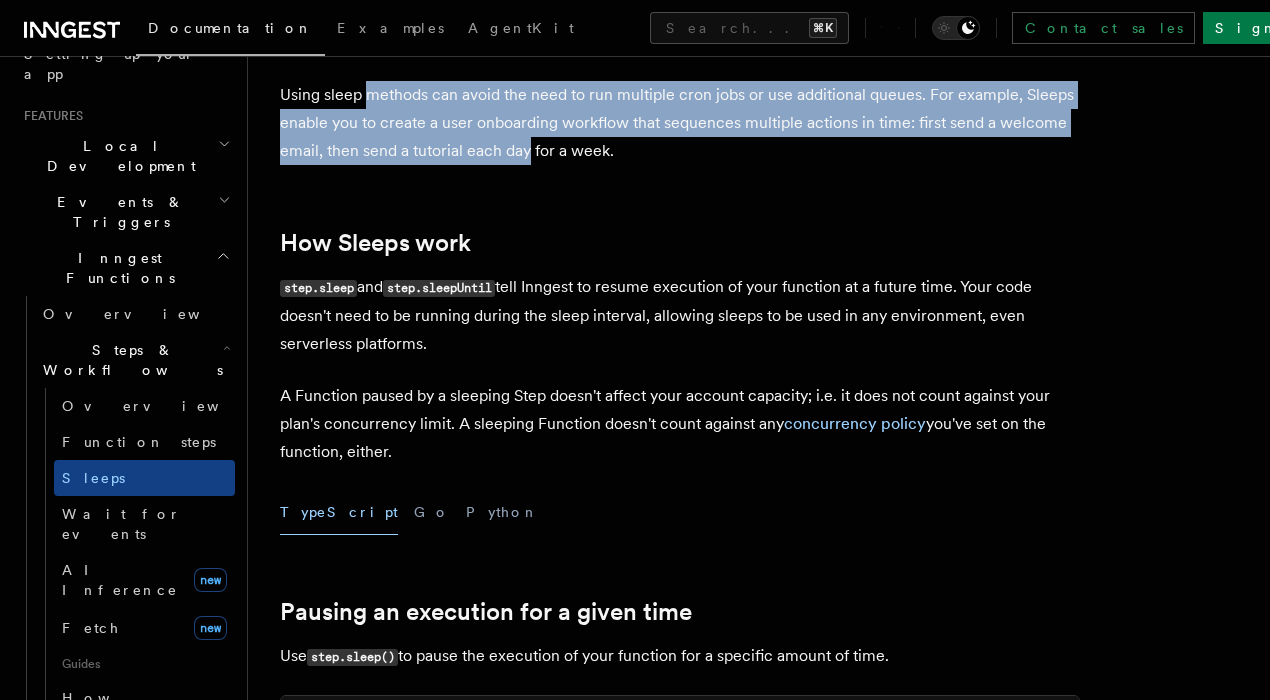 click on "step.sleep" at bounding box center (318, 288) 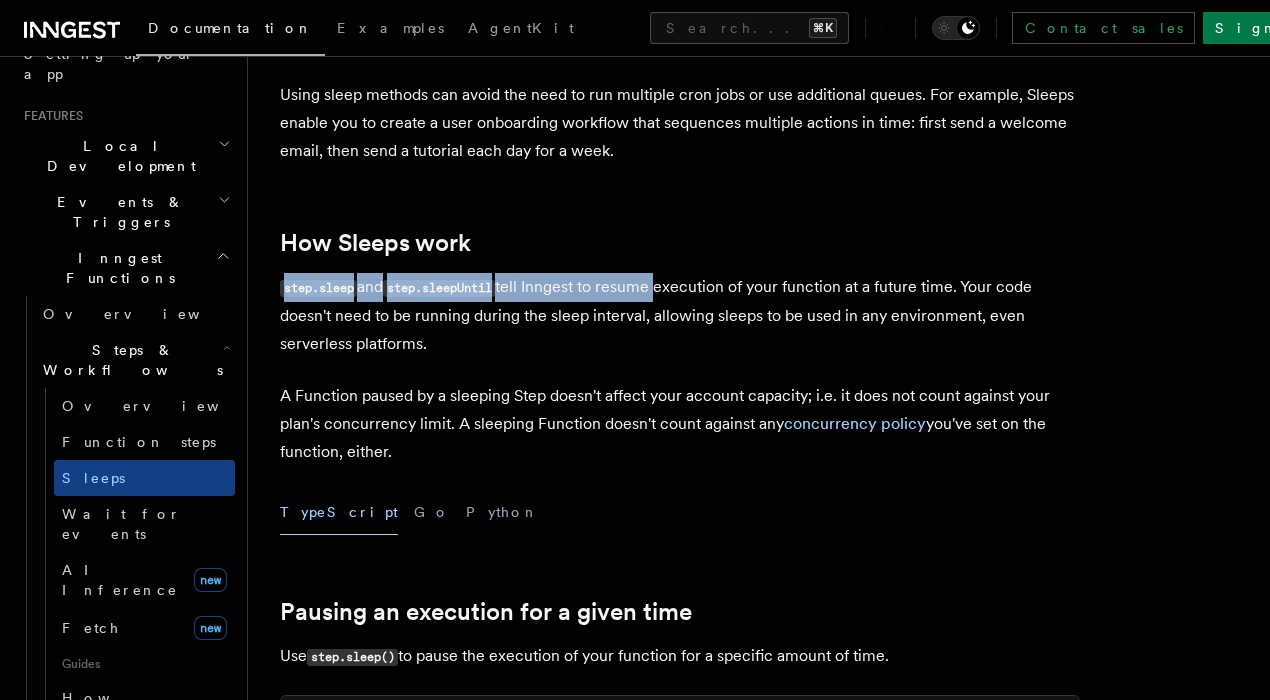 click on "step.sleep  and  step.sleepUntil  tell Inngest to resume execution of your function at a future time. Your code doesn't need to be running during the sleep interval, allowing sleeps to be used in any environment, even serverless platforms." at bounding box center [680, 315] 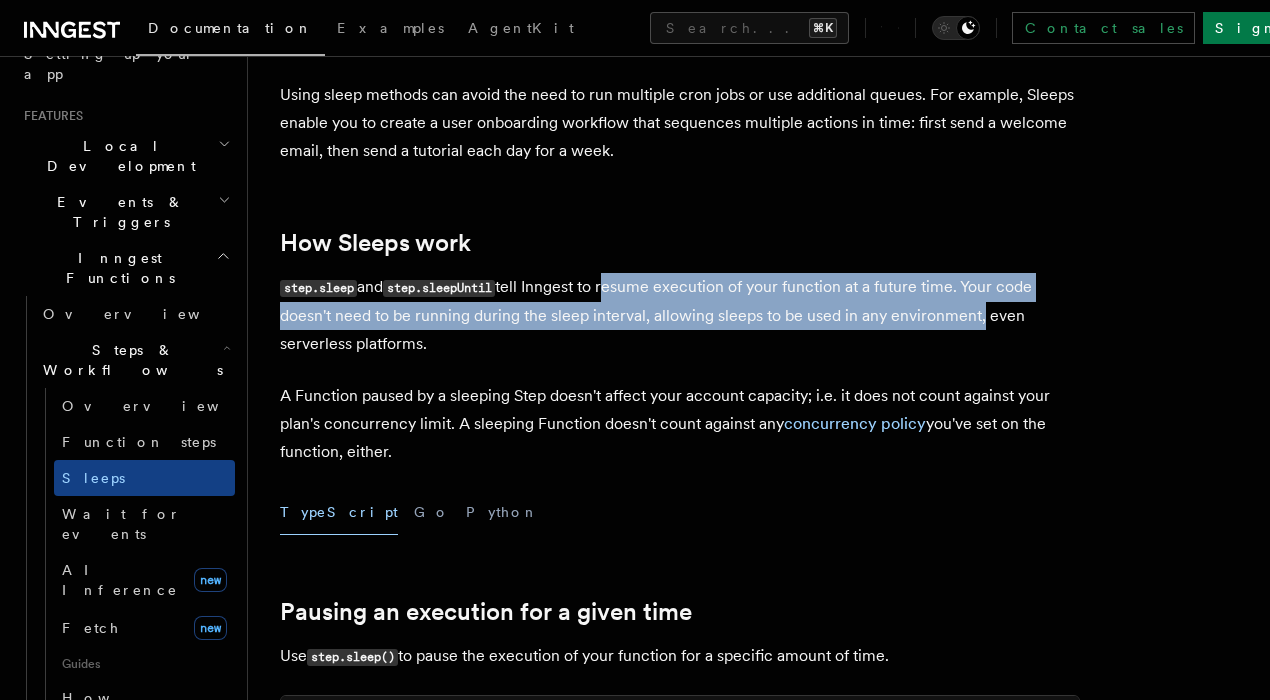click on "step.sleep  and  step.sleepUntil  tell Inngest to resume execution of your function at a future time. Your code doesn't need to be running during the sleep interval, allowing sleeps to be used in any environment, even serverless platforms." at bounding box center [680, 315] 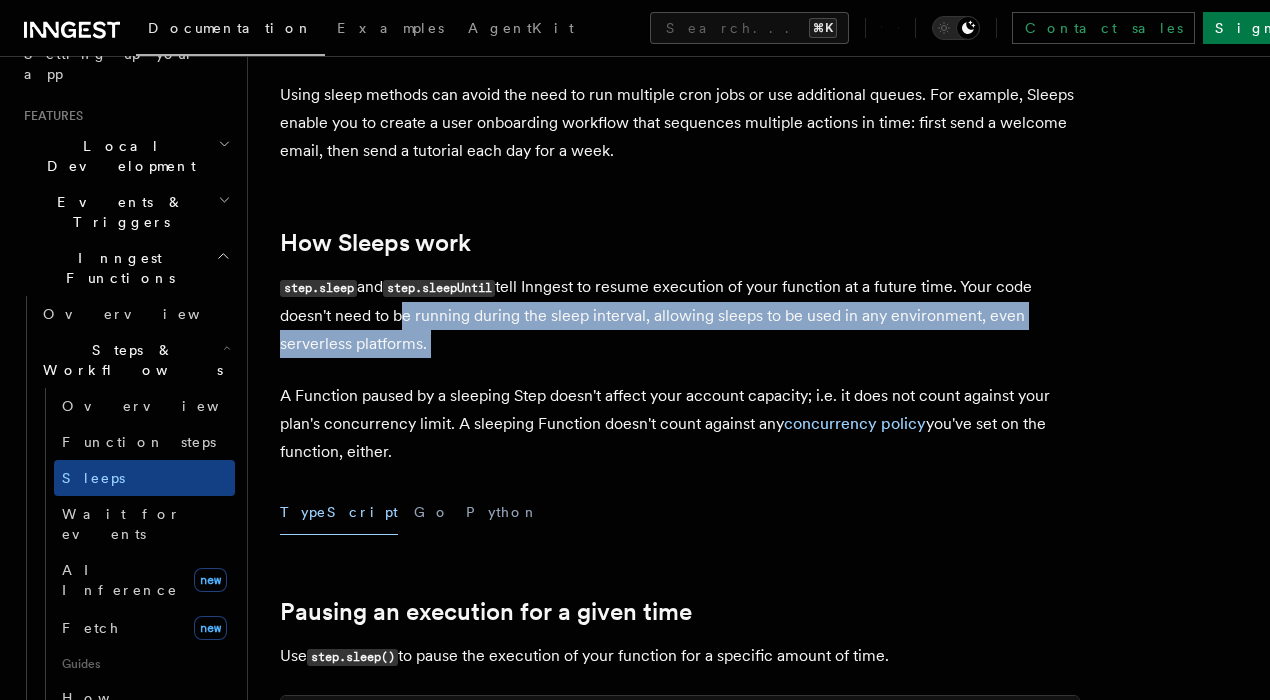 click on "Features Inngest Functions Steps & Workflows Sleeps
Two step methods,  step.sleep  and  step.sleepUntil , are available to pause the execution of your function for a specific amount of time. Your function can sleep for seconds, minutes, or days, up to a maximum of one year (seven days for account on our  free tier ).
Using sleep methods can avoid the need to run multiple cron jobs or use additional queues. For example, Sleeps enable you to create a user onboarding workflow that sequences multiple actions in time: first send a welcome email, then send a tutorial each day for a week.
How Sleeps work
step.sleep  and  step.sleepUntil  tell Inngest to resume execution of your function at a future time. Your code doesn't need to be running during the sleep interval, allowing sleeps to be used in any environment, even serverless platforms.
concurrency policy  you've set on the function, either.
TypeScript Go Python Pausing an execution for a given time Use  step.sleep() Copy Copied export   default   (" at bounding box center [759, 1045] 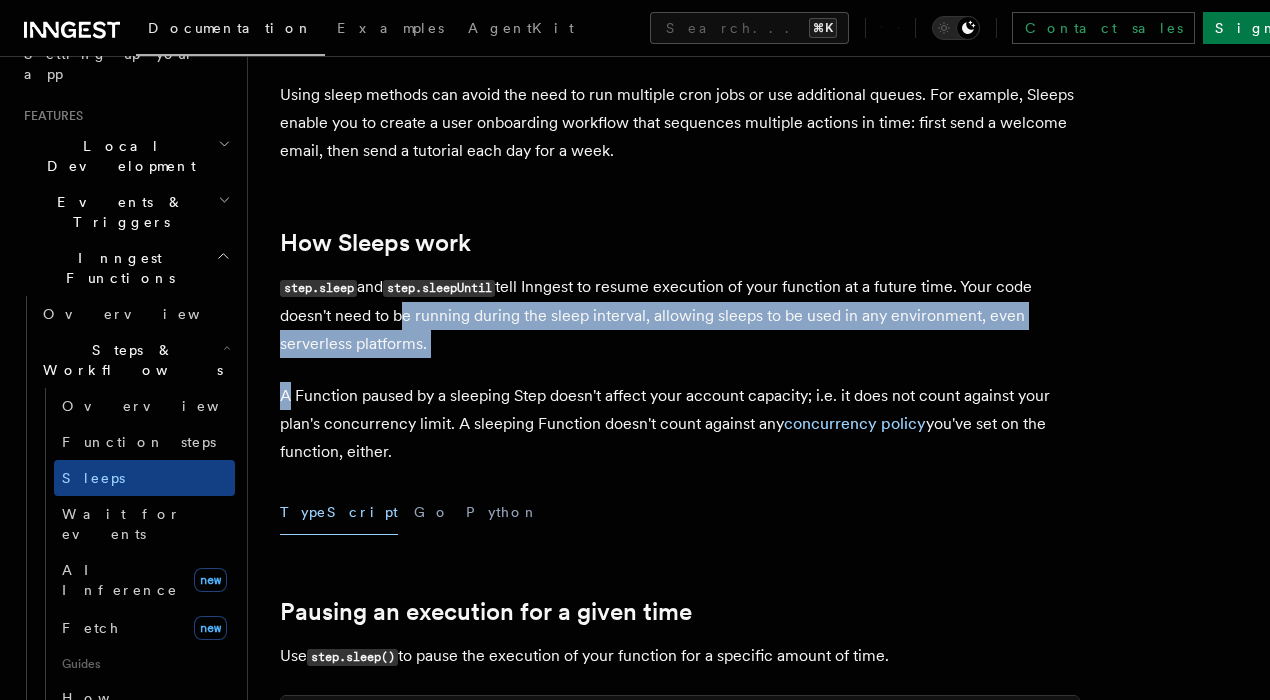 click on "Features Inngest Functions Steps & Workflows Sleeps
Two step methods,  step.sleep  and  step.sleepUntil , are available to pause the execution of your function for a specific amount of time. Your function can sleep for seconds, minutes, or days, up to a maximum of one year (seven days for account on our  free tier ).
Using sleep methods can avoid the need to run multiple cron jobs or use additional queues. For example, Sleeps enable you to create a user onboarding workflow that sequences multiple actions in time: first send a welcome email, then send a tutorial each day for a week.
How Sleeps work
step.sleep  and  step.sleepUntil  tell Inngest to resume execution of your function at a future time. Your code doesn't need to be running during the sleep interval, allowing sleeps to be used in any environment, even serverless platforms.
concurrency policy  you've set on the function, either.
TypeScript Go Python Pausing an execution for a given time Use  step.sleep() Copy Copied export   default   (" at bounding box center [759, 1045] 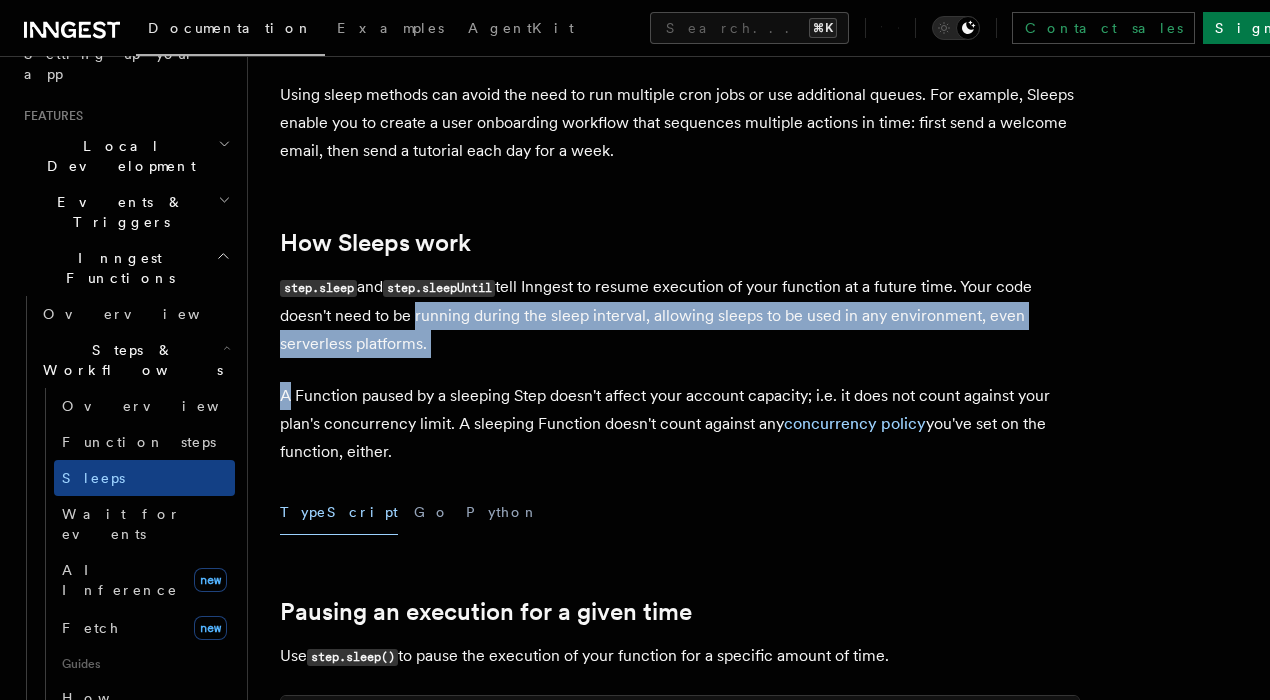 click on "Features Inngest Functions Steps & Workflows Sleeps
Two step methods,  step.sleep  and  step.sleepUntil , are available to pause the execution of your function for a specific amount of time. Your function can sleep for seconds, minutes, or days, up to a maximum of one year (seven days for account on our  free tier ).
Using sleep methods can avoid the need to run multiple cron jobs or use additional queues. For example, Sleeps enable you to create a user onboarding workflow that sequences multiple actions in time: first send a welcome email, then send a tutorial each day for a week.
How Sleeps work
step.sleep  and  step.sleepUntil  tell Inngest to resume execution of your function at a future time. Your code doesn't need to be running during the sleep interval, allowing sleeps to be used in any environment, even serverless platforms.
concurrency policy  you've set on the function, either.
TypeScript Go Python Pausing an execution for a given time Use  step.sleep() Copy Copied export   default   (" at bounding box center [759, 1045] 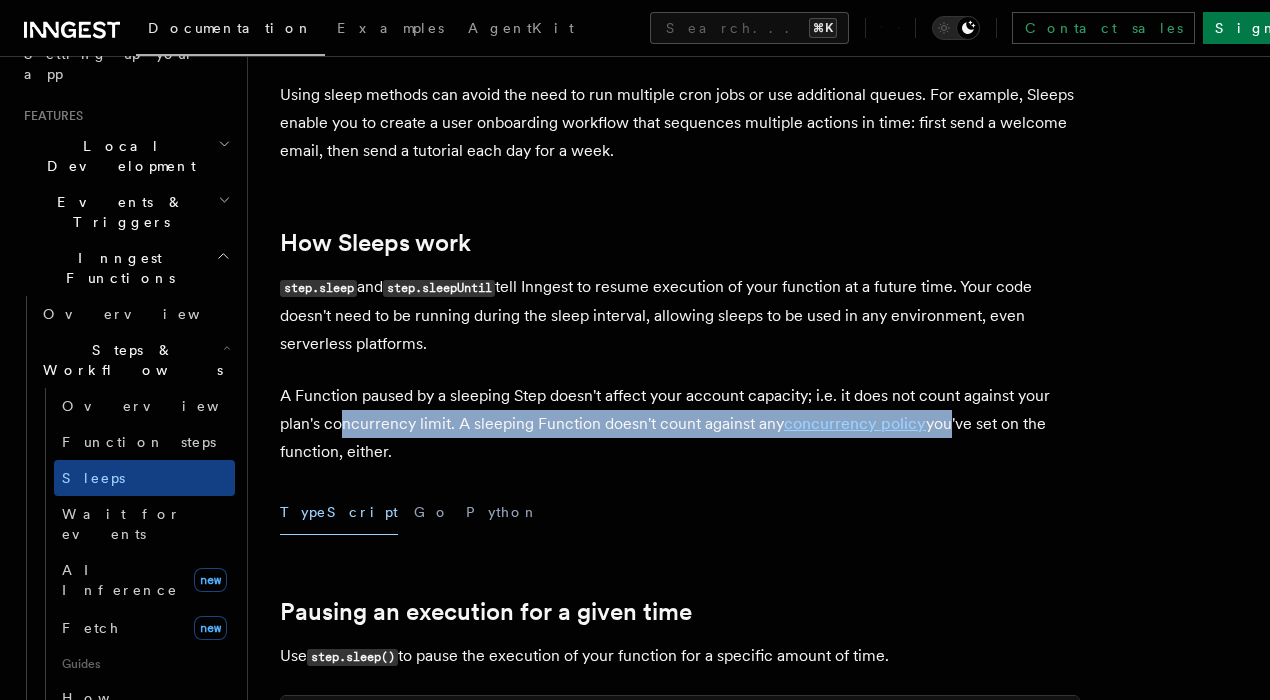 click on "A Function paused by a sleeping Step doesn't affect your account capacity; i.e. it does not count against your plan's concurrency limit. A sleeping Function doesn't count against any  concurrency policy  you've set on the function, either." at bounding box center [680, 424] 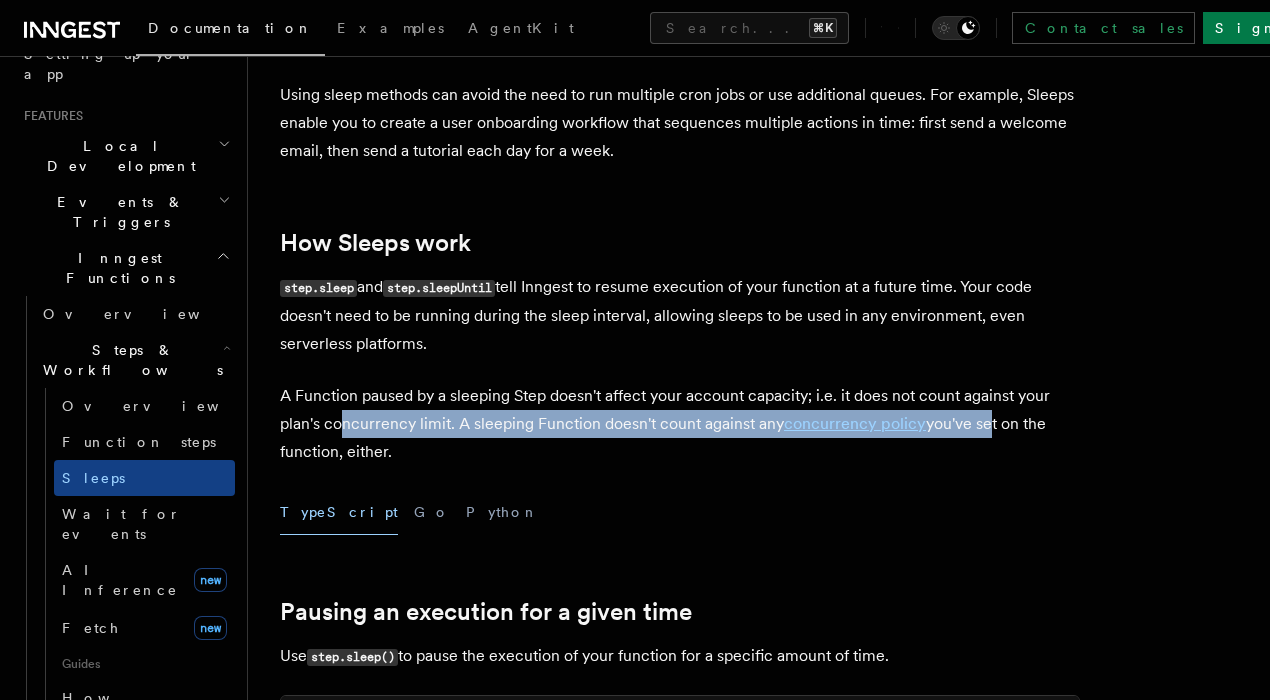 click on "A Function paused by a sleeping Step doesn't affect your account capacity; i.e. it does not count against your plan's concurrency limit. A sleeping Function doesn't count against any  concurrency policy  you've set on the function, either." at bounding box center (680, 424) 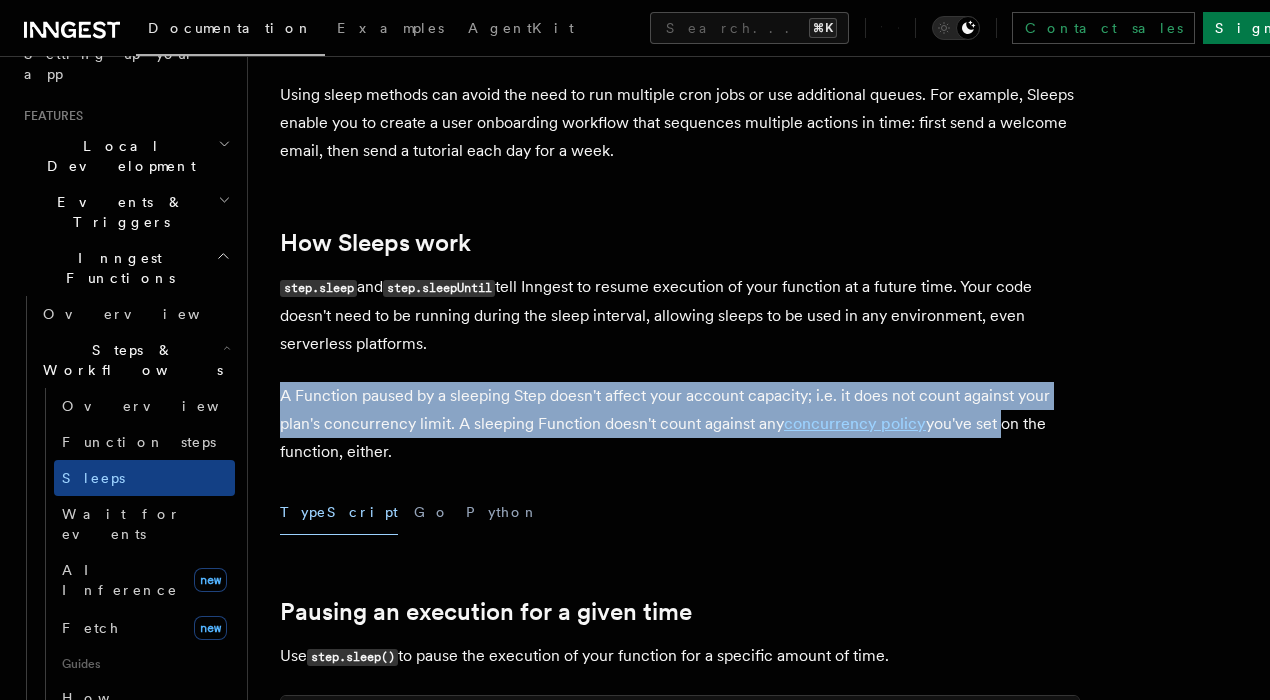 click on "Features Inngest Functions Steps & Workflows Sleeps
Two step methods,  step.sleep  and  step.sleepUntil , are available to pause the execution of your function for a specific amount of time. Your function can sleep for seconds, minutes, or days, up to a maximum of one year (seven days for account on our  free tier ).
Using sleep methods can avoid the need to run multiple cron jobs or use additional queues. For example, Sleeps enable you to create a user onboarding workflow that sequences multiple actions in time: first send a welcome email, then send a tutorial each day for a week.
How Sleeps work
step.sleep  and  step.sleepUntil  tell Inngest to resume execution of your function at a future time. Your code doesn't need to be running during the sleep interval, allowing sleeps to be used in any environment, even serverless platforms.
concurrency policy  you've set on the function, either.
TypeScript Go Python Pausing an execution for a given time Use  step.sleep() Copy Copied export   default   (" at bounding box center [759, 1045] 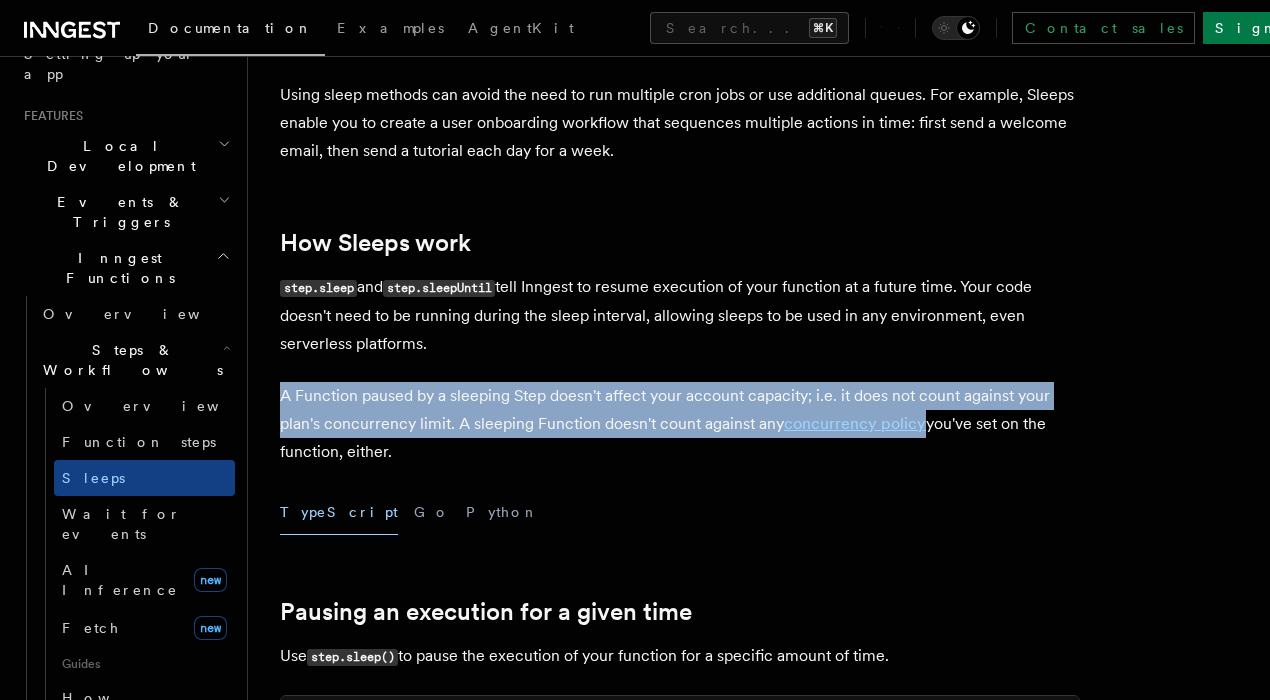 click on "Features Inngest Functions Steps & Workflows Sleeps
Two step methods,  step.sleep  and  step.sleepUntil , are available to pause the execution of your function for a specific amount of time. Your function can sleep for seconds, minutes, or days, up to a maximum of one year (seven days for account on our  free tier ).
Using sleep methods can avoid the need to run multiple cron jobs or use additional queues. For example, Sleeps enable you to create a user onboarding workflow that sequences multiple actions in time: first send a welcome email, then send a tutorial each day for a week.
How Sleeps work
step.sleep  and  step.sleepUntil  tell Inngest to resume execution of your function at a future time. Your code doesn't need to be running during the sleep interval, allowing sleeps to be used in any environment, even serverless platforms.
concurrency policy  you've set on the function, either.
TypeScript Go Python Pausing an execution for a given time Use  step.sleep() Copy Copied export   default   (" at bounding box center (759, 1045) 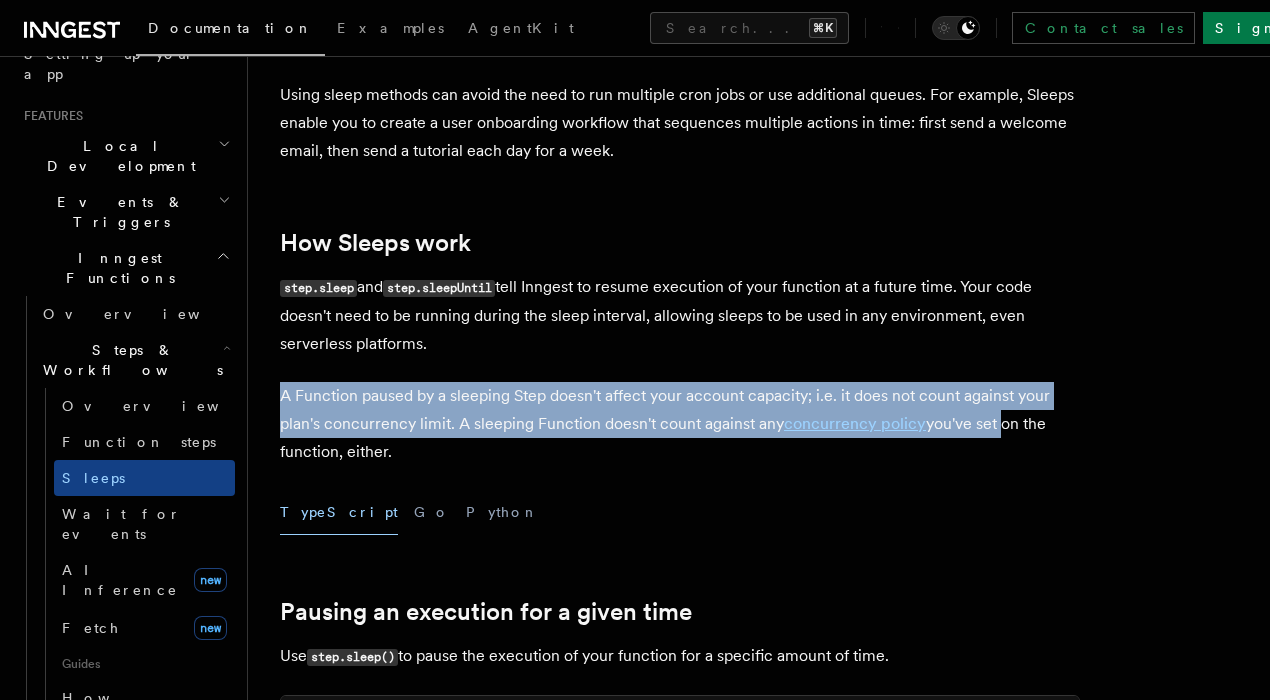 click on "A Function paused by a sleeping Step doesn't affect your account capacity; i.e. it does not count against your plan's concurrency limit. A sleeping Function doesn't count against any  concurrency policy  you've set on the function, either." at bounding box center (680, 424) 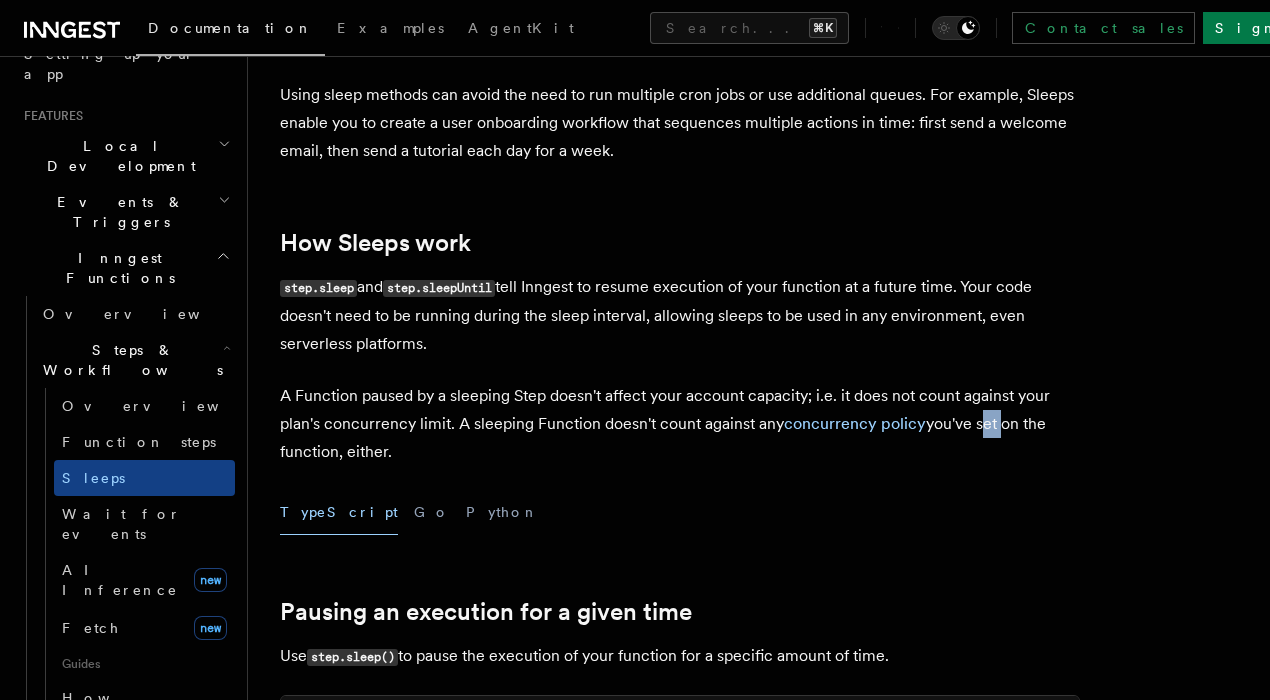 click on "A Function paused by a sleeping Step doesn't affect your account capacity; i.e. it does not count against your plan's concurrency limit. A sleeping Function doesn't count against any  concurrency policy  you've set on the function, either." at bounding box center [680, 424] 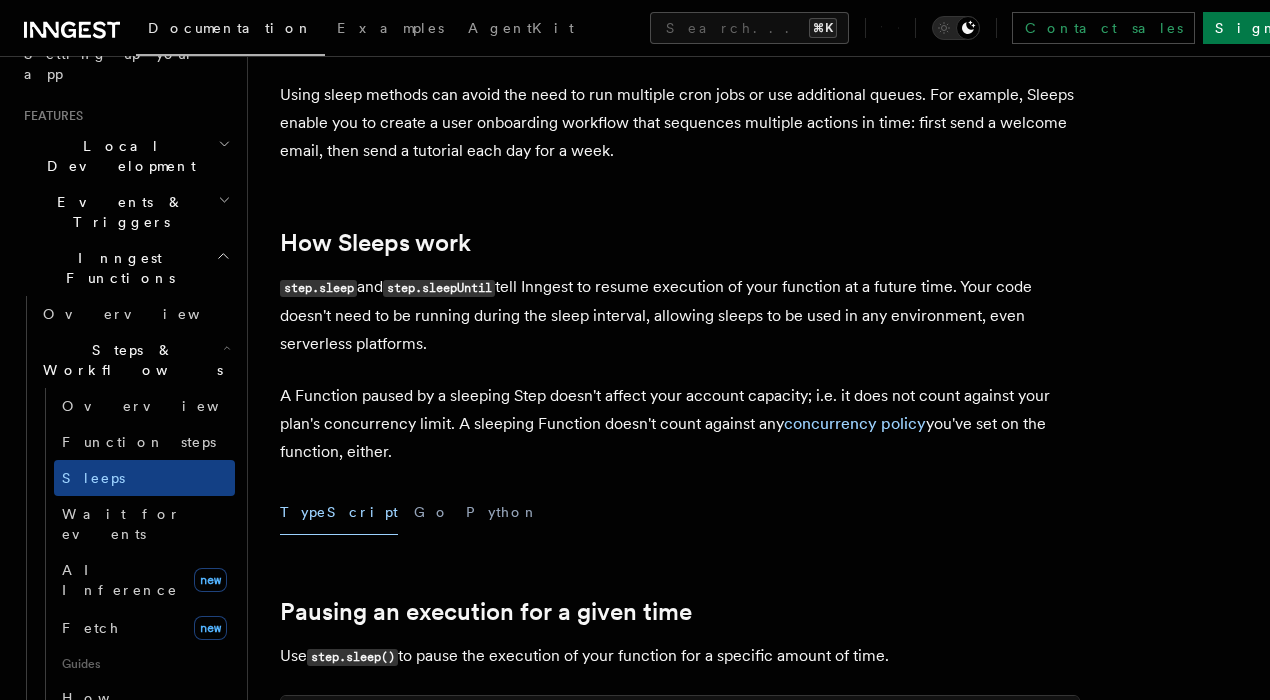 click on "A Function paused by a sleeping Step doesn't affect your account capacity; i.e. it does not count against your plan's concurrency limit. A sleeping Function doesn't count against any  concurrency policy  you've set on the function, either." at bounding box center (680, 424) 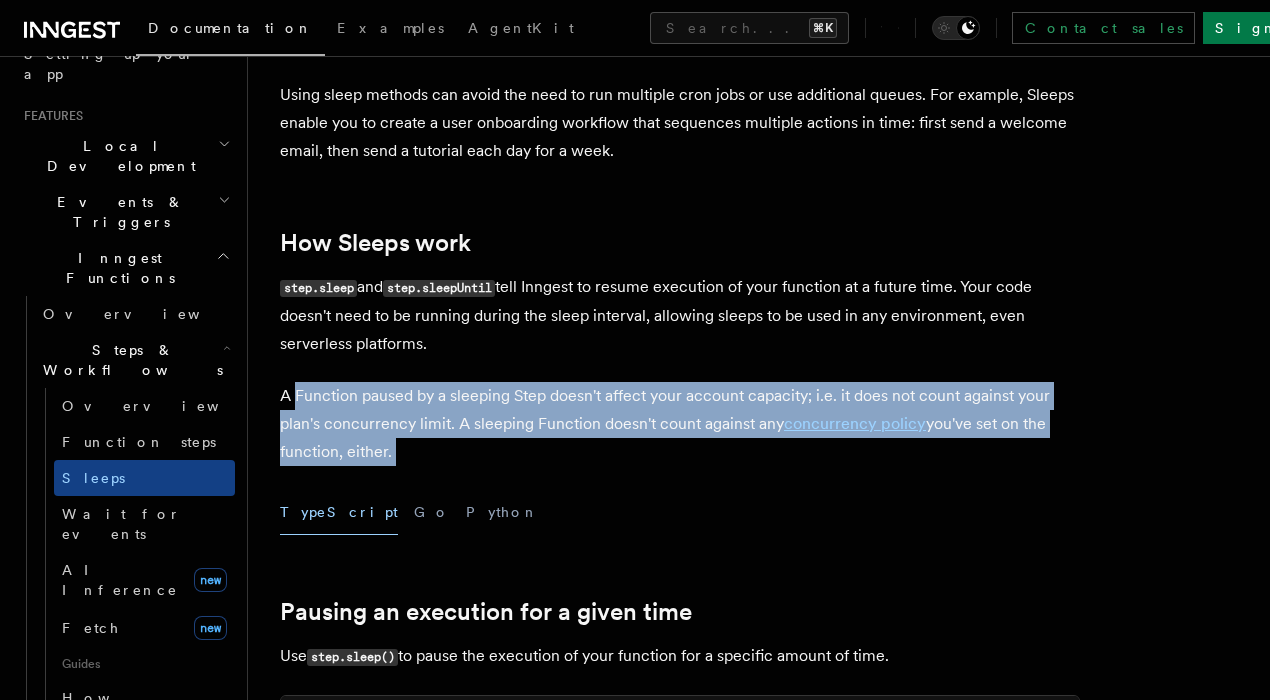 click on "A Function paused by a sleeping Step doesn't affect your account capacity; i.e. it does not count against your plan's concurrency limit. A sleeping Function doesn't count against any  concurrency policy  you've set on the function, either." at bounding box center (680, 424) 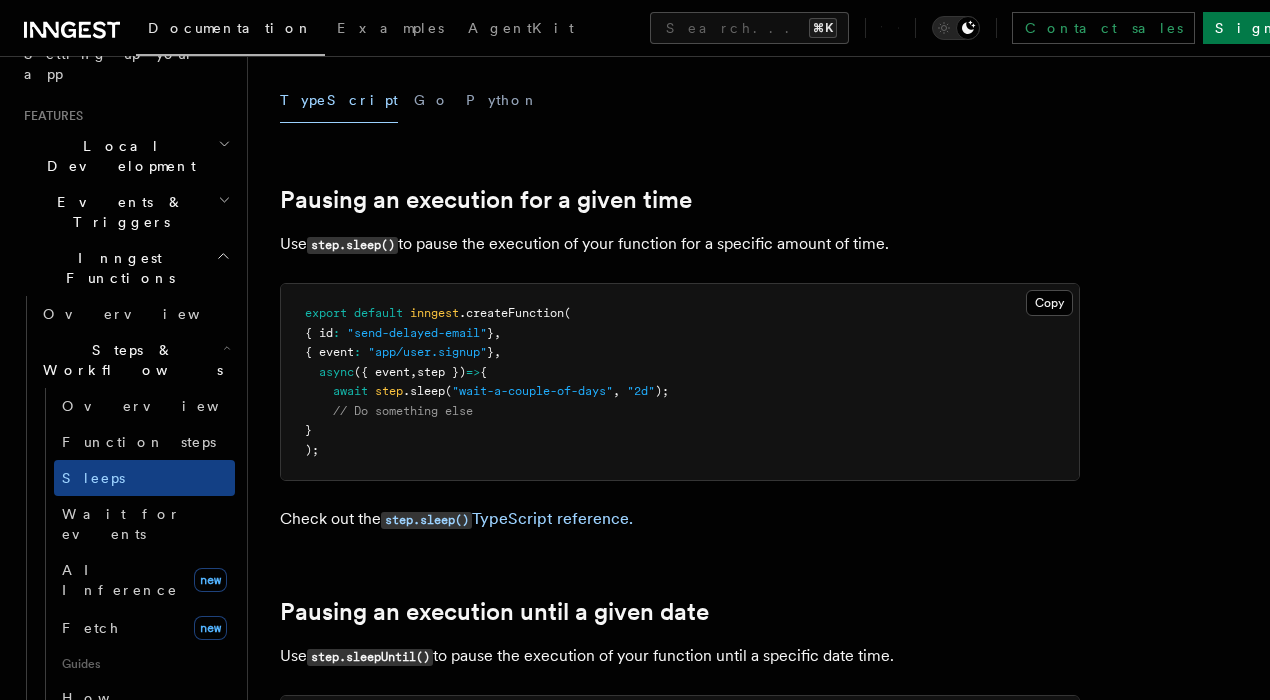 scroll, scrollTop: 631, scrollLeft: 0, axis: vertical 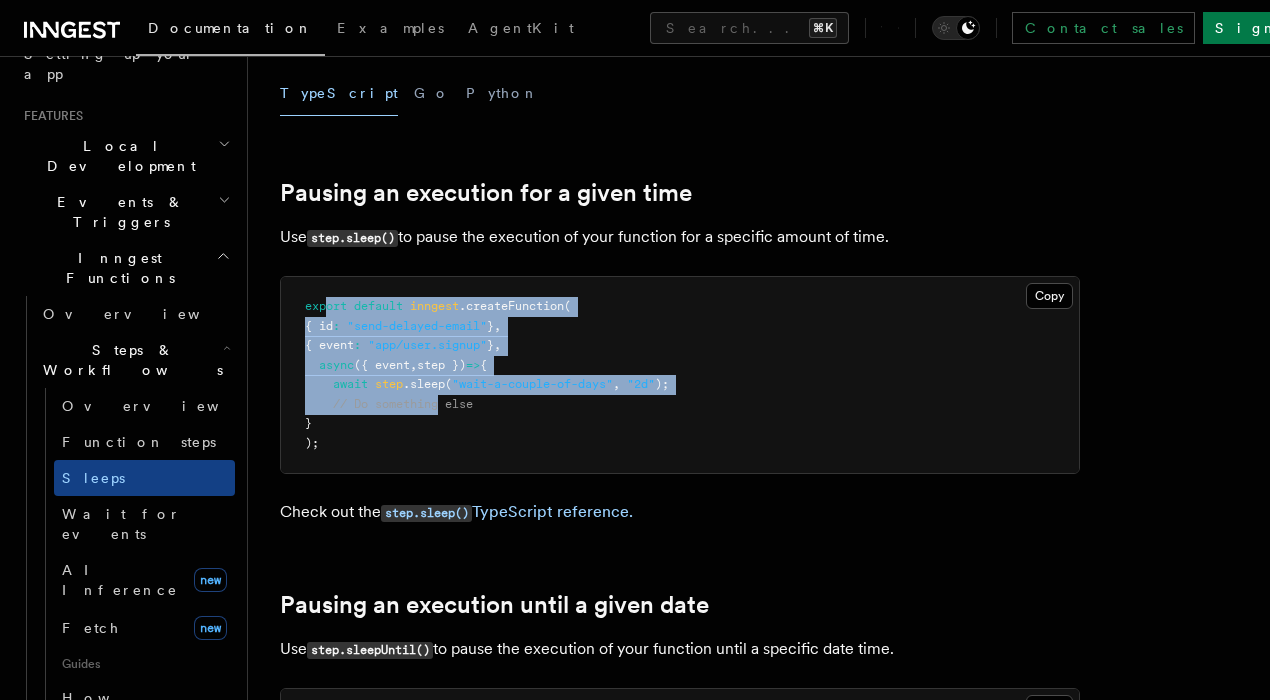 click on "export   default   inngest .createFunction (
{ id :   "send-delayed-email"  } ,
{ event :   "app/user.signup"  } ,
async  ({ event ,  step })  =>  {
await   step .sleep ( "wait-a-couple-of-days" ,   "2d" );
// Do something else
}
);" at bounding box center (680, 375) 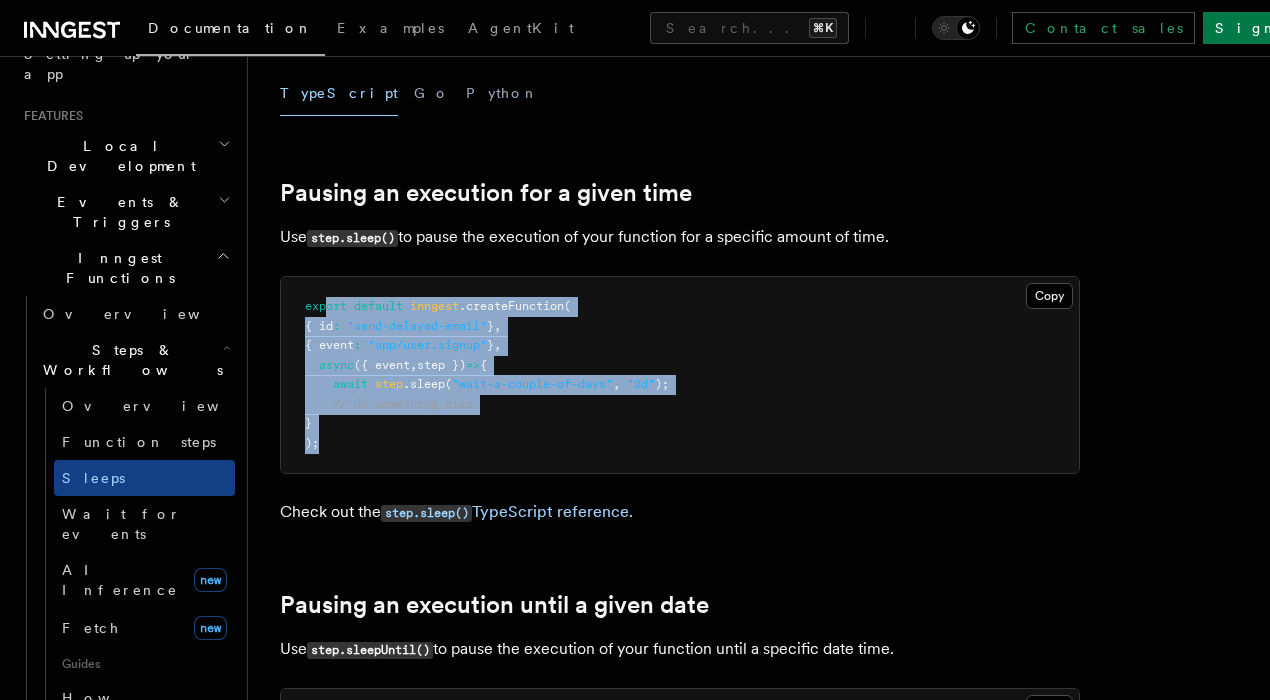 click on "export   default   inngest .createFunction (
{ id :   "send-delayed-email"  } ,
{ event :   "app/user.signup"  } ,
async  ({ event ,  step })  =>  {
await   step .sleep ( "wait-a-couple-of-days" ,   "2d" );
// Do something else
}
);" at bounding box center (680, 375) 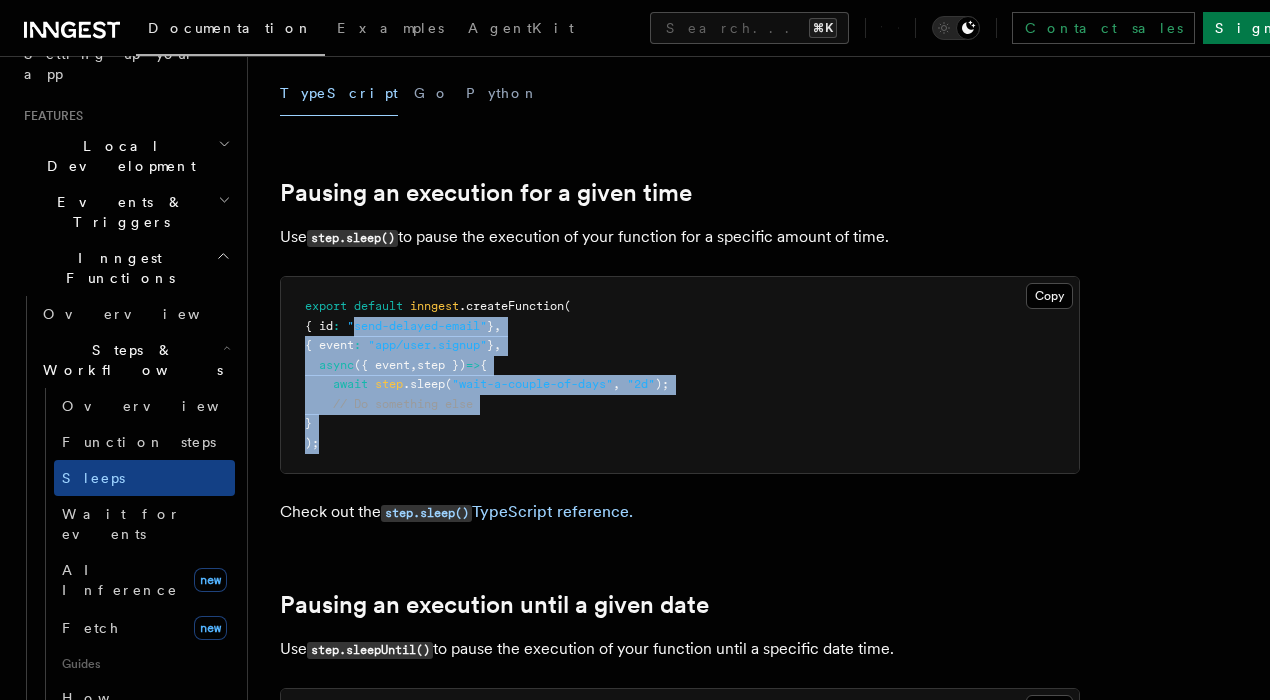 click on "export   default   inngest .createFunction (
{ id :   "send-delayed-email"  } ,
{ event :   "app/user.signup"  } ,
async  ({ event ,  step })  =>  {
await   step .sleep ( "wait-a-couple-of-days" ,   "2d" );
// Do something else
}
);" at bounding box center (680, 375) 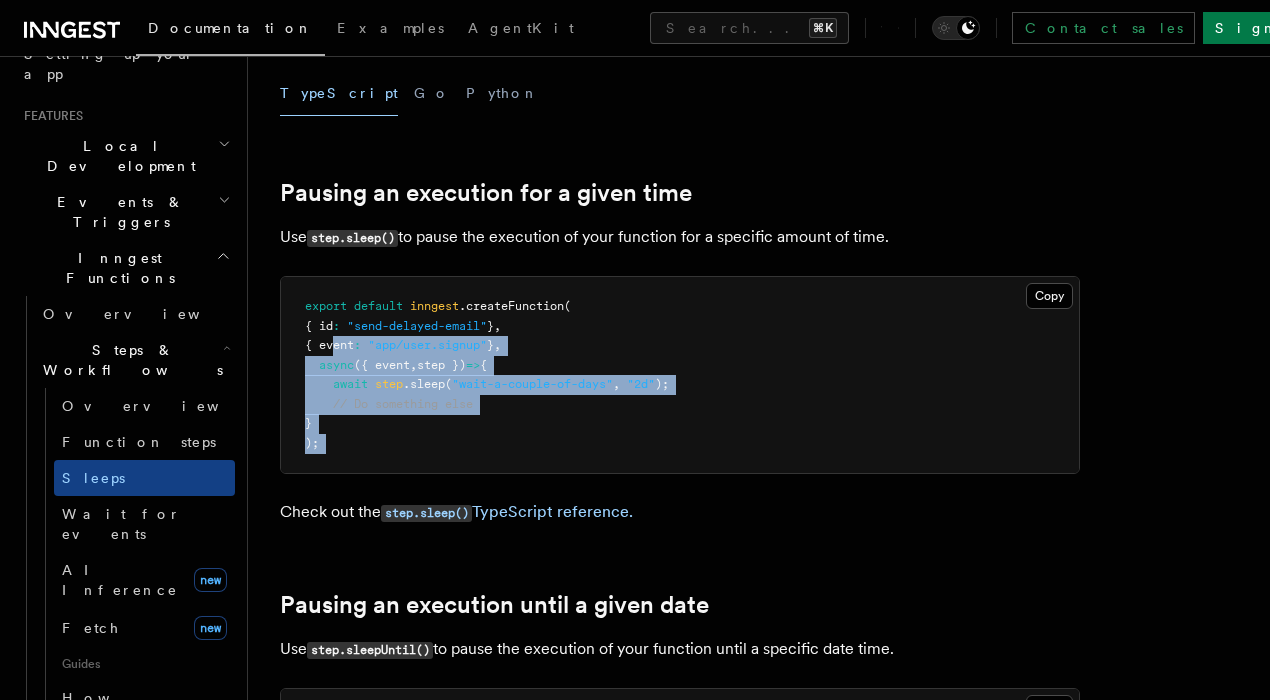 click on "export   default   inngest .createFunction (
{ id :   "send-delayed-email"  } ,
{ event :   "app/user.signup"  } ,
async  ({ event ,  step })  =>  {
await   step .sleep ( "wait-a-couple-of-days" ,   "2d" );
// Do something else
}
);" at bounding box center [680, 375] 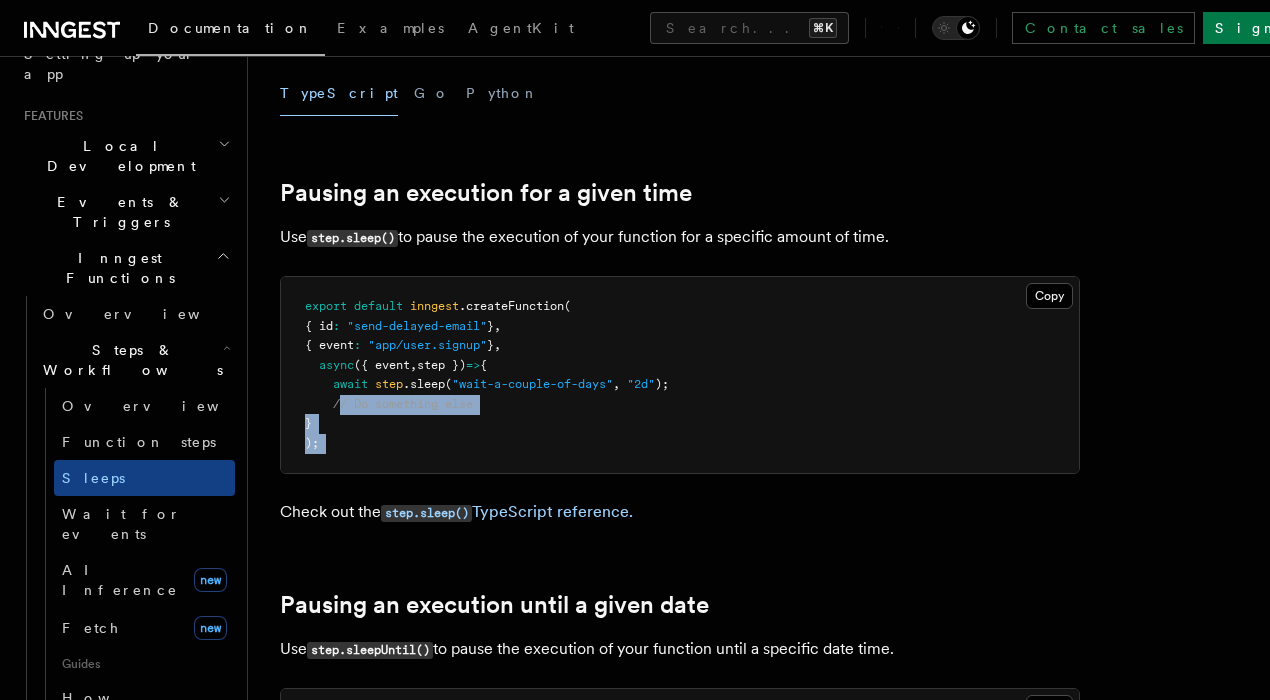 click on "export   default   inngest .createFunction (
{ id :   "send-delayed-email"  } ,
{ event :   "app/user.signup"  } ,
async  ({ event ,  step })  =>  {
await   step .sleep ( "wait-a-couple-of-days" ,   "2d" );
// Do something else
}
);" at bounding box center (680, 375) 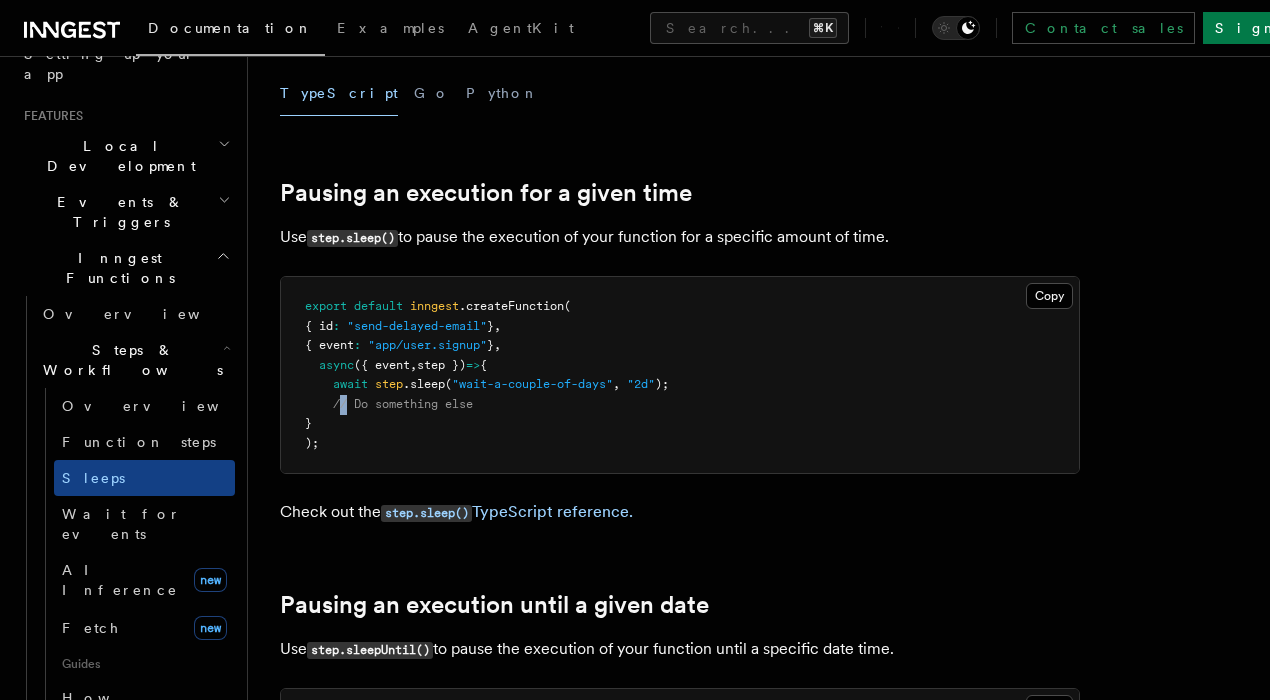 click on "// Do something else" at bounding box center (403, 404) 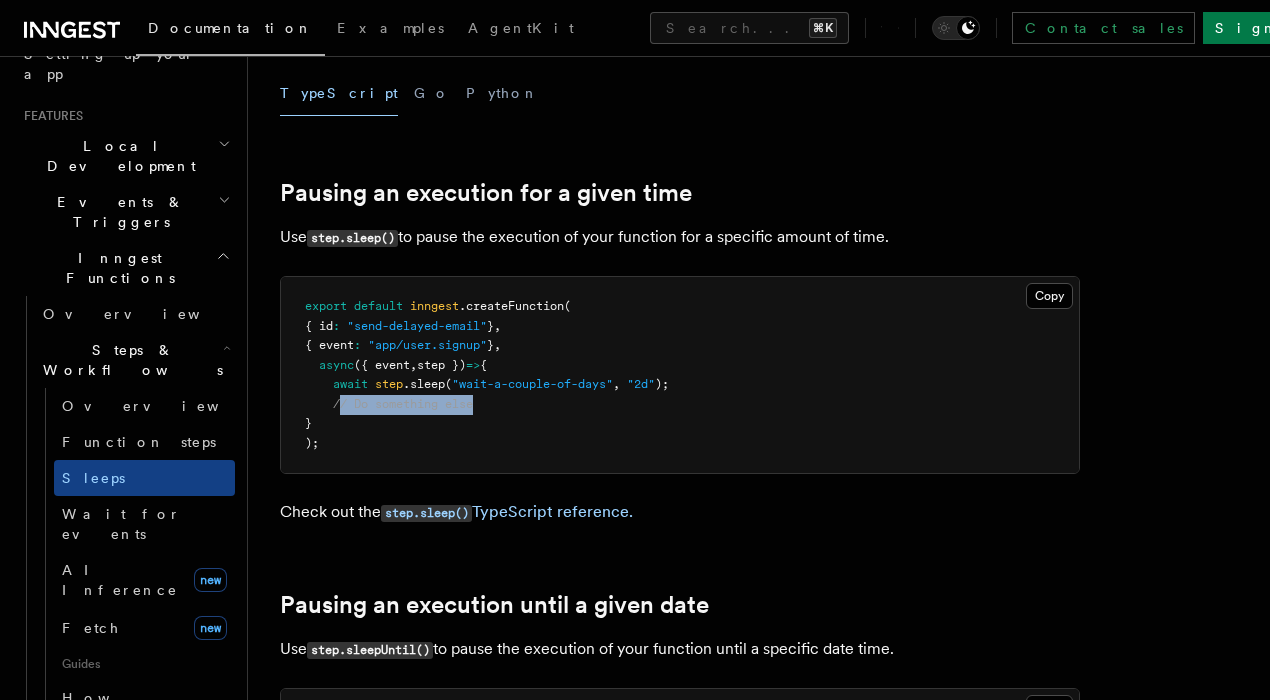 click on "// Do something else" at bounding box center (403, 404) 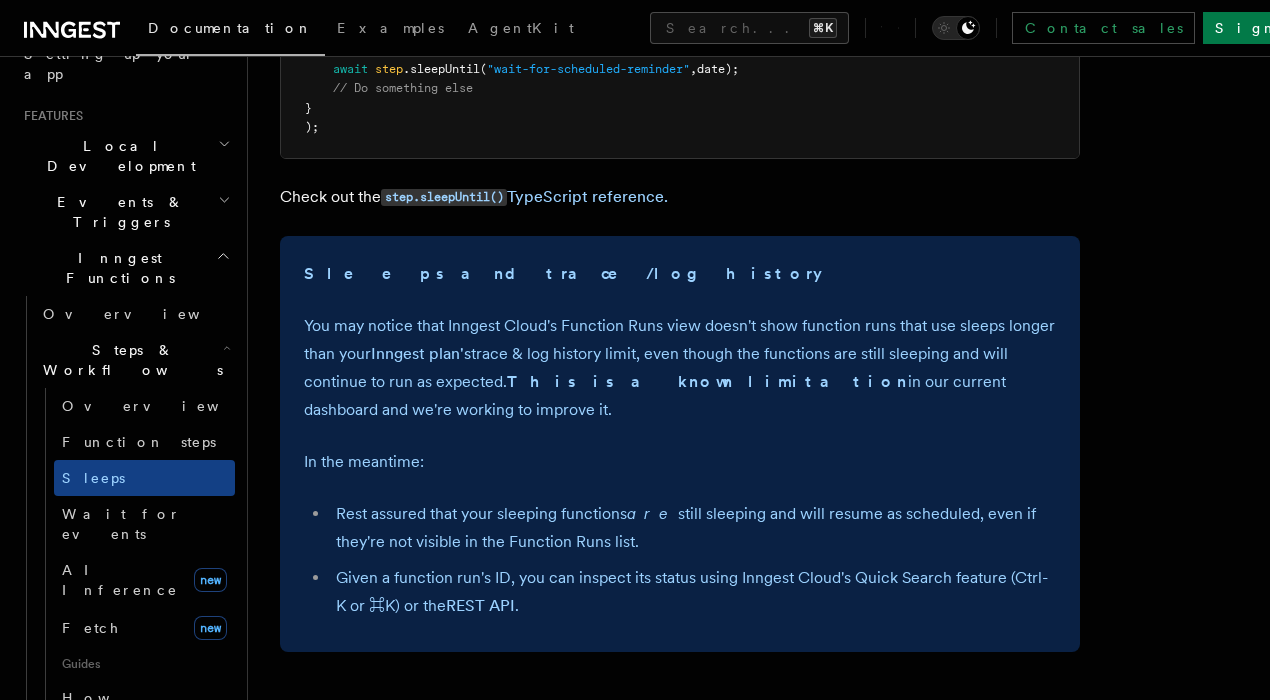 scroll, scrollTop: 1422, scrollLeft: 0, axis: vertical 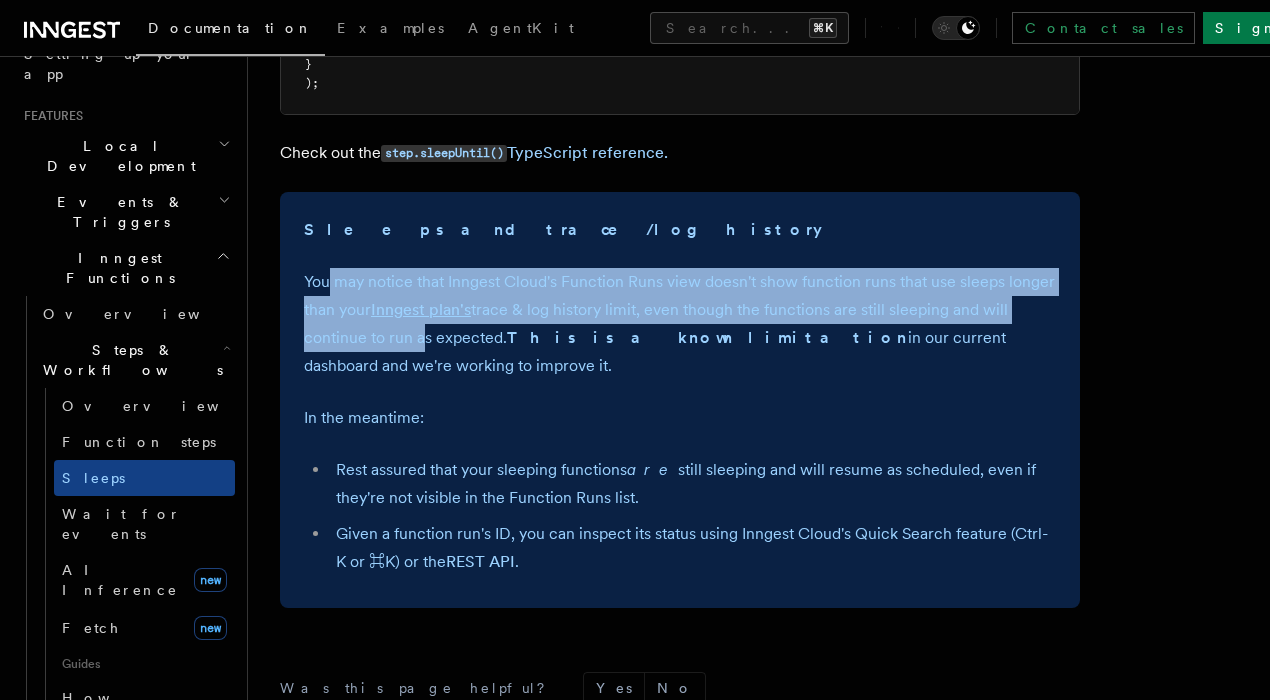 click on "You may notice that Inngest Cloud's Function Runs view doesn't show function runs that use sleeps longer than your  Inngest plan's  trace & log history limit, even though the functions are still sleeping and will continue to run as expected.  This is a known limitation  in our current dashboard and we're working to improve it." at bounding box center [680, 324] 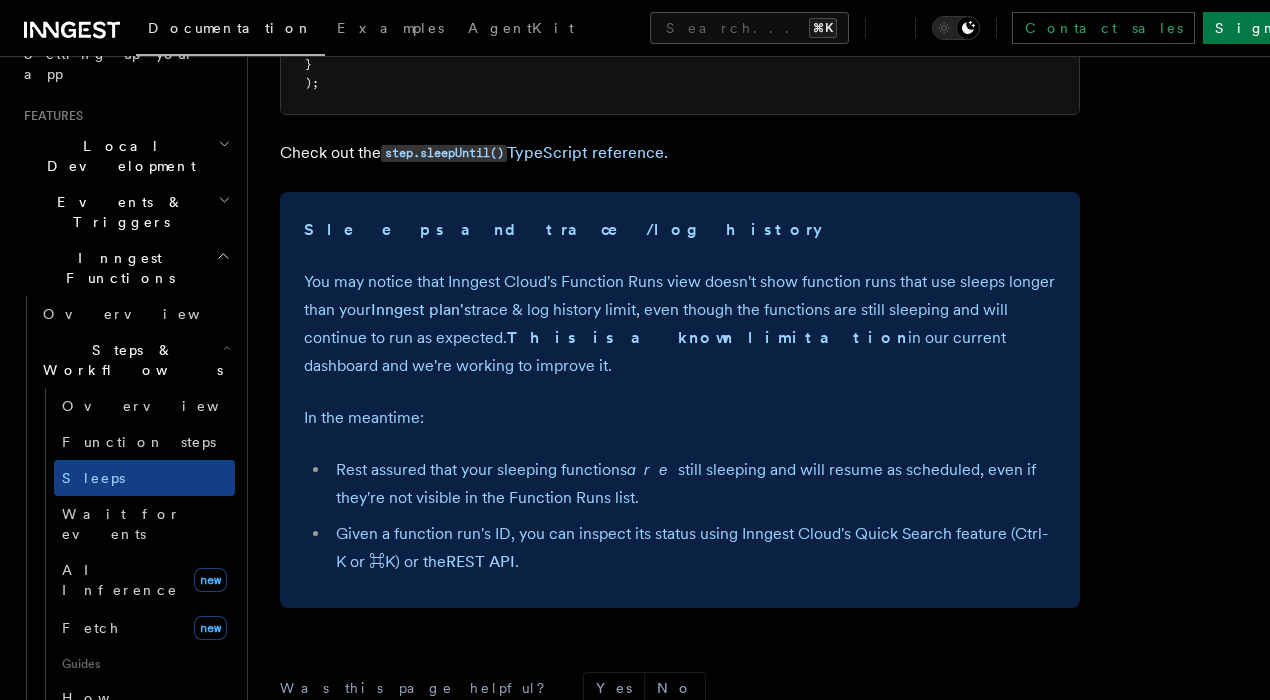 click on "You may notice that Inngest Cloud's Function Runs view doesn't show function runs that use sleeps longer than your  Inngest plan's  trace & log history limit, even though the functions are still sleeping and will continue to run as expected.  This is a known limitation  in our current dashboard and we're working to improve it." at bounding box center [680, 324] 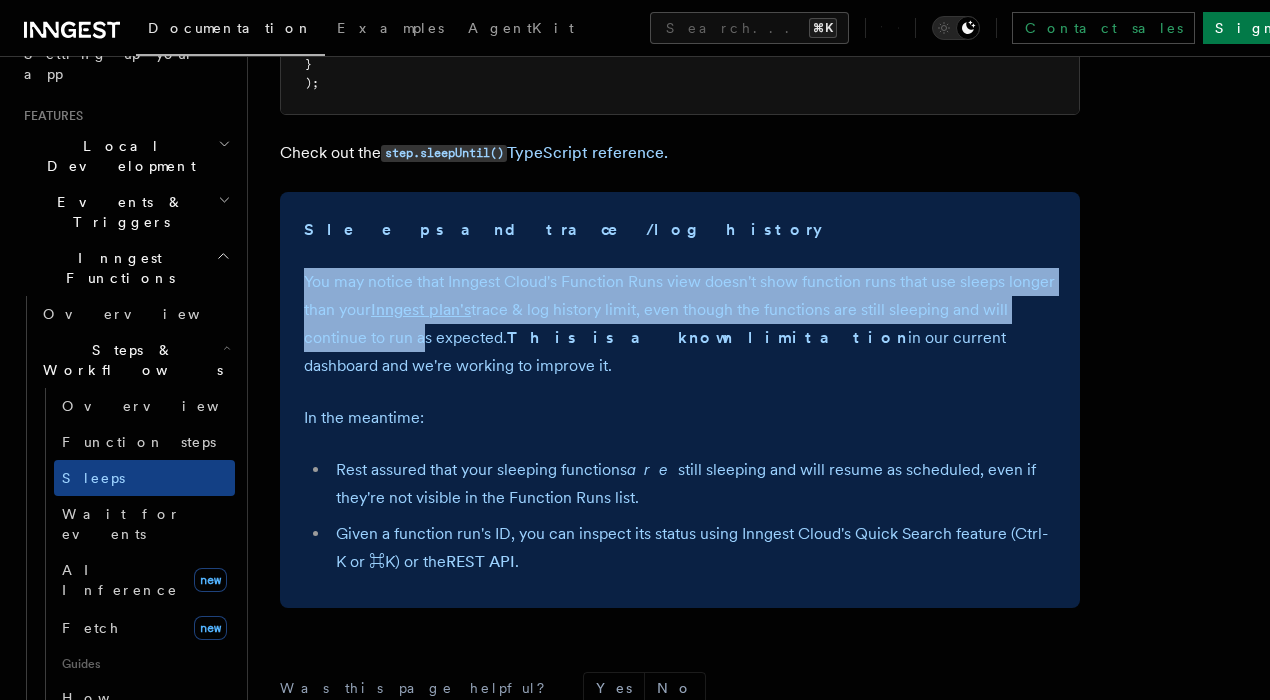 click on "You may notice that Inngest Cloud's Function Runs view doesn't show function runs that use sleeps longer than your  Inngest plan's  trace & log history limit, even though the functions are still sleeping and will continue to run as expected.  This is a known limitation  in our current dashboard and we're working to improve it." at bounding box center (680, 324) 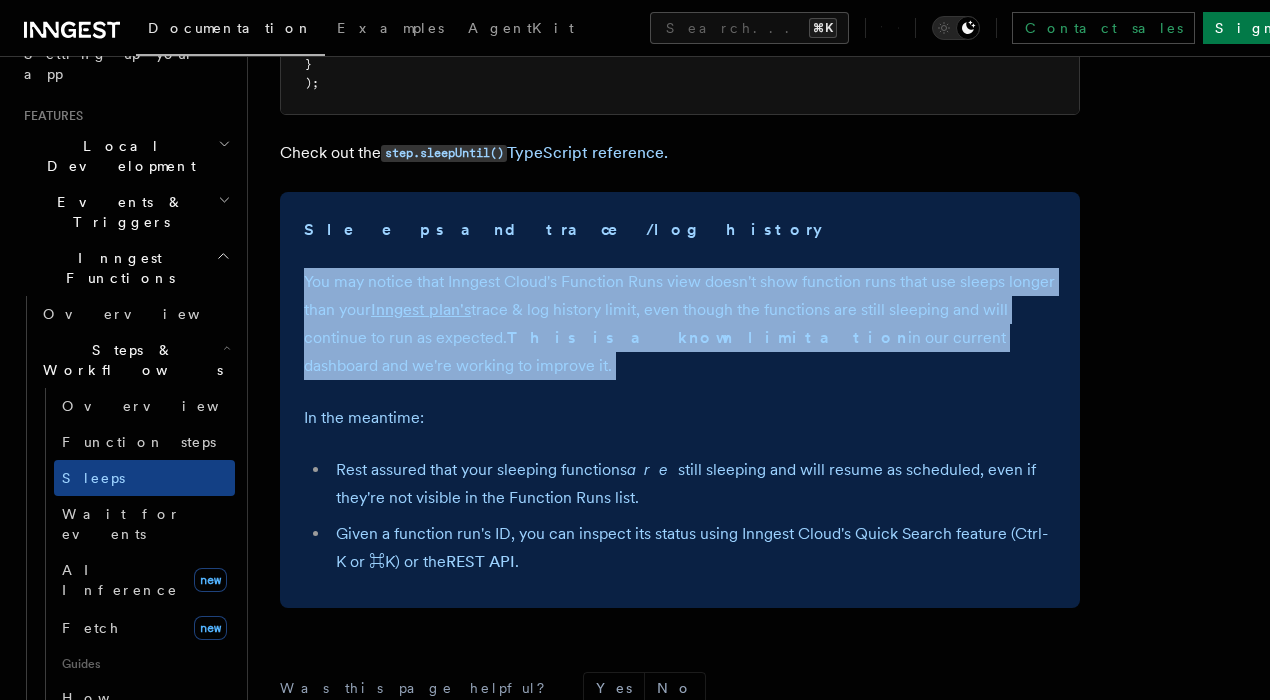 click on "You may notice that Inngest Cloud's Function Runs view doesn't show function runs that use sleeps longer than your  Inngest plan's  trace & log history limit, even though the functions are still sleeping and will continue to run as expected.  This is a known limitation  in our current dashboard and we're working to improve it." at bounding box center (680, 324) 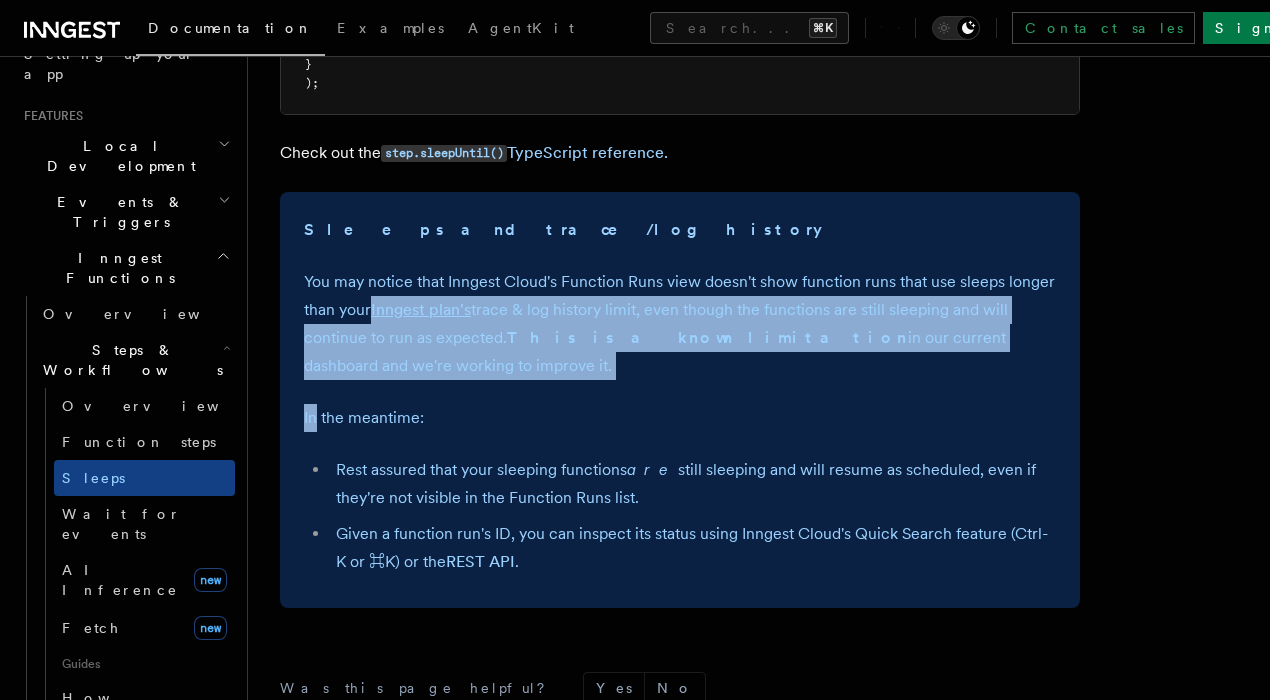 click on "Sleeps and trace/log history You may notice that Inngest Cloud's Function Runs view doesn't show function runs that use sleeps longer than your  Inngest plan's  trace & log history limit, even though the functions are still sleeping and will continue to run as expected.  This is a known limitation  in our current dashboard and we're working to improve it. In the meantime:
Rest assured that your sleeping functions  are  still sleeping and will resume as scheduled, even if they're not visible in the Function Runs list.
Given a function run's ID, you can inspect its status using Inngest Cloud's Quick Search feature (Ctrl-K or ⌘K) or the  REST API ." at bounding box center (680, 400) 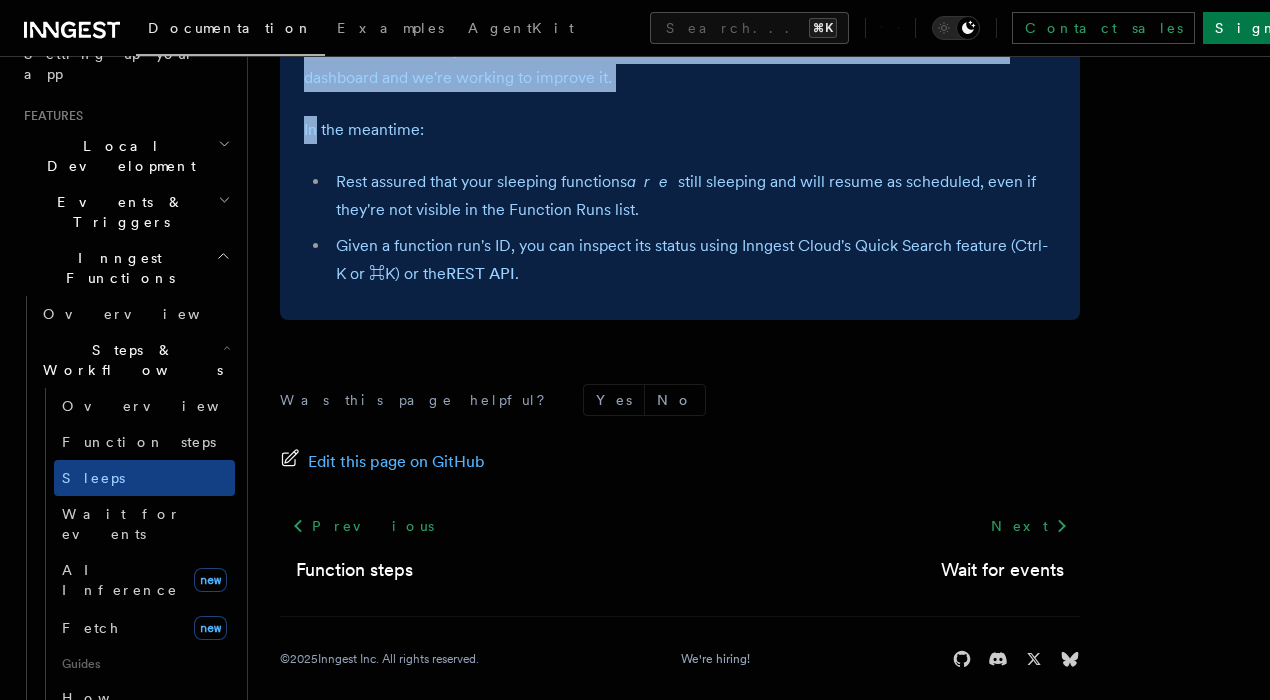 scroll, scrollTop: 1706, scrollLeft: 0, axis: vertical 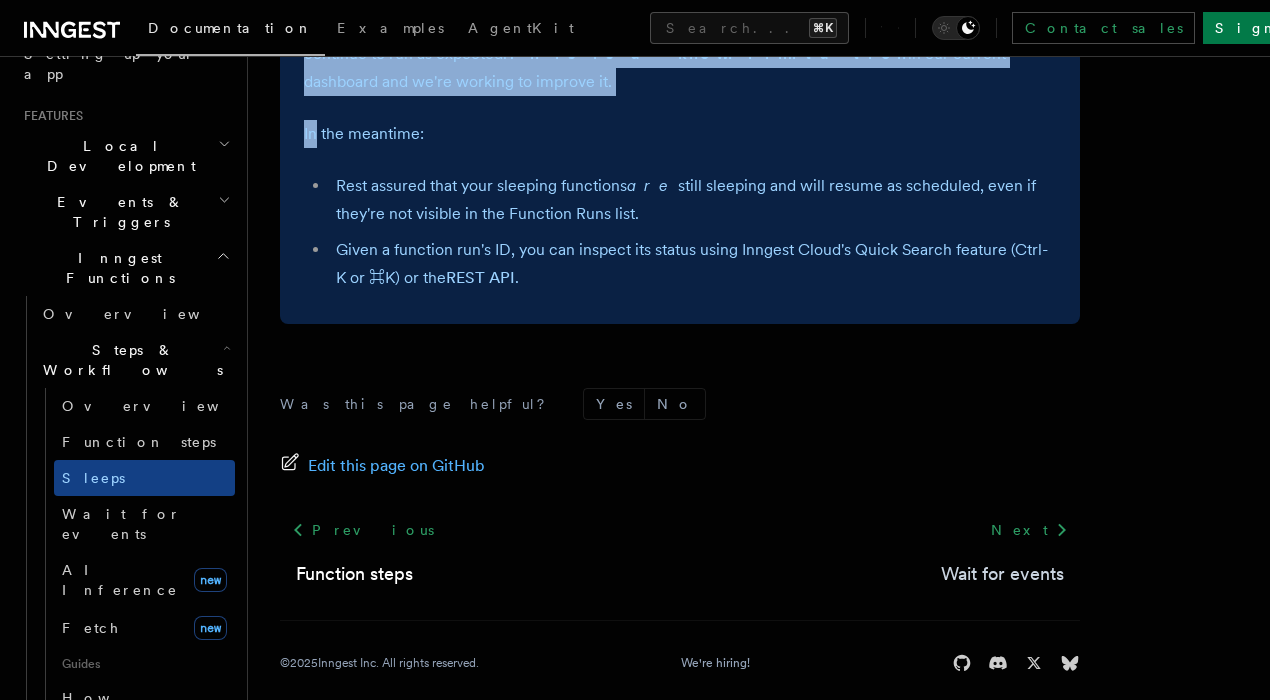click on "Wait for events" at bounding box center [1002, 574] 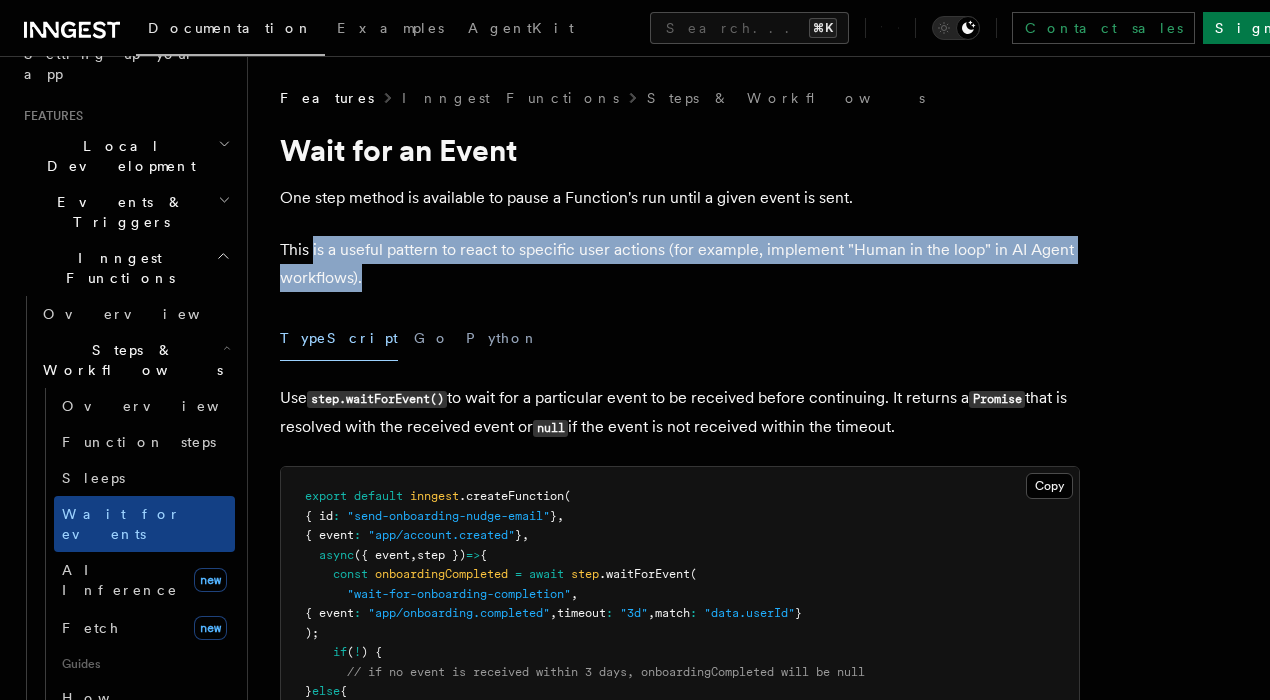 click on "This is a useful pattern to react to specific user actions (for example, implement "Human in the loop" in AI Agent workflows)." at bounding box center [680, 264] 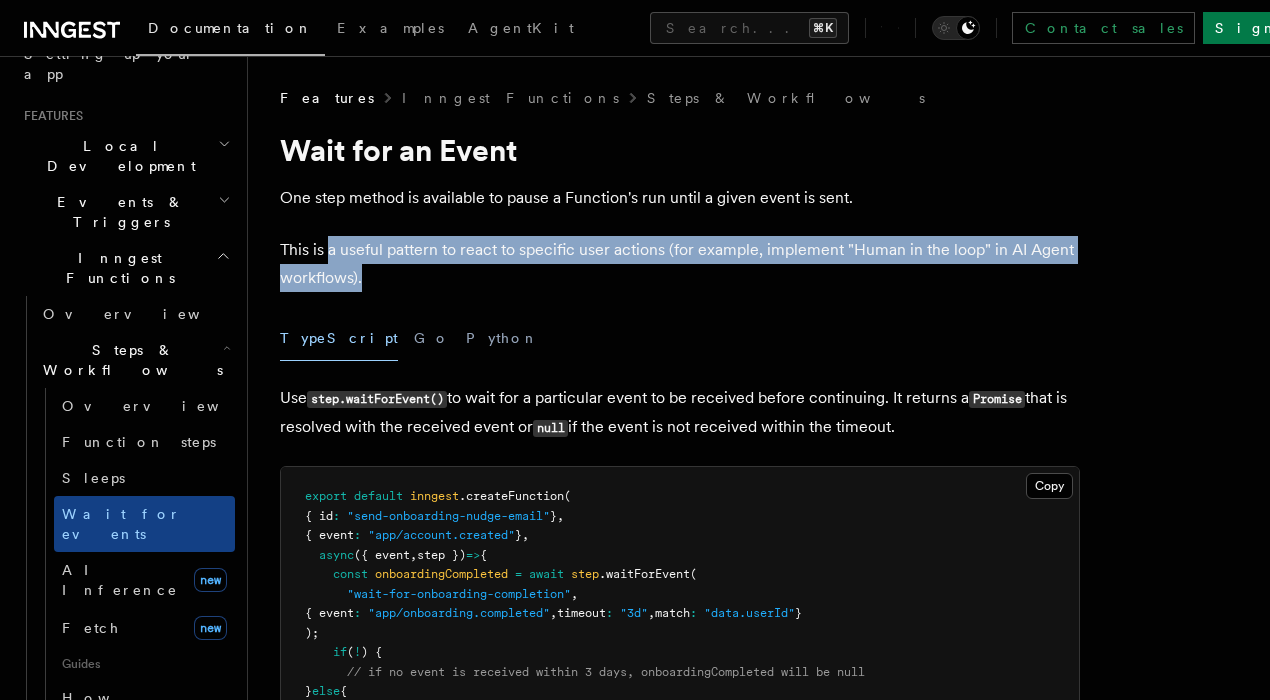 click on "This is a useful pattern to react to specific user actions (for example, implement "Human in the loop" in AI Agent workflows)." at bounding box center (680, 264) 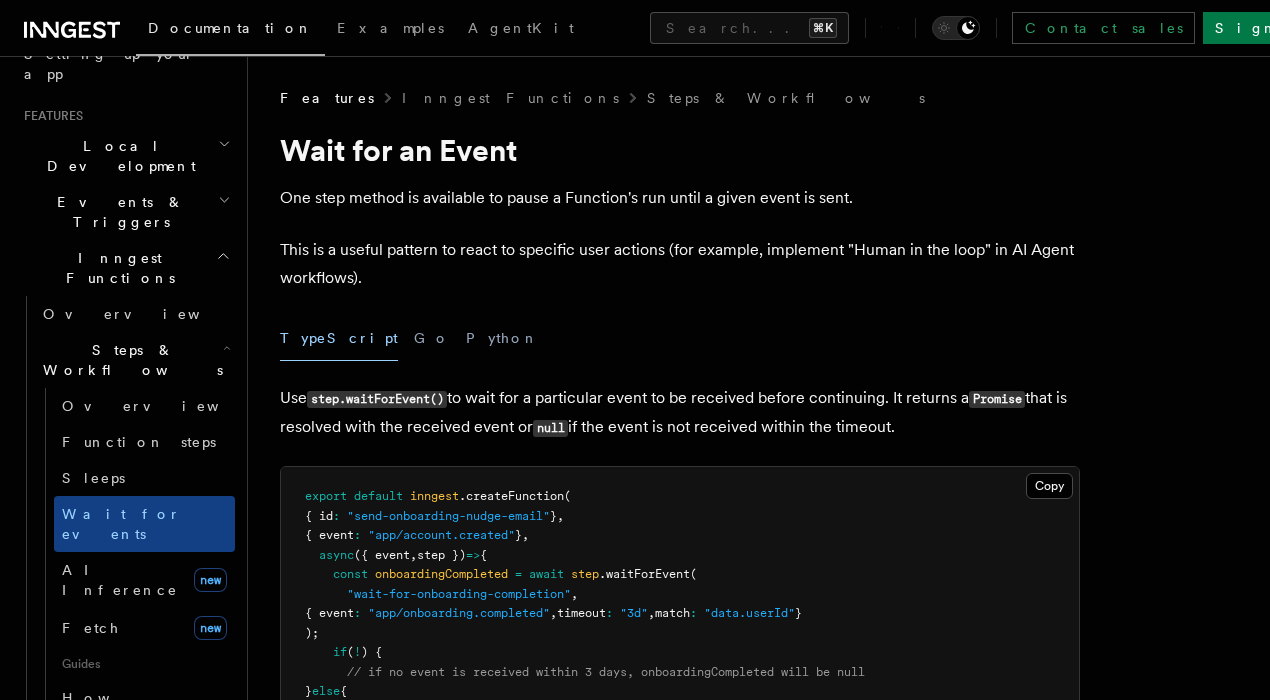 click on "This is a useful pattern to react to specific user actions (for example, implement "Human in the loop" in AI Agent workflows)." at bounding box center [680, 264] 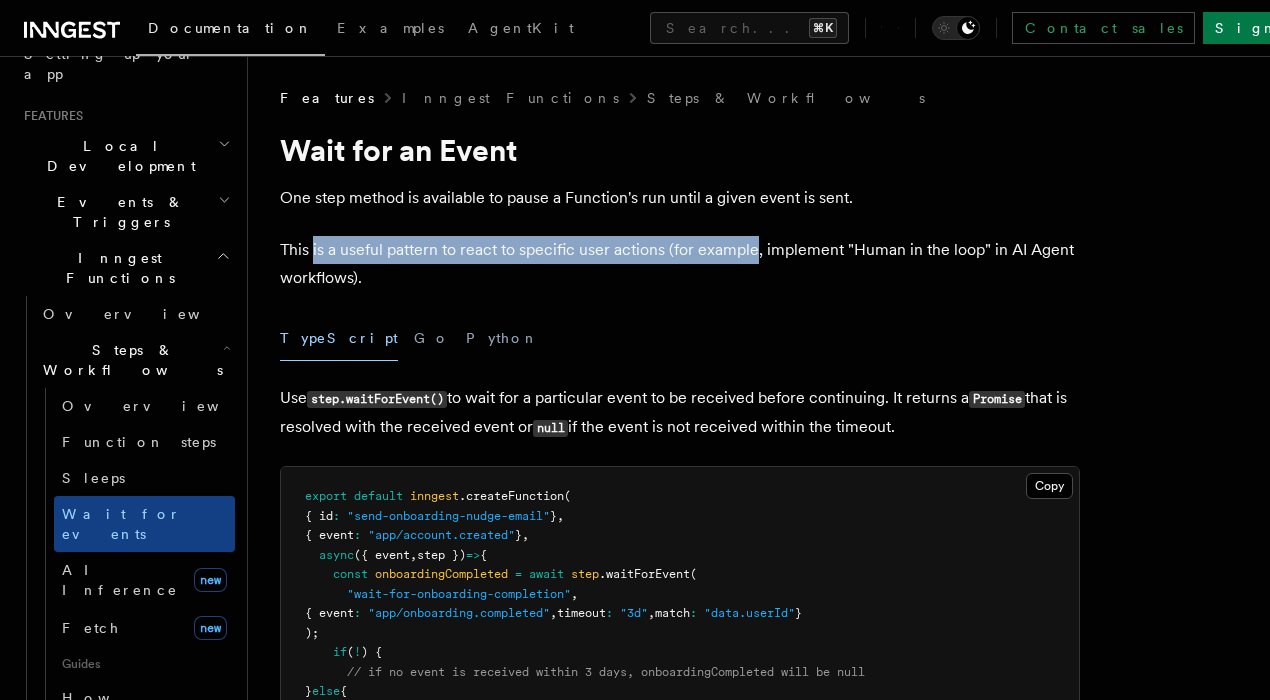 click on "This is a useful pattern to react to specific user actions (for example, implement "Human in the loop" in AI Agent workflows)." at bounding box center [680, 264] 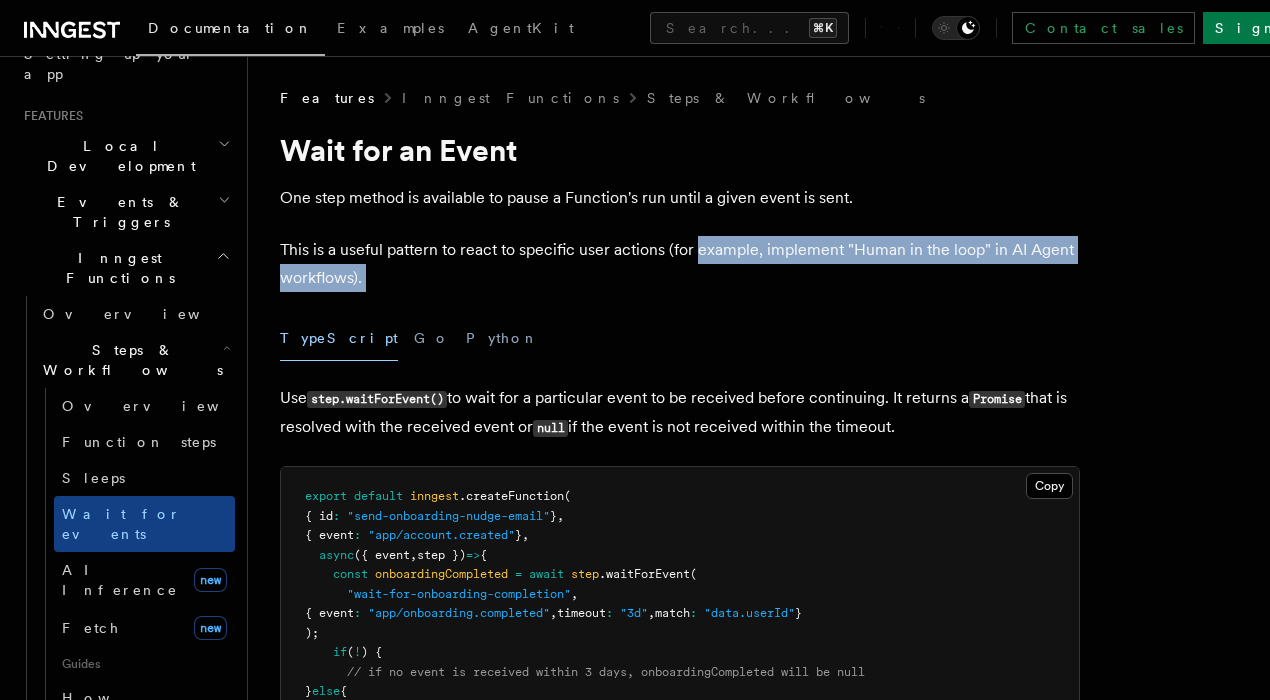 click on "This is a useful pattern to react to specific user actions (for example, implement "Human in the loop" in AI Agent workflows)." at bounding box center [680, 264] 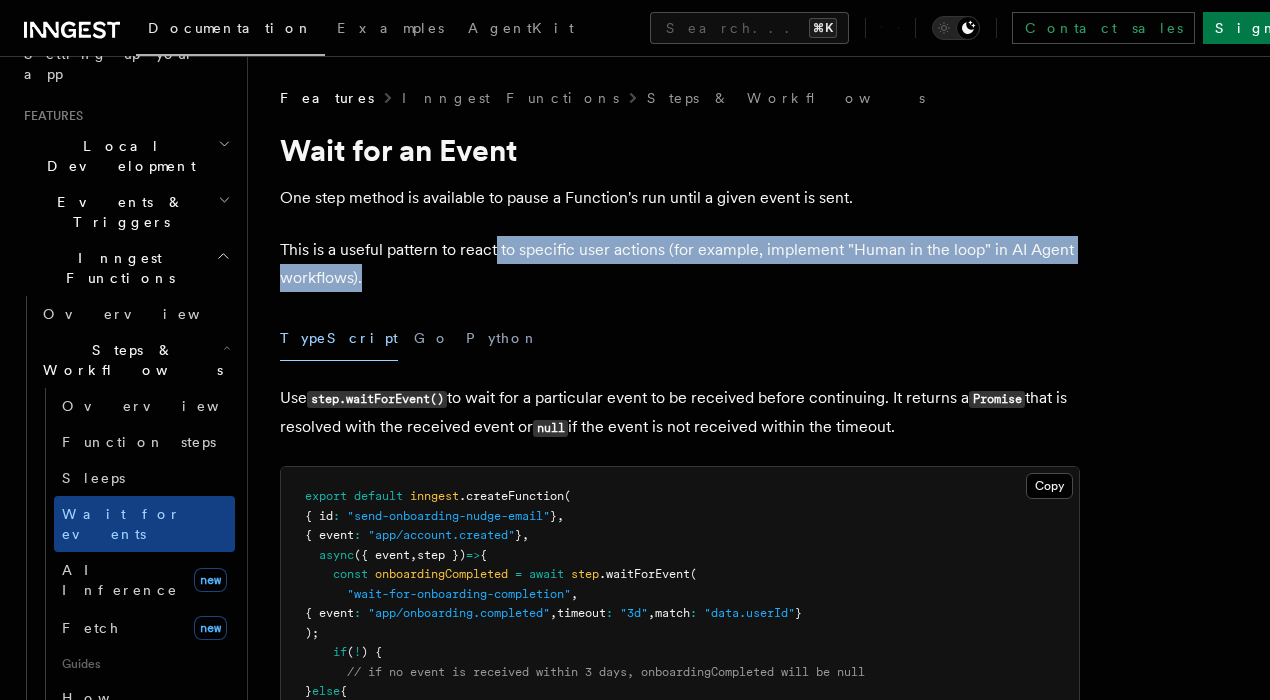 click on "This is a useful pattern to react to specific user actions (for example, implement "Human in the loop" in AI Agent workflows)." at bounding box center [680, 264] 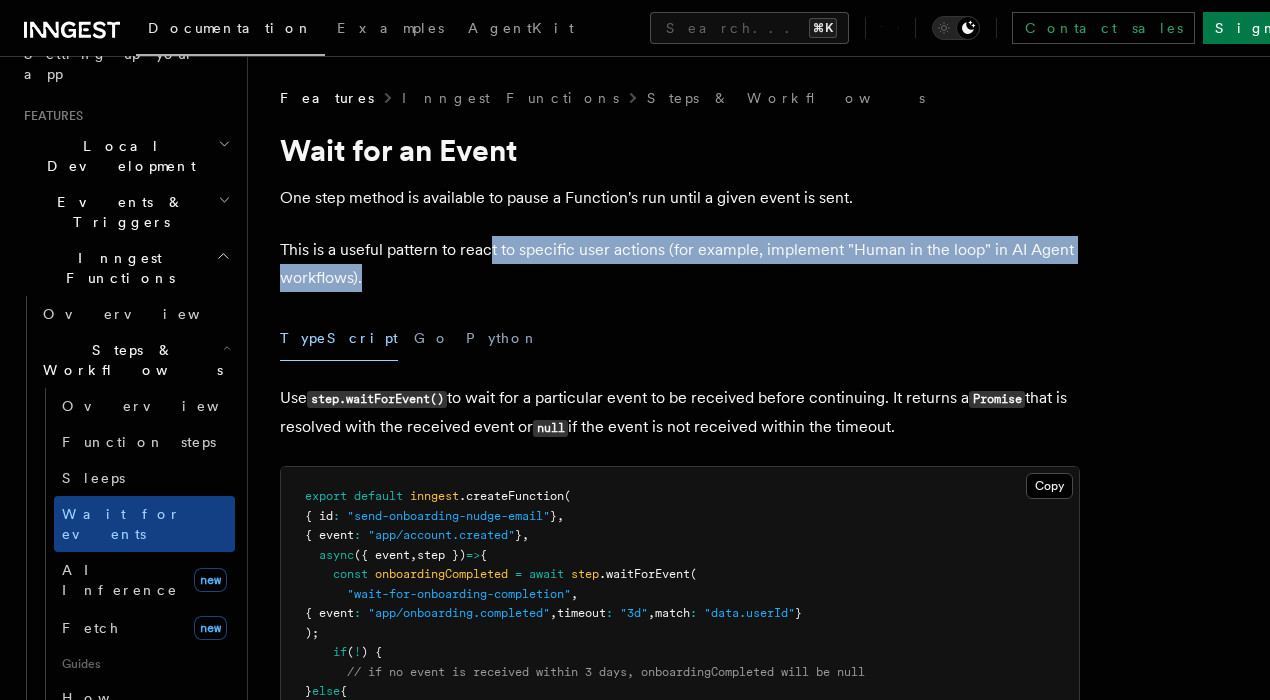 click on "This is a useful pattern to react to specific user actions (for example, implement "Human in the loop" in AI Agent workflows)." at bounding box center [680, 264] 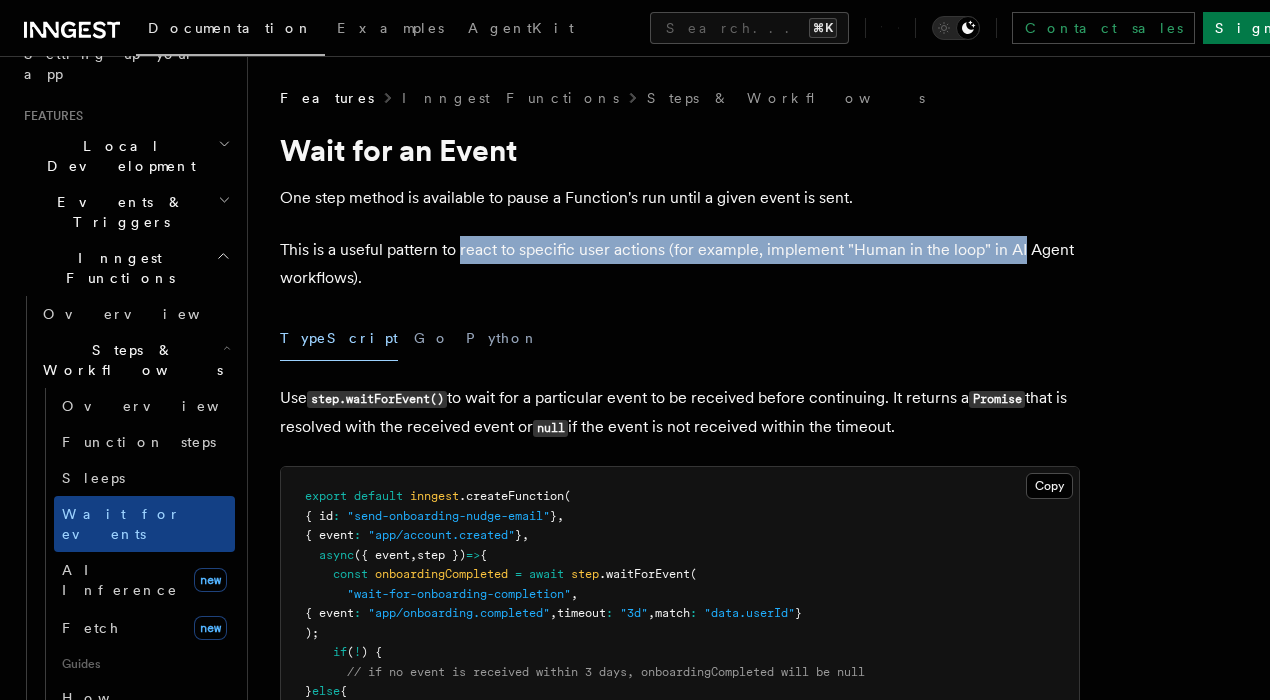 click on "This is a useful pattern to react to specific user actions (for example, implement "Human in the loop" in AI Agent workflows)." at bounding box center (680, 264) 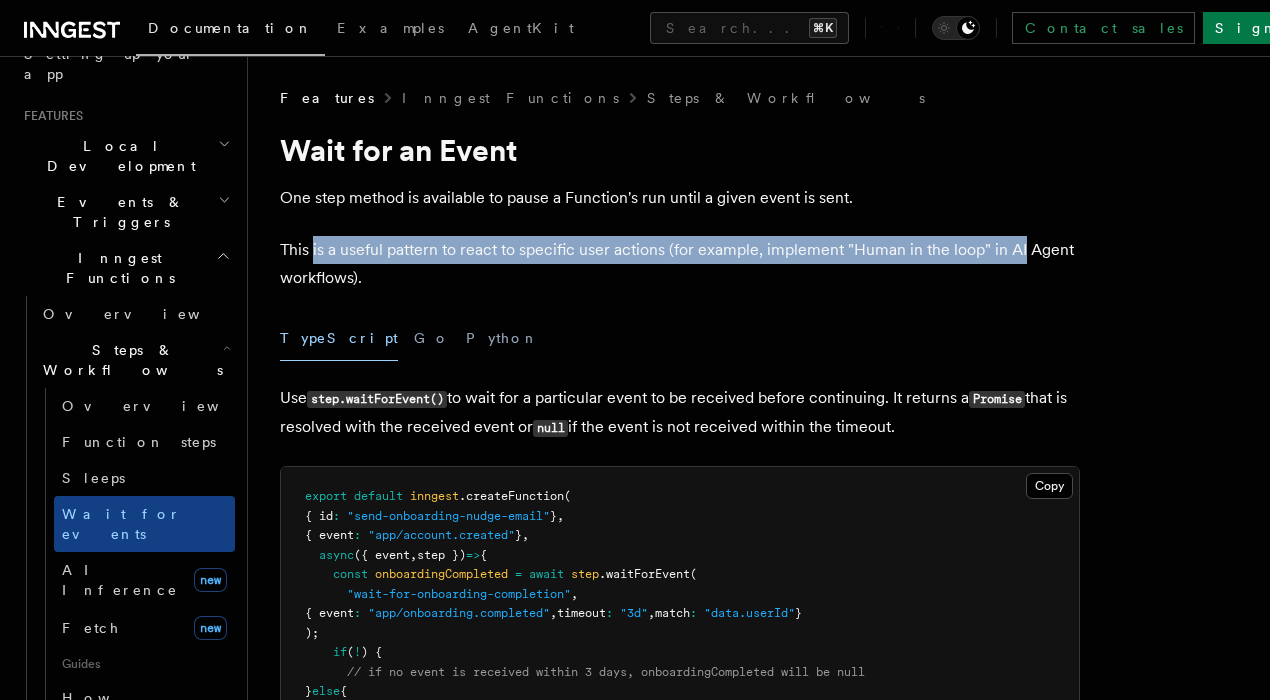 click on "This is a useful pattern to react to specific user actions (for example, implement "Human in the loop" in AI Agent workflows)." at bounding box center [680, 264] 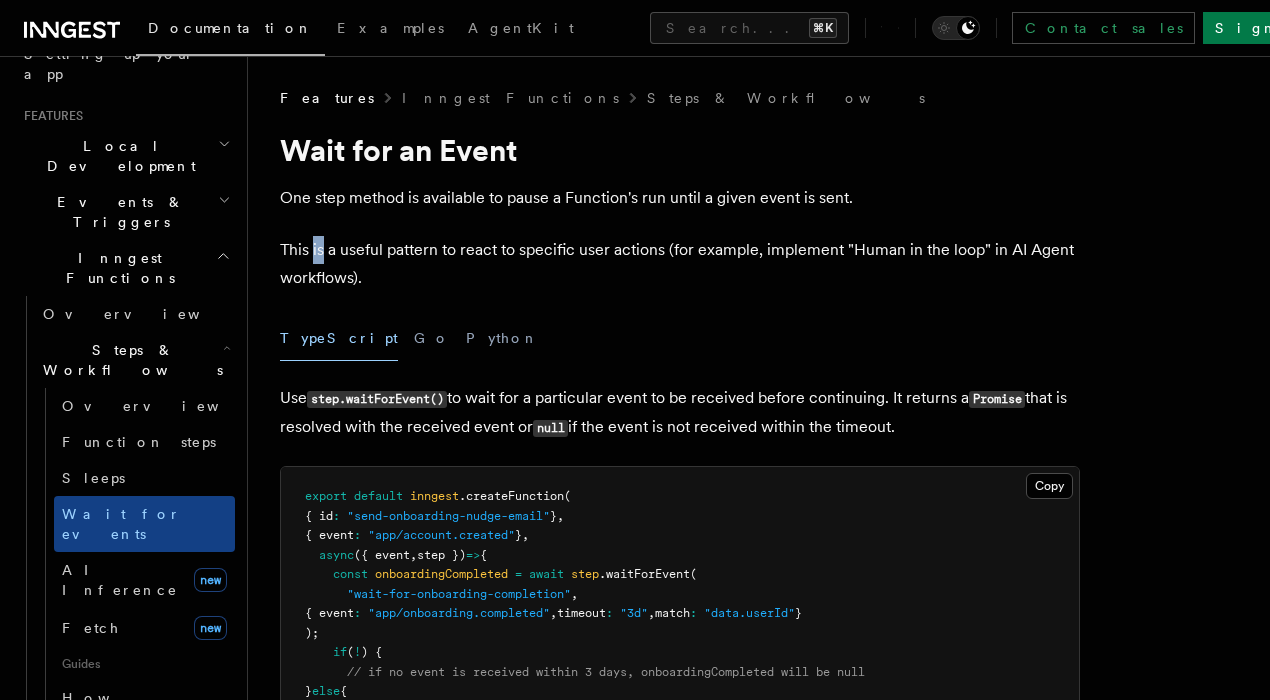 click on "This is a useful pattern to react to specific user actions (for example, implement "Human in the loop" in AI Agent workflows)." at bounding box center (680, 264) 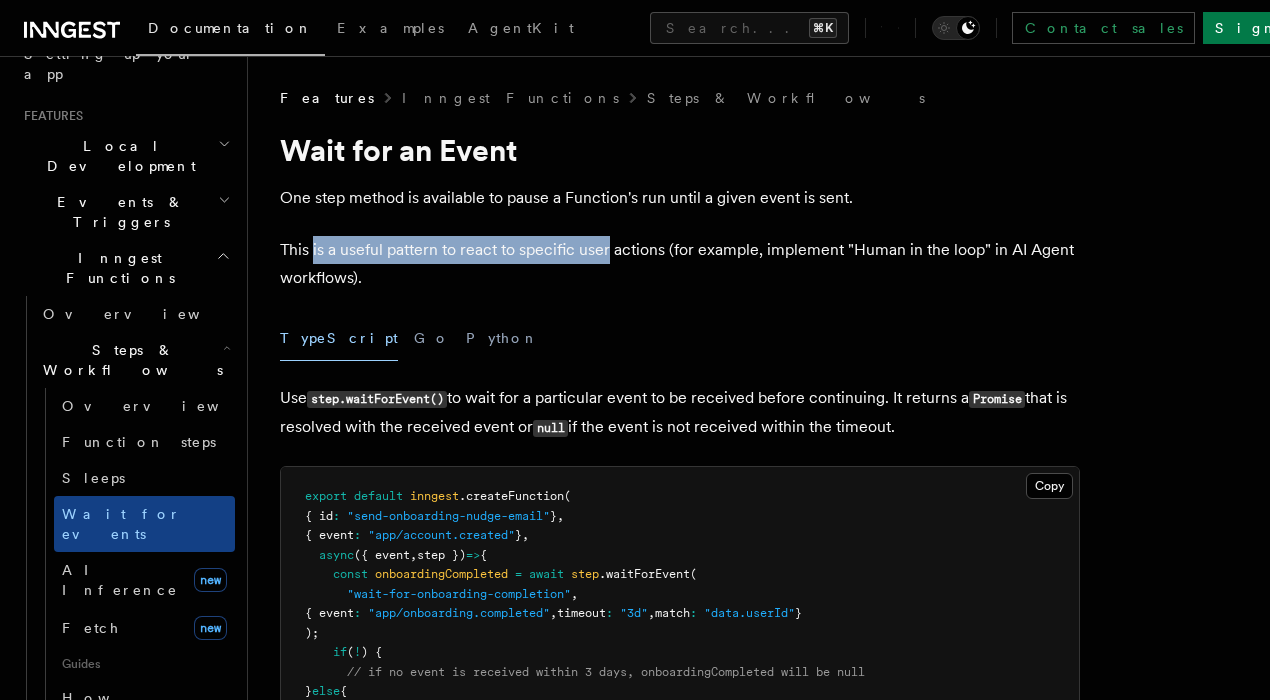 click on "This is a useful pattern to react to specific user actions (for example, implement "Human in the loop" in AI Agent workflows)." at bounding box center [680, 264] 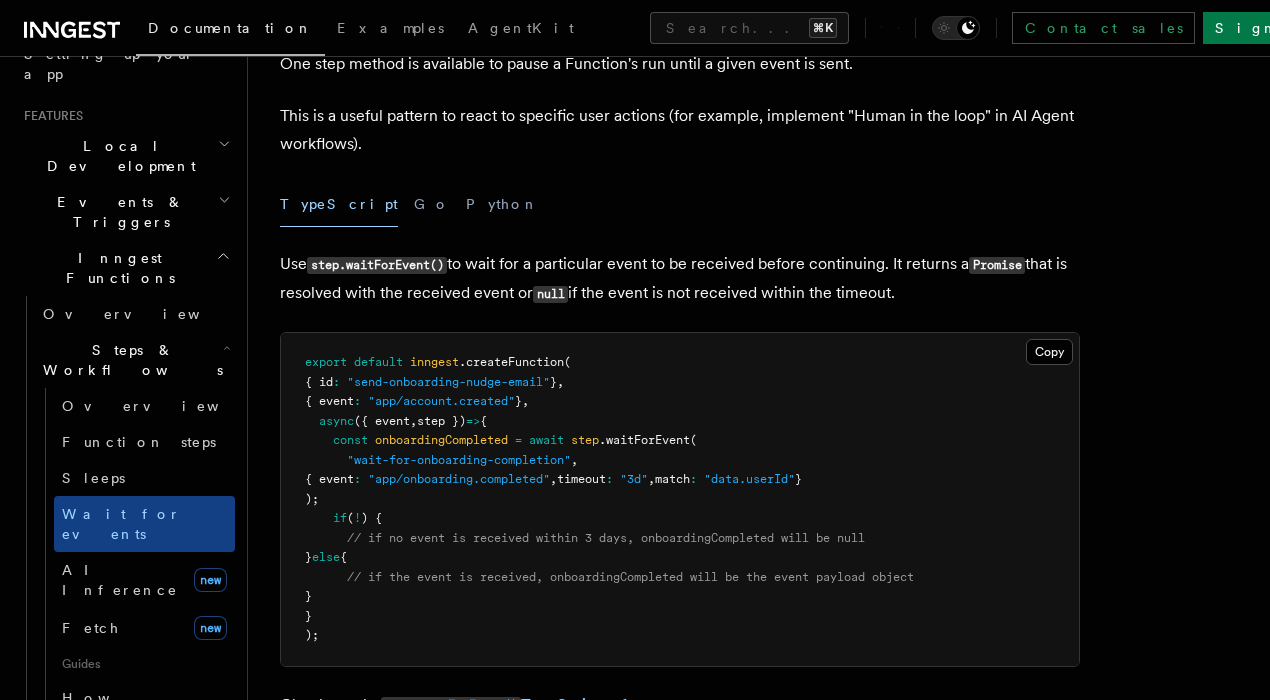 scroll, scrollTop: 168, scrollLeft: 0, axis: vertical 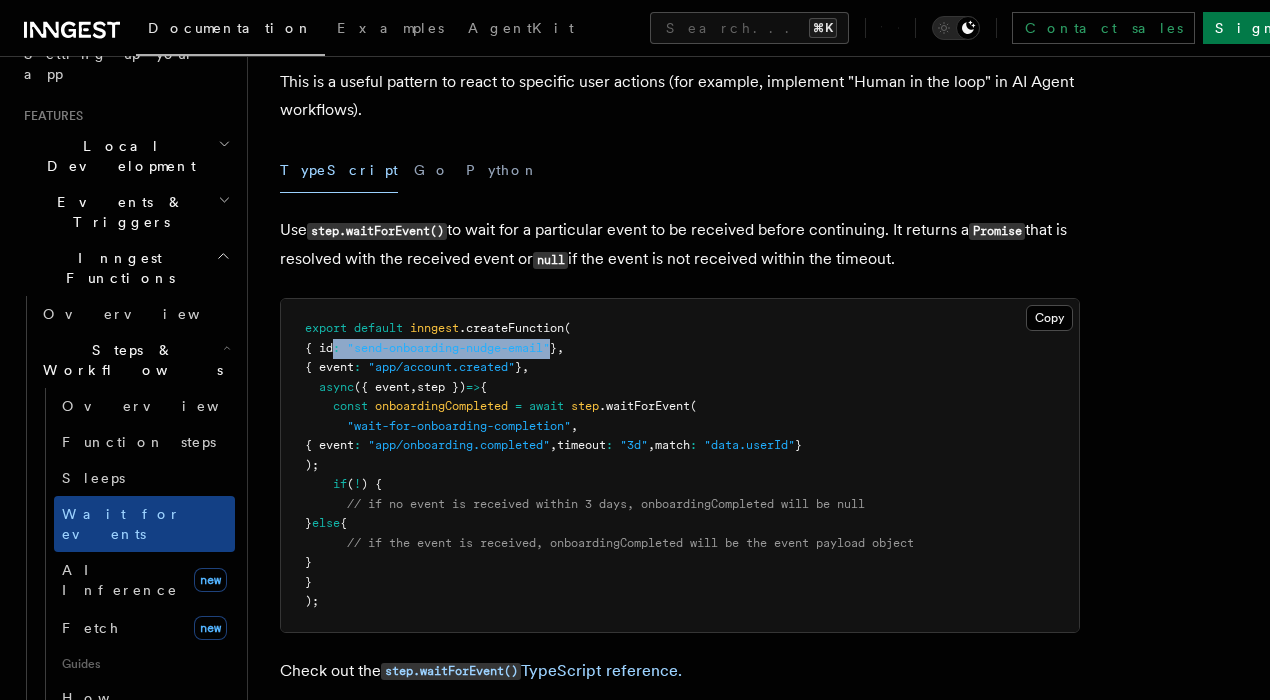 click on "{ id :   "send-onboarding-nudge-email"  } ," at bounding box center (434, 348) 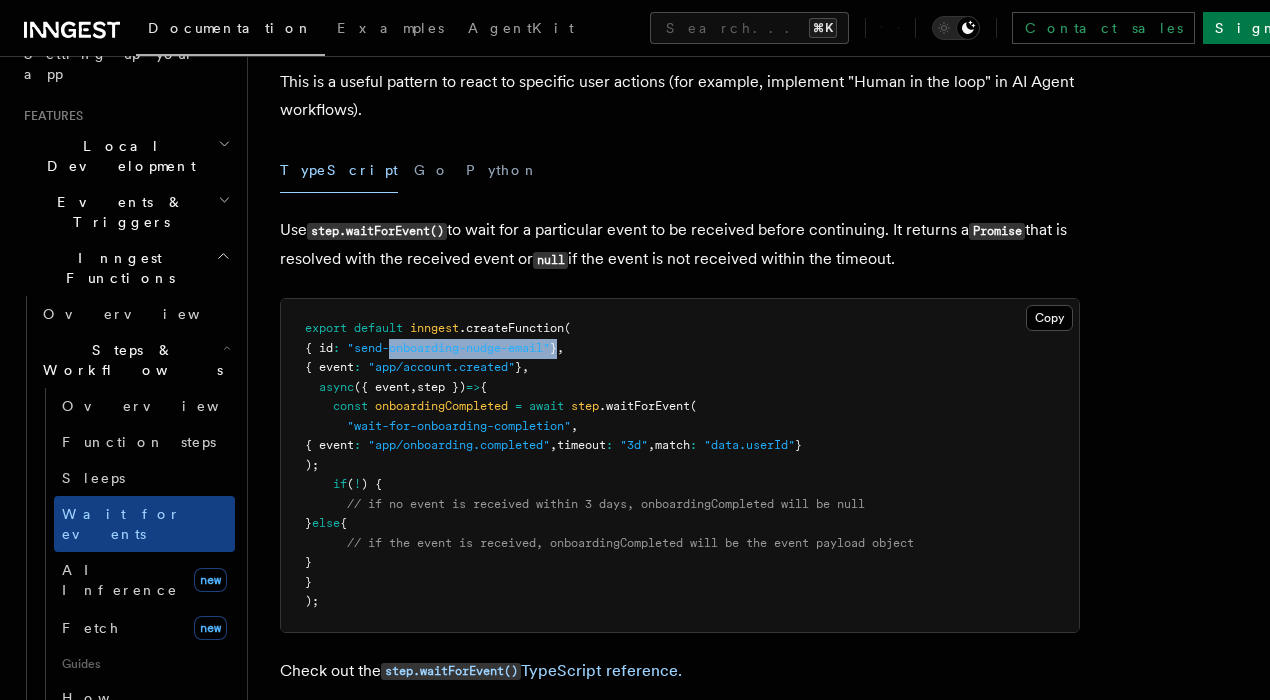 click on "{ id :   "send-onboarding-nudge-email"  } ," at bounding box center [434, 348] 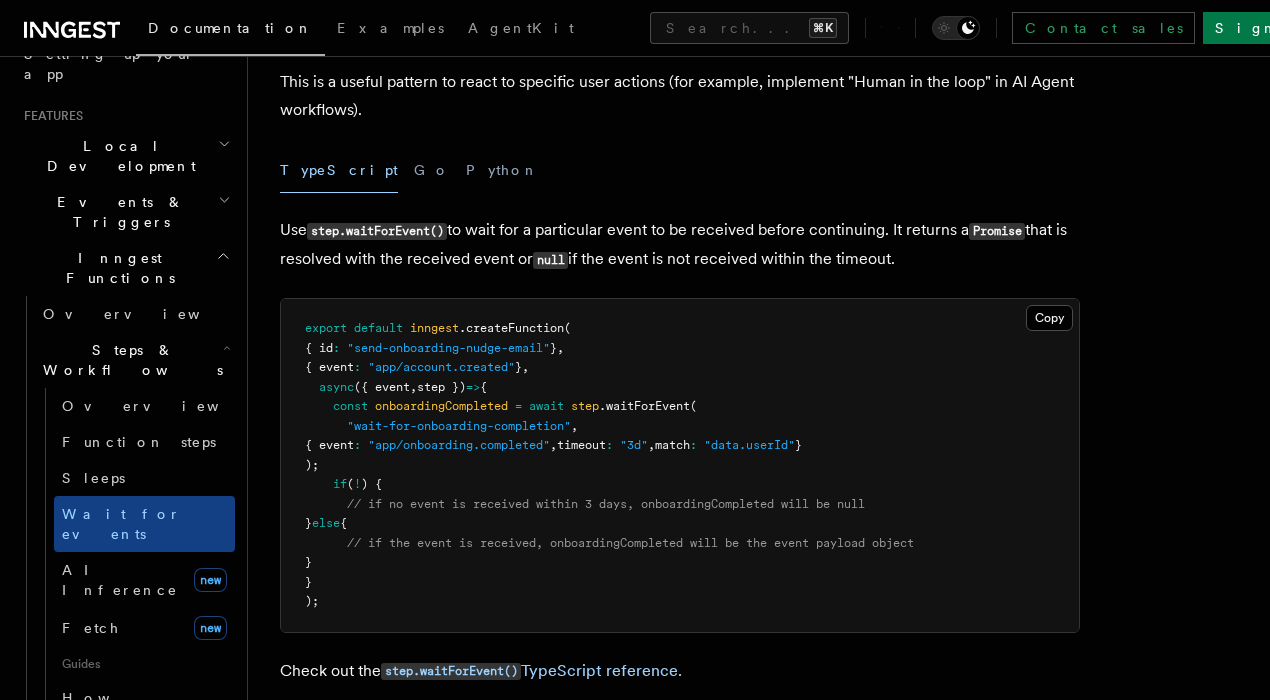 click on ":" at bounding box center [336, 348] 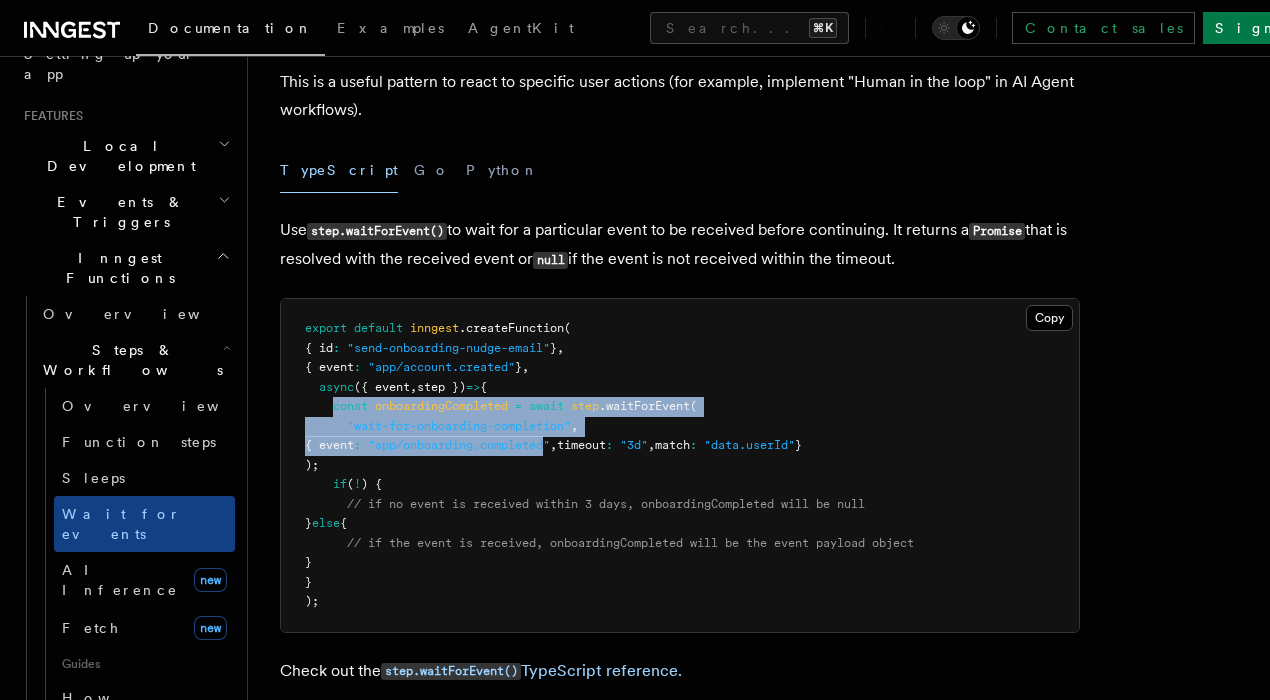 click on "export   default   inngest .createFunction (
{ id :   "send-onboarding-nudge-email"  } ,
{ event :   "app/account.created"  } ,
async  ({ event ,  step })  =>  {
const   onboardingCompleted   =   await   step .waitForEvent (
"wait-for-onboarding-completion" ,
{ event :   "app/onboarding.completed" ,  timeout :   "3d" ,  match :   "data.userId"  }
);
if  ( ! onboardingCompleted) {
// if no event is received within 3 days, onboardingCompleted will be null
}  else  {
// if the event is received, onboardingCompleted will be the event payload object
}
}
);" at bounding box center (609, 464) 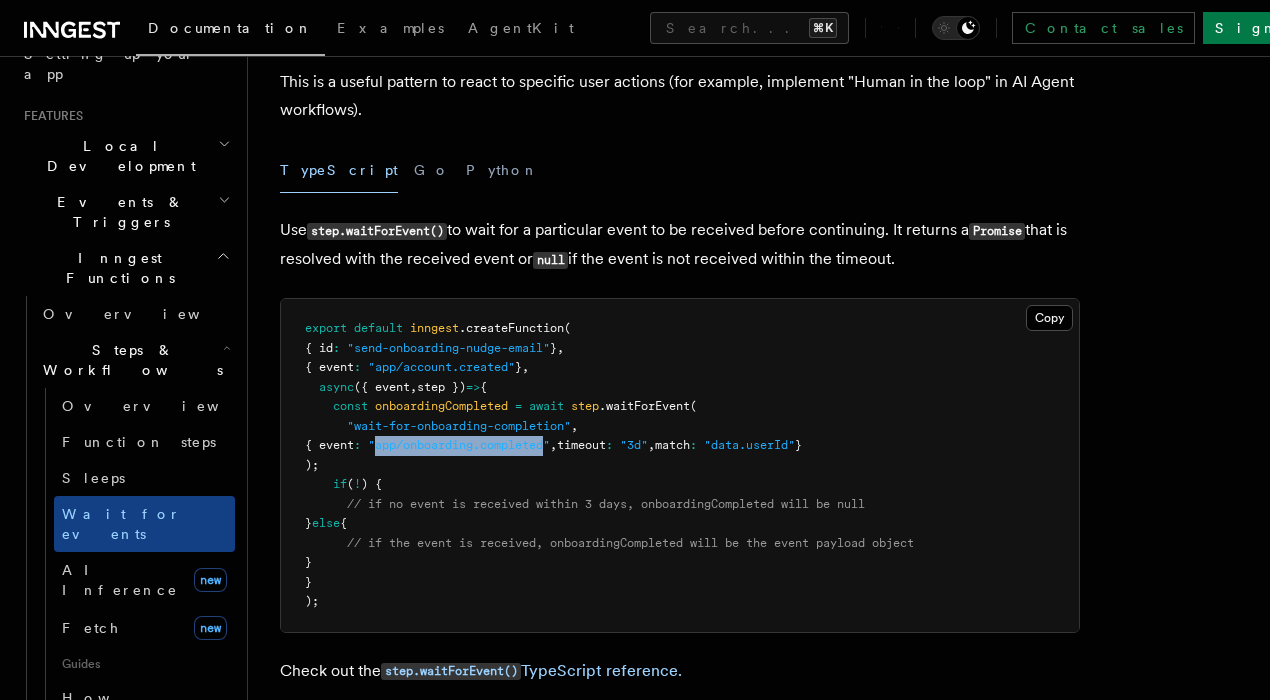 click on "export   default   inngest .createFunction (
{ id :   "send-onboarding-nudge-email"  } ,
{ event :   "app/account.created"  } ,
async  ({ event ,  step })  =>  {
const   onboardingCompleted   =   await   step .waitForEvent (
"wait-for-onboarding-completion" ,
{ event :   "app/onboarding.completed" ,  timeout :   "3d" ,  match :   "data.userId"  }
);
if  ( ! onboardingCompleted) {
// if no event is received within 3 days, onboardingCompleted will be null
}  else  {
// if the event is received, onboardingCompleted will be the event payload object
}
}
);" at bounding box center (609, 464) 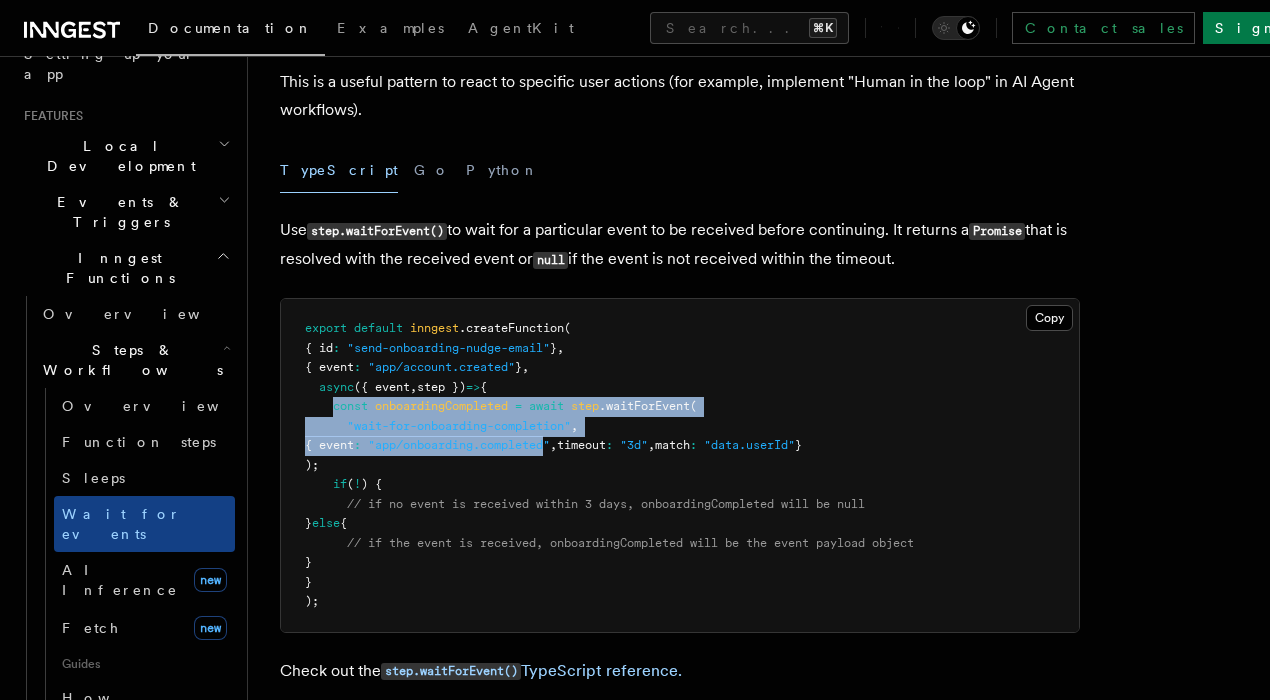 click on "const" at bounding box center [350, 406] 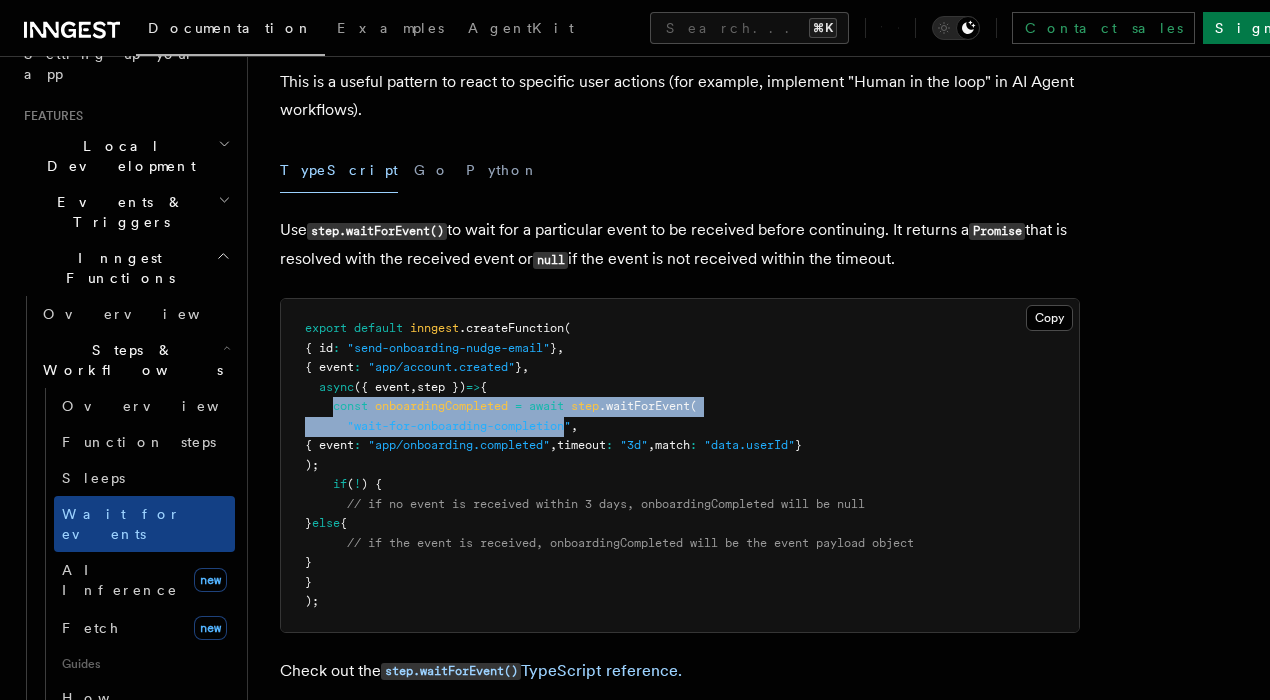 click on "export   default   inngest .createFunction (
{ id :   "send-onboarding-nudge-email"  } ,
{ event :   "app/account.created"  } ,
async  ({ event ,  step })  =>  {
const   onboardingCompleted   =   await   step .waitForEvent (
"wait-for-onboarding-completion" ,
{ event :   "app/onboarding.completed" ,  timeout :   "3d" ,  match :   "data.userId"  }
);
if  ( ! onboardingCompleted) {
// if no event is received within 3 days, onboardingCompleted will be null
}  else  {
// if the event is received, onboardingCompleted will be the event payload object
}
}
);" at bounding box center [609, 464] 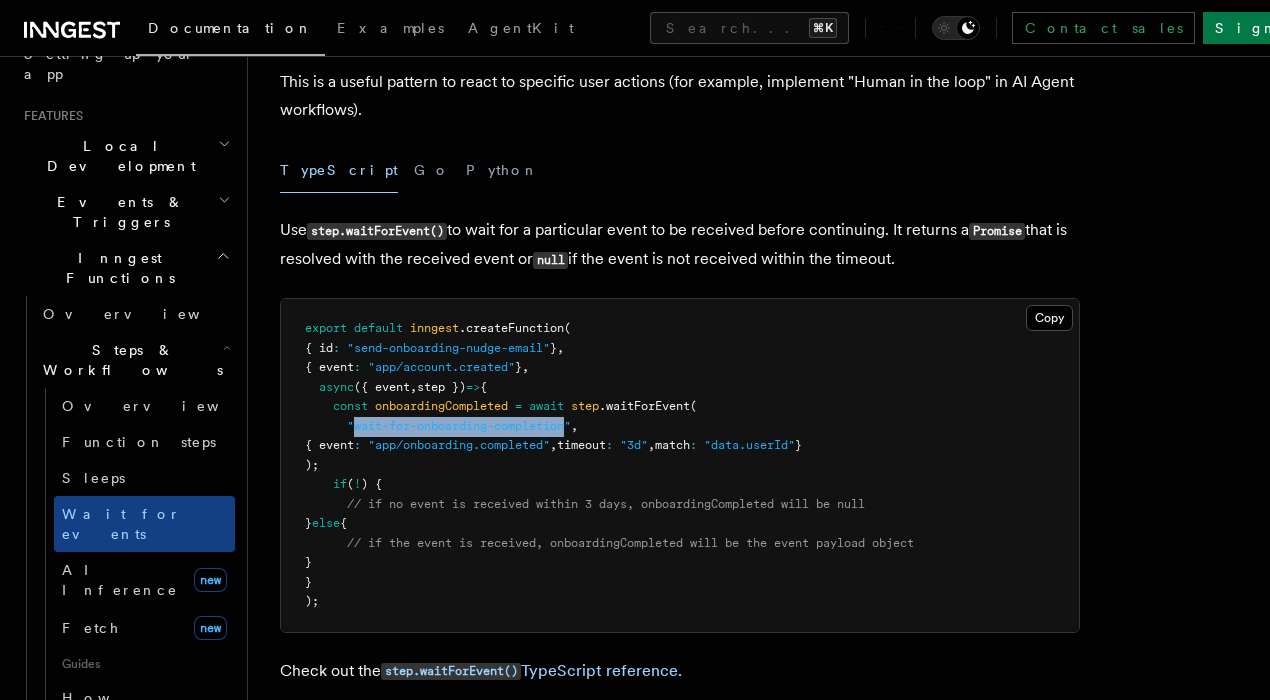 click on "export   default   inngest .createFunction (
{ id :   "send-onboarding-nudge-email"  } ,
{ event :   "app/account.created"  } ,
async  ({ event ,  step })  =>  {
const   onboardingCompleted   =   await   step .waitForEvent (
"wait-for-onboarding-completion" ,
{ event :   "app/onboarding.completed" ,  timeout :   "3d" ,  match :   "data.userId"  }
);
if  ( ! onboardingCompleted) {
// if no event is received within 3 days, onboardingCompleted will be null
}  else  {
// if the event is received, onboardingCompleted will be the event payload object
}
}
);" at bounding box center [680, 465] 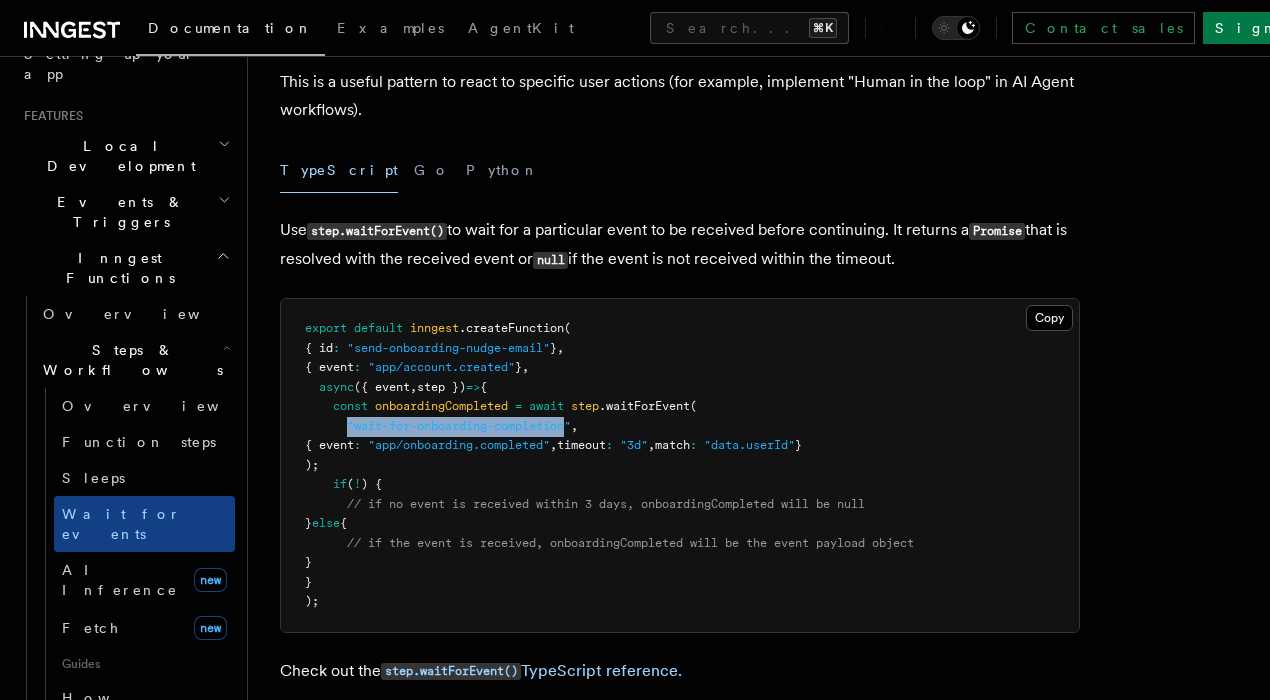 click on ""wait-for-onboarding-completion"" at bounding box center [459, 426] 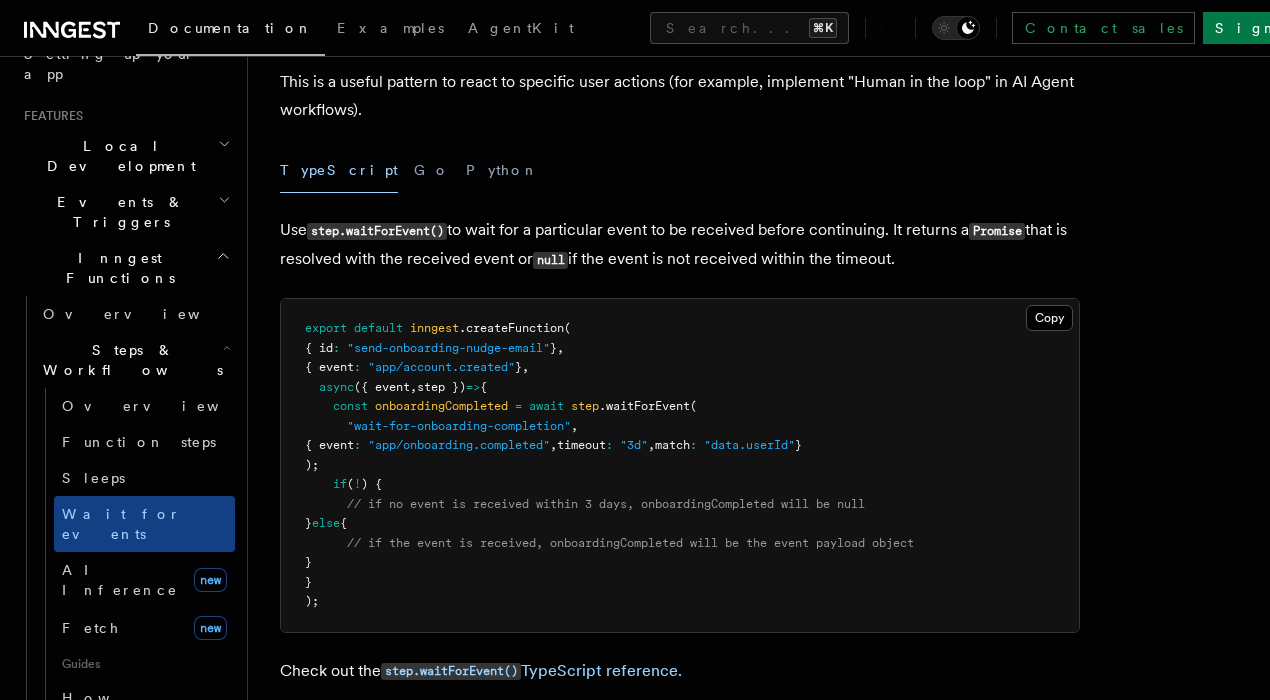 click on ""wait-for-onboarding-completion"" at bounding box center [459, 426] 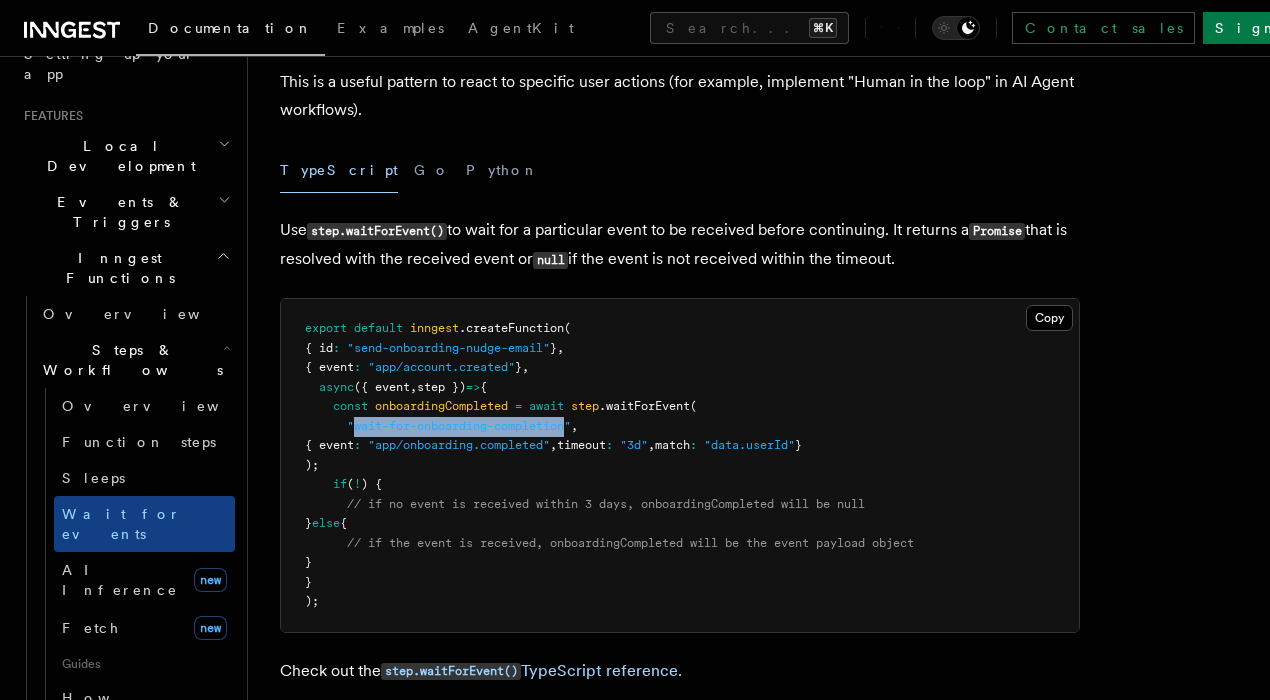 click on ""wait-for-onboarding-completion"" at bounding box center [459, 426] 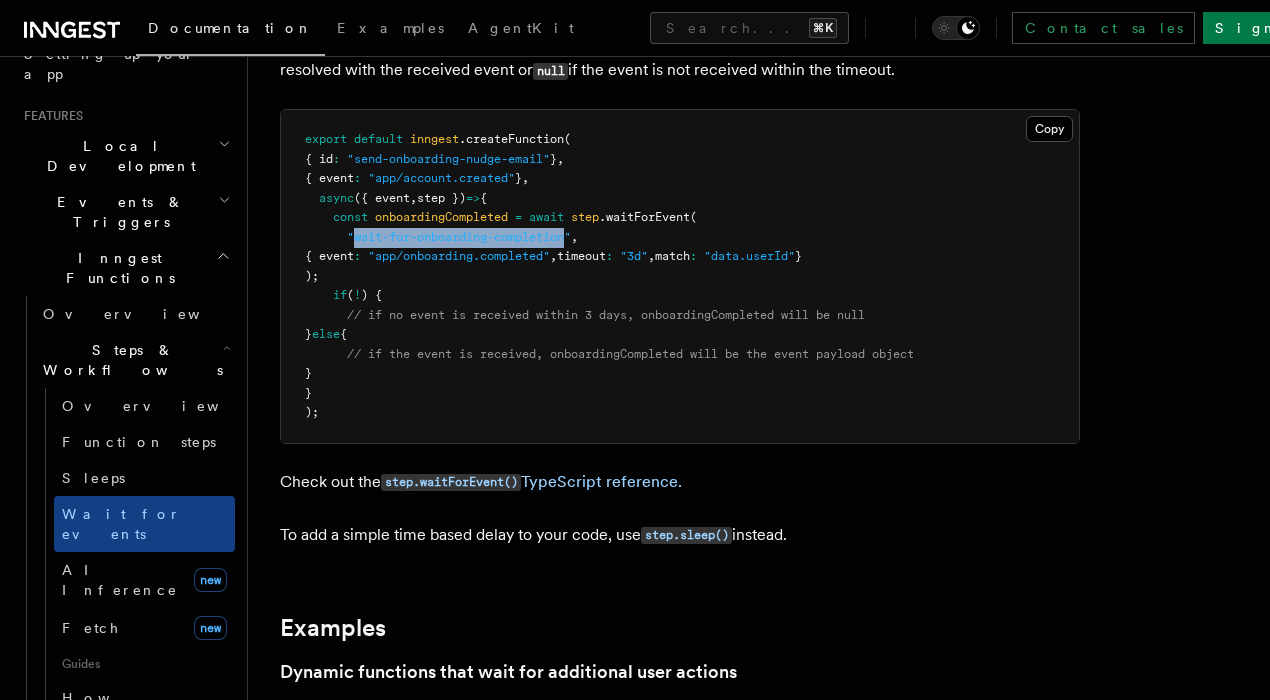 scroll, scrollTop: 385, scrollLeft: 0, axis: vertical 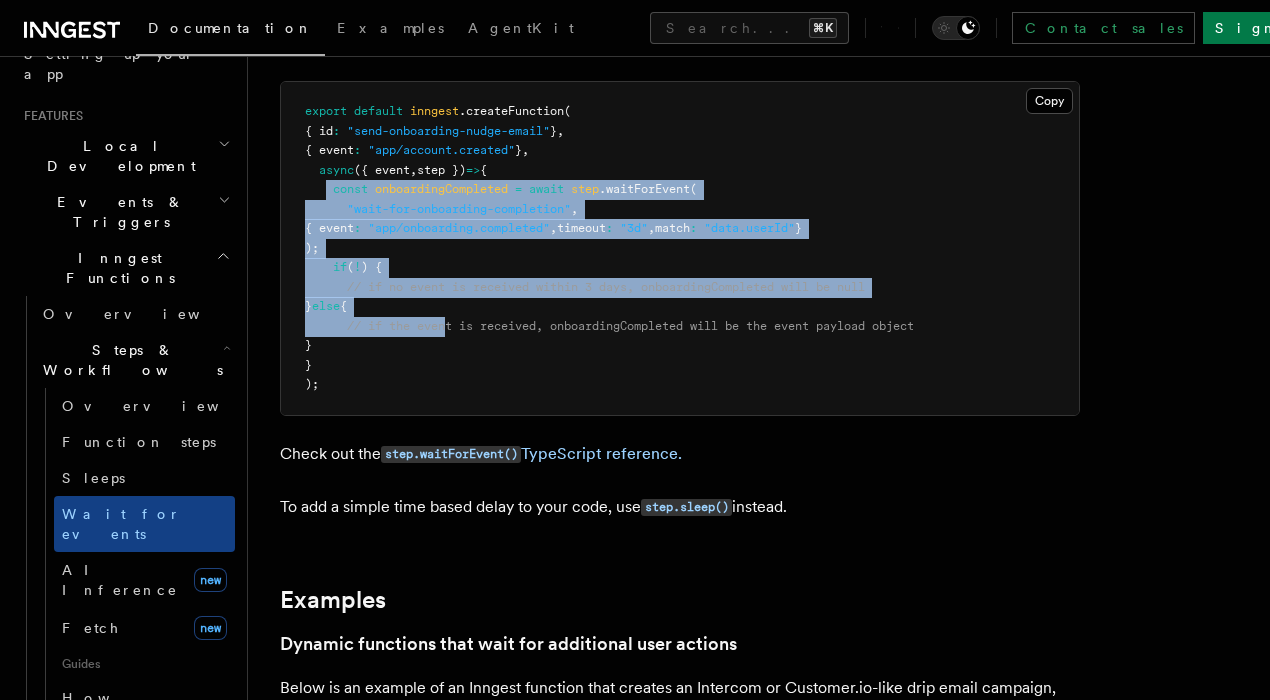 drag, startPoint x: 330, startPoint y: 182, endPoint x: 451, endPoint y: 329, distance: 190.39433 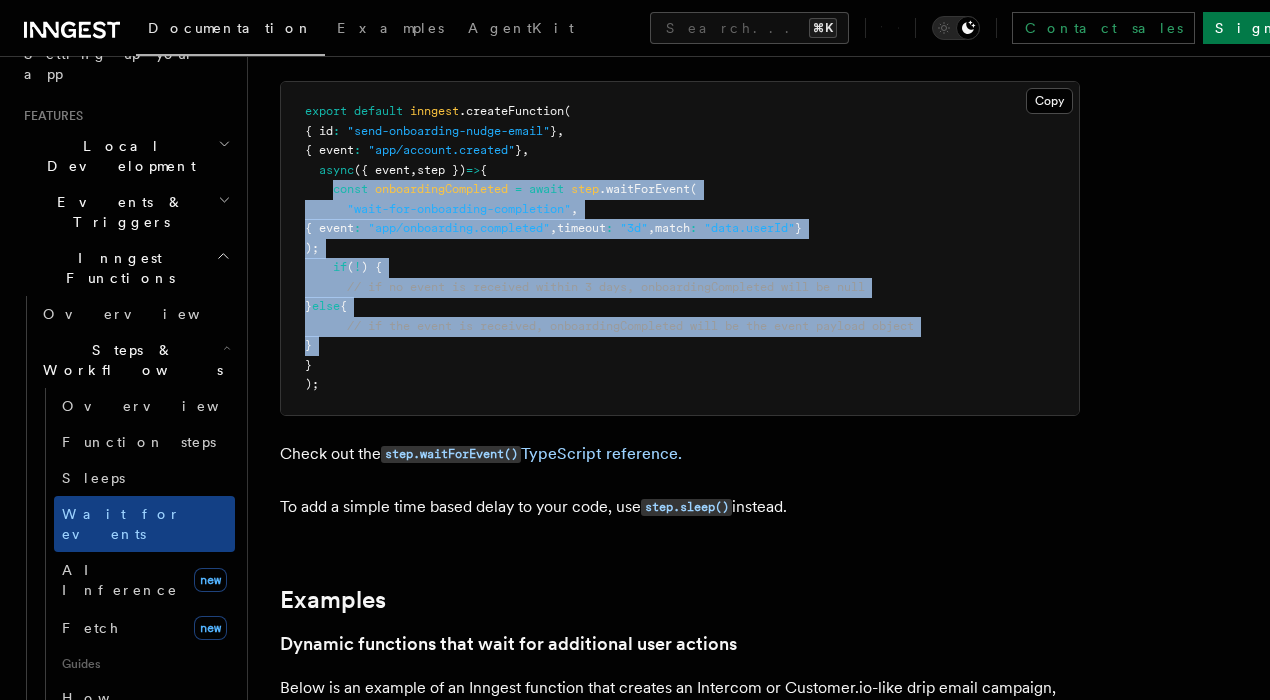 drag, startPoint x: 451, startPoint y: 329, endPoint x: 334, endPoint y: 172, distance: 195.80092 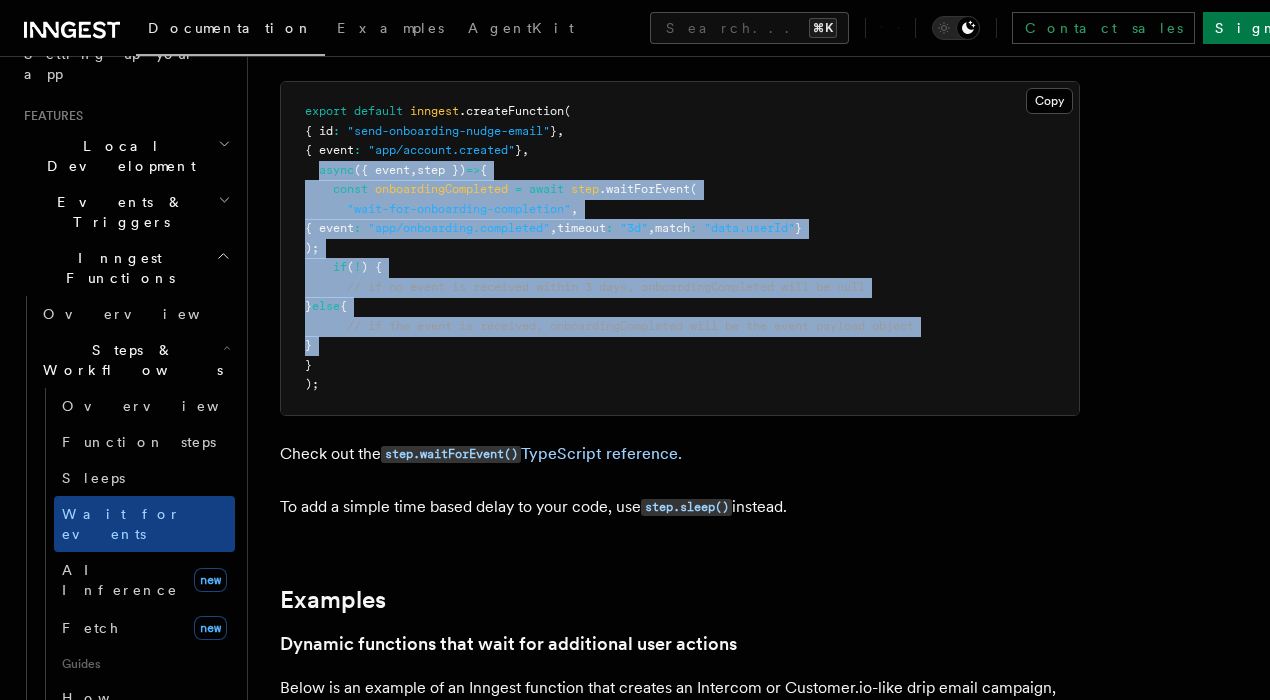 click on "async" at bounding box center (336, 170) 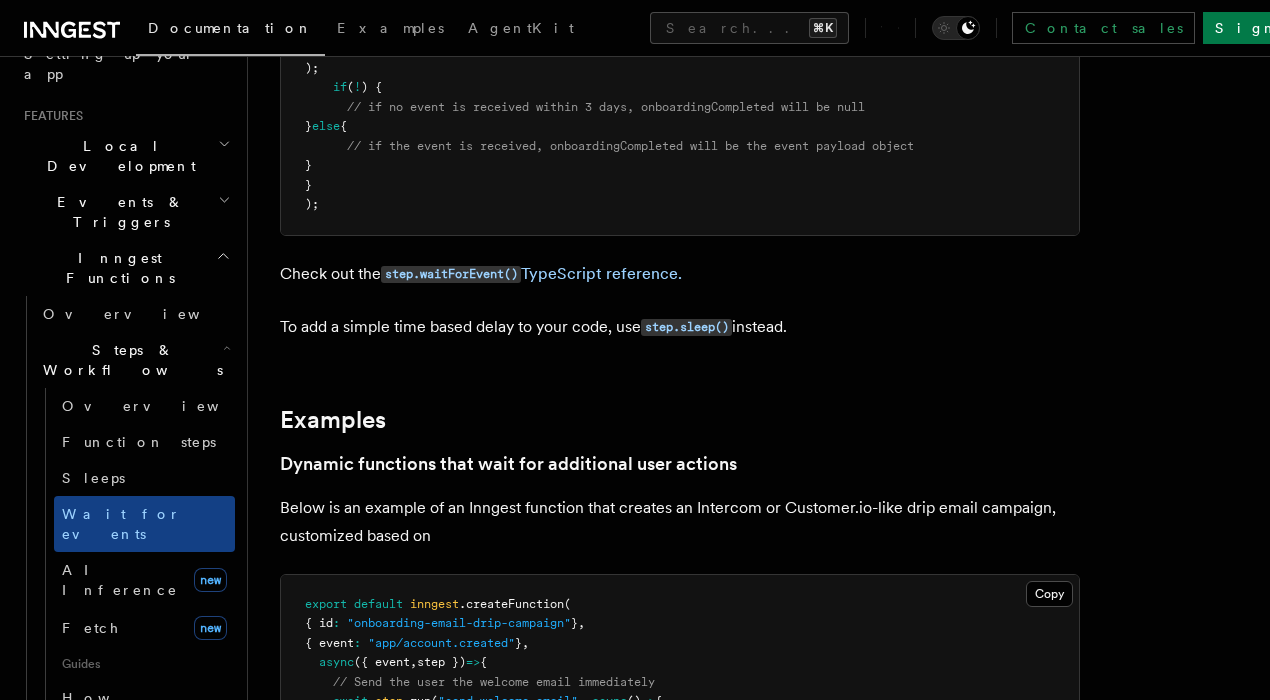 scroll, scrollTop: 608, scrollLeft: 0, axis: vertical 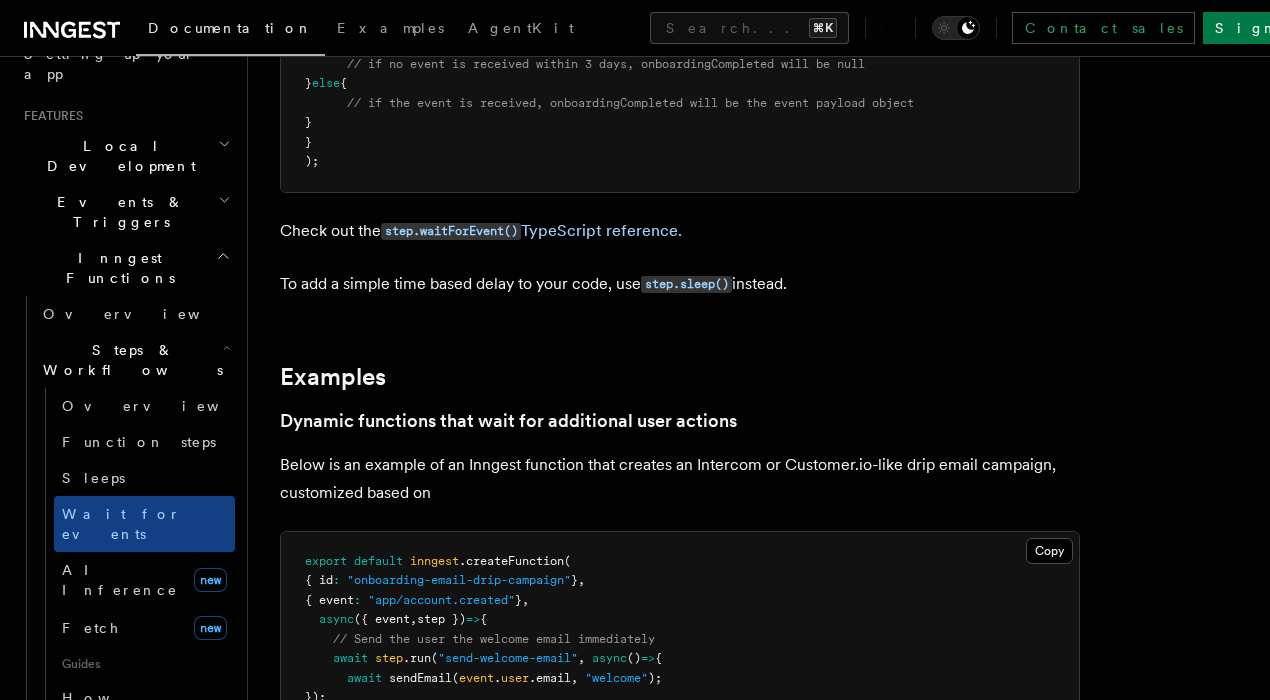 drag, startPoint x: 359, startPoint y: 274, endPoint x: 626, endPoint y: 296, distance: 267.90485 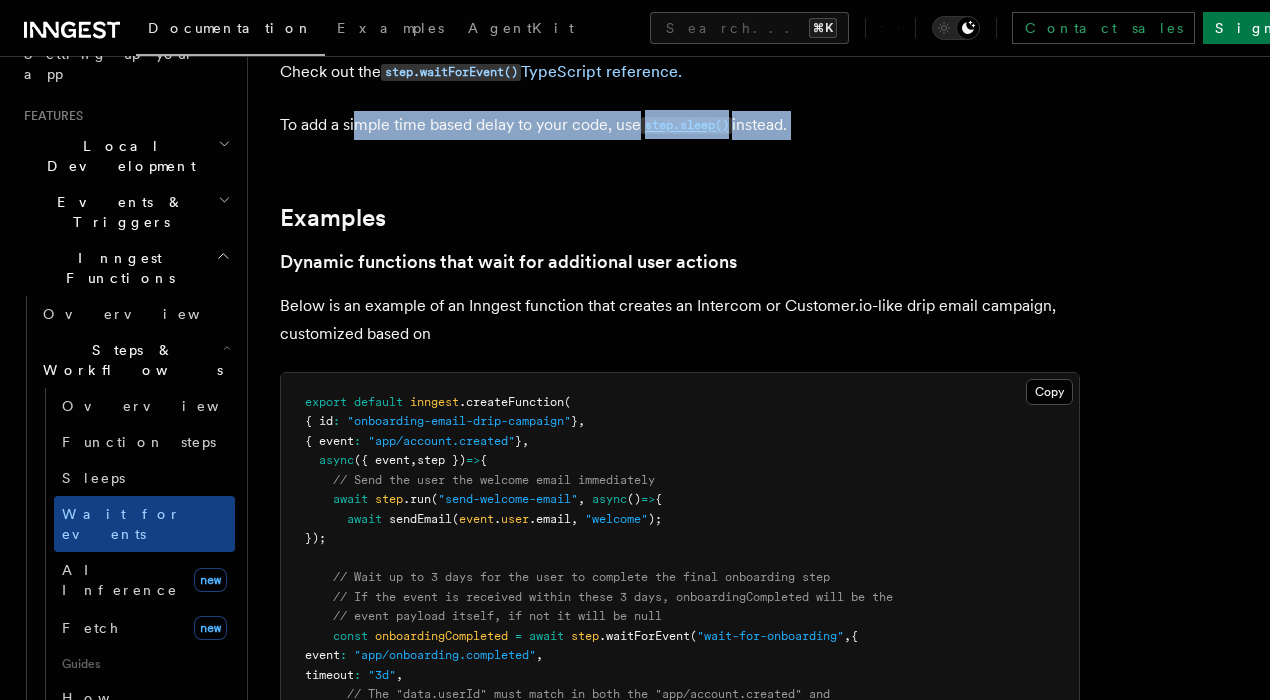 scroll, scrollTop: 802, scrollLeft: 0, axis: vertical 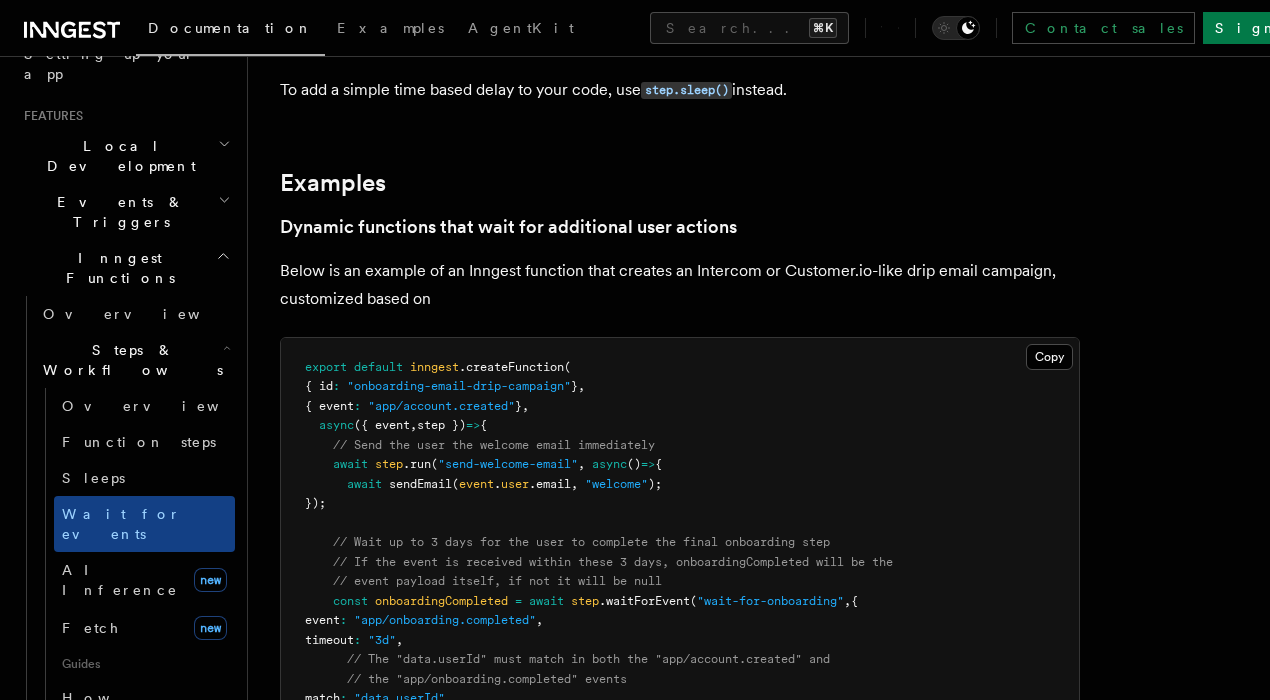 click on "Below is an example of an Inngest function that creates an Intercom or Customer.io-like drip email campaign, customized based on" at bounding box center (680, 285) 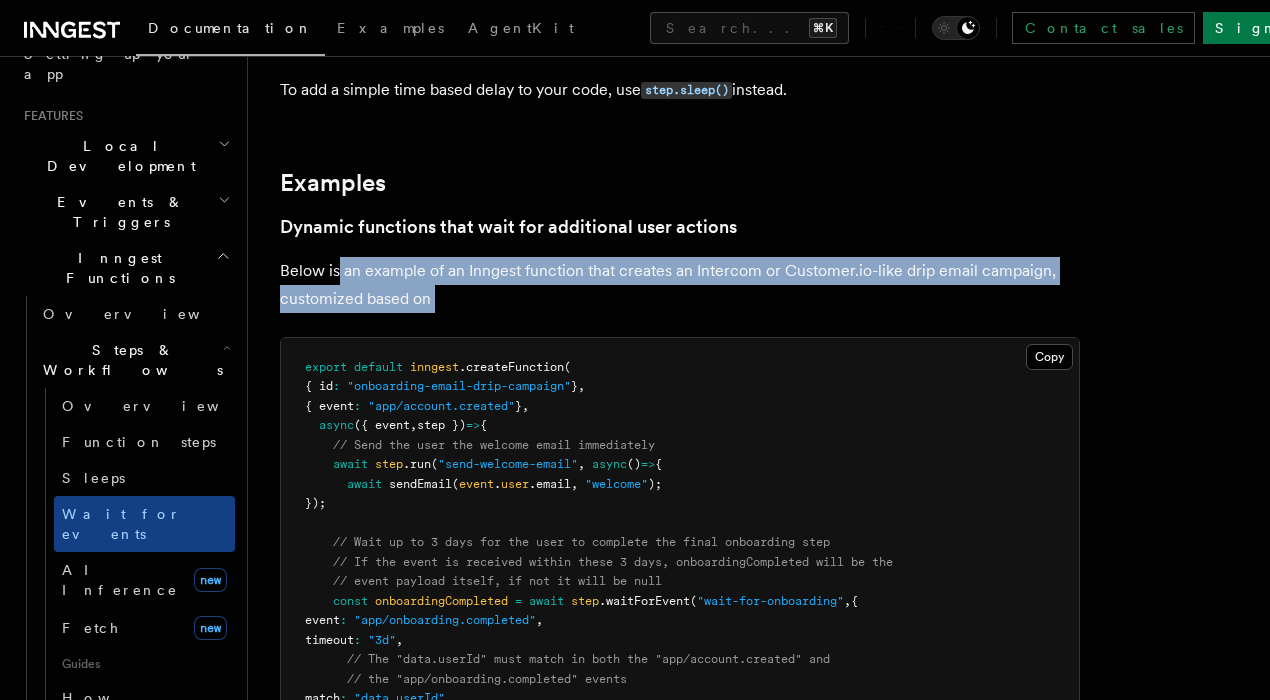 drag, startPoint x: 340, startPoint y: 261, endPoint x: 631, endPoint y: 277, distance: 291.43954 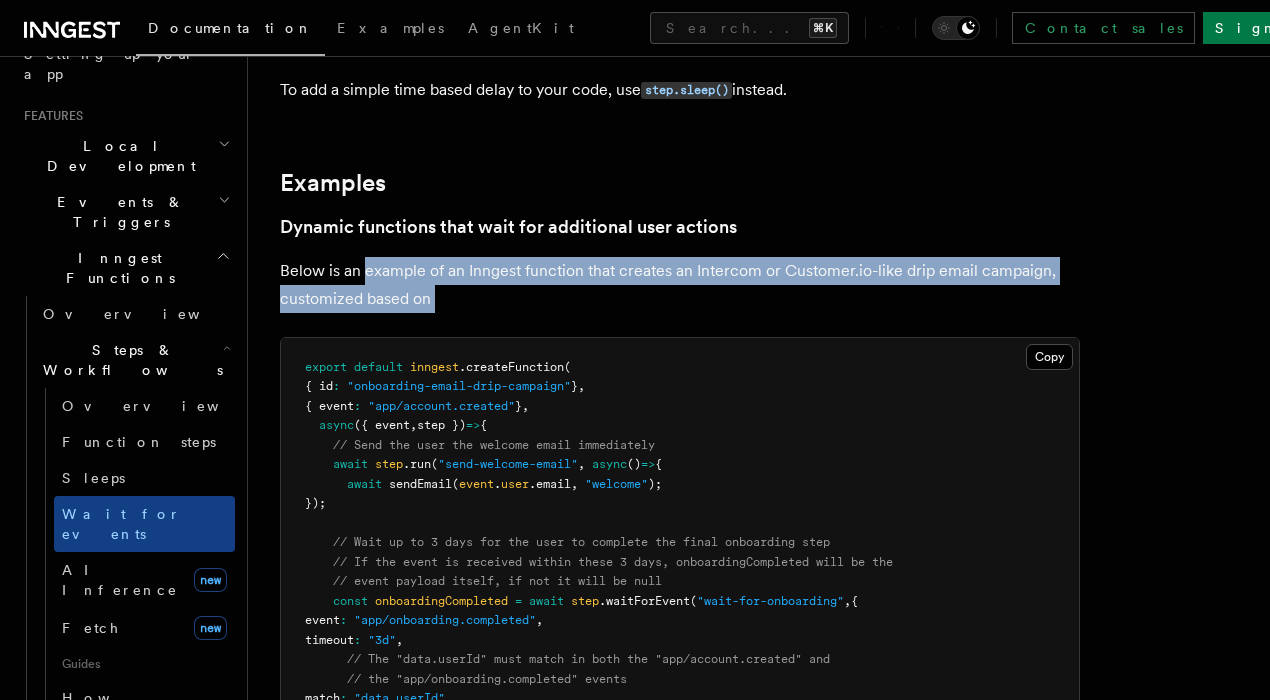 drag, startPoint x: 631, startPoint y: 277, endPoint x: 367, endPoint y: 253, distance: 265.08865 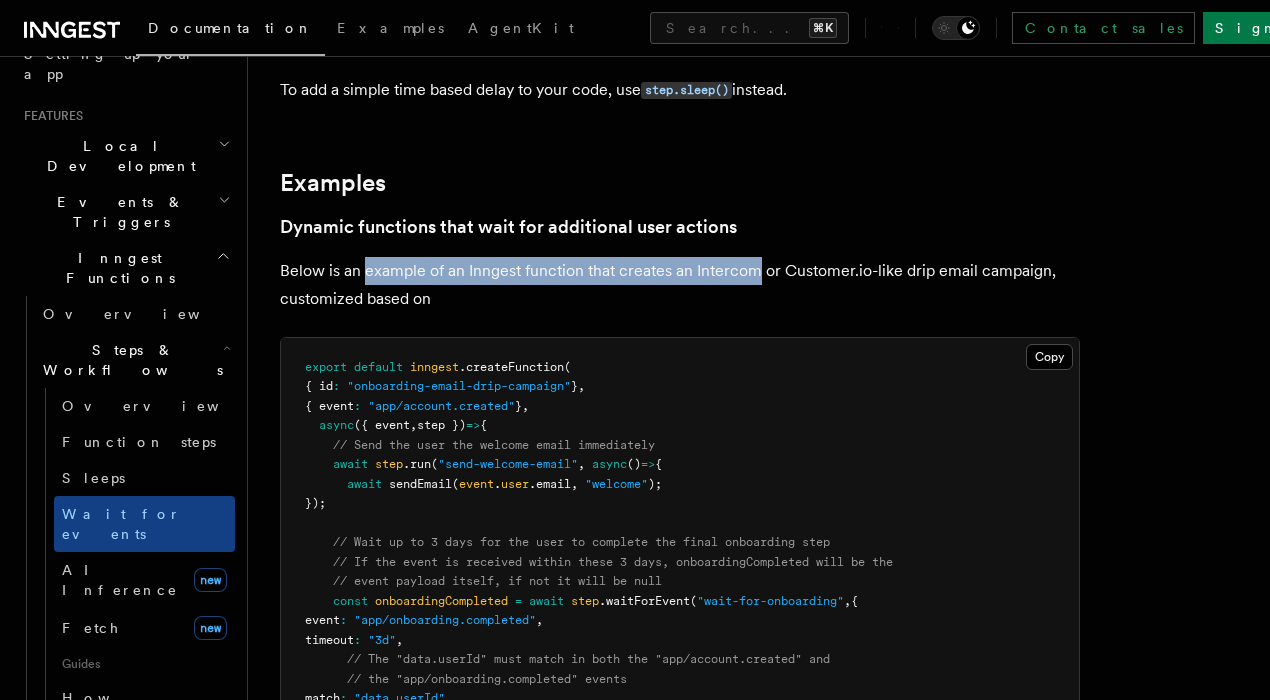 drag, startPoint x: 367, startPoint y: 253, endPoint x: 734, endPoint y: 269, distance: 367.3486 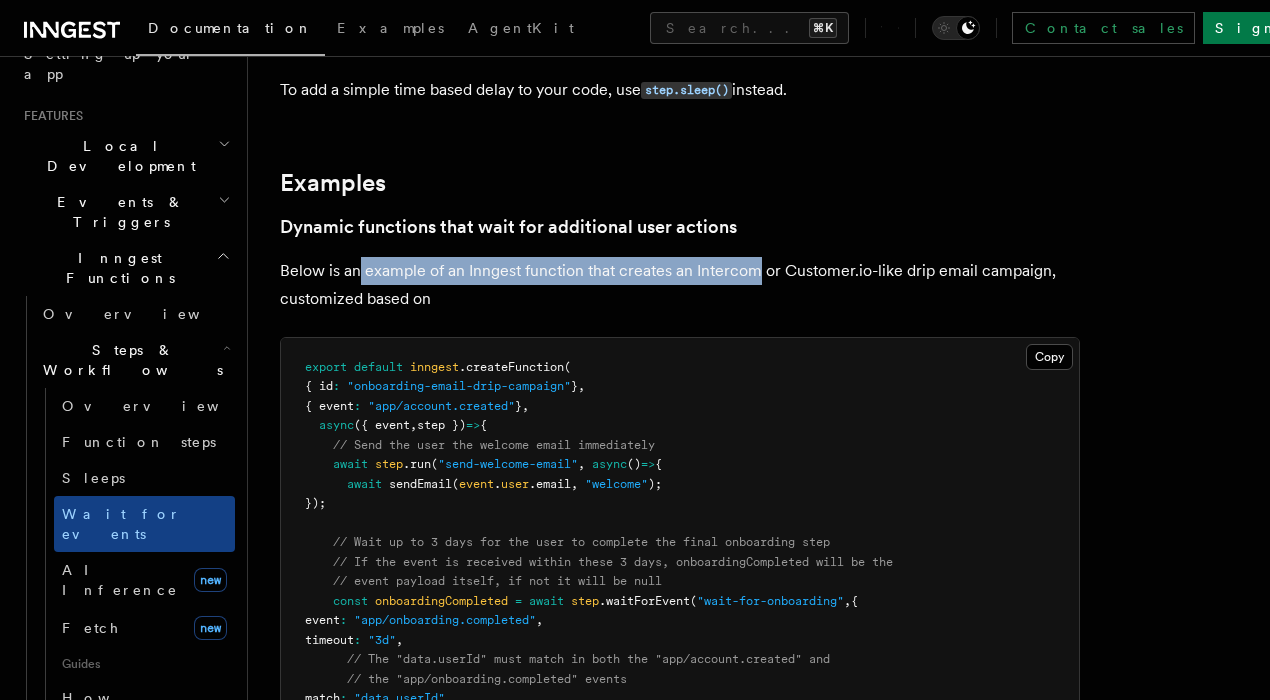 click on "Below is an example of an Inngest function that creates an Intercom or Customer.io-like drip email campaign, customized based on" at bounding box center [680, 285] 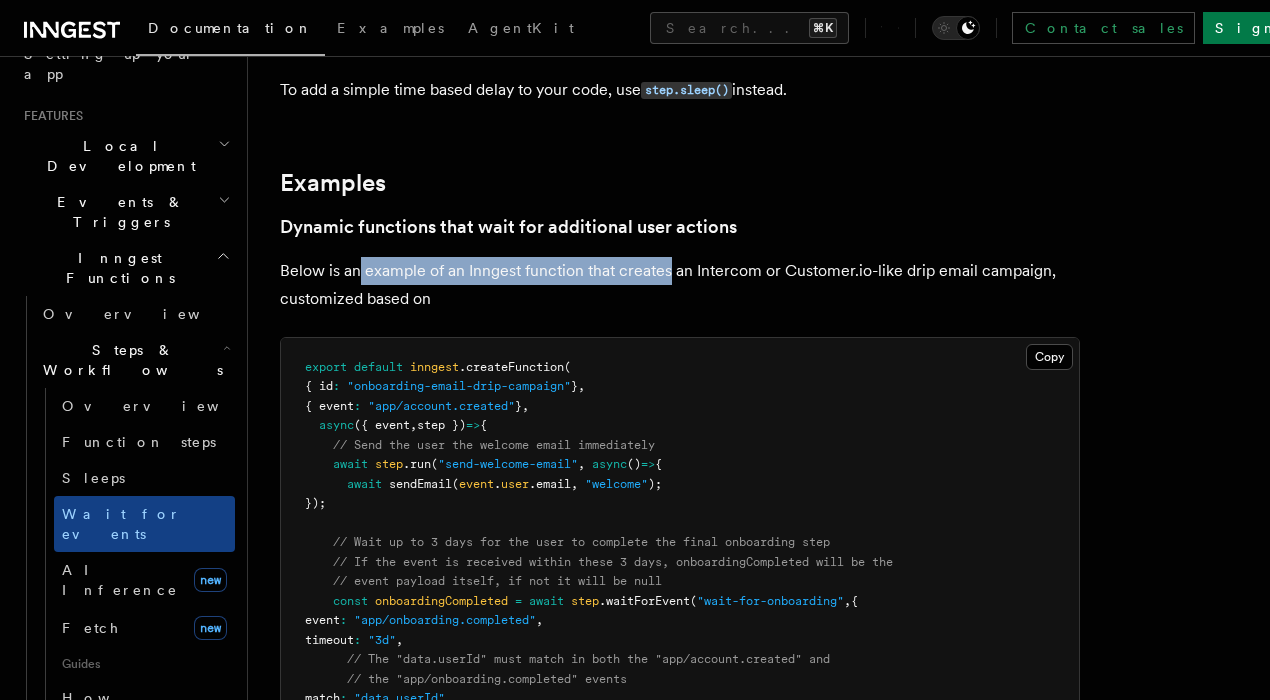 drag, startPoint x: 359, startPoint y: 261, endPoint x: 734, endPoint y: 264, distance: 375.012 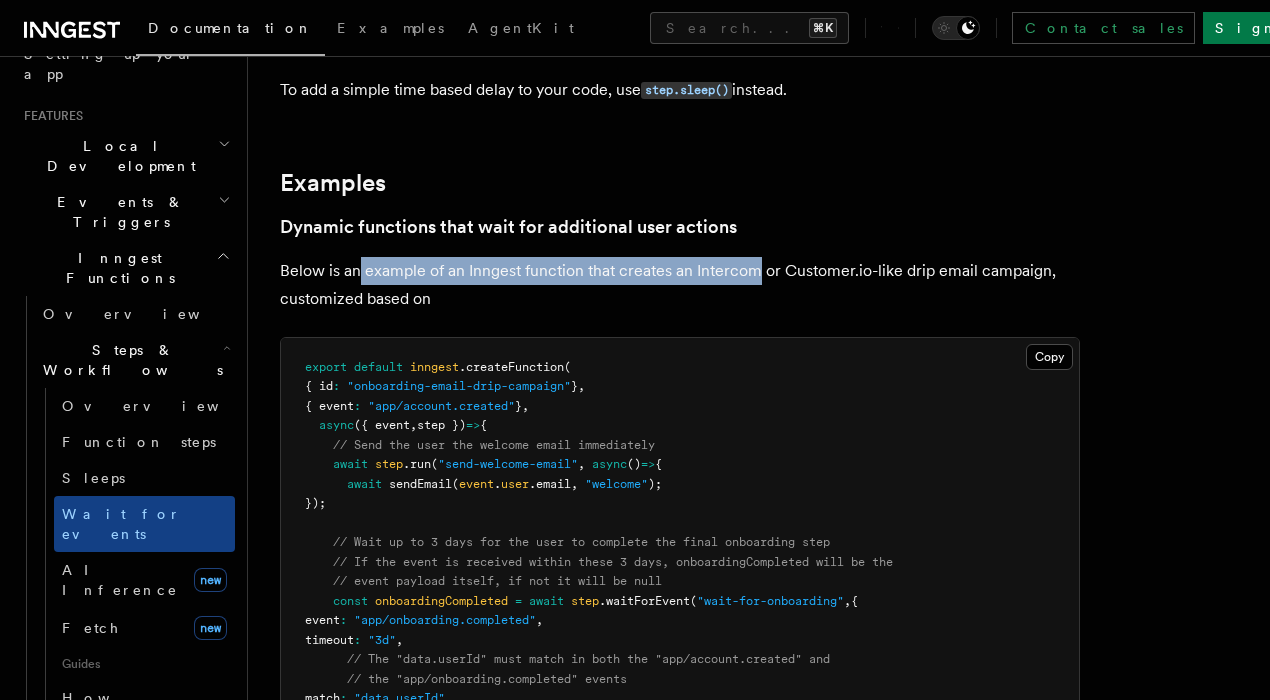 click on "Below is an example of an Inngest function that creates an Intercom or Customer.io-like drip email campaign, customized based on" at bounding box center [680, 285] 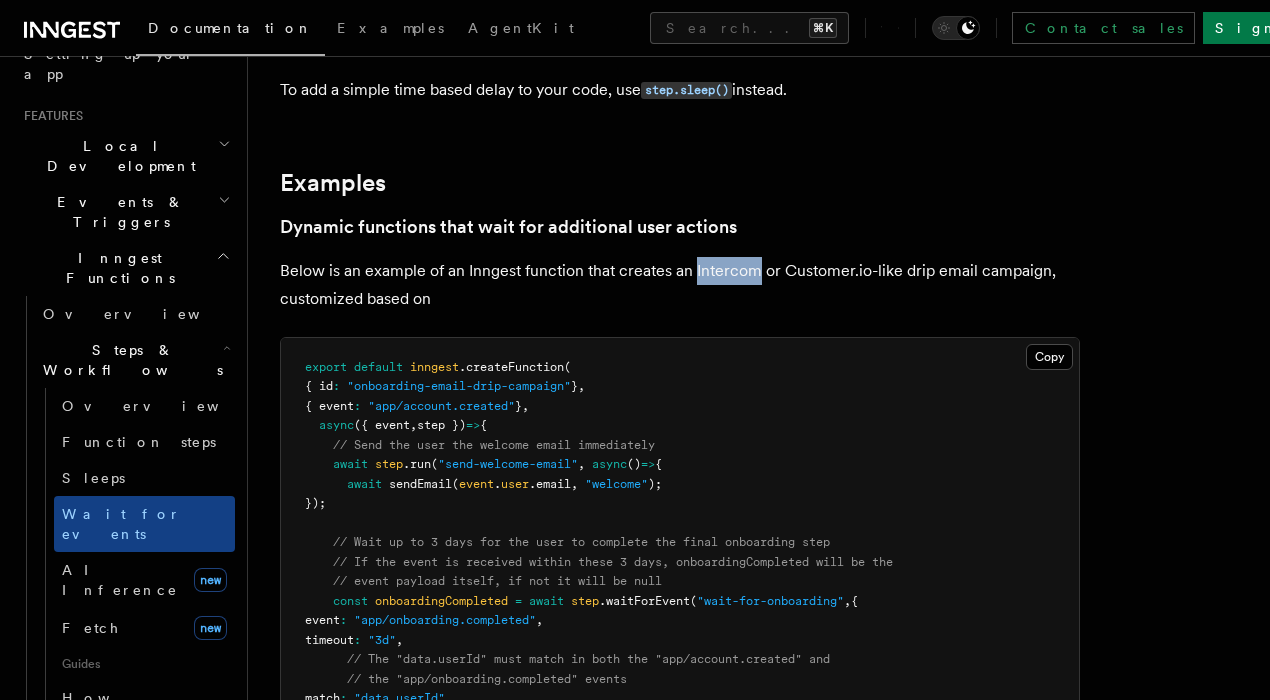 drag, startPoint x: 734, startPoint y: 264, endPoint x: 899, endPoint y: 259, distance: 165.07574 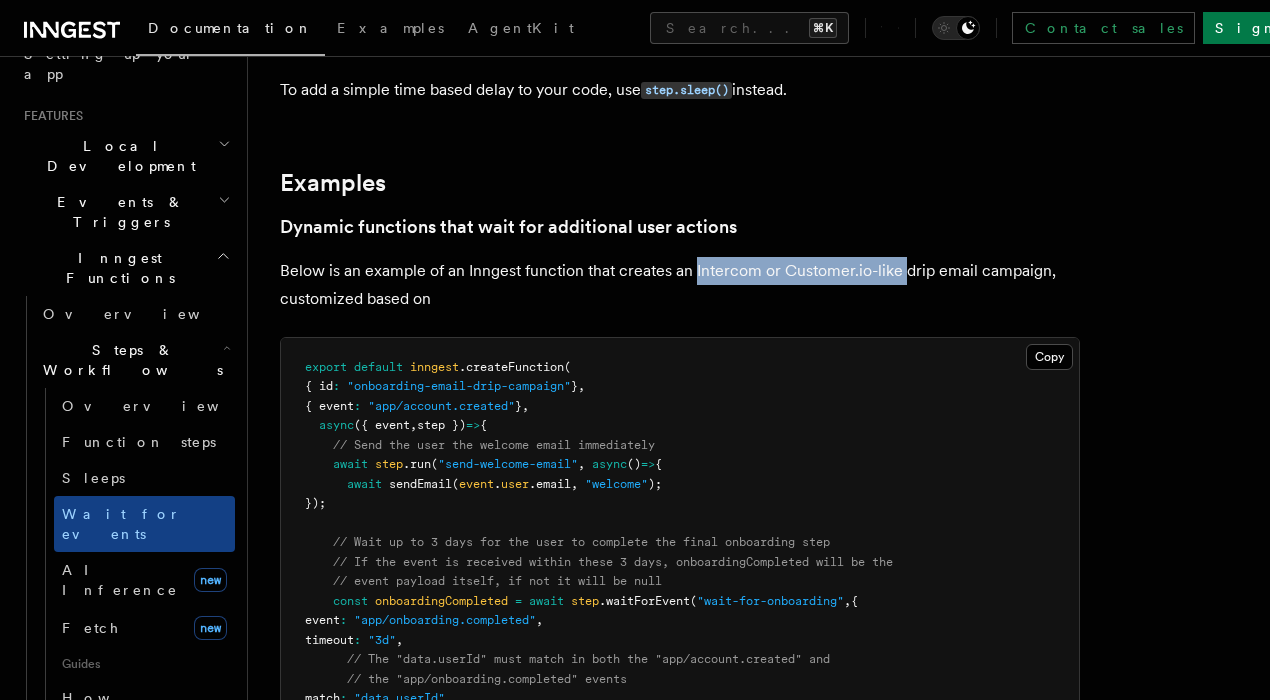 click on "Below is an example of an Inngest function that creates an Intercom or Customer.io-like drip email campaign, customized based on" at bounding box center (680, 285) 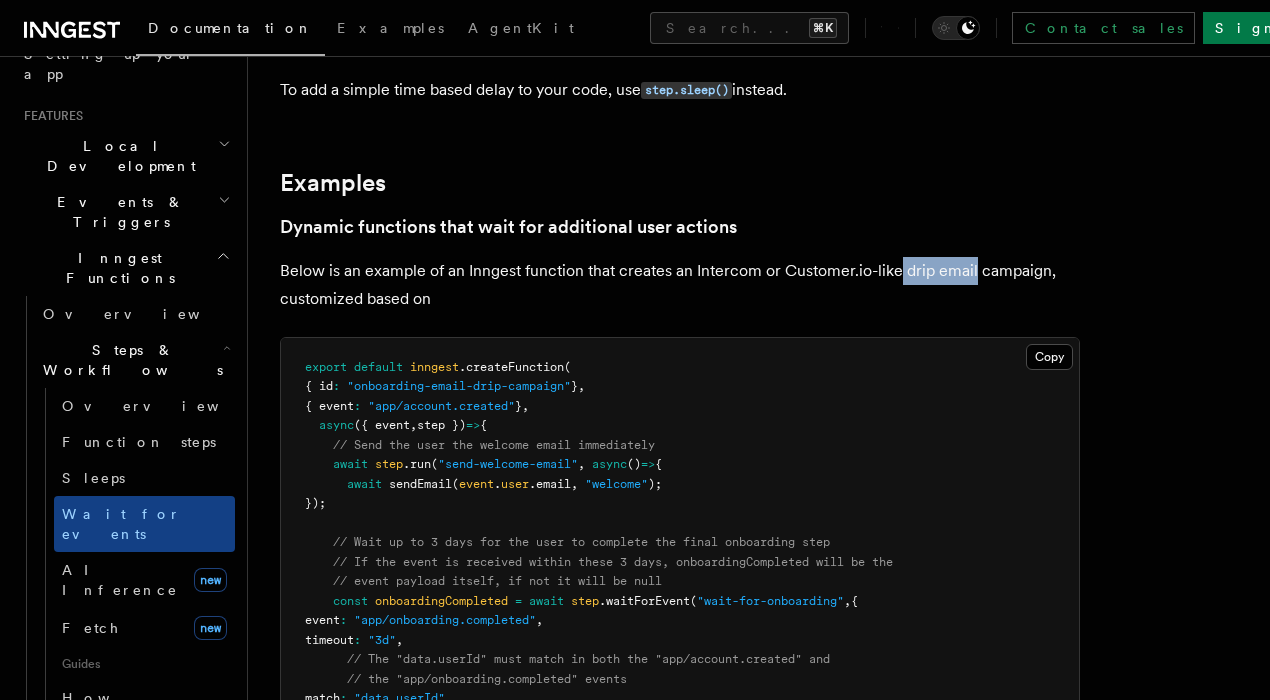 drag, startPoint x: 899, startPoint y: 259, endPoint x: 965, endPoint y: 259, distance: 66 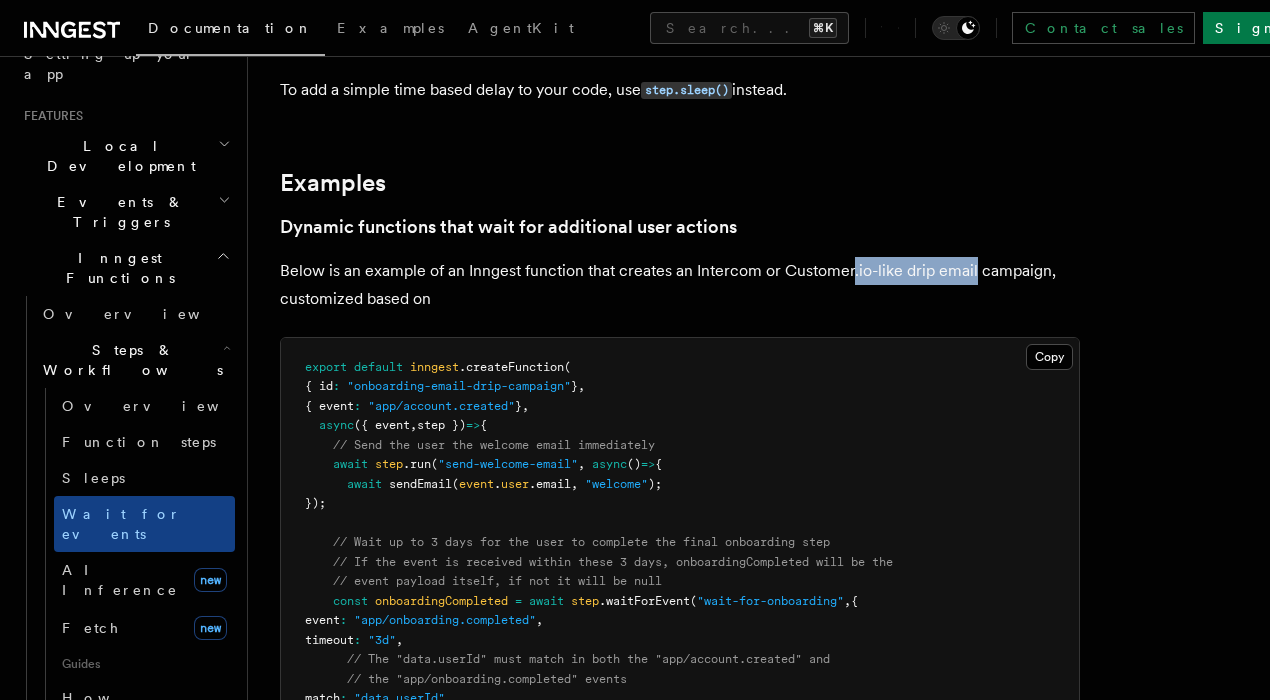 click on "Below is an example of an Inngest function that creates an Intercom or Customer.io-like drip email campaign, customized based on" at bounding box center (680, 285) 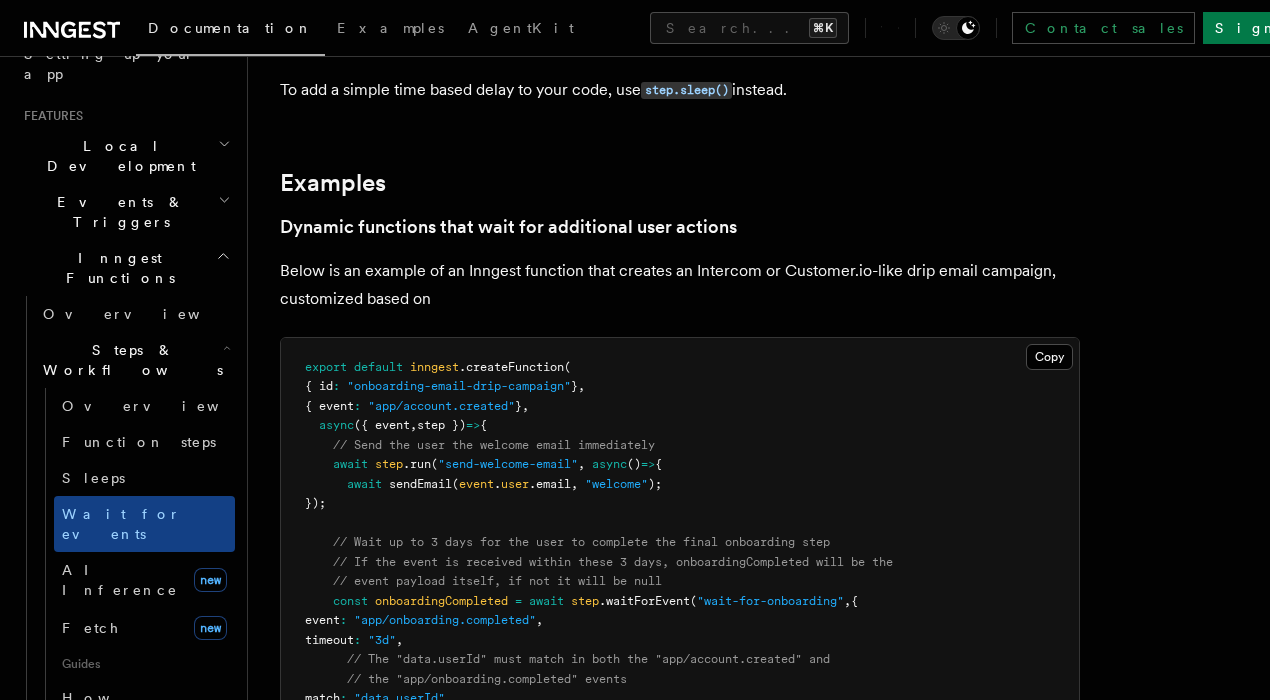 scroll, scrollTop: 837, scrollLeft: 0, axis: vertical 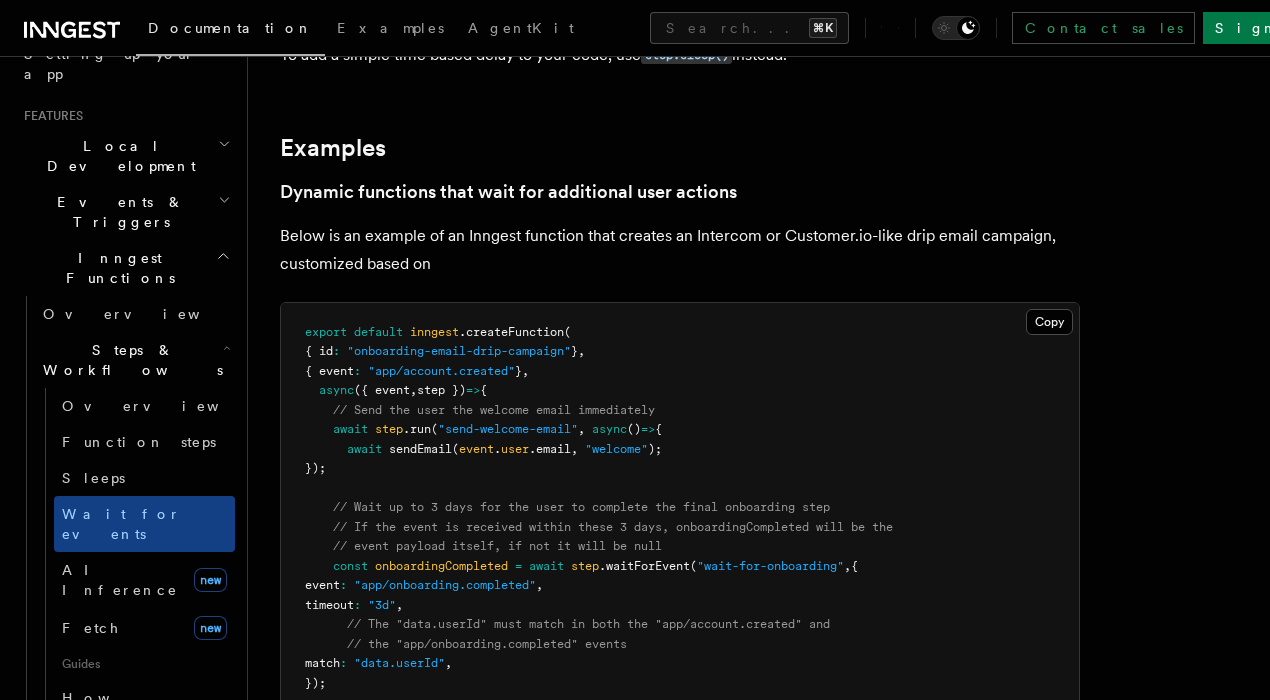drag, startPoint x: 373, startPoint y: 245, endPoint x: 482, endPoint y: 259, distance: 109.89541 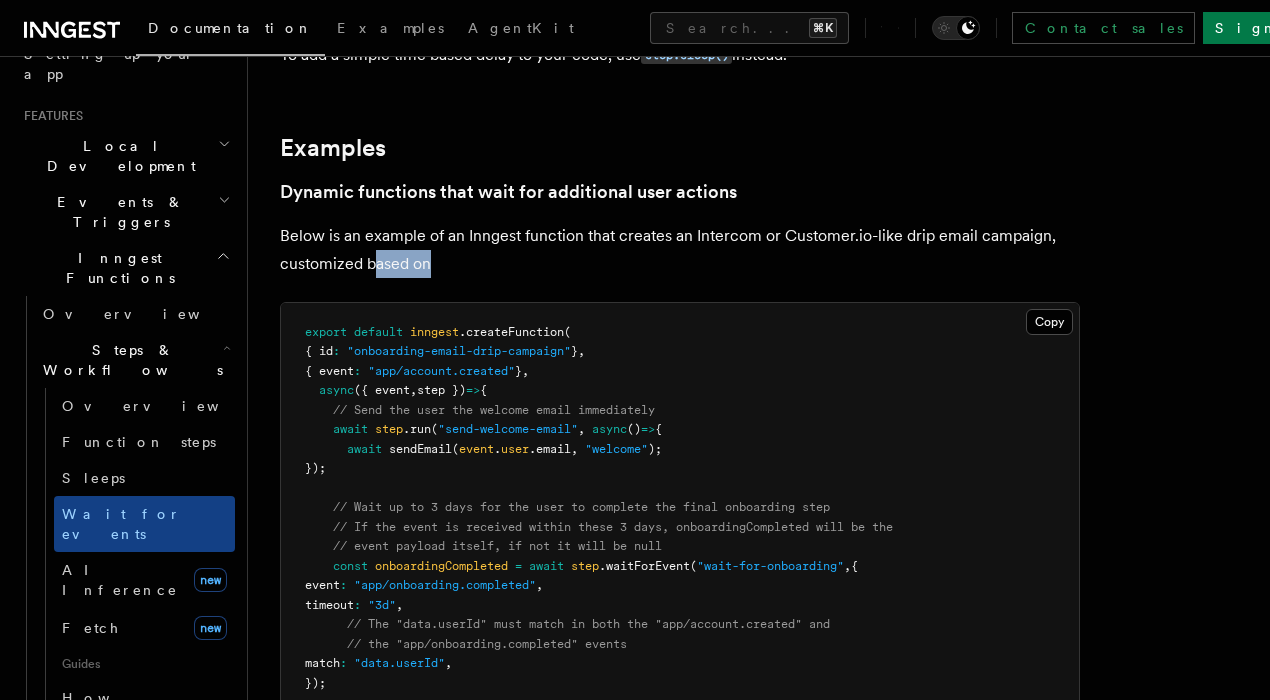 click on "Below is an example of an Inngest function that creates an Intercom or Customer.io-like drip email campaign, customized based on" at bounding box center (680, 250) 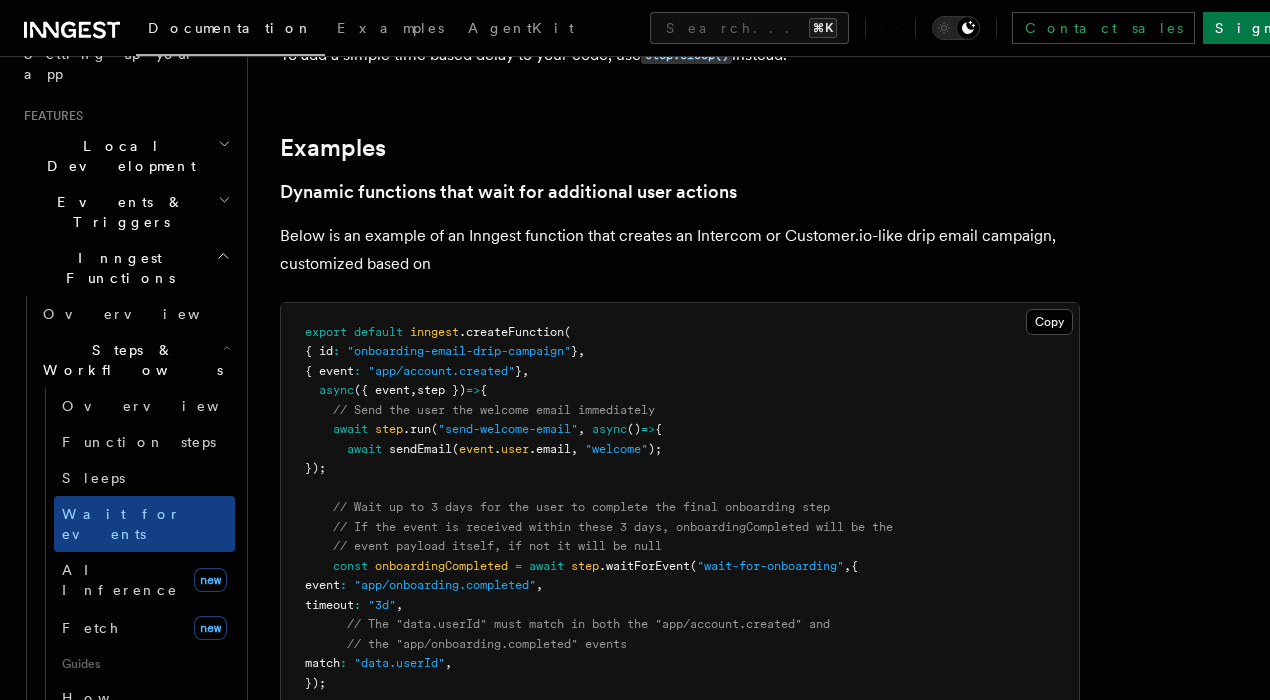 drag, startPoint x: 482, startPoint y: 259, endPoint x: 370, endPoint y: 235, distance: 114.54257 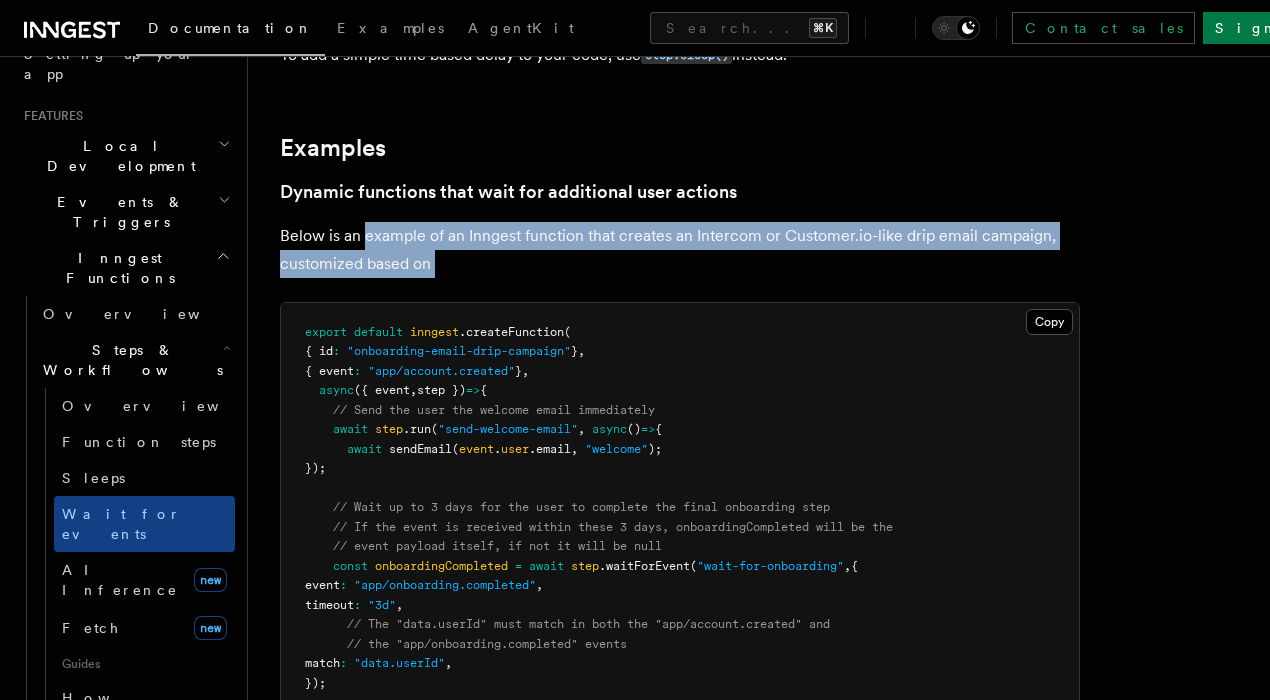 click on "Below is an example of an Inngest function that creates an Intercom or Customer.io-like drip email campaign, customized based on" at bounding box center [680, 250] 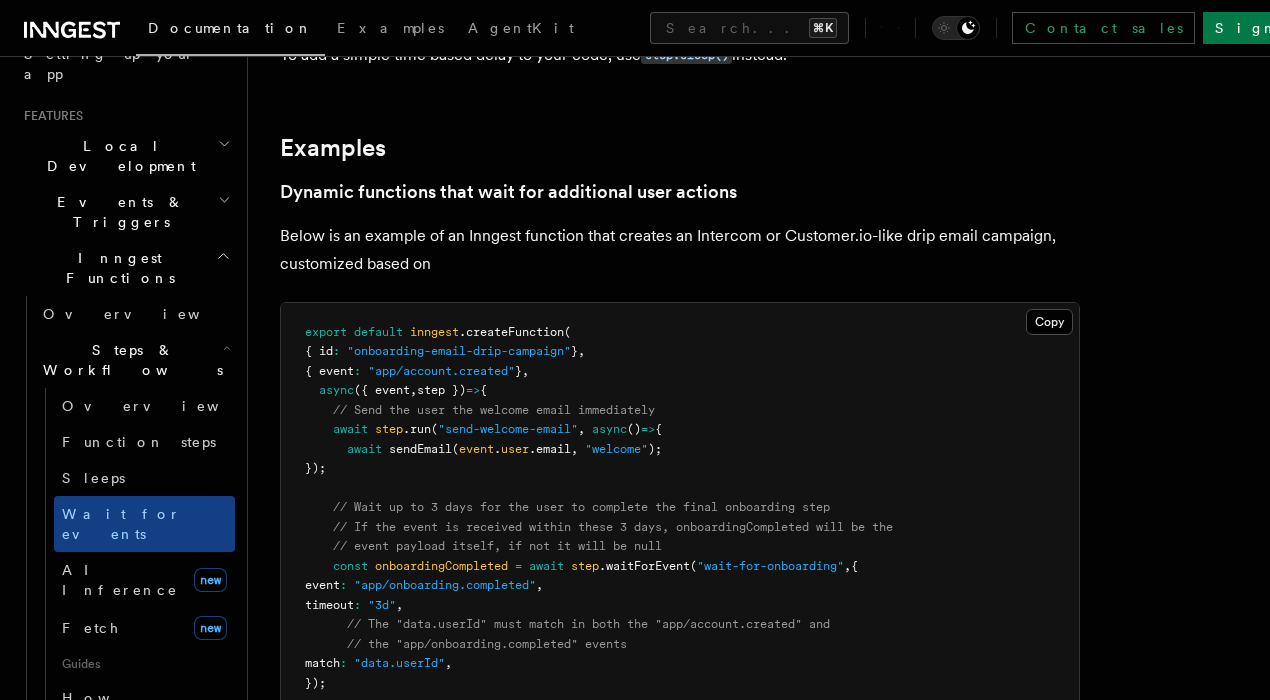 click on "Below is an example of an Inngest function that creates an Intercom or Customer.io-like drip email campaign, customized based on" at bounding box center [680, 250] 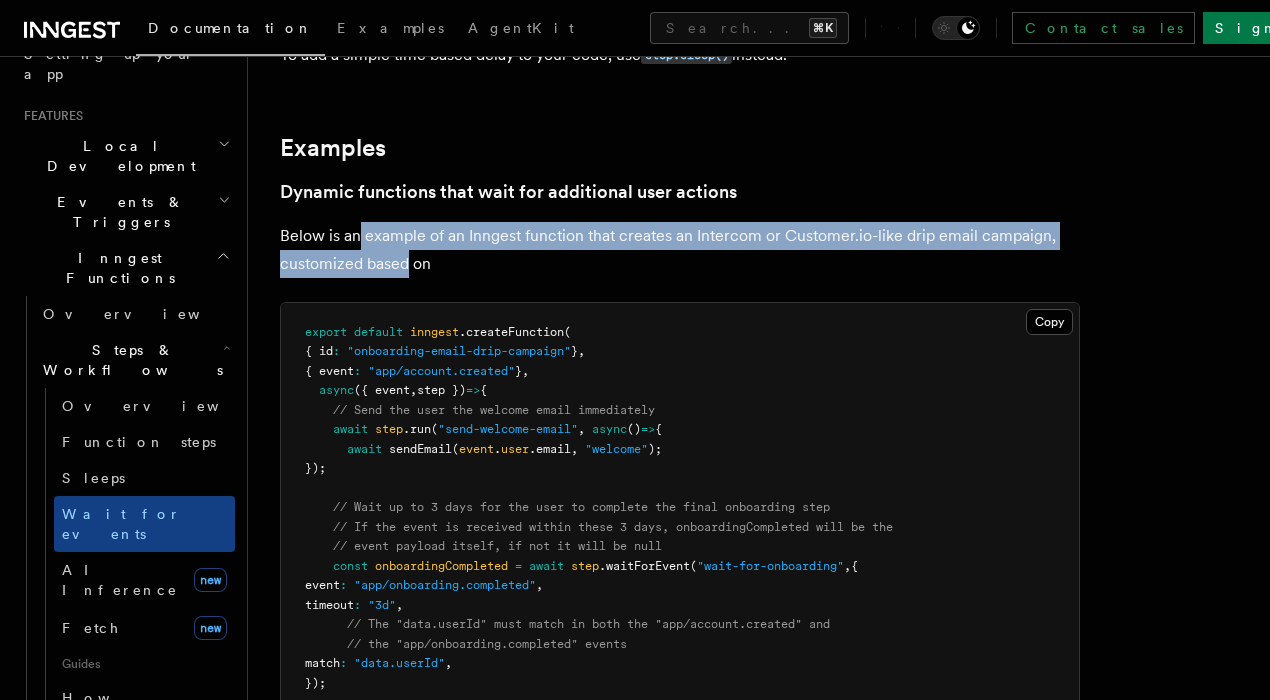 drag, startPoint x: 360, startPoint y: 232, endPoint x: 408, endPoint y: 243, distance: 49.24429 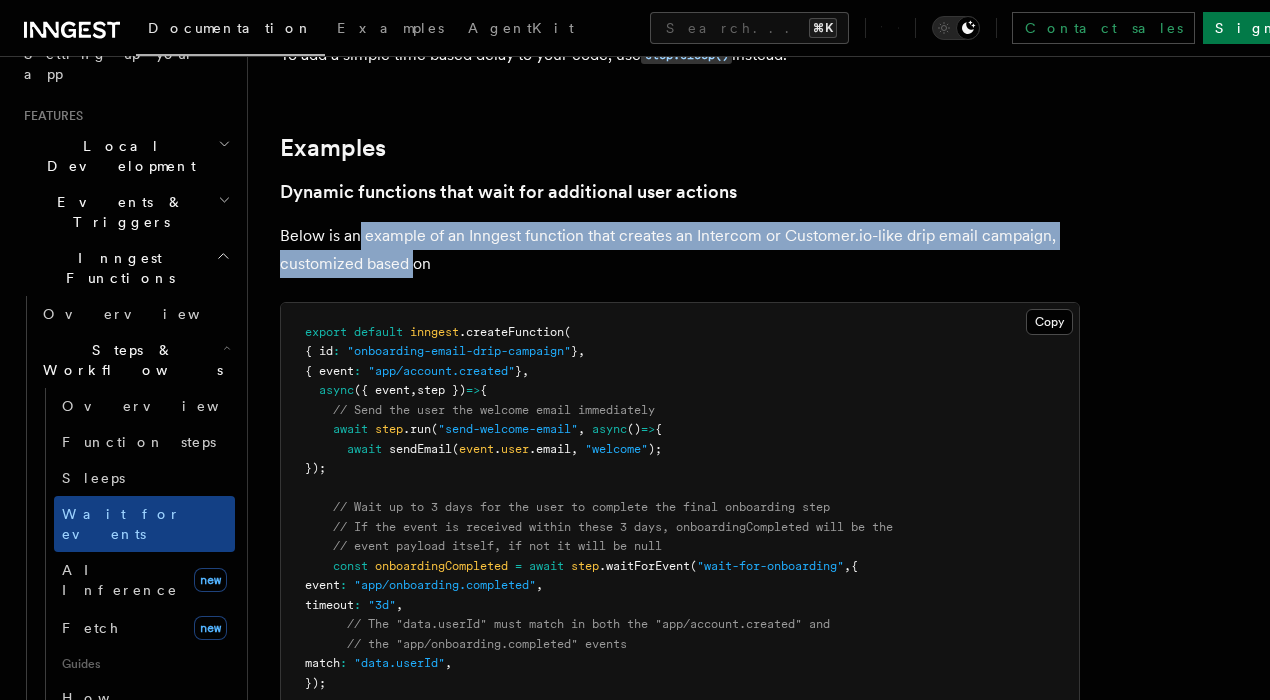 click on "Below is an example of an Inngest function that creates an Intercom or Customer.io-like drip email campaign, customized based on" at bounding box center [680, 250] 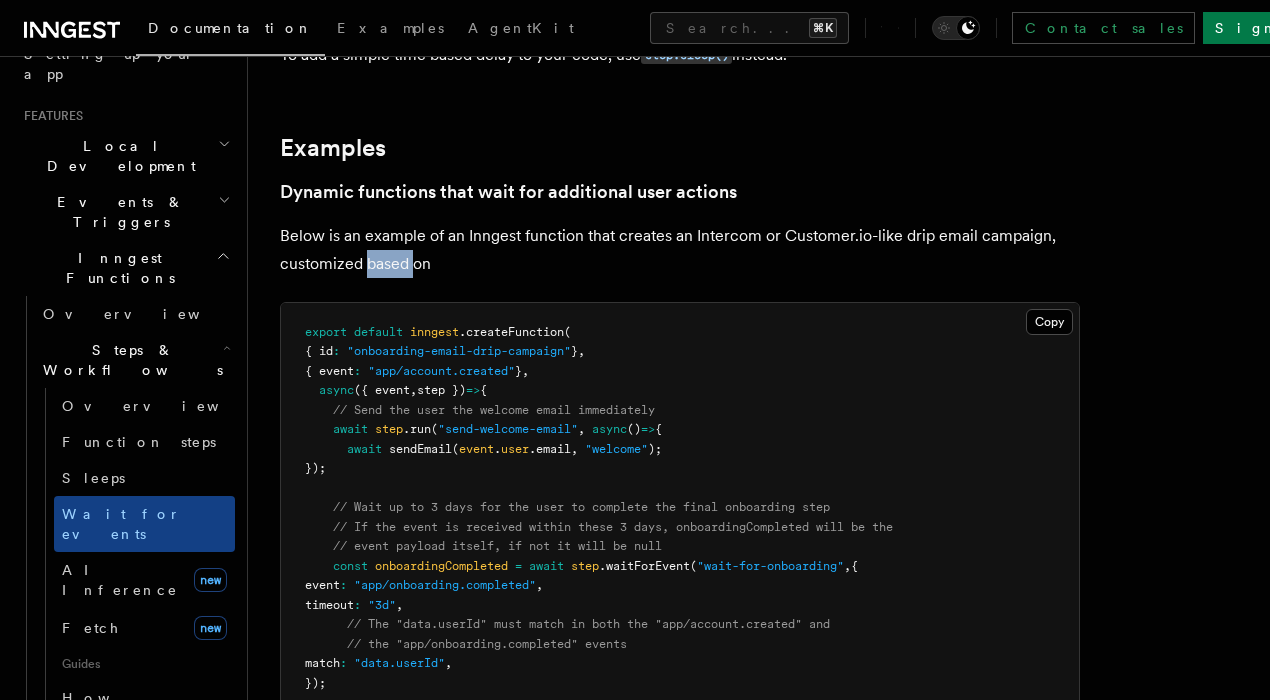 drag, startPoint x: 408, startPoint y: 243, endPoint x: 381, endPoint y: 231, distance: 29.546574 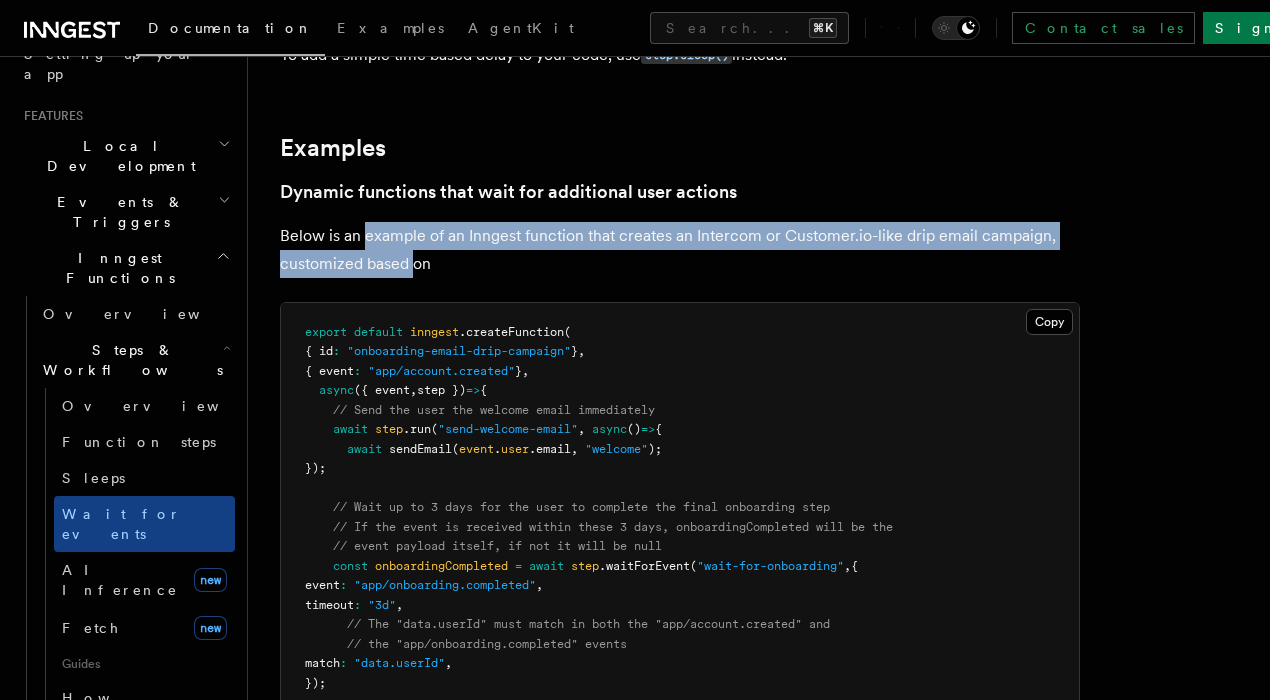 click on "Below is an example of an Inngest function that creates an Intercom or Customer.io-like drip email campaign, customized based on" at bounding box center (680, 250) 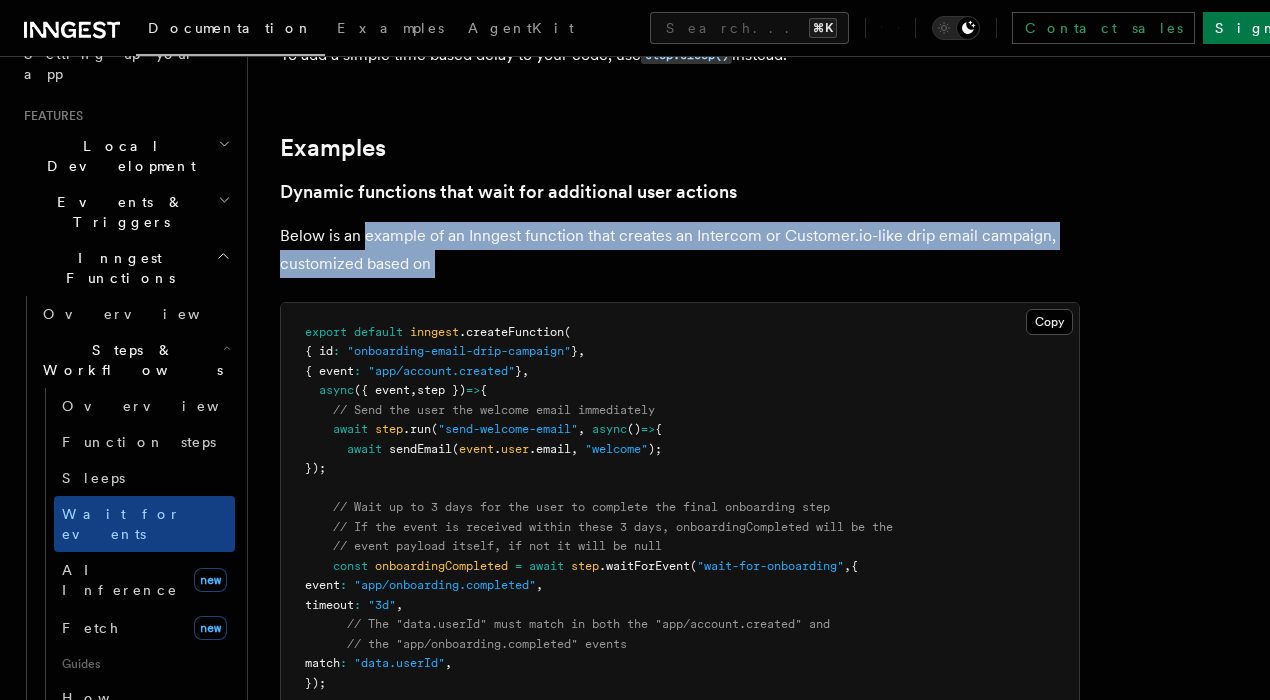 drag, startPoint x: 381, startPoint y: 231, endPoint x: 459, endPoint y: 265, distance: 85.08819 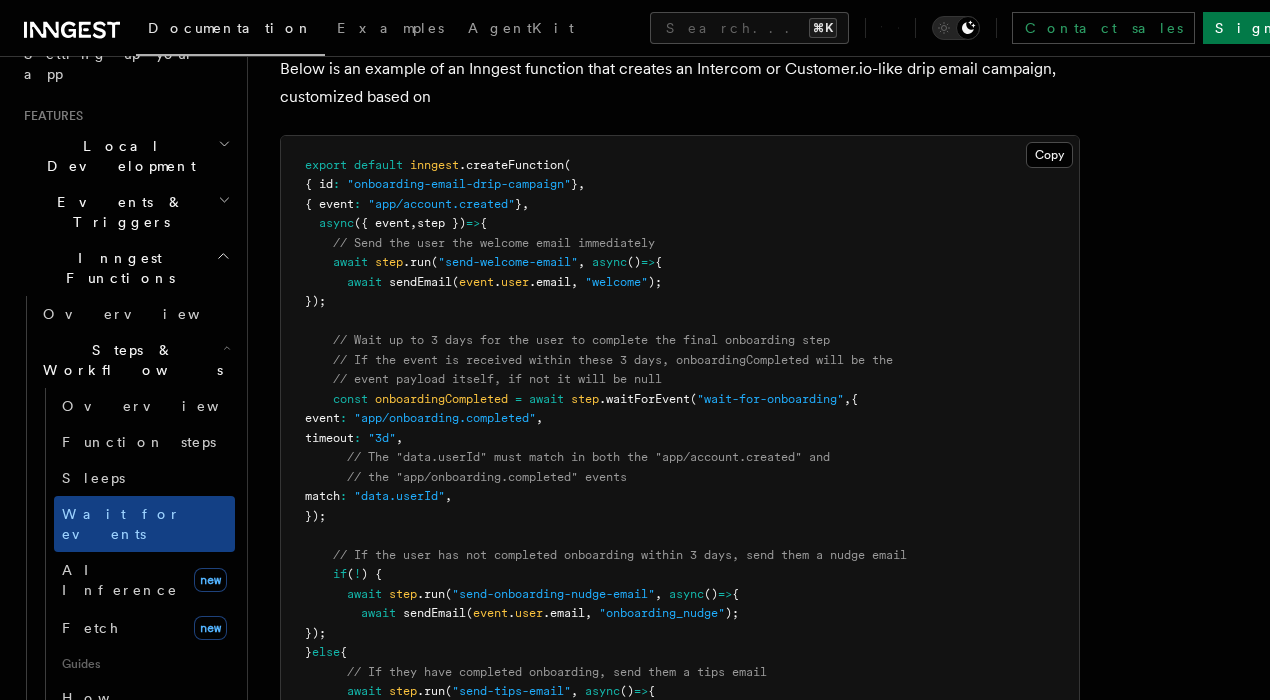 scroll, scrollTop: 1014, scrollLeft: 0, axis: vertical 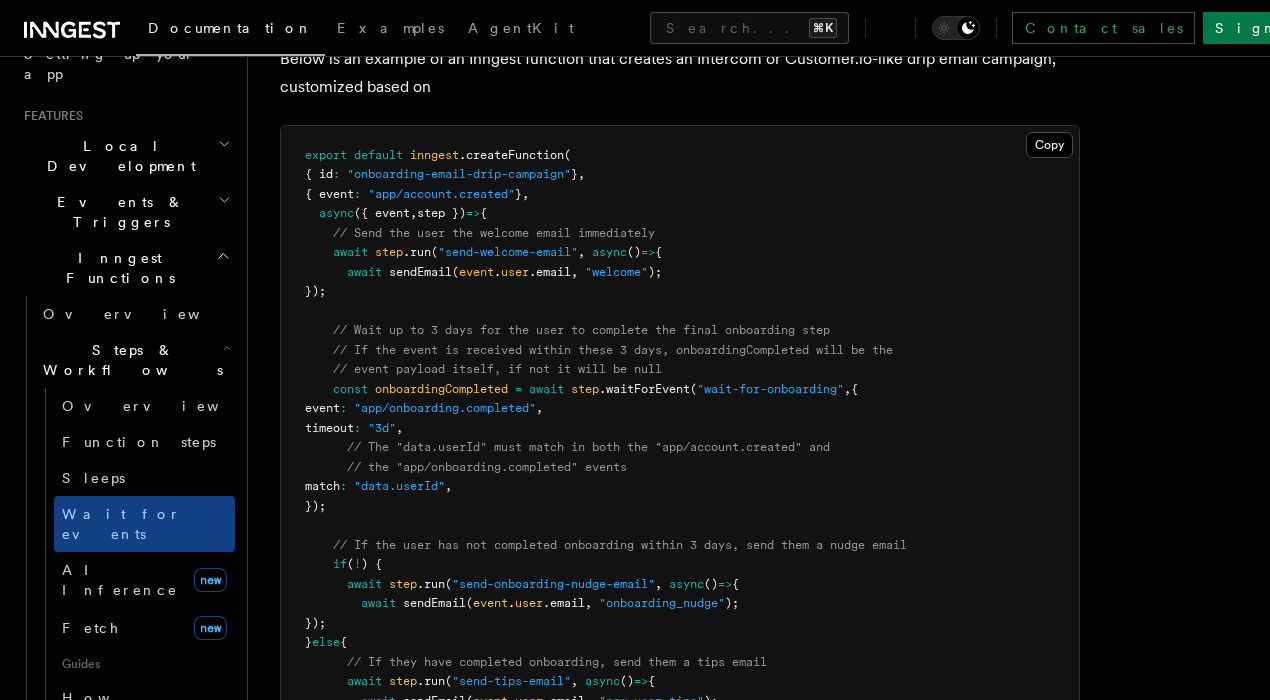 click on "// The "data.userId" must match in both the "app/account.created" and" at bounding box center [588, 447] 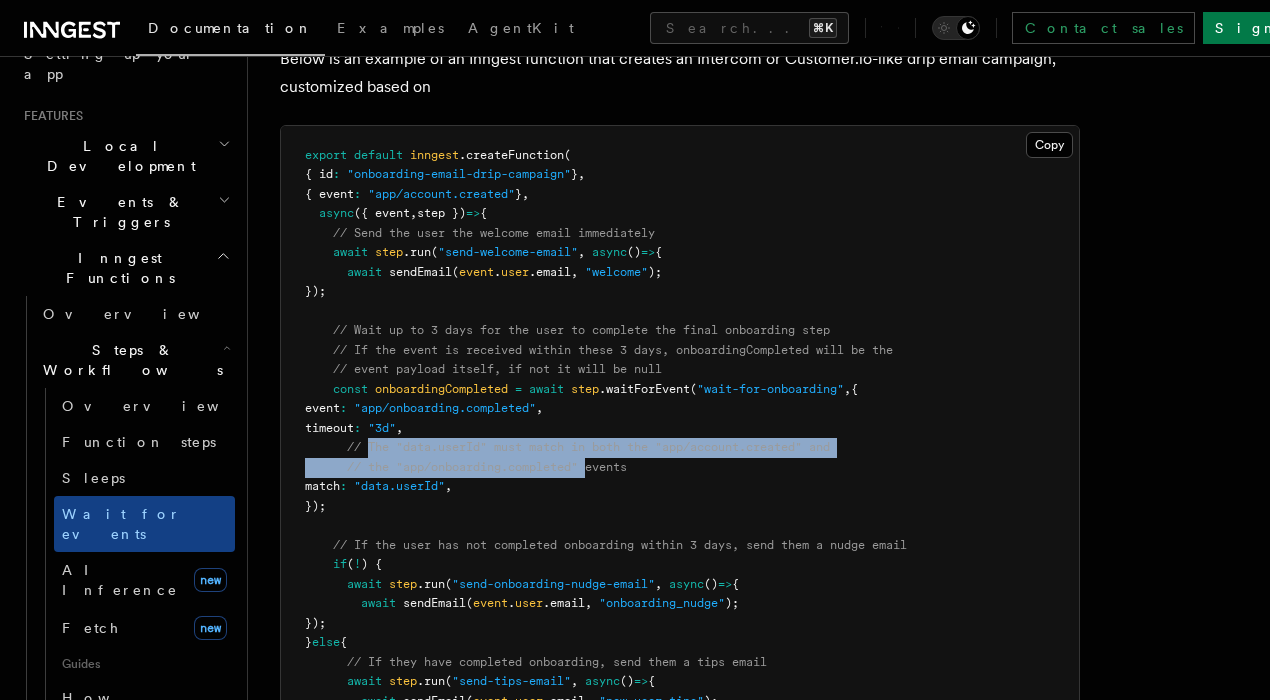 drag, startPoint x: 385, startPoint y: 429, endPoint x: 620, endPoint y: 451, distance: 236.02754 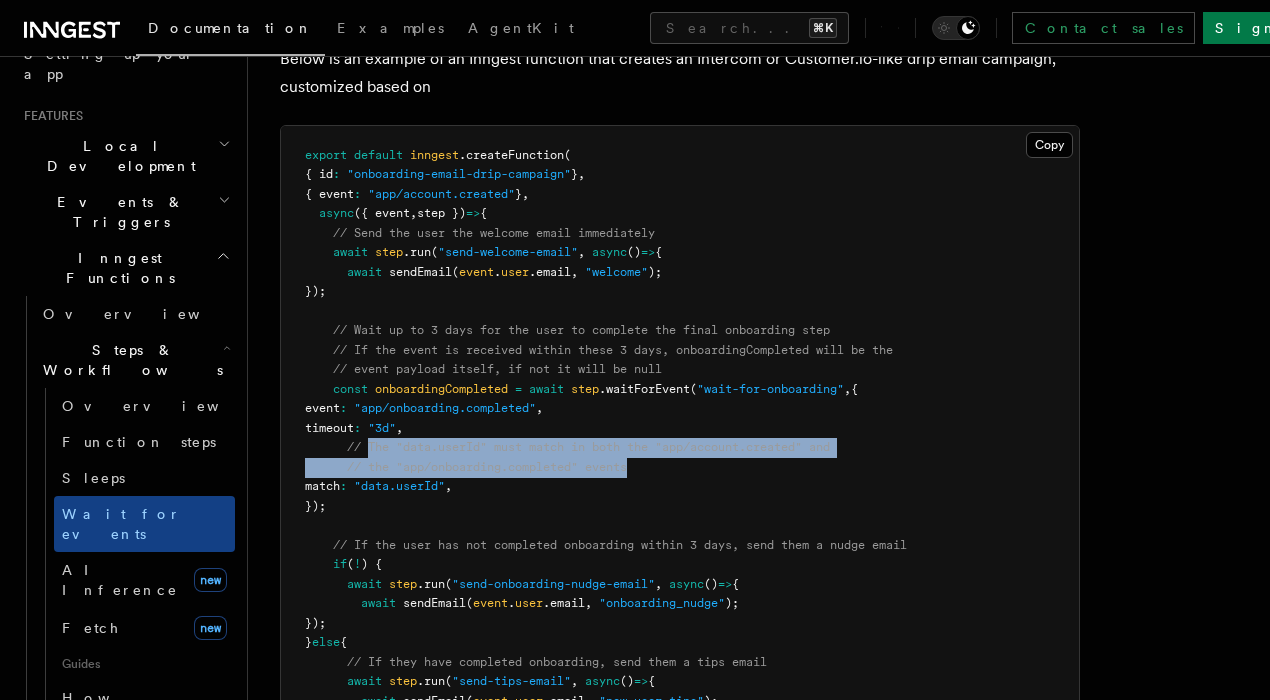 click on "// the "app/onboarding.completed" events" at bounding box center [487, 467] 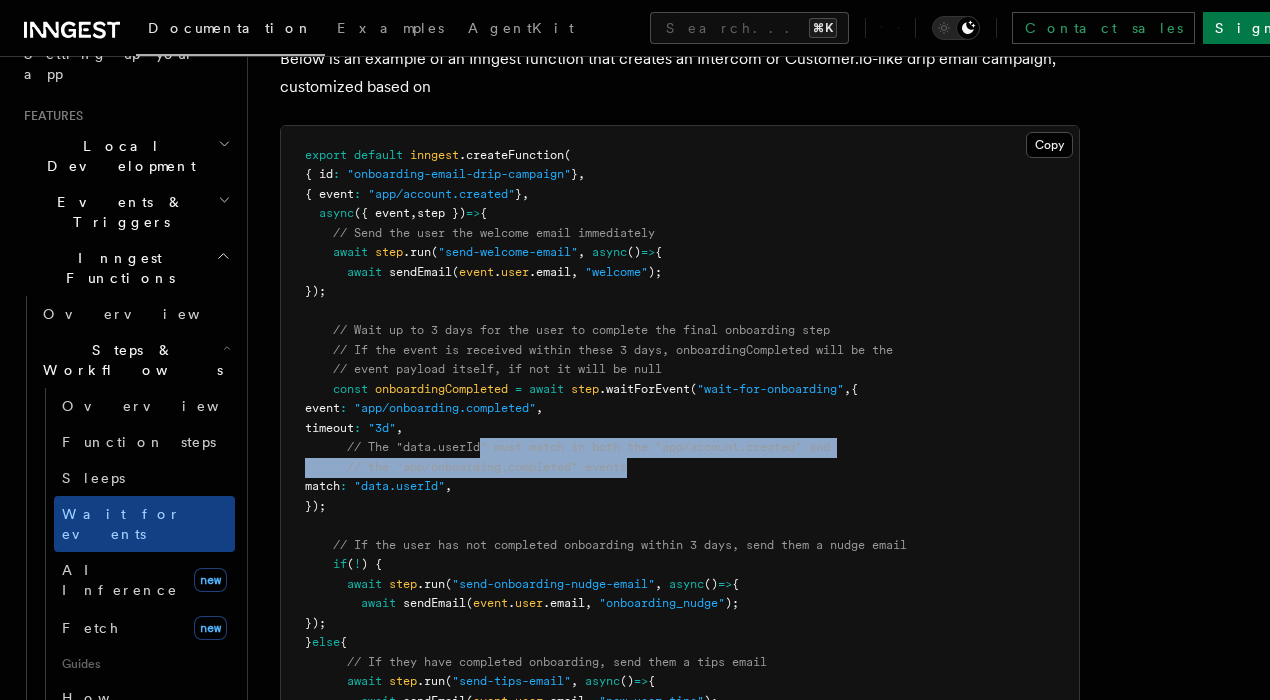 drag, startPoint x: 620, startPoint y: 451, endPoint x: 485, endPoint y: 438, distance: 135.62448 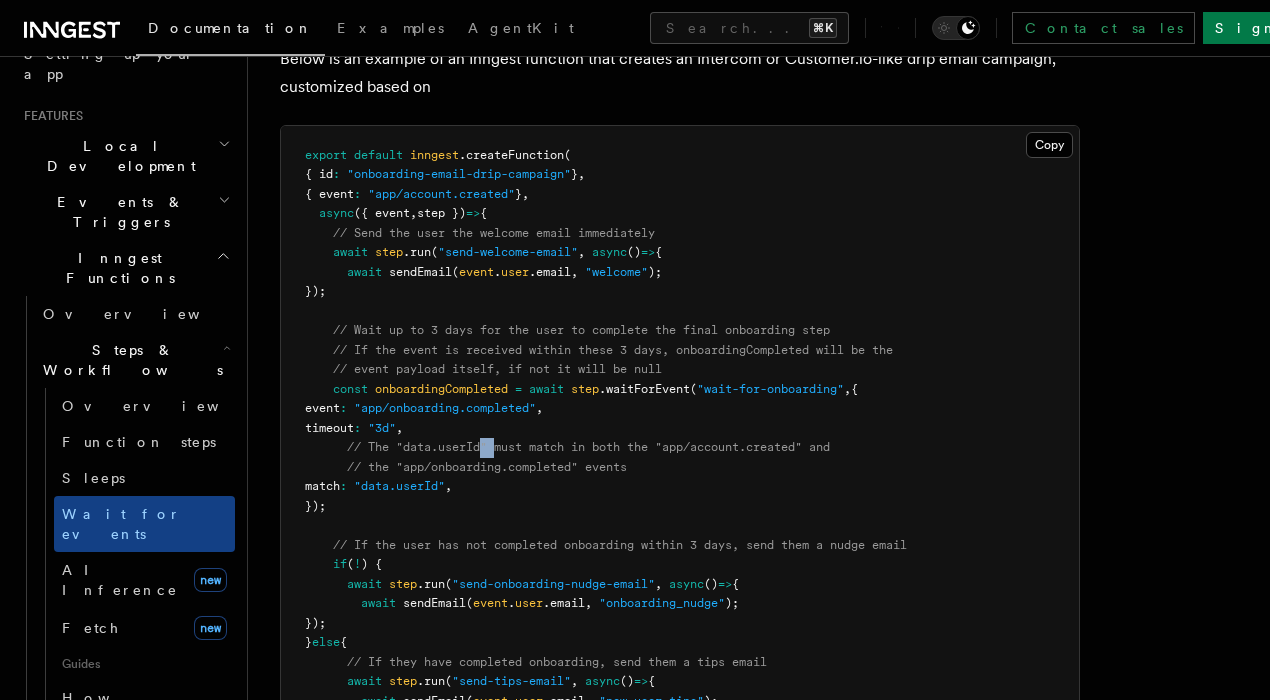 drag, startPoint x: 485, startPoint y: 438, endPoint x: 574, endPoint y: 438, distance: 89 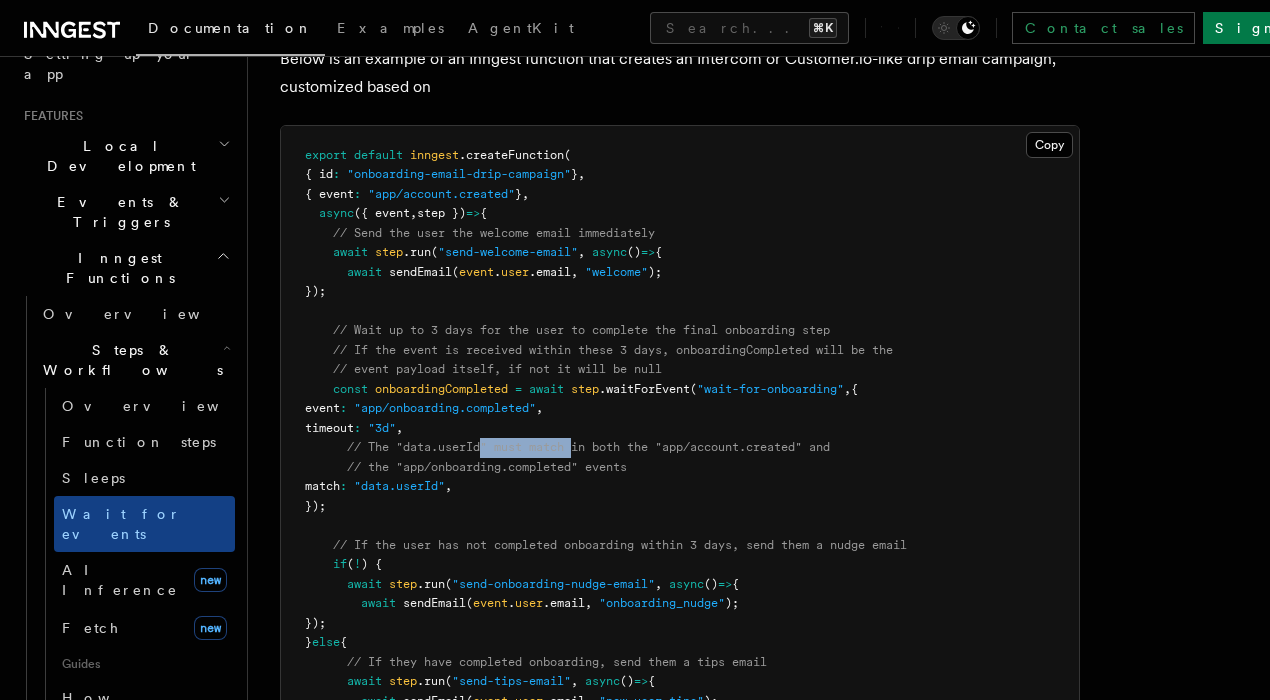 click on "// The "data.userId" must match in both the "app/account.created" and" at bounding box center [588, 447] 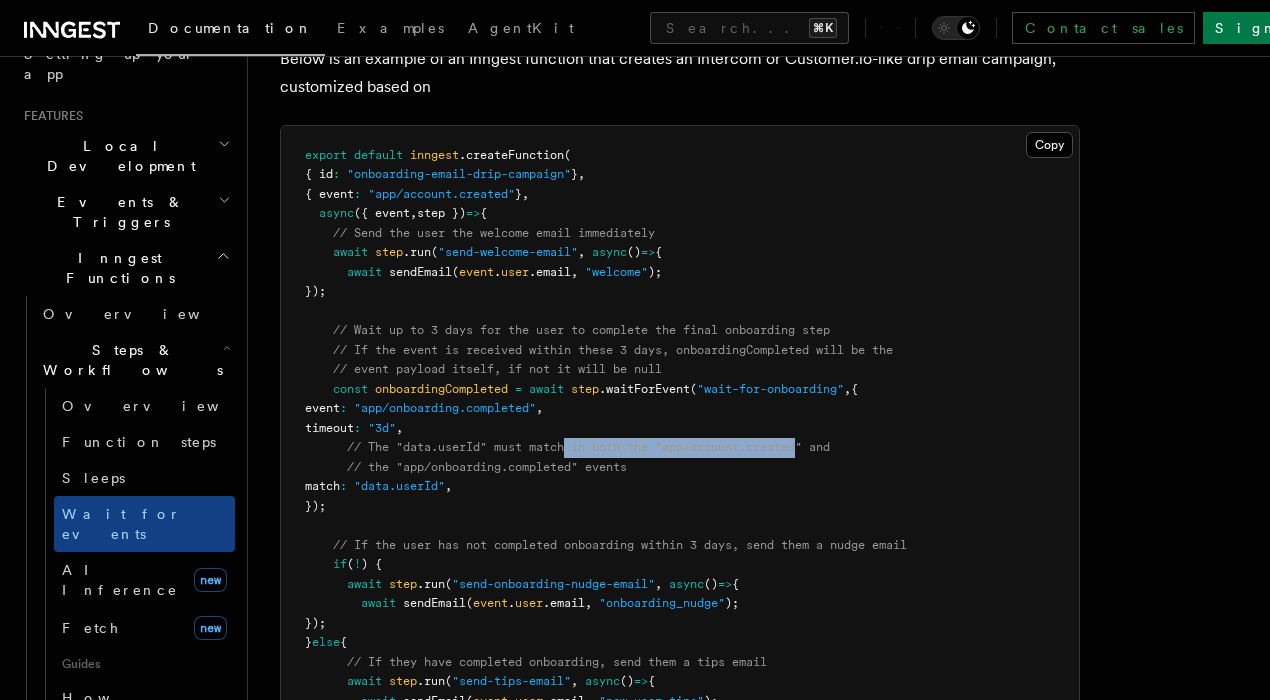drag, startPoint x: 574, startPoint y: 438, endPoint x: 781, endPoint y: 439, distance: 207.00241 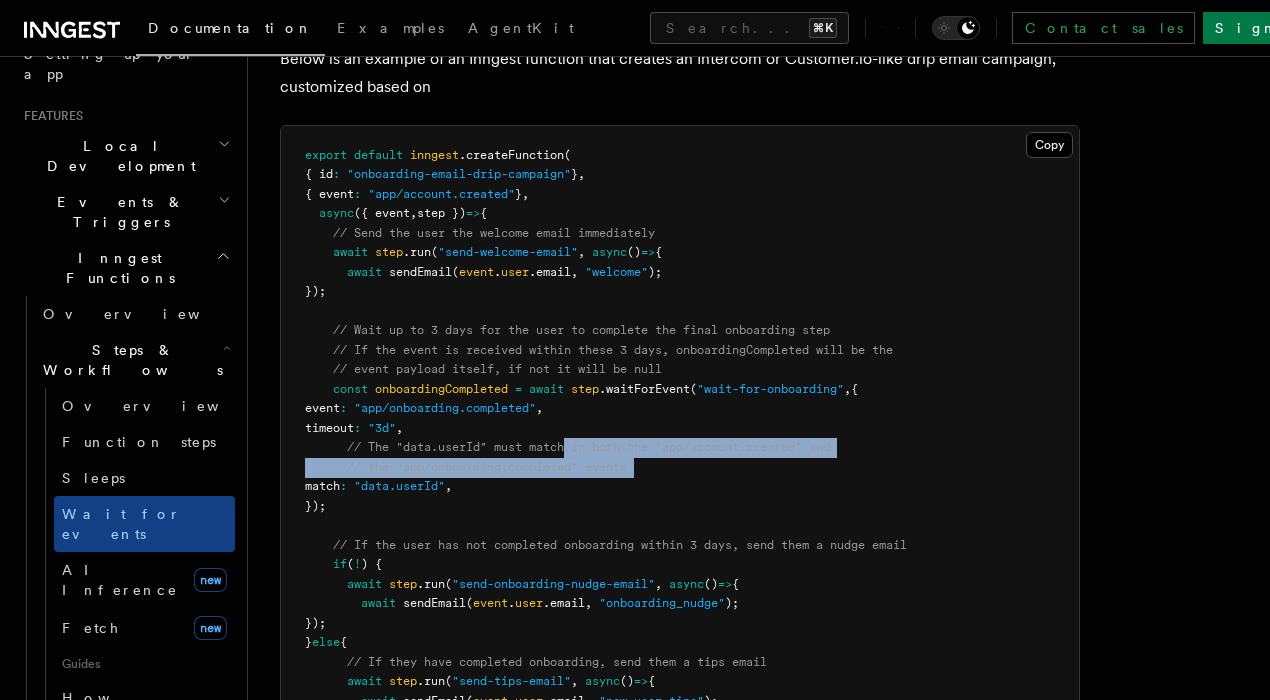 click on "export   default   inngest .createFunction (
{ id :   "onboarding-email-drip-campaign"  } ,
{ event :   "app/account.created"  } ,
async  ({ event ,  step })  =>  {
// Send the user the welcome email immediately
await   step .run ( "send-welcome-email" ,   async  ()  =>  {
await   sendEmail ( event . user .email ,   "welcome" );
});
// Wait up to 3 days for the user to complete the final onboarding step
// If the event is received within these 3 days, onboardingCompleted will be the
// event payload itself, if not it will be null
const   onboardingCompleted   =   await   step .waitForEvent ( "wait-for-onboarding" ,  {
event :   "app/onboarding.completed" ,
timeout :   "3d" ,
// The "data.userId" must match in both the "app/account.created" and
// the "app/onboarding.completed" events
match :   "data.userId" ,
});
if  ( ! onboardingCompleted) {
await   step .run ( ," at bounding box center (680, 468) 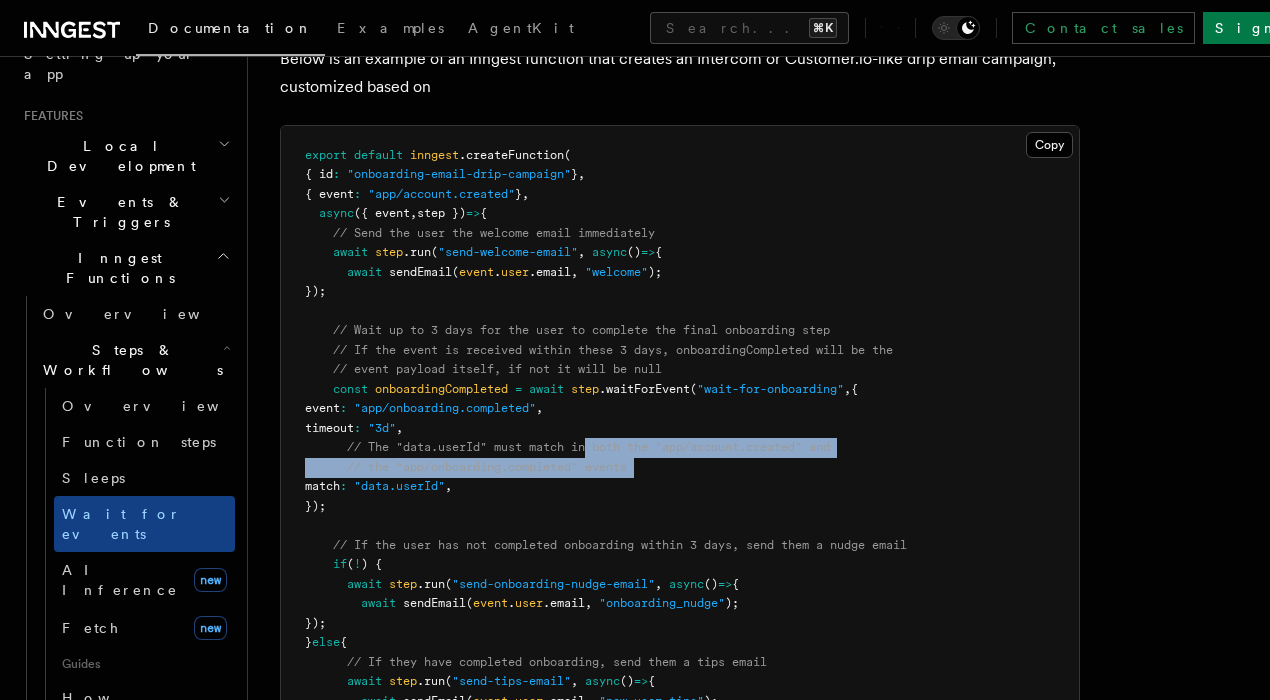 drag, startPoint x: 781, startPoint y: 439, endPoint x: 591, endPoint y: 431, distance: 190.16835 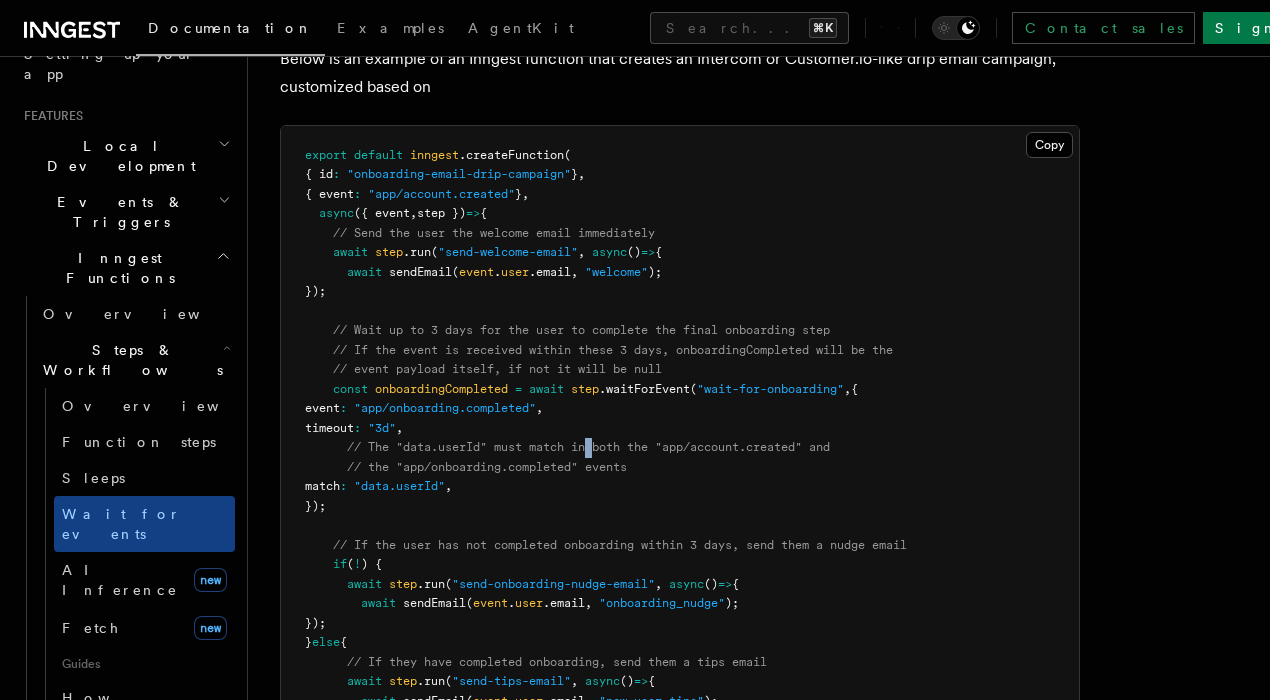 drag, startPoint x: 591, startPoint y: 431, endPoint x: 491, endPoint y: 431, distance: 100 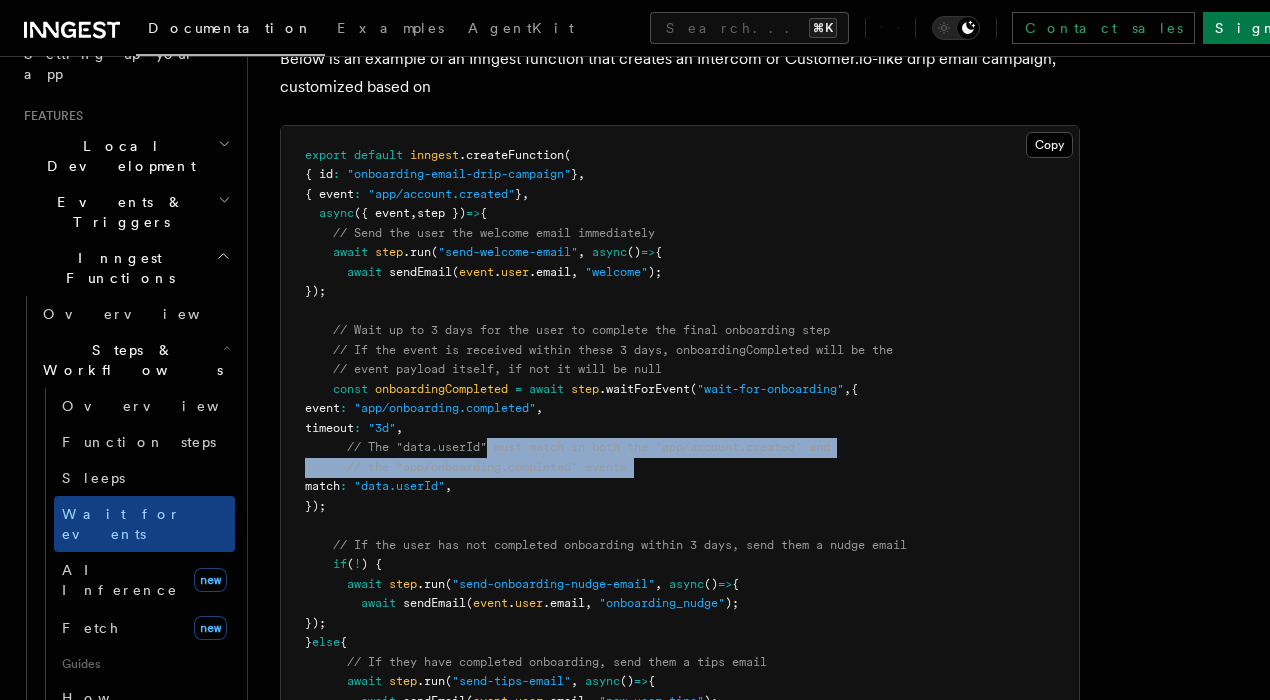 drag, startPoint x: 491, startPoint y: 431, endPoint x: 645, endPoint y: 446, distance: 154.72879 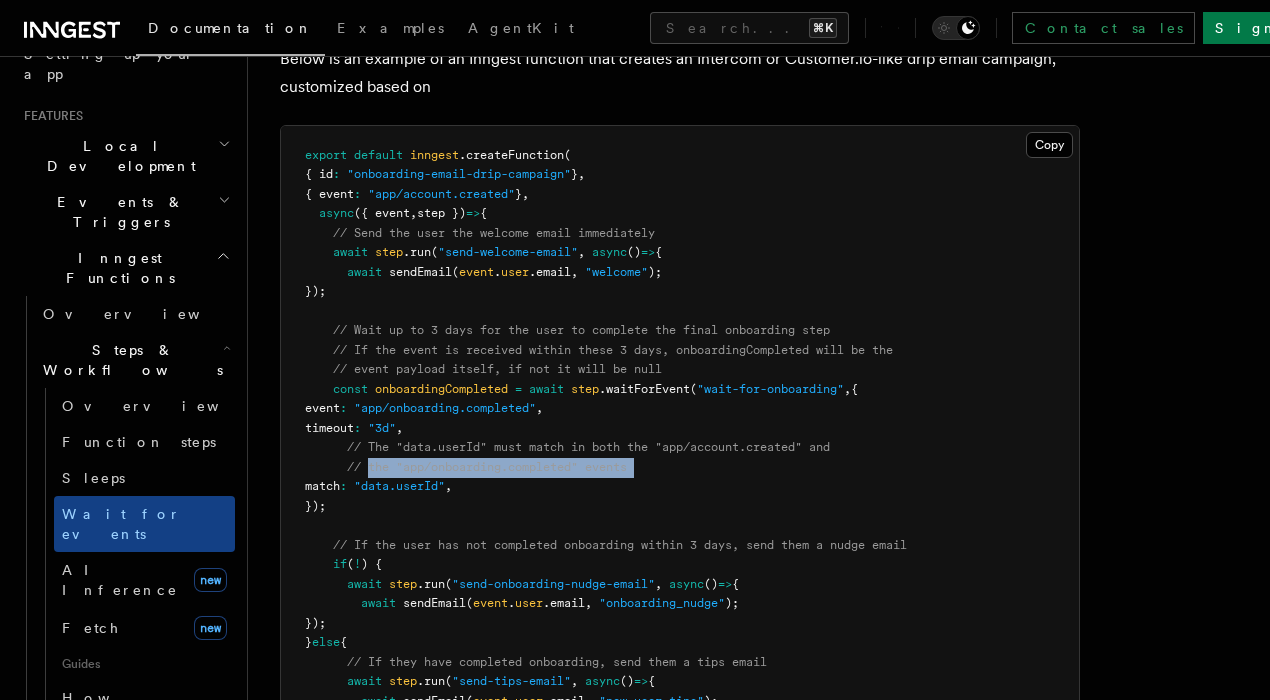 drag, startPoint x: 645, startPoint y: 446, endPoint x: 336, endPoint y: 431, distance: 309.36386 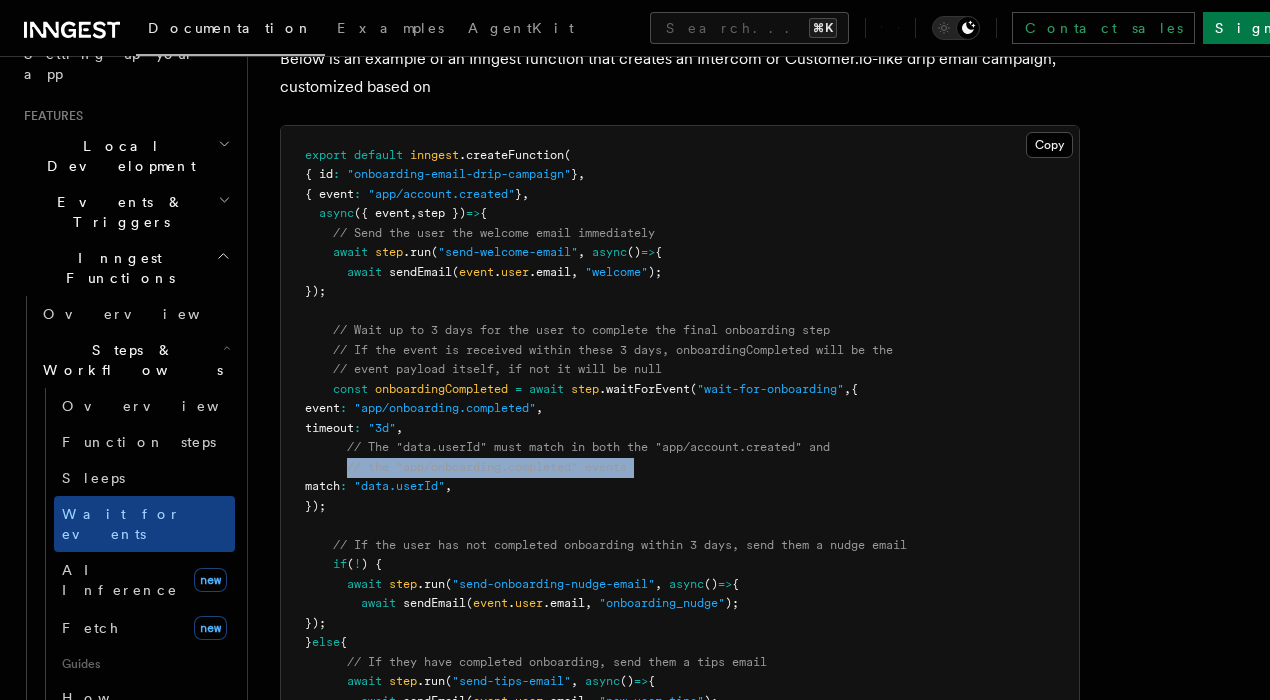 drag, startPoint x: 336, startPoint y: 431, endPoint x: 357, endPoint y: 426, distance: 21.587032 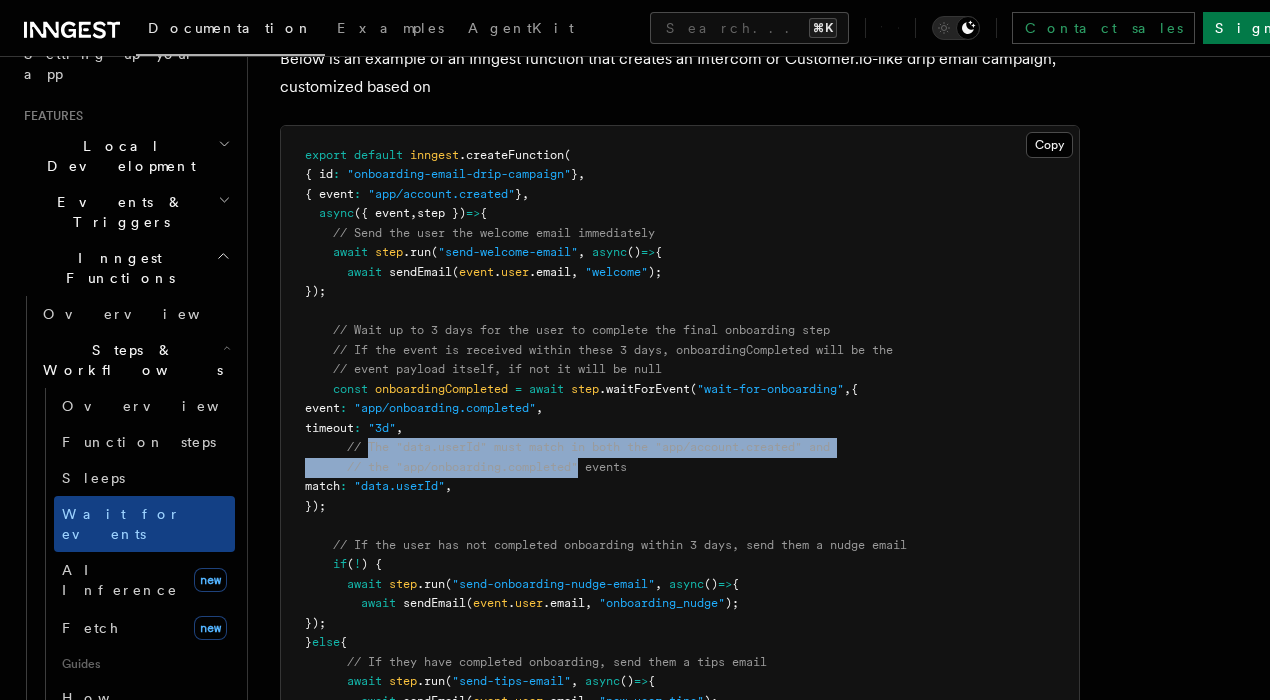 drag, startPoint x: 372, startPoint y: 432, endPoint x: 674, endPoint y: 461, distance: 303.3892 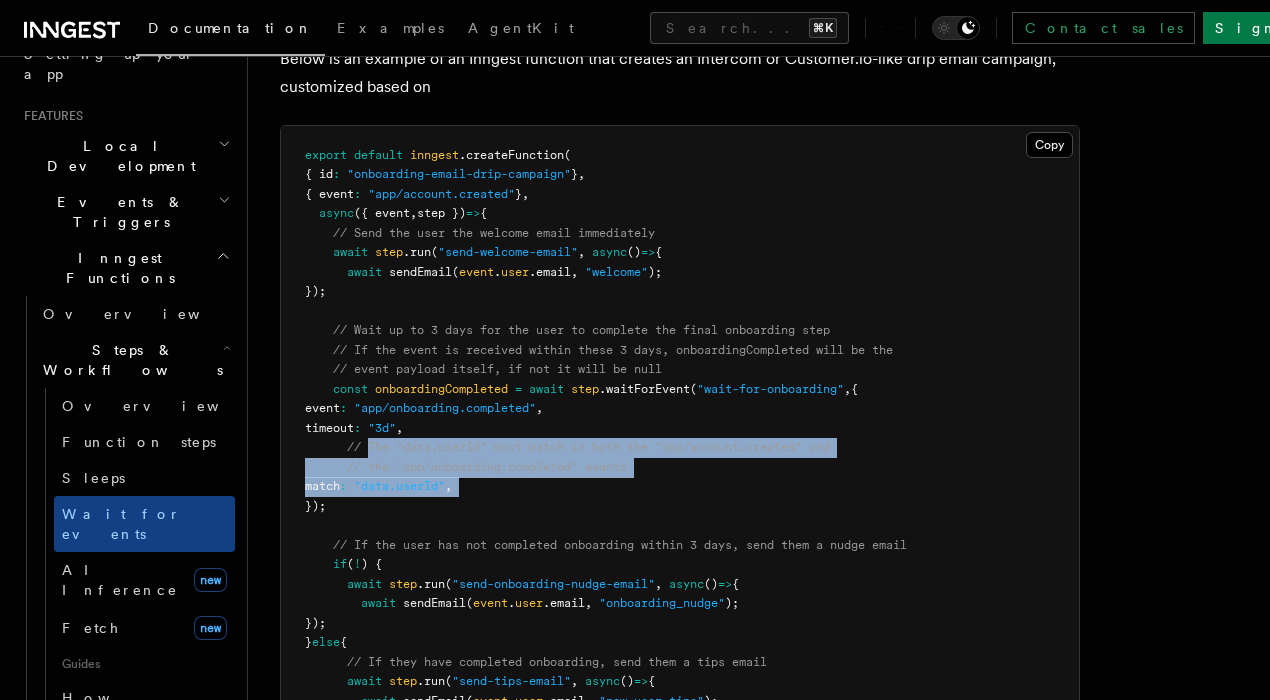 drag, startPoint x: 674, startPoint y: 461, endPoint x: 371, endPoint y: 432, distance: 304.3846 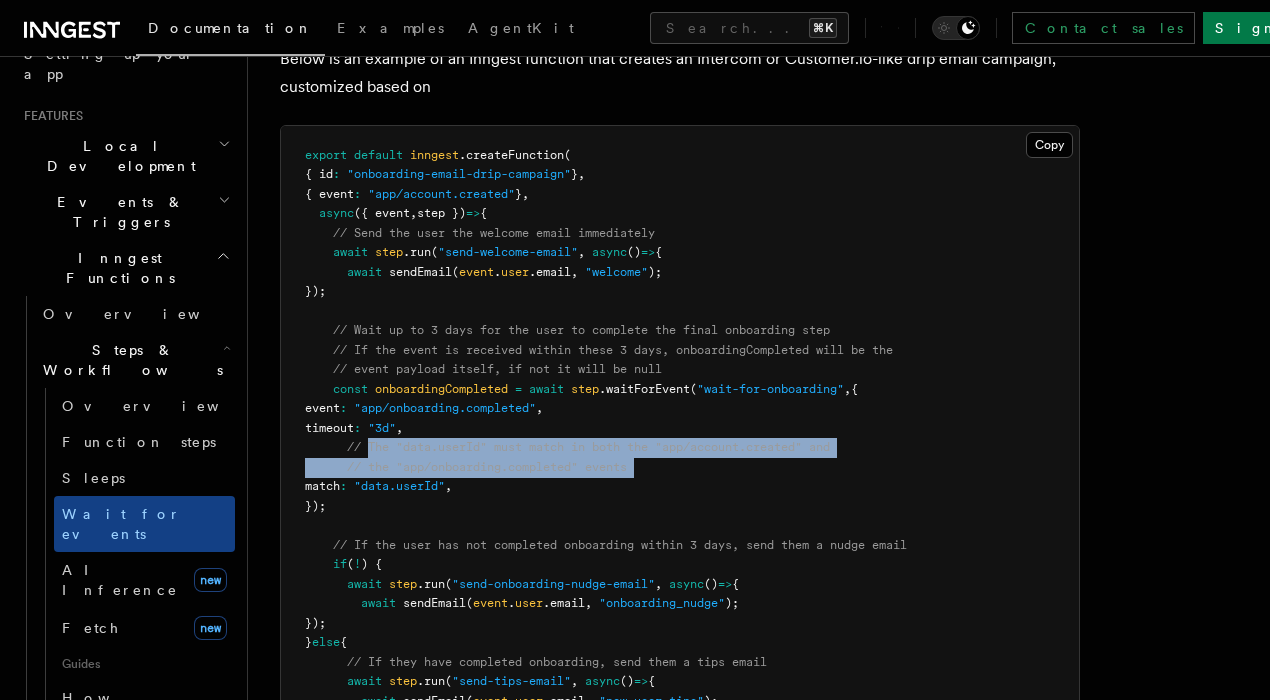 drag, startPoint x: 371, startPoint y: 432, endPoint x: 664, endPoint y: 450, distance: 293.55237 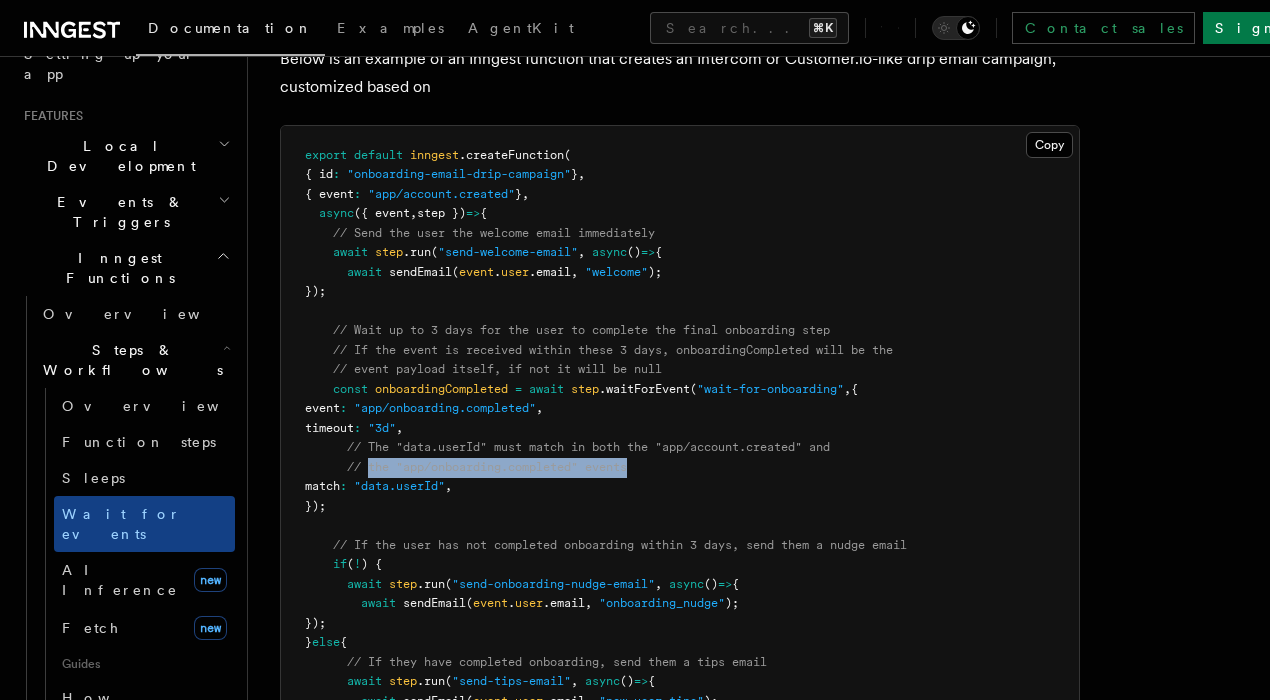 drag, startPoint x: 618, startPoint y: 450, endPoint x: 369, endPoint y: 438, distance: 249.28899 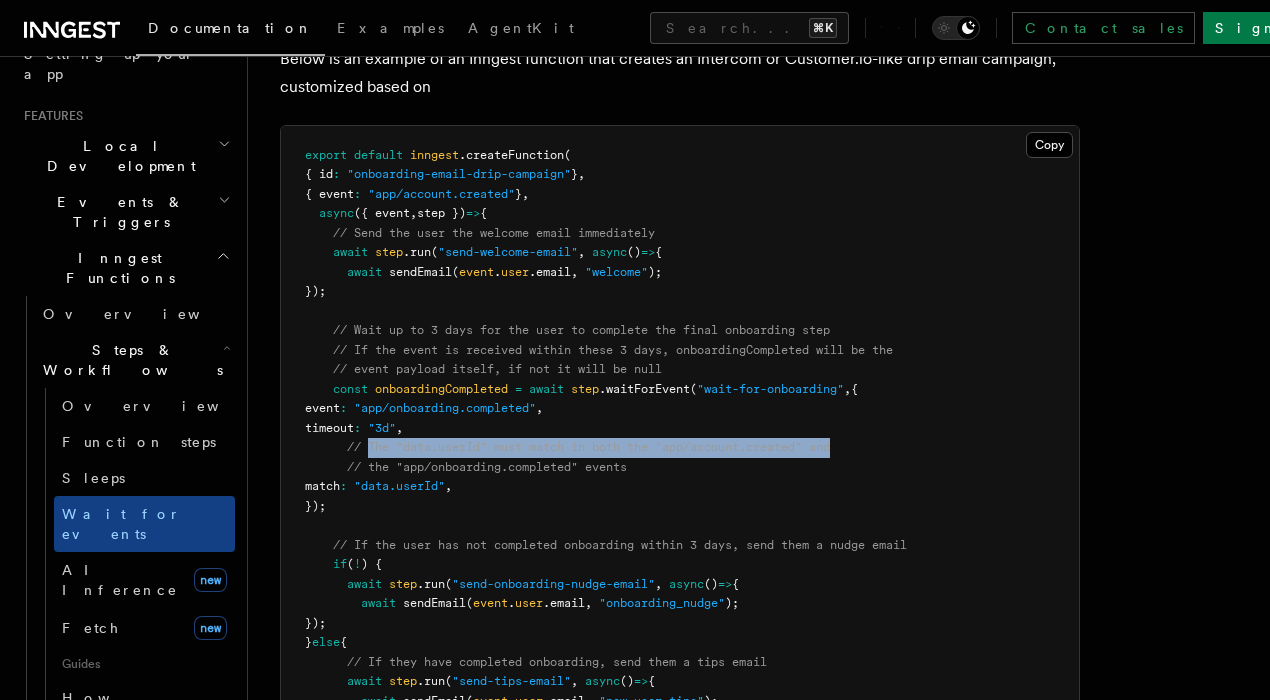 drag, startPoint x: 377, startPoint y: 436, endPoint x: 828, endPoint y: 435, distance: 451.0011 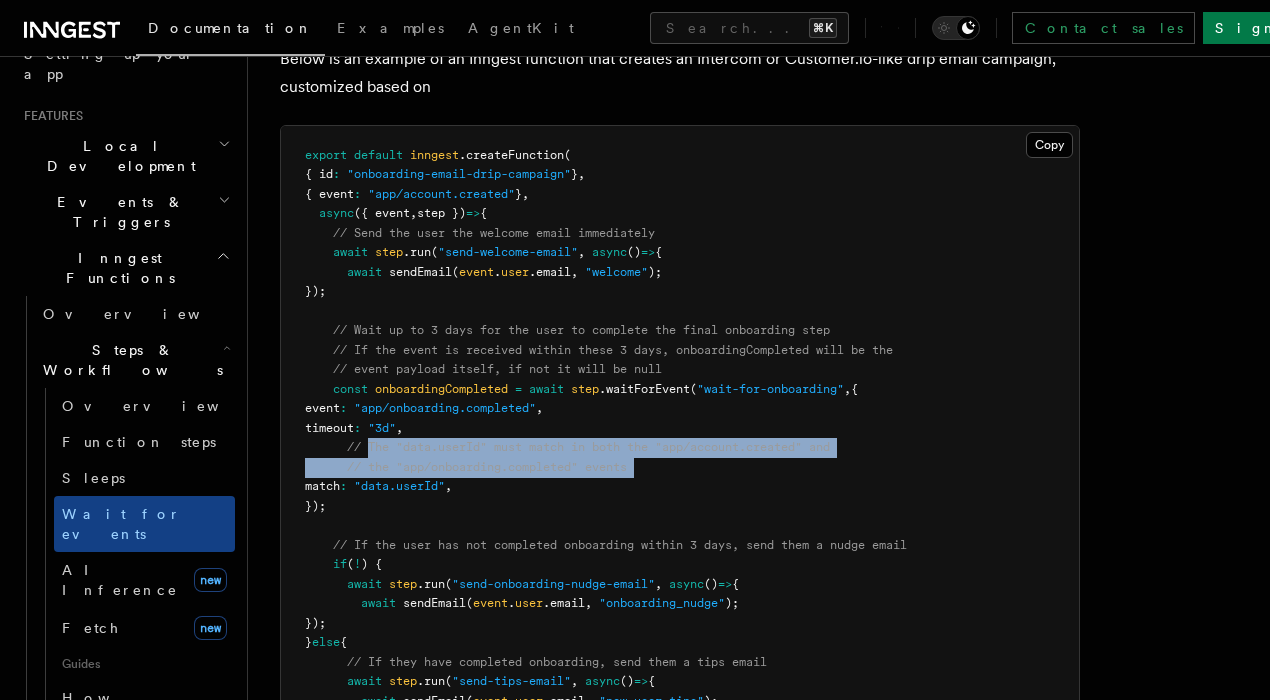 drag, startPoint x: 382, startPoint y: 428, endPoint x: 610, endPoint y: 444, distance: 228.56071 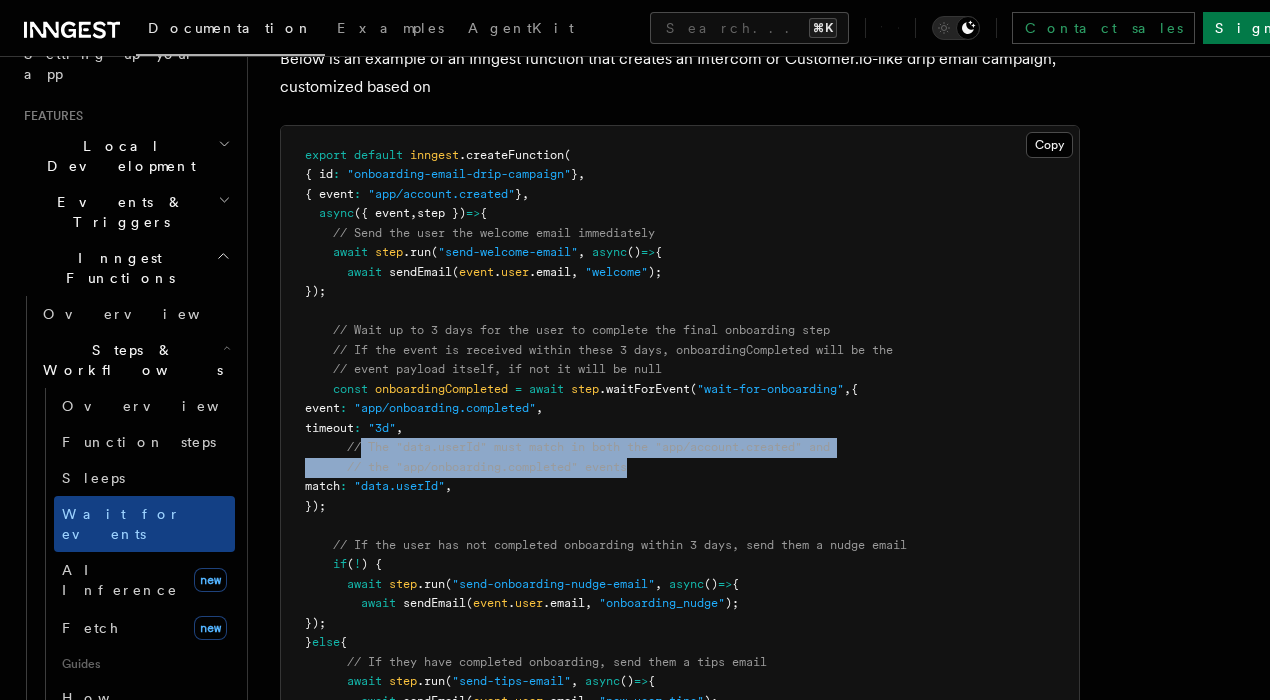 drag, startPoint x: 610, startPoint y: 444, endPoint x: 373, endPoint y: 433, distance: 237.25514 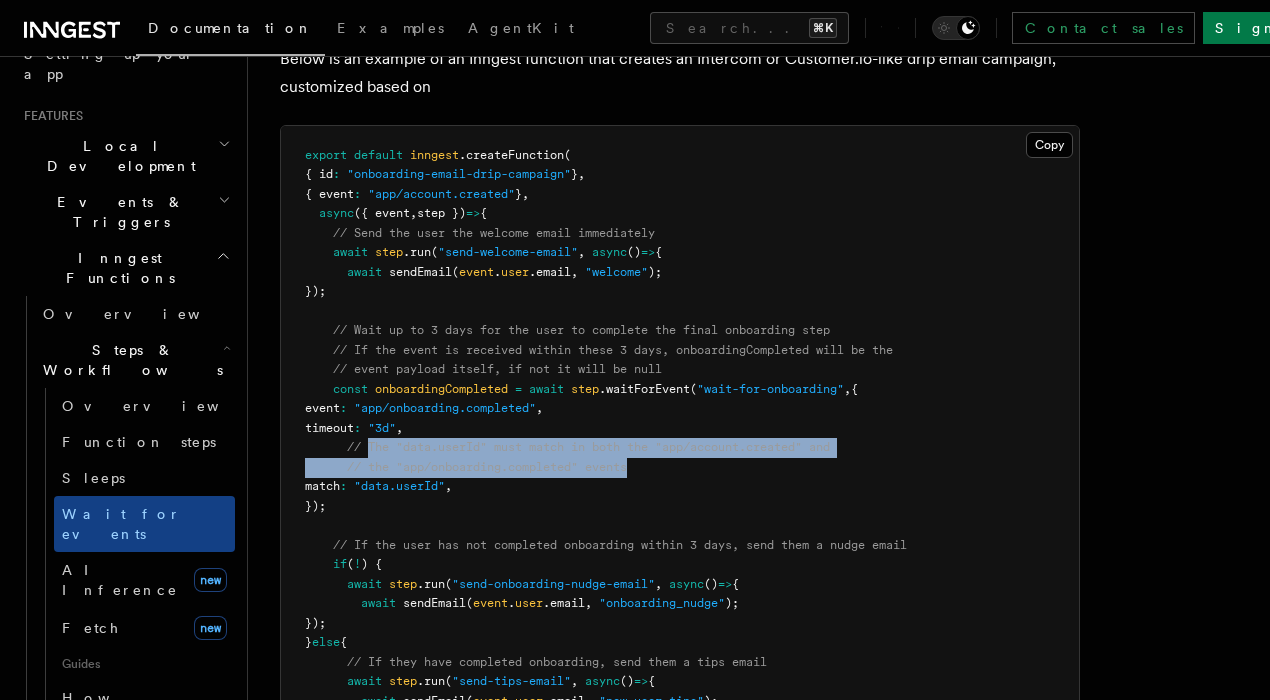 drag, startPoint x: 373, startPoint y: 433, endPoint x: 622, endPoint y: 444, distance: 249.24286 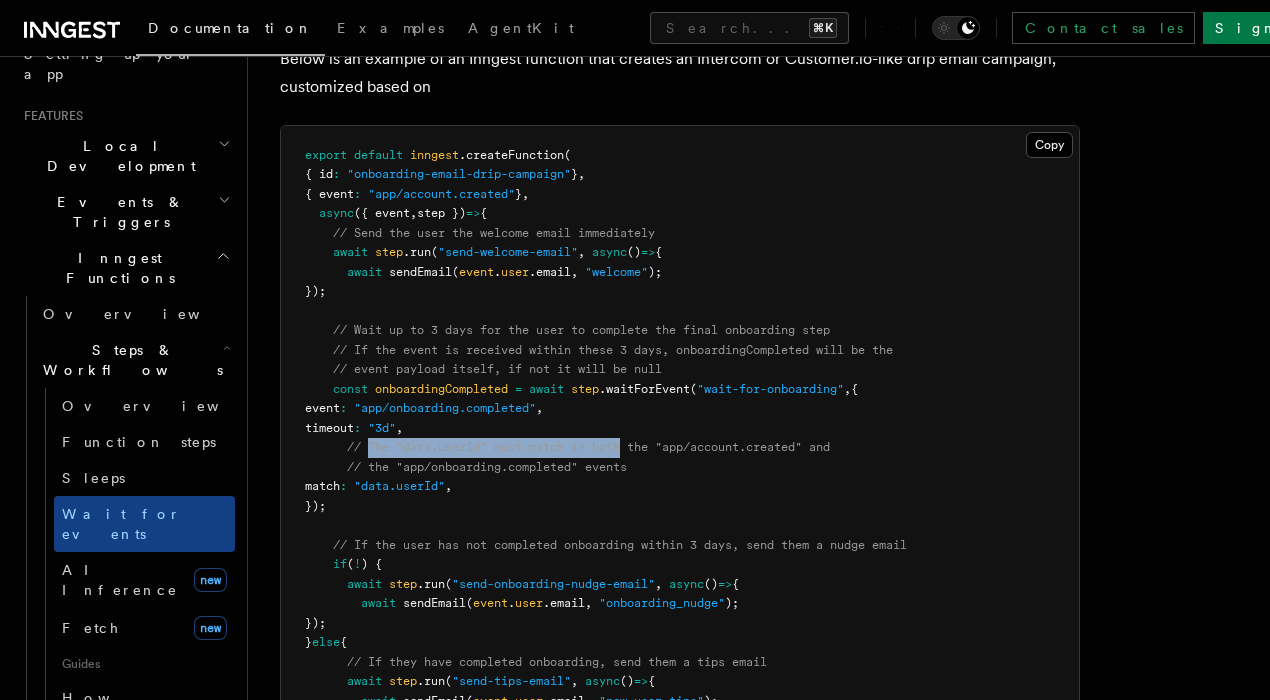 drag, startPoint x: 372, startPoint y: 430, endPoint x: 626, endPoint y: 443, distance: 254.33246 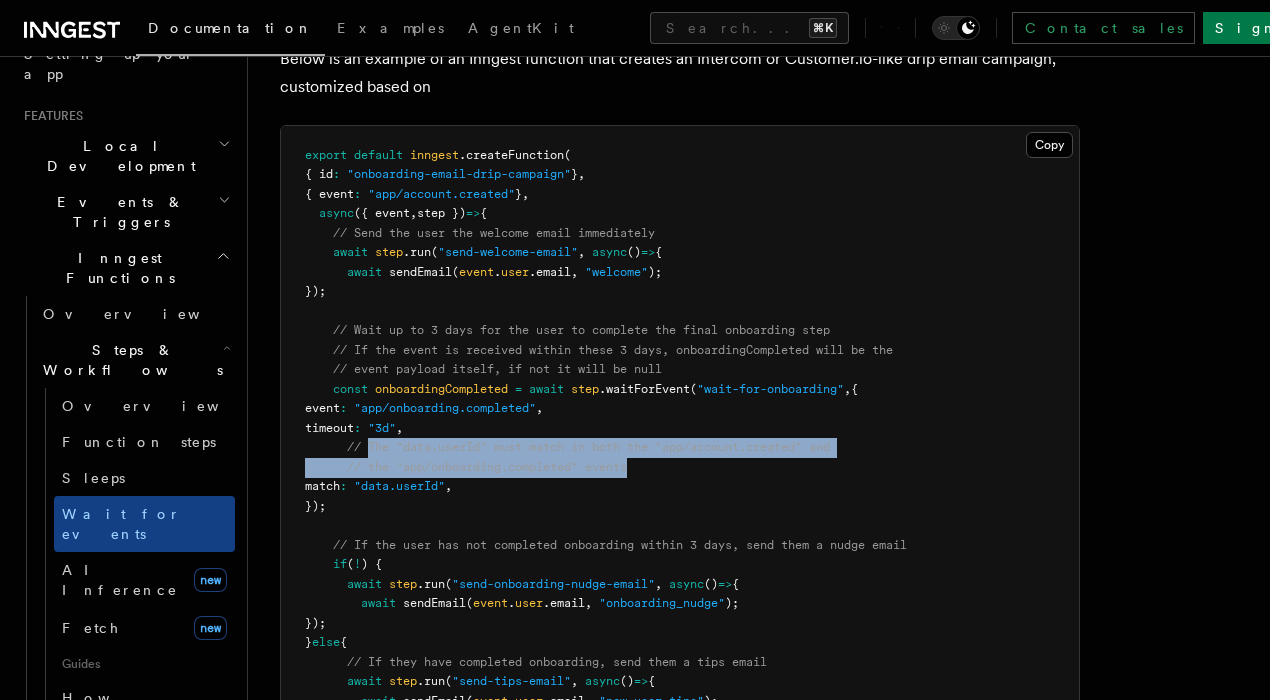 drag, startPoint x: 626, startPoint y: 443, endPoint x: 373, endPoint y: 434, distance: 253.16003 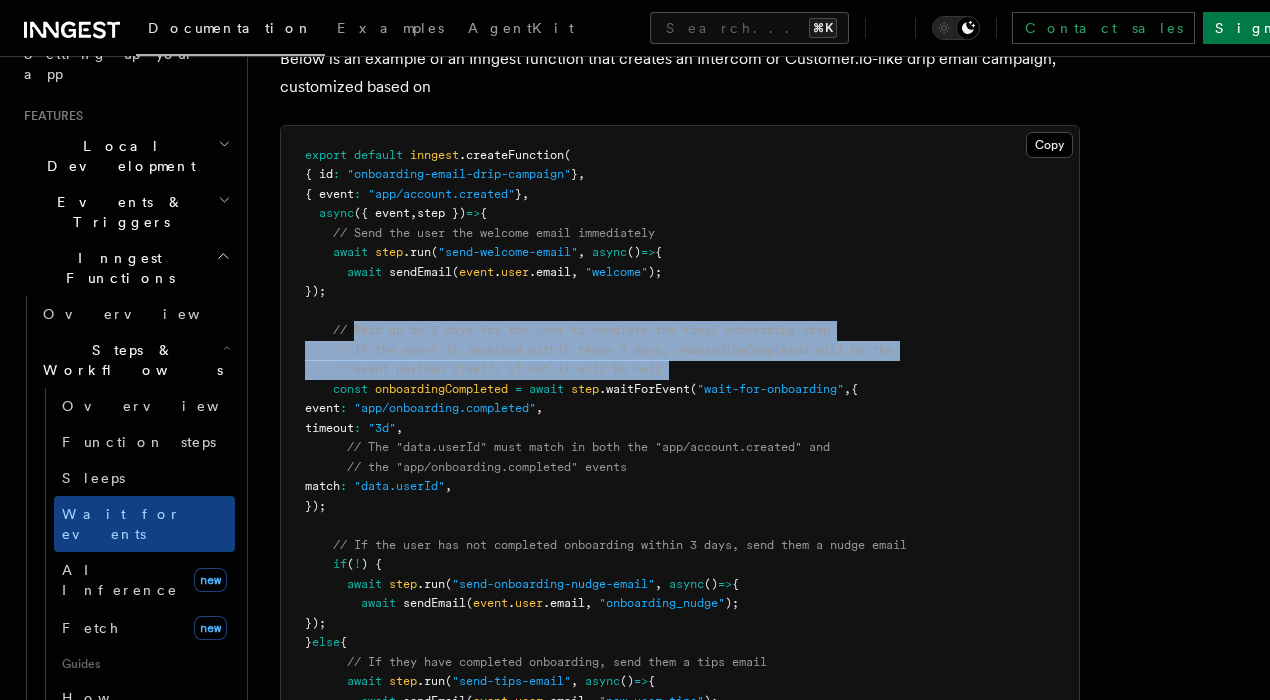 drag, startPoint x: 885, startPoint y: 75, endPoint x: 690, endPoint y: 348, distance: 335.4907 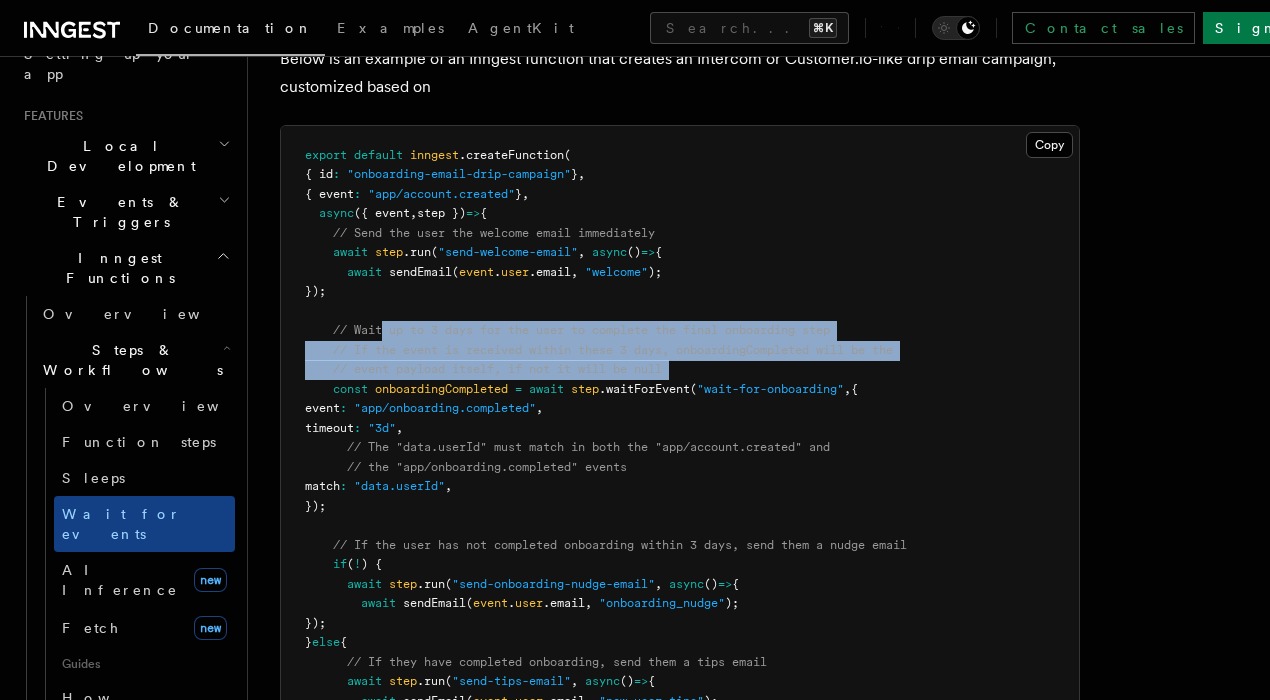 drag, startPoint x: 690, startPoint y: 348, endPoint x: 371, endPoint y: 314, distance: 320.8068 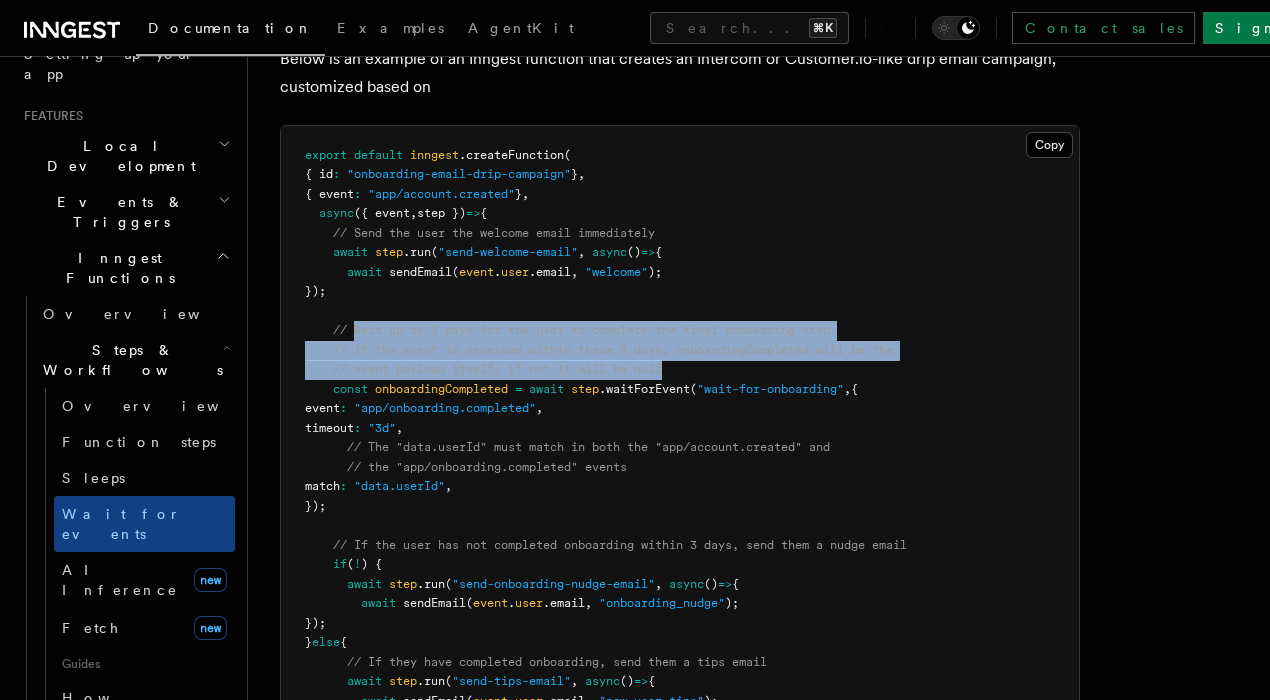 drag, startPoint x: 371, startPoint y: 314, endPoint x: 662, endPoint y: 355, distance: 293.8741 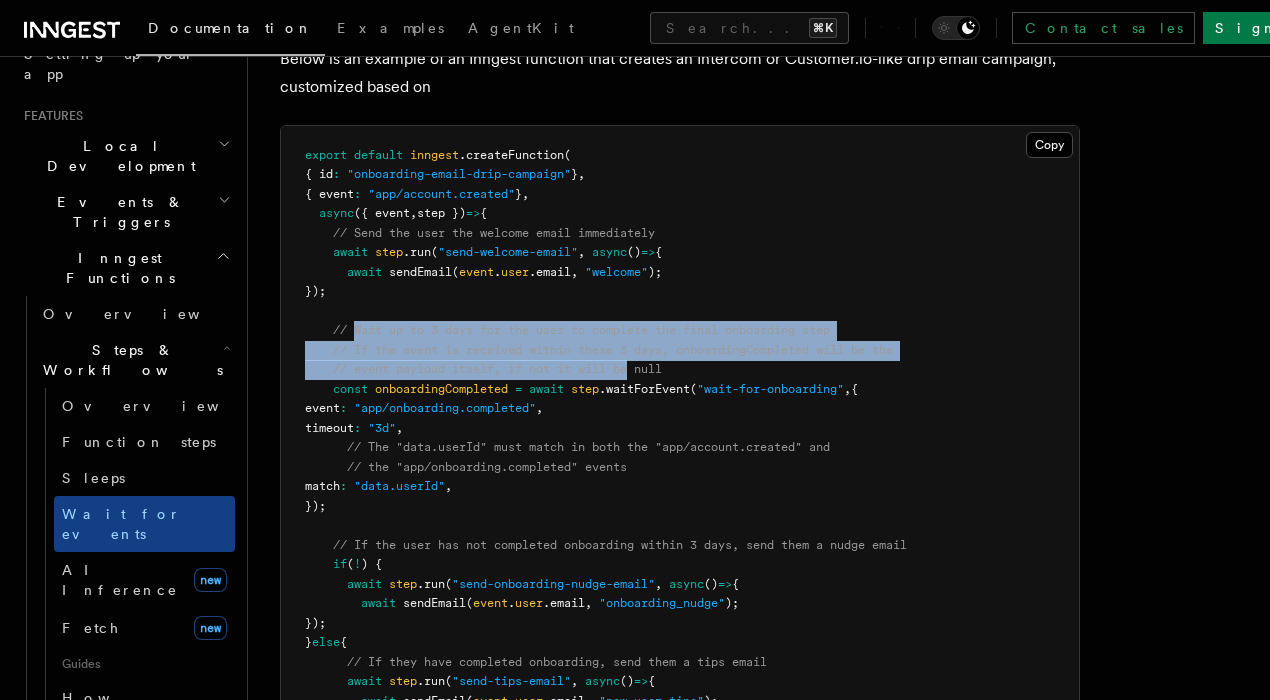 drag, startPoint x: 360, startPoint y: 309, endPoint x: 643, endPoint y: 355, distance: 286.71414 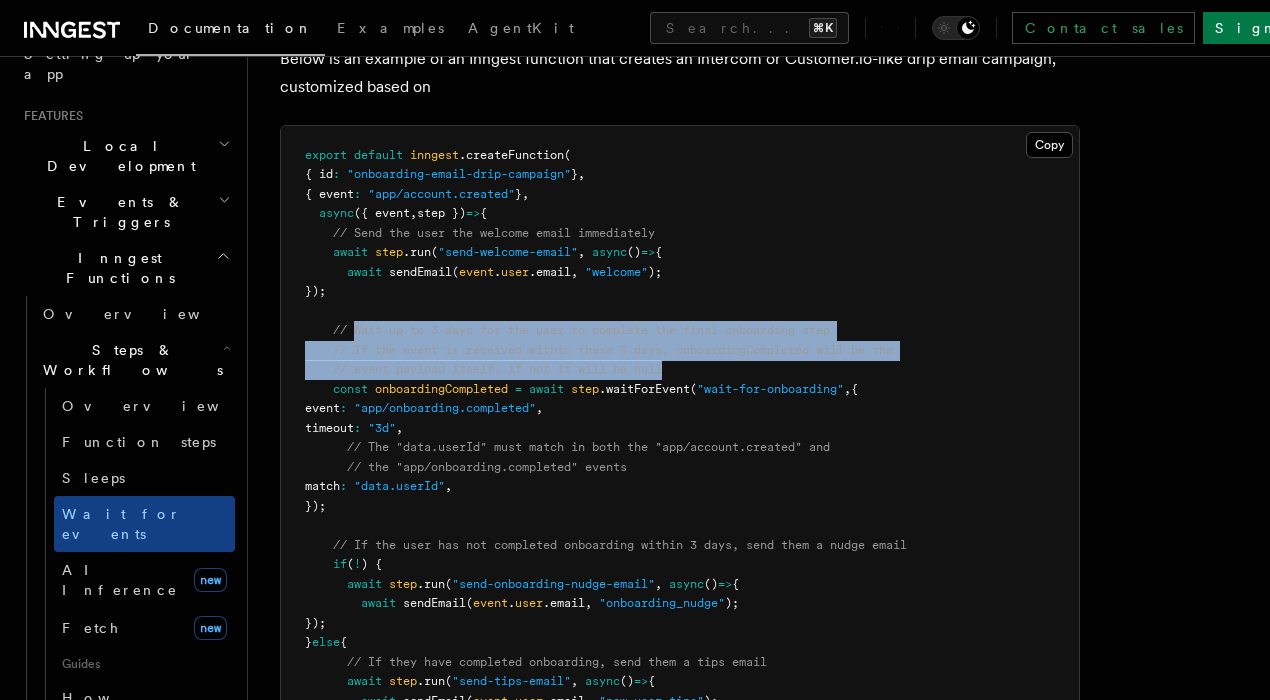 drag, startPoint x: 643, startPoint y: 355, endPoint x: 352, endPoint y: 314, distance: 293.8741 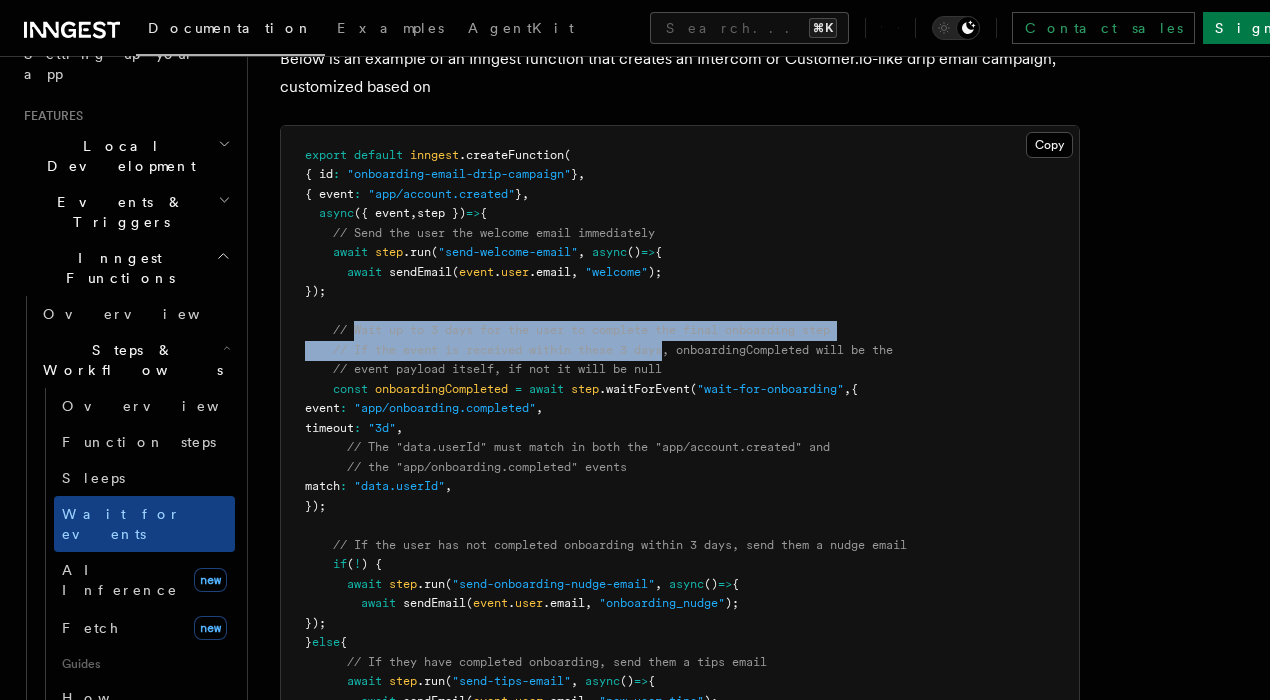 drag, startPoint x: 377, startPoint y: 313, endPoint x: 661, endPoint y: 344, distance: 285.6869 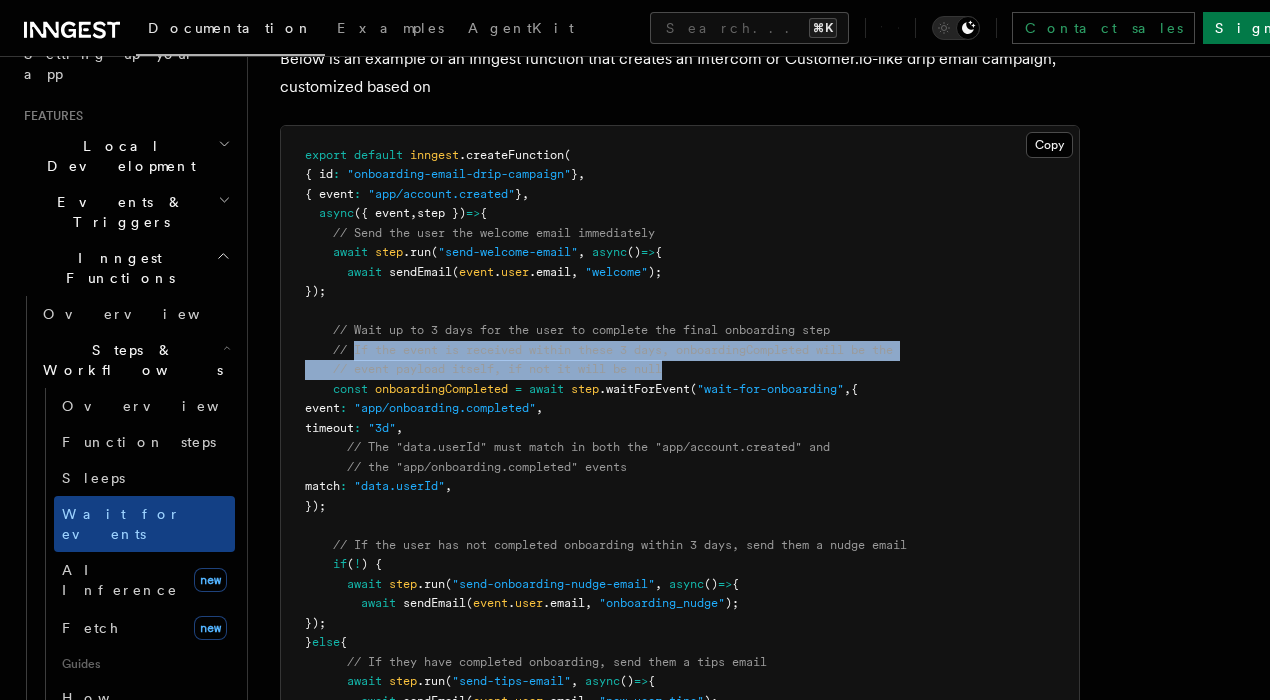 drag, startPoint x: 661, startPoint y: 344, endPoint x: 349, endPoint y: 311, distance: 313.74033 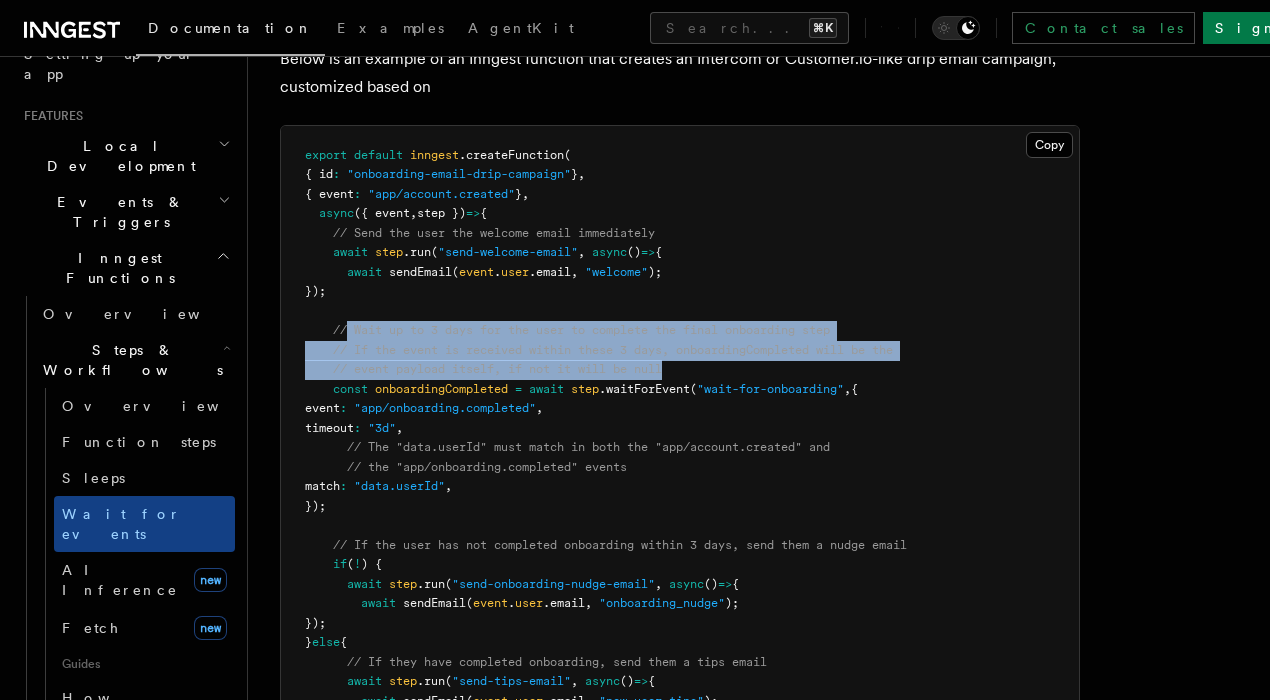 drag, startPoint x: 349, startPoint y: 311, endPoint x: 657, endPoint y: 351, distance: 310.58655 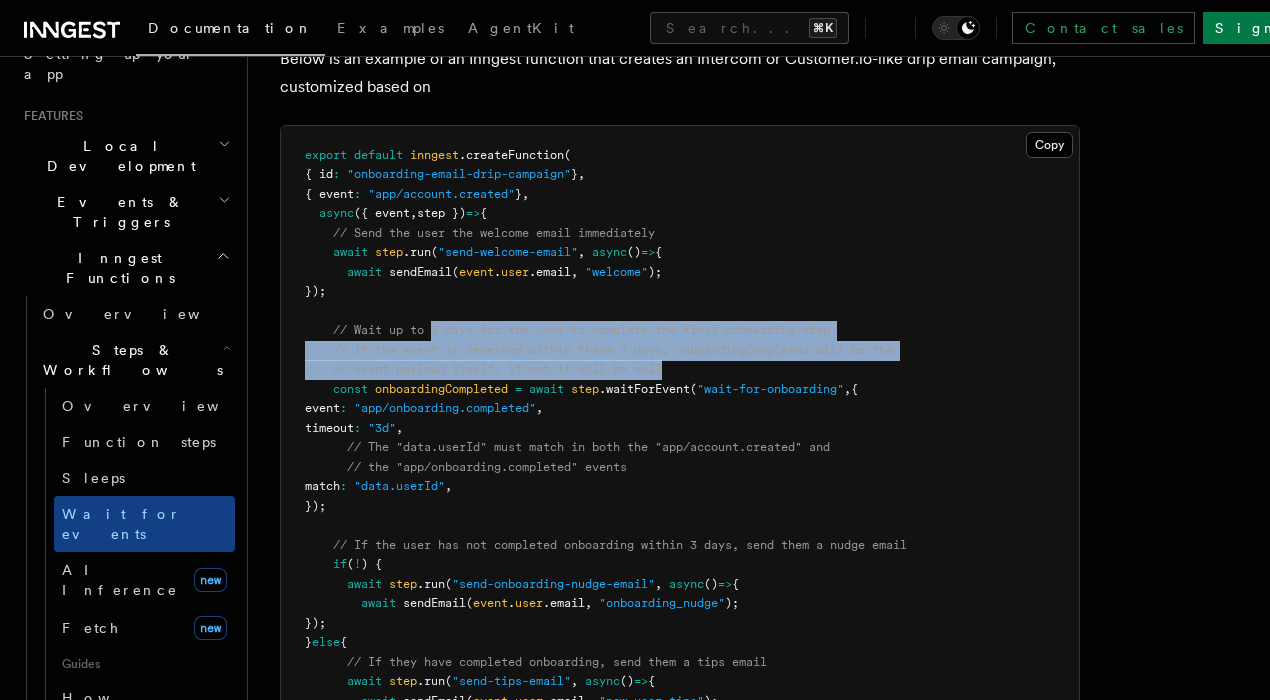 drag, startPoint x: 657, startPoint y: 351, endPoint x: 438, endPoint y: 319, distance: 221.32555 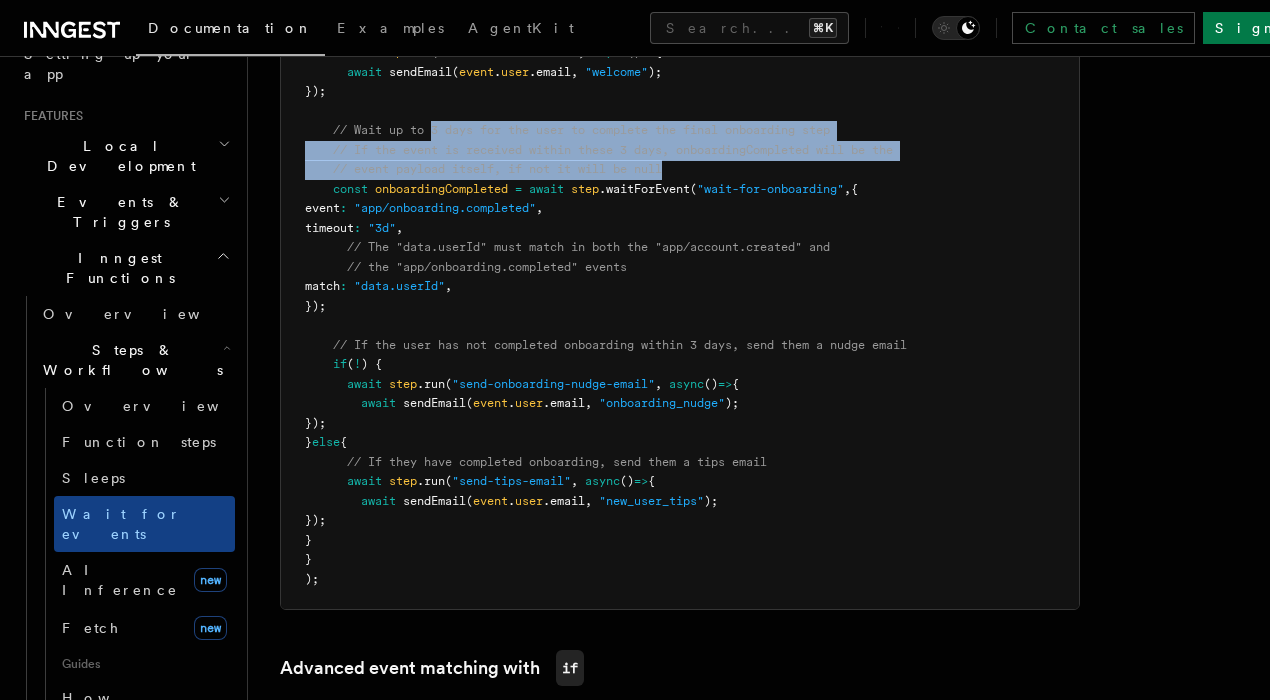 scroll, scrollTop: 1217, scrollLeft: 0, axis: vertical 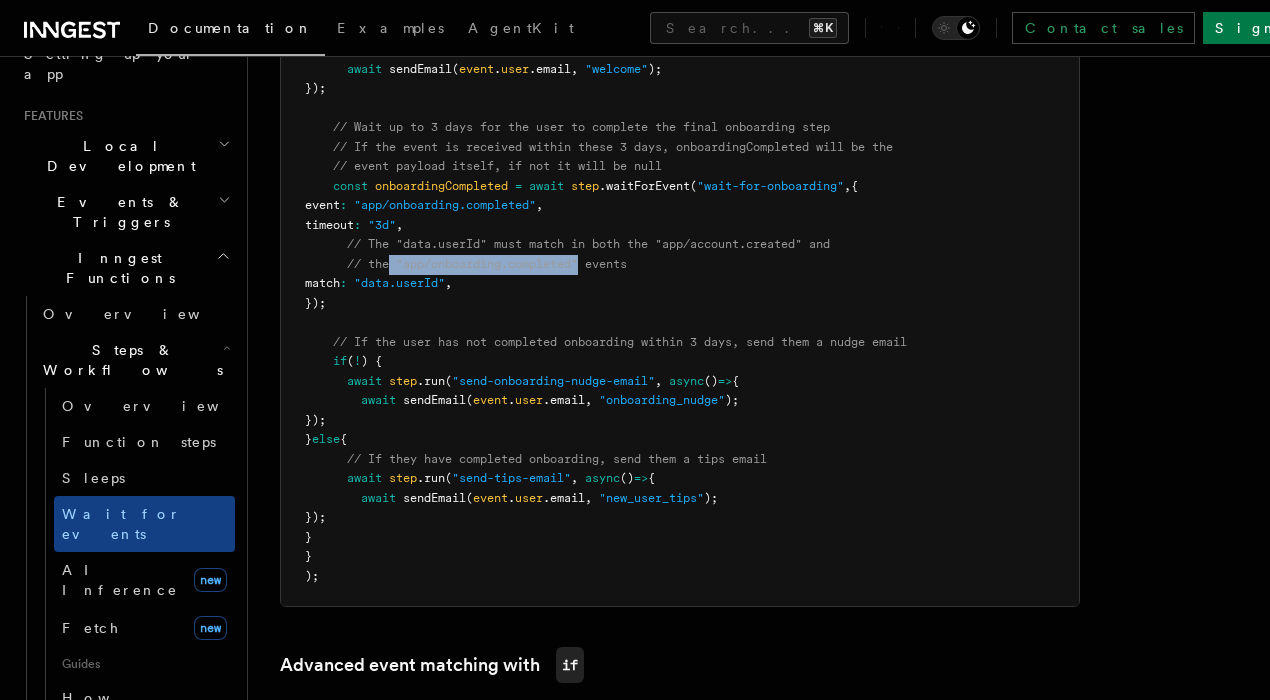 drag, startPoint x: 394, startPoint y: 236, endPoint x: 610, endPoint y: 248, distance: 216.33308 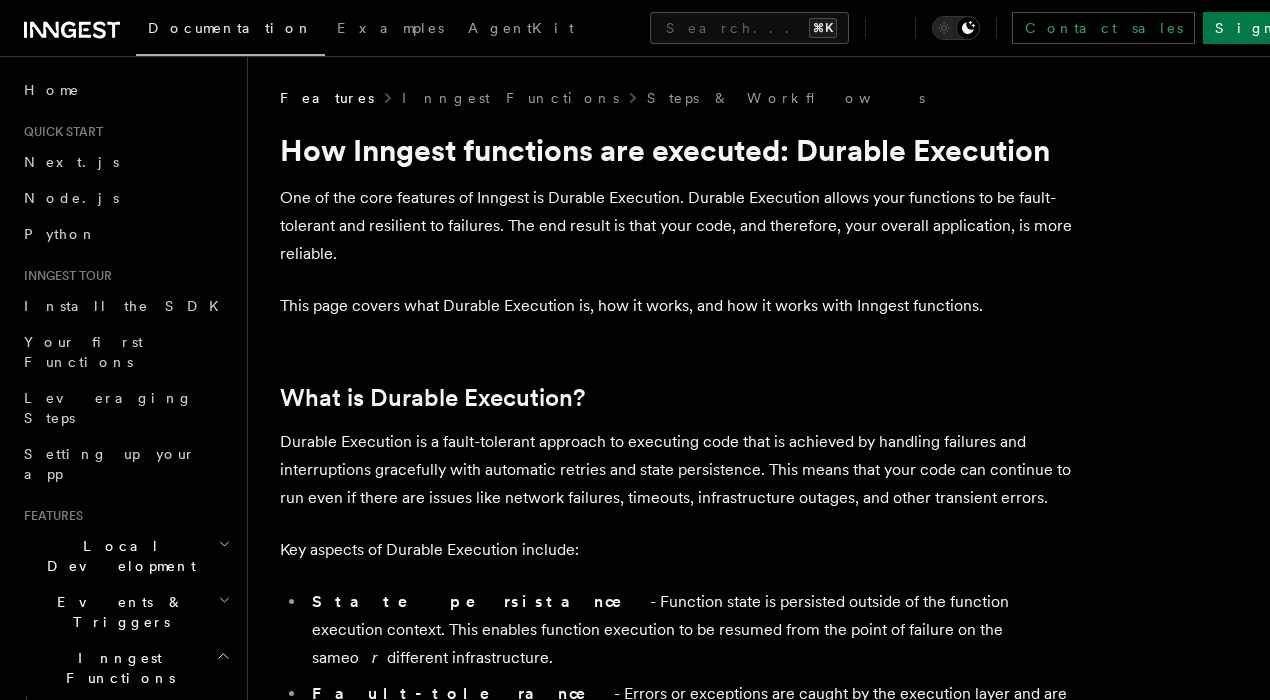 scroll, scrollTop: 0, scrollLeft: 0, axis: both 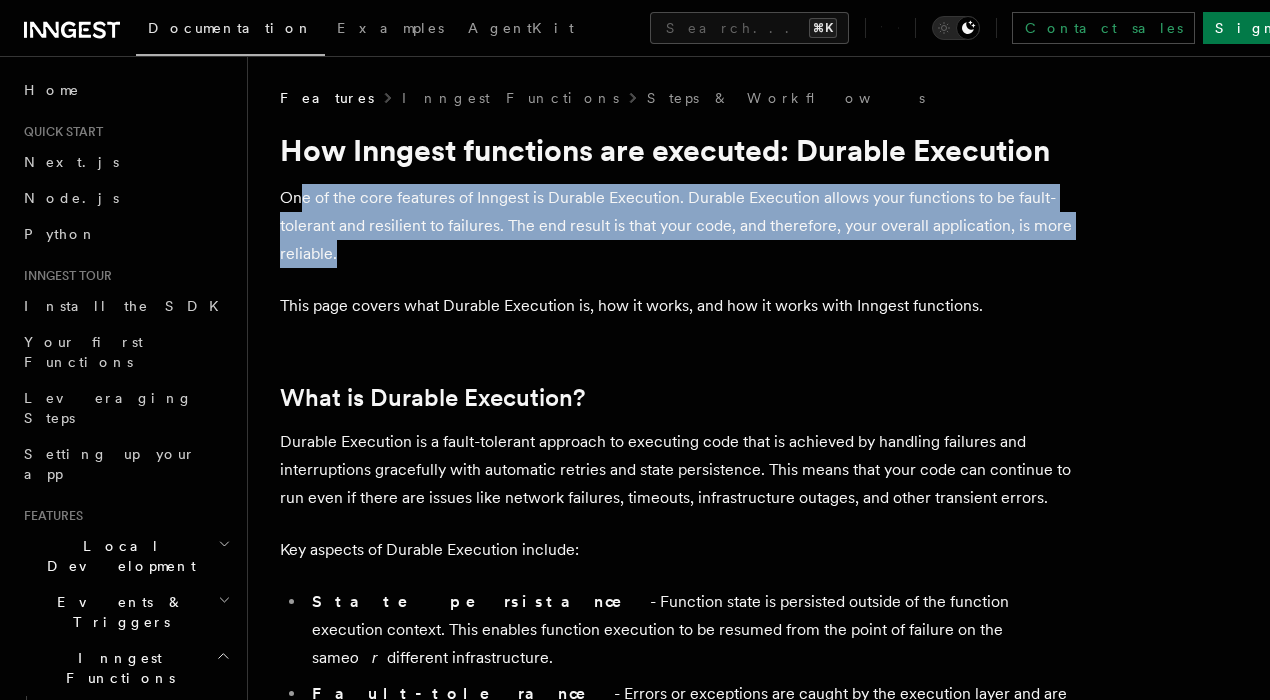 drag, startPoint x: 303, startPoint y: 204, endPoint x: 383, endPoint y: 235, distance: 85.79627 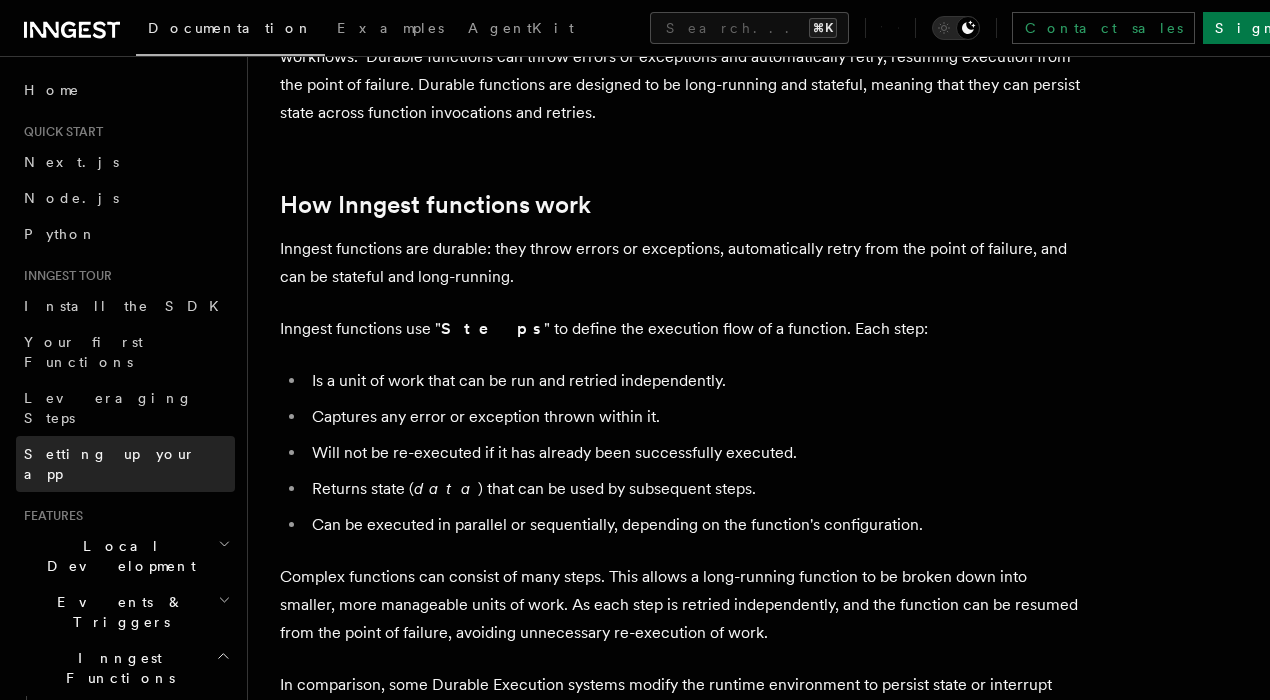 scroll, scrollTop: 802, scrollLeft: 0, axis: vertical 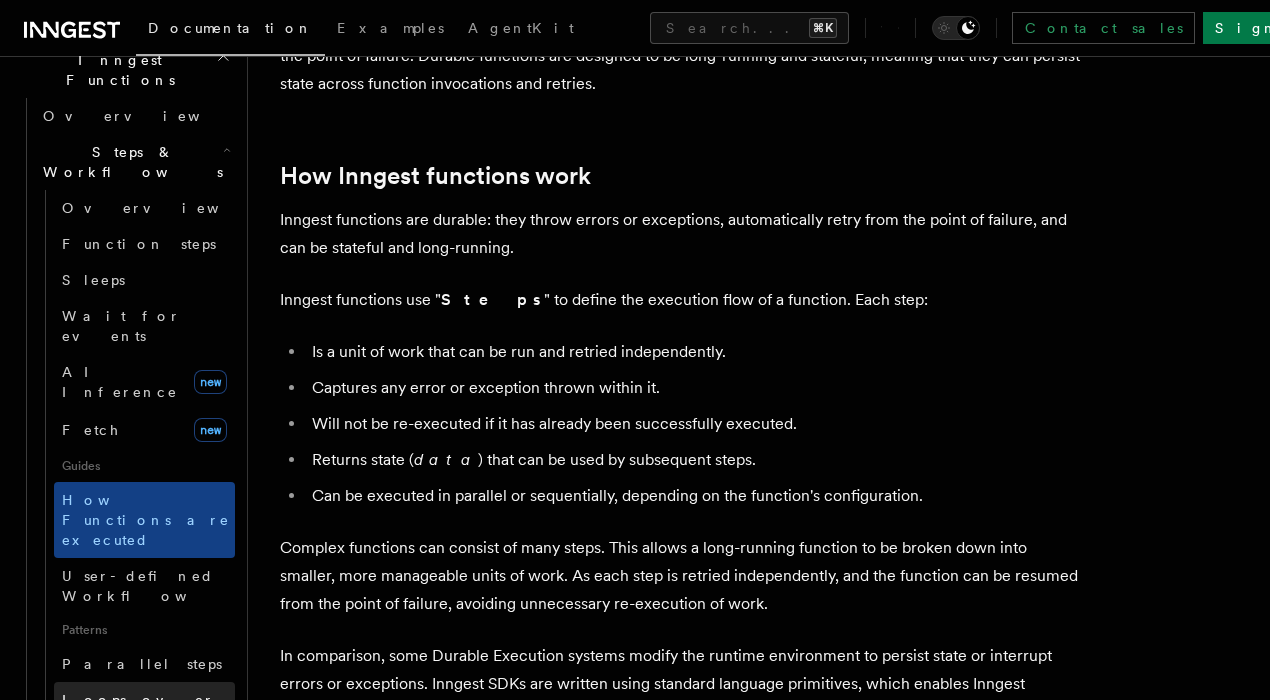 click on "Loops over steps" at bounding box center (138, 710) 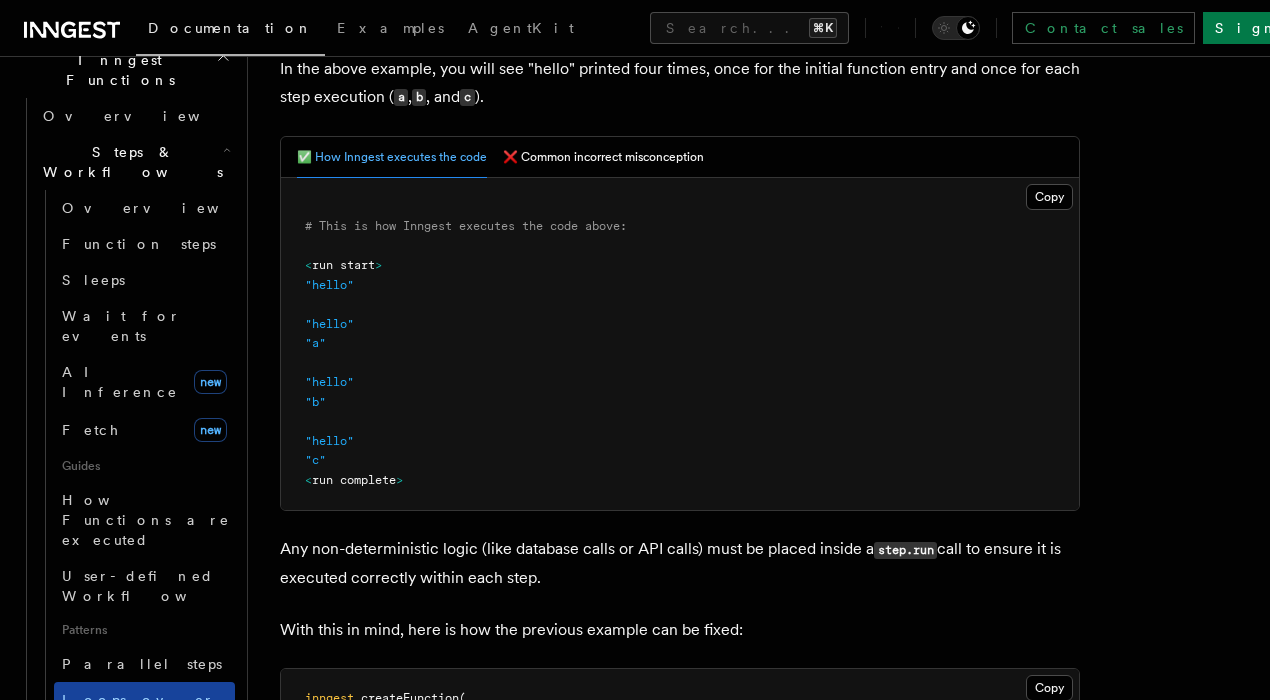 scroll, scrollTop: 0, scrollLeft: 0, axis: both 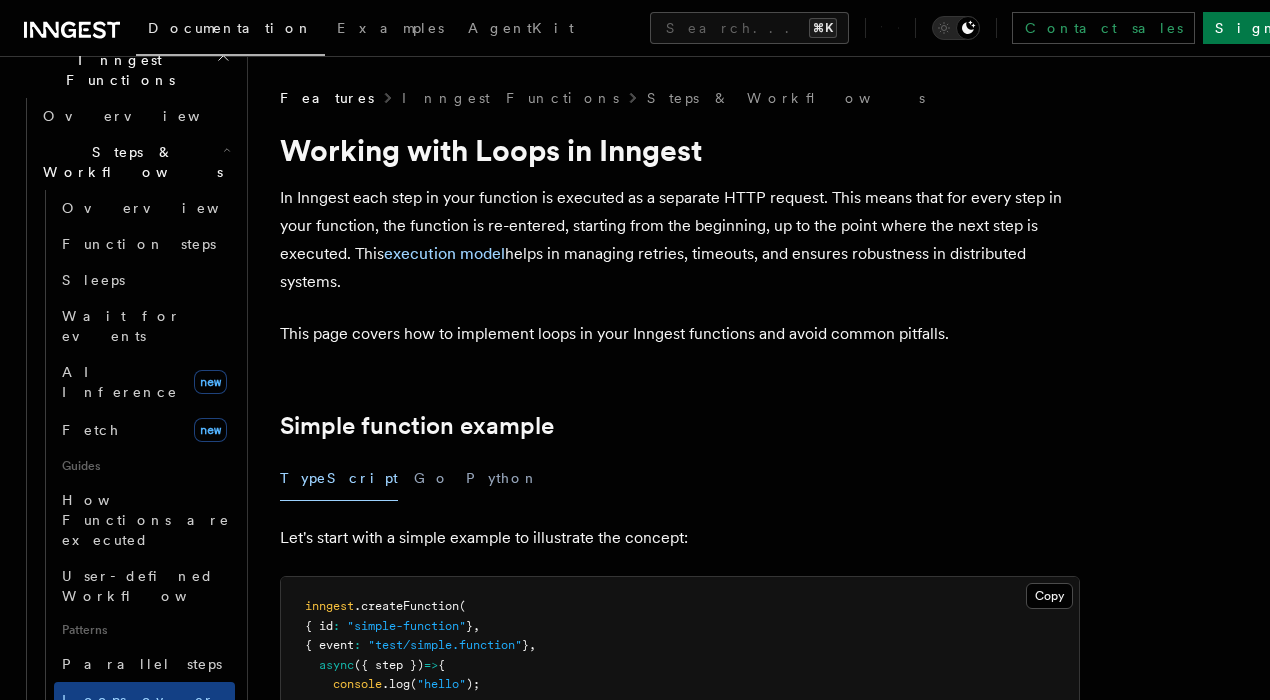 click on "In Inngest each step in your function is executed as a separate HTTP request. This means that for every step in your function, the function is re-entered, starting from the beginning, up to the point where the next step is executed. This execution model helps in managing retries, timeouts, and ensures robustness in distributed systems." at bounding box center [680, 240] 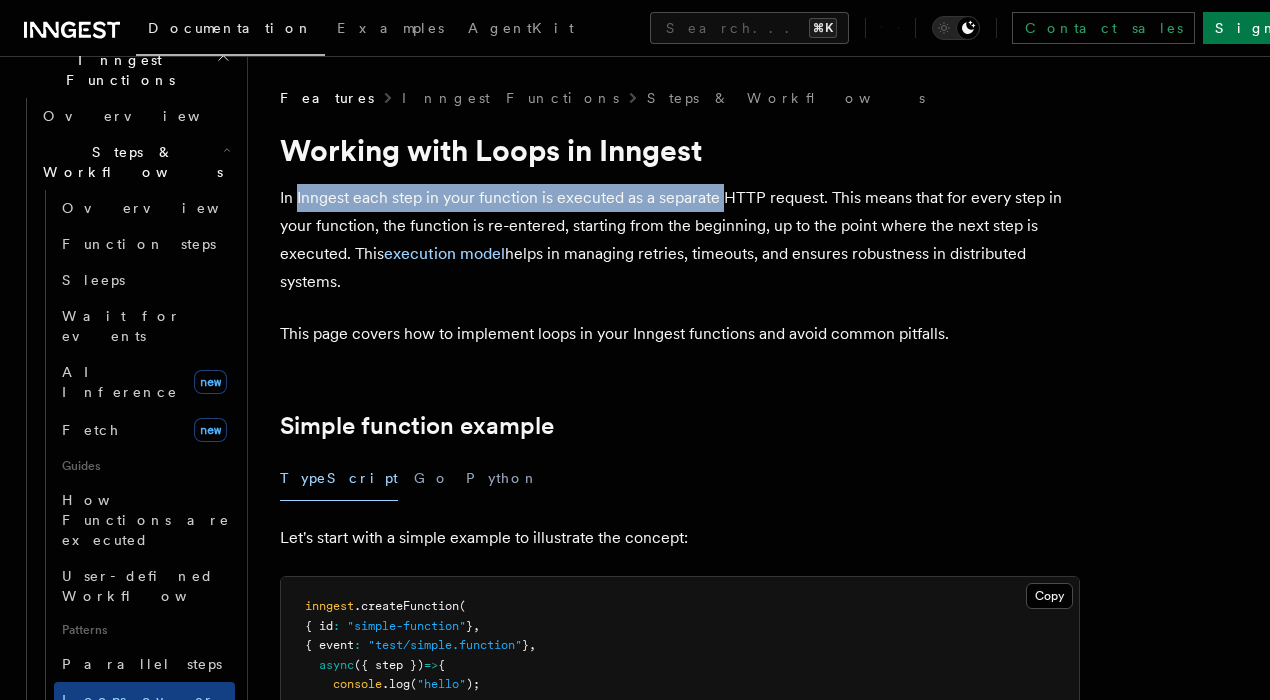 drag, startPoint x: 321, startPoint y: 198, endPoint x: 719, endPoint y: 202, distance: 398.0201 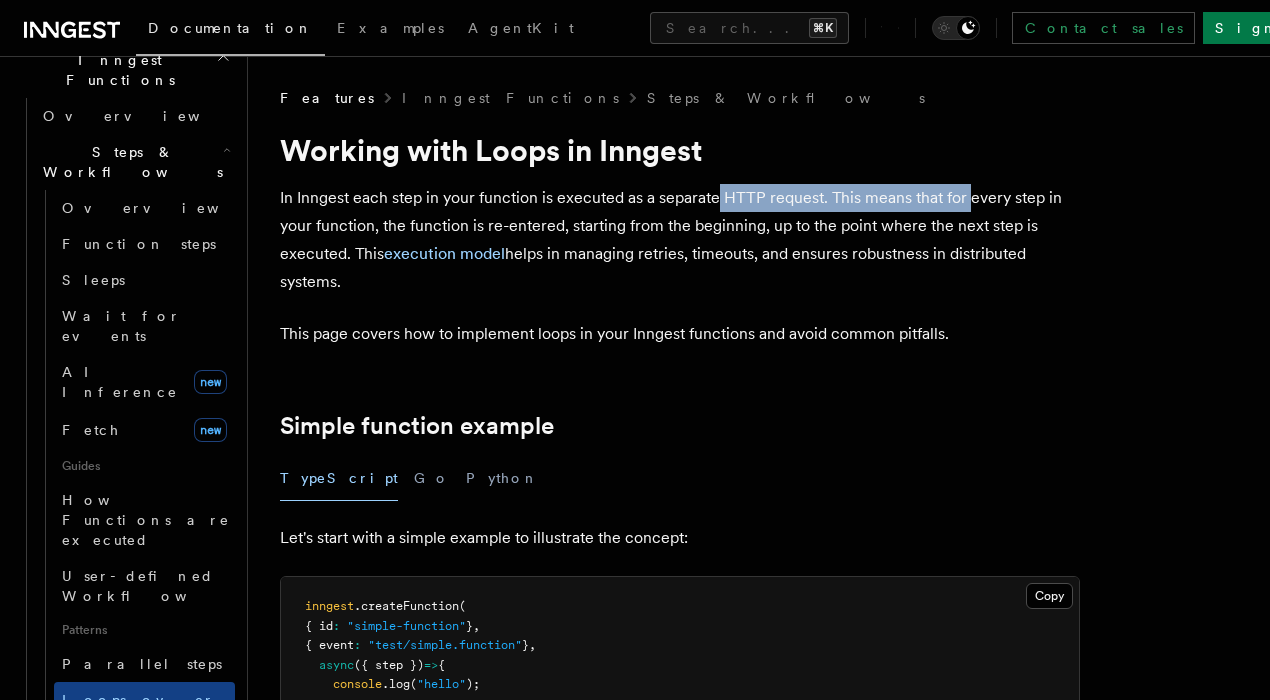 drag, startPoint x: 719, startPoint y: 202, endPoint x: 958, endPoint y: 205, distance: 239.01883 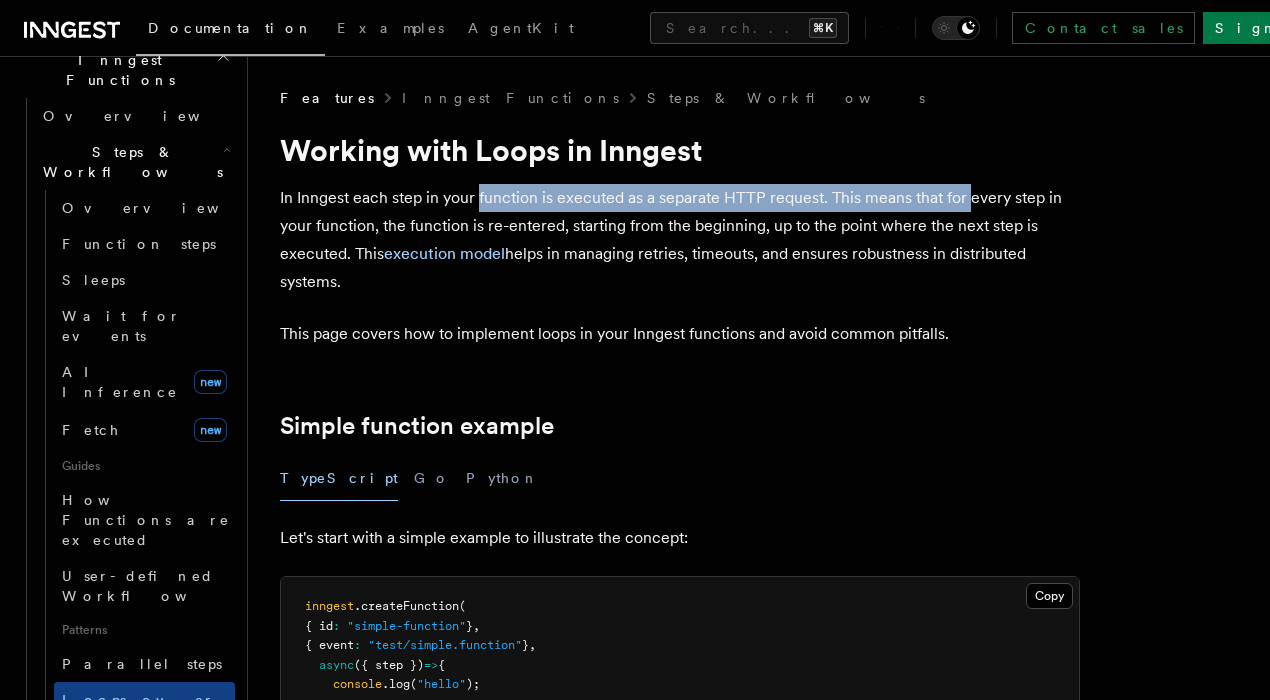 drag, startPoint x: 958, startPoint y: 205, endPoint x: 495, endPoint y: 194, distance: 463.13065 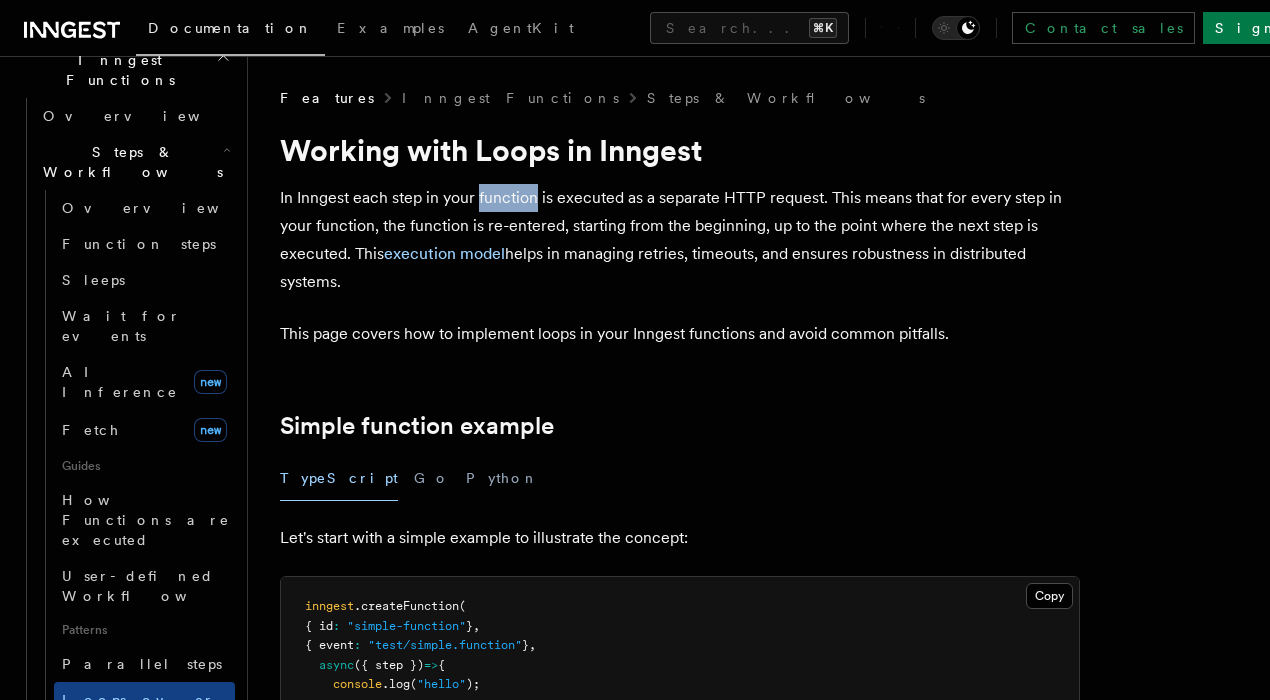 drag, startPoint x: 495, startPoint y: 194, endPoint x: 397, endPoint y: 194, distance: 98 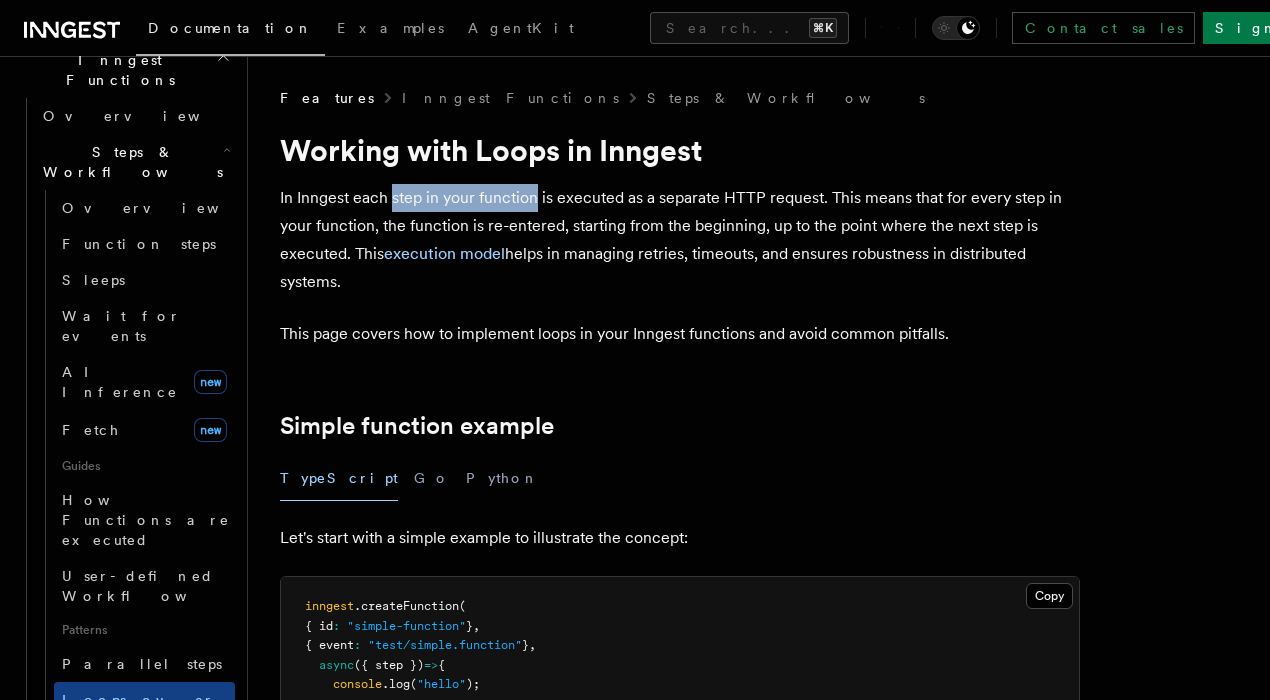 click on "In Inngest each step in your function is executed as a separate HTTP request. This means that for every step in your function, the function is re-entered, starting from the beginning, up to the point where the next step is executed. This execution model helps in managing retries, timeouts, and ensures robustness in distributed systems." at bounding box center [680, 240] 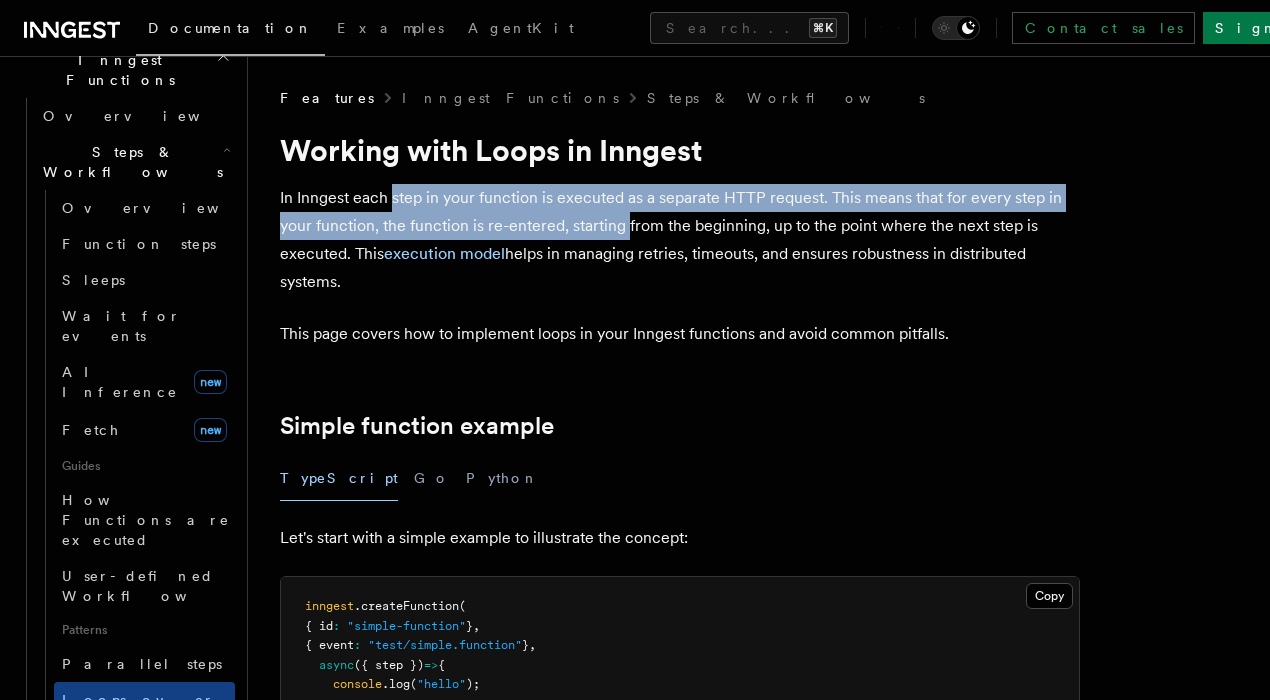 drag, startPoint x: 397, startPoint y: 194, endPoint x: 608, endPoint y: 211, distance: 211.68373 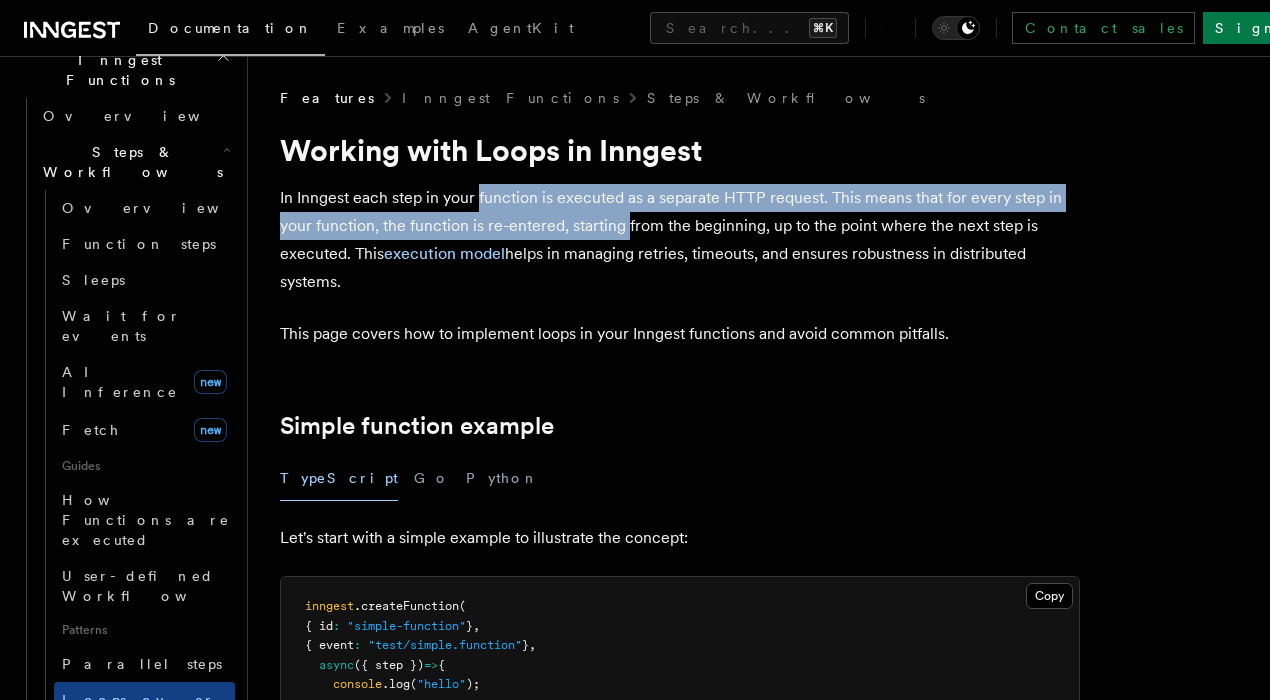 drag, startPoint x: 608, startPoint y: 211, endPoint x: 497, endPoint y: 193, distance: 112.44999 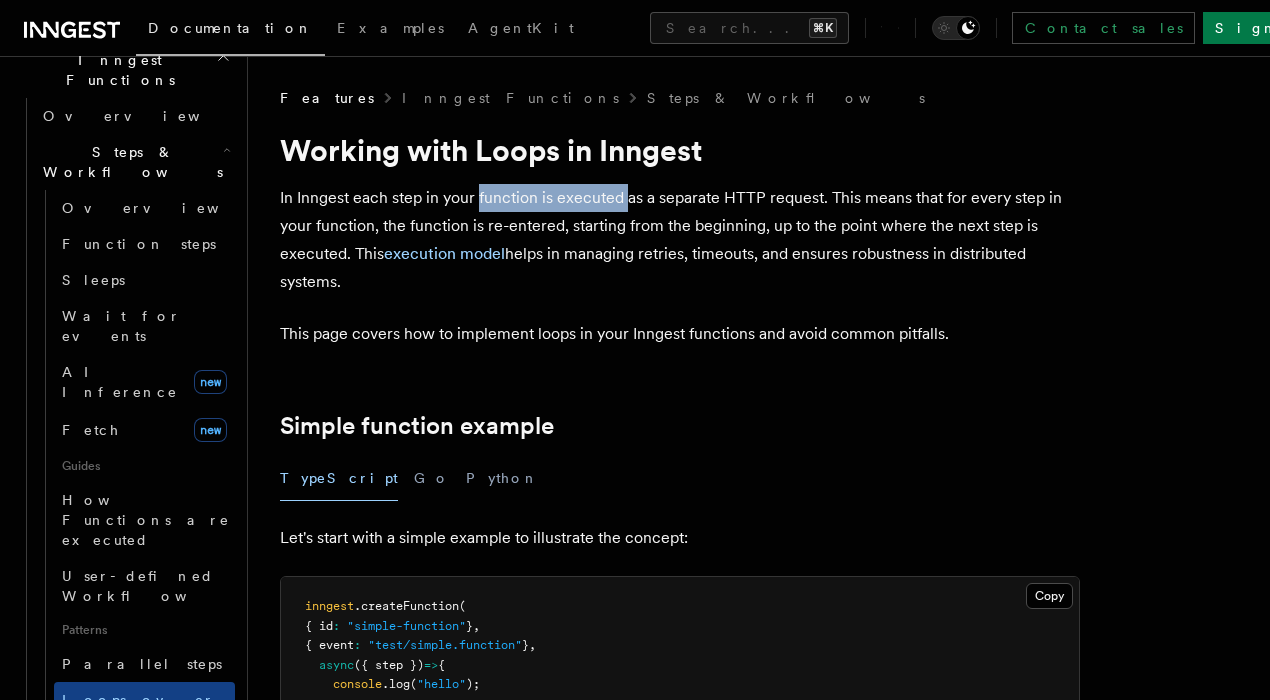 drag, startPoint x: 497, startPoint y: 193, endPoint x: 623, endPoint y: 205, distance: 126.57014 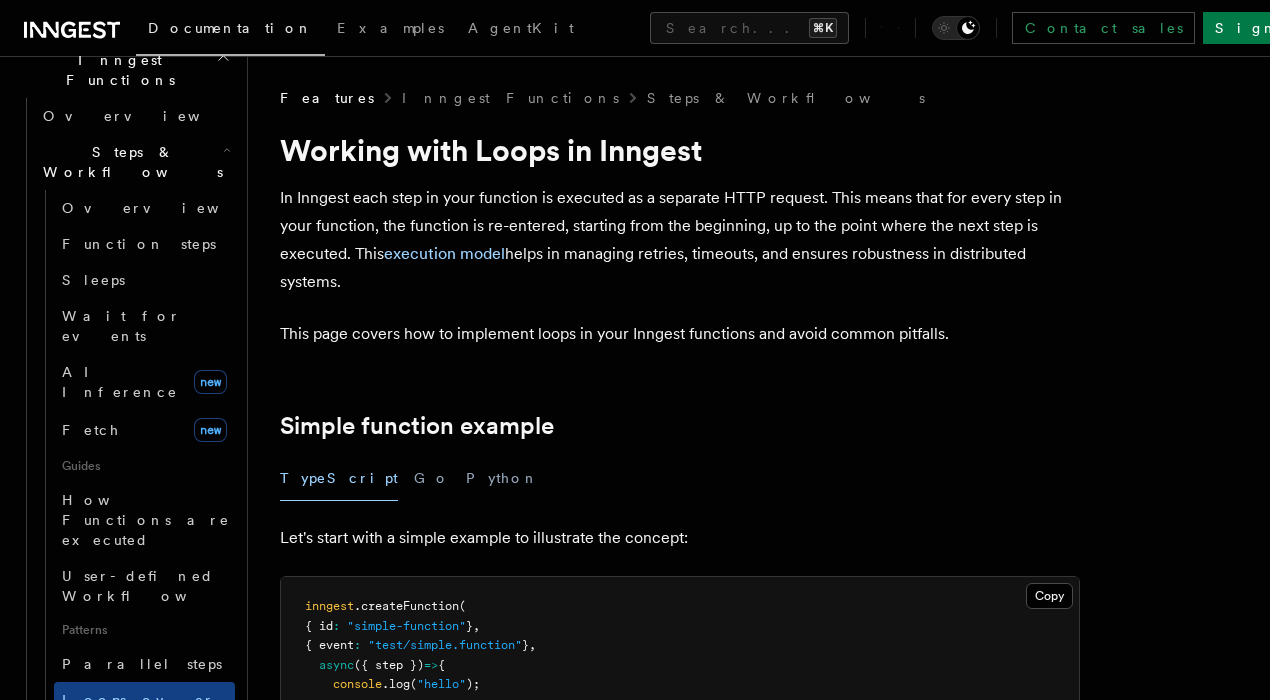 click on "In Inngest each step in your function is executed as a separate HTTP request.  This means that for every step in your function, the function is re-entered, starting from the beginning, up to the point where the next step is executed. This  execution model  helps in managing retries, timeouts, and ensures robustness in distributed systems.
This page covers how to implement loops in your Inngest functions and avoid common pitfalls.
Simple function example
TypeScript Go Python Let's start with a simple example to illustrate the concept: Copy Copied inngest .createFunction (
{ id :   "simple-function"  } ,
{ event :   "test/simple.function"  } ,
async  ({ step })  =>  {
console .log ( "hello" );
await   step .run ( "a" ,   async  ()  =>  {  console .log ( "a" ) });
await   step .run ( "b" ,   async  ()  =>  {  console .log ( "b" ) });
await   step .run ( "c" ,   async  ()  =>  {  console (" at bounding box center [759, 2256] 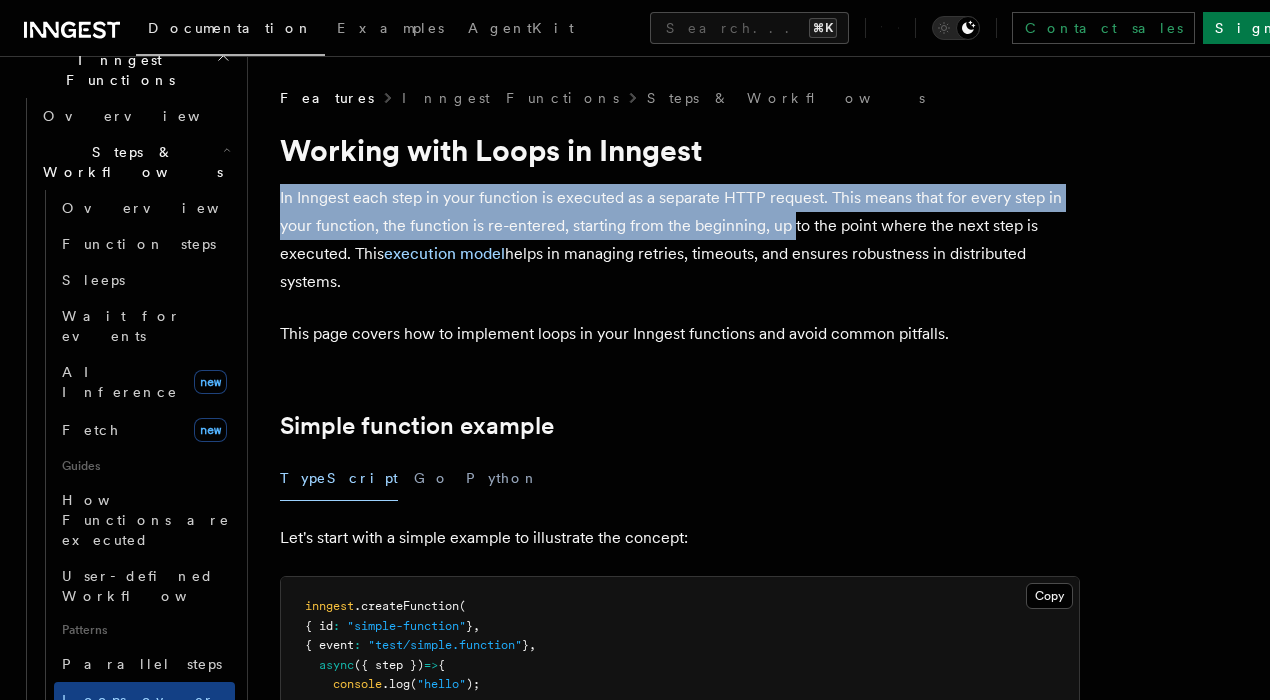 drag, startPoint x: 483, startPoint y: 182, endPoint x: 771, endPoint y: 221, distance: 290.62863 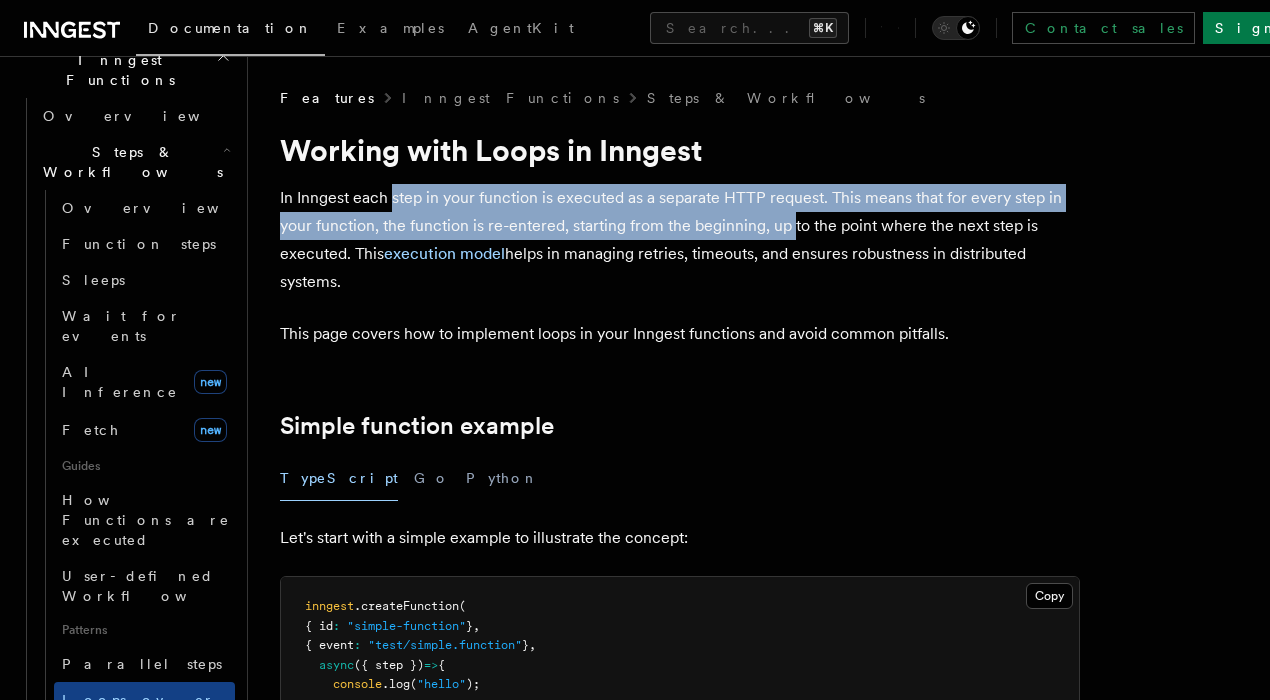 drag, startPoint x: 771, startPoint y: 221, endPoint x: 410, endPoint y: 189, distance: 362.4155 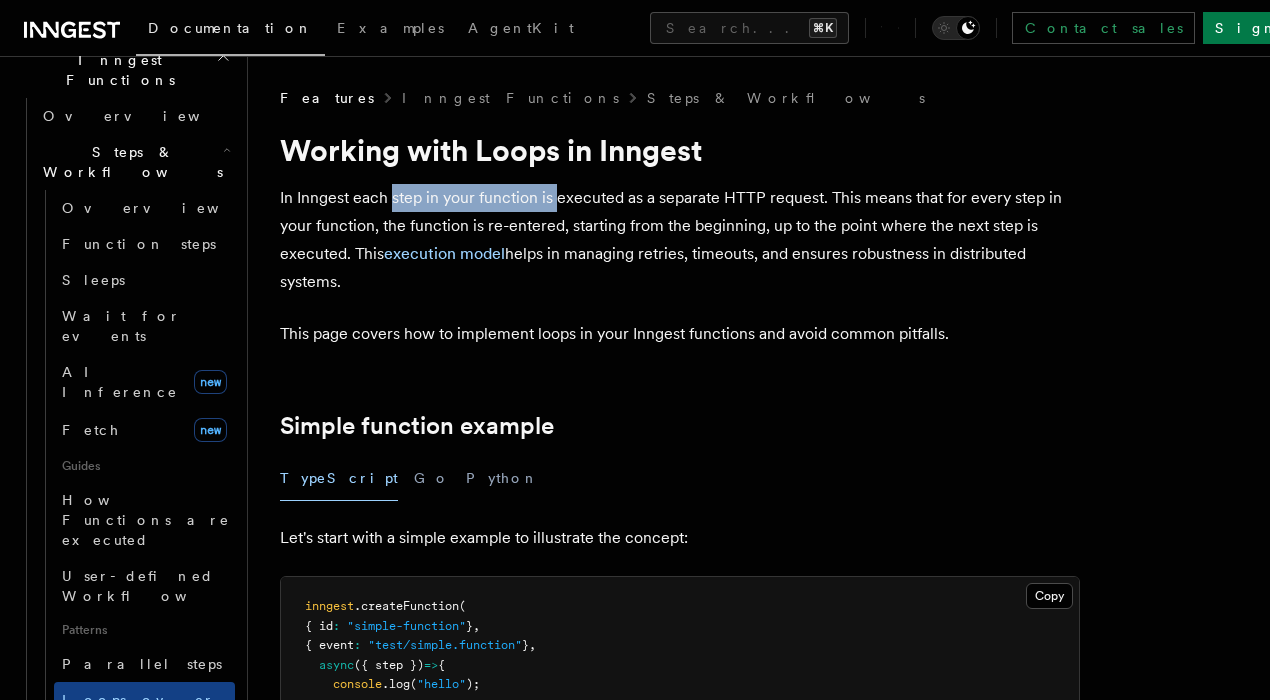 drag, startPoint x: 410, startPoint y: 189, endPoint x: 553, endPoint y: 200, distance: 143.42245 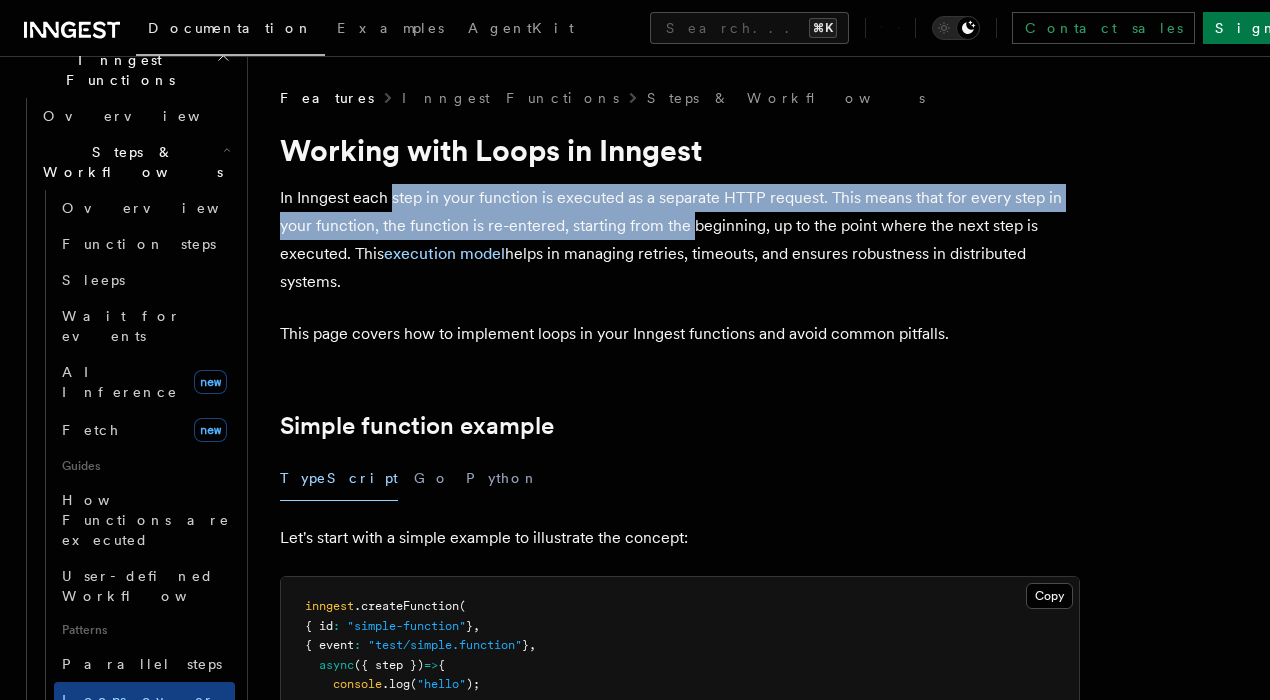 drag, startPoint x: 408, startPoint y: 197, endPoint x: 680, endPoint y: 226, distance: 273.5416 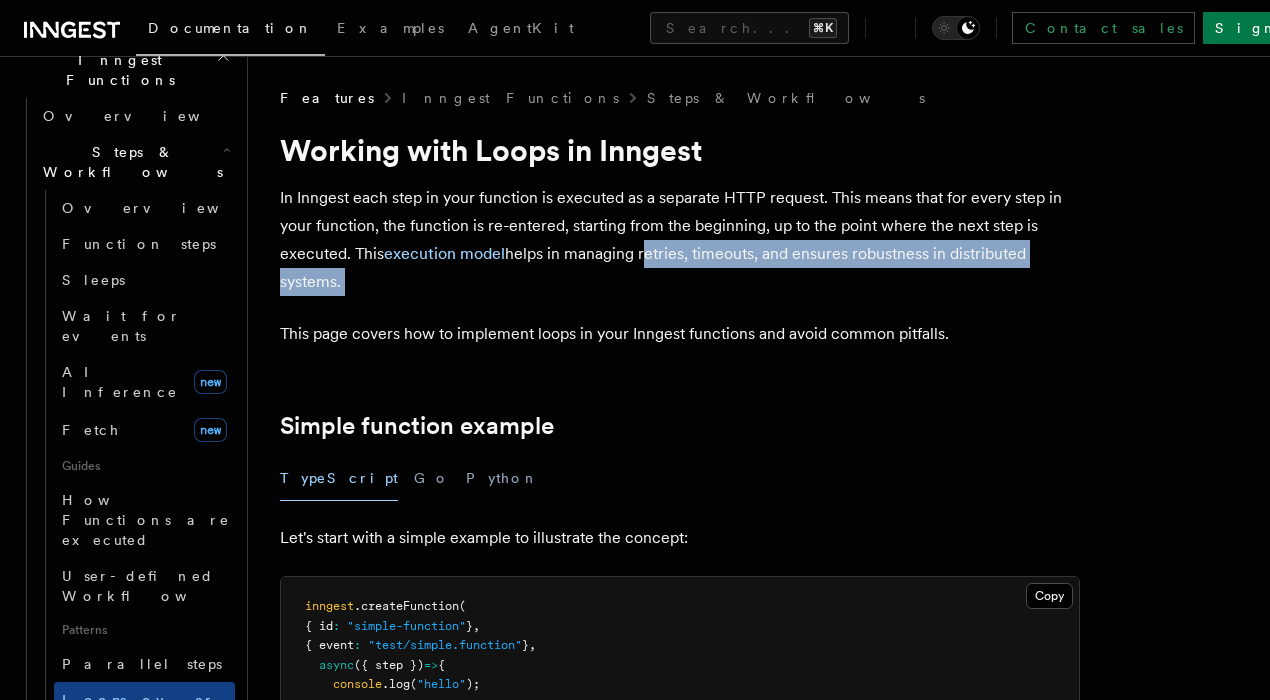 drag, startPoint x: 675, startPoint y: 251, endPoint x: 1007, endPoint y: 273, distance: 332.72812 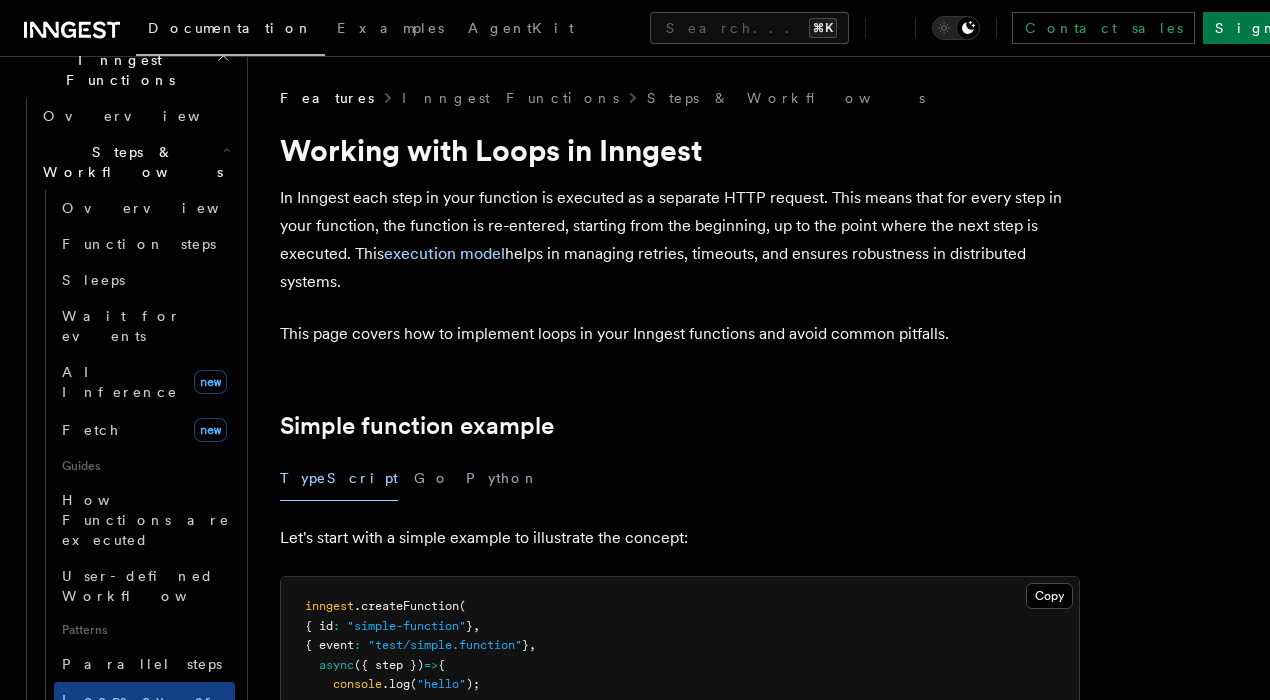 click on "This page covers how to implement loops in your Inngest functions and avoid common pitfalls." at bounding box center (680, 334) 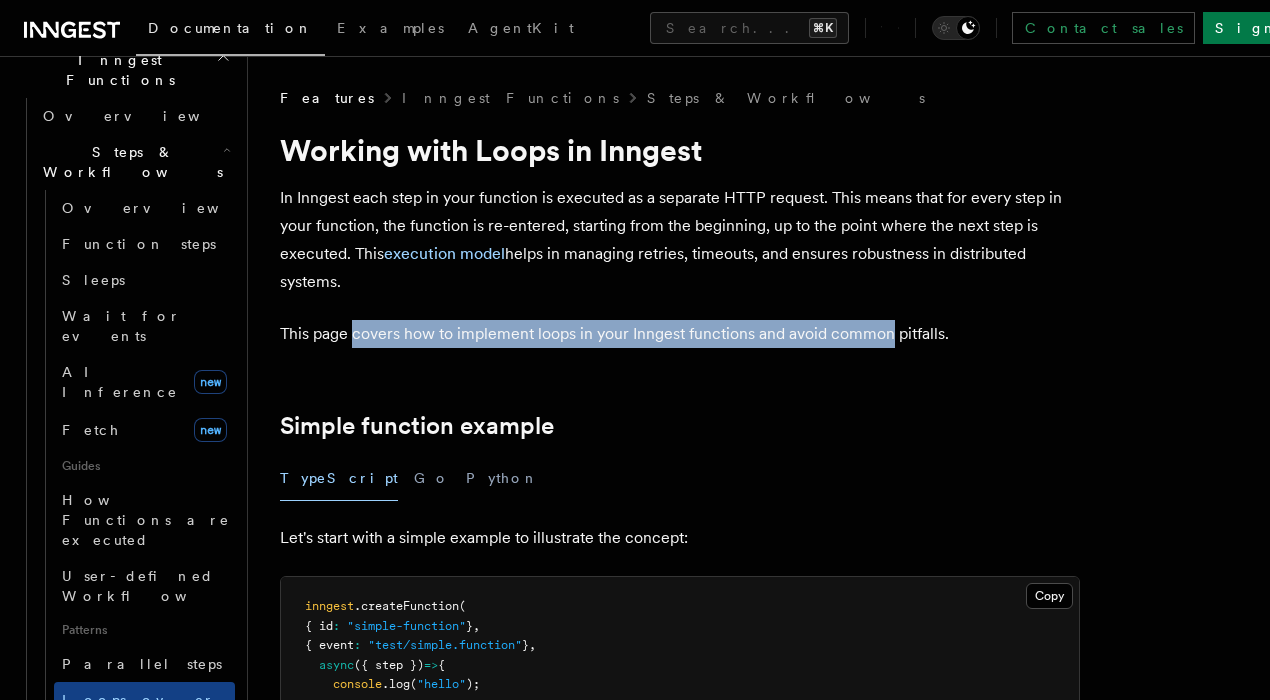drag, startPoint x: 353, startPoint y: 330, endPoint x: 886, endPoint y: 338, distance: 533.06006 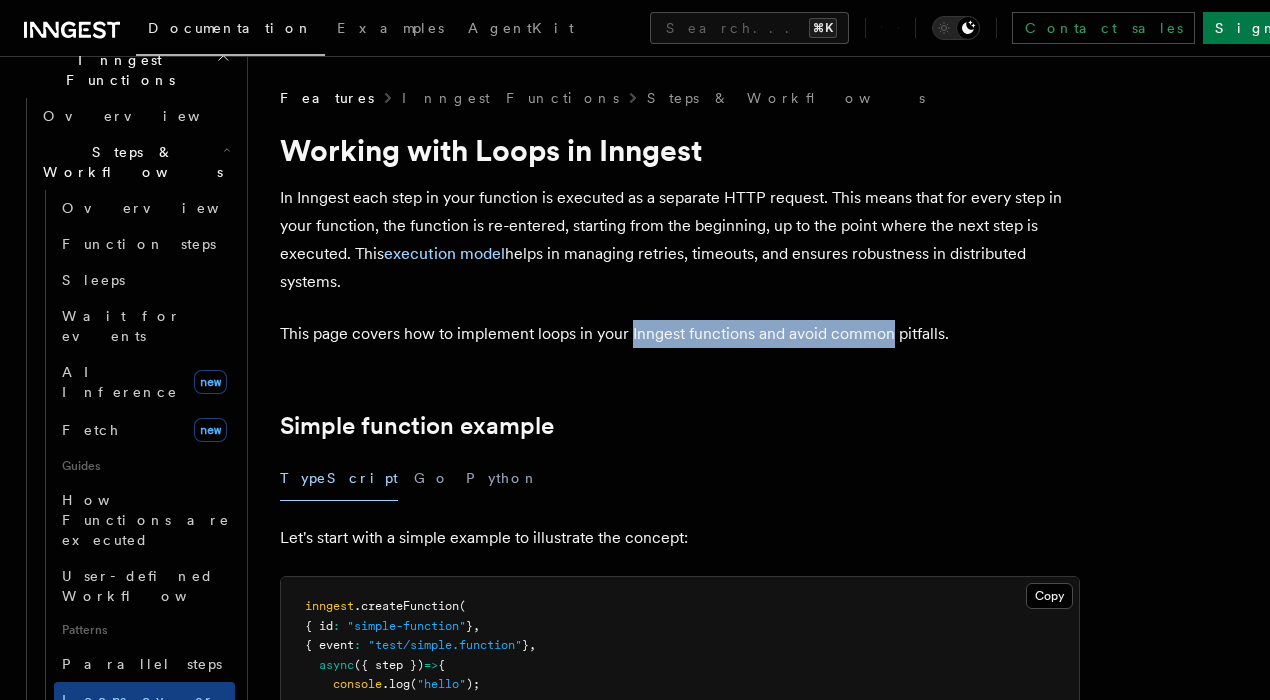drag, startPoint x: 886, startPoint y: 338, endPoint x: 552, endPoint y: 330, distance: 334.0958 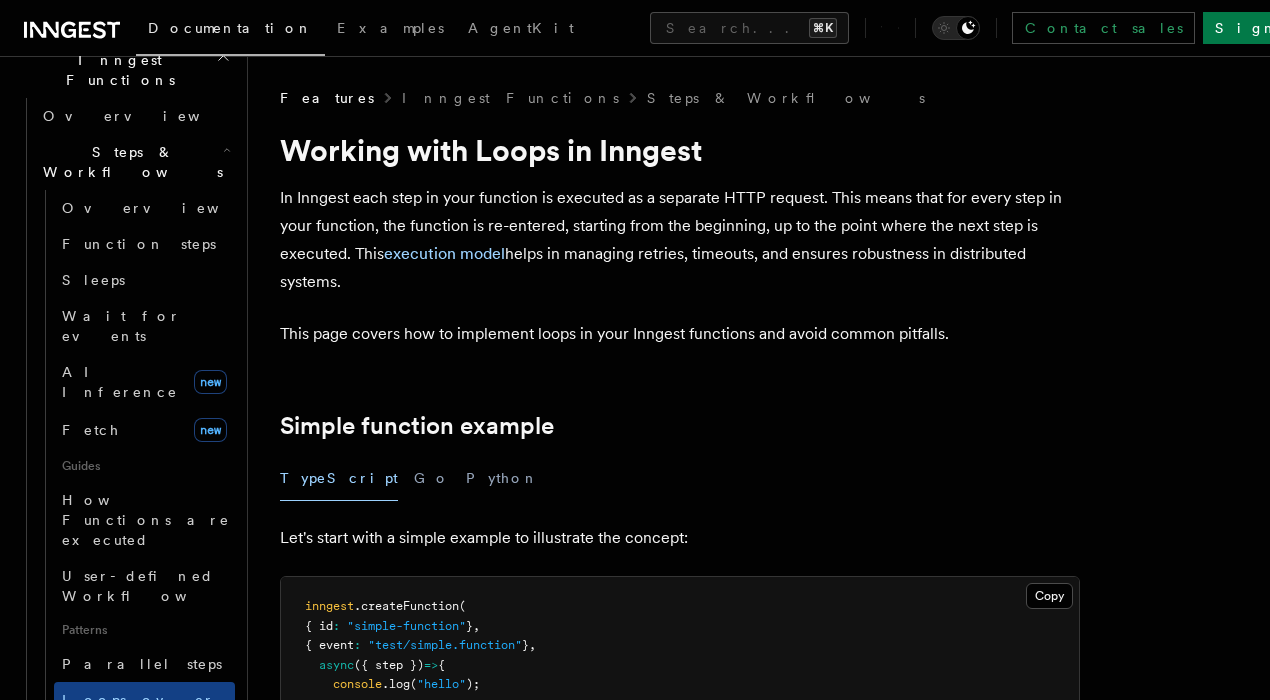 click on "This page covers how to implement loops in your Inngest functions and avoid common pitfalls." at bounding box center (680, 334) 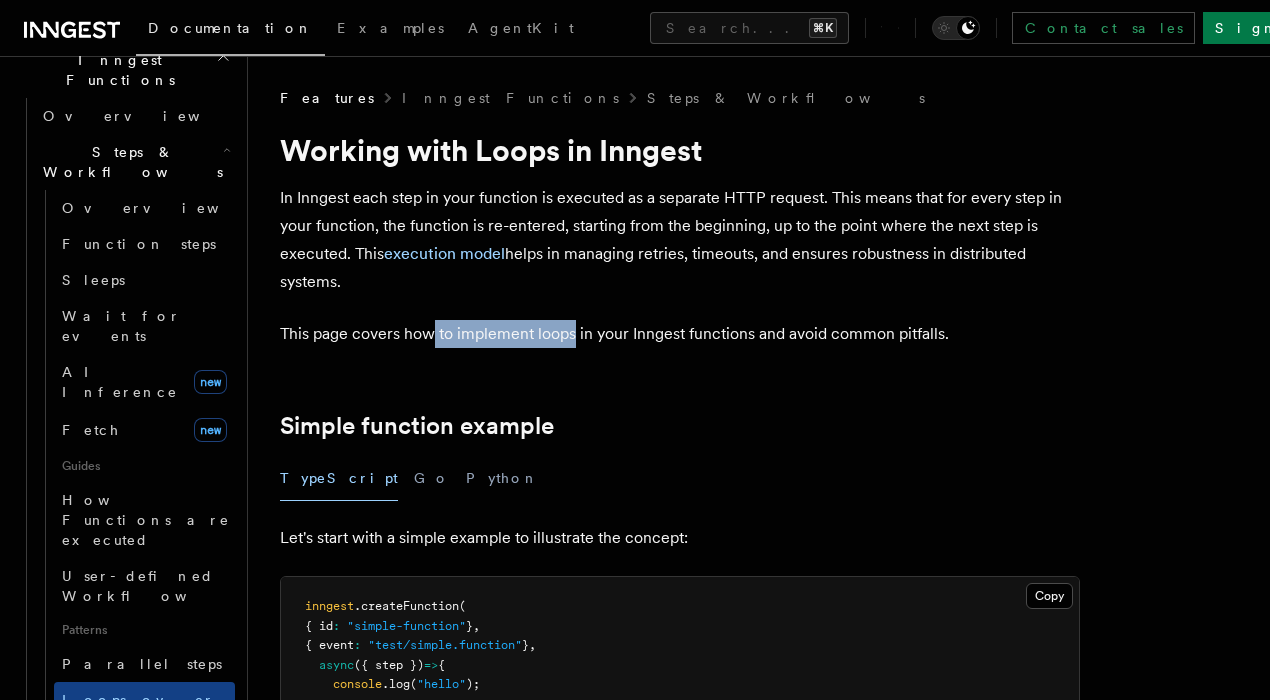 drag, startPoint x: 431, startPoint y: 337, endPoint x: 624, endPoint y: 335, distance: 193.01036 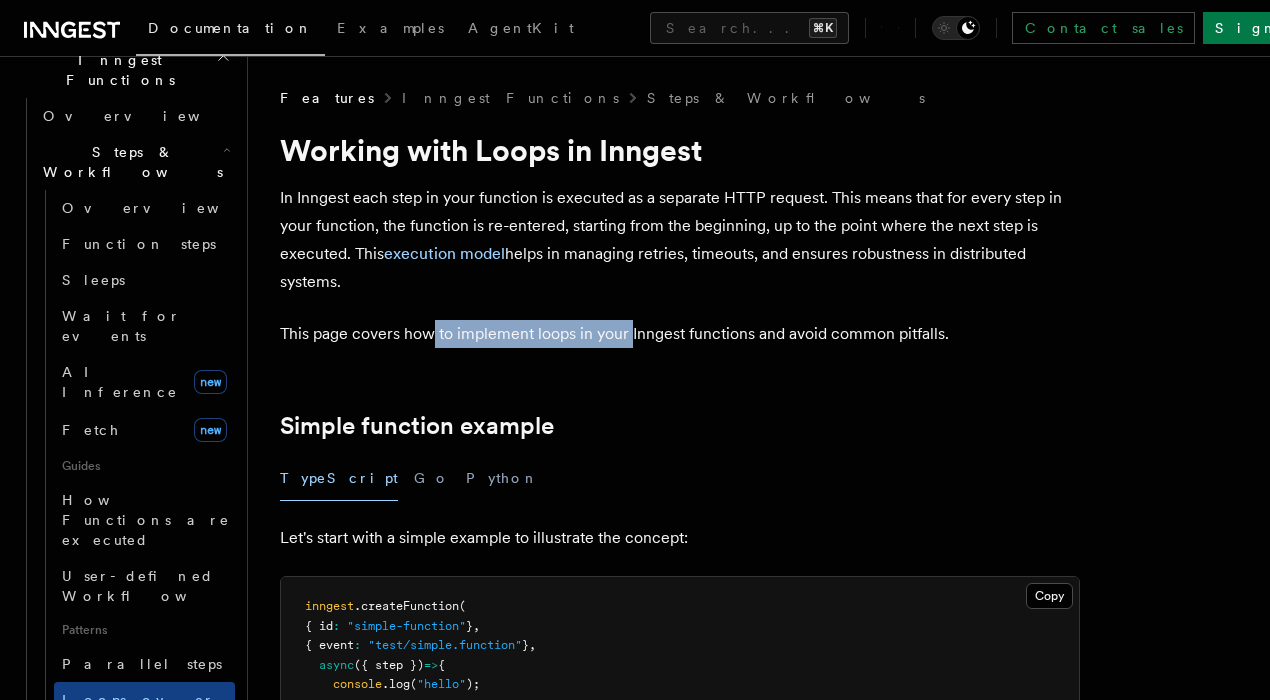 click on "This page covers how to implement loops in your Inngest functions and avoid common pitfalls." at bounding box center (680, 334) 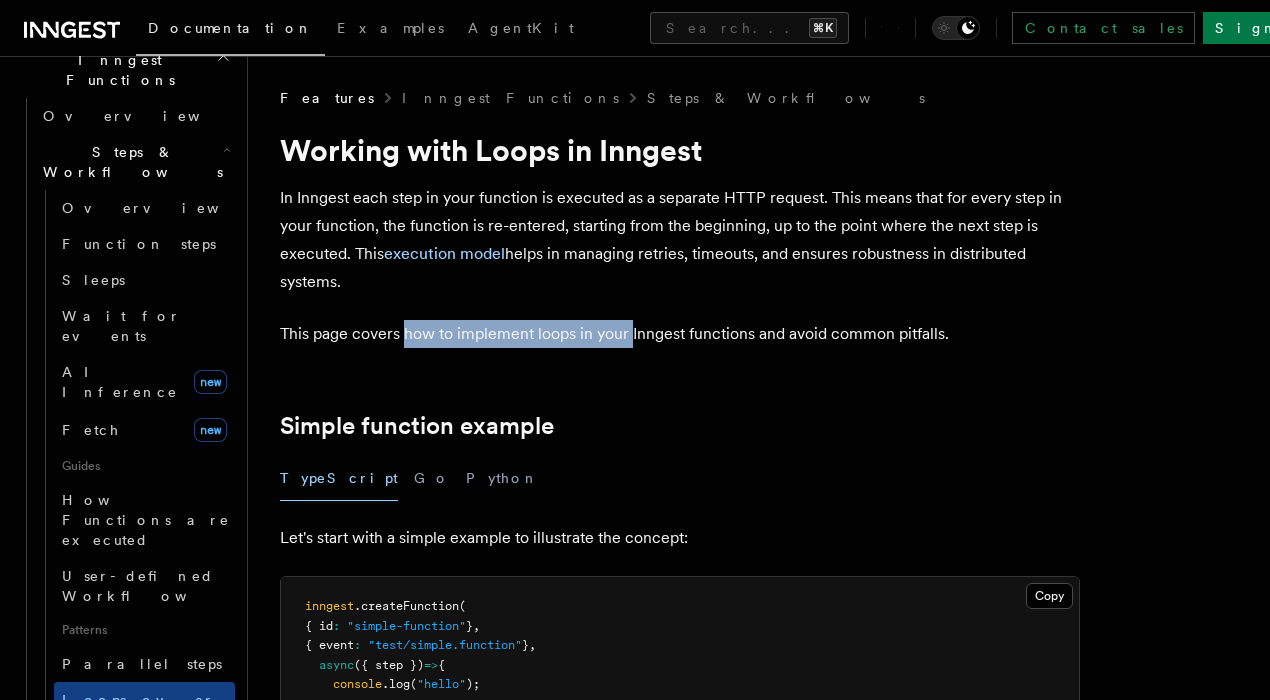 drag, startPoint x: 624, startPoint y: 335, endPoint x: 419, endPoint y: 337, distance: 205.00975 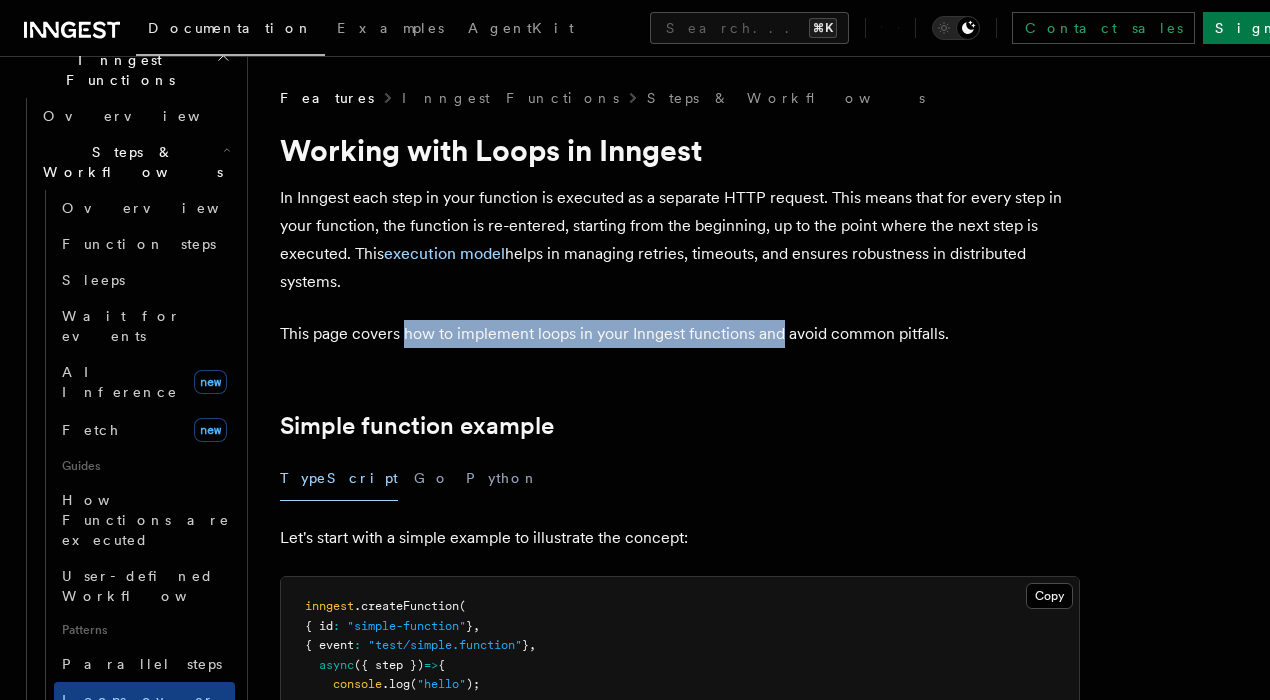 drag, startPoint x: 419, startPoint y: 337, endPoint x: 863, endPoint y: 337, distance: 444 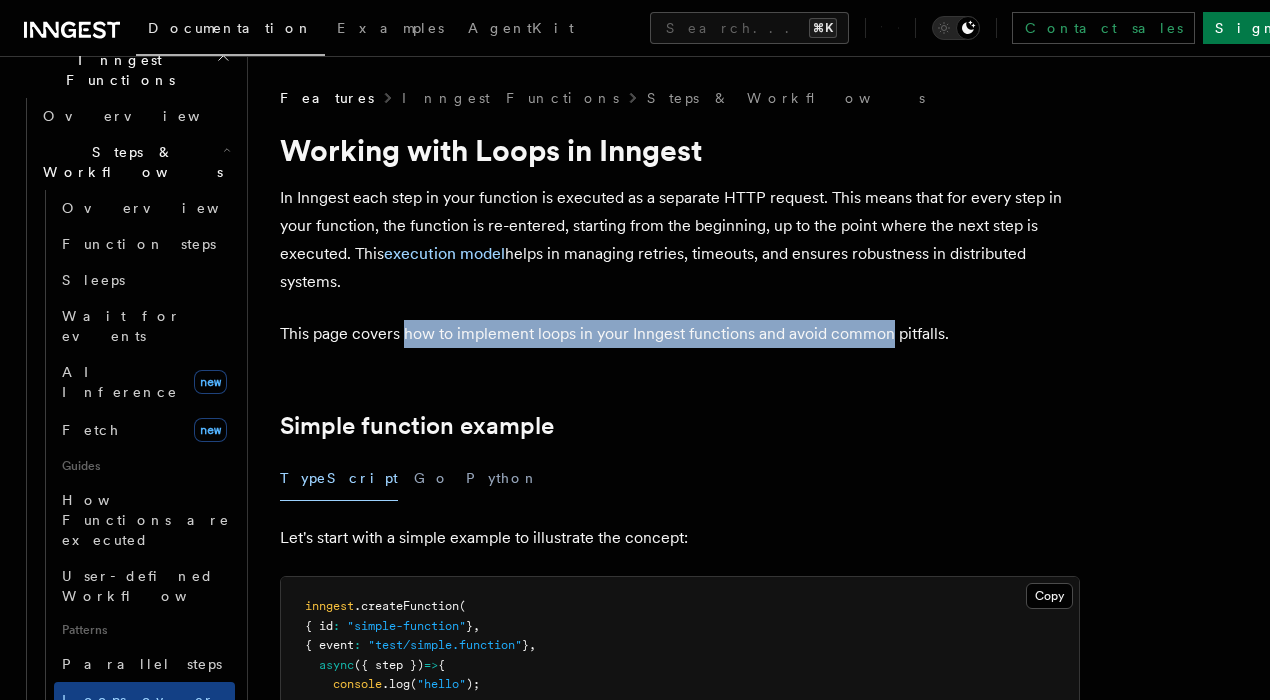 click on "This page covers how to implement loops in your Inngest functions and avoid common pitfalls." at bounding box center (680, 334) 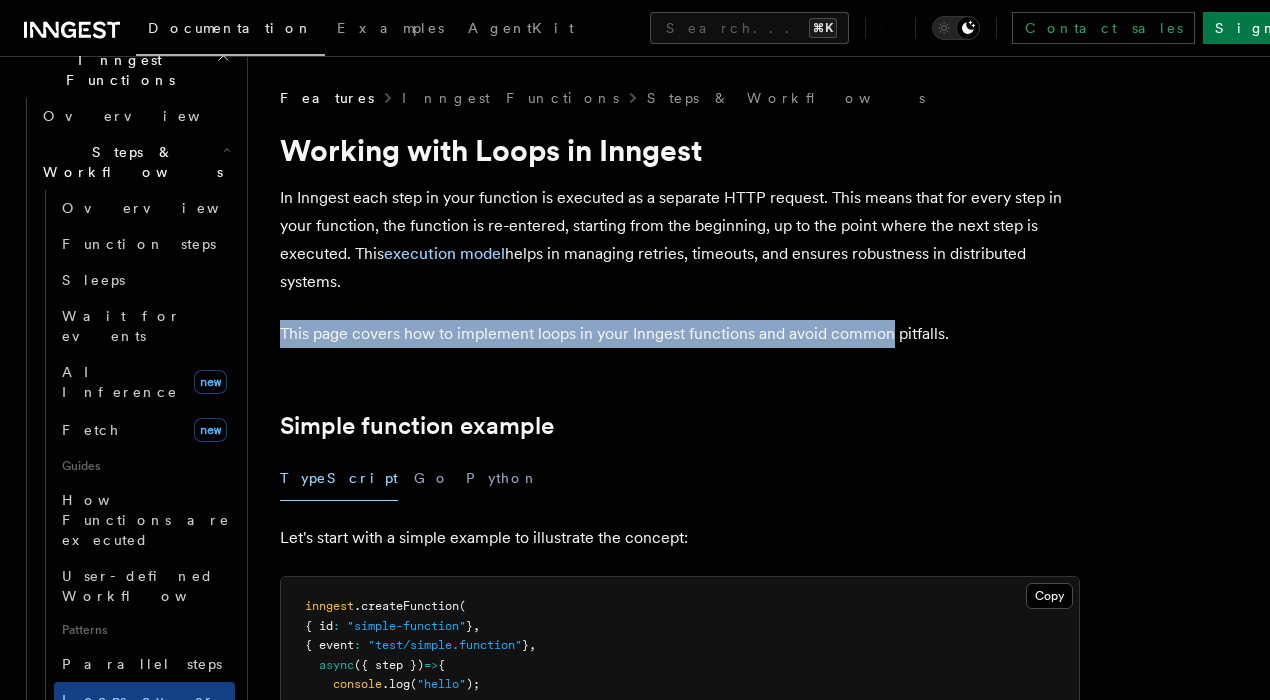 drag, startPoint x: 863, startPoint y: 337, endPoint x: 388, endPoint y: 321, distance: 475.2694 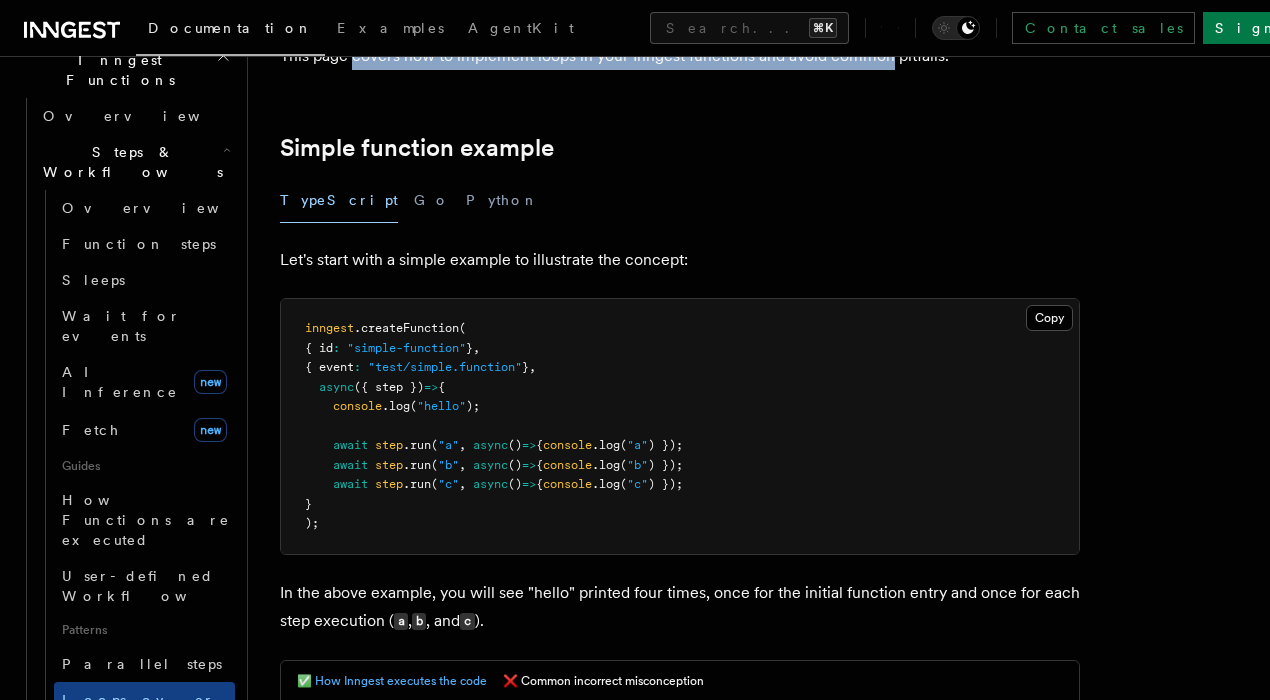 scroll, scrollTop: 335, scrollLeft: 0, axis: vertical 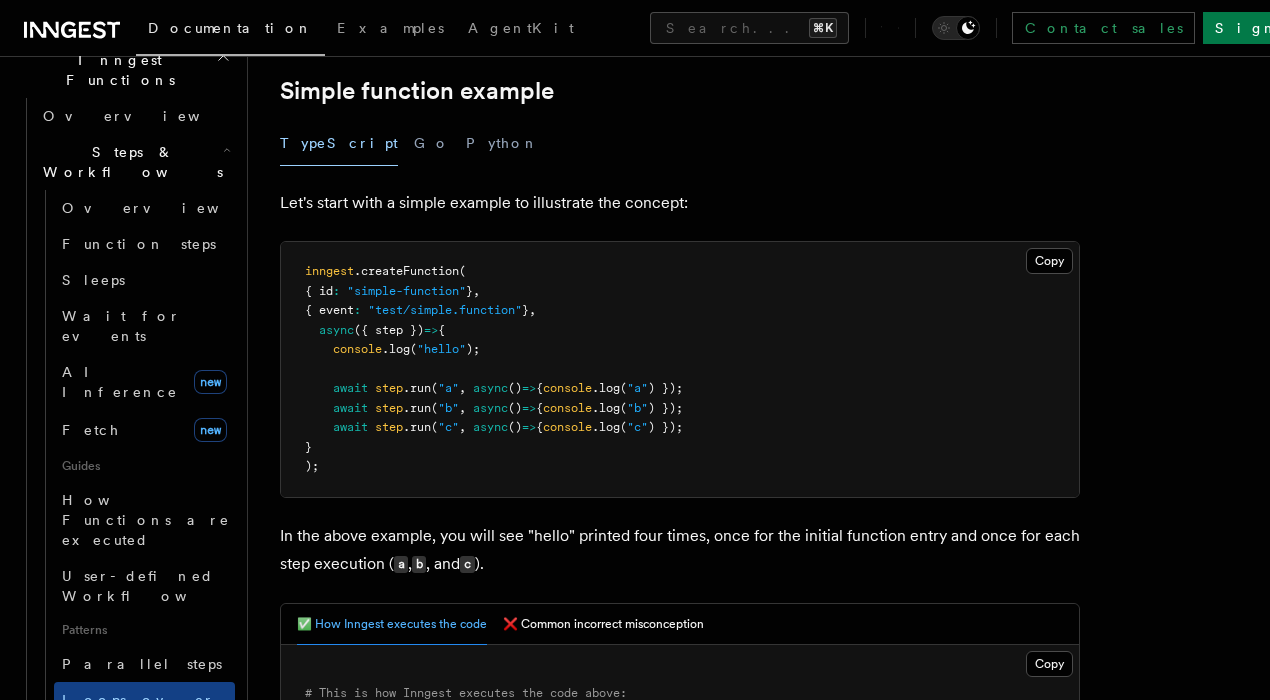 click on "async" at bounding box center [336, 330] 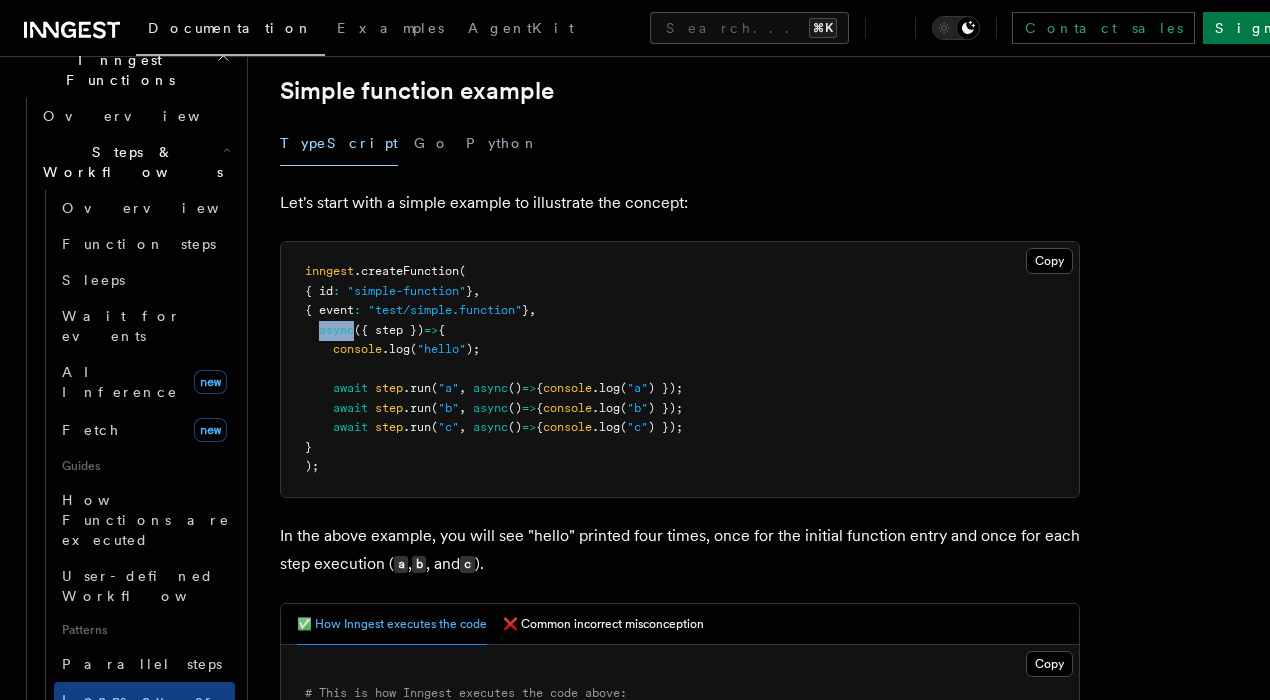 drag, startPoint x: 327, startPoint y: 332, endPoint x: 525, endPoint y: 346, distance: 198.49434 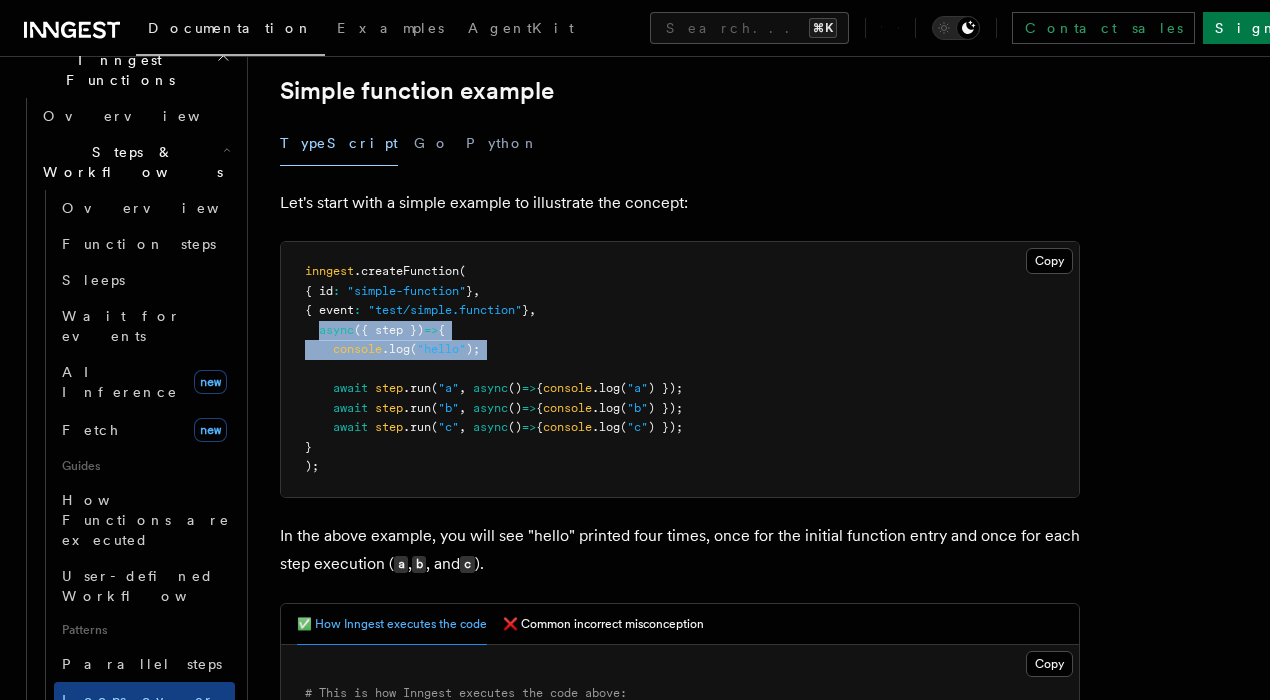 click on "inngest .createFunction (
{ id :   "simple-function"  } ,
{ event :   "test/simple.function"  } ,
async  ({ step })  =>  {
console .log ( "hello" );
await   step .run ( "a" ,   async  ()  =>  {  console .log ( "a" ) });
await   step .run ( "b" ,   async  ()  =>  {  console .log ( "b" ) });
await   step .run ( "c" ,   async  ()  =>  {  console .log ( "c" ) });
}
);" at bounding box center (680, 369) 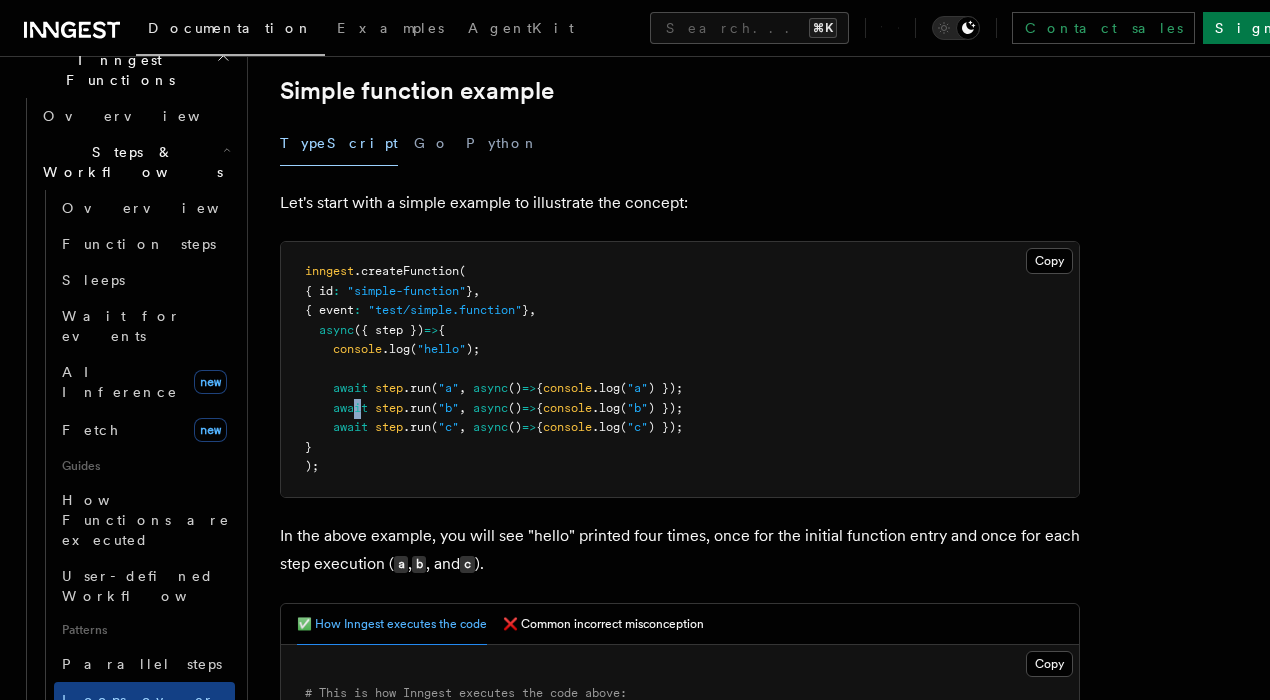drag, startPoint x: 355, startPoint y: 395, endPoint x: 565, endPoint y: 439, distance: 214.56001 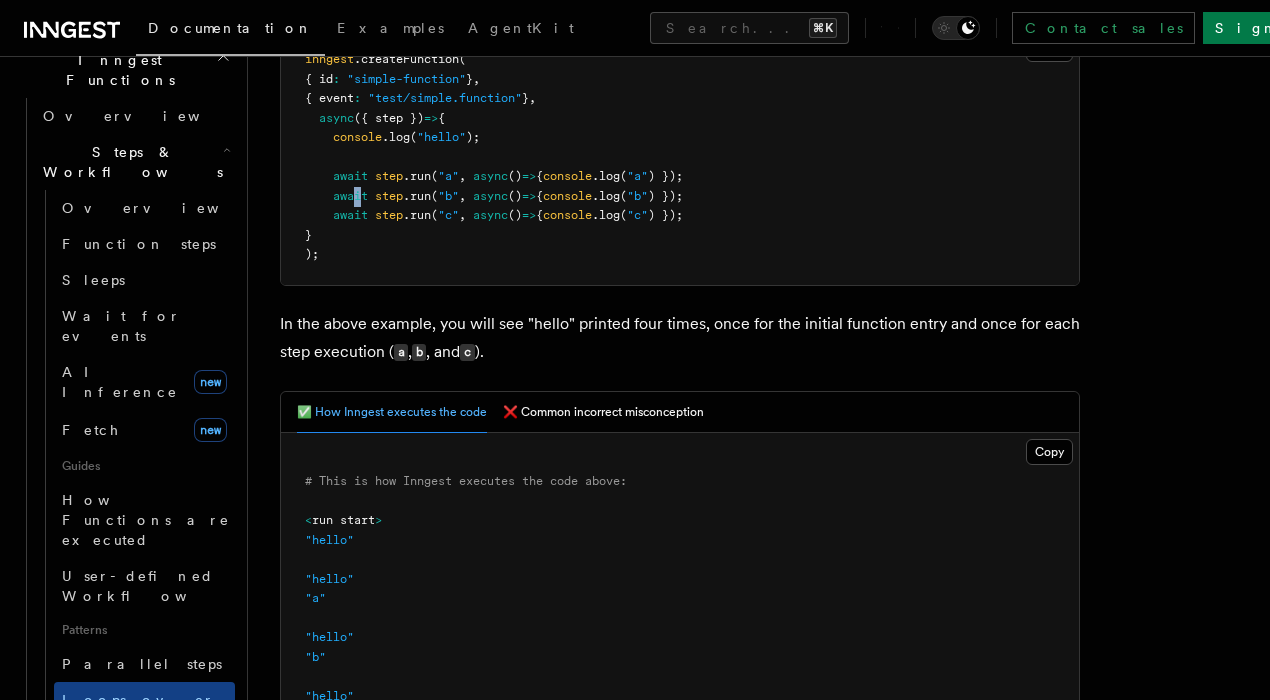 scroll, scrollTop: 580, scrollLeft: 0, axis: vertical 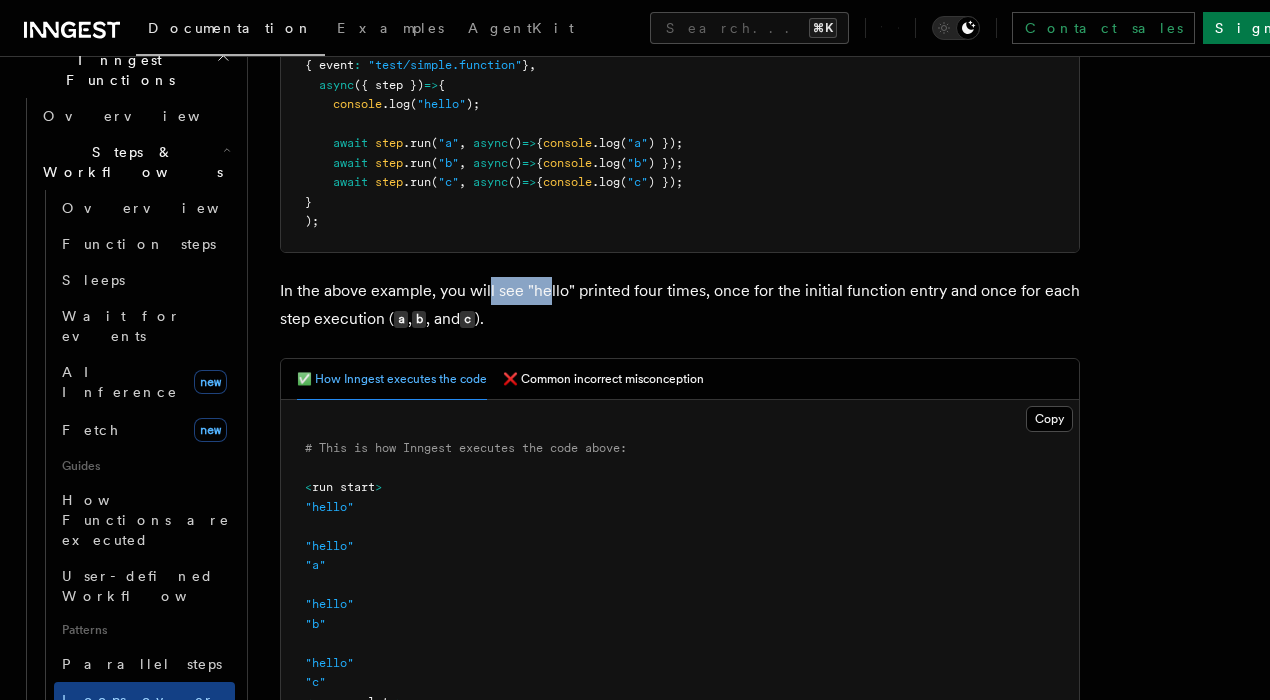 drag, startPoint x: 491, startPoint y: 278, endPoint x: 756, endPoint y: 279, distance: 265.0019 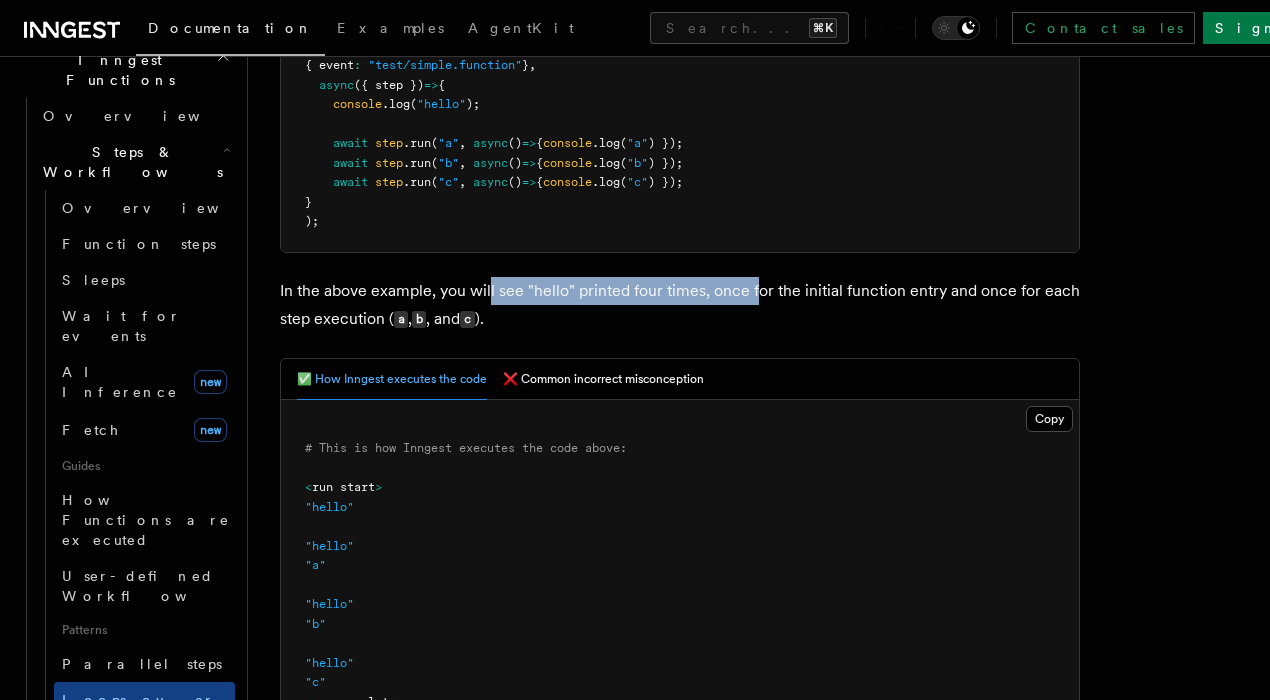 click on "In the above example, you will see "hello" printed four times, once for the initial function entry and once for each step execution ( a ,  b , and  c )." at bounding box center [680, 305] 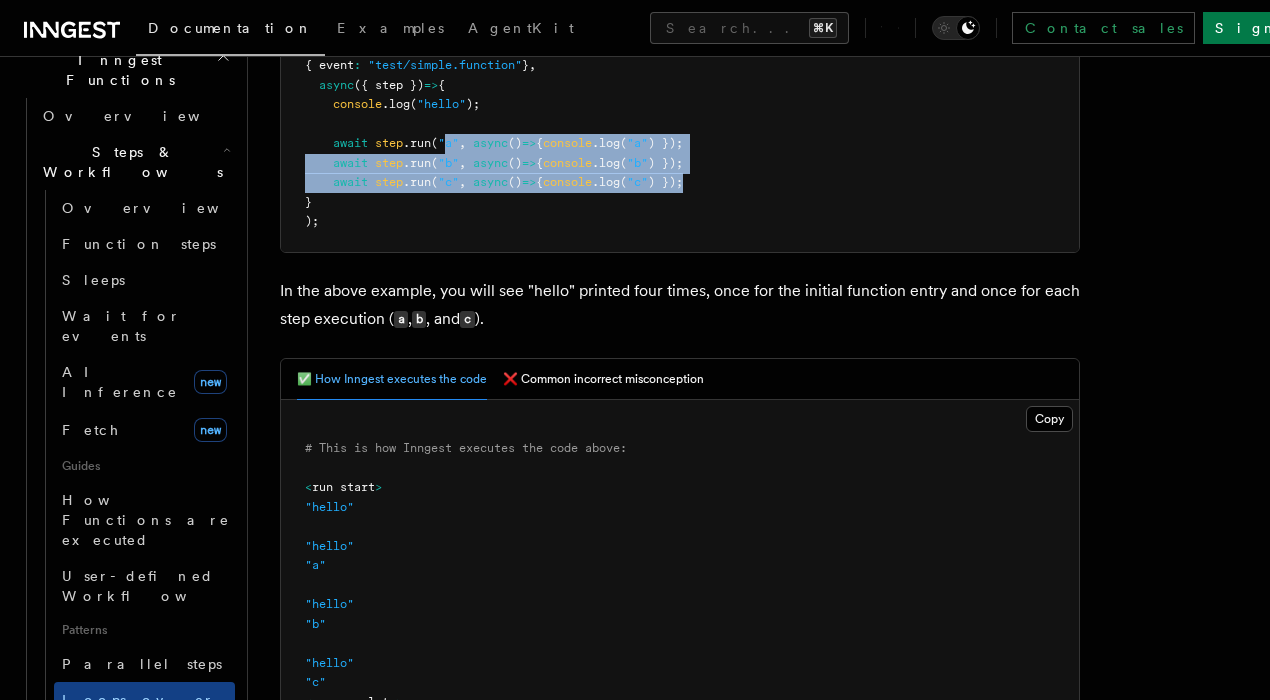 drag, startPoint x: 448, startPoint y: 132, endPoint x: 733, endPoint y: 171, distance: 287.65604 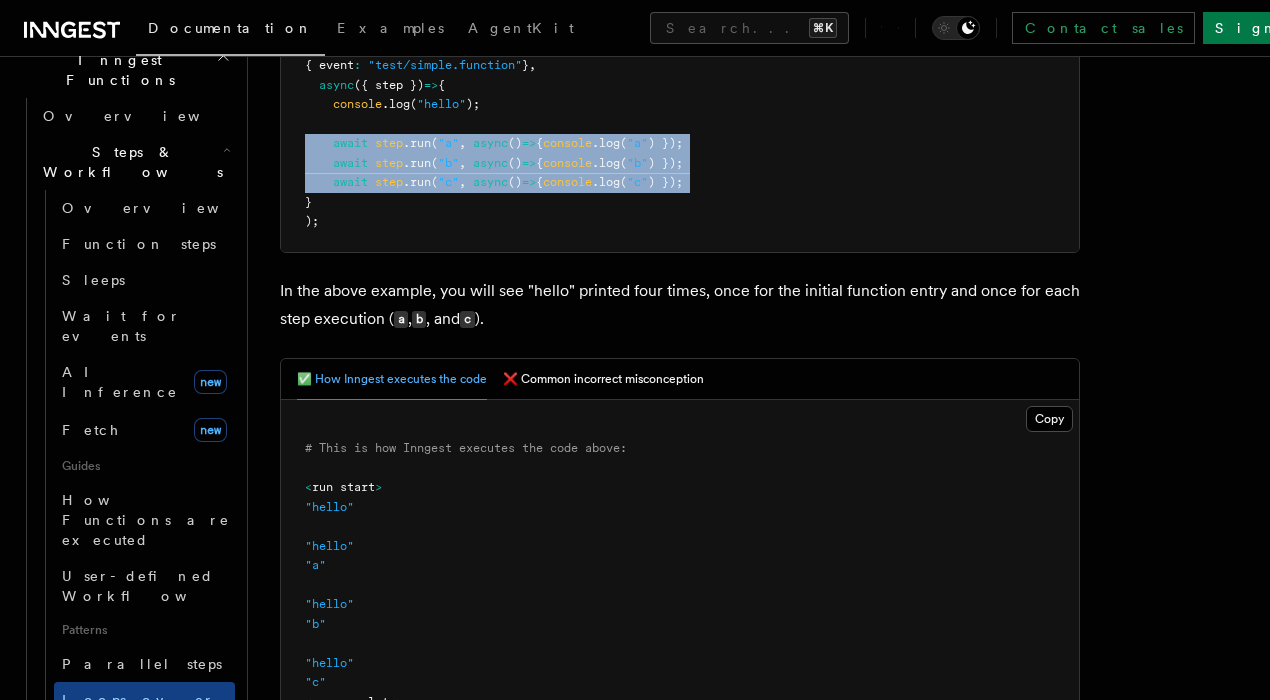 drag, startPoint x: 733, startPoint y: 171, endPoint x: 287, endPoint y: 135, distance: 447.45056 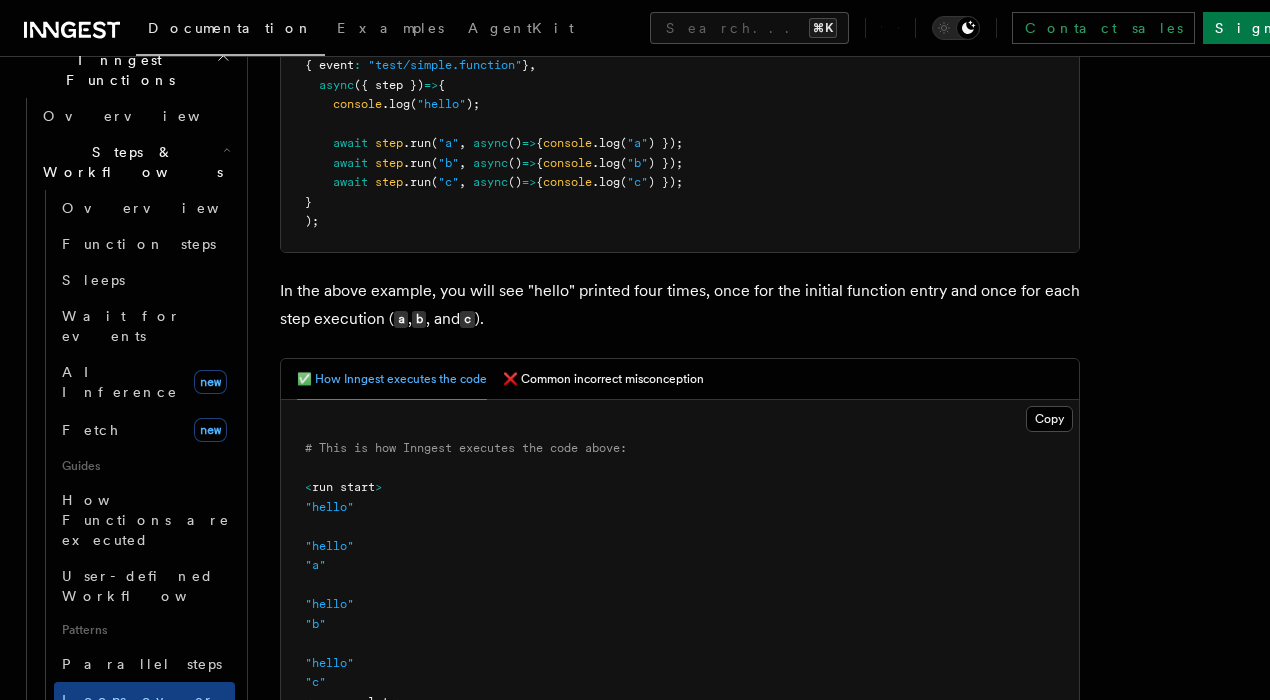 click on "In the above example, you will see "hello" printed four times, once for the initial function entry and once for each step execution ( a ,  b , and  c )." at bounding box center [680, 305] 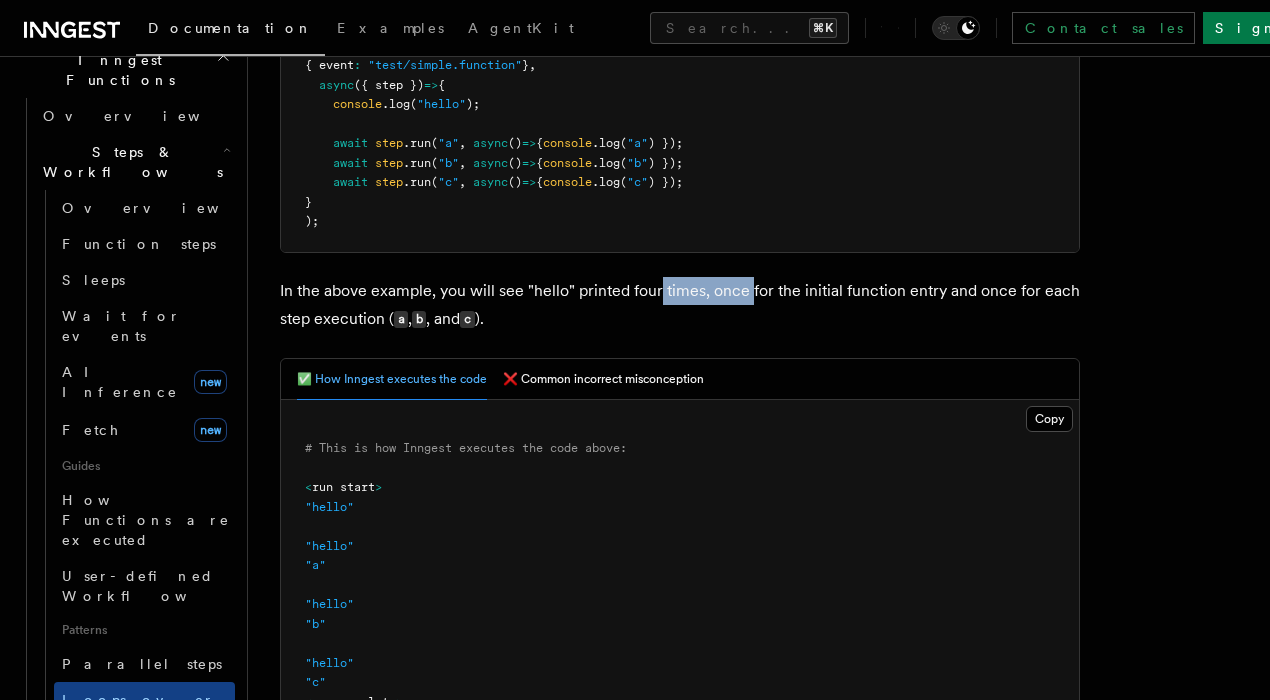 drag, startPoint x: 659, startPoint y: 285, endPoint x: 1001, endPoint y: 290, distance: 342.03656 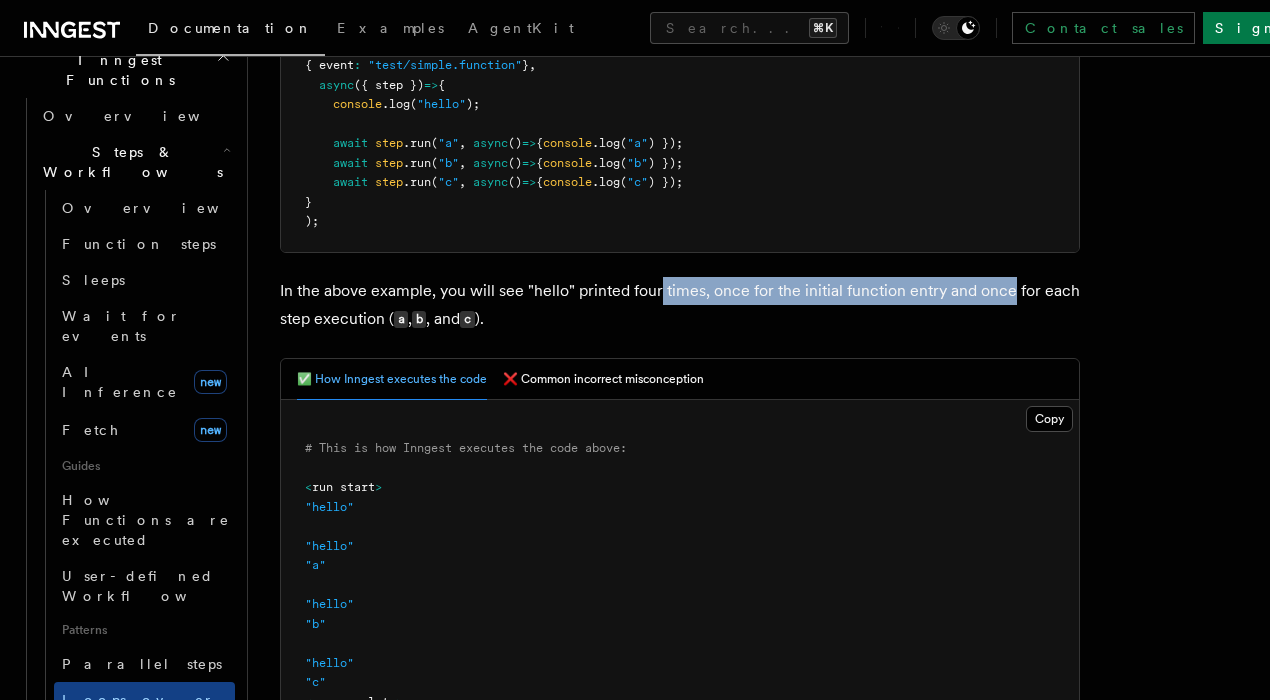 click on "In the above example, you will see "hello" printed four times, once for the initial function entry and once for each step execution ( a ,  b , and  c )." at bounding box center (680, 305) 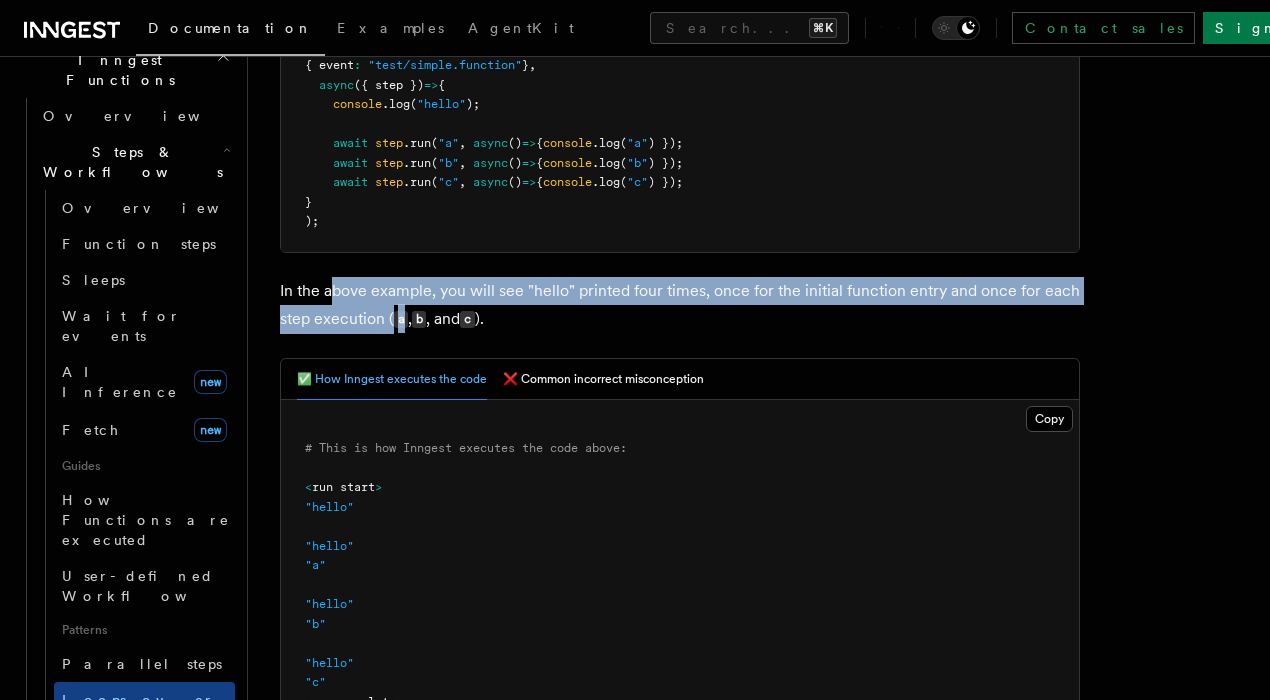 drag, startPoint x: 409, startPoint y: 306, endPoint x: 462, endPoint y: 321, distance: 55.081757 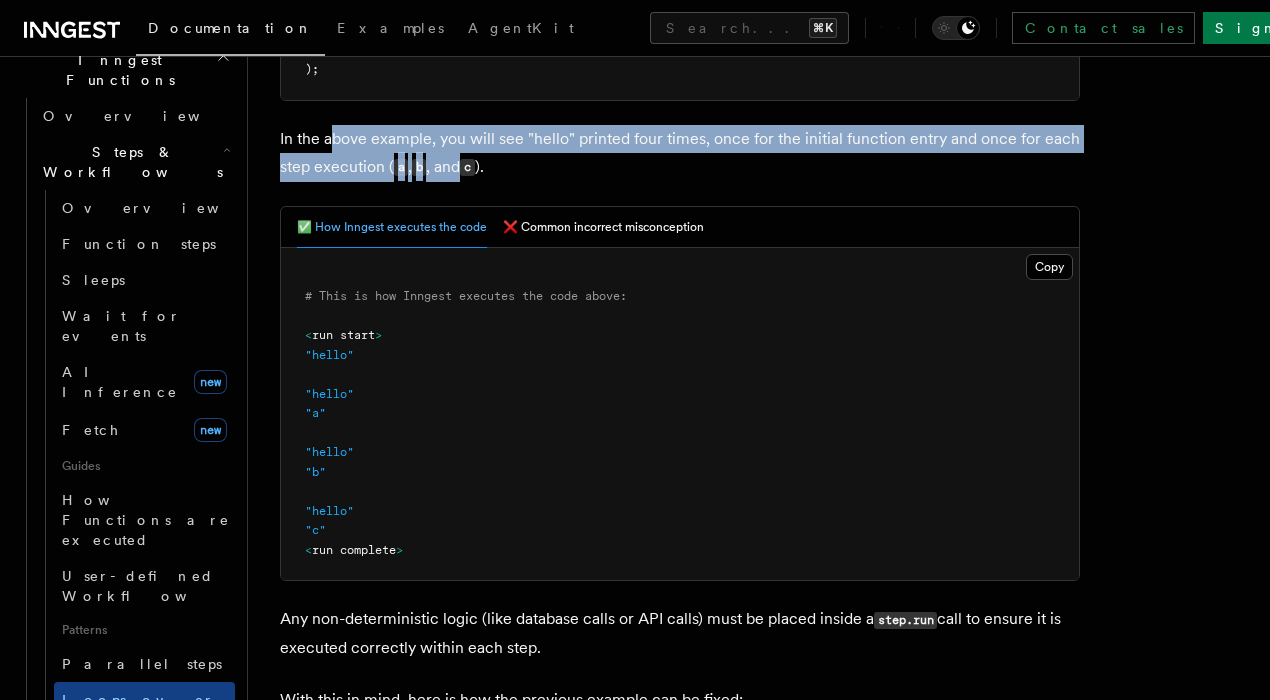 scroll, scrollTop: 785, scrollLeft: 0, axis: vertical 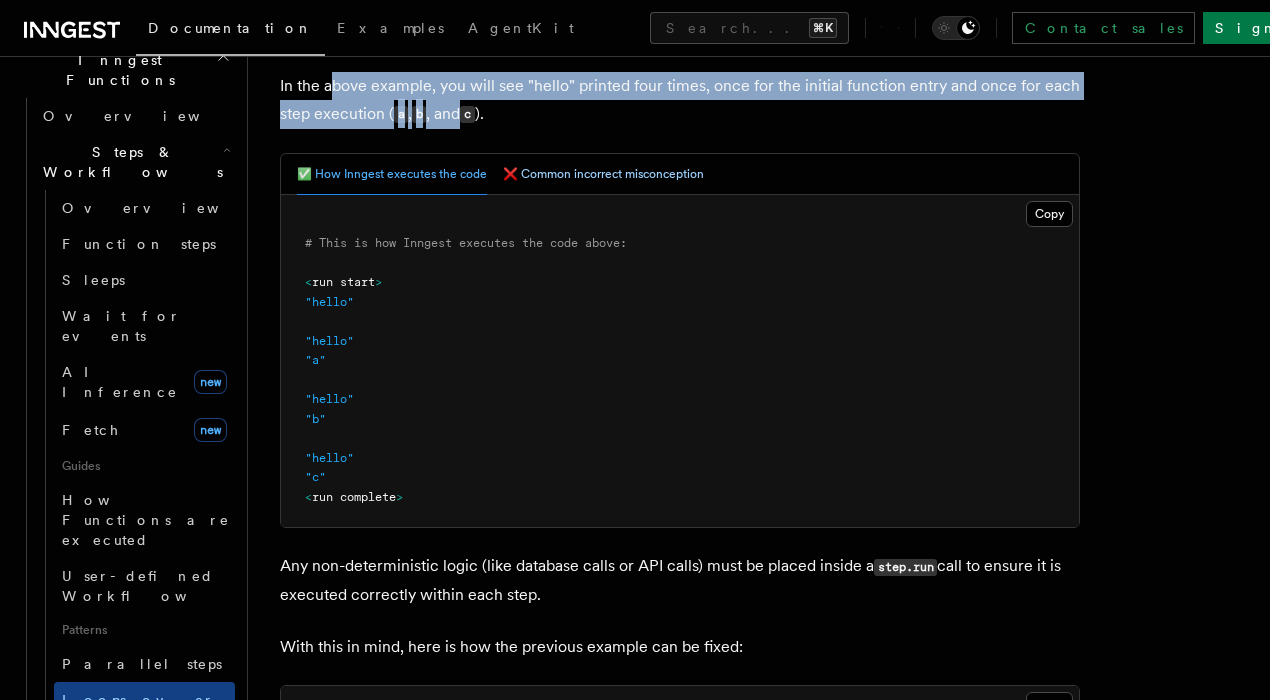 click on "❌ Common incorrect misconception" at bounding box center [603, 174] 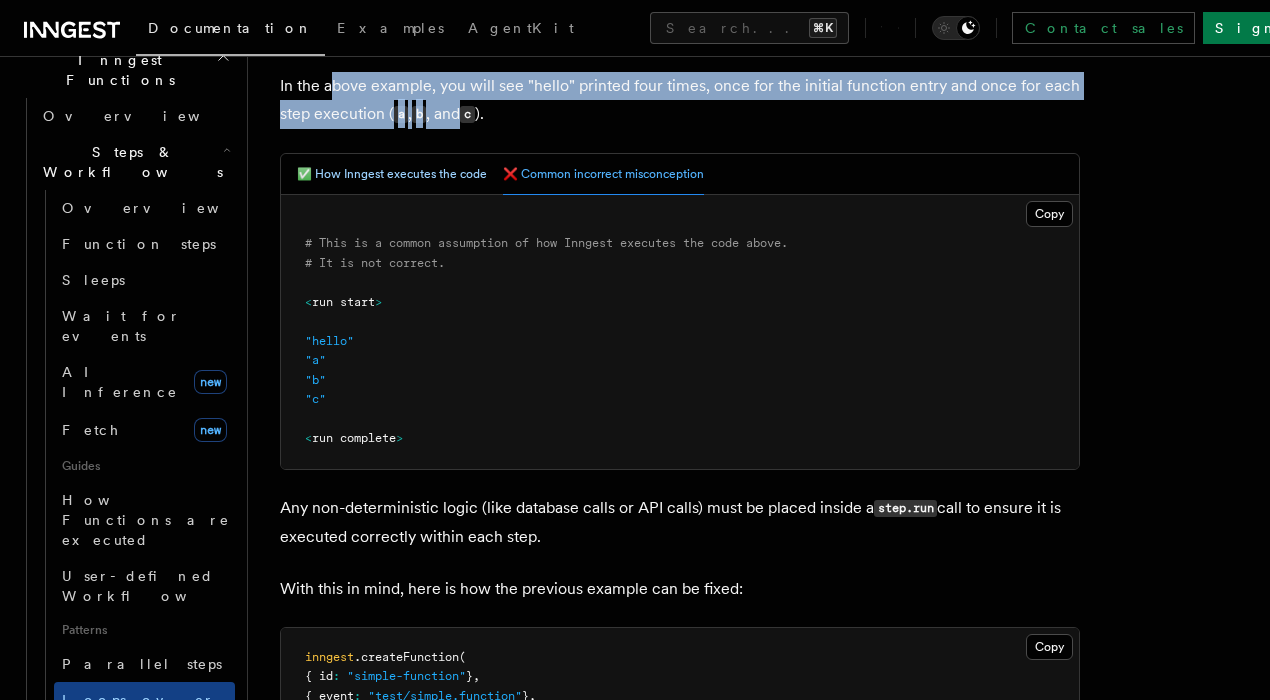click on "✅ How Inngest executes the code" at bounding box center (392, 174) 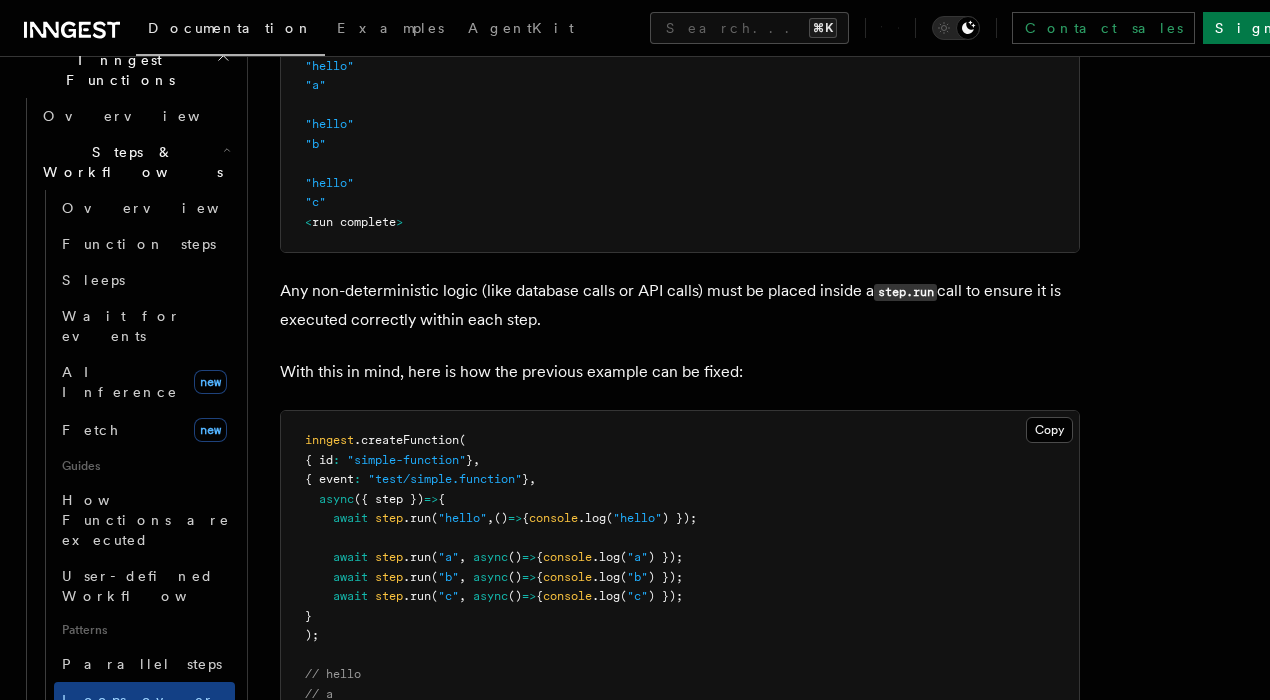 scroll, scrollTop: 1079, scrollLeft: 0, axis: vertical 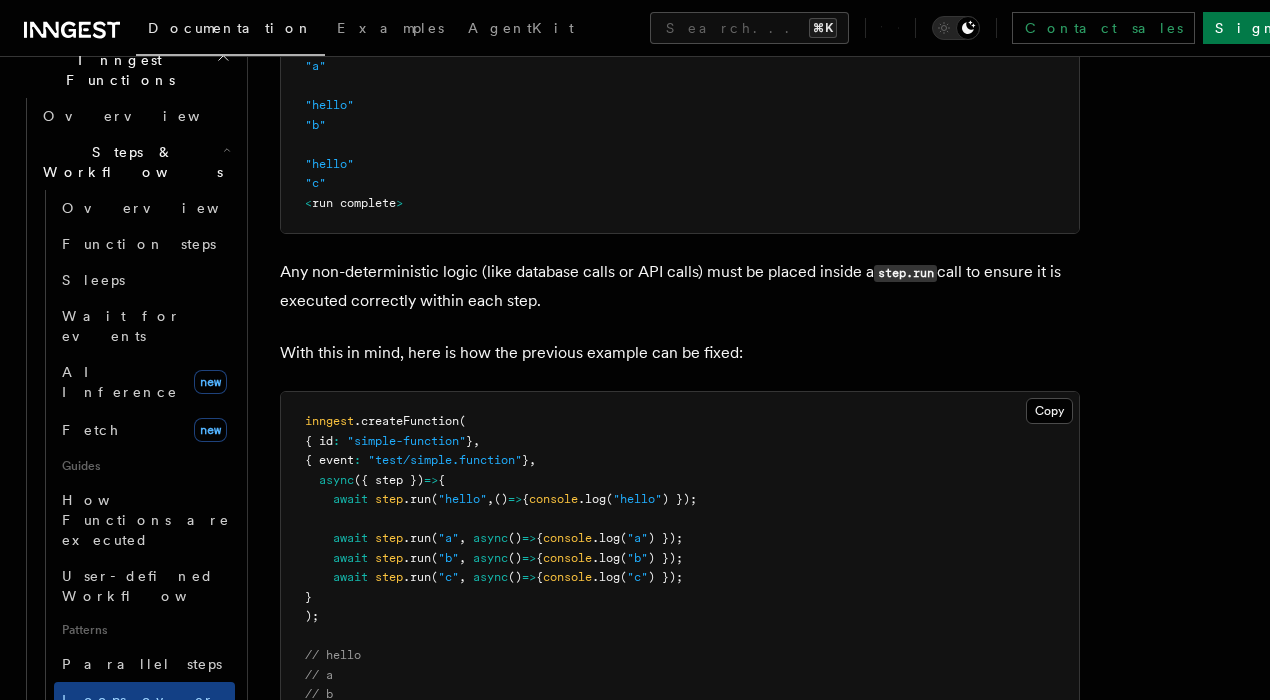 click on "Any non-deterministic logic (like database calls or API calls) must be placed inside a step.run call to ensure it is executed correctly within each step." at bounding box center [680, 286] 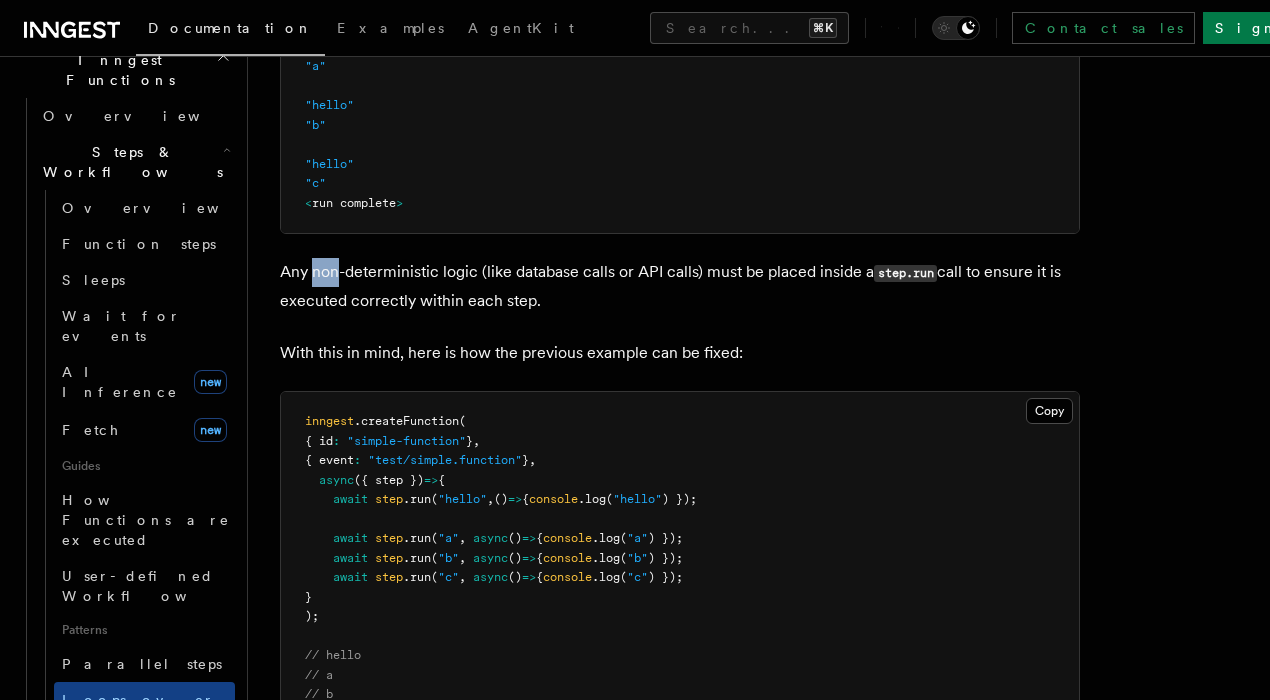 drag, startPoint x: 317, startPoint y: 261, endPoint x: 554, endPoint y: 285, distance: 238.2121 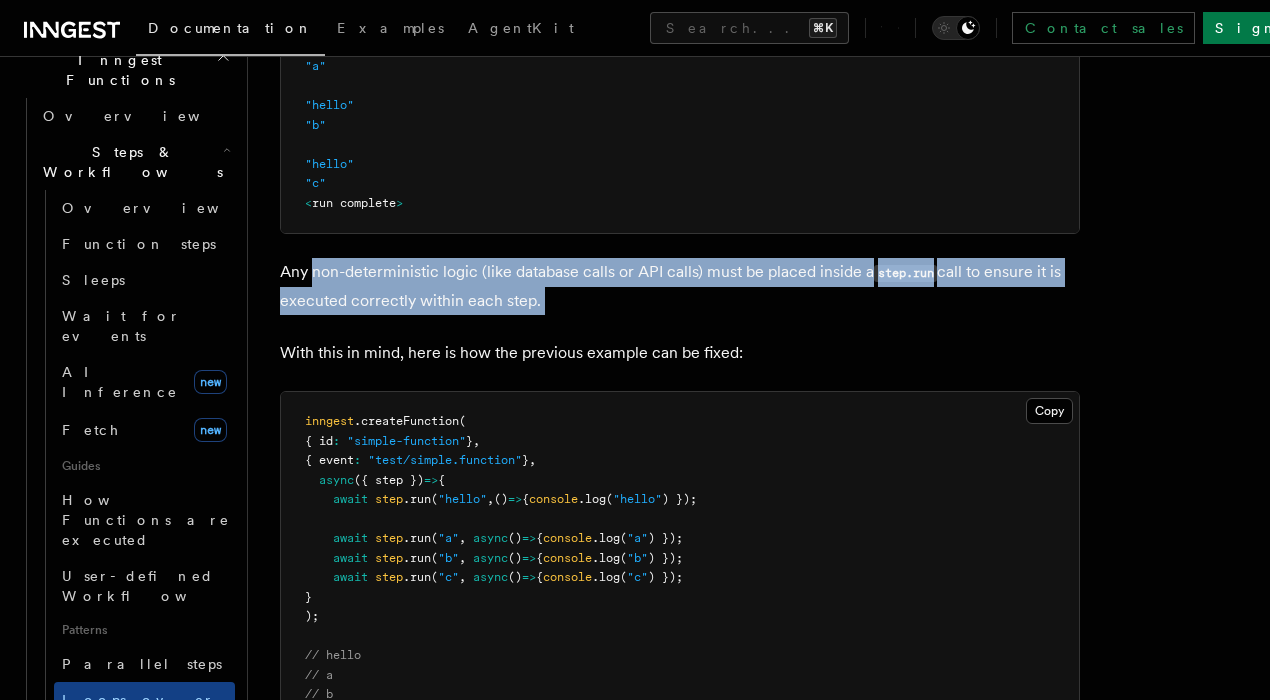 click on "Any non-deterministic logic (like database calls or API calls) must be placed inside a step.run call to ensure it is executed correctly within each step." at bounding box center [680, 286] 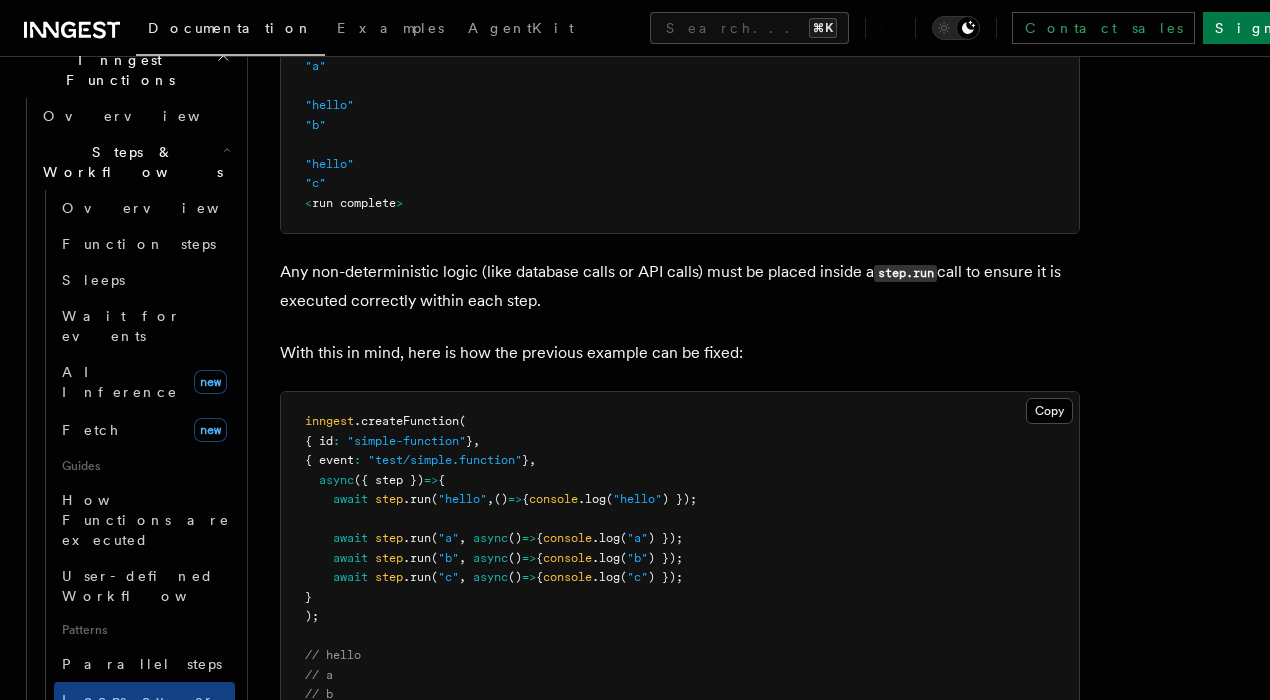 click on "Any non-deterministic logic (like database calls or API calls) must be placed inside a step.run call to ensure it is executed correctly within each step." at bounding box center [680, 286] 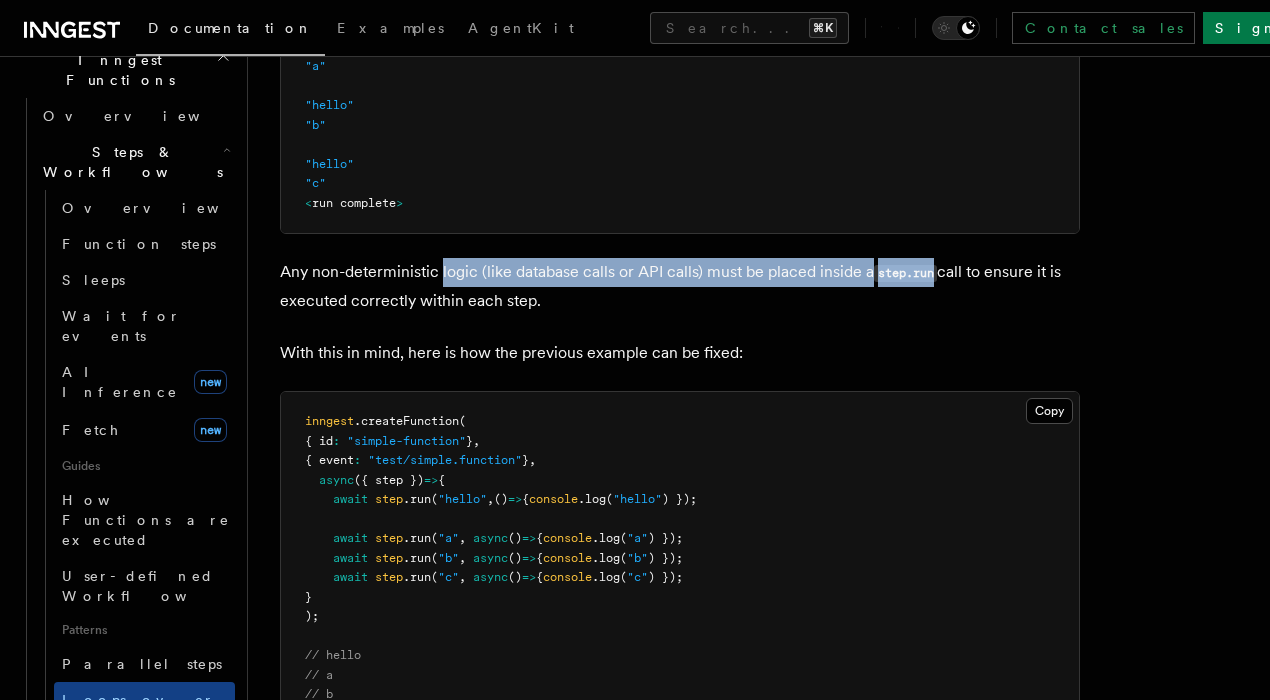 drag, startPoint x: 449, startPoint y: 256, endPoint x: 905, endPoint y: 257, distance: 456.0011 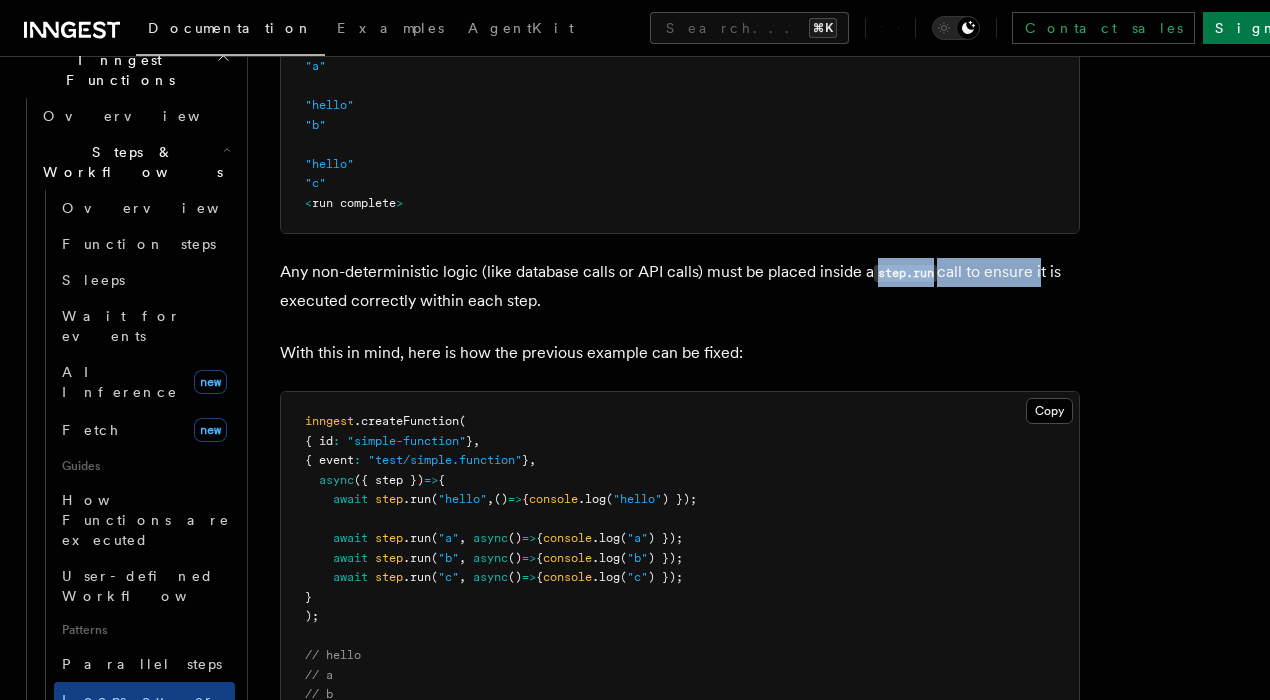 drag, startPoint x: 905, startPoint y: 257, endPoint x: 1041, endPoint y: 263, distance: 136.1323 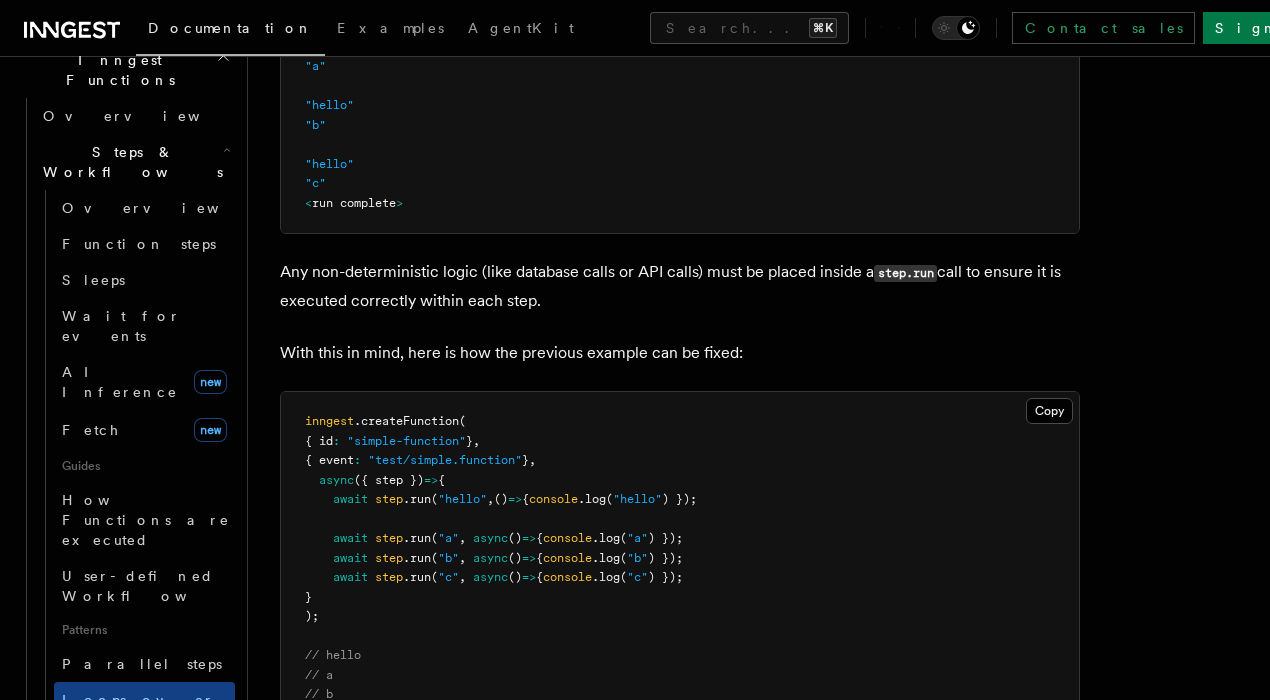 drag 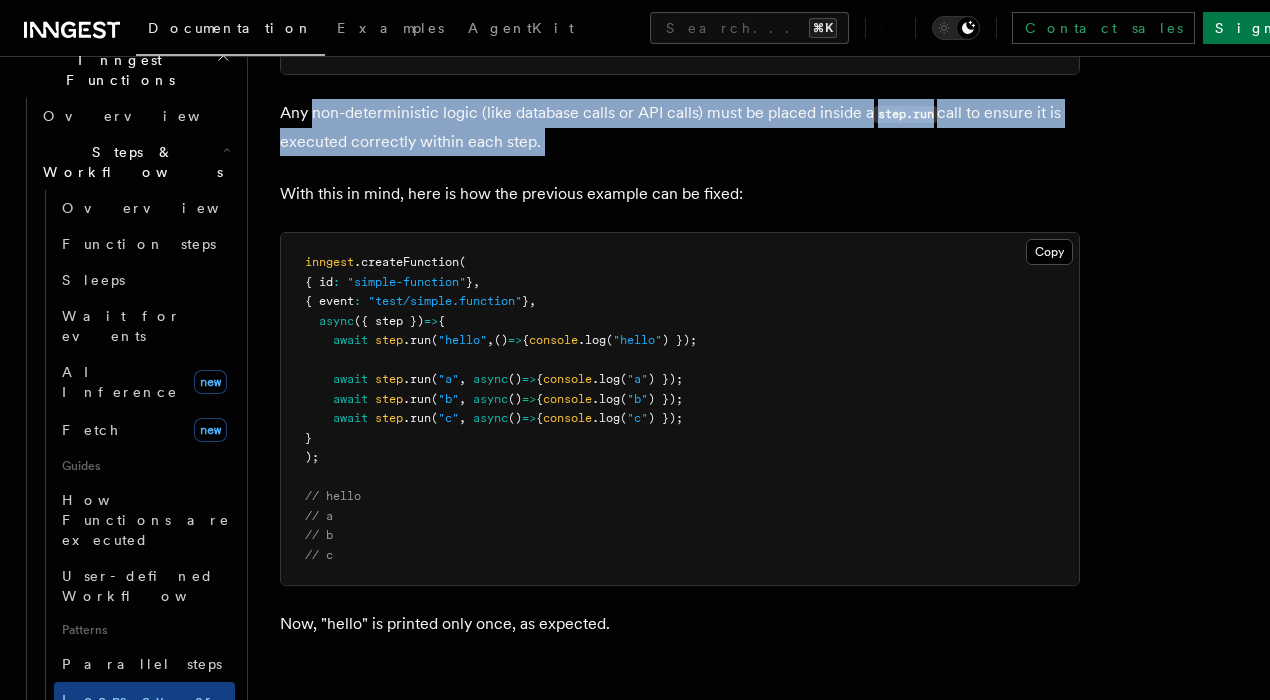 scroll, scrollTop: 1246, scrollLeft: 0, axis: vertical 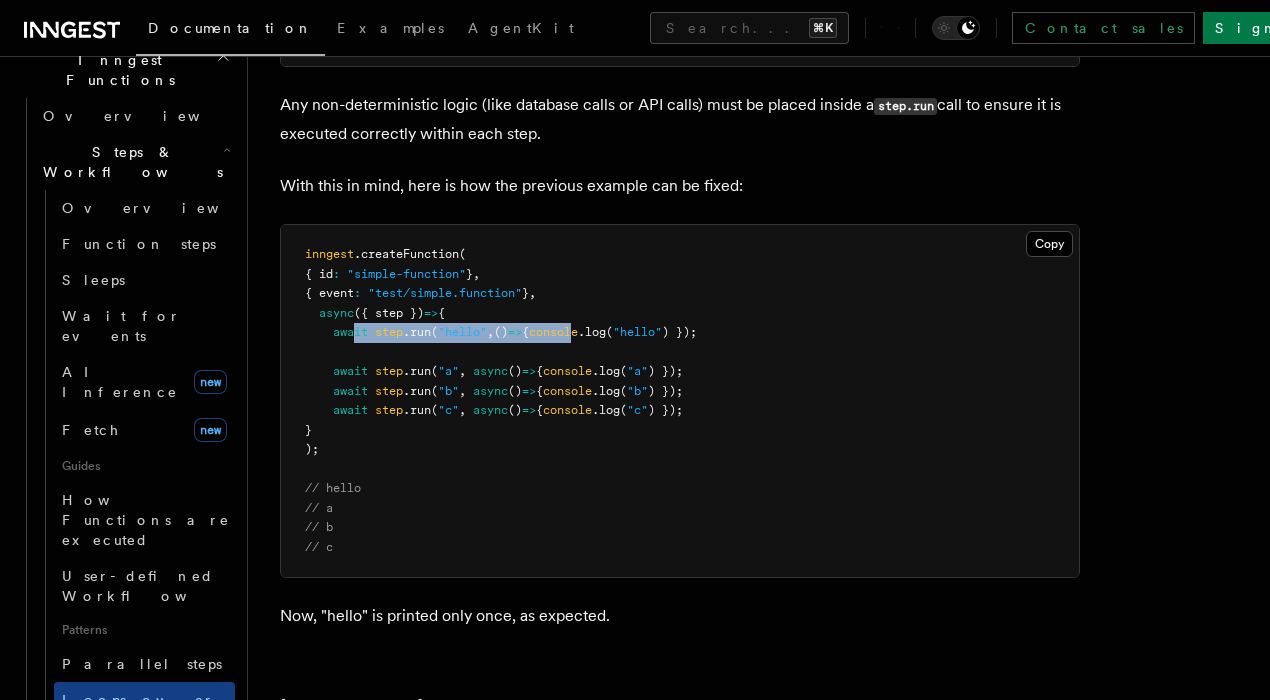 click on "await   step .run ( "hello" ,  ()  =>  {  console .log ( "hello" ) });" at bounding box center (501, 332) 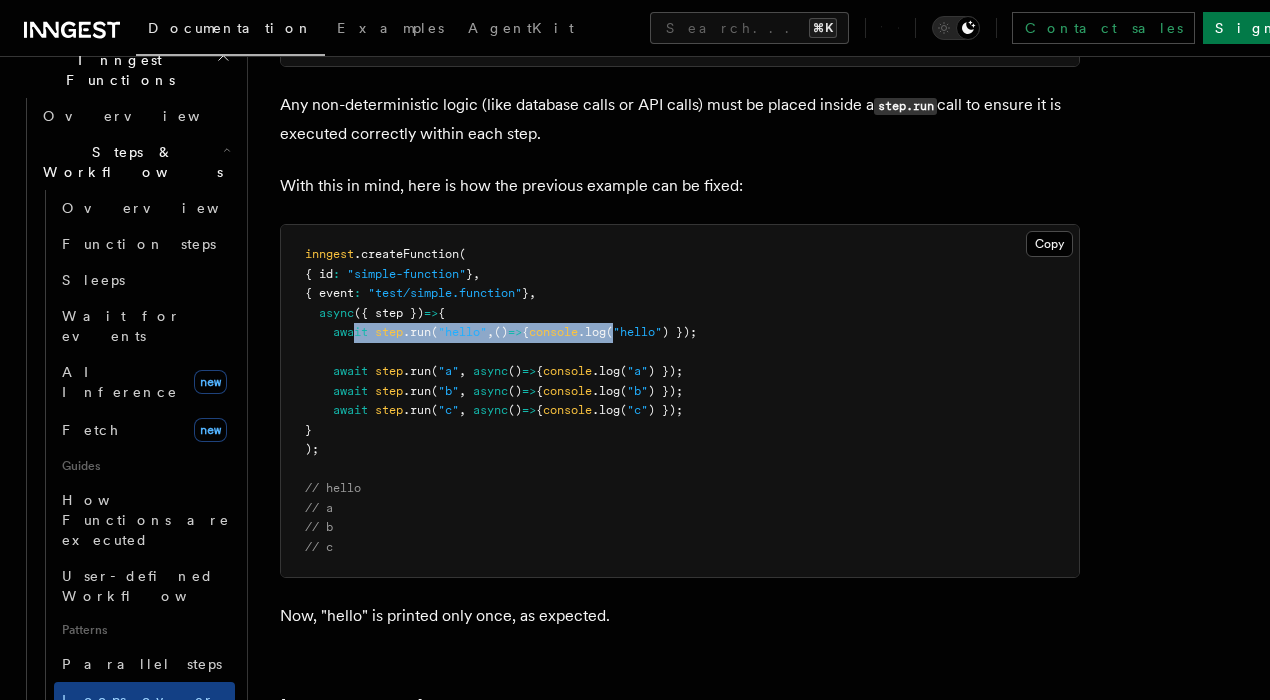 click on ""hello"" at bounding box center [637, 332] 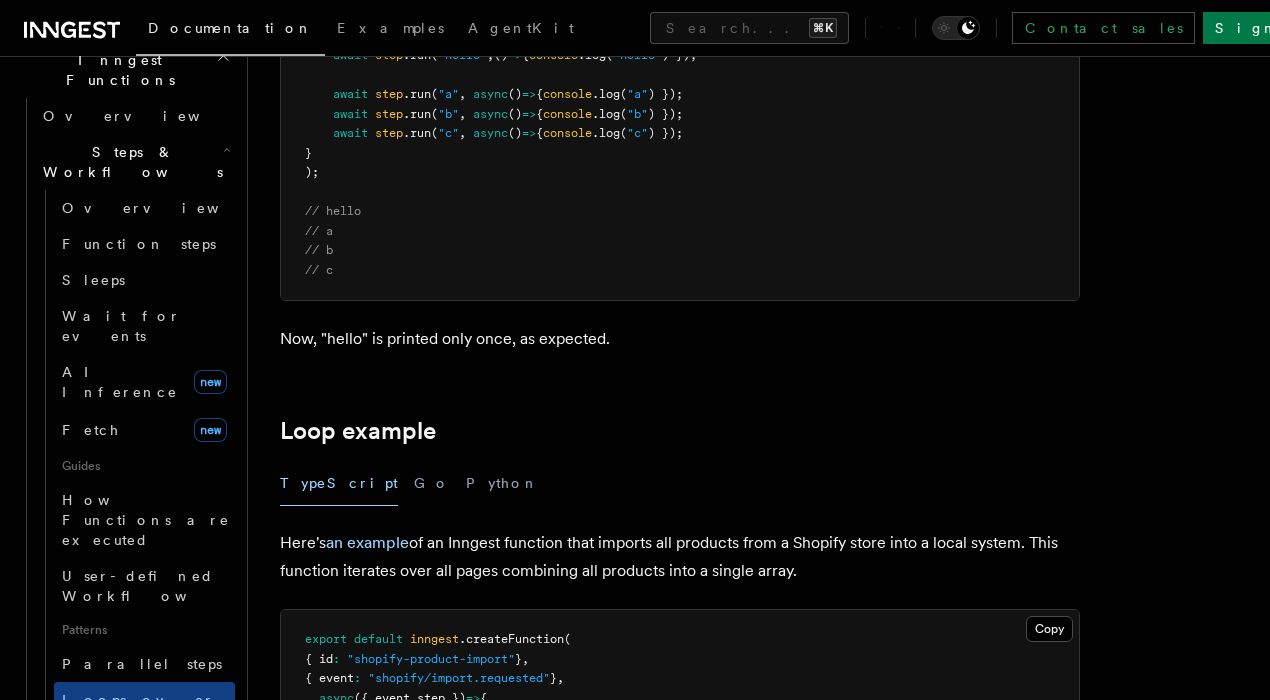 scroll, scrollTop: 1529, scrollLeft: 0, axis: vertical 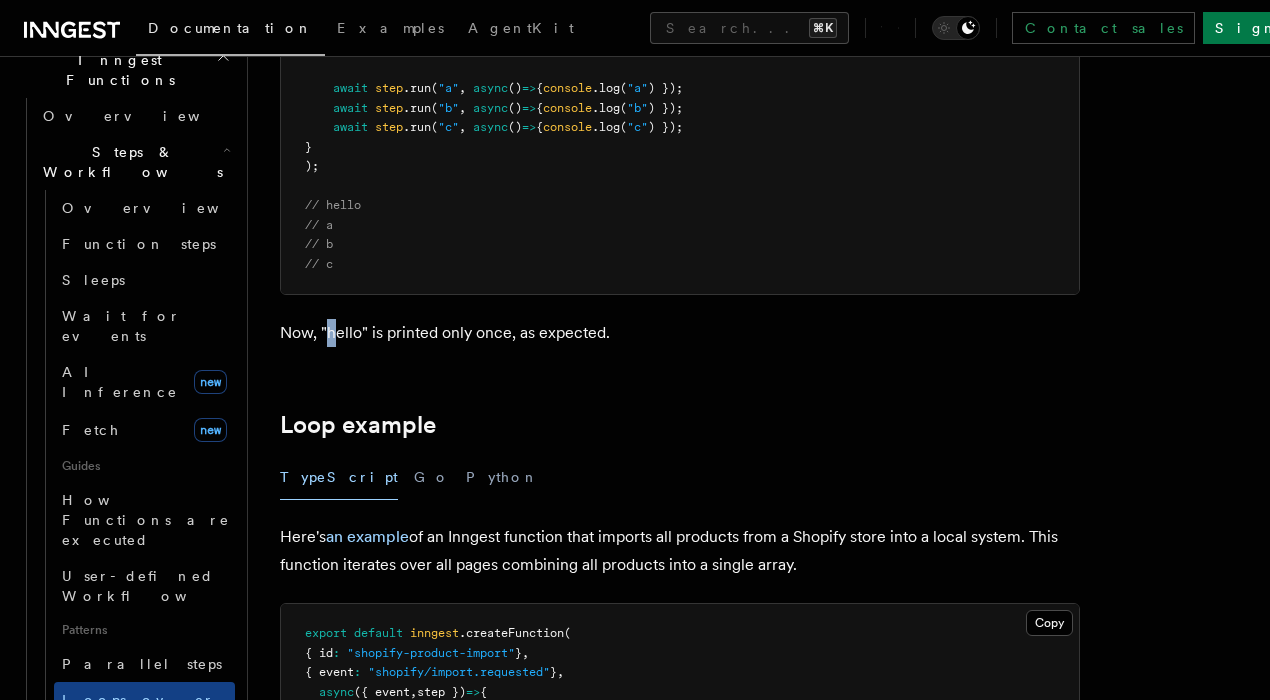 click on "Now, "hello" is printed only once, as expected." at bounding box center (680, 333) 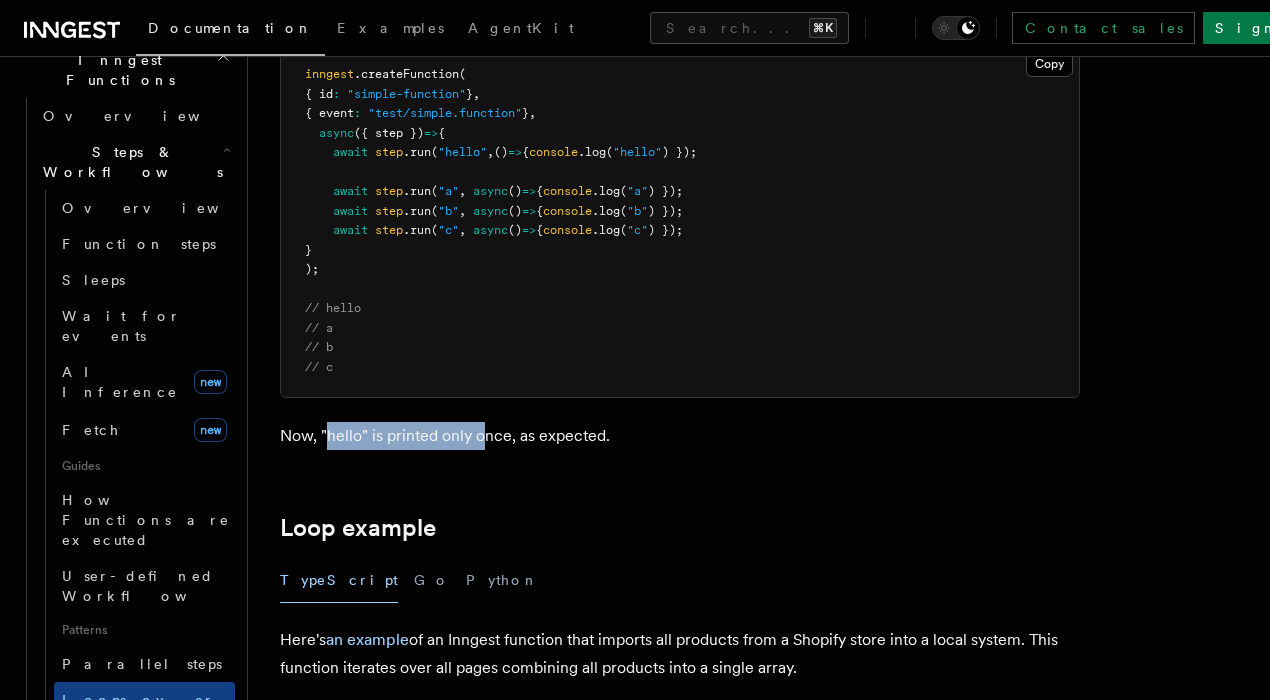 scroll, scrollTop: 1419, scrollLeft: 0, axis: vertical 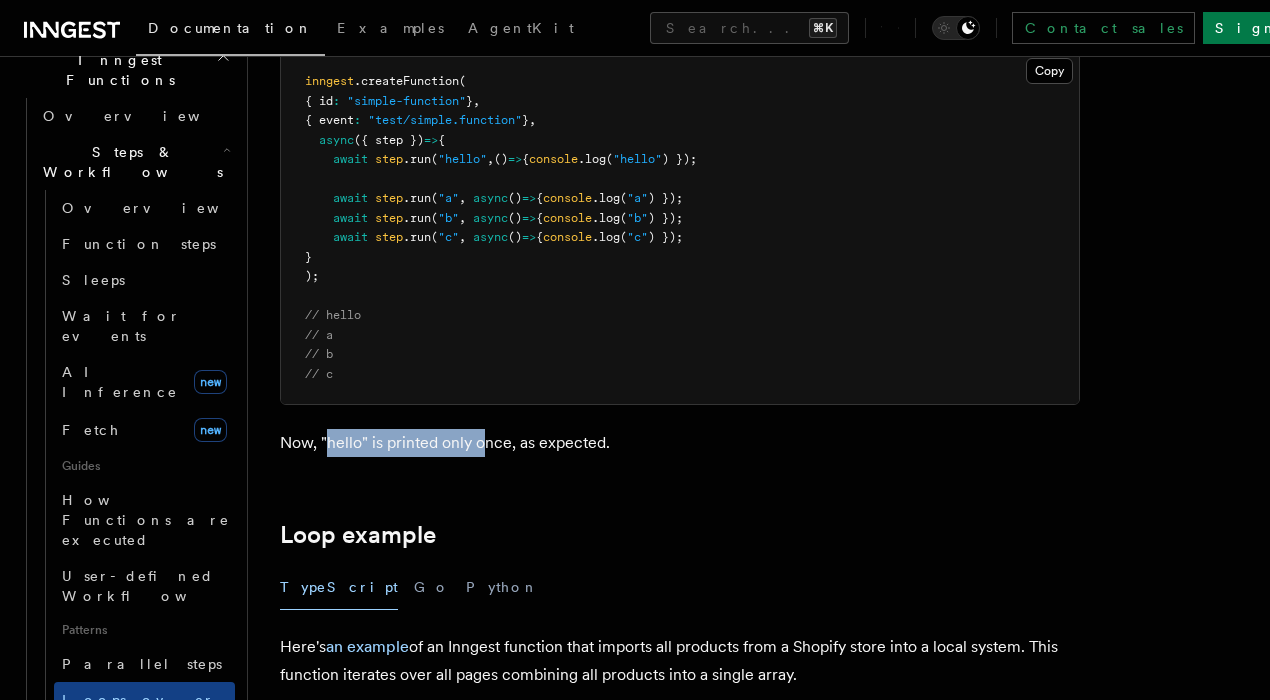 click on "await" at bounding box center [350, 159] 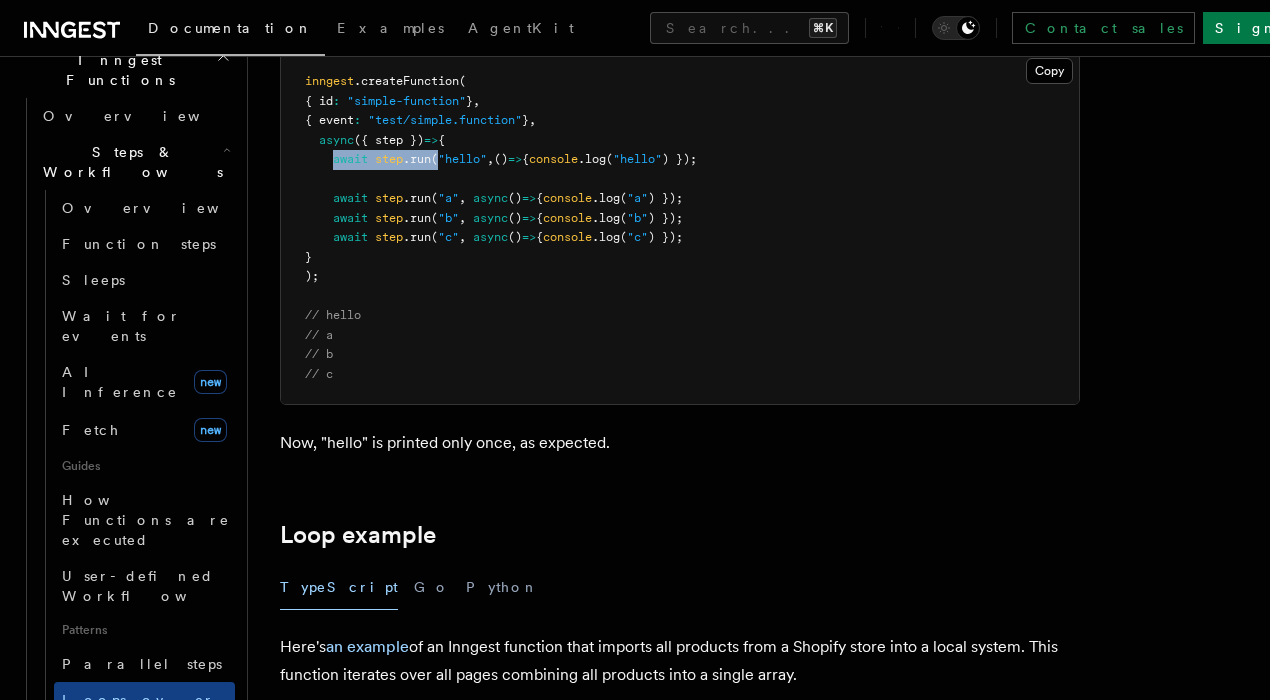 click on "inngest.createFunction(
{ id: "simple-function" },
{ event: "test/simple.function" },
async ({ step }) => {
await step.run("hello", () => { console.log("hello") });
await step.run("a", async () => { console.log("a") });
await step.run("b", async () => { console.log("b") });
await step.run("c", async () => { console.log("c") });
}
);
// hello
// a
// b
// c" at bounding box center (680, 228) 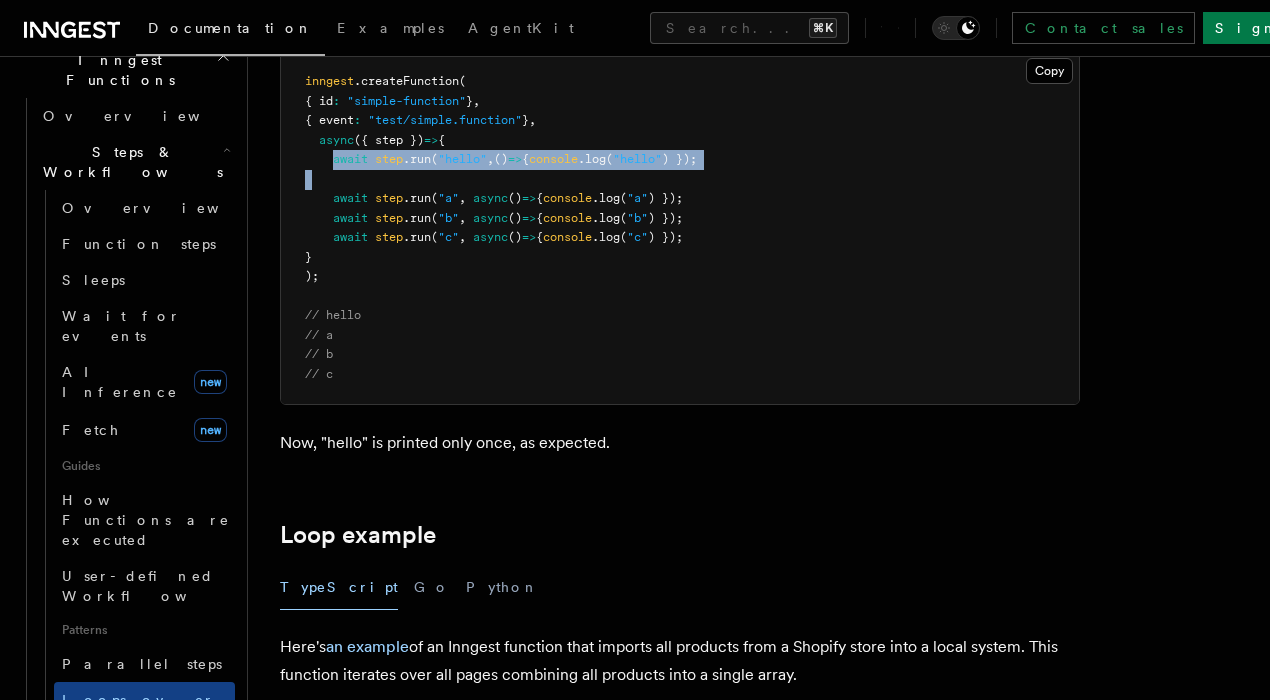 click on "inngest.createFunction(
{ id: "simple-function" },
{ event: "test/simple.function" },
async ({ step }) => {
await step.run("hello", () => { console.log("hello") });
await step.run("a", async () => { console.log("a") });
await step.run("b", async () => { console.log("b") });
await step.run("c", async () => { console.log("c") });
}
);
// hello
// a
// b
// c" at bounding box center [680, 228] 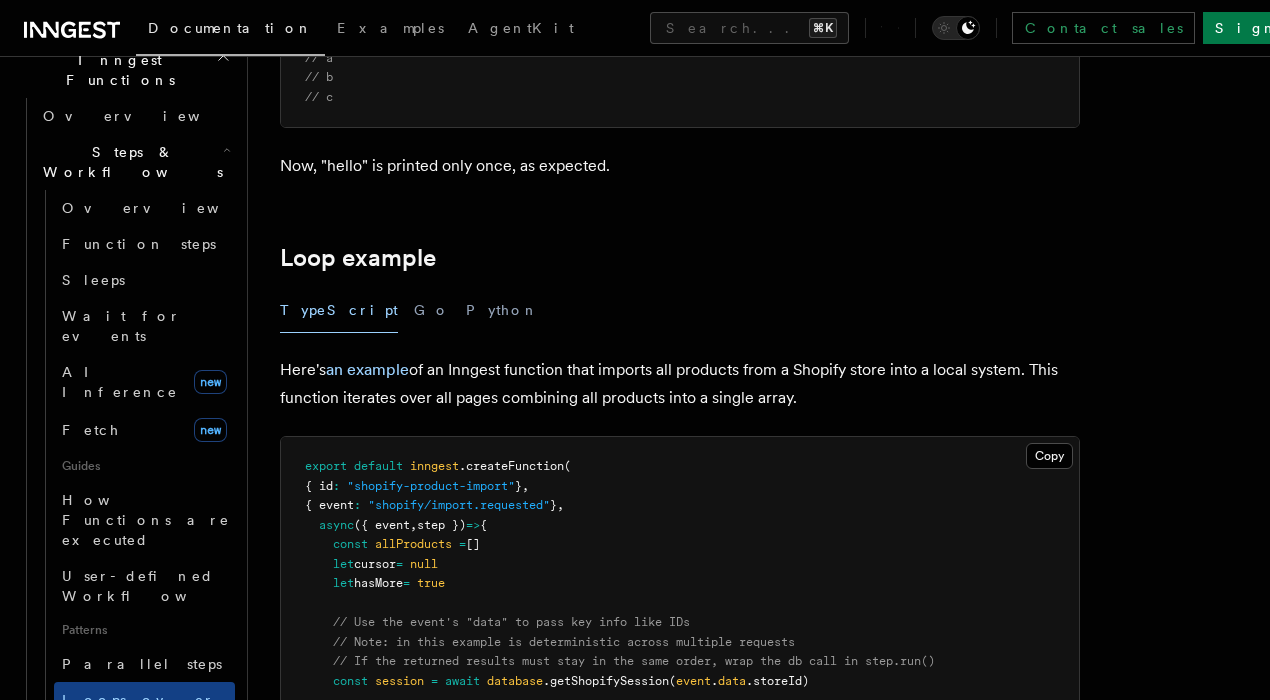 scroll, scrollTop: 1771, scrollLeft: 0, axis: vertical 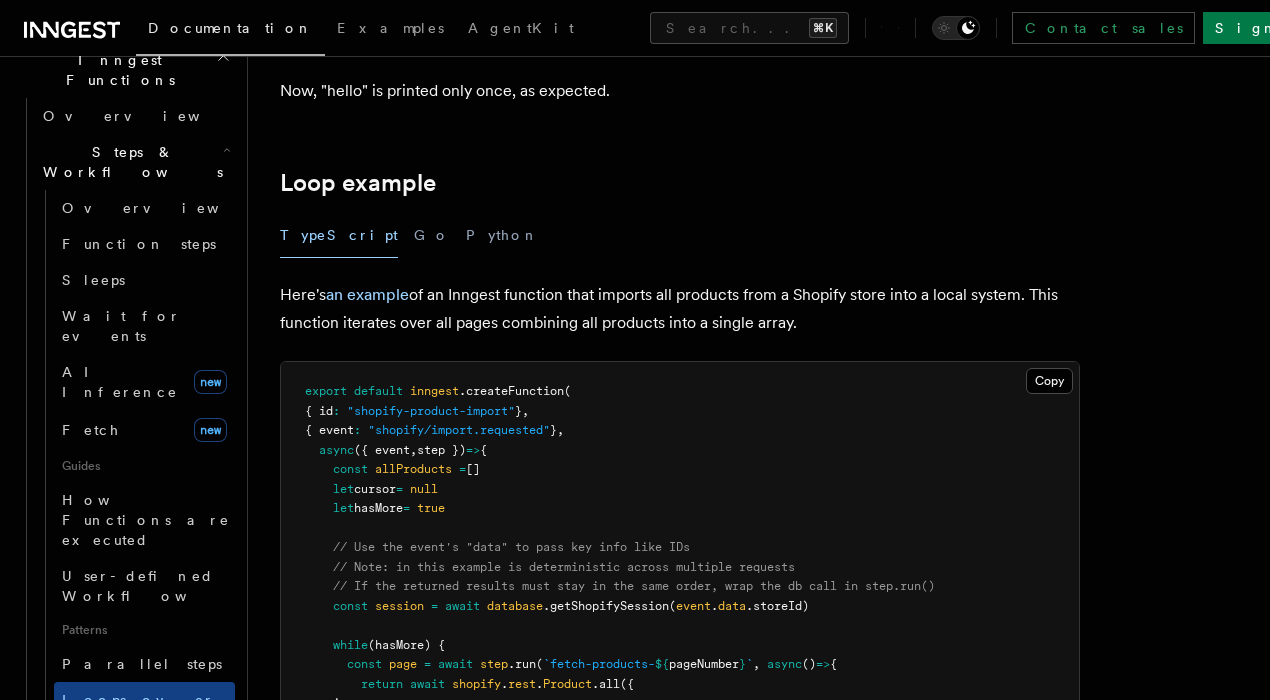 click on "Here's  an example  of an Inngest function that imports all products from a Shopify store into a local system. This function iterates over all pages combining all products into a single array." at bounding box center (680, 309) 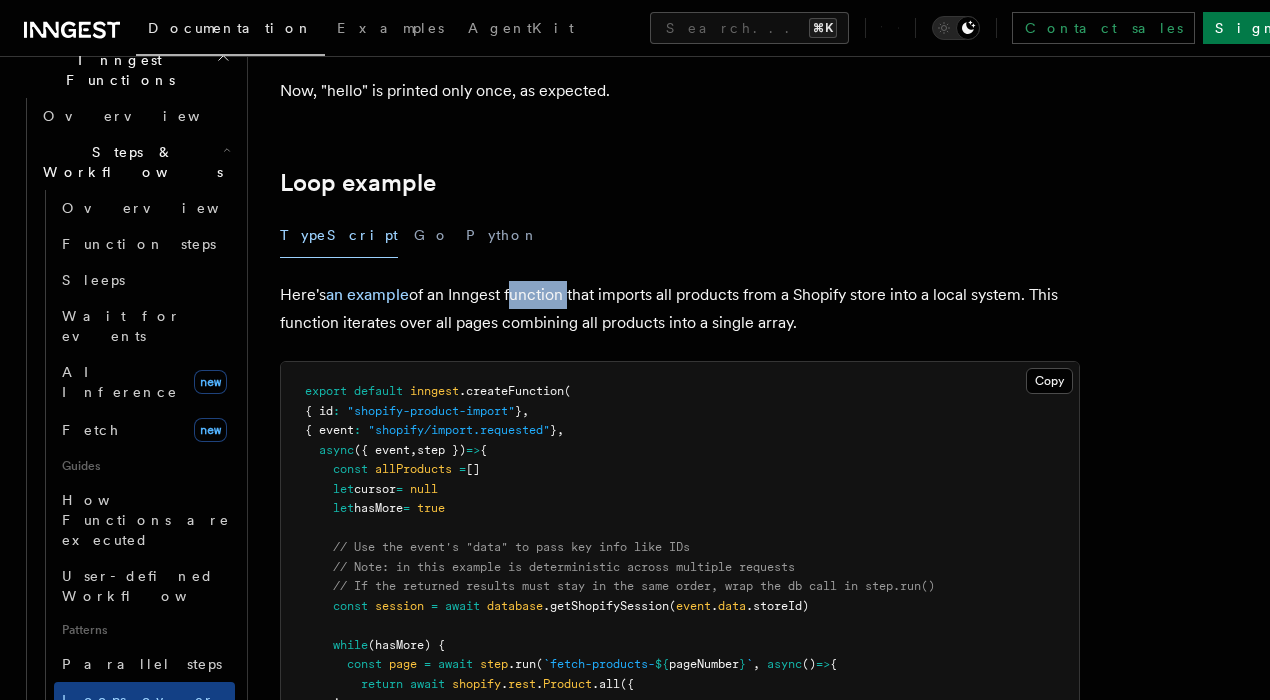 click on "Here's  an example  of an Inngest function that imports all products from a Shopify store into a local system. This function iterates over all pages combining all products into a single array." at bounding box center (680, 309) 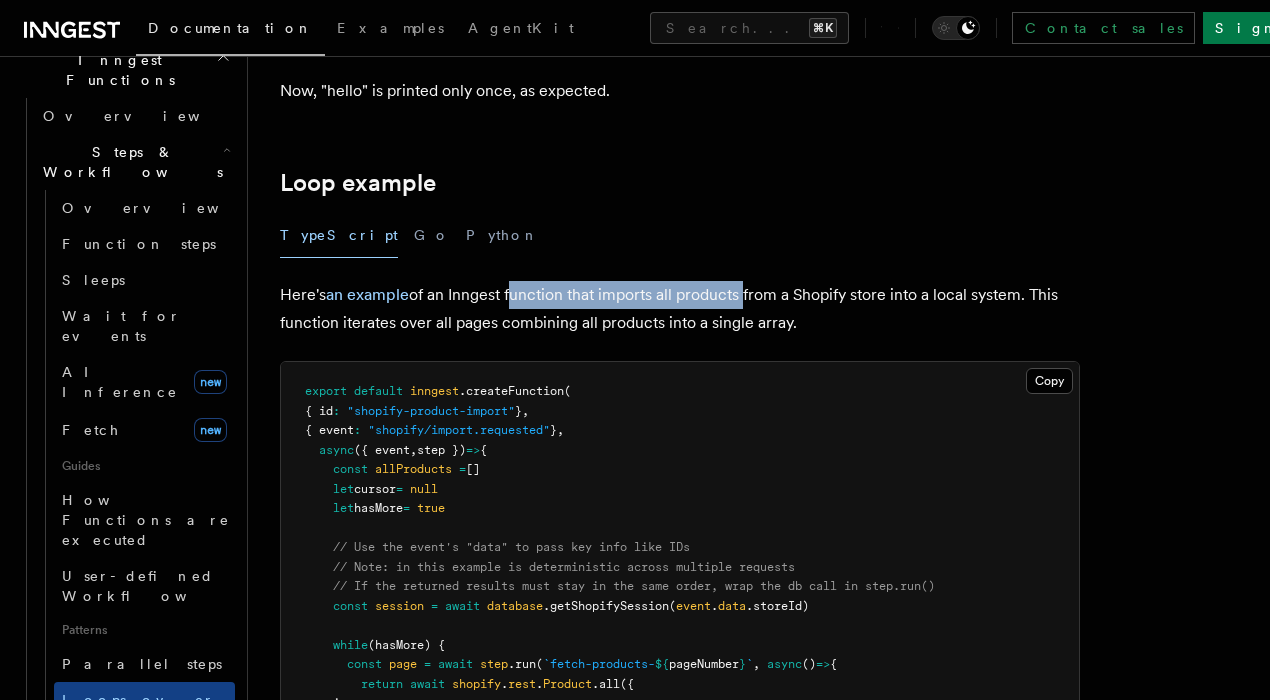 click on "Here's  an example  of an Inngest function that imports all products from a Shopify store into a local system. This function iterates over all pages combining all products into a single array." at bounding box center (680, 309) 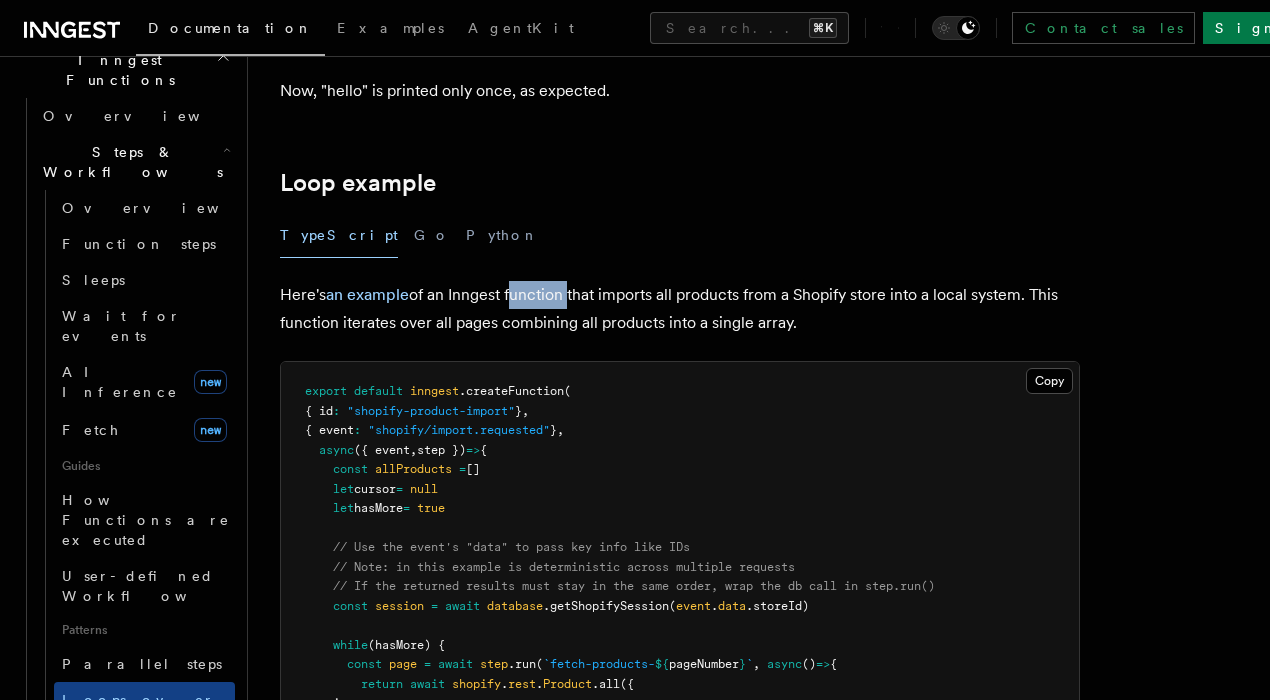 click on "Here's  an example  of an Inngest function that imports all products from a Shopify store into a local system. This function iterates over all pages combining all products into a single array." at bounding box center [680, 309] 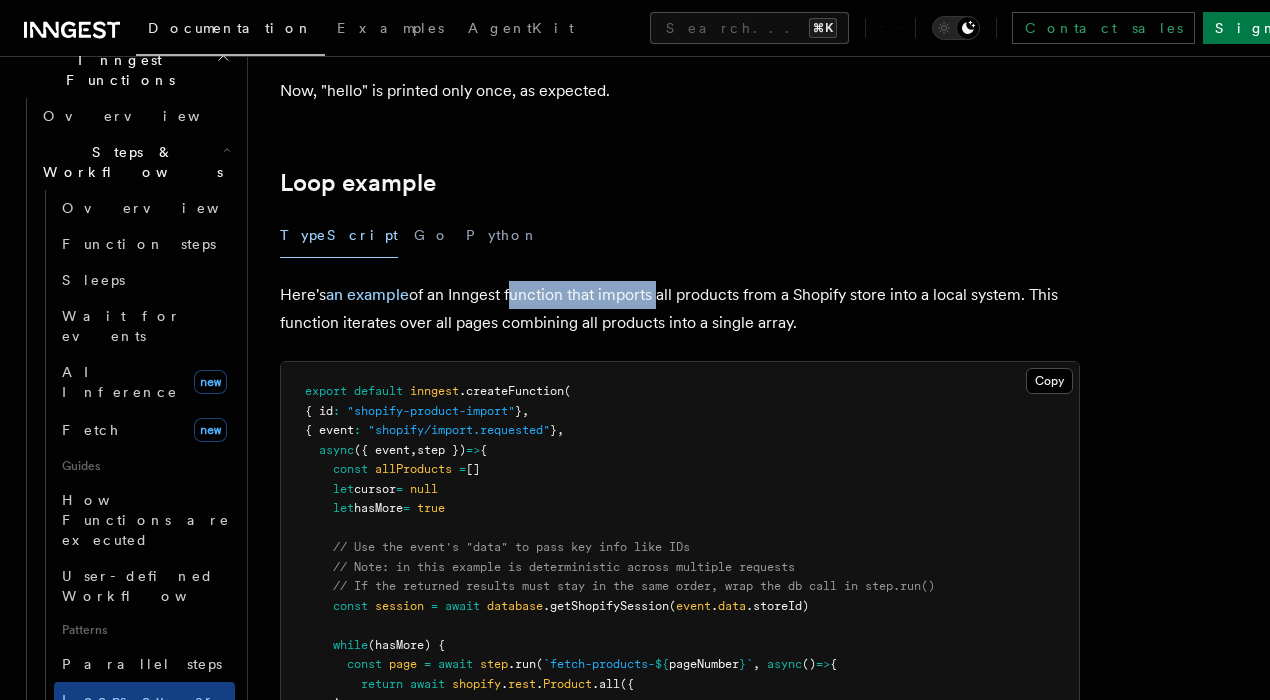 click on "Here's  an example  of an Inngest function that imports all products from a Shopify store into a local system. This function iterates over all pages combining all products into a single array." at bounding box center [680, 309] 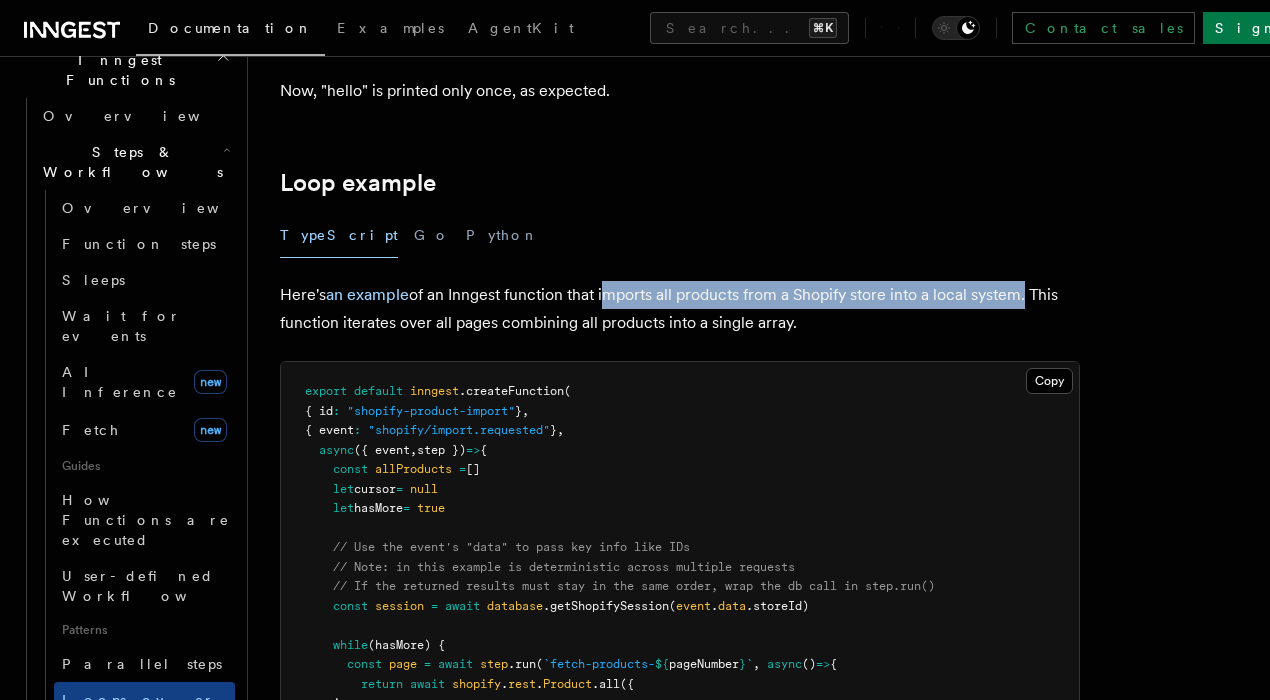 click on "Here's  an example  of an Inngest function that imports all products from a Shopify store into a local system. This function iterates over all pages combining all products into a single array." at bounding box center (680, 309) 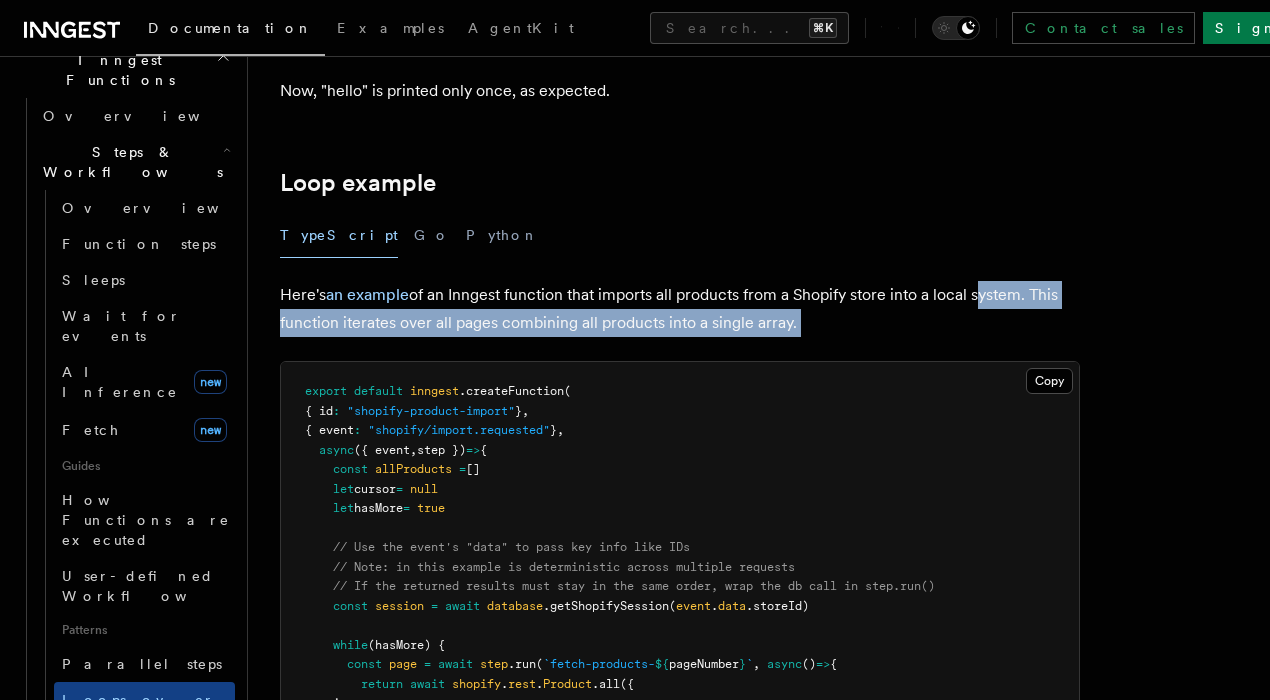 click on "Here's  an example  of an Inngest function that imports all products from a Shopify store into a local system. This function iterates over all pages combining all products into a single array." at bounding box center [680, 309] 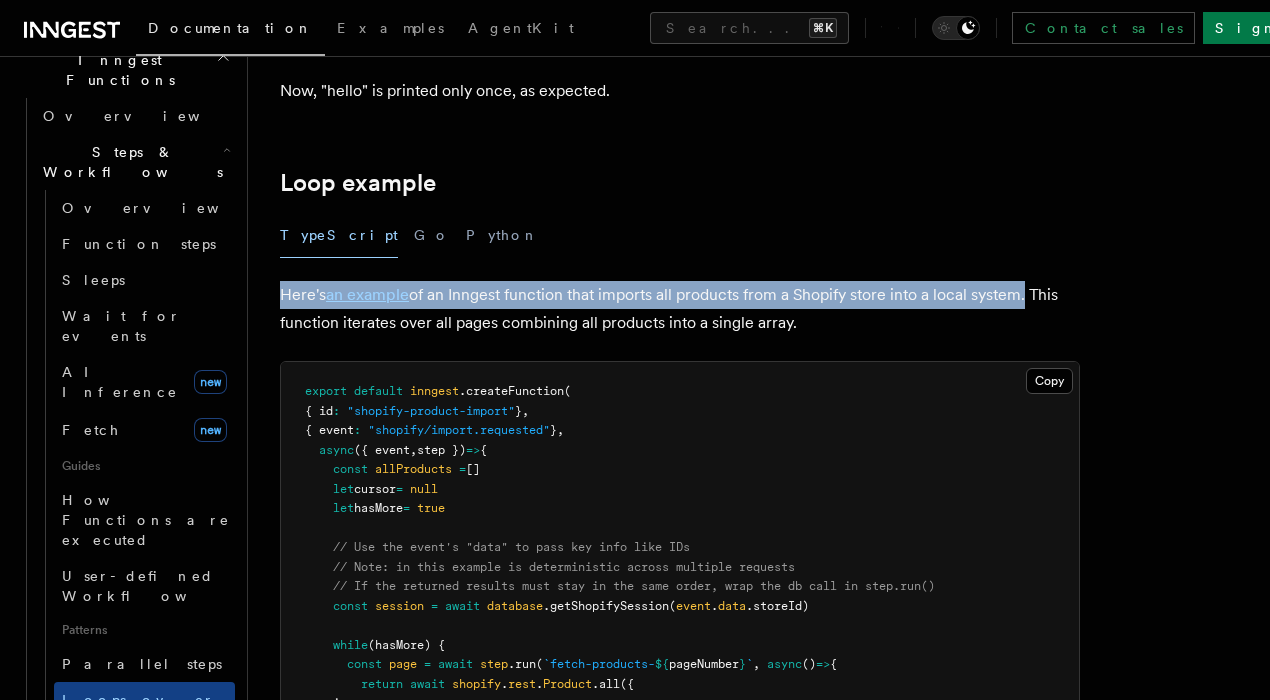 click on "Here's  an example  of an Inngest function that imports all products from a Shopify store into a local system. This function iterates over all pages combining all products into a single array." at bounding box center [680, 309] 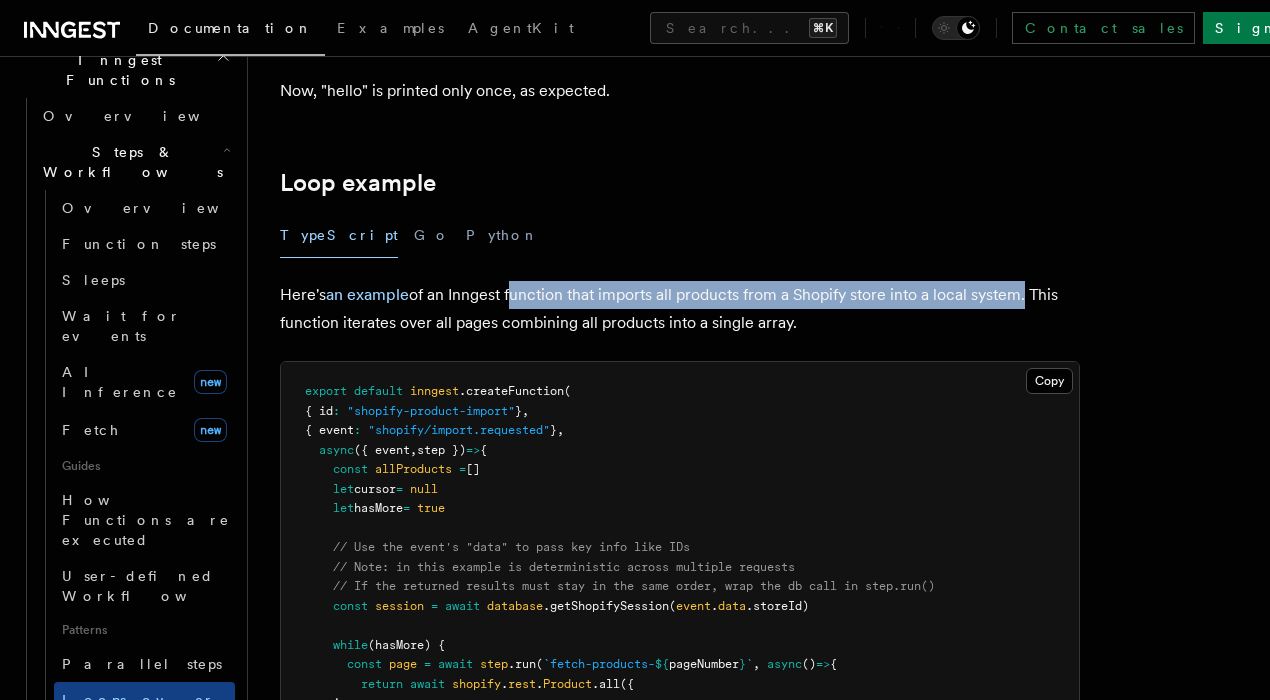 click on "Here's  an example  of an Inngest function that imports all products from a Shopify store into a local system. This function iterates over all pages combining all products into a single array." at bounding box center [680, 309] 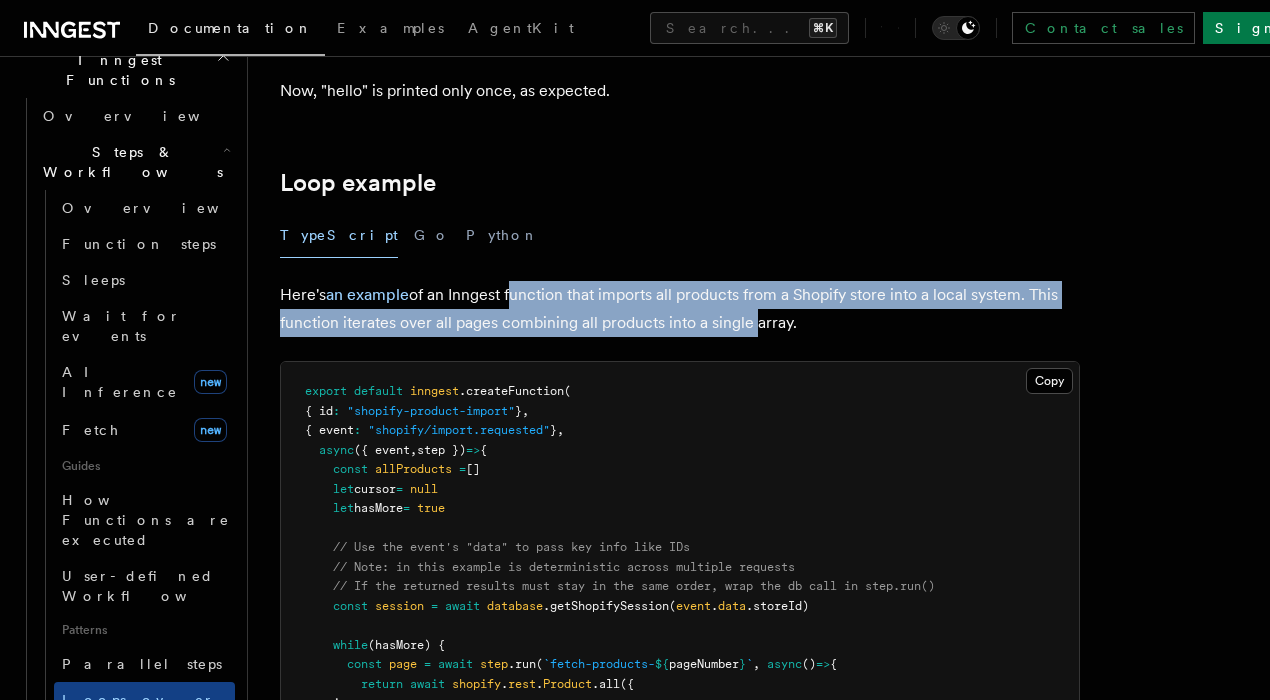 click on "Here's  an example  of an Inngest function that imports all products from a Shopify store into a local system. This function iterates over all pages combining all products into a single array." at bounding box center (680, 309) 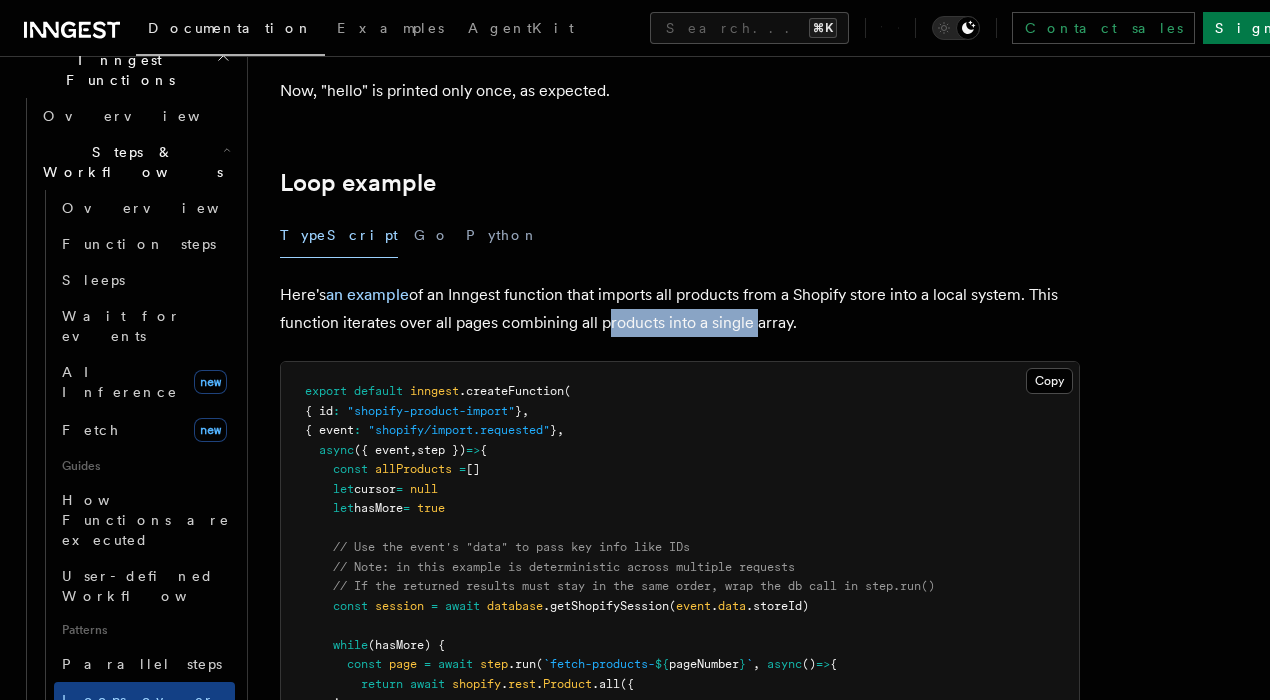 click on "Here's  an example  of an Inngest function that imports all products from a Shopify store into a local system. This function iterates over all pages combining all products into a single array." at bounding box center (680, 309) 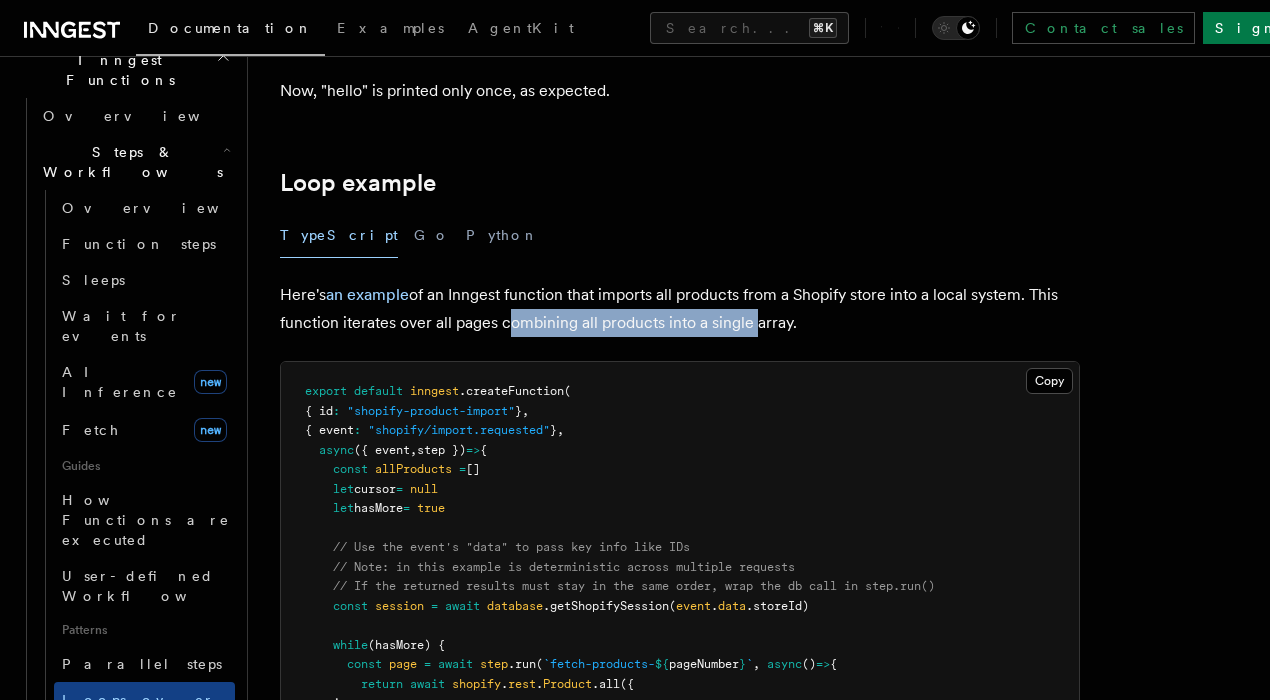 click on "Here's  an example  of an Inngest function that imports all products from a Shopify store into a local system. This function iterates over all pages combining all products into a single array." at bounding box center [680, 309] 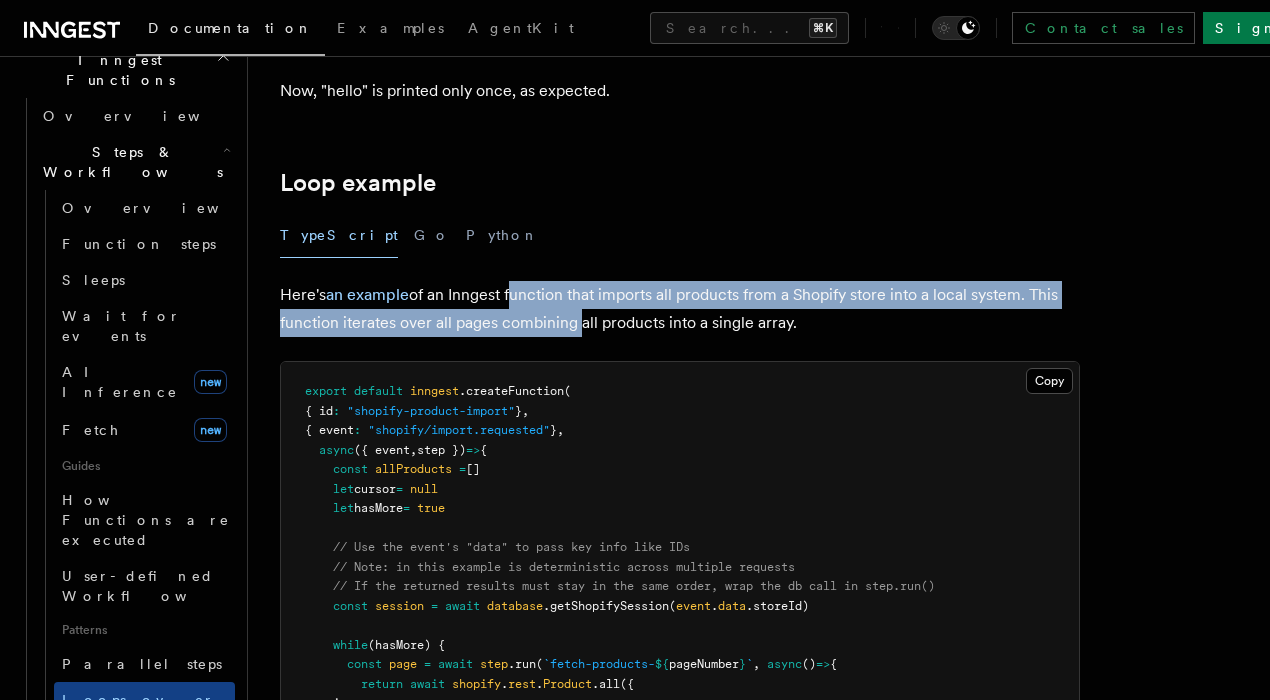 click on "Here's  an example  of an Inngest function that imports all products from a Shopify store into a local system. This function iterates over all pages combining all products into a single array." at bounding box center (680, 309) 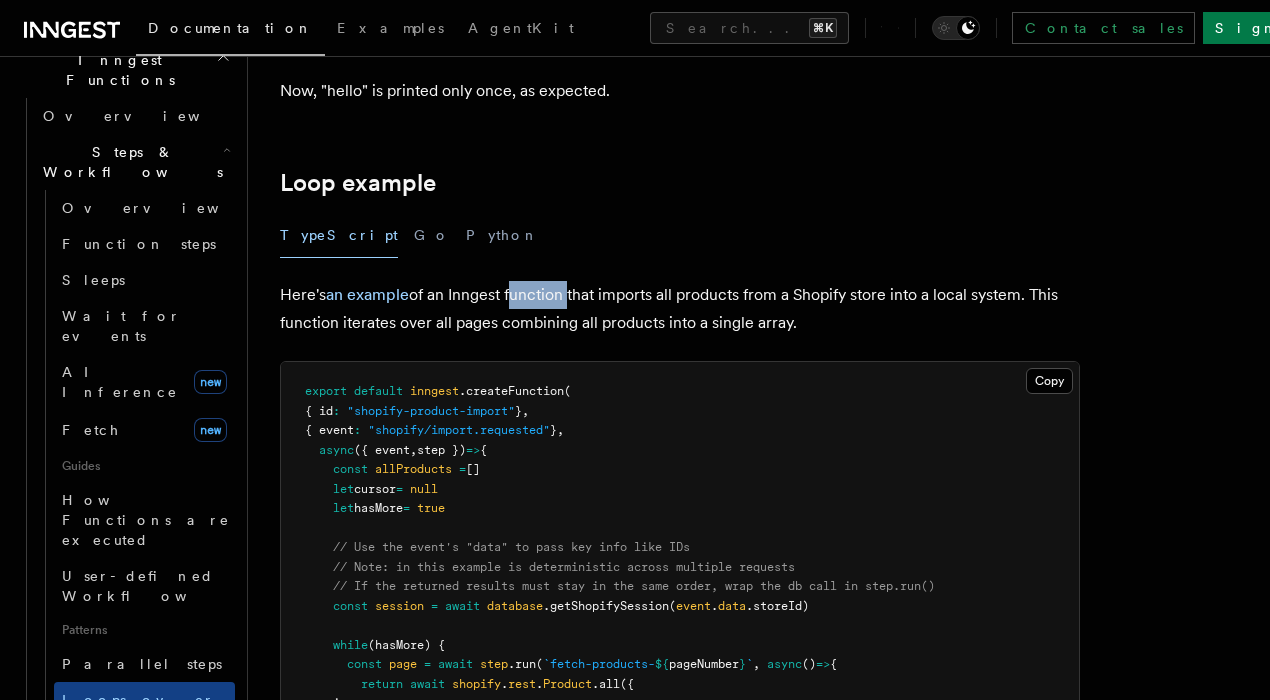 click on "Here's  an example  of an Inngest function that imports all products from a Shopify store into a local system. This function iterates over all pages combining all products into a single array." at bounding box center [680, 309] 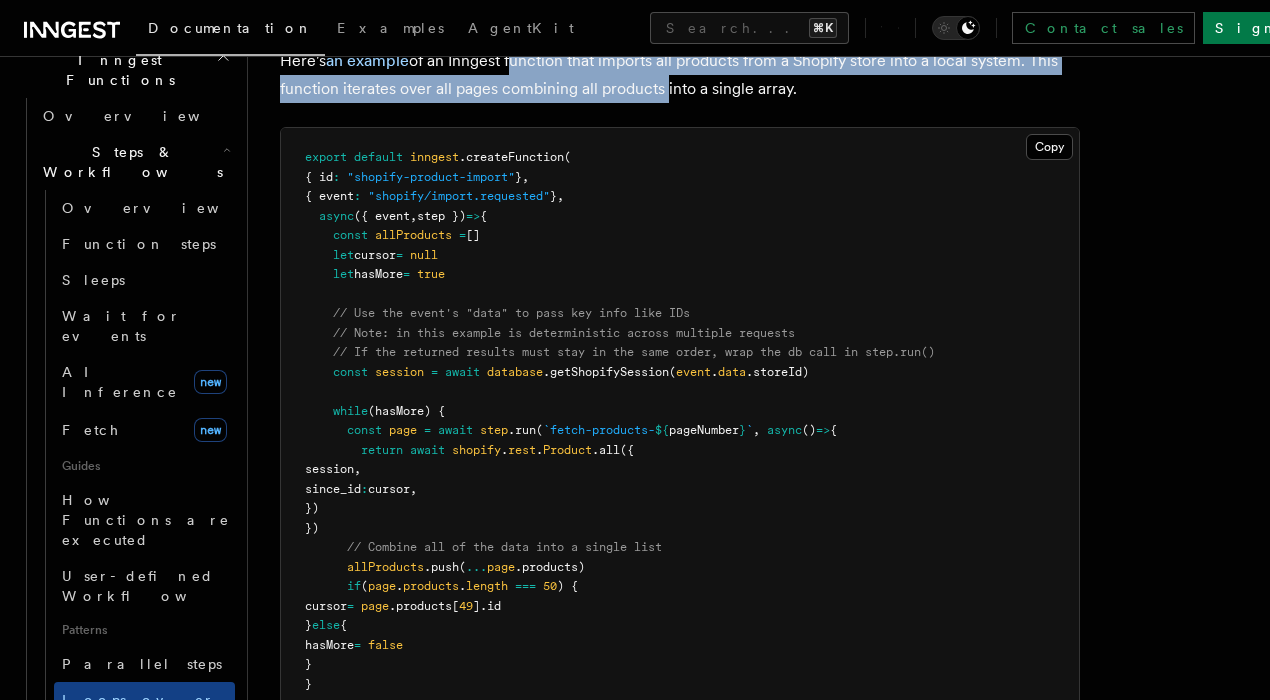 scroll, scrollTop: 1991, scrollLeft: 0, axis: vertical 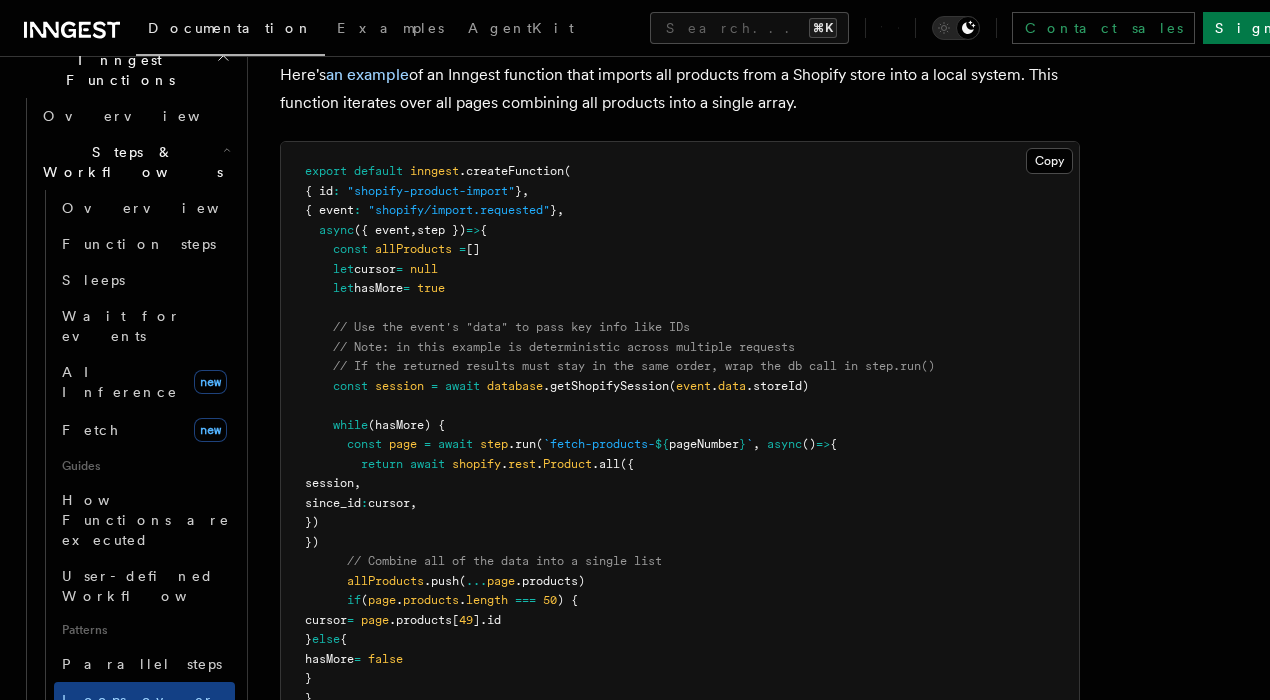 click on "// Note: in this example is deterministic across multiple requests" at bounding box center (564, 347) 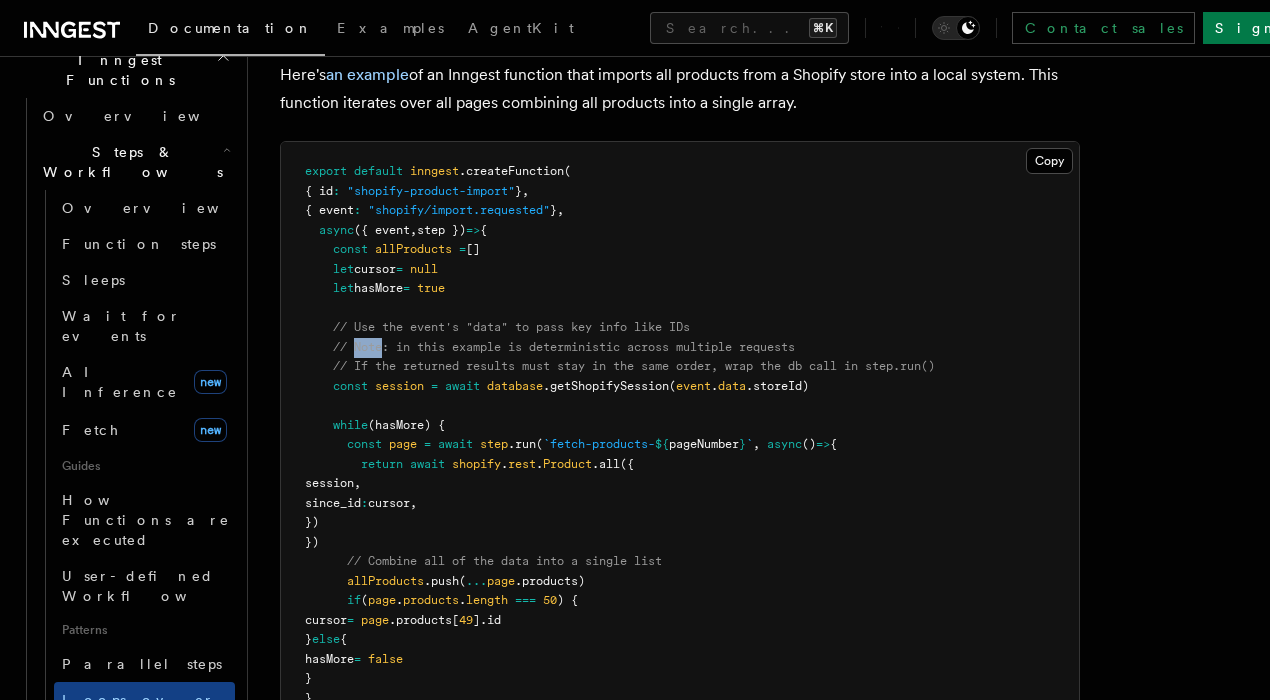 click on ""shopify/import.requested" },
async ({ event, step }) => {
const allProducts = []
let cursor = null
let hasMore = true
// Use the event's "data" to pass key info like IDs
// Note: in this example is deterministic across multiple requests
// If the returned results must stay in the same order, wrap the db call in step.run()
const session = await database.getShopifySession(event.data.storeId)
while (hasMore) {
const page = await step.run(`fetch-products- ${pageNumber}`, async () => {
return await shopify.rest.Product.all({
session,
since_id: cursor,
})
})
// Combine all of the data into a single list
allProducts.push(...page.products)
if (page.products.length === 50) {" at bounding box center [620, 473] 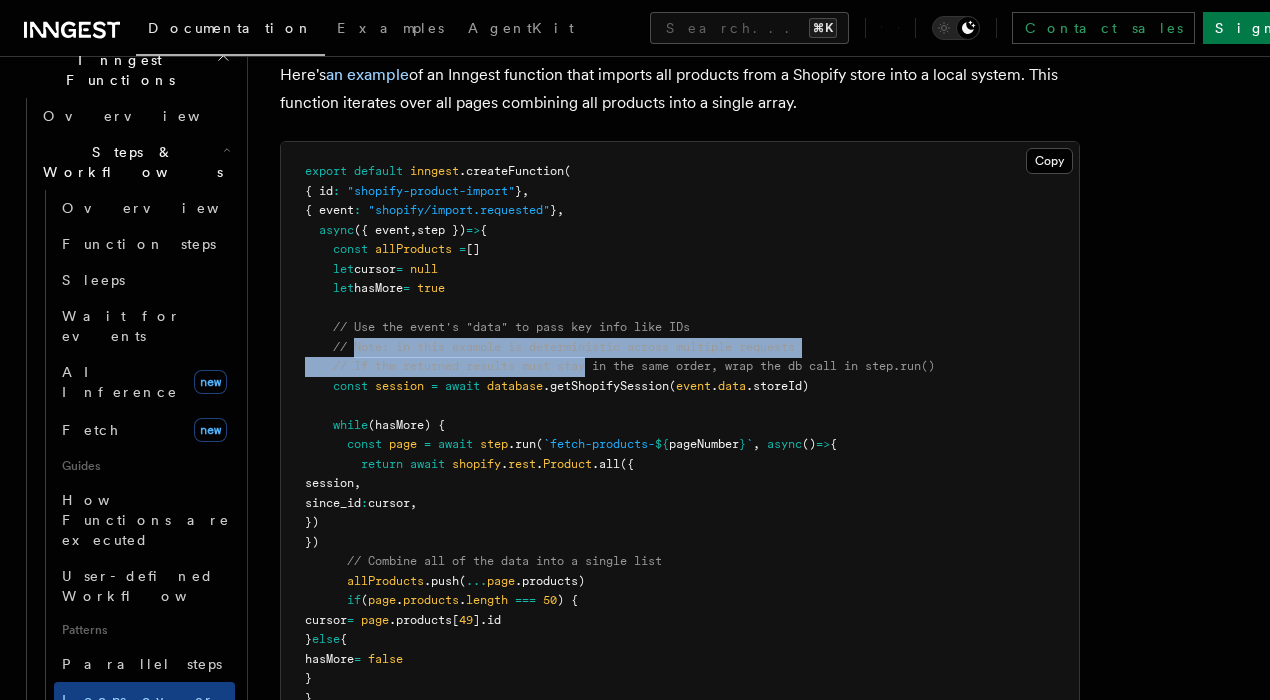 click on "// If the returned results must stay in the same order, wrap the db call in step.run()" at bounding box center (634, 366) 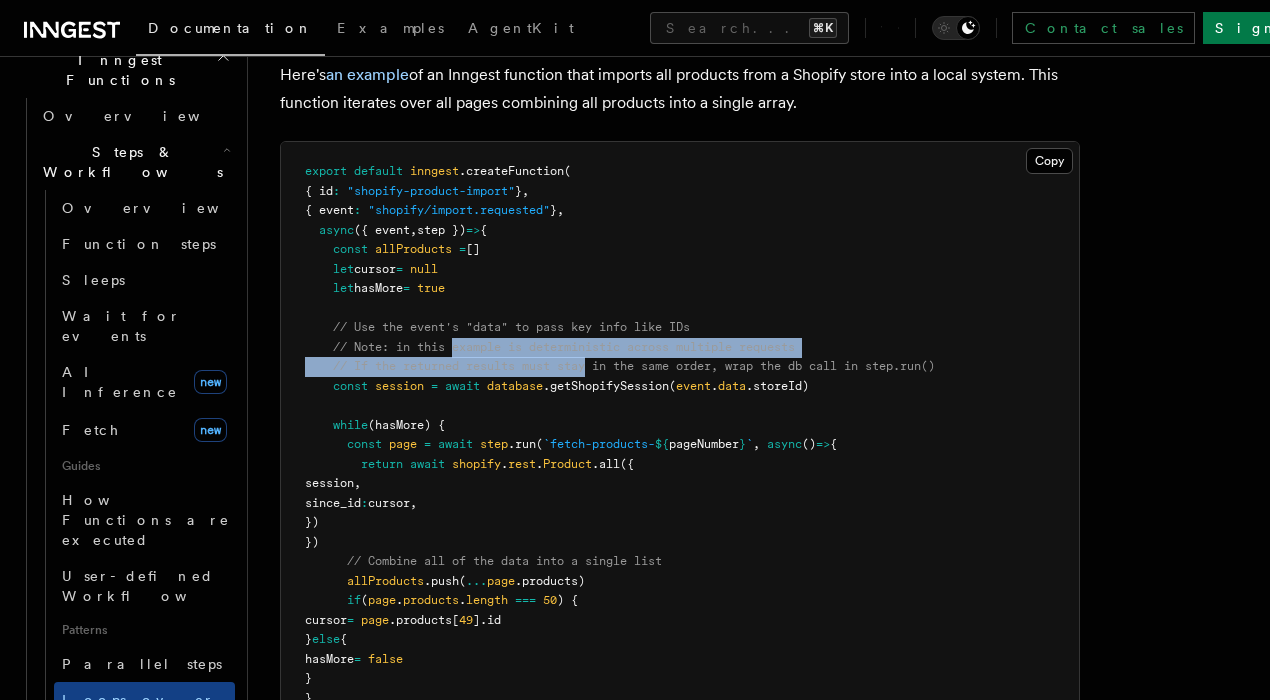 click on ""shopify/import.requested" },
async ({ event, step }) => {
const allProducts = []
let cursor = null
let hasMore = true
// Use the event's "data" to pass key info like IDs
// Note: in this example is deterministic across multiple requests
// If the returned results must stay in the same order, wrap the db call in step.run()
const session = await database.getShopifySession(event.data.storeId)
while (hasMore) {
const page = await step.run(`fetch-products- ${pageNumber}`, async () => {
return await shopify.rest.Product.all({
session,
since_id: cursor,
})
})
// Combine all of the data into a single list
allProducts.push(...page.products)
if (page.products.length === 50) {" at bounding box center (680, 474) 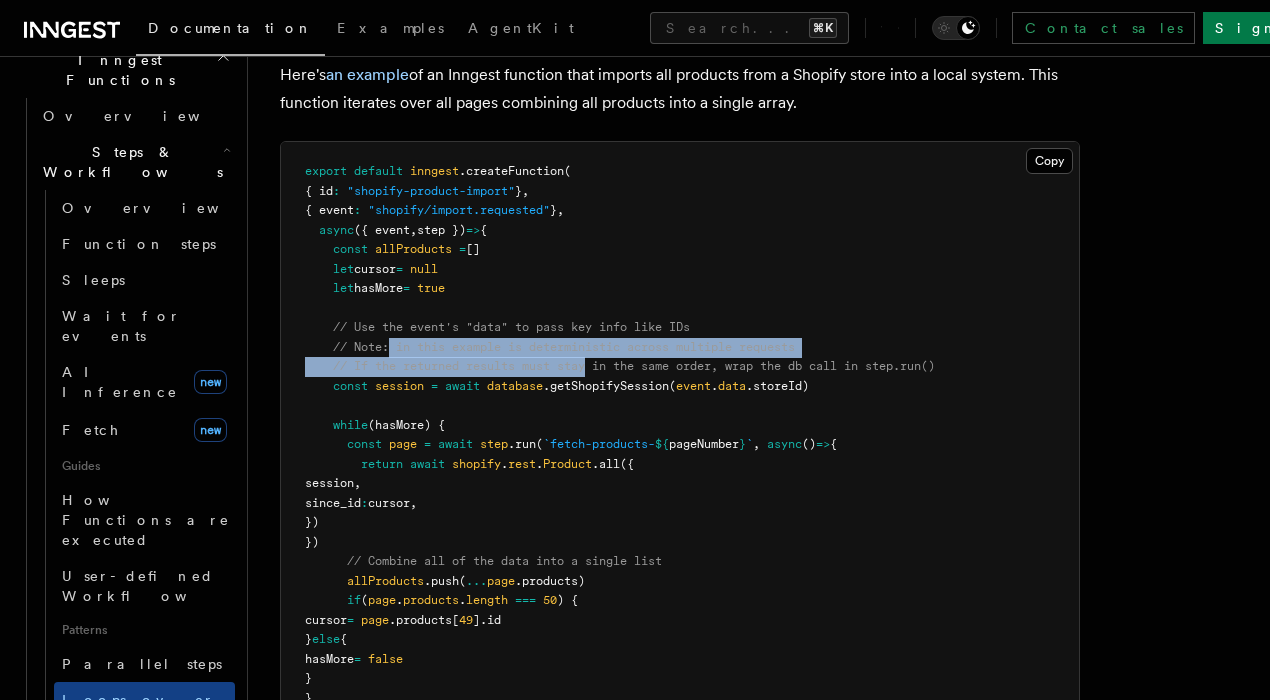 click on ""shopify/import.requested" },
async ({ event, step }) => {
const allProducts = []
let cursor = null
let hasMore = true
// Use the event's "data" to pass key info like IDs
// Note: in this example is deterministic across multiple requests
// If the returned results must stay in the same order, wrap the db call in step.run()
const session = await database.getShopifySession(event.data.storeId)
while (hasMore) {
const page = await step.run(`fetch-products- ${pageNumber}`, async () => {
return await shopify.rest.Product.all({
session,
since_id: cursor,
})
})
// Combine all of the data into a single list
allProducts.push(...page.products)
if (page.products.length === 50) {" at bounding box center (680, 474) 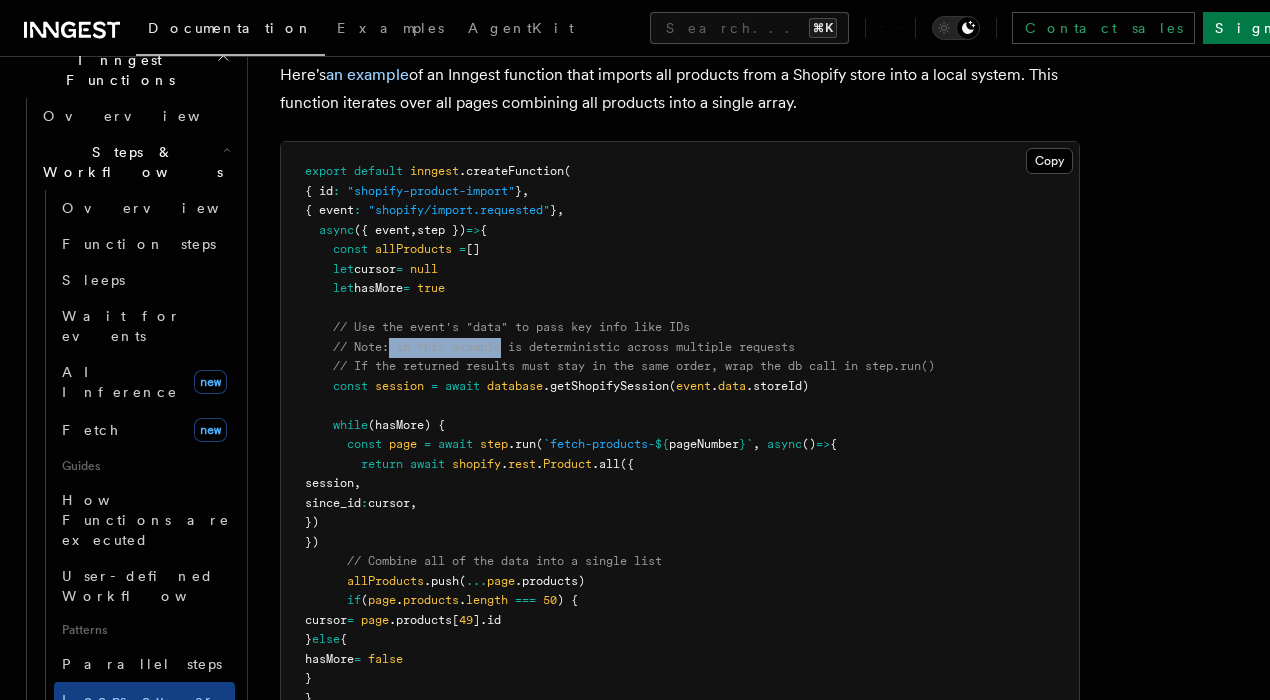 click on ""shopify/import.requested" },
async ({ event, step }) => {
const allProducts = []
let cursor = null
let hasMore = true
// Use the event's "data" to pass key info like IDs
// Note: in this example is deterministic across multiple requests
// If the returned results must stay in the same order, wrap the db call in step.run()
const session = await database.getShopifySession(event.data.storeId)
while (hasMore) {
const page = await step.run(`fetch-products- ${pageNumber}`, async () => {
return await shopify.rest.Product.all({
session,
since_id: cursor,
})
})
// Combine all of the data into a single list
allProducts.push(...page.products)
if (page.products.length === 50) {" at bounding box center (680, 474) 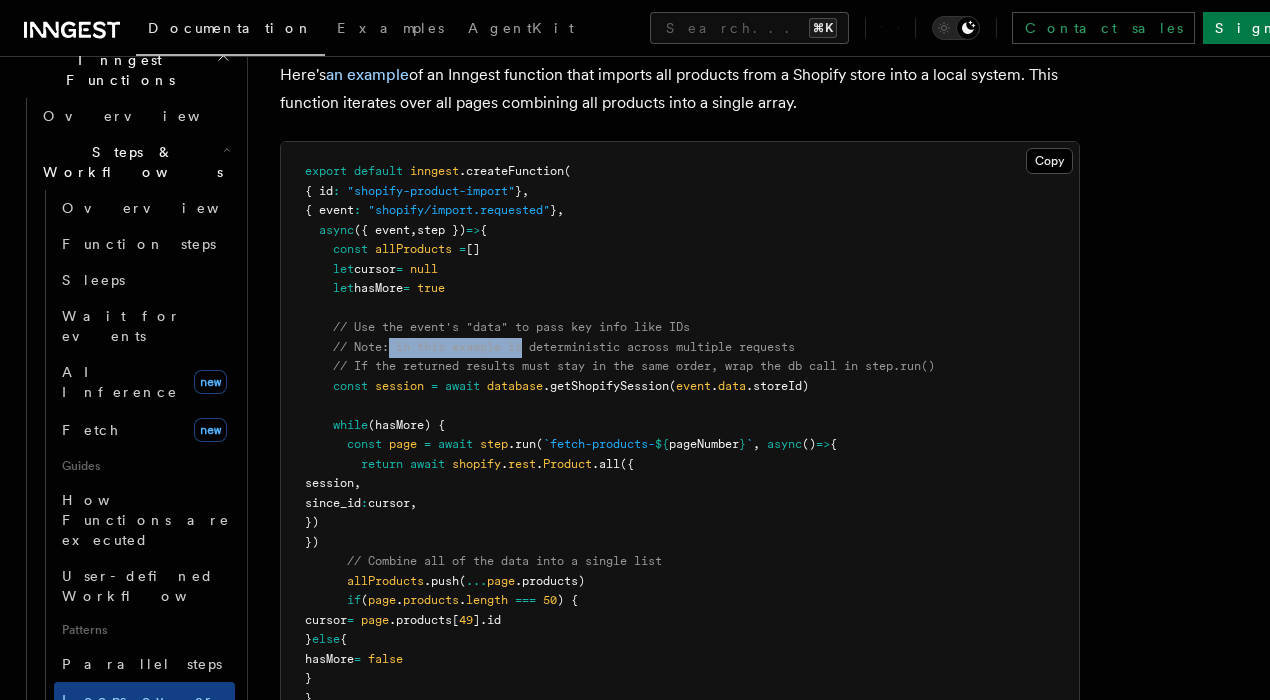click on "// Note: in this example is deterministic across multiple requests" at bounding box center (564, 347) 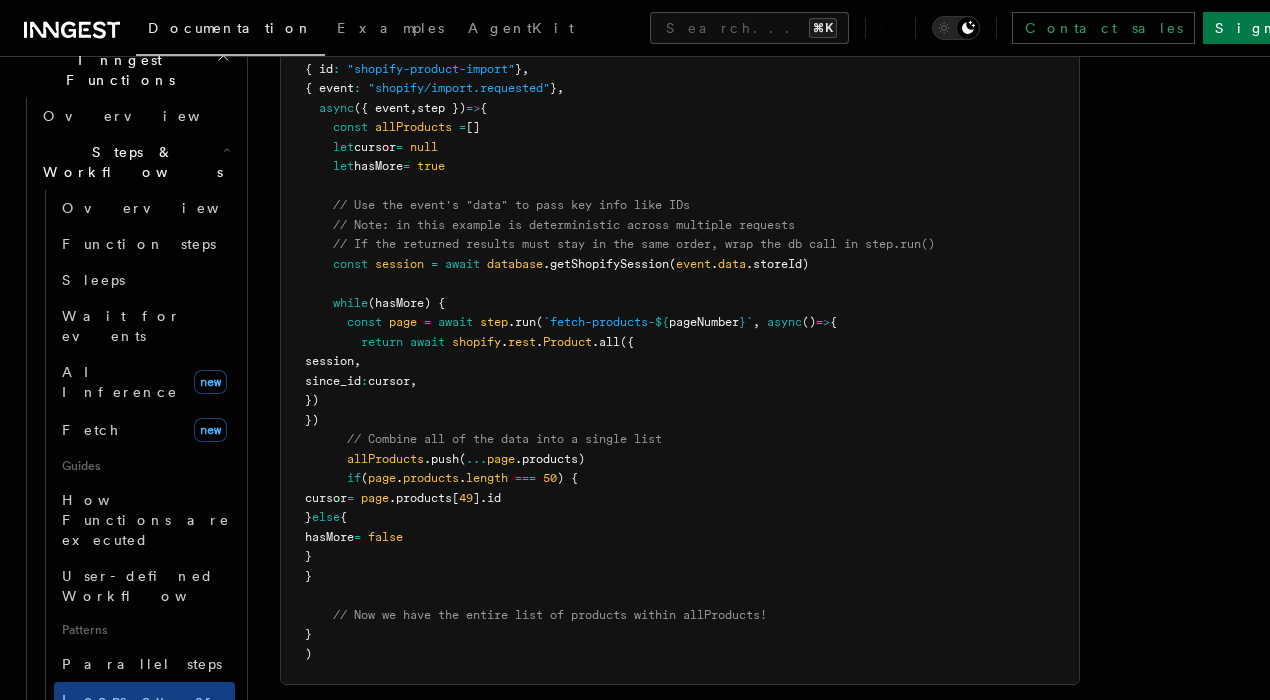 scroll, scrollTop: 2113, scrollLeft: 0, axis: vertical 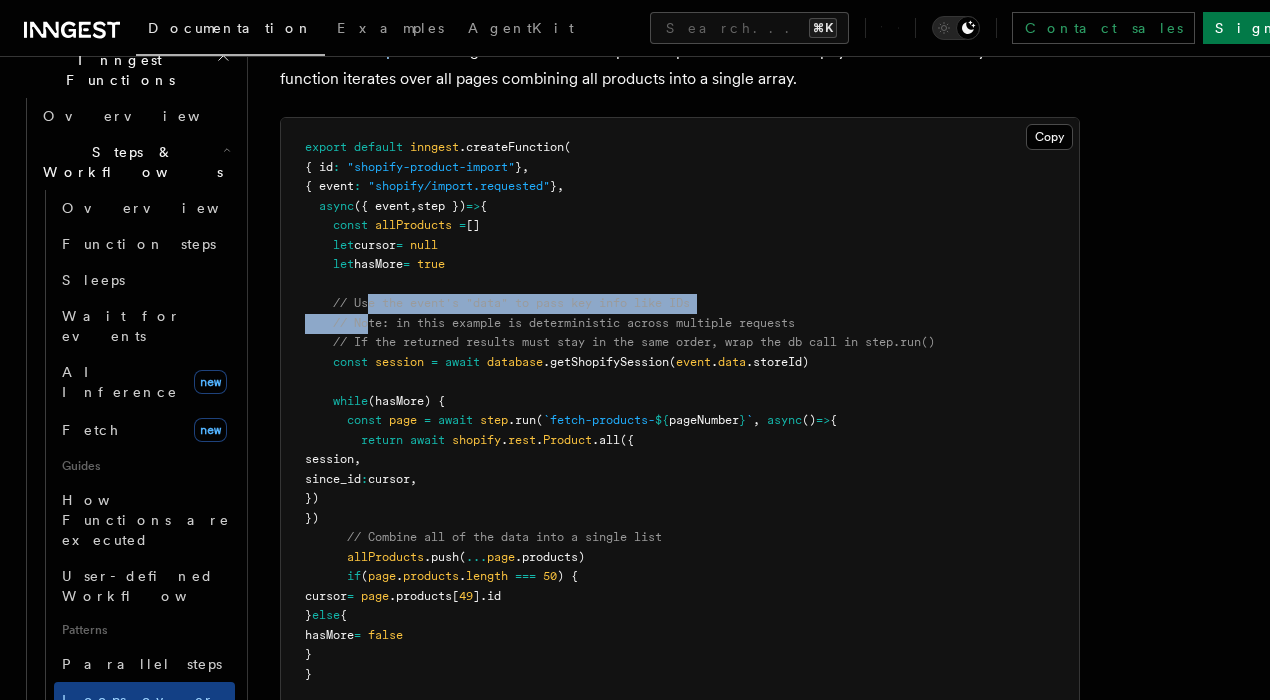 click on ""shopify/import.requested" },
async ({ event, step }) => {
const allProducts = []
let cursor = null
let hasMore = true
// Use the event's "data" to pass key info like IDs
// Note: in this example is deterministic across multiple requests
// If the returned results must stay in the same order, wrap the db call in step.run()
const session = await database.getShopifySession(event.data.storeId)
while (hasMore) {
const page = await step.run(`fetch-products- ${pageNumber}`, async () => {
return await shopify.rest.Product.all({
session,
since_id: cursor,
})
})
// Combine all of the data into a single list
allProducts.push(...page.products)
if (page.products.length === 50) {" at bounding box center (620, 449) 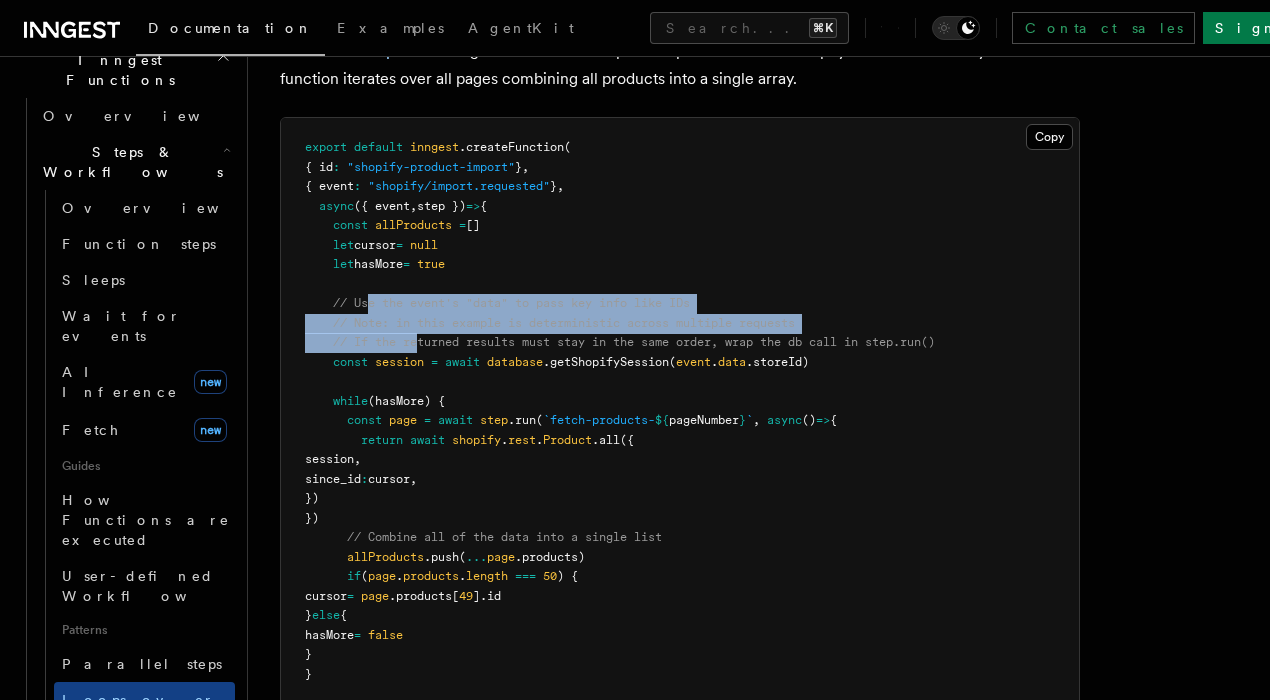 click on "// If the returned results must stay in the same order, wrap the db call in step.run()" at bounding box center (634, 342) 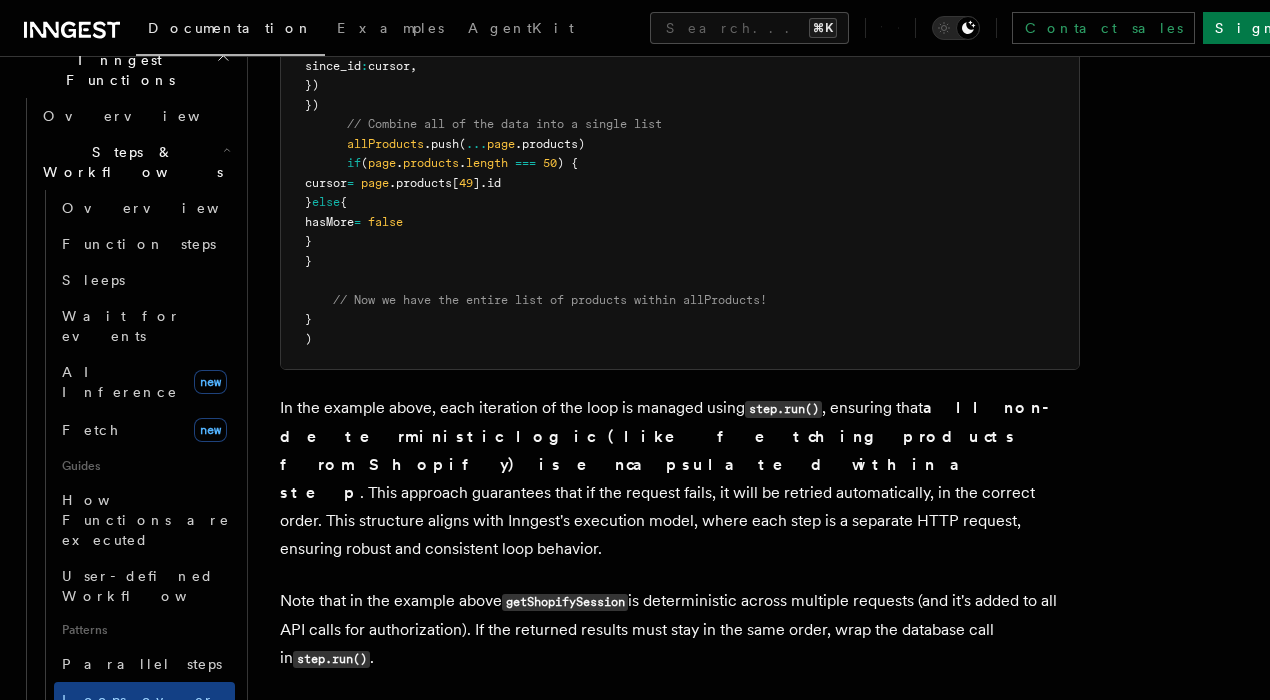 scroll, scrollTop: 2441, scrollLeft: 0, axis: vertical 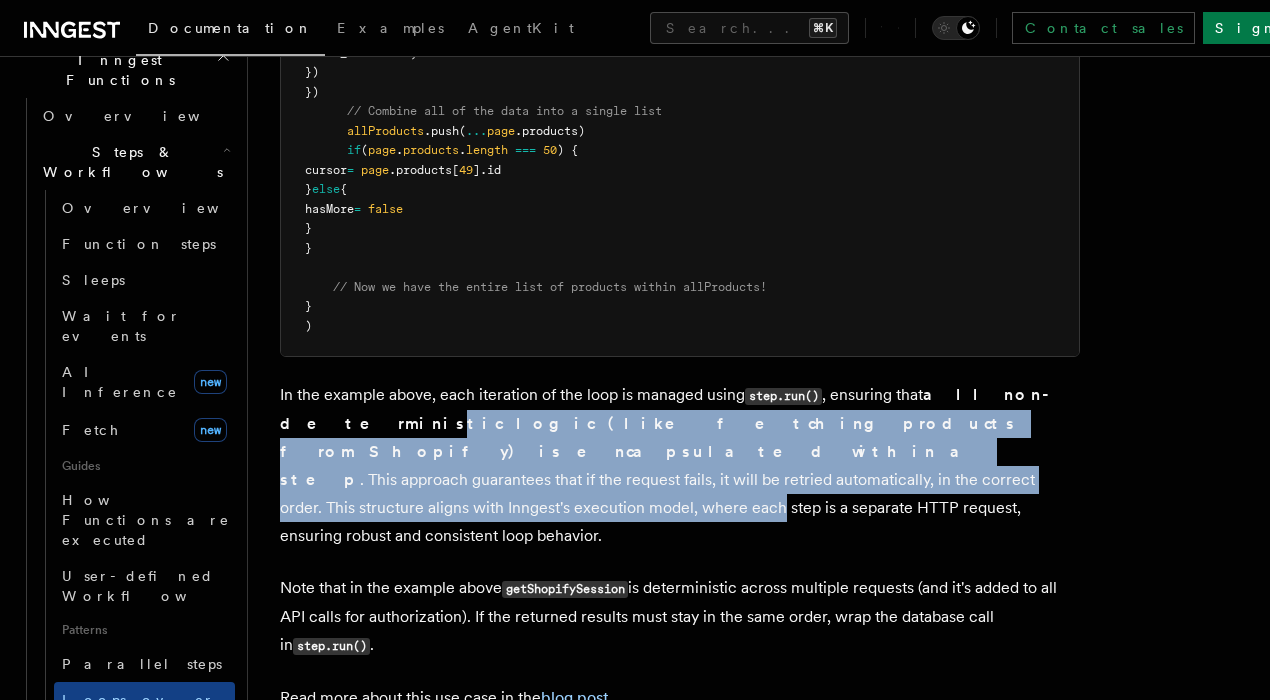 click on "In the example above, each iteration of the loop is managed using  step.run() , ensuring that  all non-deterministic logic (like fetching products from Shopify) is encapsulated within a step . This approach guarantees that if the request fails, it will be retried automatically, in the correct order. This structure aligns with Inngest's execution model, where each step is a separate HTTP request, ensuring robust and consistent loop behavior." at bounding box center (680, 465) 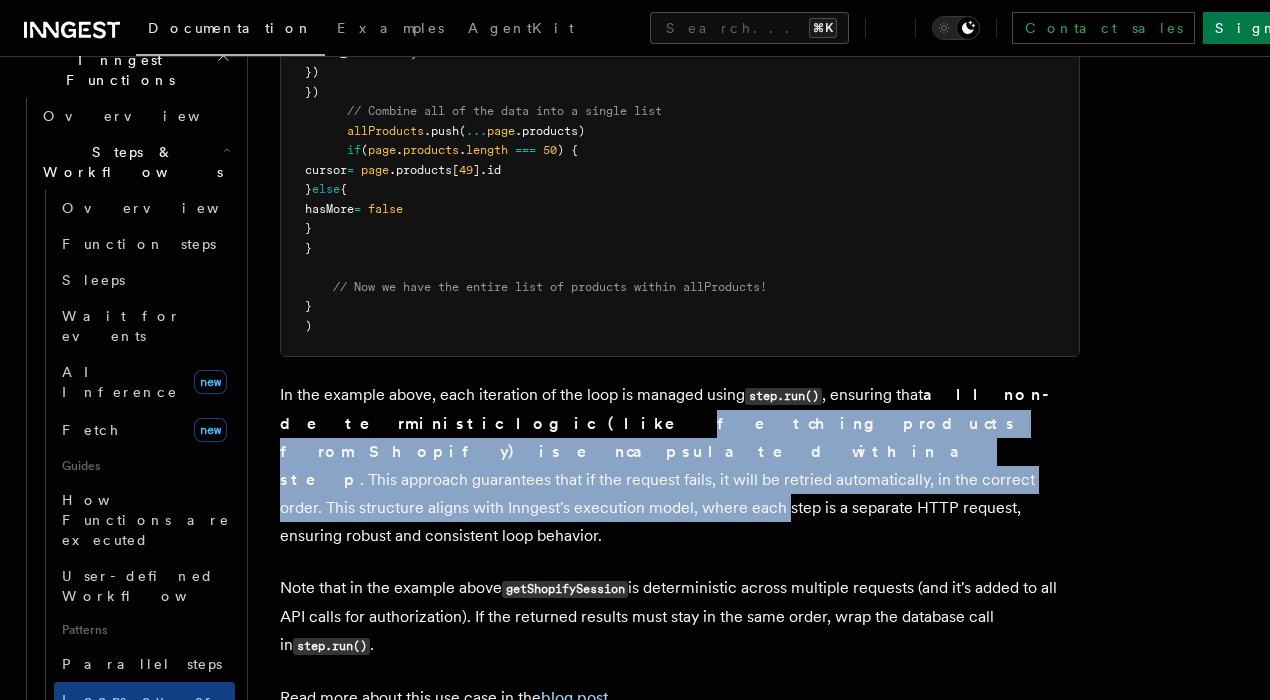 click on "In the example above, each iteration of the loop is managed using  step.run() , ensuring that  all non-deterministic logic (like fetching products from Shopify) is encapsulated within a step . This approach guarantees that if the request fails, it will be retried automatically, in the correct order. This structure aligns with Inngest's execution model, where each step is a separate HTTP request, ensuring robust and consistent loop behavior." at bounding box center (680, 465) 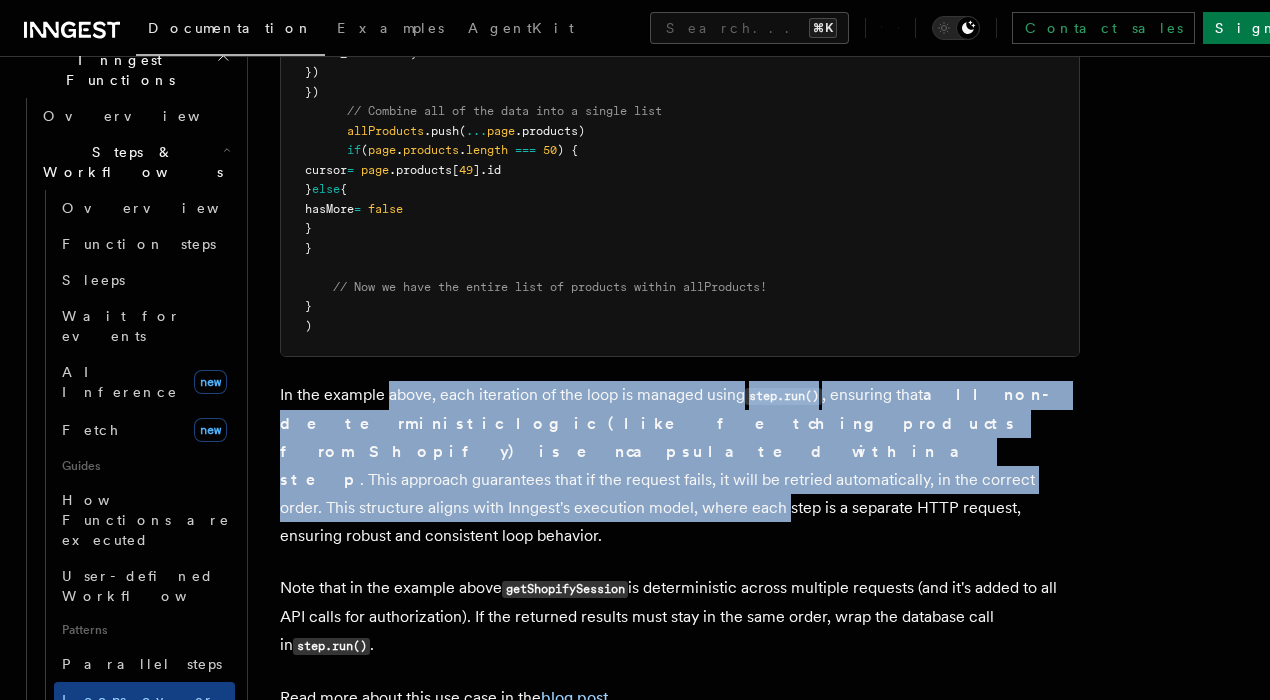 click on "In the example above, each iteration of the loop is managed using  step.run() , ensuring that  all non-deterministic logic (like fetching products from Shopify) is encapsulated within a step . This approach guarantees that if the request fails, it will be retried automatically, in the correct order. This structure aligns with Inngest's execution model, where each step is a separate HTTP request, ensuring robust and consistent loop behavior." at bounding box center (680, 465) 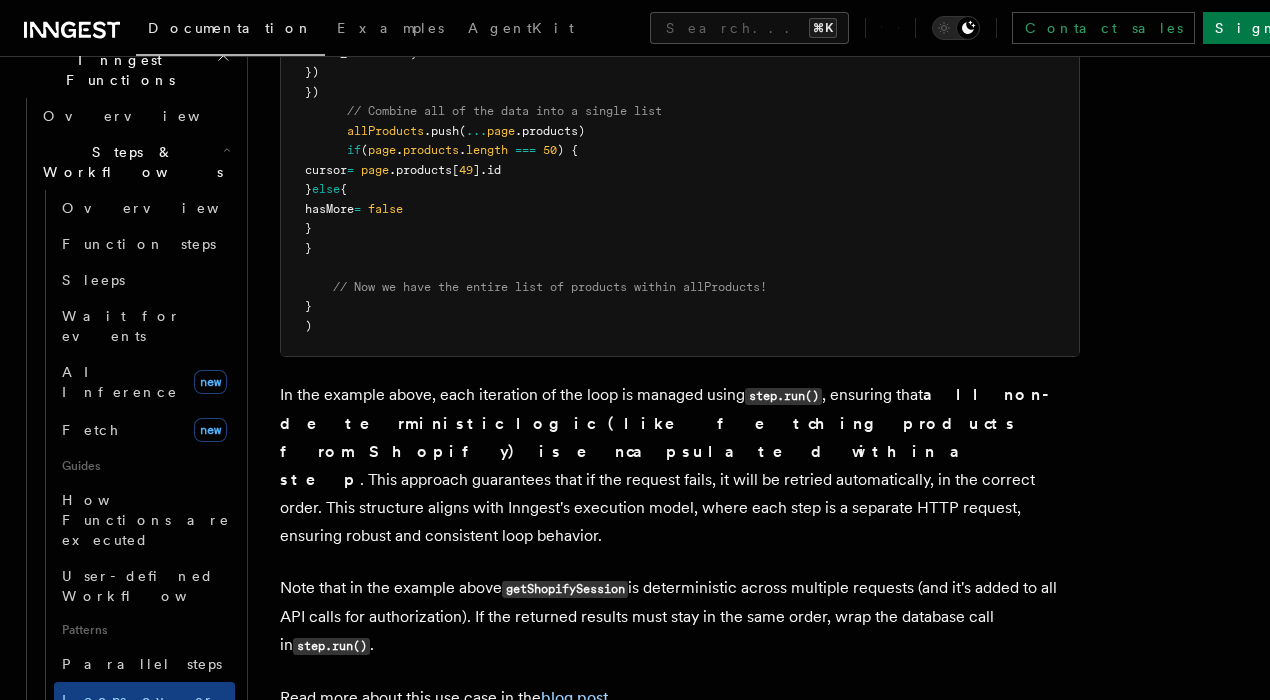 click on "In the example above, each iteration of the loop is managed using  step.run() , ensuring that  all non-deterministic logic (like fetching products from Shopify) is encapsulated within a step . This approach guarantees that if the request fails, it will be retried automatically, in the correct order. This structure aligns with Inngest's execution model, where each step is a separate HTTP request, ensuring robust and consistent loop behavior." at bounding box center [680, 465] 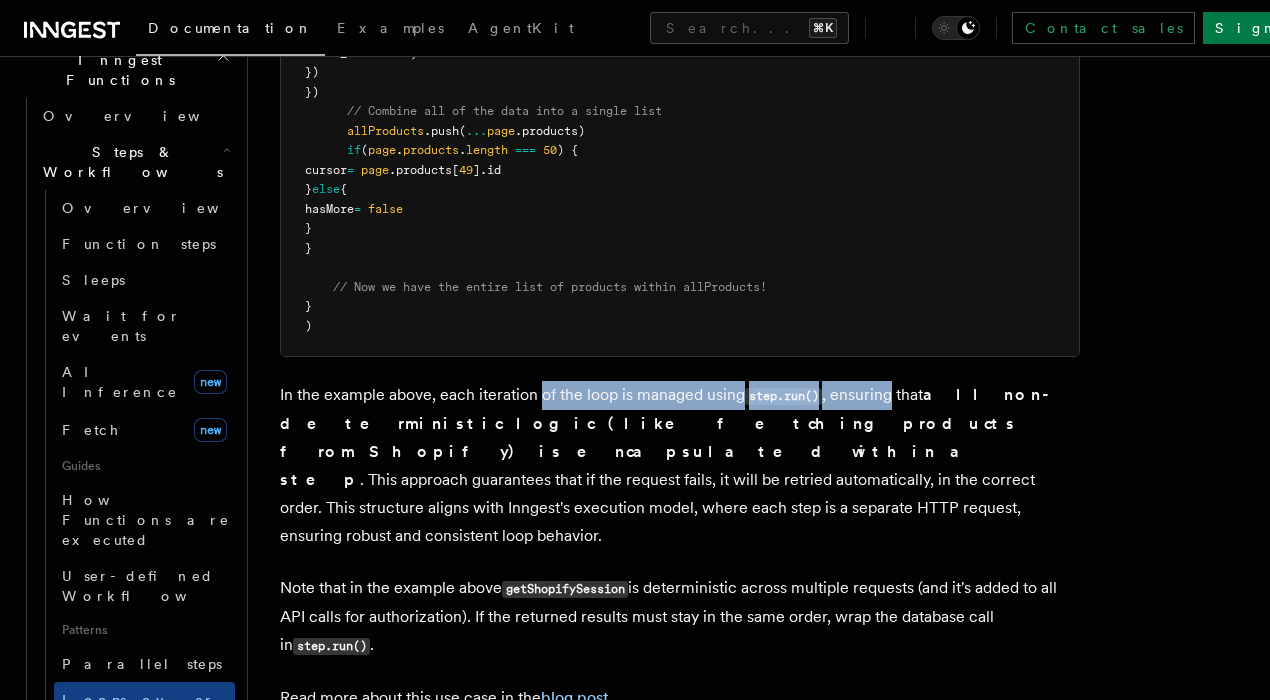 click on "In the example above, each iteration of the loop is managed using  step.run() , ensuring that  all non-deterministic logic (like fetching products from Shopify) is encapsulated within a step . This approach guarantees that if the request fails, it will be retried automatically, in the correct order. This structure aligns with Inngest's execution model, where each step is a separate HTTP request, ensuring robust and consistent loop behavior." at bounding box center (680, 465) 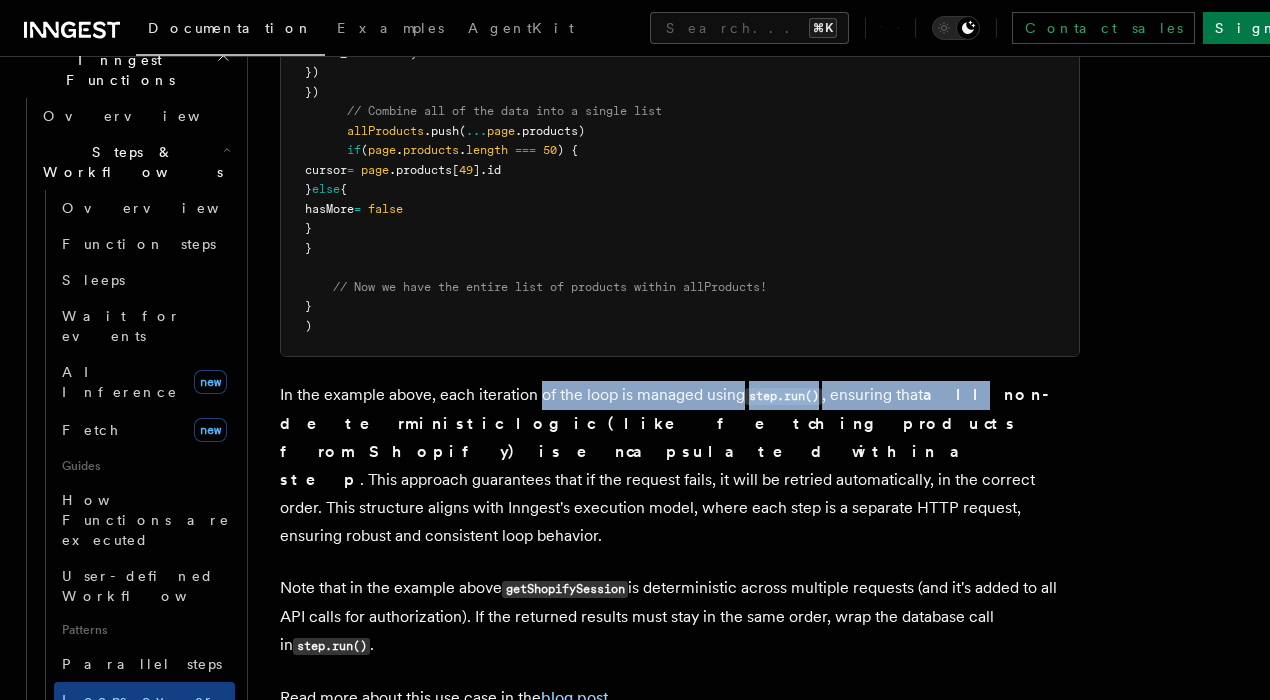 click on "all non-deterministic logic (like fetching products from Shopify) is encapsulated within a step" at bounding box center (669, 437) 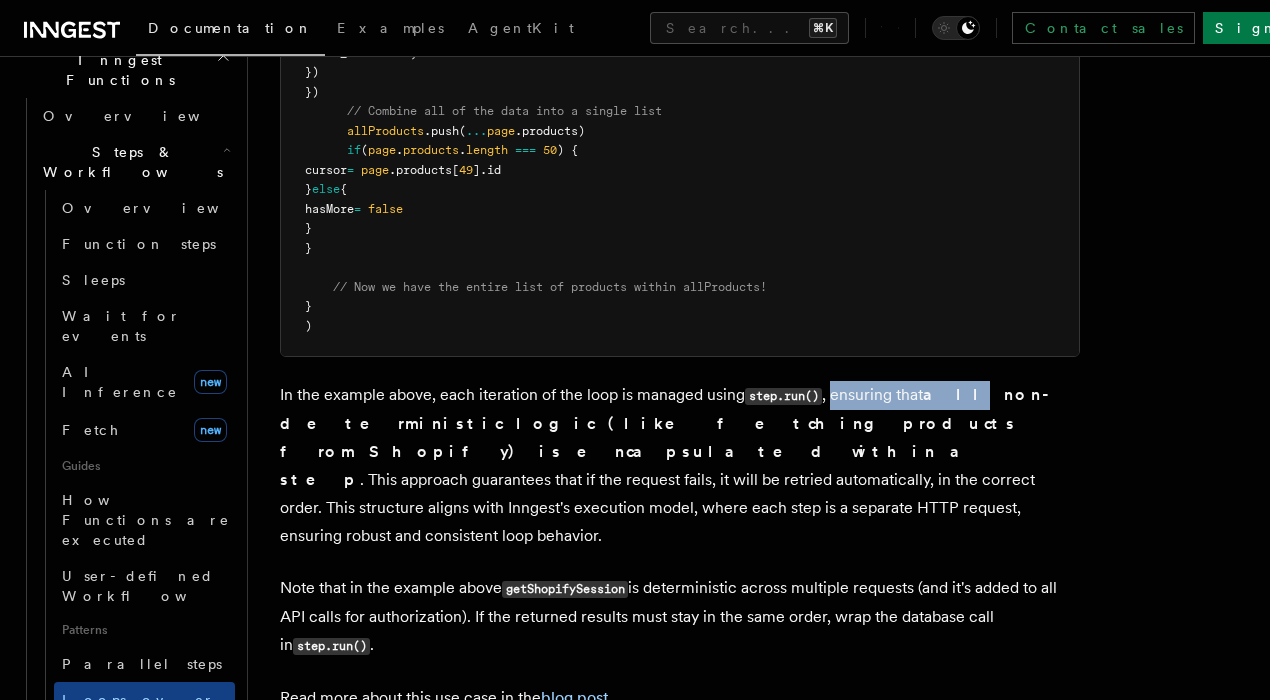 click on "In Inngest each step in your function is executed as a separate HTTP request.  This means that for every step in your function, the function is re-entered, starting from the beginning, up to the point where the next step is executed. This  execution model  helps in managing retries, timeouts, and ensures robustness in distributed systems.
This page covers how to implement loops in your Inngest functions and avoid common pitfalls.
Simple function example
TypeScript Go Python Let's start with a simple example to illustrate the concept: Copy Copied inngest .createFunction (
{ id :   "simple-function"  } ,
{ event :   "test/simple.function"  } ,
async  ({ step })  =>  {
console .log ( "hello" );
await   step .run ( "a" ,   async  ()  =>  {  console .log ( "a" ) });
await   step .run ( "b" ,   async  ()  =>  {  console .log ( "b" ) });
await   step .run ( "c" ,   async  ()  =>  {  console (" at bounding box center (759, -185) 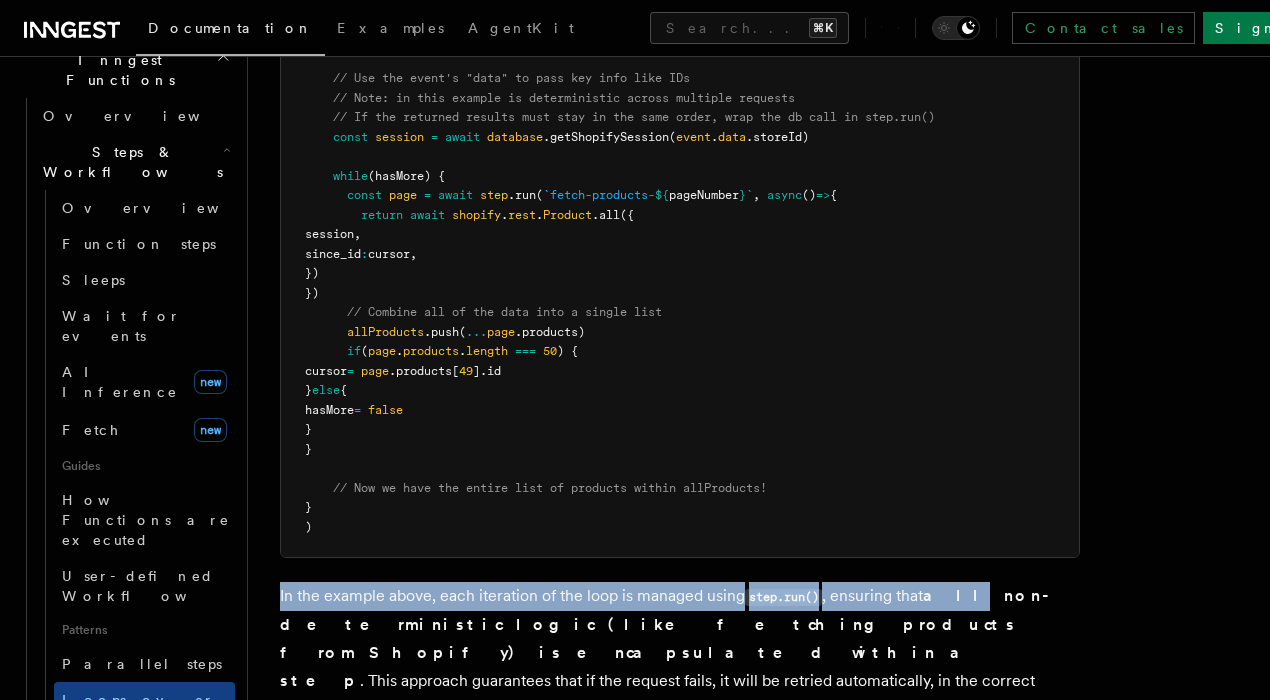 scroll, scrollTop: 2235, scrollLeft: 0, axis: vertical 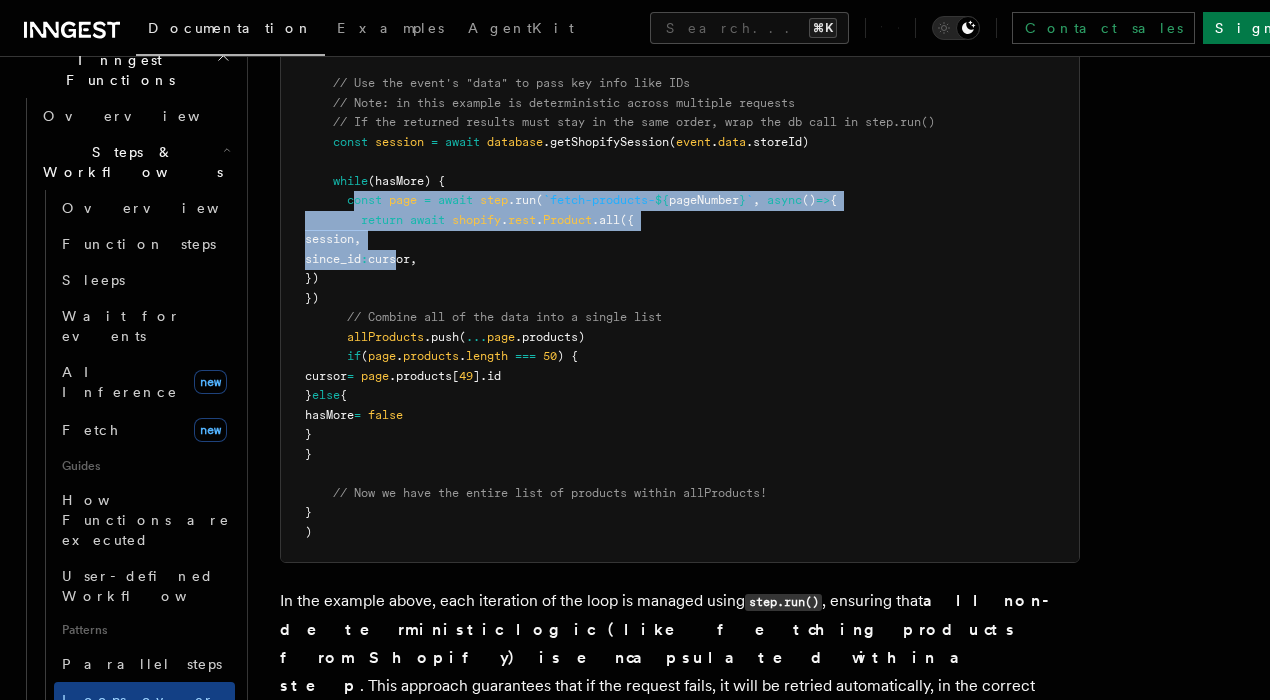 click on ""shopify/import.requested" },
async ({ event, step }) => {
const allProducts = []
let cursor = null
let hasMore = true
// Use the event's "data" to pass key info like IDs
// Note: in this example is deterministic across multiple requests
// If the returned results must stay in the same order, wrap the db call in step.run()
const session = await database.getShopifySession(event.data.storeId)
while (hasMore) {
const page = await step.run(`fetch-products- ${pageNumber}`, async () => {
return await shopify.rest.Product.all({
session,
since_id: cursor,
})
})
// Combine all of the data into a single list
allProducts.push(...page.products)
if (page.products.length === 50) {" at bounding box center [620, 229] 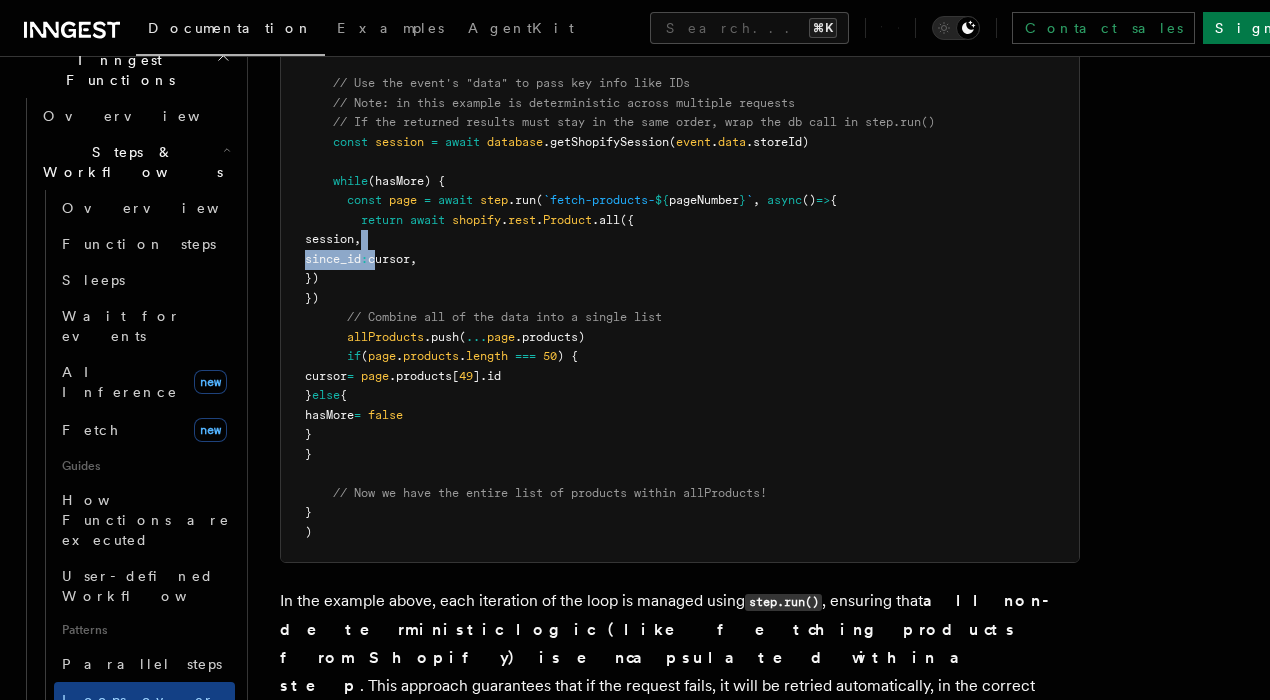 click on ""shopify/import.requested" },
async ({ event, step }) => {
const allProducts = []
let cursor = null
let hasMore = true
// Use the event's "data" to pass key info like IDs
// Note: in this example is deterministic across multiple requests
// If the returned results must stay in the same order, wrap the db call in step.run()
const session = await database.getShopifySession(event.data.storeId)
while (hasMore) {
const page = await step.run(`fetch-products- ${pageNumber}`, async () => {
return await shopify.rest.Product.all({
session,
since_id: cursor,
})
})
// Combine all of the data into a single list
allProducts.push(...page.products)
if (page.products.length === 50) {" at bounding box center [620, 229] 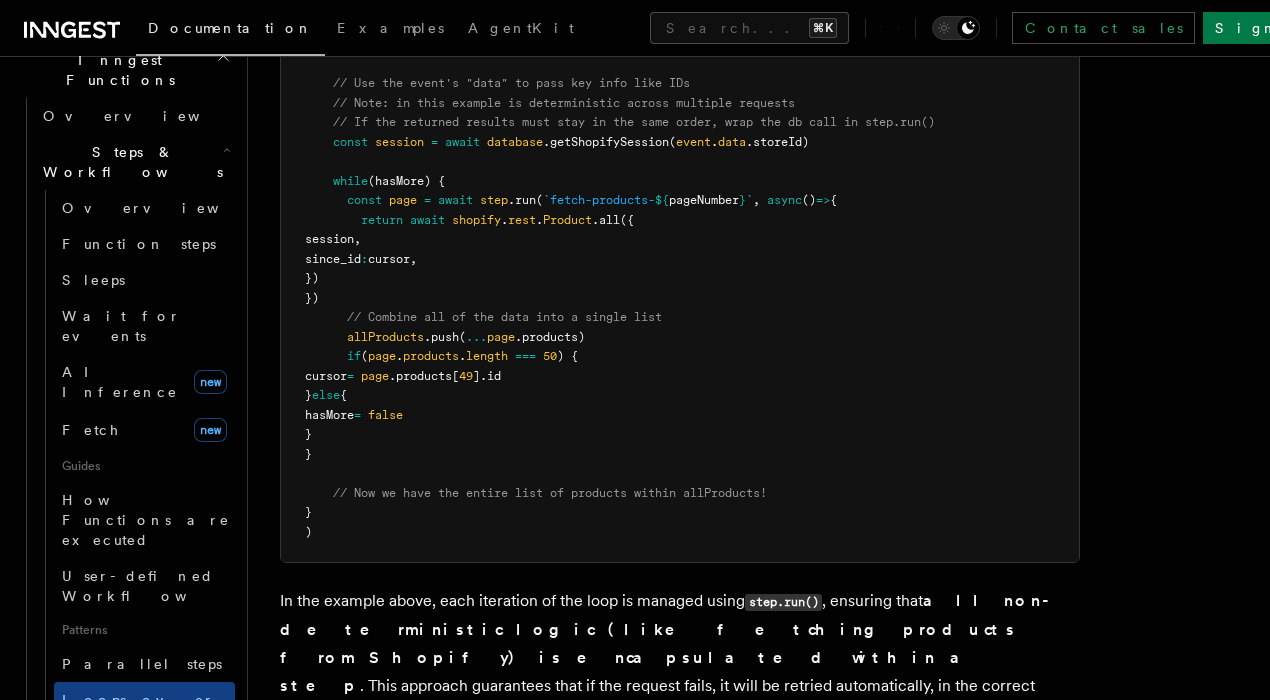 click on "const" at bounding box center [364, 200] 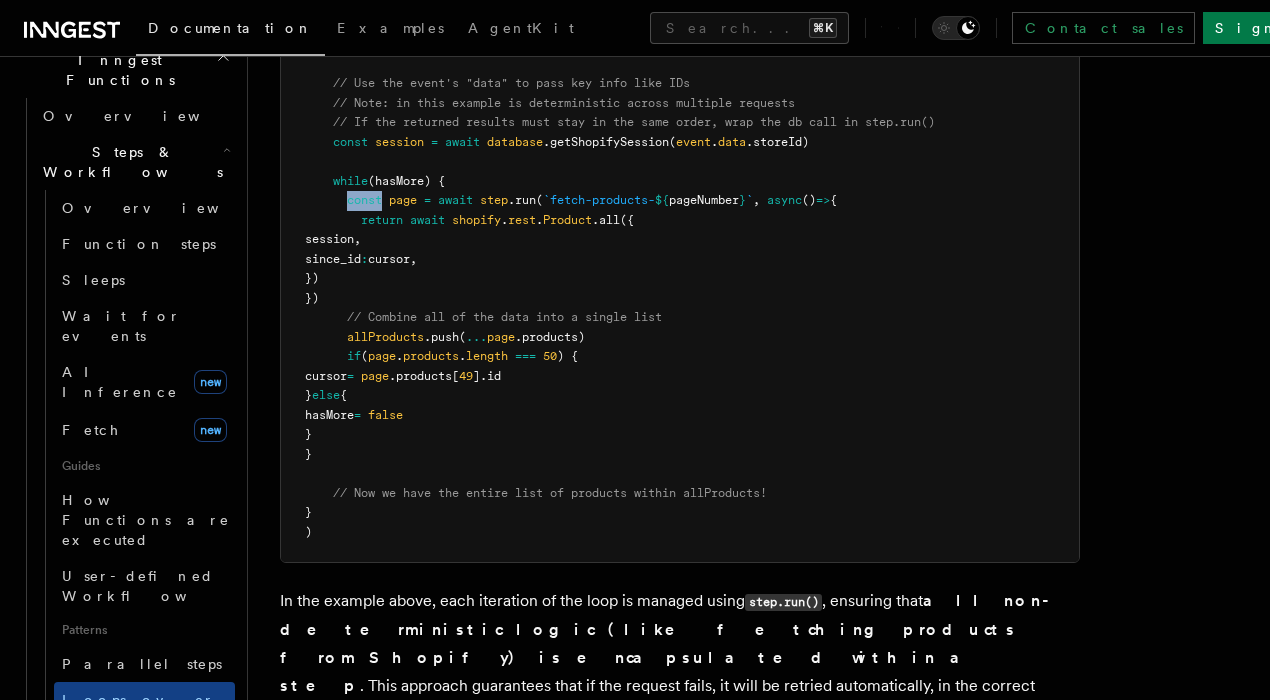 click on ""shopify/import.requested" },
async ({ event, step }) => {
const allProducts = []
let cursor = null
let hasMore = true
// Use the event's "data" to pass key info like IDs
// Note: in this example is deterministic across multiple requests
// If the returned results must stay in the same order, wrap the db call in step.run()
const session = await database.getShopifySession(event.data.storeId)
while (hasMore) {
const page = await step.run(`fetch-products- ${pageNumber}`, async () => {
return await shopify.rest.Product.all({
session,
since_id: cursor,
})
})
// Combine all of the data into a single list
allProducts.push(...page.products)
if (page.products.length === 50) {" at bounding box center [620, 229] 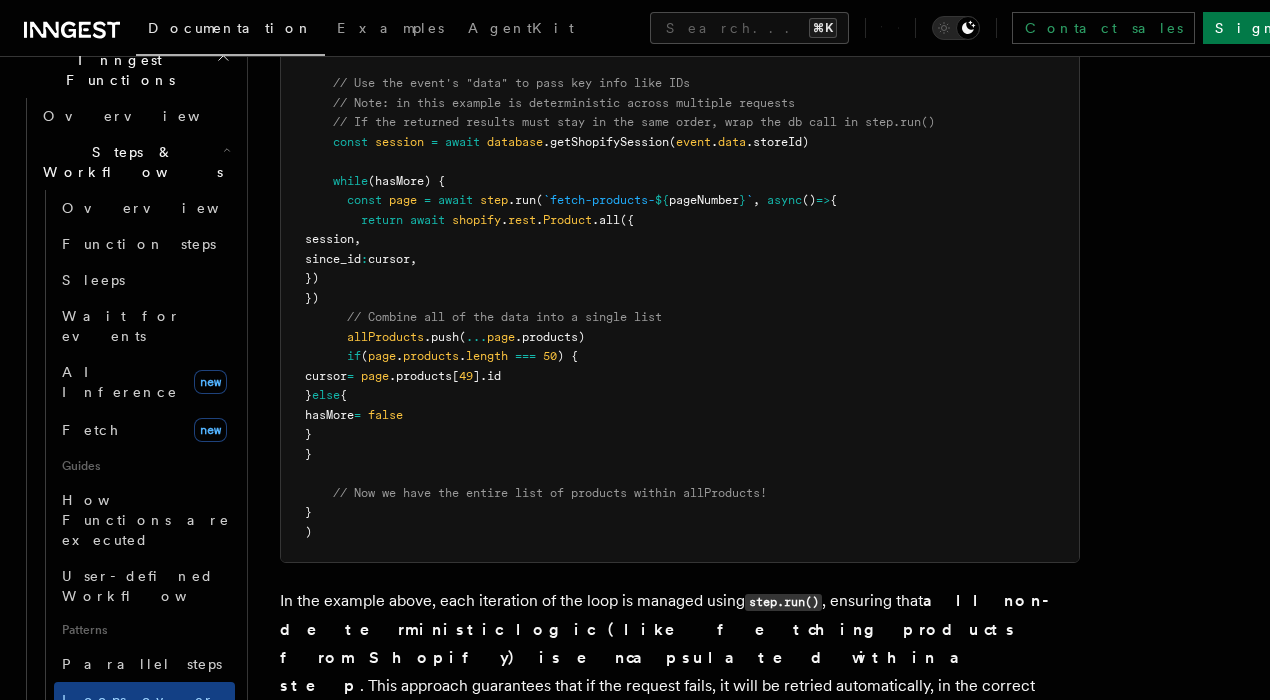 click on "pageNumber" at bounding box center (704, 200) 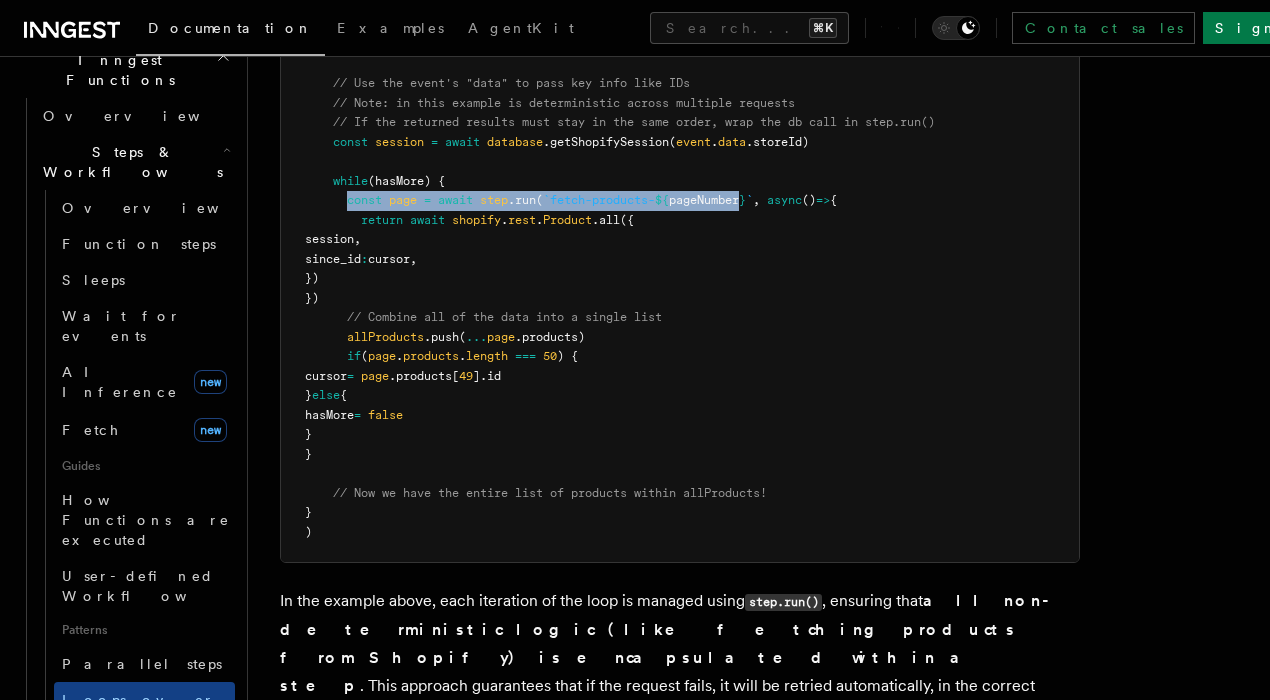 click on "const   page   =   await   step .run ( `fetch-products- ${ pageNumber } ` ,   async  ()  =>  {" at bounding box center (571, 200) 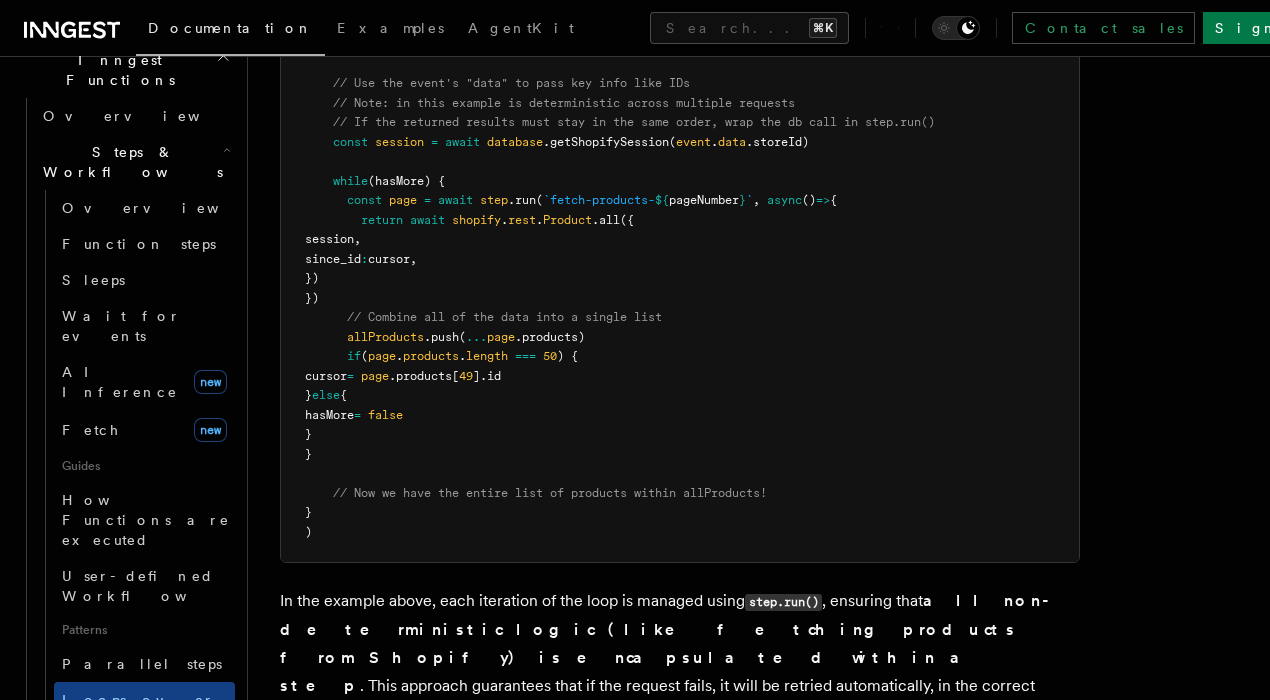 click at bounding box center [326, 200] 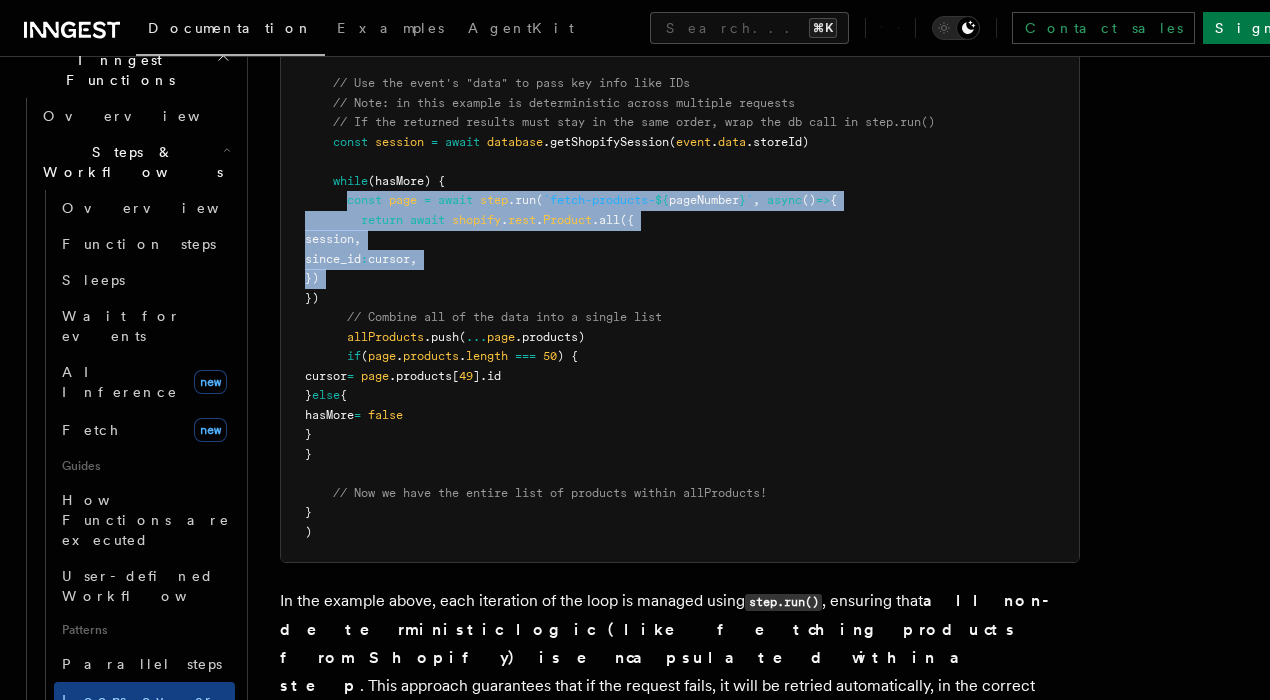 click on ""shopify/import.requested" },
async ({ event, step }) => {
const allProducts = []
let cursor = null
let hasMore = true
// Use the event's "data" to pass key info like IDs
// Note: in this example is deterministic across multiple requests
// If the returned results must stay in the same order, wrap the db call in step.run()
const session = await database.getShopifySession(event.data.storeId)
while (hasMore) {
const page = await step.run(`fetch-products- ${pageNumber}`, async () => {
return await shopify.rest.Product.all({
session,
since_id: cursor,
})
})
// Combine all of the data into a single list
allProducts.push(...page.products)
if (page.products.length === 50) {" at bounding box center [680, 230] 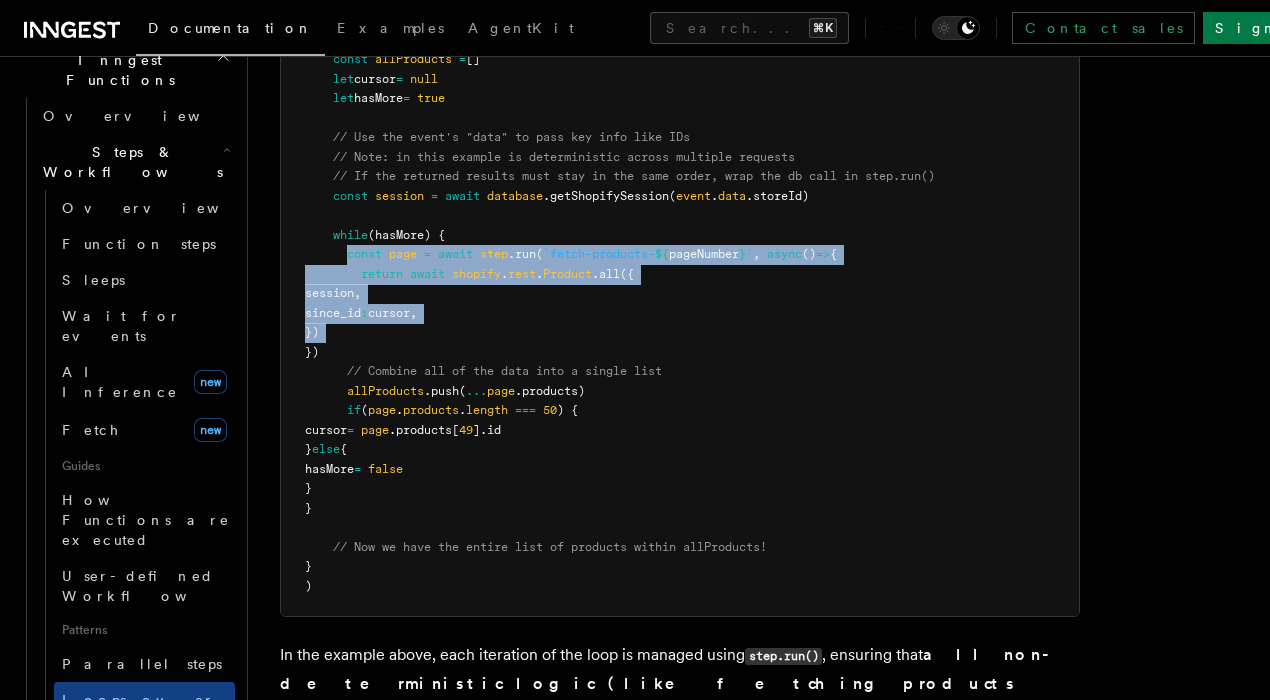 scroll, scrollTop: 2167, scrollLeft: 0, axis: vertical 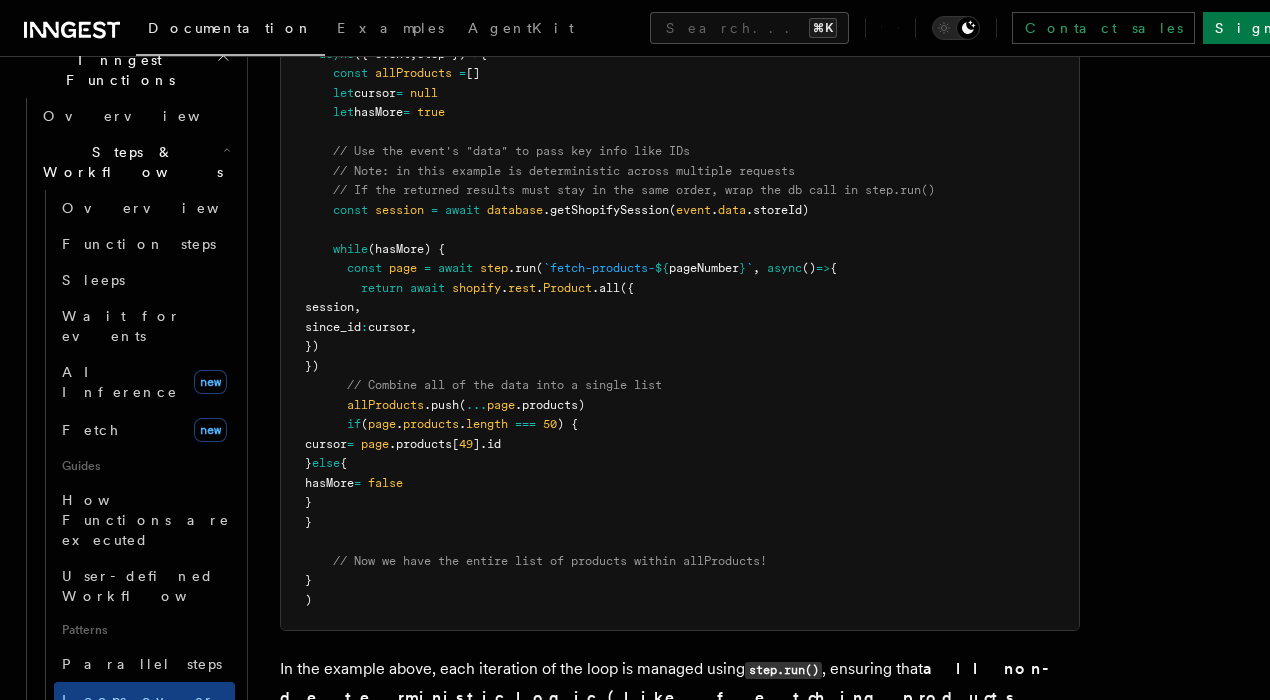 click on "// Note: in this example is deterministic across multiple requests" at bounding box center [564, 171] 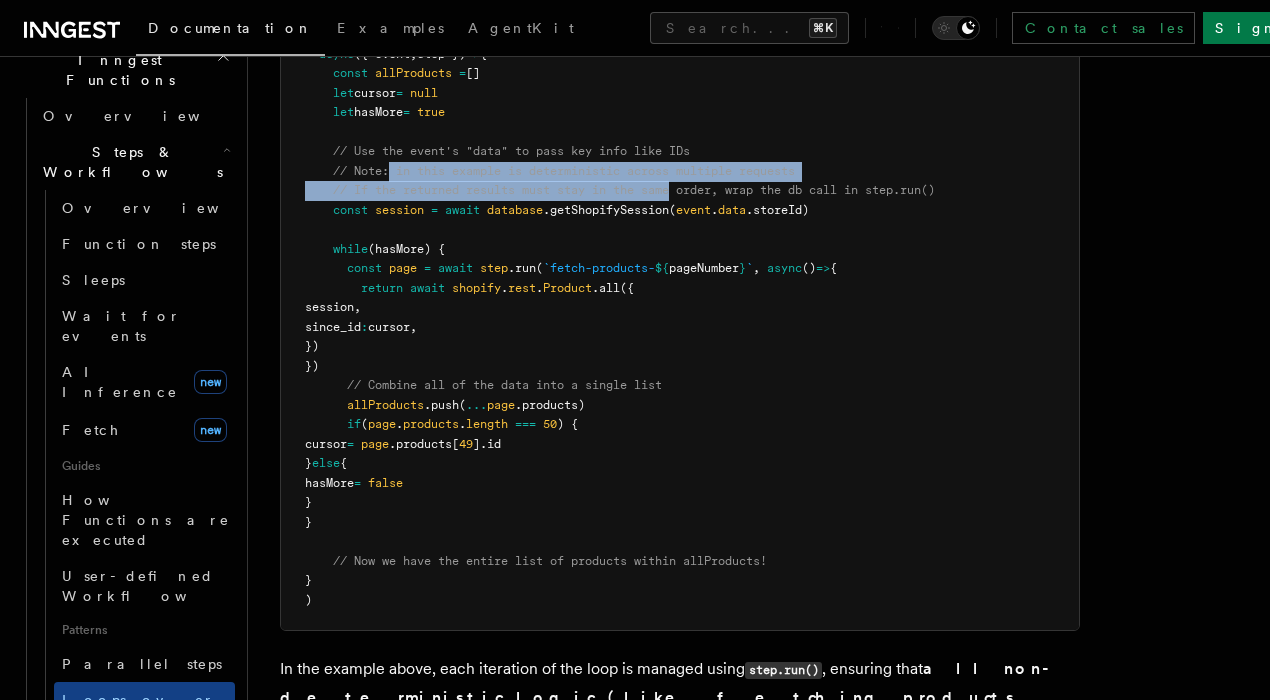click on ""shopify/import.requested" },
async ({ event, step }) => {
const allProducts = []
let cursor = null
let hasMore = true
// Use the event's "data" to pass key info like IDs
// Note: in this example is deterministic across multiple requests
// If the returned results must stay in the same order, wrap the db call in step.run()
const session = await database.getShopifySession(event.data.storeId)
while (hasMore) {
const page = await step.run(`fetch-products- ${pageNumber}`, async () => {
return await shopify.rest.Product.all({
session,
since_id: cursor,
})
})
// Combine all of the data into a single list
allProducts.push(...page.products)
if (page.products.length === 50) {" at bounding box center [620, 297] 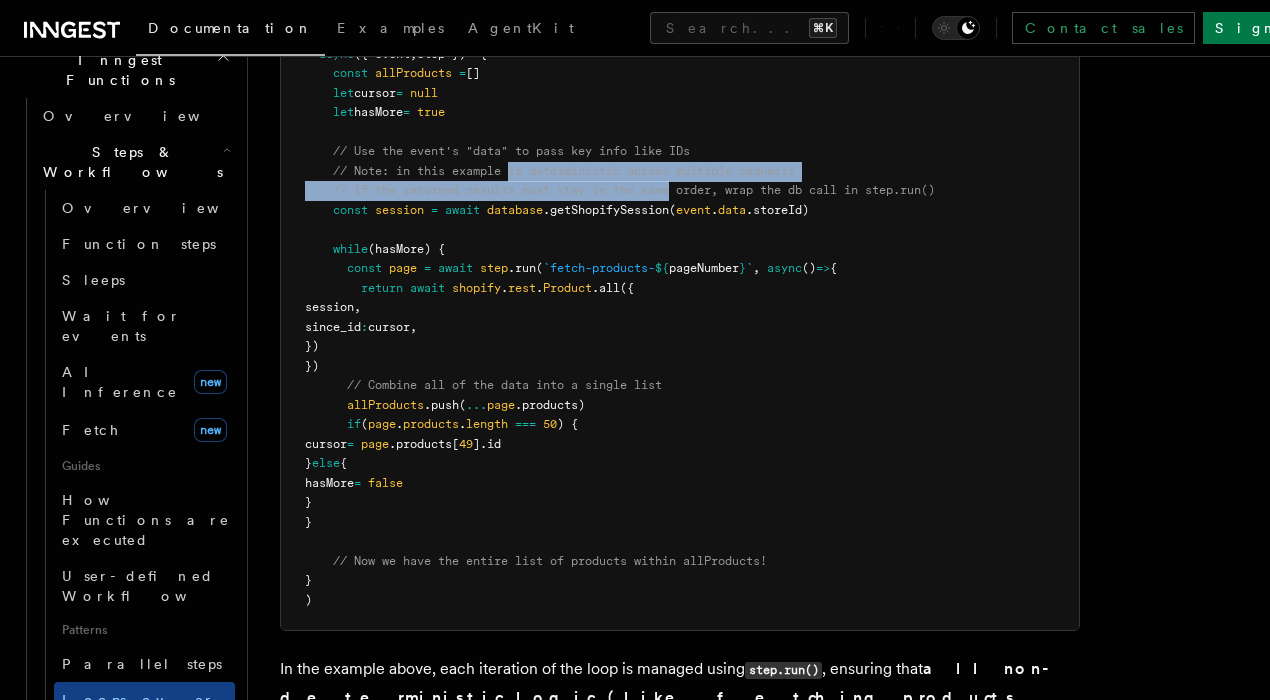 click on ""shopify/import.requested" },
async ({ event, step }) => {
const allProducts = []
let cursor = null
let hasMore = true
// Use the event's "data" to pass key info like IDs
// Note: in this example is deterministic across multiple requests
// If the returned results must stay in the same order, wrap the db call in step.run()
const session = await database.getShopifySession(event.data.storeId)
while (hasMore) {
const page = await step.run(`fetch-products- ${pageNumber}`, async () => {
return await shopify.rest.Product.all({
session,
since_id: cursor,
})
})
// Combine all of the data into a single list
allProducts.push(...page.products)
if (page.products.length === 50) {" at bounding box center [680, 298] 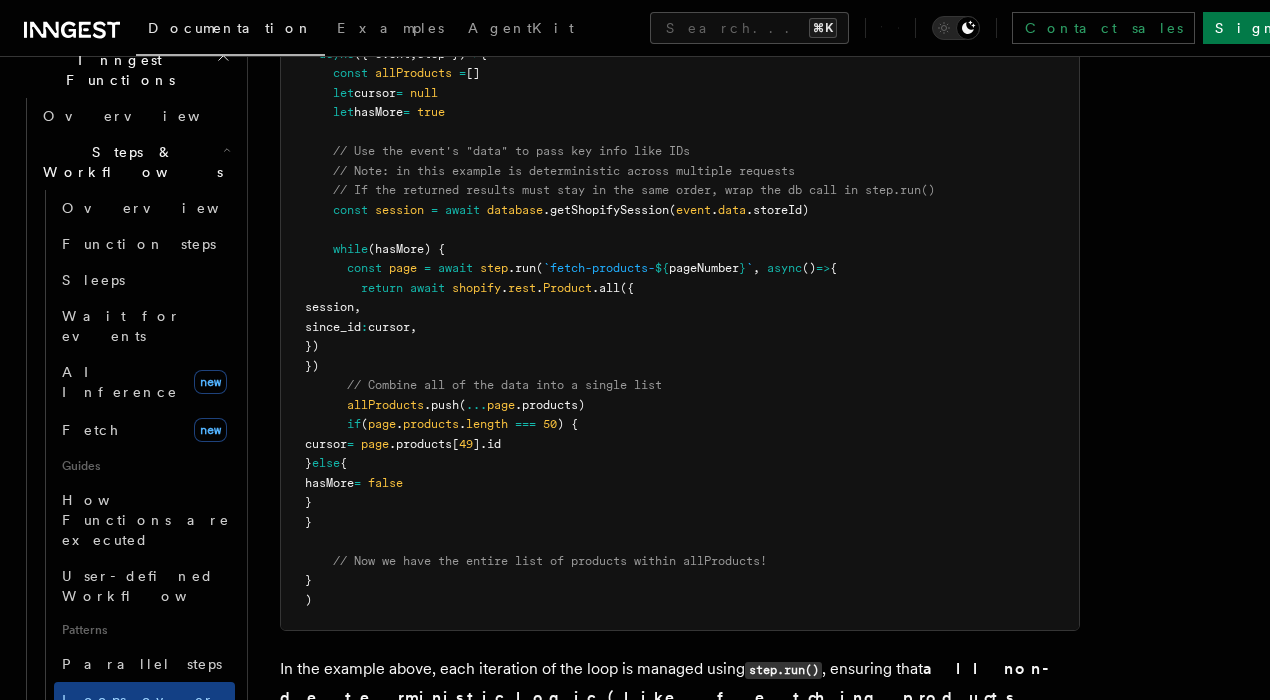 click on "// Use the event's "data" to pass key info like IDs" at bounding box center (511, 151) 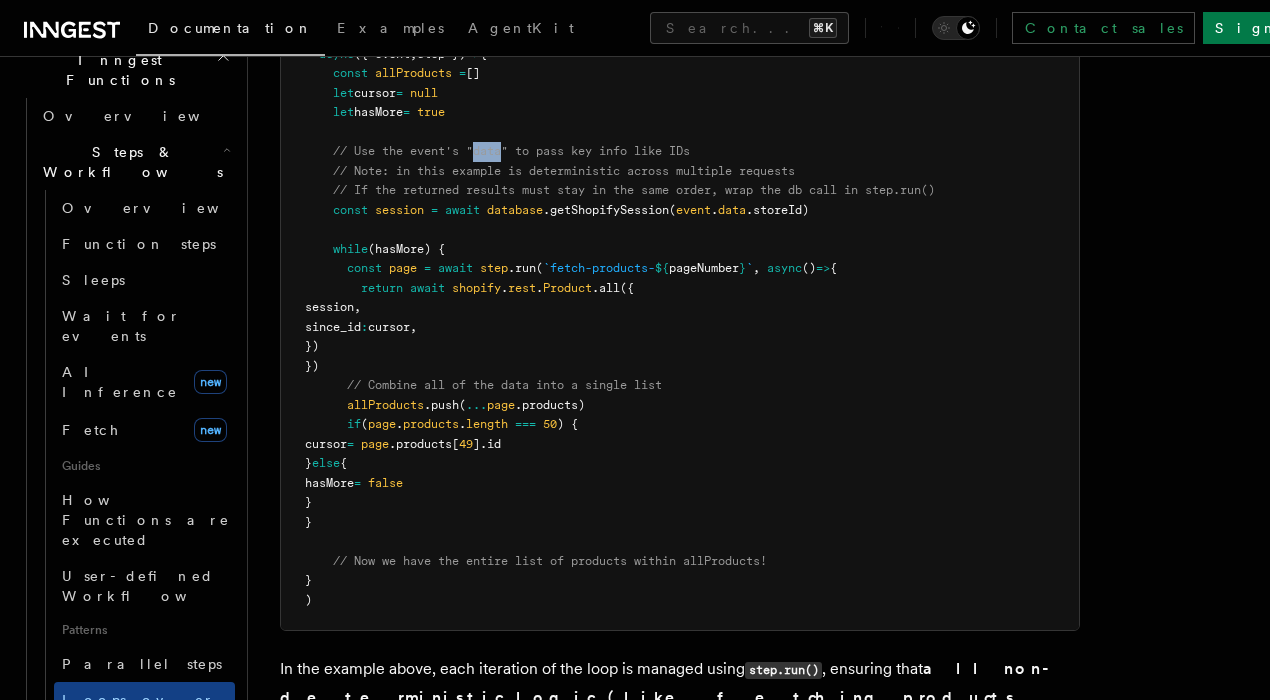click on ""shopify/import.requested" },
async ({ event, step }) => {
const allProducts = []
let cursor = null
let hasMore = true
// Use the event's "data" to pass key info like IDs
// Note: in this example is deterministic across multiple requests
// If the returned results must stay in the same order, wrap the db call in step.run()
const session = await database.getShopifySession(event.data.storeId)
while (hasMore) {
const page = await step.run(`fetch-products- ${pageNumber}`, async () => {
return await shopify.rest.Product.all({
session,
since_id: cursor,
})
})
// Combine all of the data into a single list
allProducts.push(...page.products)
if (page.products.length === 50) {" at bounding box center [680, 298] 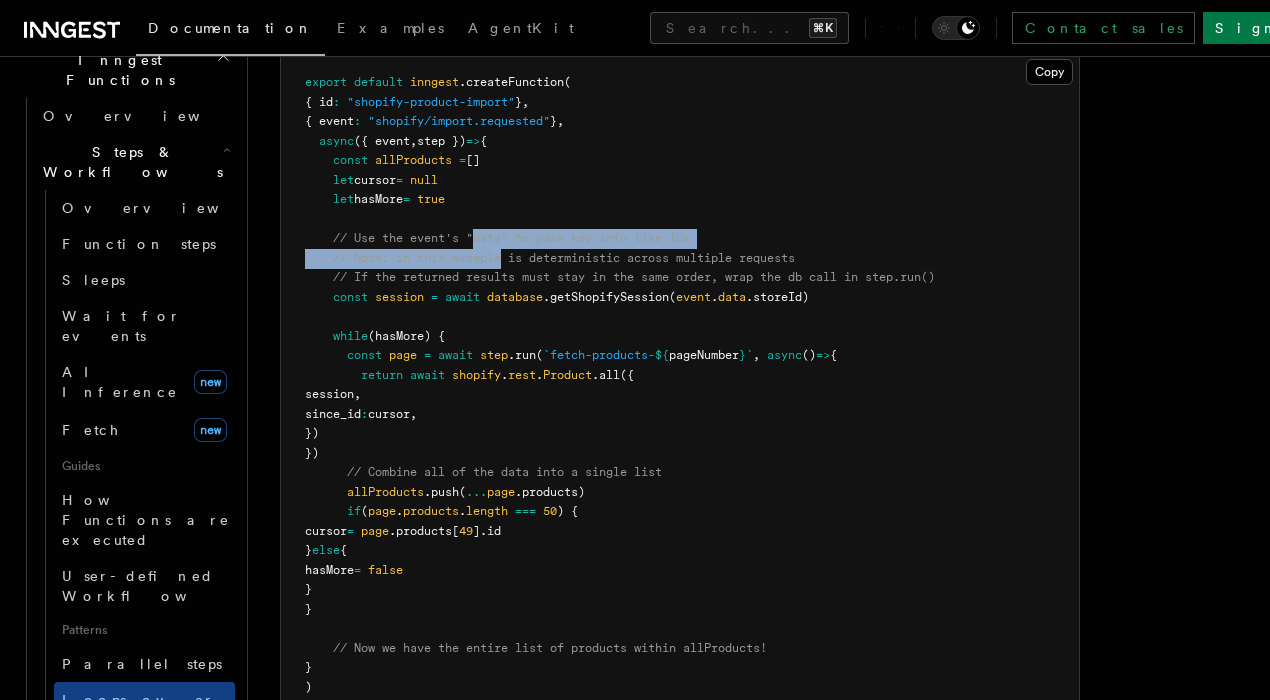 scroll, scrollTop: 2077, scrollLeft: 0, axis: vertical 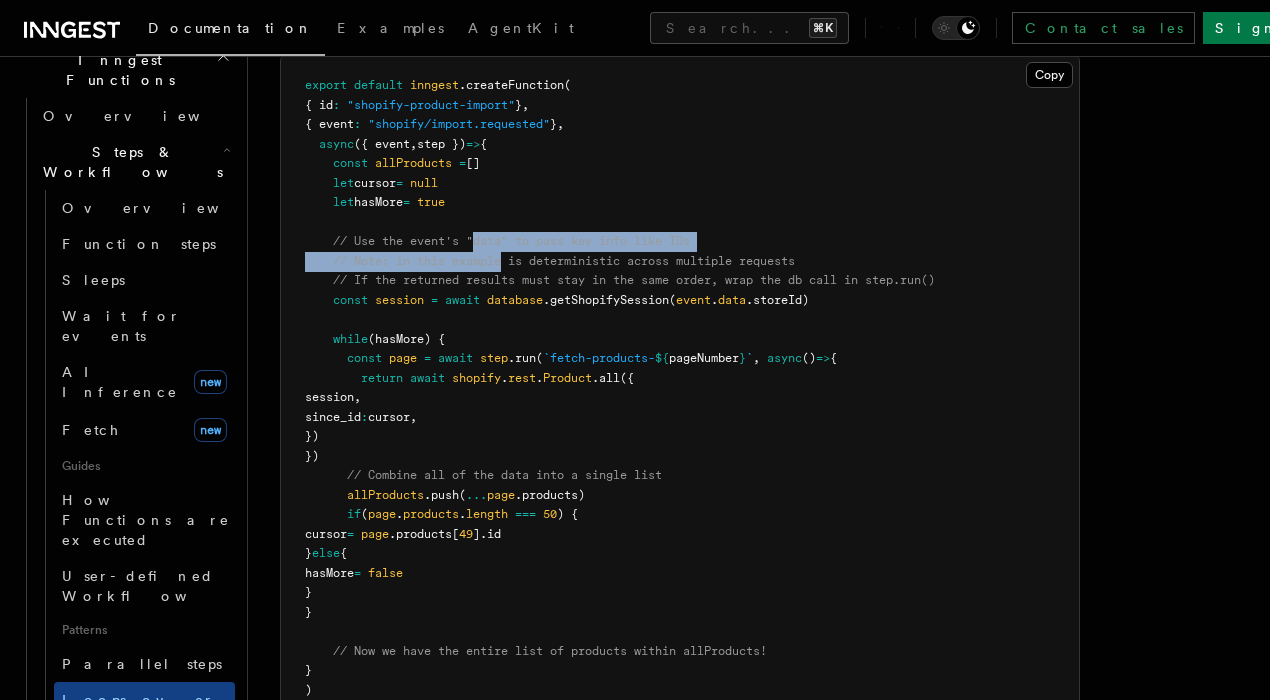 click on "await" at bounding box center (462, 300) 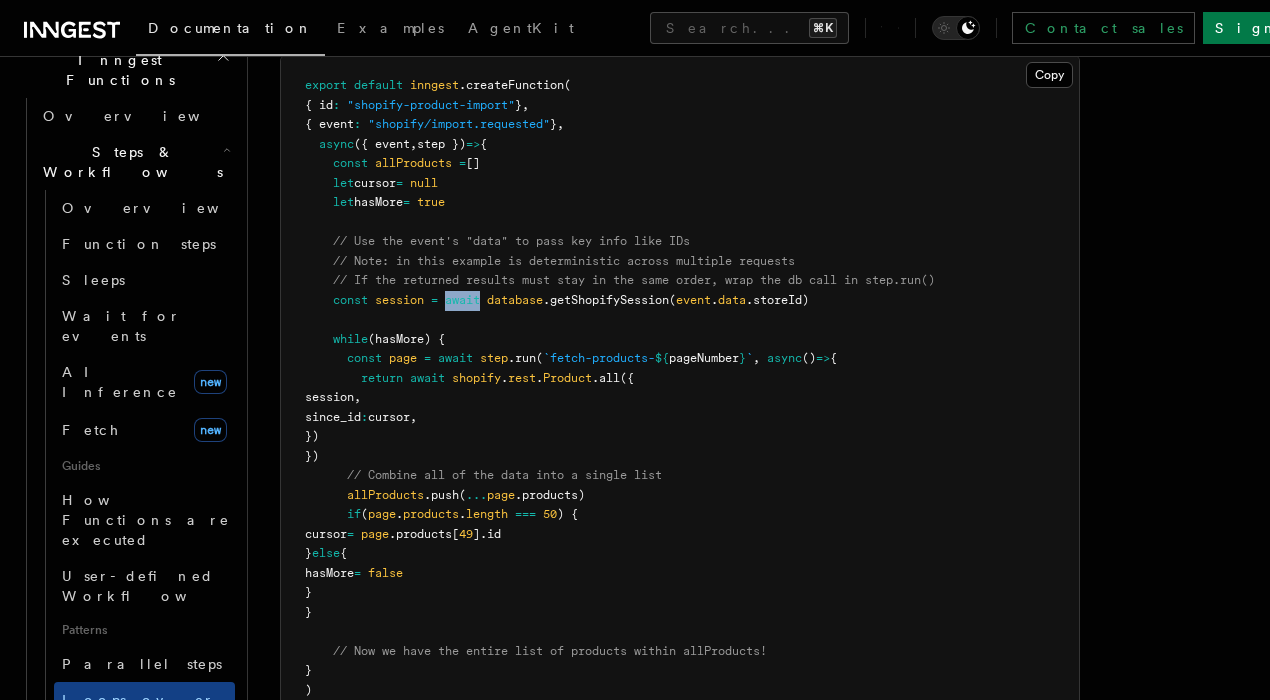 click on "const   session   =   await   database .getShopifySession ( event . data .storeId)" at bounding box center [557, 300] 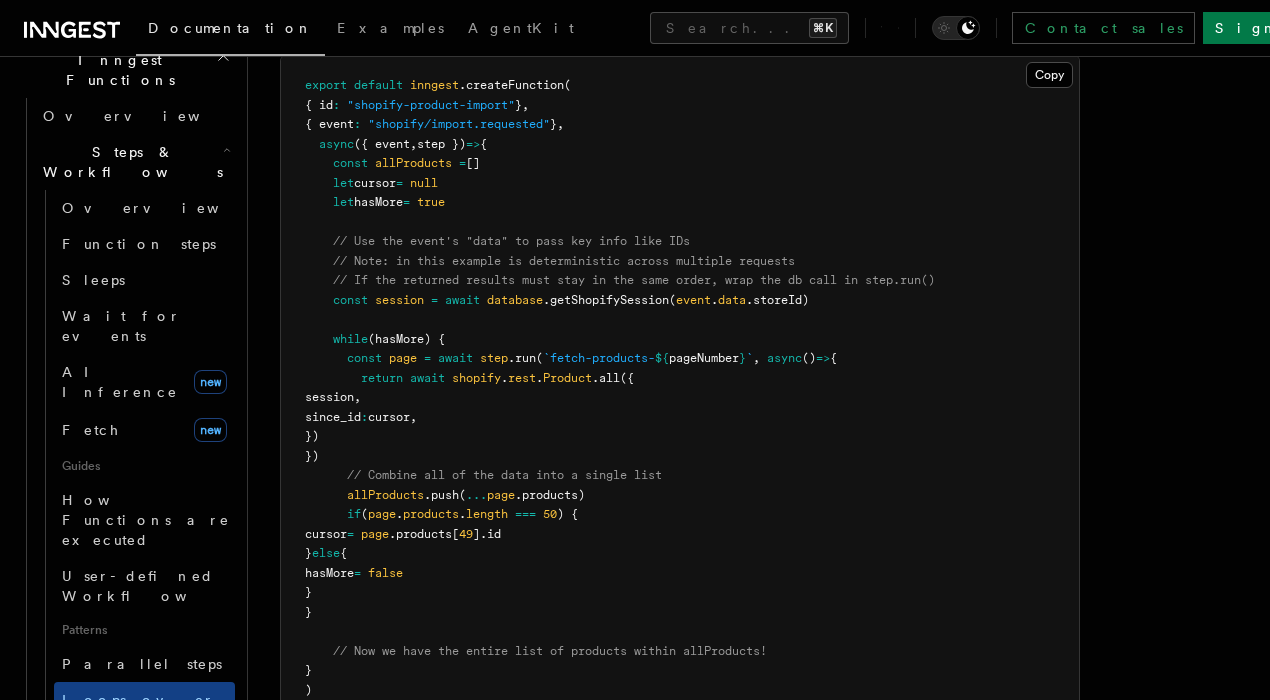 click on "// Use the event's "data" to pass key info like IDs" at bounding box center (511, 241) 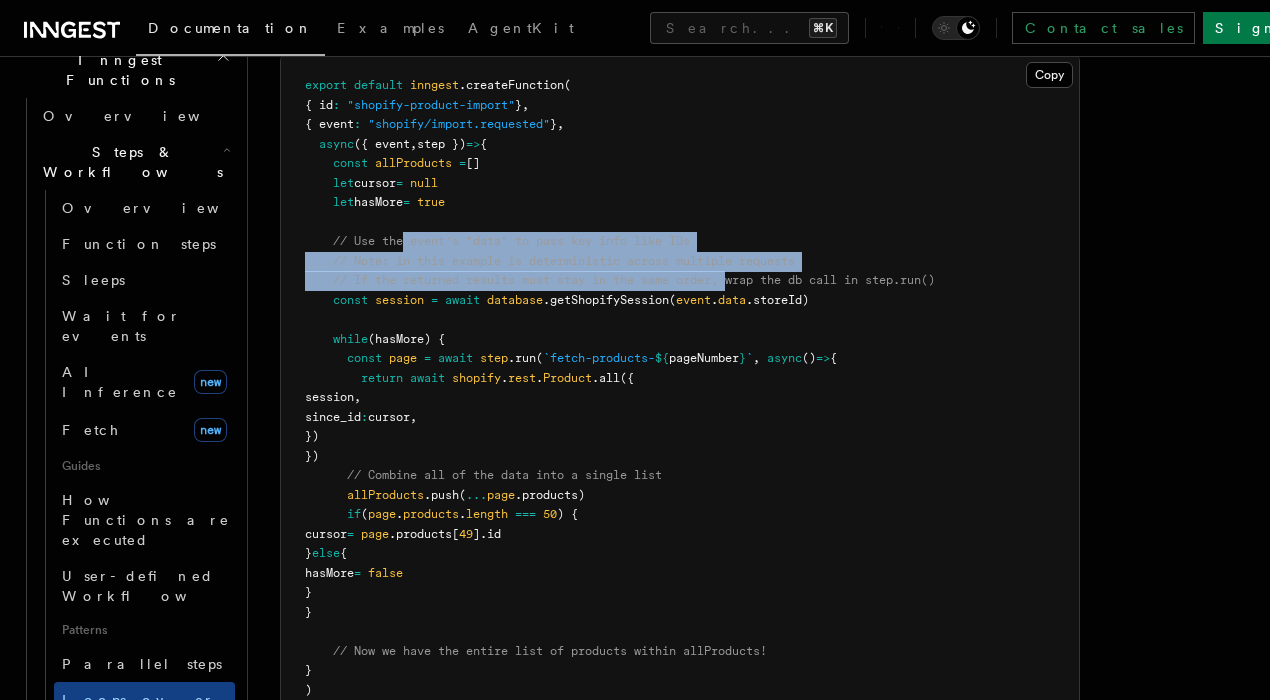 click on ""shopify/import.requested" },
async ({ event, step }) => {
const allProducts = []
let cursor = null
let hasMore = true
// Use the event's "data" to pass key info like IDs
// Note: in this example is deterministic across multiple requests
// If the returned results must stay in the same order, wrap the db call in step.run()
const session = await database.getShopifySession(event.data.storeId)
while (hasMore) {
const page = await step.run(`fetch-products- ${pageNumber}`, async () => {
return await shopify.rest.Product.all({
session,
since_id: cursor,
})
})
// Combine all of the data into a single list
allProducts.push(...page.products)
if (page.products.length === 50) {" at bounding box center [620, 387] 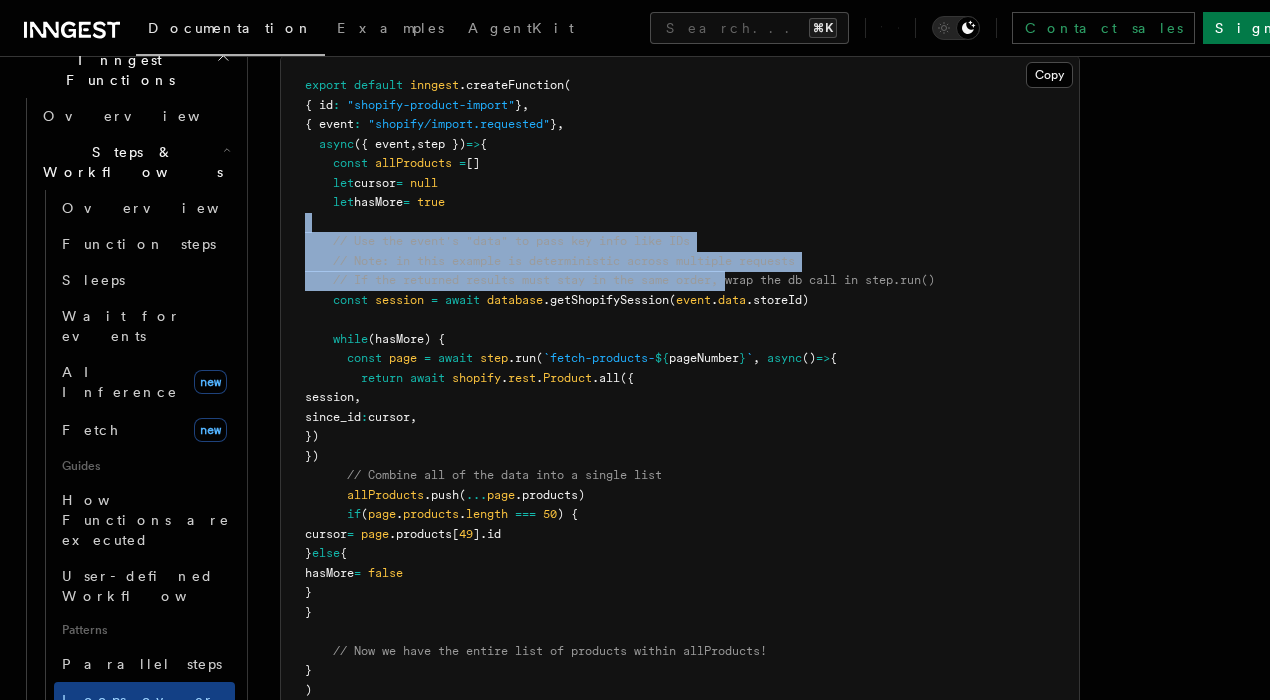 click on ""shopify/import.requested" },
async ({ event, step }) => {
const allProducts = []
let cursor = null
let hasMore = true
// Use the event's "data" to pass key info like IDs
// Note: in this example is deterministic across multiple requests
// If the returned results must stay in the same order, wrap the db call in step.run()
const session = await database.getShopifySession(event.data.storeId)
while (hasMore) {
const page = await step.run(`fetch-products- ${pageNumber}`, async () => {
return await shopify.rest.Product.all({
session,
since_id: cursor,
})
})
// Combine all of the data into a single list
allProducts.push(...page.products)
if (page.products.length === 50) {" at bounding box center (680, 388) 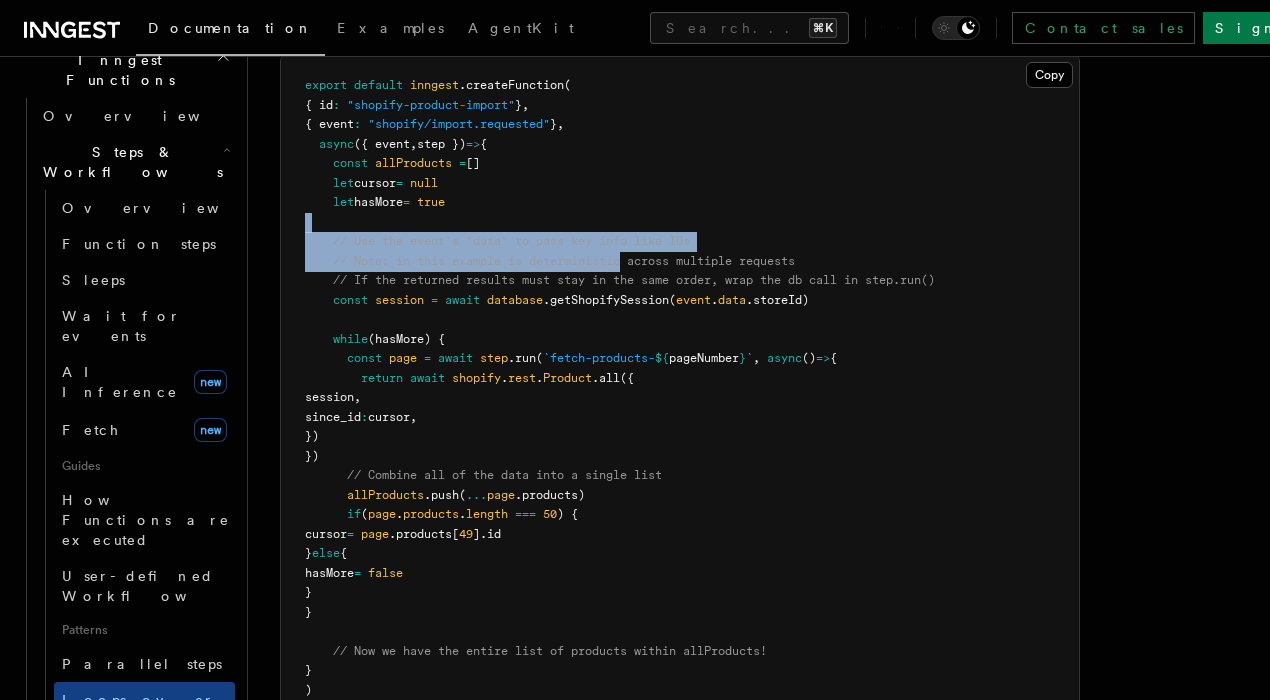 click on ""shopify/import.requested" },
async ({ event, step }) => {
const allProducts = []
let cursor = null
let hasMore = true
// Use the event's "data" to pass key info like IDs
// Note: in this example is deterministic across multiple requests
// If the returned results must stay in the same order, wrap the db call in step.run()
const session = await database.getShopifySession(event.data.storeId)
while (hasMore) {
const page = await step.run(`fetch-products- ${pageNumber}`, async () => {
return await shopify.rest.Product.all({
session,
since_id: cursor,
})
})
// Combine all of the data into a single list
allProducts.push(...page.products)
if (page.products.length === 50) {" at bounding box center [680, 388] 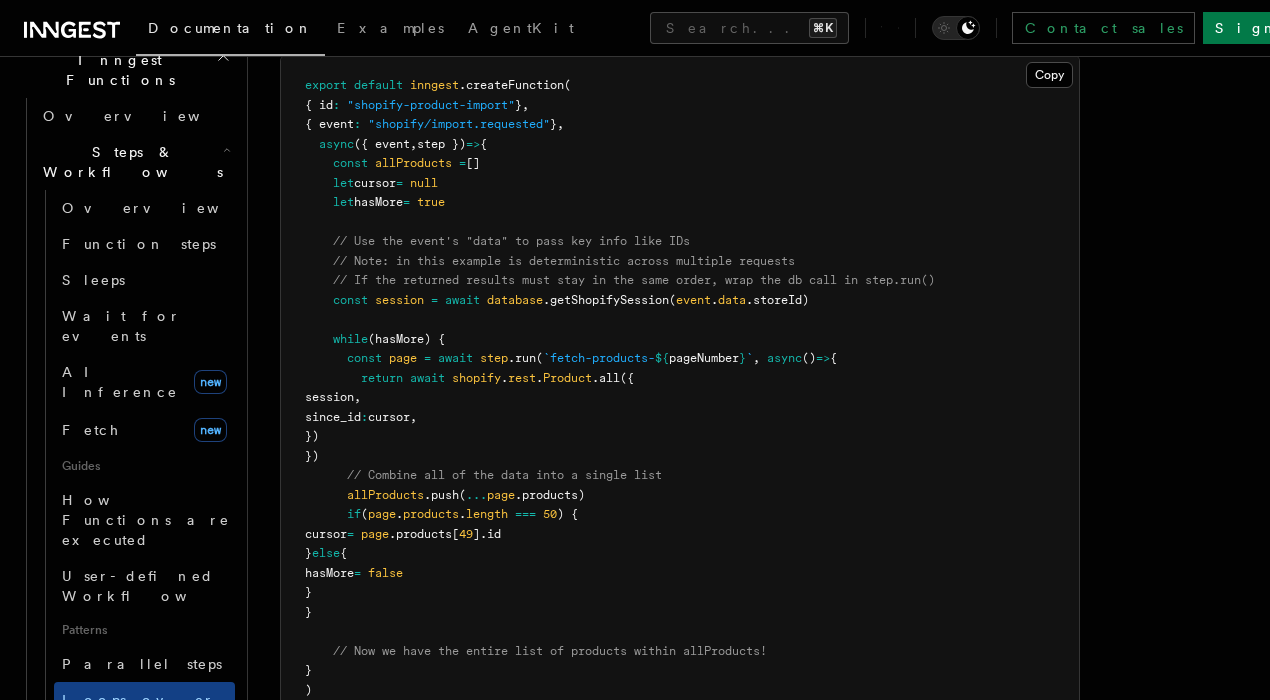 click on "database" at bounding box center (515, 300) 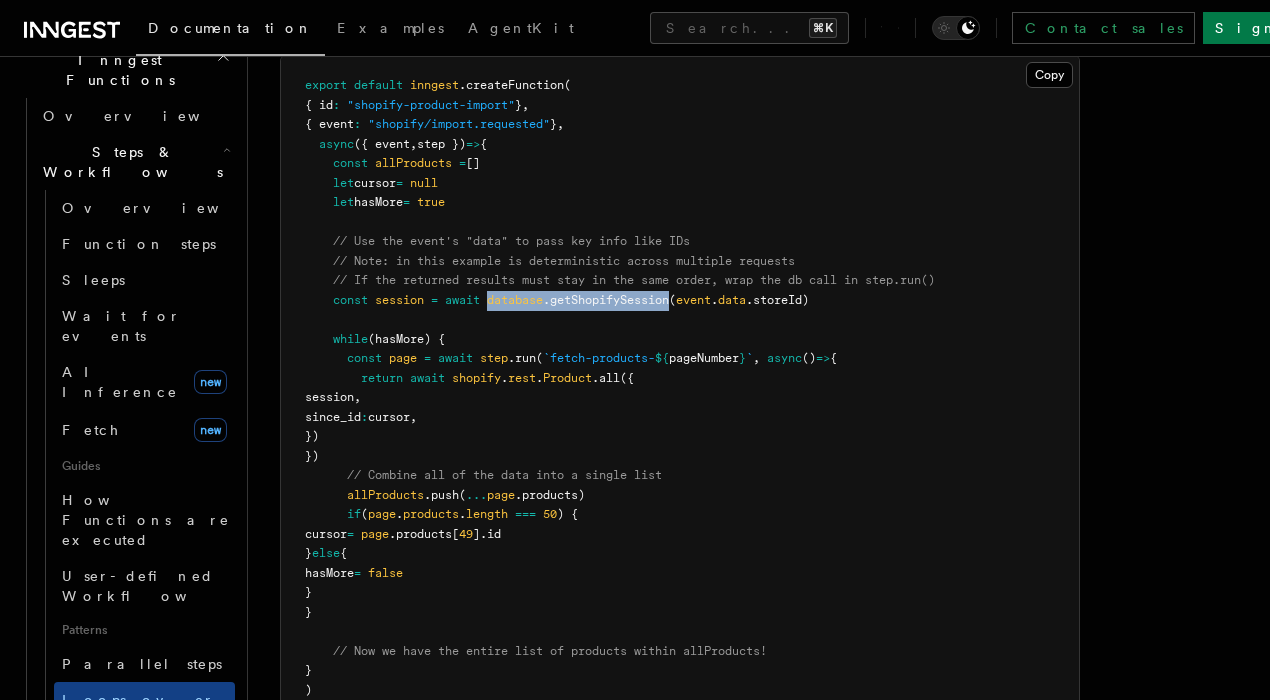 click on "database" at bounding box center (515, 300) 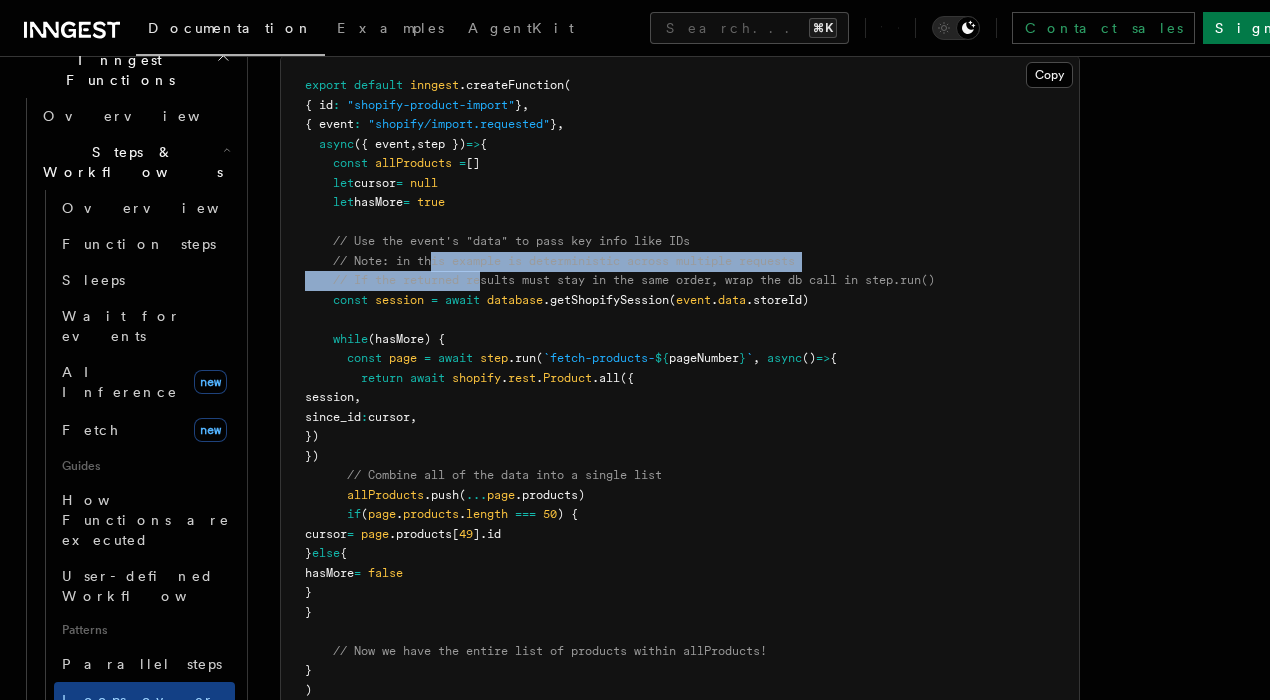 click on ""shopify/import.requested" },
async ({ event, step }) => {
const allProducts = []
let cursor = null
let hasMore = true
// Use the event's "data" to pass key info like IDs
// Note: in this example is deterministic across multiple requests
// If the returned results must stay in the same order, wrap the db call in step.run()
const session = await database.getShopifySession(event.data.storeId)
while (hasMore) {
const page = await step.run(`fetch-products- ${pageNumber}`, async () => {
return await shopify.rest.Product.all({
session,
since_id: cursor,
})
})
// Combine all of the data into a single list
allProducts.push(...page.products)
if (page.products.length === 50) {" at bounding box center [680, 388] 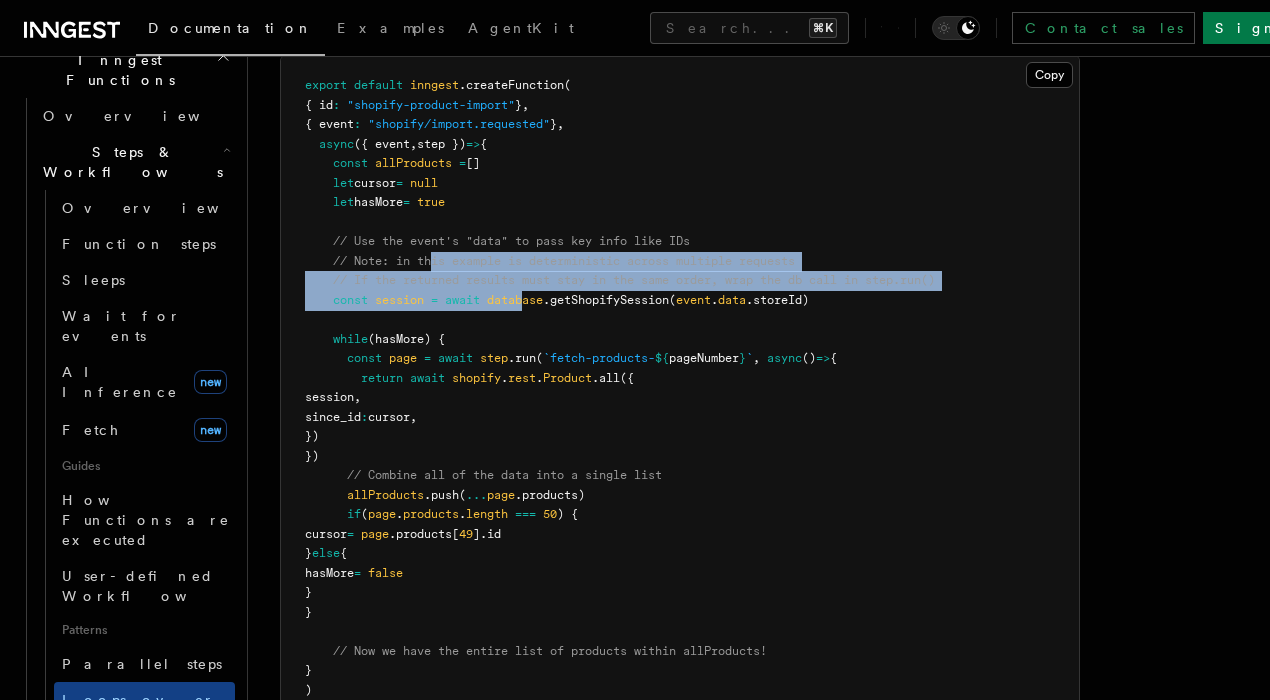 scroll, scrollTop: 2066, scrollLeft: 0, axis: vertical 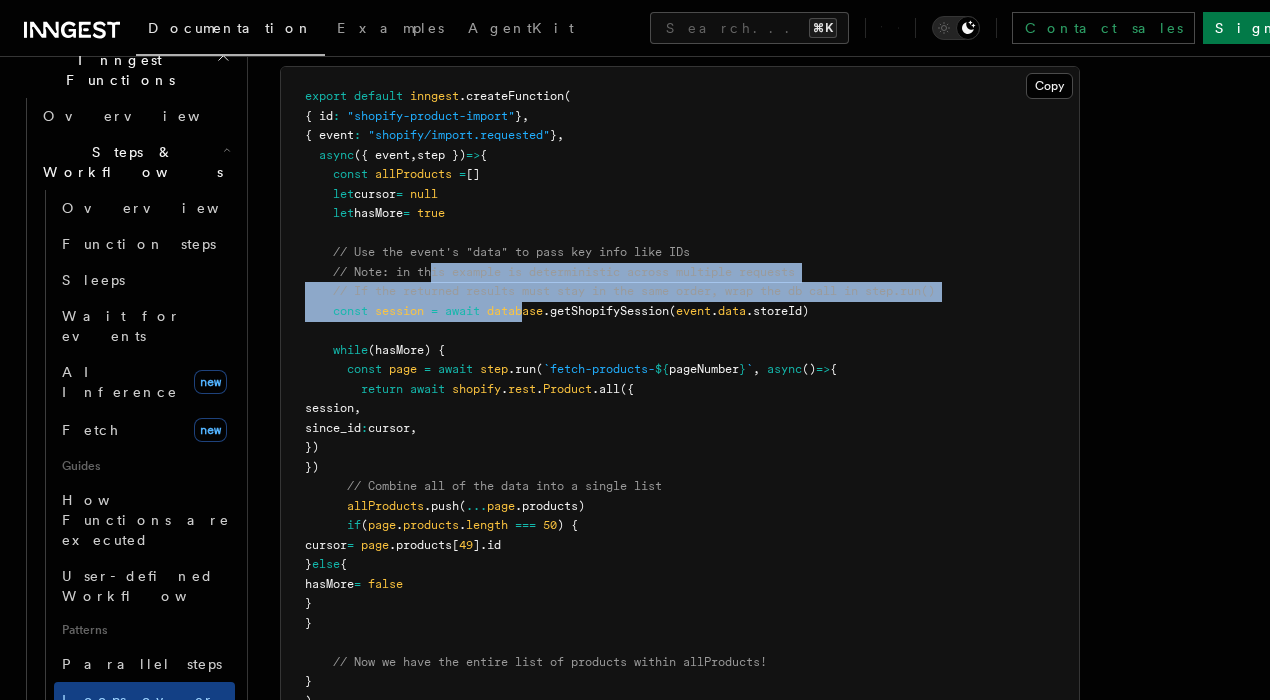 click on "// If the returned results must stay in the same order, wrap the db call in step.run()" at bounding box center [634, 291] 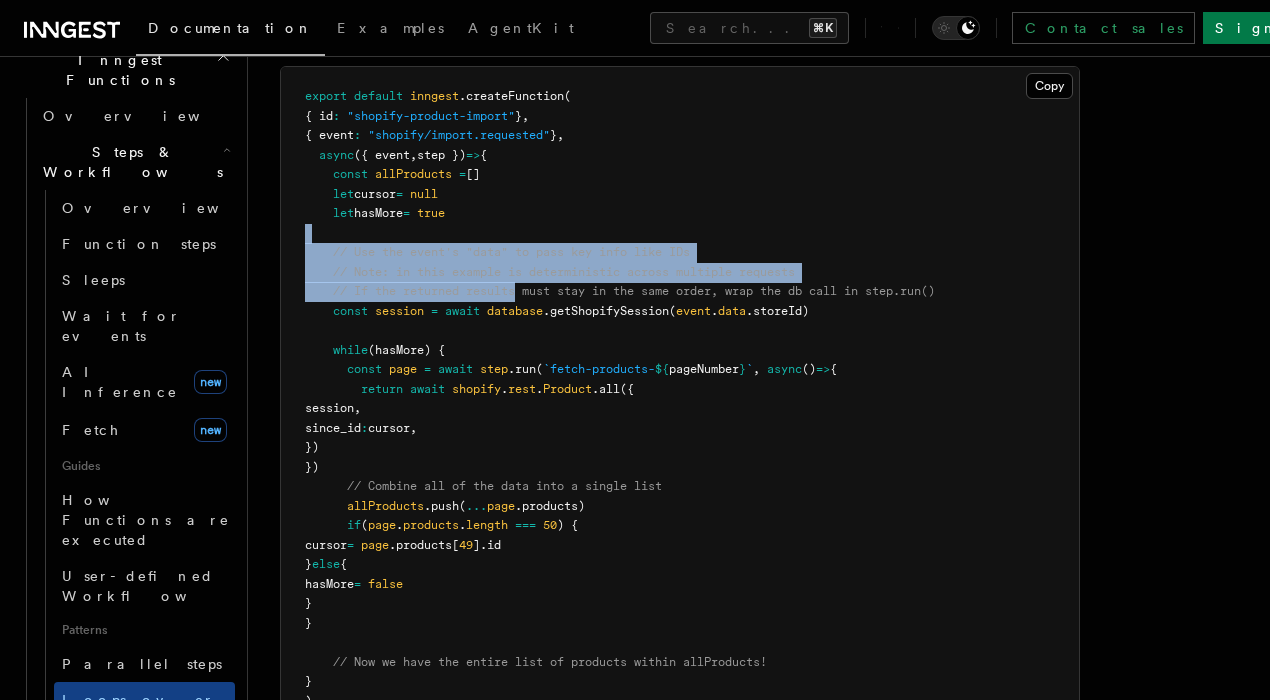 click on ""shopify/import.requested" },
async ({ event, step }) => {
const allProducts = []
let cursor = null
let hasMore = true
// Use the event's "data" to pass key info like IDs
// Note: in this example is deterministic across multiple requests
// If the returned results must stay in the same order, wrap the db call in step.run()
const session = await database.getShopifySession(event.data.storeId)
while (hasMore) {
const page = await step.run(`fetch-products- ${pageNumber}`, async () => {
return await shopify.rest.Product.all({
session,
since_id: cursor,
})
})
// Combine all of the data into a single list
allProducts.push(...page.products)
if (page.products.length === 50) {" at bounding box center (680, 399) 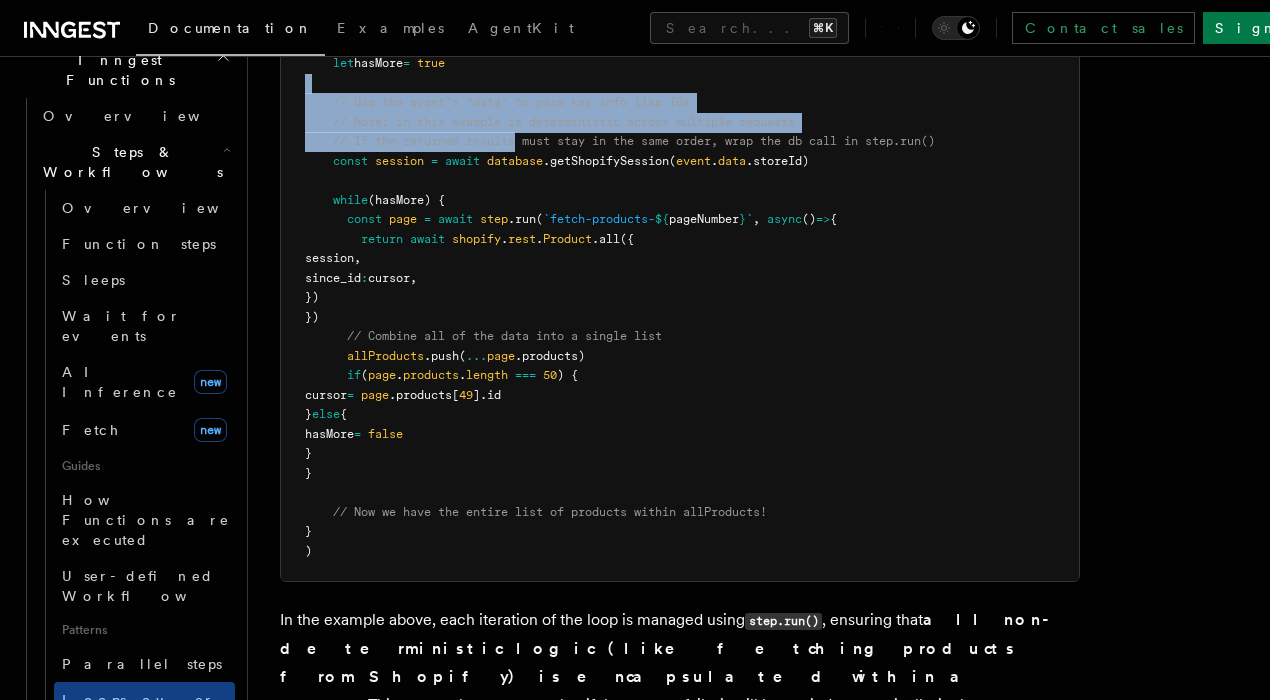 scroll, scrollTop: 2223, scrollLeft: 0, axis: vertical 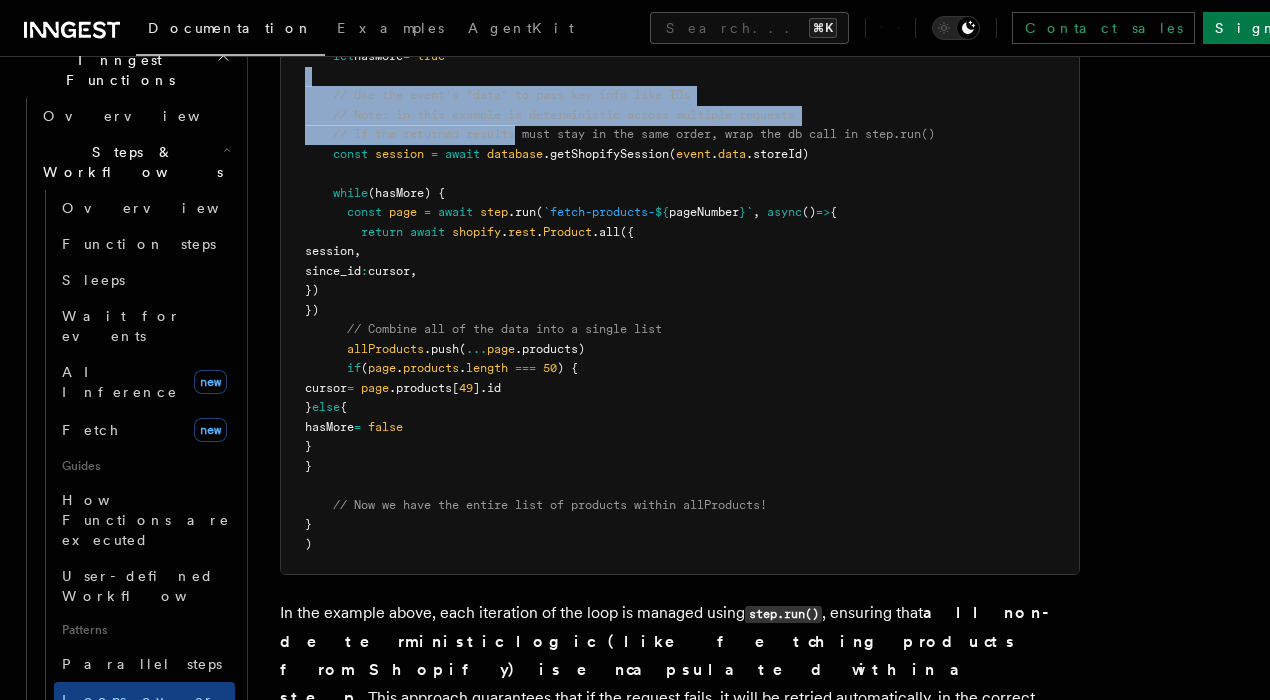 click on ""shopify/import.requested" },
async ({ event, step }) => {
const allProducts = []
let cursor = null
let hasMore = true
// Use the event's "data" to pass key info like IDs
// Note: in this example is deterministic across multiple requests
// If the returned results must stay in the same order, wrap the db call in step.run()
const session = await database.getShopifySession(event.data.storeId)
while (hasMore) {
const page = await step.run(`fetch-products- ${pageNumber}`, async () => {
return await shopify.rest.Product.all({
session,
since_id: cursor,
})
})
// Combine all of the data into a single list
allProducts.push(...page.products)
if (page.products.length === 50) {" at bounding box center [680, 242] 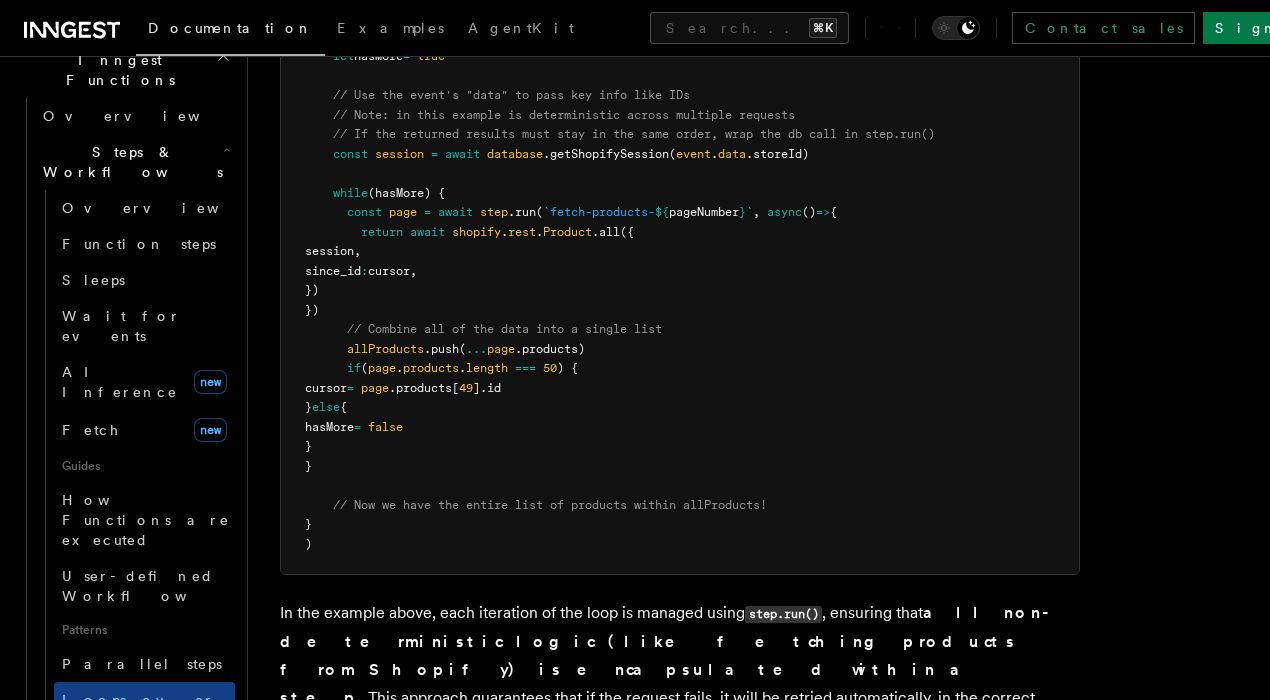 click on "const" at bounding box center [364, 212] 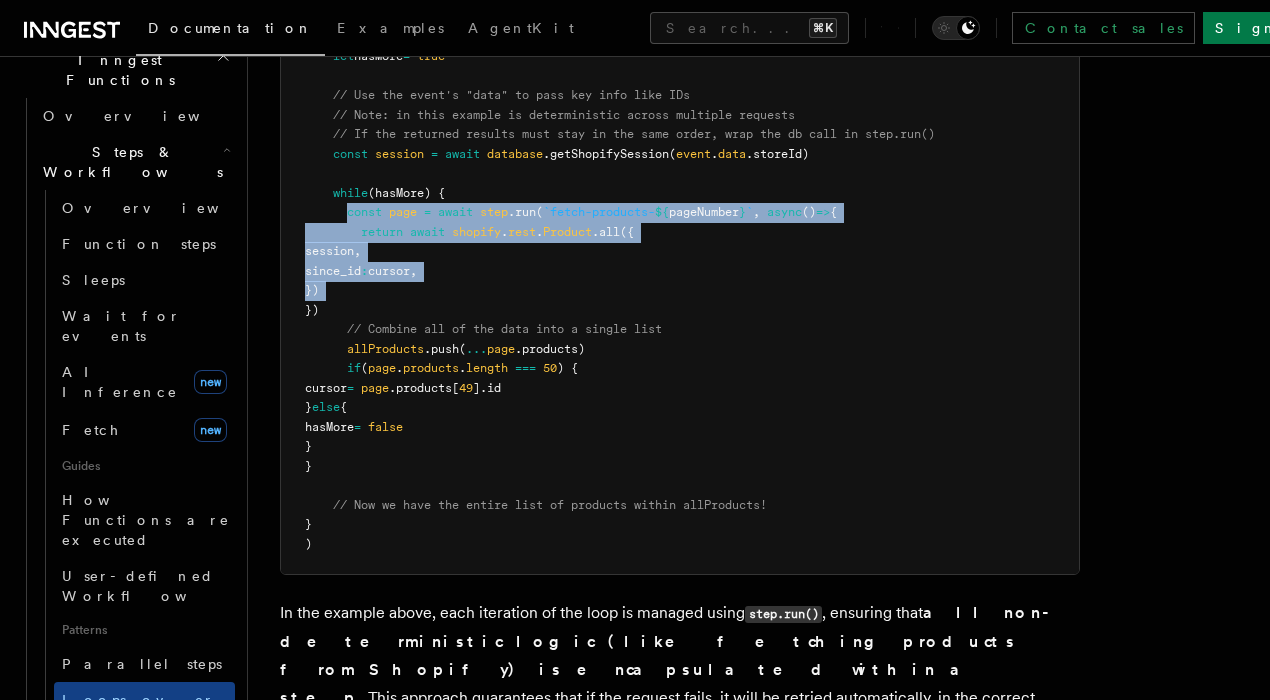 click on ""shopify/import.requested" },
async ({ event, step }) => {
const allProducts = []
let cursor = null
let hasMore = true
// Use the event's "data" to pass key info like IDs
// Note: in this example is deterministic across multiple requests
// If the returned results must stay in the same order, wrap the db call in step.run()
const session = await database.getShopifySession(event.data.storeId)
while (hasMore) {
const page = await step.run(`fetch-products- ${pageNumber}`, async () => {
return await shopify.rest.Product.all({
session,
since_id: cursor,
})
})
// Combine all of the data into a single list
allProducts.push(...page.products)
if (page.products.length === 50) {" at bounding box center [680, 242] 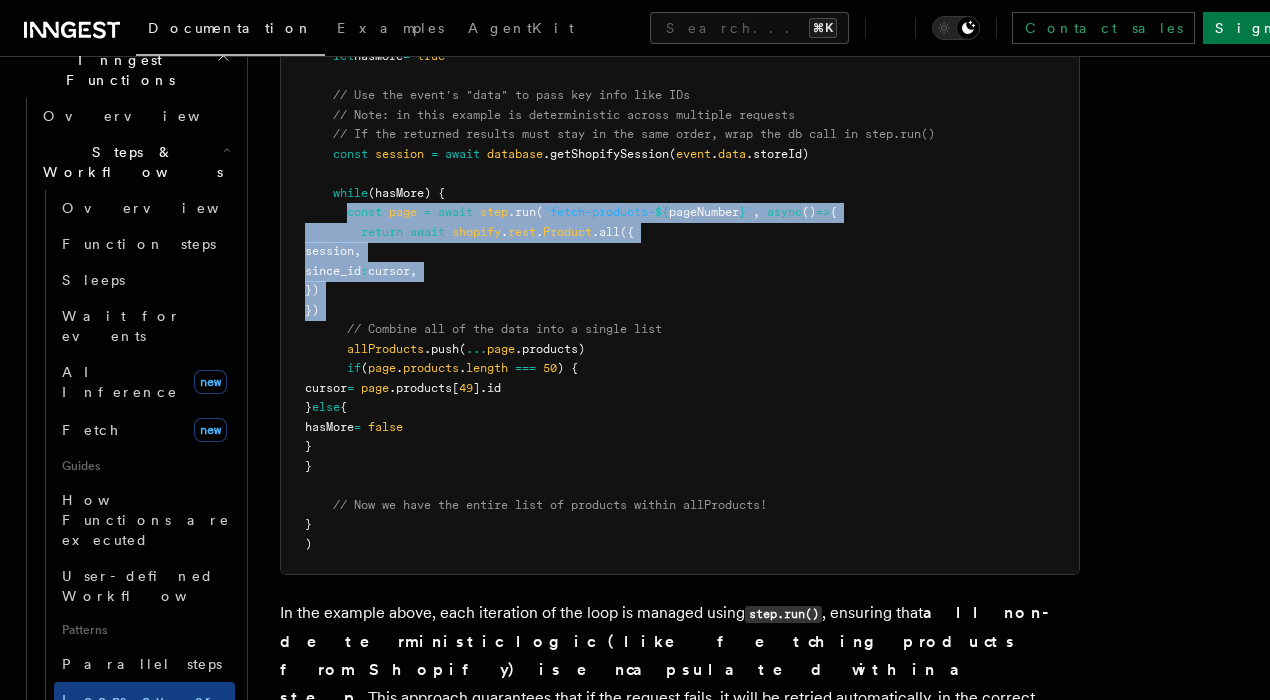 click on ""shopify/import.requested" },
async ({ event, step }) => {
const allProducts = []
let cursor = null
let hasMore = true
// Use the event's "data" to pass key info like IDs
// Note: in this example is deterministic across multiple requests
// If the returned results must stay in the same order, wrap the db call in step.run()
const session = await database.getShopifySession(event.data.storeId)
while (hasMore) {
const page = await step.run(`fetch-products- ${pageNumber}`, async () => {
return await shopify.rest.Product.all({
session,
since_id: cursor,
})
})
// Combine all of the data into a single list
allProducts.push(...page.products)
if (page.products.length === 50) {" at bounding box center [680, 242] 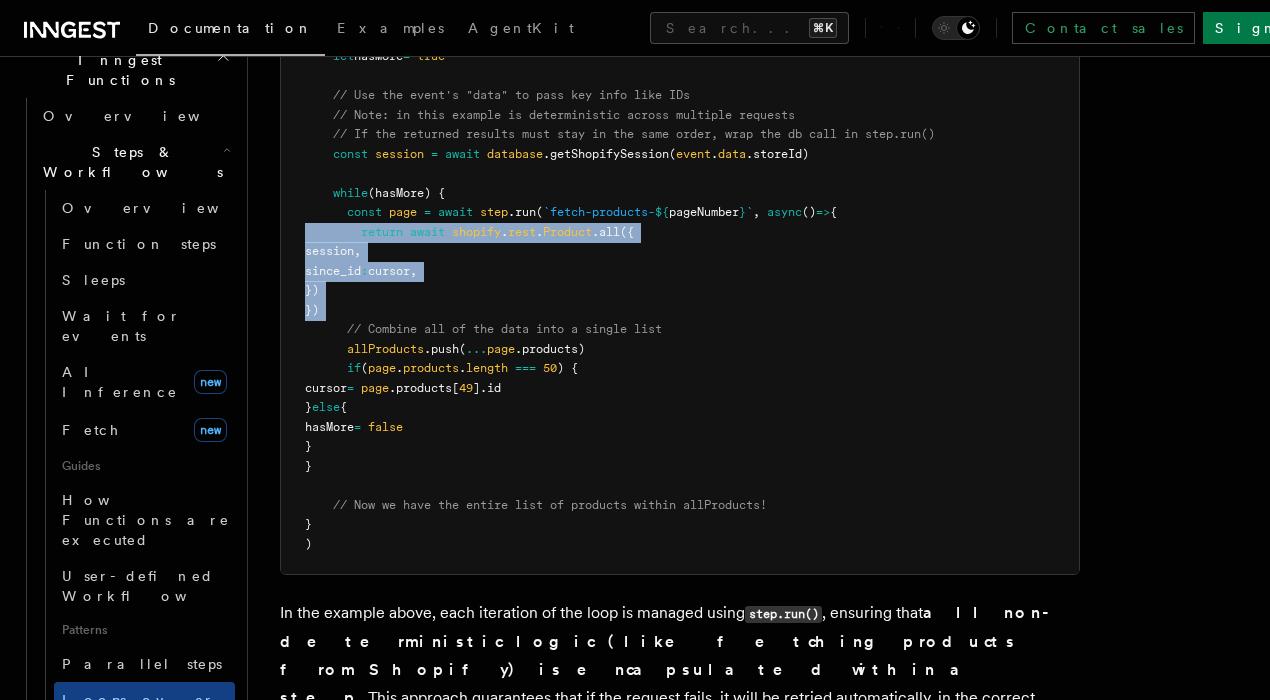 click on ""shopify/import.requested" },
async ({ event, step }) => {
const allProducts = []
let cursor = null
let hasMore = true
// Use the event's "data" to pass key info like IDs
// Note: in this example is deterministic across multiple requests
// If the returned results must stay in the same order, wrap the db call in step.run()
const session = await database.getShopifySession(event.data.storeId)
while (hasMore) {
const page = await step.run(`fetch-products- ${pageNumber}`, async () => {
return await shopify.rest.Product.all({
session,
since_id: cursor,
})
})
// Combine all of the data into a single list
allProducts.push(...page.products)
if (page.products.length === 50) {" at bounding box center [680, 242] 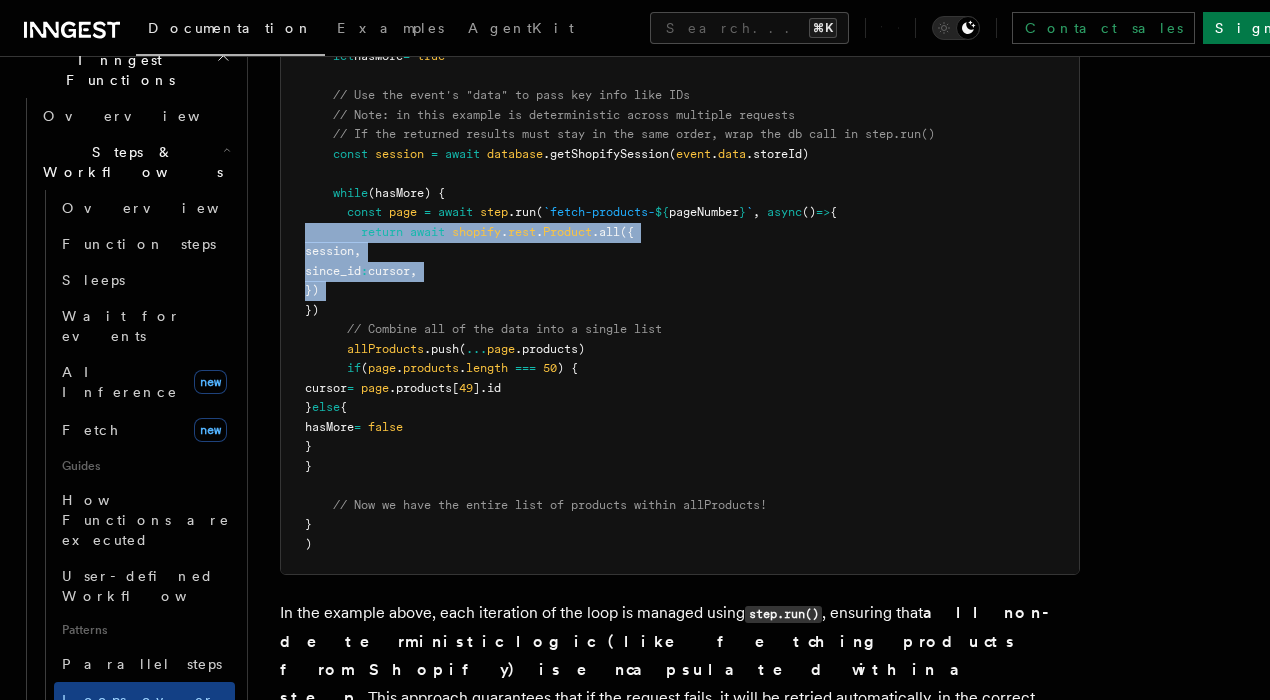 click on ""shopify/import.requested" },
async ({ event, step }) => {
const allProducts = []
let cursor = null
let hasMore = true
// Use the event's "data" to pass key info like IDs
// Note: in this example is deterministic across multiple requests
// If the returned results must stay in the same order, wrap the db call in step.run()
const session = await database.getShopifySession(event.data.storeId)
while (hasMore) {
const page = await step.run(`fetch-products- ${pageNumber}`, async () => {
return await shopify.rest.Product.all({
session,
since_id: cursor,
})
})
// Combine all of the data into a single list
allProducts.push(...page.products)
if (page.products.length === 50) {" at bounding box center (680, 242) 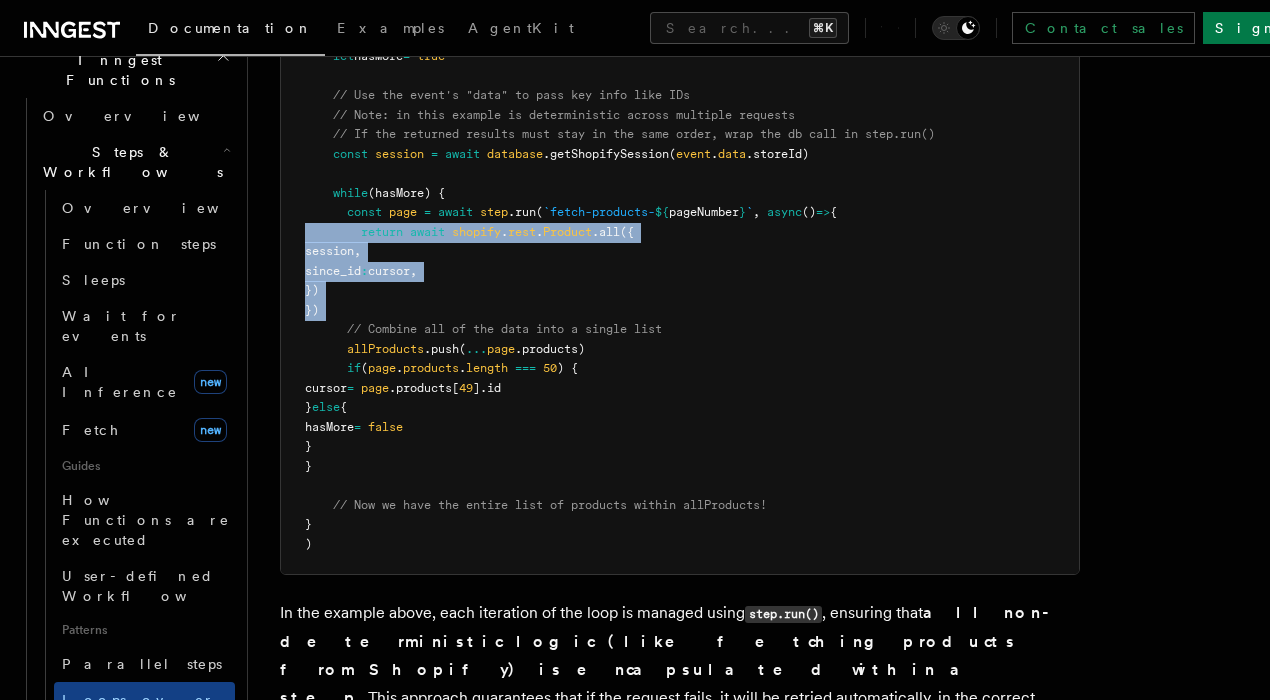 click on ""shopify/import.requested" },
async ({ event, step }) => {
const allProducts = []
let cursor = null
let hasMore = true
// Use the event's "data" to pass key info like IDs
// Note: in this example is deterministic across multiple requests
// If the returned results must stay in the same order, wrap the db call in step.run()
const session = await database.getShopifySession(event.data.storeId)
while (hasMore) {
const page = await step.run(`fetch-products- ${pageNumber}`, async () => {
return await shopify.rest.Product.all({
session,
since_id: cursor,
})
})
// Combine all of the data into a single list
allProducts.push(...page.products)
if (page.products.length === 50) {" at bounding box center [680, 242] 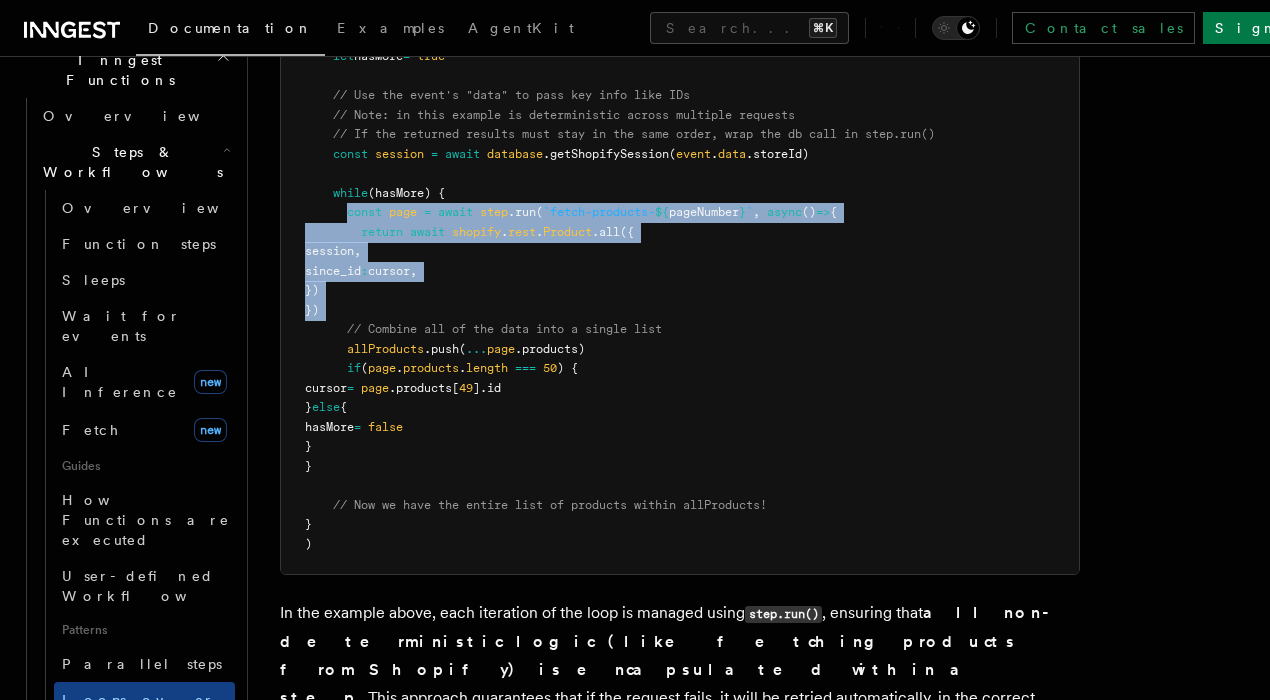 click on ""shopify/import.requested" },
async ({ event, step }) => {
const allProducts = []
let cursor = null
let hasMore = true
// Use the event's "data" to pass key info like IDs
// Note: in this example is deterministic across multiple requests
// If the returned results must stay in the same order, wrap the db call in step.run()
const session = await database.getShopifySession(event.data.storeId)
while (hasMore) {
const page = await step.run(`fetch-products- ${pageNumber}`, async () => {
return await shopify.rest.Product.all({
session,
since_id: cursor,
})
})
// Combine all of the data into a single list
allProducts.push(...page.products)
if (page.products.length === 50) {" at bounding box center [680, 242] 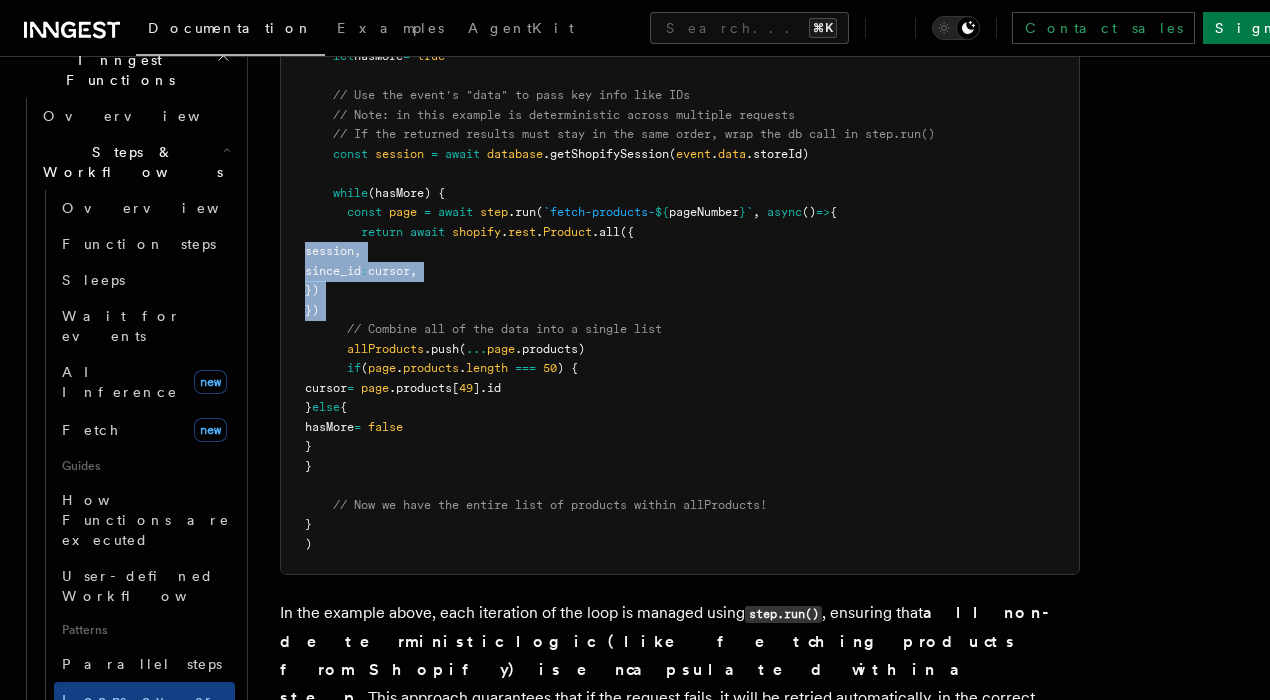 click on "session" at bounding box center [329, 251] 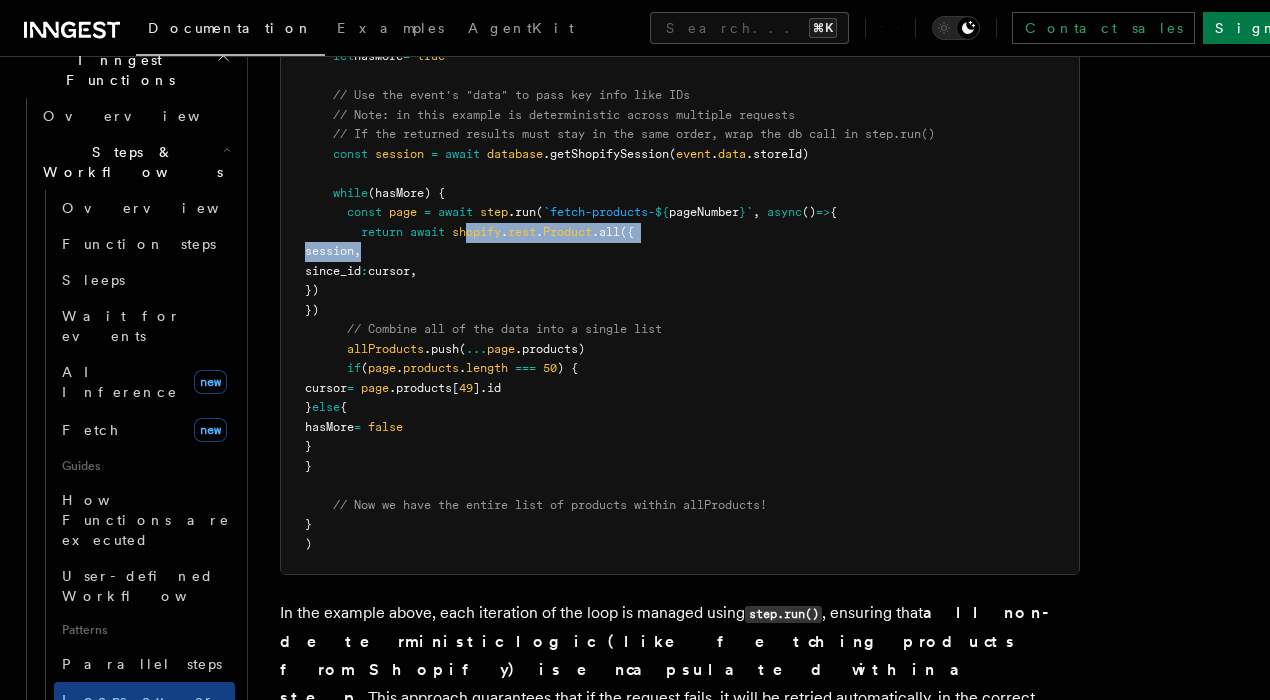click on ""shopify/import.requested" },
async ({ event, step }) => {
const allProducts = []
let cursor = null
let hasMore = true
// Use the event's "data" to pass key info like IDs
// Note: in this example is deterministic across multiple requests
// If the returned results must stay in the same order, wrap the db call in step.run()
const session = await database.getShopifySession(event.data.storeId)
while (hasMore) {
const page = await step.run(`fetch-products- ${pageNumber}`, async () => {
return await shopify.rest.Product.all({
session,
since_id: cursor,
})
})
// Combine all of the data into a single list
allProducts.push(...page.products)
if (page.products.length === 50) {" at bounding box center (680, 242) 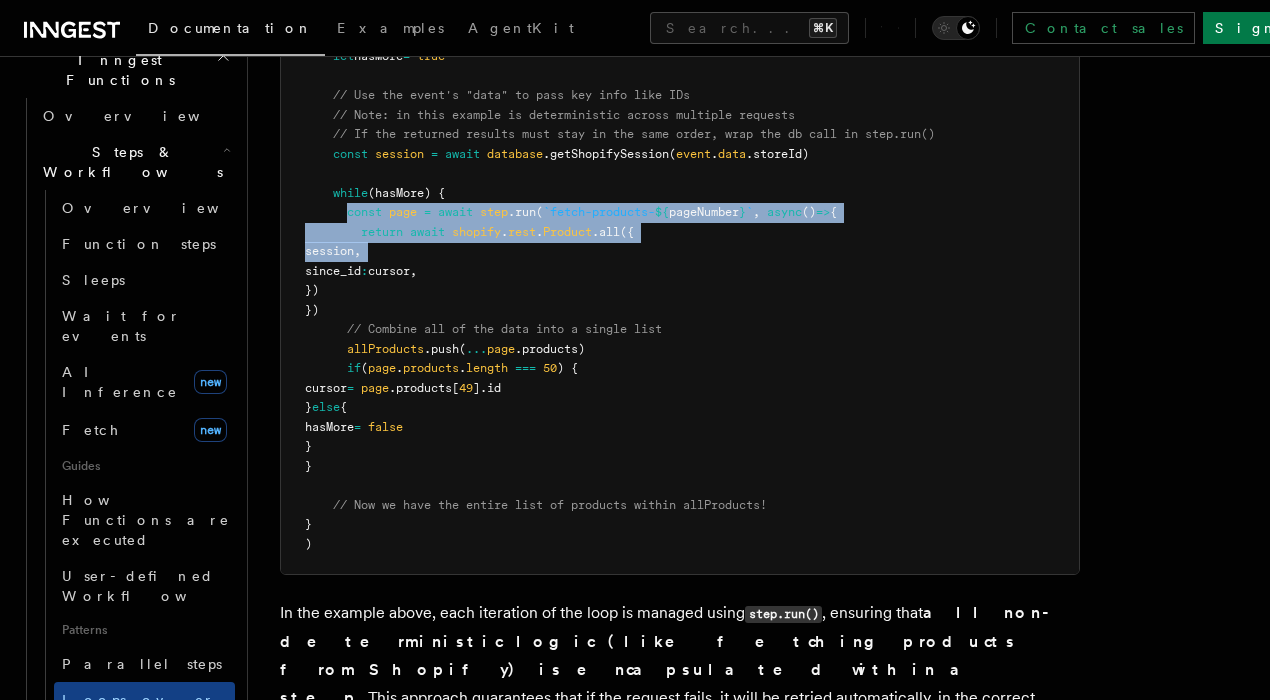 click on ""shopify/import.requested" },
async ({ event, step }) => {
const allProducts = []
let cursor = null
let hasMore = true
// Use the event's "data" to pass key info like IDs
// Note: in this example is deterministic across multiple requests
// If the returned results must stay in the same order, wrap the db call in step.run()
const session = await database.getShopifySession(event.data.storeId)
while (hasMore) {
const page = await step.run(`fetch-products- ${pageNumber}`, async () => {
return await shopify.rest.Product.all({
session,
since_id: cursor,
})
})
// Combine all of the data into a single list
allProducts.push(...page.products)
if (page.products.length === 50) {" at bounding box center [680, 242] 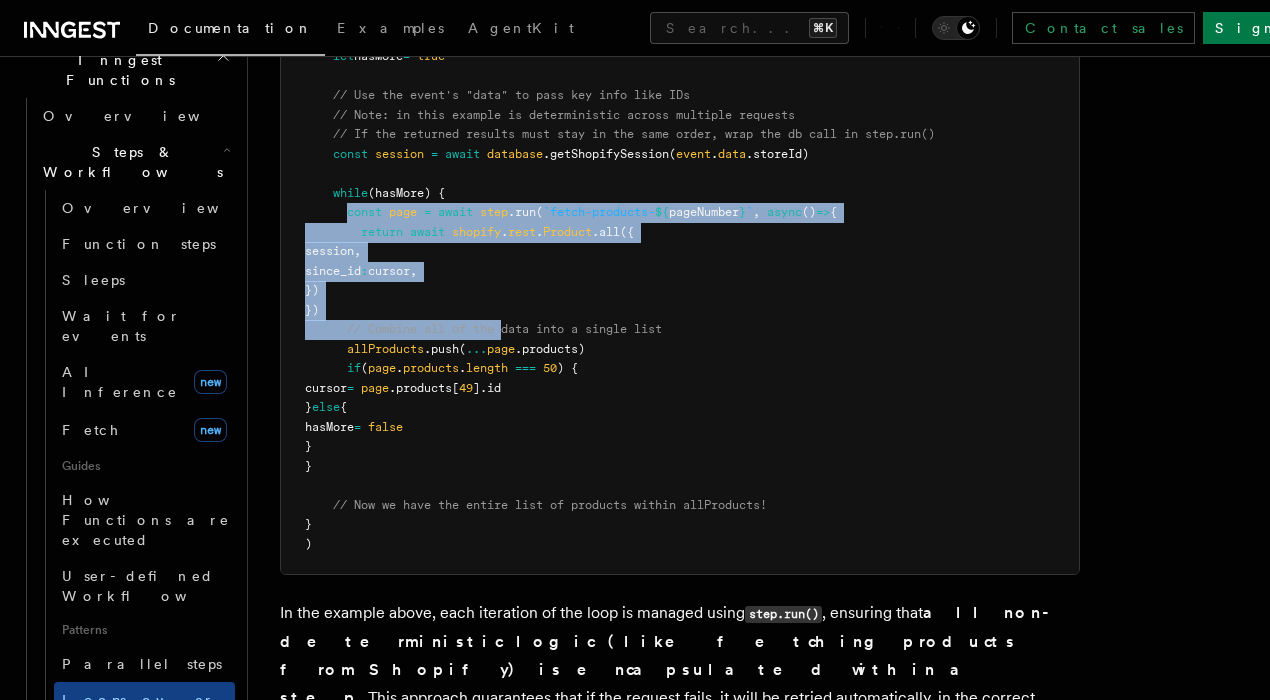 click on ""shopify/import.requested" },
async ({ event, step }) => {
const allProducts = []
let cursor = null
let hasMore = true
// Use the event's "data" to pass key info like IDs
// Note: in this example is deterministic across multiple requests
// If the returned results must stay in the same order, wrap the db call in step.run()
const session = await database.getShopifySession(event.data.storeId)
while (hasMore) {
const page = await step.run(`fetch-products- ${pageNumber}`, async () => {
return await shopify.rest.Product.all({
session,
since_id: cursor,
})
})
// Combine all of the data into a single list
allProducts.push(...page.products)
if (page.products.length === 50) {" at bounding box center (620, 241) 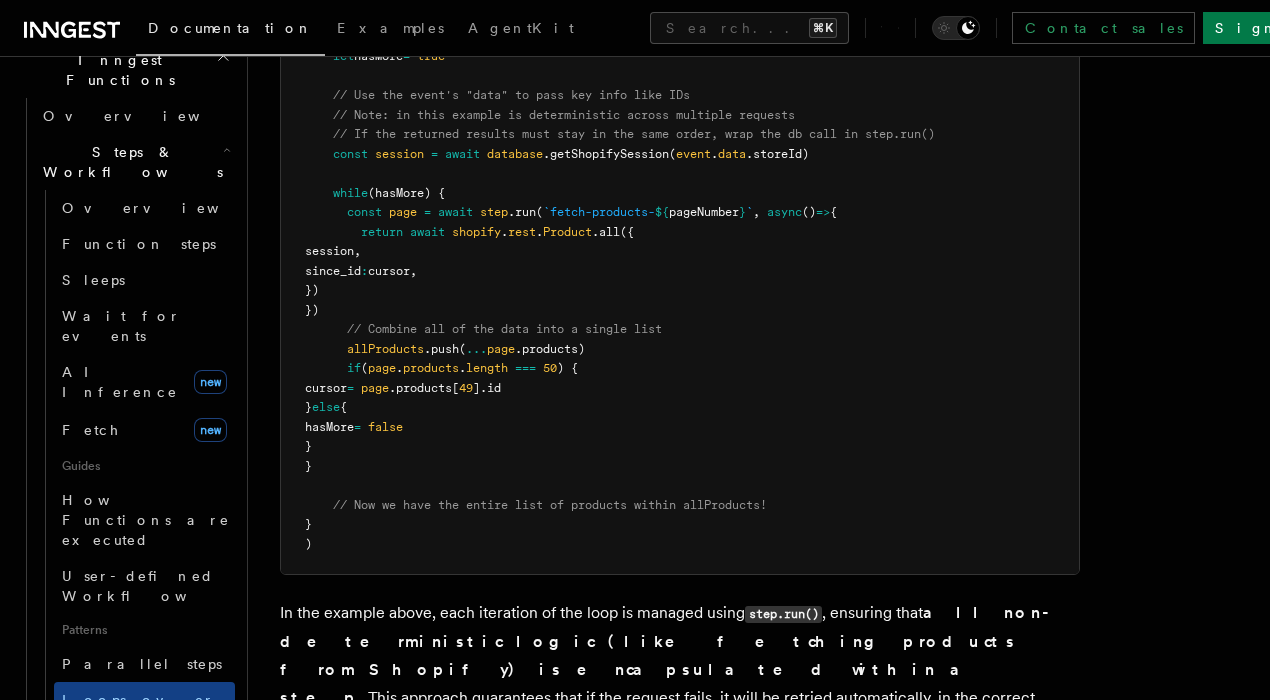 click on ""shopify/import.requested" },
async ({ event, step }) => {
const allProducts = []
let cursor = null
let hasMore = true
// Use the event's "data" to pass key info like IDs
// Note: in this example is deterministic across multiple requests
// If the returned results must stay in the same order, wrap the db call in step.run()
const session = await database.getShopifySession(event.data.storeId)
while (hasMore) {
const page = await step.run(`fetch-products- ${pageNumber}`, async () => {
return await shopify.rest.Product.all({
session,
since_id: cursor,
})
})
// Combine all of the data into a single list
allProducts.push(...page.products)
if (page.products.length === 50) {" at bounding box center [680, 242] 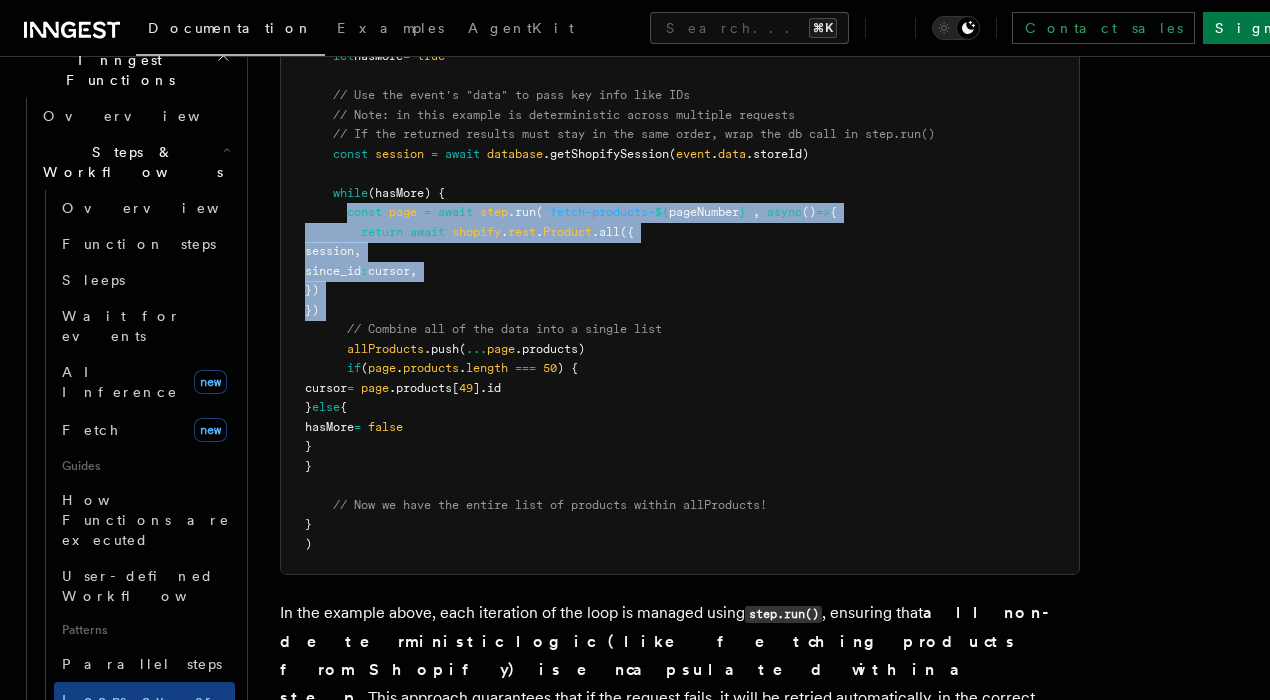 click on ""shopify/import.requested" },
async ({ event, step }) => {
const allProducts = []
let cursor = null
let hasMore = true
// Use the event's "data" to pass key info like IDs
// Note: in this example is deterministic across multiple requests
// If the returned results must stay in the same order, wrap the db call in step.run()
const session = await database.getShopifySession(event.data.storeId)
while (hasMore) {
const page = await step.run(`fetch-products- ${pageNumber}`, async () => {
return await shopify.rest.Product.all({
session,
since_id: cursor,
})
})
// Combine all of the data into a single list
allProducts.push(...page.products)
if (page.products.length === 50) {" at bounding box center [680, 242] 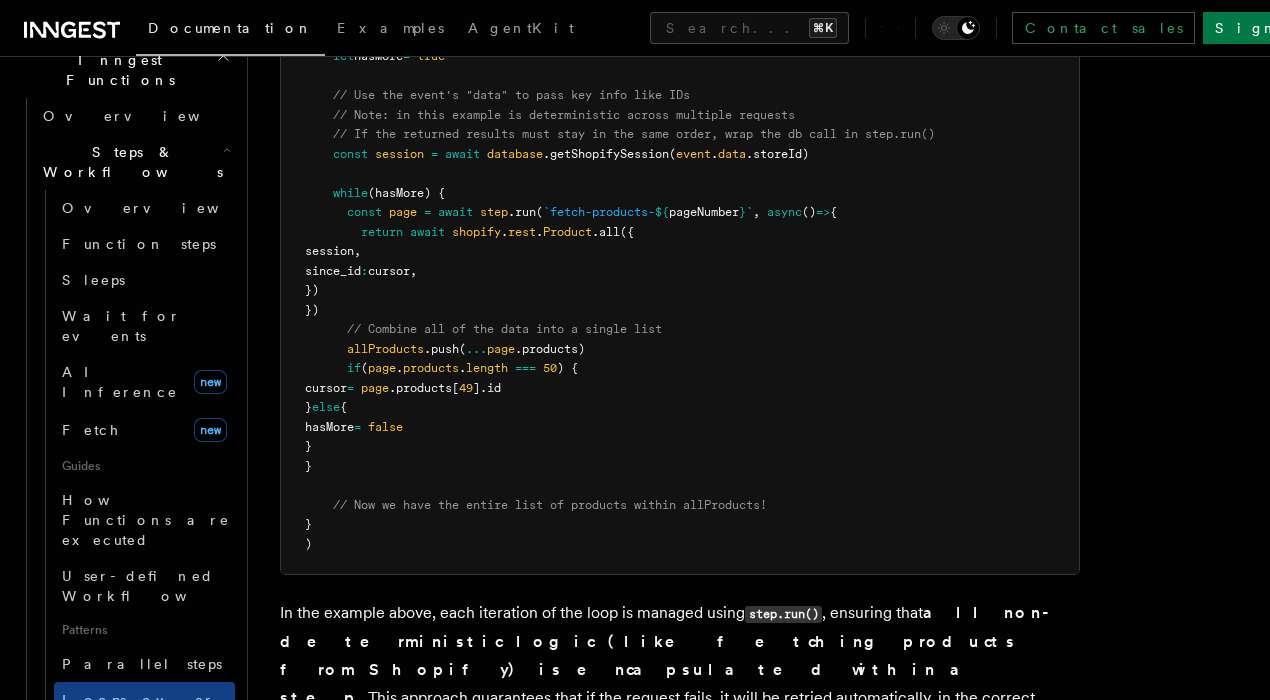 click on "// Combine all of the data into a single list" at bounding box center [504, 329] 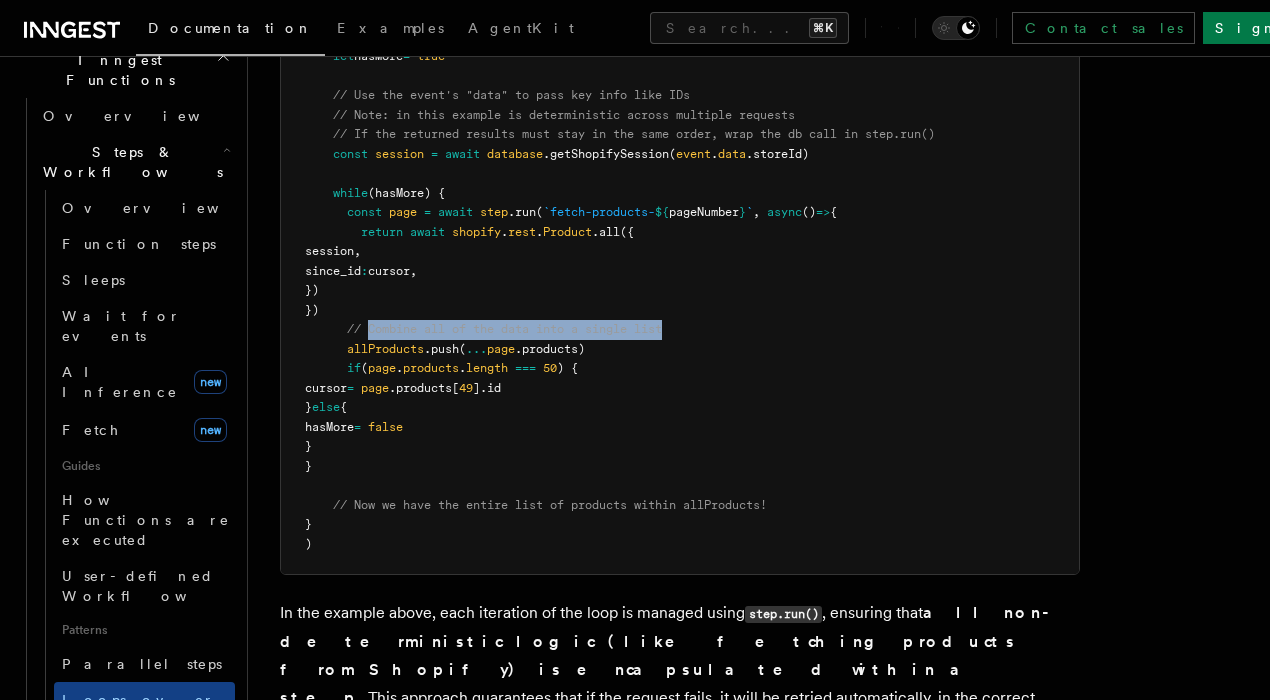 click on "// Combine all of the data into a single list" at bounding box center (504, 329) 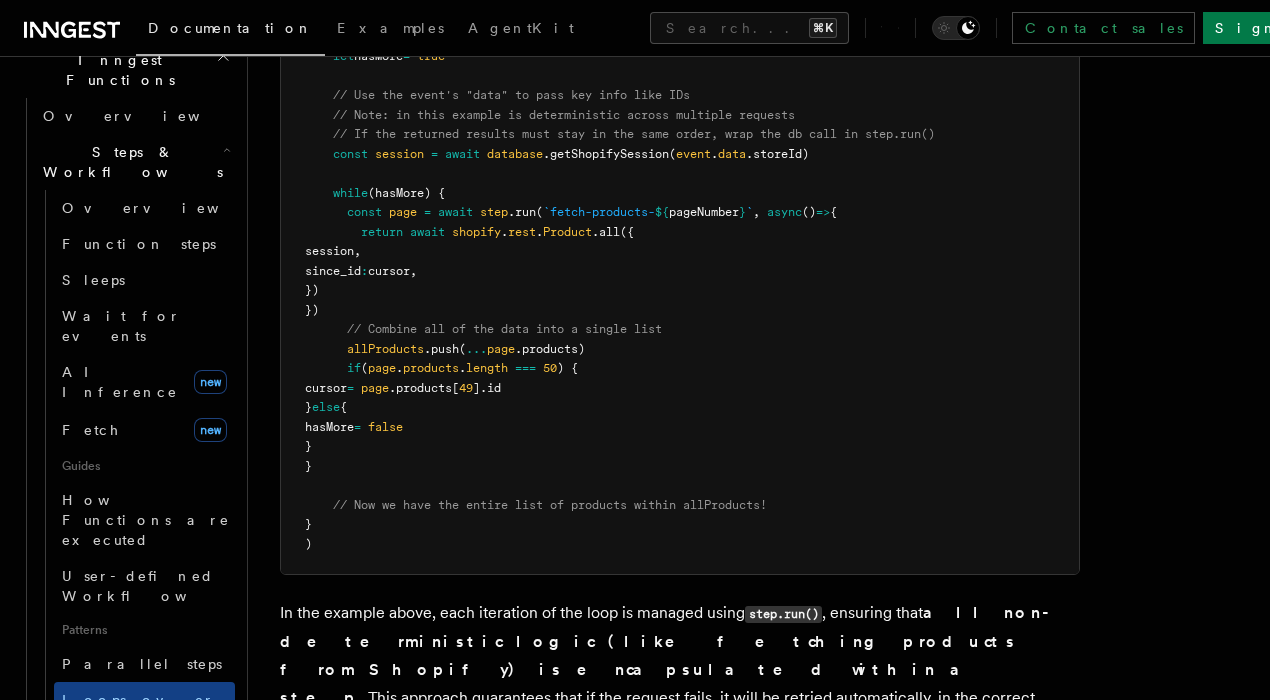 click on "// Combine all of the data into a single list" at bounding box center [504, 329] 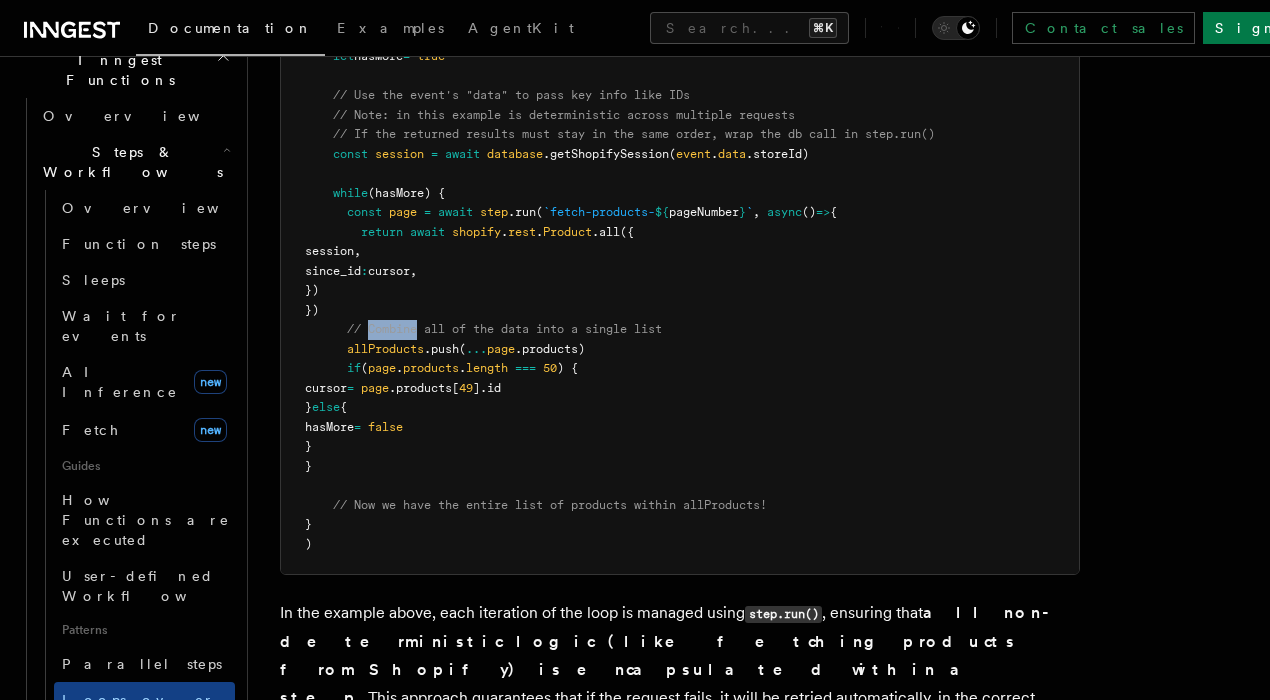 click on ""shopify/import.requested" },
async ({ event, step }) => {
const allProducts = []
let cursor = null
let hasMore = true
// Use the event's "data" to pass key info like IDs
// Note: in this example is deterministic across multiple requests
// If the returned results must stay in the same order, wrap the db call in step.run()
const session = await database.getShopifySession(event.data.storeId)
while (hasMore) {
const page = await step.run(`fetch-products- ${pageNumber}`, async () => {
return await shopify.rest.Product.all({
session,
since_id: cursor,
})
})
// Combine all of the data into a single list
allProducts.push(...page.products)
if (page.products.length === 50) {" at bounding box center (680, 242) 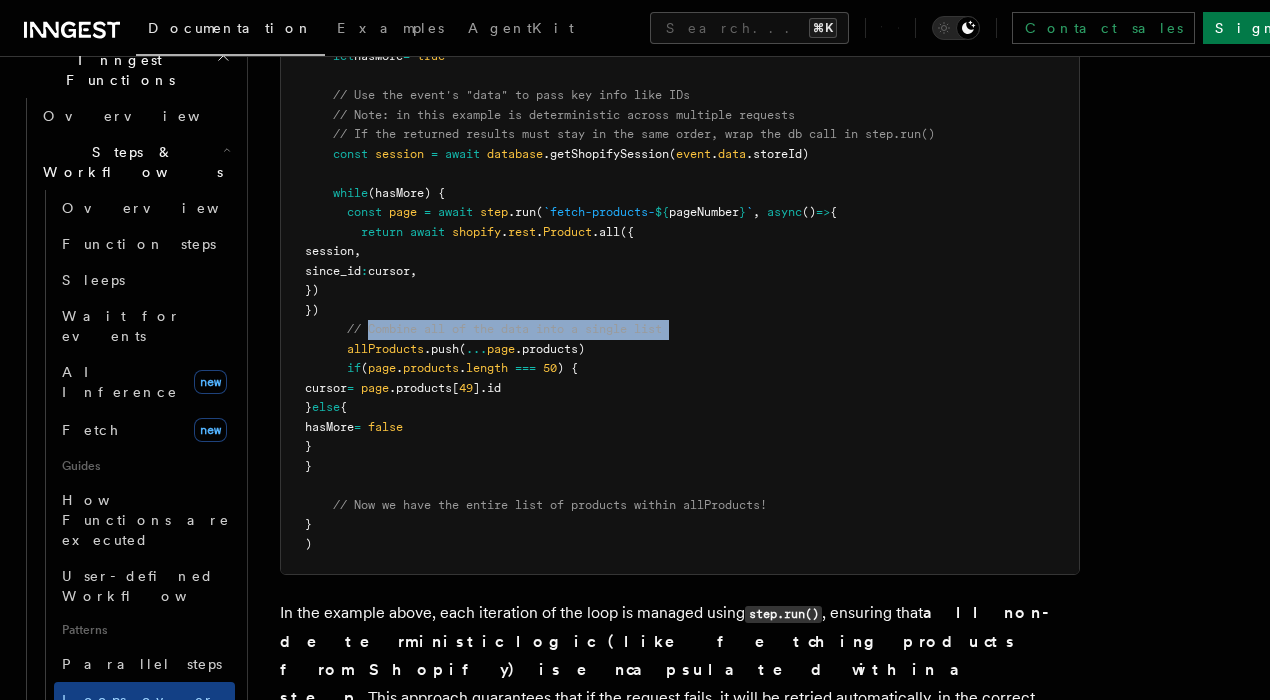 click on ""shopify/import.requested" },
async ({ event, step }) => {
const allProducts = []
let cursor = null
let hasMore = true
// Use the event's "data" to pass key info like IDs
// Note: in this example is deterministic across multiple requests
// If the returned results must stay in the same order, wrap the db call in step.run()
const session = await database.getShopifySession(event.data.storeId)
while (hasMore) {
const page = await step.run(`fetch-products- ${pageNumber}`, async () => {
return await shopify.rest.Product.all({
session,
since_id: cursor,
})
})
// Combine all of the data into a single list
allProducts.push(...page.products)
if (page.products.length === 50) {" at bounding box center (680, 242) 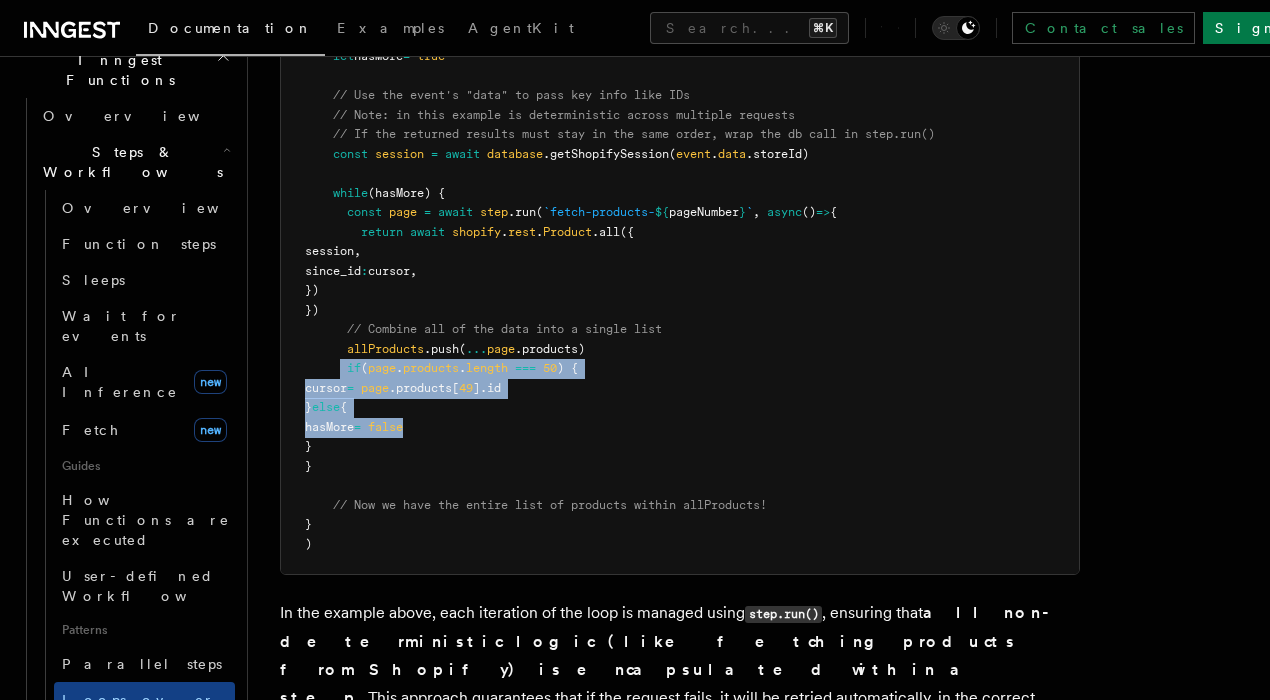click on ""shopify/import.requested" },
async ({ event, step }) => {
const allProducts = []
let cursor = null
let hasMore = true
// Use the event's "data" to pass key info like IDs
// Note: in this example is deterministic across multiple requests
// If the returned results must stay in the same order, wrap the db call in step.run()
const session = await database.getShopifySession(event.data.storeId)
while (hasMore) {
const page = await step.run(`fetch-products- ${pageNumber}`, async () => {
return await shopify.rest.Product.all({
session,
since_id: cursor,
})
})
// Combine all of the data into a single list
allProducts.push(...page.products)
if (page.products.length === 50) {" at bounding box center (680, 242) 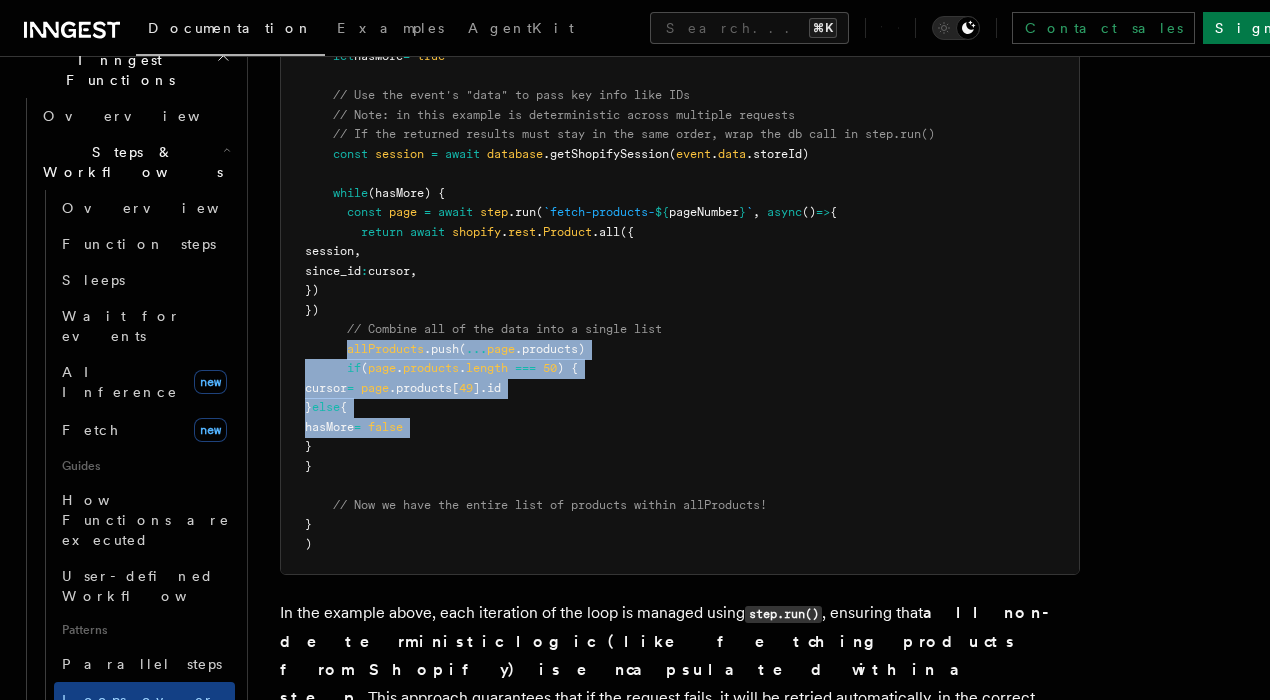 click on ""shopify/import.requested" },
async ({ event, step }) => {
const allProducts = []
let cursor = null
let hasMore = true
// Use the event's "data" to pass key info like IDs
// Note: in this example is deterministic across multiple requests
// If the returned results must stay in the same order, wrap the db call in step.run()
const session = await database.getShopifySession(event.data.storeId)
while (hasMore) {
const page = await step.run(`fetch-products- ${pageNumber}`, async () => {
return await shopify.rest.Product.all({
session,
since_id: cursor,
})
})
// Combine all of the data into a single list
allProducts.push(...page.products)
if (page.products.length === 50) {" at bounding box center (680, 242) 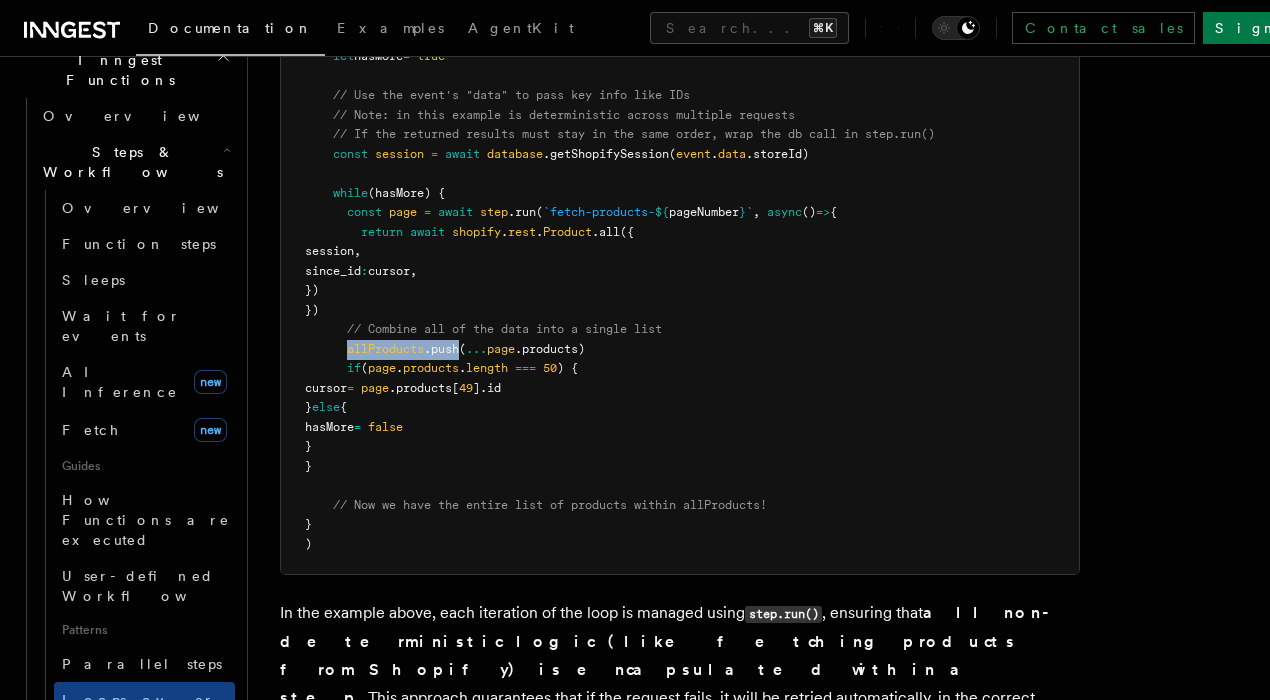 click on ""shopify/import.requested" },
async ({ event, step }) => {
const allProducts = []
let cursor = null
let hasMore = true
// Use the event's "data" to pass key info like IDs
// Note: in this example is deterministic across multiple requests
// If the returned results must stay in the same order, wrap the db call in step.run()
const session = await database.getShopifySession(event.data.storeId)
while (hasMore) {
const page = await step.run(`fetch-products- ${pageNumber}`, async () => {
return await shopify.rest.Product.all({
session,
since_id: cursor,
})
})
// Combine all of the data into a single list
allProducts.push(...page.products)
if (page.products.length === 50) {" at bounding box center (680, 242) 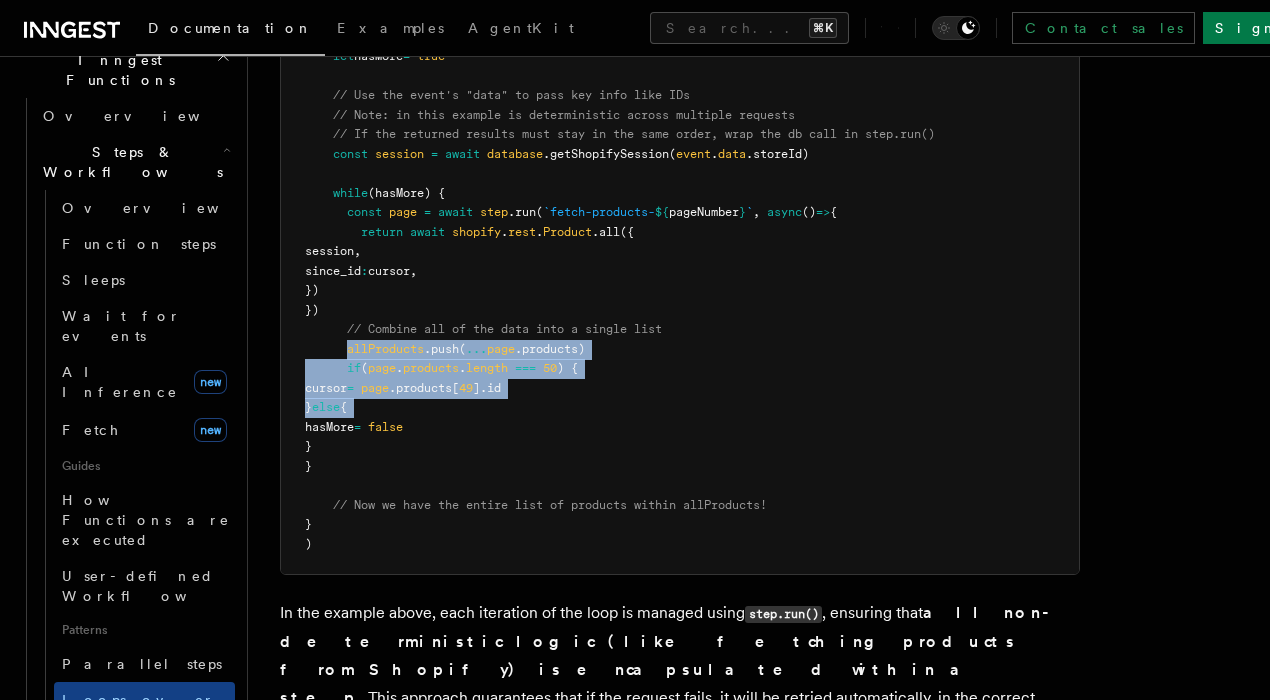 click on ""shopify/import.requested" },
async ({ event, step }) => {
const allProducts = []
let cursor = null
let hasMore = true
// Use the event's "data" to pass key info like IDs
// Note: in this example is deterministic across multiple requests
// If the returned results must stay in the same order, wrap the db call in step.run()
const session = await database.getShopifySession(event.data.storeId)
while (hasMore) {
const page = await step.run(`fetch-products- ${pageNumber}`, async () => {
return await shopify.rest.Product.all({
session,
since_id: cursor,
})
})
// Combine all of the data into a single list
allProducts.push(...page.products)
if (page.products.length === 50) {" at bounding box center [680, 242] 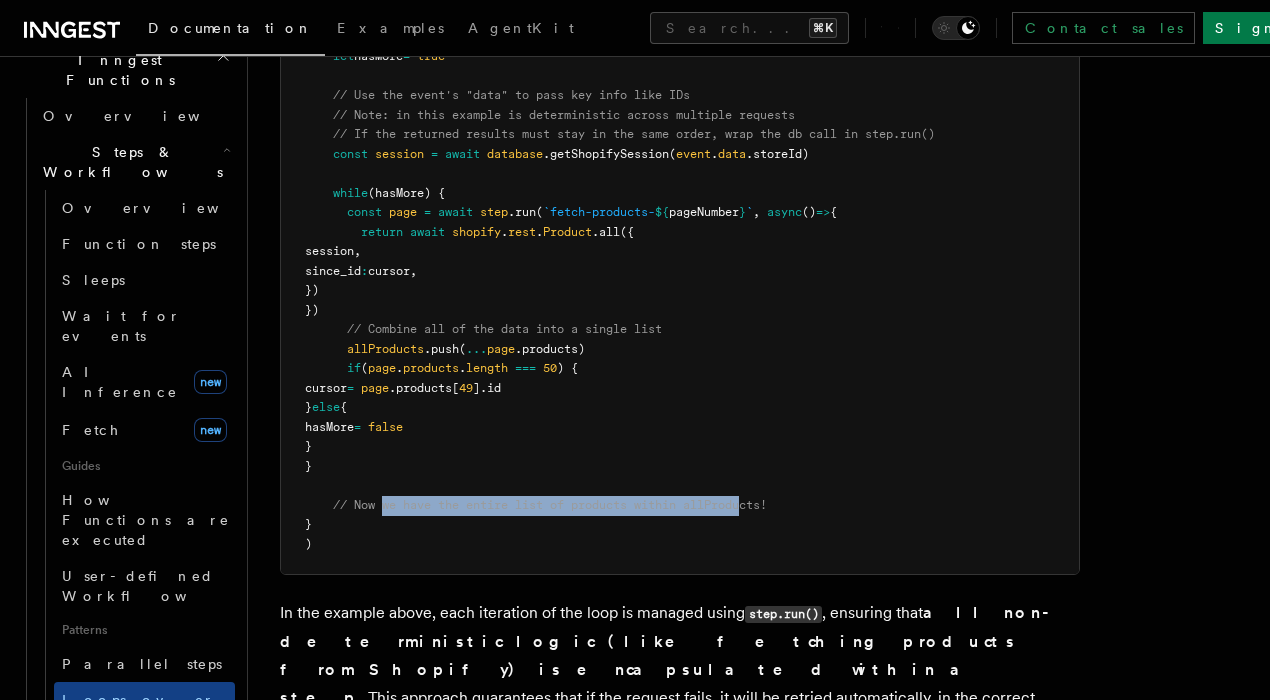 click on ""shopify/import.requested" },
async ({ event, step }) => {
const allProducts = []
let cursor = null
let hasMore = true
// Use the event's "data" to pass key info like IDs
// Note: in this example is deterministic across multiple requests
// If the returned results must stay in the same order, wrap the db call in step.run()
const session = await database.getShopifySession(event.data.storeId)
while (hasMore) {
const page = await step.run(`fetch-products- ${pageNumber}`, async () => {
return await shopify.rest.Product.all({
session,
since_id: cursor,
})
})
// Combine all of the data into a single list
allProducts.push(...page.products)
if (page.products.length === 50) {" at bounding box center [680, 242] 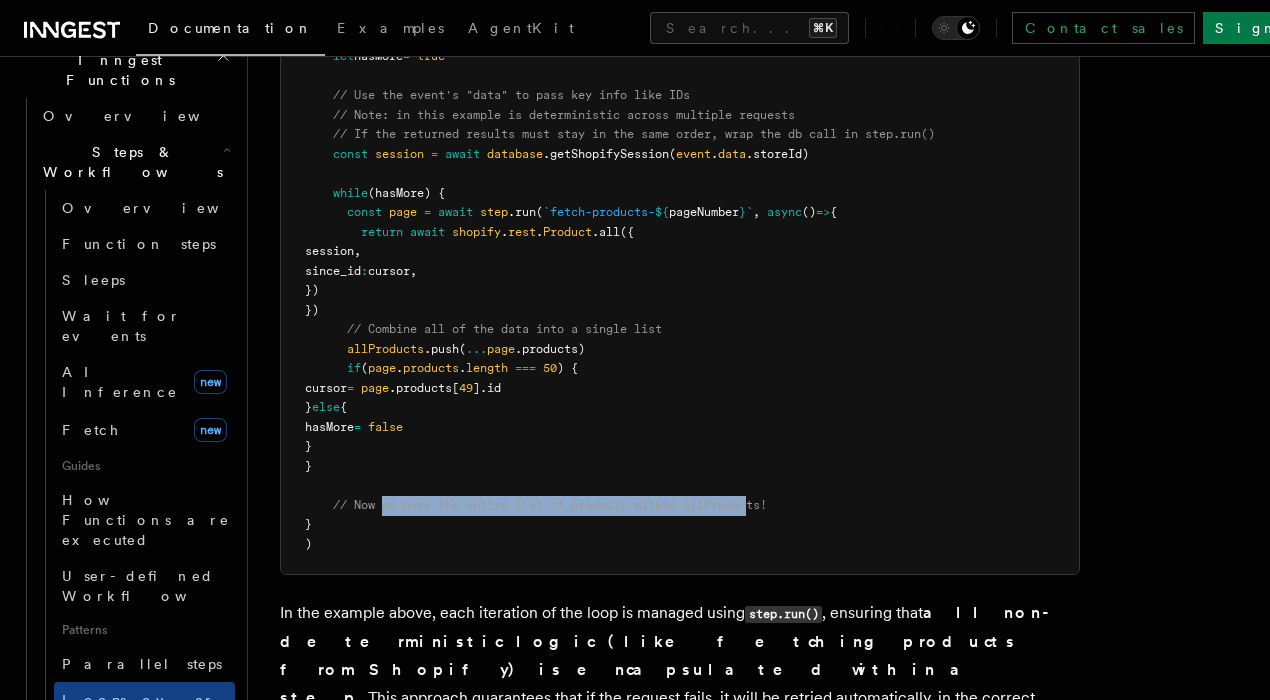 click on ""shopify/import.requested" },
async ({ event, step }) => {
const allProducts = []
let cursor = null
let hasMore = true
// Use the event's "data" to pass key info like IDs
// Note: in this example is deterministic across multiple requests
// If the returned results must stay in the same order, wrap the db call in step.run()
const session = await database.getShopifySession(event.data.storeId)
while (hasMore) {
const page = await step.run(`fetch-products- ${pageNumber}`, async () => {
return await shopify.rest.Product.all({
session,
since_id: cursor,
})
})
// Combine all of the data into a single list
allProducts.push(...page.products)
if (page.products.length === 50) {" at bounding box center [680, 242] 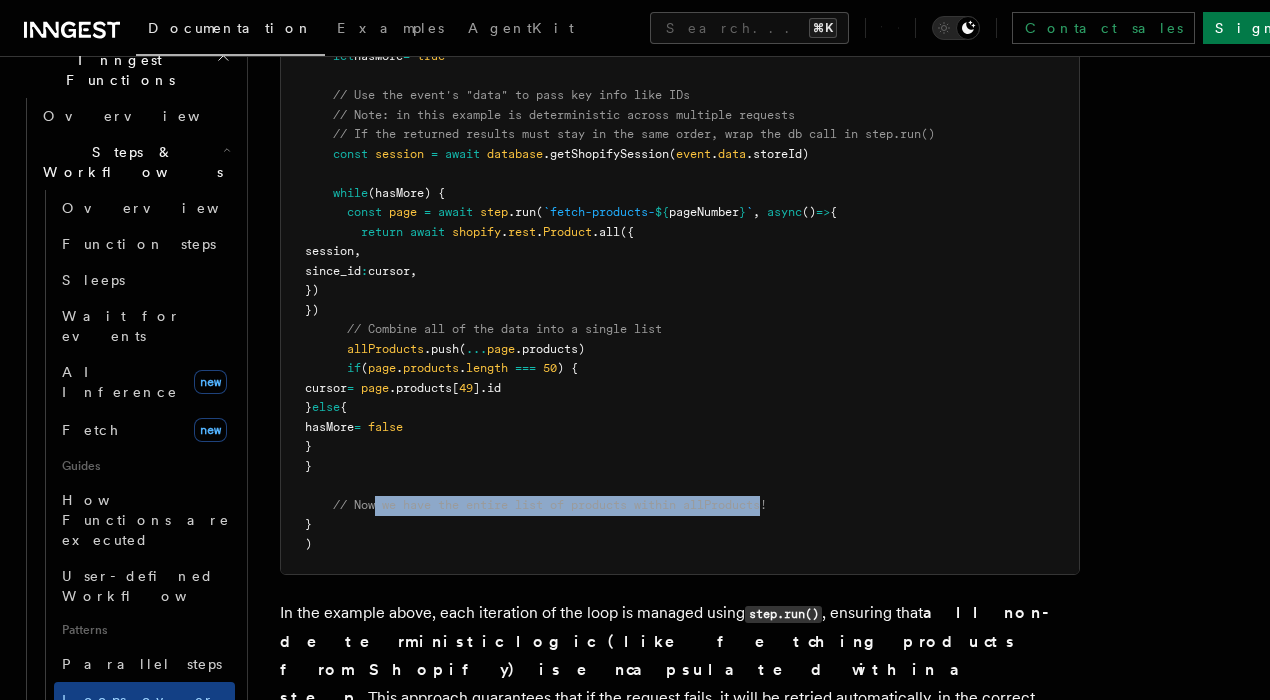 click on ""shopify/import.requested" },
async ({ event, step }) => {
const allProducts = []
let cursor = null
let hasMore = true
// Use the event's "data" to pass key info like IDs
// Note: in this example is deterministic across multiple requests
// If the returned results must stay in the same order, wrap the db call in step.run()
const session = await database.getShopifySession(event.data.storeId)
while (hasMore) {
const page = await step.run(`fetch-products- ${pageNumber}`, async () => {
return await shopify.rest.Product.all({
session,
since_id: cursor,
})
})
// Combine all of the data into a single list
allProducts.push(...page.products)
if (page.products.length === 50) {" at bounding box center (680, 242) 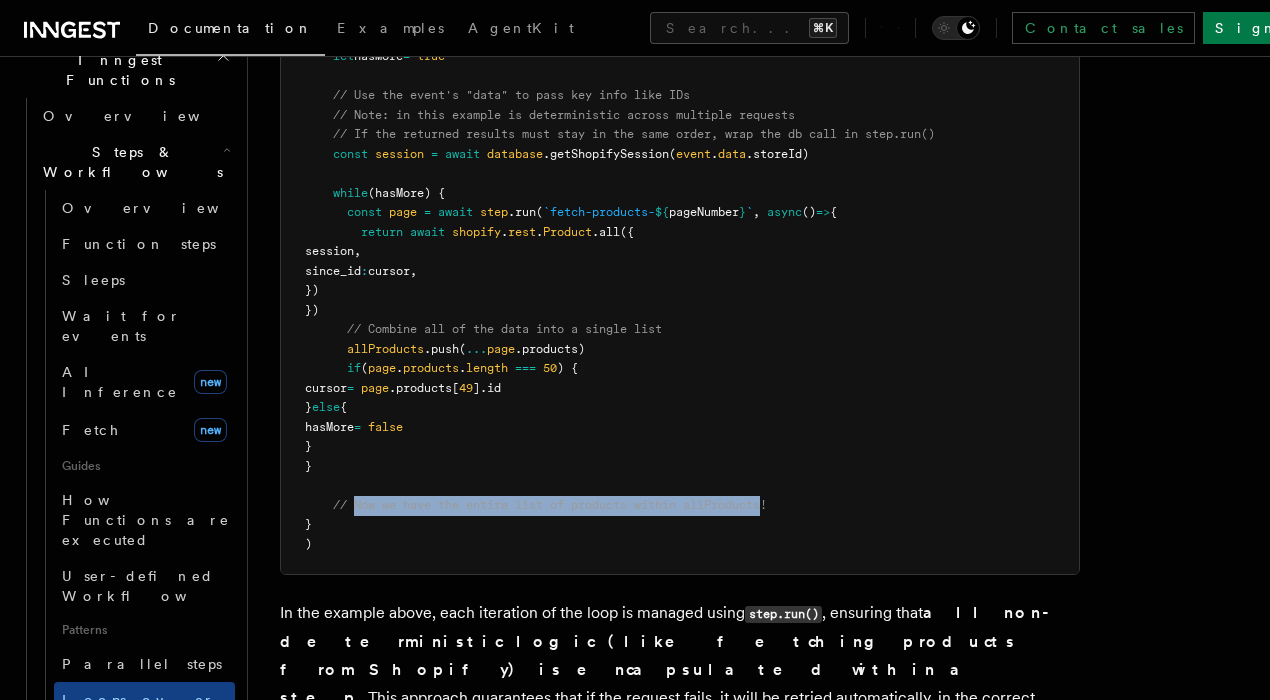 click on "// Now we have the entire list of products within allProducts!" at bounding box center [550, 505] 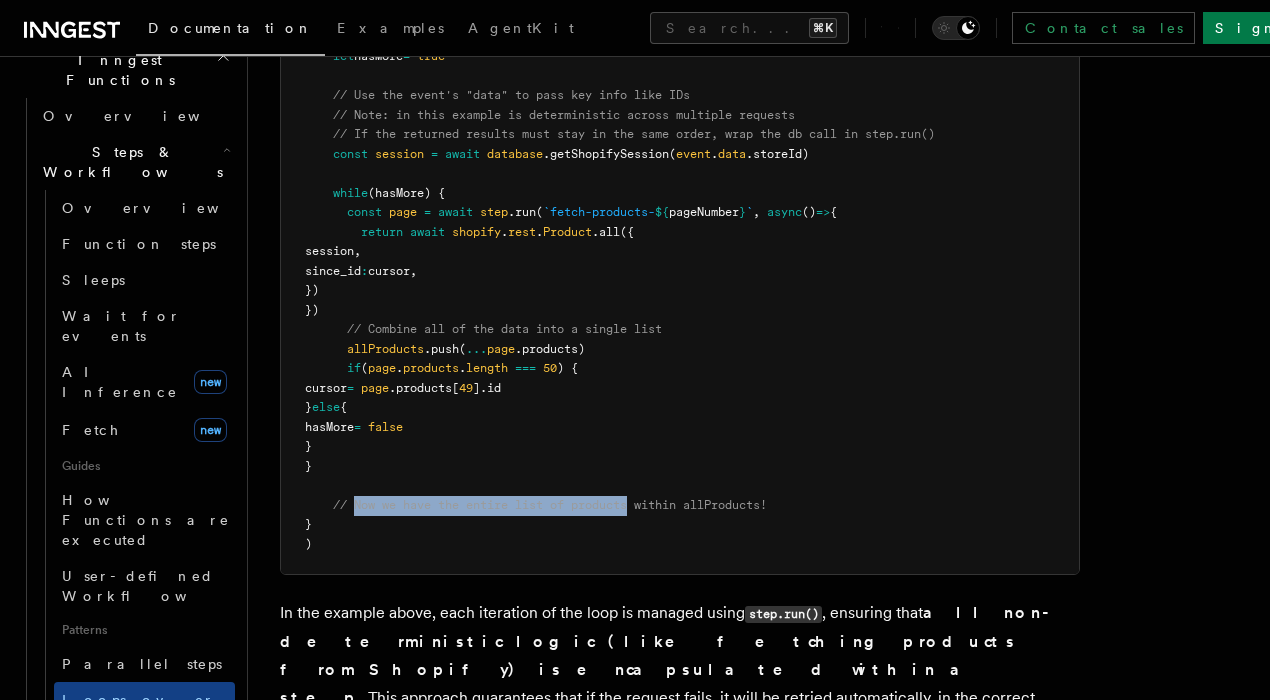 click on "// Now we have the entire list of products within allProducts!" at bounding box center (550, 505) 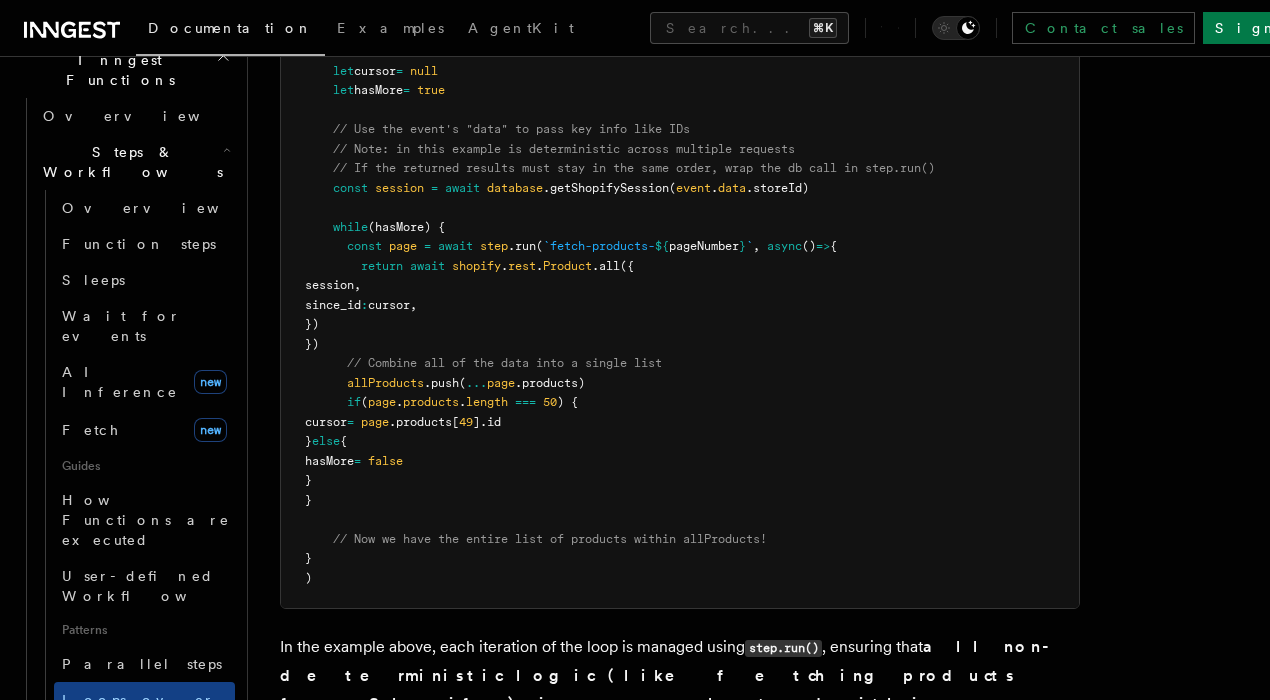scroll, scrollTop: 2183, scrollLeft: 0, axis: vertical 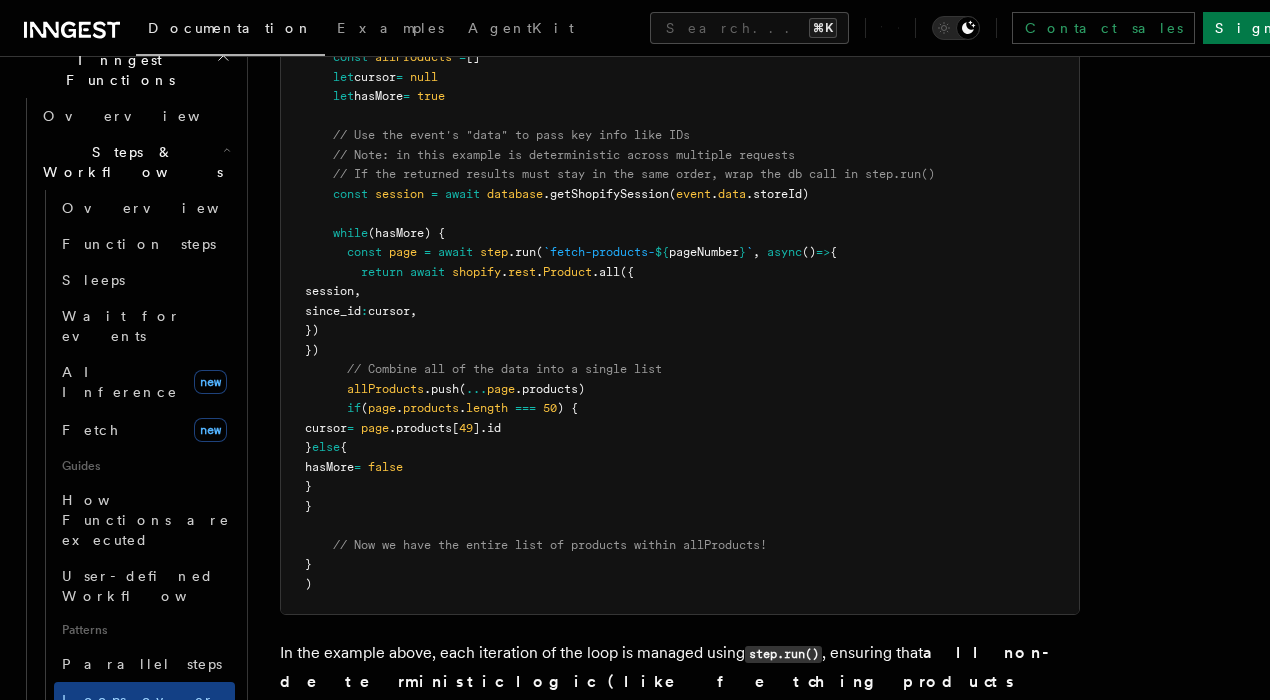 click on ""shopify/import.requested" },
async ({ event, step }) => {
const allProducts = []
let cursor = null
let hasMore = true
// Use the event's "data" to pass key info like IDs
// Note: in this example is deterministic across multiple requests
// If the returned results must stay in the same order, wrap the db call in step.run()
const session = await database.getShopifySession(event.data.storeId)
while (hasMore) {
const page = await step.run(`fetch-products- ${pageNumber}`, async () => {
return await shopify.rest.Product.all({
session,
since_id: cursor,
})
})
// Combine all of the data into a single list
allProducts.push(...page.products)
if (page.products.length === 50) {" at bounding box center [680, 282] 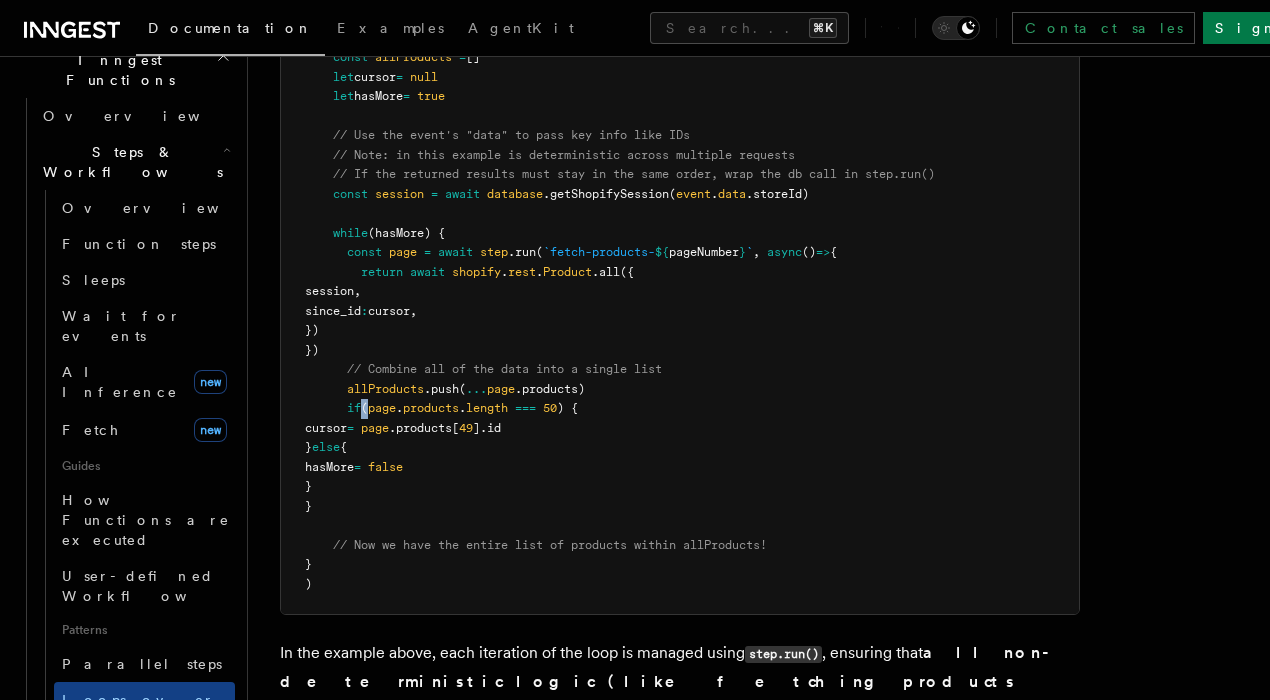 click on ""shopify/import.requested" },
async ({ event, step }) => {
const allProducts = []
let cursor = null
let hasMore = true
// Use the event's "data" to pass key info like IDs
// Note: in this example is deterministic across multiple requests
// If the returned results must stay in the same order, wrap the db call in step.run()
const session = await database.getShopifySession(event.data.storeId)
while (hasMore) {
const page = await step.run(`fetch-products- ${pageNumber}`, async () => {
return await shopify.rest.Product.all({
session,
since_id: cursor,
})
})
// Combine all of the data into a single list
allProducts.push(...page.products)
if (page.products.length === 50) {" at bounding box center (680, 282) 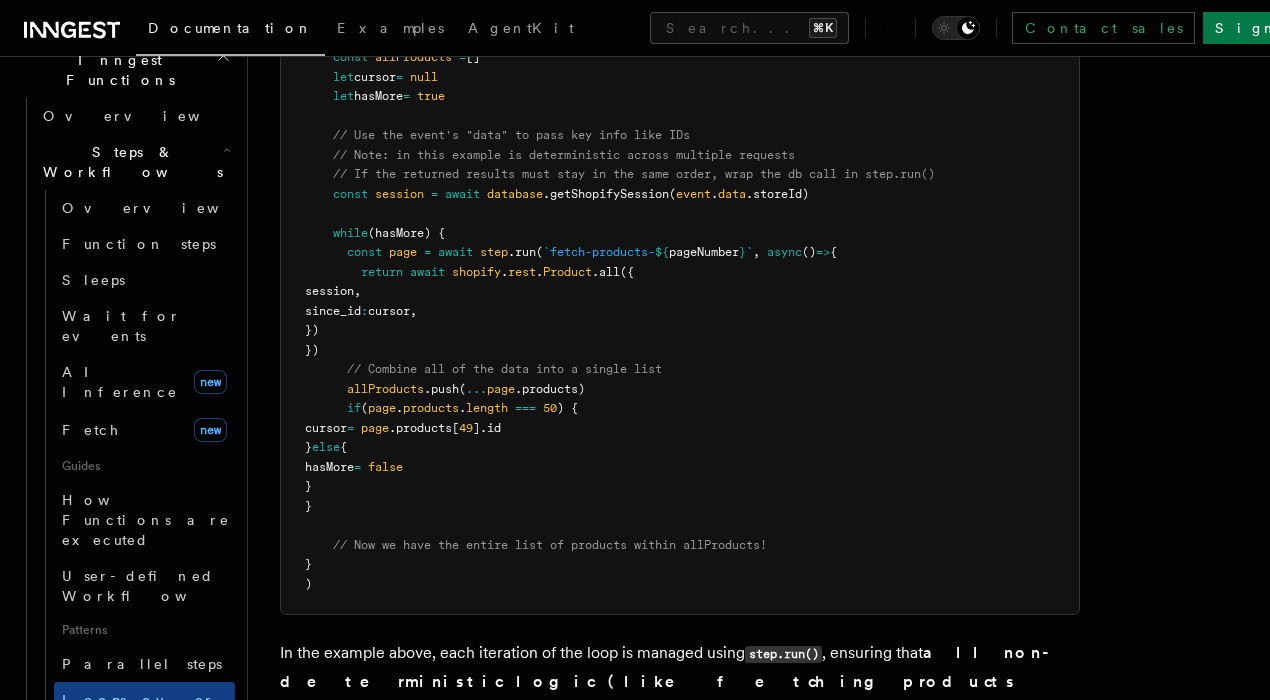 click on "allProducts" at bounding box center (385, 389) 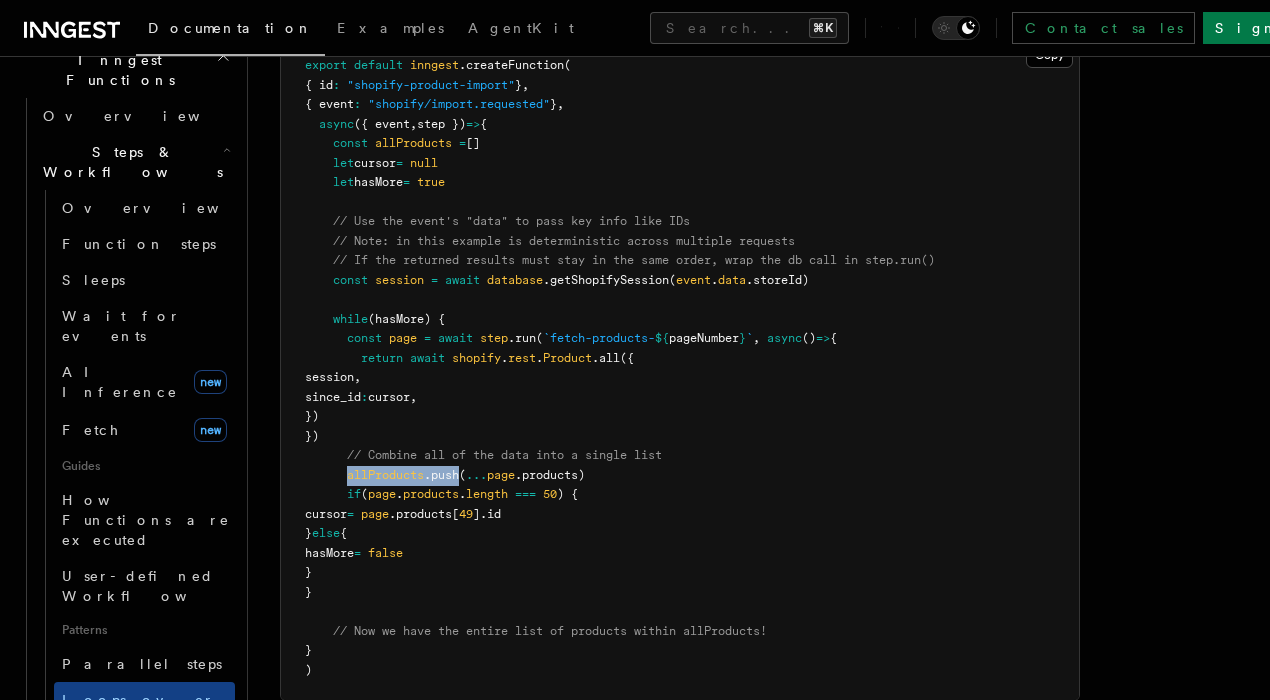 scroll, scrollTop: 2099, scrollLeft: 0, axis: vertical 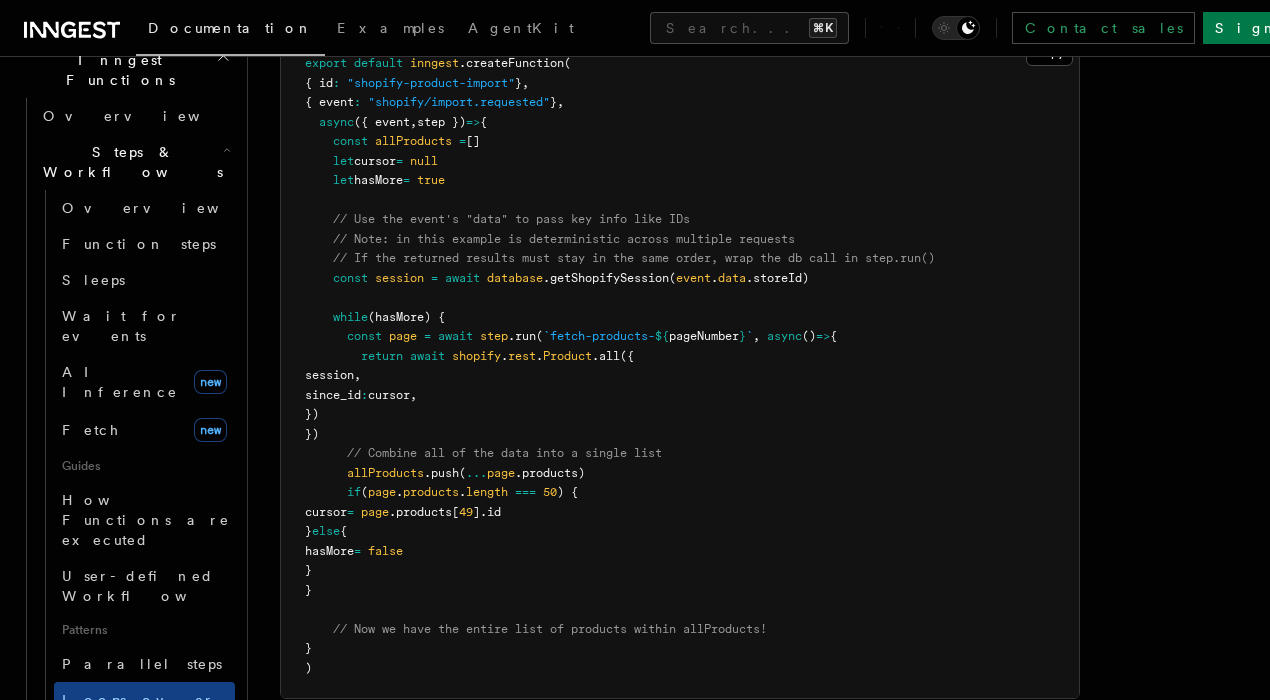 click on ""shopify/import.requested" },
async ({ event, step }) => {
const allProducts = []
let cursor = null
let hasMore = true
// Use the event's "data" to pass key info like IDs
// Note: in this example is deterministic across multiple requests
// If the returned results must stay in the same order, wrap the db call in step.run()
const session = await database.getShopifySession(event.data.storeId)
while (hasMore) {
const page = await step.run(`fetch-products- ${pageNumber}`, async () => {
return await shopify.rest.Product.all({
session,
since_id: cursor,
})
})
// Combine all of the data into a single list
allProducts.push(...page.products)
if (page.products.length === 50) {" at bounding box center (620, 365) 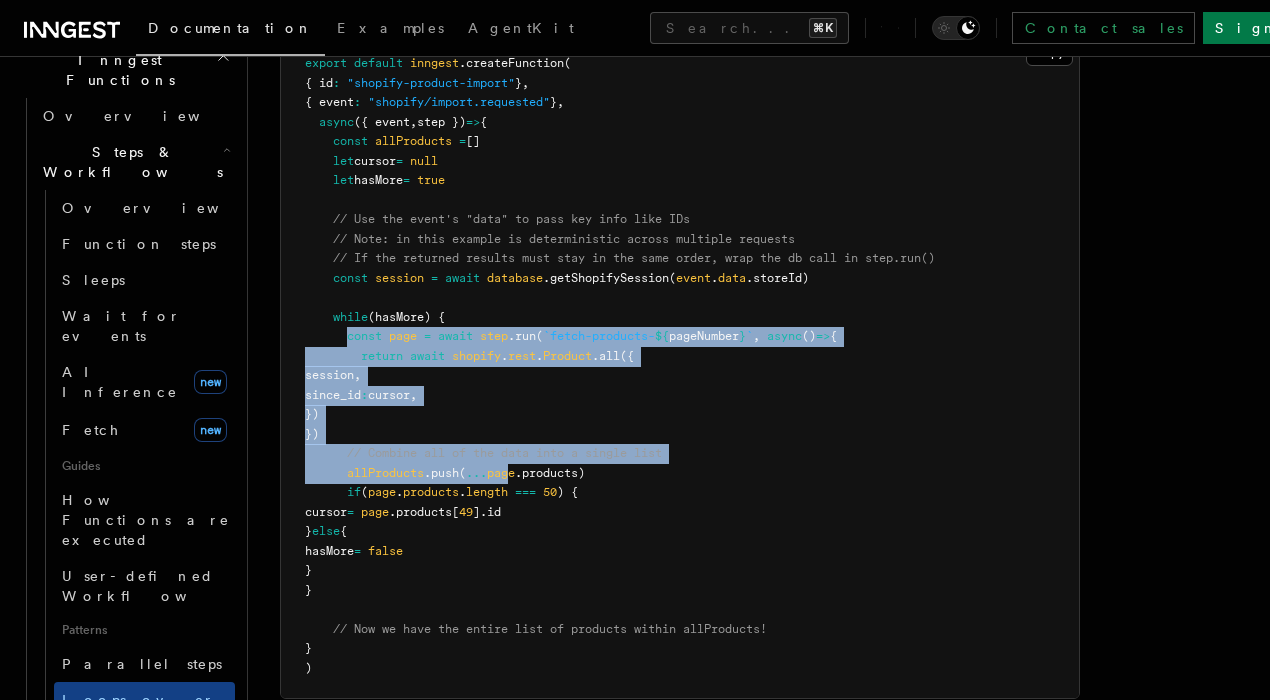 click on ""shopify/import.requested" },
async ({ event, step }) => {
const allProducts = []
let cursor = null
let hasMore = true
// Use the event's "data" to pass key info like IDs
// Note: in this example is deterministic across multiple requests
// If the returned results must stay in the same order, wrap the db call in step.run()
const session = await database.getShopifySession(event.data.storeId)
while (hasMore) {
const page = await step.run(`fetch-products- ${pageNumber}`, async () => {
return await shopify.rest.Product.all({
session,
since_id: cursor,
})
})
// Combine all of the data into a single list
allProducts.push(...page.products)
if (page.products.length === 50) {" at bounding box center [680, 366] 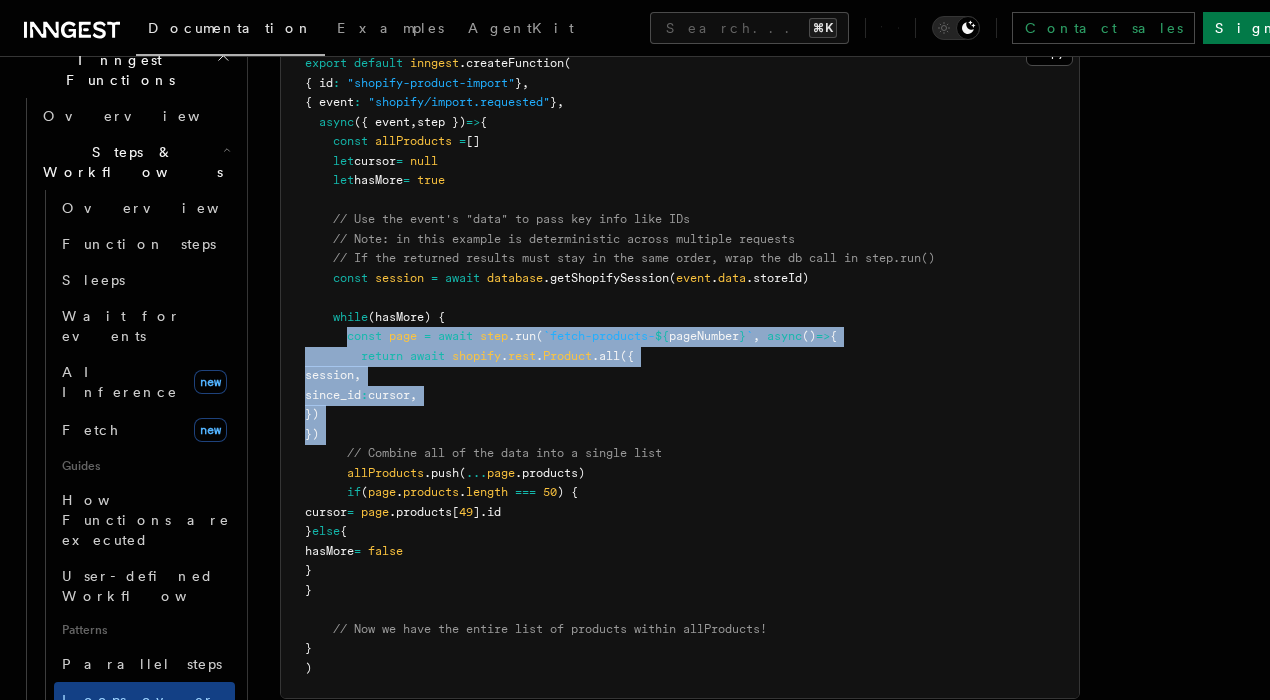 click on ""shopify/import.requested" },
async ({ event, step }) => {
const allProducts = []
let cursor = null
let hasMore = true
// Use the event's "data" to pass key info like IDs
// Note: in this example is deterministic across multiple requests
// If the returned results must stay in the same order, wrap the db call in step.run()
const session = await database.getShopifySession(event.data.storeId)
while (hasMore) {
const page = await step.run(`fetch-products- ${pageNumber}`, async () => {
return await shopify.rest.Product.all({
session,
since_id: cursor,
})
})
// Combine all of the data into a single list
allProducts.push(...page.products)
if (page.products.length === 50) {" at bounding box center (680, 366) 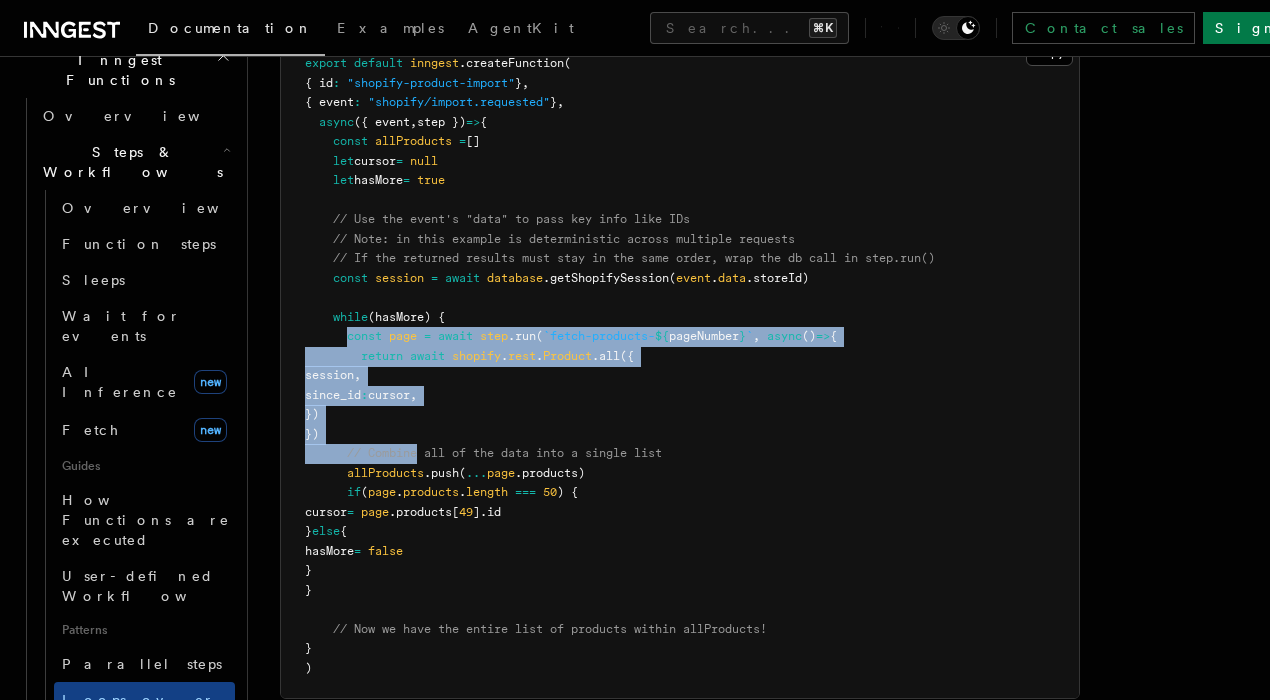 click on ""shopify/import.requested" },
async ({ event, step }) => {
const allProducts = []
let cursor = null
let hasMore = true
// Use the event's "data" to pass key info like IDs
// Note: in this example is deterministic across multiple requests
// If the returned results must stay in the same order, wrap the db call in step.run()
const session = await database.getShopifySession(event.data.storeId)
while (hasMore) {
const page = await step.run(`fetch-products- ${pageNumber}`, async () => {
return await shopify.rest.Product.all({
session,
since_id: cursor,
})
})
// Combine all of the data into a single list
allProducts.push(...page.products)
if (page.products.length === 50) {" at bounding box center [620, 365] 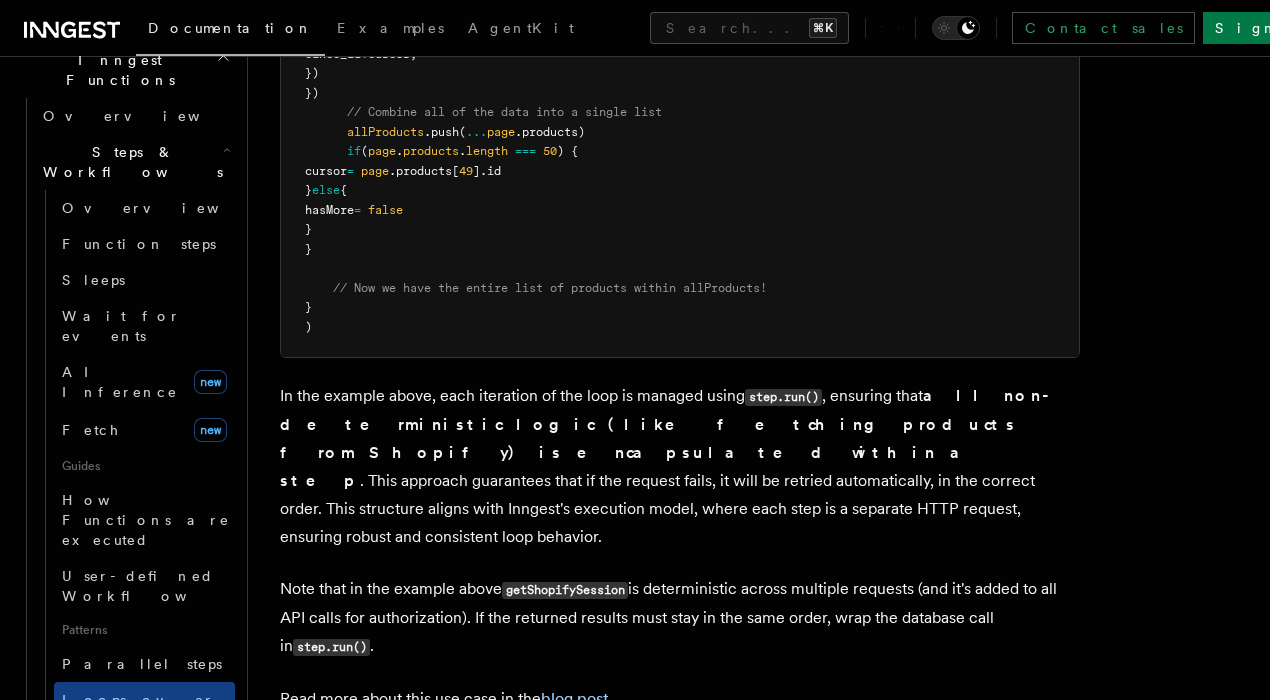 scroll, scrollTop: 2411, scrollLeft: 0, axis: vertical 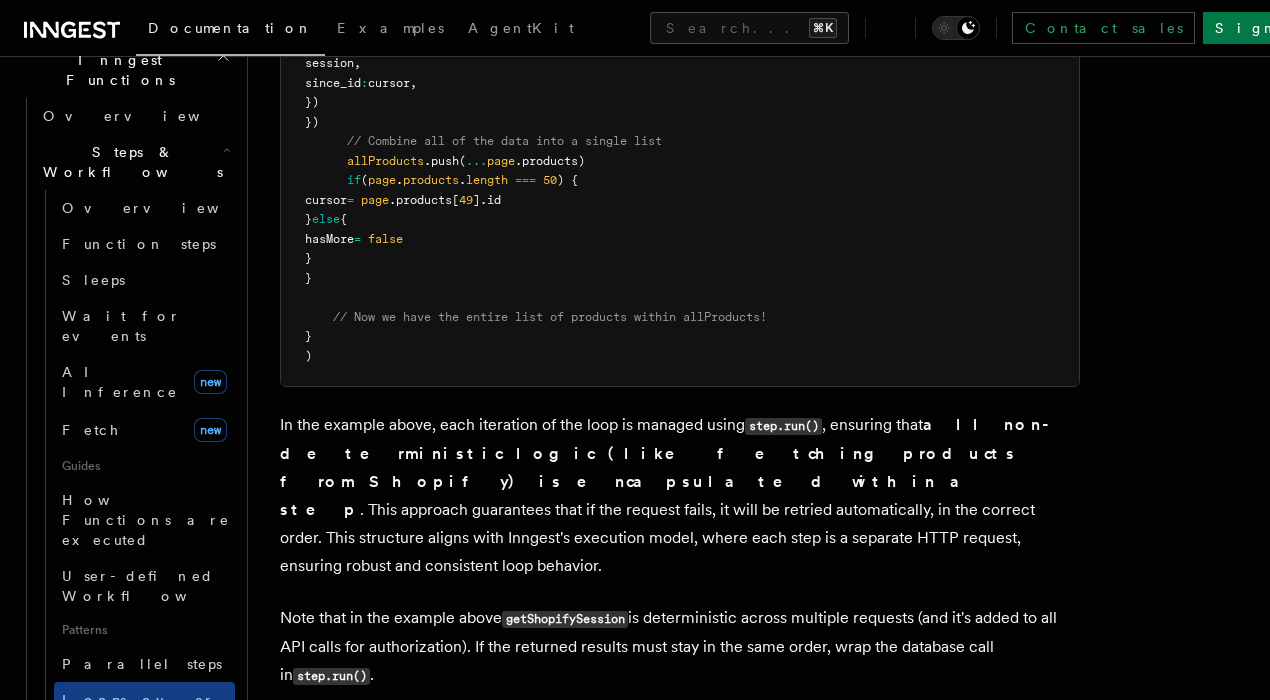 click on "In the example above, each iteration of the loop is managed using  step.run() , ensuring that  all non-deterministic logic (like fetching products from Shopify) is encapsulated within a step . This approach guarantees that if the request fails, it will be retried automatically, in the correct order. This structure aligns with Inngest's execution model, where each step is a separate HTTP request, ensuring robust and consistent loop behavior." at bounding box center (680, 495) 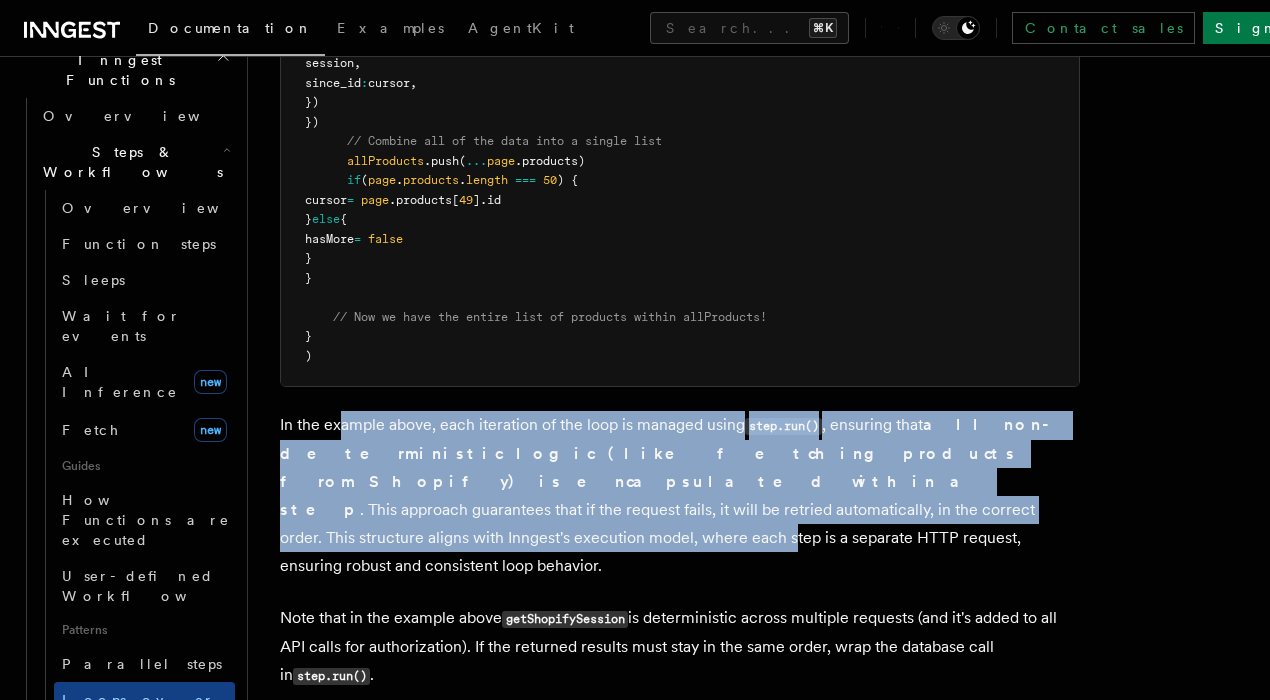 click on "In the example above, each iteration of the loop is managed using  step.run() , ensuring that  all non-deterministic logic (like fetching products from Shopify) is encapsulated within a step . This approach guarantees that if the request fails, it will be retried automatically, in the correct order. This structure aligns with Inngest's execution model, where each step is a separate HTTP request, ensuring robust and consistent loop behavior." at bounding box center (680, 495) 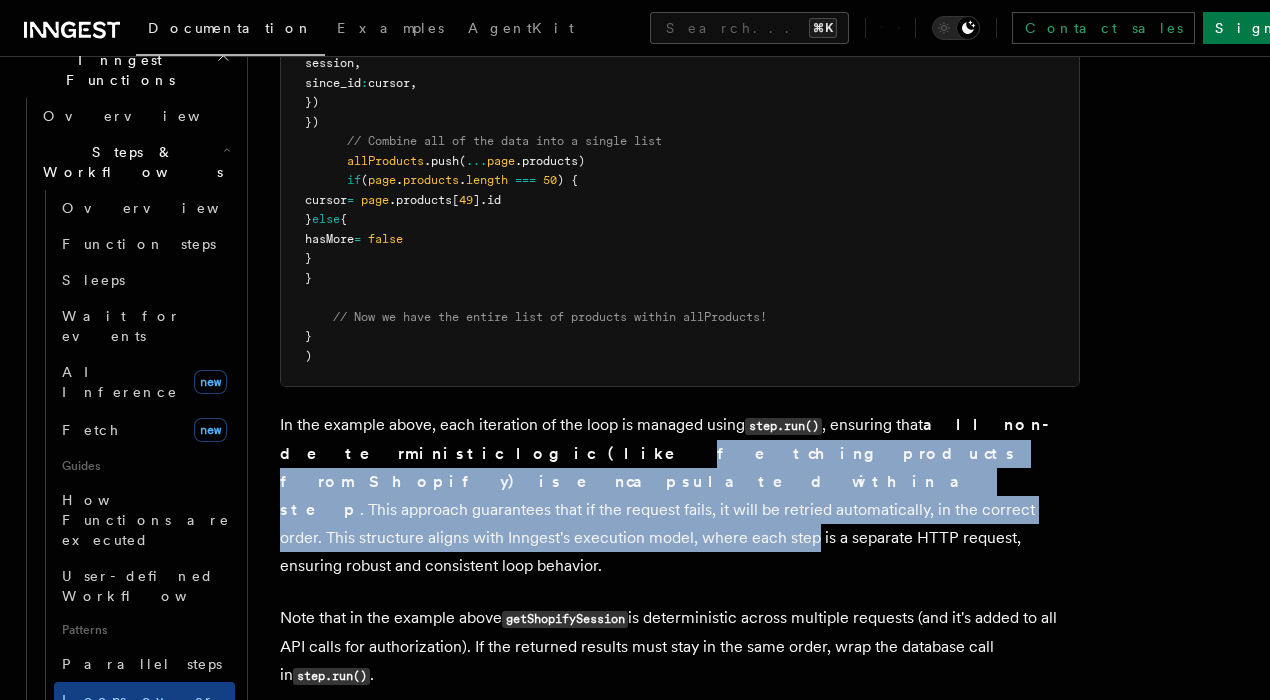 click on "In Inngest each step in your function is executed as a separate HTTP request.  This means that for every step in your function, the function is re-entered, starting from the beginning, up to the point where the next step is executed. This  execution model  helps in managing retries, timeouts, and ensures robustness in distributed systems.
This page covers how to implement loops in your Inngest functions and avoid common pitfalls.
Simple function example
TypeScript Go Python Let's start with a simple example to illustrate the concept: Copy Copied inngest .createFunction (
{ id :   "simple-function"  } ,
{ event :   "test/simple.function"  } ,
async  ({ step })  =>  {
console .log ( "hello" );
await   step .run ( "a" ,   async  ()  =>  {  console .log ( "a" ) });
await   step .run ( "b" ,   async  ()  =>  {  console .log ( "b" ) });
await   step .run ( "c" ,   async  ()  =>  {  console (" at bounding box center (759, -155) 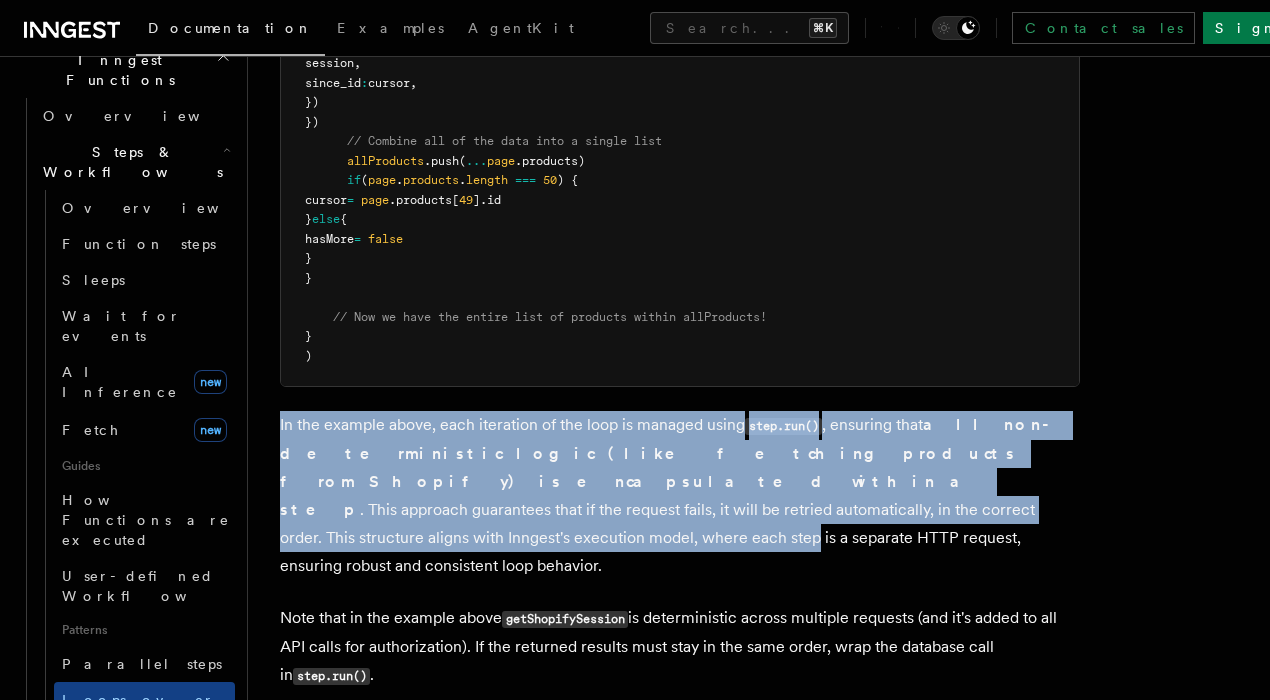 click on "In Inngest each step in your function is executed as a separate HTTP request.  This means that for every step in your function, the function is re-entered, starting from the beginning, up to the point where the next step is executed. This  execution model  helps in managing retries, timeouts, and ensures robustness in distributed systems.
This page covers how to implement loops in your Inngest functions and avoid common pitfalls.
Simple function example
TypeScript Go Python Let's start with a simple example to illustrate the concept: Copy Copied inngest .createFunction (
{ id :   "simple-function"  } ,
{ event :   "test/simple.function"  } ,
async  ({ step })  =>  {
console .log ( "hello" );
await   step .run ( "a" ,   async  ()  =>  {  console .log ( "a" ) });
await   step .run ( "b" ,   async  ()  =>  {  console .log ( "b" ) });
await   step .run ( "c" ,   async  ()  =>  {  console (" at bounding box center (759, -155) 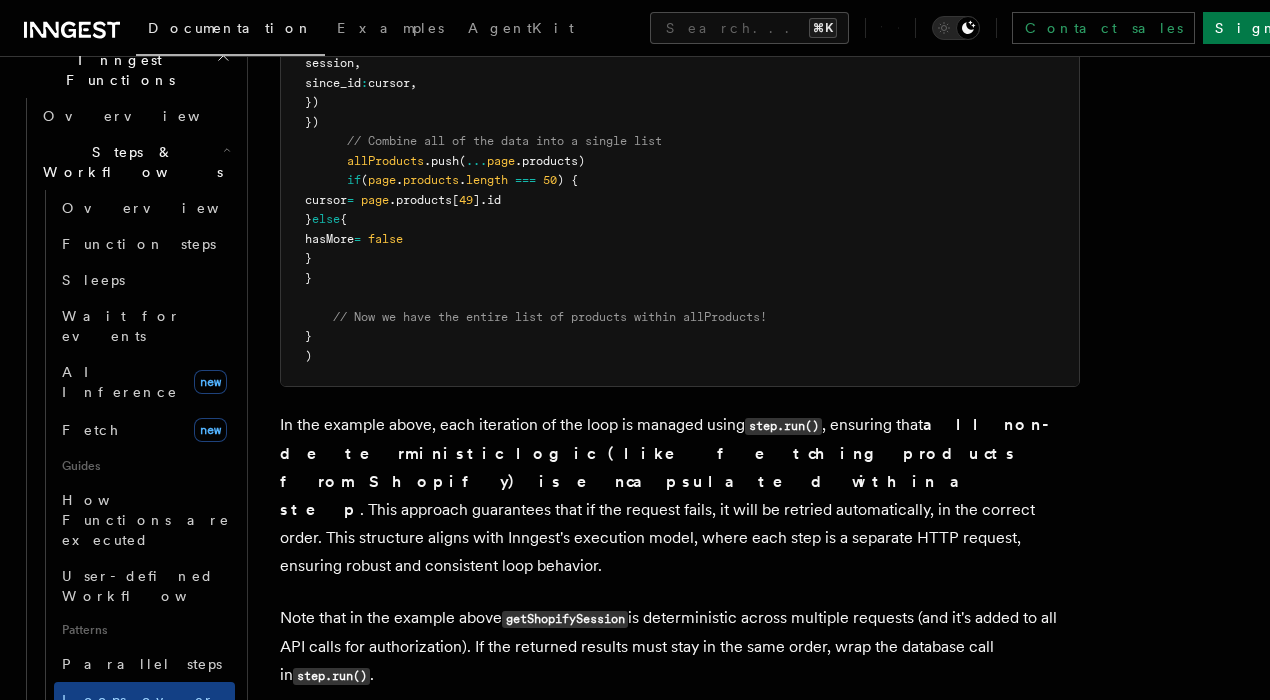 click on "In Inngest each step in your function is executed as a separate HTTP request.  This means that for every step in your function, the function is re-entered, starting from the beginning, up to the point where the next step is executed. This  execution model  helps in managing retries, timeouts, and ensures robustness in distributed systems.
This page covers how to implement loops in your Inngest functions and avoid common pitfalls.
Simple function example
TypeScript Go Python Let's start with a simple example to illustrate the concept: Copy Copied inngest .createFunction (
{ id :   "simple-function"  } ,
{ event :   "test/simple.function"  } ,
async  ({ step })  =>  {
console .log ( "hello" );
await   step .run ( "a" ,   async  ()  =>  {  console .log ( "a" ) });
await   step .run ( "b" ,   async  ()  =>  {  console .log ( "b" ) });
await   step .run ( "c" ,   async  ()  =>  {  console (" at bounding box center [759, -155] 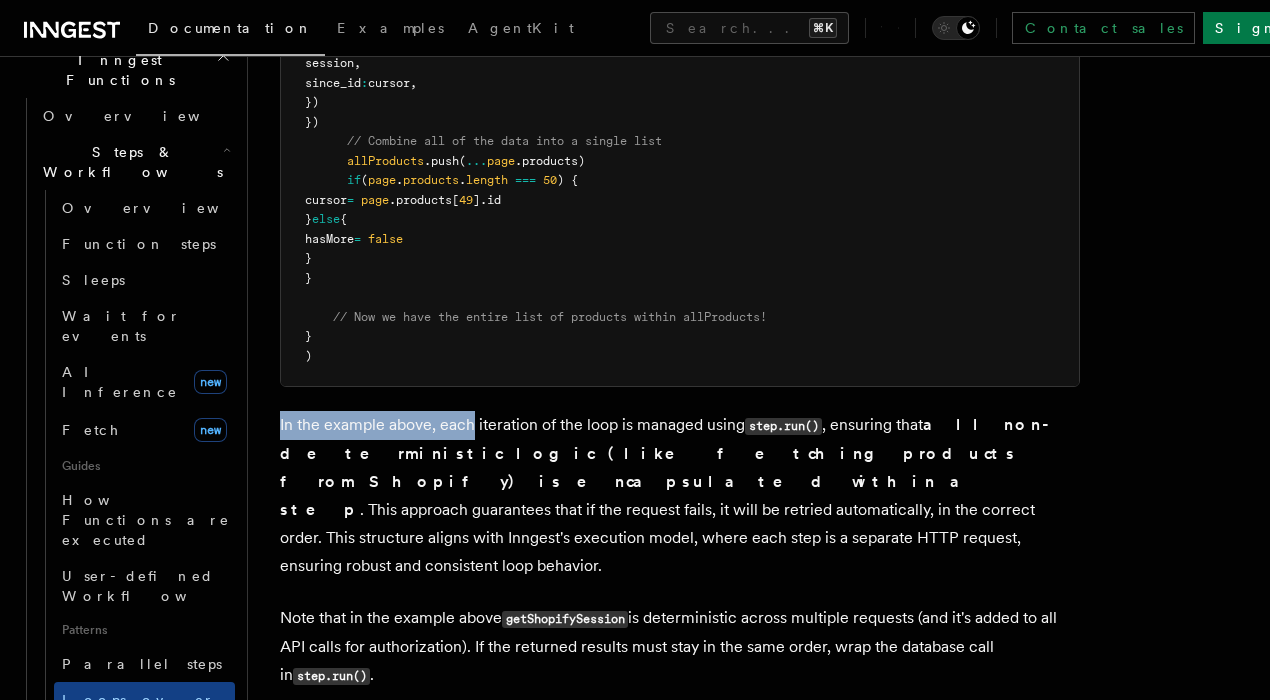 click on "In Inngest each step in your function is executed as a separate HTTP request.  This means that for every step in your function, the function is re-entered, starting from the beginning, up to the point where the next step is executed. This  execution model  helps in managing retries, timeouts, and ensures robustness in distributed systems.
This page covers how to implement loops in your Inngest functions and avoid common pitfalls.
Simple function example
TypeScript Go Python Let's start with a simple example to illustrate the concept: Copy Copied inngest .createFunction (
{ id :   "simple-function"  } ,
{ event :   "test/simple.function"  } ,
async  ({ step })  =>  {
console .log ( "hello" );
await   step .run ( "a" ,   async  ()  =>  {  console .log ( "a" ) });
await   step .run ( "b" ,   async  ()  =>  {  console .log ( "b" ) });
await   step .run ( "c" ,   async  ()  =>  {  console (" at bounding box center (759, -155) 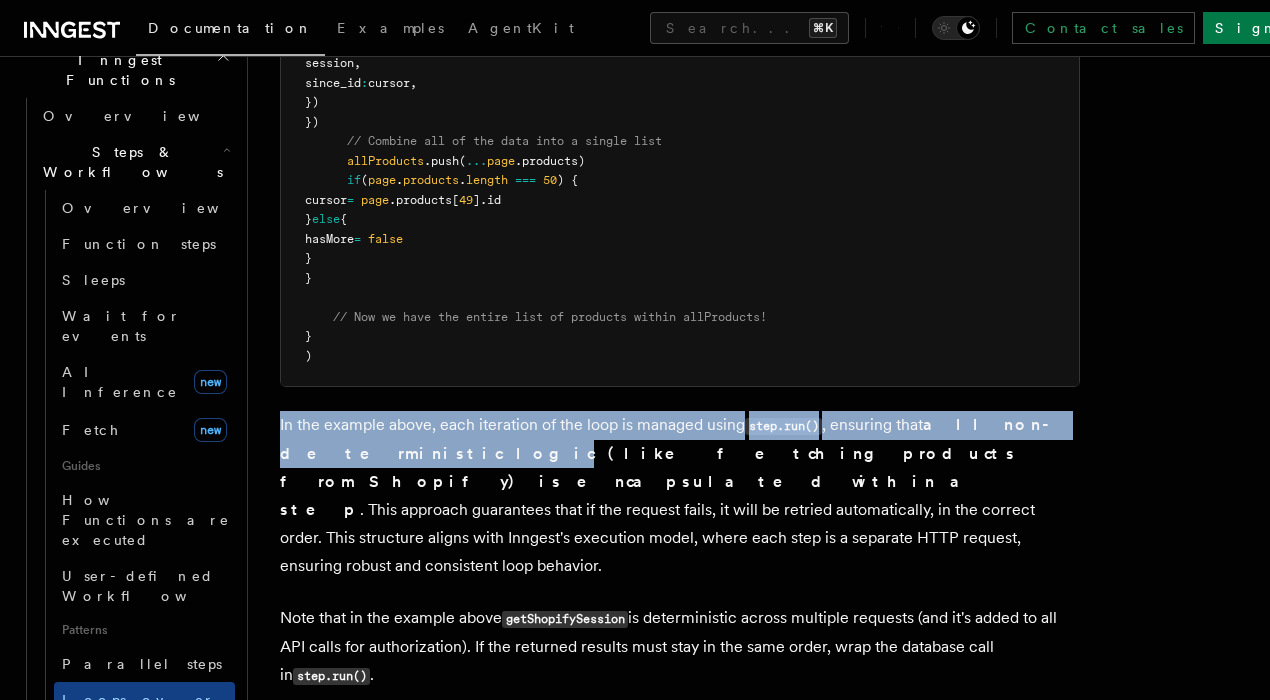 click on "In the example above, each iteration of the loop is managed using  step.run() , ensuring that  all non-deterministic logic (like fetching products from Shopify) is encapsulated within a step . This approach guarantees that if the request fails, it will be retried automatically, in the correct order. This structure aligns with Inngest's execution model, where each step is a separate HTTP request, ensuring robust and consistent loop behavior." at bounding box center (680, 495) 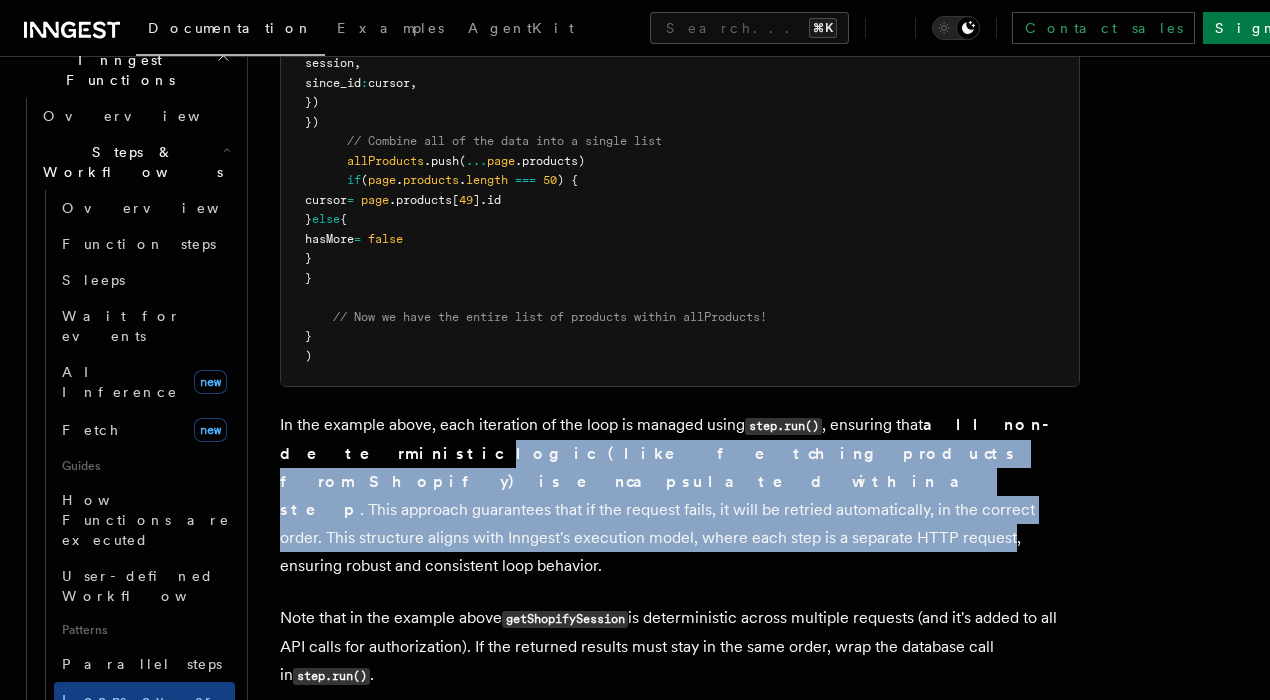 click on "In the example above, each iteration of the loop is managed using  step.run() , ensuring that  all non-deterministic logic (like fetching products from Shopify) is encapsulated within a step . This approach guarantees that if the request fails, it will be retried automatically, in the correct order. This structure aligns with Inngest's execution model, where each step is a separate HTTP request, ensuring robust and consistent loop behavior." at bounding box center (680, 495) 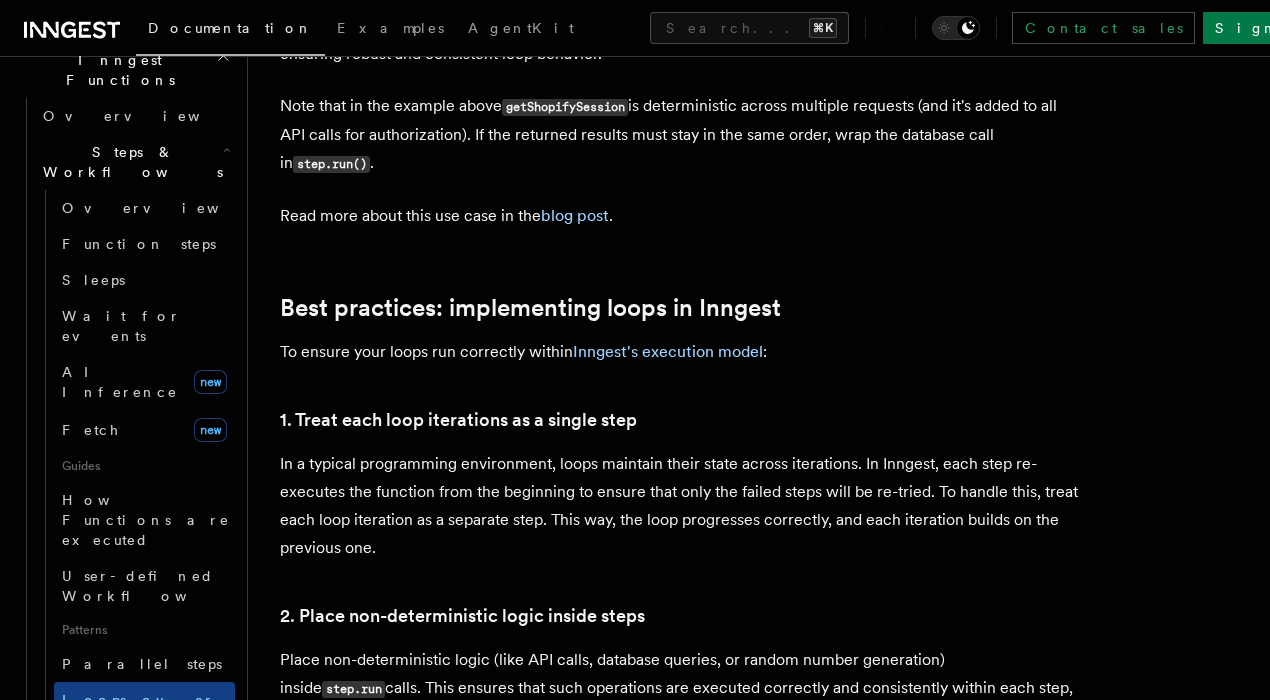 scroll, scrollTop: 2943, scrollLeft: 0, axis: vertical 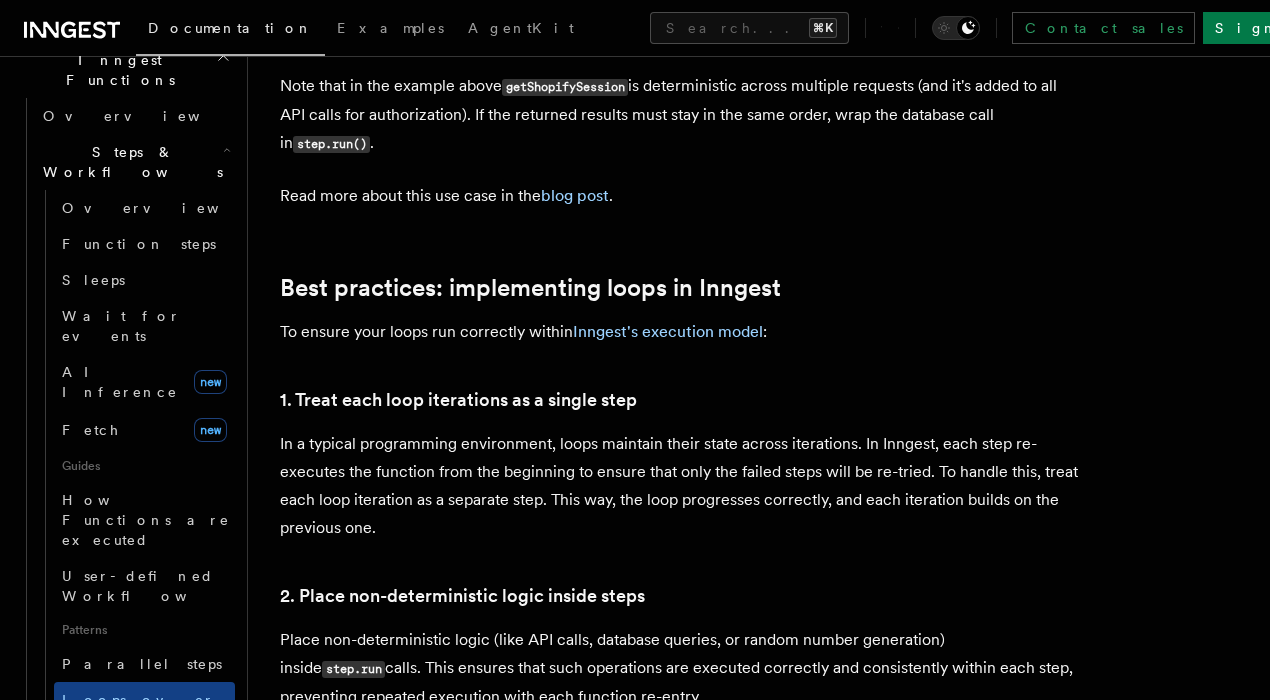 click on "To ensure your loops run correctly within  Inngest's execution model :" at bounding box center [680, 332] 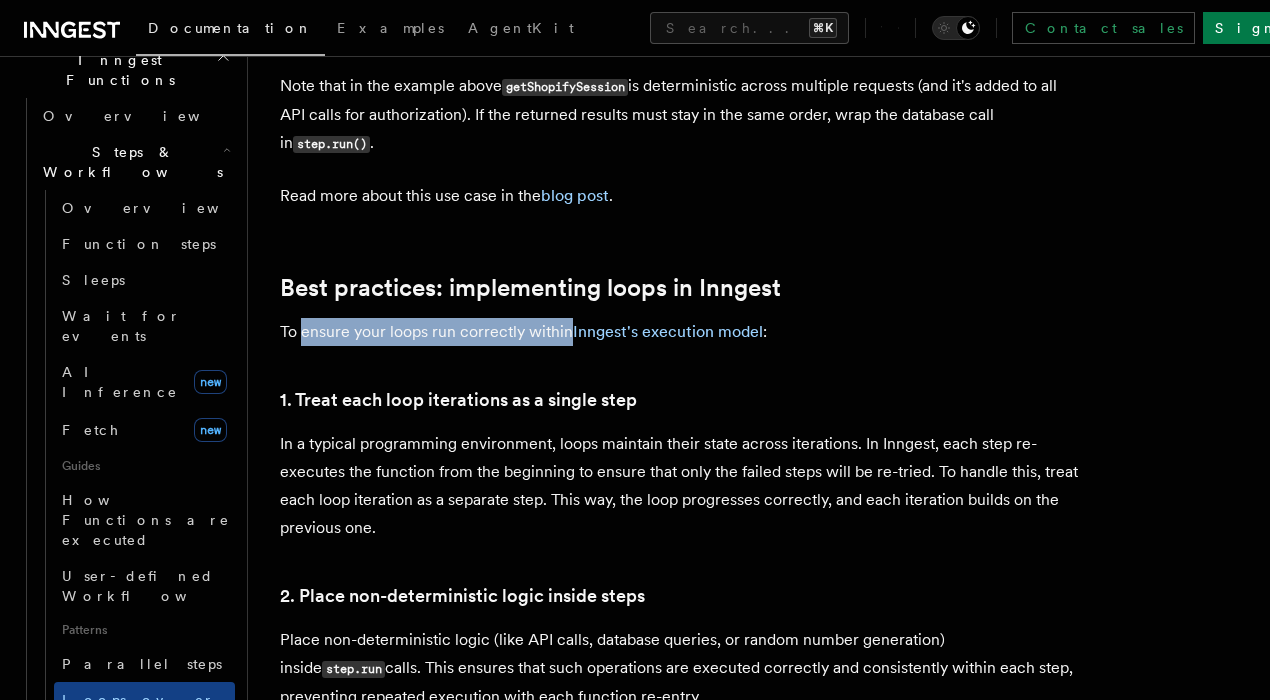 click on "To ensure your loops run correctly within  Inngest's execution model :" at bounding box center [680, 332] 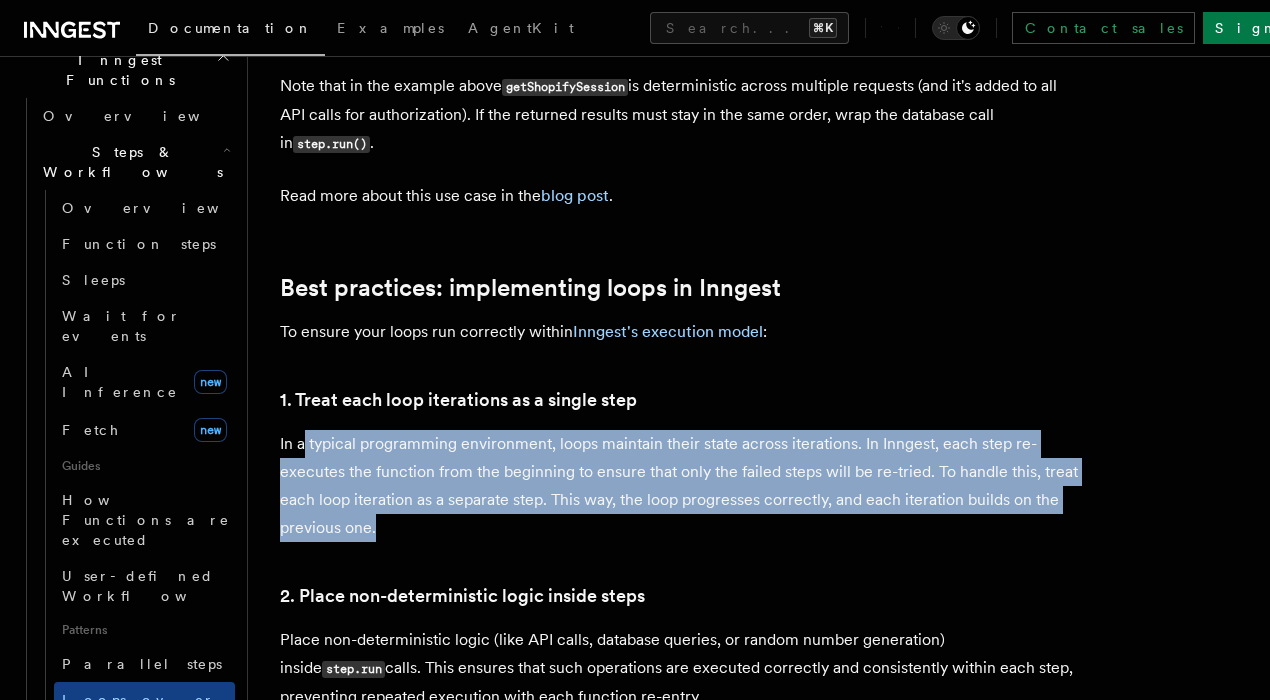 click on "In a typical programming environment, loops maintain their state across iterations. In Inngest, each step re-executes the function from the beginning to ensure that only the failed steps will be re-tried. To handle this, treat each loop iteration as a separate step. This way, the loop progresses correctly, and each iteration builds on the previous one." at bounding box center (680, 486) 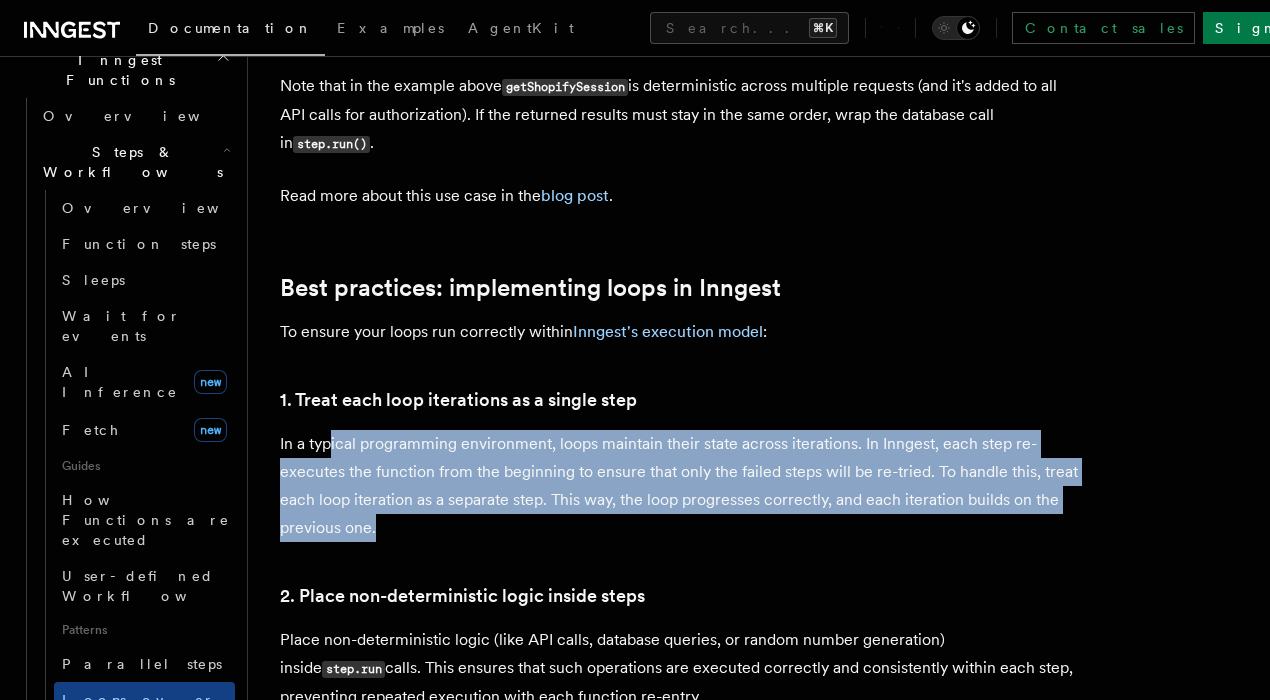 click on "In a typical programming environment, loops maintain their state across iterations. In Inngest, each step re-executes the function from the beginning to ensure that only the failed steps will be re-tried. To handle this, treat each loop iteration as a separate step. This way, the loop progresses correctly, and each iteration builds on the previous one." at bounding box center (680, 486) 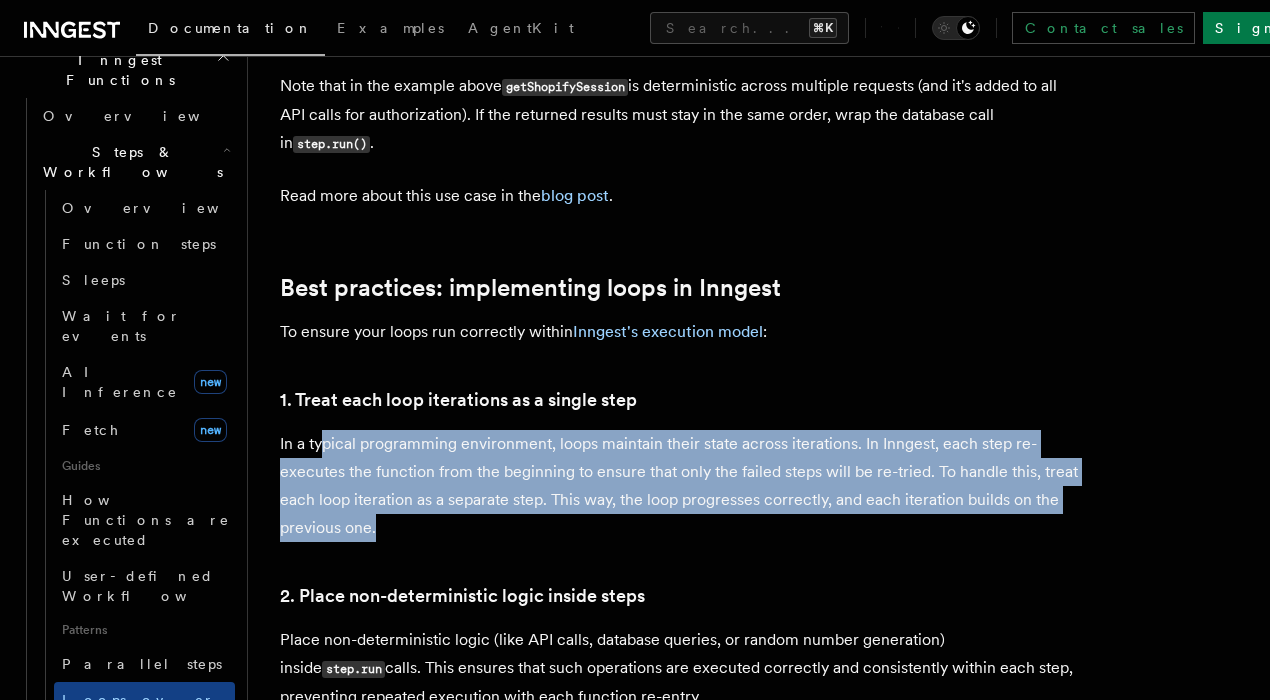 click on "In a typical programming environment, loops maintain their state across iterations. In Inngest, each step re-executes the function from the beginning to ensure that only the failed steps will be re-tried. To handle this, treat each loop iteration as a separate step. This way, the loop progresses correctly, and each iteration builds on the previous one." at bounding box center [680, 486] 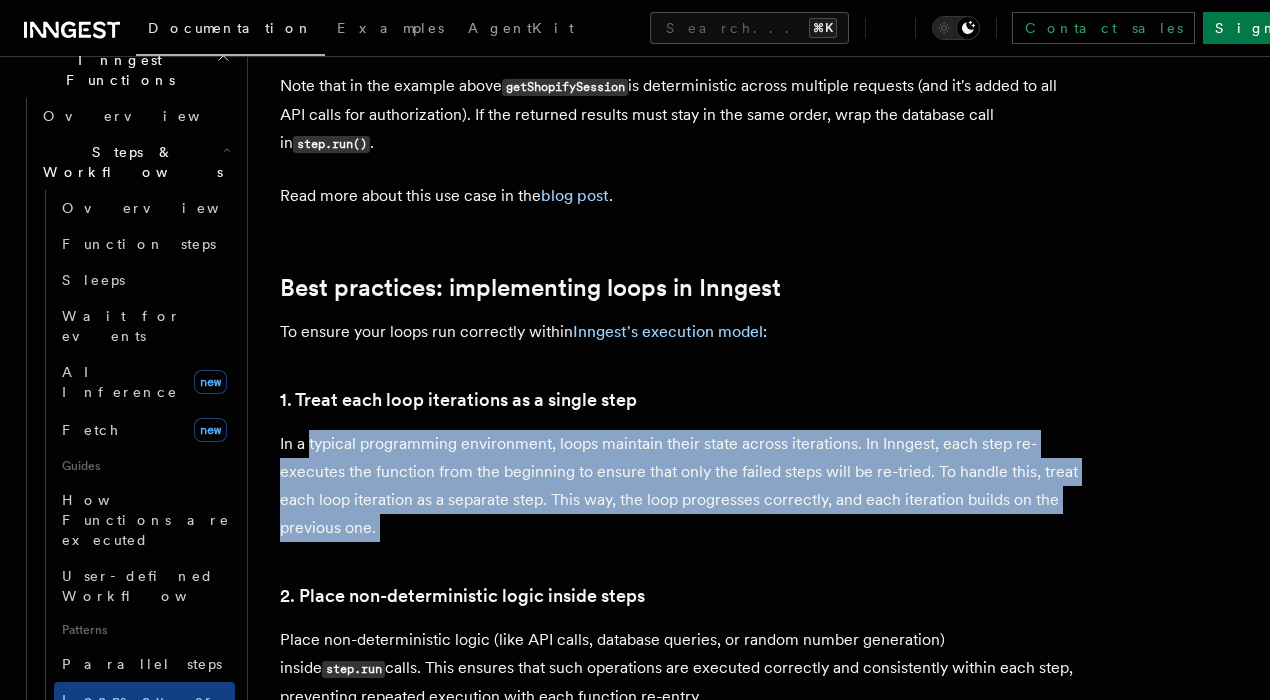 click on "In a typical programming environment, loops maintain their state across iterations. In Inngest, each step re-executes the function from the beginning to ensure that only the failed steps will be re-tried. To handle this, treat each loop iteration as a separate step. This way, the loop progresses correctly, and each iteration builds on the previous one." at bounding box center (680, 486) 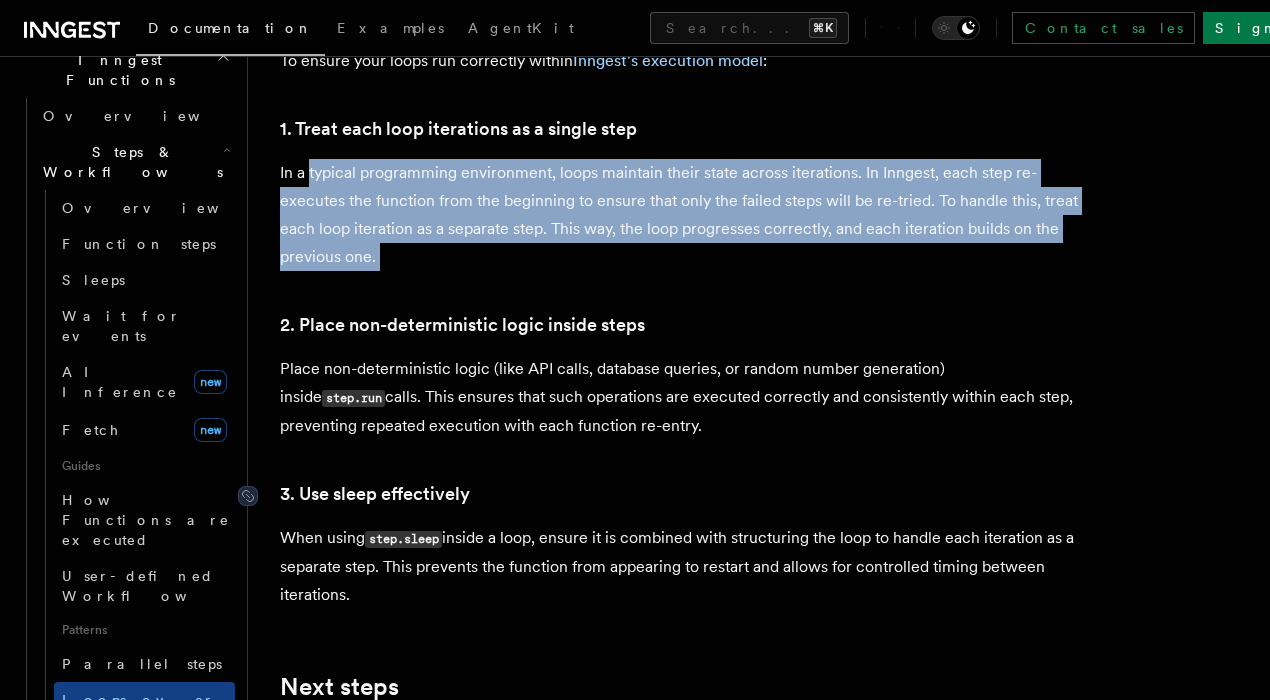 scroll, scrollTop: 3221, scrollLeft: 0, axis: vertical 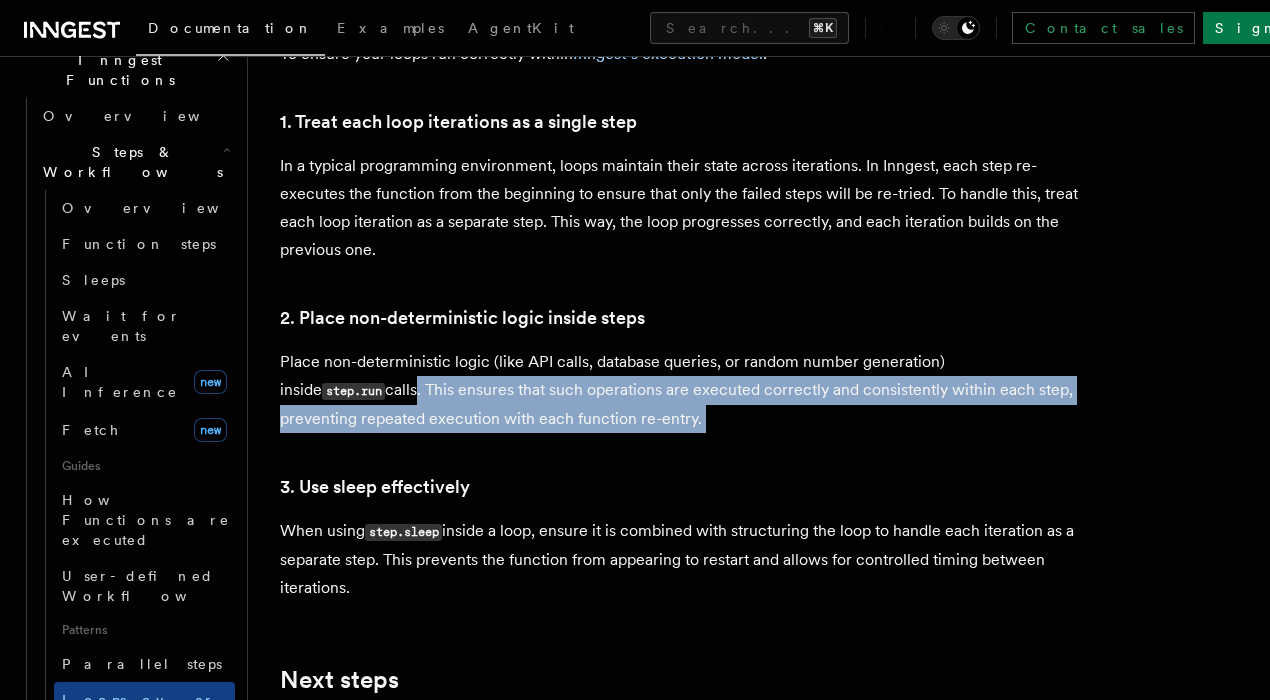 click on "In Inngest each step in your function is executed as a separate HTTP request.  This means that for every step in your function, the function is re-entered, starting from the beginning, up to the point where the next step is executed. This  execution model  helps in managing retries, timeouts, and ensures robustness in distributed systems.
This page covers how to implement loops in your Inngest functions and avoid common pitfalls.
Simple function example
TypeScript Go Python Let's start with a simple example to illustrate the concept: Copy Copied inngest .createFunction (
{ id :   "simple-function"  } ,
{ event :   "test/simple.function"  } ,
async  ({ step })  =>  {
console .log ( "hello" );
await   step .run ( "a" ,   async  ()  =>  {  console .log ( "a" ) });
await   step .run ( "b" ,   async  ()  =>  {  console .log ( "b" ) });
await   step .run ( "c" ,   async  ()  =>  {  console (" at bounding box center (759, -965) 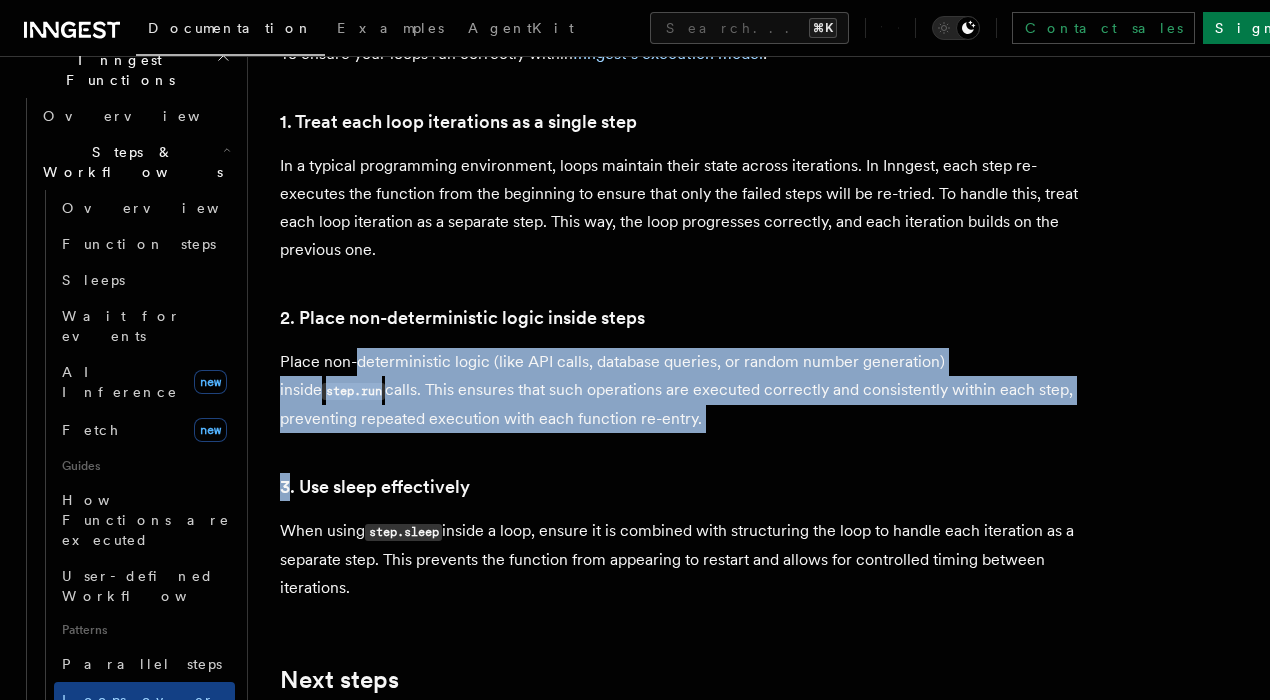 click on "In Inngest each step in your function is executed as a separate HTTP request.  This means that for every step in your function, the function is re-entered, starting from the beginning, up to the point where the next step is executed. This  execution model  helps in managing retries, timeouts, and ensures robustness in distributed systems.
This page covers how to implement loops in your Inngest functions and avoid common pitfalls.
Simple function example
TypeScript Go Python Let's start with a simple example to illustrate the concept: Copy Copied inngest .createFunction (
{ id :   "simple-function"  } ,
{ event :   "test/simple.function"  } ,
async  ({ step })  =>  {
console .log ( "hello" );
await   step .run ( "a" ,   async  ()  =>  {  console .log ( "a" ) });
await   step .run ( "b" ,   async  ()  =>  {  console .log ( "b" ) });
await   step .run ( "c" ,   async  ()  =>  {  console (" at bounding box center [759, -965] 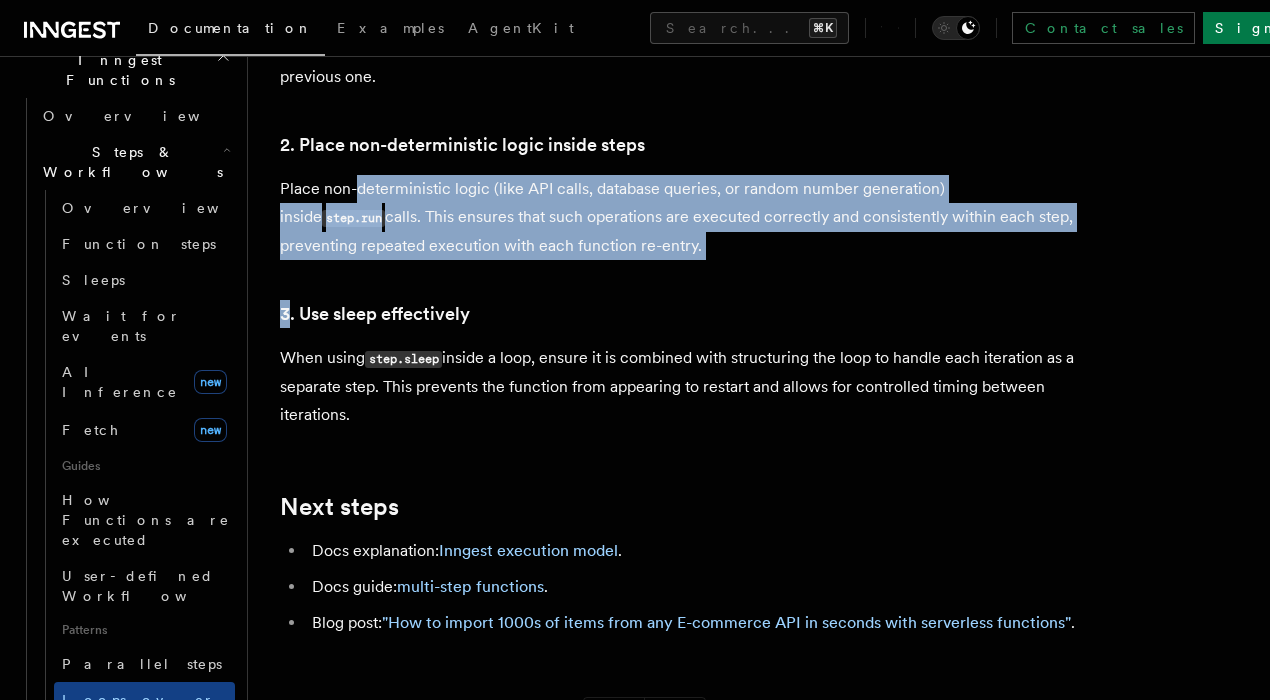 scroll, scrollTop: 3396, scrollLeft: 0, axis: vertical 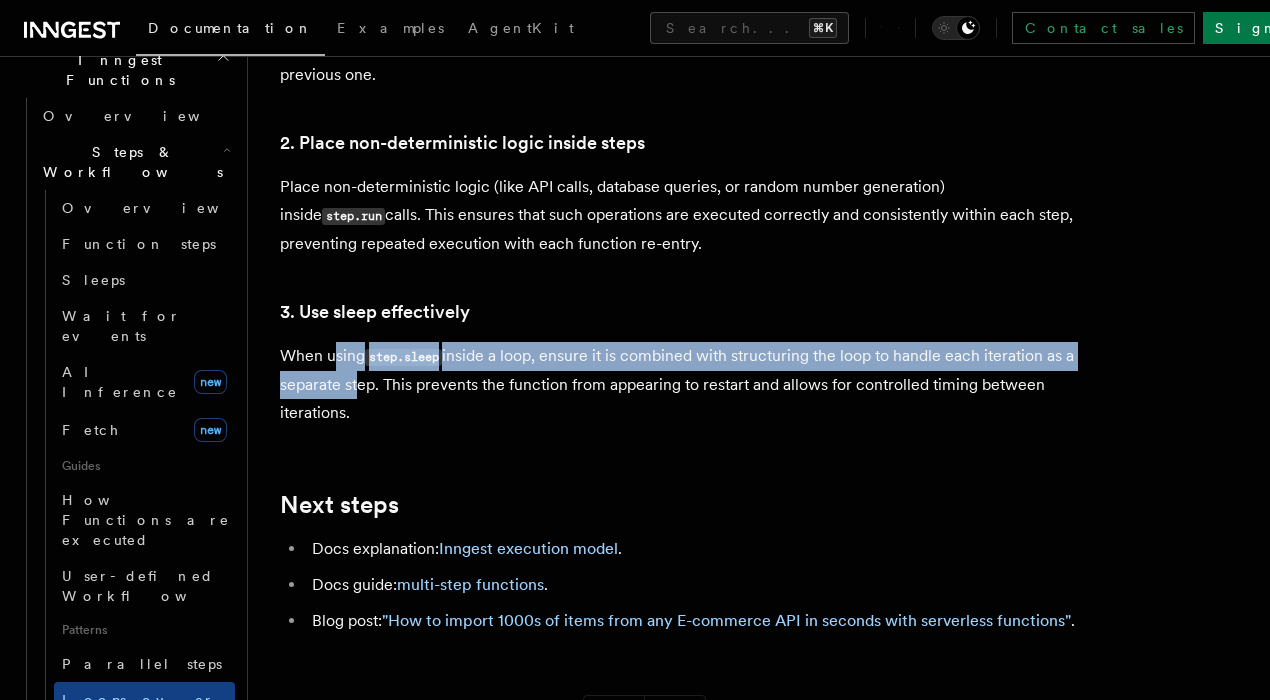 click on "When using  step.sleep  inside a loop, ensure it is combined with structuring the loop to handle each iteration as a separate step. This prevents the function from appearing to restart and allows for controlled timing between iterations." at bounding box center (680, 384) 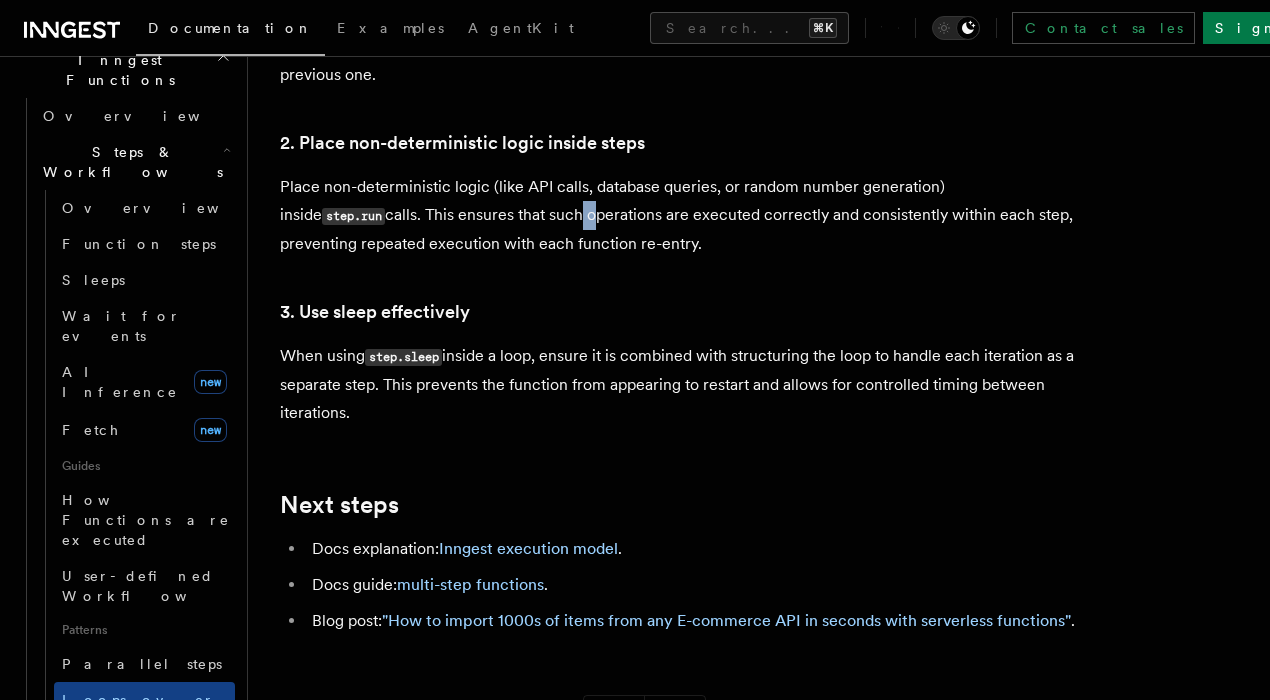 click on "Place non-deterministic logic (like API calls, database queries, or random number generation) inside  step.run  calls. This ensures that such operations are executed correctly and consistently within each step, preventing repeated execution with each function re-entry." at bounding box center [680, 215] 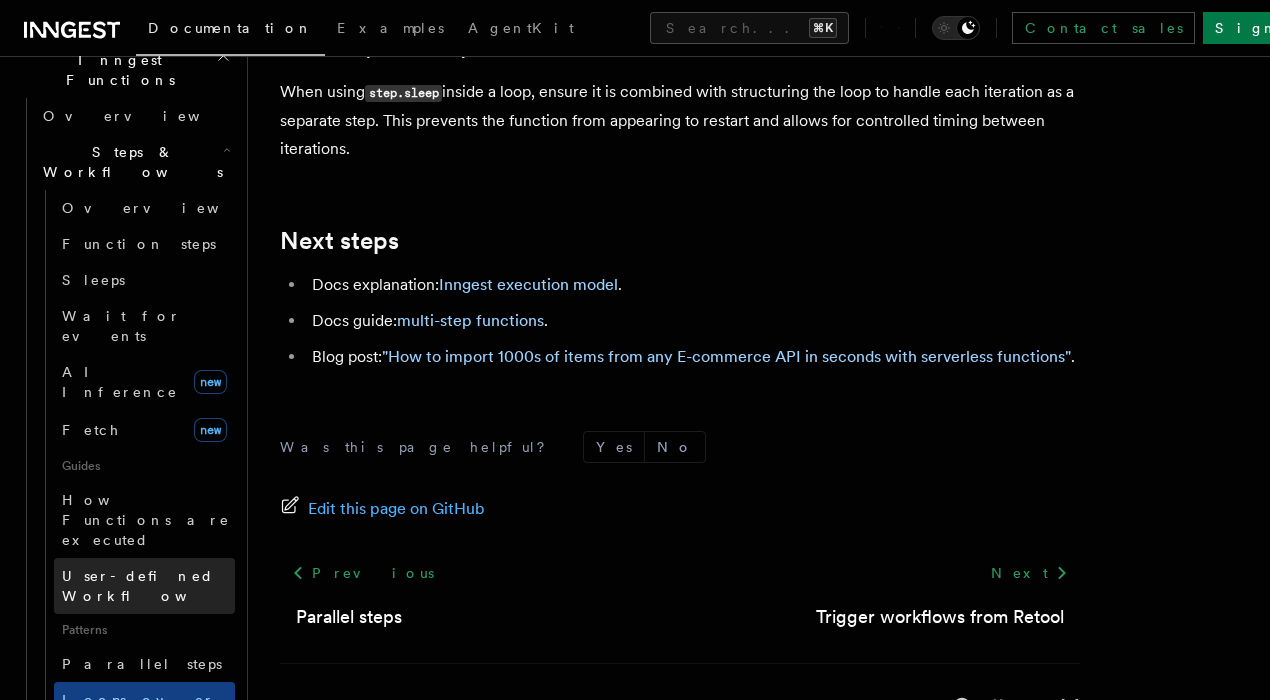 scroll, scrollTop: 3659, scrollLeft: 0, axis: vertical 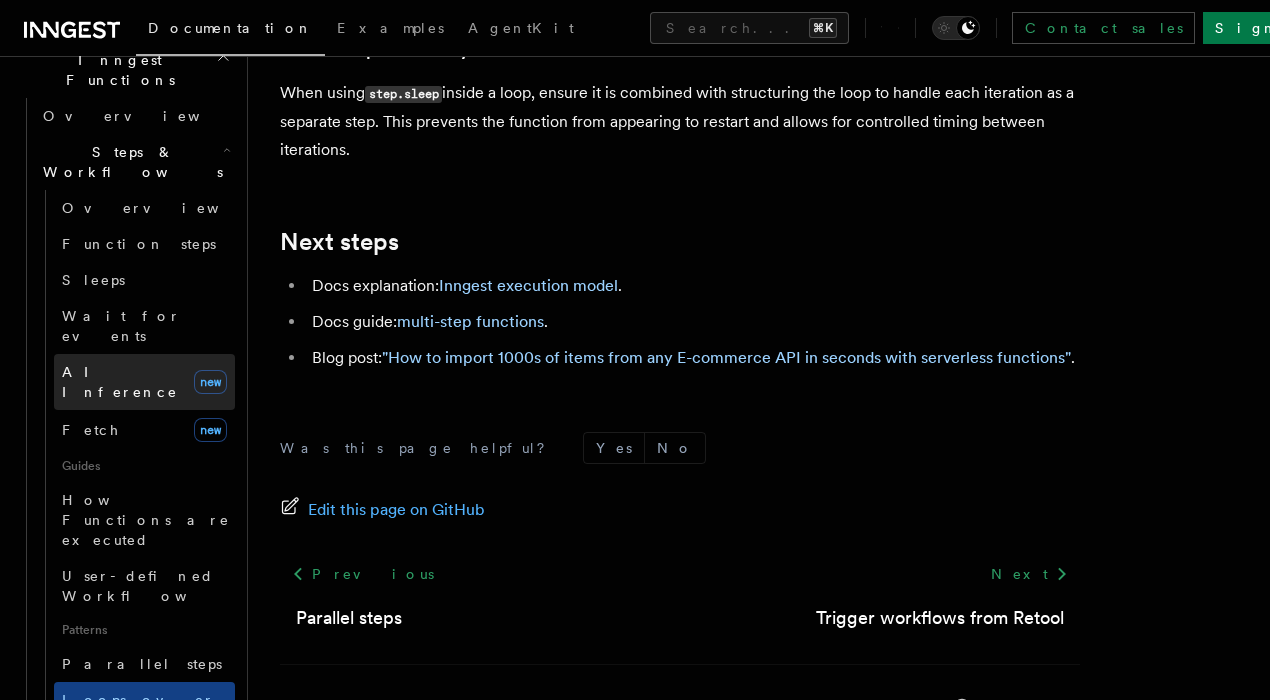 click on "AI Inference" at bounding box center (120, 382) 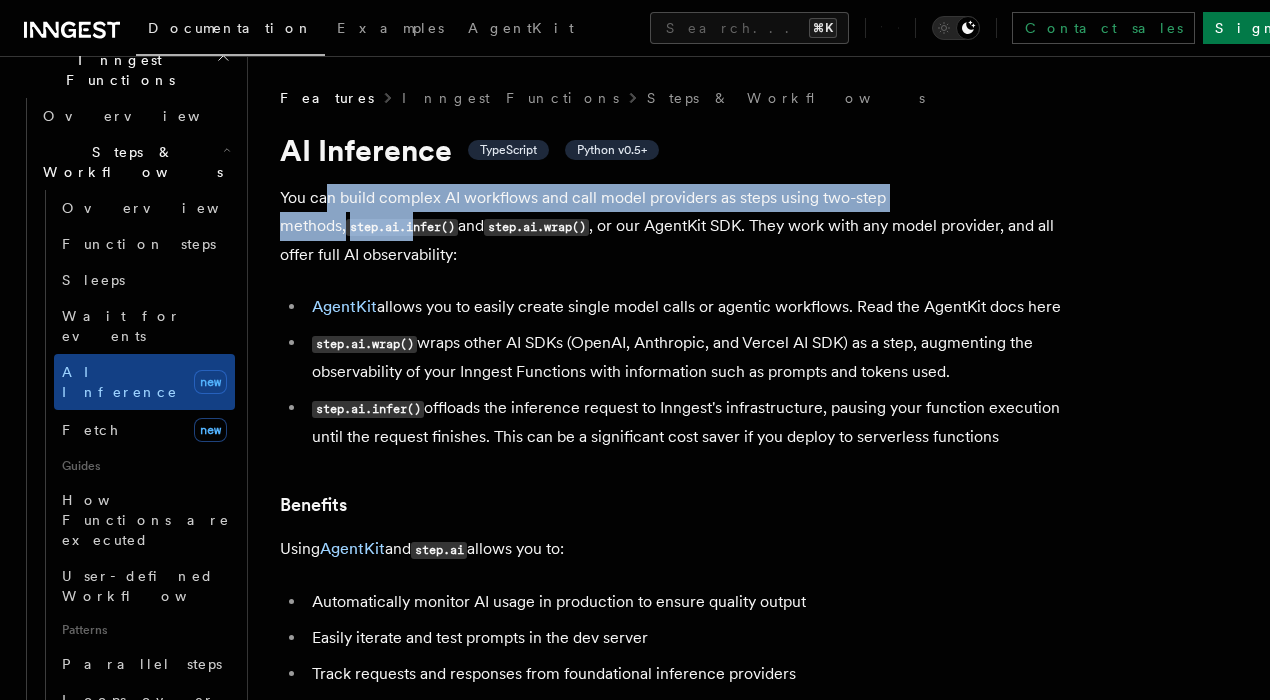 click on "You can build complex AI workflows and call model providers as steps using two-step methods, step.ai.infer() and step.ai.wrap(), or our AgentKit SDK. They work with any model provider, and all offer full AI observability:" at bounding box center [680, 226] 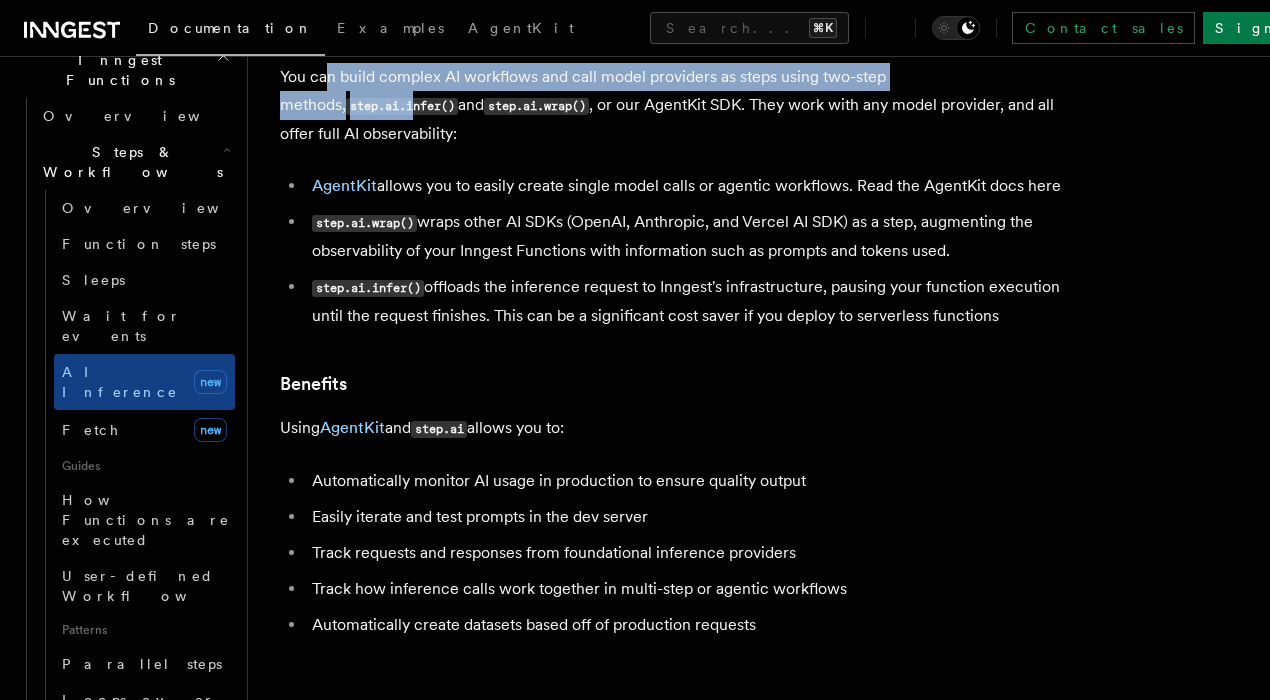 scroll, scrollTop: 110, scrollLeft: 0, axis: vertical 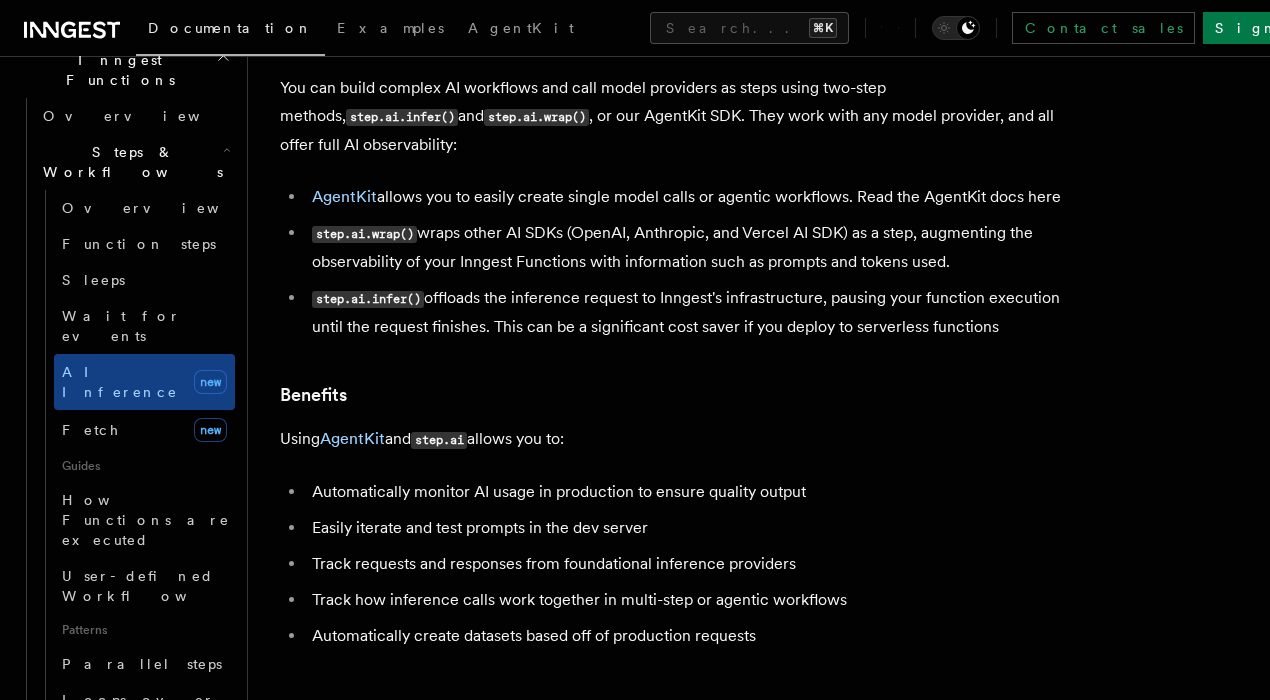 click on "AgentKit  allows you to easily create single model calls or agentic workflows.  Read the AgentKit docs here" at bounding box center (693, 197) 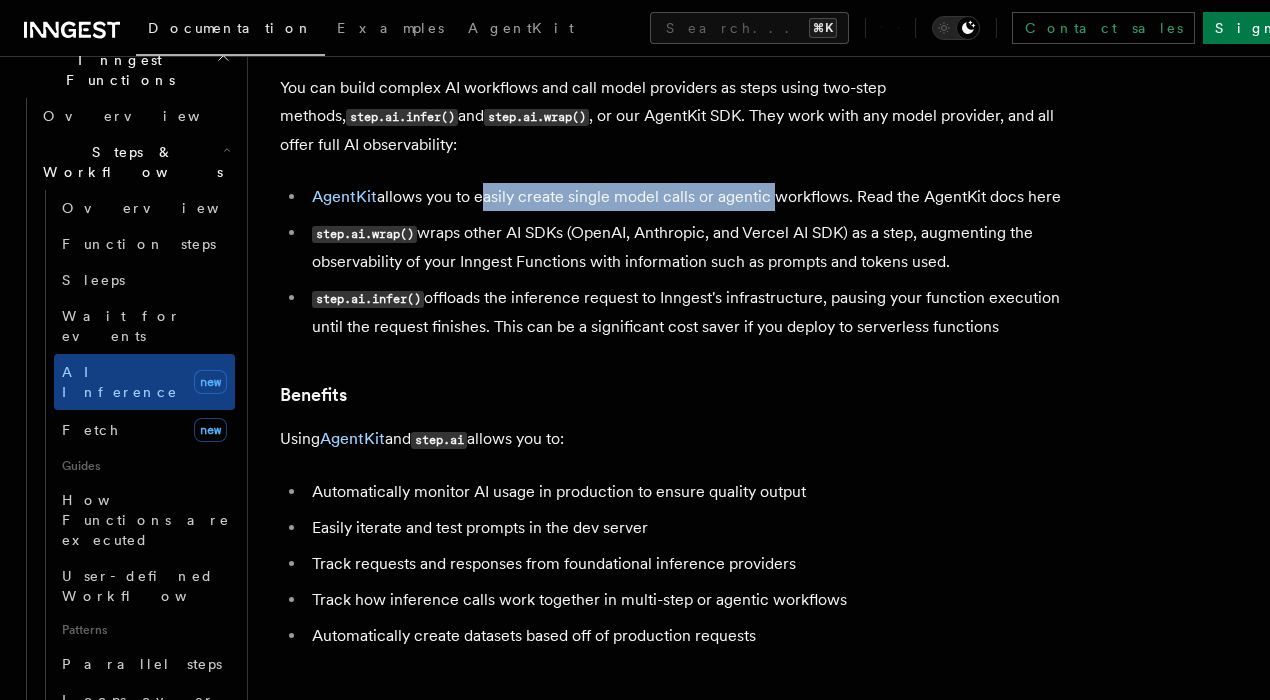 click on "AgentKit  allows you to easily create single model calls or agentic workflows.  Read the AgentKit docs here" at bounding box center (693, 197) 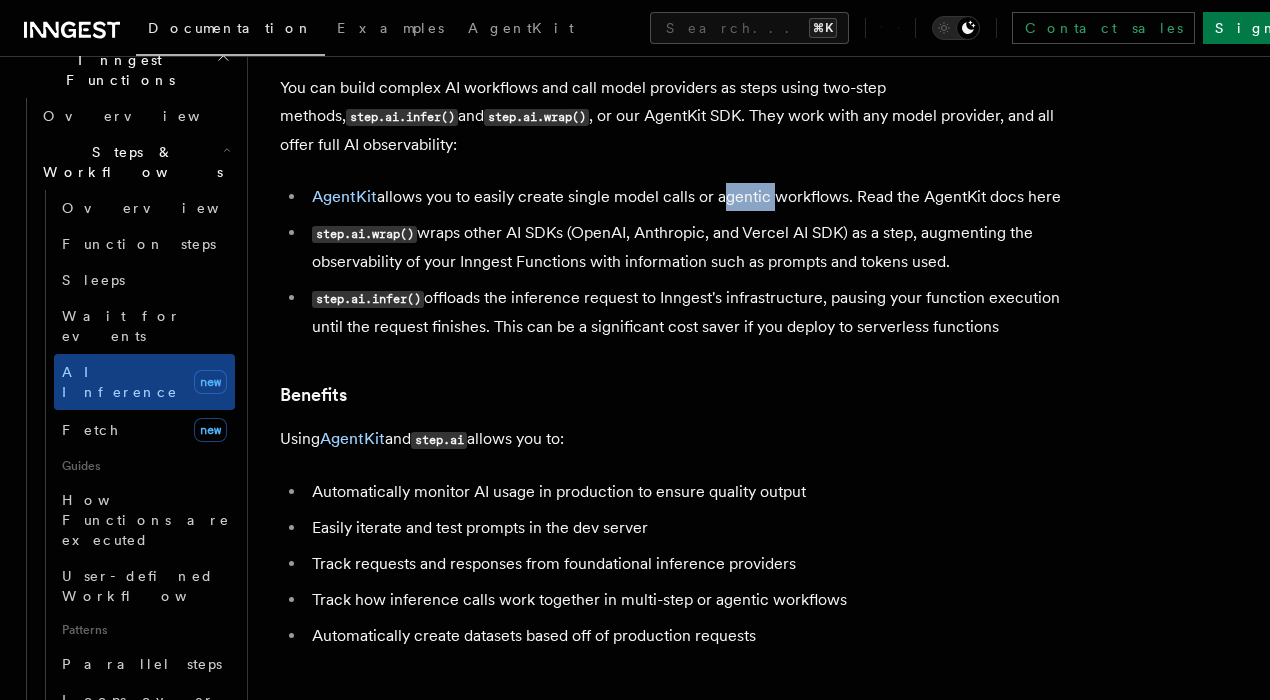 click on "AgentKit  allows you to easily create single model calls or agentic workflows.  Read the AgentKit docs here" at bounding box center (693, 197) 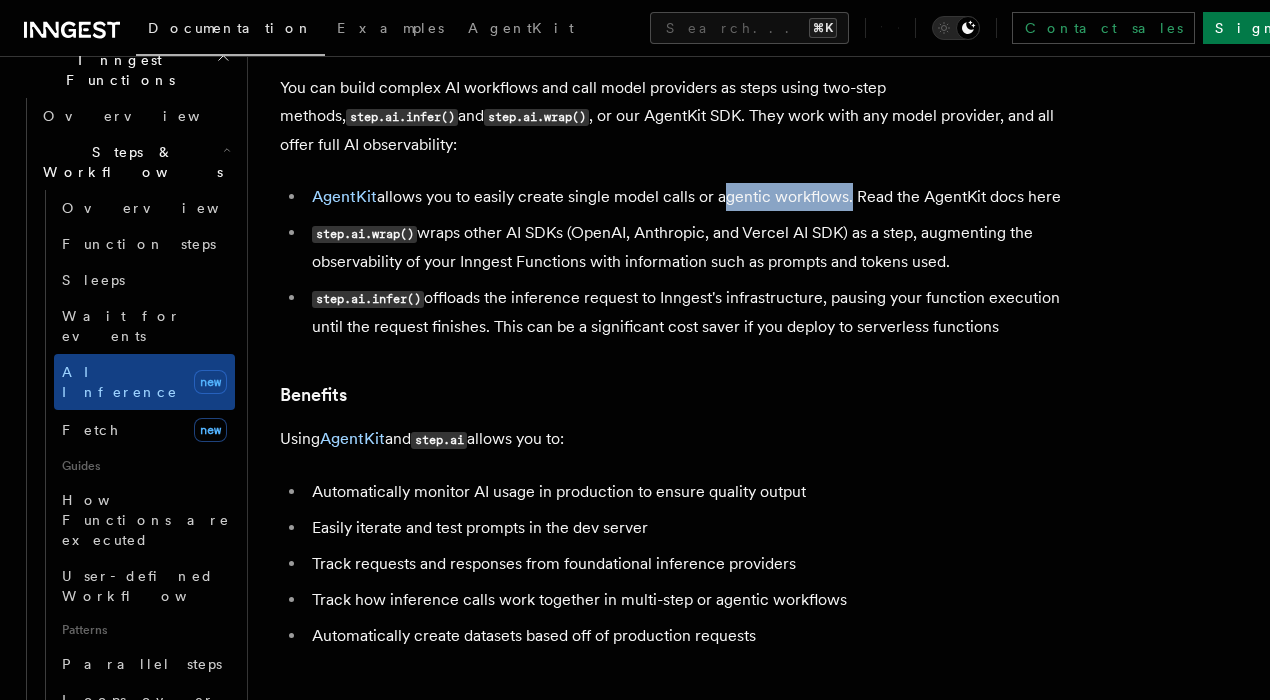 click on "AgentKit  allows you to easily create single model calls or agentic workflows.  Read the AgentKit docs here" at bounding box center [693, 197] 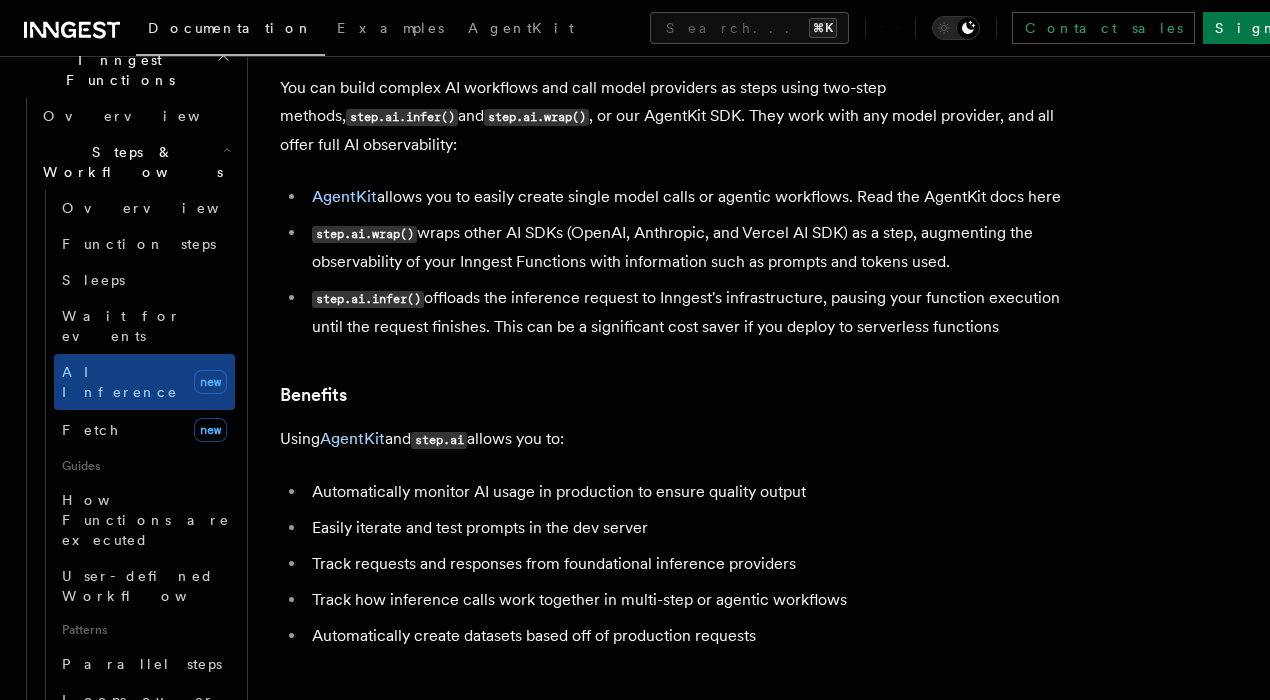 click on "AgentKit  allows you to easily create single model calls or agentic workflows.  Read the AgentKit docs here" at bounding box center [693, 197] 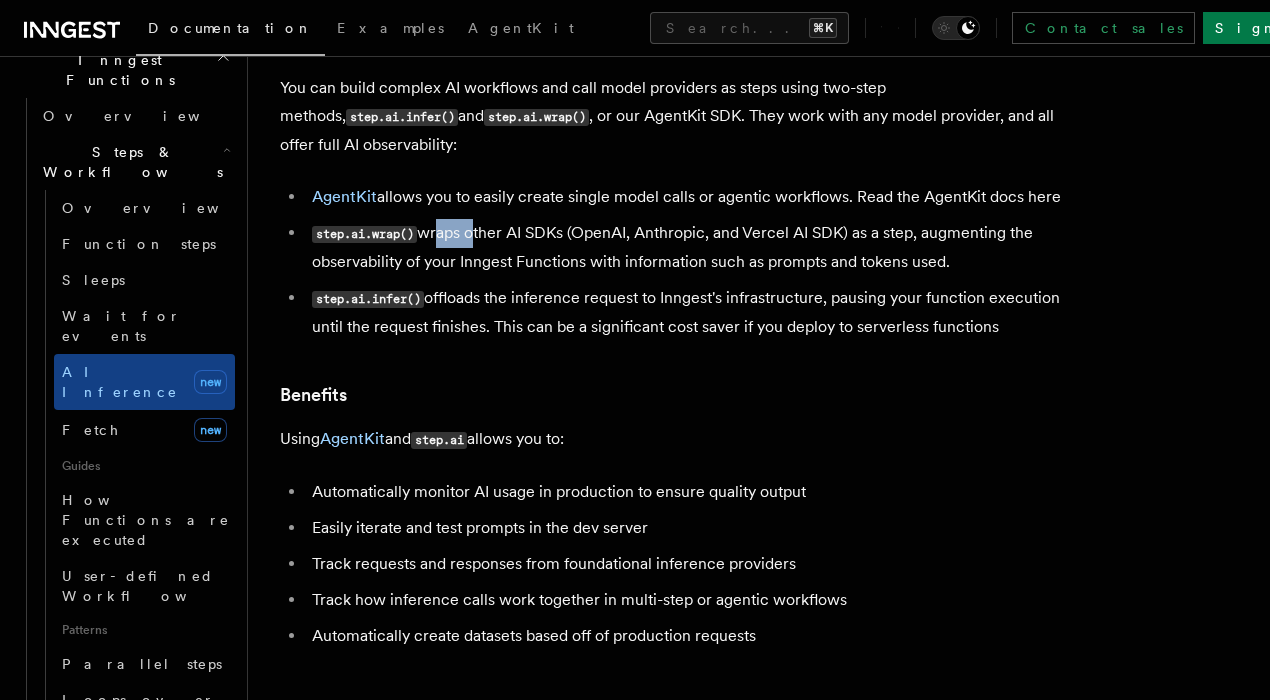 click on "step.ai.wrap()   wraps other AI SDKs (OpenAI, Anthropic, and Vercel AI SDK) as a step, augmenting the observability of your Inngest Functions with information such as prompts and tokens used." at bounding box center [693, 247] 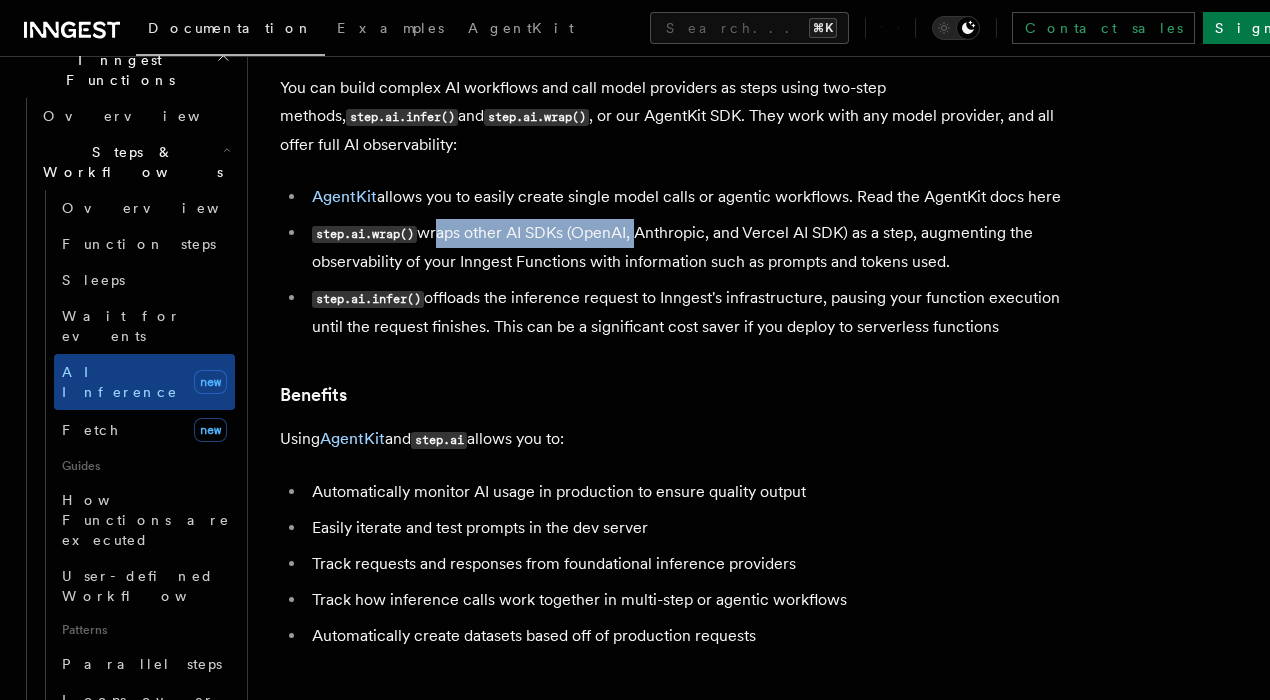 click on "step.ai.wrap()   wraps other AI SDKs (OpenAI, Anthropic, and Vercel AI SDK) as a step, augmenting the observability of your Inngest Functions with information such as prompts and tokens used." at bounding box center (693, 247) 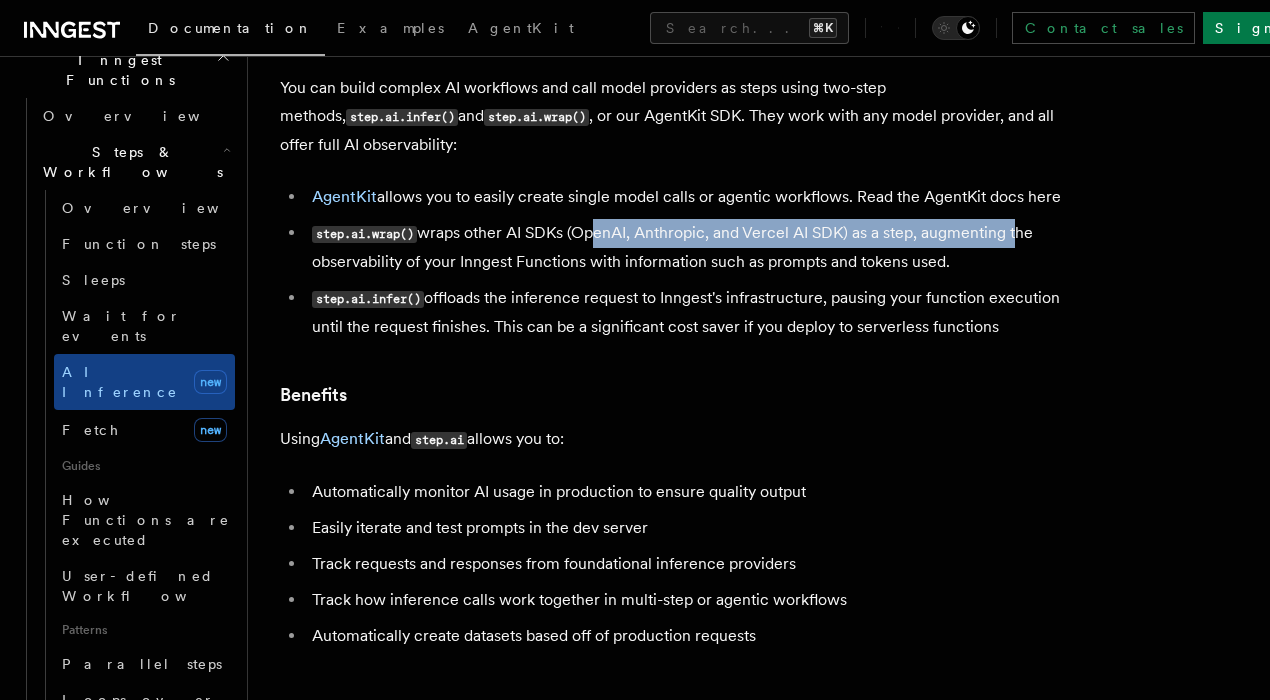 click on "step.ai.wrap()   wraps other AI SDKs (OpenAI, Anthropic, and Vercel AI SDK) as a step, augmenting the observability of your Inngest Functions with information such as prompts and tokens used." at bounding box center [693, 247] 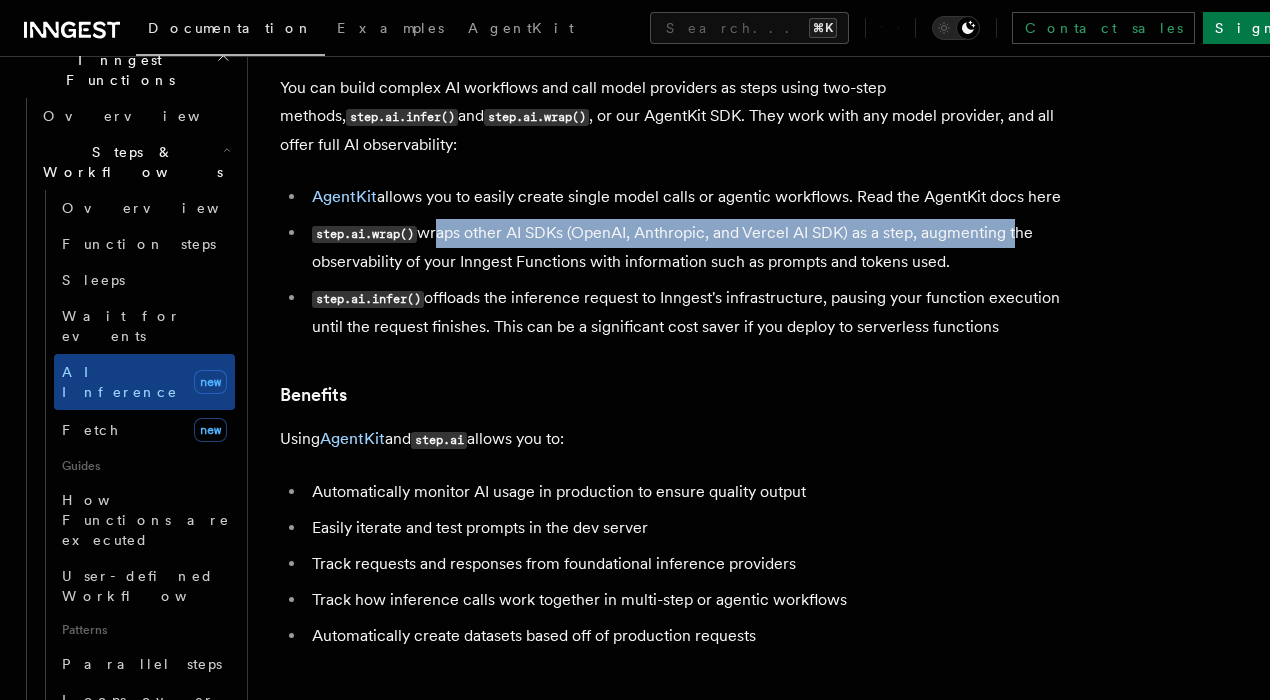 click on "step.ai.wrap()   wraps other AI SDKs (OpenAI, Anthropic, and Vercel AI SDK) as a step, augmenting the observability of your Inngest Functions with information such as prompts and tokens used." at bounding box center (693, 247) 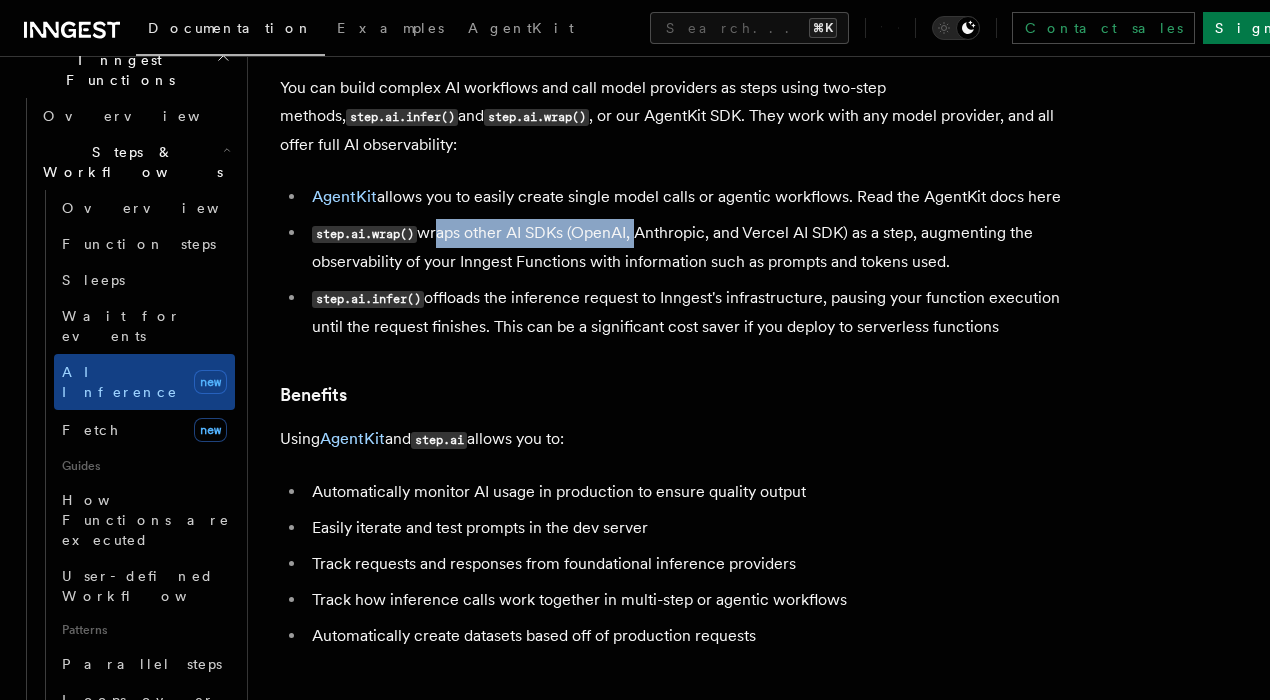 click on "step.ai.wrap()   wraps other AI SDKs (OpenAI, Anthropic, and Vercel AI SDK) as a step, augmenting the observability of your Inngest Functions with information such as prompts and tokens used." at bounding box center [693, 247] 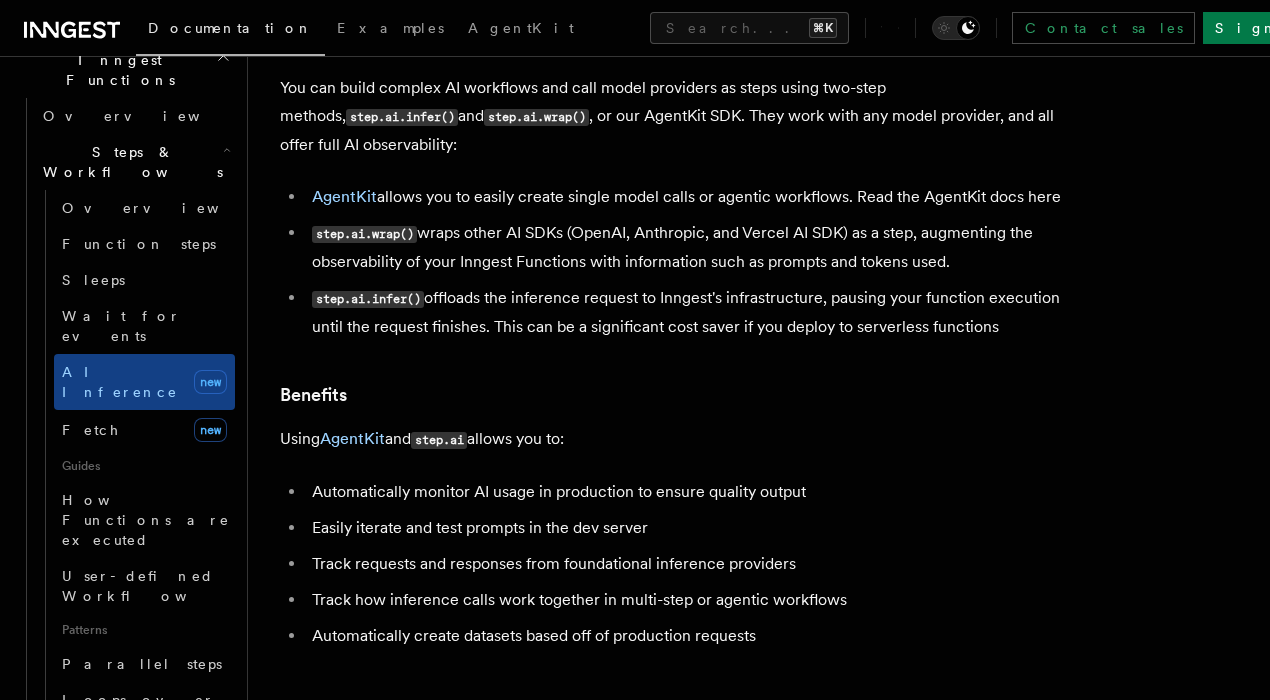 click on "step.ai.wrap()   wraps other AI SDKs (OpenAI, Anthropic, and Vercel AI SDK) as a step, augmenting the observability of your Inngest Functions with information such as prompts and tokens used." at bounding box center (693, 247) 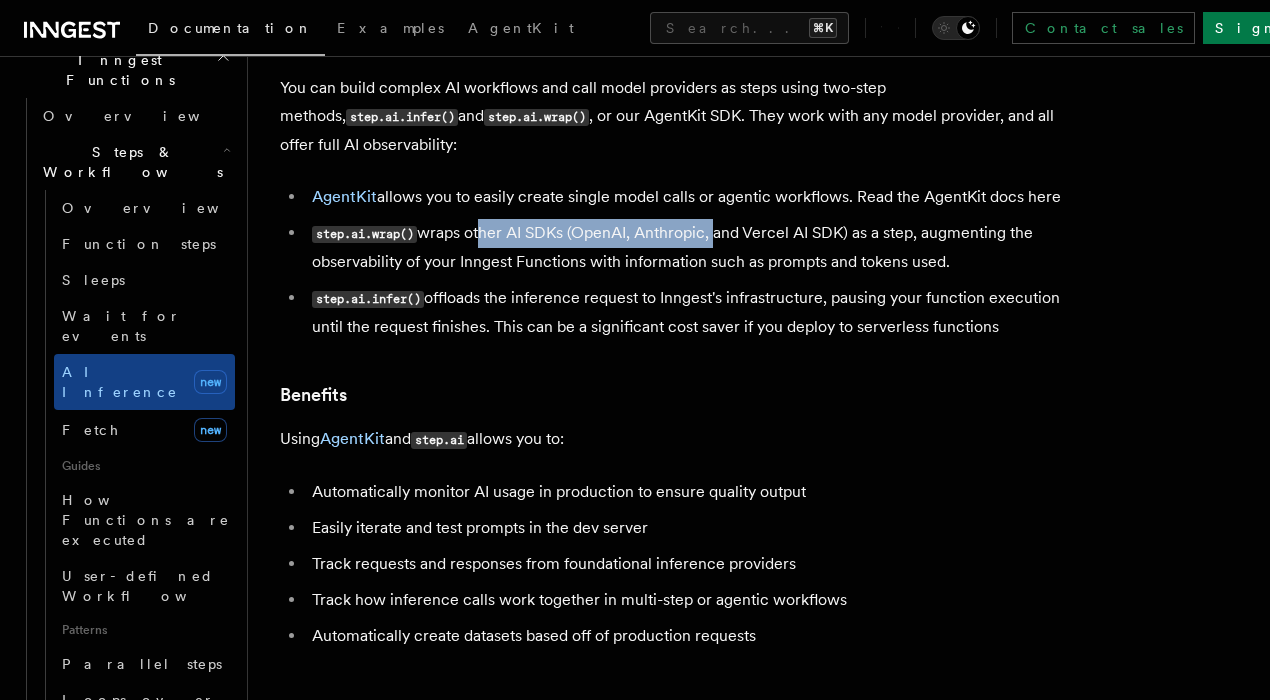 click on "step.ai.wrap()   wraps other AI SDKs (OpenAI, Anthropic, and Vercel AI SDK) as a step, augmenting the observability of your Inngest Functions with information such as prompts and tokens used." at bounding box center (693, 247) 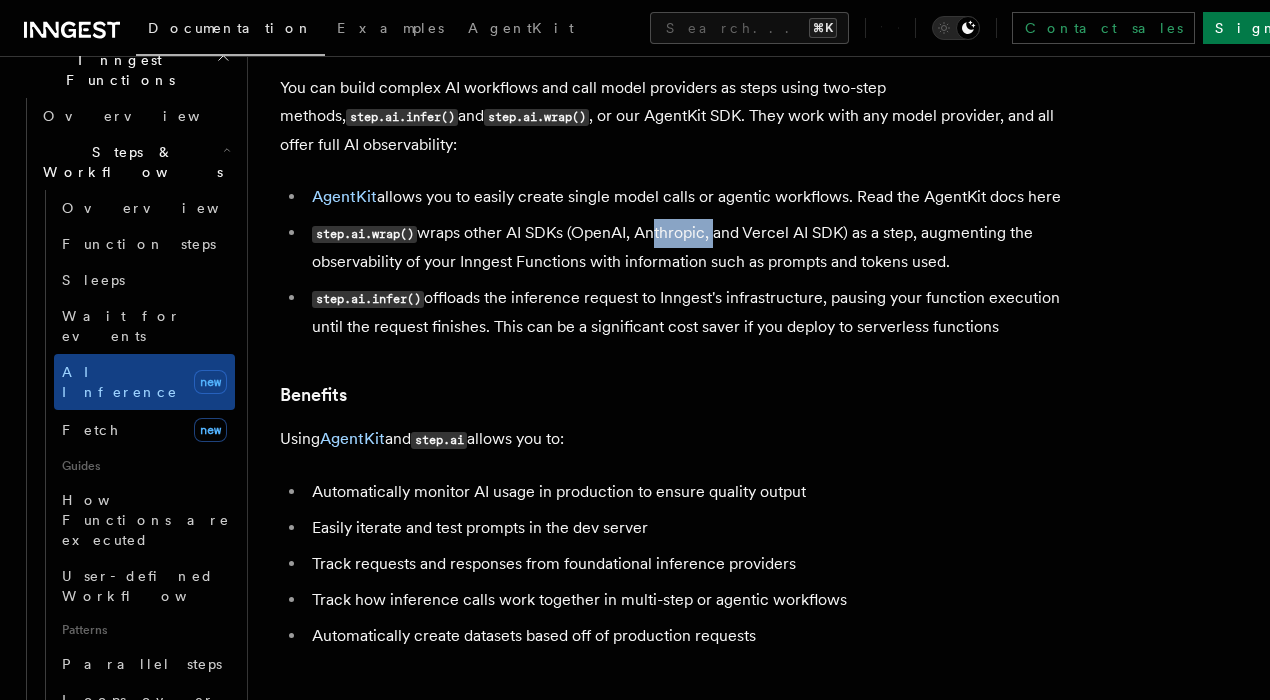 click on "step.ai.wrap()   wraps other AI SDKs (OpenAI, Anthropic, and Vercel AI SDK) as a step, augmenting the observability of your Inngest Functions with information such as prompts and tokens used." at bounding box center (693, 247) 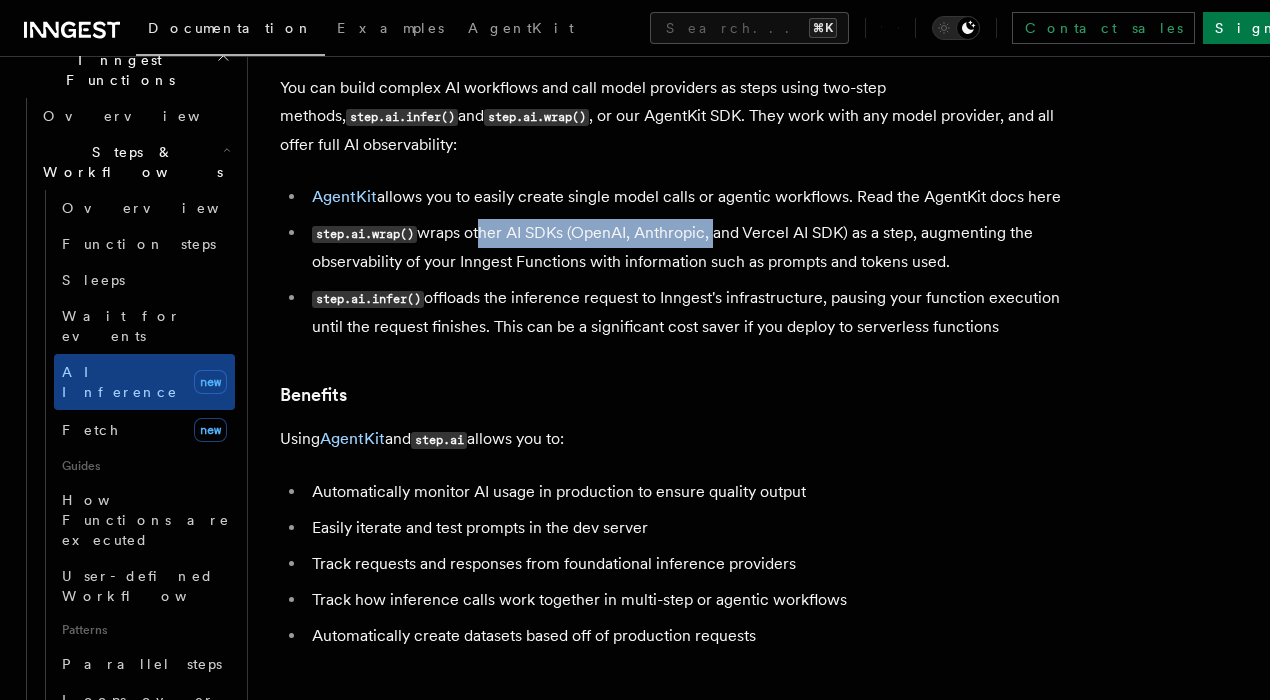 click on "step.ai.wrap()   wraps other AI SDKs (OpenAI, Anthropic, and Vercel AI SDK) as a step, augmenting the observability of your Inngest Functions with information such as prompts and tokens used." at bounding box center (693, 247) 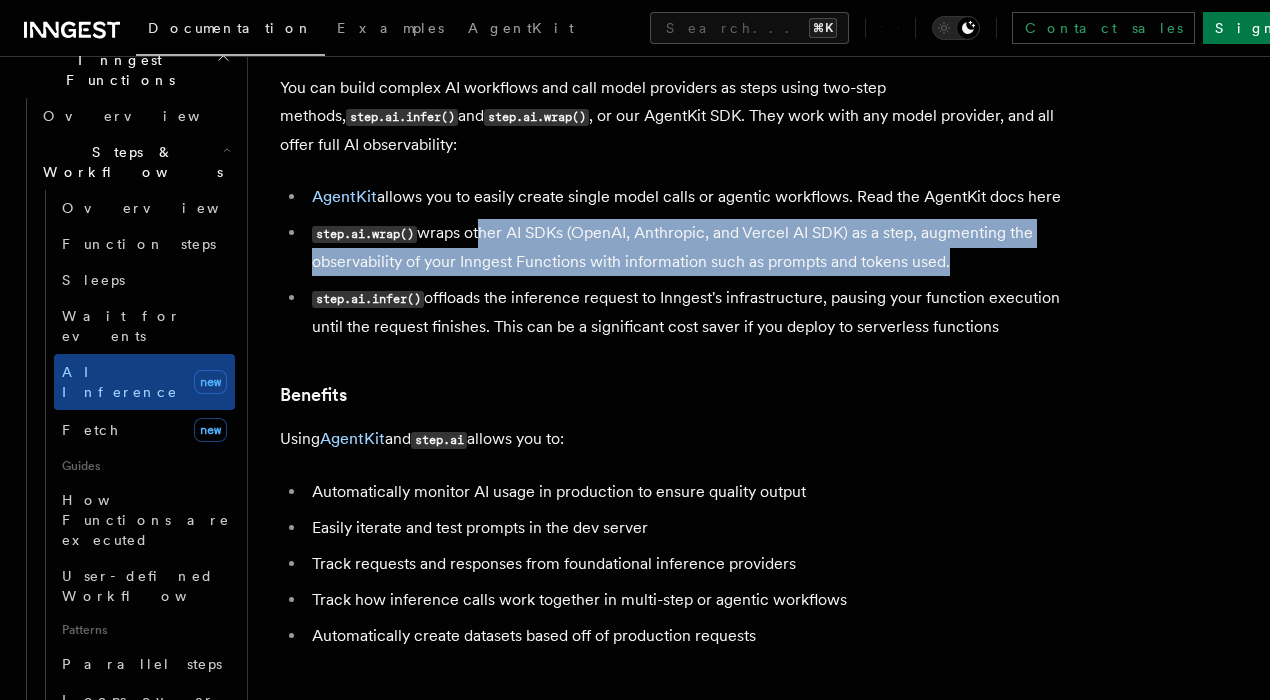 click on "step.ai.wrap()   wraps other AI SDKs (OpenAI, Anthropic, and Vercel AI SDK) as a step, augmenting the observability of your Inngest Functions with information such as prompts and tokens used." at bounding box center [693, 247] 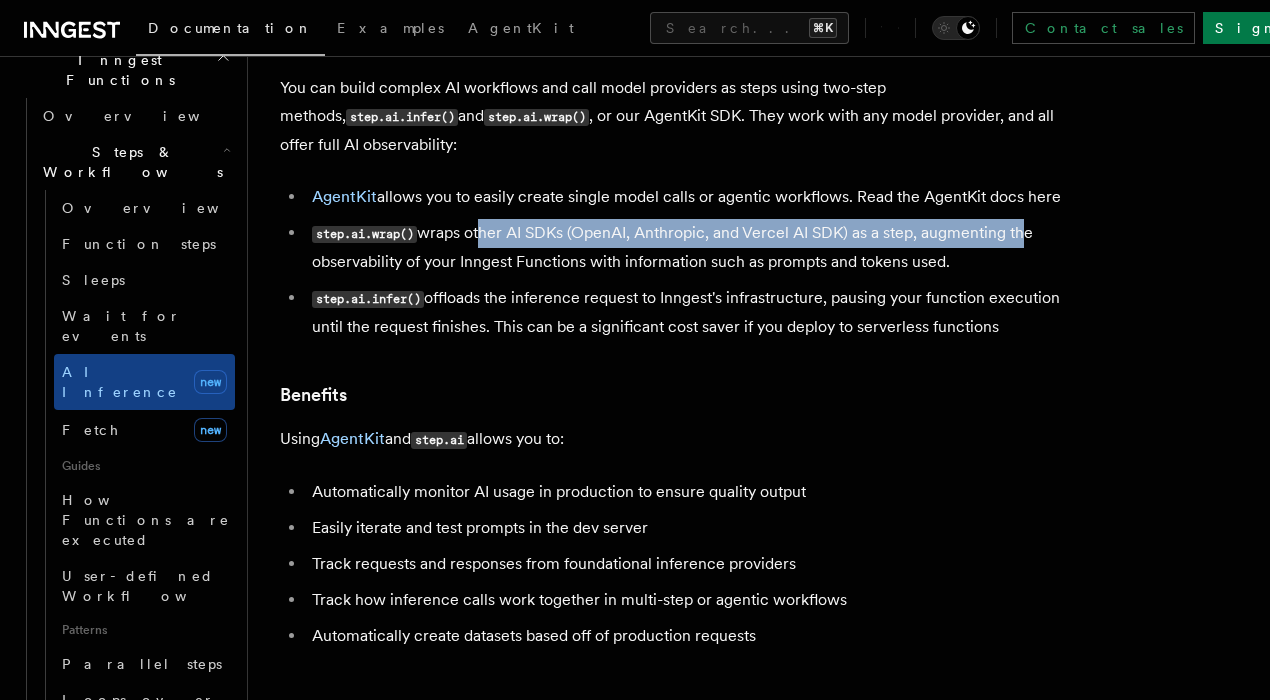 click on "step.ai.wrap()   wraps other AI SDKs (OpenAI, Anthropic, and Vercel AI SDK) as a step, augmenting the observability of your Inngest Functions with information such as prompts and tokens used." at bounding box center (693, 247) 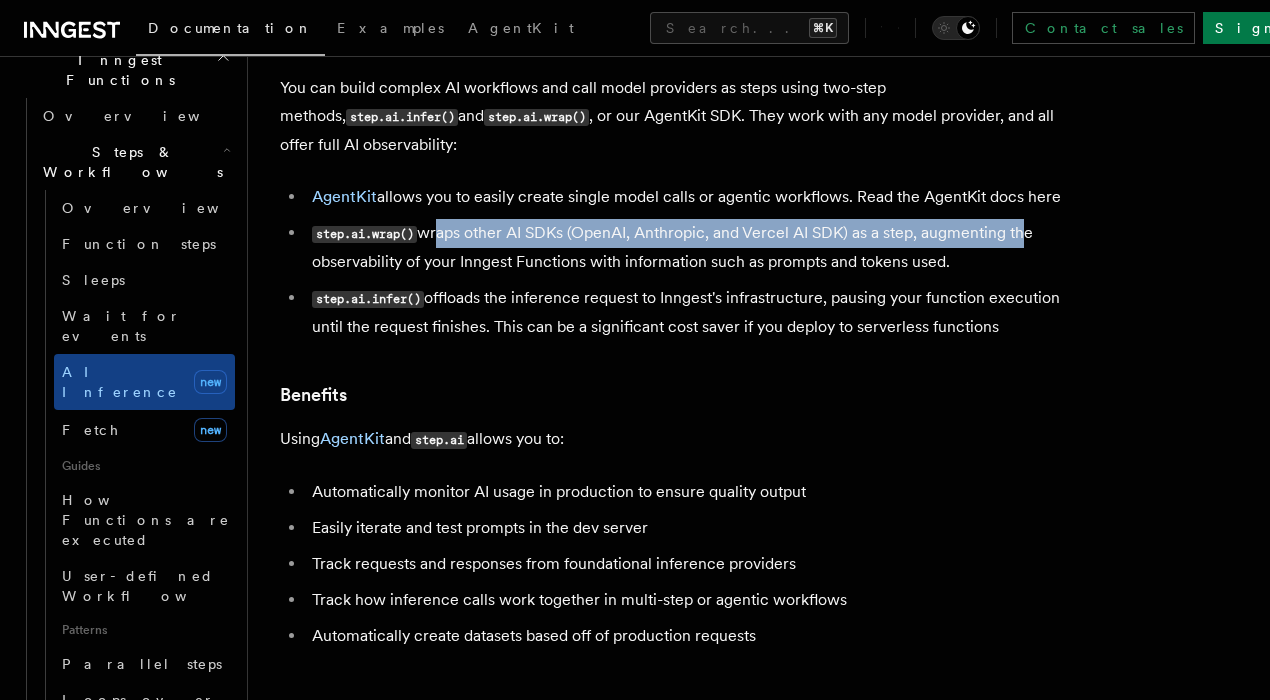 click on "step.ai.wrap()   wraps other AI SDKs (OpenAI, Anthropic, and Vercel AI SDK) as a step, augmenting the observability of your Inngest Functions with information such as prompts and tokens used." at bounding box center (693, 247) 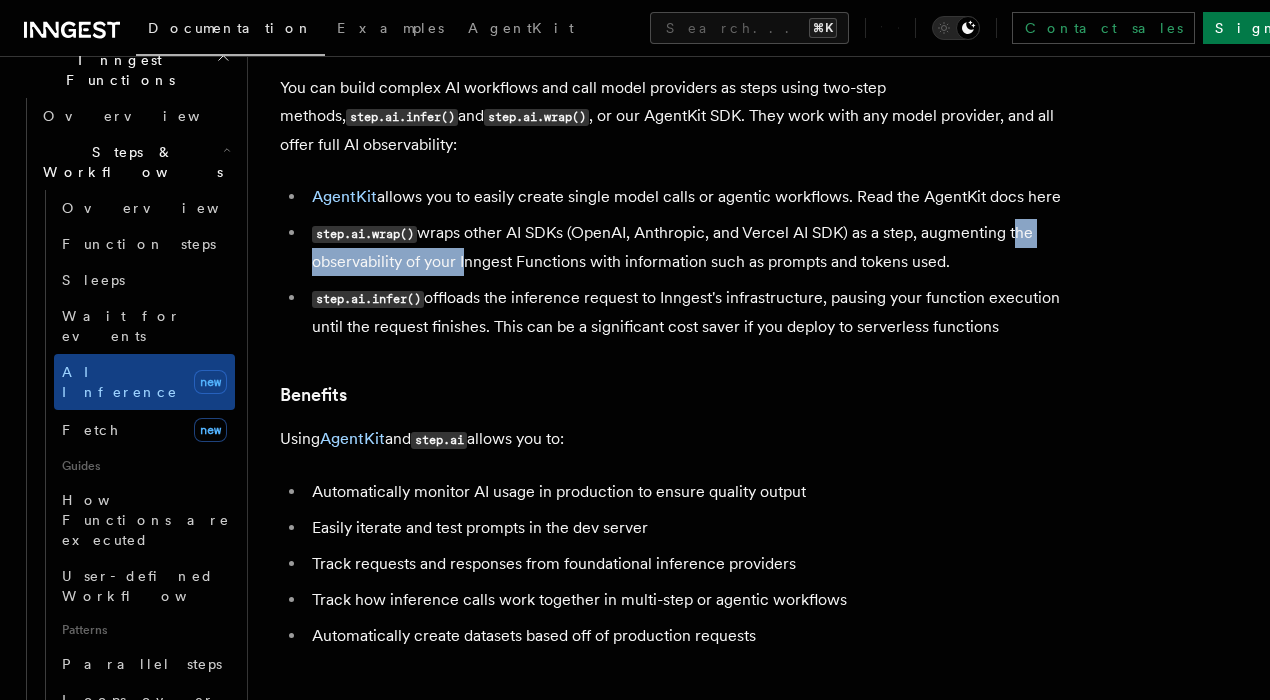 click on "step.ai.wrap()   wraps other AI SDKs (OpenAI, Anthropic, and Vercel AI SDK) as a step, augmenting the observability of your Inngest Functions with information such as prompts and tokens used." at bounding box center [693, 247] 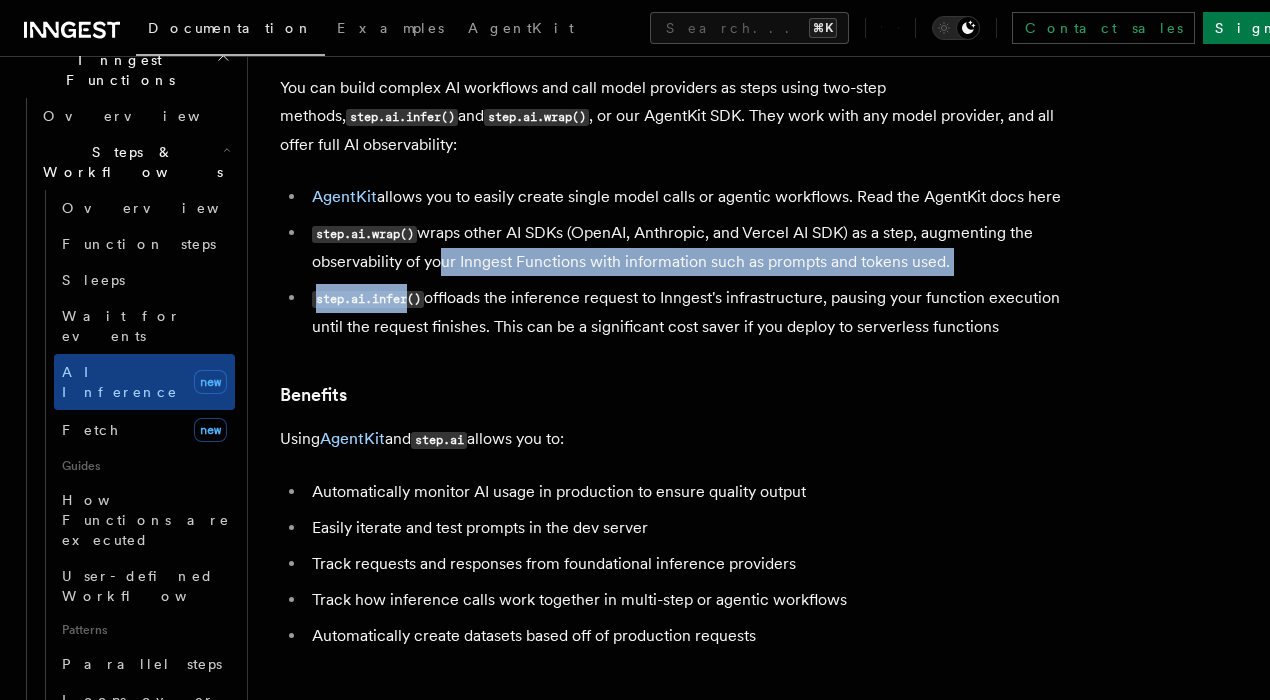 click on "step.ai.wrap()   wraps other AI SDKs (OpenAI, Anthropic, and Vercel AI SDK) as a step, augmenting the observability of your Inngest Functions with information such as prompts and tokens used." at bounding box center (693, 247) 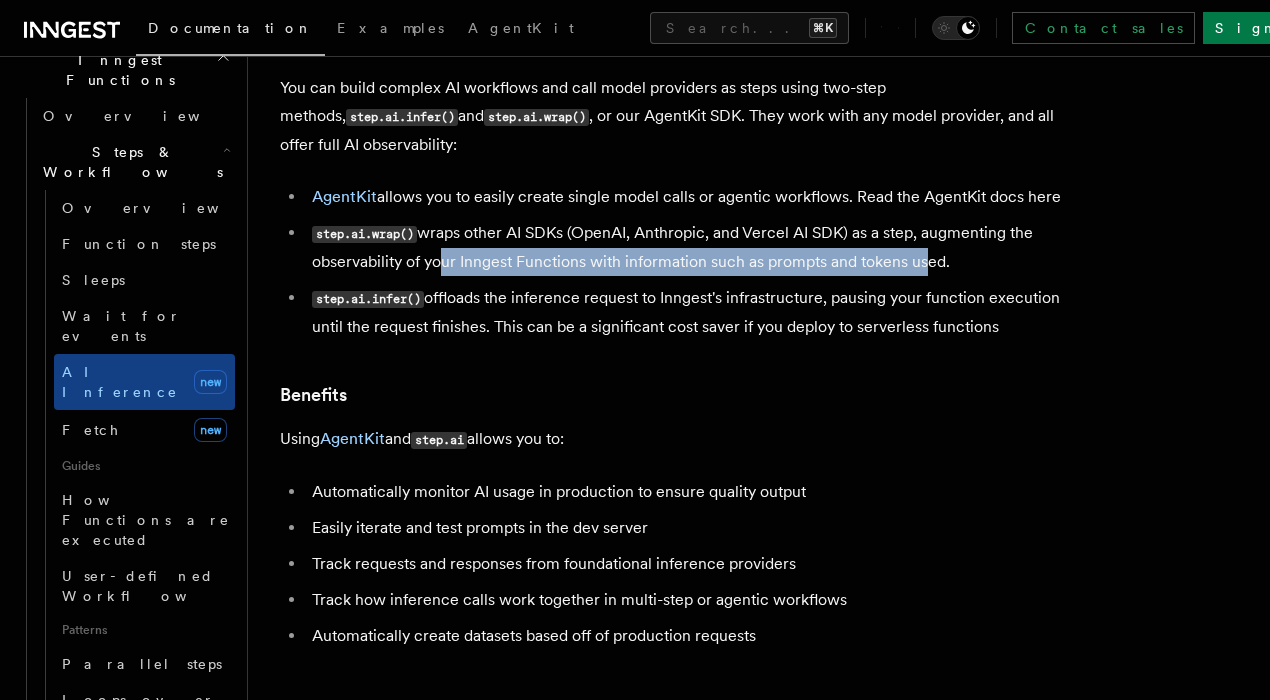click on "step.ai.wrap()   wraps other AI SDKs (OpenAI, Anthropic, and Vercel AI SDK) as a step, augmenting the observability of your Inngest Functions with information such as prompts and tokens used." at bounding box center (693, 247) 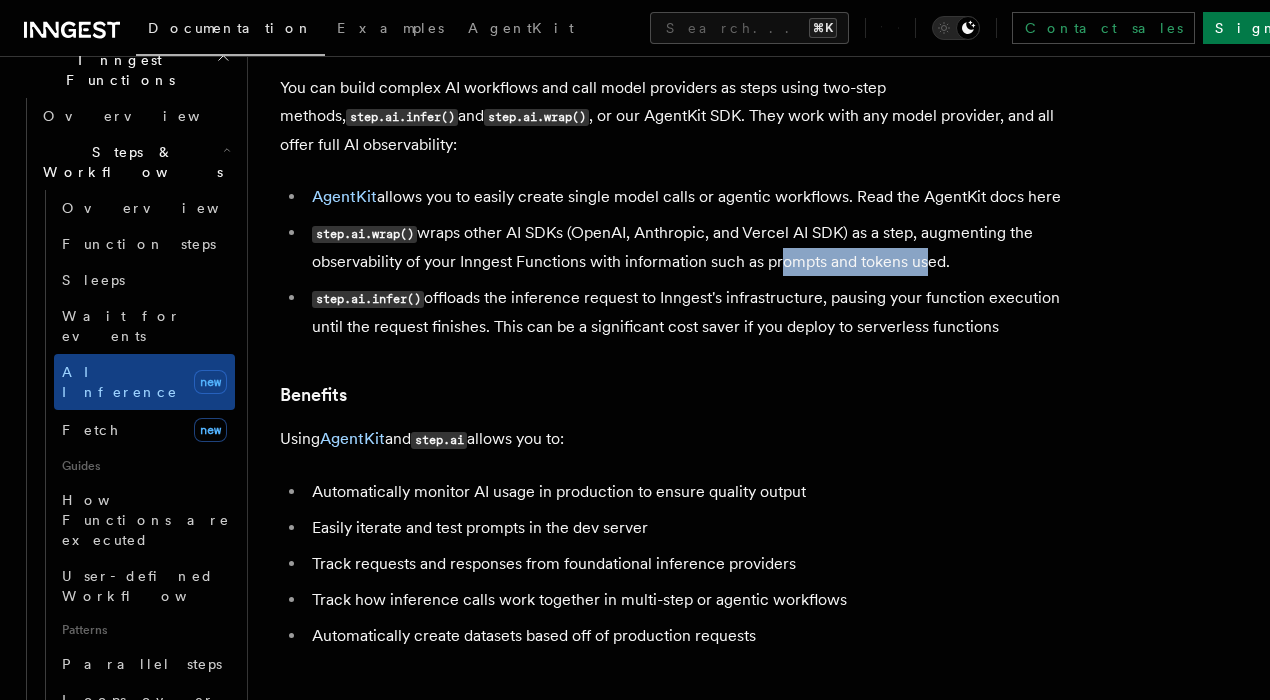 click on "step.ai.wrap()   wraps other AI SDKs (OpenAI, Anthropic, and Vercel AI SDK) as a step, augmenting the observability of your Inngest Functions with information such as prompts and tokens used." at bounding box center (693, 247) 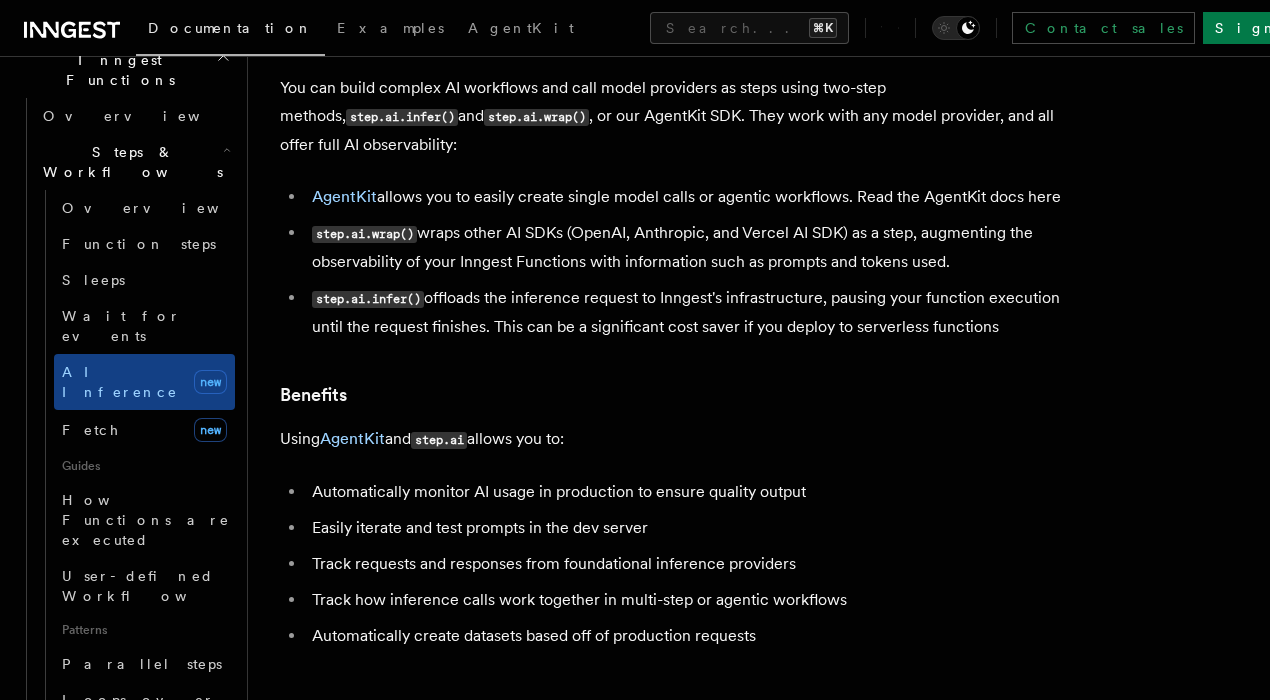 click on "step.ai.wrap()   wraps other AI SDKs (OpenAI, Anthropic, and Vercel AI SDK) as a step, augmenting the observability of your Inngest Functions with information such as prompts and tokens used." at bounding box center (693, 247) 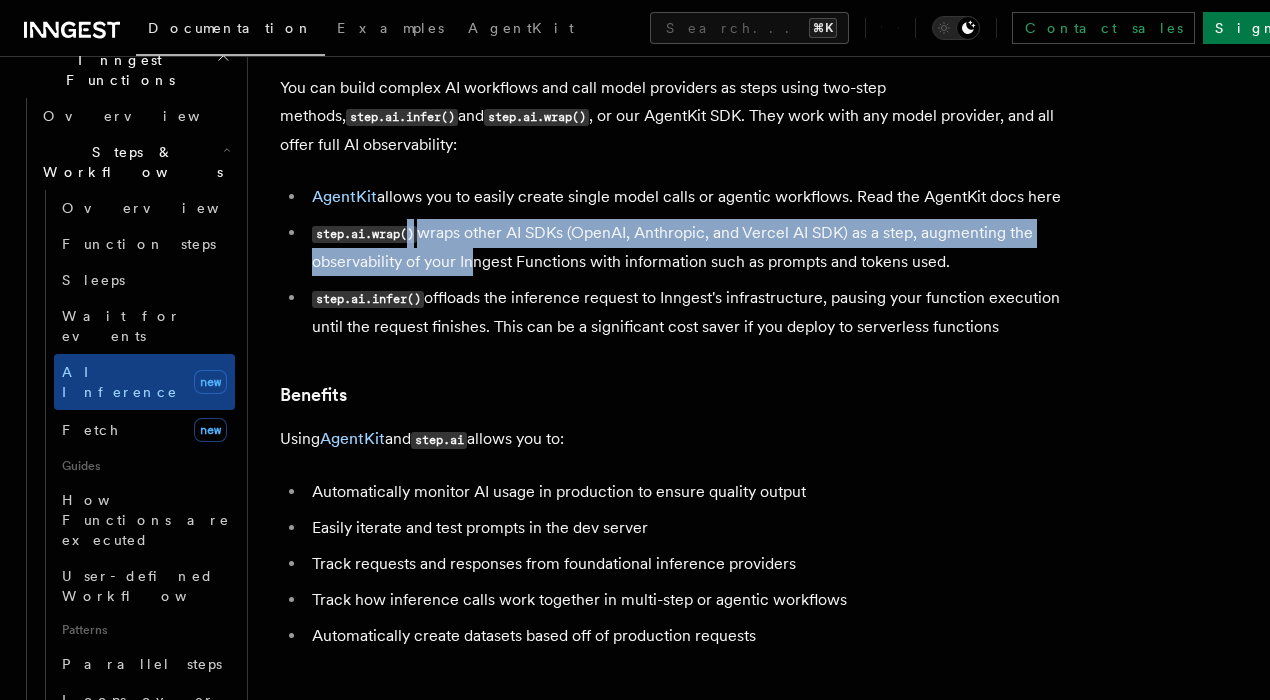 click on "step.ai.wrap()   wraps other AI SDKs (OpenAI, Anthropic, and Vercel AI SDK) as a step, augmenting the observability of your Inngest Functions with information such as prompts and tokens used." at bounding box center (693, 247) 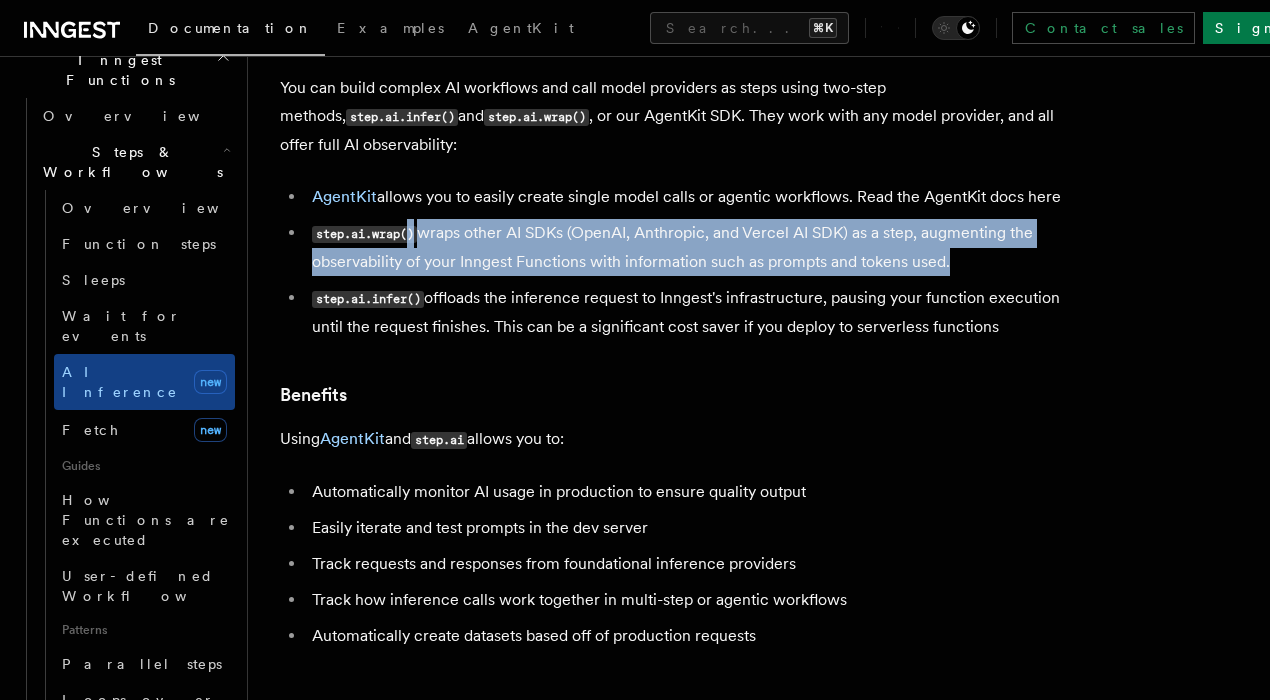 click on "step.ai.wrap()   wraps other AI SDKs (OpenAI, Anthropic, and Vercel AI SDK) as a step, augmenting the observability of your Inngest Functions with information such as prompts and tokens used." at bounding box center [693, 247] 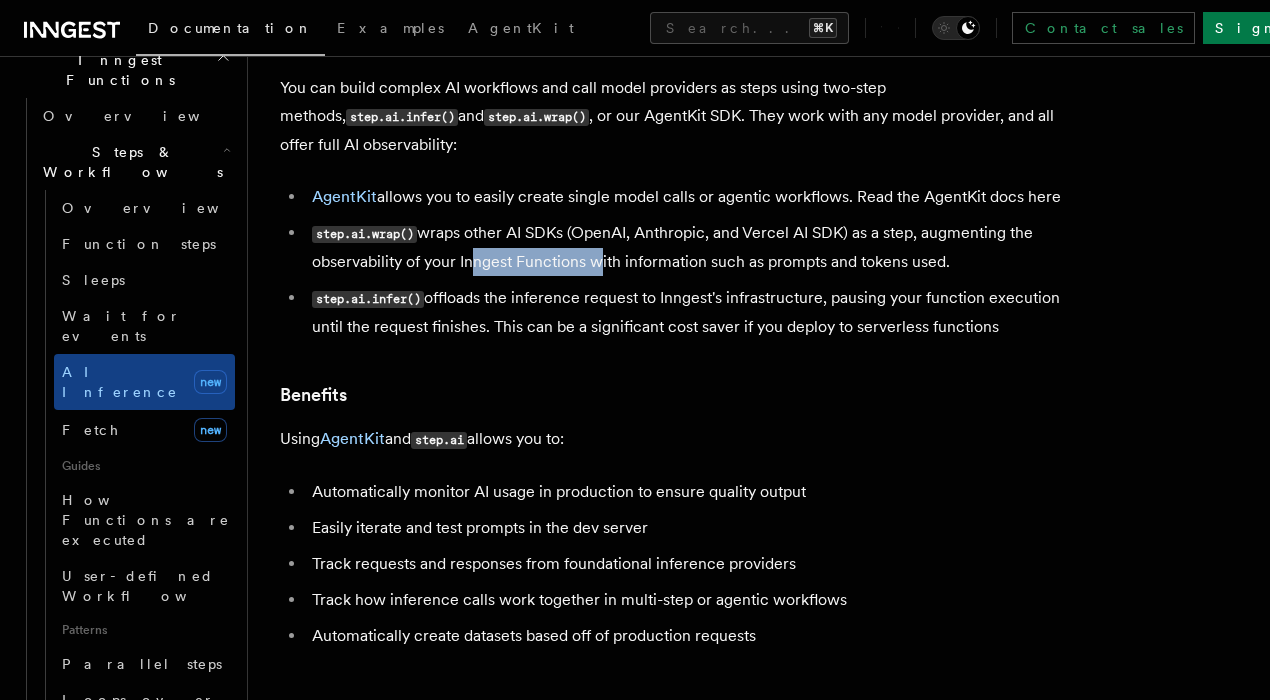 click on "step.ai.wrap()   wraps other AI SDKs (OpenAI, Anthropic, and Vercel AI SDK) as a step, augmenting the observability of your Inngest Functions with information such as prompts and tokens used." at bounding box center [693, 247] 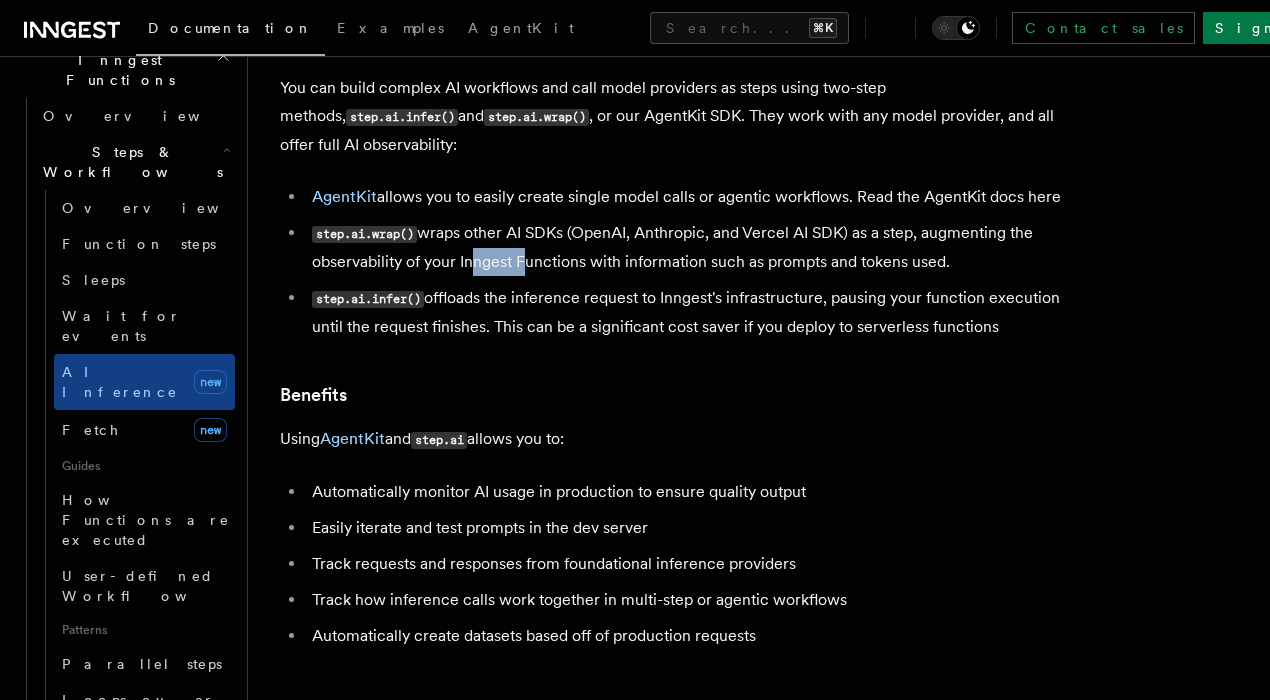 click on "step.ai.wrap()   wraps other AI SDKs (OpenAI, Anthropic, and Vercel AI SDK) as a step, augmenting the observability of your Inngest Functions with information such as prompts and tokens used." at bounding box center [693, 247] 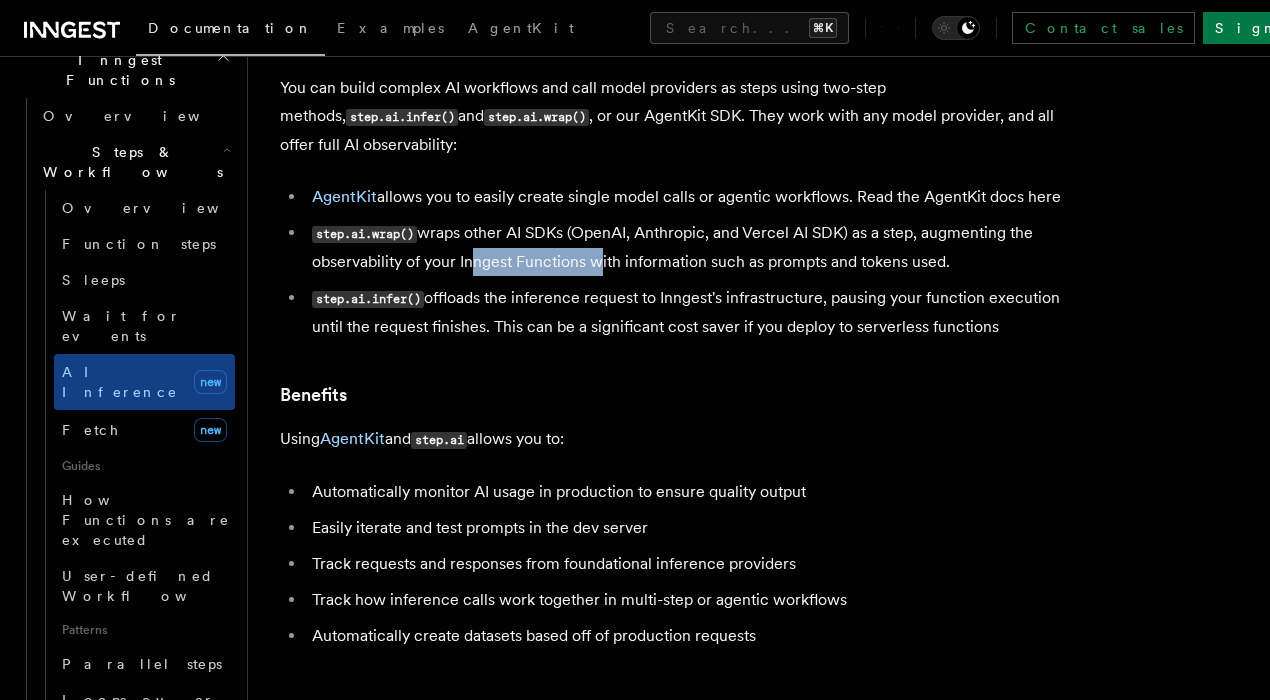 click on "step.ai.wrap()   wraps other AI SDKs (OpenAI, Anthropic, and Vercel AI SDK) as a step, augmenting the observability of your Inngest Functions with information such as prompts and tokens used." at bounding box center [693, 247] 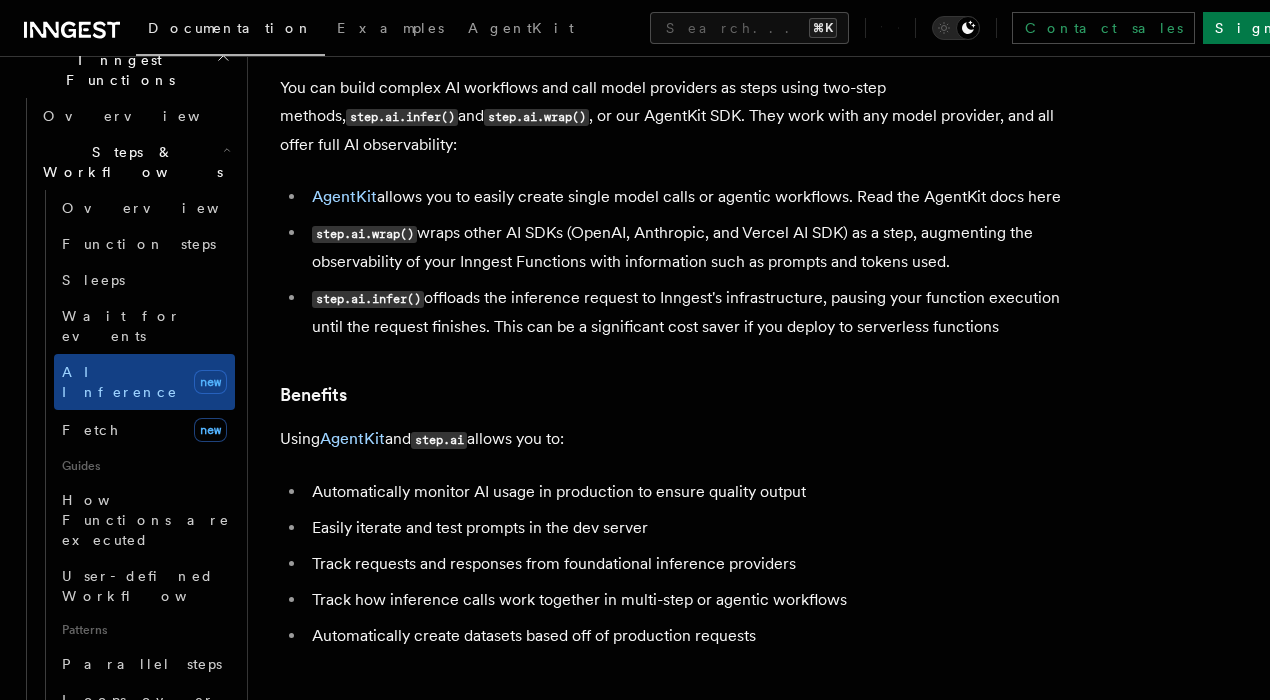 click on "step.ai.wrap()   wraps other AI SDKs (OpenAI, Anthropic, and Vercel AI SDK) as a step, augmenting the observability of your Inngest Functions with information such as prompts and tokens used." at bounding box center [693, 247] 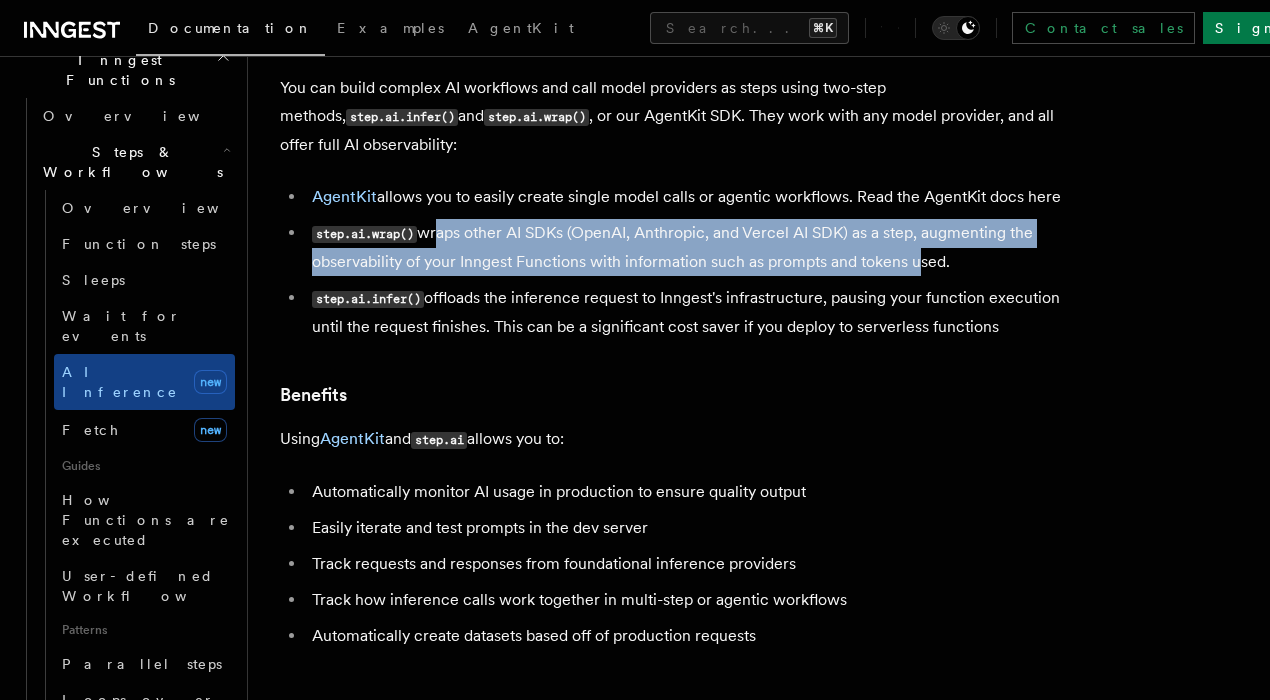 click on "step.ai.wrap()   wraps other AI SDKs (OpenAI, Anthropic, and Vercel AI SDK) as a step, augmenting the observability of your Inngest Functions with information such as prompts and tokens used." at bounding box center (693, 247) 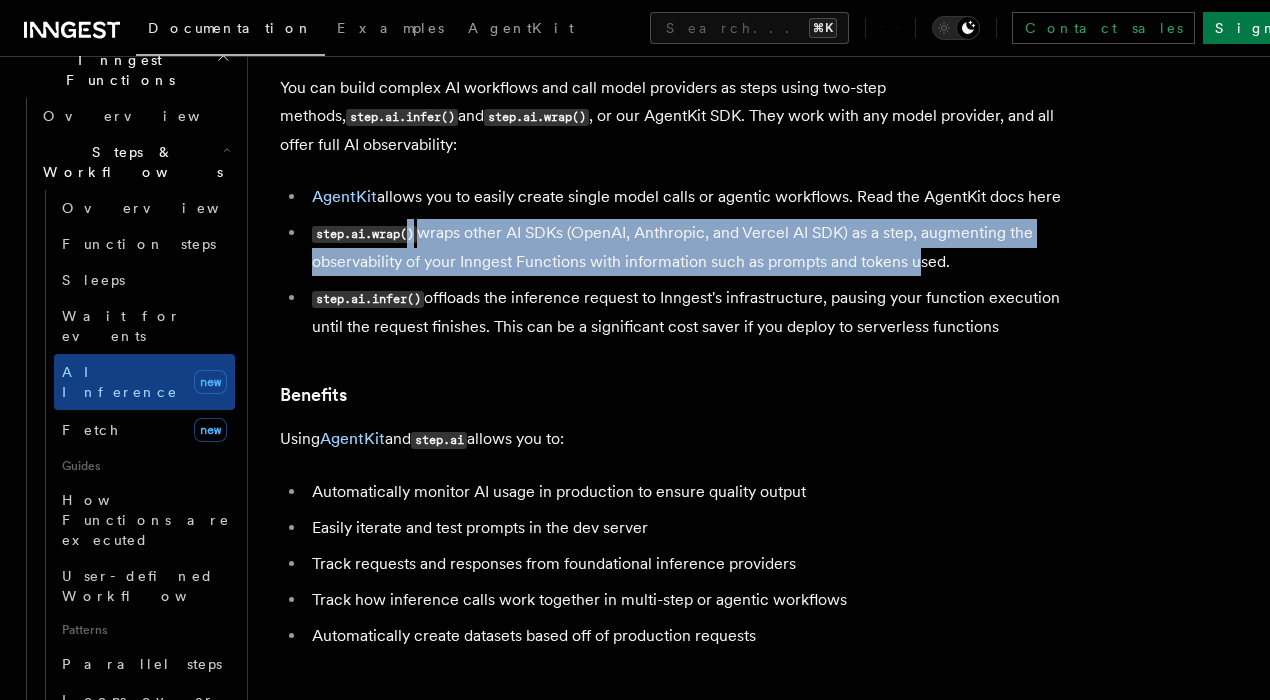 click on "step.ai.wrap()   wraps other AI SDKs (OpenAI, Anthropic, and Vercel AI SDK) as a step, augmenting the observability of your Inngest Functions with information such as prompts and tokens used." at bounding box center (693, 247) 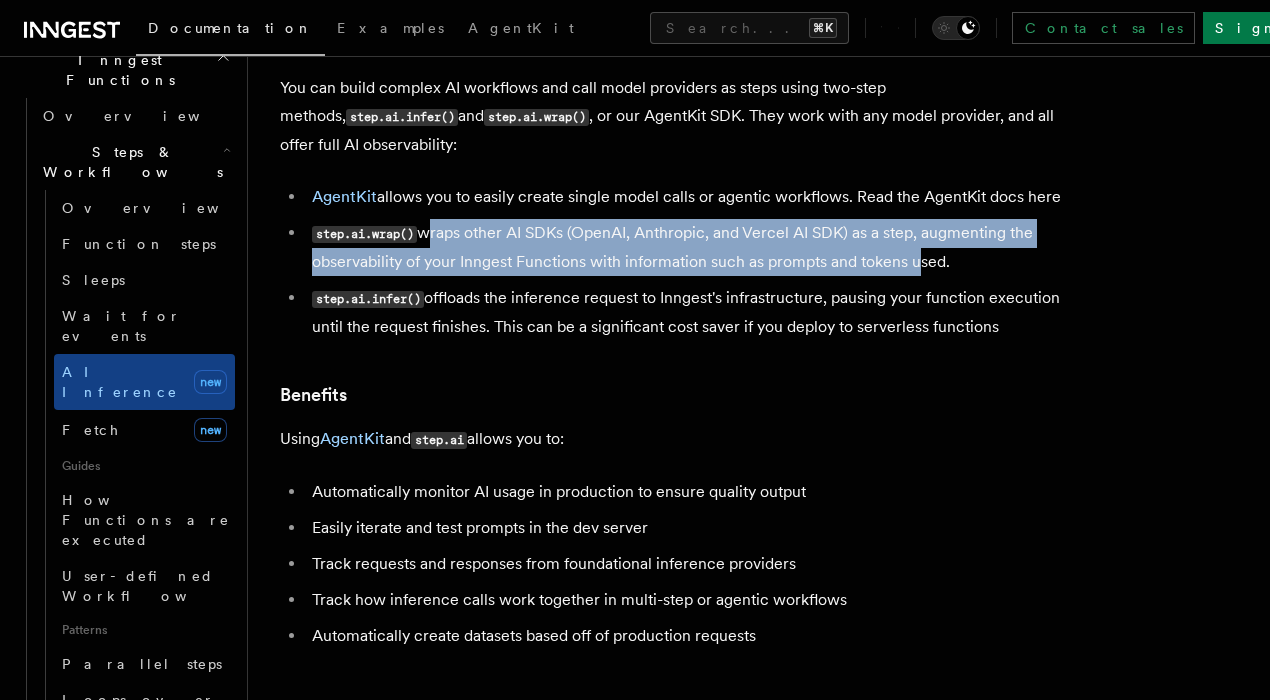 click on "step.ai.wrap()   wraps other AI SDKs (OpenAI, Anthropic, and Vercel AI SDK) as a step, augmenting the observability of your Inngest Functions with information such as prompts and tokens used." at bounding box center (693, 247) 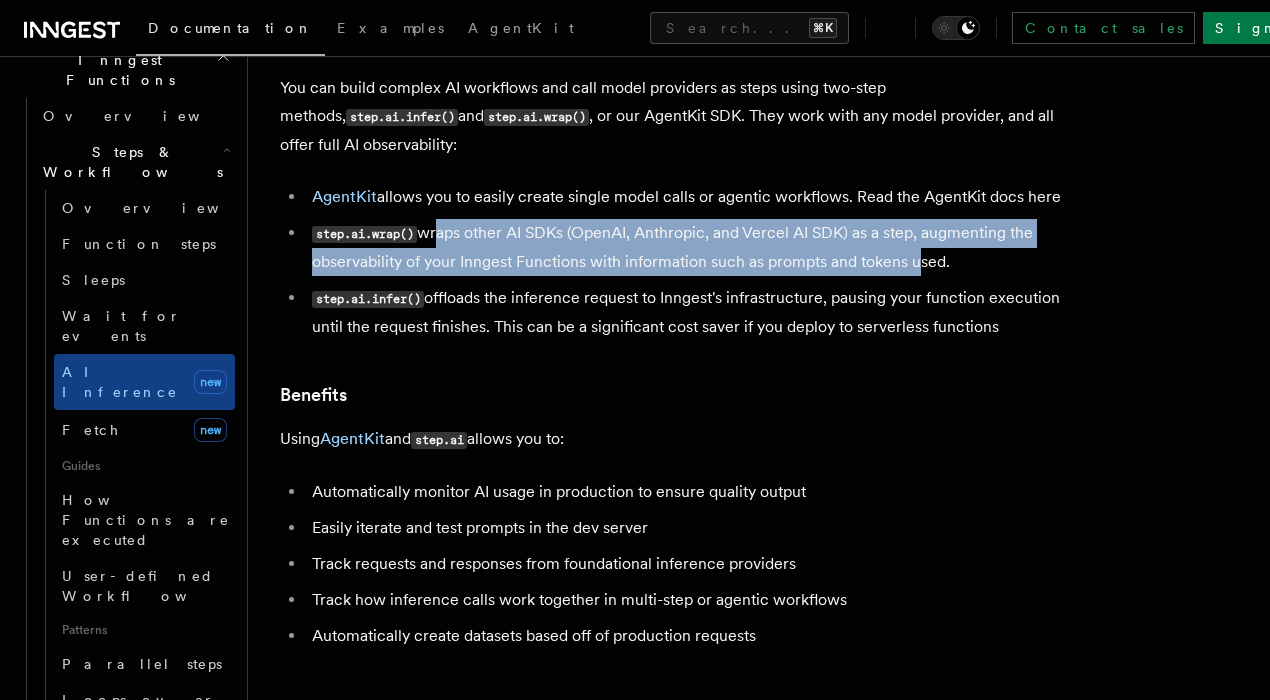 click on "step.ai.wrap()   wraps other AI SDKs (OpenAI, Anthropic, and Vercel AI SDK) as a step, augmenting the observability of your Inngest Functions with information such as prompts and tokens used." at bounding box center [693, 247] 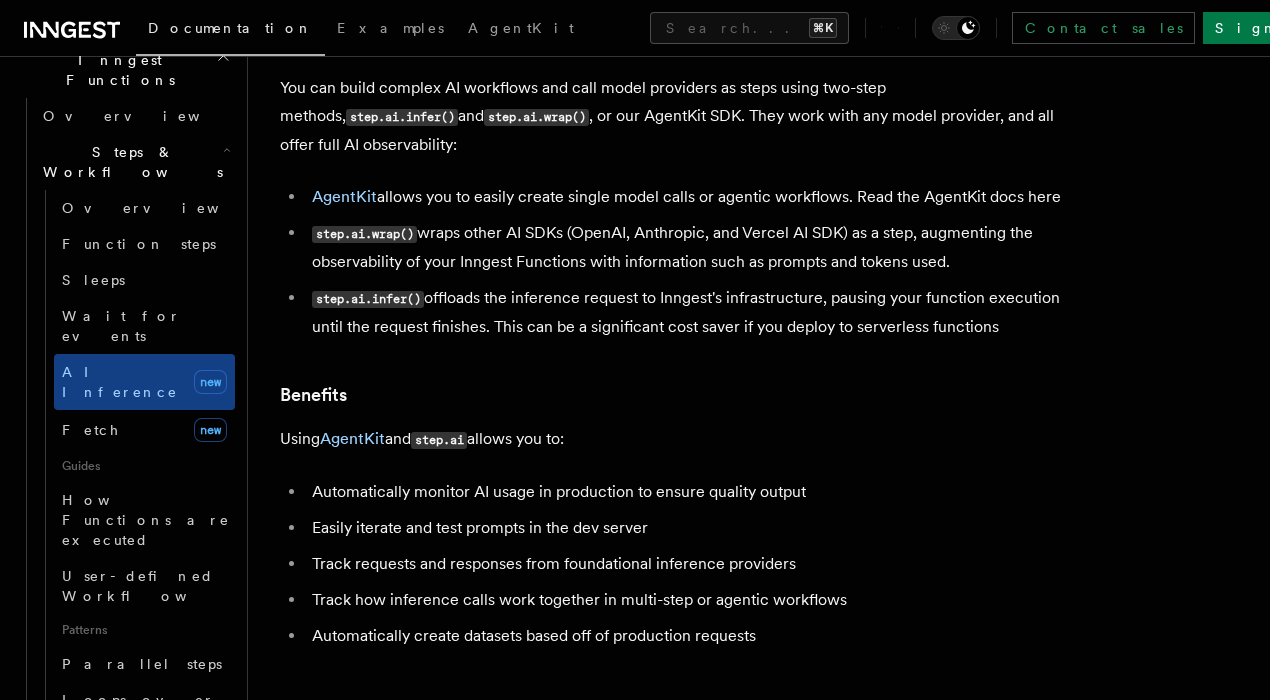 click on "step.ai.wrap()" at bounding box center [364, 234] 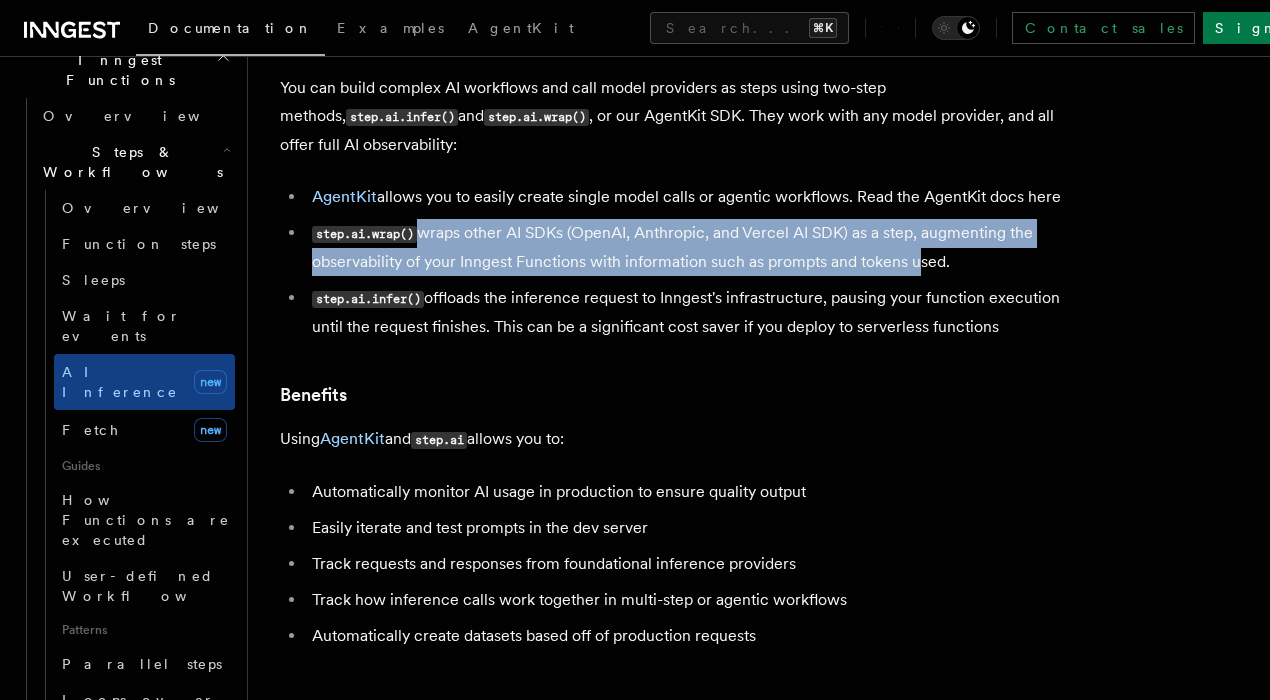 click on "step.ai.wrap()   wraps other AI SDKs (OpenAI, Anthropic, and Vercel AI SDK) as a step, augmenting the observability of your Inngest Functions with information such as prompts and tokens used." at bounding box center [693, 247] 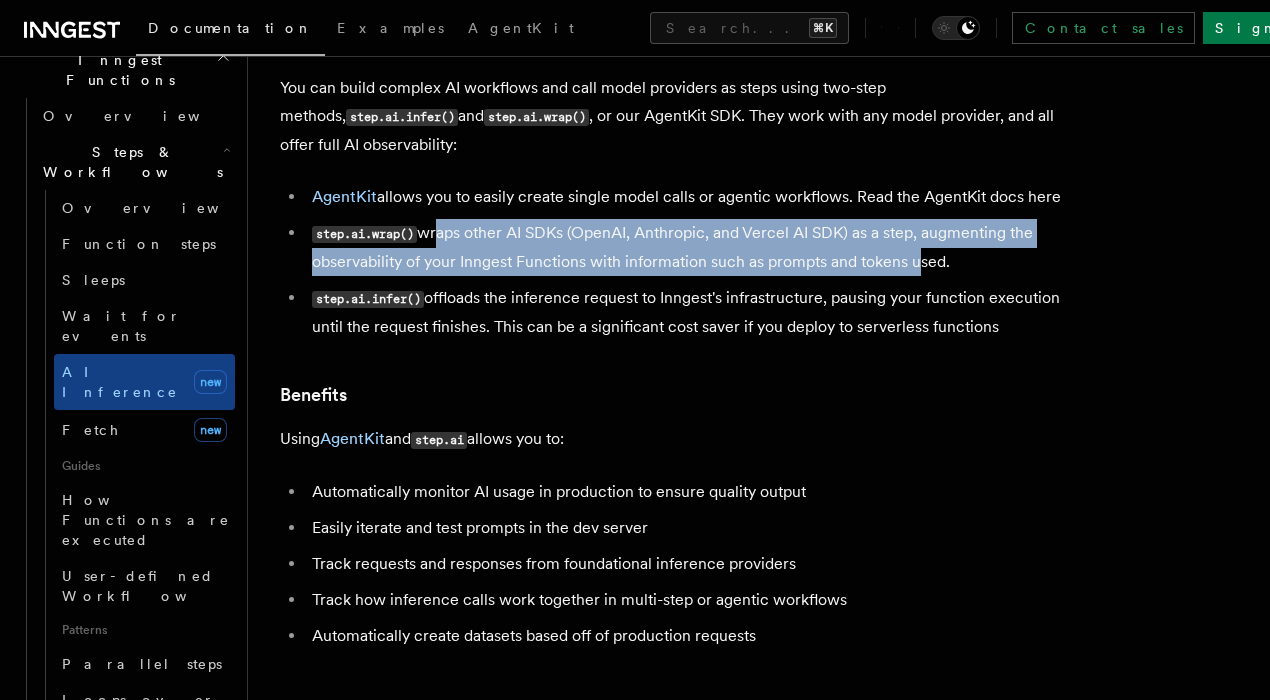 click on "step.ai.wrap()   wraps other AI SDKs (OpenAI, Anthropic, and Vercel AI SDK) as a step, augmenting the observability of your Inngest Functions with information such as prompts and tokens used." at bounding box center (693, 247) 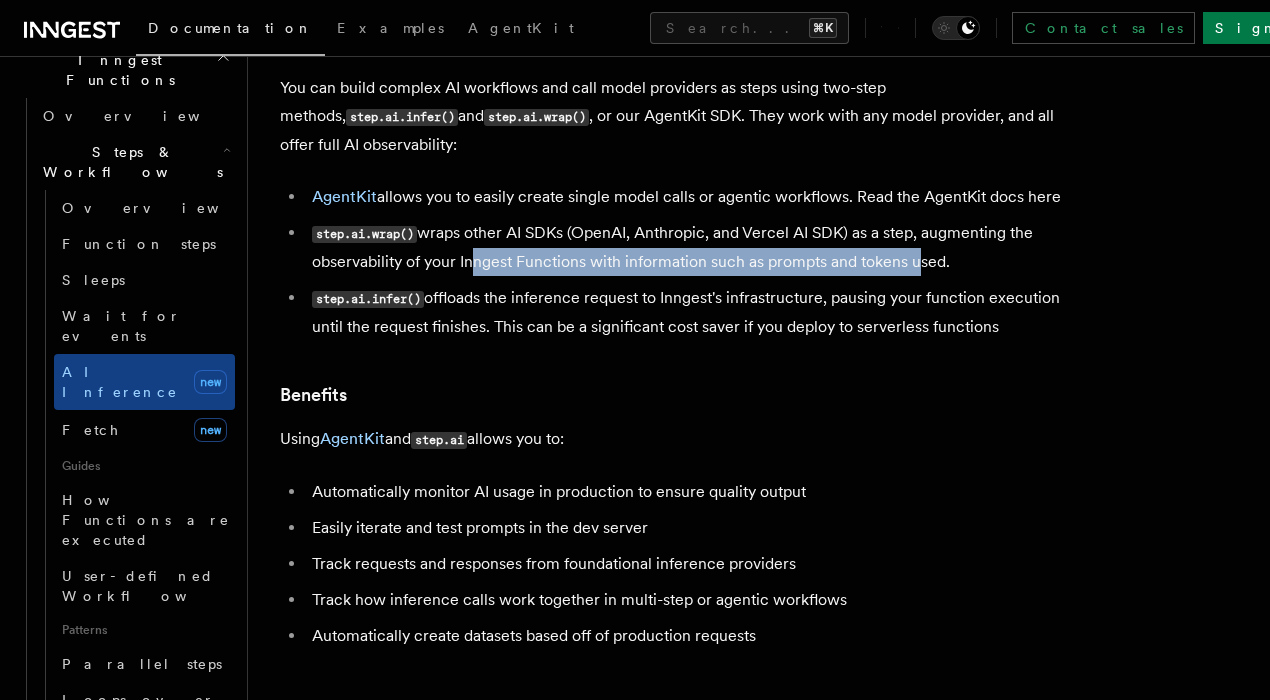 click on "step.ai.wrap()   wraps other AI SDKs (OpenAI, Anthropic, and Vercel AI SDK) as a step, augmenting the observability of your Inngest Functions with information such as prompts and tokens used." at bounding box center [693, 247] 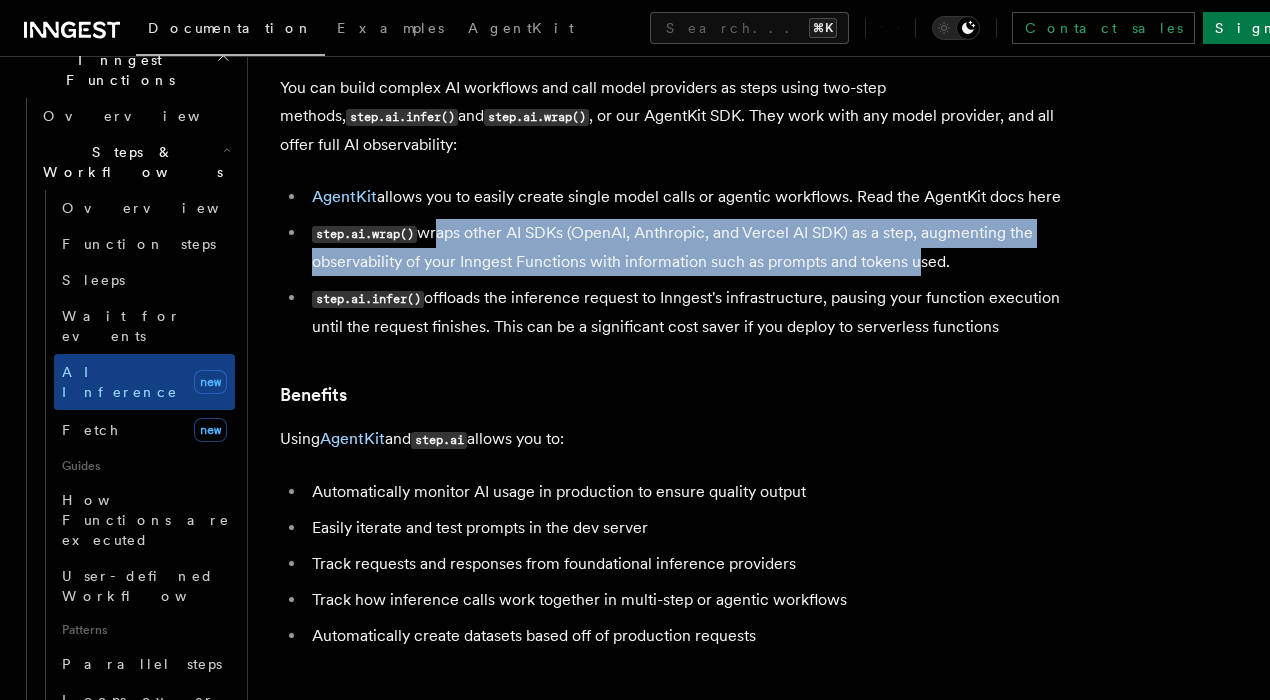 click on "step.ai.wrap()   wraps other AI SDKs (OpenAI, Anthropic, and Vercel AI SDK) as a step, augmenting the observability of your Inngest Functions with information such as prompts and tokens used." at bounding box center [693, 247] 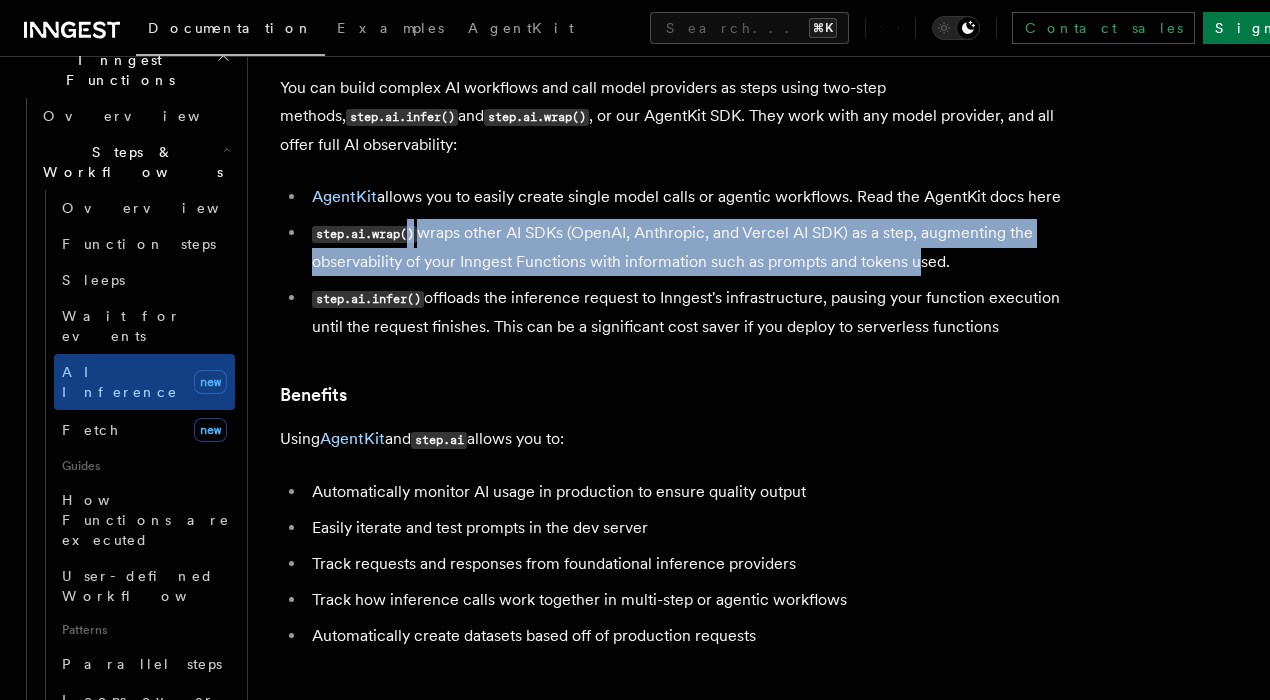 click on "step.ai.wrap()   wraps other AI SDKs (OpenAI, Anthropic, and Vercel AI SDK) as a step, augmenting the observability of your Inngest Functions with information such as prompts and tokens used." at bounding box center [693, 247] 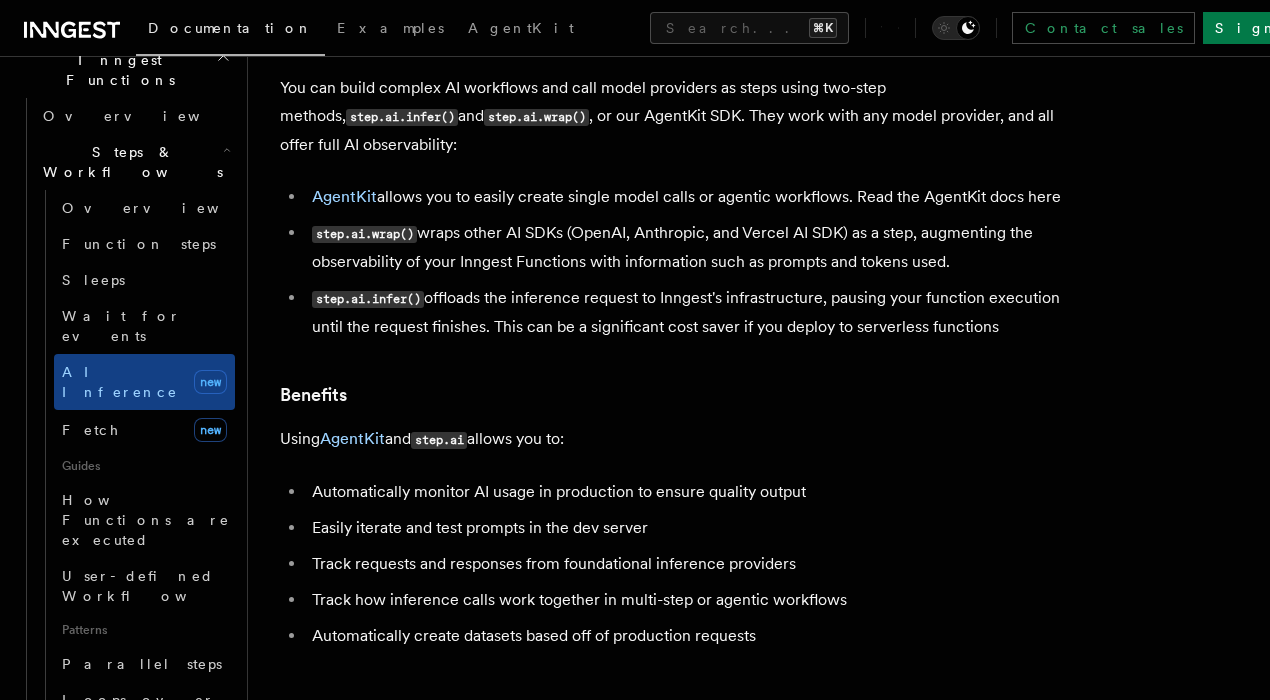 click on "step.ai.wrap()   wraps other AI SDKs (OpenAI, Anthropic, and Vercel AI SDK) as a step, augmenting the observability of your Inngest Functions with information such as prompts and tokens used." at bounding box center (693, 247) 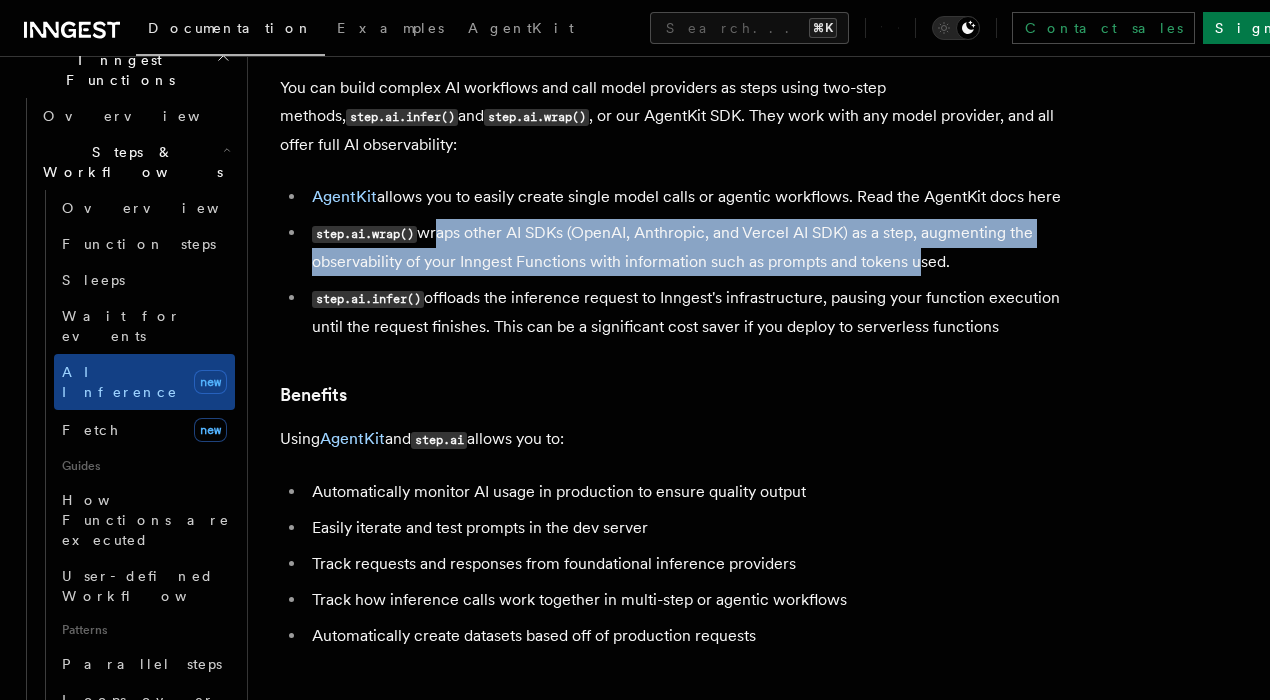 click on "step.ai.wrap()   wraps other AI SDKs (OpenAI, Anthropic, and Vercel AI SDK) as a step, augmenting the observability of your Inngest Functions with information such as prompts and tokens used." at bounding box center (693, 247) 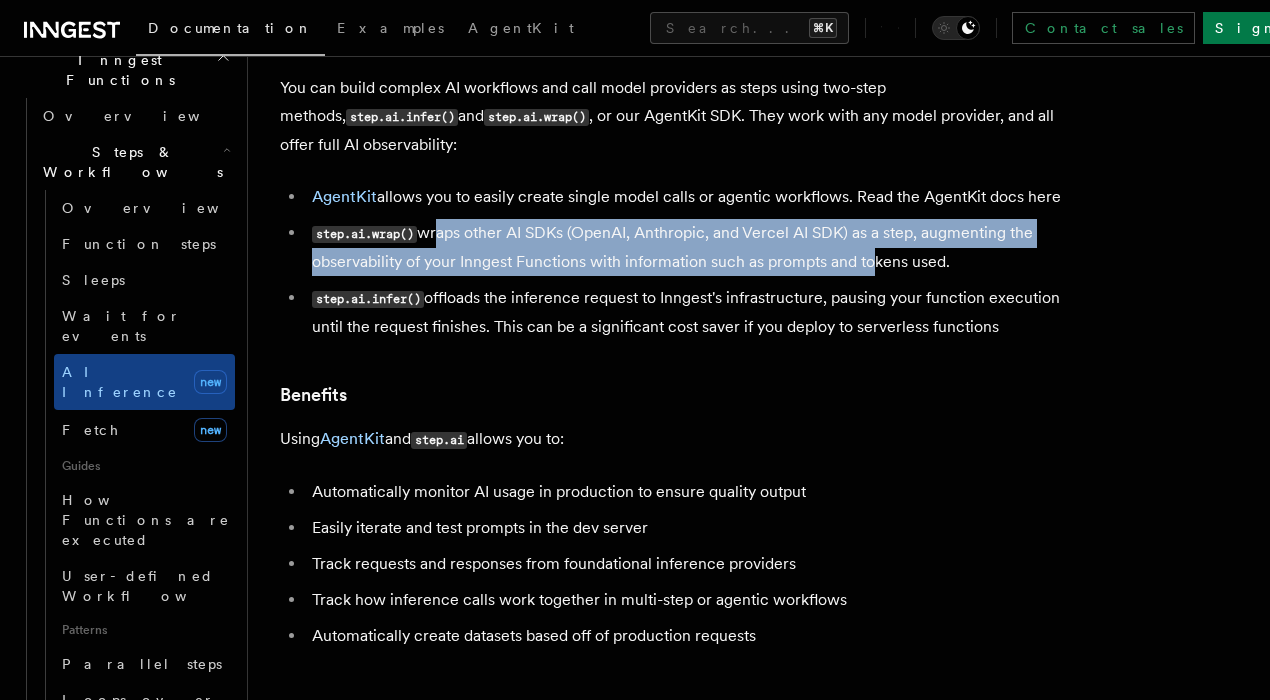 click on "step.ai.wrap()   wraps other AI SDKs (OpenAI, Anthropic, and Vercel AI SDK) as a step, augmenting the observability of your Inngest Functions with information such as prompts and tokens used." at bounding box center (693, 247) 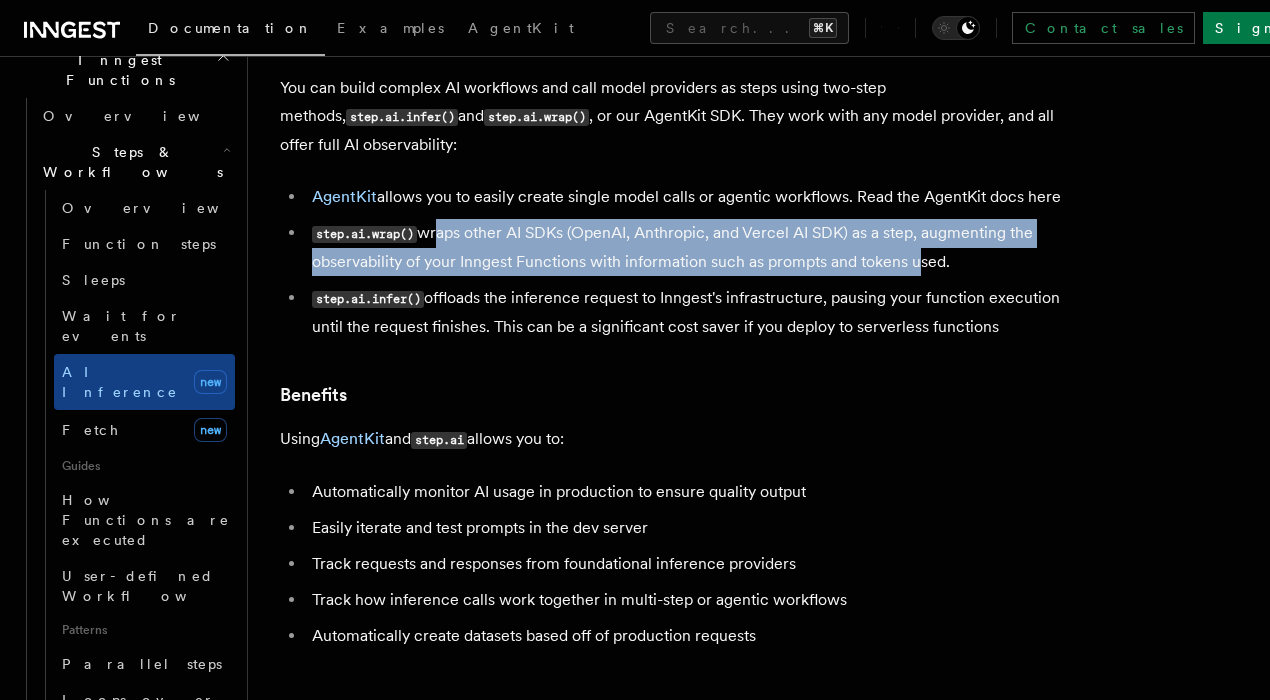 click on "step.ai.wrap()   wraps other AI SDKs (OpenAI, Anthropic, and Vercel AI SDK) as a step, augmenting the observability of your Inngest Functions with information such as prompts and tokens used." at bounding box center [693, 247] 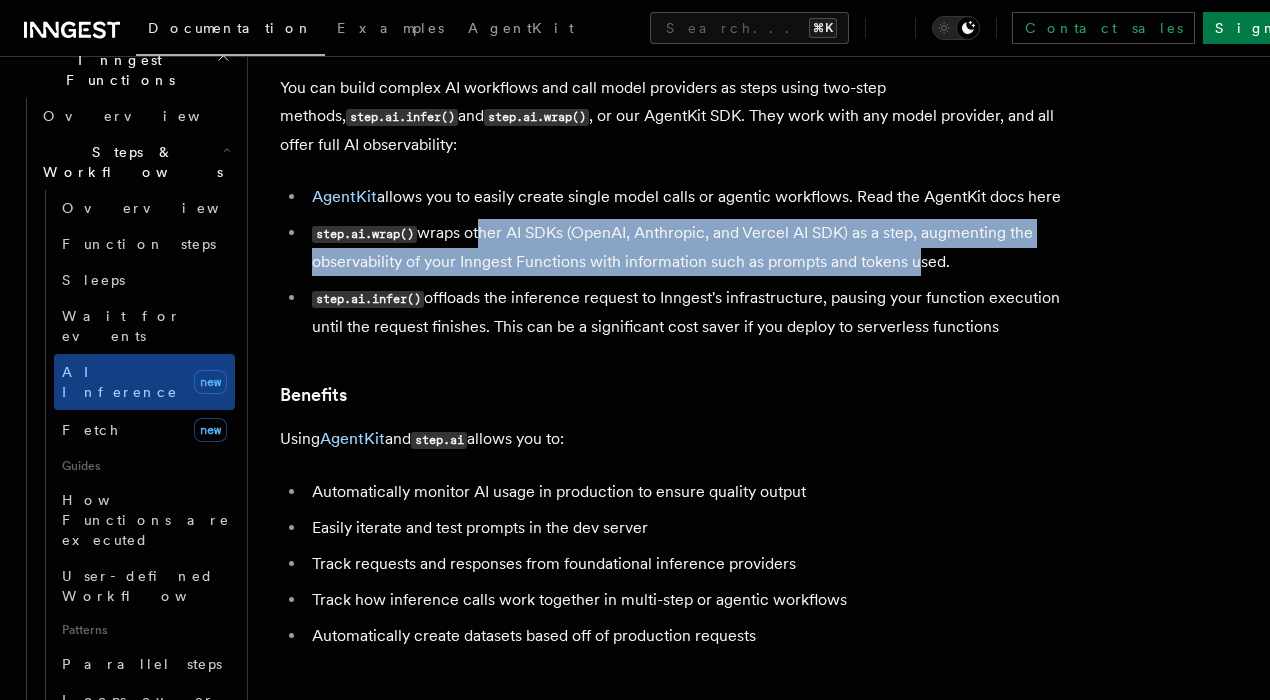 click on "step.ai.wrap()   wraps other AI SDKs (OpenAI, Anthropic, and Vercel AI SDK) as a step, augmenting the observability of your Inngest Functions with information such as prompts and tokens used." at bounding box center (693, 247) 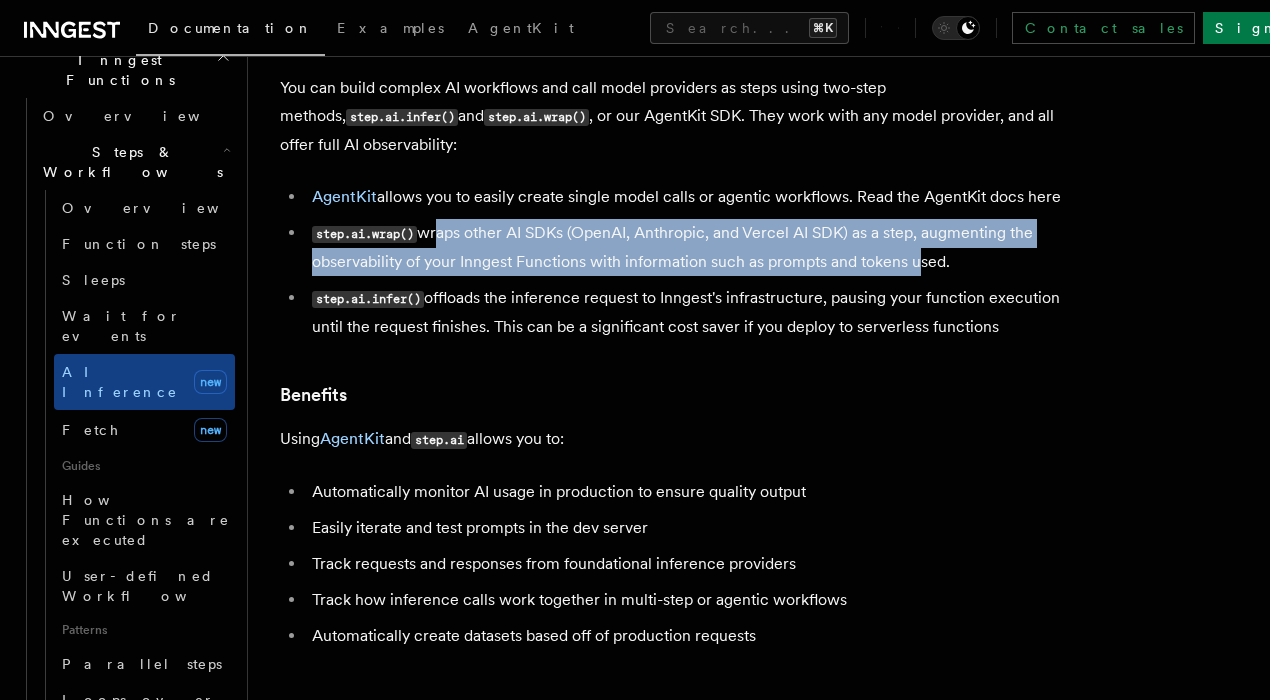 click on "step.ai.wrap()   wraps other AI SDKs (OpenAI, Anthropic, and Vercel AI SDK) as a step, augmenting the observability of your Inngest Functions with information such as prompts and tokens used." at bounding box center [693, 247] 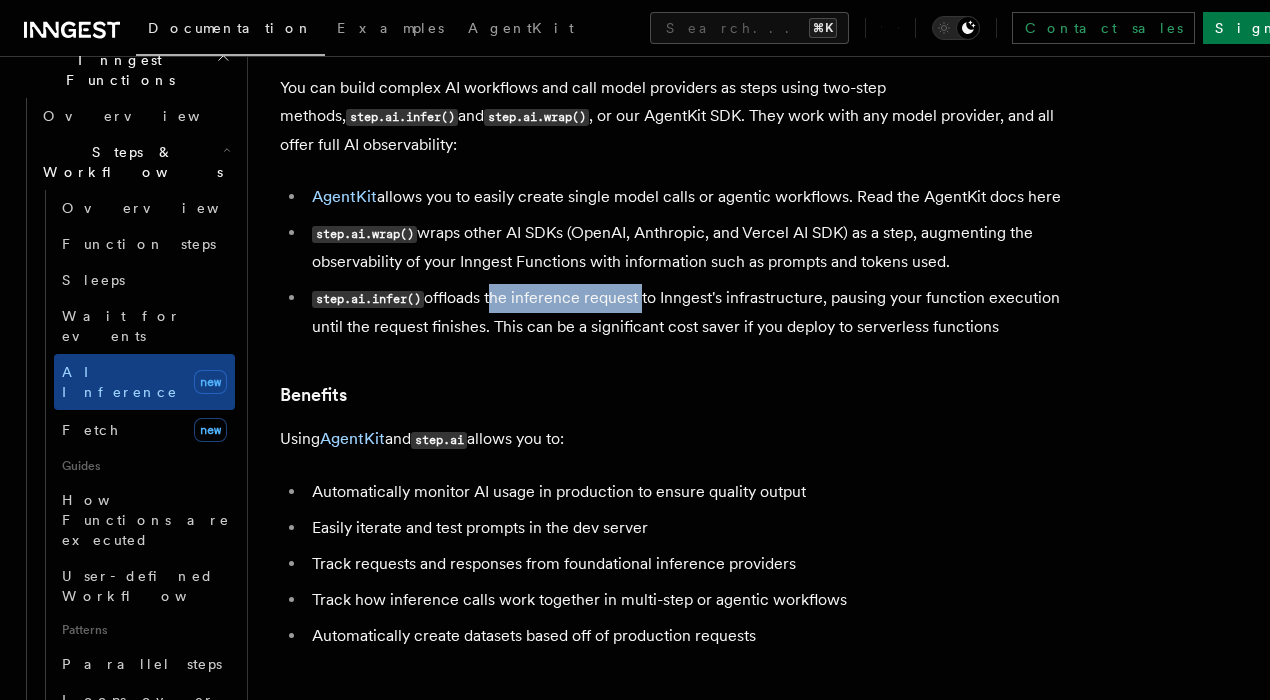 click on "step.ai.infer()  offloads the inference request to Inngest's infrastructure, pausing your function execution until the request finishes.  This can be a significant cost saver if you deploy to serverless functions" at bounding box center (693, 312) 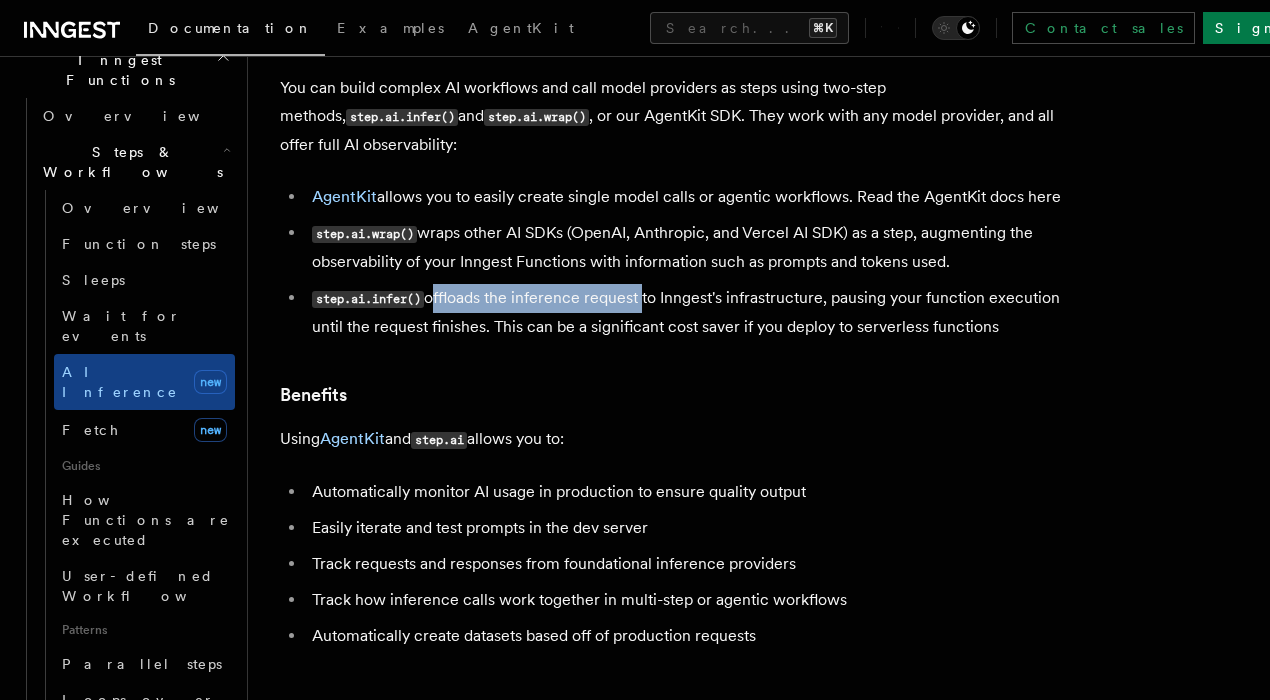 click on "step.ai.infer()  offloads the inference request to Inngest's infrastructure, pausing your function execution until the request finishes.  This can be a significant cost saver if you deploy to serverless functions" at bounding box center (693, 312) 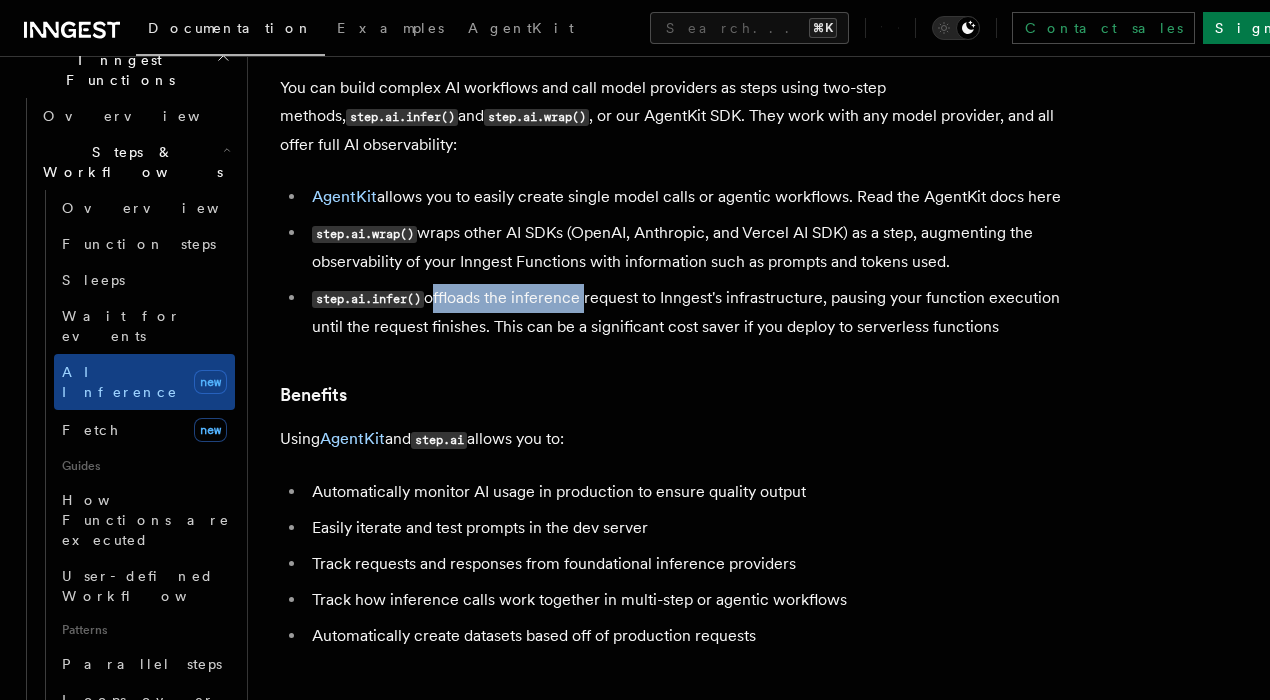 click on "step.ai.infer()  offloads the inference request to Inngest's infrastructure, pausing your function execution until the request finishes.  This can be a significant cost saver if you deploy to serverless functions" at bounding box center [693, 312] 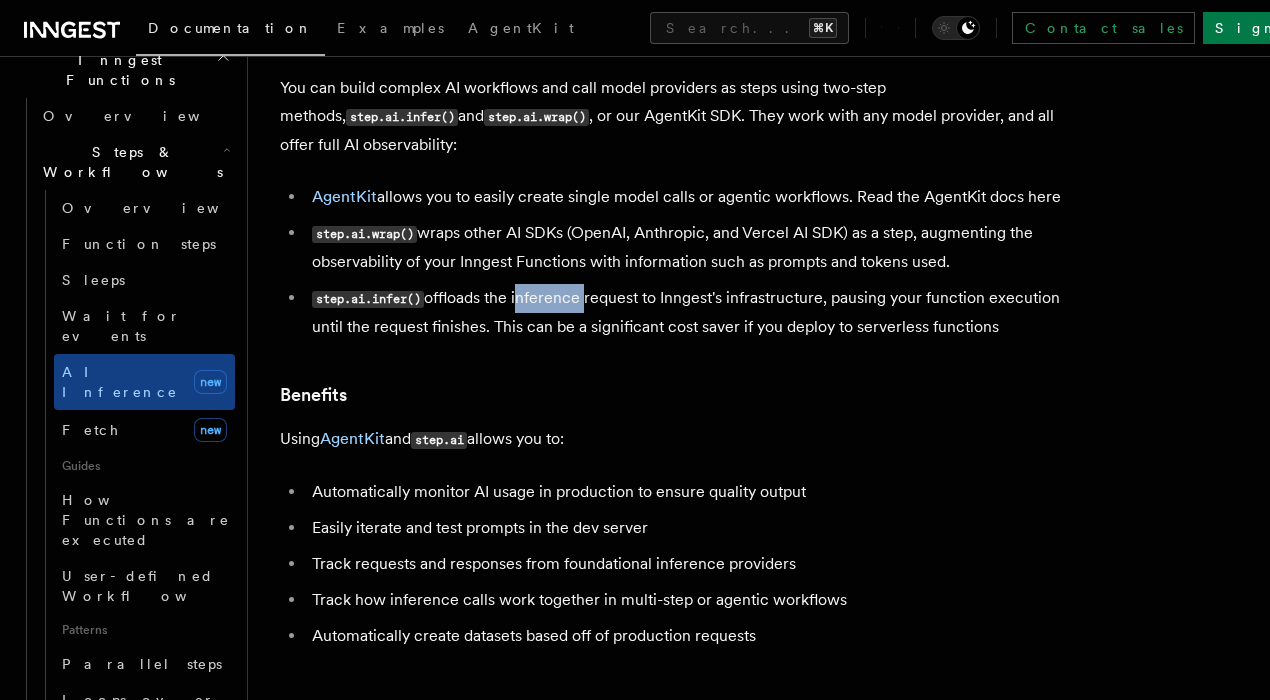 click on "step.ai.infer()  offloads the inference request to Inngest's infrastructure, pausing your function execution until the request finishes.  This can be a significant cost saver if you deploy to serverless functions" at bounding box center (693, 312) 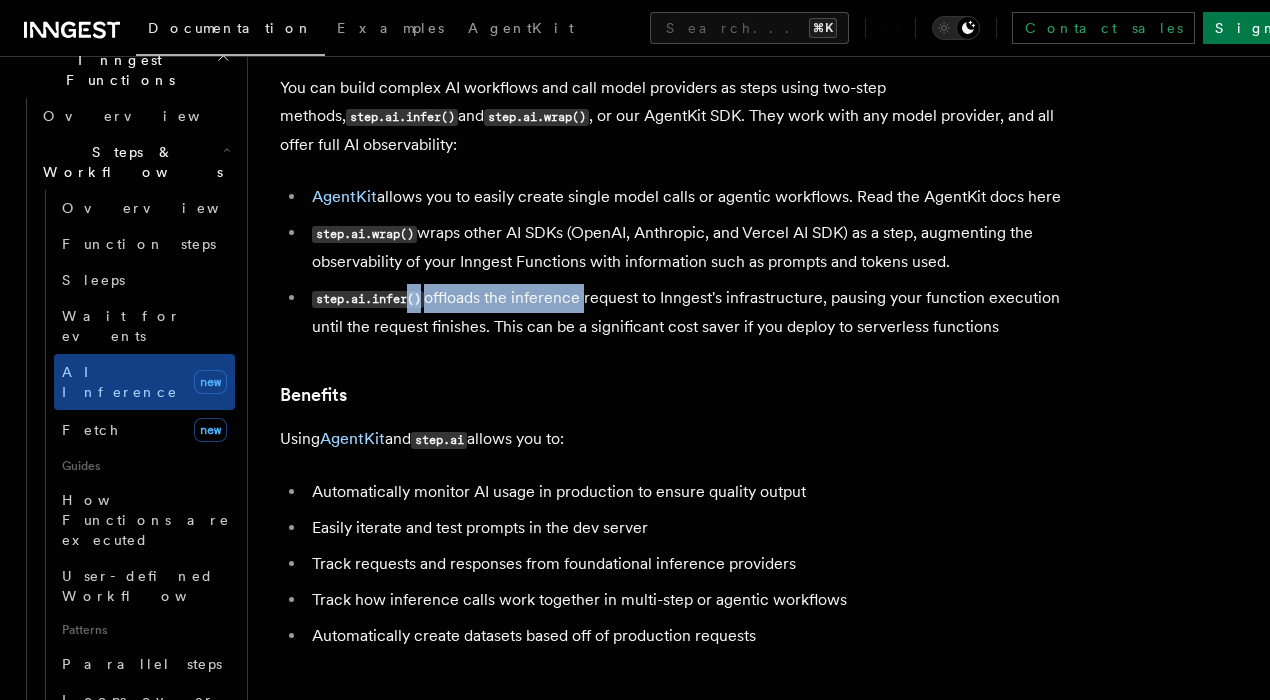 click on "step.ai.infer()  offloads the inference request to Inngest's infrastructure, pausing your function execution until the request finishes.  This can be a significant cost saver if you deploy to serverless functions" at bounding box center [693, 312] 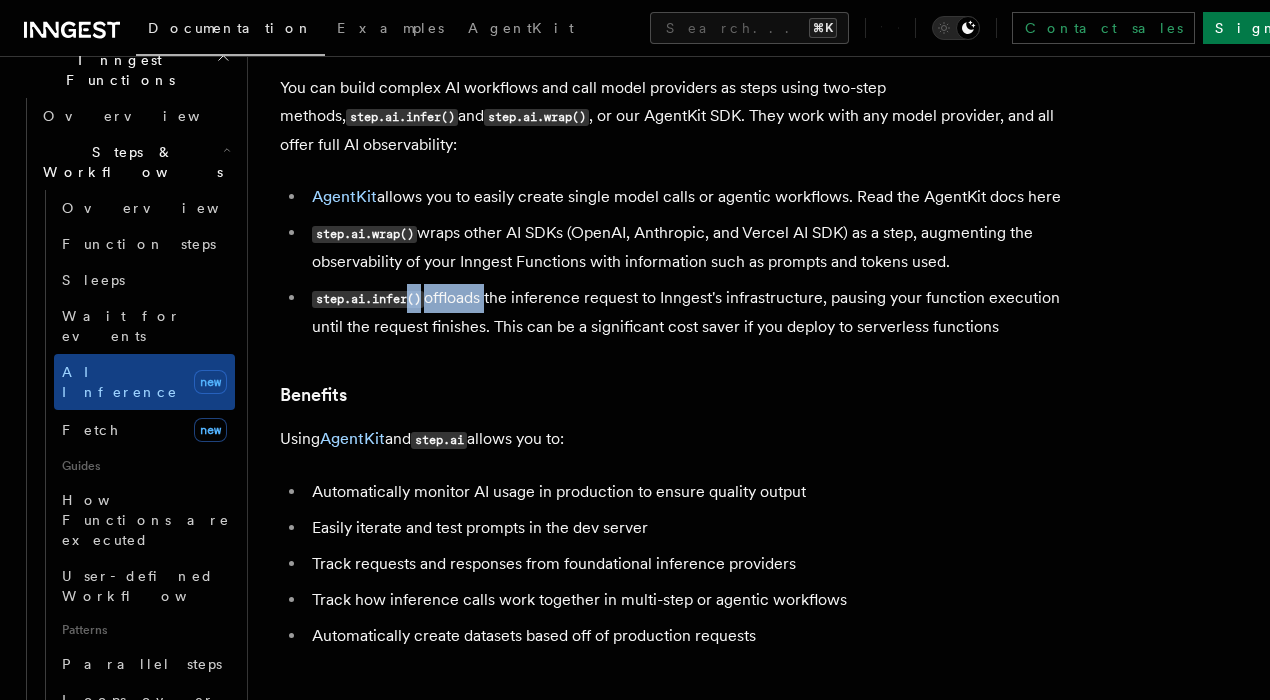 click on "step.ai.infer()  offloads the inference request to Inngest's infrastructure, pausing your function execution until the request finishes.  This can be a significant cost saver if you deploy to serverless functions" at bounding box center (693, 312) 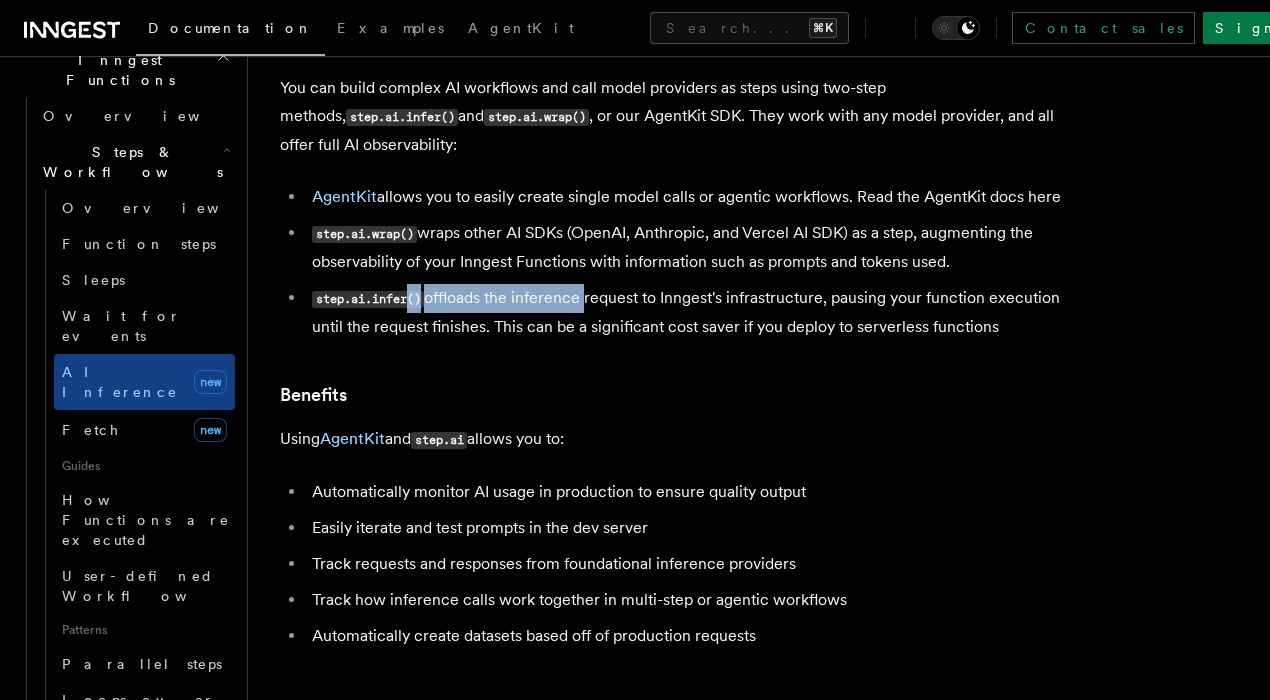 click on "step.ai.infer()  offloads the inference request to Inngest's infrastructure, pausing your function execution until the request finishes.  This can be a significant cost saver if you deploy to serverless functions" at bounding box center (693, 312) 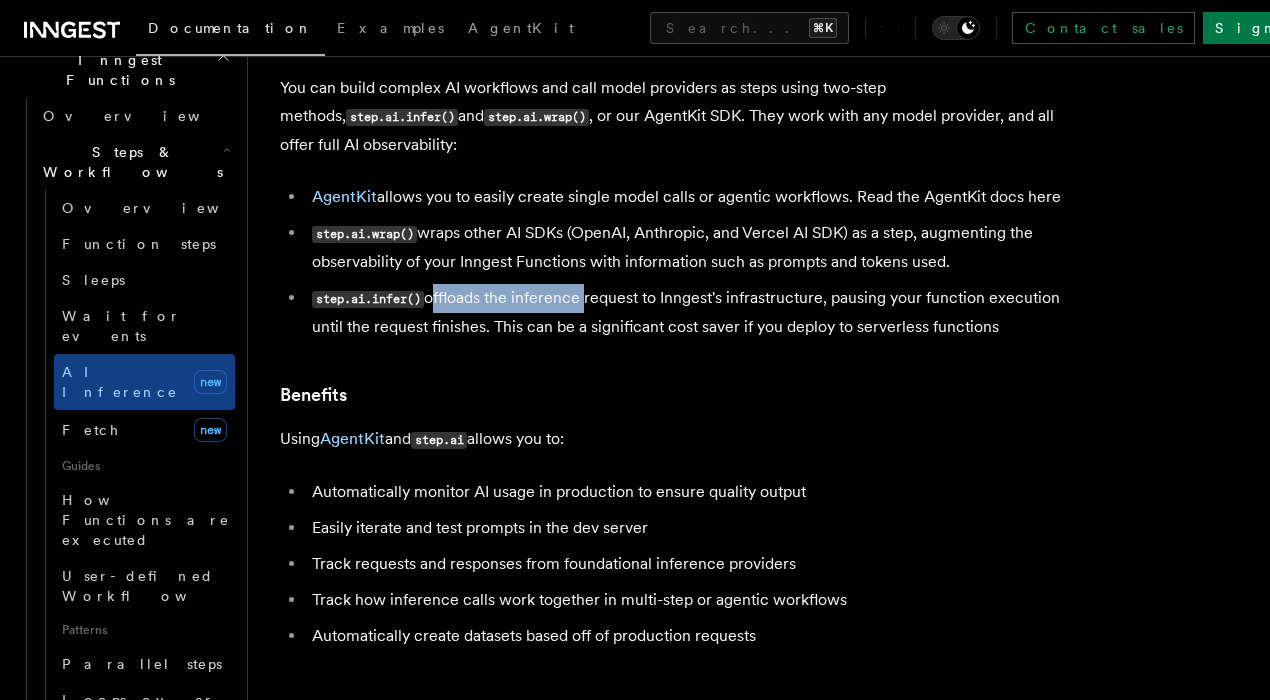 click on "step.ai.infer()  offloads the inference request to Inngest's infrastructure, pausing your function execution until the request finishes.  This can be a significant cost saver if you deploy to serverless functions" at bounding box center (693, 312) 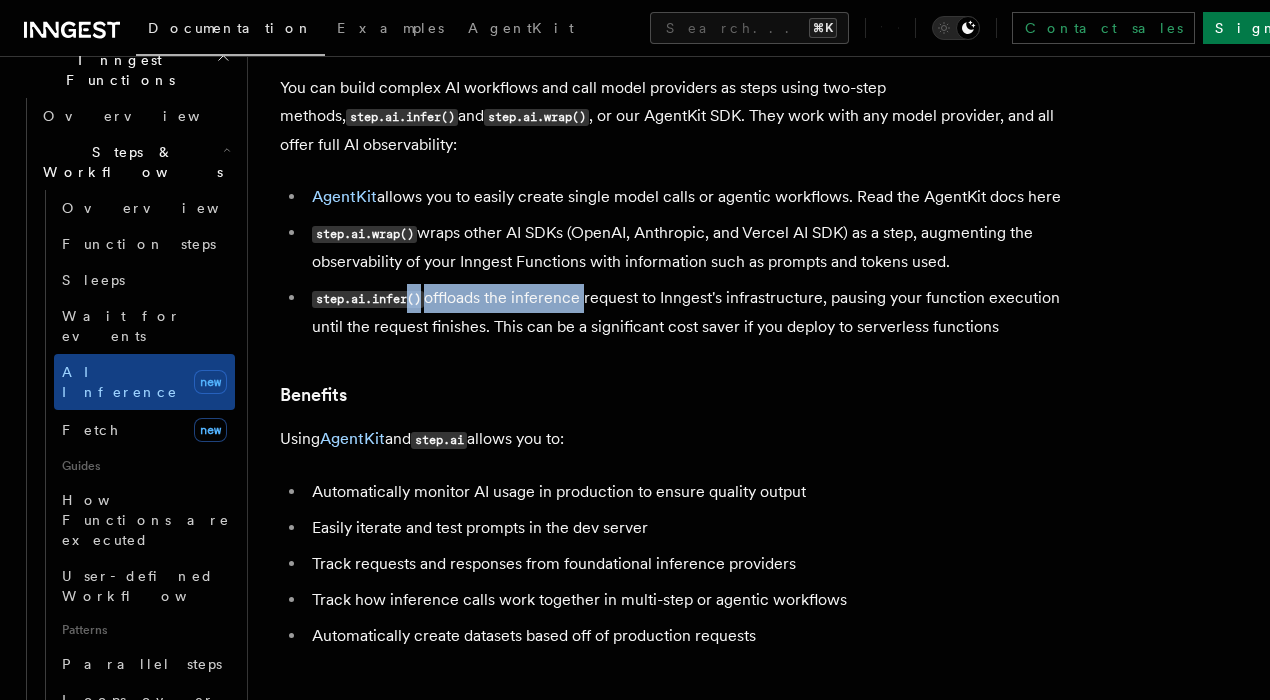 click on "step.ai.infer()  offloads the inference request to Inngest's infrastructure, pausing your function execution until the request finishes.  This can be a significant cost saver if you deploy to serverless functions" at bounding box center [693, 312] 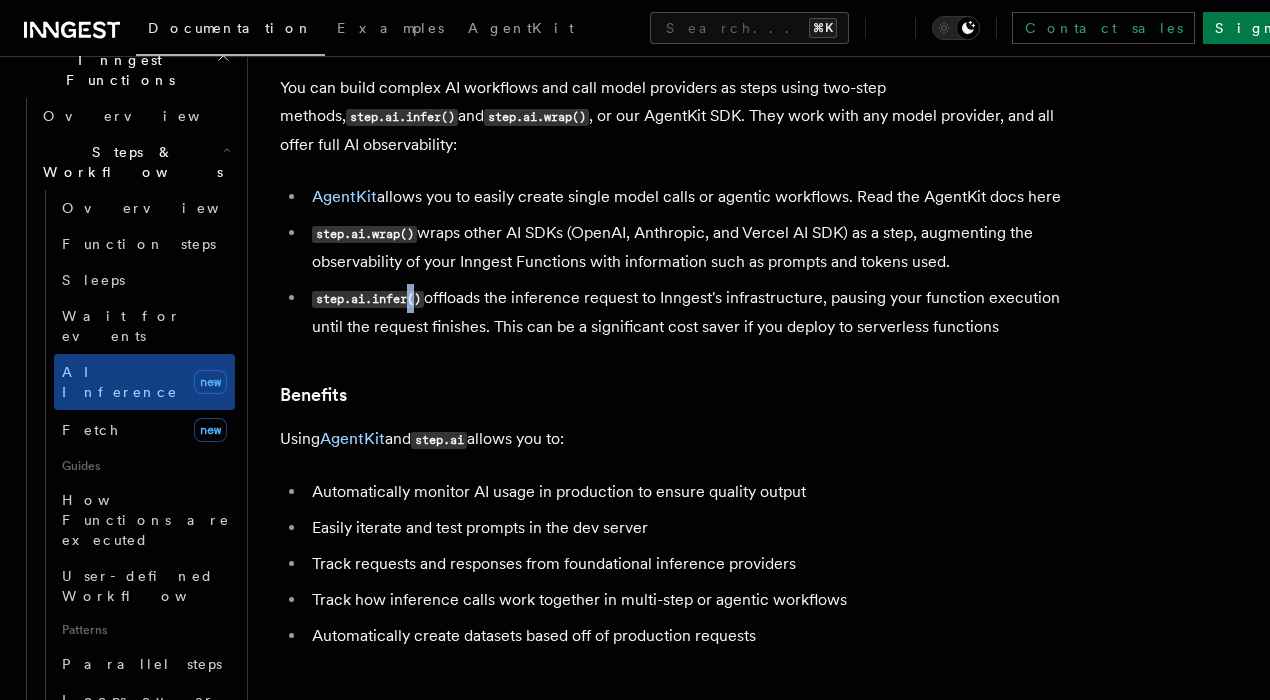 click on "step.ai.infer()  offloads the inference request to Inngest's infrastructure, pausing your function execution until the request finishes.  This can be a significant cost saver if you deploy to serverless functions" at bounding box center (693, 312) 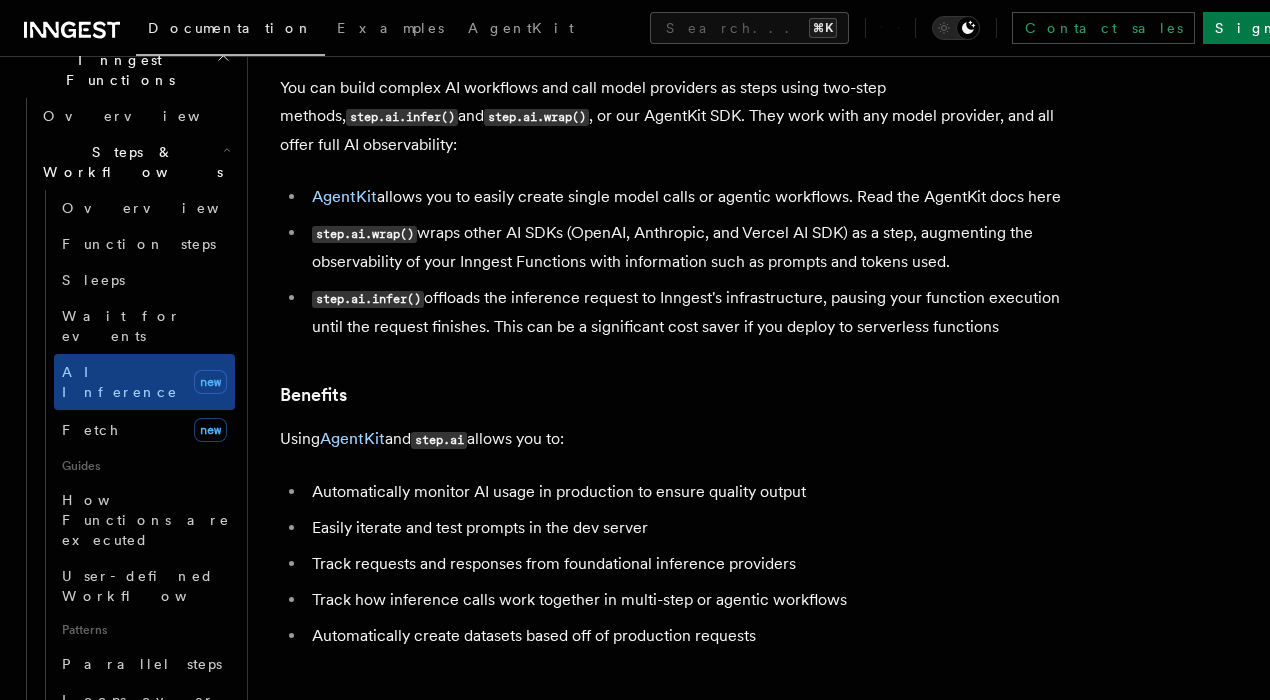 click on "step.ai.infer()" at bounding box center [368, 299] 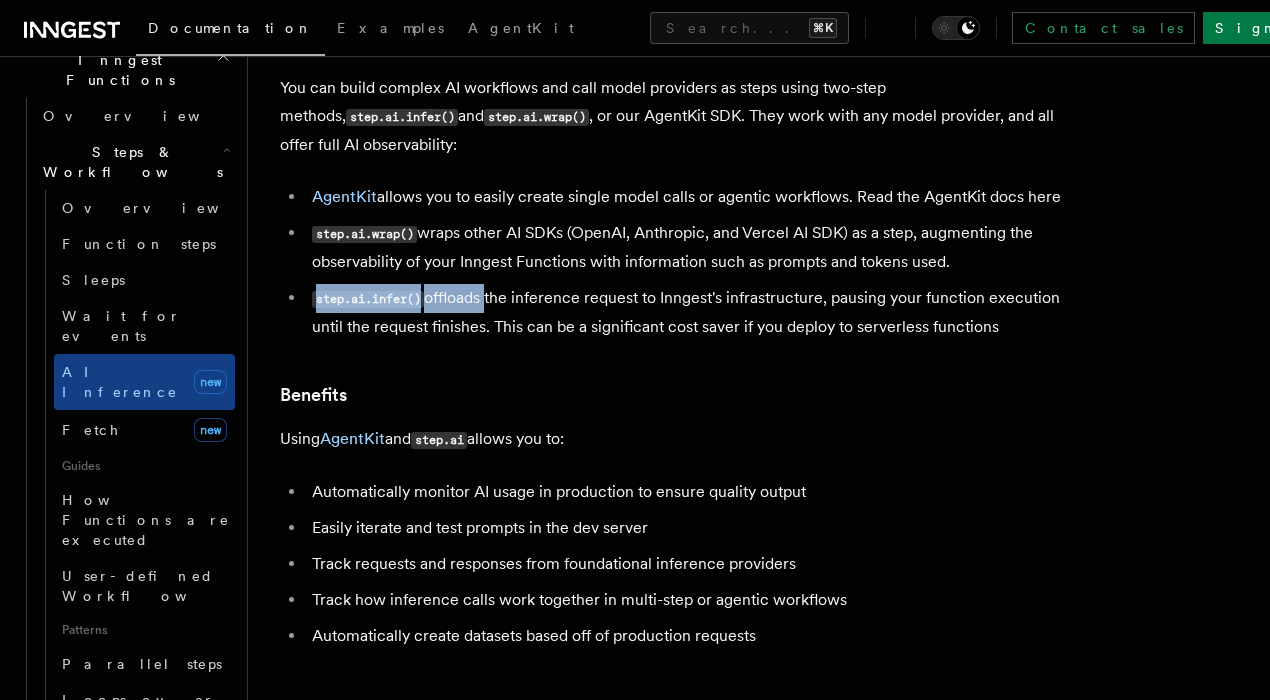 click on "step.ai.infer()  offloads the inference request to Inngest's infrastructure, pausing your function execution until the request finishes.  This can be a significant cost saver if you deploy to serverless functions" at bounding box center [693, 312] 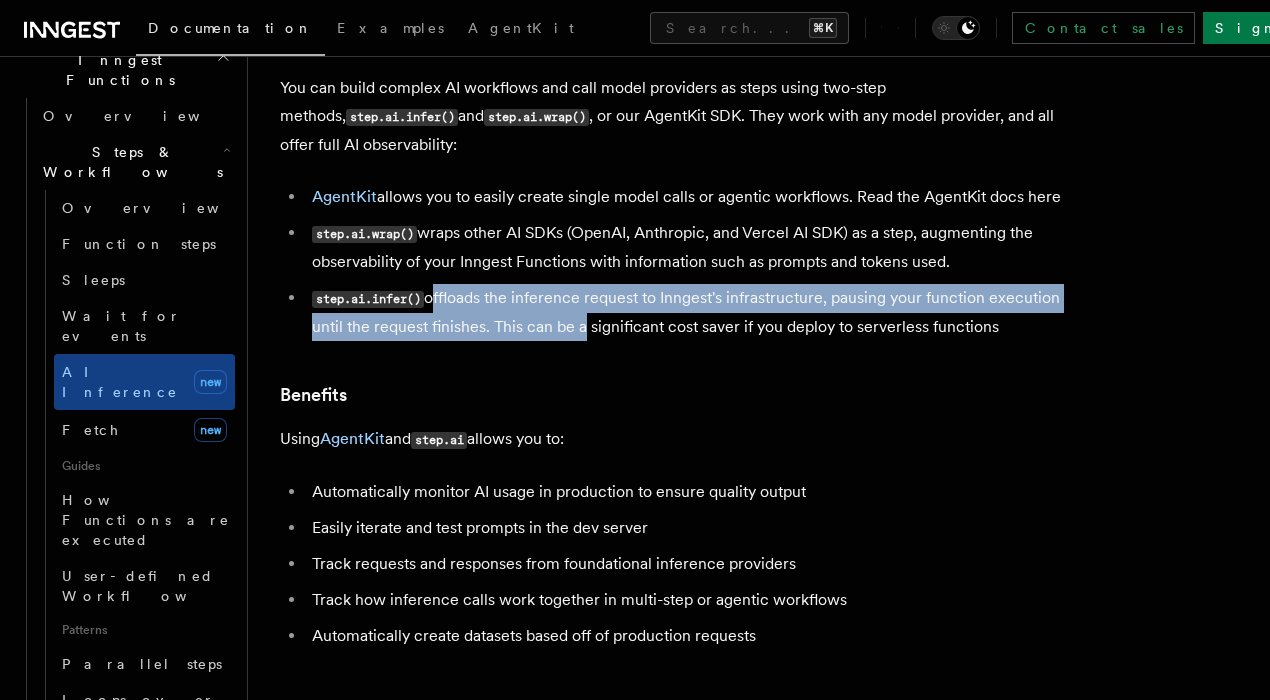 click on "step.ai.infer()  offloads the inference request to Inngest's infrastructure, pausing your function execution until the request finishes.  This can be a significant cost saver if you deploy to serverless functions" at bounding box center [693, 312] 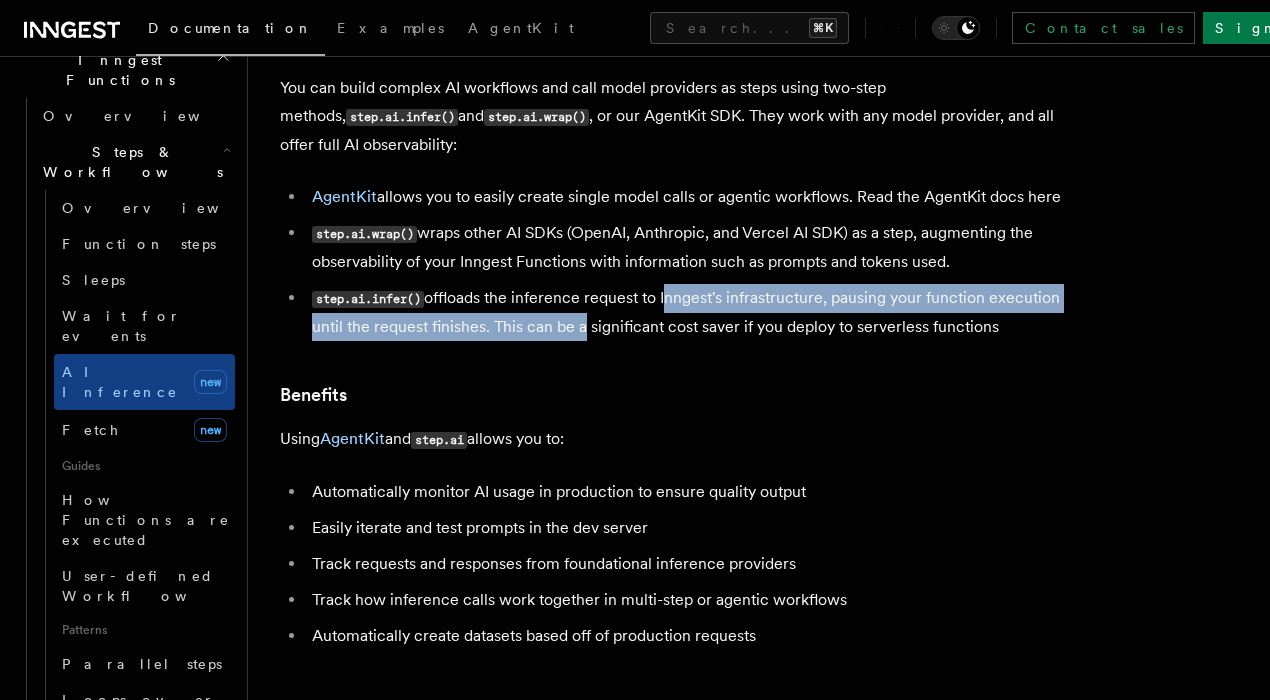 click on "step.ai.infer()  offloads the inference request to Inngest's infrastructure, pausing your function execution until the request finishes.  This can be a significant cost saver if you deploy to serverless functions" at bounding box center [693, 312] 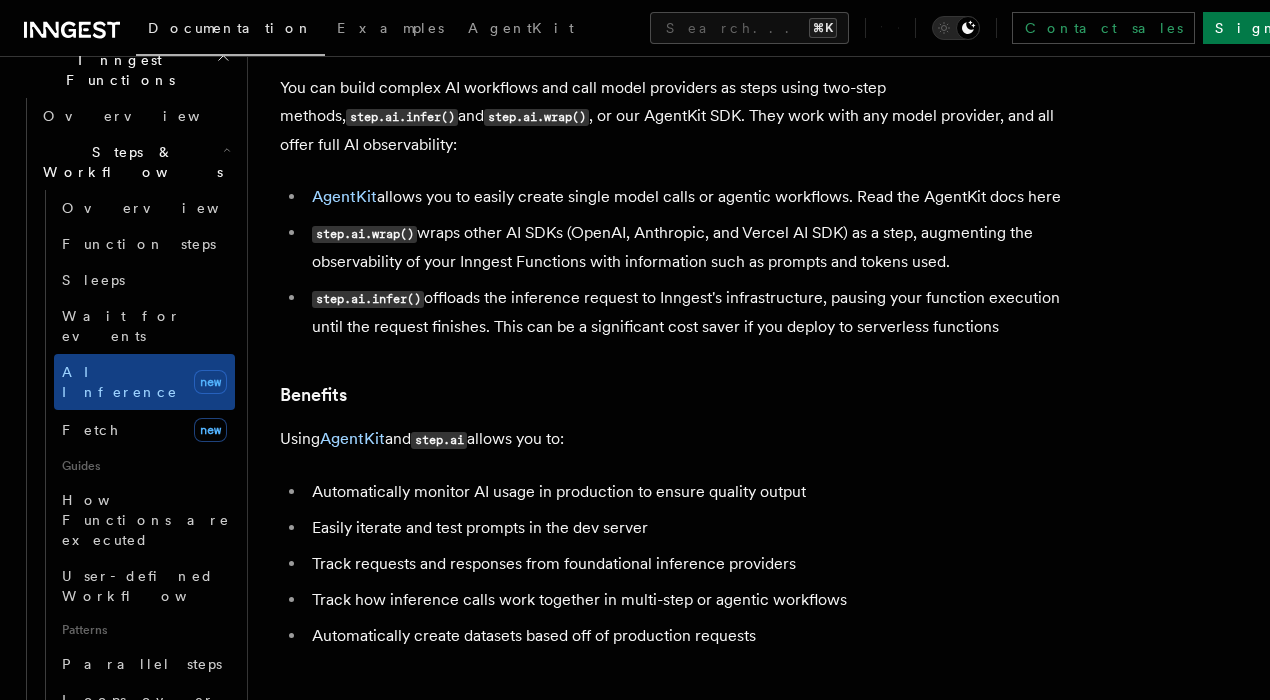 click on "step.ai.infer()  offloads the inference request to Inngest's infrastructure, pausing your function execution until the request finishes.  This can be a significant cost saver if you deploy to serverless functions" at bounding box center (693, 312) 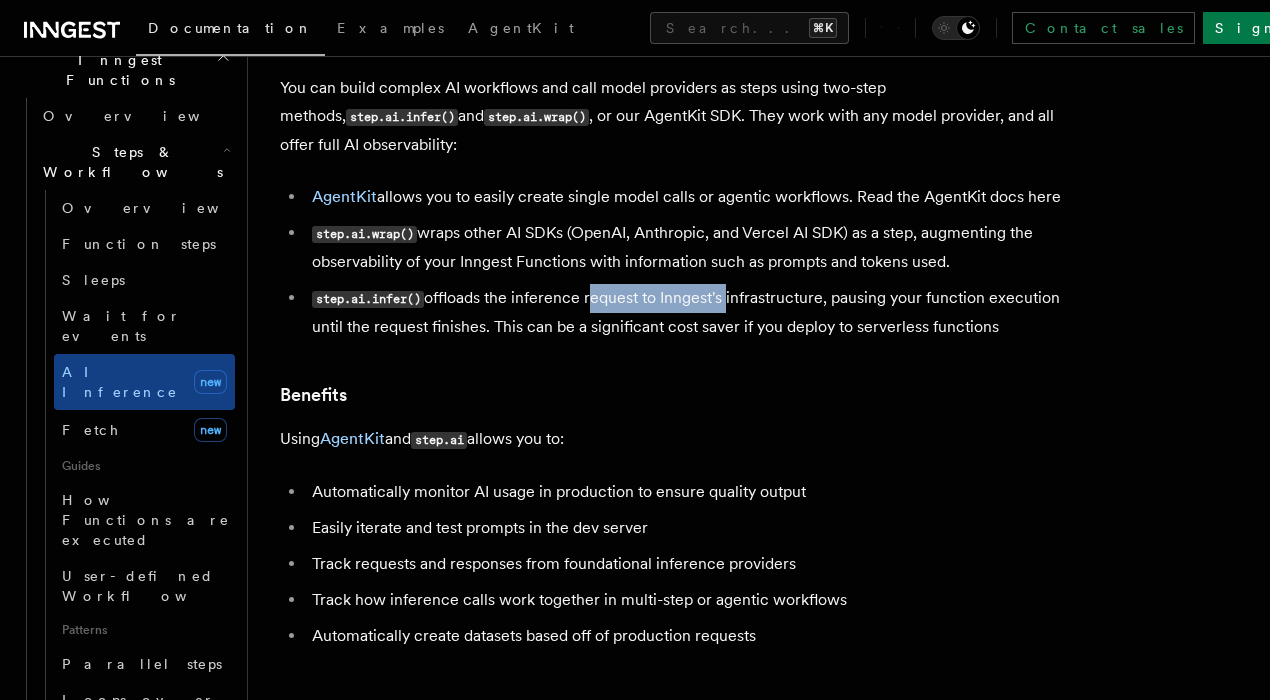click on "step.ai.infer()  offloads the inference request to Inngest's infrastructure, pausing your function execution until the request finishes.  This can be a significant cost saver if you deploy to serverless functions" at bounding box center (693, 312) 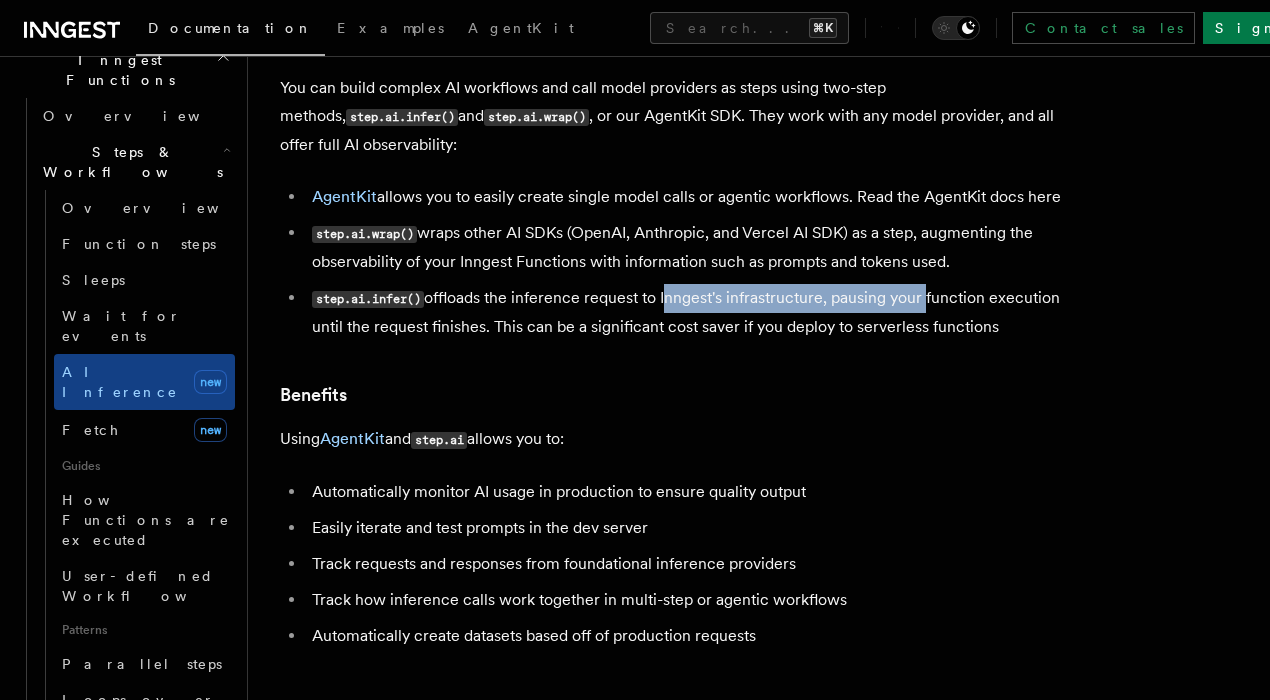 click on "step.ai.infer()  offloads the inference request to Inngest's infrastructure, pausing your function execution until the request finishes.  This can be a significant cost saver if you deploy to serverless functions" at bounding box center [693, 312] 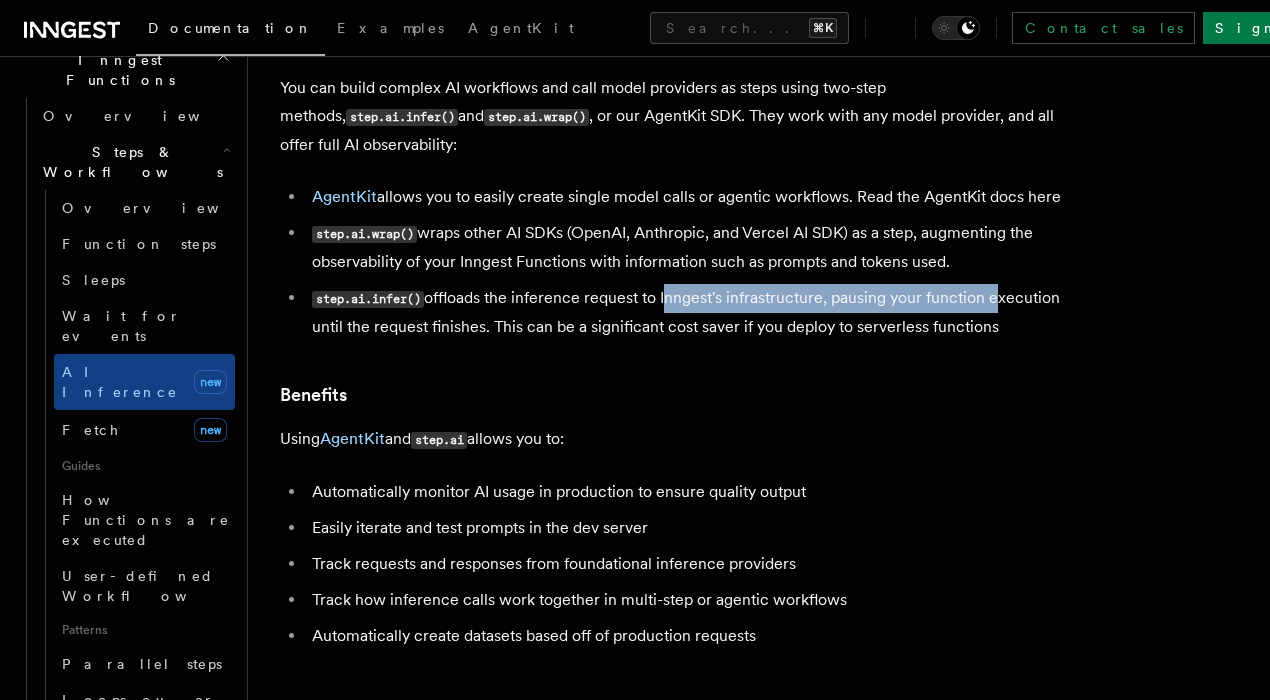 click on "step.ai.infer()  offloads the inference request to Inngest's infrastructure, pausing your function execution until the request finishes.  This can be a significant cost saver if you deploy to serverless functions" at bounding box center (693, 312) 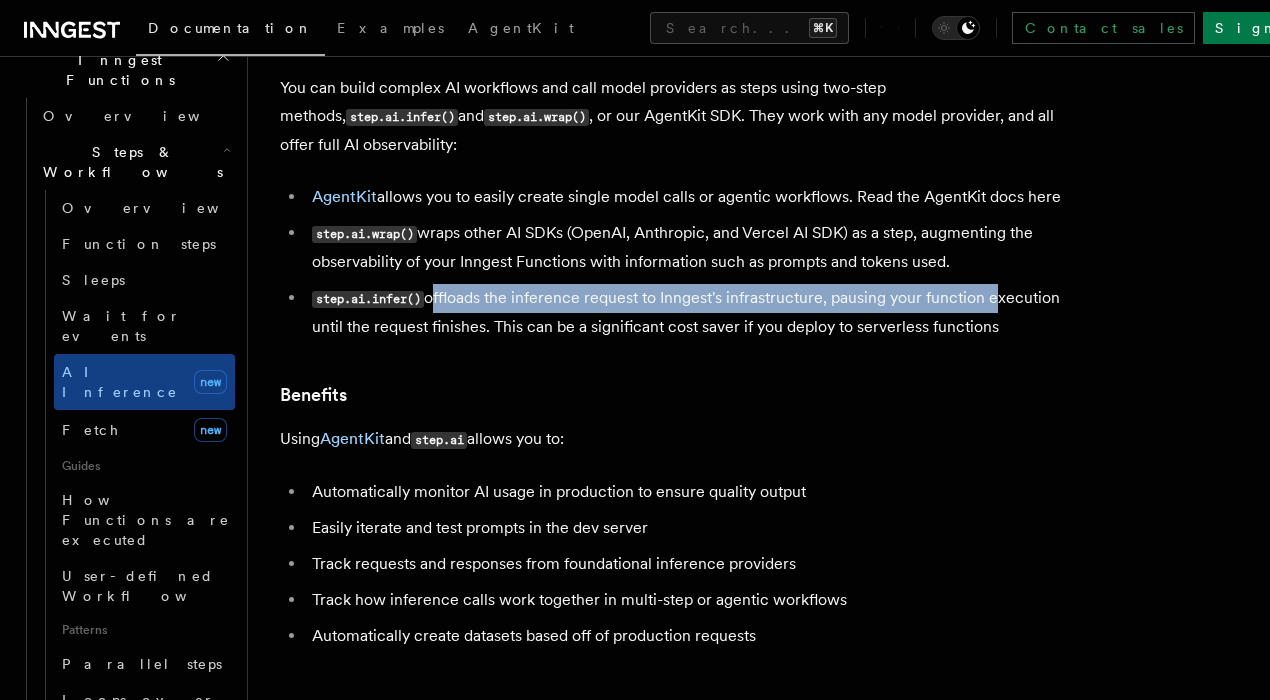 click on "step.ai.infer()  offloads the inference request to Inngest's infrastructure, pausing your function execution until the request finishes.  This can be a significant cost saver if you deploy to serverless functions" at bounding box center (693, 312) 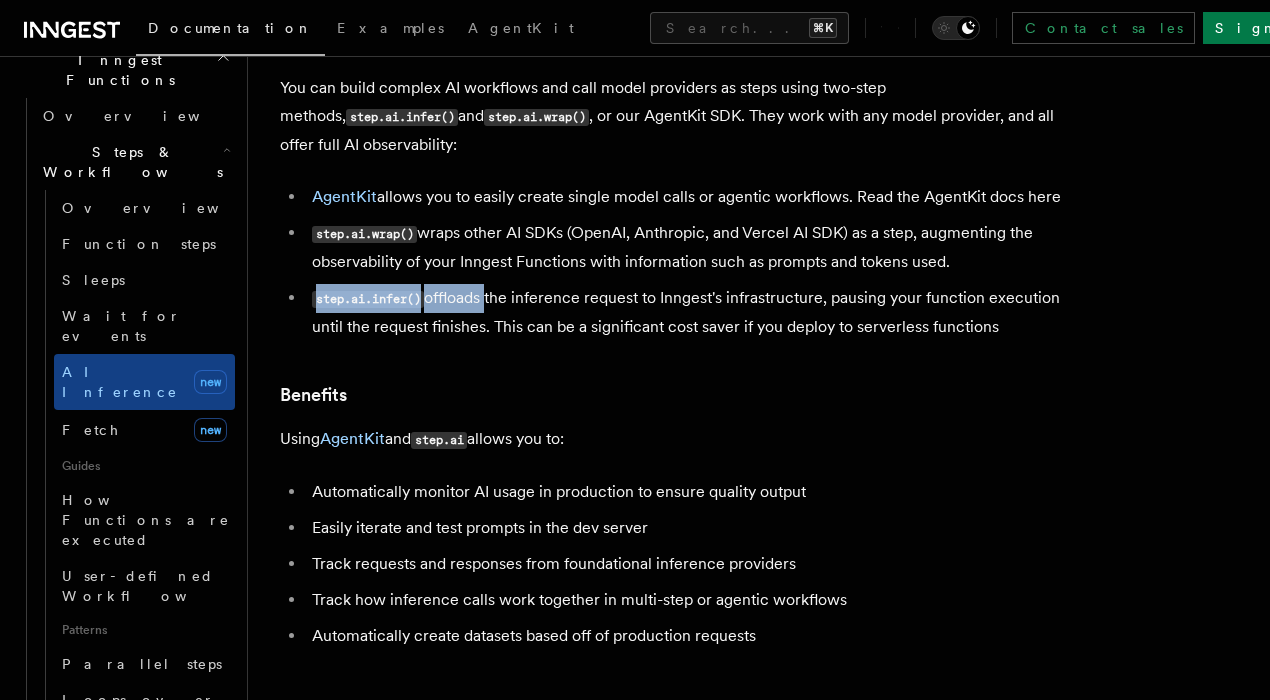 click on "step.ai.infer()  offloads the inference request to Inngest's infrastructure, pausing your function execution until the request finishes.  This can be a significant cost saver if you deploy to serverless functions" at bounding box center (693, 312) 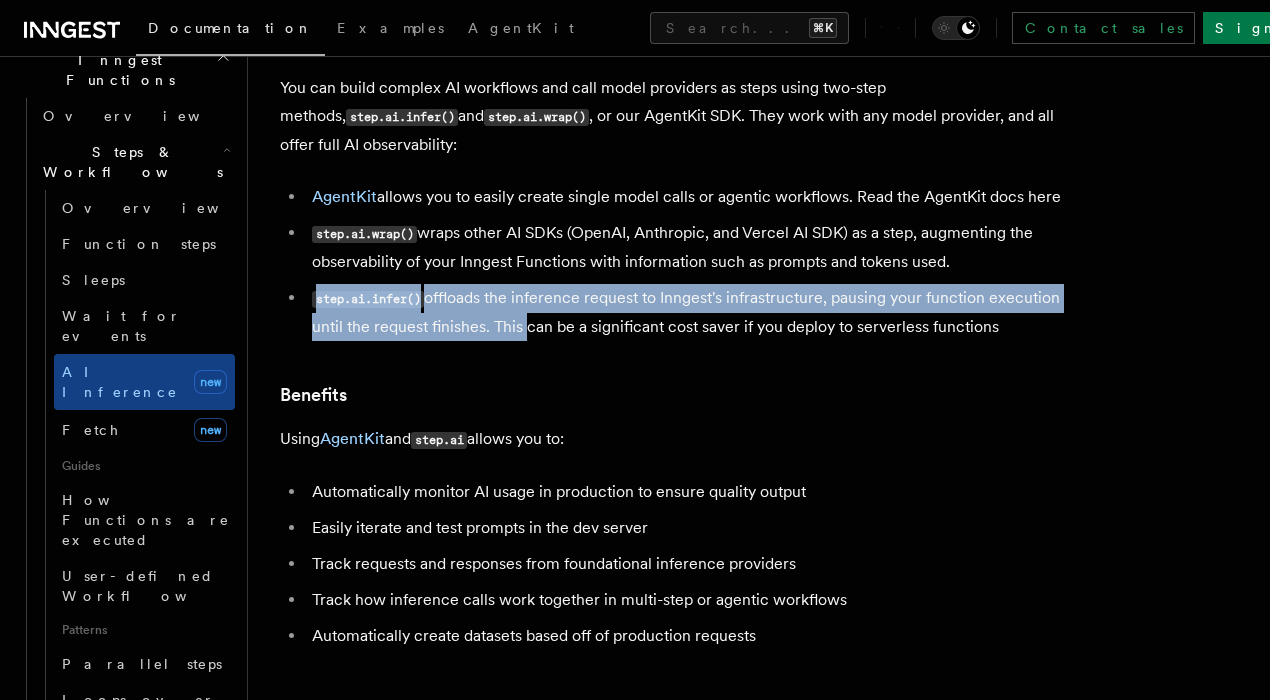 click on "step.ai.infer()  offloads the inference request to Inngest's infrastructure, pausing your function execution until the request finishes.  This can be a significant cost saver if you deploy to serverless functions" at bounding box center (693, 312) 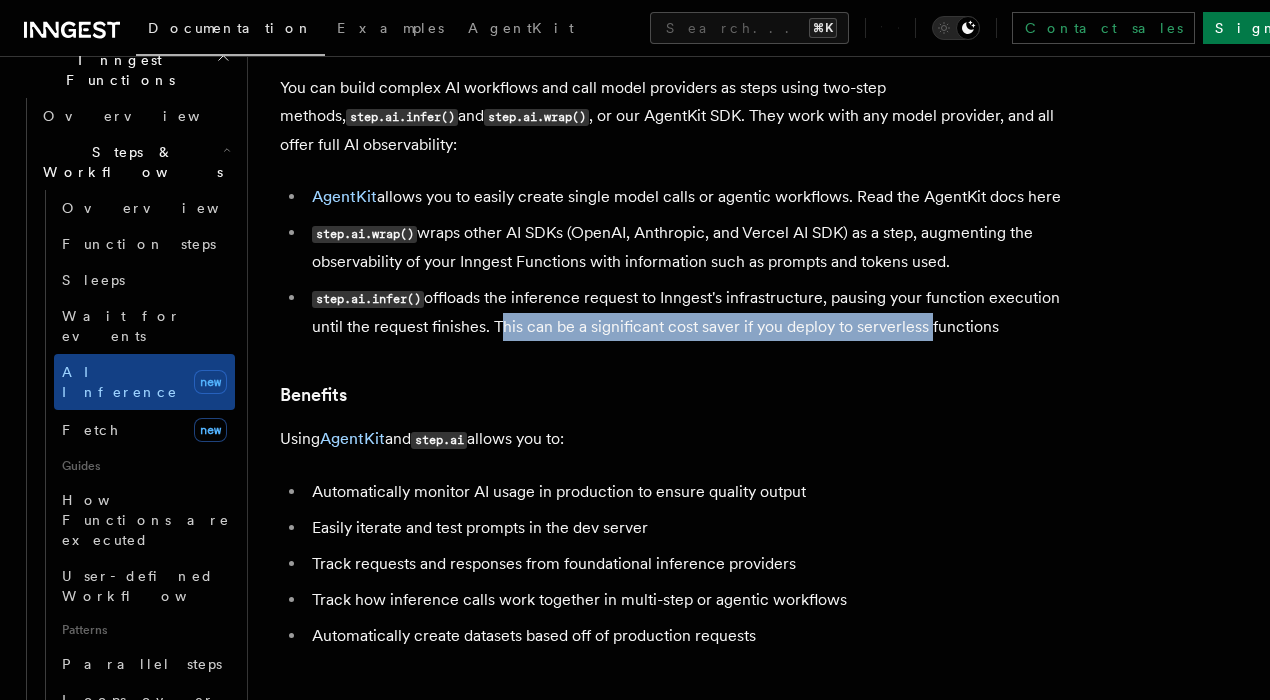 click on "step.ai.infer()  offloads the inference request to Inngest's infrastructure, pausing your function execution until the request finishes.  This can be a significant cost saver if you deploy to serverless functions" at bounding box center (693, 312) 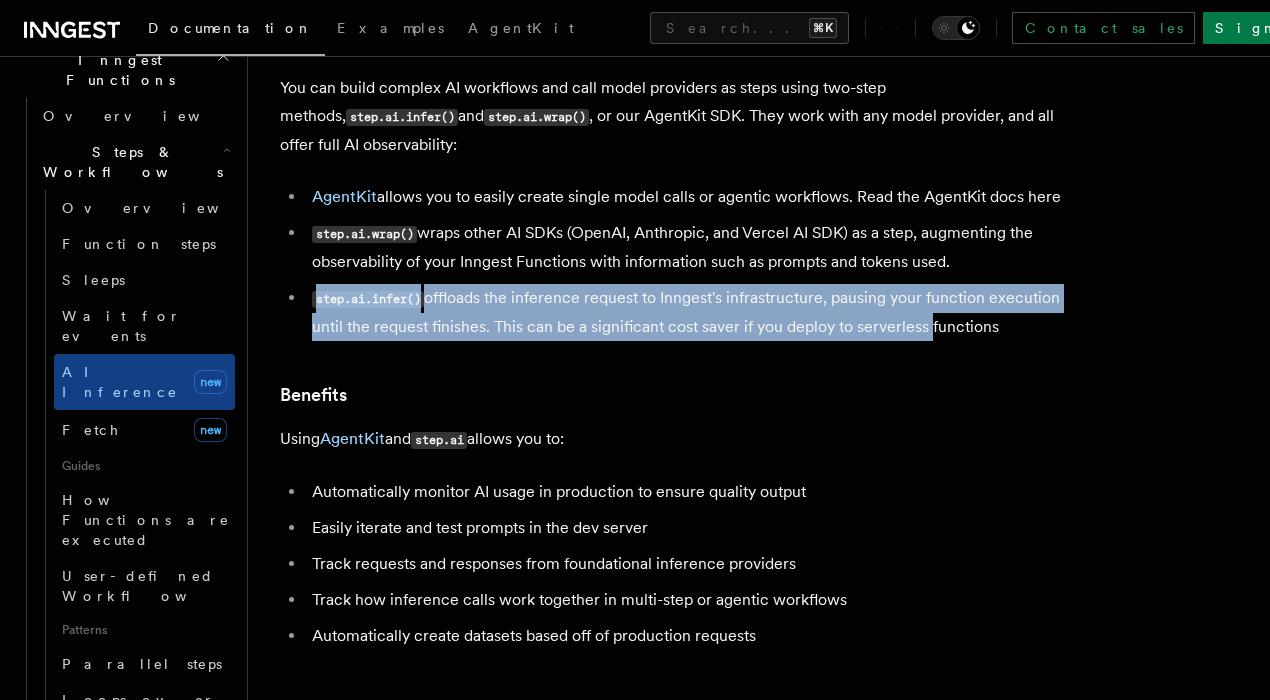 click on "step.ai.infer()  offloads the inference request to Inngest's infrastructure, pausing your function execution until the request finishes.  This can be a significant cost saver if you deploy to serverless functions" at bounding box center [693, 312] 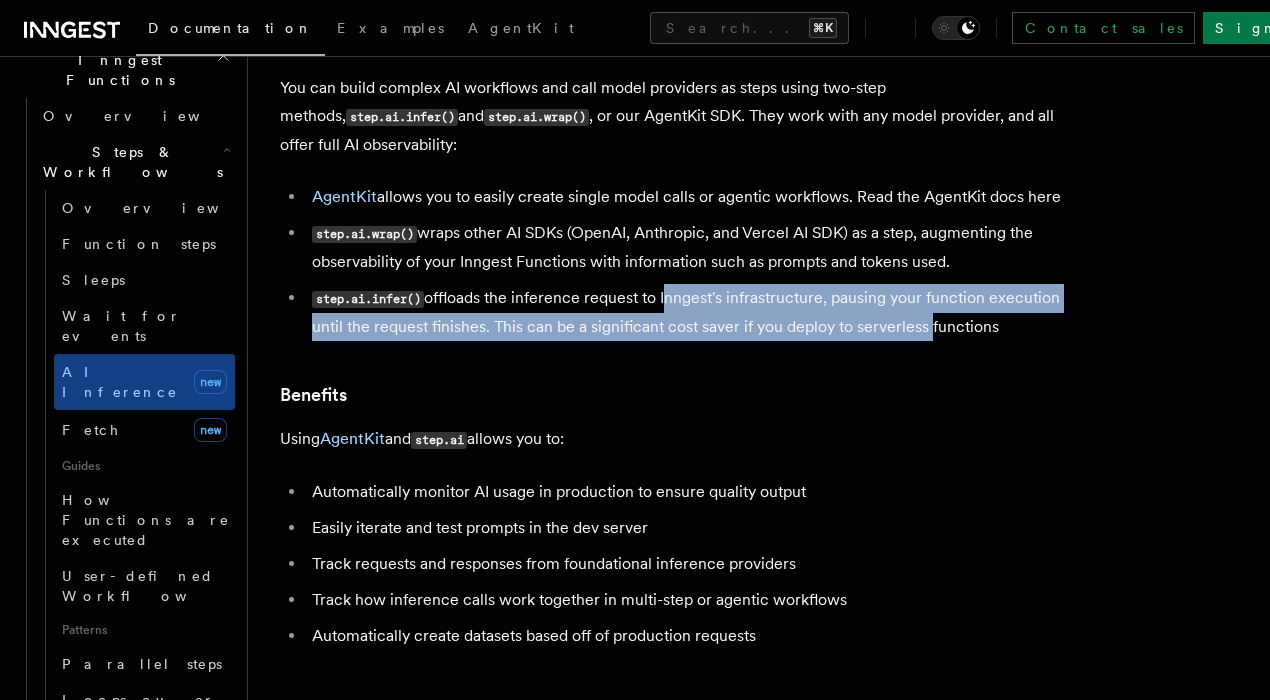 click on "step.ai.infer()  offloads the inference request to Inngest's infrastructure, pausing your function execution until the request finishes.  This can be a significant cost saver if you deploy to serverless functions" at bounding box center [693, 312] 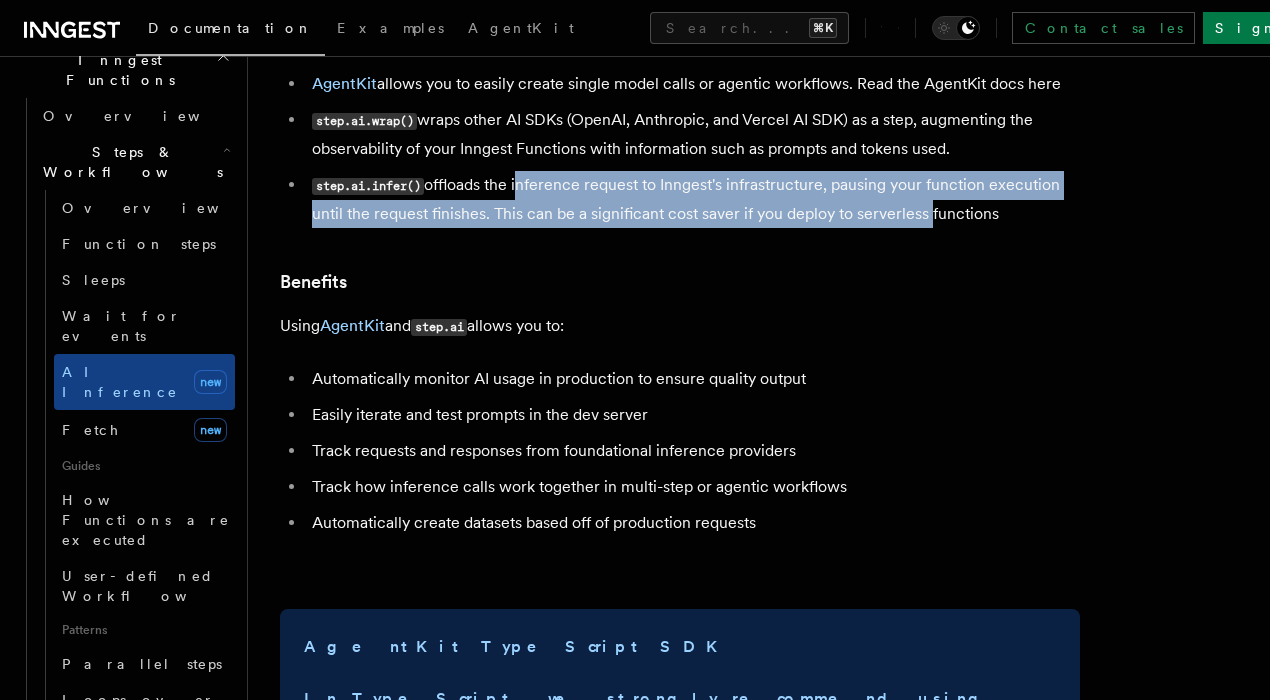scroll, scrollTop: 256, scrollLeft: 0, axis: vertical 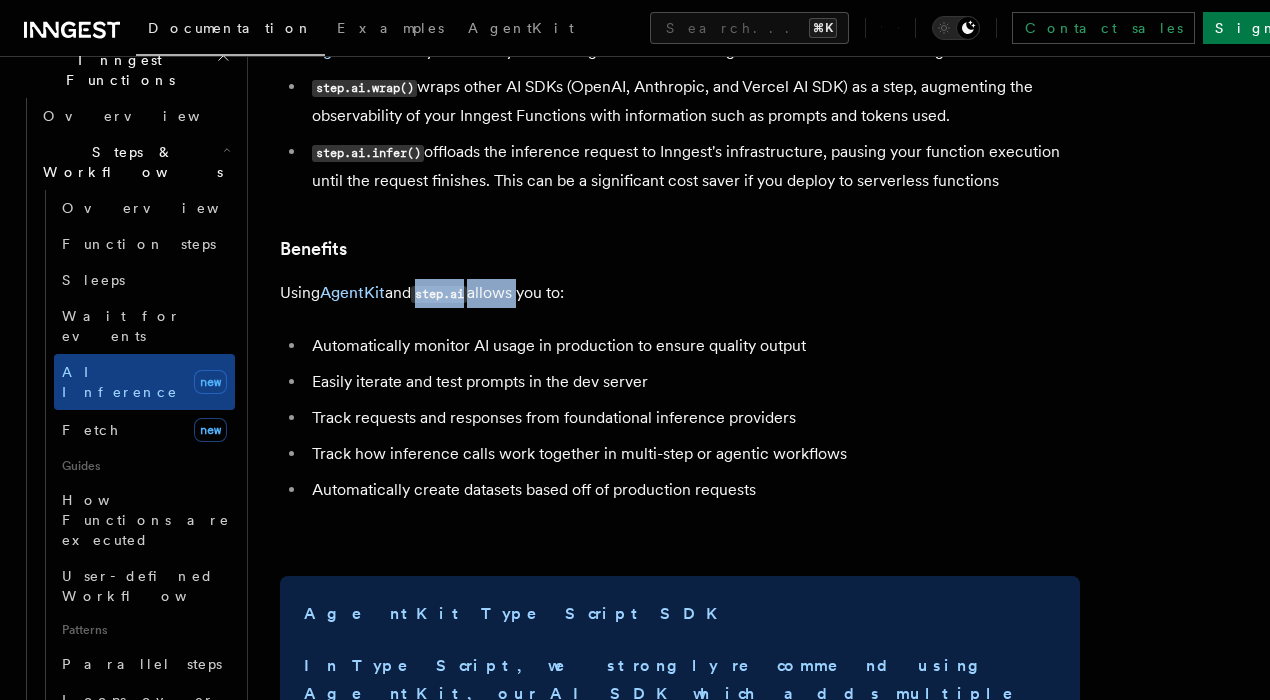 click on "Using  AgentKit  and  step.ai  allows you to:" at bounding box center (680, 293) 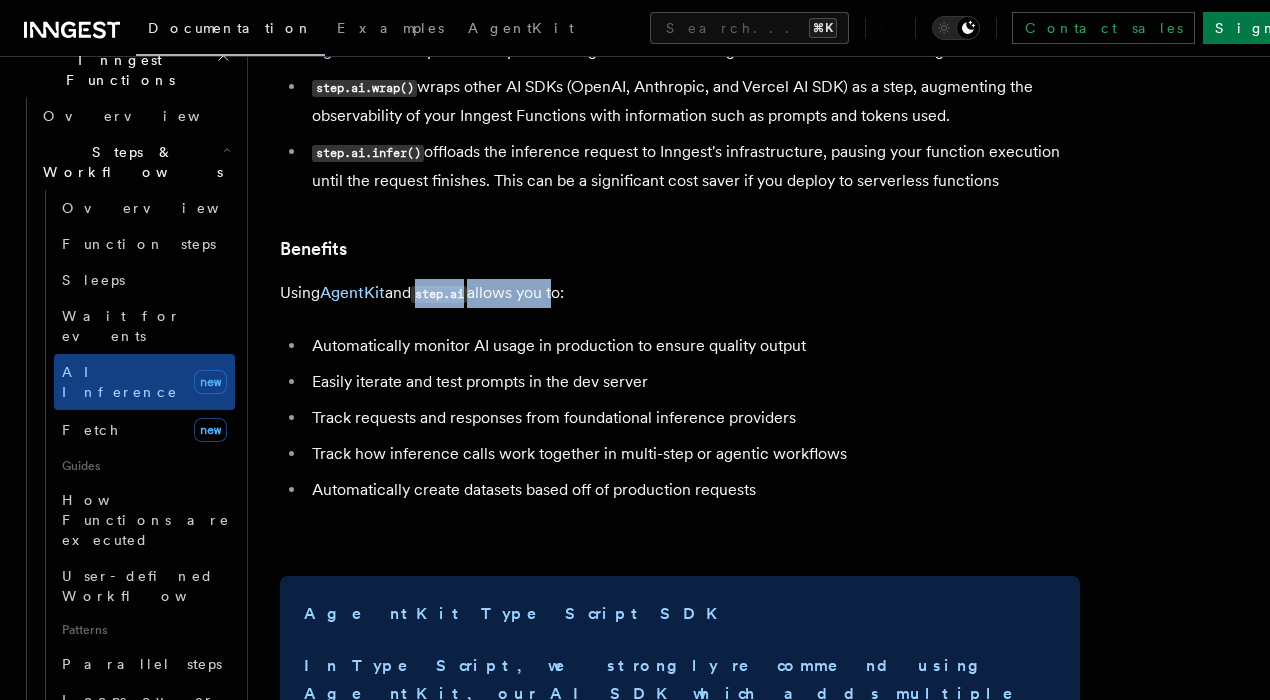 click on "Using  AgentKit  and  step.ai  allows you to:" at bounding box center [680, 293] 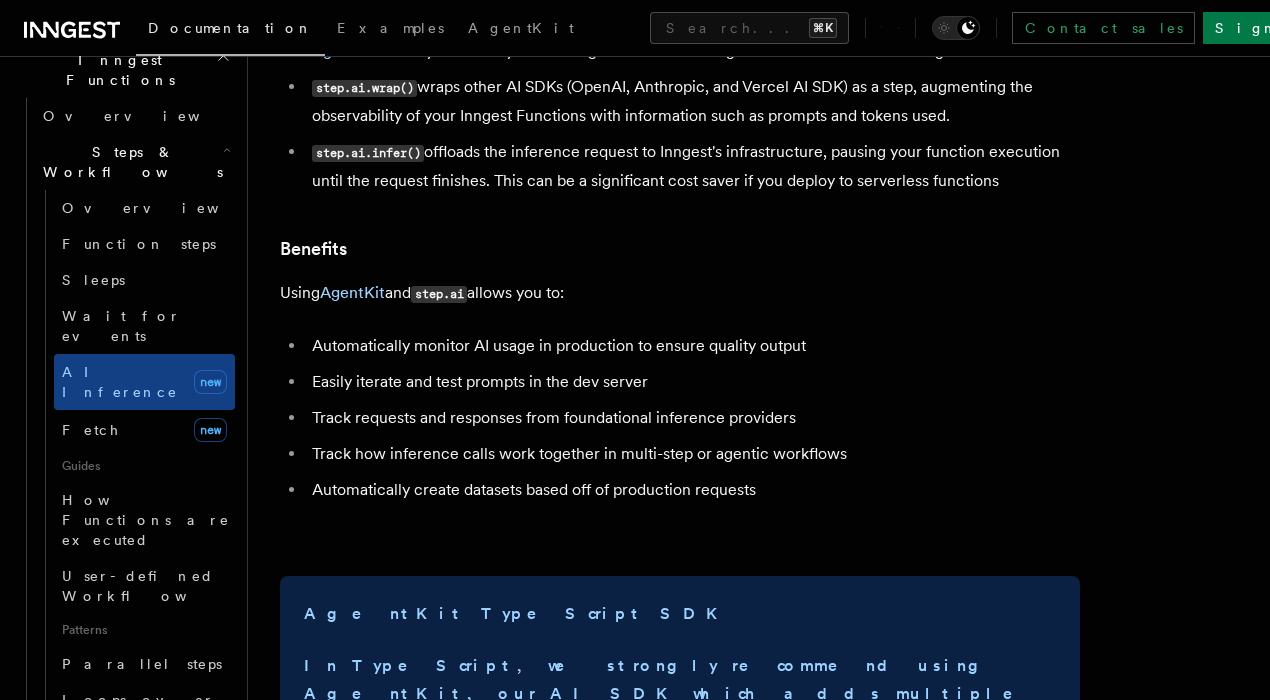 click on "Automatically monitor AI usage in production to ensure quality output" at bounding box center (693, 346) 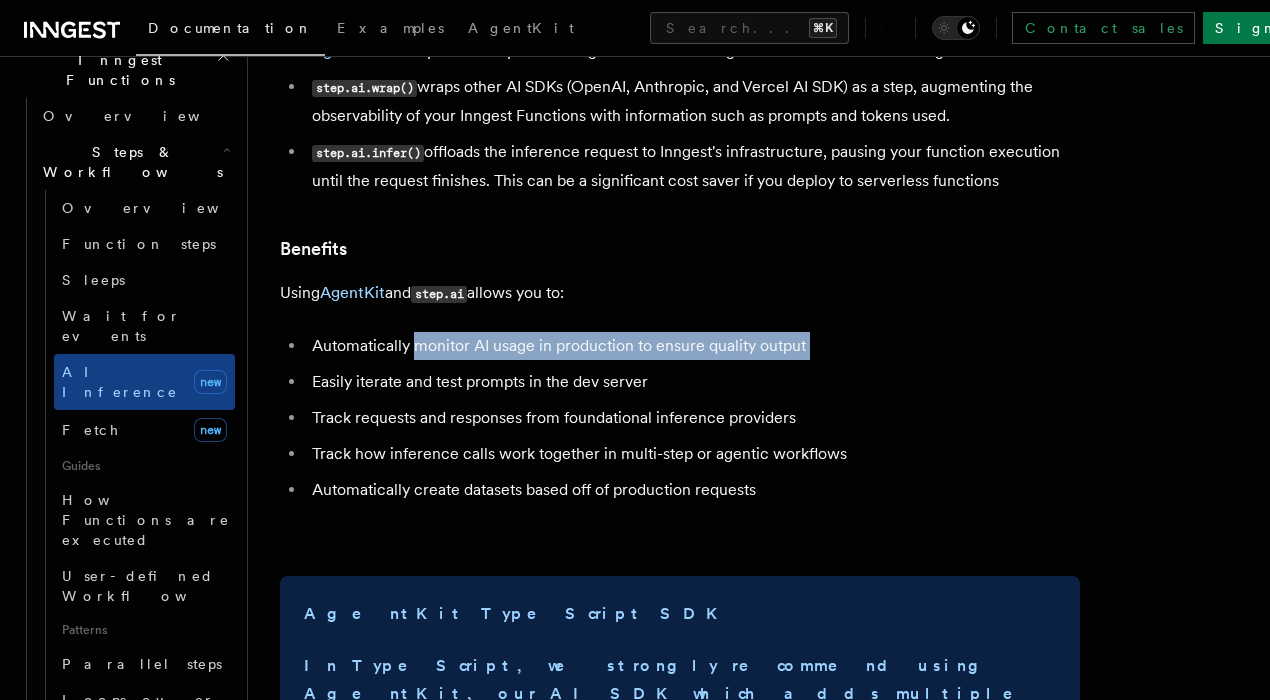 click on "Automatically monitor AI usage in production to ensure quality output" at bounding box center [693, 346] 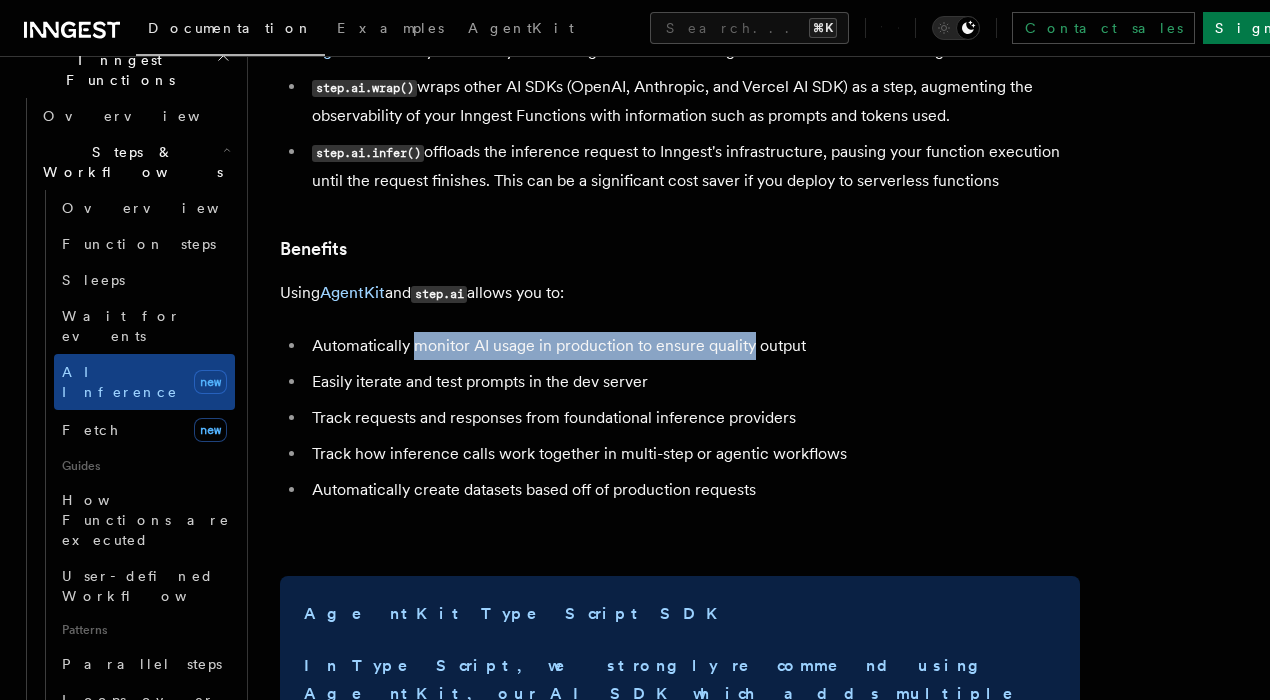 click on "Automatically monitor AI usage in production to ensure quality output" at bounding box center [693, 346] 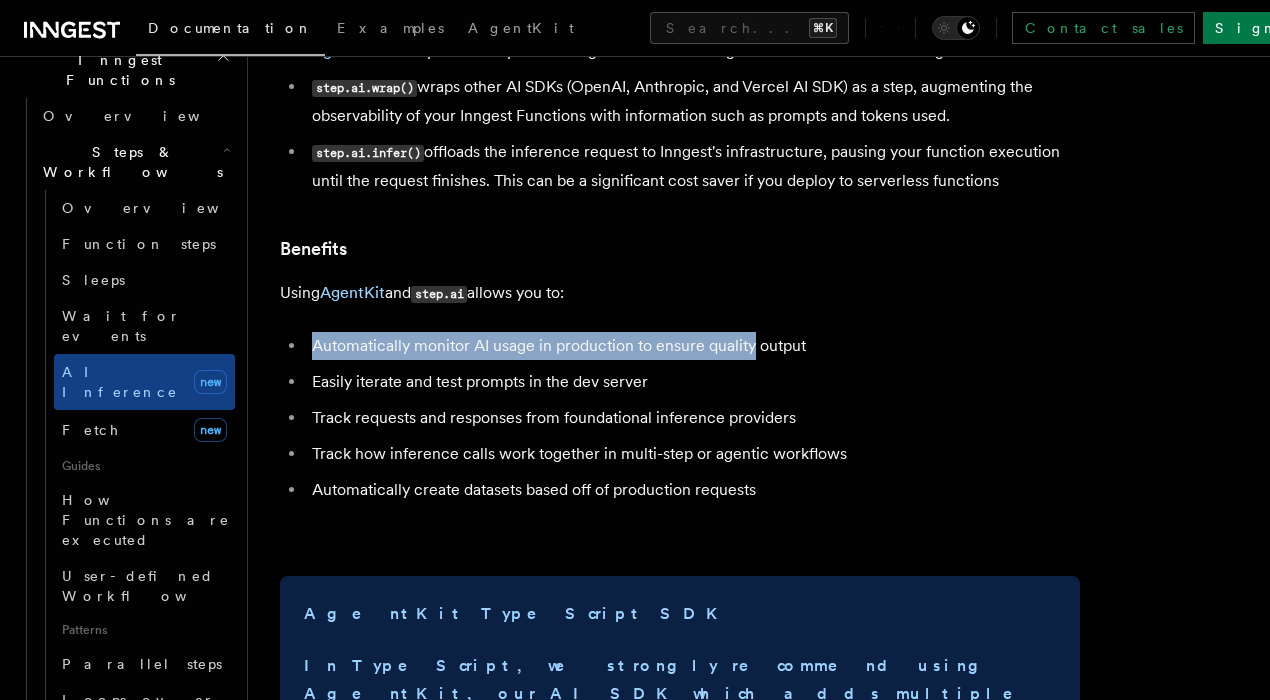click on "Features Inngest Functions Steps & Workflows AI Inference  TypeScript   Python v0.5+
You can build complex AI workflows and call model providers as steps using two-step methods,  step.ai.infer()  and  step.ai.wrap() , or our AgentKit SDK.  They work with any model provider, and all offer full AI observability:
AgentKit  allows you to easily create single model calls or agentic workflows.  Read the AgentKit docs here
step.ai.wrap()   wraps other AI SDKs (OpenAI, Anthropic, and Vercel AI SDK) as a step, augmenting the observability of your Inngest Functions with information such as prompts and tokens used.
step.ai.infer()  offloads the inference request to Inngest's infrastructure, pausing your function execution until the request finishes.  This can be a significant cost saver if you deploy to serverless functions
Benefits
Using  AgentKit  and  step.ai  allows you to:
Automatically monitor AI usage in production to ensure quality output
Easily iterate and test prompts in the dev server" at bounding box center (759, 3415) 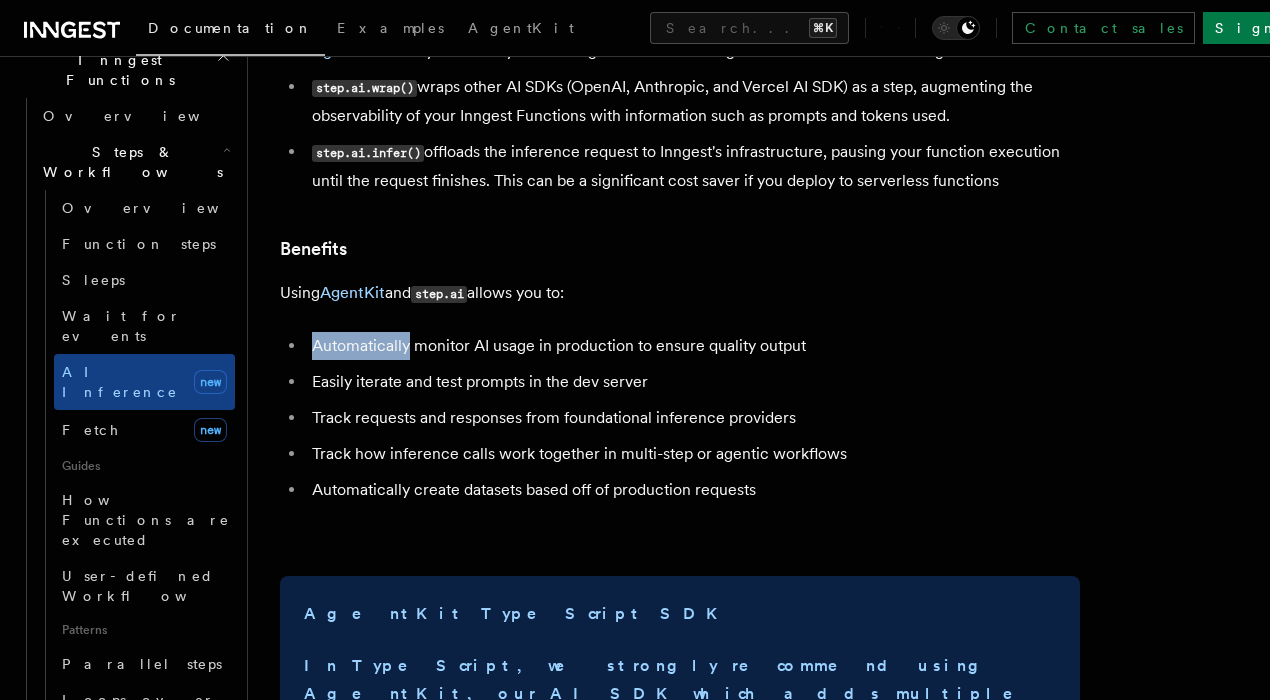 click on "Features Inngest Functions Steps & Workflows AI Inference  TypeScript   Python v0.5+
You can build complex AI workflows and call model providers as steps using two-step methods,  step.ai.infer()  and  step.ai.wrap() , or our AgentKit SDK.  They work with any model provider, and all offer full AI observability:
AgentKit  allows you to easily create single model calls or agentic workflows.  Read the AgentKit docs here
step.ai.wrap()   wraps other AI SDKs (OpenAI, Anthropic, and Vercel AI SDK) as a step, augmenting the observability of your Inngest Functions with information such as prompts and tokens used.
step.ai.infer()  offloads the inference request to Inngest's infrastructure, pausing your function execution until the request finishes.  This can be a significant cost saver if you deploy to serverless functions
Benefits
Using  AgentKit  and  step.ai  allows you to:
Automatically monitor AI usage in production to ensure quality output
Easily iterate and test prompts in the dev server" at bounding box center (759, 3415) 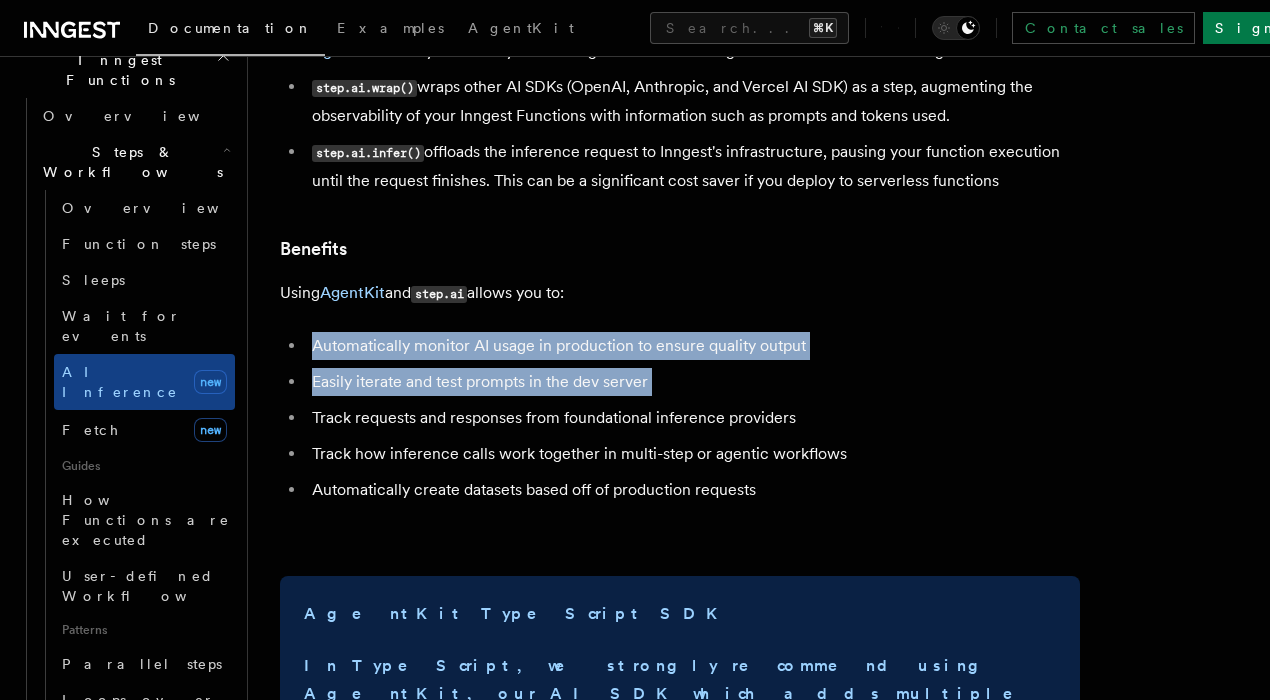 click on "Easily iterate and test prompts in the dev server" at bounding box center (693, 382) 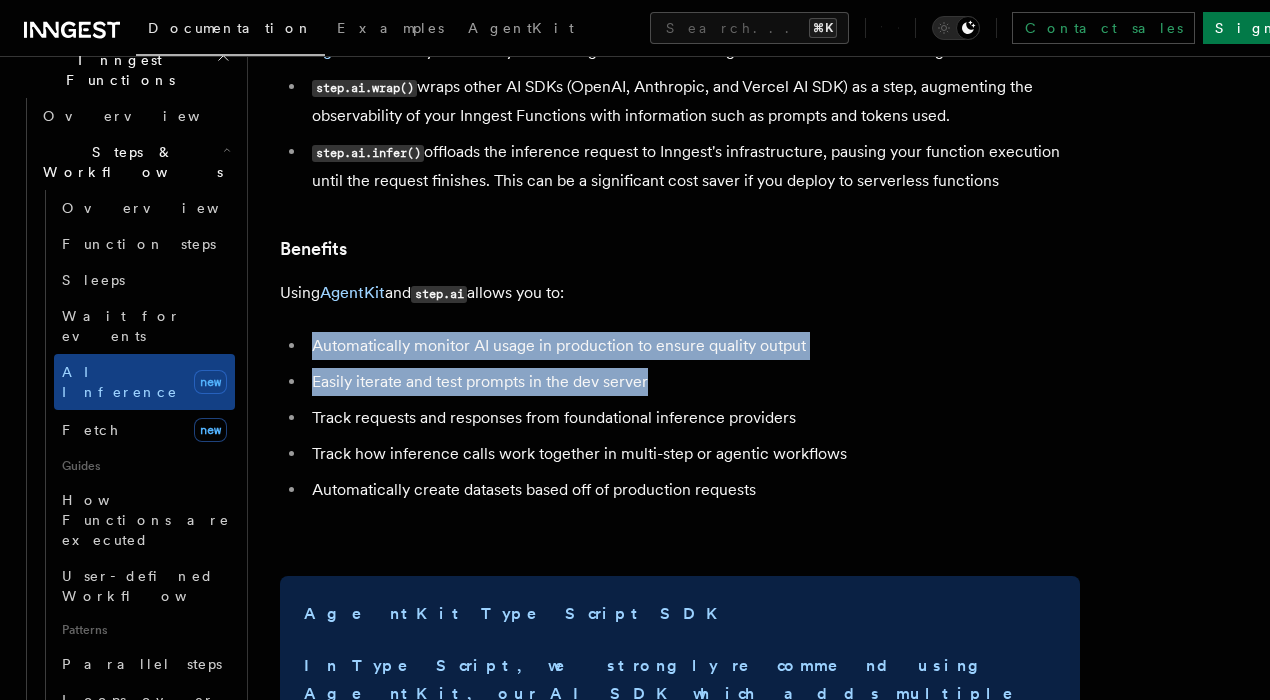 click on "Features Inngest Functions Steps & Workflows AI Inference  TypeScript   Python v0.5+
You can build complex AI workflows and call model providers as steps using two-step methods,  step.ai.infer()  and  step.ai.wrap() , or our AgentKit SDK.  They work with any model provider, and all offer full AI observability:
AgentKit  allows you to easily create single model calls or agentic workflows.  Read the AgentKit docs here
step.ai.wrap()   wraps other AI SDKs (OpenAI, Anthropic, and Vercel AI SDK) as a step, augmenting the observability of your Inngest Functions with information such as prompts and tokens used.
step.ai.infer()  offloads the inference request to Inngest's infrastructure, pausing your function execution until the request finishes.  This can be a significant cost saver if you deploy to serverless functions
Benefits
Using  AgentKit  and  step.ai  allows you to:
Automatically monitor AI usage in production to ensure quality output
Easily iterate and test prompts in the dev server" at bounding box center (759, 3415) 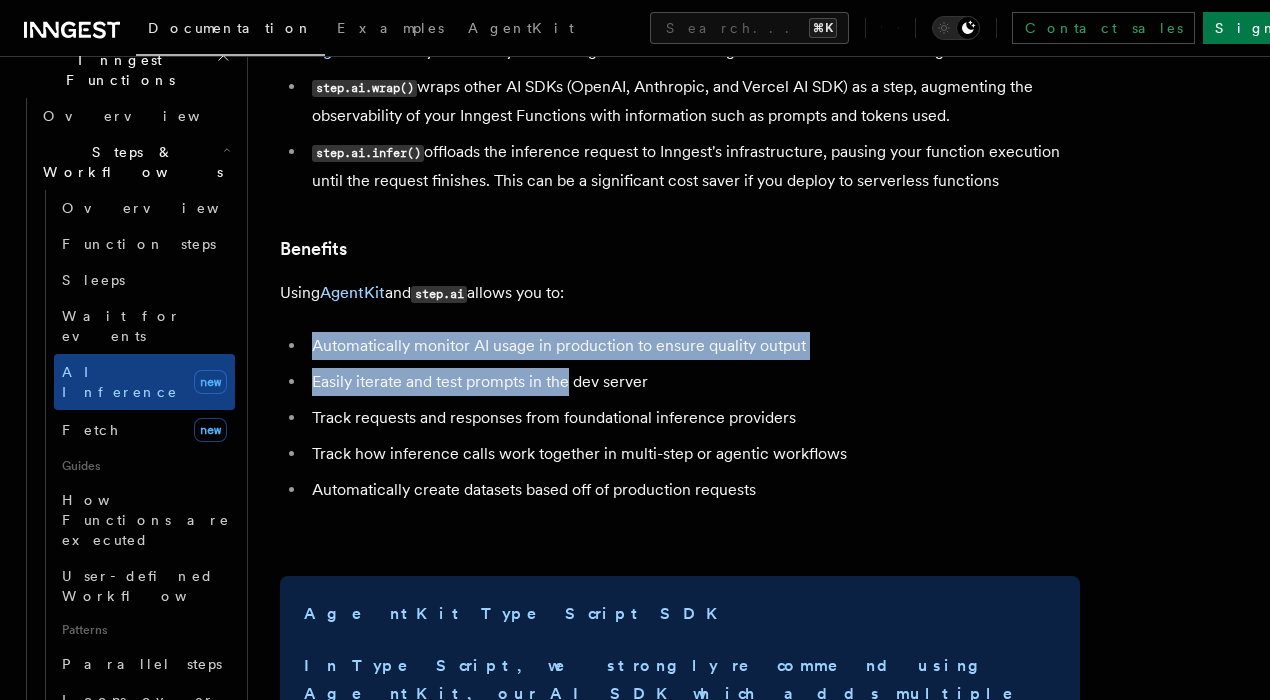 click on "Features Inngest Functions Steps & Workflows AI Inference  TypeScript   Python v0.5+
You can build complex AI workflows and call model providers as steps using two-step methods,  step.ai.infer()  and  step.ai.wrap() , or our AgentKit SDK.  They work with any model provider, and all offer full AI observability:
AgentKit  allows you to easily create single model calls or agentic workflows.  Read the AgentKit docs here
step.ai.wrap()   wraps other AI SDKs (OpenAI, Anthropic, and Vercel AI SDK) as a step, augmenting the observability of your Inngest Functions with information such as prompts and tokens used.
step.ai.infer()  offloads the inference request to Inngest's infrastructure, pausing your function execution until the request finishes.  This can be a significant cost saver if you deploy to serverless functions
Benefits
Using  AgentKit  and  step.ai  allows you to:
Automatically monitor AI usage in production to ensure quality output
Easily iterate and test prompts in the dev server" at bounding box center (759, 3415) 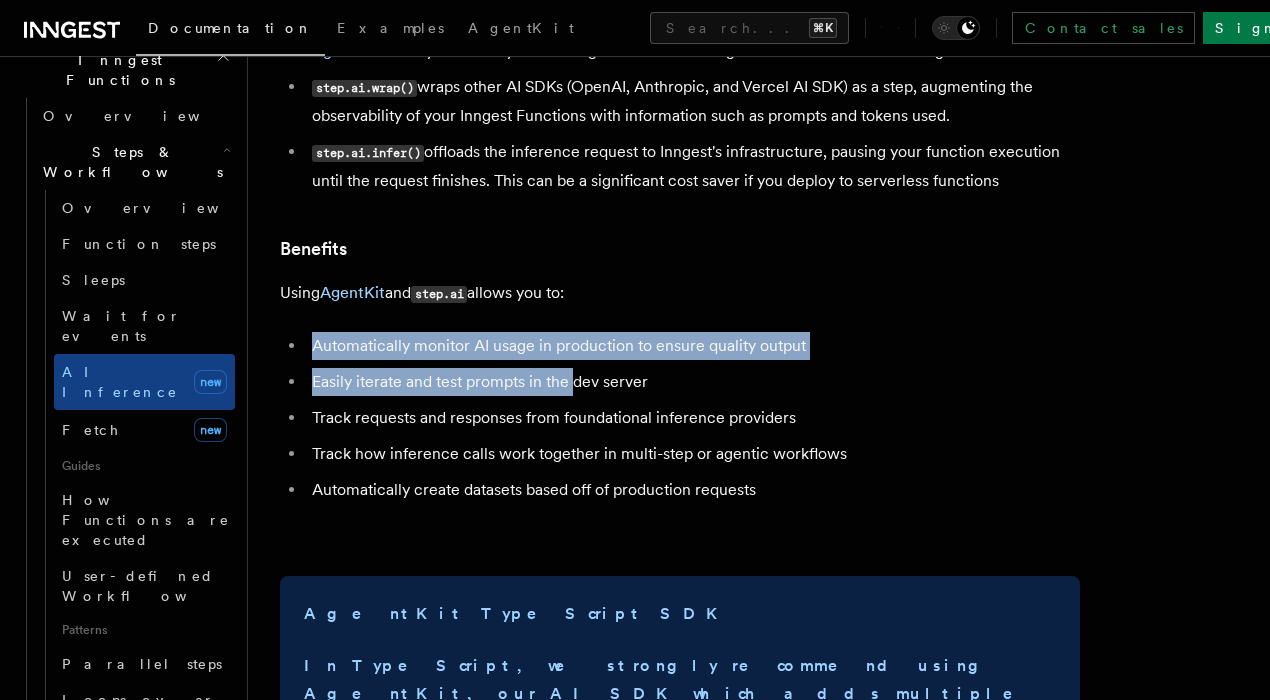 click on "Easily iterate and test prompts in the dev server" at bounding box center (693, 382) 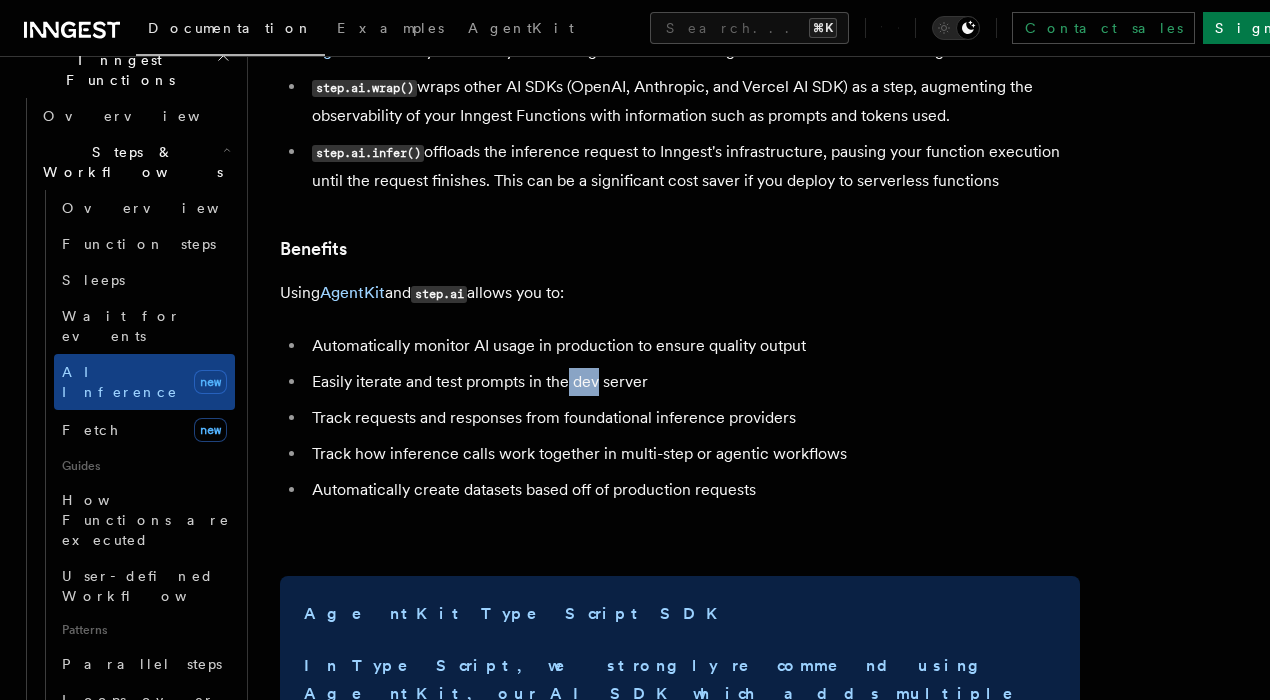 click on "Easily iterate and test prompts in the dev server" at bounding box center (693, 382) 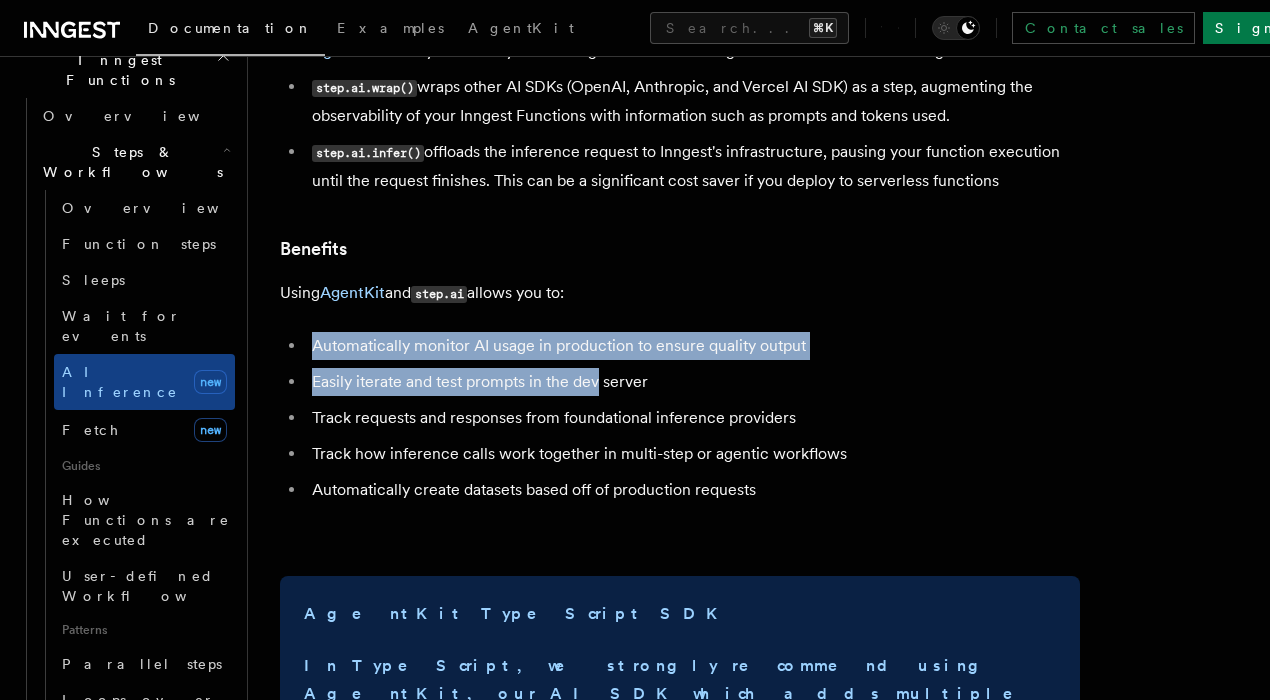click on "Automatically monitor AI usage in production to ensure quality output
Easily iterate and test prompts in the dev server
Track requests and responses from foundational inference providers
Track how inference calls work together in multi-step or agentic workflows
Automatically create datasets based off of production requests" at bounding box center [680, 418] 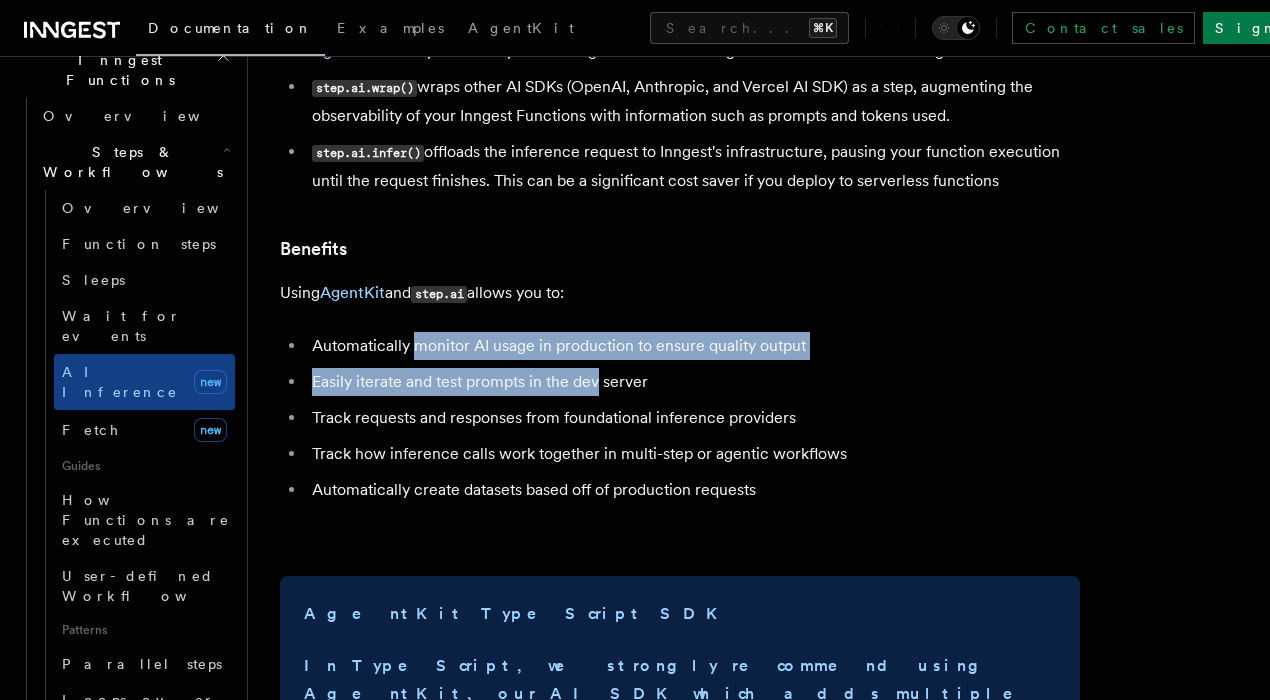click on "Automatically monitor AI usage in production to ensure quality output" at bounding box center [693, 346] 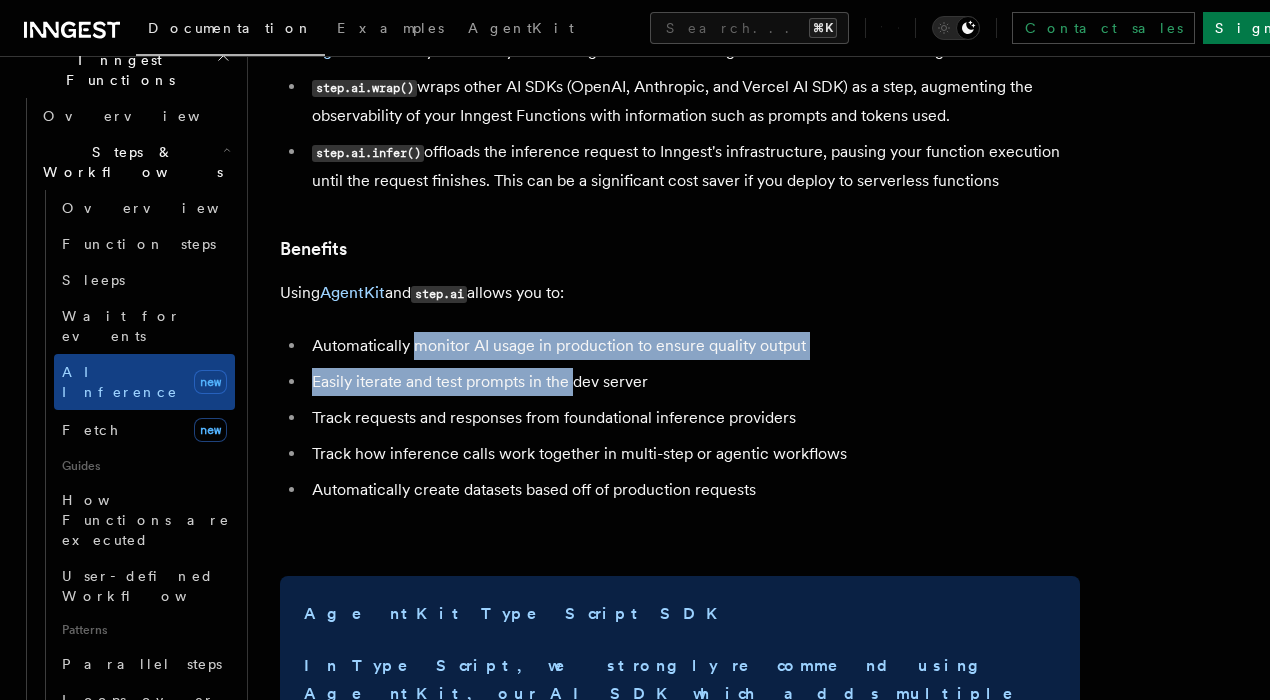 click on "Automatically monitor AI usage in production to ensure quality output
Easily iterate and test prompts in the dev server
Track requests and responses from foundational inference providers
Track how inference calls work together in multi-step or agentic workflows
Automatically create datasets based off of production requests" at bounding box center [680, 418] 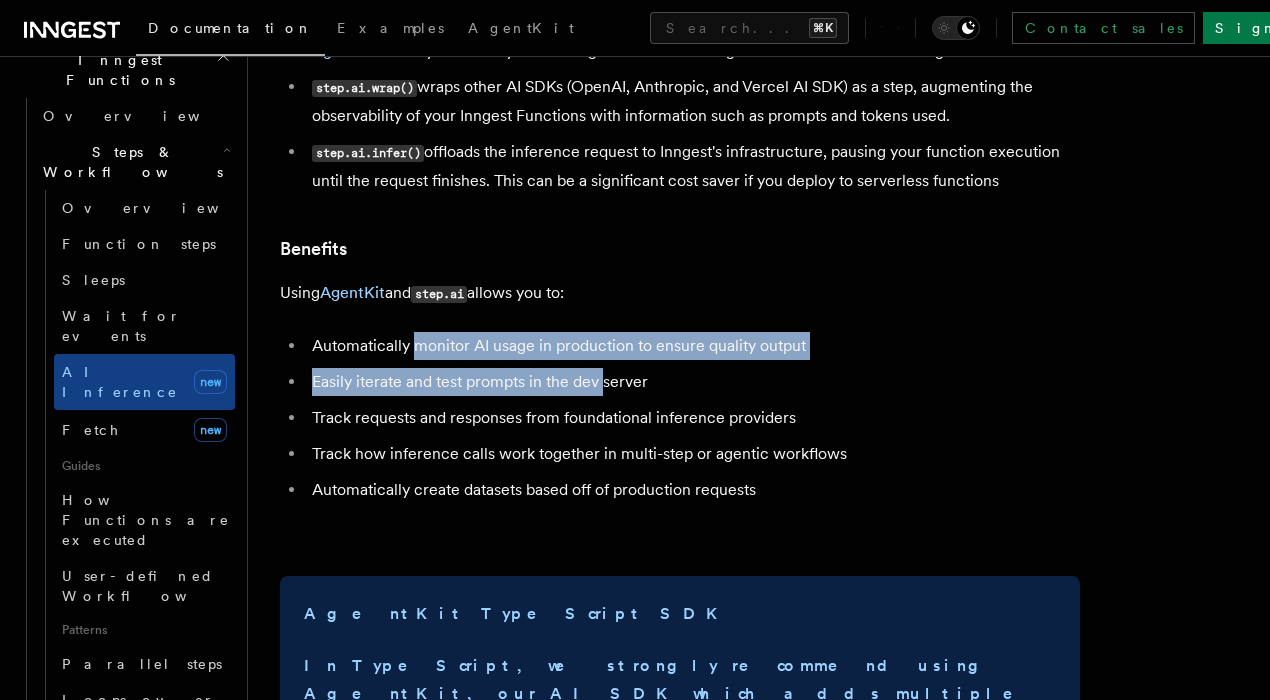 click on "Easily iterate and test prompts in the dev server" at bounding box center (693, 382) 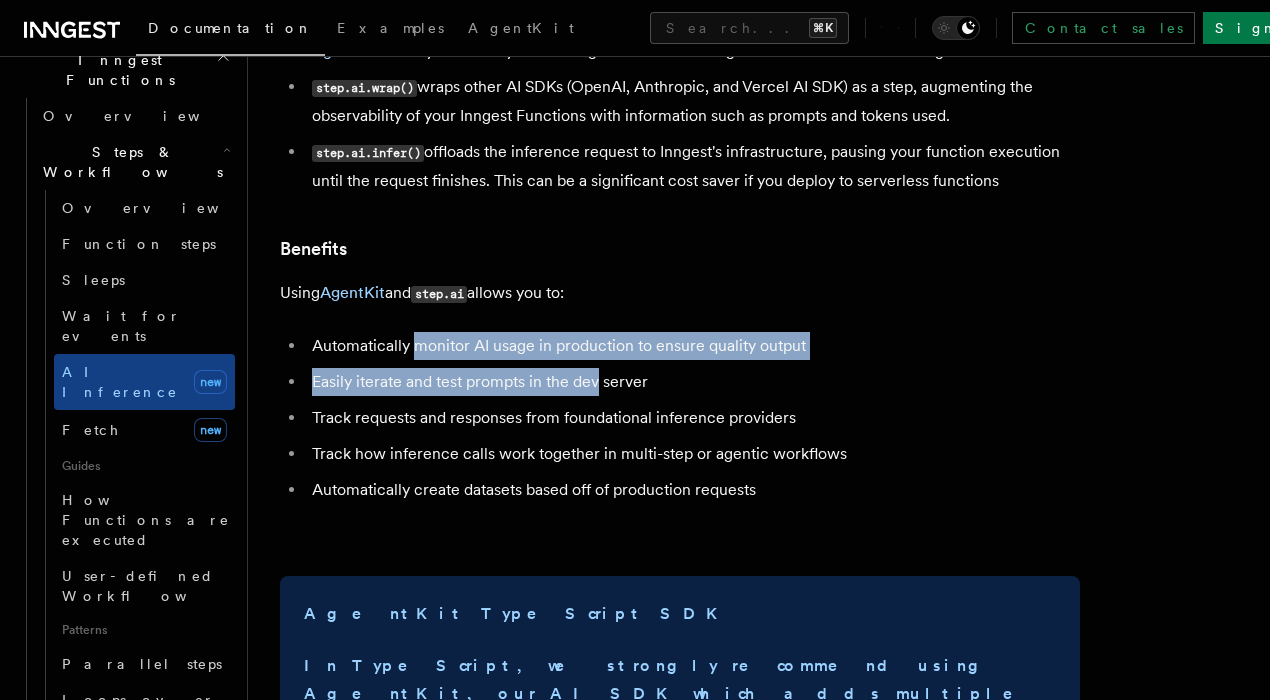 click on "Automatically monitor AI usage in production to ensure quality output
Easily iterate and test prompts in the dev server
Track requests and responses from foundational inference providers
Track how inference calls work together in multi-step or agentic workflows
Automatically create datasets based off of production requests" at bounding box center (680, 418) 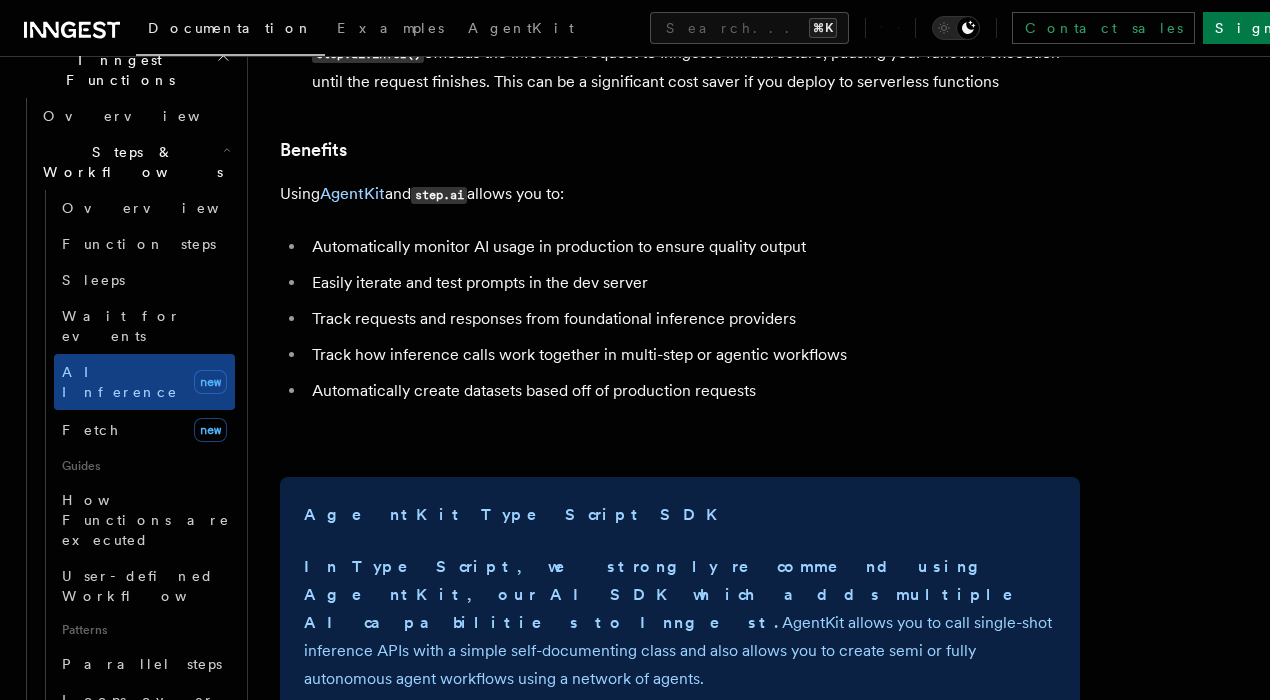 scroll, scrollTop: 357, scrollLeft: 0, axis: vertical 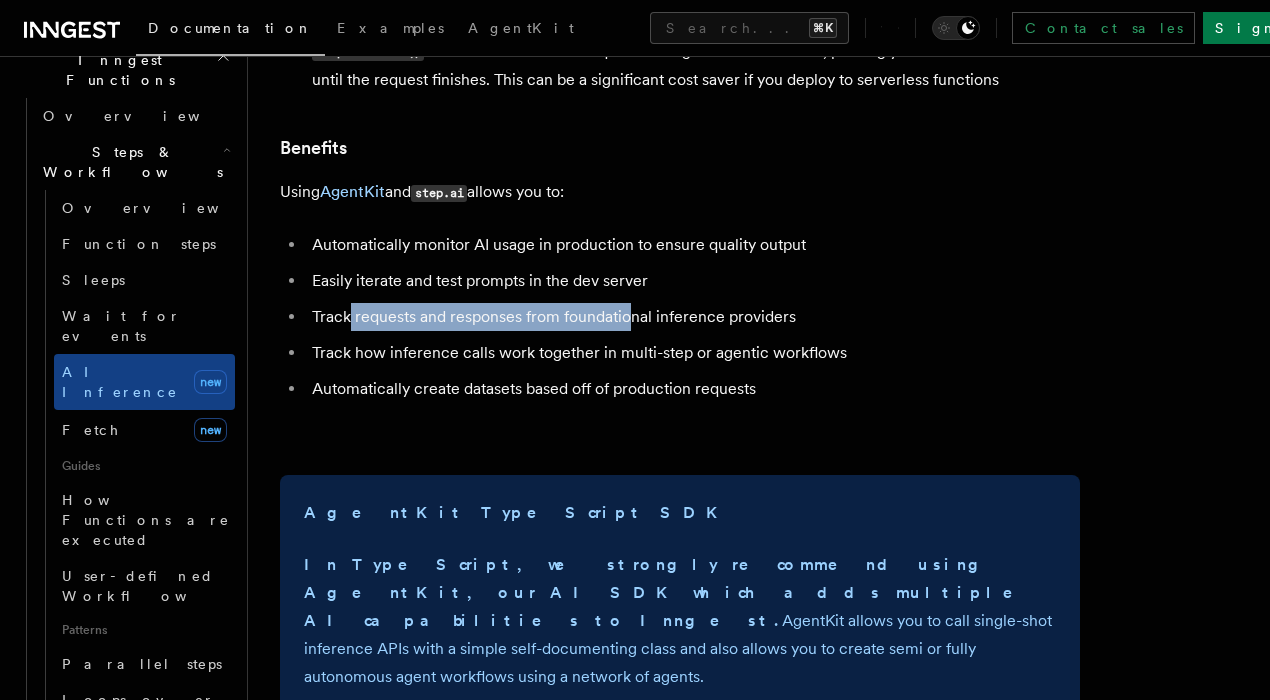 click on "Track requests and responses from foundational inference providers" at bounding box center [693, 317] 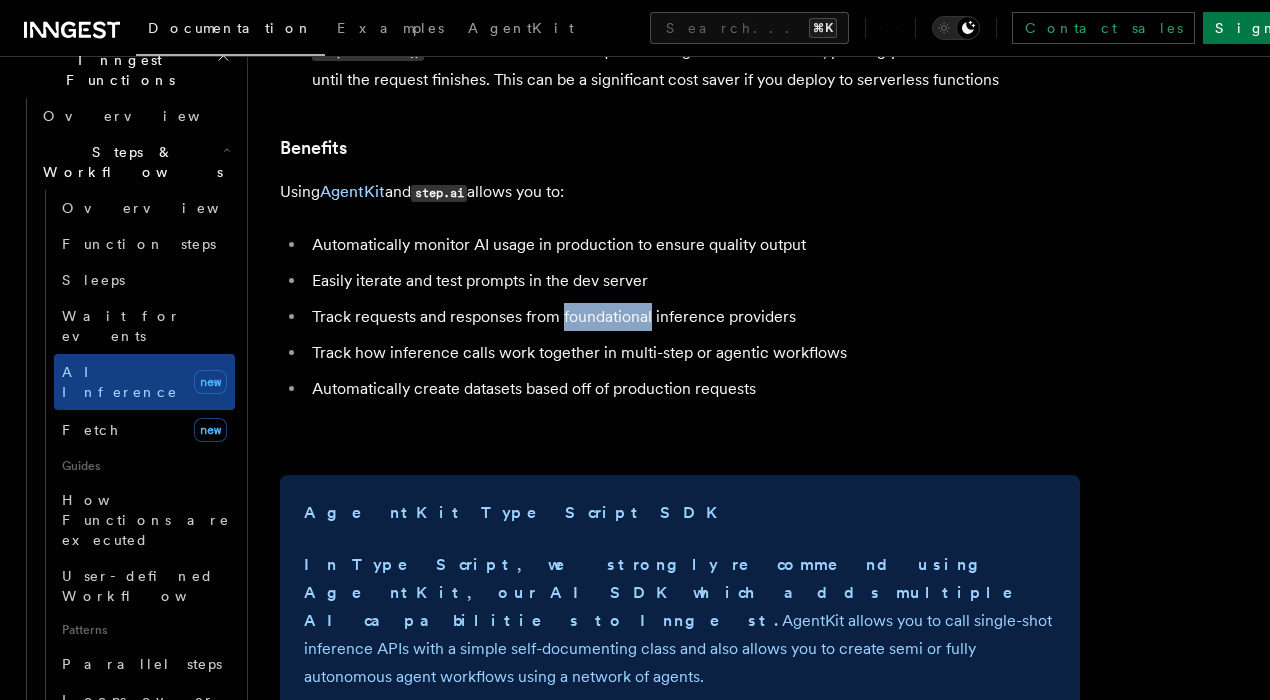 click on "Track requests and responses from foundational inference providers" at bounding box center [693, 317] 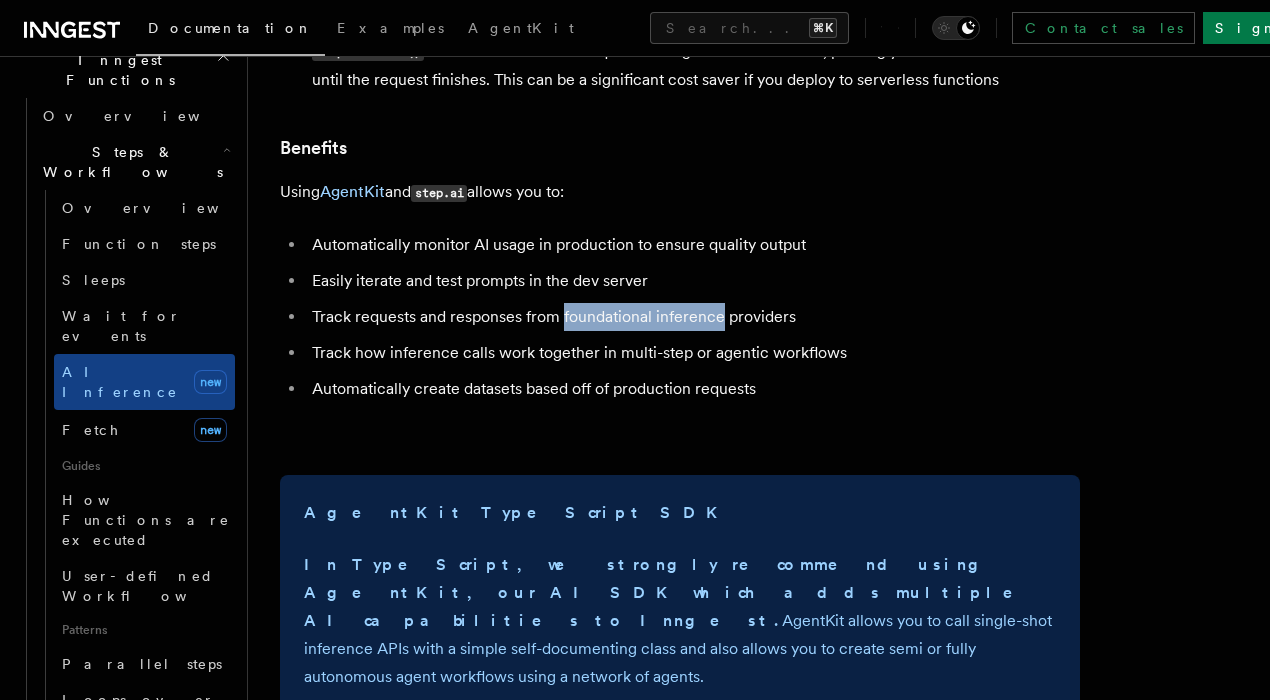 click on "Track requests and responses from foundational inference providers" at bounding box center (693, 317) 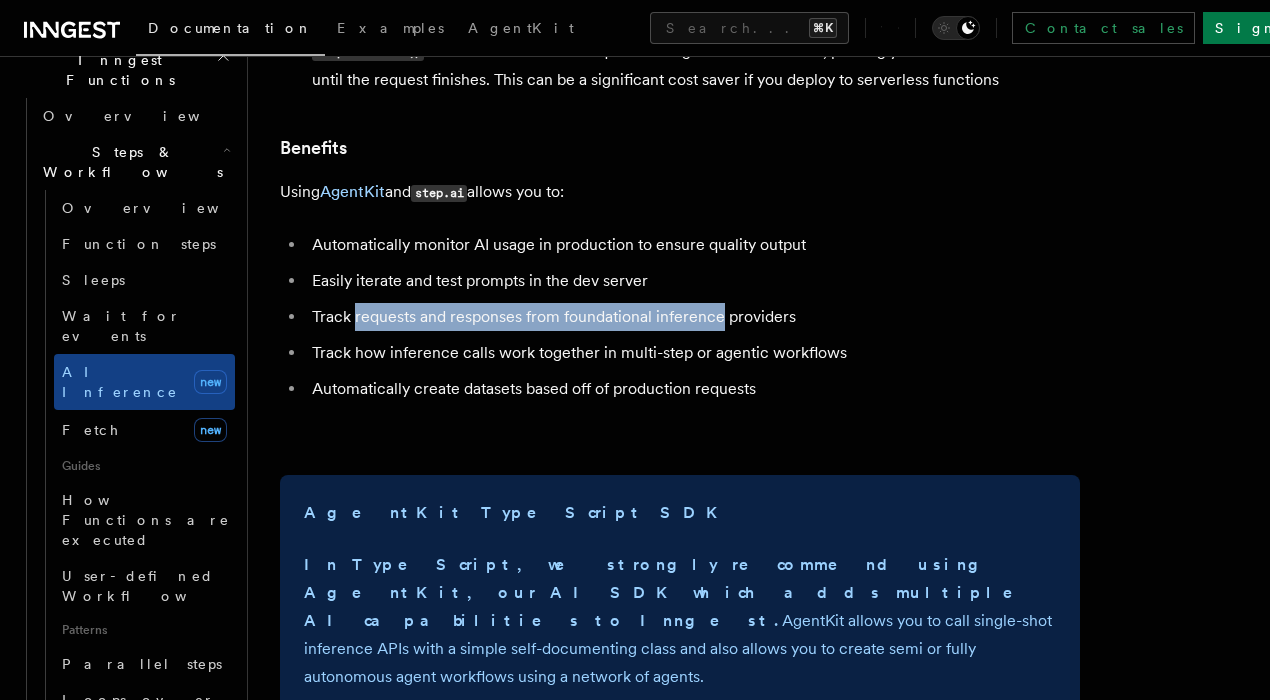 click on "Track requests and responses from foundational inference providers" at bounding box center (693, 317) 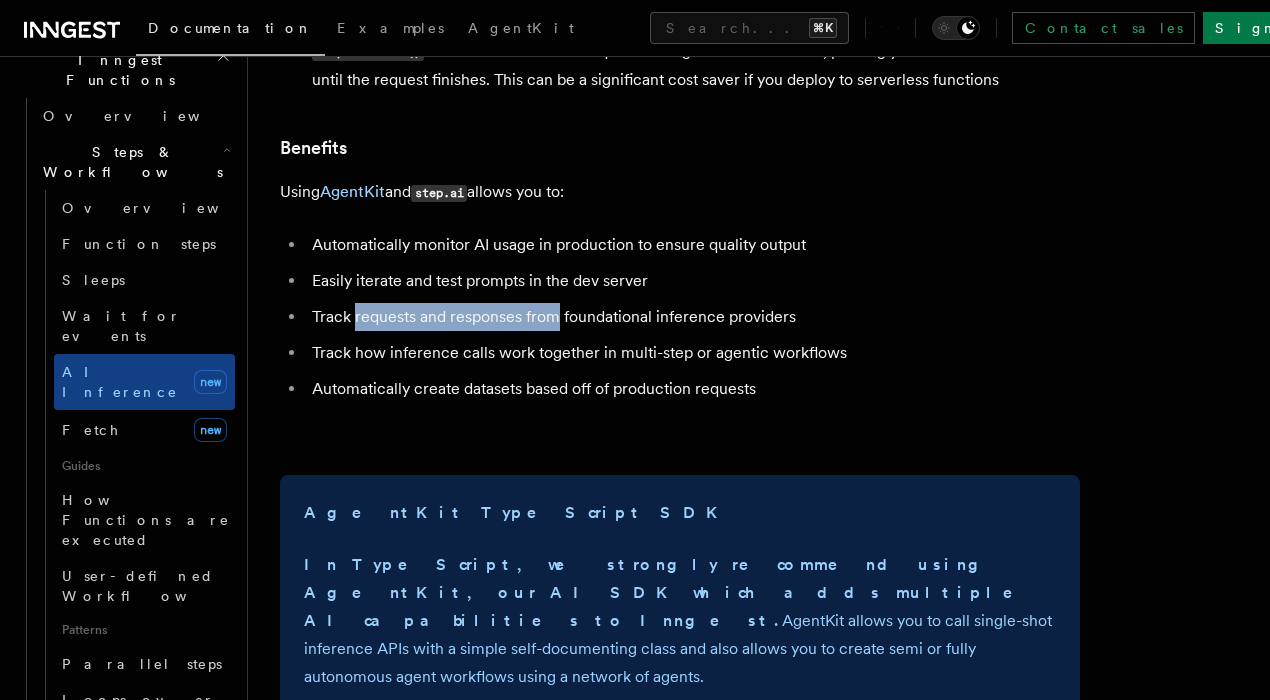 click on "Track requests and responses from foundational inference providers" at bounding box center [693, 317] 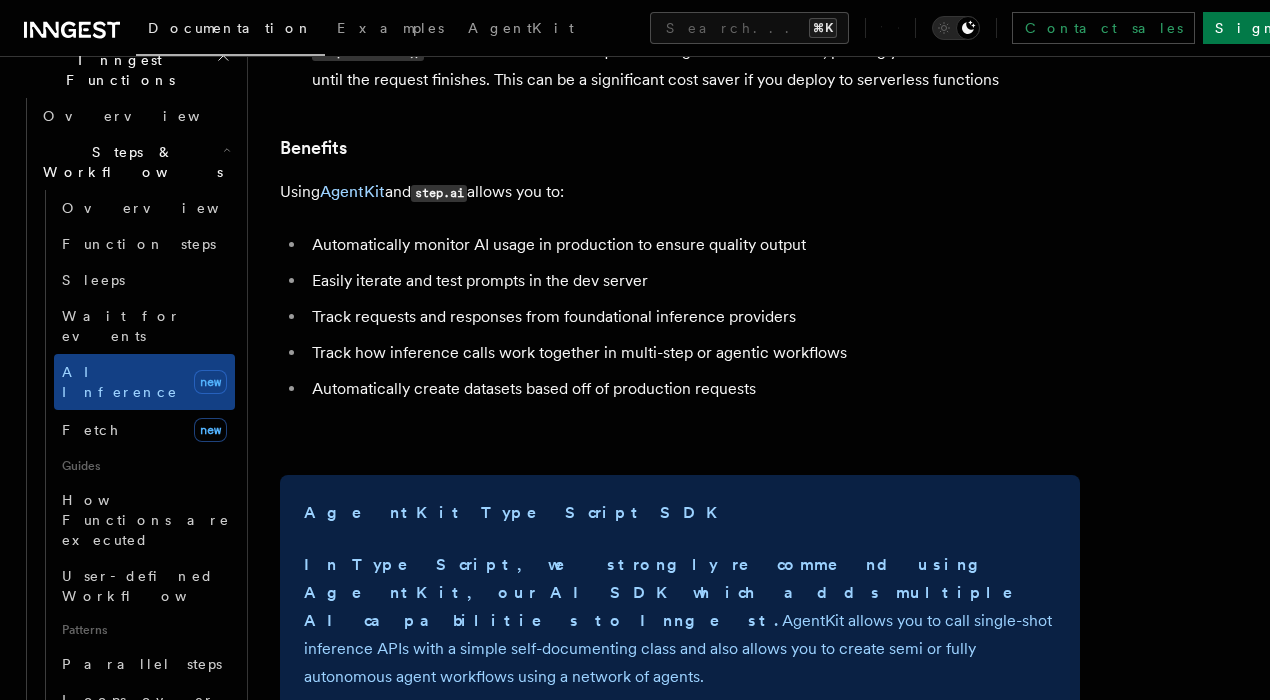 click on "Track how inference calls work together in multi-step or agentic workflows" at bounding box center (693, 353) 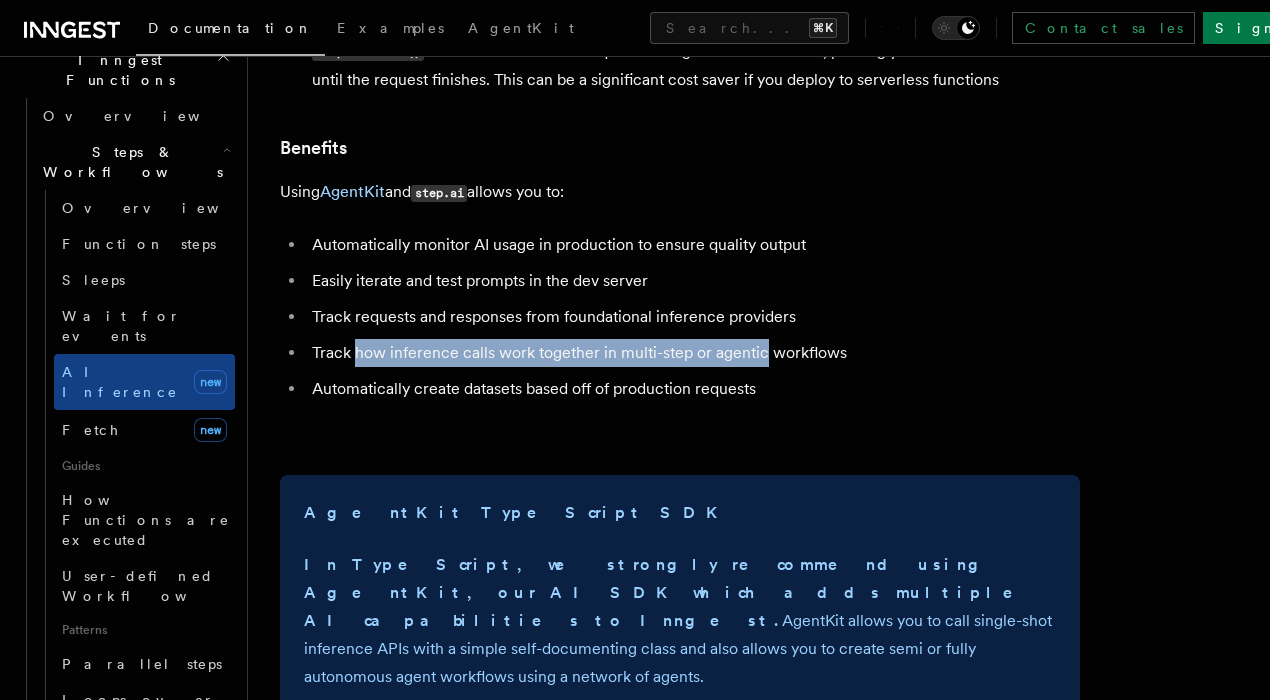 click on "Automatically monitor AI usage in production to ensure quality output
Easily iterate and test prompts in the dev server
Track requests and responses from foundational inference providers
Track how inference calls work together in multi-step or agentic workflows
Automatically create datasets based off of production requests" at bounding box center (680, 317) 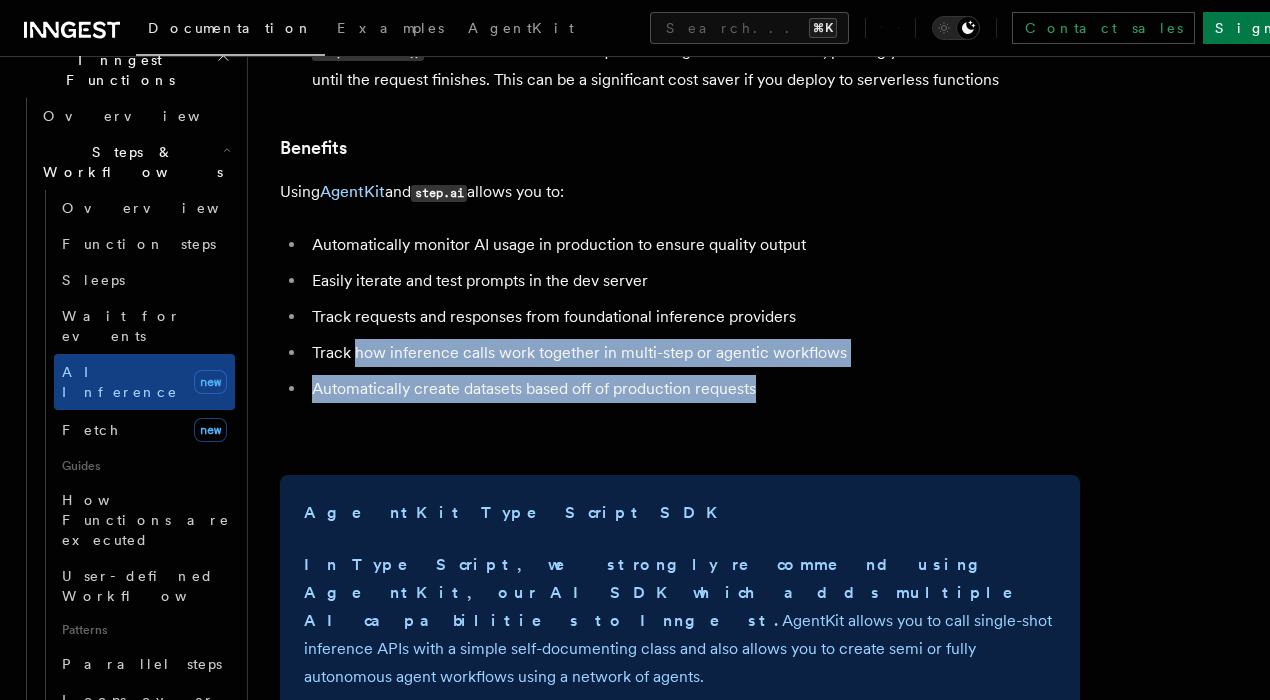 click on "Automatically create datasets based off of production requests" at bounding box center [693, 389] 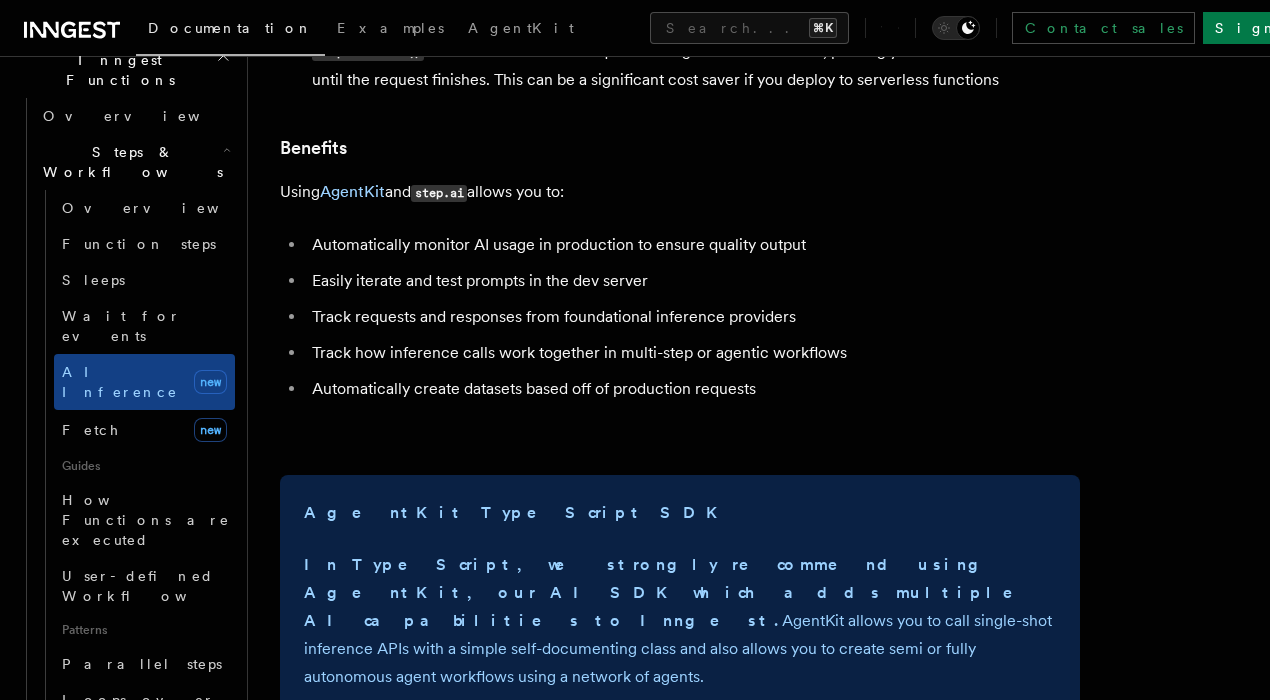 click on "Track how inference calls work together in multi-step or agentic workflows" at bounding box center [693, 353] 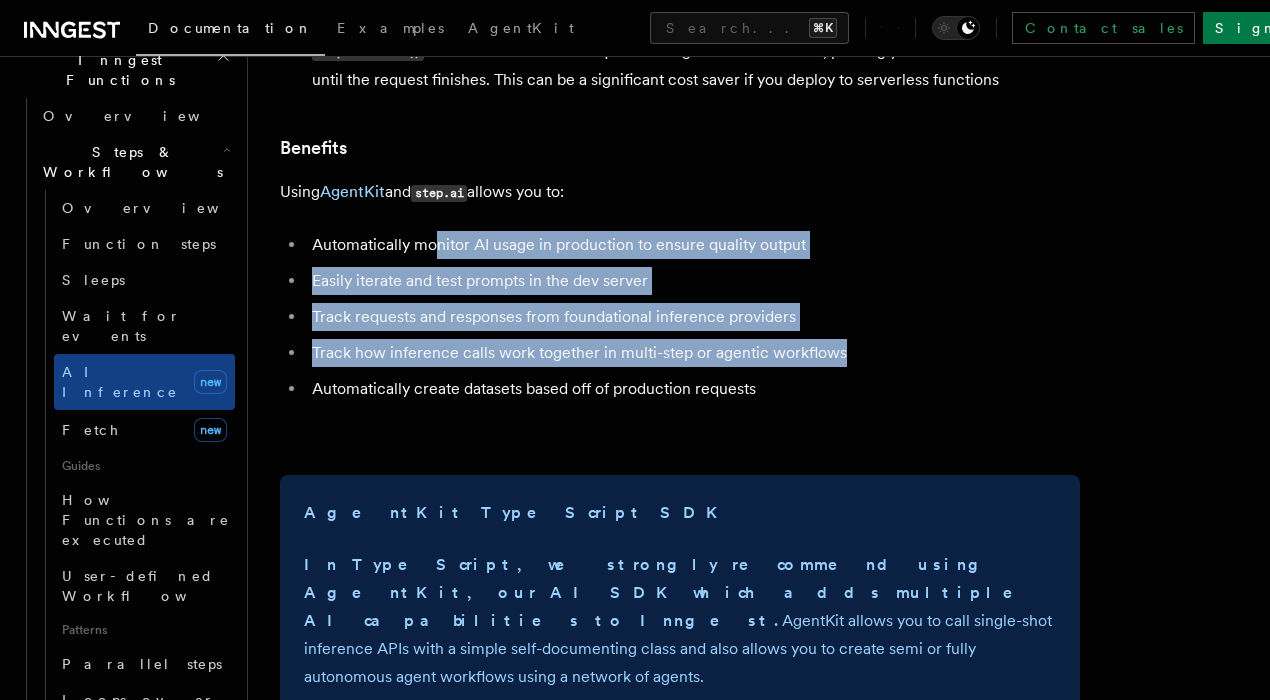click on "Automatically monitor AI usage in production to ensure quality output
Easily iterate and test prompts in the dev server
Track requests and responses from foundational inference providers
Track how inference calls work together in multi-step or agentic workflows
Automatically create datasets based off of production requests" at bounding box center [680, 317] 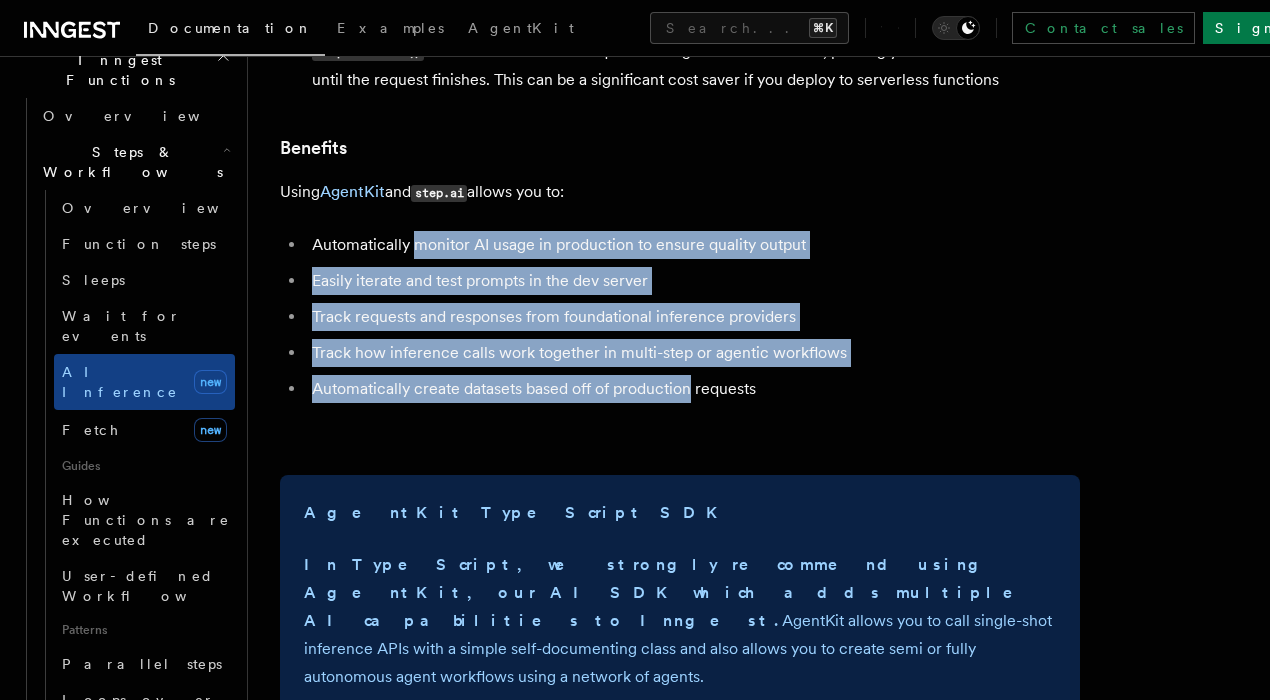 click on "Automatically monitor AI usage in production to ensure quality output
Easily iterate and test prompts in the dev server
Track requests and responses from foundational inference providers
Track how inference calls work together in multi-step or agentic workflows
Automatically create datasets based off of production requests" at bounding box center (680, 317) 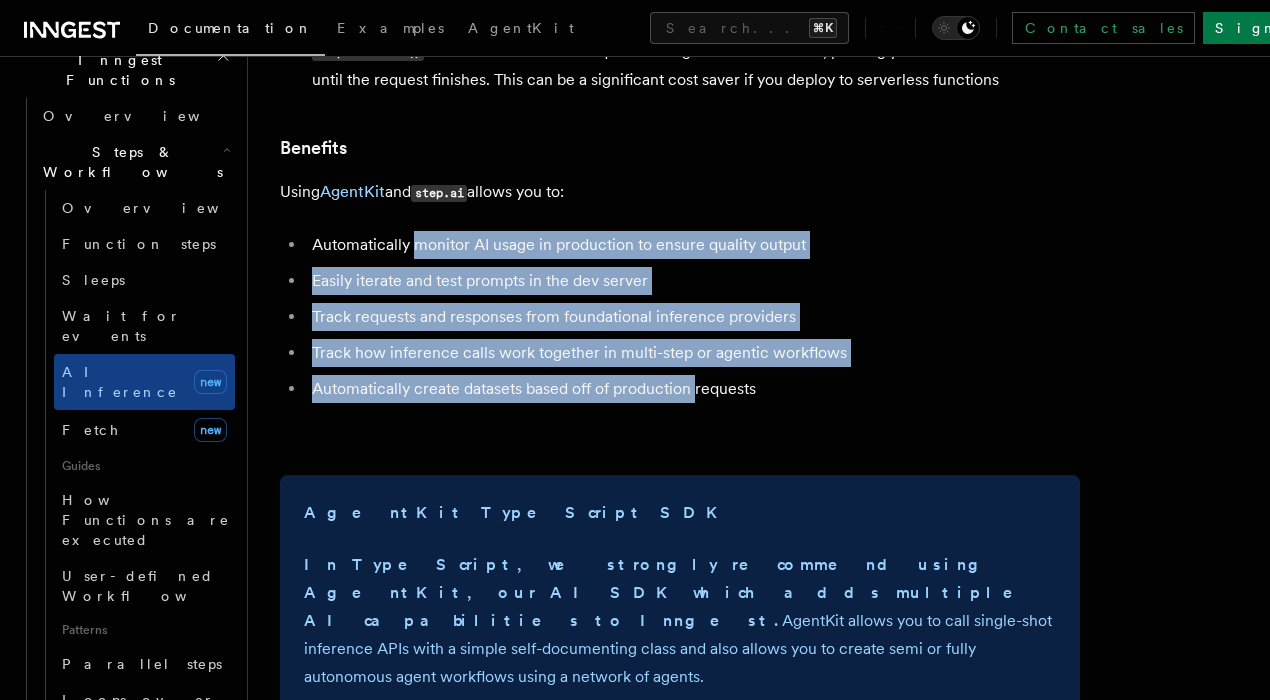click on "Automatically create datasets based off of production requests" at bounding box center (693, 389) 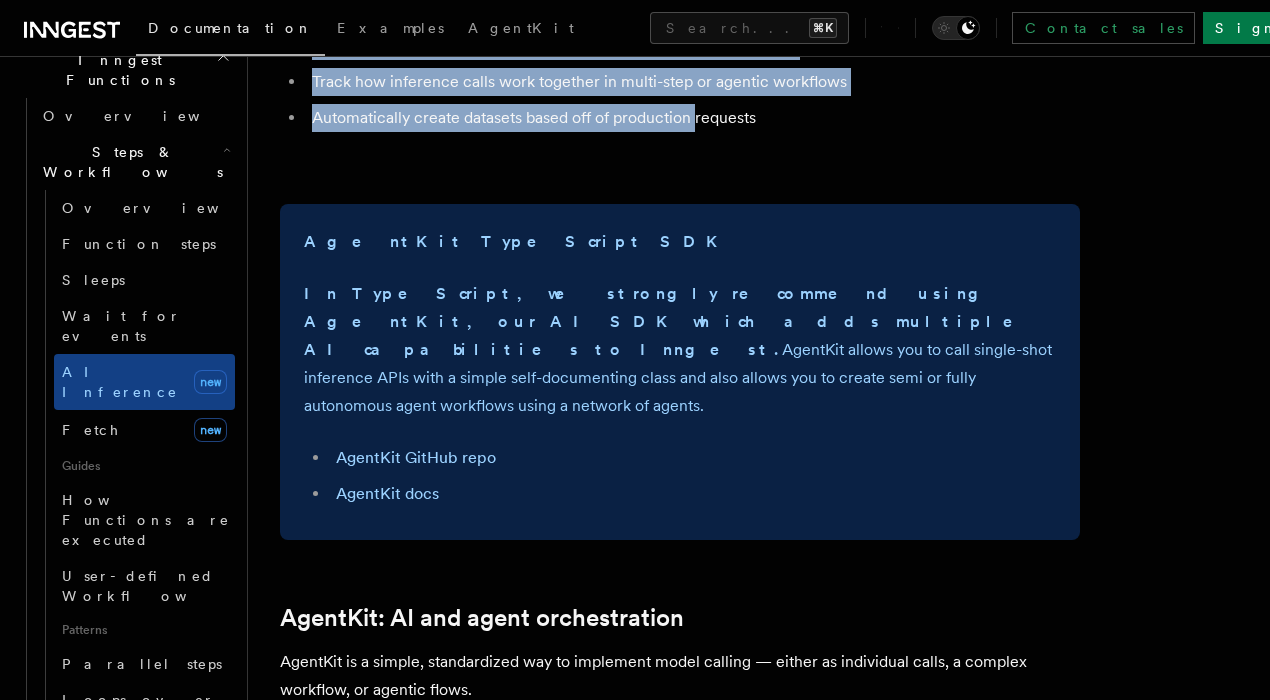 scroll, scrollTop: 664, scrollLeft: 0, axis: vertical 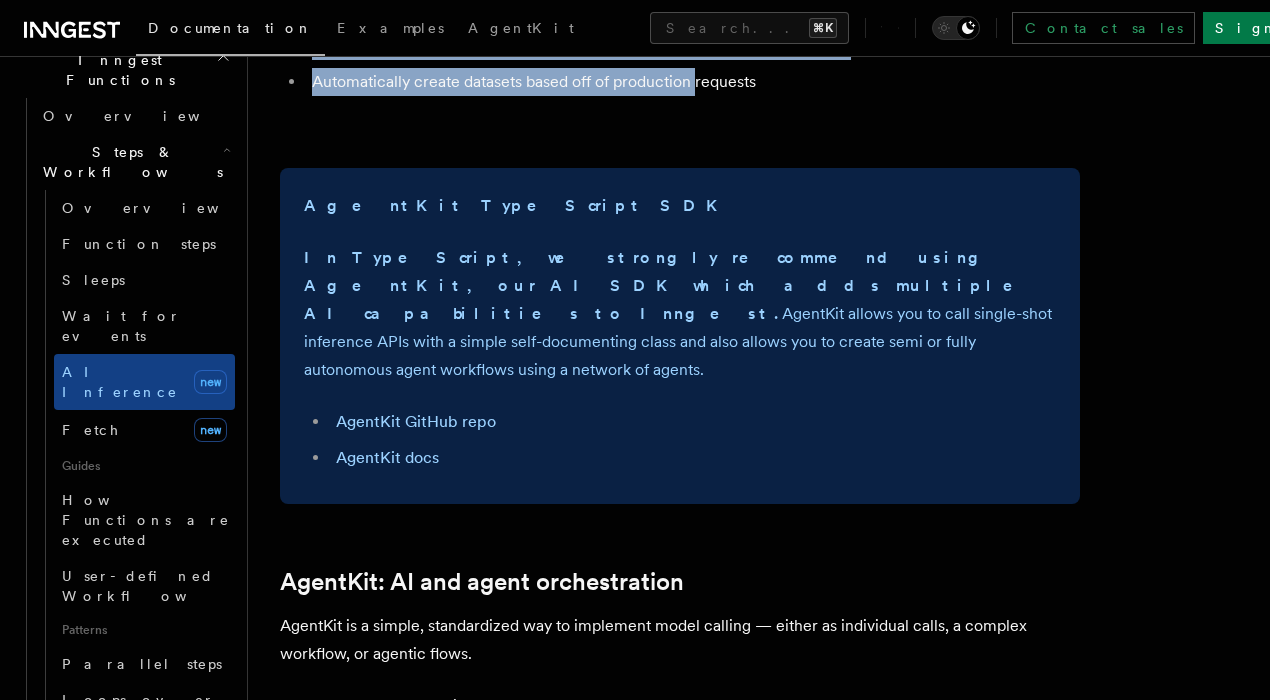 click on "In TypeScript, we strongly recommend using AgentKit, our AI SDK which adds multiple AI capabilities to Inngest. AgentKit allows you to call single-shot inference APIs with a simple self-documenting class and also allows you to create semi or fully autonomous agent workflows using a network of agents." at bounding box center [680, 314] 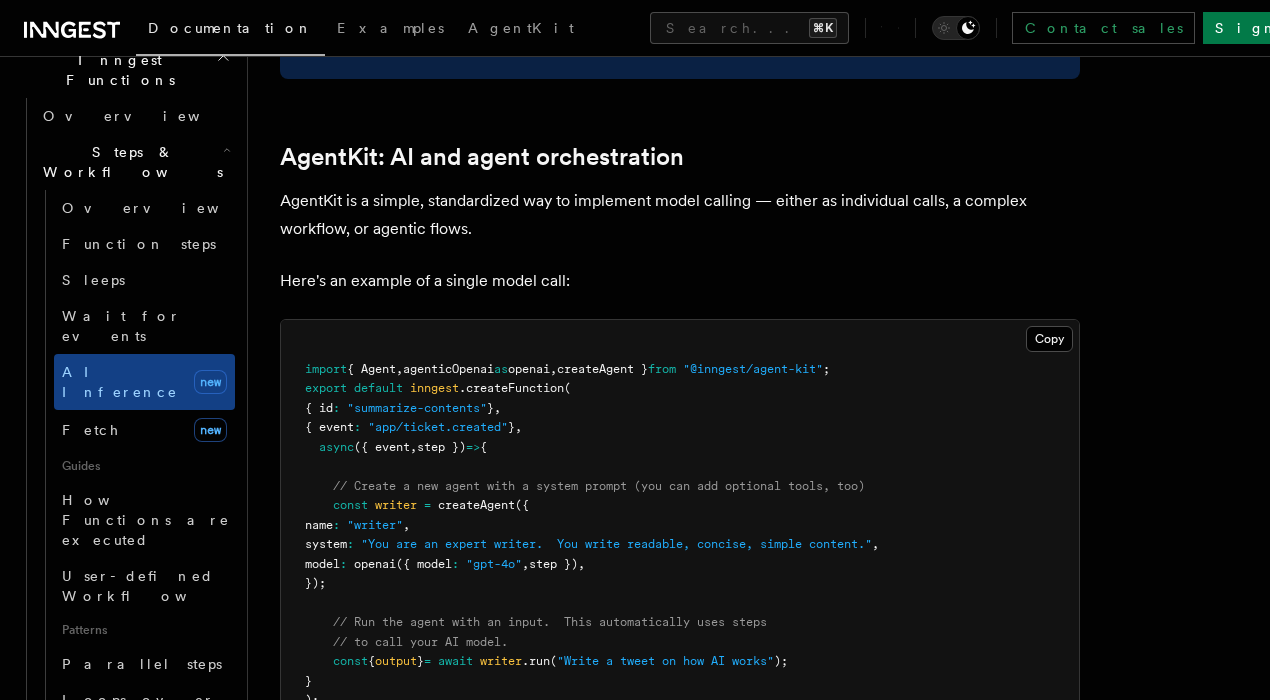scroll, scrollTop: 1091, scrollLeft: 0, axis: vertical 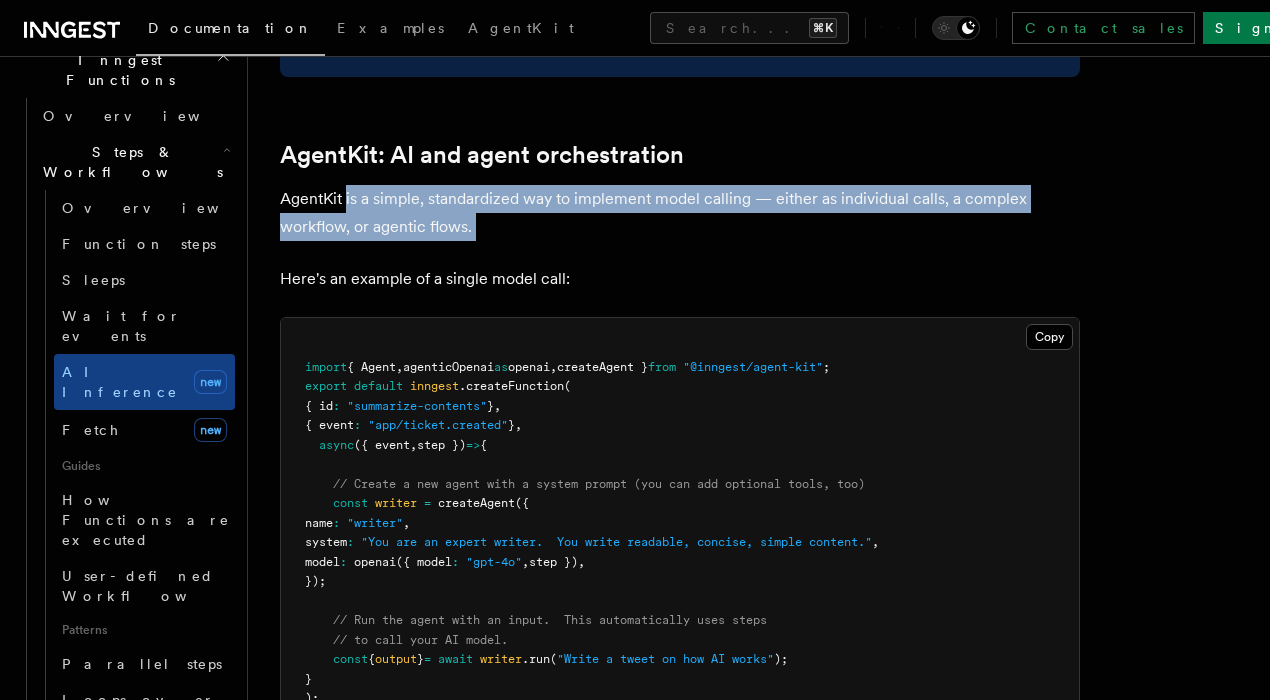 click on "Features Inngest Functions Steps & Workflows AI Inference  TypeScript   Python v0.5+
You can build complex AI workflows and call model providers as steps using two-step methods,  step.ai.infer()  and  step.ai.wrap() , or our AgentKit SDK.  They work with any model provider, and all offer full AI observability:
AgentKit  allows you to easily create single model calls or agentic workflows.  Read the AgentKit docs here
step.ai.wrap()   wraps other AI SDKs (OpenAI, Anthropic, and Vercel AI SDK) as a step, augmenting the observability of your Inngest Functions with information such as prompts and tokens used.
step.ai.infer()  offloads the inference request to Inngest's infrastructure, pausing your function execution until the request finishes.  This can be a significant cost saver if you deploy to serverless functions
Benefits
Using  AgentKit  and  step.ai  allows you to:
Automatically monitor AI usage in production to ensure quality output
Easily iterate and test prompts in the dev server" at bounding box center [759, 2580] 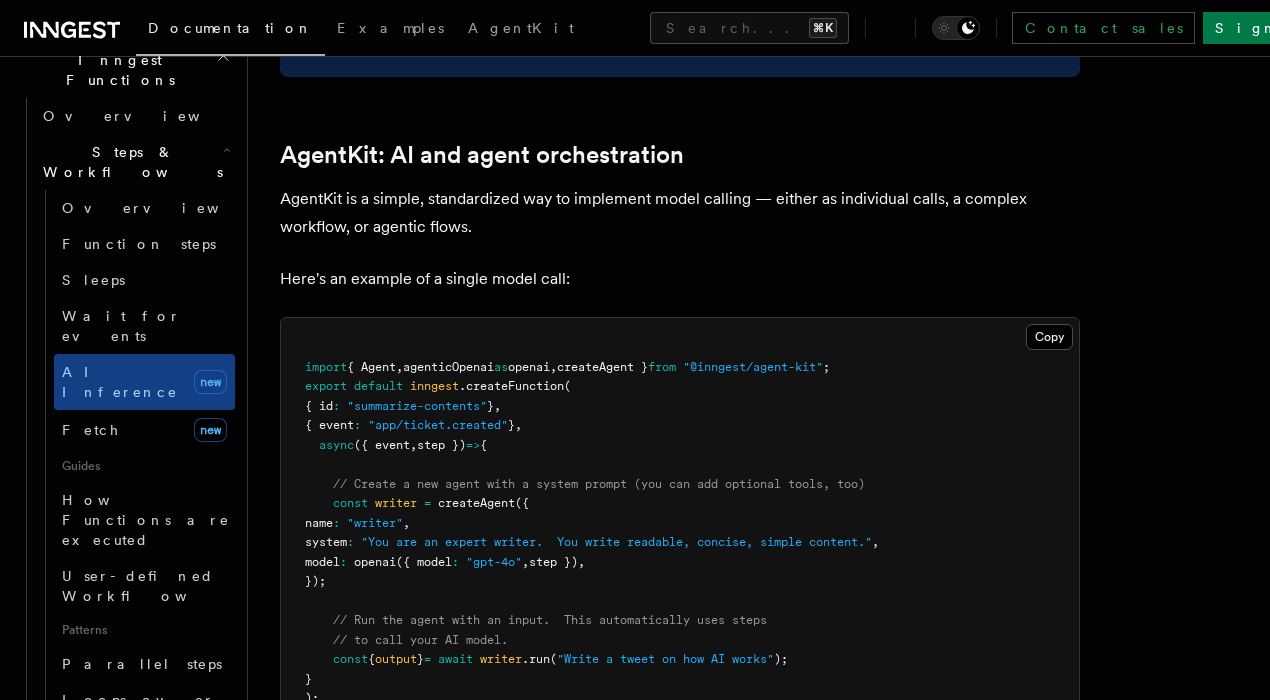 click on "AgentKit is a simple, standardized way to implement model calling — either as individual calls, a complex workflow, or agentic flows." at bounding box center (680, 213) 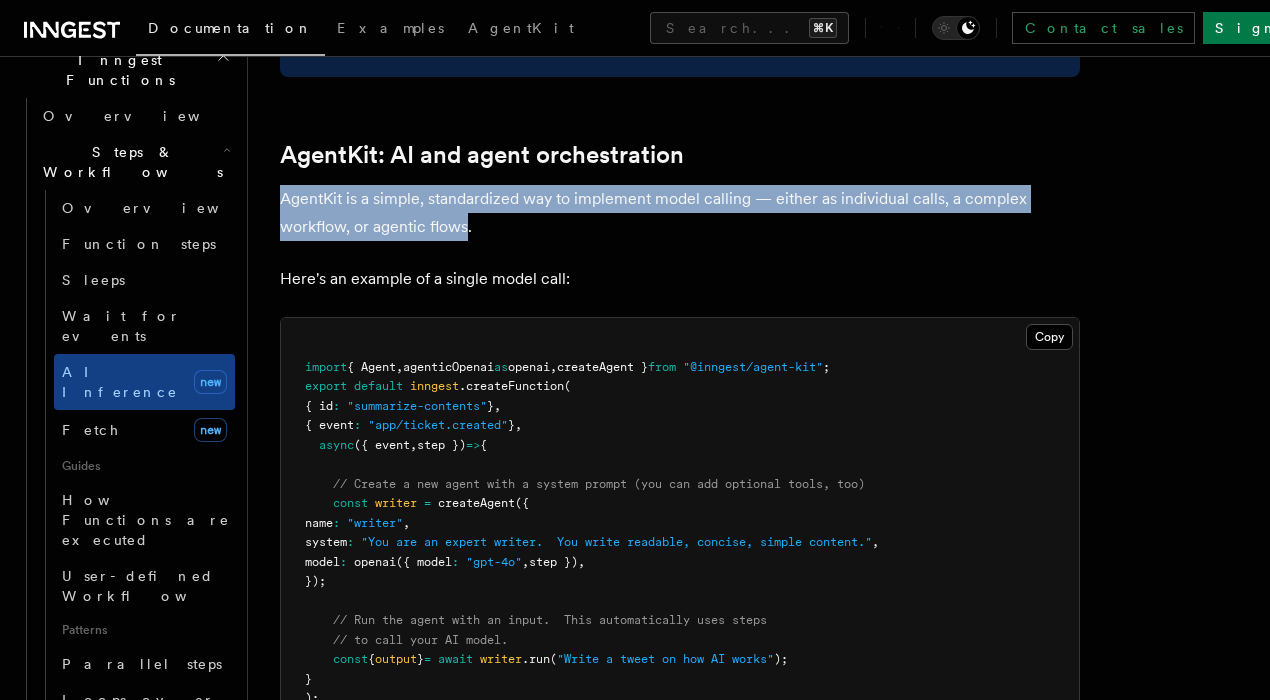 click on "AgentKit is a simple, standardized way to implement model calling — either as individual calls, a complex workflow, or agentic flows." at bounding box center [680, 213] 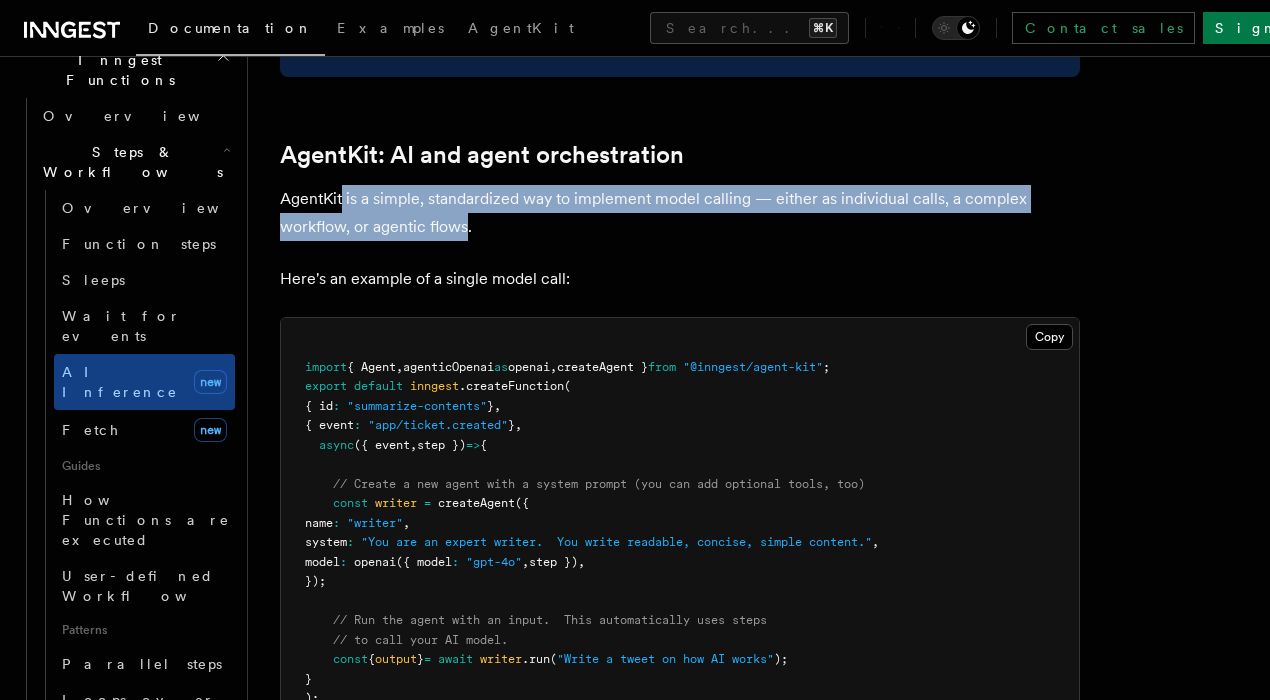 click on "AgentKit is a simple, standardized way to implement model calling — either as individual calls, a complex workflow, or agentic flows." at bounding box center [680, 213] 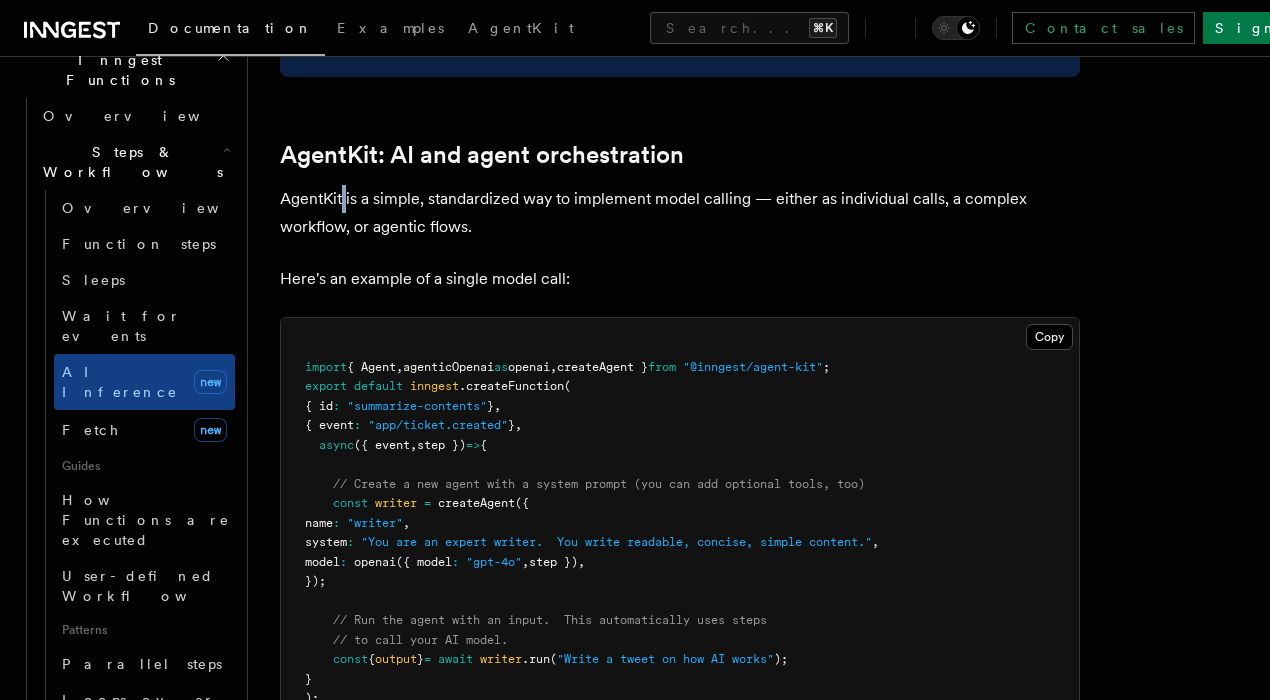 click on "AgentKit is a simple, standardized way to implement model calling — either as individual calls, a complex workflow, or agentic flows." at bounding box center (680, 213) 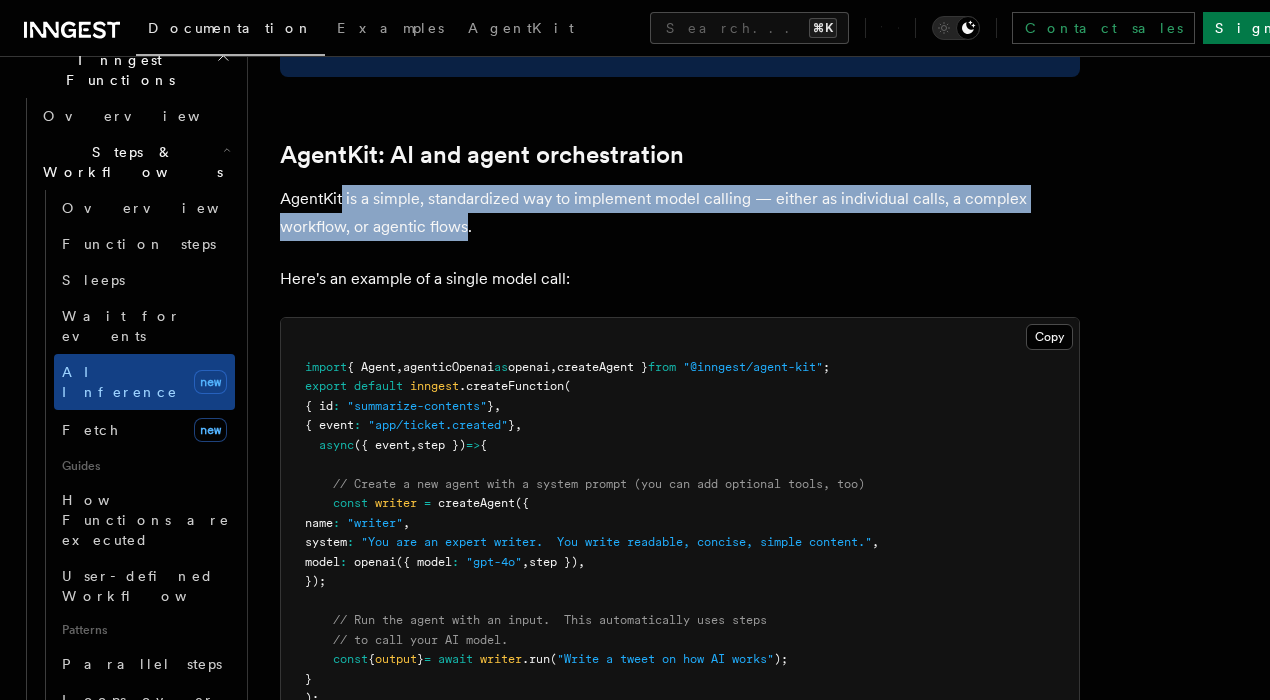 click on "AgentKit is a simple, standardized way to implement model calling — either as individual calls, a complex workflow, or agentic flows." at bounding box center [680, 213] 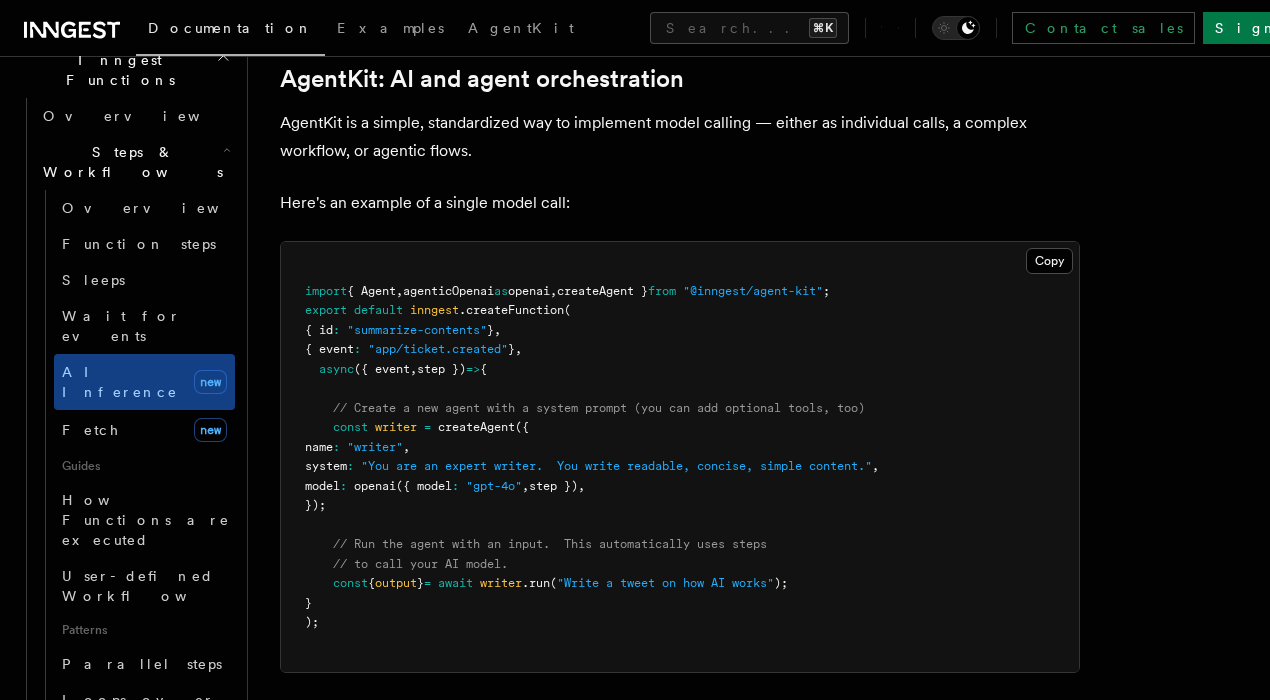 scroll, scrollTop: 1223, scrollLeft: 0, axis: vertical 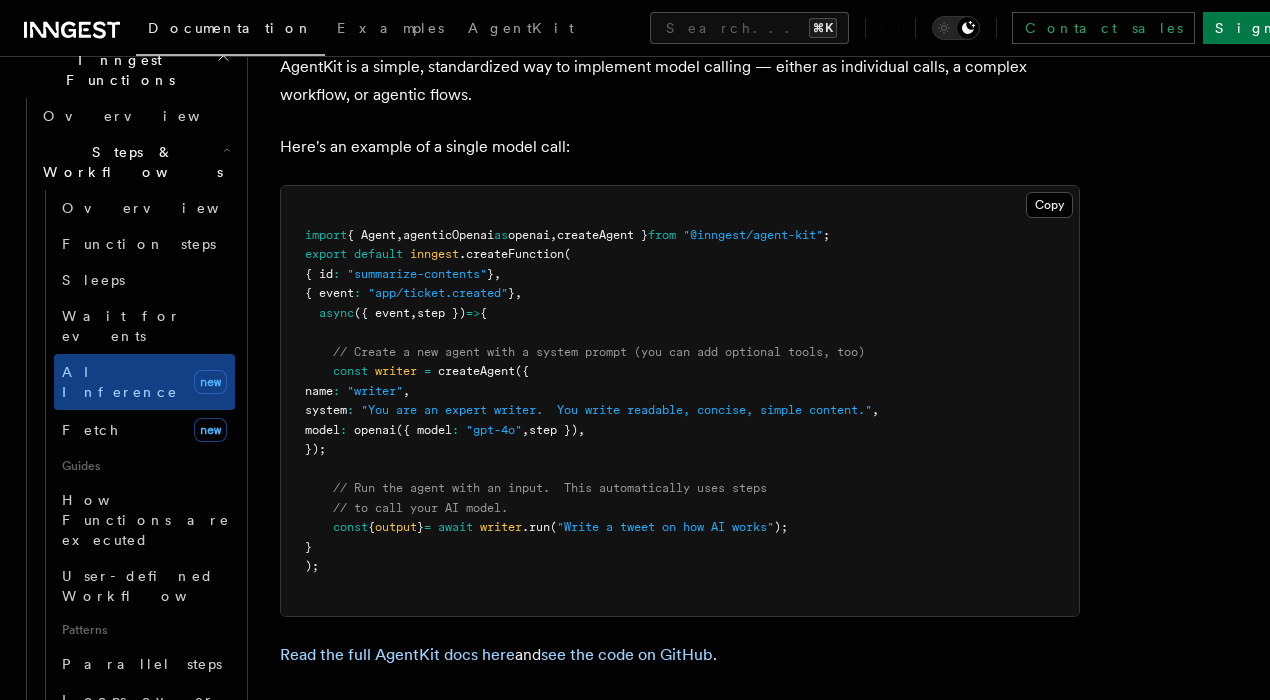 click on "import  { Agent ,  agenticOpenai  as  openai ,  createAgent }  from   "@inngest/agent-kit" ;
export   default   inngest .createFunction (
{ id :   "summarize-contents"  } ,
{ event :   "app/ticket.created"  } ,
async  ({ event ,  step })  =>  {
// Create a new agent with a system prompt (you can add optional tools, too)
const   writer   =   createAgent ({
name :   "writer" ,
system :   "You are an expert writer.  You write readable, concise, simple content." ,
model :   openai ({ model :   "gpt-4o" ,  step }) ,
});
// Run the agent with an input.  This automatically uses steps
// to call your AI model.
const  {  output  }  =   await   writer .run ( "Write a tweet on how AI works" );
}
);" at bounding box center (680, 401) 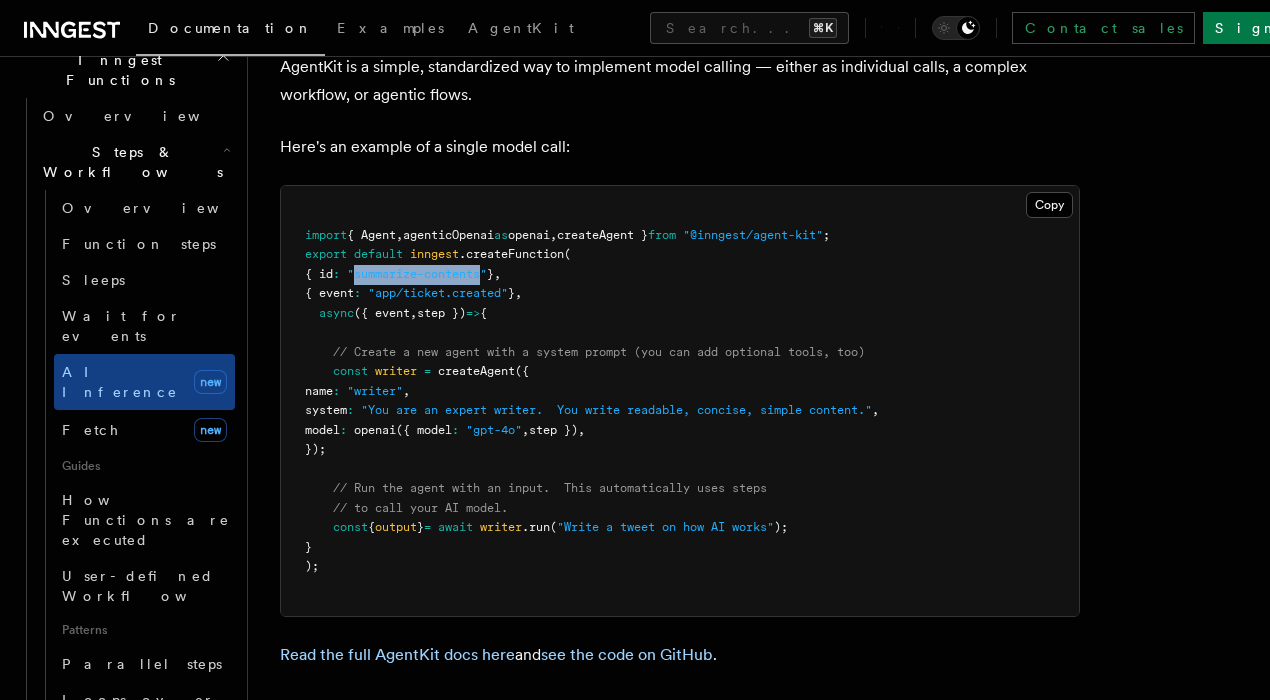 click on ""summarize-contents"" at bounding box center (417, 274) 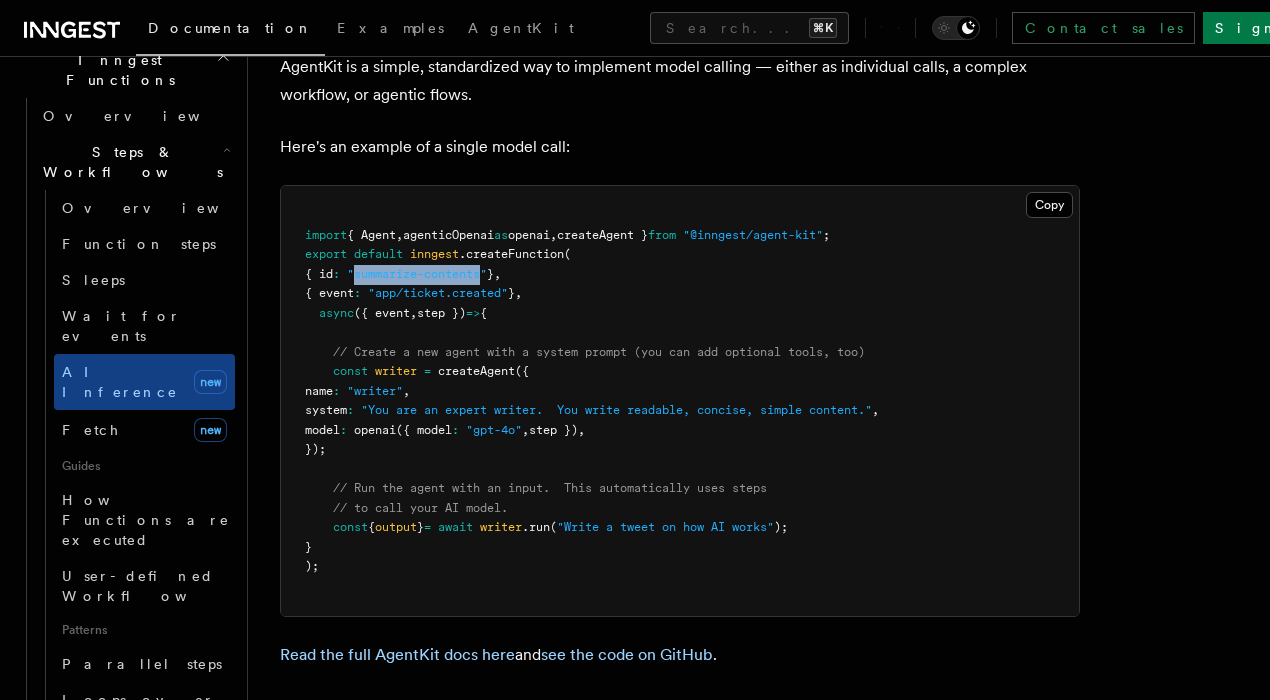 click on "// Create a new agent with a system prompt (you can add optional tools, too)" at bounding box center [599, 352] 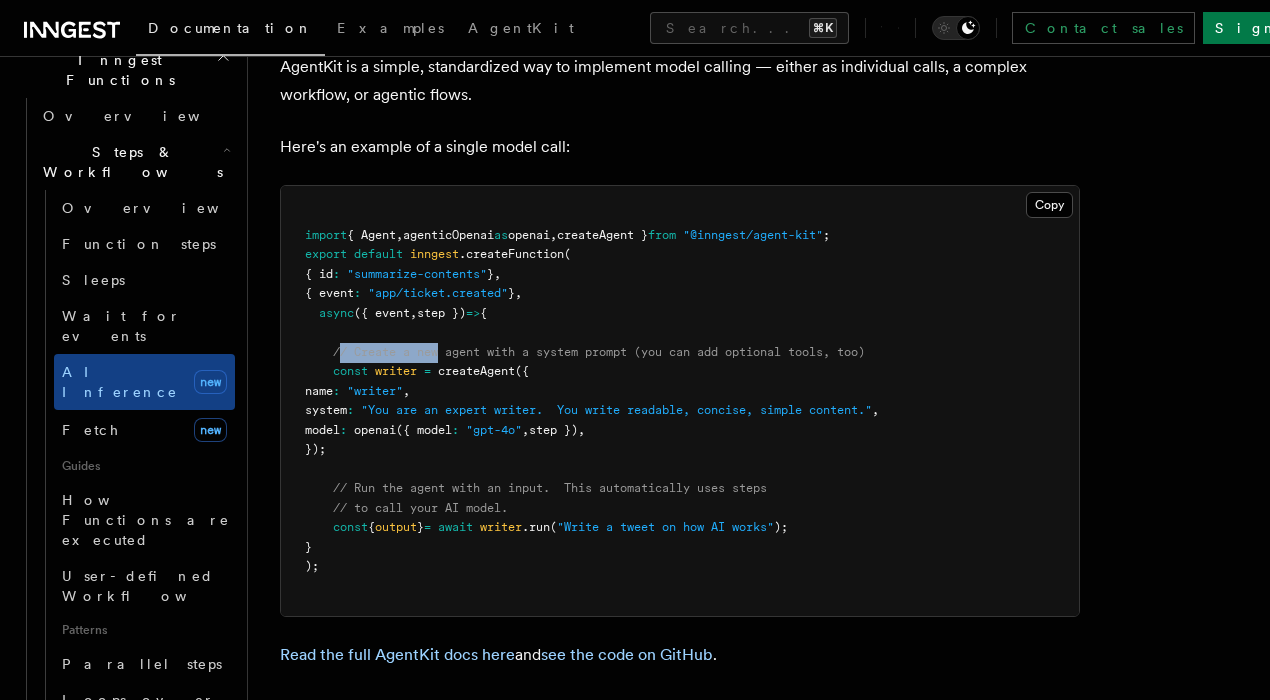 click on "// Create a new agent with a system prompt (you can add optional tools, too)" at bounding box center (599, 352) 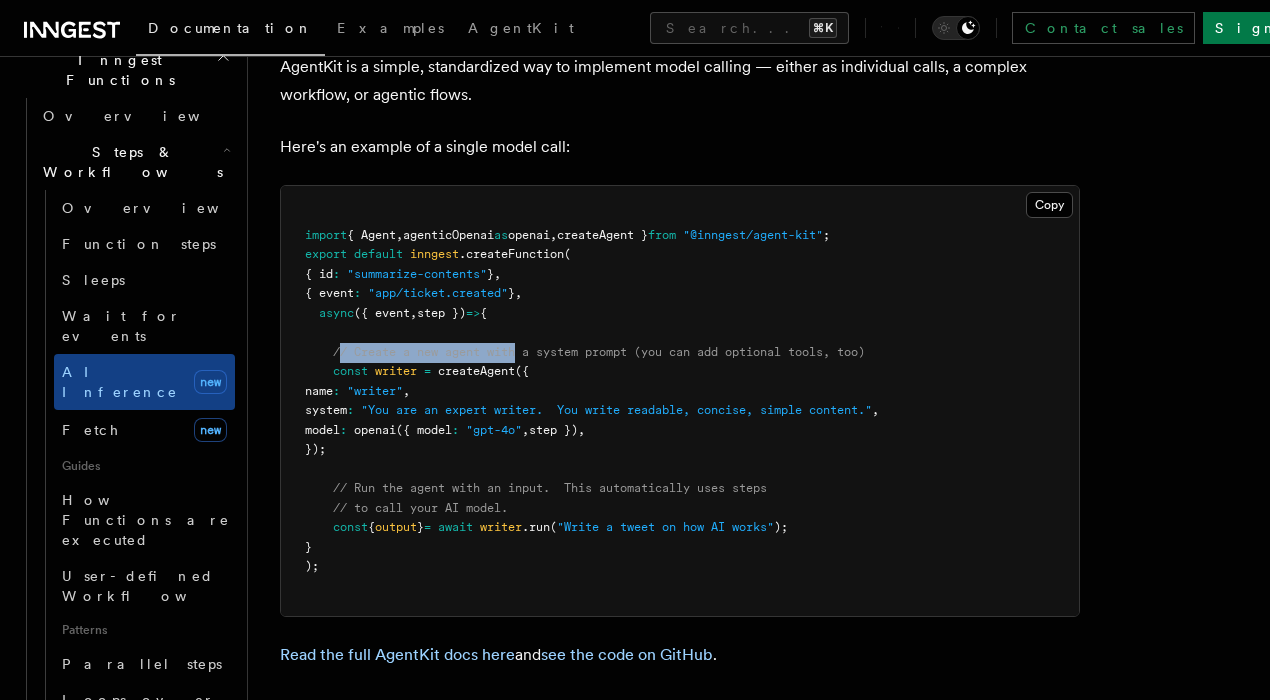 click on "// Create a new agent with a system prompt (you can add optional tools, too)" at bounding box center (599, 352) 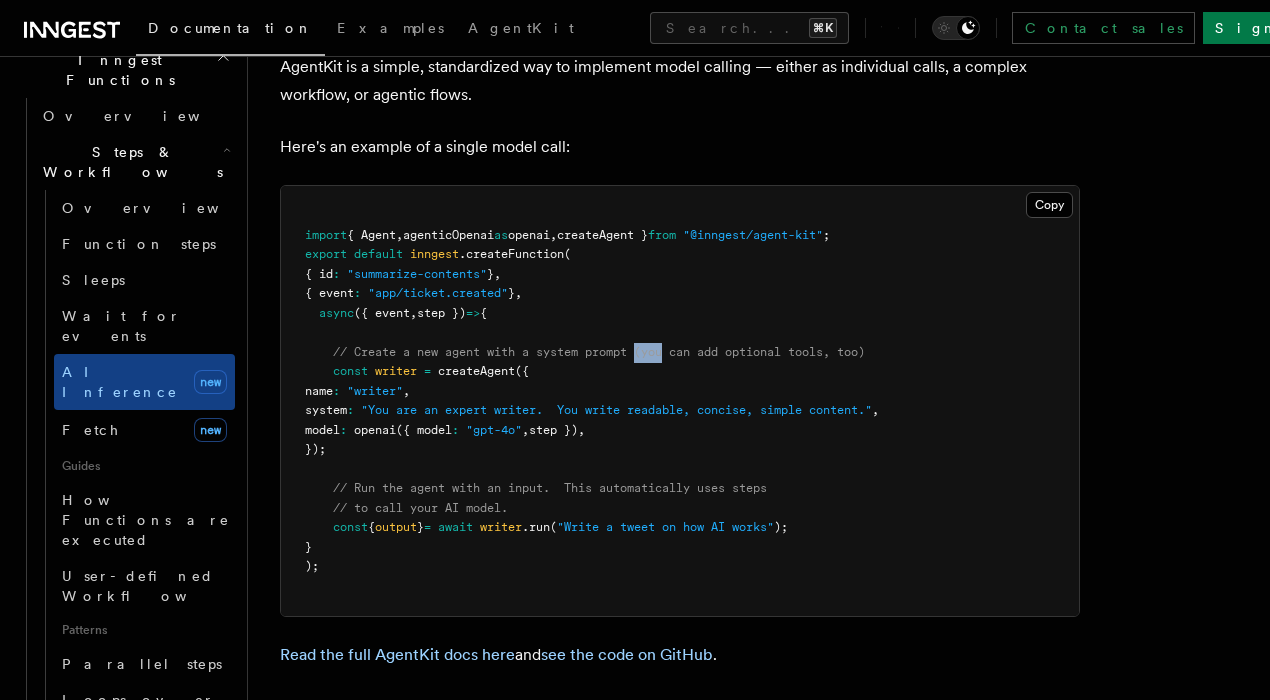 click on "import  { Agent ,  agenticOpenai  as  openai ,  createAgent }  from   "@inngest/agent-kit" ;
export   default   inngest .createFunction (
{ id :   "summarize-contents"  } ,
{ event :   "app/ticket.created"  } ,
async  ({ event ,  step })  =>  {
// Create a new agent with a system prompt (you can add optional tools, too)
const   writer   =   createAgent ({
name :   "writer" ,
system :   "You are an expert writer.  You write readable, concise, simple content." ,
model :   openai ({ model :   "gpt-4o" ,  step }) ,
});
// Run the agent with an input.  This automatically uses steps
// to call your AI model.
const  {  output  }  =   await   writer .run ( "Write a tweet on how AI works" );
}
);" at bounding box center [680, 401] 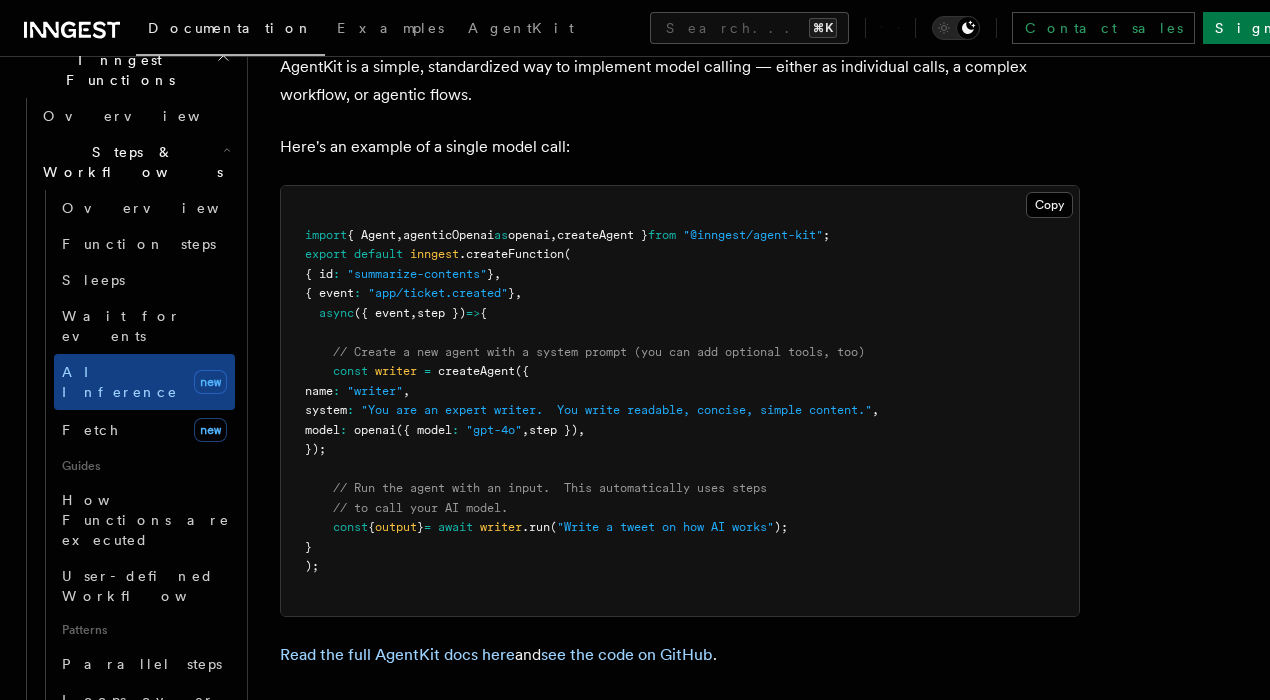 click on "// Create a new agent with a system prompt (you can add optional tools, too)" at bounding box center (599, 352) 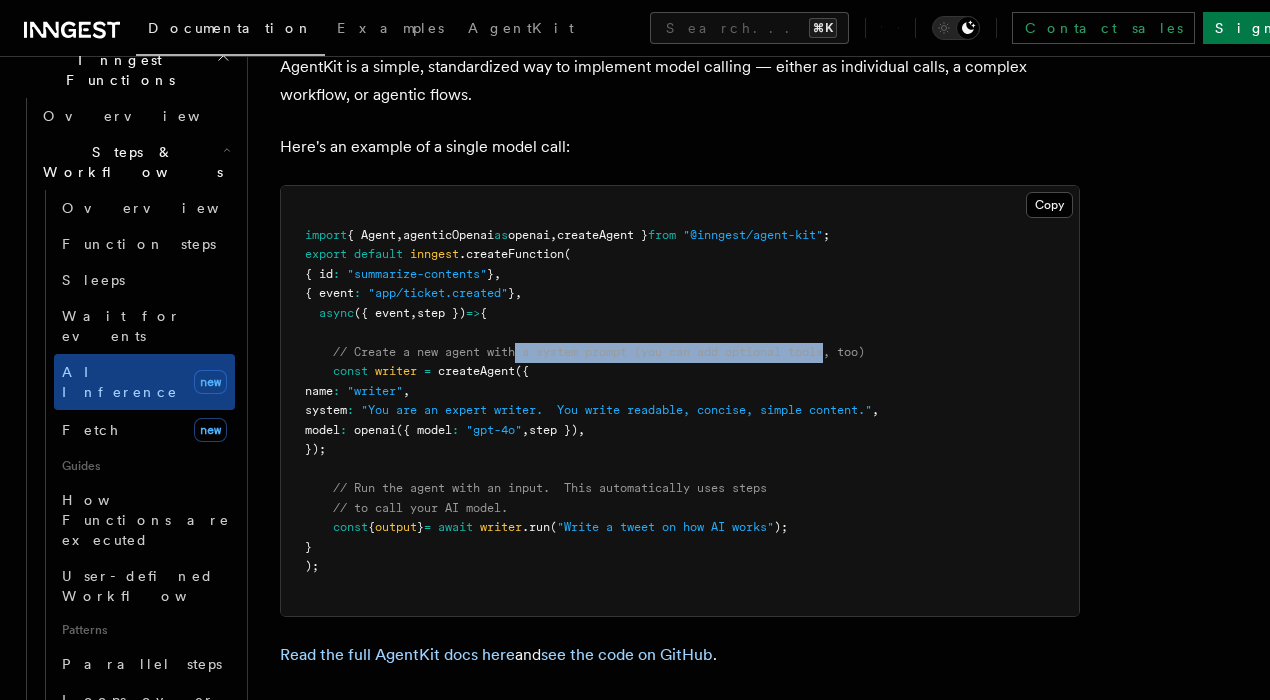 click on "// Create a new agent with a system prompt (you can add optional tools, too)" at bounding box center [599, 352] 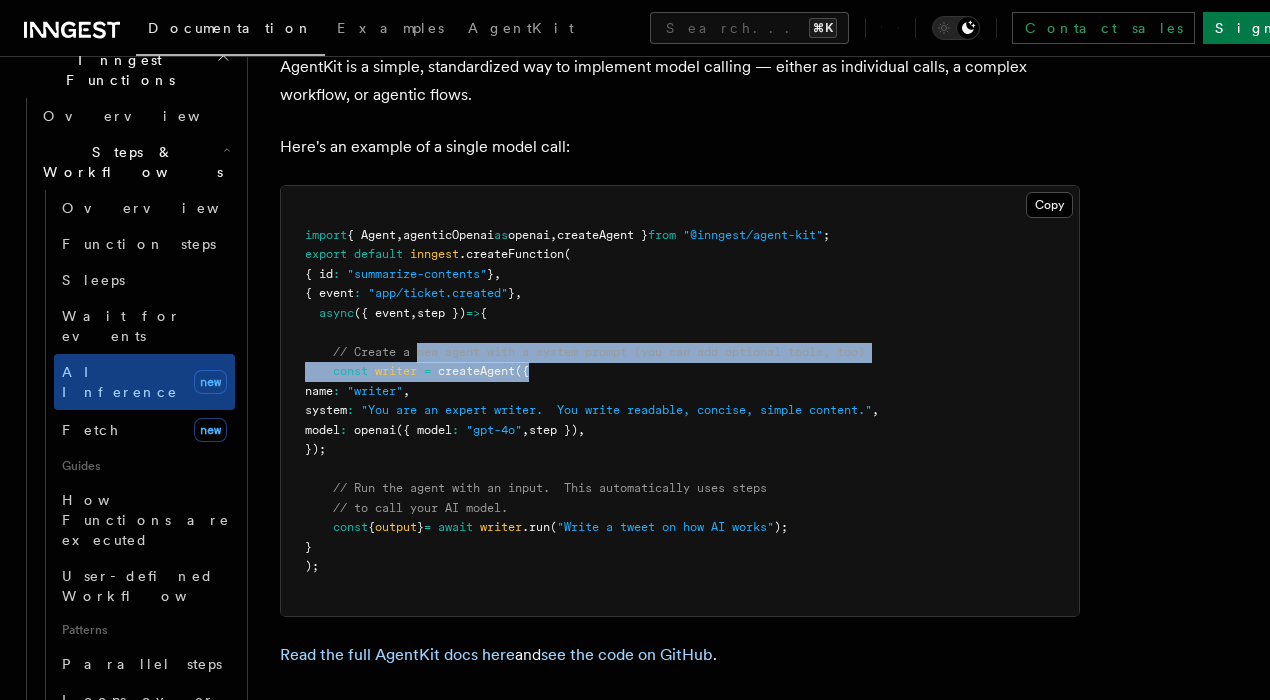 click on "import  { Agent ,  agenticOpenai  as  openai ,  createAgent }  from   "@inngest/agent-kit" ;
export   default   inngest .createFunction (
{ id :   "summarize-contents"  } ,
{ event :   "app/ticket.created"  } ,
async  ({ event ,  step })  =>  {
// Create a new agent with a system prompt (you can add optional tools, too)
const   writer   =   createAgent ({
name :   "writer" ,
system :   "You are an expert writer.  You write readable, concise, simple content." ,
model :   openai ({ model :   "gpt-4o" ,  step }) ,
});
// Run the agent with an input.  This automatically uses steps
// to call your AI model.
const  {  output  }  =   await   writer .run ( "Write a tweet on how AI works" );
}
);" at bounding box center [680, 401] 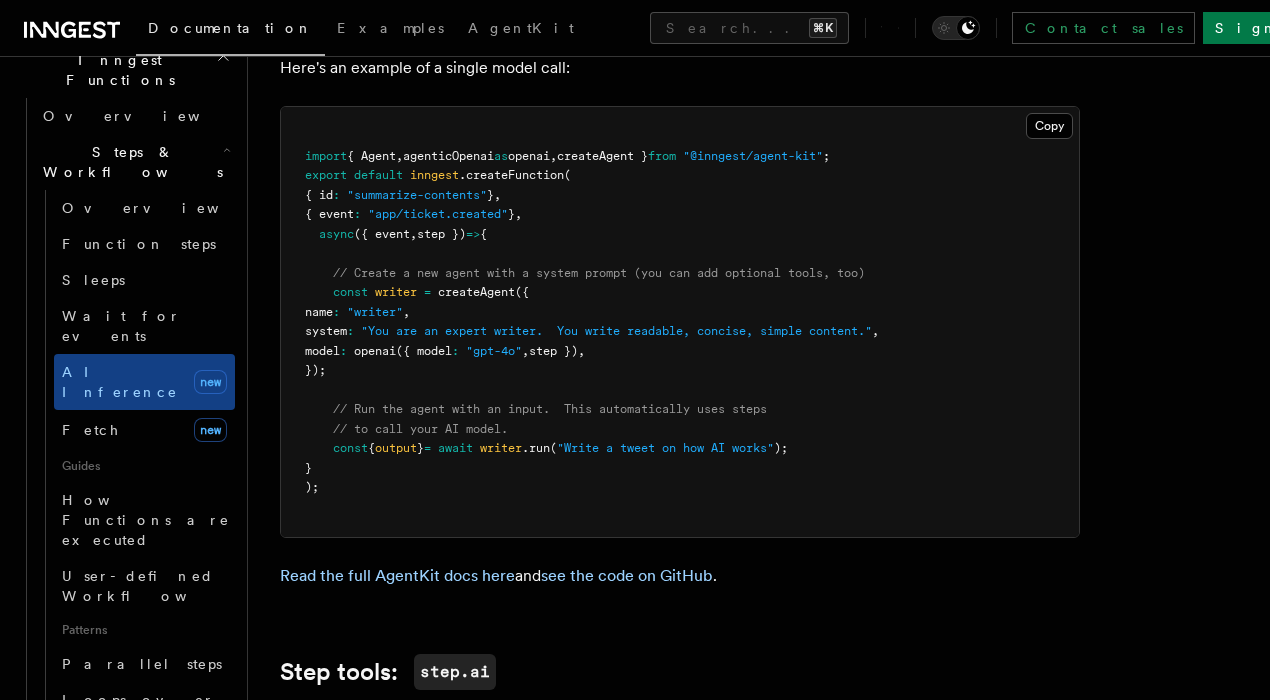 click on "import  { Agent ,  agenticOpenai  as  openai ,  createAgent }  from   "@inngest/agent-kit" ;
export   default   inngest .createFunction (
{ id :   "summarize-contents"  } ,
{ event :   "app/ticket.created"  } ,
async  ({ event ,  step })  =>  {
// Create a new agent with a system prompt (you can add optional tools, too)
const   writer   =   createAgent ({
name :   "writer" ,
system :   "You are an expert writer.  You write readable, concise, simple content." ,
model :   openai ({ model :   "gpt-4o" ,  step }) ,
});
// Run the agent with an input.  This automatically uses steps
// to call your AI model.
const  {  output  }  =   await   writer .run ( "Write a tweet on how AI works" );
}
);" at bounding box center (680, 322) 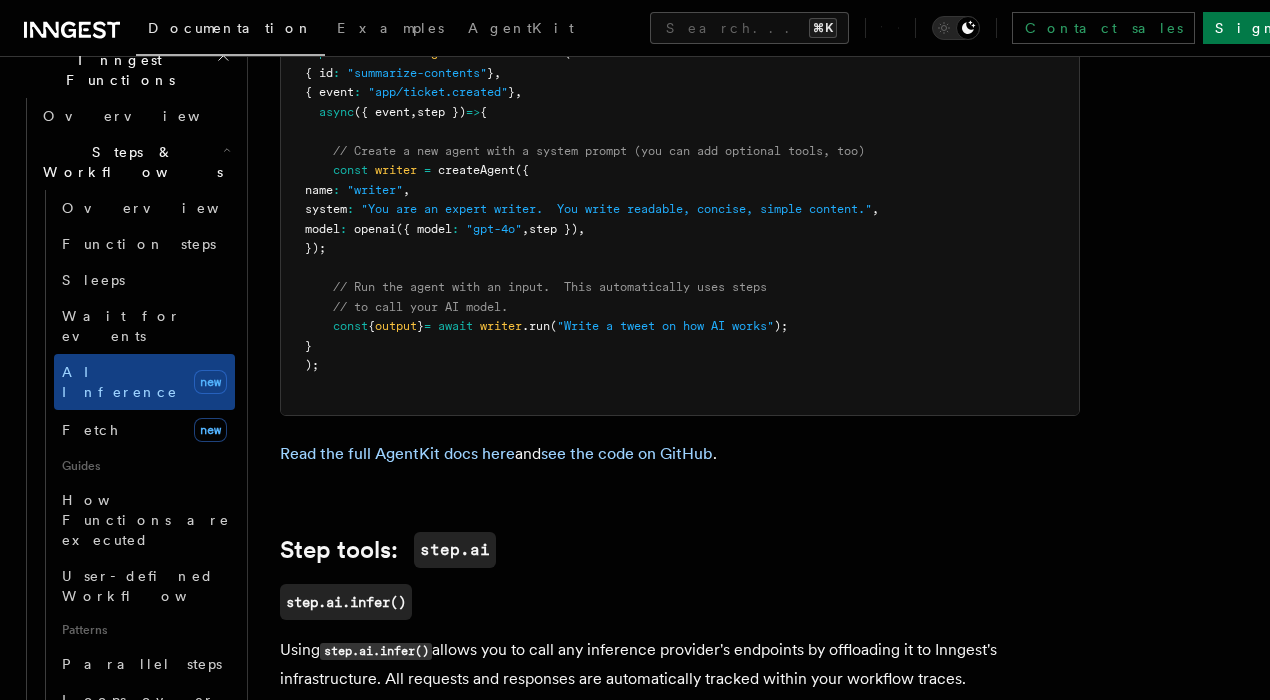 scroll, scrollTop: 1425, scrollLeft: 0, axis: vertical 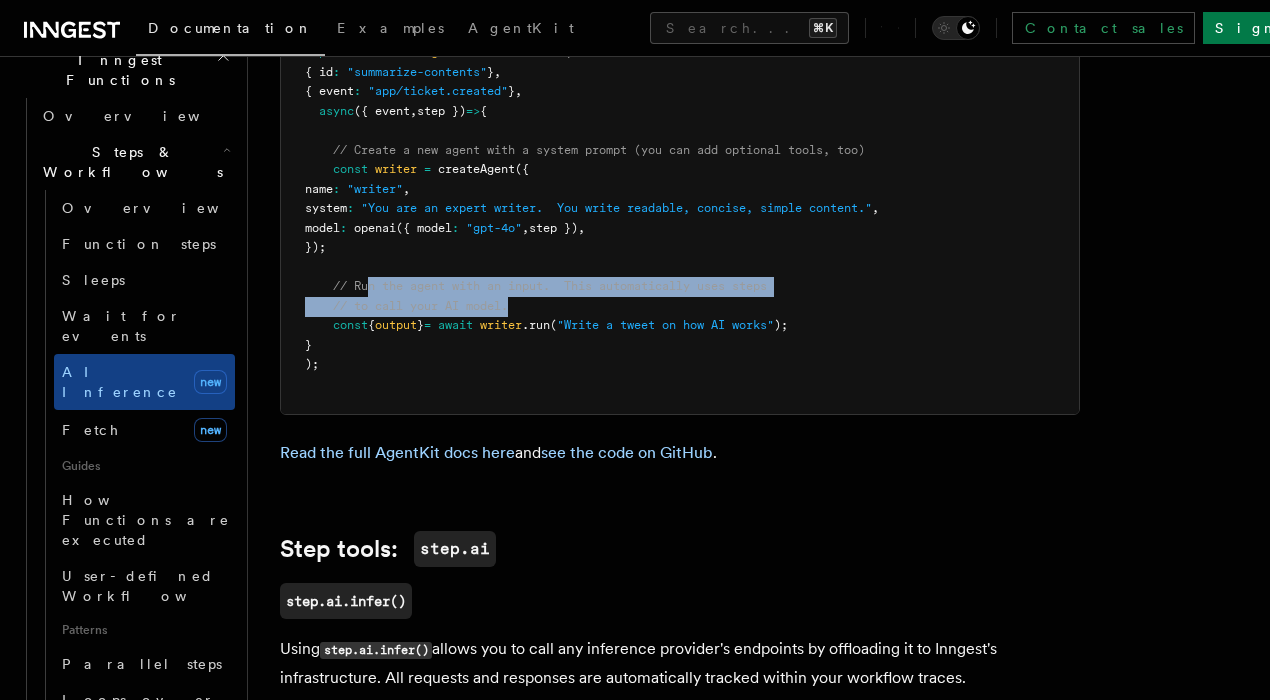 click on "import  { Agent ,  agenticOpenai  as  openai ,  createAgent }  from   "@inngest/agent-kit" ;
export   default   inngest .createFunction (
{ id :   "summarize-contents"  } ,
{ event :   "app/ticket.created"  } ,
async  ({ event ,  step })  =>  {
// Create a new agent with a system prompt (you can add optional tools, too)
const   writer   =   createAgent ({
name :   "writer" ,
system :   "You are an expert writer.  You write readable, concise, simple content." ,
model :   openai ({ model :   "gpt-4o" ,  step }) ,
});
// Run the agent with an input.  This automatically uses steps
// to call your AI model.
const  {  output  }  =   await   writer .run ( "Write a tweet on how AI works" );
}
);" at bounding box center (680, 199) 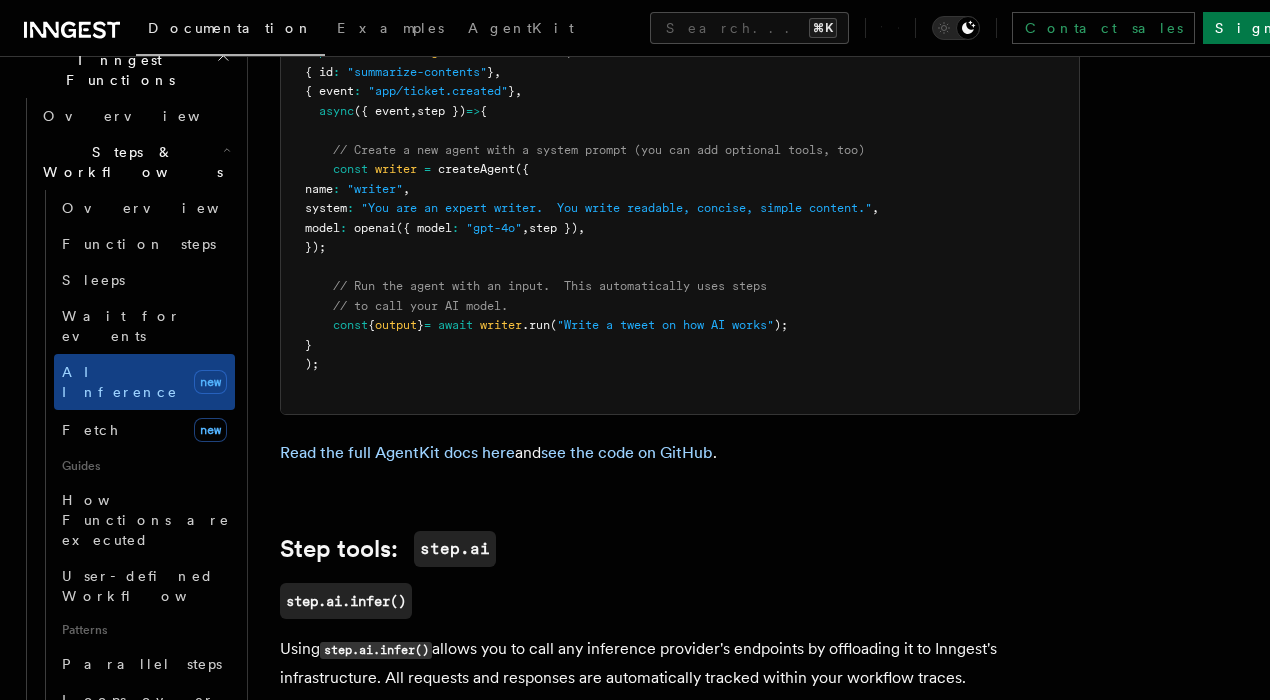 click on "await" at bounding box center [455, 325] 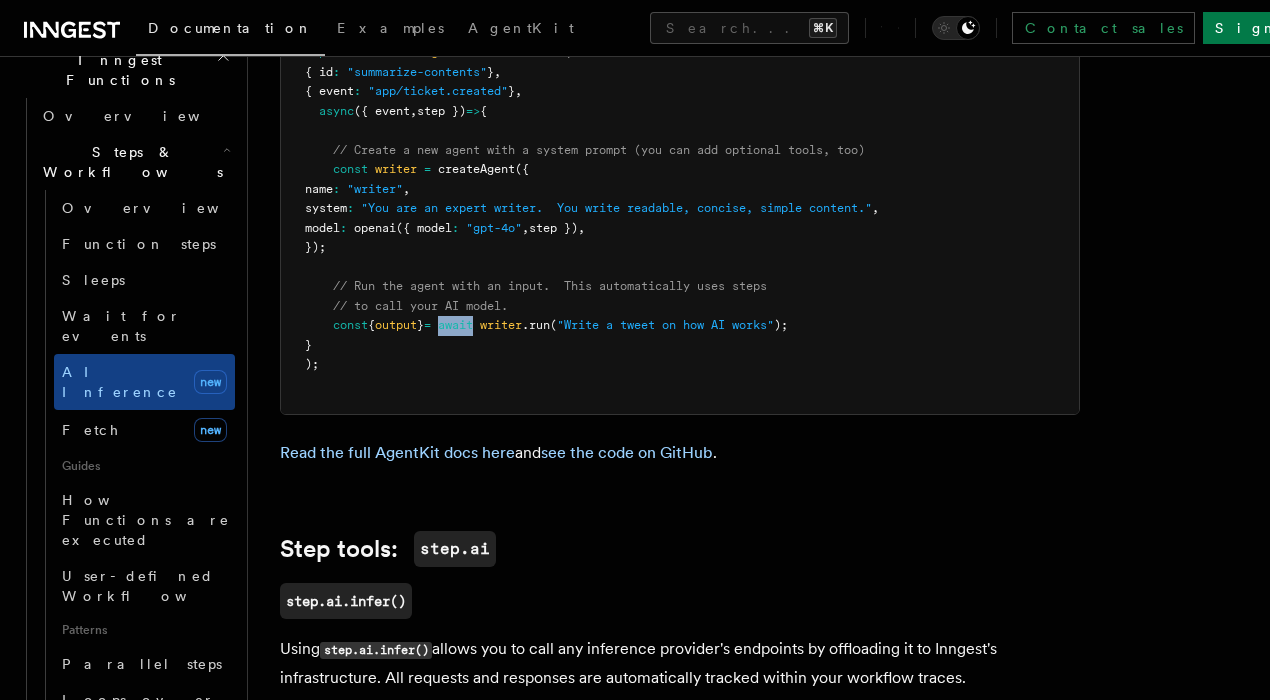 click on "const  {  output  }  =   await   writer .run ( "Write a tweet on how AI works" );" at bounding box center [546, 325] 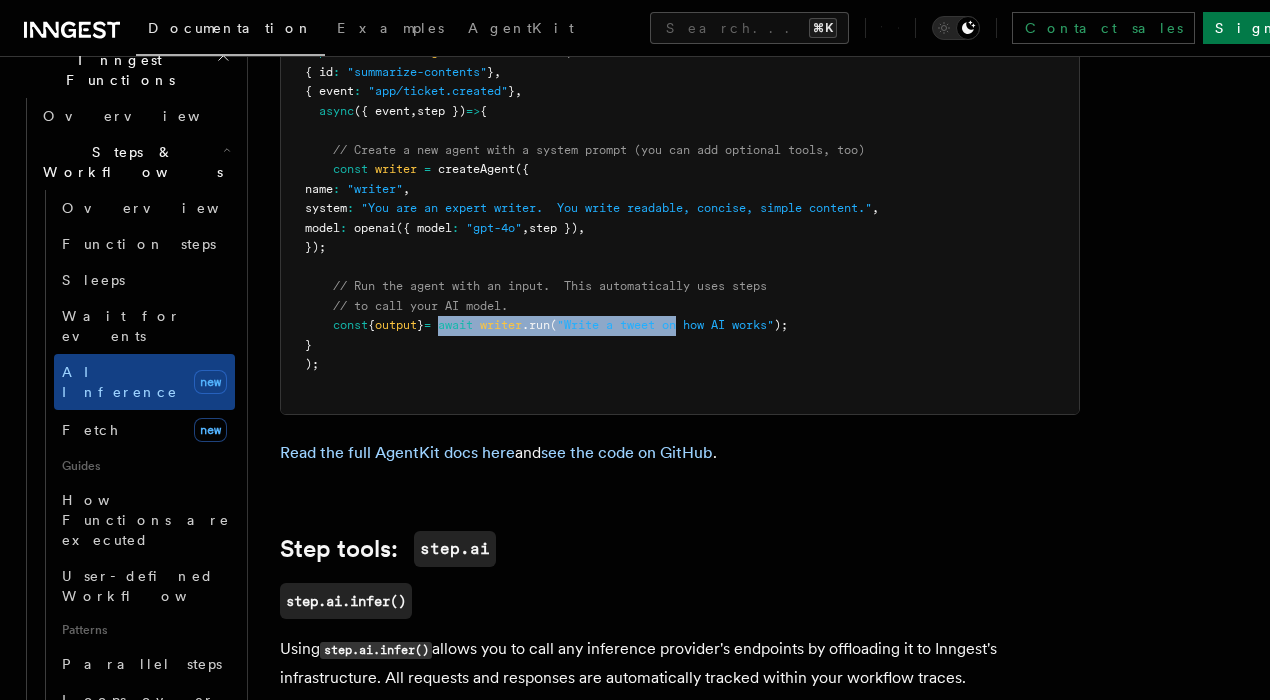 click on ""Write a tweet on how AI works"" at bounding box center [665, 325] 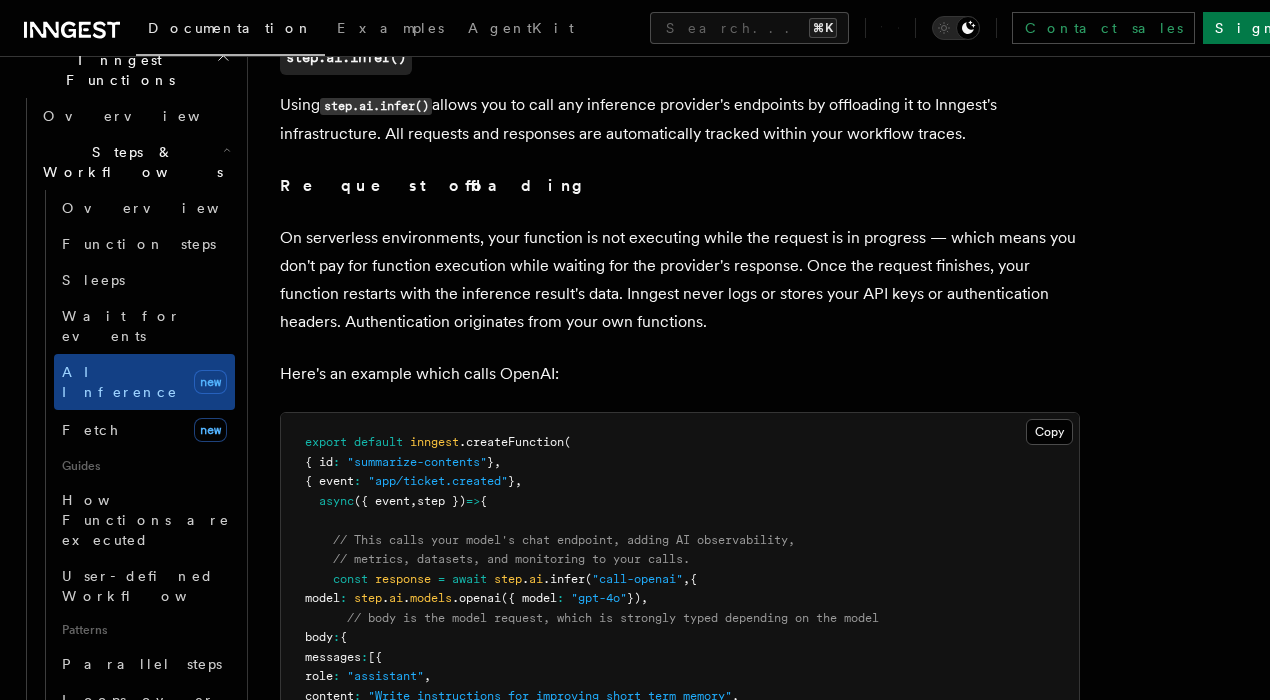 scroll, scrollTop: 1975, scrollLeft: 0, axis: vertical 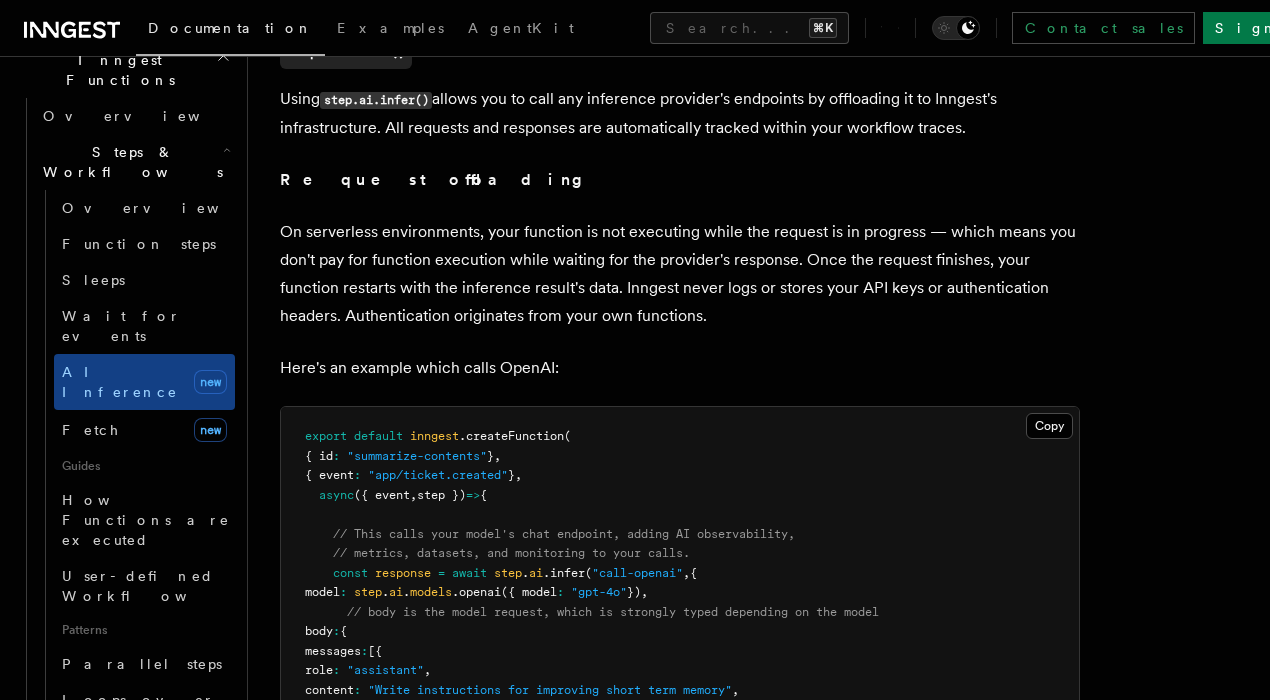 click on "On serverless environments, your function is not executing while the request is in progress — which means you don't pay for function execution while waiting for the provider's response. Once the request finishes, your function restarts with the inference result's data. Inngest never logs or stores your API keys or authentication headers. Authentication originates from your own functions." at bounding box center [680, 274] 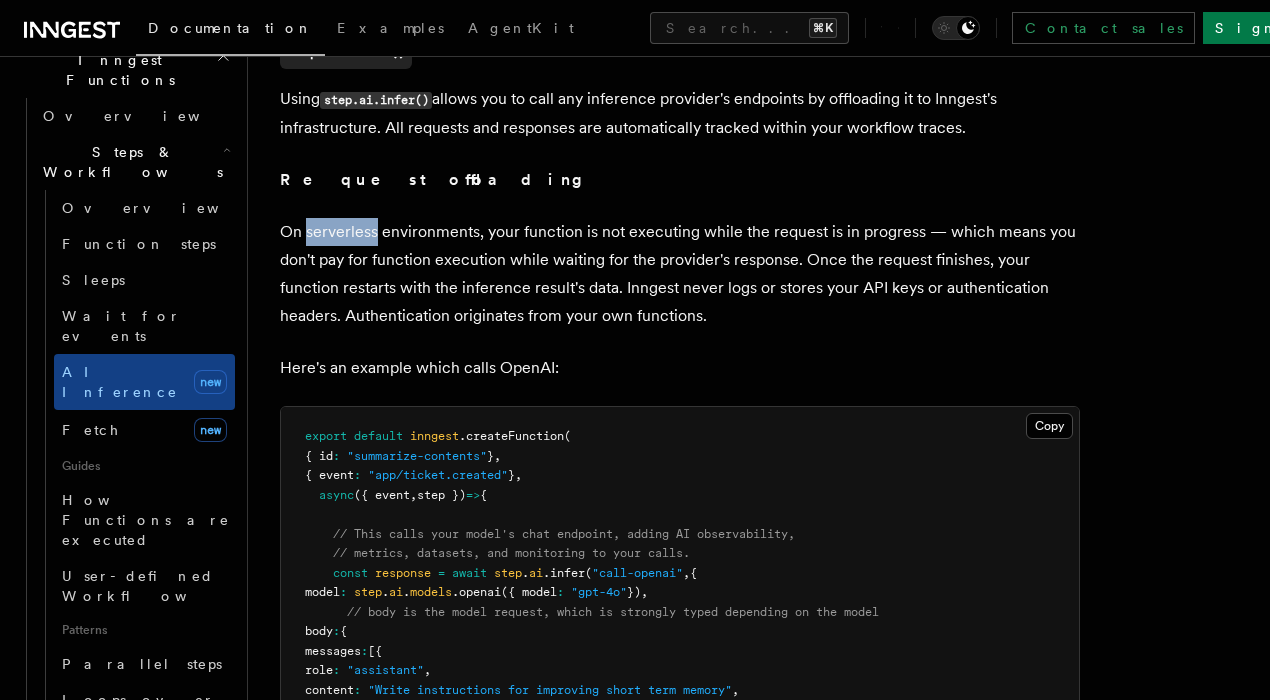 click on "On serverless environments, your function is not executing while the request is in progress — which means you don't pay for function execution while waiting for the provider's response. Once the request finishes, your function restarts with the inference result's data. Inngest never logs or stores your API keys or authentication headers. Authentication originates from your own functions." at bounding box center (680, 274) 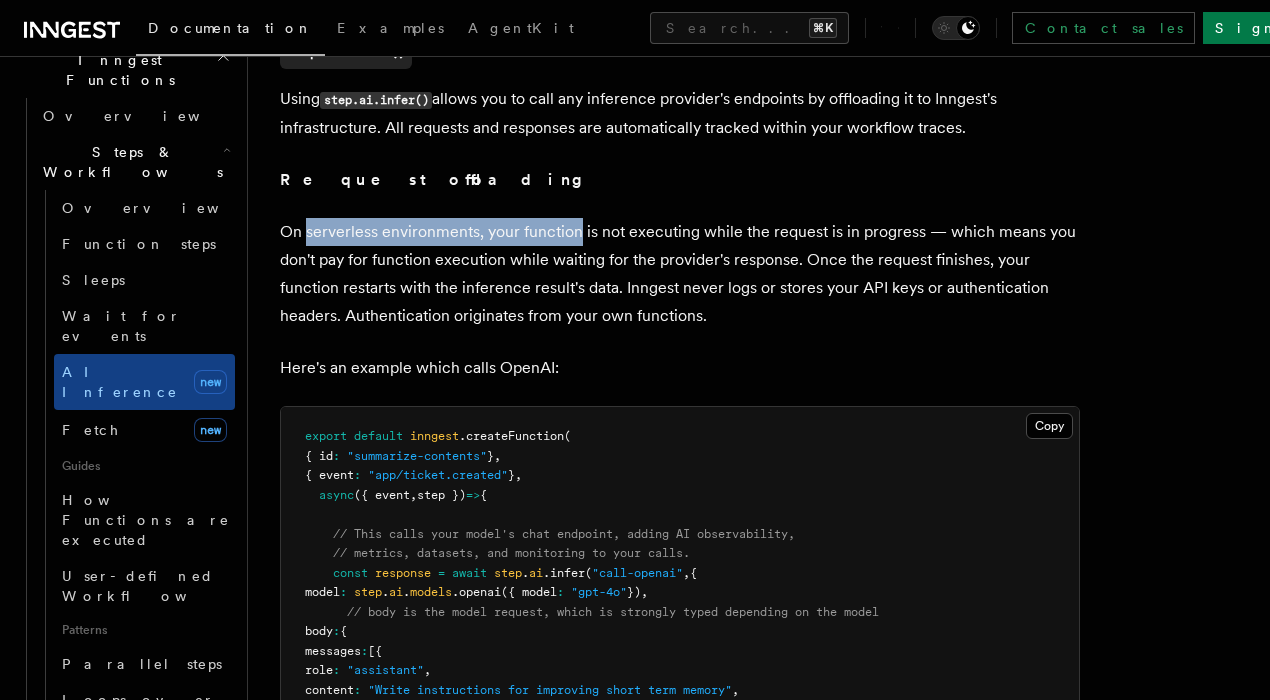 click on "On serverless environments, your function is not executing while the request is in progress — which means you don't pay for function execution while waiting for the provider's response. Once the request finishes, your function restarts with the inference result's data. Inngest never logs or stores your API keys or authentication headers. Authentication originates from your own functions." at bounding box center (680, 274) 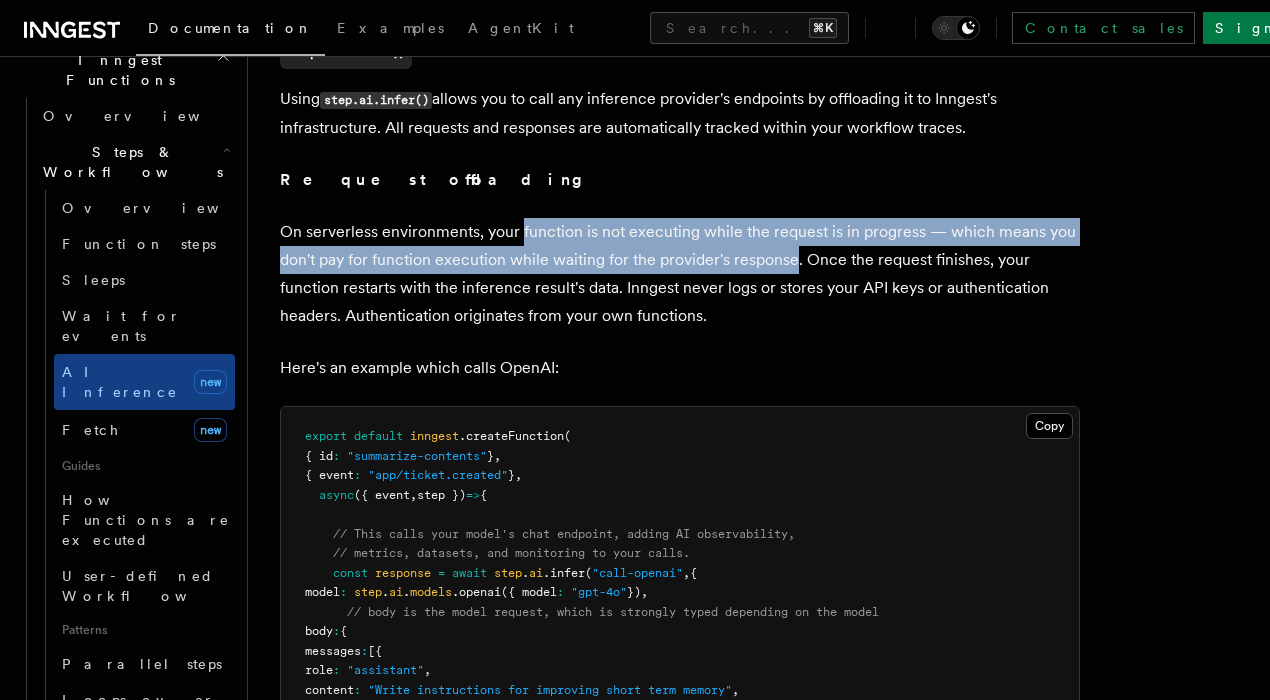 click on "On serverless environments, your function is not executing while the request is in progress — which means you don't pay for function execution while waiting for the provider's response. Once the request finishes, your function restarts with the inference result's data. Inngest never logs or stores your API keys or authentication headers. Authentication originates from your own functions." at bounding box center (680, 274) 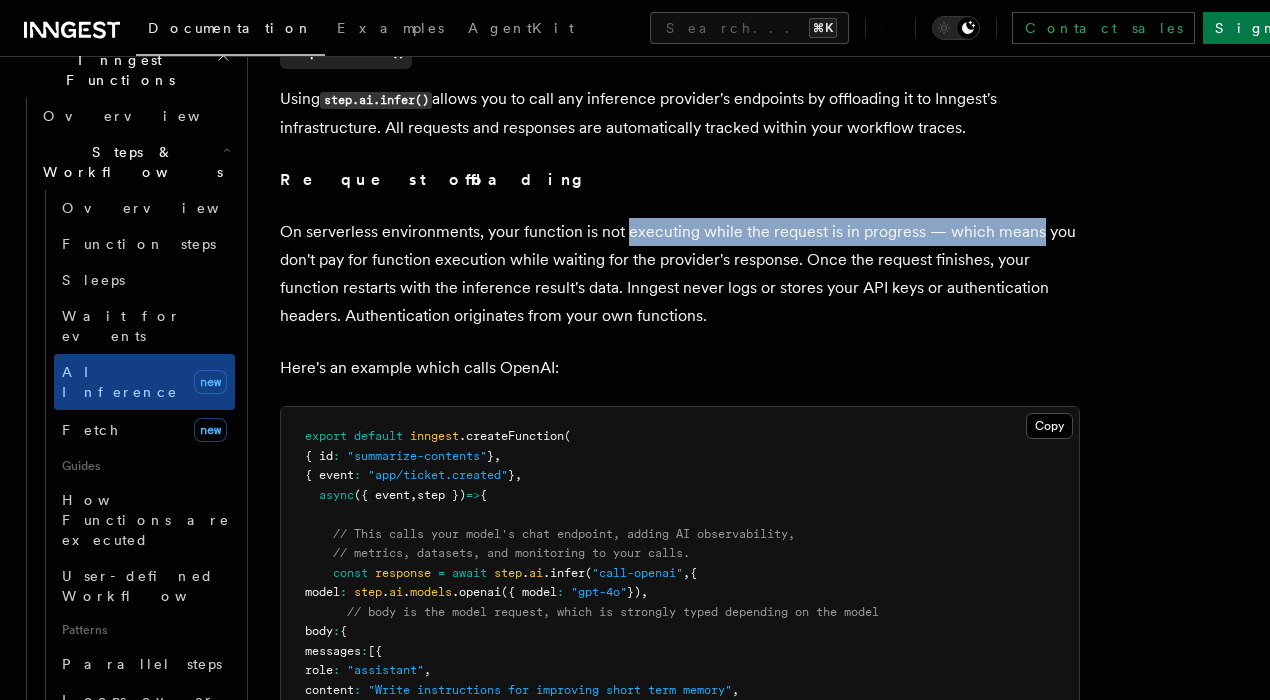 click on "On serverless environments, your function is not executing while the request is in progress — which means you don't pay for function execution while waiting for the provider's response. Once the request finishes, your function restarts with the inference result's data. Inngest never logs or stores your API keys or authentication headers. Authentication originates from your own functions." at bounding box center (680, 274) 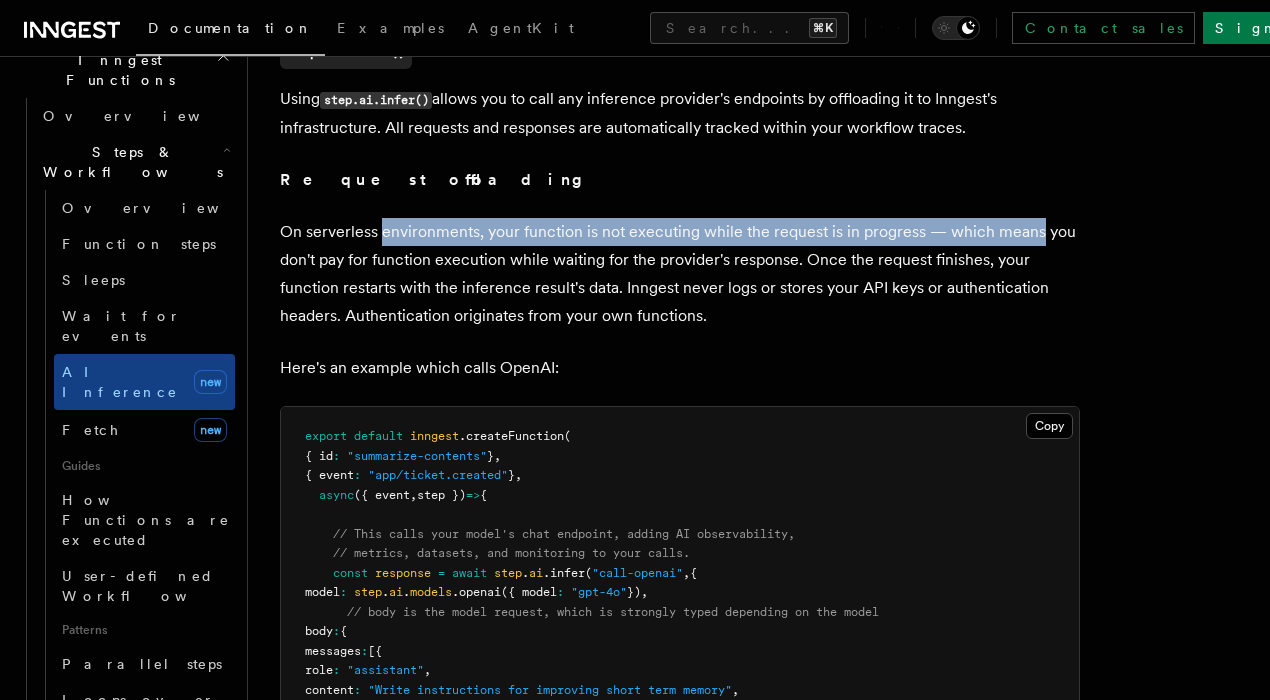 click on "On serverless environments, your function is not executing while the request is in progress — which means you don't pay for function execution while waiting for the provider's response. Once the request finishes, your function restarts with the inference result's data. Inngest never logs or stores your API keys or authentication headers. Authentication originates from your own functions." at bounding box center (680, 274) 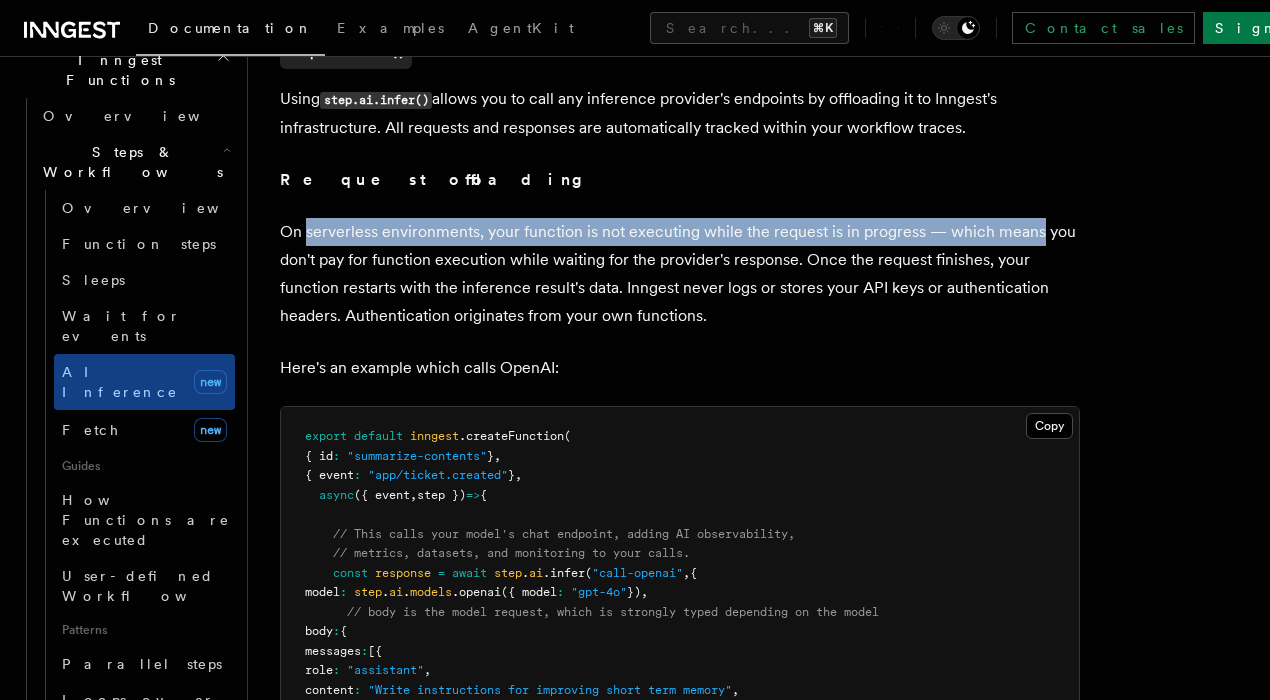 click on "On serverless environments, your function is not executing while the request is in progress — which means you don't pay for function execution while waiting for the provider's response. Once the request finishes, your function restarts with the inference result's data. Inngest never logs or stores your API keys or authentication headers. Authentication originates from your own functions." at bounding box center (680, 274) 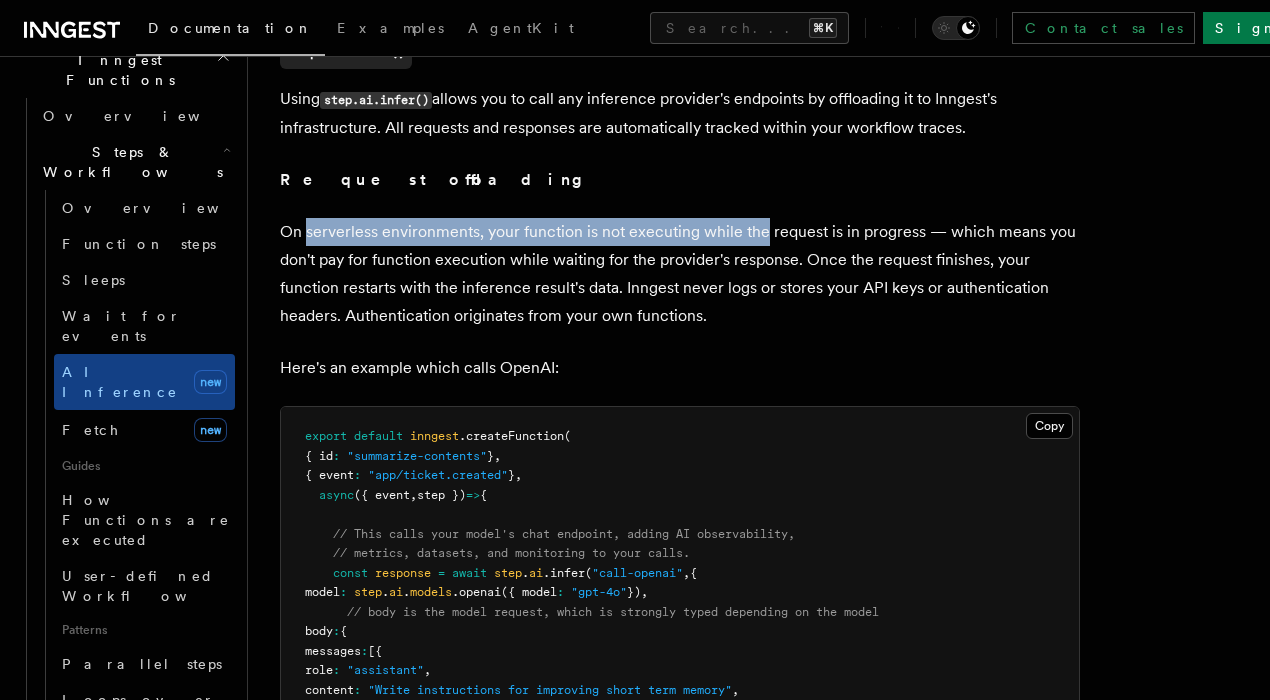 click on "On serverless environments, your function is not executing while the request is in progress — which means you don't pay for function execution while waiting for the provider's response. Once the request finishes, your function restarts with the inference result's data. Inngest never logs or stores your API keys or authentication headers. Authentication originates from your own functions." at bounding box center [680, 274] 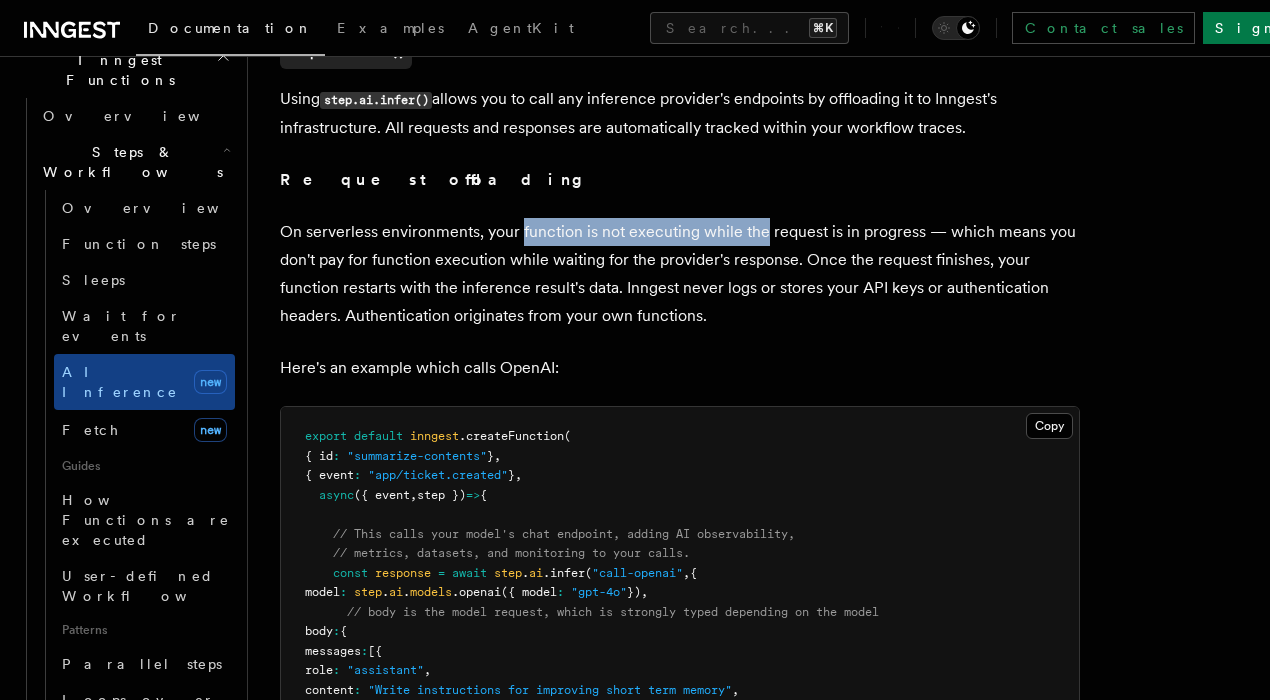 click on "On serverless environments, your function is not executing while the request is in progress — which means you don't pay for function execution while waiting for the provider's response. Once the request finishes, your function restarts with the inference result's data. Inngest never logs or stores your API keys or authentication headers. Authentication originates from your own functions." at bounding box center [680, 274] 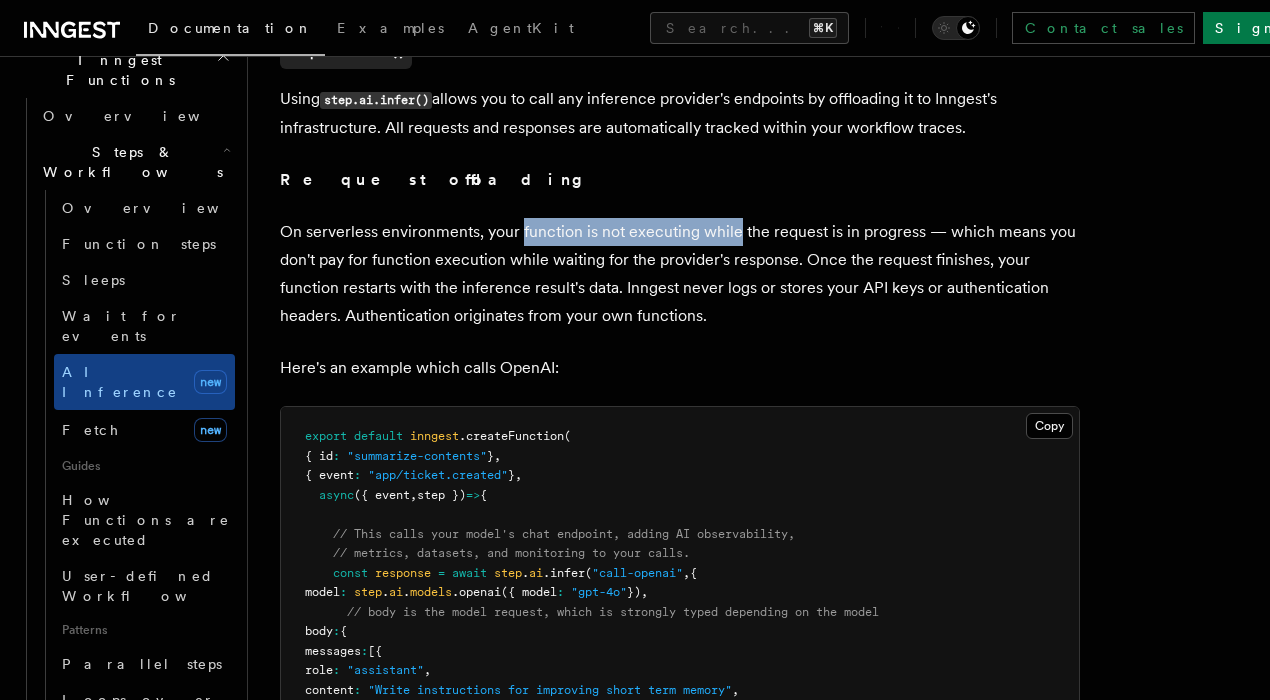 click on "On serverless environments, your function is not executing while the request is in progress — which means you don't pay for function execution while waiting for the provider's response. Once the request finishes, your function restarts with the inference result's data. Inngest never logs or stores your API keys or authentication headers. Authentication originates from your own functions." at bounding box center (680, 274) 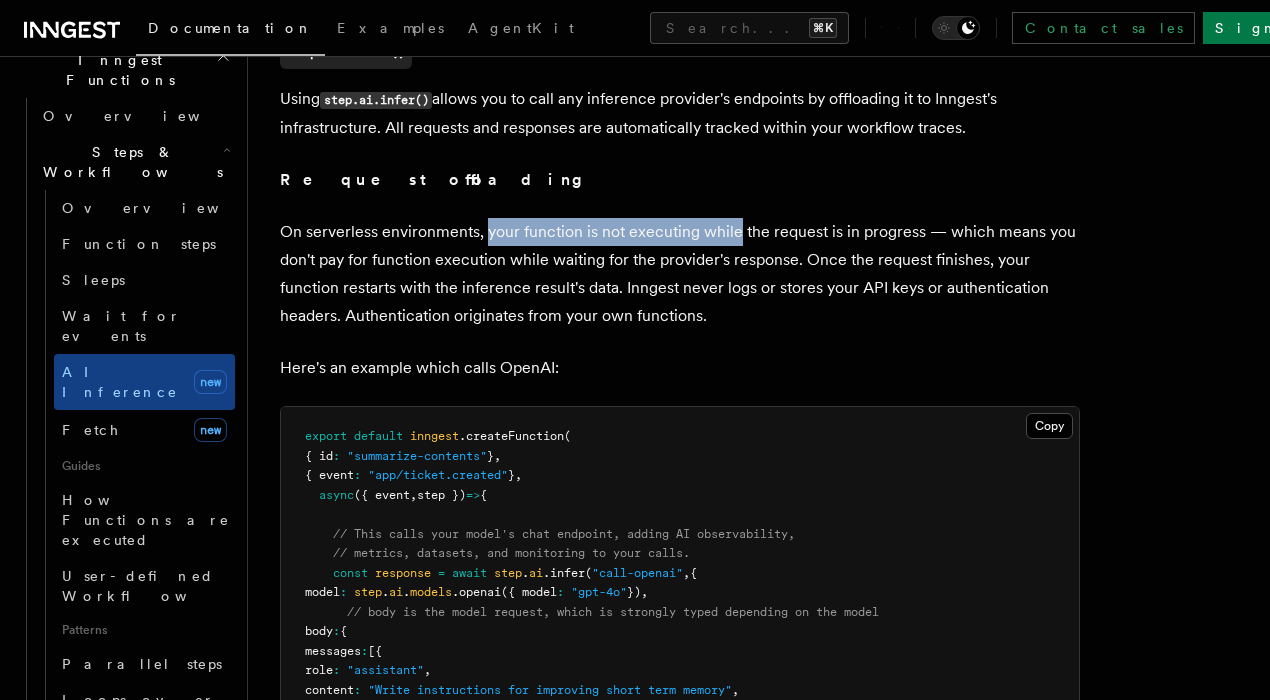 click on "On serverless environments, your function is not executing while the request is in progress — which means you don't pay for function execution while waiting for the provider's response. Once the request finishes, your function restarts with the inference result's data. Inngest never logs or stores your API keys or authentication headers. Authentication originates from your own functions." at bounding box center (680, 274) 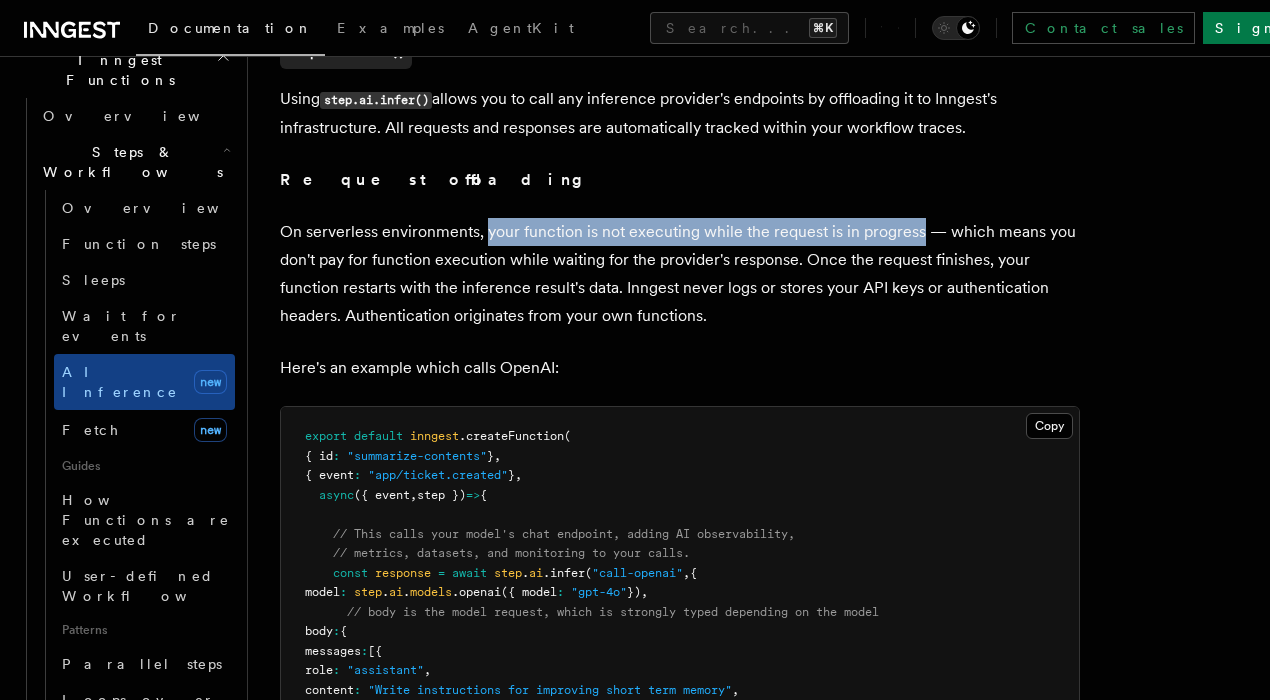 click on "On serverless environments, your function is not executing while the request is in progress — which means you don't pay for function execution while waiting for the provider's response. Once the request finishes, your function restarts with the inference result's data. Inngest never logs or stores your API keys or authentication headers. Authentication originates from your own functions." at bounding box center (680, 274) 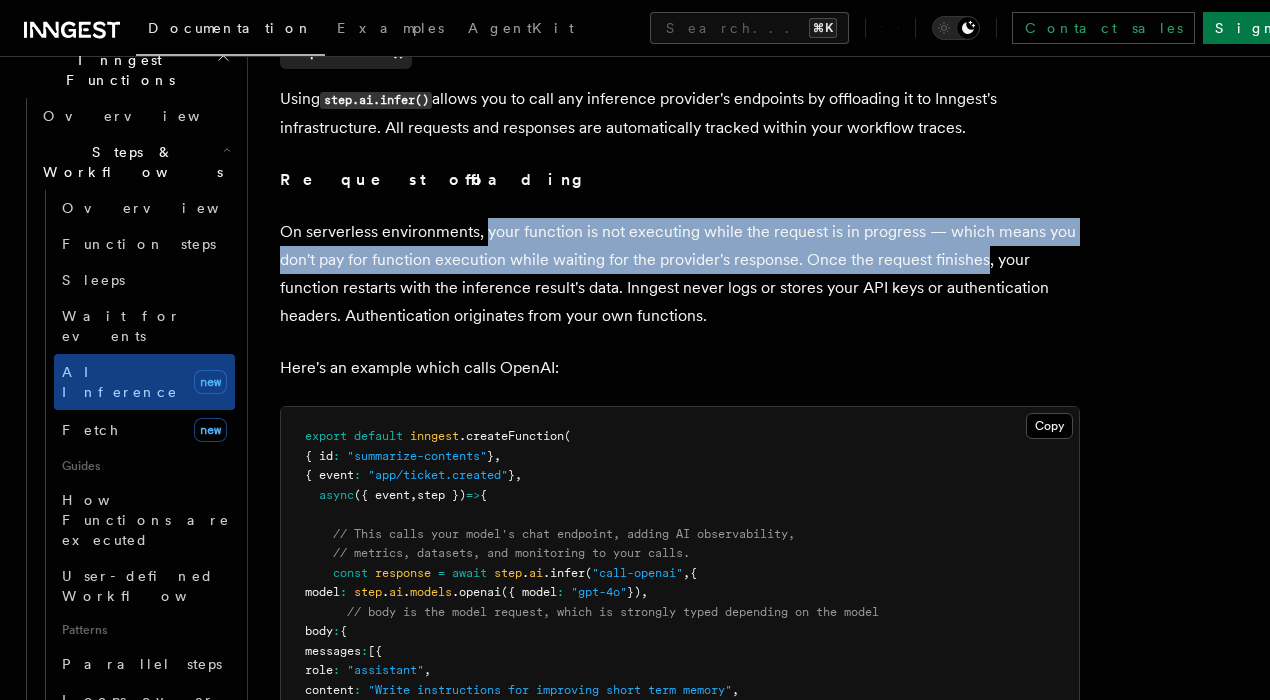 click on "On serverless environments, your function is not executing while the request is in progress — which means you don't pay for function execution while waiting for the provider's response. Once the request finishes, your function restarts with the inference result's data. Inngest never logs or stores your API keys or authentication headers. Authentication originates from your own functions." at bounding box center [680, 274] 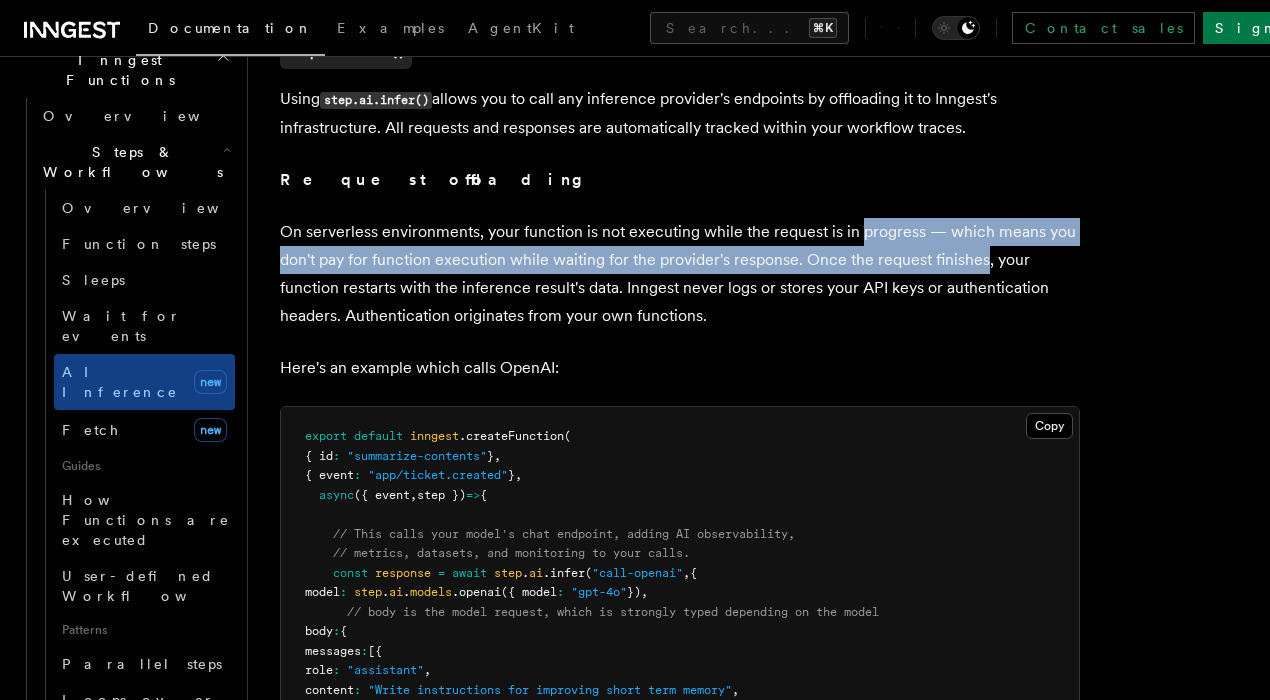 click on "On serverless environments, your function is not executing while the request is in progress — which means you don't pay for function execution while waiting for the provider's response. Once the request finishes, your function restarts with the inference result's data. Inngest never logs or stores your API keys or authentication headers. Authentication originates from your own functions." at bounding box center (680, 274) 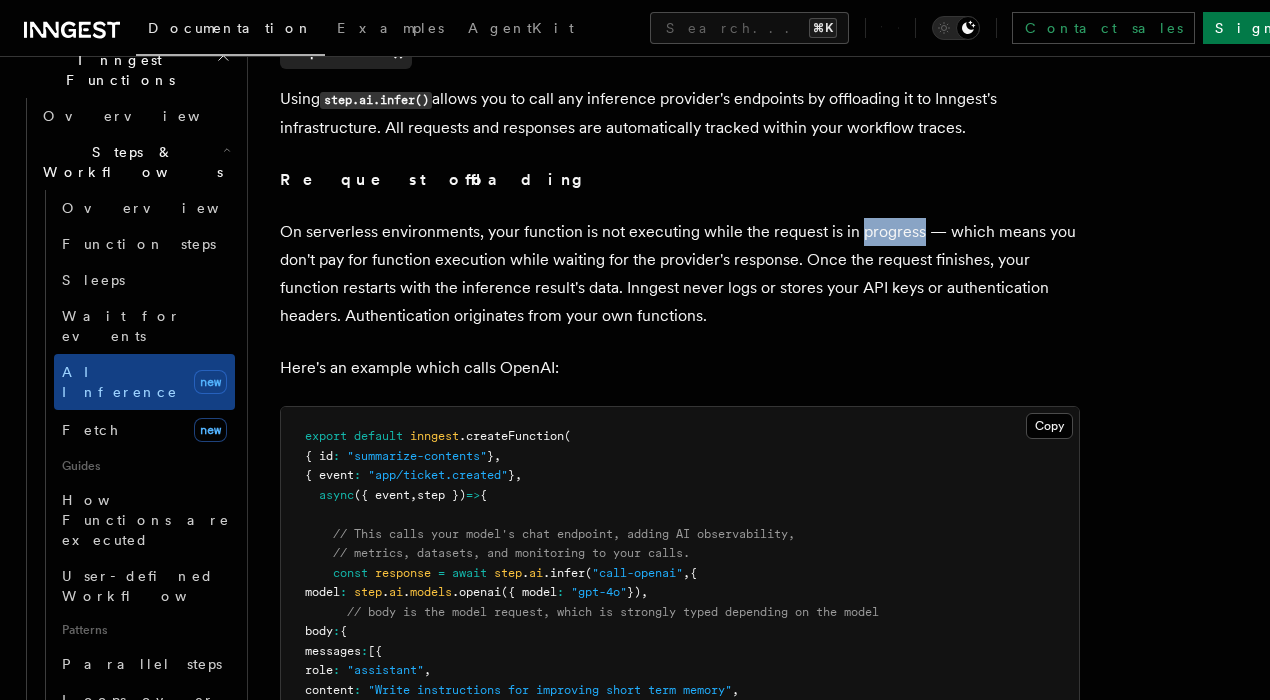 click on "On serverless environments, your function is not executing while the request is in progress — which means you don't pay for function execution while waiting for the provider's response. Once the request finishes, your function restarts with the inference result's data. Inngest never logs or stores your API keys or authentication headers. Authentication originates from your own functions." at bounding box center (680, 274) 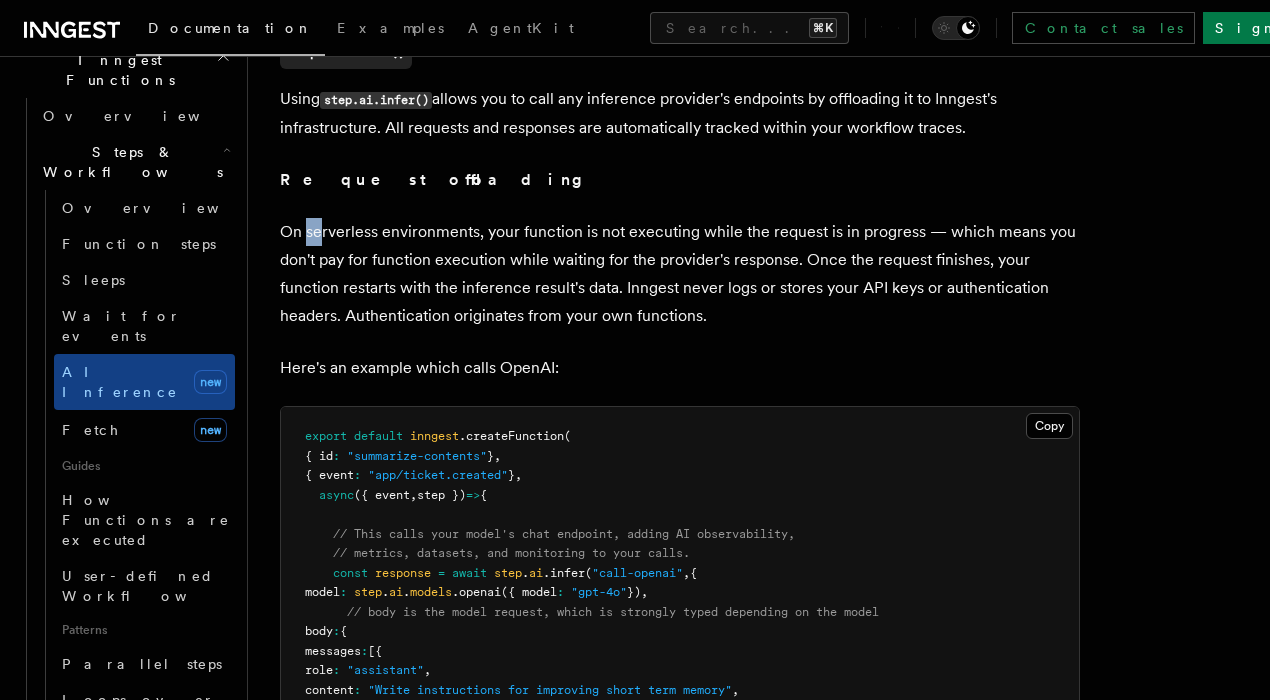 click on "On serverless environments, your function is not executing while the request is in progress — which means you don't pay for function execution while waiting for the provider's response. Once the request finishes, your function restarts with the inference result's data. Inngest never logs or stores your API keys or authentication headers. Authentication originates from your own functions." at bounding box center (680, 274) 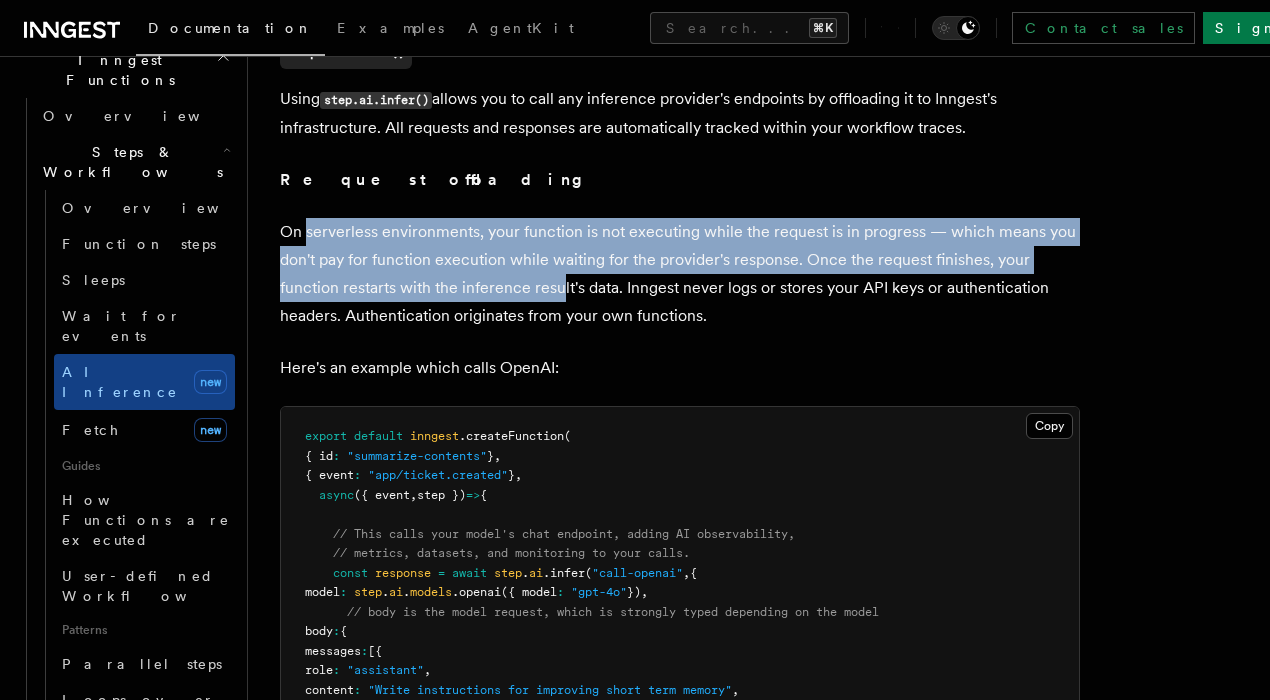 click on "On serverless environments, your function is not executing while the request is in progress — which means you don't pay for function execution while waiting for the provider's response. Once the request finishes, your function restarts with the inference result's data. Inngest never logs or stores your API keys or authentication headers. Authentication originates from your own functions." at bounding box center (680, 274) 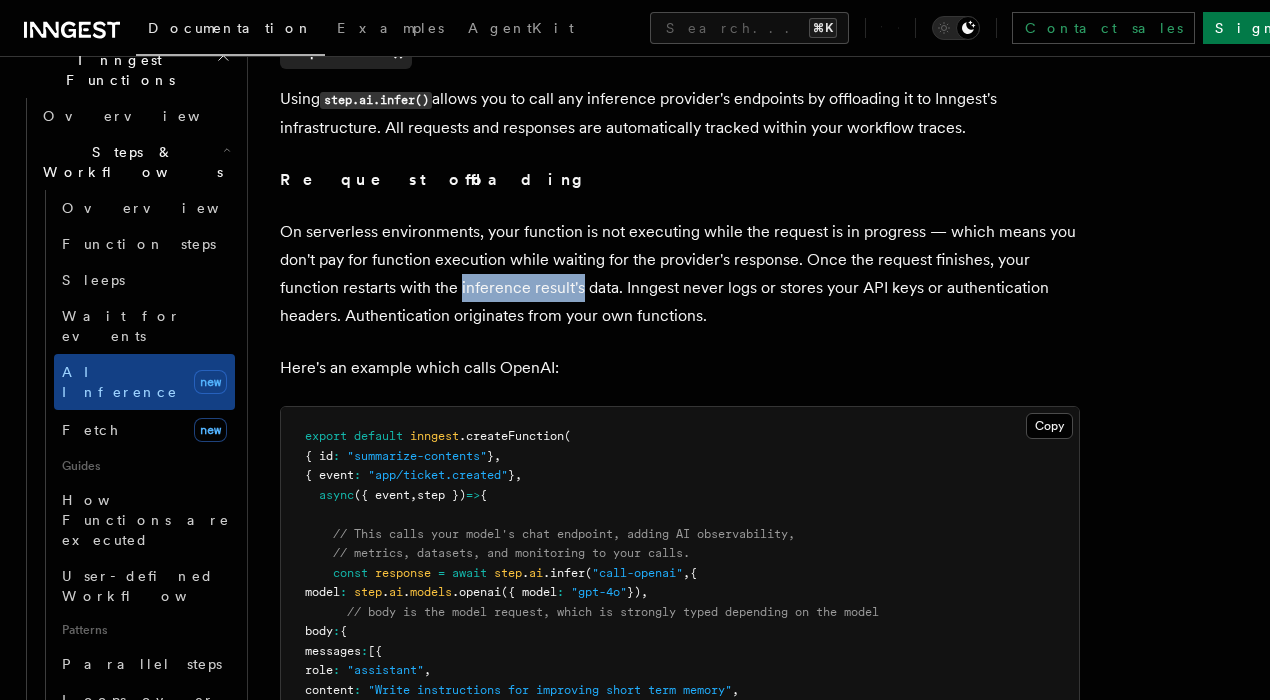 click on "On serverless environments, your function is not executing while the request is in progress — which means you don't pay for function execution while waiting for the provider's response. Once the request finishes, your function restarts with the inference result's data. Inngest never logs or stores your API keys or authentication headers. Authentication originates from your own functions." at bounding box center [680, 274] 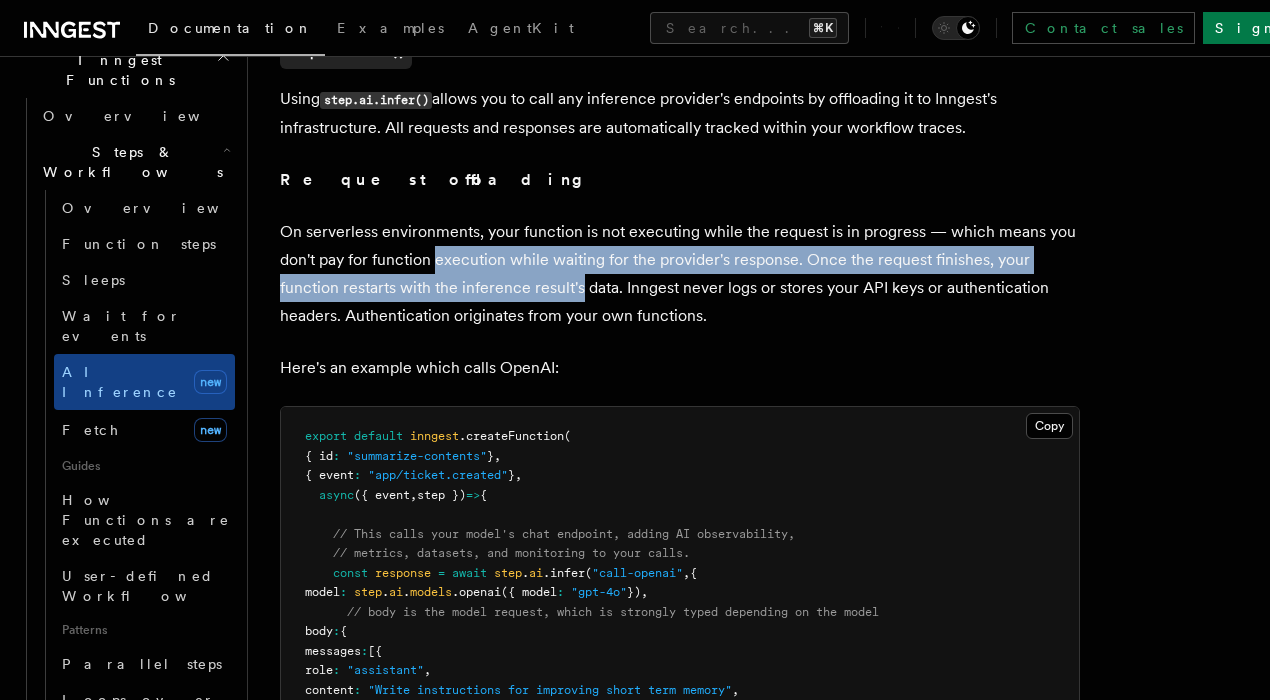 click on "On serverless environments, your function is not executing while the request is in progress — which means you don't pay for function execution while waiting for the provider's response. Once the request finishes, your function restarts with the inference result's data. Inngest never logs or stores your API keys or authentication headers. Authentication originates from your own functions." at bounding box center (680, 274) 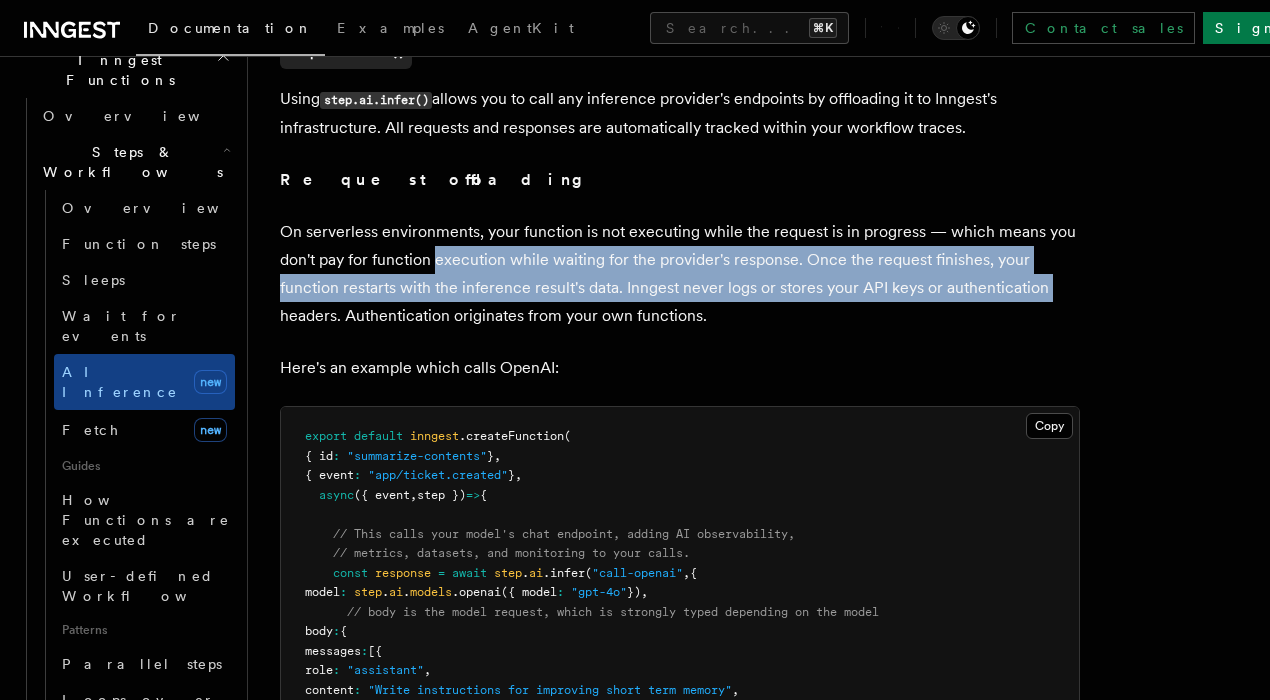 click on "On serverless environments, your function is not executing while the request is in progress — which means you don't pay for function execution while waiting for the provider's response. Once the request finishes, your function restarts with the inference result's data. Inngest never logs or stores your API keys or authentication headers. Authentication originates from your own functions." at bounding box center [680, 274] 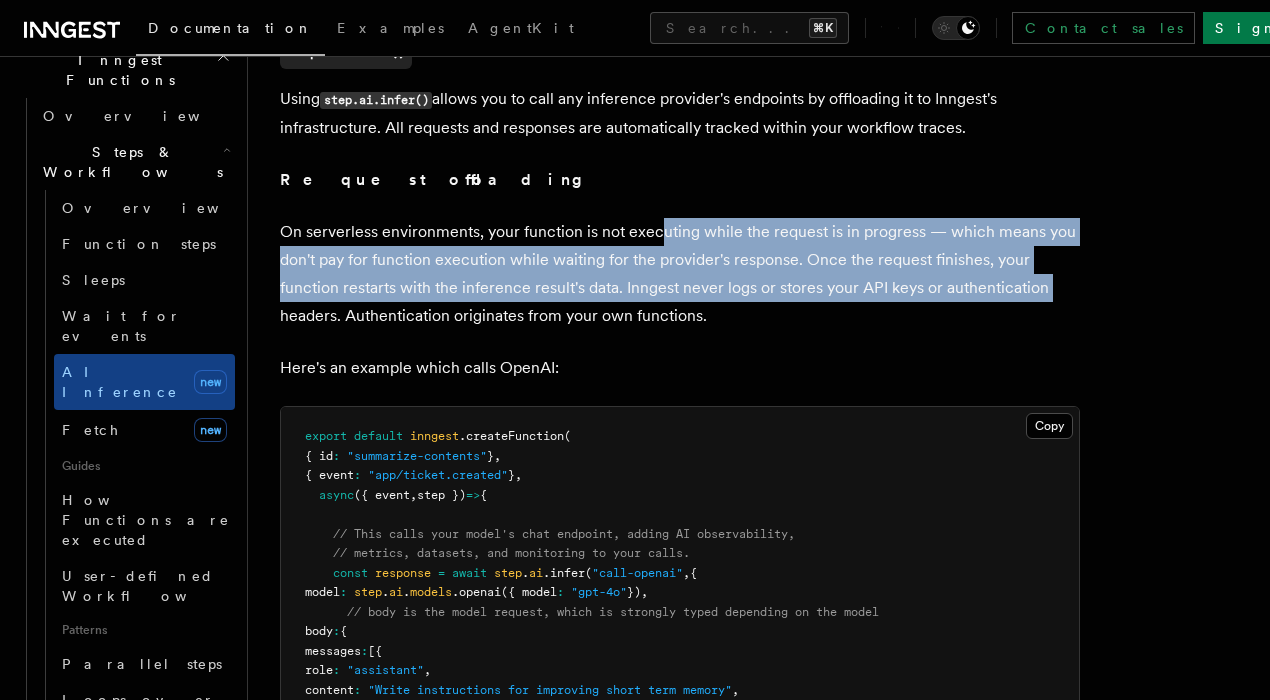 click on "On serverless environments, your function is not executing while the request is in progress — which means you don't pay for function execution while waiting for the provider's response. Once the request finishes, your function restarts with the inference result's data. Inngest never logs or stores your API keys or authentication headers. Authentication originates from your own functions." at bounding box center (680, 274) 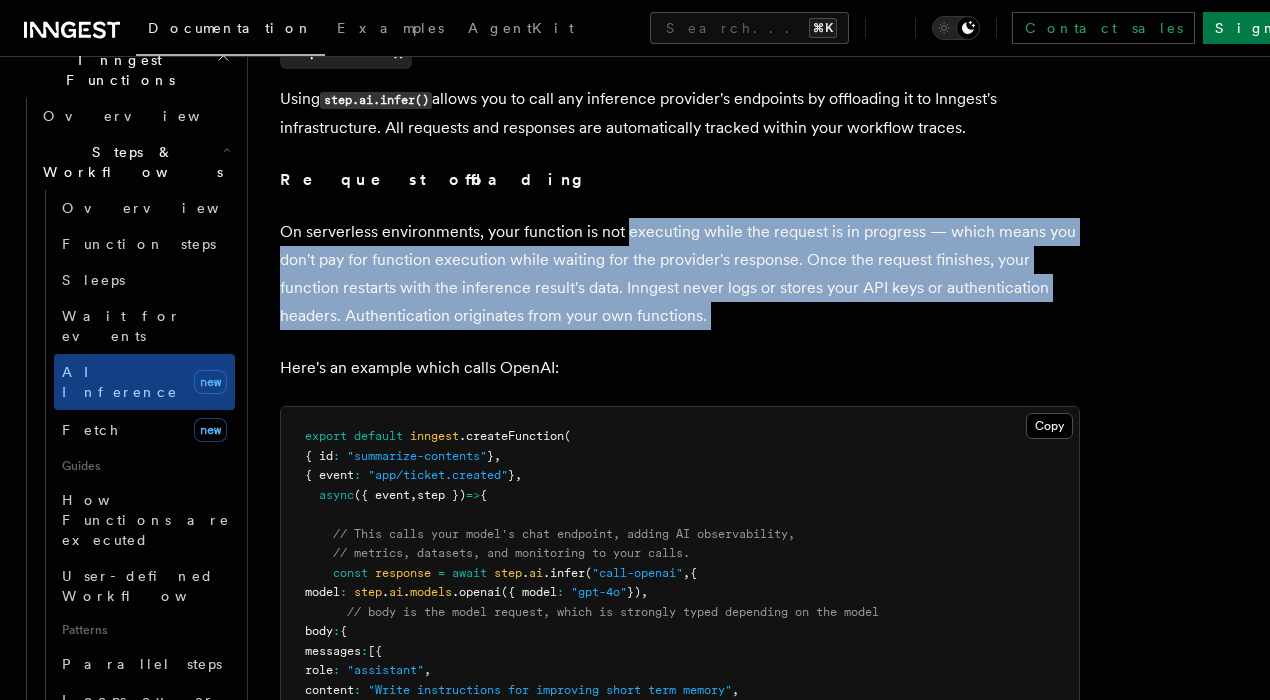 click on "On serverless environments, your function is not executing while the request is in progress — which means you don't pay for function execution while waiting for the provider's response. Once the request finishes, your function restarts with the inference result's data. Inngest never logs or stores your API keys or authentication headers. Authentication originates from your own functions." at bounding box center [680, 274] 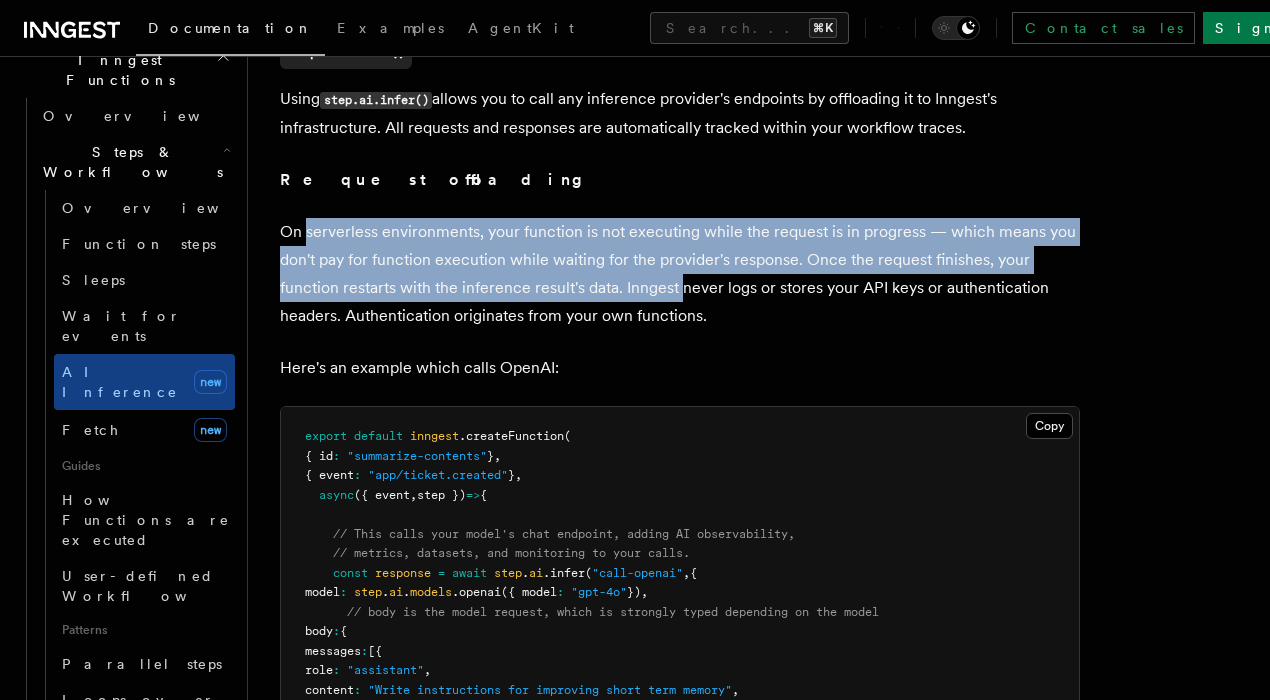 click on "On serverless environments, your function is not executing while the request is in progress — which means you don't pay for function execution while waiting for the provider's response. Once the request finishes, your function restarts with the inference result's data. Inngest never logs or stores your API keys or authentication headers. Authentication originates from your own functions." at bounding box center [680, 274] 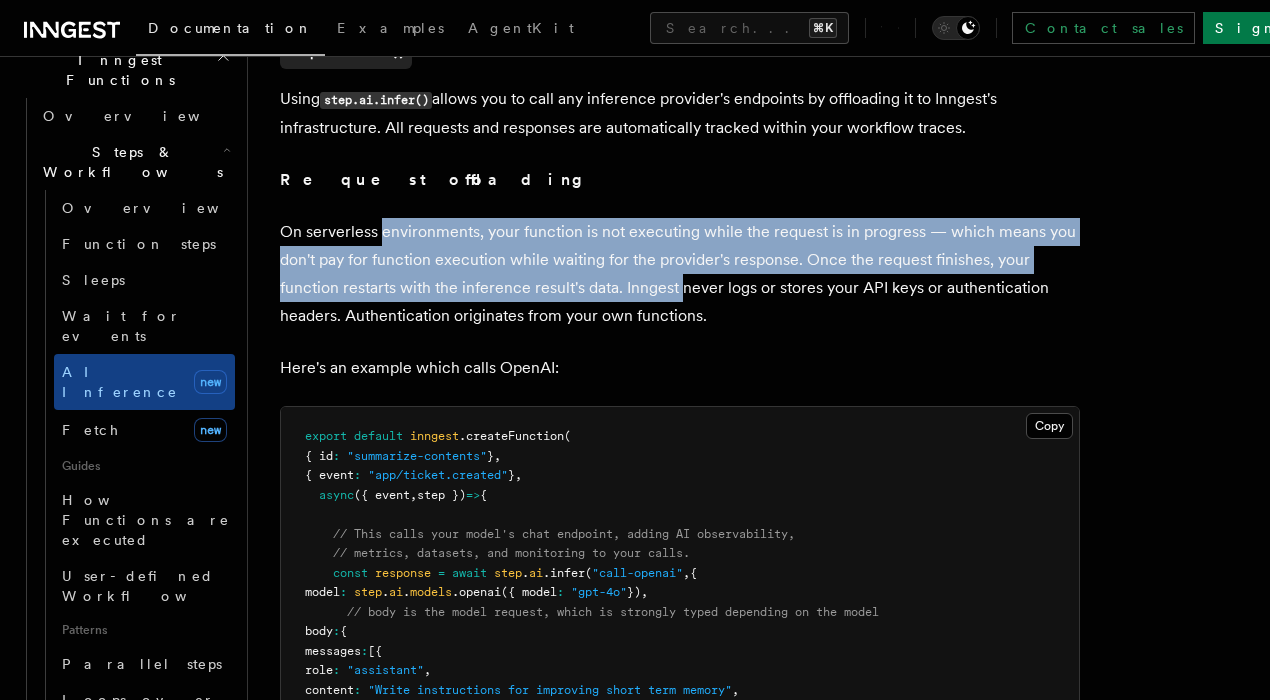 click on "On serverless environments, your function is not executing while the request is in progress — which means you don't pay for function execution while waiting for the provider's response. Once the request finishes, your function restarts with the inference result's data. Inngest never logs or stores your API keys or authentication headers. Authentication originates from your own functions." at bounding box center (680, 274) 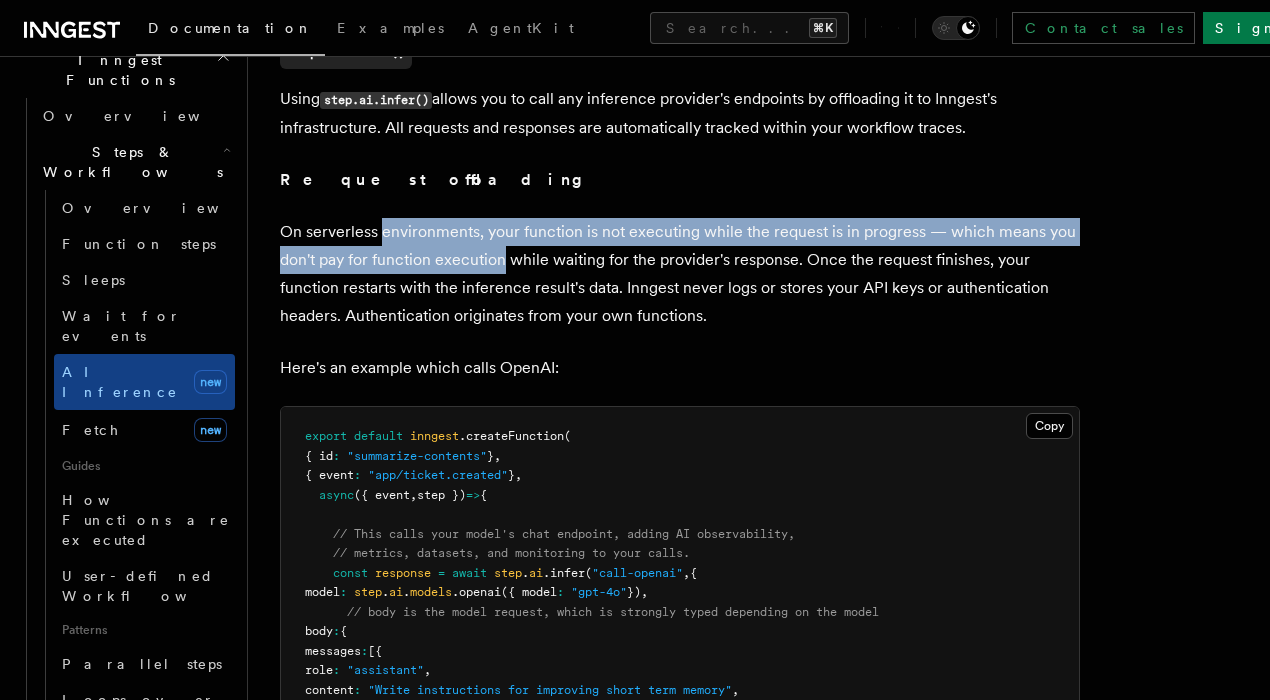 click on "On serverless environments, your function is not executing while the request is in progress — which means you don't pay for function execution while waiting for the provider's response. Once the request finishes, your function restarts with the inference result's data. Inngest never logs or stores your API keys or authentication headers. Authentication originates from your own functions." at bounding box center (680, 274) 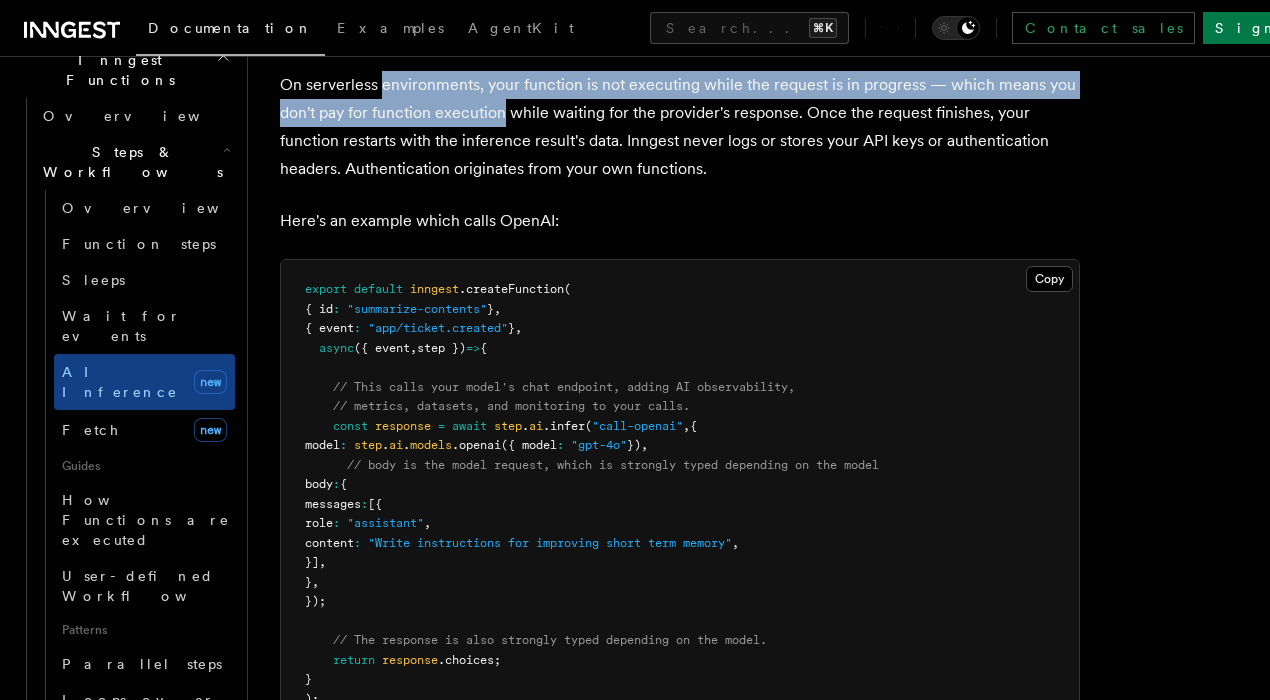 scroll, scrollTop: 2230, scrollLeft: 0, axis: vertical 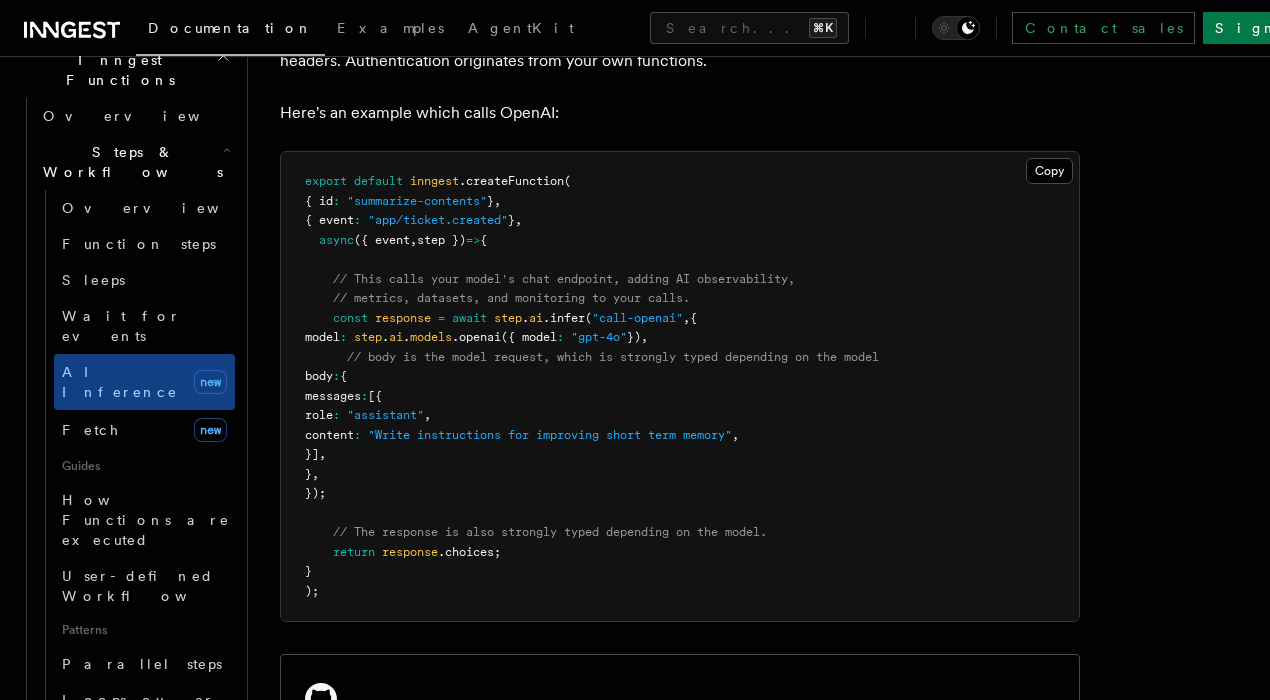 click on "export   default   inngest .createFunction (
{ id :   "summarize-contents"  } ,
{ event :   "app/ticket.created"  } ,
async  ({ event ,  step })  =>  {
// This calls your model's chat endpoint, adding AI observability,
// metrics, datasets, and monitoring to your calls.
const   response   =   await   step . ai .infer ( "call-openai" ,  {
model :   step . ai . models .openai ({ model :   "gpt-4o"  }) ,
// body is the model request, which is strongly typed depending on the model
body :  {
messages :  [{
role :   "assistant" ,
content :   "Write instructions for improving short term memory" ,
}] ,
} ,
});
// The response is also strongly typed depending on the model.
return   response .choices;
}
);" at bounding box center (680, 386) 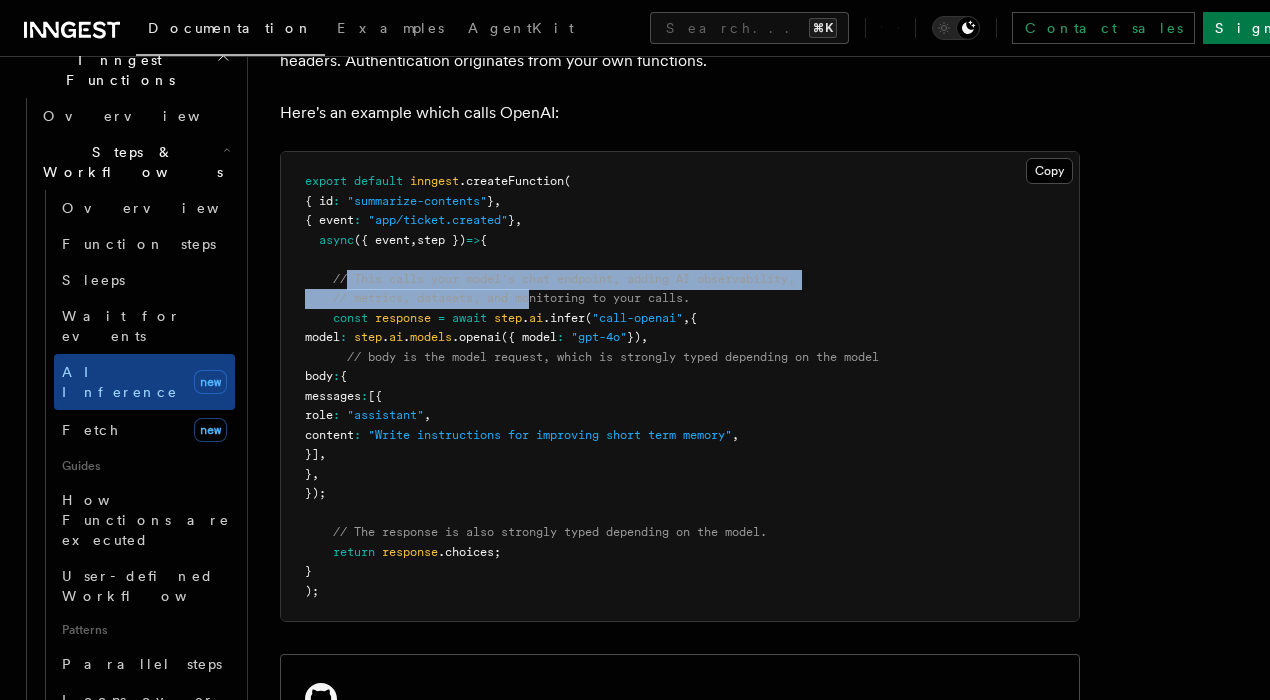 click on "// metrics, datasets, and monitoring to your calls." at bounding box center [511, 298] 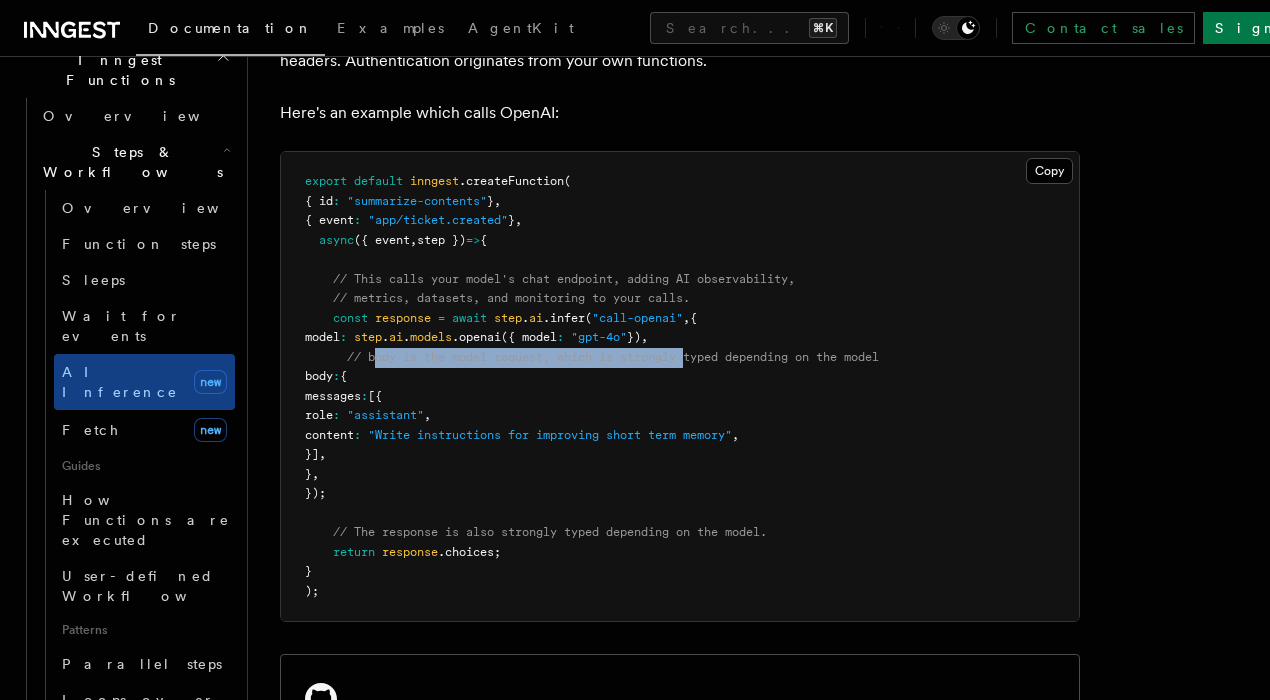 click on "export   default   inngest .createFunction (
{ id :   "summarize-contents"  } ,
{ event :   "app/ticket.created"  } ,
async  ({ event ,  step })  =>  {
// This calls your model's chat endpoint, adding AI observability,
// metrics, datasets, and monitoring to your calls.
const   response   =   await   step . ai .infer ( "call-openai" ,  {
model :   step . ai . models .openai ({ model :   "gpt-4o"  }) ,
// body is the model request, which is strongly typed depending on the model
body :  {
messages :  [{
role :   "assistant" ,
content :   "Write instructions for improving short term memory" ,
}] ,
} ,
});
// The response is also strongly typed depending on the model.
return   response .choices;
}
);" at bounding box center [680, 386] 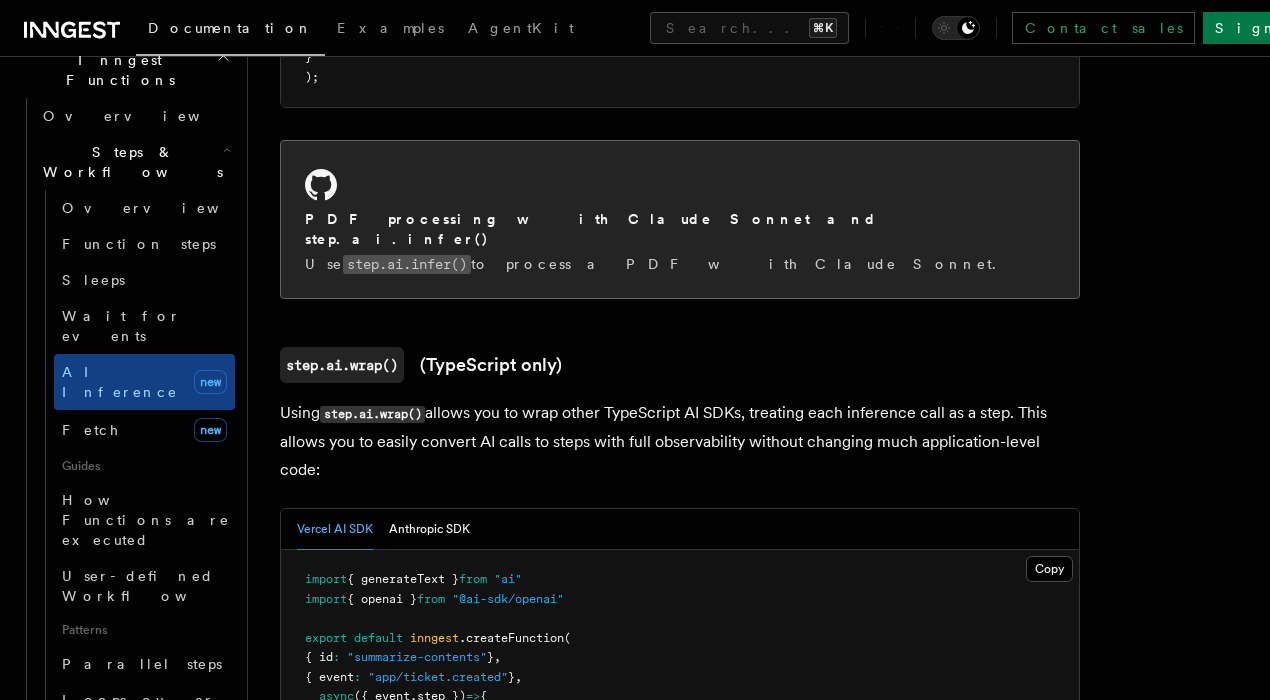 scroll, scrollTop: 2770, scrollLeft: 0, axis: vertical 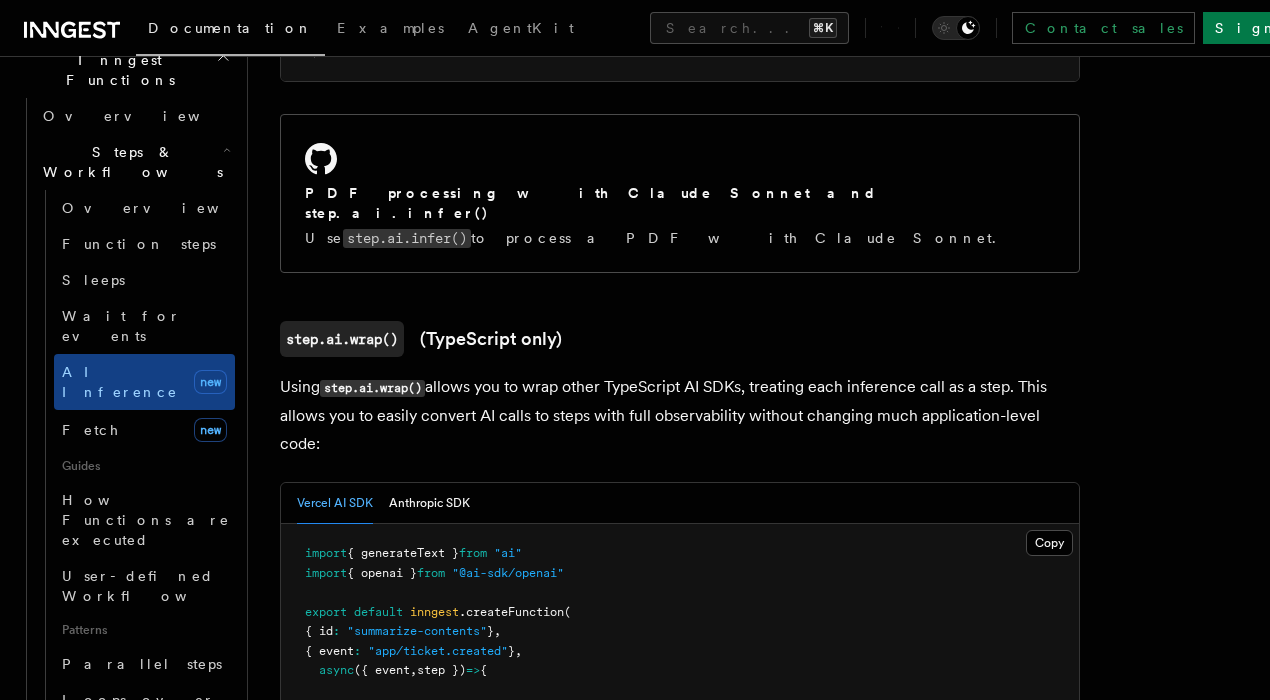 click on "Using  step.ai.wrap()  allows you to wrap other TypeScript AI SDKs, treating each inference call as a step.  This allows you to easily convert AI calls to steps with full observability without changing much application-level code:" at bounding box center [680, 415] 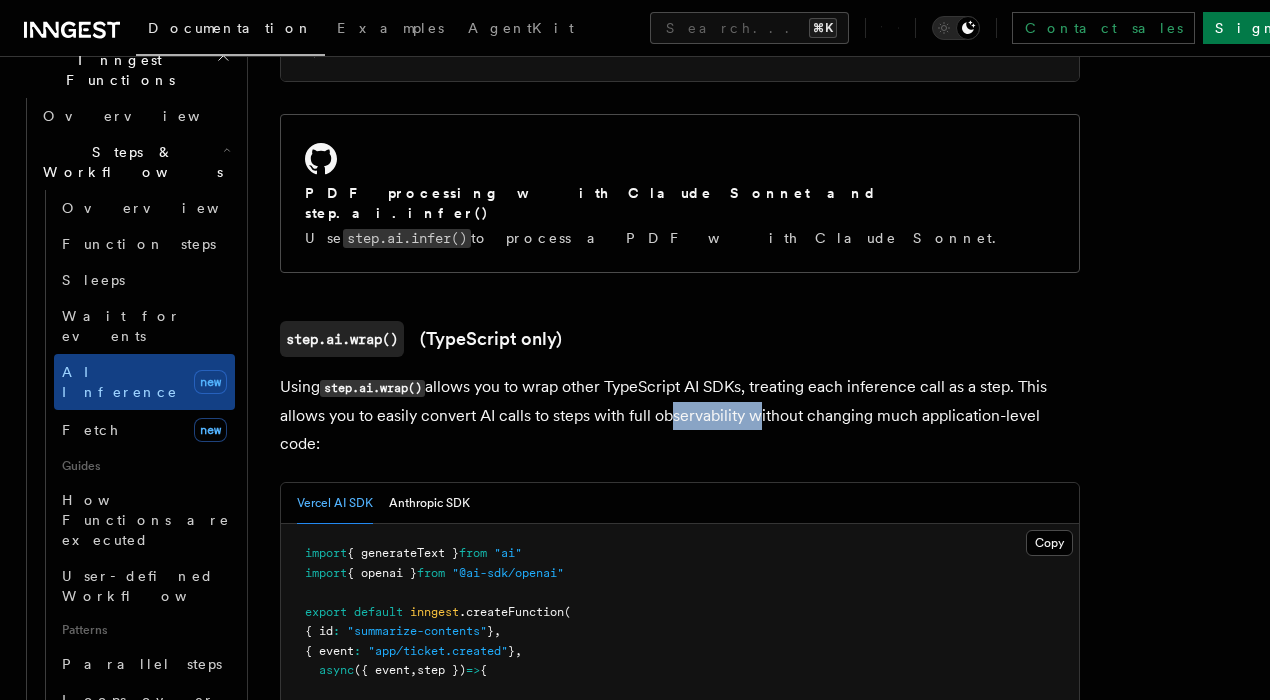 click on "Features Inngest Functions Steps & Workflows AI Inference  TypeScript   Python v0.5+
You can build complex AI workflows and call model providers as steps using two-step methods,  step.ai.infer()  and  step.ai.wrap() , or our AgentKit SDK.  They work with any model provider, and all offer full AI observability:
AgentKit  allows you to easily create single model calls or agentic workflows.  Read the AgentKit docs here
step.ai.wrap()   wraps other AI SDKs (OpenAI, Anthropic, and Vercel AI SDK) as a step, augmenting the observability of your Inngest Functions with information such as prompts and tokens used.
step.ai.infer()  offloads the inference request to Inngest's infrastructure, pausing your function execution until the request finishes.  This can be a significant cost saver if you deploy to serverless functions
Benefits
Using  AgentKit  and  step.ai  allows you to:
Automatically monitor AI usage in production to ensure quality output
Easily iterate and test prompts in the dev server" at bounding box center (759, 901) 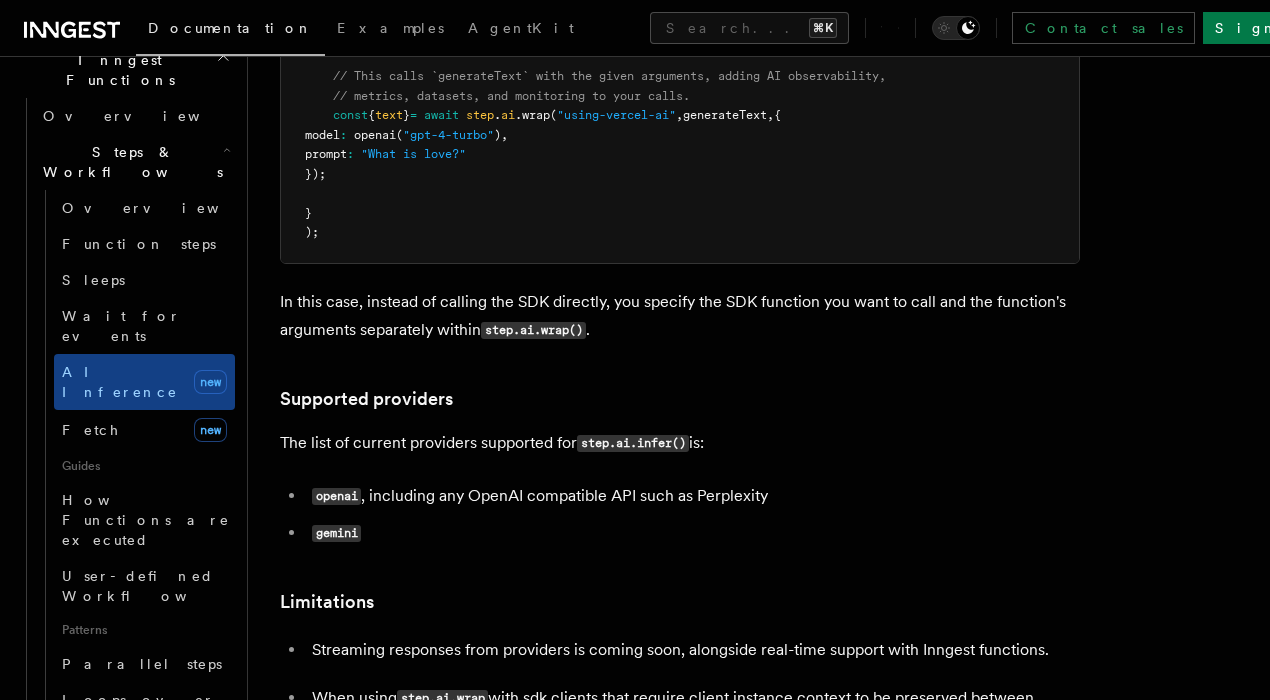 click on "Features Inngest Functions Steps & Workflows AI Inference  TypeScript   Python v0.5+
You can build complex AI workflows and call model providers as steps using two-step methods,  step.ai.infer()  and  step.ai.wrap() , or our AgentKit SDK.  They work with any model provider, and all offer full AI observability:
AgentKit  allows you to easily create single model calls or agentic workflows.  Read the AgentKit docs here
step.ai.wrap()   wraps other AI SDKs (OpenAI, Anthropic, and Vercel AI SDK) as a step, augmenting the observability of your Inngest Functions with information such as prompts and tokens used.
step.ai.infer()  offloads the inference request to Inngest's infrastructure, pausing your function execution until the request finishes.  This can be a significant cost saver if you deploy to serverless functions
Benefits
Using  AgentKit  and  step.ai  allows you to:
Automatically monitor AI usage in production to ensure quality output
Easily iterate and test prompts in the dev server" at bounding box center (759, 268) 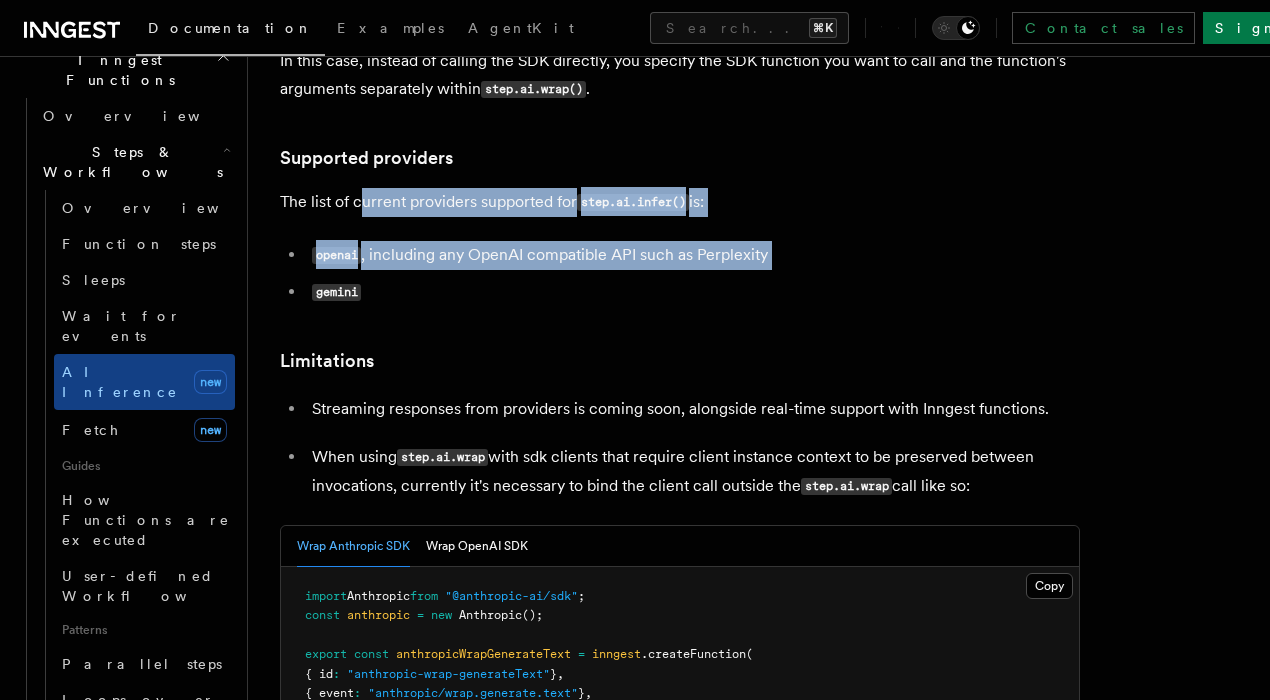 scroll, scrollTop: 3685, scrollLeft: 0, axis: vertical 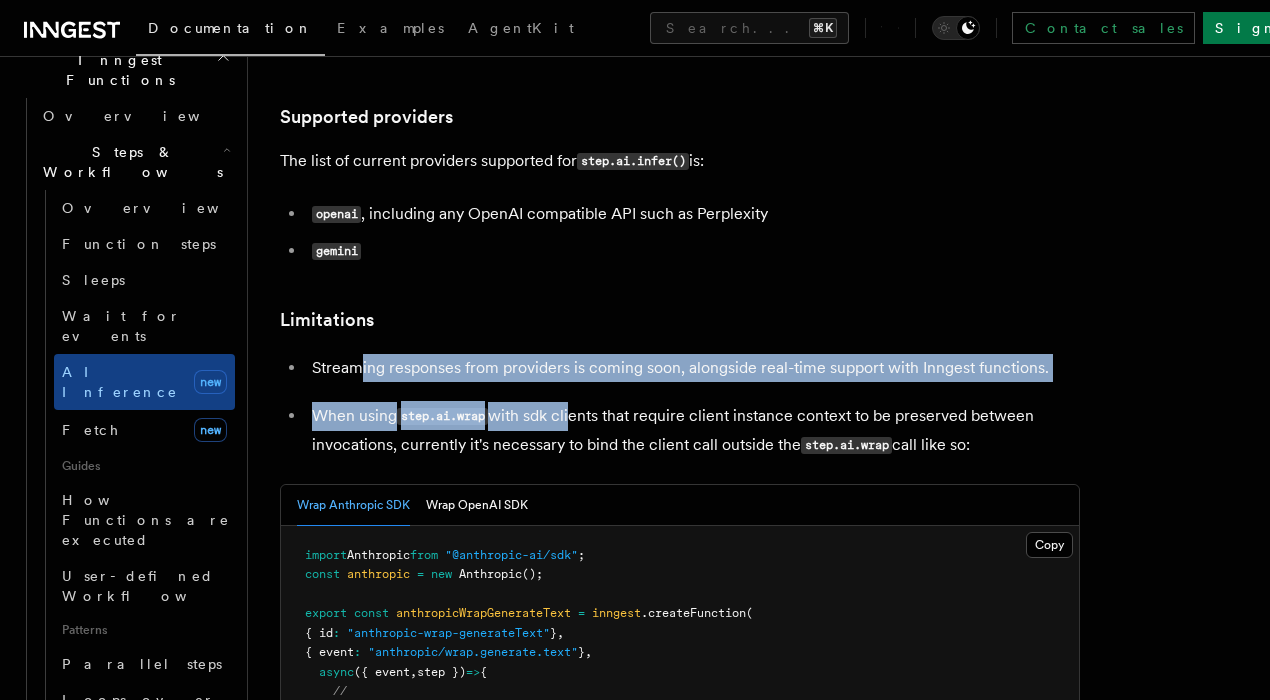 click on "Streaming responses from providers is coming soon, alongside real-time support with Inngest functions.
When using  step.ai.wrap  with sdk clients that require client instance context to be preserved between
invocations, currently it's necessary to bind the client call outside the  step.ai.wrap  call like so:" at bounding box center (680, 407) 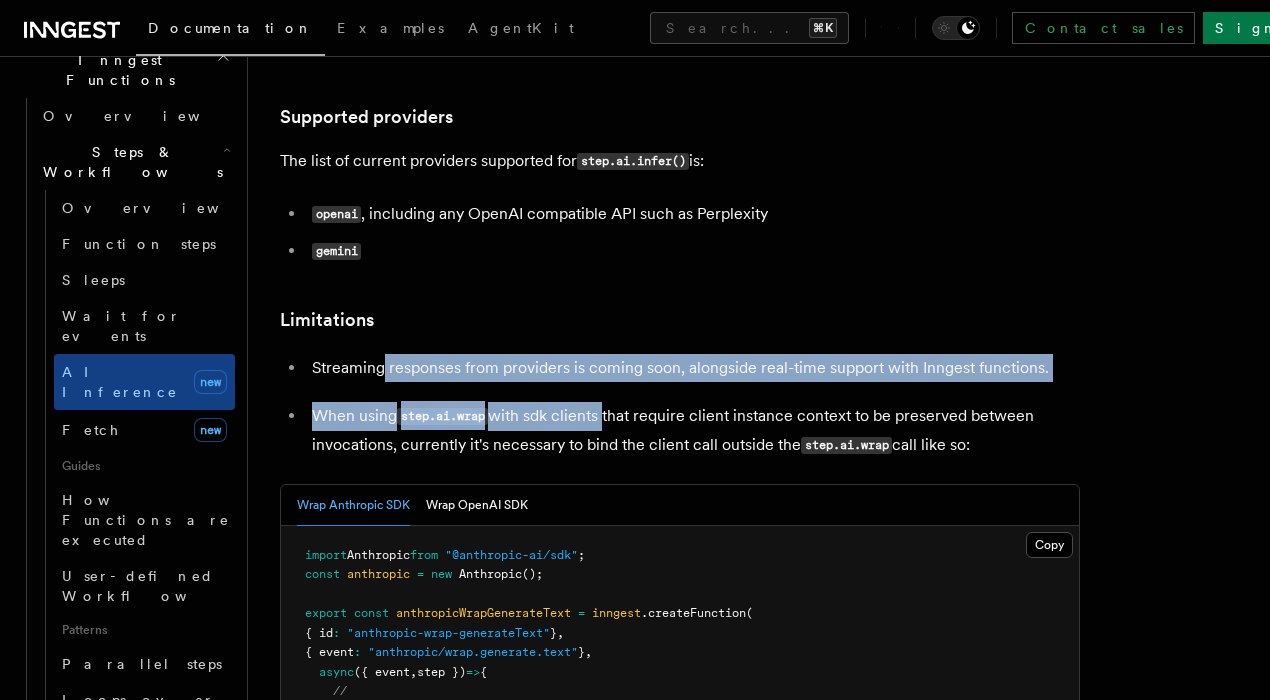 click on "Streaming responses from providers is coming soon, alongside real-time support with Inngest functions.
When using  step.ai.wrap  with sdk clients that require client instance context to be preserved between
invocations, currently it's necessary to bind the client call outside the  step.ai.wrap  call like so:" at bounding box center [680, 407] 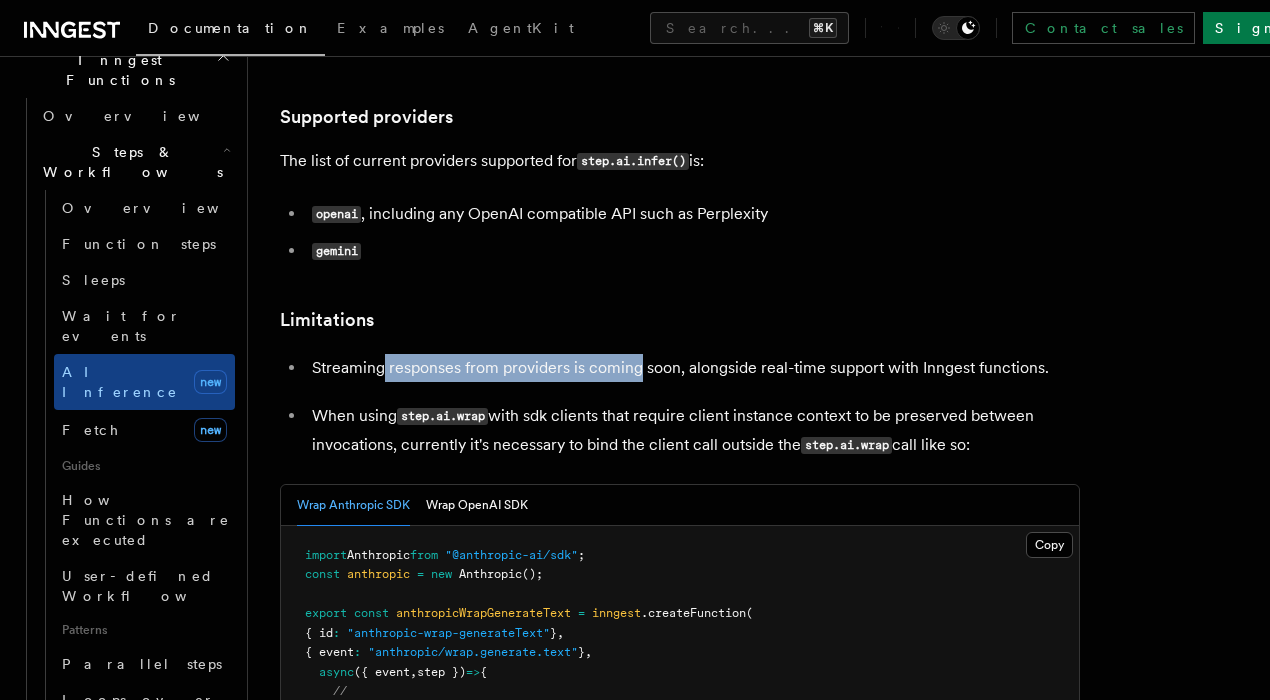click on "Streaming responses from providers is coming soon, alongside real-time support with Inngest functions." at bounding box center [696, 368] 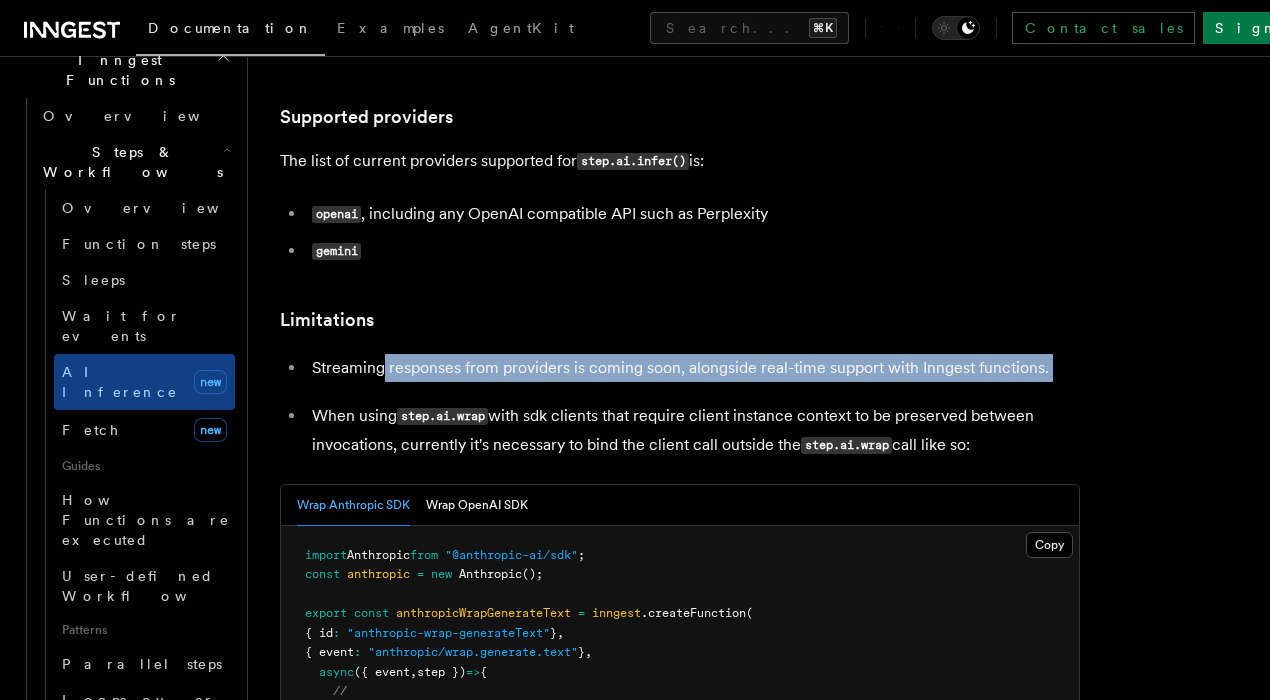 click on "Streaming responses from providers is coming soon, alongside real-time support with Inngest functions." at bounding box center (696, 368) 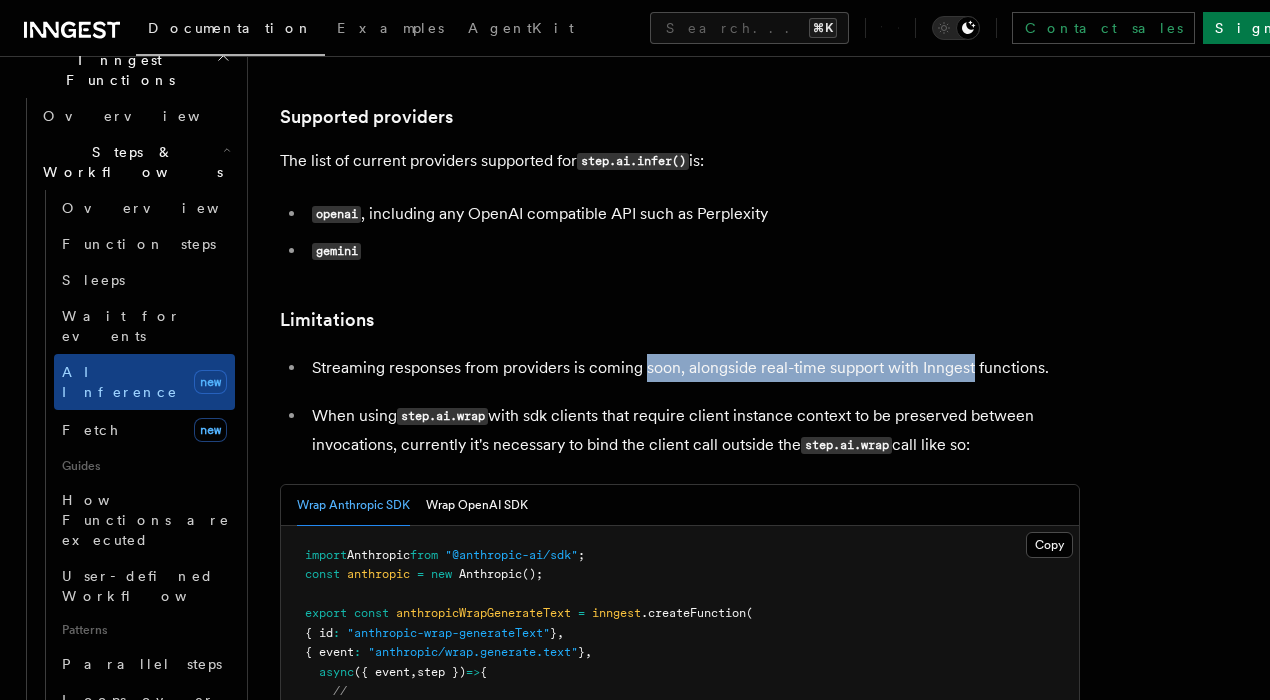 click on "Streaming responses from providers is coming soon, alongside real-time support with Inngest functions." at bounding box center [696, 368] 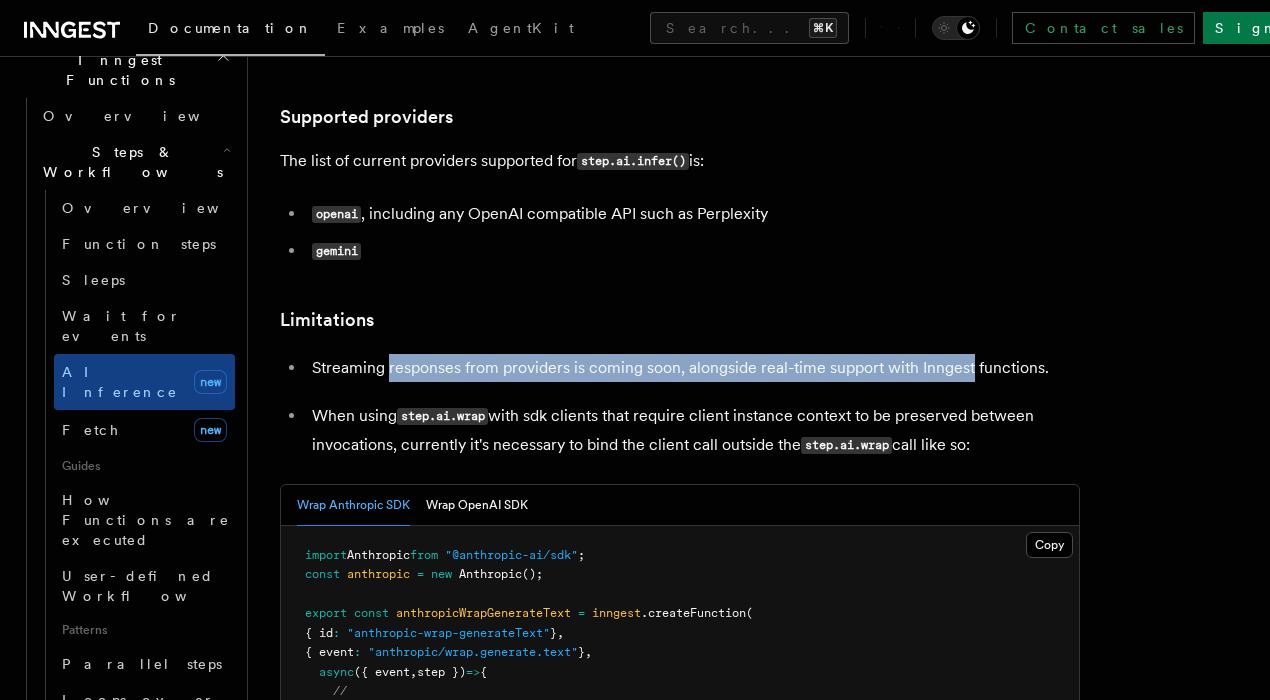 click on "Streaming responses from providers is coming soon, alongside real-time support with Inngest functions." at bounding box center (696, 368) 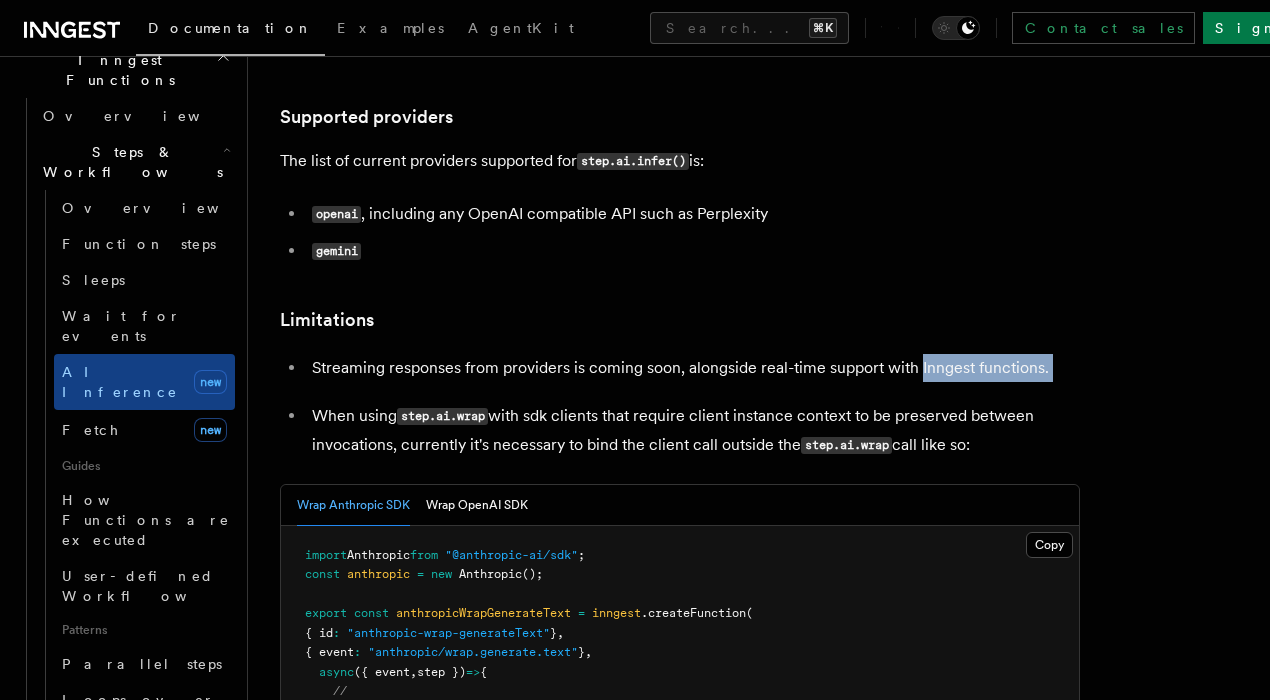click on "Streaming responses from providers is coming soon, alongside real-time support with Inngest functions." at bounding box center (696, 368) 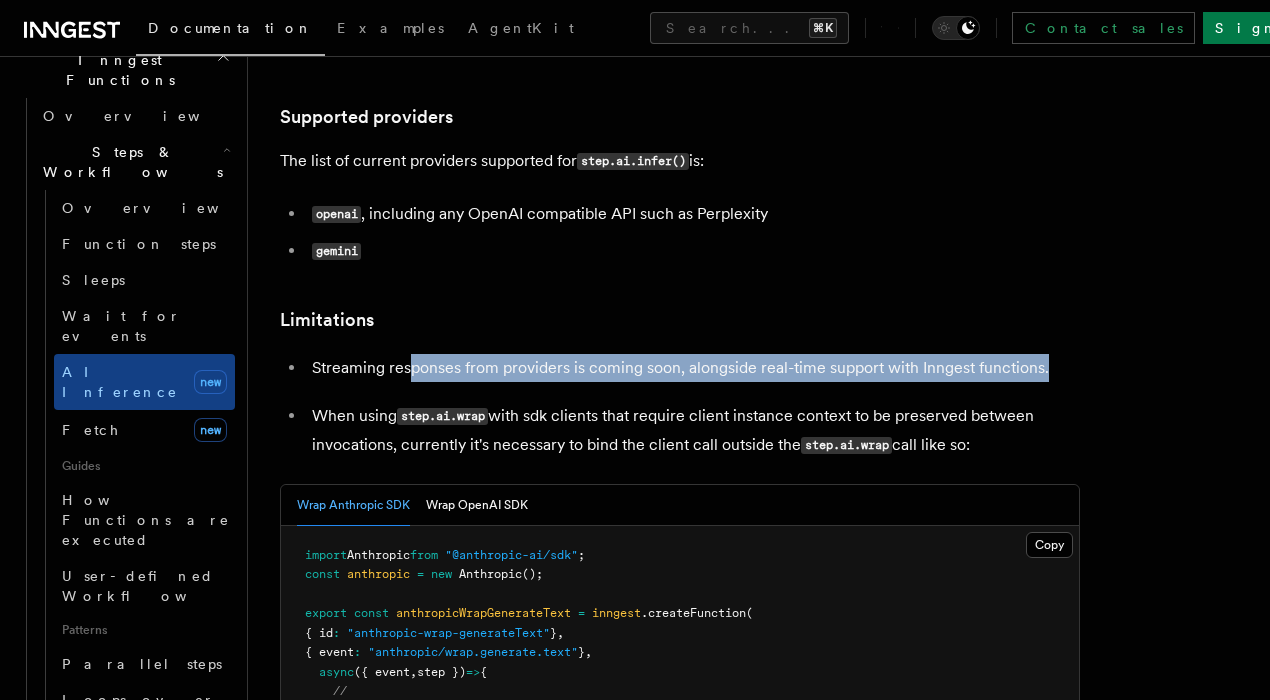 click on "Streaming responses from providers is coming soon, alongside real-time support with Inngest functions." at bounding box center [696, 368] 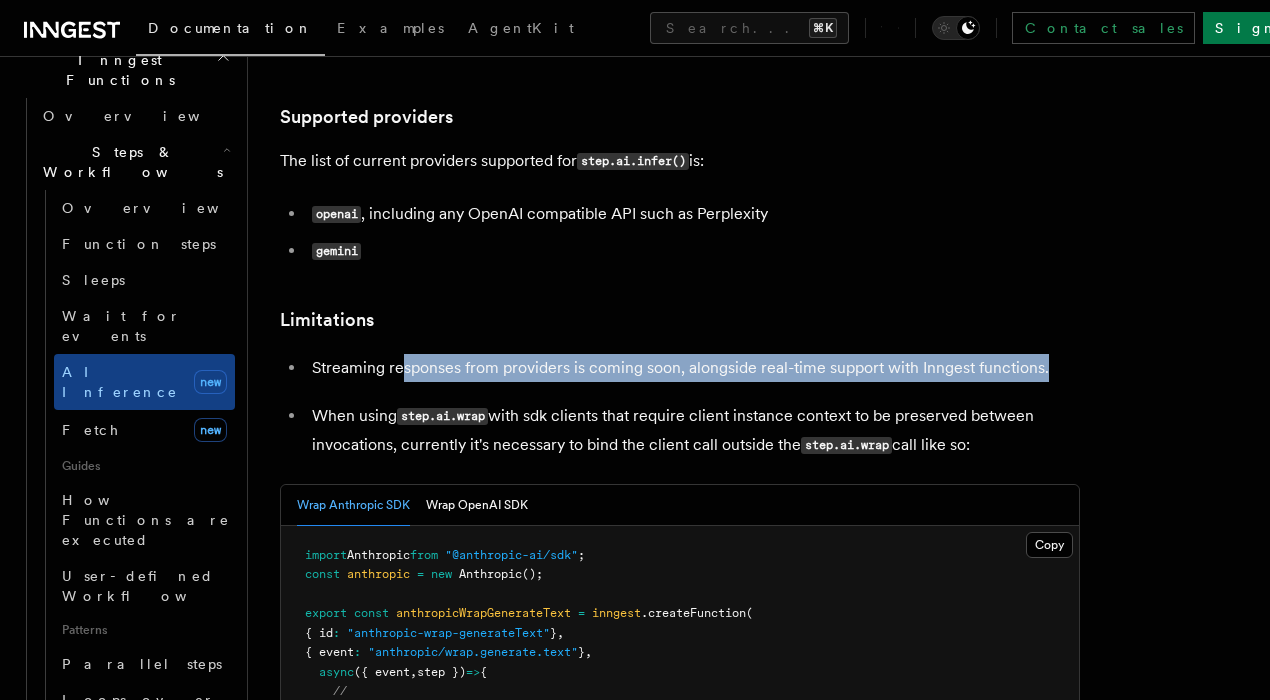 click on "Streaming responses from providers is coming soon, alongside real-time support with Inngest functions." at bounding box center (696, 368) 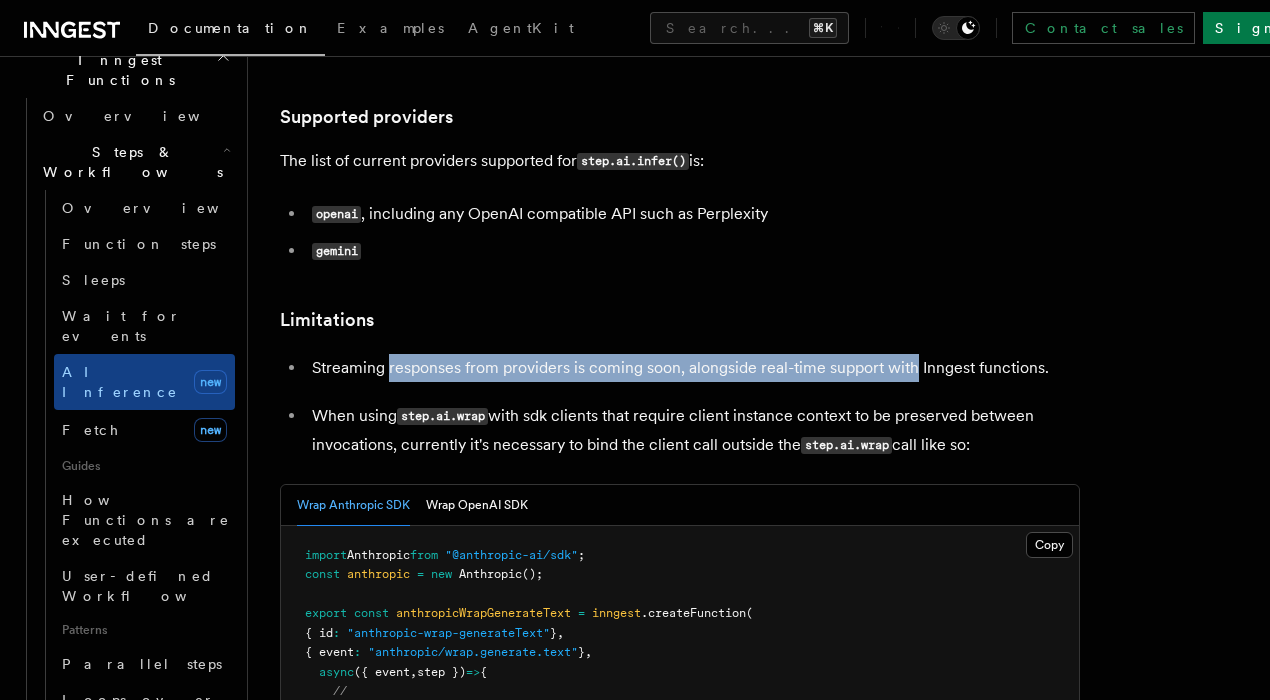 click on "Streaming responses from providers is coming soon, alongside real-time support with Inngest functions." at bounding box center [696, 368] 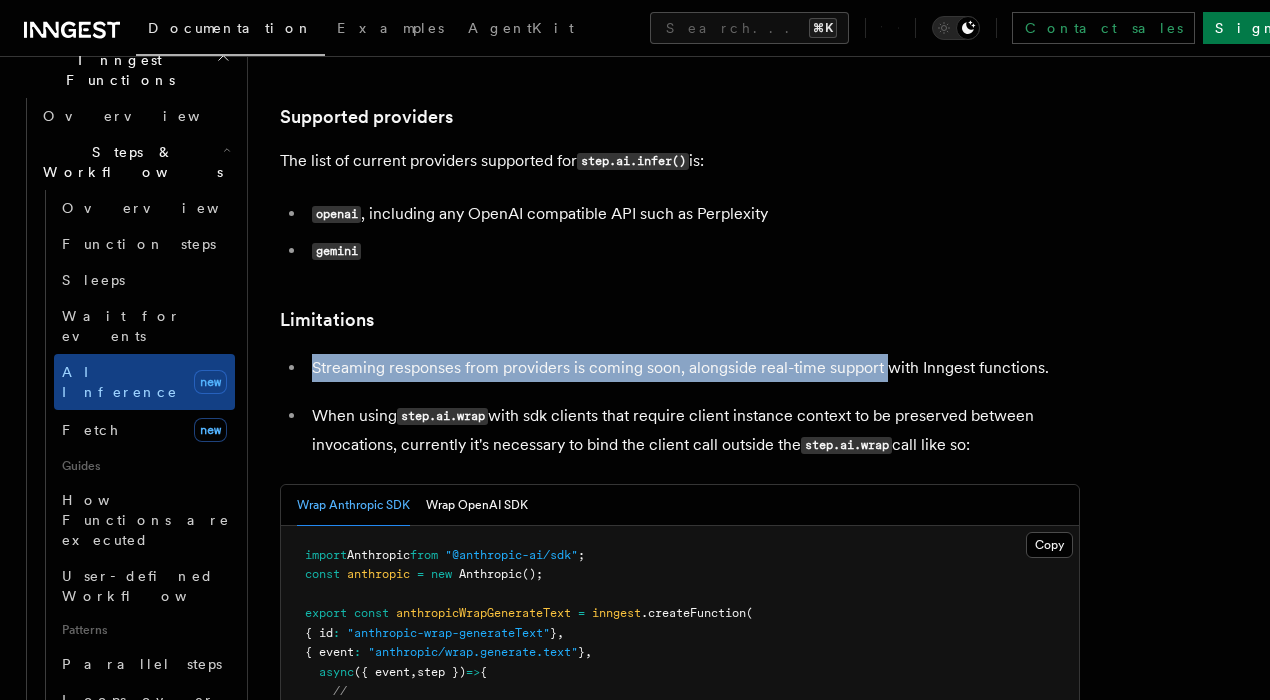 click on "Streaming responses from providers is coming soon, alongside real-time support with Inngest functions." at bounding box center (696, 368) 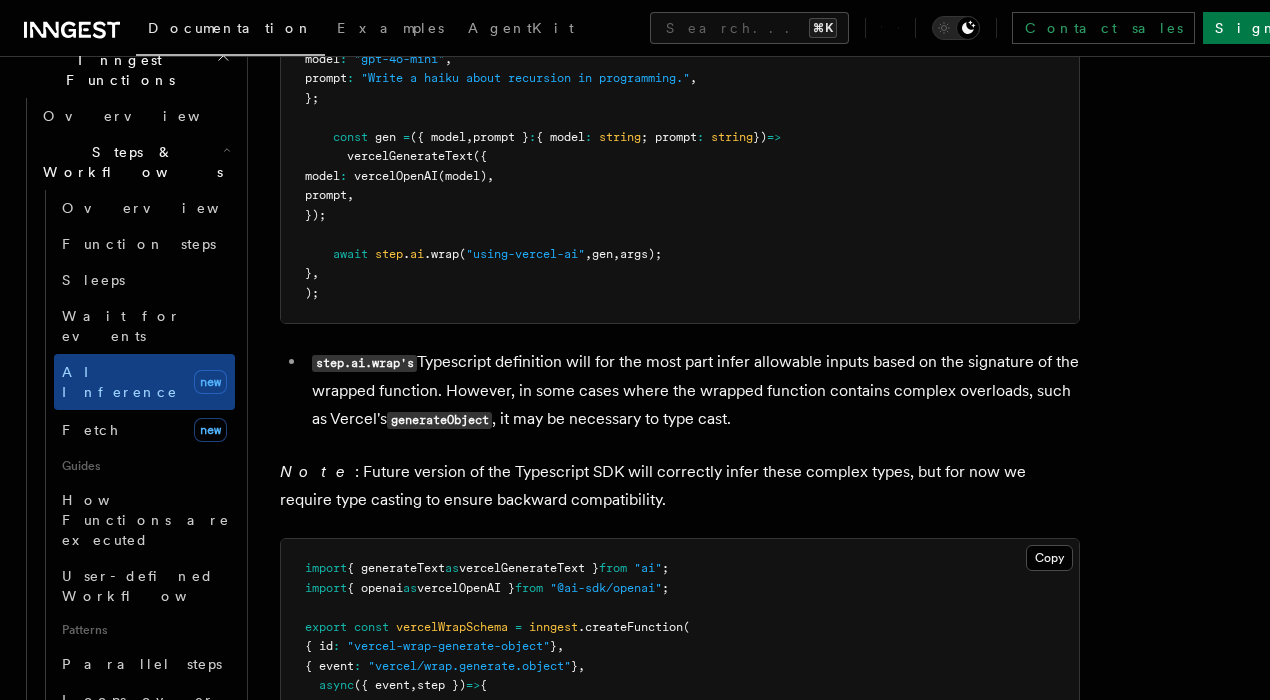 scroll, scrollTop: 5505, scrollLeft: 0, axis: vertical 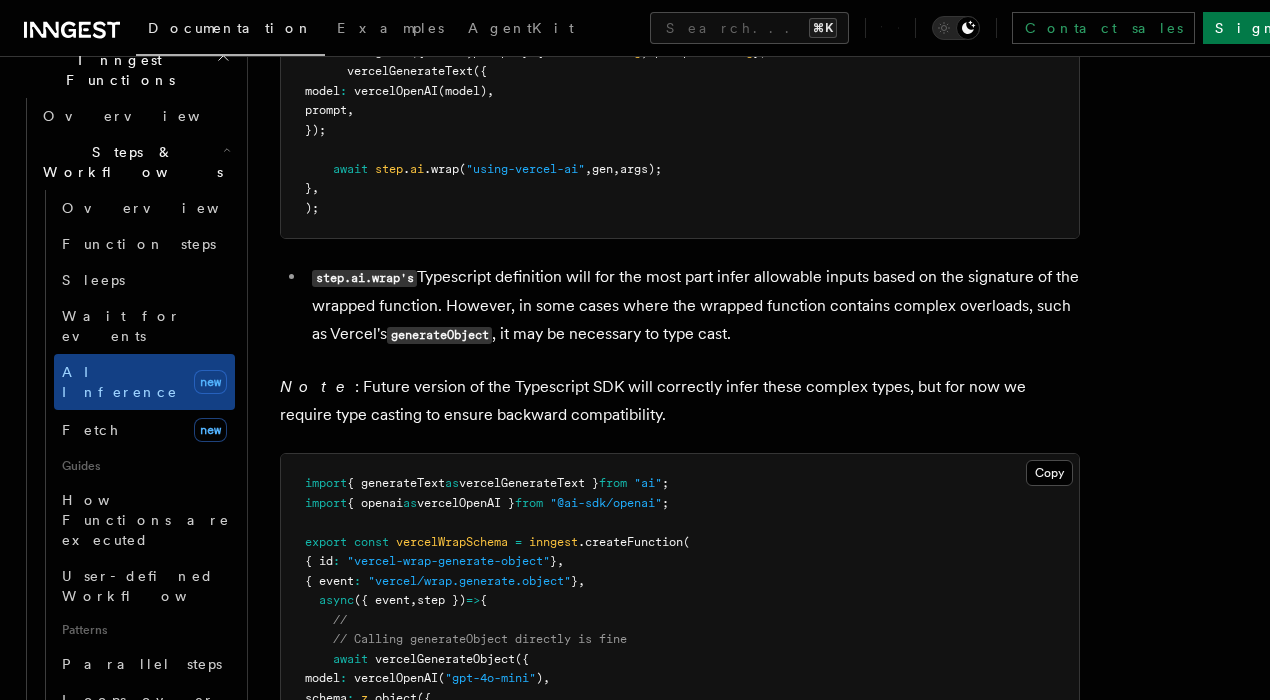 click on "step.ai.wrap's  Typescript definition will for the most part infer allowable inputs based on the
signature of the wrapped function. However, in some cases where the wrapped function contains complex
overloads, such as Vercel's  generateObject , it may be necessary to type cast." at bounding box center [693, 306] 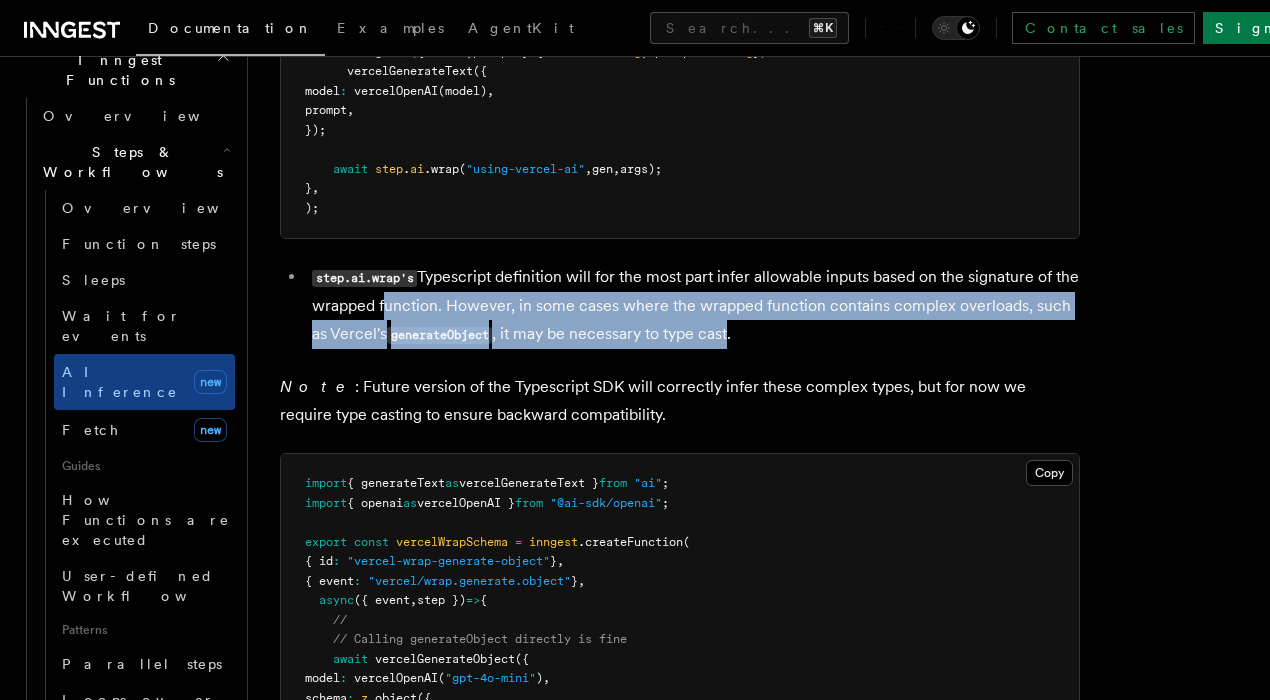 click on "step.ai.wrap's  Typescript definition will for the most part infer allowable inputs based on the
signature of the wrapped function. However, in some cases where the wrapped function contains complex
overloads, such as Vercel's  generateObject , it may be necessary to type cast." at bounding box center (693, 306) 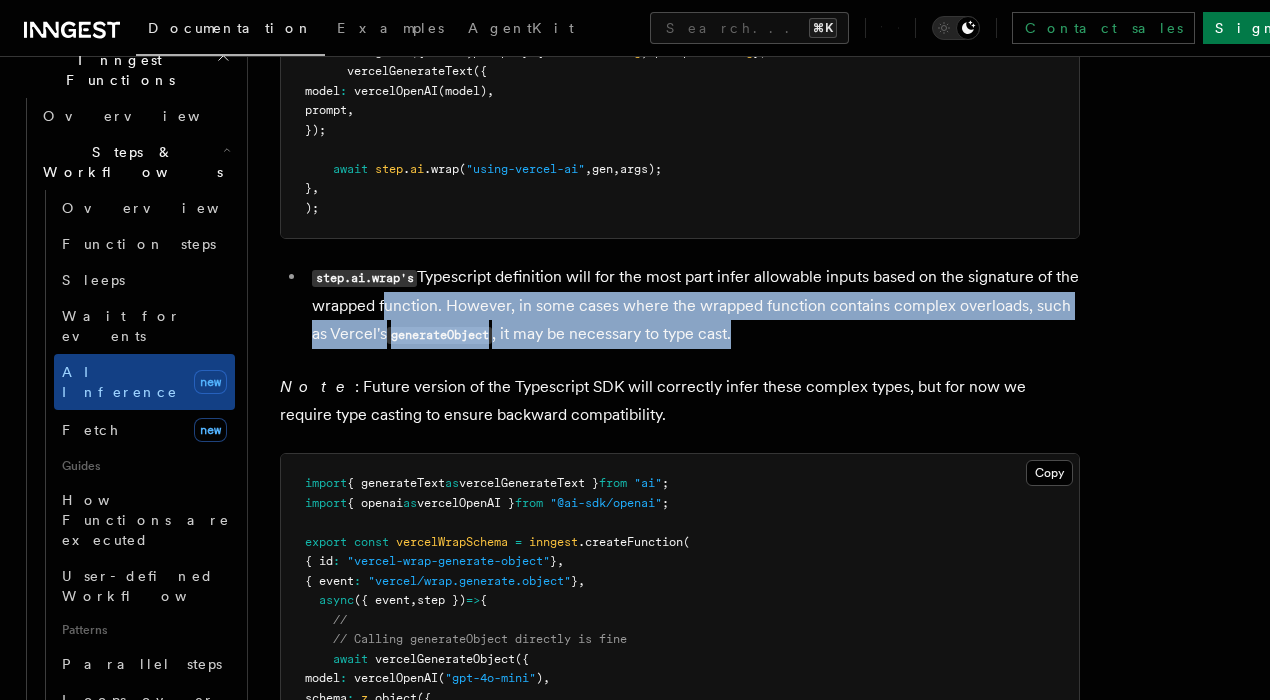 click on "step.ai.wrap's  Typescript definition will for the most part infer allowable inputs based on the
signature of the wrapped function. However, in some cases where the wrapped function contains complex
overloads, such as Vercel's  generateObject , it may be necessary to type cast." at bounding box center [693, 306] 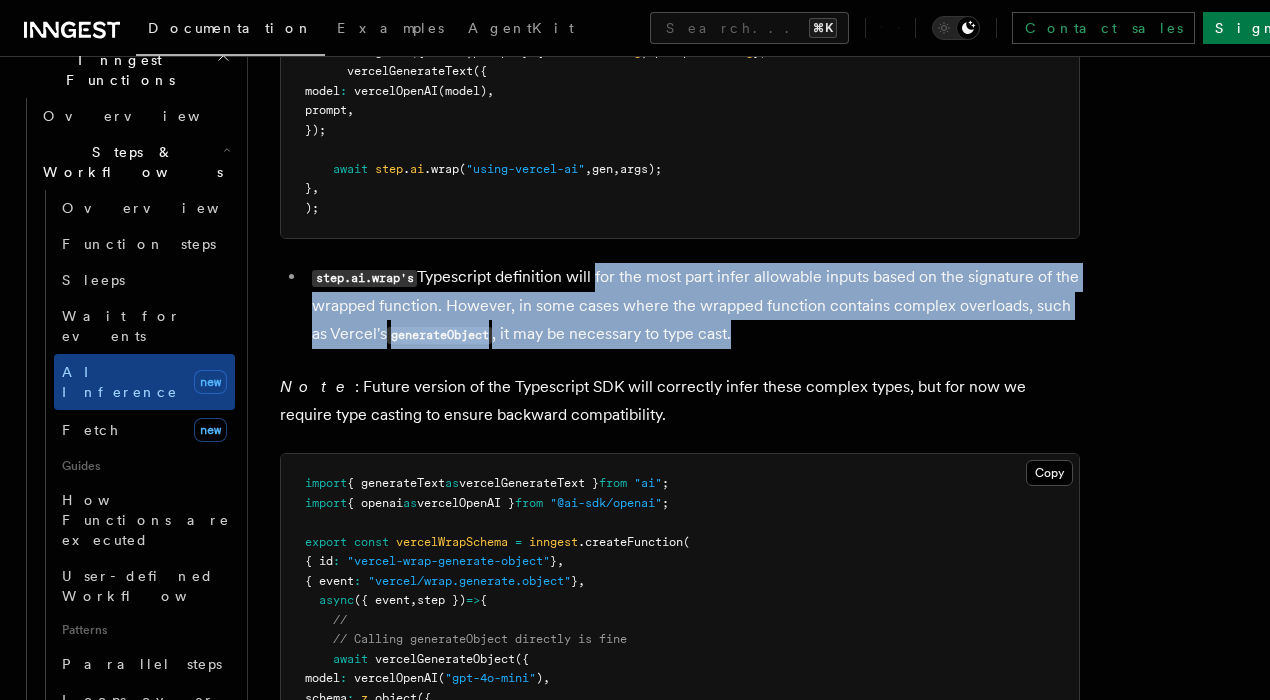 click on "step.ai.wrap's  Typescript definition will for the most part infer allowable inputs based on the
signature of the wrapped function. However, in some cases where the wrapped function contains complex
overloads, such as Vercel's  generateObject , it may be necessary to type cast." at bounding box center [693, 306] 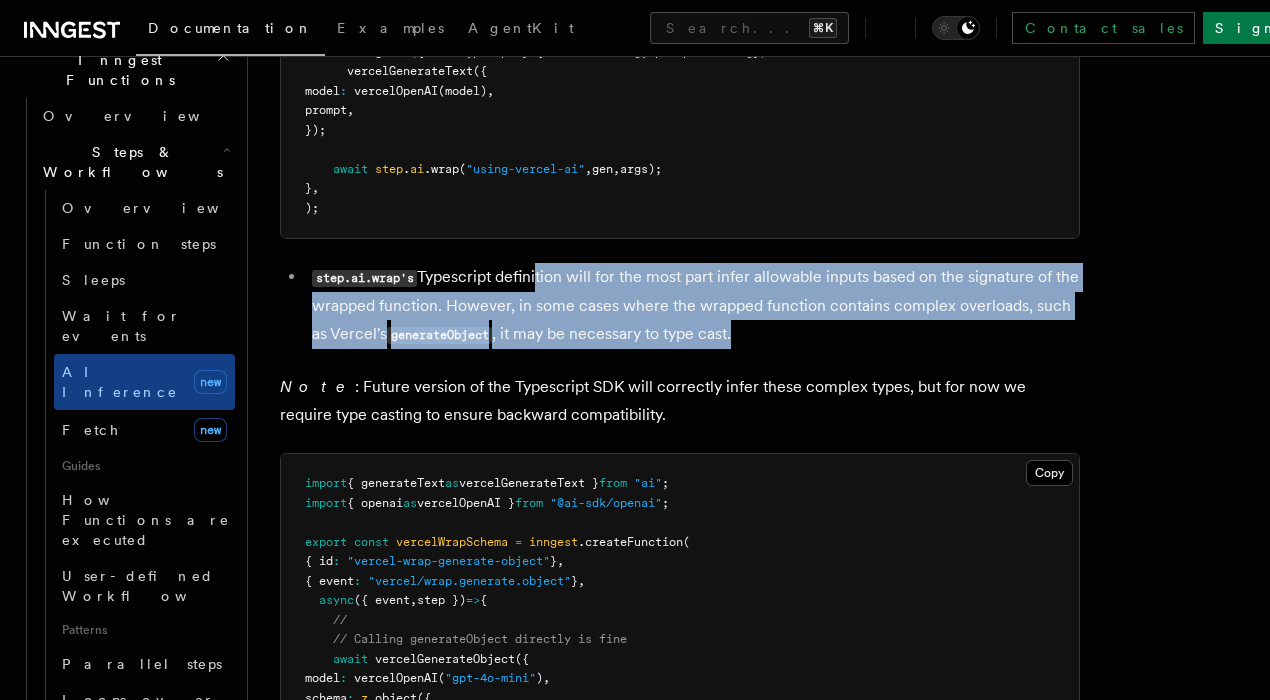 click on "step.ai.wrap's  Typescript definition will for the most part infer allowable inputs based on the
signature of the wrapped function. However, in some cases where the wrapped function contains complex
overloads, such as Vercel's  generateObject , it may be necessary to type cast." at bounding box center (693, 306) 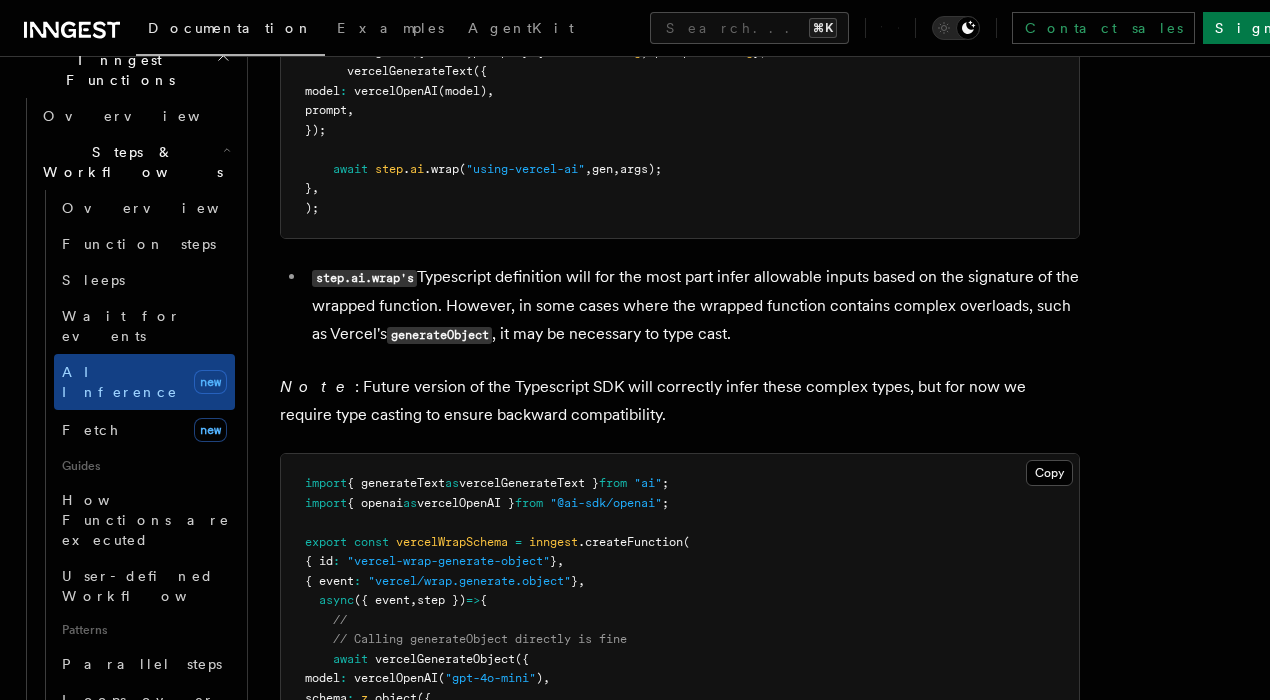 click on "step.ai.wrap's  Typescript definition will for the most part infer allowable inputs based on the
signature of the wrapped function. However, in some cases where the wrapped function contains complex
overloads, such as Vercel's  generateObject , it may be necessary to type cast." at bounding box center [693, 306] 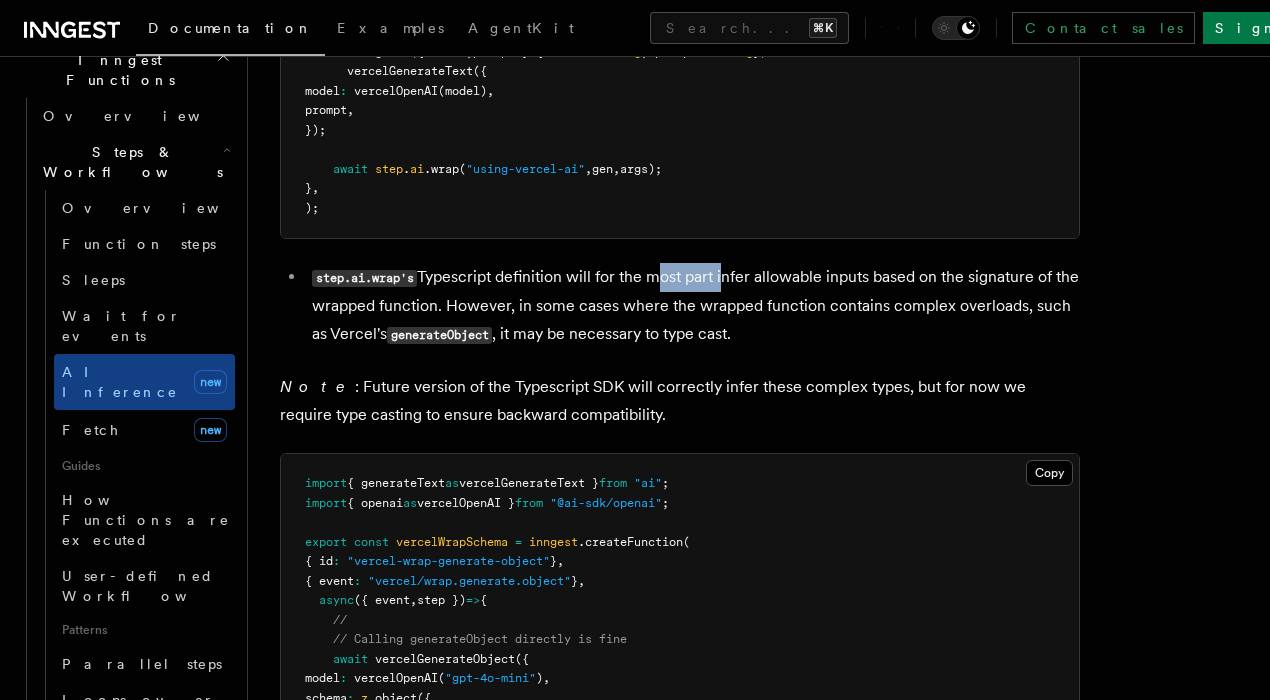 click on "step.ai.wrap's  Typescript definition will for the most part infer allowable inputs based on the
signature of the wrapped function. However, in some cases where the wrapped function contains complex
overloads, such as Vercel's  generateObject , it may be necessary to type cast." at bounding box center (693, 306) 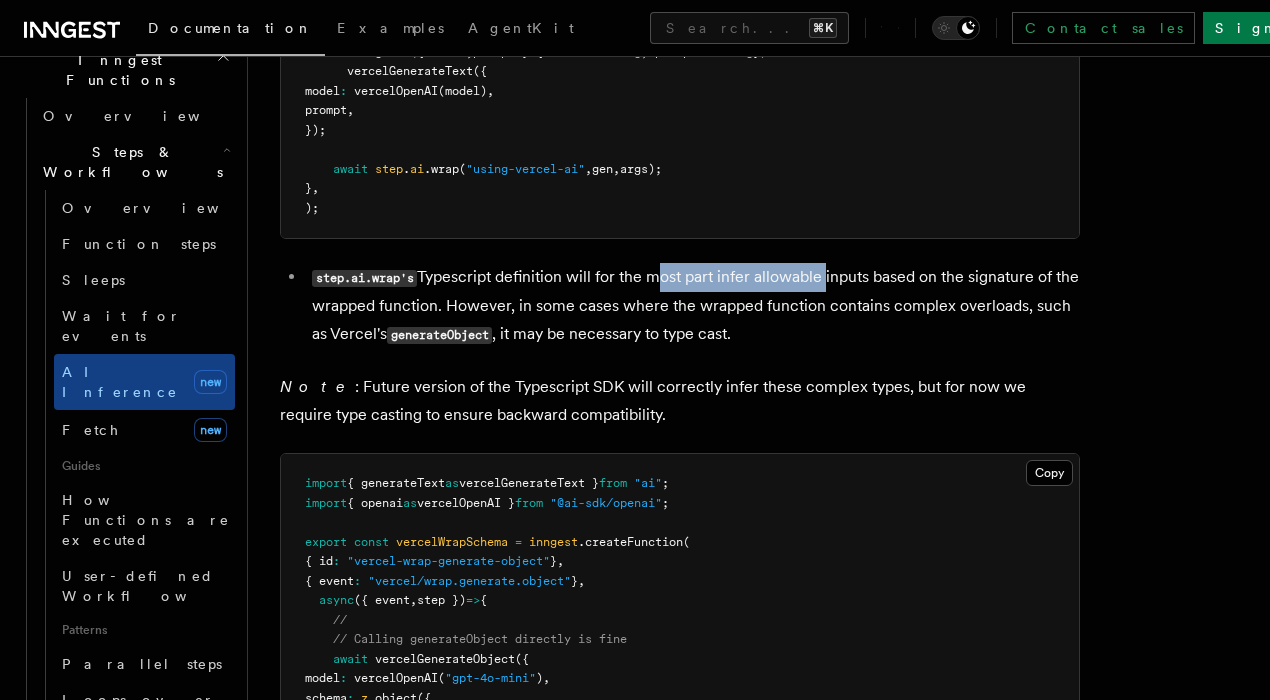 click on "step.ai.wrap's  Typescript definition will for the most part infer allowable inputs based on the
signature of the wrapped function. However, in some cases where the wrapped function contains complex
overloads, such as Vercel's  generateObject , it may be necessary to type cast." at bounding box center (693, 306) 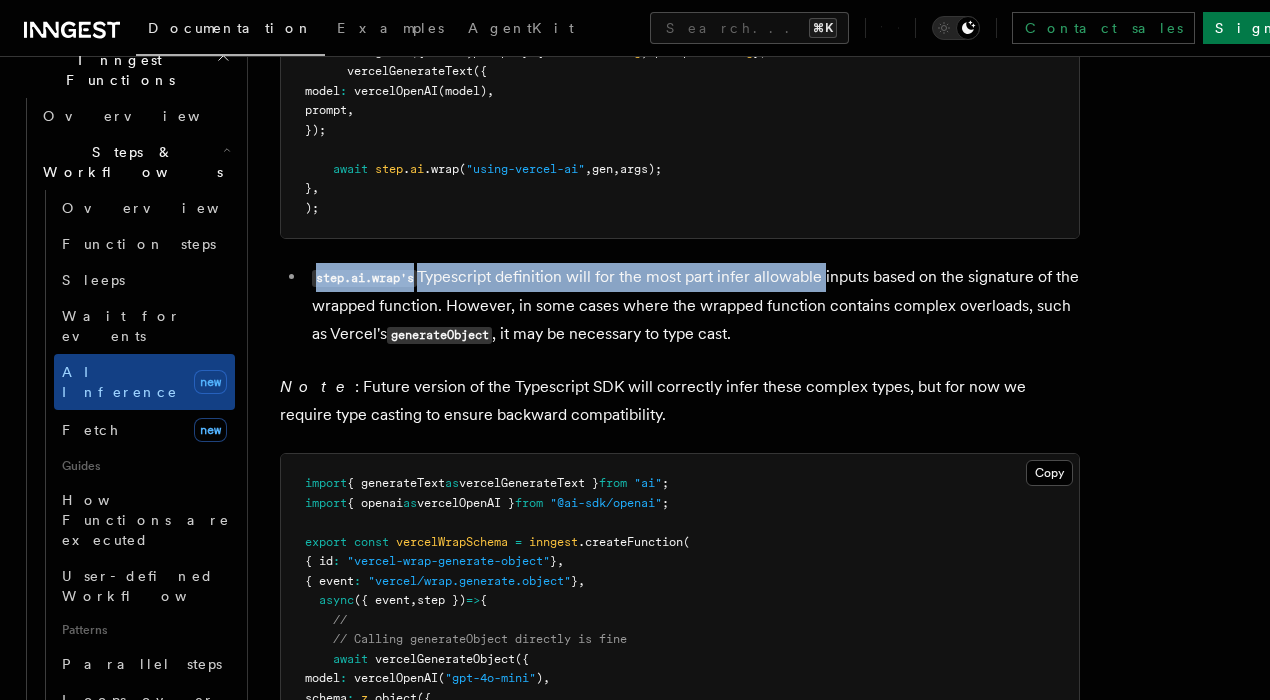 click on "Features Inngest Functions Steps & Workflows AI Inference  TypeScript   Python v0.5+
You can build complex AI workflows and call model providers as steps using two-step methods,  step.ai.infer()  and  step.ai.wrap() , or our AgentKit SDK.  They work with any model provider, and all offer full AI observability:
AgentKit  allows you to easily create single model calls or agentic workflows.  Read the AgentKit docs here
step.ai.wrap()   wraps other AI SDKs (OpenAI, Anthropic, and Vercel AI SDK) as a step, augmenting the observability of your Inngest Functions with information such as prompts and tokens used.
step.ai.infer()  offloads the inference request to Inngest's infrastructure, pausing your function execution until the request finishes.  This can be a significant cost saver if you deploy to serverless functions
Benefits
Using  AgentKit  and  step.ai  allows you to:
Automatically monitor AI usage in production to ensure quality output
Easily iterate and test prompts in the dev server" at bounding box center (759, -1834) 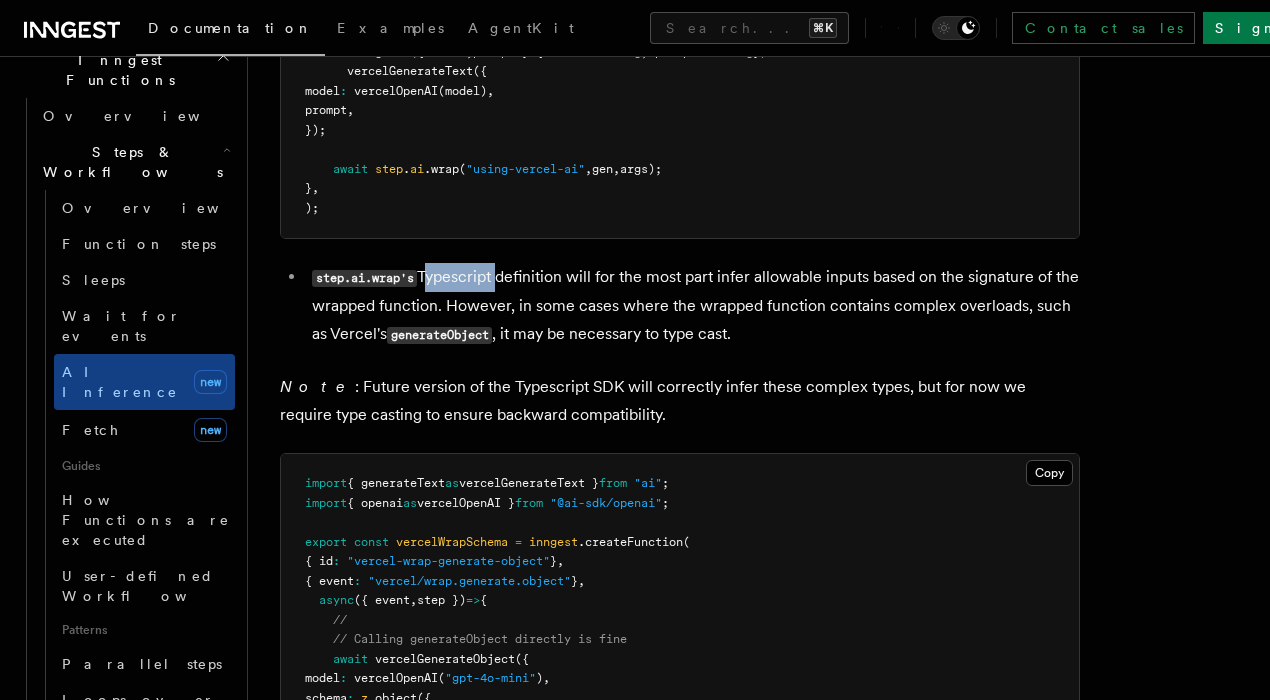 click on "step.ai.wrap's  Typescript definition will for the most part infer allowable inputs based on the
signature of the wrapped function. However, in some cases where the wrapped function contains complex
overloads, such as Vercel's  generateObject , it may be necessary to type cast." at bounding box center [693, 306] 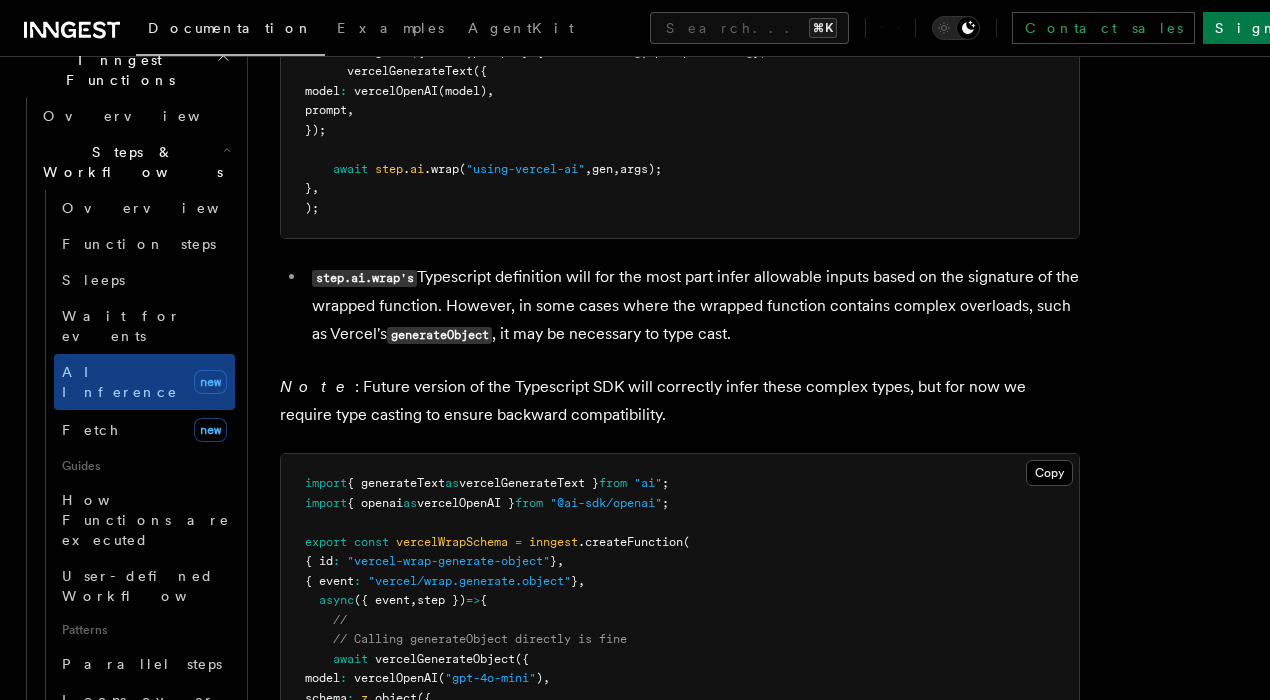 click on "step.ai.wrap's  Typescript definition will for the most part infer allowable inputs based on the
signature of the wrapped function. However, in some cases where the wrapped function contains complex
overloads, such as Vercel's  generateObject , it may be necessary to type cast." at bounding box center (693, 306) 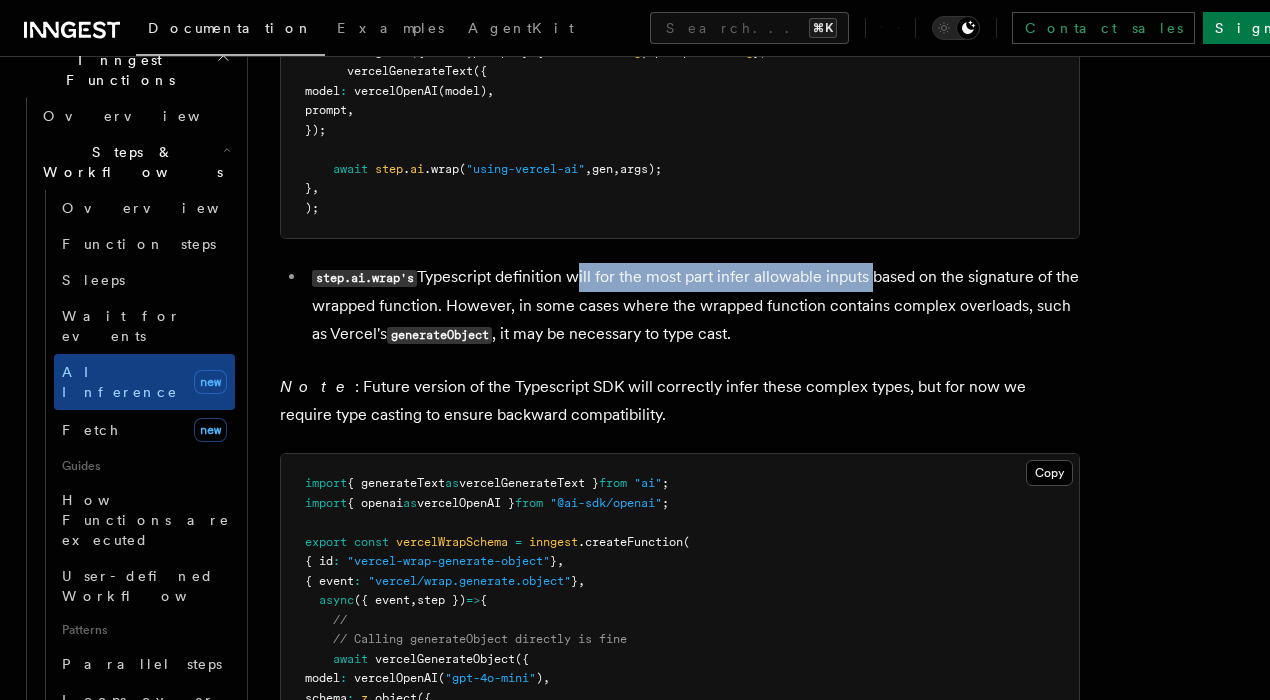 click on "step.ai.wrap's  Typescript definition will for the most part infer allowable inputs based on the
signature of the wrapped function. However, in some cases where the wrapped function contains complex
overloads, such as Vercel's  generateObject , it may be necessary to type cast." at bounding box center [693, 306] 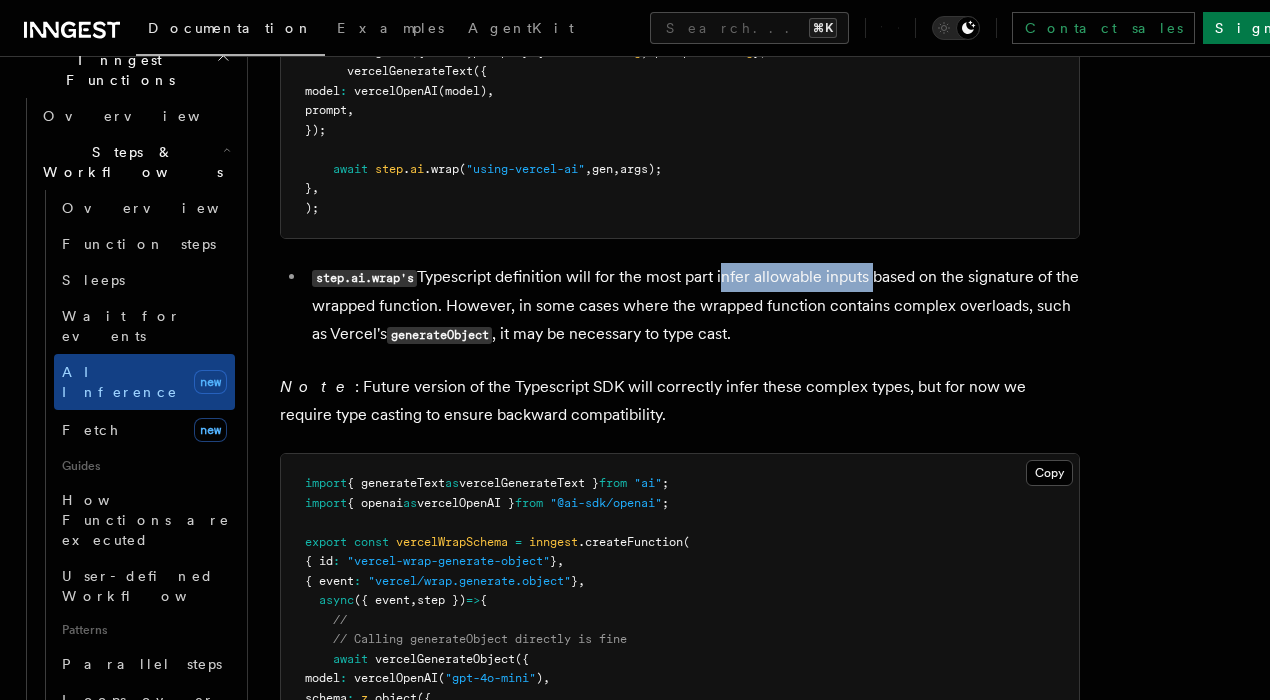 click on "step.ai.wrap's  Typescript definition will for the most part infer allowable inputs based on the
signature of the wrapped function. However, in some cases where the wrapped function contains complex
overloads, such as Vercel's  generateObject , it may be necessary to type cast." at bounding box center (693, 306) 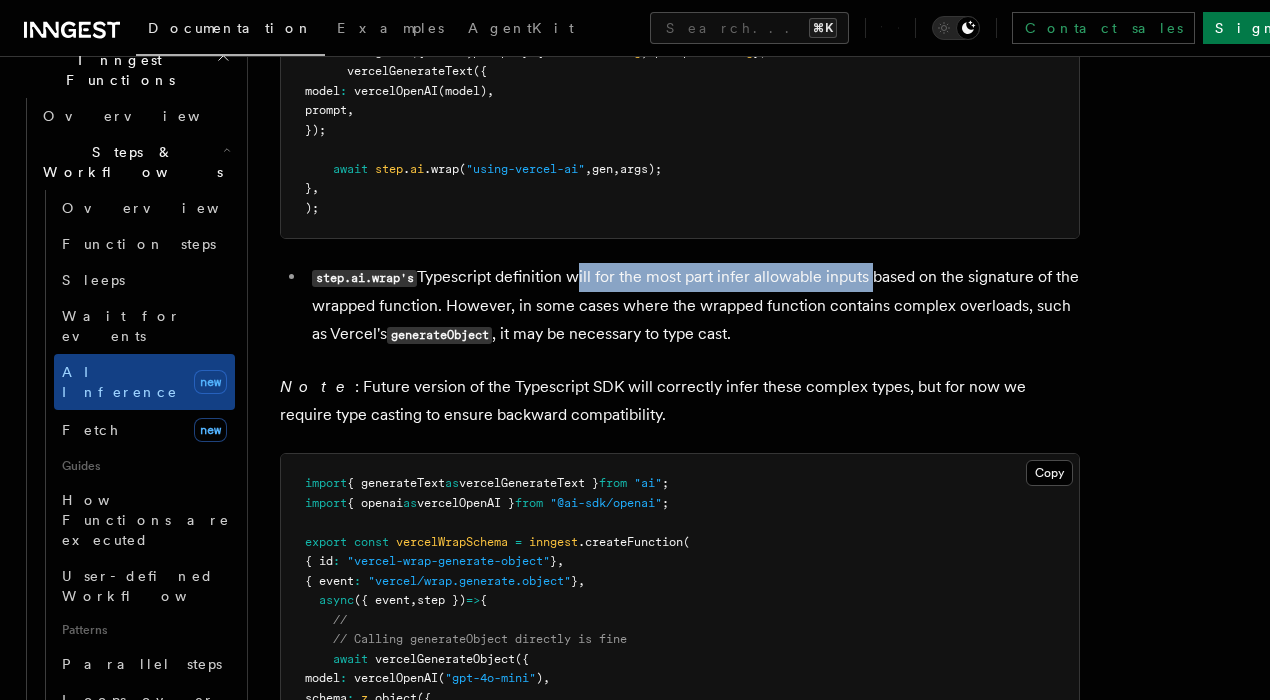 click on "step.ai.wrap's  Typescript definition will for the most part infer allowable inputs based on the
signature of the wrapped function. However, in some cases where the wrapped function contains complex
overloads, such as Vercel's  generateObject , it may be necessary to type cast." at bounding box center [693, 306] 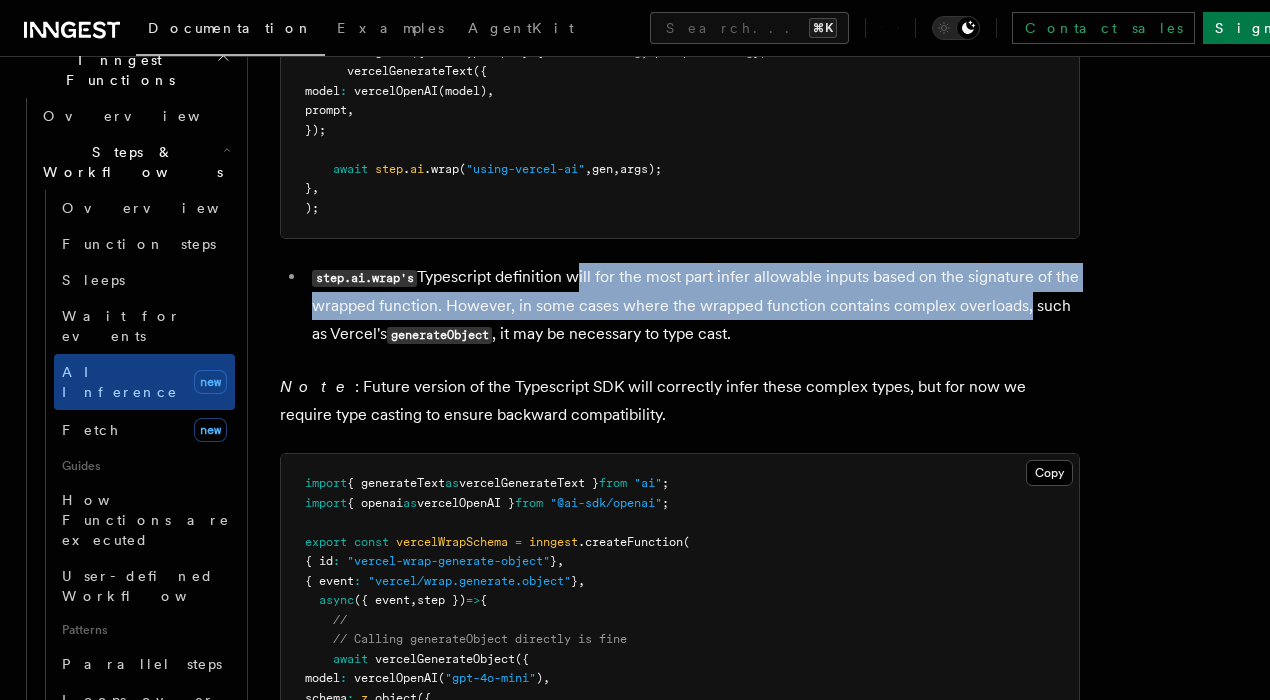 click on "step.ai.wrap's  Typescript definition will for the most part infer allowable inputs based on the
signature of the wrapped function. However, in some cases where the wrapped function contains complex
overloads, such as Vercel's  generateObject , it may be necessary to type cast." at bounding box center (693, 306) 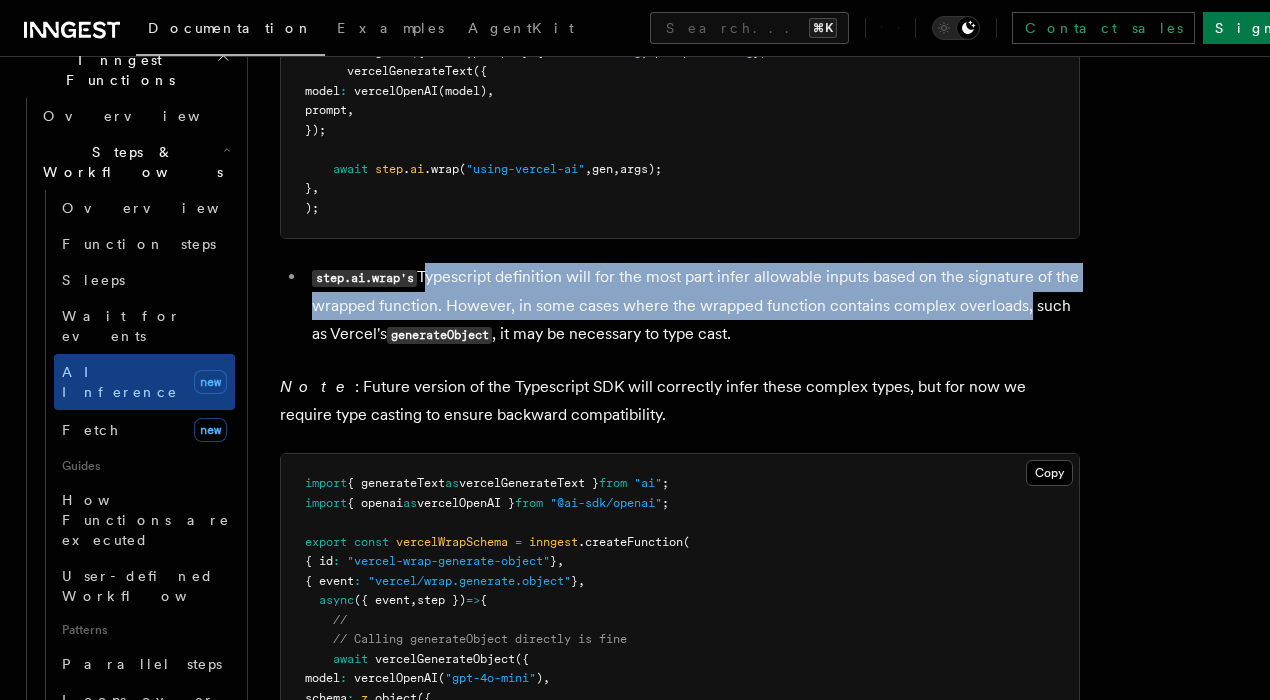 click on "step.ai.wrap's  Typescript definition will for the most part infer allowable inputs based on the
signature of the wrapped function. However, in some cases where the wrapped function contains complex
overloads, such as Vercel's  generateObject , it may be necessary to type cast." at bounding box center [693, 306] 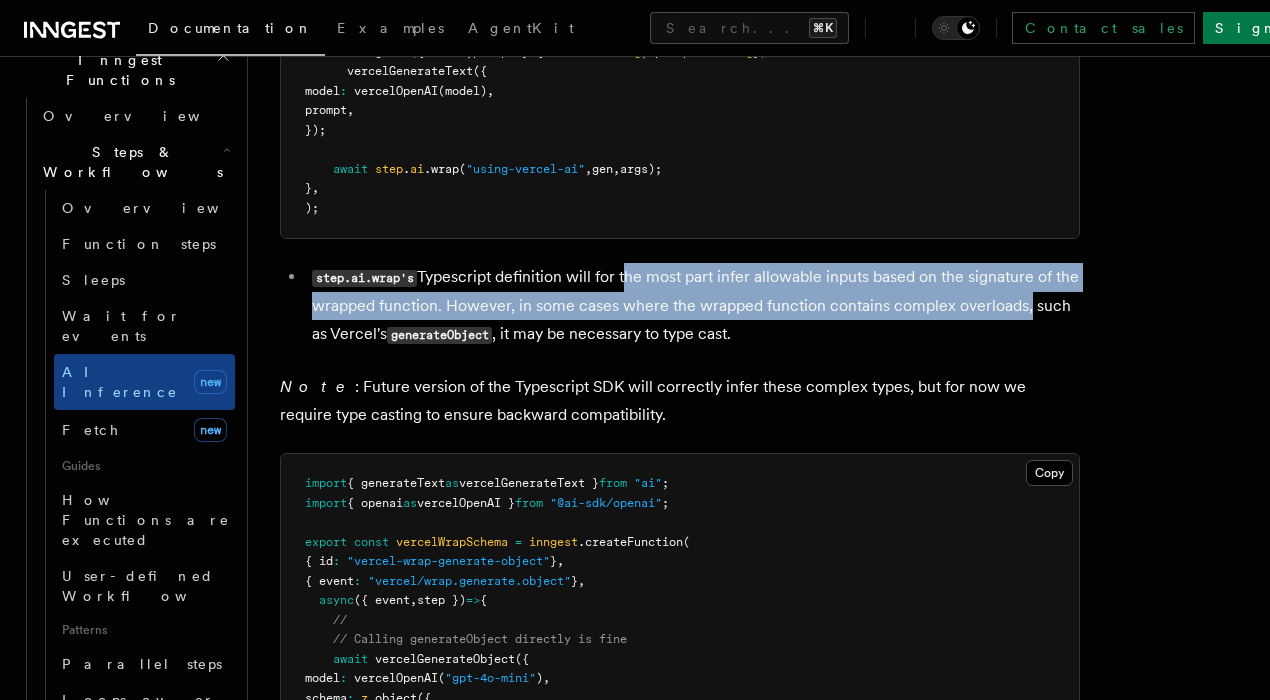 click on "step.ai.wrap's  Typescript definition will for the most part infer allowable inputs based on the
signature of the wrapped function. However, in some cases where the wrapped function contains complex
overloads, such as Vercel's  generateObject , it may be necessary to type cast." at bounding box center (693, 306) 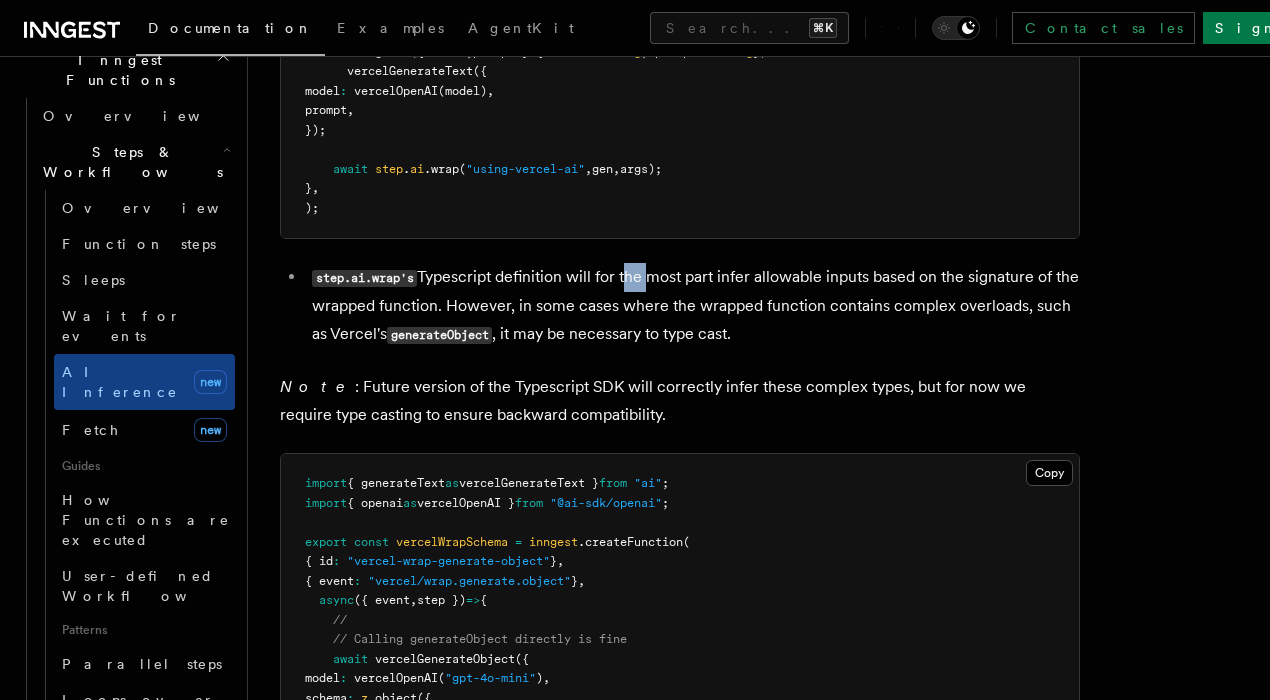 click on "step.ai.wrap's  Typescript definition will for the most part infer allowable inputs based on the
signature of the wrapped function. However, in some cases where the wrapped function contains complex
overloads, such as Vercel's  generateObject , it may be necessary to type cast." at bounding box center (693, 306) 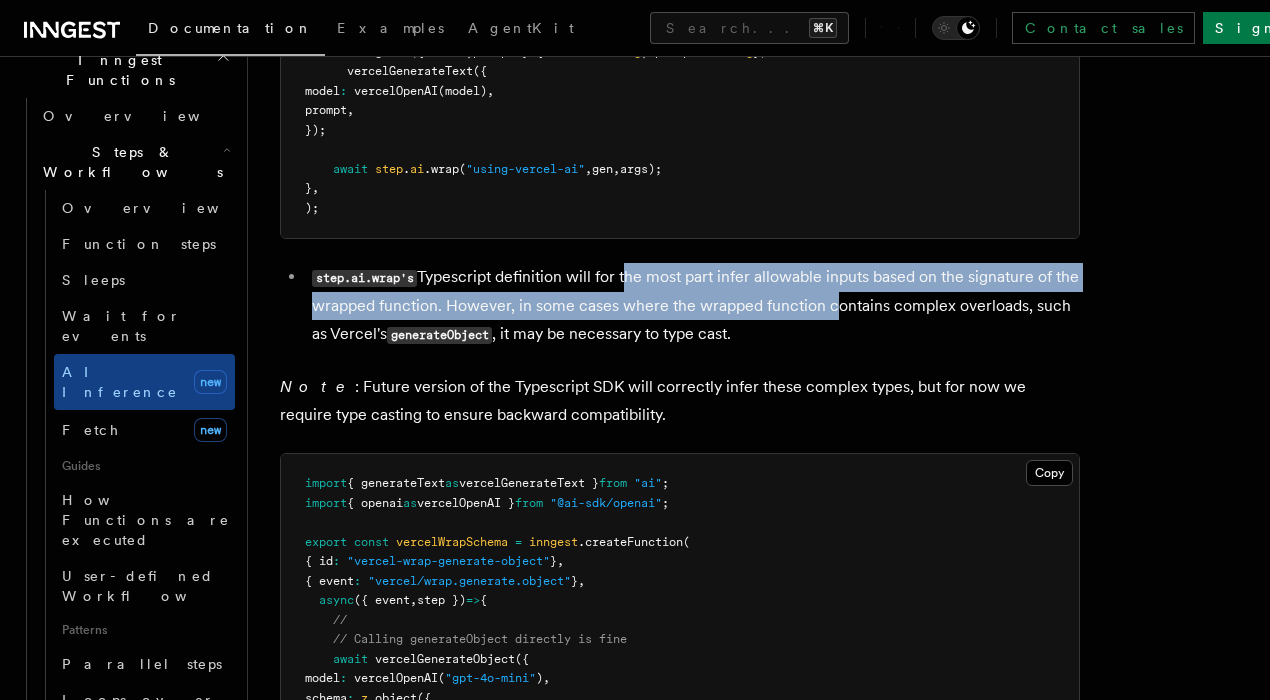 click on "step.ai.wrap's  Typescript definition will for the most part infer allowable inputs based on the
signature of the wrapped function. However, in some cases where the wrapped function contains complex
overloads, such as Vercel's  generateObject , it may be necessary to type cast." at bounding box center [693, 306] 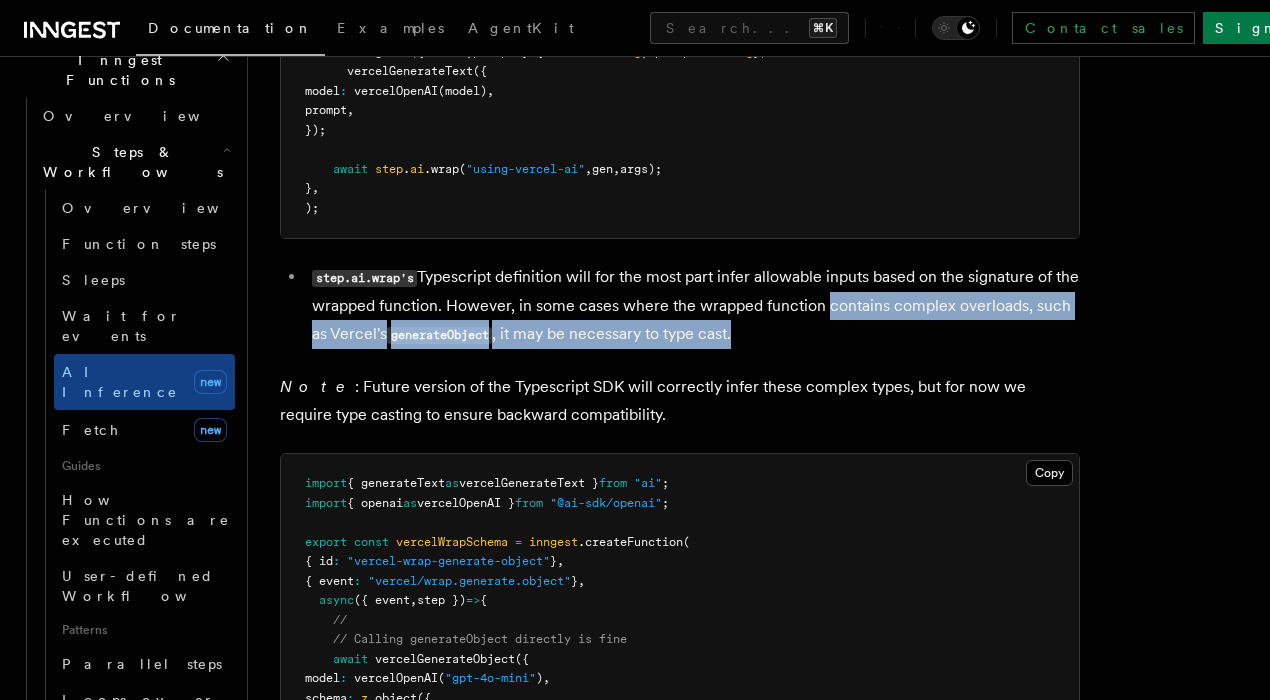 click on "step.ai.wrap's  Typescript definition will for the most part infer allowable inputs based on the
signature of the wrapped function. However, in some cases where the wrapped function contains complex
overloads, such as Vercel's  generateObject , it may be necessary to type cast." at bounding box center (693, 306) 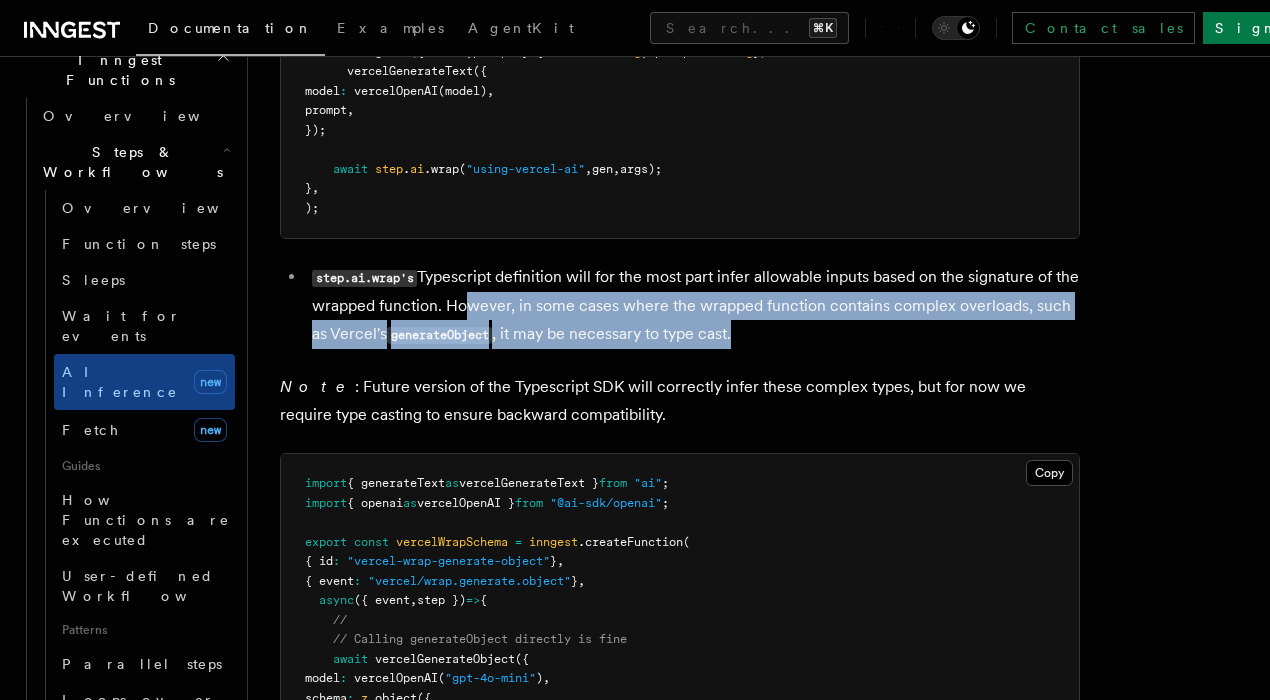 click on "step.ai.wrap's  Typescript definition will for the most part infer allowable inputs based on the
signature of the wrapped function. However, in some cases where the wrapped function contains complex
overloads, such as Vercel's  generateObject , it may be necessary to type cast." at bounding box center (693, 306) 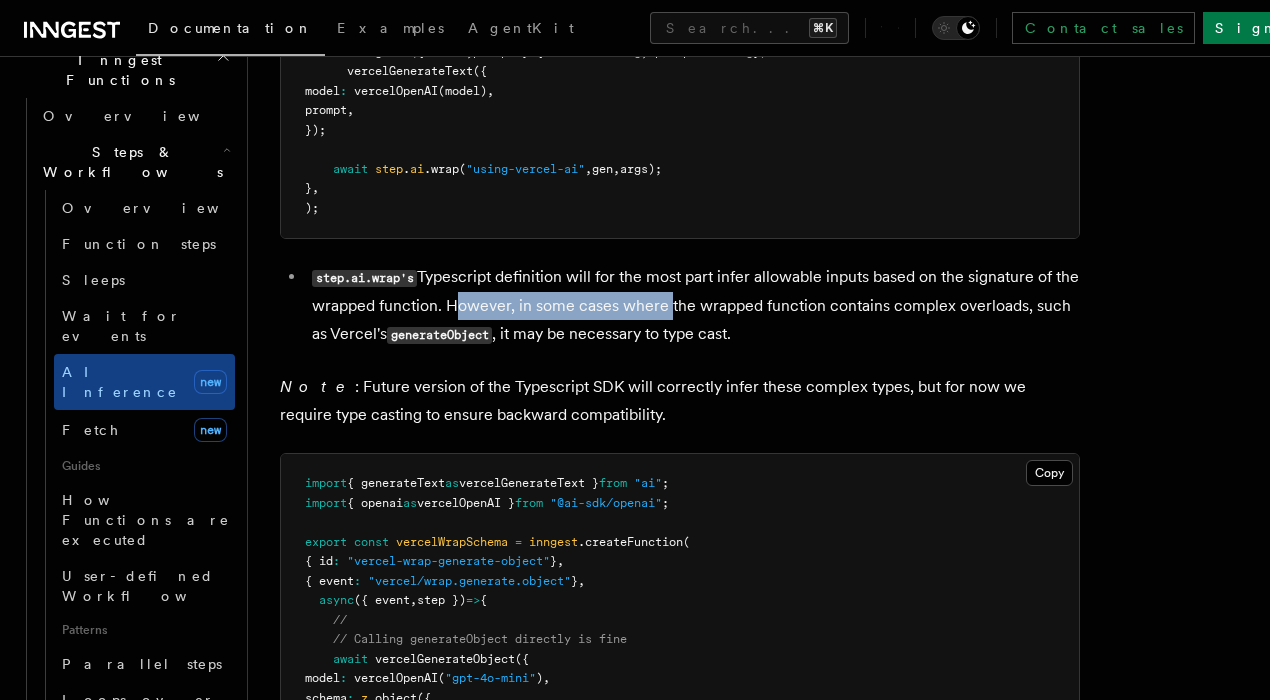 click on "step.ai.wrap's  Typescript definition will for the most part infer allowable inputs based on the
signature of the wrapped function. However, in some cases where the wrapped function contains complex
overloads, such as Vercel's  generateObject , it may be necessary to type cast." at bounding box center [693, 306] 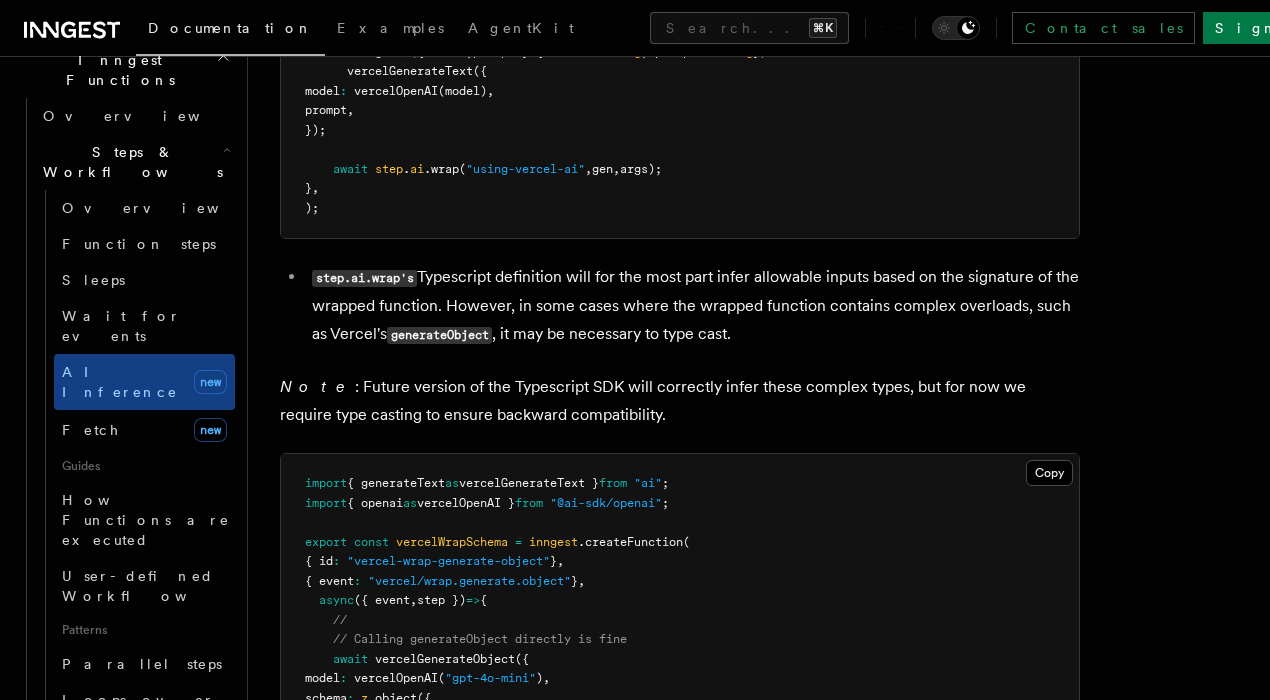 click on "step.ai.wrap's  Typescript definition will for the most part infer allowable inputs based on the
signature of the wrapped function. However, in some cases where the wrapped function contains complex
overloads, such as Vercel's  generateObject , it may be necessary to type cast." at bounding box center [693, 306] 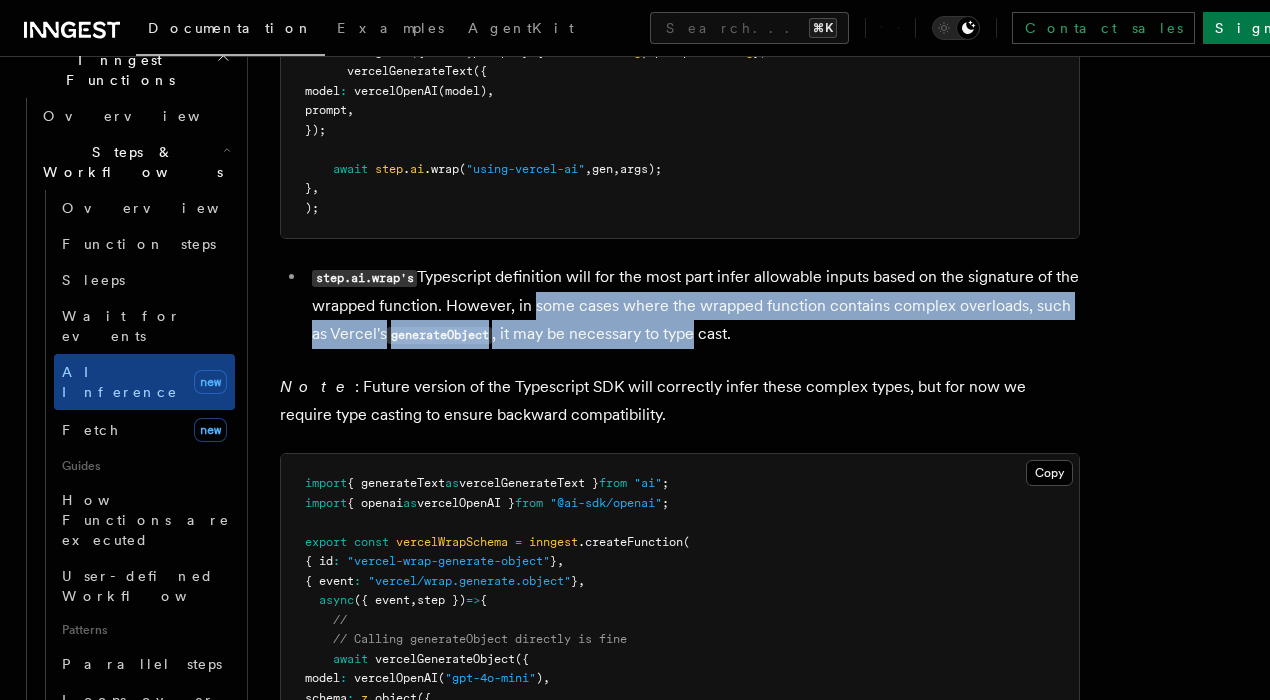 click on "step.ai.wrap's  Typescript definition will for the most part infer allowable inputs based on the
signature of the wrapped function. However, in some cases where the wrapped function contains complex
overloads, such as Vercel's  generateObject , it may be necessary to type cast." at bounding box center [693, 306] 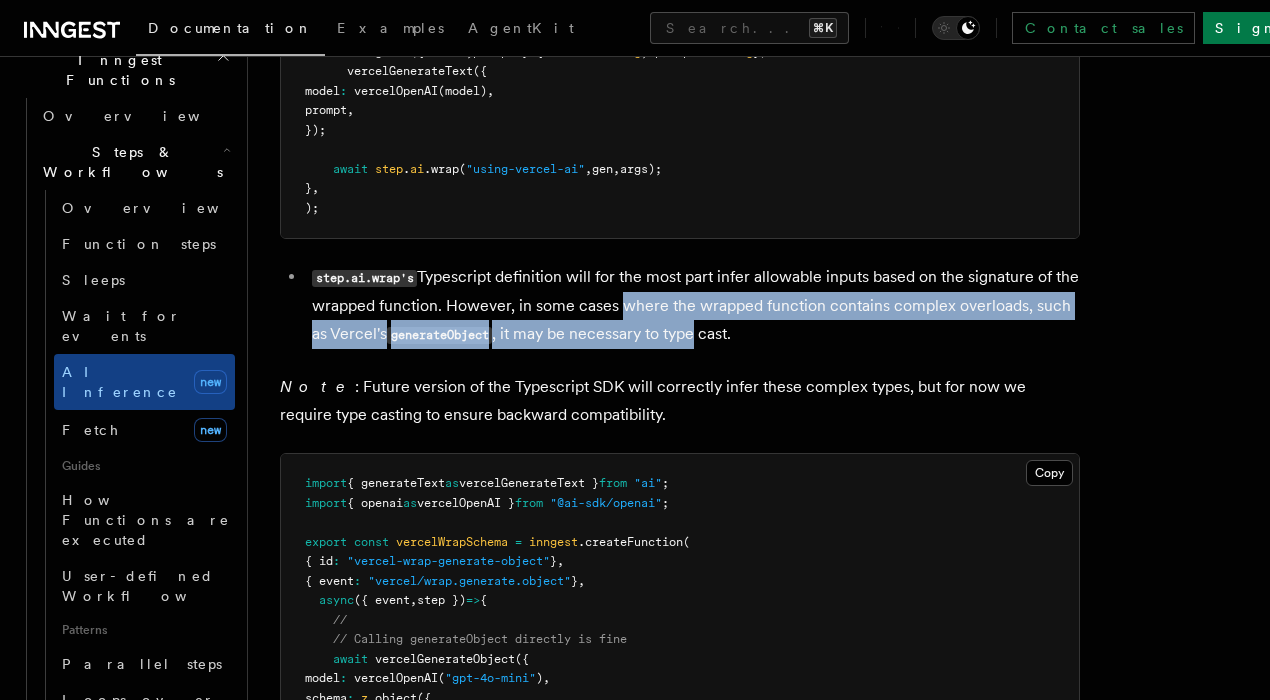 click on "step.ai.wrap's  Typescript definition will for the most part infer allowable inputs based on the
signature of the wrapped function. However, in some cases where the wrapped function contains complex
overloads, such as Vercel's  generateObject , it may be necessary to type cast." at bounding box center [693, 306] 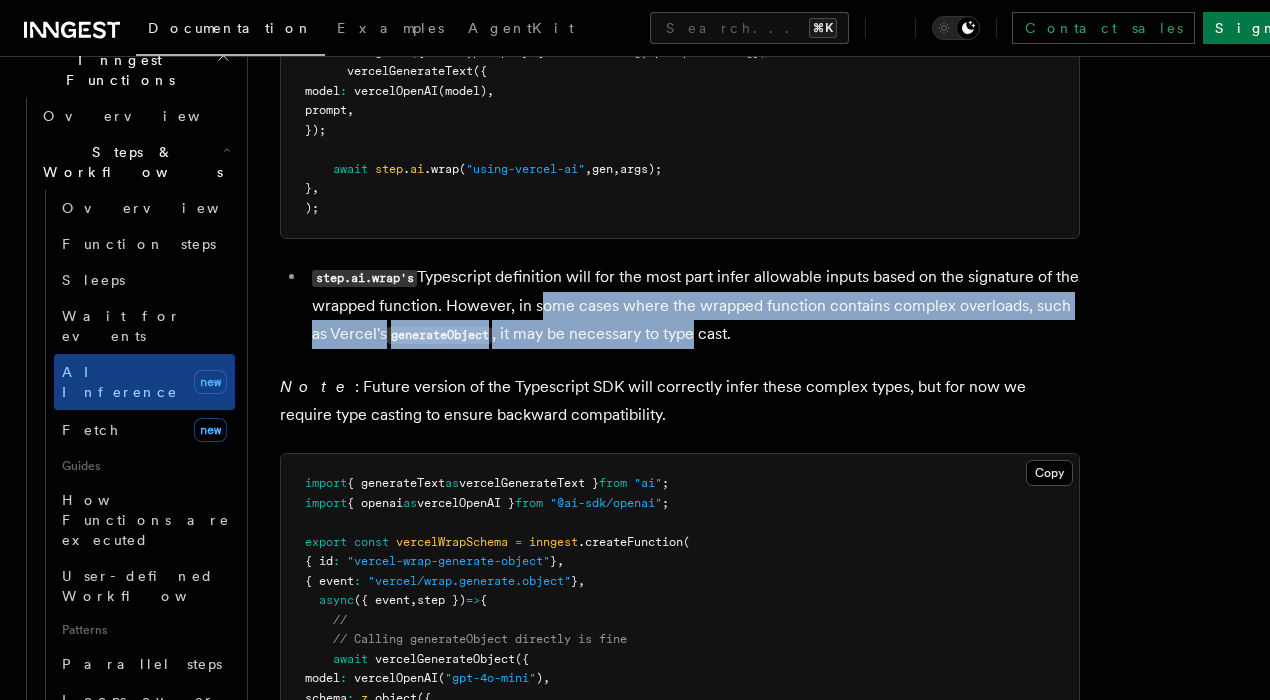 click on "step.ai.wrap's  Typescript definition will for the most part infer allowable inputs based on the
signature of the wrapped function. However, in some cases where the wrapped function contains complex
overloads, such as Vercel's  generateObject , it may be necessary to type cast." at bounding box center (693, 306) 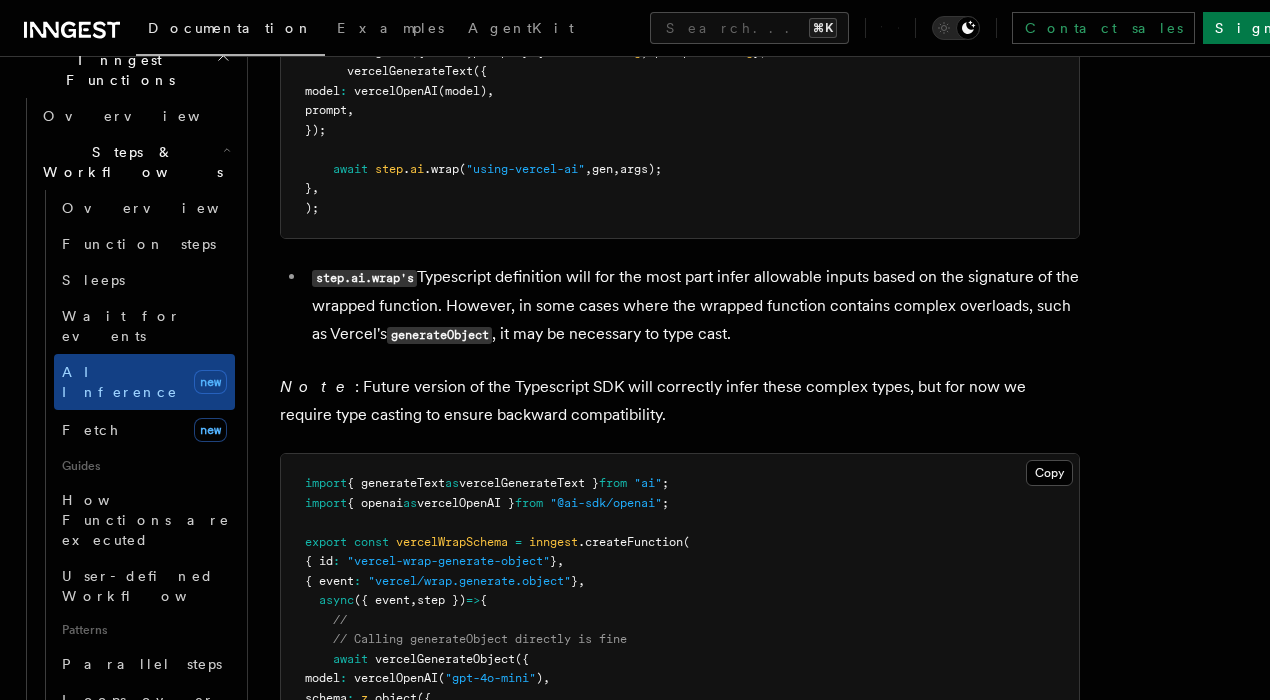 click on "step.ai.wrap's  Typescript definition will for the most part infer allowable inputs based on the
signature of the wrapped function. However, in some cases where the wrapped function contains complex
overloads, such as Vercel's  generateObject , it may be necessary to type cast." at bounding box center (693, 306) 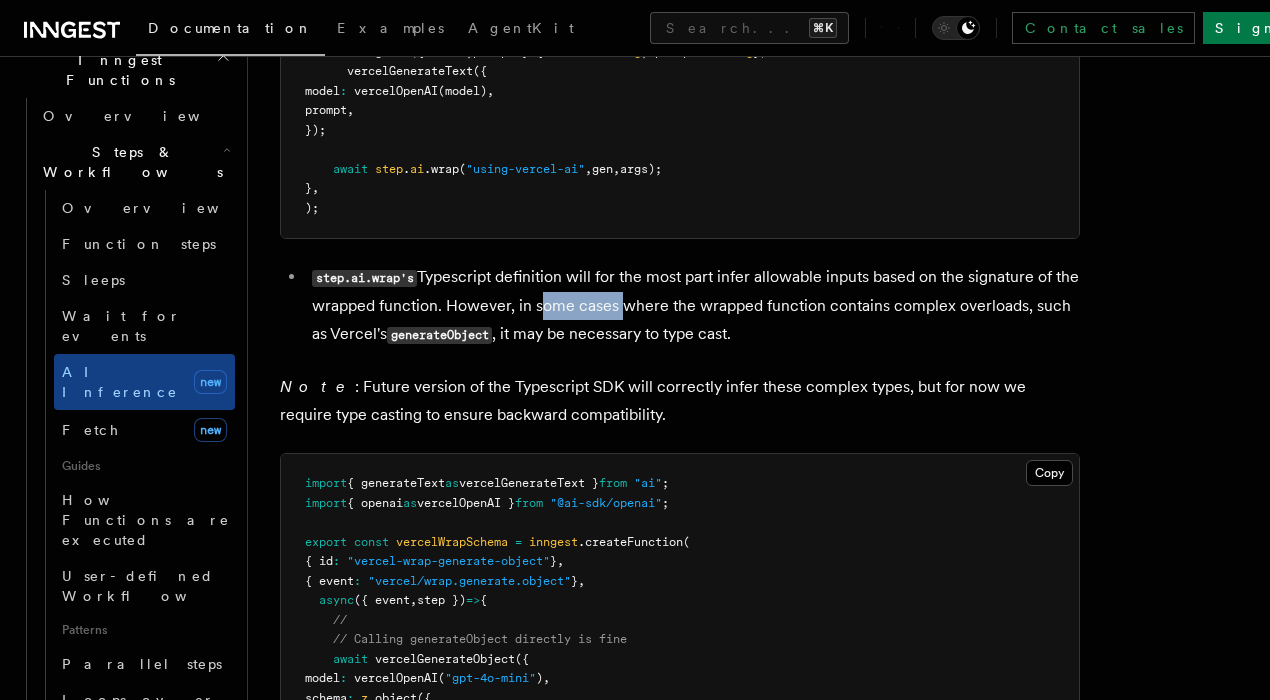 click on "step.ai.wrap's  Typescript definition will for the most part infer allowable inputs based on the
signature of the wrapped function. However, in some cases where the wrapped function contains complex
overloads, such as Vercel's  generateObject , it may be necessary to type cast." at bounding box center (693, 306) 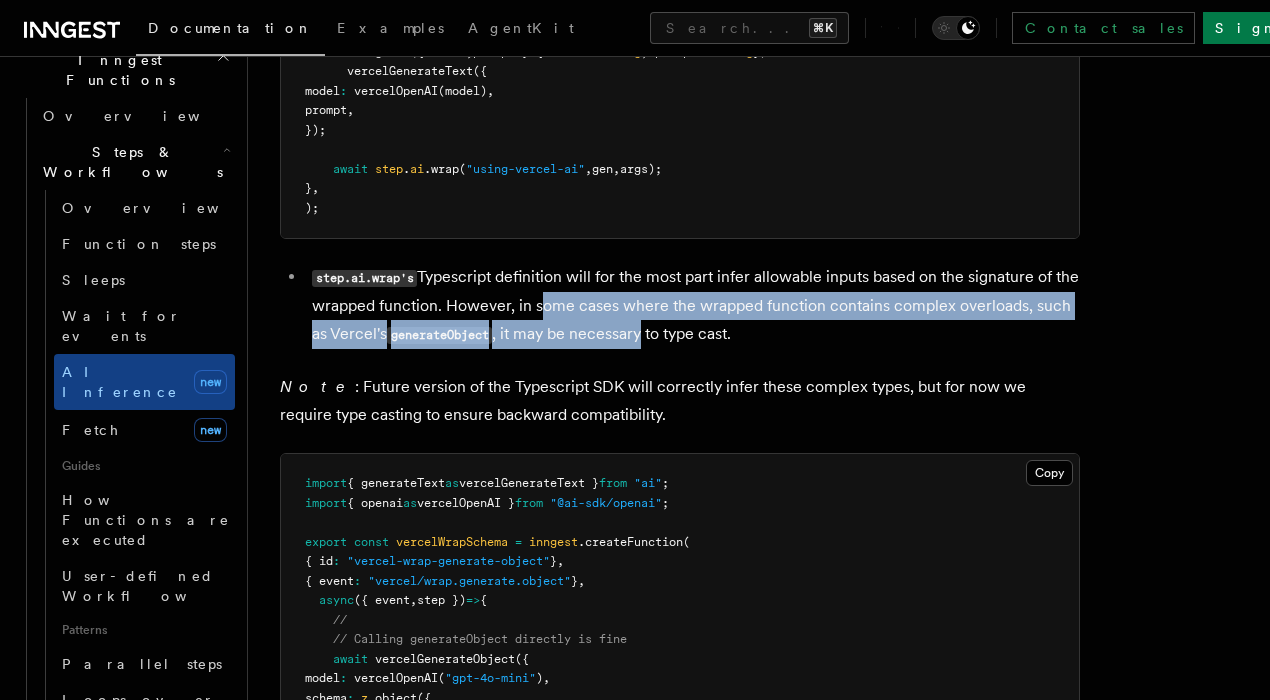 click on "step.ai.wrap's  Typescript definition will for the most part infer allowable inputs based on the
signature of the wrapped function. However, in some cases where the wrapped function contains complex
overloads, such as Vercel's  generateObject , it may be necessary to type cast." at bounding box center (693, 306) 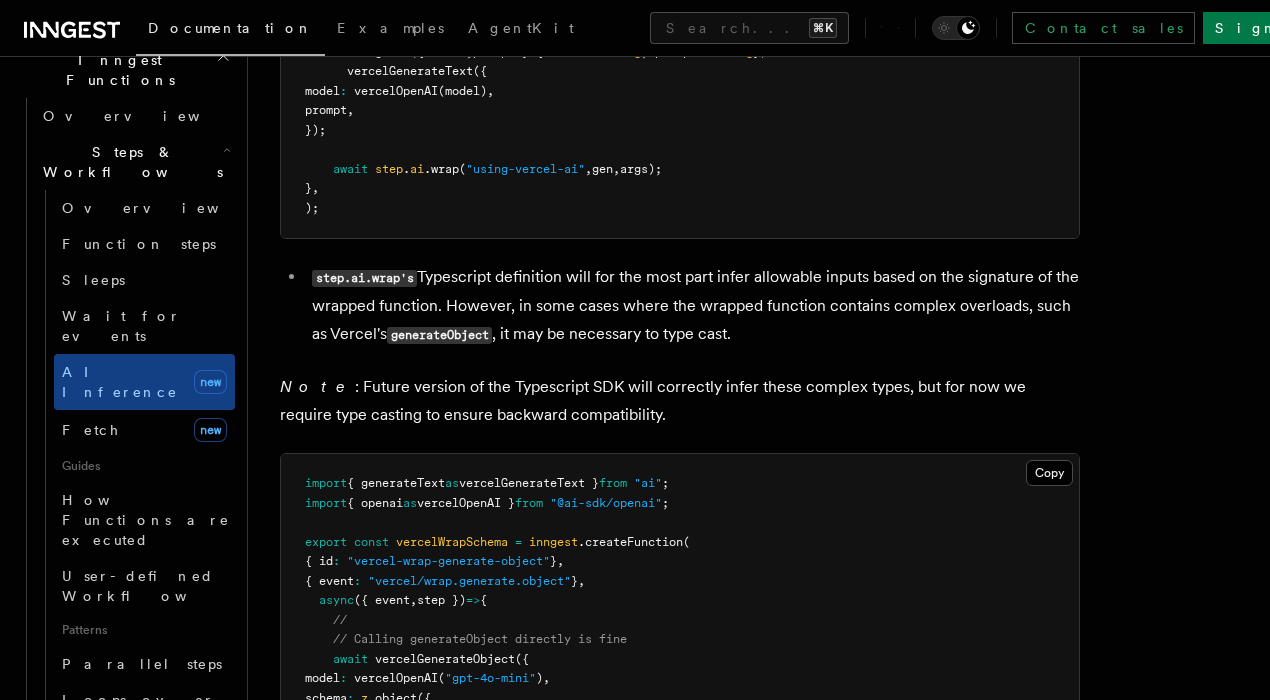 click on "Note : Future version of the Typescript SDK will correctly infer these complex types, but for now we
require type casting to ensure backward compatibility." at bounding box center [680, 401] 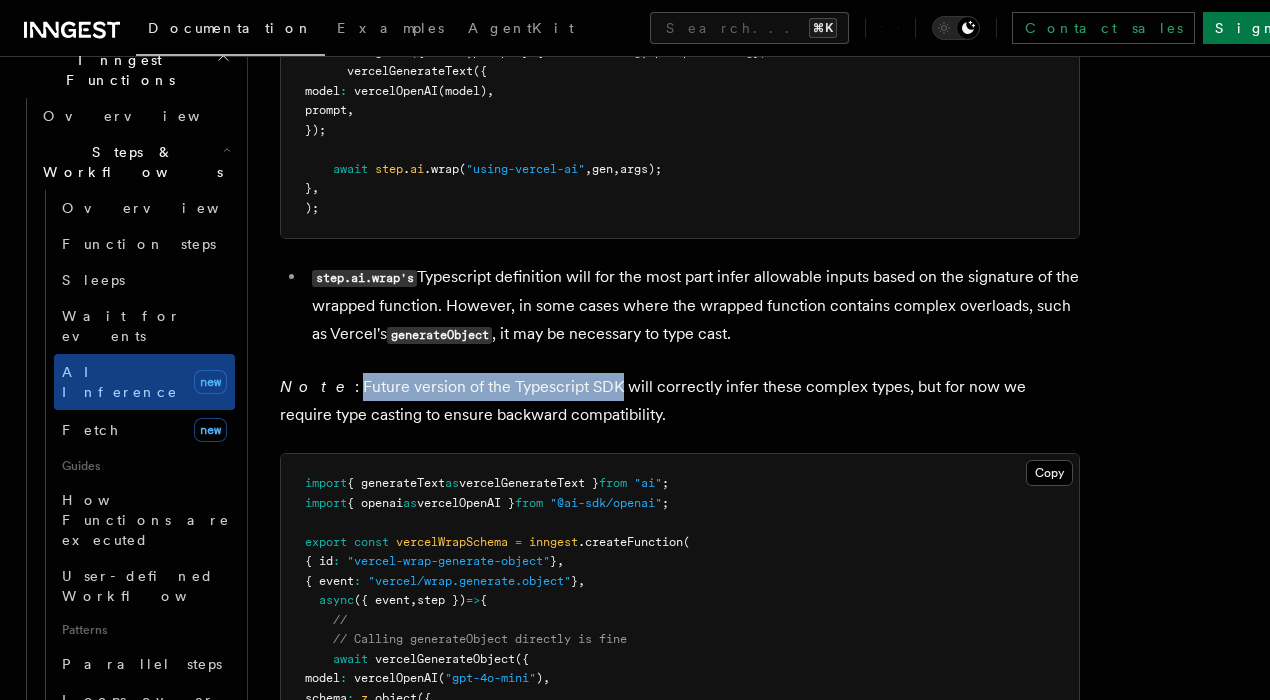 click on "Note : Future version of the Typescript SDK will correctly infer these complex types, but for now we
require type casting to ensure backward compatibility." at bounding box center [680, 401] 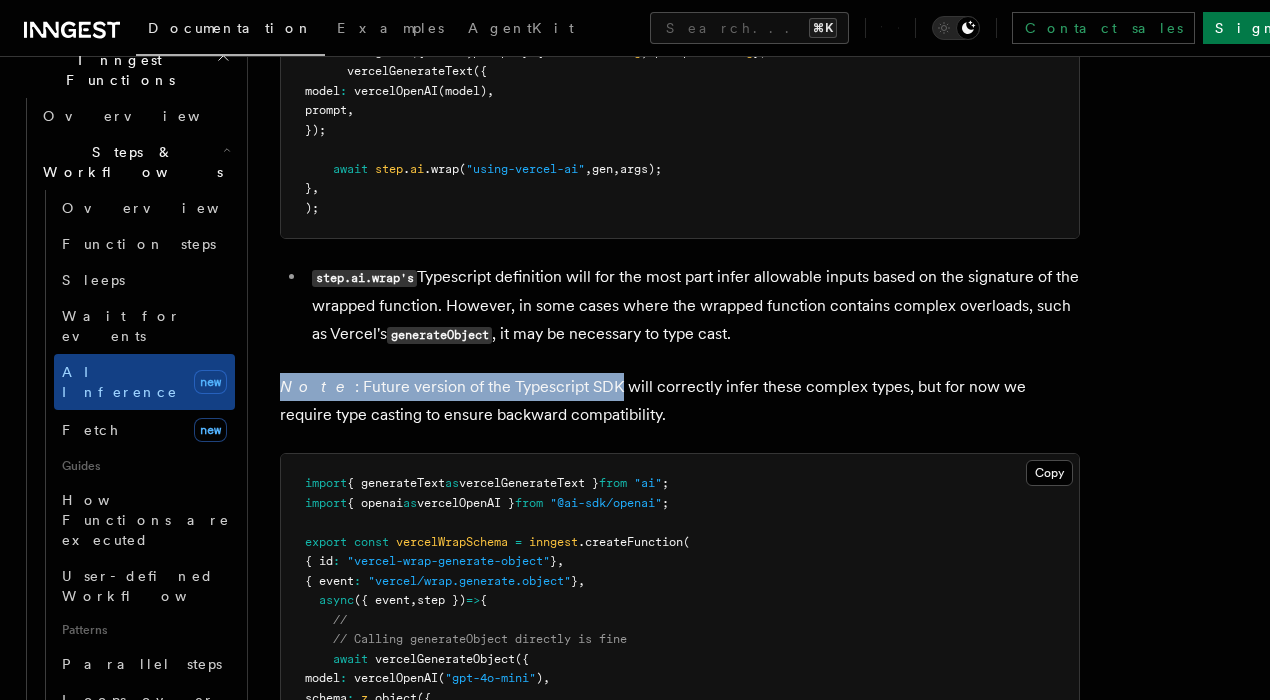 click on "Features Inngest Functions Steps & Workflows AI Inference  TypeScript   Python v0.5+
You can build complex AI workflows and call model providers as steps using two-step methods,  step.ai.infer()  and  step.ai.wrap() , or our AgentKit SDK.  They work with any model provider, and all offer full AI observability:
AgentKit  allows you to easily create single model calls or agentic workflows.  Read the AgentKit docs here
step.ai.wrap()   wraps other AI SDKs (OpenAI, Anthropic, and Vercel AI SDK) as a step, augmenting the observability of your Inngest Functions with information such as prompts and tokens used.
step.ai.infer()  offloads the inference request to Inngest's infrastructure, pausing your function execution until the request finishes.  This can be a significant cost saver if you deploy to serverless functions
Benefits
Using  AgentKit  and  step.ai  allows you to:
Automatically monitor AI usage in production to ensure quality output
Easily iterate and test prompts in the dev server" at bounding box center (759, -1834) 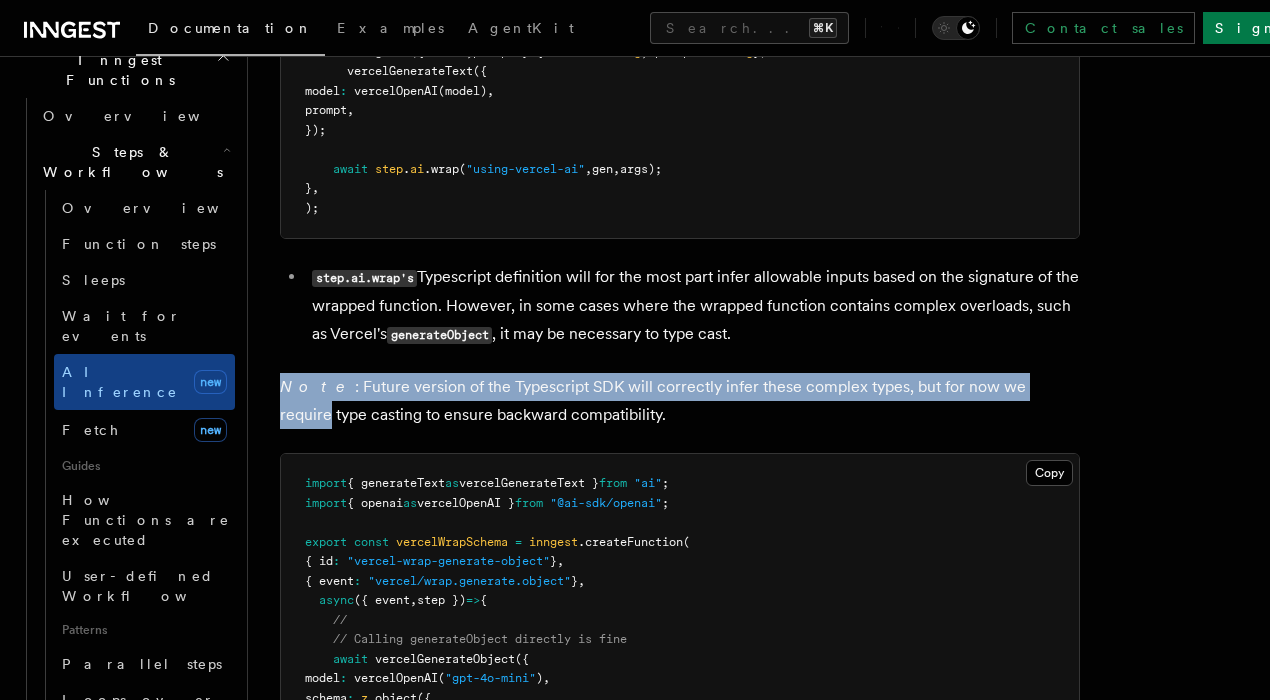 click on "Features Inngest Functions Steps & Workflows AI Inference  TypeScript   Python v0.5+
You can build complex AI workflows and call model providers as steps using two-step methods,  step.ai.infer()  and  step.ai.wrap() , or our AgentKit SDK.  They work with any model provider, and all offer full AI observability:
AgentKit  allows you to easily create single model calls or agentic workflows.  Read the AgentKit docs here
step.ai.wrap()   wraps other AI SDKs (OpenAI, Anthropic, and Vercel AI SDK) as a step, augmenting the observability of your Inngest Functions with information such as prompts and tokens used.
step.ai.infer()  offloads the inference request to Inngest's infrastructure, pausing your function execution until the request finishes.  This can be a significant cost saver if you deploy to serverless functions
Benefits
Using  AgentKit  and  step.ai  allows you to:
Automatically monitor AI usage in production to ensure quality output
Easily iterate and test prompts in the dev server" at bounding box center (759, -1834) 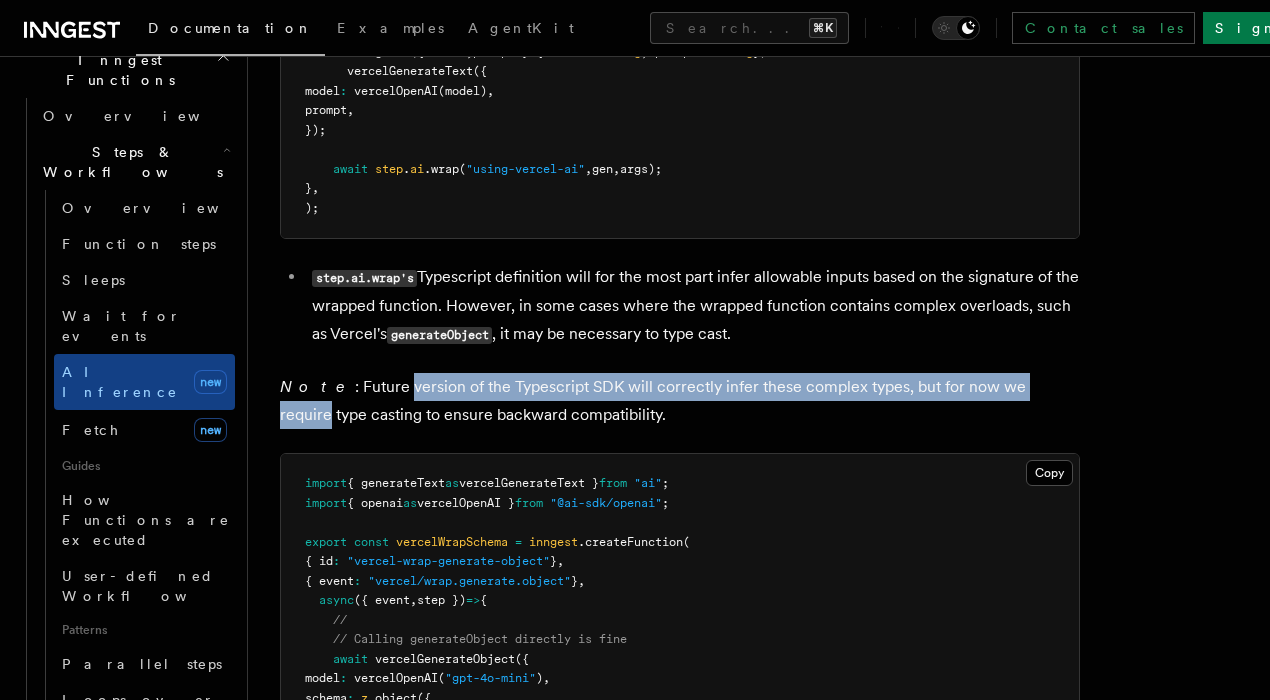 click on "Note : Future version of the Typescript SDK will correctly infer these complex types, but for now we
require type casting to ensure backward compatibility." at bounding box center [680, 401] 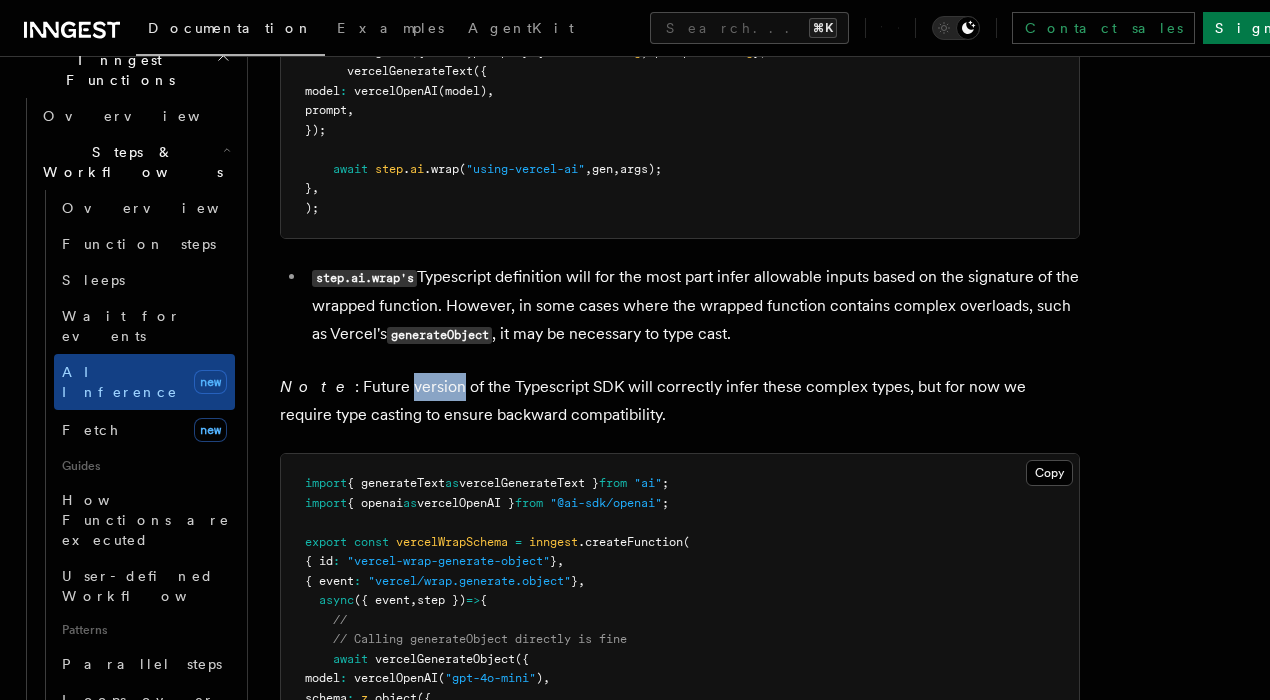 click on "Note : Future version of the Typescript SDK will correctly infer these complex types, but for now we
require type casting to ensure backward compatibility." at bounding box center (680, 401) 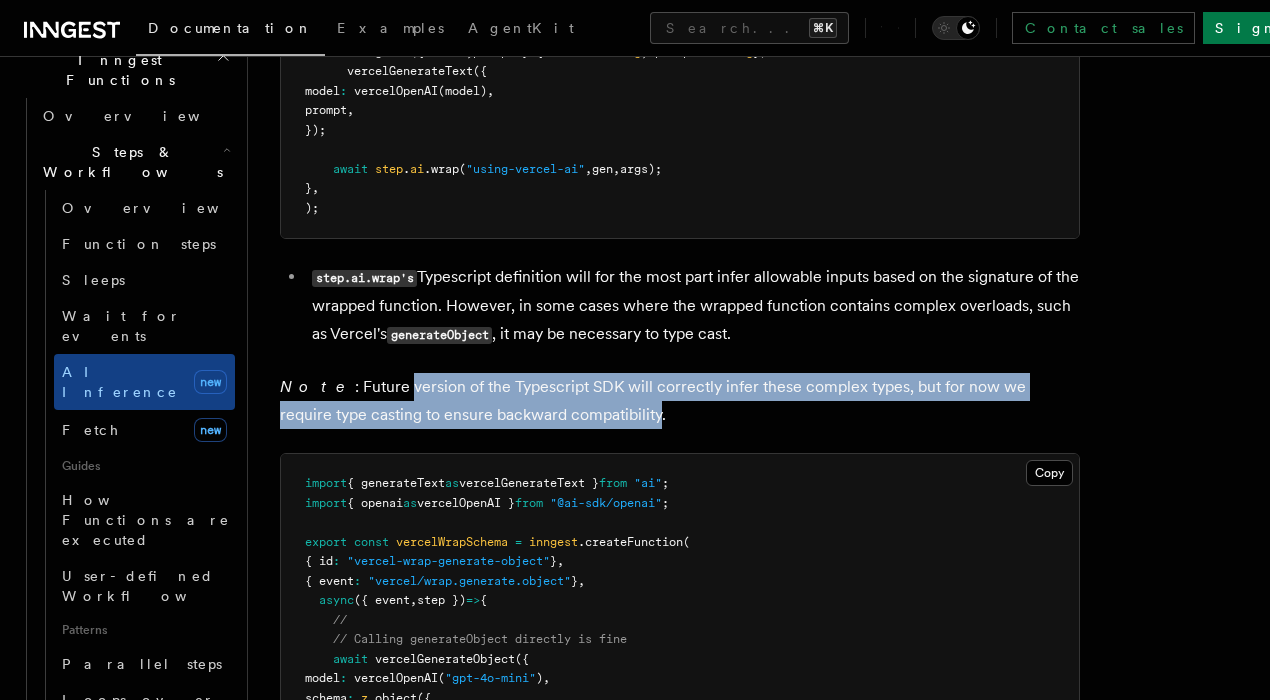 click on "Note : Future version of the Typescript SDK will correctly infer these complex types, but for now we
require type casting to ensure backward compatibility." at bounding box center [680, 401] 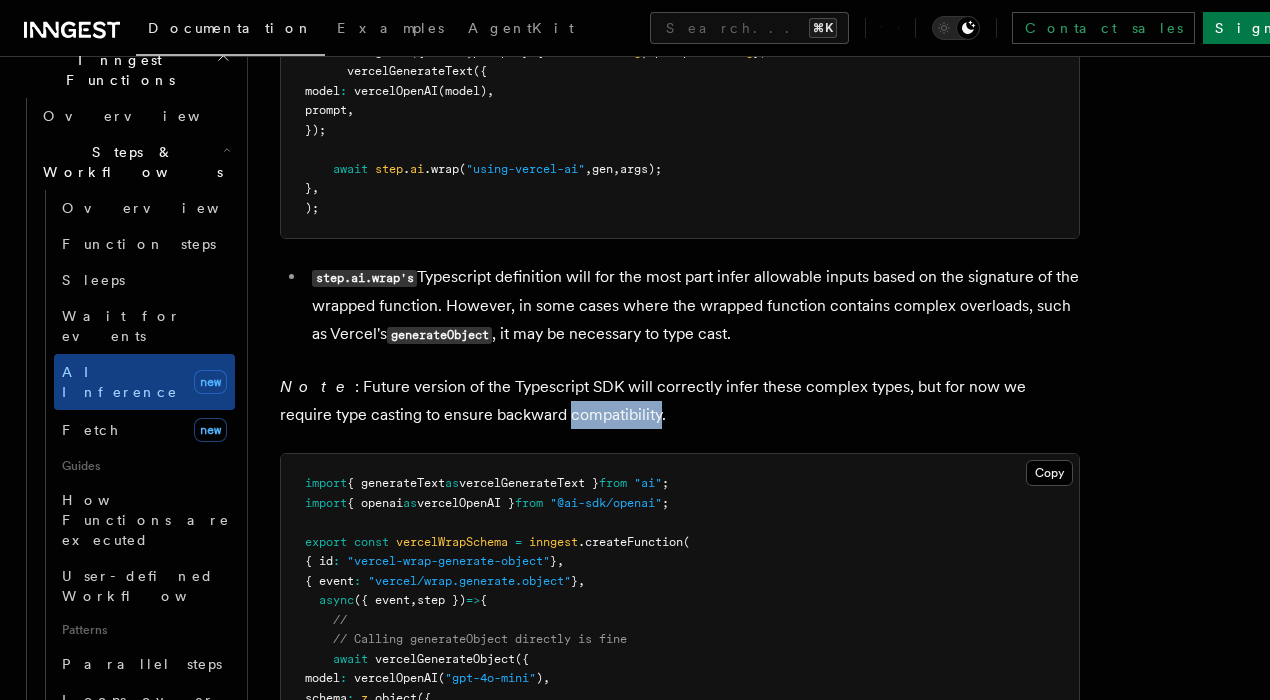 click on "Note : Future version of the Typescript SDK will correctly infer these complex types, but for now we
require type casting to ensure backward compatibility." at bounding box center [680, 401] 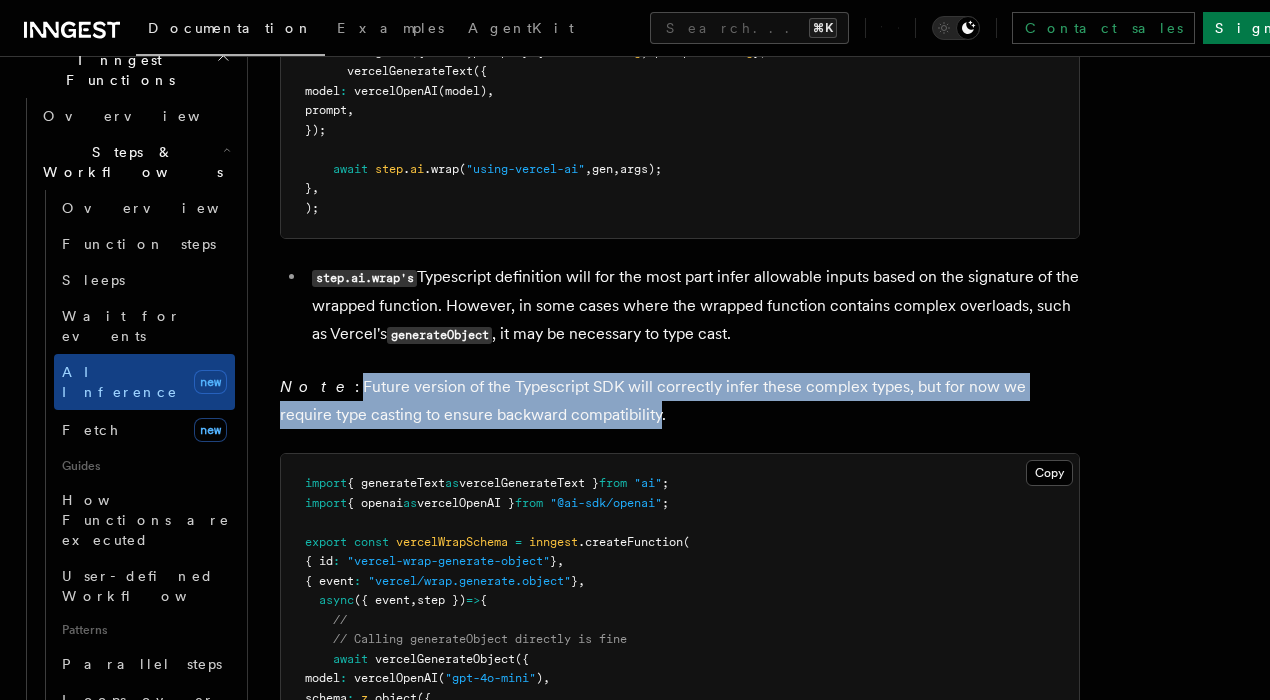 click on "Note : Future version of the Typescript SDK will correctly infer these complex types, but for now we
require type casting to ensure backward compatibility." at bounding box center [680, 401] 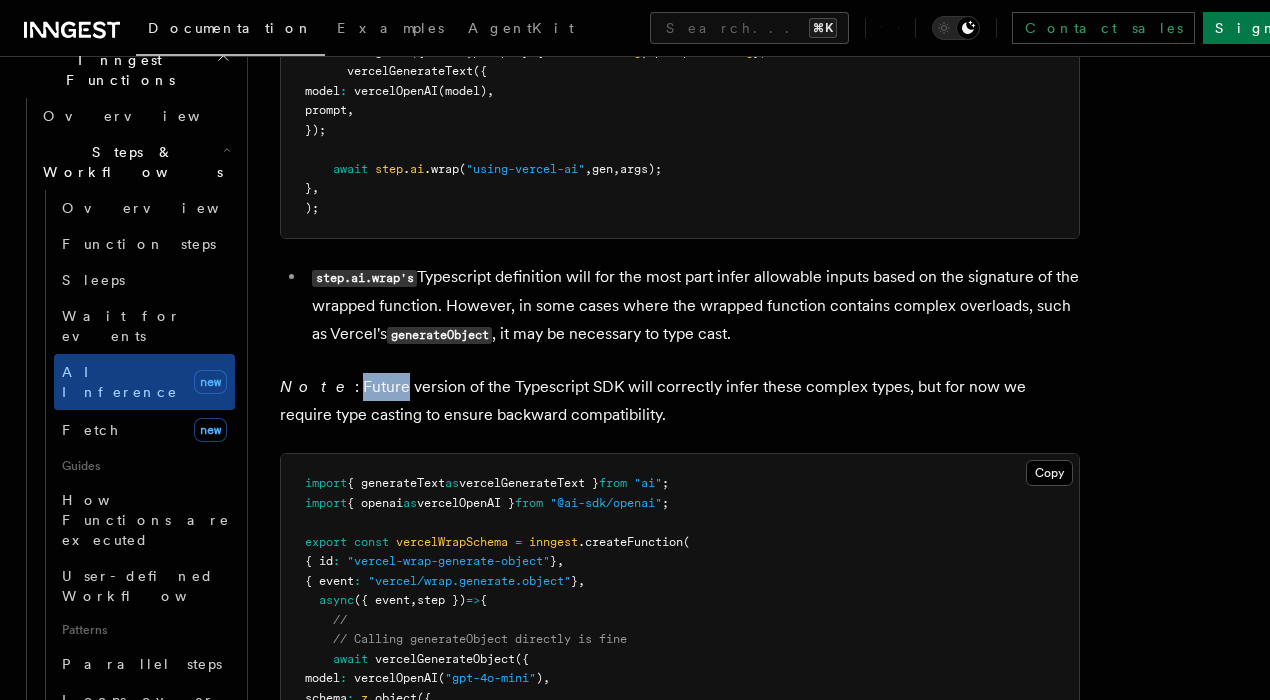 click on "Note : Future version of the Typescript SDK will correctly infer these complex types, but for now we
require type casting to ensure backward compatibility." at bounding box center (680, 401) 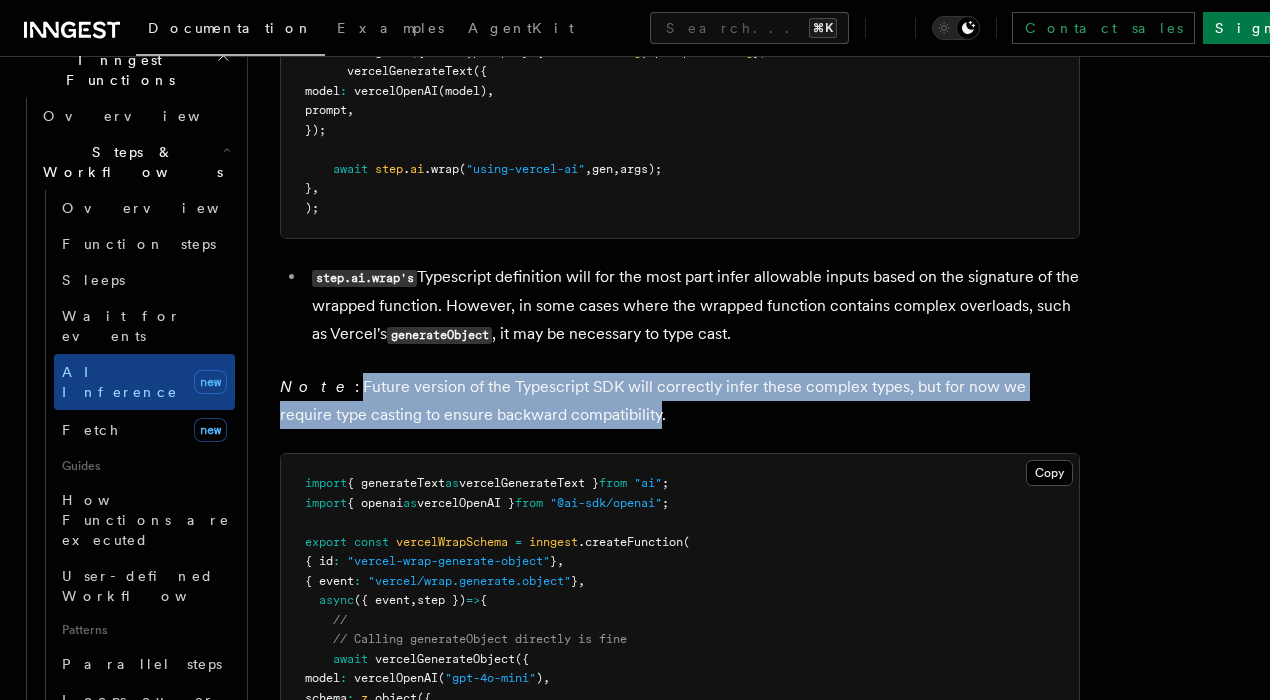 click on "Note : Future version of the Typescript SDK will correctly infer these complex types, but for now we
require type casting to ensure backward compatibility." at bounding box center (680, 401) 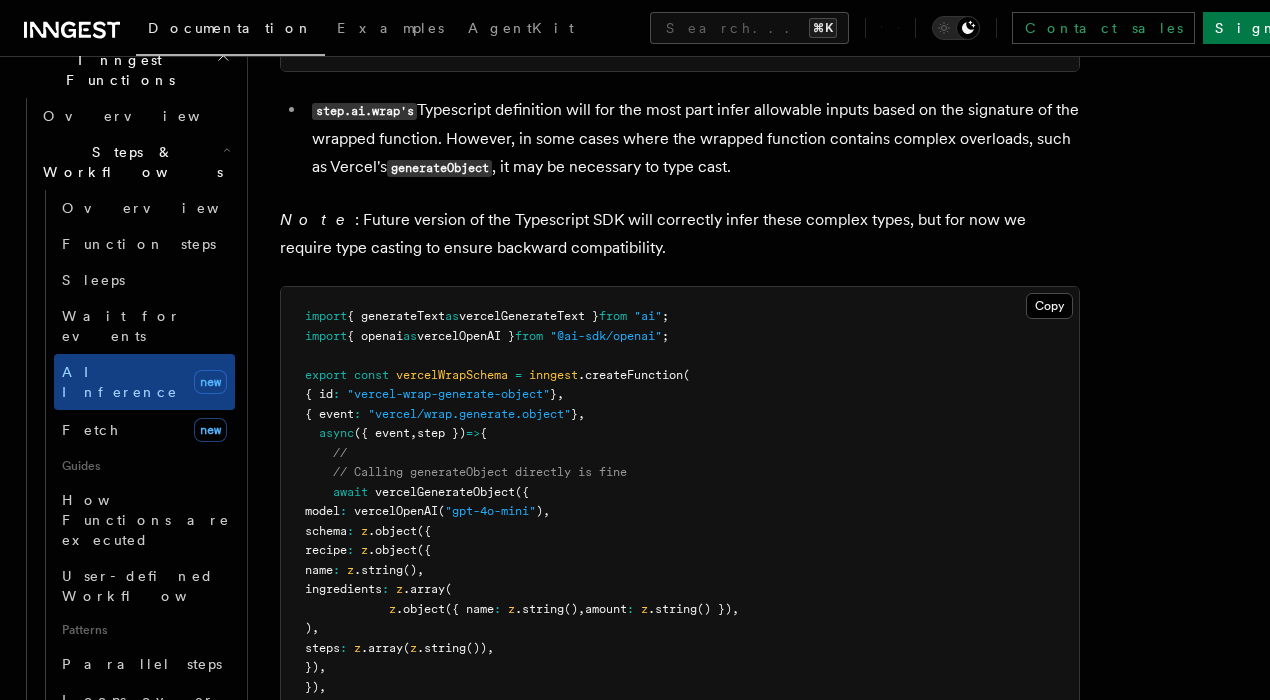 scroll, scrollTop: 5676, scrollLeft: 0, axis: vertical 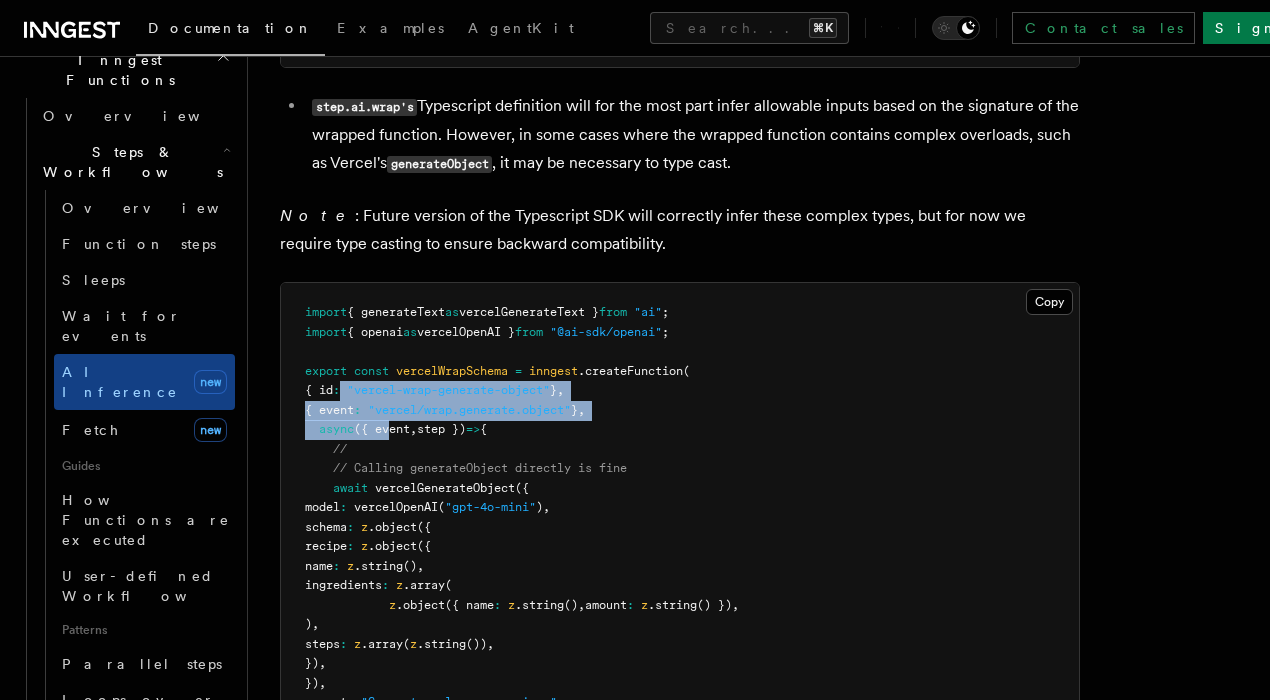 click on "import { generateText as vercelGenerateText } from "ai";
import { openai as vercelOpenAI } from "@ai-sdk/openai";
export const vercelWrapSchema = inngest.createFunction(
{ id: "vercel-wrap-generate-object" },
{ event: "vercel/wrap.generate.object" },
async ({ event, step }) => {
//
// Calling generateObject directly is fine
await vercelGenerateObject({
model: vercelOpenAI("gpt-4o-mini"),
schema: z.object({
recipe: z.object({
name: z.string(),
ingredients: z.array(
z.object({ name: z.string(), amount: z.string() }),
),
steps: z.array(z.string()),
}),
}),
prompt: "Generate a lasagna recipe.",
});
//
// step.ai.wrap requires type casting
await step.ai.wrap(
"vercel-openai-generateObject",
vercelGenerateObject
);" at bounding box center (529, 731) 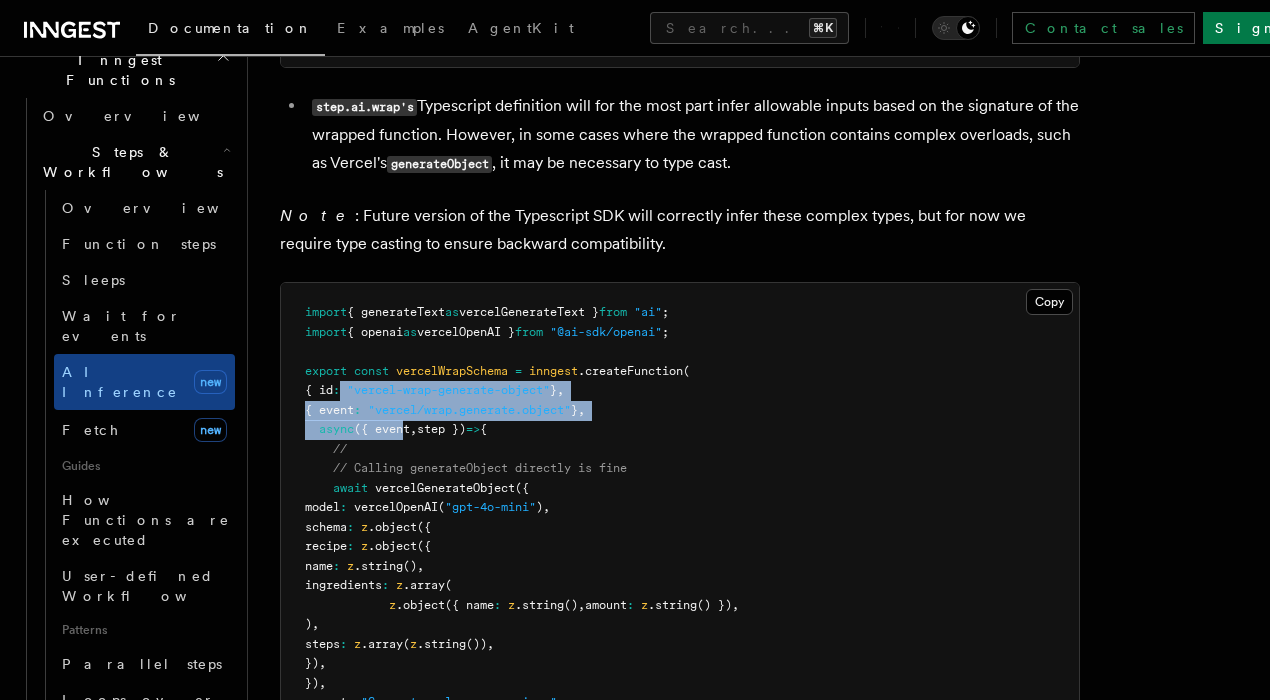 click on "({ event" at bounding box center [382, 429] 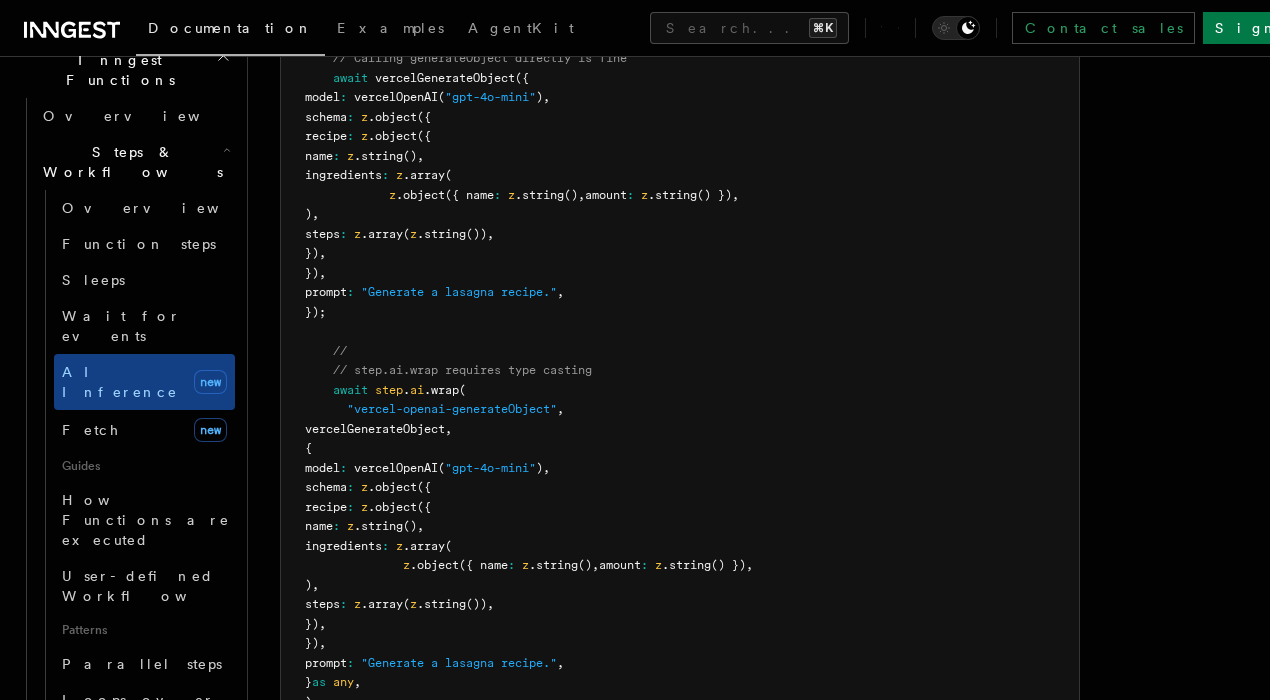 scroll, scrollTop: 6084, scrollLeft: 0, axis: vertical 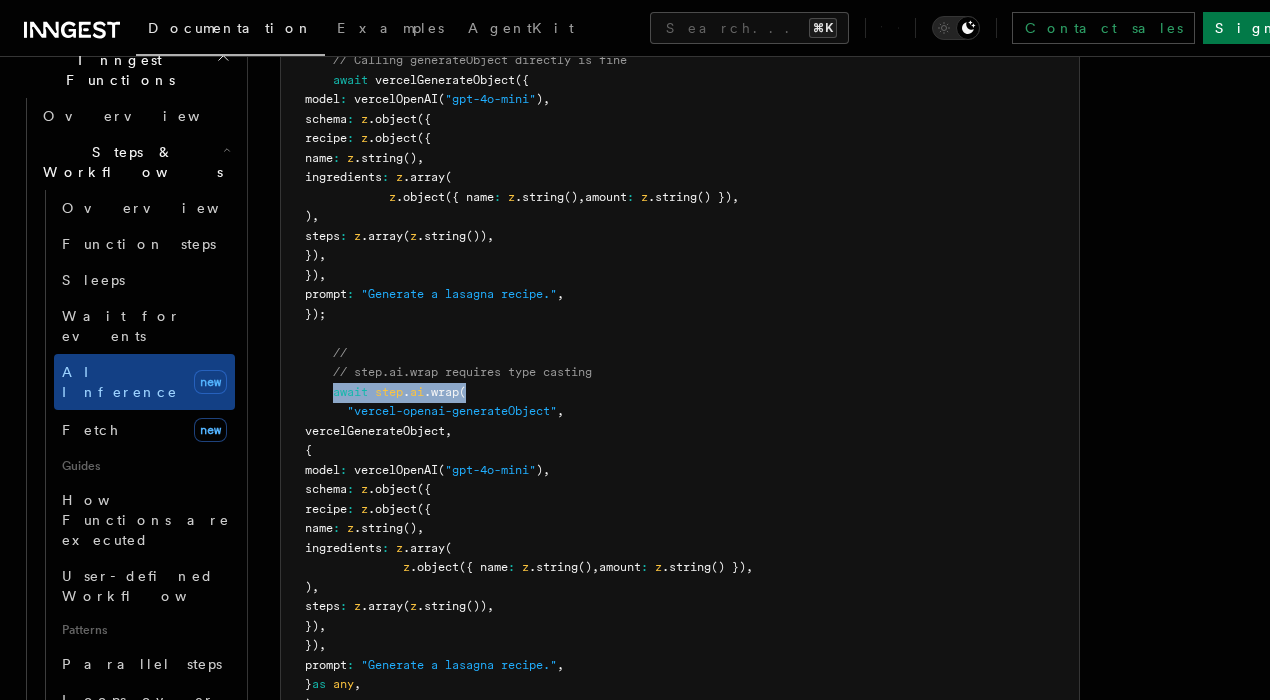 click on "import { generateText as vercelGenerateText } from "ai";
import { openai as vercelOpenAI } from "@ai-sdk/openai";
export const vercelWrapSchema = inngest.createFunction(
{ id: "vercel-wrap-generate-object" },
{ event: "vercel/wrap.generate.object" },
async ({ event, step }) => {
//
// Calling generateObject directly is fine
await vercelGenerateObject({
model: vercelOpenAI("gpt-4o-mini"),
schema: z.object({
recipe: z.object({
name: z.string(),
ingredients: z.array(
z.object({ name: z.string(), amount: z.string() }),
),
steps: z.array(z.string()),
}),
}),
prompt: "Generate a lasagna recipe.",
});
//
// step.ai.wrap requires type casting
await step.ai.wrap(
"vercel-openai-generateObject",
vercelGenerateObject
);" at bounding box center (680, 324) 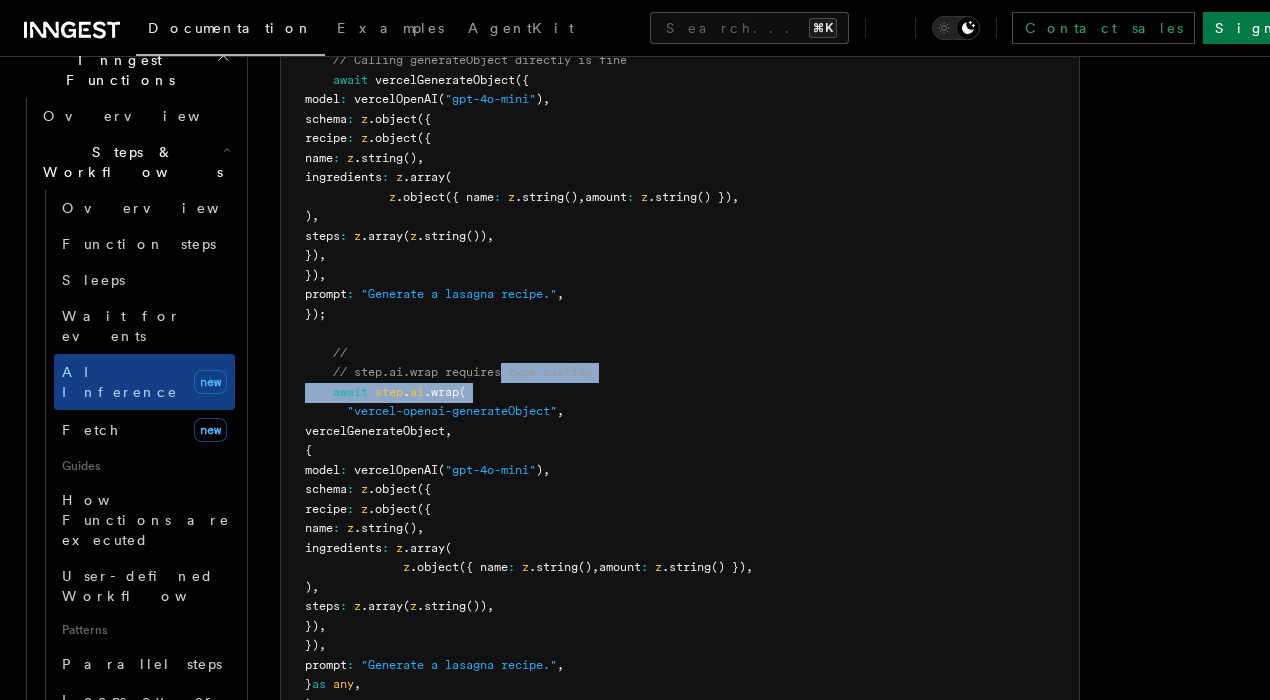 click on "import { generateText as vercelGenerateText } from "ai";
import { openai as vercelOpenAI } from "@ai-sdk/openai";
export const vercelWrapSchema = inngest.createFunction(
{ id: "vercel-wrap-generate-object" },
{ event: "vercel/wrap.generate.object" },
async ({ event, step }) => {
//
// Calling generateObject directly is fine
await vercelGenerateObject({
model: vercelOpenAI("gpt-4o-mini"),
schema: z.object({
recipe: z.object({
name: z.string(),
ingredients: z.array(
z.object({ name: z.string(), amount: z.string() }),
),
steps: z.array(z.string()),
}),
}),
prompt: "Generate a lasagna recipe.",
});
//
// step.ai.wrap requires type casting
await step.ai.wrap(
"vercel-openai-generateObject",
vercelGenerateObject
);" at bounding box center (680, 324) 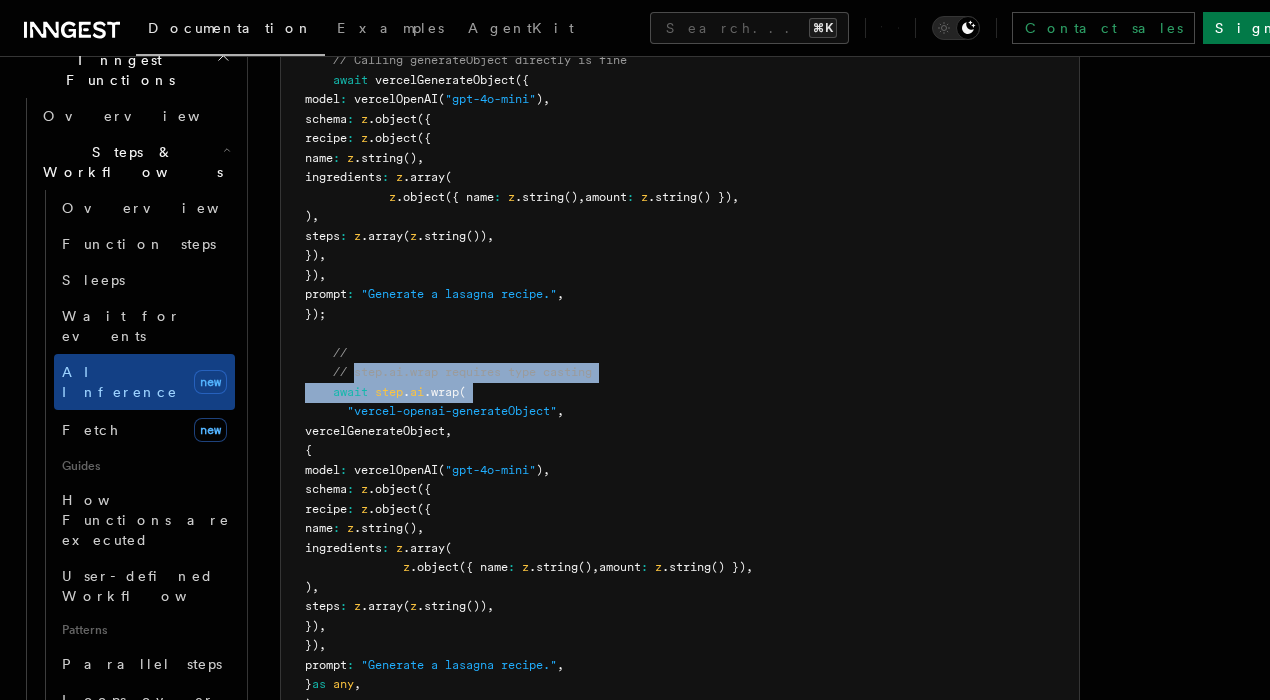 click on "// step.ai.wrap requires type casting" at bounding box center (462, 372) 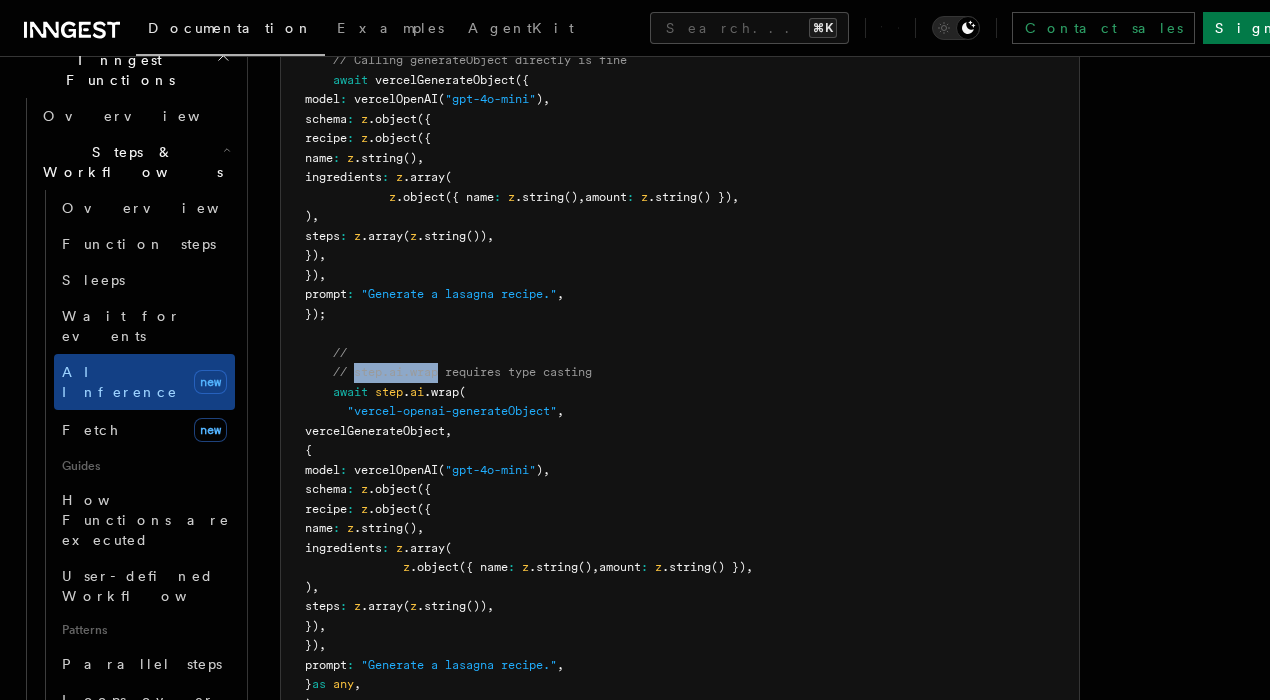 click on "// step.ai.wrap requires type casting" at bounding box center (462, 372) 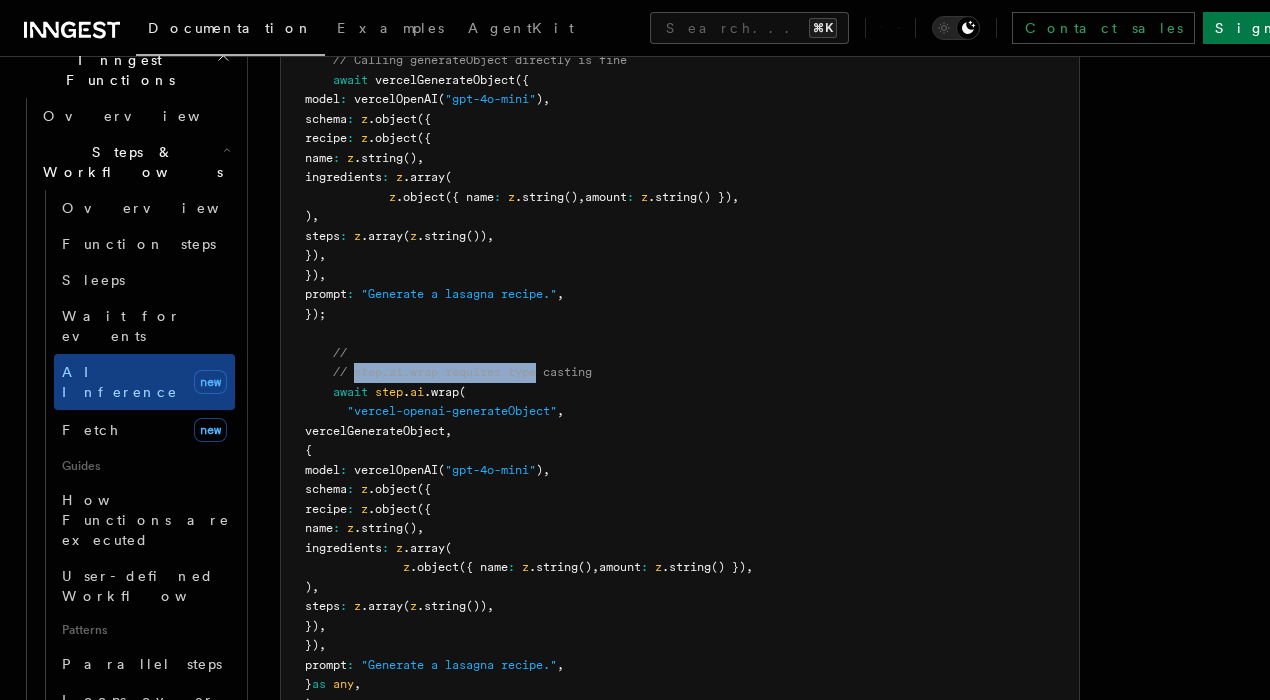 click on "// step.ai.wrap requires type casting" at bounding box center (462, 372) 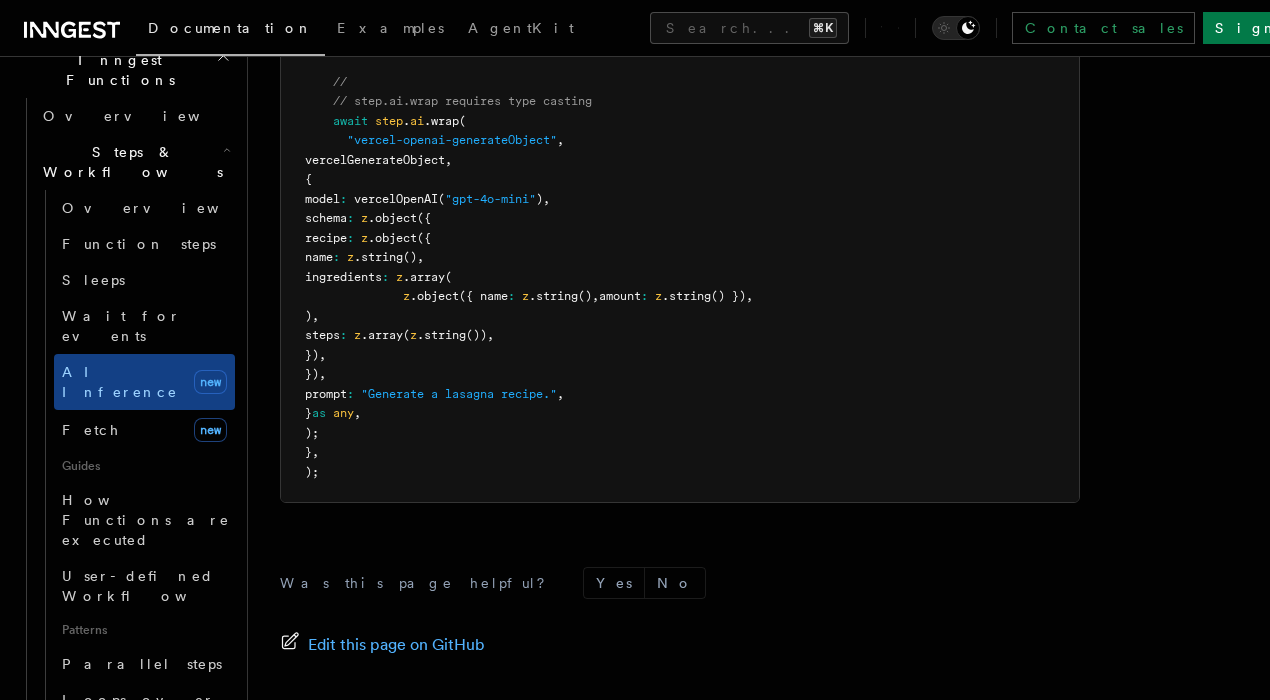 scroll, scrollTop: 6375, scrollLeft: 0, axis: vertical 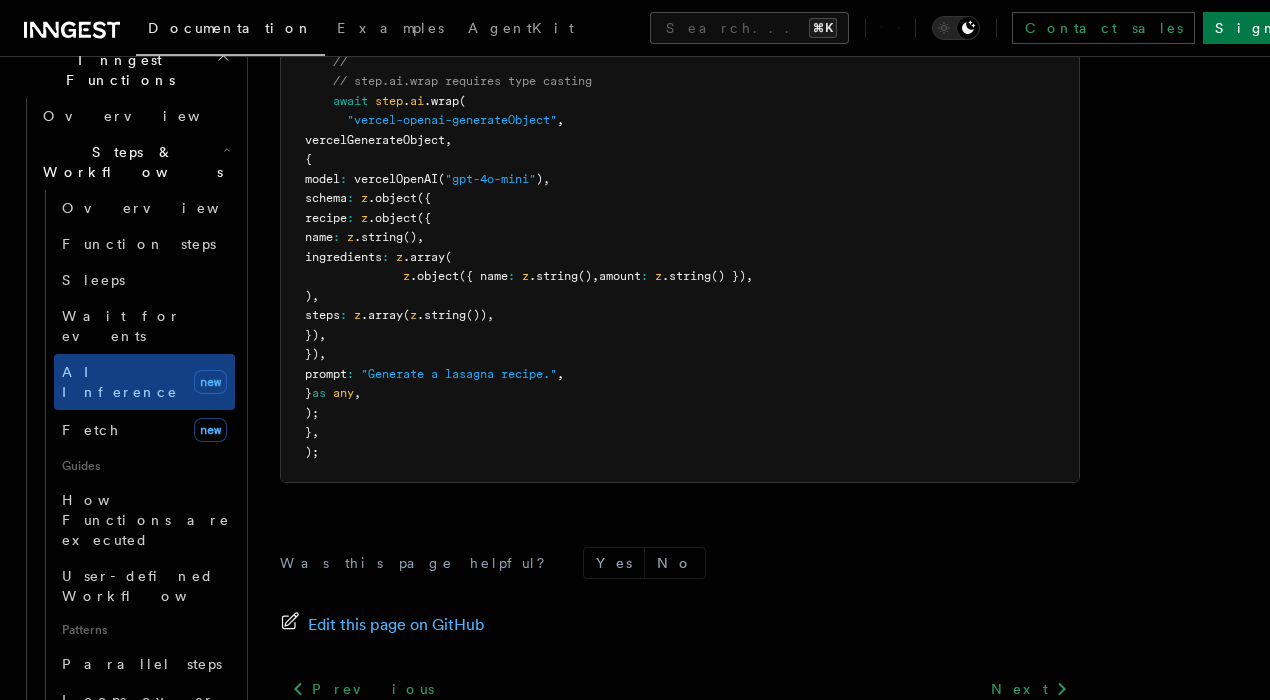 click on "Fetch" at bounding box center [1041, 733] 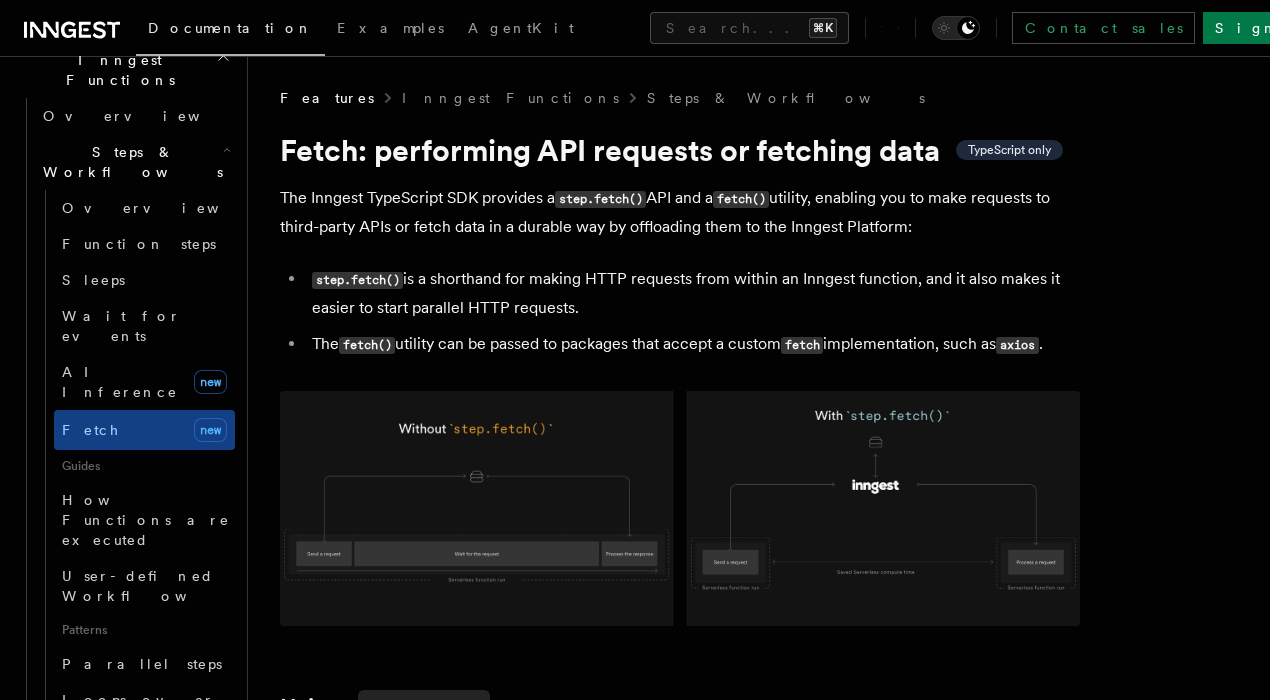 click on "The Inngest TypeScript SDK provides a  step.fetch()  API and a  fetch()  utility, enabling you to make requests to third-party APIs or fetch data in a durable way by offloading them to the Inngest Platform:" at bounding box center [680, 212] 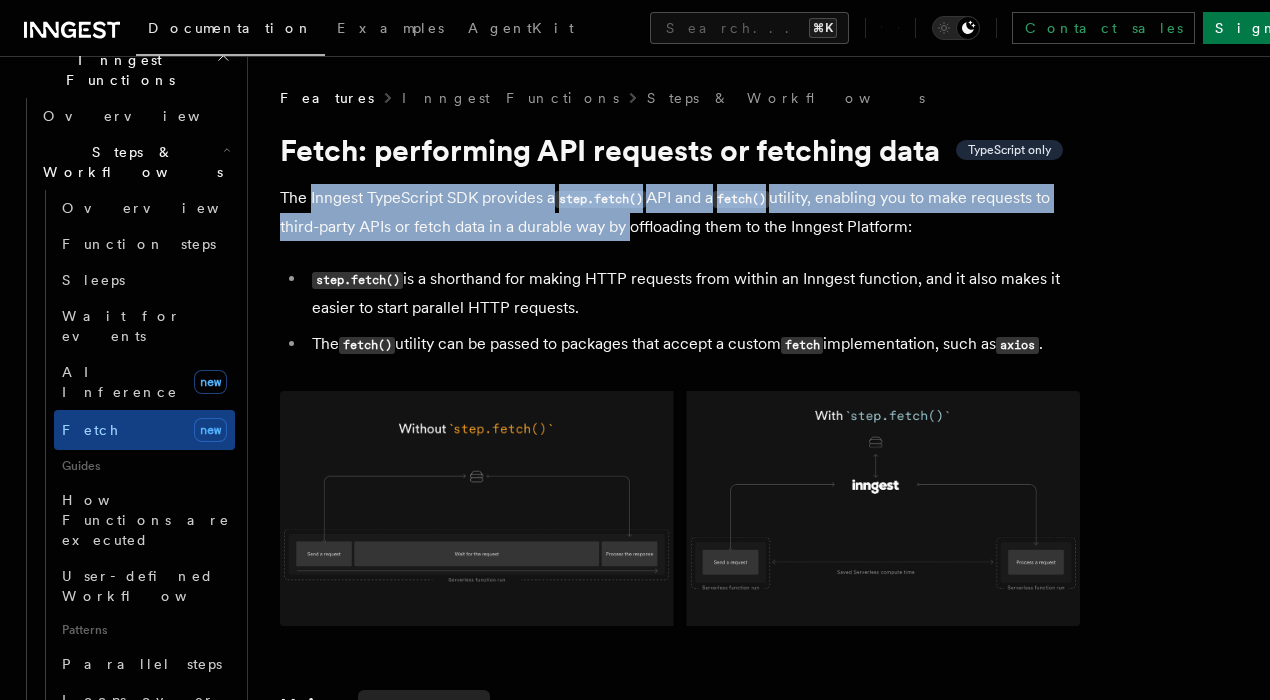 click on "The Inngest TypeScript SDK provides a  step.fetch()  API and a  fetch()  utility, enabling you to make requests to third-party APIs or fetch data in a durable way by offloading them to the Inngest Platform:" at bounding box center [680, 212] 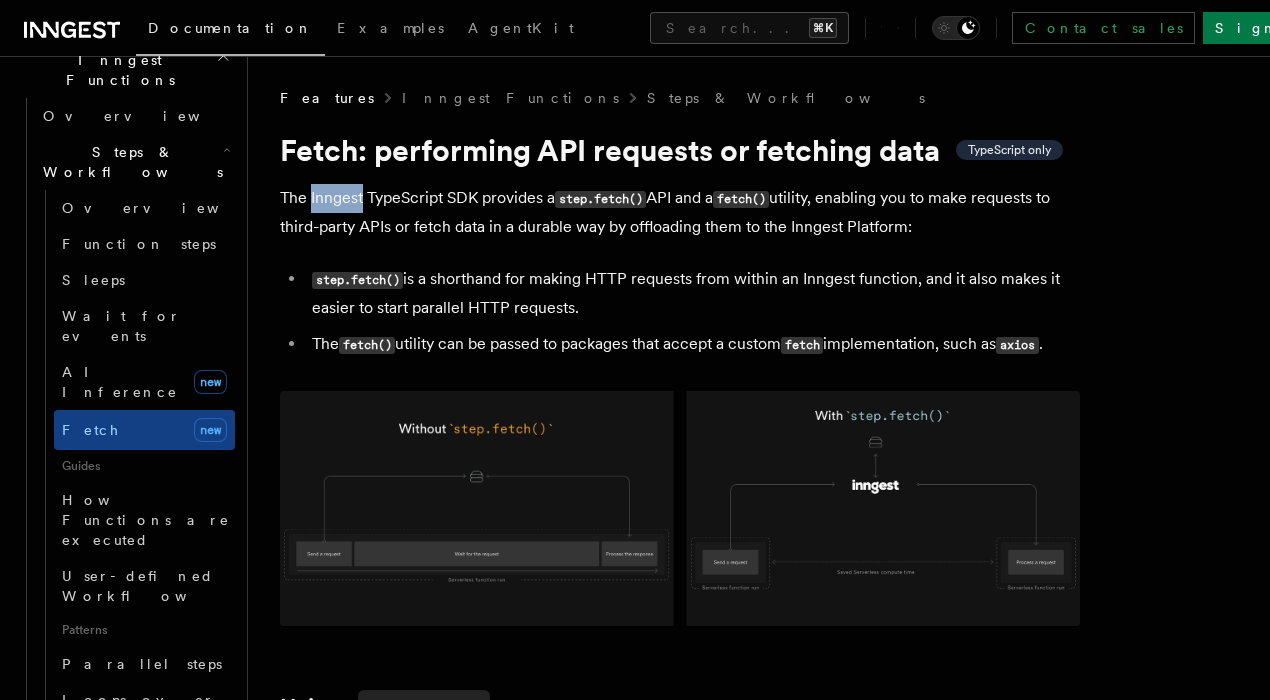 click on "The Inngest TypeScript SDK provides a  step.fetch()  API and a  fetch()  utility, enabling you to make requests to third-party APIs or fetch data in a durable way by offloading them to the Inngest Platform:" at bounding box center [680, 212] 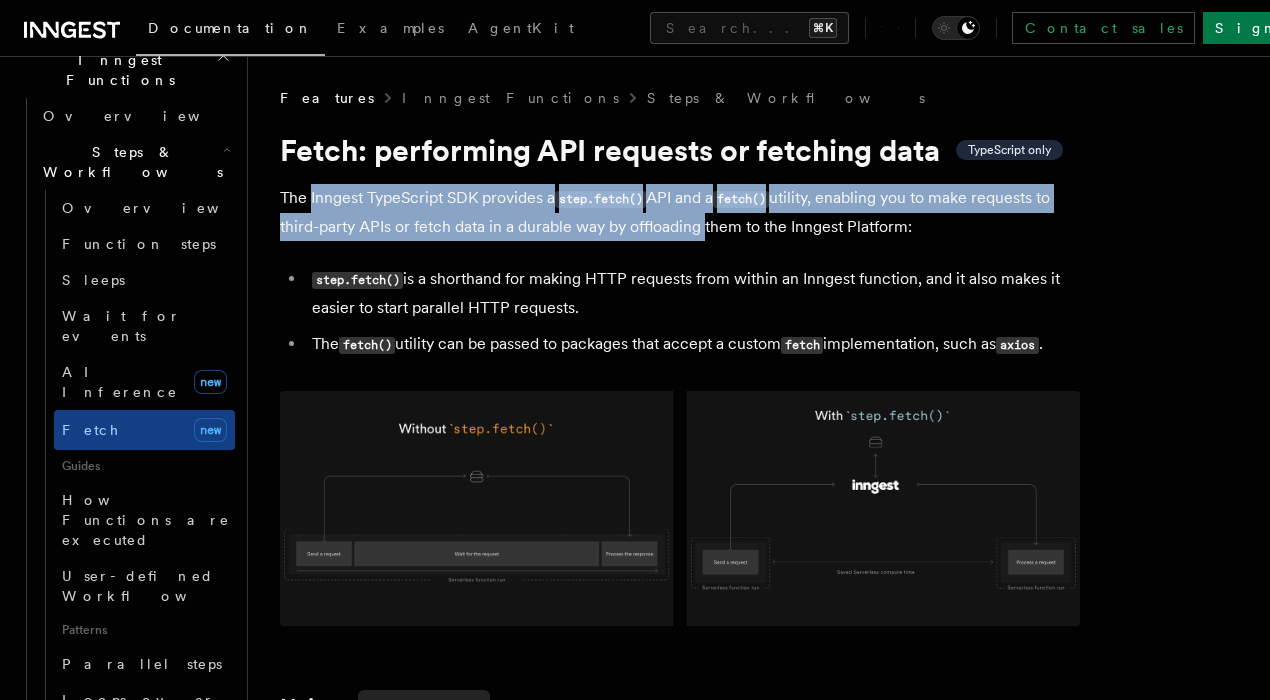 click on "The Inngest TypeScript SDK provides a  step.fetch()  API and a  fetch()  utility, enabling you to make requests to third-party APIs or fetch data in a durable way by offloading them to the Inngest Platform:" at bounding box center (680, 212) 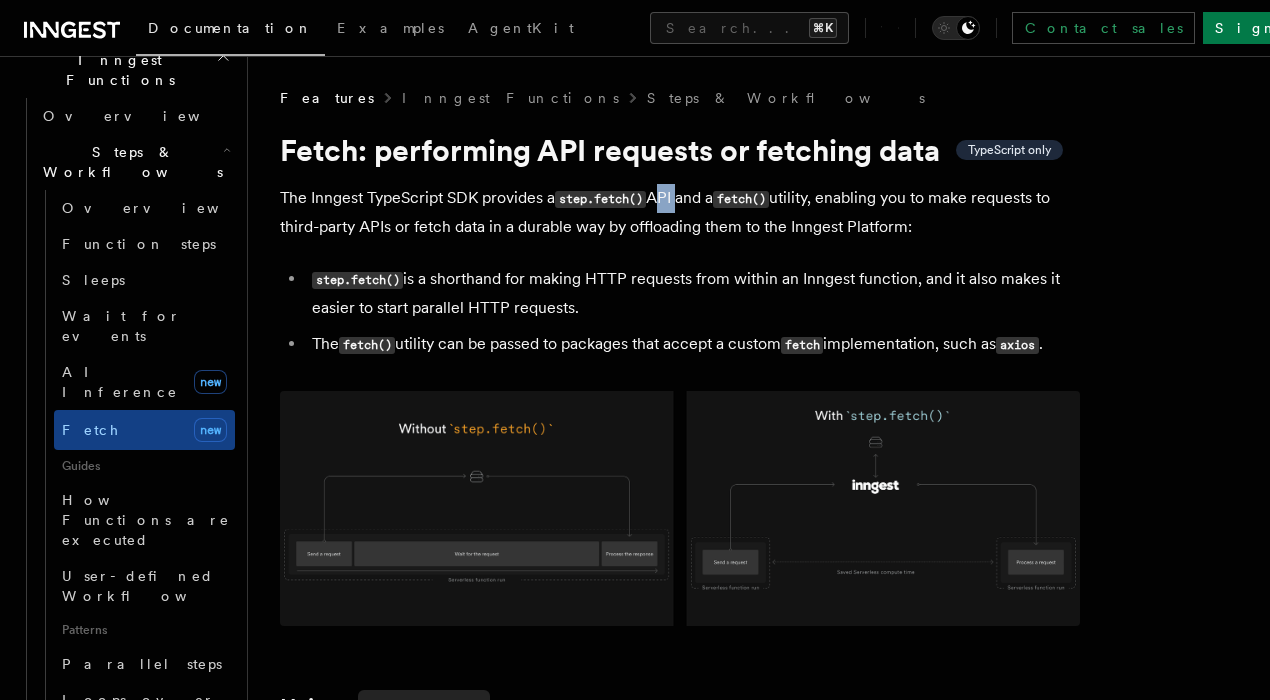 click on "The Inngest TypeScript SDK provides a  step.fetch()  API and a  fetch()  utility, enabling you to make requests to third-party APIs or fetch data in a durable way by offloading them to the Inngest Platform:" at bounding box center (680, 212) 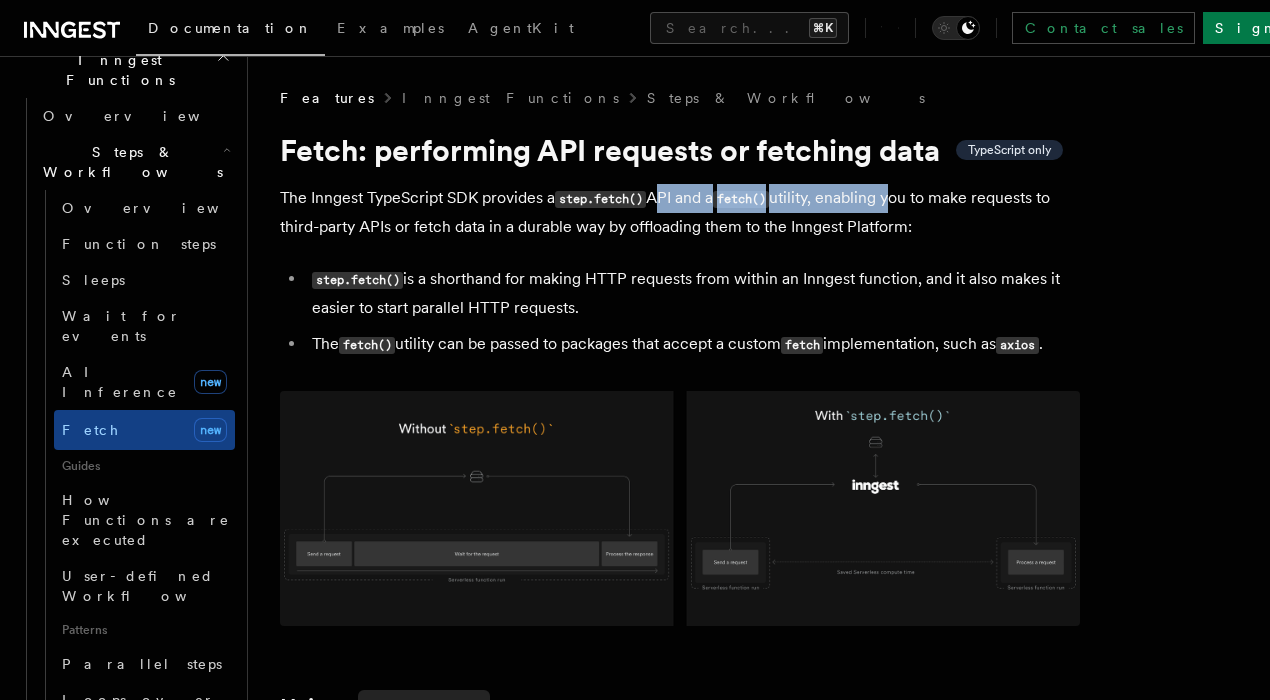 click on "The Inngest TypeScript SDK provides a  step.fetch()  API and a  fetch()  utility, enabling you to make requests to third-party APIs or fetch data in a durable way by offloading them to the Inngest Platform:" at bounding box center [680, 212] 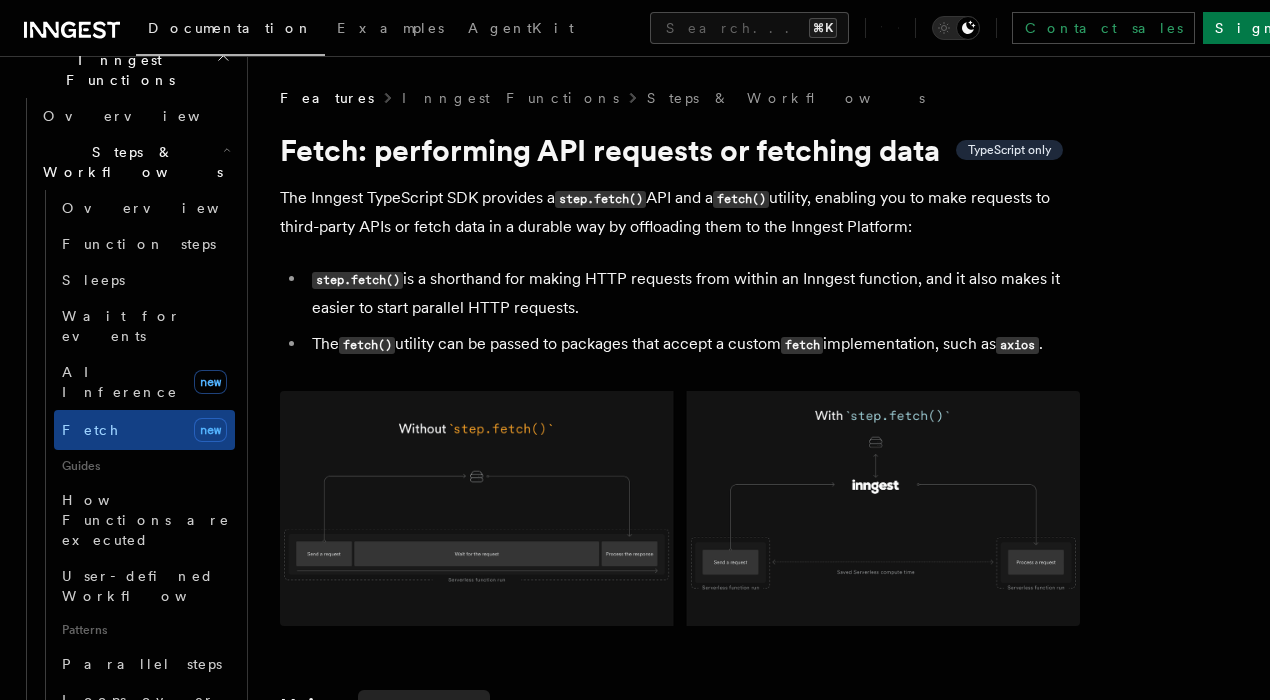 click on "The Inngest TypeScript SDK provides a  step.fetch()  API and a  fetch()  utility, enabling you to make requests to third-party APIs or fetch data in a durable way by offloading them to the Inngest Platform:" at bounding box center (680, 212) 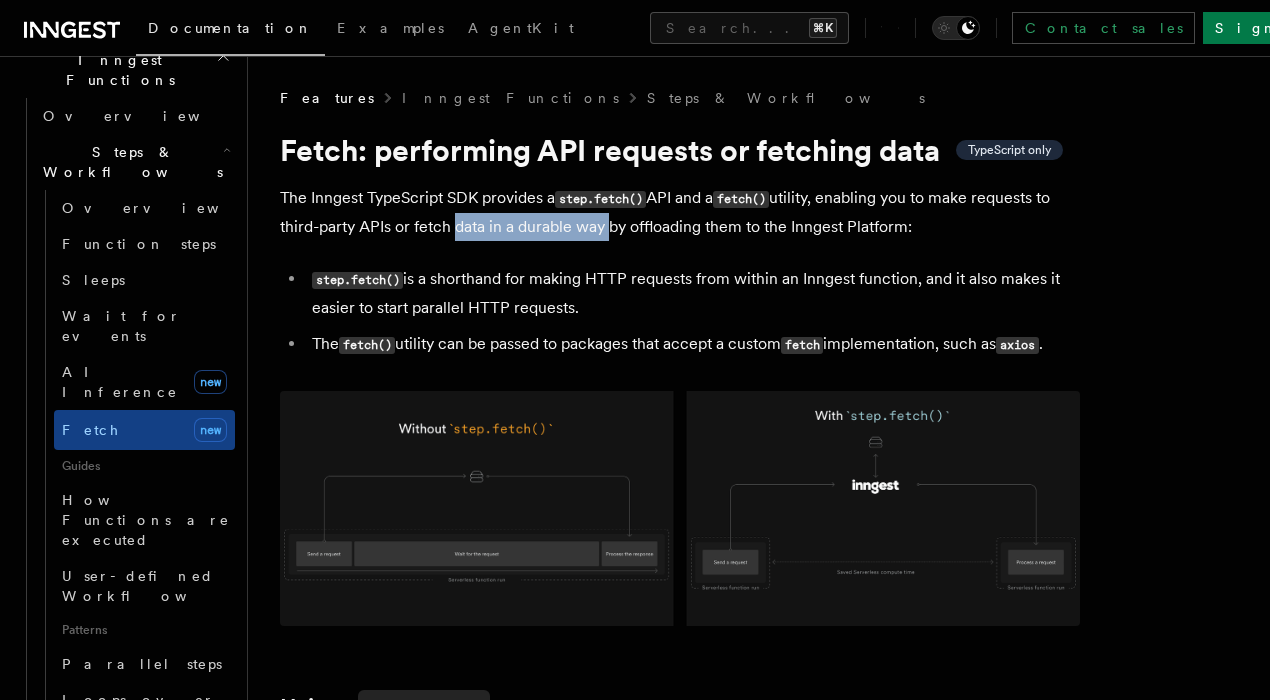 click on "The Inngest TypeScript SDK provides a  step.fetch()  API and a  fetch()  utility, enabling you to make requests to third-party APIs or fetch data in a durable way by offloading them to the Inngest Platform:" at bounding box center [680, 212] 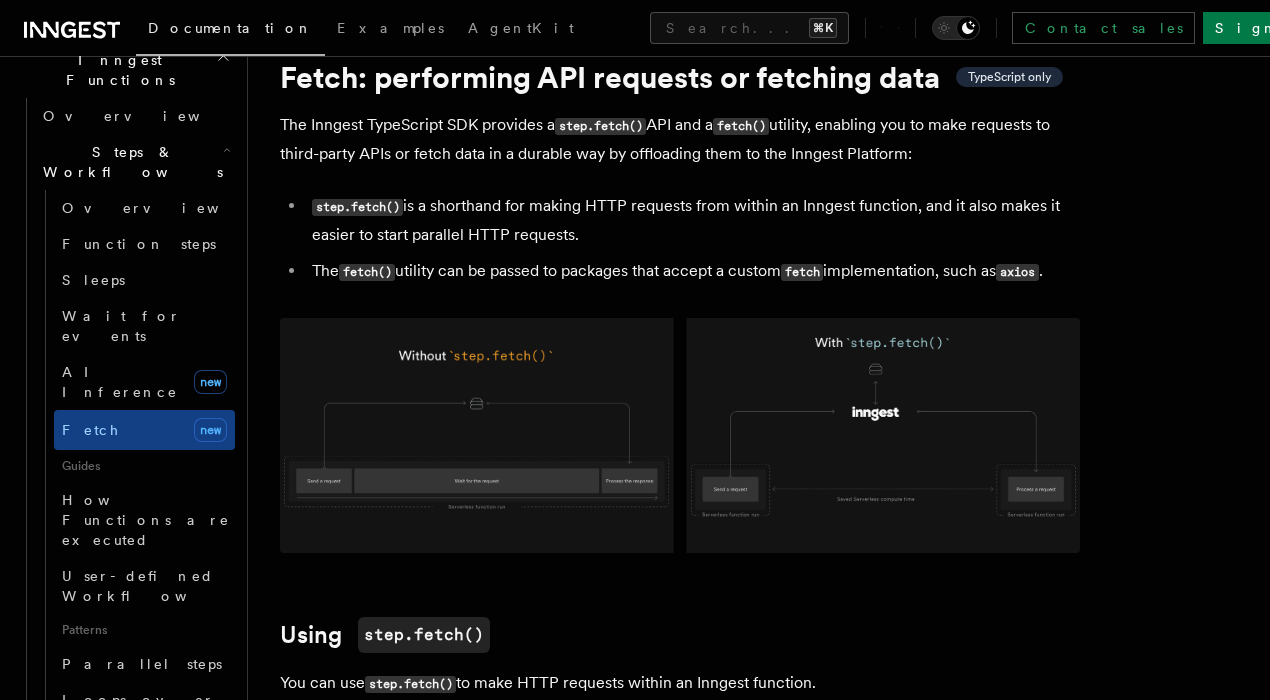 scroll, scrollTop: 71, scrollLeft: 0, axis: vertical 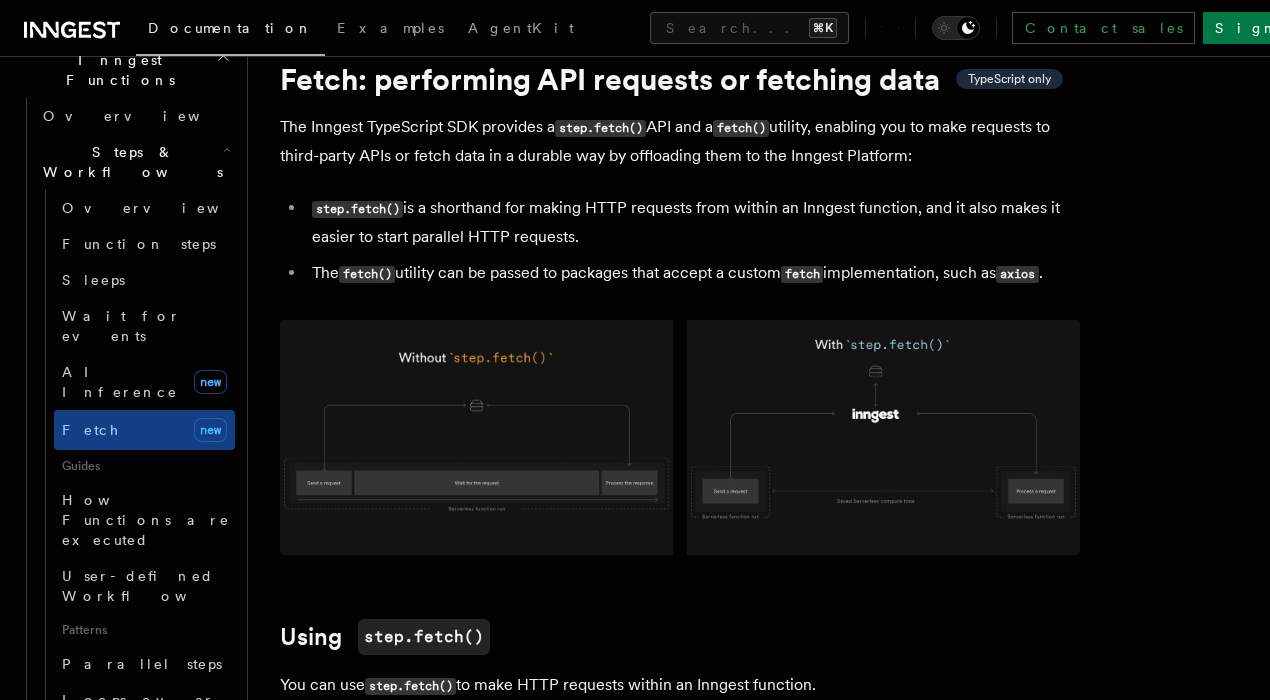 click on "The Inngest TypeScript SDK provides a  step.fetch()  API and a  fetch()  utility, enabling you to make requests to third-party APIs or fetch data in a durable way by offloading them to the Inngest Platform:" at bounding box center [680, 141] 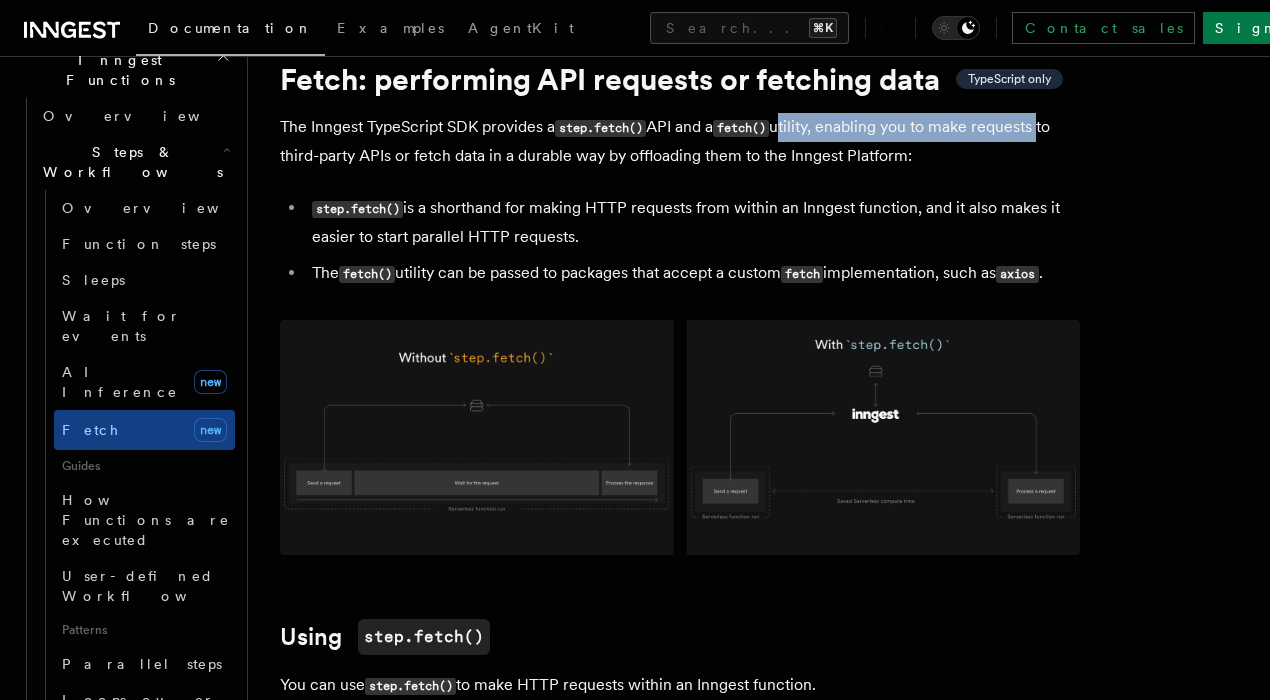 click on "The Inngest TypeScript SDK provides a  step.fetch()  API and a  fetch()  utility, enabling you to make requests to third-party APIs or fetch data in a durable way by offloading them to the Inngest Platform:" at bounding box center [680, 141] 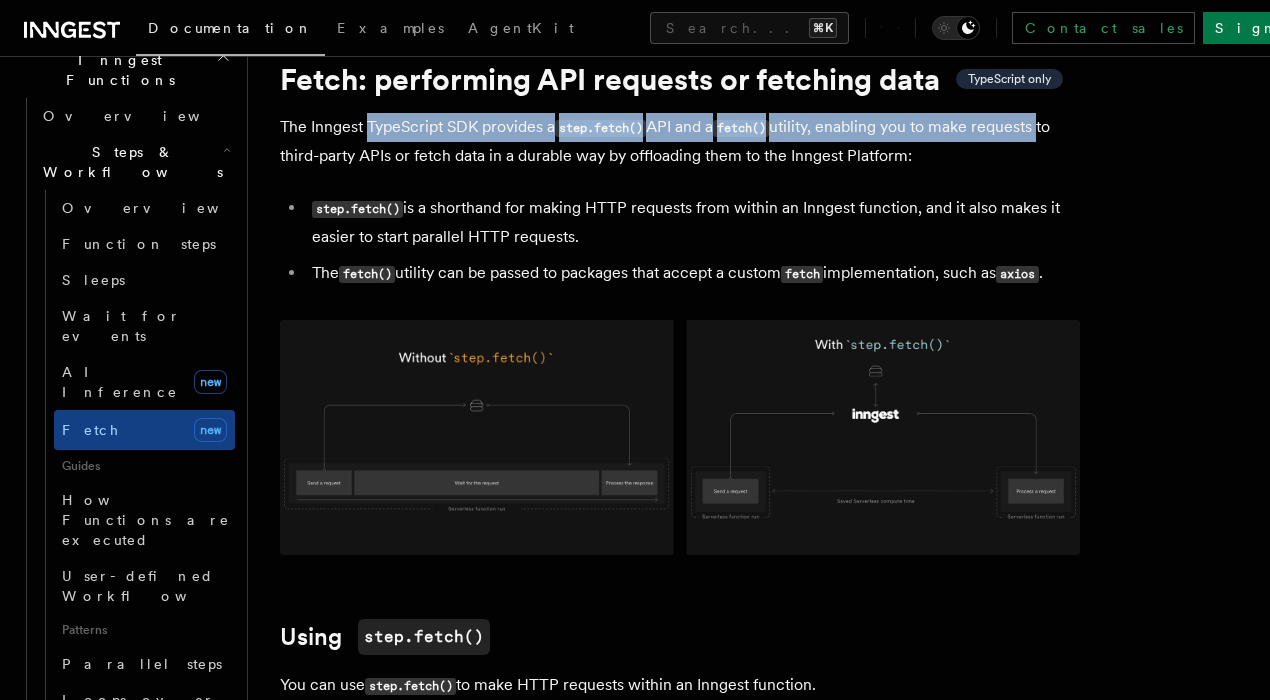 click on "The Inngest TypeScript SDK provides a  step.fetch()  API and a  fetch()  utility, enabling you to make requests to third-party APIs or fetch data in a durable way by offloading them to the Inngest Platform:" at bounding box center [680, 141] 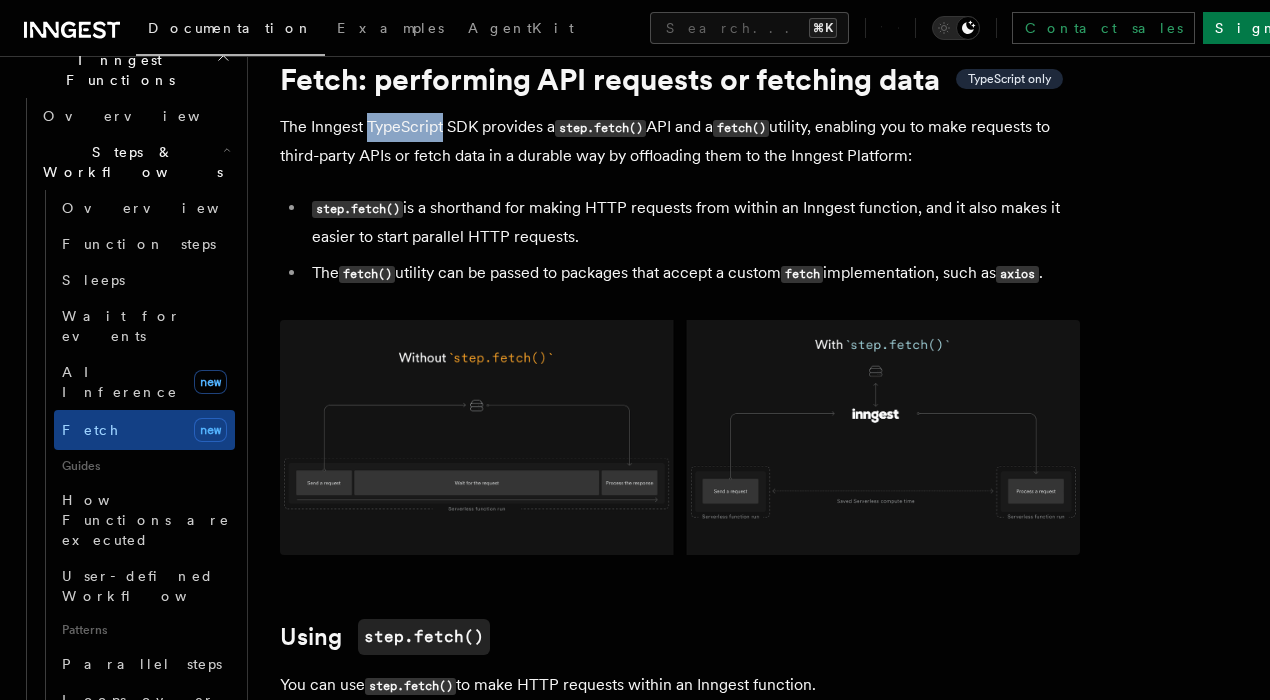 click on "The Inngest TypeScript SDK provides a  step.fetch()  API and a  fetch()  utility, enabling you to make requests to third-party APIs or fetch data in a durable way by offloading them to the Inngest Platform:" at bounding box center (680, 141) 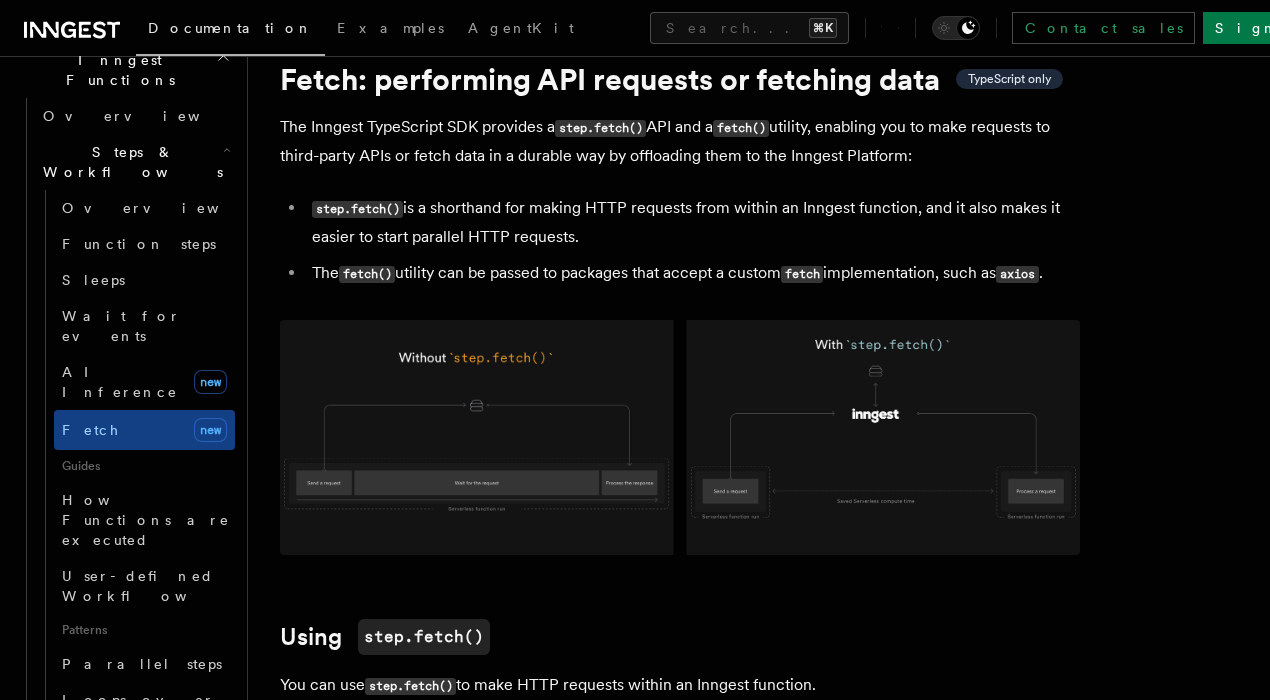 click on "The Inngest TypeScript SDK provides a  step.fetch()  API and a  fetch()  utility, enabling you to make requests to third-party APIs or fetch data in a durable way by offloading them to the Inngest Platform:" at bounding box center (680, 141) 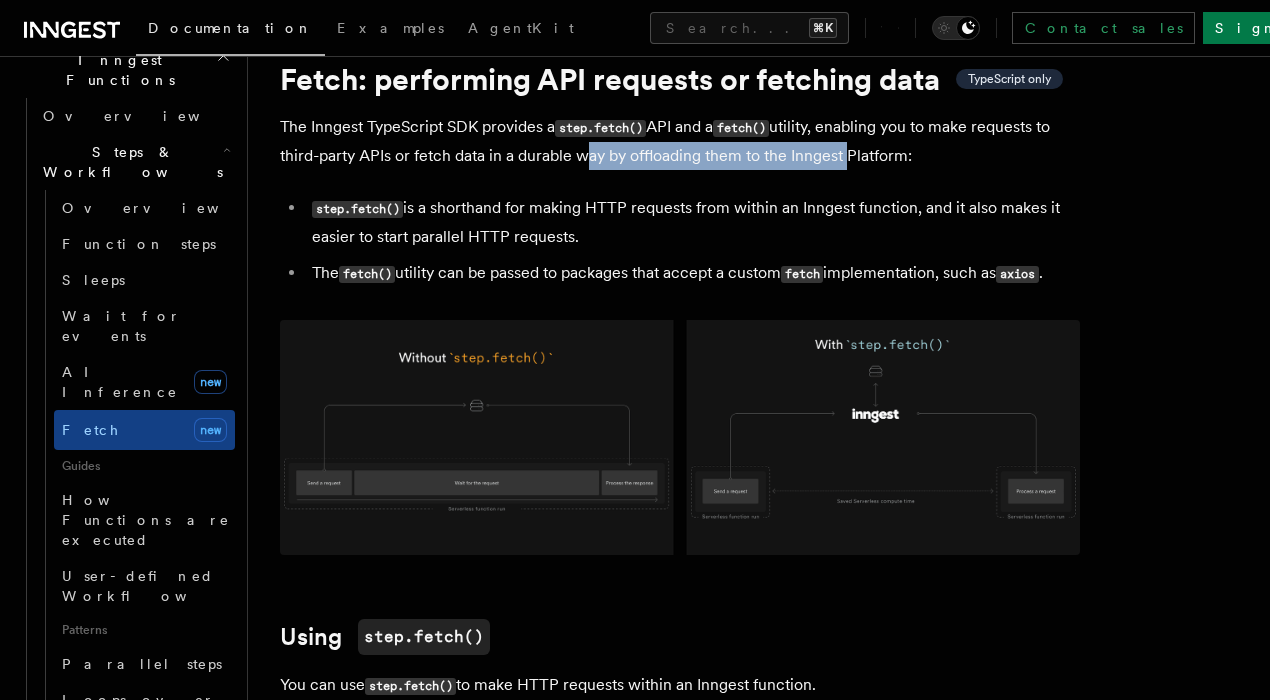 click on "The Inngest TypeScript SDK provides a  step.fetch()  API and a  fetch()  utility, enabling you to make requests to third-party APIs or fetch data in a durable way by offloading them to the Inngest Platform:" at bounding box center (680, 141) 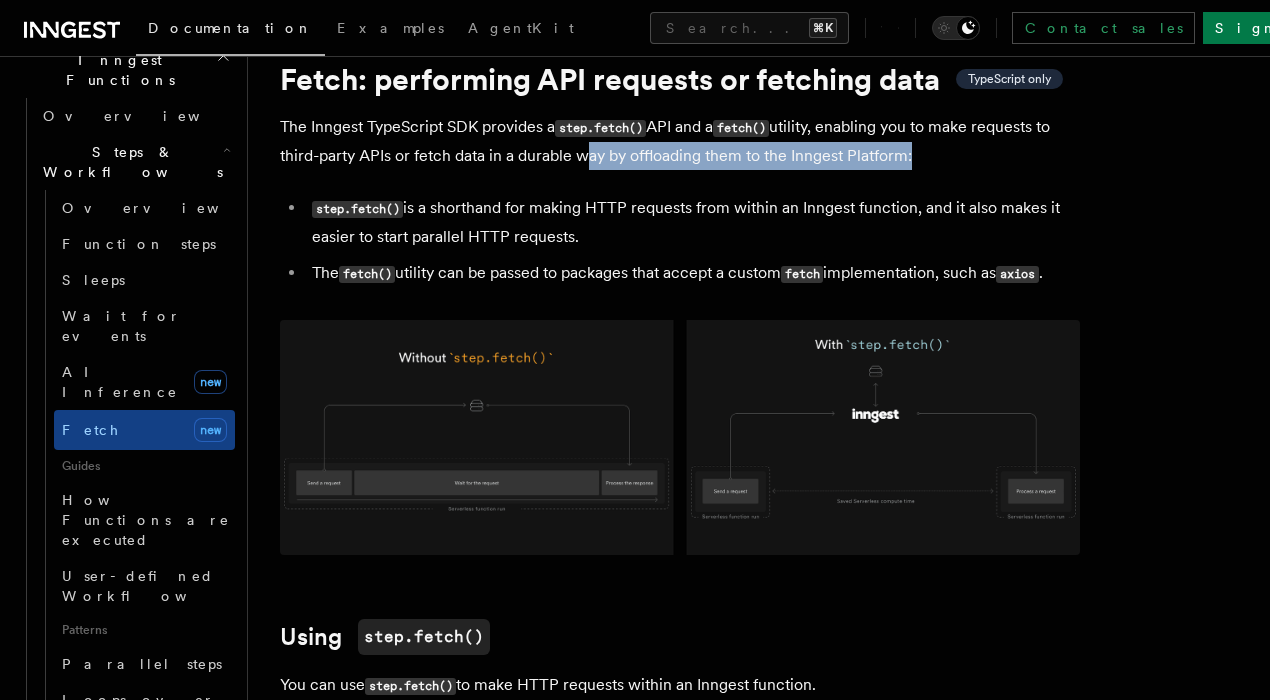 click on "The Inngest TypeScript SDK provides a  step.fetch()  API and a  fetch()  utility, enabling you to make requests to third-party APIs or fetch data in a durable way by offloading them to the Inngest Platform:" at bounding box center (680, 141) 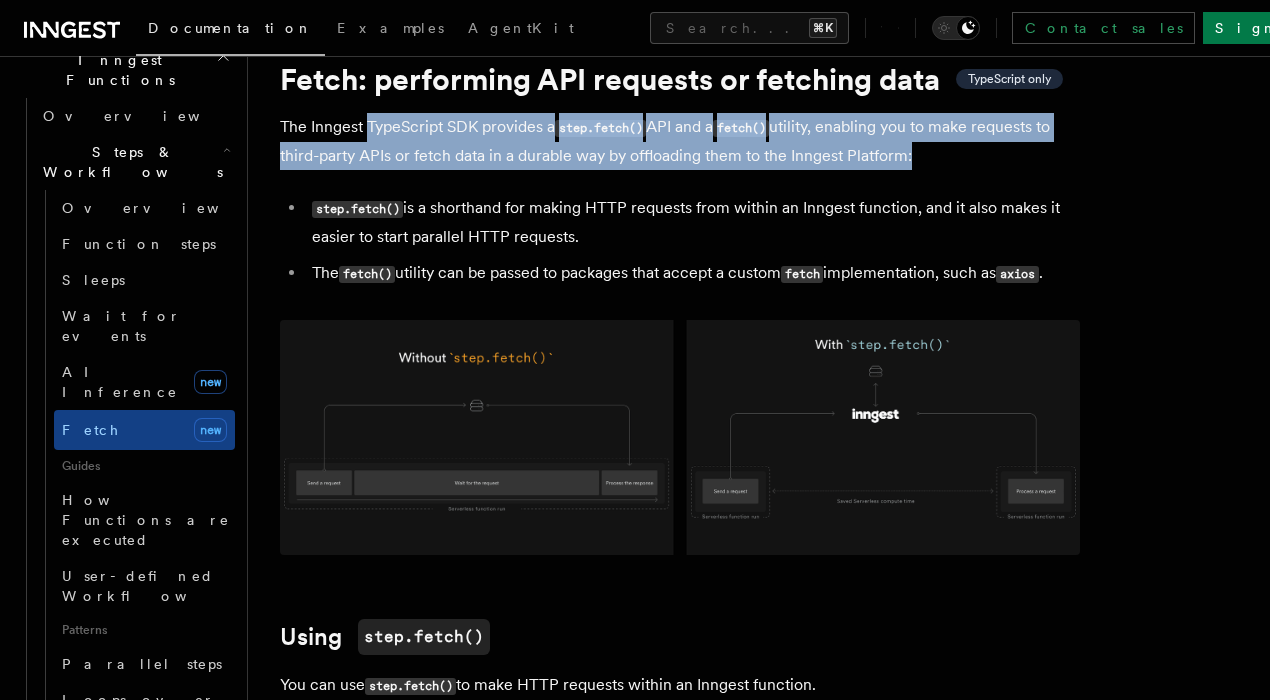 click on "The Inngest TypeScript SDK provides a  step.fetch()  API and a  fetch()  utility, enabling you to make requests to third-party APIs or fetch data in a durable way by offloading them to the Inngest Platform:" at bounding box center (680, 141) 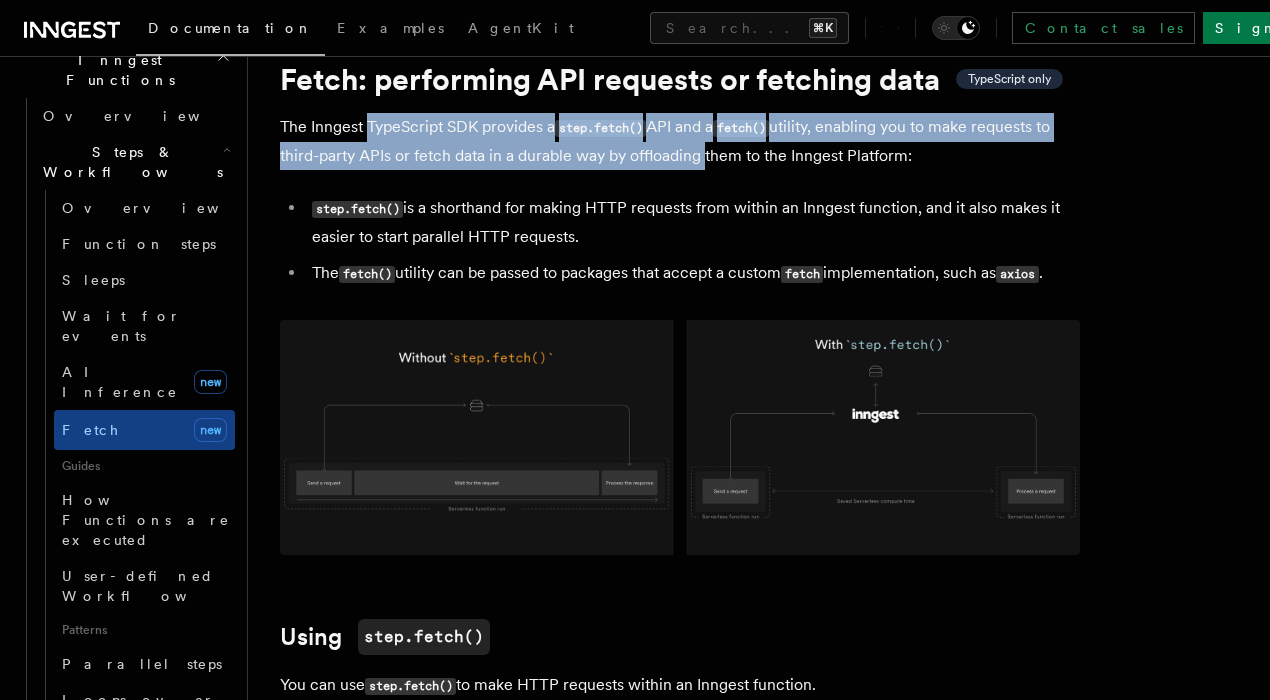click on "The Inngest TypeScript SDK provides a  step.fetch()  API and a  fetch()  utility, enabling you to make requests to third-party APIs or fetch data in a durable way by offloading them to the Inngest Platform:" at bounding box center [680, 141] 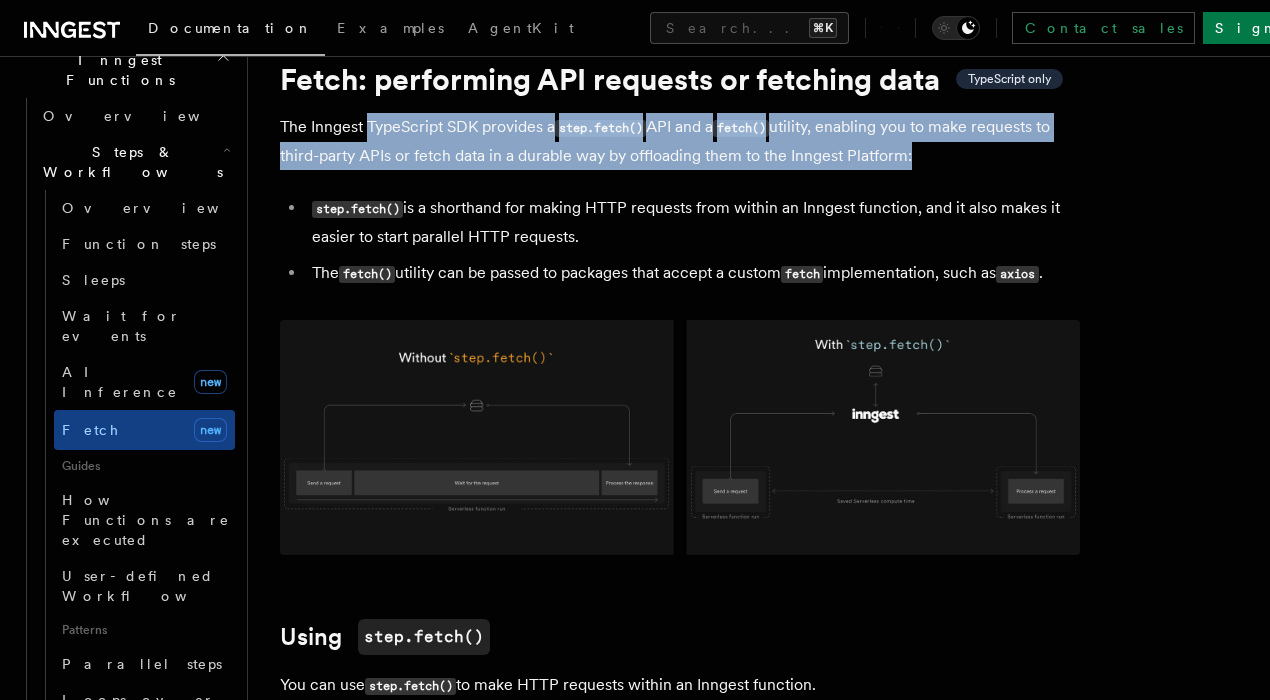 scroll, scrollTop: 72, scrollLeft: 0, axis: vertical 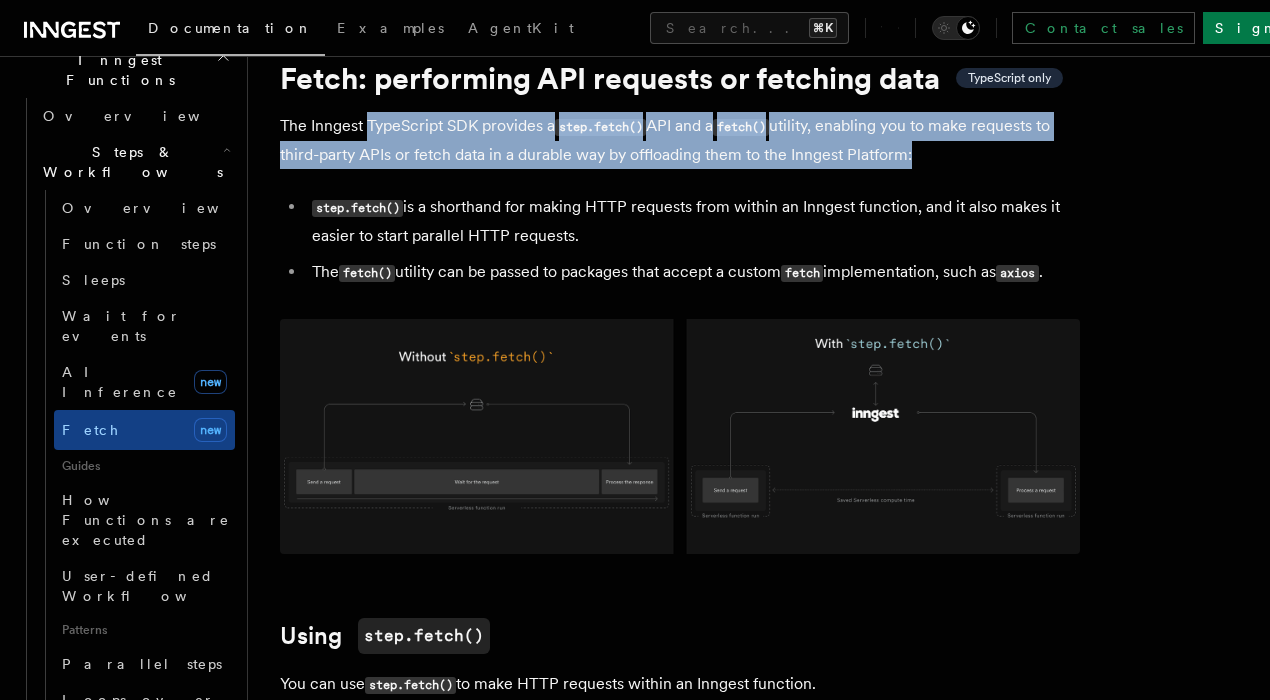 click on "The Inngest TypeScript SDK provides a  step.fetch()  API and a  fetch()  utility, enabling you to make requests to third-party APIs or fetch data in a durable way by offloading them to the Inngest Platform:" at bounding box center (680, 140) 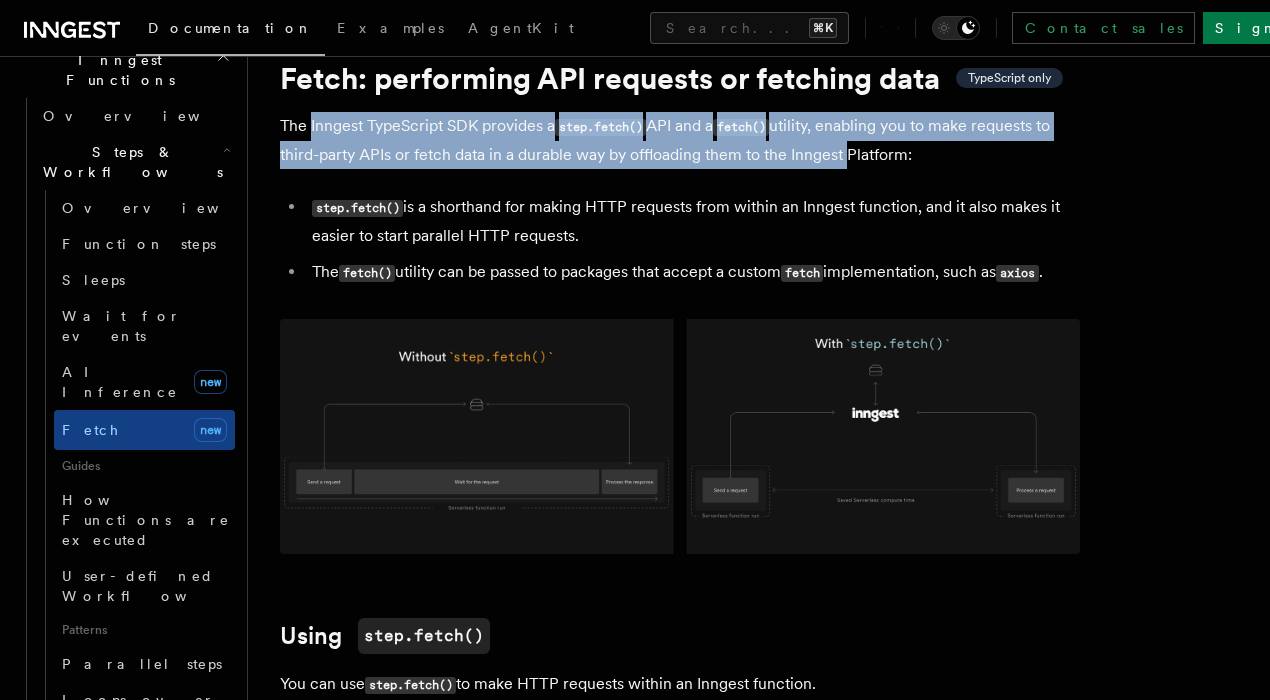 click on "The Inngest TypeScript SDK provides a  step.fetch()  API and a  fetch()  utility, enabling you to make requests to third-party APIs or fetch data in a durable way by offloading them to the Inngest Platform:" at bounding box center [680, 140] 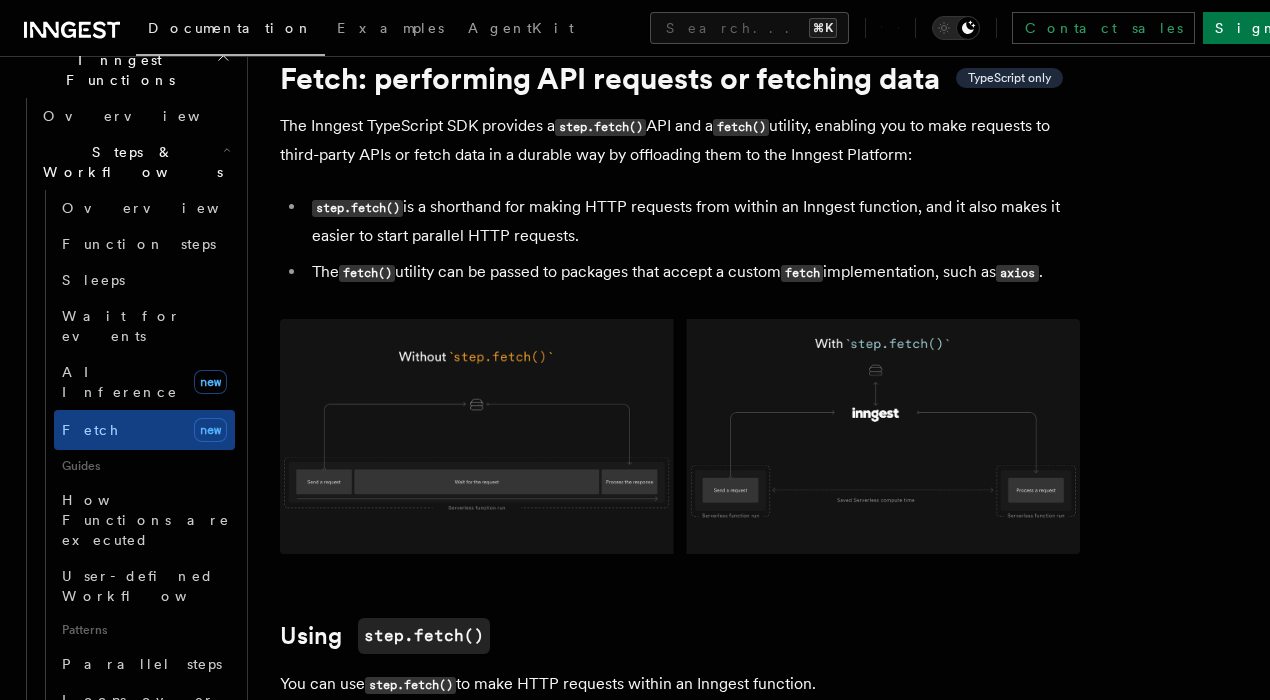 click on "step.fetch() is a shorthand for making HTTP requests from within an Inngest function, and it also makes it easier to start parallel HTTP requests." at bounding box center (693, 221) 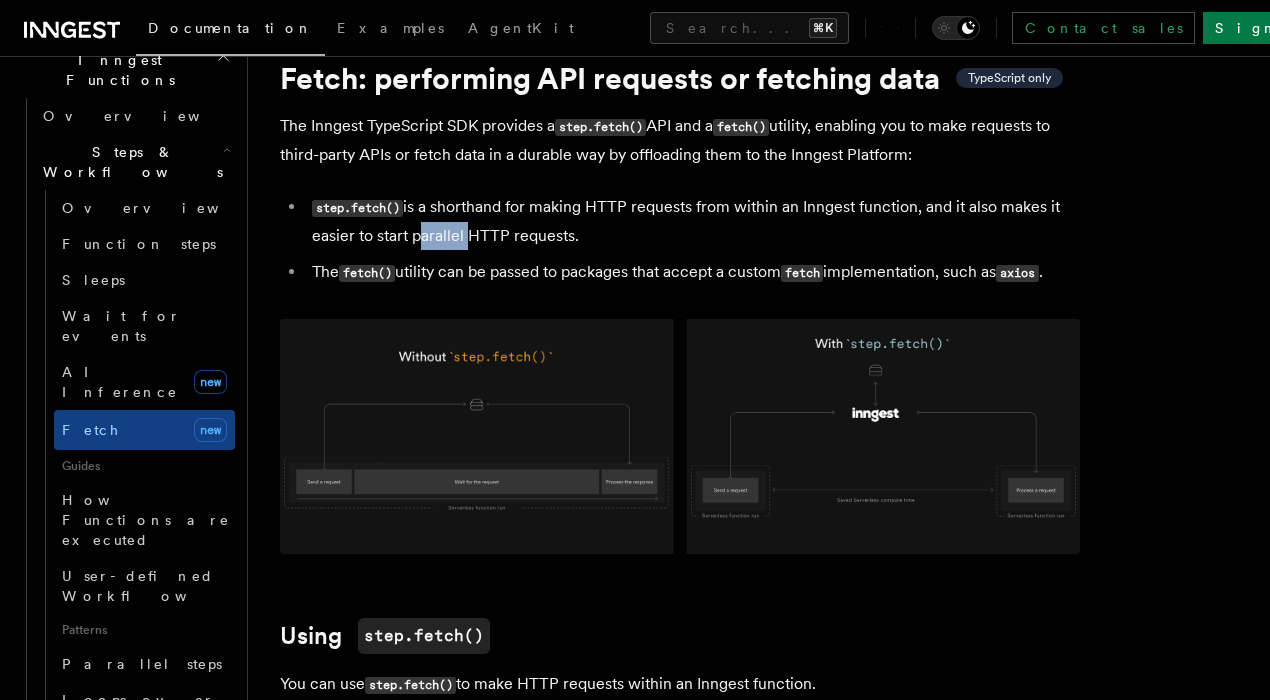 click on "step.fetch() is a shorthand for making HTTP requests from within an Inngest function, and it also makes it easier to start parallel HTTP requests." at bounding box center [693, 221] 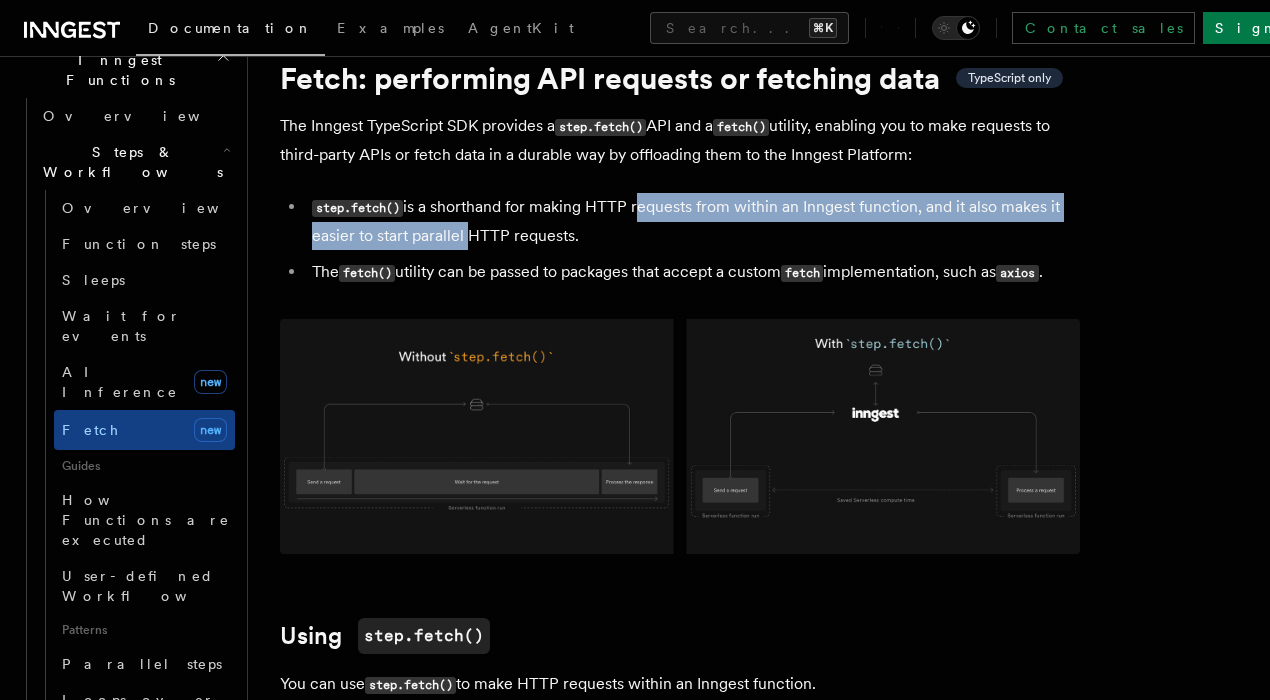 click on "step.fetch() is a shorthand for making HTTP requests from within an Inngest function, and it also makes it easier to start parallel HTTP requests." at bounding box center [693, 221] 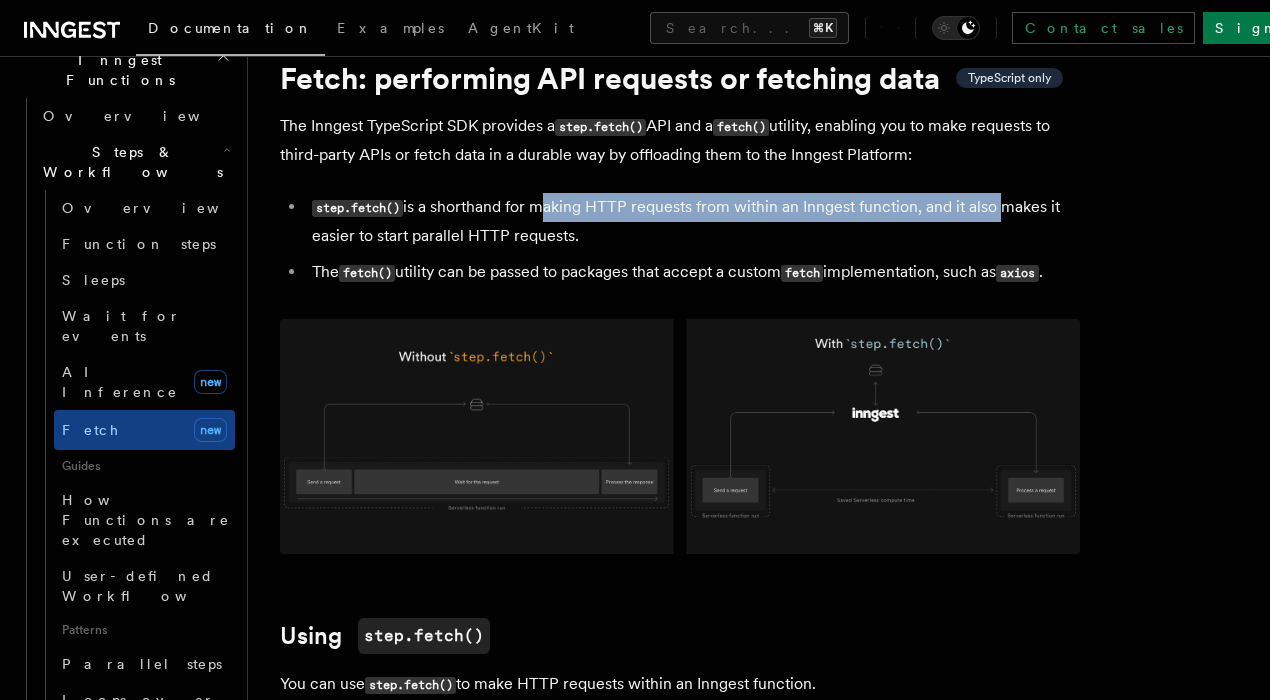click on "step.fetch() is a shorthand for making HTTP requests from within an Inngest function, and it also makes it easier to start parallel HTTP requests." at bounding box center (693, 221) 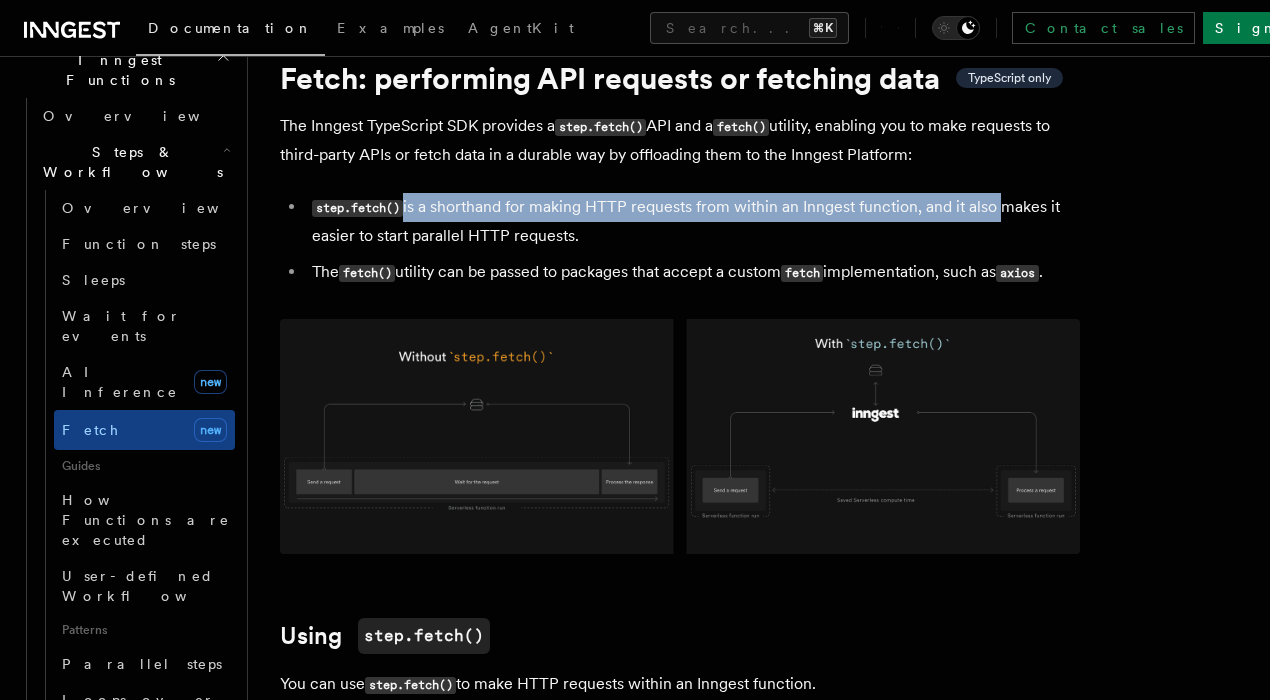 click on "step.fetch() is a shorthand for making HTTP requests from within an Inngest function, and it also makes it easier to start parallel HTTP requests." at bounding box center (693, 221) 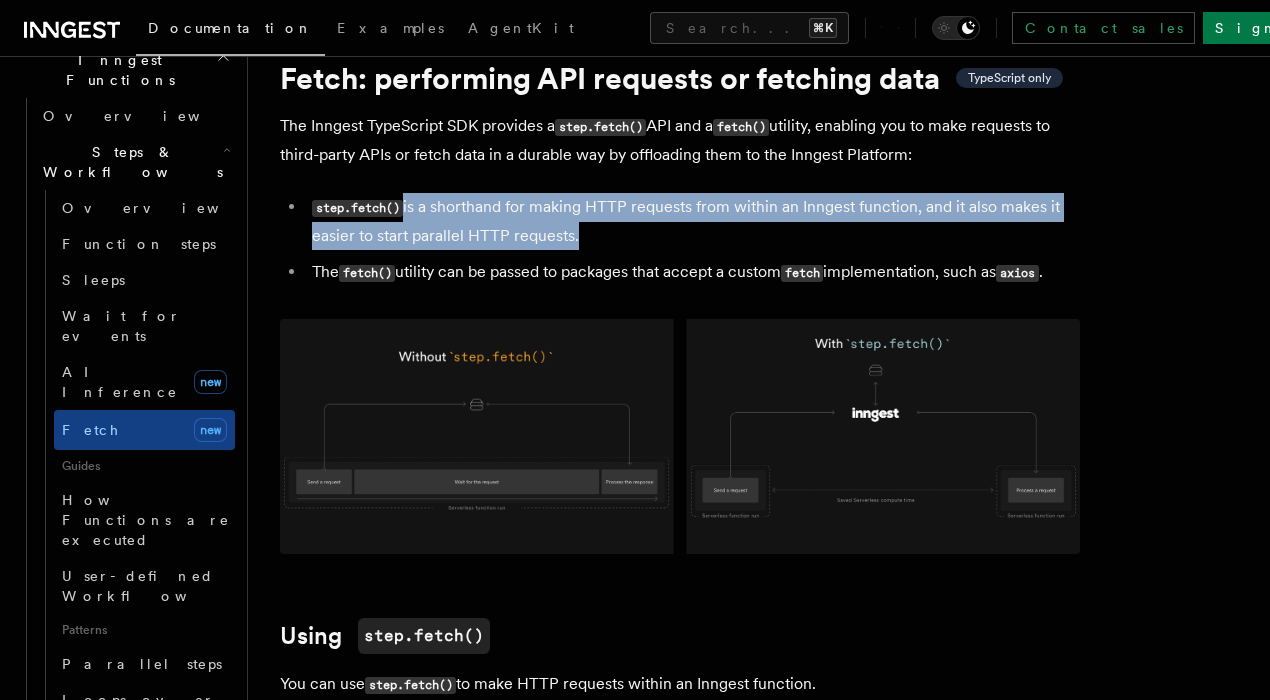 click on "step.fetch() is a shorthand for making HTTP requests from within an Inngest function, and it also makes it easier to start parallel HTTP requests." at bounding box center (693, 221) 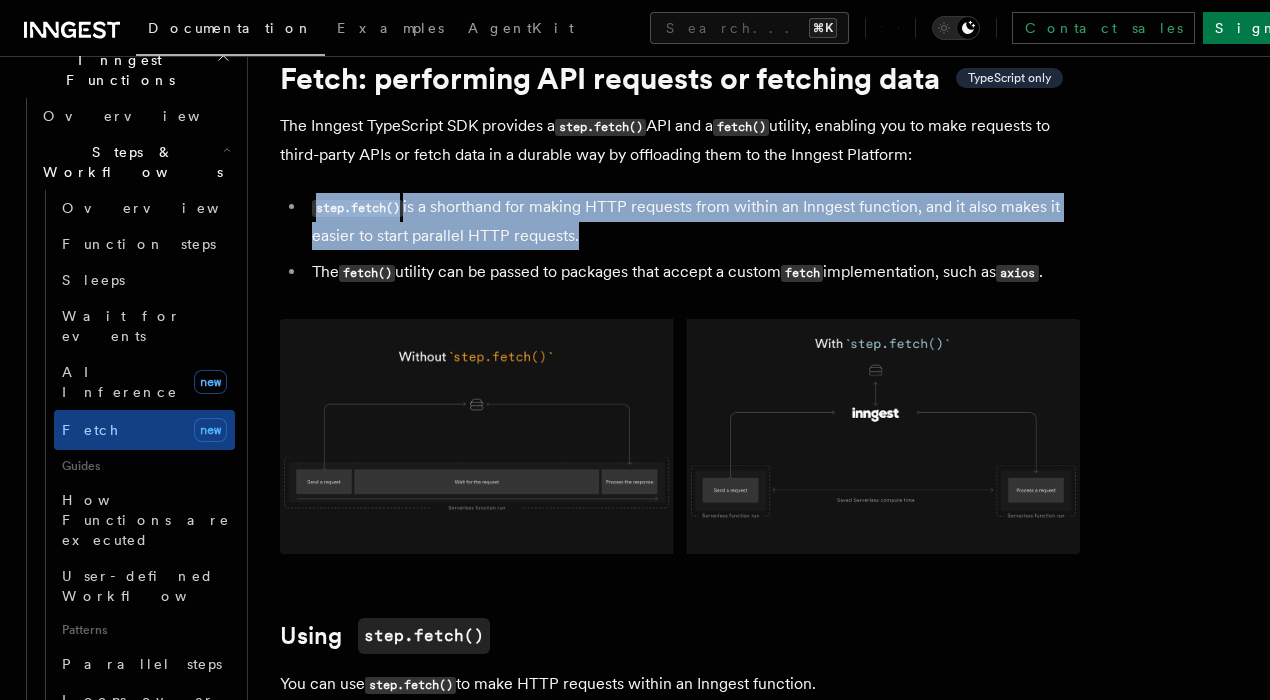 click on "step.fetch() is a shorthand for making HTTP requests from within an Inngest function, and it also makes it easier to start parallel HTTP requests." at bounding box center (693, 221) 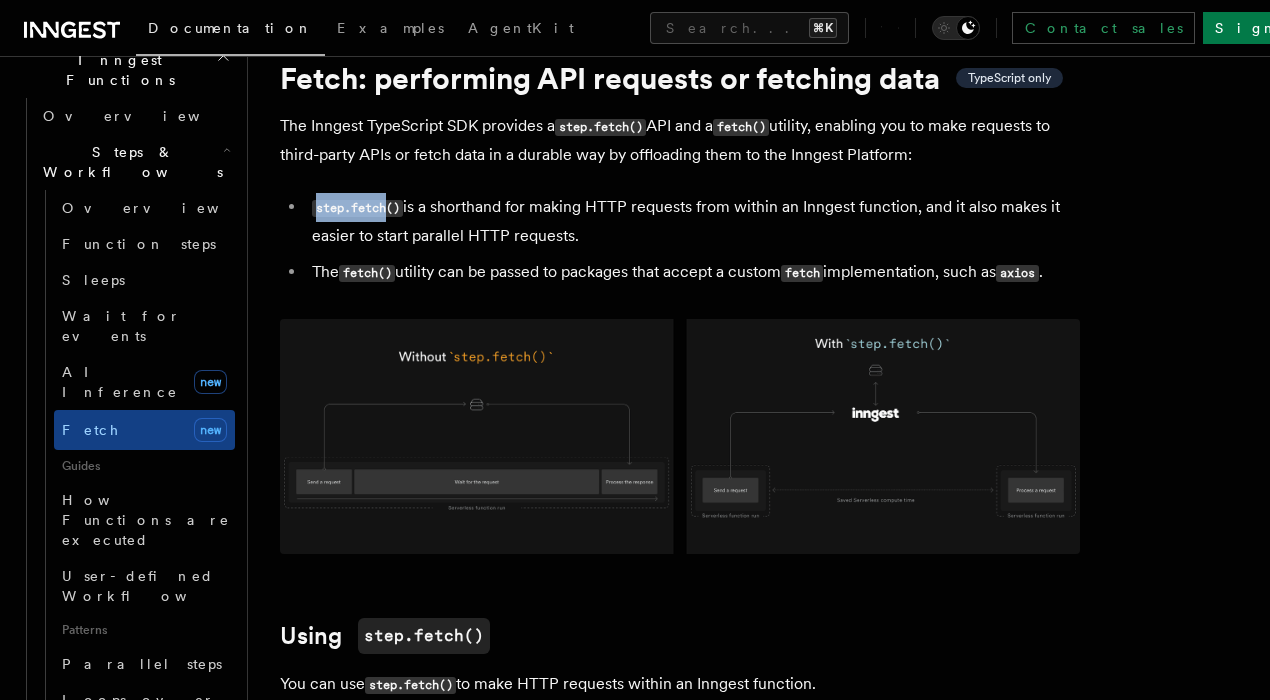 click on "step.fetch() is a shorthand for making HTTP requests from within an Inngest function, and it also makes it easier to start parallel HTTP requests." at bounding box center [693, 221] 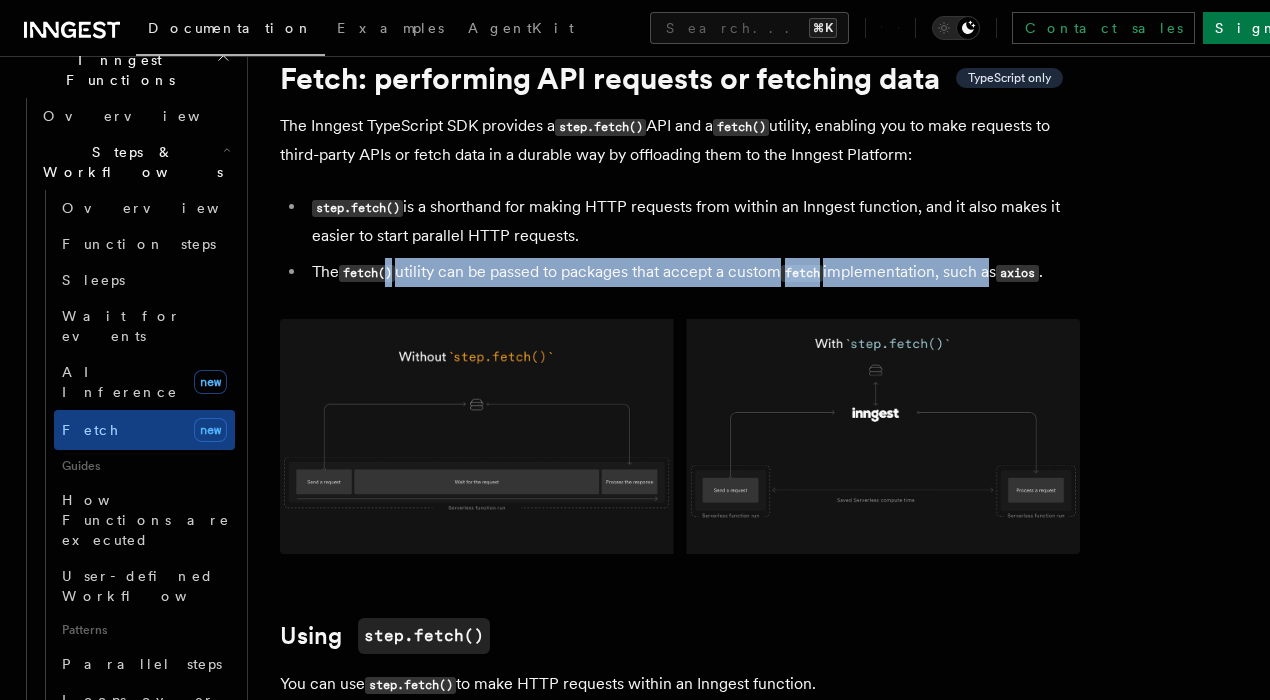 click on "The  fetch()  utility can be passed to packages that accept a custom  fetch  implementation, such as  axios ." at bounding box center (693, 272) 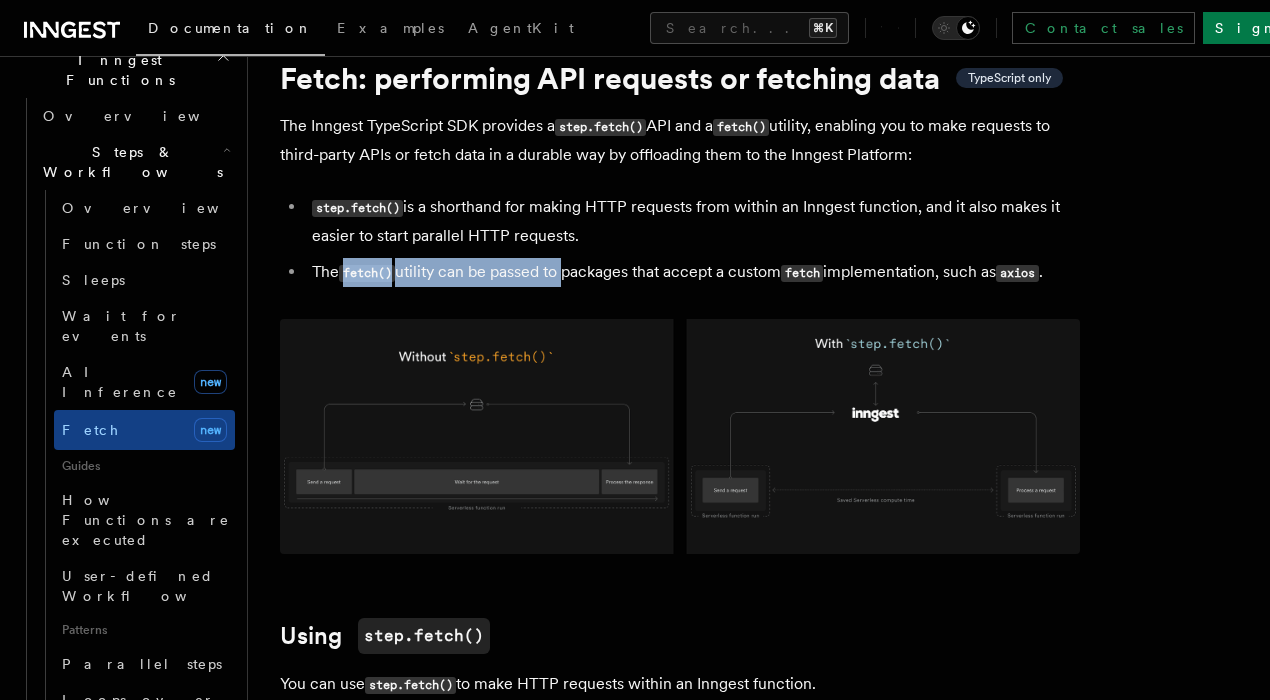 click on "The  fetch()  utility can be passed to packages that accept a custom  fetch  implementation, such as  axios ." at bounding box center (693, 272) 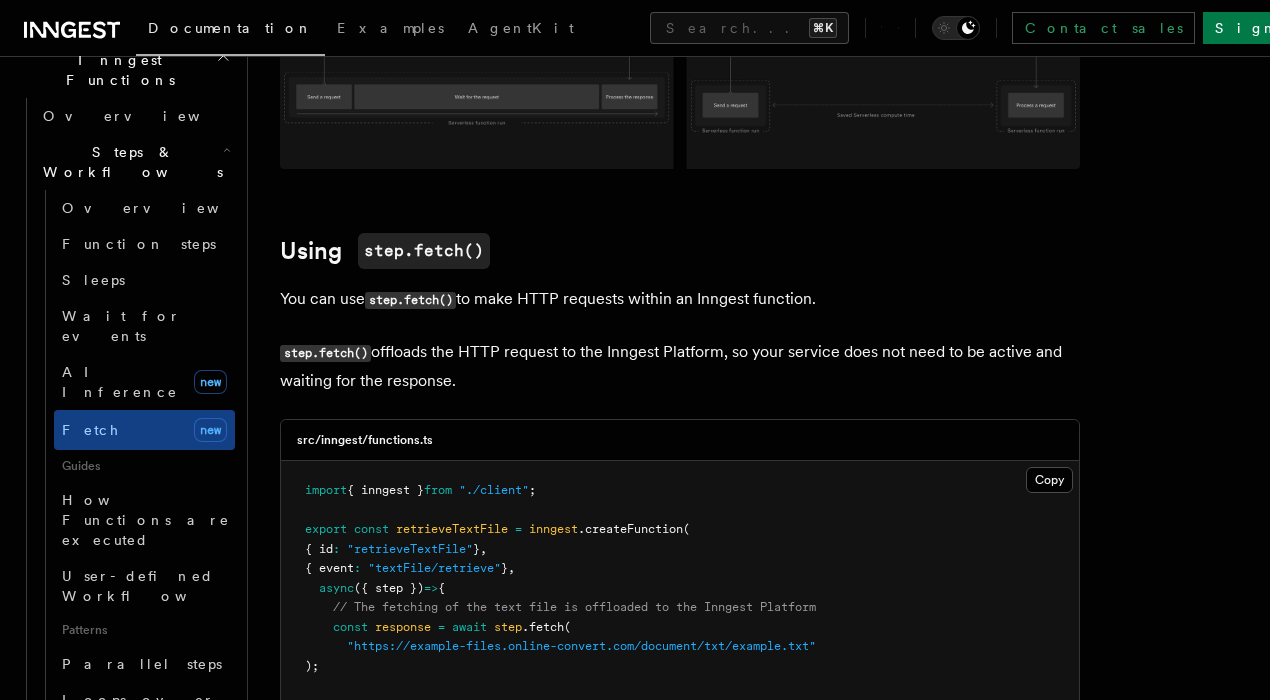 scroll, scrollTop: 483, scrollLeft: 0, axis: vertical 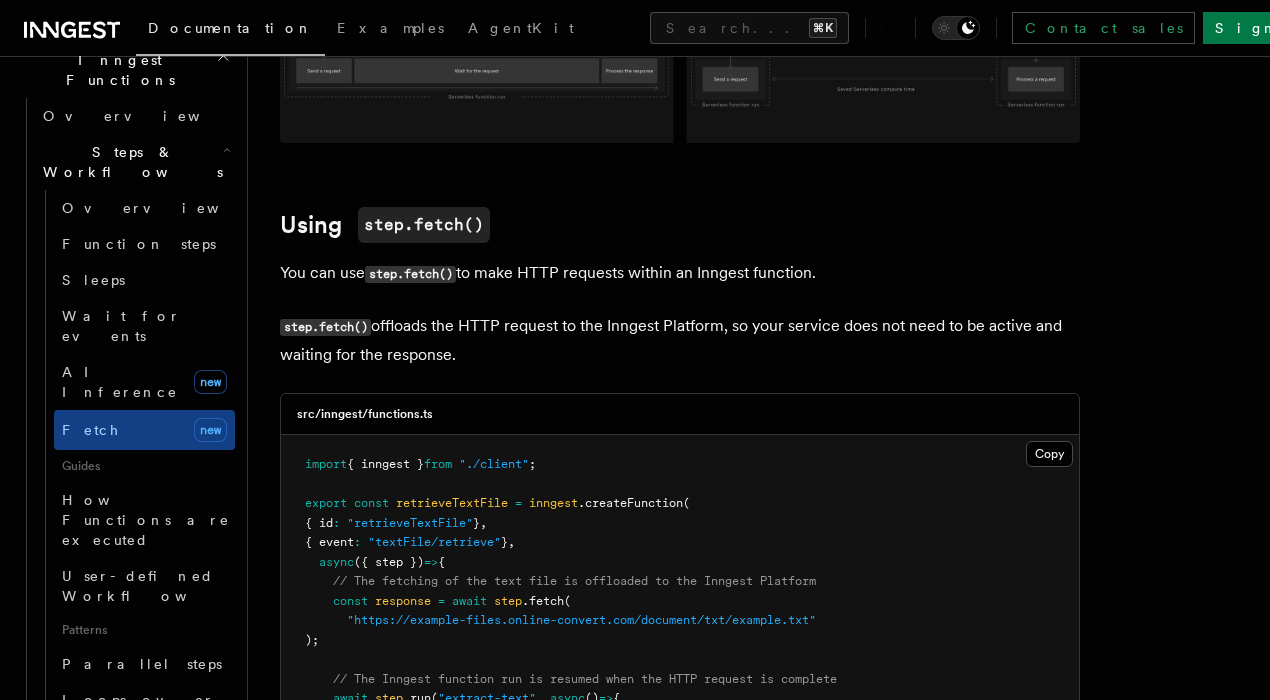 click on "You can use  step.fetch()  to make HTTP requests within an Inngest function." at bounding box center (680, 273) 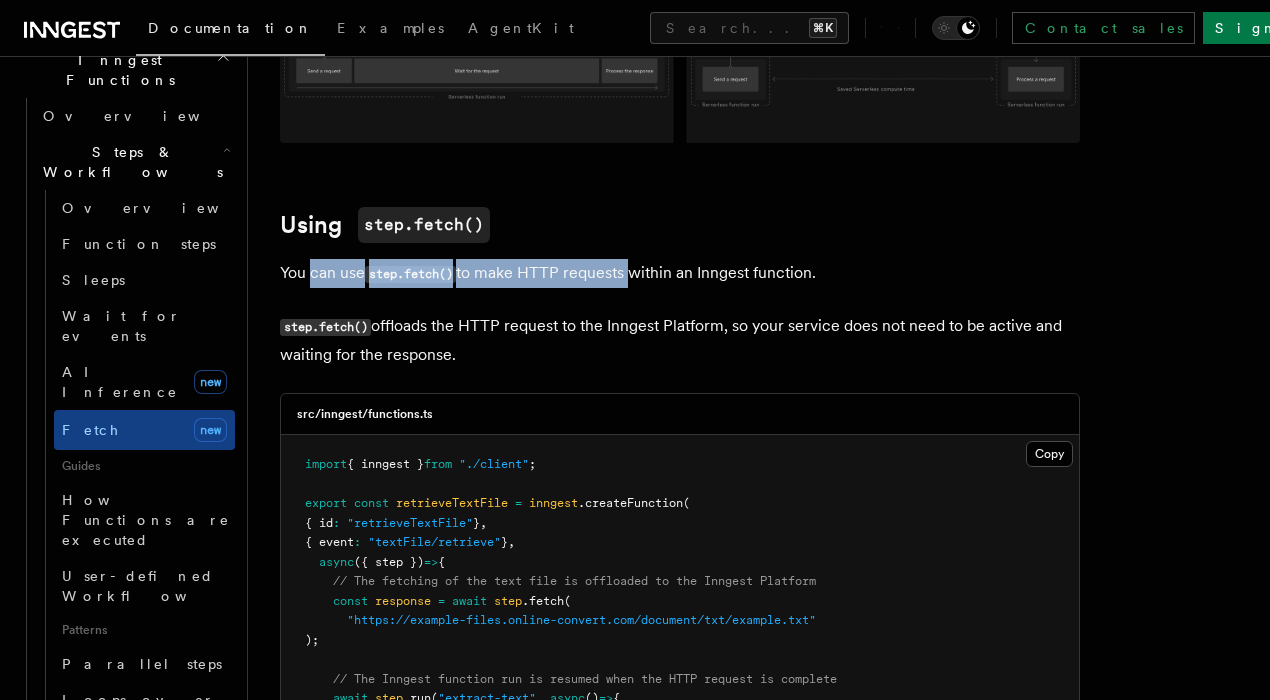 click on "You can use  step.fetch()  to make HTTP requests within an Inngest function." at bounding box center [680, 273] 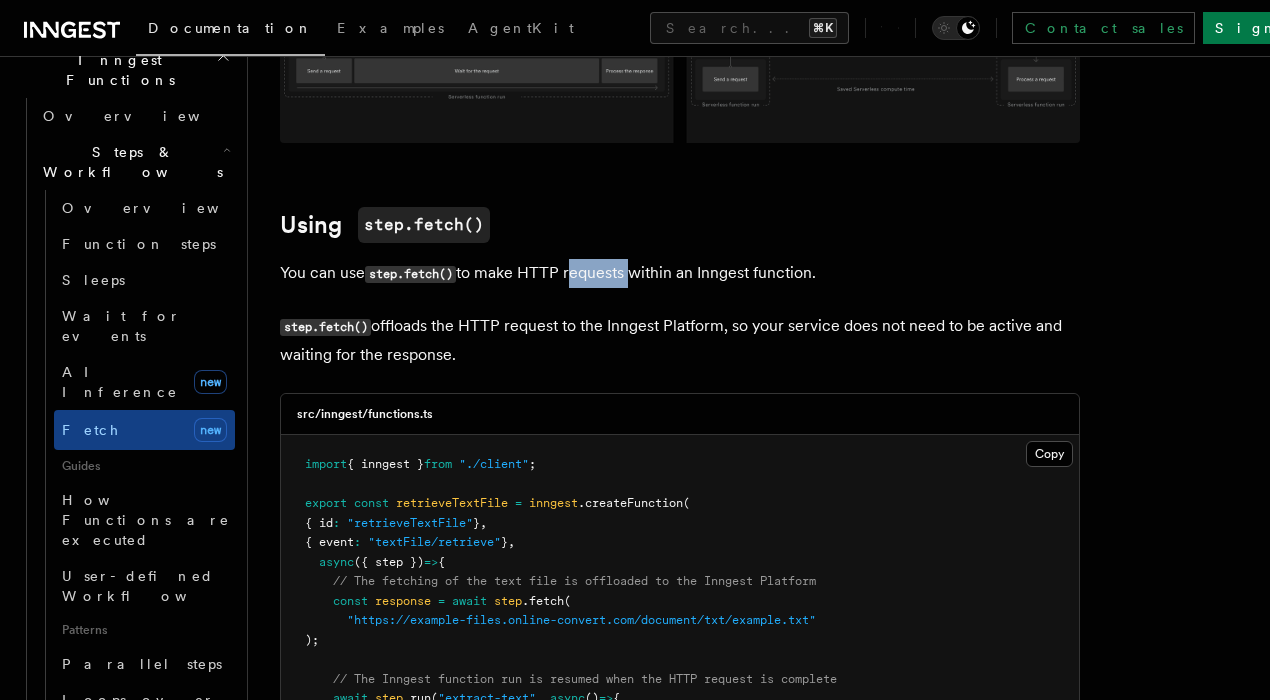 click on "You can use  step.fetch()  to make HTTP requests within an Inngest function." at bounding box center [680, 273] 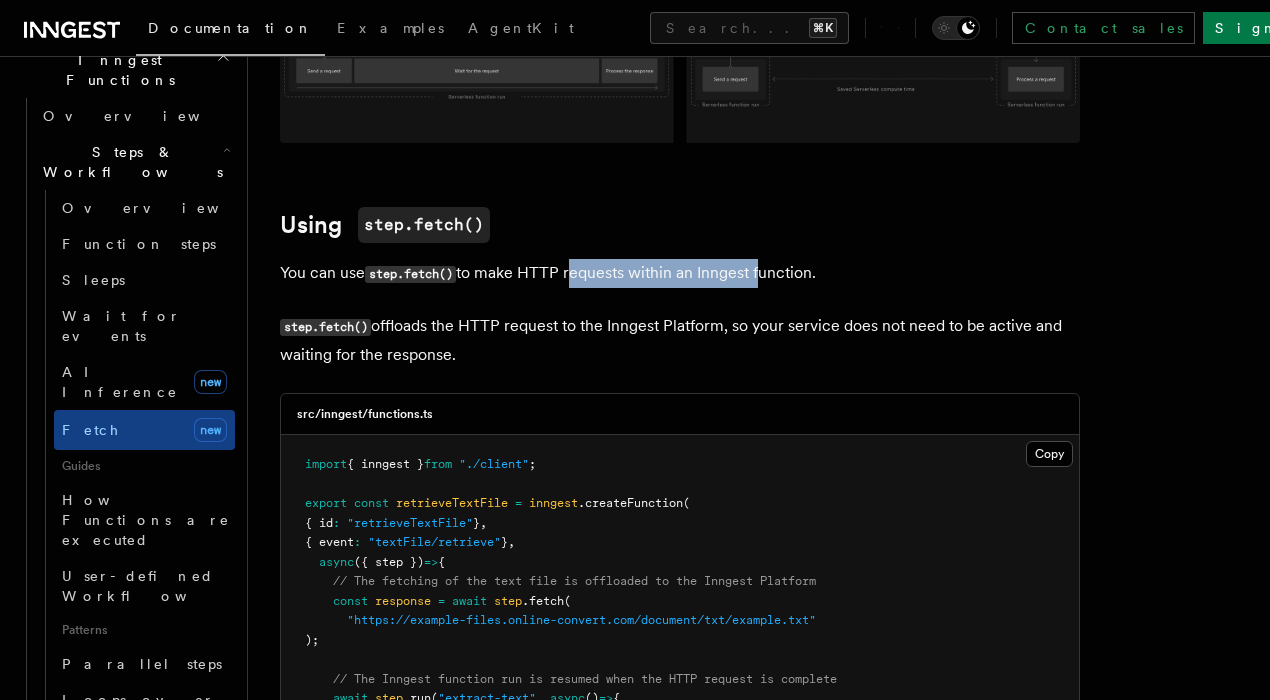 click on "You can use  step.fetch()  to make HTTP requests within an Inngest function." at bounding box center (680, 273) 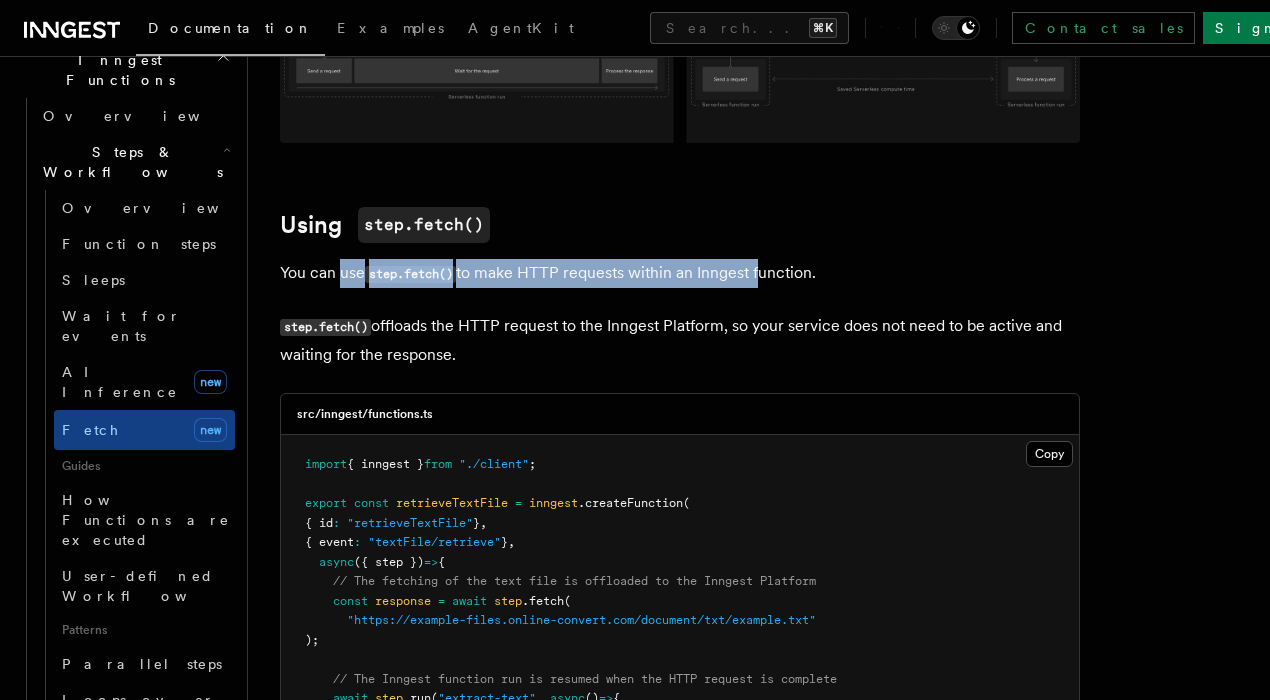 click on "You can use  step.fetch()  to make HTTP requests within an Inngest function." at bounding box center [680, 273] 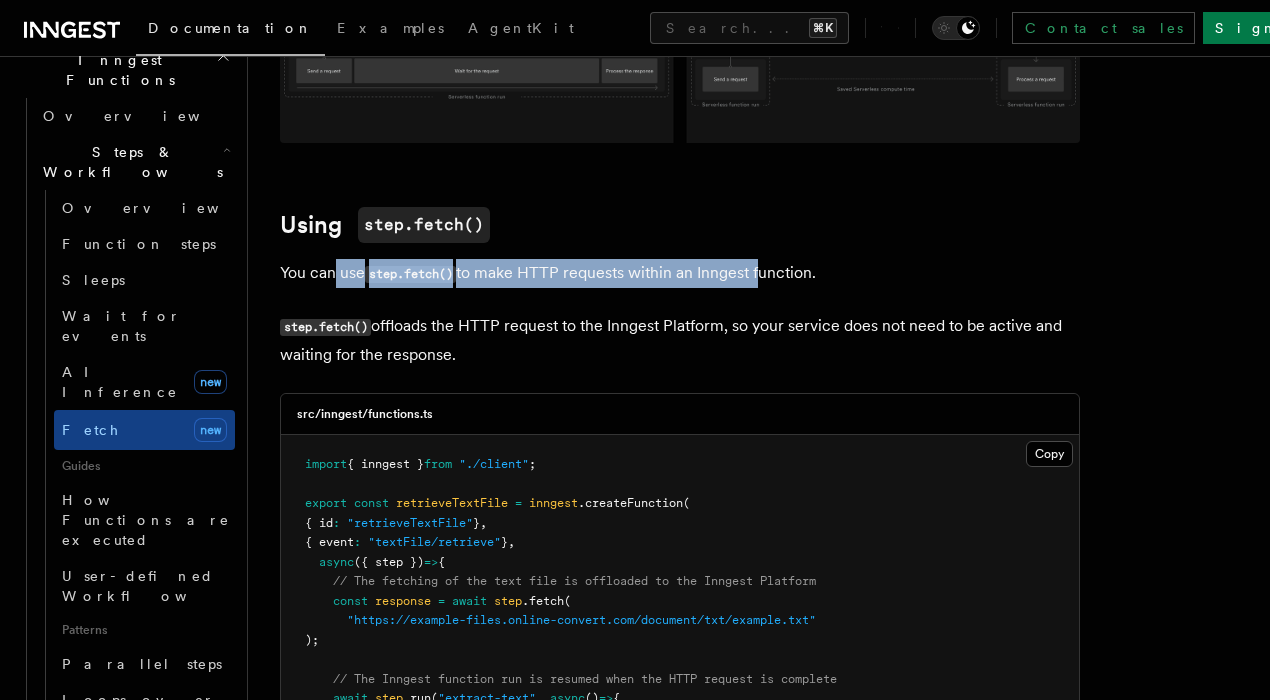 click on "You can use  step.fetch()  to make HTTP requests within an Inngest function." at bounding box center (680, 273) 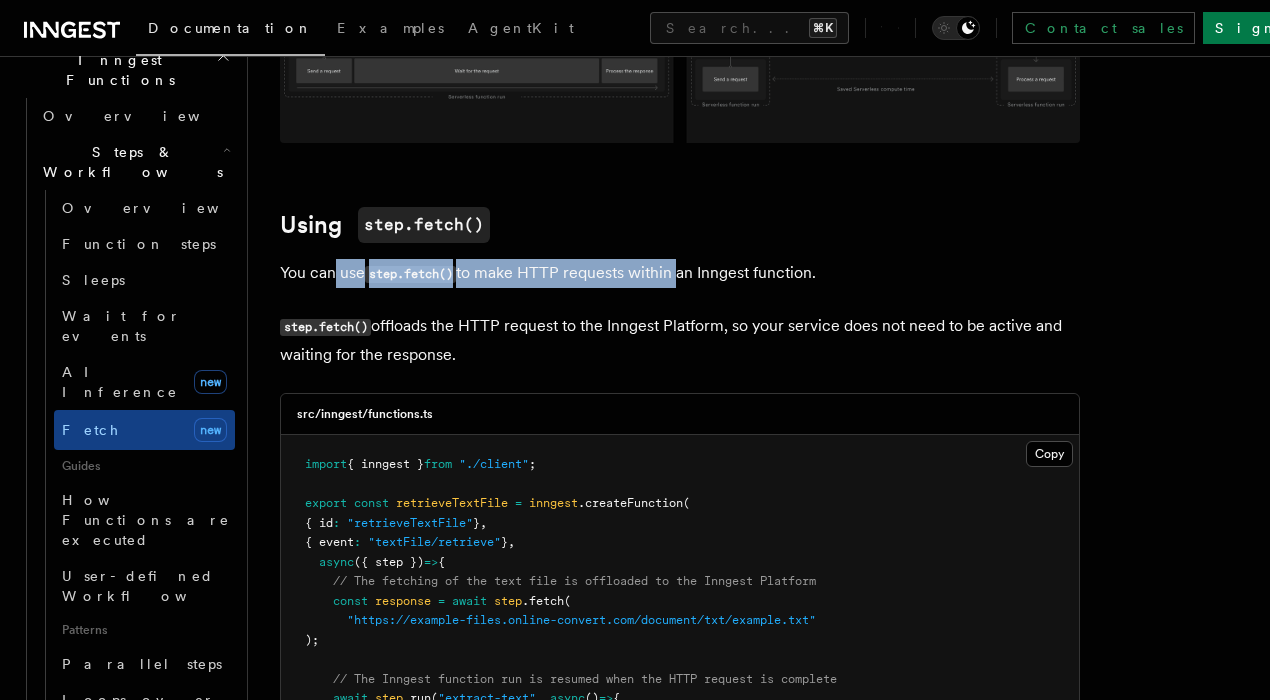 click on "You can use  step.fetch()  to make HTTP requests within an Inngest function." at bounding box center [680, 273] 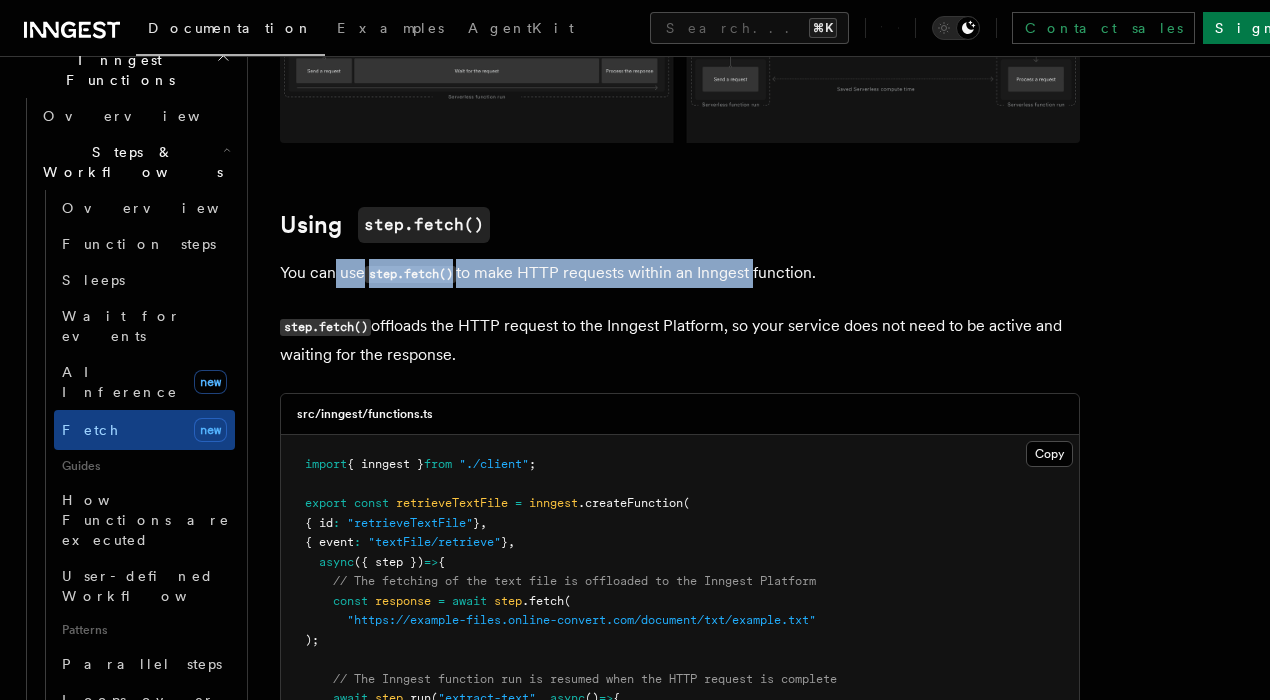 click on "You can use  step.fetch()  to make HTTP requests within an Inngest function." at bounding box center (680, 273) 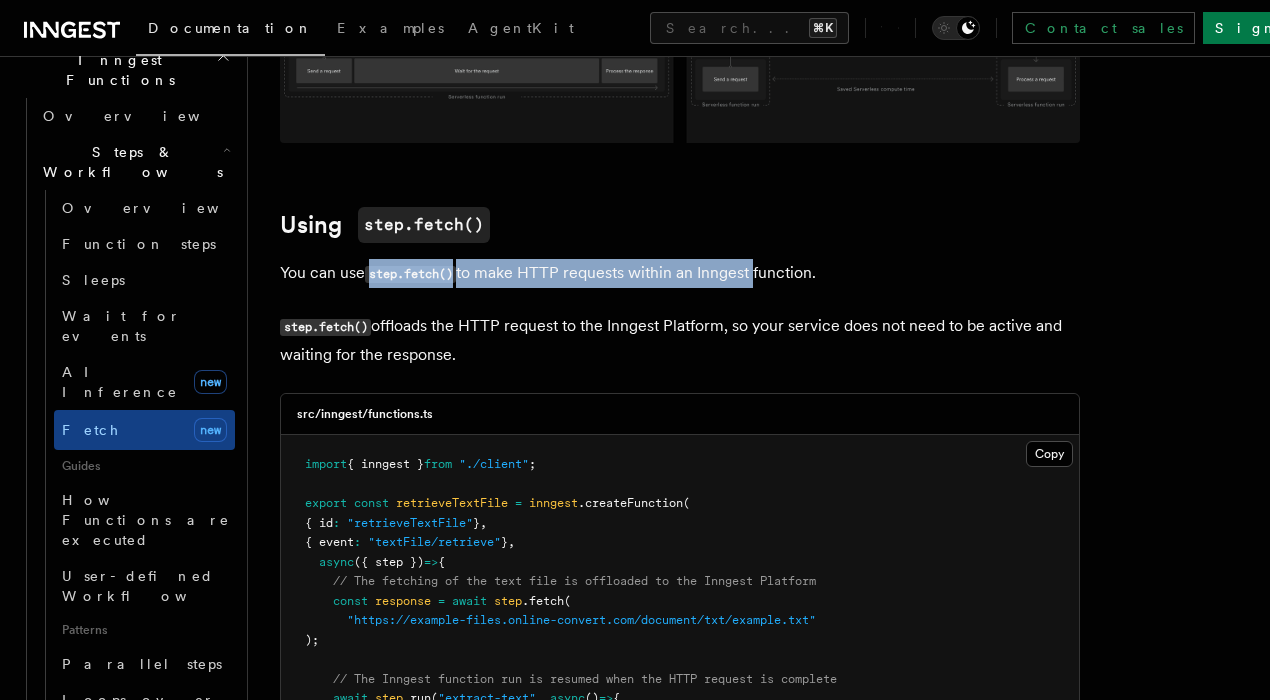 click on "You can use  step.fetch()  to make HTTP requests within an Inngest function." at bounding box center [680, 273] 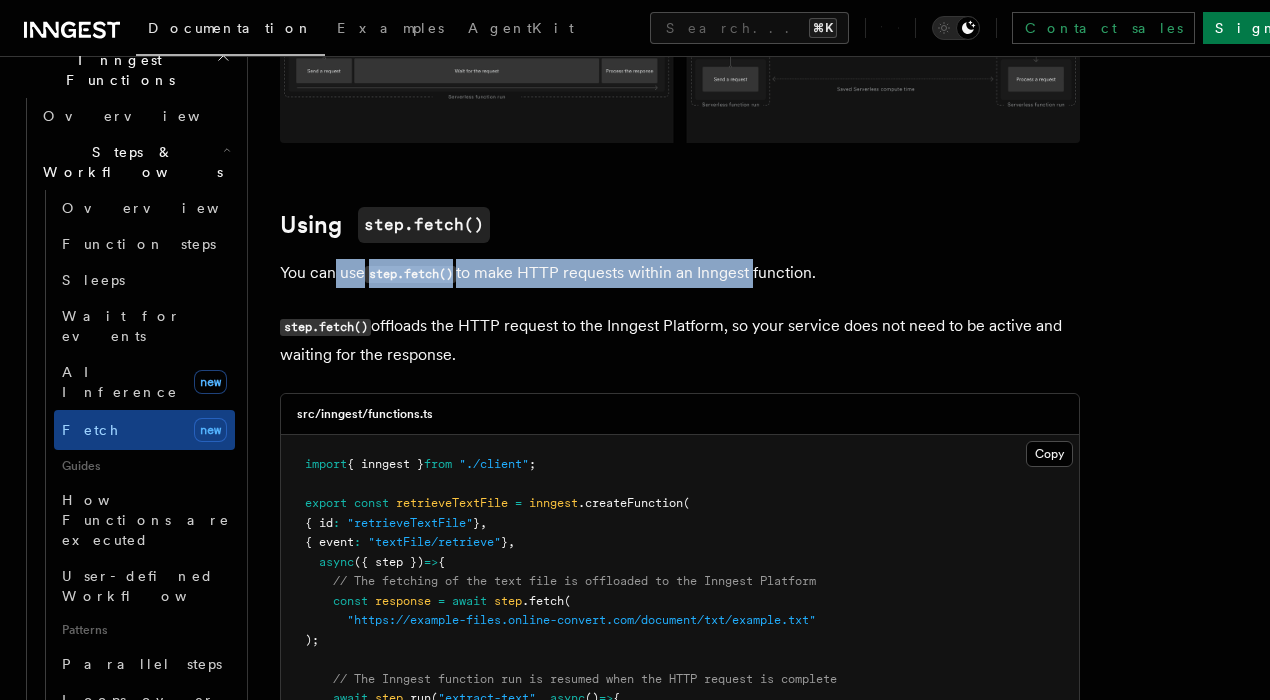 click on "You can use  step.fetch()  to make HTTP requests within an Inngest function." at bounding box center [680, 273] 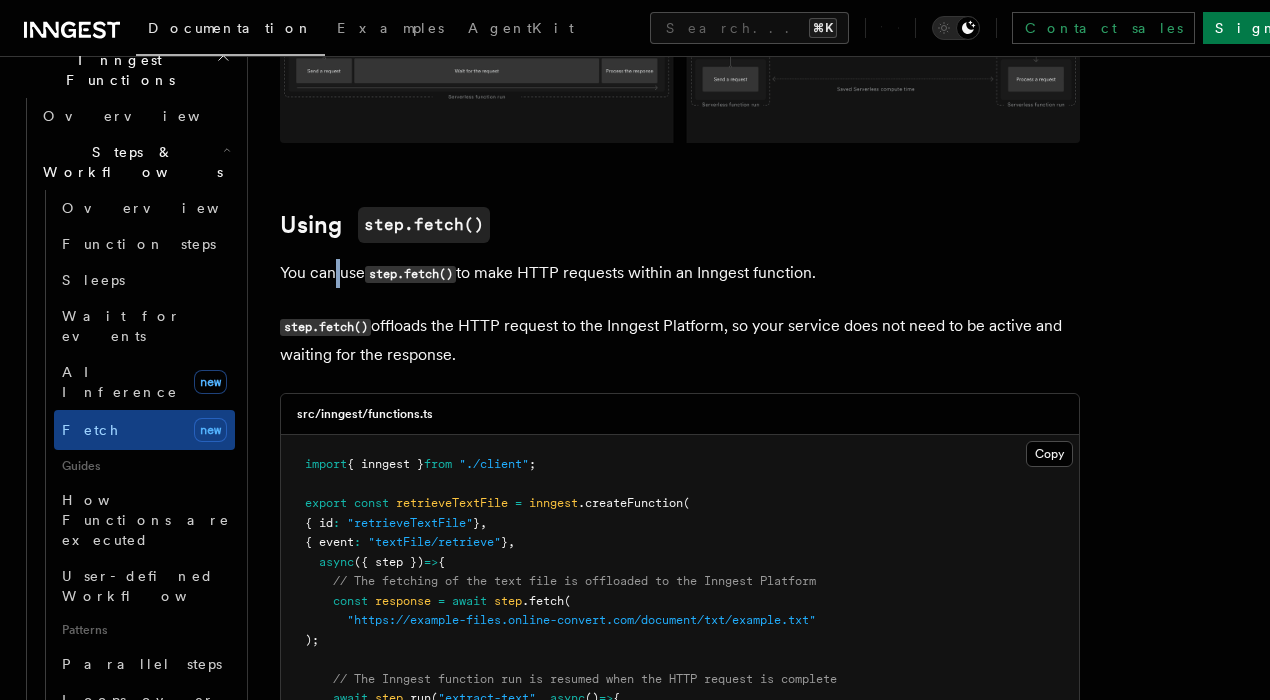click on "You can use  step.fetch()  to make HTTP requests within an Inngest function." at bounding box center [680, 273] 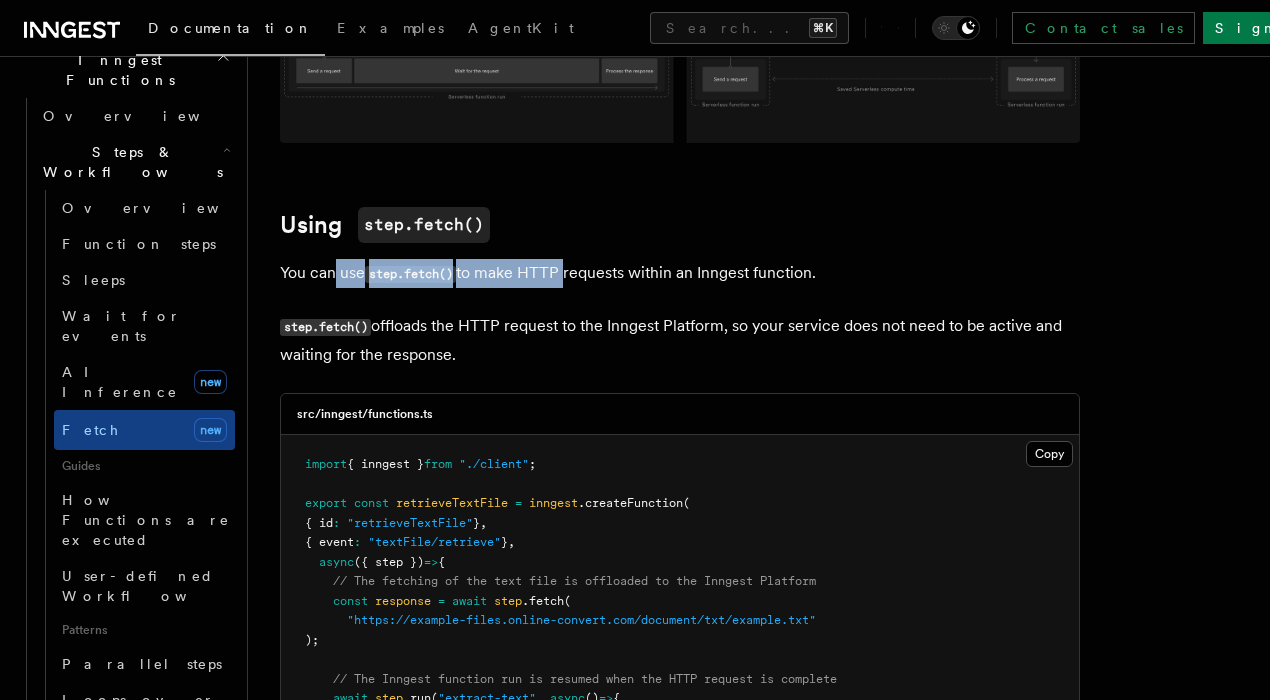 click on "You can use  step.fetch()  to make HTTP requests within an Inngest function." at bounding box center [680, 273] 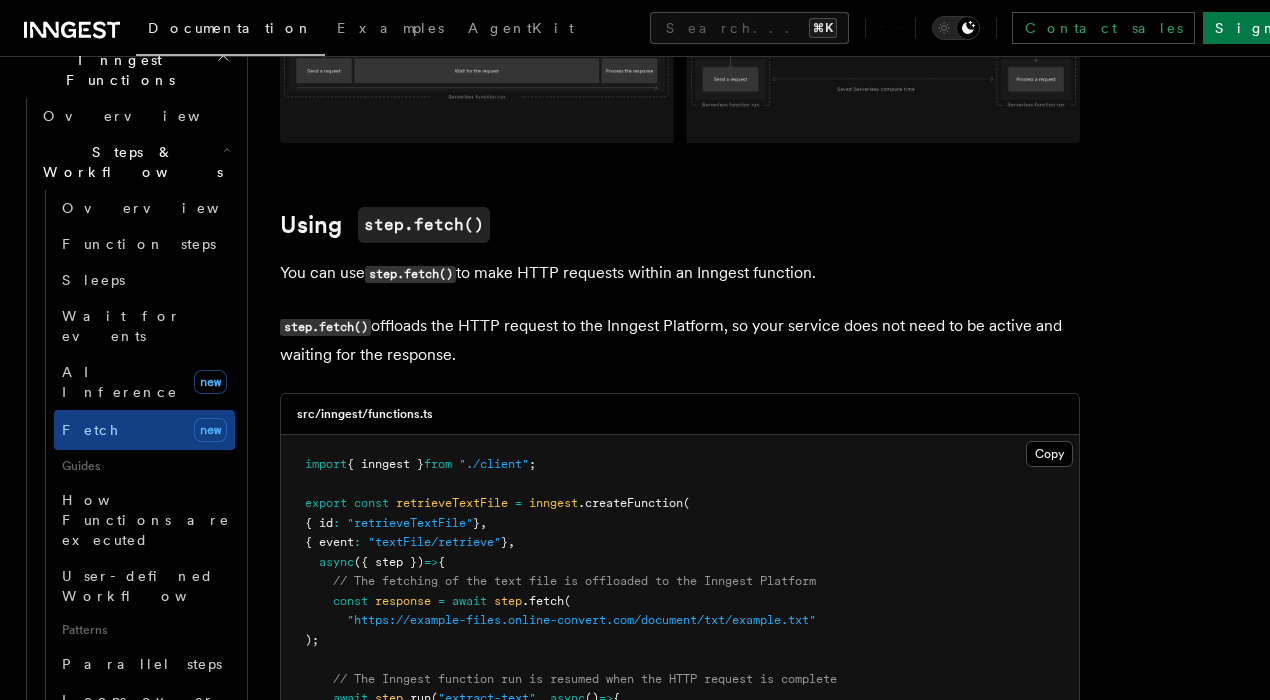 click on "step.fetch()  offloads the HTTP request to the Inngest Platform, so your service does not need to be active and waiting for the response." at bounding box center [680, 340] 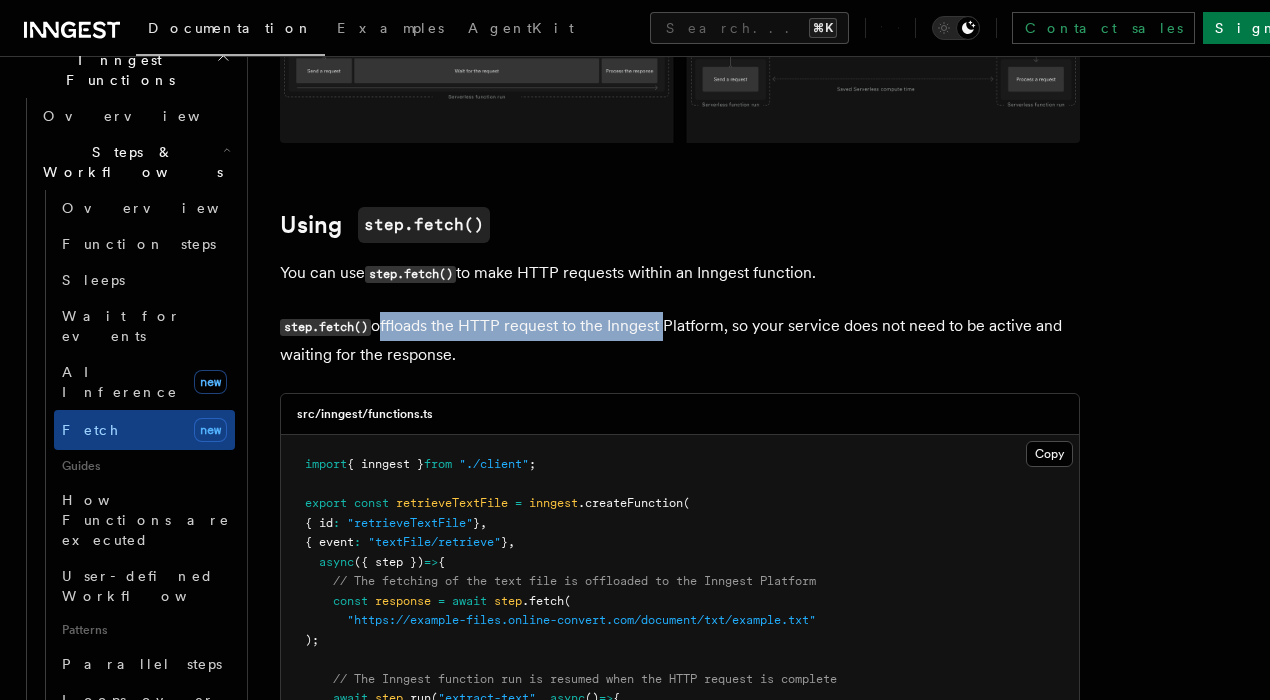 click on "step.fetch()  offloads the HTTP request to the Inngest Platform, so your service does not need to be active and waiting for the response." at bounding box center (680, 340) 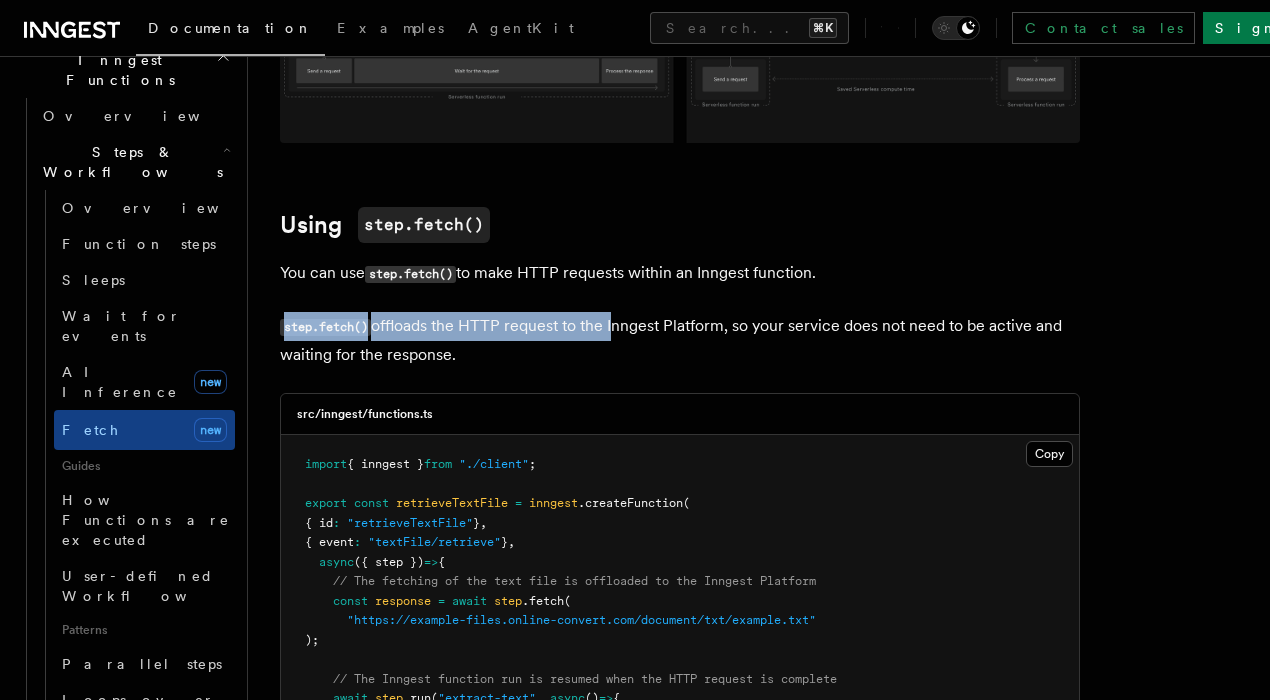 click on "Features Inngest Functions Steps & Workflows Fetch: performing API requests or fetching data  TypeScript only
The Inngest TypeScript SDK provides a  step.fetch()  API and a  fetch()  utility, enabling you to make requests to third-party APIs or fetch data in a durable way by offloading them to the Inngest Platform:
step.fetch()  is a shorthand for making HTTP requests from within an Inngest function, and it also makes it easier to start parallel HTTP requests.
The  fetch()  utility can be passed to packages that accept a custom  fetch  implementation, such as  axios .
Using  step.fetch()
You can use  step.fetch()  to make HTTP requests within an Inngest function.
step.fetch()  offloads the HTTP request to the Inngest Platform, so your service does not need to be active and waiting for the response.
src/inngest/functions.ts Copy Copied import  { inngest }  from   "./client" ;
export   const   retrieveTextFile   =   inngest .createFunction (
{ id :   "retrieveTextFile"  } ,
:    }" at bounding box center [759, 2371] 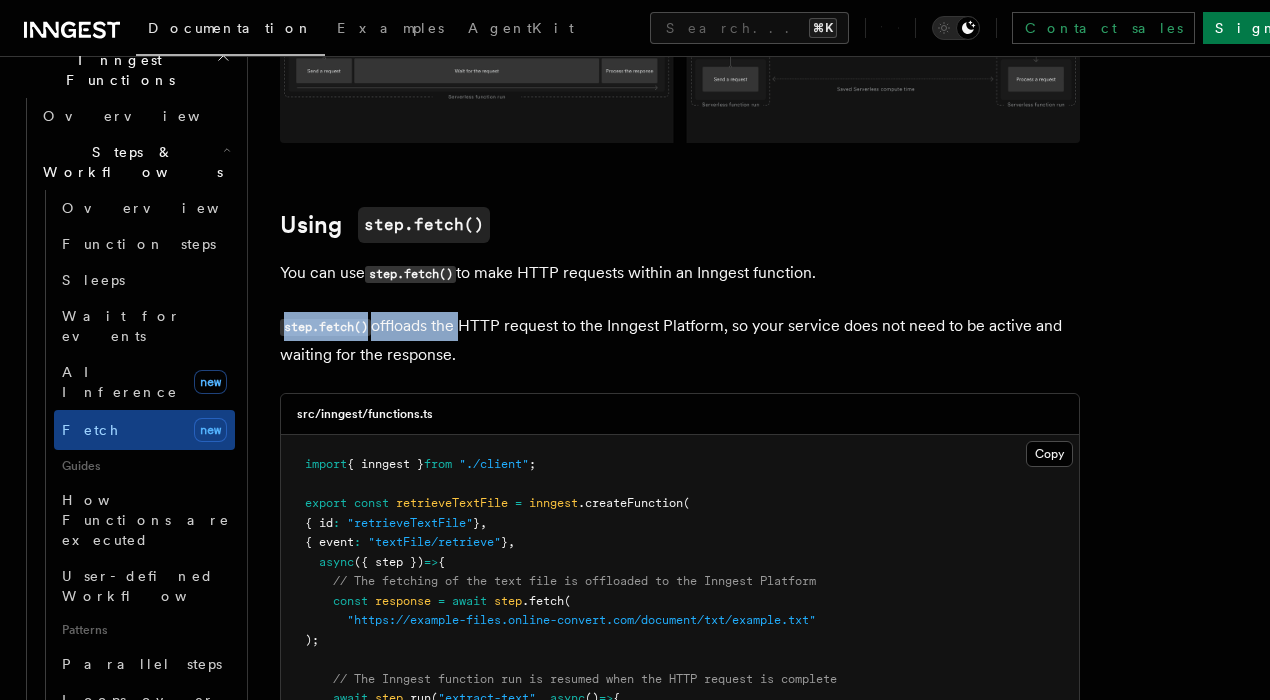 click on "Features Inngest Functions Steps & Workflows Fetch: performing API requests or fetching data  TypeScript only
The Inngest TypeScript SDK provides a  step.fetch()  API and a  fetch()  utility, enabling you to make requests to third-party APIs or fetch data in a durable way by offloading them to the Inngest Platform:
step.fetch()  is a shorthand for making HTTP requests from within an Inngest function, and it also makes it easier to start parallel HTTP requests.
The  fetch()  utility can be passed to packages that accept a custom  fetch  implementation, such as  axios .
Using  step.fetch()
You can use  step.fetch()  to make HTTP requests within an Inngest function.
step.fetch()  offloads the HTTP request to the Inngest Platform, so your service does not need to be active and waiting for the response.
src/inngest/functions.ts Copy Copied import  { inngest }  from   "./client" ;
export   const   retrieveTextFile   =   inngest .createFunction (
{ id :   "retrieveTextFile"  } ,
:    }" at bounding box center (759, 2371) 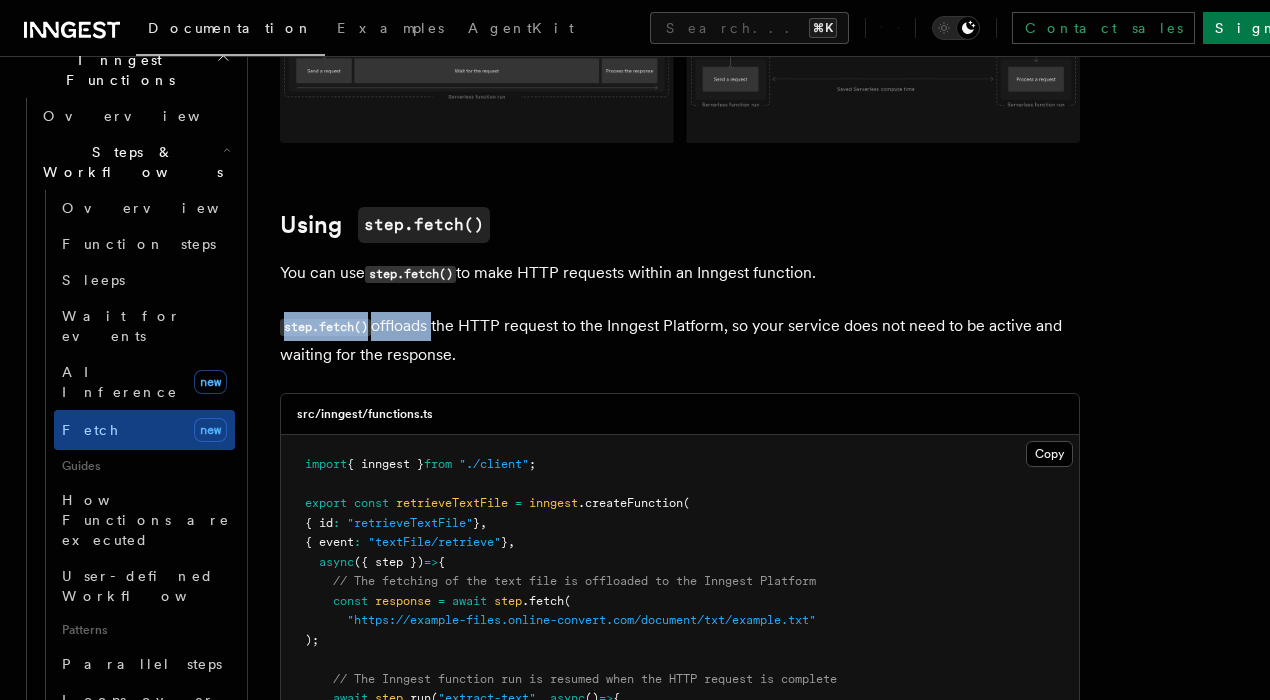 click on "step.fetch()  offloads the HTTP request to the Inngest Platform, so your service does not need to be active and waiting for the response." at bounding box center [680, 340] 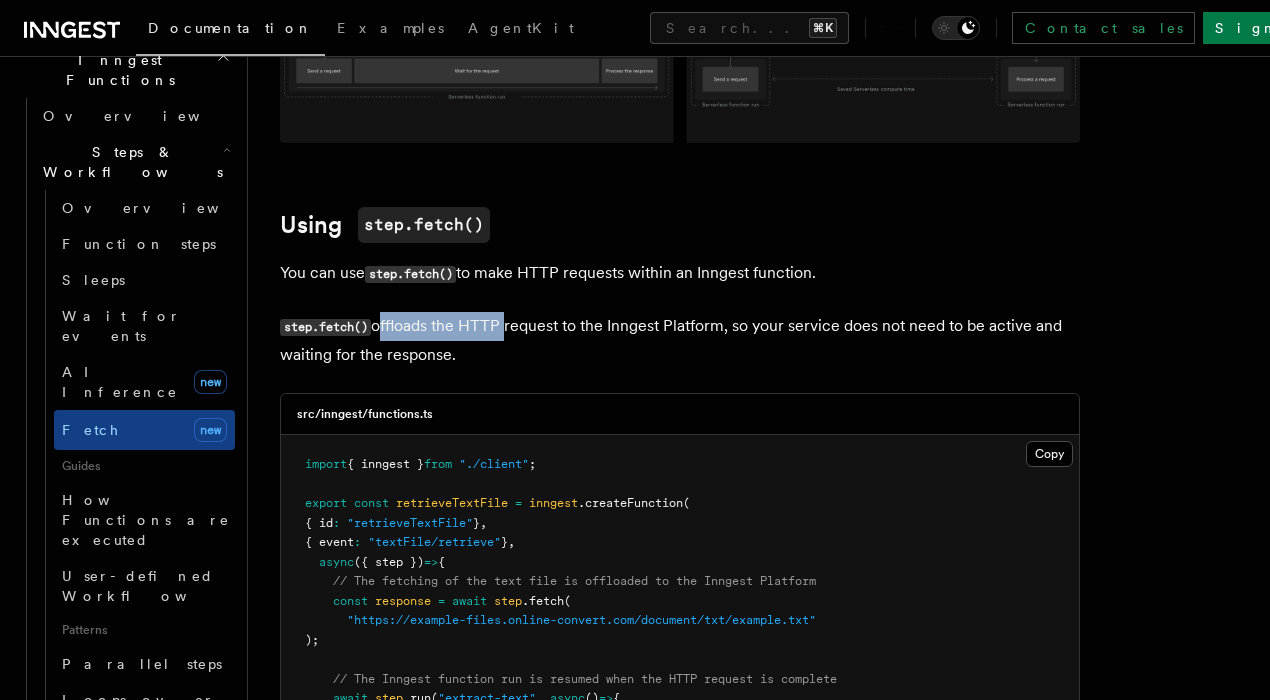 click on "step.fetch()  offloads the HTTP request to the Inngest Platform, so your service does not need to be active and waiting for the response." at bounding box center (680, 340) 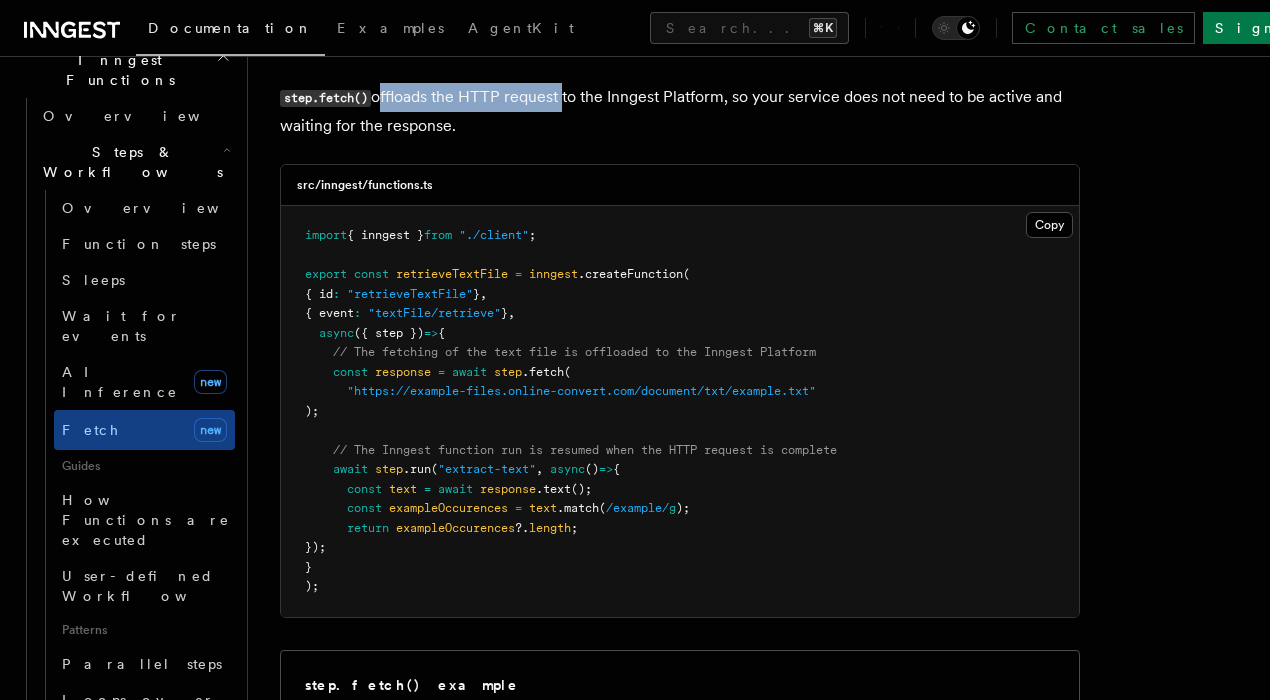 scroll, scrollTop: 721, scrollLeft: 0, axis: vertical 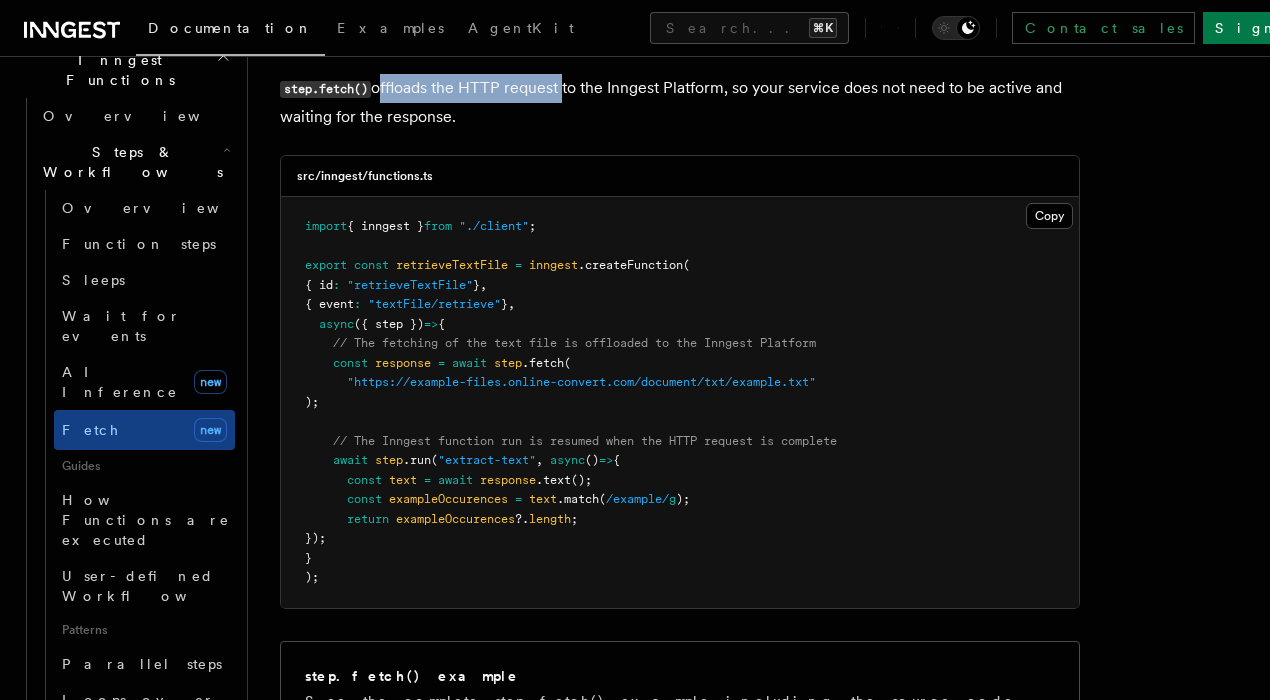 click on "import  { inngest }  from   "./client" ;
export   const   retrieveTextFile   =   inngest .createFunction (
{ id :   "retrieveTextFile"  } ,
{ event :   "textFile/retrieve"  } ,
async  ({ step })  =>  {
// The fetching of the text file is offloaded to the Inngest Platform
const   response   =   await   step .fetch (
"https://example-files.online-convert.com/document/txt/example.txt"
);
// The Inngest function run is resumed when the HTTP request is complete
await   step .run ( "extract-text" ,   async  ()  =>  {
const   text   =   await   response .text ();
const   exampleOccurences   =   text .match ( /example/ g );
return   exampleOccurences ?. length ;
});
}
);" at bounding box center [571, 401] 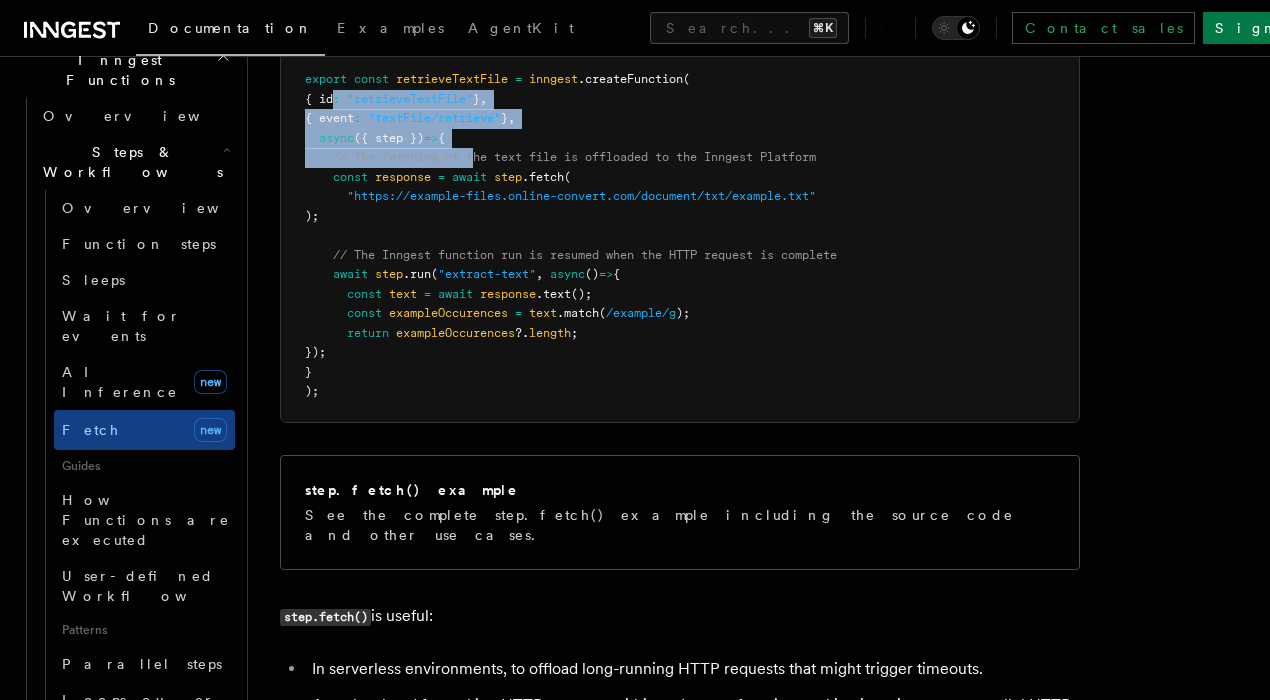 scroll, scrollTop: 907, scrollLeft: 0, axis: vertical 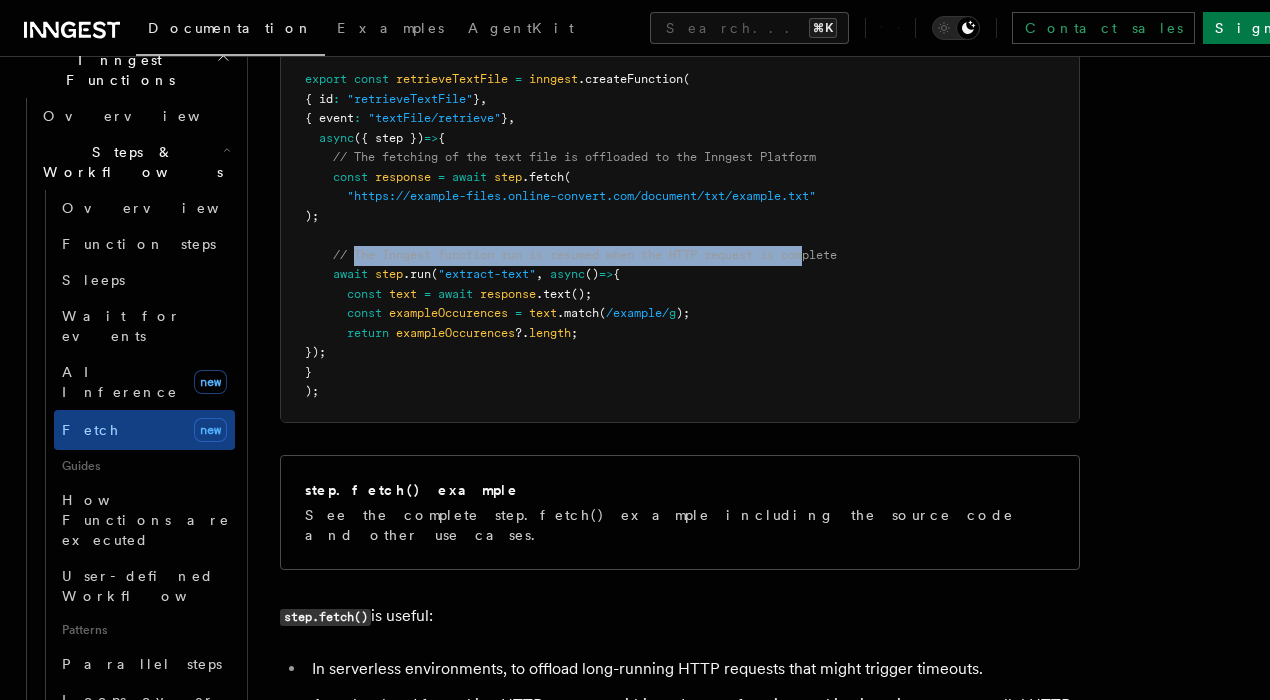 click on "// The Inngest function run is resumed when the HTTP request is complete" at bounding box center [585, 255] 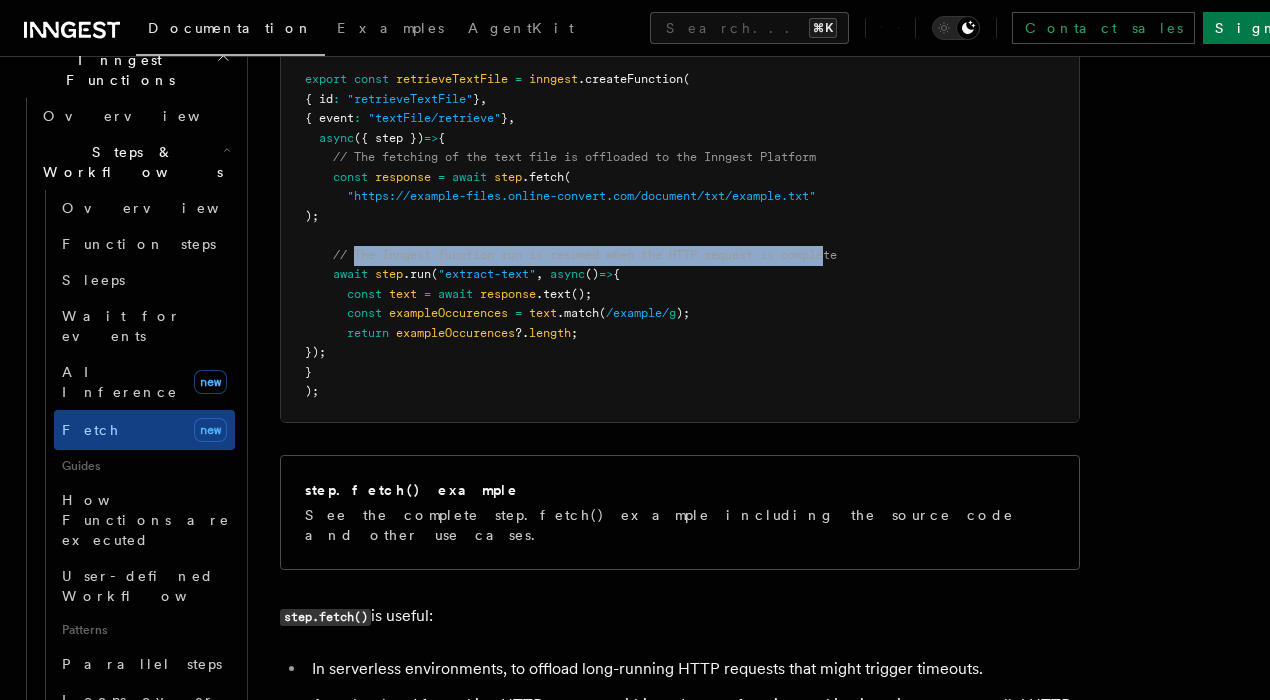 click on "// The Inngest function run is resumed when the HTTP request is complete" at bounding box center (585, 255) 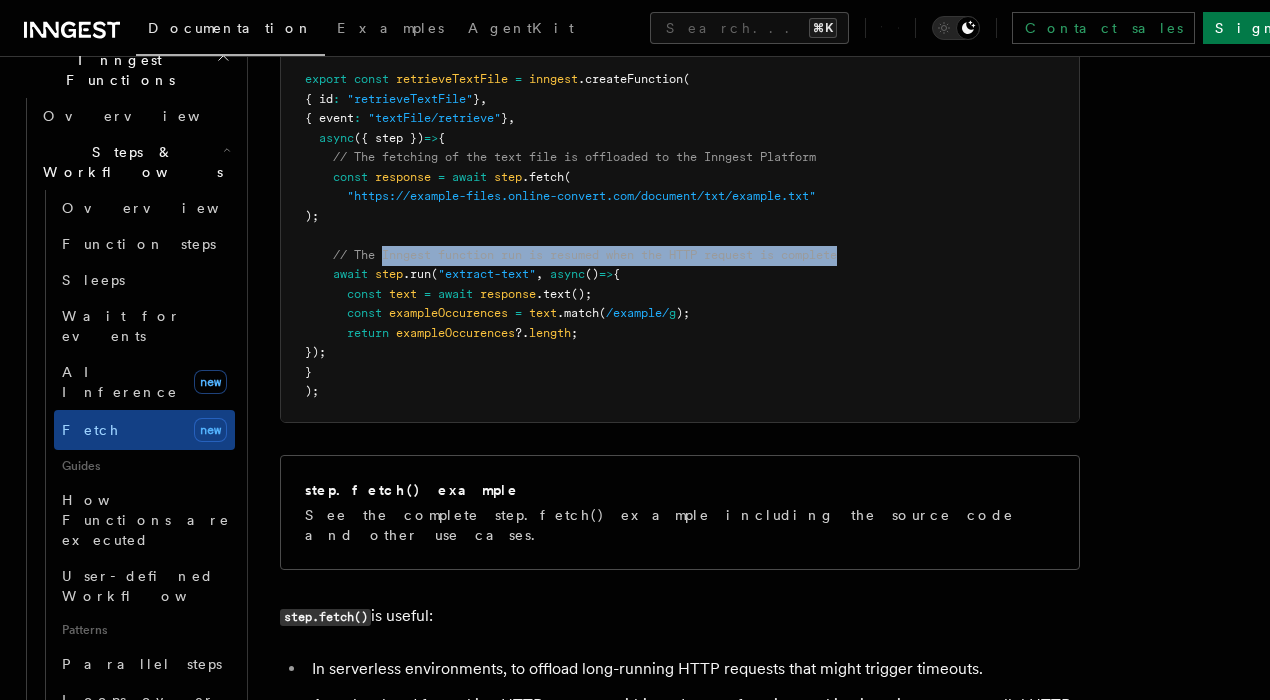 click on "// The Inngest function run is resumed when the HTTP request is complete" at bounding box center (585, 255) 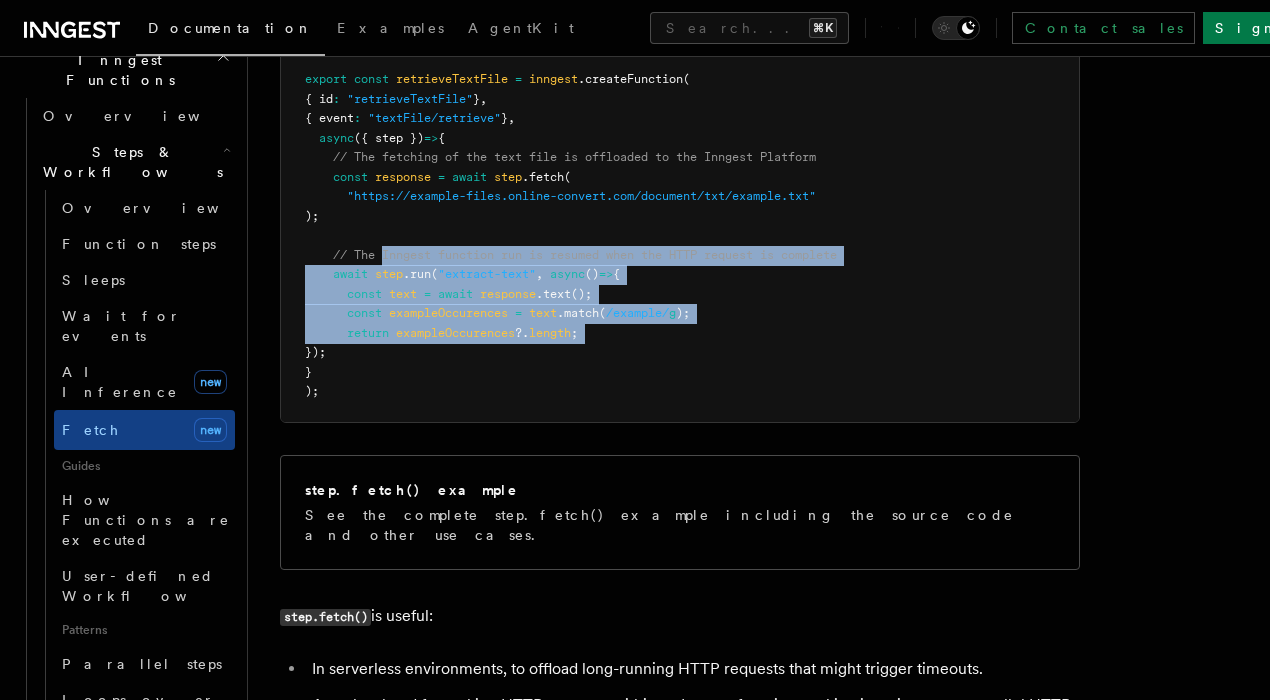 click on "import  { inngest }  from   "./client" ;
export   const   retrieveTextFile   =   inngest .createFunction (
{ id :   "retrieveTextFile"  } ,
{ event :   "textFile/retrieve"  } ,
async  ({ step })  =>  {
// The fetching of the text file is offloaded to the Inngest Platform
const   response   =   await   step .fetch (
"https://example-files.online-convert.com/document/txt/example.txt"
);
// The Inngest function run is resumed when the HTTP request is complete
await   step .run ( "extract-text" ,   async  ()  =>  {
const   text   =   await   response .text ();
const   exampleOccurences   =   text .match ( /example/ g );
return   exampleOccurences ?. length ;
});
}
);" at bounding box center [680, 216] 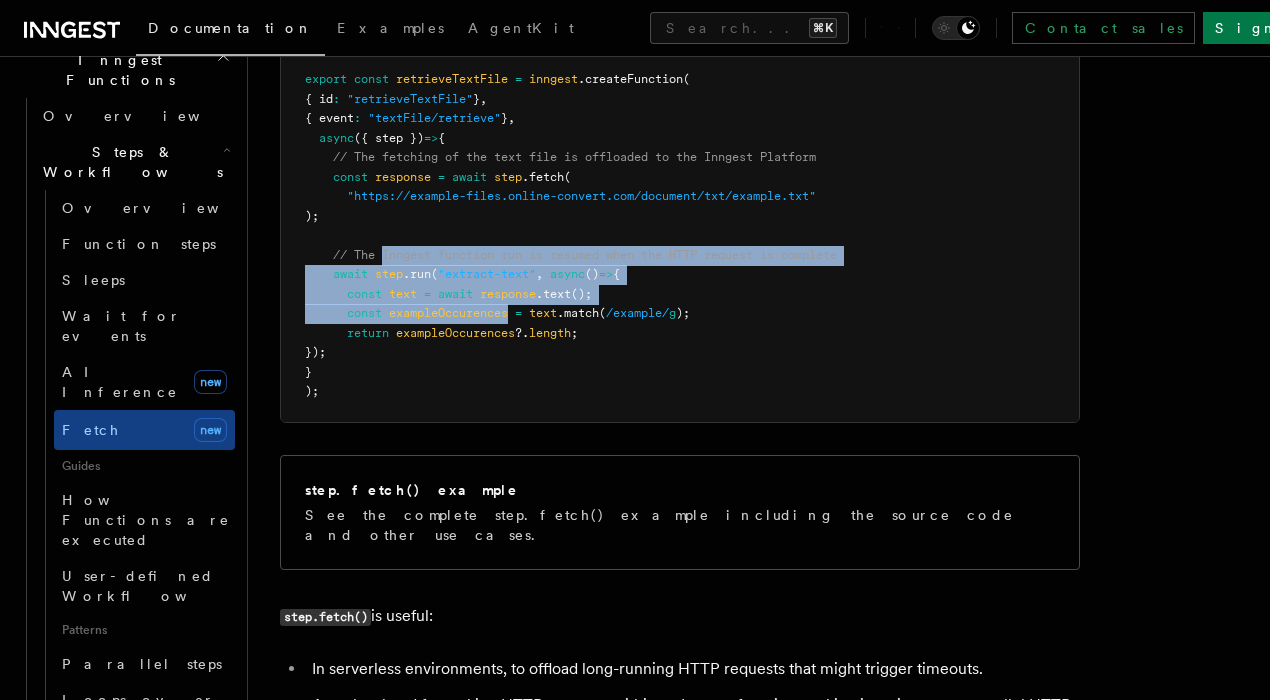 click on "import  { inngest }  from   "./client" ;
export   const   retrieveTextFile   =   inngest .createFunction (
{ id :   "retrieveTextFile"  } ,
{ event :   "textFile/retrieve"  } ,
async  ({ step })  =>  {
// The fetching of the text file is offloaded to the Inngest Platform
const   response   =   await   step .fetch (
"https://example-files.online-convert.com/document/txt/example.txt"
);
// The Inngest function run is resumed when the HTTP request is complete
await   step .run ( "extract-text" ,   async  ()  =>  {
const   text   =   await   response .text ();
const   exampleOccurences   =   text .match ( /example/ g );
return   exampleOccurences ?. length ;
});
}
);" at bounding box center (571, 215) 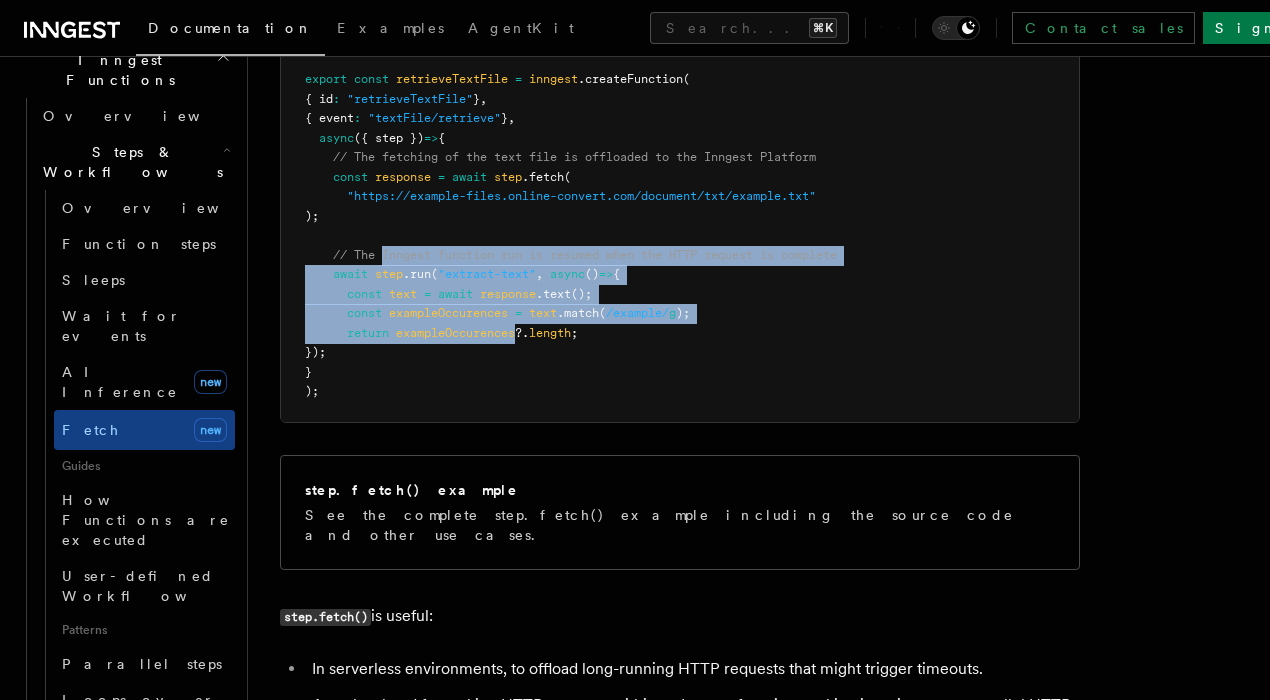 click on "exampleOccurences" at bounding box center [455, 333] 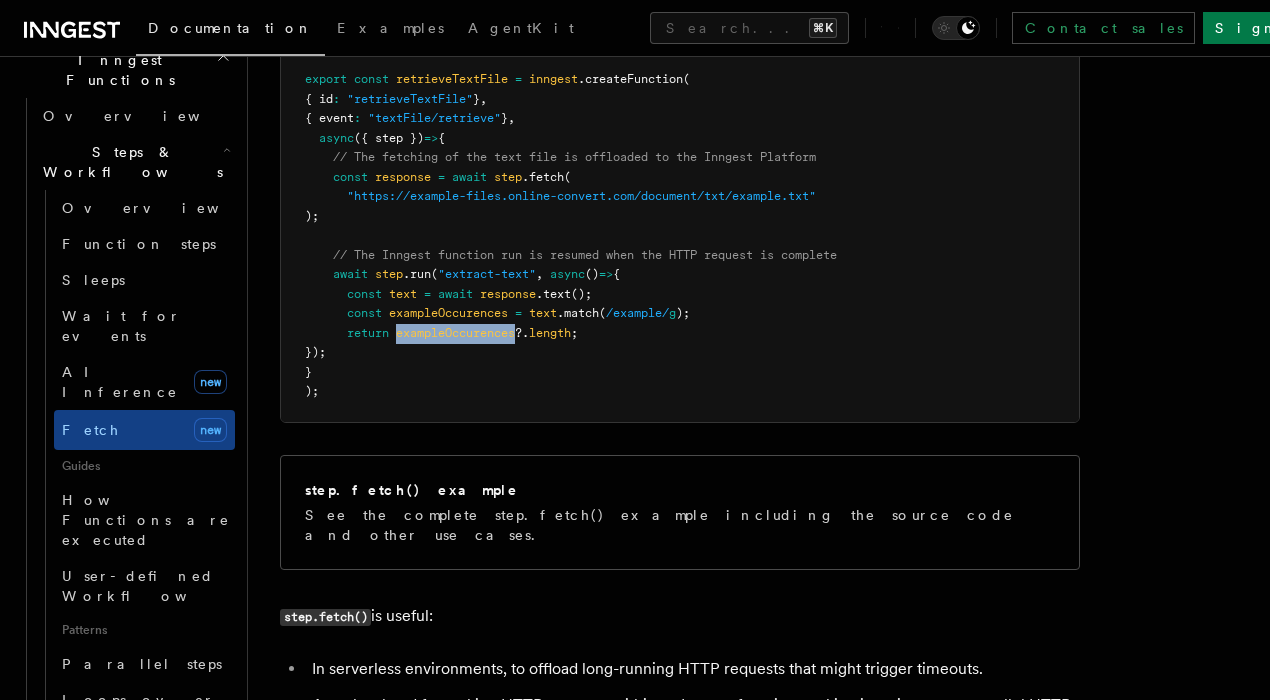 click on "import  { inngest }  from   "./client" ;
export   const   retrieveTextFile   =   inngest .createFunction (
{ id :   "retrieveTextFile"  } ,
{ event :   "textFile/retrieve"  } ,
async  ({ step })  =>  {
// The fetching of the text file is offloaded to the Inngest Platform
const   response   =   await   step .fetch (
"https://example-files.online-convert.com/document/txt/example.txt"
);
// The Inngest function run is resumed when the HTTP request is complete
await   step .run ( "extract-text" ,   async  ()  =>  {
const   text   =   await   response .text ();
const   exampleOccurences   =   text .match ( /example/ g );
return   exampleOccurences ?. length ;
});
}
);" at bounding box center [680, 216] 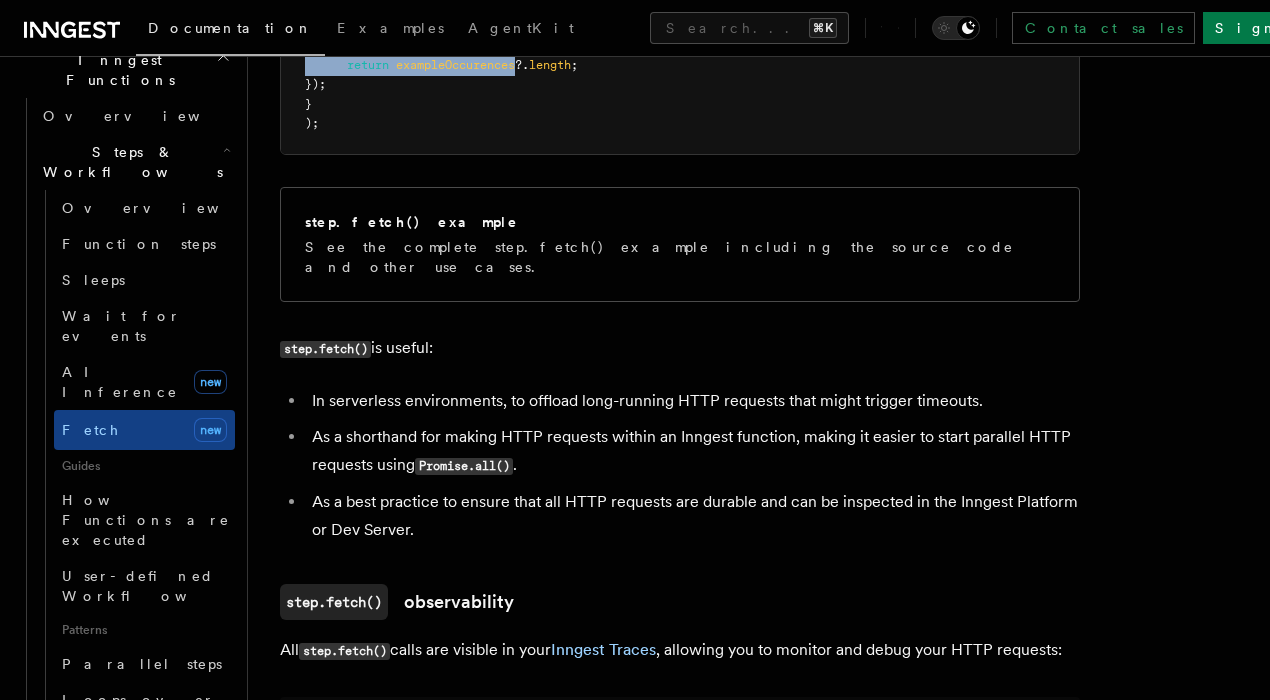scroll, scrollTop: 1171, scrollLeft: 0, axis: vertical 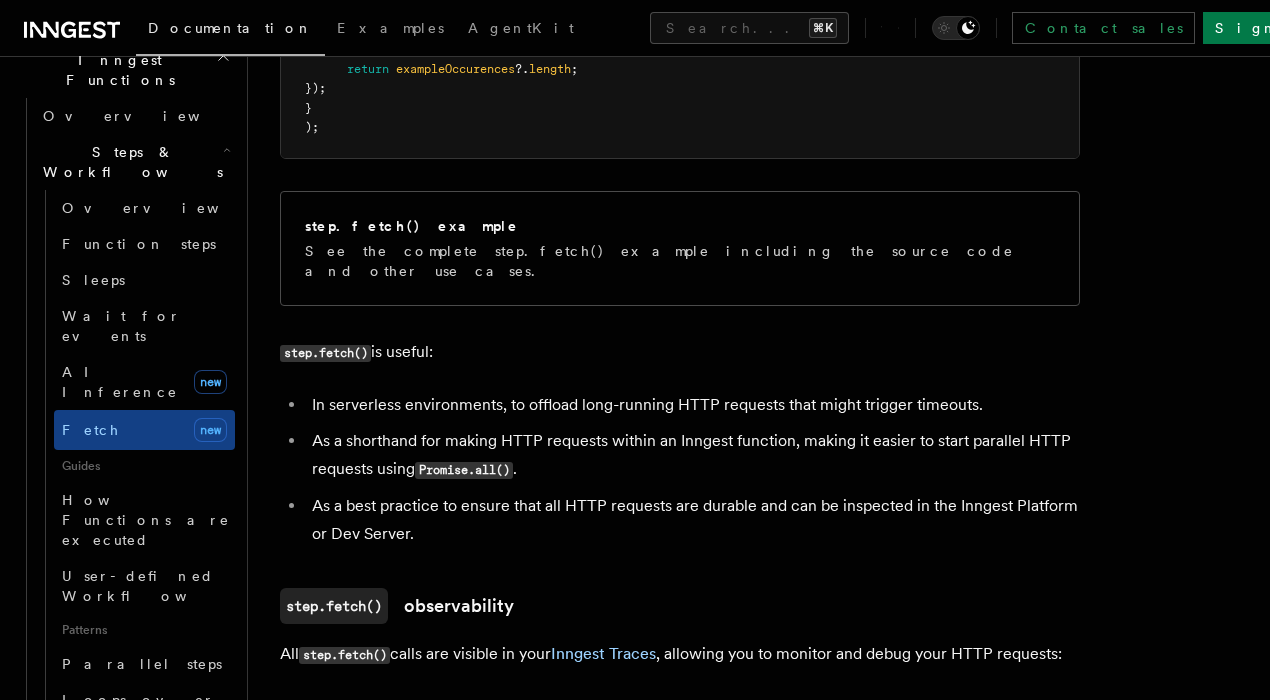 click on "In serverless environments, to offload long-running HTTP requests that might trigger timeouts. As a shorthand for making HTTP requests within an Inngest function, making it easier to start parallel HTTP requests using Promise.all(). As a best practice to ensure that all HTTP requests are durable and can be inspected in the Inngest Platform or Dev Server." at bounding box center (680, 469) 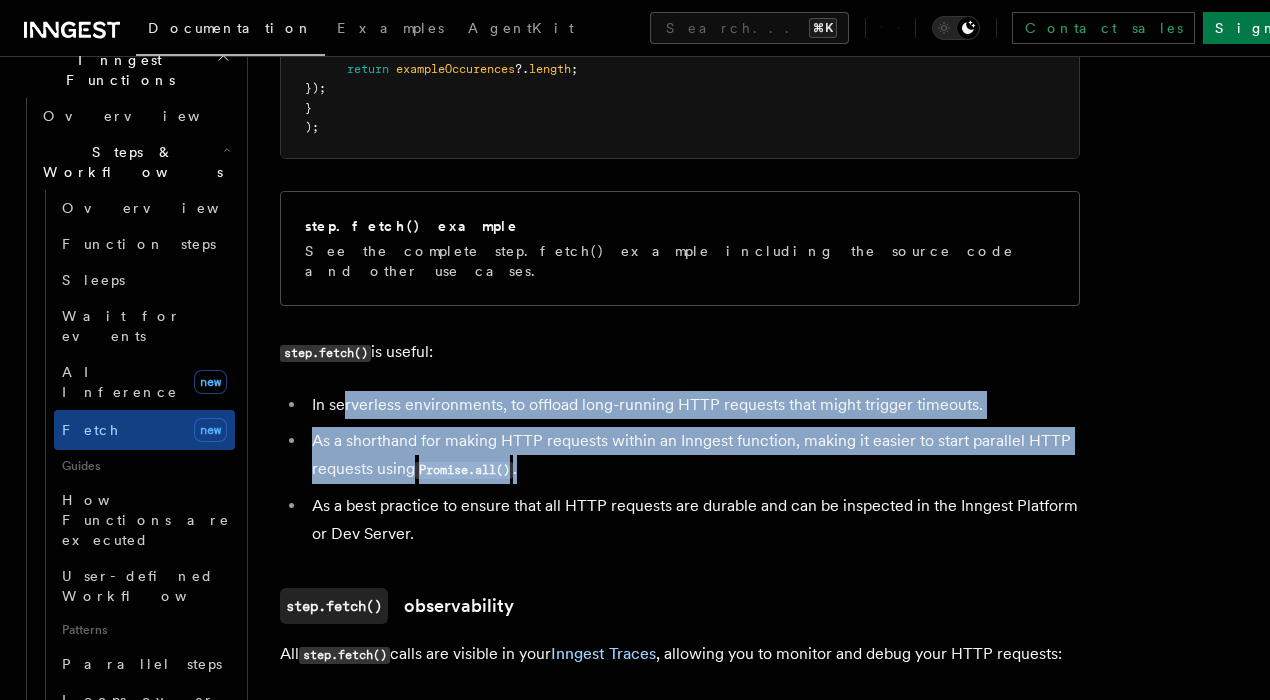 click on "As a shorthand for making HTTP requests within an Inngest function, making it easier to start parallel HTTP requests using  Promise.all() ." at bounding box center (693, 455) 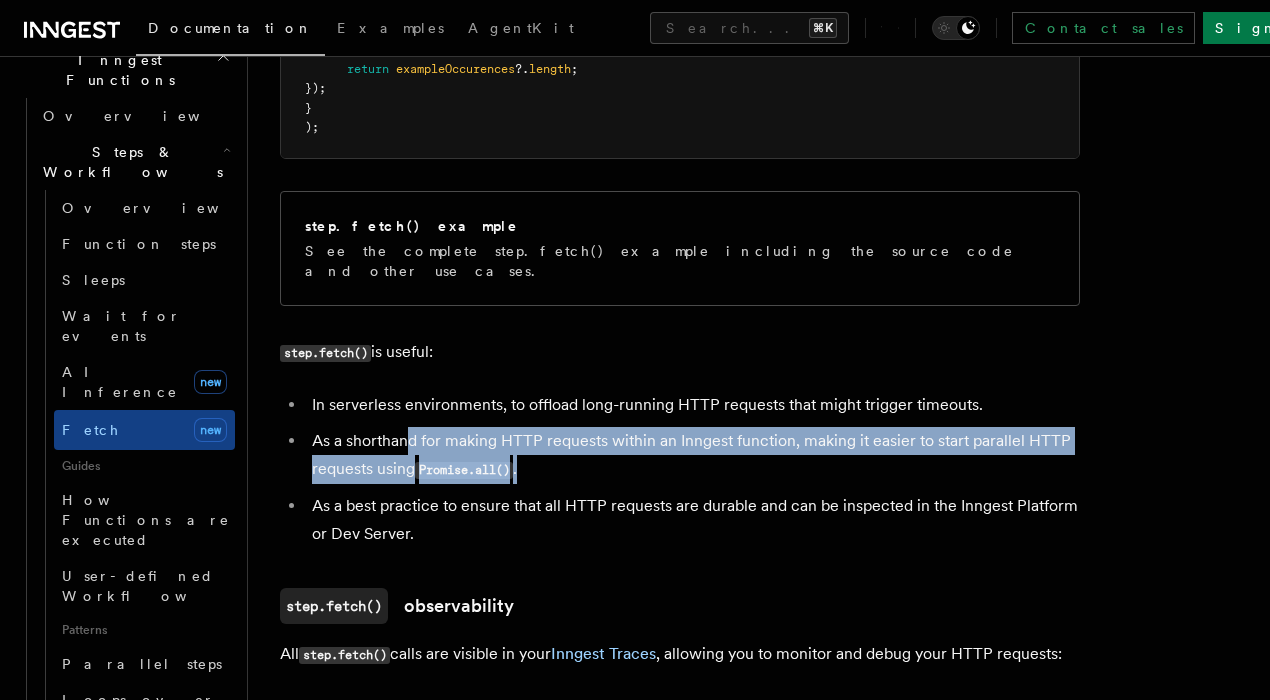 click on "As a shorthand for making HTTP requests within an Inngest function, making it easier to start parallel HTTP requests using  Promise.all() ." at bounding box center (693, 455) 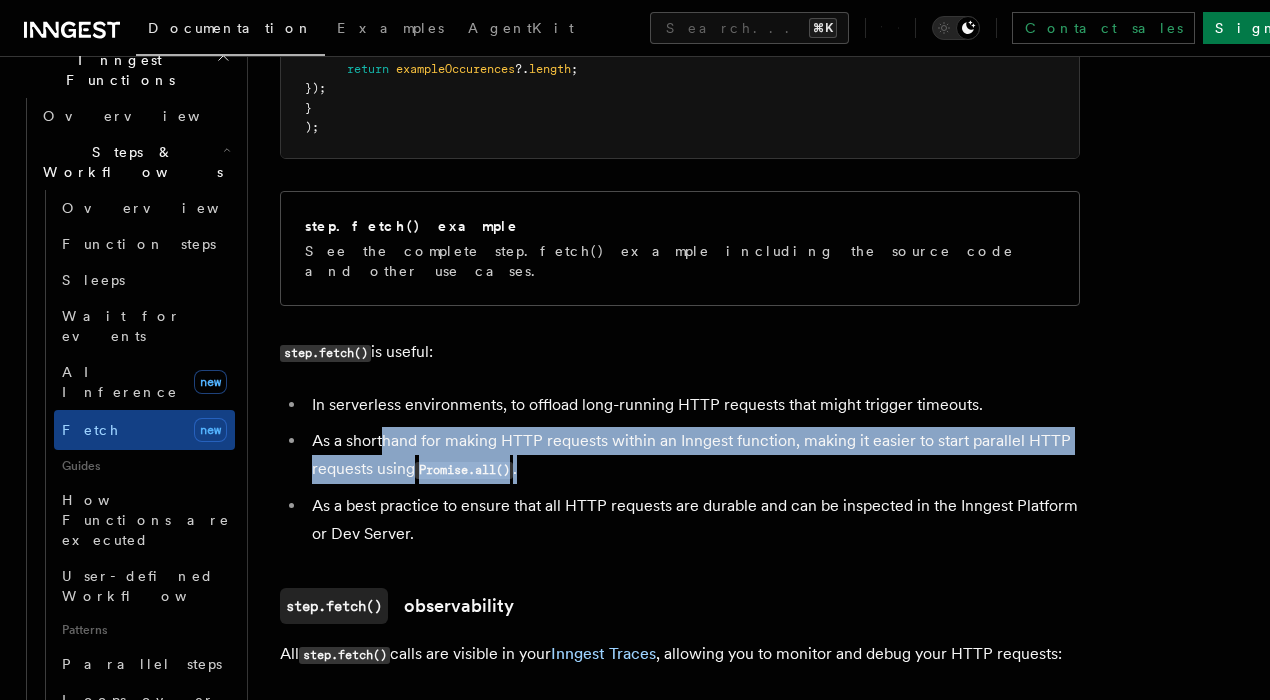 click on "As a shorthand for making HTTP requests within an Inngest function, making it easier to start parallel HTTP requests using  Promise.all() ." at bounding box center [693, 455] 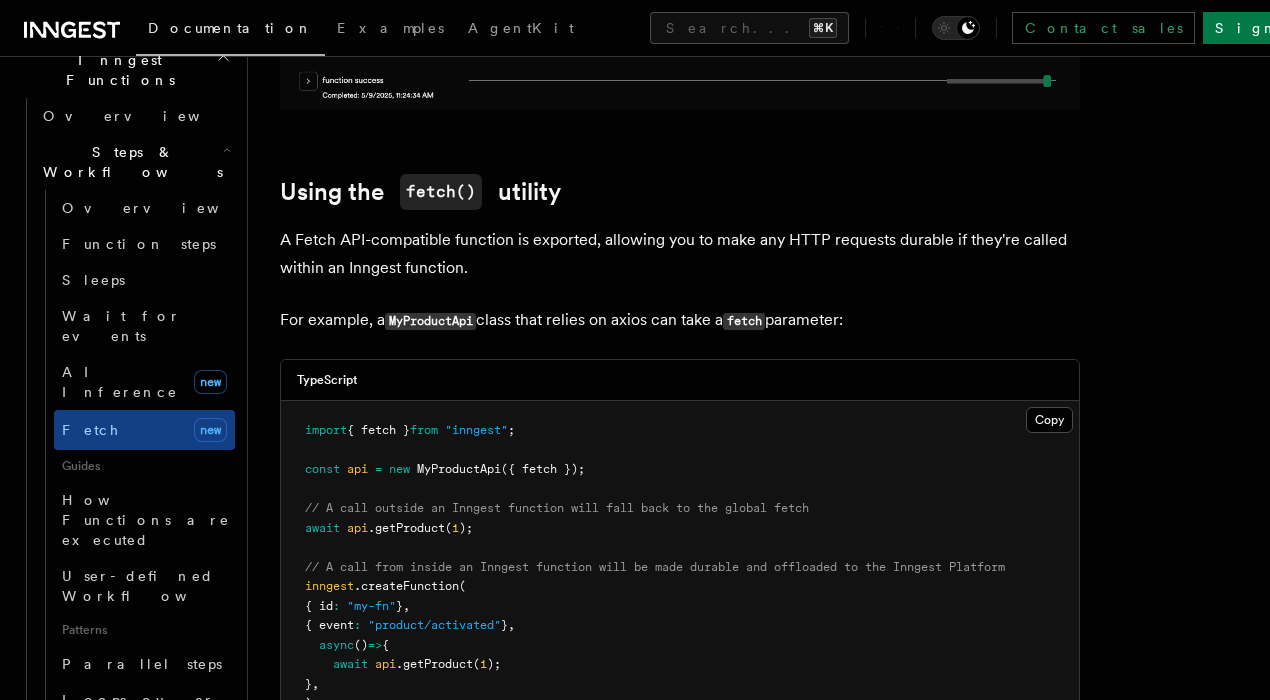 scroll, scrollTop: 2148, scrollLeft: 0, axis: vertical 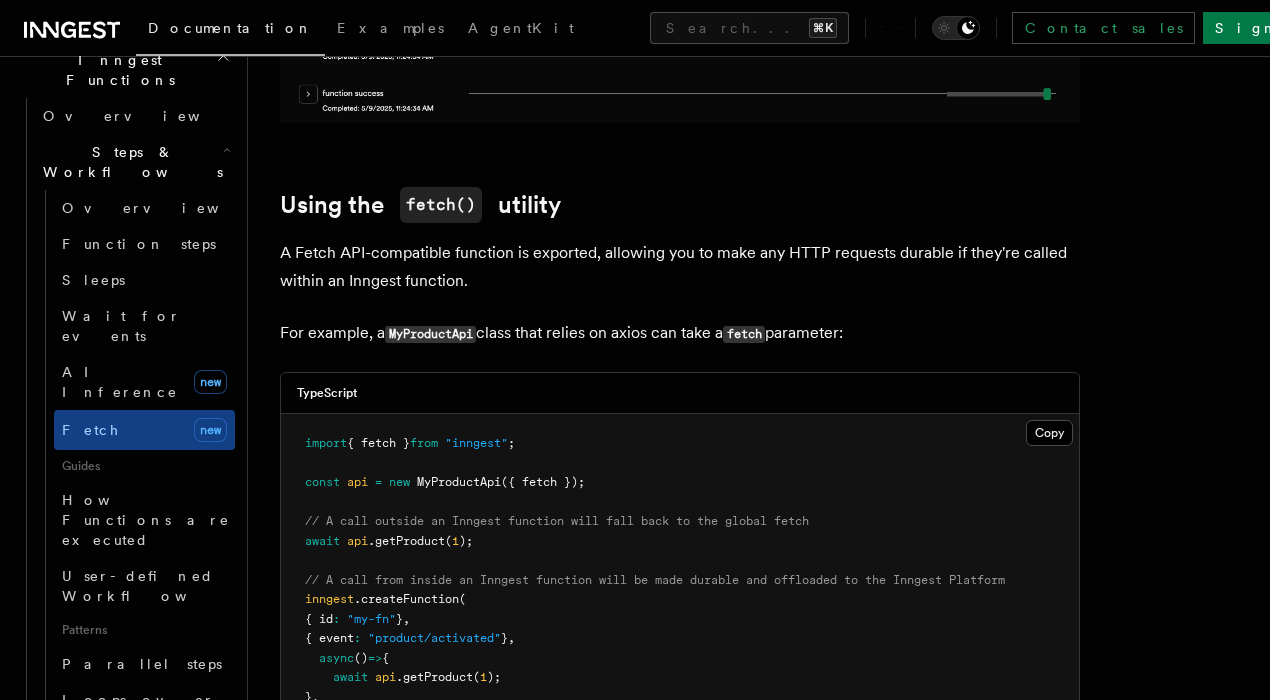 click on "A Fetch API-compatible function is exported, allowing you to make any HTTP requests durable if they're called within an Inngest function." at bounding box center [680, 267] 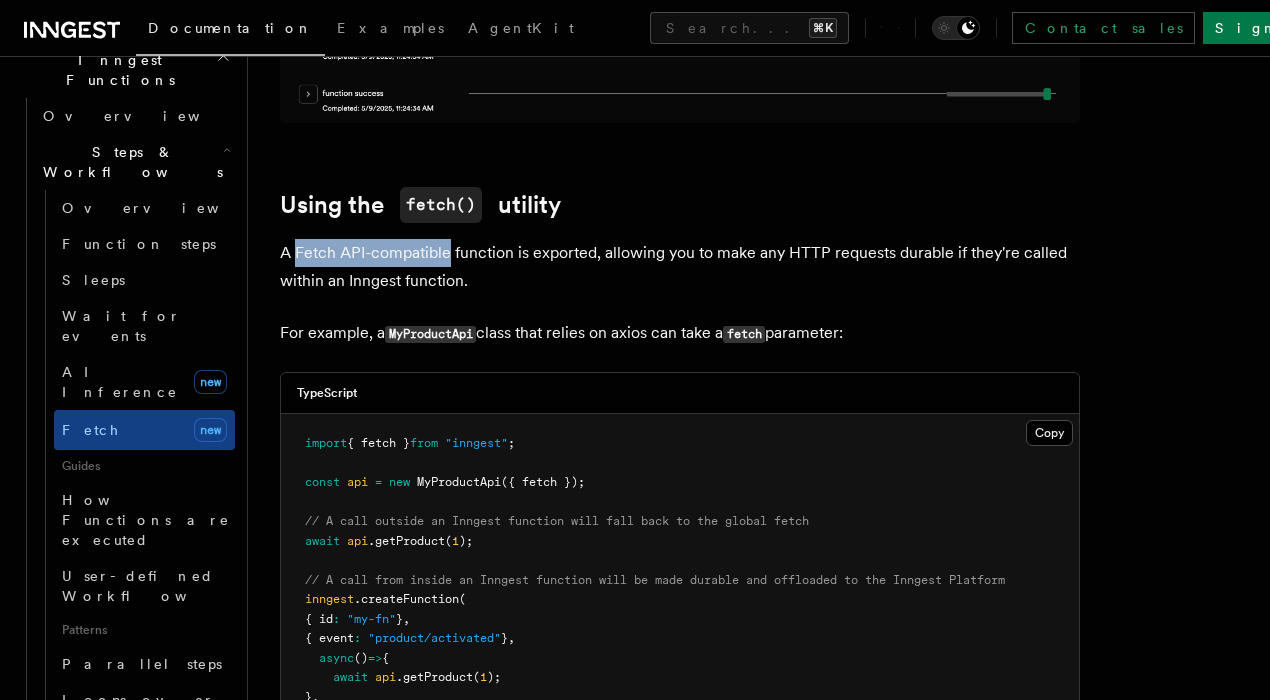 click on "A Fetch API-compatible function is exported, allowing you to make any HTTP requests durable if they're called within an Inngest function." at bounding box center (680, 267) 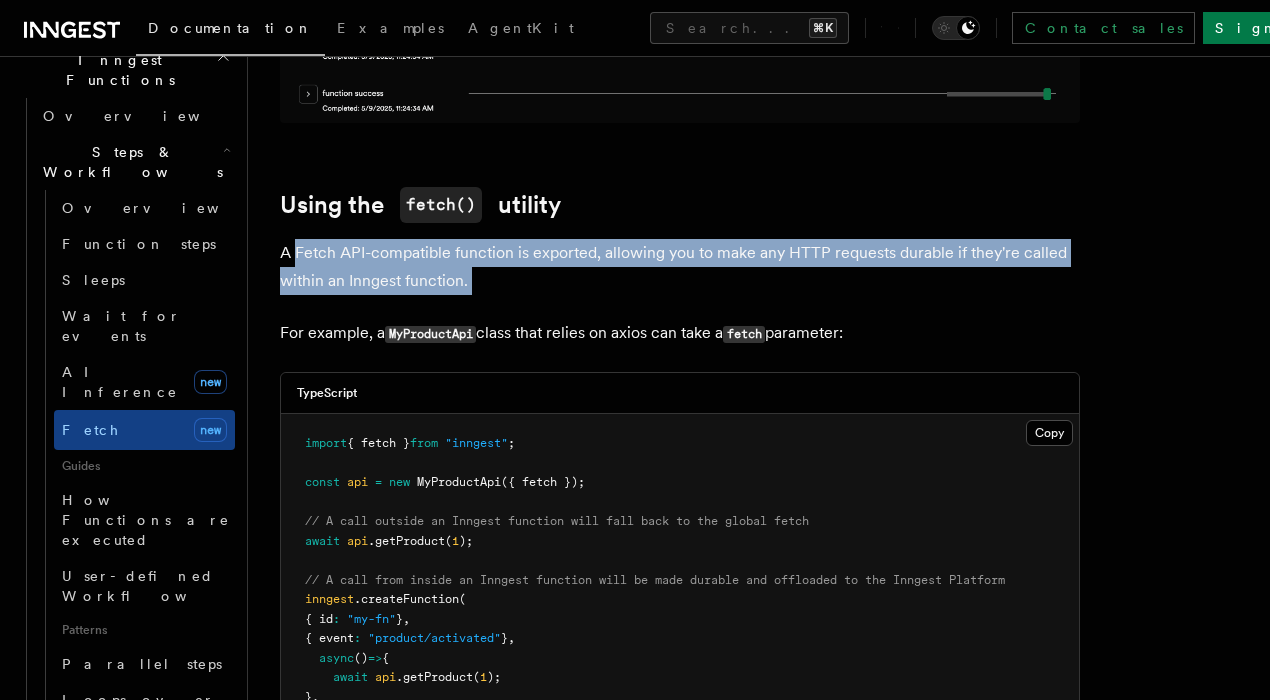 click on "A Fetch API-compatible function is exported, allowing you to make any HTTP requests durable if they're called within an Inngest function." at bounding box center (680, 267) 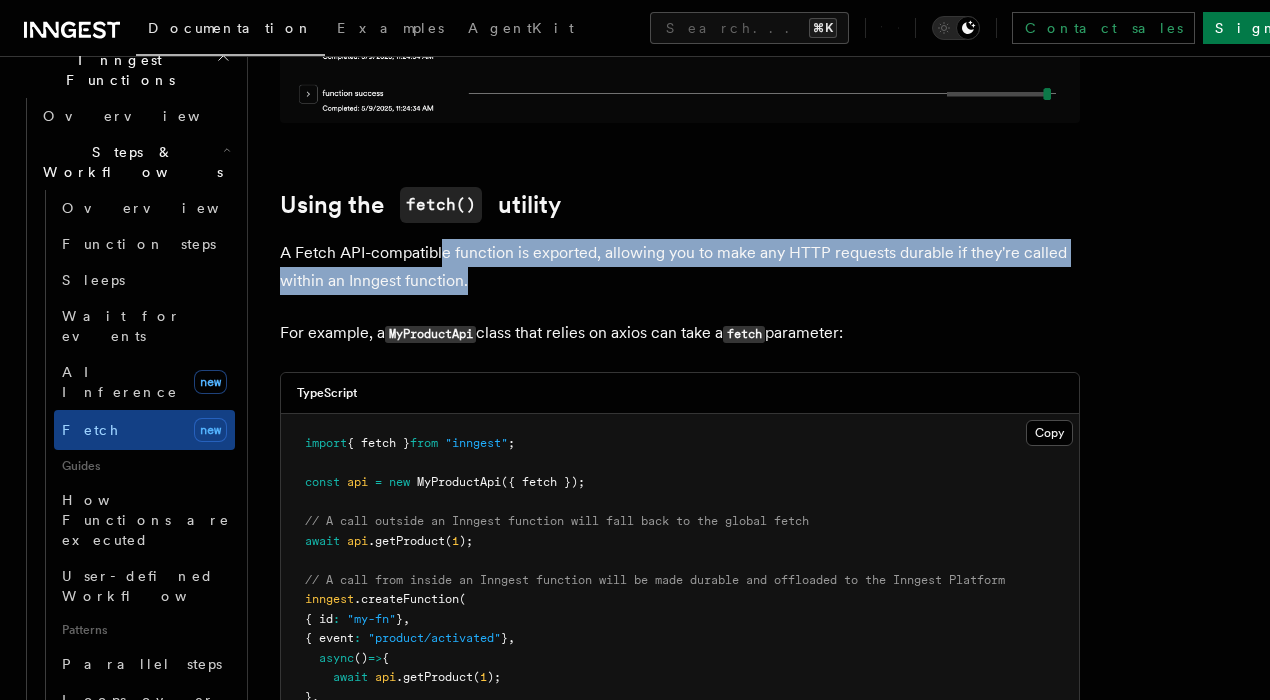 click on "A Fetch API-compatible function is exported, allowing you to make any HTTP requests durable if they're called within an Inngest function." at bounding box center (680, 267) 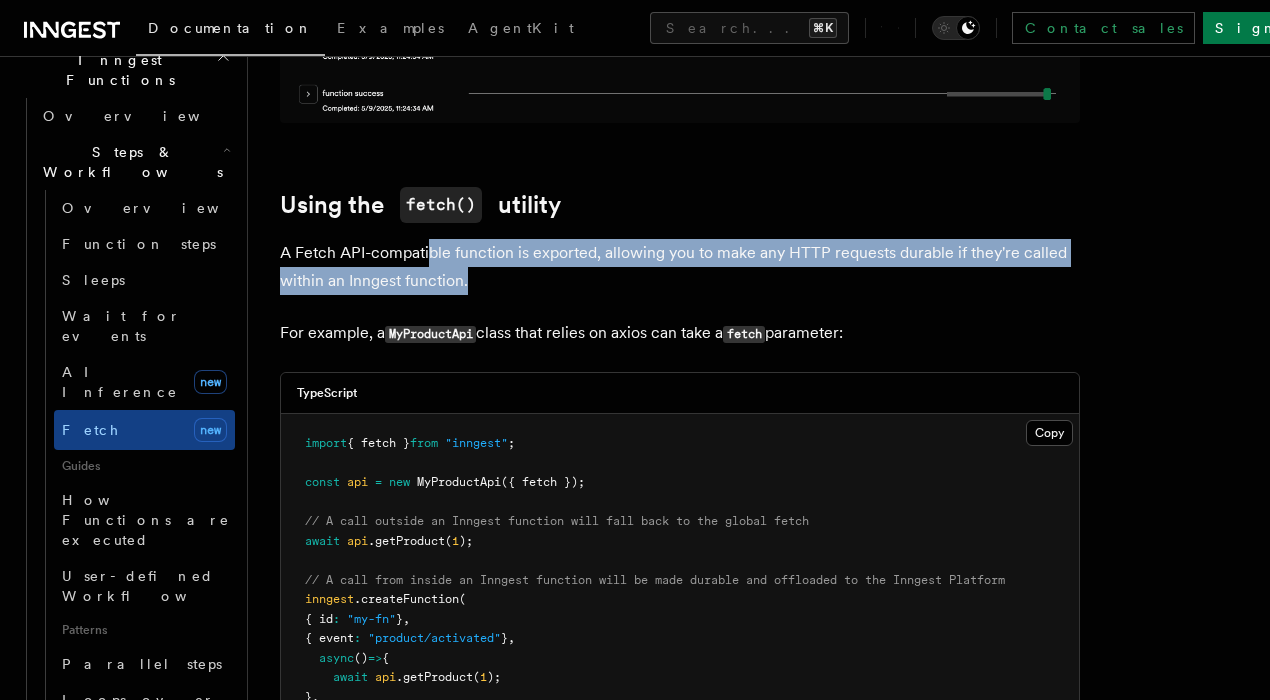 click on "A Fetch API-compatible function is exported, allowing you to make any HTTP requests durable if they're called within an Inngest function." at bounding box center [680, 267] 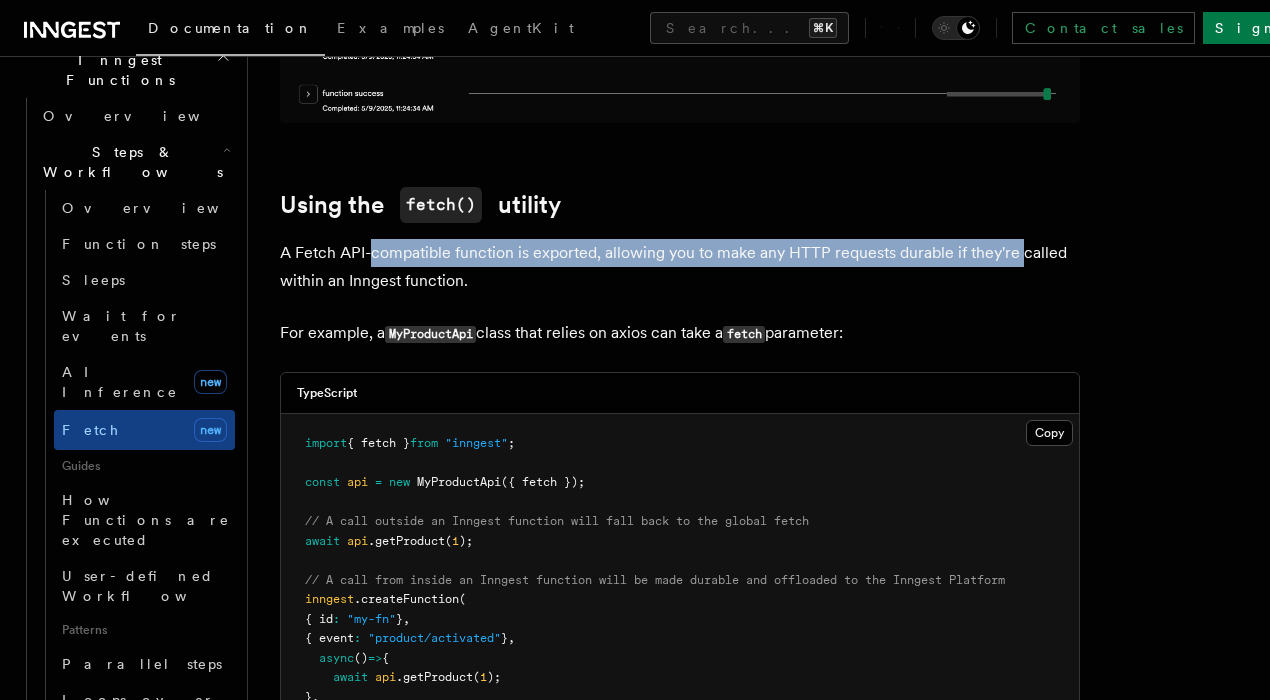 click on "A Fetch API-compatible function is exported, allowing you to make any HTTP requests durable if they're called within an Inngest function." at bounding box center (680, 267) 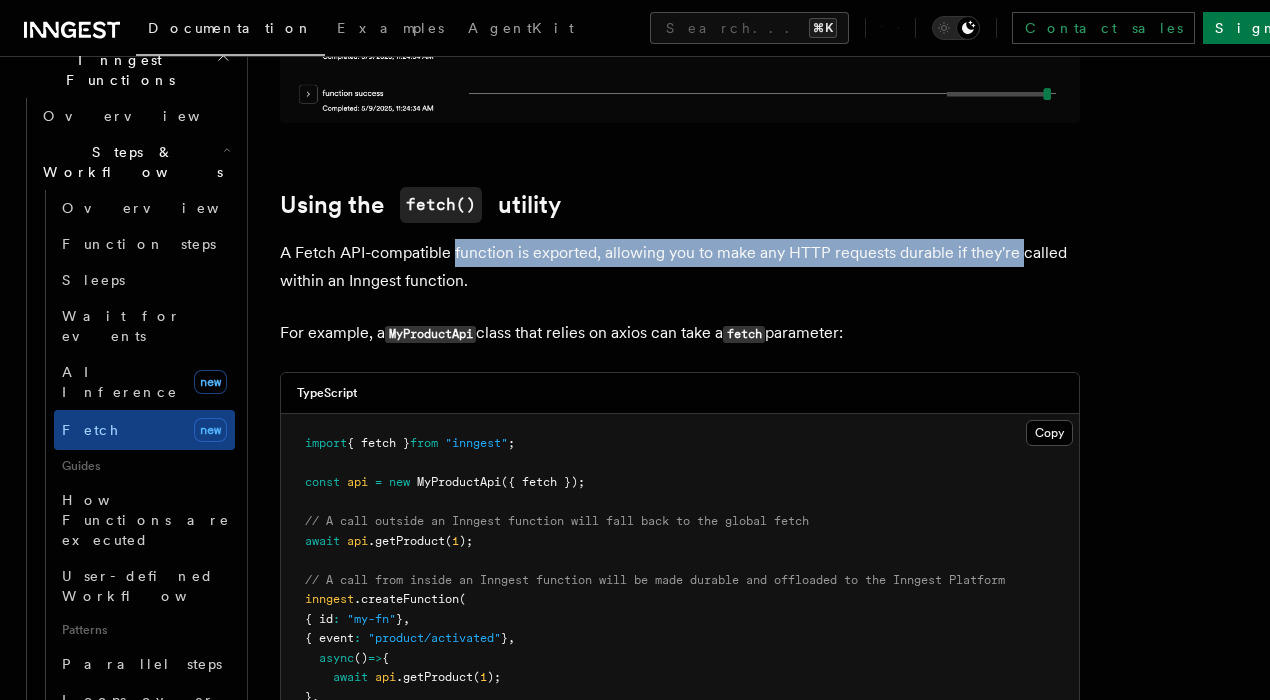 click on "A Fetch API-compatible function is exported, allowing you to make any HTTP requests durable if they're called within an Inngest function." at bounding box center (680, 267) 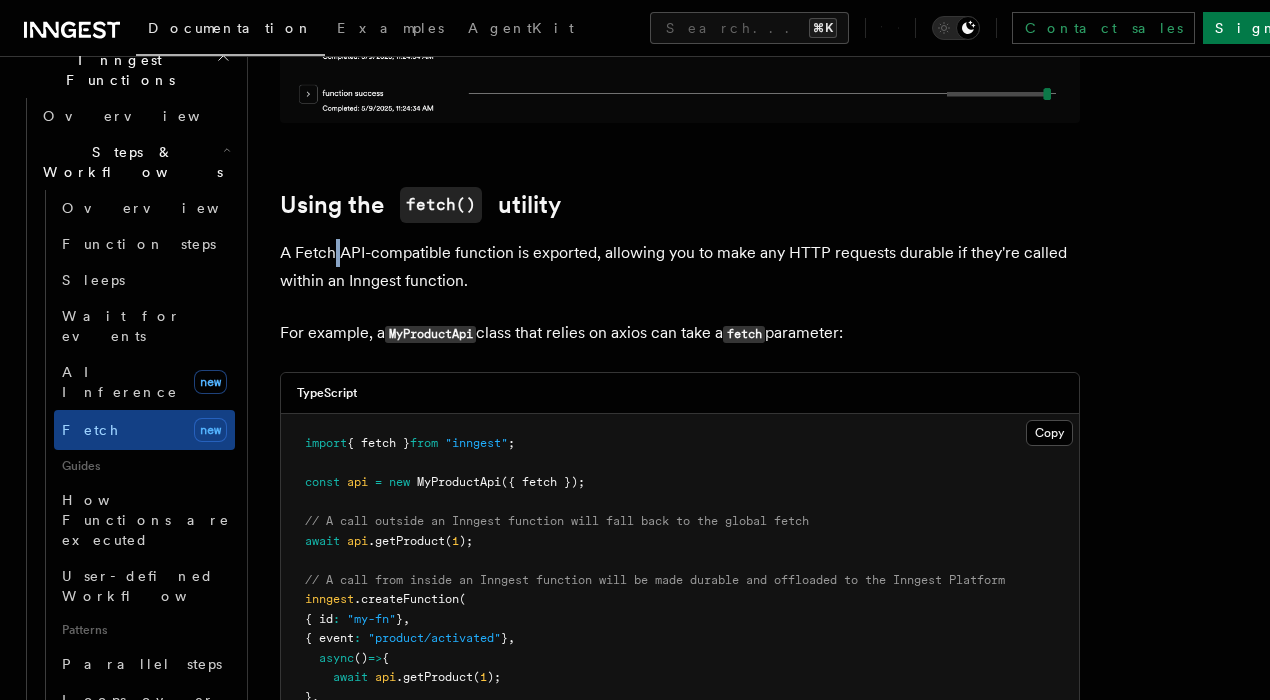 click on "A Fetch API-compatible function is exported, allowing you to make any HTTP requests durable if they're called within an Inngest function." at bounding box center [680, 267] 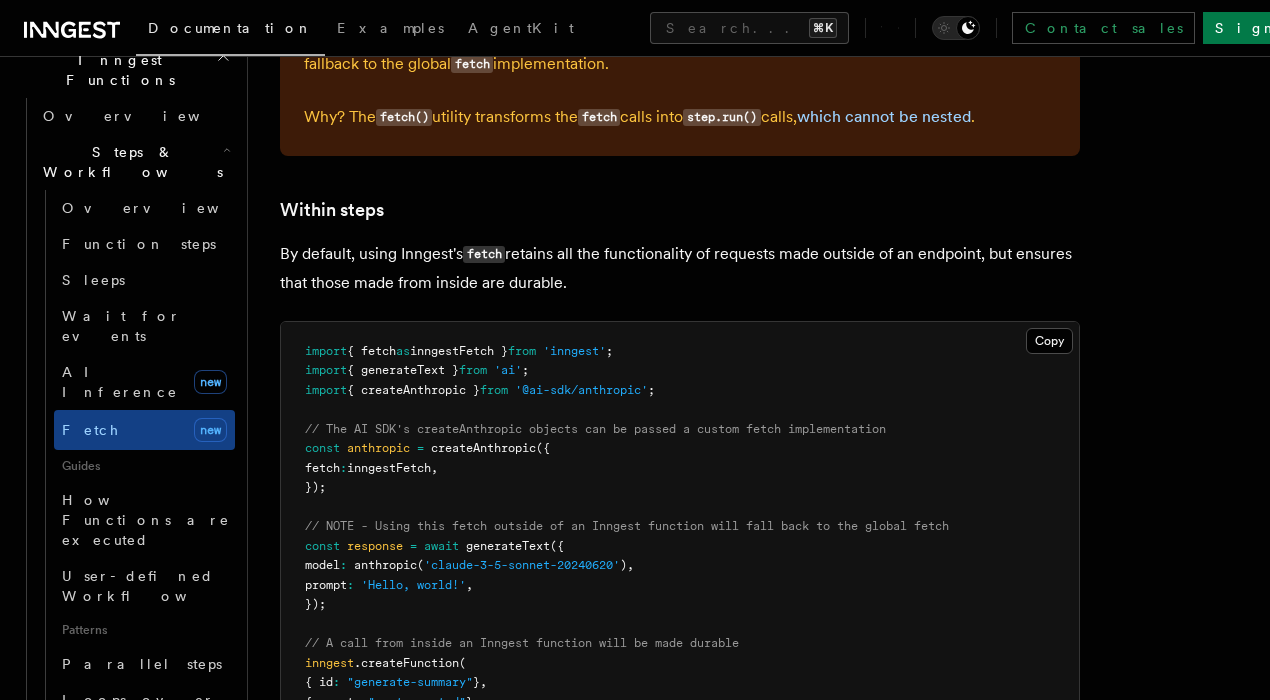 scroll, scrollTop: 2983, scrollLeft: 0, axis: vertical 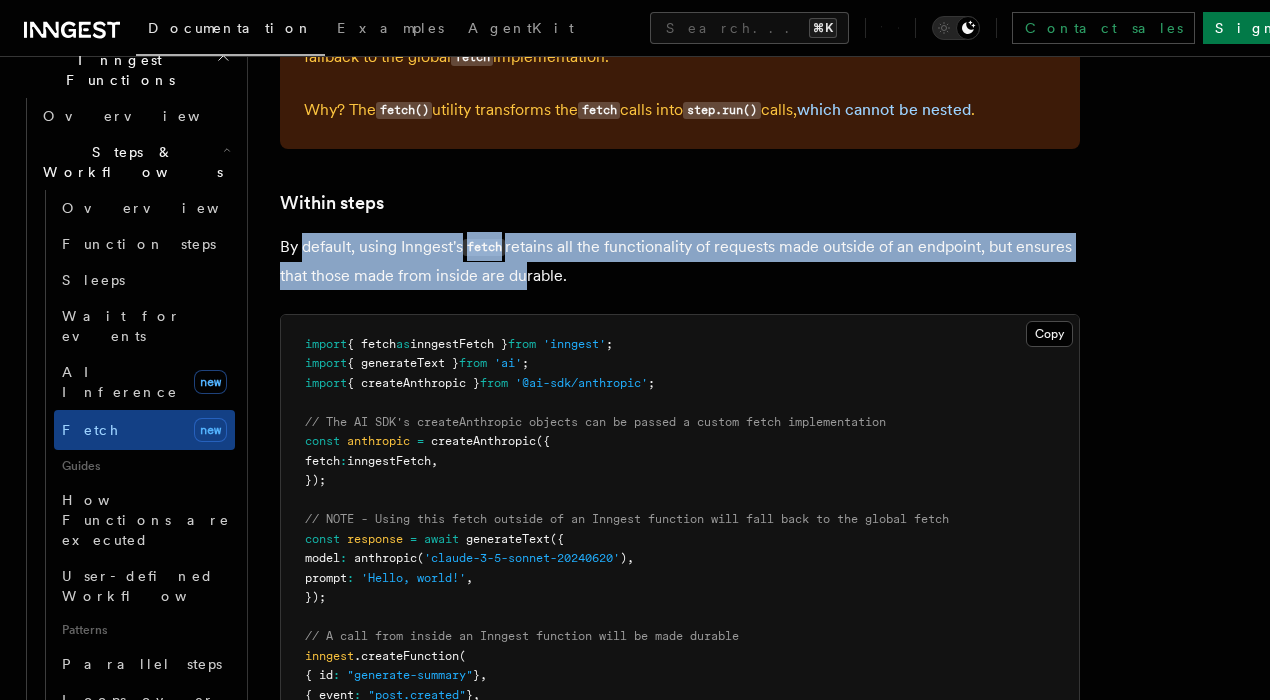 click on "By default, using Inngest's  fetch  retains all the functionality of requests made outside of an endpoint, but ensures that those made from inside are durable." at bounding box center (680, 261) 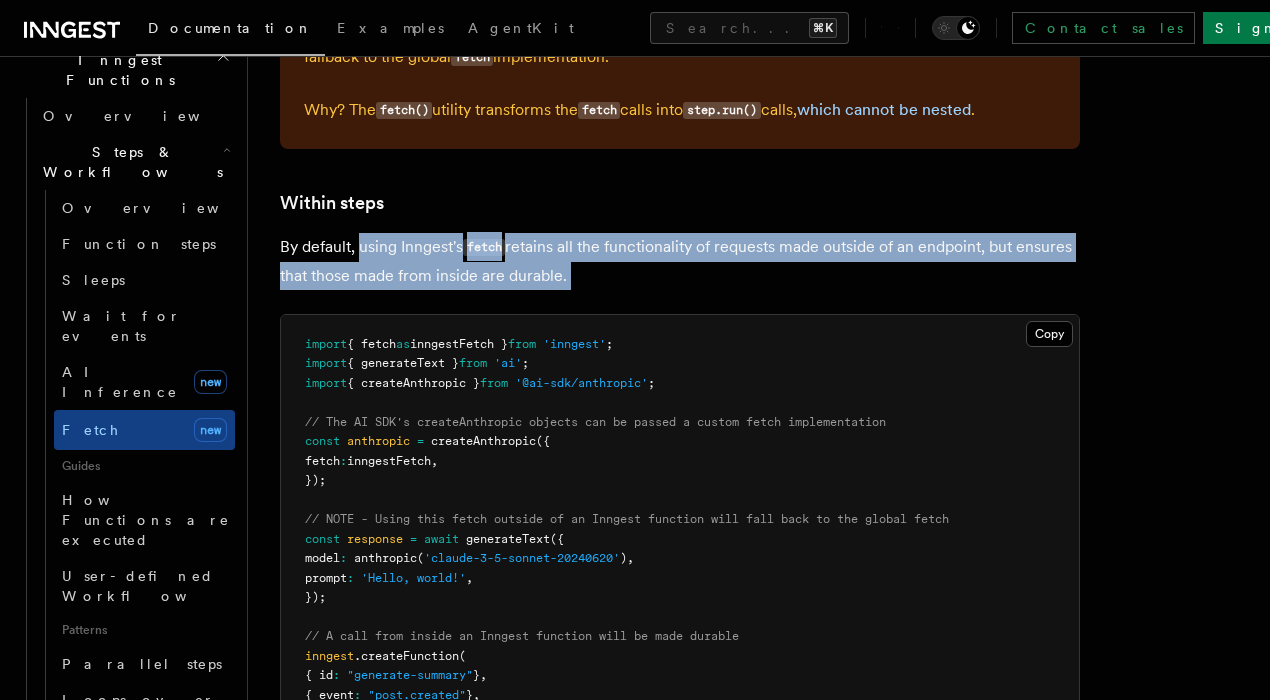 click on "By default, using Inngest's  fetch  retains all the functionality of requests made outside of an endpoint, but ensures that those made from inside are durable." at bounding box center [680, 261] 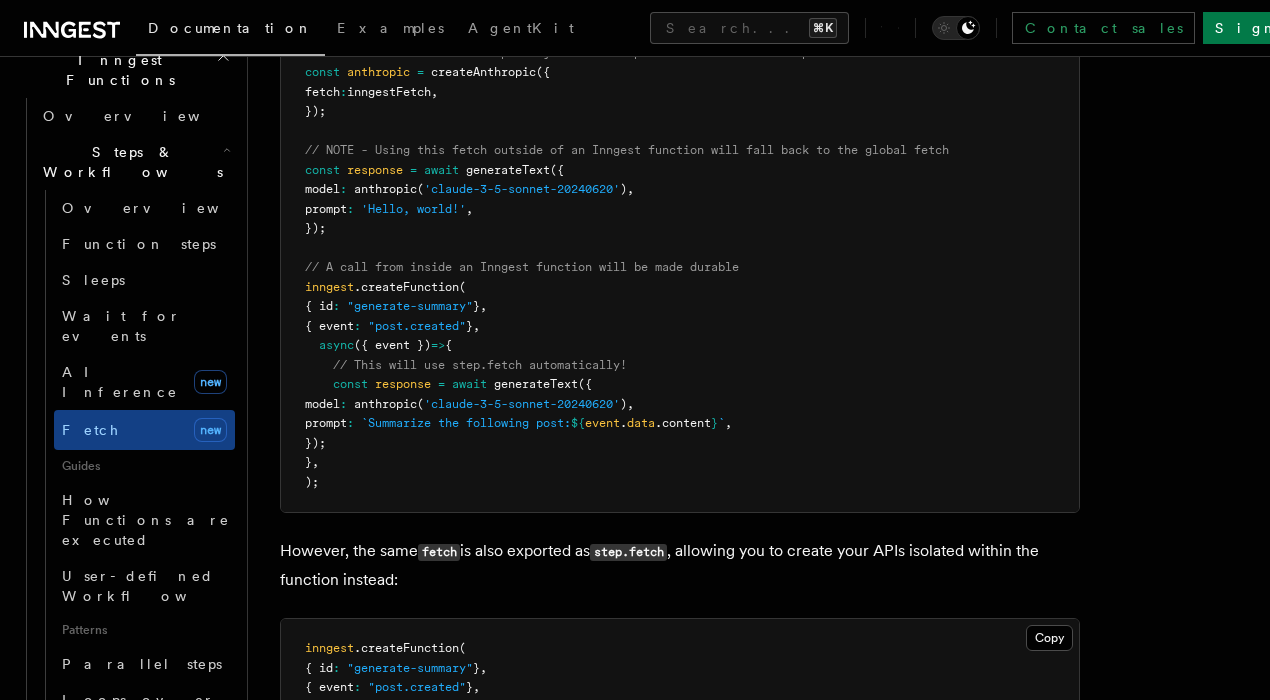 scroll, scrollTop: 3355, scrollLeft: 0, axis: vertical 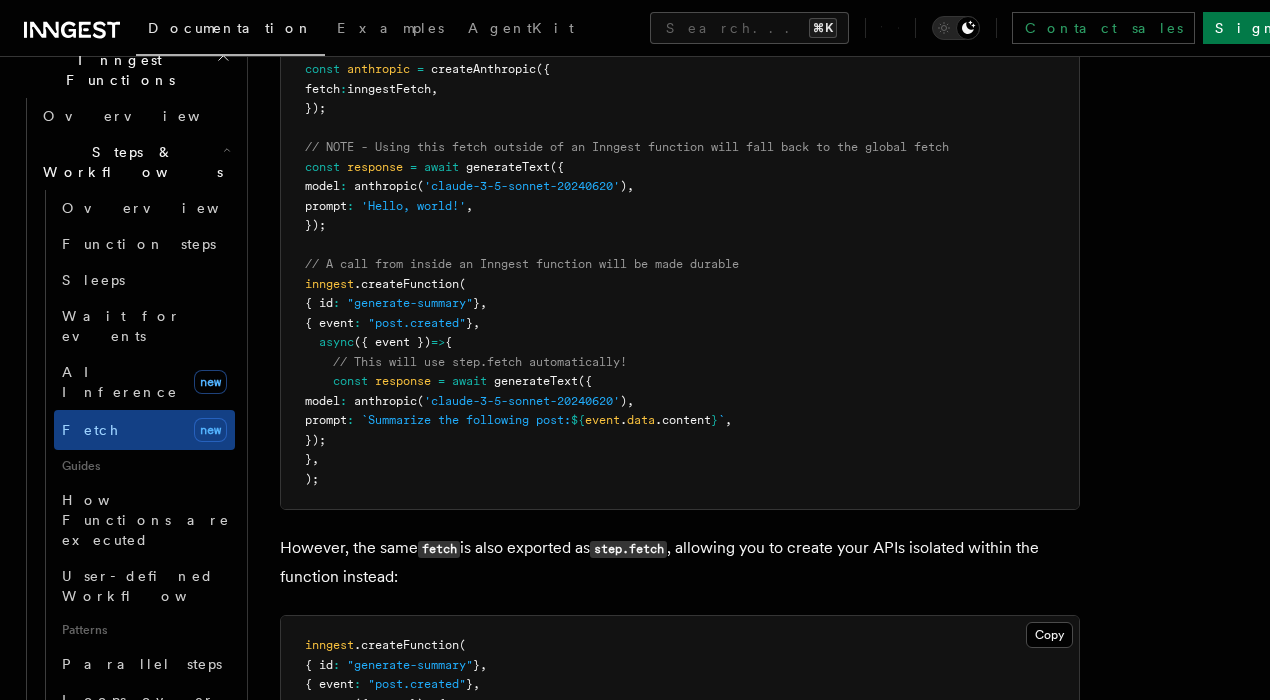 click on "import { fetch as inngestFetch } from 'inngest';
import { generateText } from 'ai';
import { createAnthropic } from '@ai-sdk/anthropic';
// The AI SDK's createAnthropic objects can be passed a custom fetch implementation
const anthropic = createAnthropic({
fetch: inngestFetch,
});
// NOTE - Using this fetch outside of an Inngest function will fall back to the global fetch
const response = await generateText({
model: anthropic('claude-3-5-sonnet-20240620'),
prompt: 'Hello, world!',
});
// A call from inside an Inngest function will be made durable
inngest.createFunction(
{ id: 'generate-summary' },
{ event: 'post.created' },
async ({ event }) => {
// This will use step.fetch automatically!
const response = await generateText({
model: anthropic('claude-3-5-sonnet-20240620'),
prompt: `Summarize the following post: ${event.data.content}`,
}" at bounding box center [627, 225] 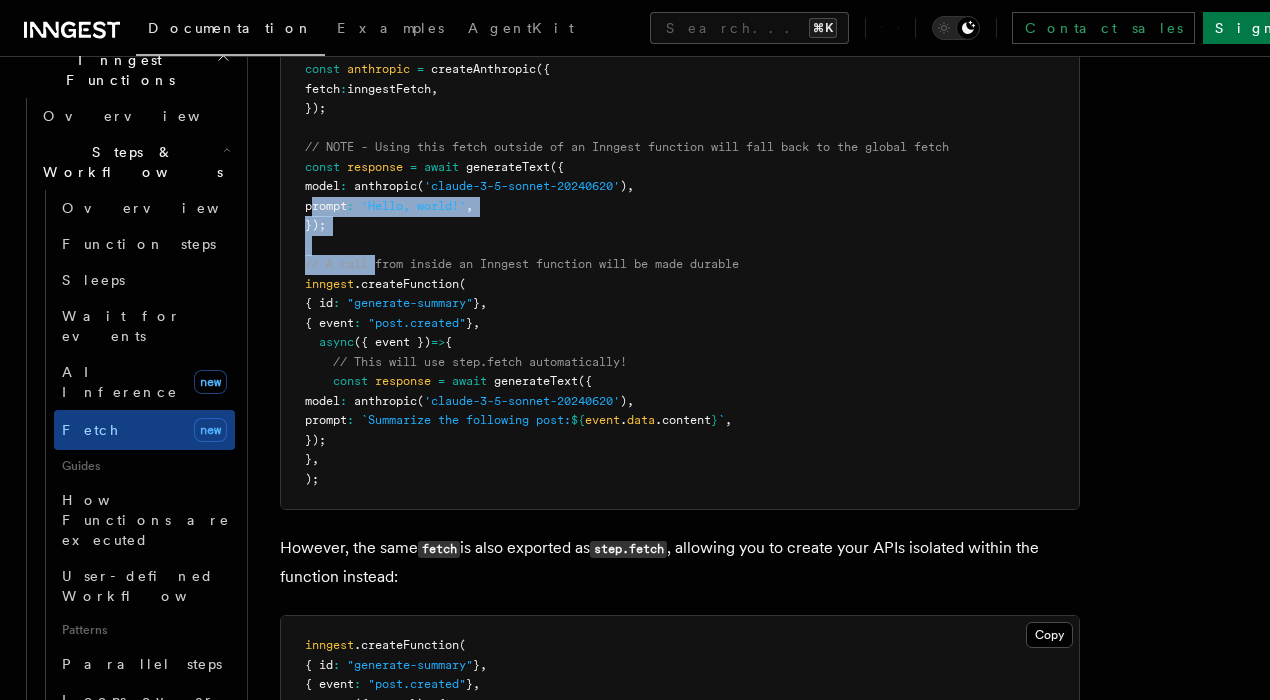 click on "// A call from inside an Inngest function will be made durable" at bounding box center (522, 264) 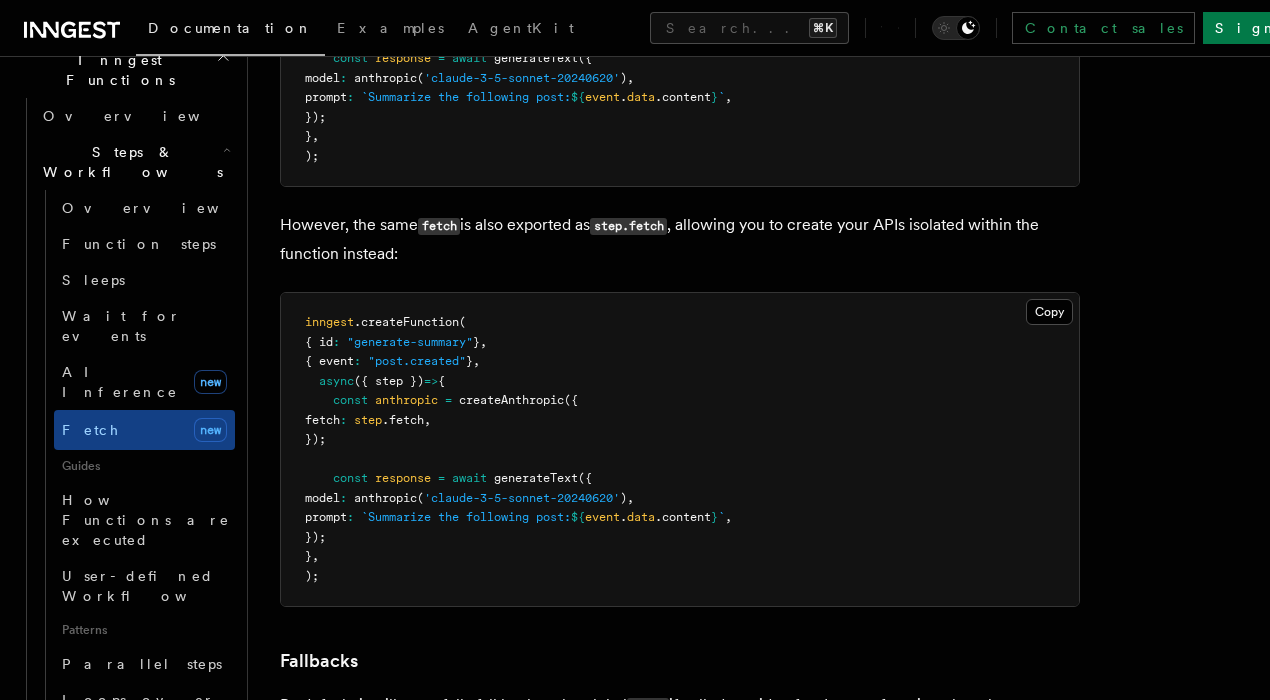 scroll, scrollTop: 3683, scrollLeft: 0, axis: vertical 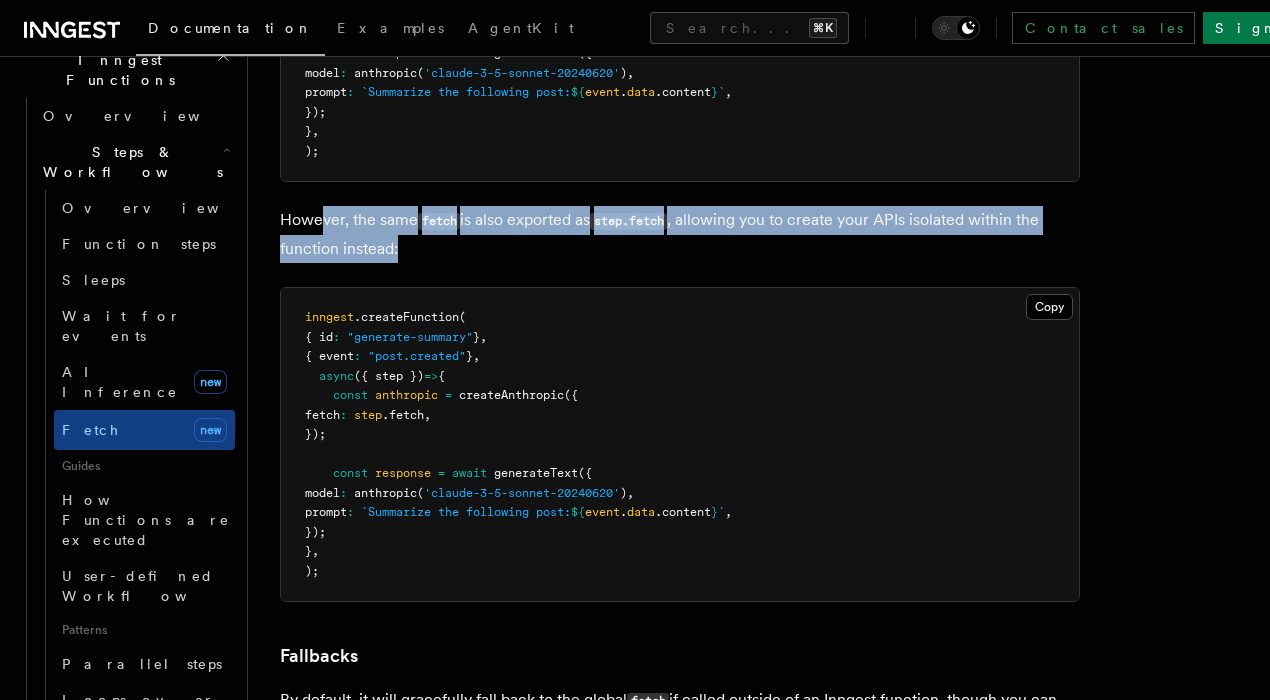 click on "However, the same fetch is also exported as step.fetch, allowing you to create your APIs isolated within the function instead:" at bounding box center [680, 234] 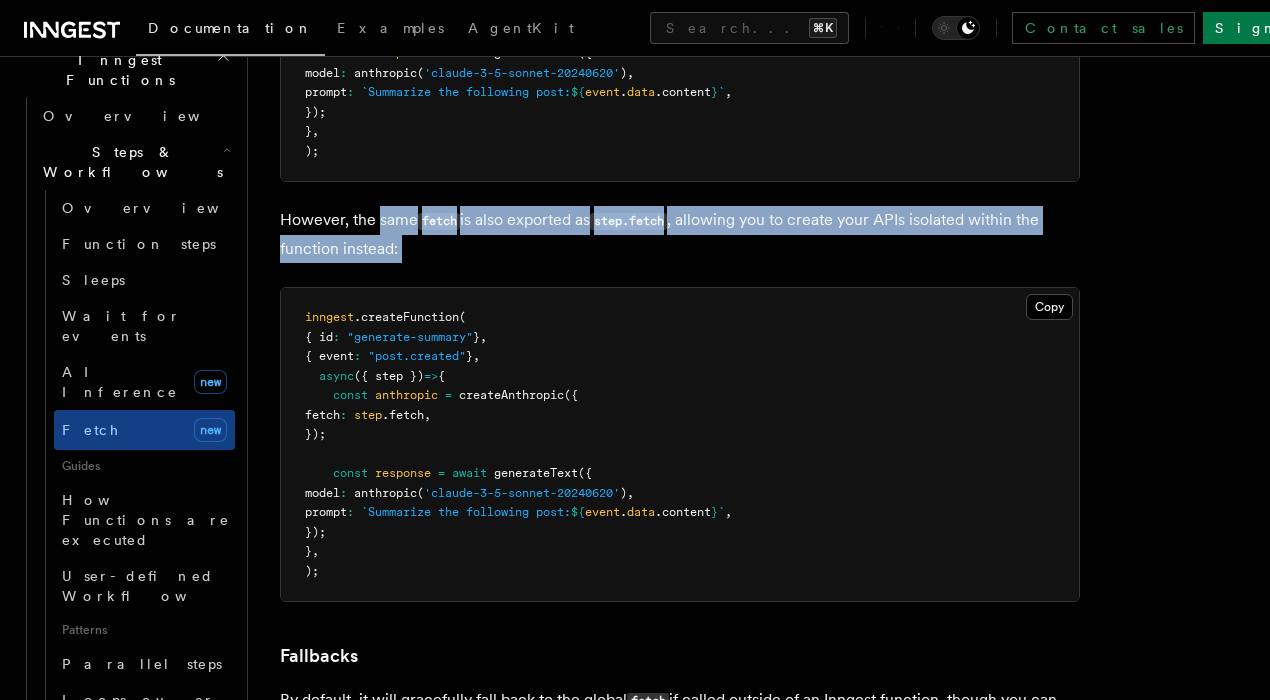 click on "However, the same fetch is also exported as step.fetch, allowing you to create your APIs isolated within the function instead:" at bounding box center (680, 234) 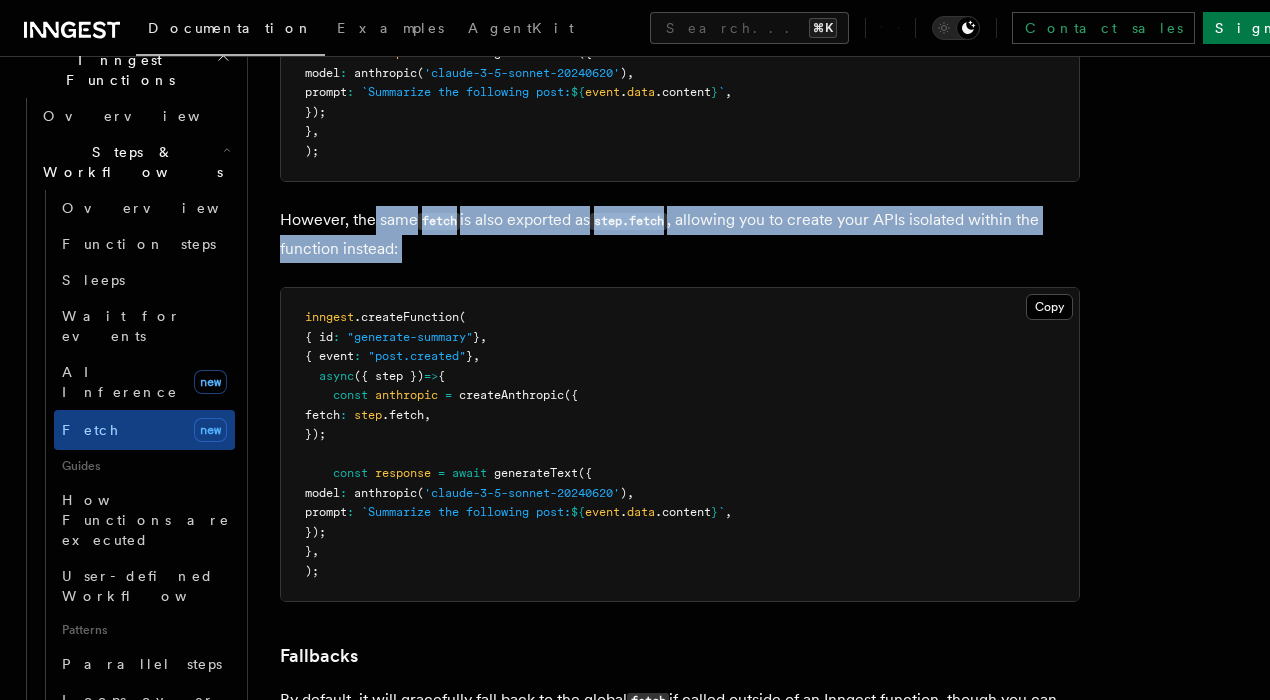 click on "However, the same fetch is also exported as step.fetch, allowing you to create your APIs isolated within the function instead:" at bounding box center [680, 234] 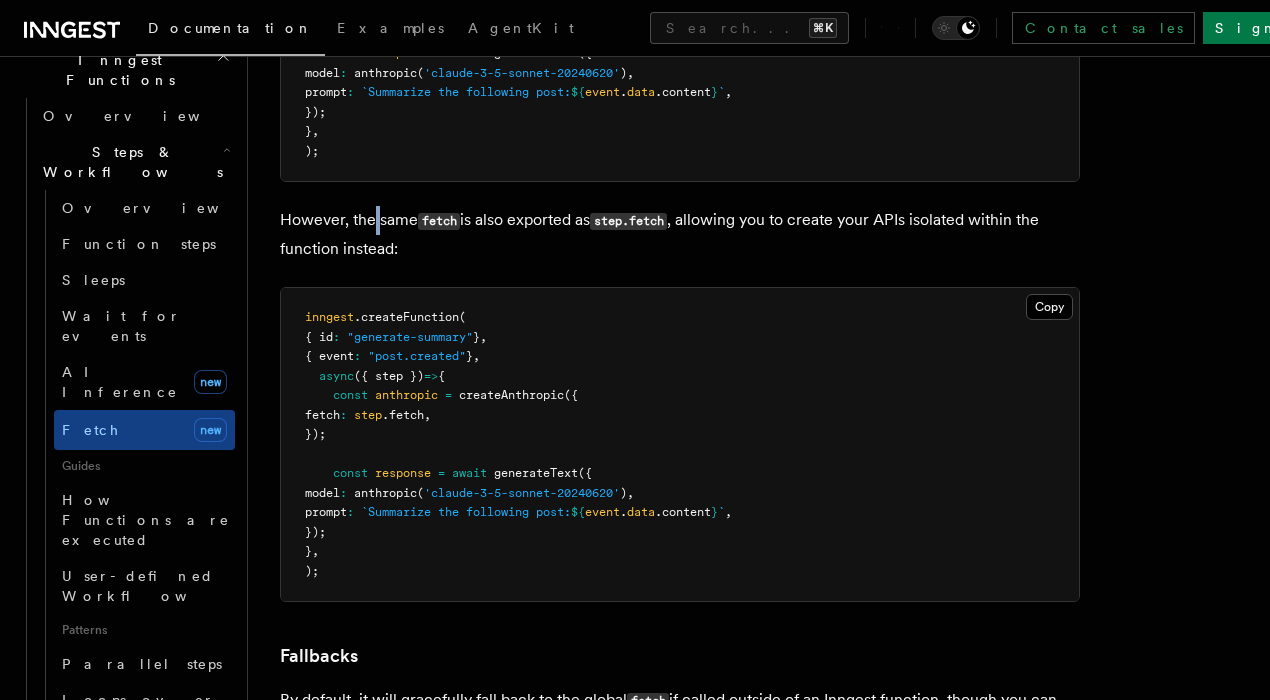 click on "However, the same fetch is also exported as step.fetch, allowing you to create your APIs isolated within the function instead:" at bounding box center [680, 234] 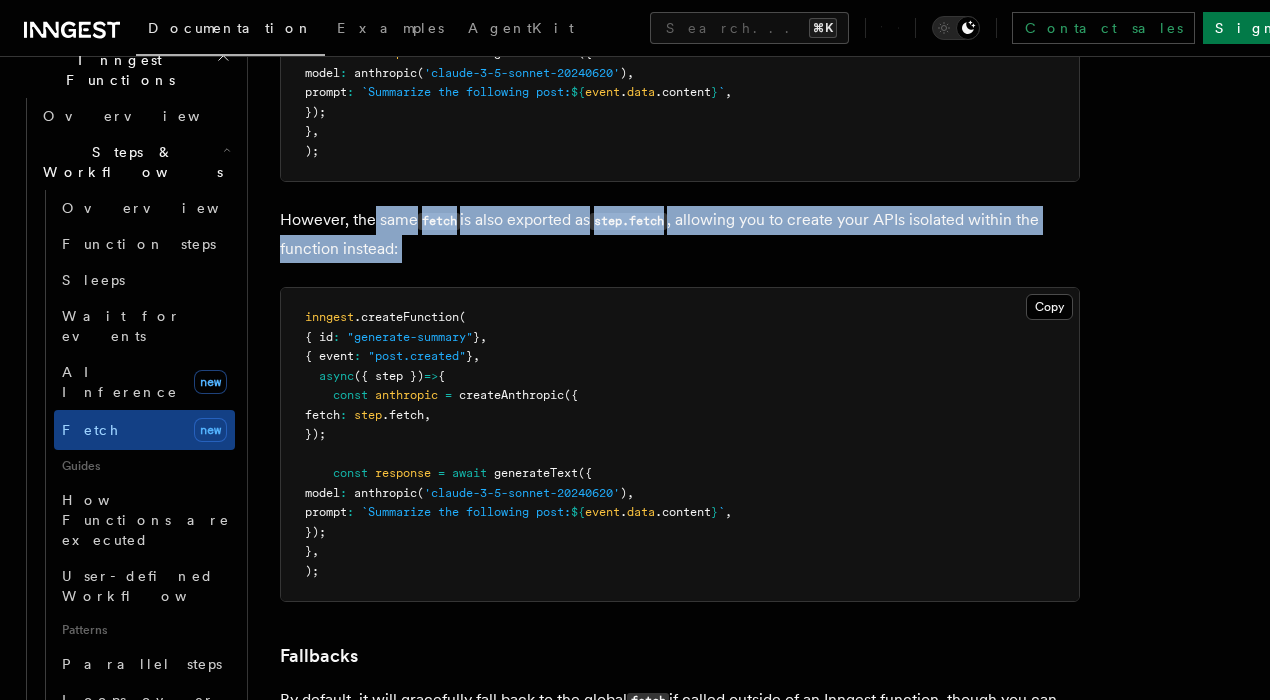 click on "However, the same fetch is also exported as step.fetch, allowing you to create your APIs isolated within the function instead:" at bounding box center [680, 234] 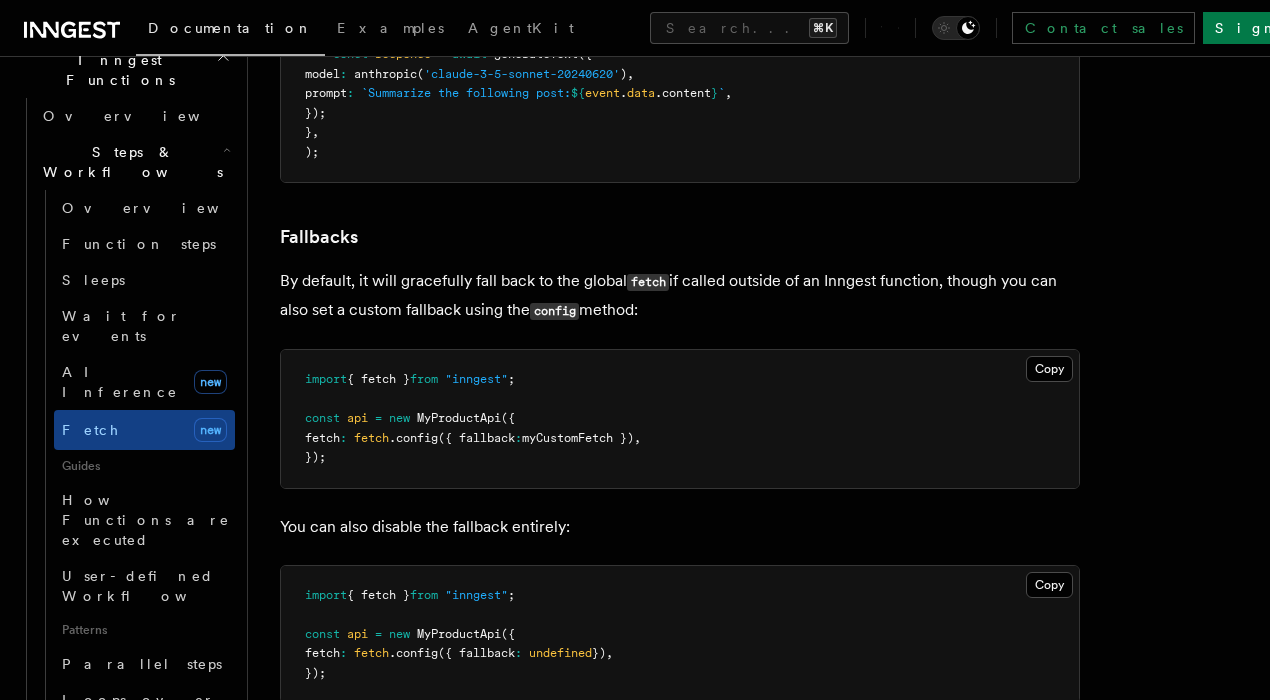 scroll, scrollTop: 4109, scrollLeft: 0, axis: vertical 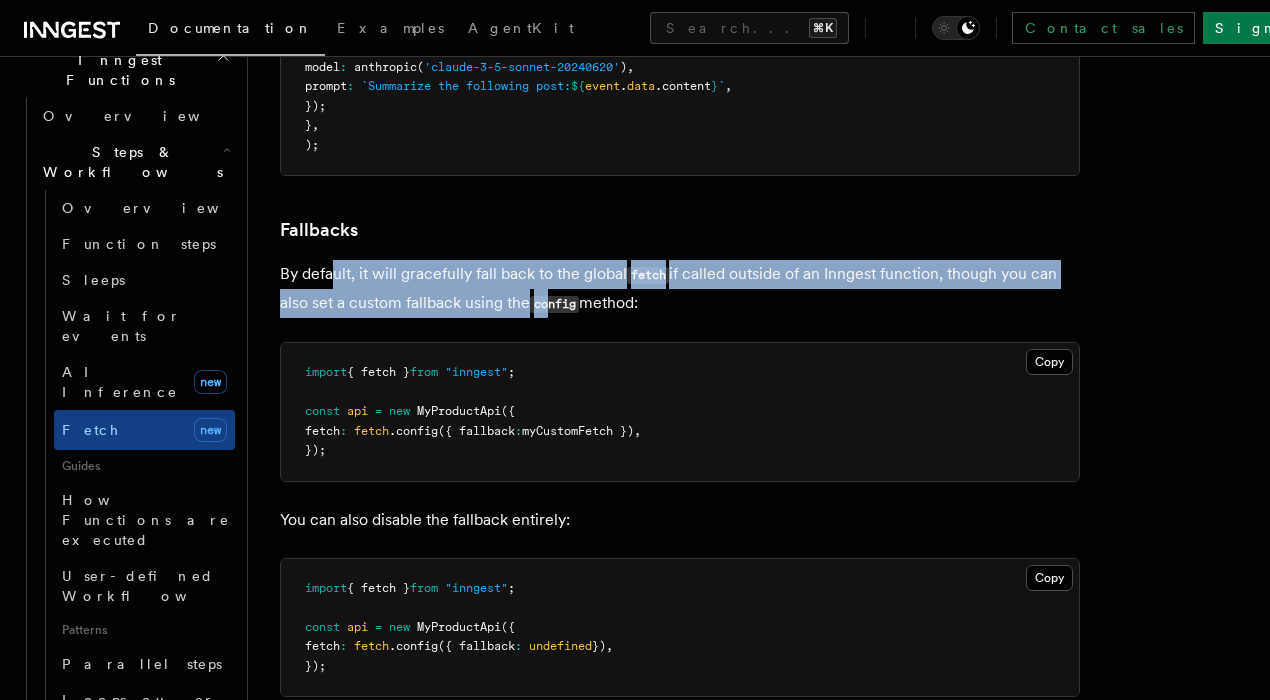click on "By default, it will gracefully fall back to the global  fetch  if called outside of an Inngest function, though you can also set a custom fallback using the  config  method:" at bounding box center [680, 289] 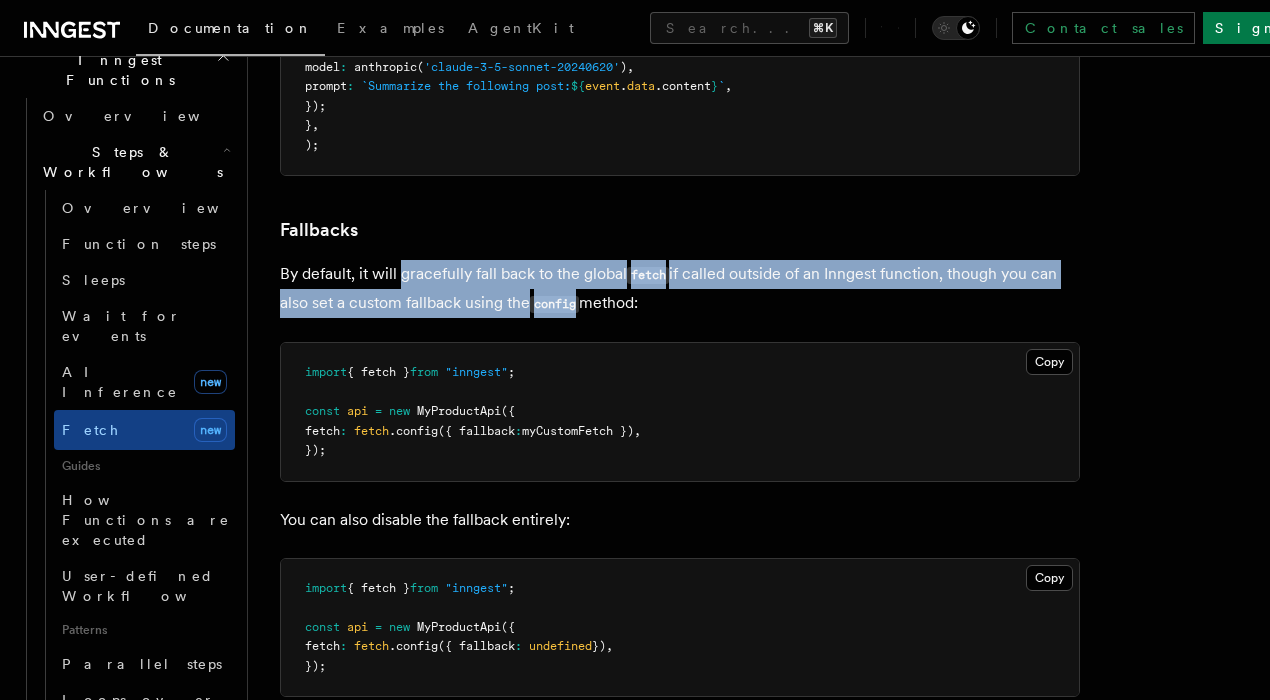click on "By default, it will gracefully fall back to the global  fetch  if called outside of an Inngest function, though you can also set a custom fallback using the  config  method:" at bounding box center (680, 289) 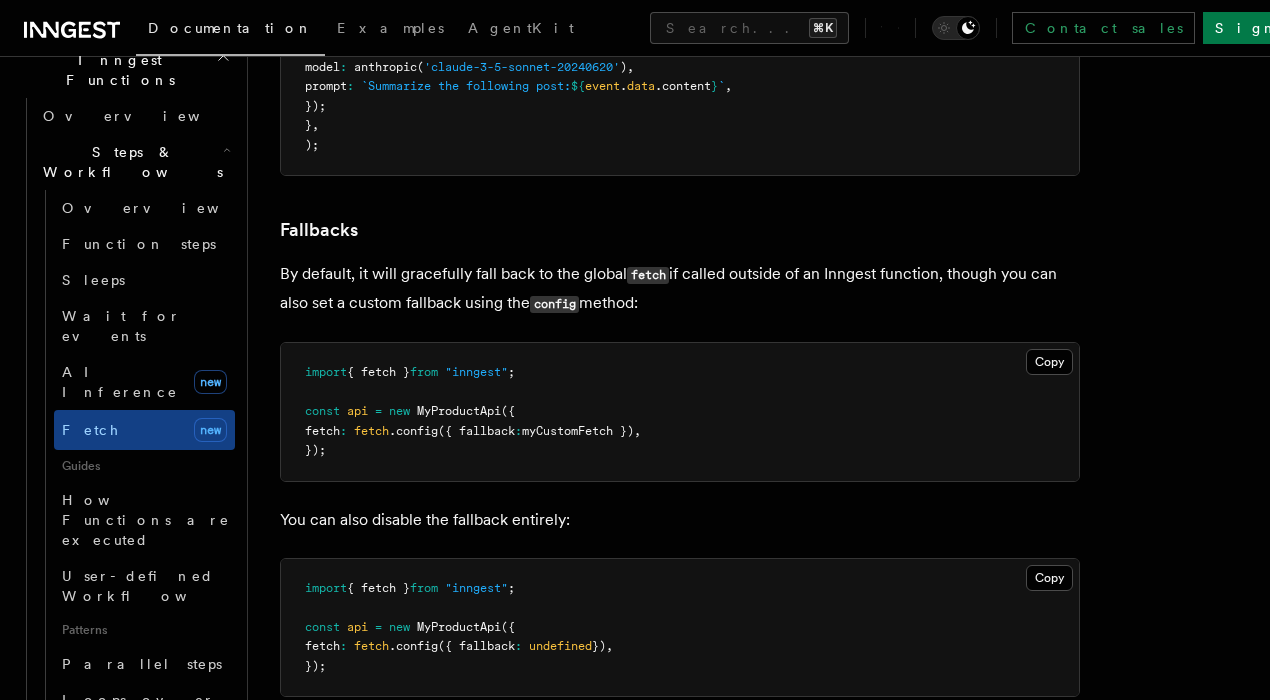 click on "By default, it will gracefully fall back to the global  fetch  if called outside of an Inngest function, though you can also set a custom fallback using the  config  method:" at bounding box center [680, 289] 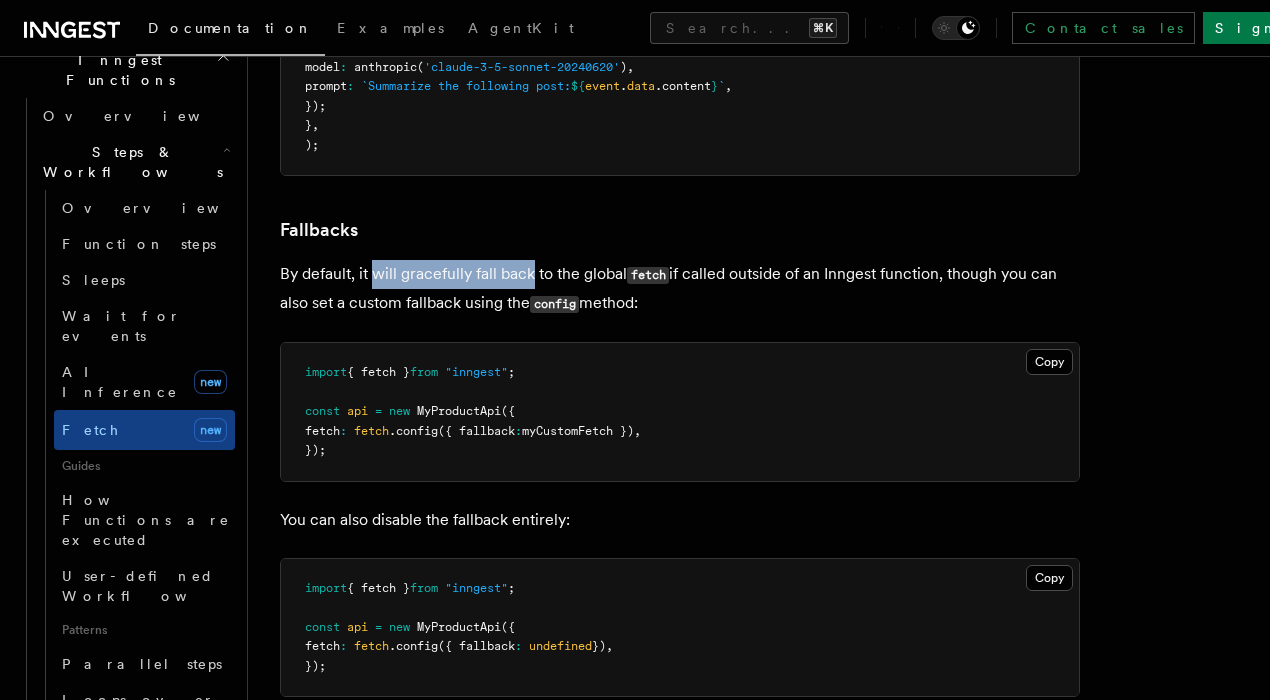 click on "By default, it will gracefully fall back to the global  fetch  if called outside of an Inngest function, though you can also set a custom fallback using the  config  method:" at bounding box center (680, 289) 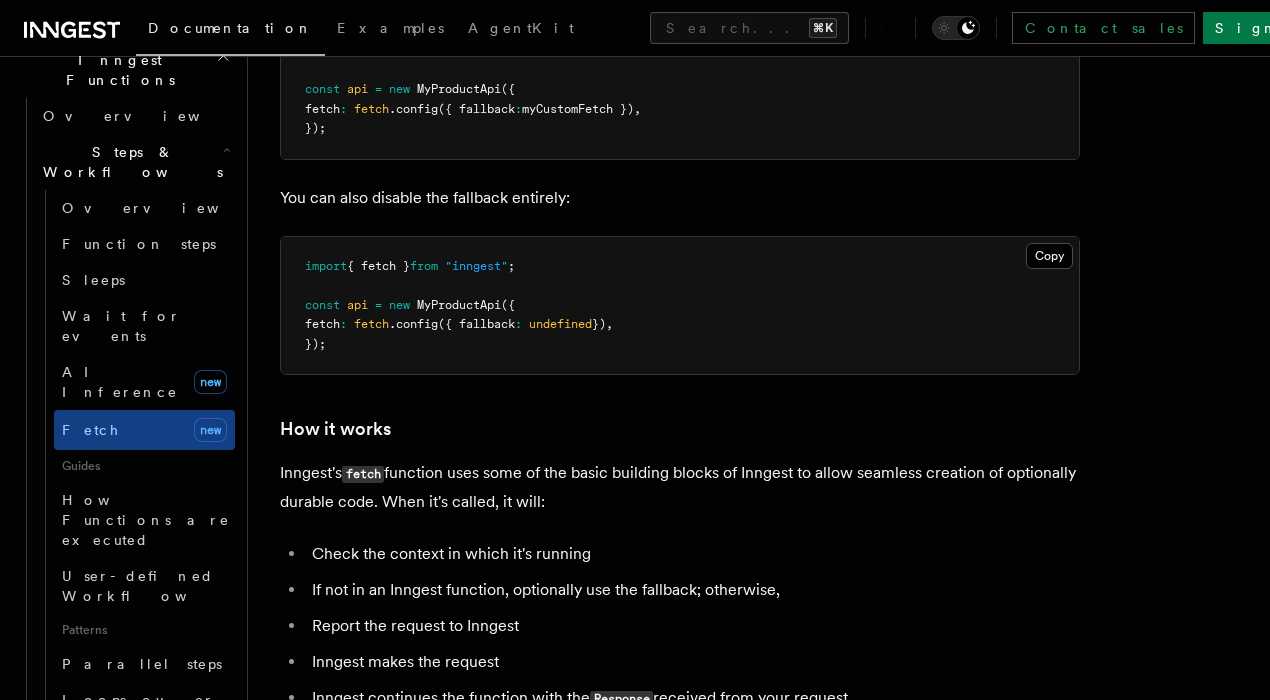 scroll, scrollTop: 4439, scrollLeft: 0, axis: vertical 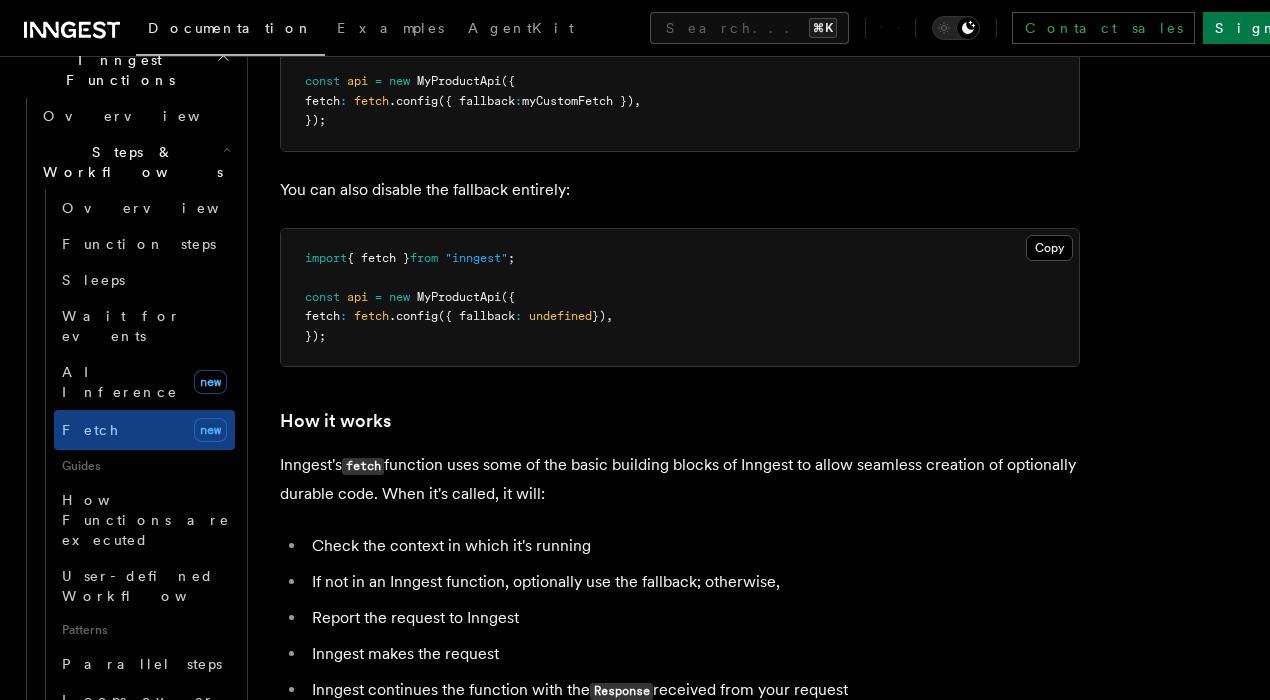 click on "Inngest's  fetch  function uses some of the basic building blocks of Inngest to allow seamless creation of optionally durable code. When it's called, it will:" at bounding box center [680, 479] 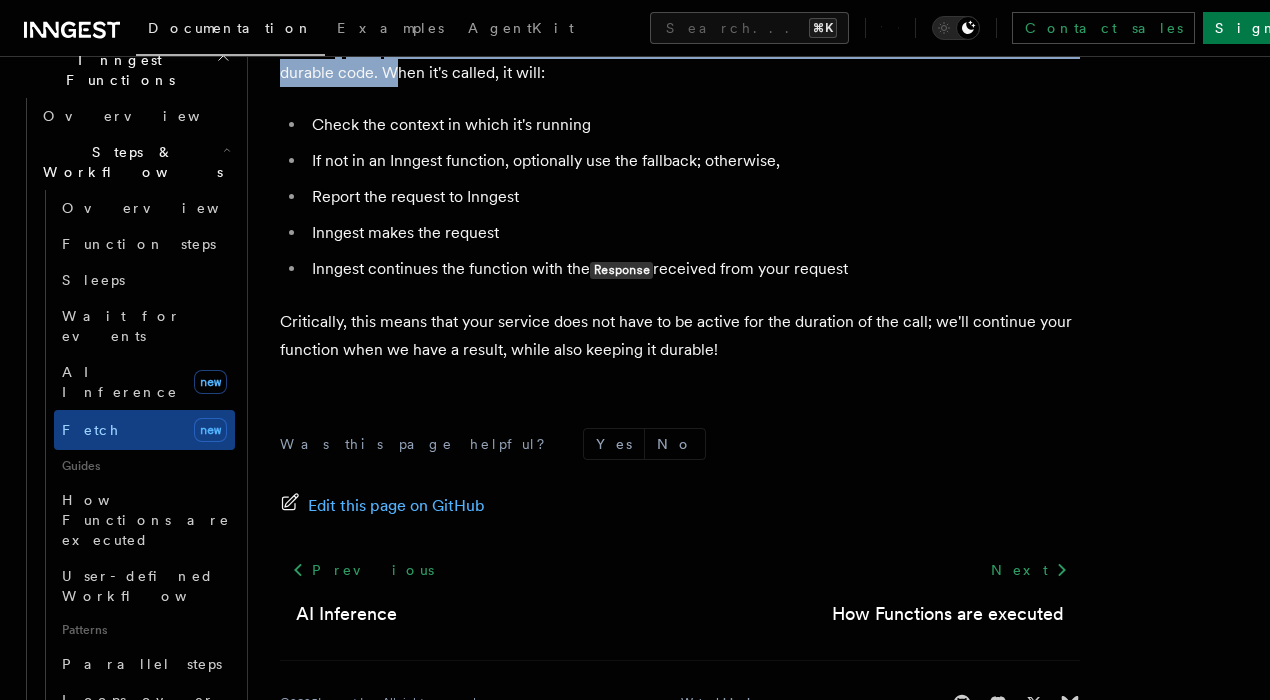 scroll, scrollTop: 4859, scrollLeft: 0, axis: vertical 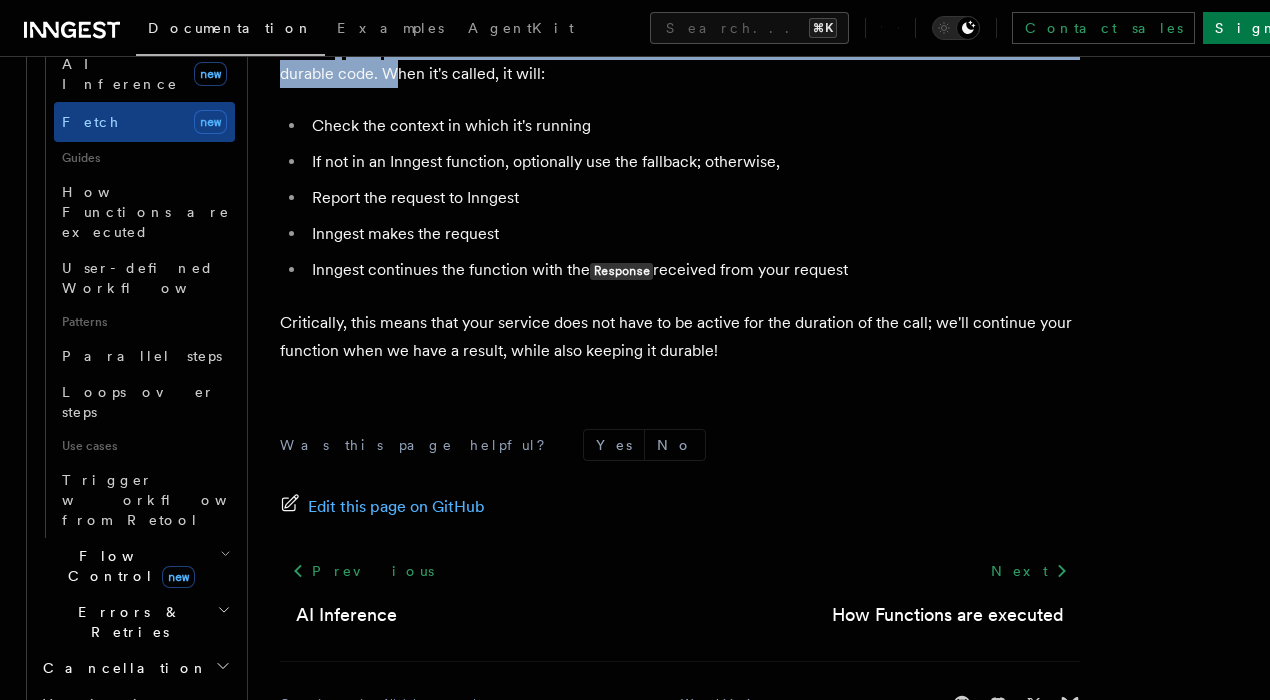 click on "Flow Control new" at bounding box center (135, 566) 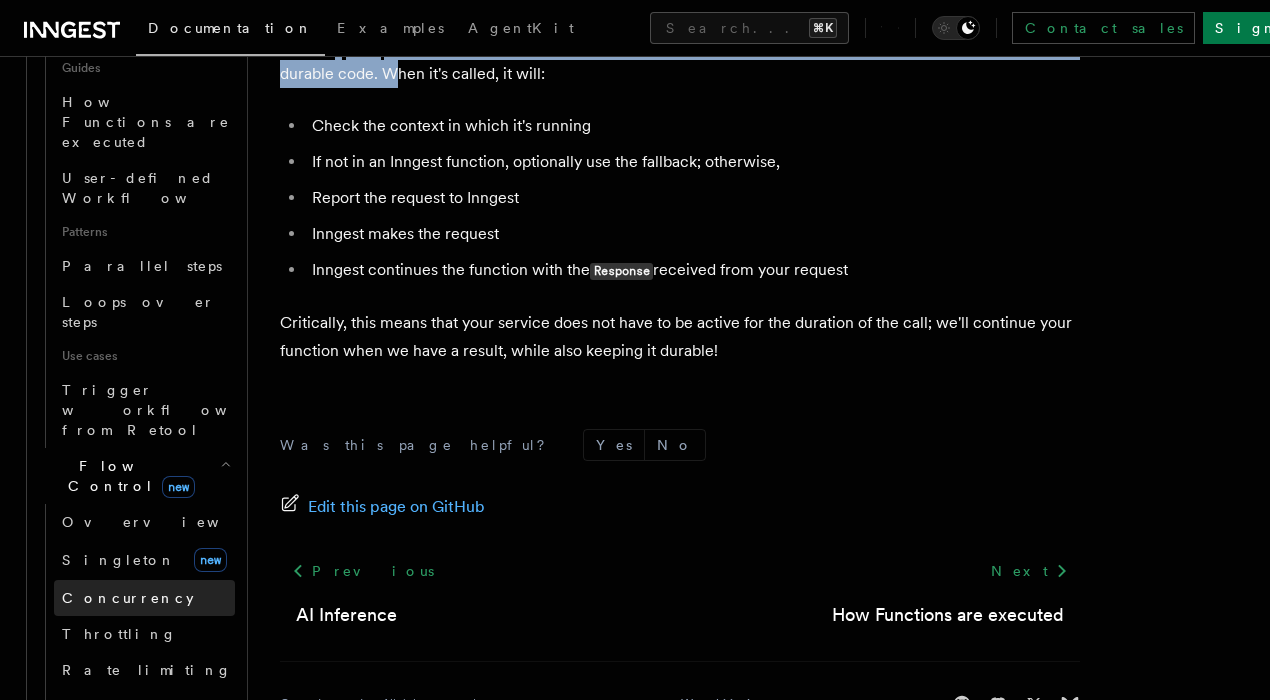 scroll, scrollTop: 998, scrollLeft: 0, axis: vertical 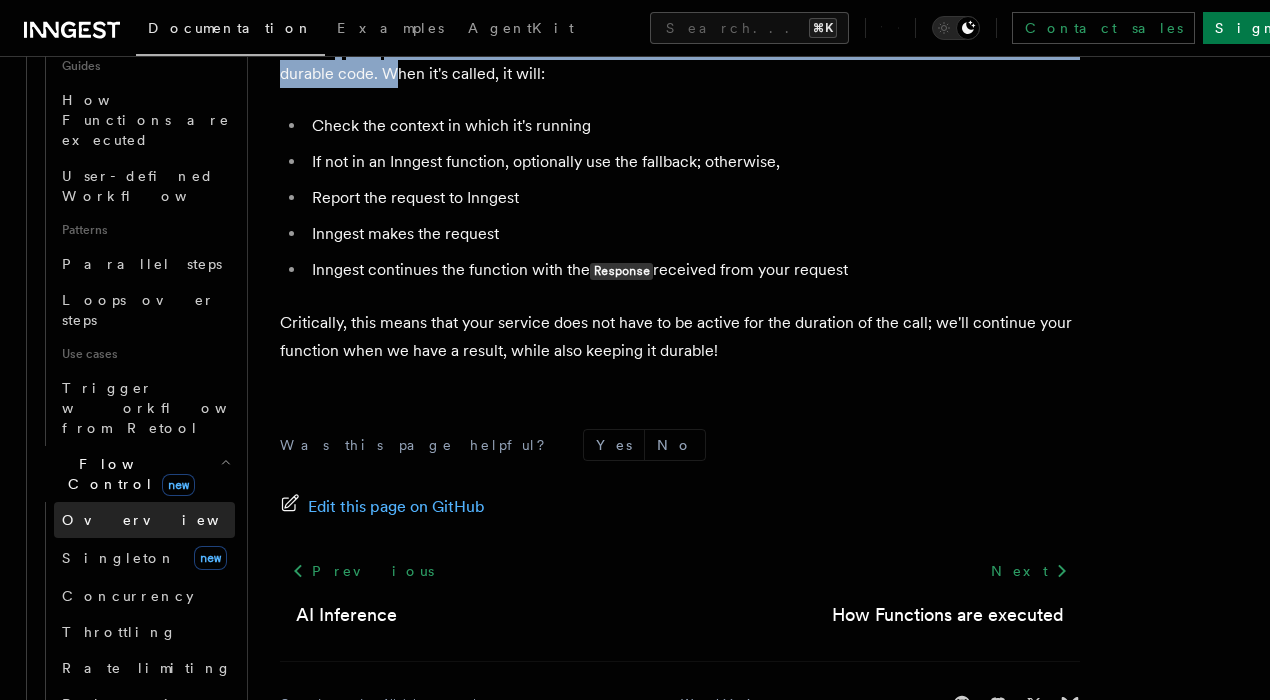 click on "Overview" at bounding box center [165, 520] 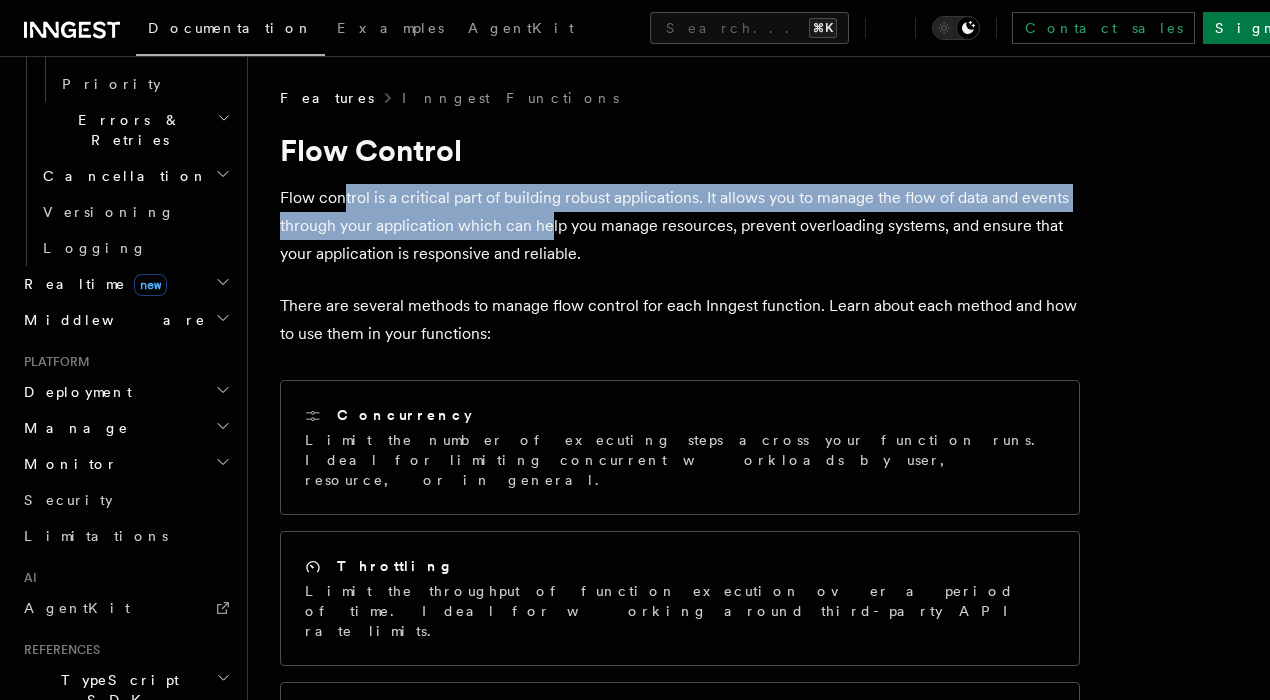 click on "Flow control is a critical part of building robust applications. It allows you to manage the flow of data and events through your application which can help you manage resources, prevent overloading systems, and ensure that your application is responsive and reliable." at bounding box center [680, 226] 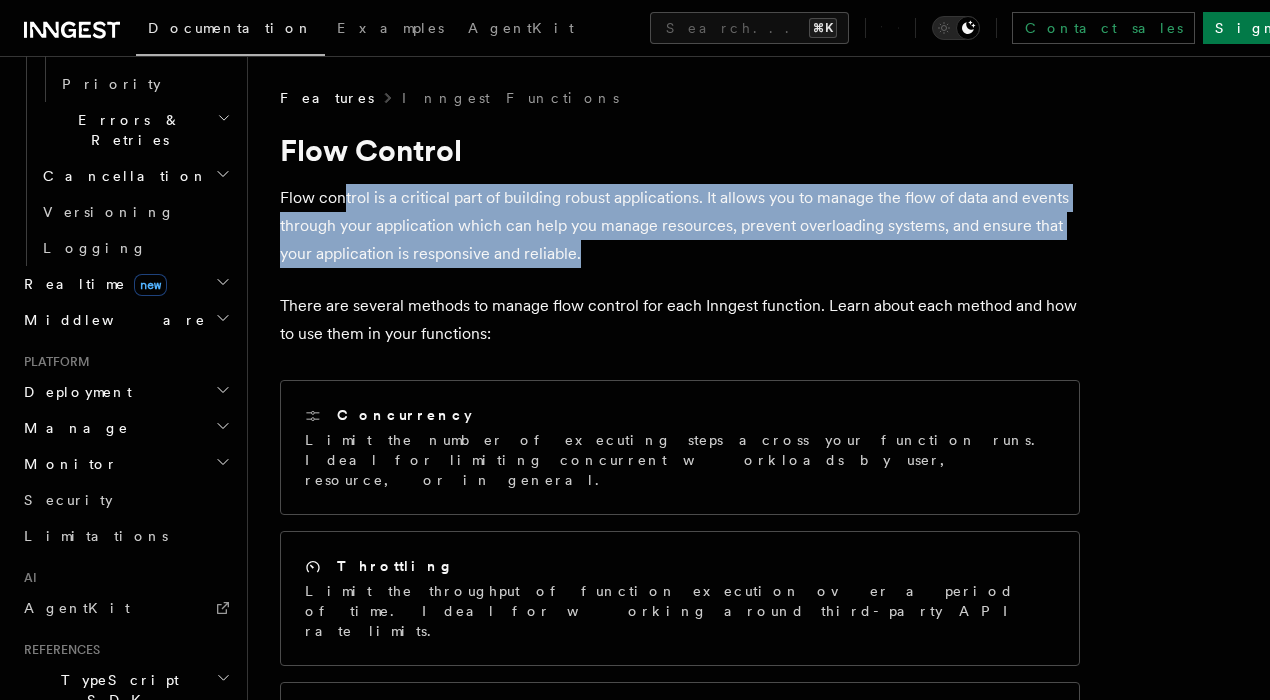 click on "Flow control is a critical part of building robust applications. It allows you to manage the flow of data and events through your application which can help you manage resources, prevent overloading systems, and ensure that your application is responsive and reliable." at bounding box center (680, 226) 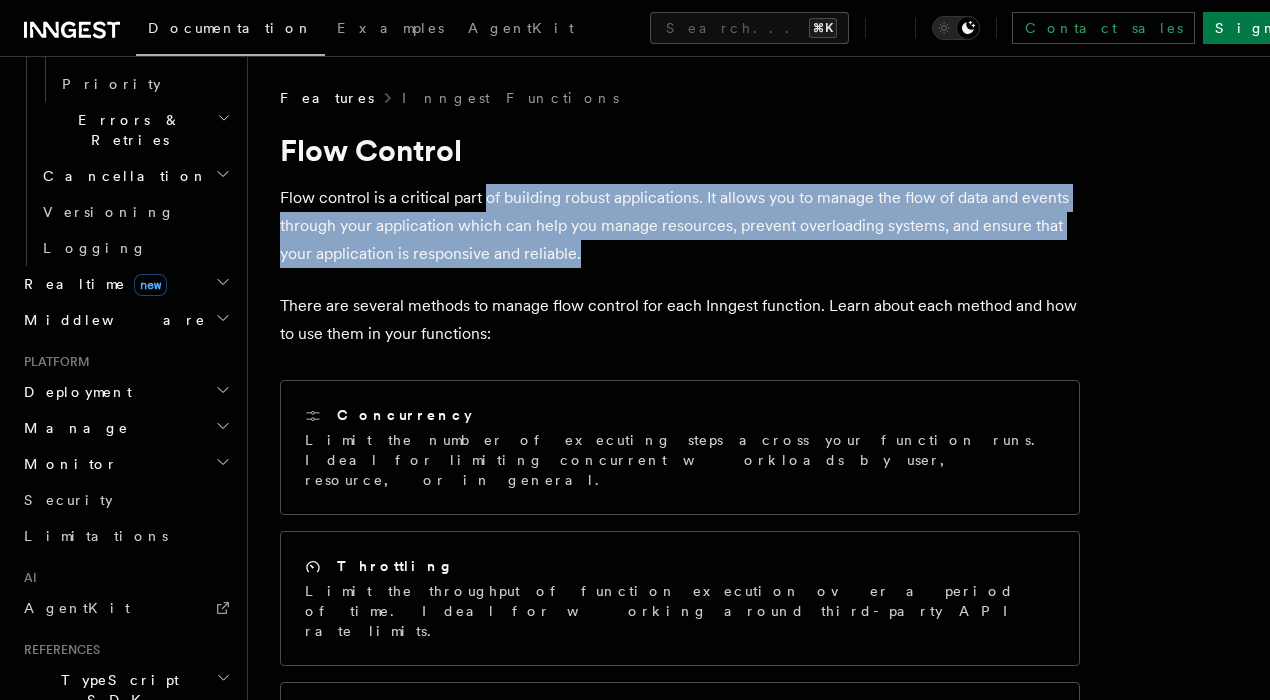 click on "Flow control is a critical part of building robust applications. It allows you to manage the flow of data and events through your application which can help you manage resources, prevent overloading systems, and ensure that your application is responsive and reliable." at bounding box center (680, 226) 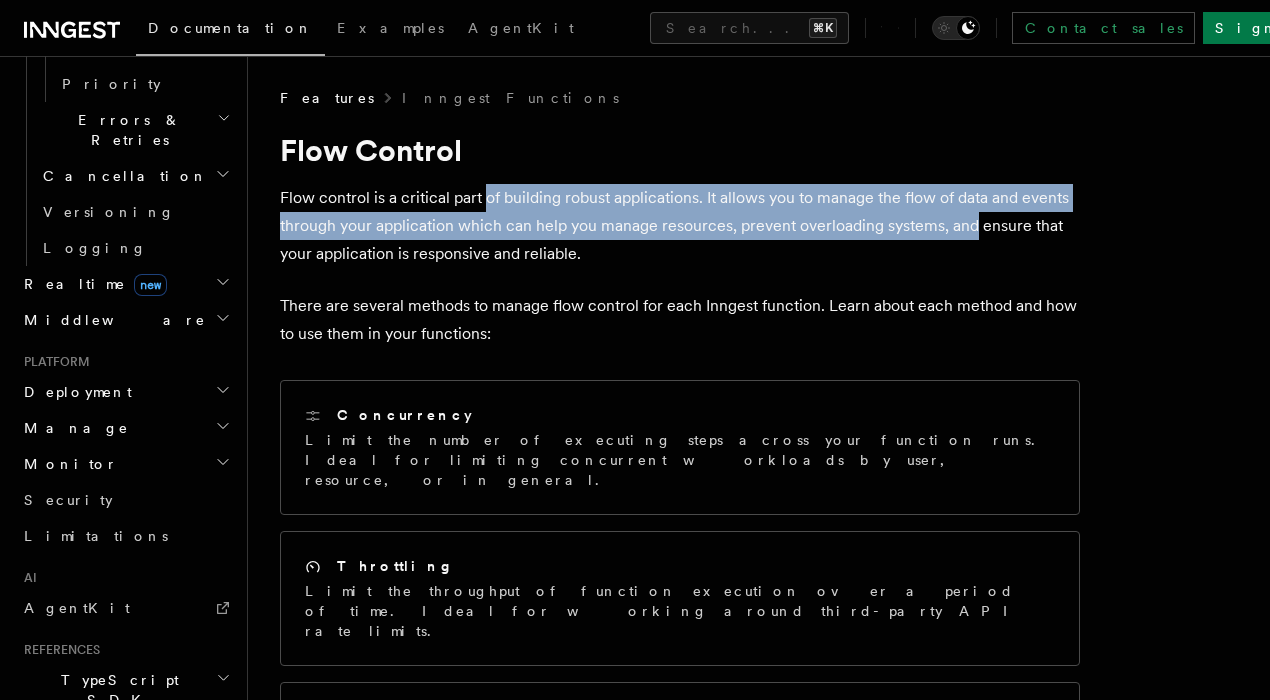 click on "Flow control is a critical part of building robust applications. It allows you to manage the flow of data and events through your application which can help you manage resources, prevent overloading systems, and ensure that your application is responsive and reliable." at bounding box center [680, 226] 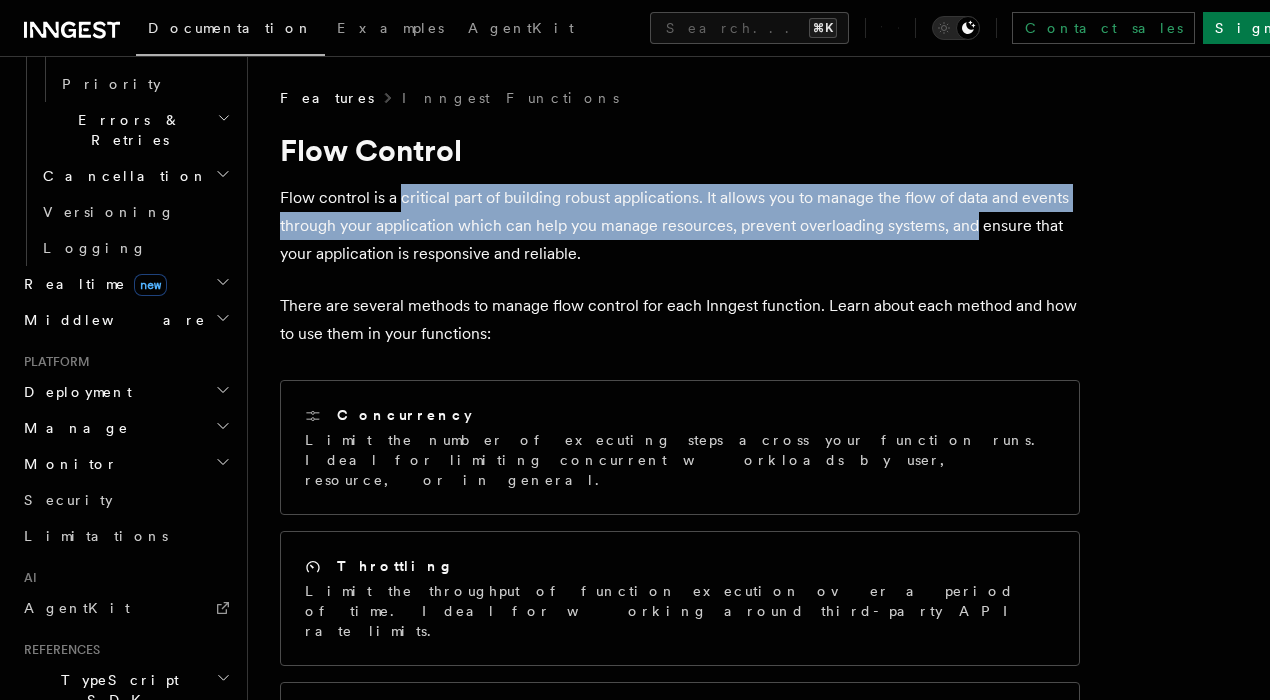 click on "Flow control is a critical part of building robust applications. It allows you to manage the flow of data and events through your application which can help you manage resources, prevent overloading systems, and ensure that your application is responsive and reliable." at bounding box center (680, 226) 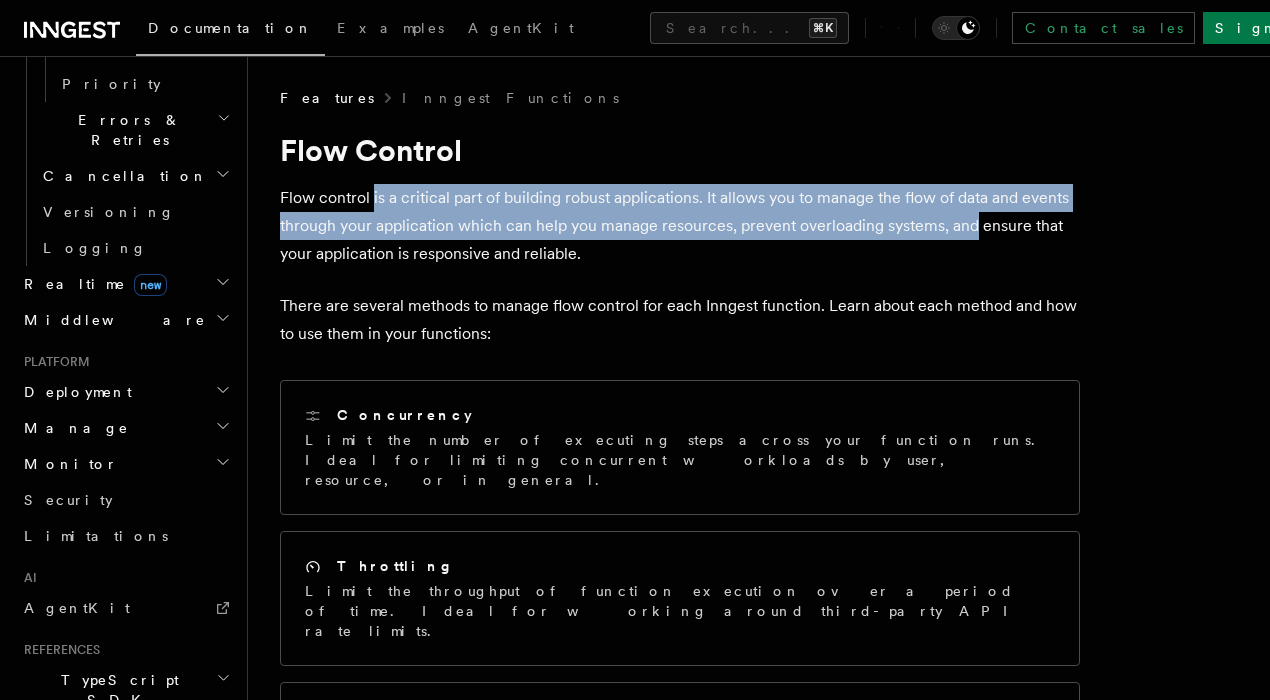 click on "Flow control is a critical part of building robust applications. It allows you to manage the flow of data and events through your application which can help you manage resources, prevent overloading systems, and ensure that your application is responsive and reliable." at bounding box center (680, 226) 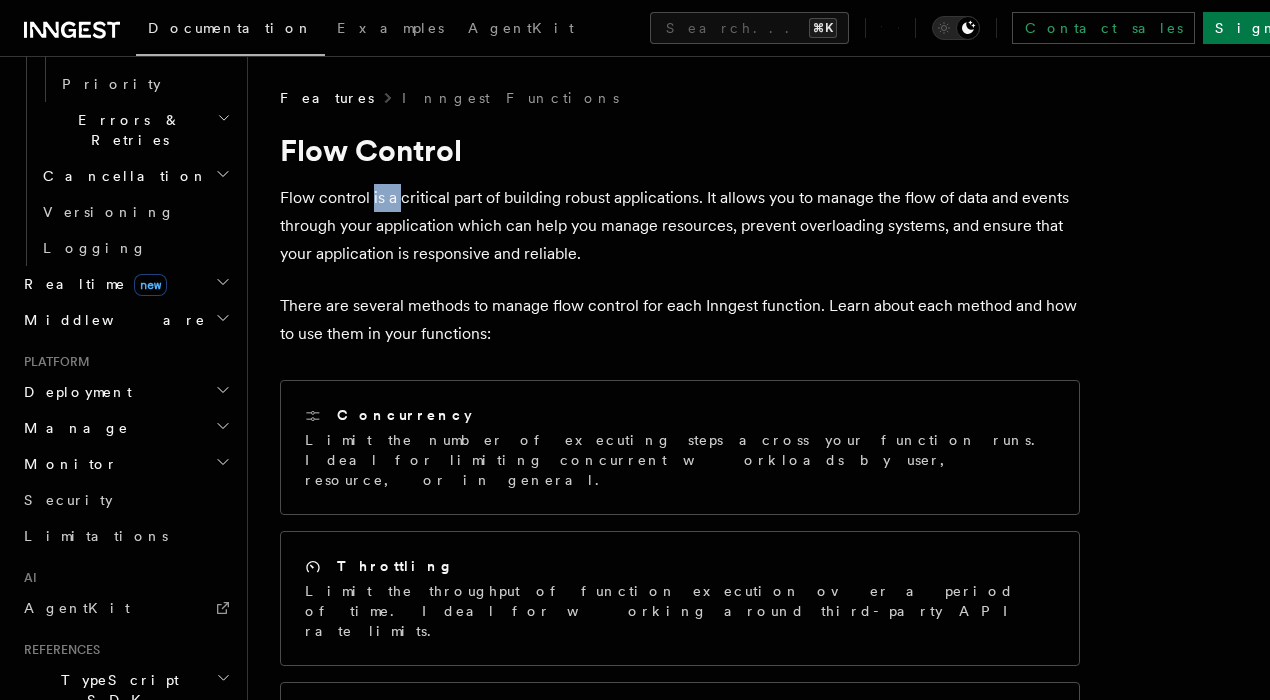 click on "Flow control is a critical part of building robust applications. It allows you to manage the flow of data and events through your application which can help you manage resources, prevent overloading systems, and ensure that your application is responsive and reliable." at bounding box center [680, 226] 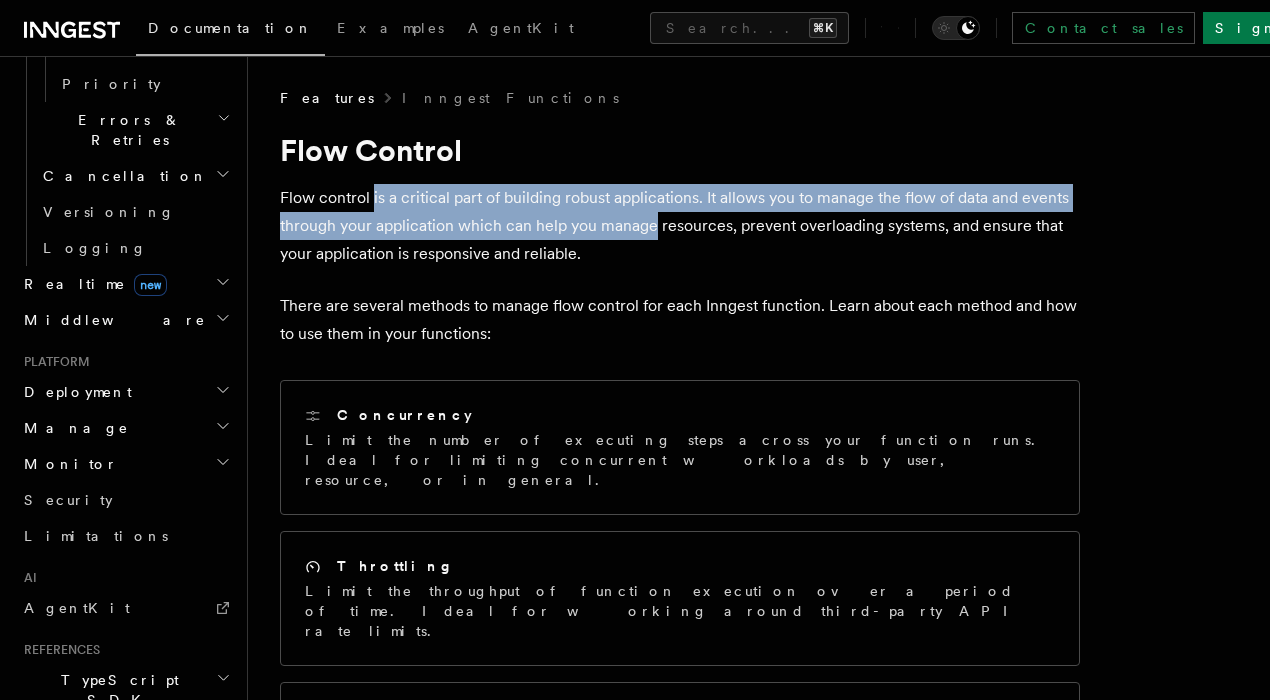 click on "Flow control is a critical part of building robust applications. It allows you to manage the flow of data and events through your application which can help you manage resources, prevent overloading systems, and ensure that your application is responsive and reliable." at bounding box center (680, 226) 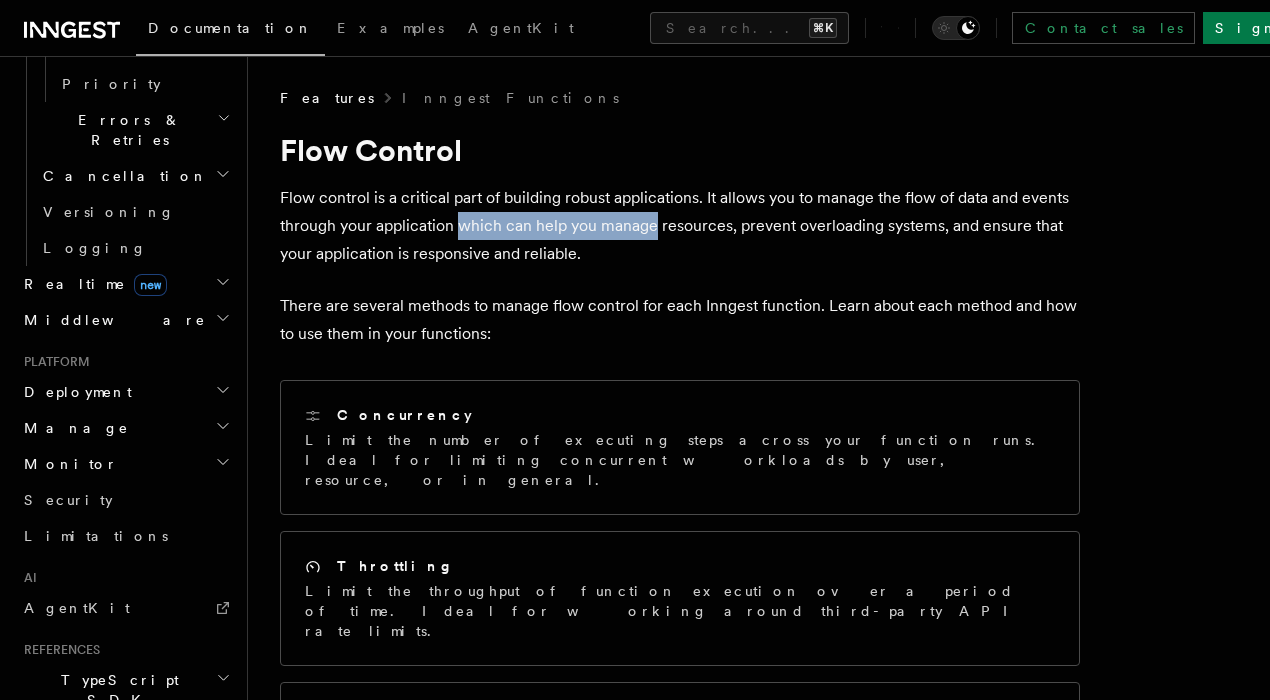 click on "Flow control is a critical part of building robust applications. It allows you to manage the flow of data and events through your application which can help you manage resources, prevent overloading systems, and ensure that your application is responsive and reliable." at bounding box center [680, 226] 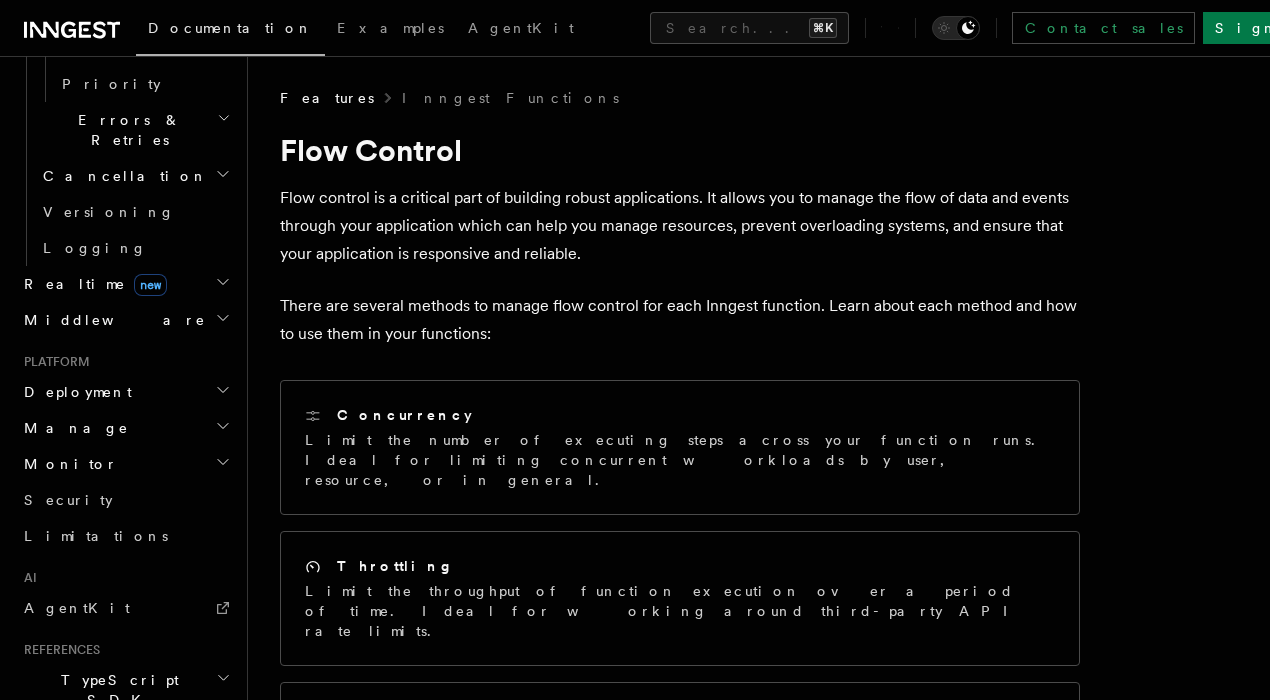 click on "Flow control is a critical part of building robust applications. It allows you to manage the flow of data and events through your application which can help you manage resources, prevent overloading systems, and ensure that your application is responsive and reliable." at bounding box center (680, 226) 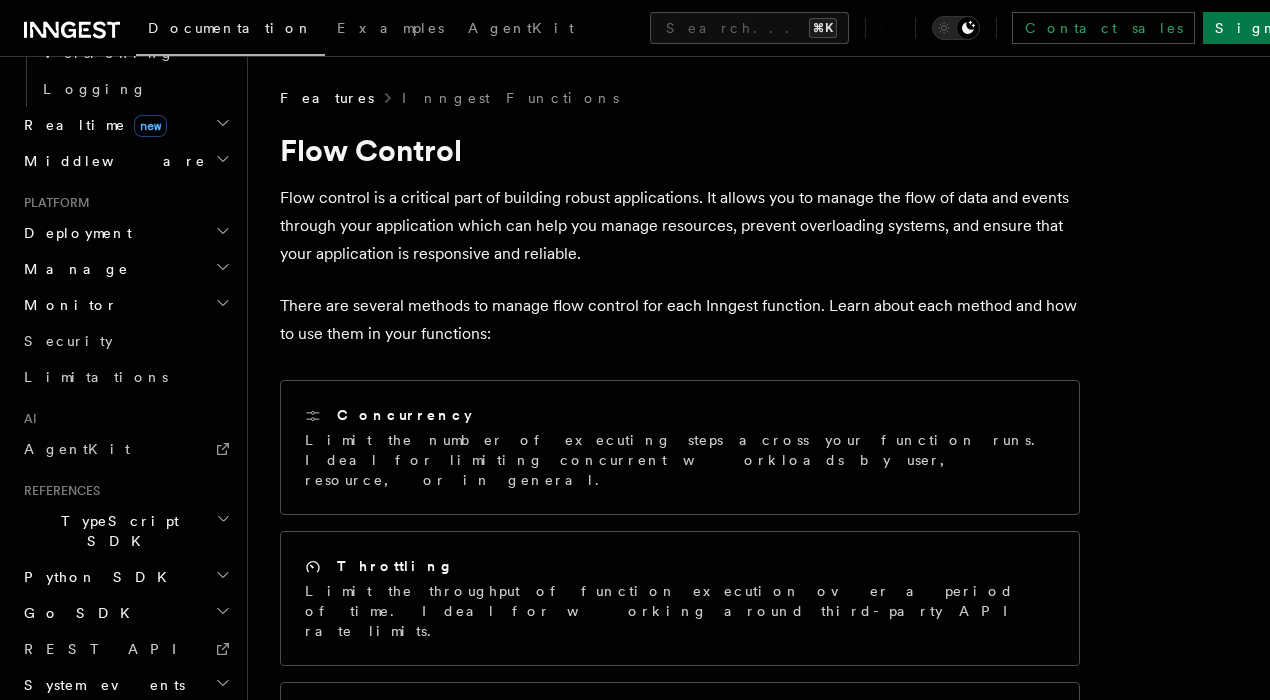 scroll, scrollTop: 1156, scrollLeft: 0, axis: vertical 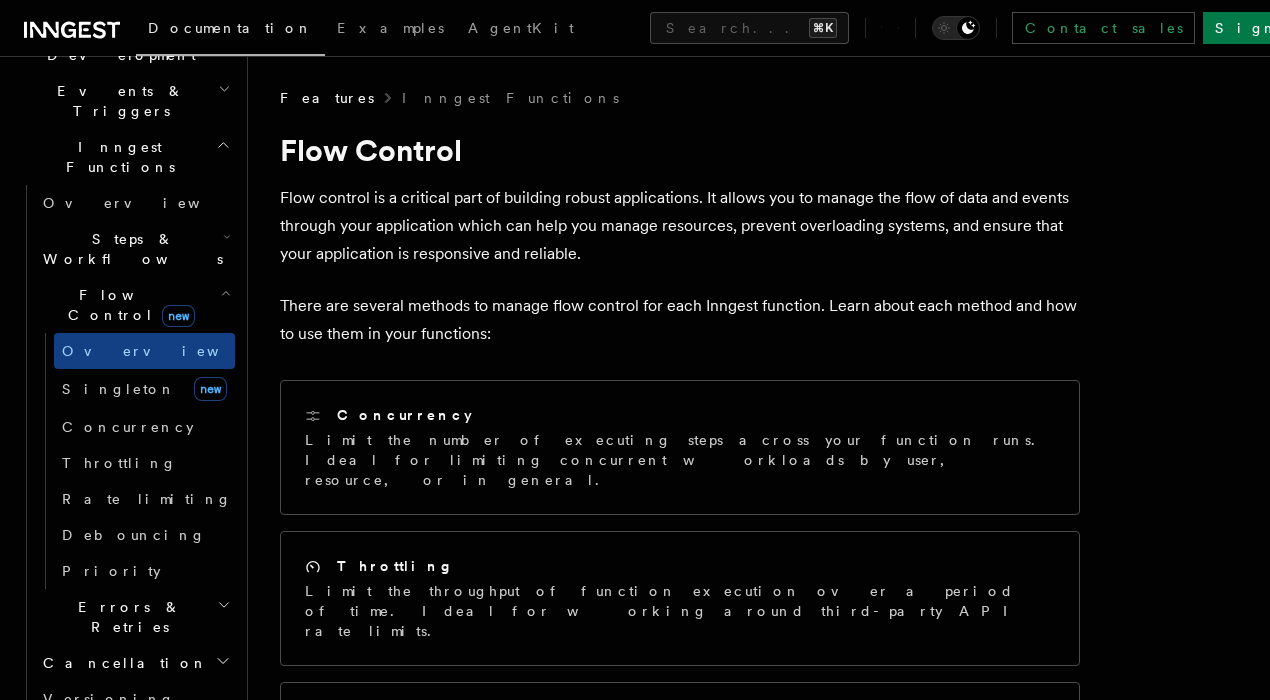 click on "Errors & Retries" at bounding box center [126, 617] 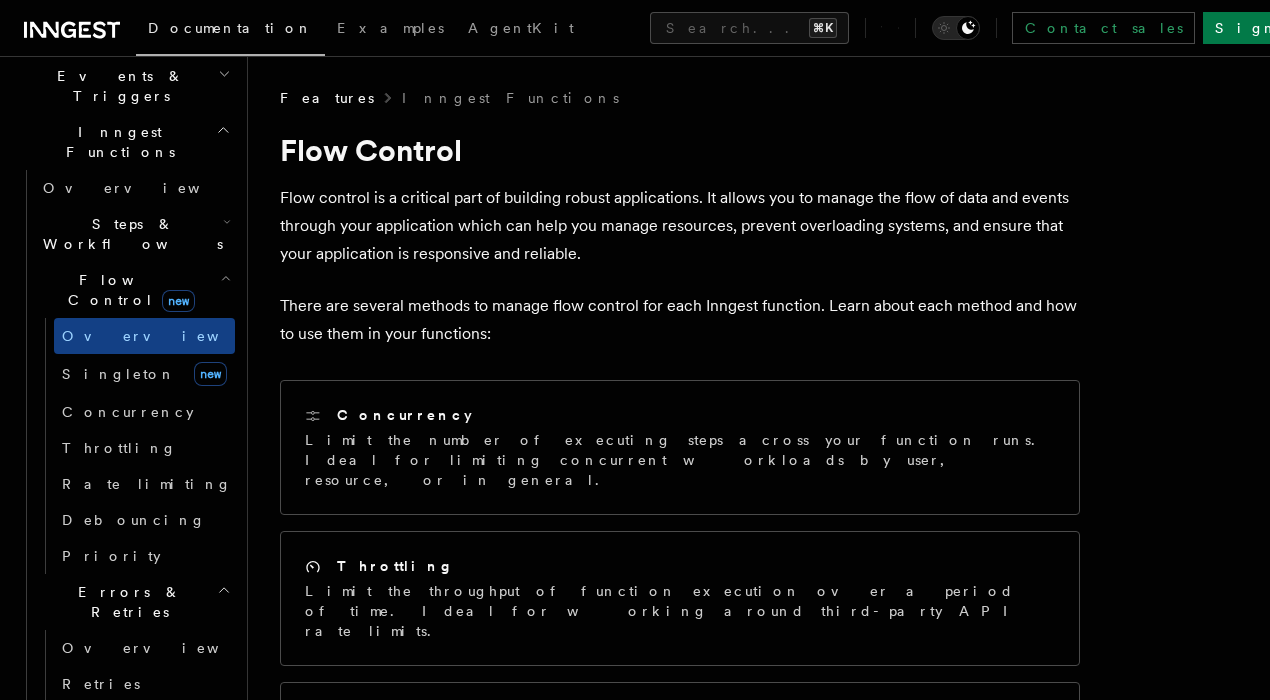 scroll, scrollTop: 483, scrollLeft: 0, axis: vertical 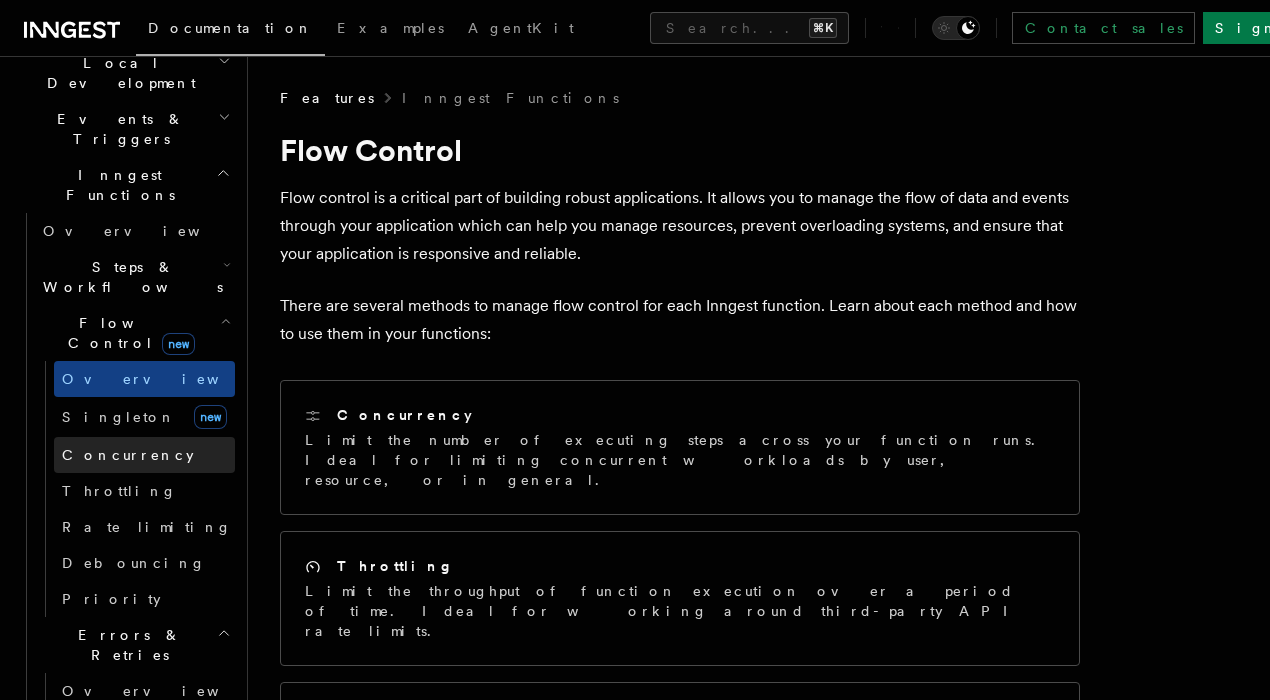 click on "Concurrency" at bounding box center (128, 455) 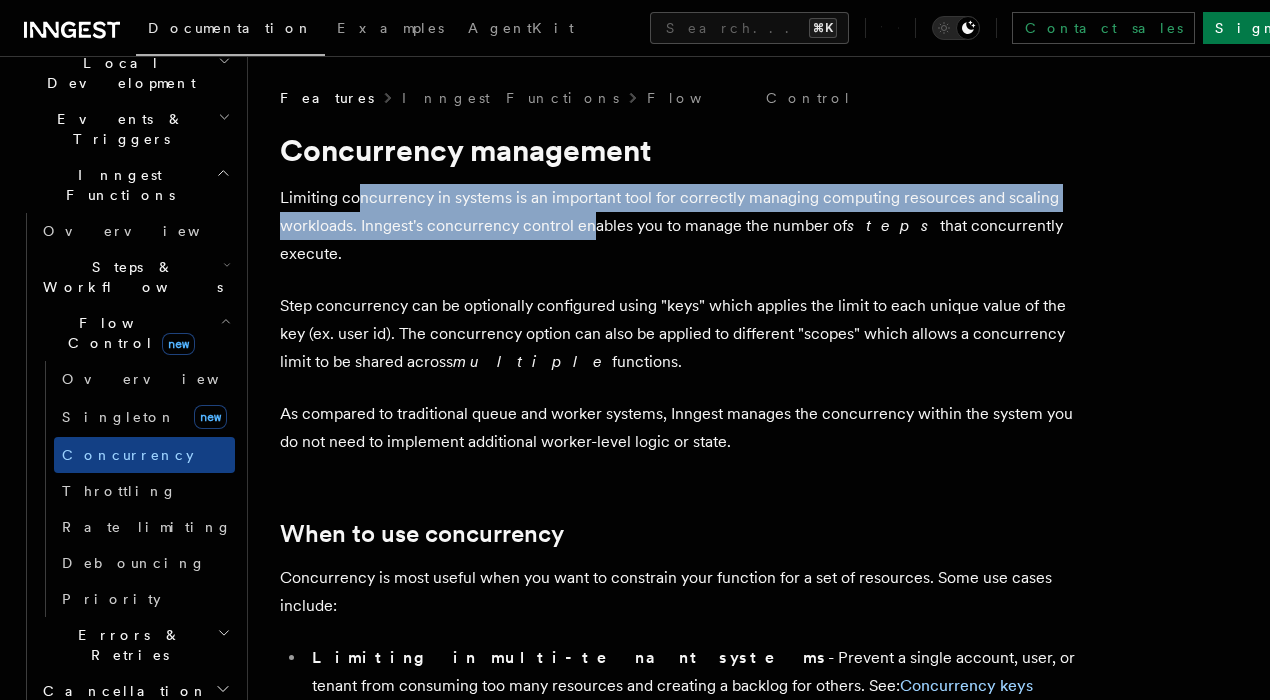 drag, startPoint x: 356, startPoint y: 203, endPoint x: 590, endPoint y: 208, distance: 234.0534 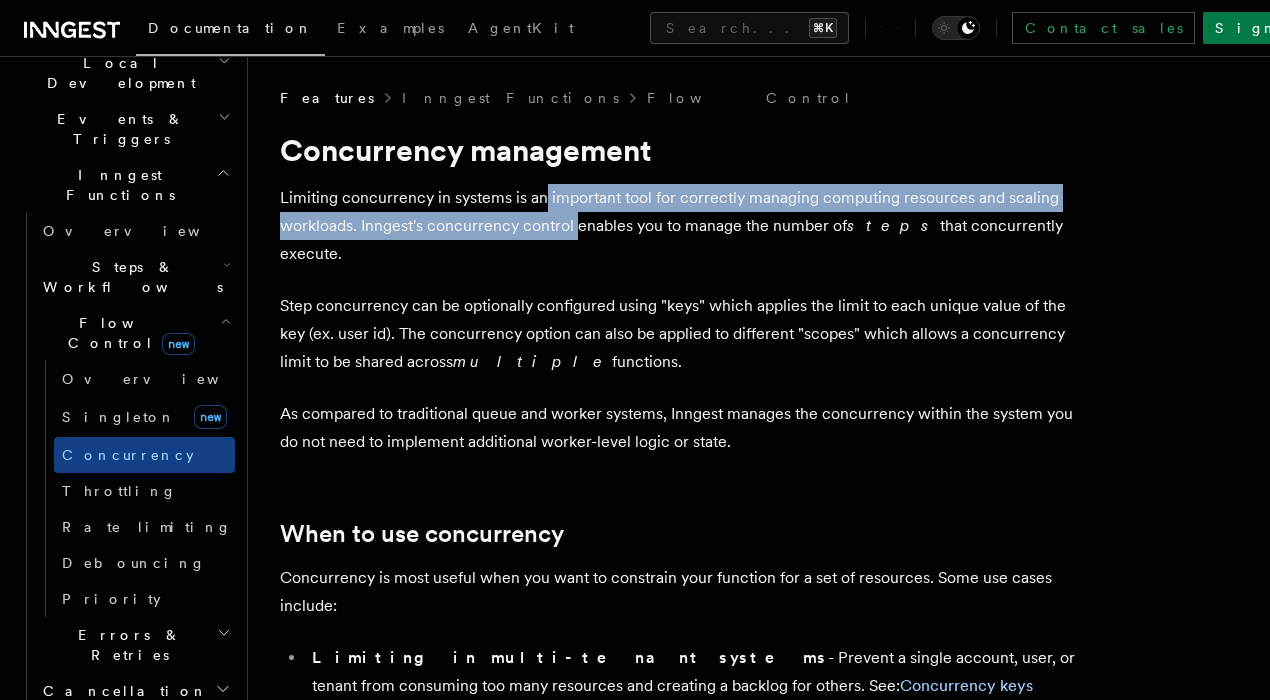 drag, startPoint x: 590, startPoint y: 208, endPoint x: 460, endPoint y: 197, distance: 130.46455 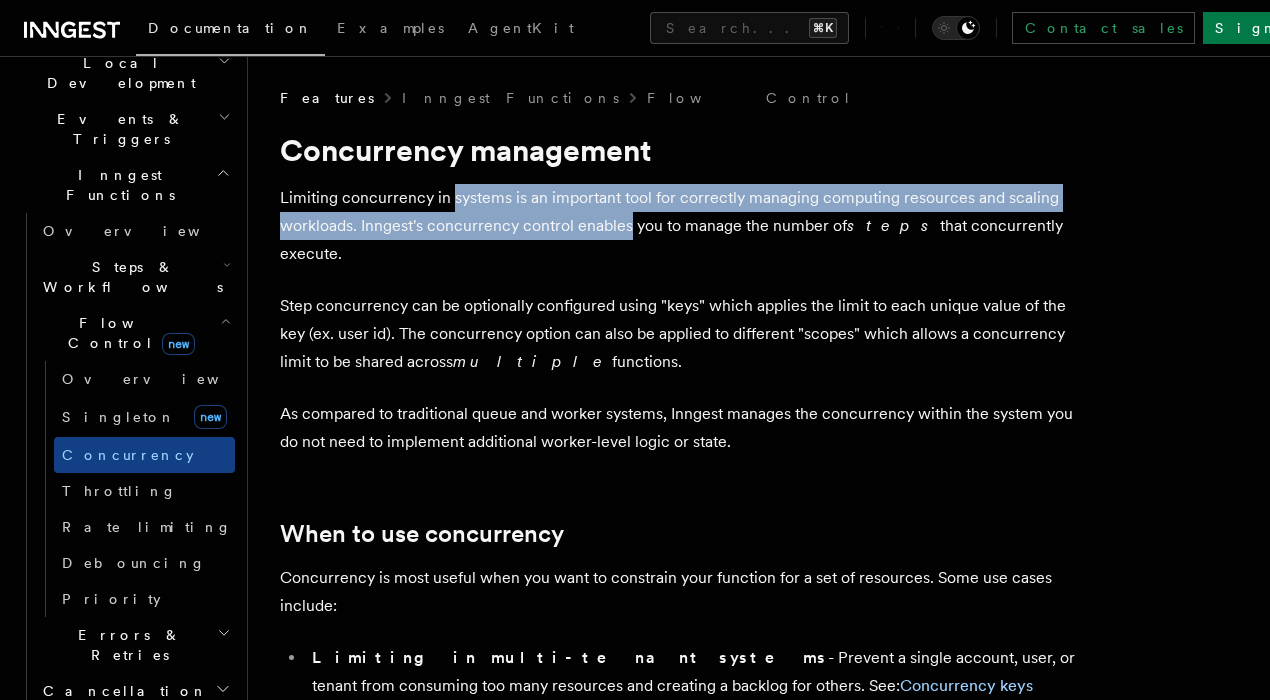 click on "Limiting in multi-tenant systems
Concurrency control across specific steps in a function
Limiting concurrency in systems is an important tool for correctly managing computing resources and scaling workloads. Inngest's concurrency control enables you to manage the number of steps that concurrently execute." at bounding box center (680, 226) 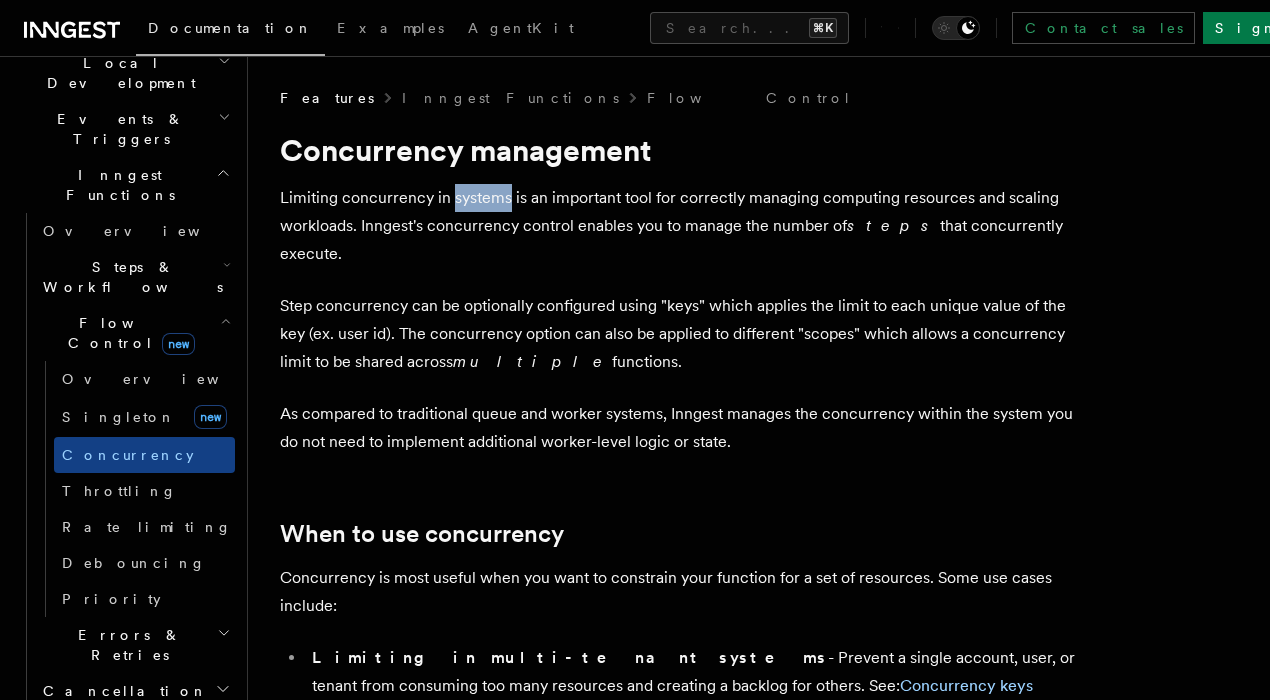 drag, startPoint x: 460, startPoint y: 197, endPoint x: 625, endPoint y: 233, distance: 168.88162 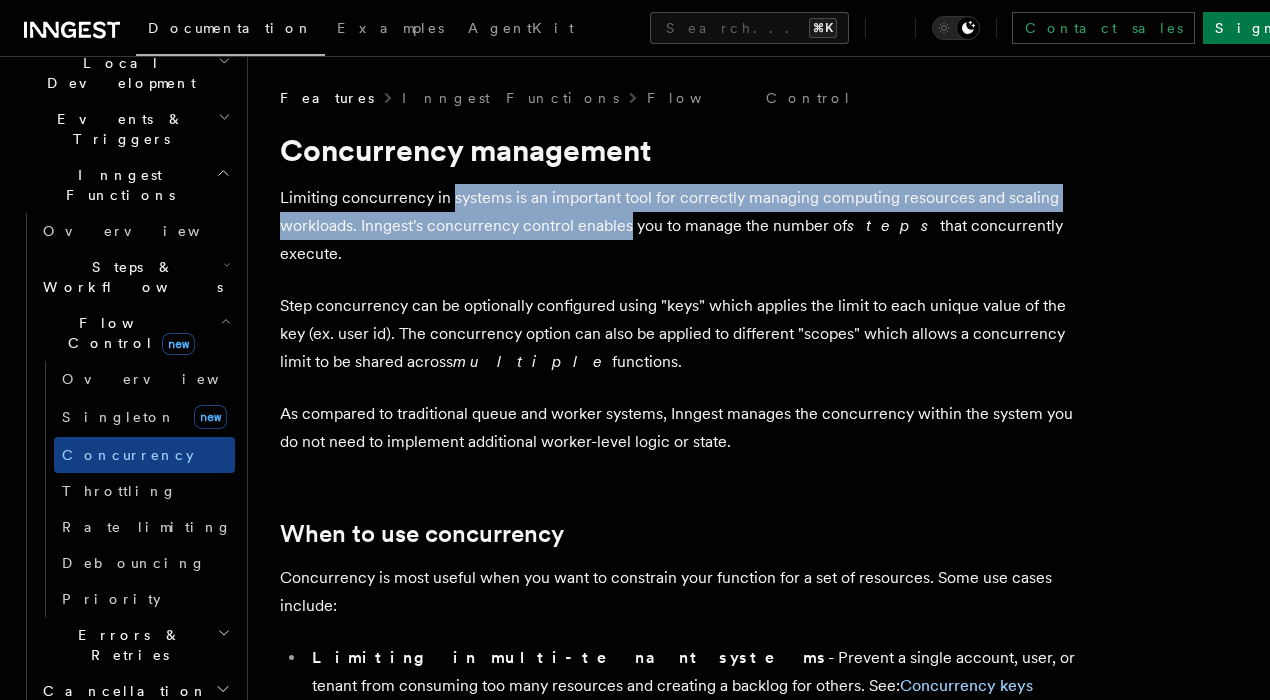 click on "Limiting in multi-tenant systems
Concurrency control across specific steps in a function
Limiting concurrency in systems is an important tool for correctly managing computing resources and scaling workloads. Inngest's concurrency control enables you to manage the number of steps that concurrently execute." at bounding box center (680, 226) 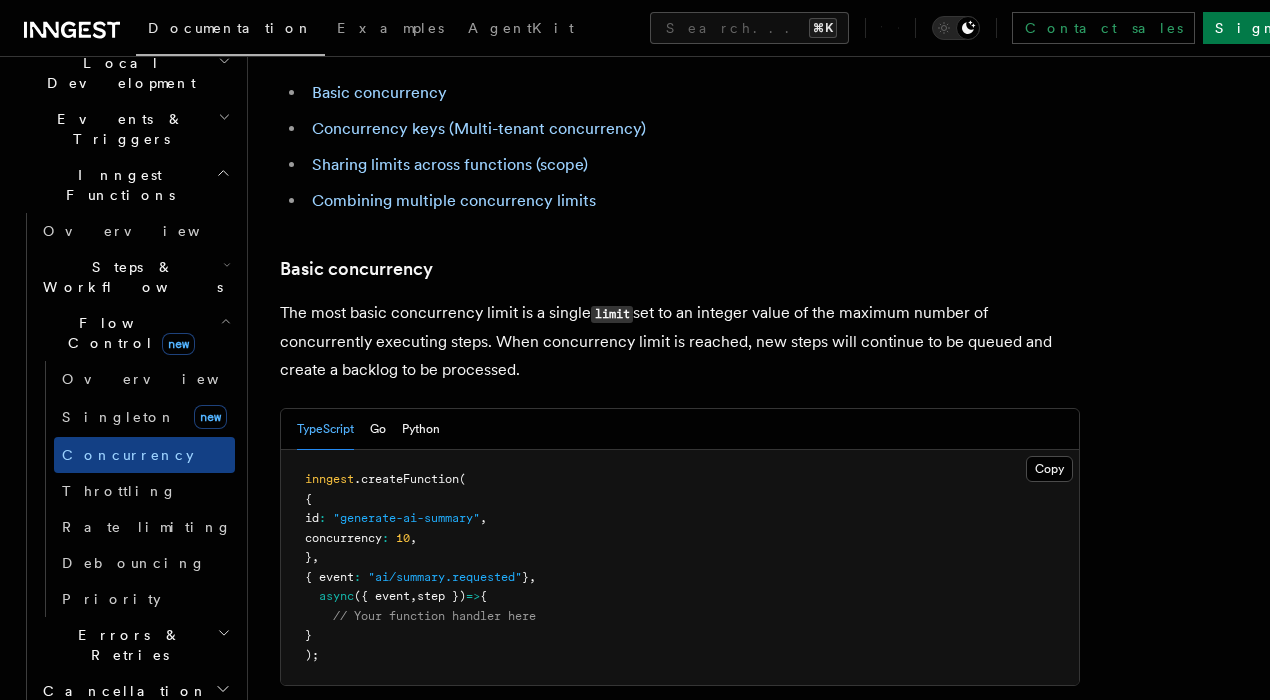 scroll, scrollTop: 1186, scrollLeft: 0, axis: vertical 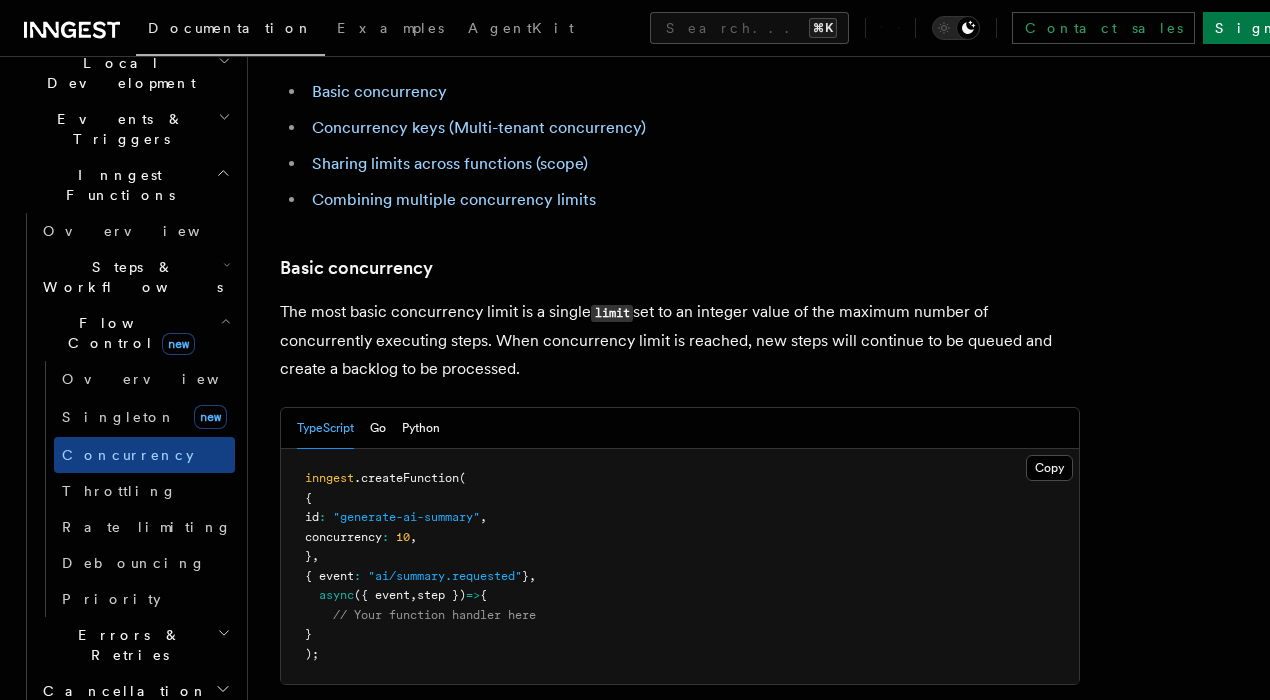 drag, startPoint x: 391, startPoint y: 452, endPoint x: 451, endPoint y: 482, distance: 67.08204 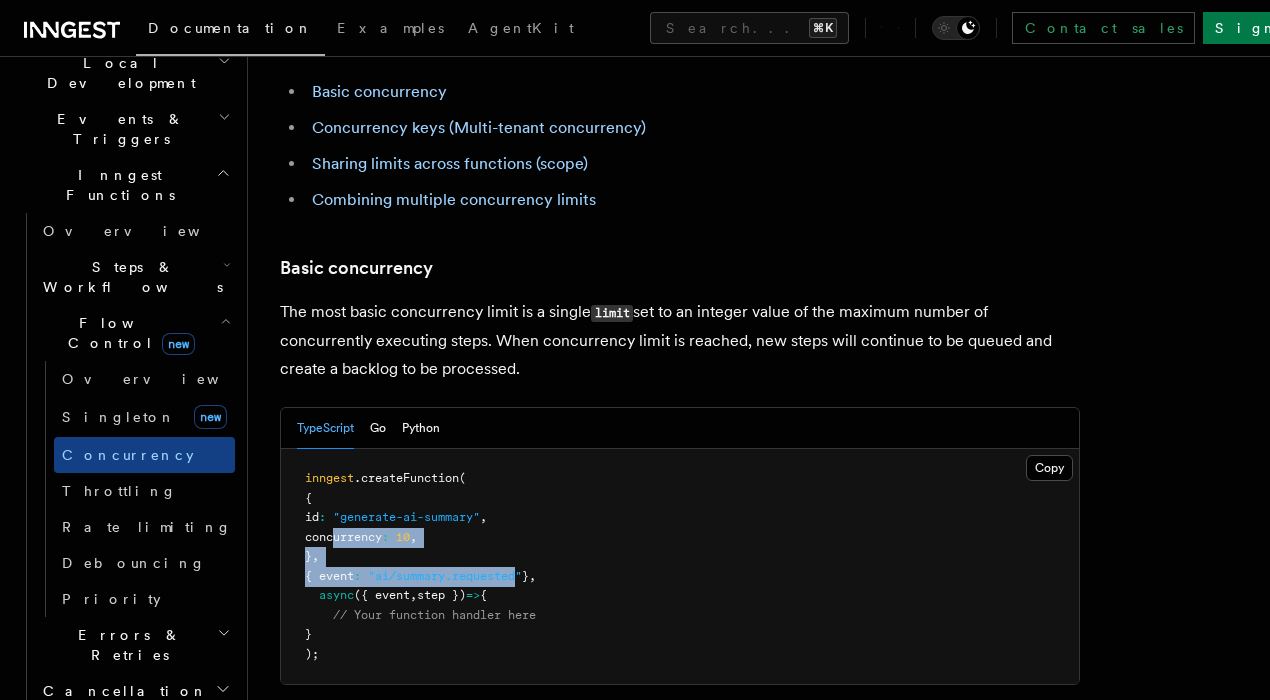 drag, startPoint x: 451, startPoint y: 482, endPoint x: 298, endPoint y: 395, distance: 176.00568 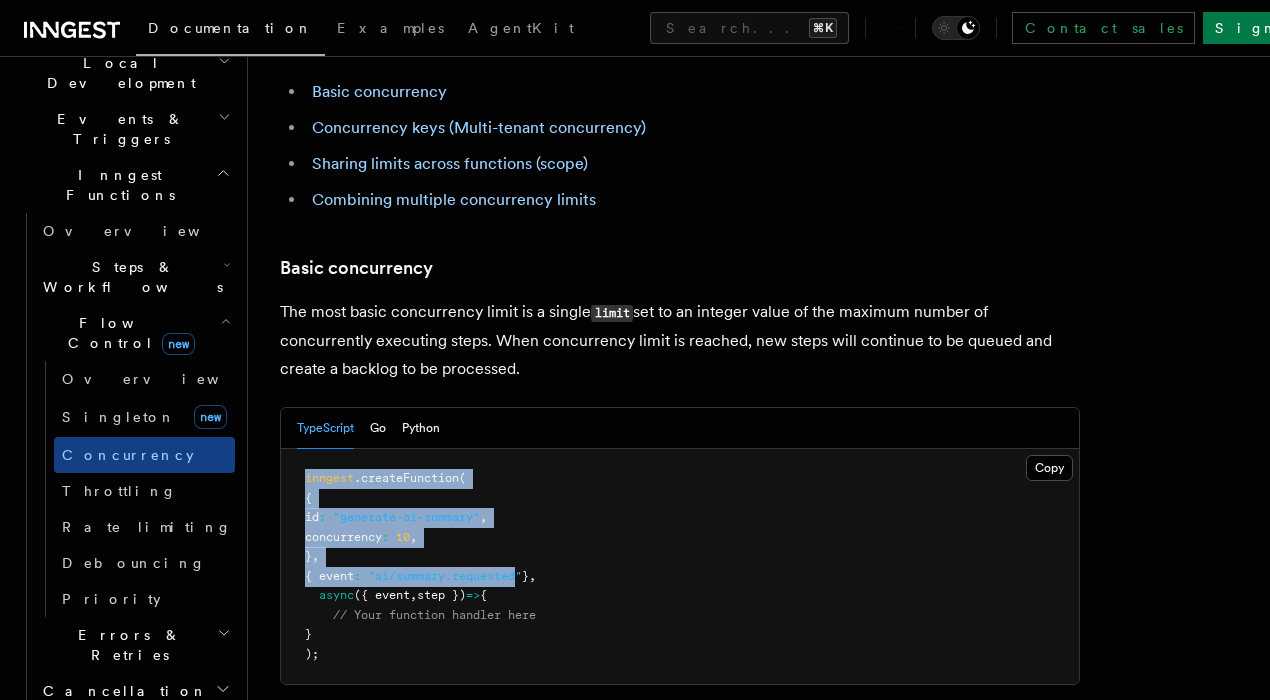 click on "inngest .createFunction (
{
id :   "generate-ai-summary" ,
concurrency :   10 ,
} ,
{ event :   "ai/summary.requested"  } ,
async  ({ event ,  step })  =>  {
// Your function handler here
}
);" at bounding box center [680, 566] 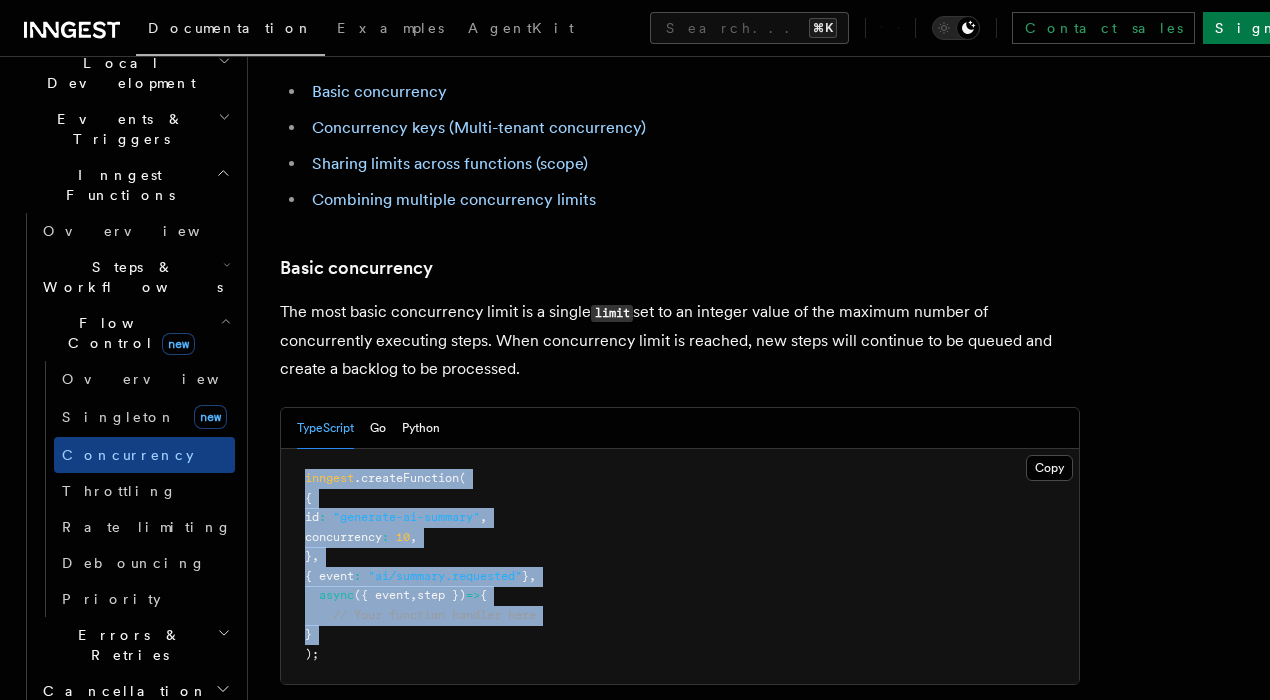 click on "inngest .createFunction (
{
id :   "generate-ai-summary" ,
concurrency :   10 ,
} ,
{ event :   "ai/summary.requested"  } ,
async  ({ event ,  step })  =>  {
// Your function handler here
}
);" at bounding box center (680, 566) 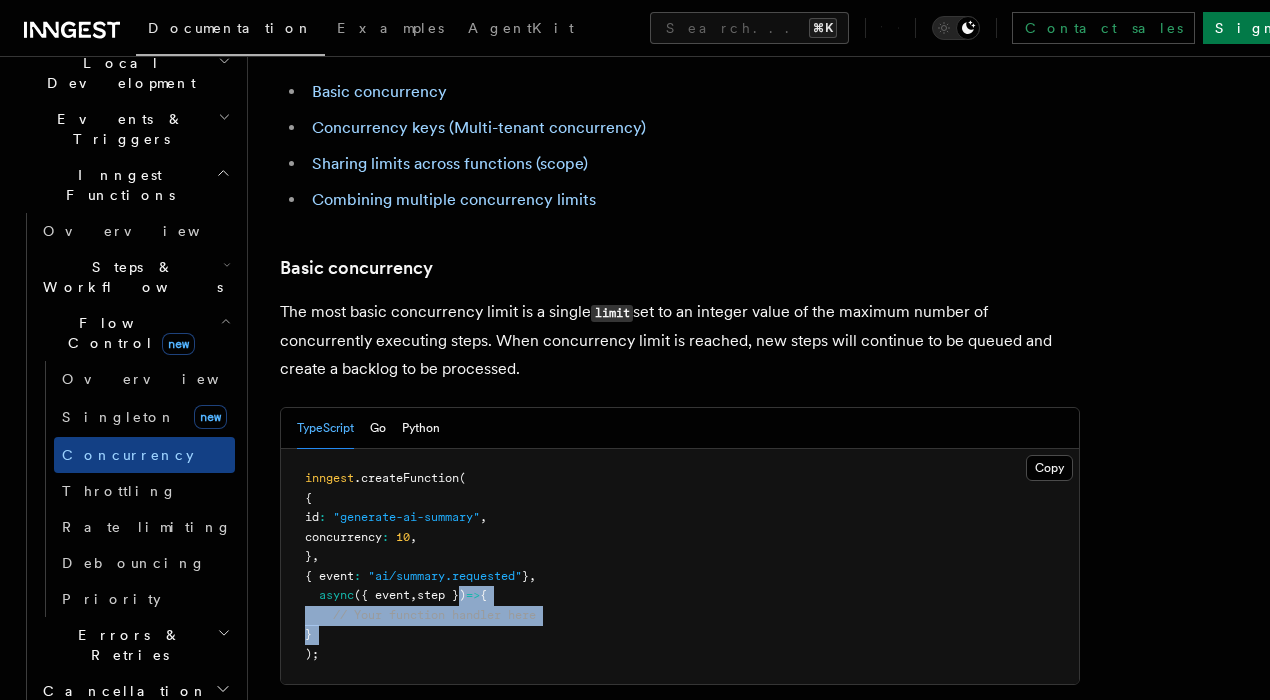 drag, startPoint x: 530, startPoint y: 538, endPoint x: 336, endPoint y: 464, distance: 207.6343 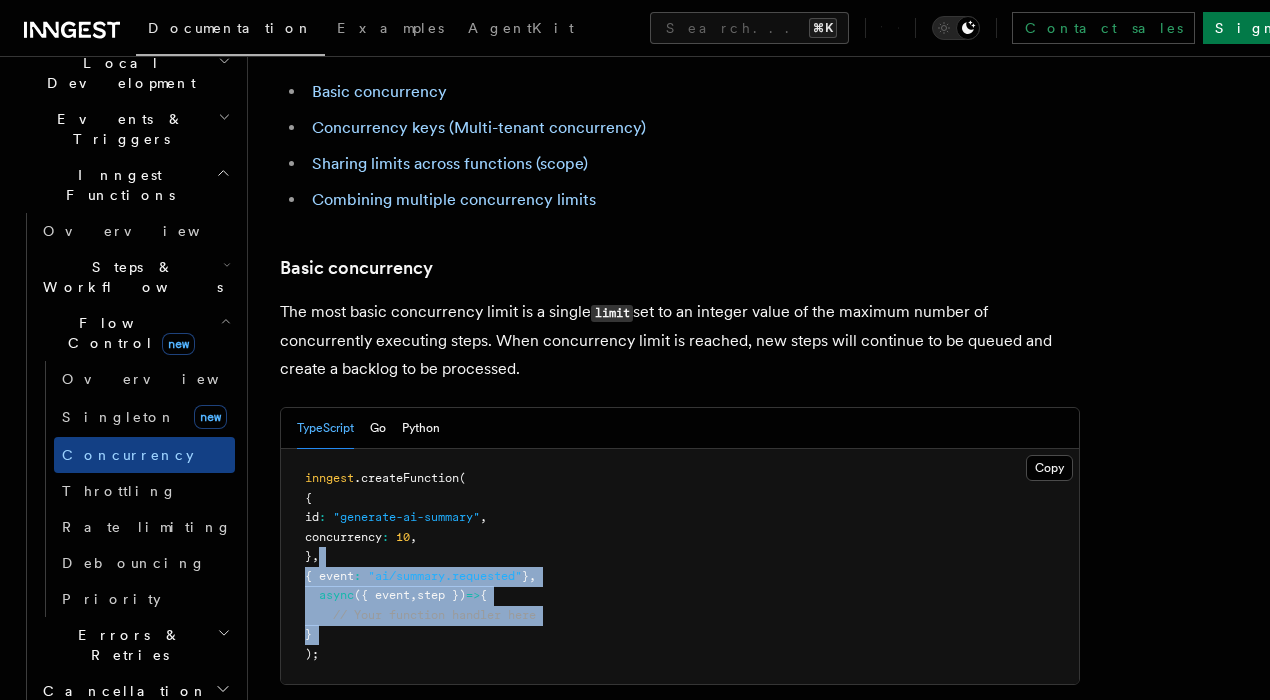 click on "// Your function handler here" at bounding box center (434, 615) 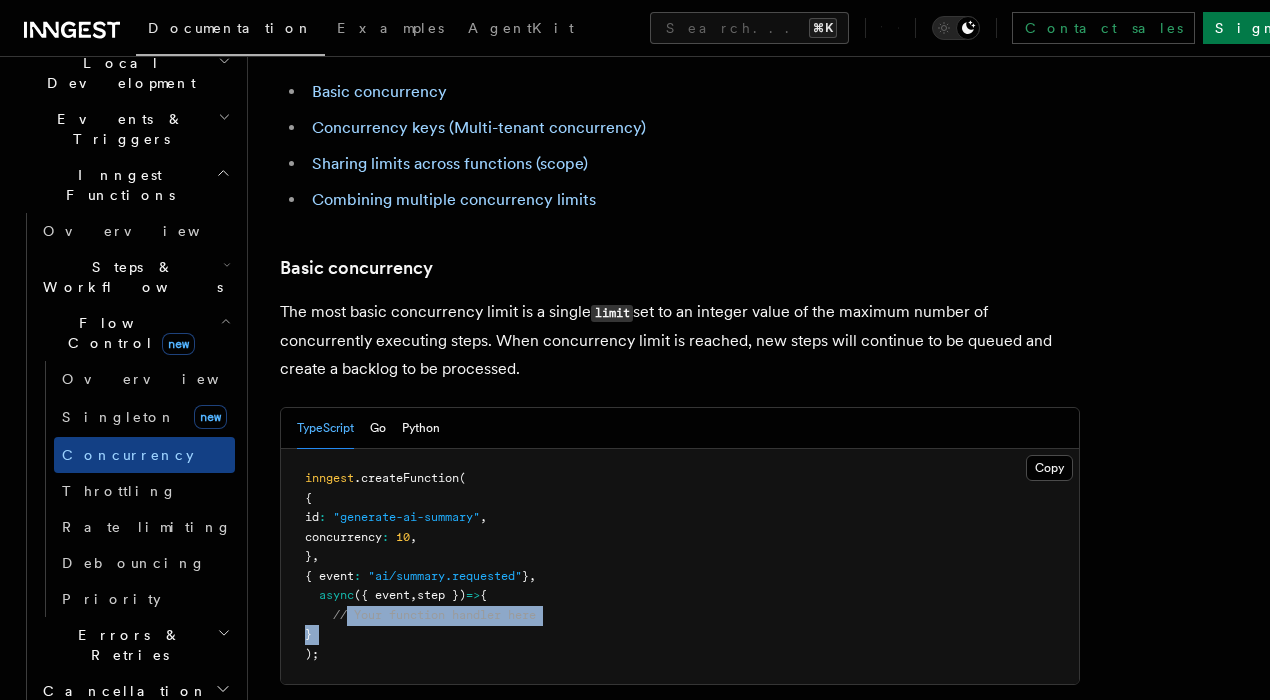 drag, startPoint x: 349, startPoint y: 526, endPoint x: 571, endPoint y: 544, distance: 222.72853 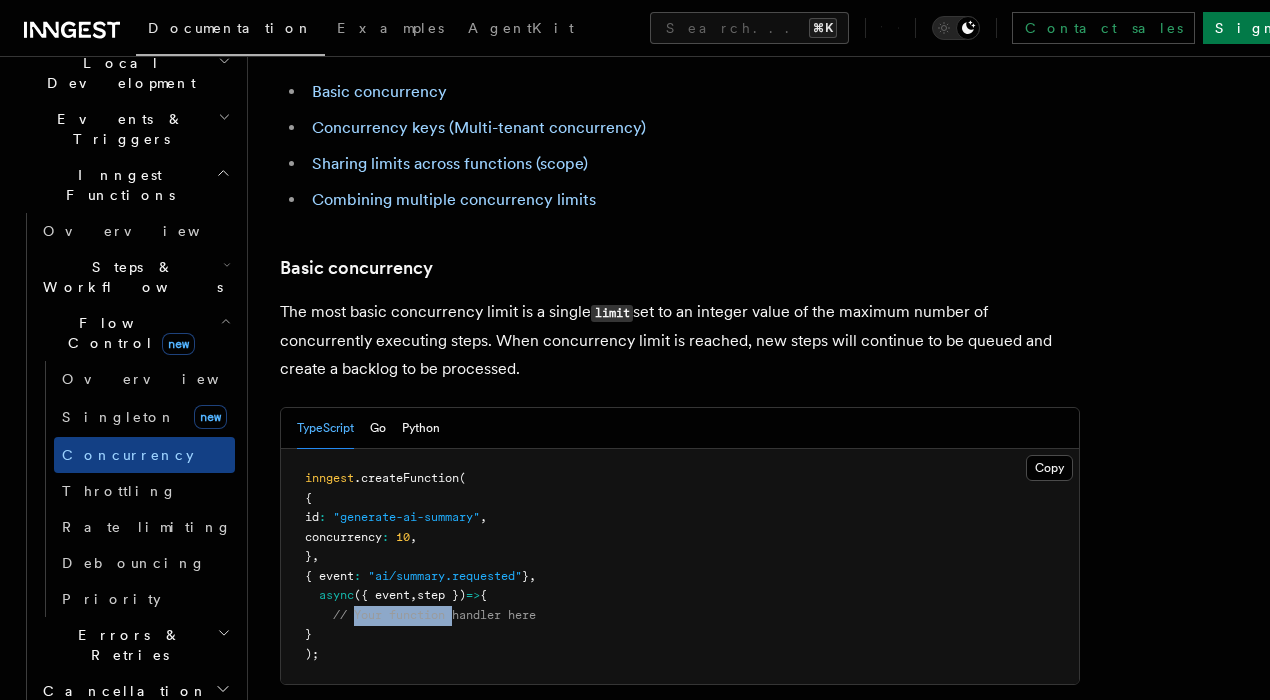 drag, startPoint x: 352, startPoint y: 521, endPoint x: 517, endPoint y: 521, distance: 165 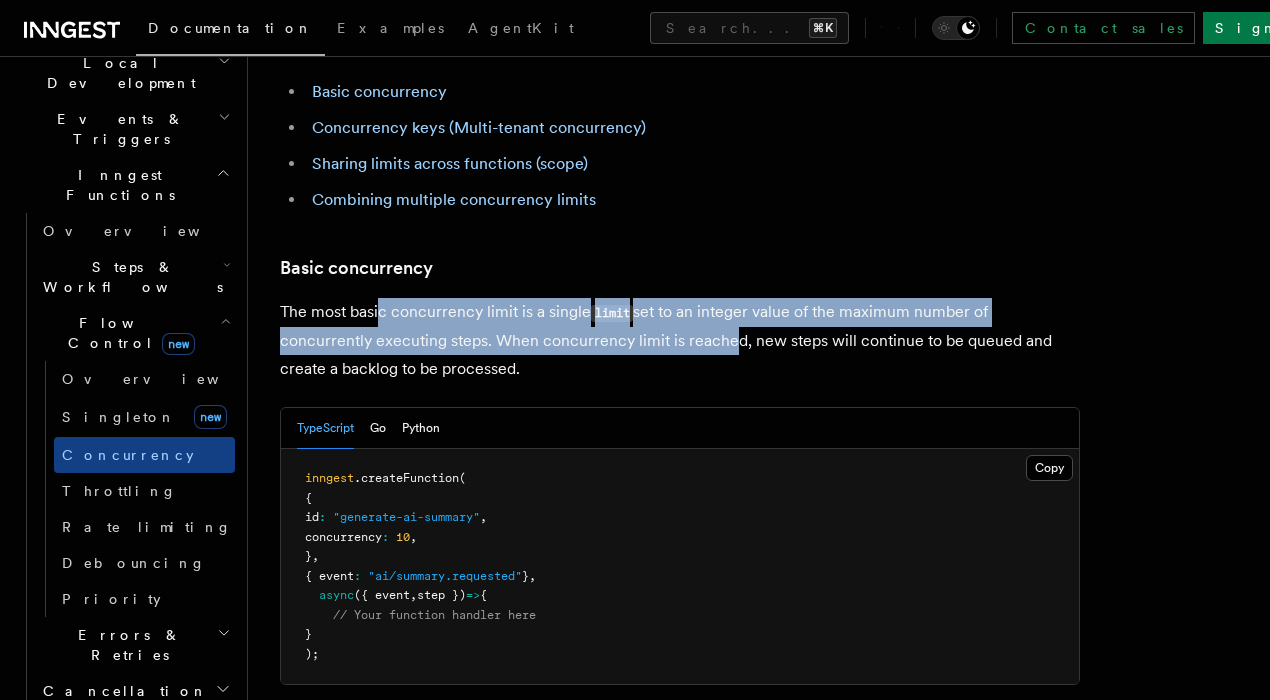 drag, startPoint x: 378, startPoint y: 218, endPoint x: 717, endPoint y: 256, distance: 341.12314 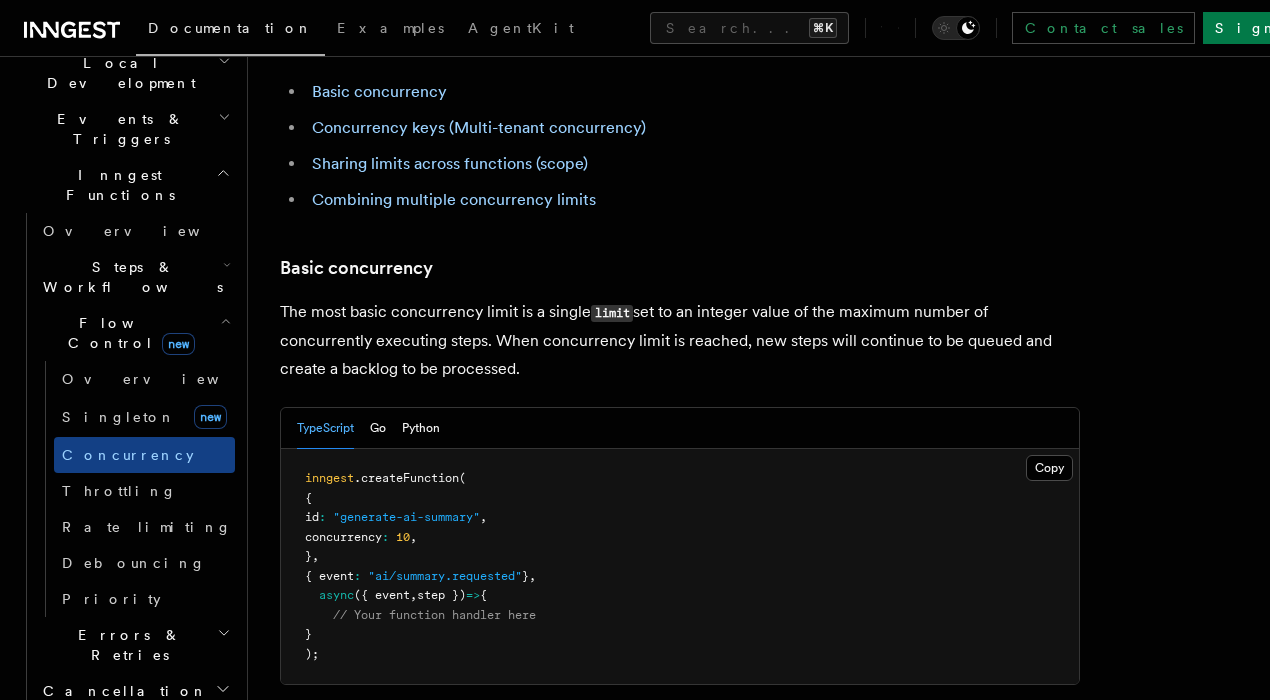 click on "The most basic concurrency limit is a single  limit  set to an integer value of the maximum number of concurrently executing steps. When concurrency limit is reached, new steps will continue to be queued and create a backlog to be processed." at bounding box center [680, 340] 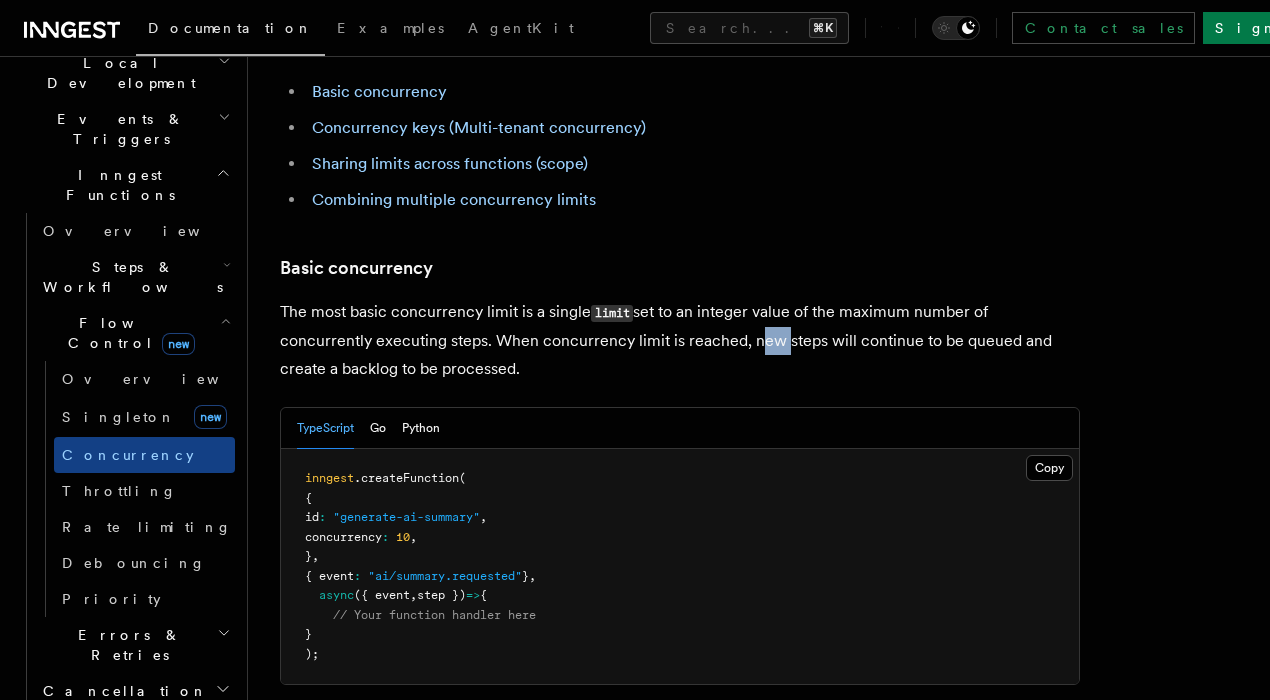drag, startPoint x: 762, startPoint y: 251, endPoint x: 699, endPoint y: 232, distance: 65.802734 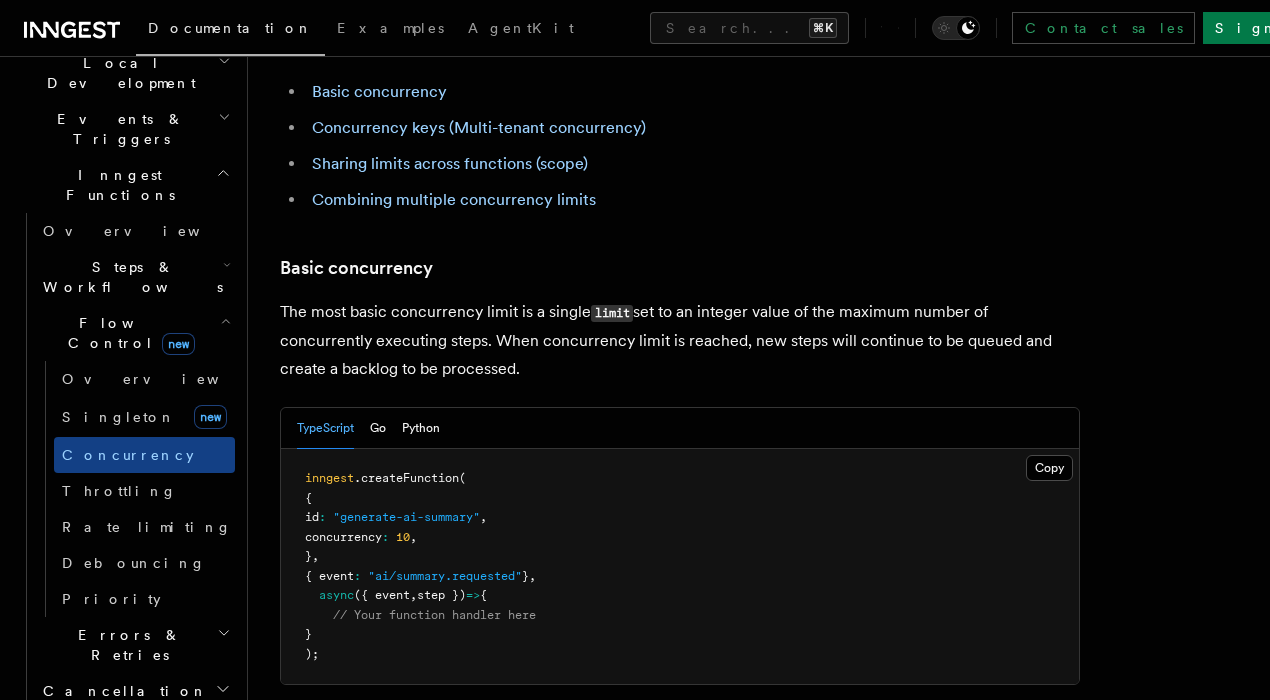 click on "The most basic concurrency limit is a single  limit  set to an integer value of the maximum number of concurrently executing steps. When concurrency limit is reached, new steps will continue to be queued and create a backlog to be processed." at bounding box center (680, 340) 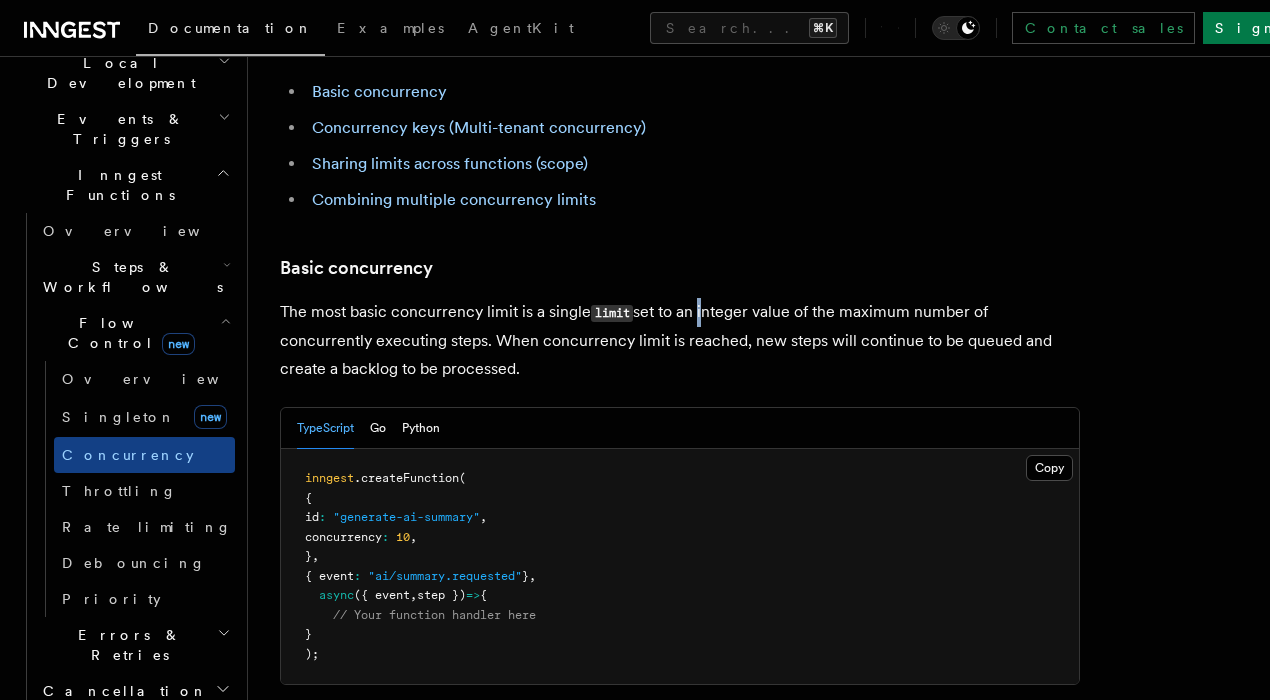 drag, startPoint x: 699, startPoint y: 232, endPoint x: 897, endPoint y: 242, distance: 198.25237 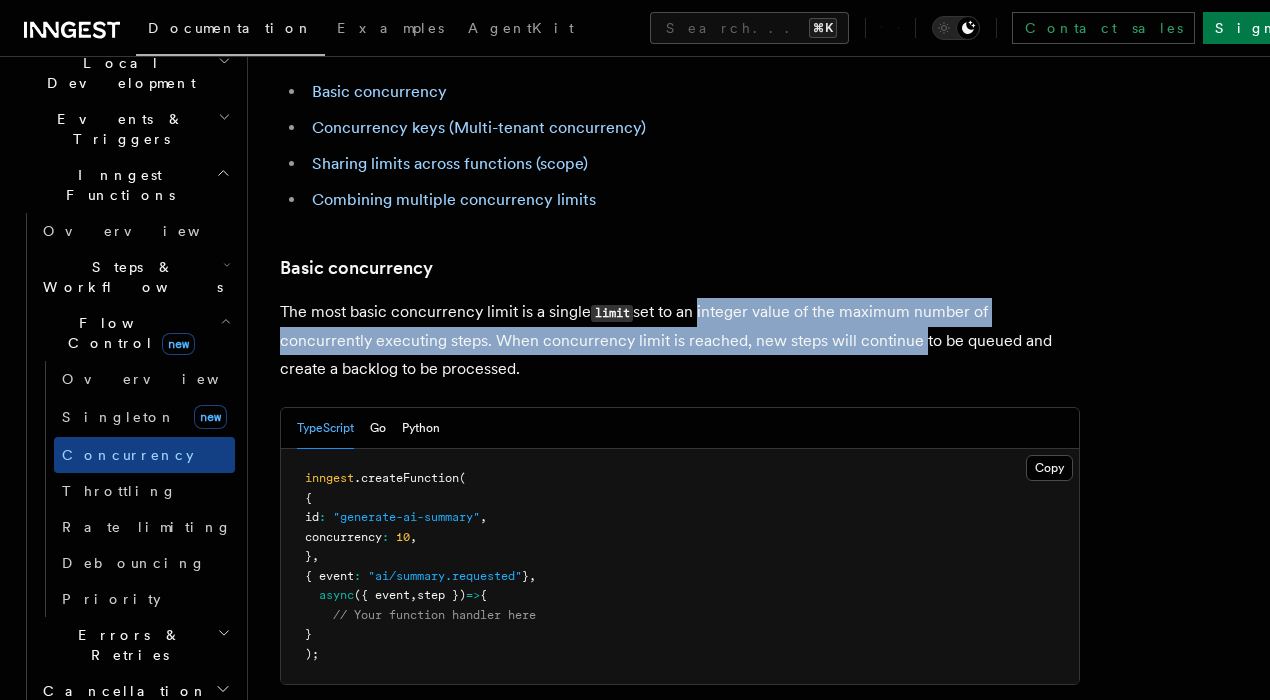 click on "The most basic concurrency limit is a single  limit  set to an integer value of the maximum number of concurrently executing steps. When concurrency limit is reached, new steps will continue to be queued and create a backlog to be processed." at bounding box center [680, 340] 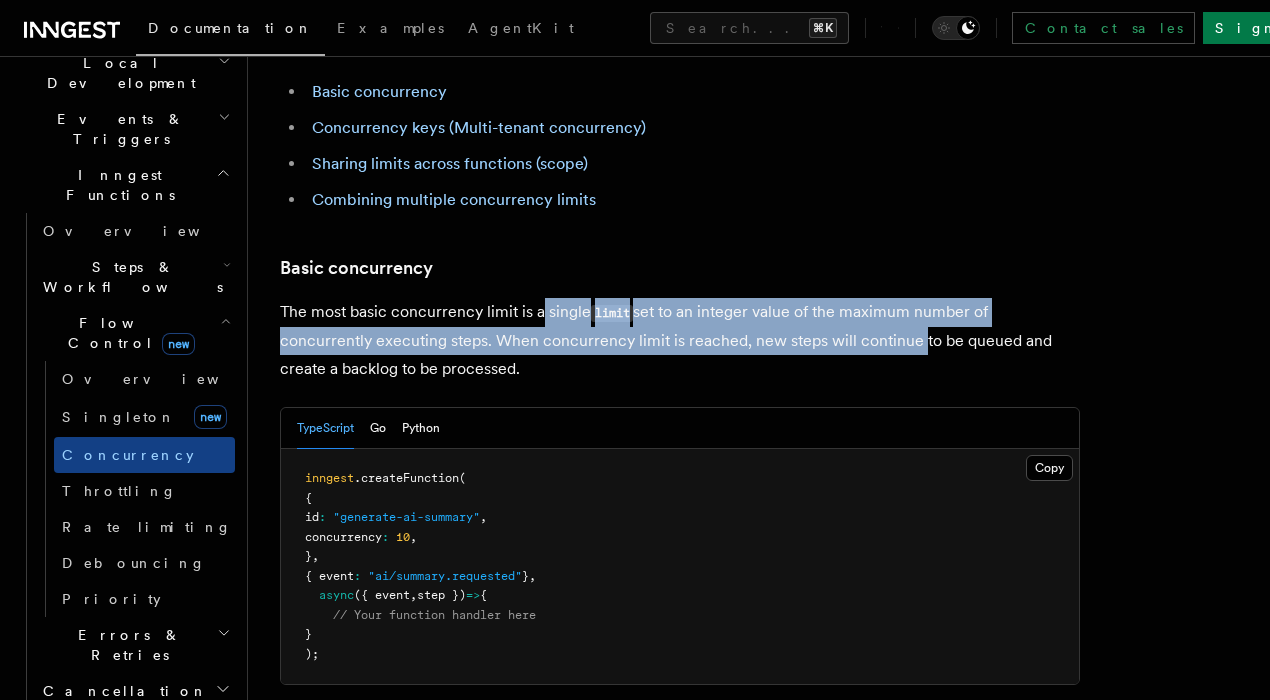 drag, startPoint x: 897, startPoint y: 242, endPoint x: 410, endPoint y: 225, distance: 487.29663 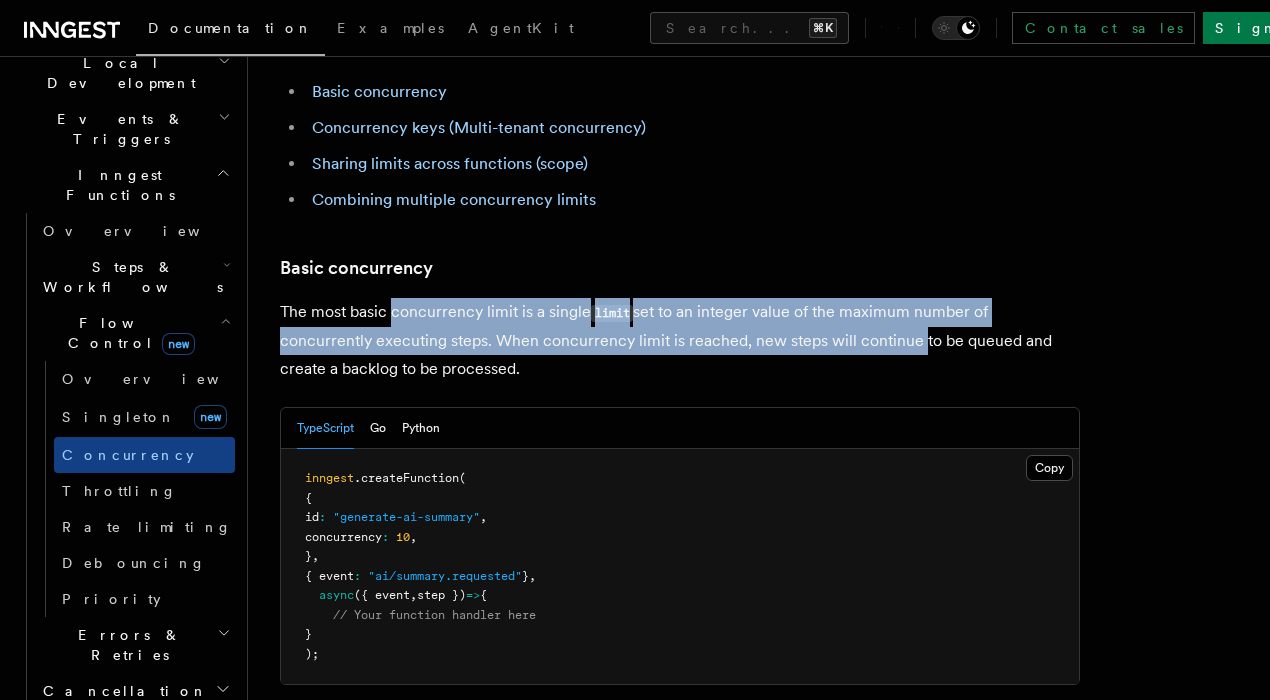 click on "The most basic concurrency limit is a single  limit  set to an integer value of the maximum number of concurrently executing steps. When concurrency limit is reached, new steps will continue to be queued and create a backlog to be processed." at bounding box center [680, 340] 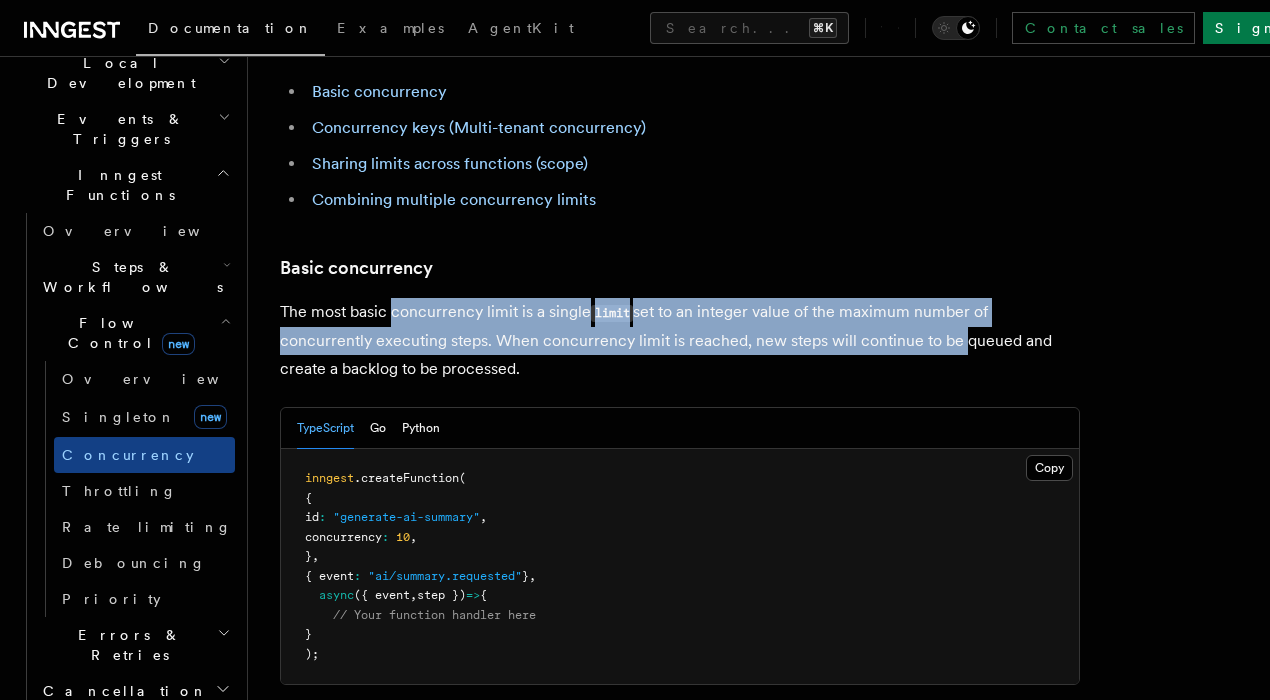 drag, startPoint x: 410, startPoint y: 225, endPoint x: 950, endPoint y: 249, distance: 540.5331 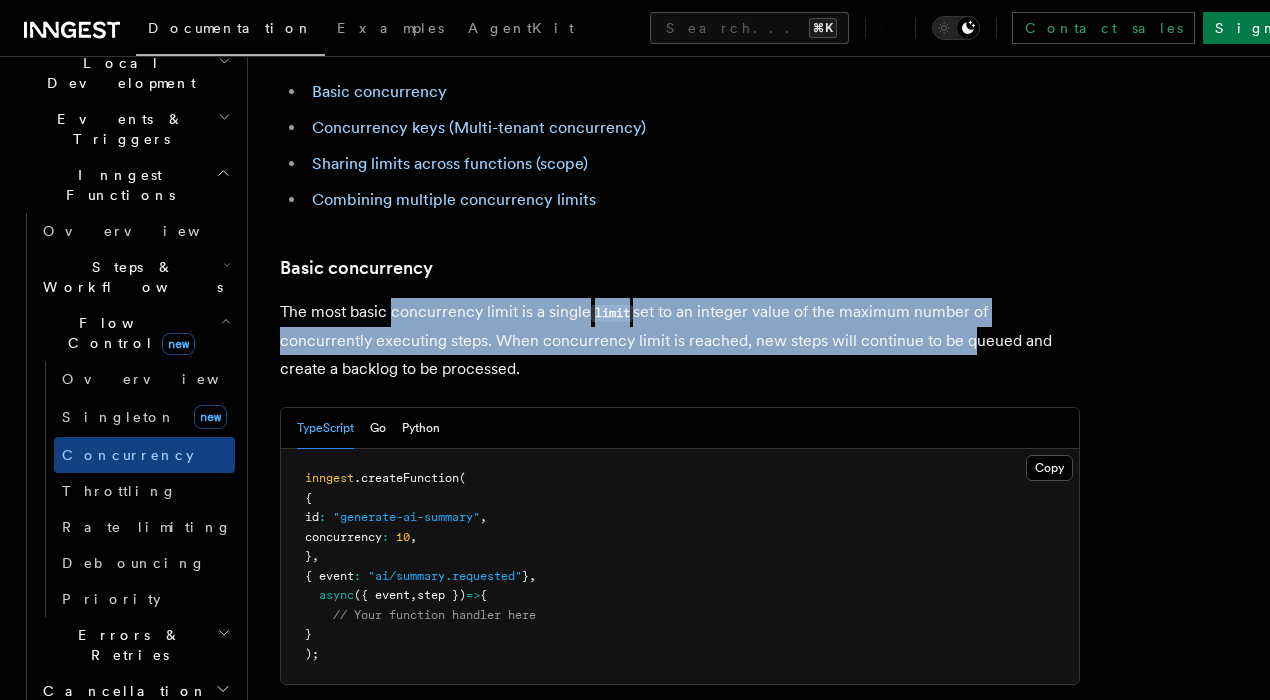 click on "The most basic concurrency limit is a single  limit  set to an integer value of the maximum number of concurrently executing steps. When concurrency limit is reached, new steps will continue to be queued and create a backlog to be processed." at bounding box center (680, 340) 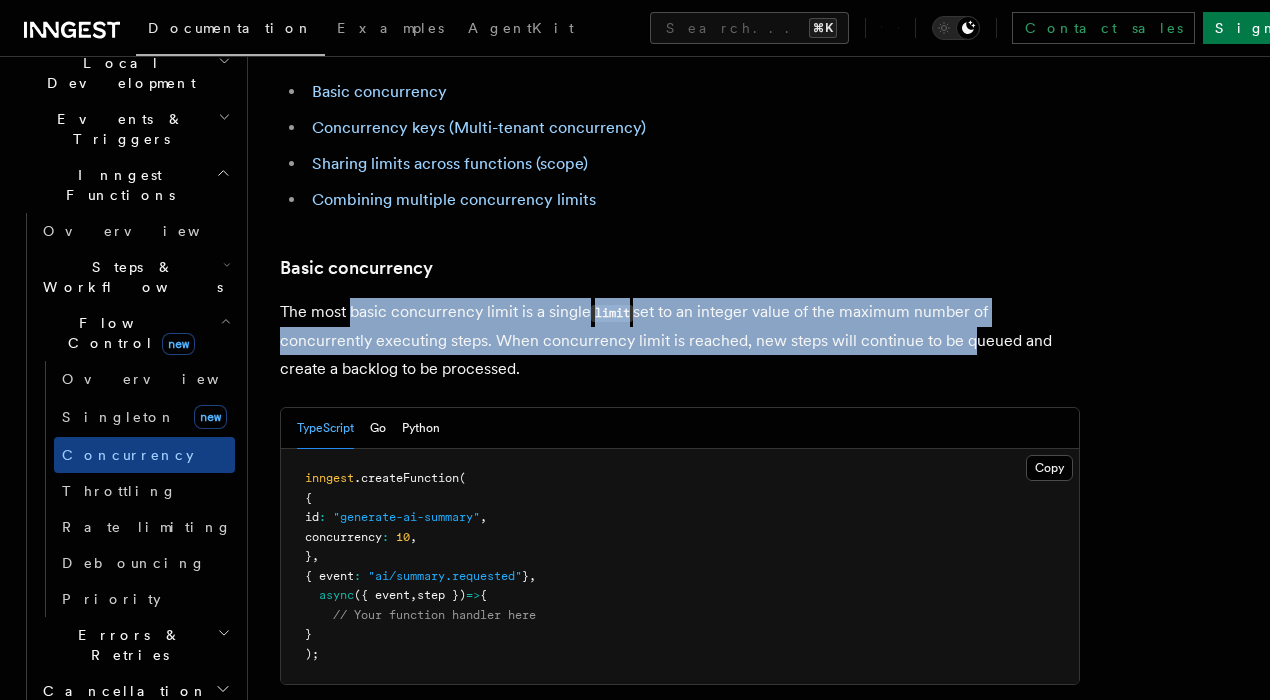 click on "The most basic concurrency limit is a single  limit  set to an integer value of the maximum number of concurrently executing steps. When concurrency limit is reached, new steps will continue to be queued and create a backlog to be processed." at bounding box center [680, 340] 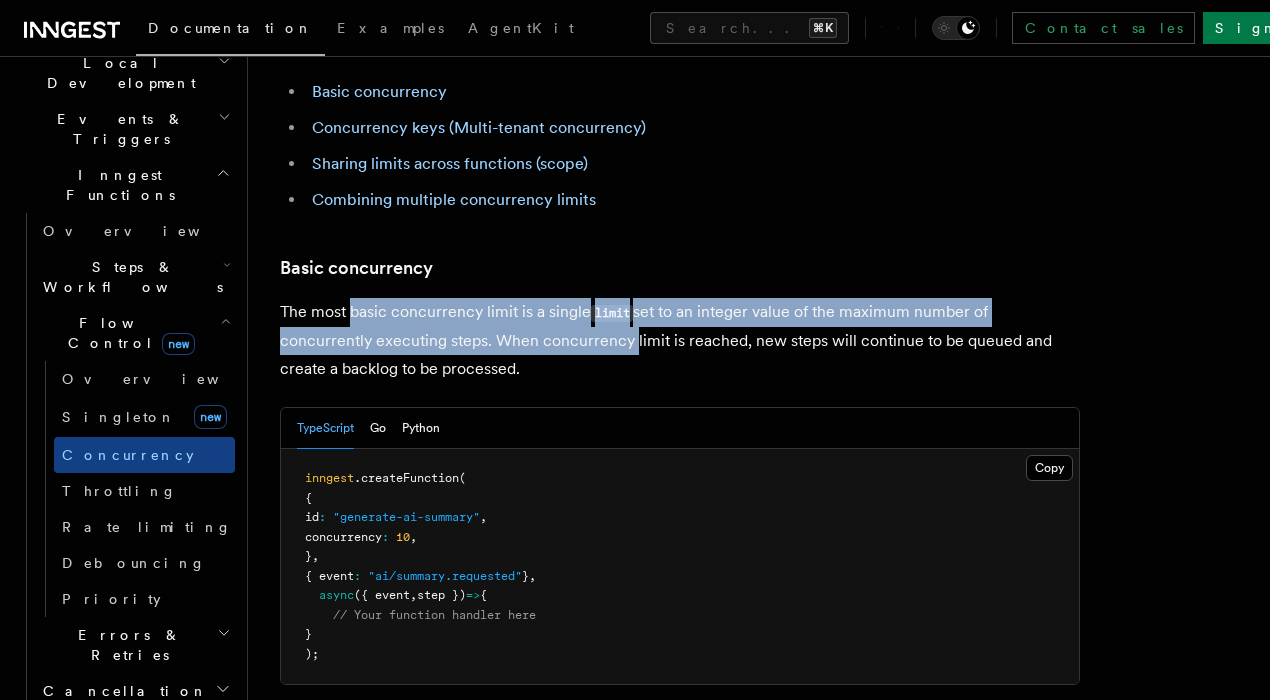 drag, startPoint x: 369, startPoint y: 226, endPoint x: 538, endPoint y: 265, distance: 173.44164 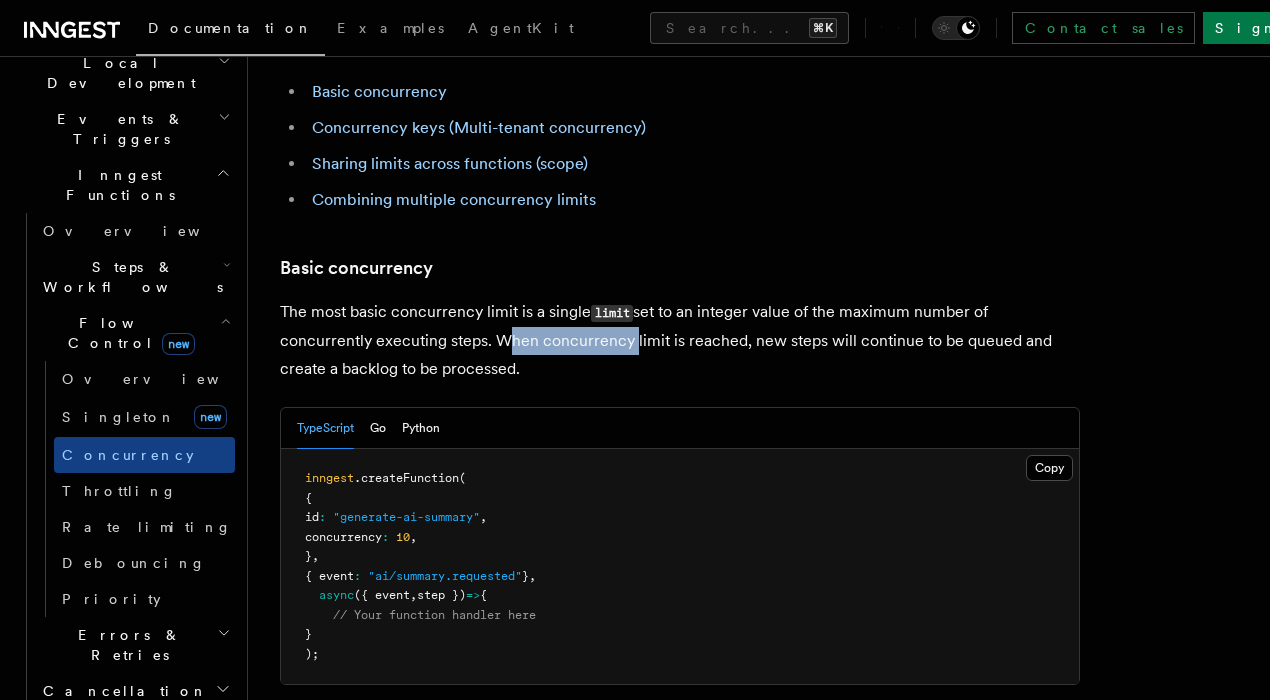 drag, startPoint x: 538, startPoint y: 265, endPoint x: 436, endPoint y: 237, distance: 105.773346 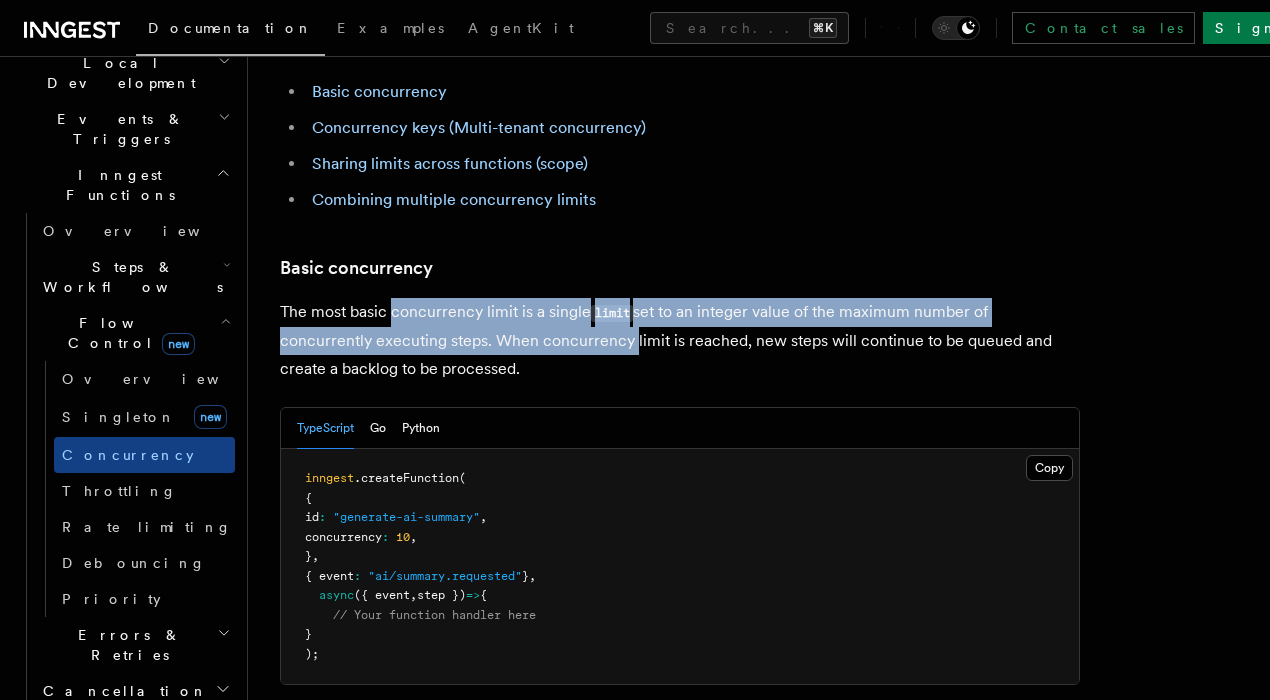 click on "The most basic concurrency limit is a single  limit  set to an integer value of the maximum number of concurrently executing steps. When concurrency limit is reached, new steps will continue to be queued and create a backlog to be processed." at bounding box center [680, 340] 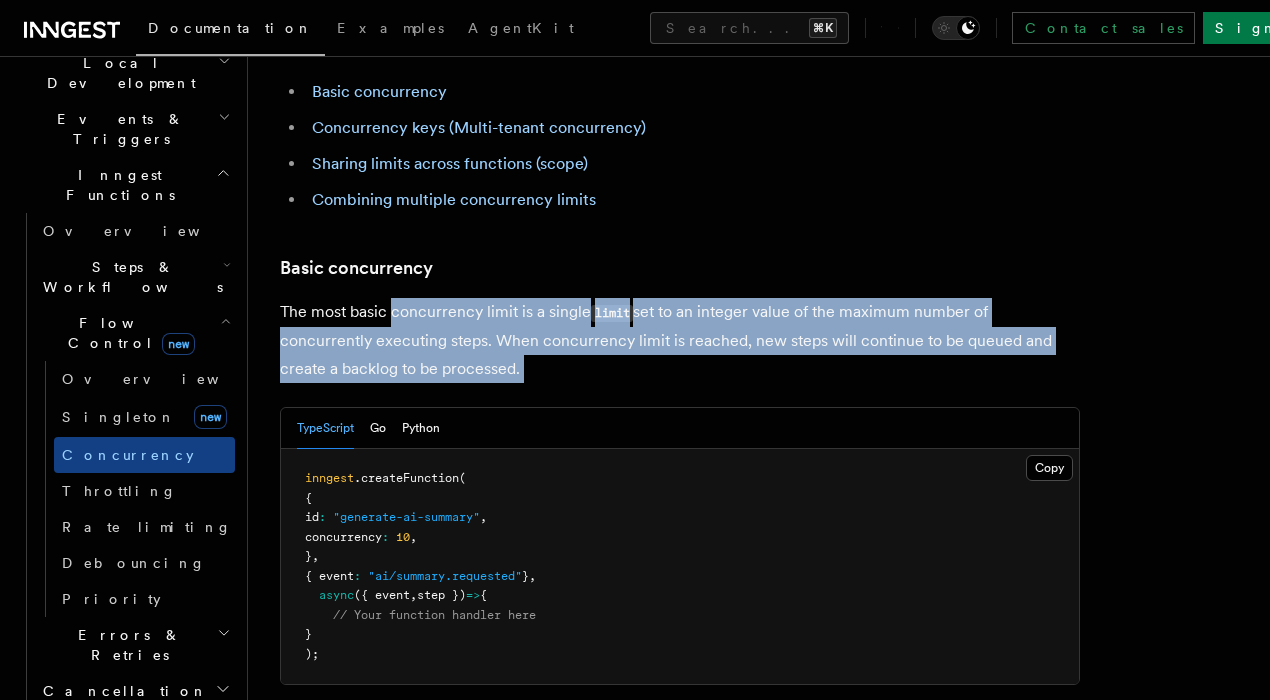 drag, startPoint x: 436, startPoint y: 237, endPoint x: 552, endPoint y: 300, distance: 132.00378 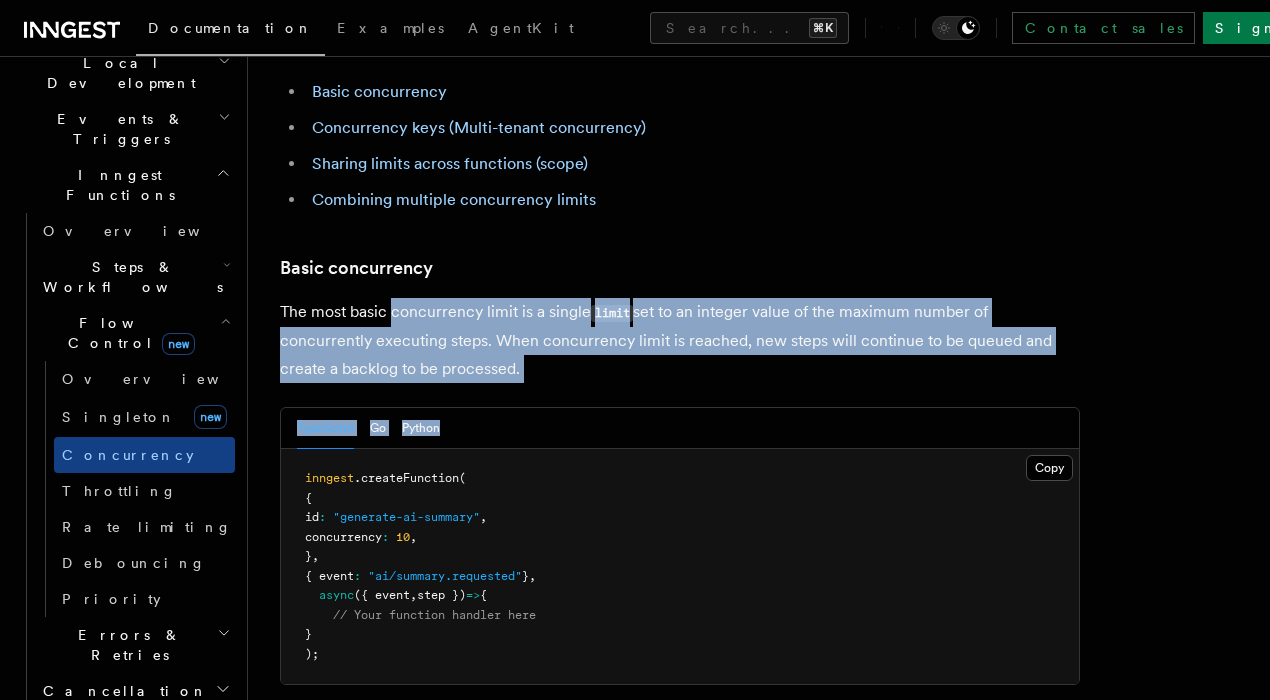 click on "Features Inngest Functions Flow Control Concurrency management
Limiting concurrency in systems is an important tool for correctly managing computing resources and scaling workloads. Inngest's concurrency control enables you to manage the number of  steps  that concurrently execute.
Step concurrency can be optionally configured using "keys" which applies the limit to each unique value of the key (ex. user id). The concurrency option can also be applied to different "scopes" which allows a concurrency limit to be shared across  multiple  functions.
As compared to traditional queue and worker systems, Inngest manages the concurrency within the system you do not need to implement additional worker-level logic or state.
When to use concurrency
Concurrency is most useful when you want to constrain your function for a set of resources. Some use cases include:
Limiting in multi-tenant systems Concurrency keys (Multi-tenant concurrency) .
Limiting throughput for database operations .
." at bounding box center [759, 3598] 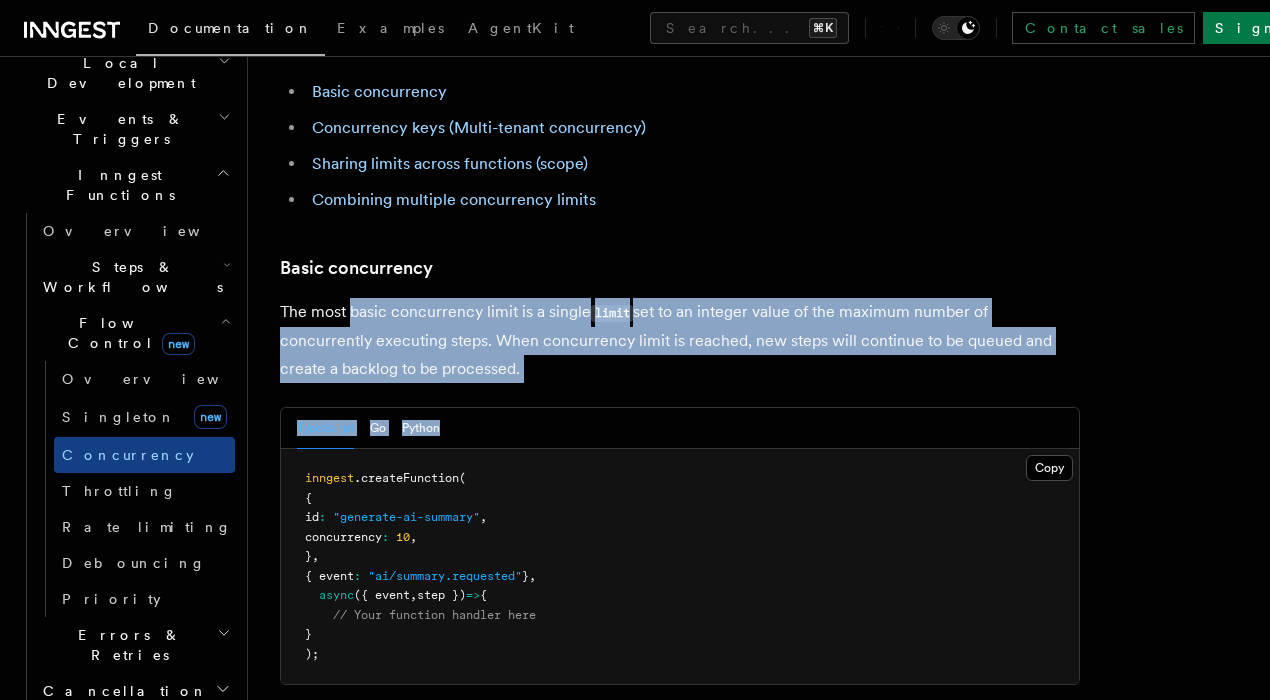 click on "Features Inngest Functions Flow Control Concurrency management
Limiting concurrency in systems is an important tool for correctly managing computing resources and scaling workloads. Inngest's concurrency control enables you to manage the number of  steps  that concurrently execute.
Step concurrency can be optionally configured using "keys" which applies the limit to each unique value of the key (ex. user id). The concurrency option can also be applied to different "scopes" which allows a concurrency limit to be shared across  multiple  functions.
As compared to traditional queue and worker systems, Inngest manages the concurrency within the system you do not need to implement additional worker-level logic or state.
When to use concurrency
Concurrency is most useful when you want to constrain your function for a set of resources. Some use cases include:
Limiting in multi-tenant systems Concurrency keys (Multi-tenant concurrency) .
Limiting throughput for database operations .
." at bounding box center [759, 3598] 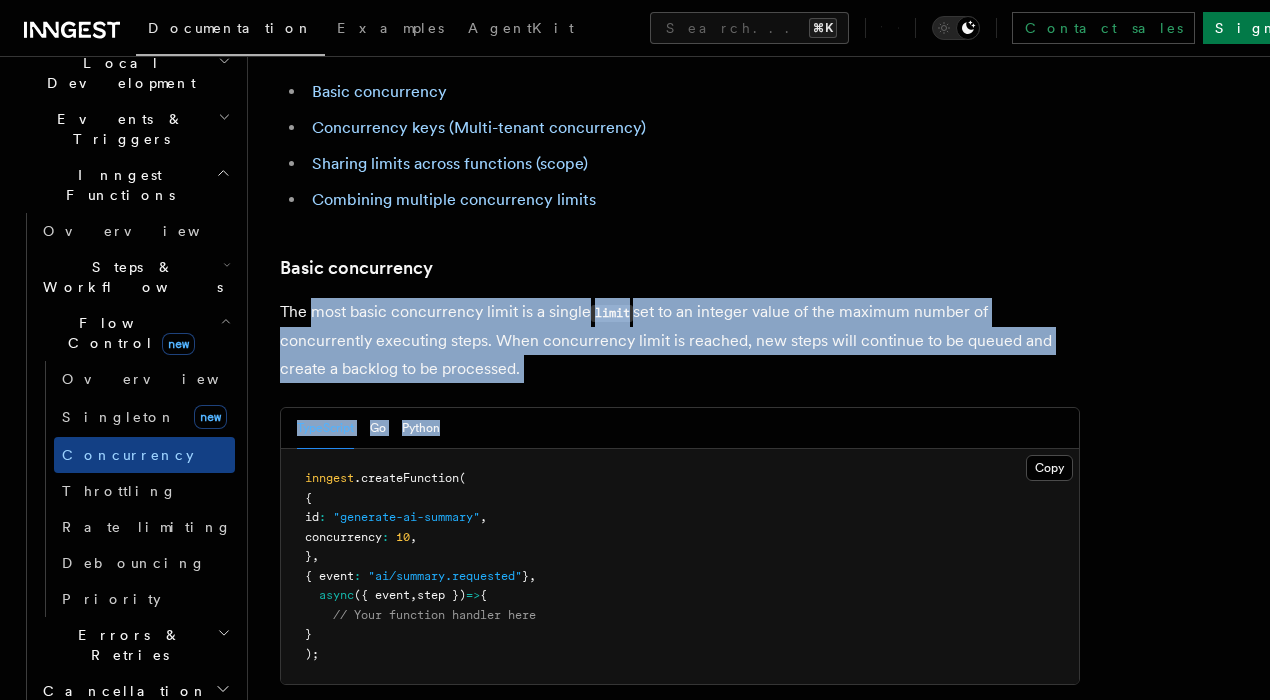 click on "The most basic concurrency limit is a single  limit  set to an integer value of the maximum number of concurrently executing steps. When concurrency limit is reached, new steps will continue to be queued and create a backlog to be processed." at bounding box center (680, 340) 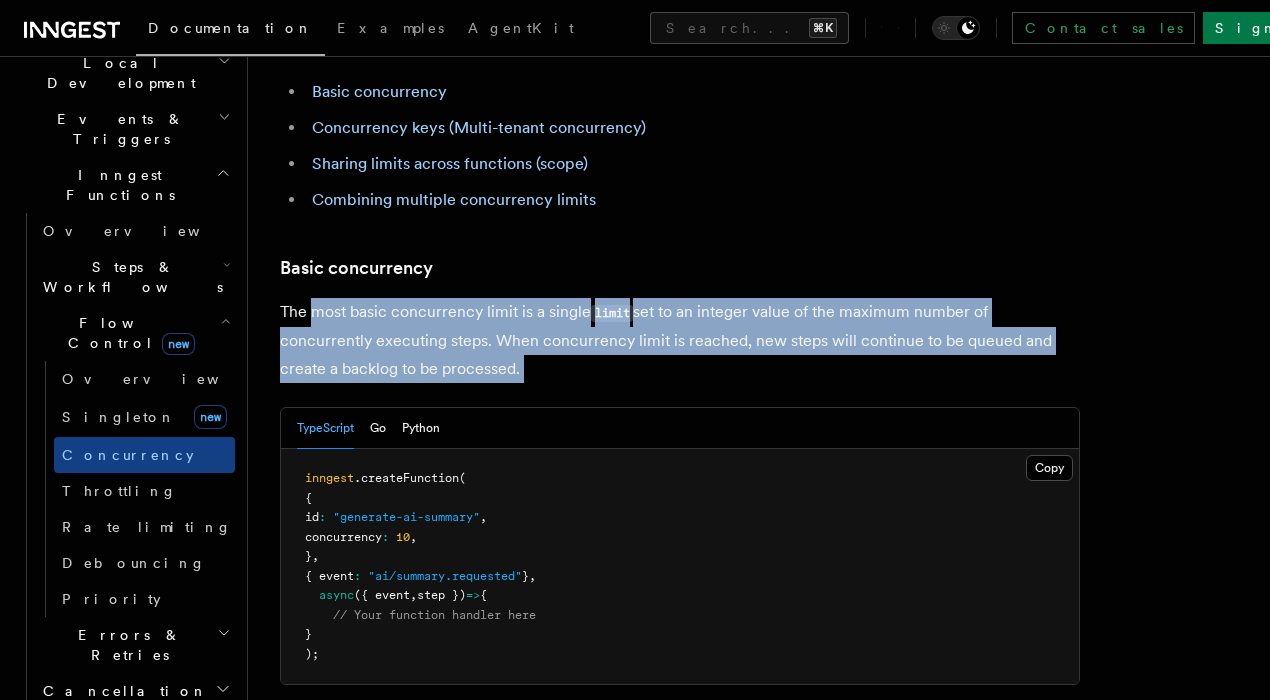 drag, startPoint x: 333, startPoint y: 218, endPoint x: 546, endPoint y: 283, distance: 222.6971 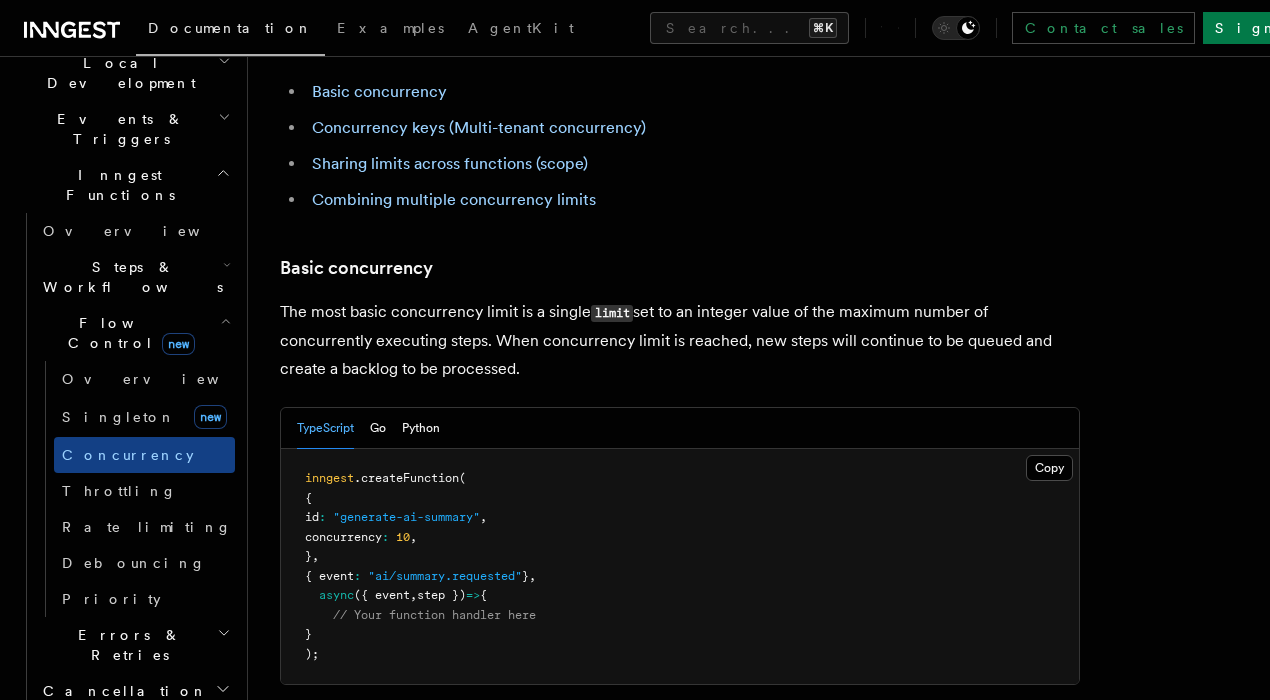 click on "The most basic concurrency limit is a single  limit  set to an integer value of the maximum number of concurrently executing steps. When concurrency limit is reached, new steps will continue to be queued and create a backlog to be processed." at bounding box center (680, 340) 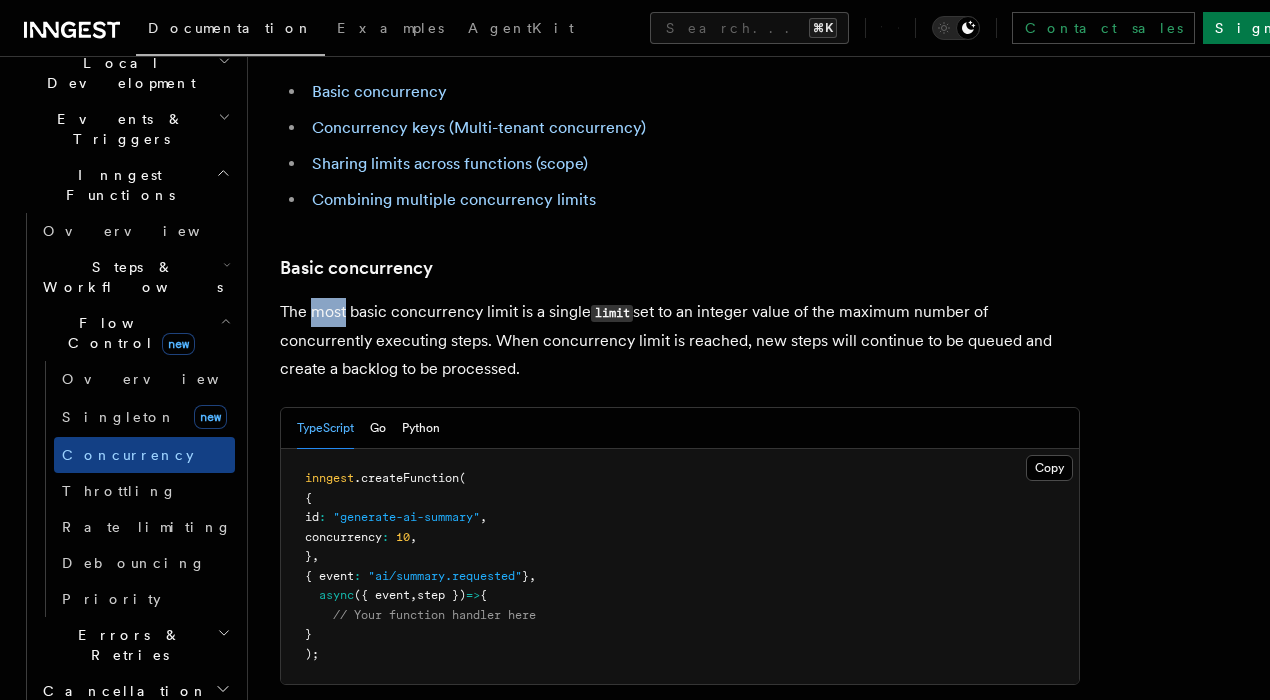 drag, startPoint x: 327, startPoint y: 222, endPoint x: 528, endPoint y: 282, distance: 209.76416 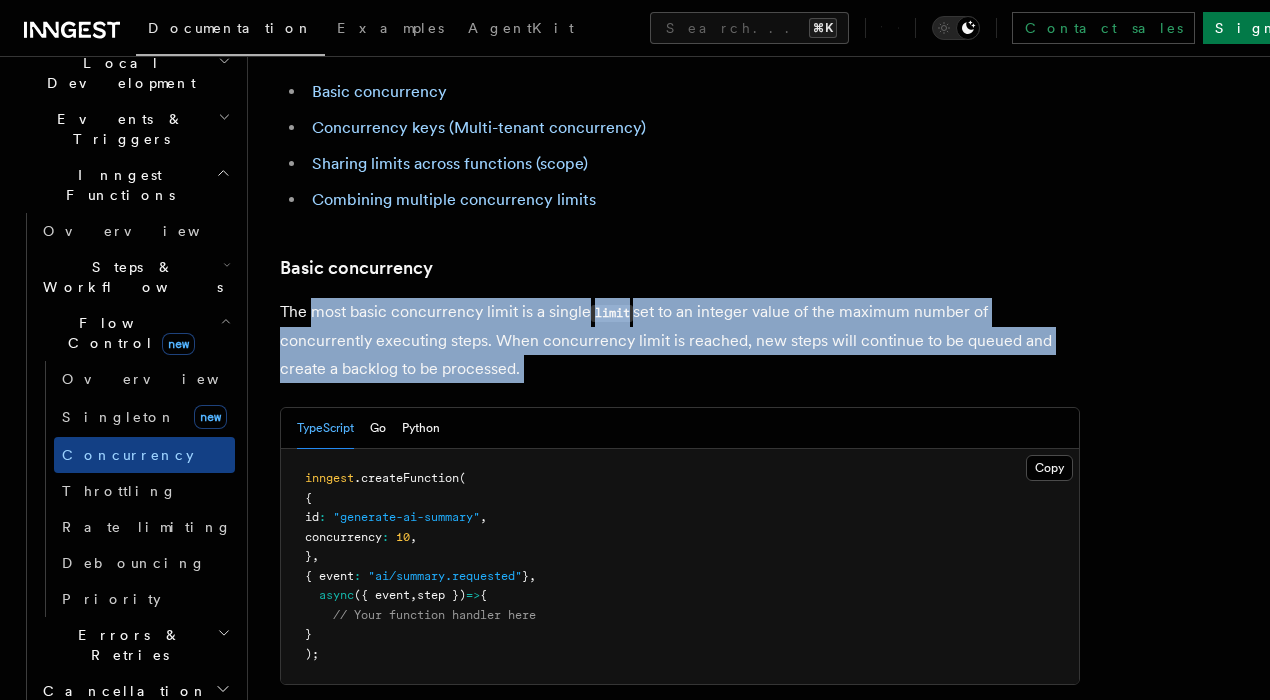 click on "The most basic concurrency limit is a single  limit  set to an integer value of the maximum number of concurrently executing steps. When concurrency limit is reached, new steps will continue to be queued and create a backlog to be processed." at bounding box center [680, 340] 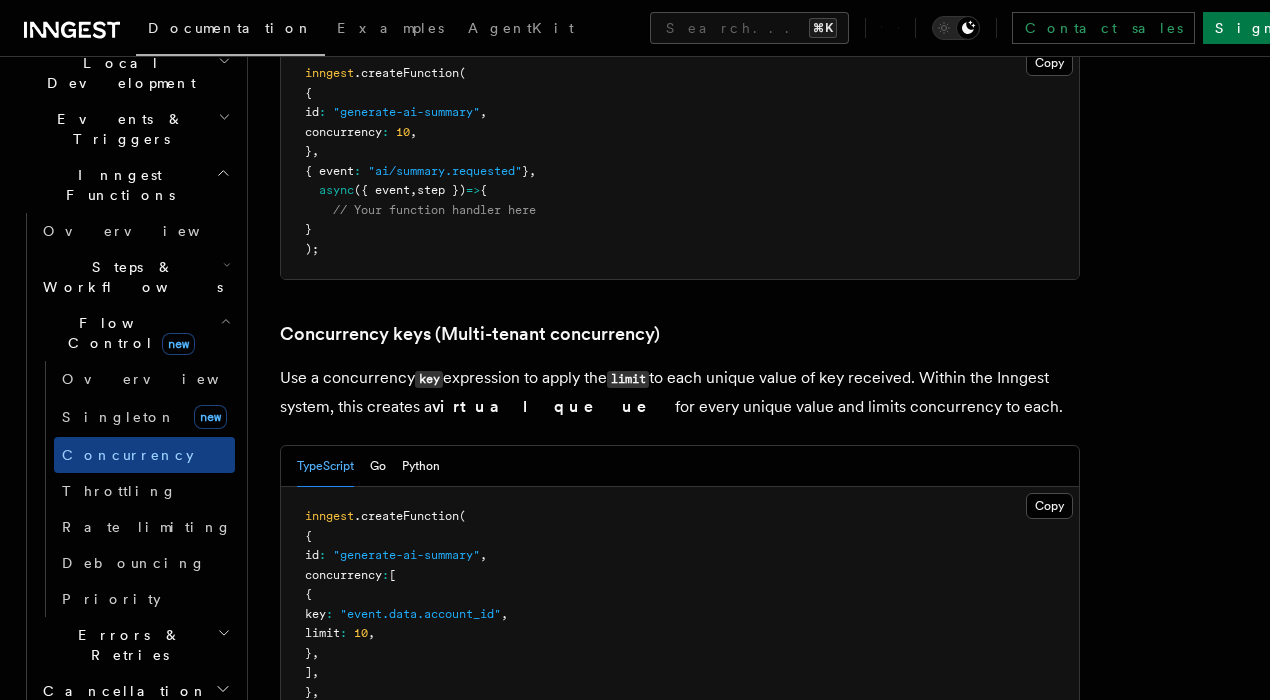 scroll, scrollTop: 1637, scrollLeft: 0, axis: vertical 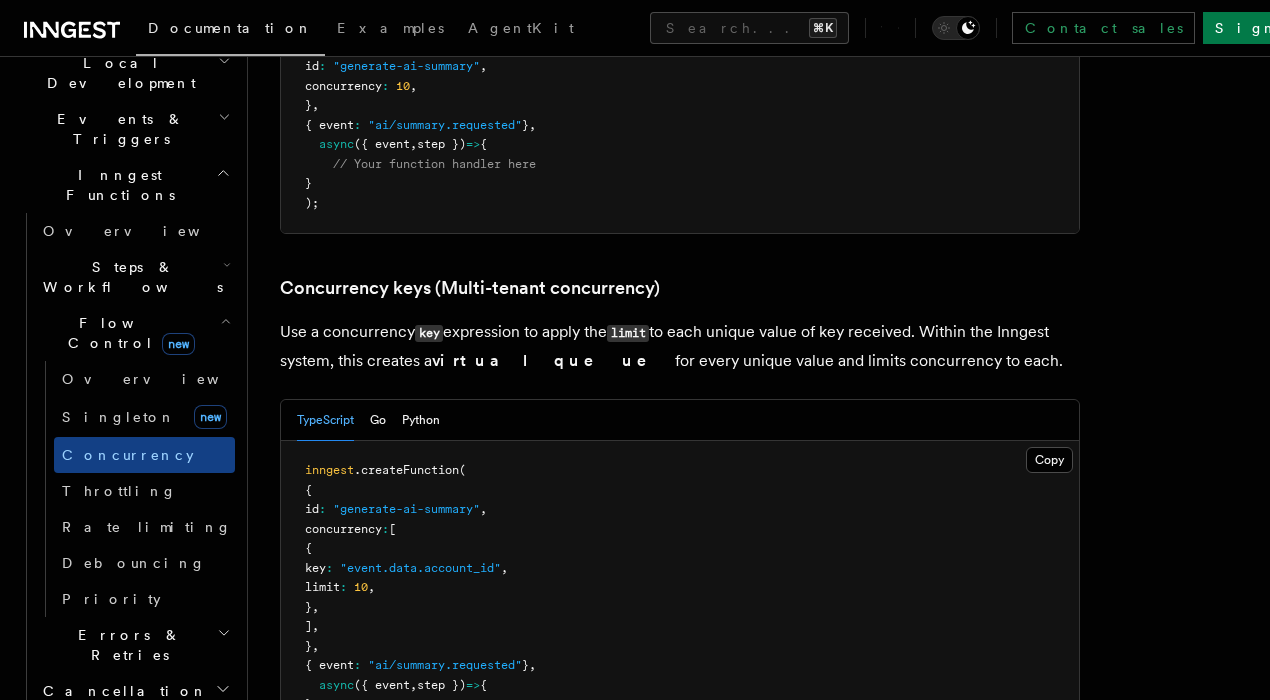 drag, startPoint x: 351, startPoint y: 250, endPoint x: 563, endPoint y: 275, distance: 213.46896 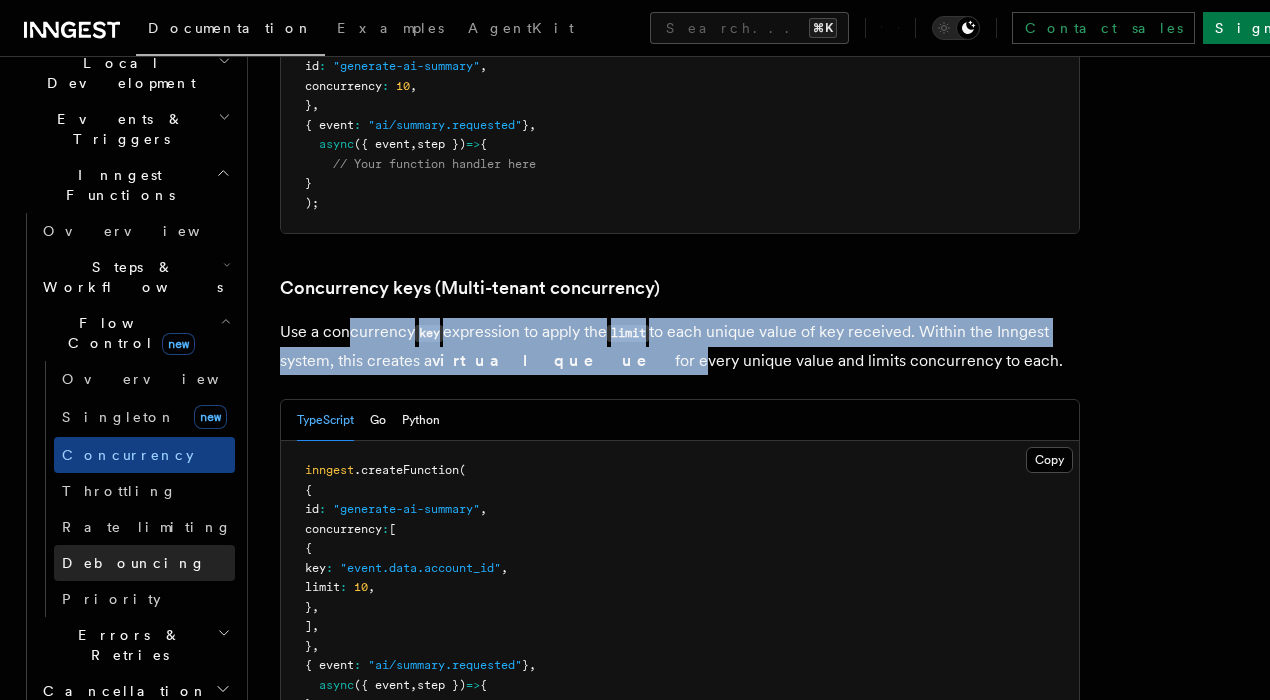 scroll, scrollTop: 512, scrollLeft: 0, axis: vertical 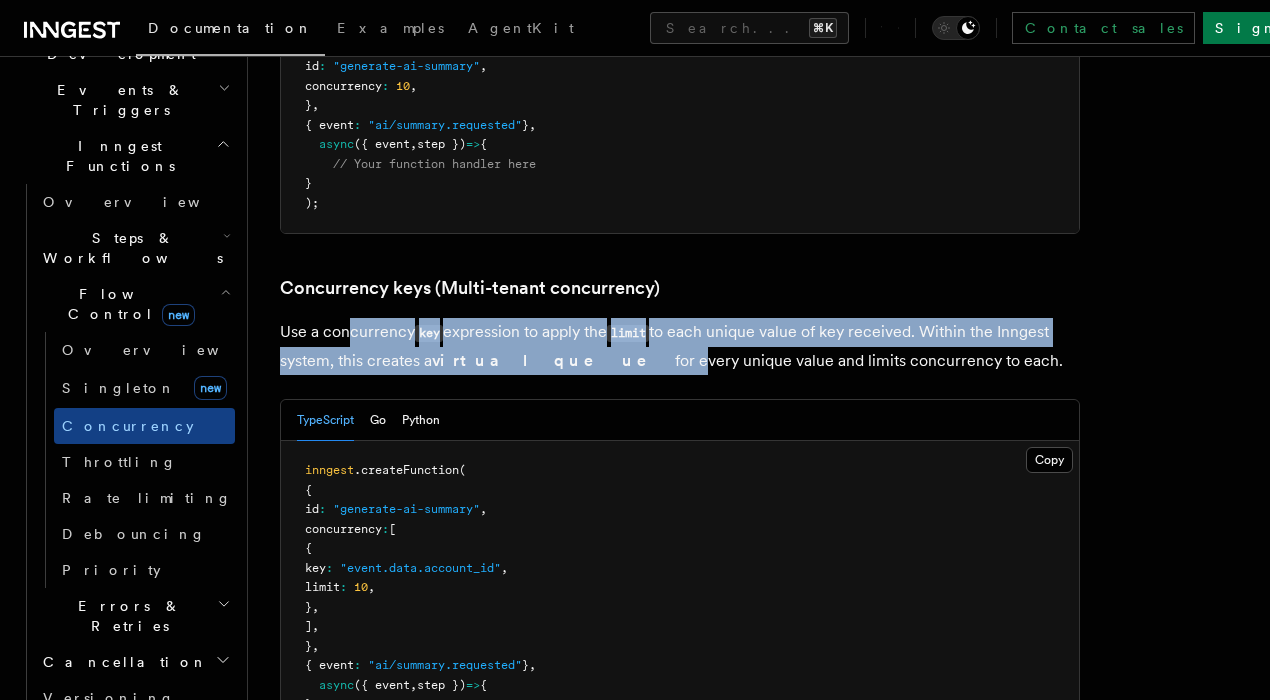 click on "Errors & Retries" at bounding box center [126, 616] 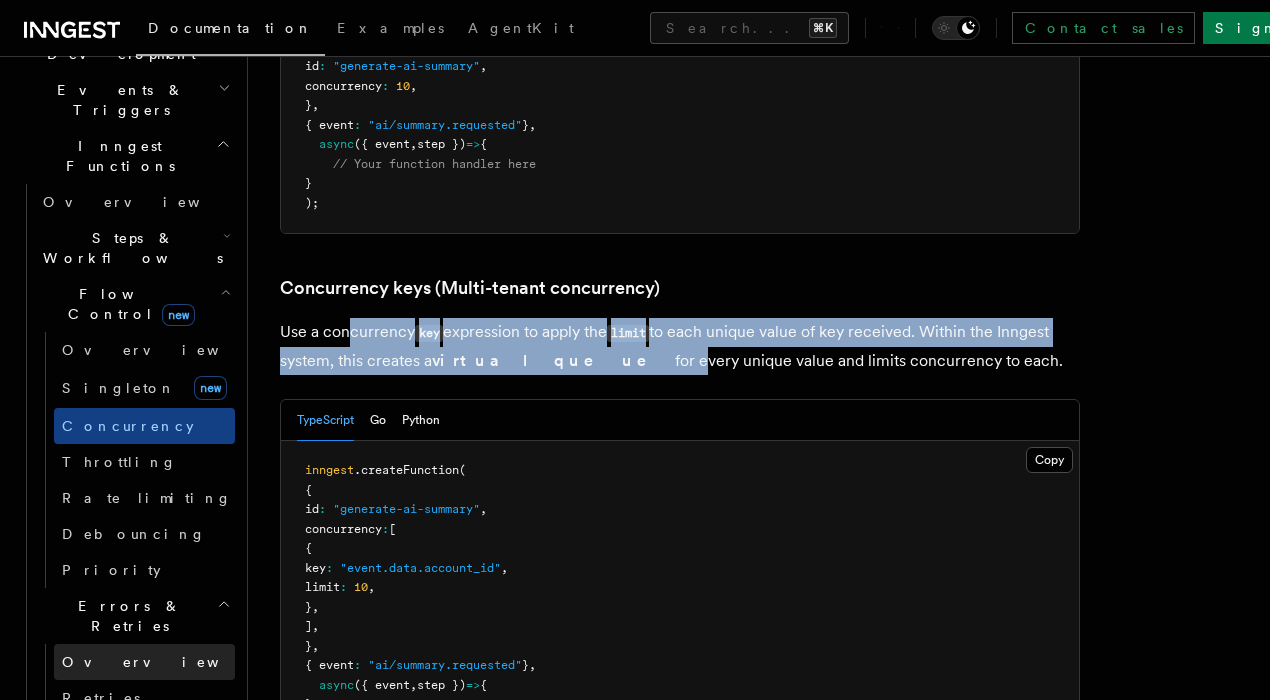 click on "Overview" at bounding box center [165, 662] 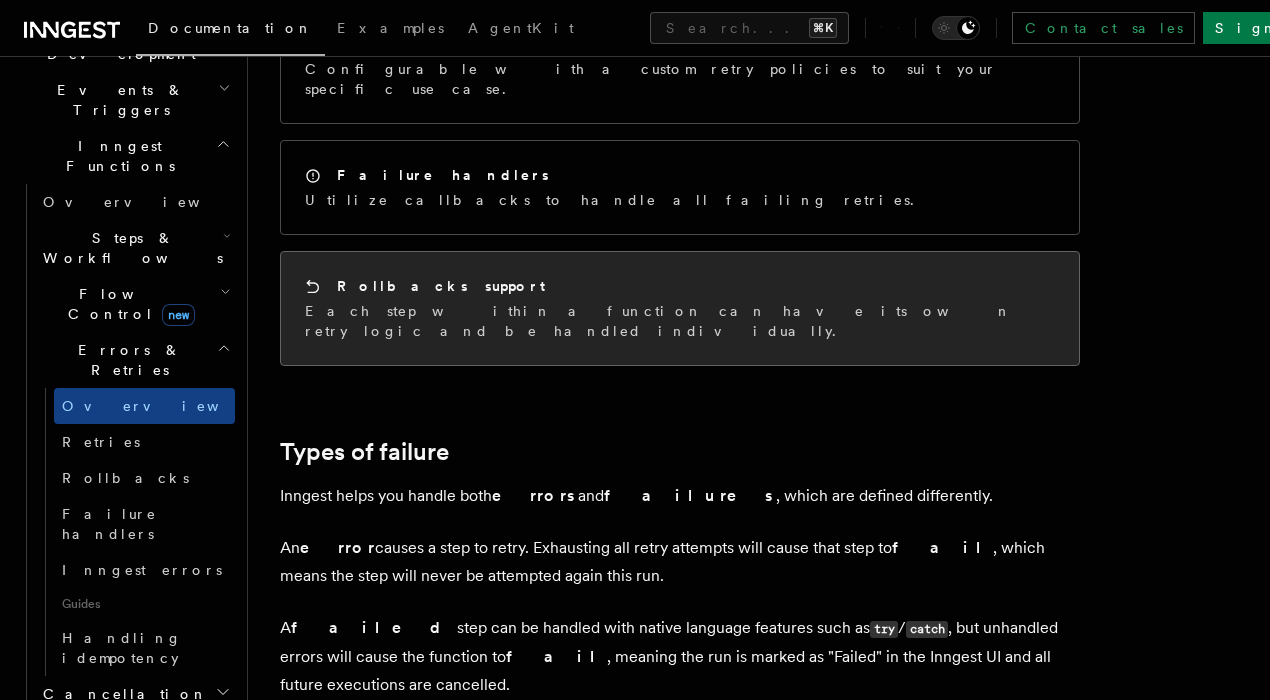 scroll, scrollTop: 395, scrollLeft: 0, axis: vertical 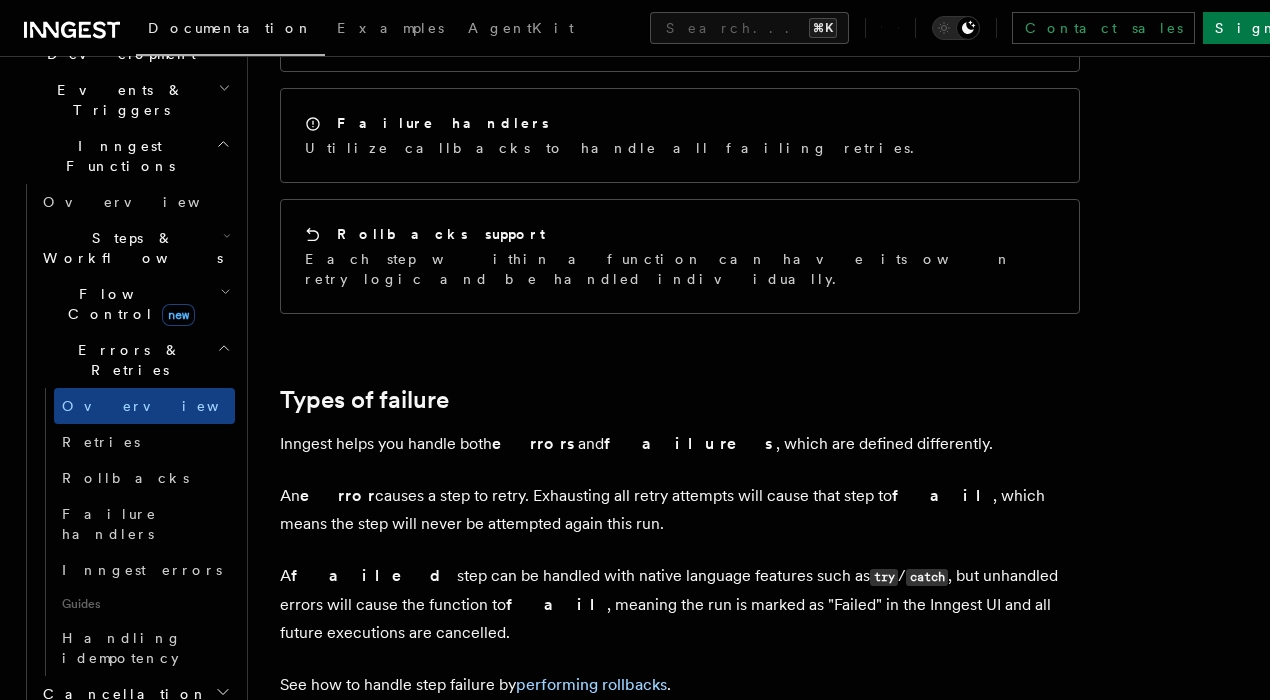 click on "Inngest helps you handle both  errors  and  failures , which are defined differently." at bounding box center (680, 444) 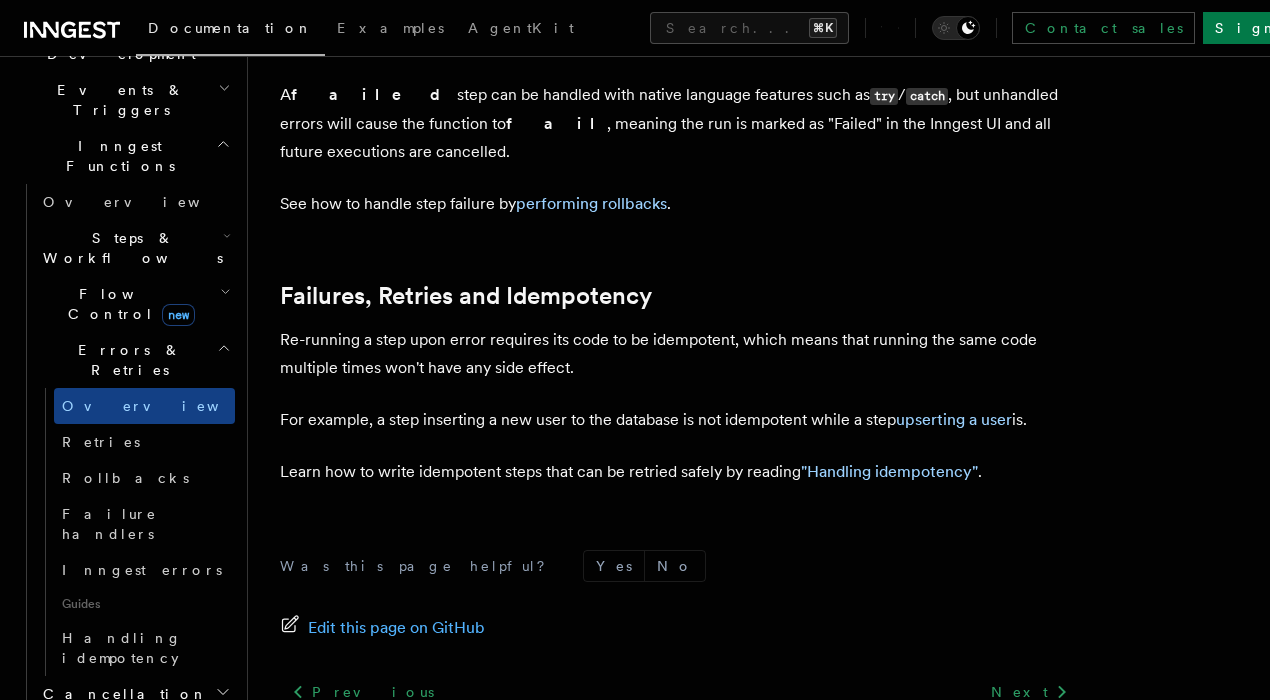 scroll, scrollTop: 873, scrollLeft: 0, axis: vertical 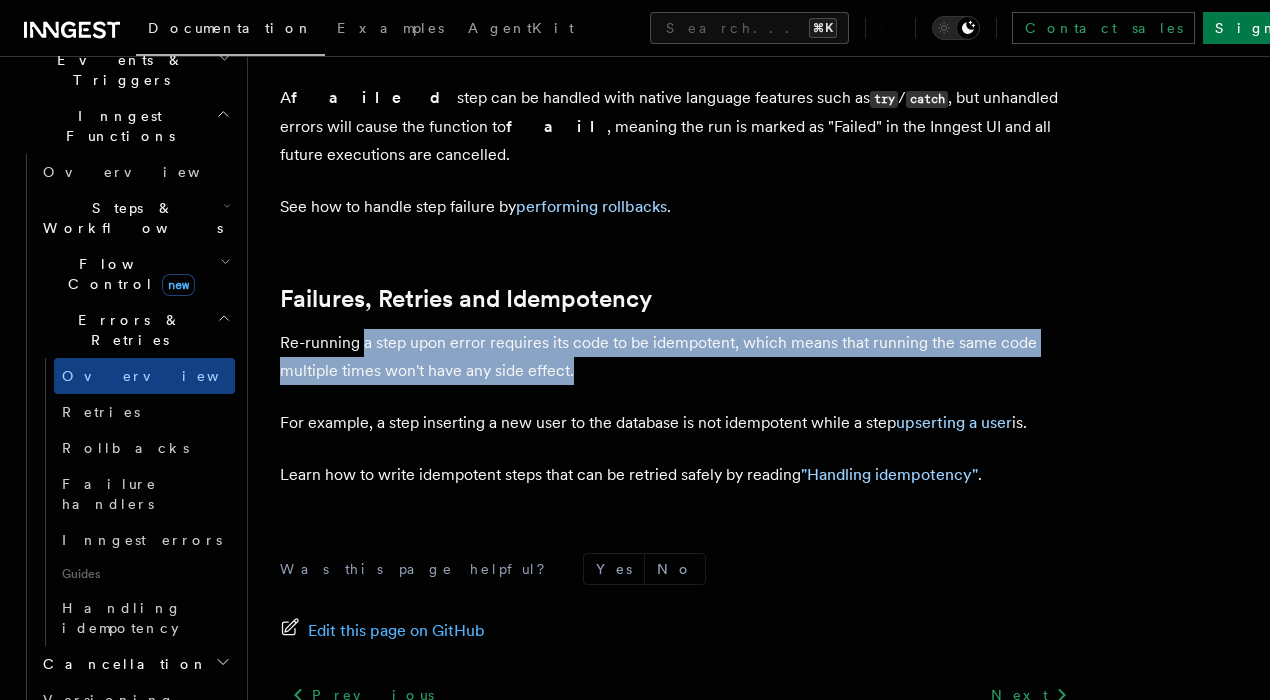 click on "Re-running a step upon error requires its code to be idempotent, which means that running the same code multiple times won't have any side effect." at bounding box center [680, 357] 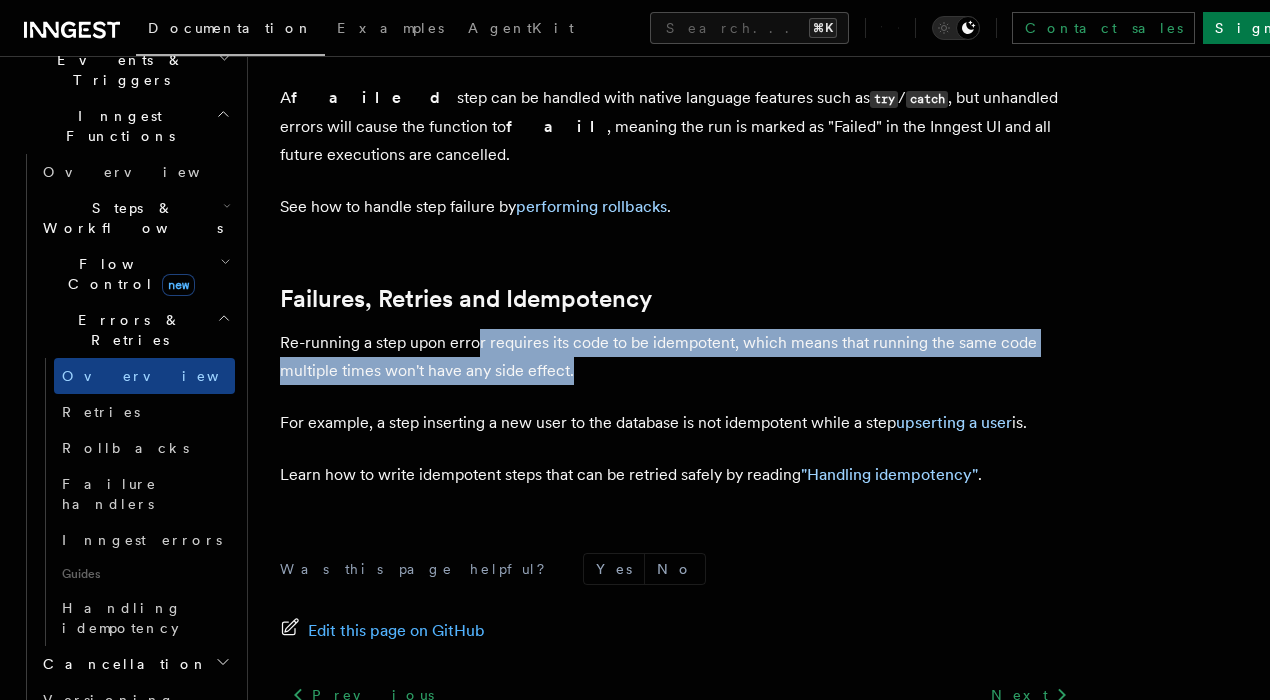click on "Re-running a step upon error requires its code to be idempotent, which means that running the same code multiple times won't have any side effect." at bounding box center (680, 357) 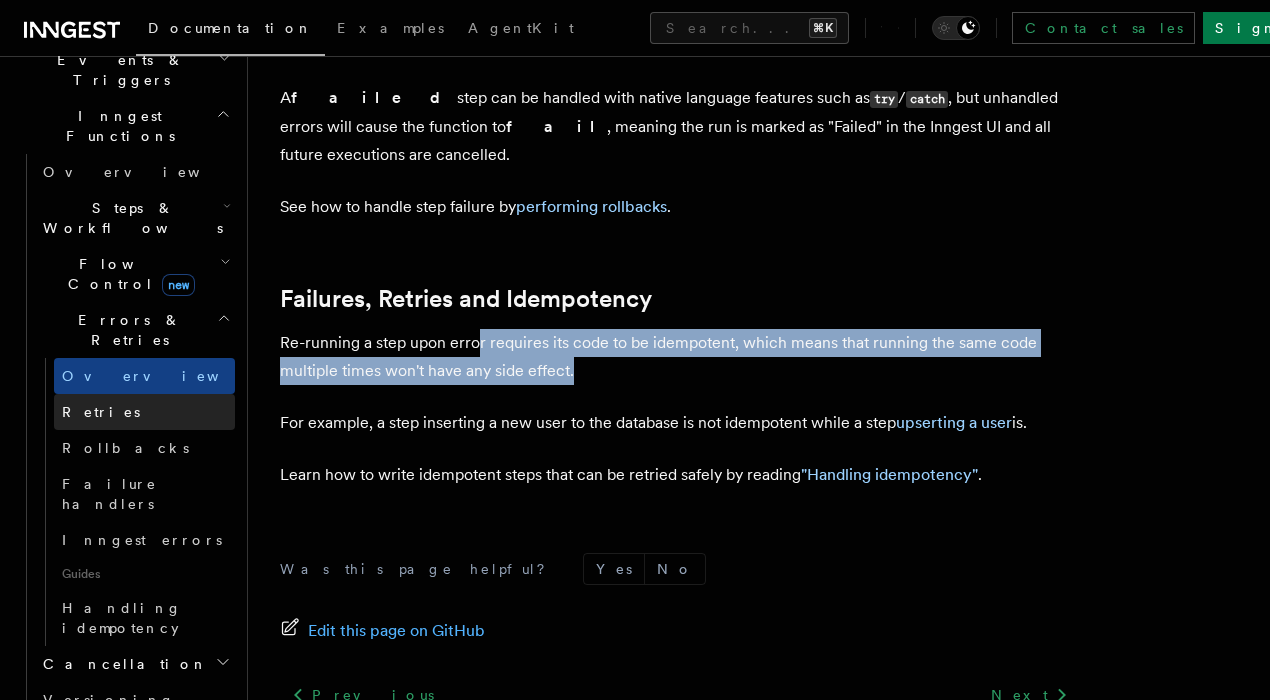 click on "Retries" at bounding box center [101, 412] 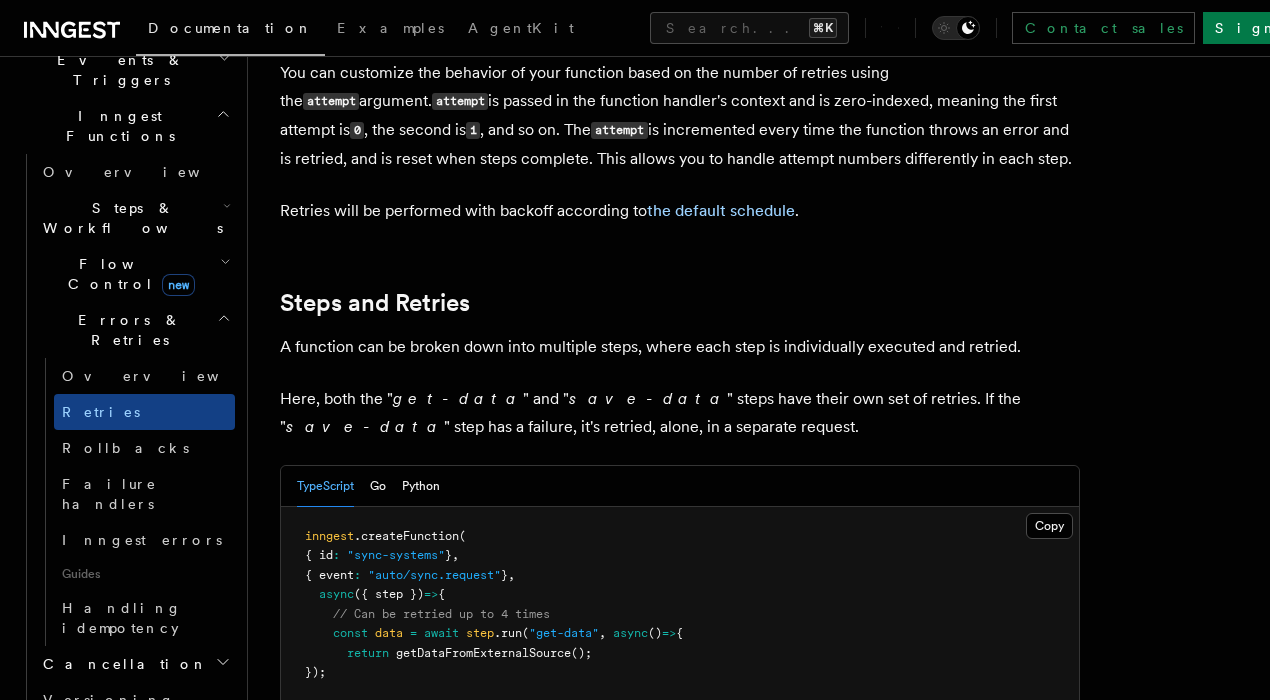 scroll, scrollTop: 0, scrollLeft: 0, axis: both 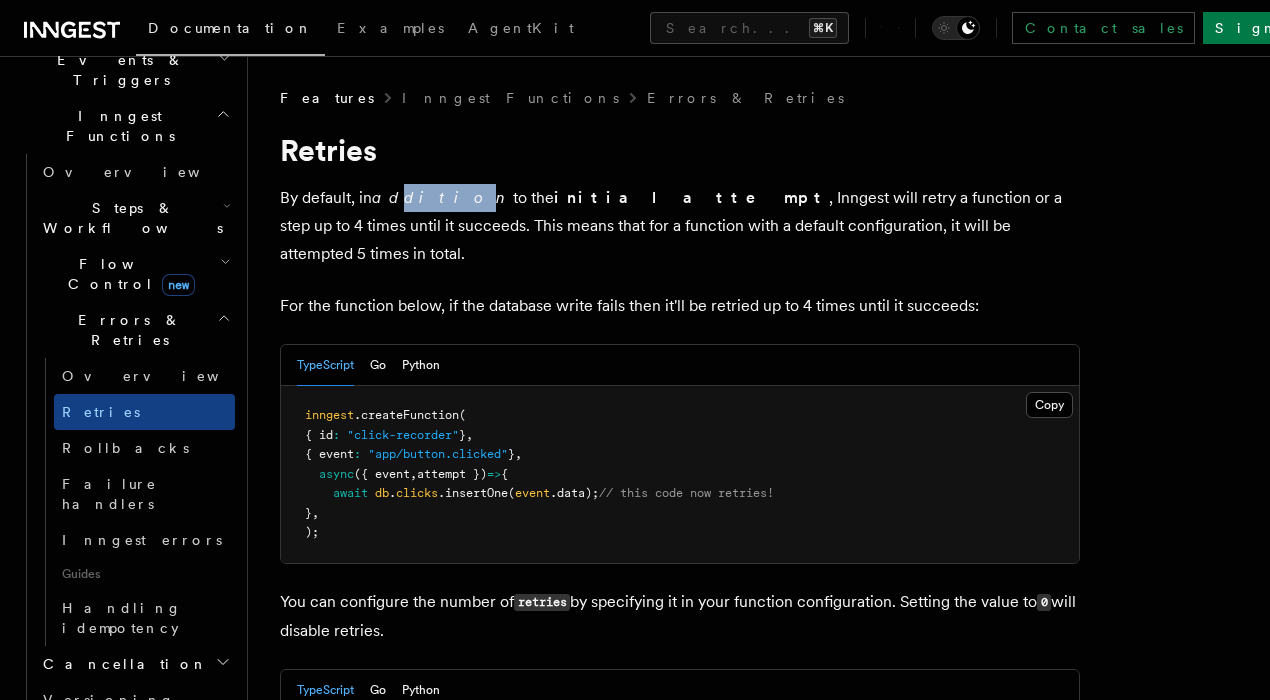 click on "By default, in  addition  to the  initial attempt , Inngest will retry a function or a step up to 4 times until it succeeds. This means that for a function with a default configuration, it will be attempted 5 times in total." at bounding box center (680, 226) 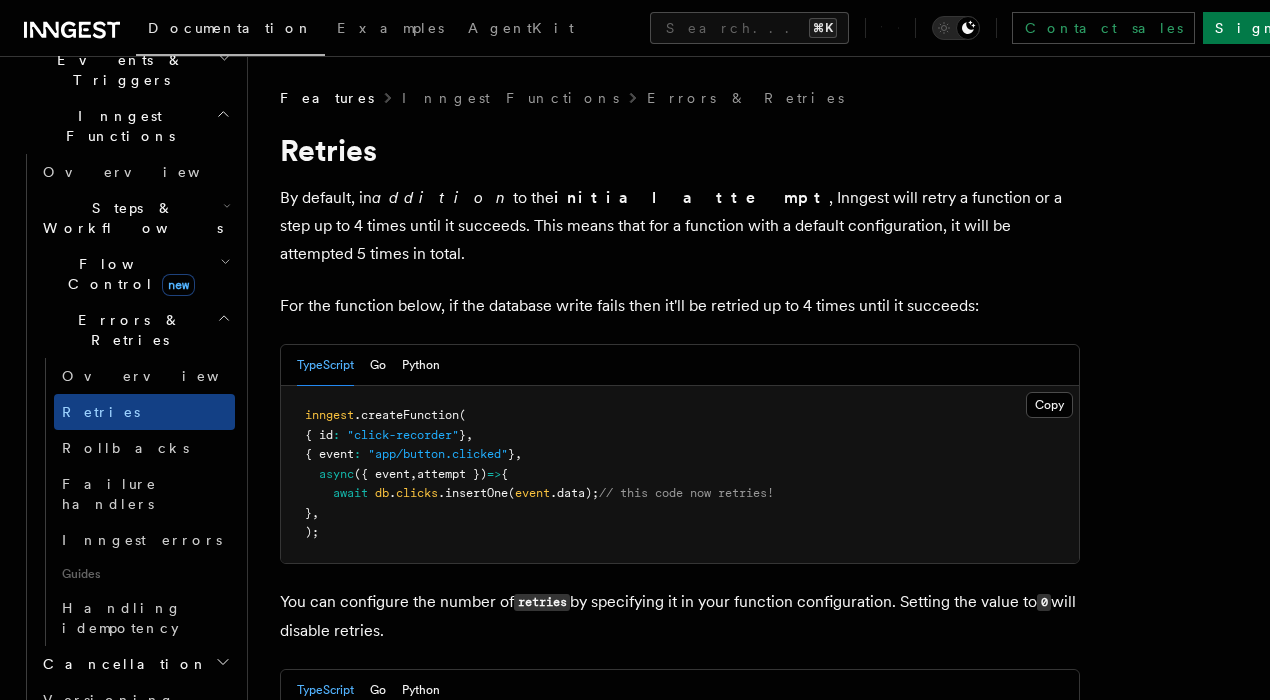 click on "By default, in  addition  to the  initial attempt , Inngest will retry a function or a step up to 4 times until it succeeds. This means that for a function with a default configuration, it will be attempted 5 times in total." at bounding box center [680, 226] 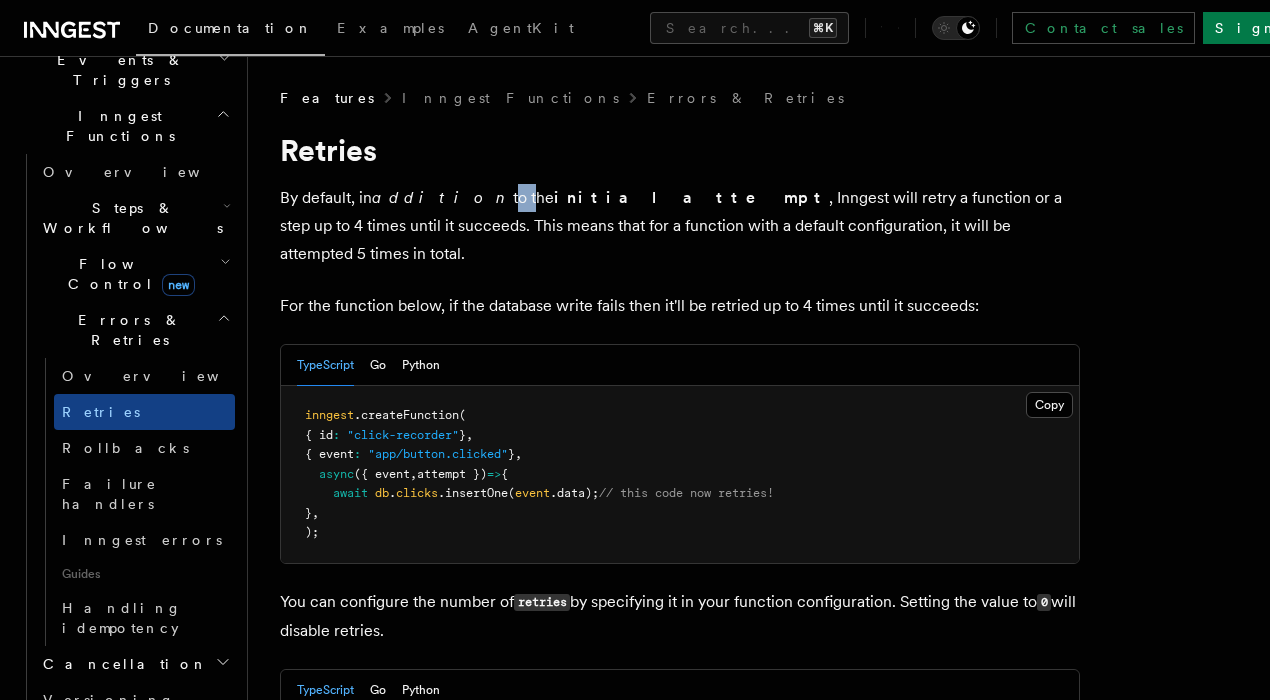 click on "By default, in  addition  to the  initial attempt , Inngest will retry a function or a step up to 4 times until it succeeds. This means that for a function with a default configuration, it will be attempted 5 times in total." at bounding box center (680, 226) 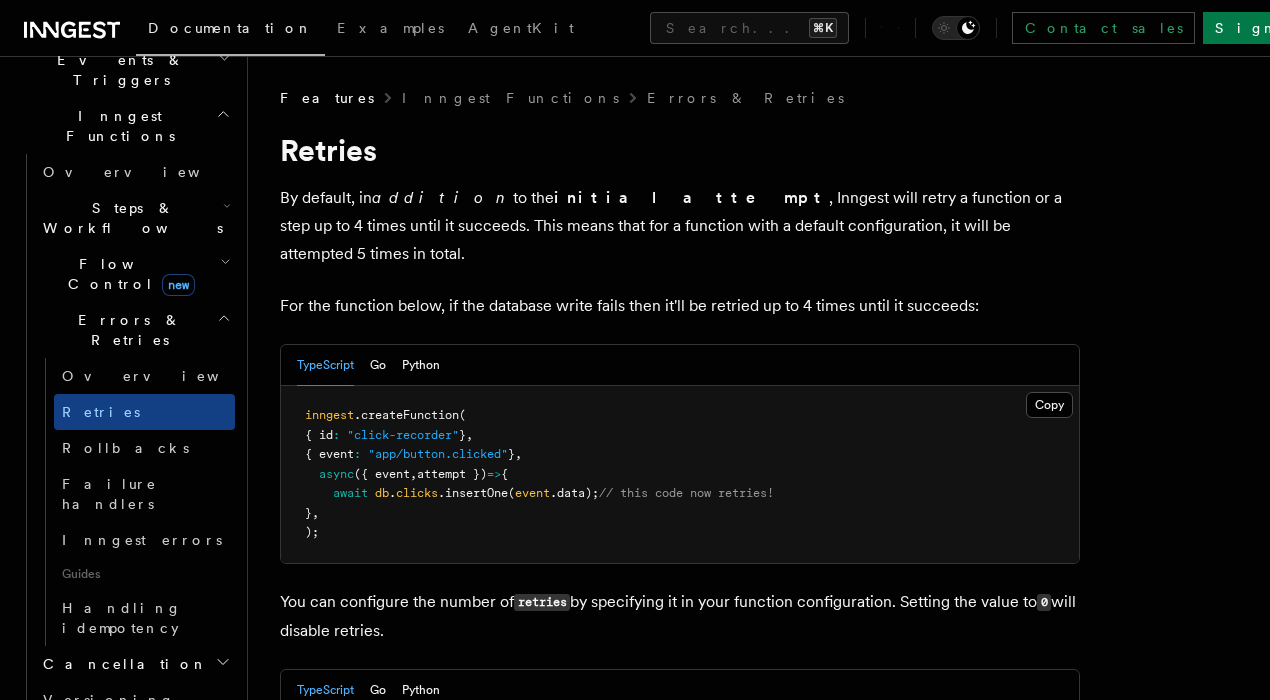 click on "addition" at bounding box center (442, 197) 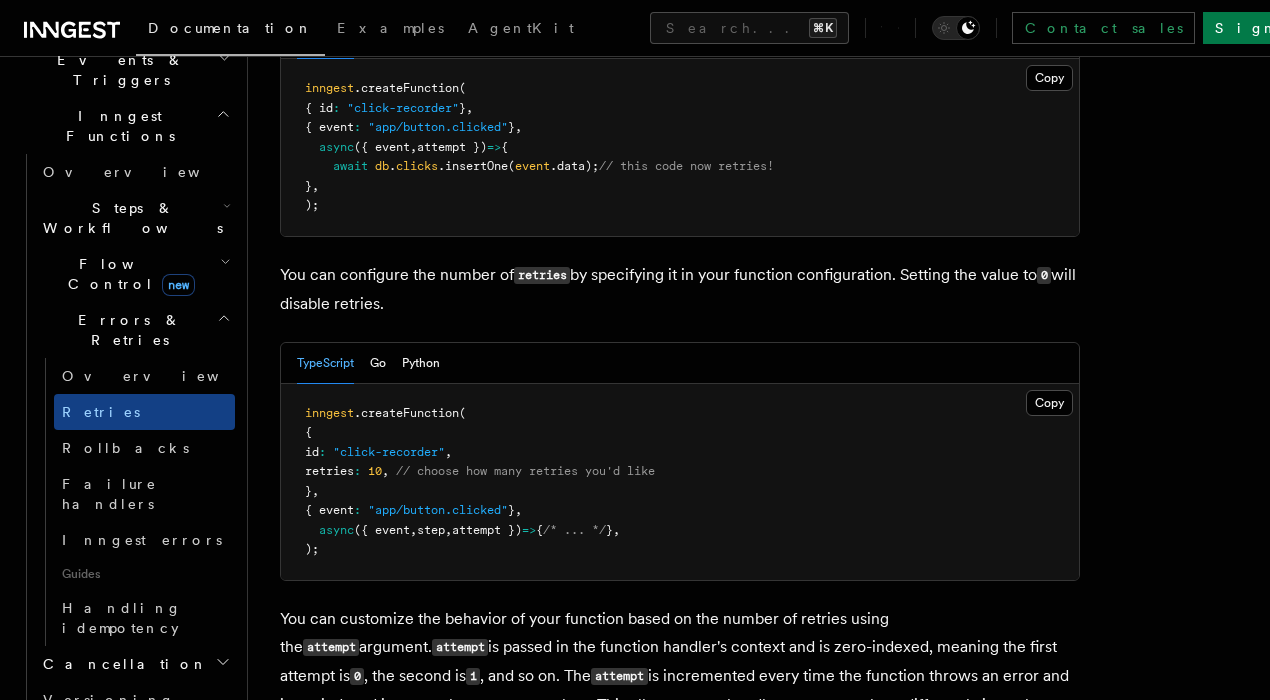 scroll, scrollTop: 326, scrollLeft: 0, axis: vertical 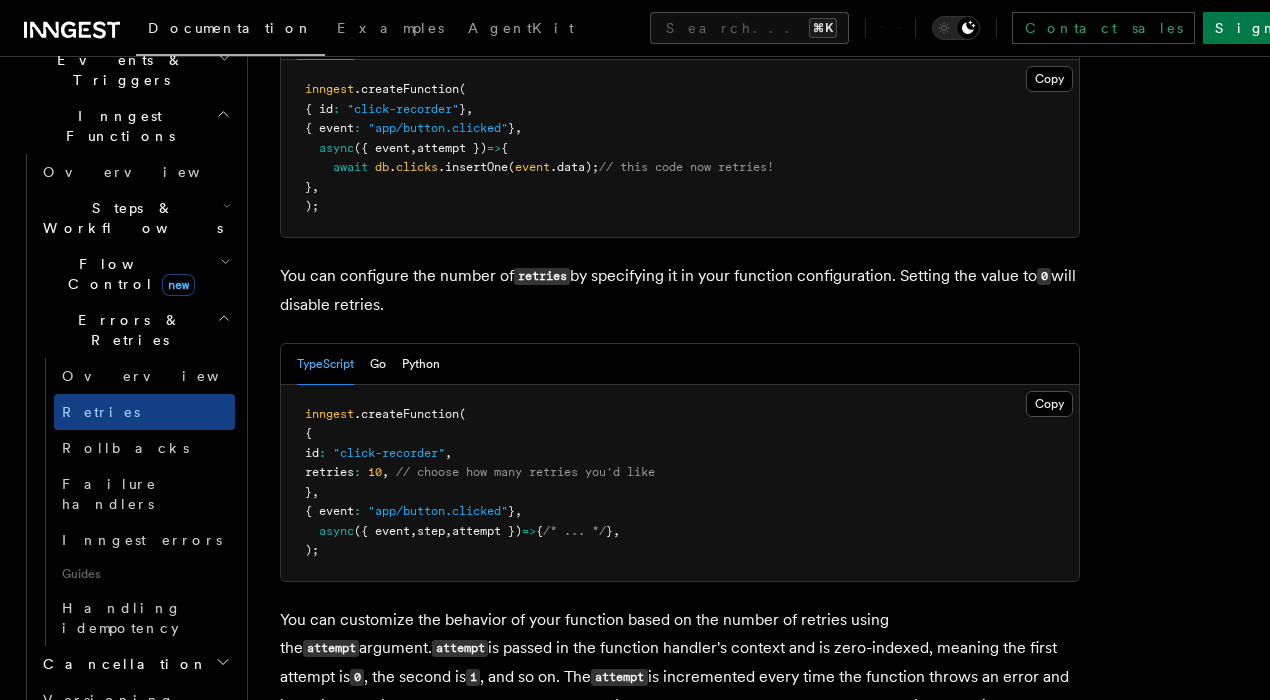 click on "inngest .createFunction (
{
id :   "click-recorder" ,
retries :   10 ,   // choose how many retries you'd like
} ,
{ event :   "app/button.clicked"  } ,
async  ({ event ,  step ,  attempt })  =>  {  /* ... */  } ,
);" at bounding box center (680, 483) 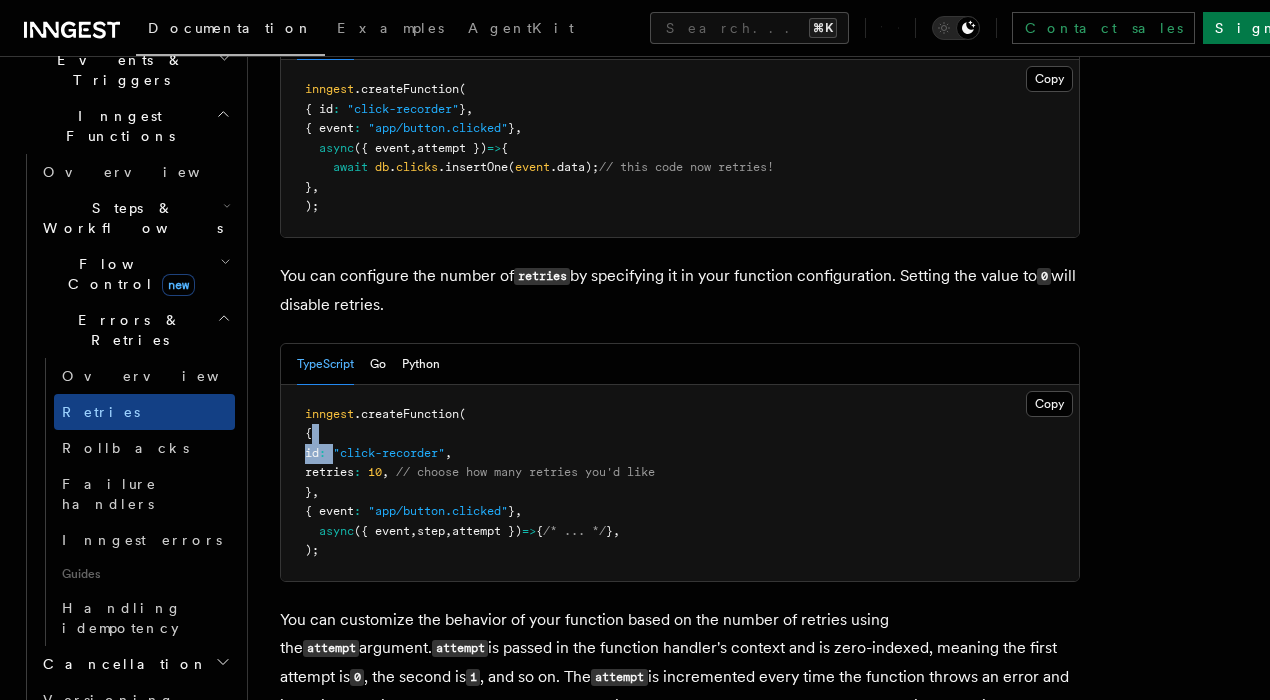 click on "inngest .createFunction (
{
id :   "click-recorder" ,
retries :   10 ,   // choose how many retries you'd like
} ,
{ event :   "app/button.clicked"  } ,
async  ({ event ,  step ,  attempt })  =>  {  /* ... */  } ,
);" at bounding box center (680, 483) 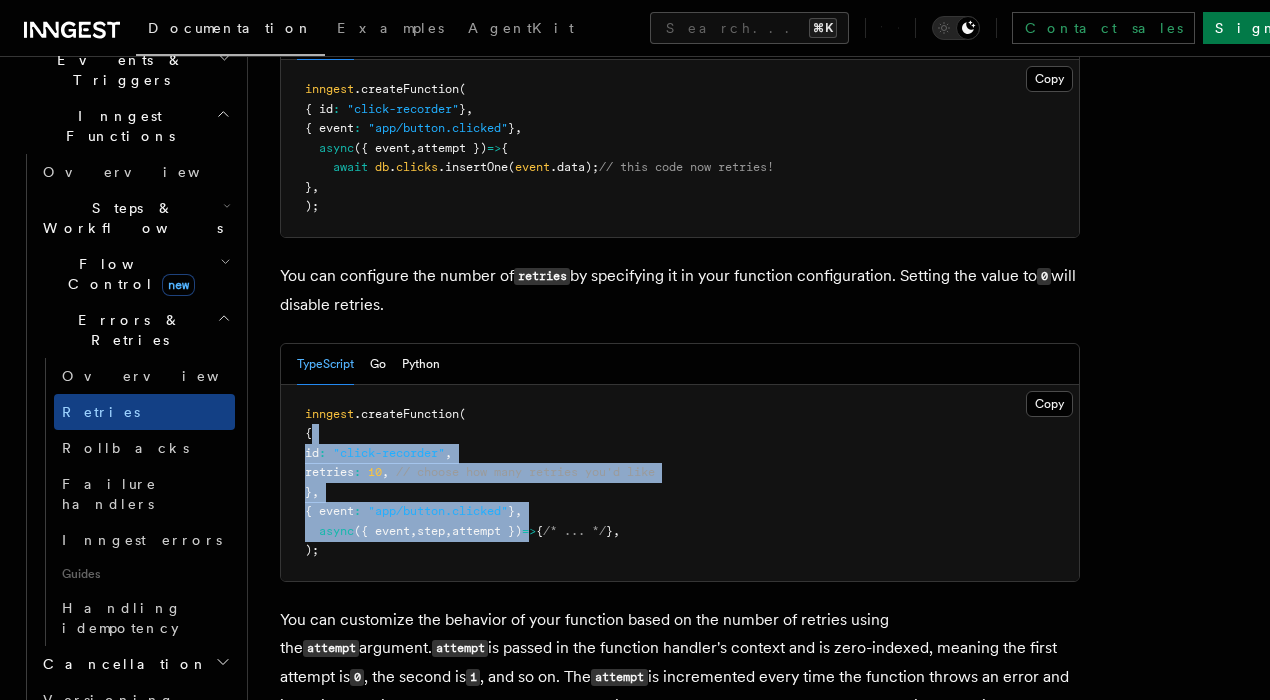 click on "inngest .createFunction (
{
id :   "click-recorder" ,
retries :   10 ,   // choose how many retries you'd like
} ,
{ event :   "app/button.clicked"  } ,
async  ({ event ,  step ,  attempt })  =>  {  /* ... */  } ,
);" at bounding box center (680, 483) 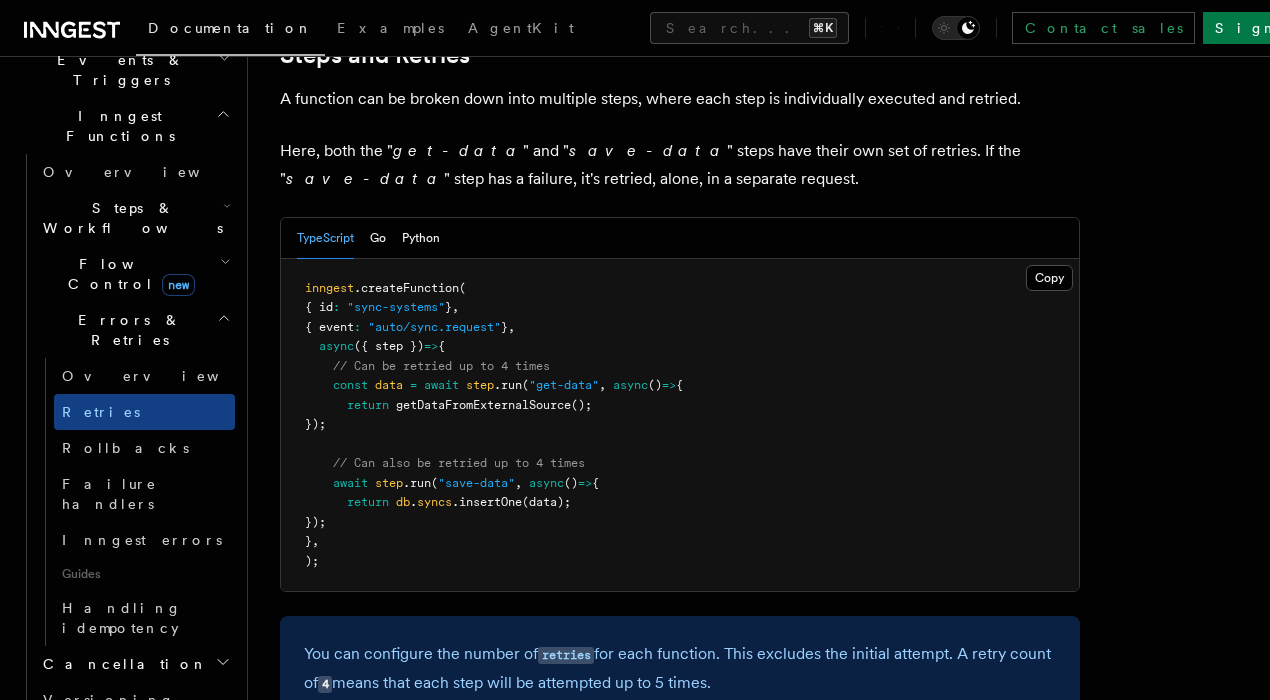 scroll, scrollTop: 1158, scrollLeft: 0, axis: vertical 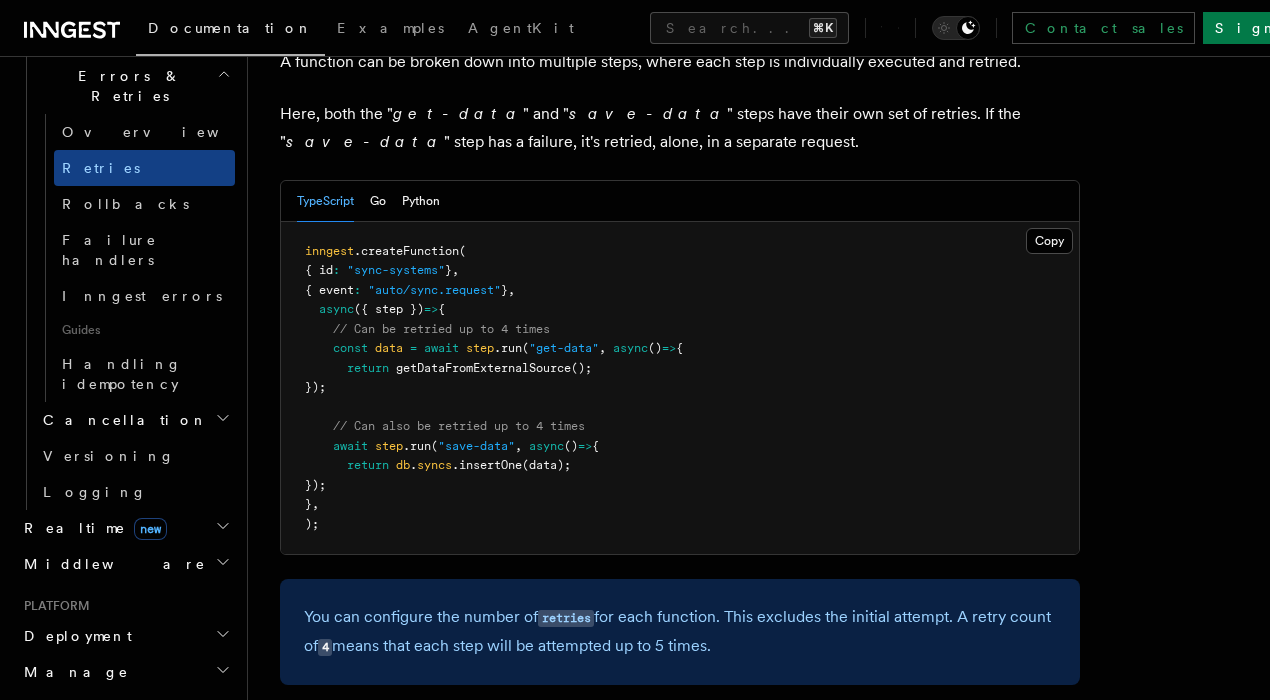 click 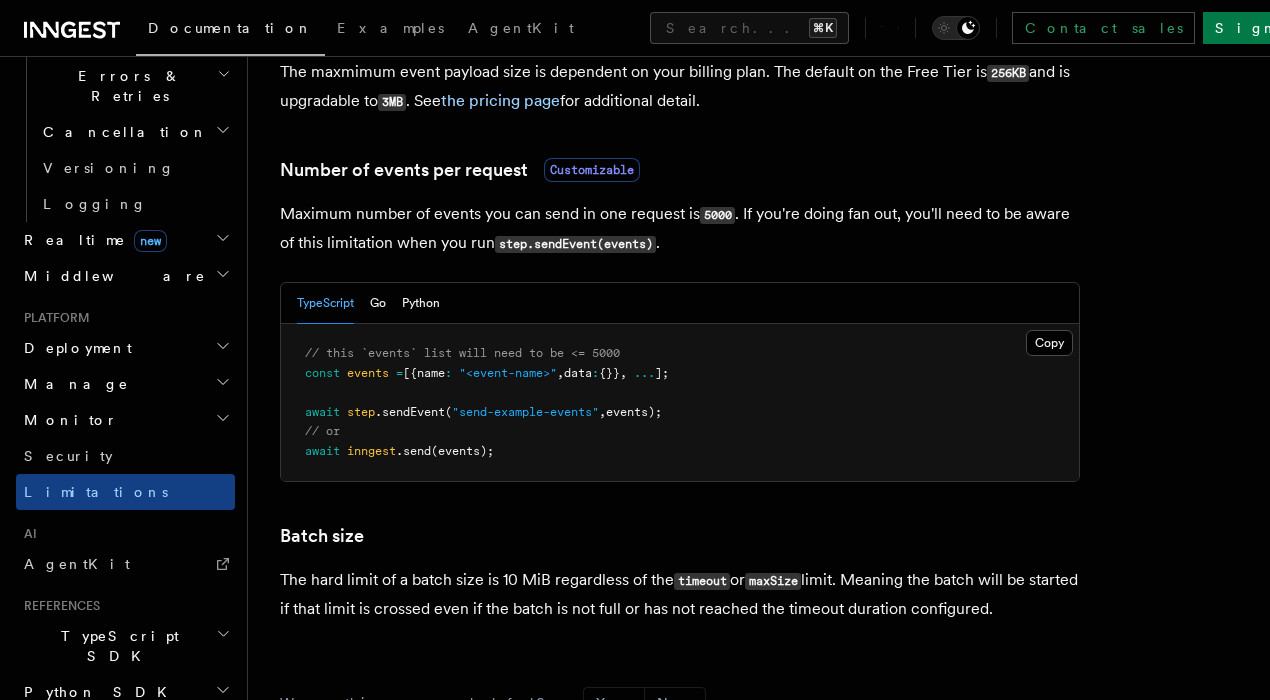 scroll, scrollTop: 1817, scrollLeft: 0, axis: vertical 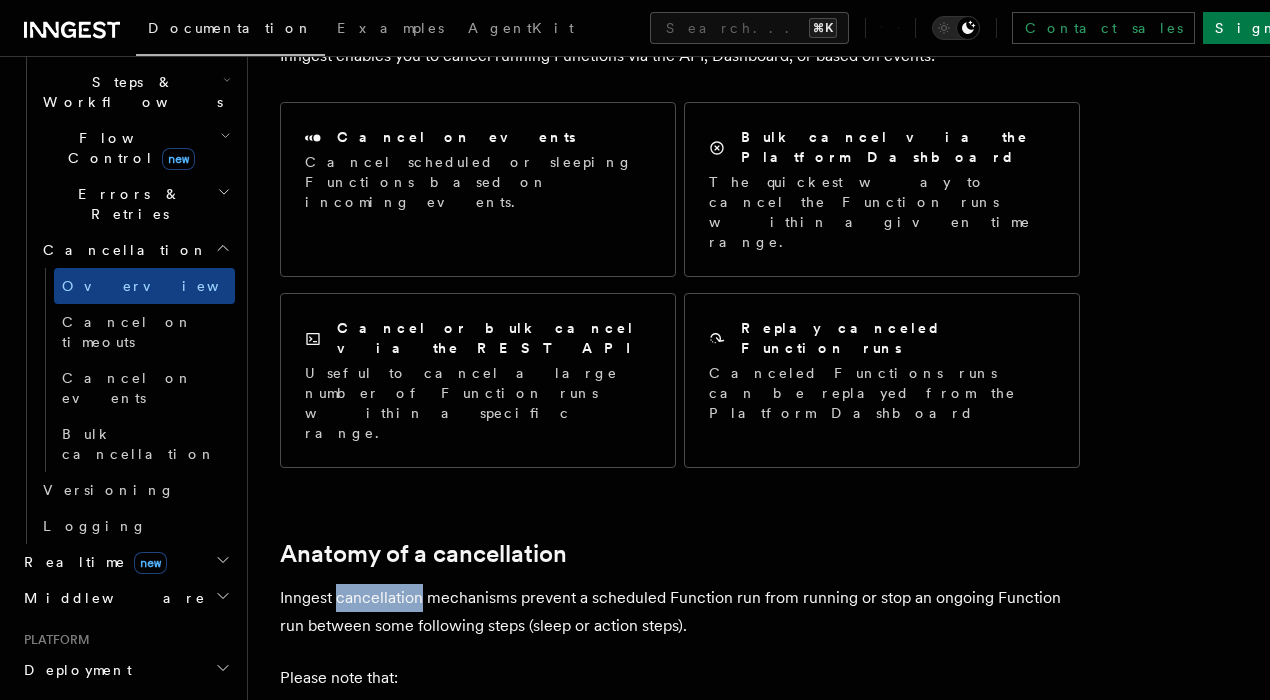 drag, startPoint x: 350, startPoint y: 481, endPoint x: 550, endPoint y: 512, distance: 202.38824 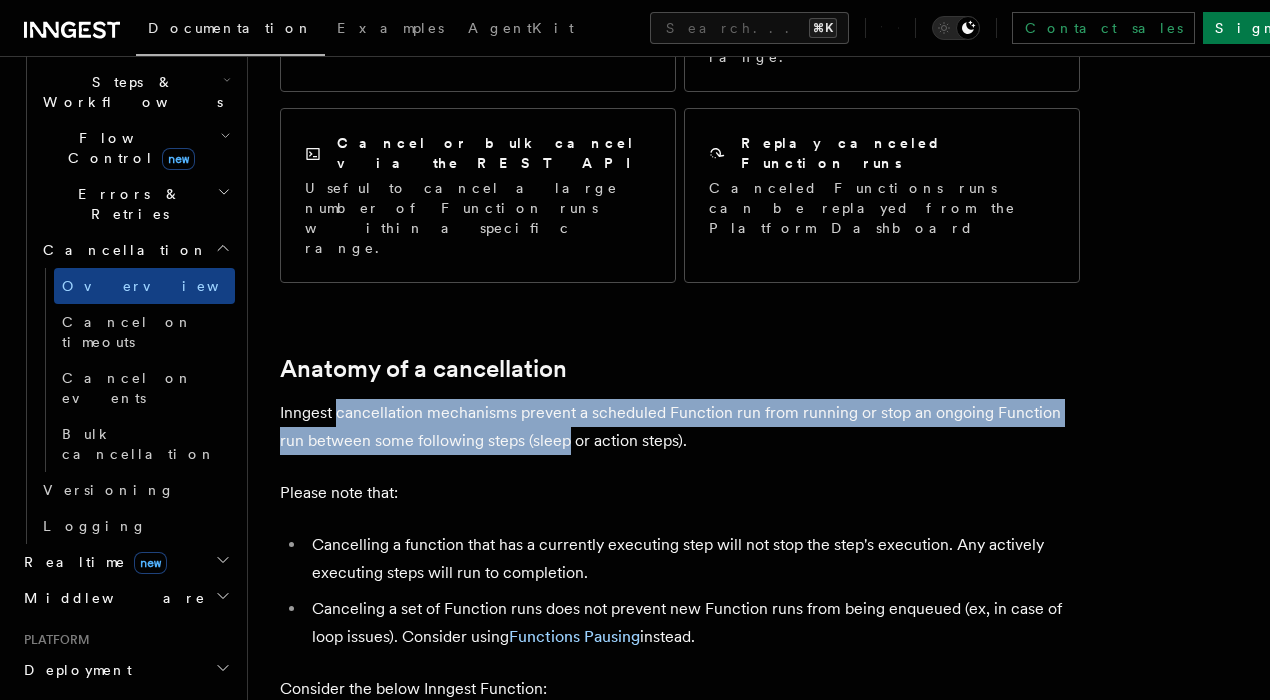 scroll, scrollTop: 437, scrollLeft: 0, axis: vertical 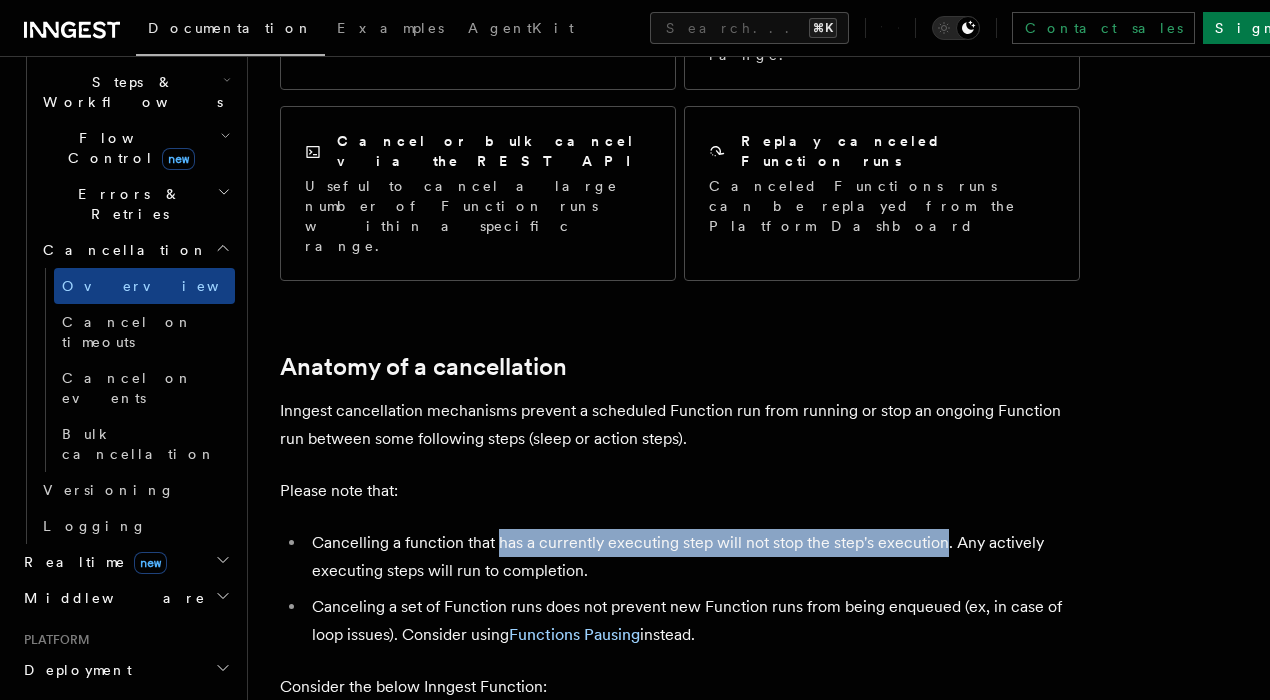 drag, startPoint x: 516, startPoint y: 428, endPoint x: 935, endPoint y: 417, distance: 419.14438 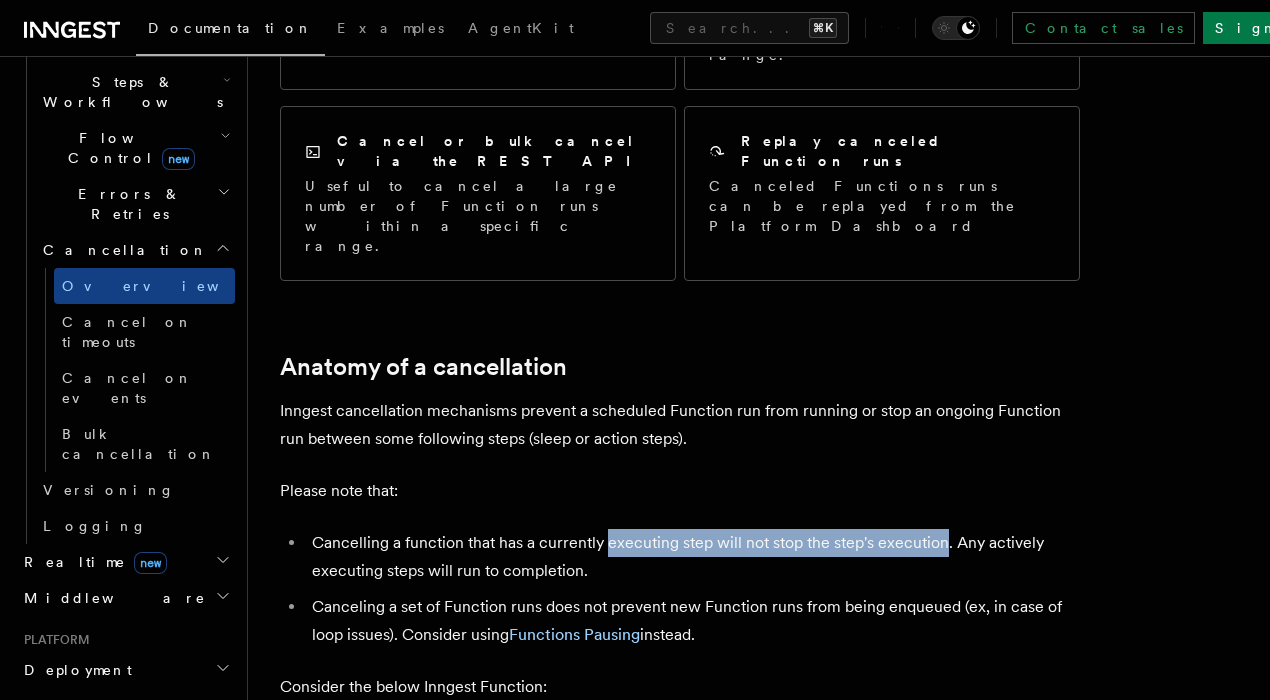 drag, startPoint x: 935, startPoint y: 417, endPoint x: 603, endPoint y: 422, distance: 332.03766 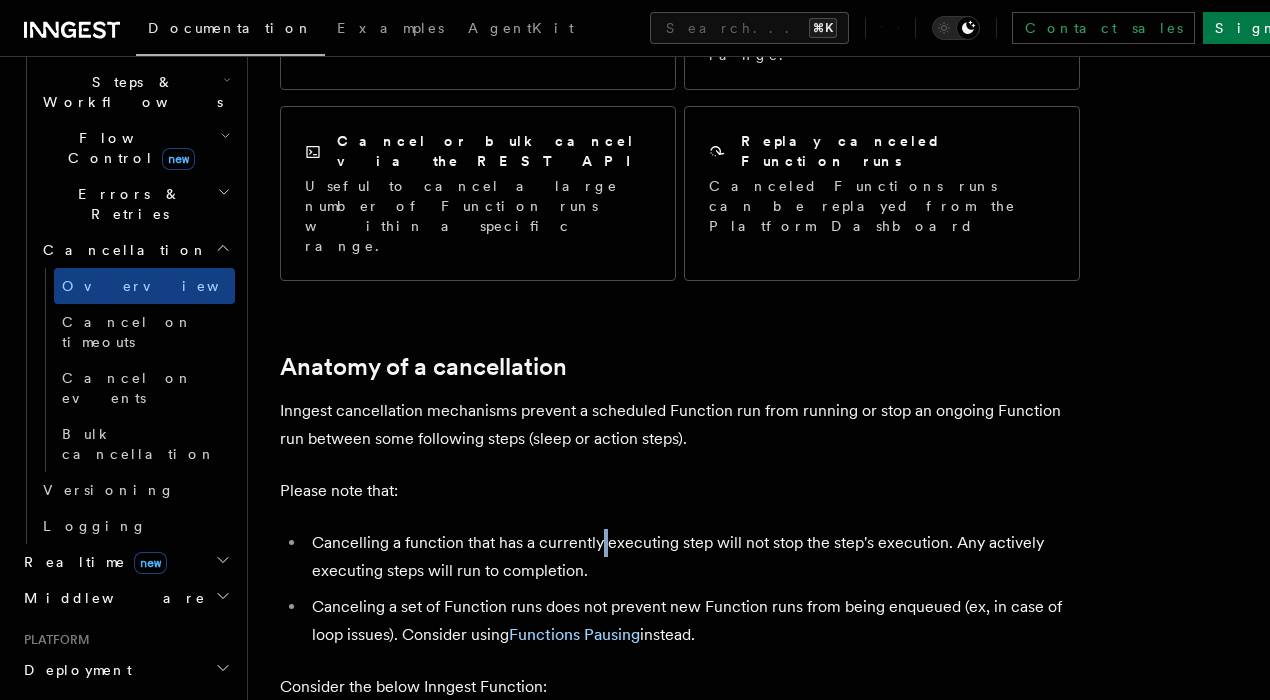 drag, startPoint x: 603, startPoint y: 422, endPoint x: 792, endPoint y: 419, distance: 189.0238 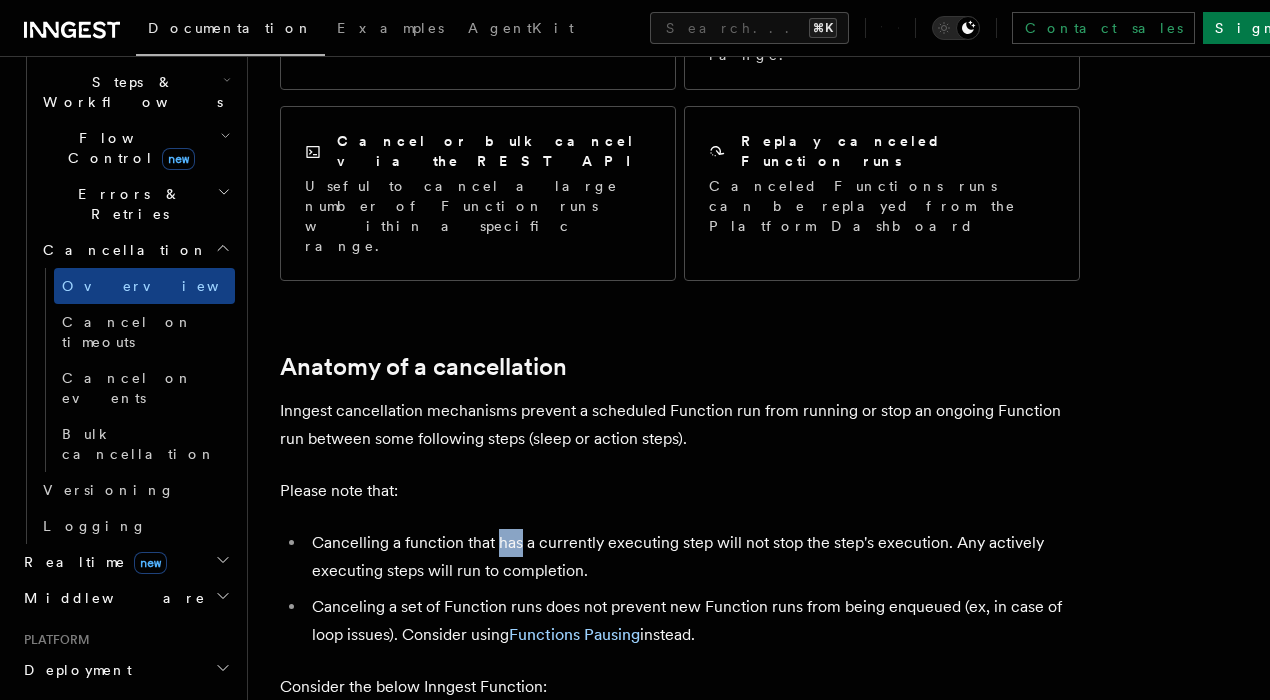 drag, startPoint x: 502, startPoint y: 428, endPoint x: 655, endPoint y: 428, distance: 153 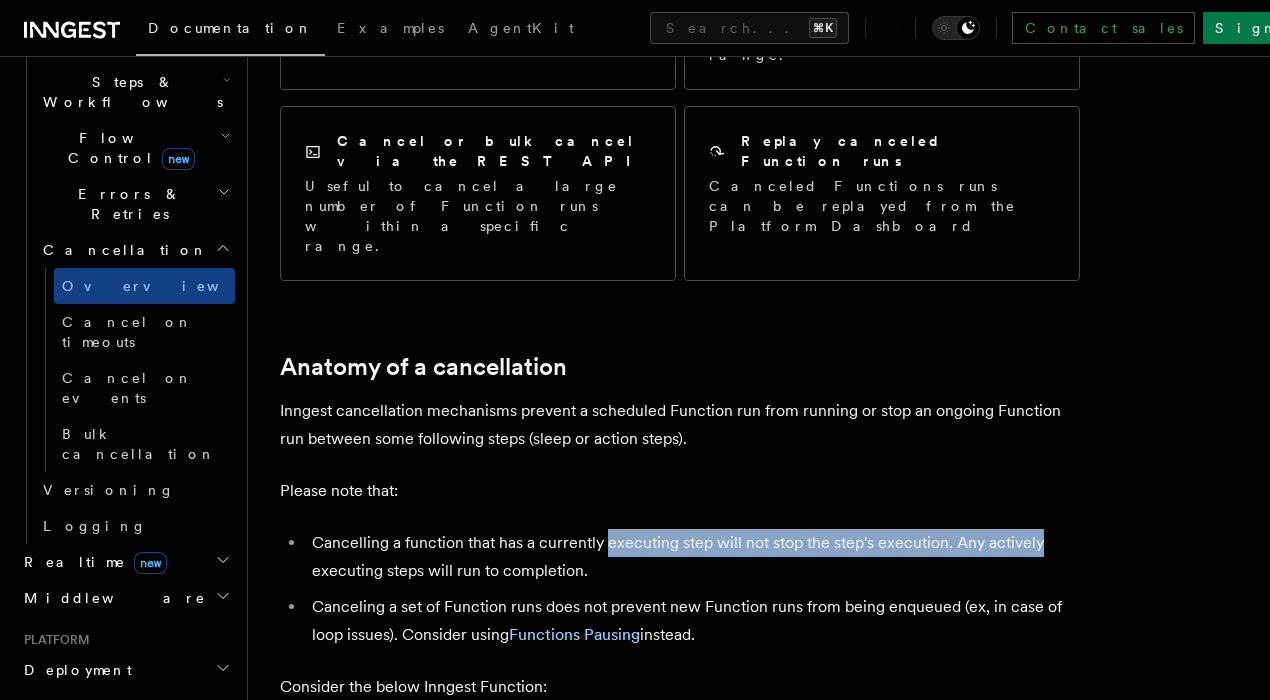 drag, startPoint x: 655, startPoint y: 428, endPoint x: 1015, endPoint y: 418, distance: 360.13885 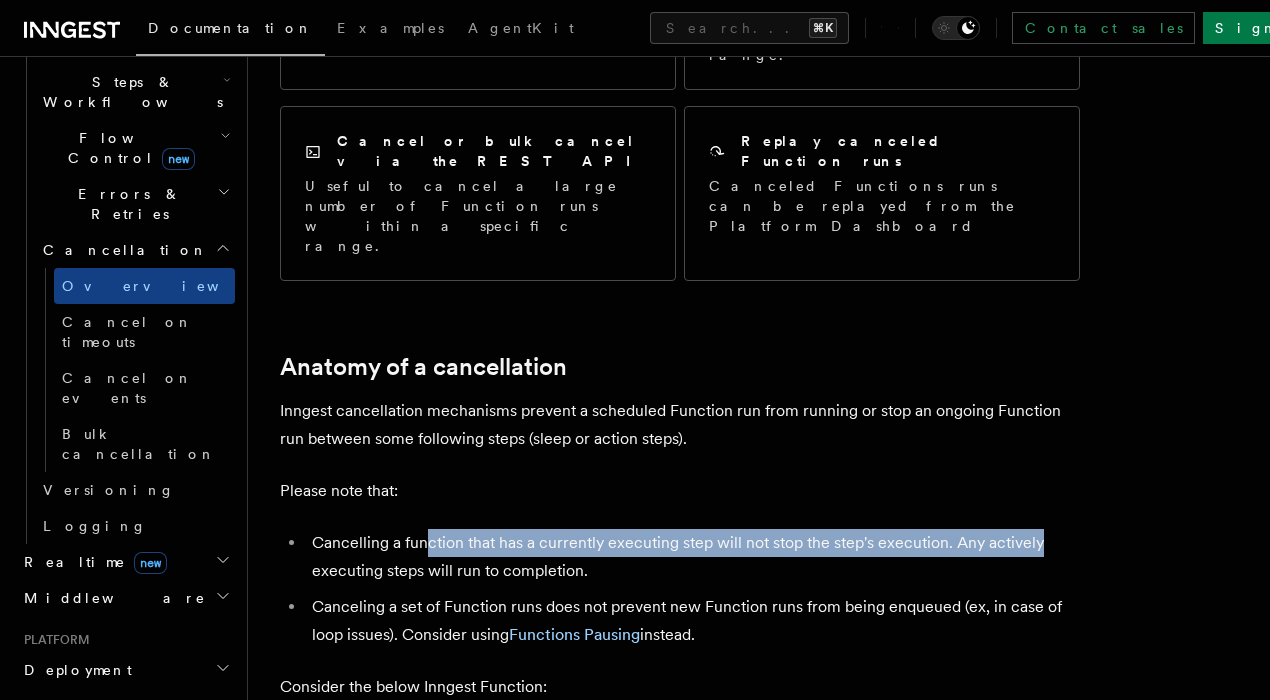 drag, startPoint x: 1015, startPoint y: 418, endPoint x: 375, endPoint y: 422, distance: 640.0125 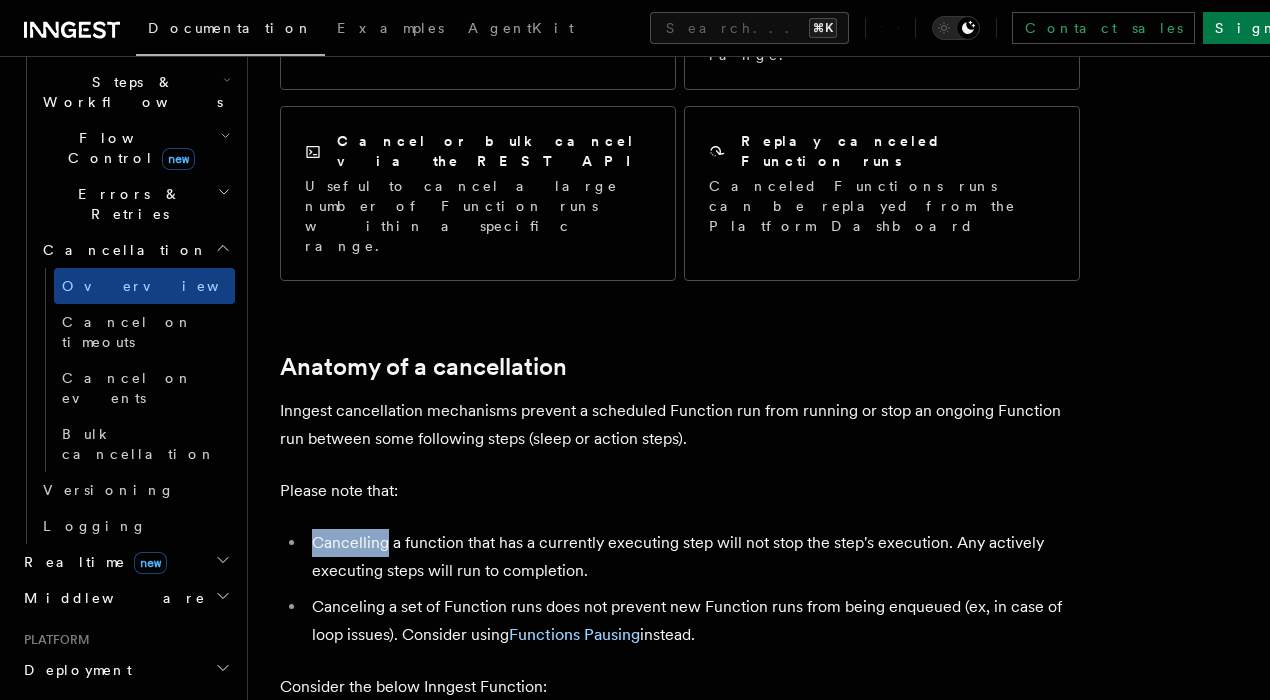 drag, startPoint x: 370, startPoint y: 422, endPoint x: 646, endPoint y: 430, distance: 276.1159 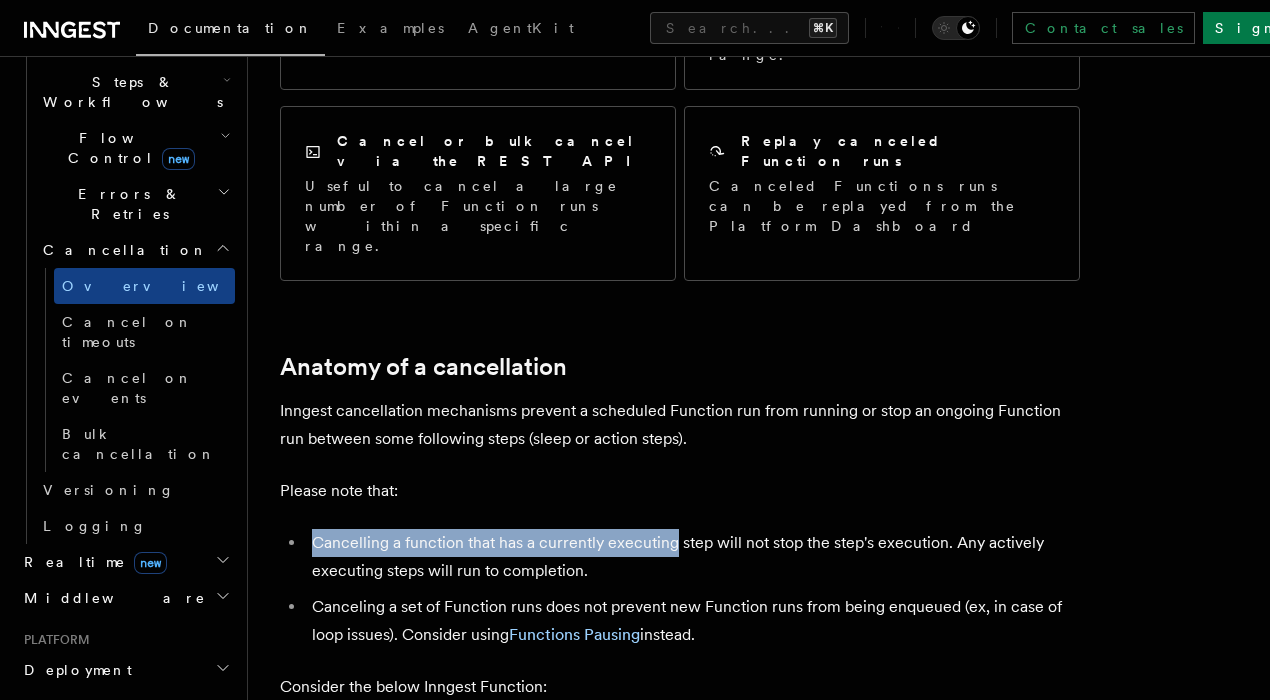 drag, startPoint x: 646, startPoint y: 430, endPoint x: 400, endPoint y: 424, distance: 246.07317 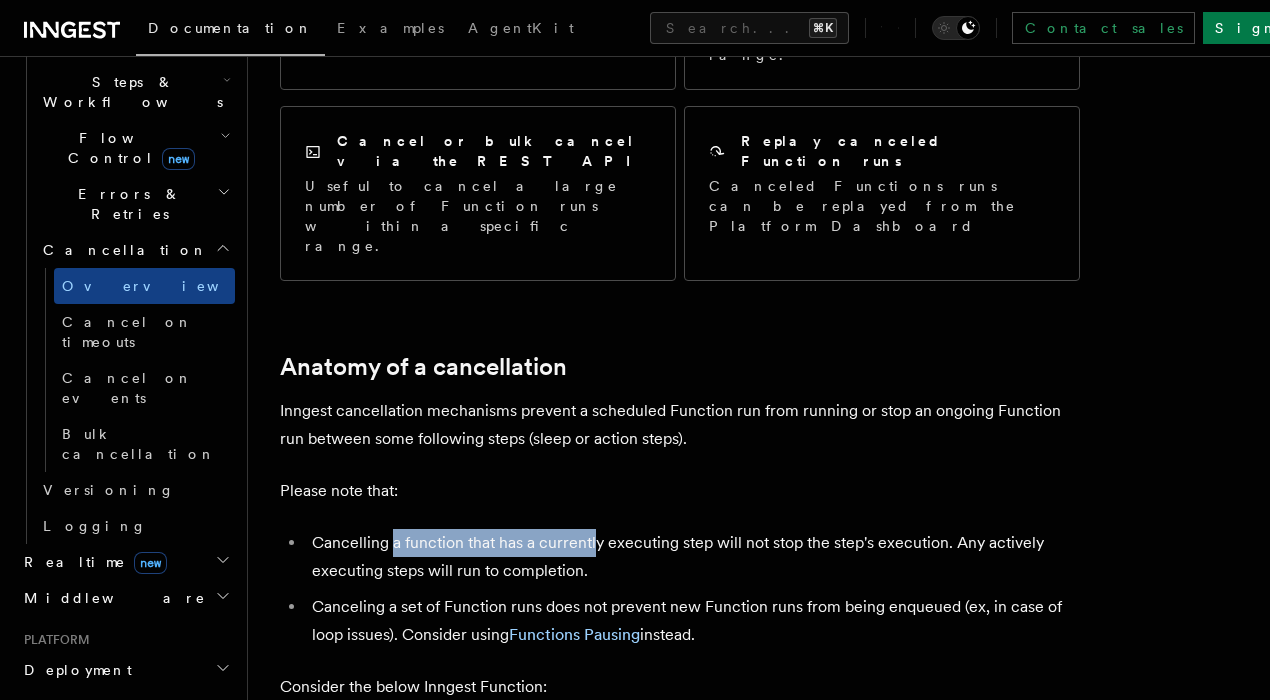 drag, startPoint x: 392, startPoint y: 424, endPoint x: 624, endPoint y: 441, distance: 232.62201 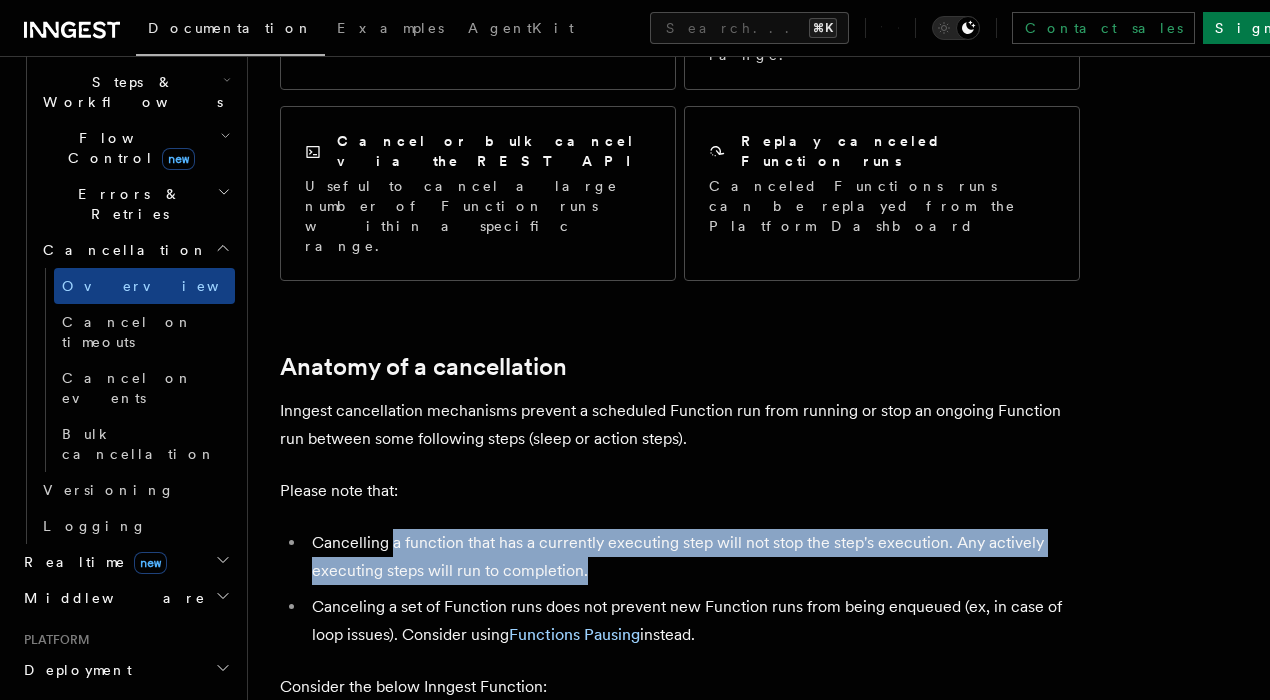 drag, startPoint x: 624, startPoint y: 441, endPoint x: 393, endPoint y: 423, distance: 231.70024 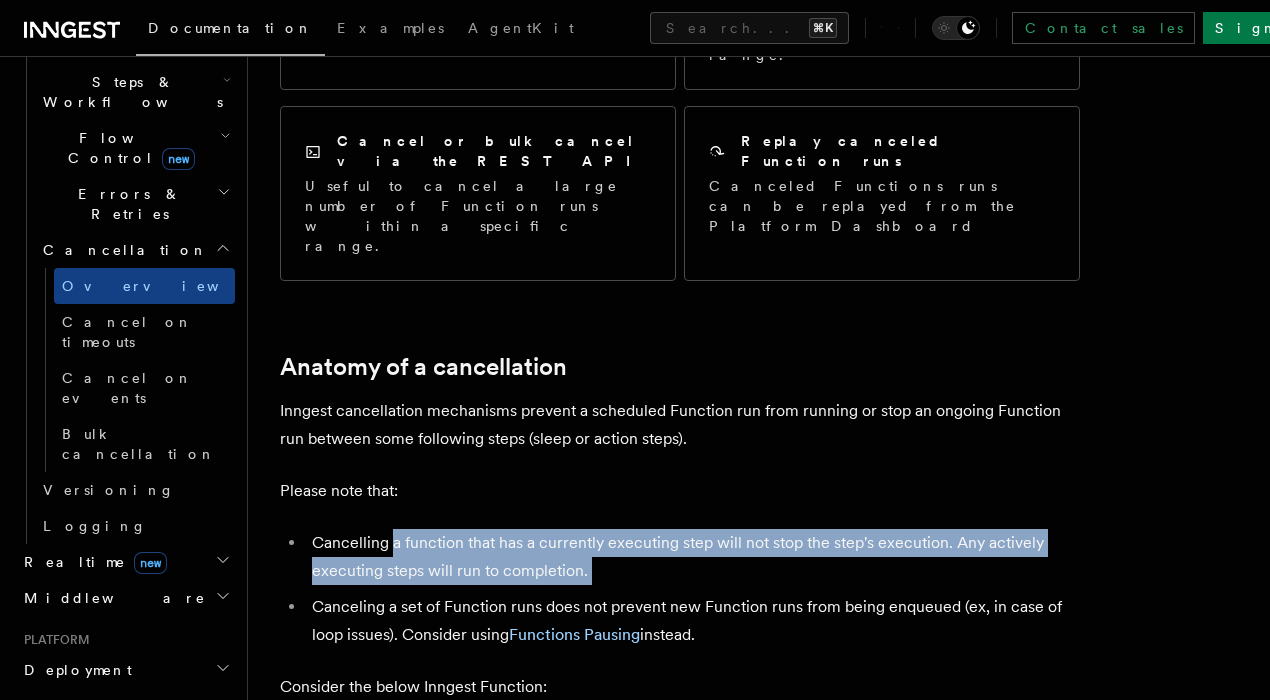 drag, startPoint x: 393, startPoint y: 423, endPoint x: 598, endPoint y: 451, distance: 206.90337 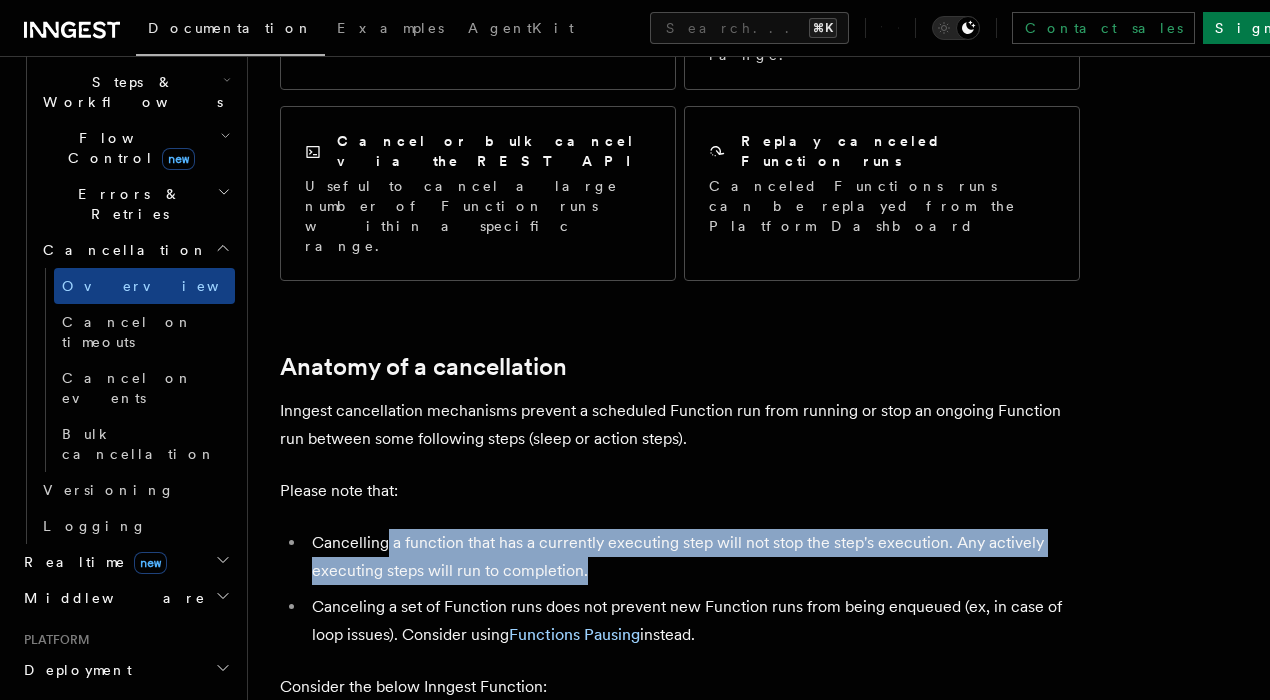 drag, startPoint x: 598, startPoint y: 451, endPoint x: 391, endPoint y: 421, distance: 209.16261 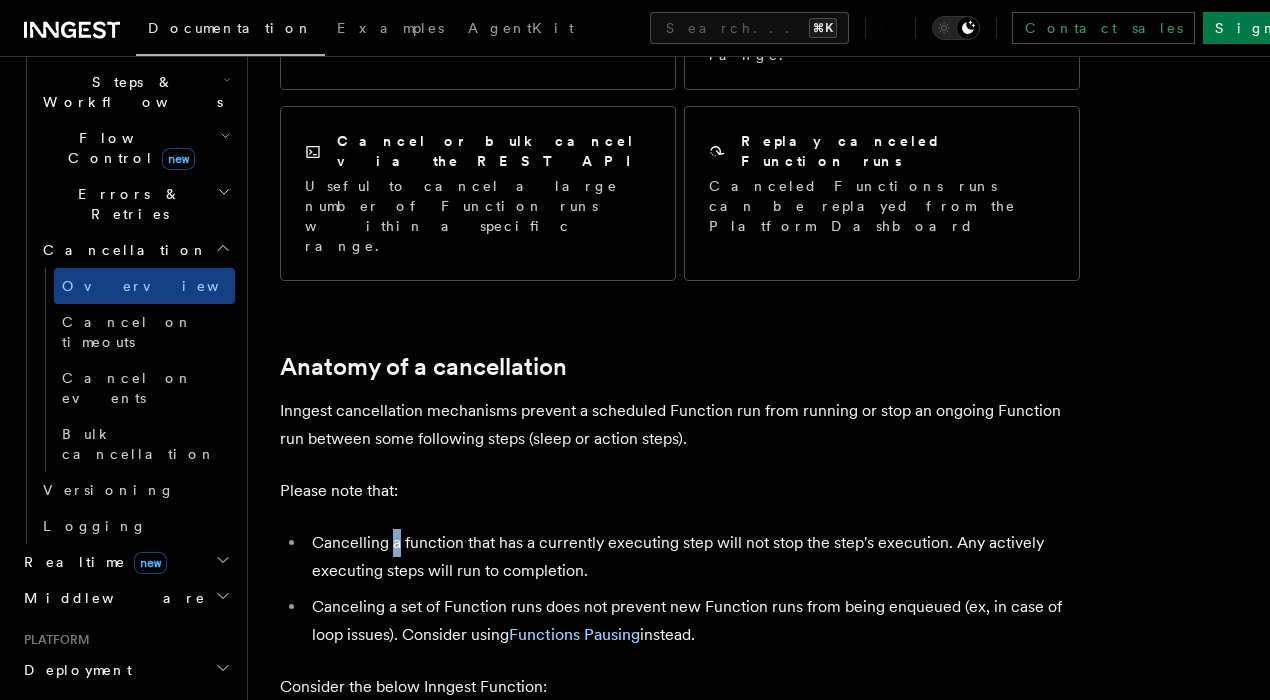 drag, startPoint x: 391, startPoint y: 421, endPoint x: 551, endPoint y: 438, distance: 160.90059 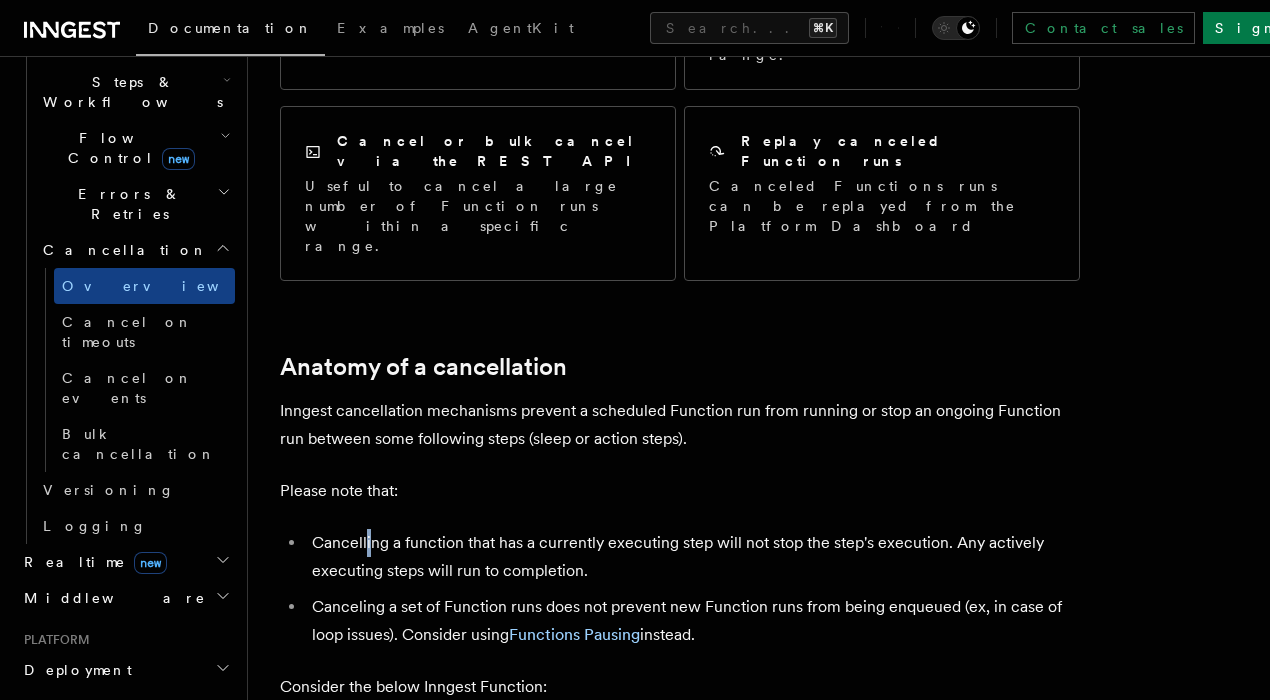 drag, startPoint x: 445, startPoint y: 422, endPoint x: 572, endPoint y: 450, distance: 130.04999 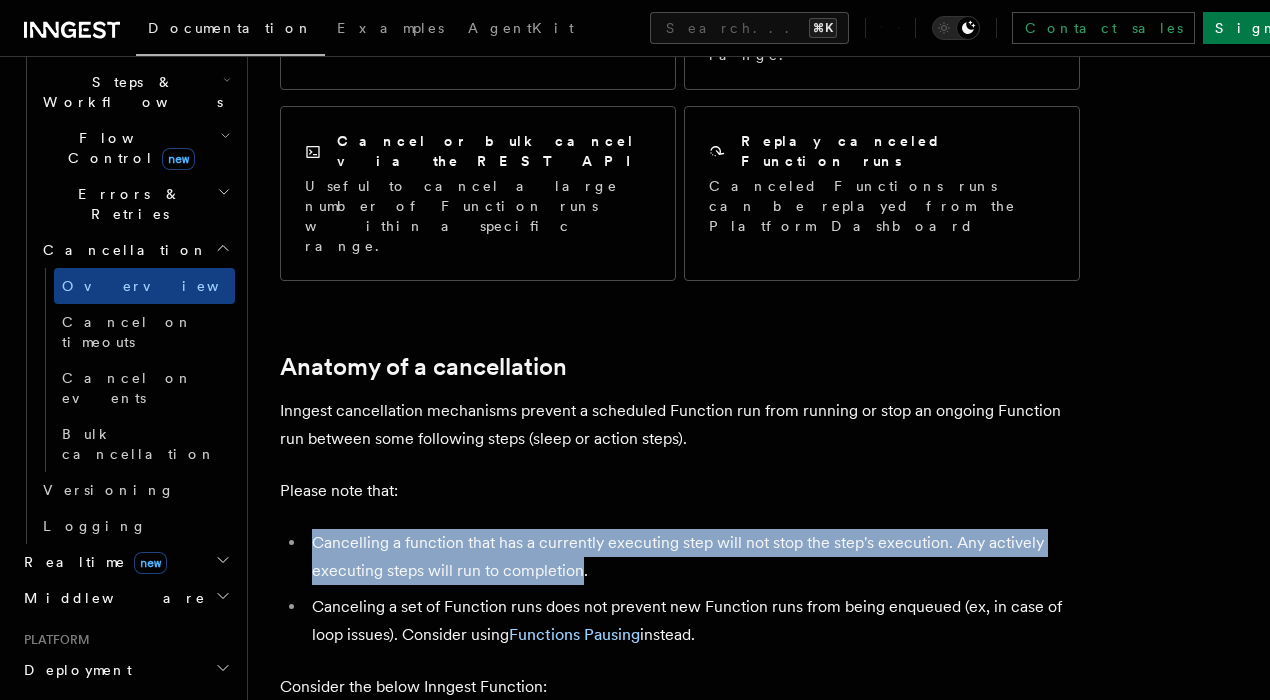 drag, startPoint x: 572, startPoint y: 450, endPoint x: 365, endPoint y: 426, distance: 208.38666 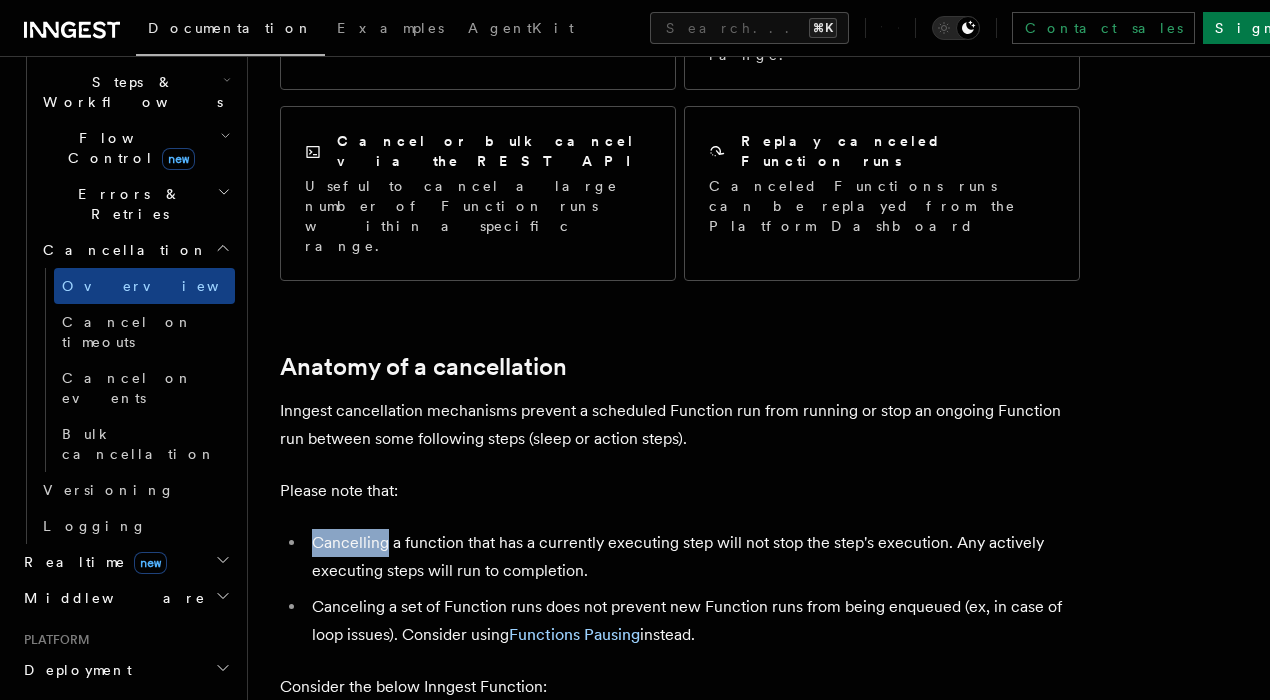 drag, startPoint x: 365, startPoint y: 426, endPoint x: 542, endPoint y: 429, distance: 177.02542 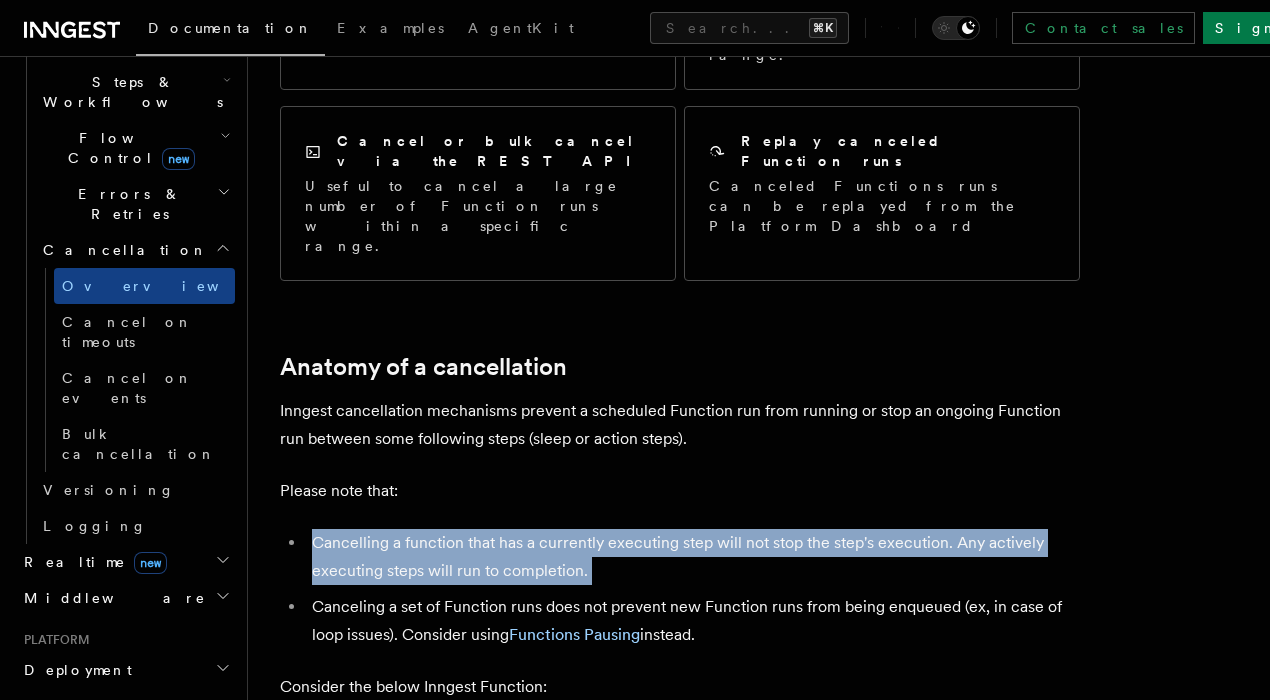drag, startPoint x: 369, startPoint y: 429, endPoint x: 662, endPoint y: 455, distance: 294.15134 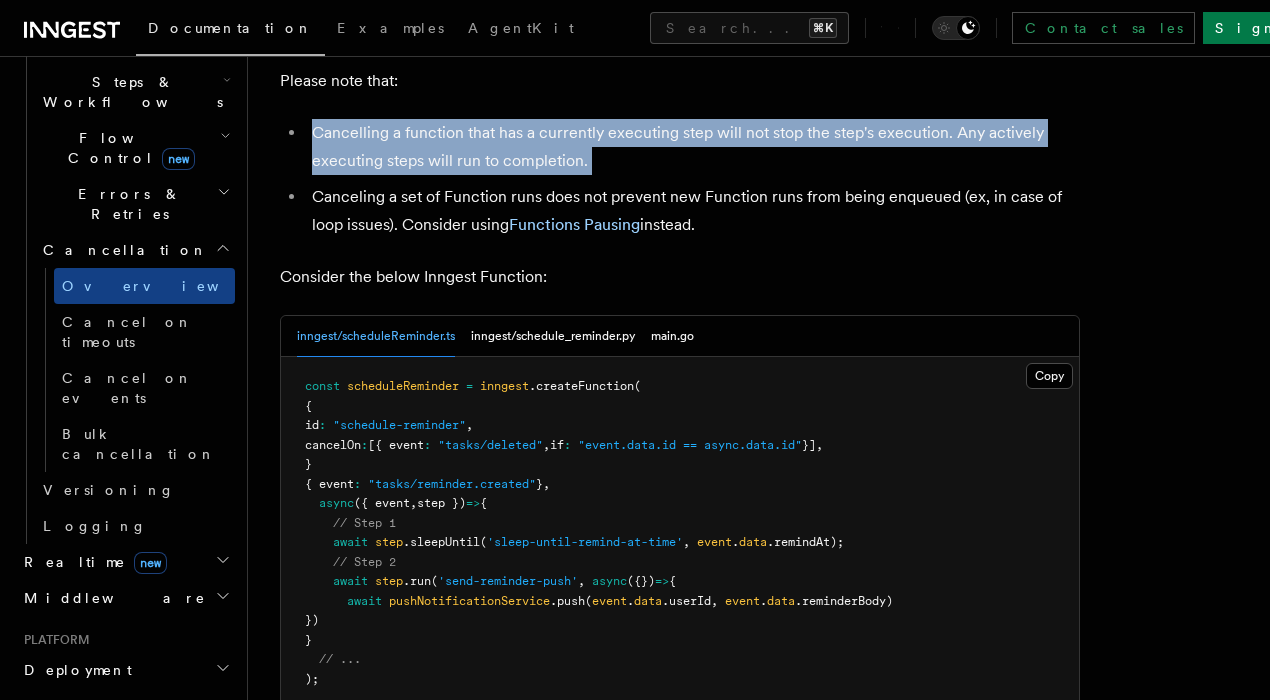 scroll, scrollTop: 849, scrollLeft: 0, axis: vertical 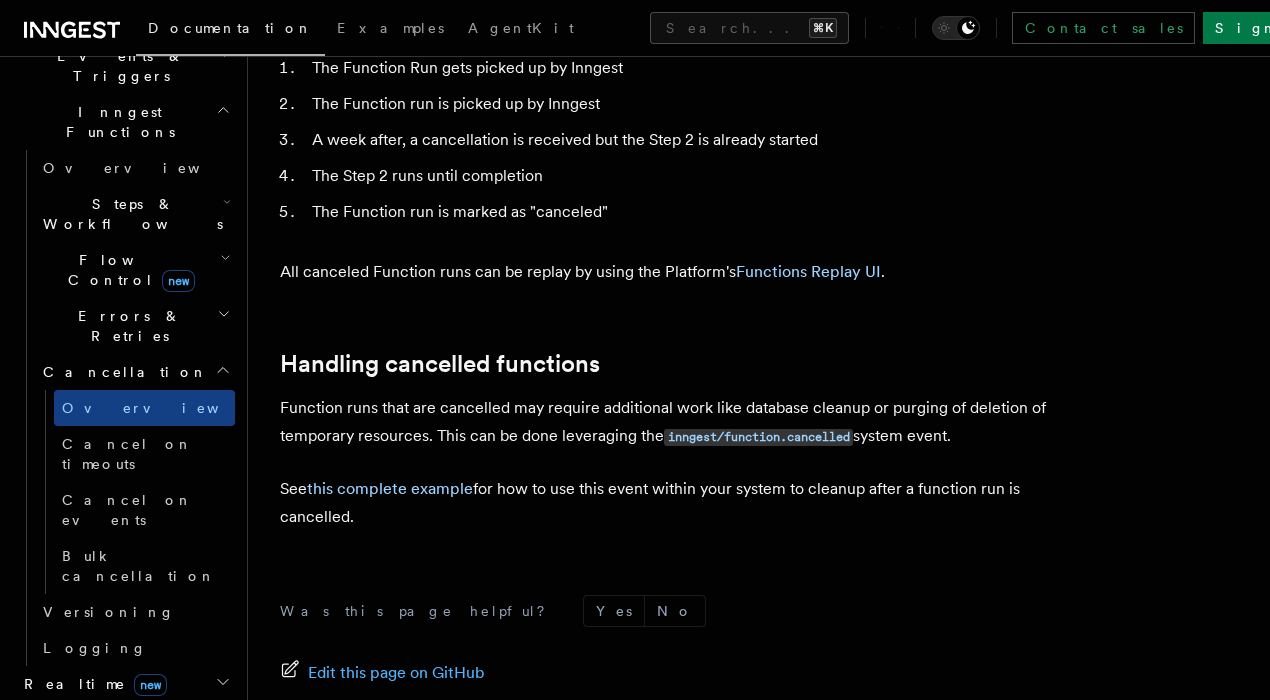 drag, startPoint x: 358, startPoint y: 216, endPoint x: 510, endPoint y: 263, distance: 159.1006 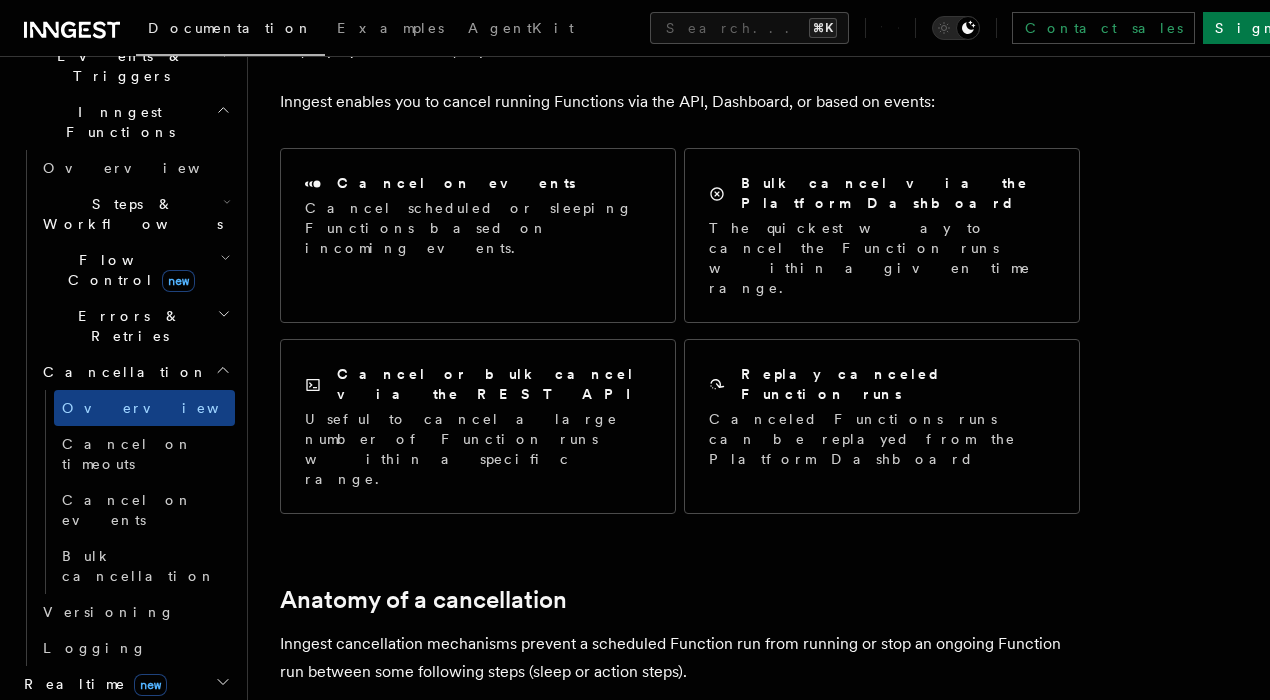 scroll, scrollTop: 201, scrollLeft: 0, axis: vertical 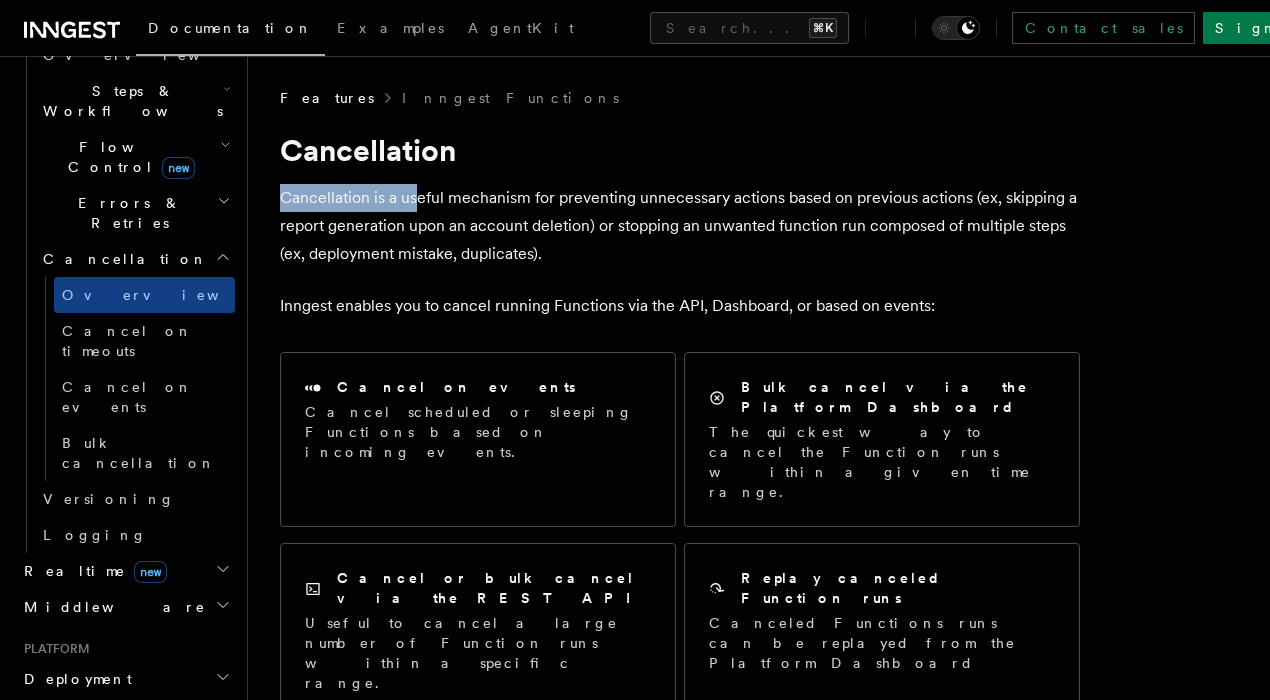 drag, startPoint x: 356, startPoint y: 182, endPoint x: 516, endPoint y: 233, distance: 167.93153 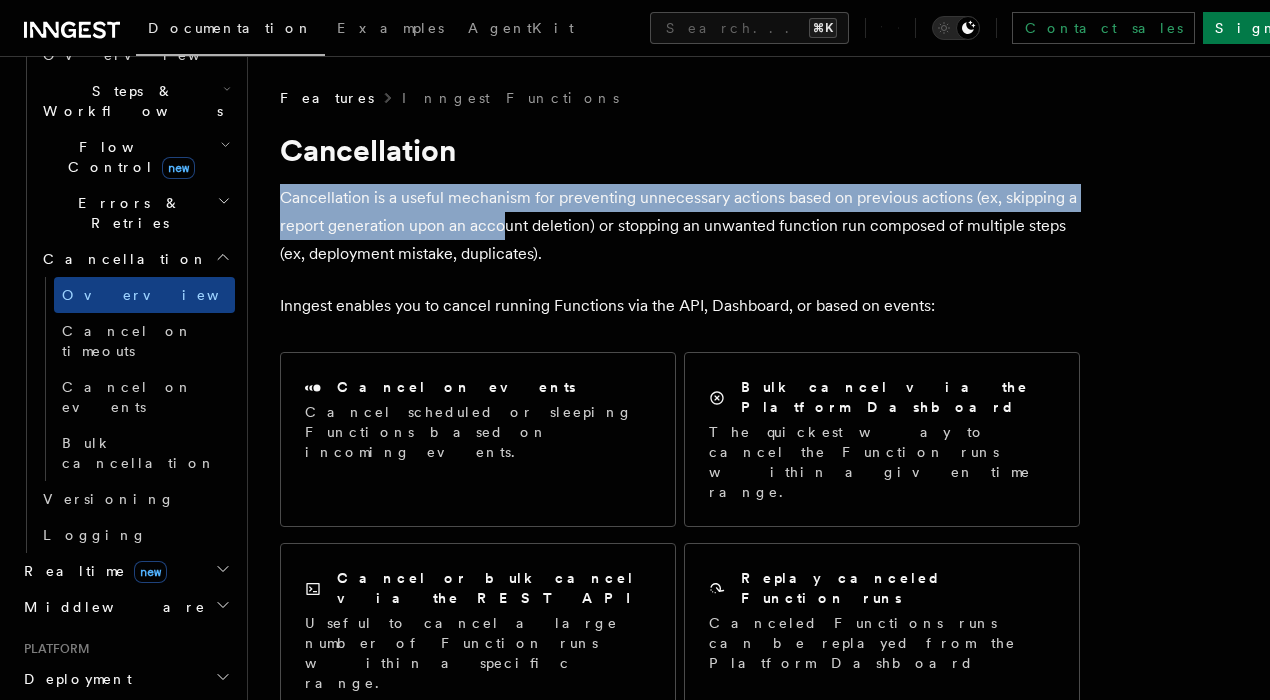 click on "Cancellation is a useful mechanism for preventing unnecessary actions based on previous actions (ex, skipping a report generation upon an account deletion) or stopping an unwanted function run composed of multiple steps (ex, deployment mistake, duplicates)." at bounding box center (680, 226) 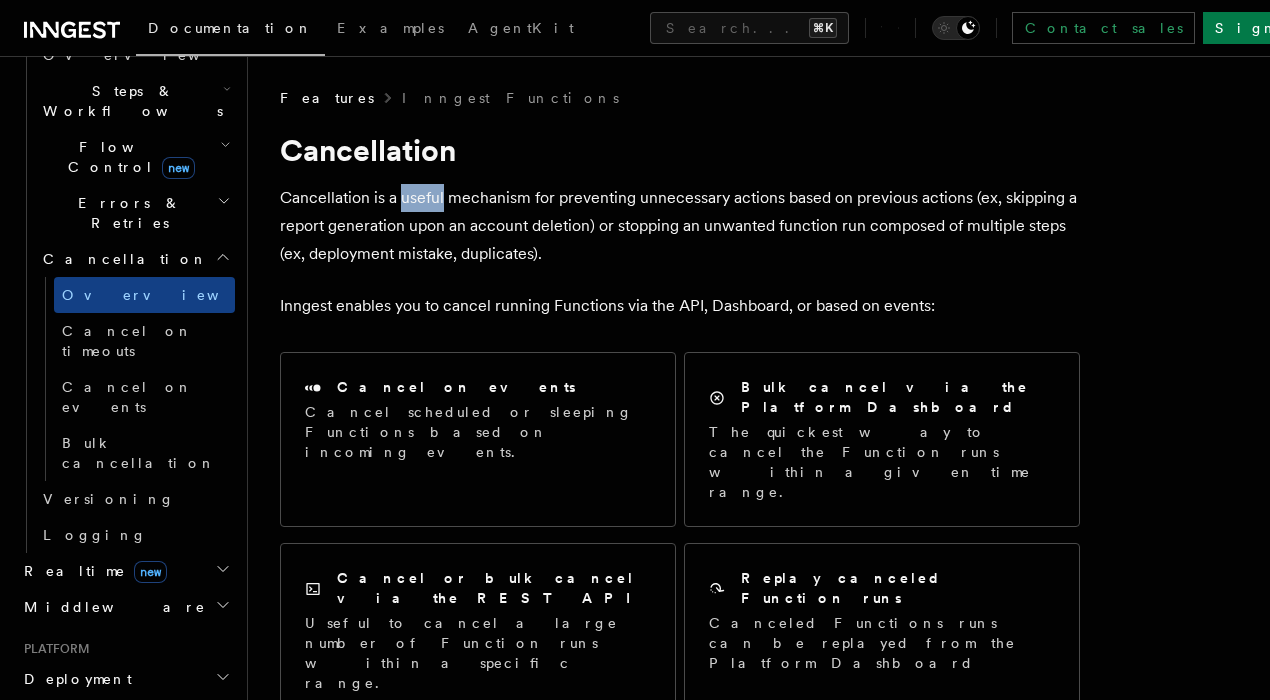 drag, startPoint x: 406, startPoint y: 196, endPoint x: 635, endPoint y: 265, distance: 239.1694 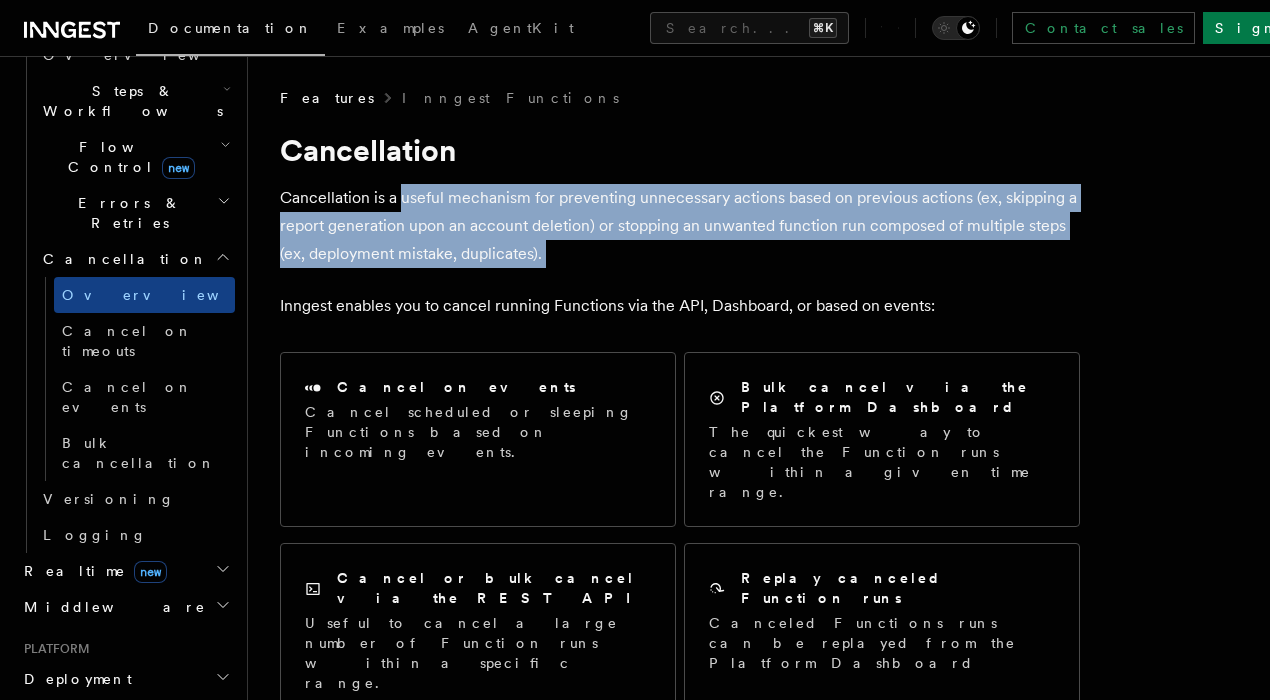 click on "Cancellation is a useful mechanism for preventing unnecessary actions based on previous actions (ex, skipping a report generation upon an account deletion) or stopping an unwanted function run composed of multiple steps (ex, deployment mistake, duplicates)." at bounding box center [680, 226] 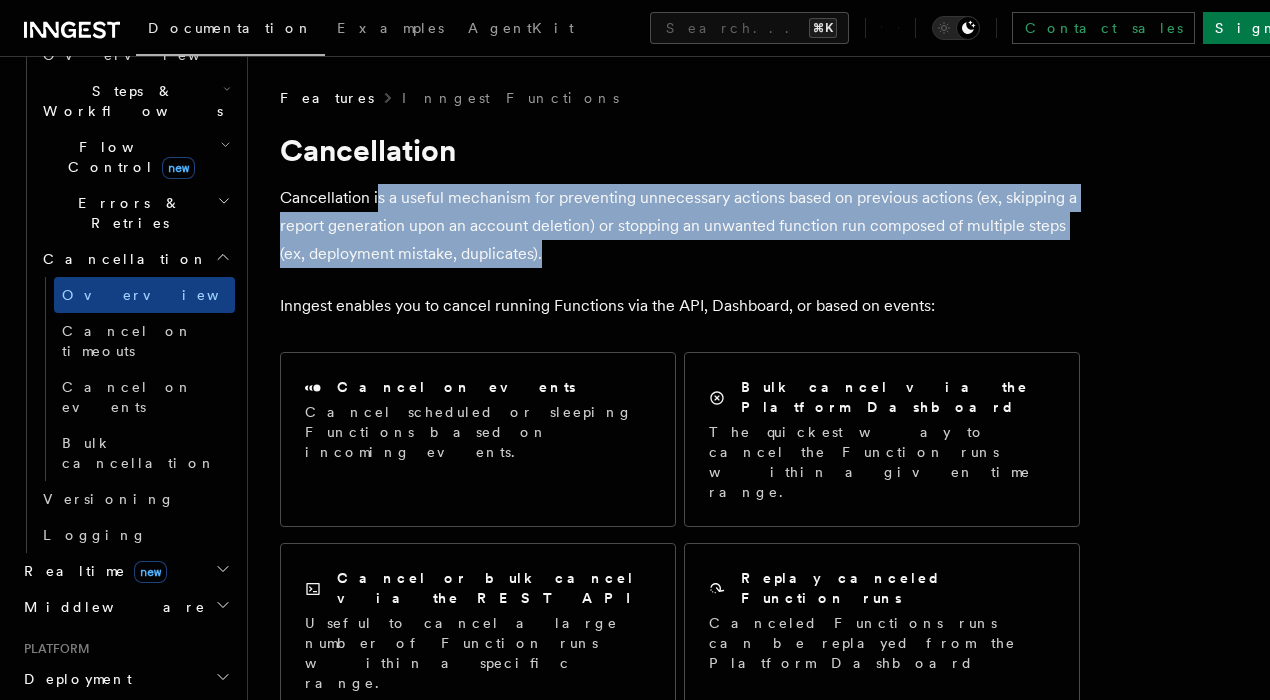 drag, startPoint x: 635, startPoint y: 265, endPoint x: 360, endPoint y: 192, distance: 284.52417 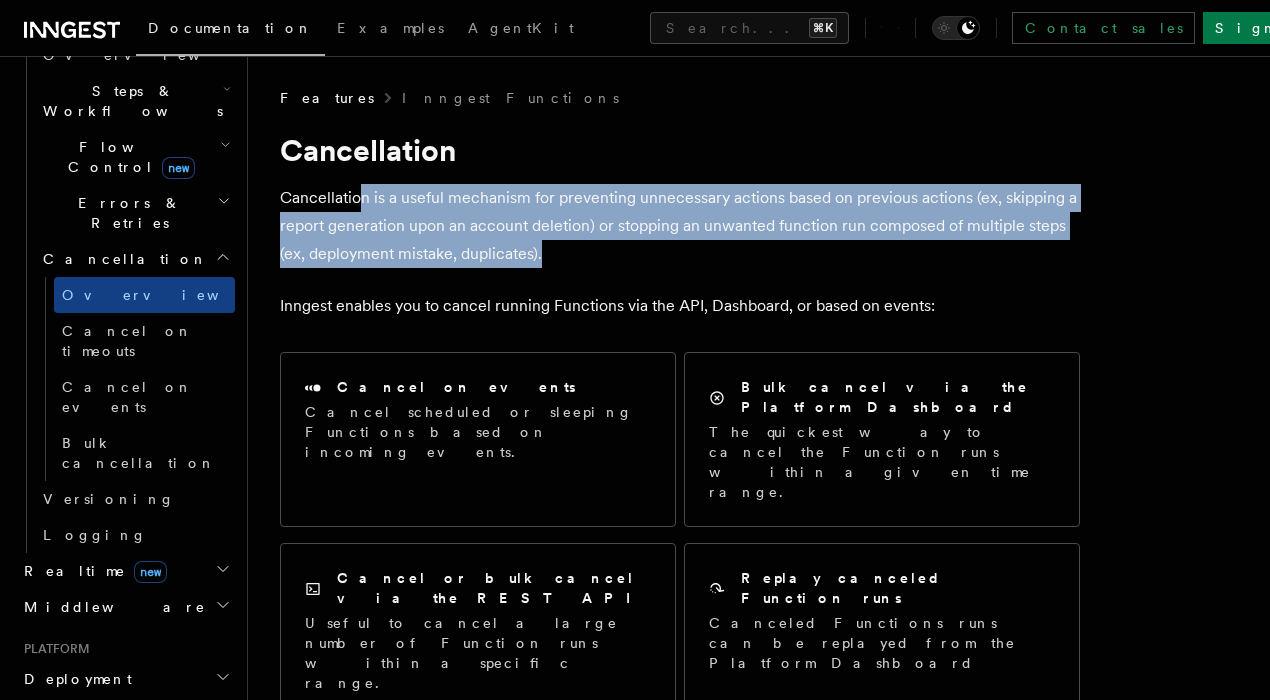 click on "Cancellation is a useful mechanism for preventing unnecessary actions based on previous actions (ex, skipping a report generation upon an account deletion) or stopping an unwanted function run composed of multiple steps (ex, deployment mistake, duplicates)." at bounding box center (680, 226) 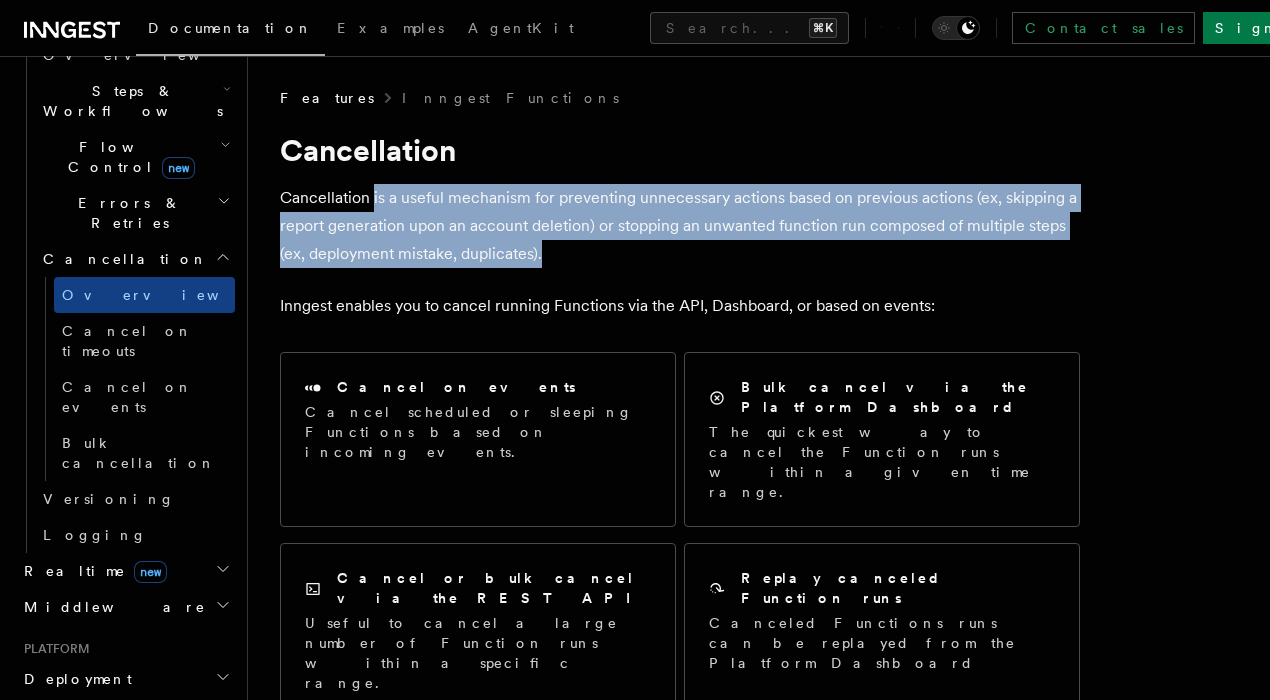drag, startPoint x: 372, startPoint y: 200, endPoint x: 543, endPoint y: 244, distance: 176.5701 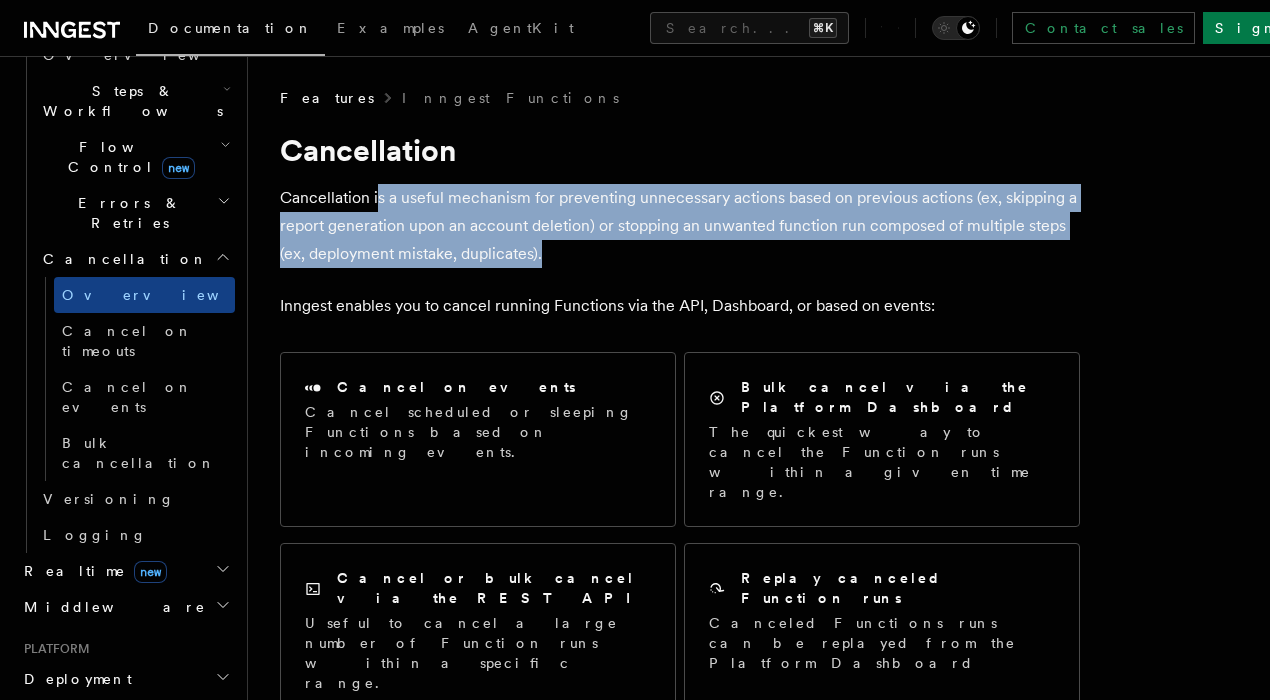 drag, startPoint x: 543, startPoint y: 244, endPoint x: 378, endPoint y: 193, distance: 172.70206 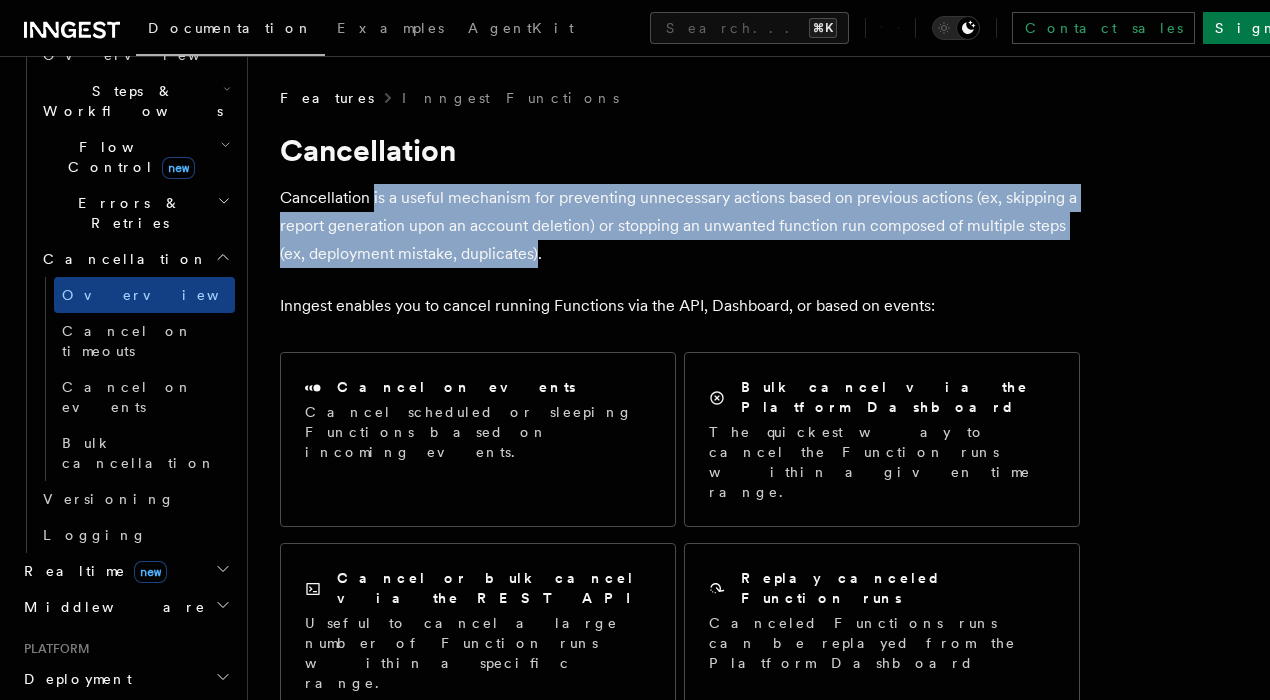 drag, startPoint x: 378, startPoint y: 193, endPoint x: 605, endPoint y: 279, distance: 242.74472 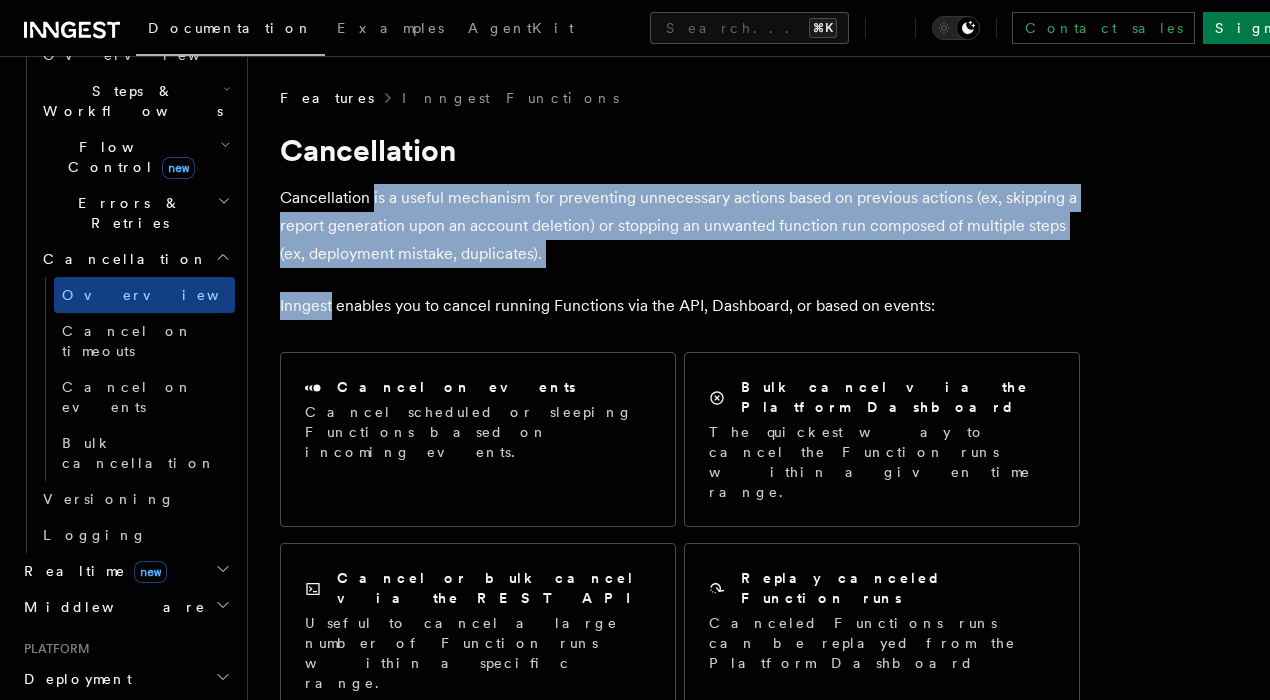 click on "Features Inngest Functions Cancellation
Cancellation is a useful mechanism for preventing unnecessary actions based on previous actions (ex, skipping a report generation upon an account deletion) or stopping an unwanted function run composed of multiple steps (ex, deployment mistake, duplicates).
Inngest enables you to cancel running Functions via the API, Dashboard, or based on events:
Cancel on events Cancel scheduled or sleeping Functions based on incoming events. Bulk cancel via the Platform Dashboard The quickest way to cancel the Function runs within a given time range. Cancel or bulk cancel via the REST API Useful to cancel a large number of Function runs within a specific range. Replay canceled Function runs Canceled Functions runs can be replayed from the Platform Dashboard
Anatomy of a cancellation
Inngest cancellation mechanisms prevent a scheduled Function run from running or stop an ongoing Function run between some following steps (sleep or action steps).
Please note that:" at bounding box center (759, 1469) 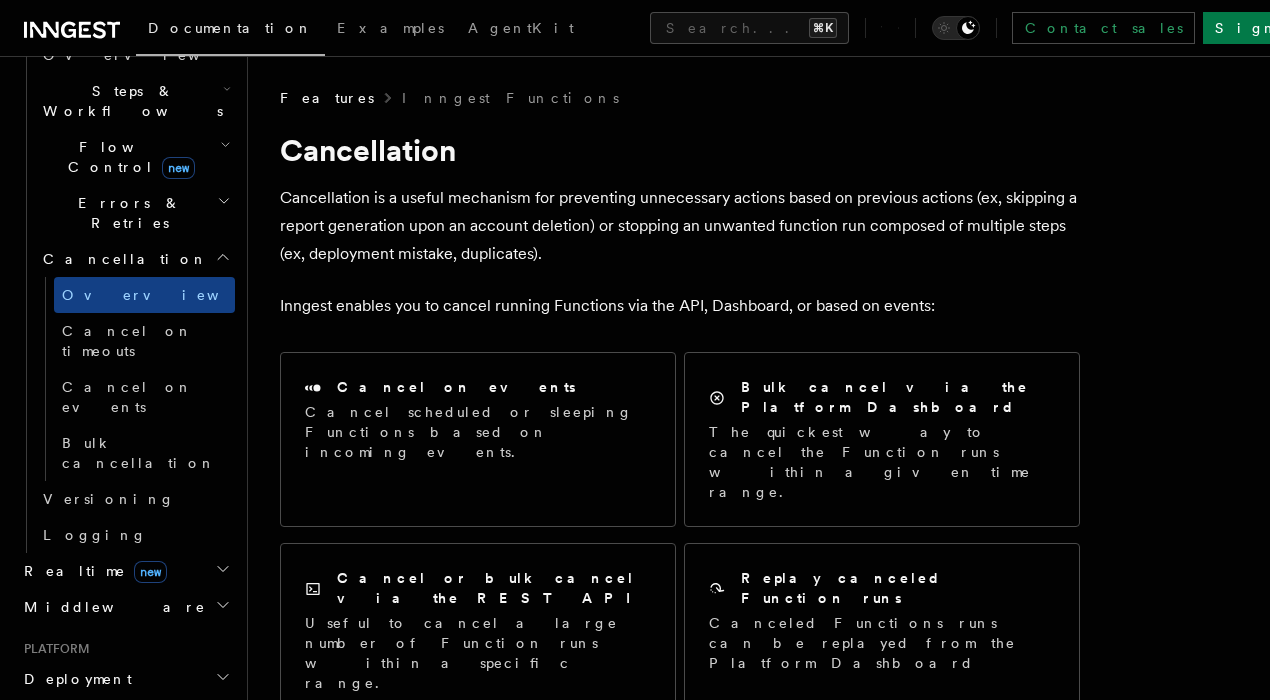click on "Cancellation is a useful mechanism for preventing unnecessary actions based on previous actions (ex, skipping a report generation upon an account deletion) or stopping an unwanted function run composed of multiple steps (ex, deployment mistake, duplicates)." at bounding box center [680, 226] 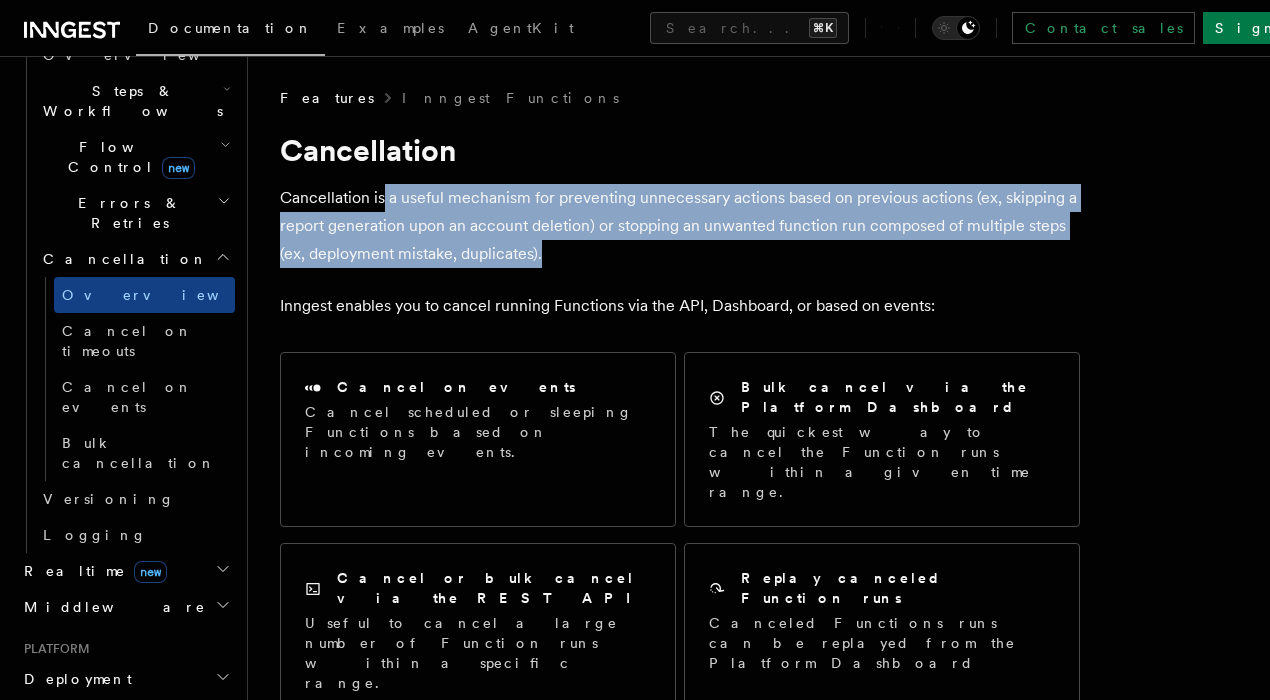 drag, startPoint x: 539, startPoint y: 239, endPoint x: 377, endPoint y: 201, distance: 166.39711 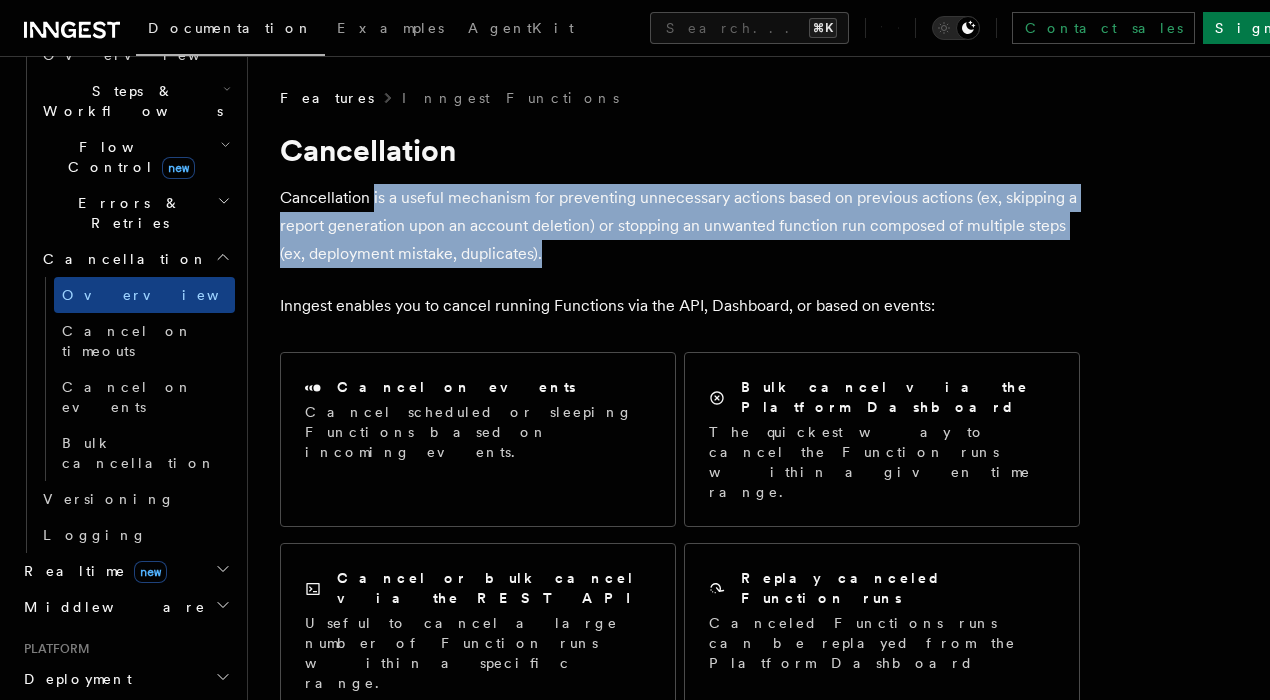 click on "Cancellation is a useful mechanism for preventing unnecessary actions based on previous actions (ex, skipping a report generation upon an account deletion) or stopping an unwanted function run composed of multiple steps (ex, deployment mistake, duplicates)." at bounding box center (680, 226) 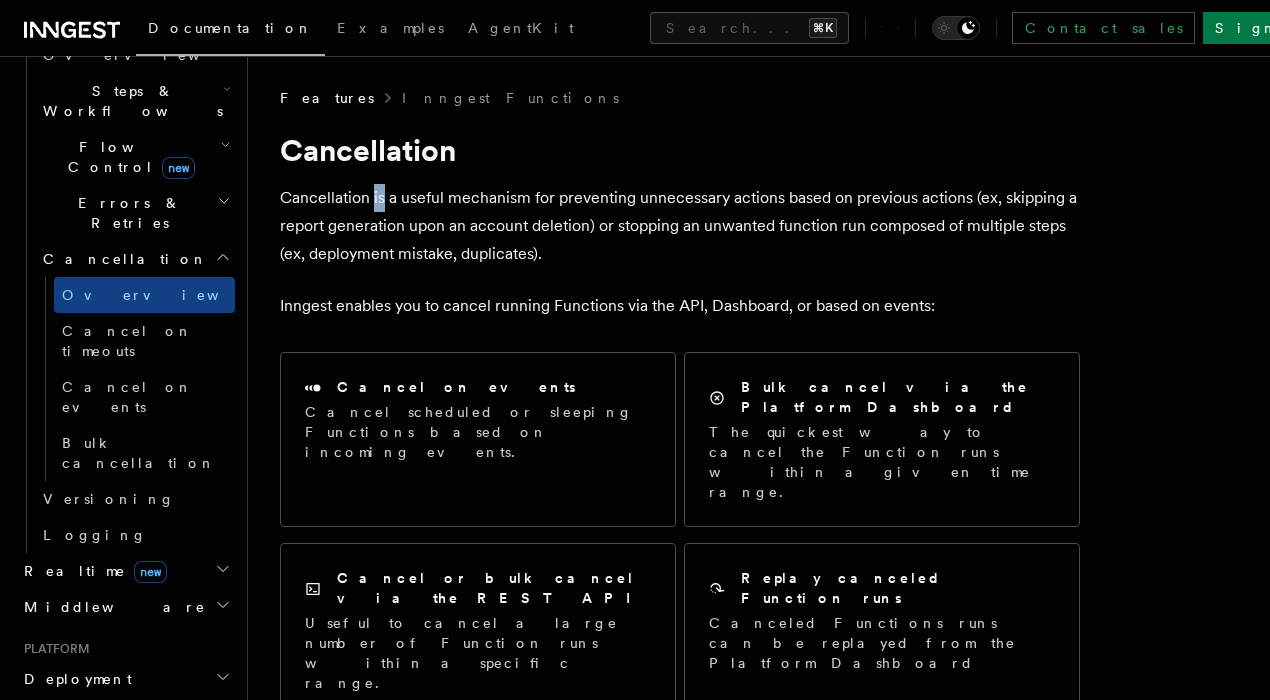 drag, startPoint x: 377, startPoint y: 201, endPoint x: 525, endPoint y: 242, distance: 153.57408 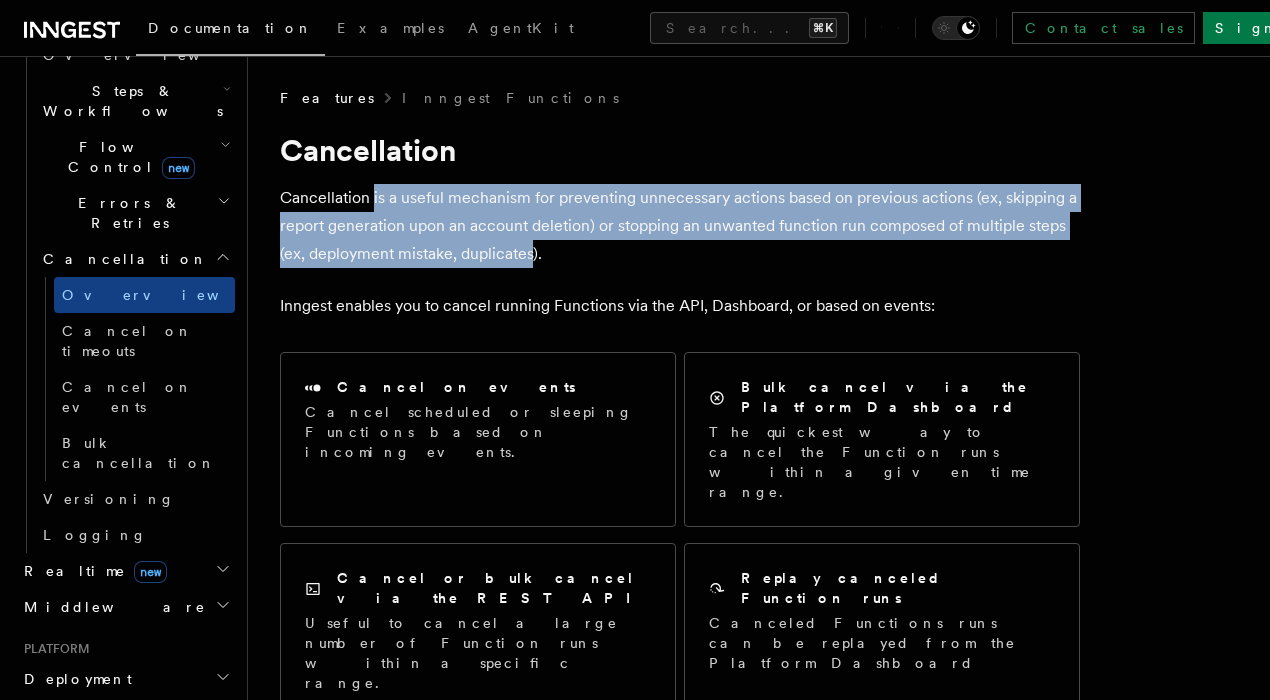 click on "Cancellation is a useful mechanism for preventing unnecessary actions based on previous actions (ex, skipping a report generation upon an account deletion) or stopping an unwanted function run composed of multiple steps (ex, deployment mistake, duplicates)." at bounding box center (680, 226) 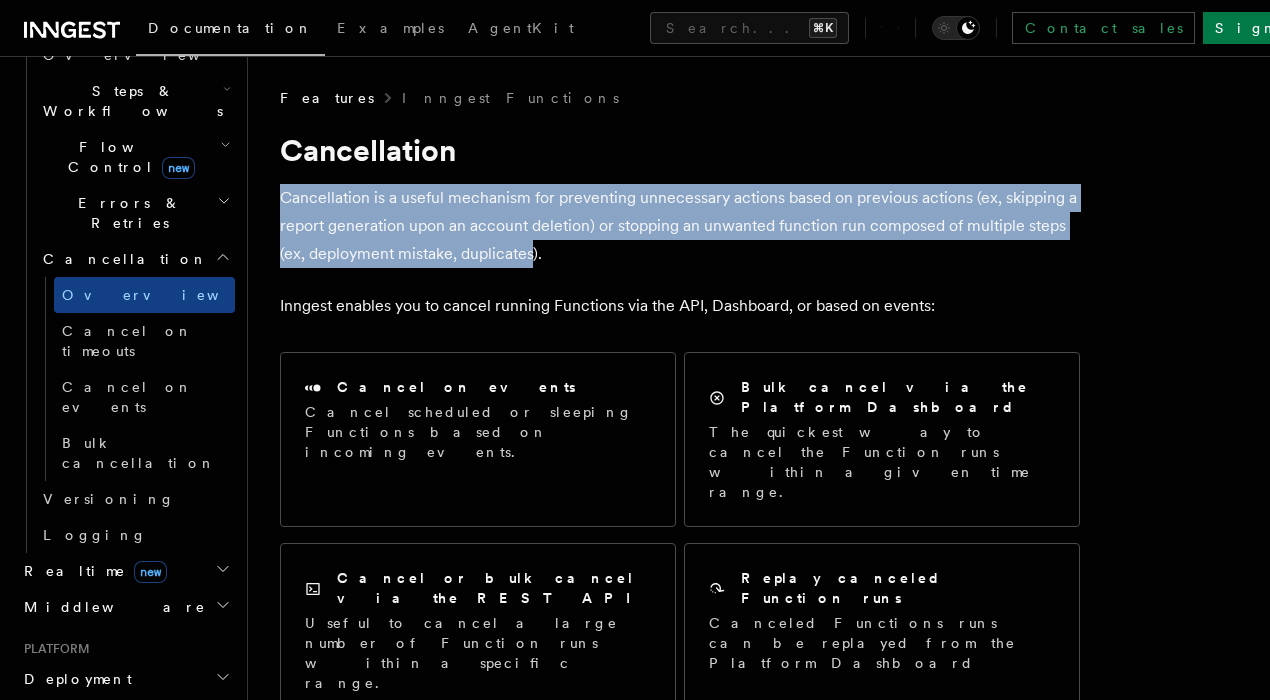 drag, startPoint x: 525, startPoint y: 242, endPoint x: 367, endPoint y: 196, distance: 164.56001 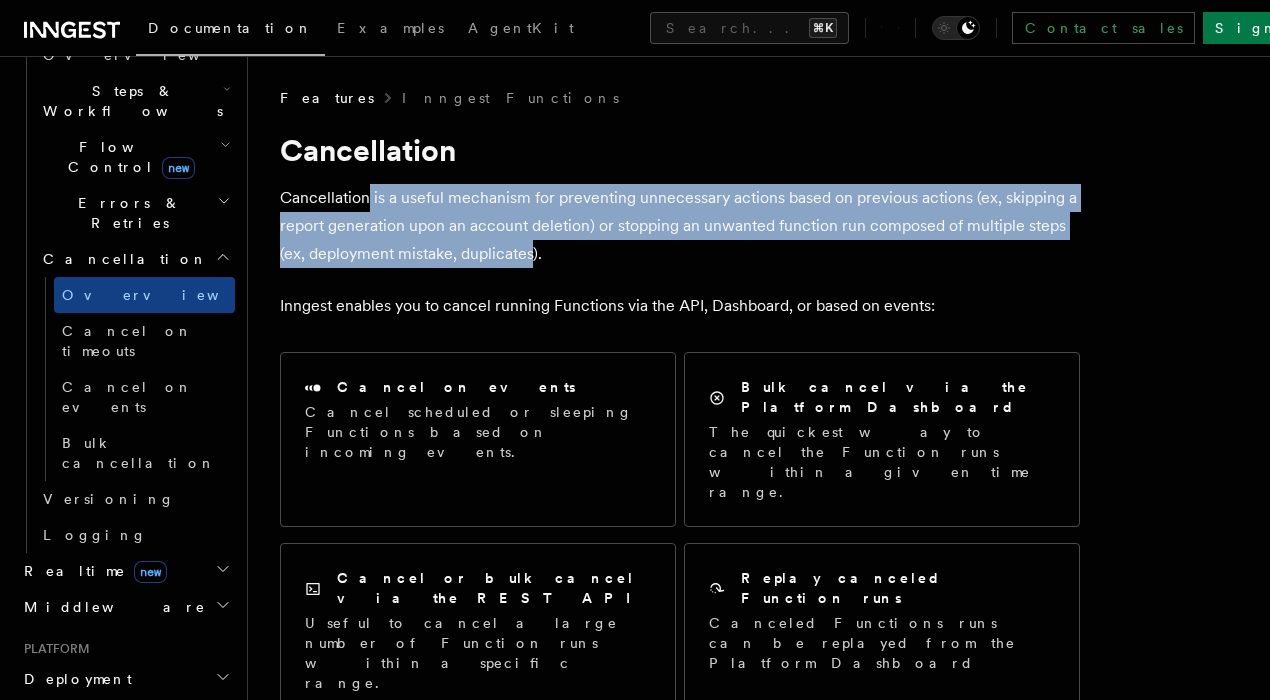 click on "Cancellation is a useful mechanism for preventing unnecessary actions based on previous actions (ex, skipping a report generation upon an account deletion) or stopping an unwanted function run composed of multiple steps (ex, deployment mistake, duplicates)." at bounding box center (680, 226) 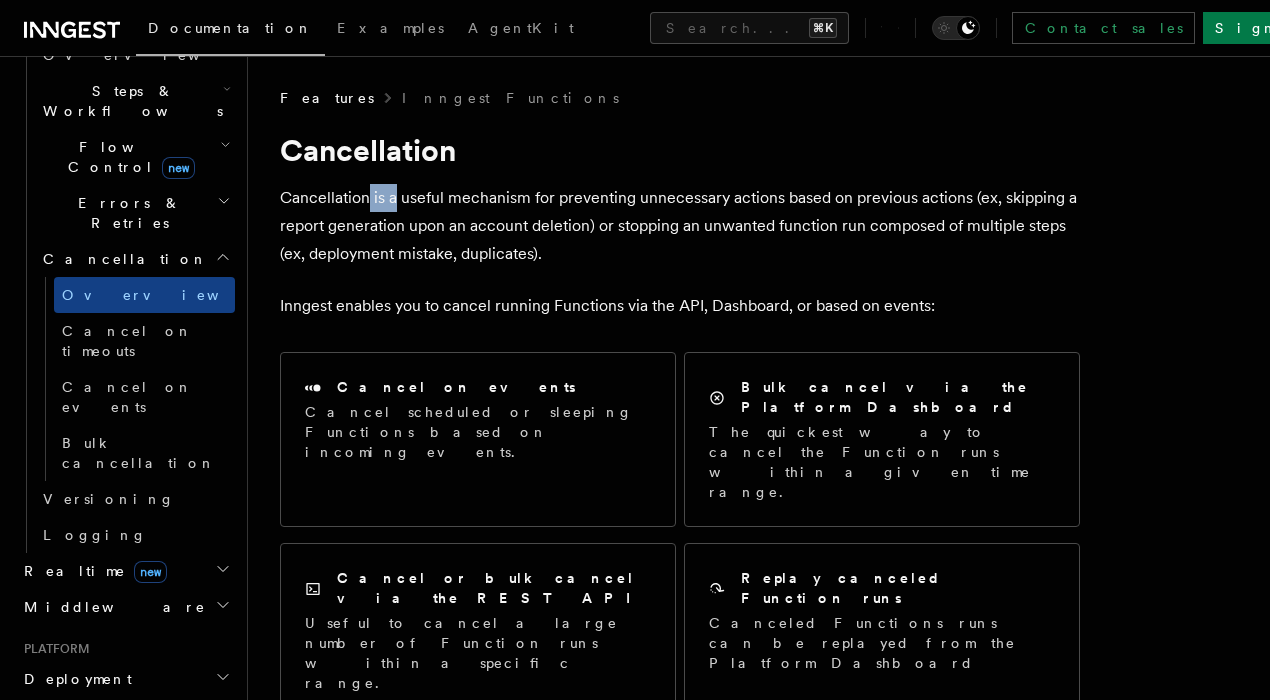 drag, startPoint x: 369, startPoint y: 196, endPoint x: 569, endPoint y: 256, distance: 208.80614 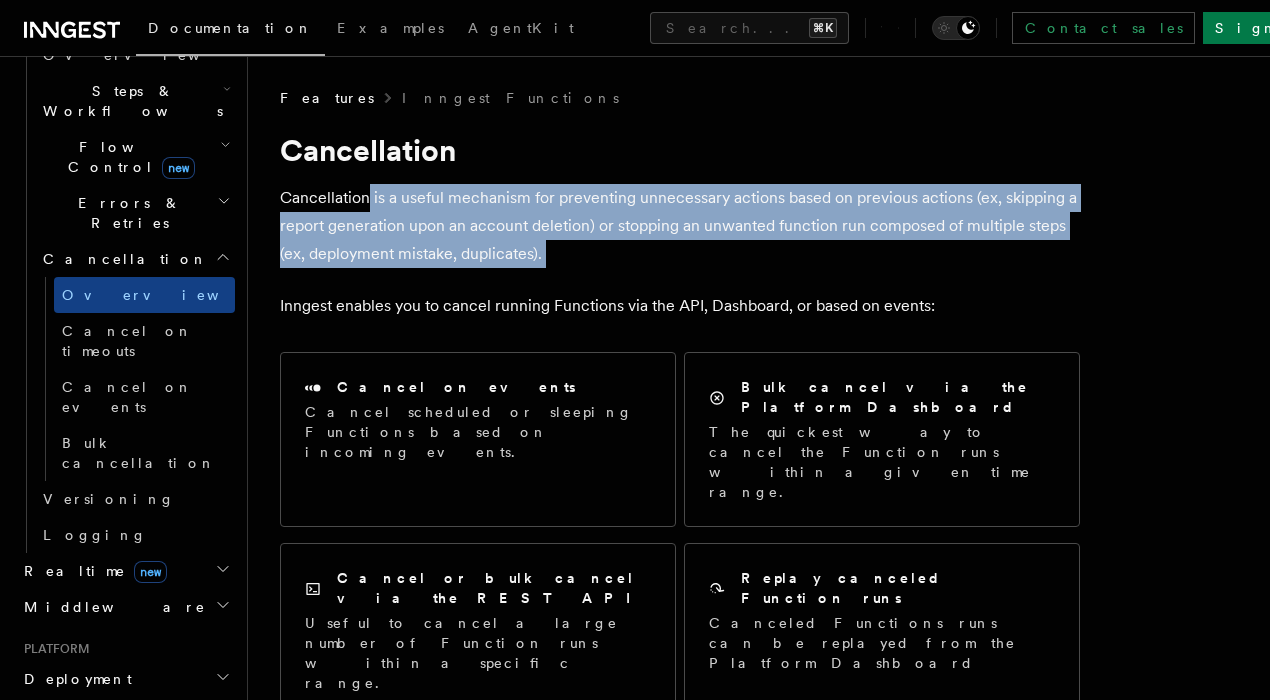 click on "Cancellation is a useful mechanism for preventing unnecessary actions based on previous actions (ex, skipping a report generation upon an account deletion) or stopping an unwanted function run composed of multiple steps (ex, deployment mistake, duplicates)." at bounding box center [680, 226] 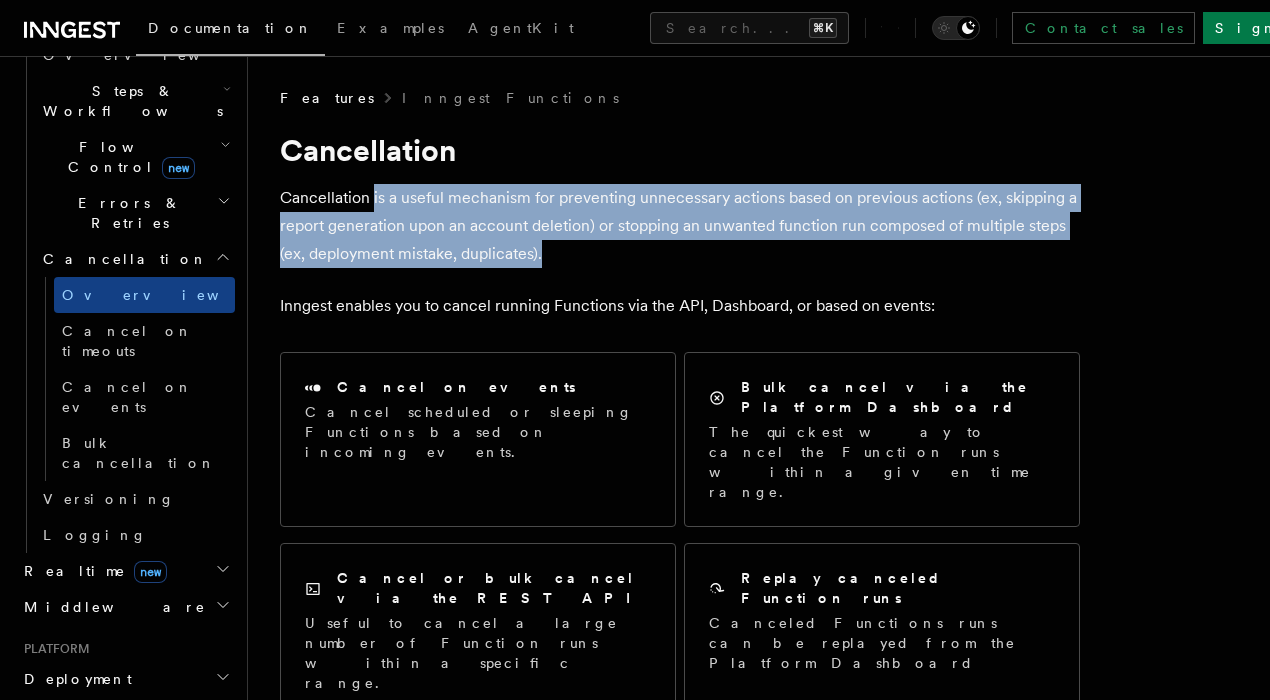 drag, startPoint x: 569, startPoint y: 256, endPoint x: 375, endPoint y: 196, distance: 203.0665 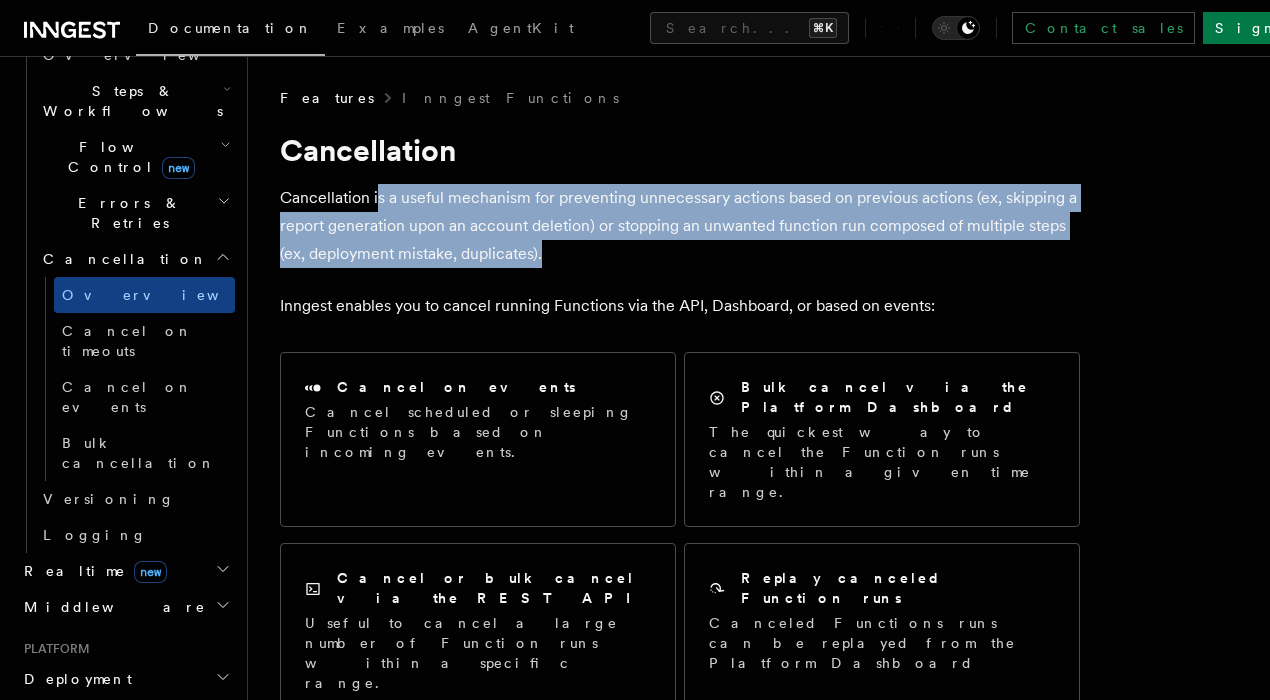 click on "Cancellation is a useful mechanism for preventing unnecessary actions based on previous actions (ex, skipping a report generation upon an account deletion) or stopping an unwanted function run composed of multiple steps (ex, deployment mistake, duplicates)." at bounding box center (680, 226) 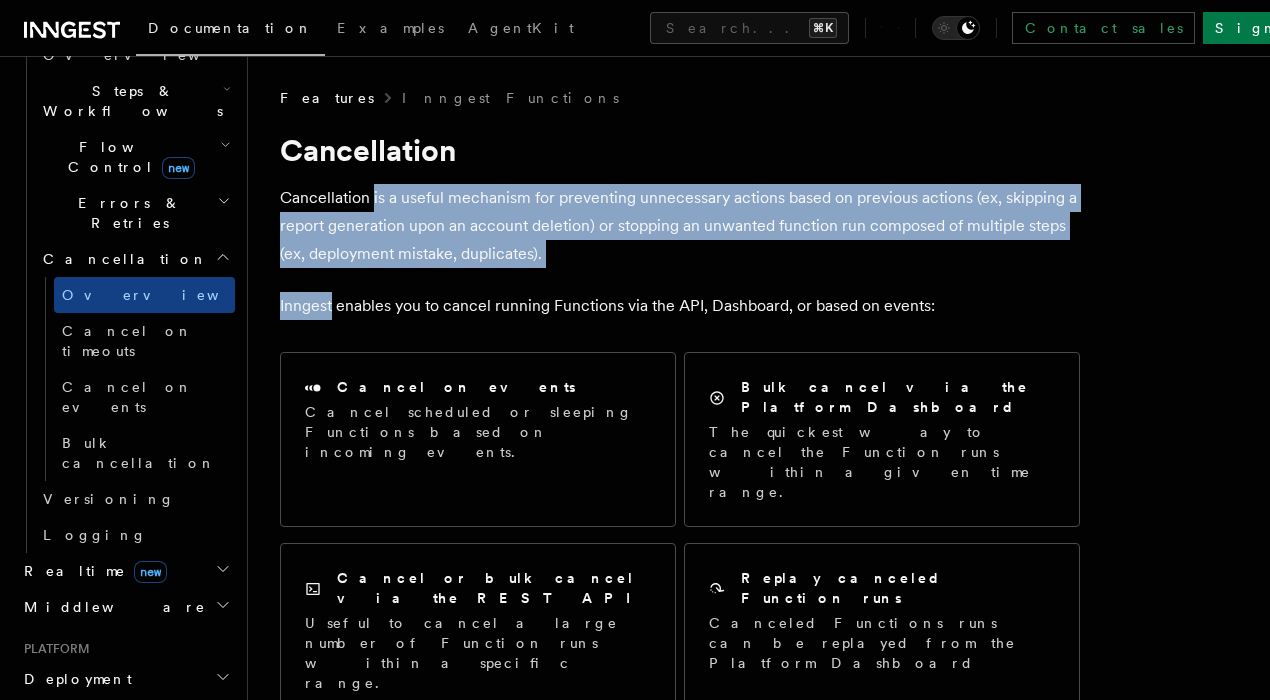 drag, startPoint x: 375, startPoint y: 196, endPoint x: 610, endPoint y: 281, distance: 249.89998 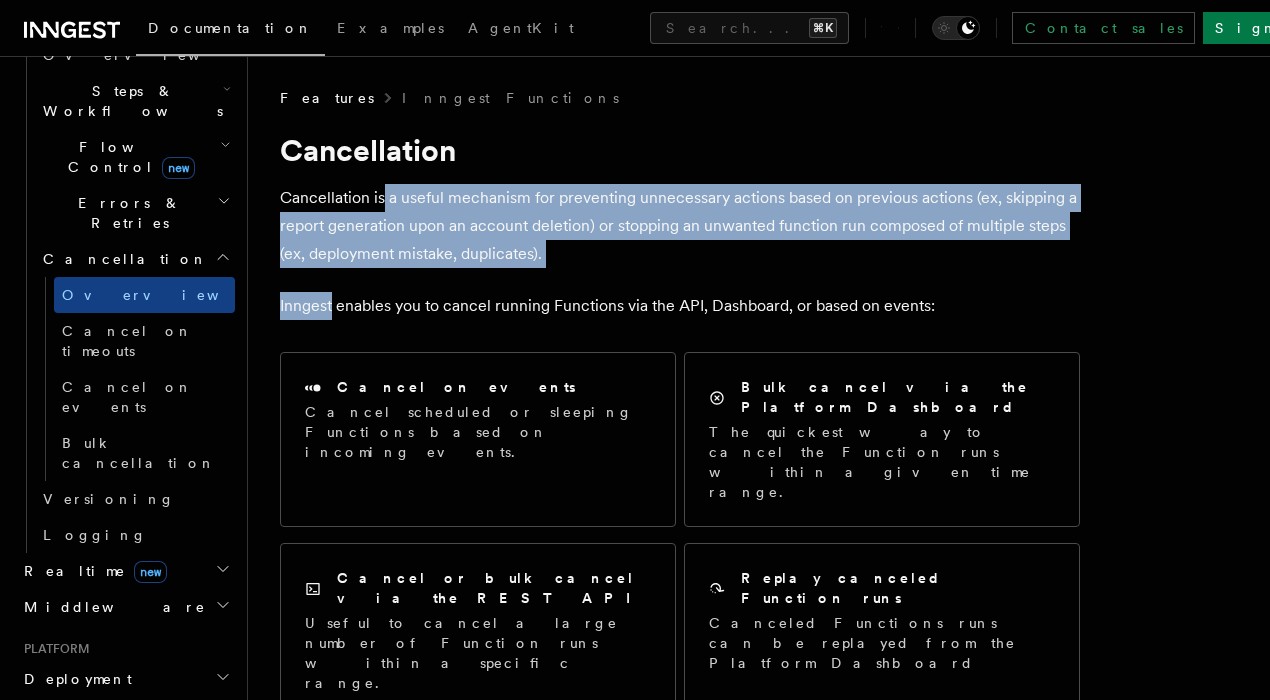 drag, startPoint x: 610, startPoint y: 281, endPoint x: 377, endPoint y: 199, distance: 247.0081 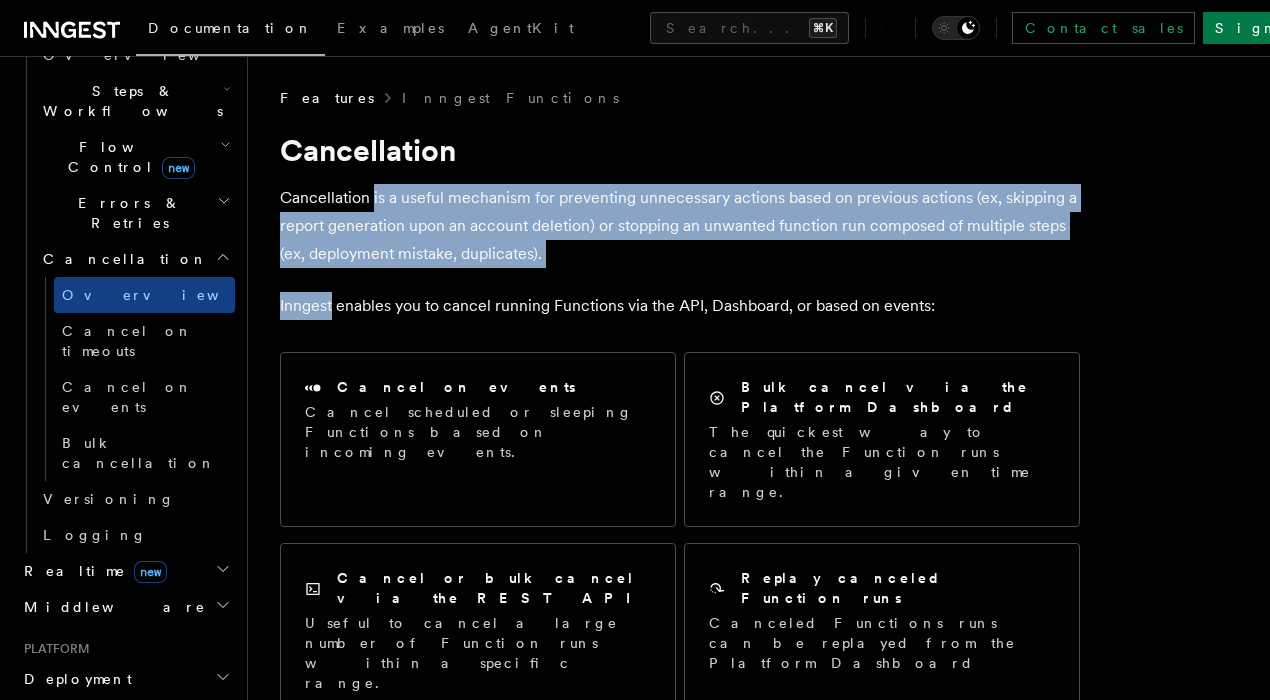 click on "Cancellation is a useful mechanism for preventing unnecessary actions based on previous actions (ex, skipping a report generation upon an account deletion) or stopping an unwanted function run composed of multiple steps (ex, deployment mistake, duplicates)." at bounding box center (680, 226) 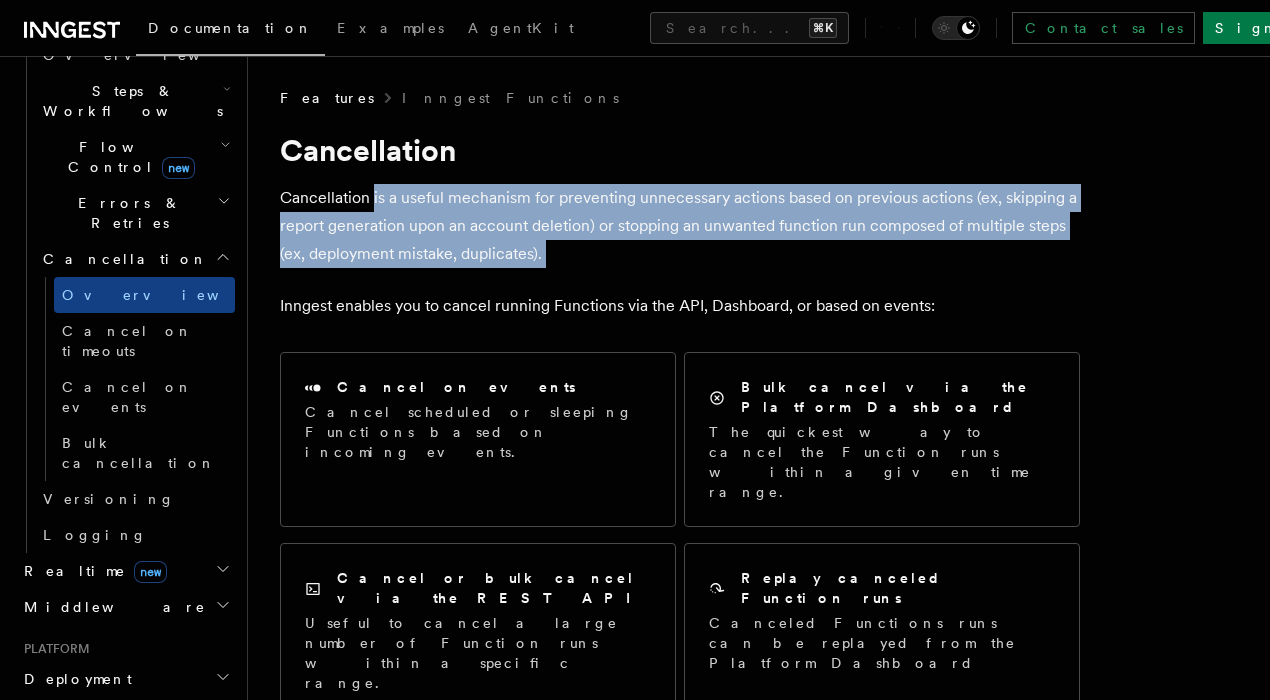 drag, startPoint x: 377, startPoint y: 199, endPoint x: 563, endPoint y: 258, distance: 195.13329 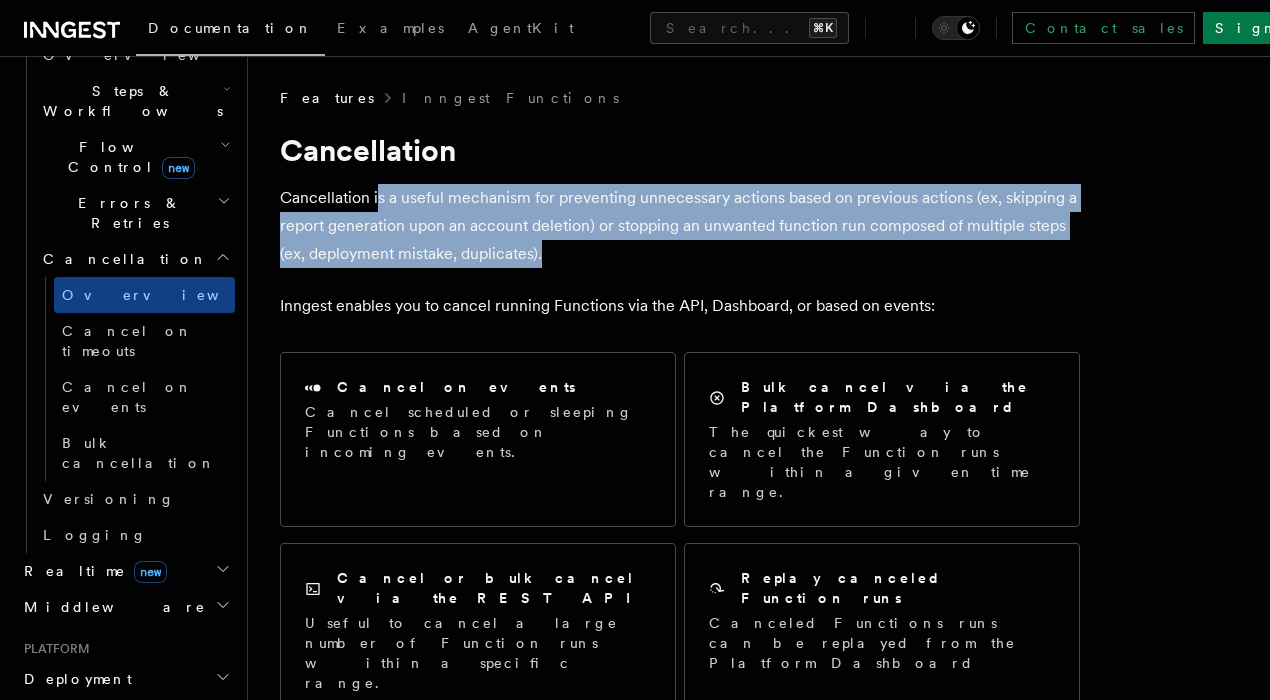 drag, startPoint x: 563, startPoint y: 258, endPoint x: 376, endPoint y: 200, distance: 195.78815 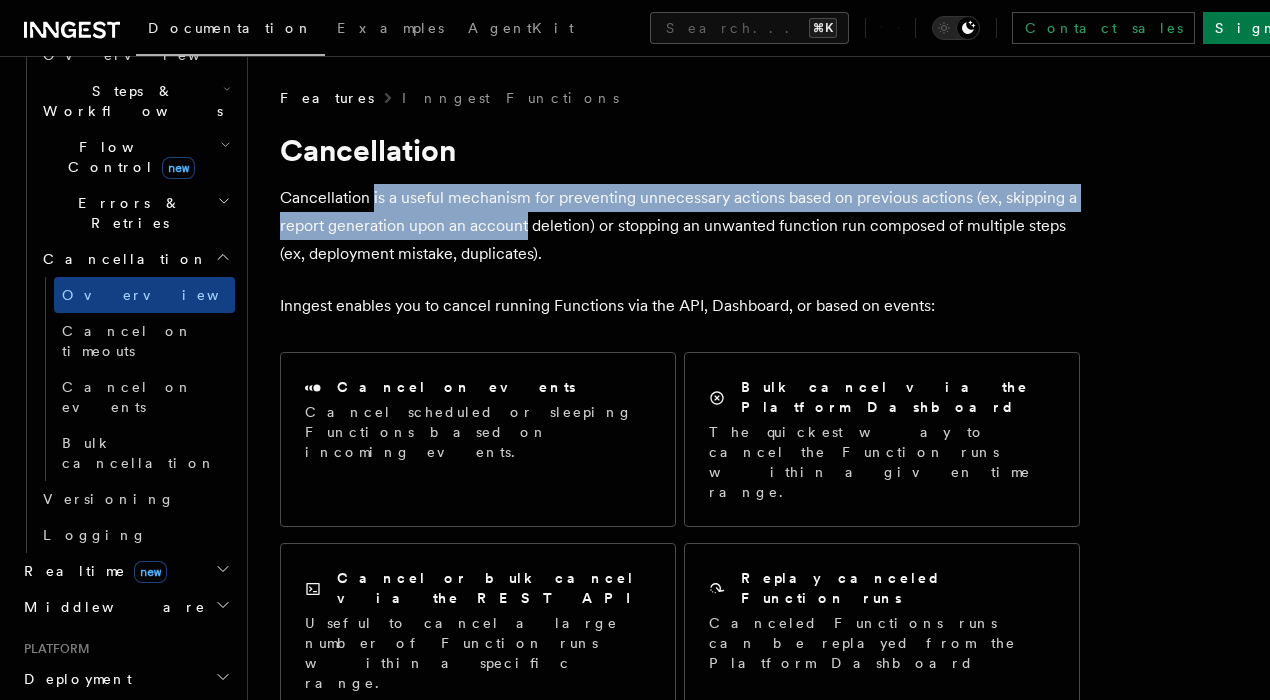 drag, startPoint x: 376, startPoint y: 200, endPoint x: 523, endPoint y: 227, distance: 149.45903 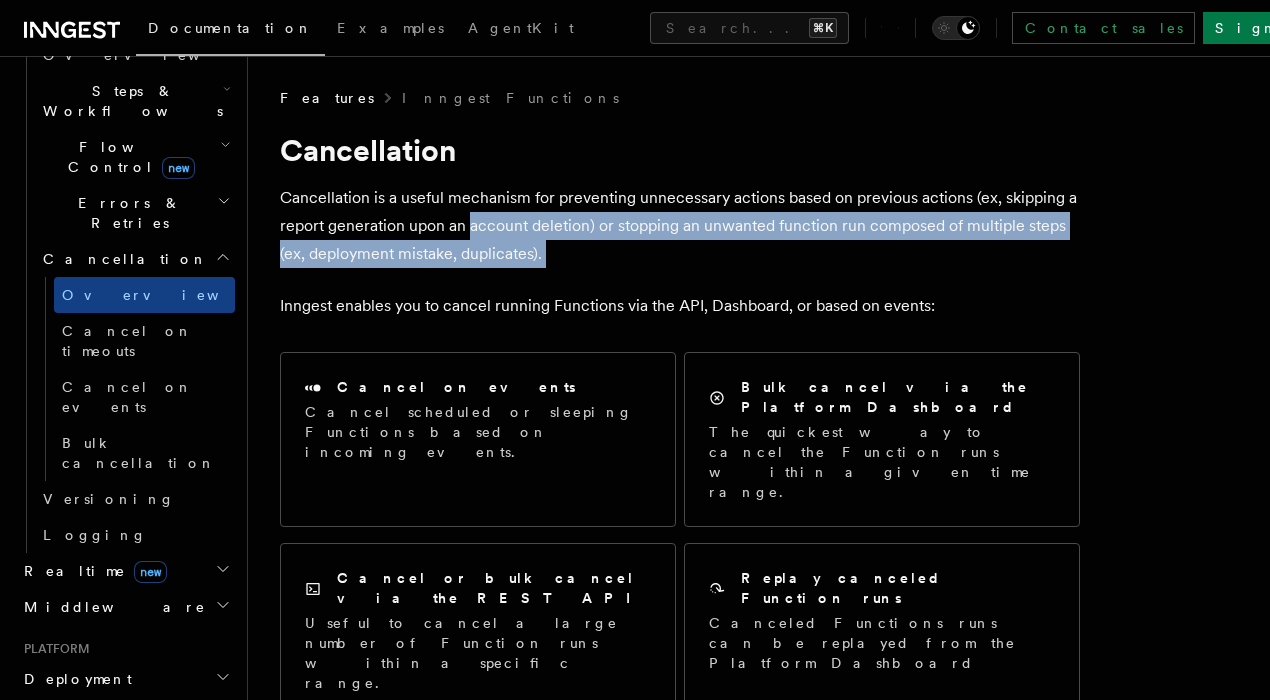 drag, startPoint x: 523, startPoint y: 227, endPoint x: 616, endPoint y: 281, distance: 107.54069 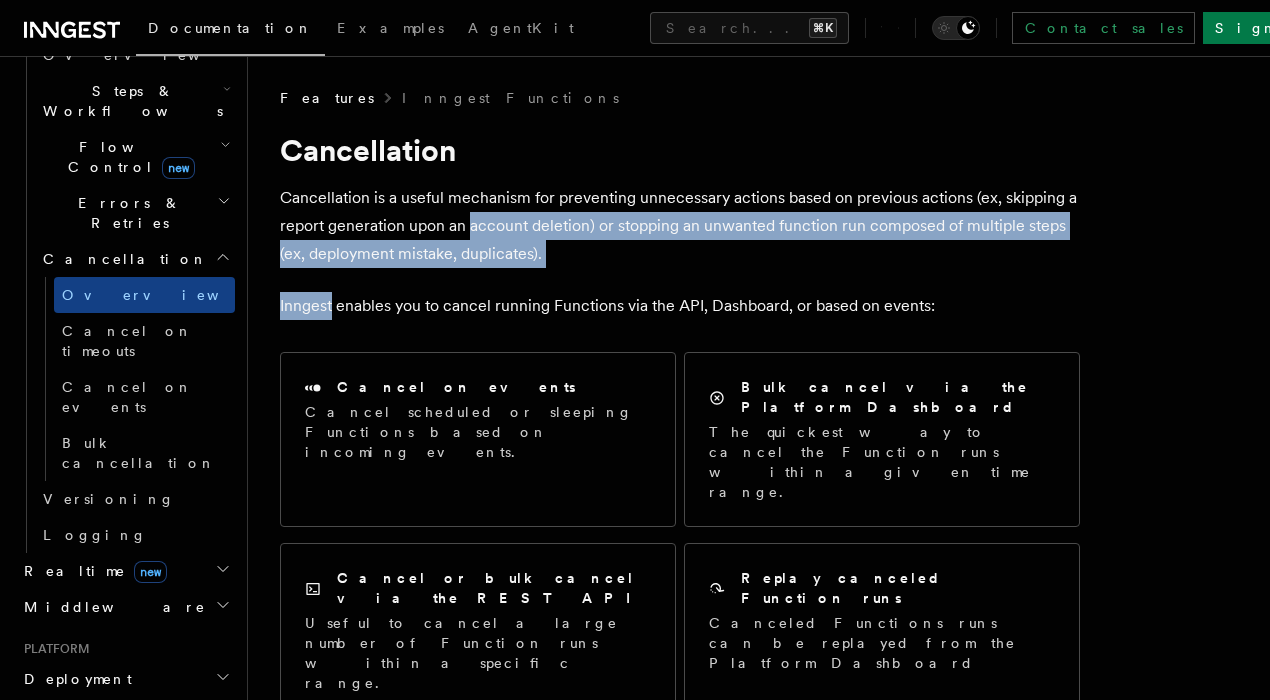 click on "Features Inngest Functions Cancellation
Cancellation is a useful mechanism for preventing unnecessary actions based on previous actions (ex, skipping a report generation upon an account deletion) or stopping an unwanted function run composed of multiple steps (ex, deployment mistake, duplicates).
Inngest enables you to cancel running Functions via the API, Dashboard, or based on events:
Cancel on events Cancel scheduled or sleeping Functions based on incoming events. Bulk cancel via the Platform Dashboard The quickest way to cancel the Function runs within a given time range. Cancel or bulk cancel via the REST API Useful to cancel a large number of Function runs within a specific range. Replay canceled Function runs Canceled Functions runs can be replayed from the Platform Dashboard
Anatomy of a cancellation
Inngest cancellation mechanisms prevent a scheduled Function run from running or stop an ongoing Function run between some following steps (sleep or action steps).
Please note that:" at bounding box center [759, 1469] 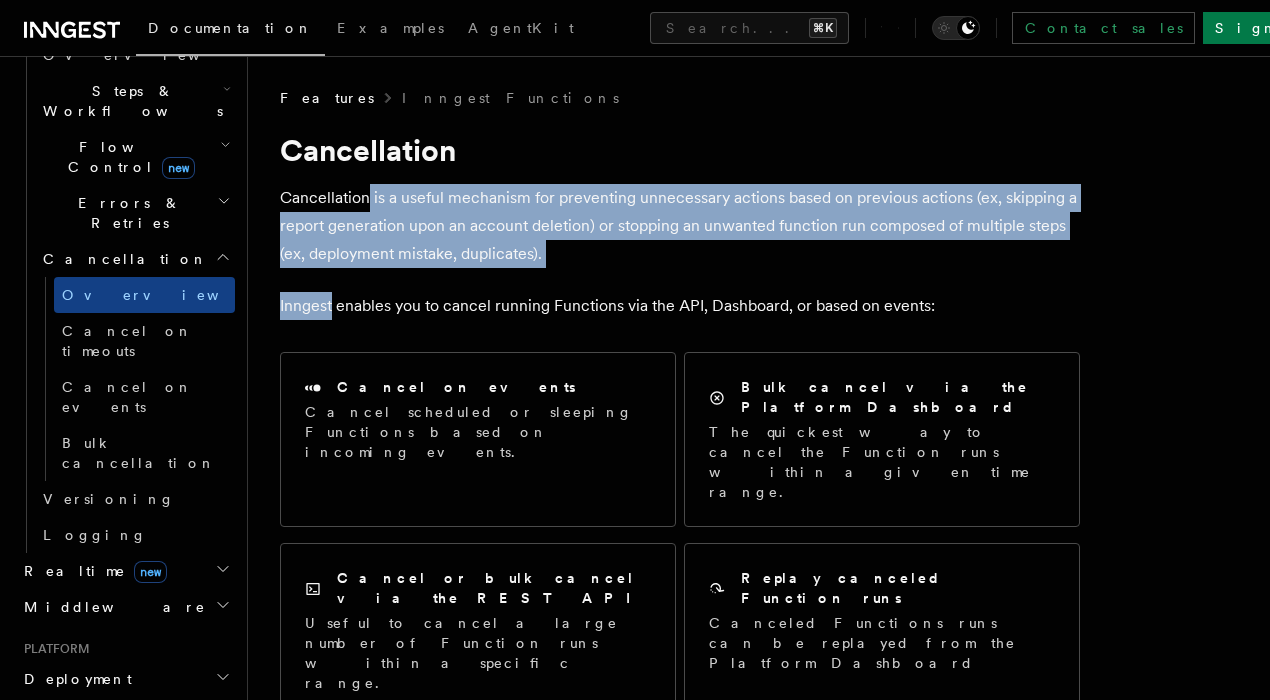 drag, startPoint x: 616, startPoint y: 281, endPoint x: 369, endPoint y: 191, distance: 262.8859 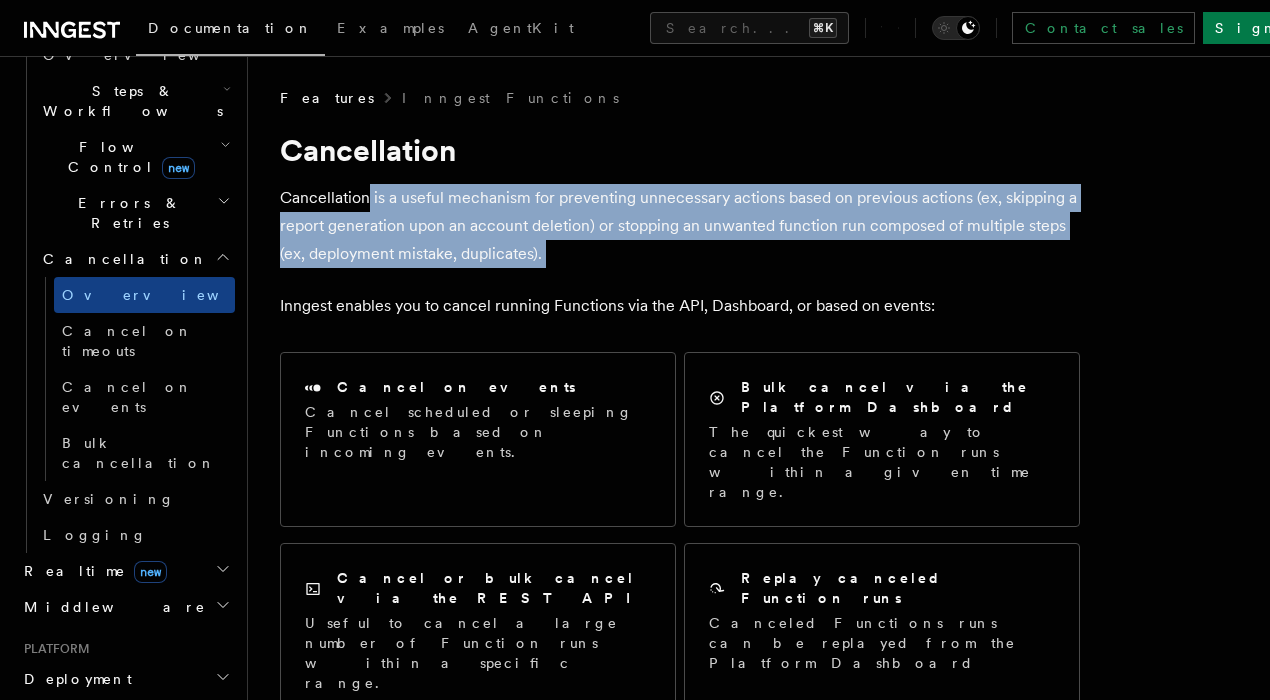 drag, startPoint x: 369, startPoint y: 191, endPoint x: 579, endPoint y: 265, distance: 222.6567 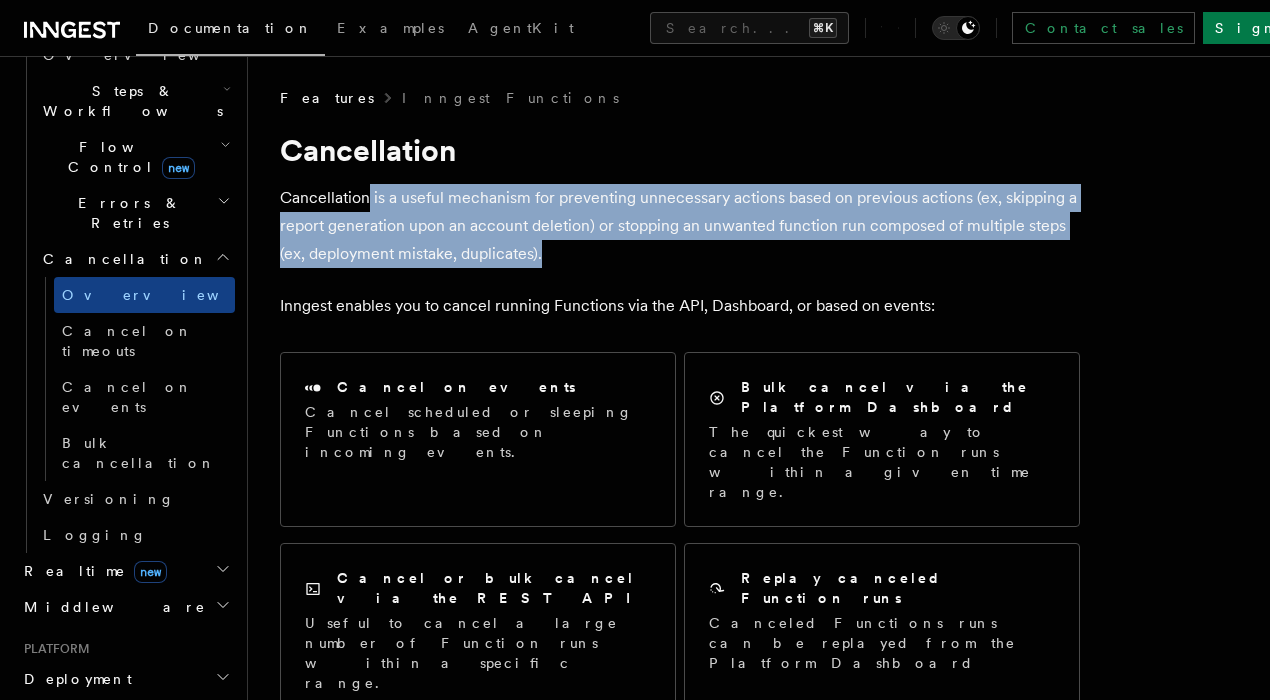 drag, startPoint x: 579, startPoint y: 265, endPoint x: 372, endPoint y: 200, distance: 216.96544 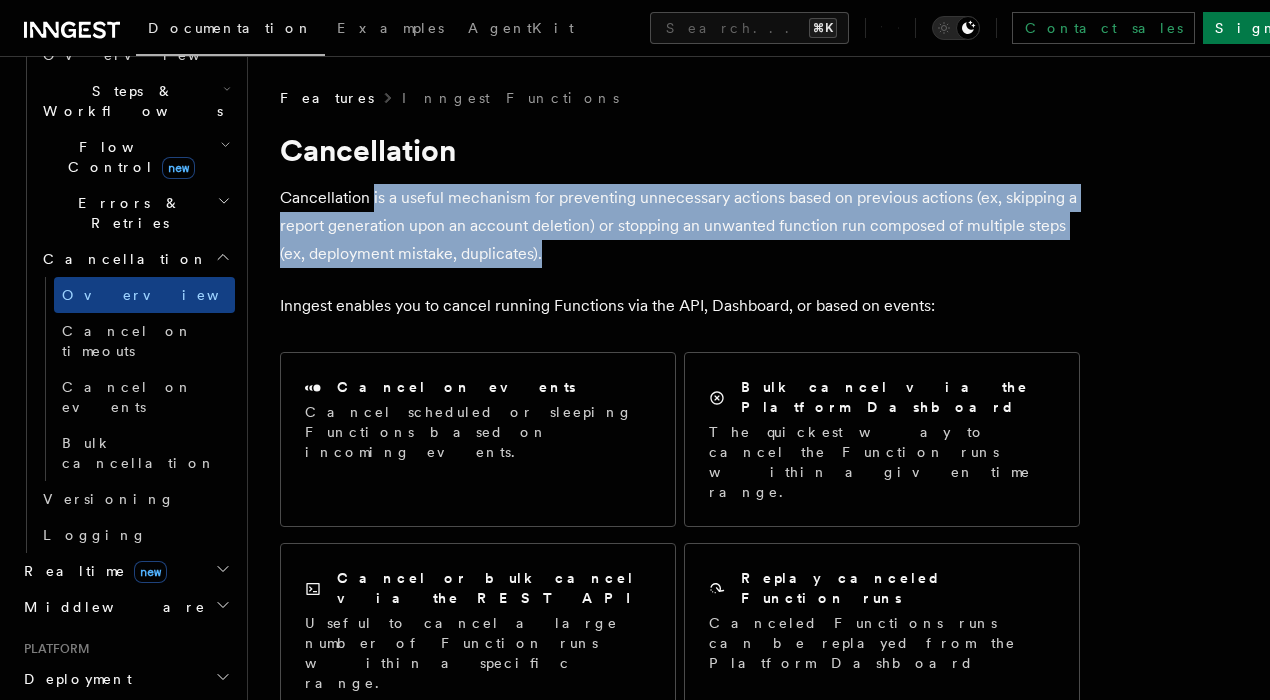 click on "Cancellation is a useful mechanism for preventing unnecessary actions based on previous actions (ex, skipping a report generation upon an account deletion) or stopping an unwanted function run composed of multiple steps (ex, deployment mistake, duplicates)." at bounding box center [680, 226] 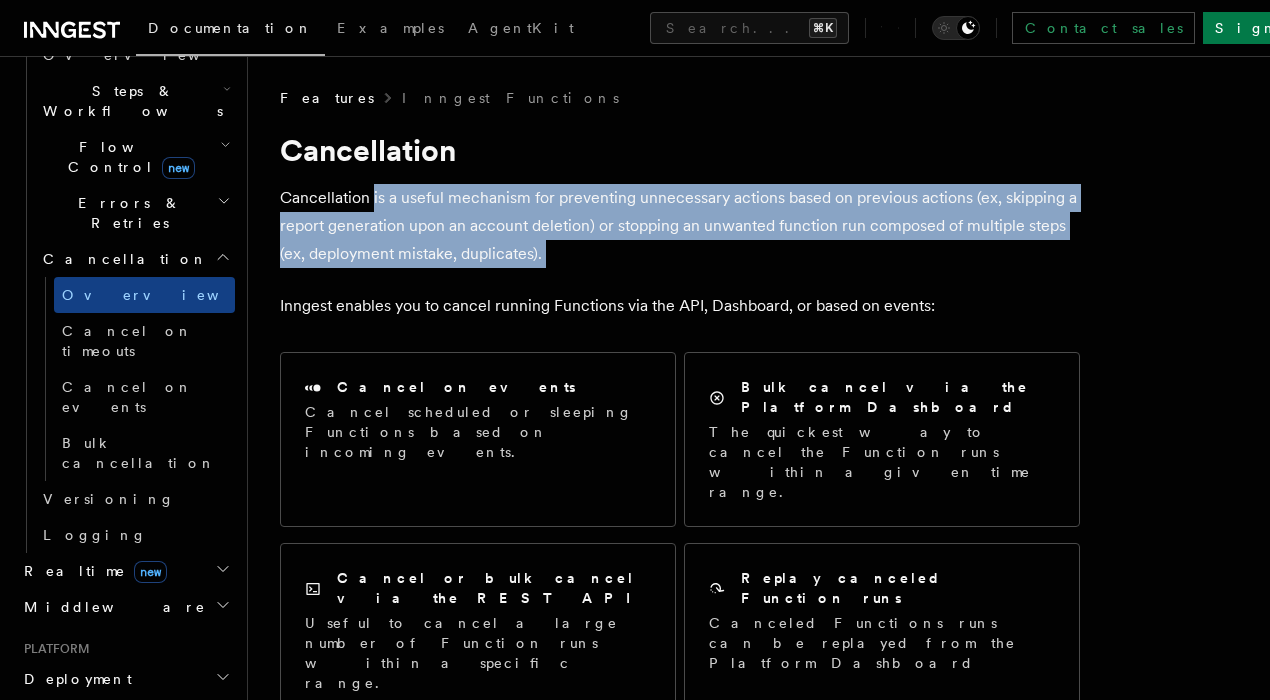 drag, startPoint x: 372, startPoint y: 200, endPoint x: 609, endPoint y: 272, distance: 247.69537 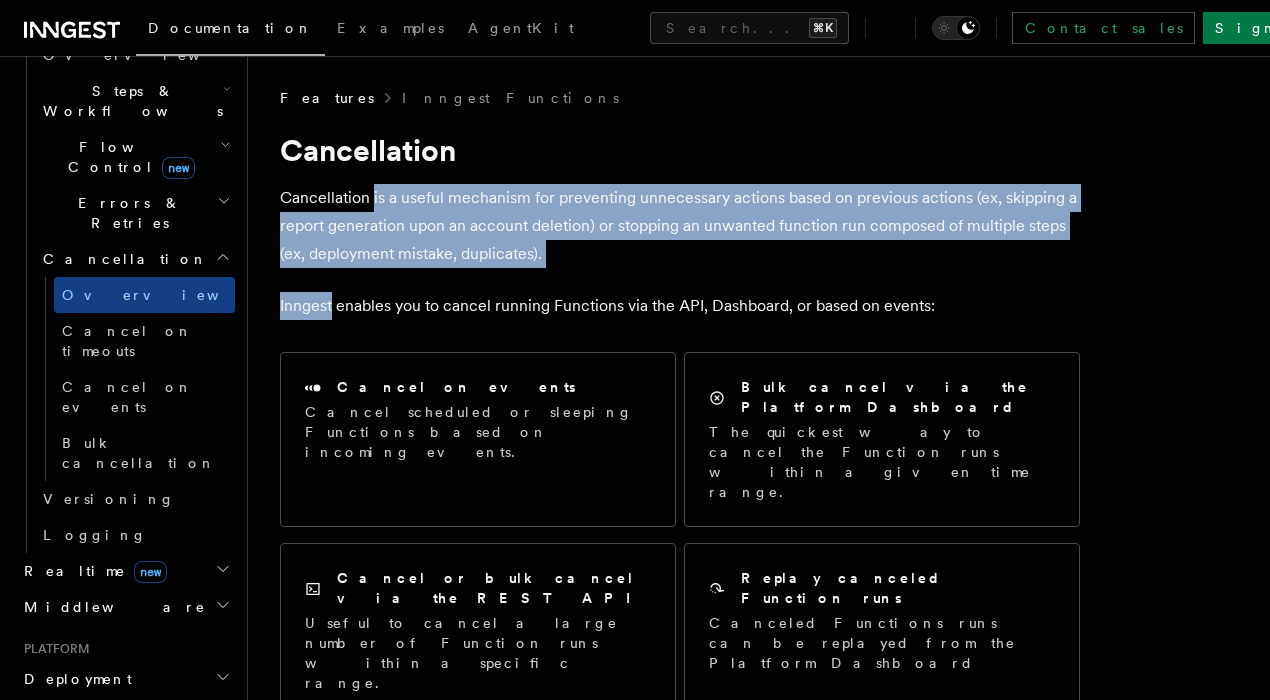 click on "Features Inngest Functions Cancellation
Cancellation is a useful mechanism for preventing unnecessary actions based on previous actions (ex, skipping a report generation upon an account deletion) or stopping an unwanted function run composed of multiple steps (ex, deployment mistake, duplicates).
Inngest enables you to cancel running Functions via the API, Dashboard, or based on events:
Cancel on events Cancel scheduled or sleeping Functions based on incoming events. Bulk cancel via the Platform Dashboard The quickest way to cancel the Function runs within a given time range. Cancel or bulk cancel via the REST API Useful to cancel a large number of Function runs within a specific range. Replay canceled Function runs Canceled Functions runs can be replayed from the Platform Dashboard
Anatomy of a cancellation
Inngest cancellation mechanisms prevent a scheduled Function run from running or stop an ongoing Function run between some following steps (sleep or action steps).
Please note that:" at bounding box center (759, 1469) 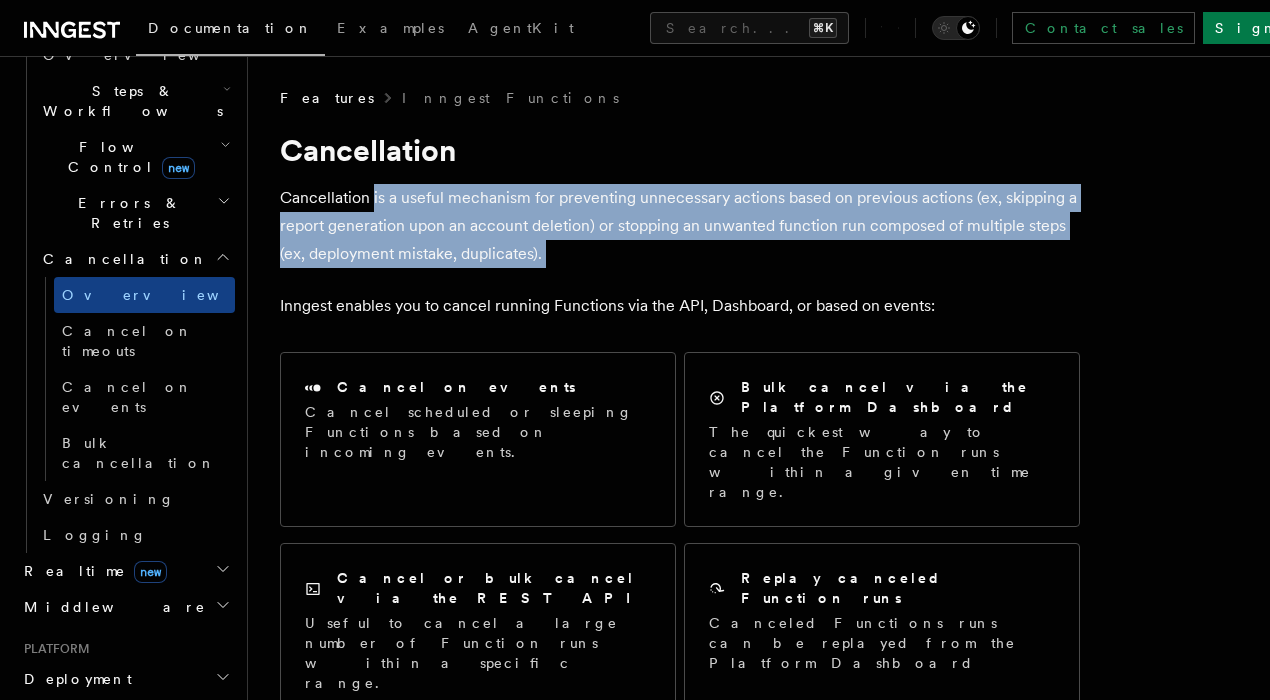 drag, startPoint x: 372, startPoint y: 191, endPoint x: 540, endPoint y: 243, distance: 175.86359 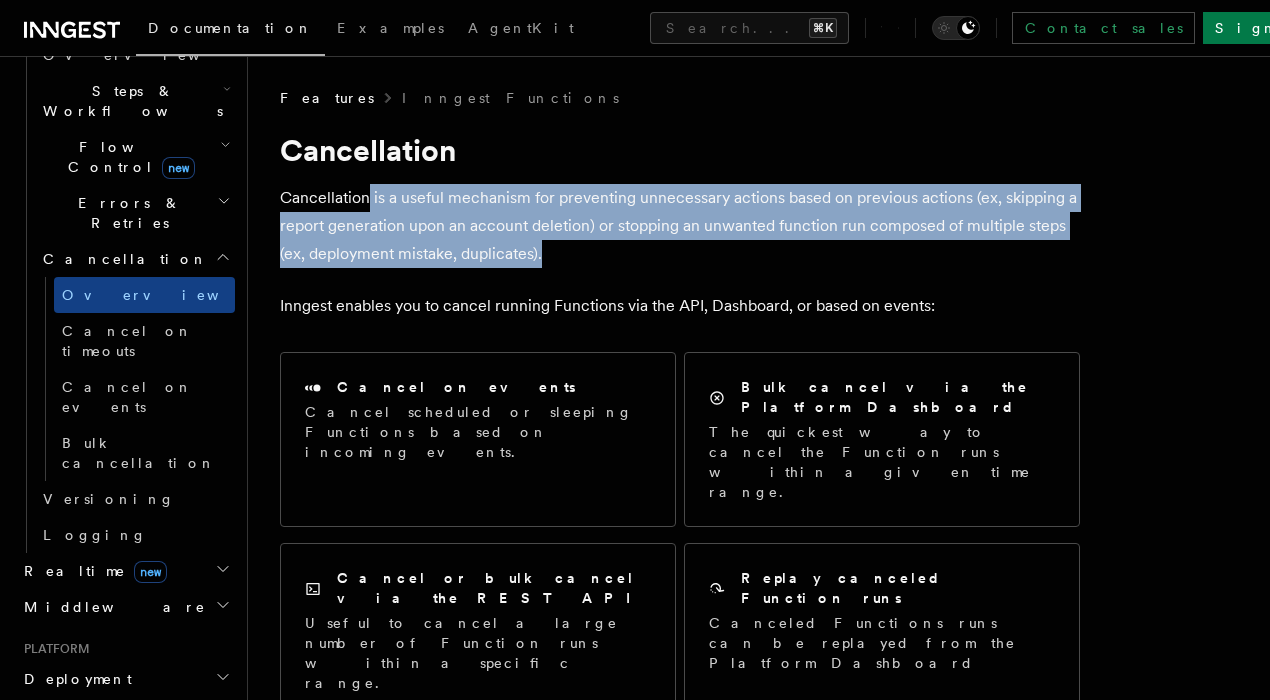 drag, startPoint x: 540, startPoint y: 243, endPoint x: 368, endPoint y: 195, distance: 178.57211 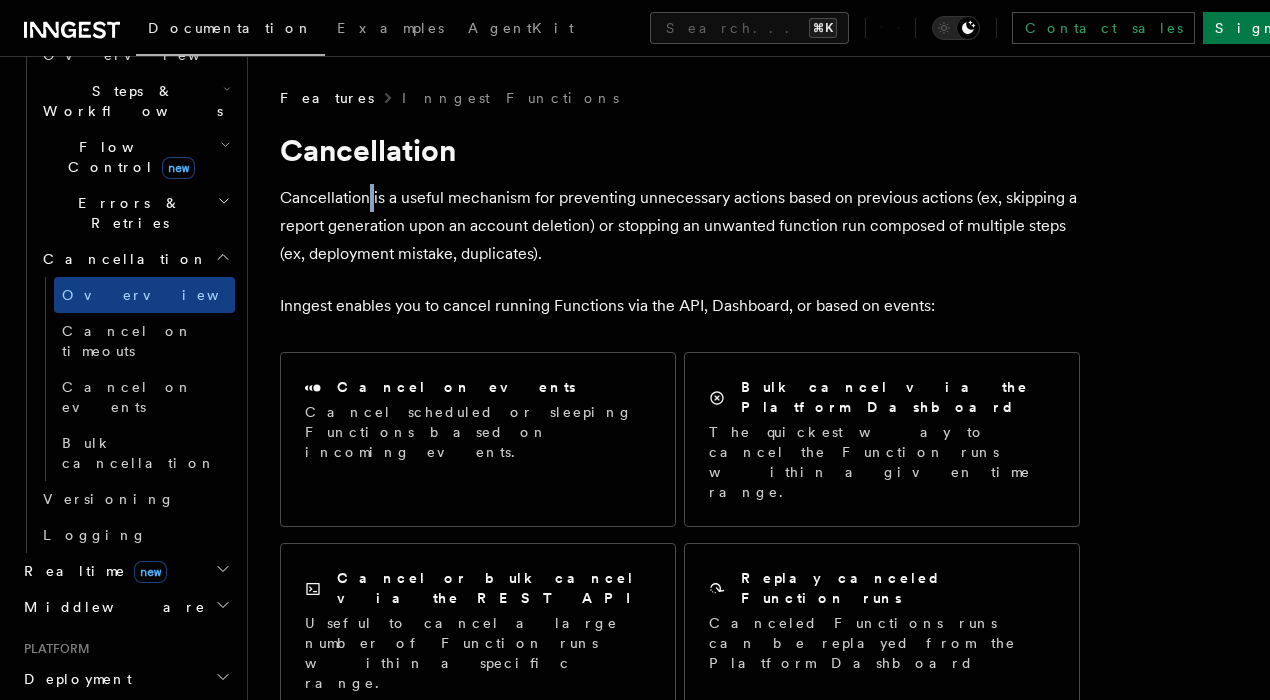 drag, startPoint x: 368, startPoint y: 195, endPoint x: 518, endPoint y: 228, distance: 153.58711 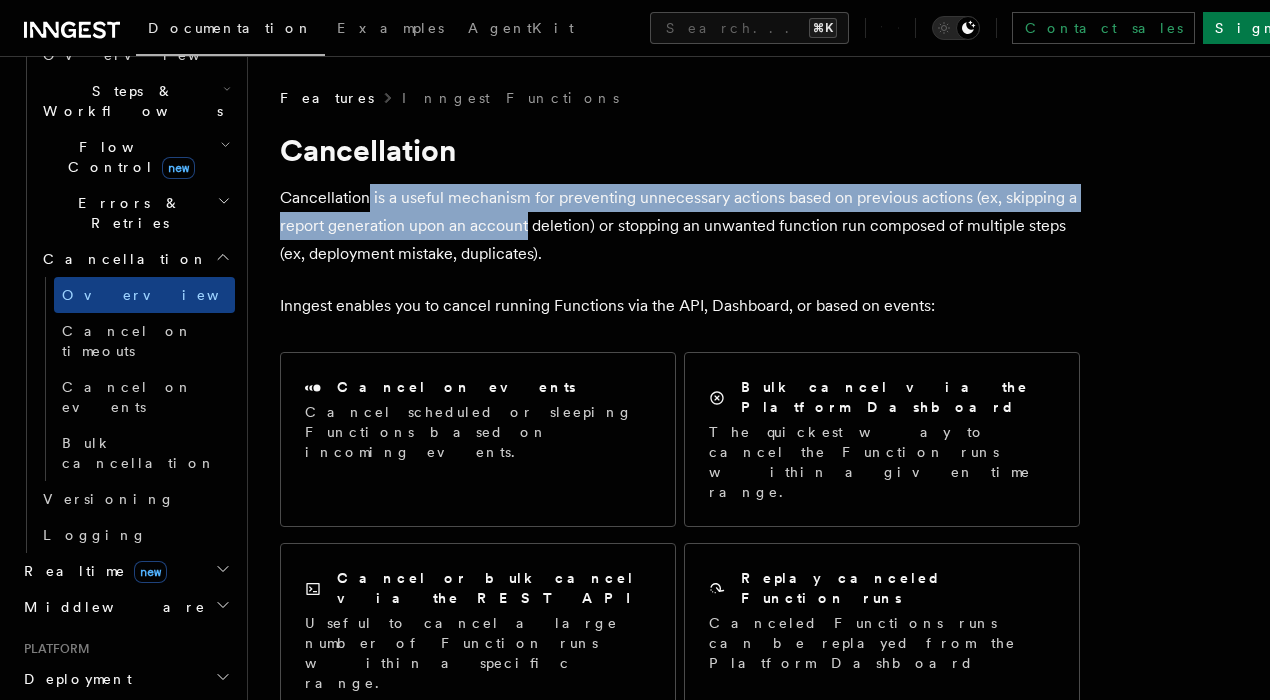 click on "Cancellation is a useful mechanism for preventing unnecessary actions based on previous actions (ex, skipping a report generation upon an account deletion) or stopping an unwanted function run composed of multiple steps (ex, deployment mistake, duplicates)." at bounding box center (680, 226) 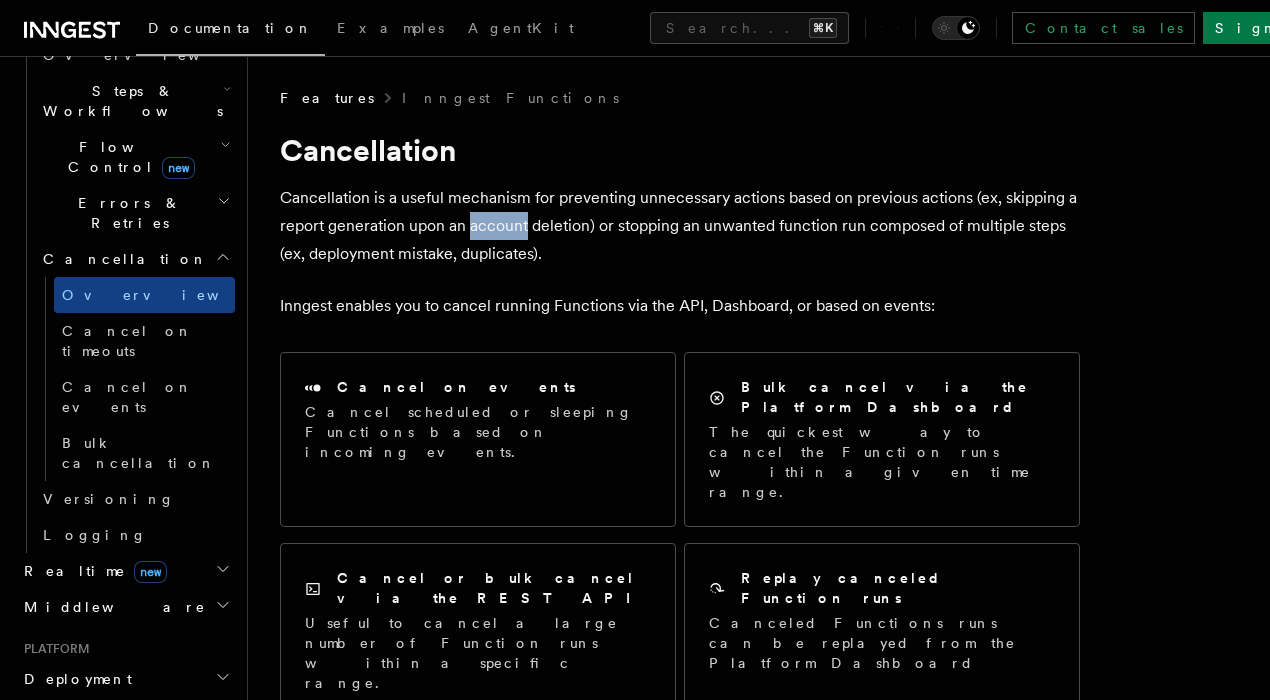 drag, startPoint x: 518, startPoint y: 228, endPoint x: 540, endPoint y: 239, distance: 24.596748 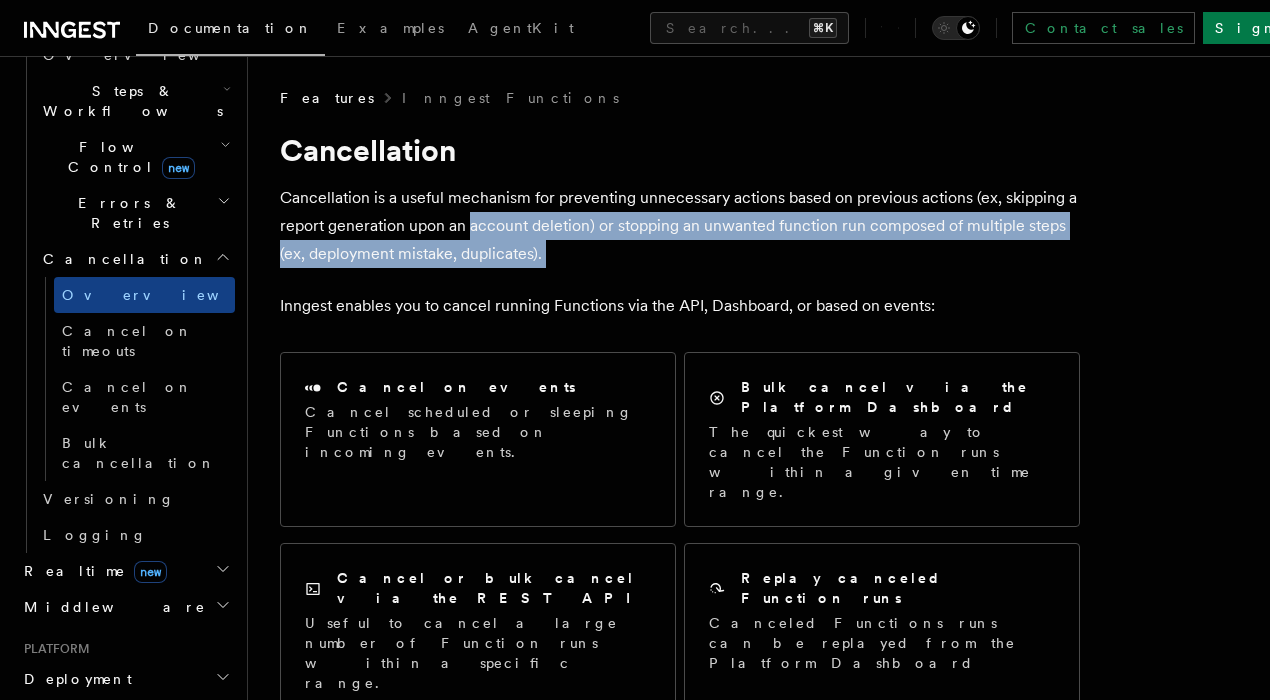 click on "Cancellation is a useful mechanism for preventing unnecessary actions based on previous actions (ex, skipping a report generation upon an account deletion) or stopping an unwanted function run composed of multiple steps (ex, deployment mistake, duplicates)." at bounding box center (680, 226) 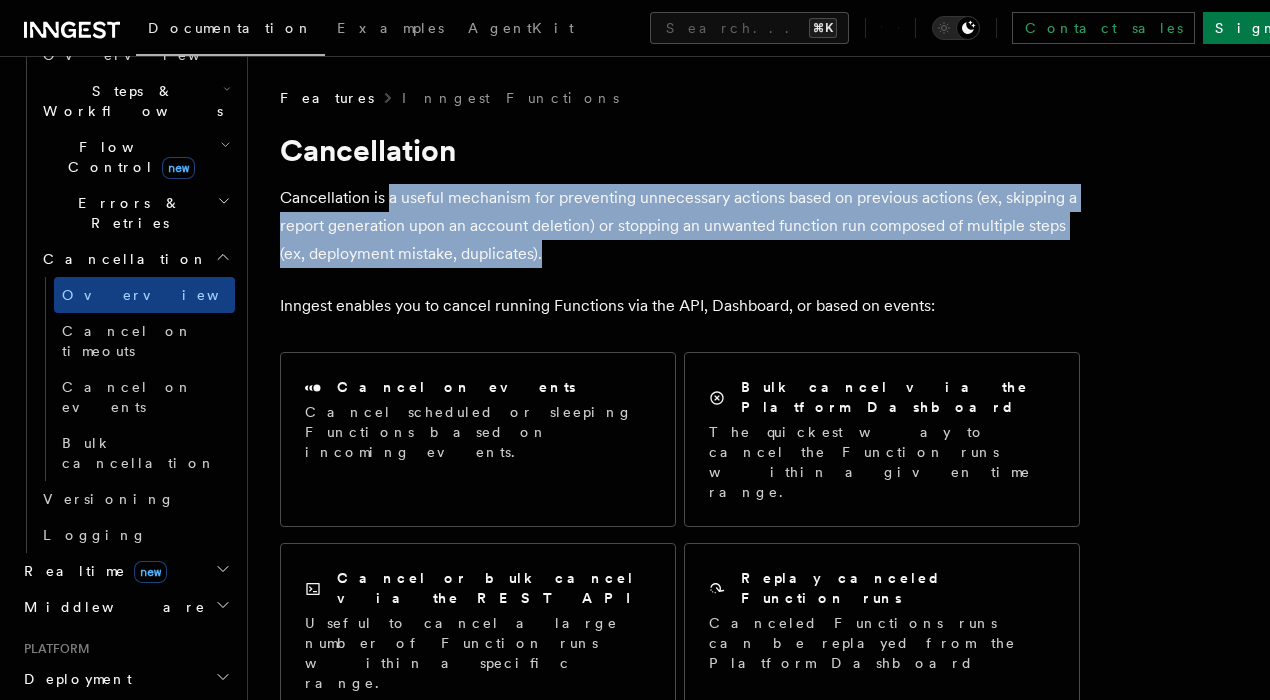 drag, startPoint x: 540, startPoint y: 239, endPoint x: 378, endPoint y: 196, distance: 167.60966 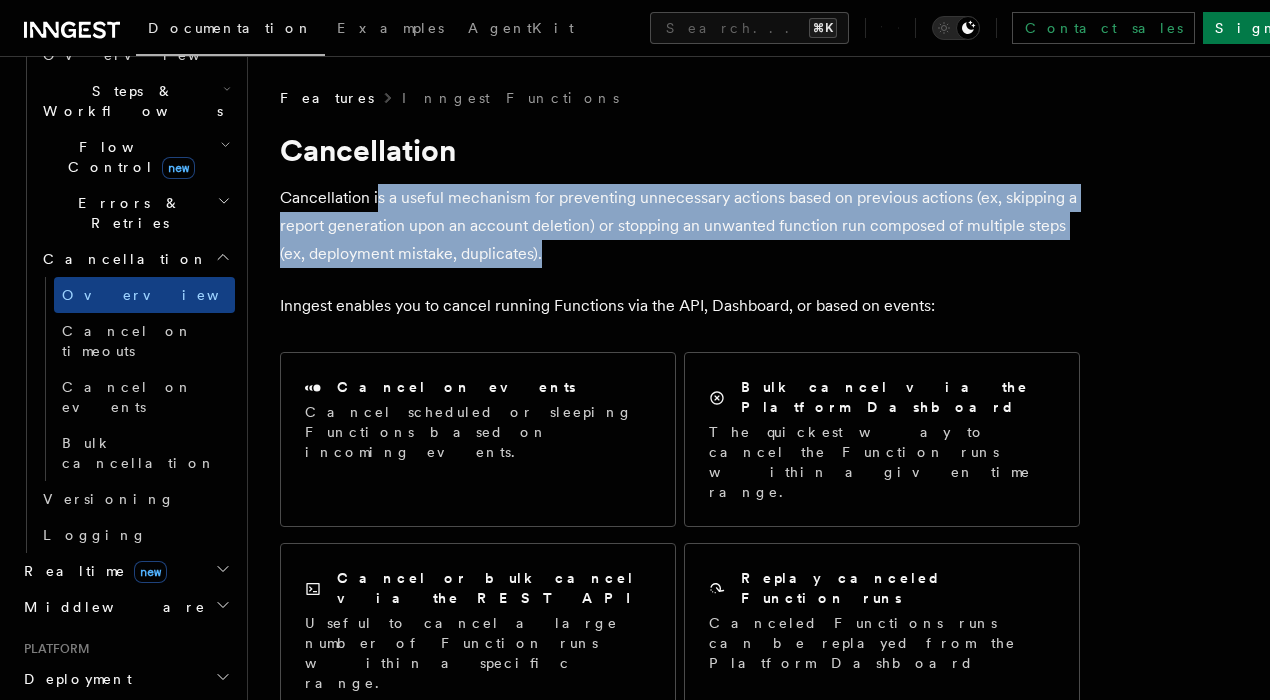 click on "Cancellation is a useful mechanism for preventing unnecessary actions based on previous actions (ex, skipping a report generation upon an account deletion) or stopping an unwanted function run composed of multiple steps (ex, deployment mistake, duplicates)." at bounding box center [680, 226] 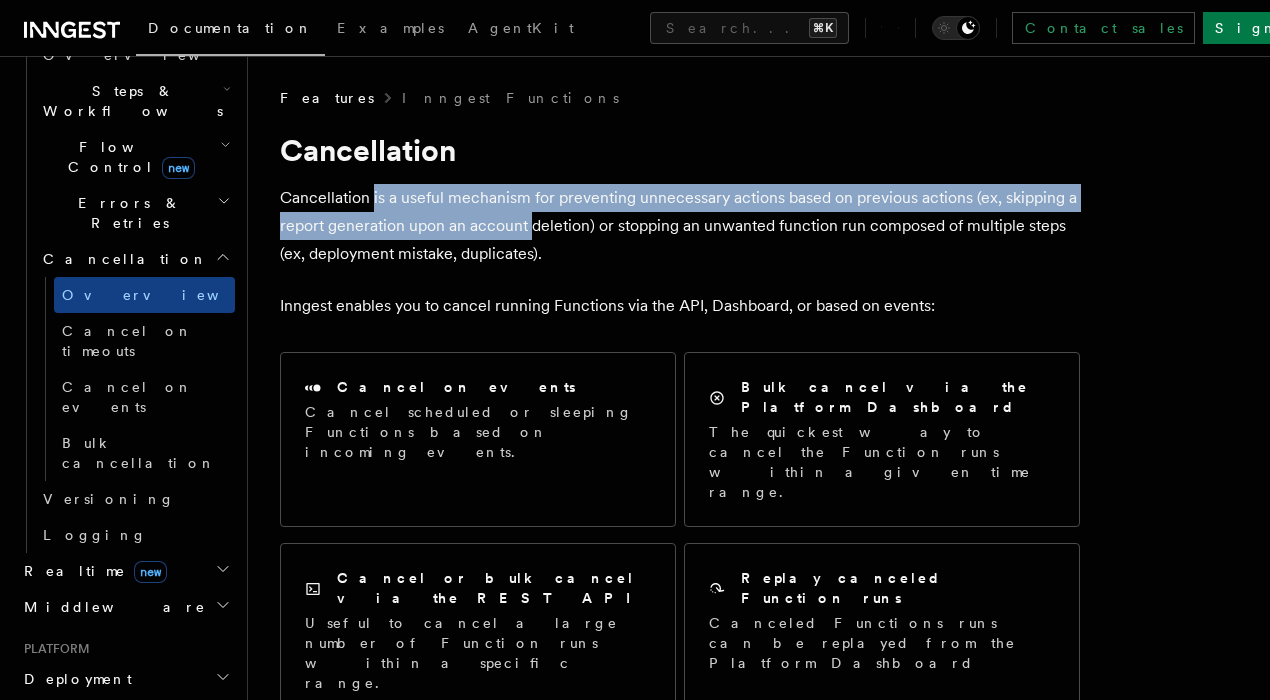 drag, startPoint x: 378, startPoint y: 196, endPoint x: 526, endPoint y: 231, distance: 152.08221 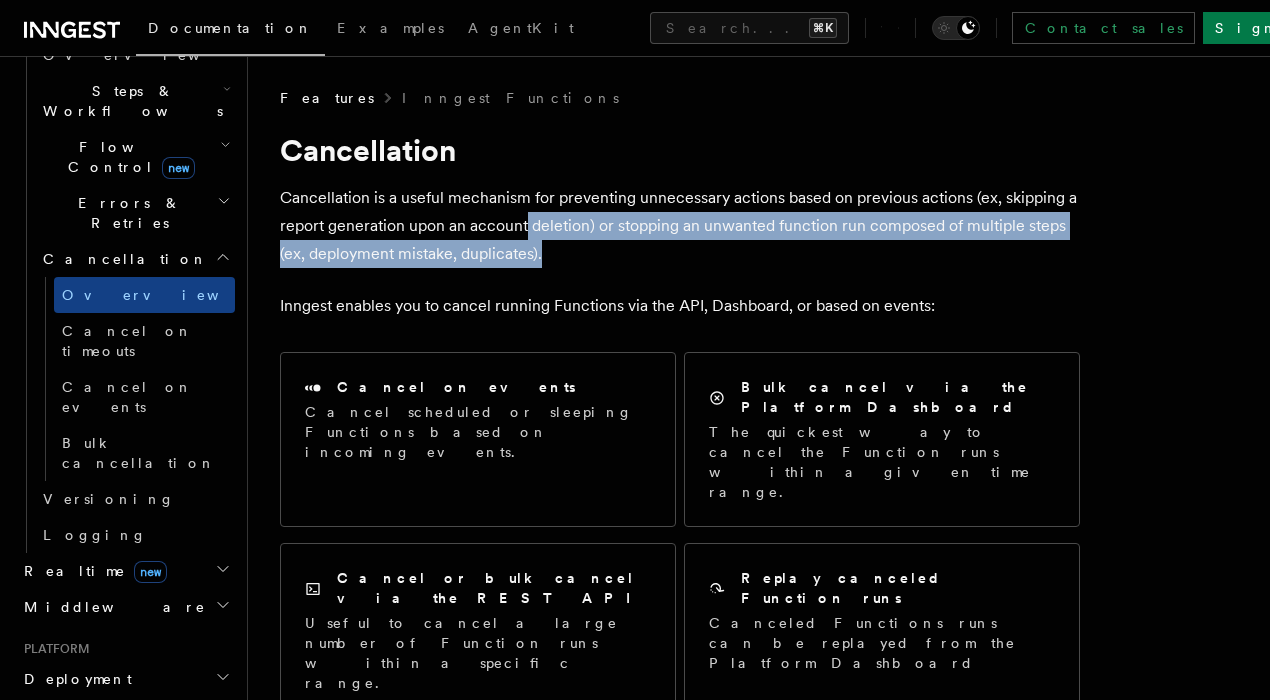 drag, startPoint x: 526, startPoint y: 231, endPoint x: 557, endPoint y: 245, distance: 34.0147 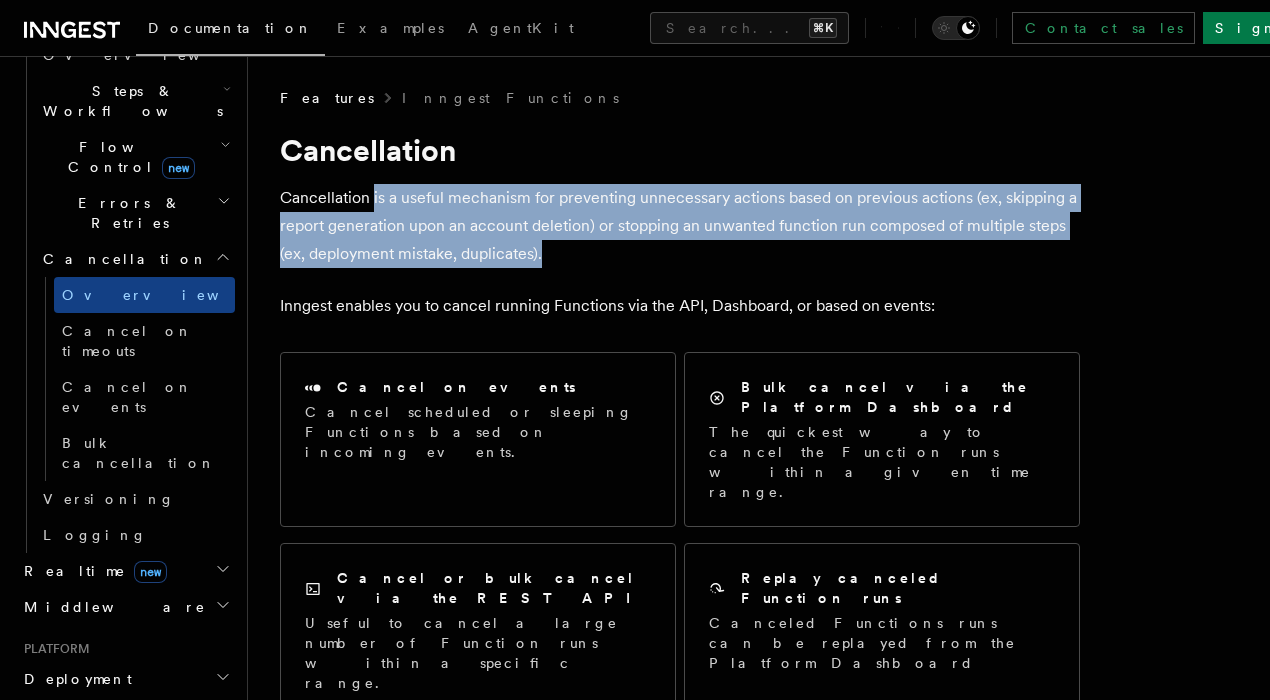 drag, startPoint x: 557, startPoint y: 245, endPoint x: 373, endPoint y: 198, distance: 189.90787 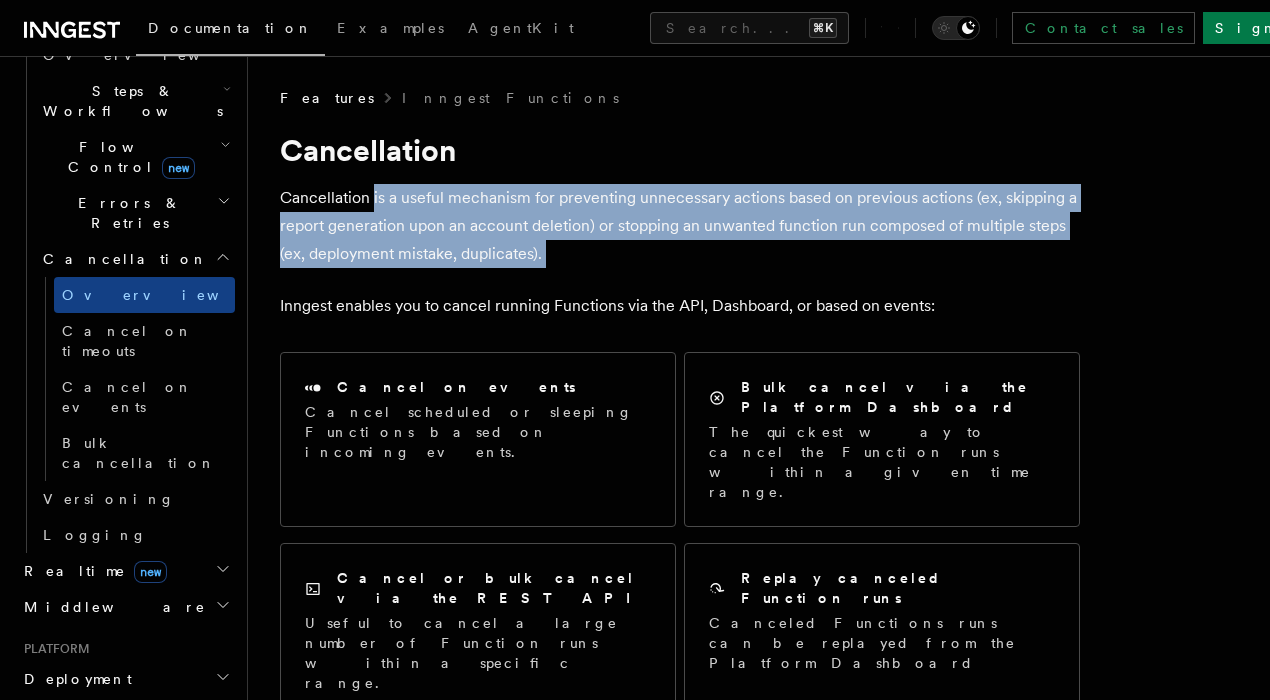 drag, startPoint x: 373, startPoint y: 198, endPoint x: 580, endPoint y: 251, distance: 213.67732 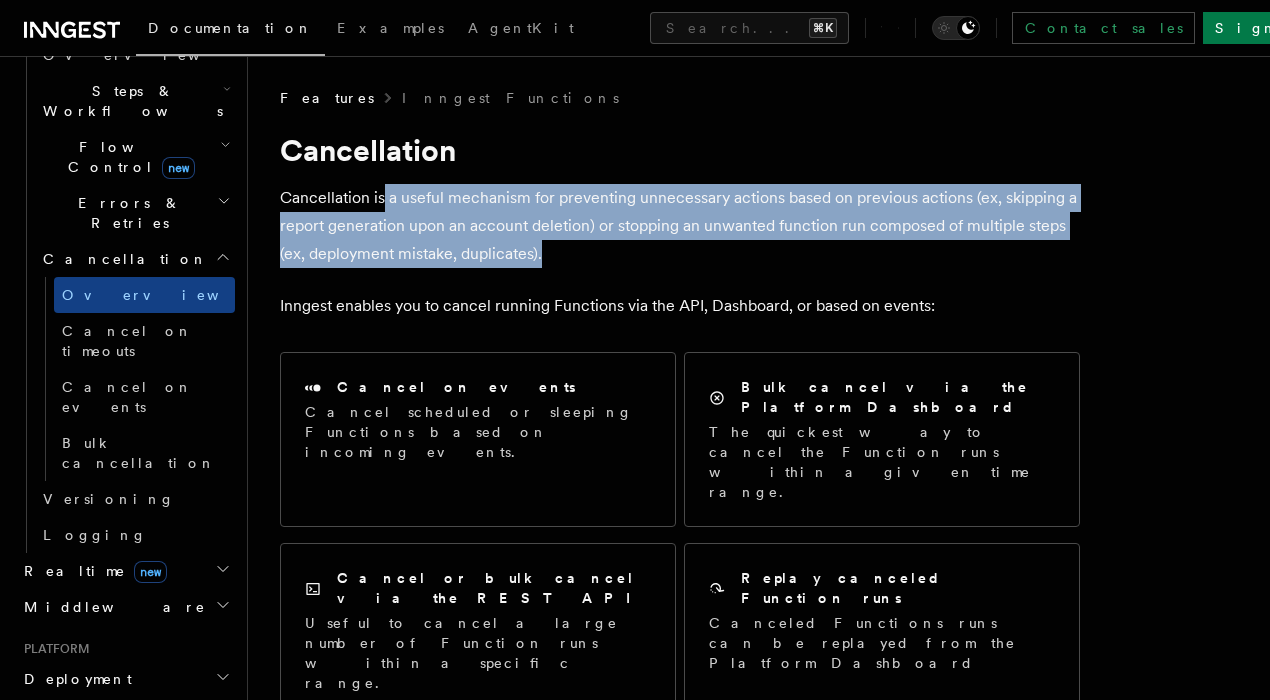 click on "Cancellation is a useful mechanism for preventing unnecessary actions based on previous actions (ex, skipping a report generation upon an account deletion) or stopping an unwanted function run composed of multiple steps (ex, deployment mistake, duplicates)." at bounding box center (680, 226) 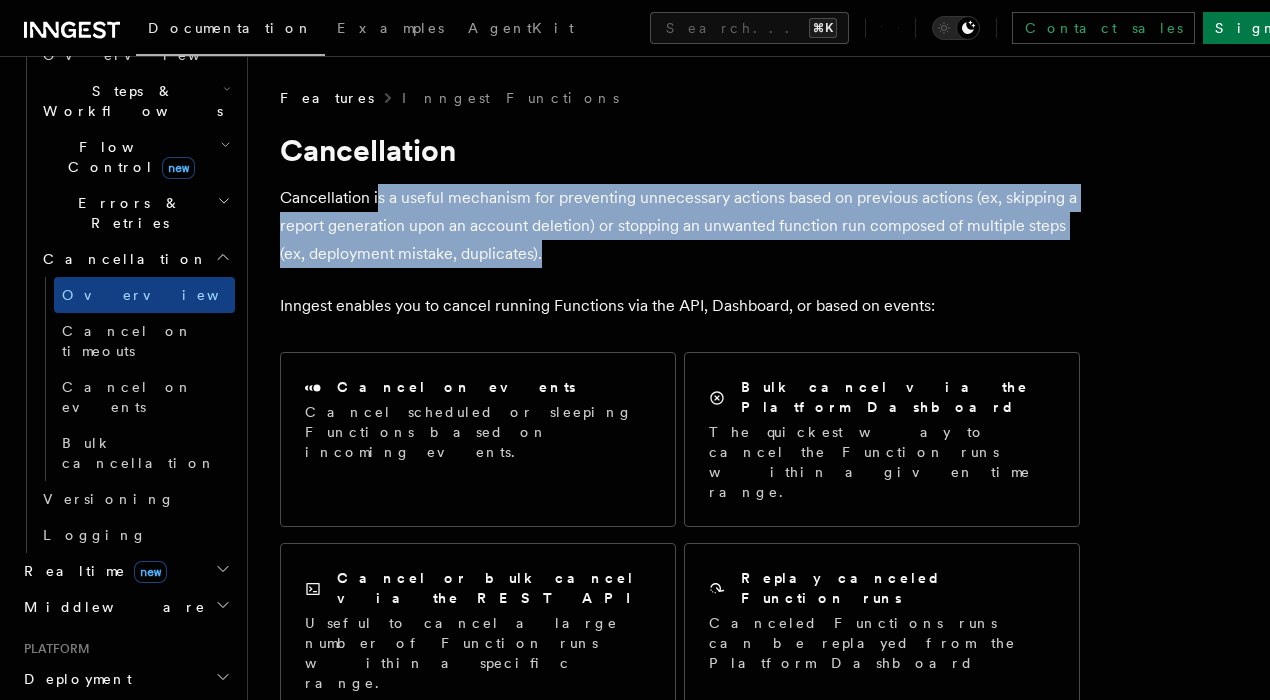 click on "Cancellation is a useful mechanism for preventing unnecessary actions based on previous actions (ex, skipping a report generation upon an account deletion) or stopping an unwanted function run composed of multiple steps (ex, deployment mistake, duplicates)." at bounding box center (680, 226) 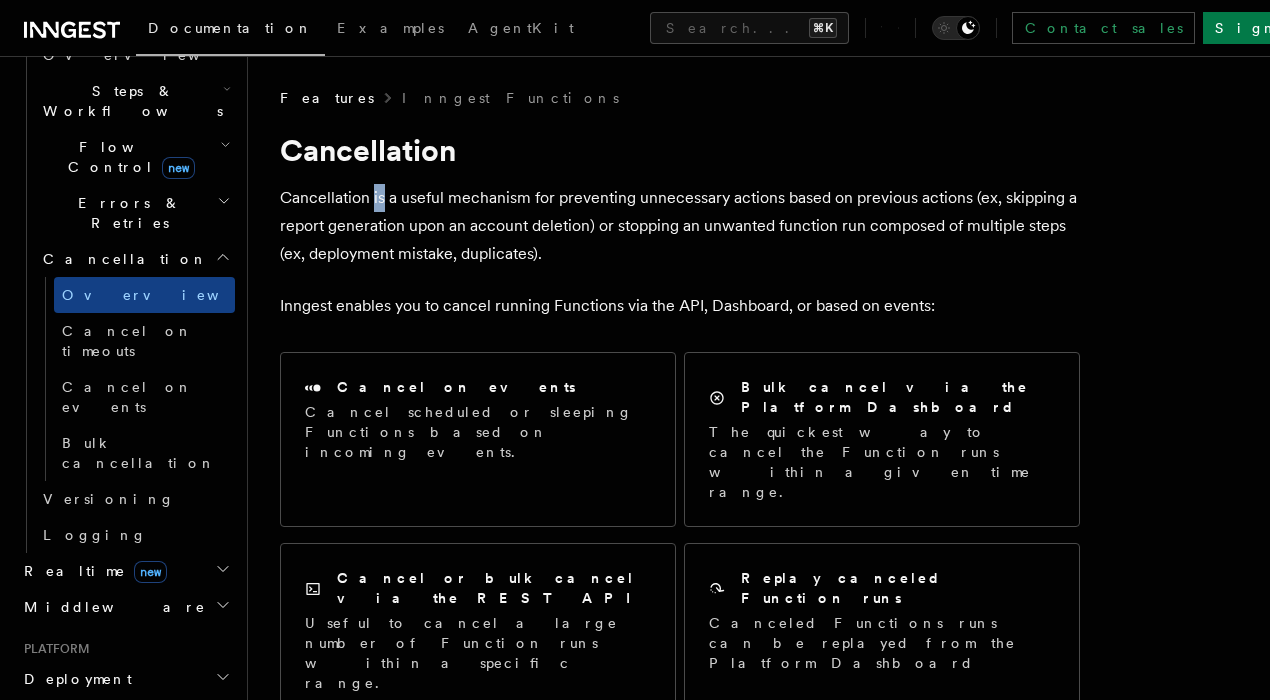 click on "Cancellation is a useful mechanism for preventing unnecessary actions based on previous actions (ex, skipping a report generation upon an account deletion) or stopping an unwanted function run composed of multiple steps (ex, deployment mistake, duplicates)." at bounding box center [680, 226] 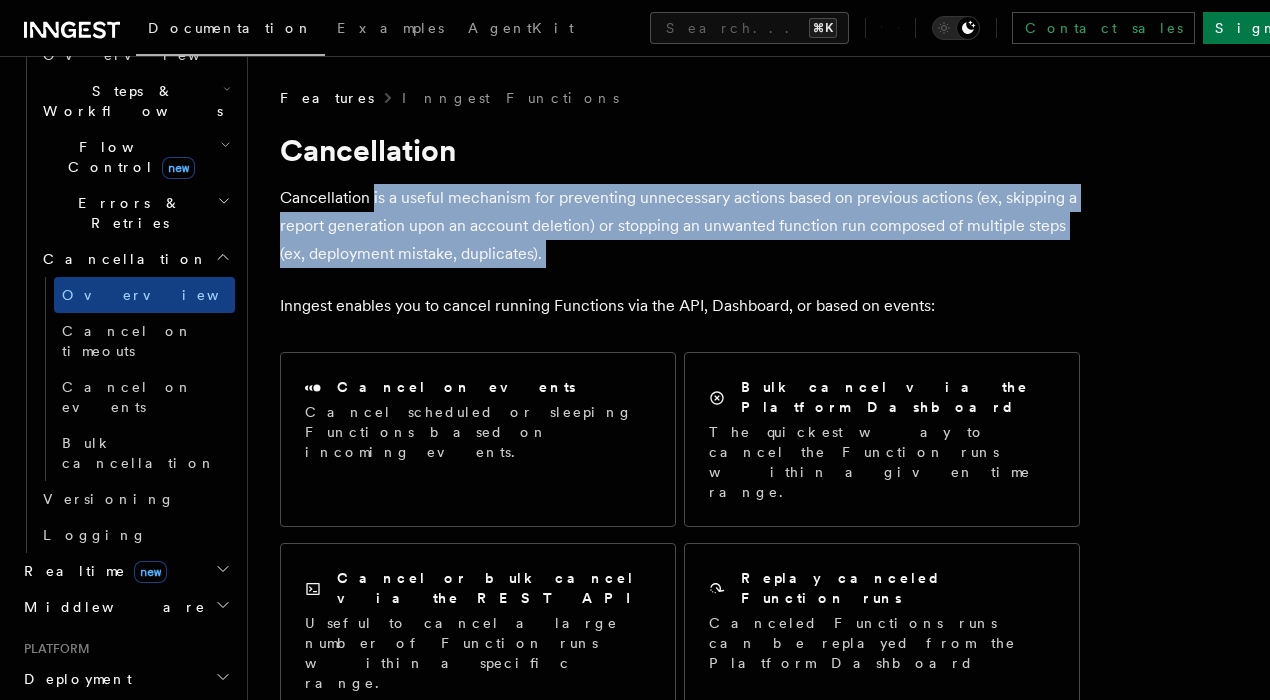 click on "Cancellation is a useful mechanism for preventing unnecessary actions based on previous actions (ex, skipping a report generation upon an account deletion) or stopping an unwanted function run composed of multiple steps (ex, deployment mistake, duplicates)." at bounding box center (680, 226) 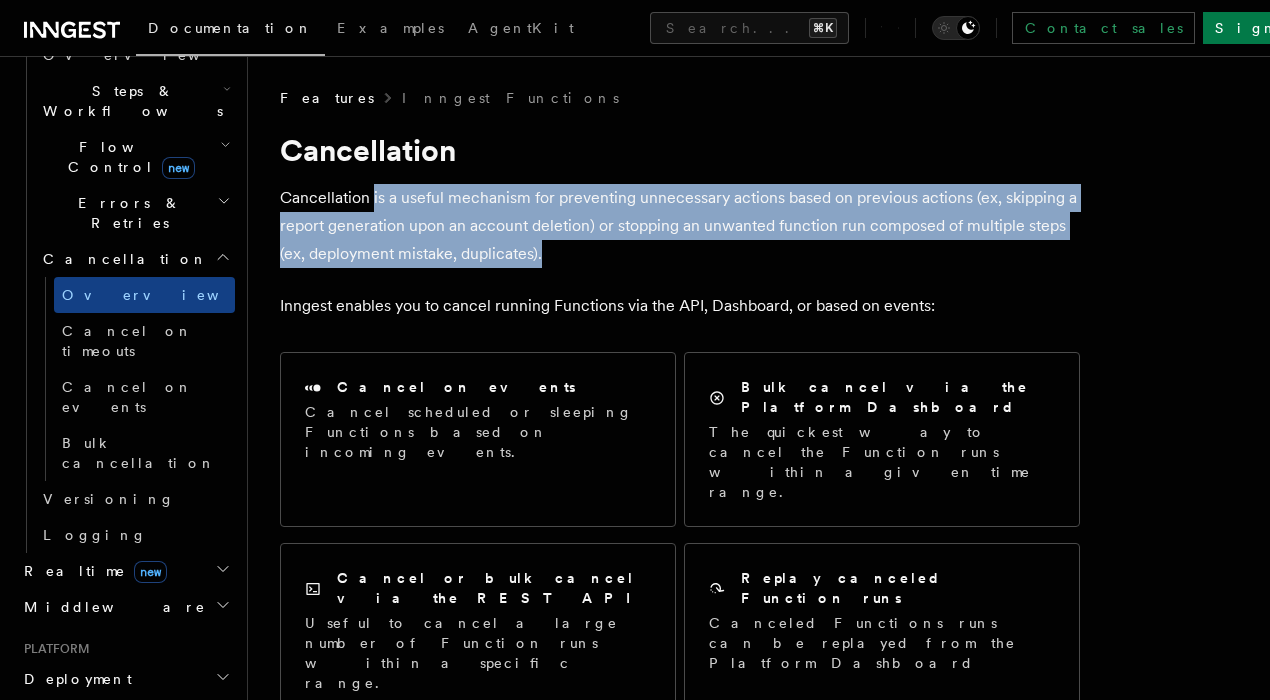 click on "Cancellation is a useful mechanism for preventing unnecessary actions based on previous actions (ex, skipping a report generation upon an account deletion) or stopping an unwanted function run composed of multiple steps (ex, deployment mistake, duplicates)." at bounding box center [680, 226] 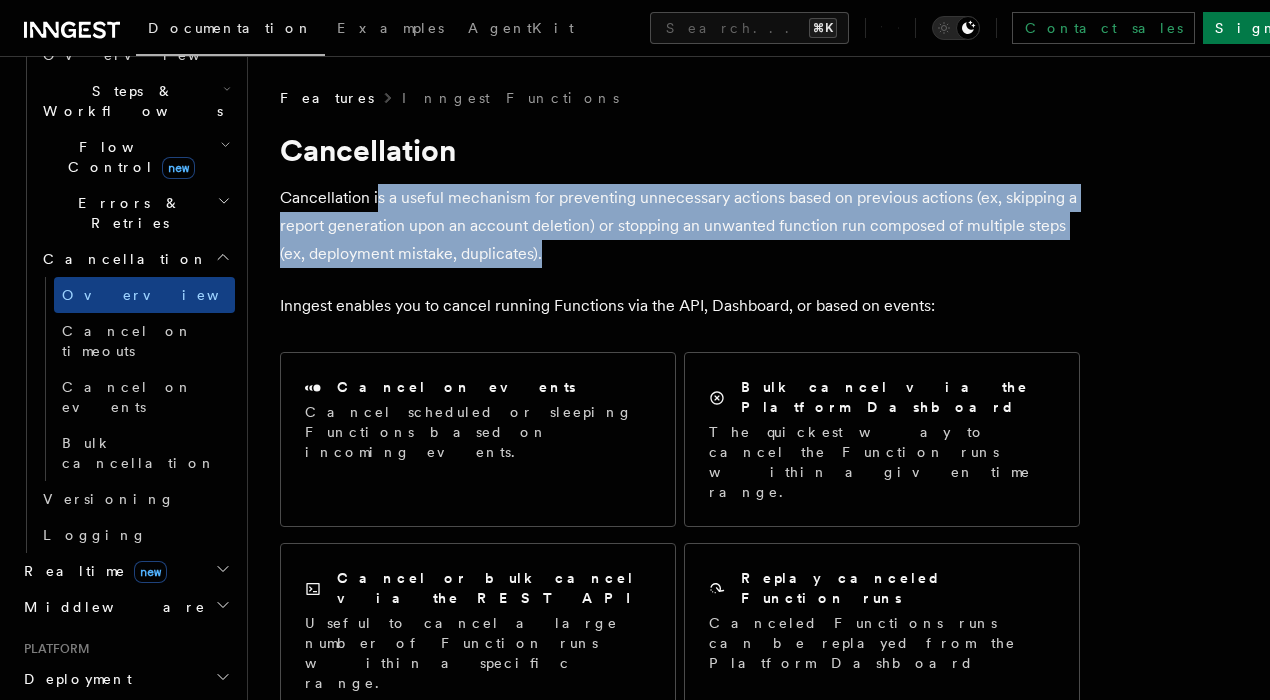 click on "Cancellation is a useful mechanism for preventing unnecessary actions based on previous actions (ex, skipping a report generation upon an account deletion) or stopping an unwanted function run composed of multiple steps (ex, deployment mistake, duplicates)." at bounding box center [680, 226] 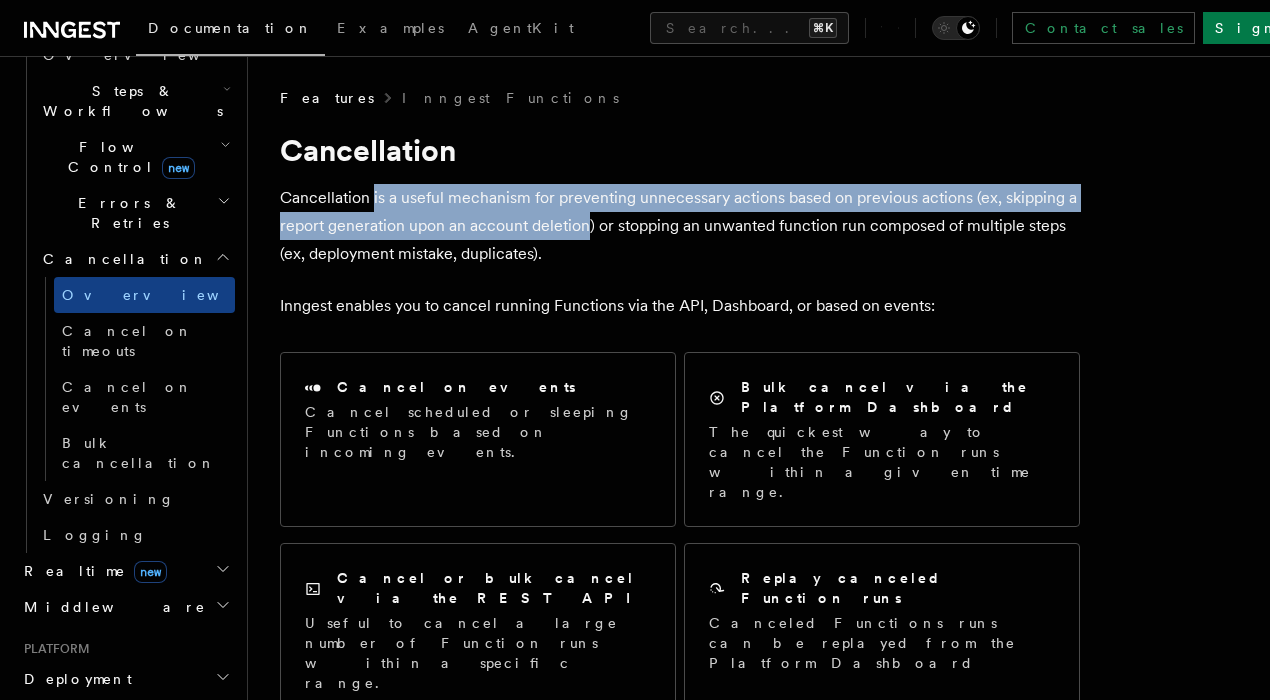 click on "Cancellation is a useful mechanism for preventing unnecessary actions based on previous actions (ex, skipping a report generation upon an account deletion) or stopping an unwanted function run composed of multiple steps (ex, deployment mistake, duplicates)." at bounding box center [680, 226] 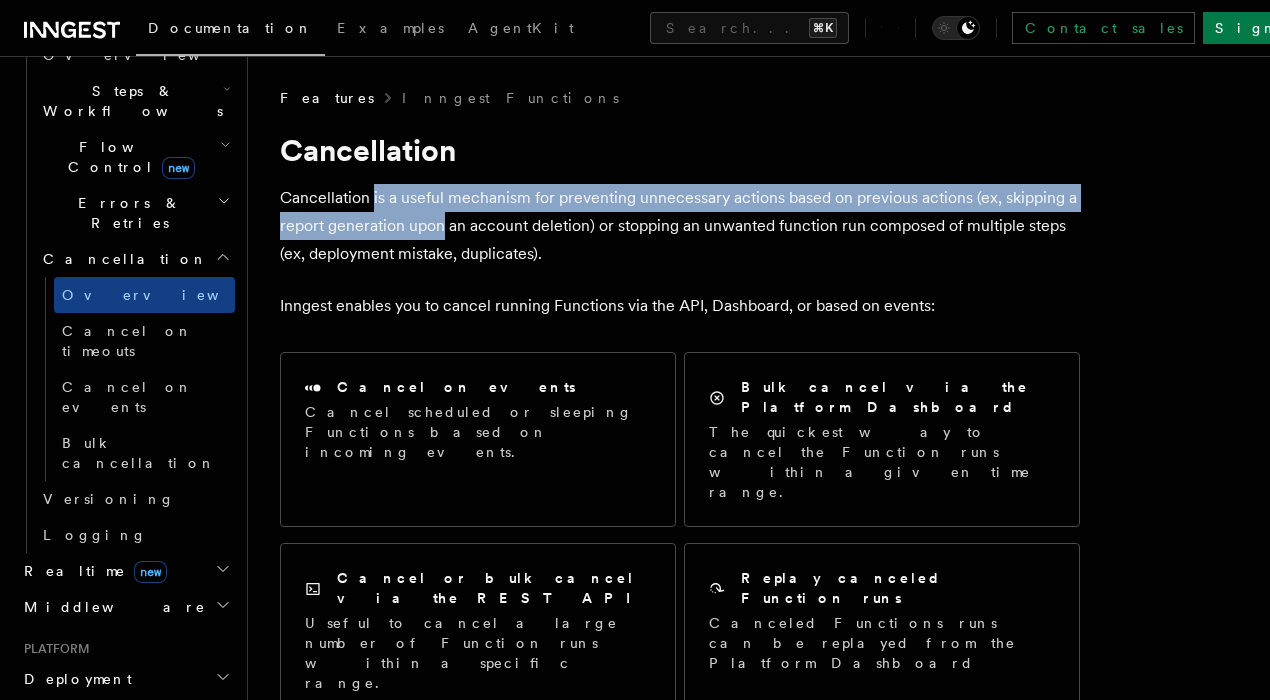 click on "Cancellation is a useful mechanism for preventing unnecessary actions based on previous actions (ex, skipping a report generation upon an account deletion) or stopping an unwanted function run composed of multiple steps (ex, deployment mistake, duplicates)." at bounding box center [680, 226] 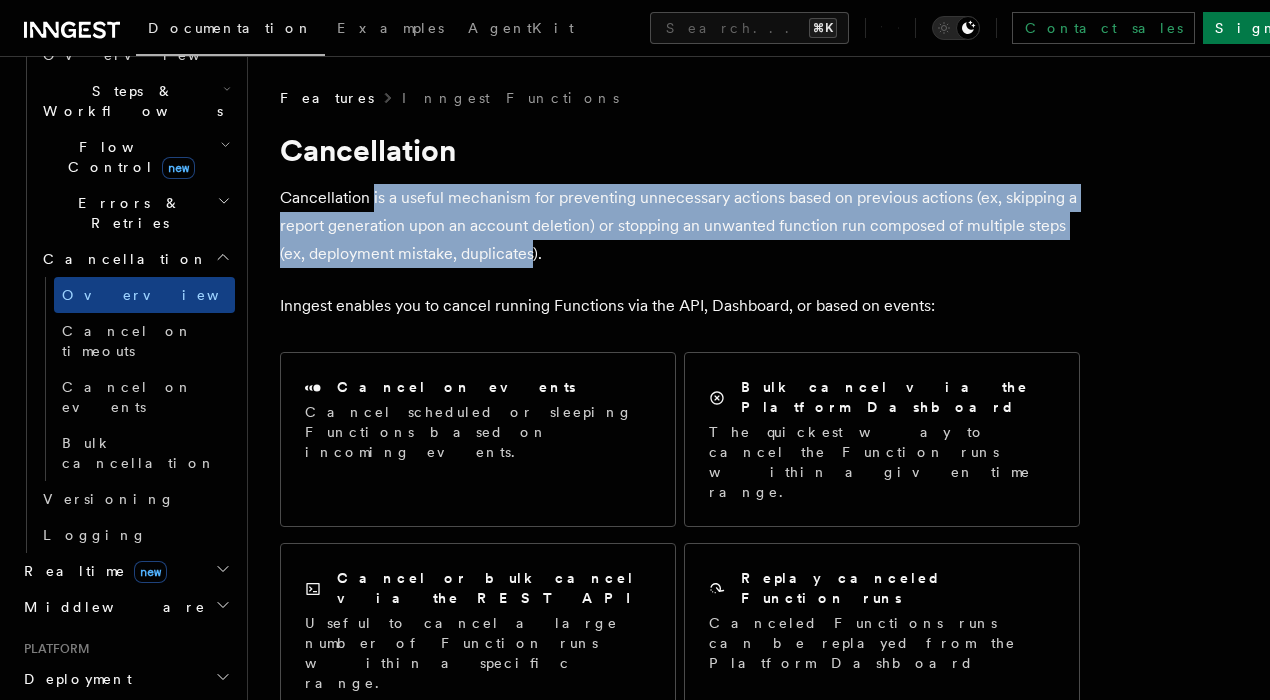 click on "Cancellation is a useful mechanism for preventing unnecessary actions based on previous actions (ex, skipping a report generation upon an account deletion) or stopping an unwanted function run composed of multiple steps (ex, deployment mistake, duplicates)." at bounding box center [680, 226] 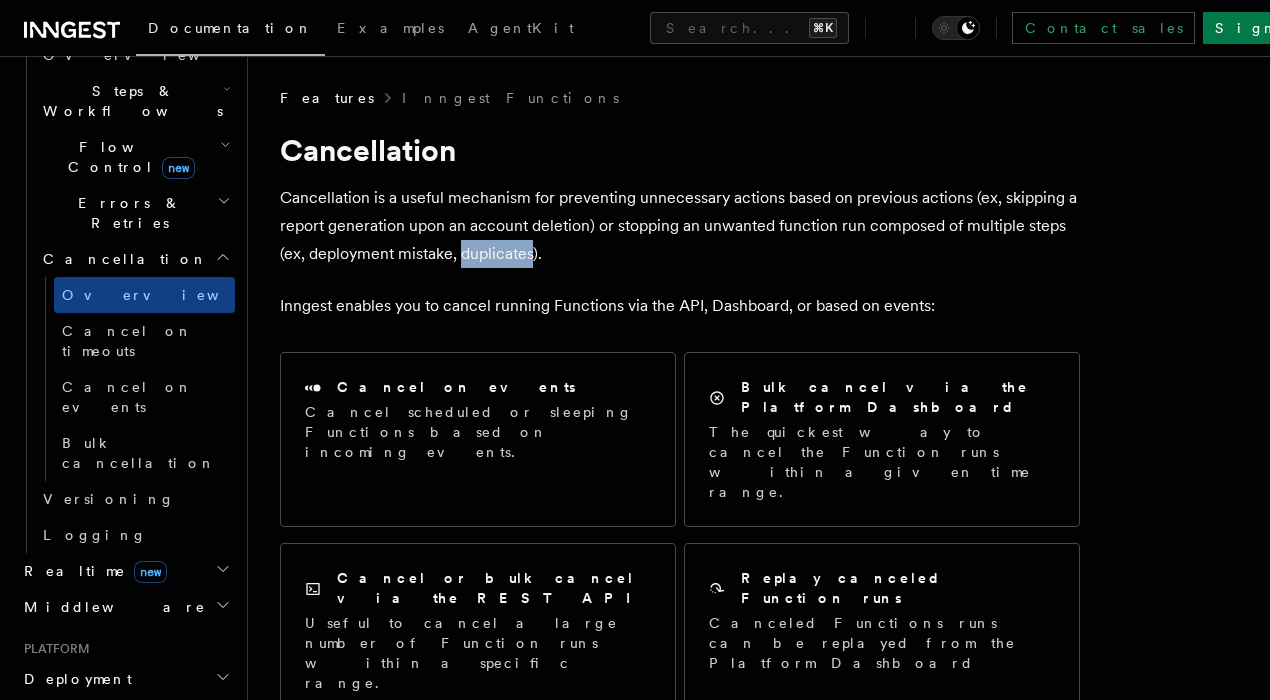 click on "Cancellation is a useful mechanism for preventing unnecessary actions based on previous actions (ex, skipping a report generation upon an account deletion) or stopping an unwanted function run composed of multiple steps (ex, deployment mistake, duplicates)." at bounding box center (680, 226) 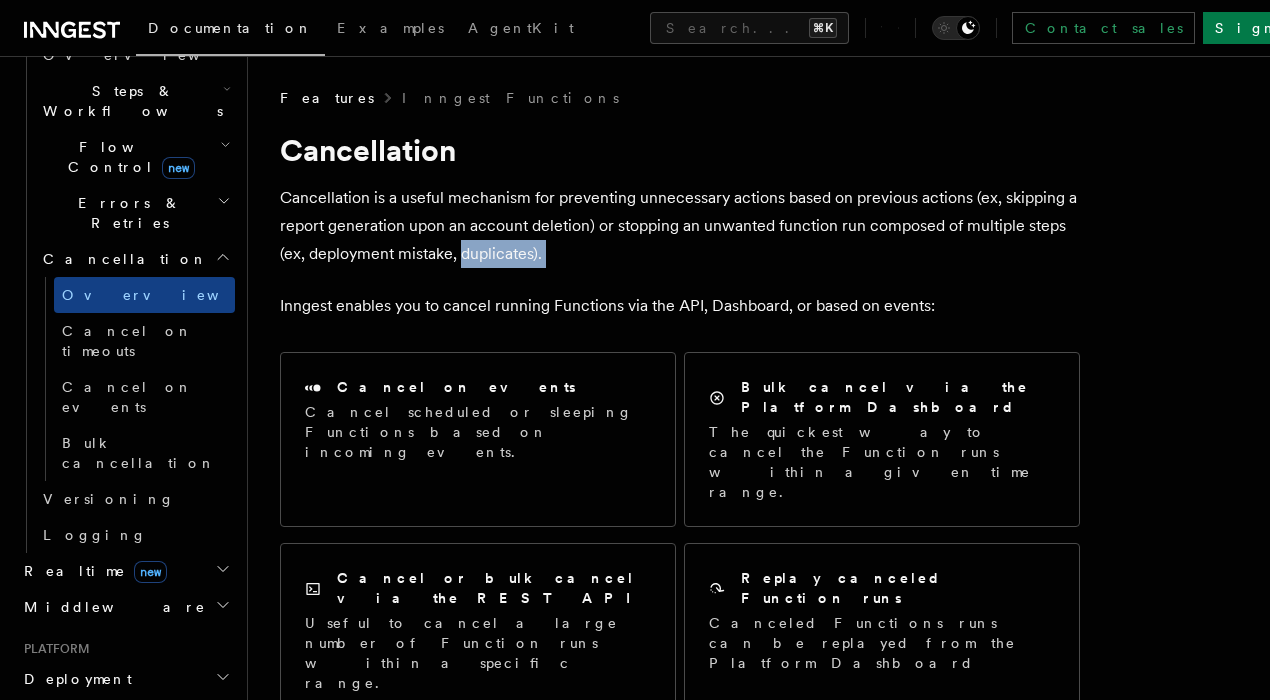 click on "Cancellation is a useful mechanism for preventing unnecessary actions based on previous actions (ex, skipping a report generation upon an account deletion) or stopping an unwanted function run composed of multiple steps (ex, deployment mistake, duplicates)." at bounding box center (680, 226) 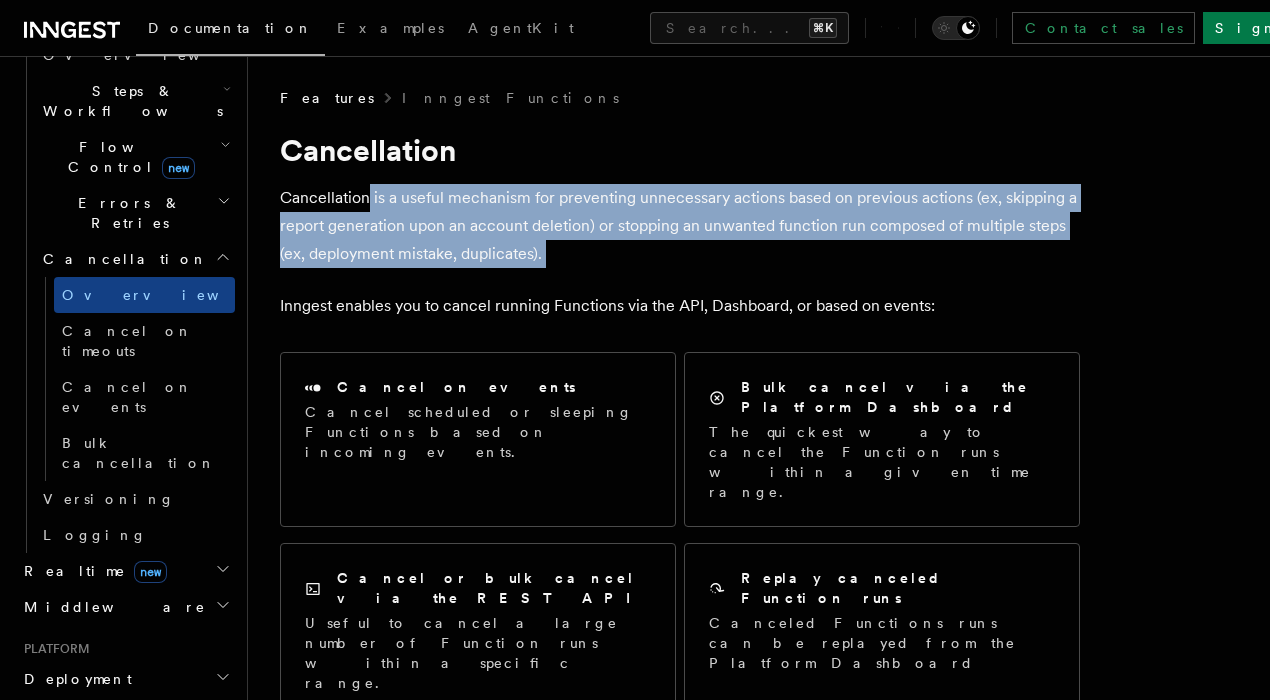 click on "Cancellation is a useful mechanism for preventing unnecessary actions based on previous actions (ex, skipping a report generation upon an account deletion) or stopping an unwanted function run composed of multiple steps (ex, deployment mistake, duplicates)." at bounding box center (680, 226) 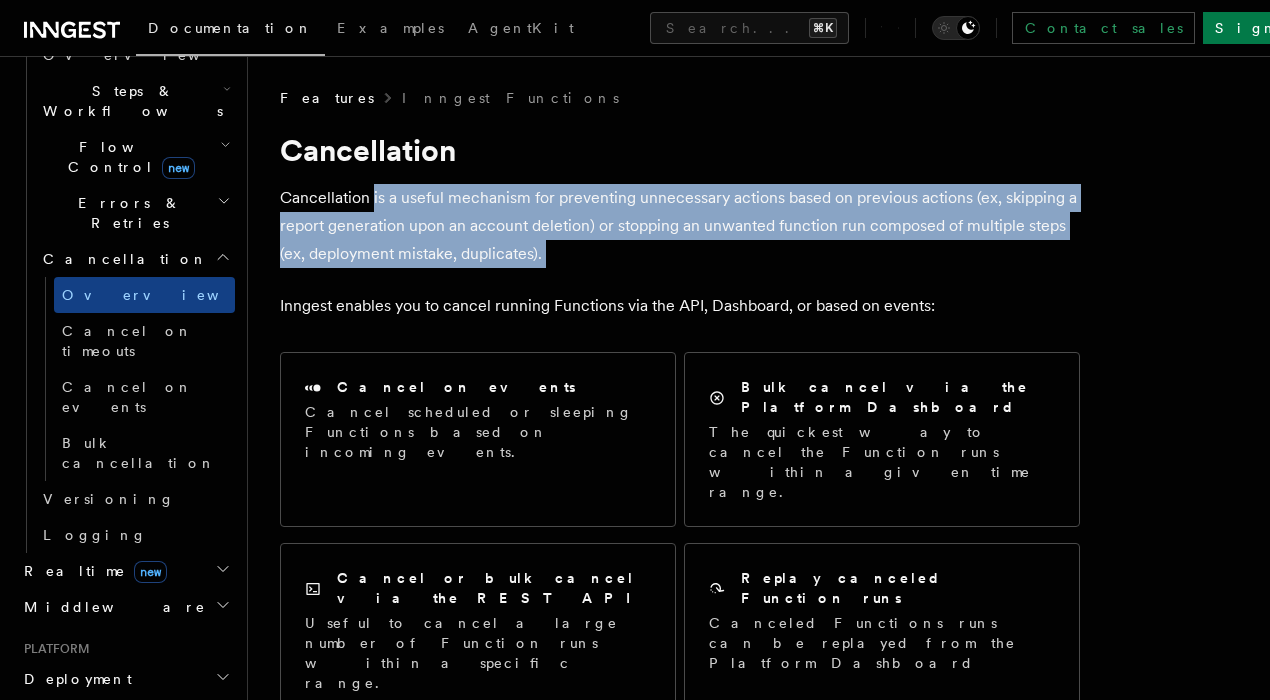 click on "Cancellation is a useful mechanism for preventing unnecessary actions based on previous actions (ex, skipping a report generation upon an account deletion) or stopping an unwanted function run composed of multiple steps (ex, deployment mistake, duplicates)." at bounding box center [680, 226] 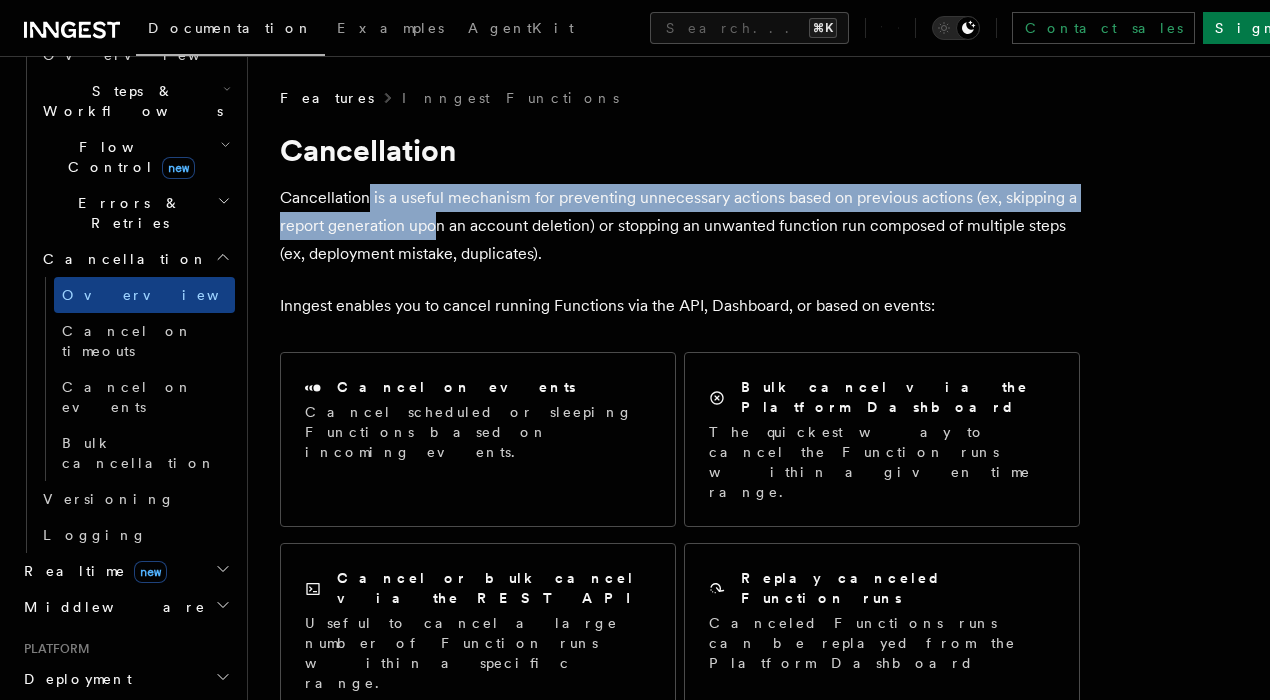 drag, startPoint x: 371, startPoint y: 193, endPoint x: 509, endPoint y: 231, distance: 143.13629 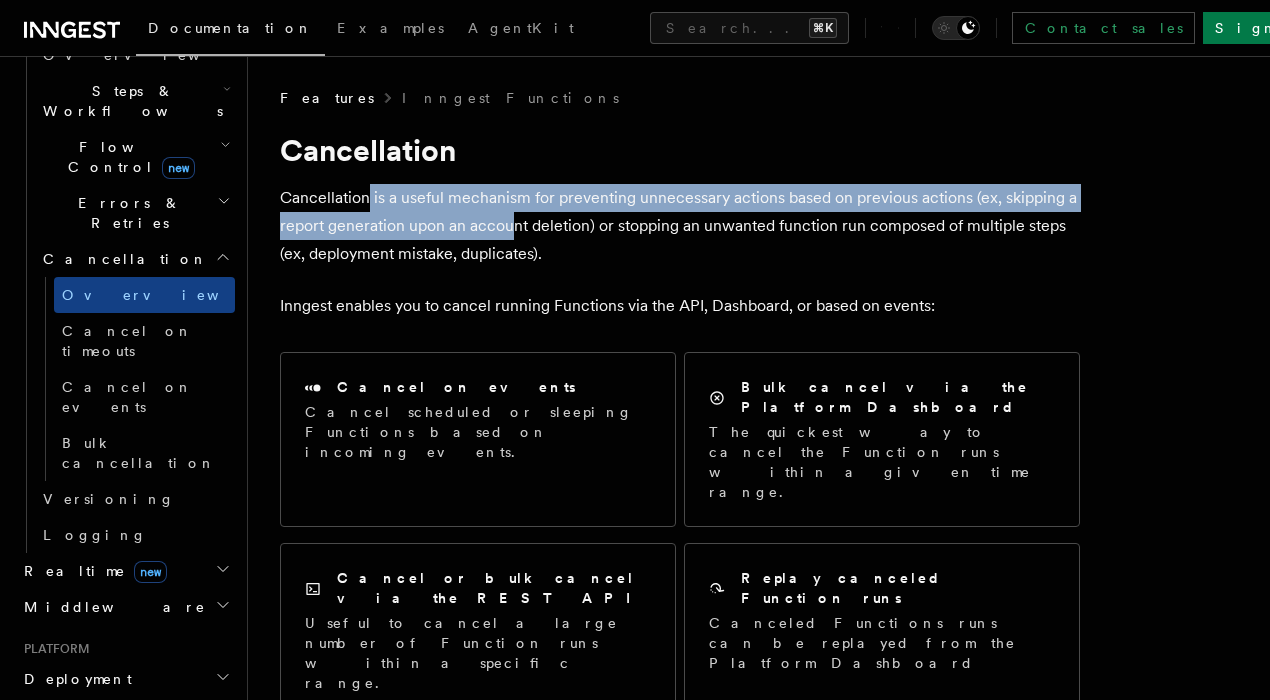 click on "Cancellation is a useful mechanism for preventing unnecessary actions based on previous actions (ex, skipping a report generation upon an account deletion) or stopping an unwanted function run composed of multiple steps (ex, deployment mistake, duplicates)." at bounding box center [680, 226] 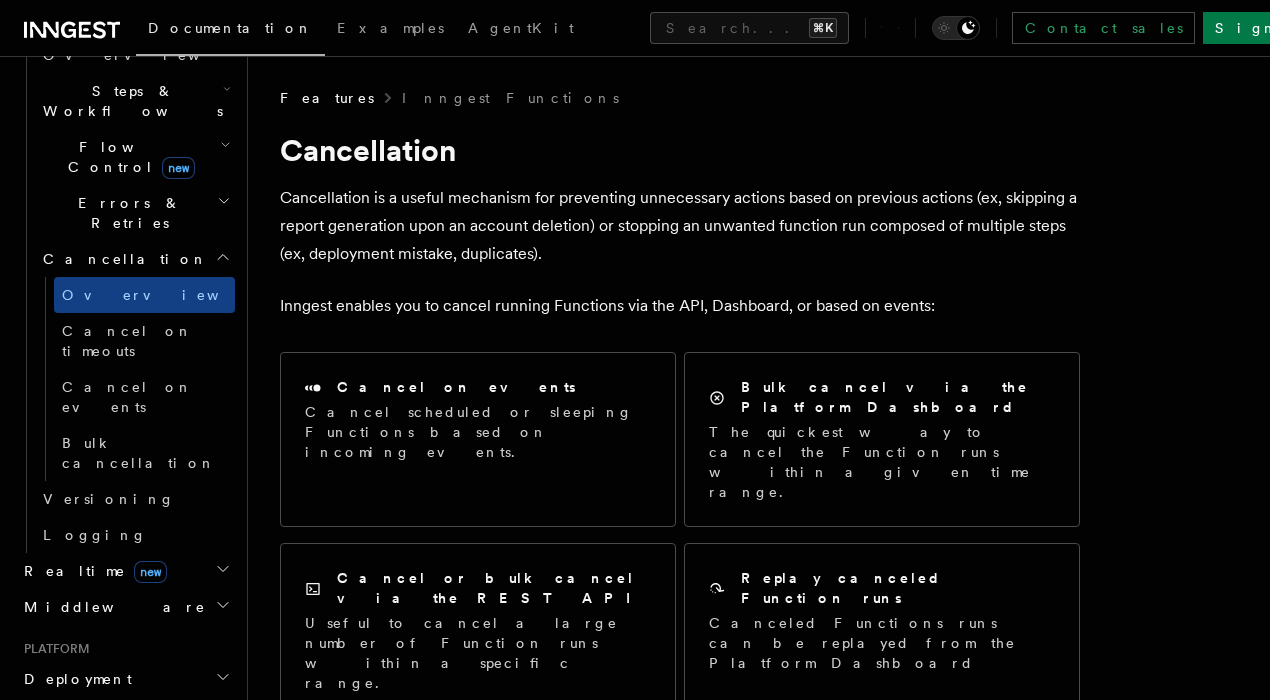 click on "Cancellation is a useful mechanism for preventing unnecessary actions based on previous actions (ex, skipping a report generation upon an account deletion) or stopping an unwanted function run composed of multiple steps (ex, deployment mistake, duplicates)." at bounding box center [680, 226] 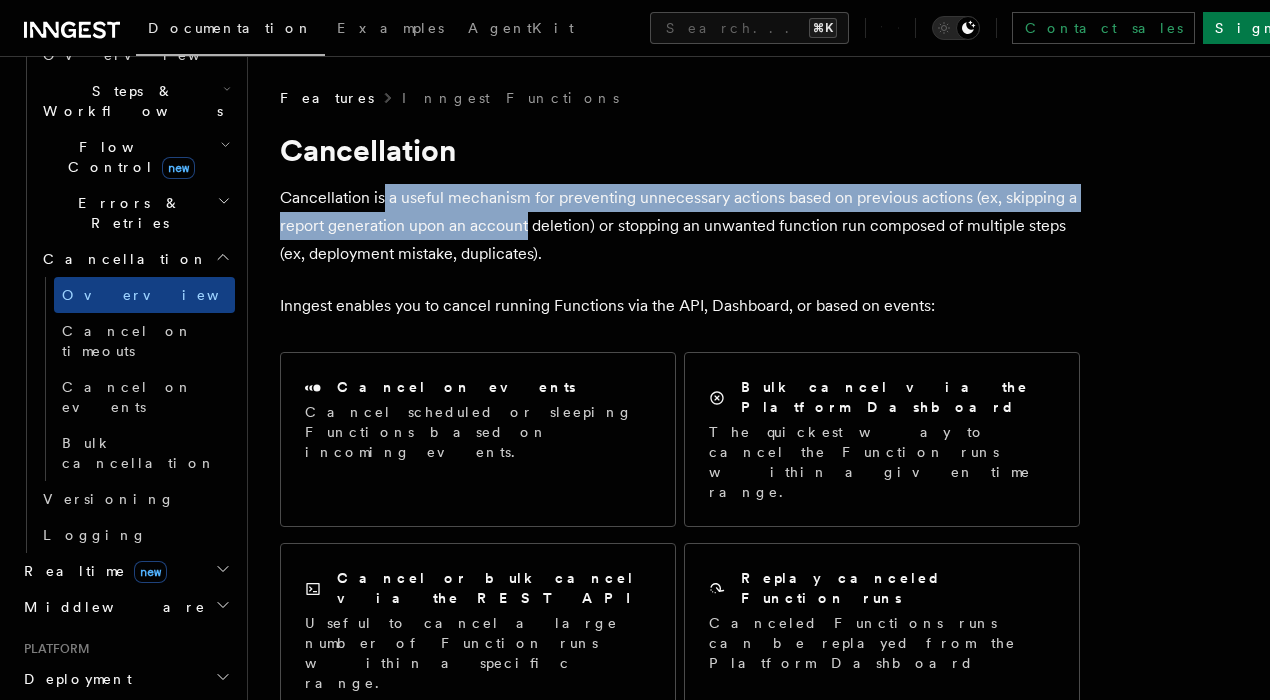 drag, startPoint x: 385, startPoint y: 198, endPoint x: 546, endPoint y: 248, distance: 168.5853 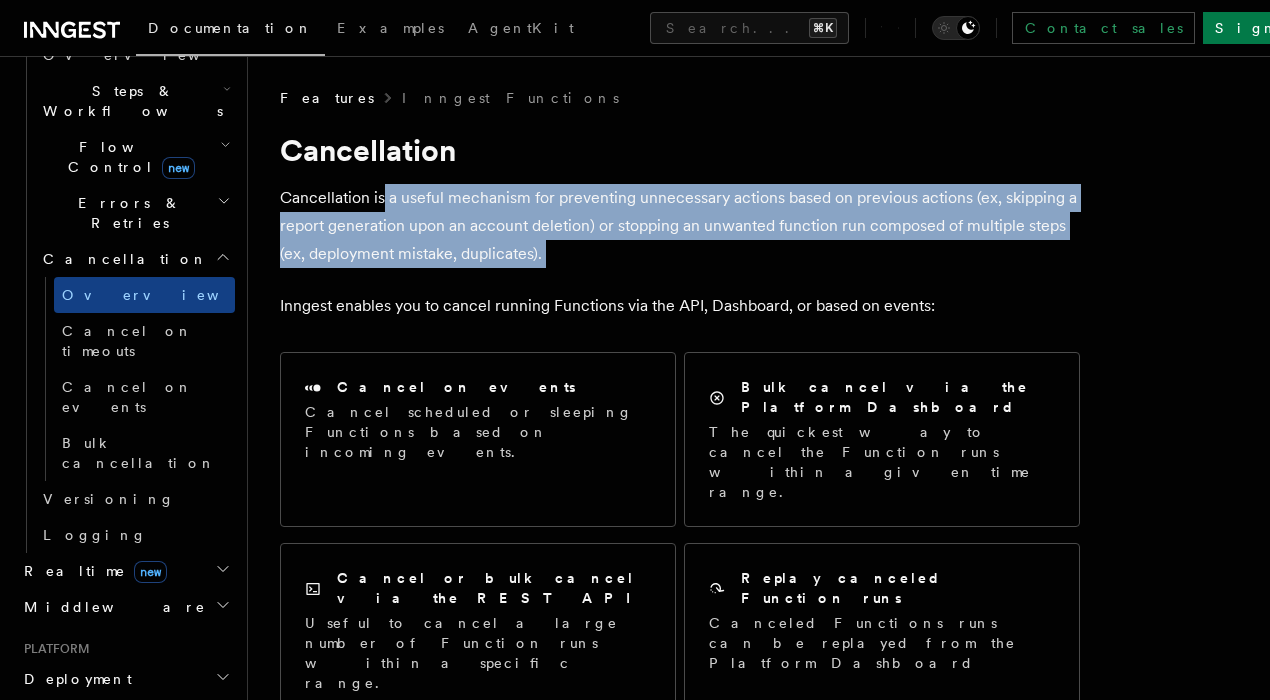 click on "Cancellation is a useful mechanism for preventing unnecessary actions based on previous actions (ex, skipping a report generation upon an account deletion) or stopping an unwanted function run composed of multiple steps (ex, deployment mistake, duplicates)." at bounding box center (680, 226) 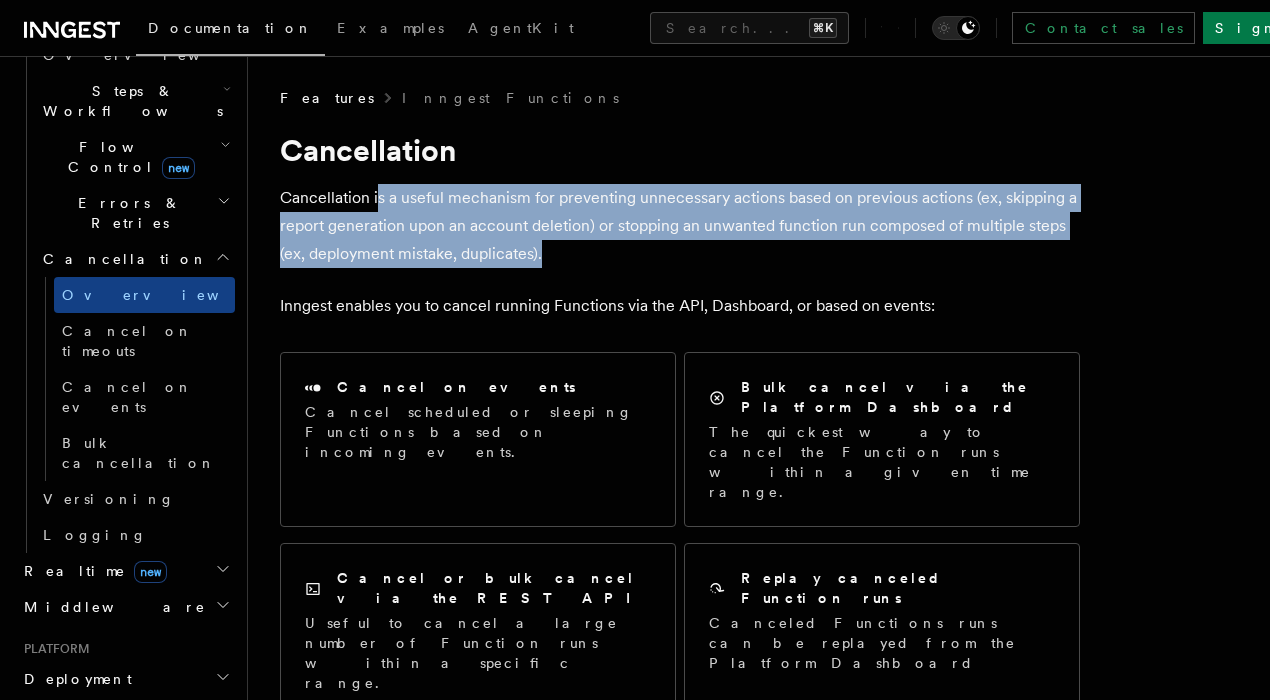 drag, startPoint x: 546, startPoint y: 248, endPoint x: 378, endPoint y: 199, distance: 175 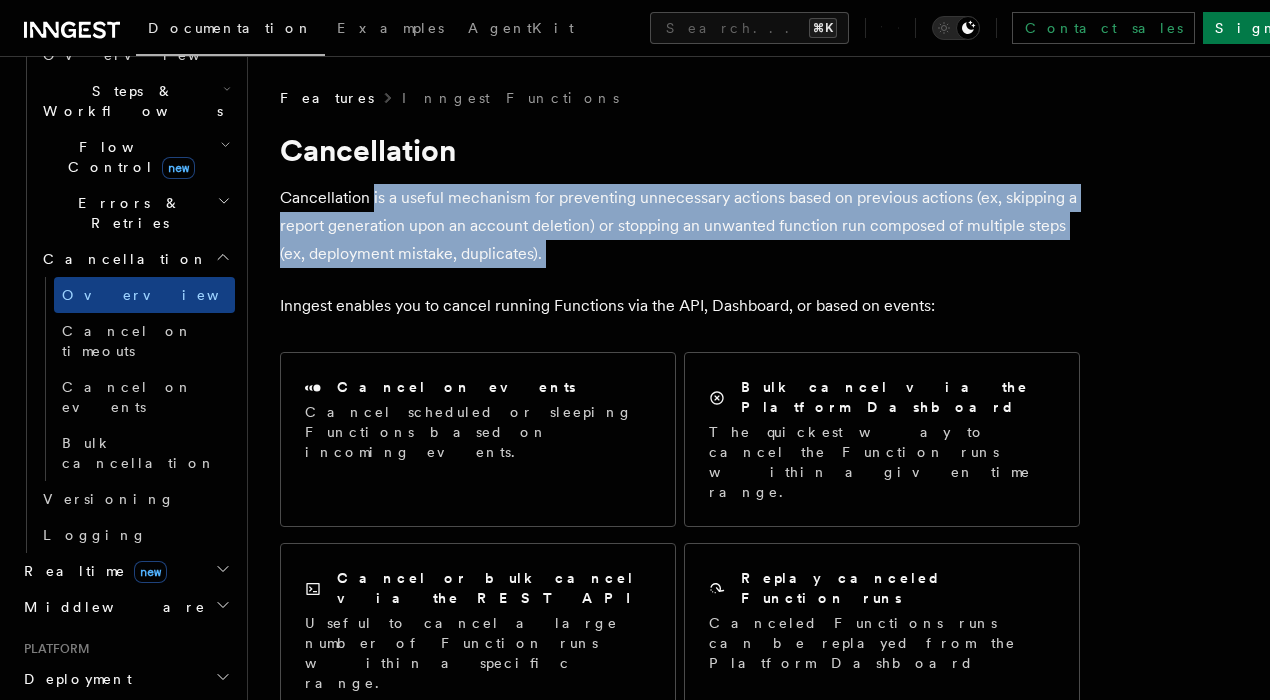 drag, startPoint x: 378, startPoint y: 199, endPoint x: 602, endPoint y: 240, distance: 227.72131 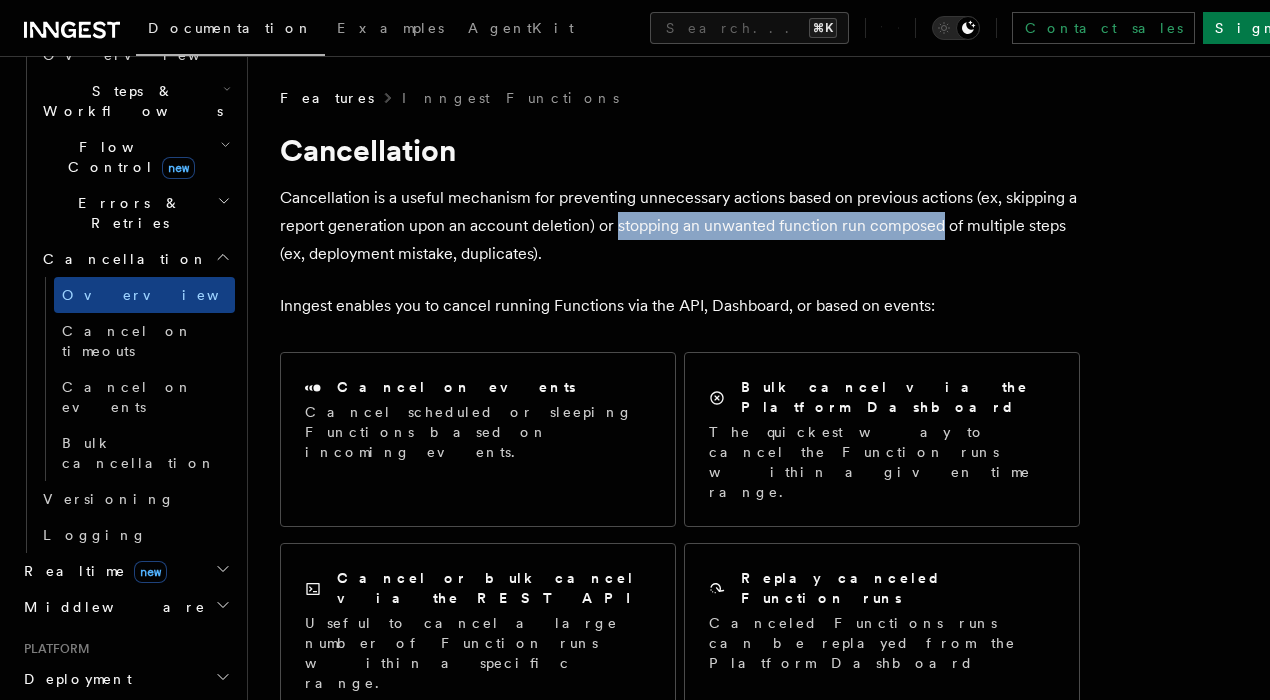 drag, startPoint x: 632, startPoint y: 228, endPoint x: 991, endPoint y: 228, distance: 359 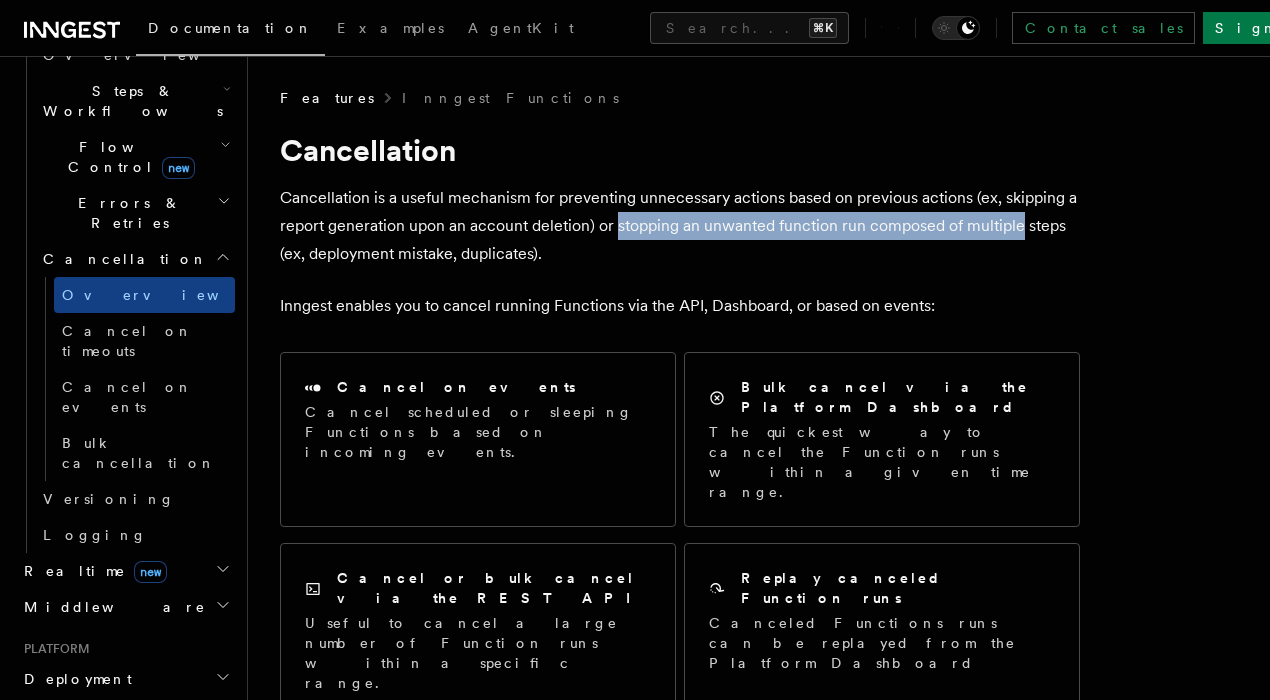 click on "Cancellation is a useful mechanism for preventing unnecessary actions based on previous actions (ex, skipping a report generation upon an account deletion) or stopping an unwanted function run composed of multiple steps (ex, deployment mistake, duplicates)." at bounding box center (680, 226) 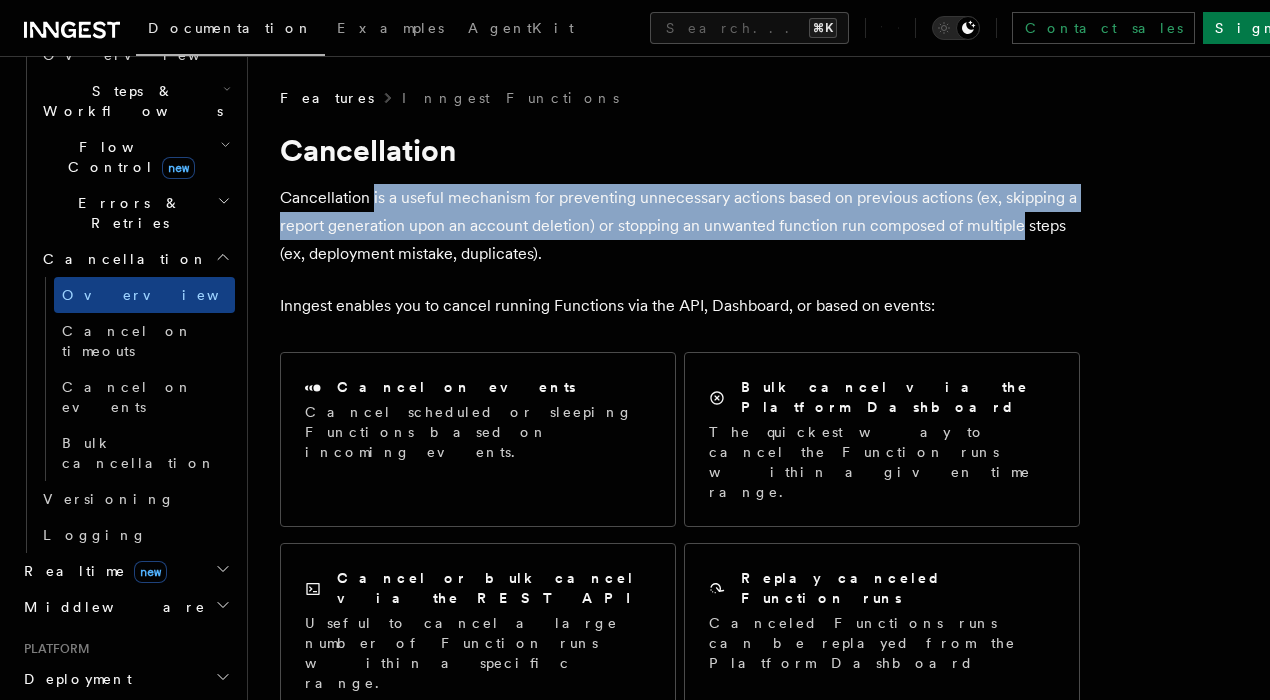 drag, startPoint x: 991, startPoint y: 228, endPoint x: 367, endPoint y: 191, distance: 625.096 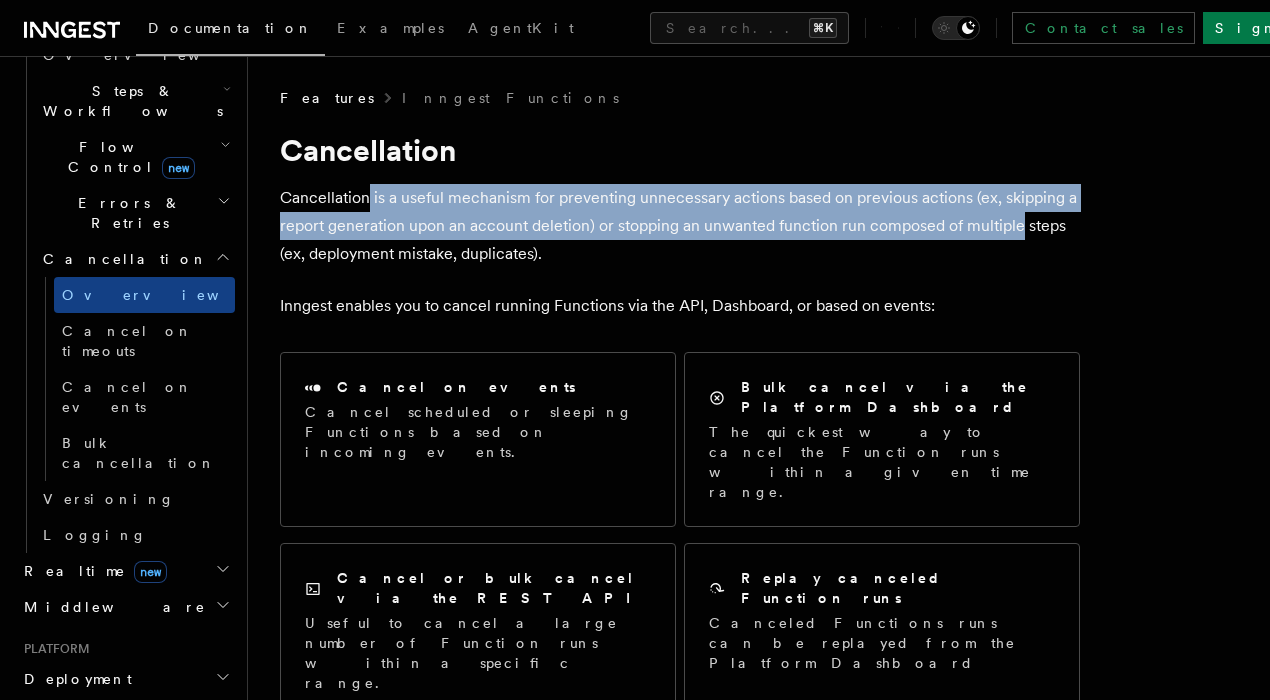 click on "Cancellation is a useful mechanism for preventing unnecessary actions based on previous actions (ex, skipping a report generation upon an account deletion) or stopping an unwanted function run composed of multiple steps (ex, deployment mistake, duplicates)." at bounding box center [680, 226] 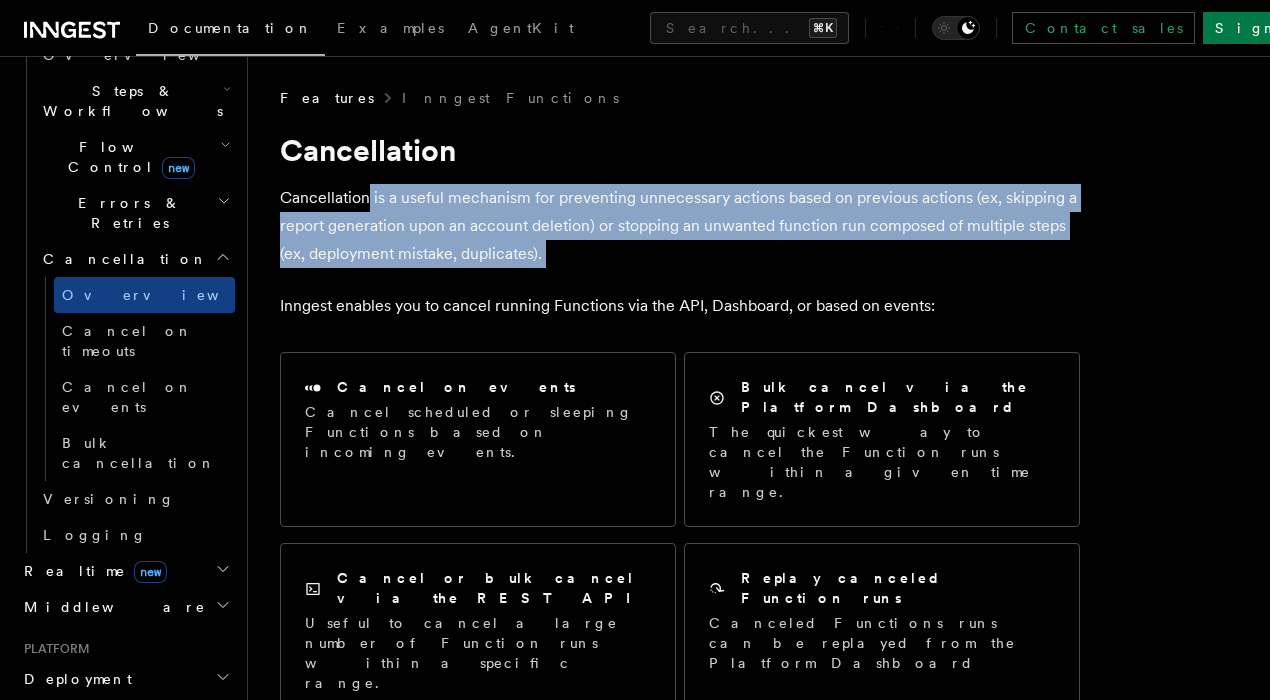 drag, startPoint x: 367, startPoint y: 191, endPoint x: 549, endPoint y: 246, distance: 190.1289 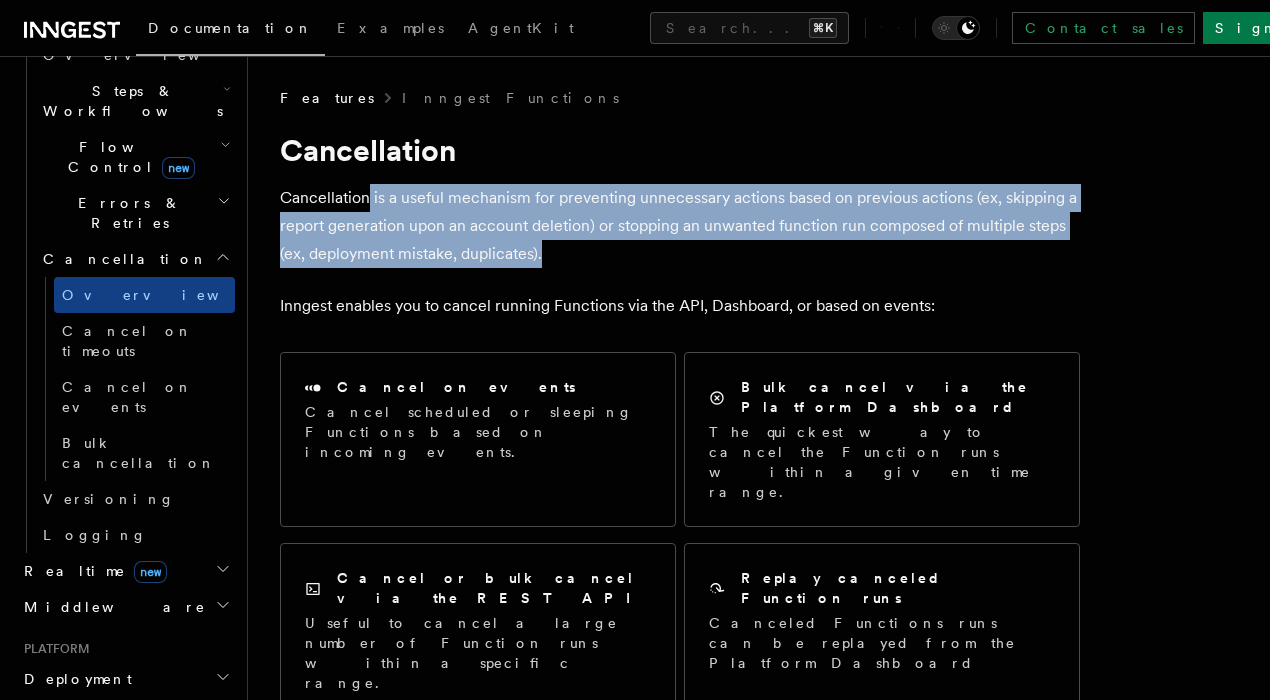 drag, startPoint x: 549, startPoint y: 246, endPoint x: 370, endPoint y: 201, distance: 184.56976 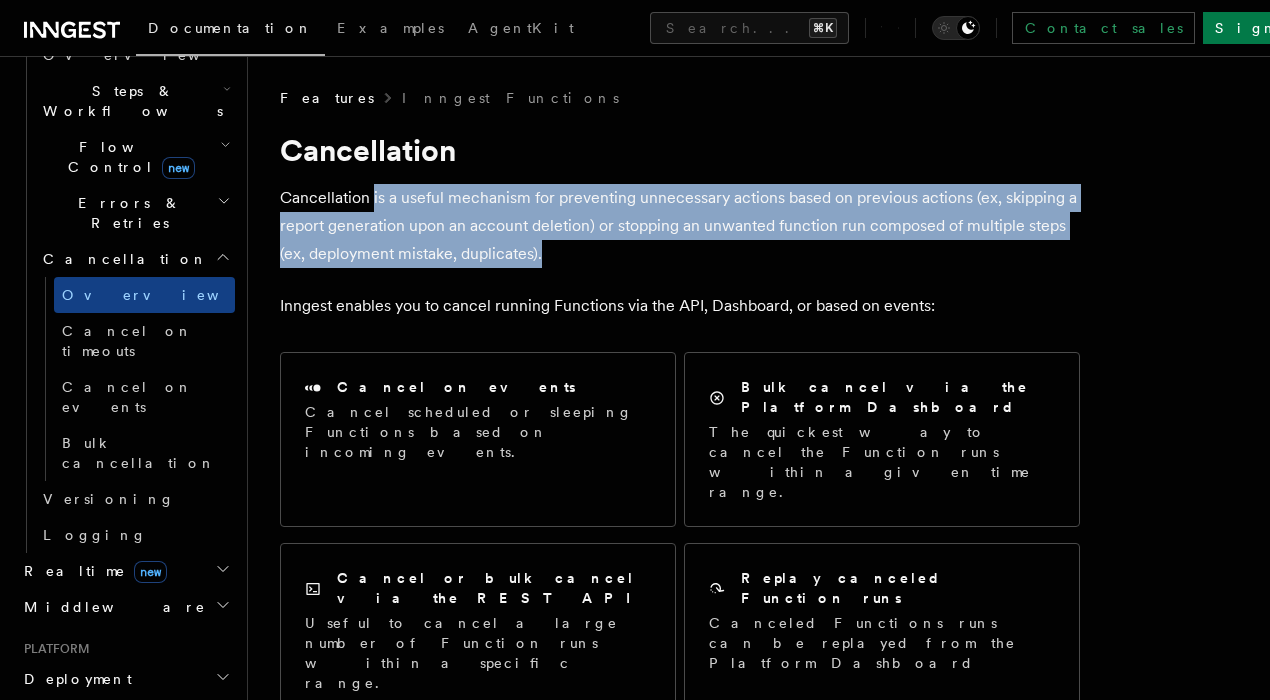 drag, startPoint x: 539, startPoint y: 254, endPoint x: 374, endPoint y: 198, distance: 174.24408 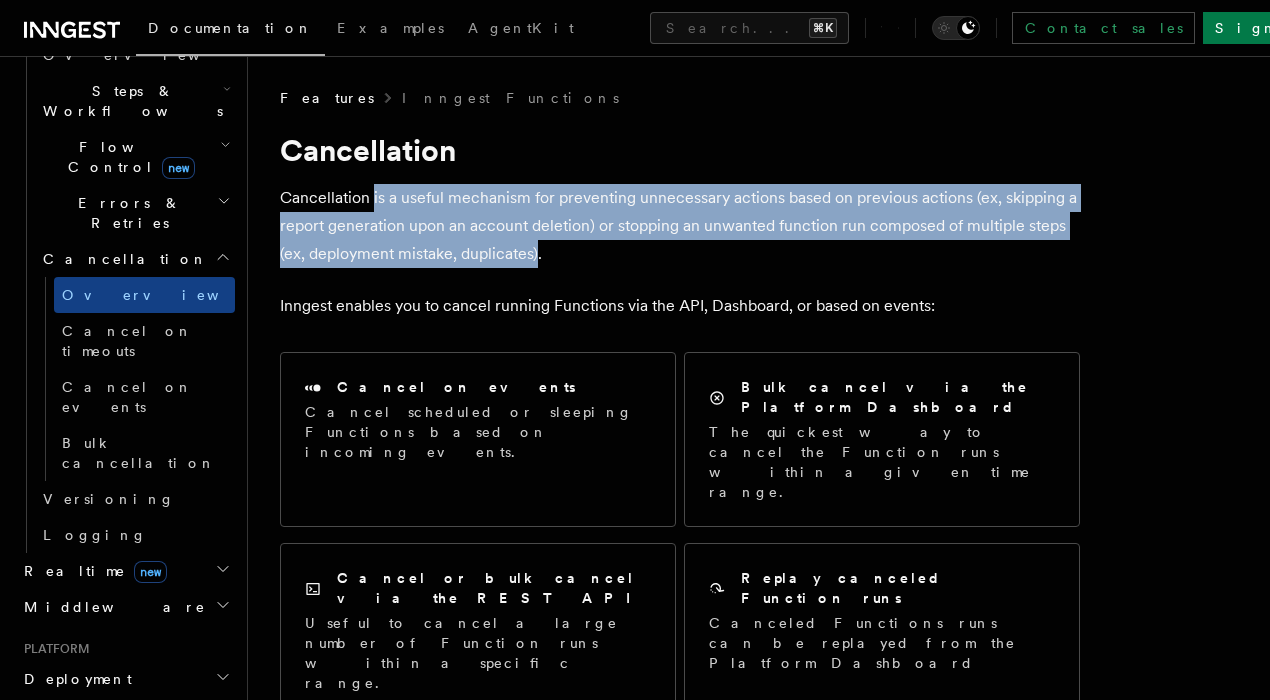 drag, startPoint x: 374, startPoint y: 198, endPoint x: 534, endPoint y: 247, distance: 167.33499 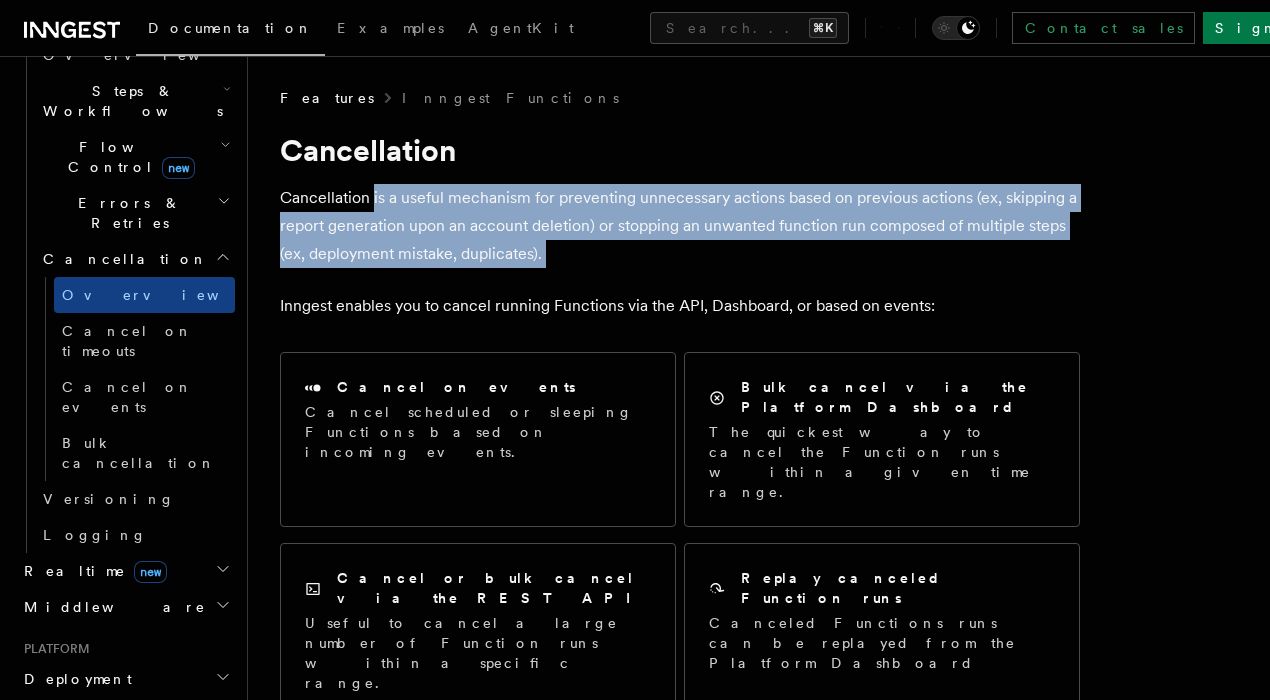 drag, startPoint x: 371, startPoint y: 195, endPoint x: 558, endPoint y: 266, distance: 200.025 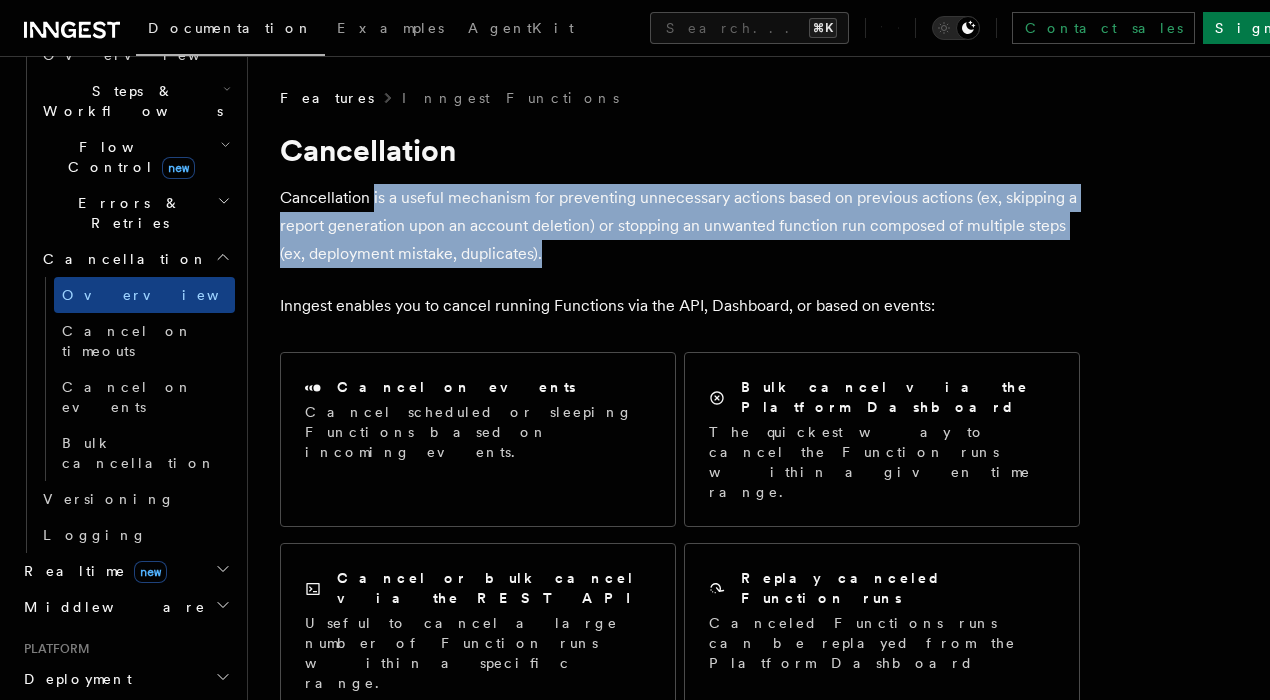 drag, startPoint x: 558, startPoint y: 266, endPoint x: 372, endPoint y: 197, distance: 198.38599 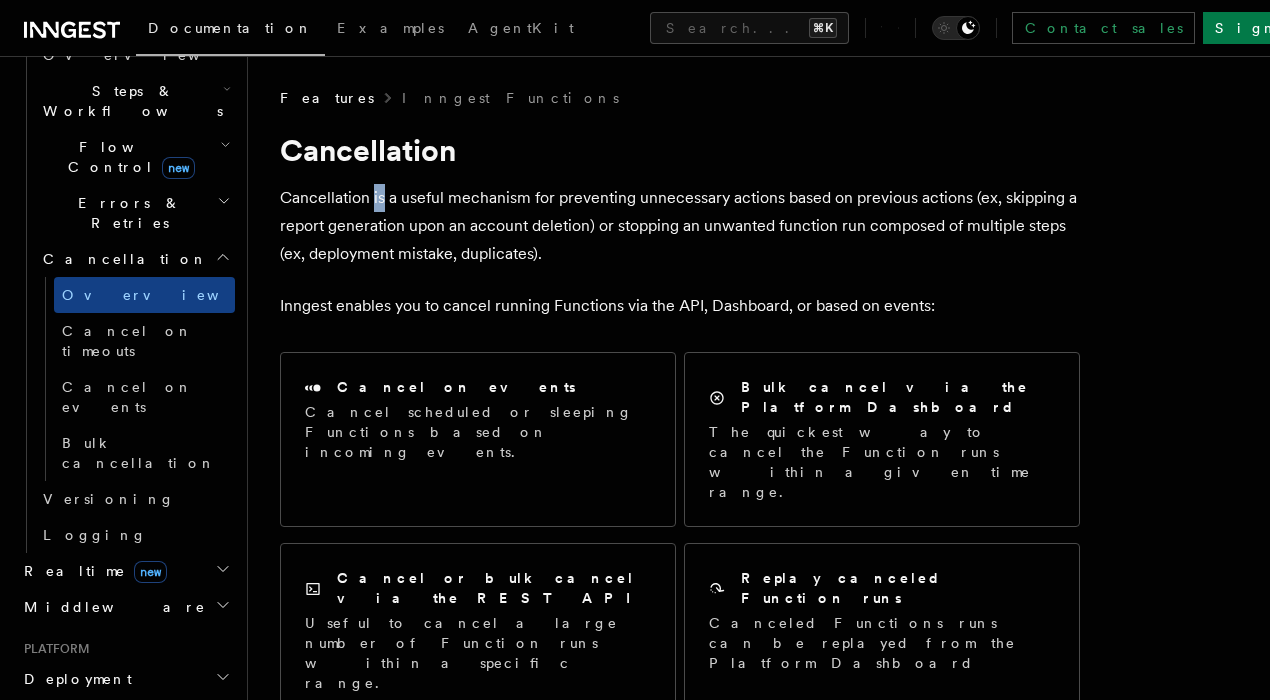 drag, startPoint x: 372, startPoint y: 197, endPoint x: 577, endPoint y: 271, distance: 217.94724 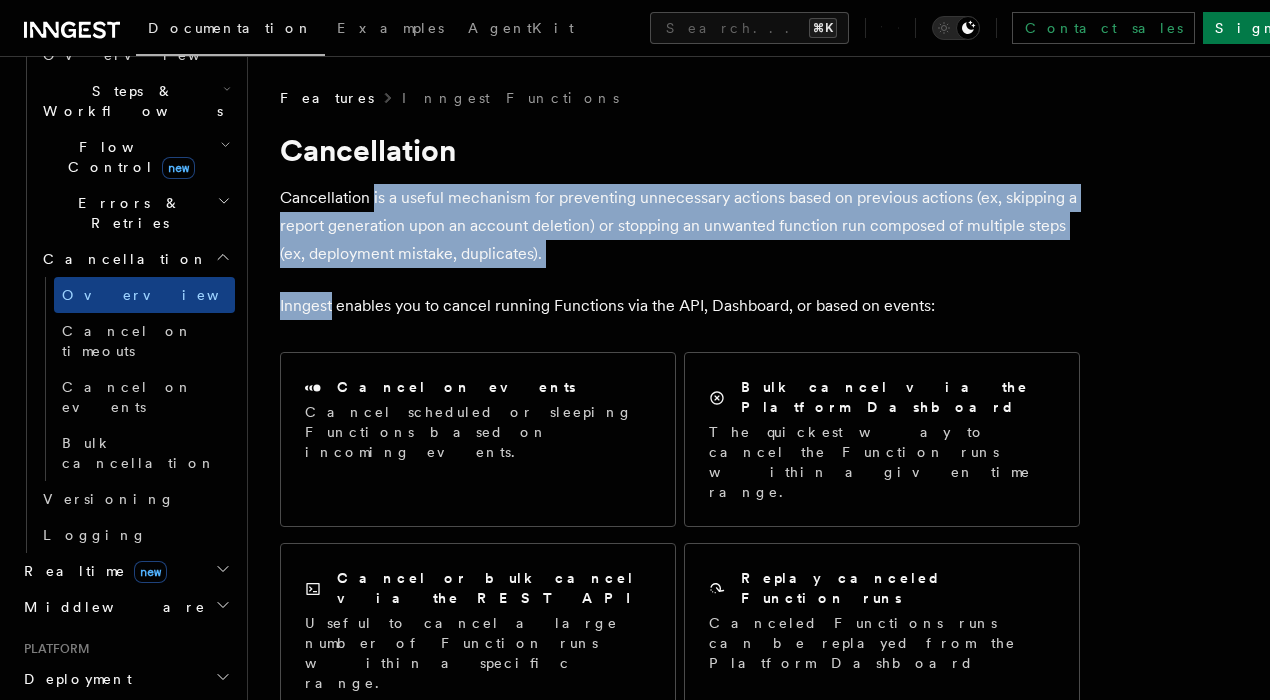 click on "Features Inngest Functions Cancellation
Cancellation is a useful mechanism for preventing unnecessary actions based on previous actions (ex, skipping a report generation upon an account deletion) or stopping an unwanted function run composed of multiple steps (ex, deployment mistake, duplicates).
Inngest enables you to cancel running Functions via the API, Dashboard, or based on events:
Cancel on events Cancel scheduled or sleeping Functions based on incoming events. Bulk cancel via the Platform Dashboard The quickest way to cancel the Function runs within a given time range. Cancel or bulk cancel via the REST API Useful to cancel a large number of Function runs within a specific range. Replay canceled Function runs Canceled Functions runs can be replayed from the Platform Dashboard
Anatomy of a cancellation
Inngest cancellation mechanisms prevent a scheduled Function run from running or stop an ongoing Function run between some following steps (sleep or action steps).
Please note that:" at bounding box center [759, 1469] 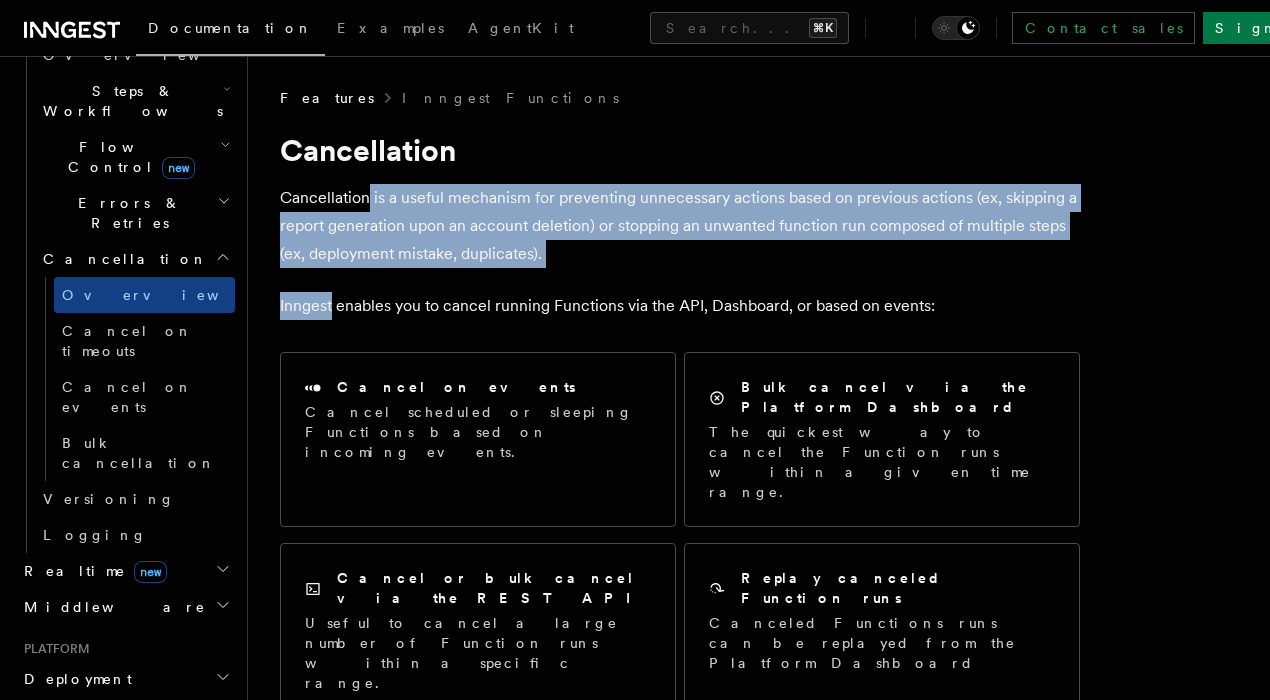 drag, startPoint x: 596, startPoint y: 282, endPoint x: 376, endPoint y: 199, distance: 235.13612 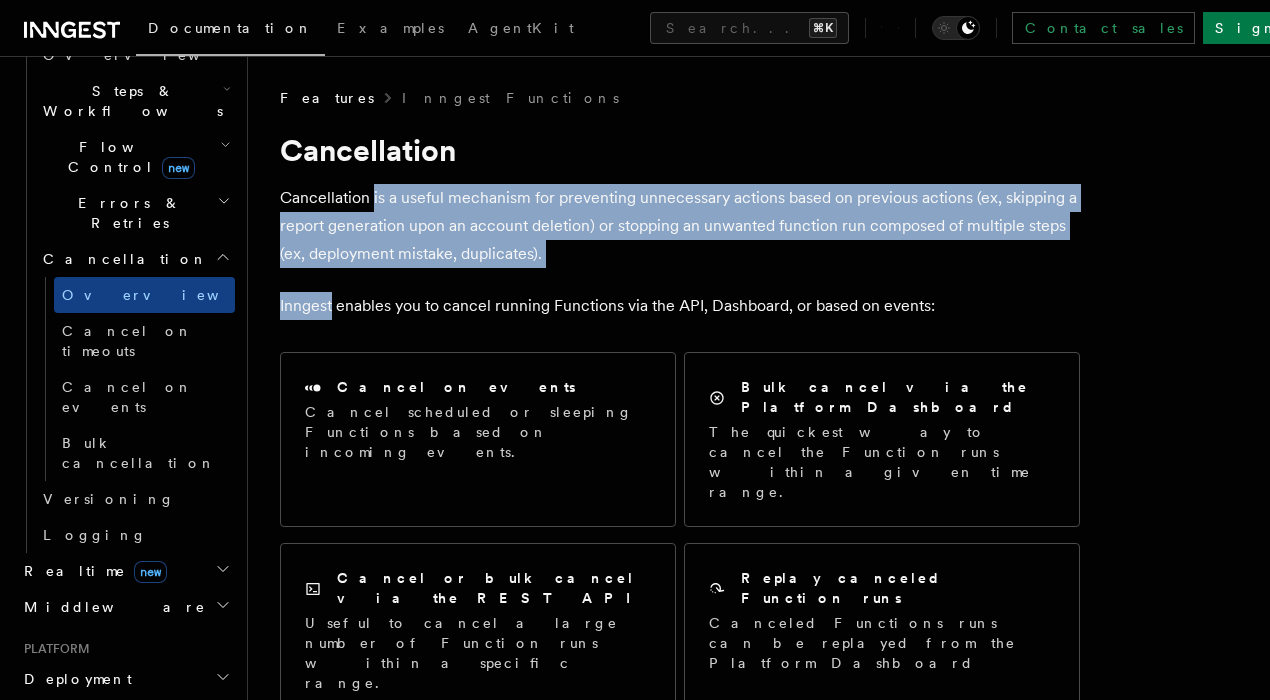 click on "Cancellation is a useful mechanism for preventing unnecessary actions based on previous actions (ex, skipping a report generation upon an account deletion) or stopping an unwanted function run composed of multiple steps (ex, deployment mistake, duplicates)." at bounding box center (680, 226) 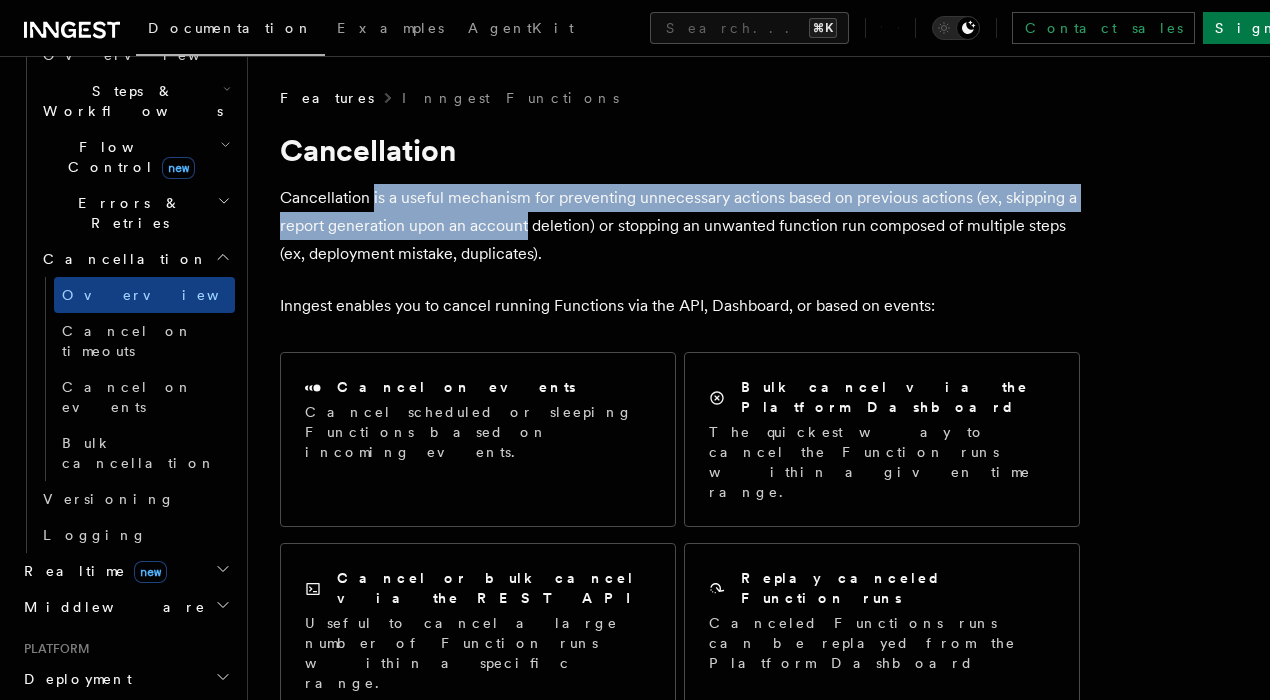 drag, startPoint x: 376, startPoint y: 199, endPoint x: 539, endPoint y: 234, distance: 166.71533 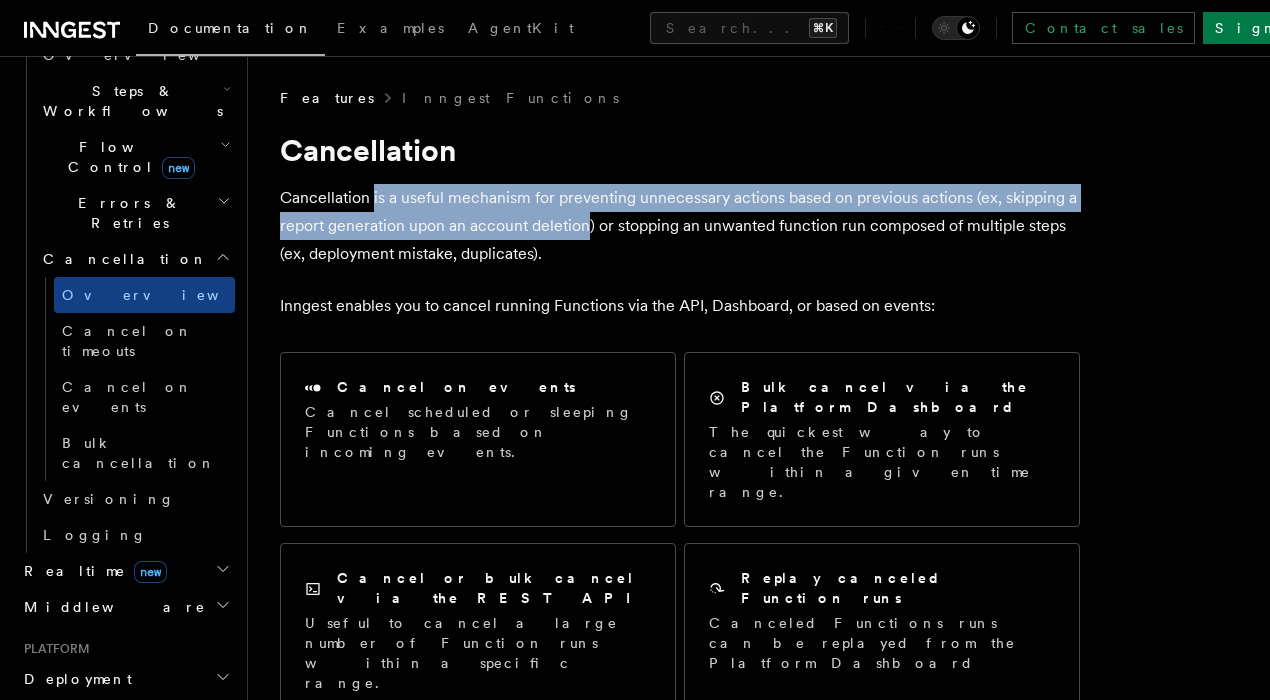 click on "Cancellation is a useful mechanism for preventing unnecessary actions based on previous actions (ex, skipping a report generation upon an account deletion) or stopping an unwanted function run composed of multiple steps (ex, deployment mistake, duplicates)." at bounding box center [680, 226] 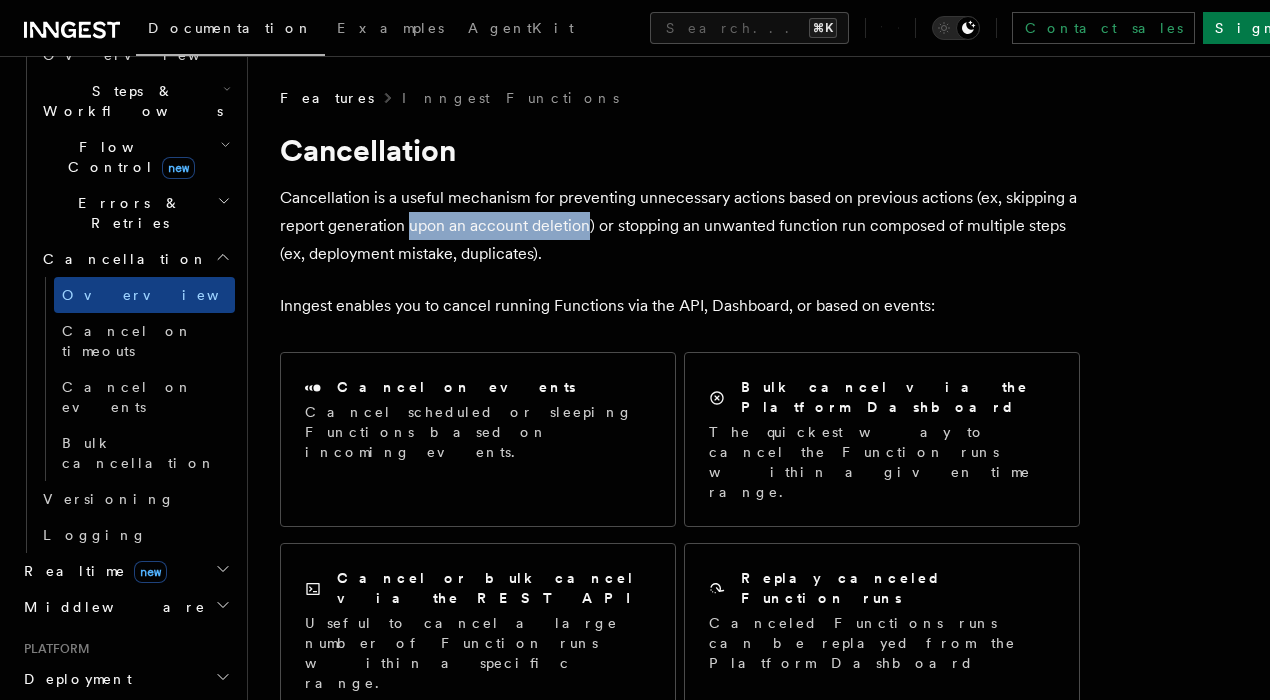 drag, startPoint x: 539, startPoint y: 234, endPoint x: 383, endPoint y: 210, distance: 157.83536 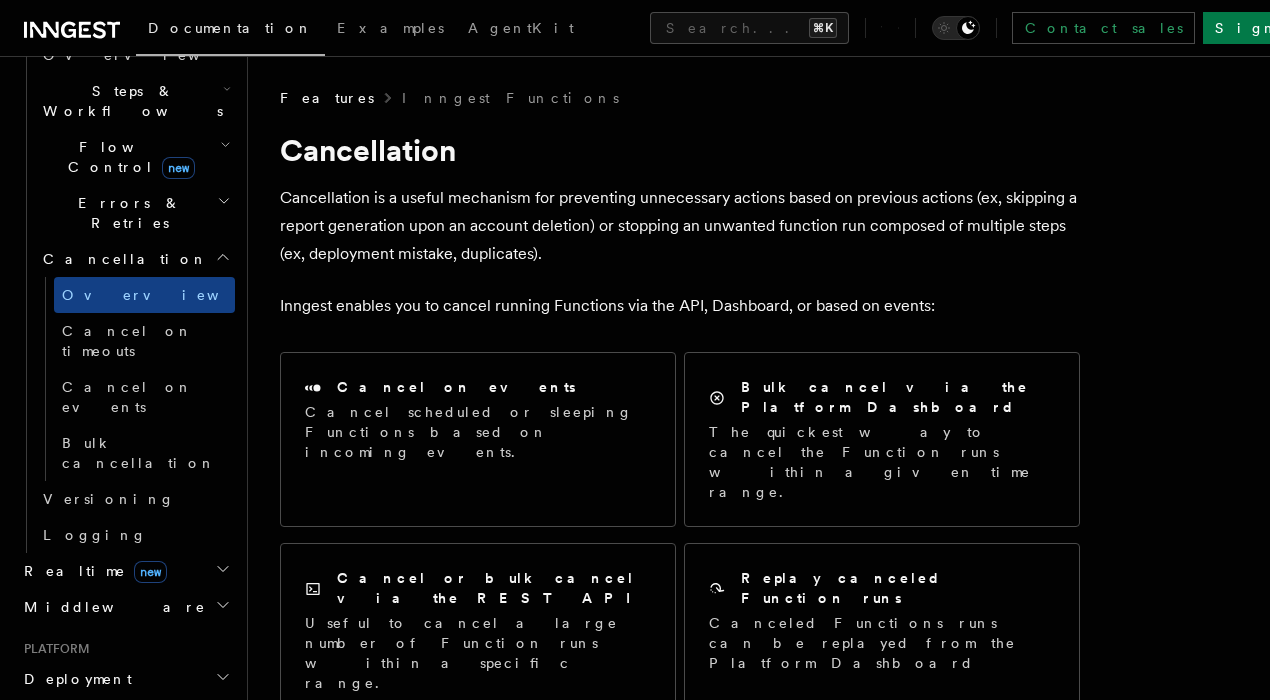 click on "Cancellation is a useful mechanism for preventing unnecessary actions based on previous actions (ex, skipping a report generation upon an account deletion) or stopping an unwanted function run composed of multiple steps (ex, deployment mistake, duplicates)." at bounding box center [680, 226] 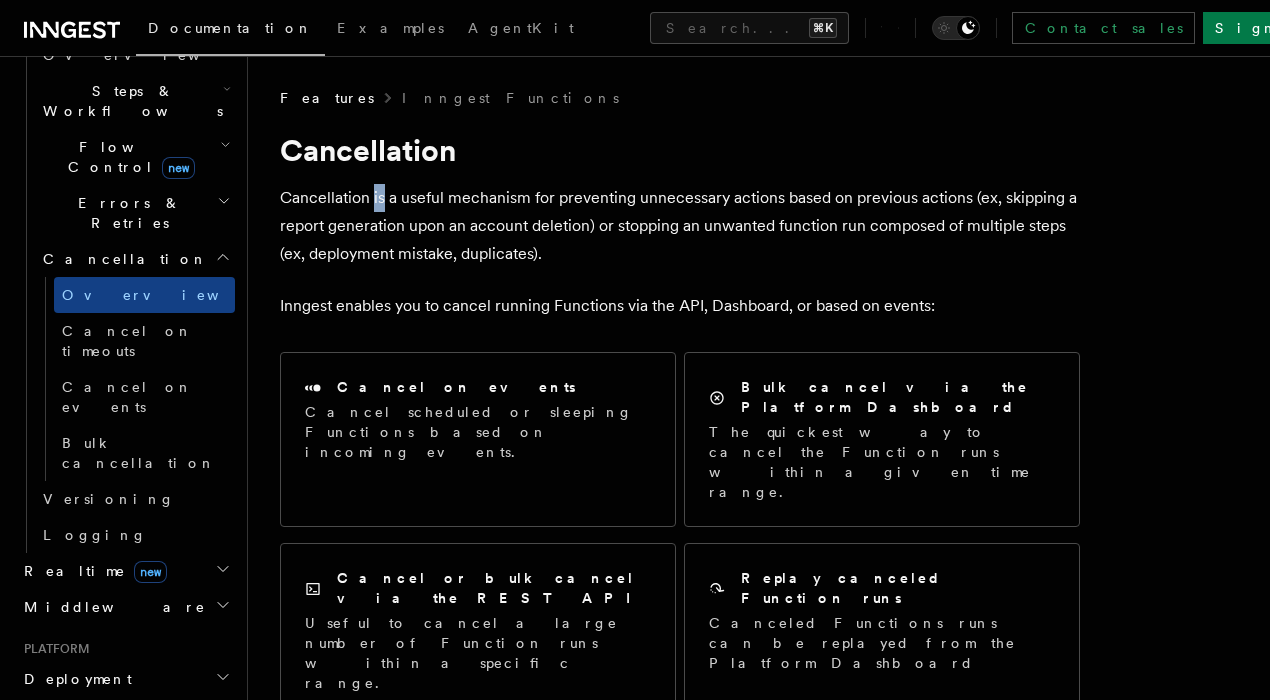 drag, startPoint x: 372, startPoint y: 203, endPoint x: 502, endPoint y: 235, distance: 133.88054 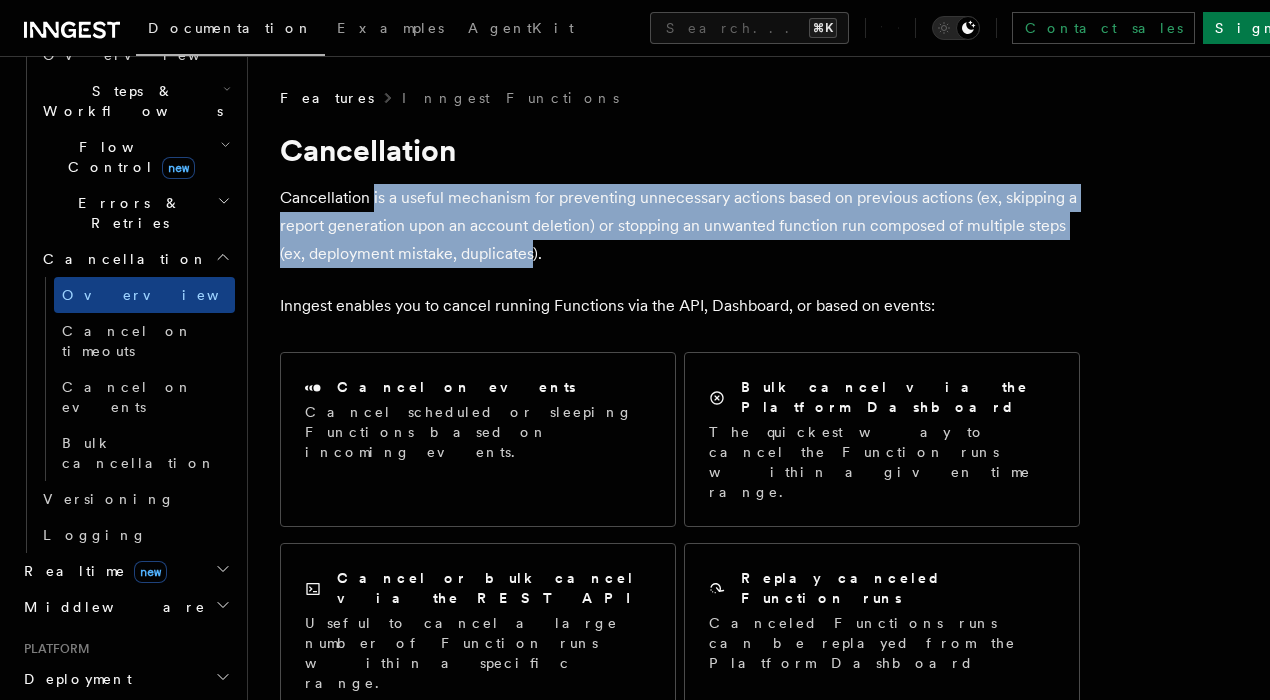 click on "Cancellation is a useful mechanism for preventing unnecessary actions based on previous actions (ex, skipping a report generation upon an account deletion) or stopping an unwanted function run composed of multiple steps (ex, deployment mistake, duplicates)." at bounding box center (680, 226) 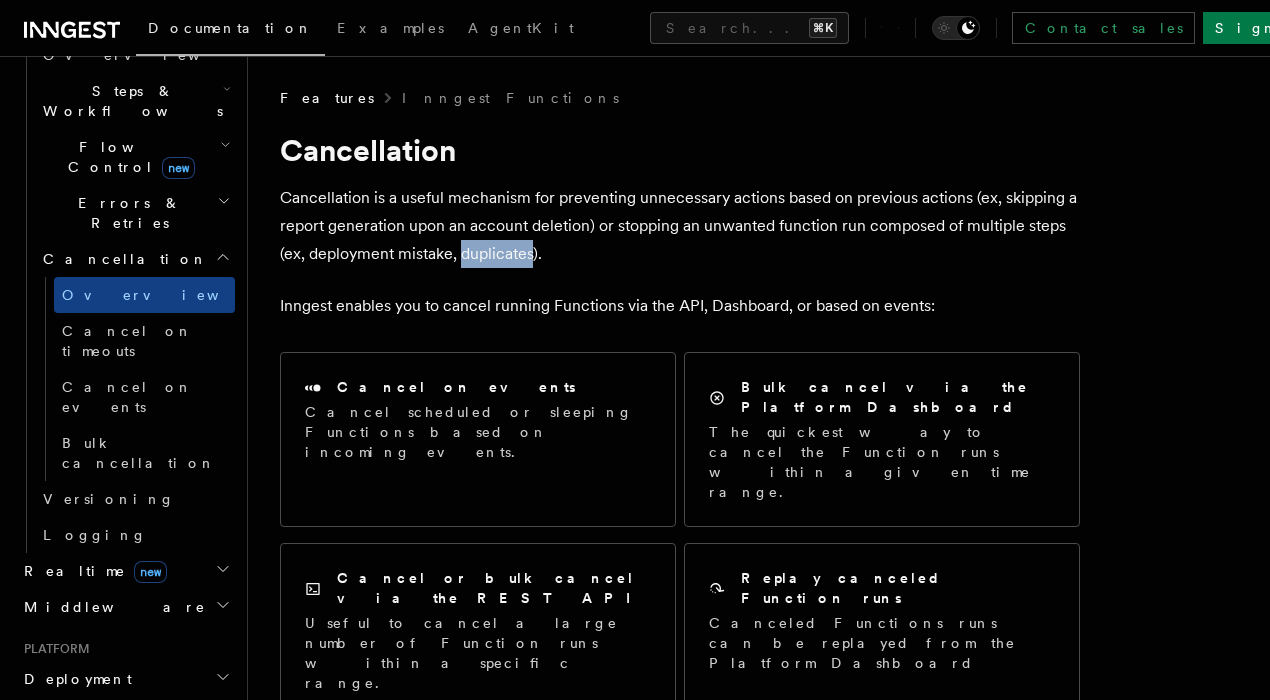 drag, startPoint x: 502, startPoint y: 235, endPoint x: 572, endPoint y: 251, distance: 71.80529 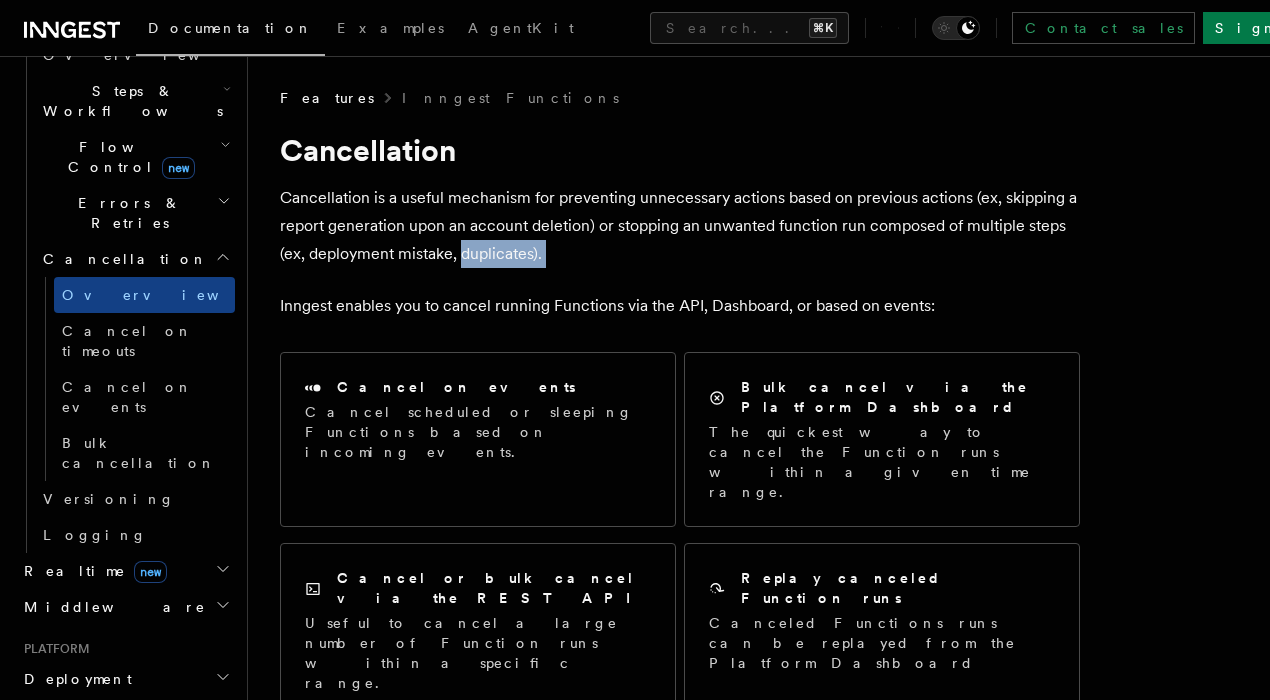 click on "Cancellation is a useful mechanism for preventing unnecessary actions based on previous actions (ex, skipping a report generation upon an account deletion) or stopping an unwanted function run composed of multiple steps (ex, deployment mistake, duplicates)." at bounding box center (680, 226) 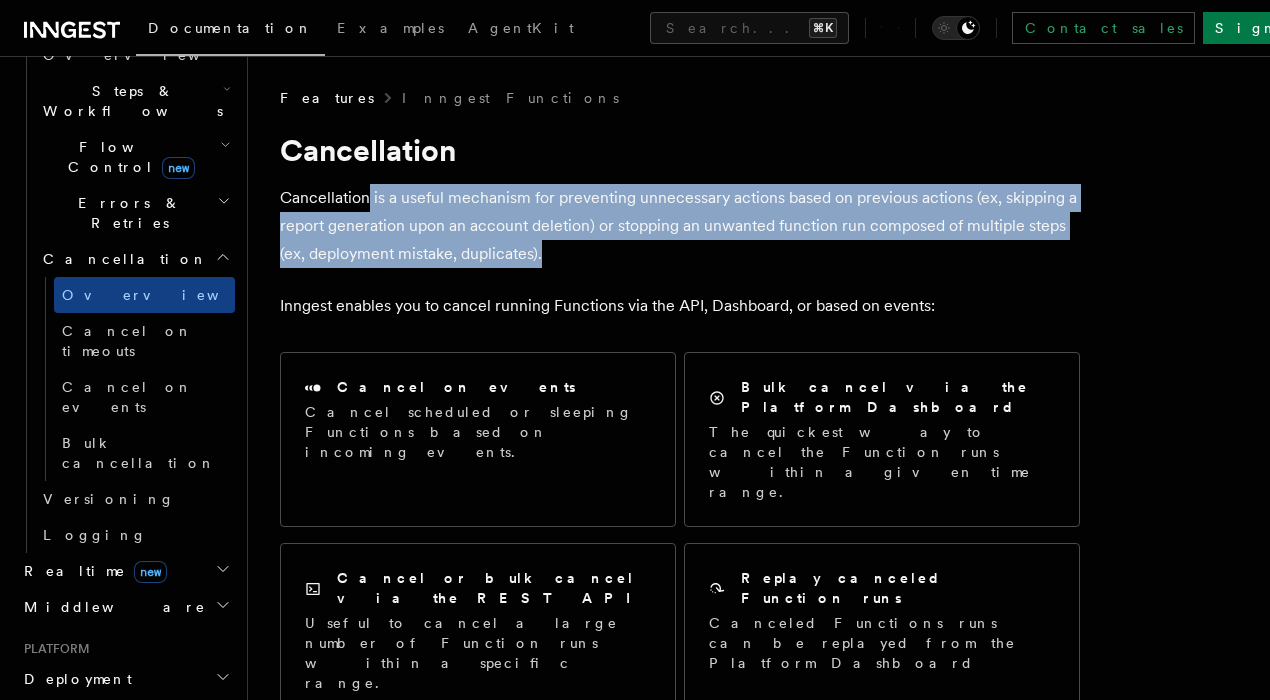 drag, startPoint x: 572, startPoint y: 251, endPoint x: 370, endPoint y: 197, distance: 209.09328 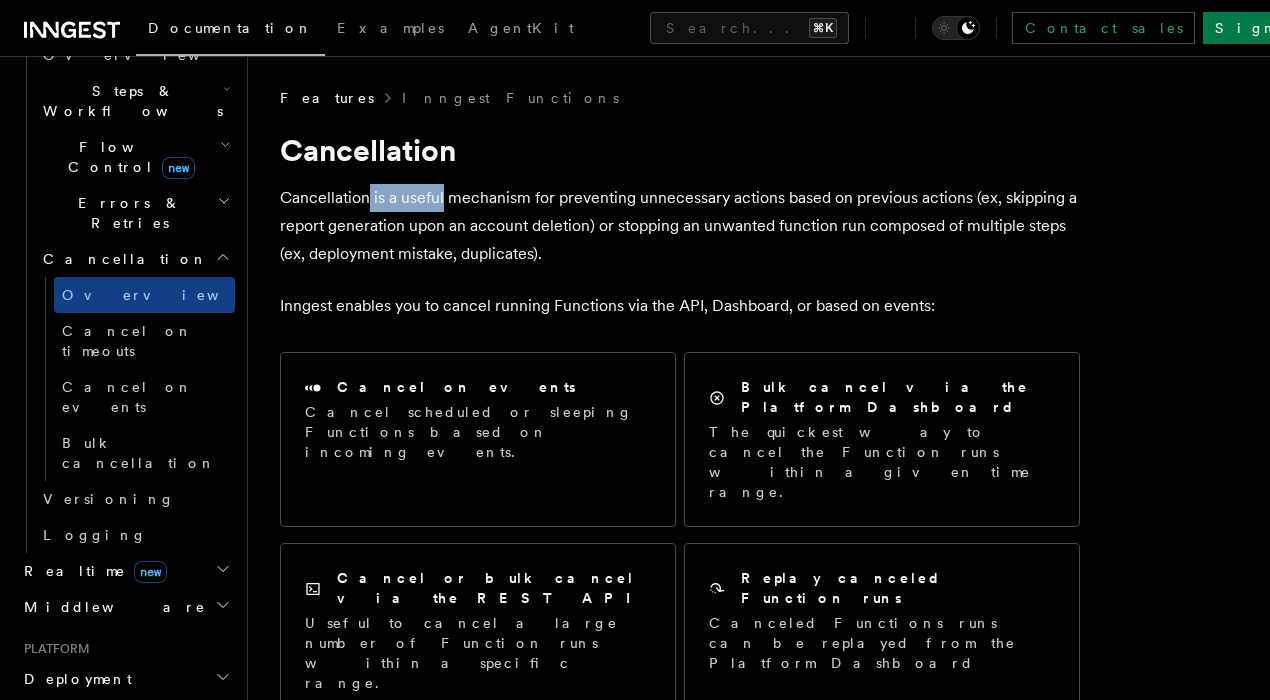 drag, startPoint x: 370, startPoint y: 197, endPoint x: 588, endPoint y: 252, distance: 224.83105 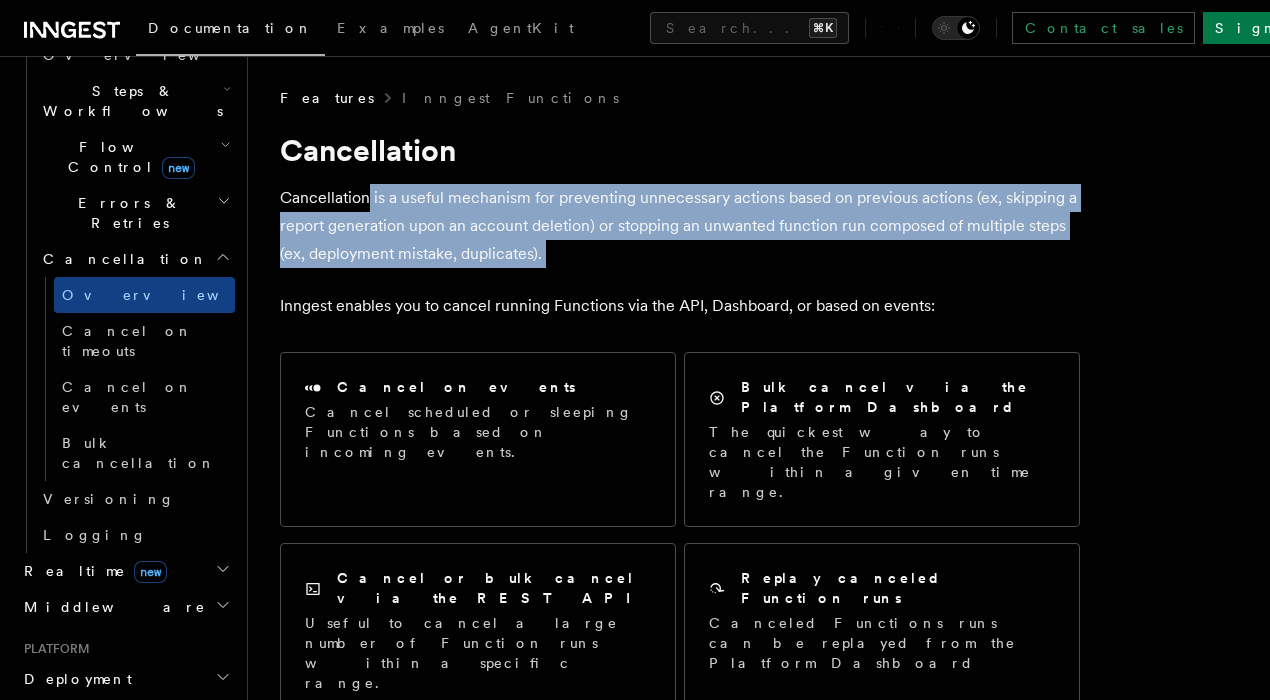 click on "Cancellation is a useful mechanism for preventing unnecessary actions based on previous actions (ex, skipping a report generation upon an account deletion) or stopping an unwanted function run composed of multiple steps (ex, deployment mistake, duplicates)." at bounding box center (680, 226) 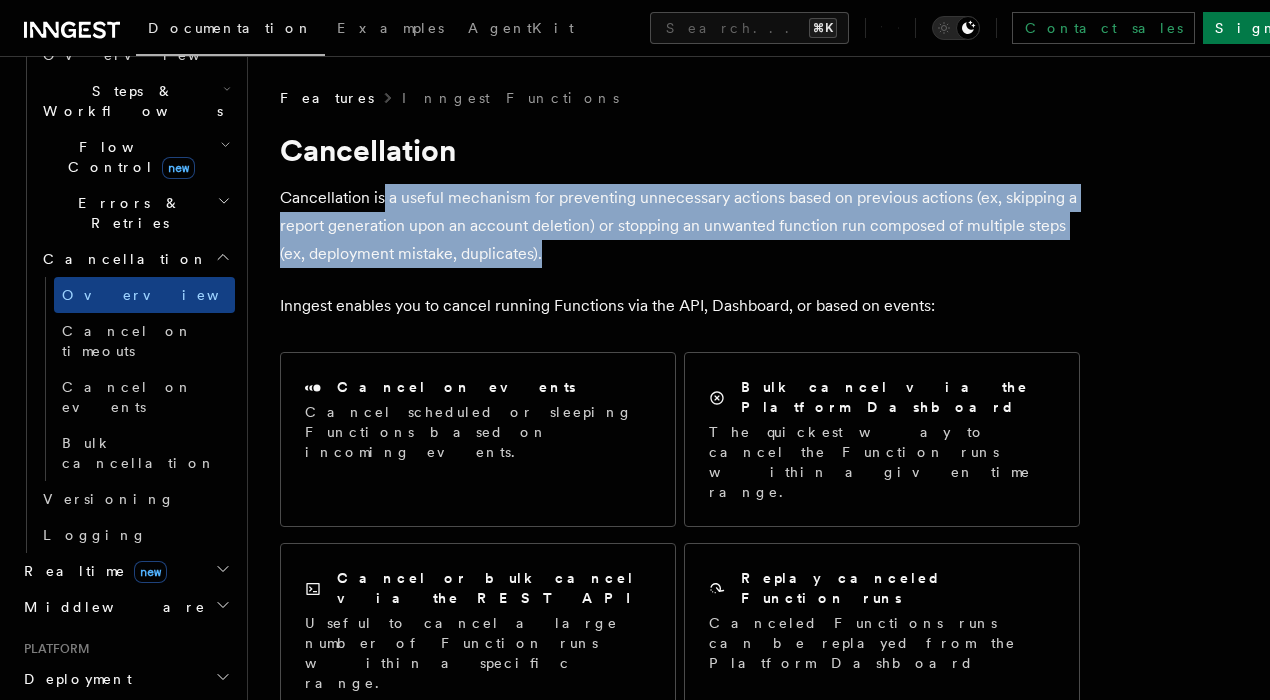 drag, startPoint x: 588, startPoint y: 252, endPoint x: 376, endPoint y: 201, distance: 218.04816 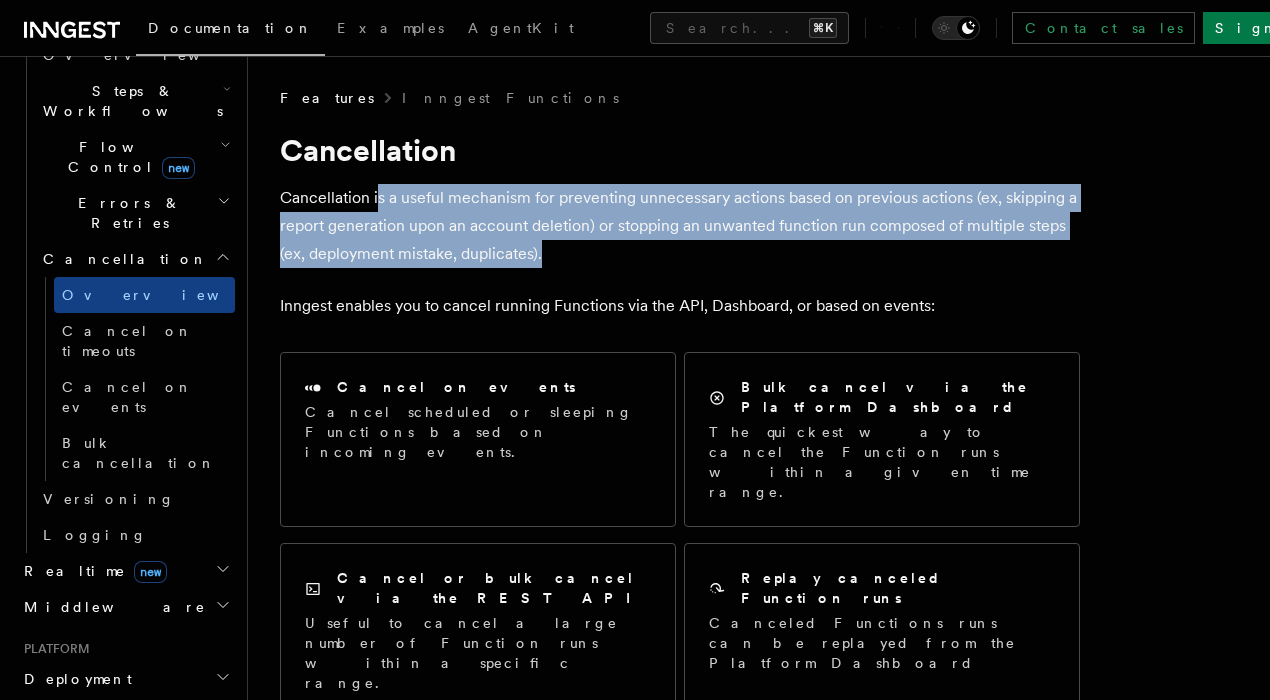 click on "Cancellation is a useful mechanism for preventing unnecessary actions based on previous actions (ex, skipping a report generation upon an account deletion) or stopping an unwanted function run composed of multiple steps (ex, deployment mistake, duplicates)." at bounding box center [680, 226] 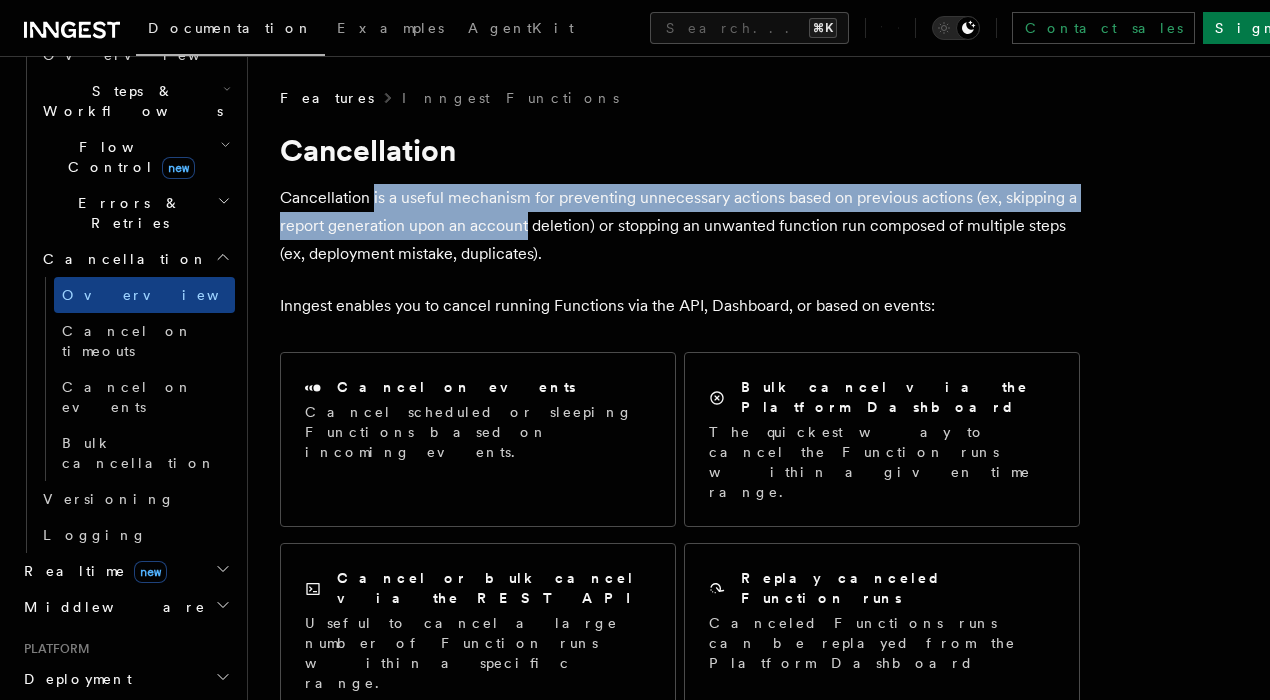 drag, startPoint x: 376, startPoint y: 201, endPoint x: 616, endPoint y: 247, distance: 244.36858 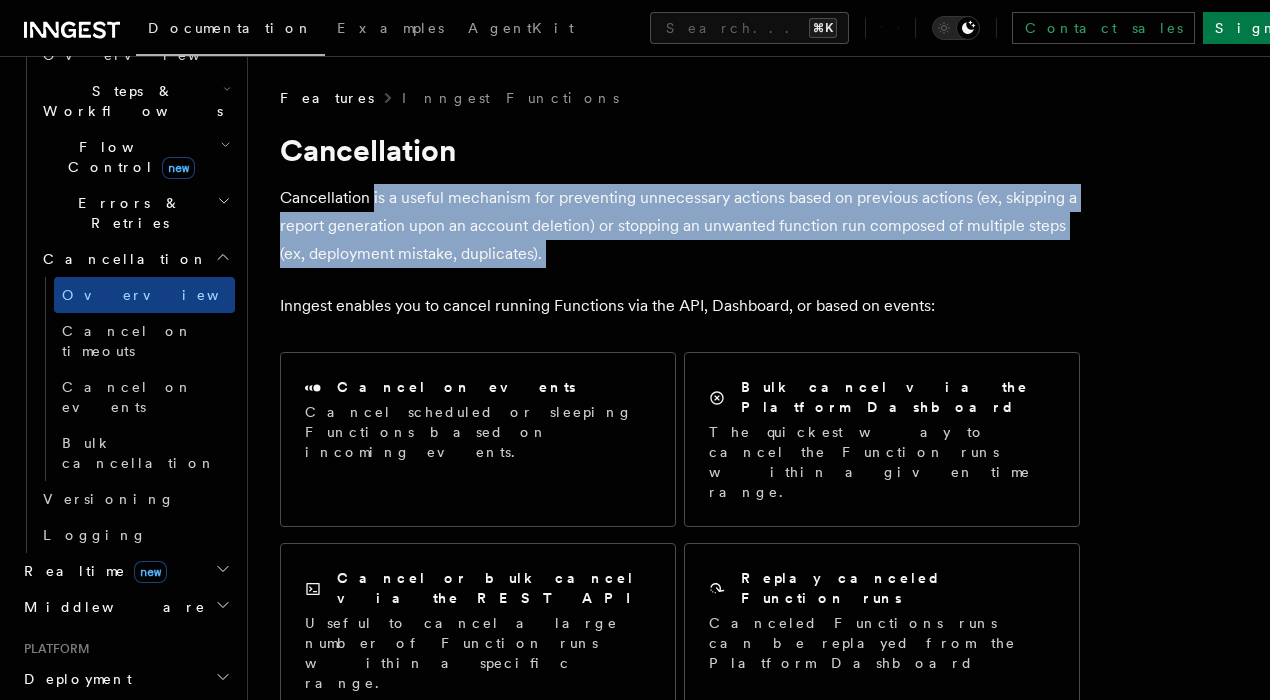 click on "Cancellation is a useful mechanism for preventing unnecessary actions based on previous actions (ex, skipping a report generation upon an account deletion) or stopping an unwanted function run composed of multiple steps (ex, deployment mistake, duplicates)." at bounding box center (680, 226) 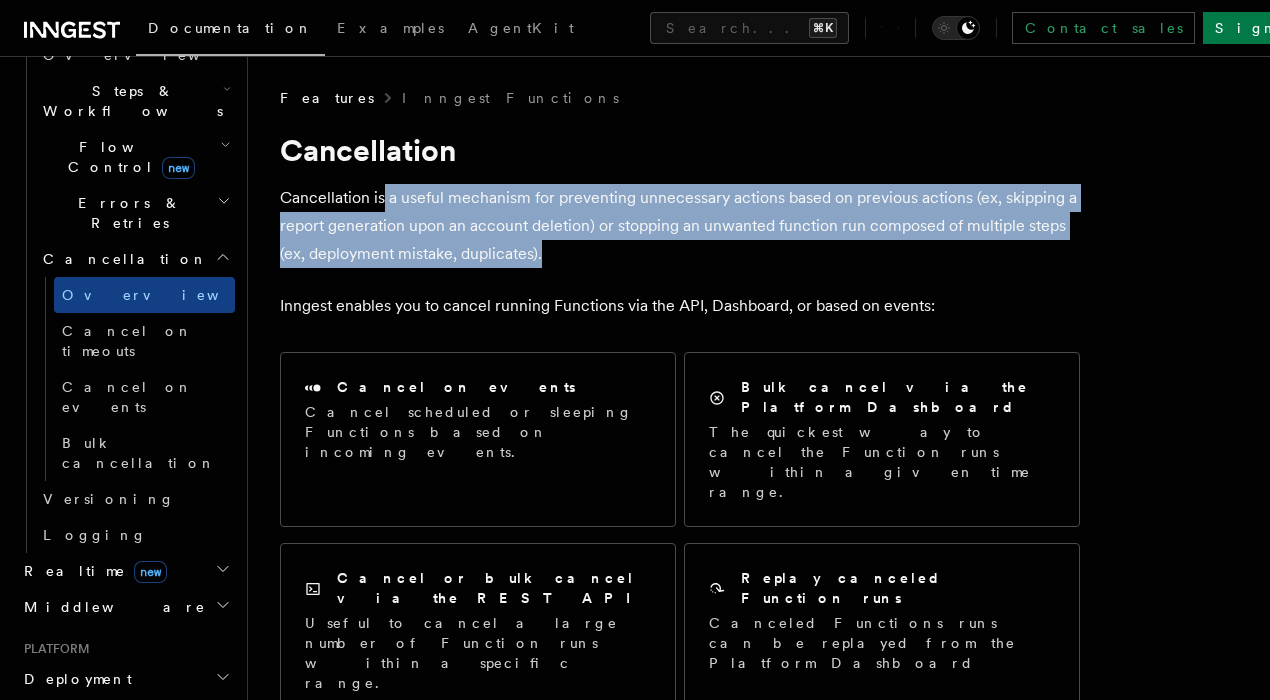 drag, startPoint x: 616, startPoint y: 247, endPoint x: 381, endPoint y: 195, distance: 240.68445 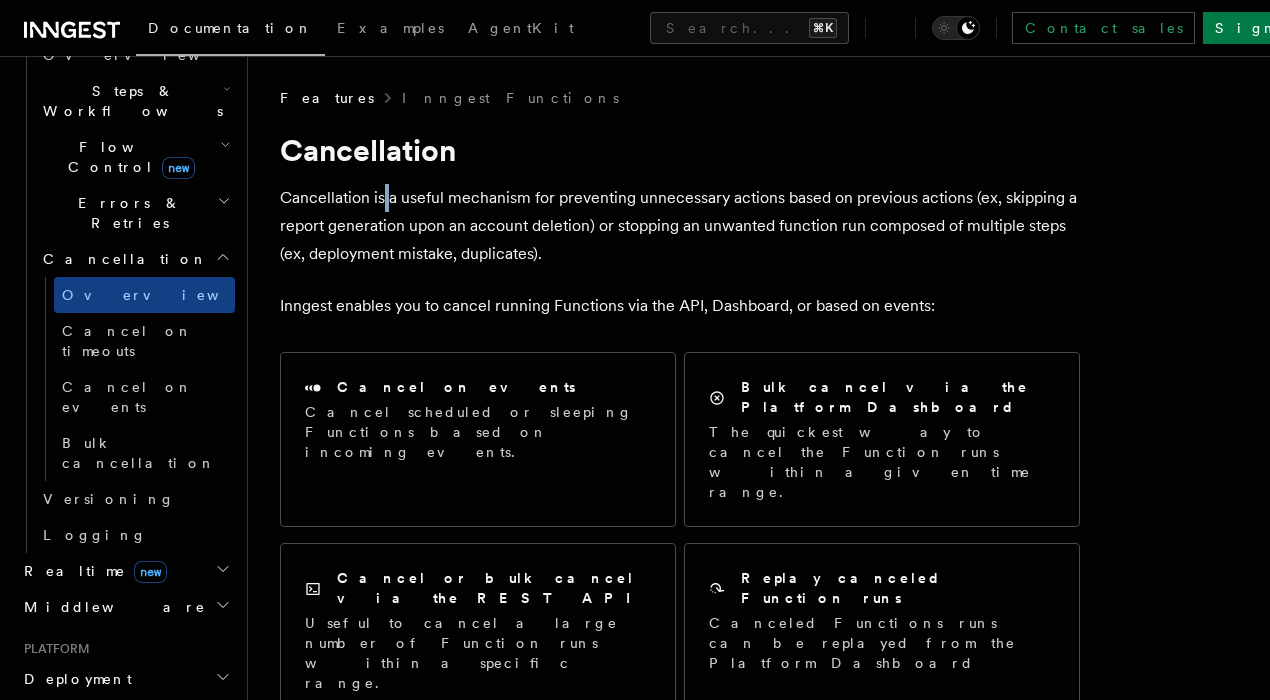 click on "Cancellation is a useful mechanism for preventing unnecessary actions based on previous actions (ex, skipping a report generation upon an account deletion) or stopping an unwanted function run composed of multiple steps (ex, deployment mistake, duplicates)." at bounding box center (680, 226) 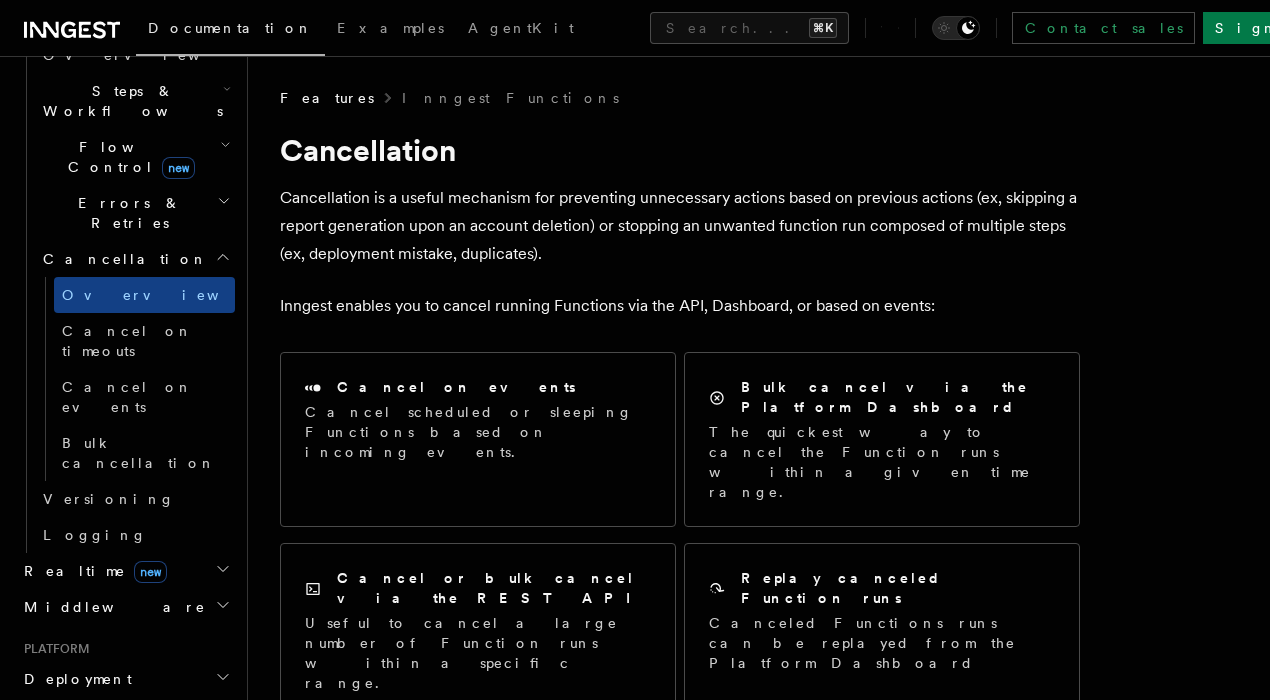 click on "Cancellation is a useful mechanism for preventing unnecessary actions based on previous actions (ex, skipping a report generation upon an account deletion) or stopping an unwanted function run composed of multiple steps (ex, deployment mistake, duplicates)." at bounding box center [680, 226] 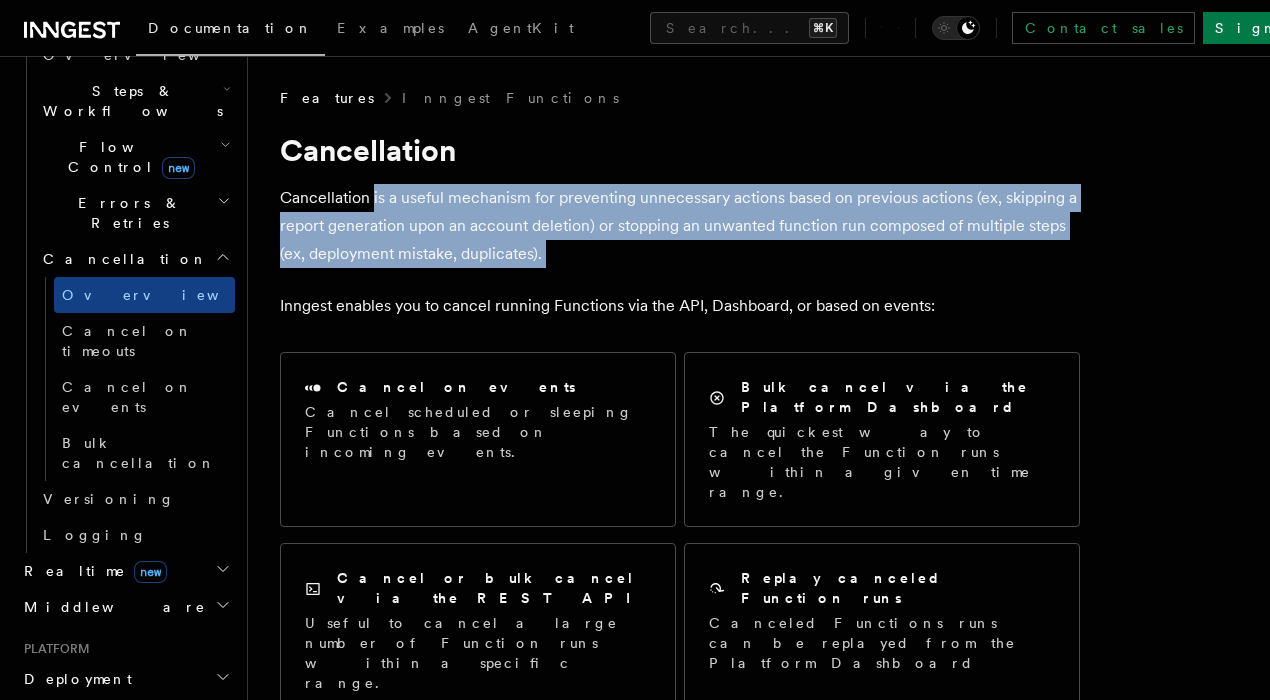 drag, startPoint x: 375, startPoint y: 198, endPoint x: 565, endPoint y: 244, distance: 195.48914 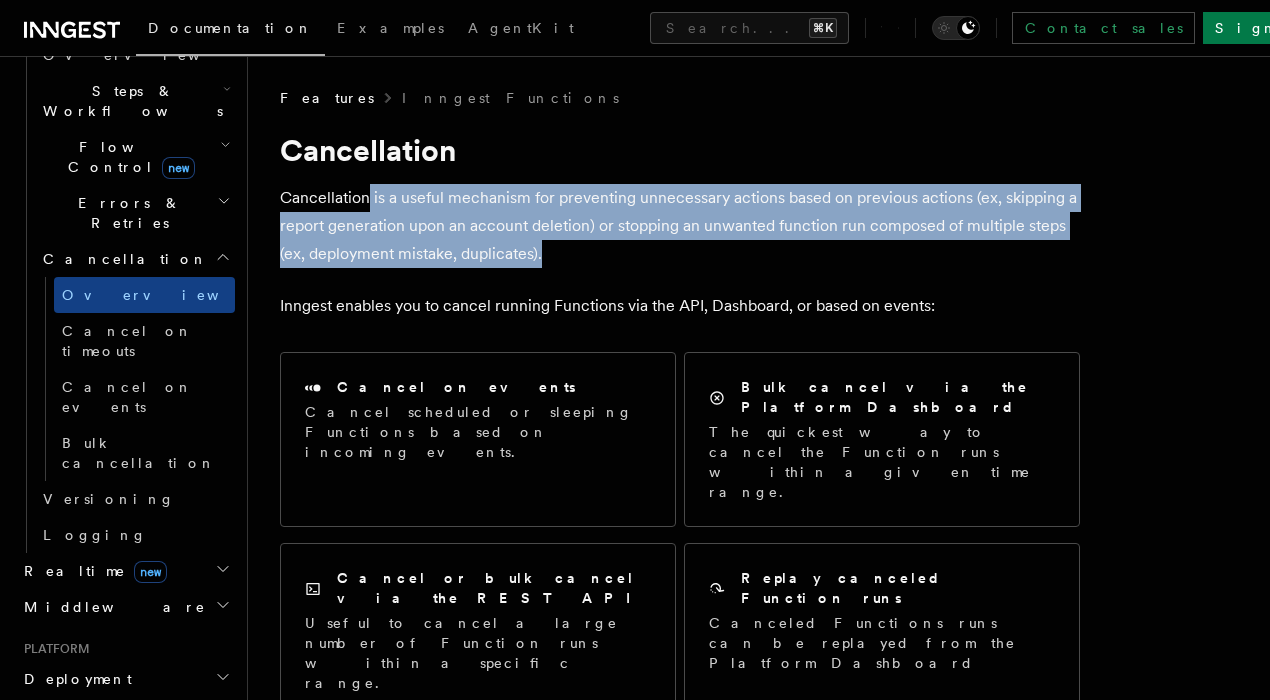 drag, startPoint x: 565, startPoint y: 244, endPoint x: 376, endPoint y: 205, distance: 192.98186 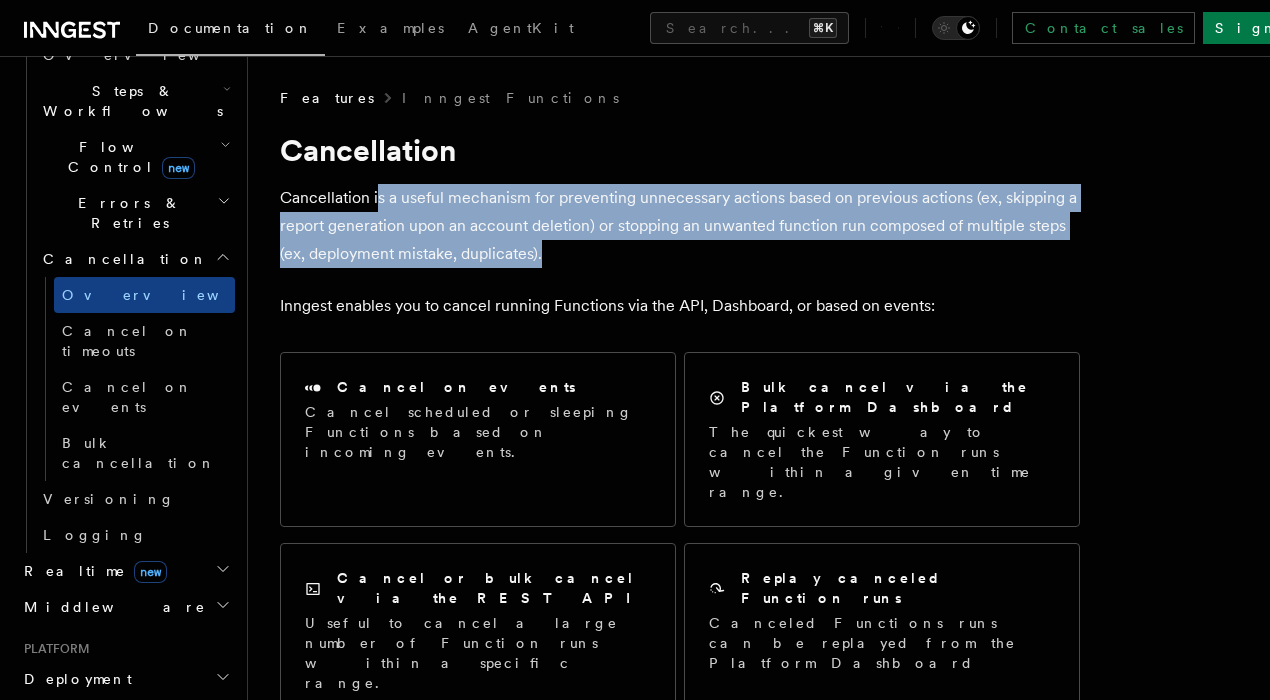 click on "Cancellation is a useful mechanism for preventing unnecessary actions based on previous actions (ex, skipping a report generation upon an account deletion) or stopping an unwanted function run composed of multiple steps (ex, deployment mistake, duplicates)." at bounding box center (680, 226) 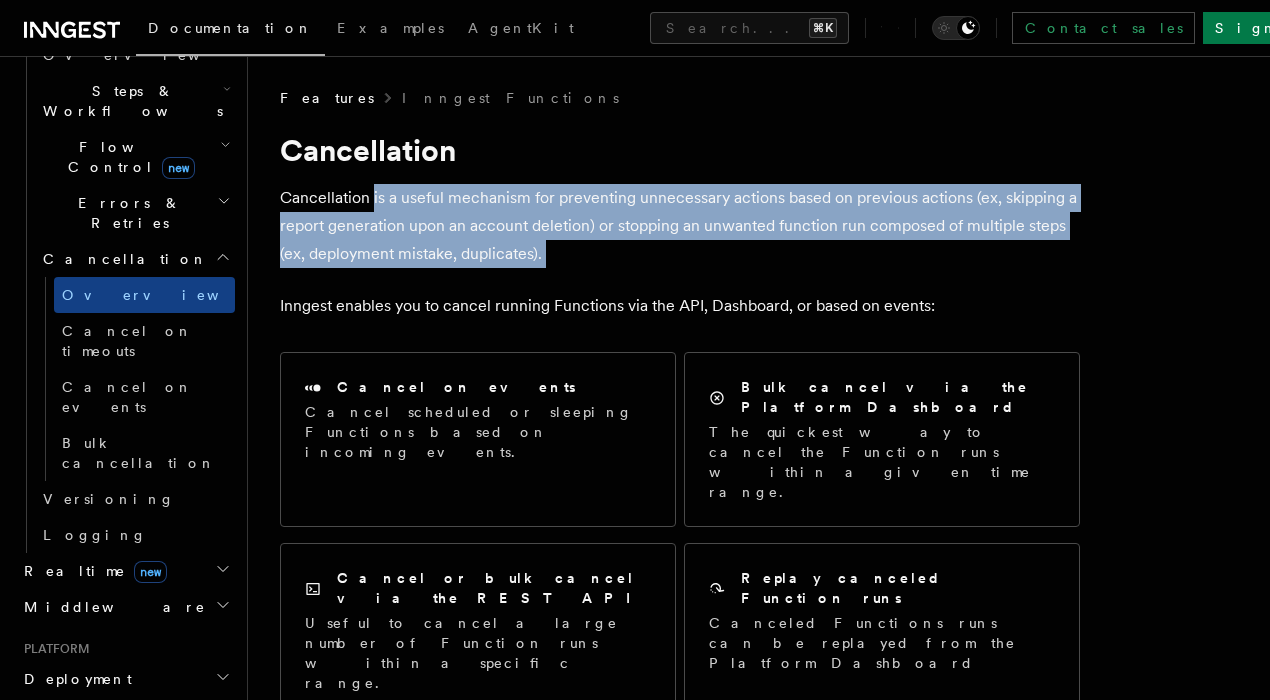 drag, startPoint x: 376, startPoint y: 205, endPoint x: 553, endPoint y: 246, distance: 181.68654 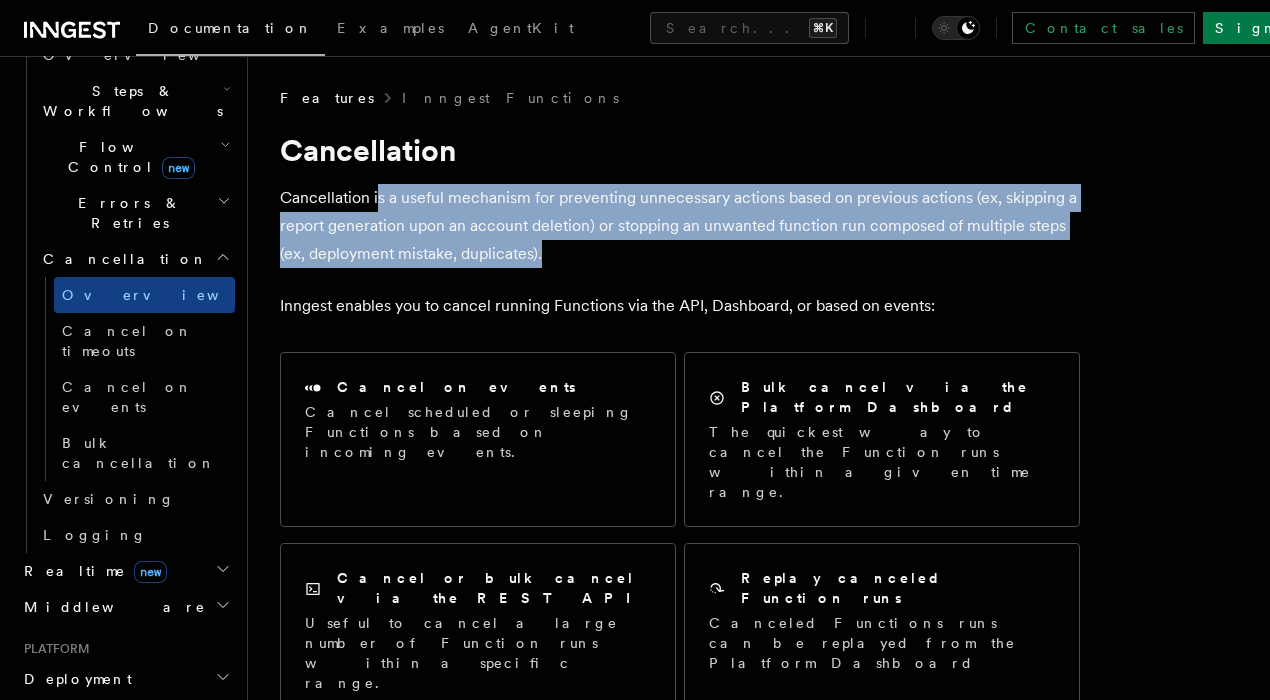drag, startPoint x: 553, startPoint y: 246, endPoint x: 374, endPoint y: 197, distance: 185.58556 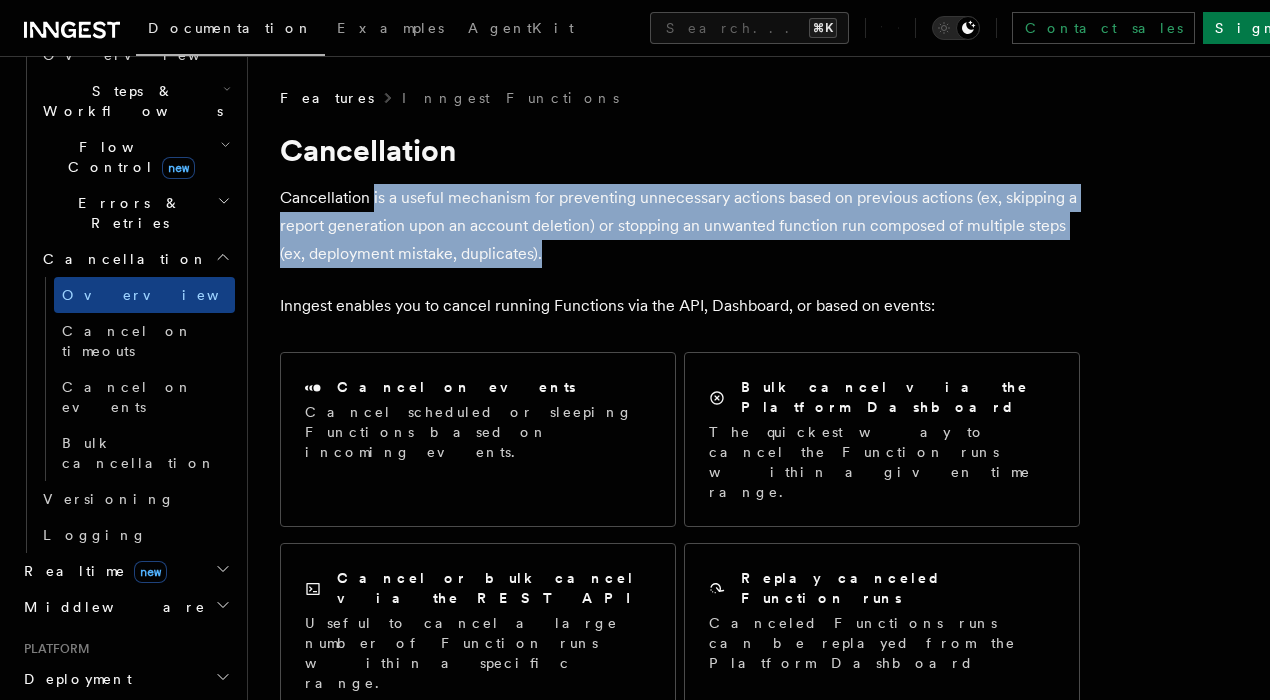 click on "Cancellation is a useful mechanism for preventing unnecessary actions based on previous actions (ex, skipping a report generation upon an account deletion) or stopping an unwanted function run composed of multiple steps (ex, deployment mistake, duplicates)." at bounding box center (680, 226) 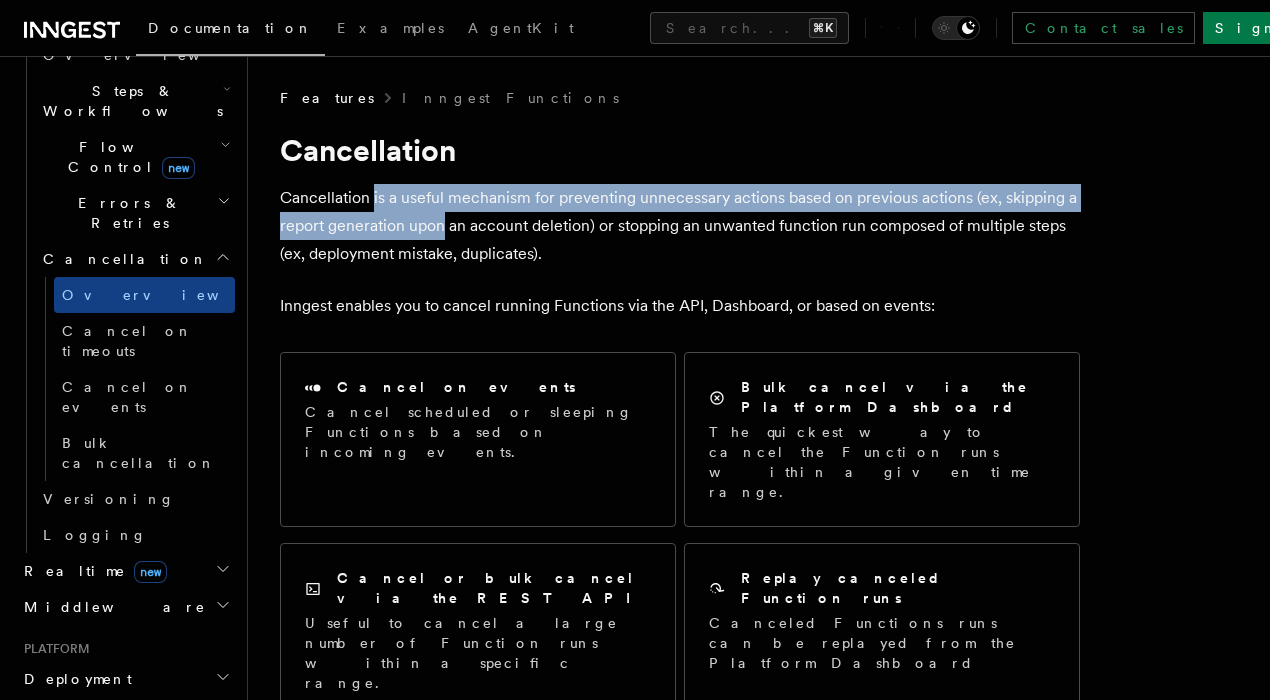 click on "Cancellation is a useful mechanism for preventing unnecessary actions based on previous actions (ex, skipping a report generation upon an account deletion) or stopping an unwanted function run composed of multiple steps (ex, deployment mistake, duplicates)." at bounding box center [680, 226] 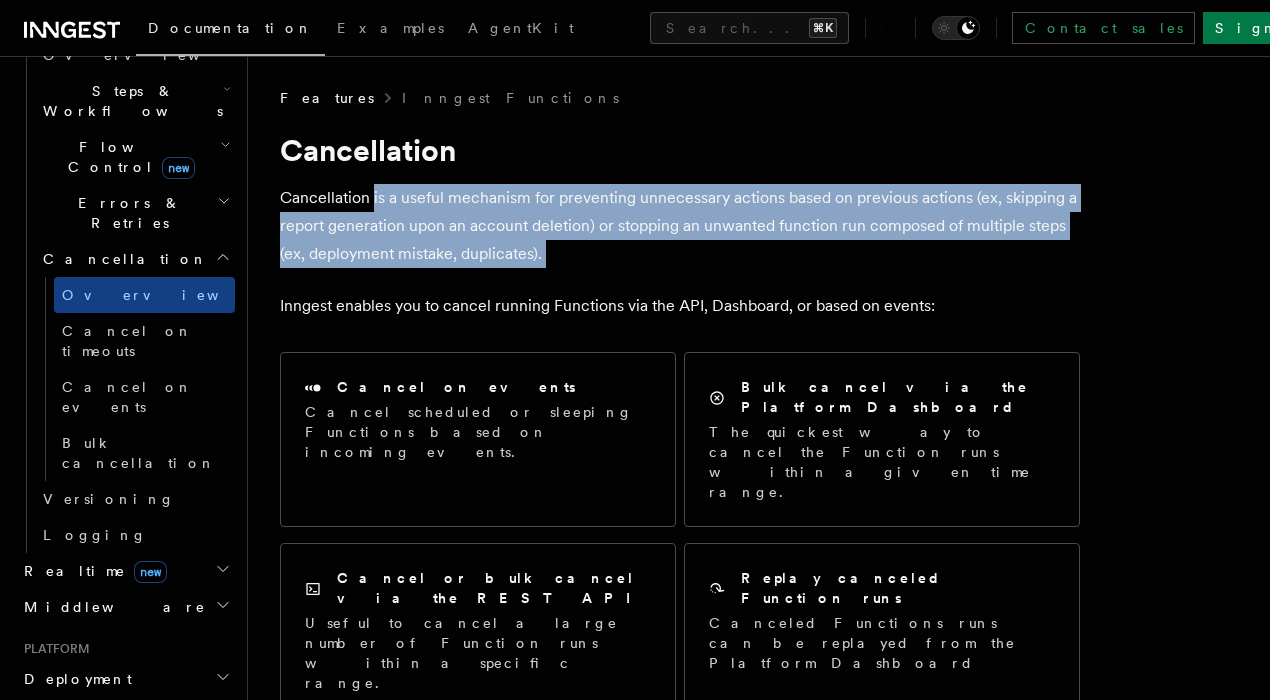 click on "Cancellation is a useful mechanism for preventing unnecessary actions based on previous actions (ex, skipping a report generation upon an account deletion) or stopping an unwanted function run composed of multiple steps (ex, deployment mistake, duplicates)." at bounding box center (680, 226) 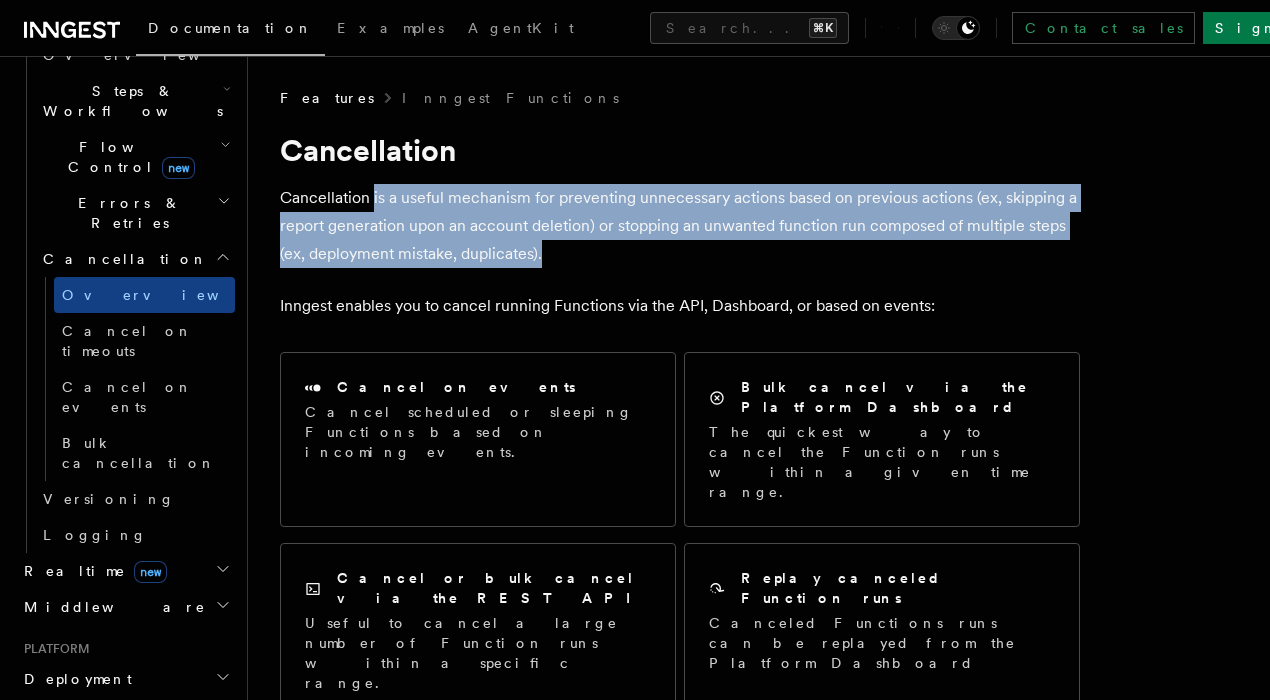 click on "Cancellation is a useful mechanism for preventing unnecessary actions based on previous actions (ex, skipping a report generation upon an account deletion) or stopping an unwanted function run composed of multiple steps (ex, deployment mistake, duplicates)." at bounding box center (680, 226) 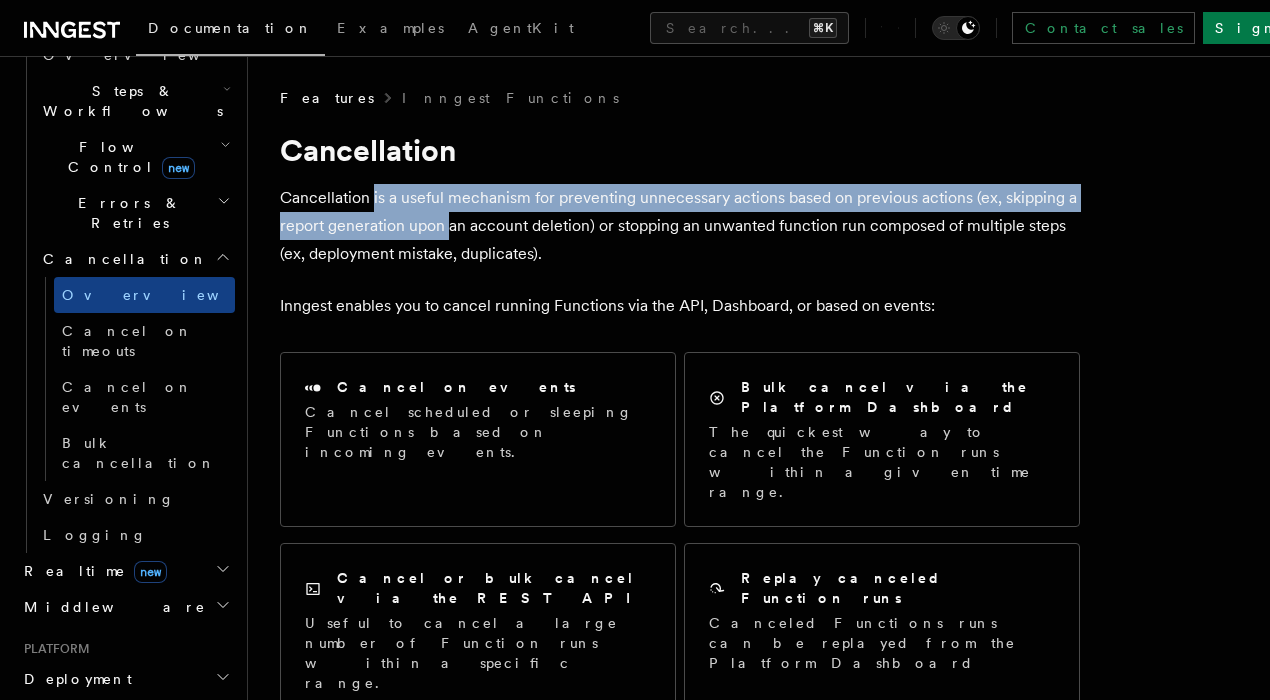 click on "Cancellation is a useful mechanism for preventing unnecessary actions based on previous actions (ex, skipping a report generation upon an account deletion) or stopping an unwanted function run composed of multiple steps (ex, deployment mistake, duplicates)." at bounding box center [680, 226] 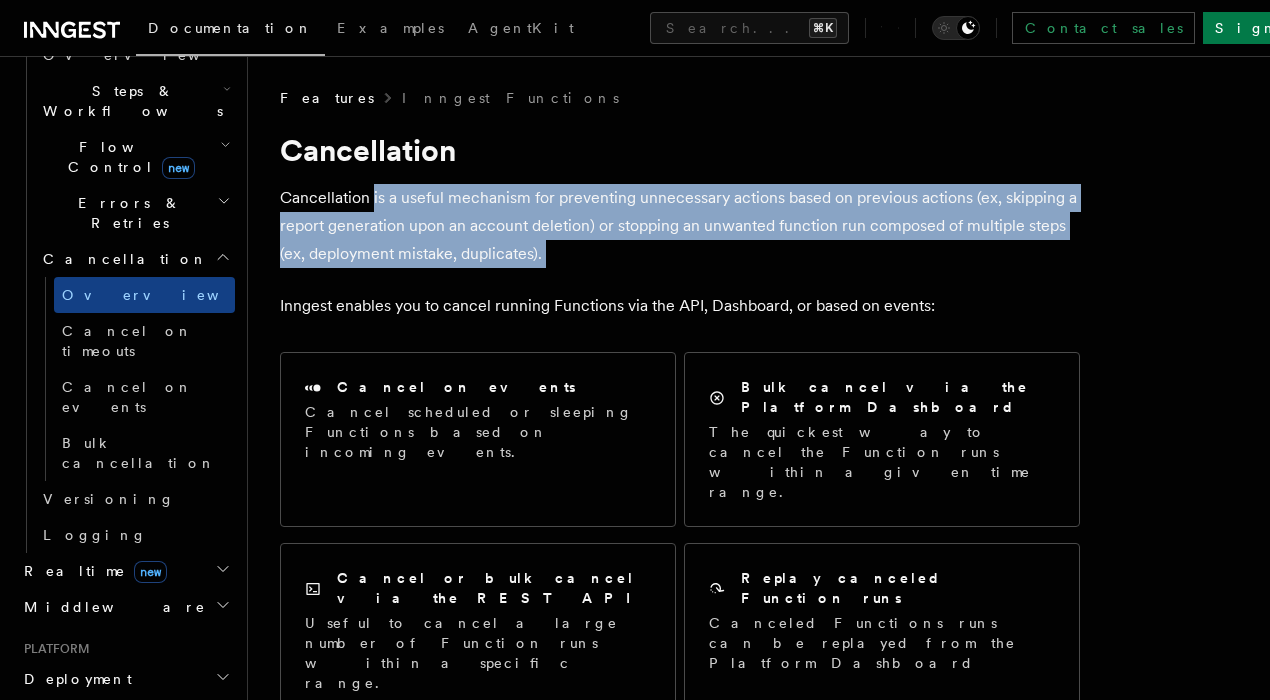 click on "Cancellation is a useful mechanism for preventing unnecessary actions based on previous actions (ex, skipping a report generation upon an account deletion) or stopping an unwanted function run composed of multiple steps (ex, deployment mistake, duplicates)." at bounding box center (680, 226) 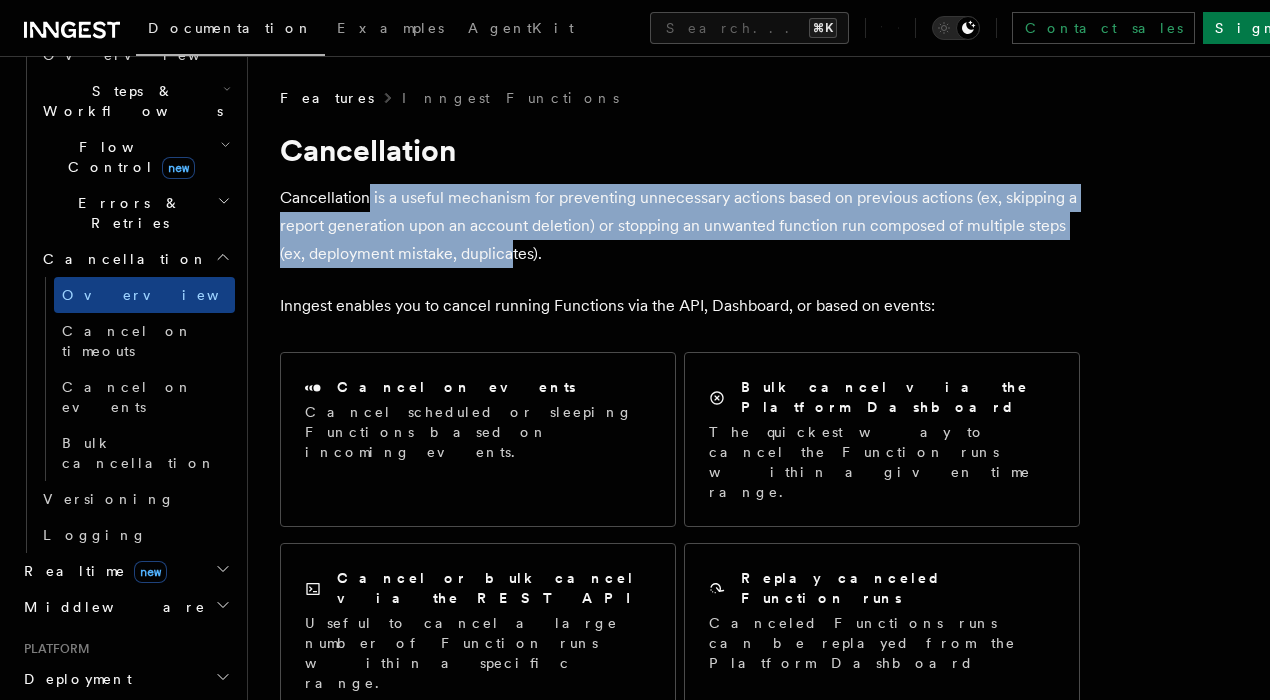 drag, startPoint x: 367, startPoint y: 202, endPoint x: 510, endPoint y: 249, distance: 150.52574 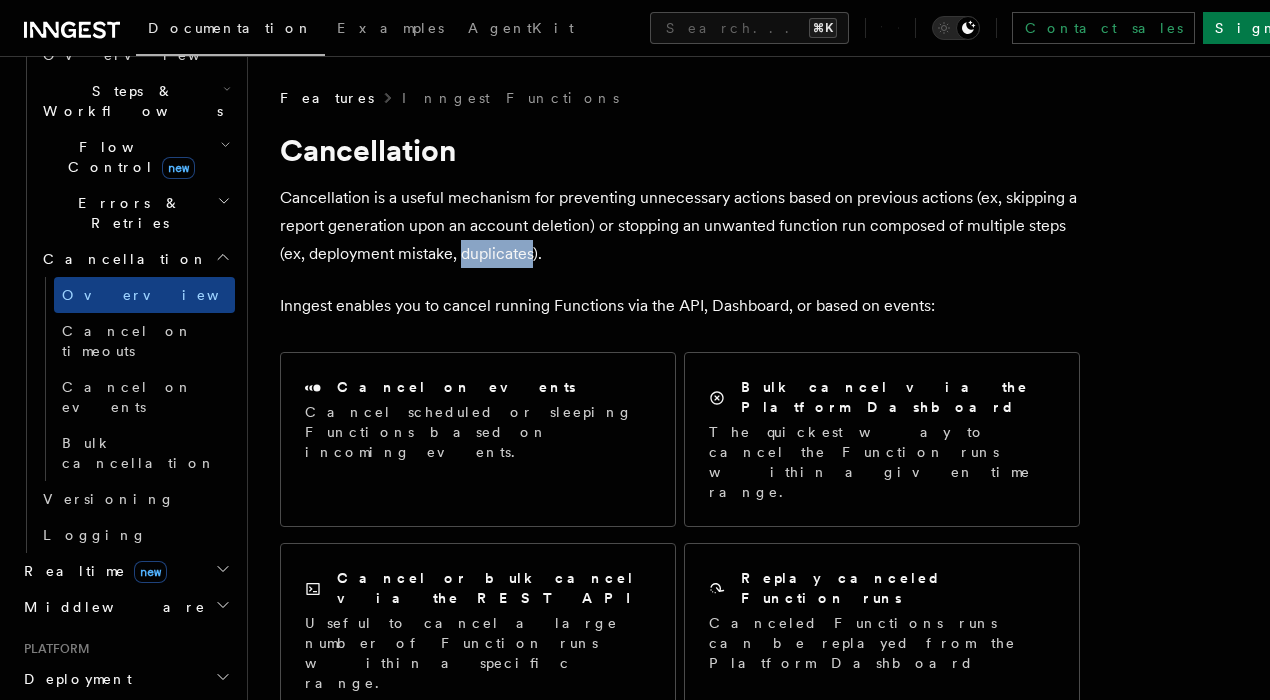 drag, startPoint x: 510, startPoint y: 249, endPoint x: 392, endPoint y: 211, distance: 123.967735 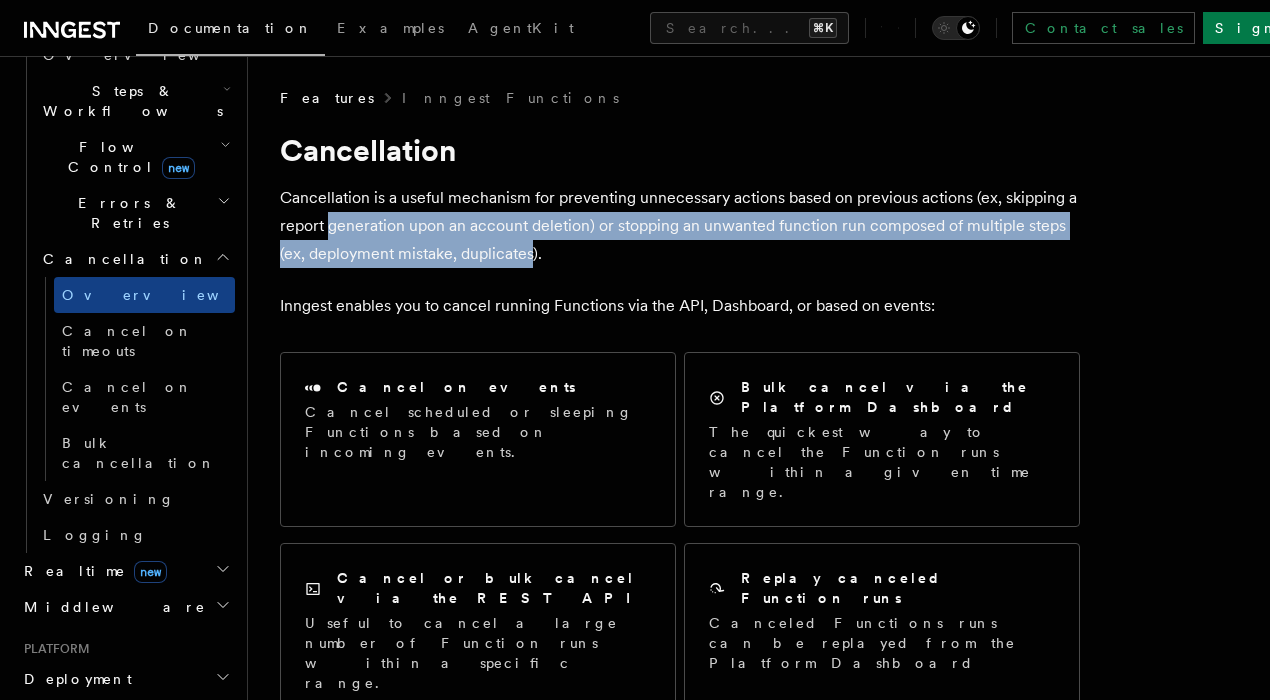 click on "Cancellation is a useful mechanism for preventing unnecessary actions based on previous actions (ex, skipping a report generation upon an account deletion) or stopping an unwanted function run composed of multiple steps (ex, deployment mistake, duplicates)." at bounding box center (680, 226) 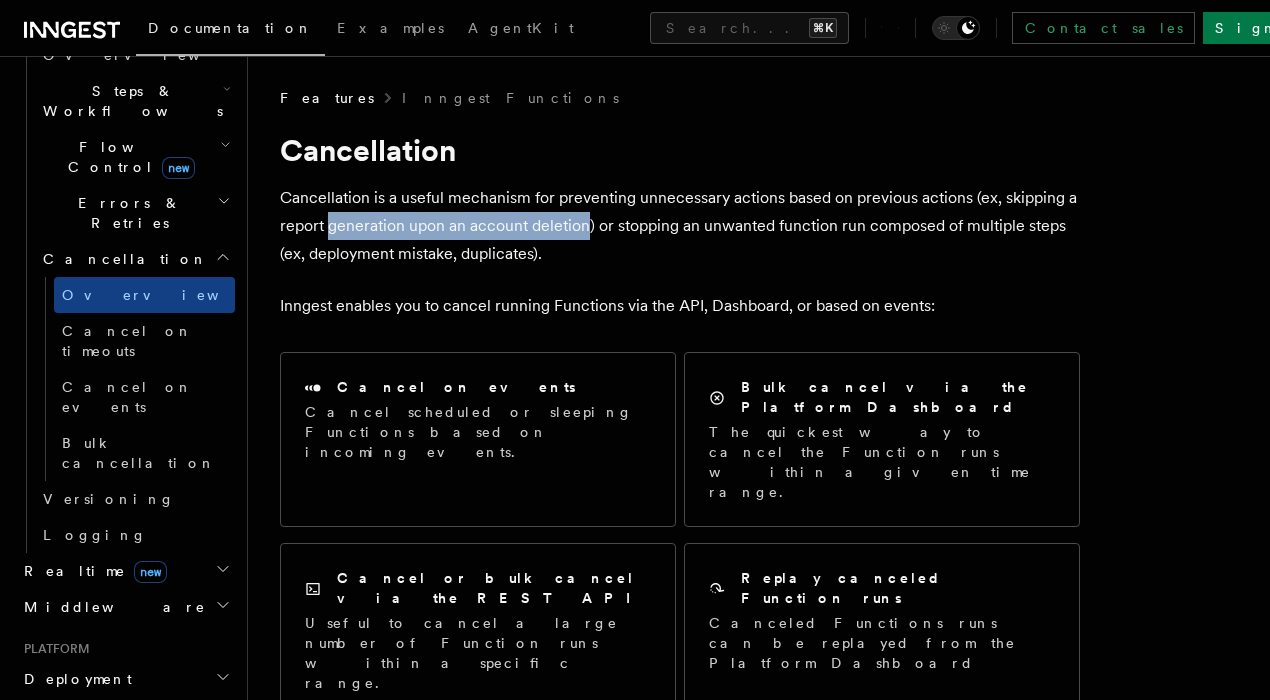 drag, startPoint x: 392, startPoint y: 211, endPoint x: 581, endPoint y: 228, distance: 189.76302 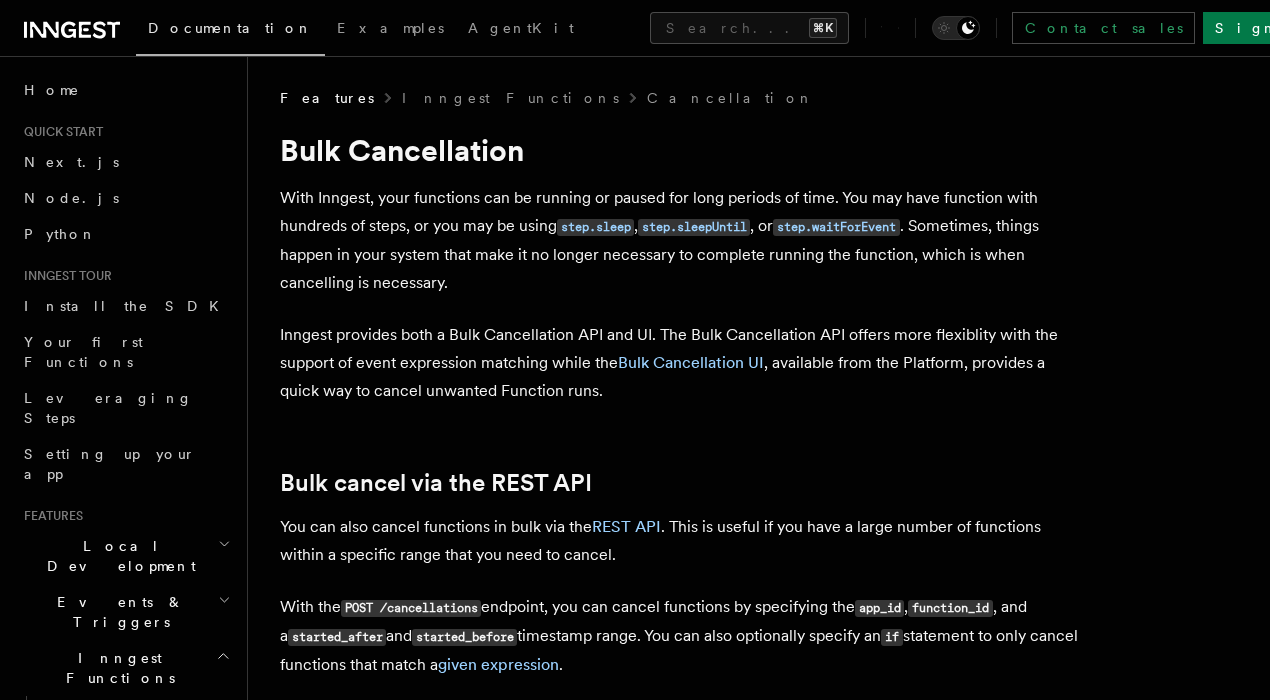 click on "You can also cancel functions in bulk via the REST API. This is useful if you have a large number of functions within a specific range that you need to cancel." at bounding box center [680, 541] 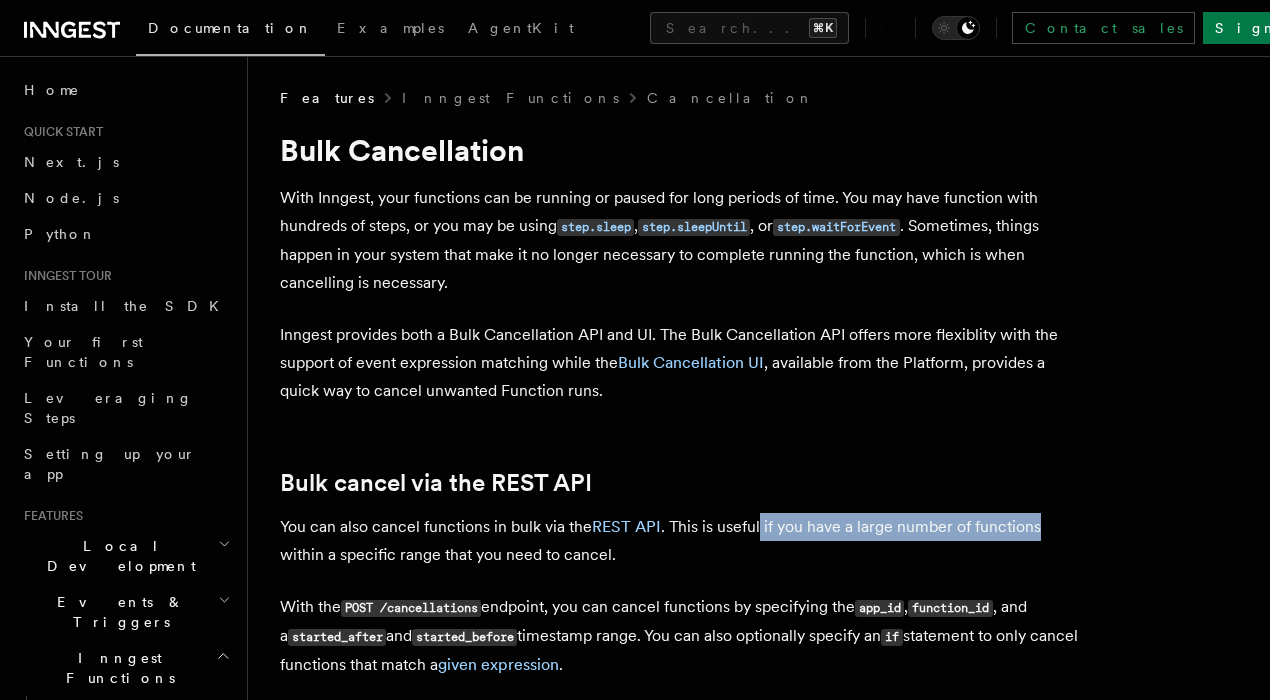 scroll, scrollTop: 374, scrollLeft: 0, axis: vertical 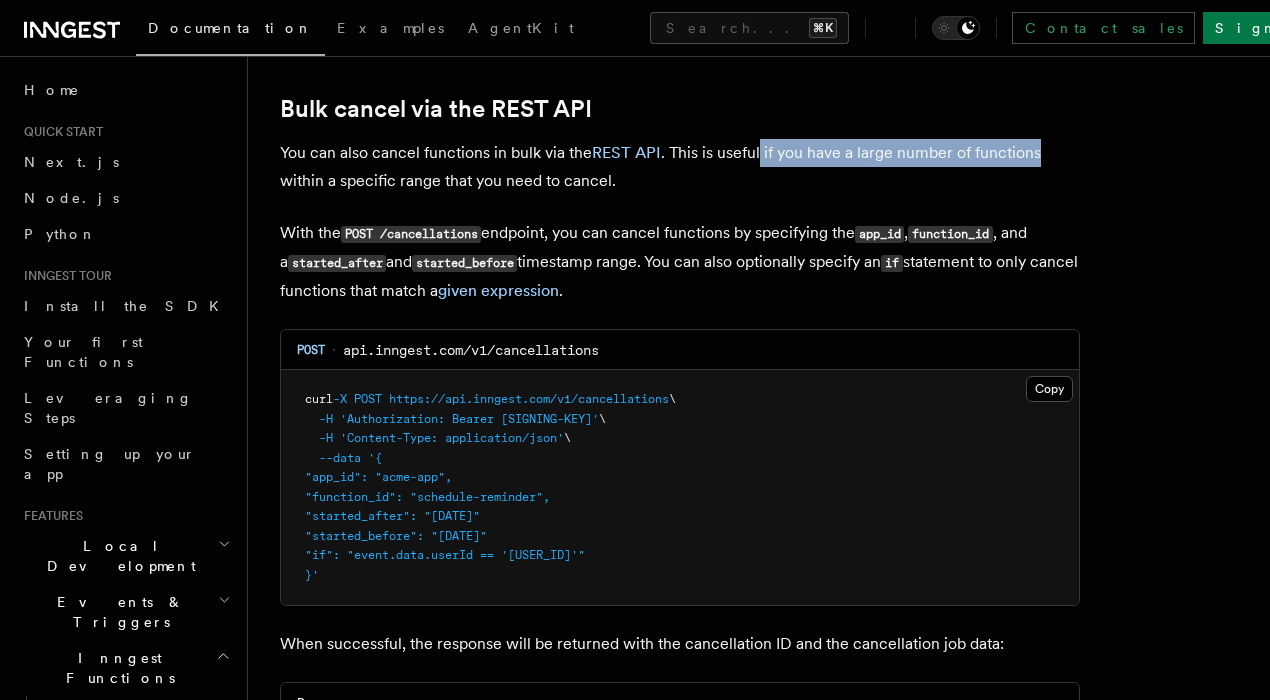 click on "You can also cancel functions in bulk via the REST API. This is useful if you have a large number of functions within a specific range that you need to cancel." at bounding box center (680, 167) 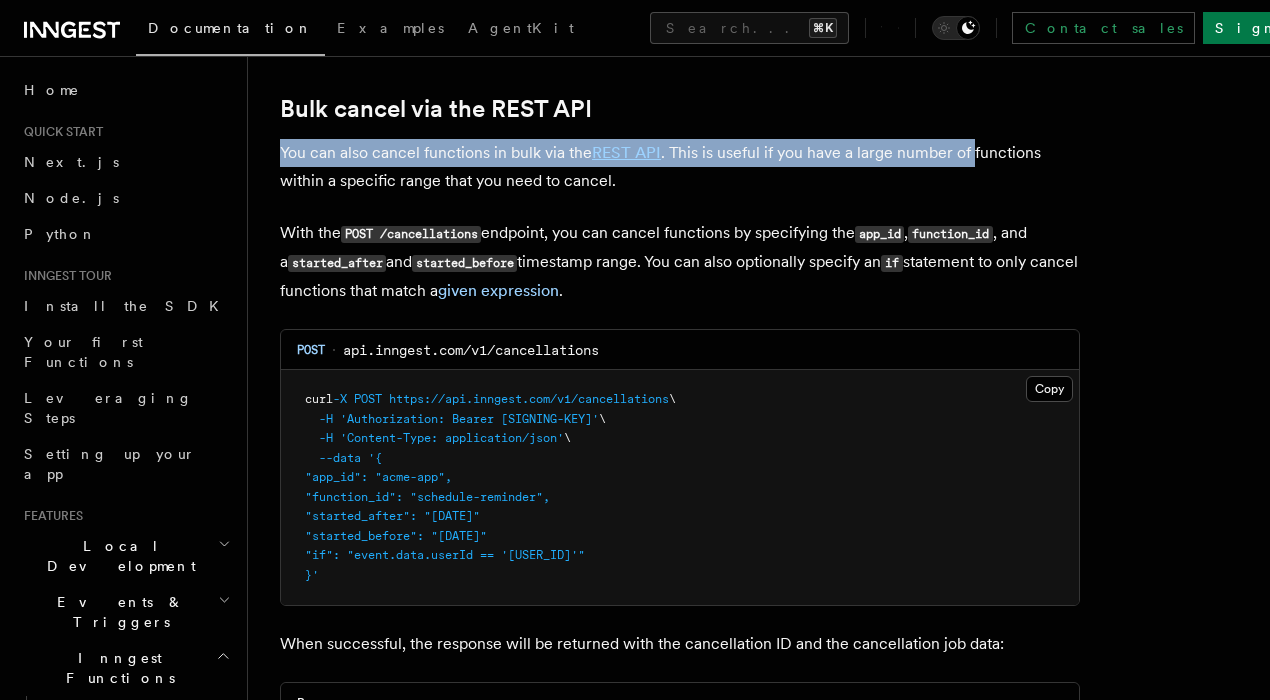drag, startPoint x: 0, startPoint y: 0, endPoint x: 708, endPoint y: 131, distance: 720.01733 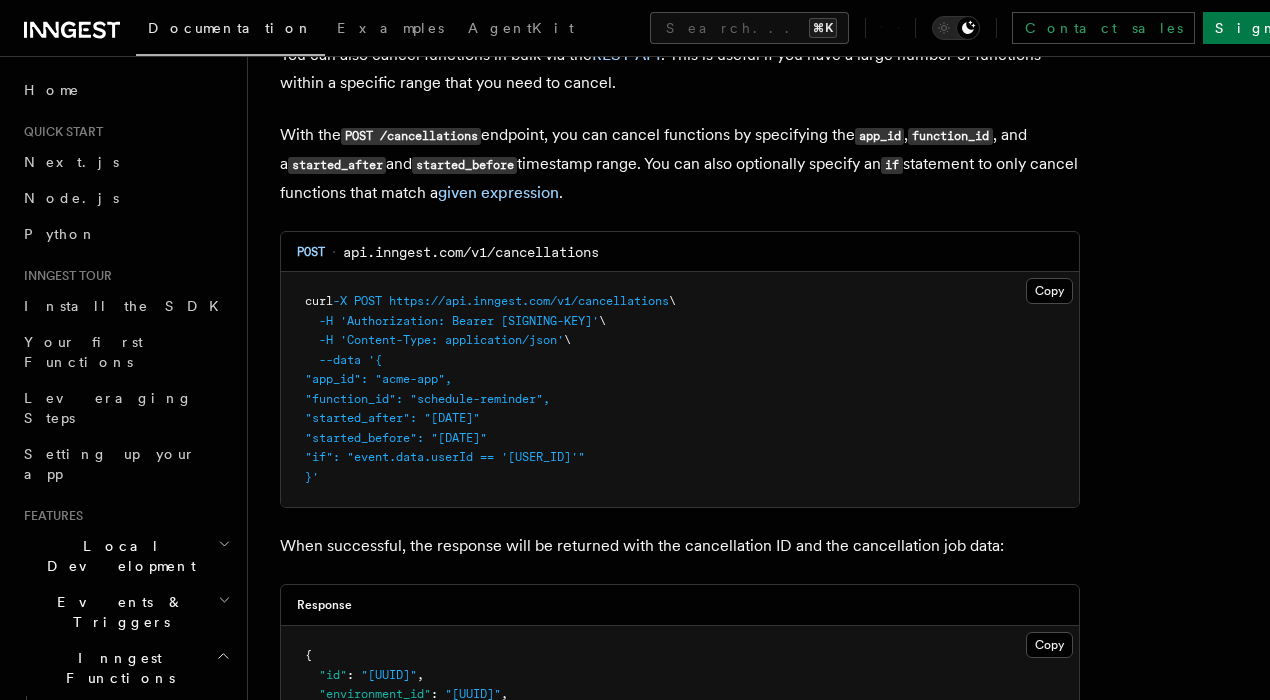 scroll, scrollTop: 473, scrollLeft: 0, axis: vertical 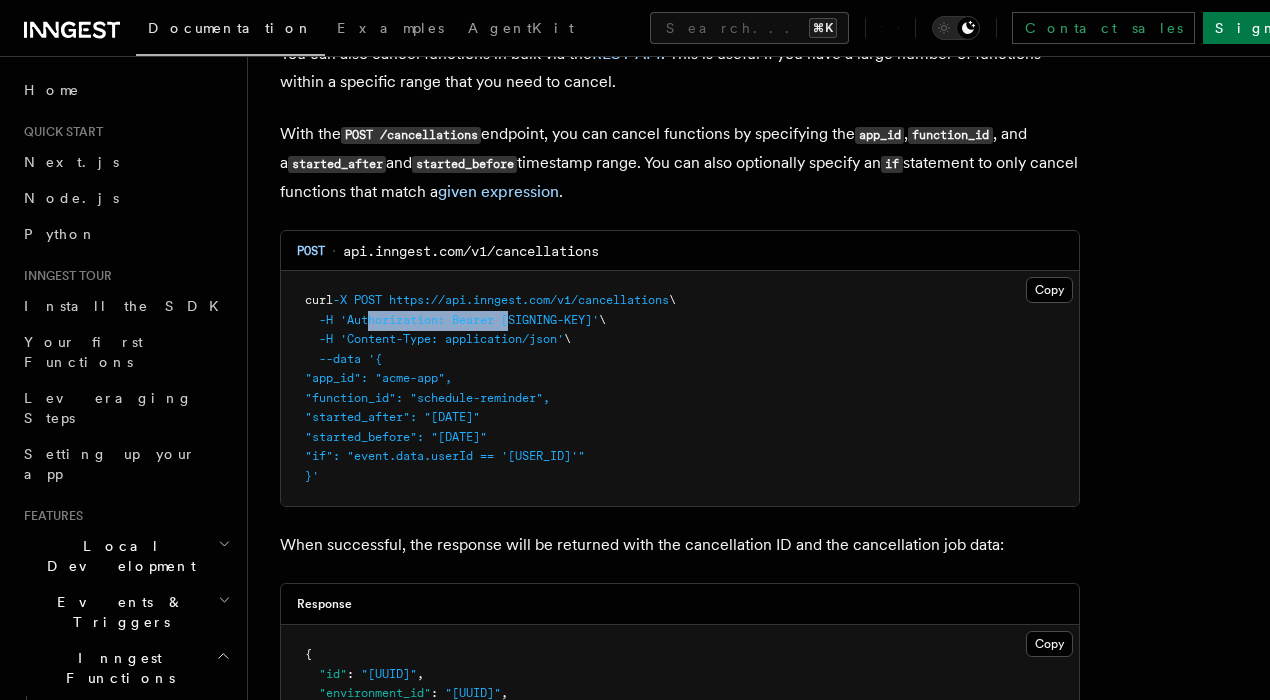 drag, startPoint x: 367, startPoint y: 309, endPoint x: 595, endPoint y: 317, distance: 228.1403 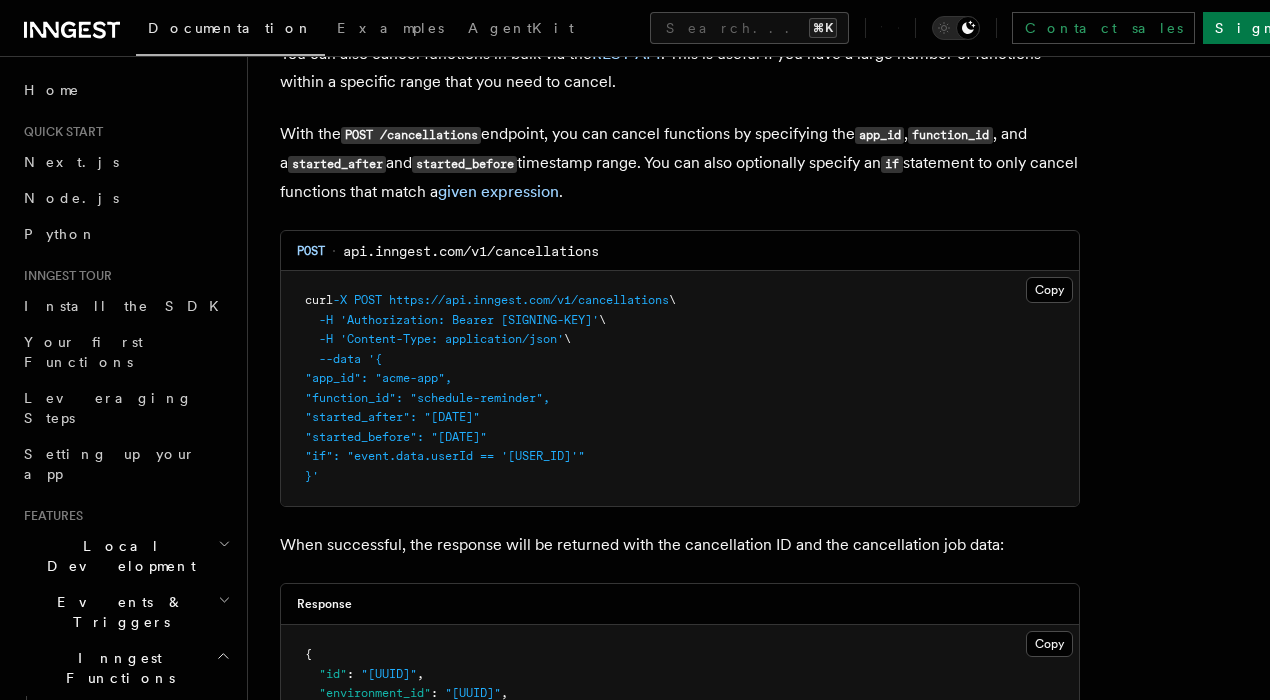 click on "'Authorization: Bearer signkey-prod-<YOUR-SIGNING-KEY>'" at bounding box center (469, 320) 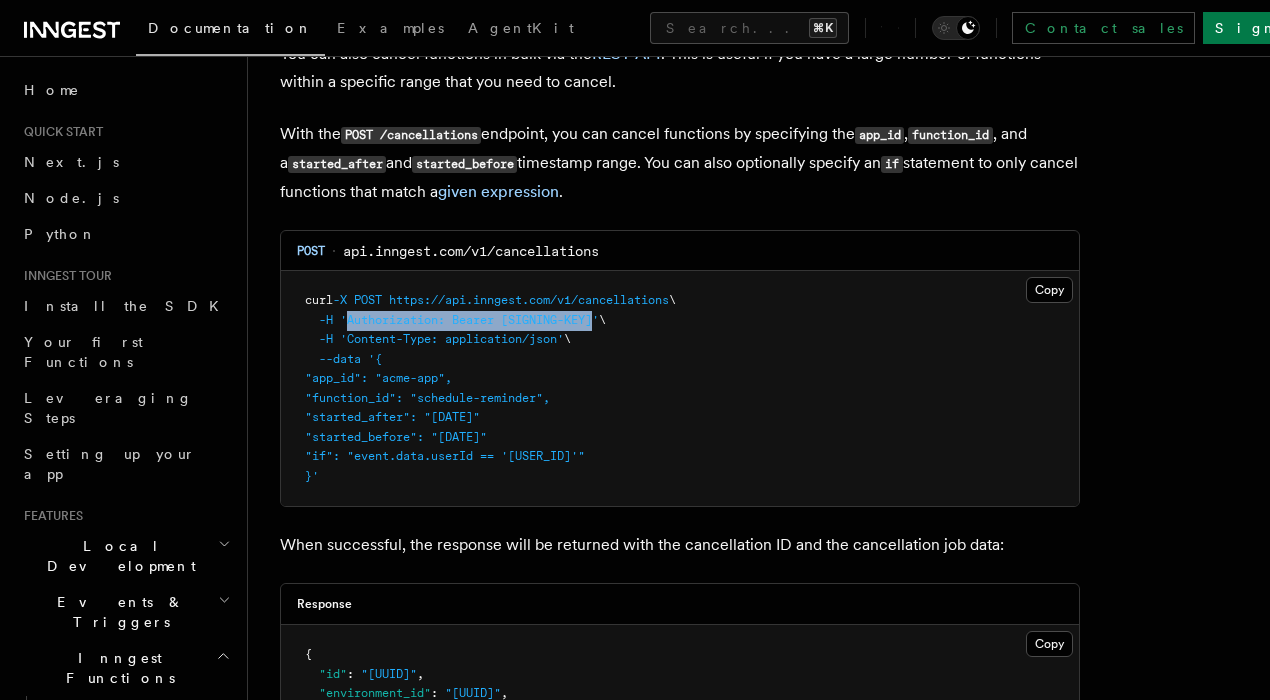 drag, startPoint x: 595, startPoint y: 317, endPoint x: 373, endPoint y: 309, distance: 222.1441 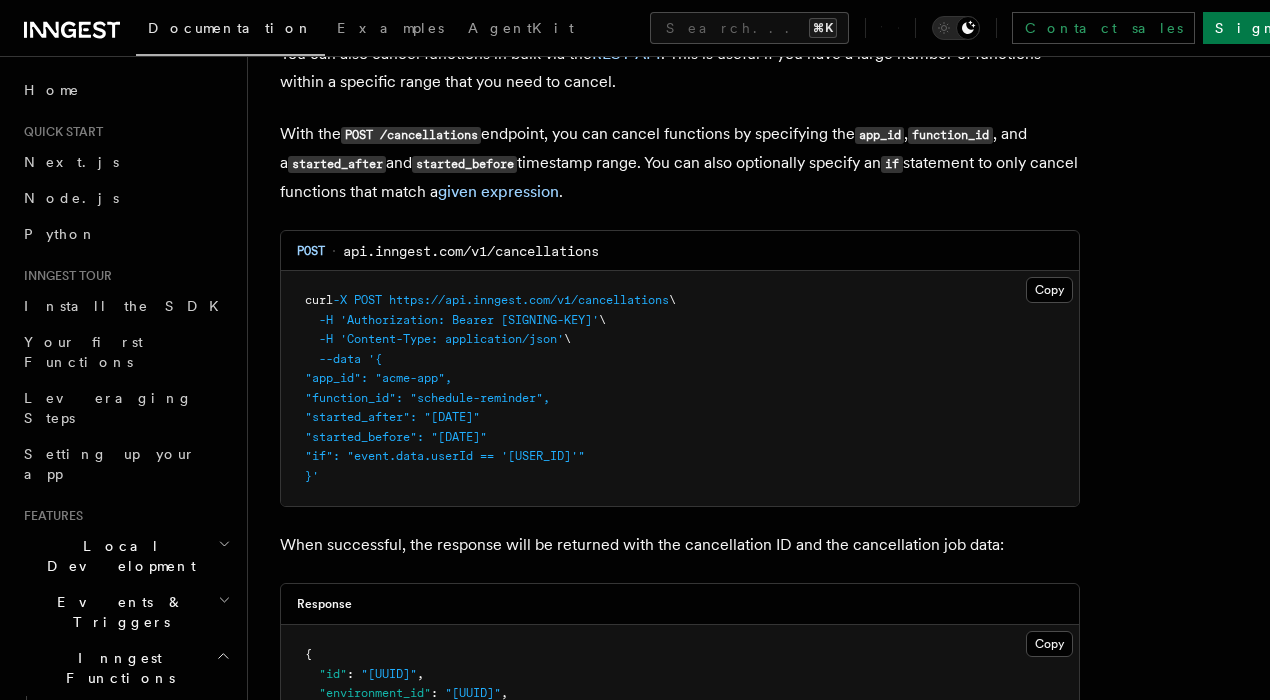 drag, startPoint x: 631, startPoint y: 324, endPoint x: 462, endPoint y: 315, distance: 169.23947 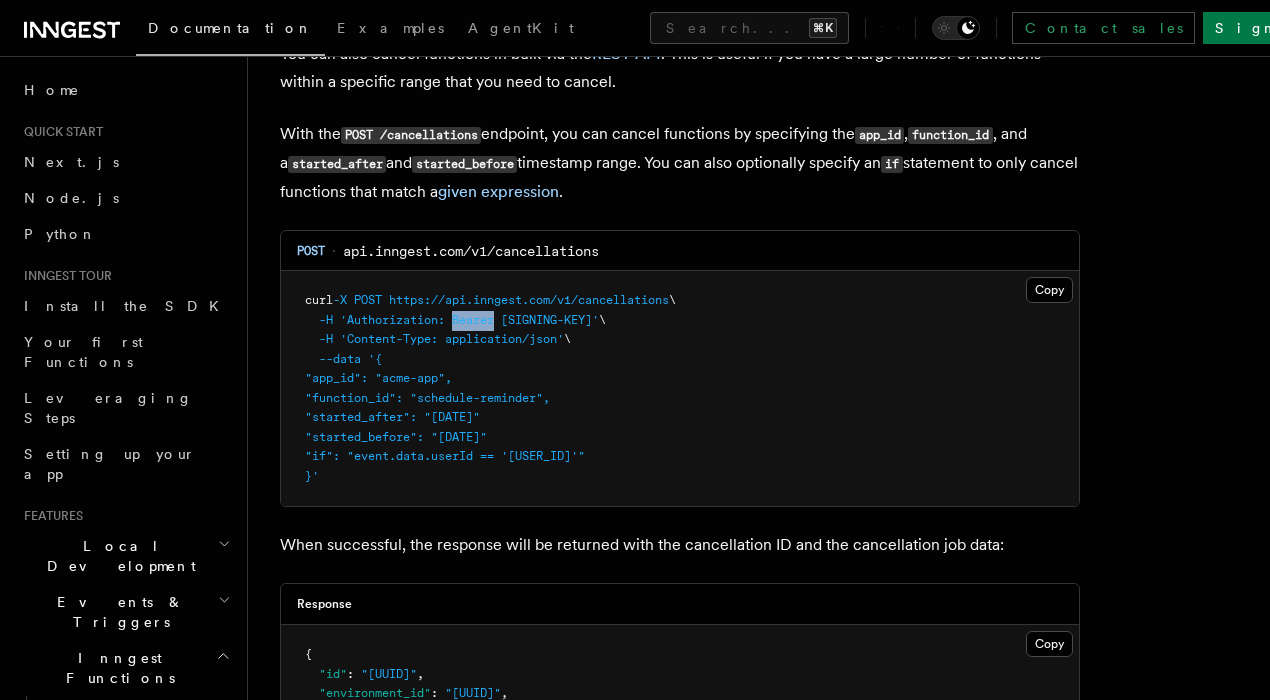 drag, startPoint x: 462, startPoint y: 315, endPoint x: 525, endPoint y: 315, distance: 63 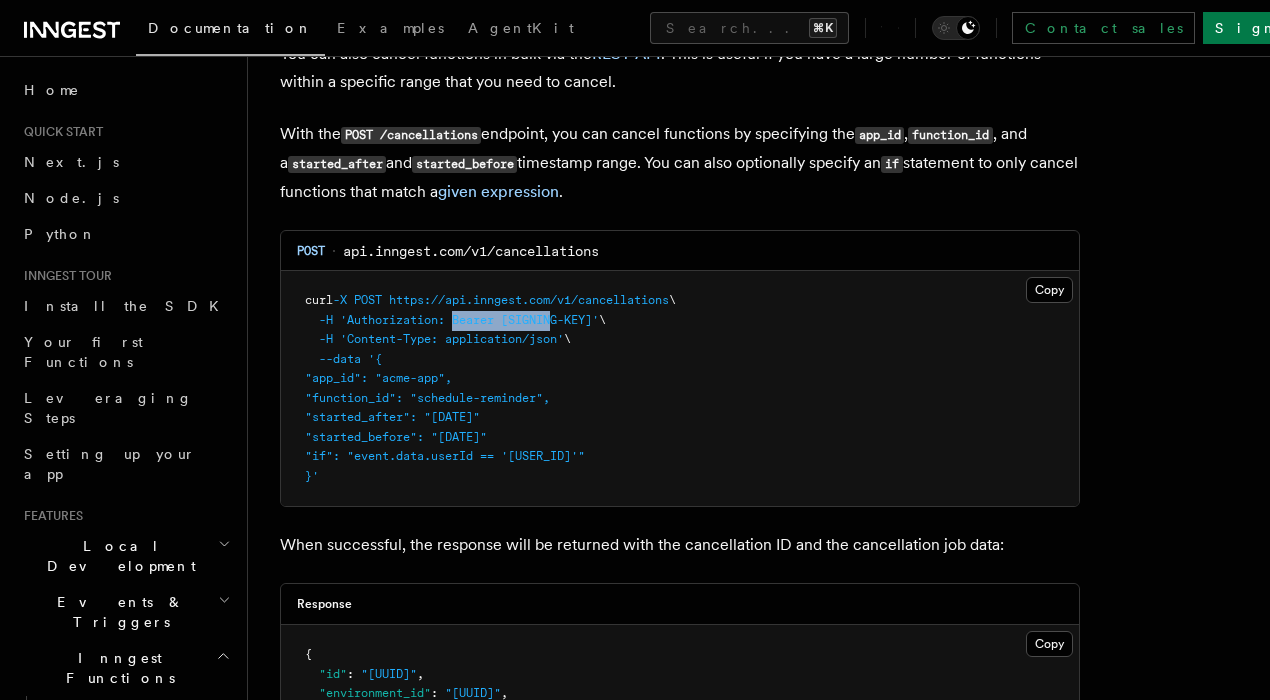 click on "'Authorization: Bearer signkey-prod-<YOUR-SIGNING-KEY>'" at bounding box center (469, 320) 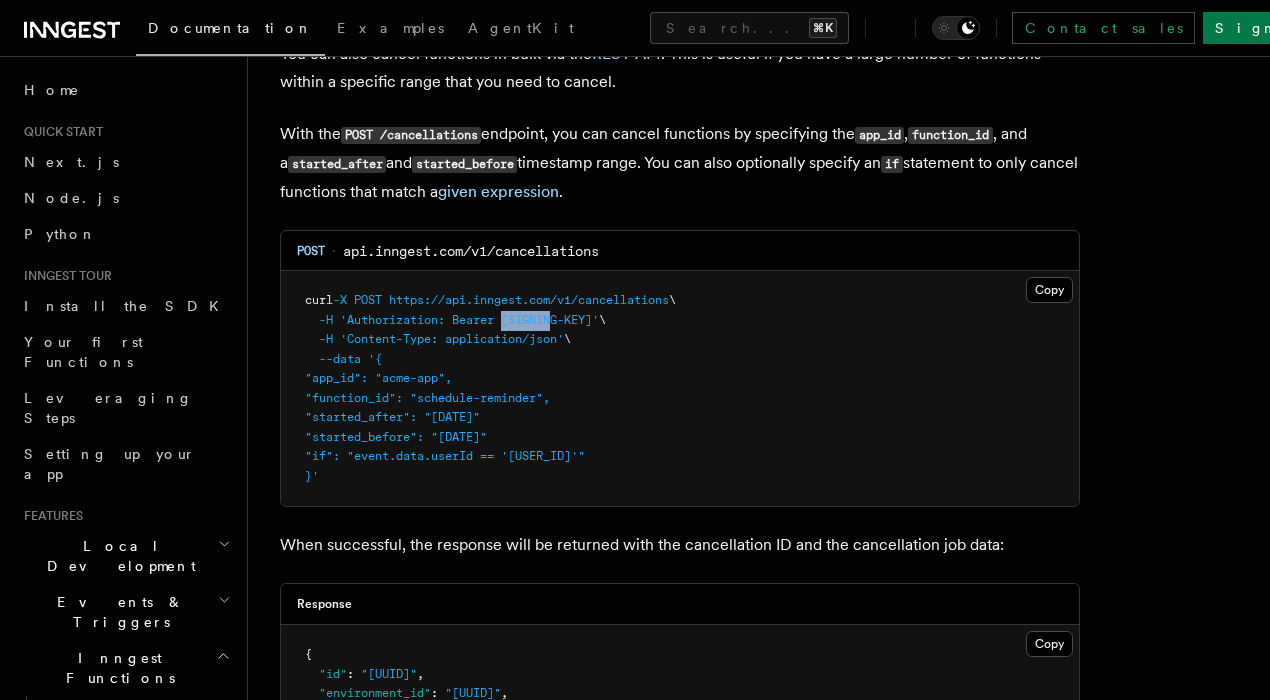 drag, startPoint x: 525, startPoint y: 315, endPoint x: 578, endPoint y: 315, distance: 53 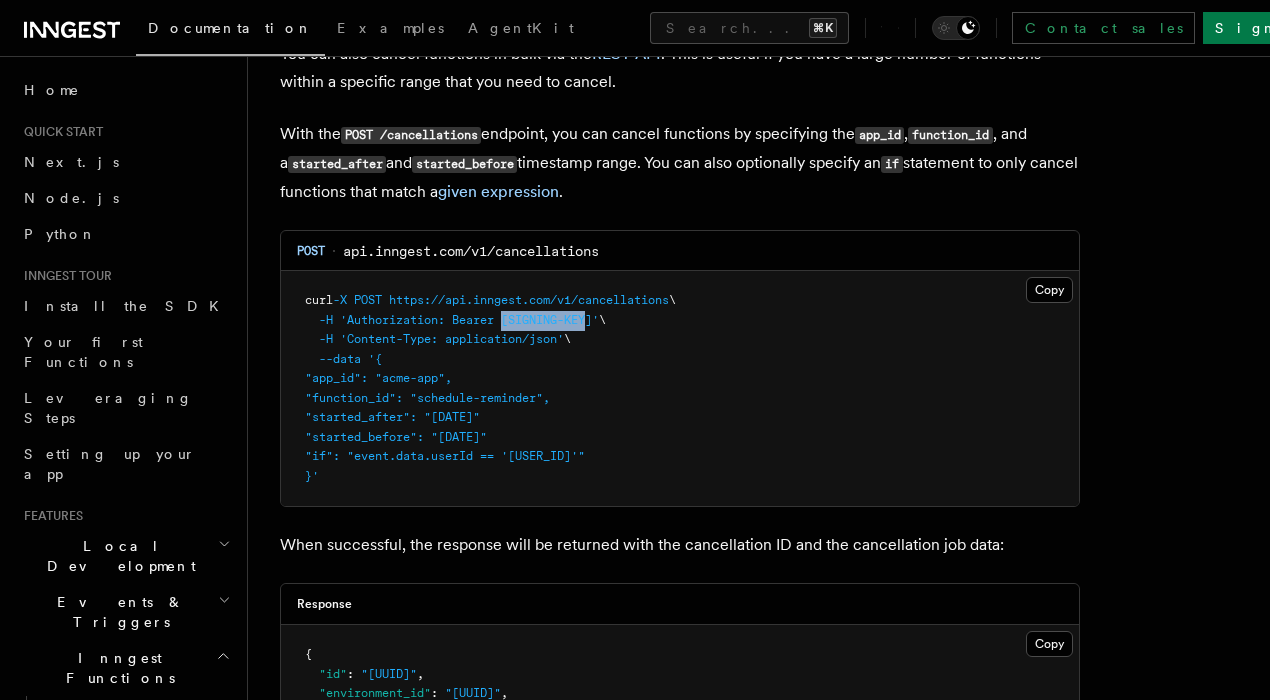 click on "'Authorization: Bearer signkey-prod-<YOUR-SIGNING-KEY>'" at bounding box center (469, 320) 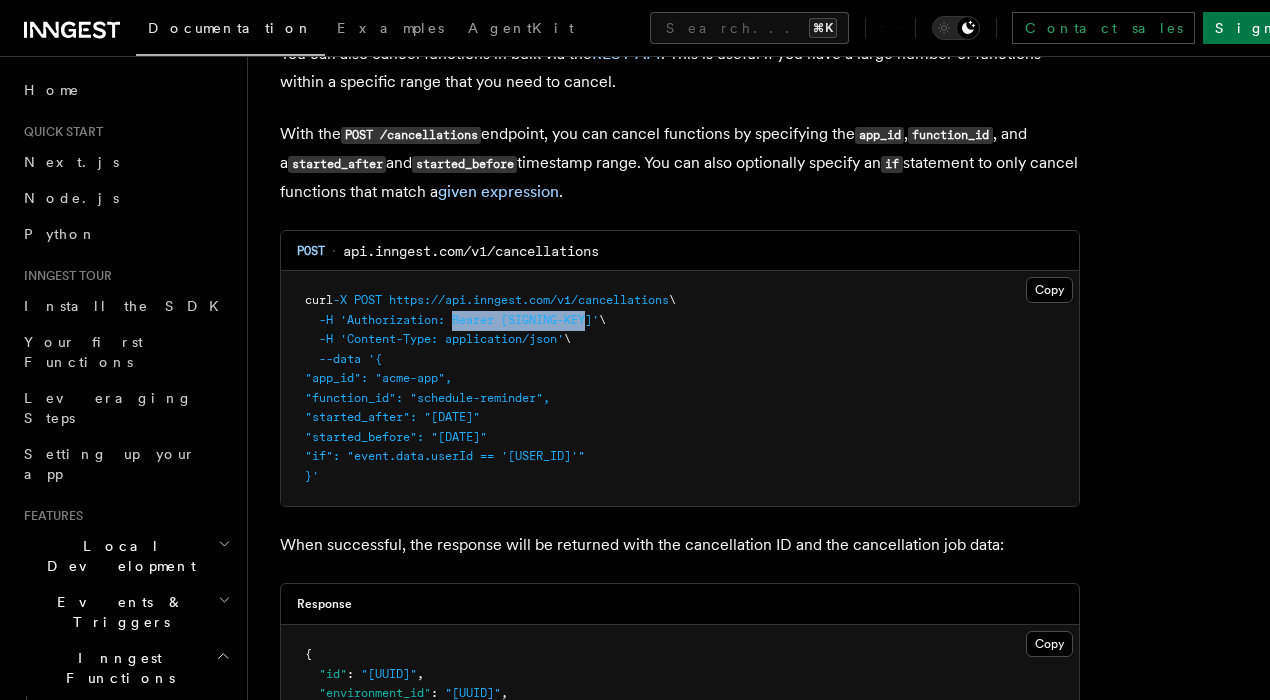click on "curl  -X   POST   https://api.inngest.com/v1/cancellations  \
-H   'Authorization: Bearer signkey-prod-<YOUR-SIGNING-KEY>'  \
-H   'Content-Type: application/json'  \
--data   '{
"app_id": "acme-app",
"function_id": "schedule-reminder",
"started_after": "2024-01-21T18:23:12.000Z",
"started_before": "2024-01-22T14:22:42.130Z",
"if": "event.data.userId == ' user_o9235hf84hf '"
}'" at bounding box center (680, 388) 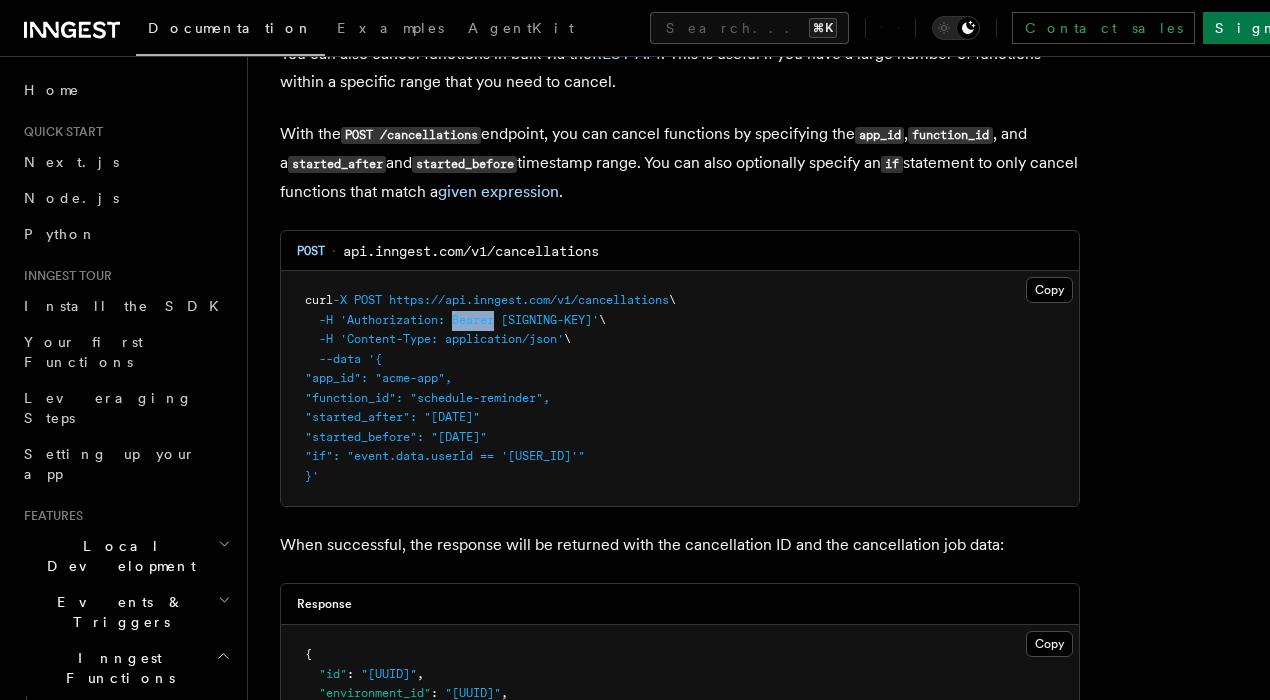 drag, startPoint x: 492, startPoint y: 311, endPoint x: 624, endPoint y: 317, distance: 132.13629 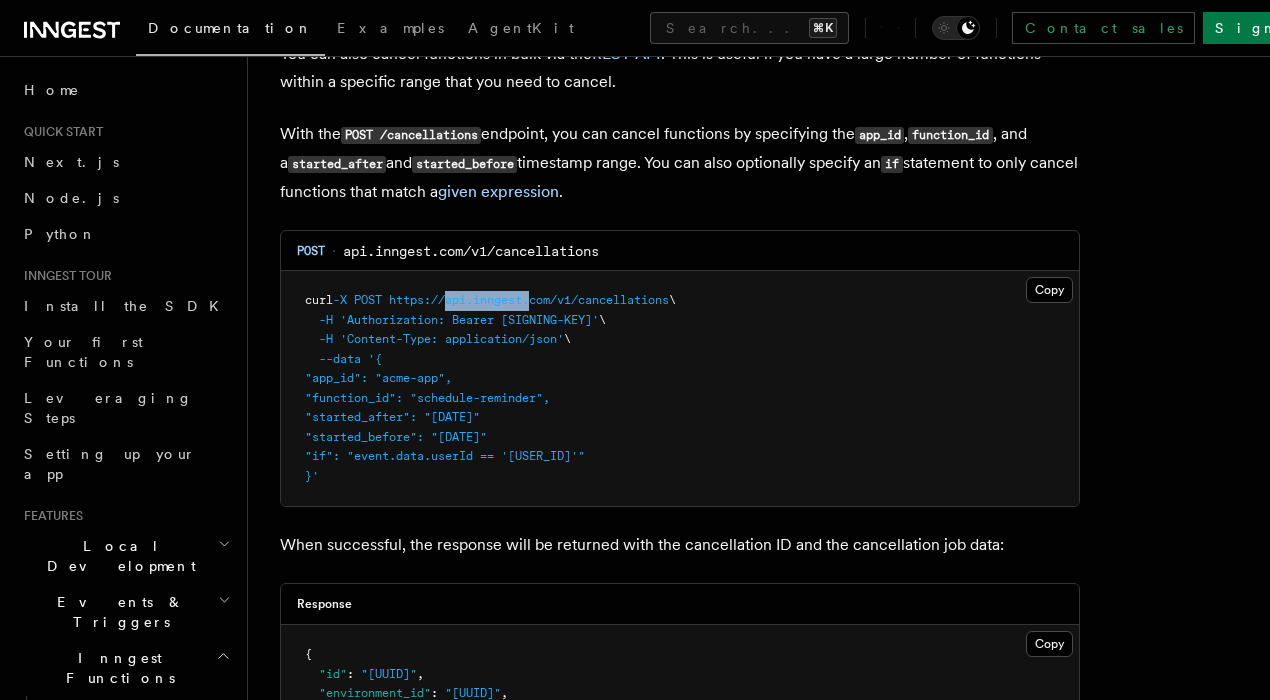 drag, startPoint x: 466, startPoint y: 306, endPoint x: 565, endPoint y: 296, distance: 99.50377 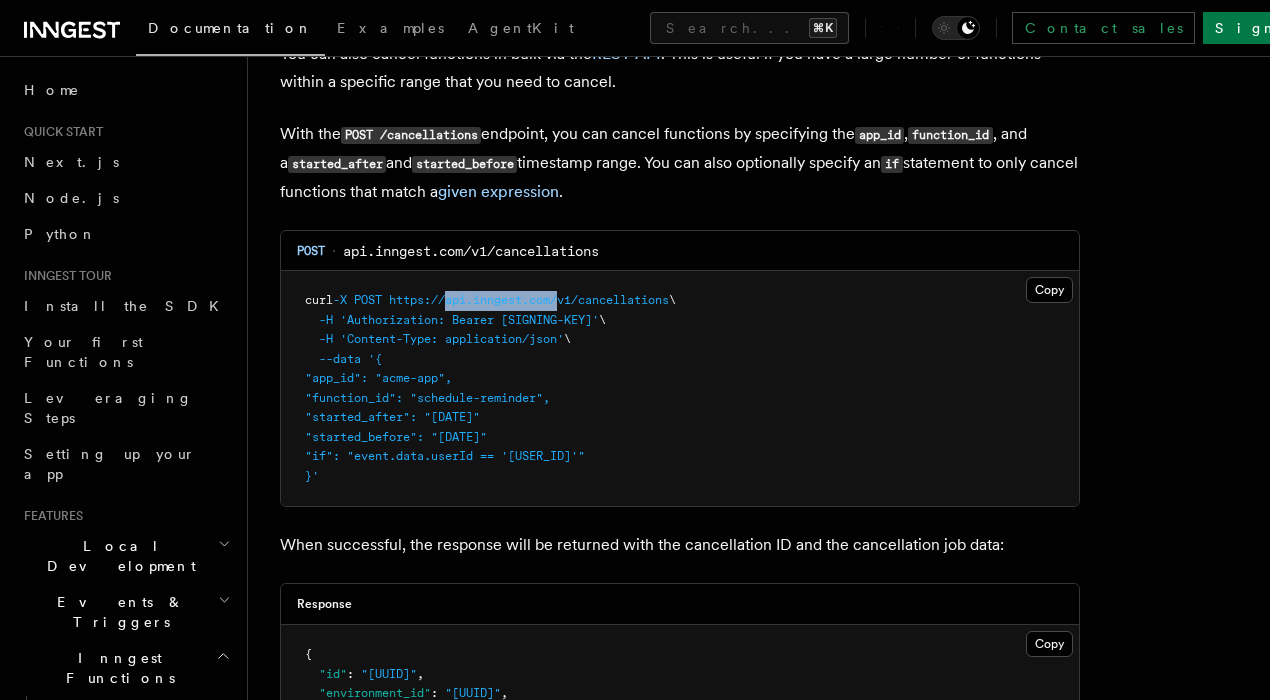 click on "https://api.inngest.com/v1/cancellations" at bounding box center (529, 300) 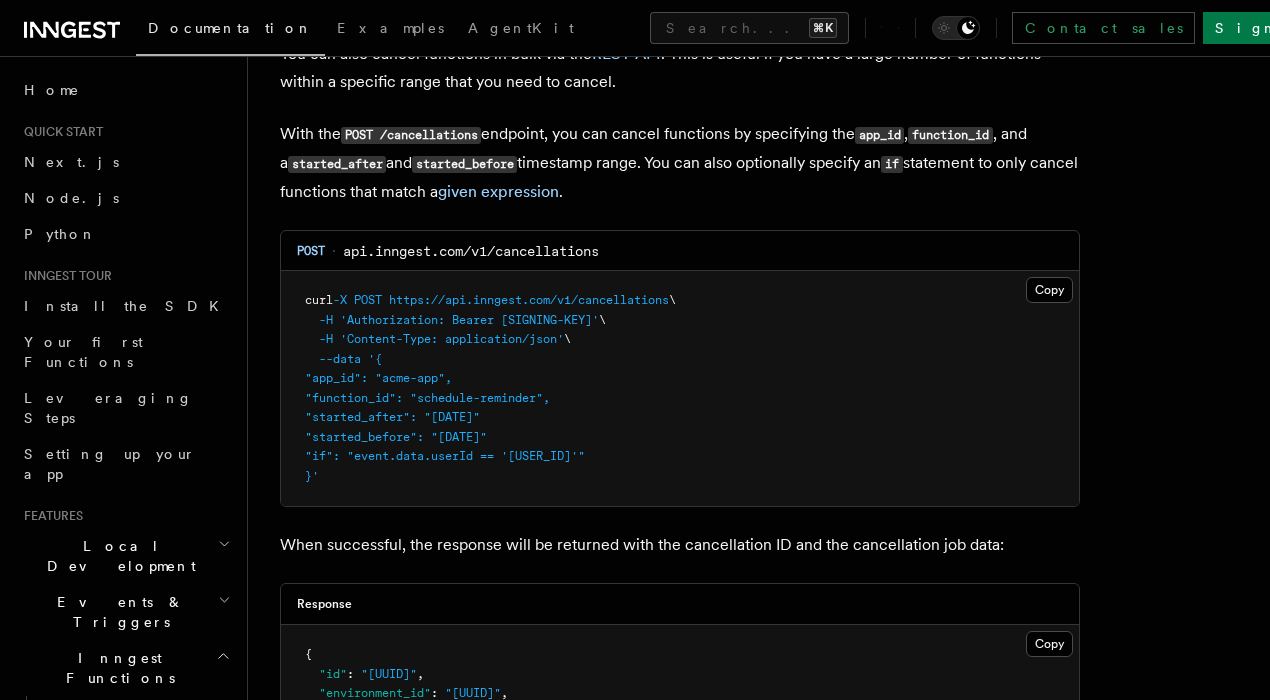 click on "https://api.inngest.com/v1/cancellations" at bounding box center [529, 300] 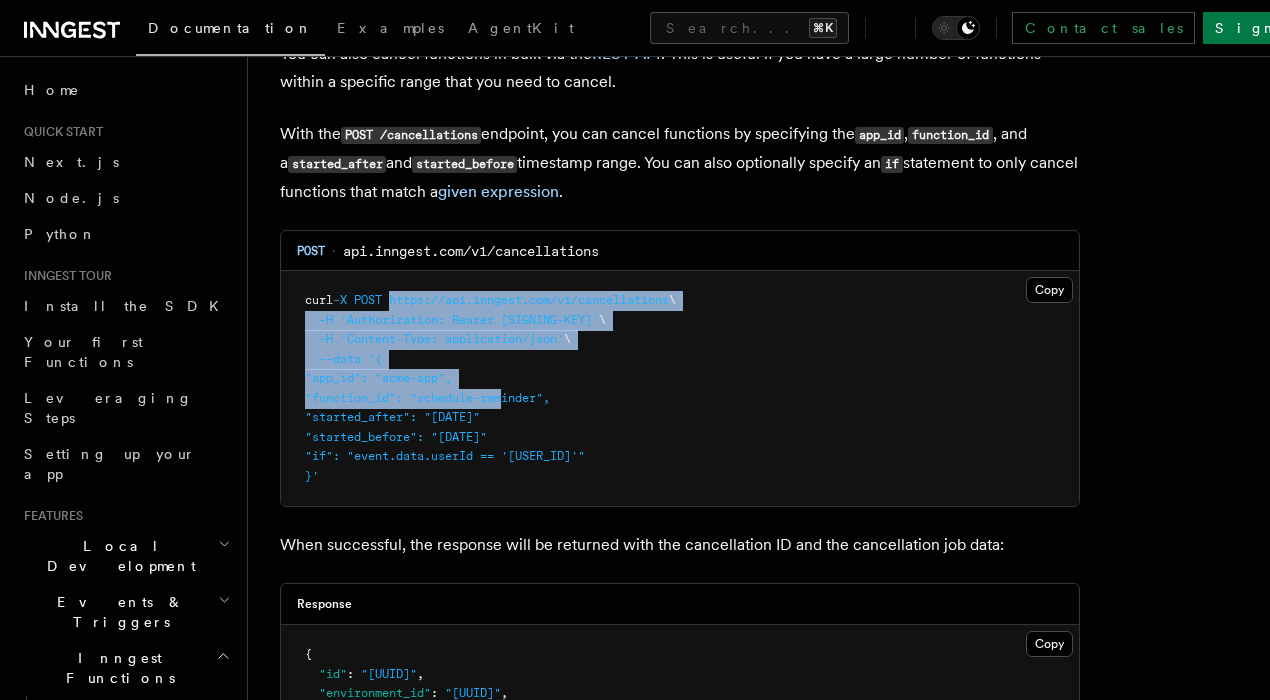 drag, startPoint x: 401, startPoint y: 295, endPoint x: 477, endPoint y: 405, distance: 133.70116 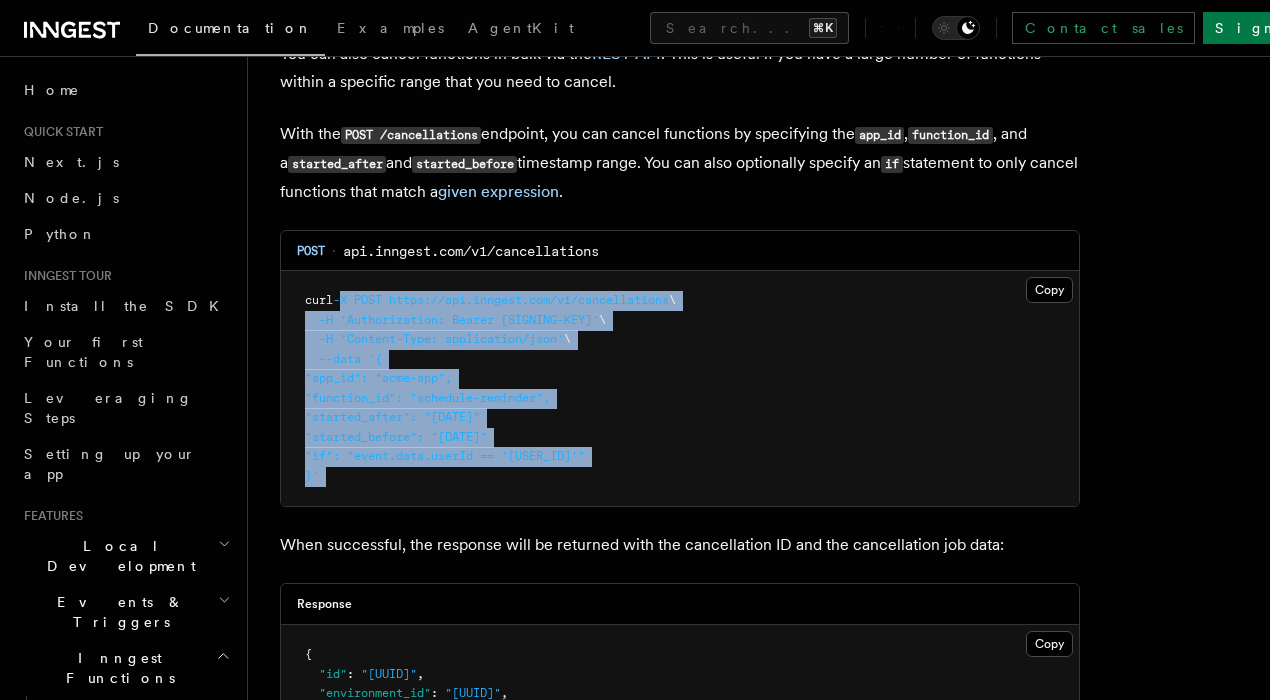 drag, startPoint x: 349, startPoint y: 303, endPoint x: 499, endPoint y: 490, distance: 239.72693 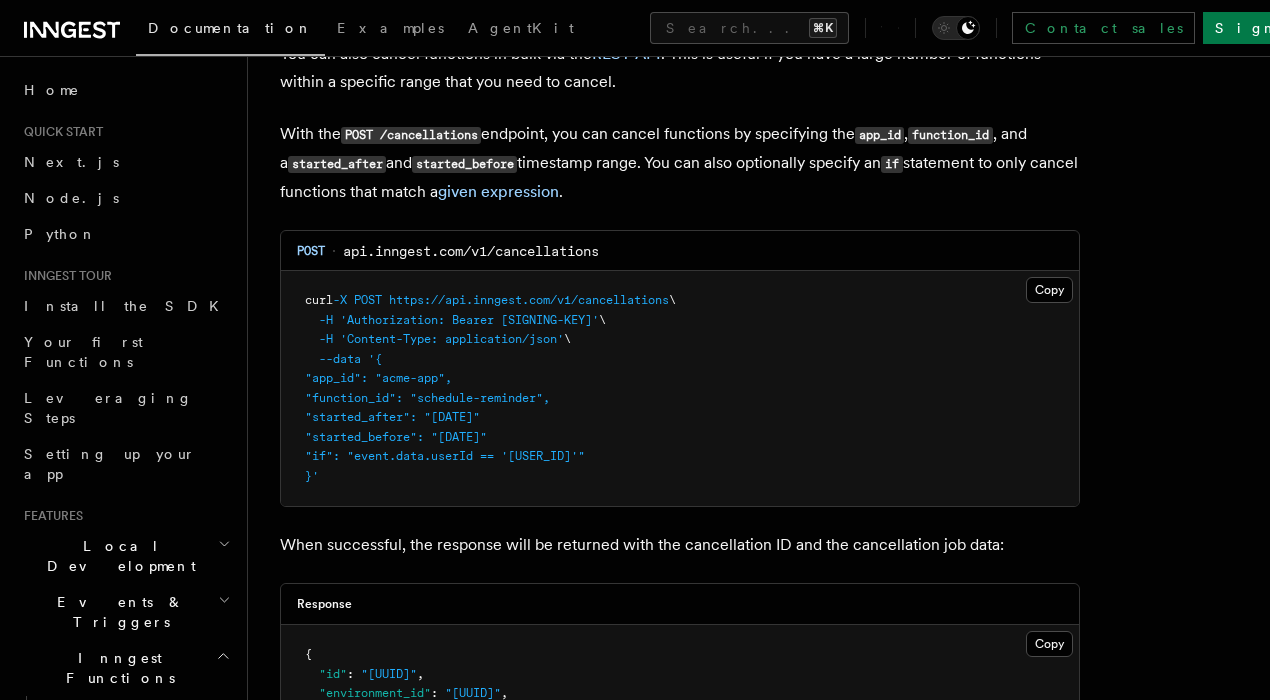 click on ""if": "event.data.userId == '" at bounding box center (406, 456) 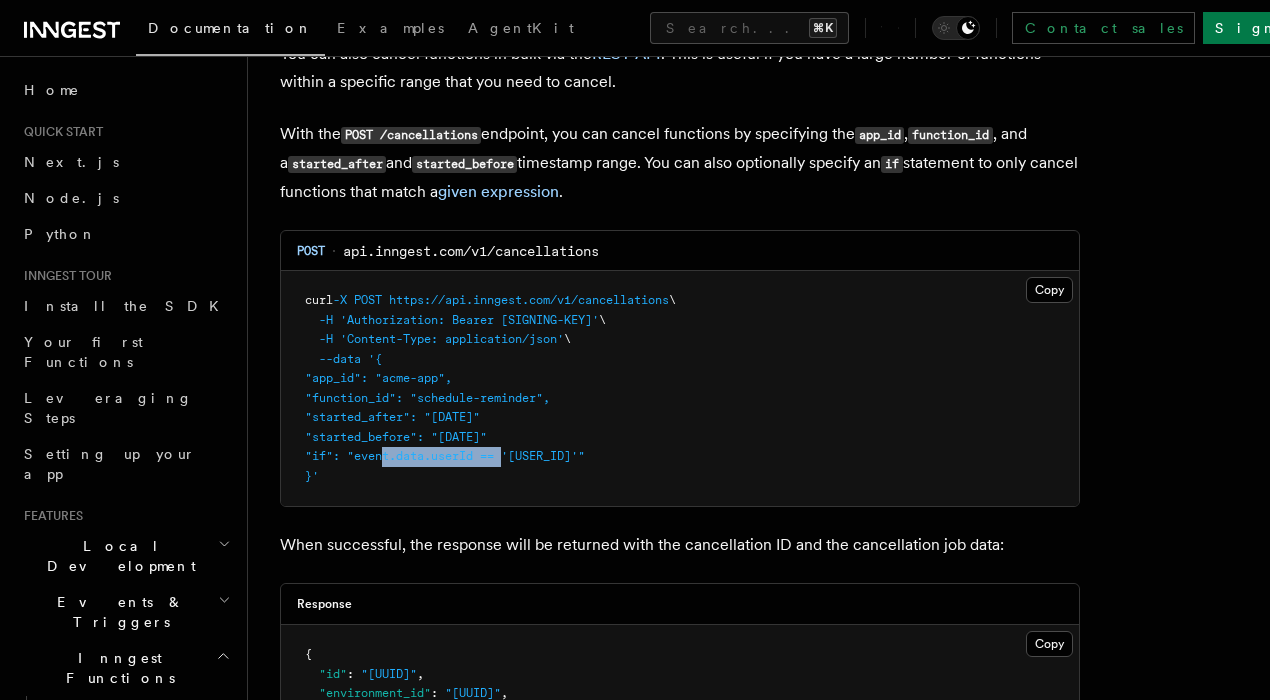 drag, startPoint x: 429, startPoint y: 456, endPoint x: 382, endPoint y: 320, distance: 143.89232 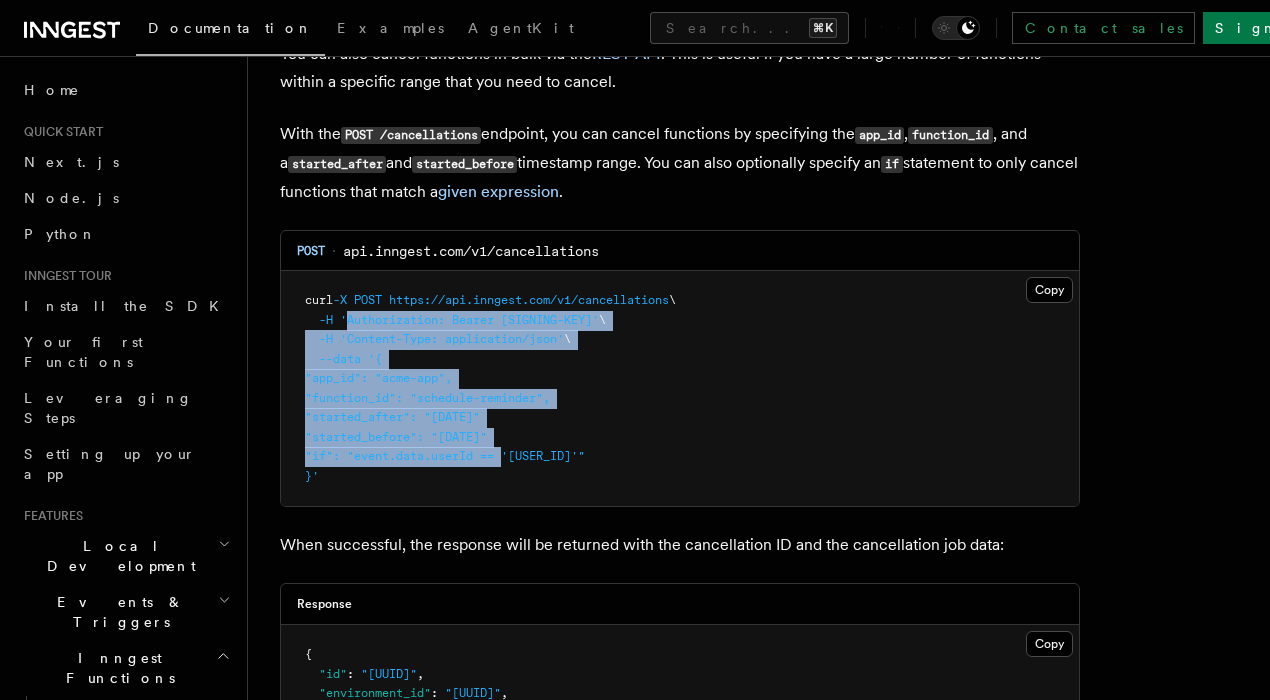 click on "'Authorization: Bearer signkey-prod-<YOUR-SIGNING-KEY>'" at bounding box center [469, 320] 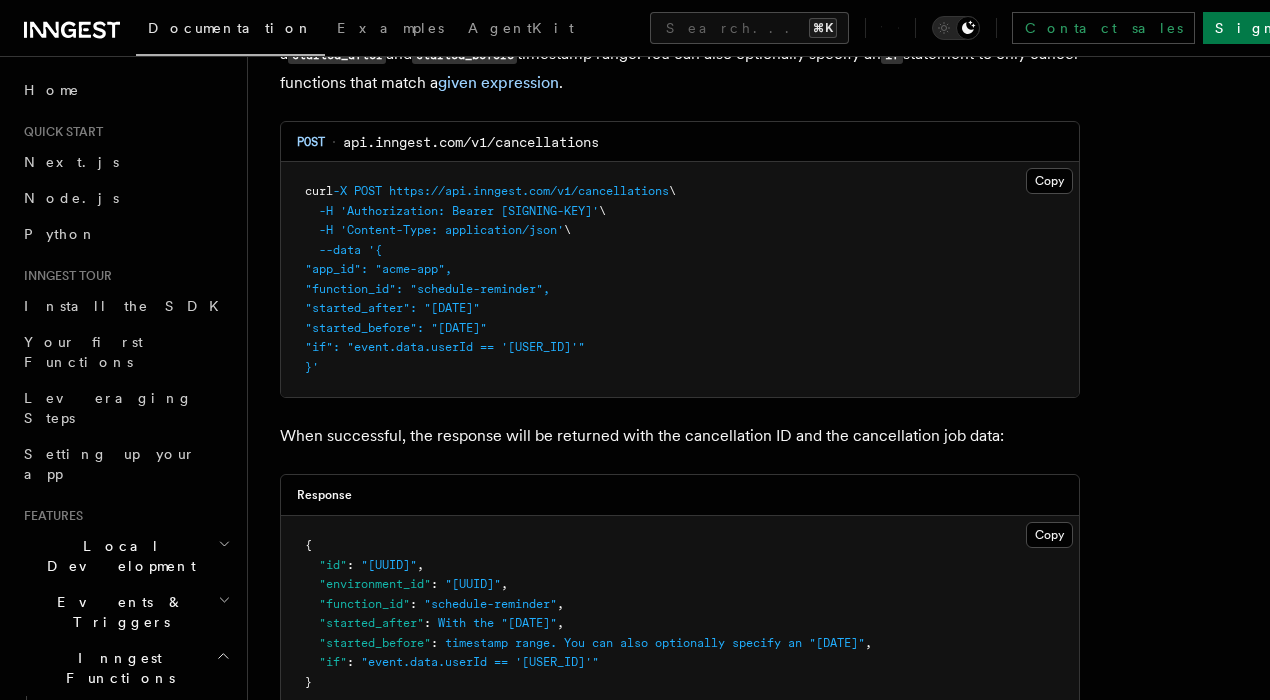 scroll, scrollTop: 628, scrollLeft: 0, axis: vertical 